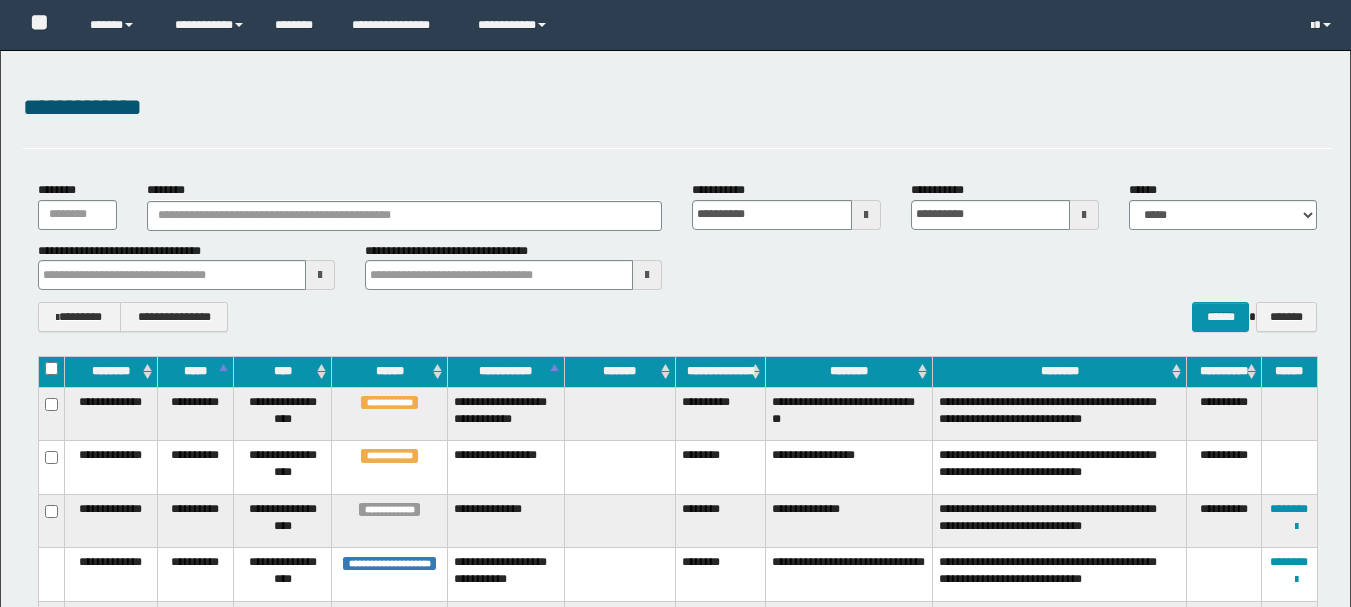 scroll, scrollTop: 300, scrollLeft: 0, axis: vertical 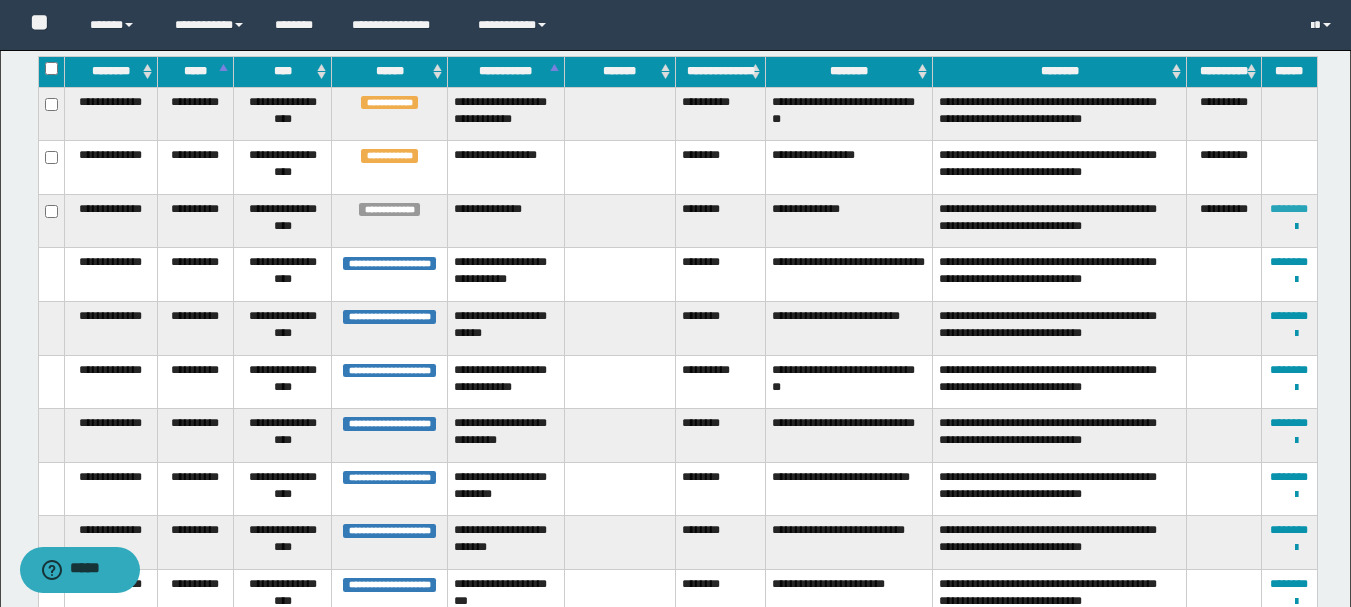 click on "********" at bounding box center [1289, 209] 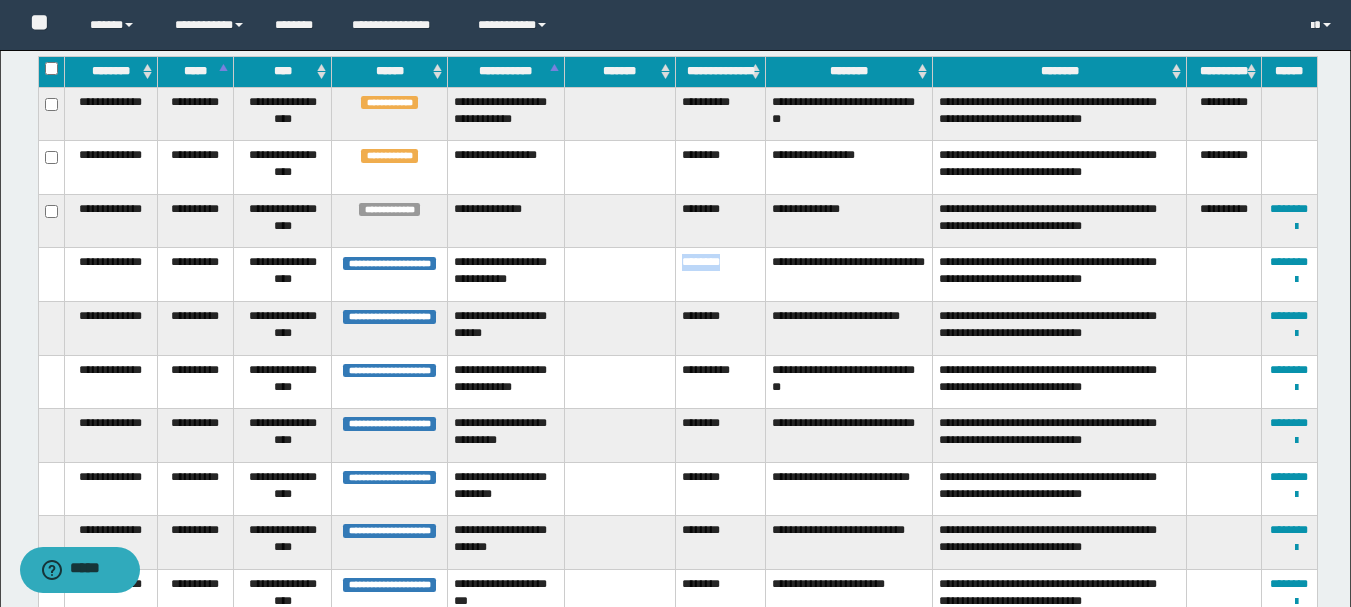 drag, startPoint x: 737, startPoint y: 286, endPoint x: 683, endPoint y: 287, distance: 54.00926 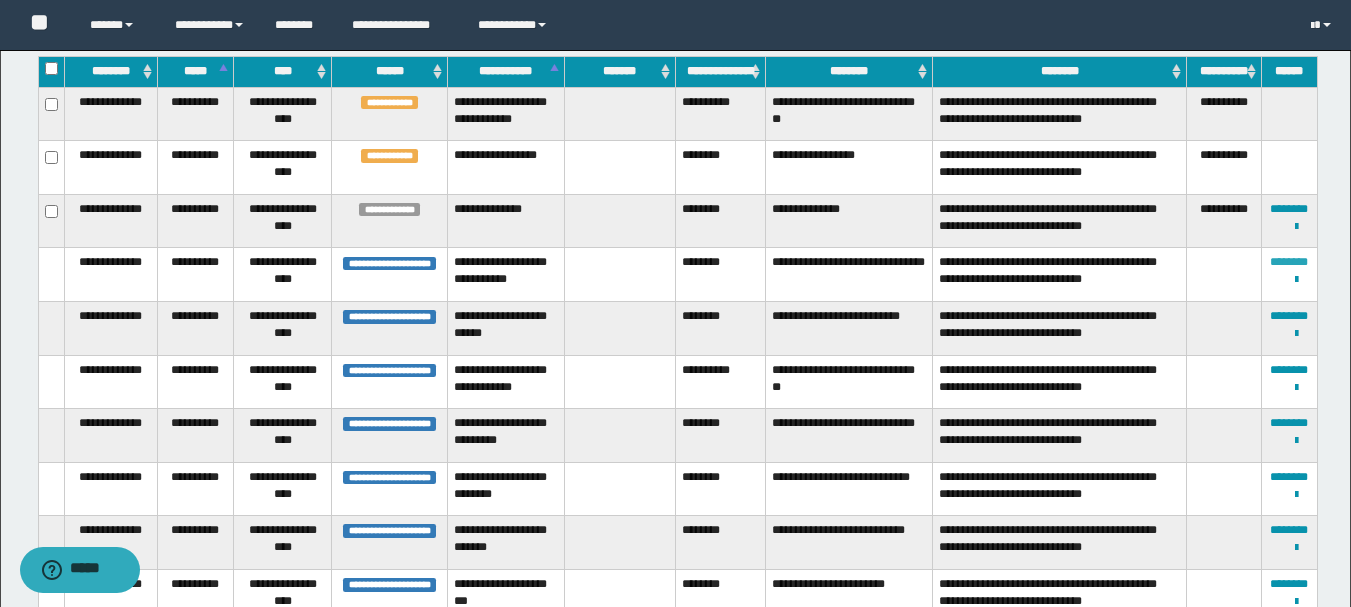click on "********" at bounding box center [1289, 262] 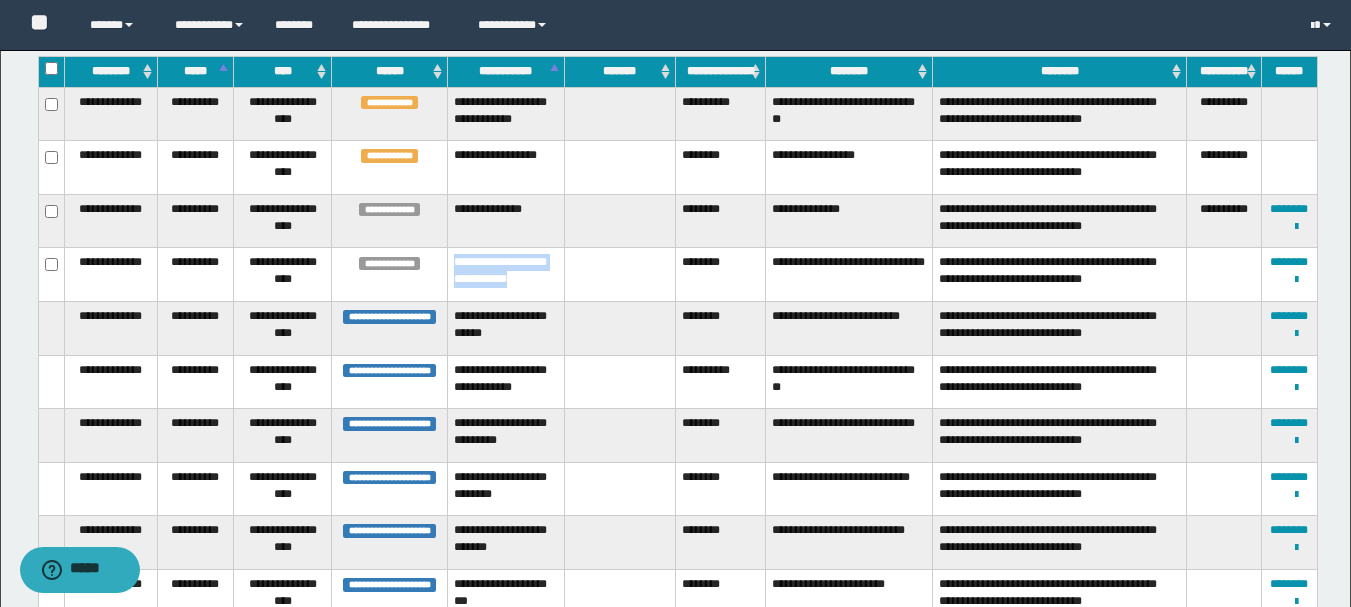 drag, startPoint x: 449, startPoint y: 279, endPoint x: 531, endPoint y: 312, distance: 88.391174 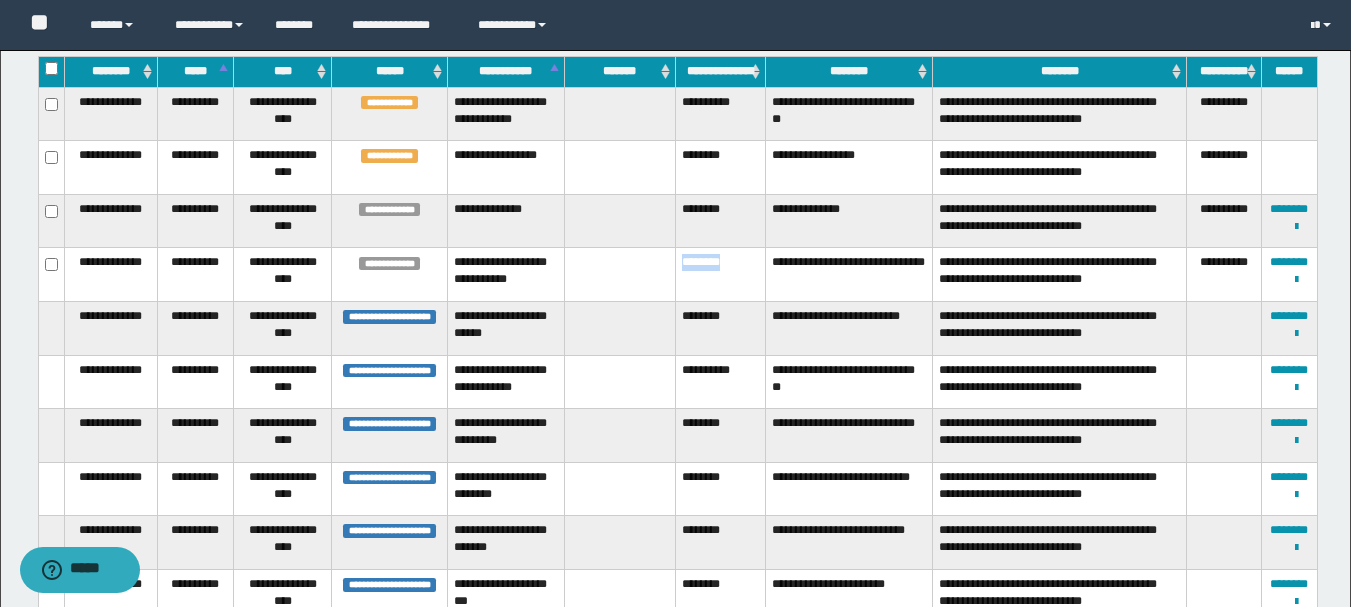 drag, startPoint x: 746, startPoint y: 287, endPoint x: 676, endPoint y: 285, distance: 70.028564 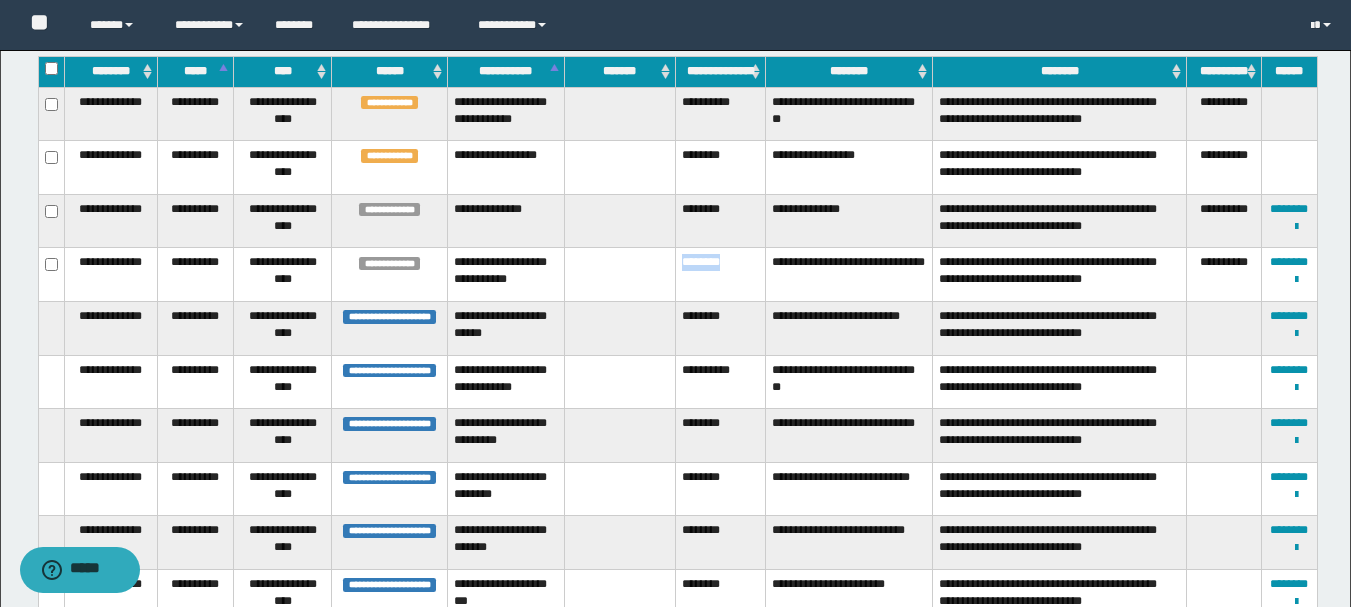 click on "********" at bounding box center (720, 275) 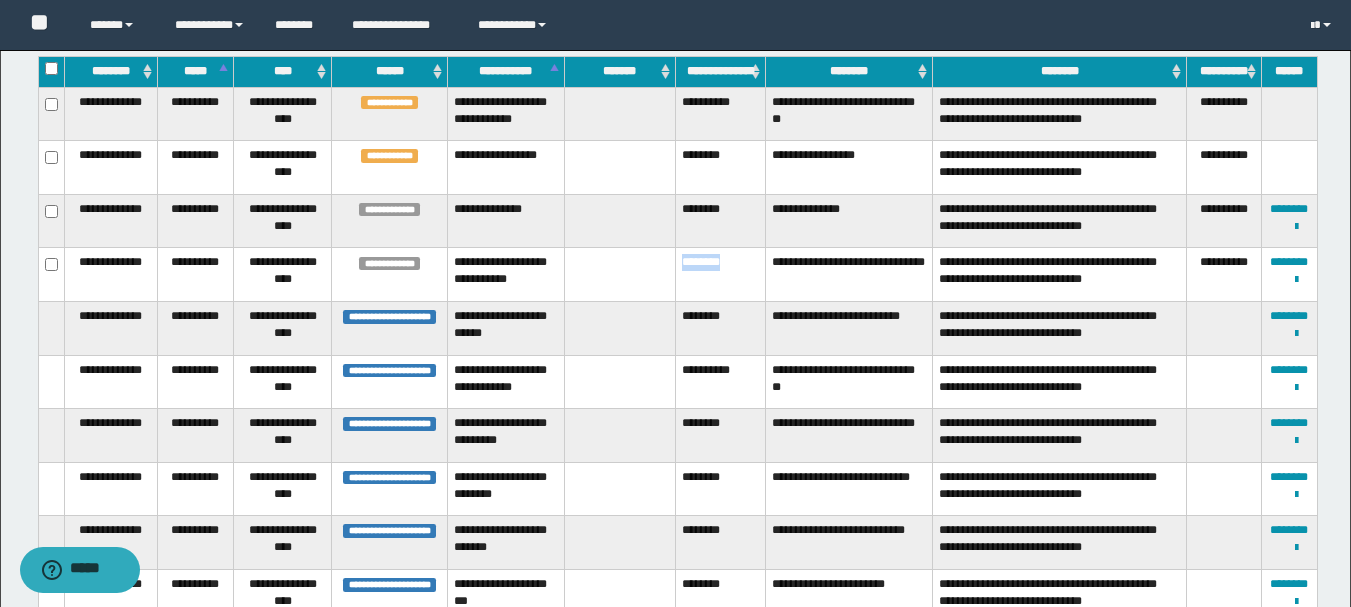 copy on "********" 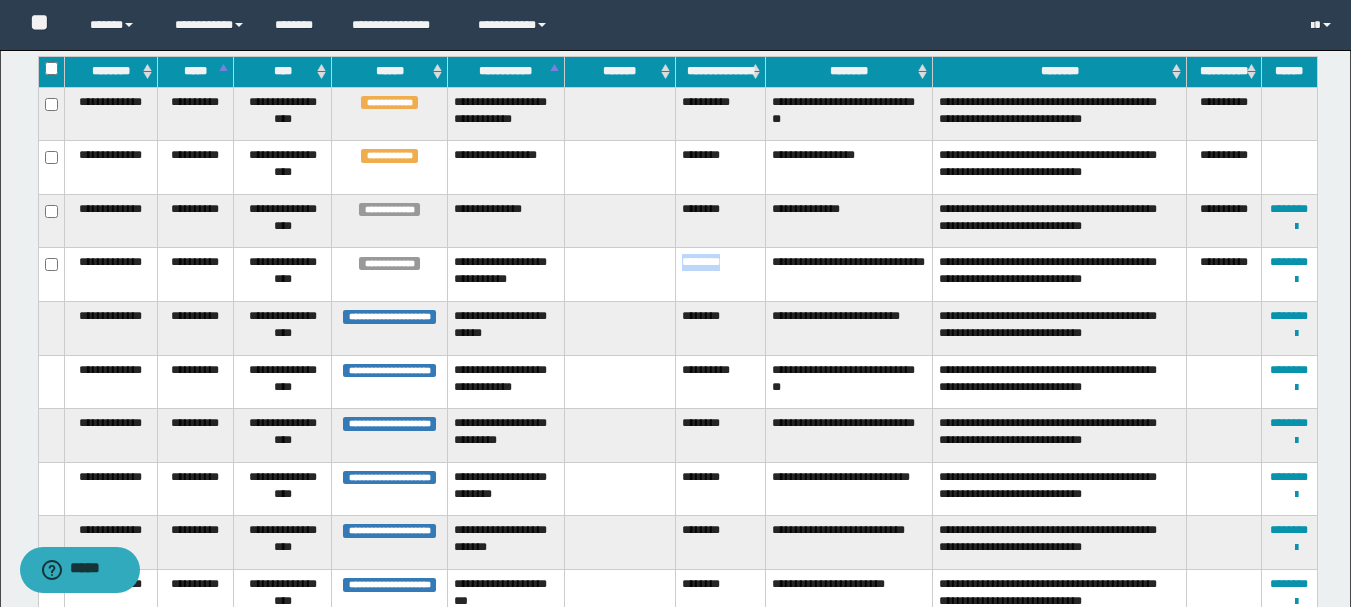 drag, startPoint x: 746, startPoint y: 278, endPoint x: 684, endPoint y: 284, distance: 62.289646 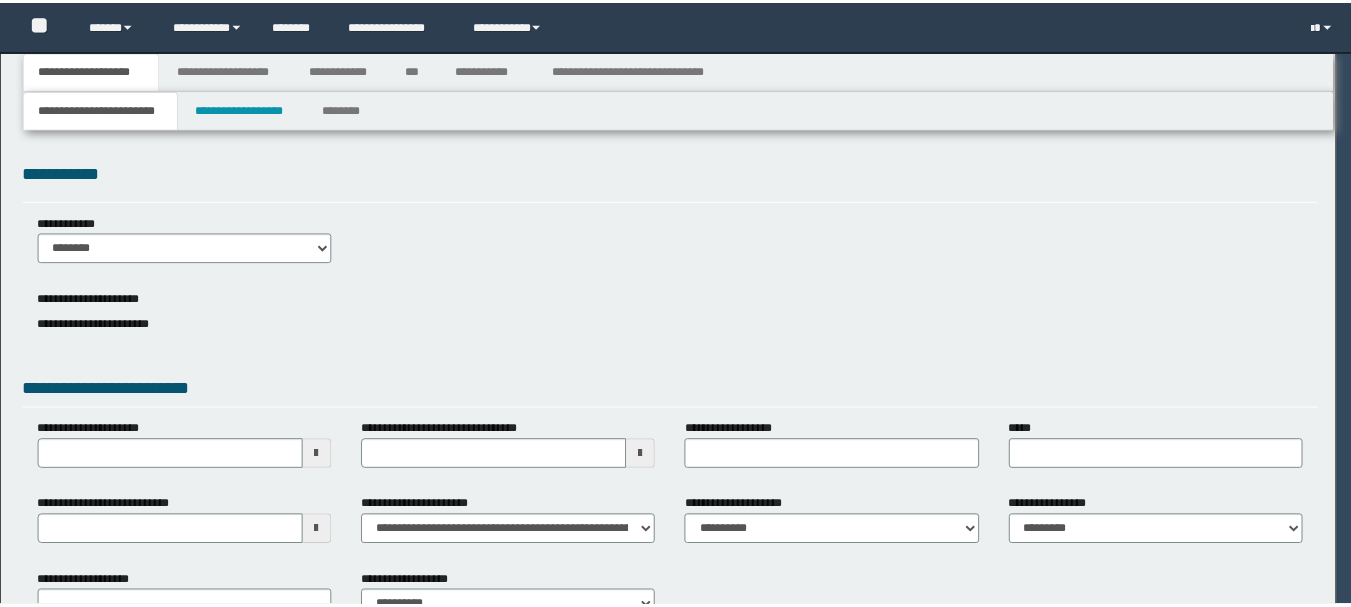 scroll, scrollTop: 0, scrollLeft: 0, axis: both 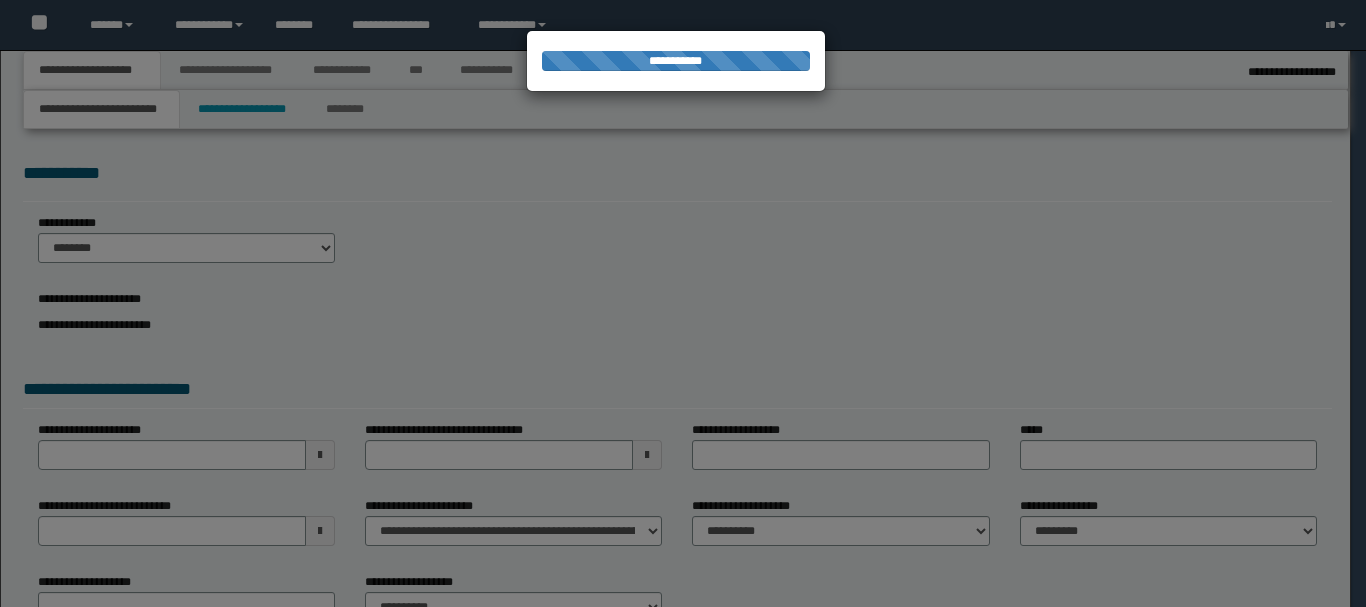 select on "*" 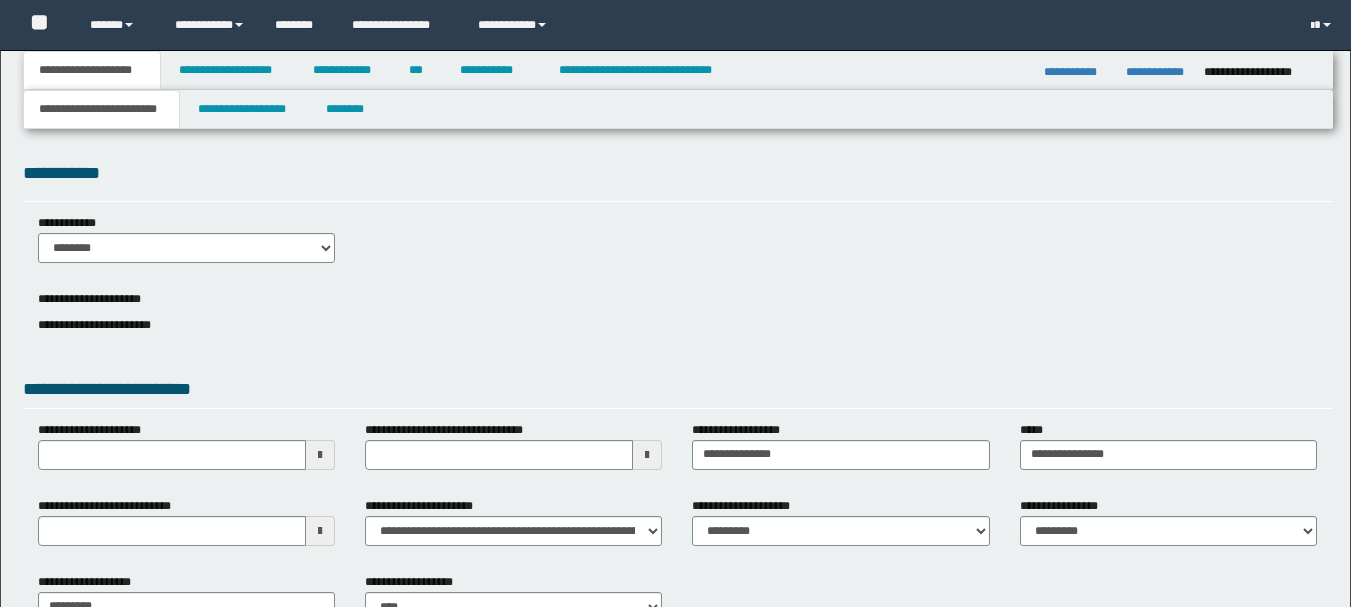 scroll, scrollTop: 0, scrollLeft: 0, axis: both 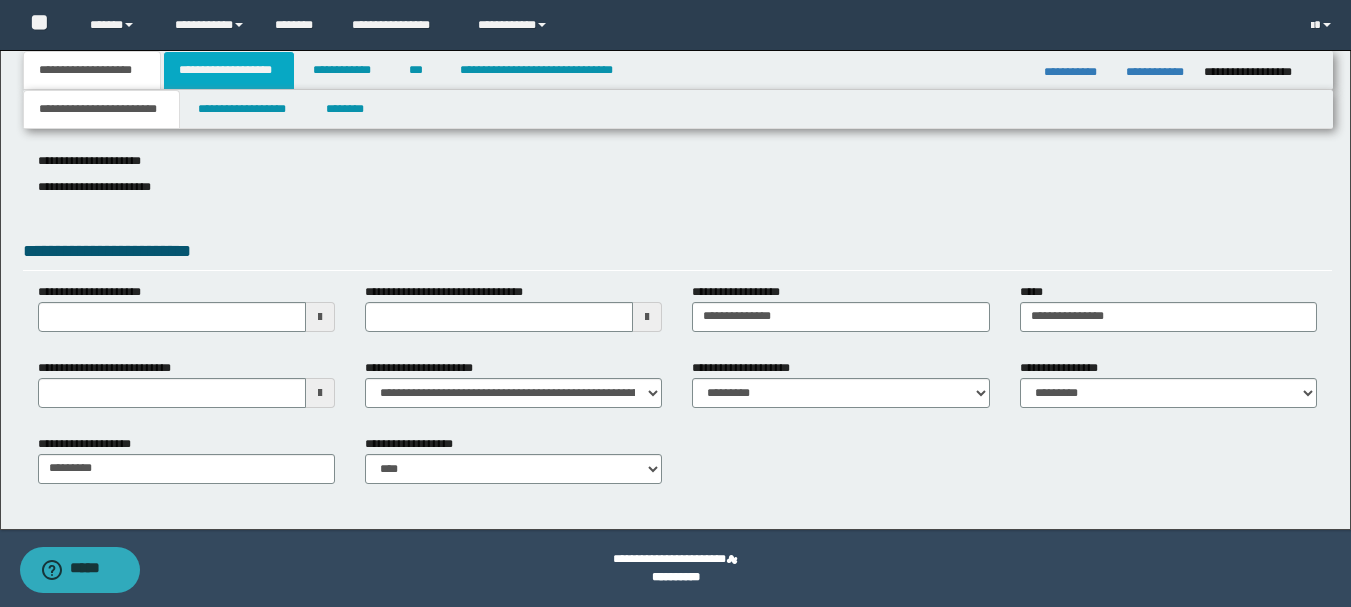 click on "**********" at bounding box center (229, 70) 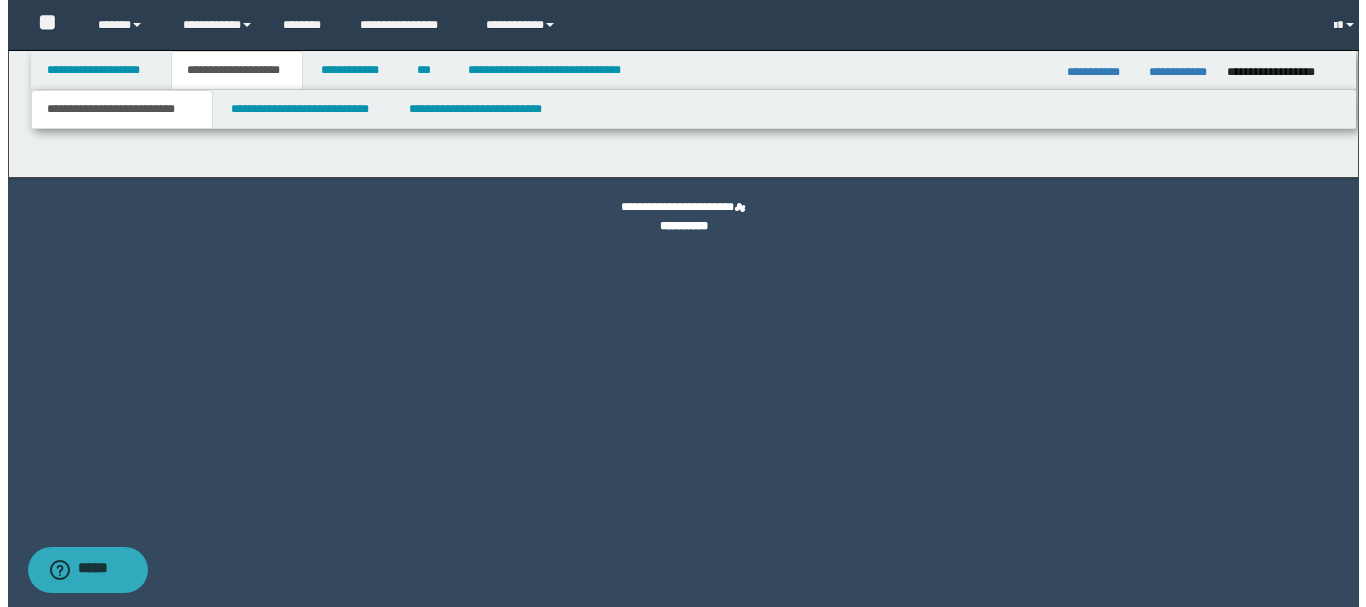 scroll, scrollTop: 0, scrollLeft: 0, axis: both 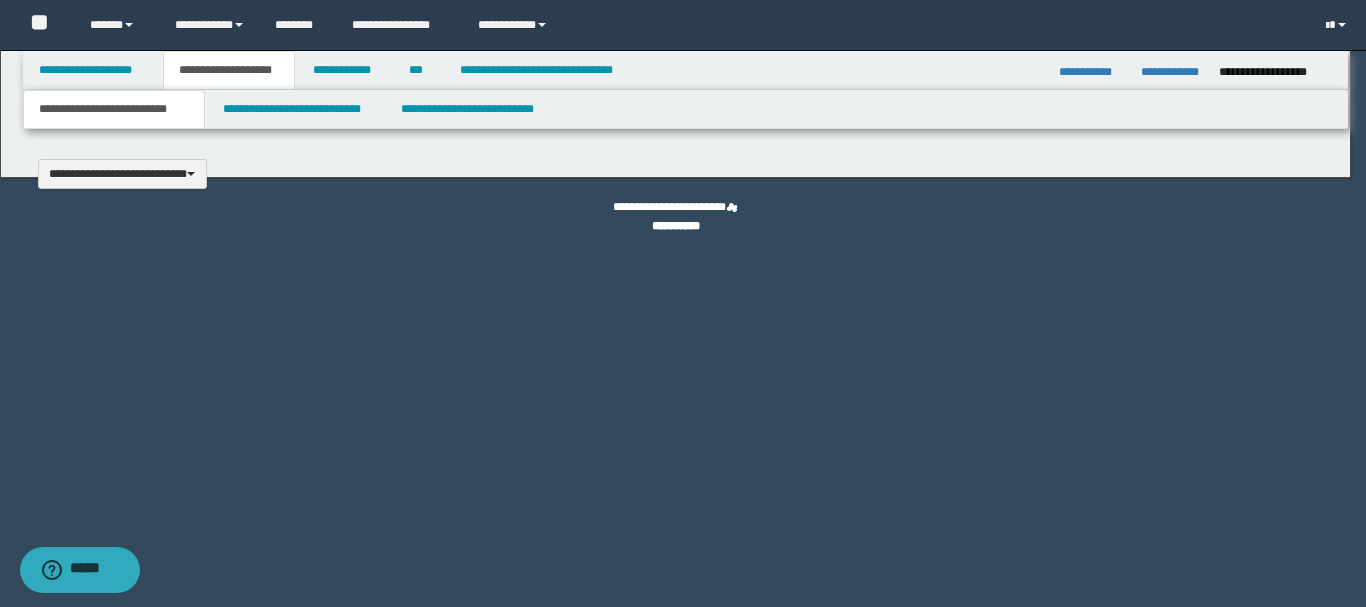 type 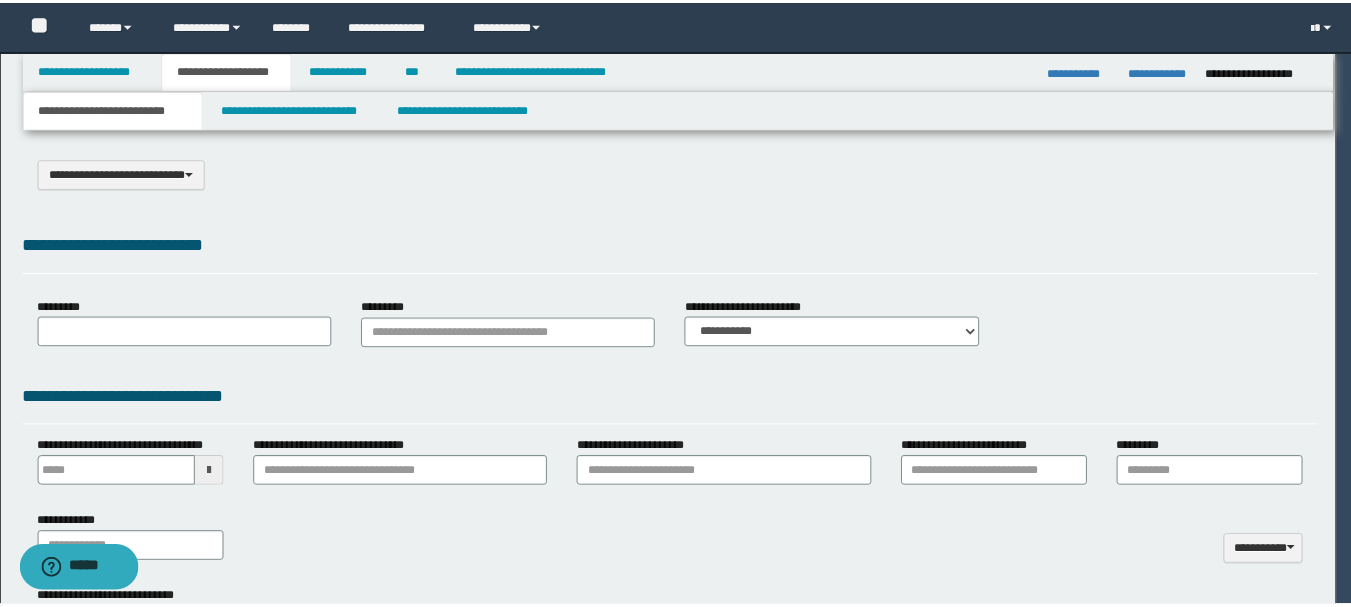 scroll, scrollTop: 0, scrollLeft: 0, axis: both 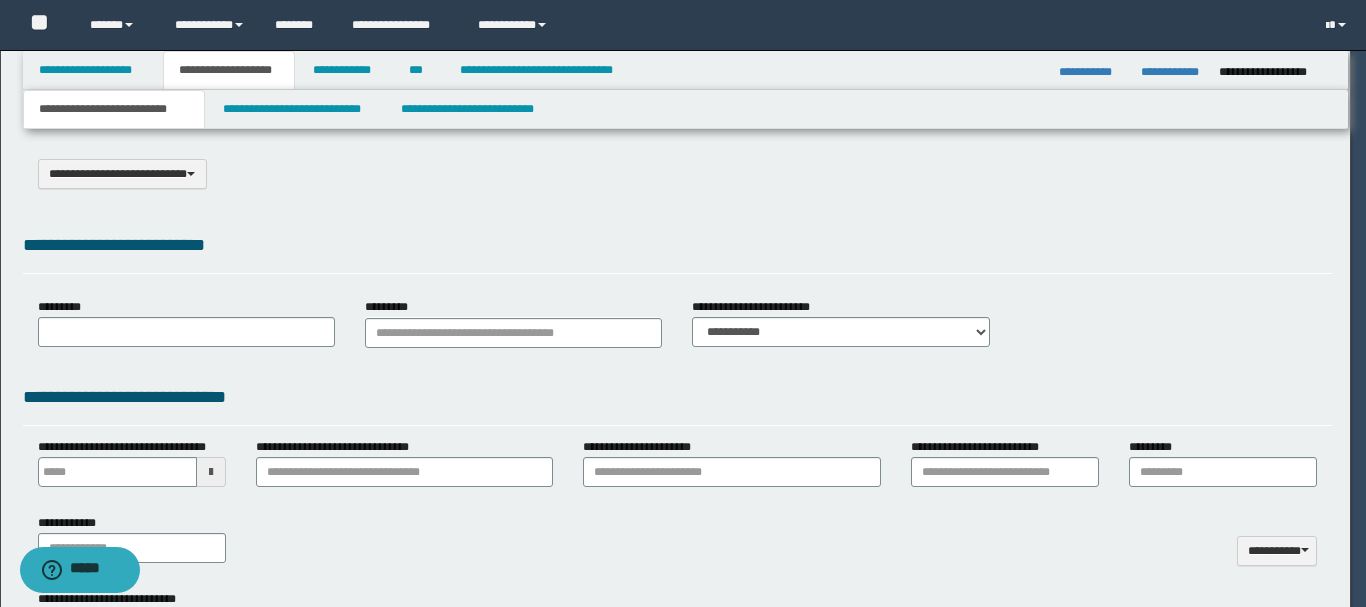 type on "**********" 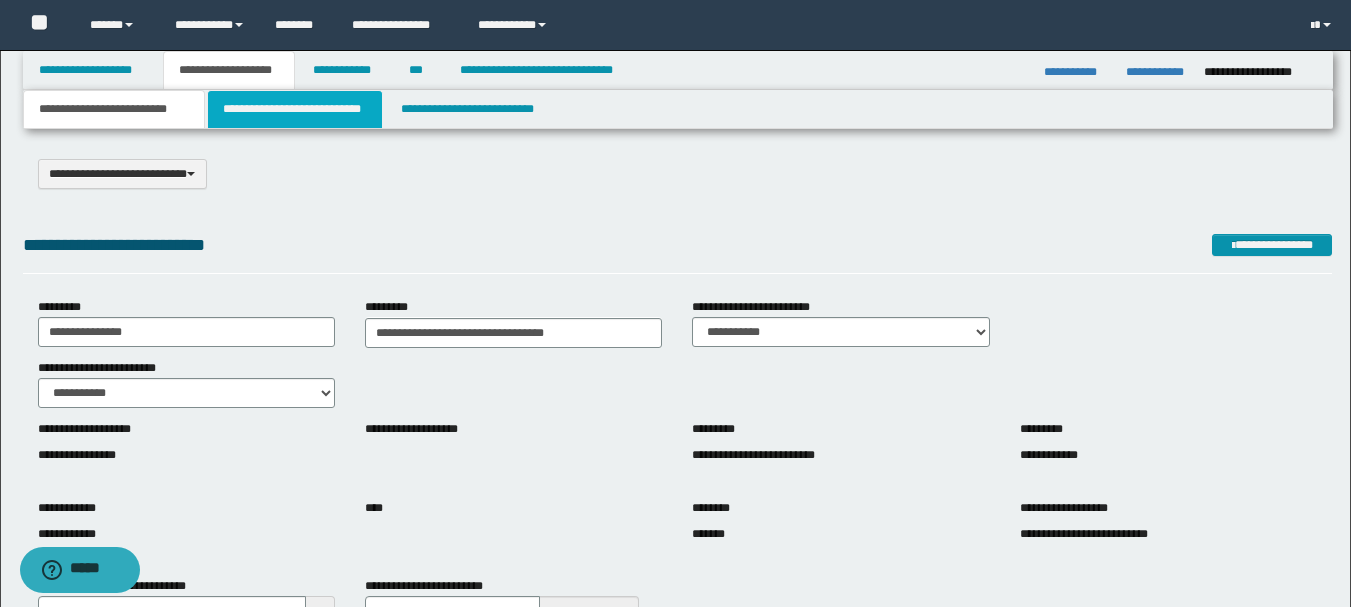 click on "**********" at bounding box center (295, 109) 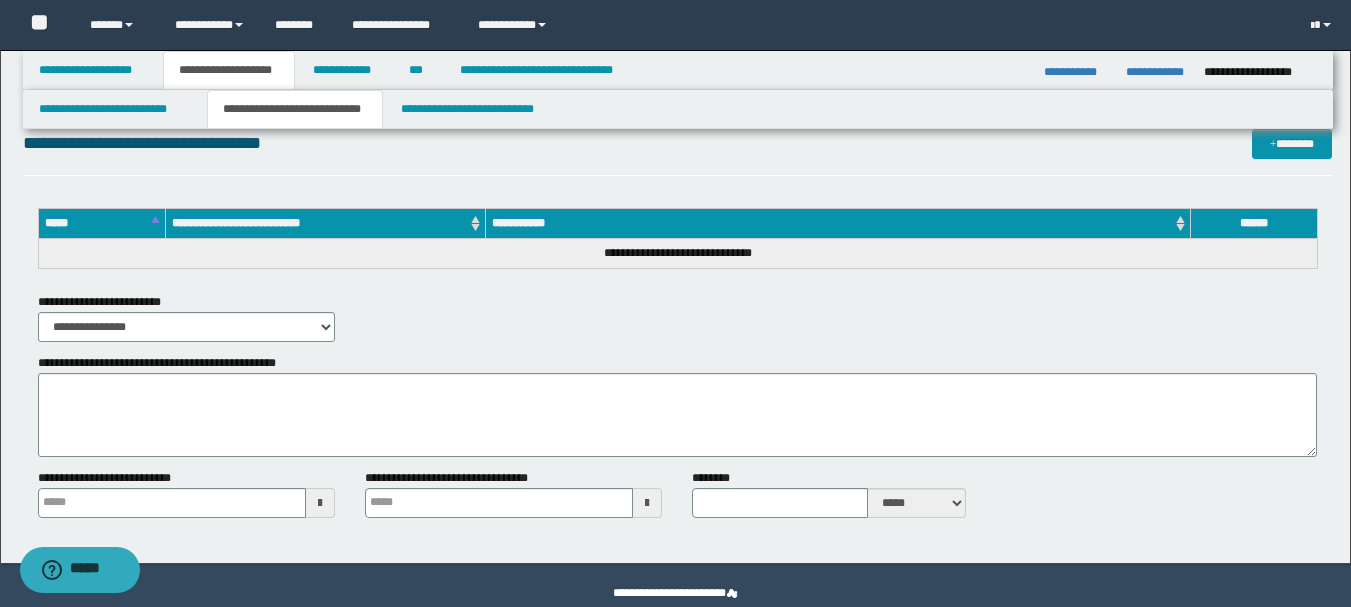 scroll, scrollTop: 1051, scrollLeft: 0, axis: vertical 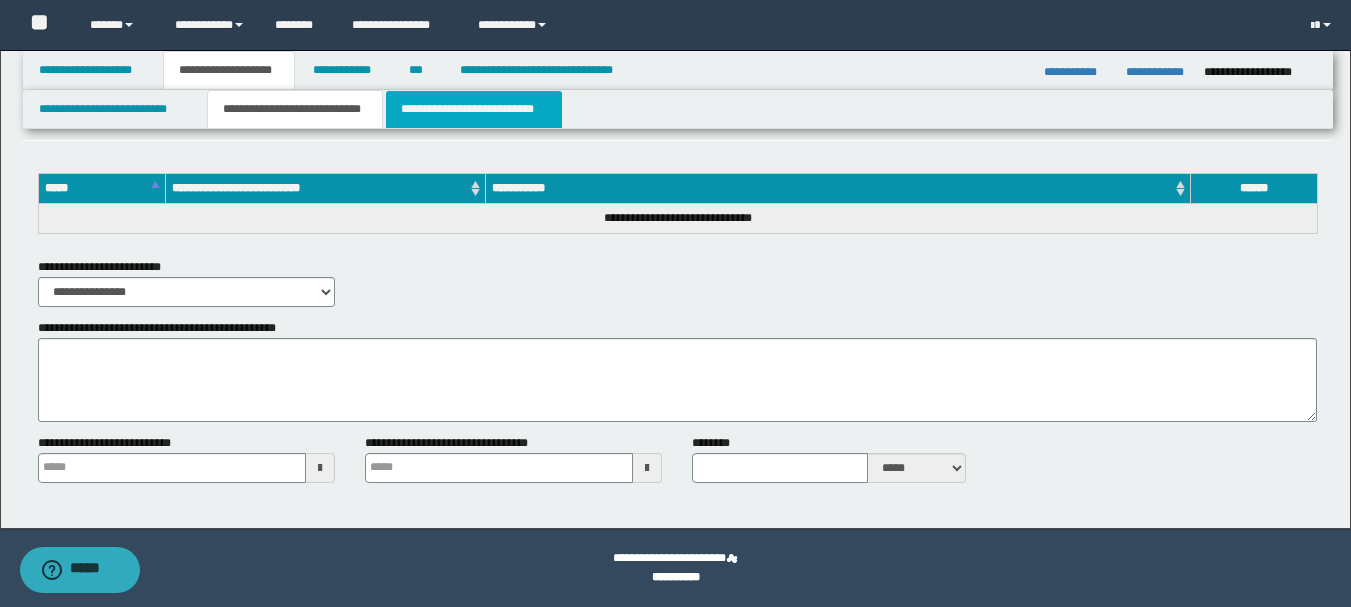 click on "**********" at bounding box center (474, 109) 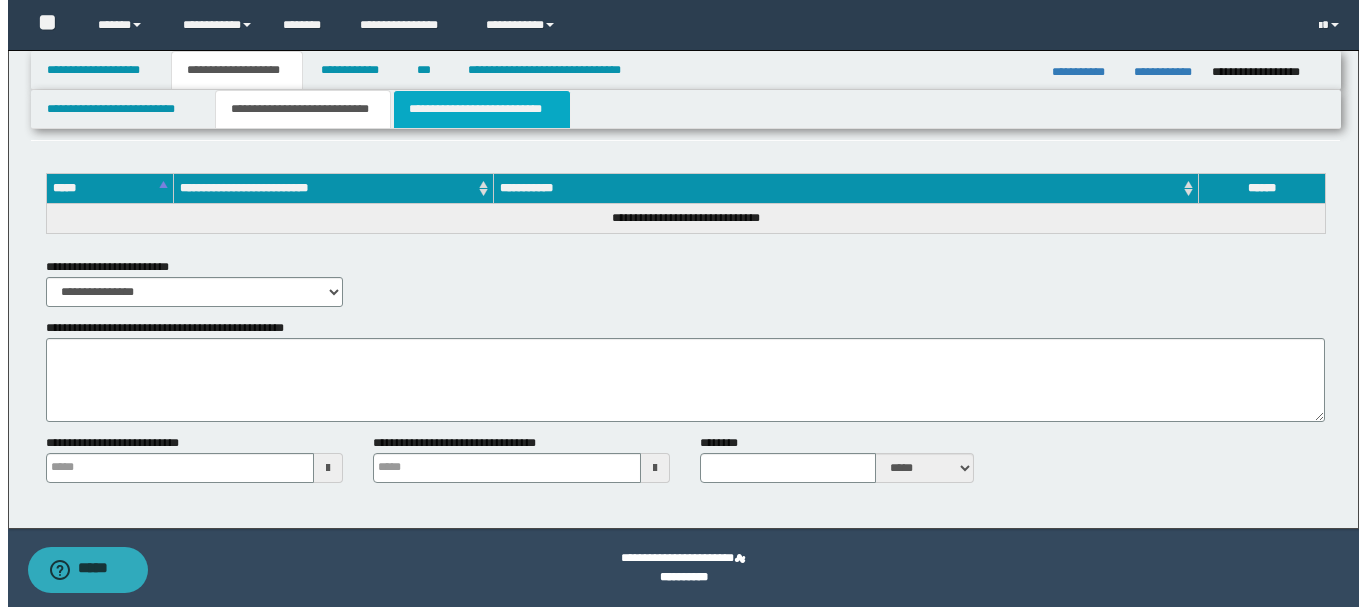 scroll, scrollTop: 0, scrollLeft: 0, axis: both 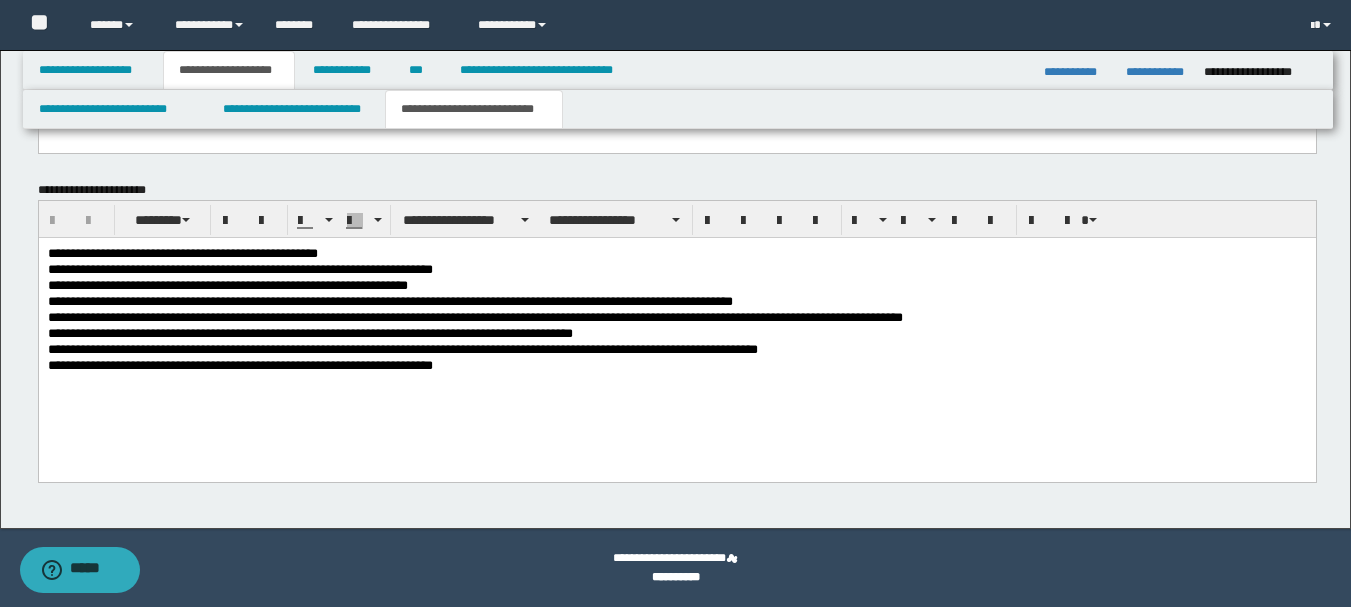 click on "**********" at bounding box center (474, 316) 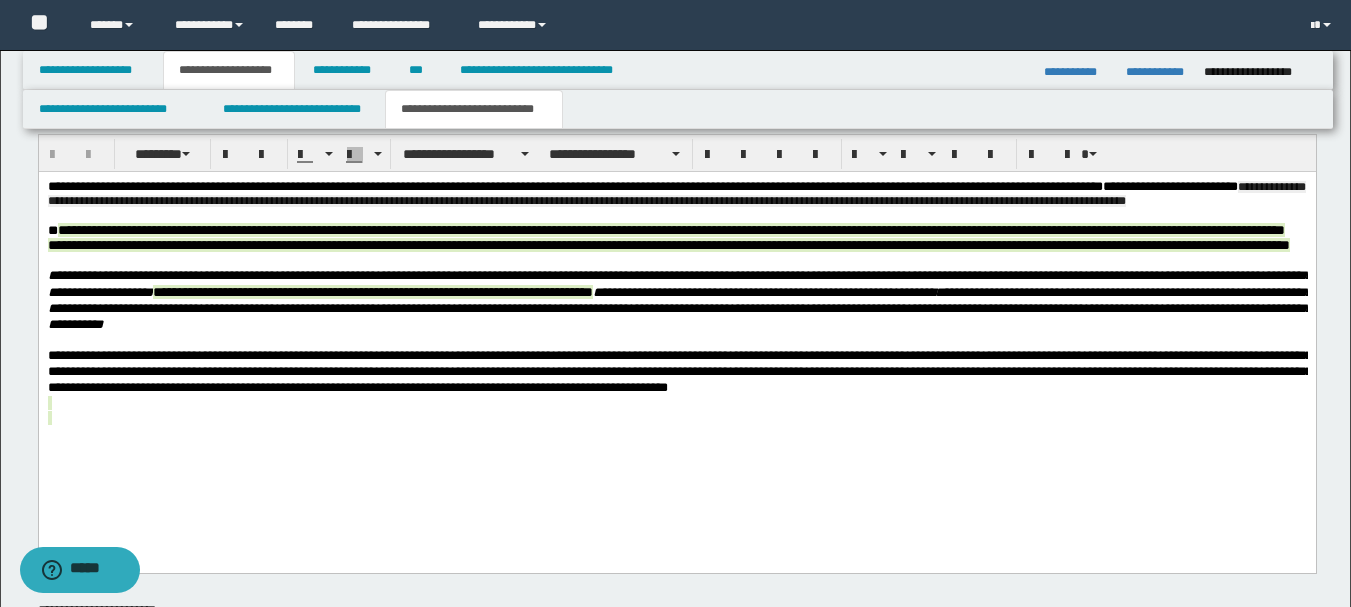 scroll, scrollTop: 681, scrollLeft: 0, axis: vertical 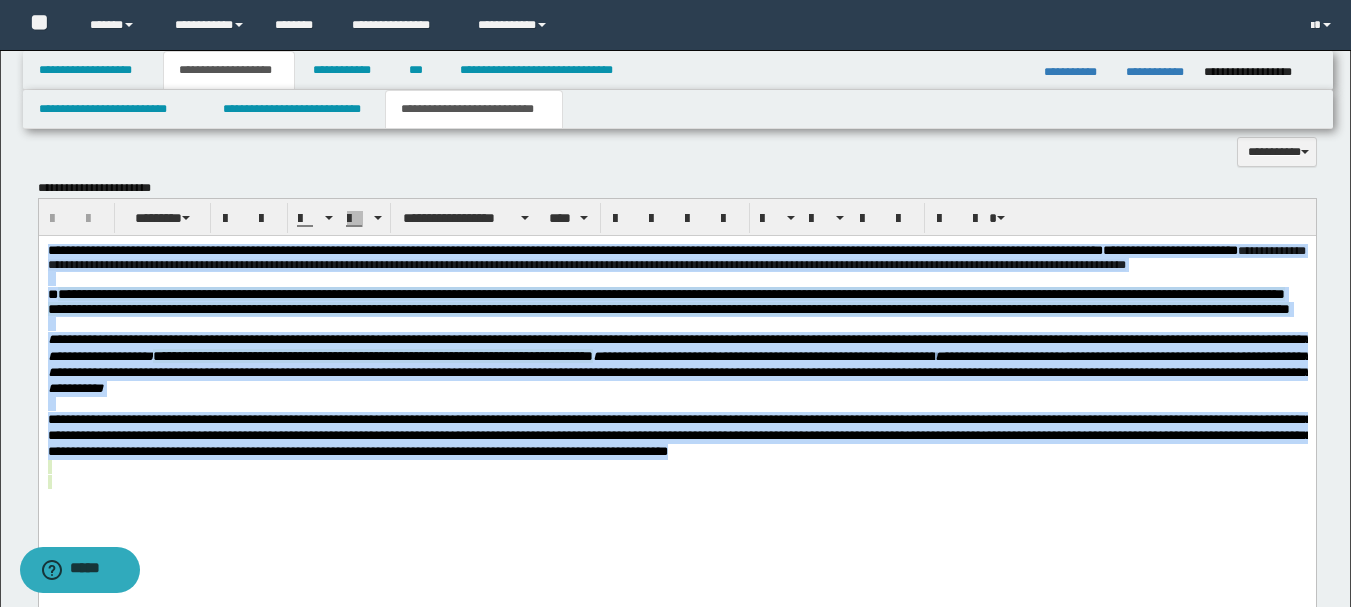 drag, startPoint x: 1234, startPoint y: 489, endPoint x: 32, endPoint y: 255, distance: 1224.5652 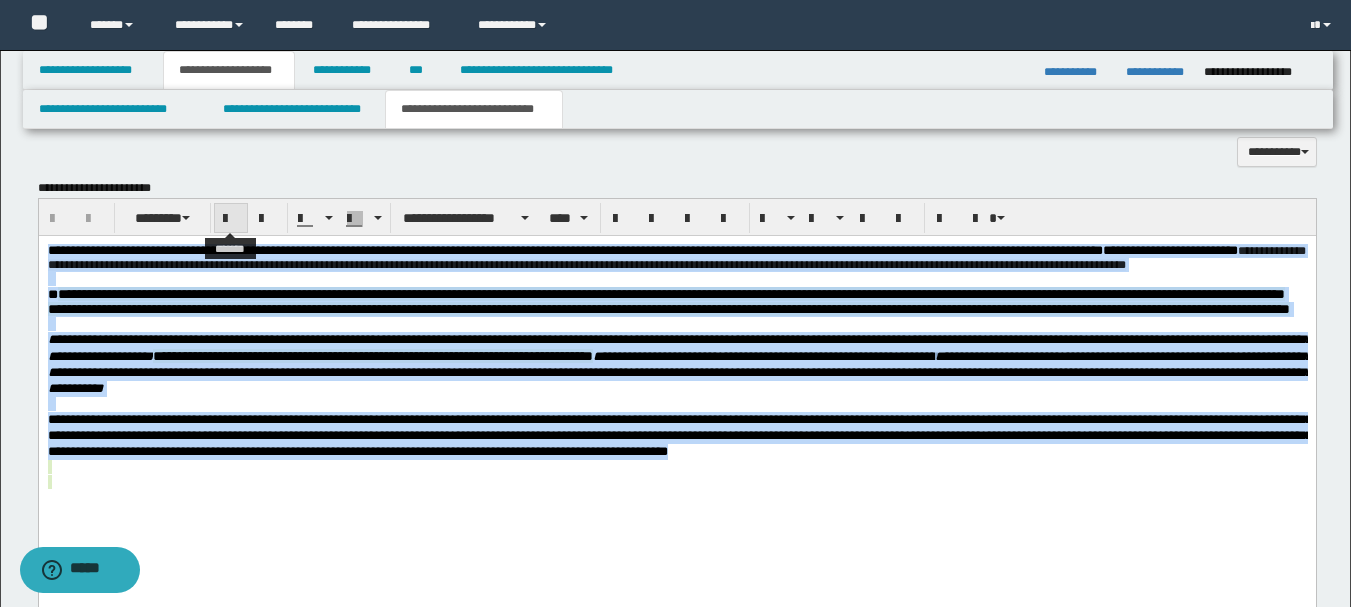 click at bounding box center [231, 218] 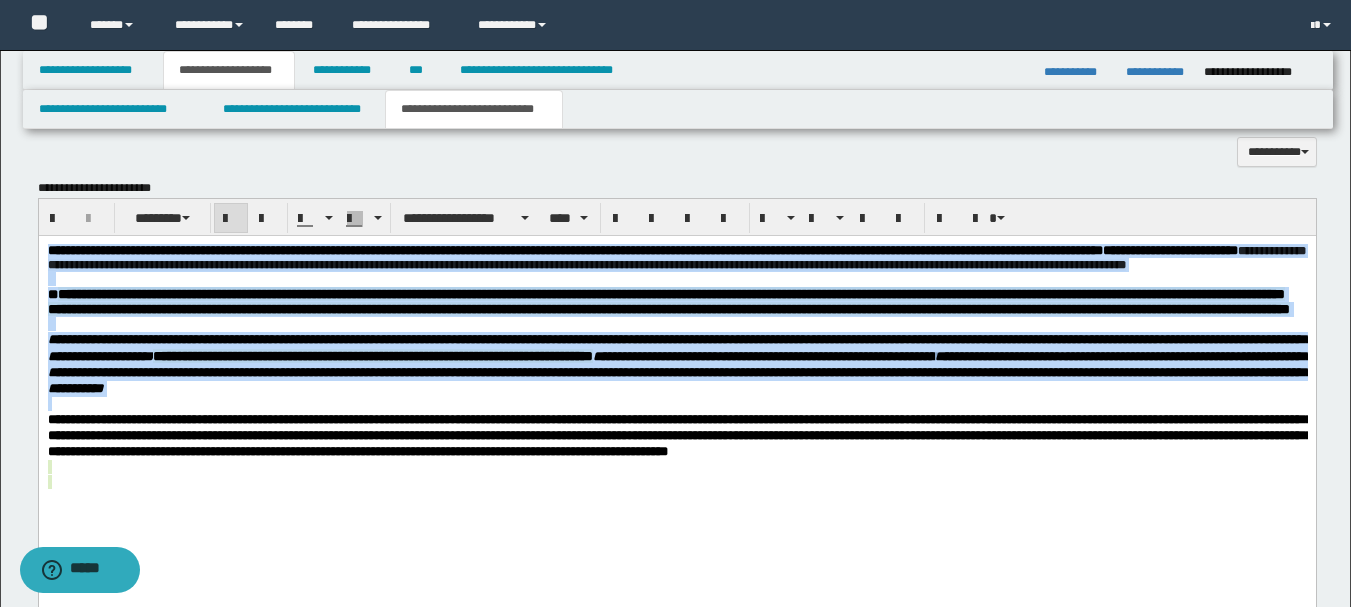 click at bounding box center [231, 218] 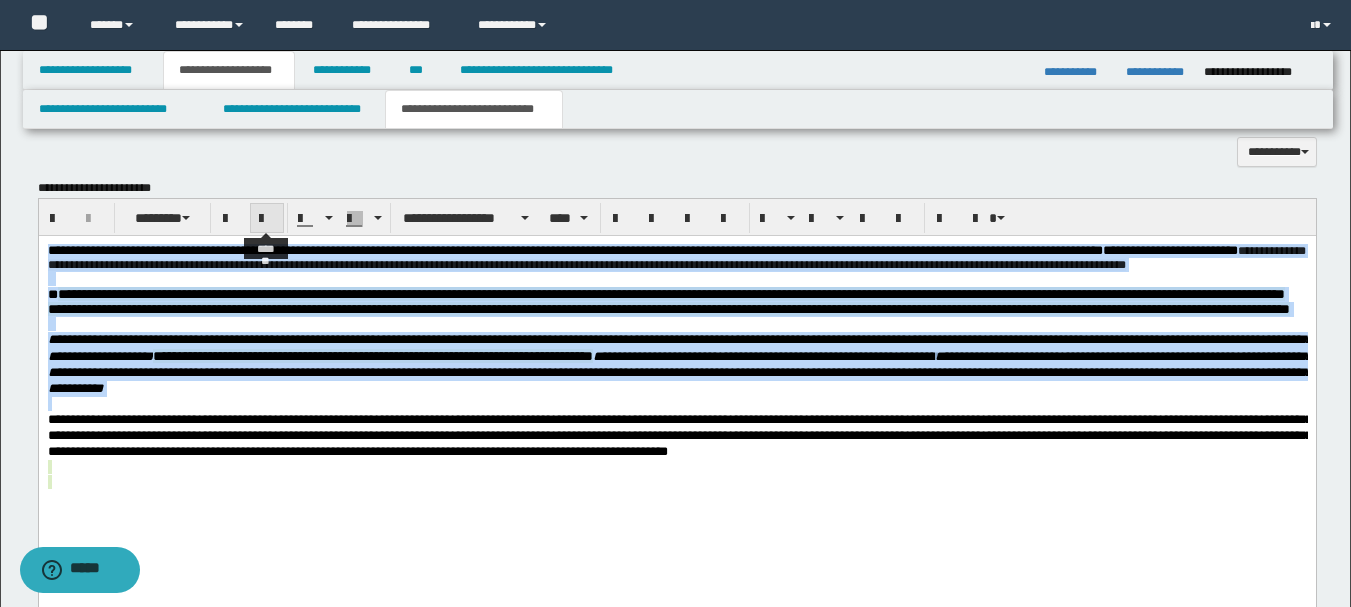 click at bounding box center (267, 219) 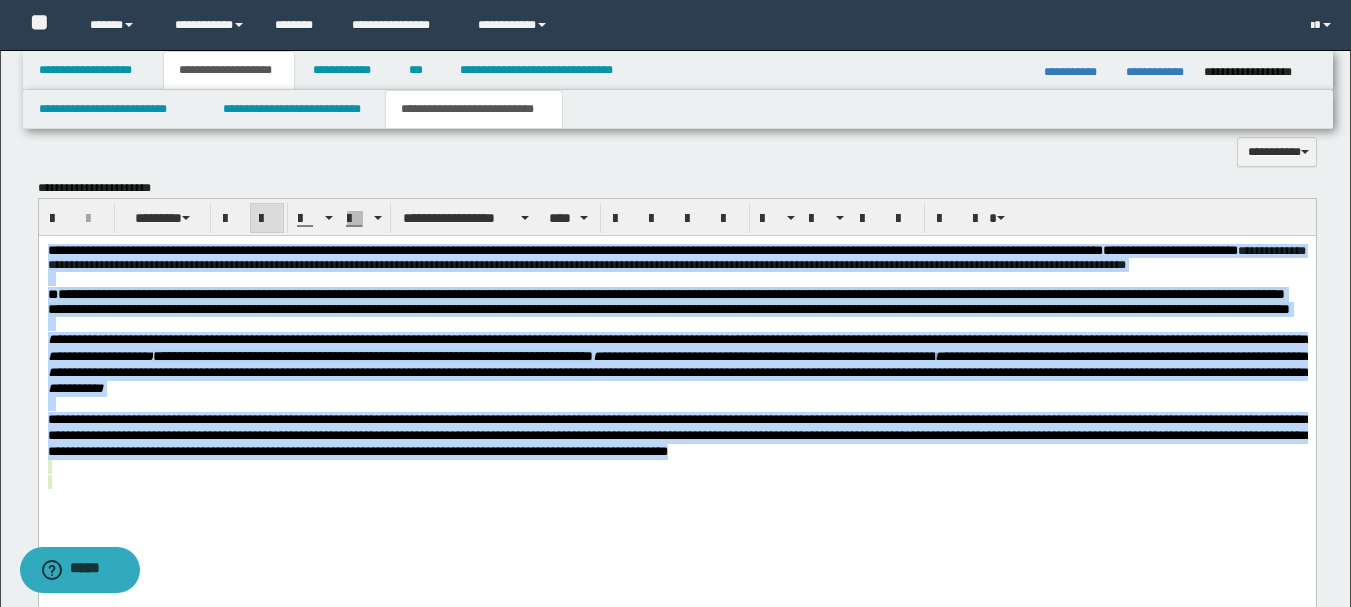 click at bounding box center [267, 219] 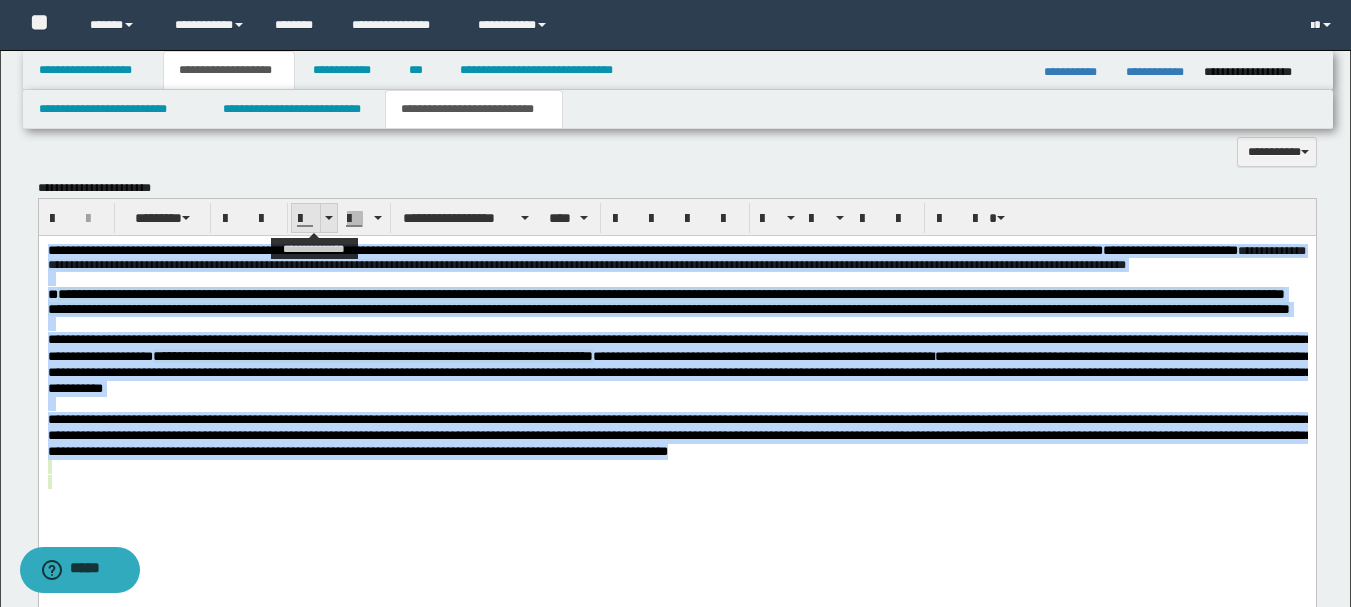click at bounding box center [329, 218] 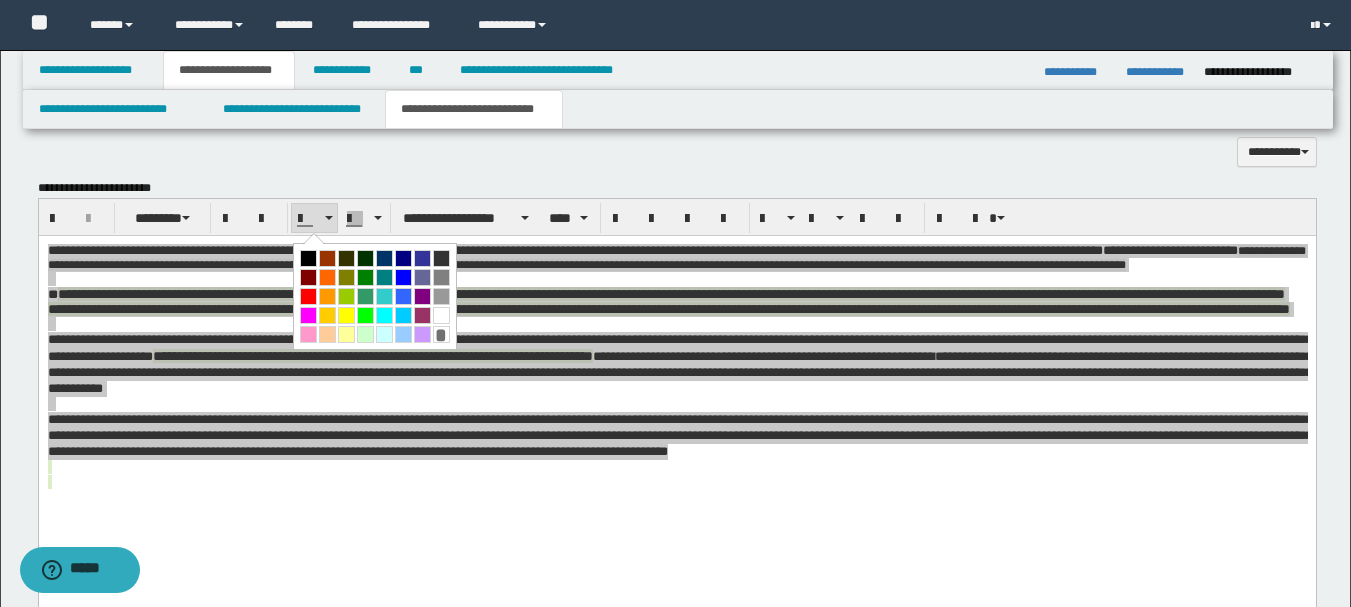 click at bounding box center (308, 258) 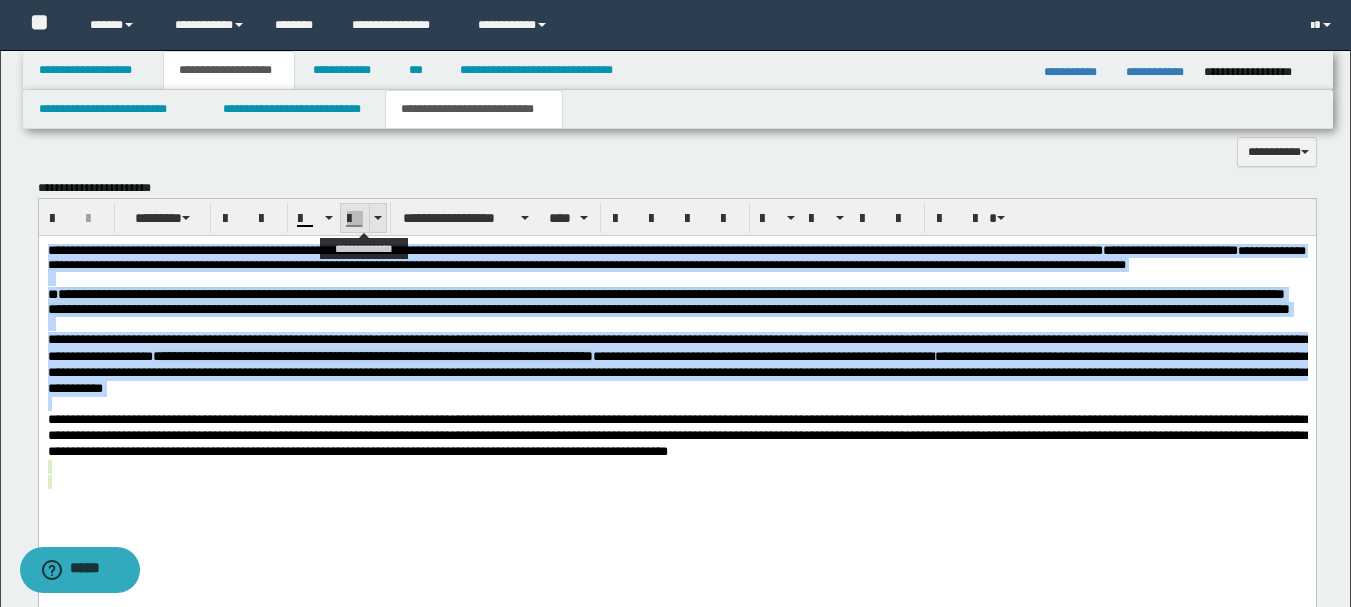 click at bounding box center (377, 218) 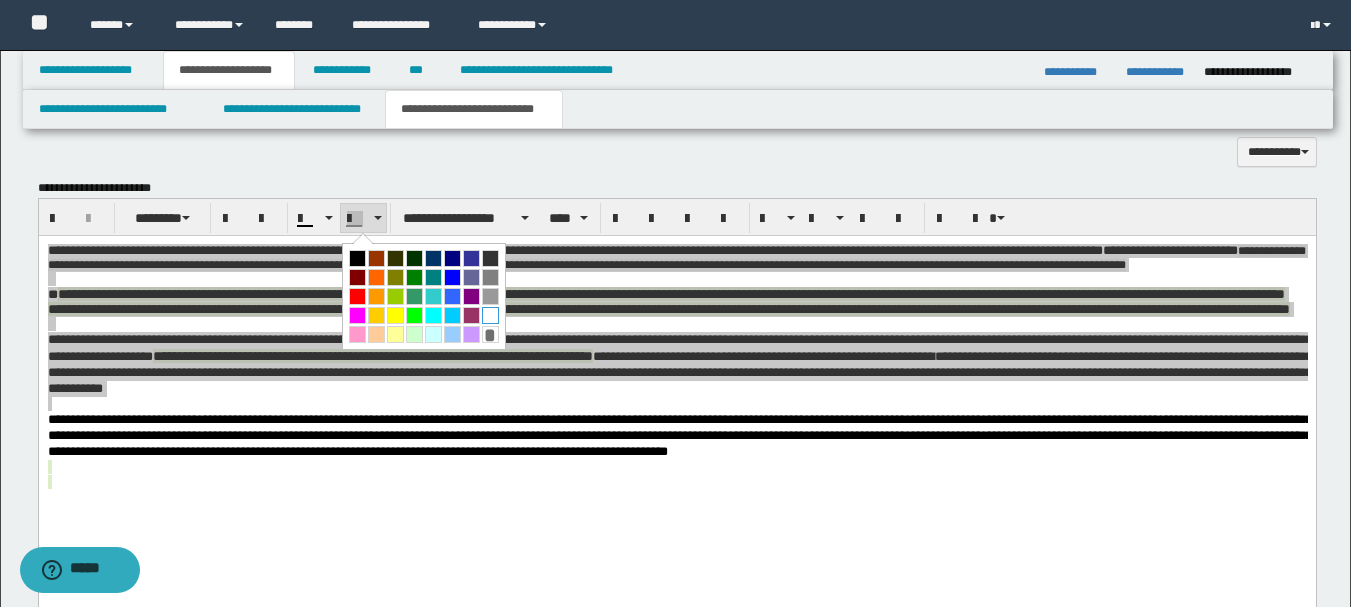 click at bounding box center [490, 315] 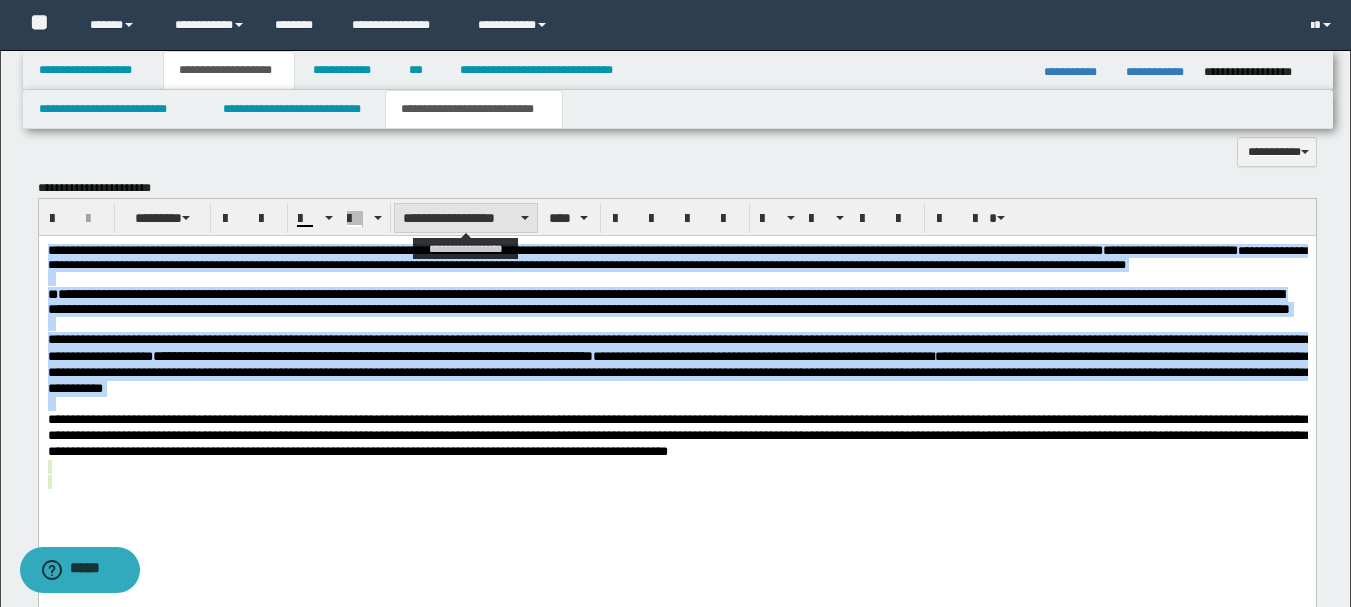 click on "**********" at bounding box center (466, 218) 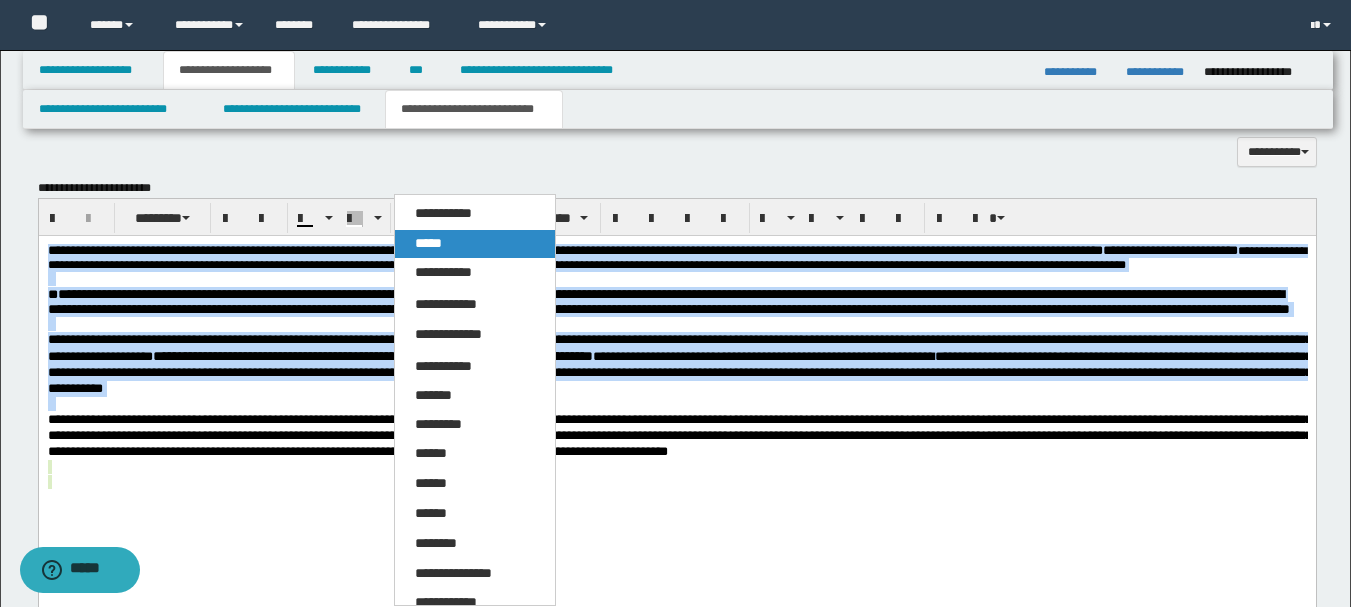 click on "*****" at bounding box center (475, 244) 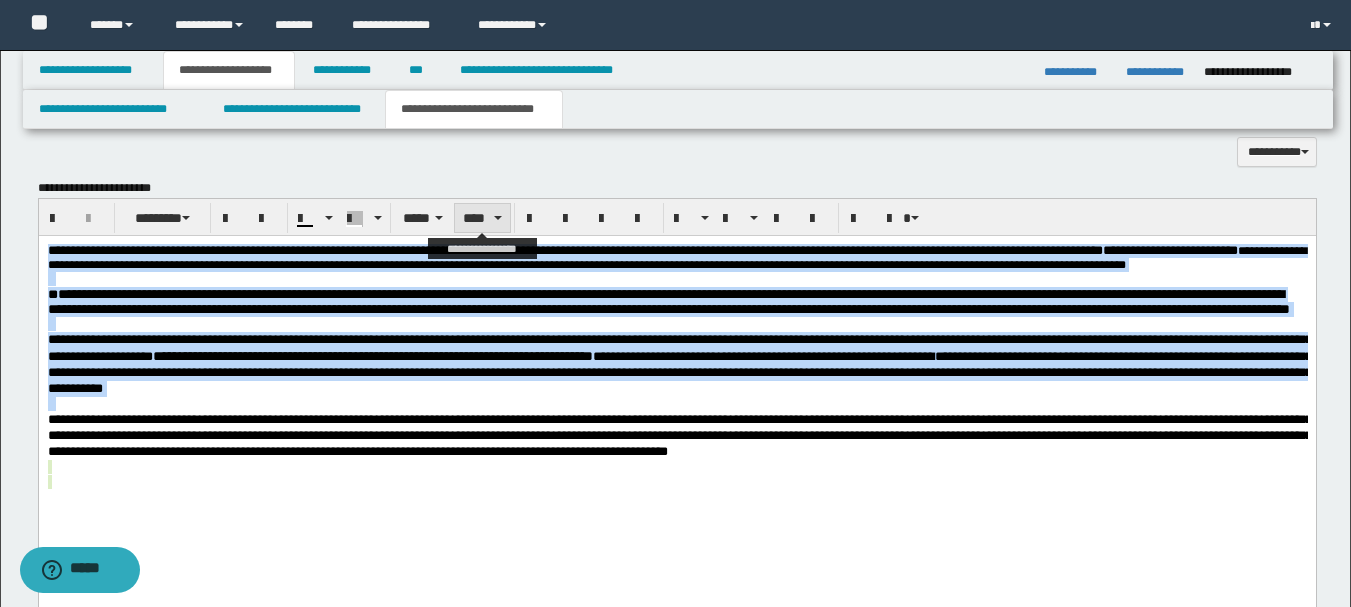 click on "****" at bounding box center (482, 218) 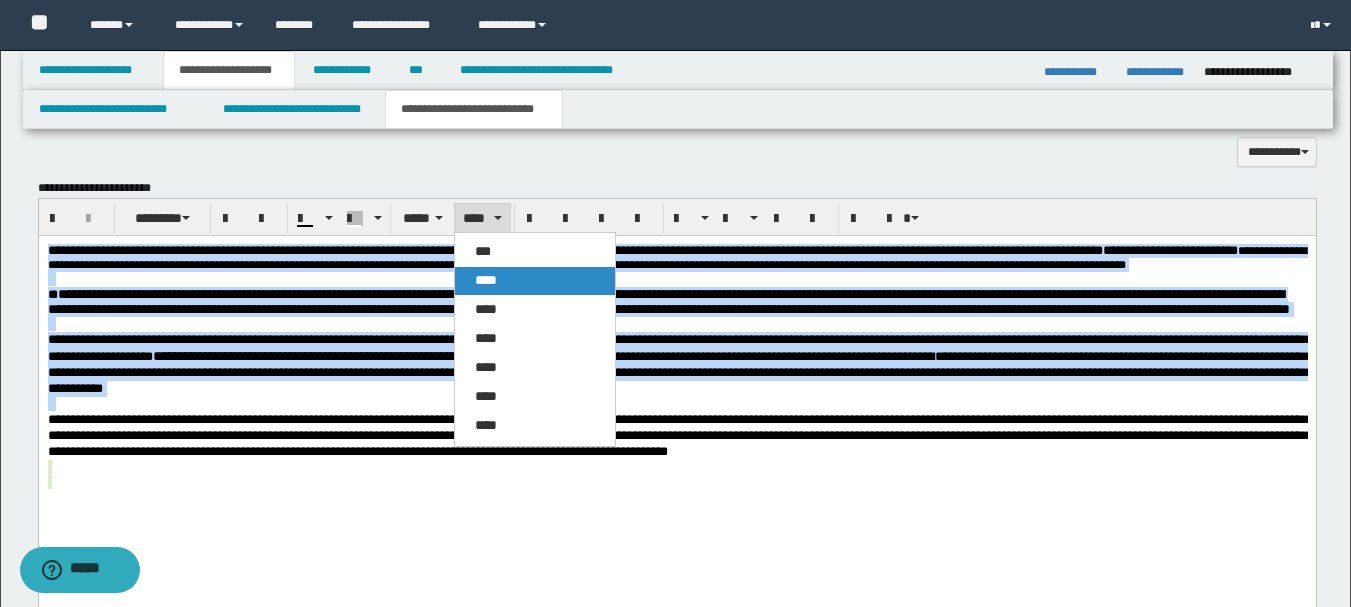 click on "****" at bounding box center [486, 280] 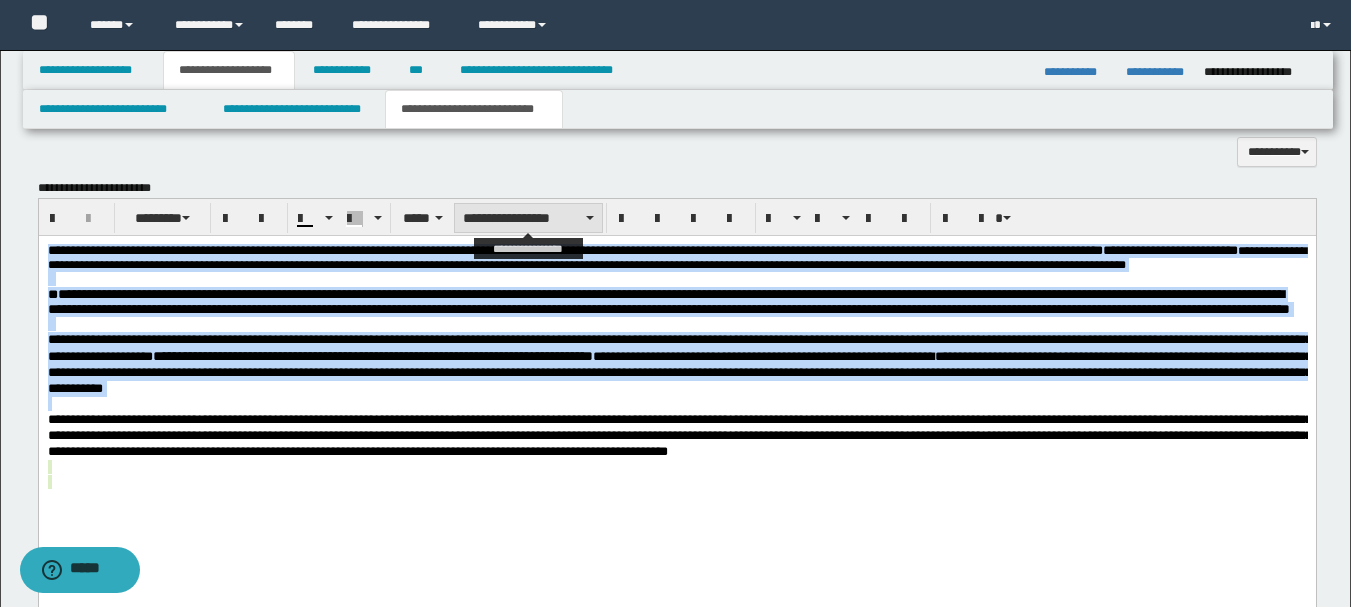 click on "**********" at bounding box center [528, 218] 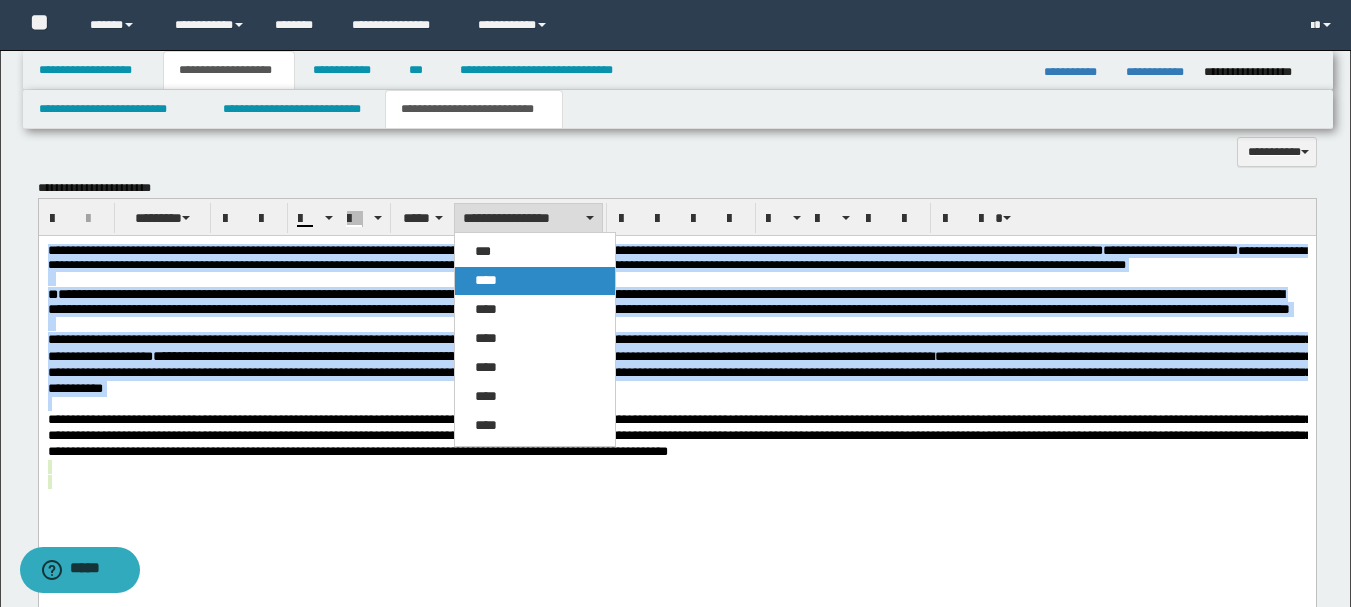 click on "****" at bounding box center [486, 280] 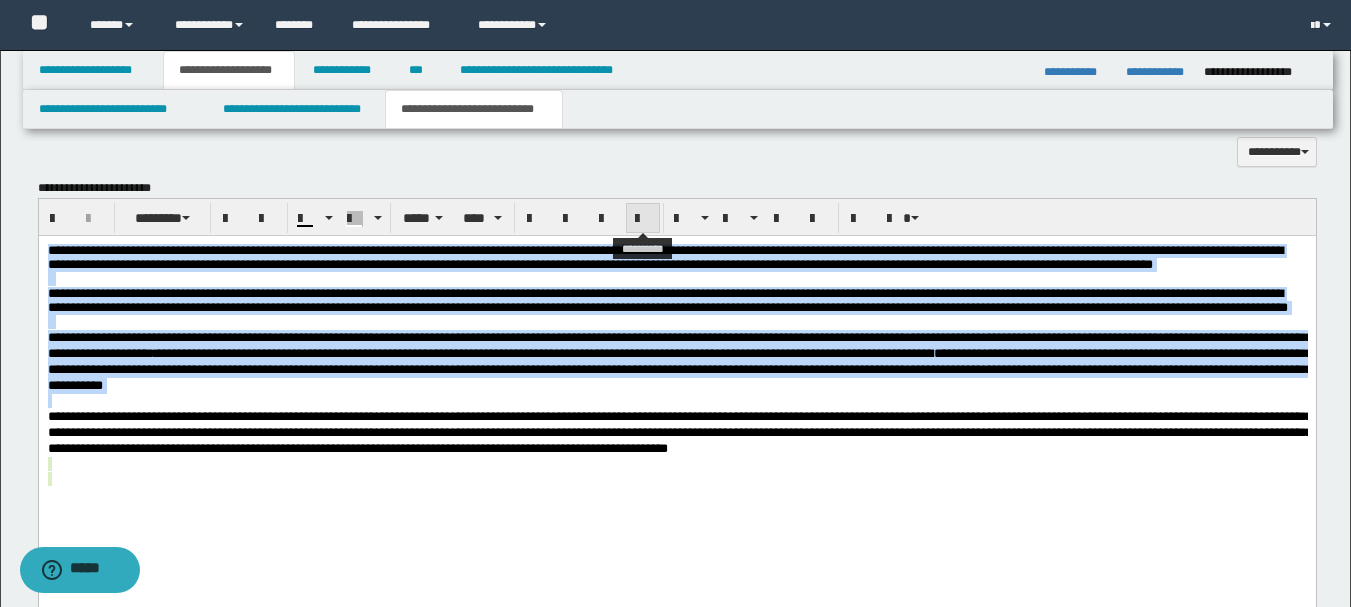 click at bounding box center [643, 219] 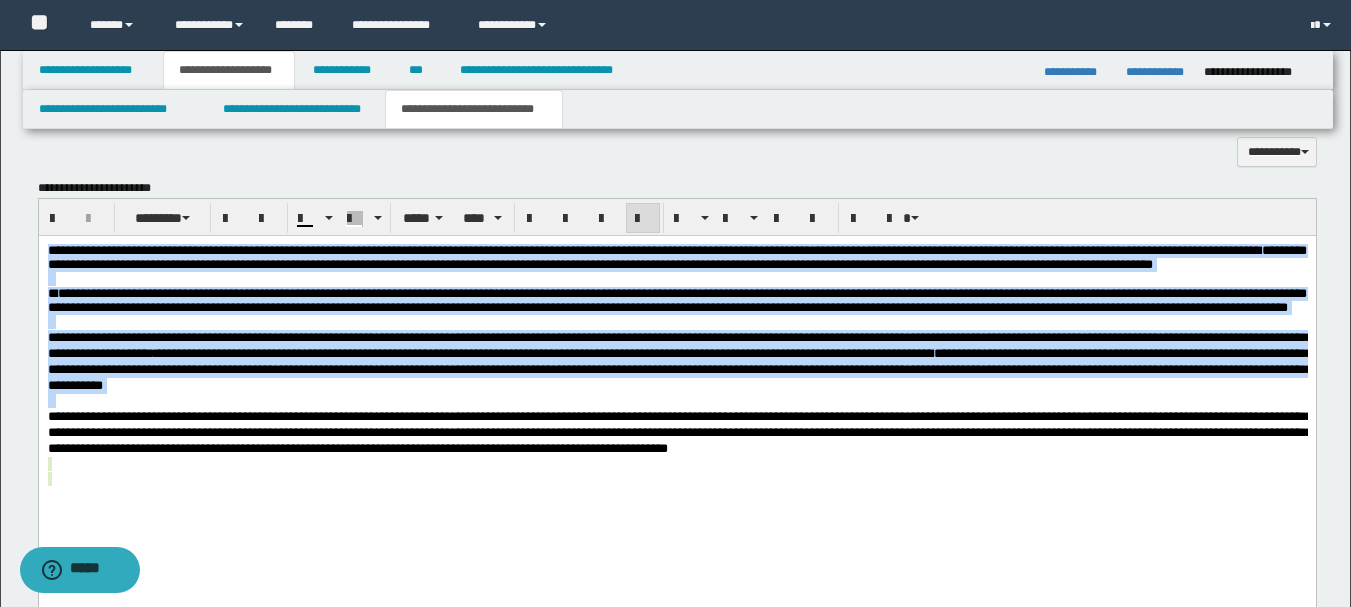 click on "**********" at bounding box center [676, 258] 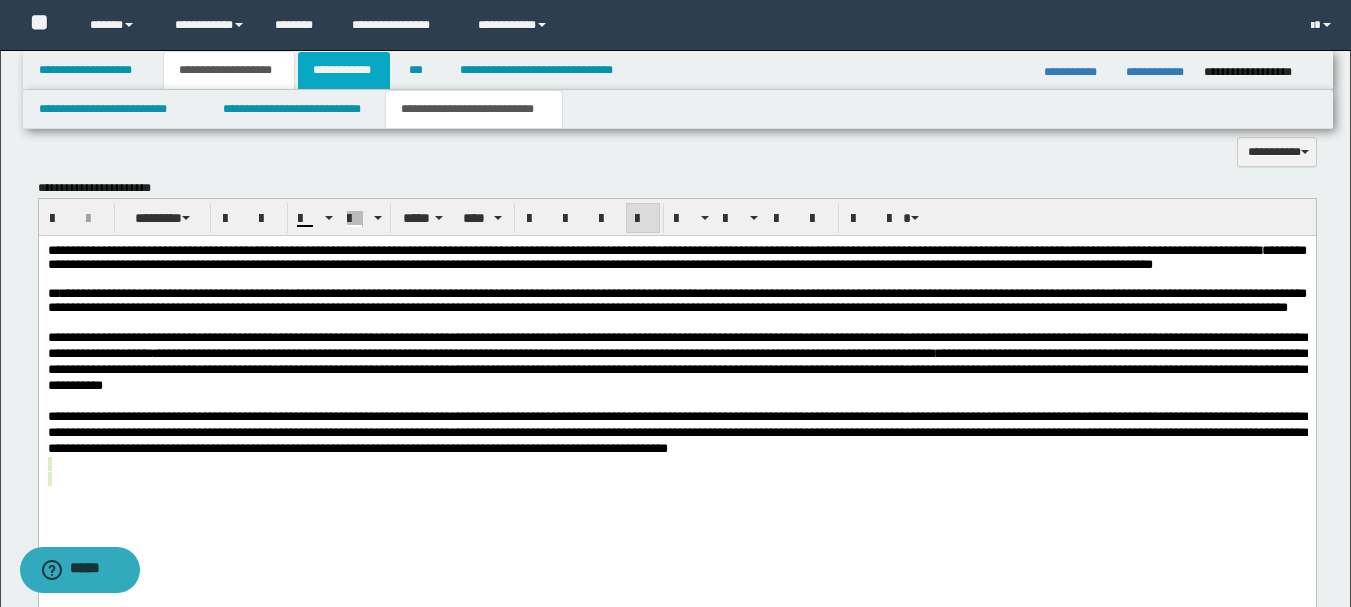 click on "**********" at bounding box center [344, 70] 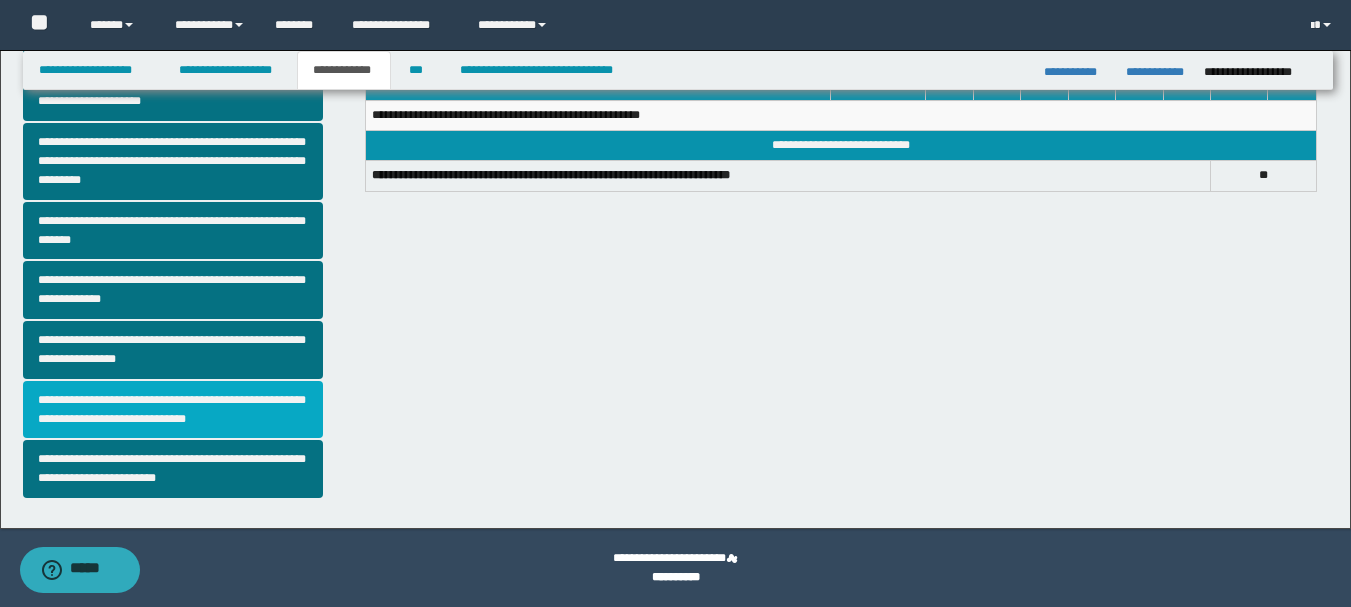 click on "**********" at bounding box center (173, 410) 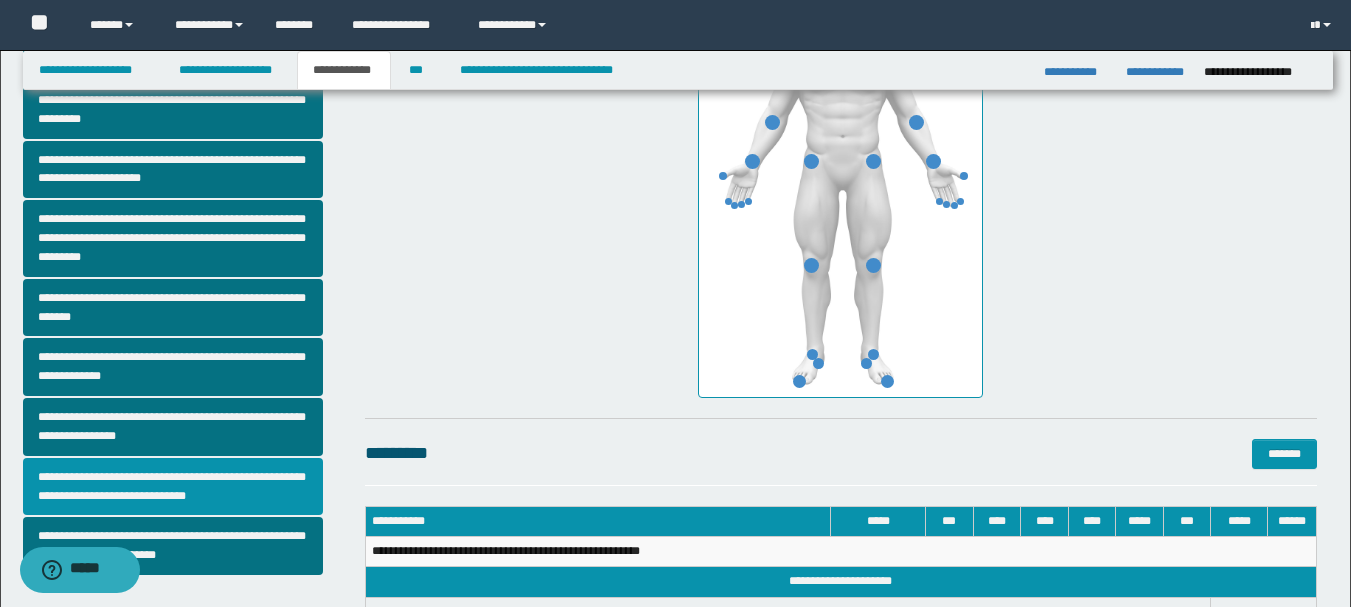 scroll, scrollTop: 314, scrollLeft: 0, axis: vertical 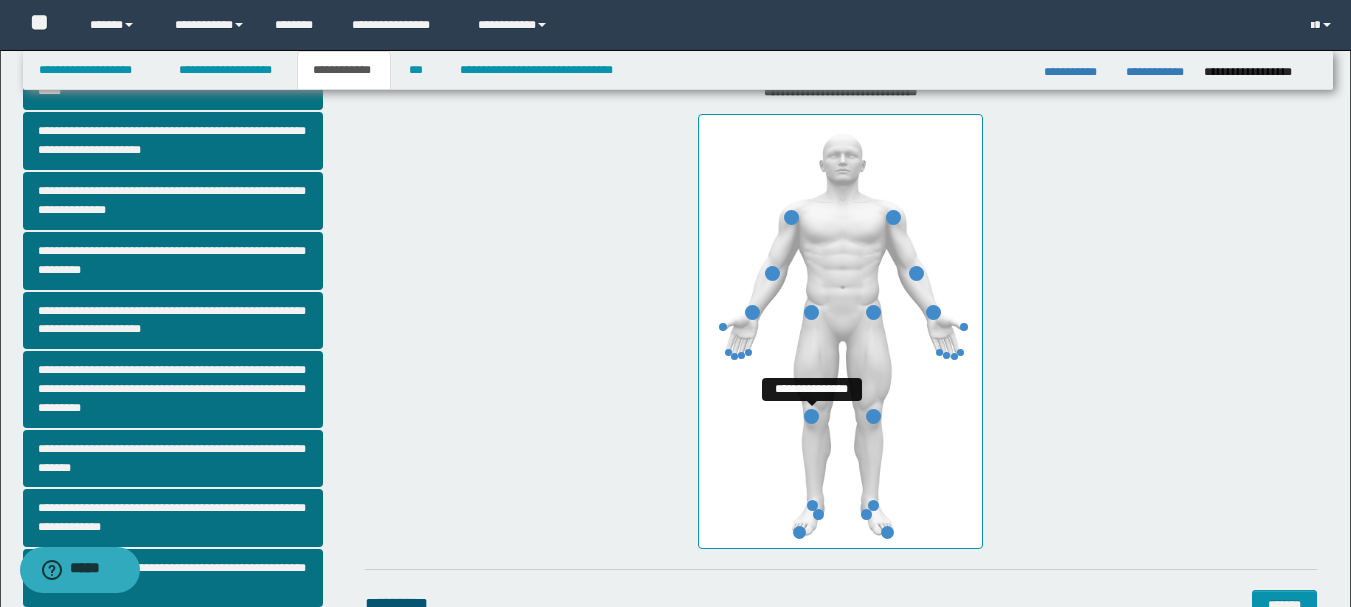 click at bounding box center (811, 416) 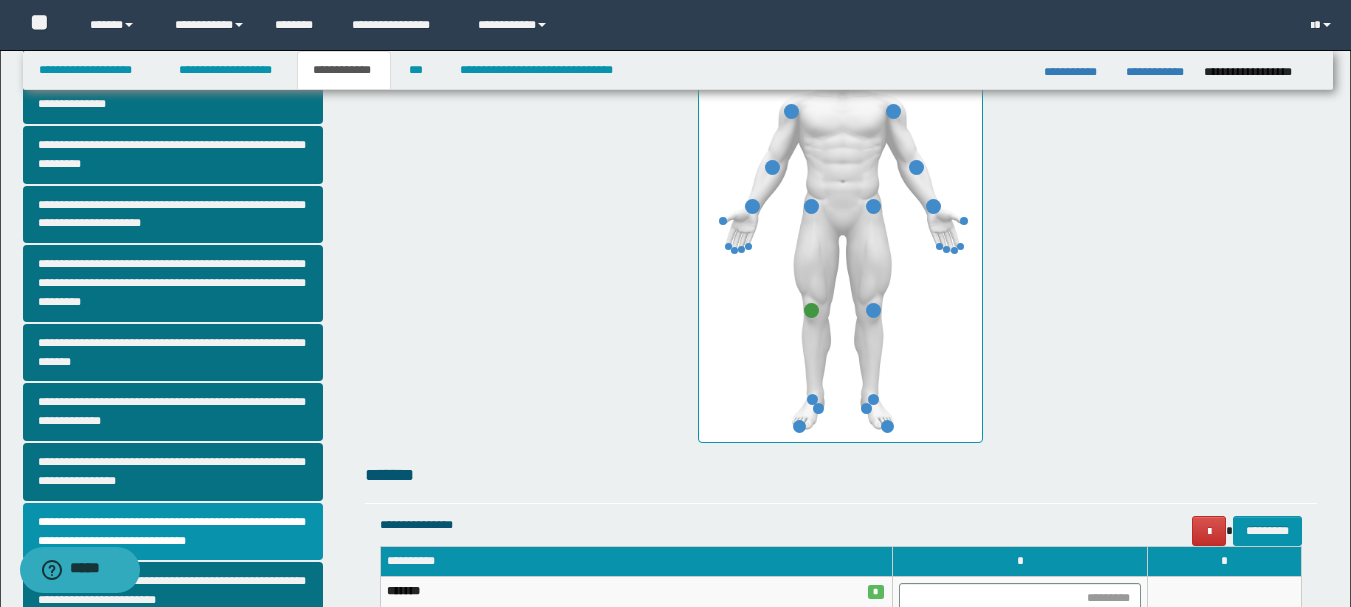 scroll, scrollTop: 614, scrollLeft: 0, axis: vertical 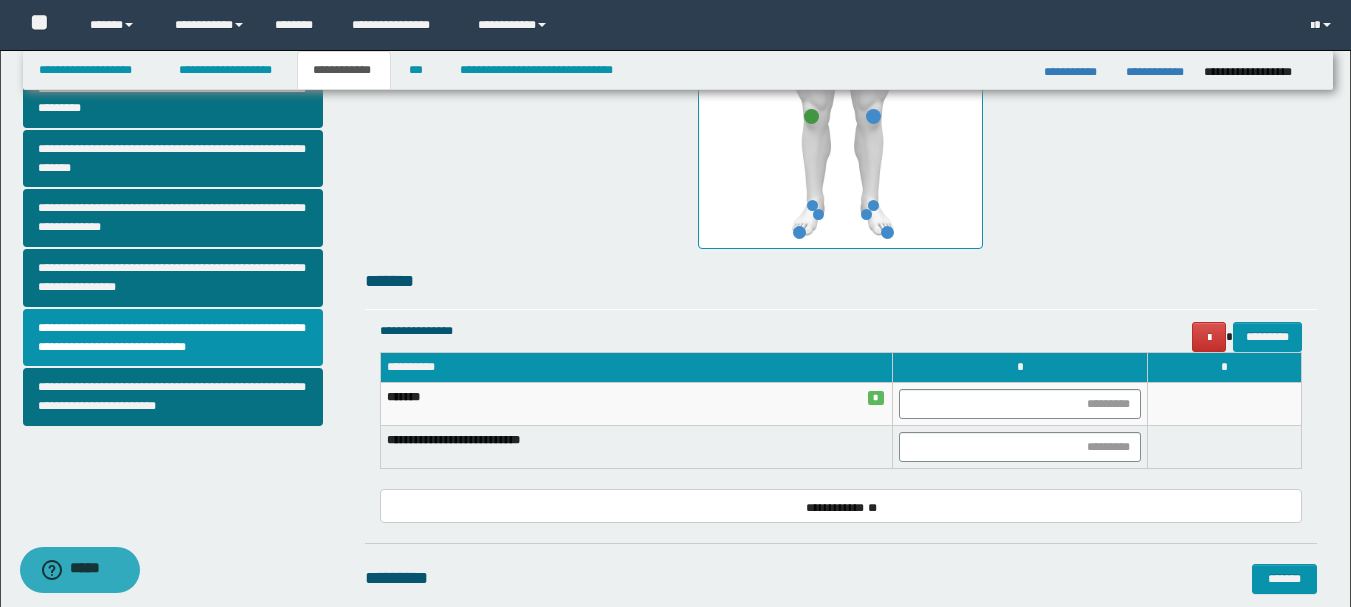 click on "*******" at bounding box center (841, 281) 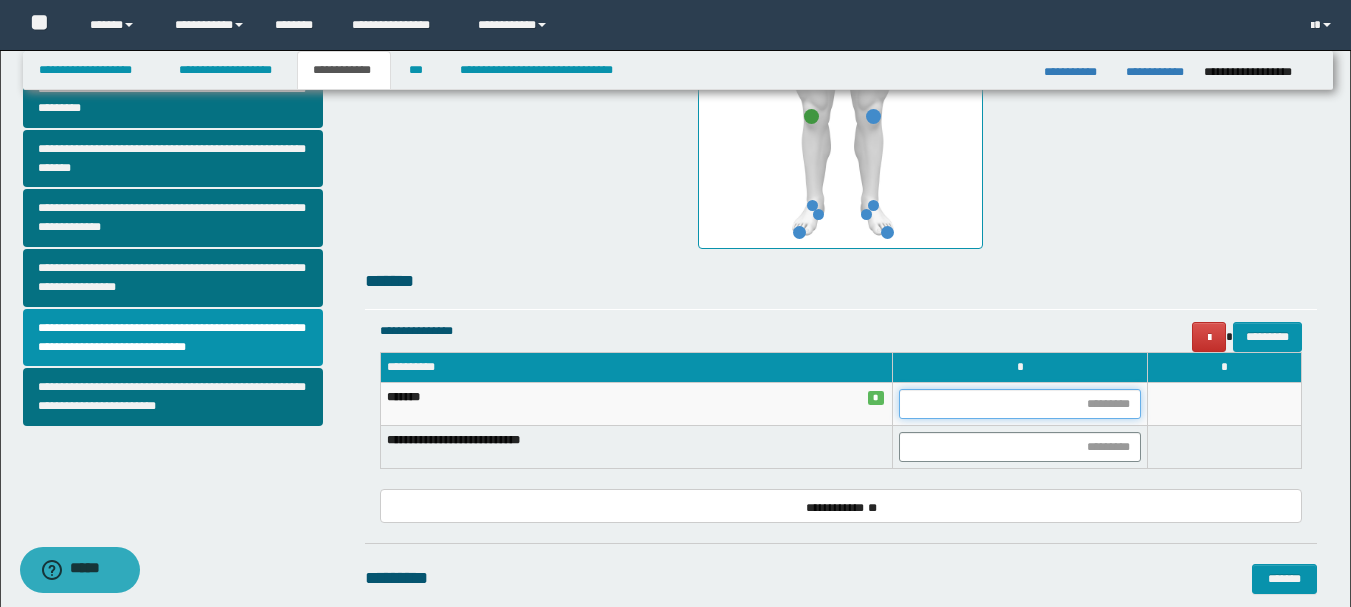click at bounding box center (1020, 404) 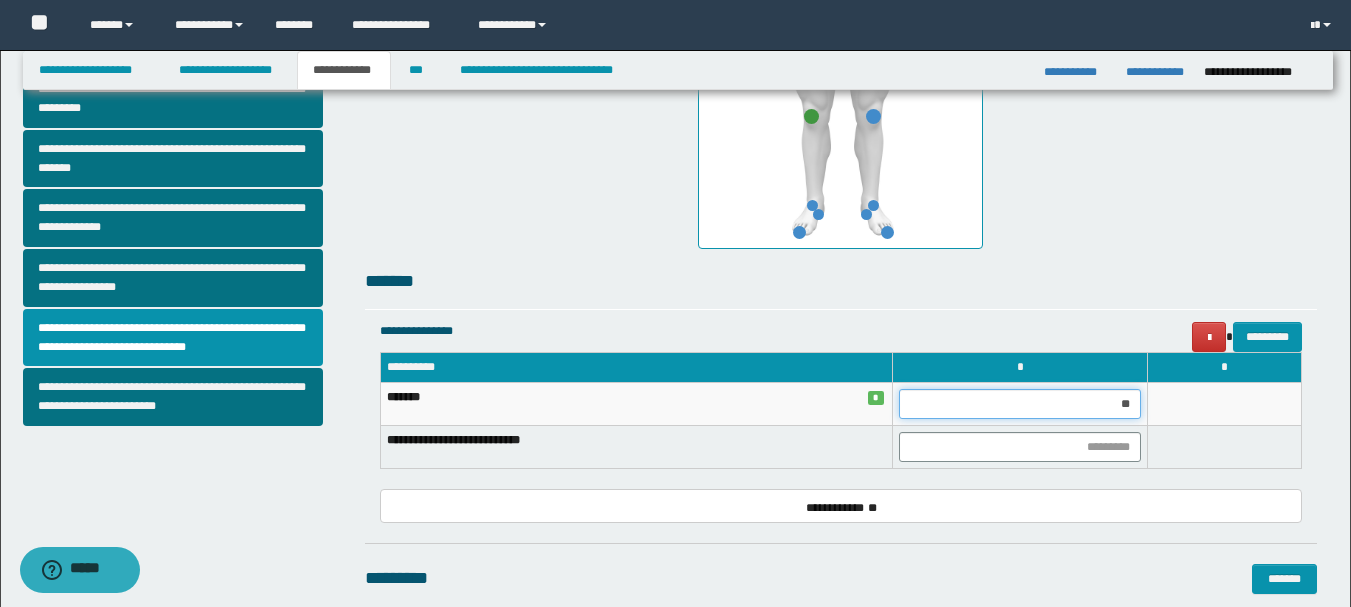 type on "*" 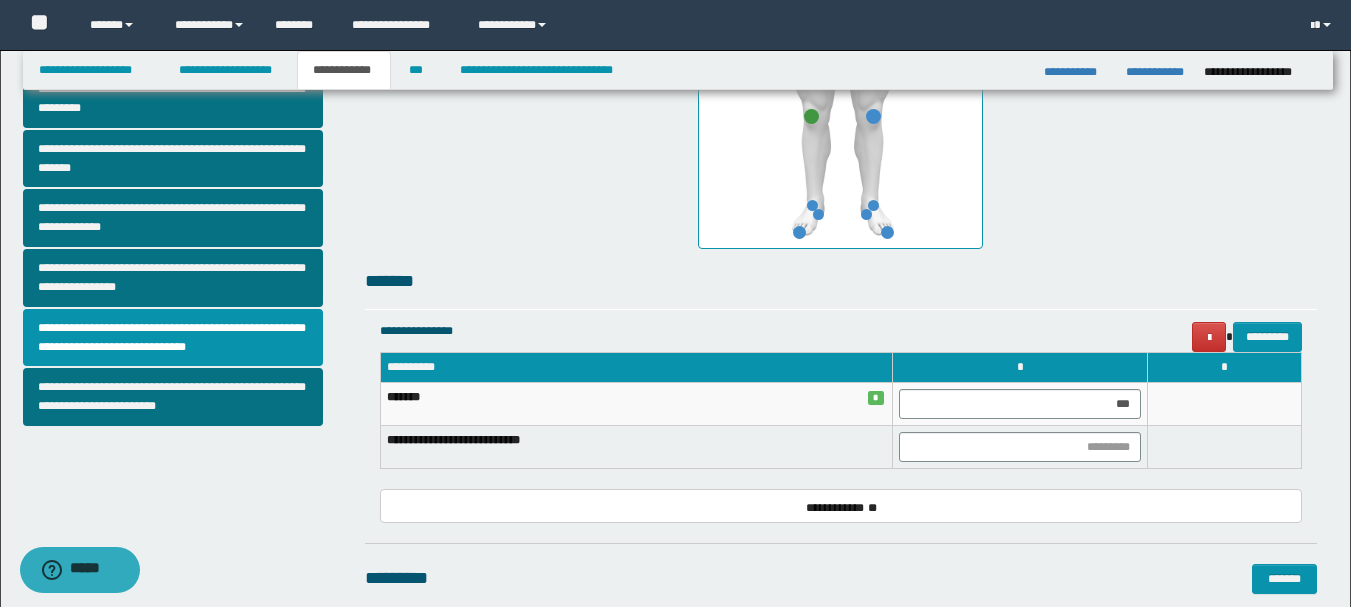 click on "*******" at bounding box center (841, 288) 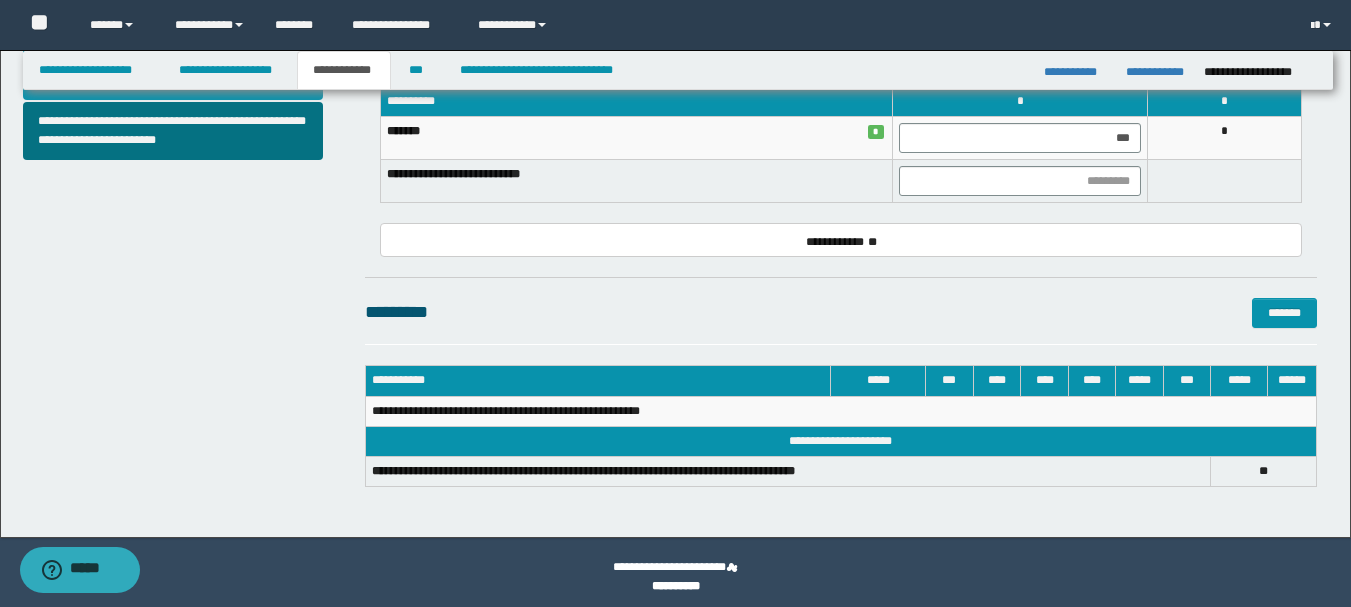 scroll, scrollTop: 889, scrollLeft: 0, axis: vertical 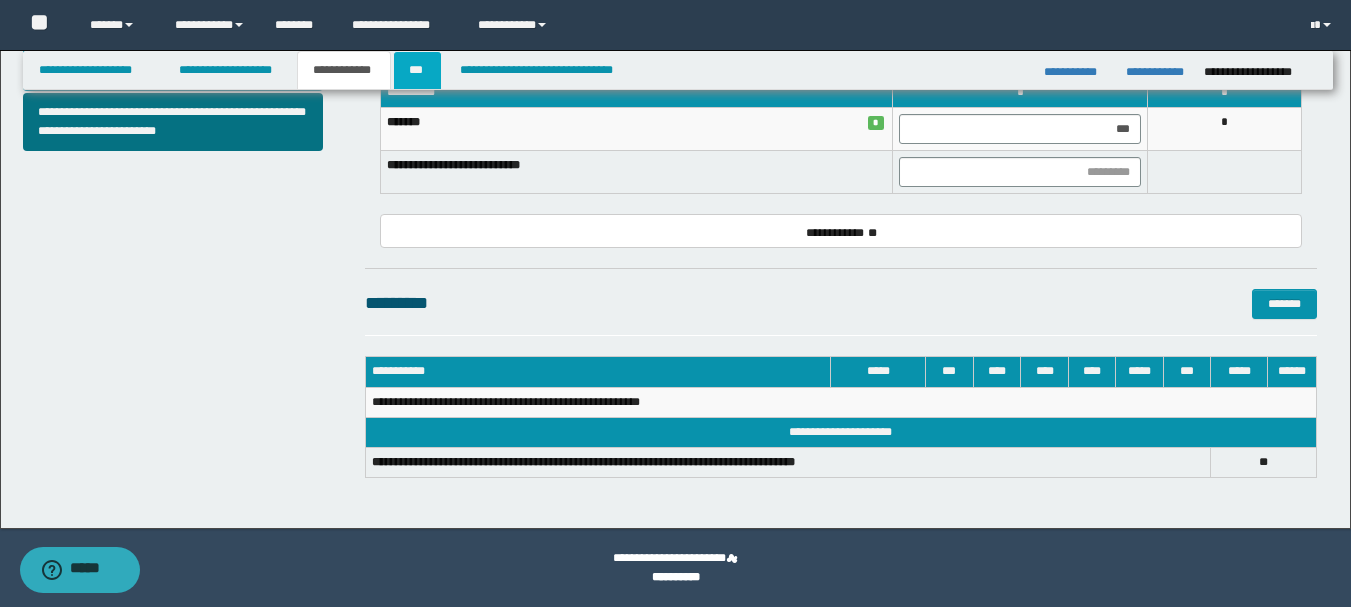 click on "***" at bounding box center (417, 70) 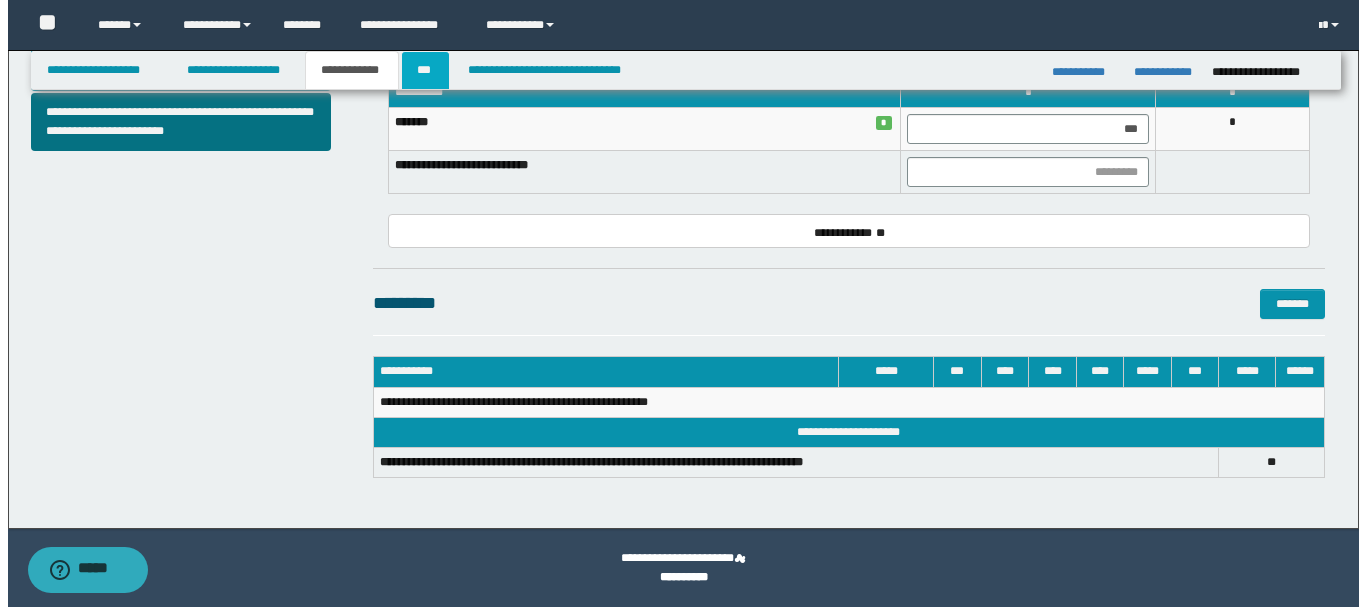 scroll, scrollTop: 0, scrollLeft: 0, axis: both 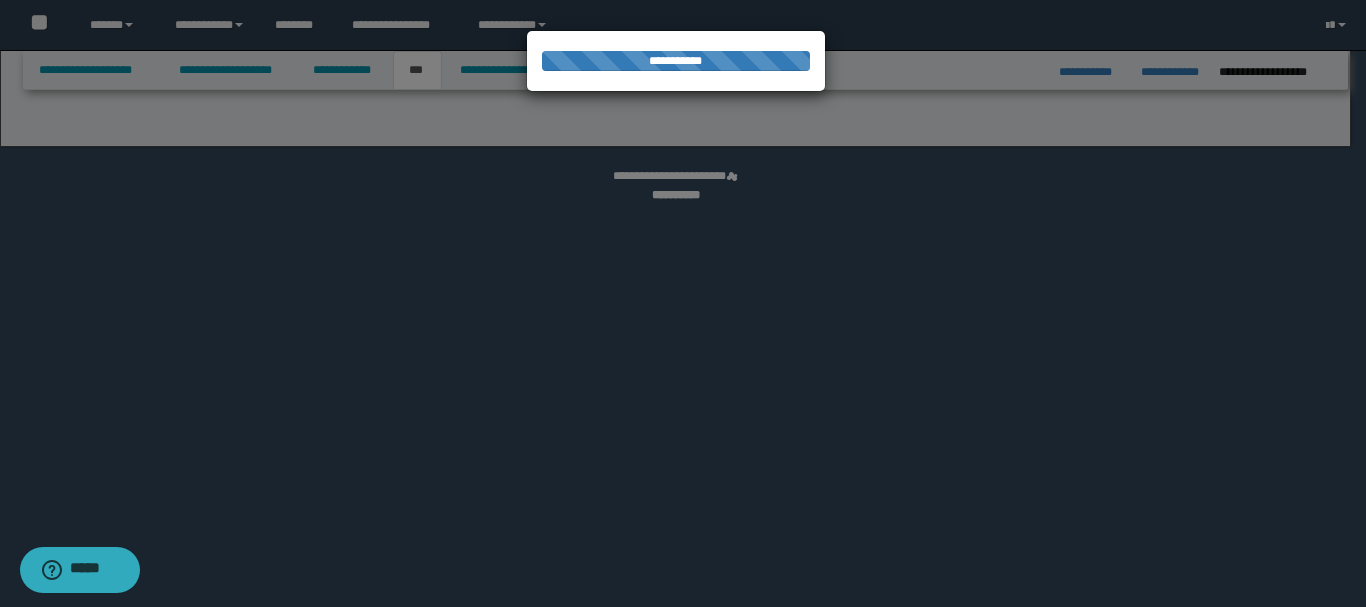 select on "*" 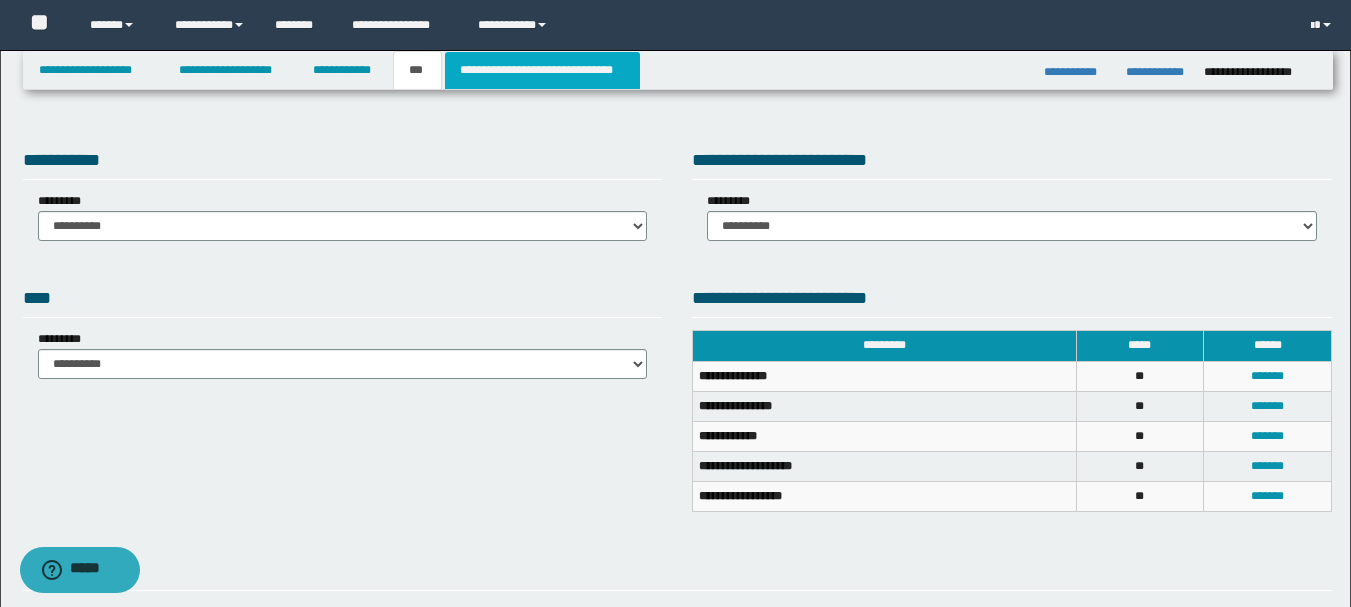 click on "**********" at bounding box center [542, 70] 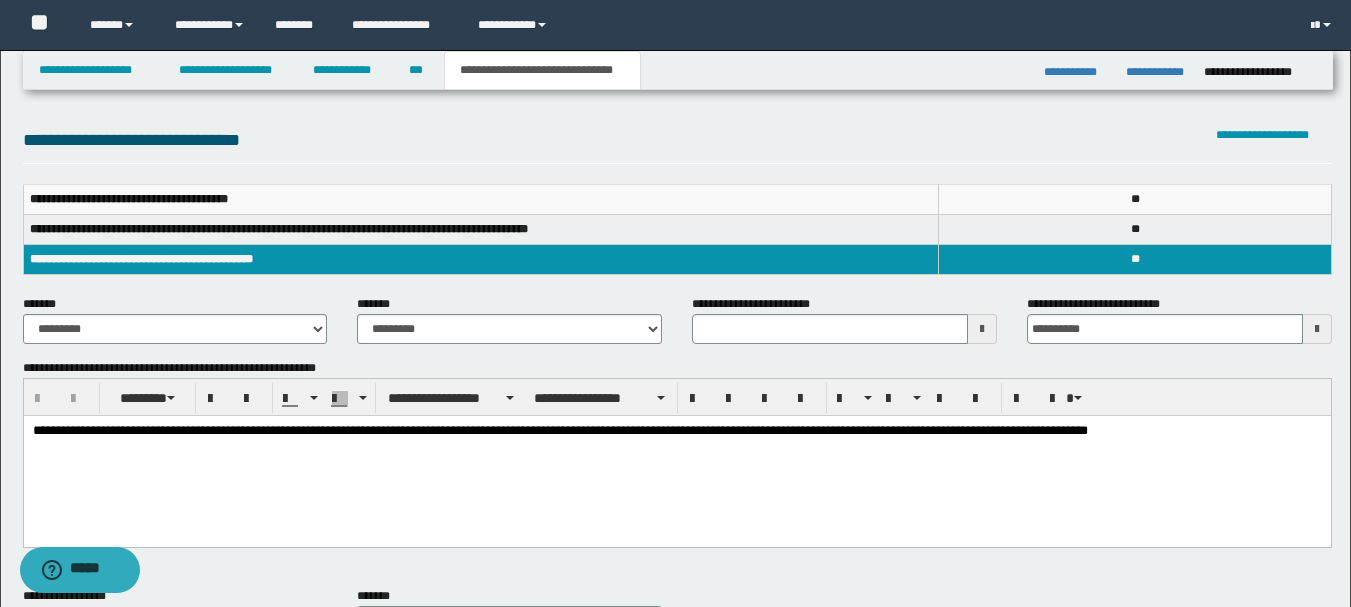 scroll, scrollTop: 200, scrollLeft: 0, axis: vertical 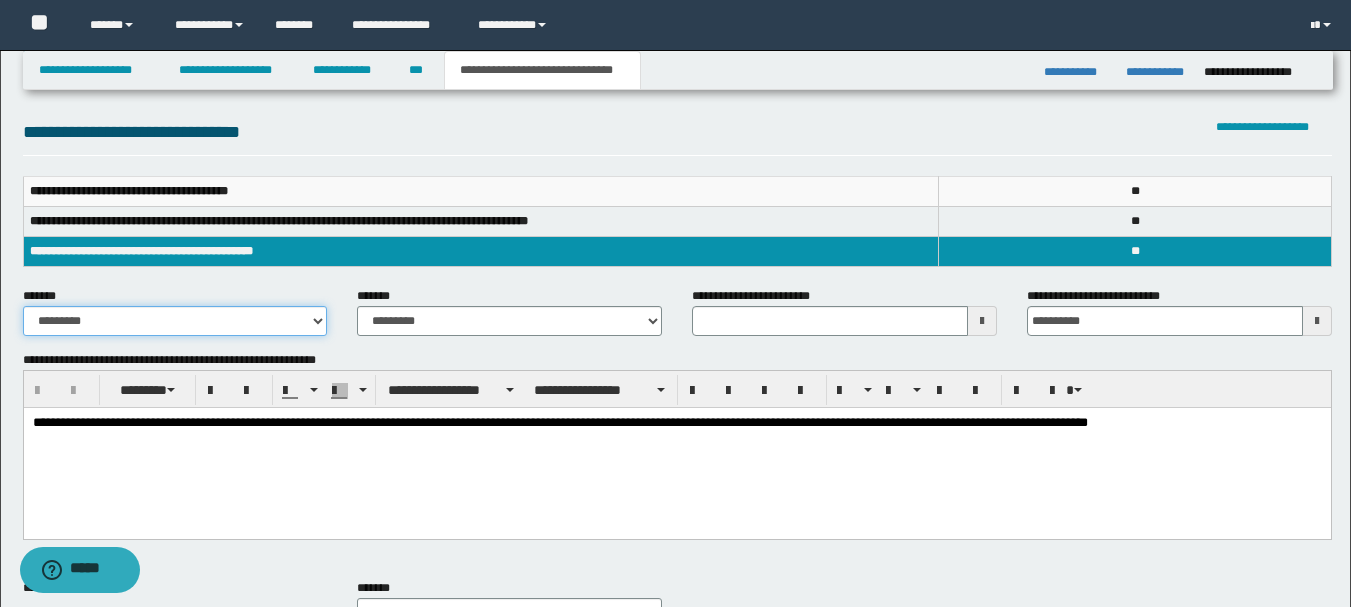 click on "**********" at bounding box center (175, 321) 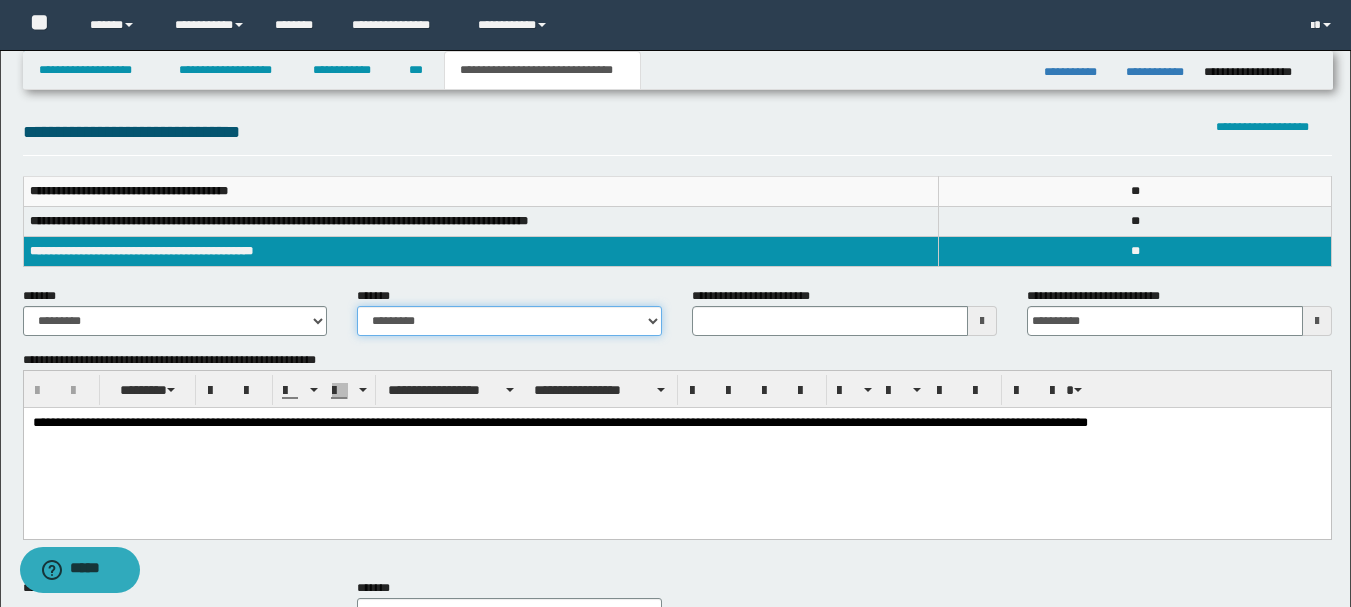 click on "**********" at bounding box center (509, 321) 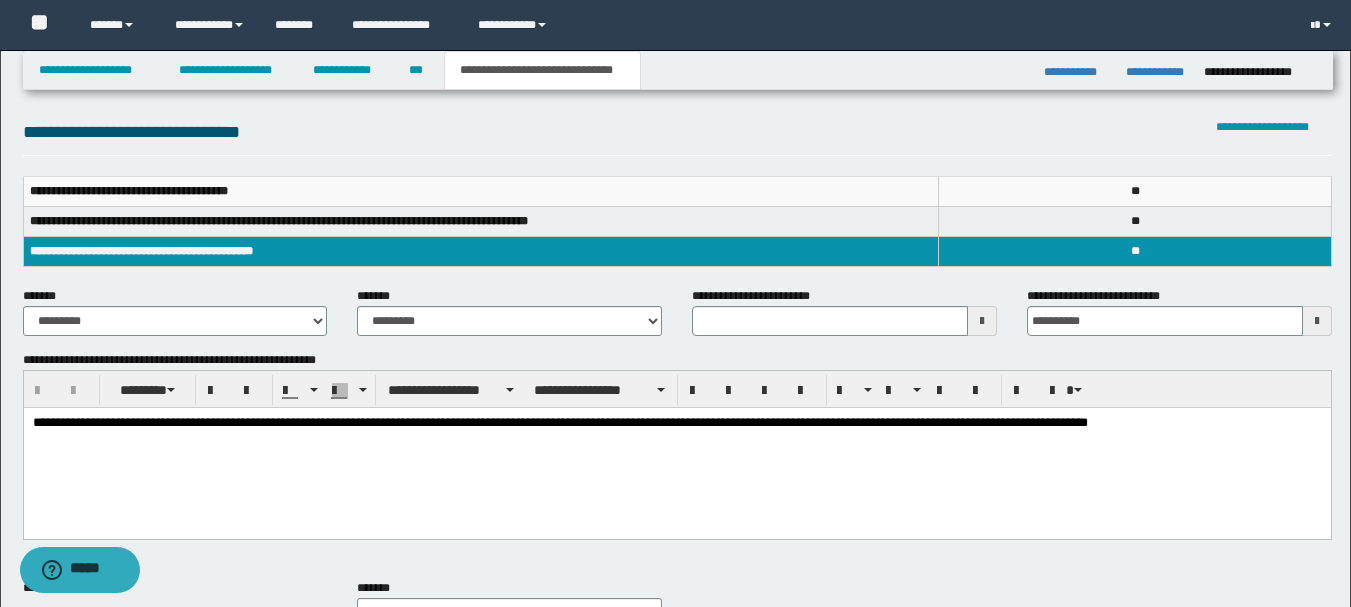 click on "**********" at bounding box center [677, 445] 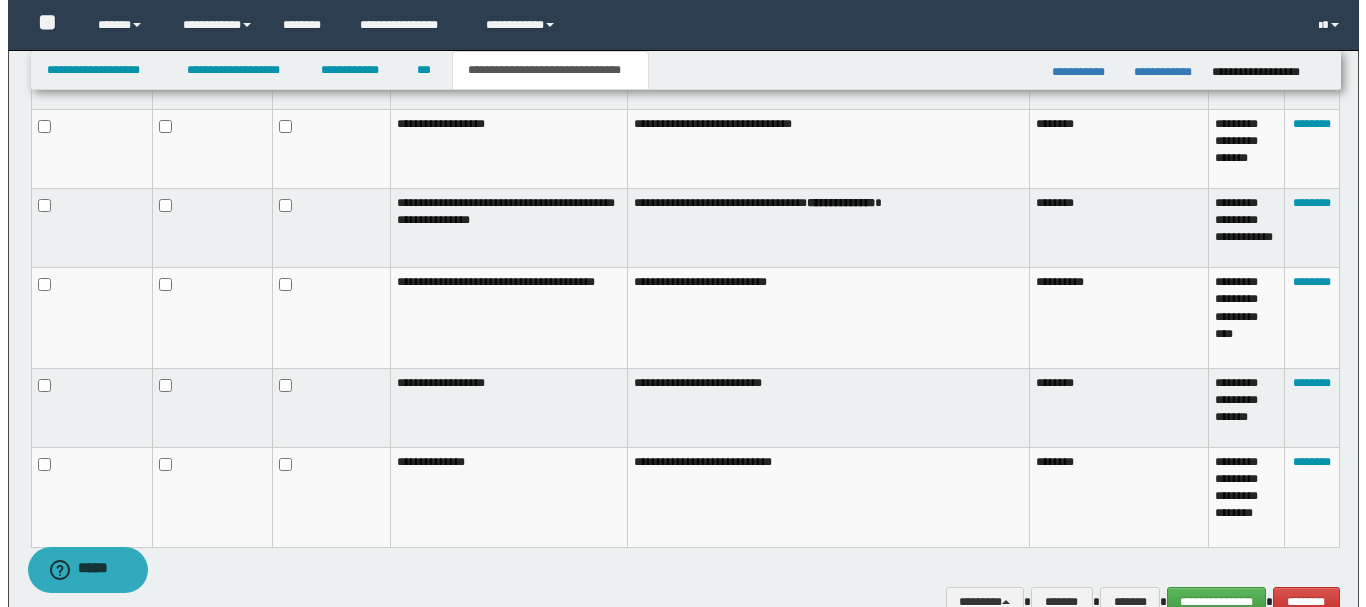 scroll, scrollTop: 1362, scrollLeft: 0, axis: vertical 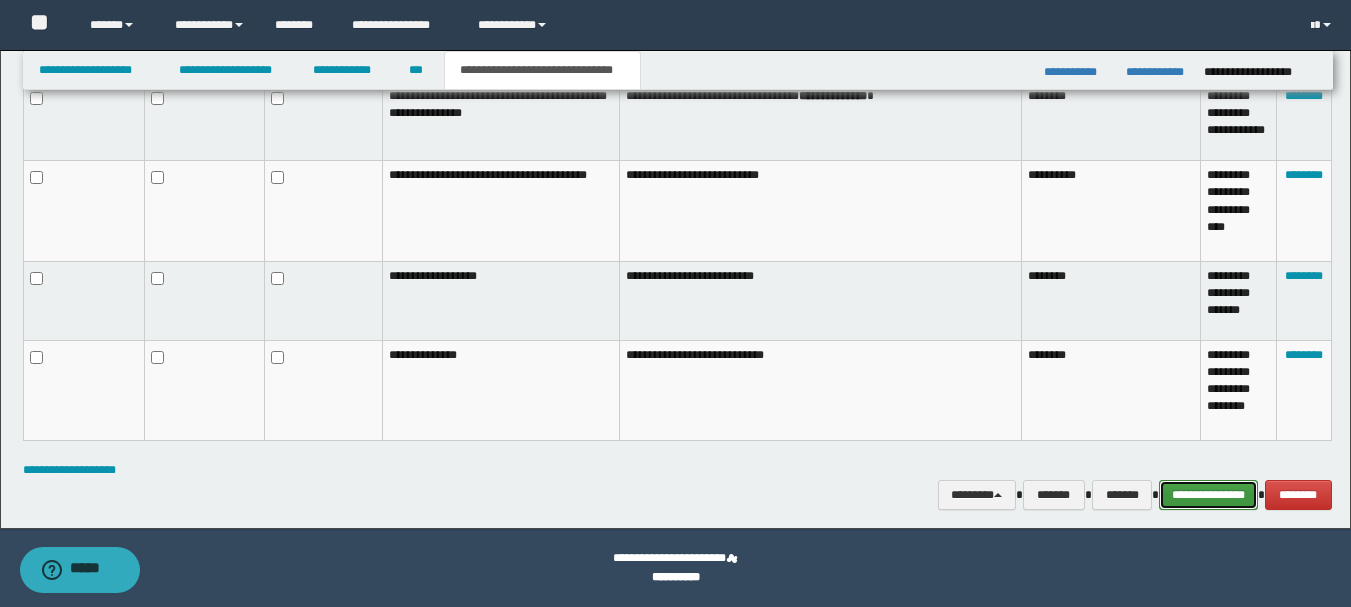 click on "**********" at bounding box center [1208, 495] 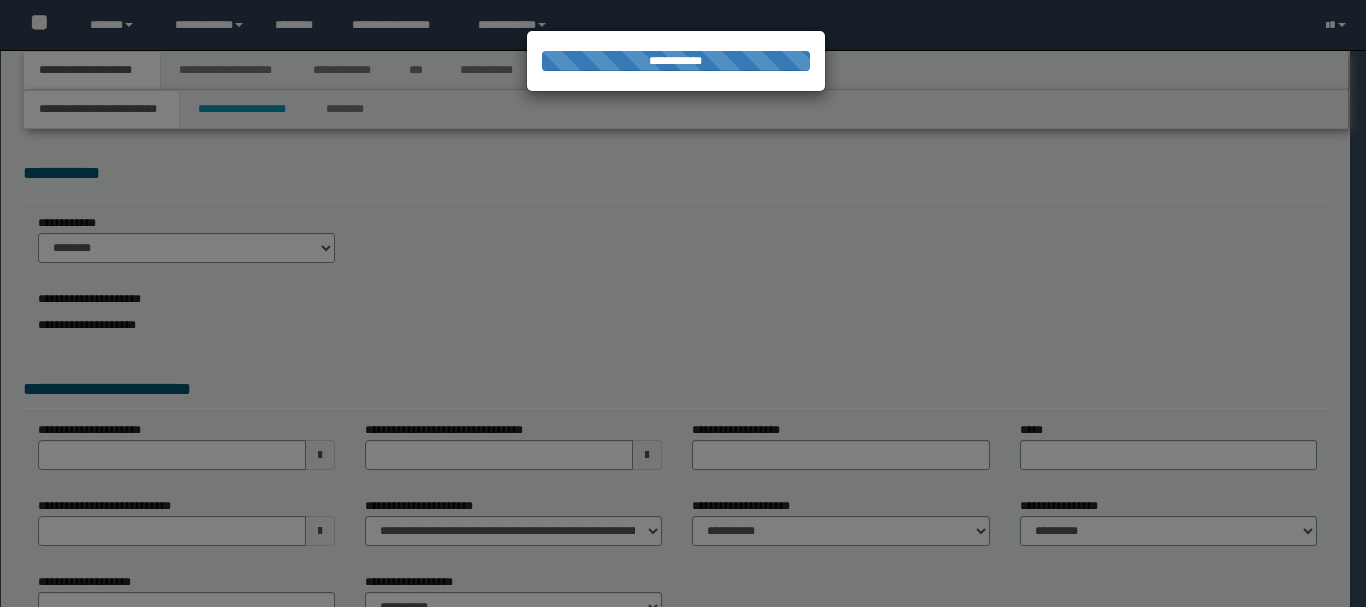 scroll, scrollTop: 0, scrollLeft: 0, axis: both 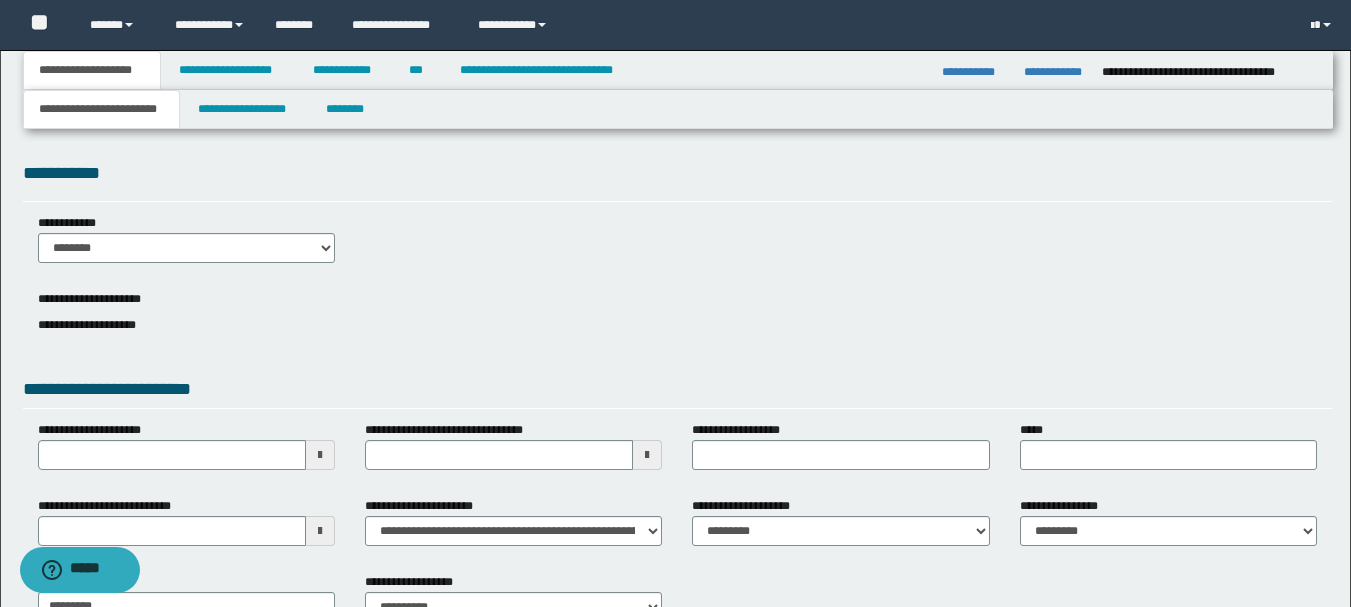click at bounding box center [647, 455] 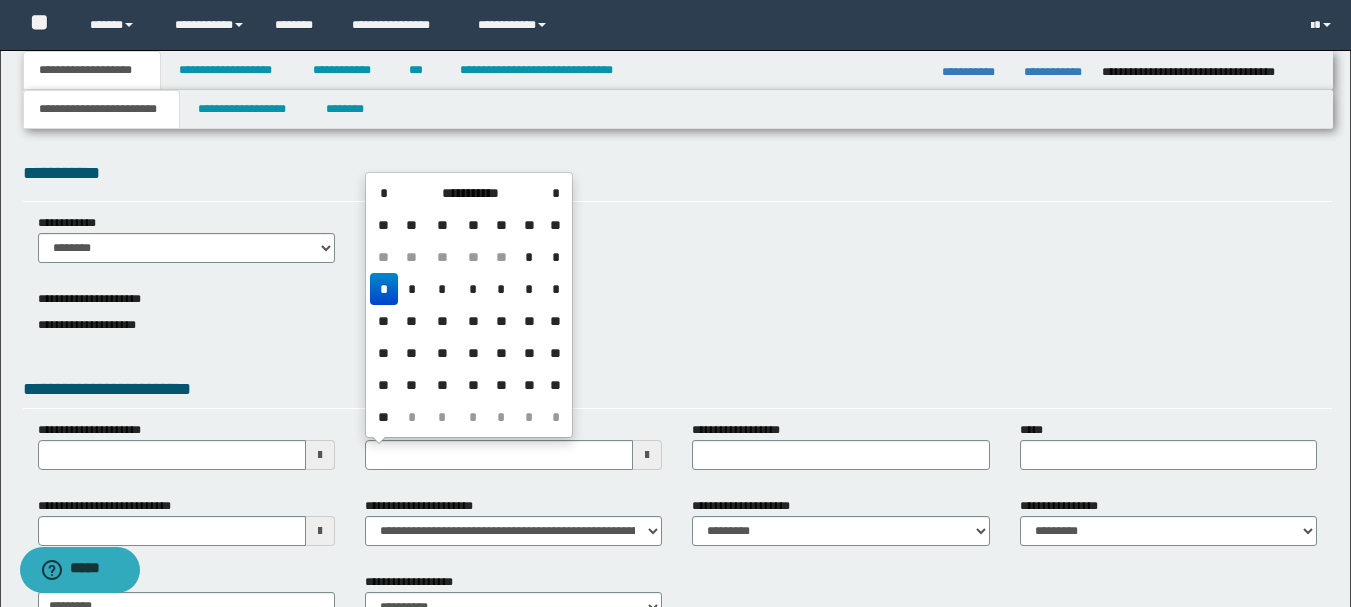 click on "*" at bounding box center [384, 289] 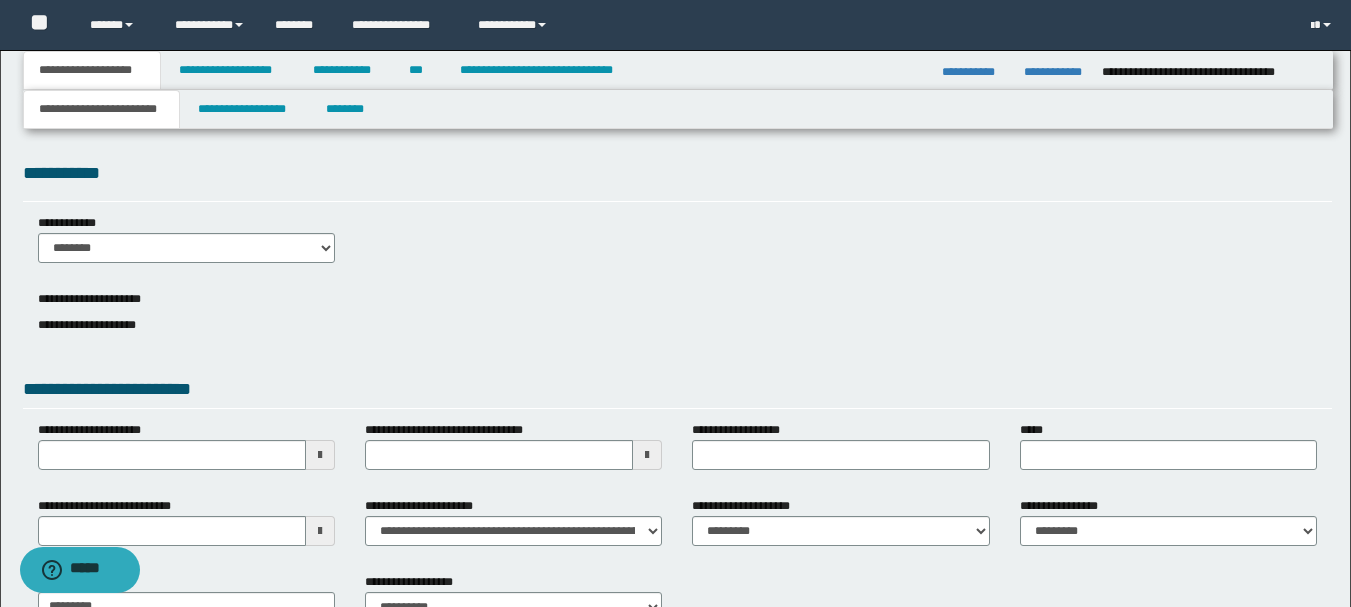 click on "**********" at bounding box center [677, 398] 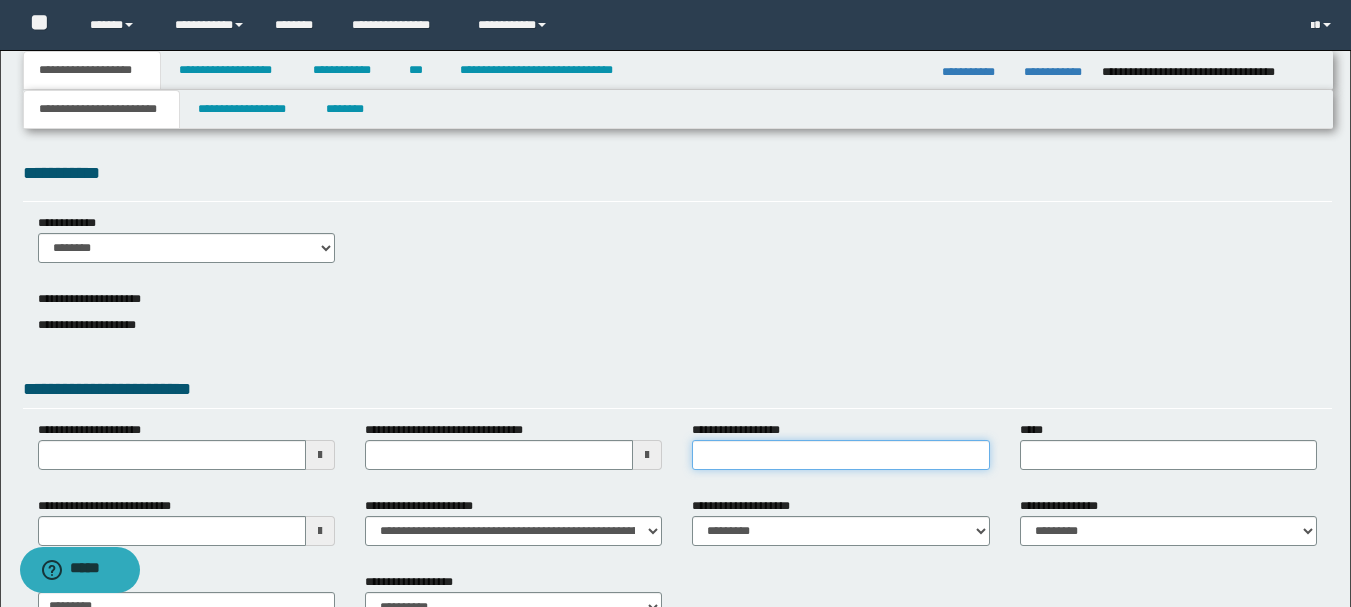 click on "**********" at bounding box center [840, 455] 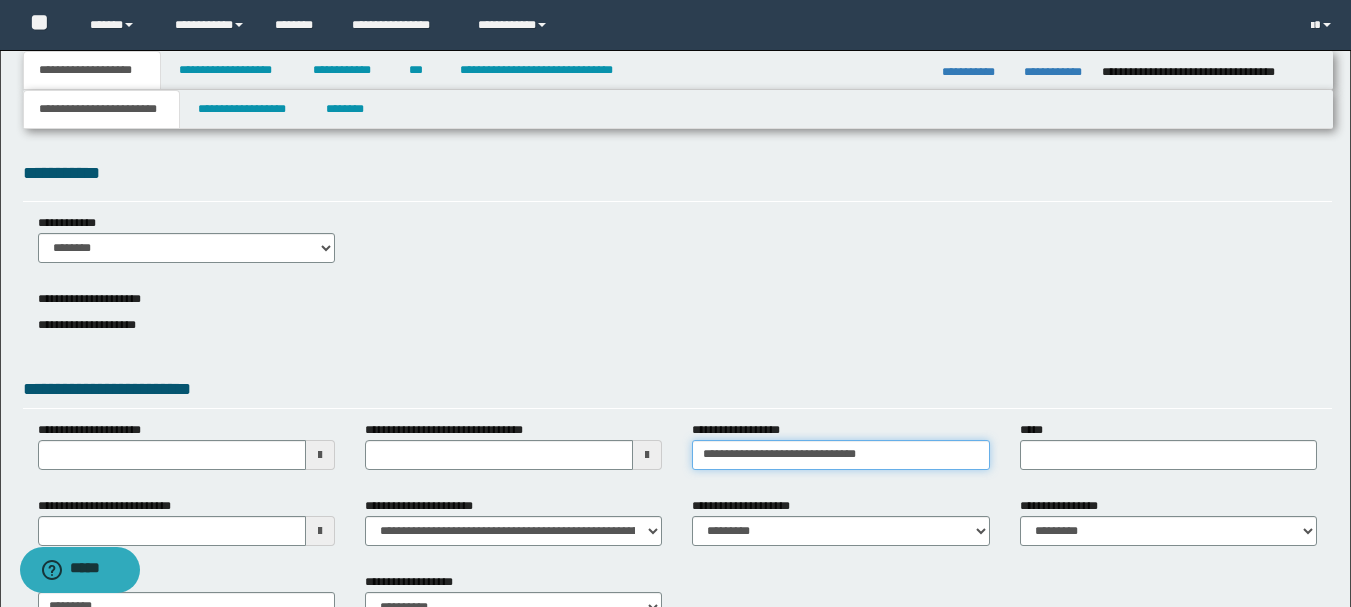 type on "**********" 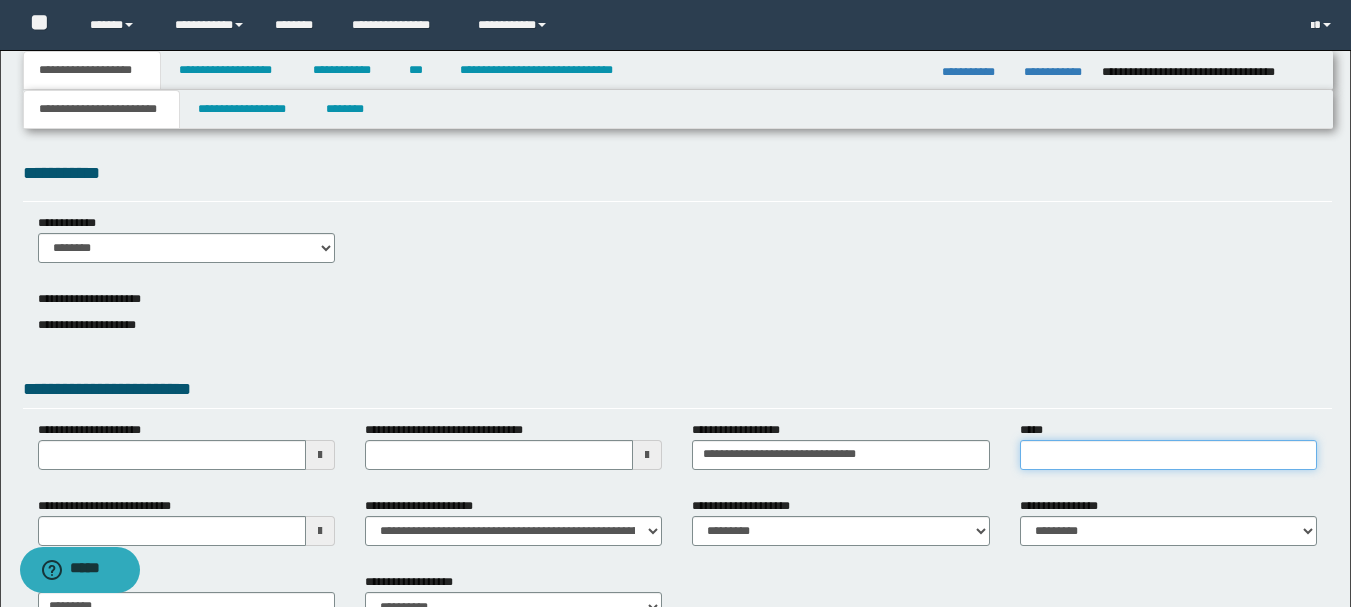 drag, startPoint x: 1097, startPoint y: 454, endPoint x: 1106, endPoint y: 469, distance: 17.492855 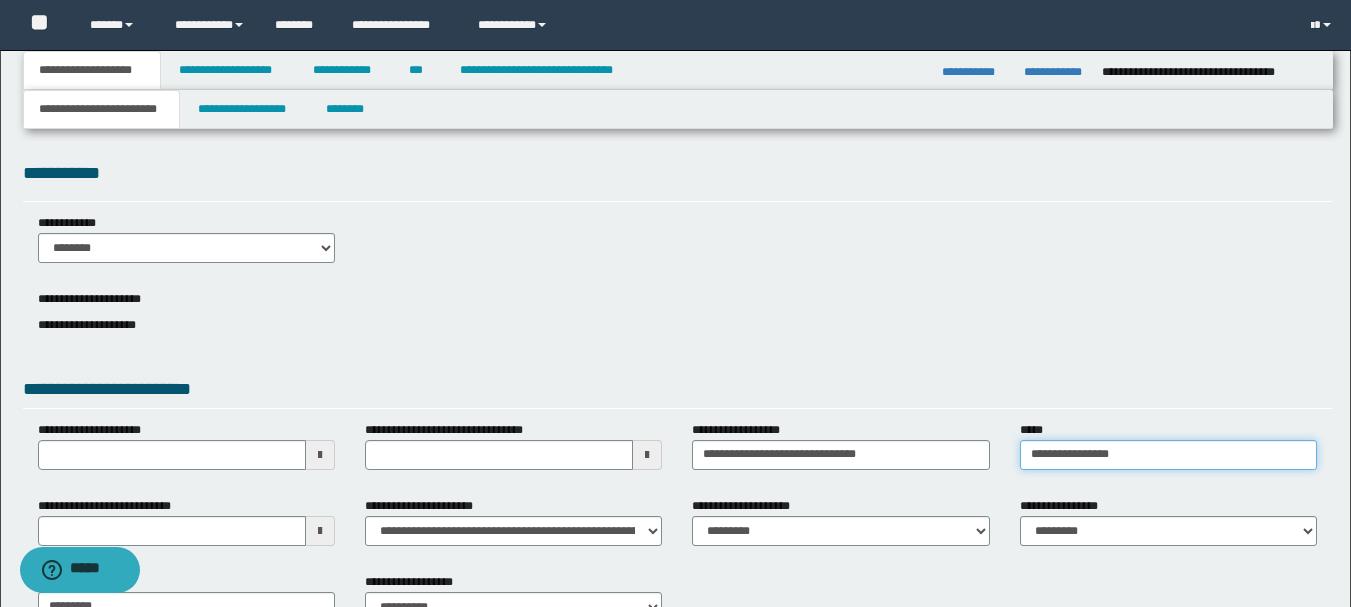 type on "**********" 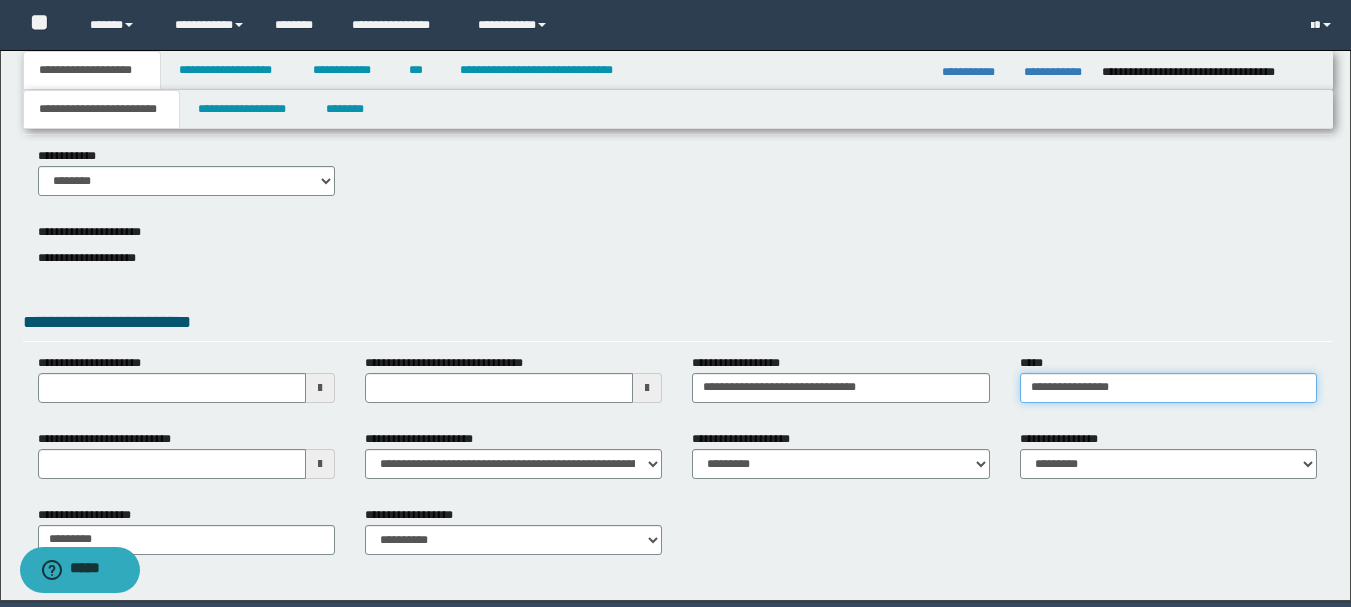 scroll, scrollTop: 138, scrollLeft: 0, axis: vertical 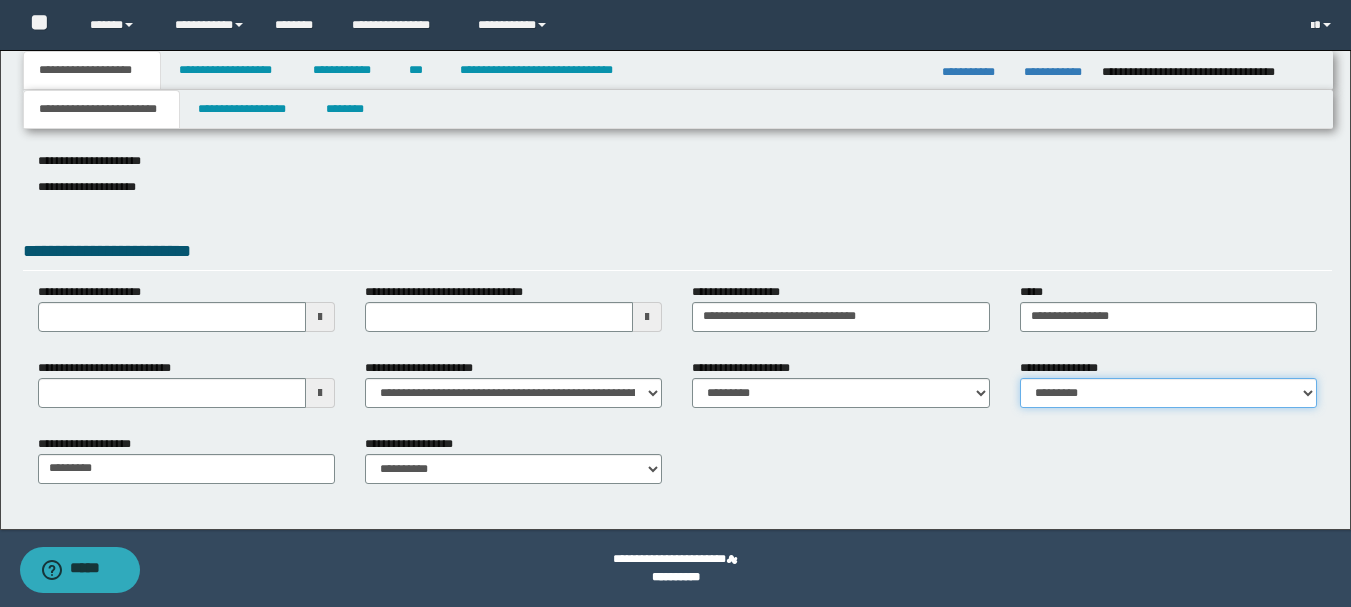 click on "**********" at bounding box center (1168, 393) 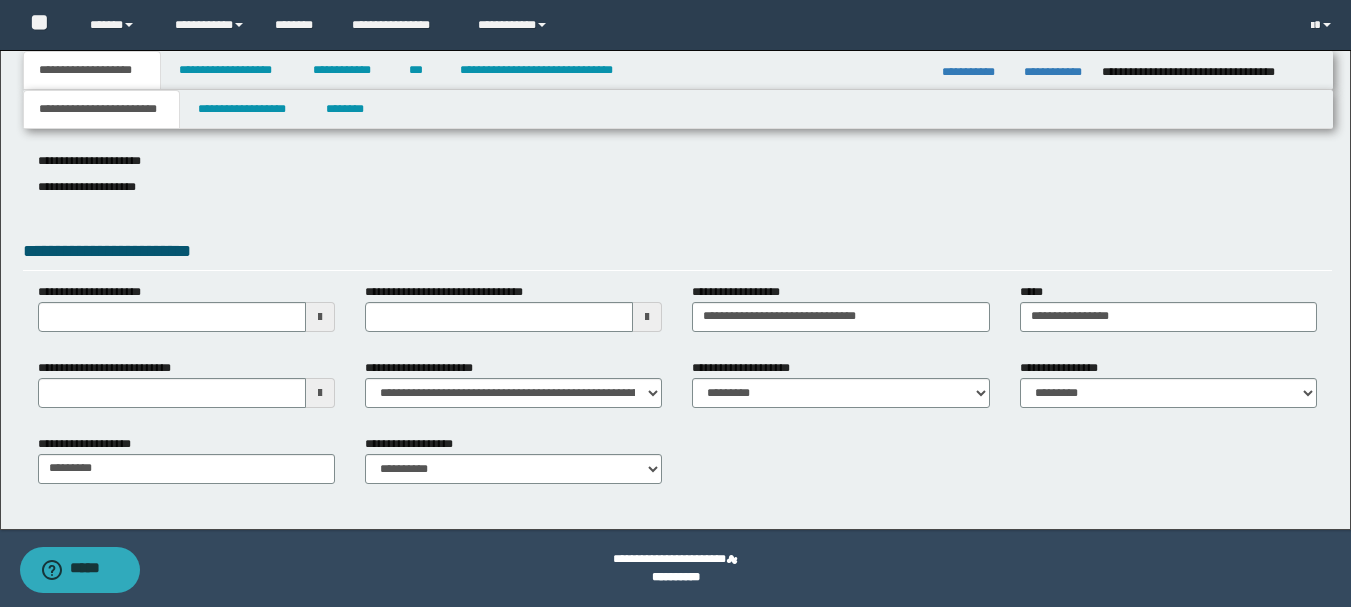click at bounding box center [320, 393] 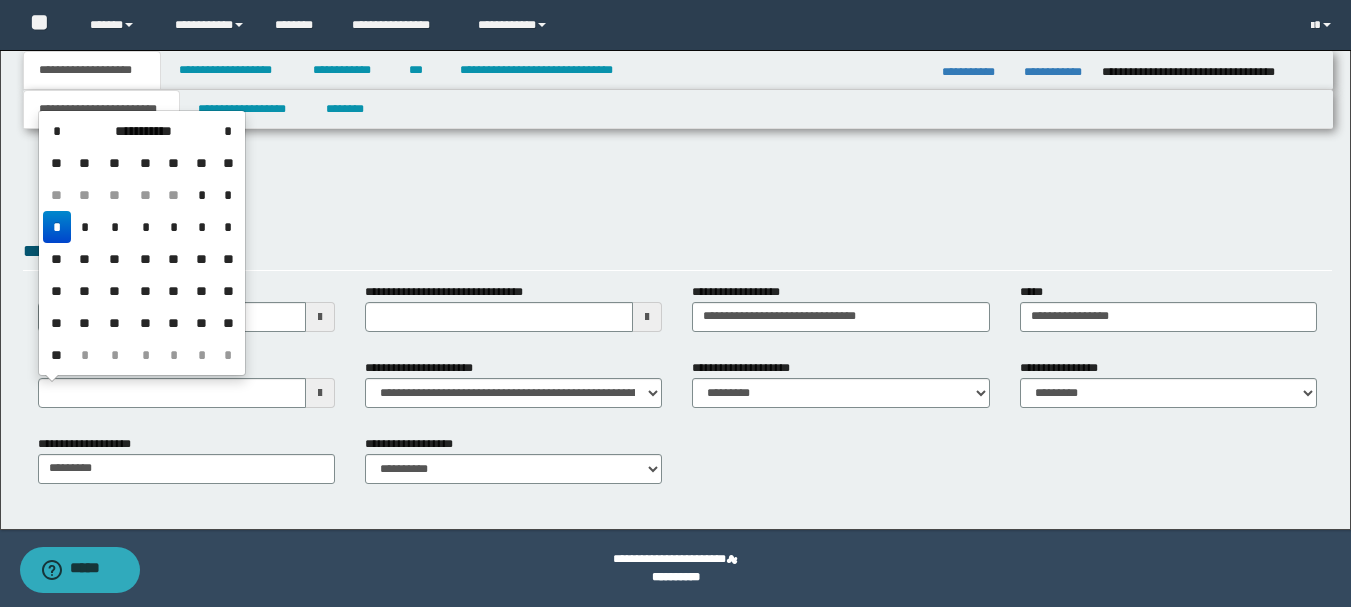 click on "*" at bounding box center [57, 227] 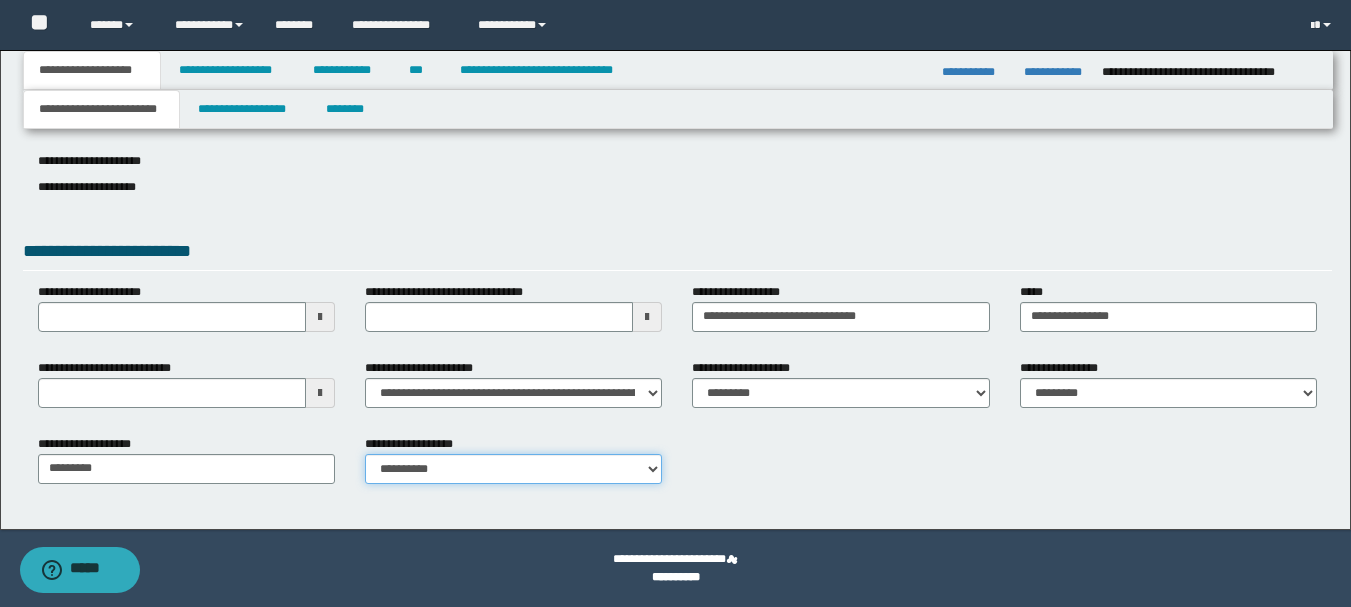 drag, startPoint x: 497, startPoint y: 464, endPoint x: 485, endPoint y: 469, distance: 13 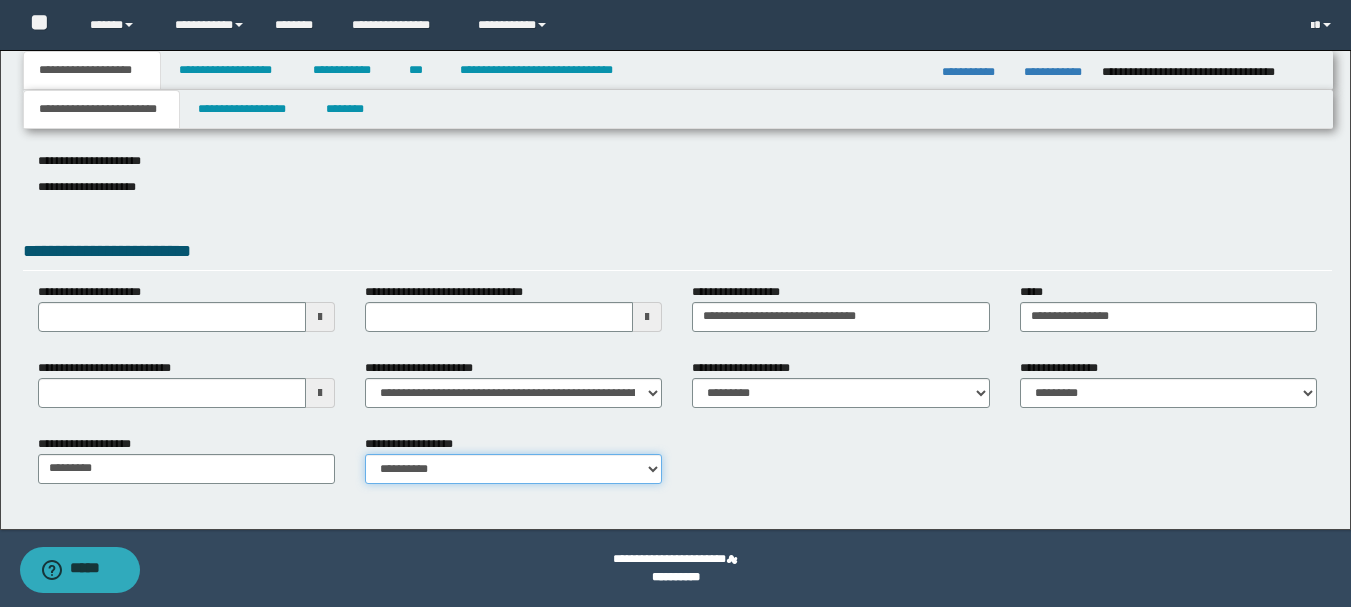 select on "*" 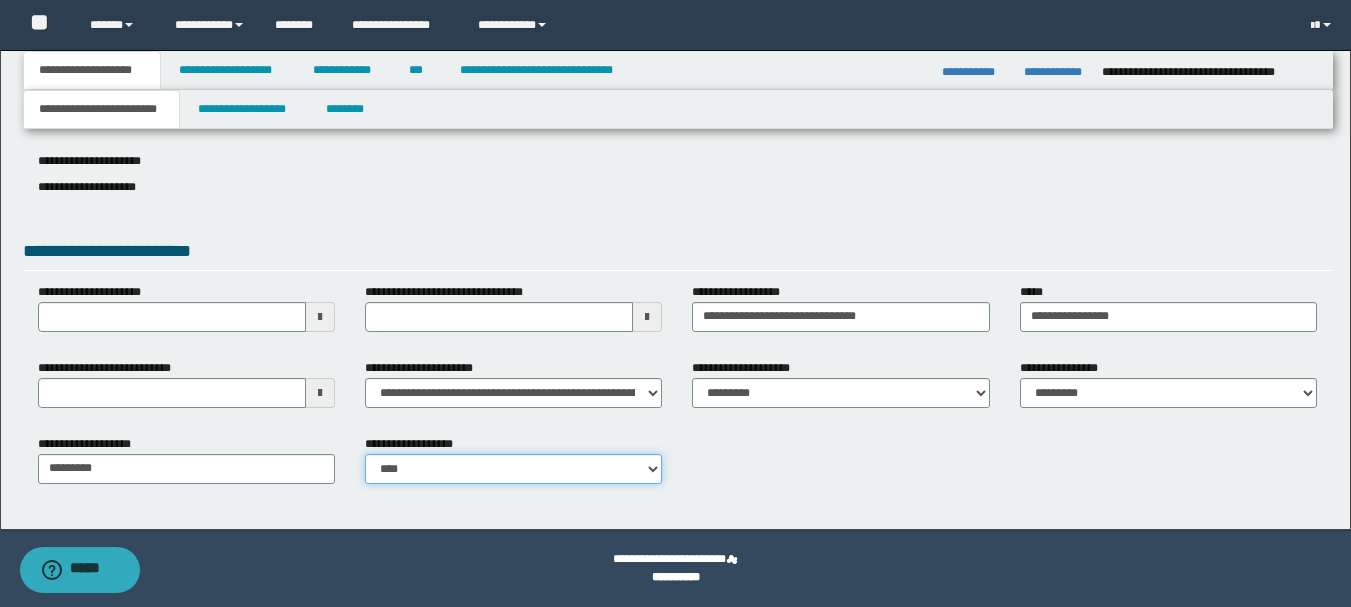 click on "**********" at bounding box center (513, 469) 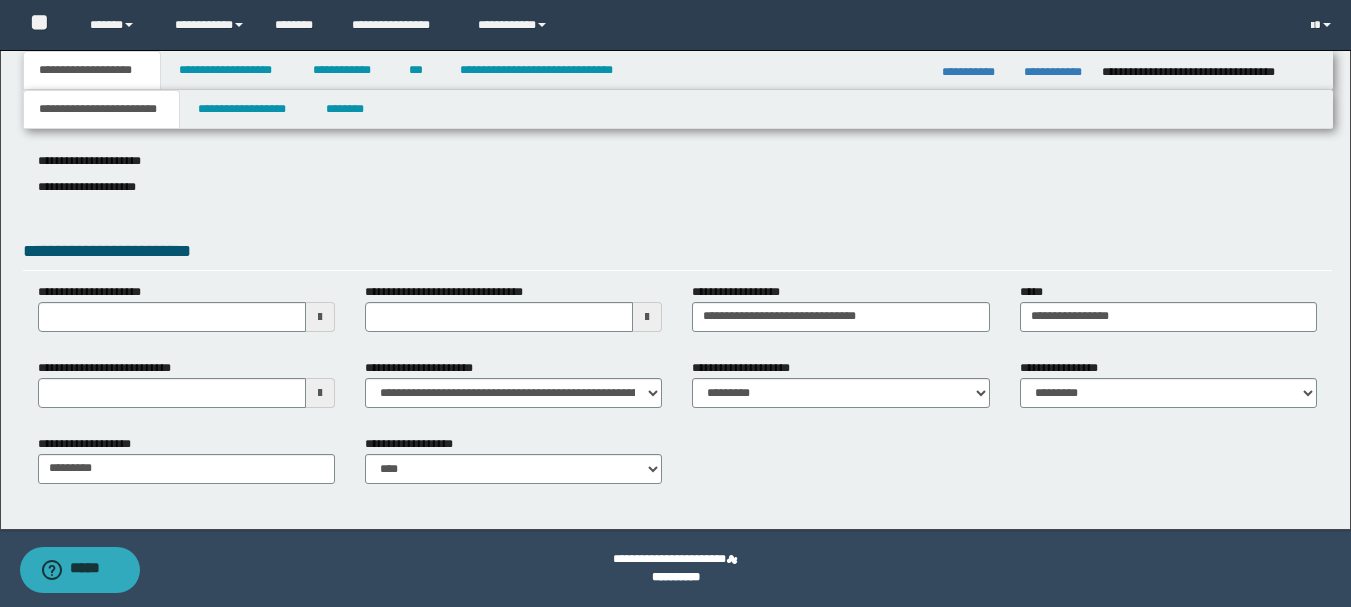 click on "**********" at bounding box center [677, 467] 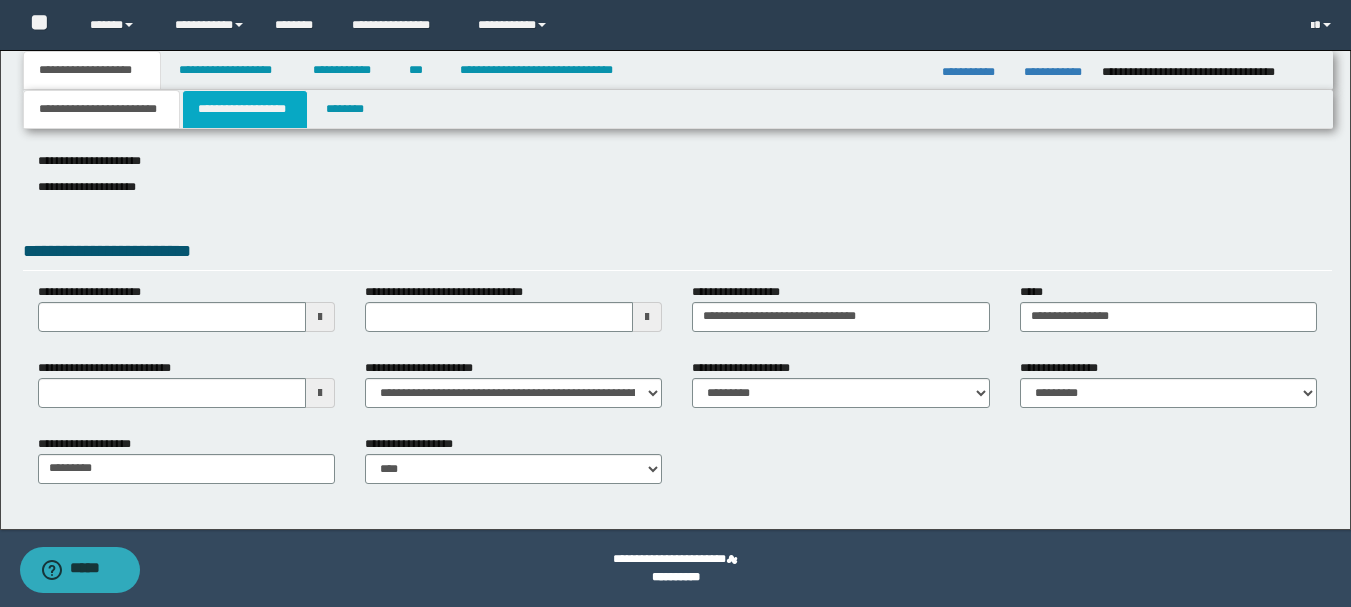click on "**********" at bounding box center [245, 109] 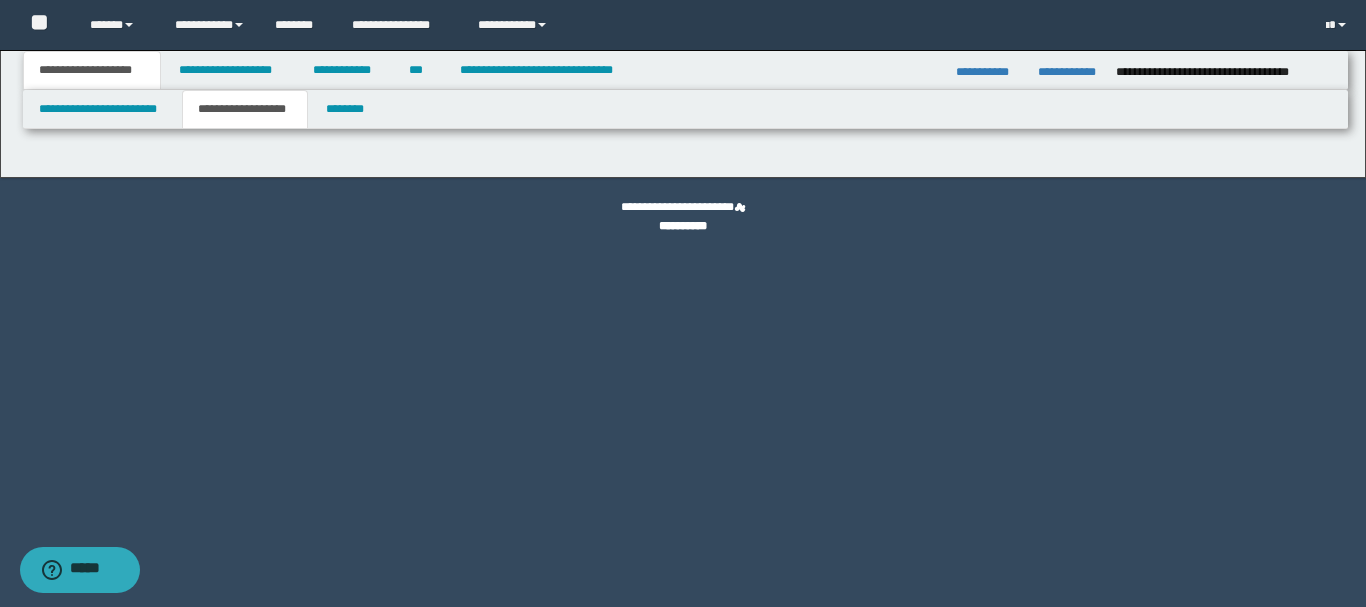 type on "********" 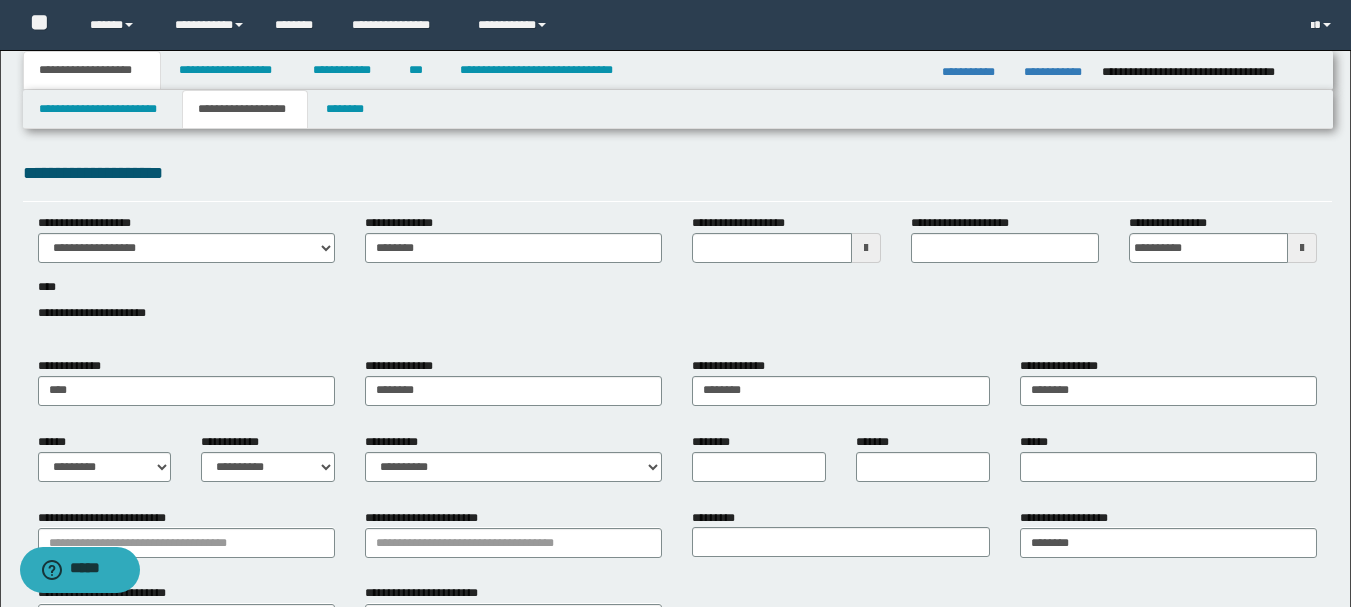 click at bounding box center (866, 248) 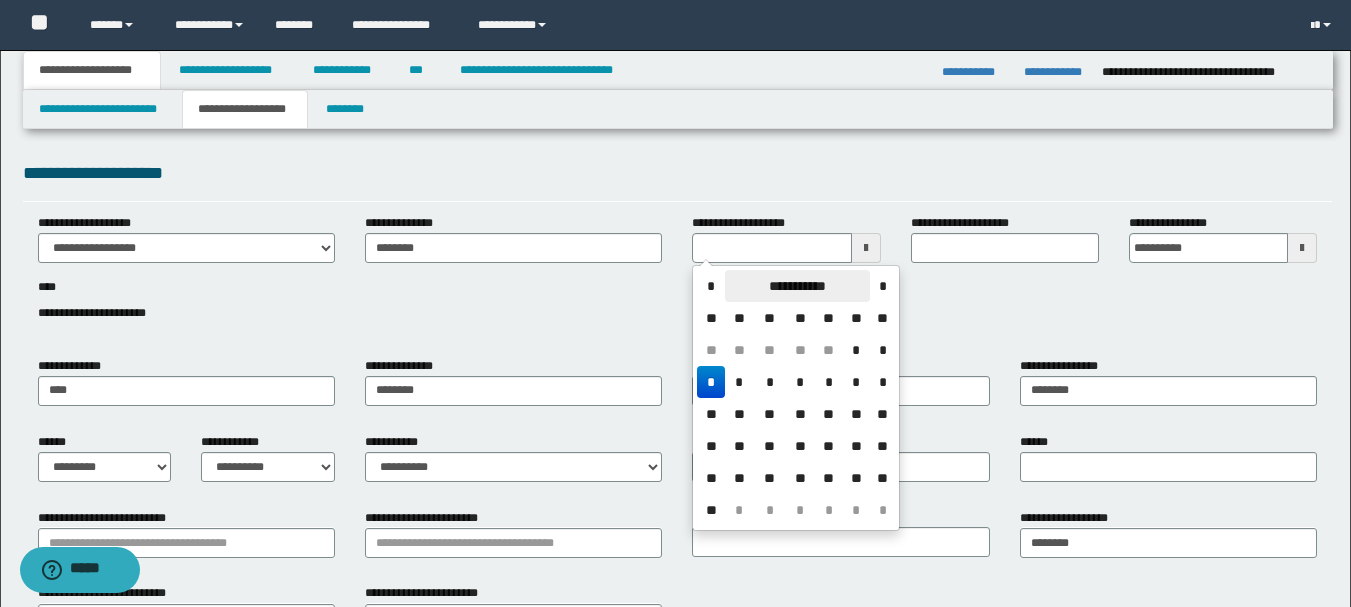 click on "**********" at bounding box center [797, 286] 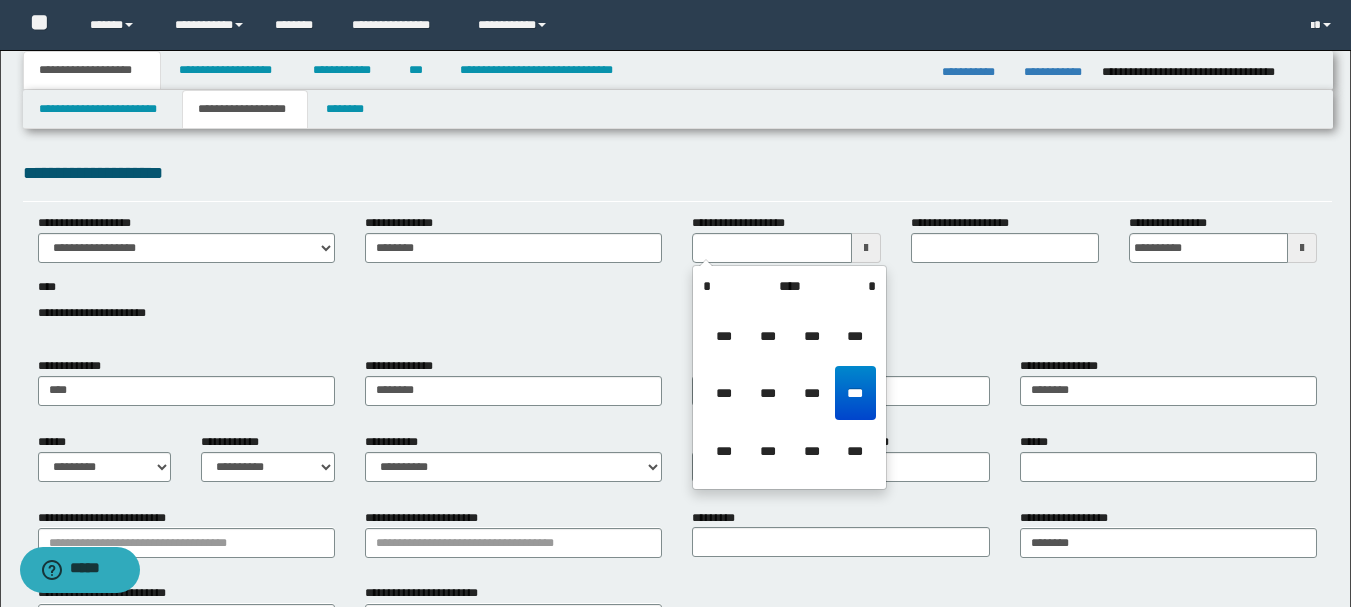 click on "****" at bounding box center [789, 286] 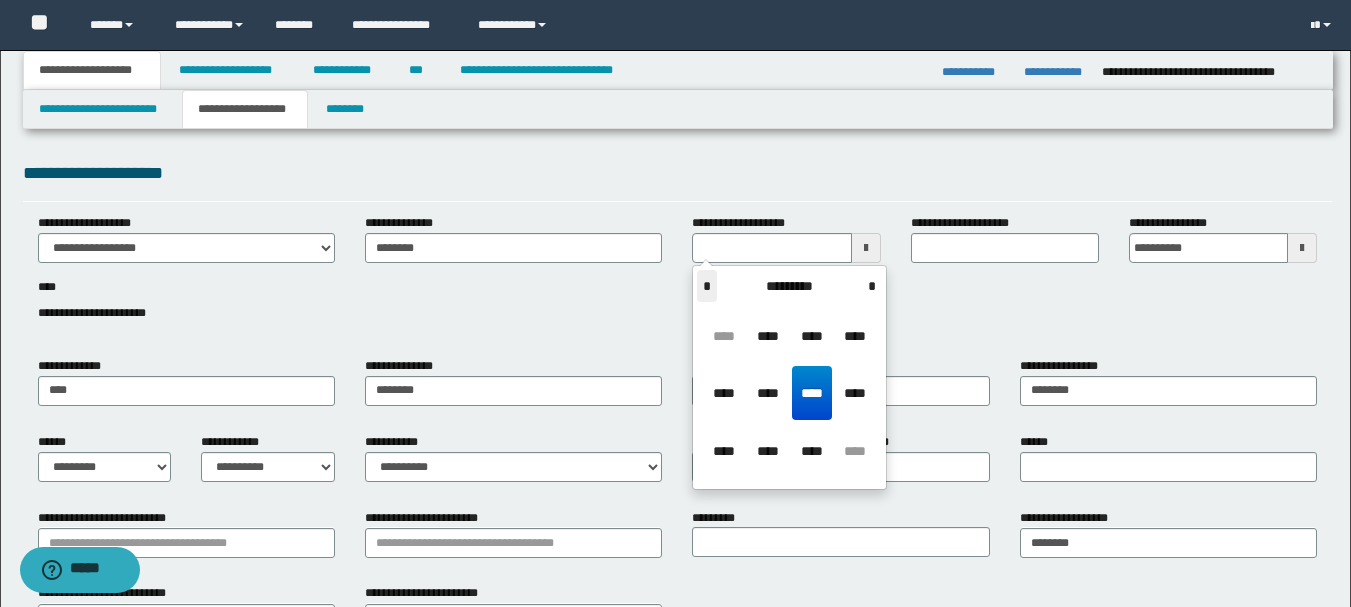 click on "*" at bounding box center [707, 286] 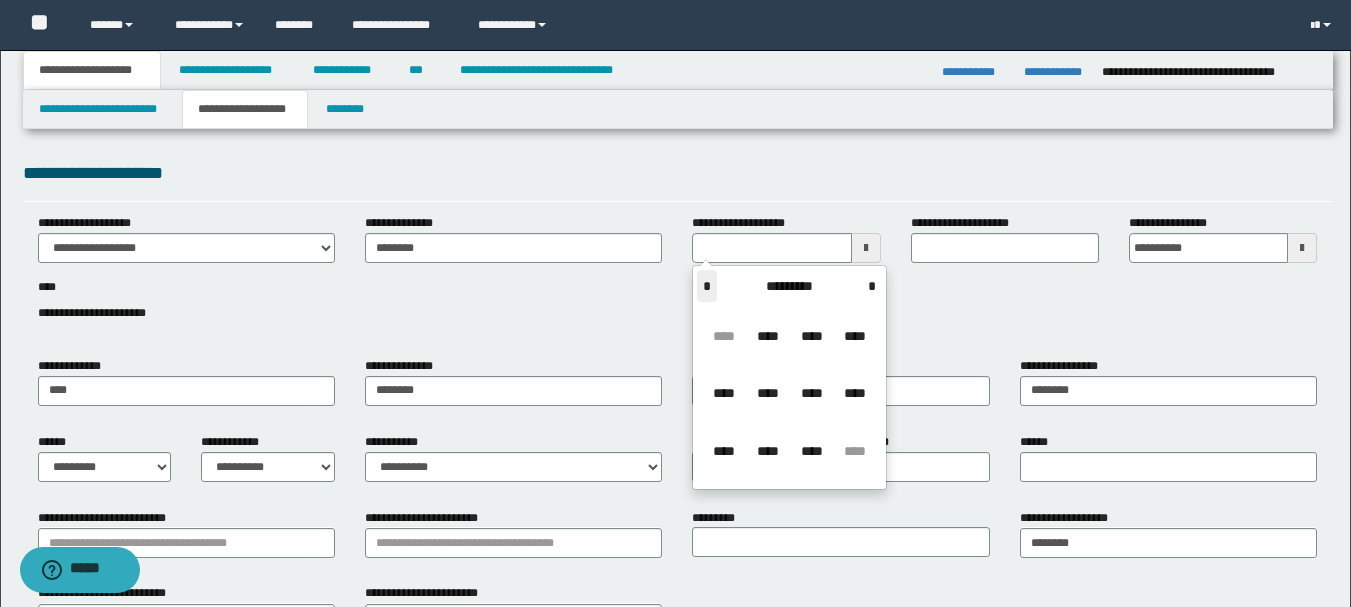 click on "*" at bounding box center (707, 286) 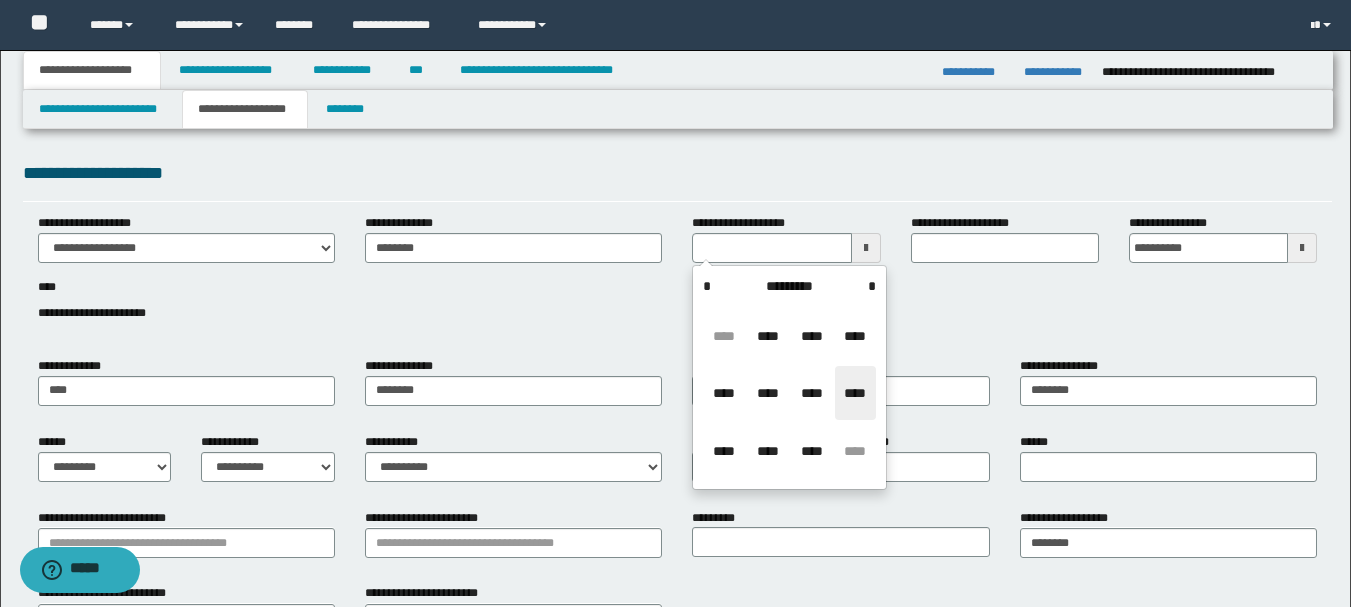 click on "****" at bounding box center [855, 393] 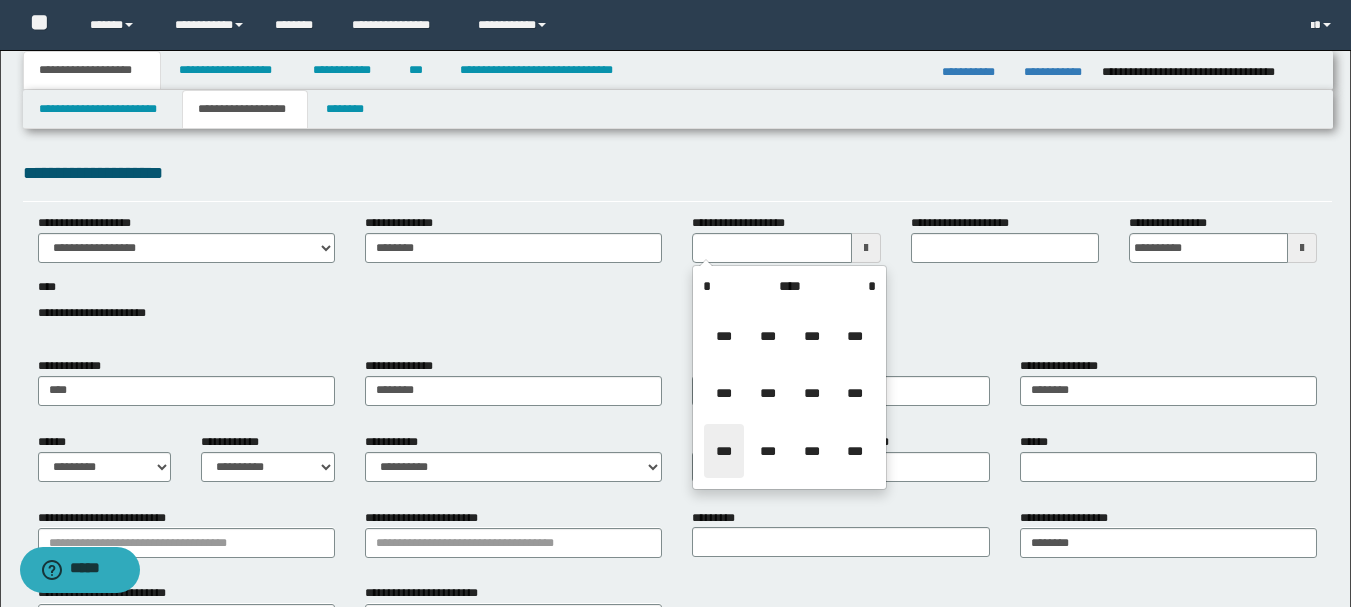 click on "***" at bounding box center [724, 451] 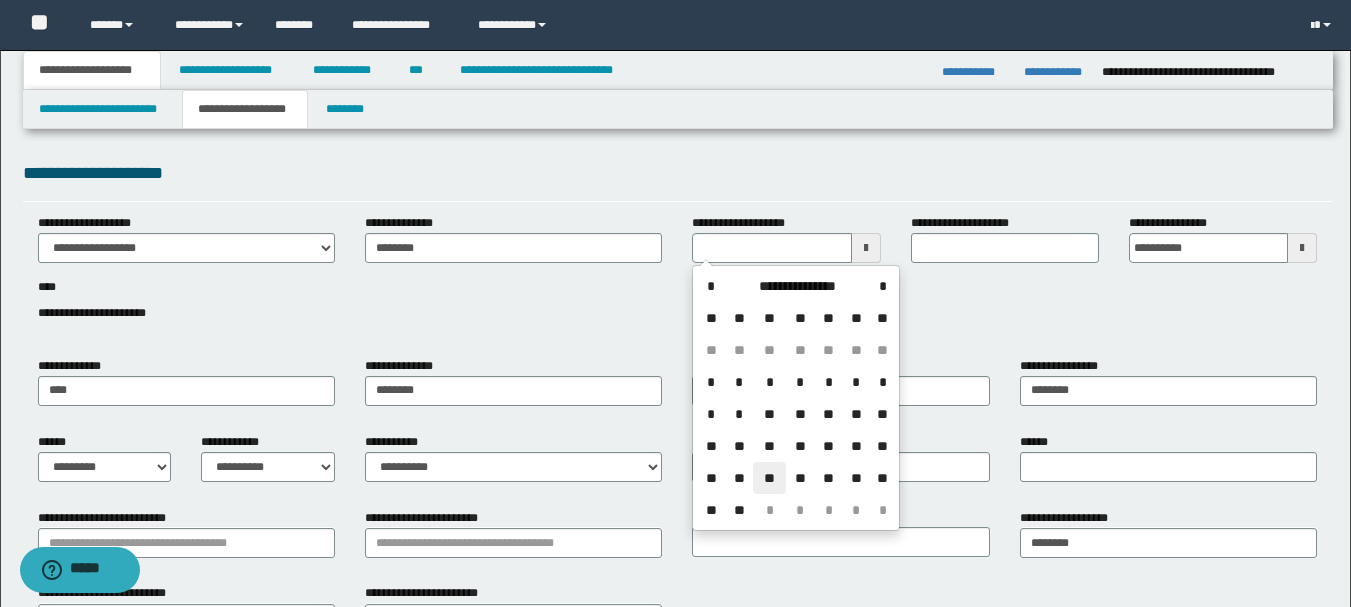 click on "**" at bounding box center (769, 478) 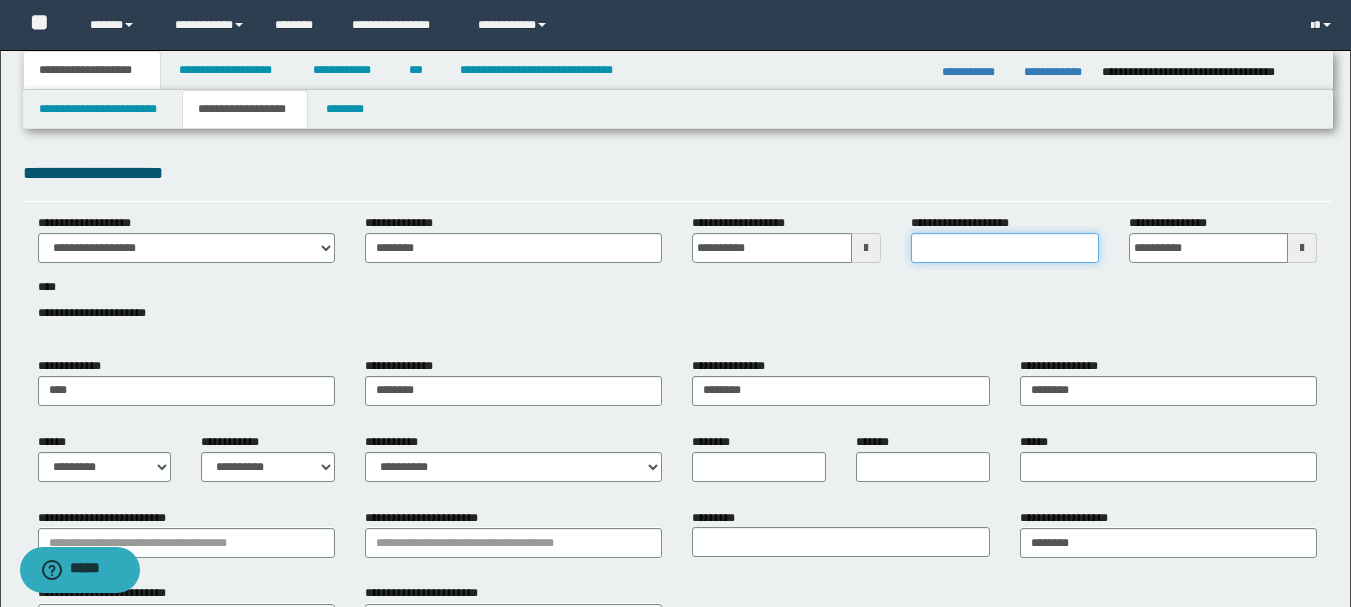 click on "**********" at bounding box center [1005, 248] 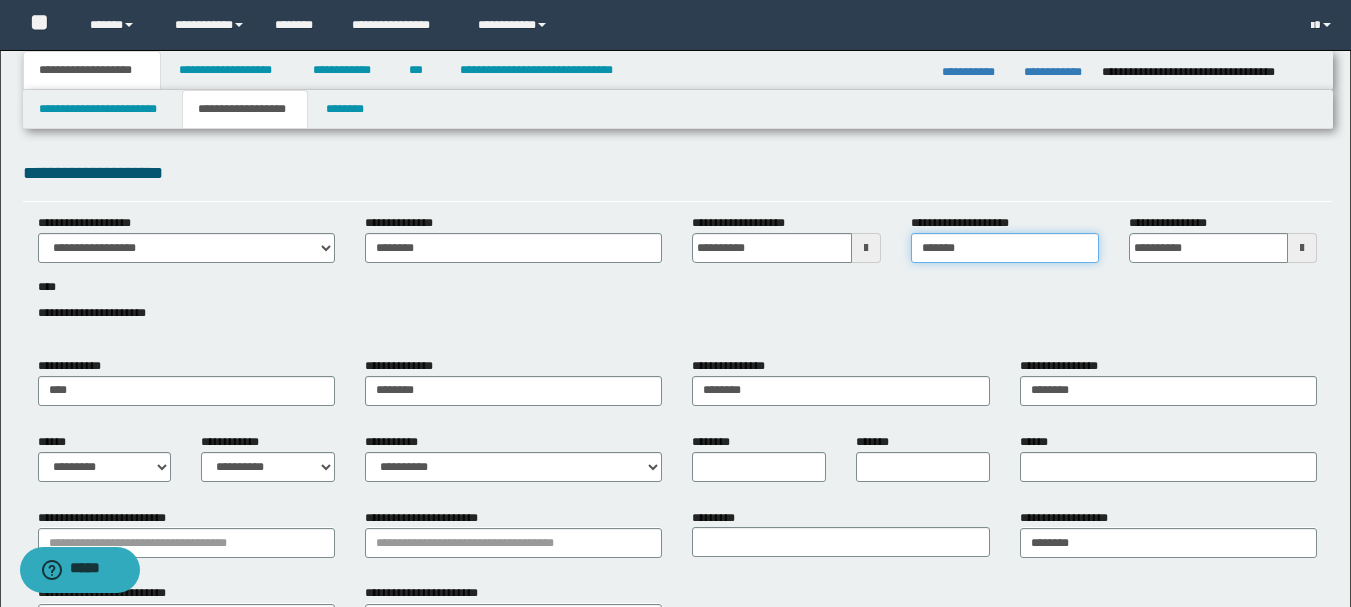 type on "*******" 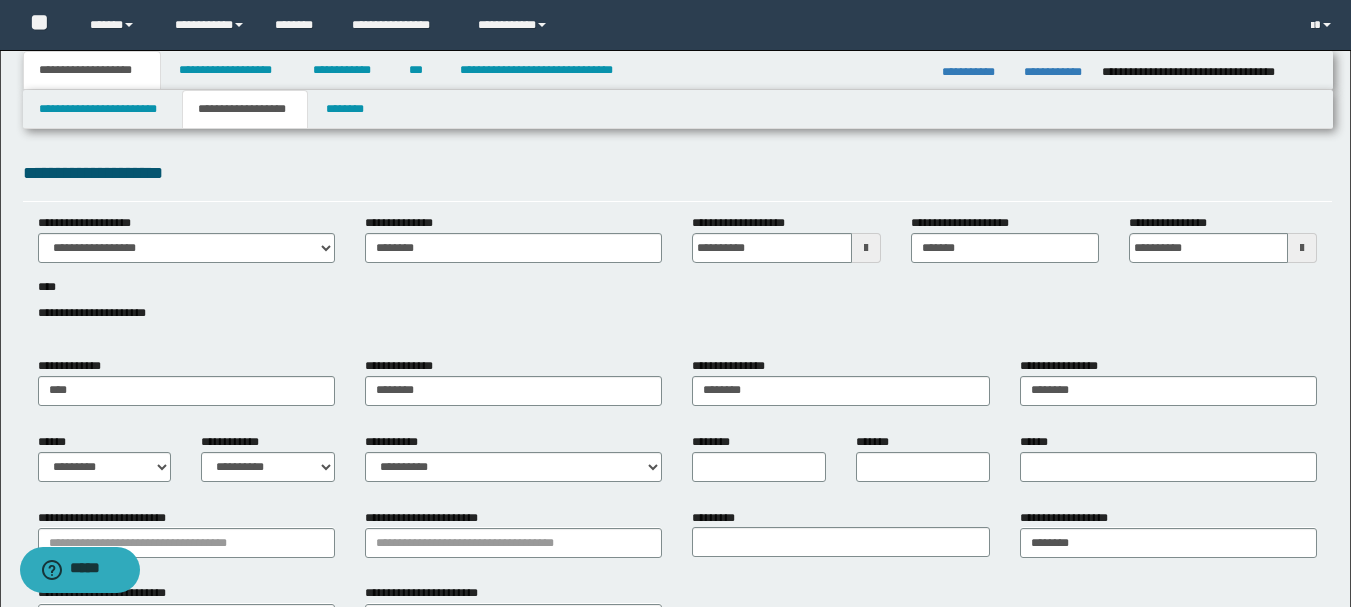 click on "**********" at bounding box center [677, 279] 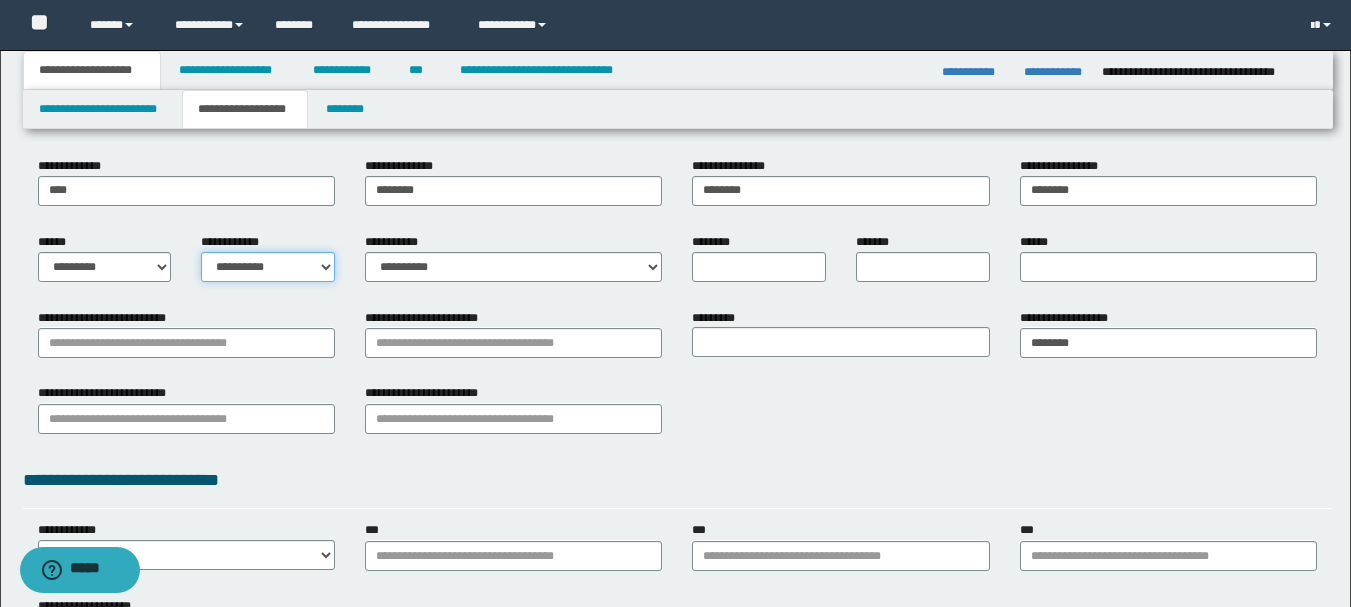 click on "**********" at bounding box center [268, 267] 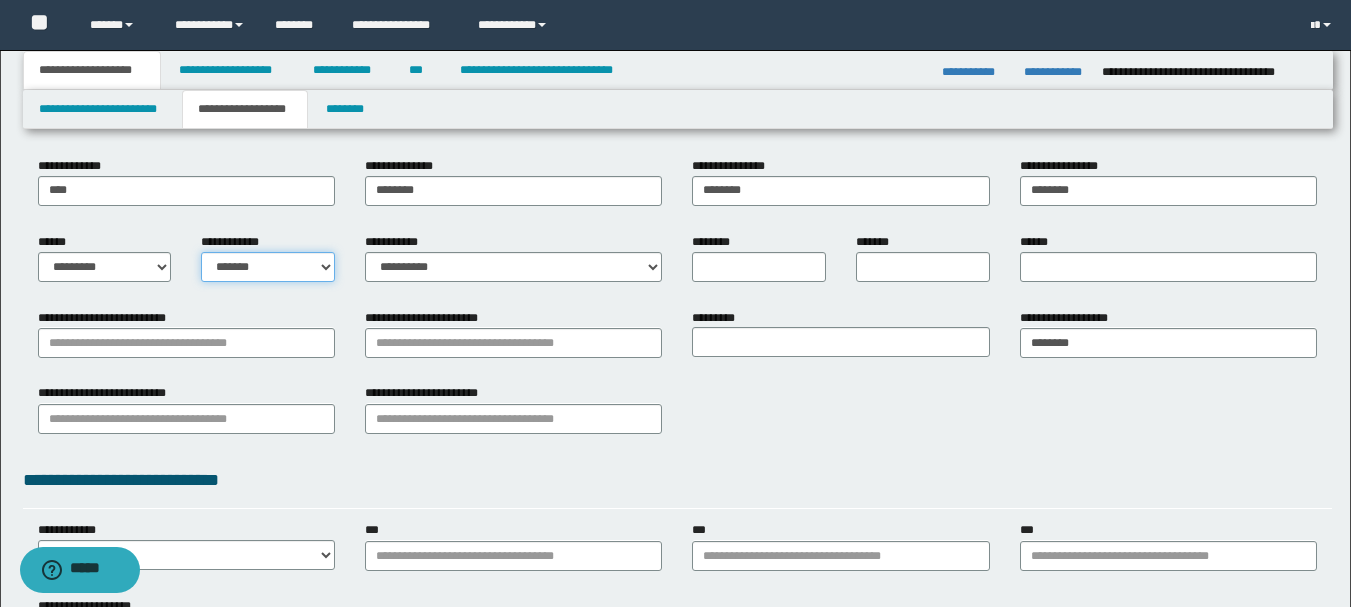 click on "**********" at bounding box center [268, 267] 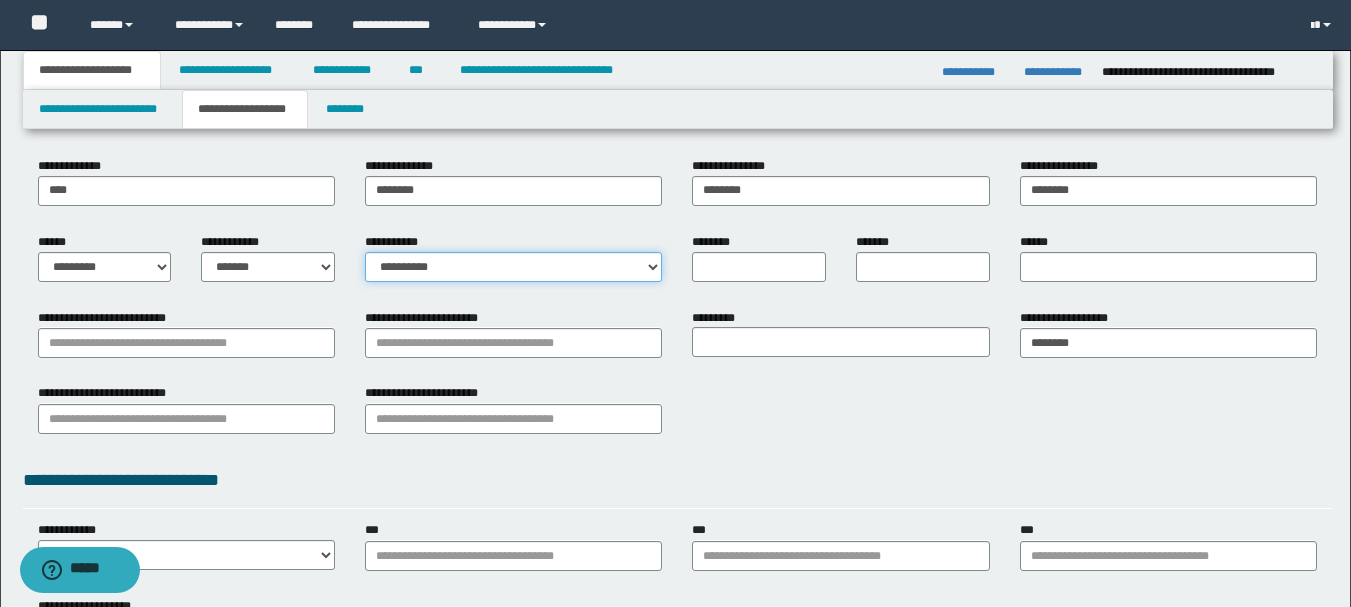 click on "**********" at bounding box center (513, 267) 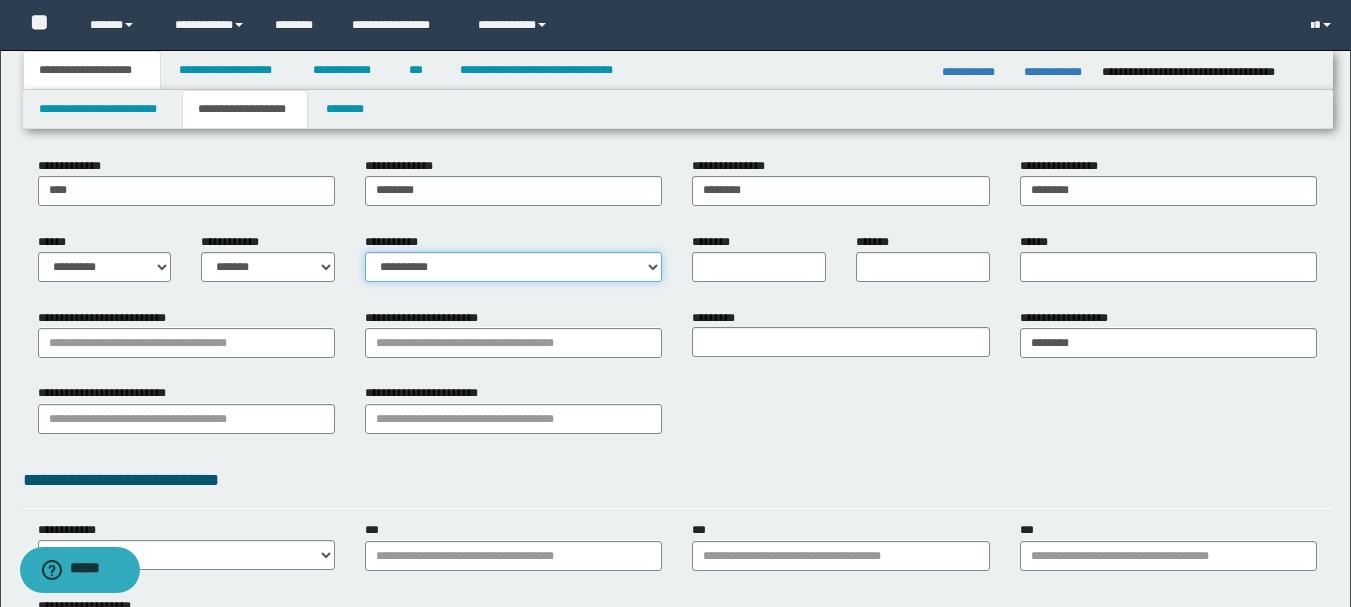 click on "**********" at bounding box center (513, 267) 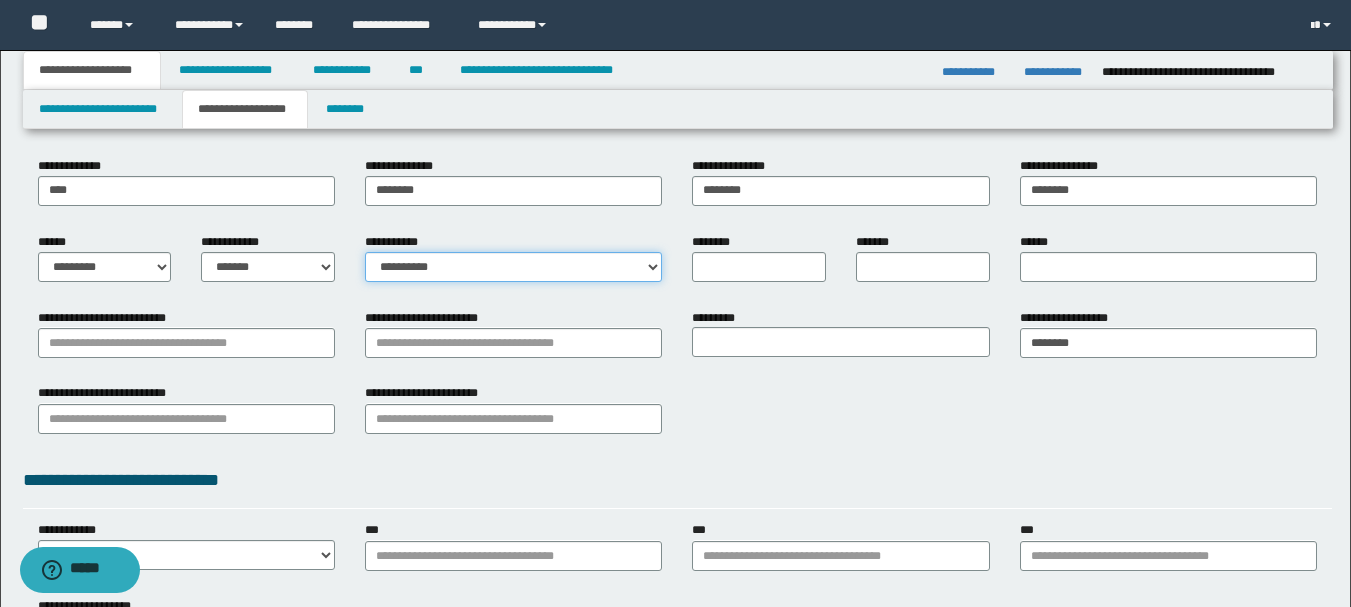 select on "**" 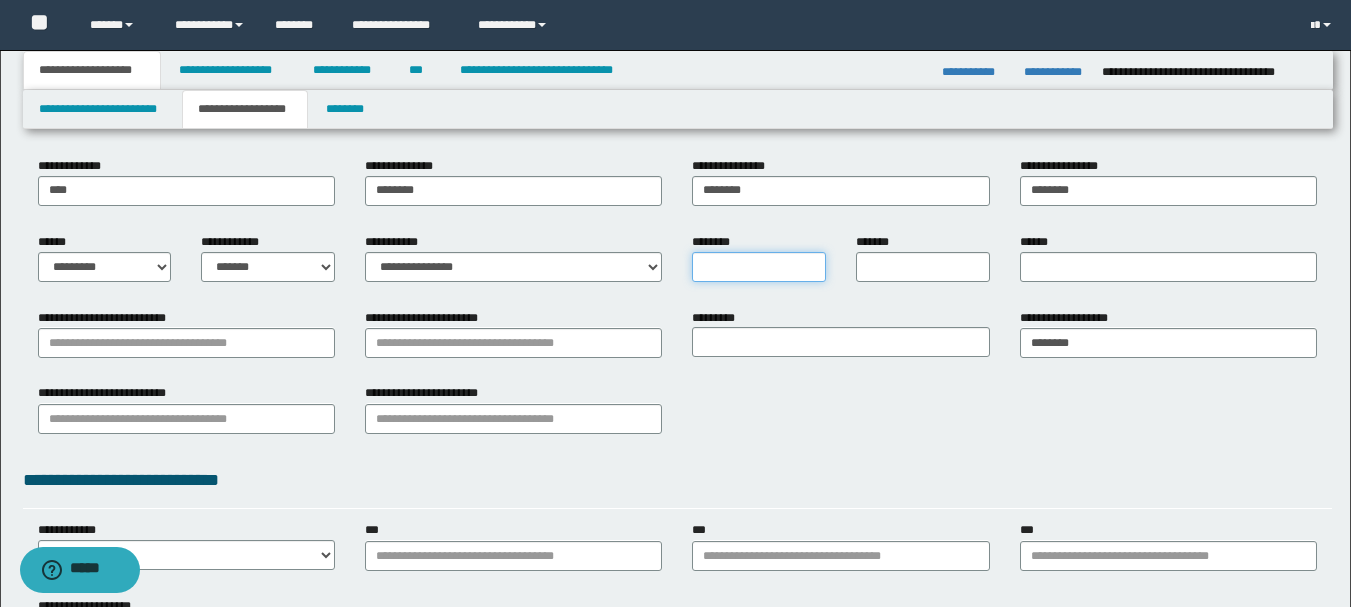 click on "********" at bounding box center (759, 267) 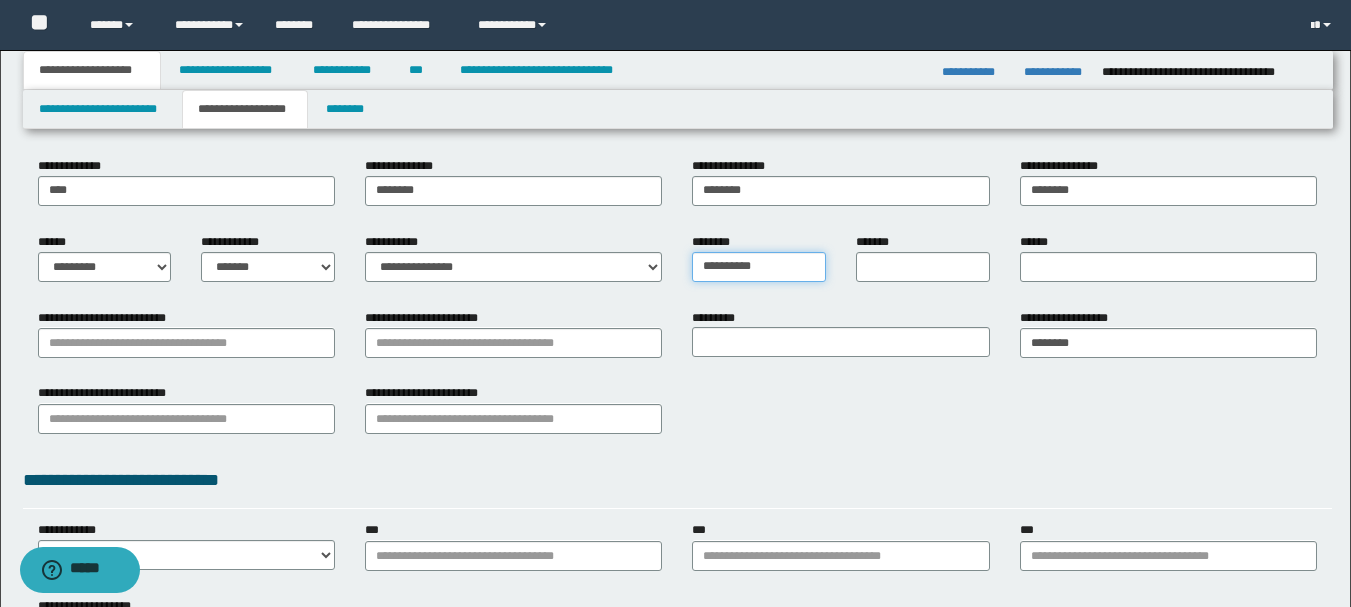 type on "**********" 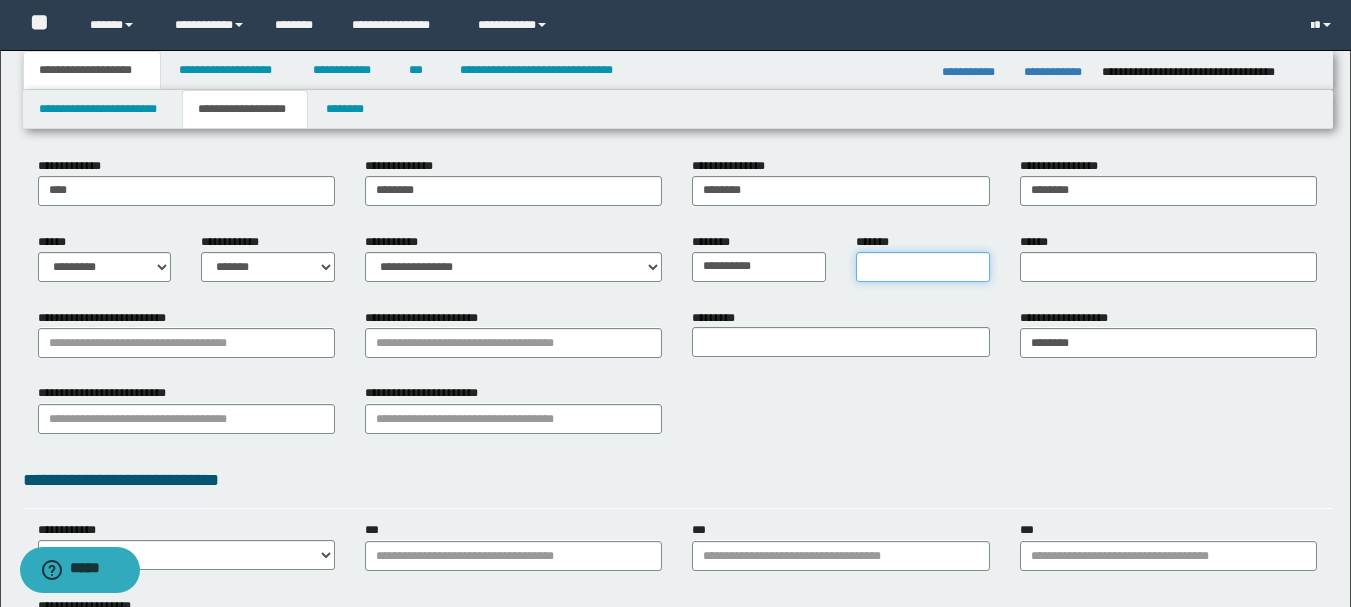 click on "*******" at bounding box center (923, 267) 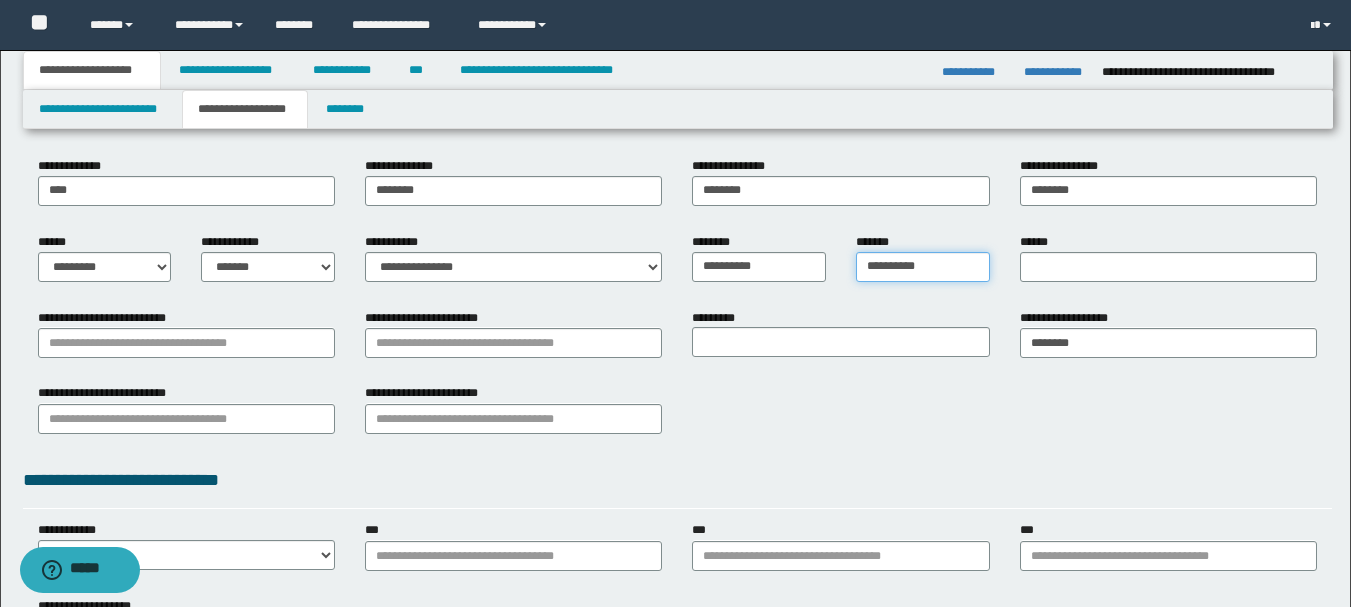 click on "**********" at bounding box center [923, 267] 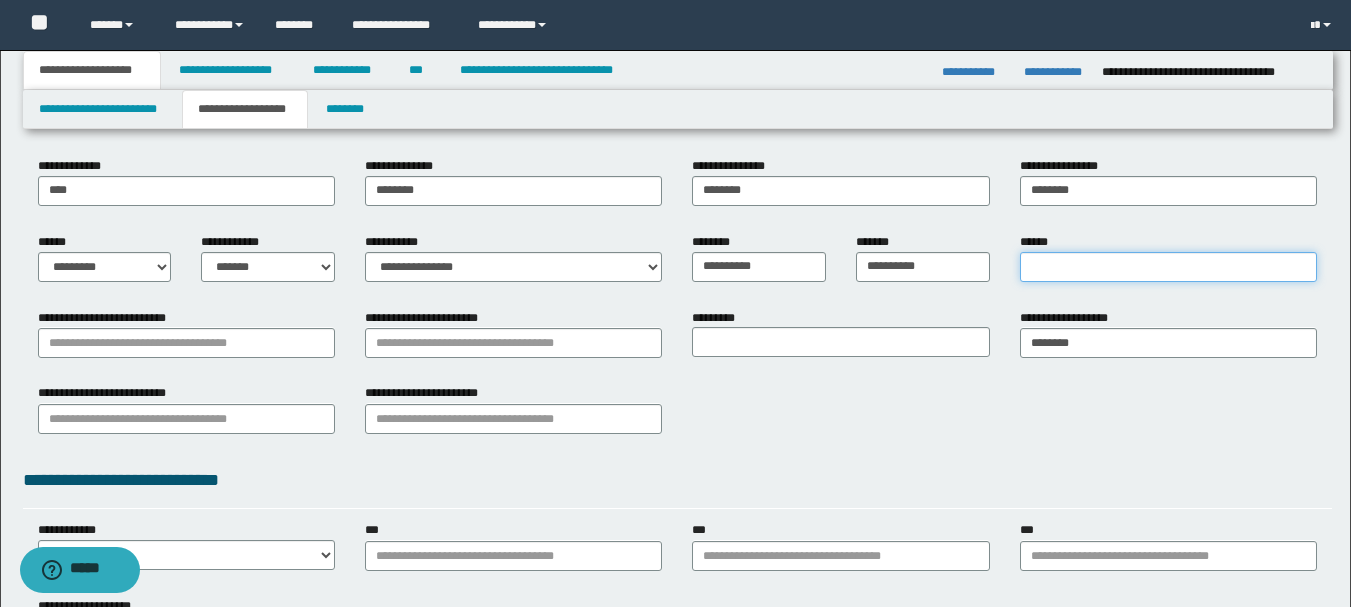click on "******" at bounding box center [1168, 267] 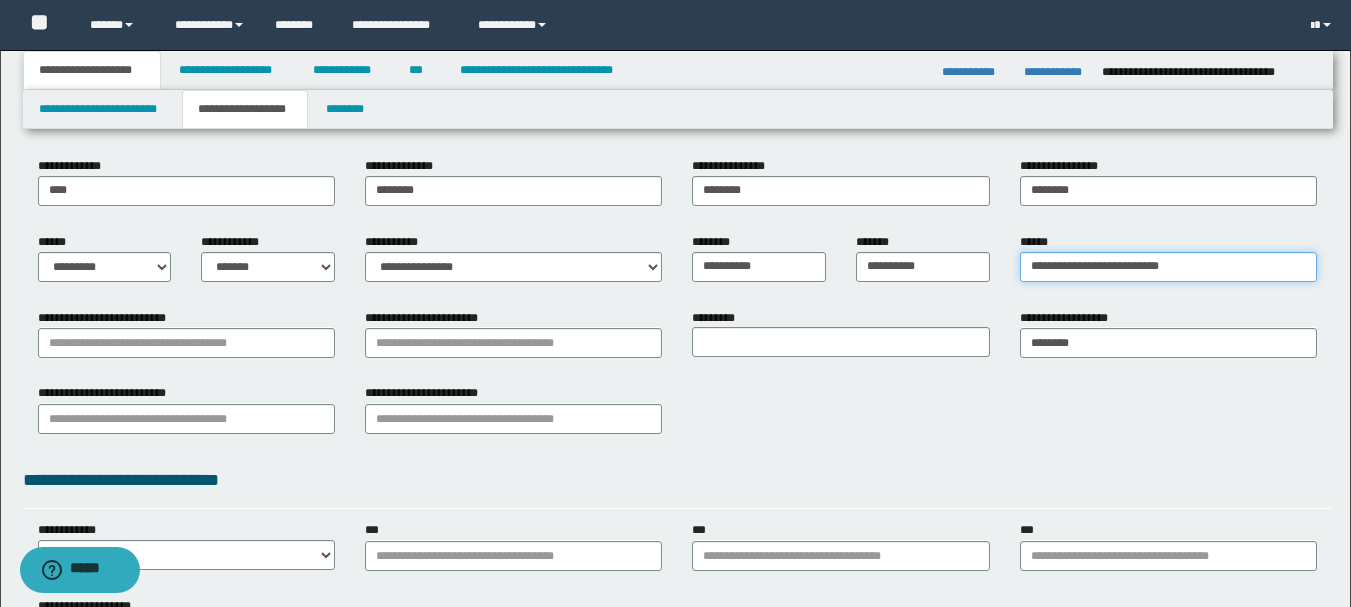 click on "**********" at bounding box center (1168, 267) 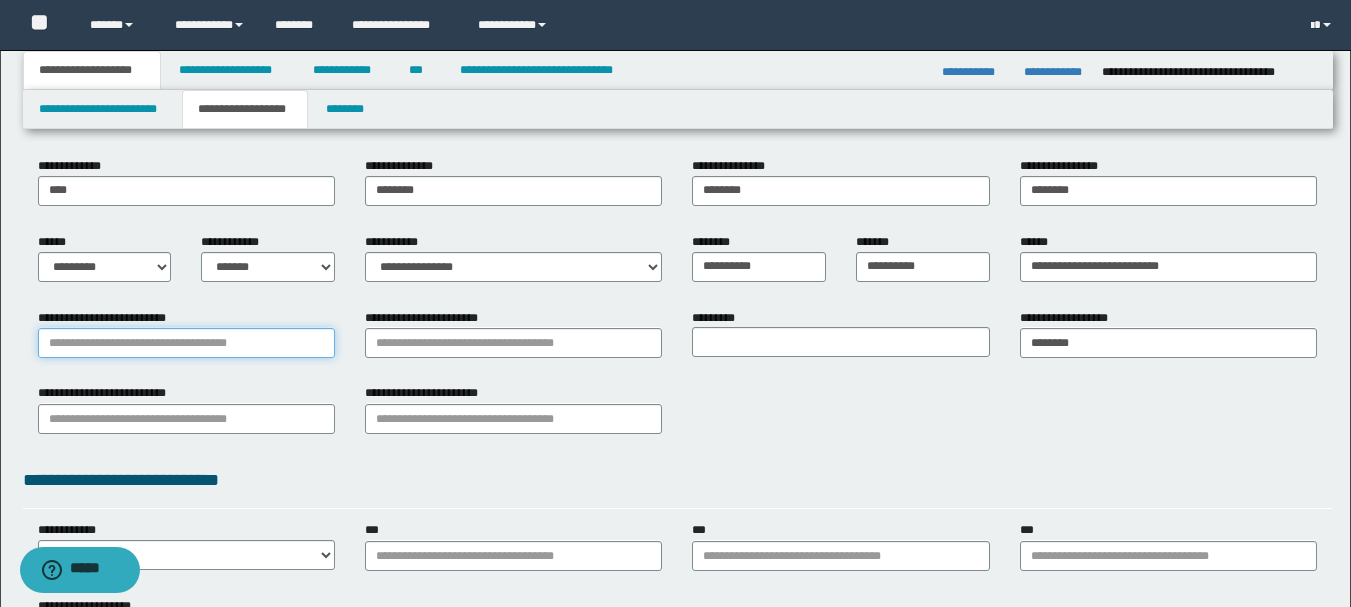 click on "**********" at bounding box center (186, 343) 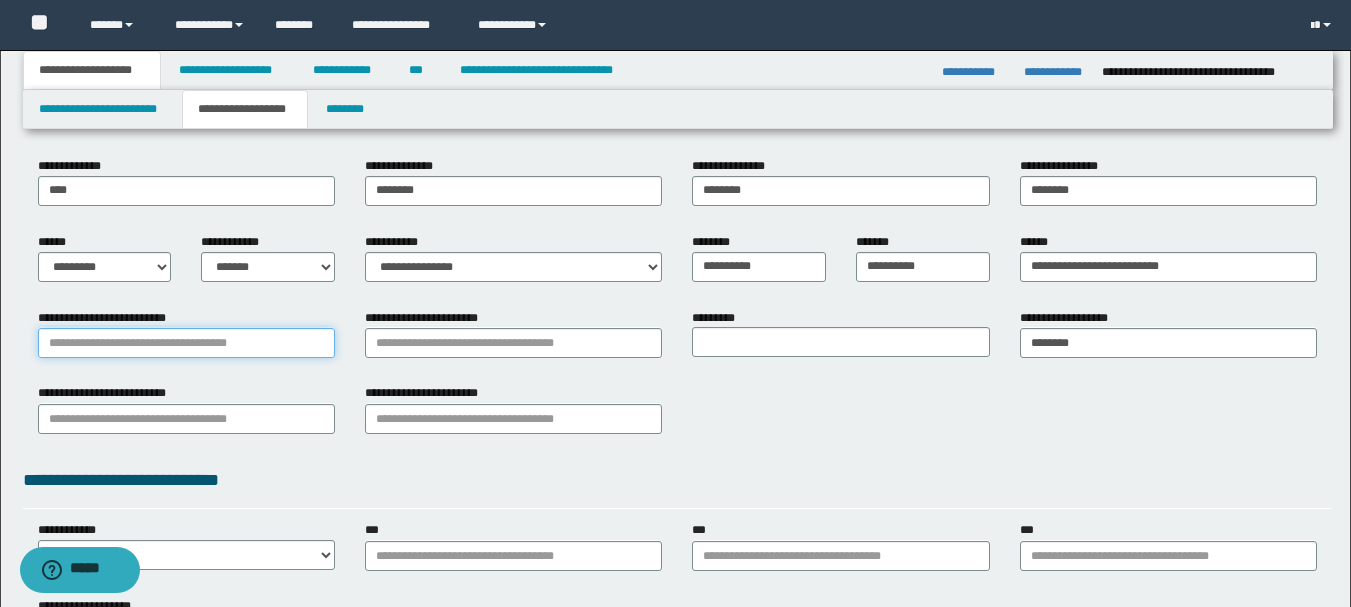 paste on "**********" 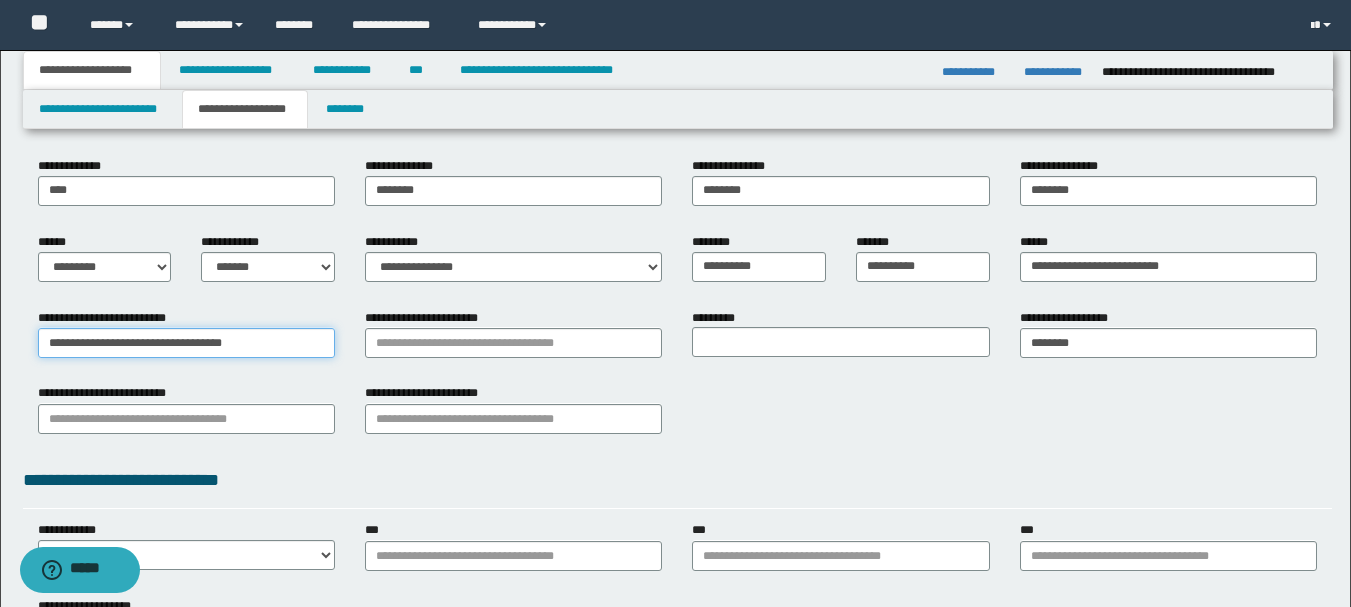 type on "**********" 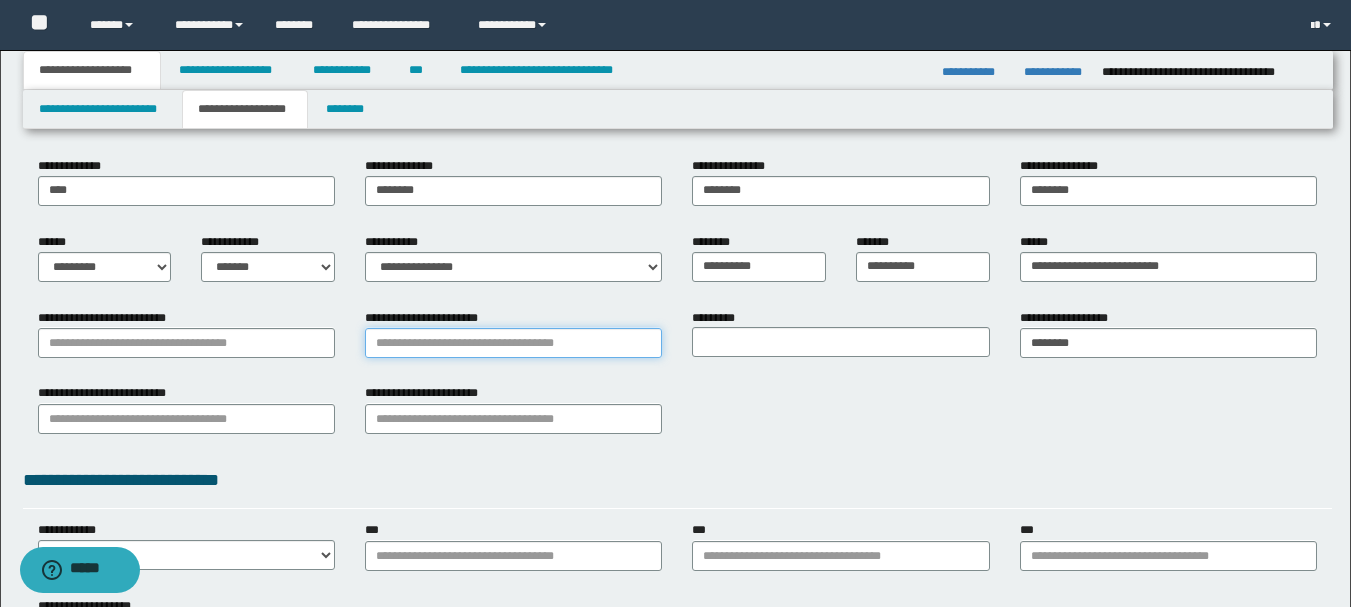 click on "**********" at bounding box center (513, 343) 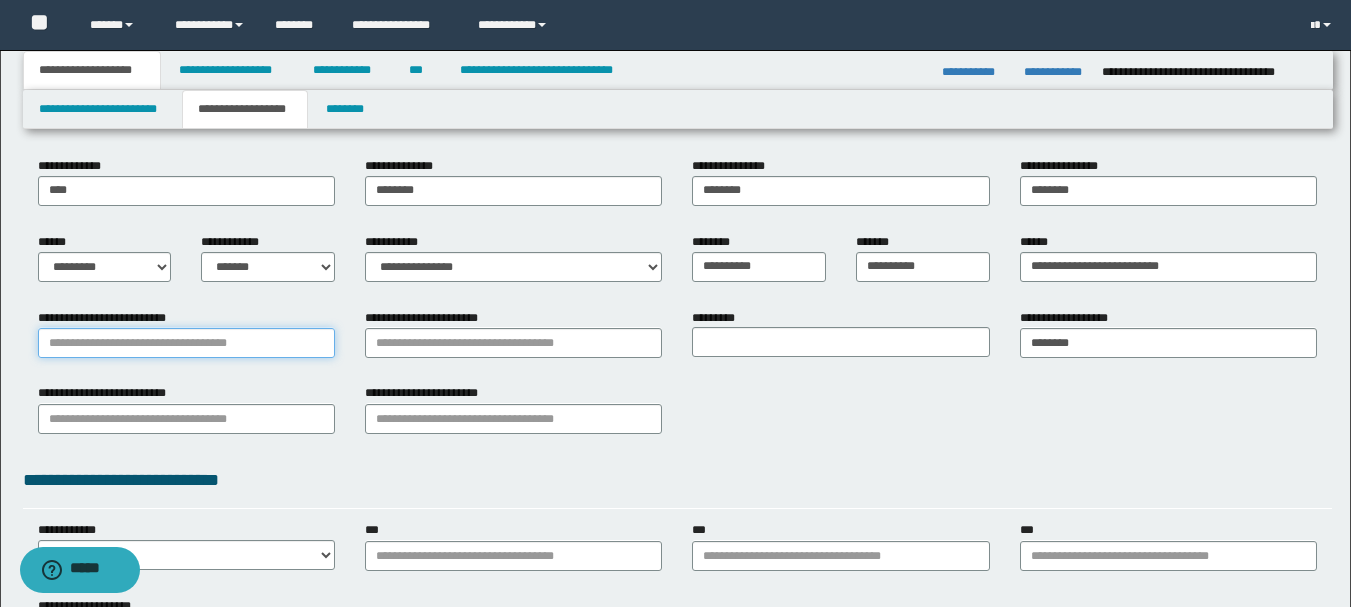 click on "**********" at bounding box center (186, 343) 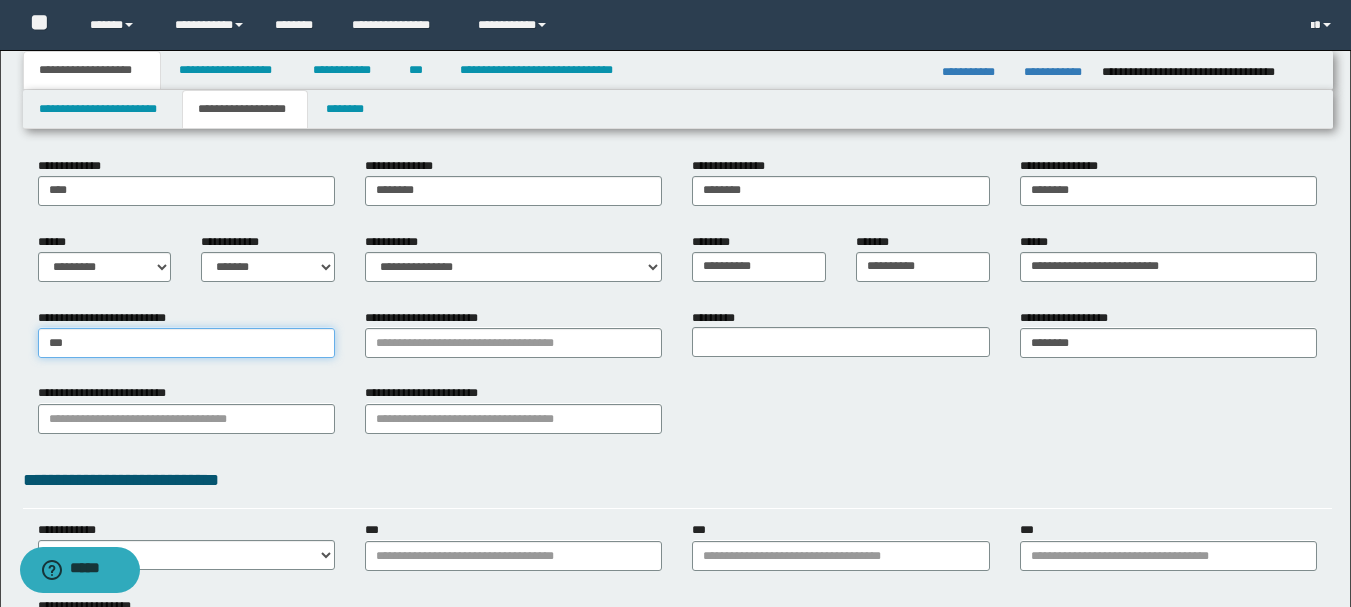 type on "****" 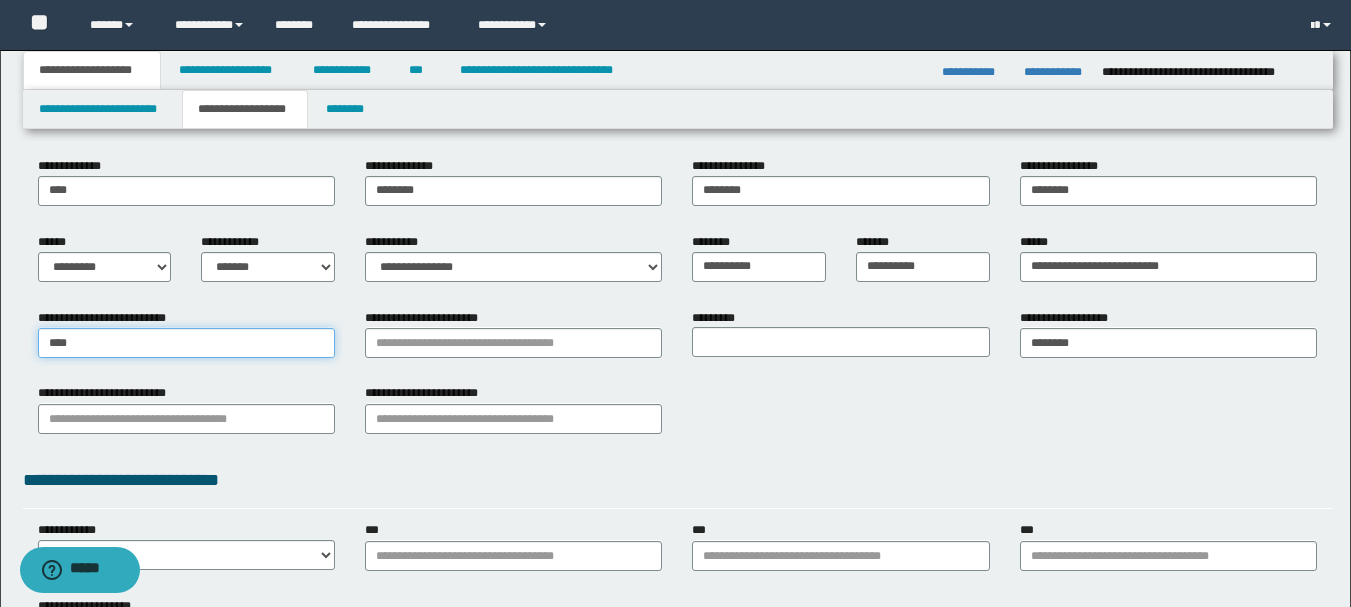 type on "**********" 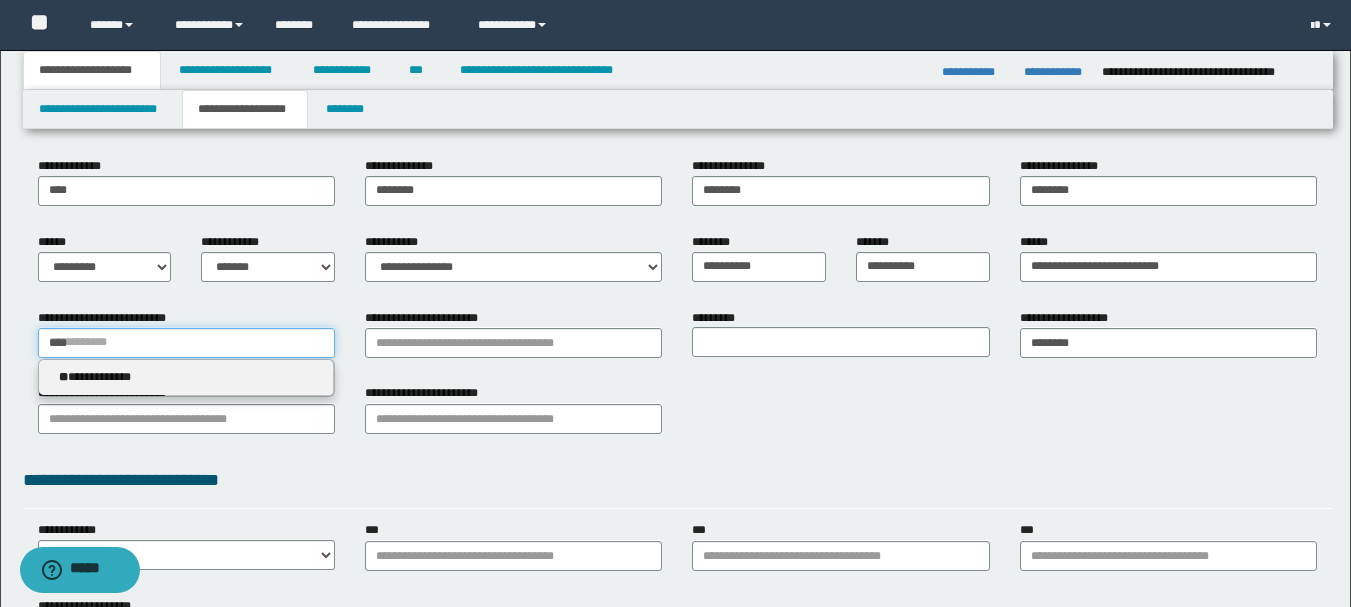 type 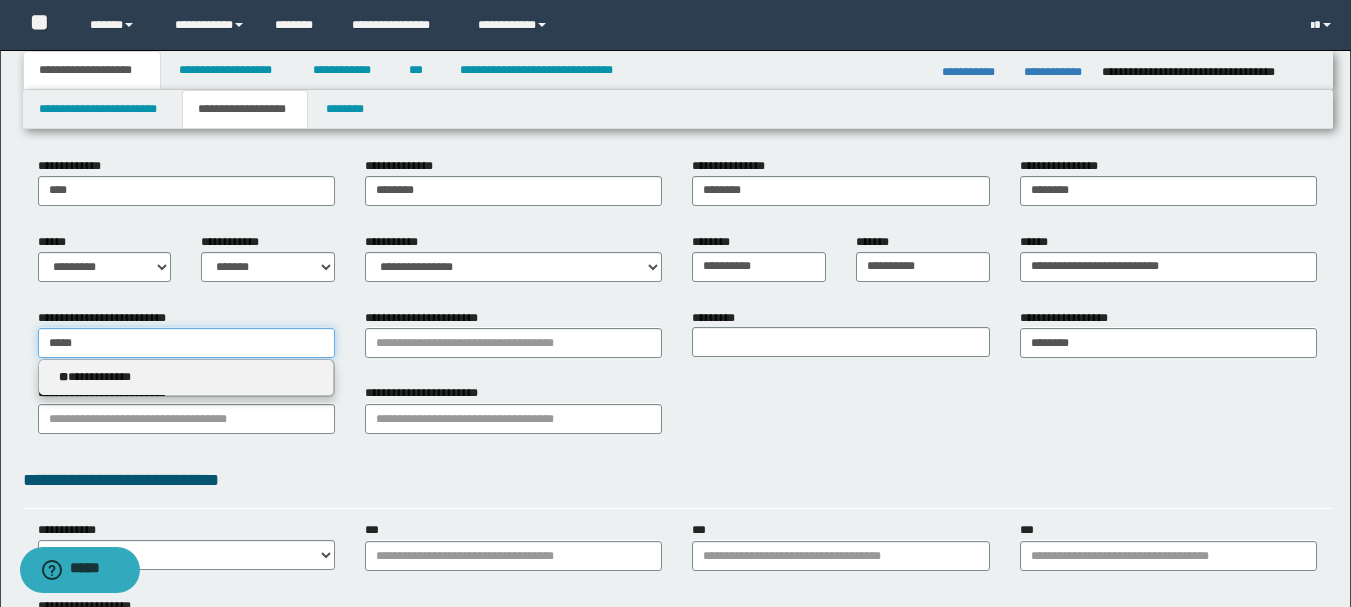 type on "******" 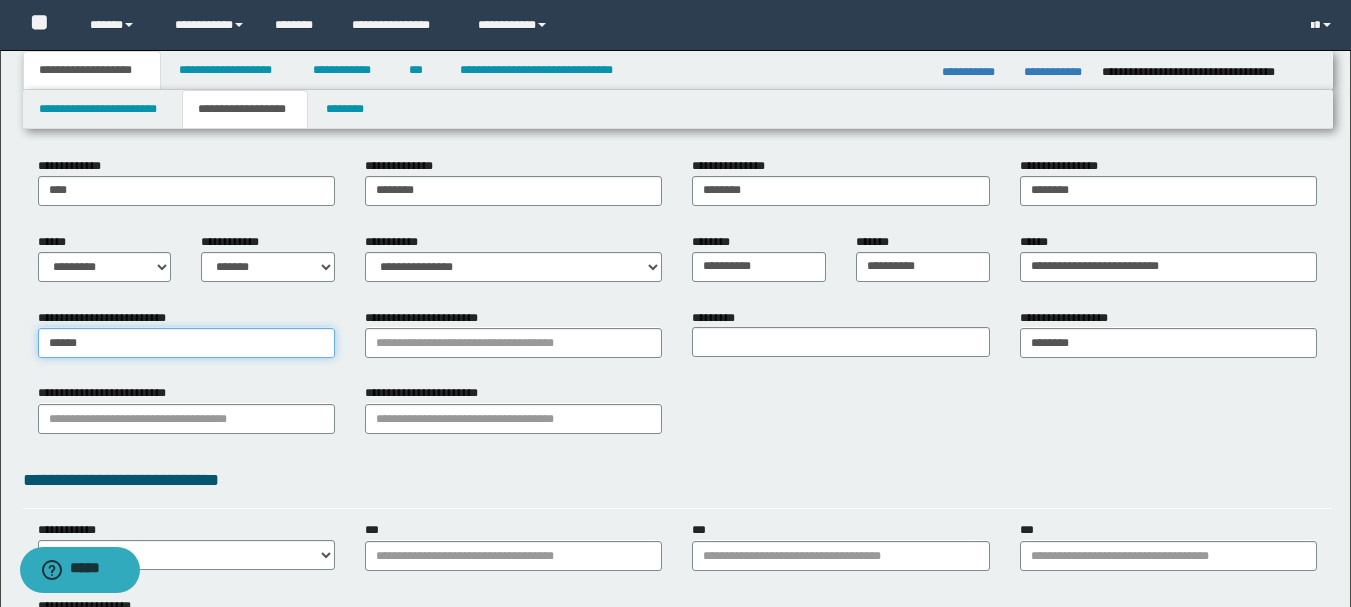 type on "******" 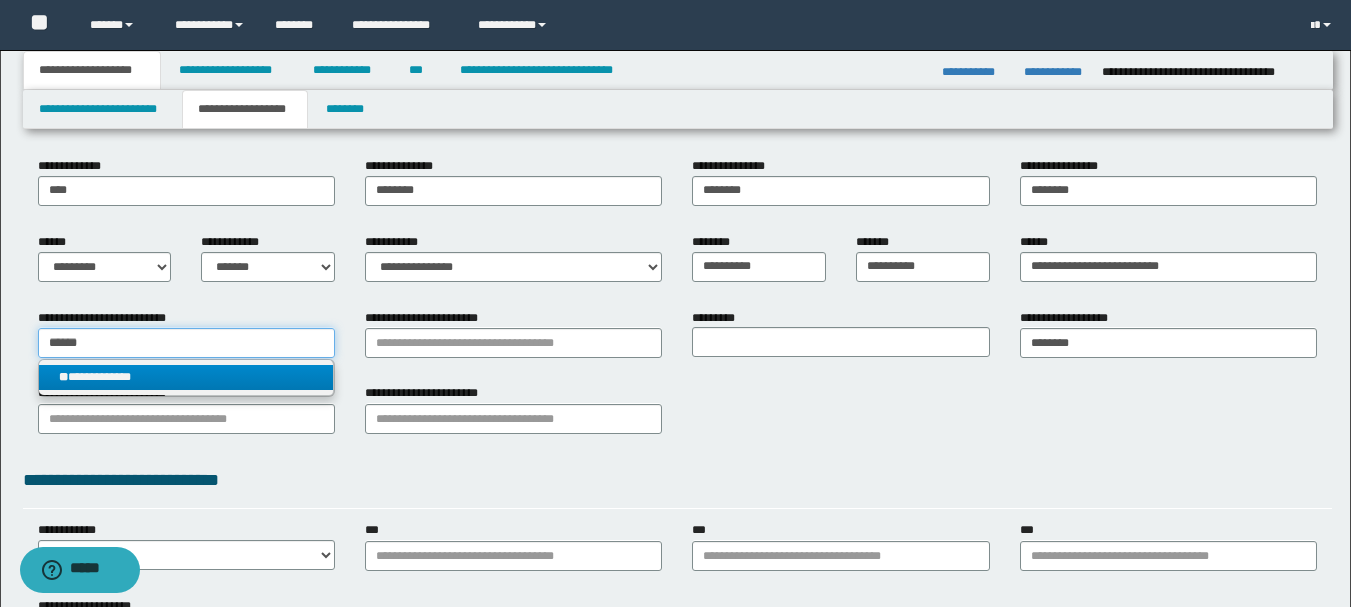 type on "******" 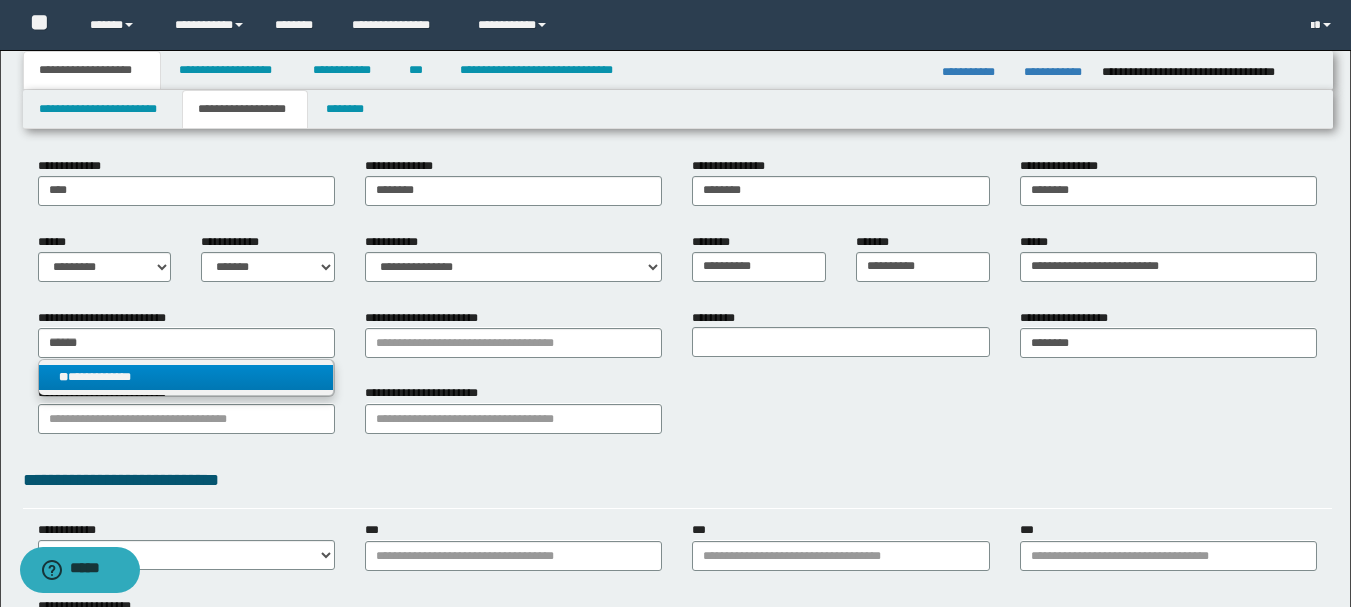 type 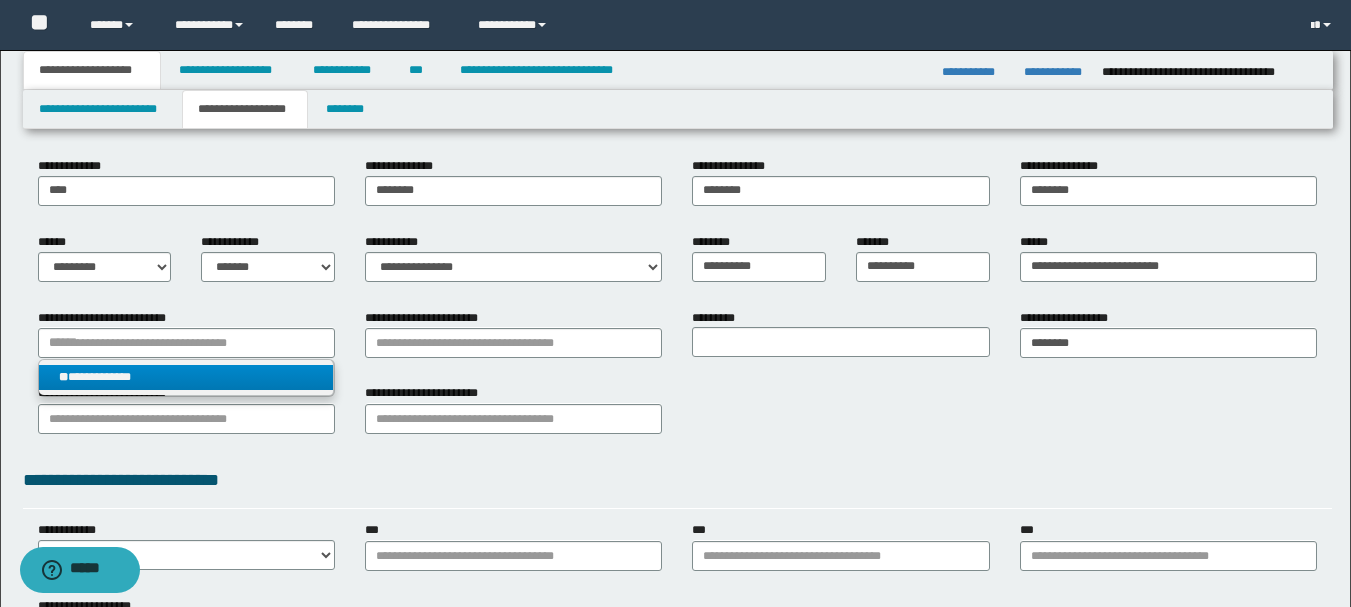 click on "**********" at bounding box center [186, 377] 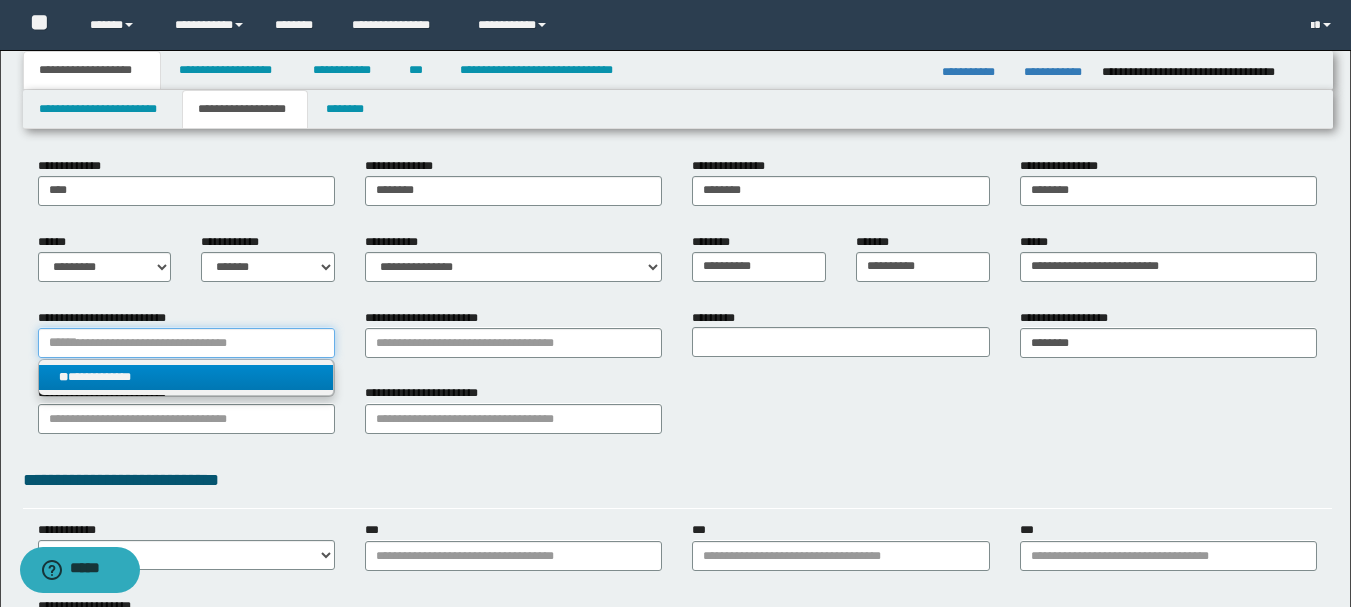 type 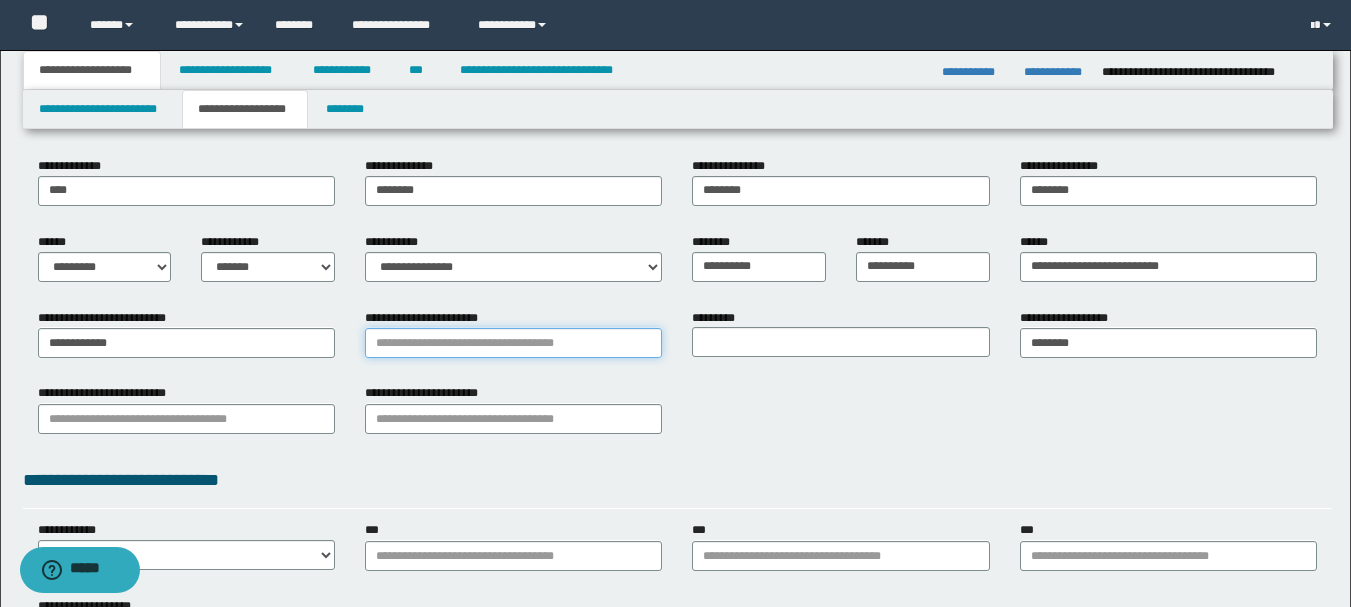 click on "**********" at bounding box center [513, 343] 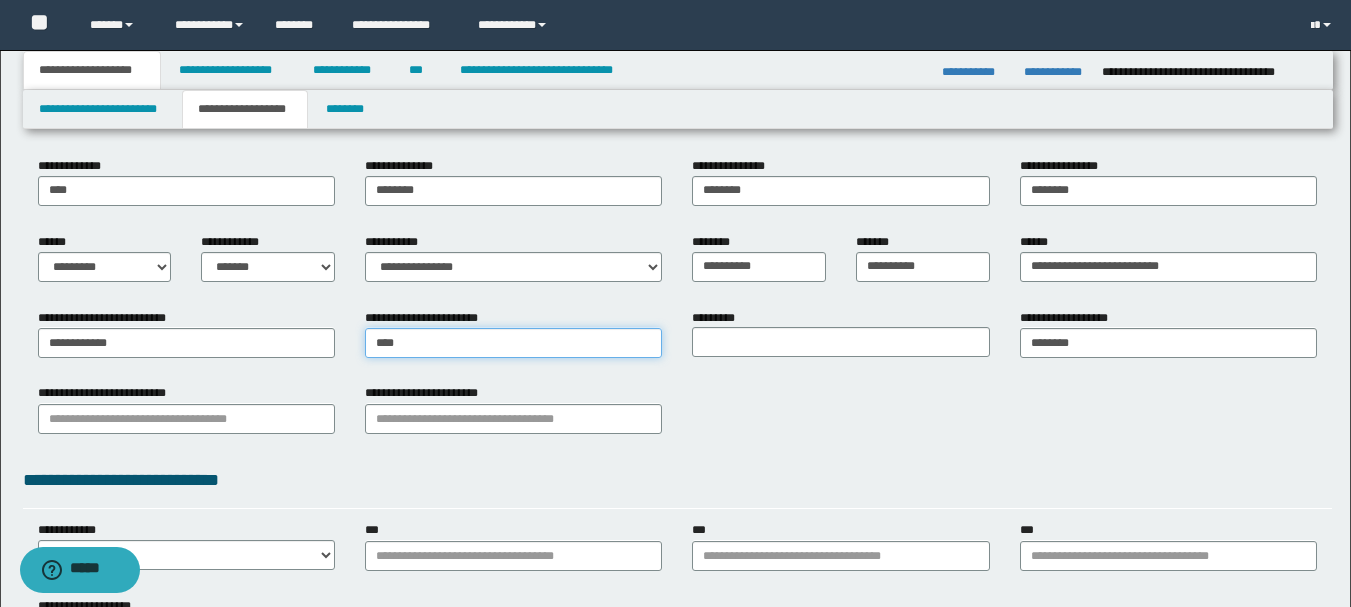 type on "*****" 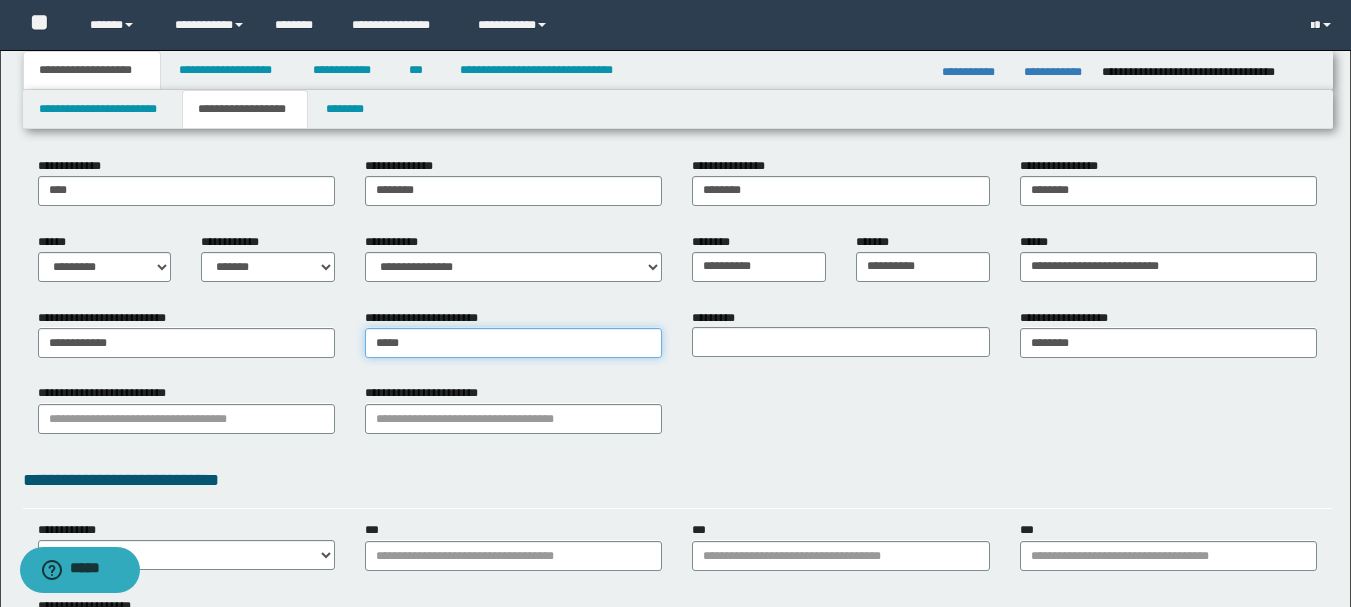 type on "**********" 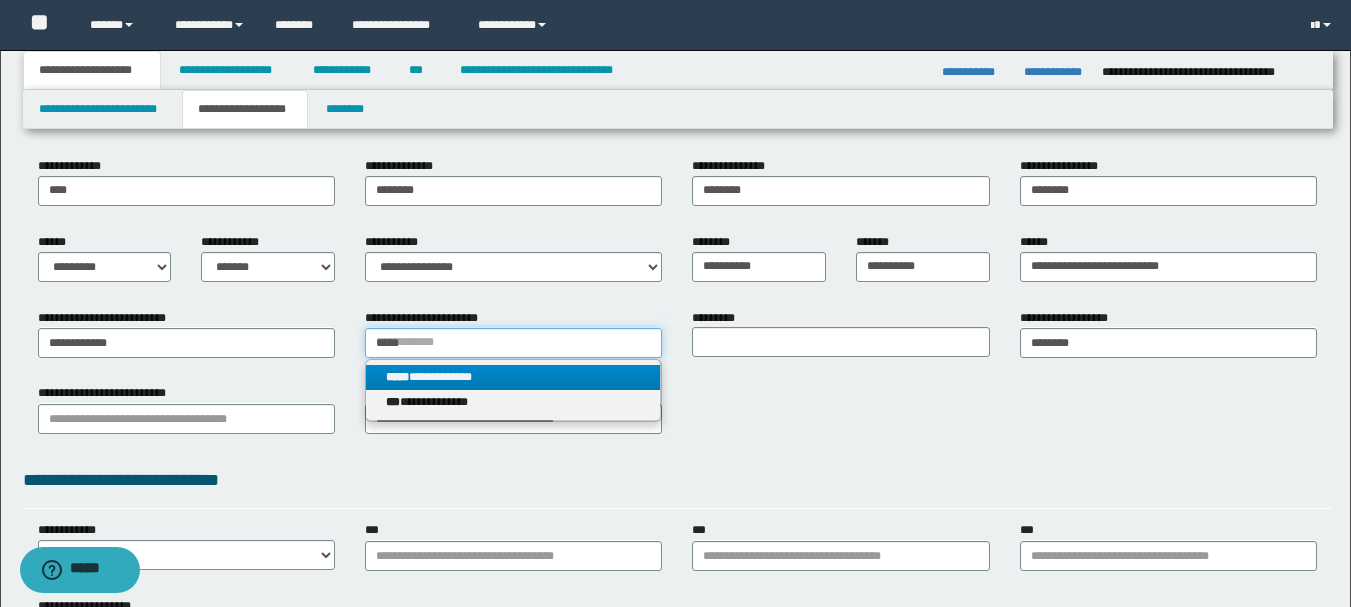 type on "*****" 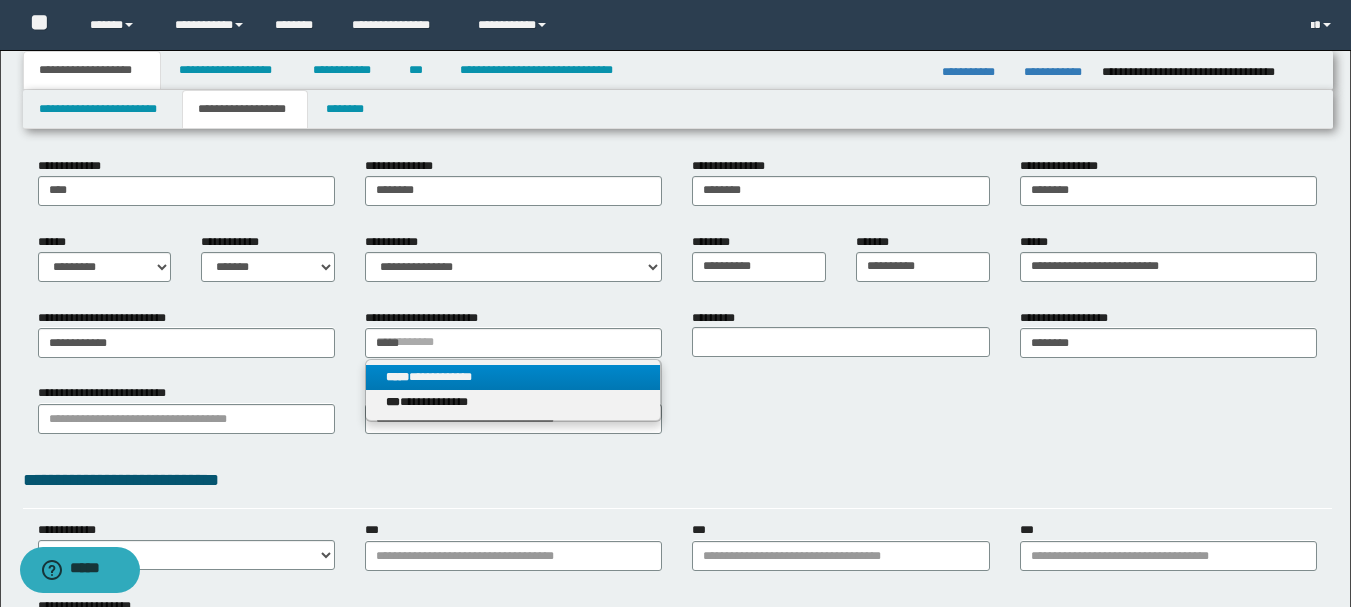 click on "**********" at bounding box center [513, 377] 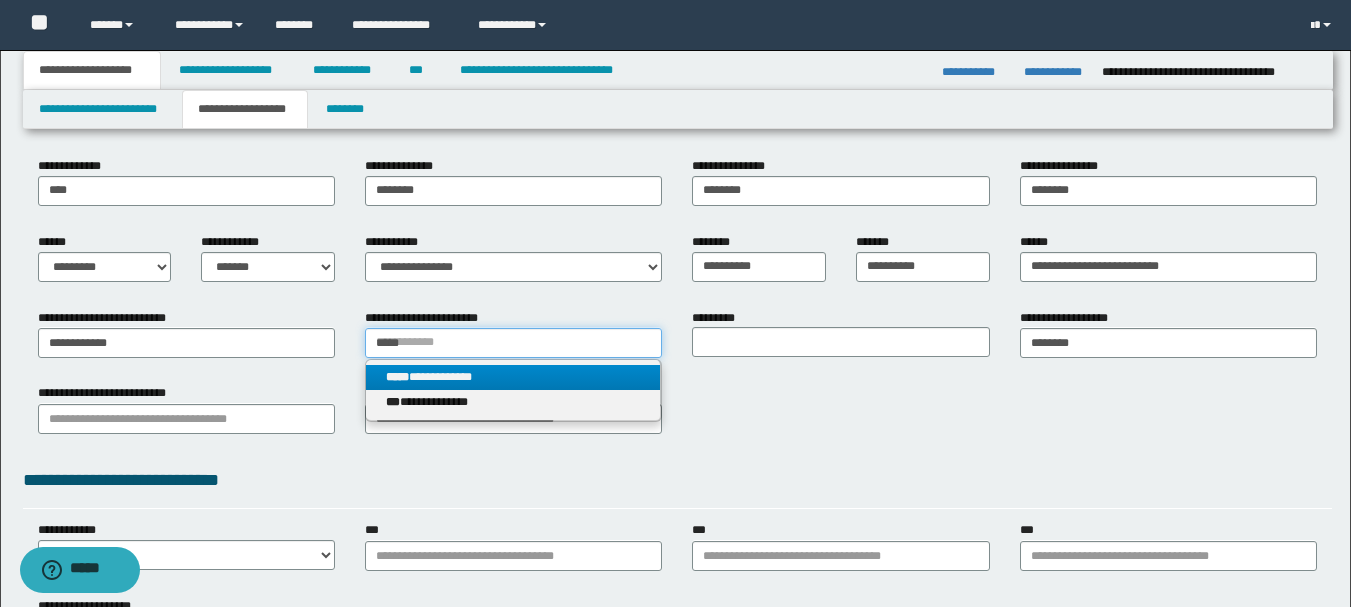 type 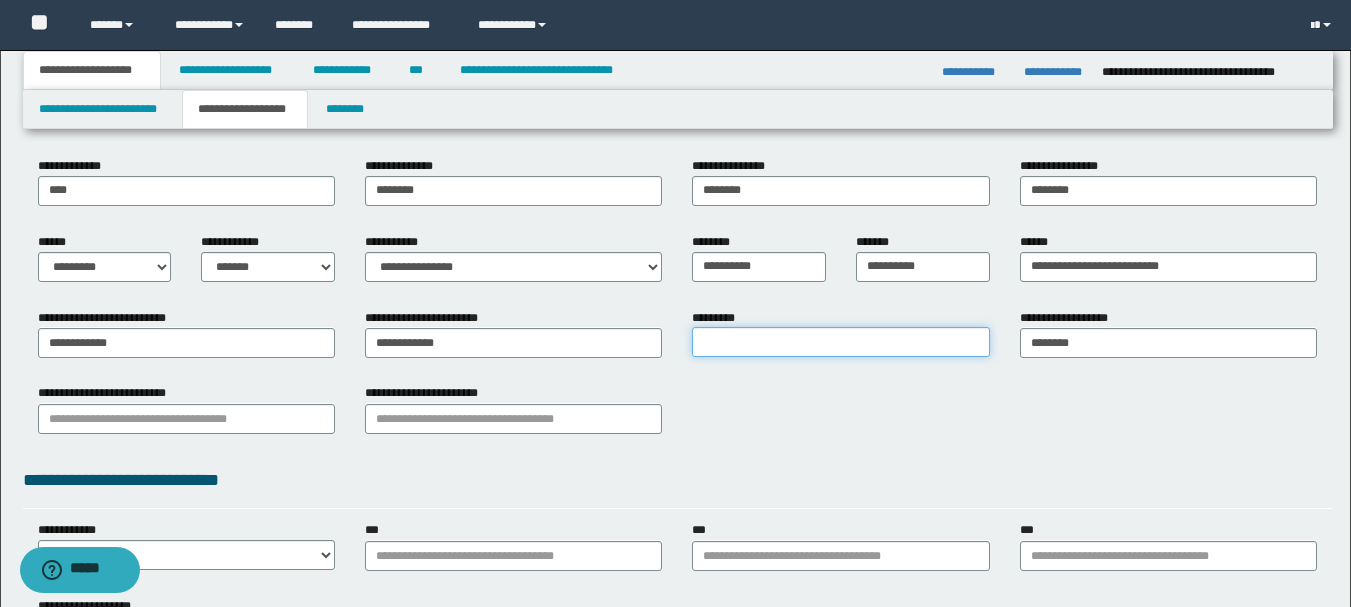 click on "*********" at bounding box center [840, 342] 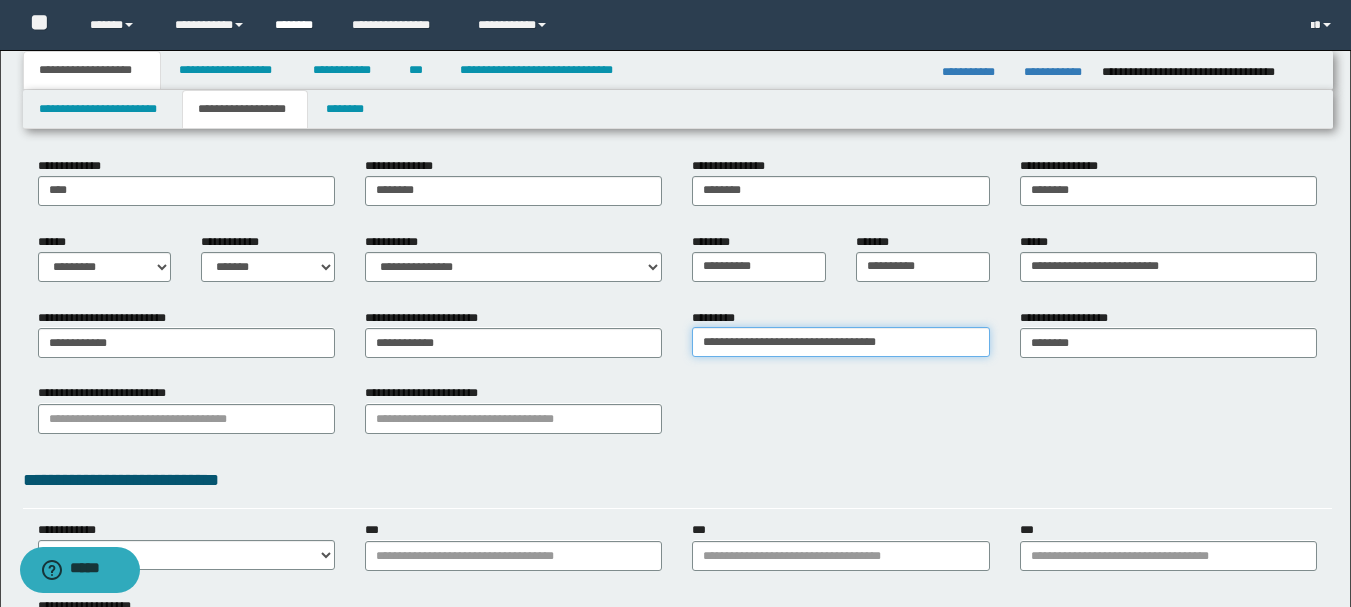 type on "**********" 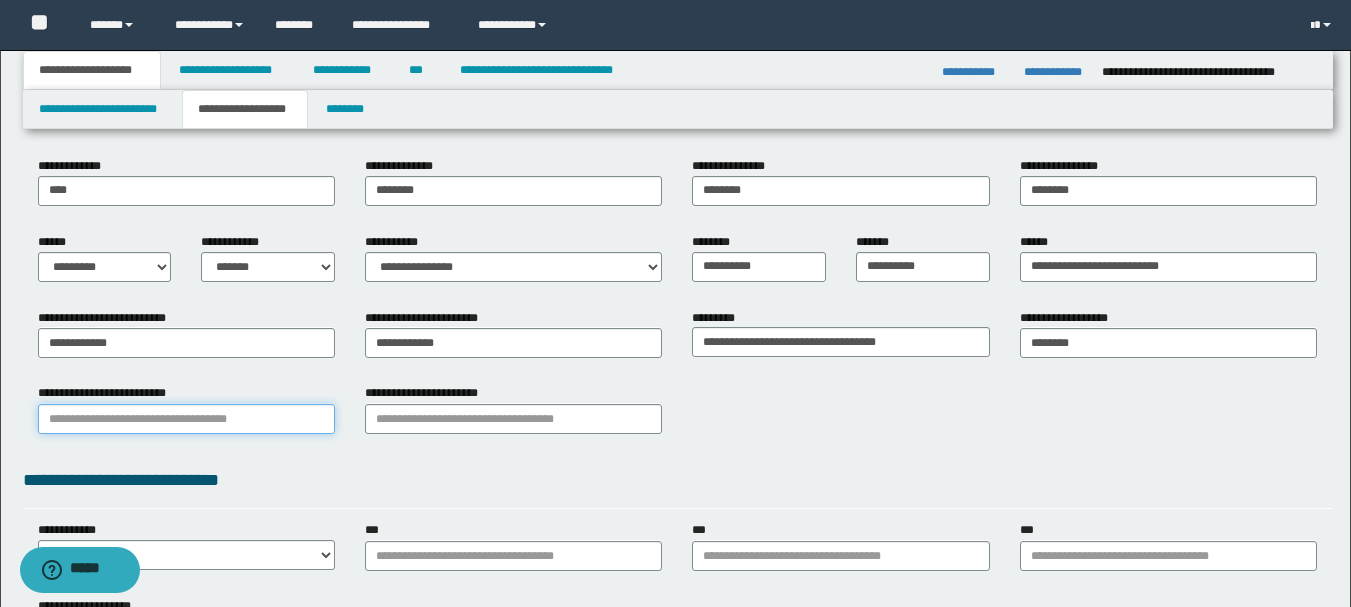 click on "**********" at bounding box center (186, 419) 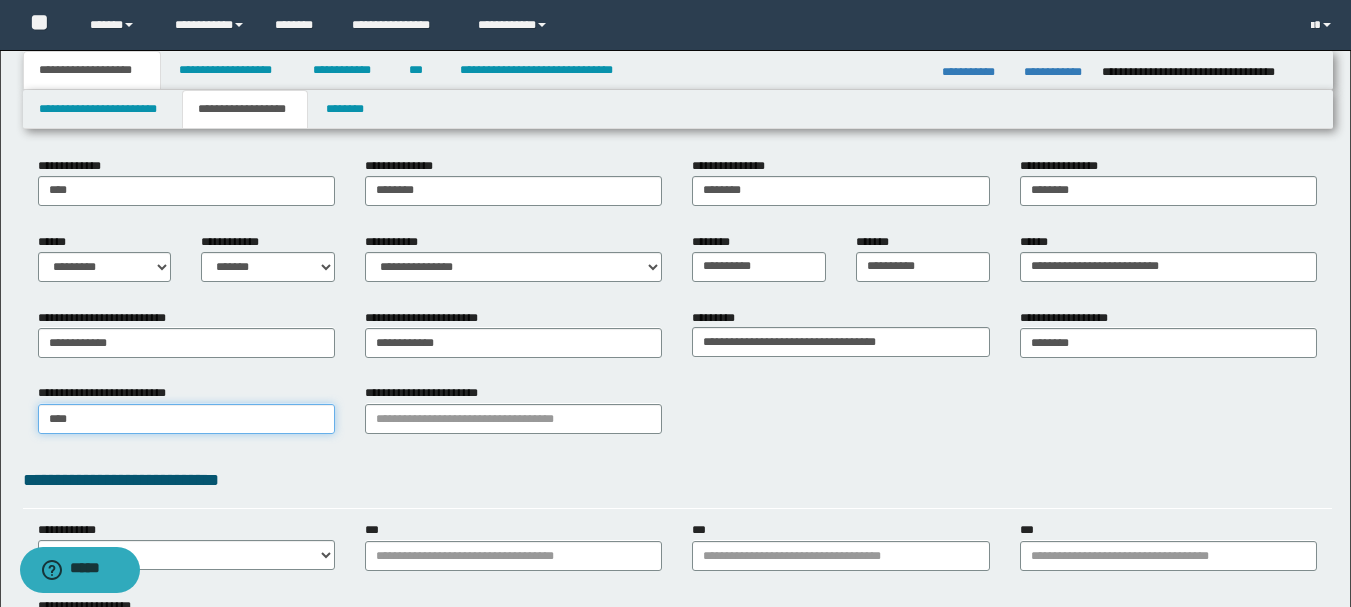 type on "*****" 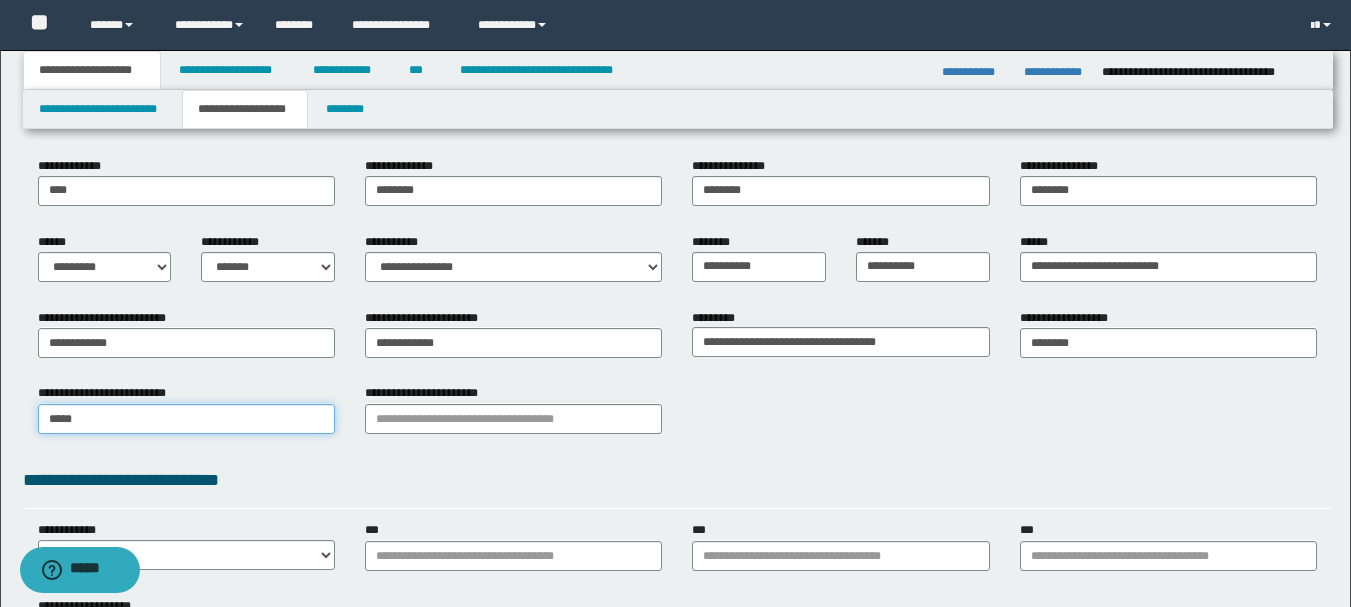 type on "*****" 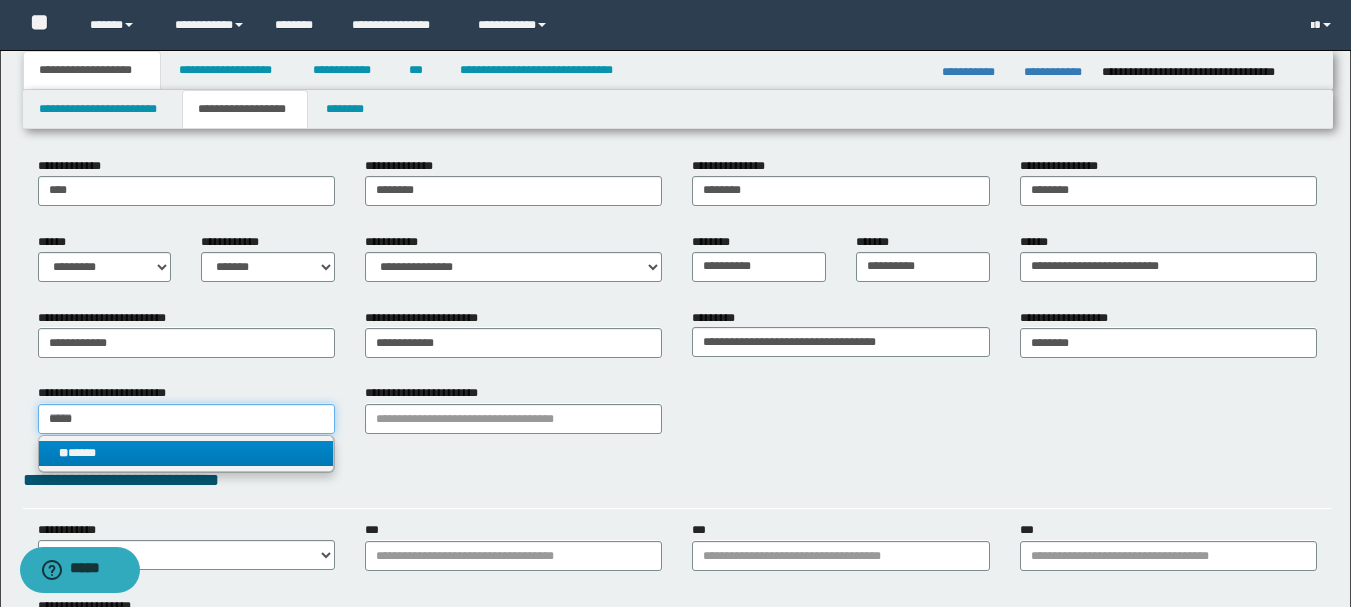 type on "*****" 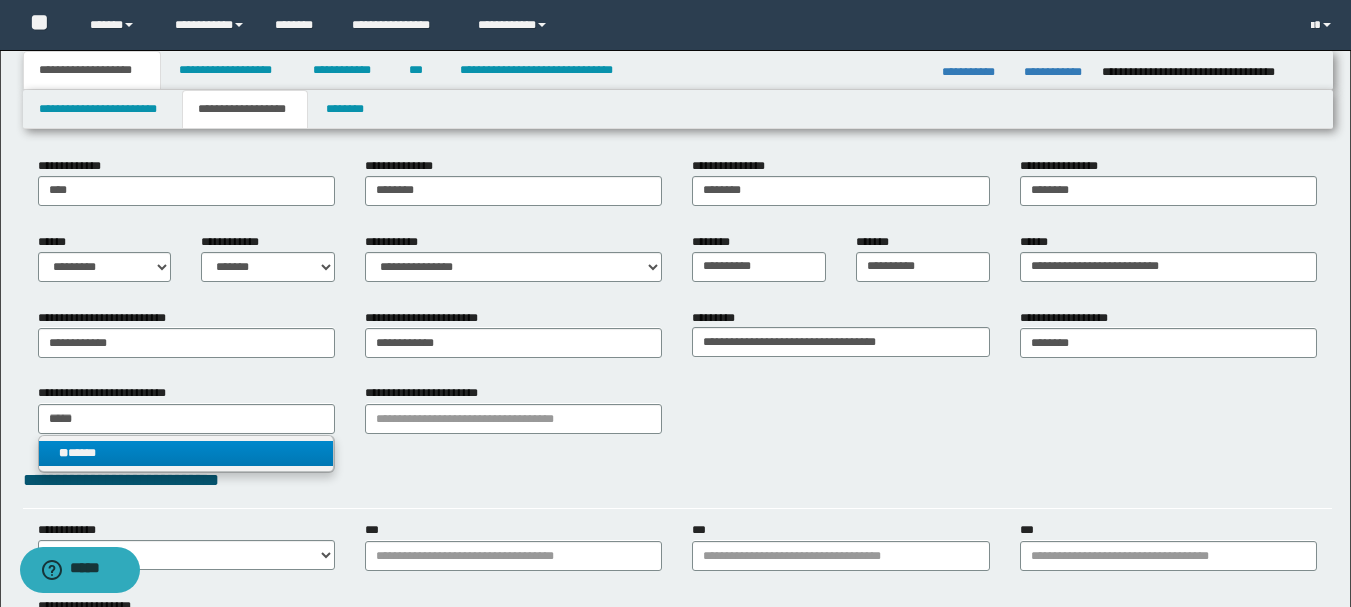 type 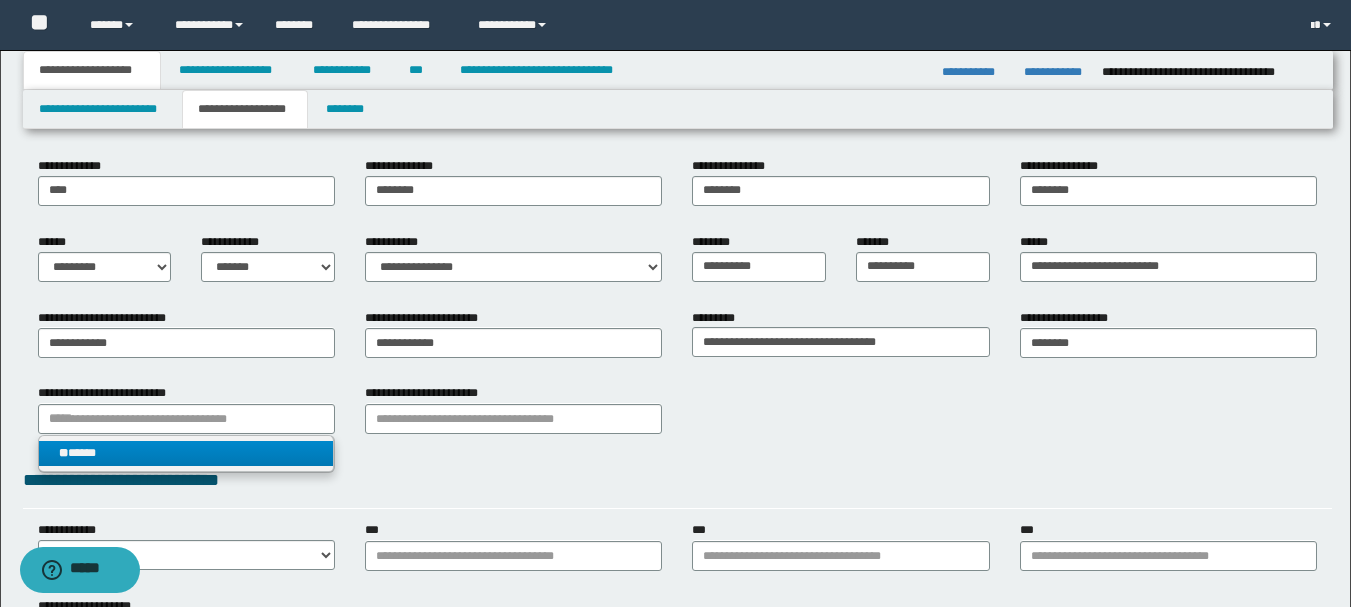 click on "** *****" at bounding box center (186, 453) 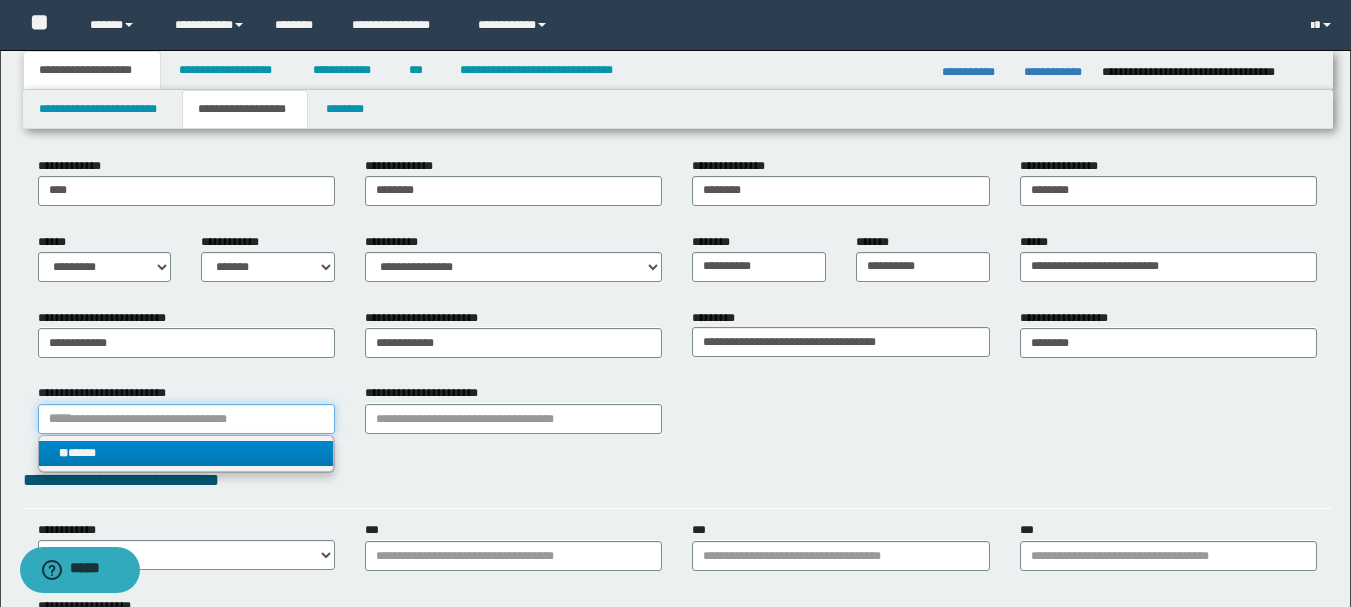 type 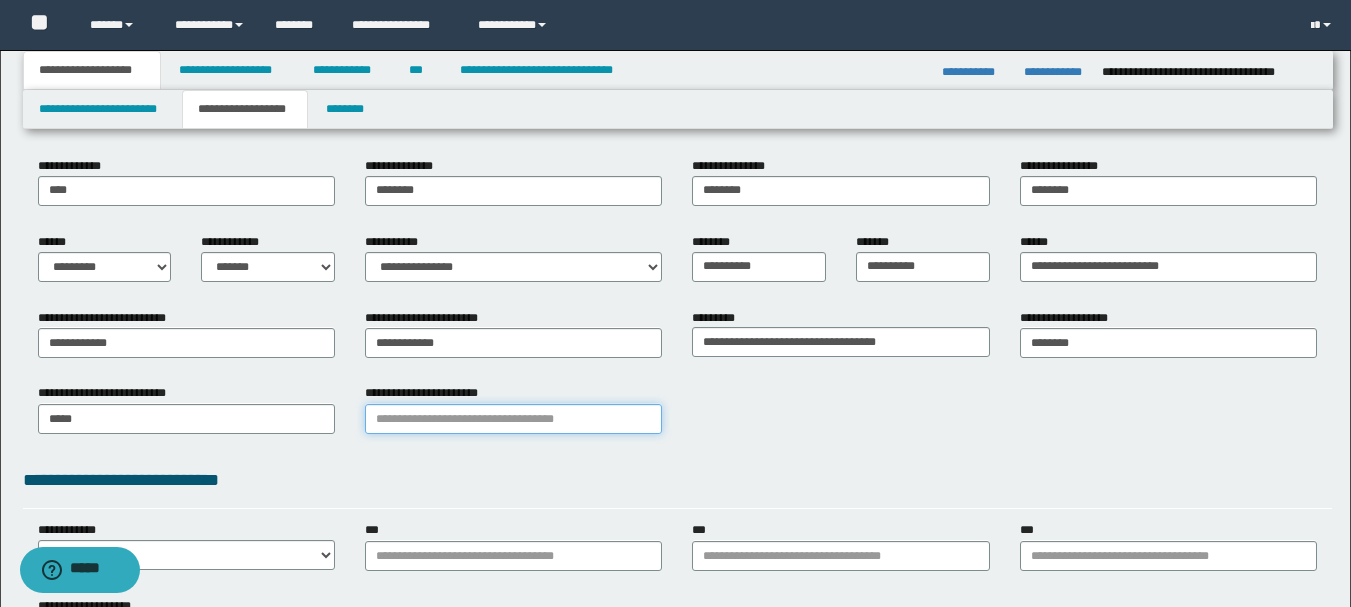 click on "**********" at bounding box center [513, 419] 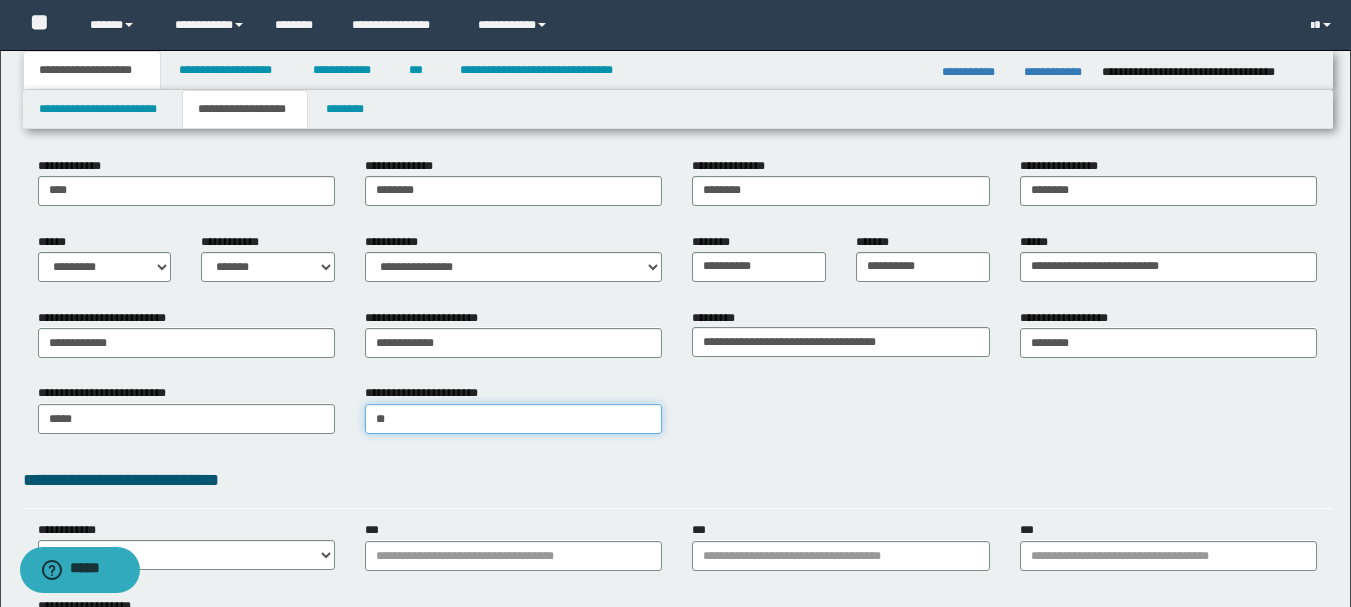 type on "***" 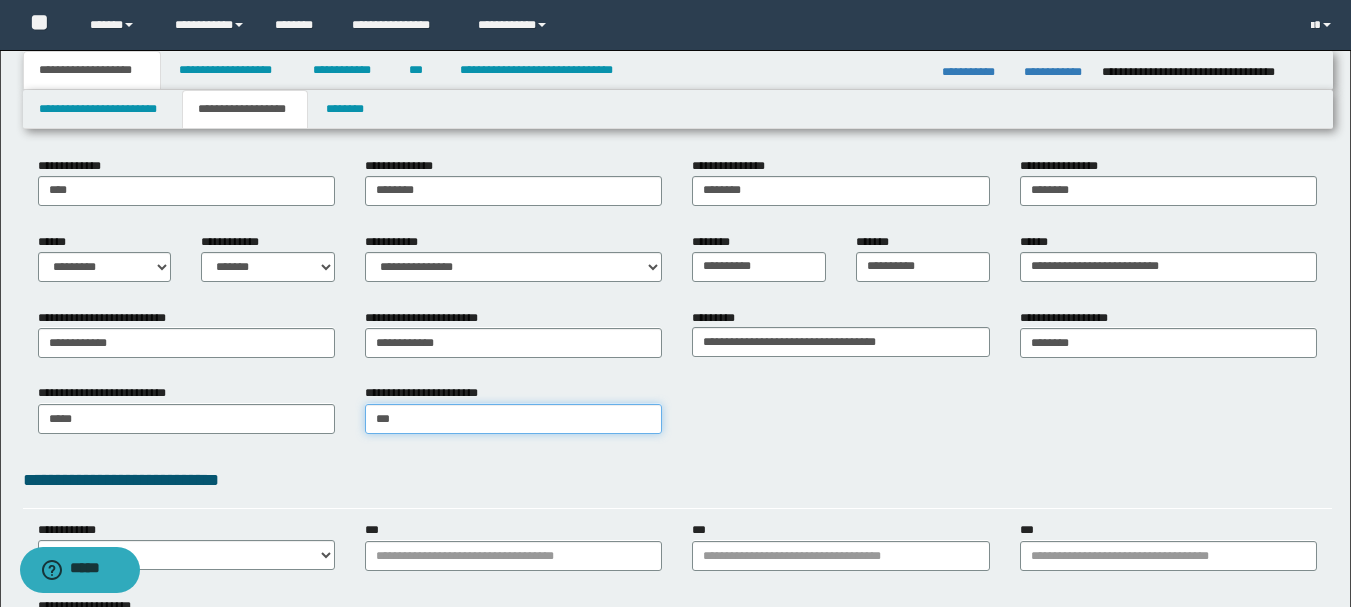 type on "***" 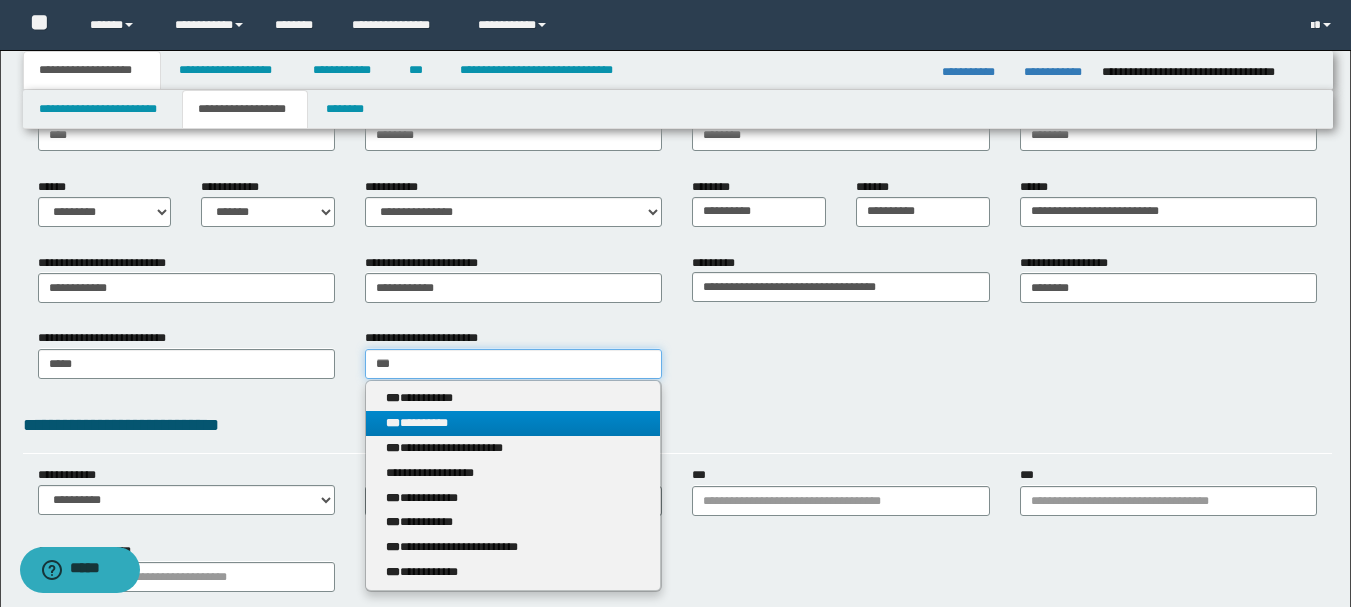 scroll, scrollTop: 300, scrollLeft: 0, axis: vertical 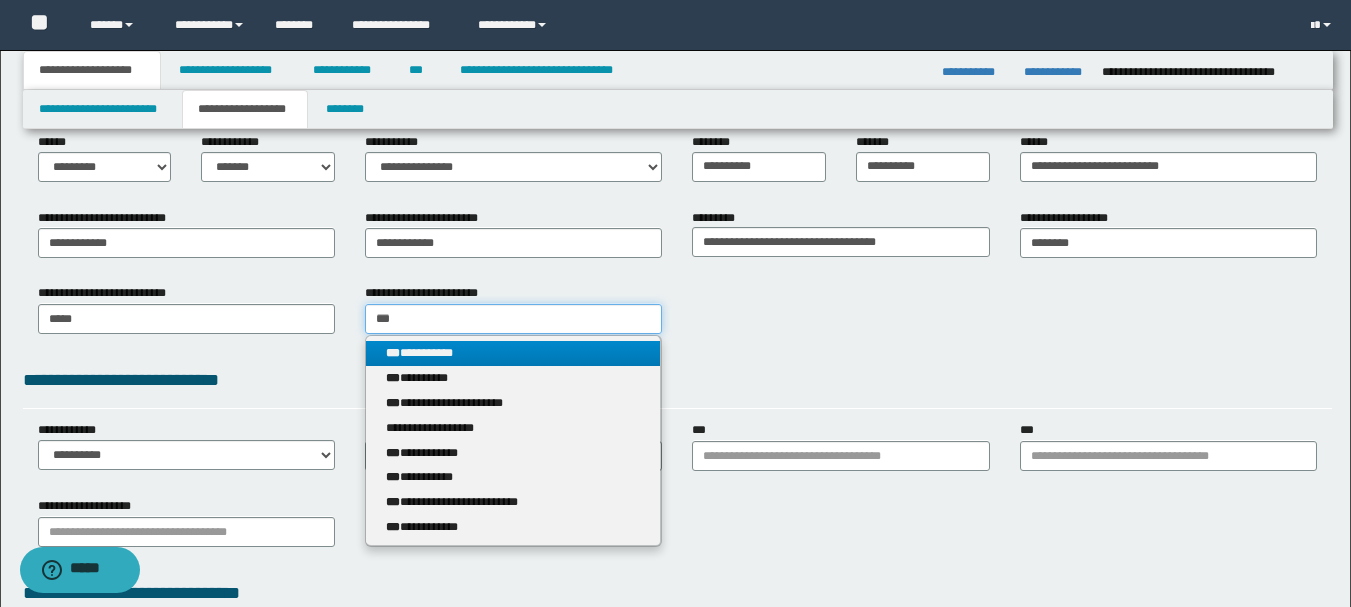 type 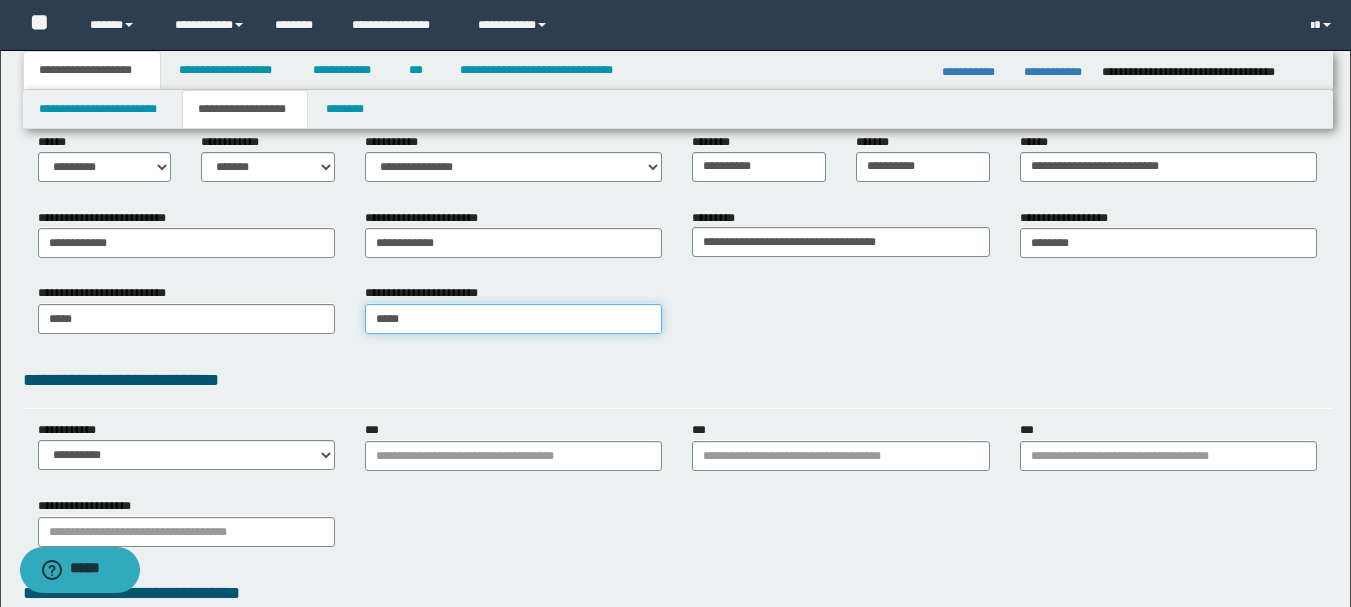 type on "******" 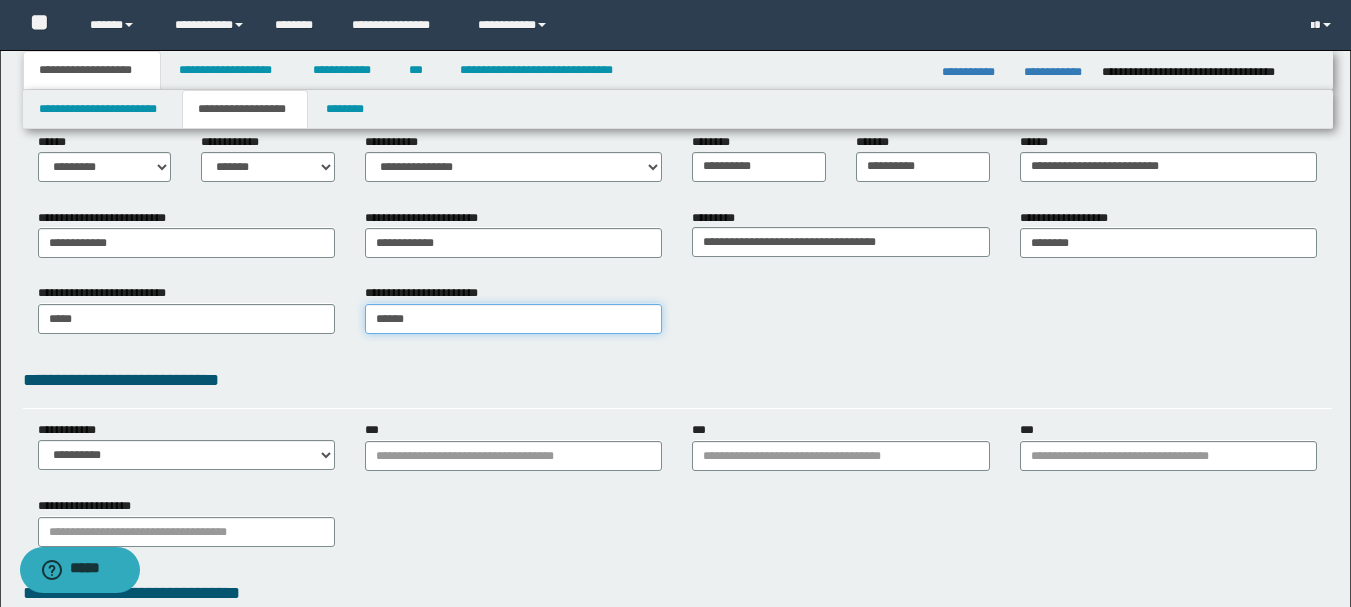 type on "*******" 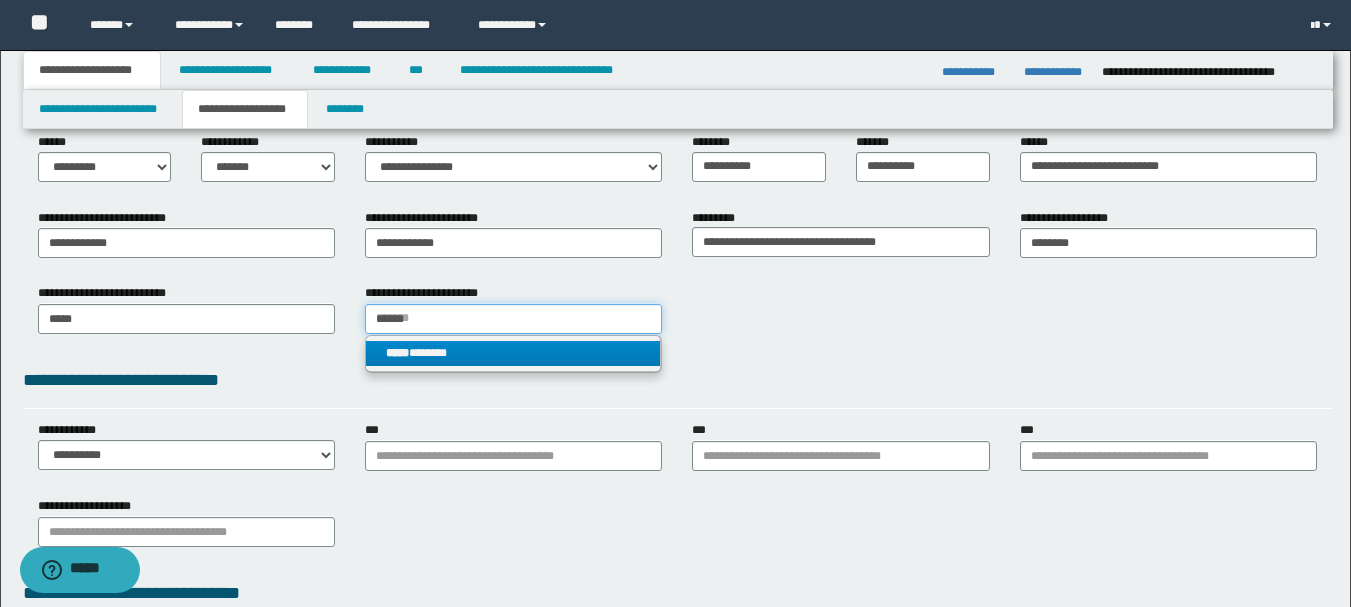 type on "******" 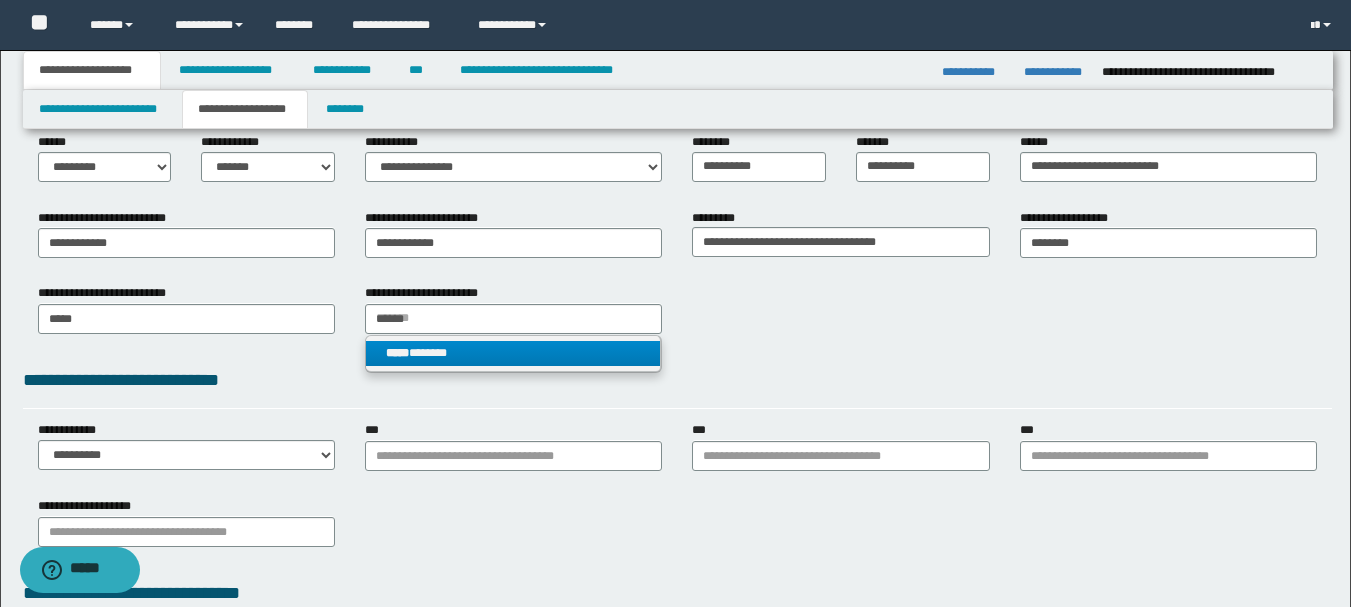 type 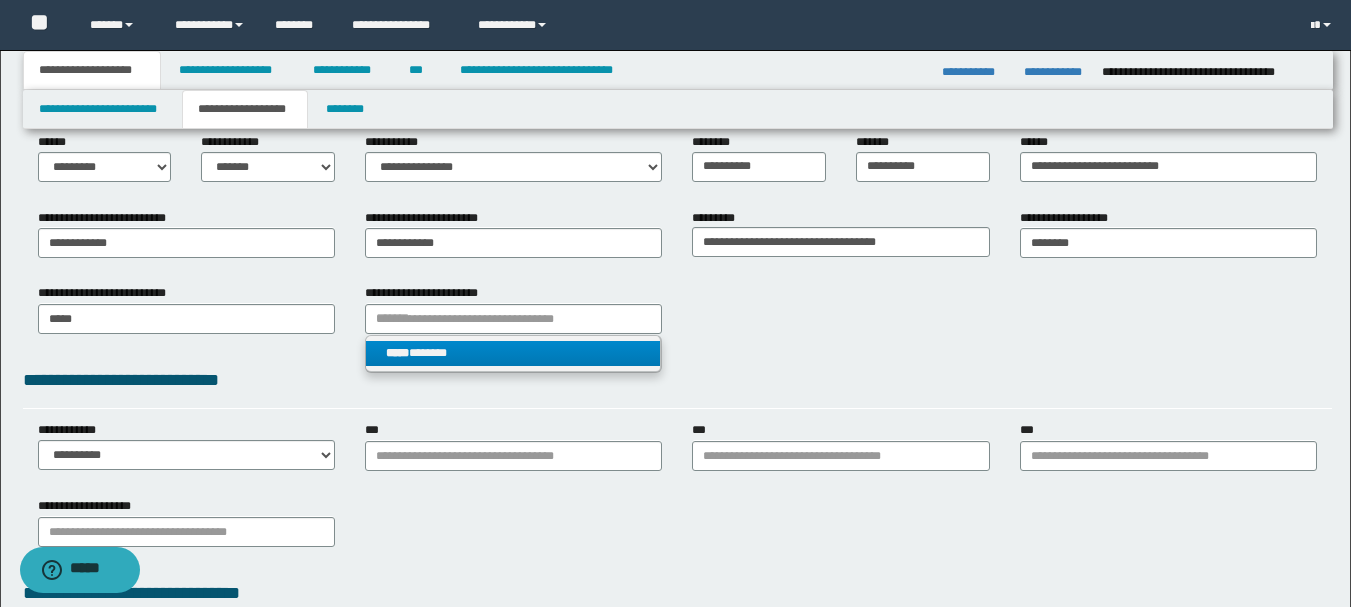 click on "***** *******" at bounding box center (513, 353) 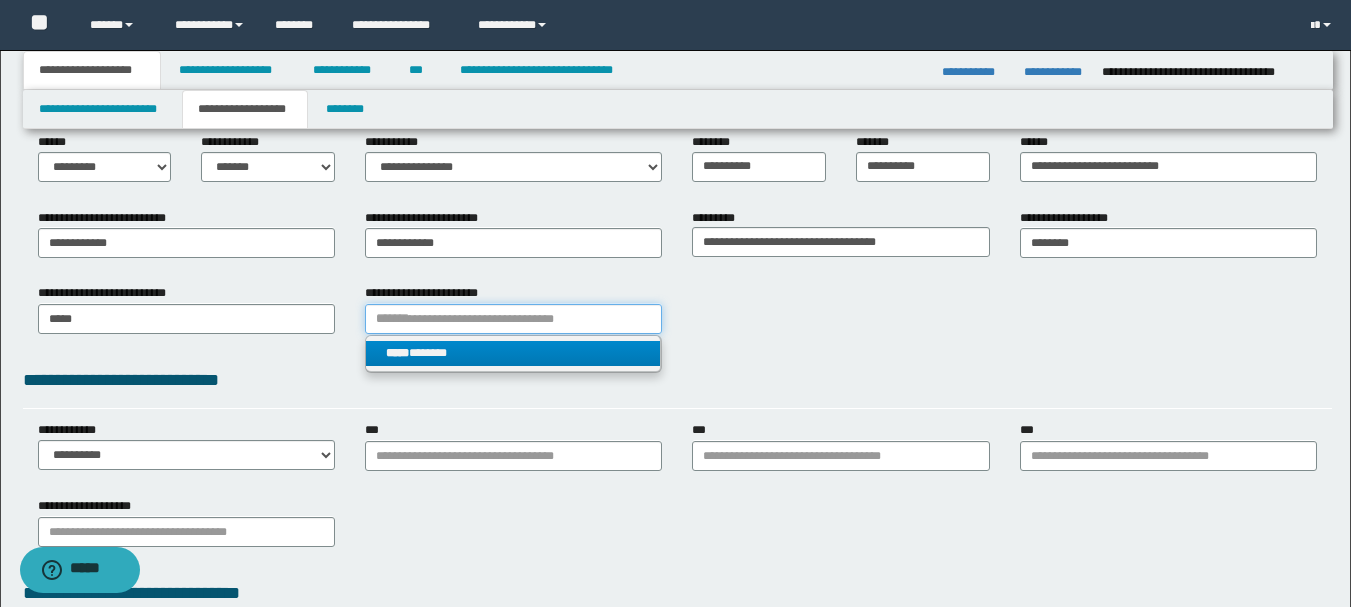 type 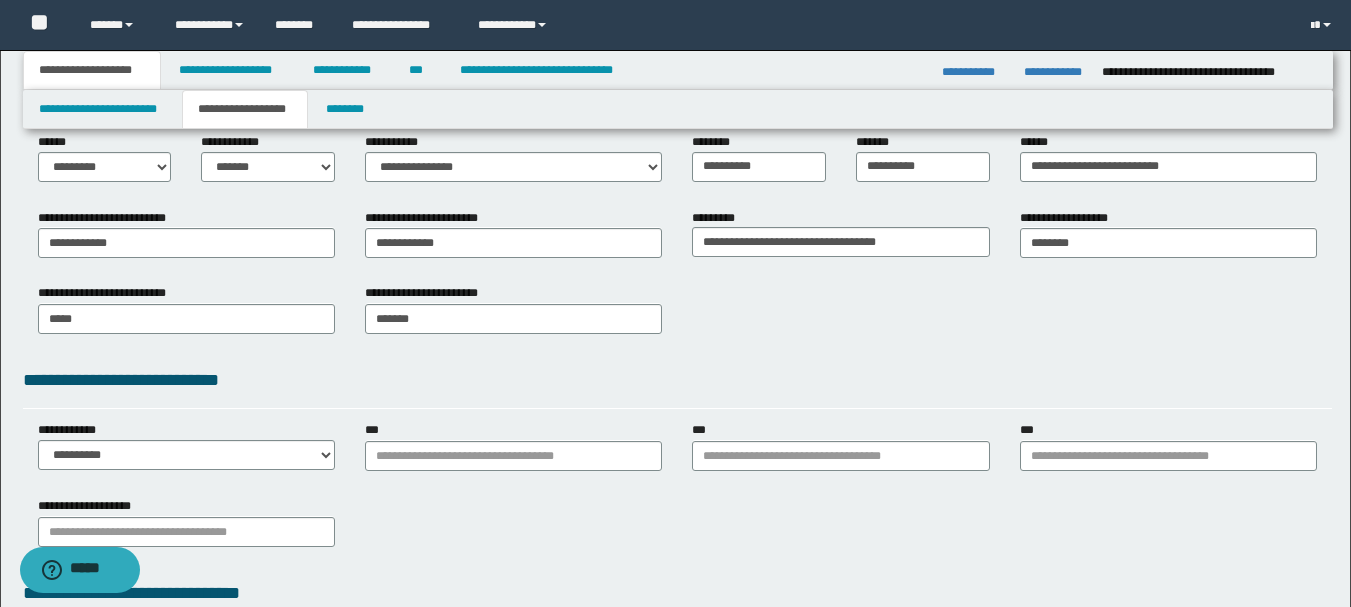 click on "**********" at bounding box center (677, 380) 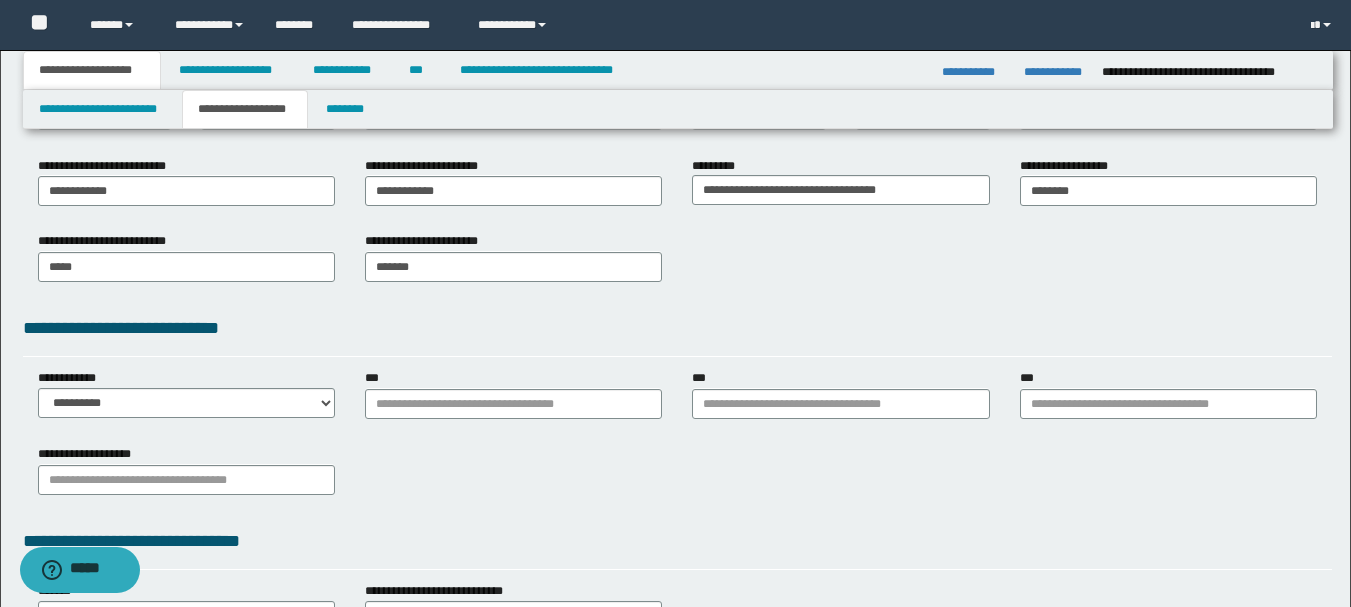 scroll, scrollTop: 400, scrollLeft: 0, axis: vertical 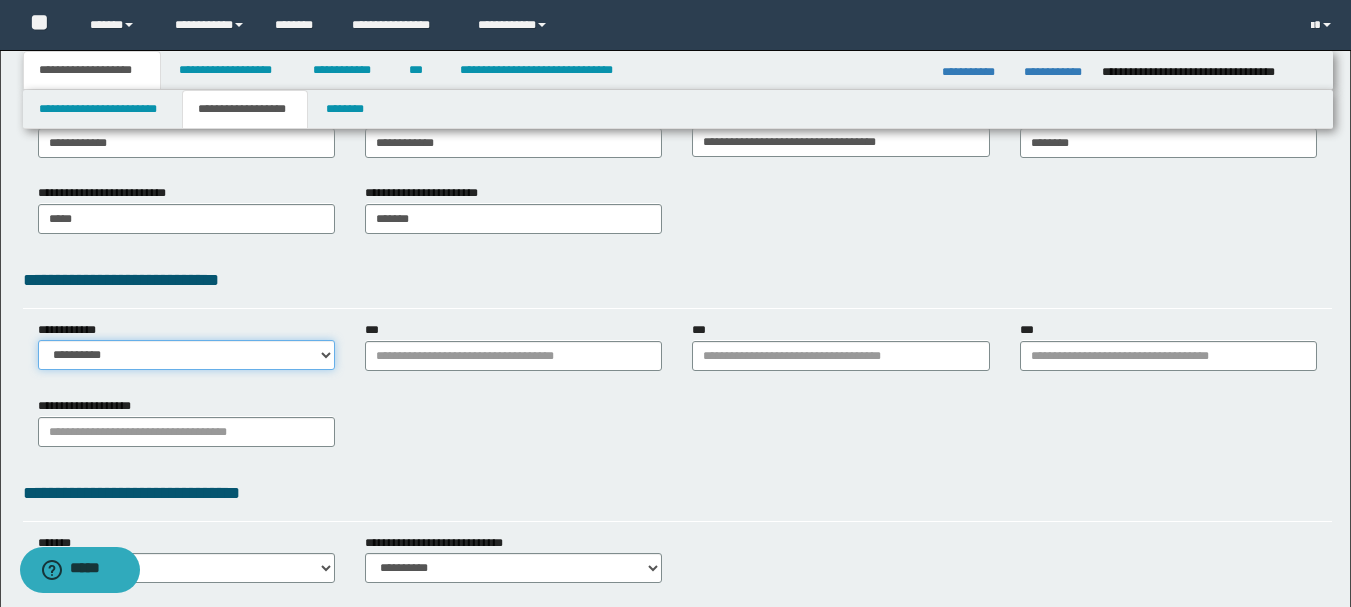 click on "**********" at bounding box center (186, 355) 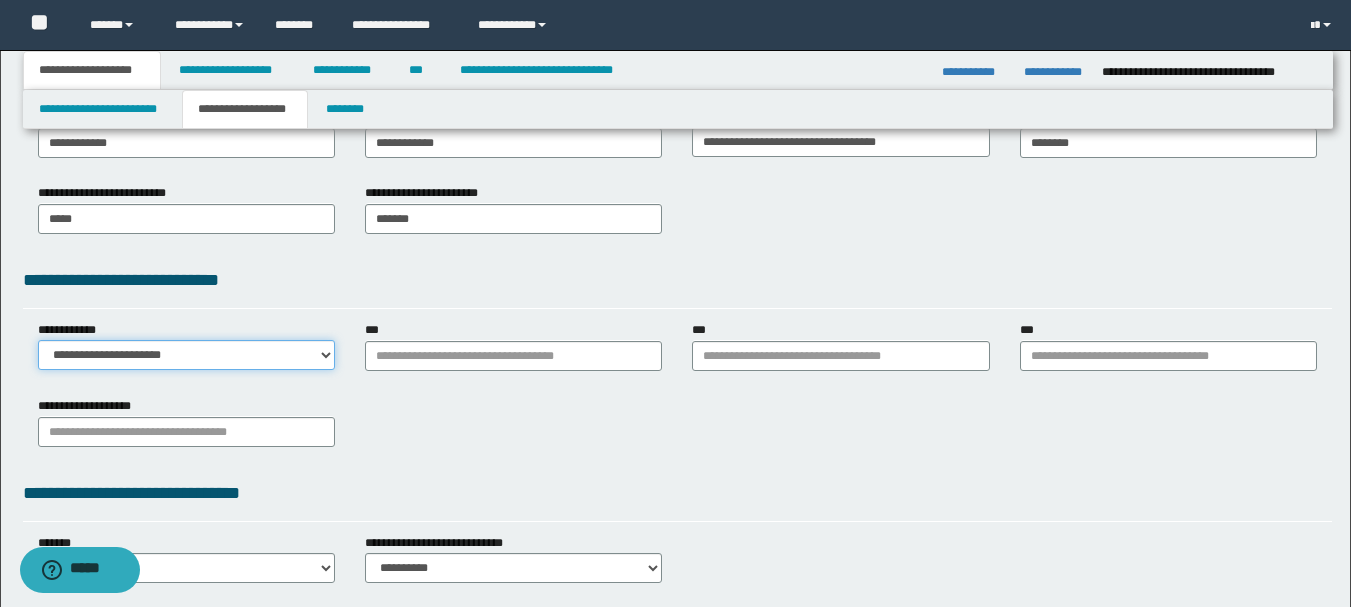click on "**********" at bounding box center [186, 355] 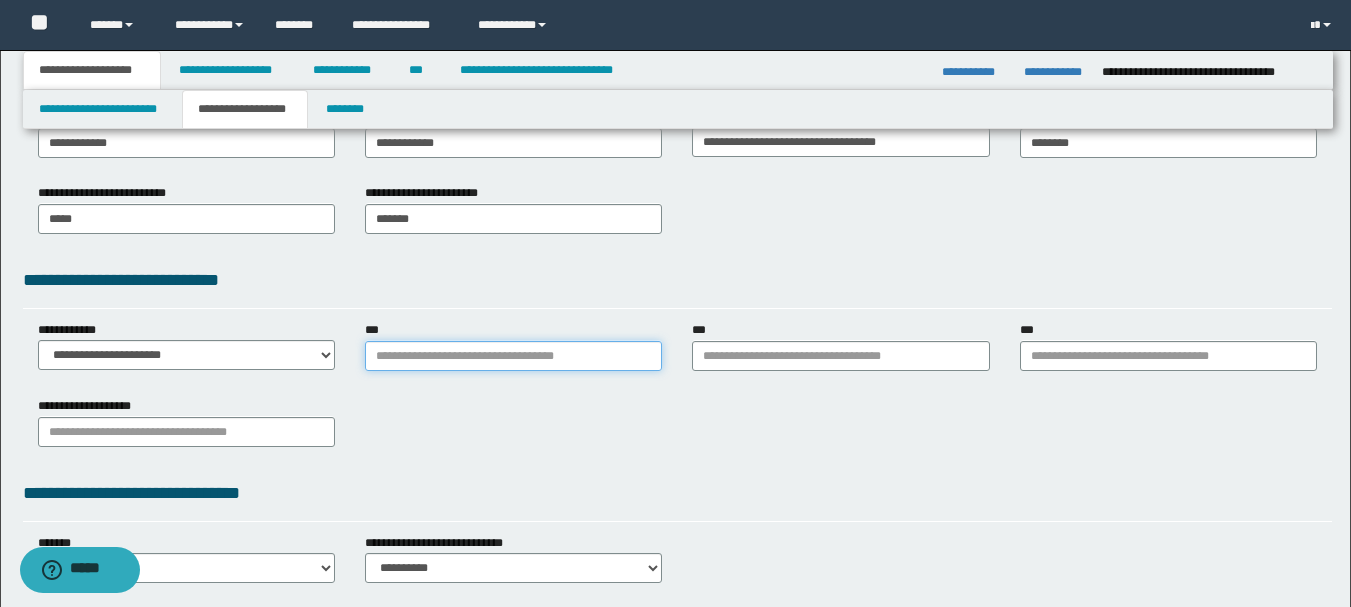click on "***" at bounding box center [513, 356] 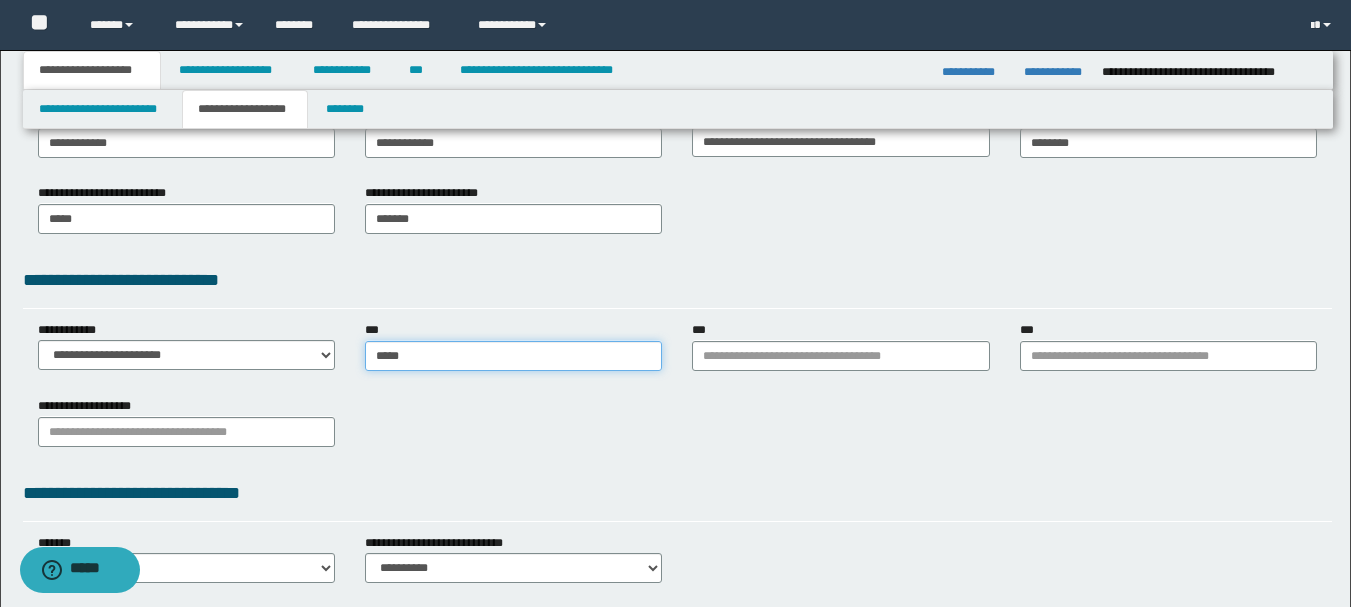 type on "******" 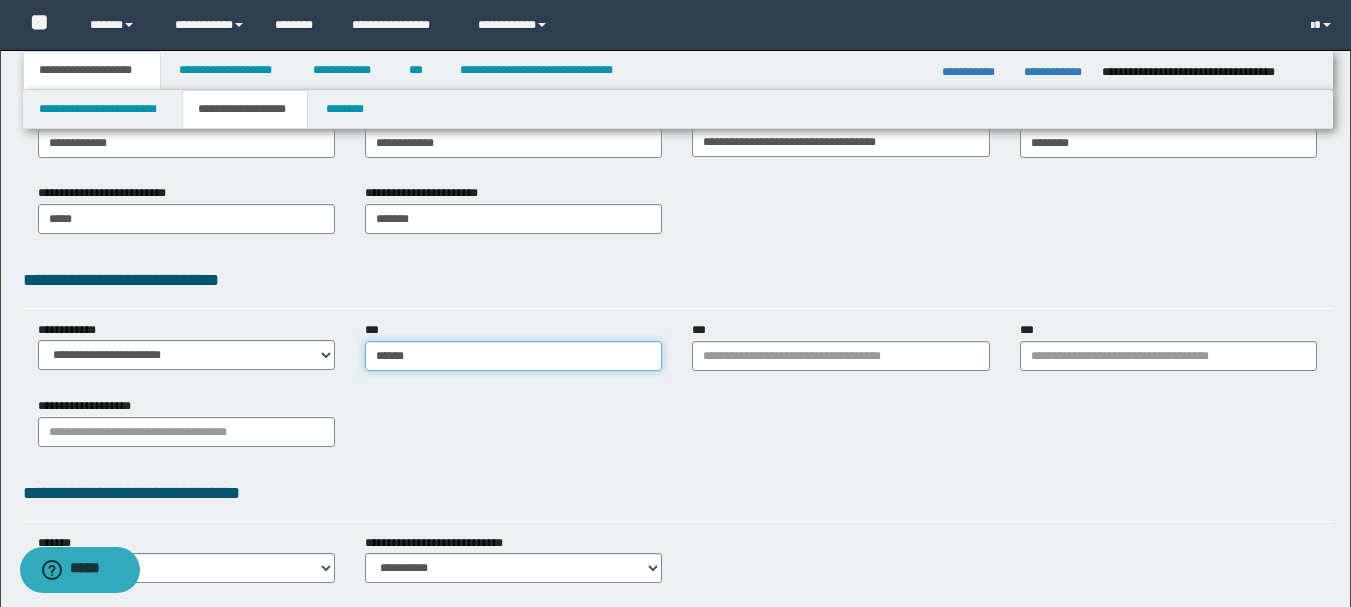 type on "******" 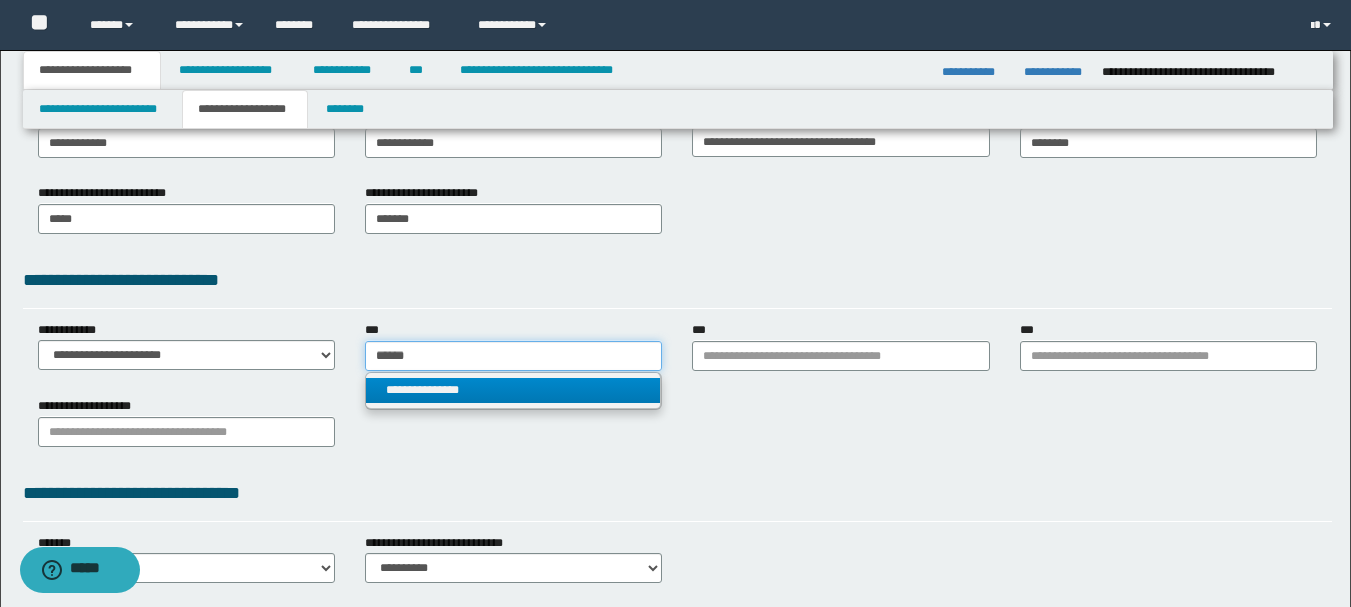 type on "******" 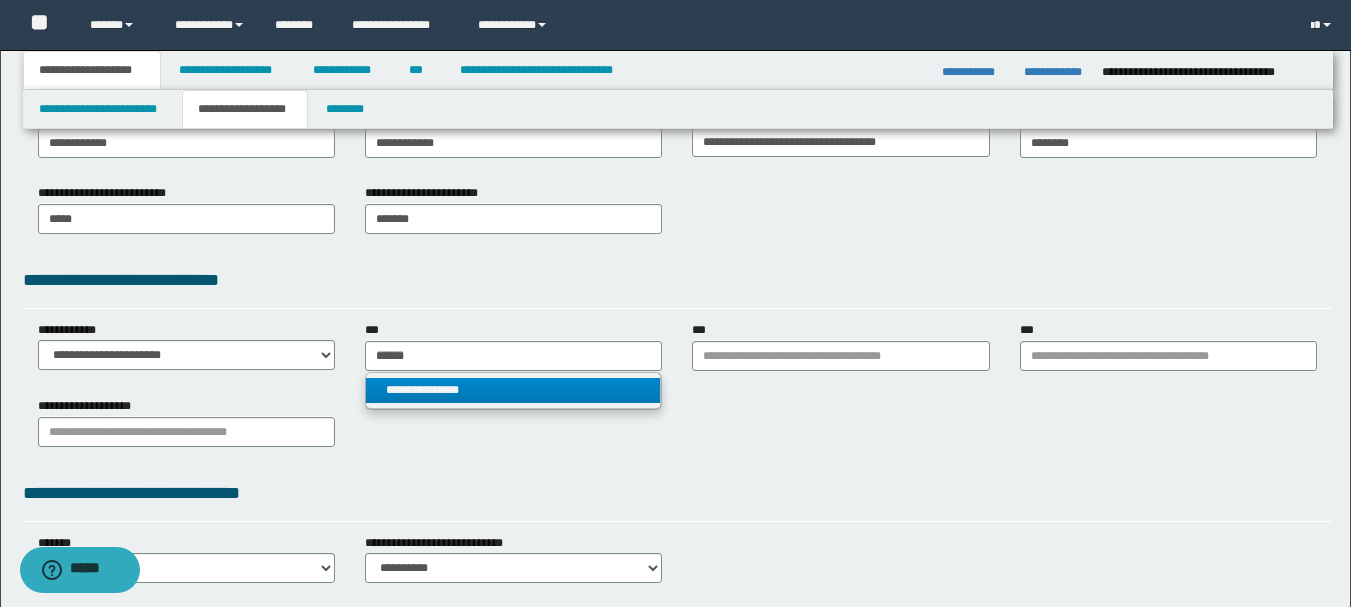 type 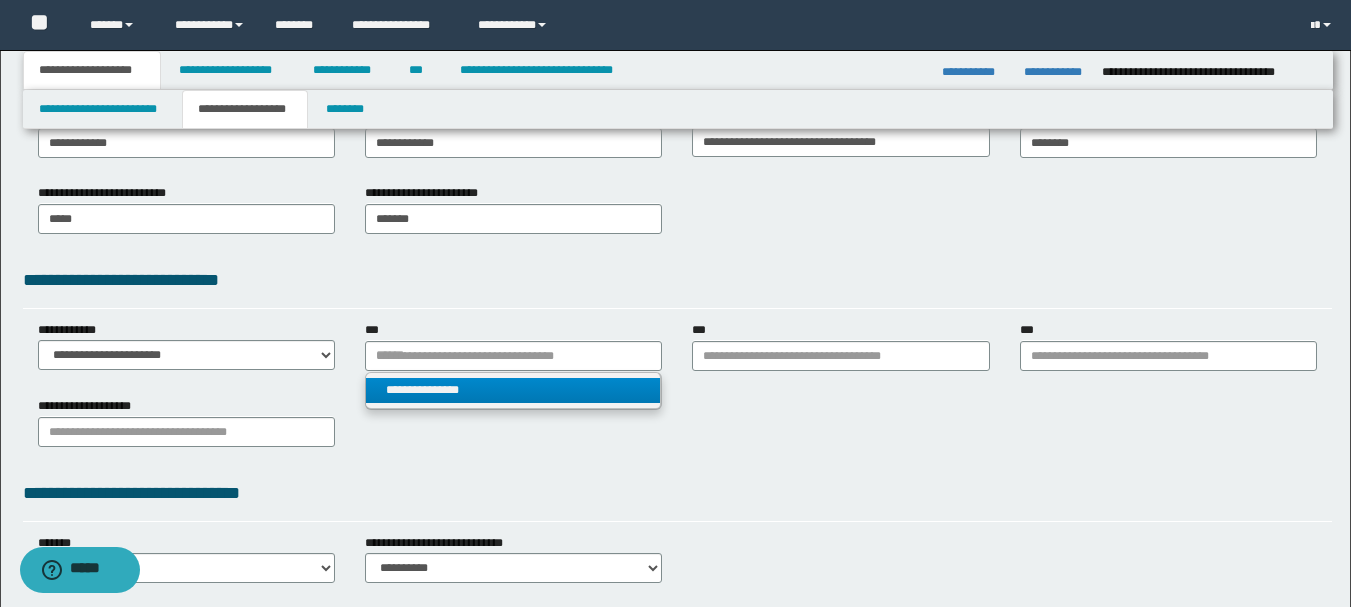 click on "**********" at bounding box center (513, 390) 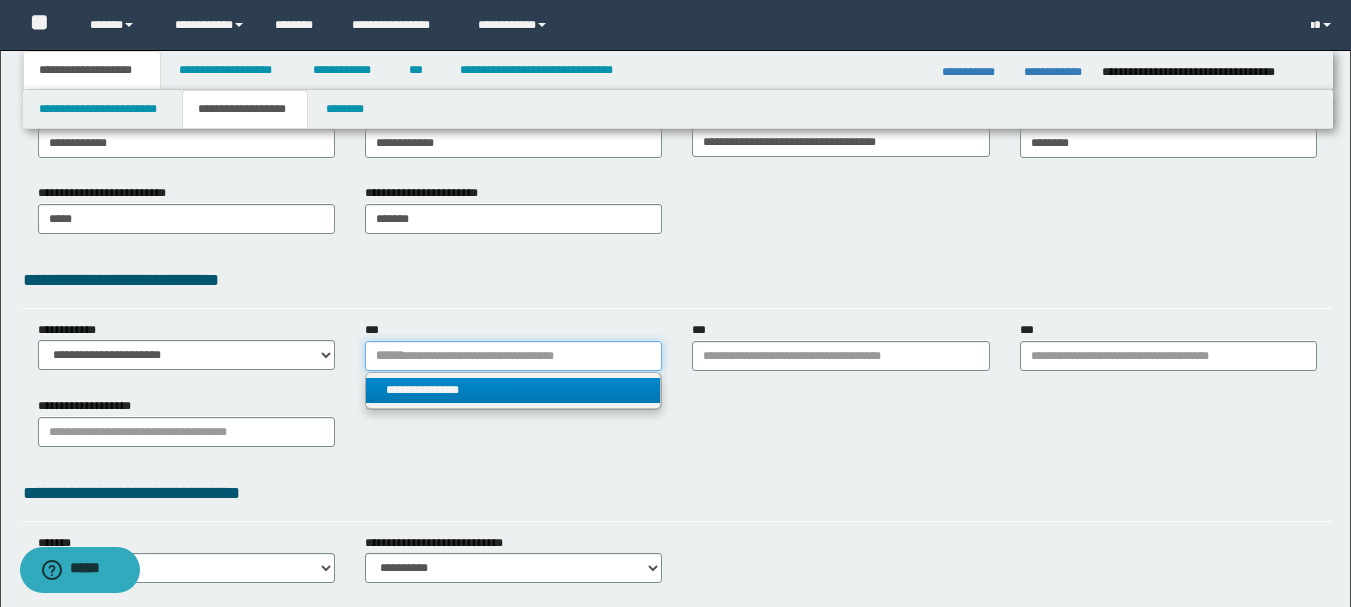 type 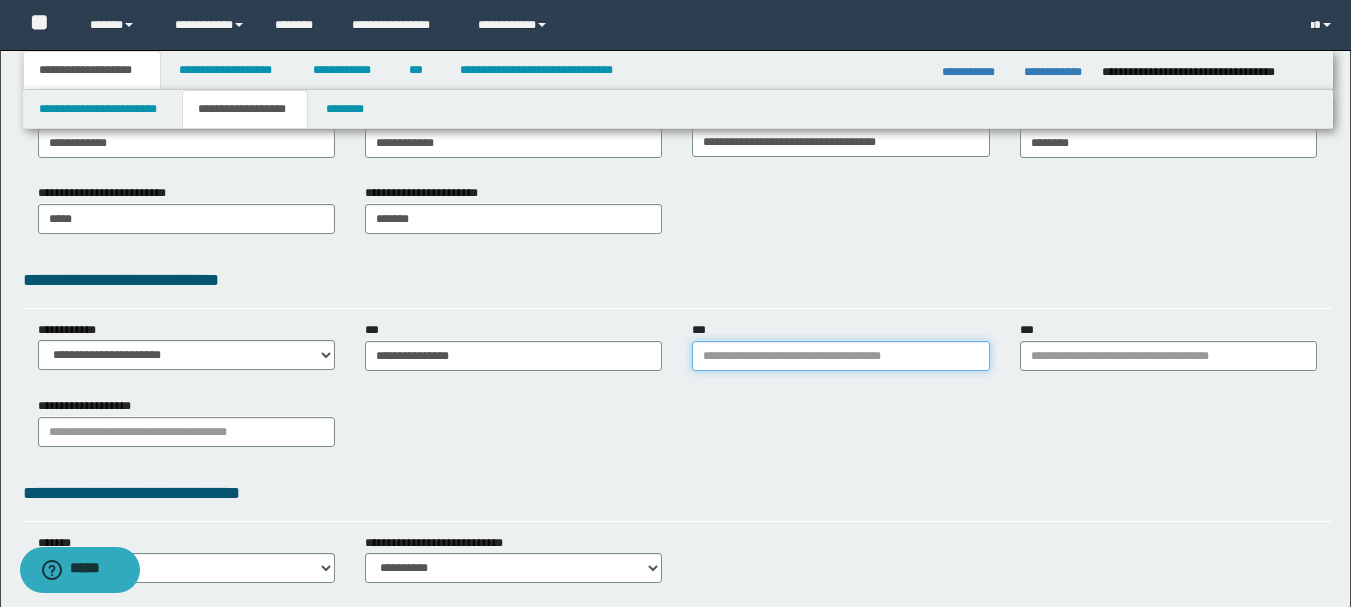click on "***" at bounding box center [840, 356] 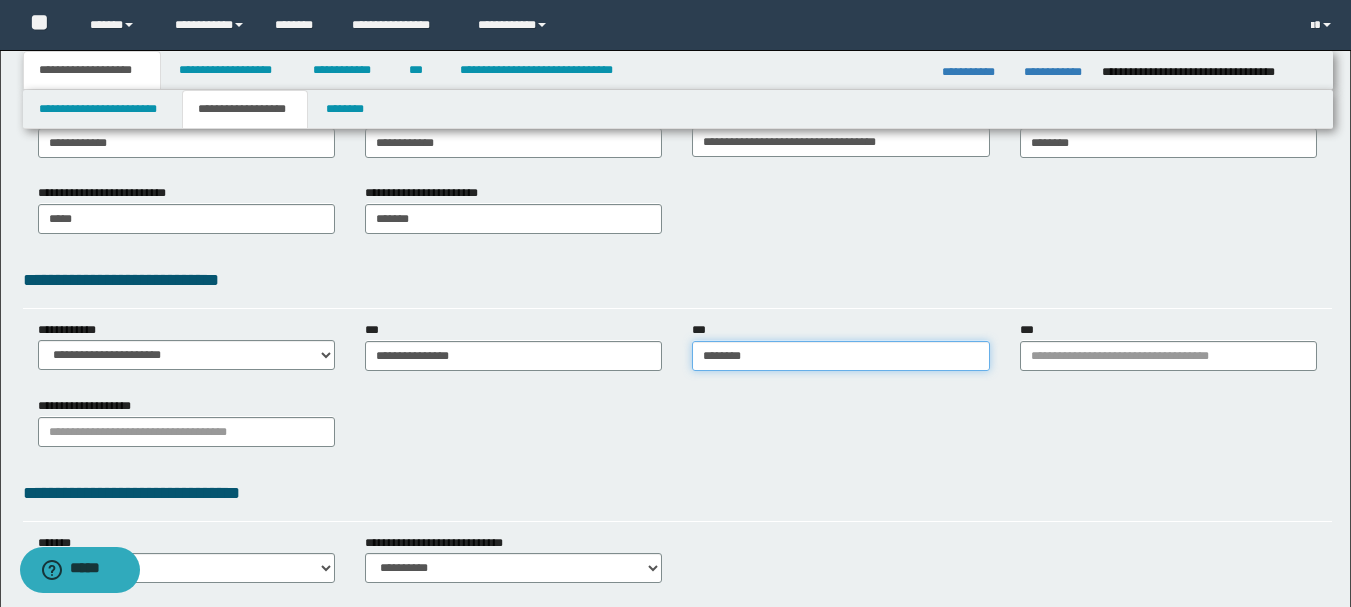 type on "*******" 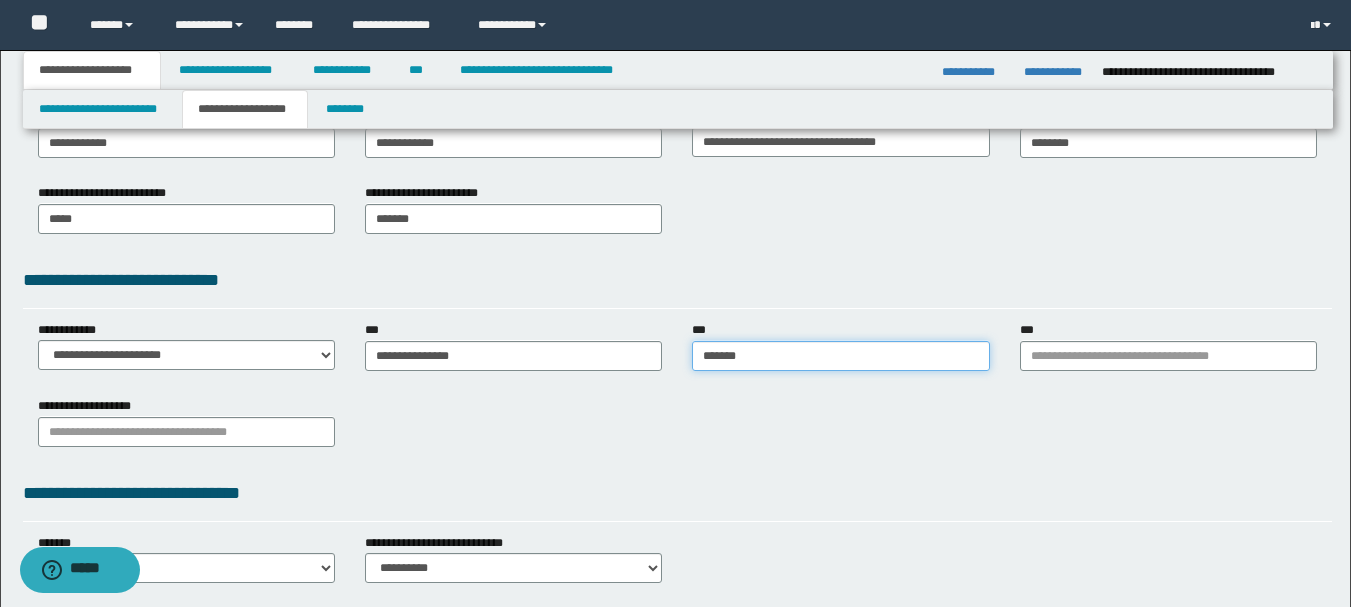 type on "*******" 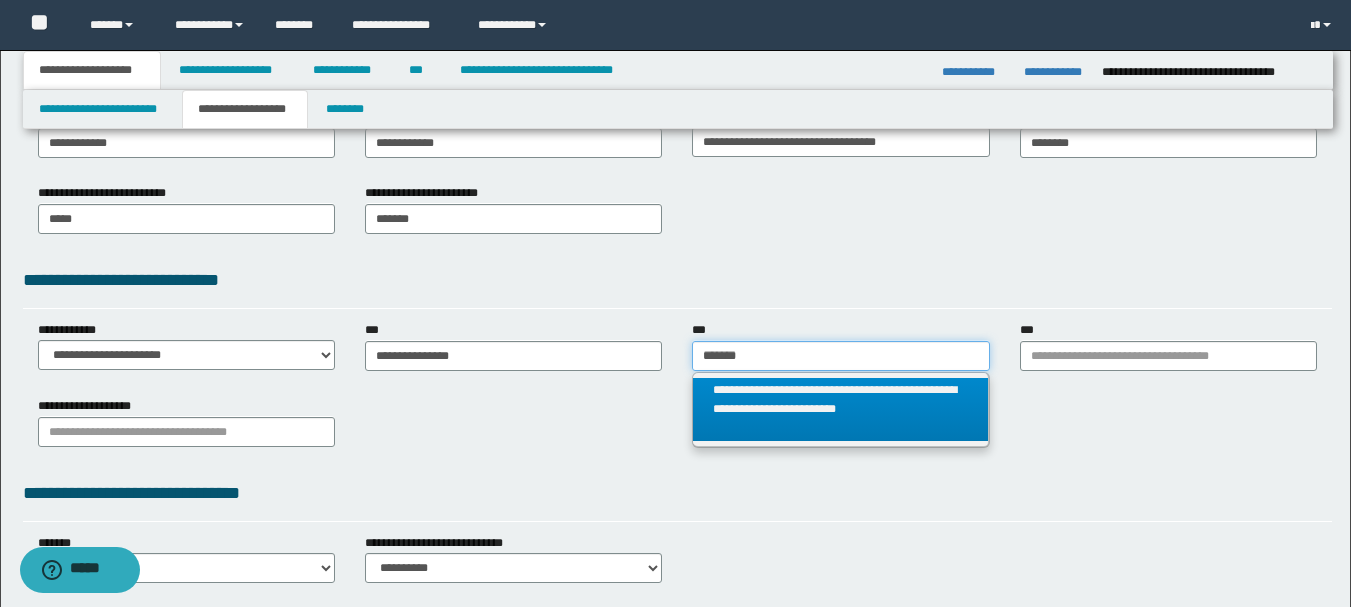 type on "*******" 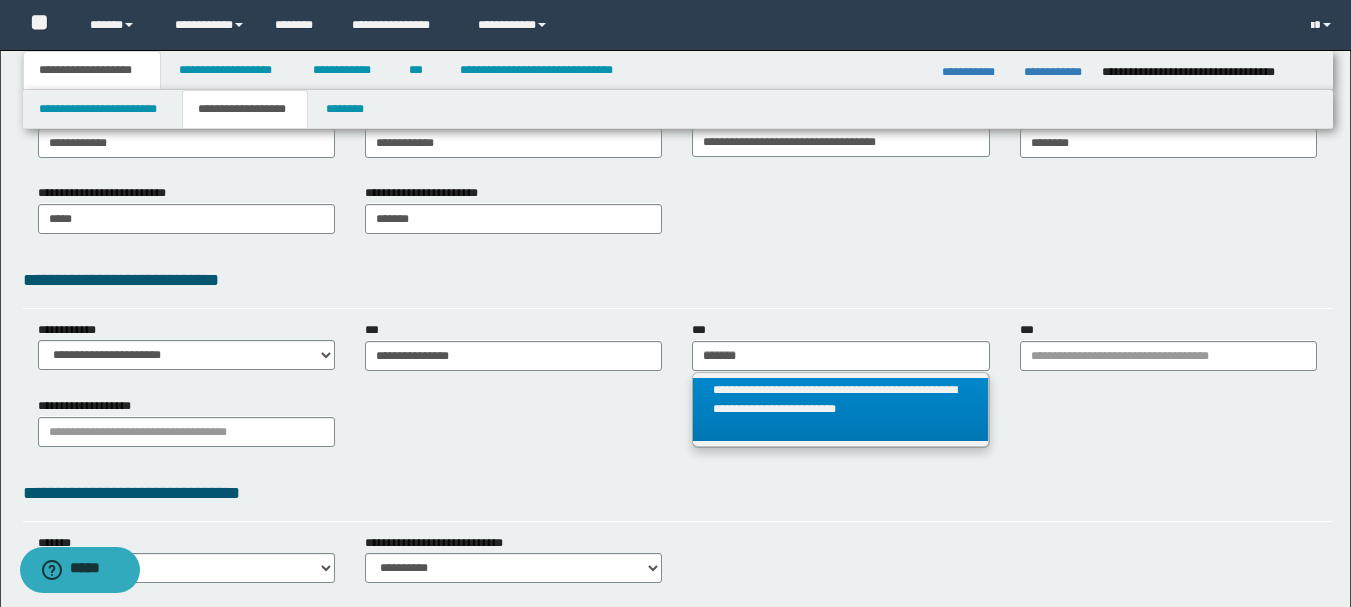 type 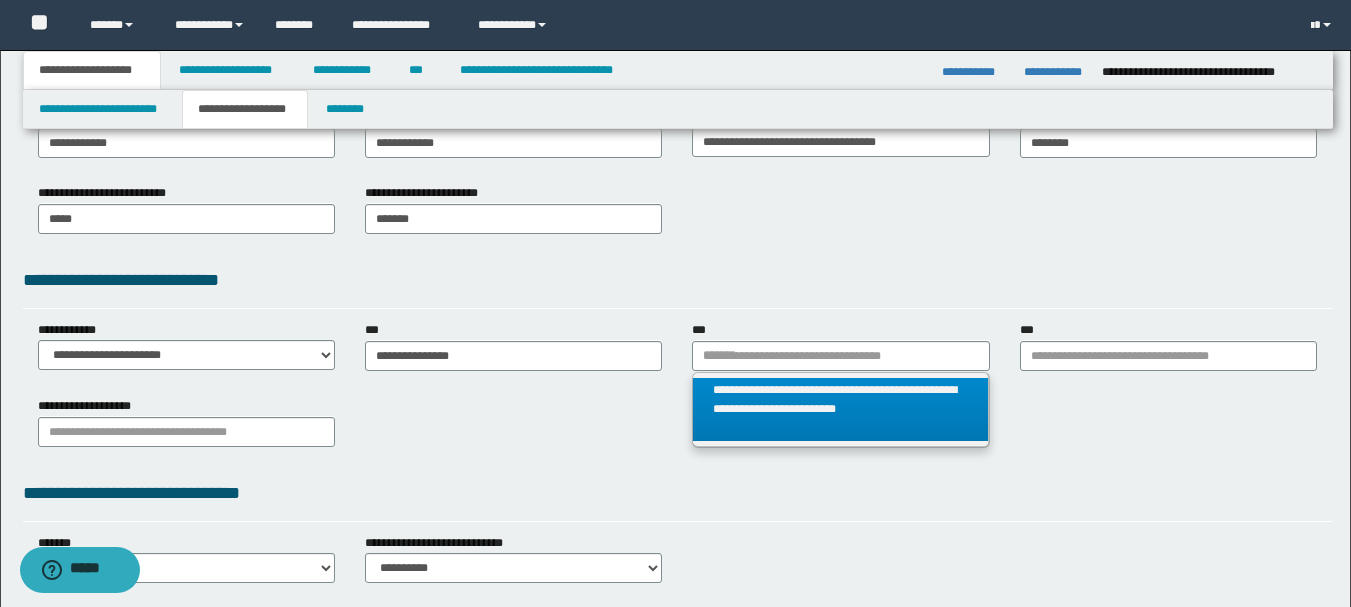 click on "**********" at bounding box center (840, 409) 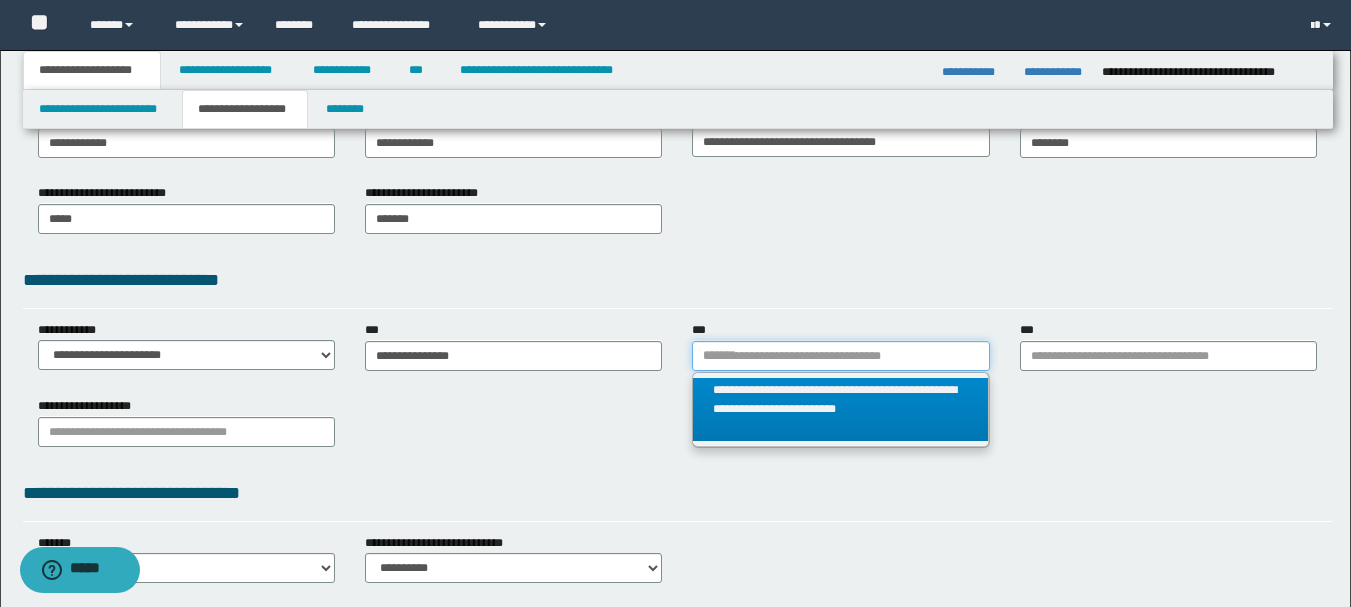 type 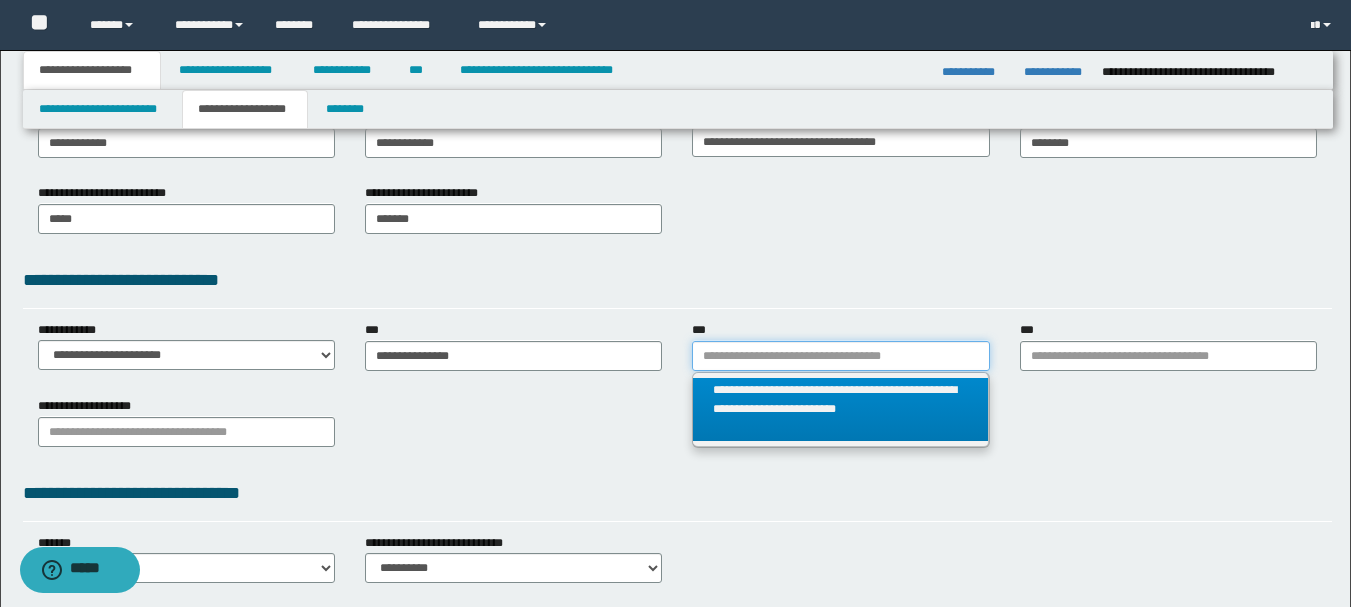 type on "**********" 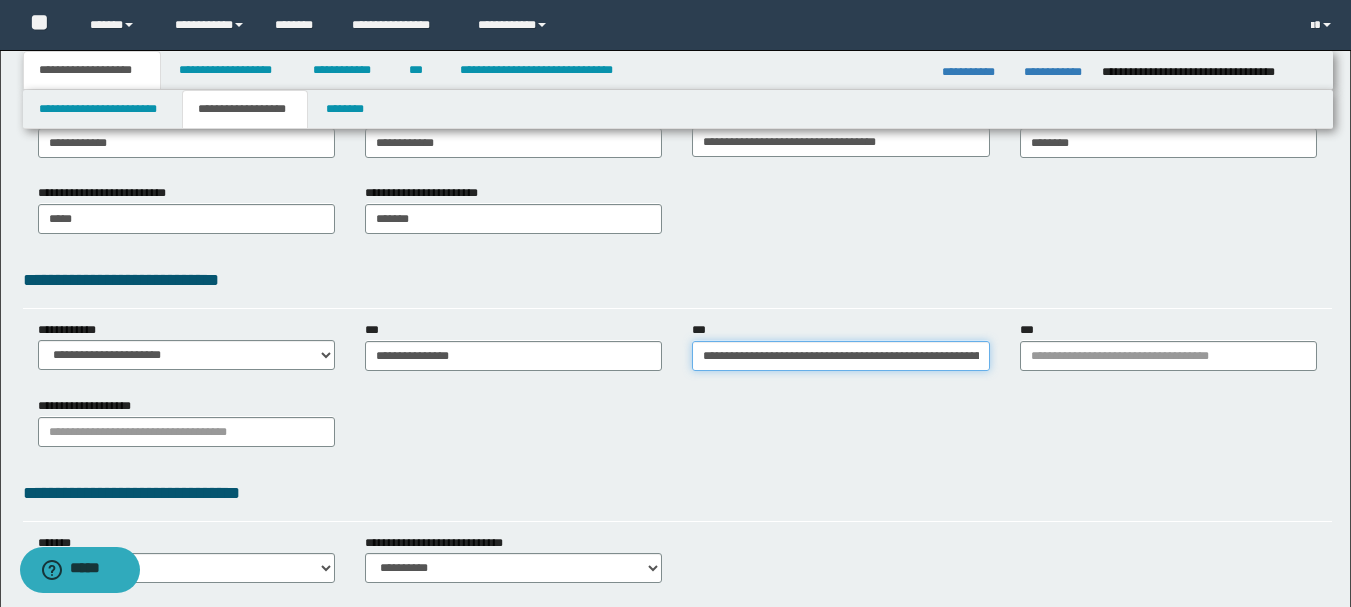 scroll, scrollTop: 0, scrollLeft: 217, axis: horizontal 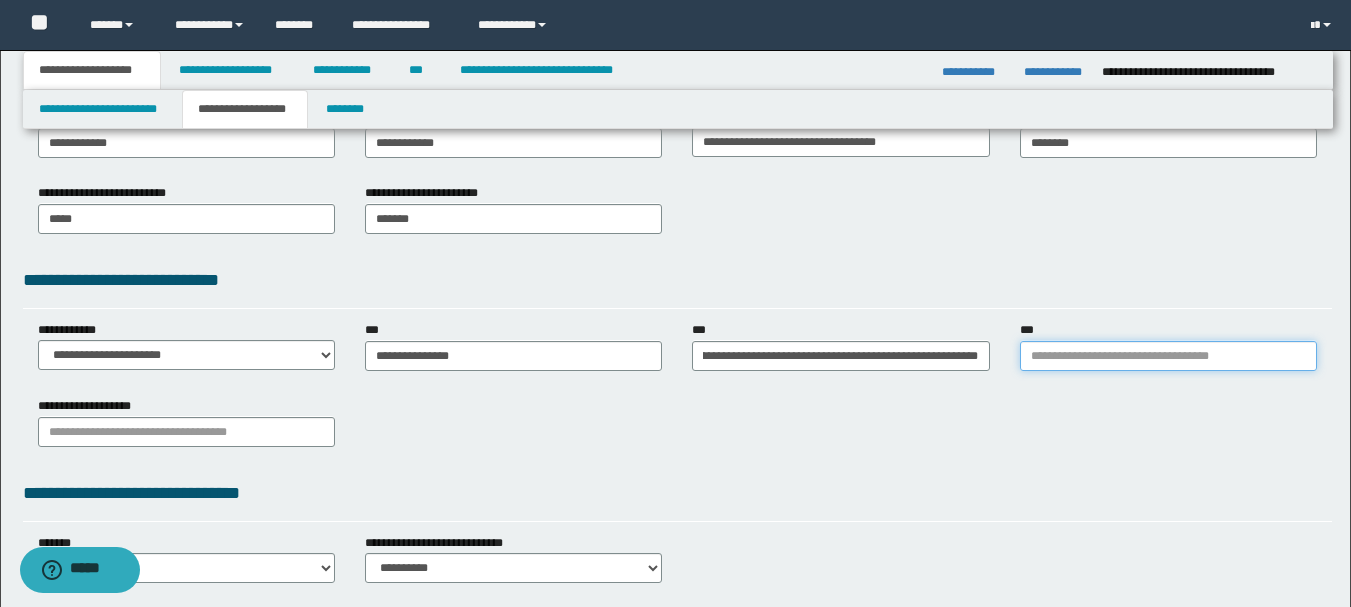 click on "***" at bounding box center (1168, 356) 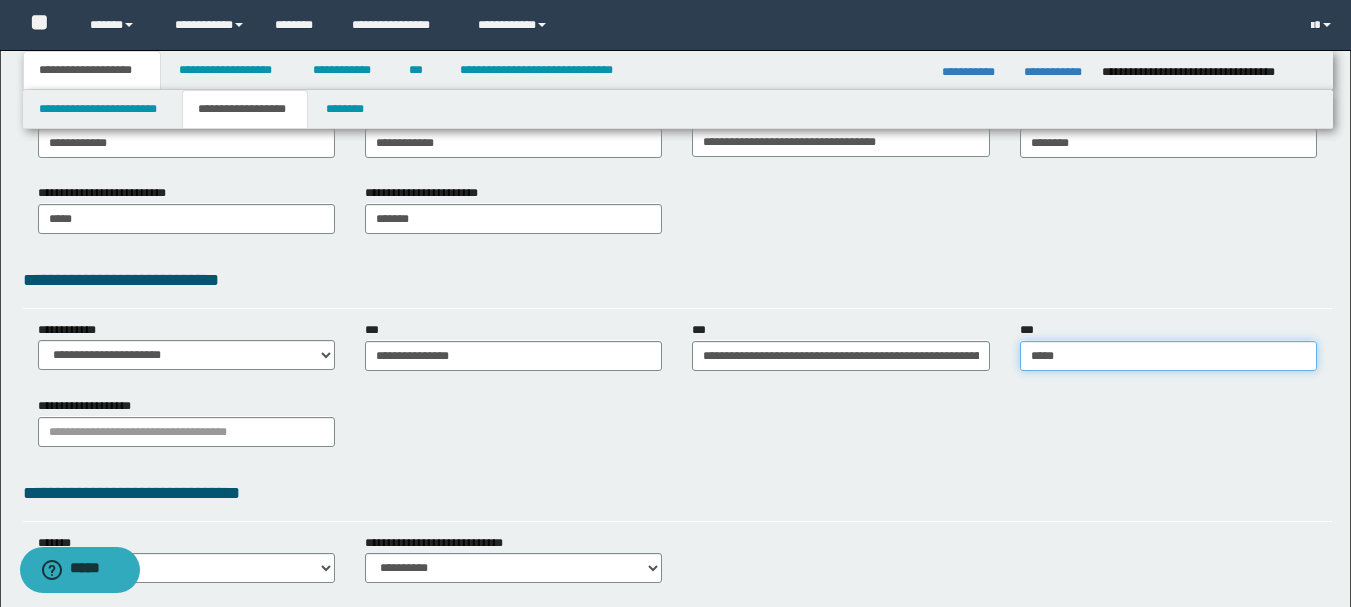 type on "*****" 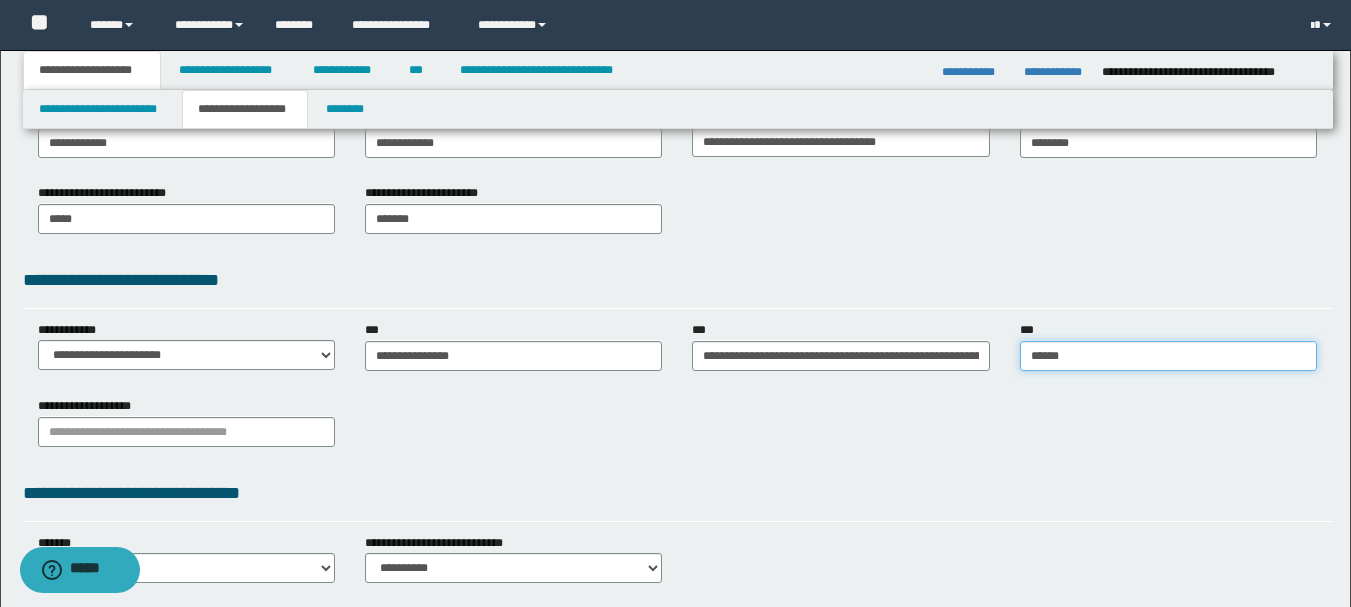 type on "*****" 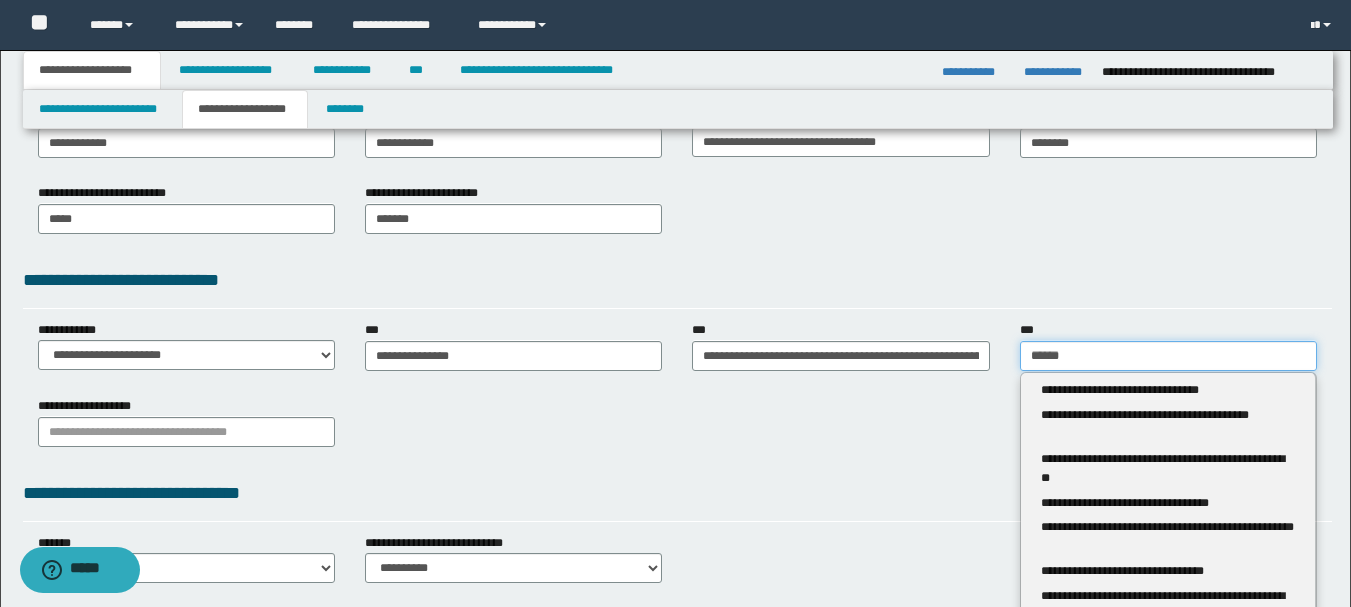 type 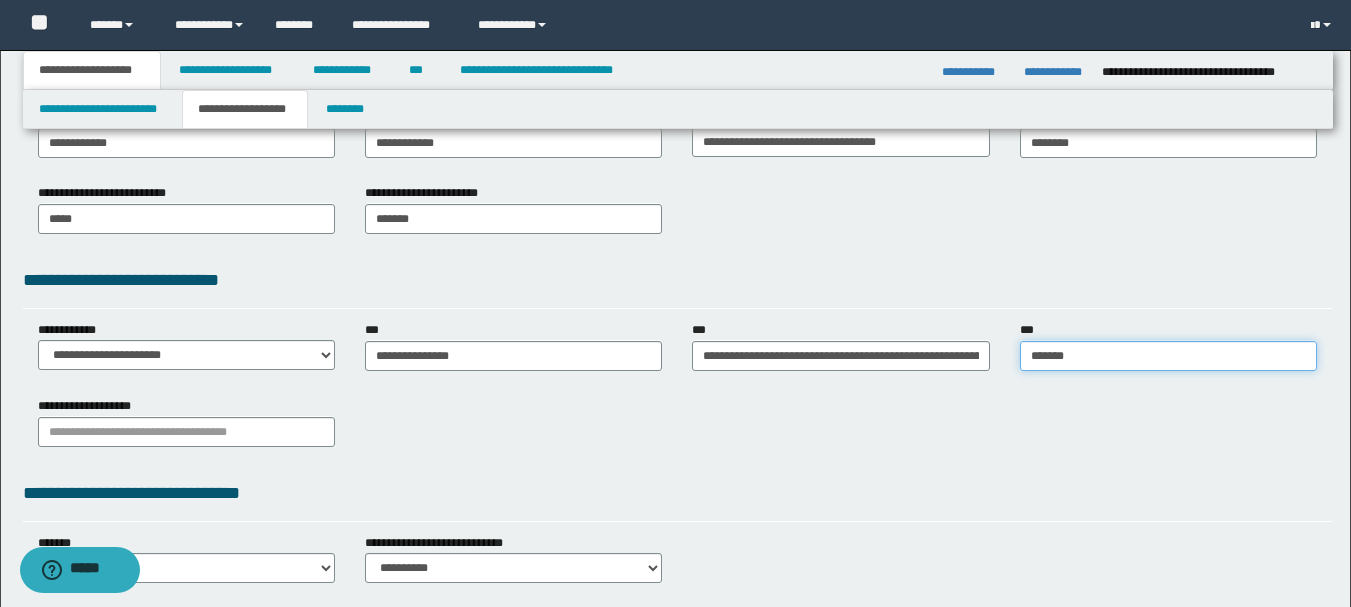 type on "********" 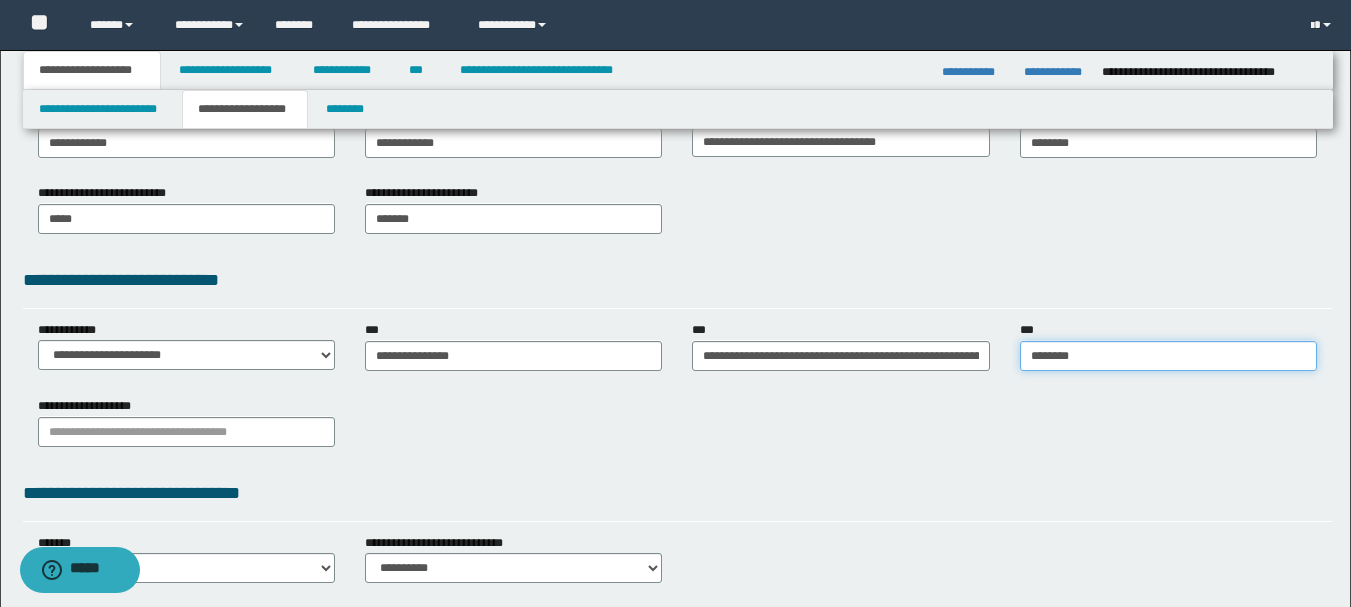 type on "********" 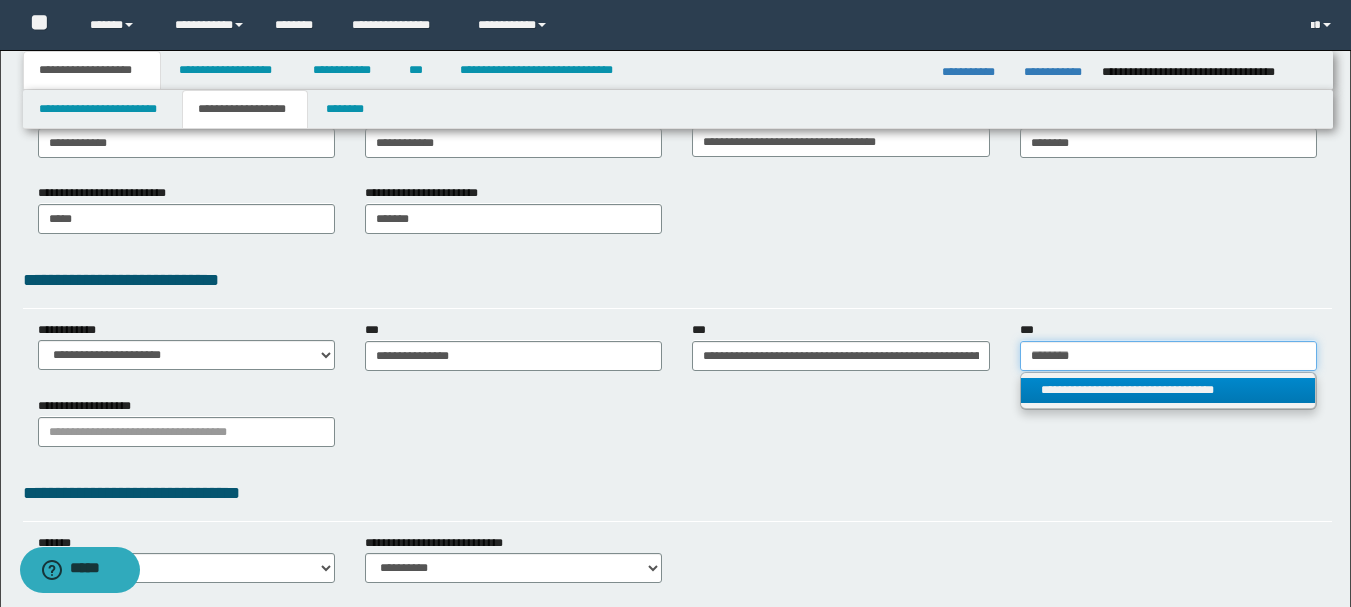 type on "********" 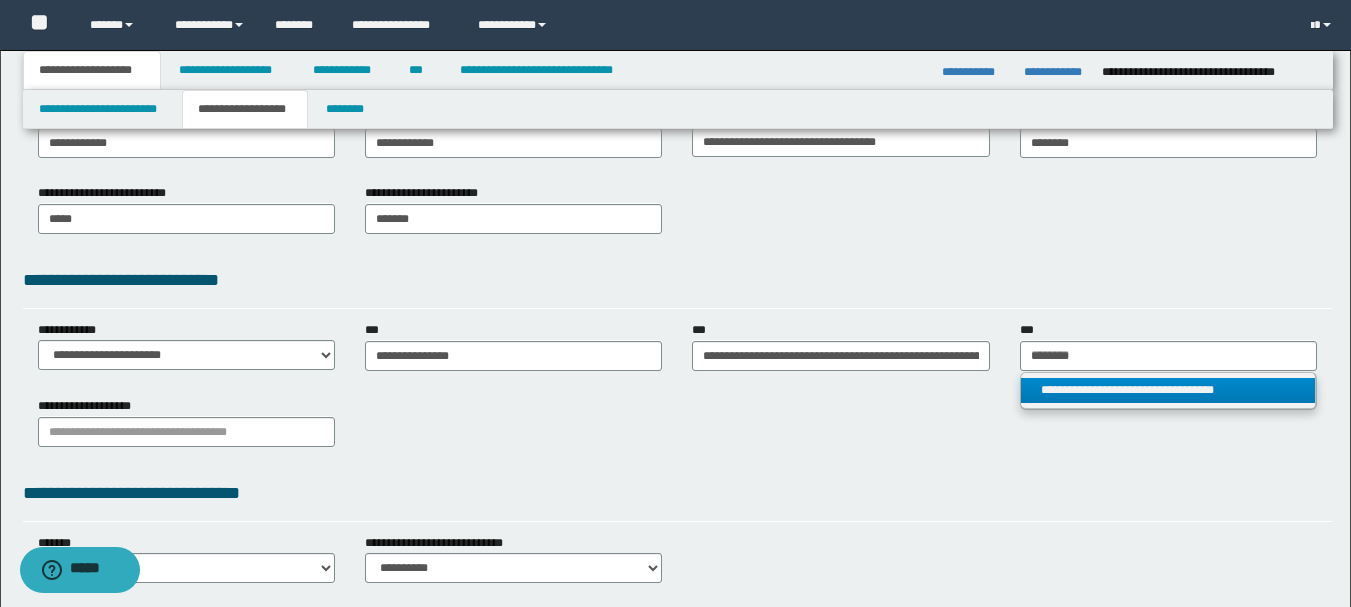 type 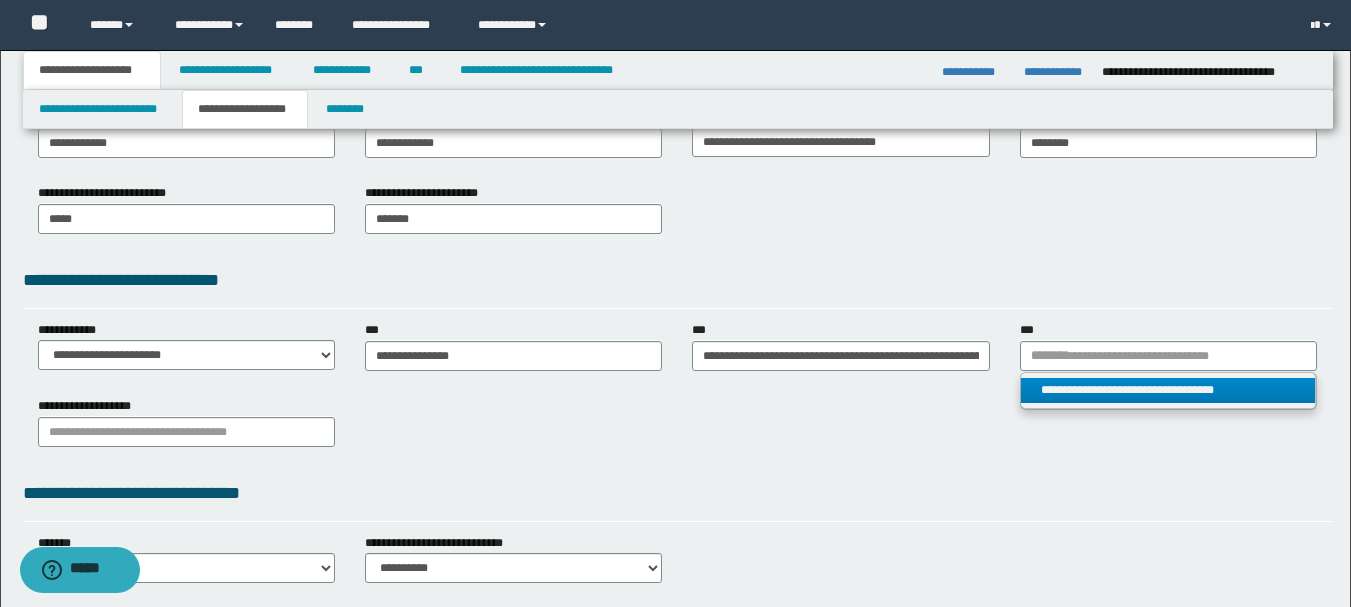click on "**********" at bounding box center [1168, 390] 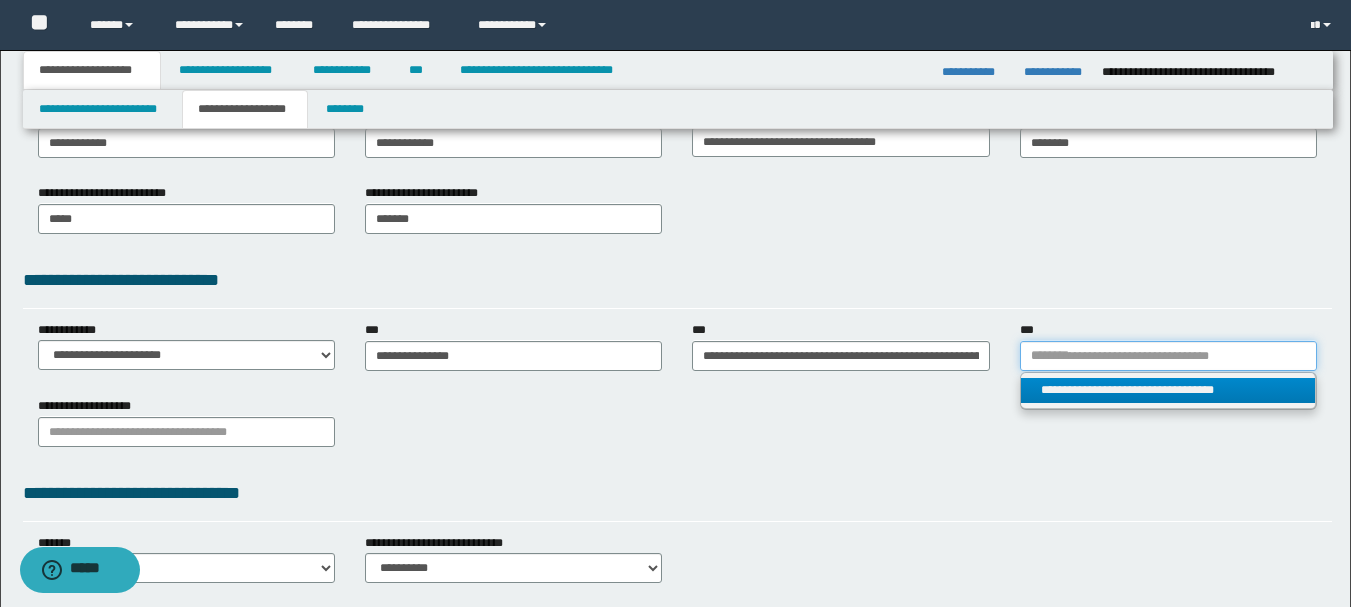 type 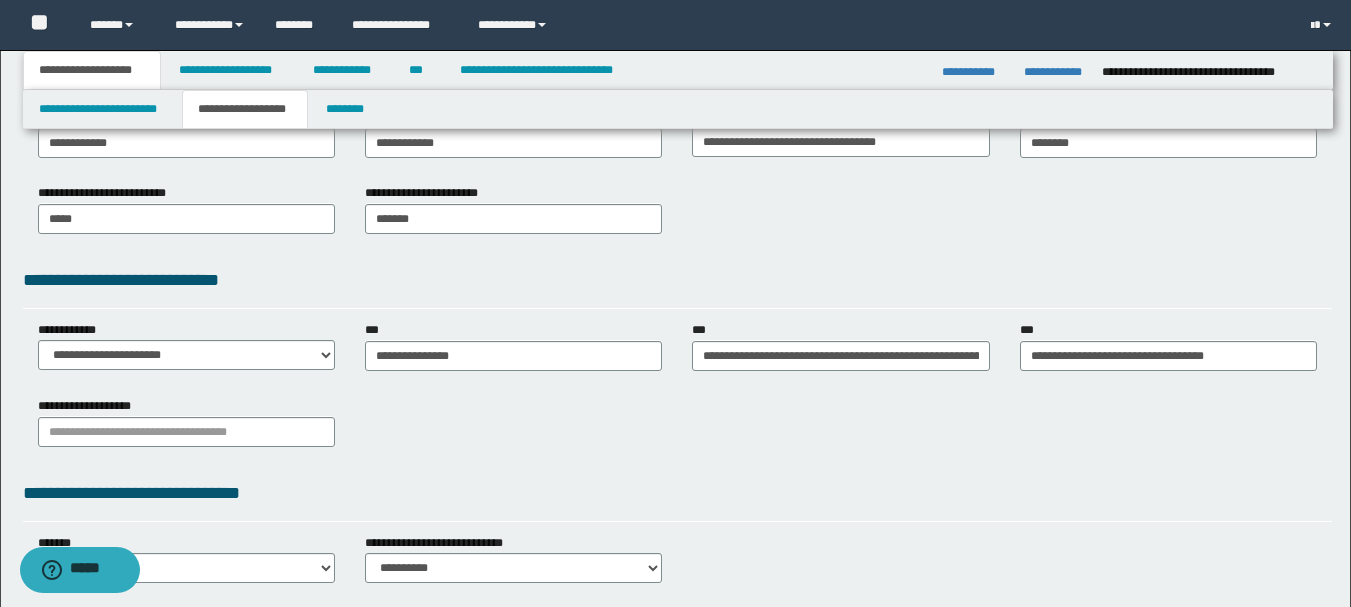 click on "**********" at bounding box center (677, 429) 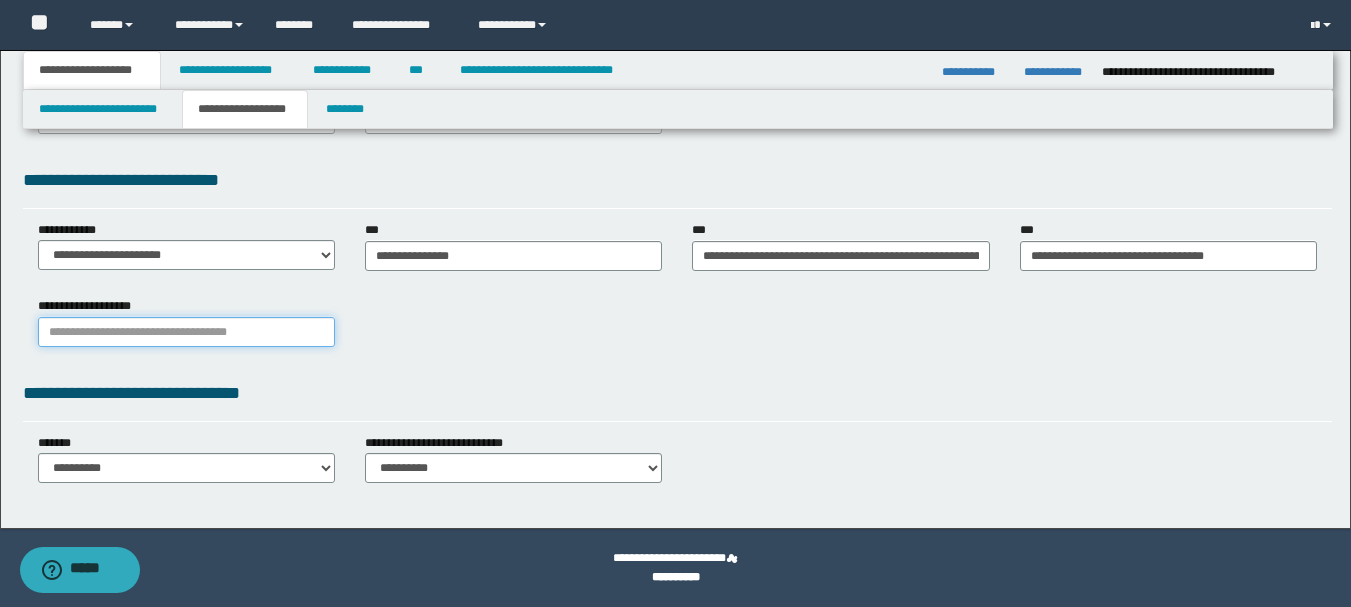 click on "**********" at bounding box center [186, 332] 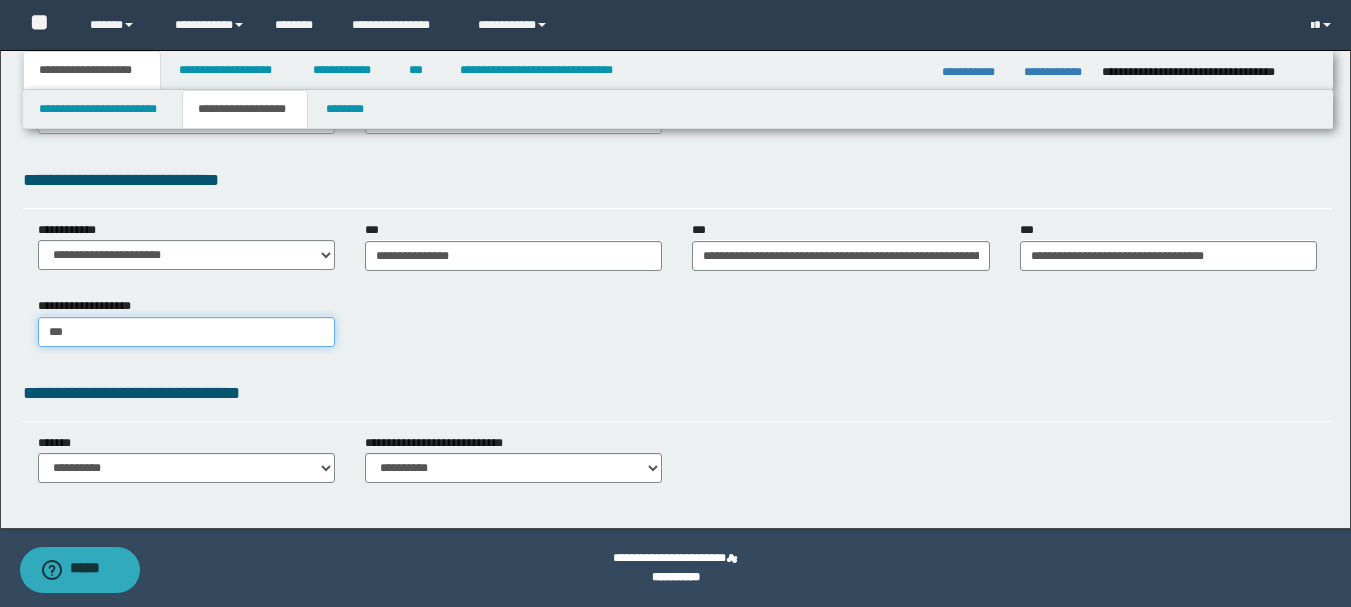 type on "****" 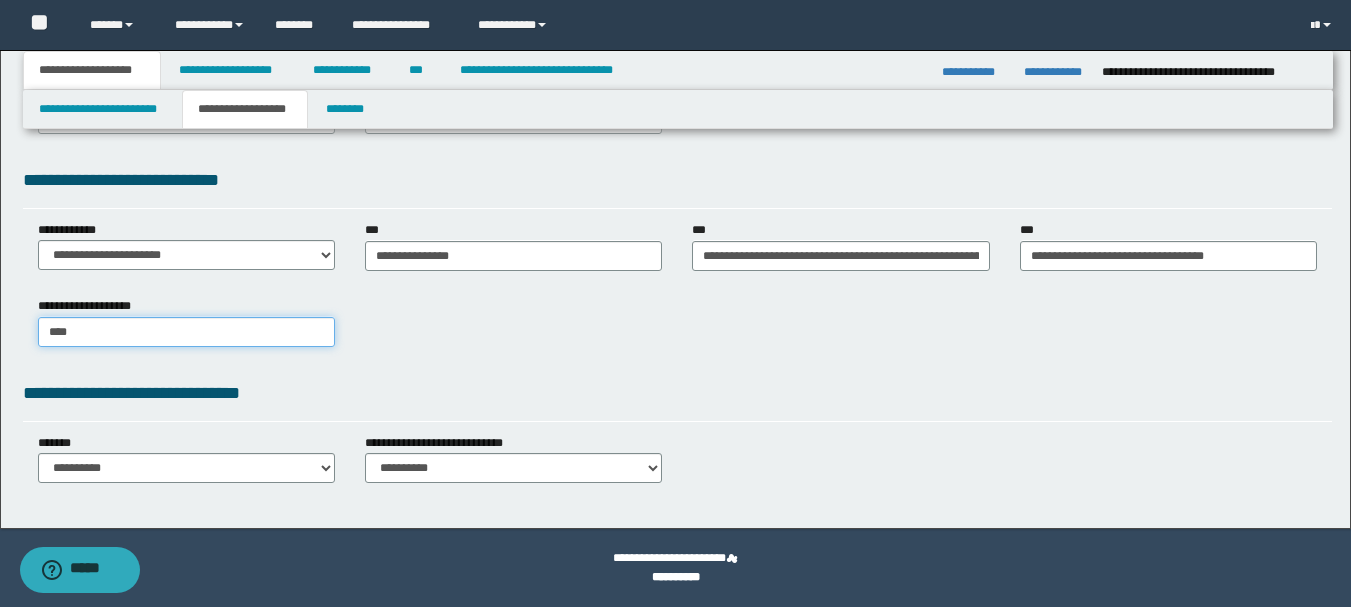 type on "****" 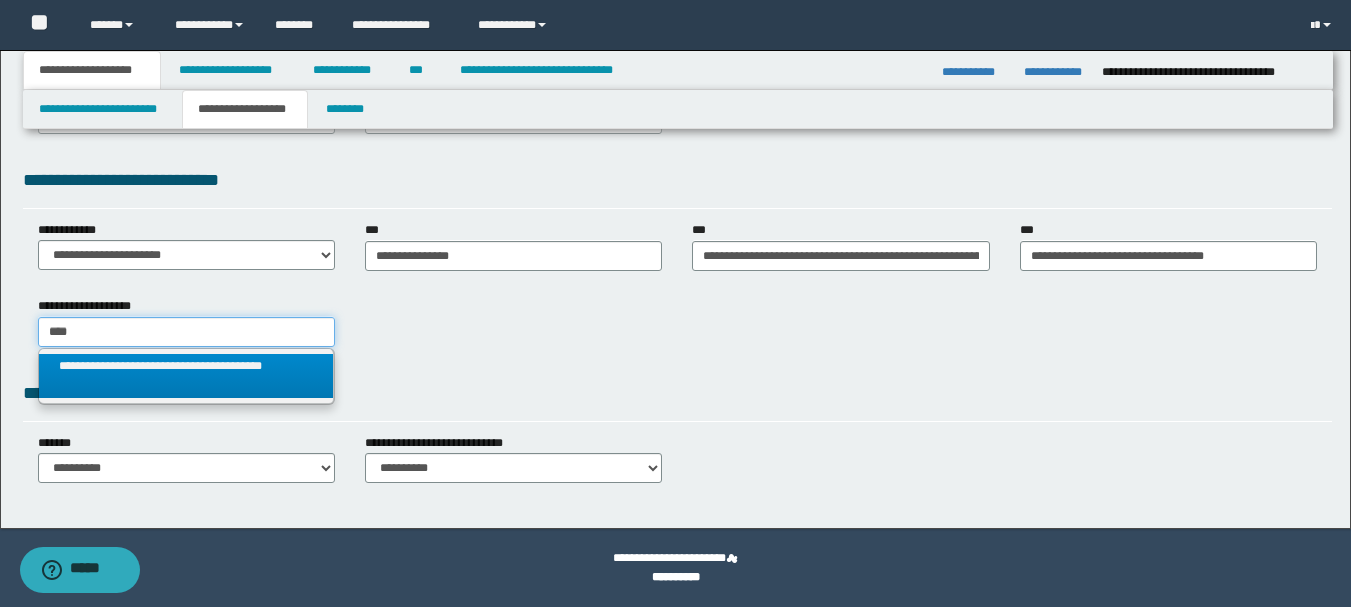 type on "****" 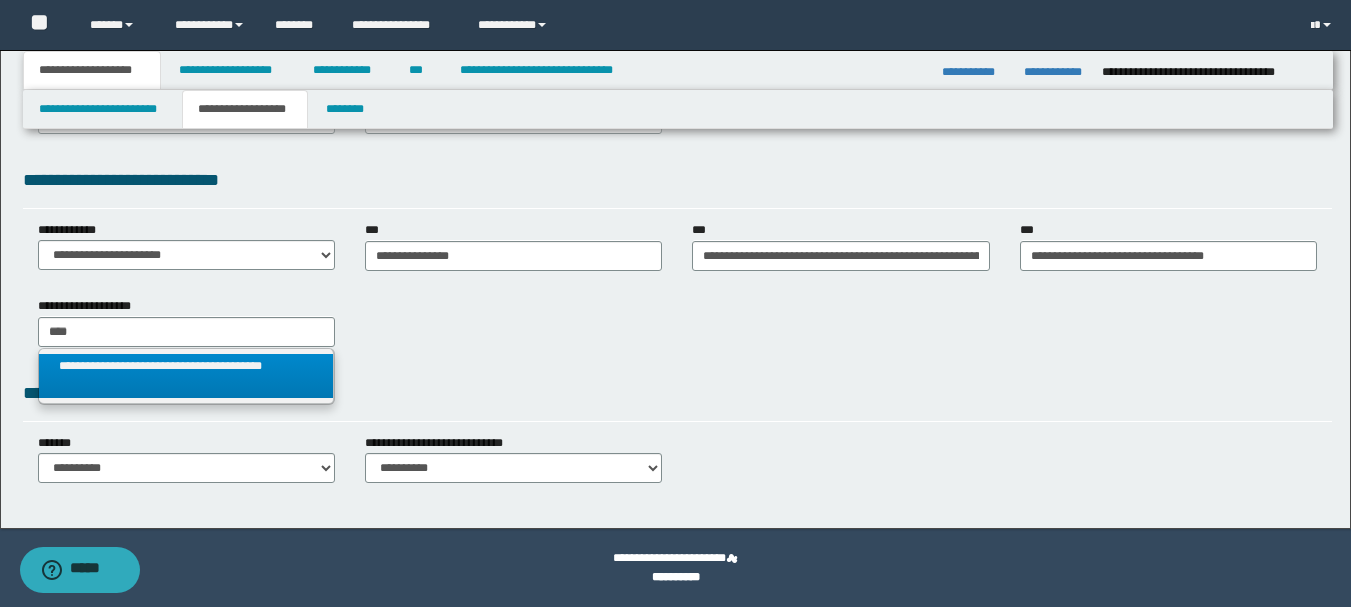 click on "**********" at bounding box center [186, 376] 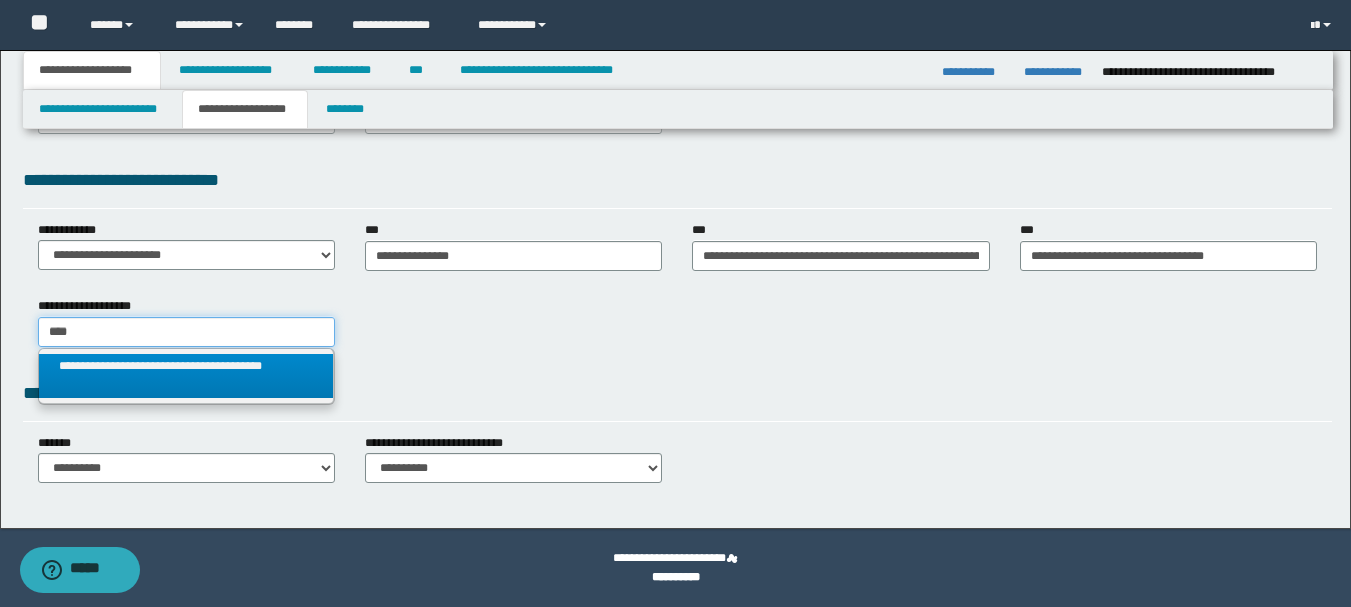 type 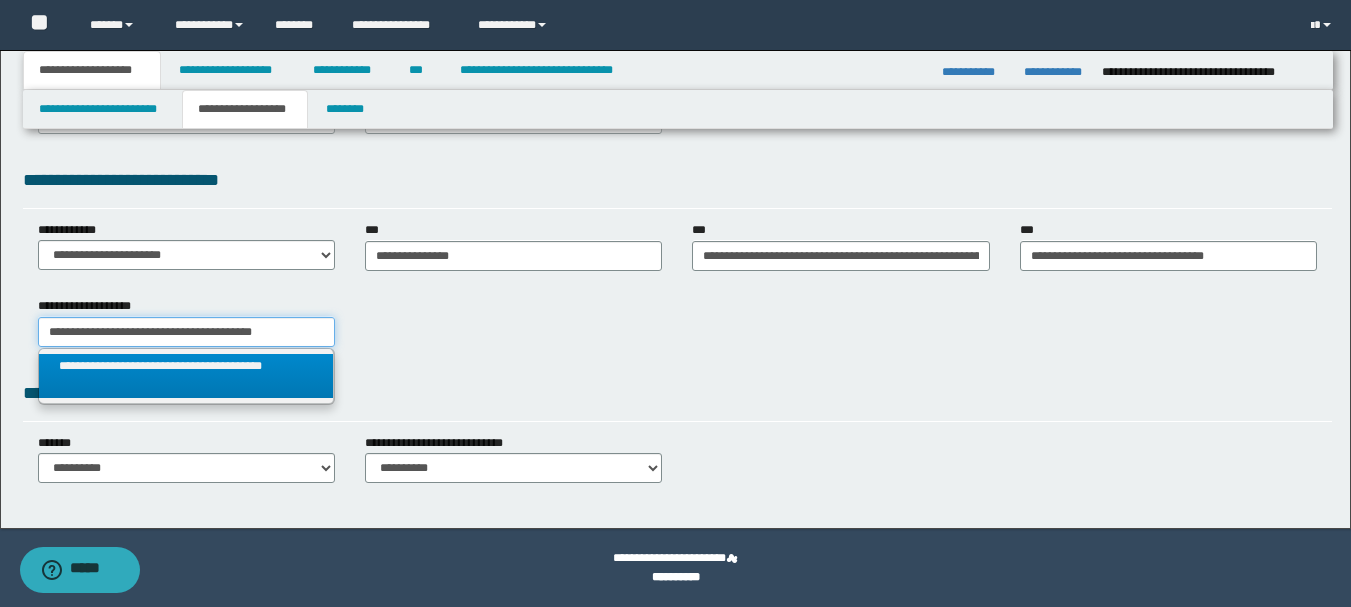 scroll, scrollTop: 0, scrollLeft: 0, axis: both 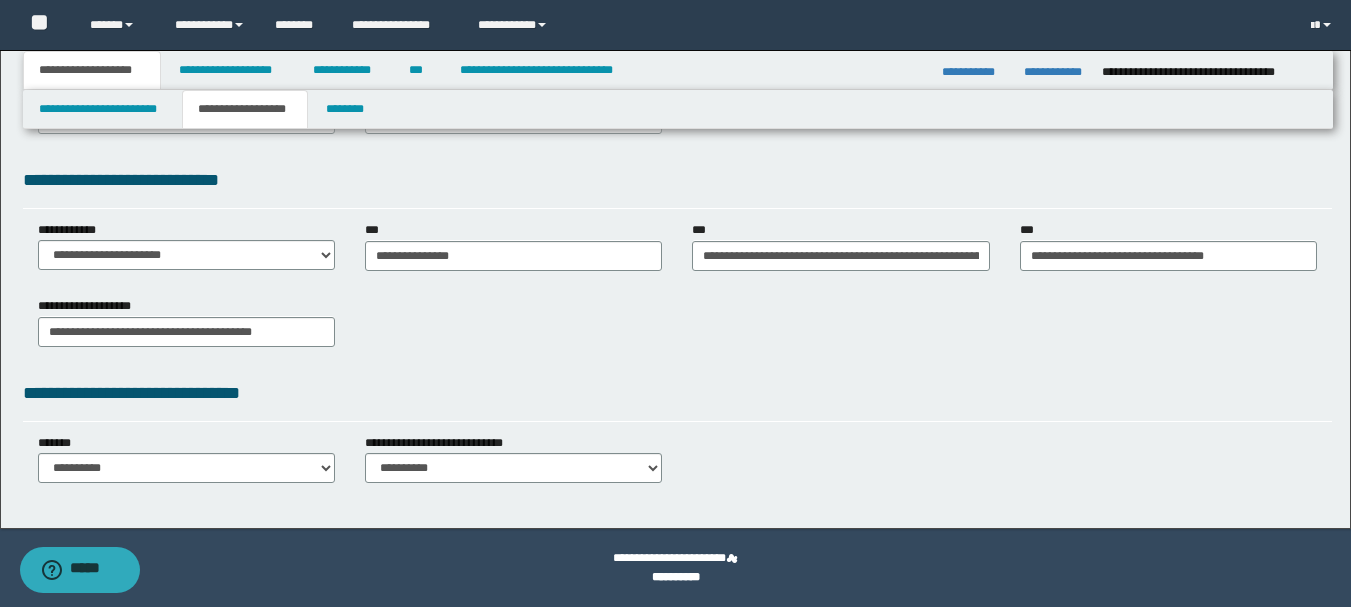 click on "**********" at bounding box center [677, 329] 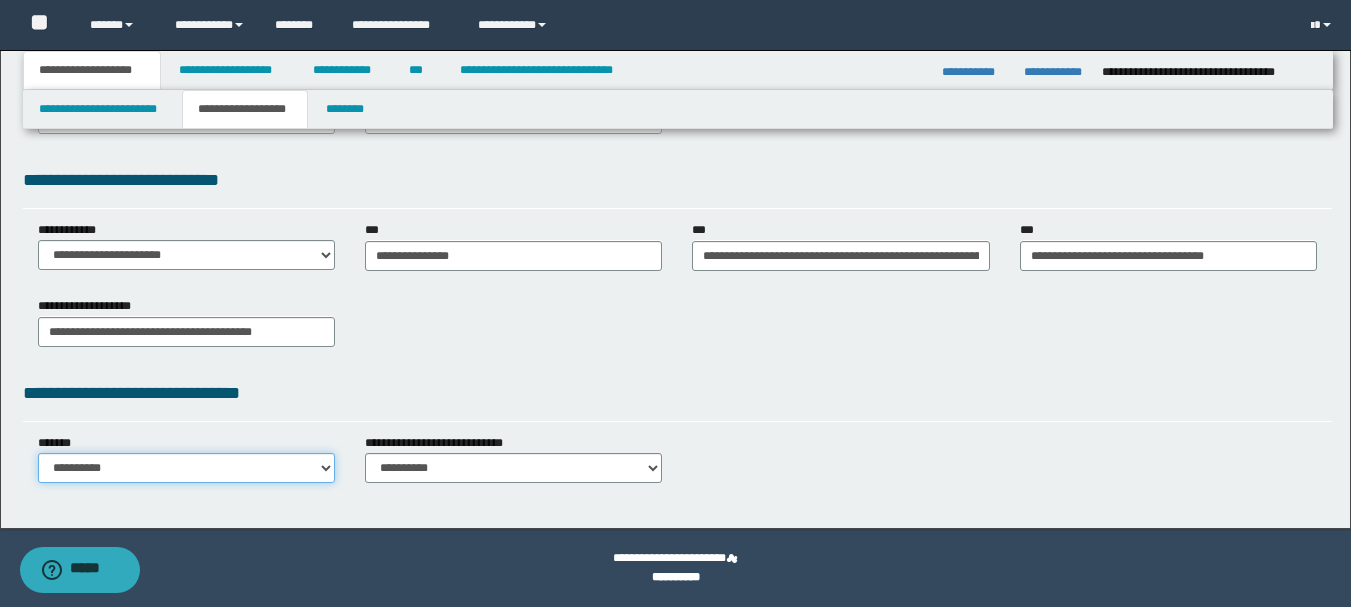 click on "**********" at bounding box center (186, 468) 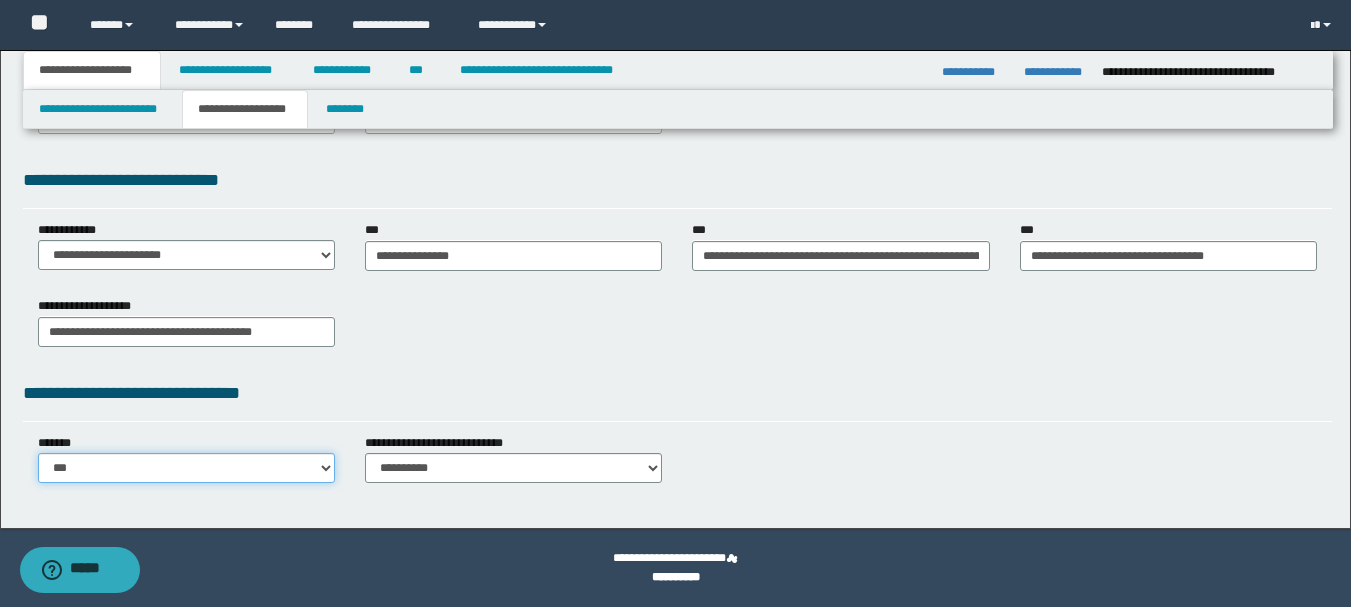 click on "**********" at bounding box center (186, 468) 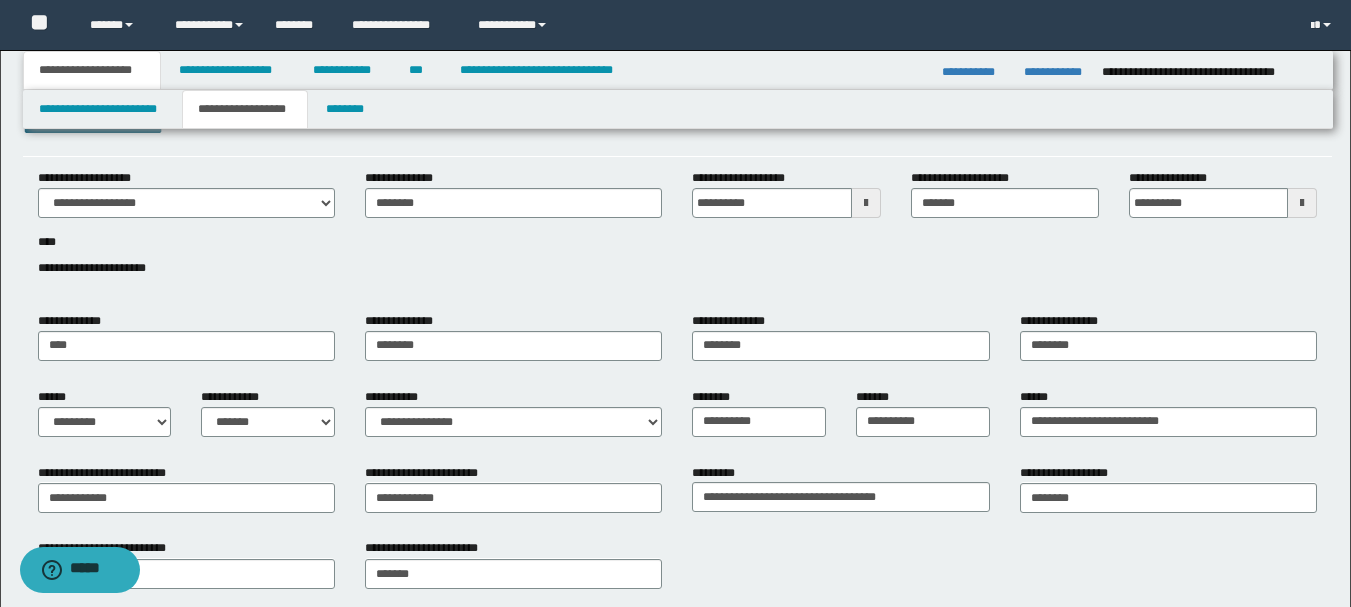 scroll, scrollTop: 0, scrollLeft: 0, axis: both 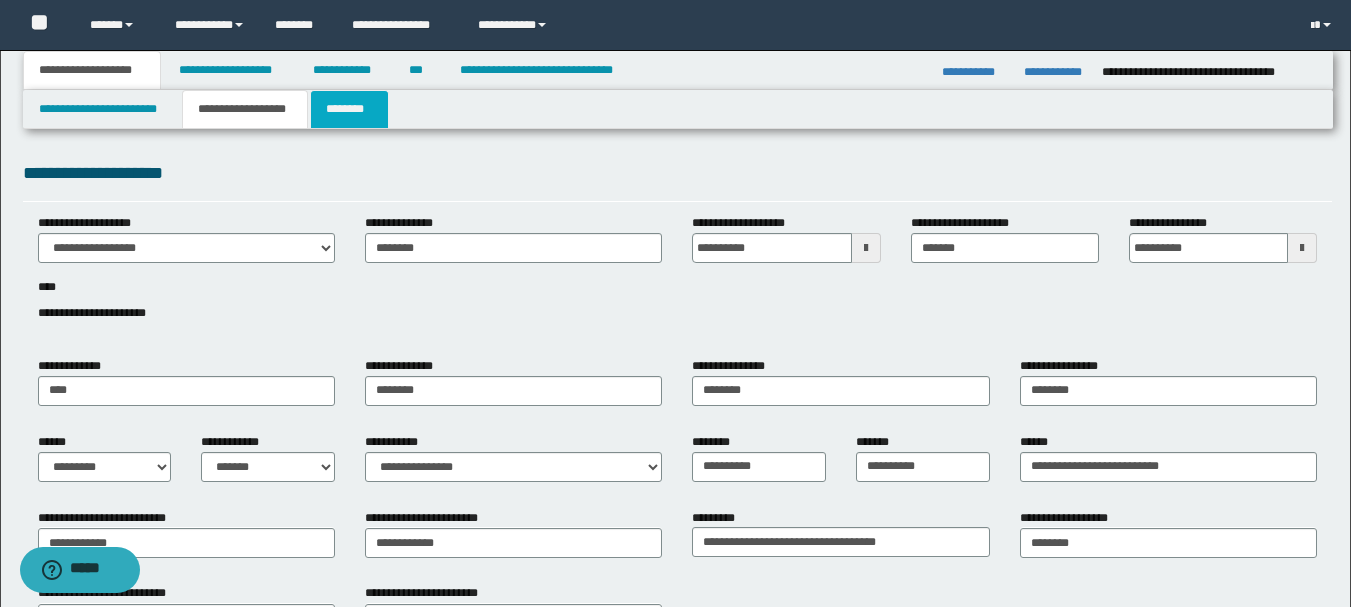 click on "********" at bounding box center (349, 109) 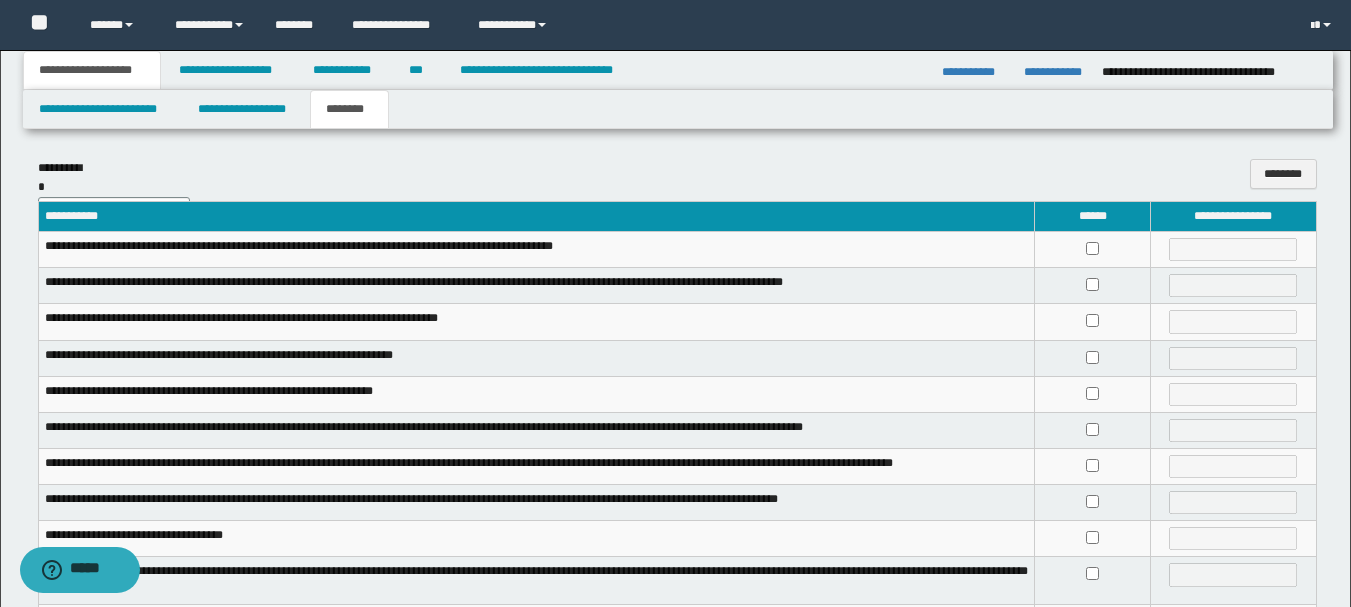 click at bounding box center (1093, 250) 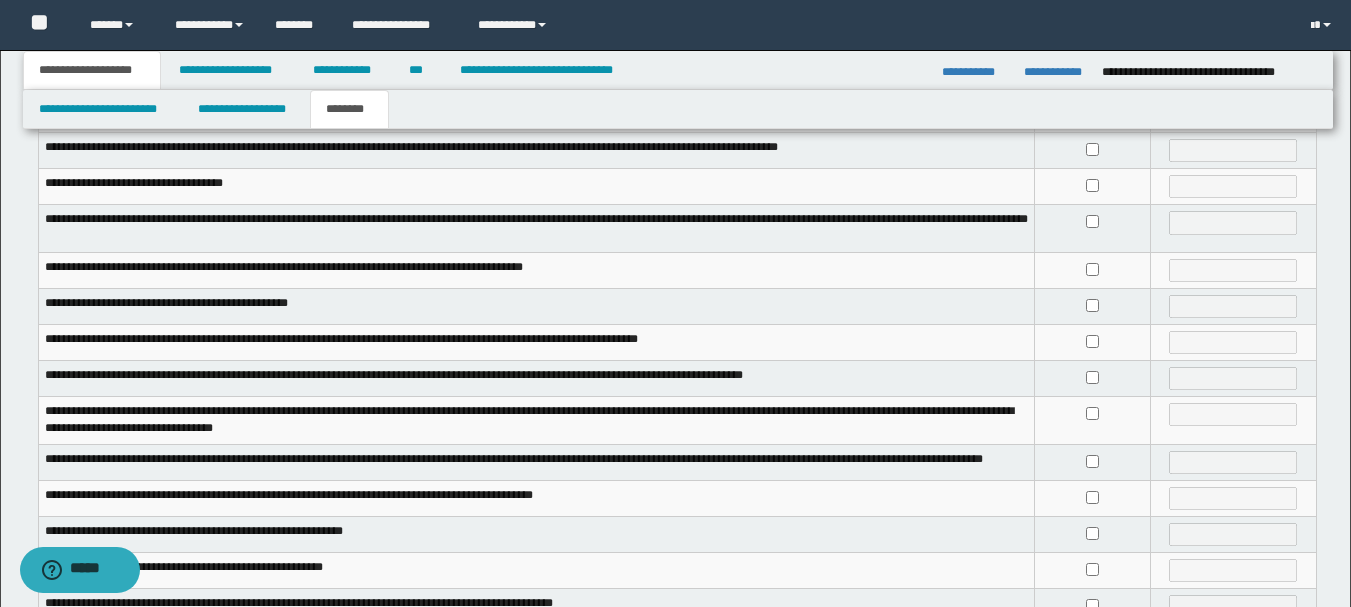 scroll, scrollTop: 400, scrollLeft: 0, axis: vertical 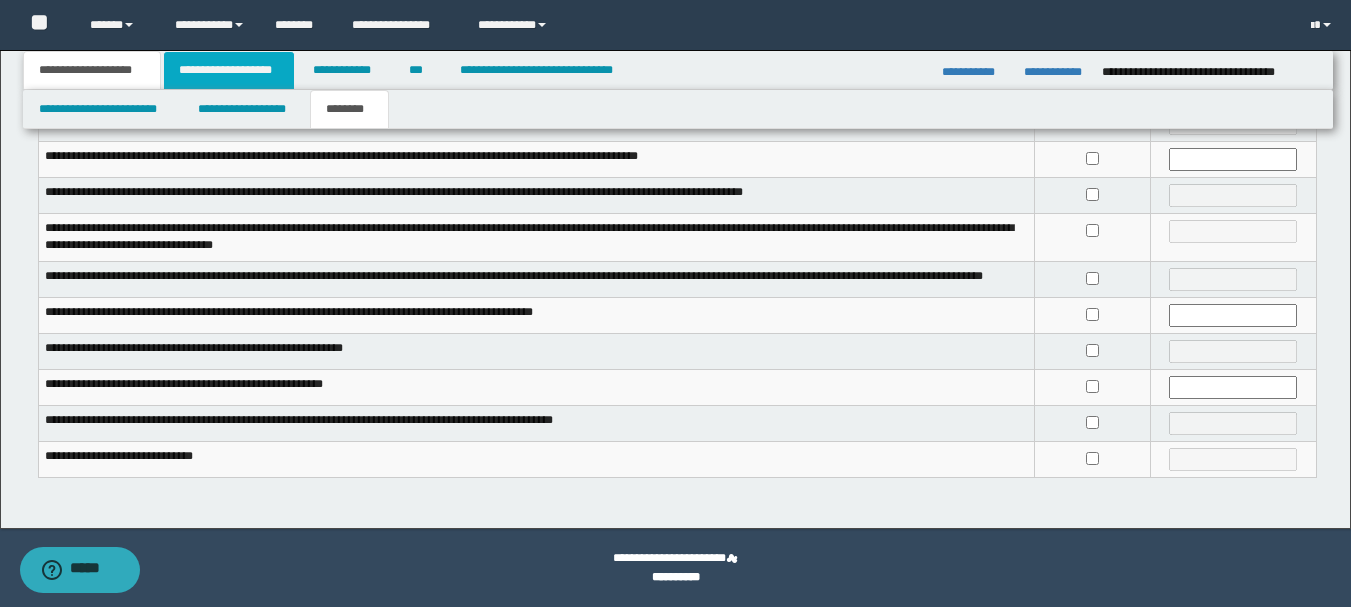 click on "**********" at bounding box center (229, 70) 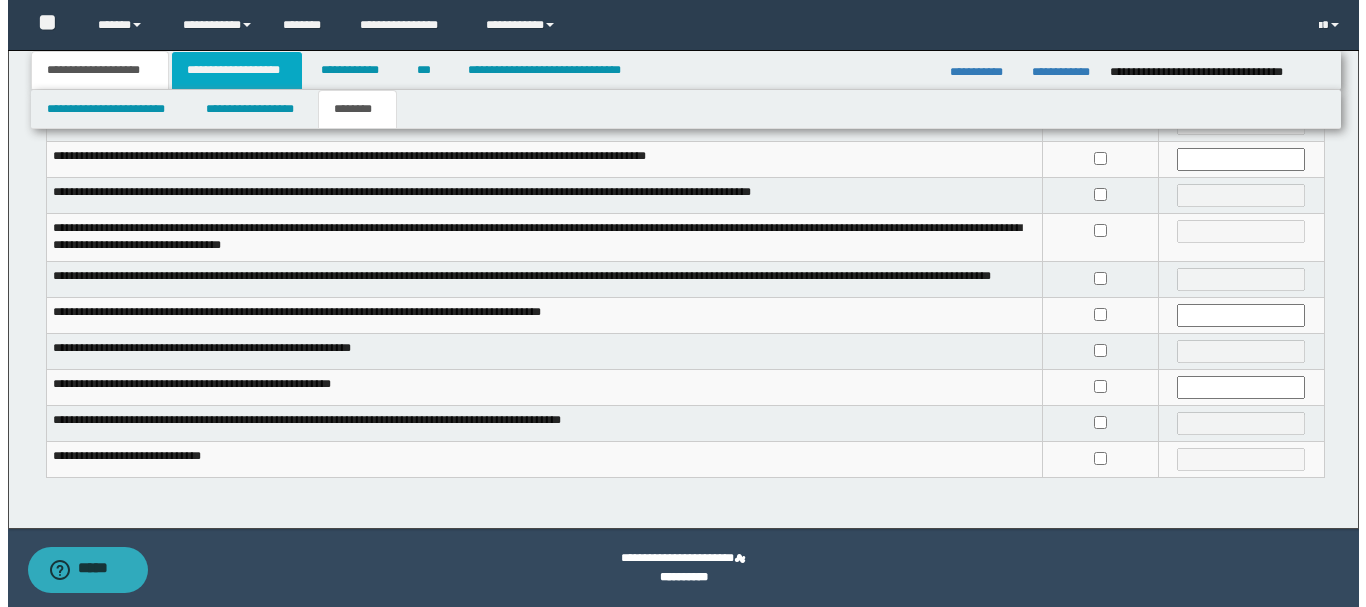scroll, scrollTop: 0, scrollLeft: 0, axis: both 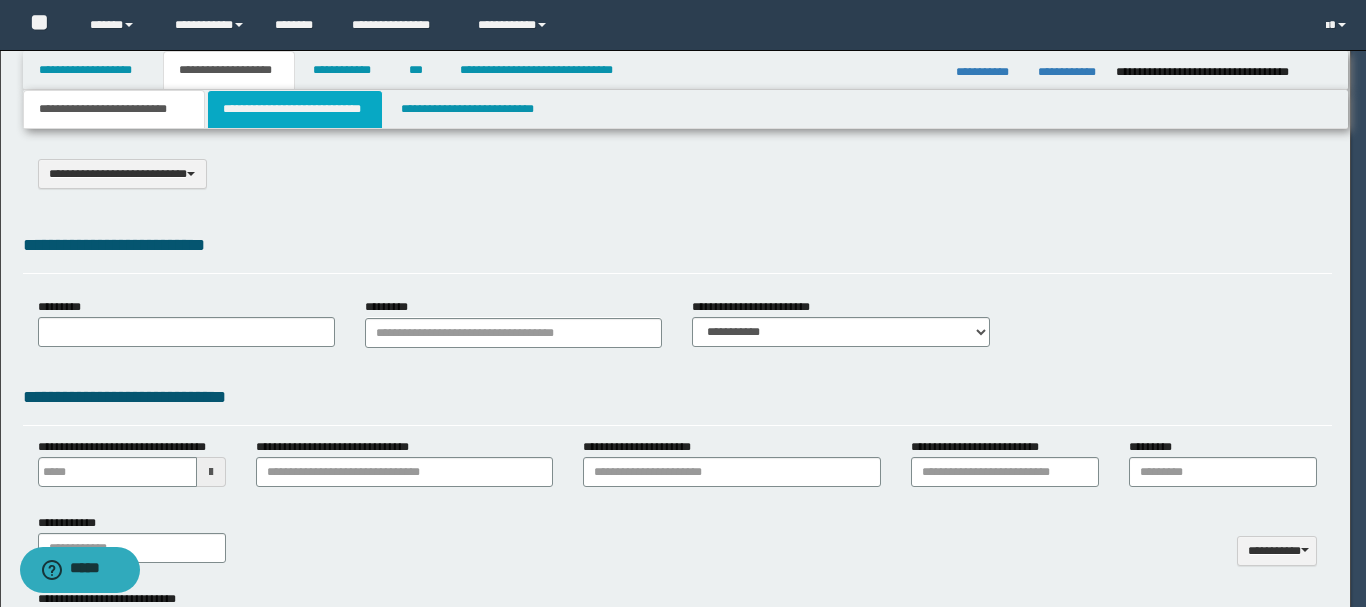 select on "*" 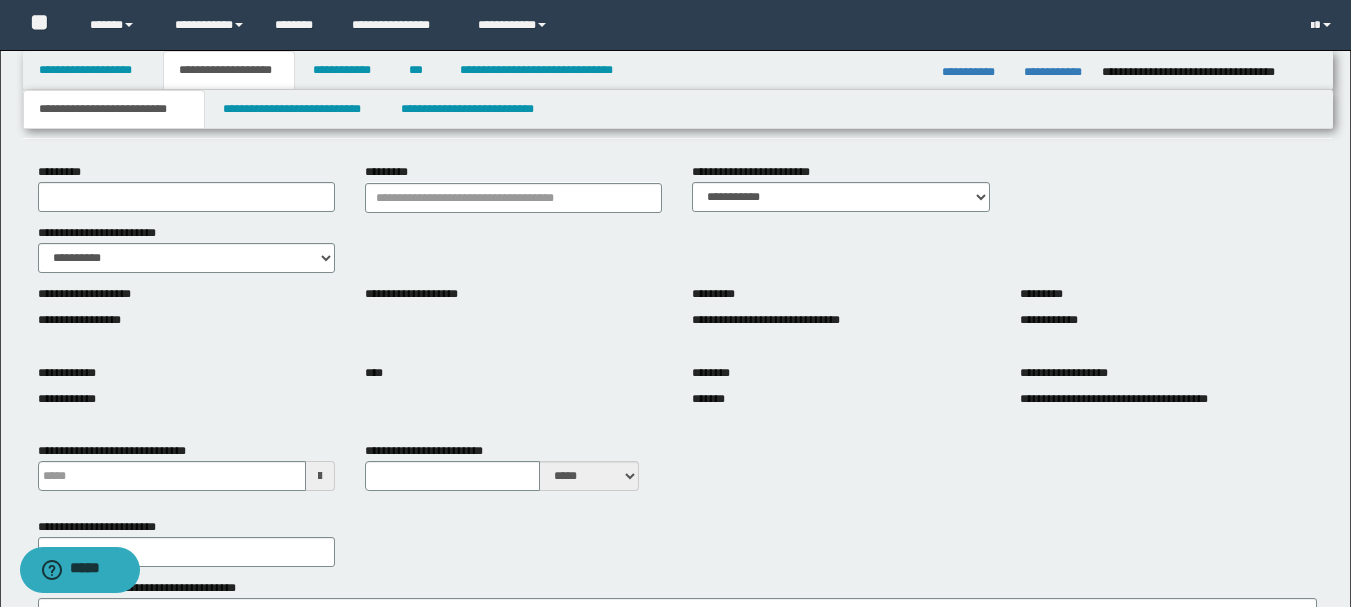 scroll, scrollTop: 100, scrollLeft: 0, axis: vertical 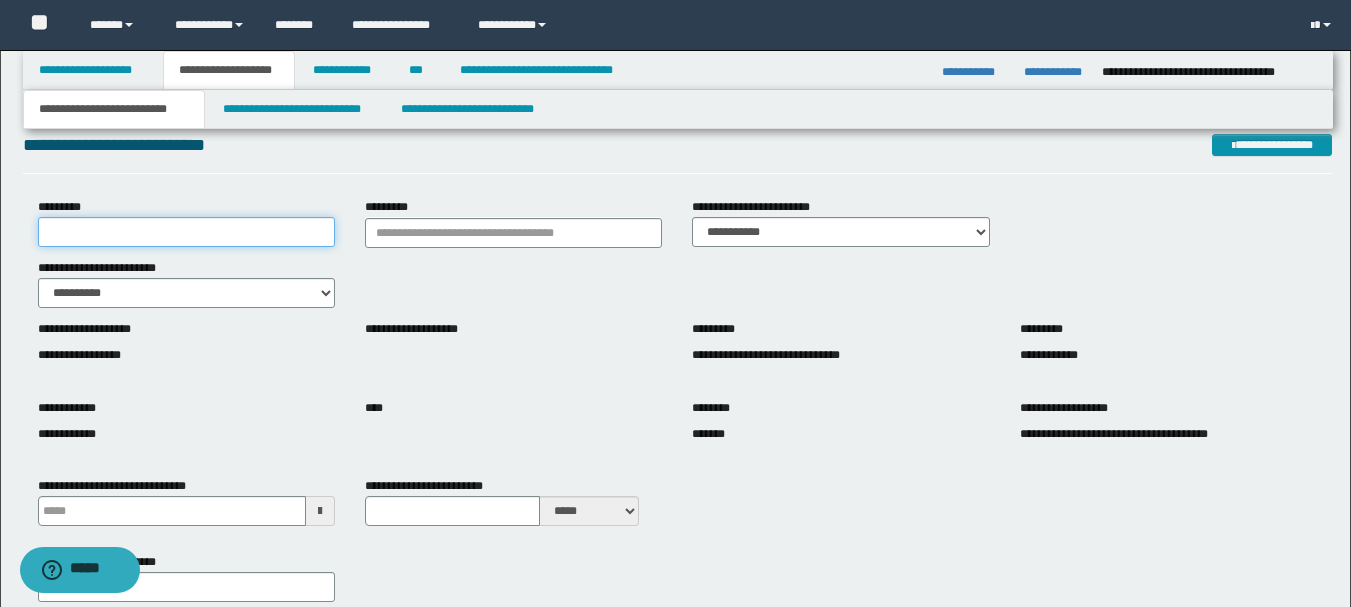 click on "*********" at bounding box center (186, 232) 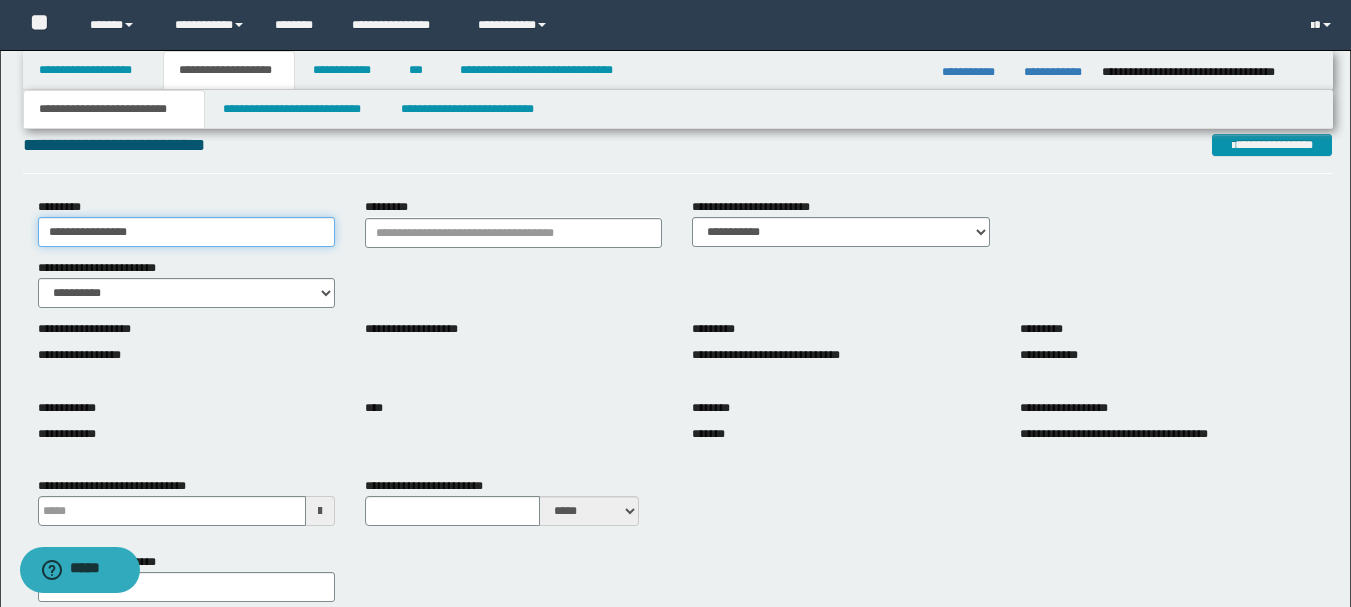 type on "**********" 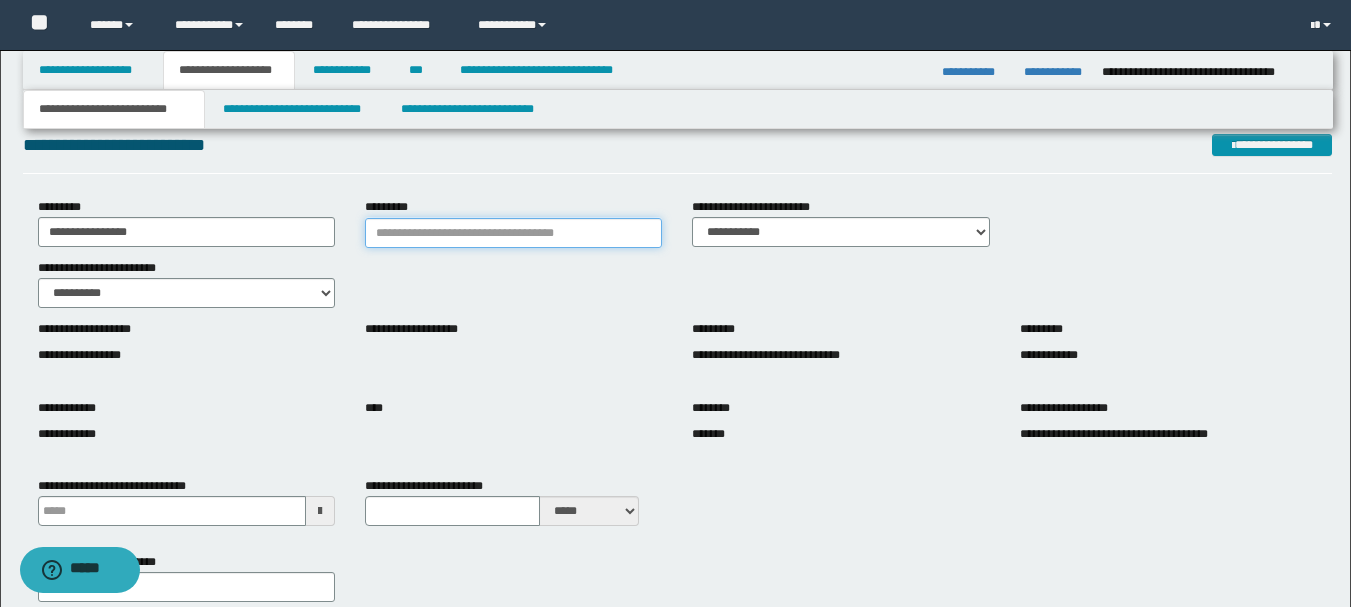 click on "*********" at bounding box center [513, 233] 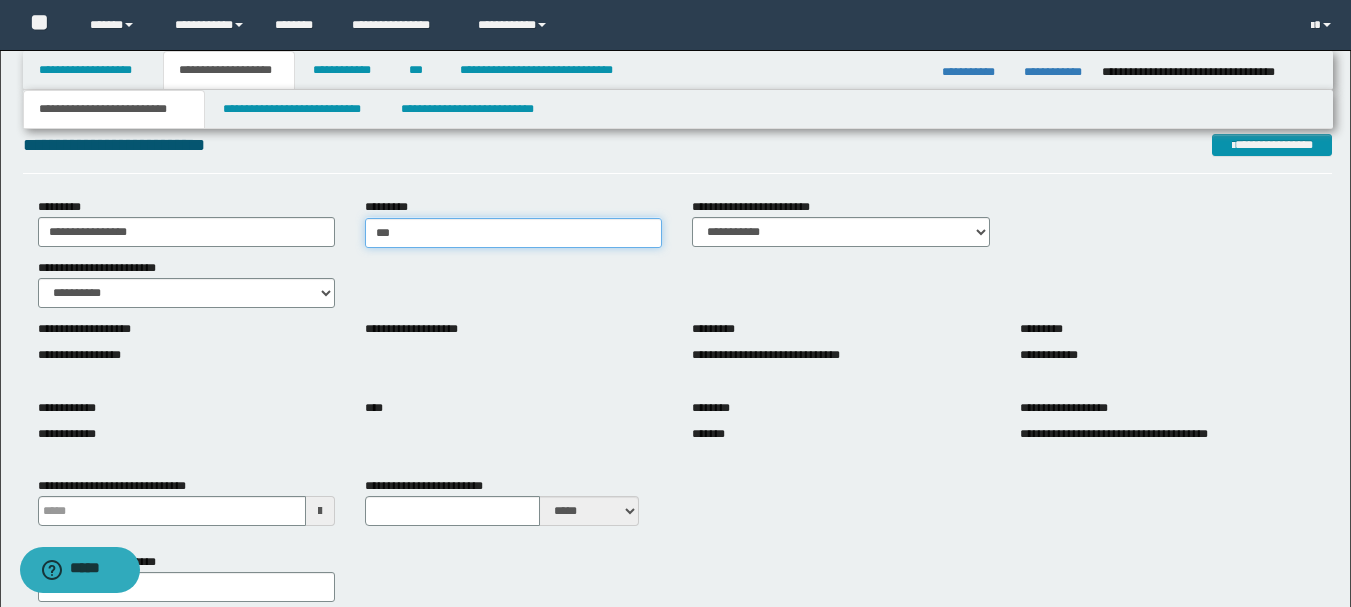 type on "****" 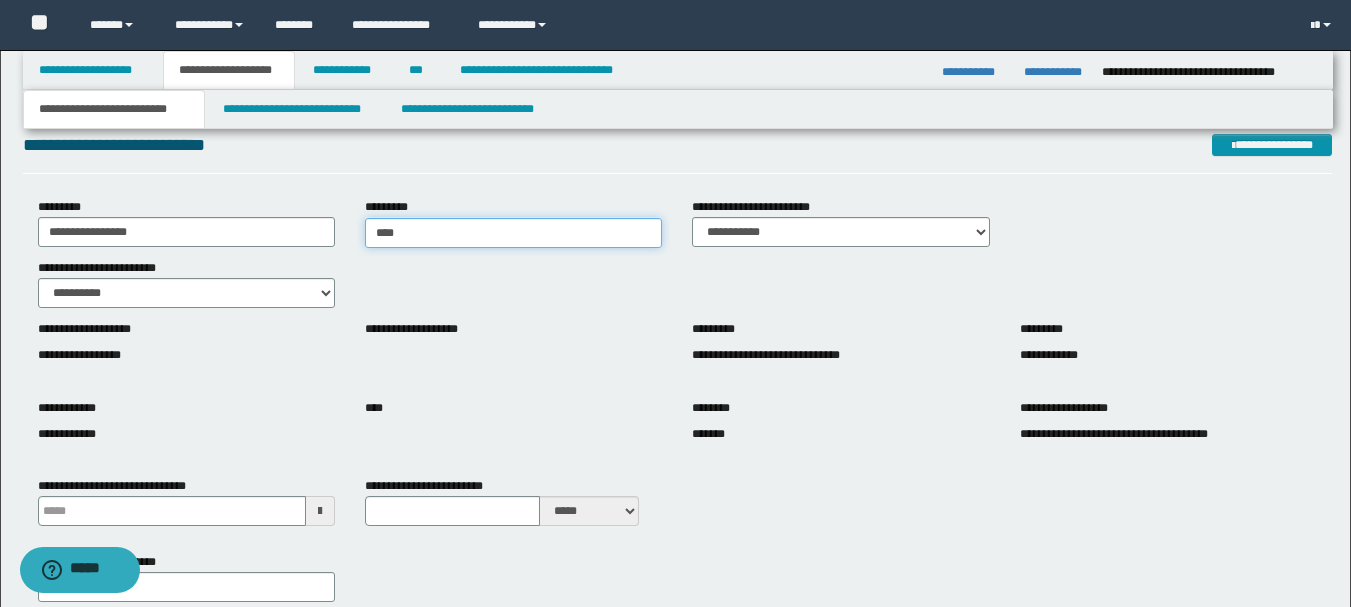type on "****" 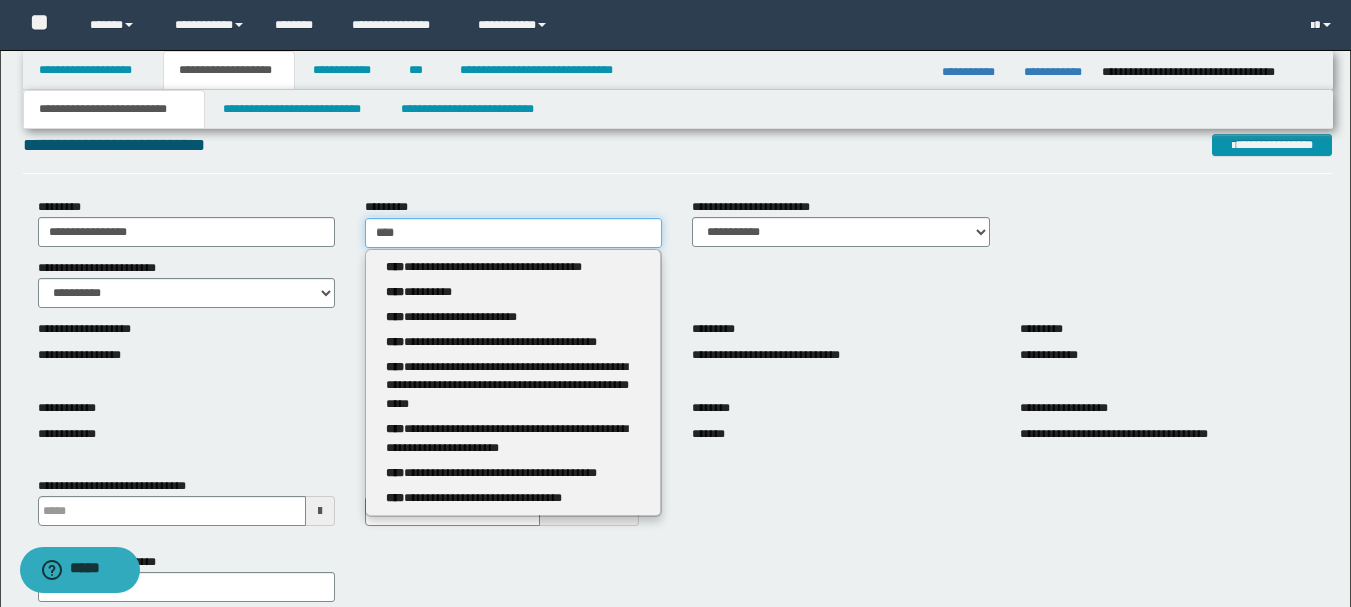 type 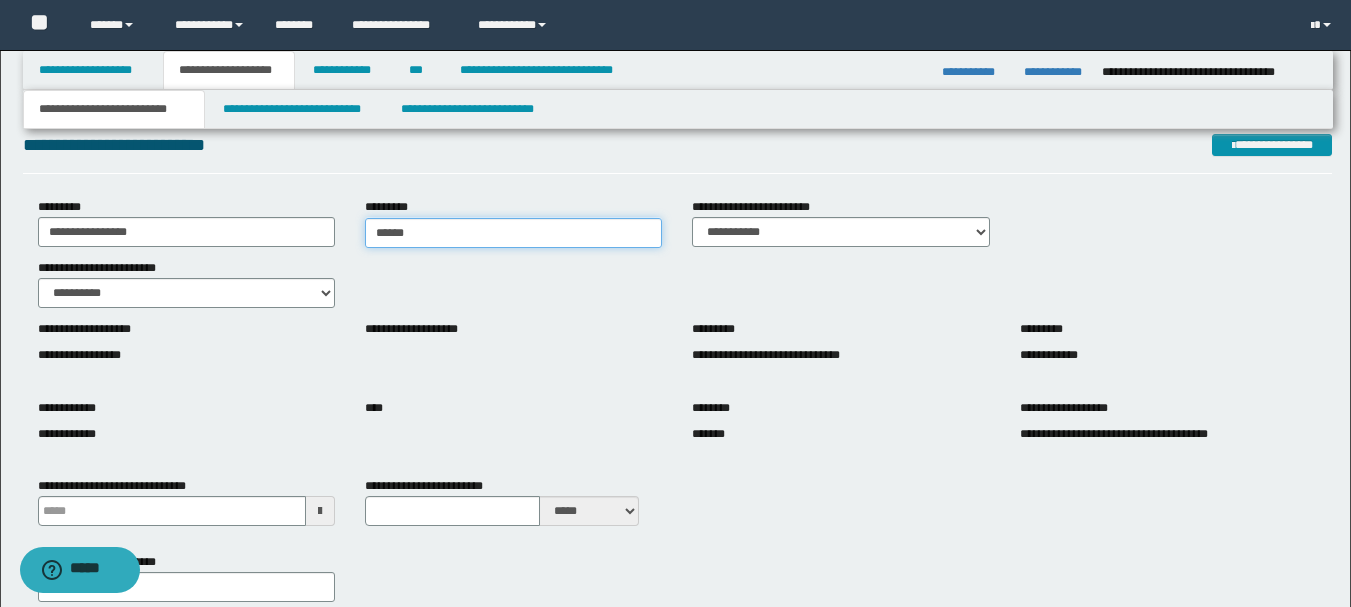 type on "*******" 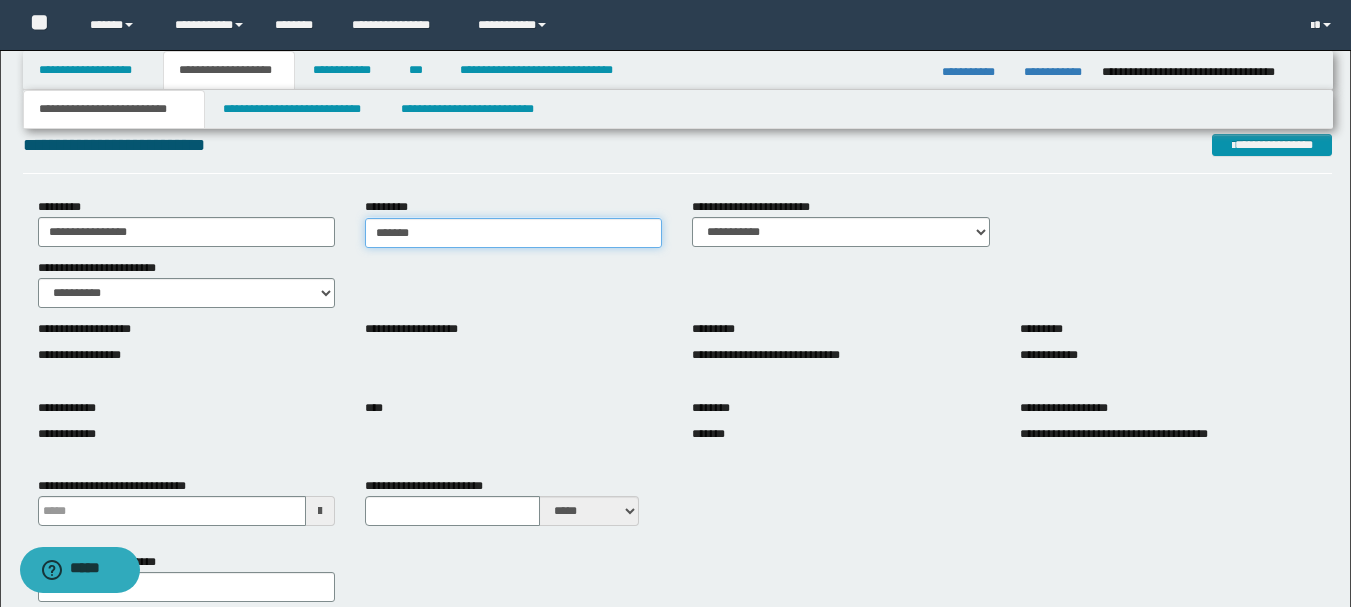type on "**********" 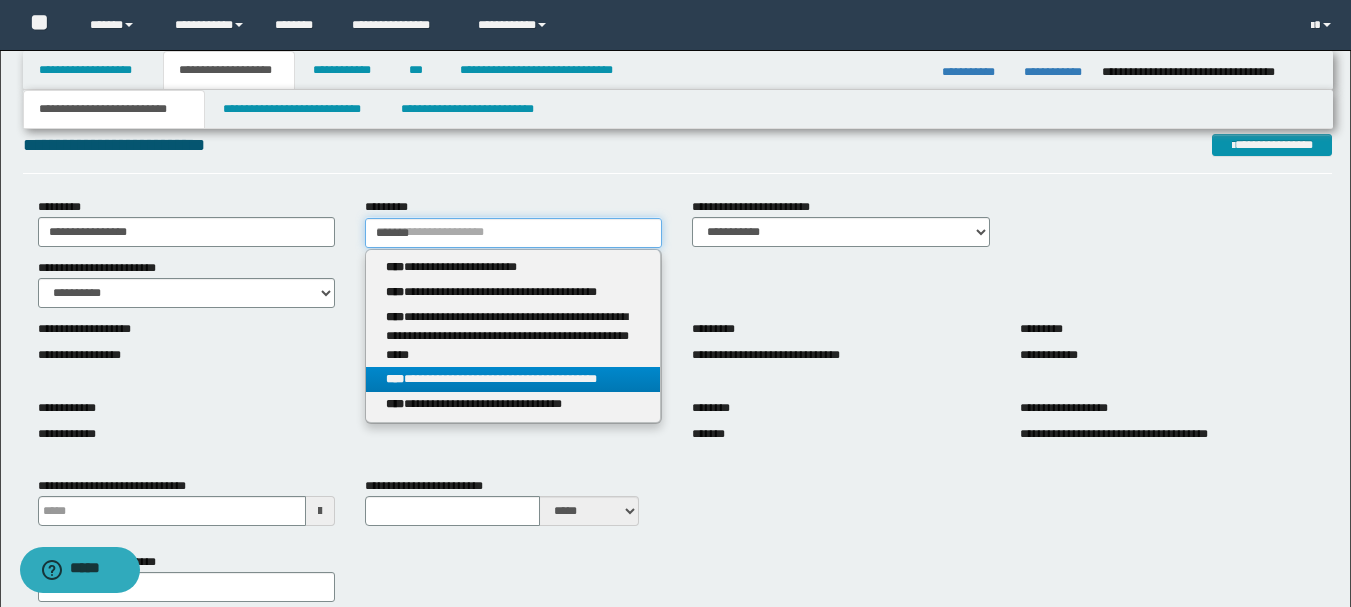 type on "*******" 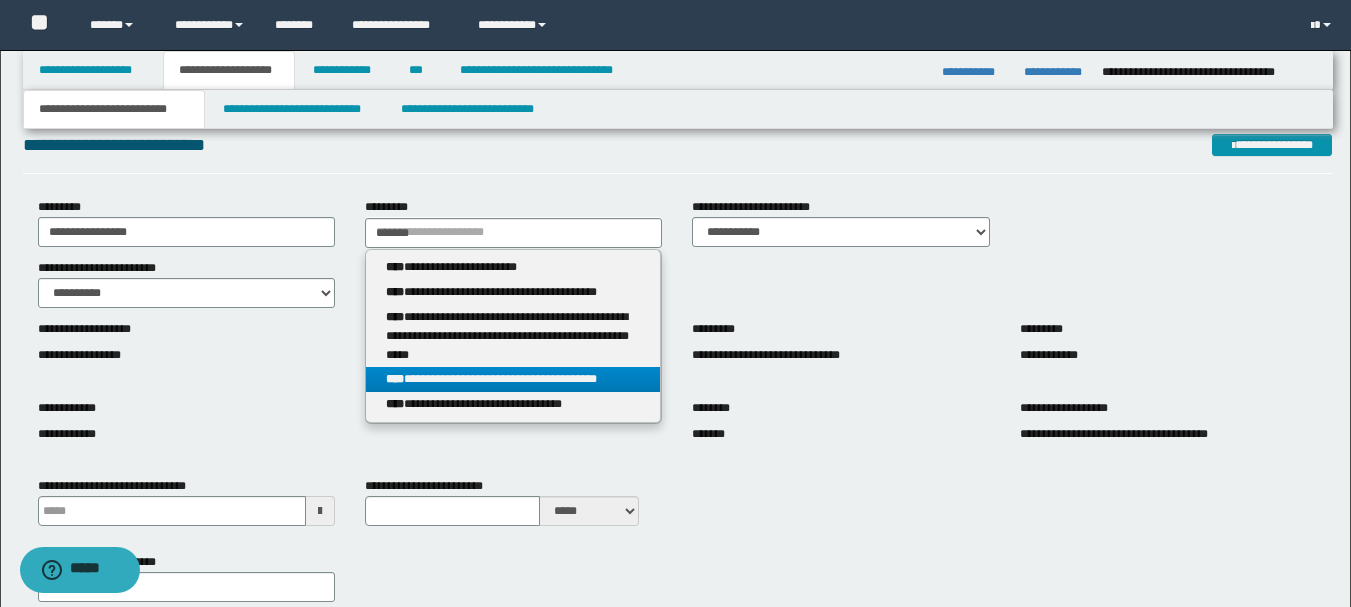 click on "**********" at bounding box center [513, 379] 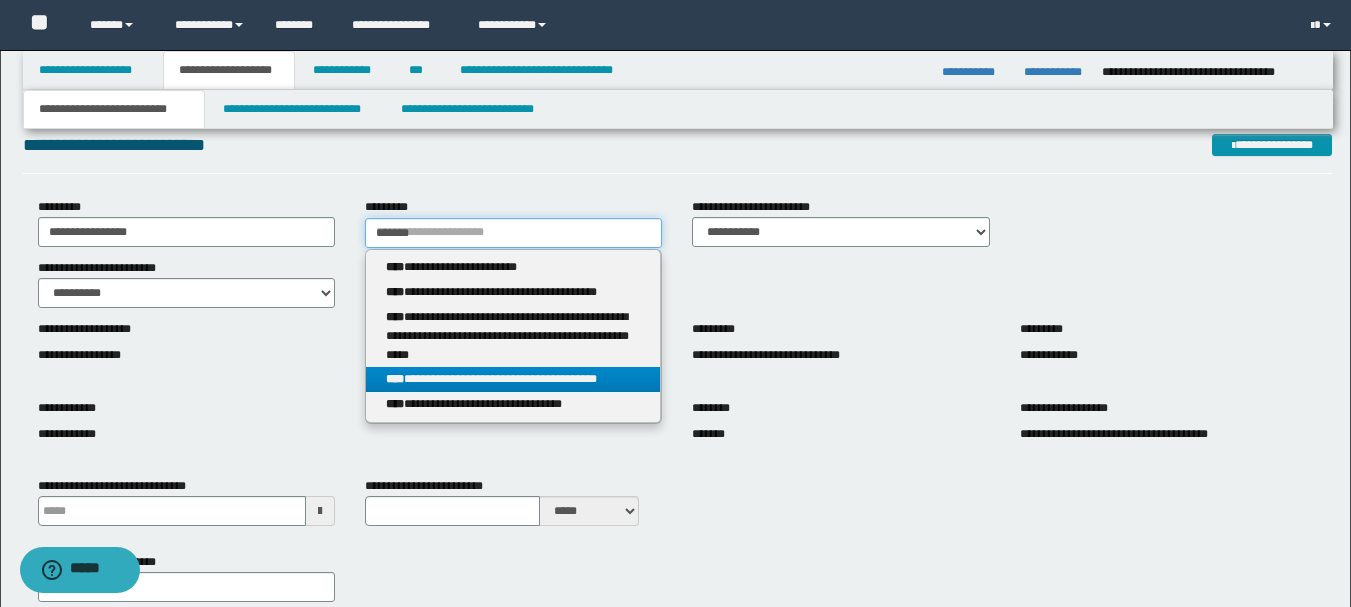 type 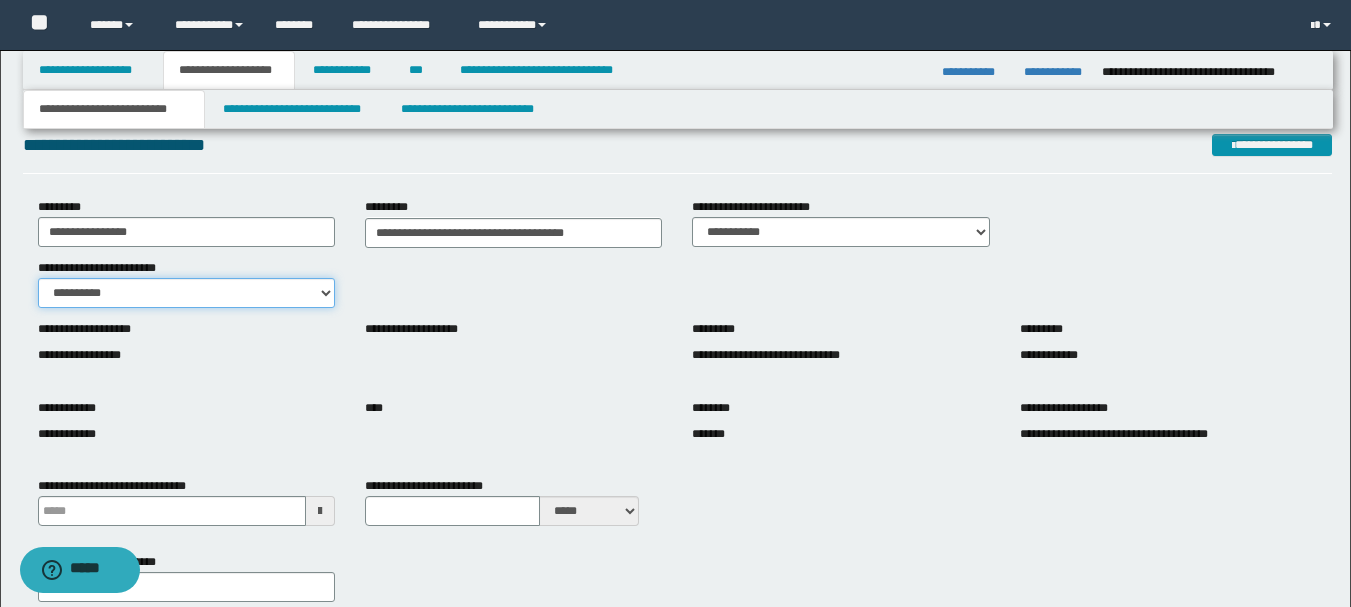 click on "**********" at bounding box center (186, 293) 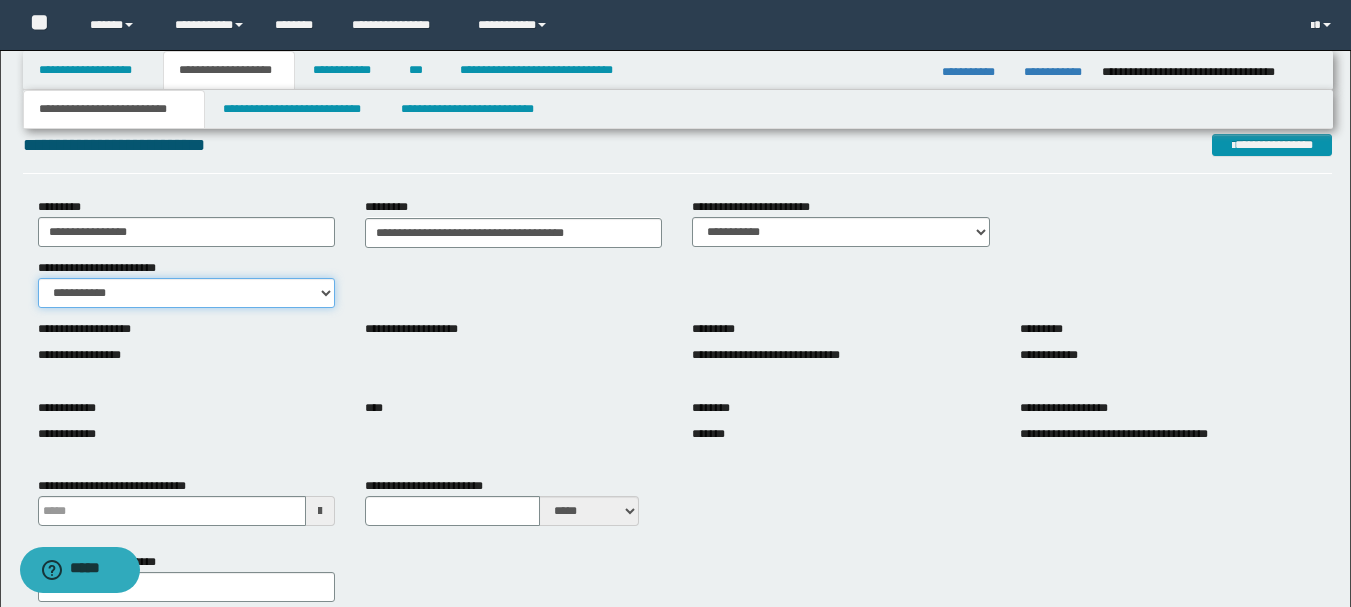 click on "**********" at bounding box center [186, 293] 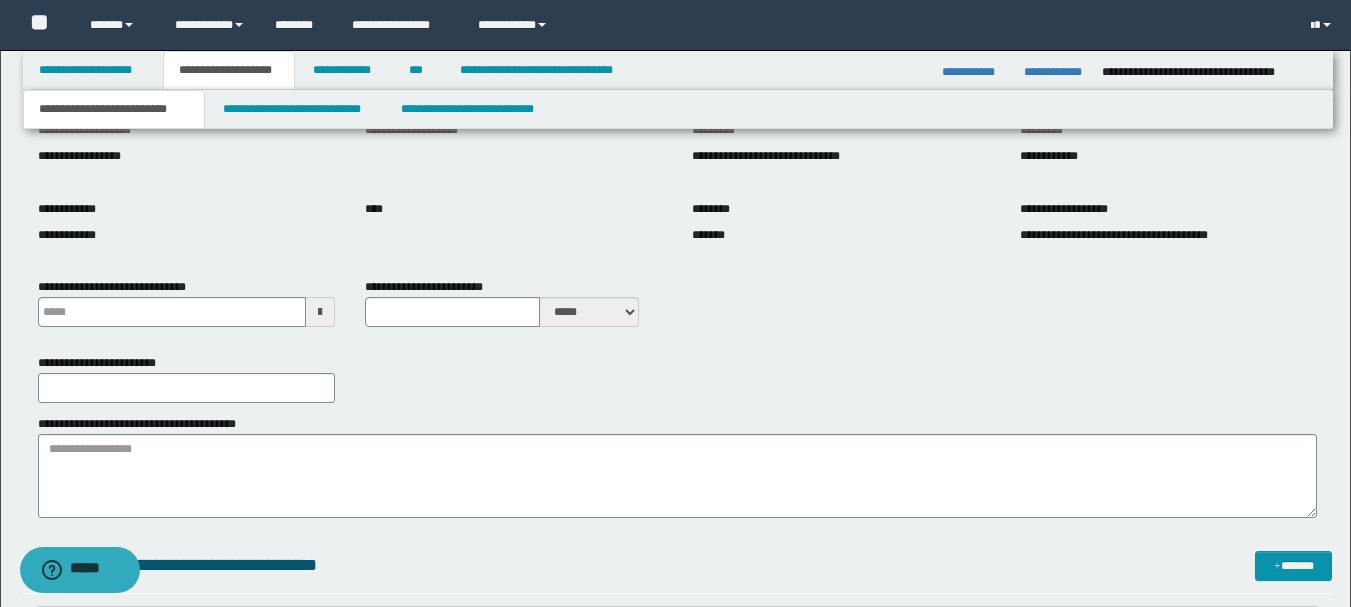 scroll, scrollTop: 300, scrollLeft: 0, axis: vertical 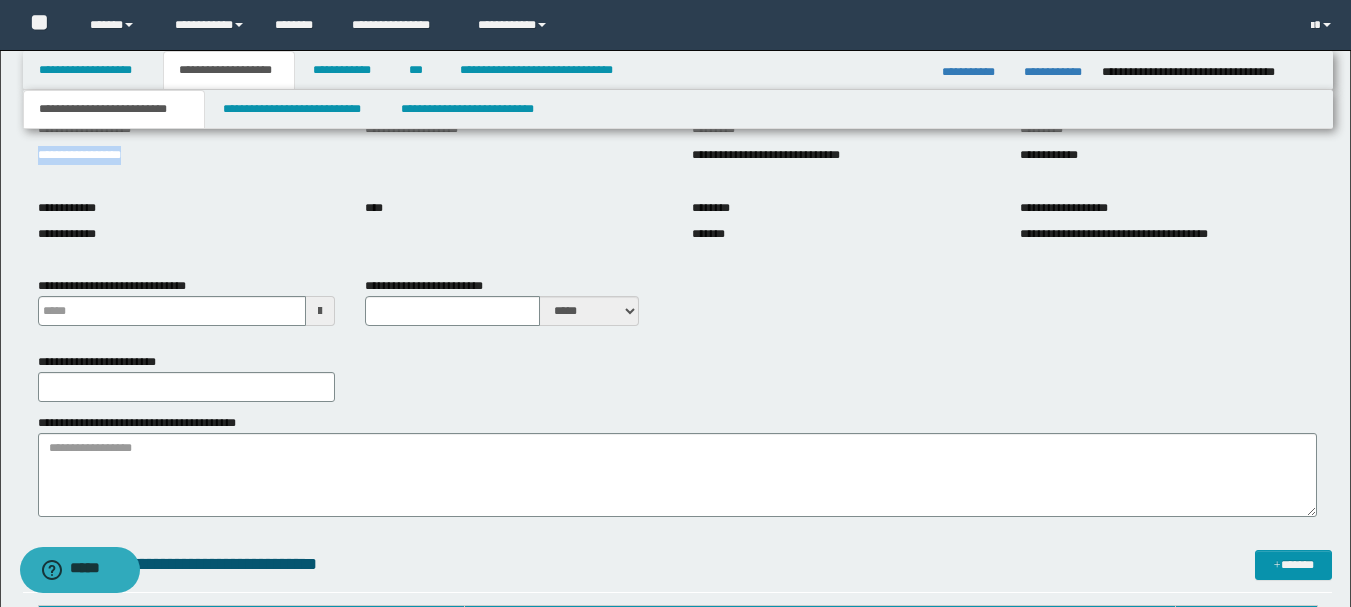 drag, startPoint x: 139, startPoint y: 169, endPoint x: 0, endPoint y: 179, distance: 139.35925 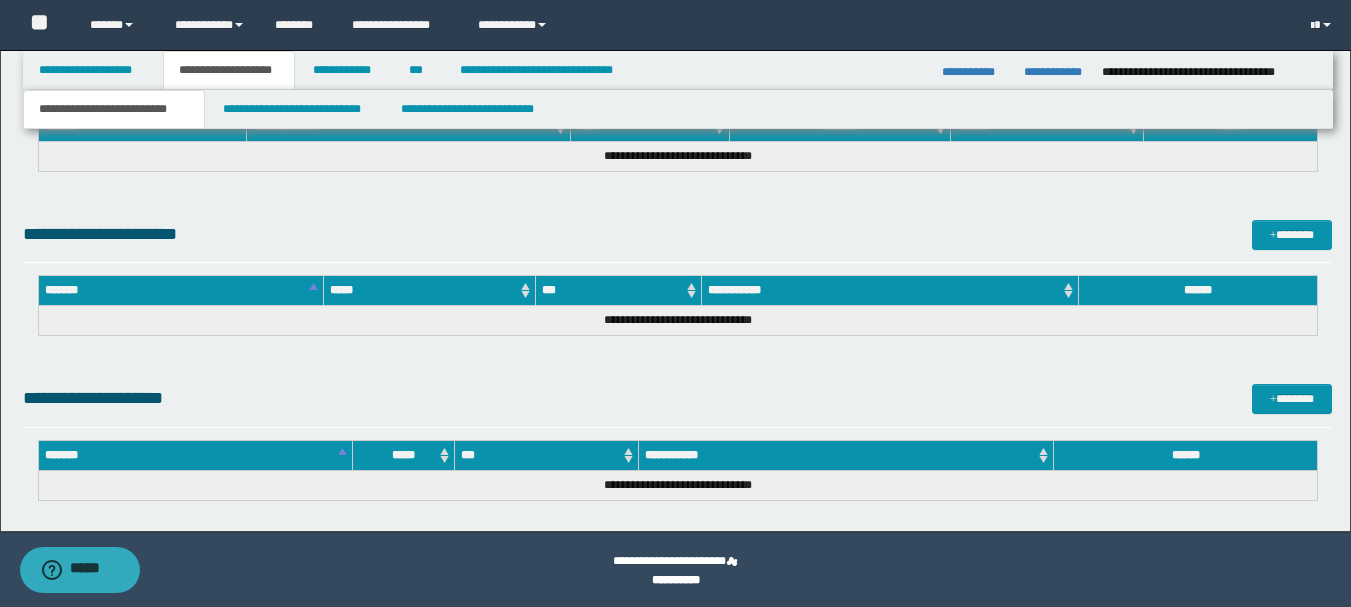scroll, scrollTop: 1409, scrollLeft: 0, axis: vertical 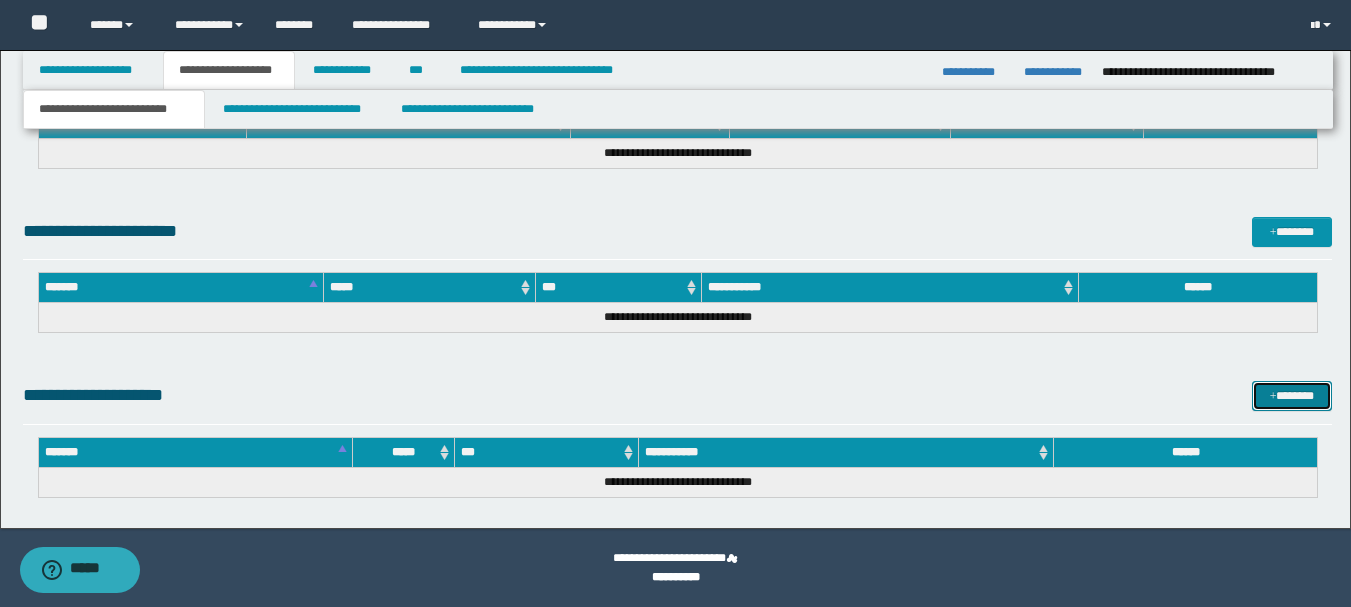 click on "*******" at bounding box center (1292, 396) 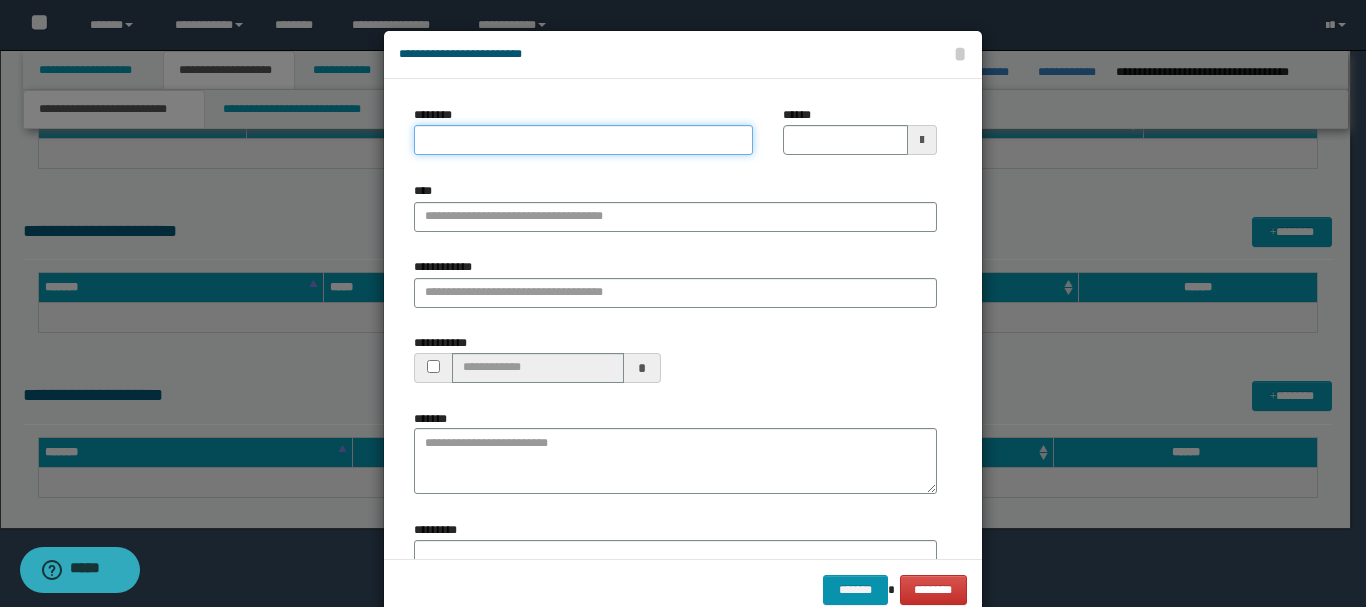 click on "********" at bounding box center (583, 140) 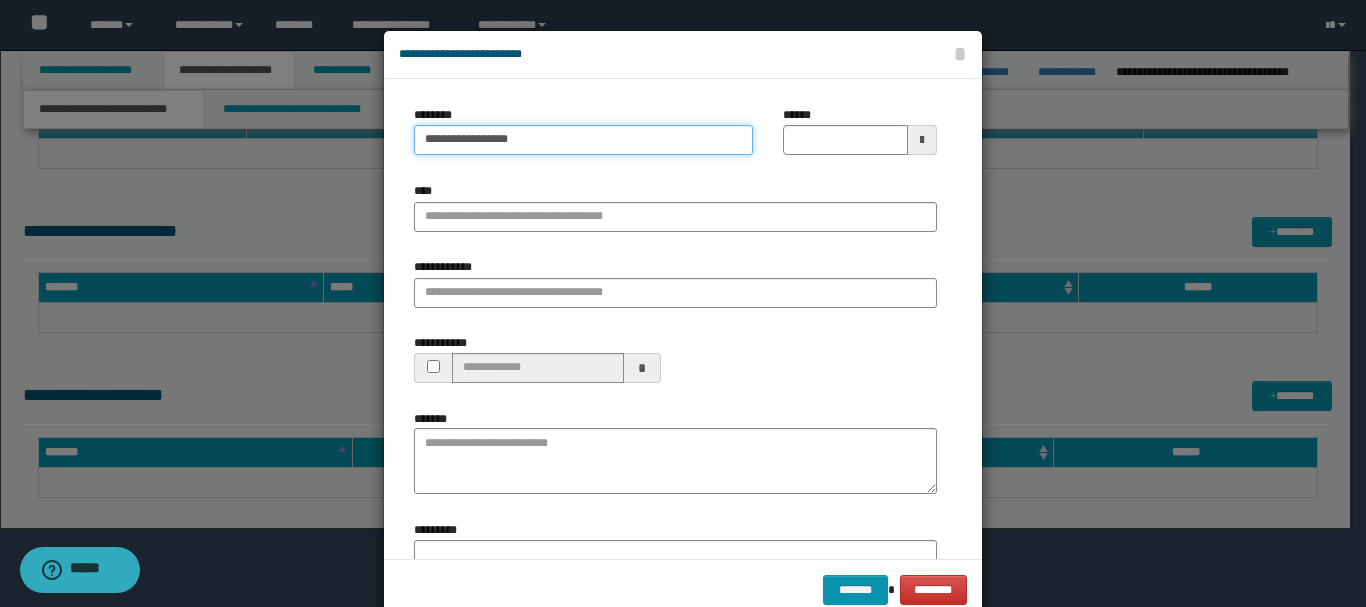 type 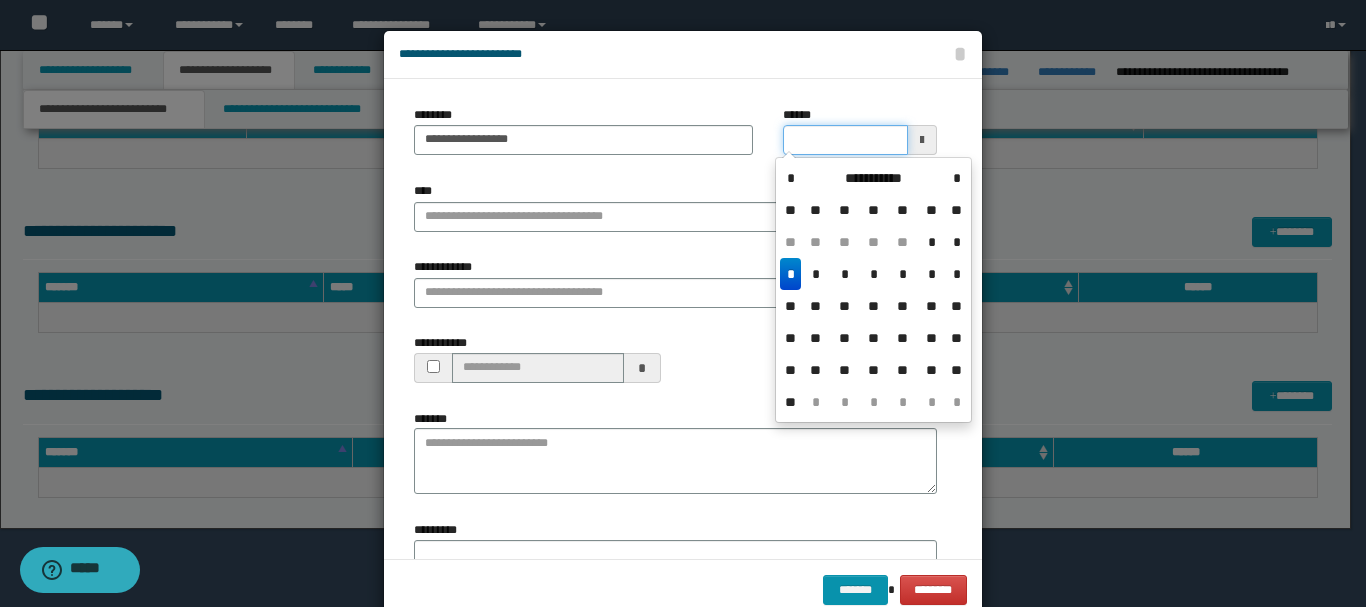 click on "******" at bounding box center (845, 140) 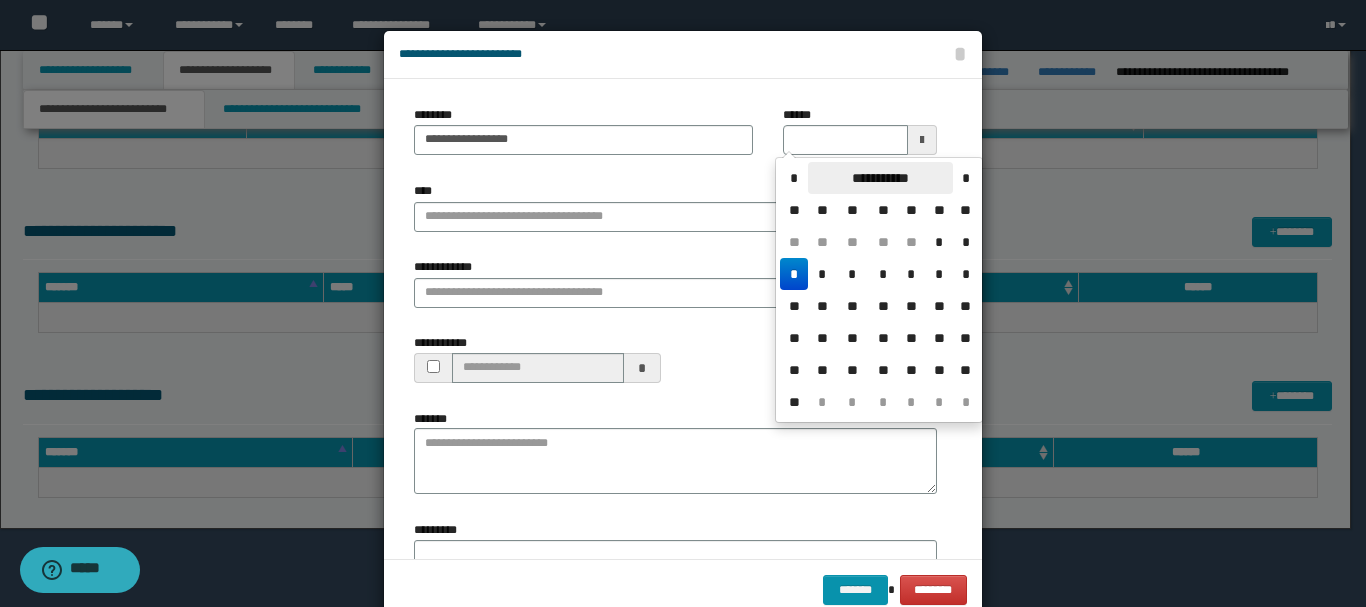 click on "**********" at bounding box center [880, 178] 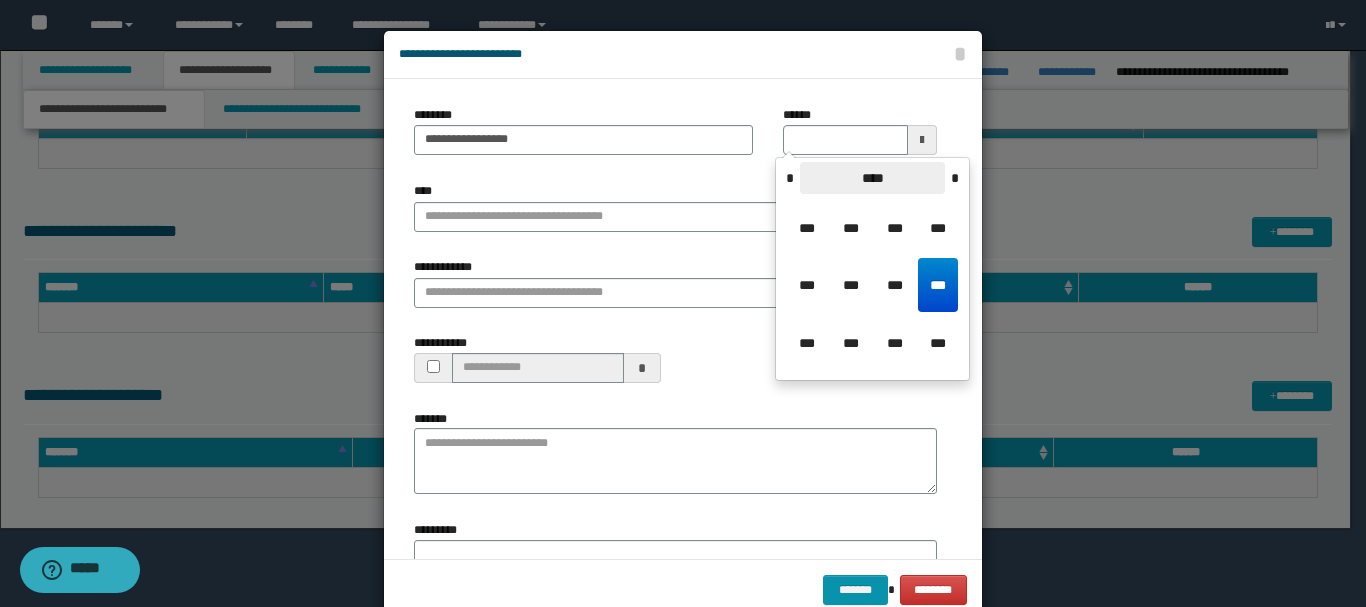 click on "****" at bounding box center [872, 178] 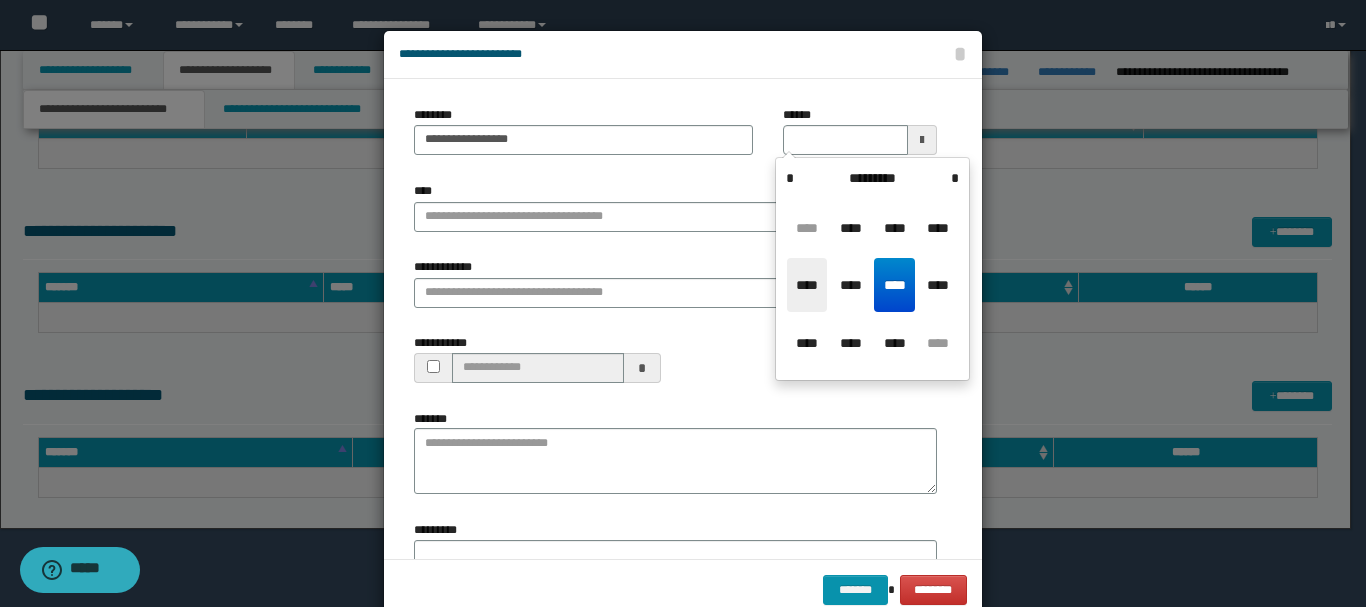 click on "****" at bounding box center (807, 285) 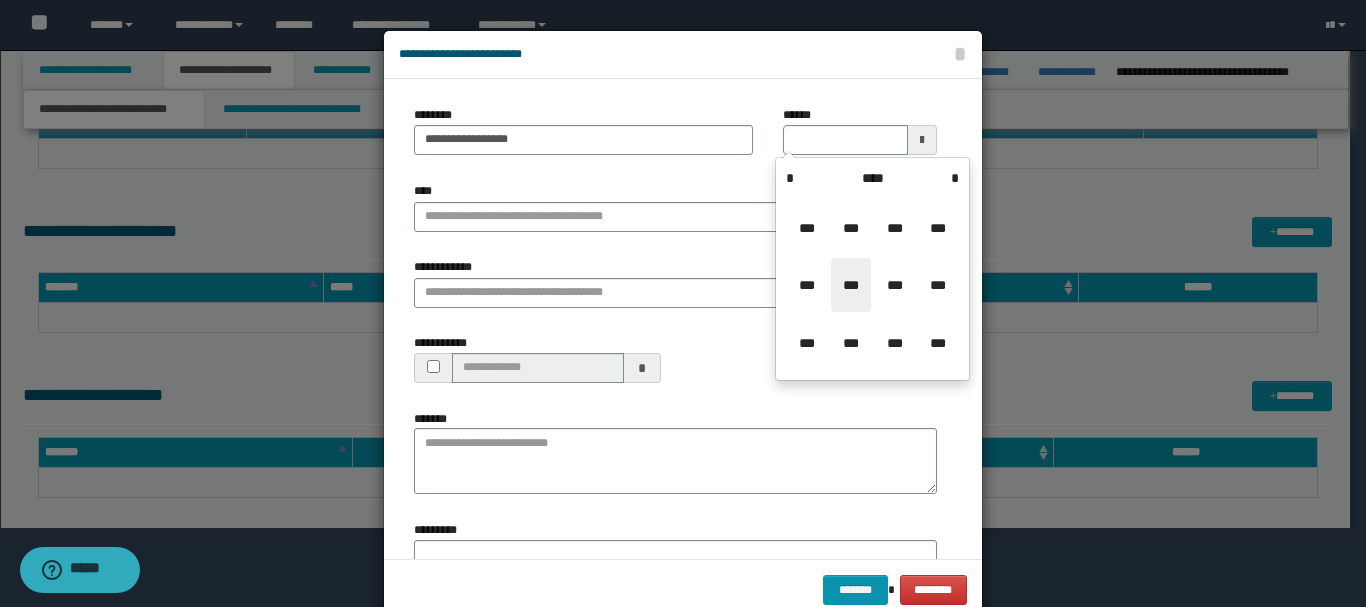 click on "***" at bounding box center [851, 285] 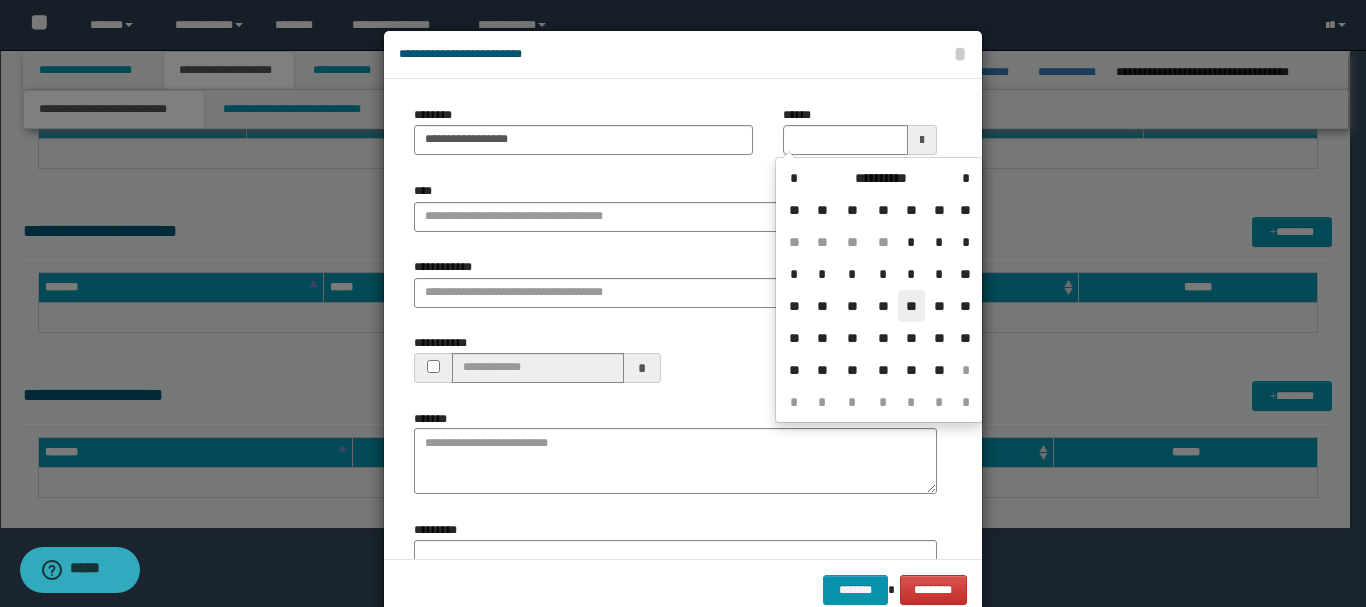 click on "**" at bounding box center (912, 306) 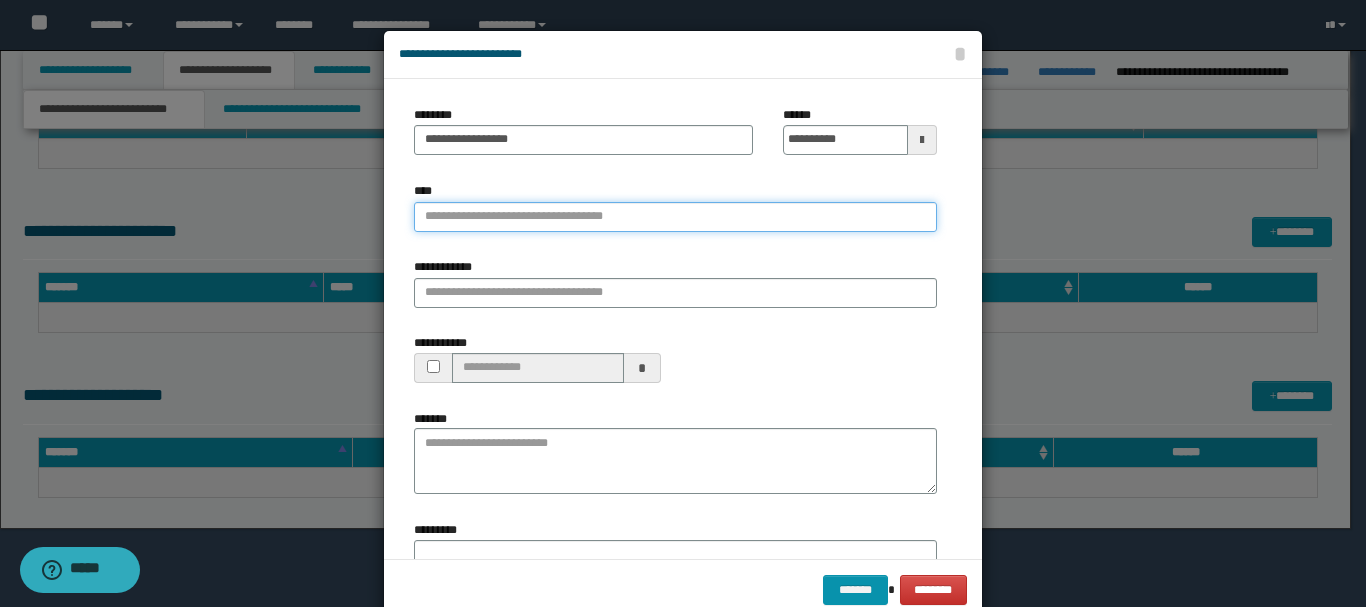 click on "****" at bounding box center (675, 217) 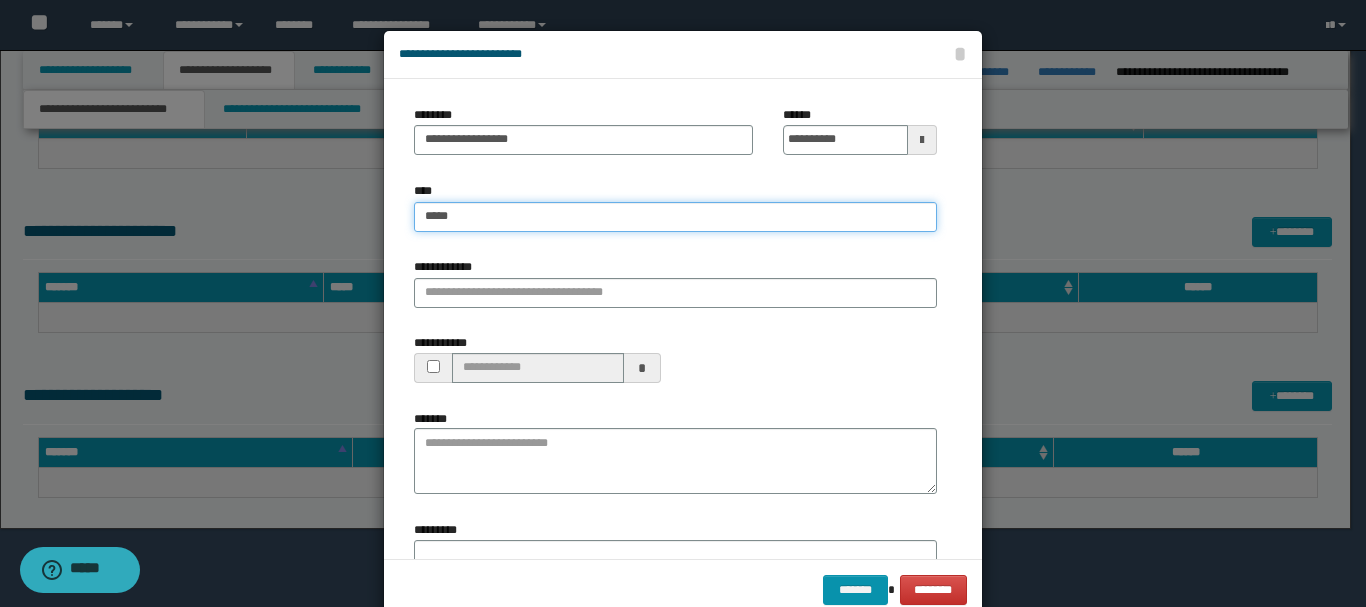 type on "******" 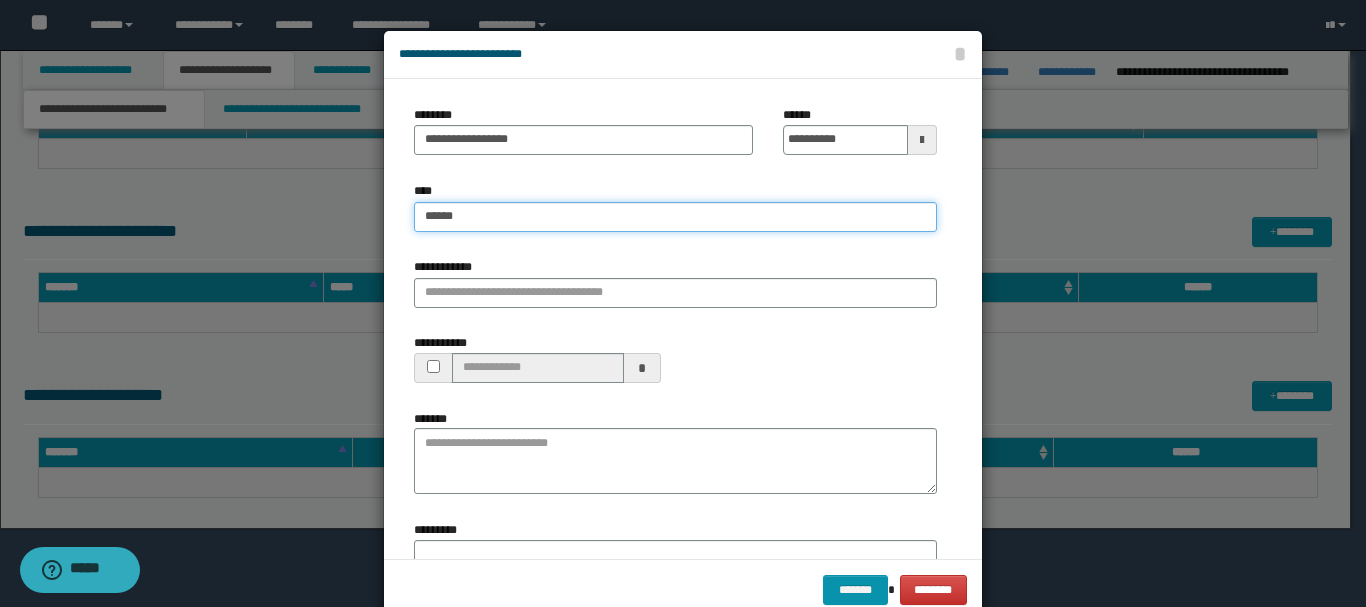 type on "******" 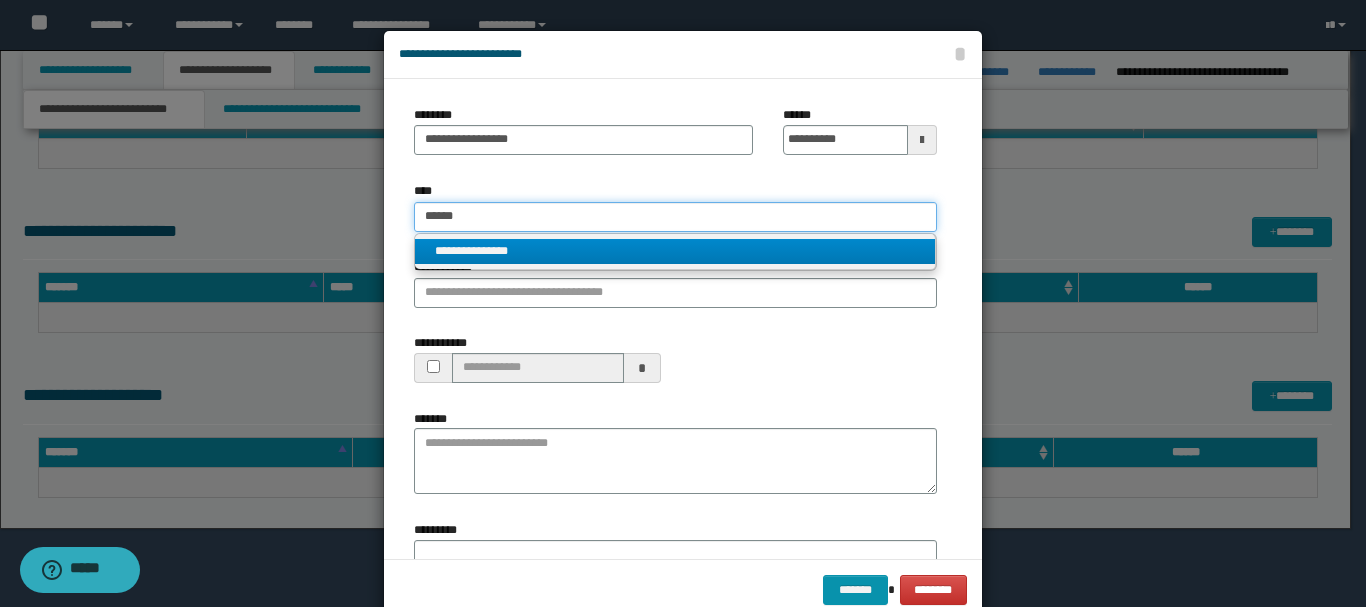 type on "******" 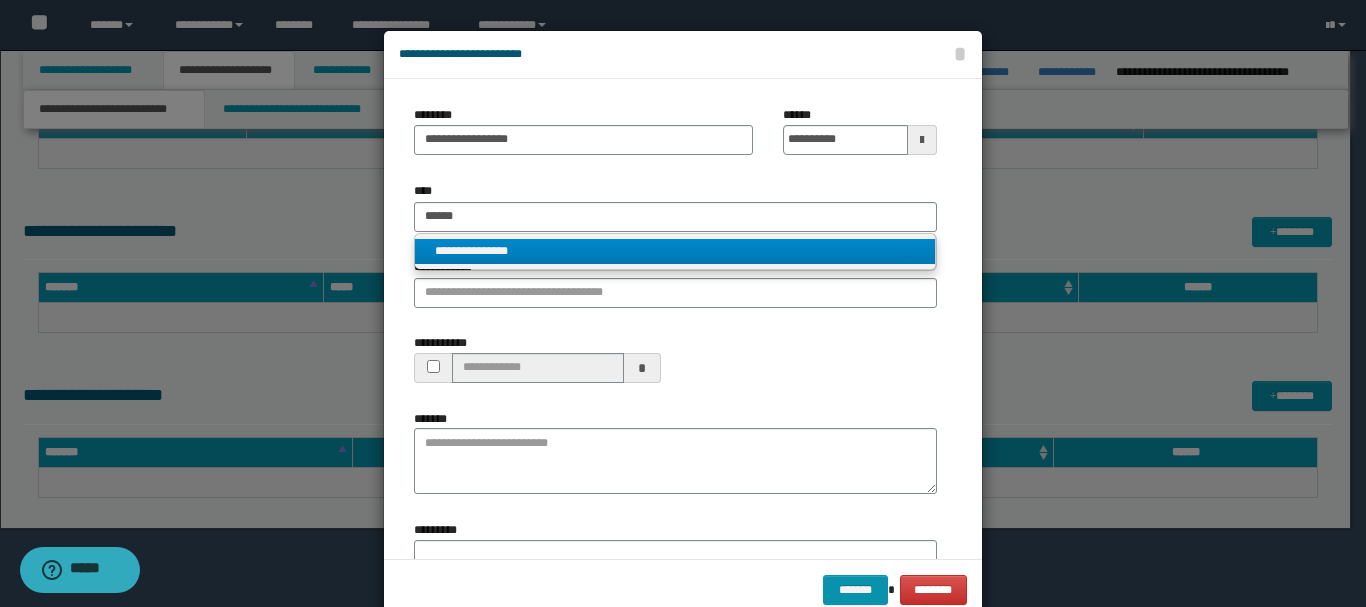 click on "**********" at bounding box center [675, 251] 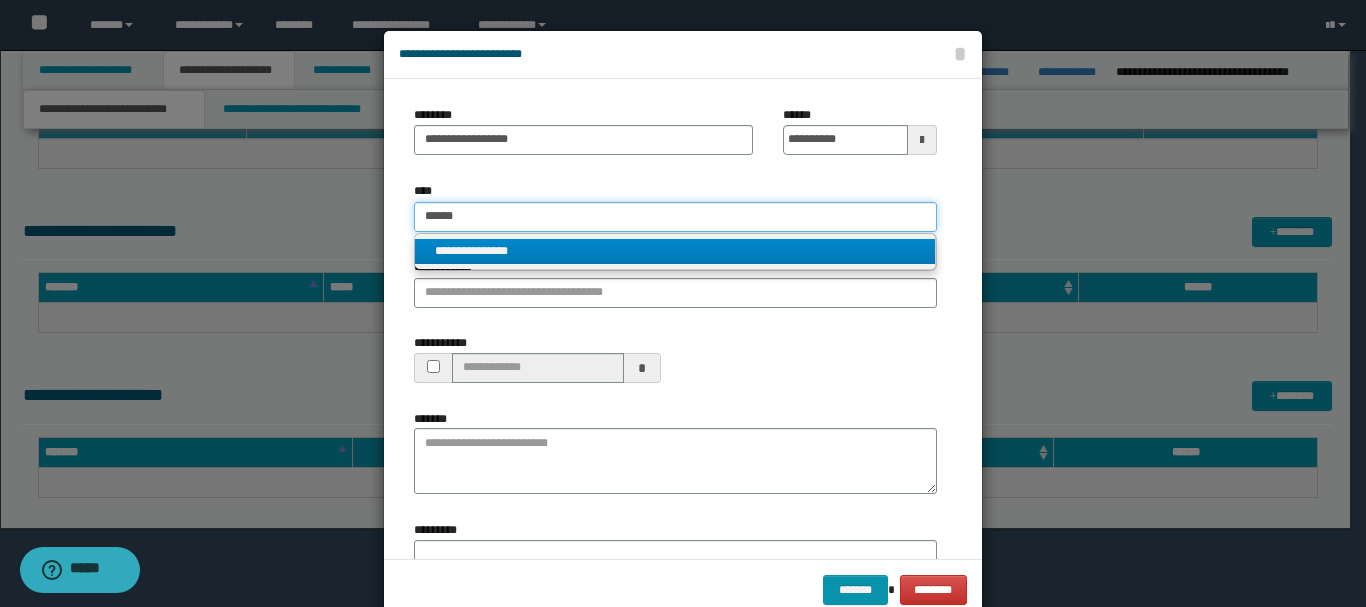 type 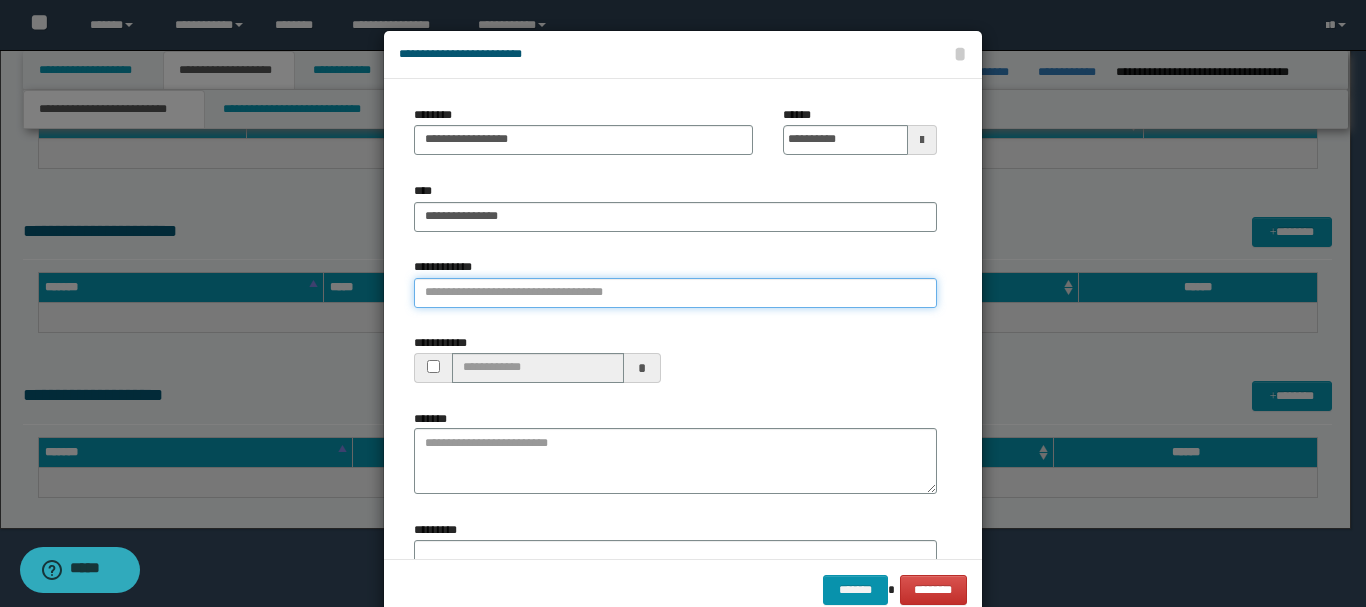 click on "**********" at bounding box center [675, 293] 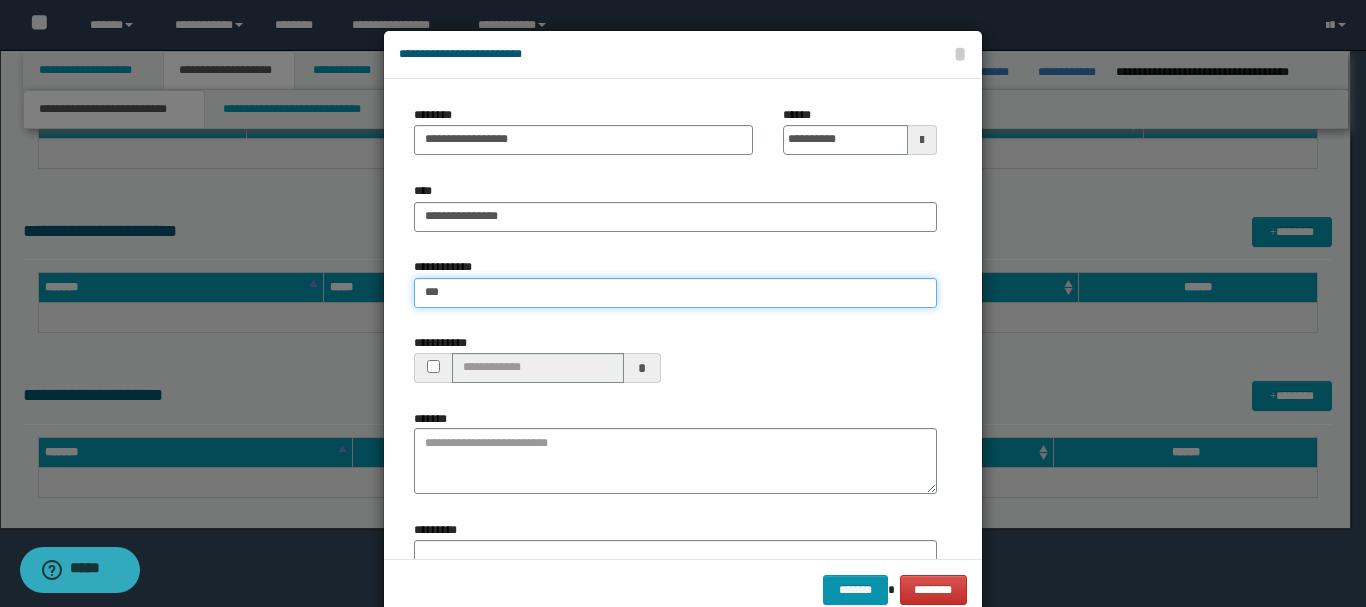 type on "****" 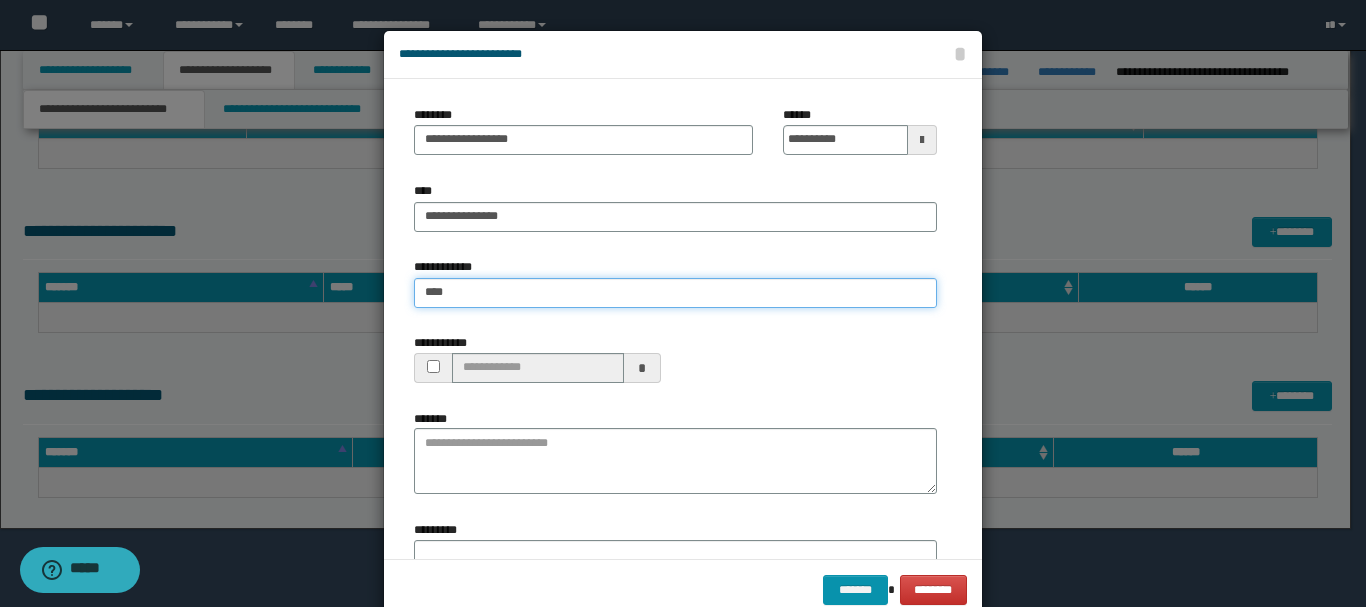 type on "****" 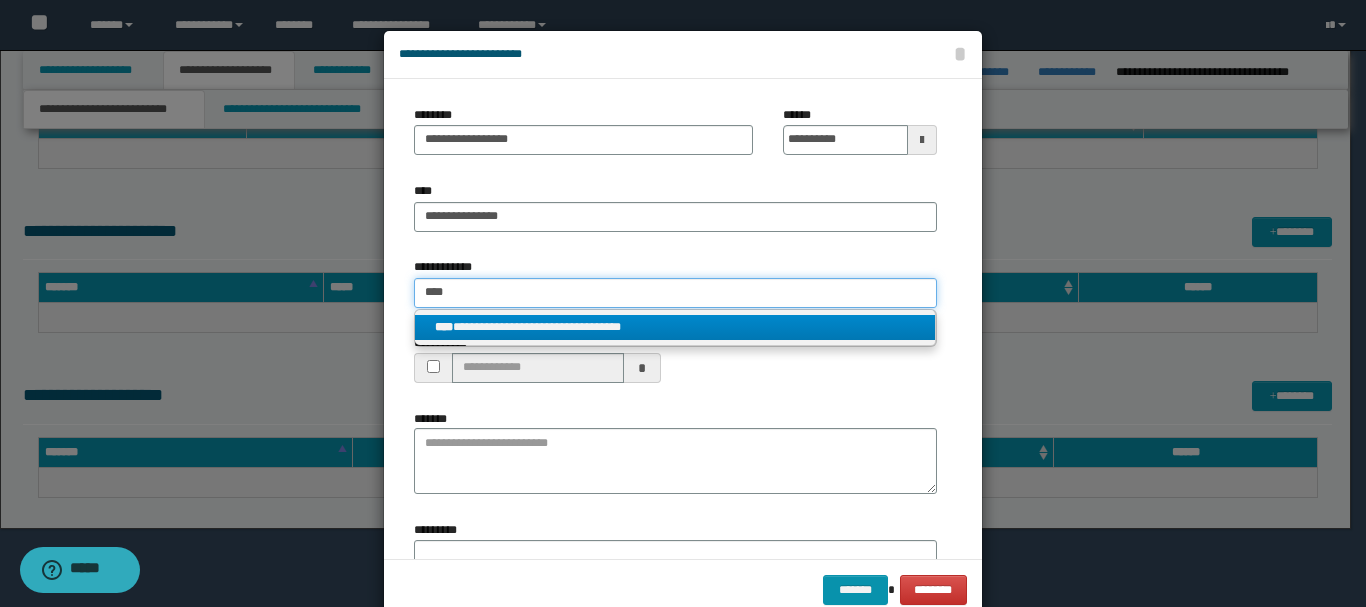 type on "****" 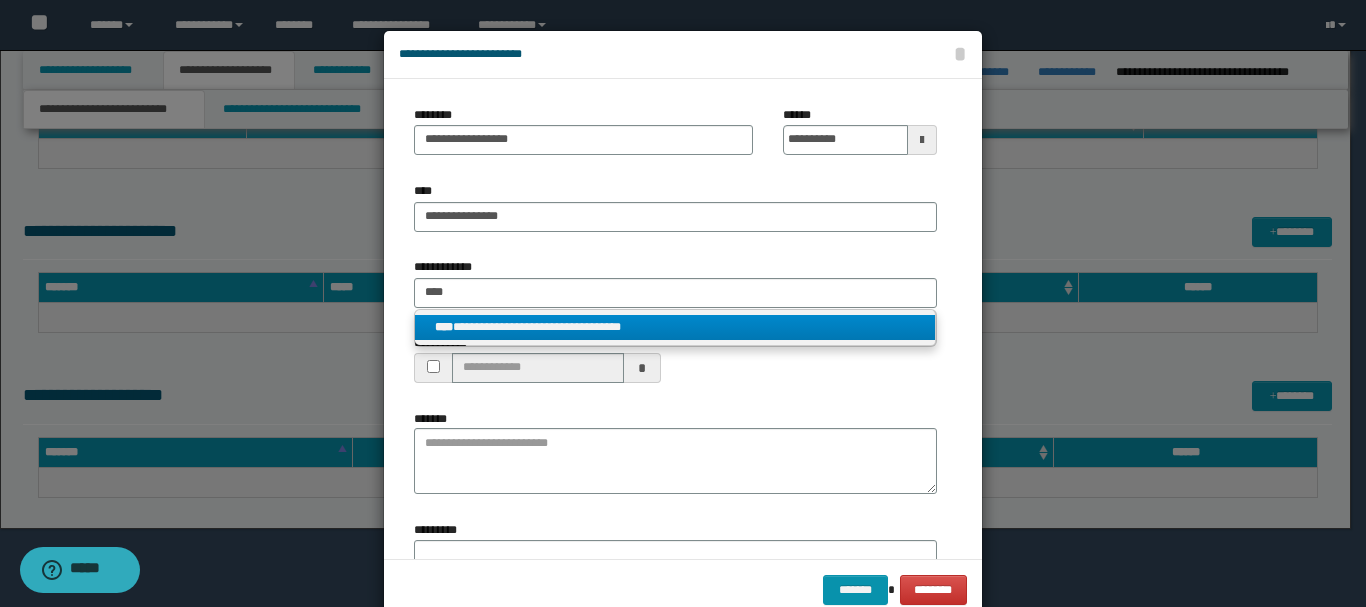 click on "**********" at bounding box center (675, 327) 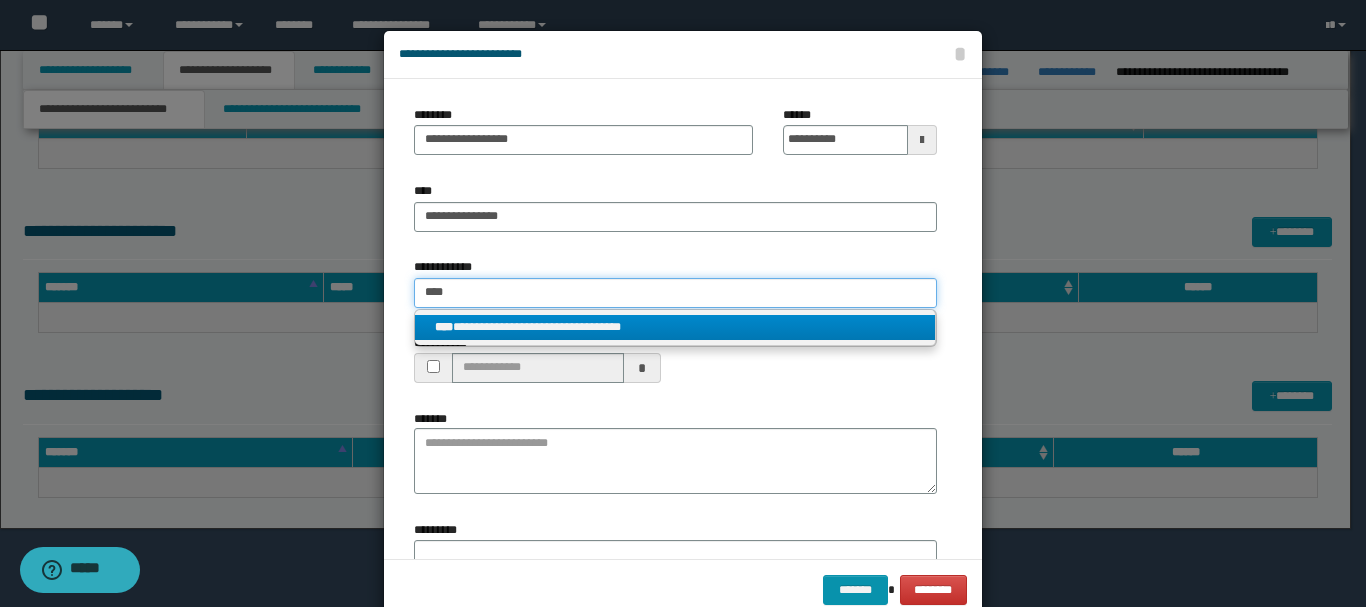 type 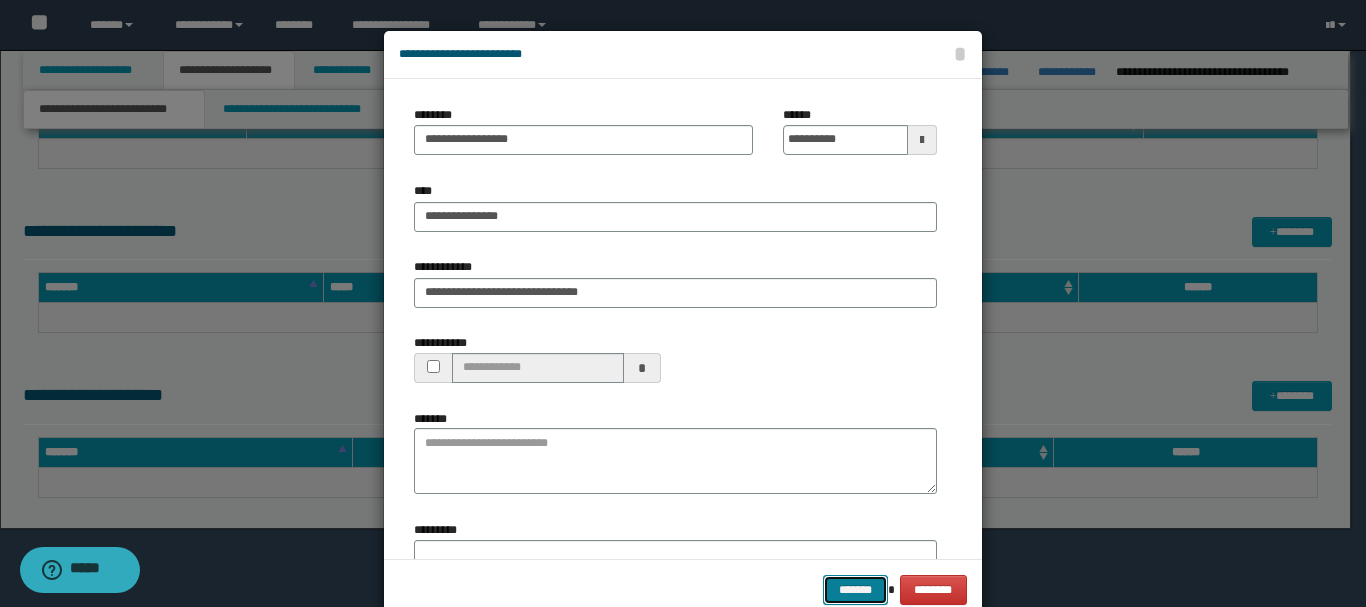 click on "*******" at bounding box center [855, 590] 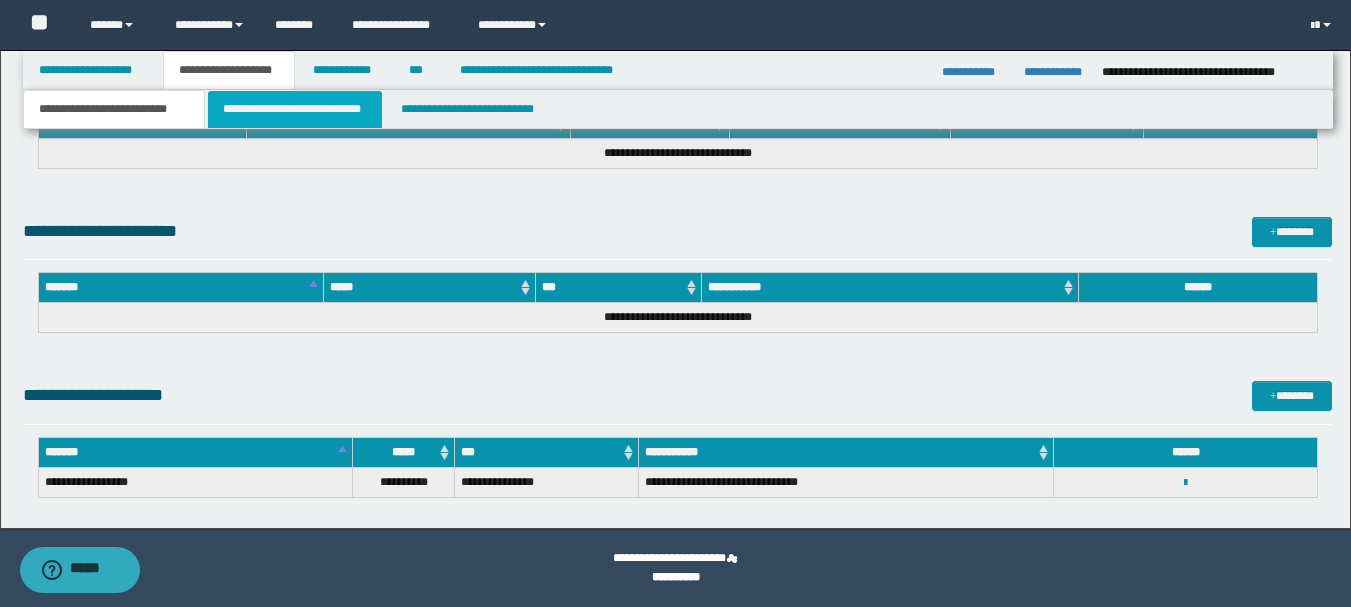 click on "**********" at bounding box center (295, 109) 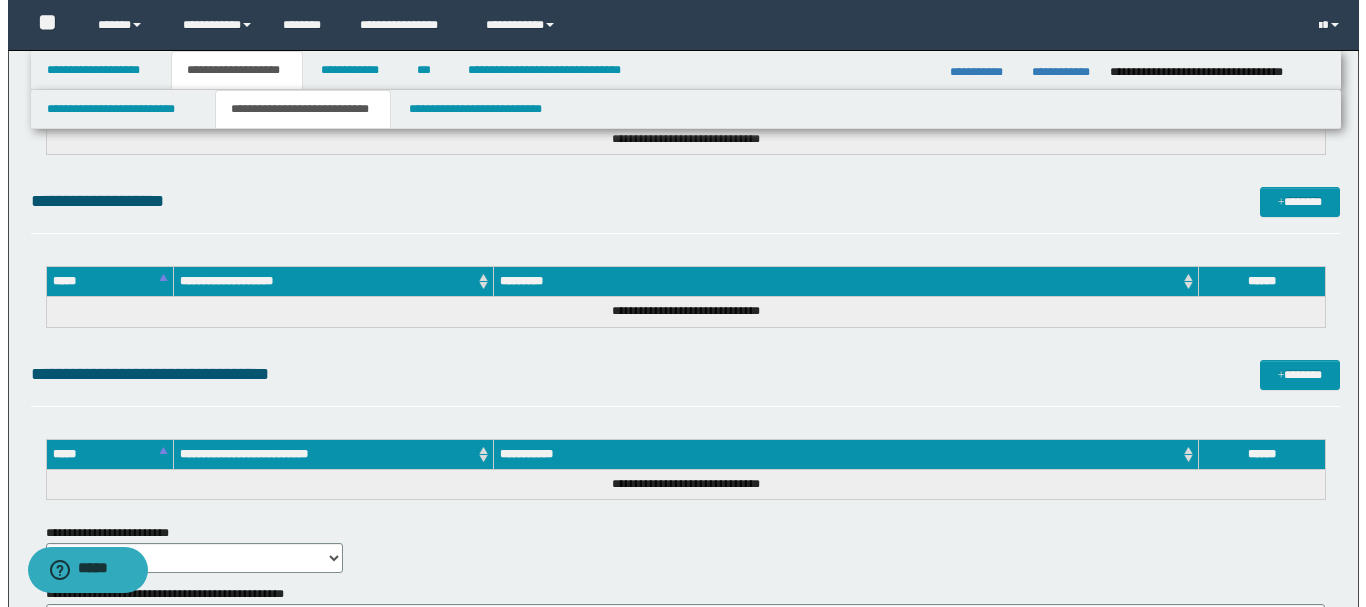 scroll, scrollTop: 330, scrollLeft: 0, axis: vertical 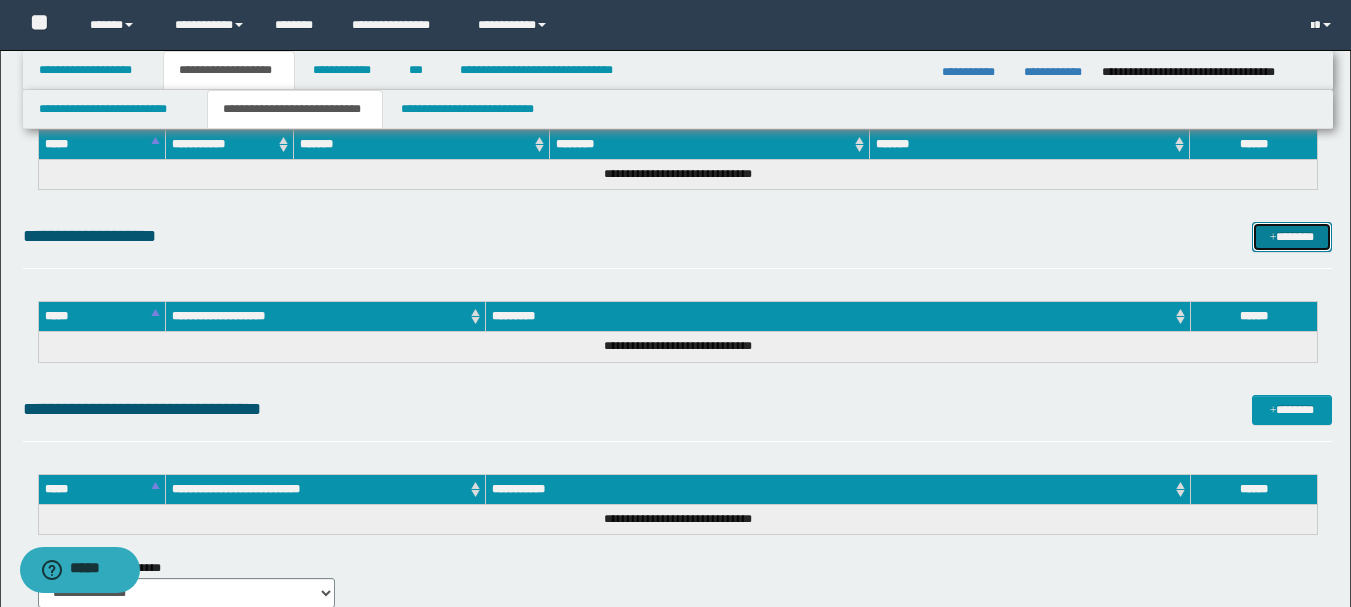 click on "*******" at bounding box center [1292, 237] 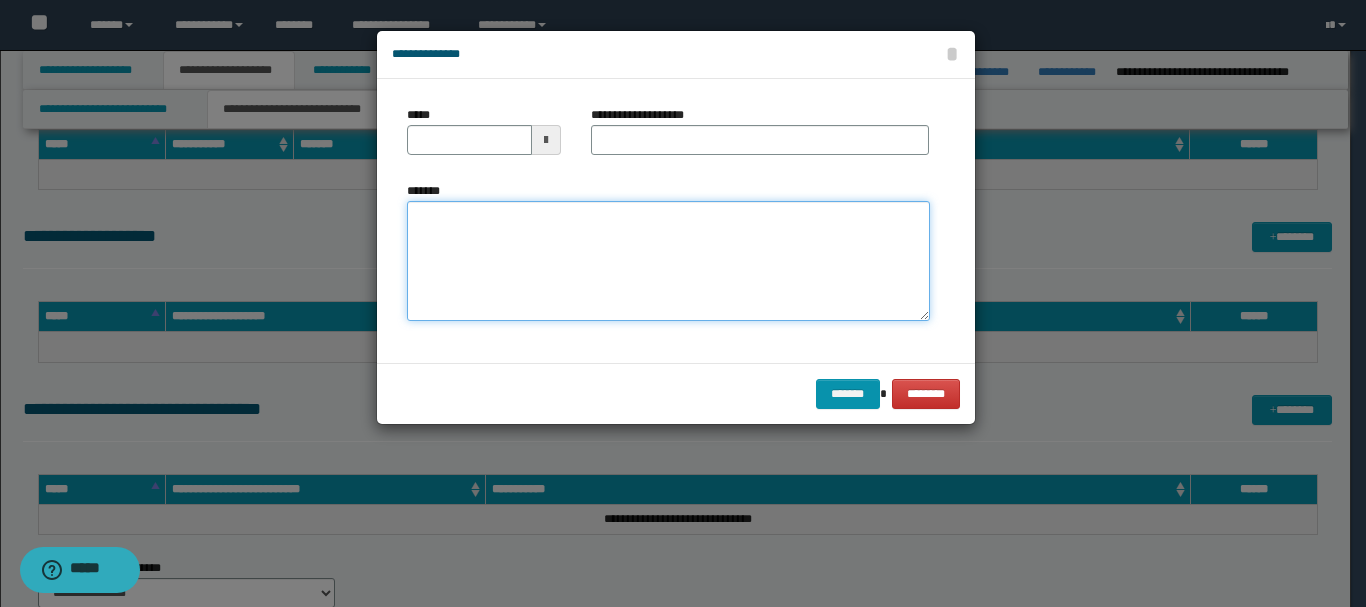 click on "*******" at bounding box center (668, 261) 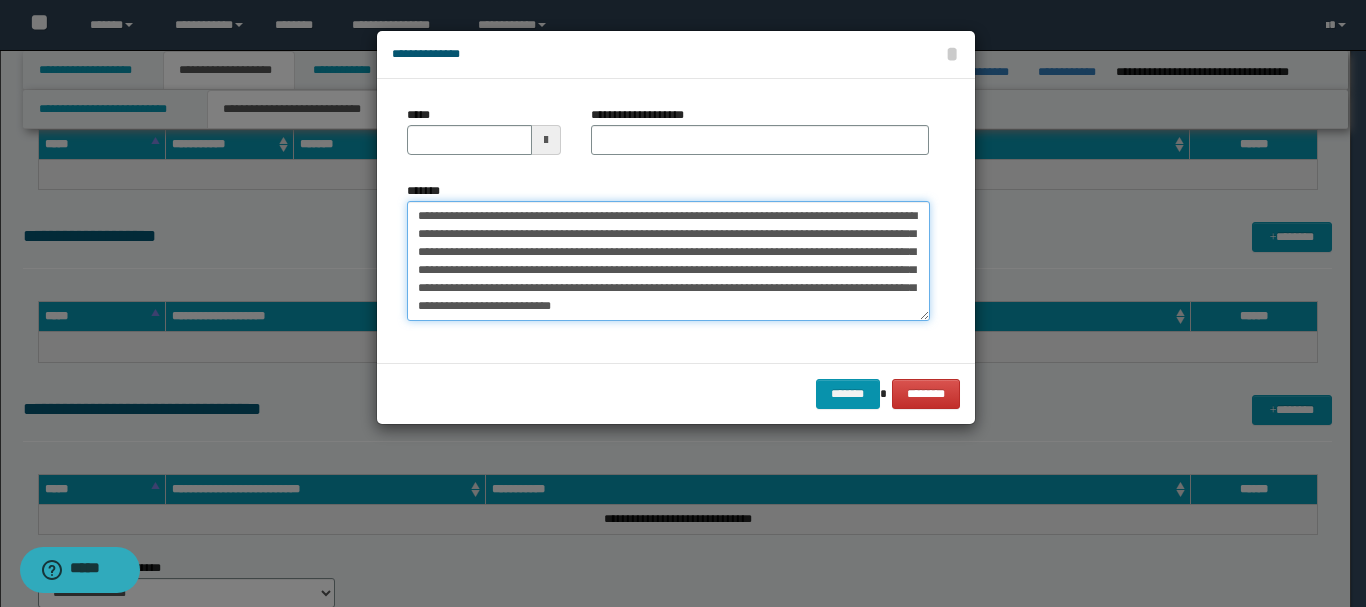 scroll, scrollTop: 30, scrollLeft: 0, axis: vertical 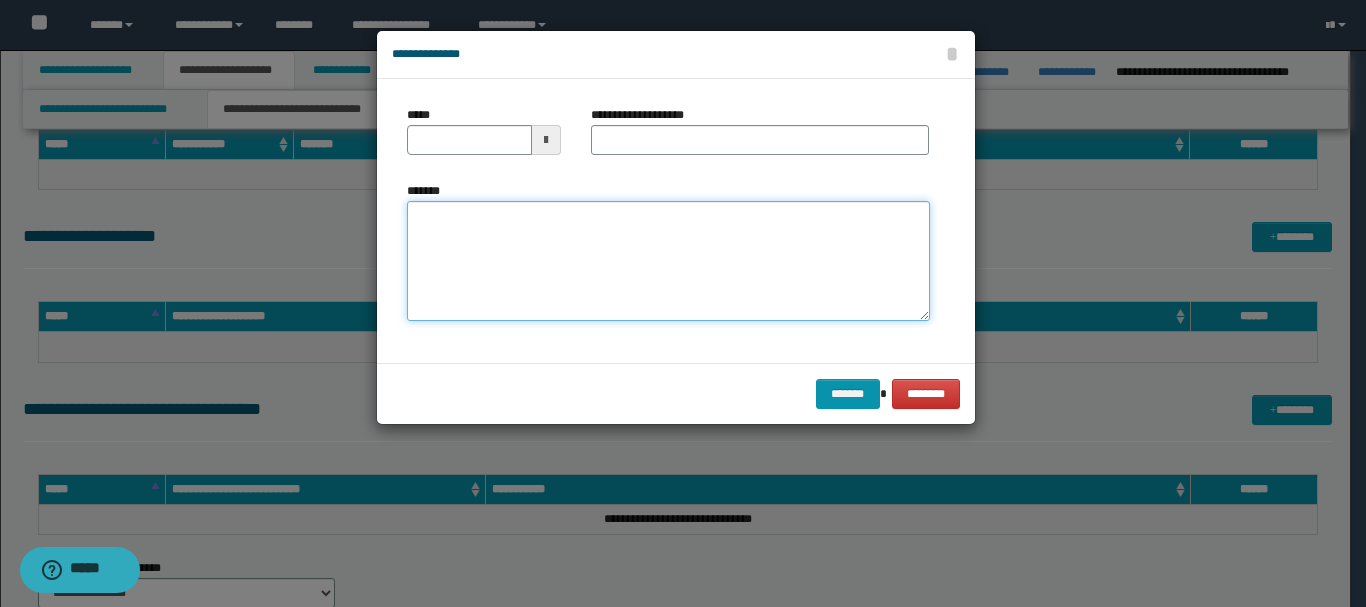 type 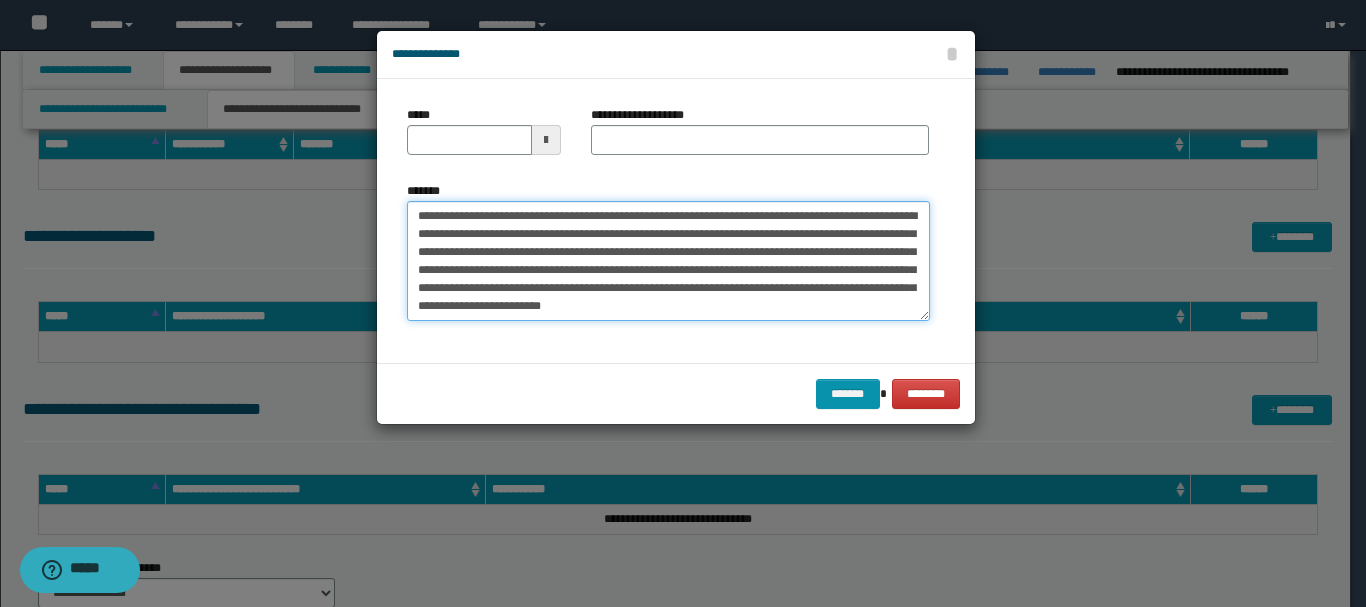 type 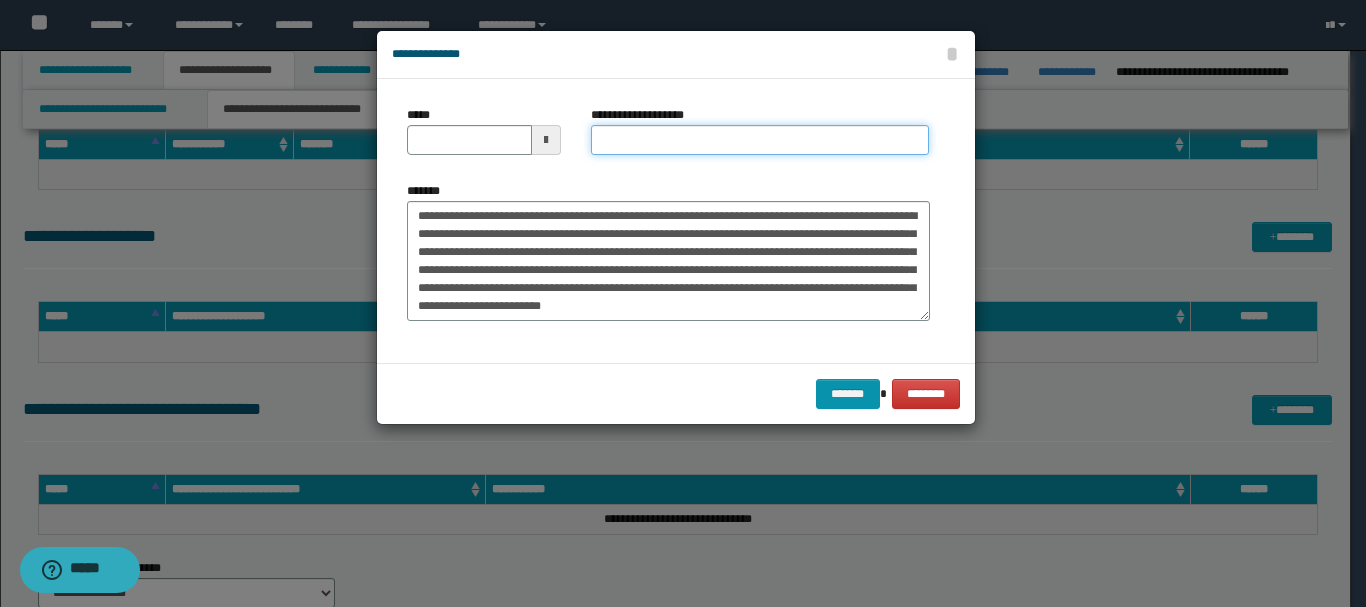 click on "**********" at bounding box center [760, 140] 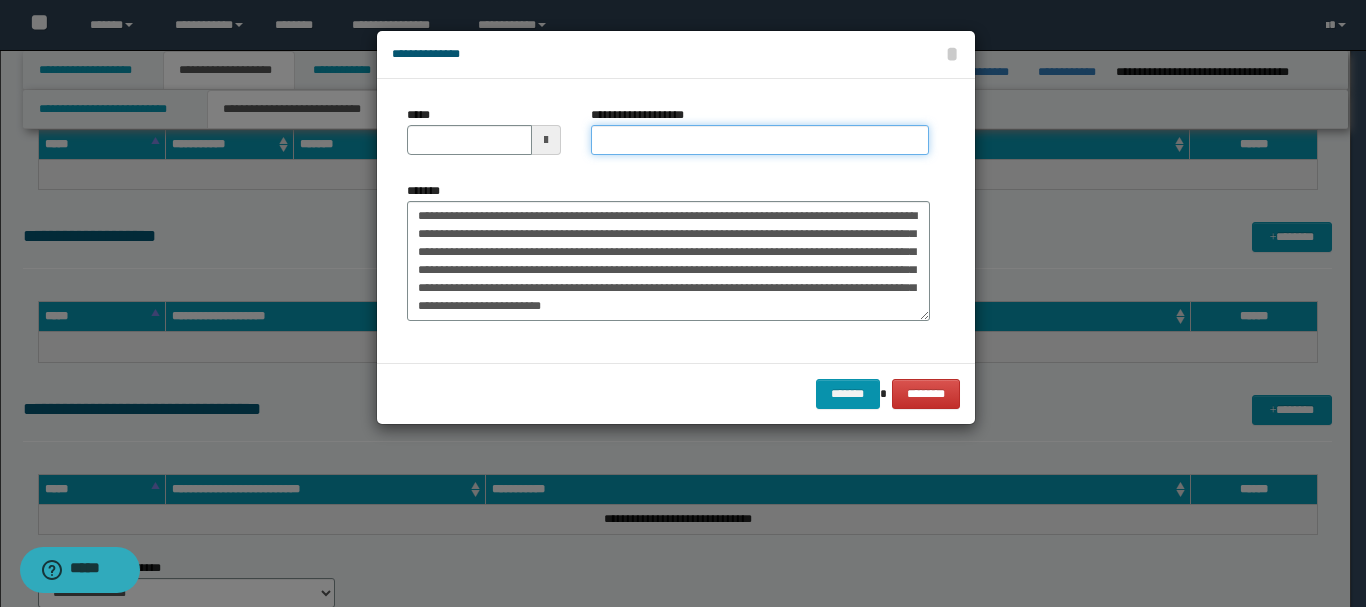 type on "*****" 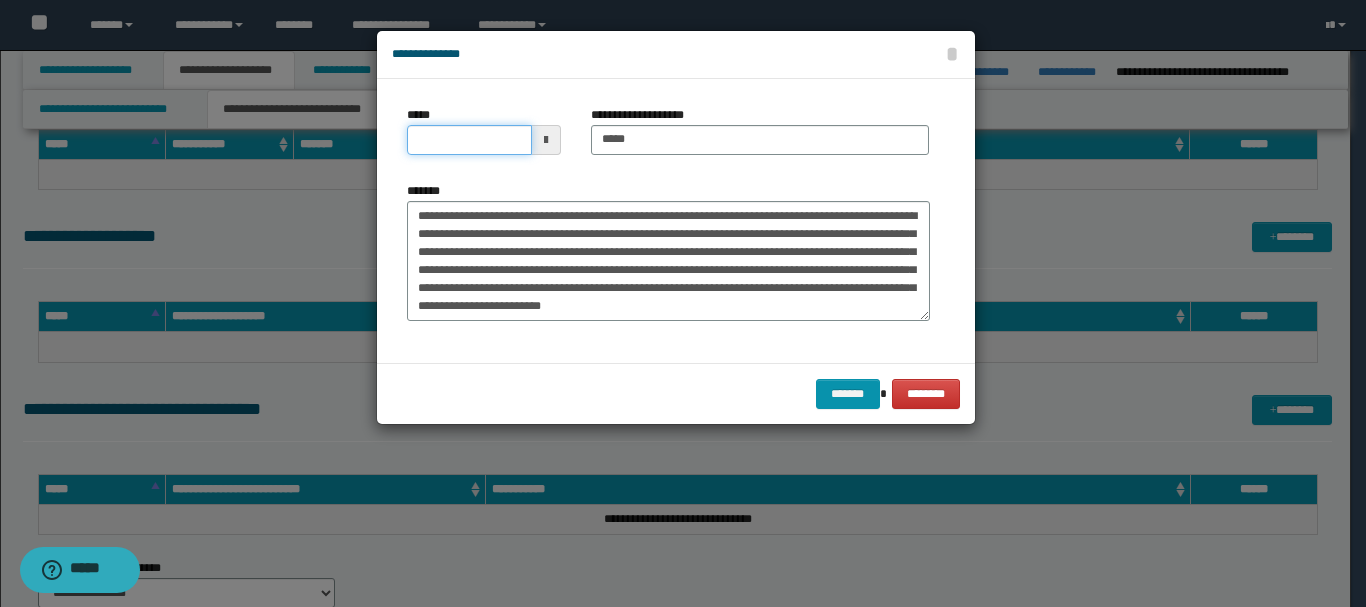click on "*****" at bounding box center [469, 140] 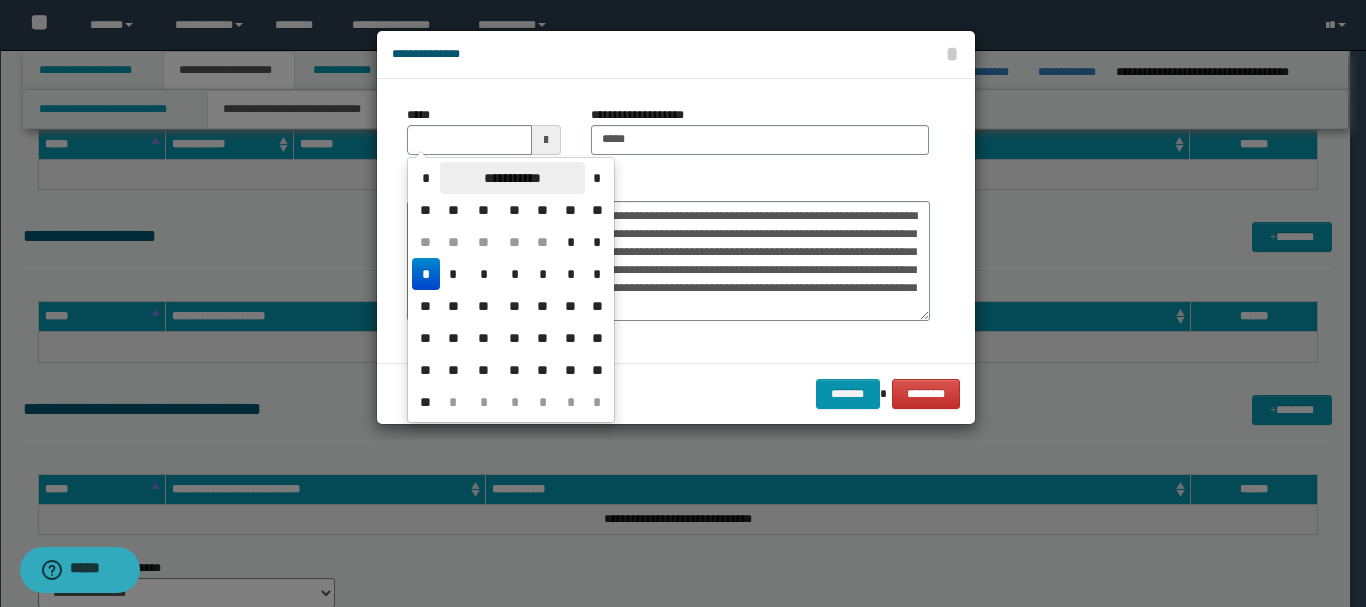 click on "**********" at bounding box center (512, 178) 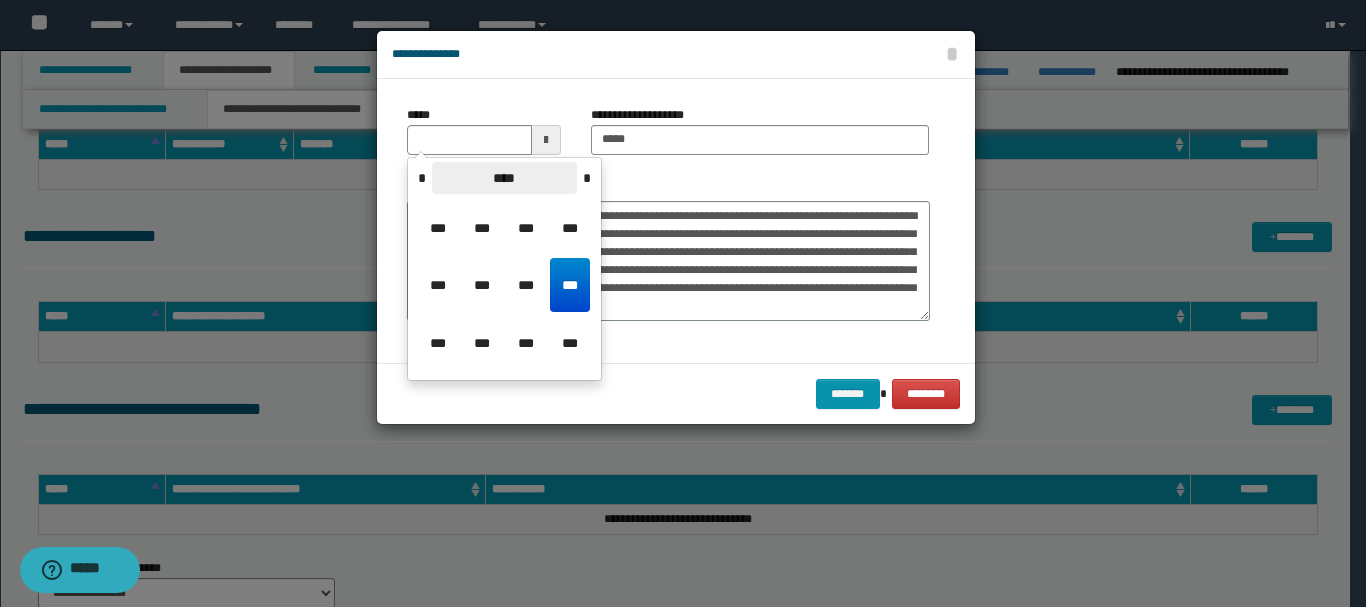 click on "****" at bounding box center (504, 178) 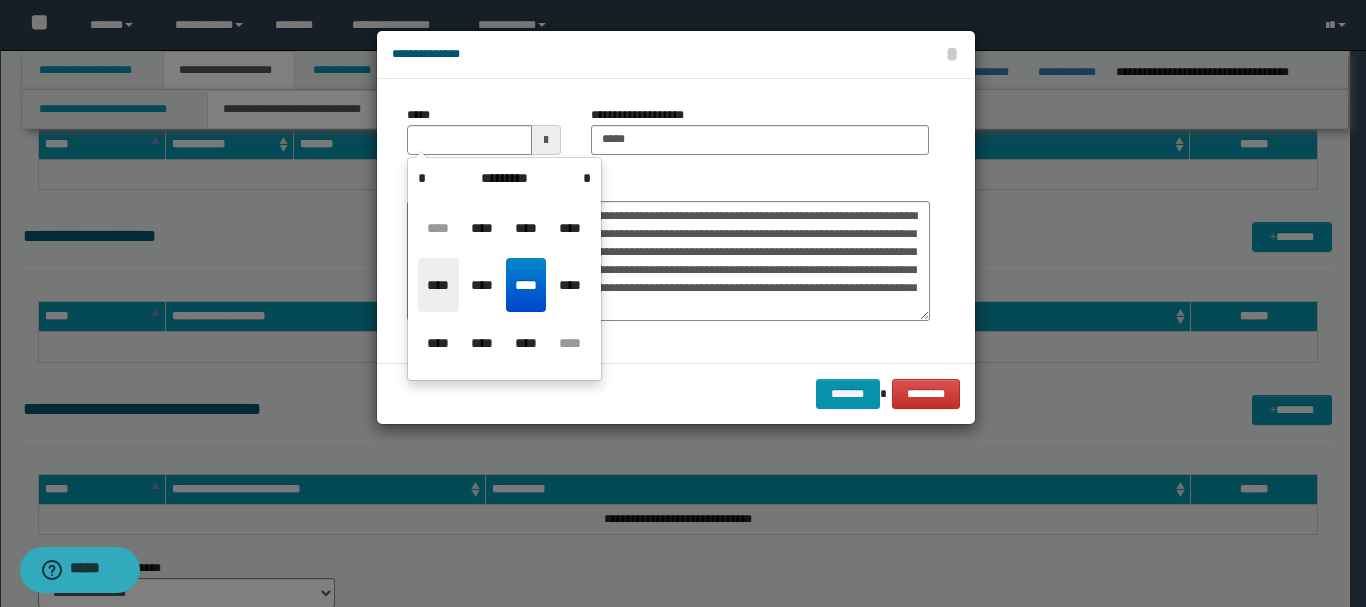 click on "****" at bounding box center (438, 285) 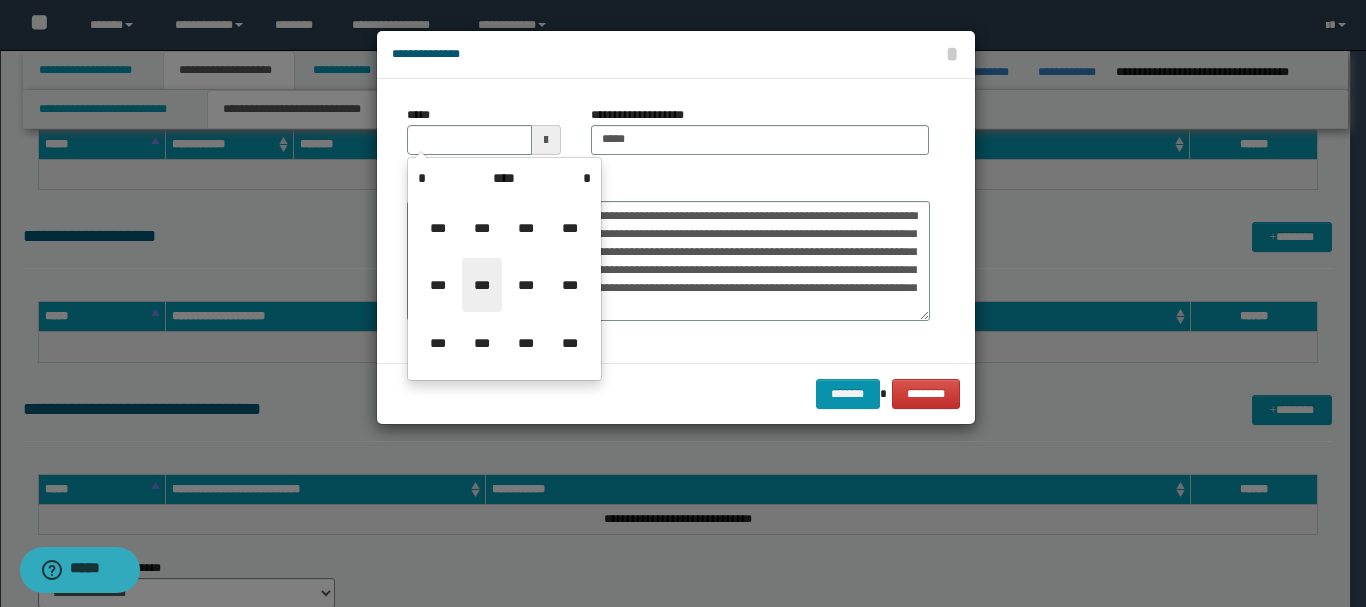 click on "***" at bounding box center (482, 285) 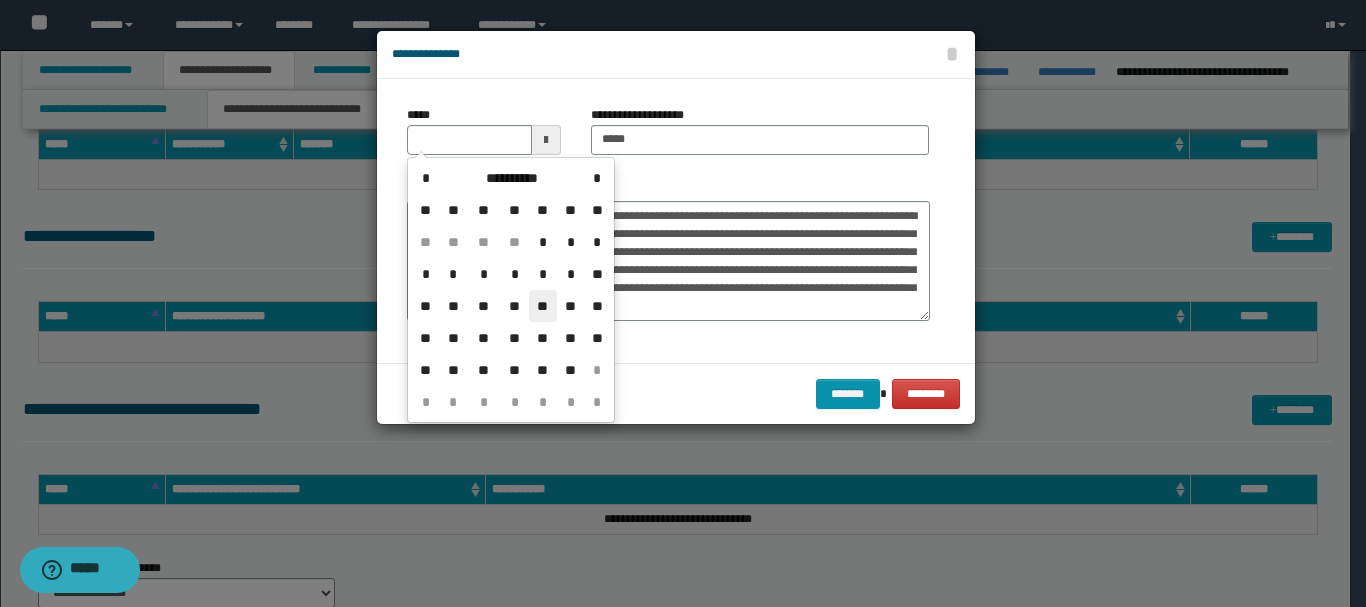 click on "**" at bounding box center [543, 306] 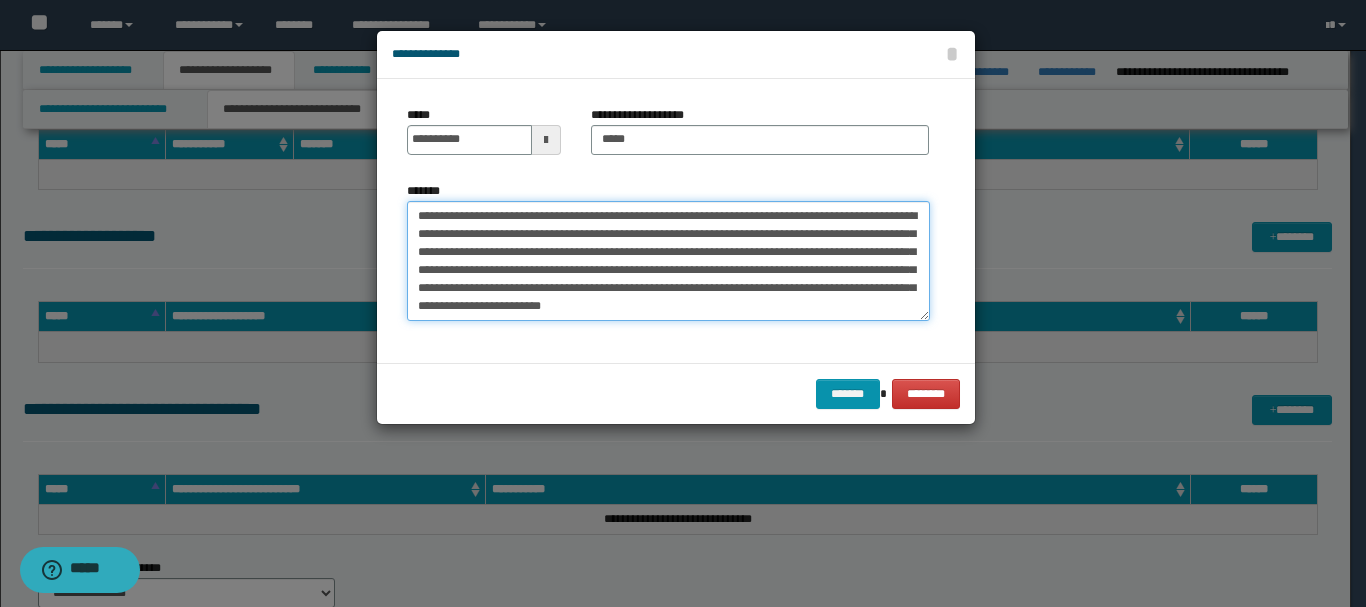 click on "**********" at bounding box center (668, 261) 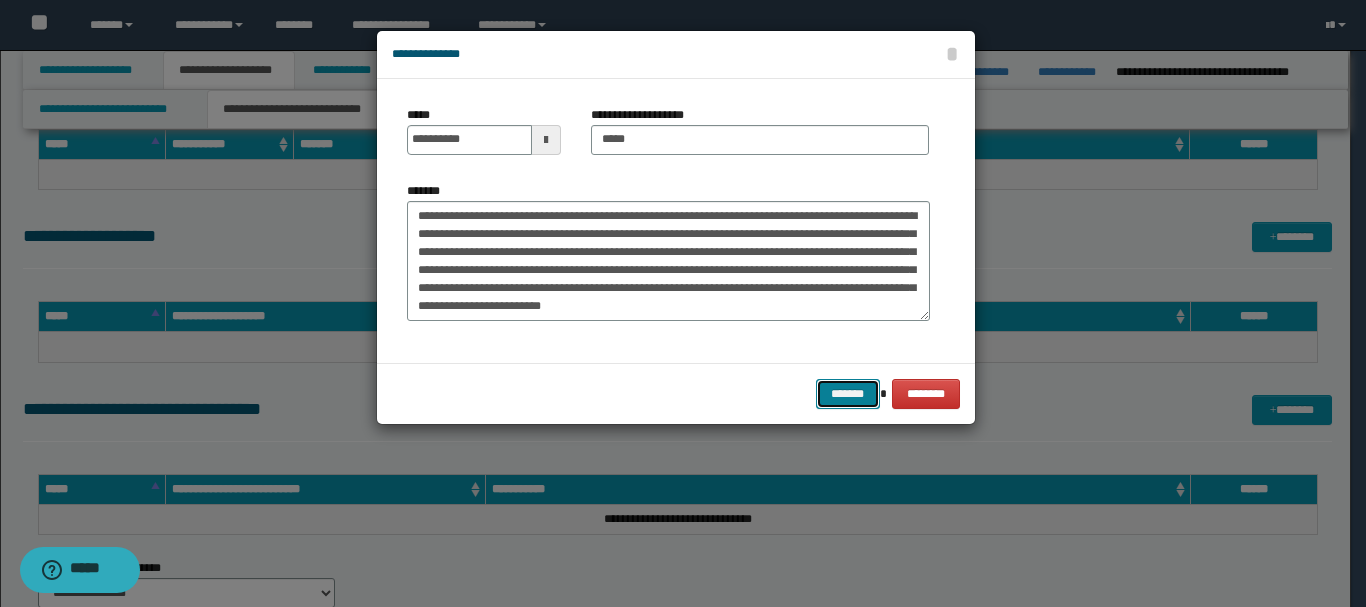 click on "*******" at bounding box center (848, 394) 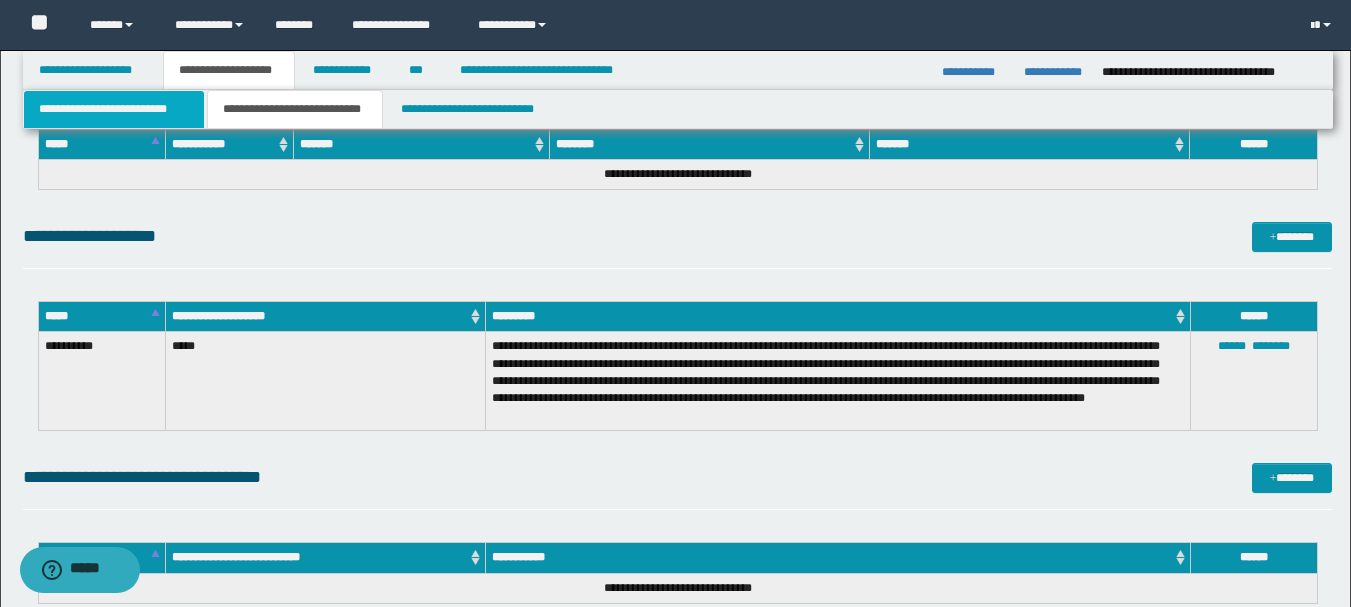 click on "**********" at bounding box center (114, 109) 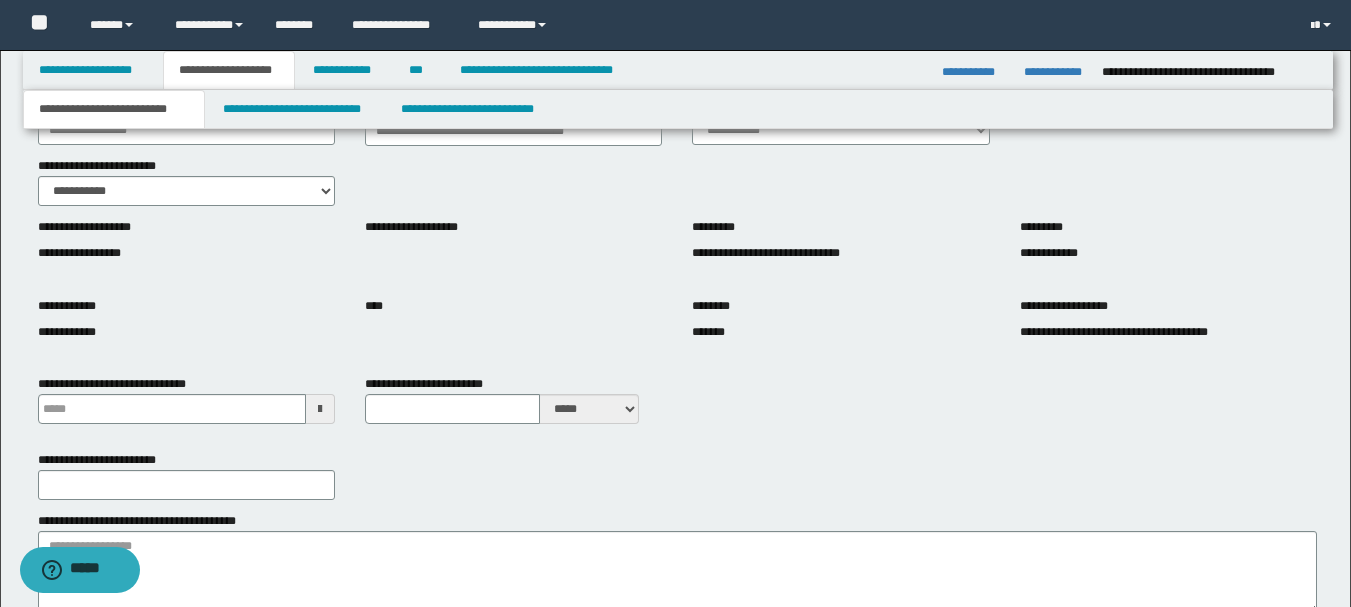 scroll, scrollTop: 200, scrollLeft: 0, axis: vertical 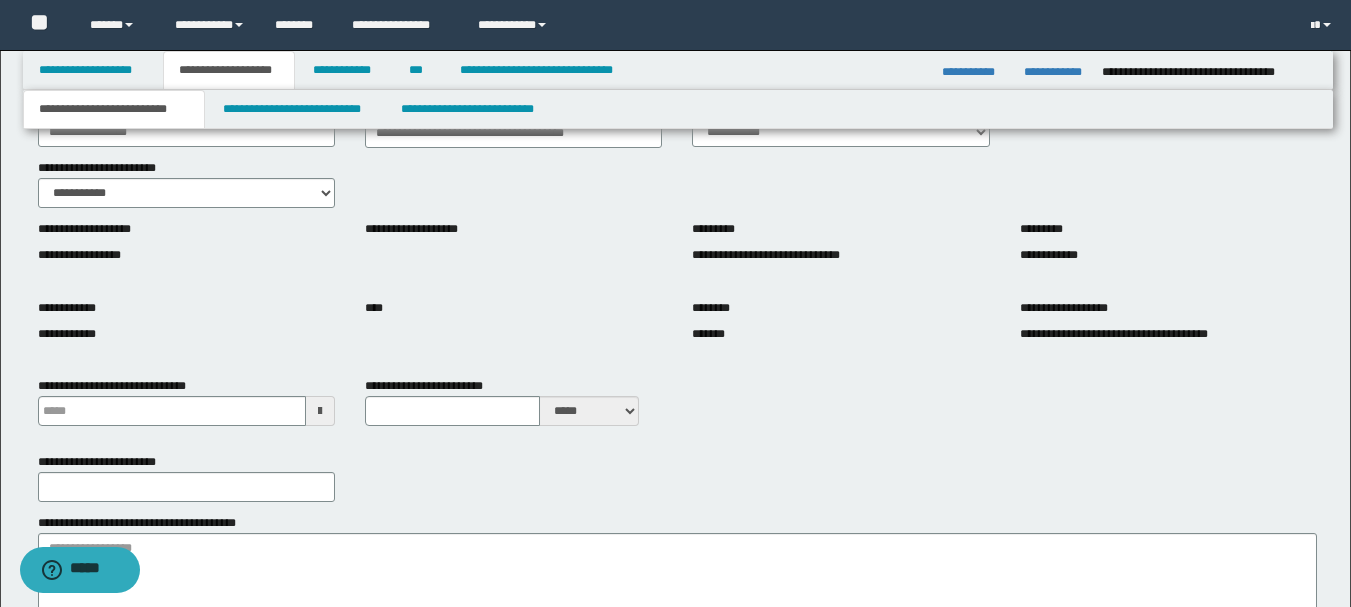 click at bounding box center [320, 411] 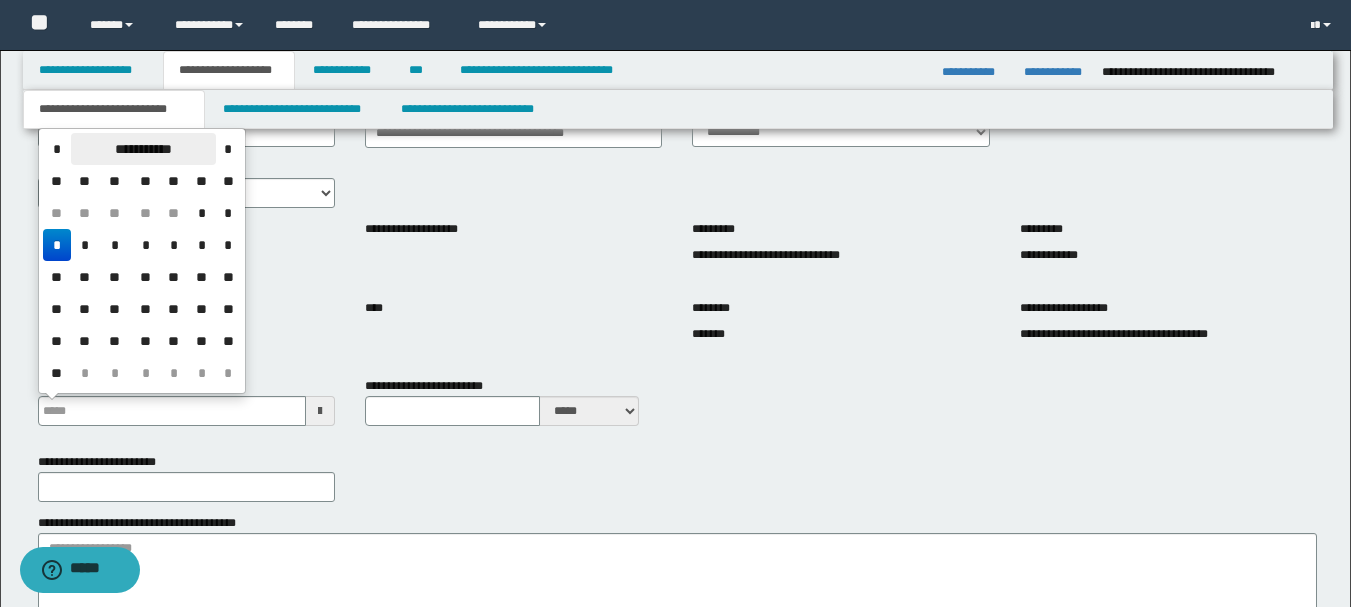 click on "**********" at bounding box center (143, 149) 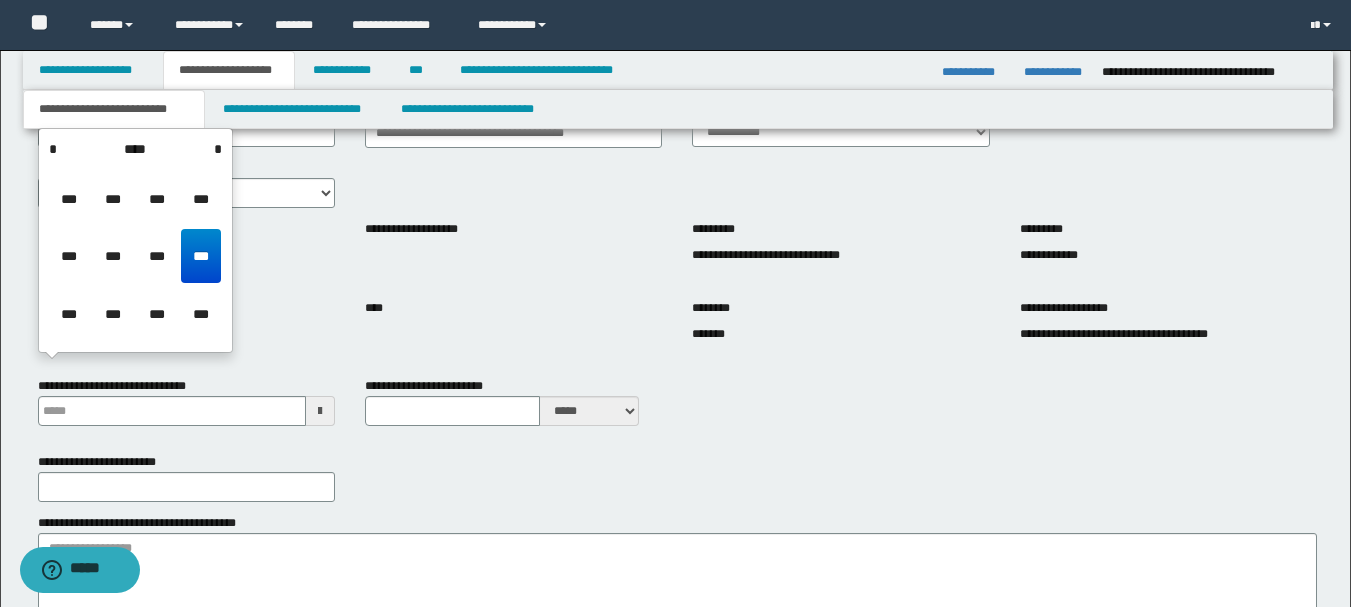 click on "****" at bounding box center (135, 149) 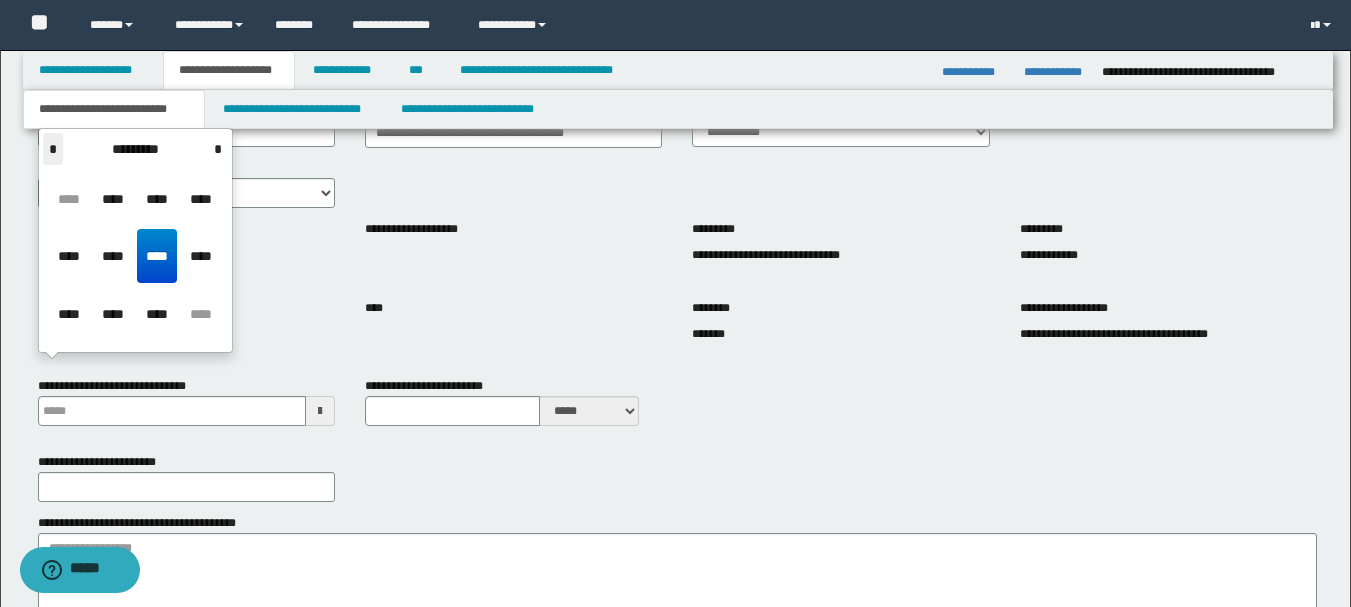 click on "*" at bounding box center (53, 149) 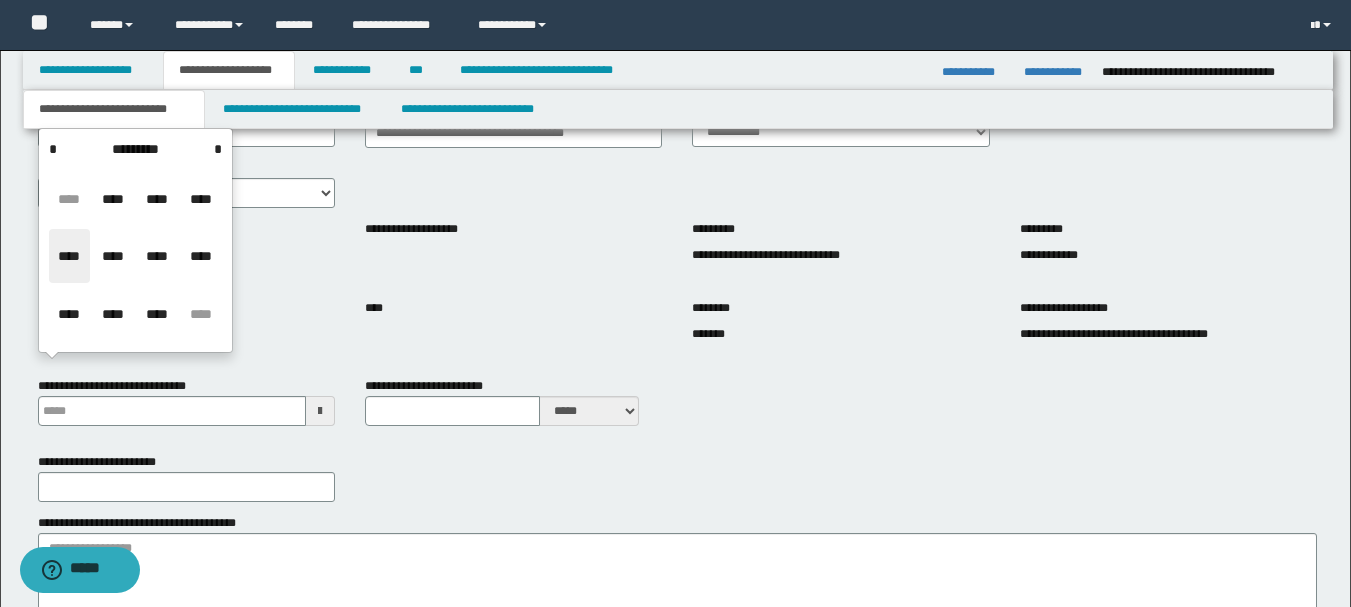 click on "****" at bounding box center [69, 256] 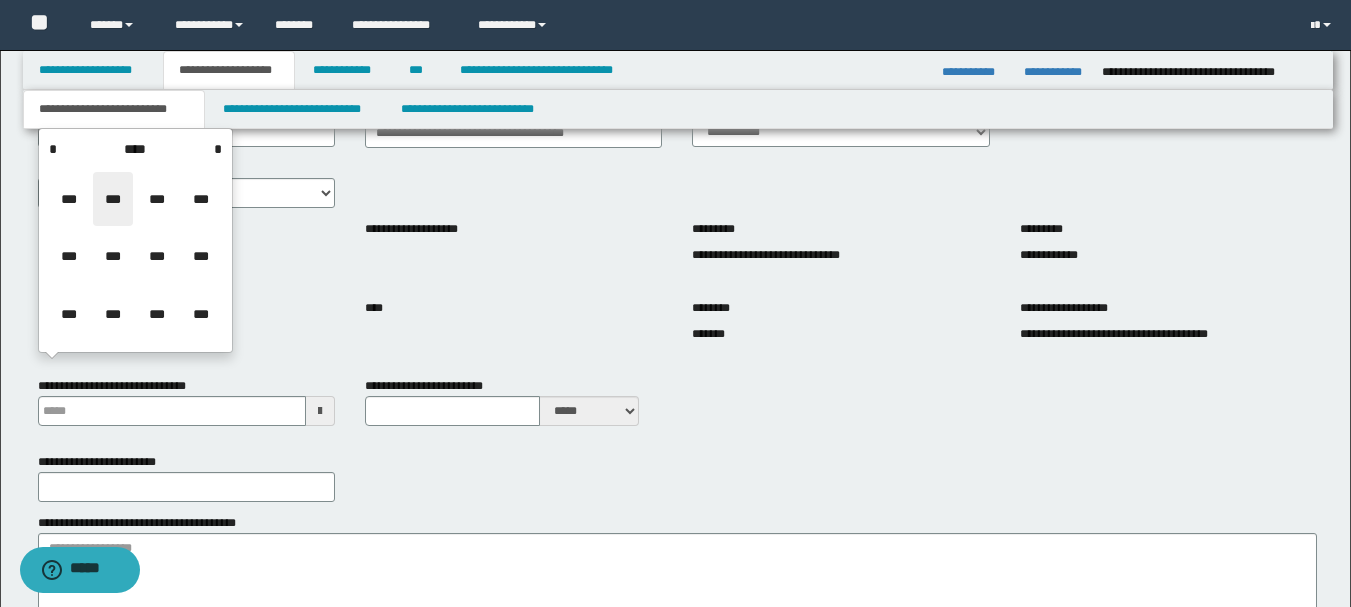 click on "***" at bounding box center (113, 199) 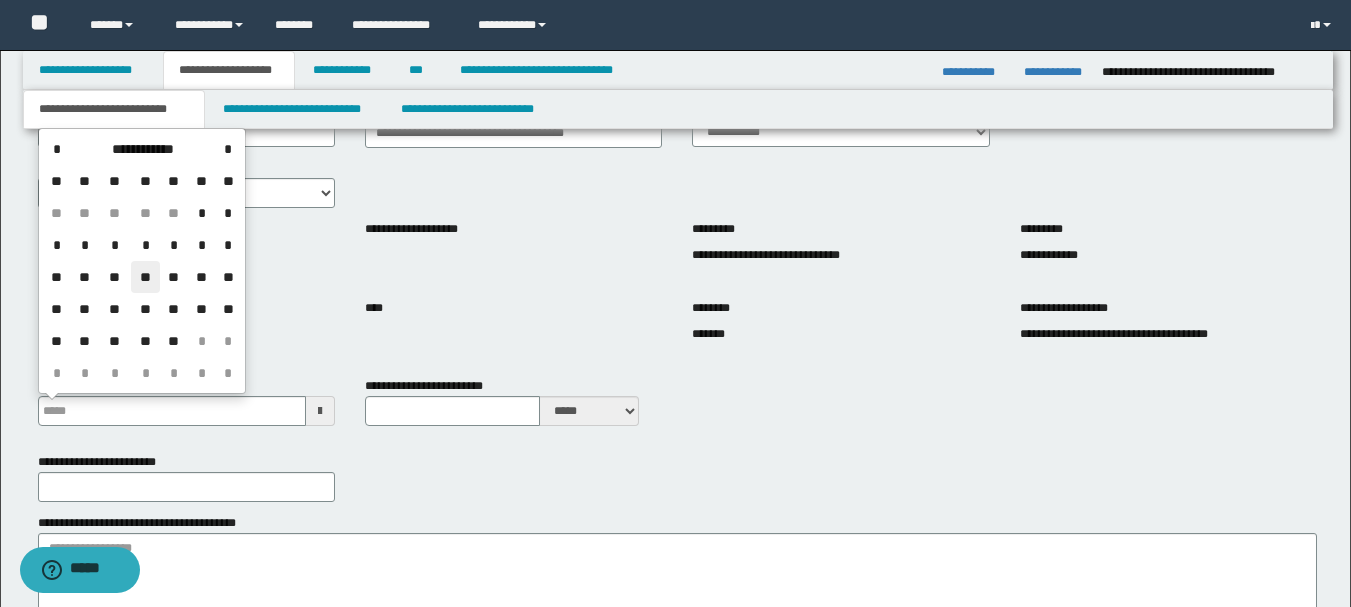 click on "**" at bounding box center [145, 277] 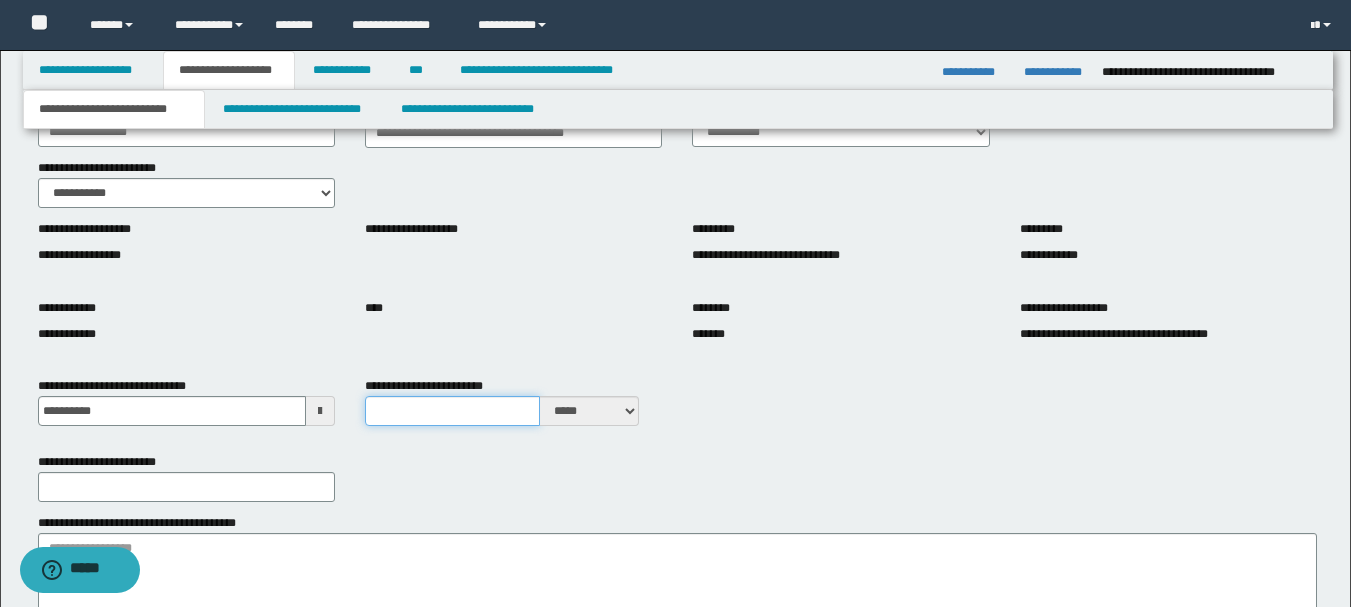 click on "**********" at bounding box center [452, 411] 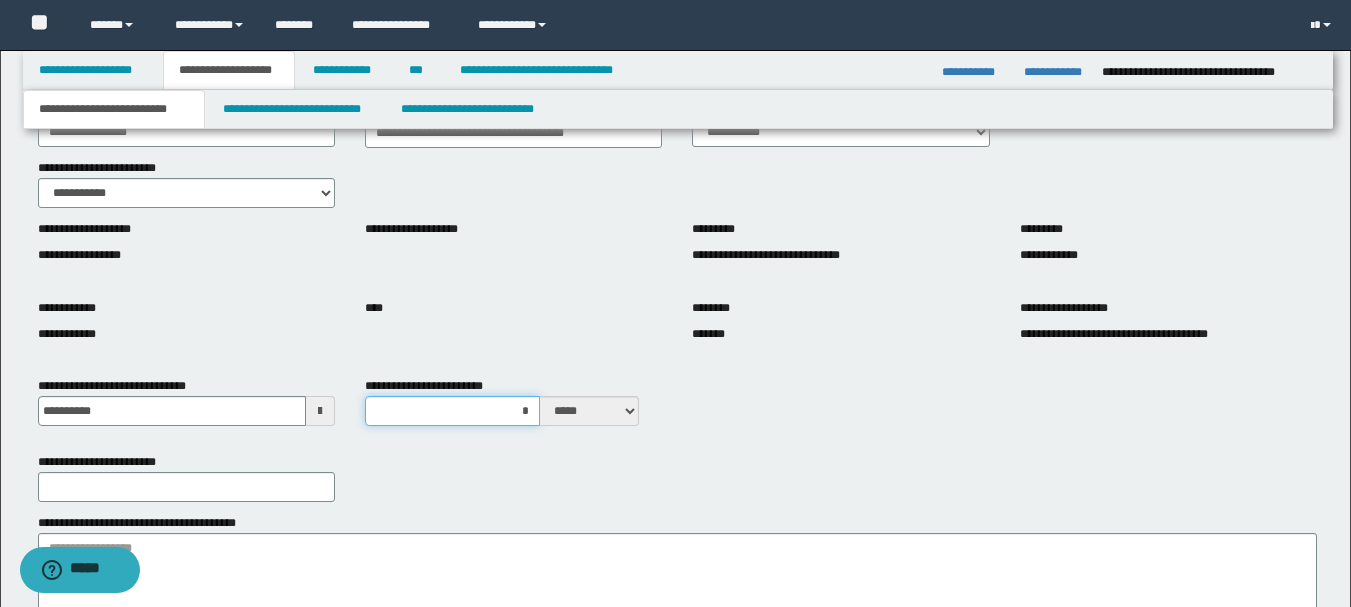 type on "**" 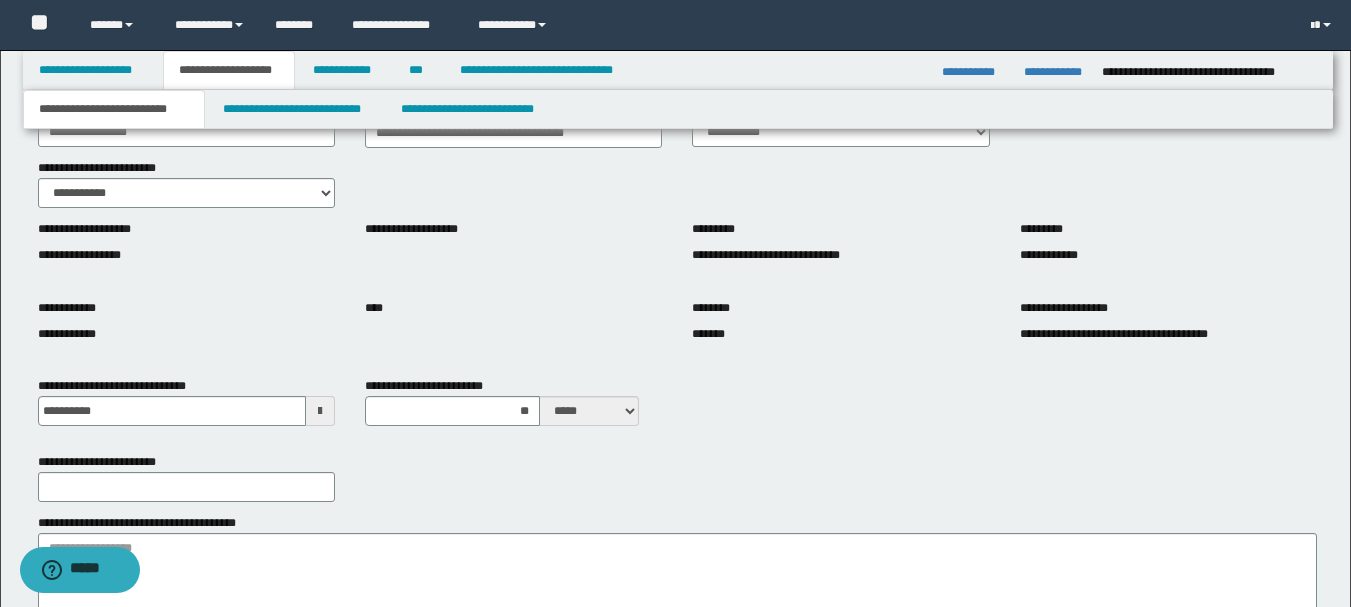 click on "**********" at bounding box center [186, 477] 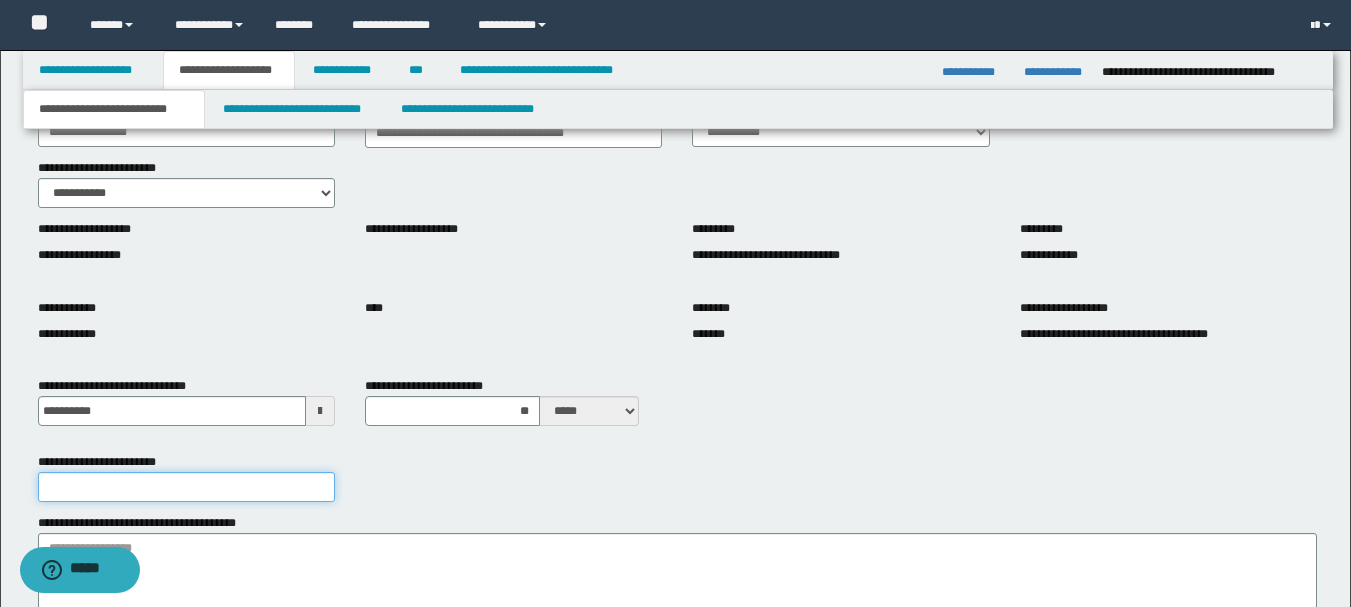 click on "**********" at bounding box center (186, 487) 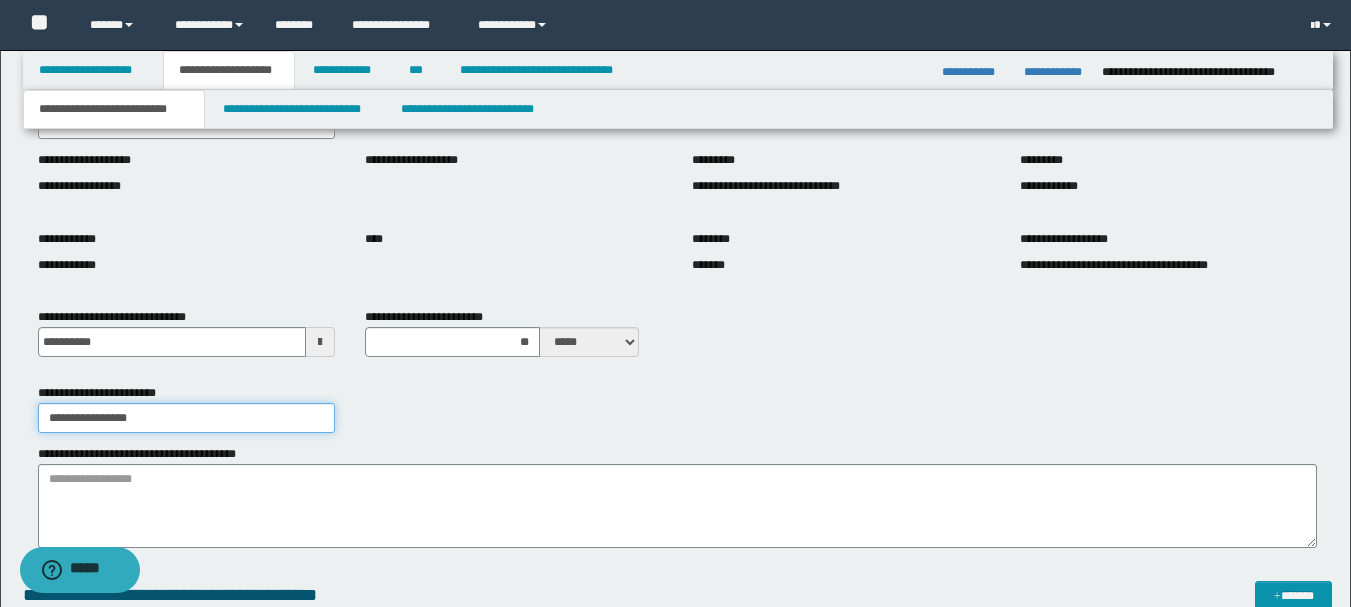 scroll, scrollTop: 300, scrollLeft: 0, axis: vertical 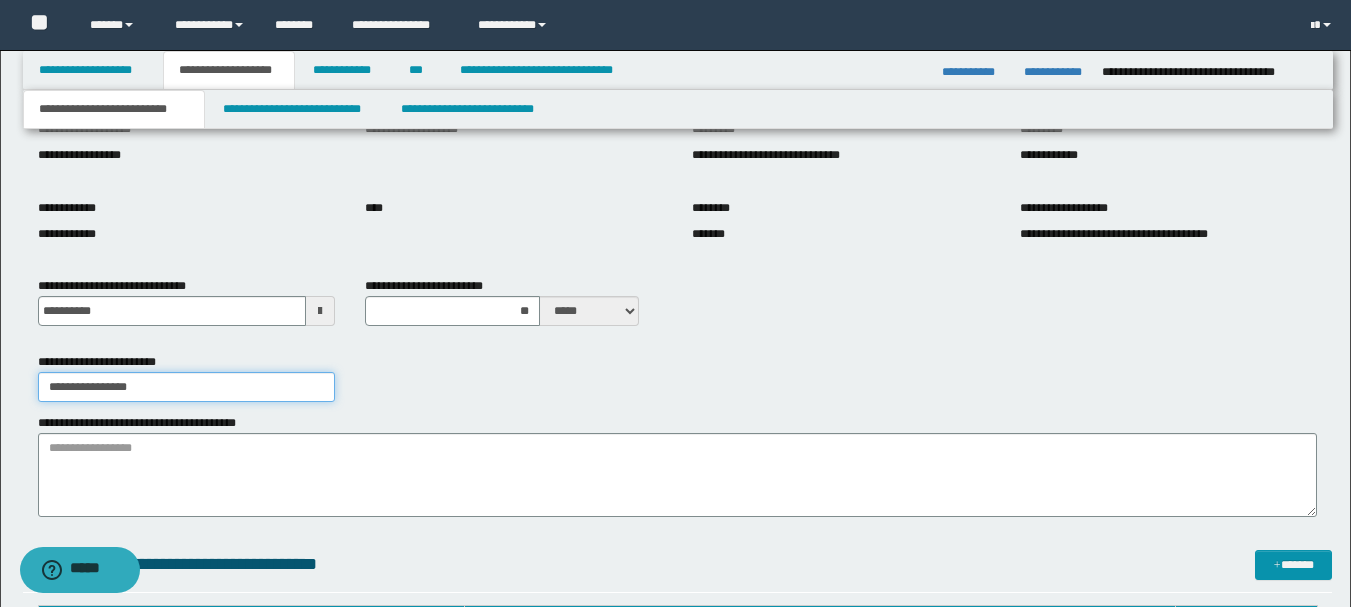 type on "**********" 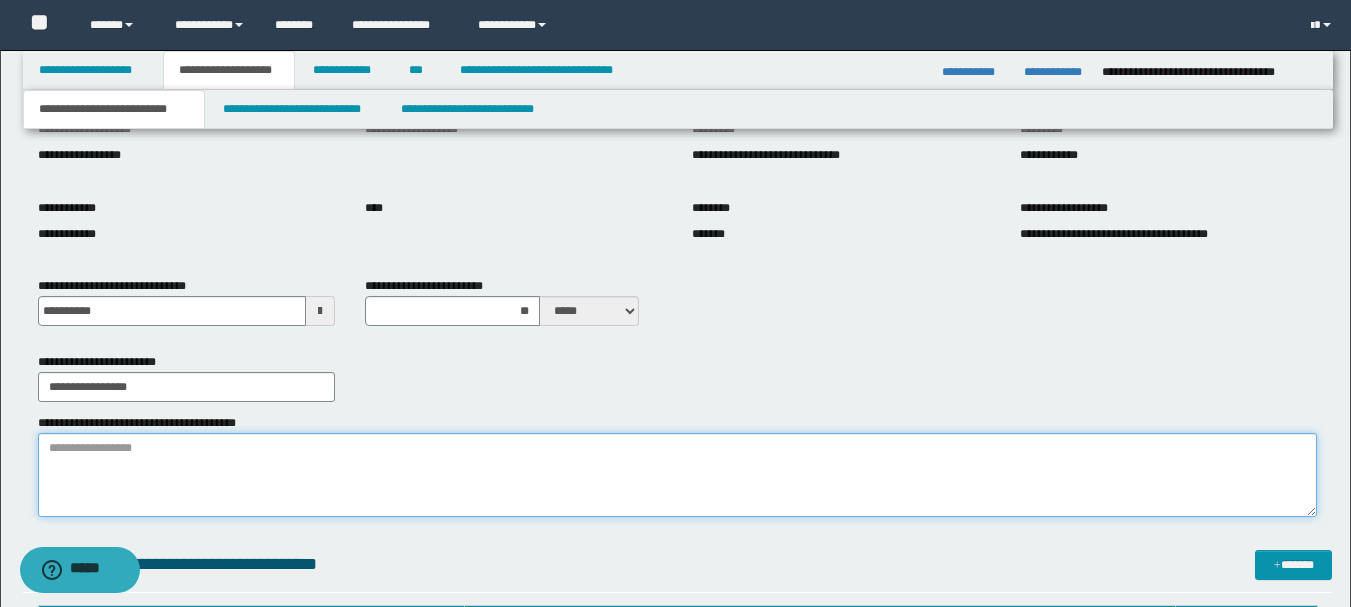 drag, startPoint x: 274, startPoint y: 498, endPoint x: 284, endPoint y: 495, distance: 10.440307 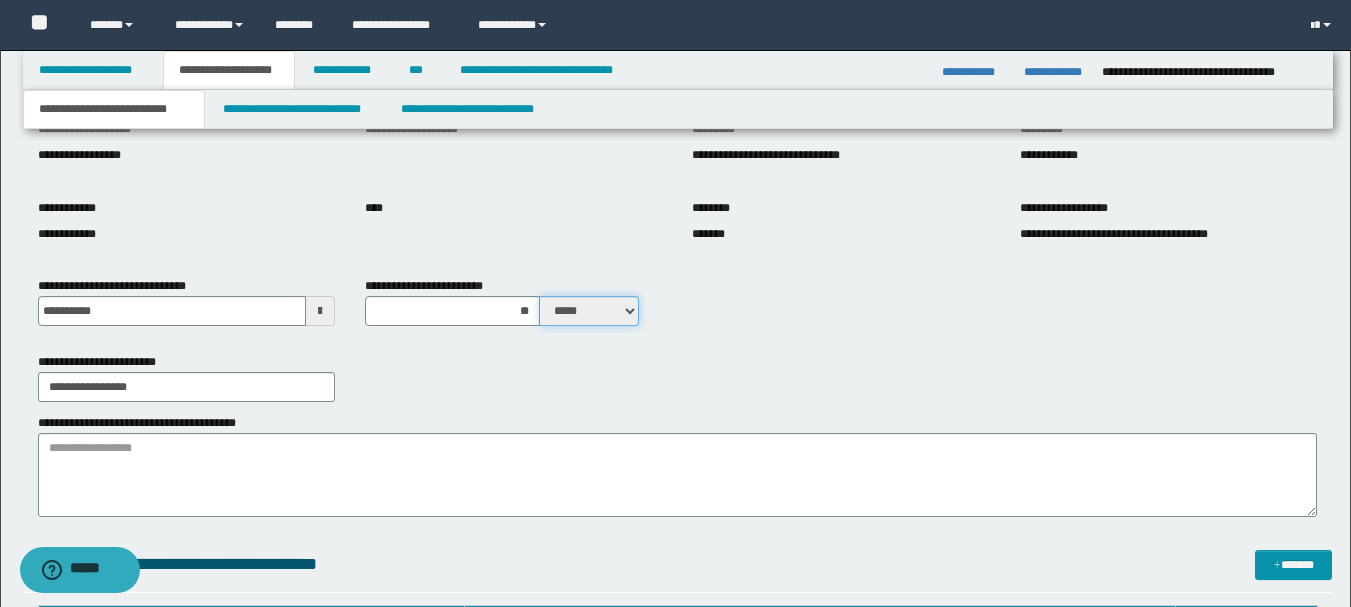 click on "*****
****" at bounding box center (589, 311) 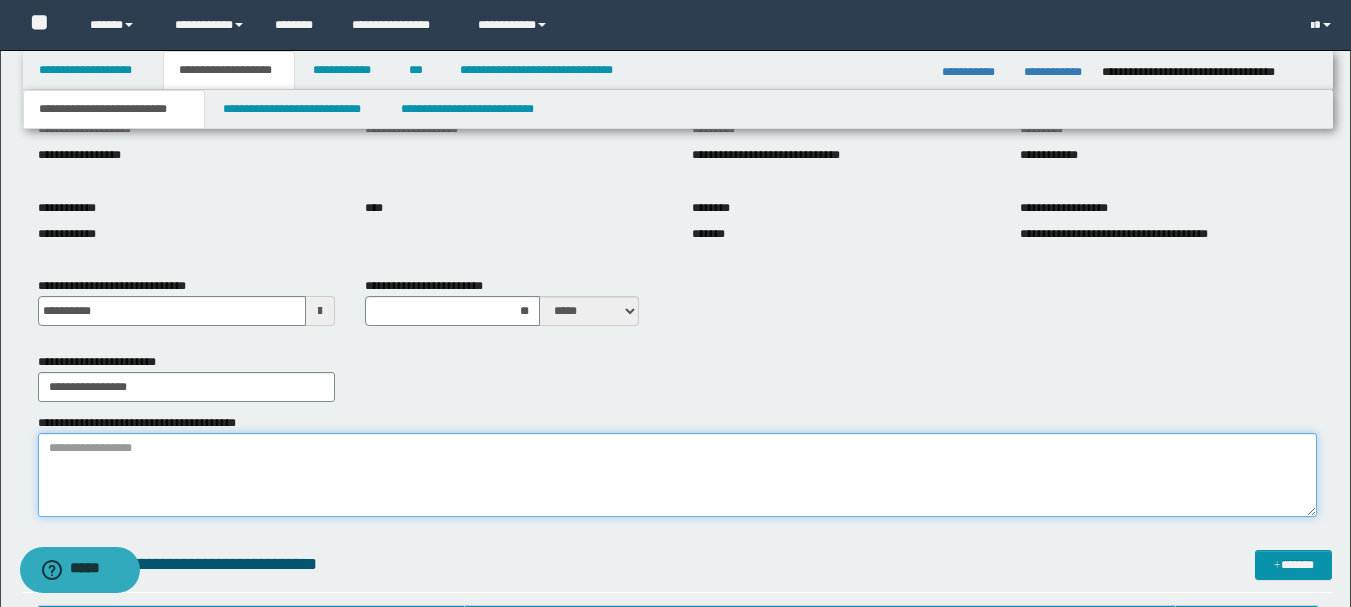 click on "**********" at bounding box center [677, 475] 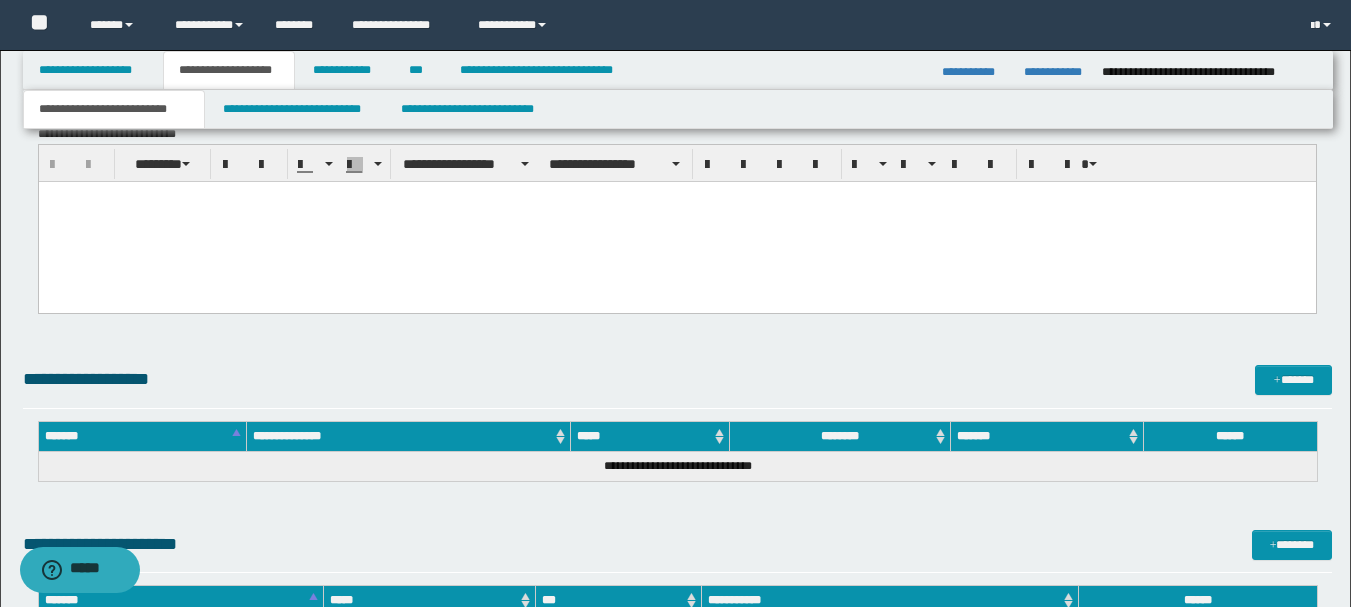 scroll, scrollTop: 900, scrollLeft: 0, axis: vertical 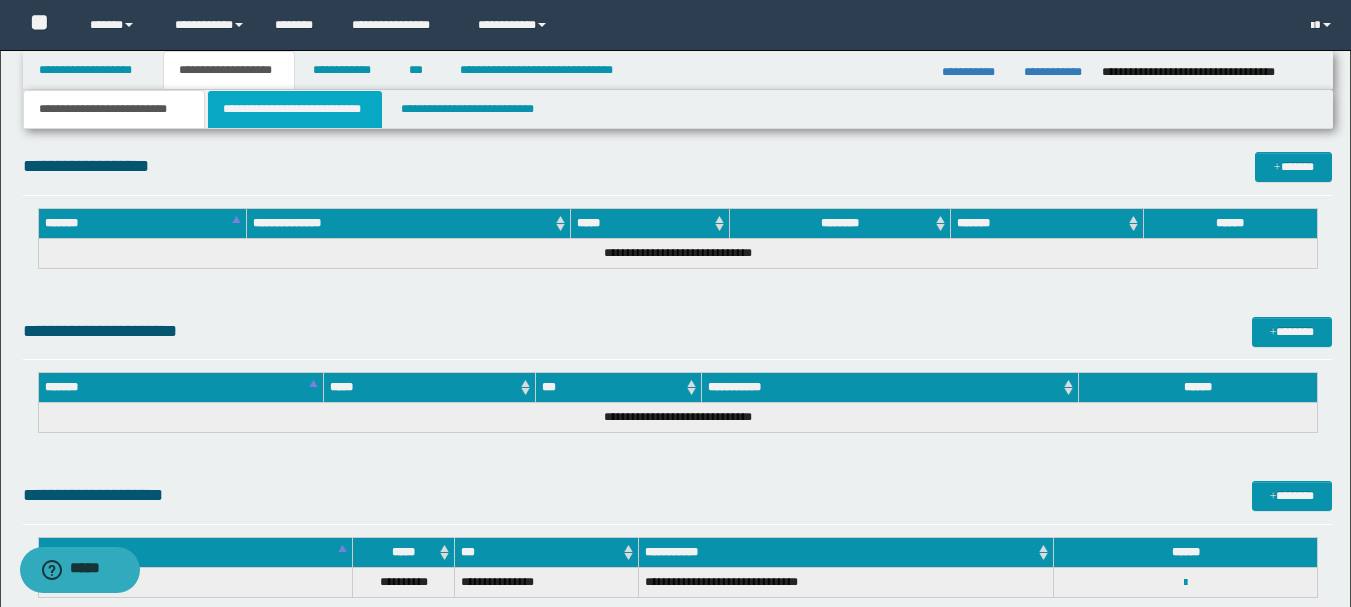 type on "**********" 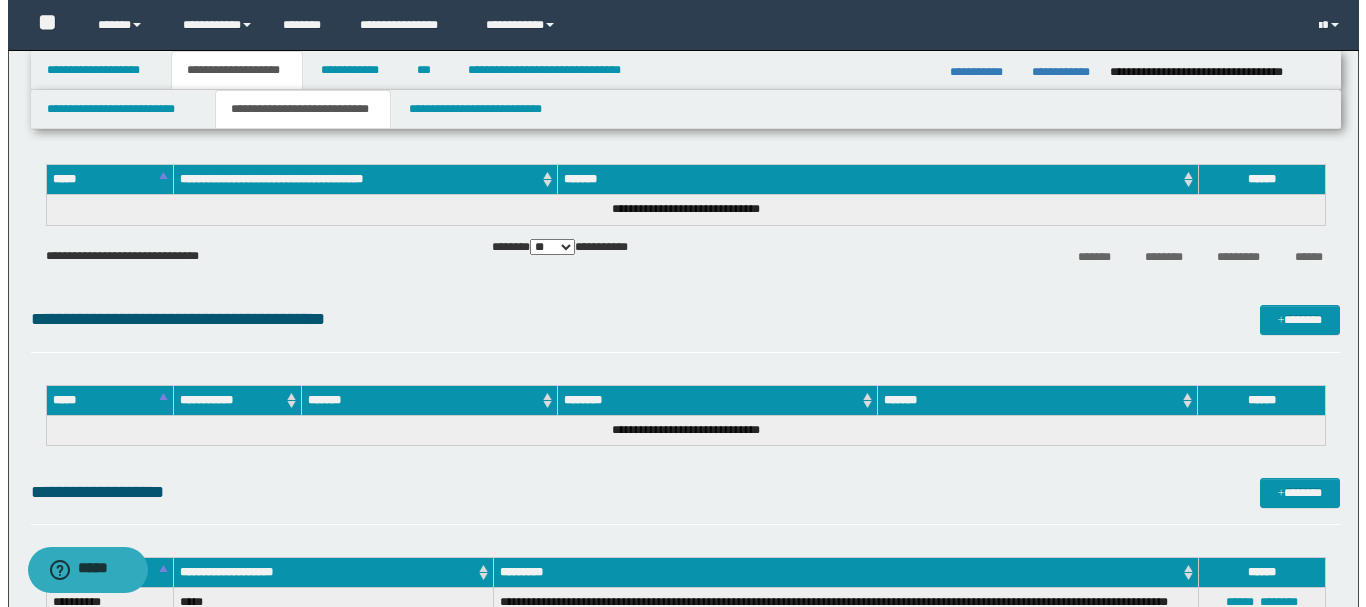 scroll, scrollTop: 0, scrollLeft: 0, axis: both 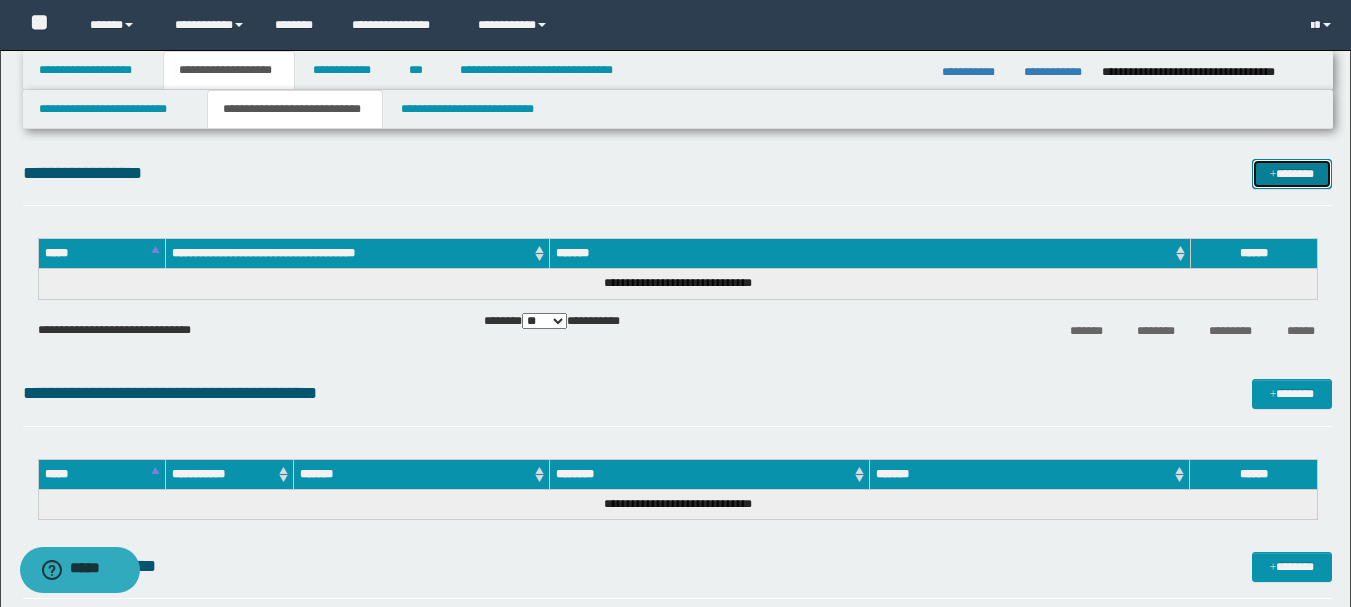 click at bounding box center (1273, 175) 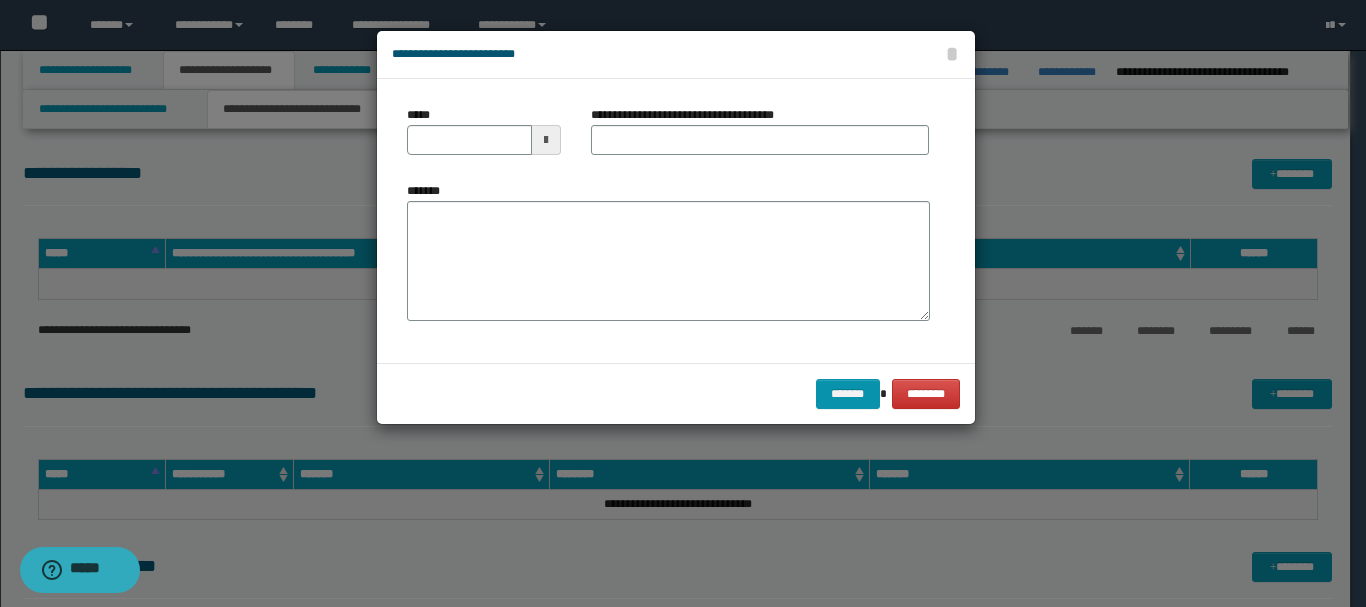 click at bounding box center (546, 140) 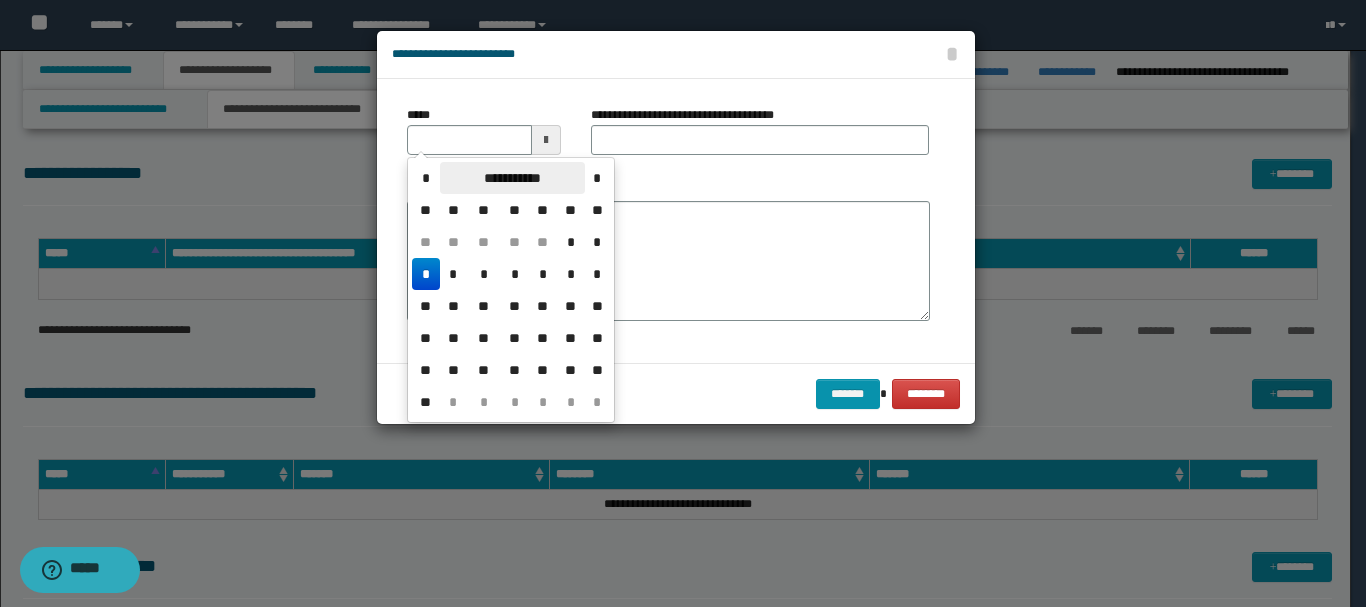 click on "**********" at bounding box center (512, 178) 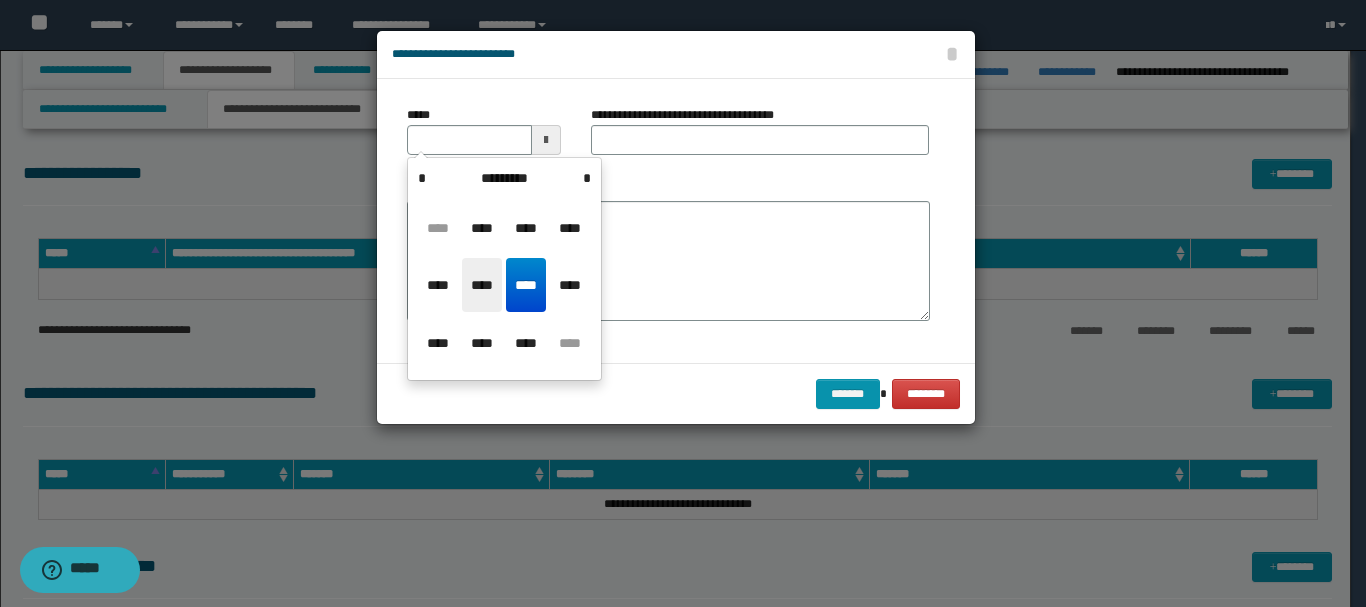 click on "****" at bounding box center [482, 285] 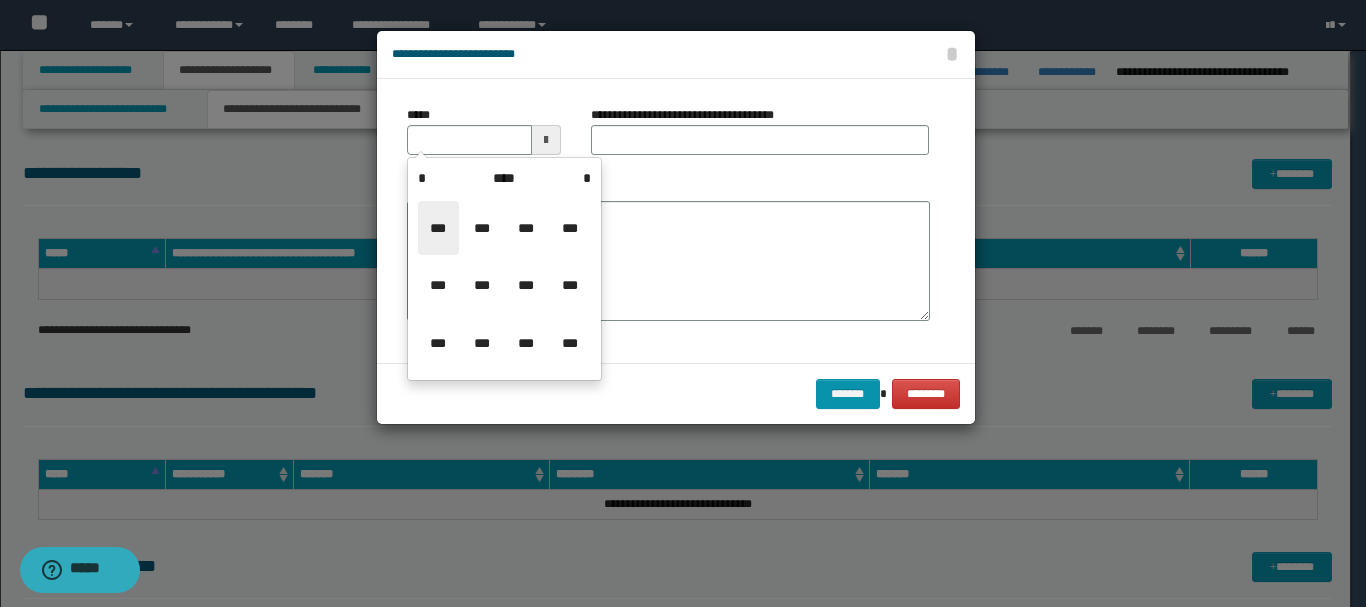click on "***" at bounding box center [438, 228] 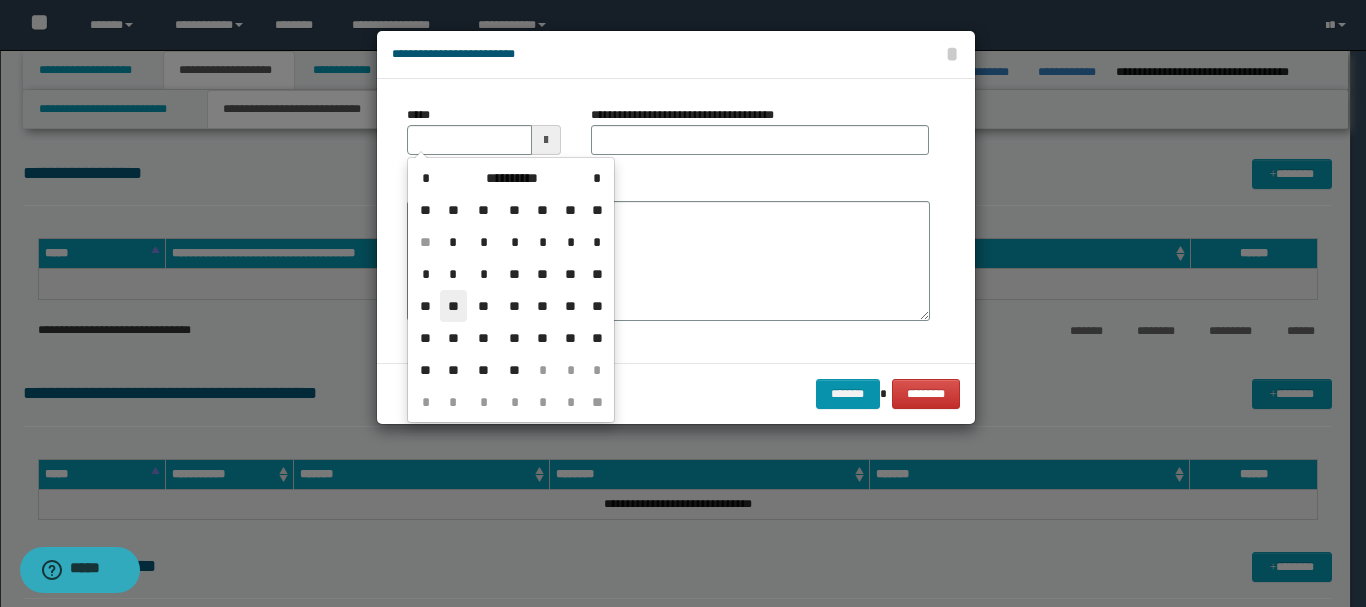 click on "**" at bounding box center [454, 306] 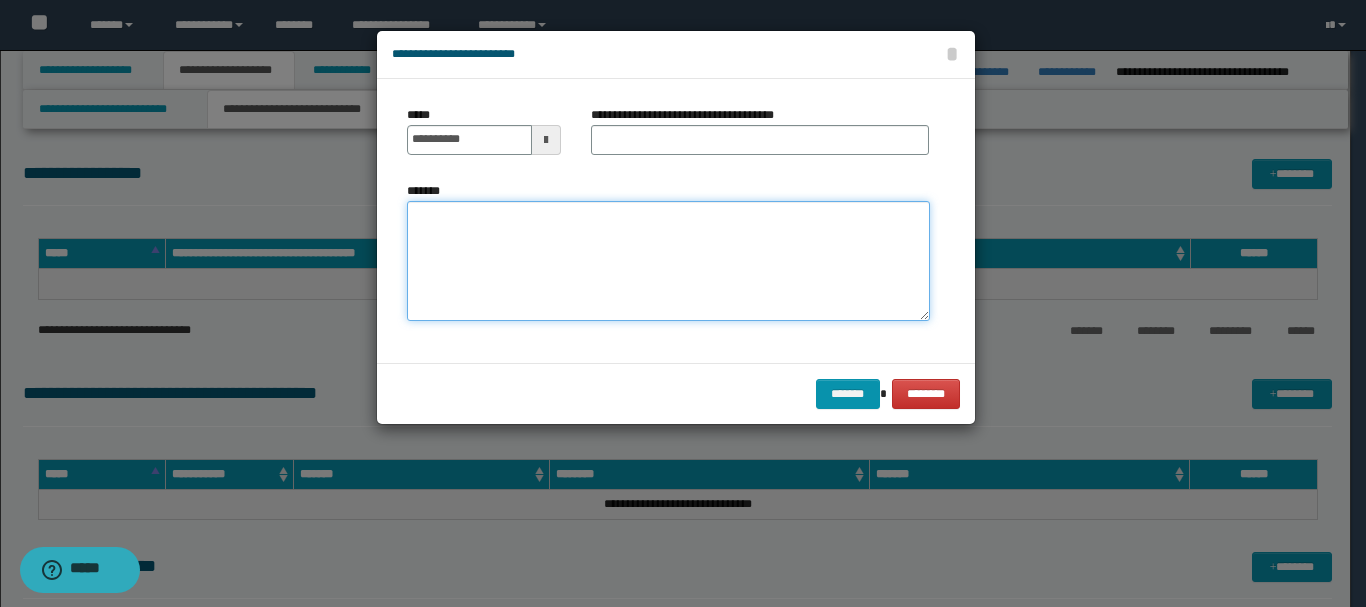 click on "*******" at bounding box center (668, 261) 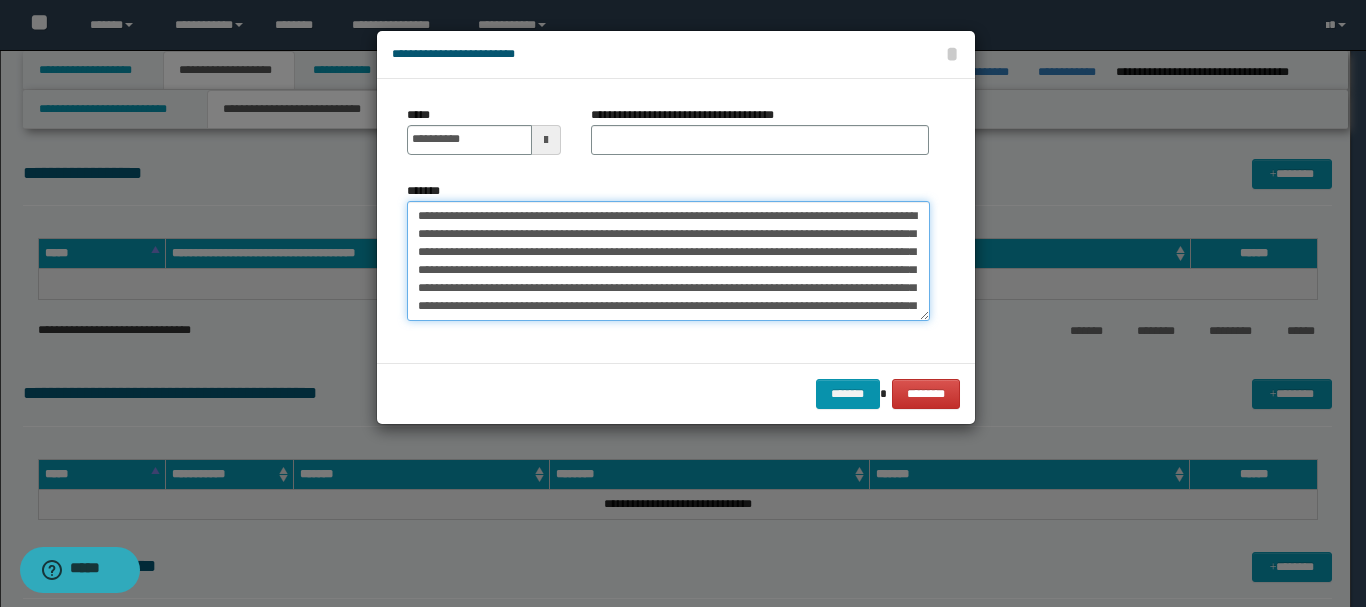 scroll, scrollTop: 318, scrollLeft: 0, axis: vertical 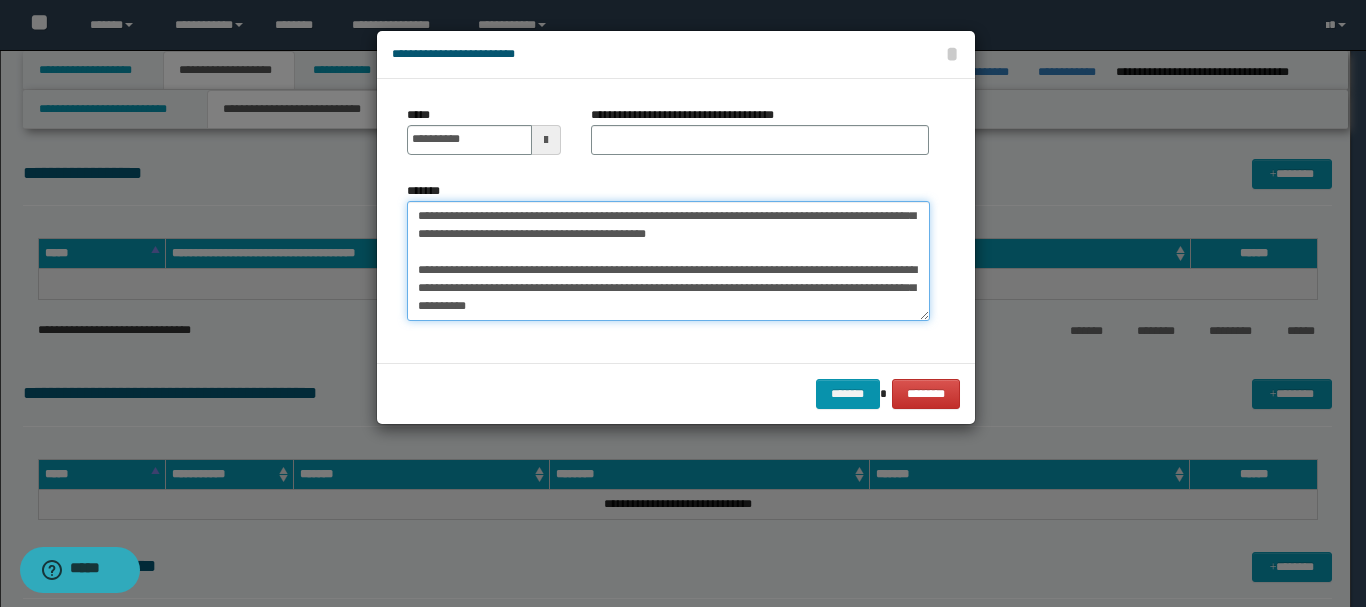 type on "**********" 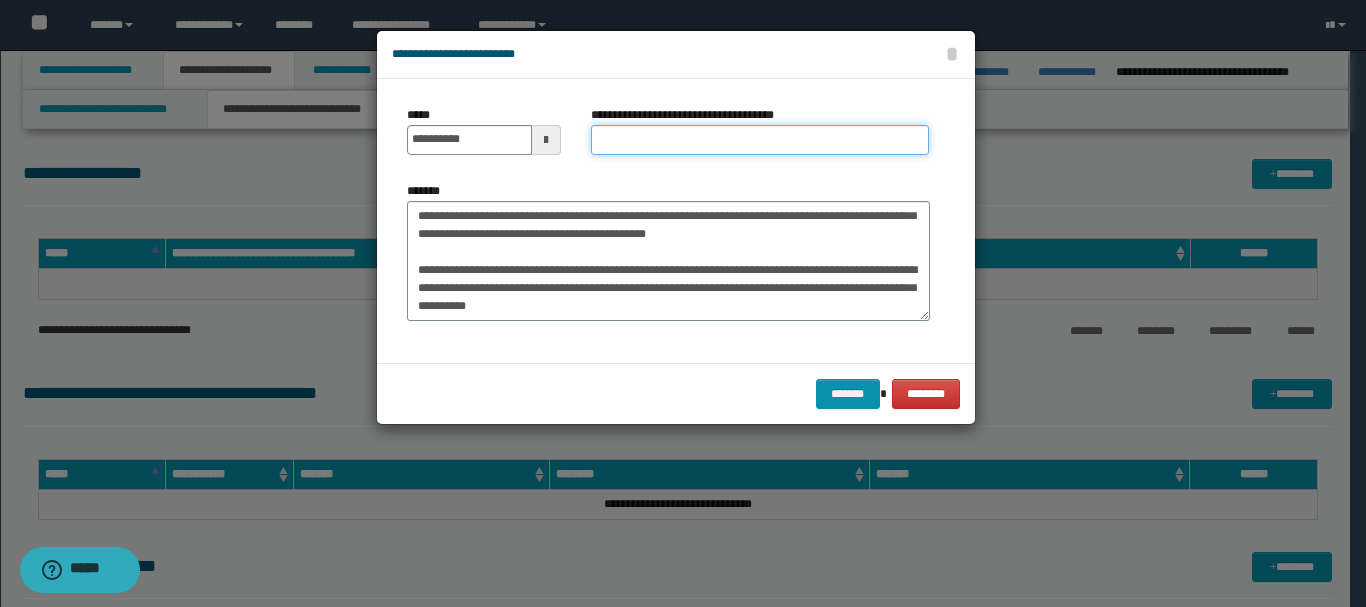 click on "**********" at bounding box center [760, 140] 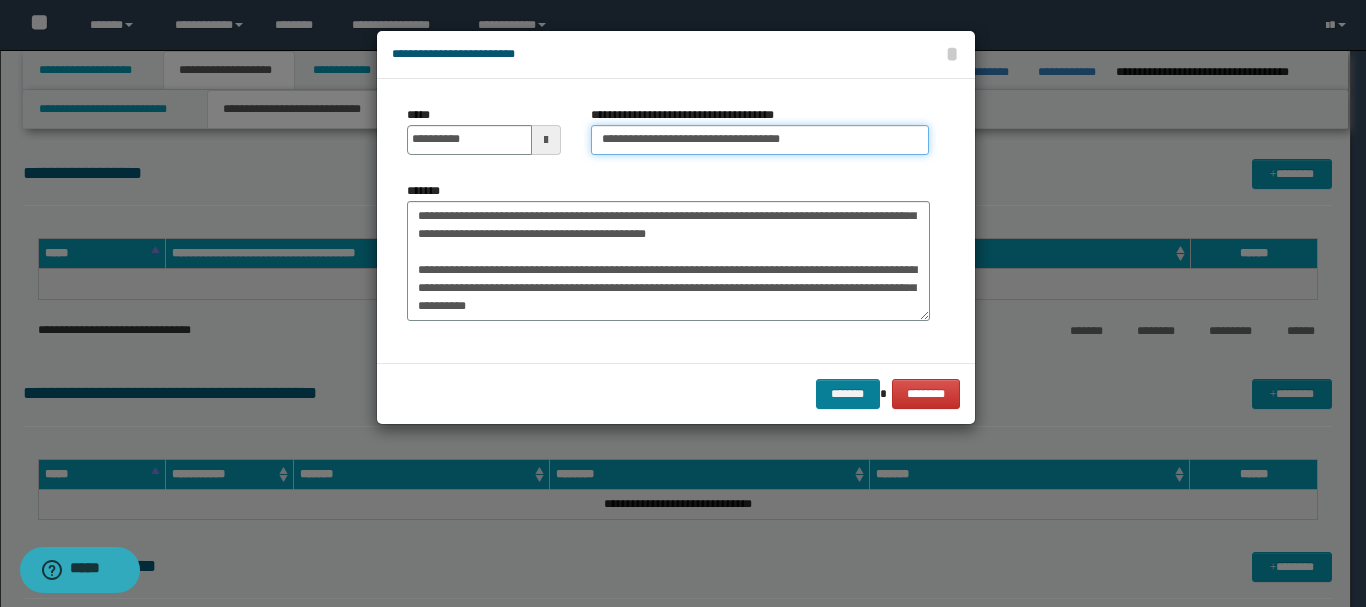 type on "**********" 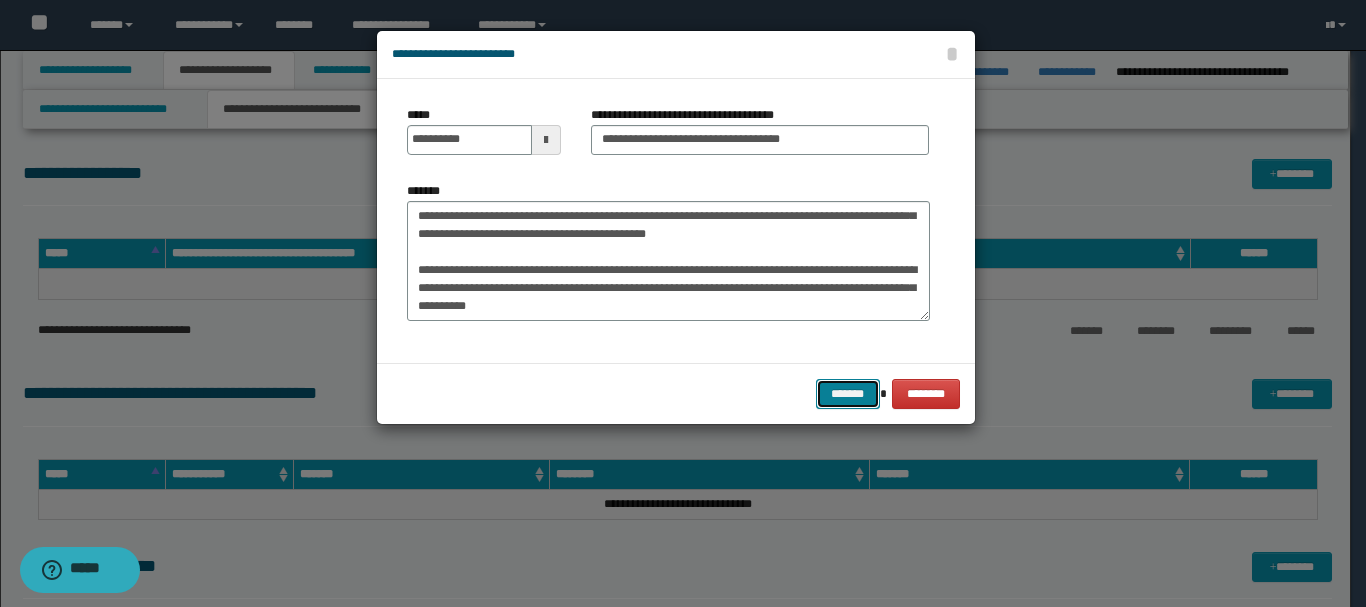 click on "*******" at bounding box center [848, 394] 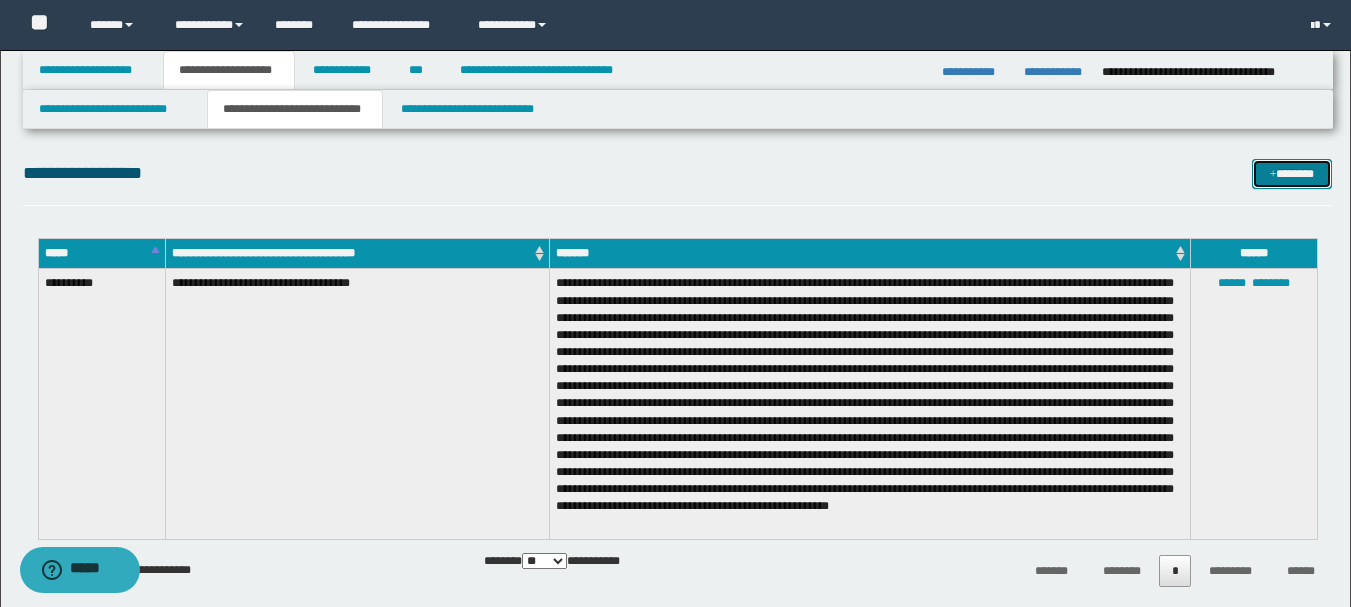 click on "*******" at bounding box center (1292, 174) 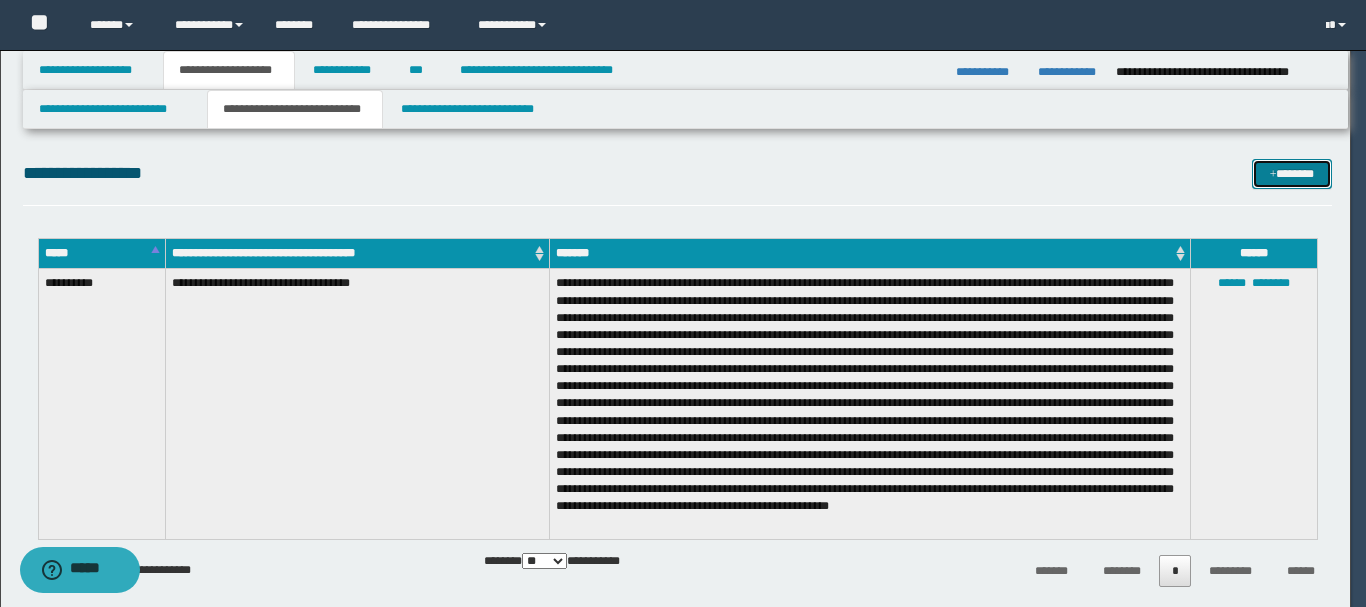 scroll, scrollTop: 0, scrollLeft: 0, axis: both 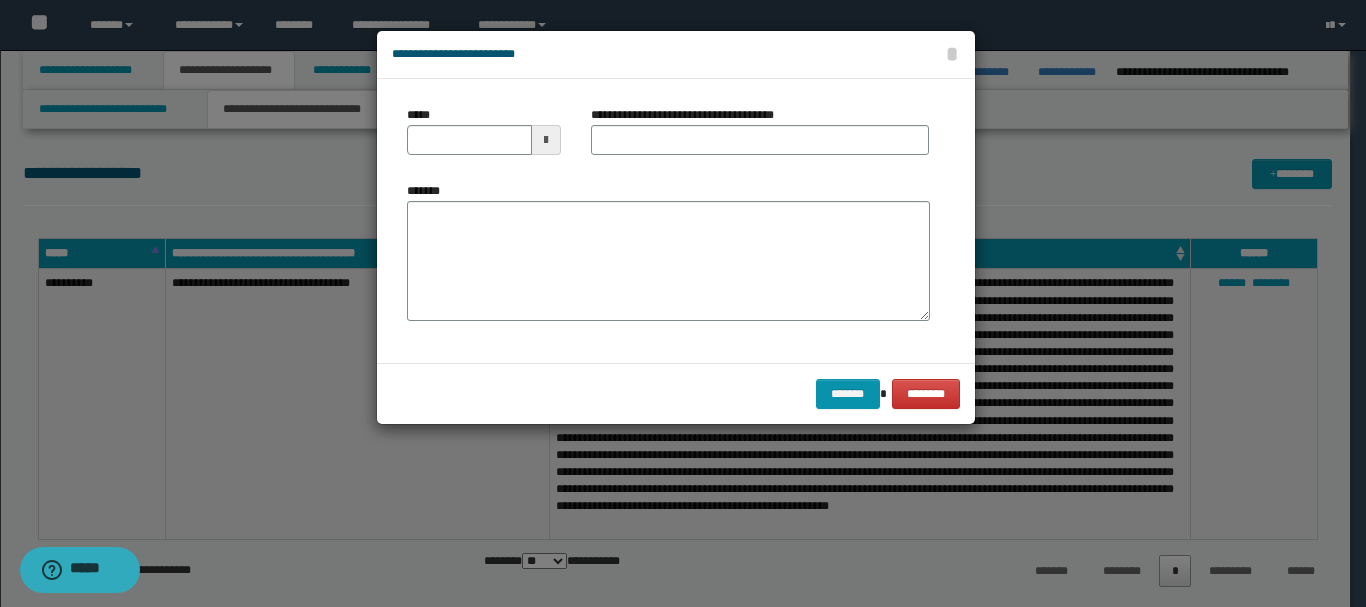 type 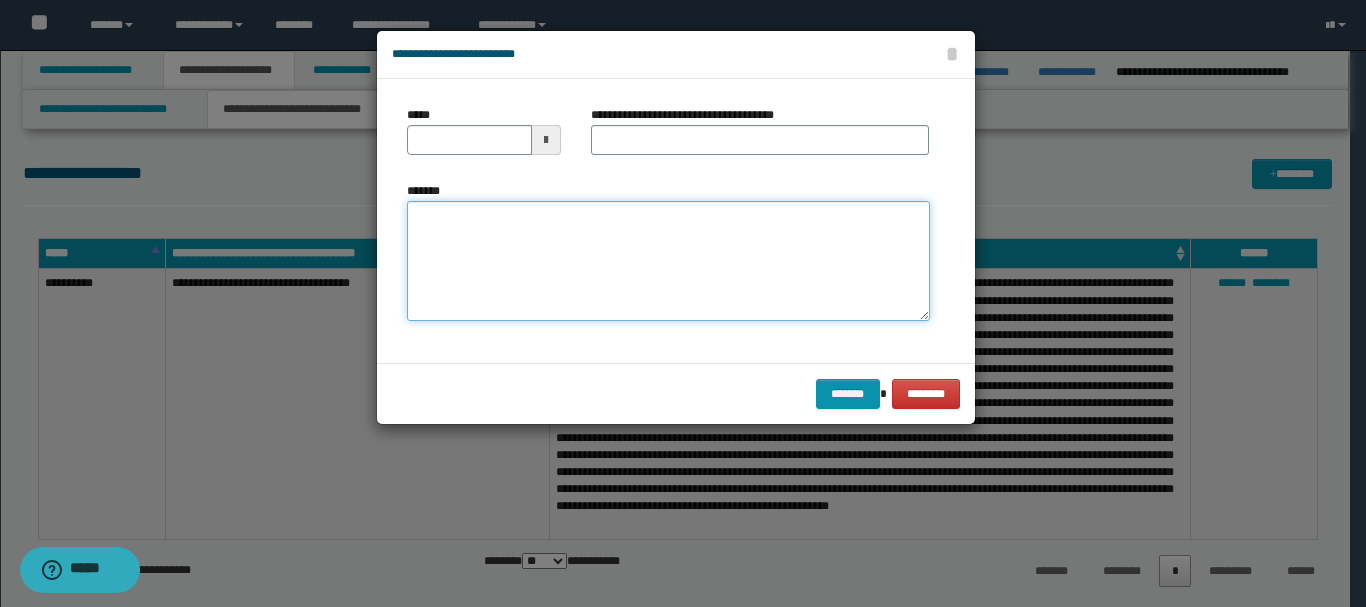 click on "*******" at bounding box center (668, 261) 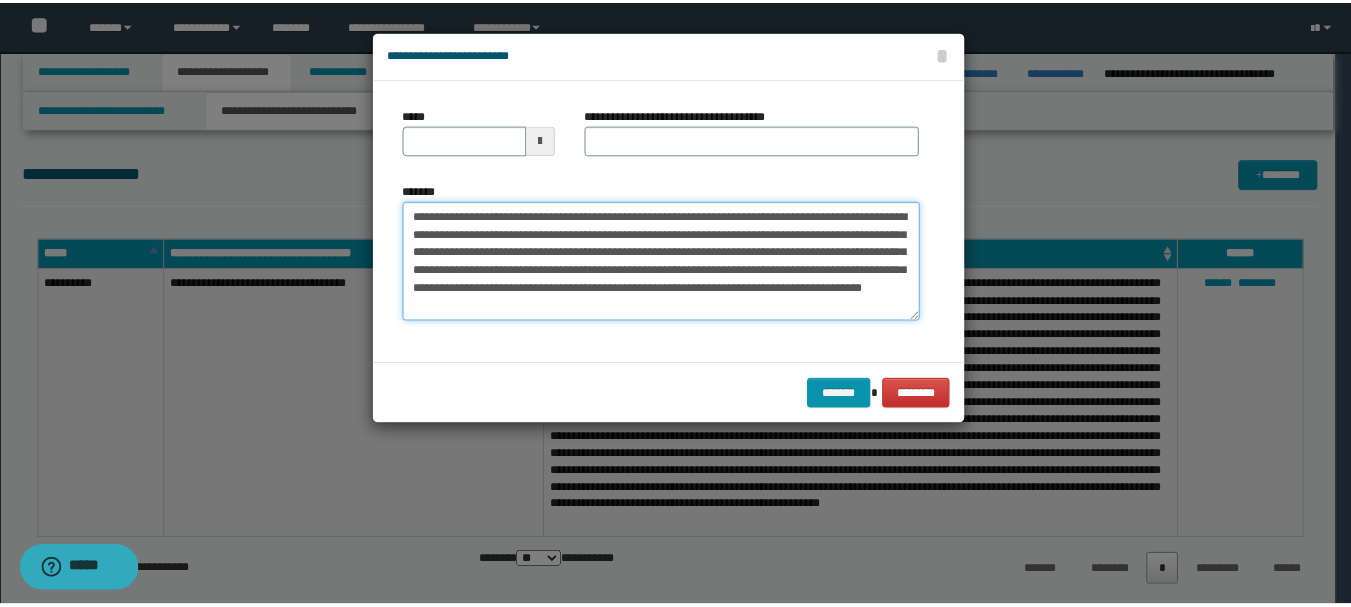 scroll, scrollTop: 174, scrollLeft: 0, axis: vertical 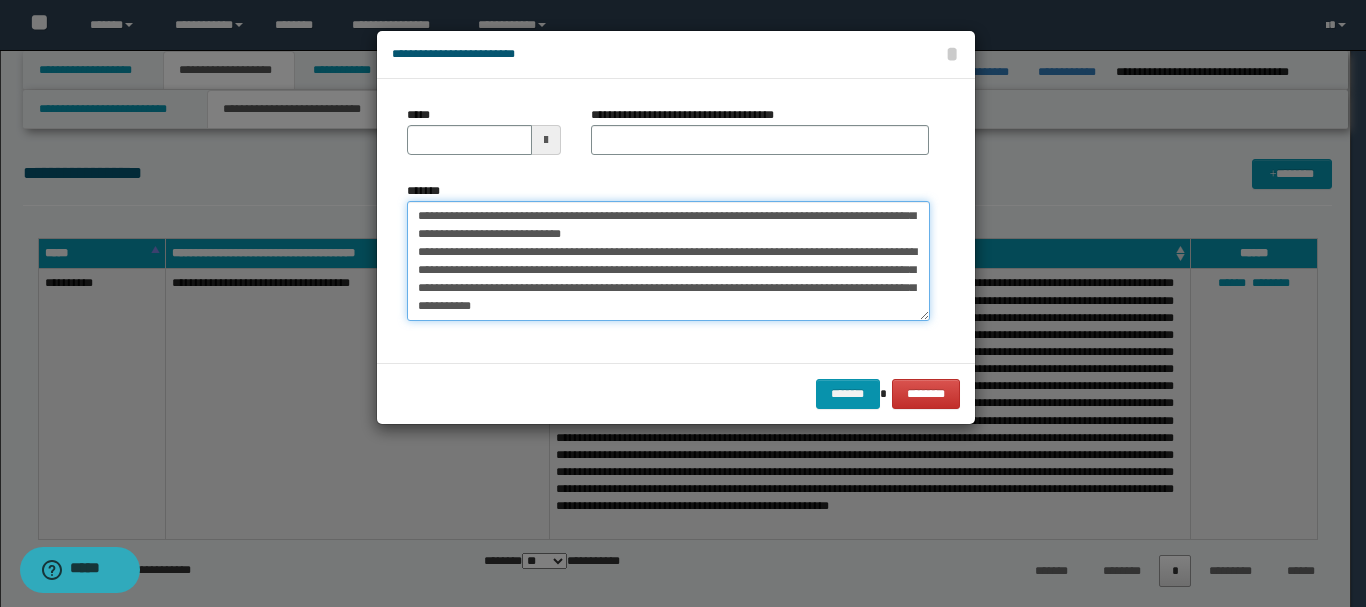 type on "**********" 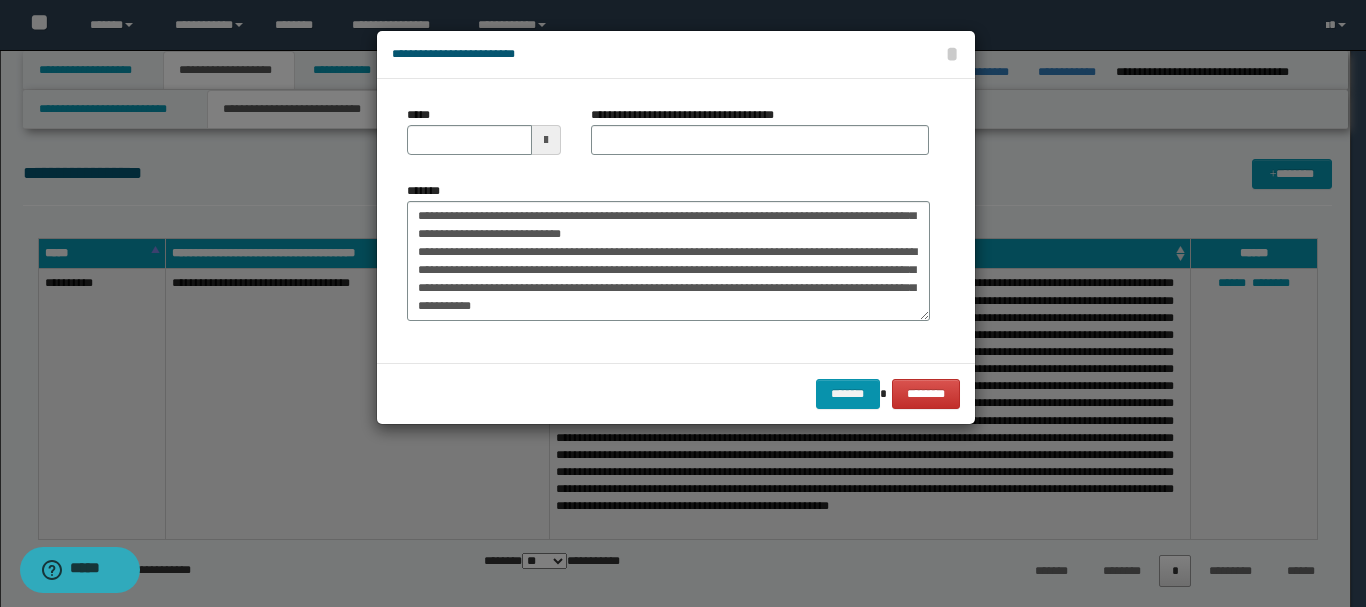 click at bounding box center [546, 140] 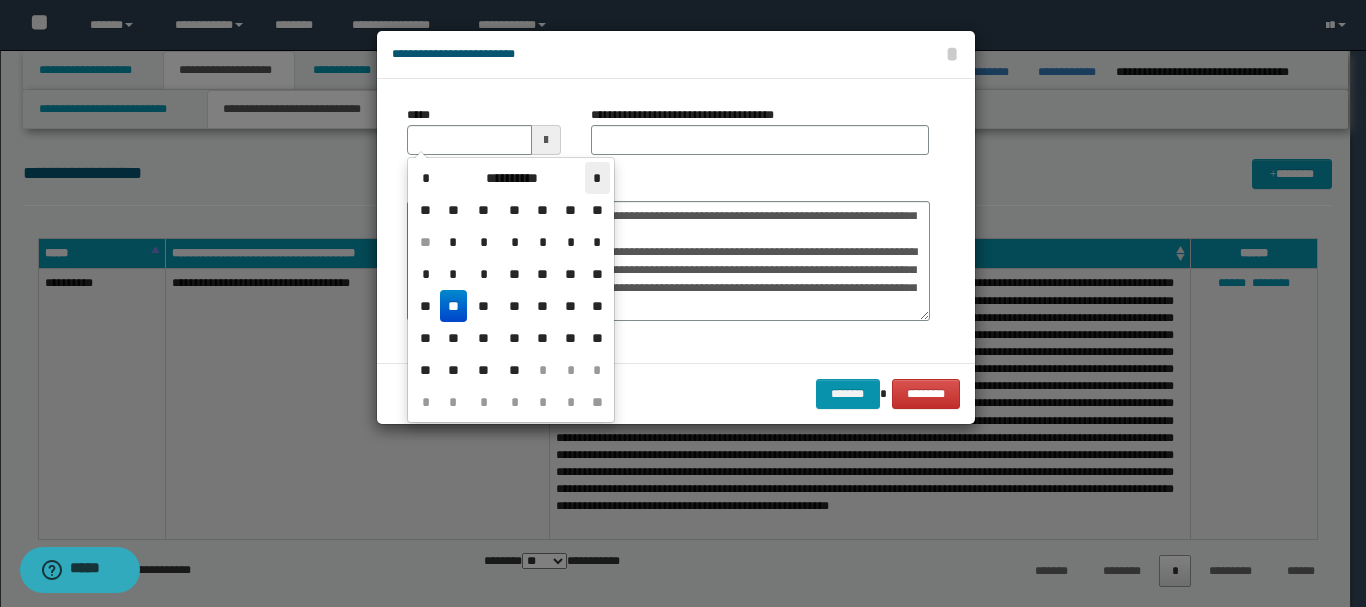 click on "*" at bounding box center [597, 178] 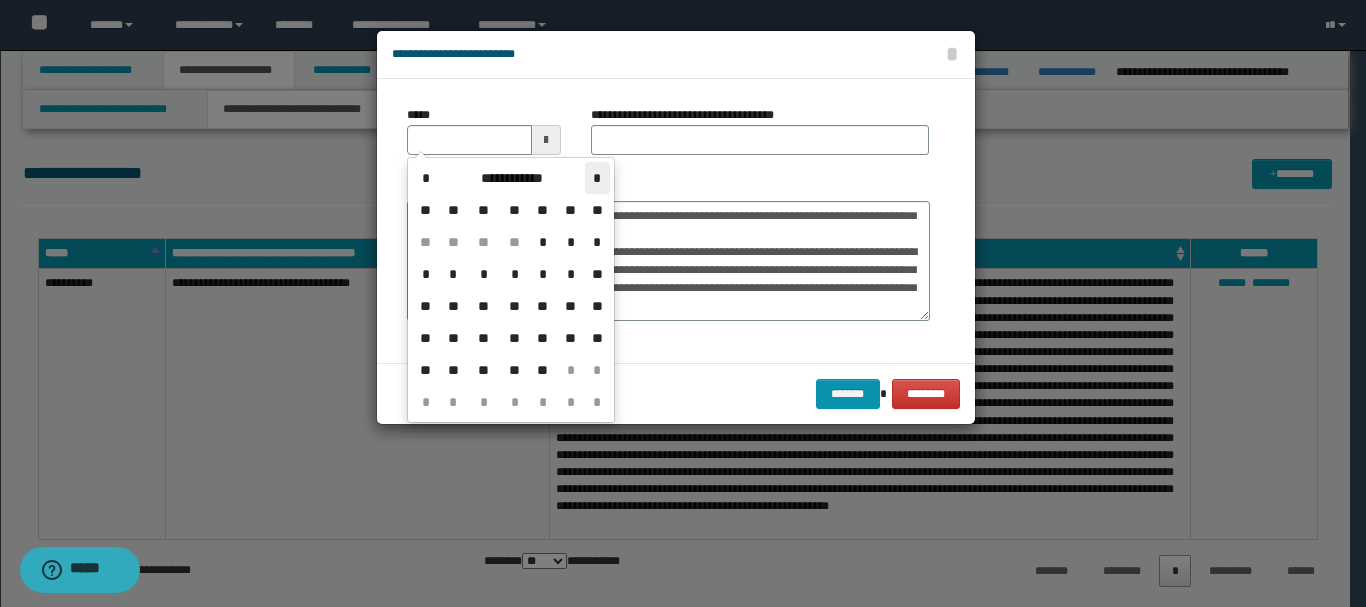 click on "*" at bounding box center (597, 178) 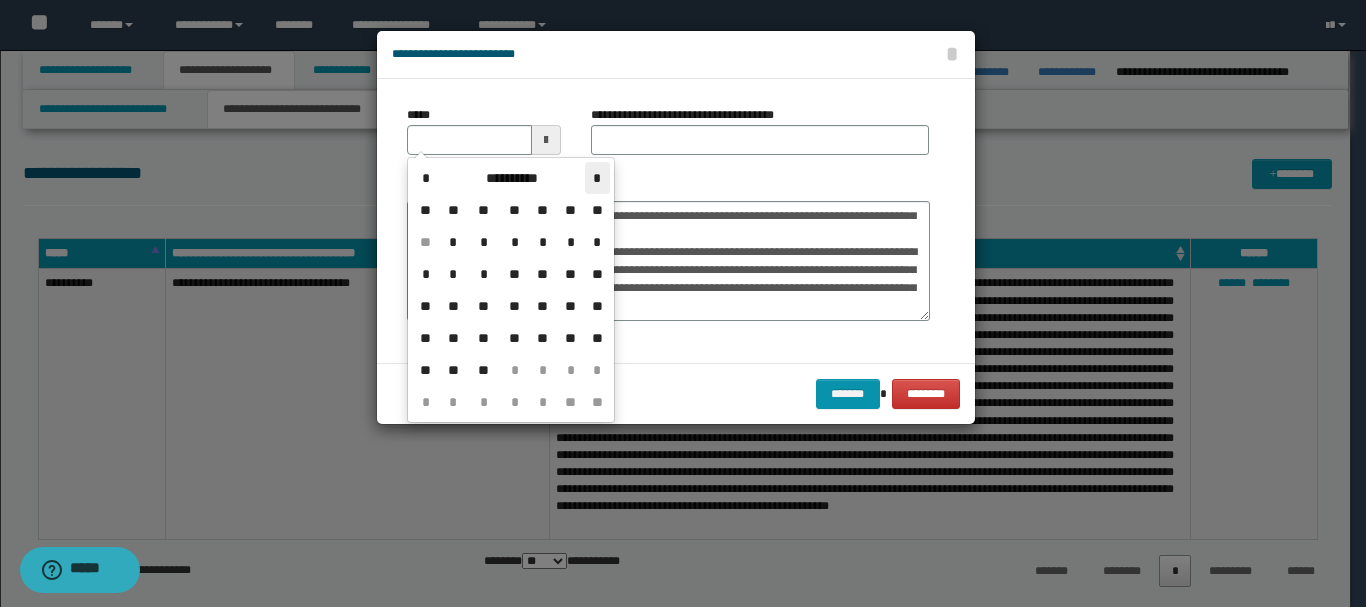 click on "*" at bounding box center [597, 178] 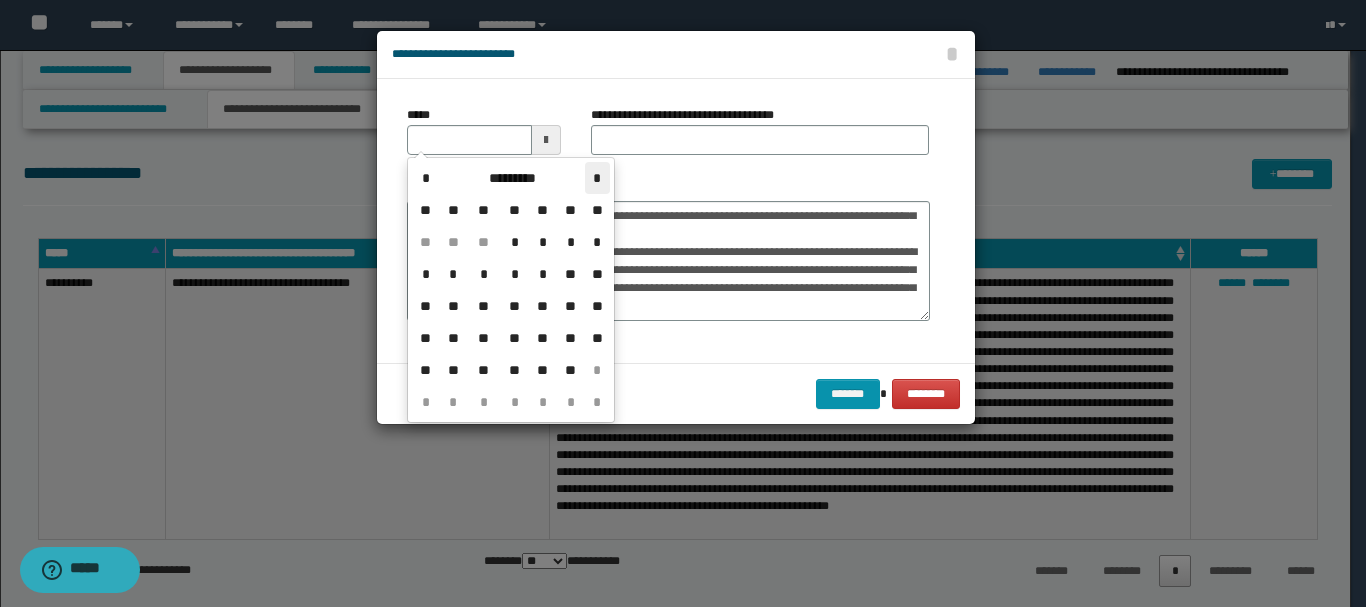 click on "*" at bounding box center [597, 178] 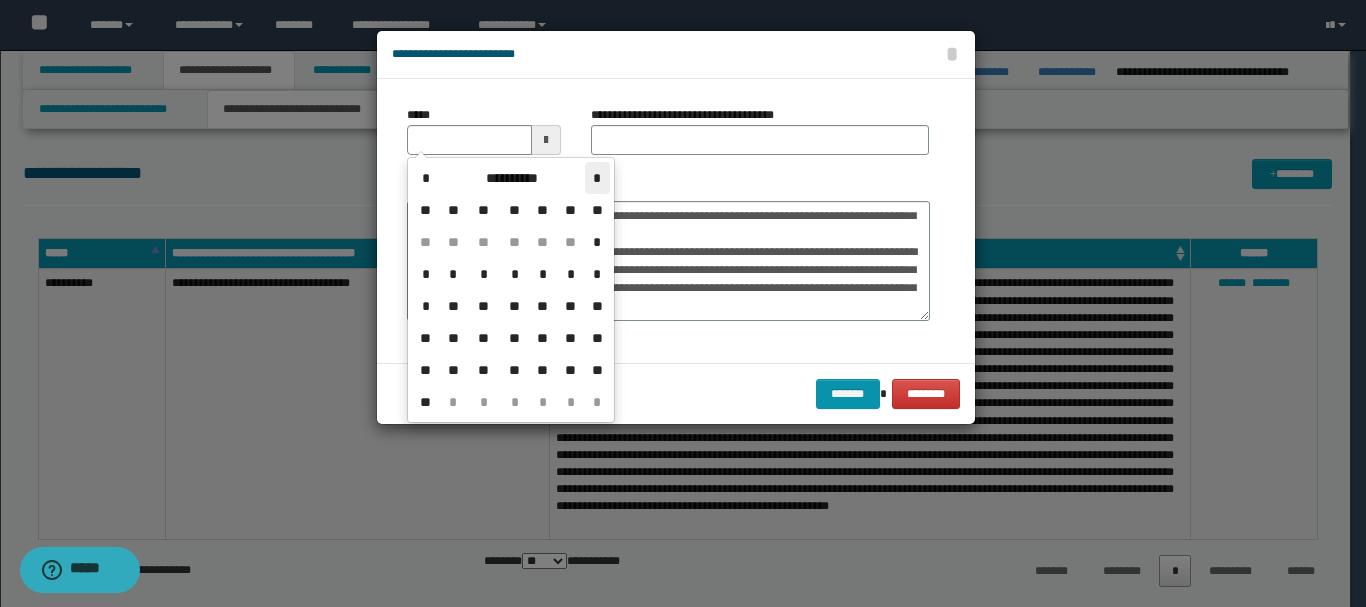 click on "*" at bounding box center (597, 178) 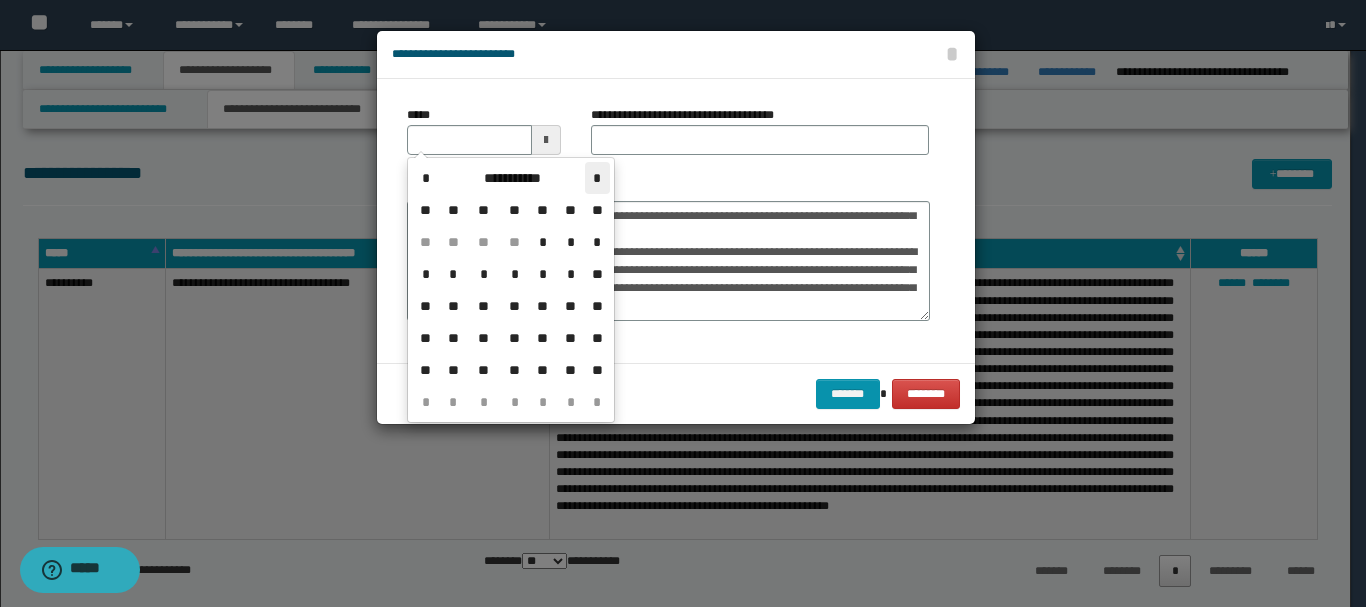 click on "*" at bounding box center [597, 178] 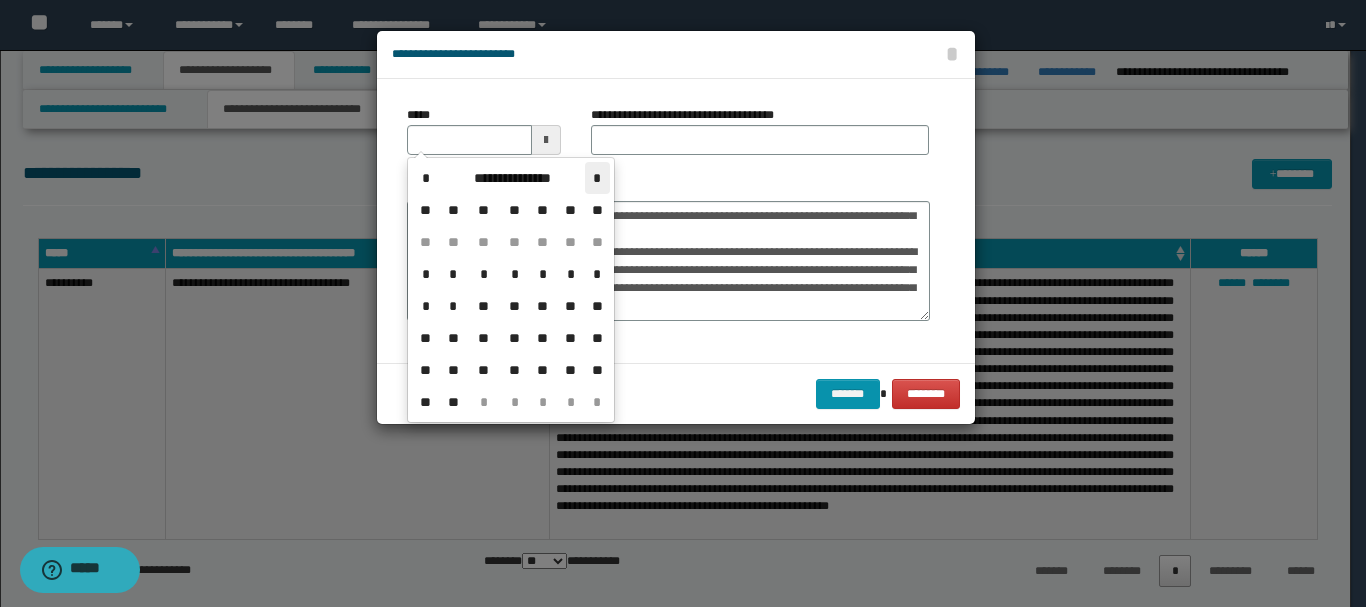 click on "*" at bounding box center (597, 178) 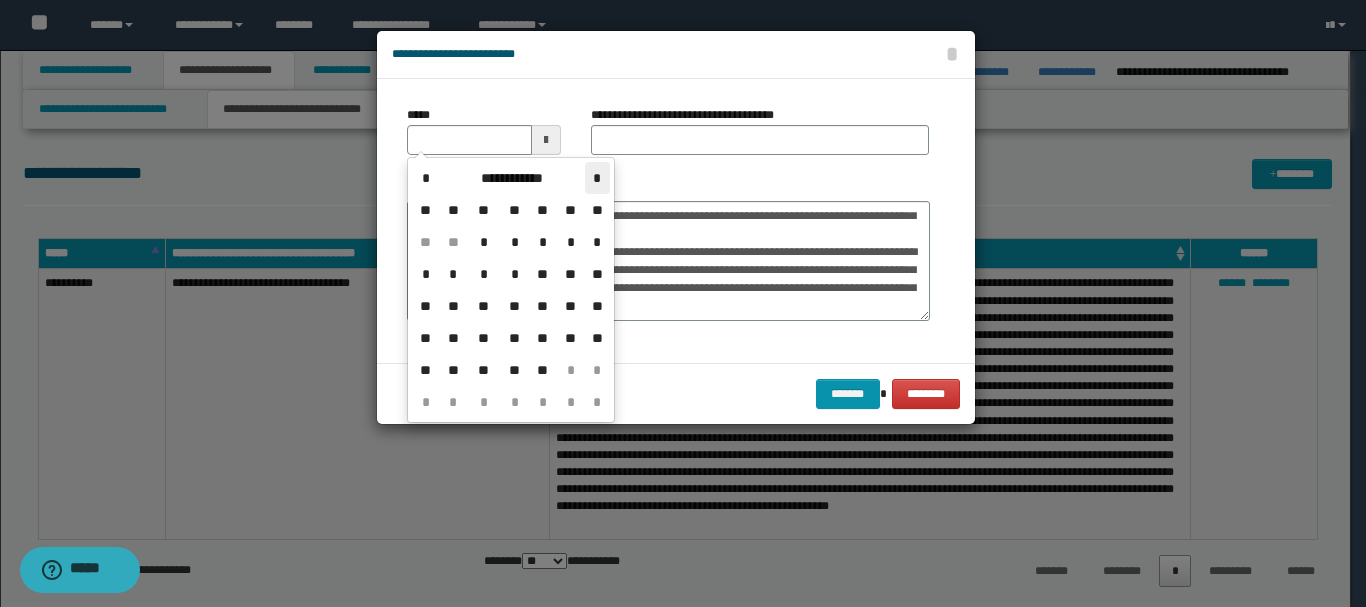 click on "*" at bounding box center [597, 178] 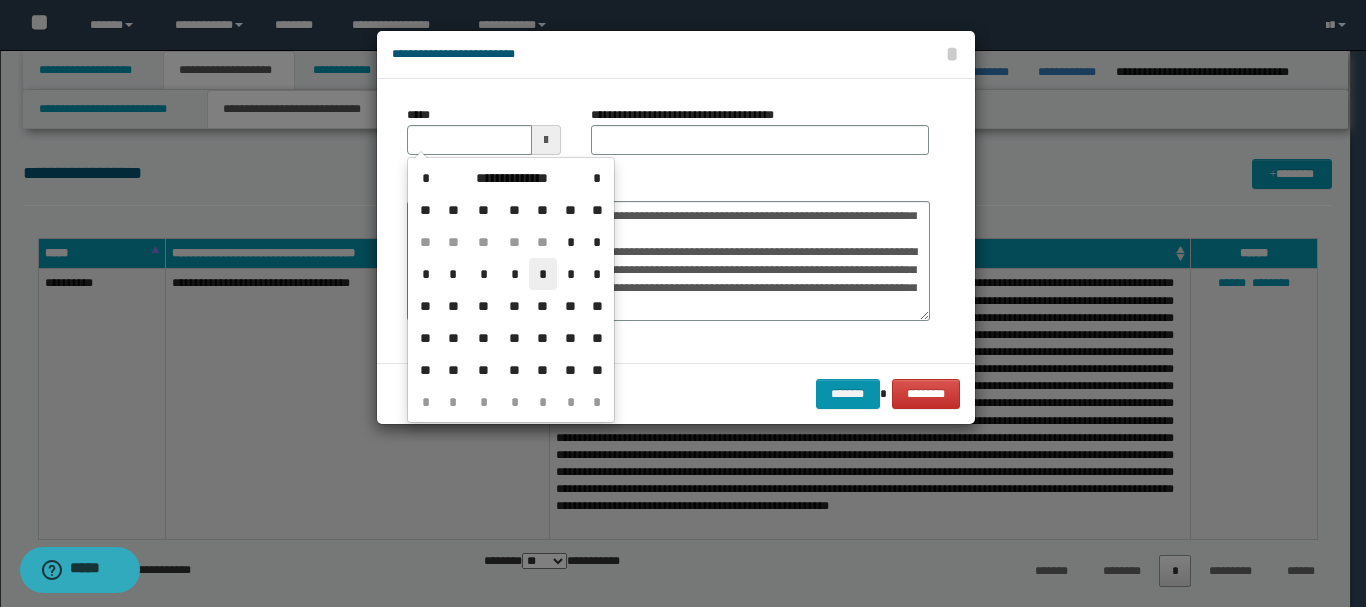 click on "*" at bounding box center [543, 274] 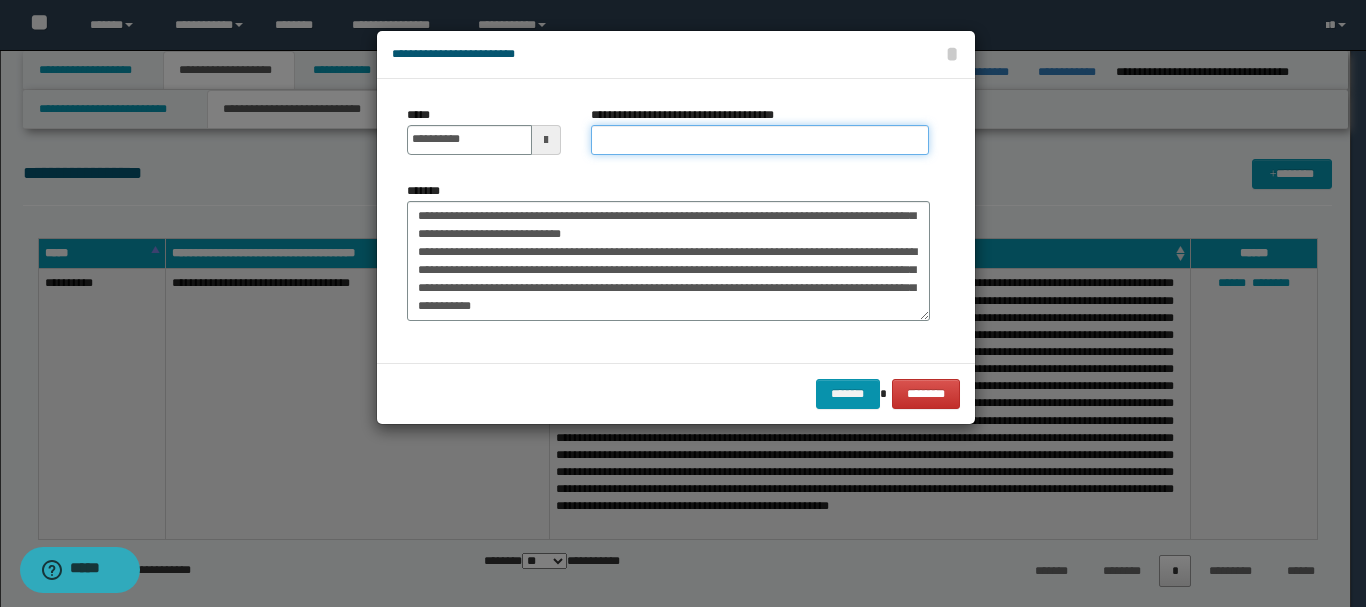 click on "**********" at bounding box center (760, 140) 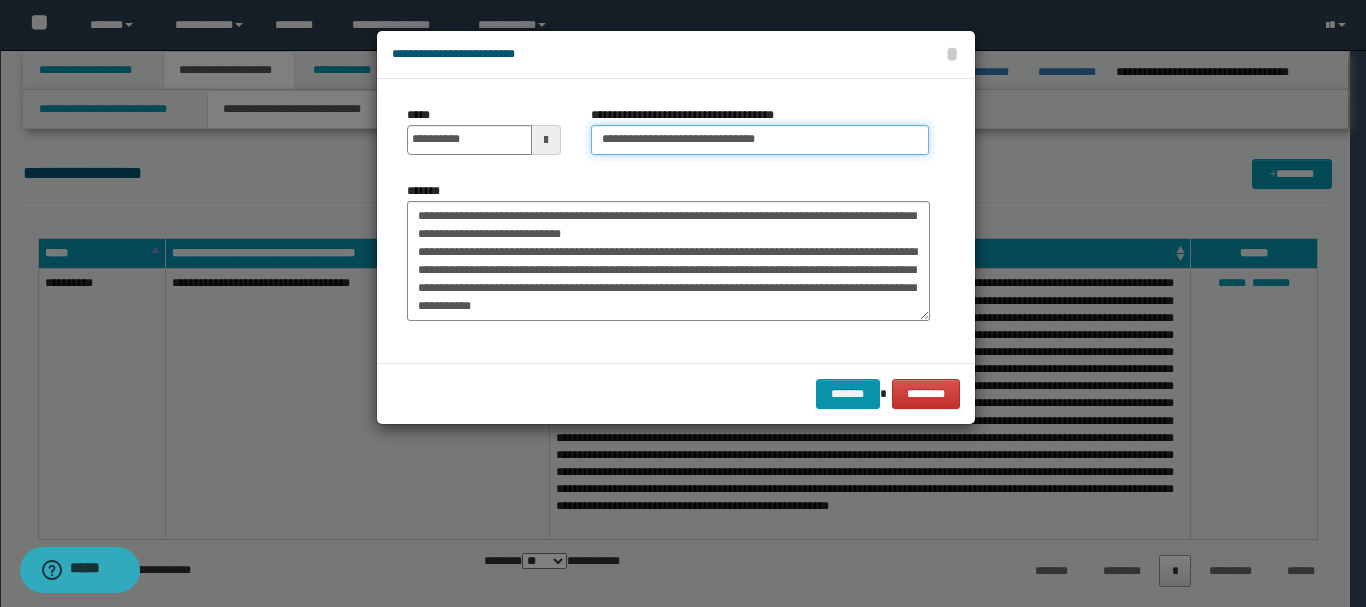 type on "**********" 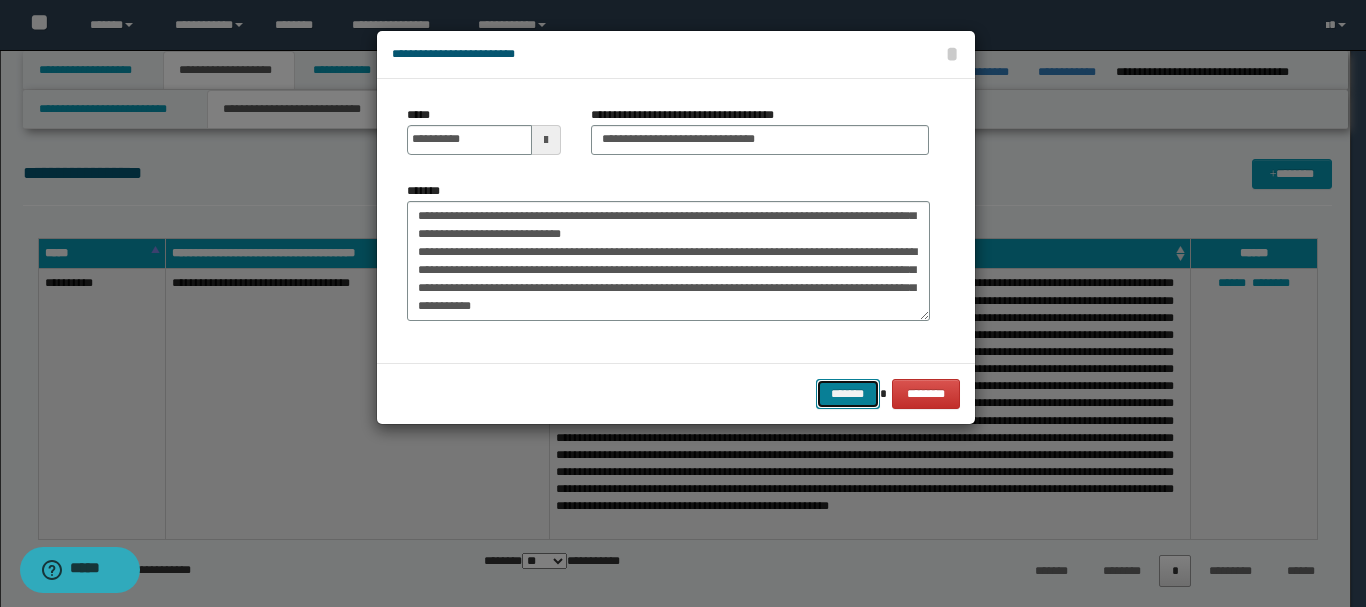 click on "*******" at bounding box center [848, 394] 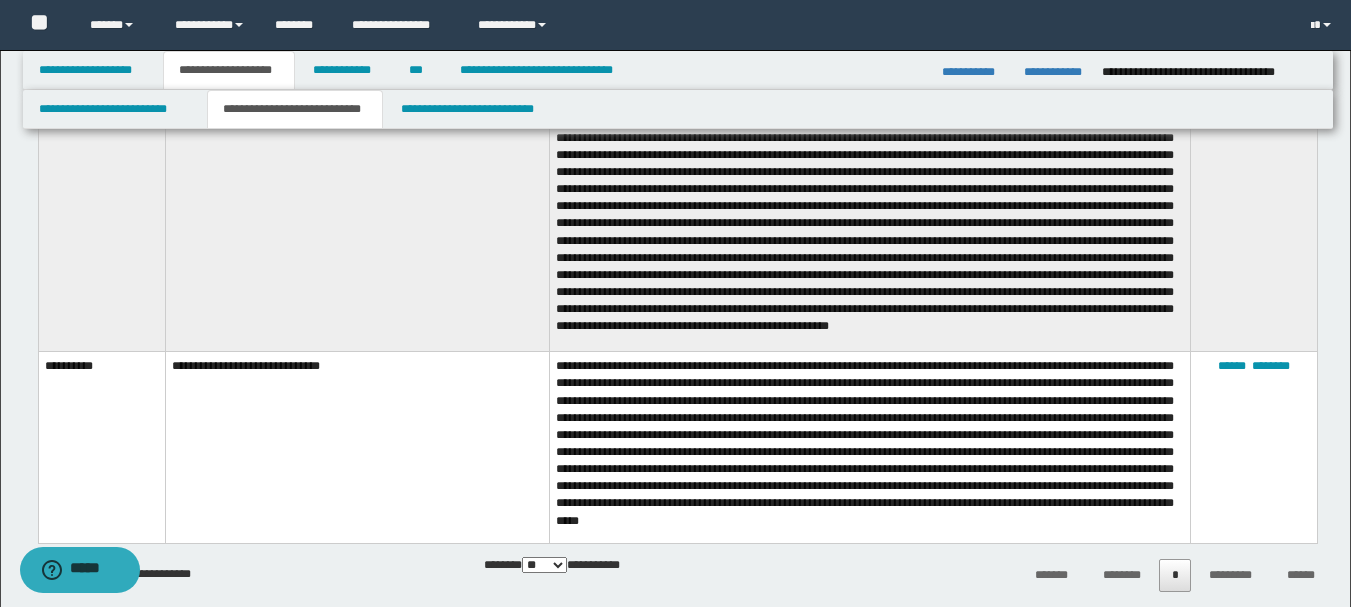 scroll, scrollTop: 200, scrollLeft: 0, axis: vertical 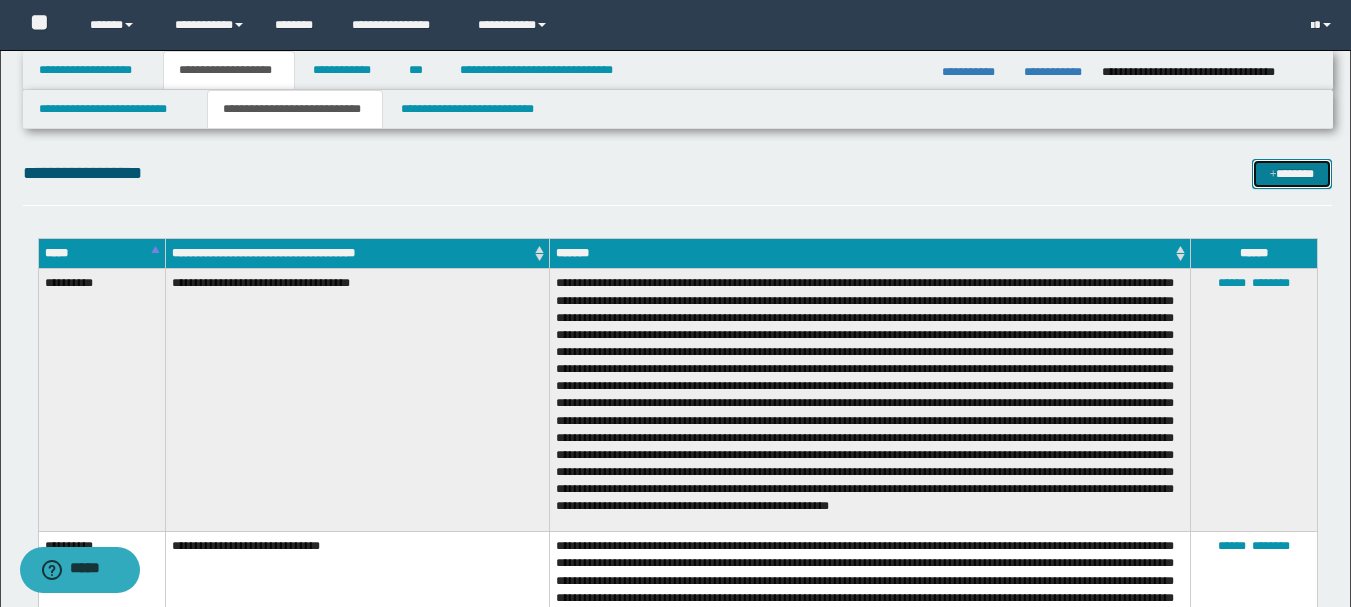click on "*******" at bounding box center [1292, 174] 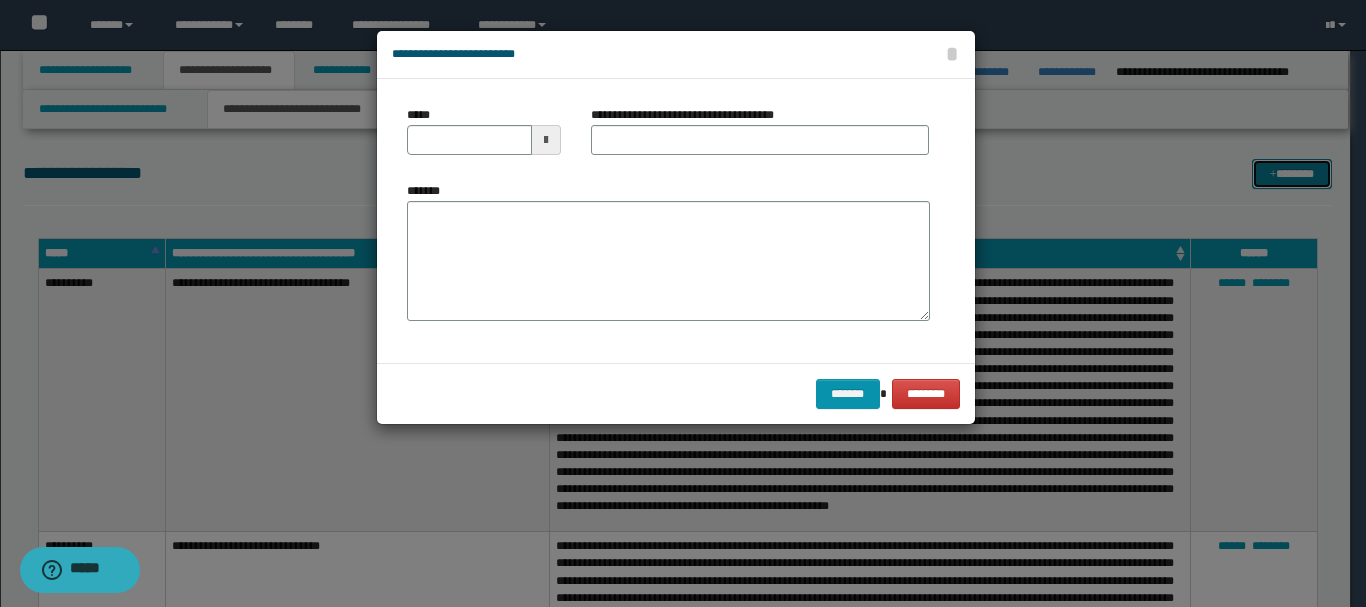 scroll, scrollTop: 0, scrollLeft: 0, axis: both 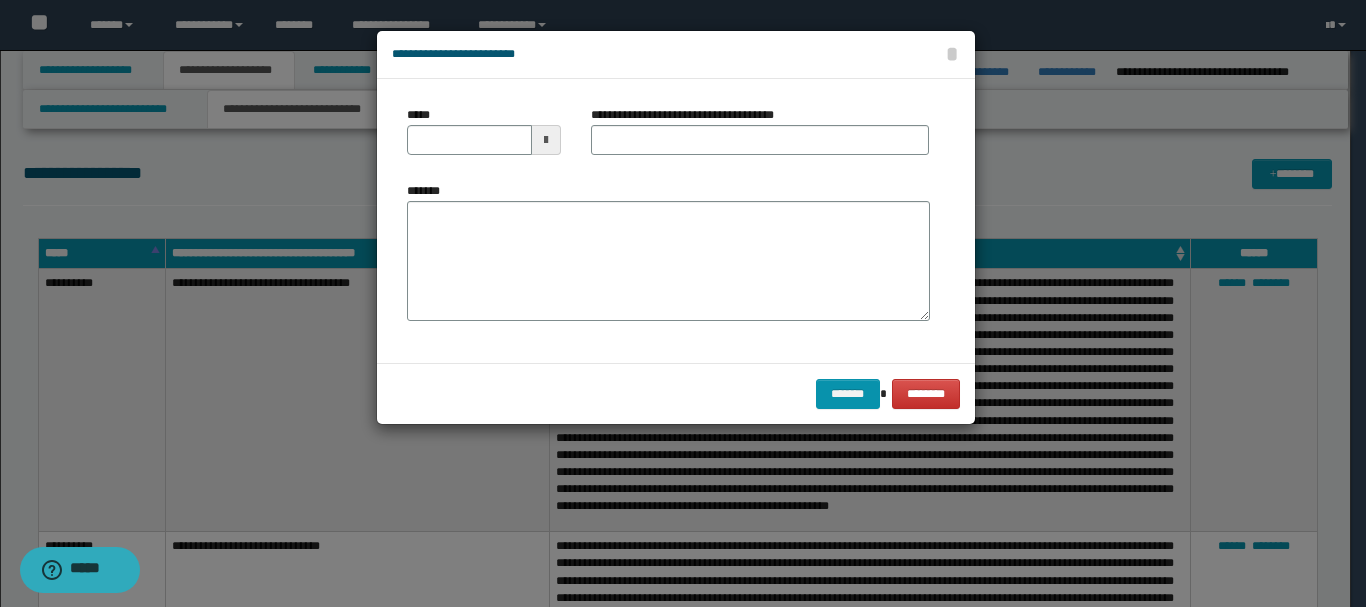 click at bounding box center (546, 140) 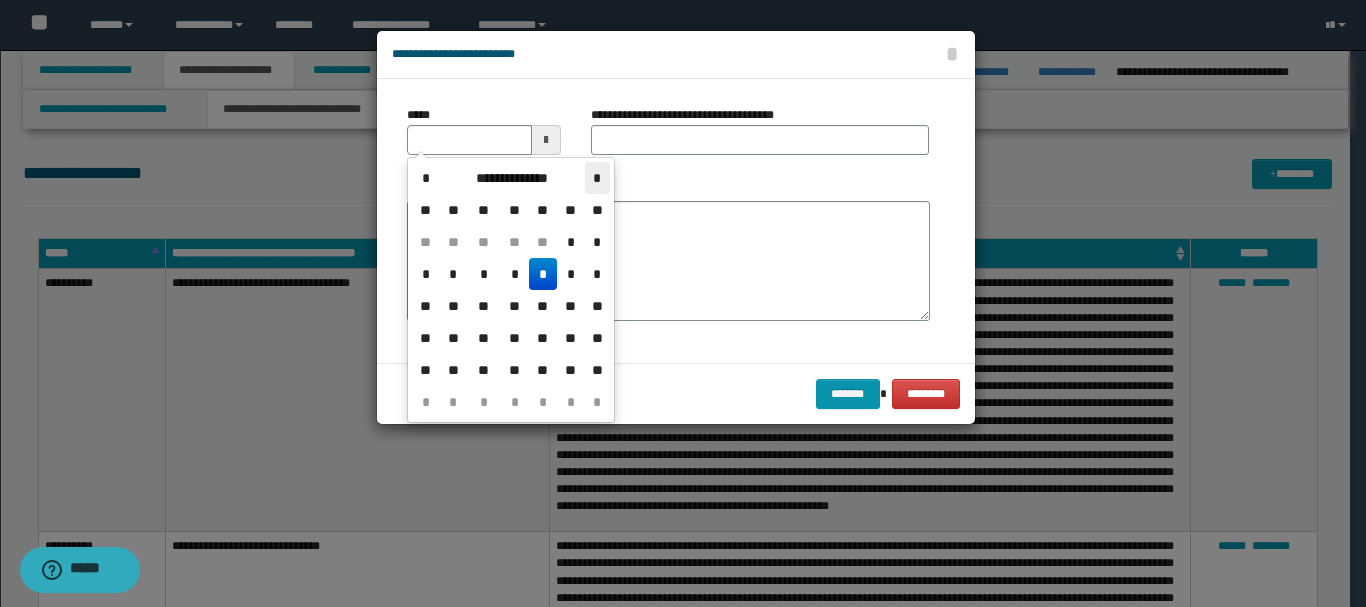 click on "*" at bounding box center (597, 178) 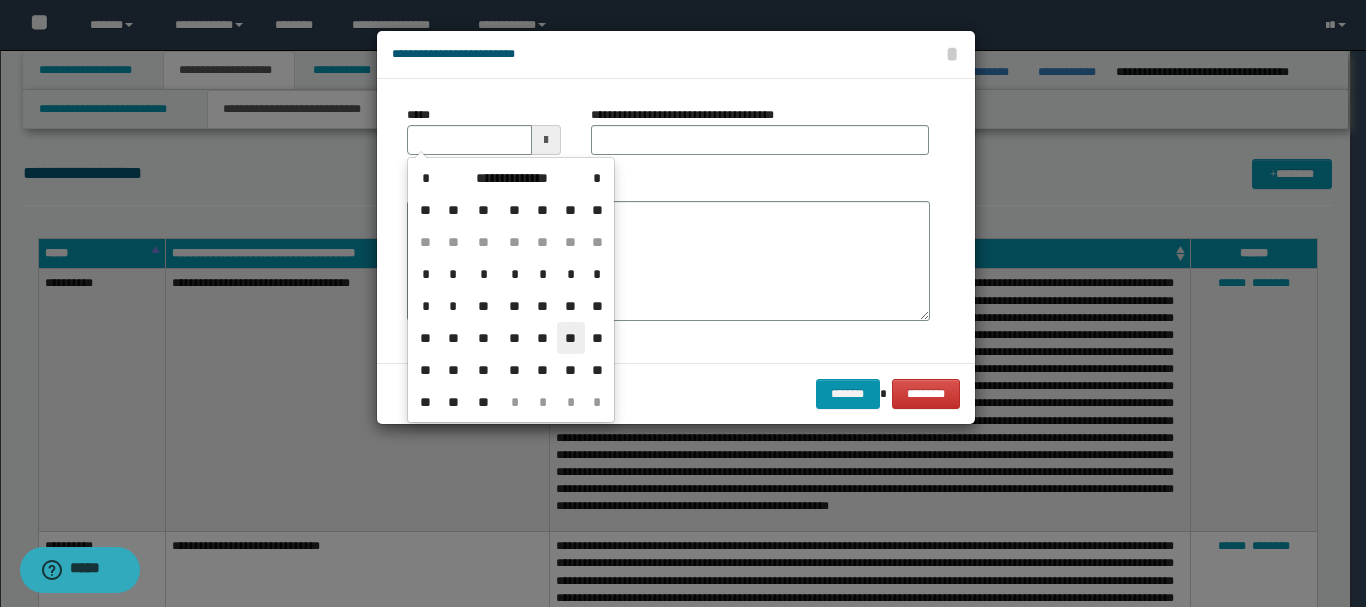click on "**" at bounding box center (571, 338) 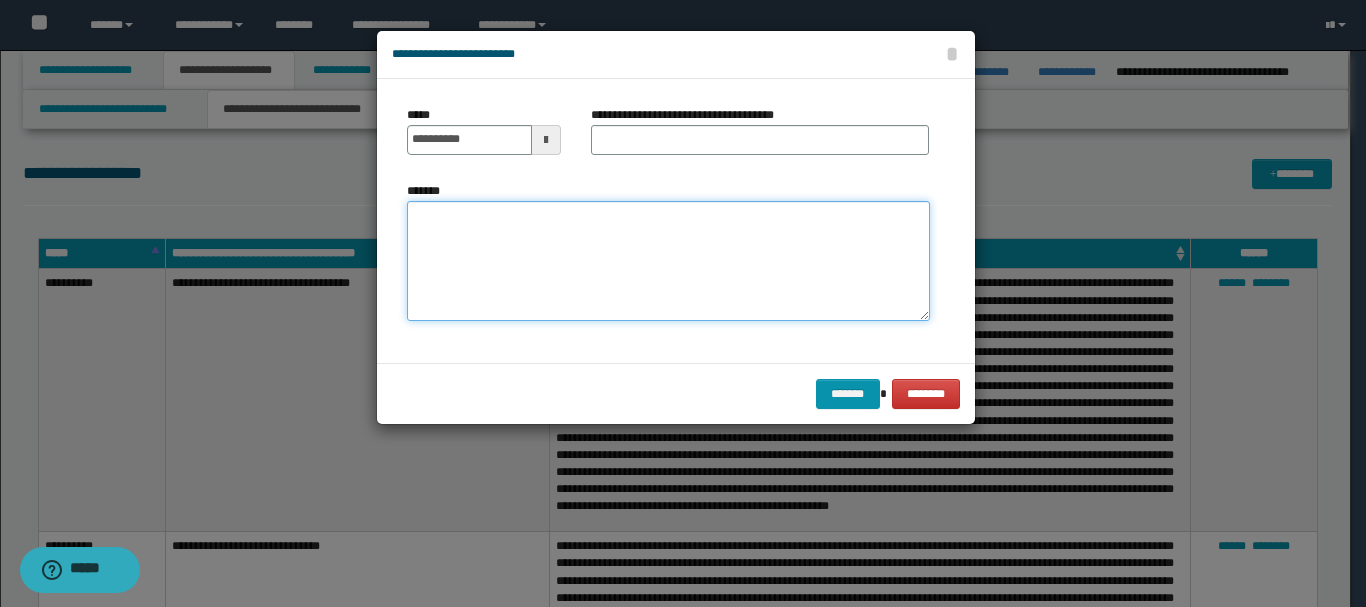 click on "*******" at bounding box center [668, 261] 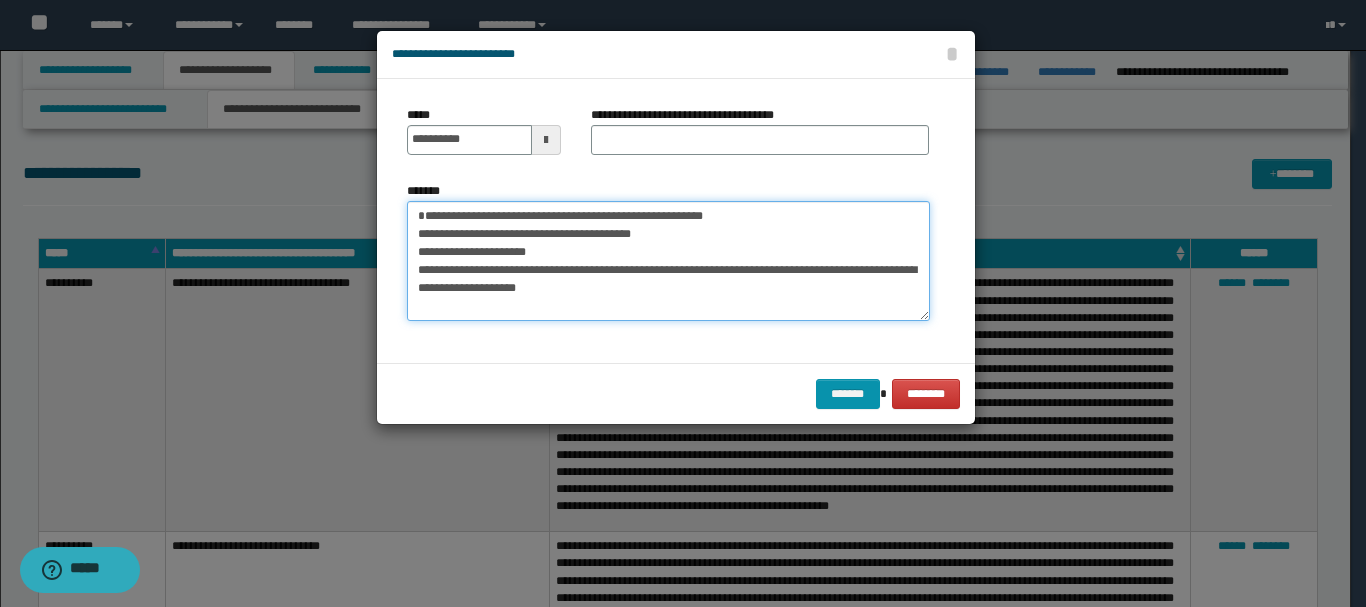 scroll, scrollTop: 210, scrollLeft: 0, axis: vertical 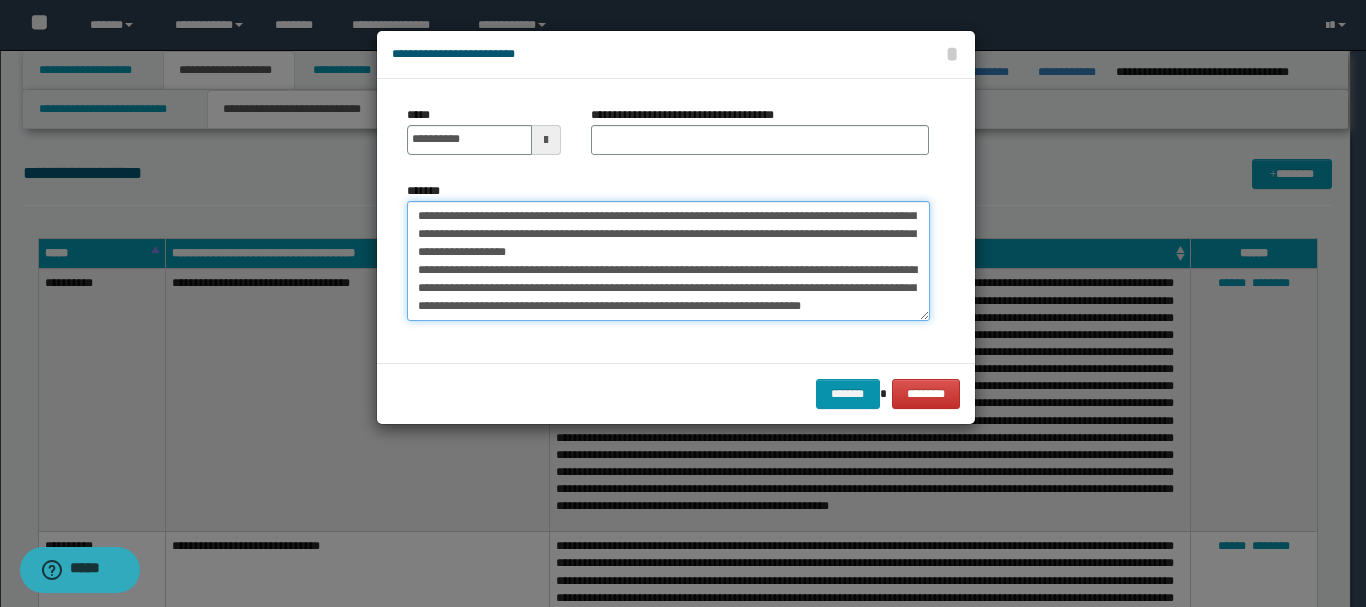 type on "**********" 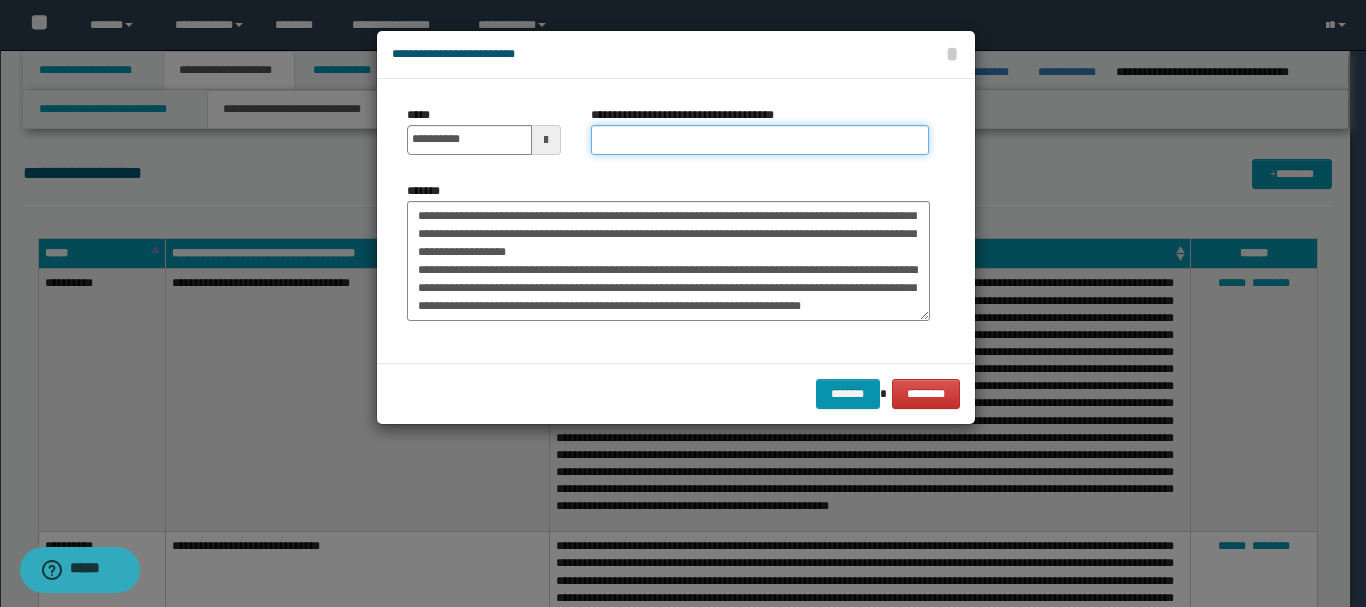 click on "**********" at bounding box center (760, 140) 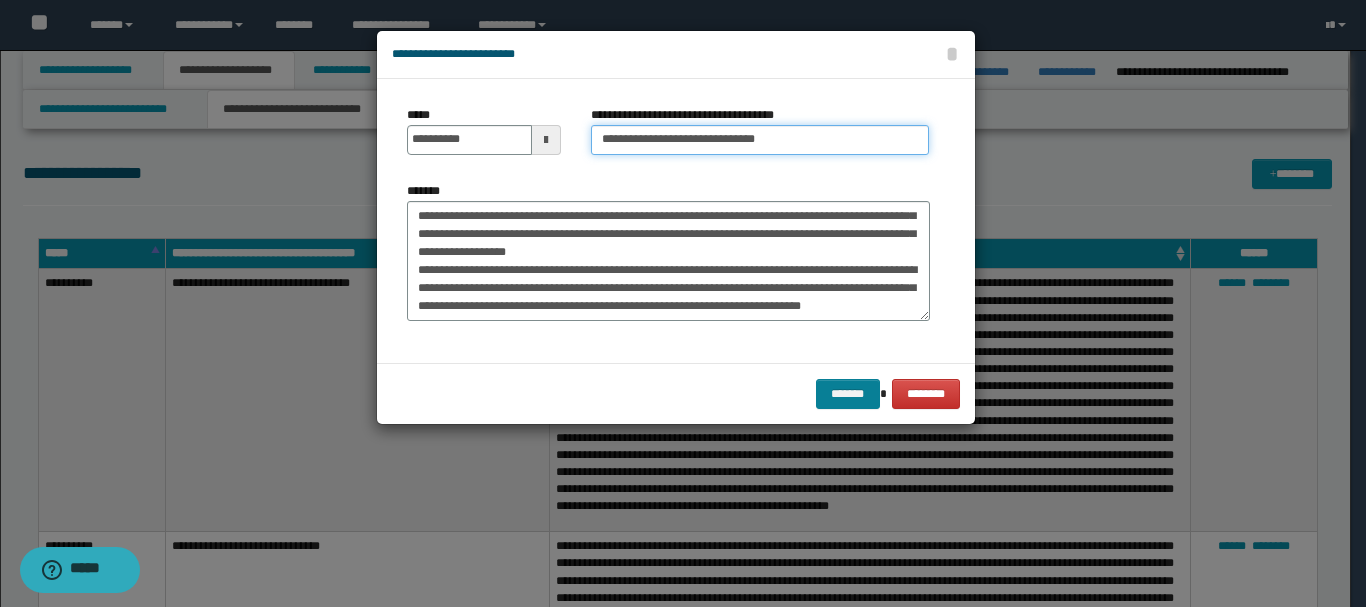 type on "**********" 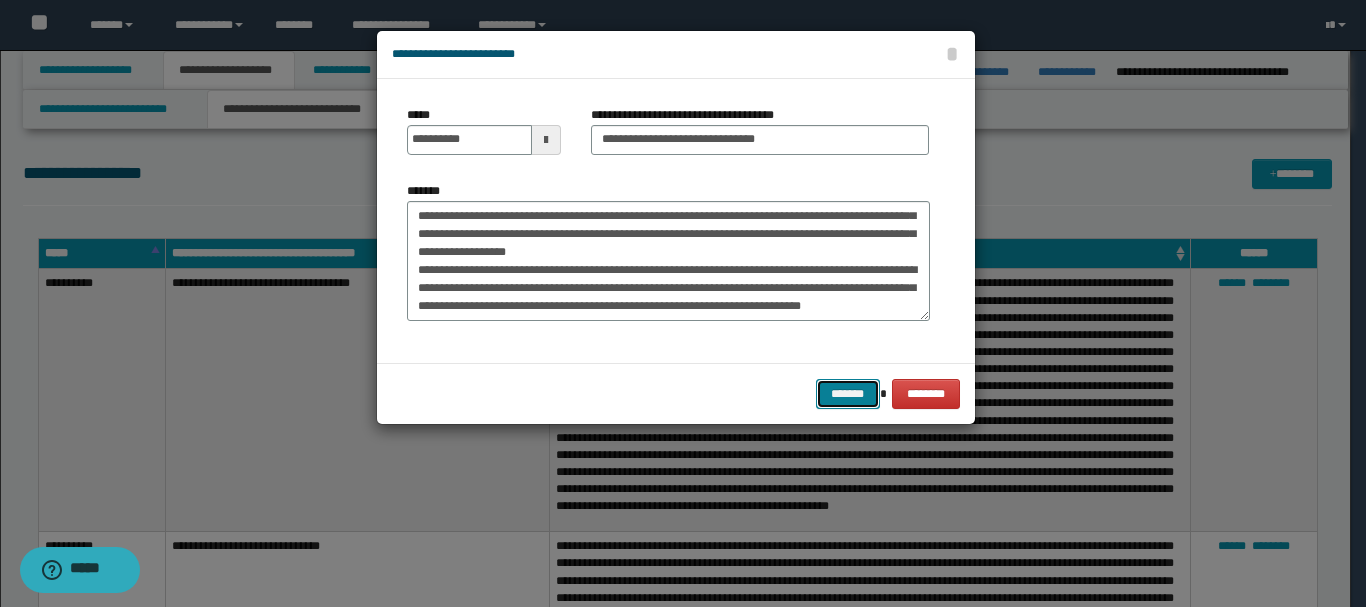 click on "*******" at bounding box center [848, 394] 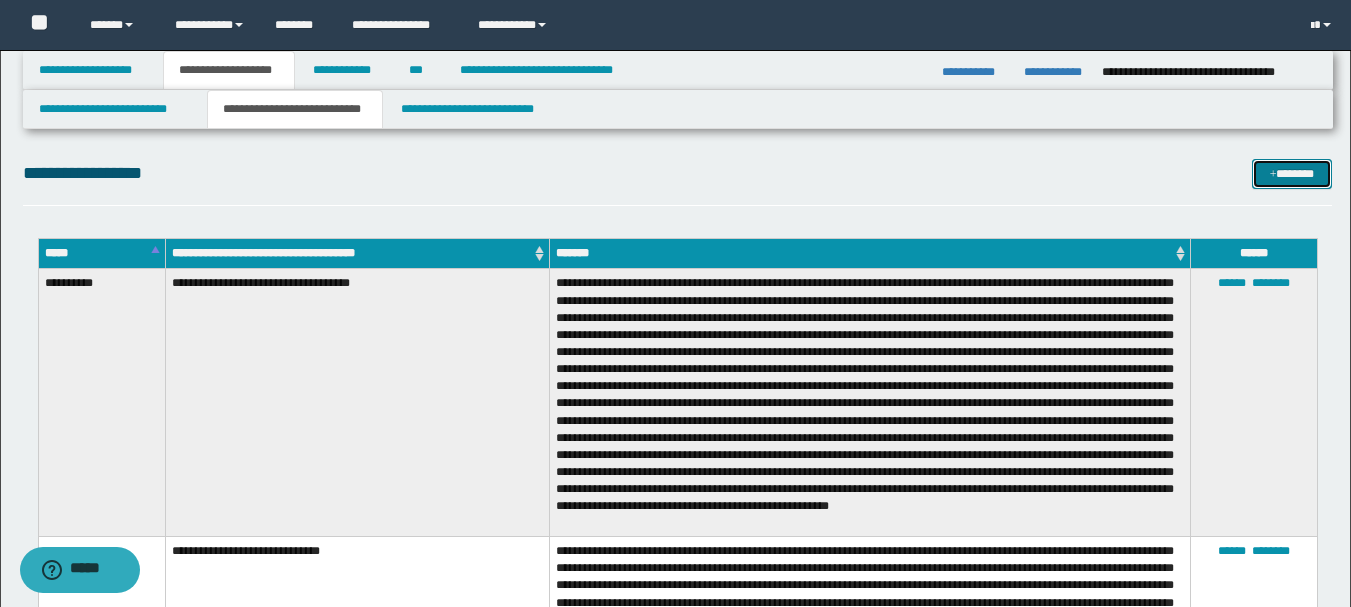 click on "*******" at bounding box center [1292, 174] 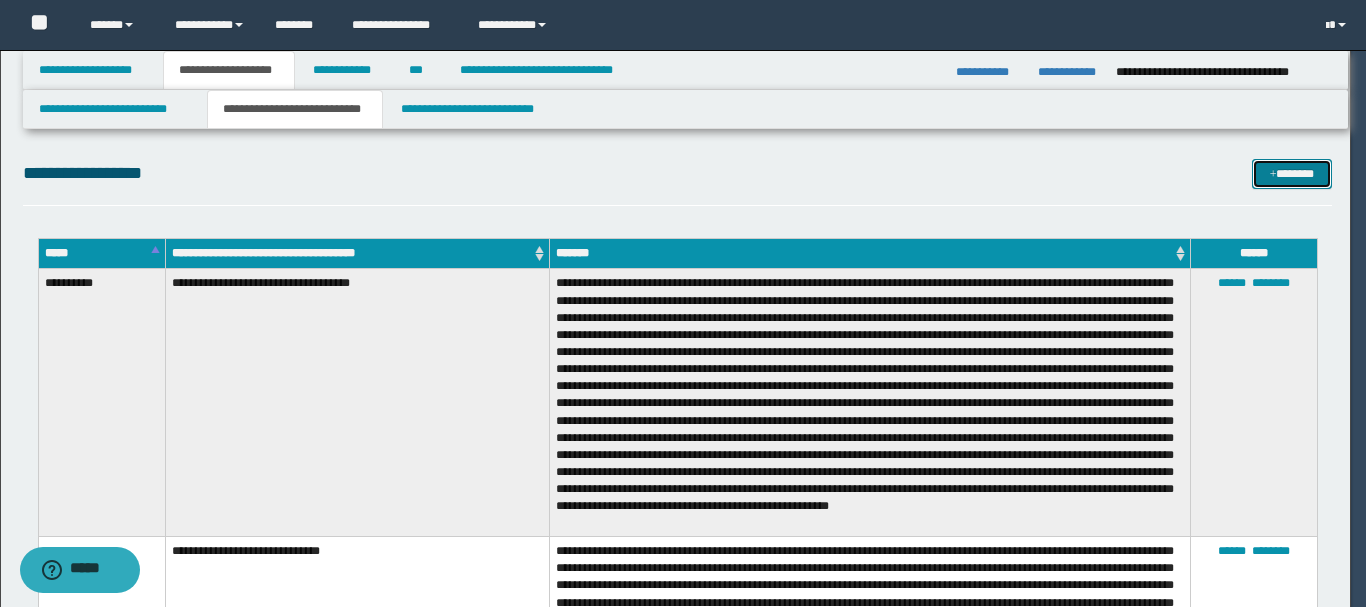 scroll, scrollTop: 0, scrollLeft: 0, axis: both 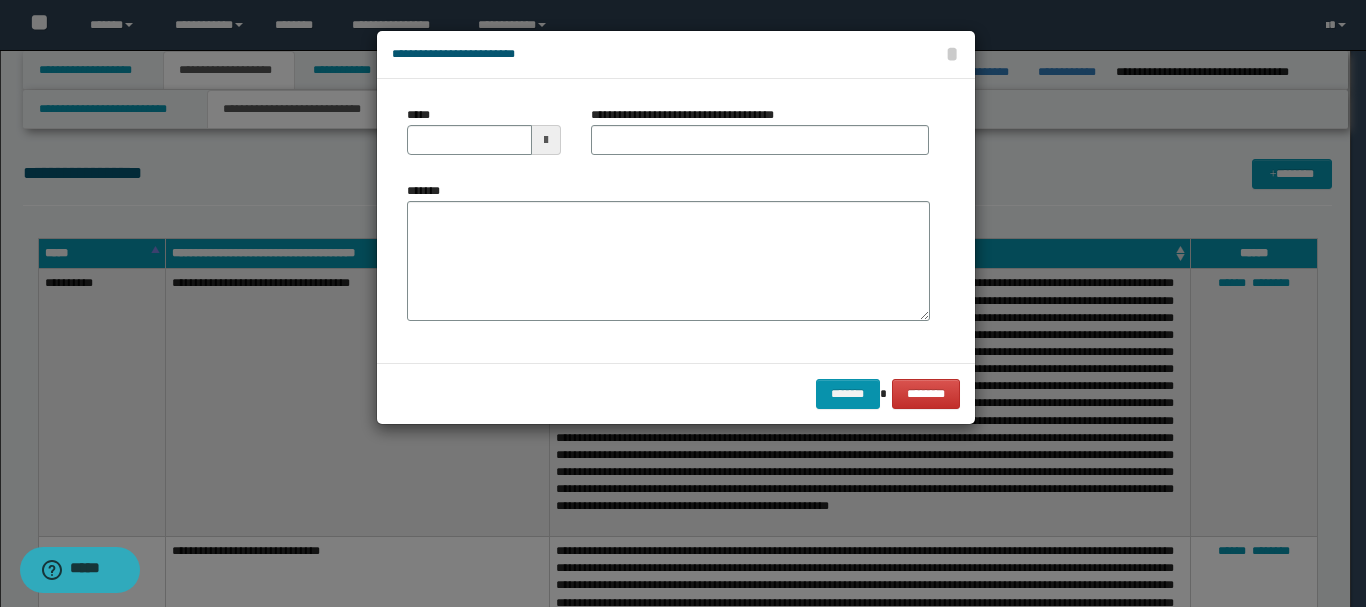 click at bounding box center [546, 140] 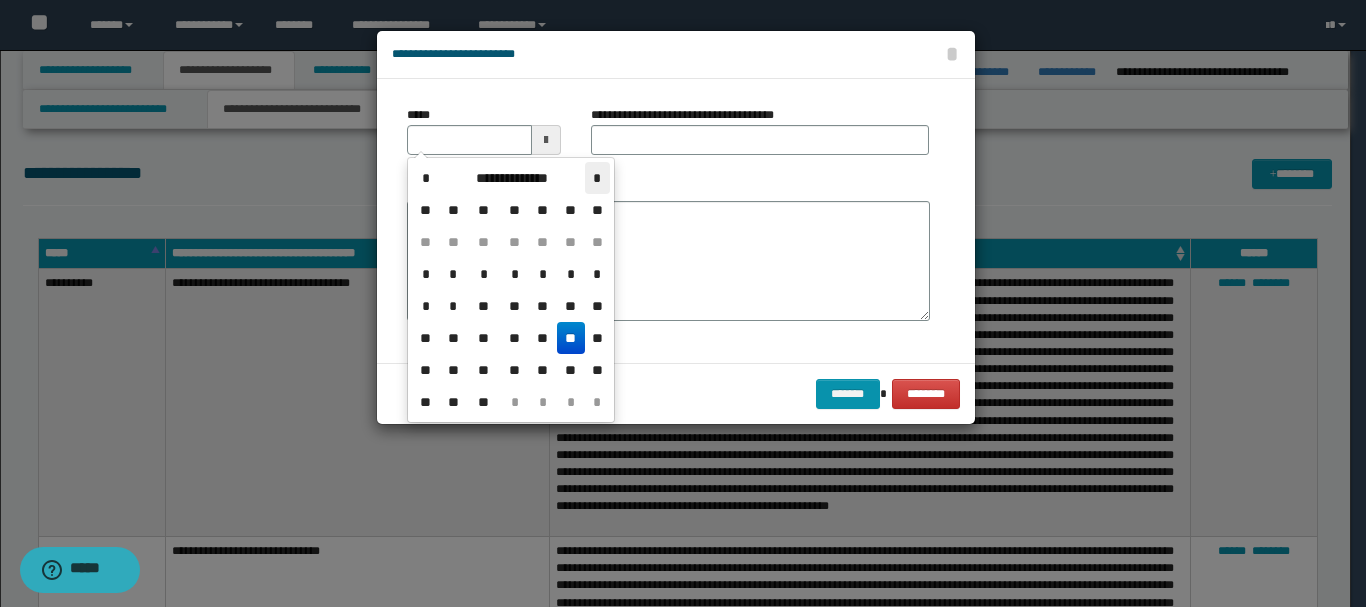 click on "*" at bounding box center (597, 178) 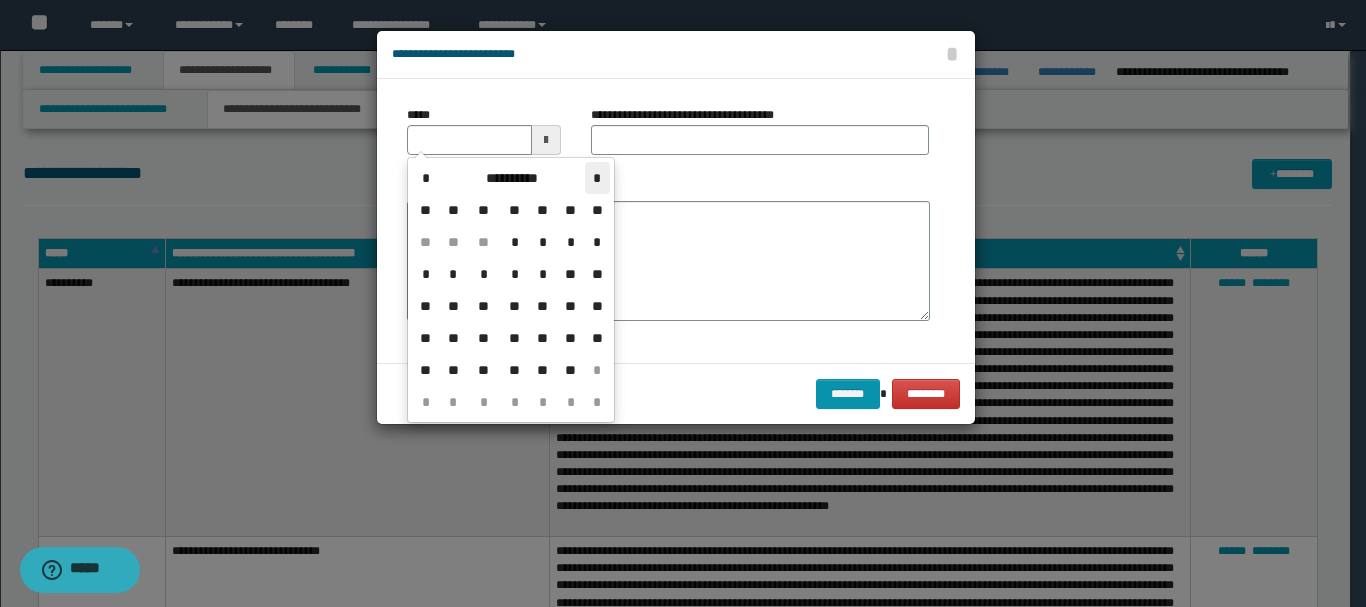 click on "*" at bounding box center (597, 178) 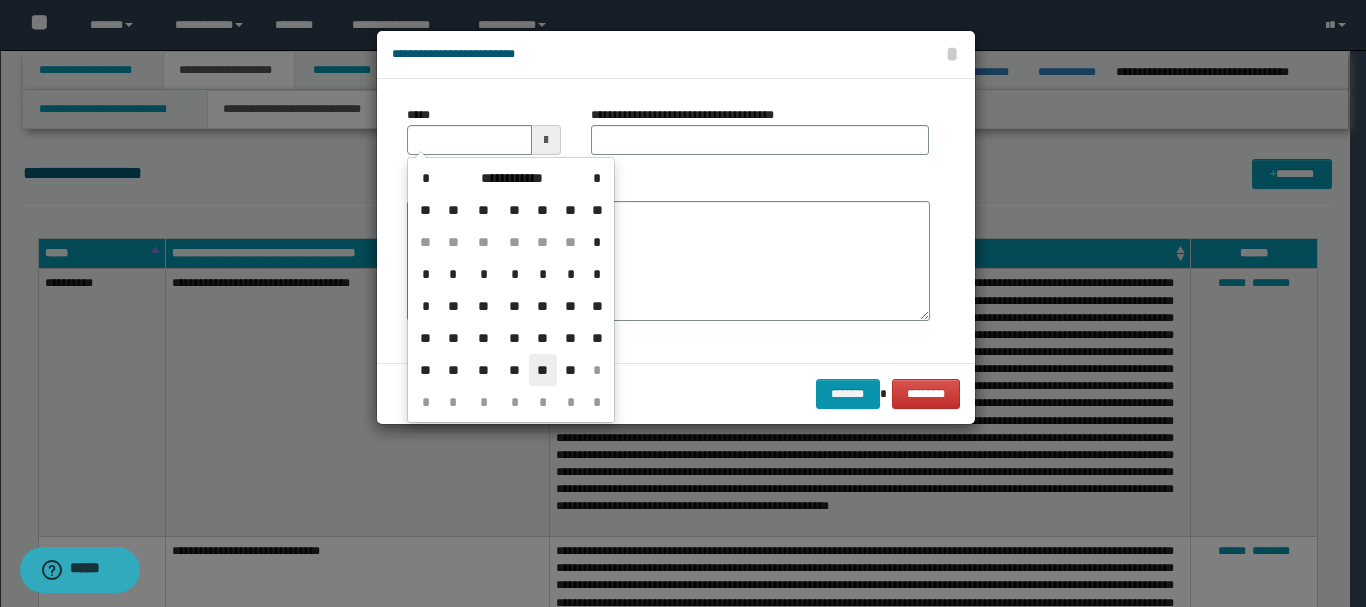 click on "**" at bounding box center (543, 370) 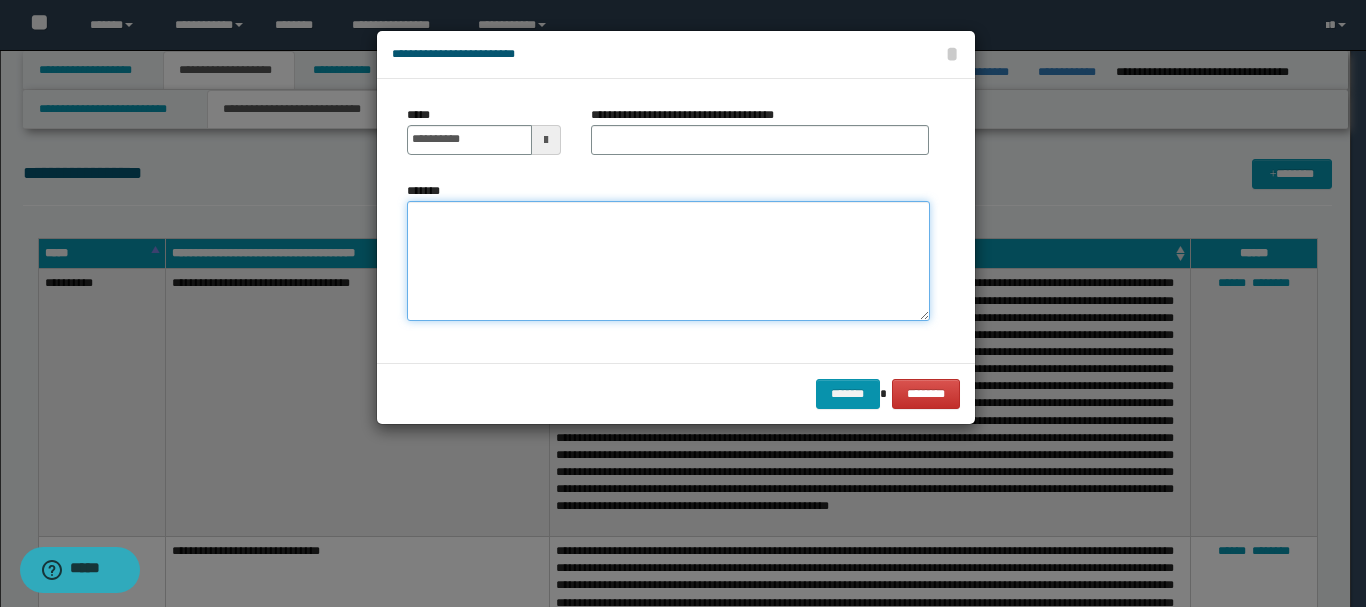 click on "*******" at bounding box center [668, 261] 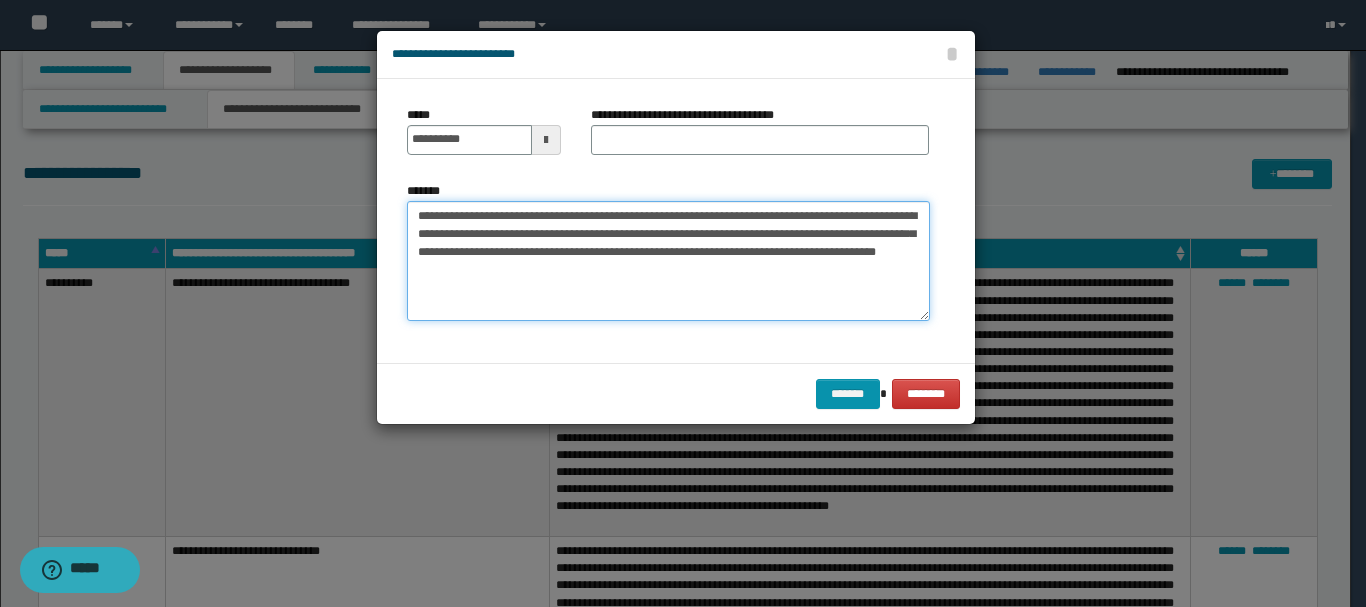 type on "**********" 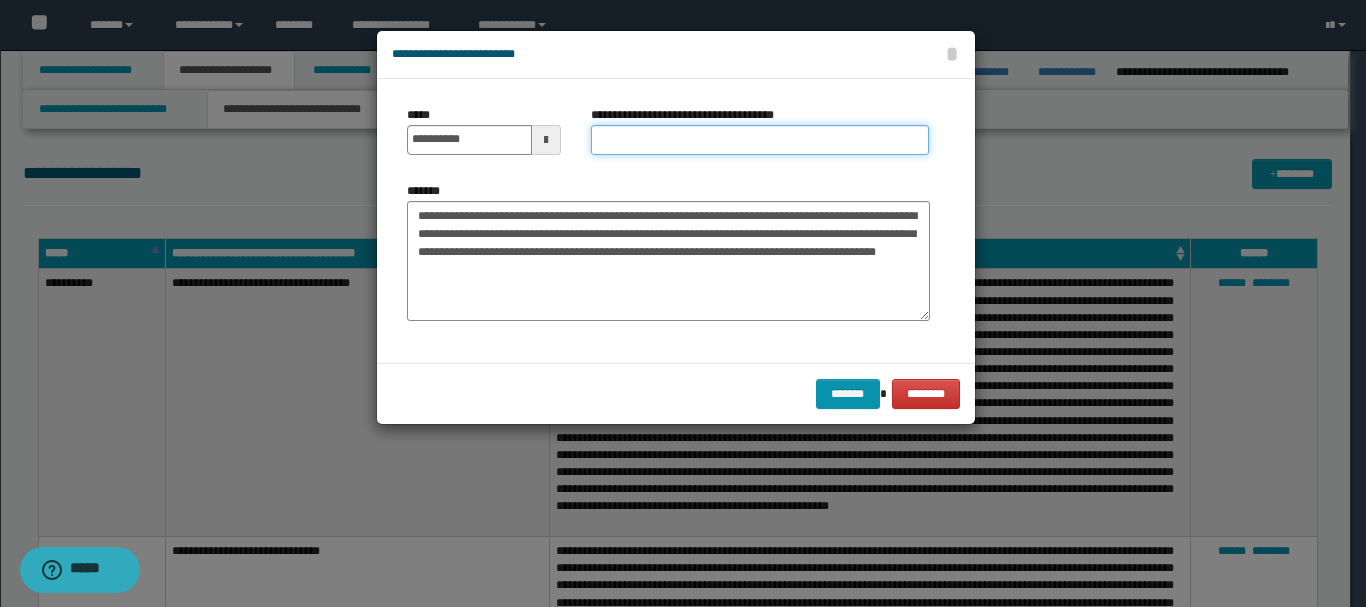 click on "**********" at bounding box center [760, 140] 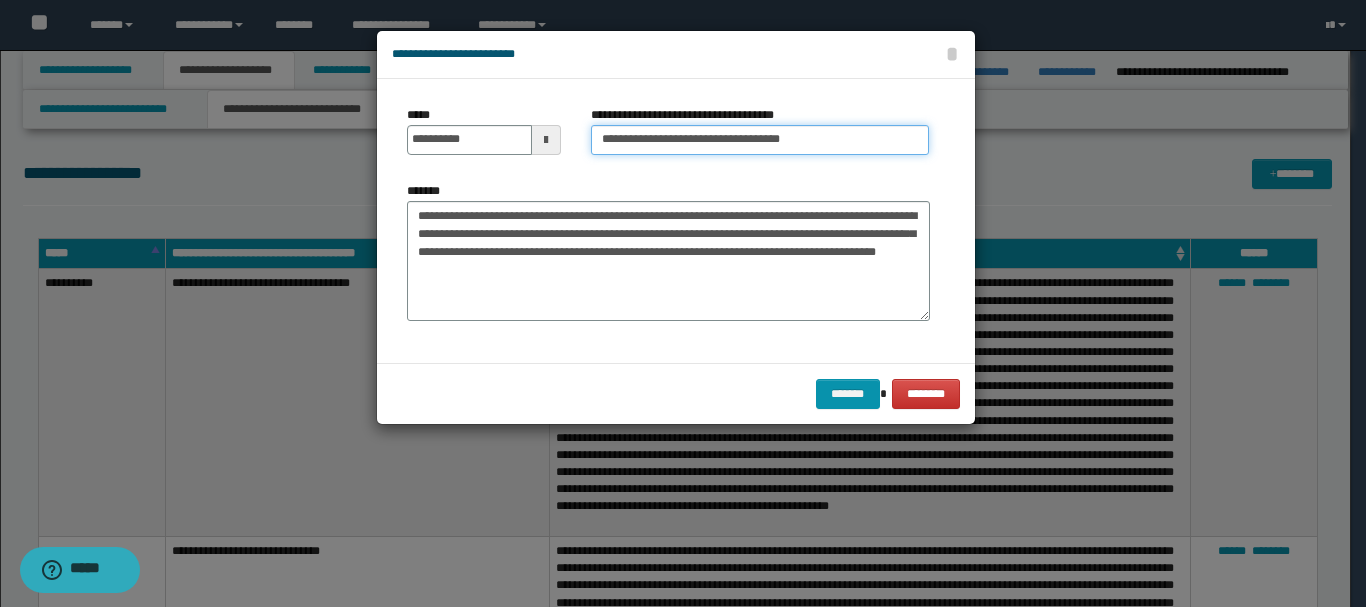 type on "**********" 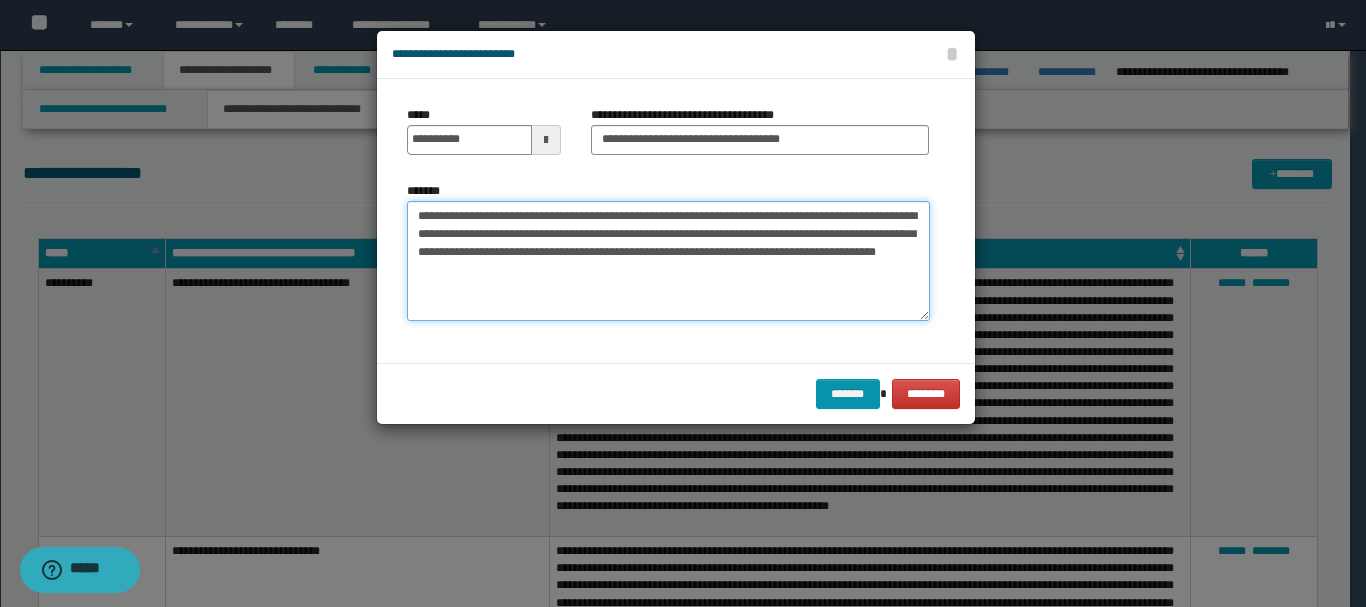 click on "**********" at bounding box center [668, 261] 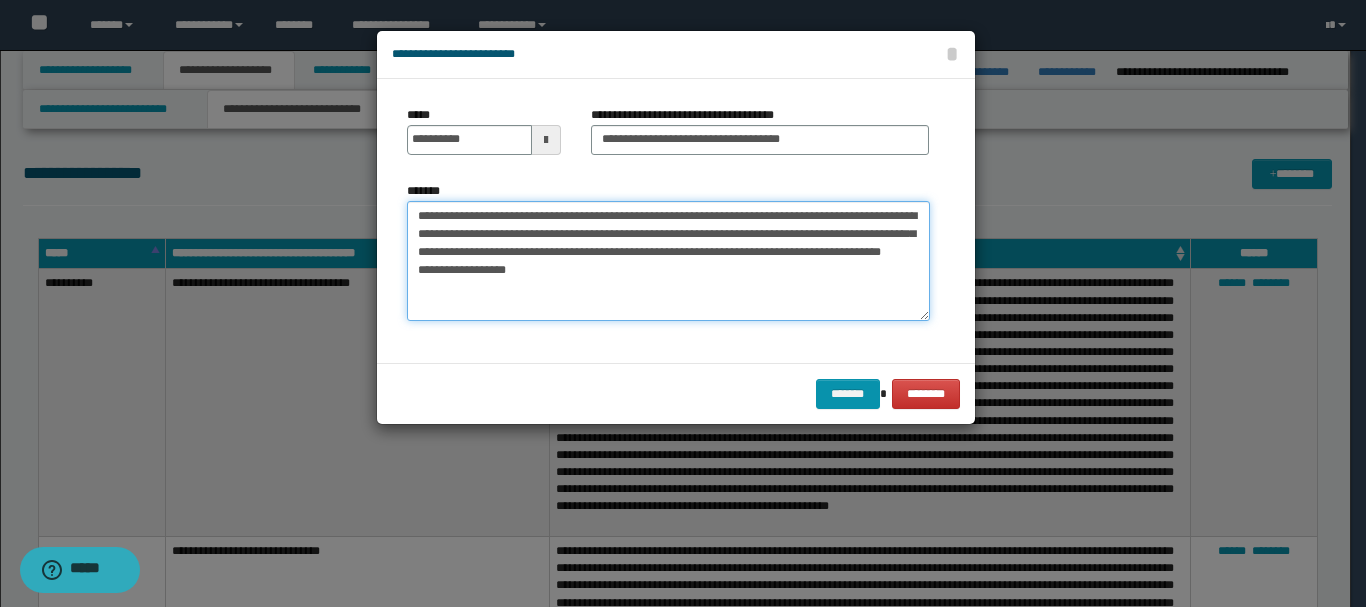 paste on "**********" 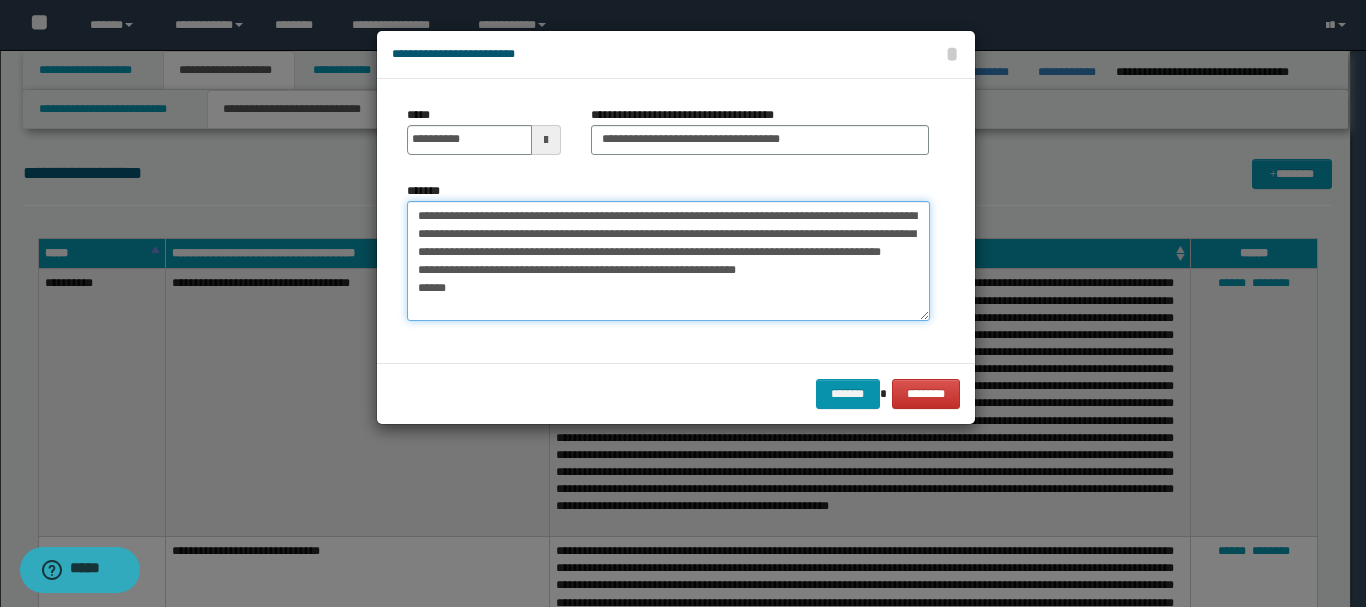 paste on "**********" 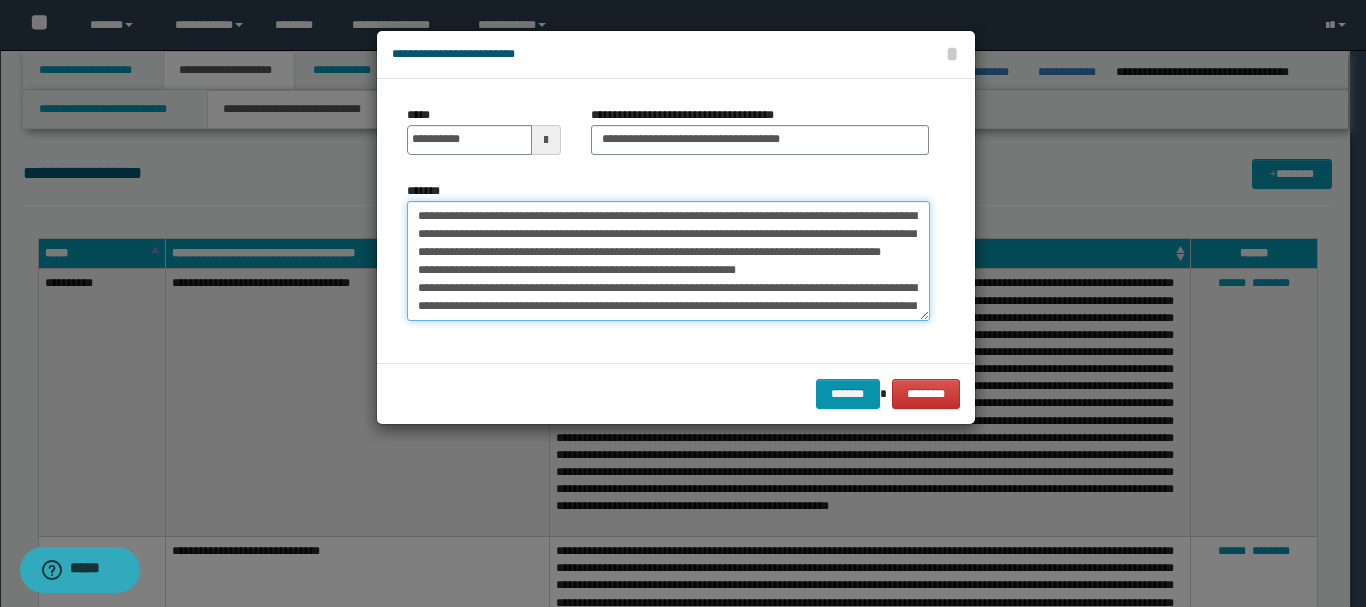 scroll, scrollTop: 84, scrollLeft: 0, axis: vertical 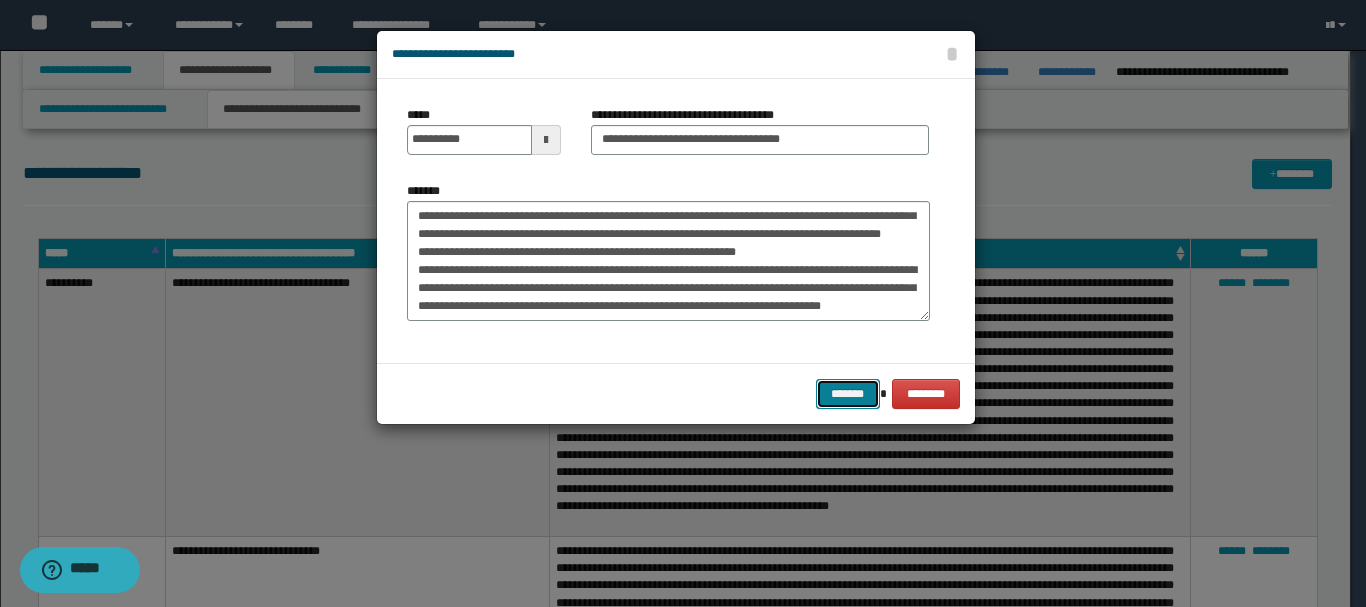 click on "*******" at bounding box center (848, 394) 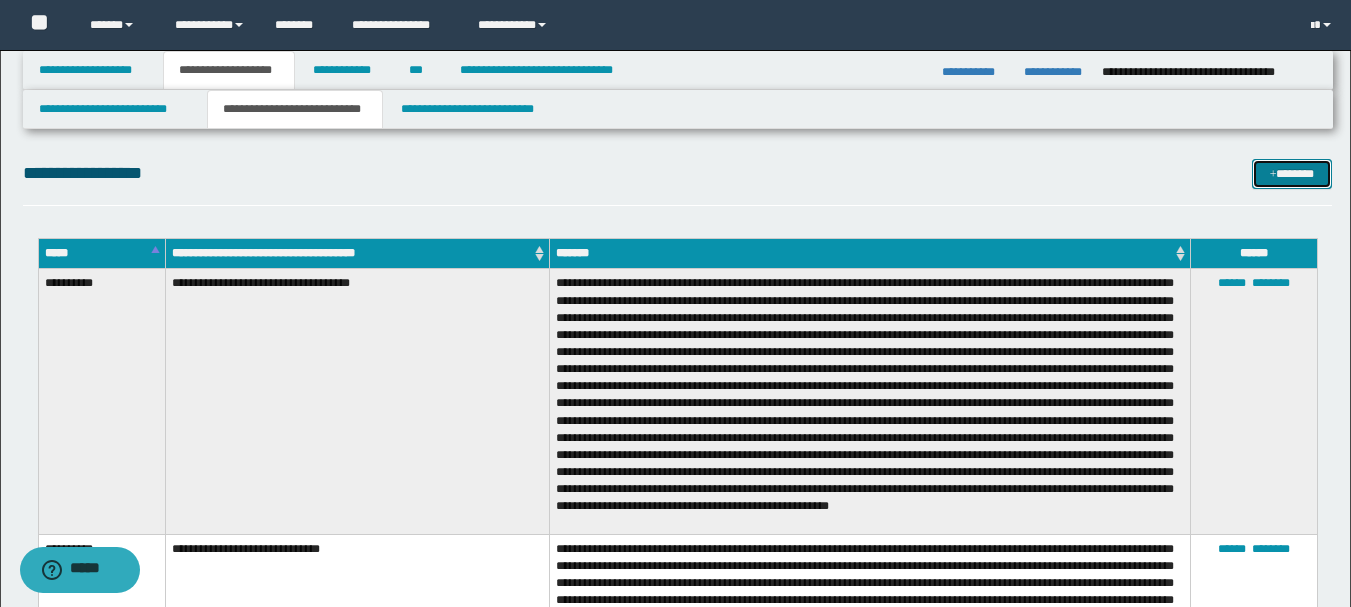 click on "*******" at bounding box center (1292, 174) 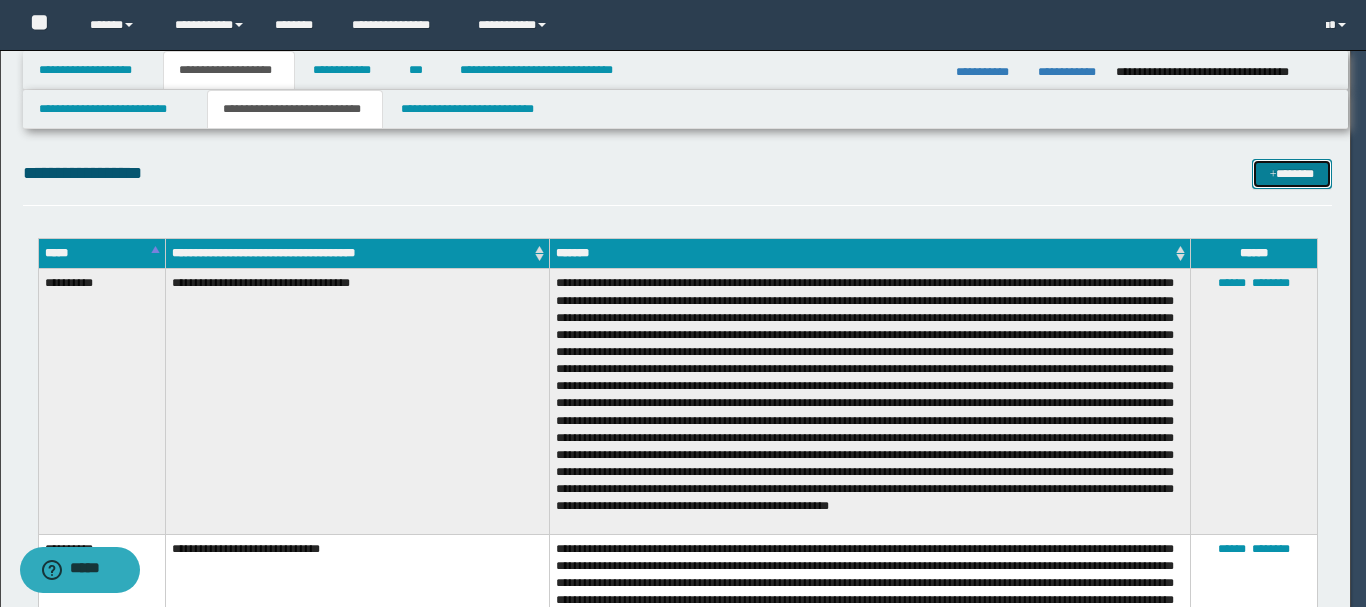 scroll, scrollTop: 0, scrollLeft: 0, axis: both 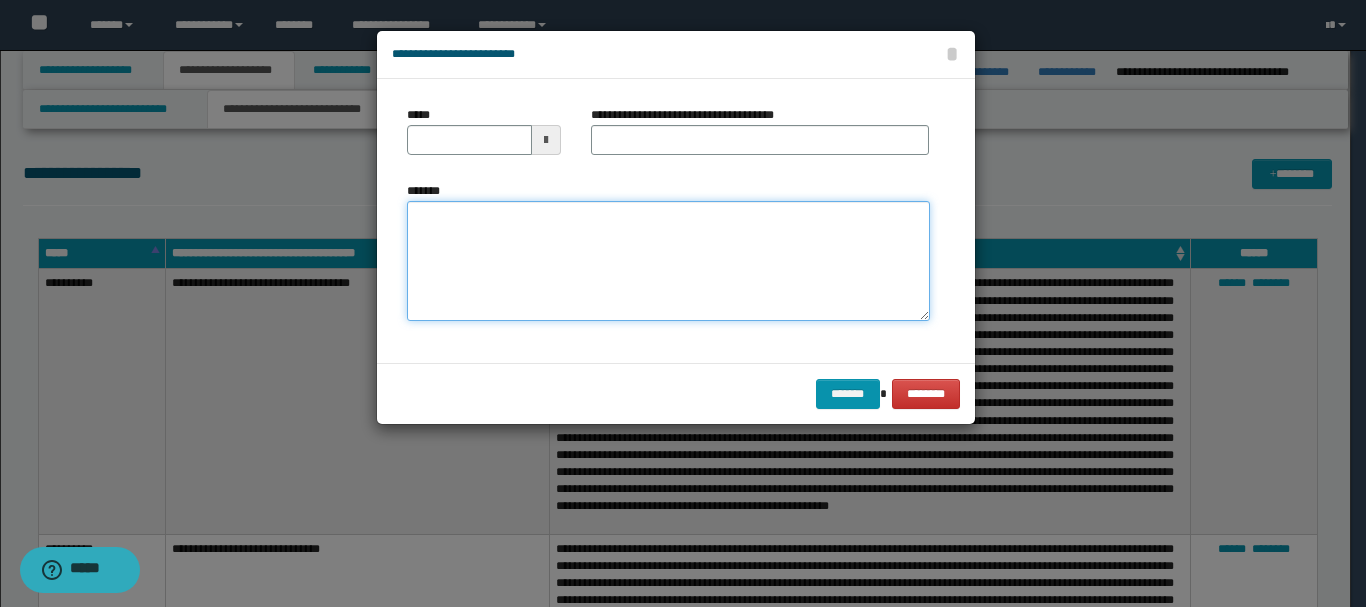 click on "*******" at bounding box center [668, 261] 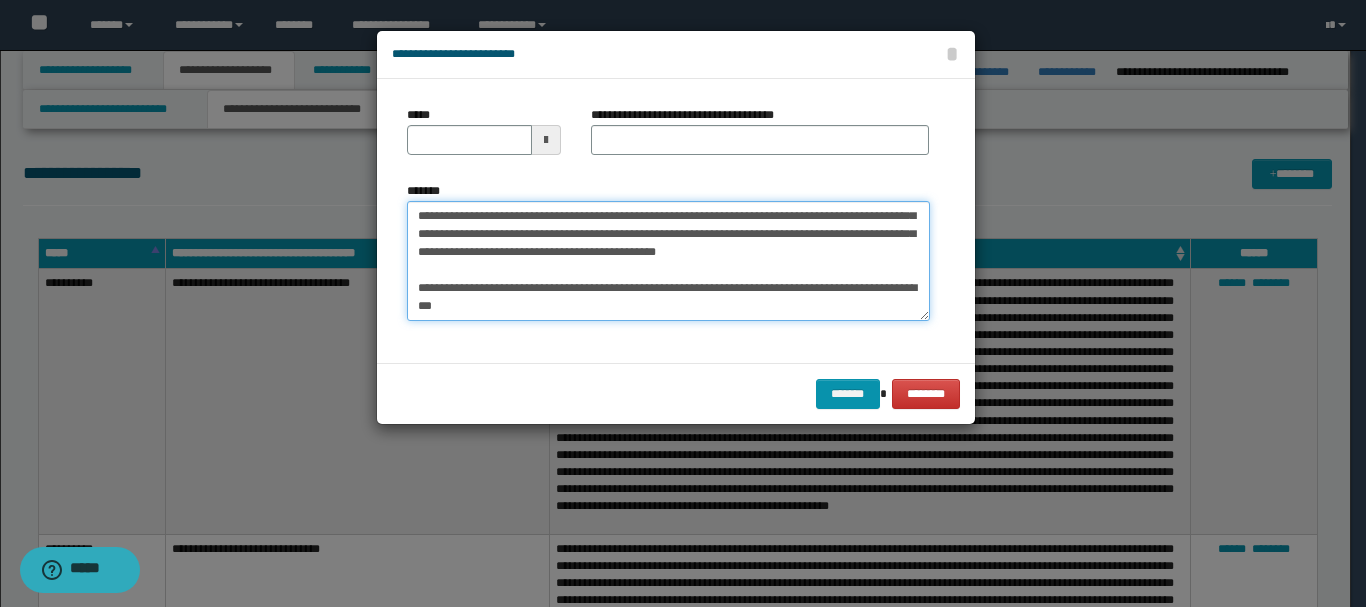 scroll, scrollTop: 0, scrollLeft: 0, axis: both 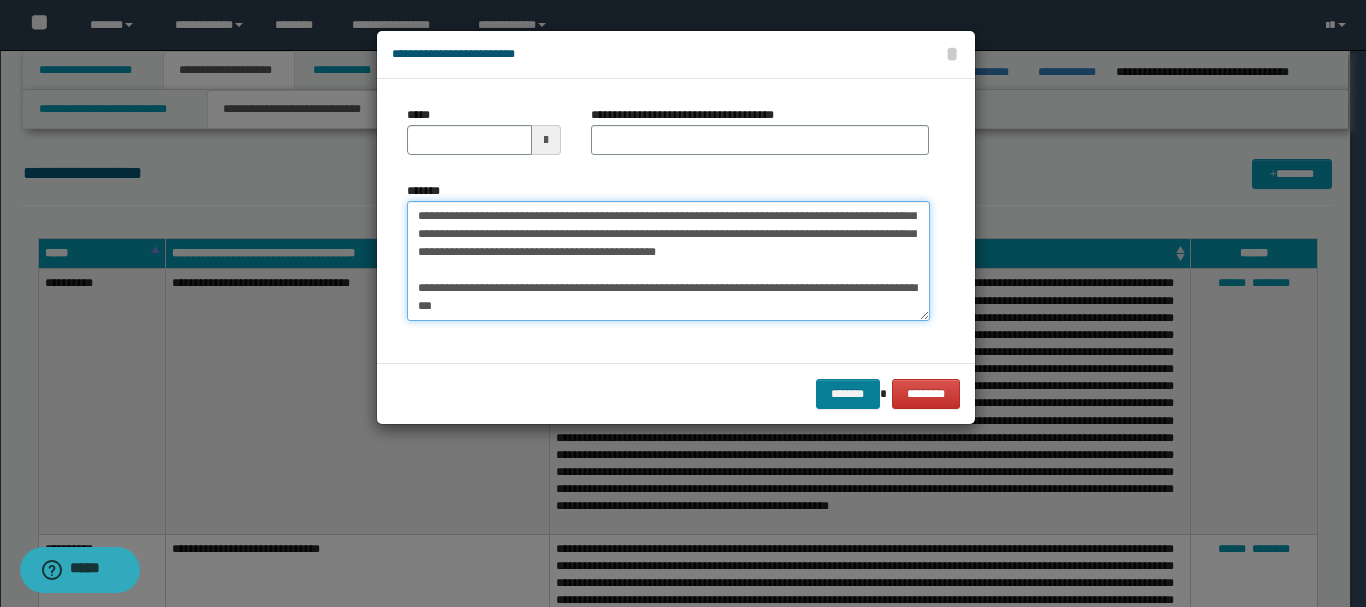 drag, startPoint x: 859, startPoint y: 295, endPoint x: 875, endPoint y: 381, distance: 87.47571 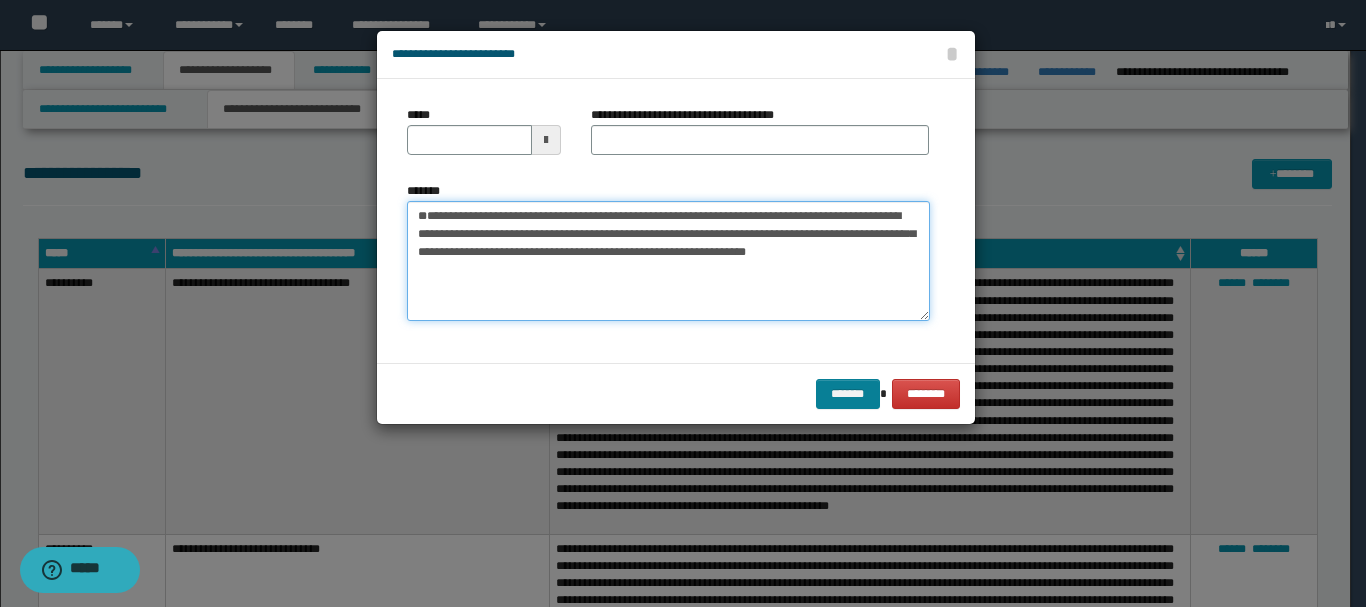 scroll, scrollTop: 0, scrollLeft: 0, axis: both 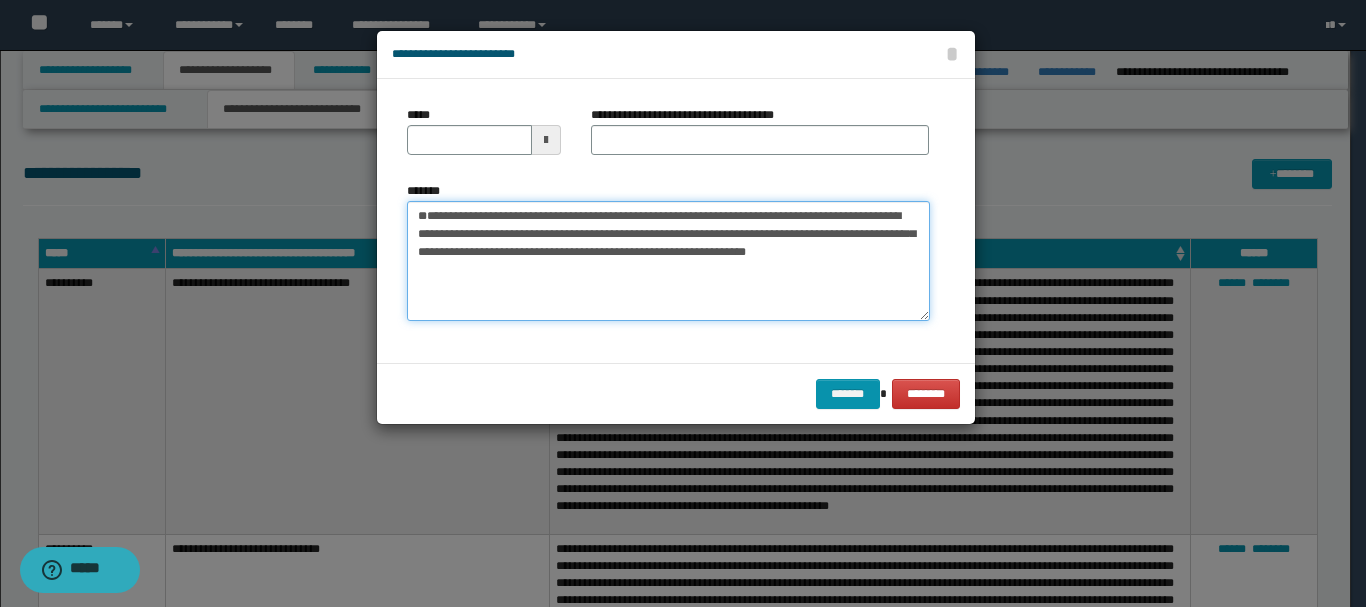 type 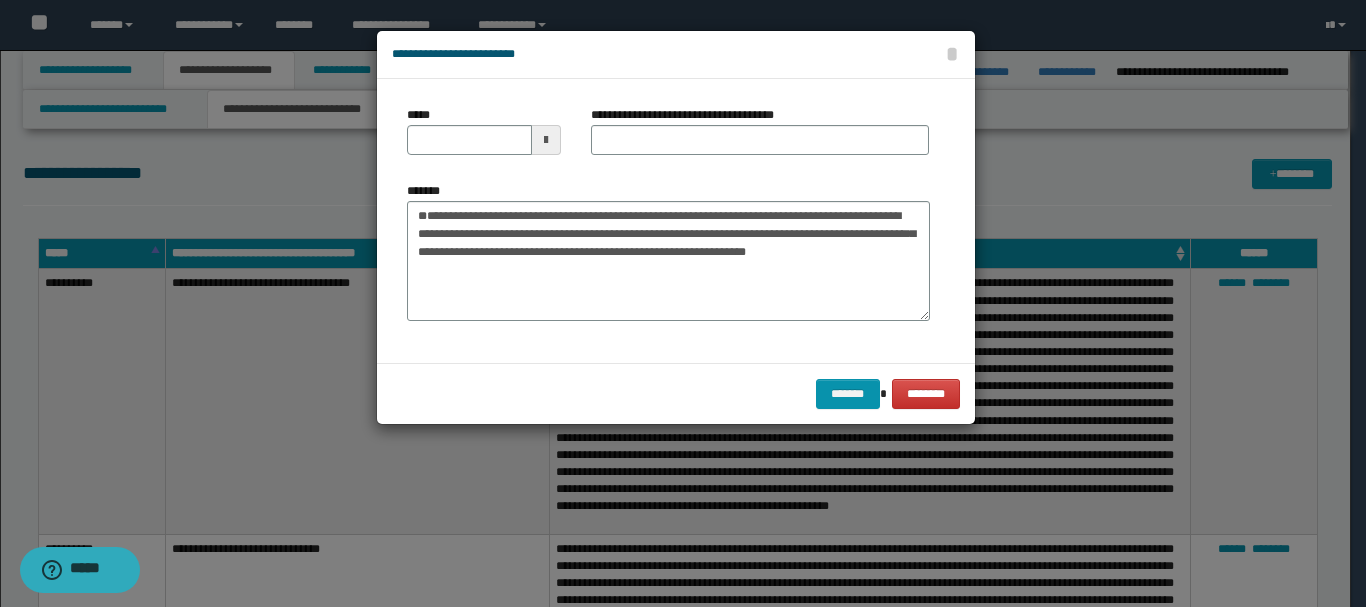 click at bounding box center (546, 140) 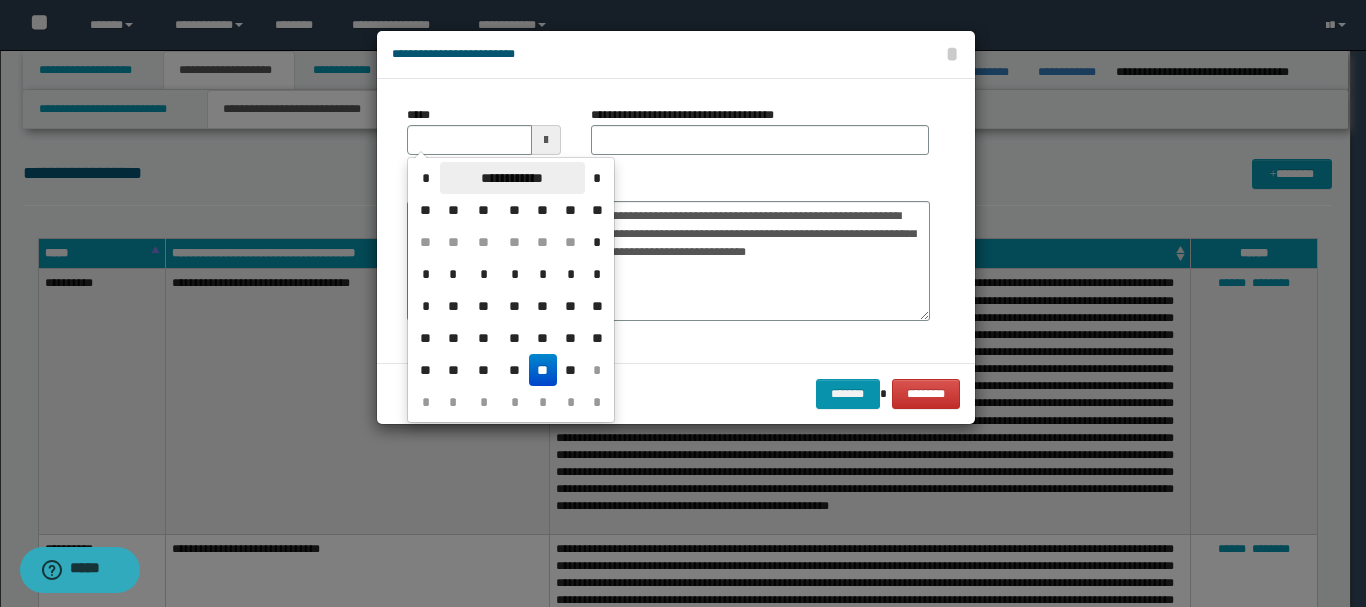 click on "**********" at bounding box center [512, 178] 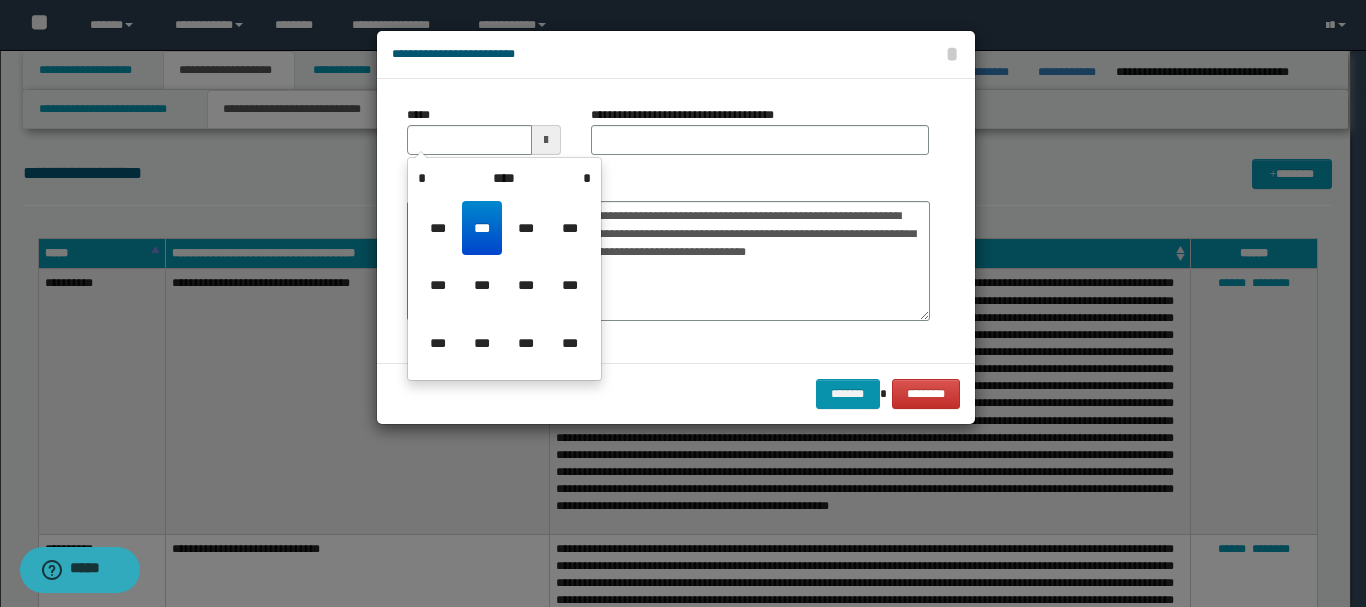 click on "****" at bounding box center [504, 178] 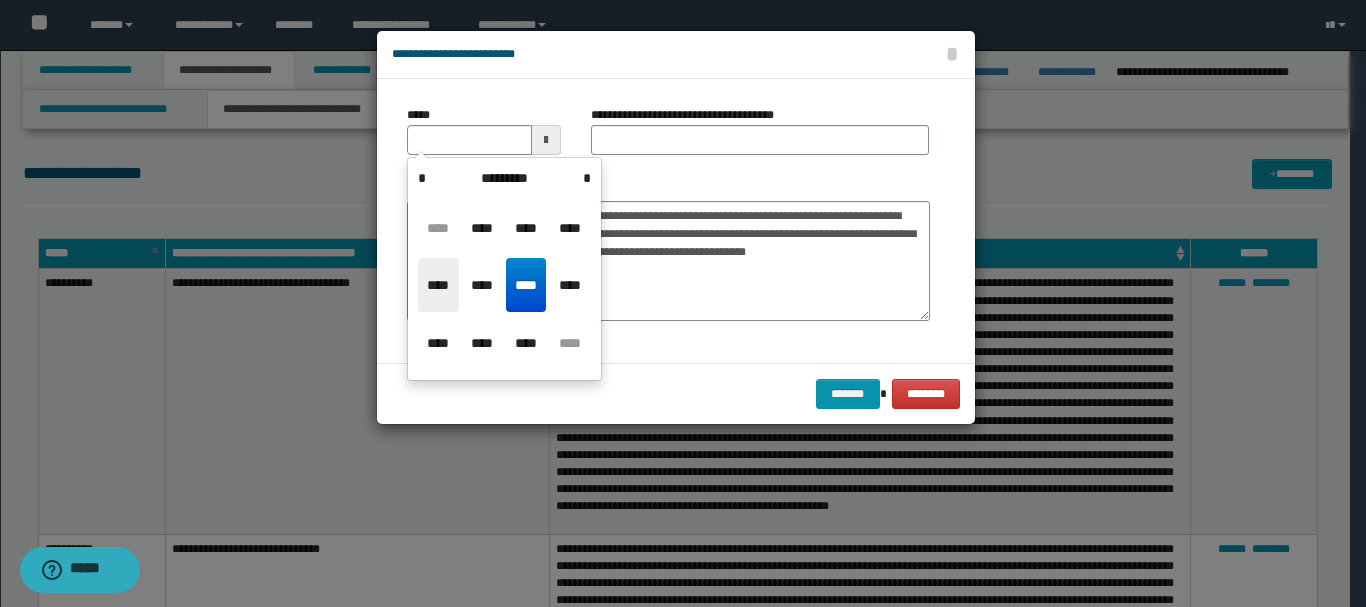 click on "****" at bounding box center (438, 285) 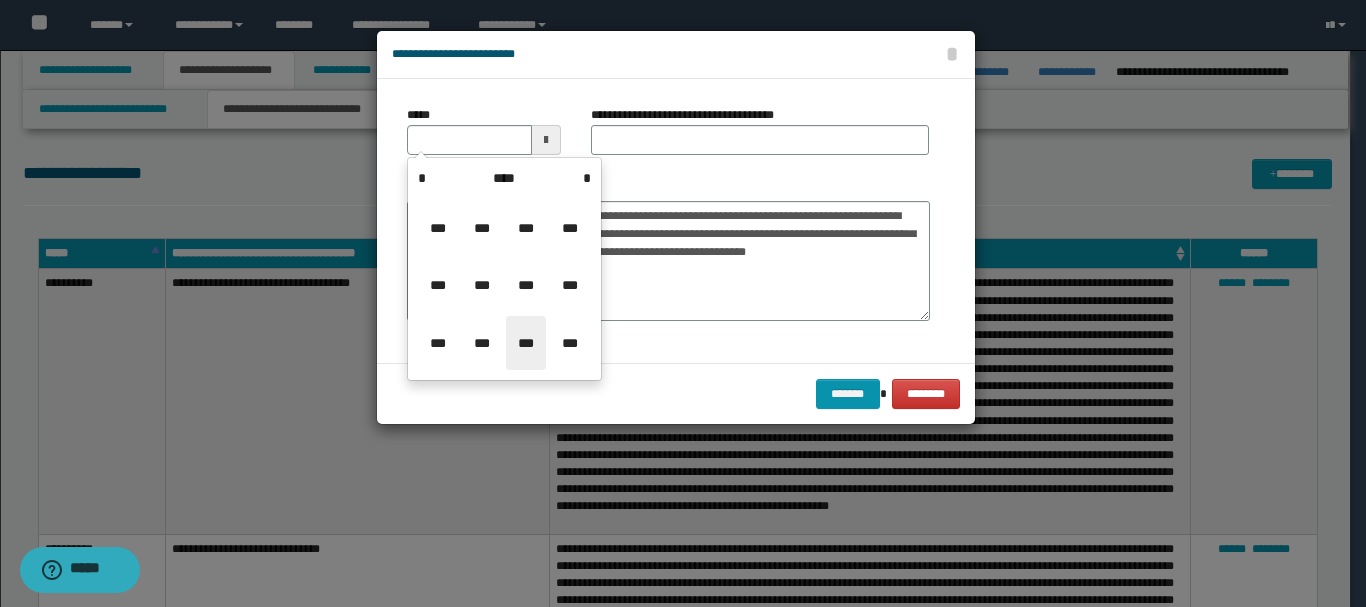 click on "***" at bounding box center [526, 343] 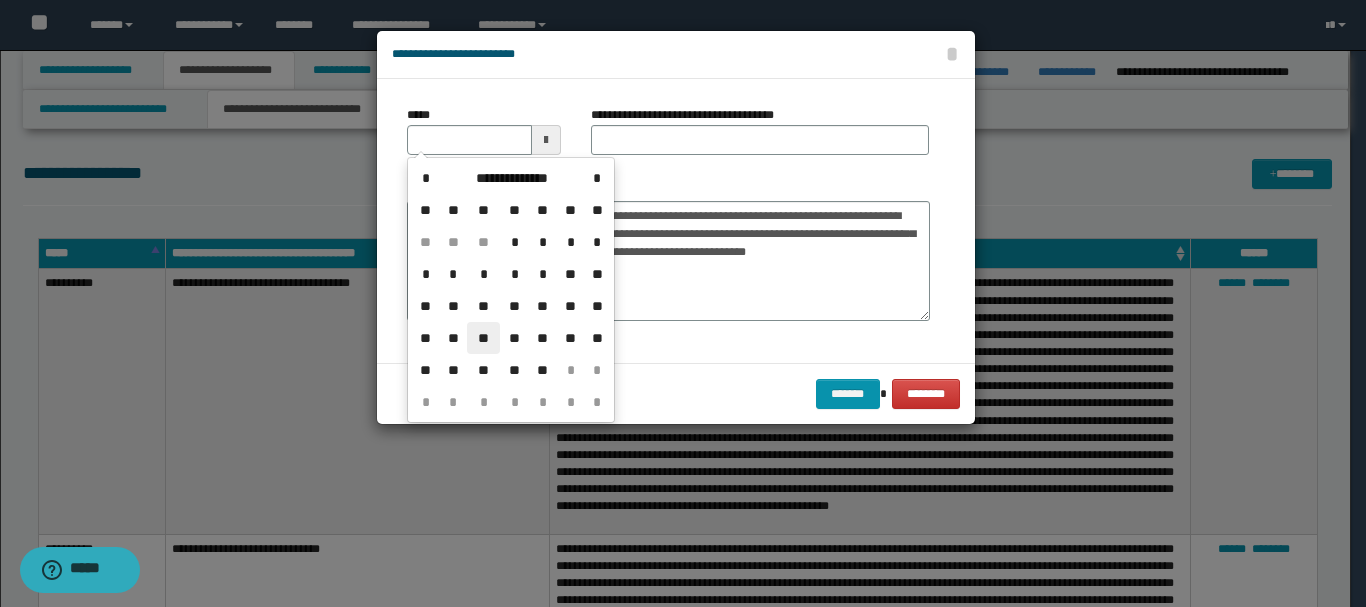 click on "**" at bounding box center (483, 338) 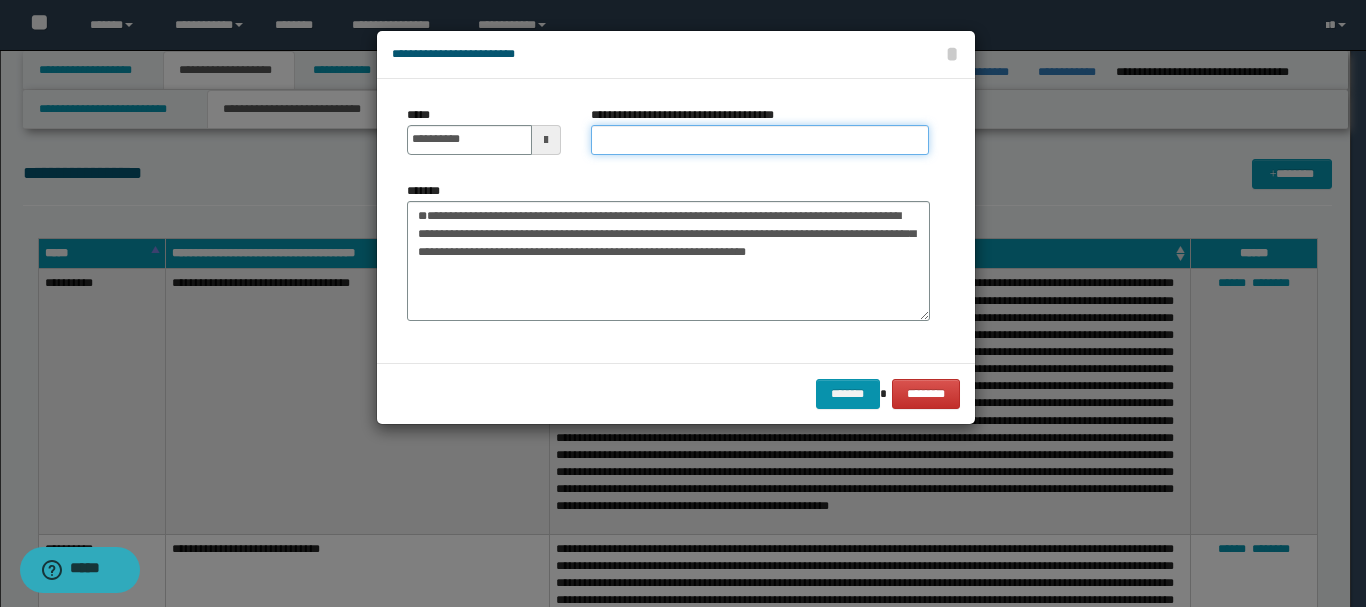 click on "**********" at bounding box center [760, 140] 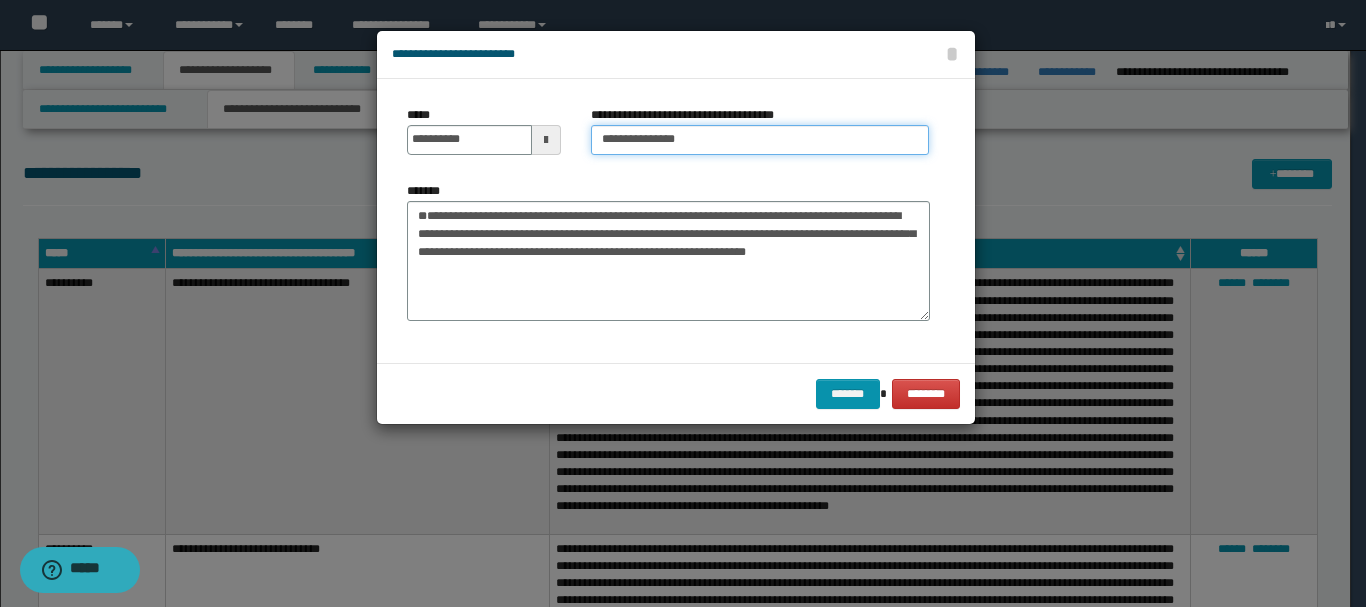 type on "**********" 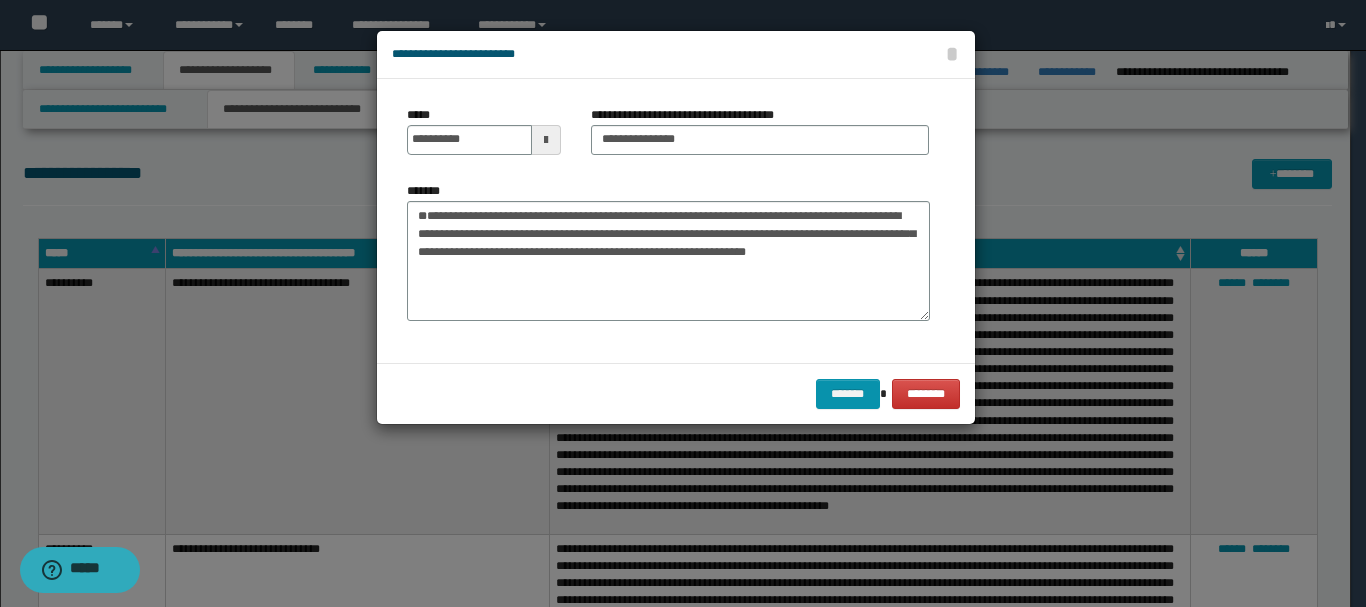 click on "*******
********" at bounding box center [676, 393] 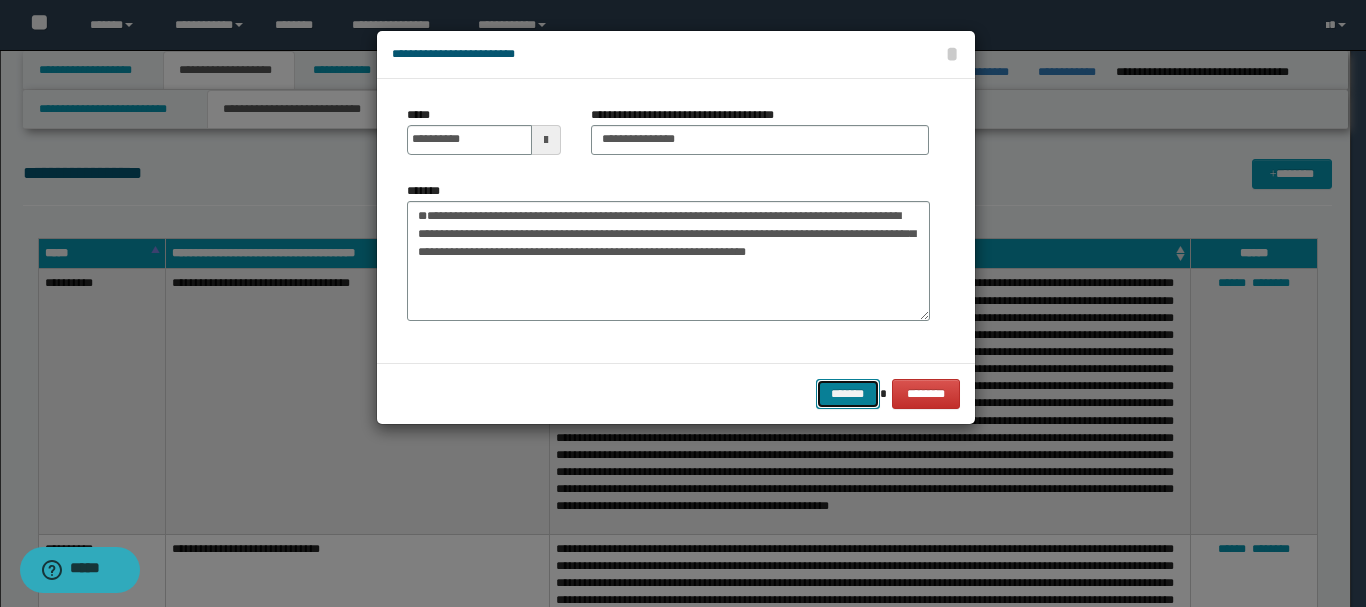 click on "*******" at bounding box center (848, 394) 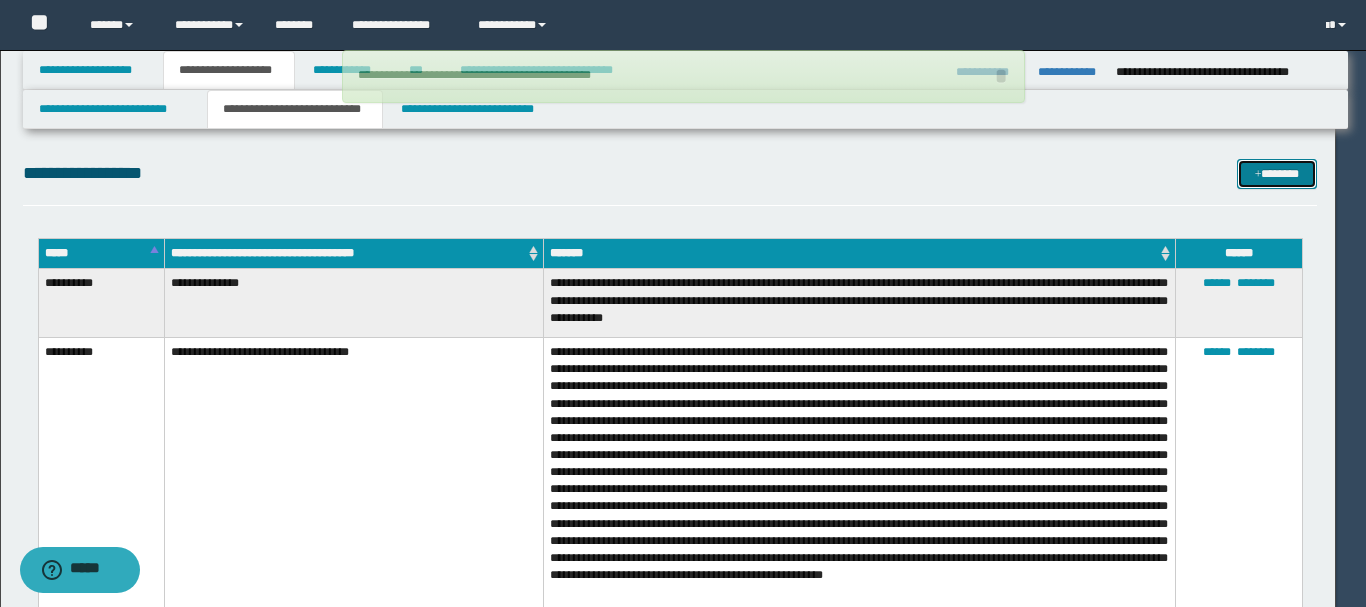 type 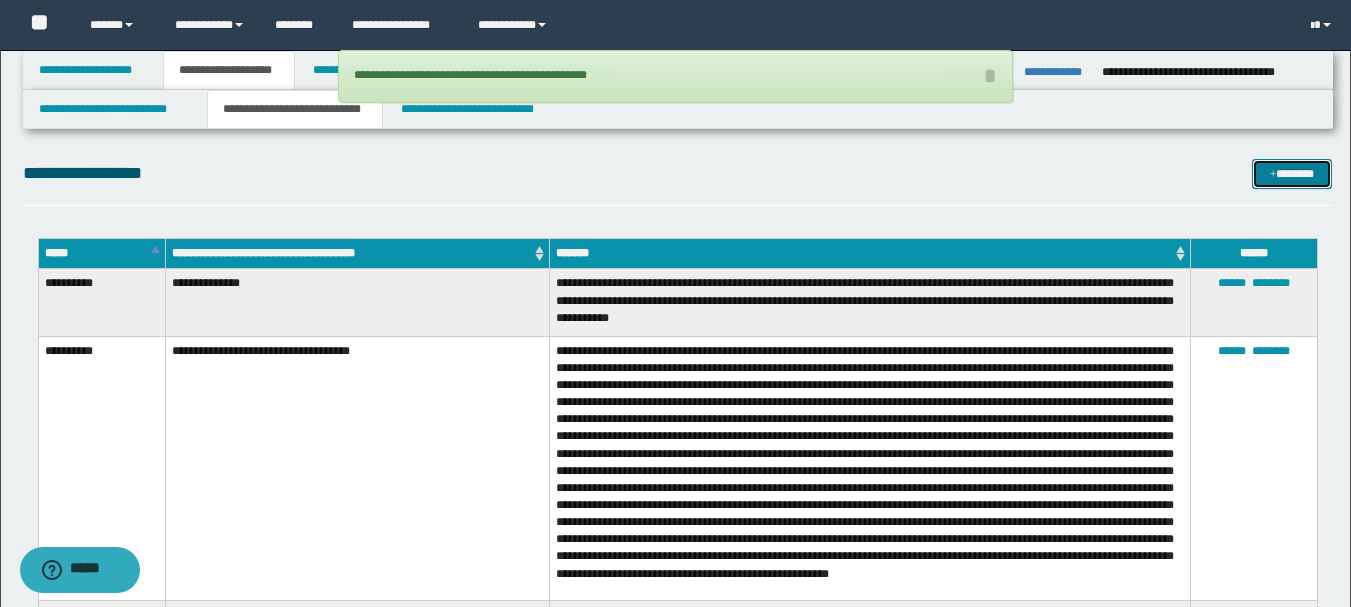 click on "*******" at bounding box center (1292, 174) 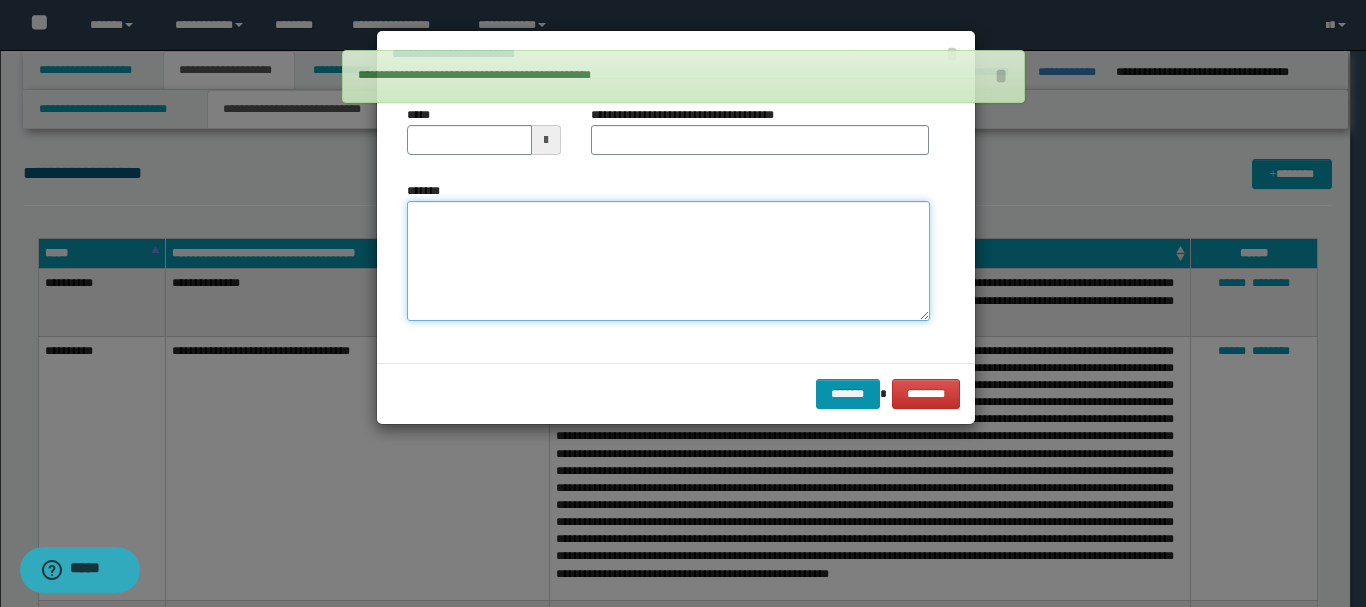 click on "*******" at bounding box center (668, 261) 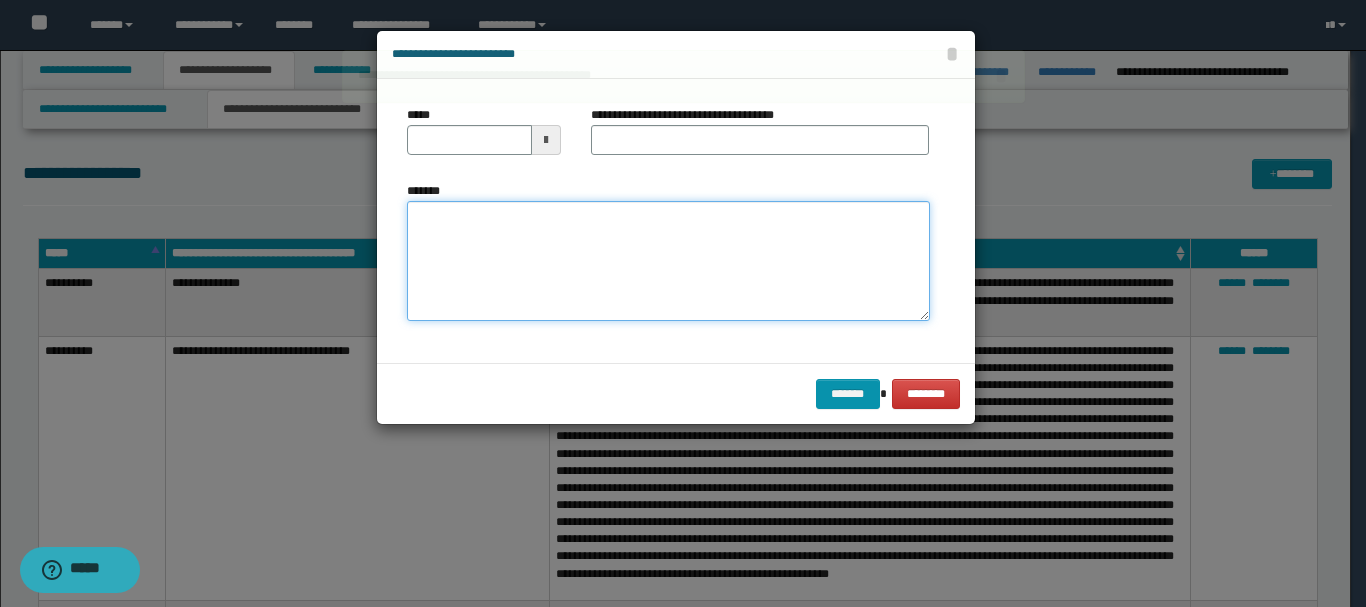 paste on "**********" 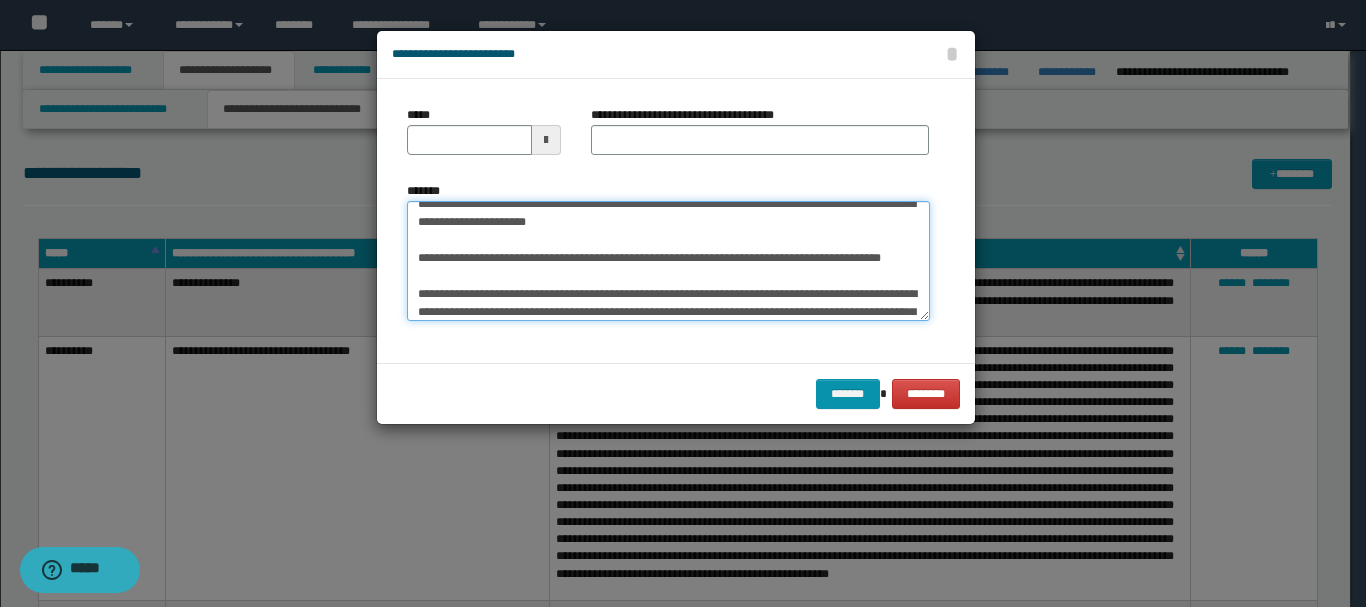 scroll, scrollTop: 200, scrollLeft: 0, axis: vertical 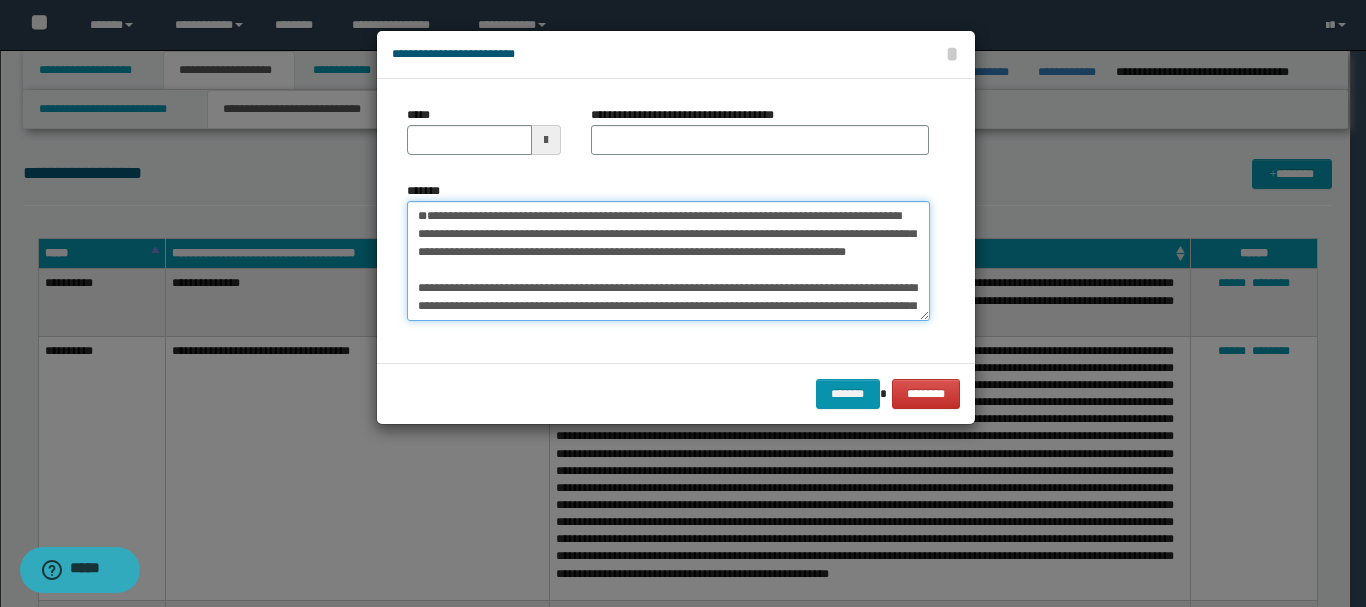drag, startPoint x: 590, startPoint y: 244, endPoint x: 398, endPoint y: 190, distance: 199.44925 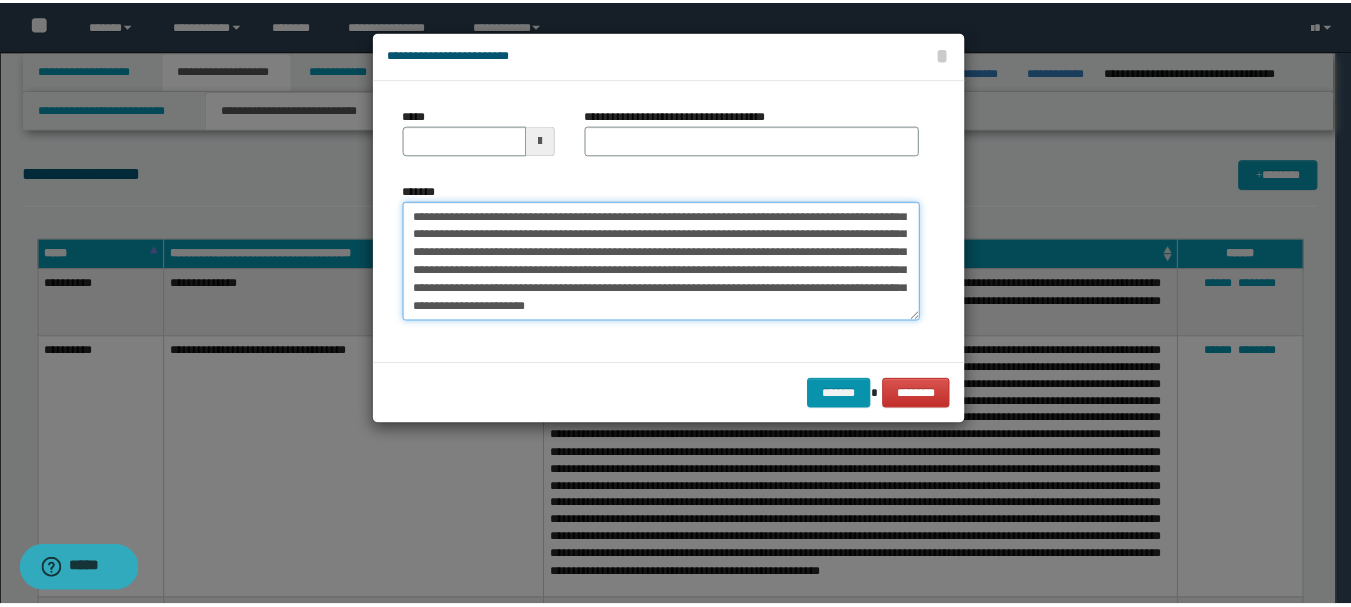 scroll, scrollTop: 0, scrollLeft: 0, axis: both 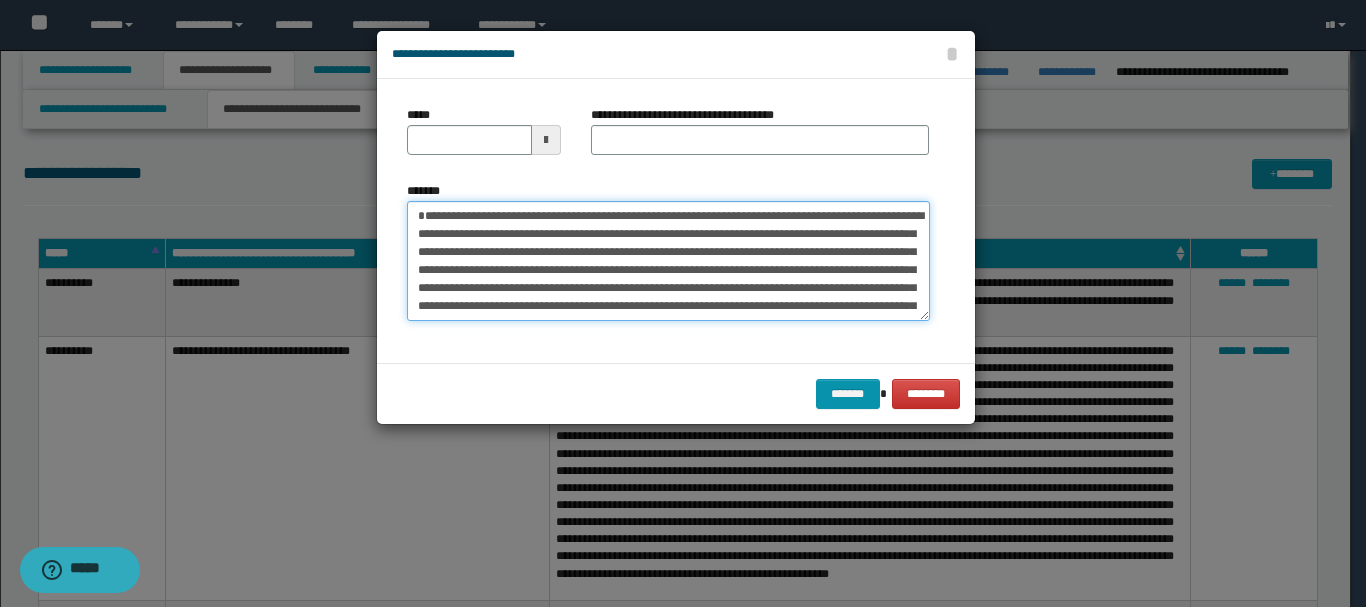 type on "**********" 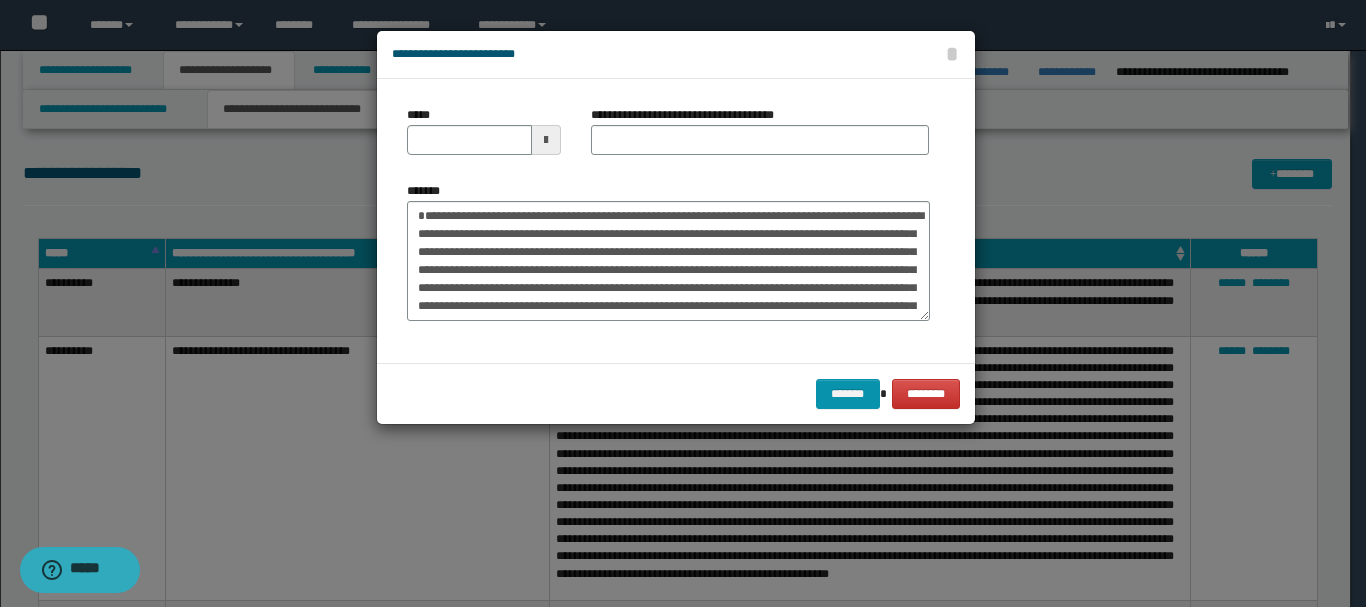 click at bounding box center [546, 140] 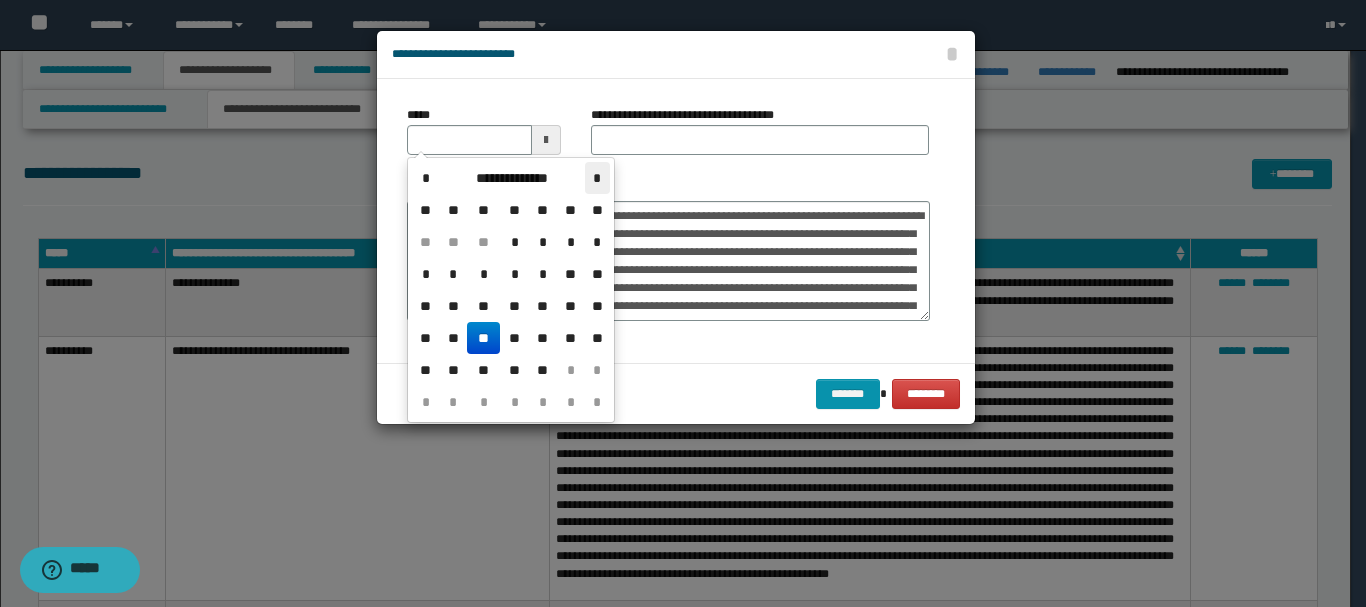 click on "*" at bounding box center (597, 178) 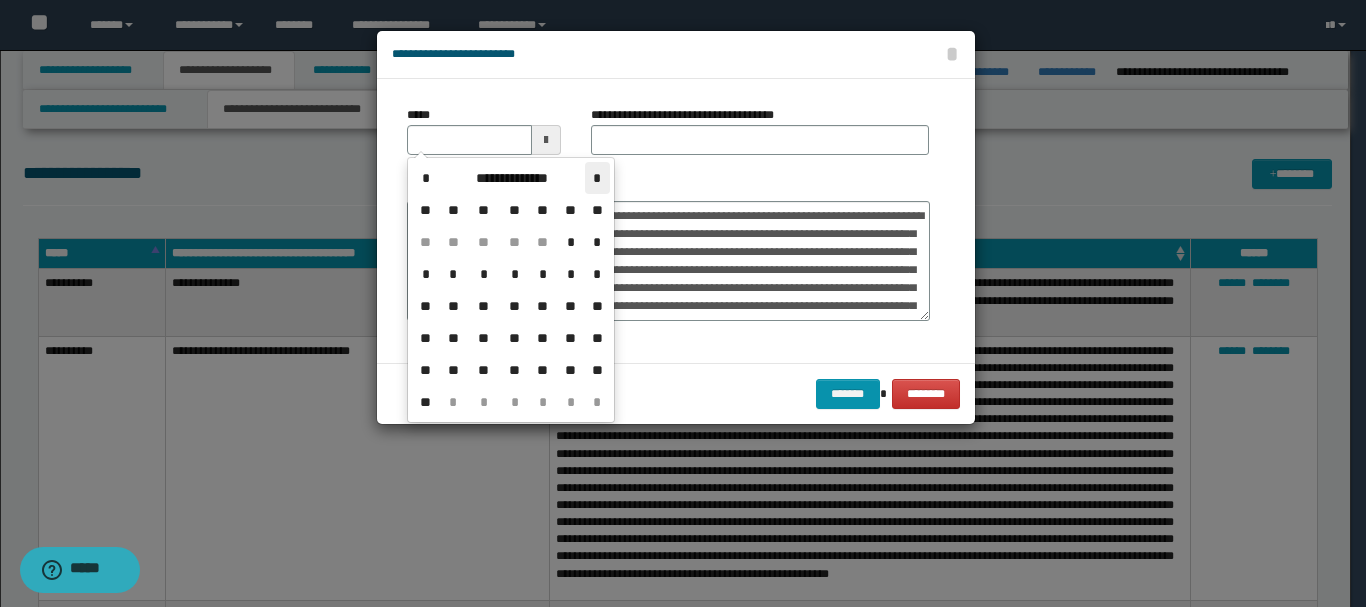 click on "*" at bounding box center [597, 178] 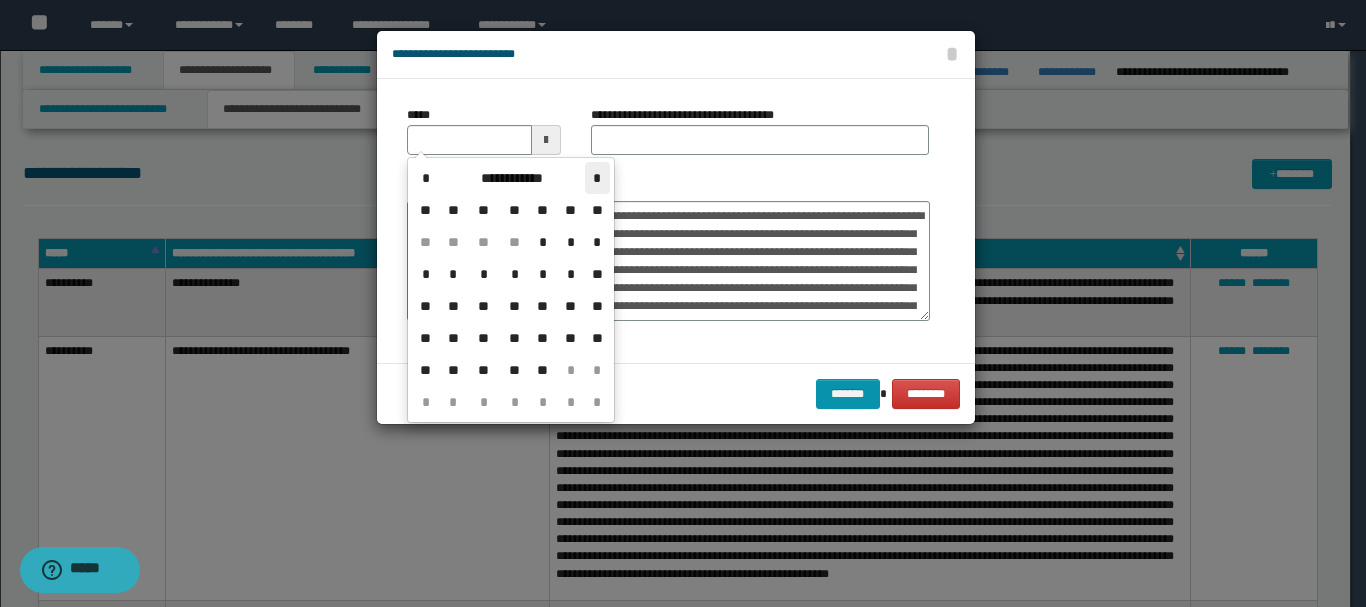 click on "*" at bounding box center [597, 178] 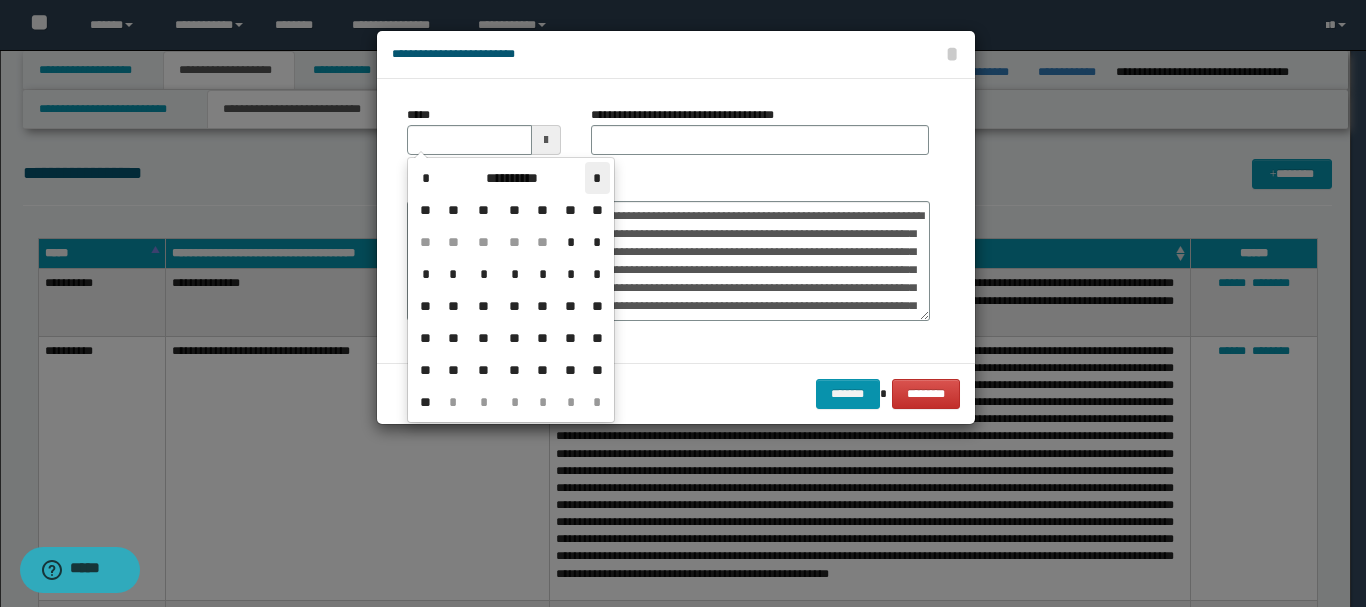 click on "*" at bounding box center [597, 178] 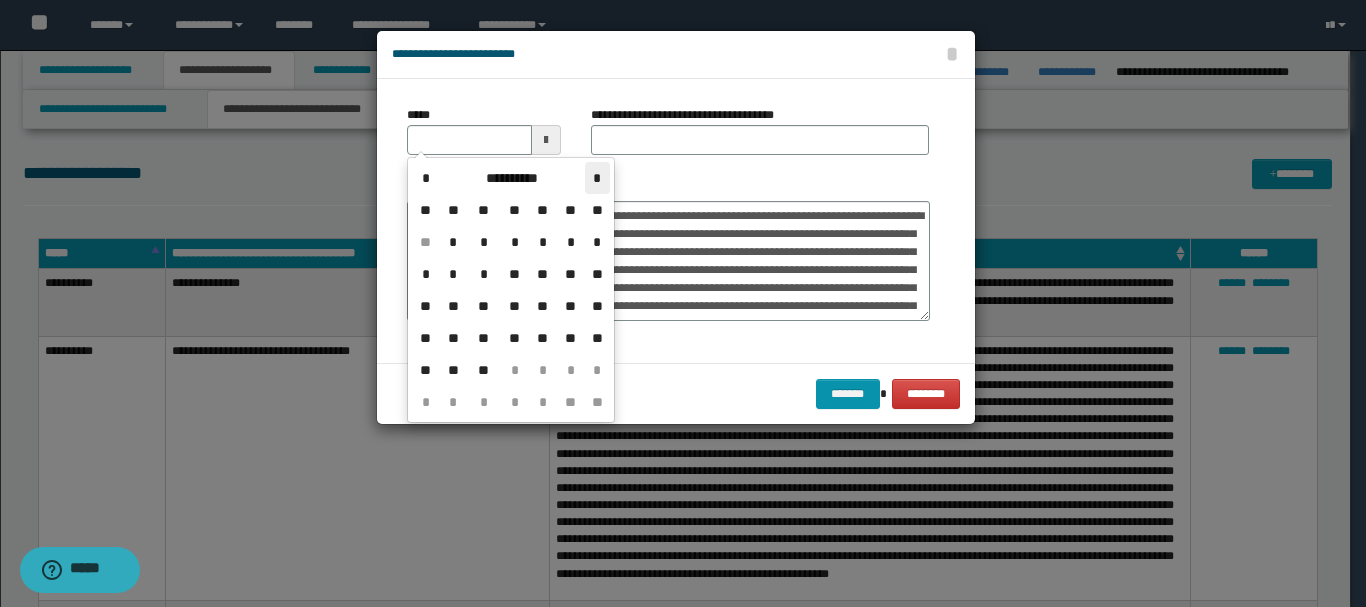 click on "*" at bounding box center [597, 178] 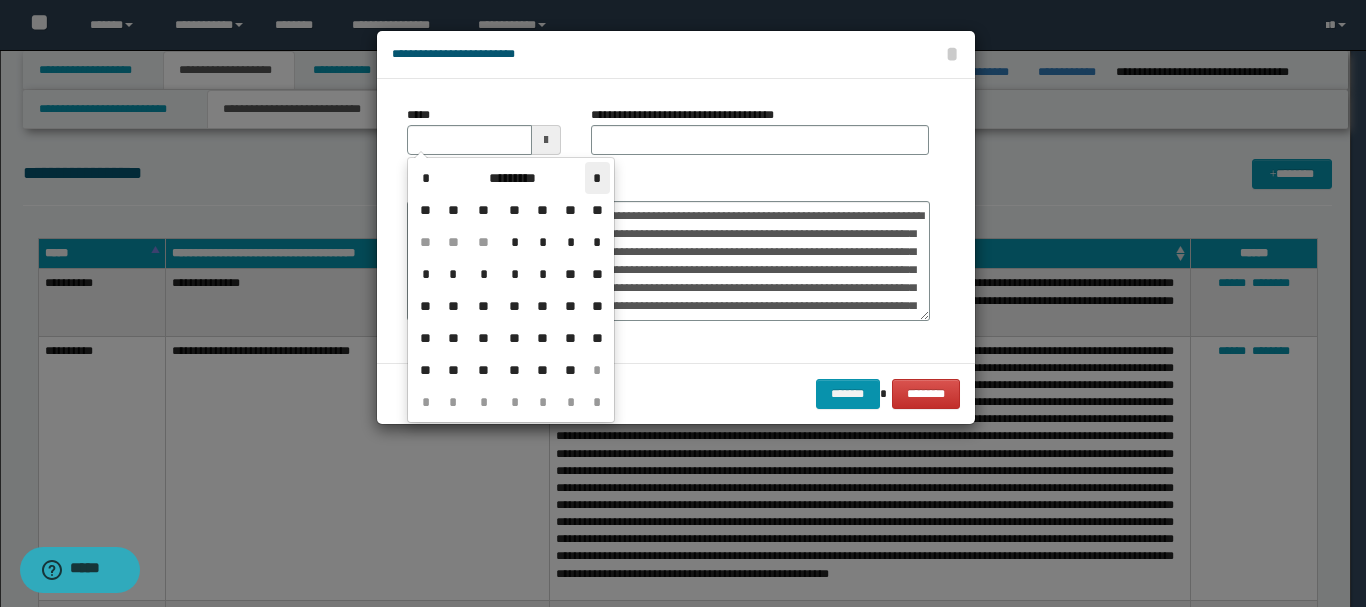 click on "*" at bounding box center [597, 178] 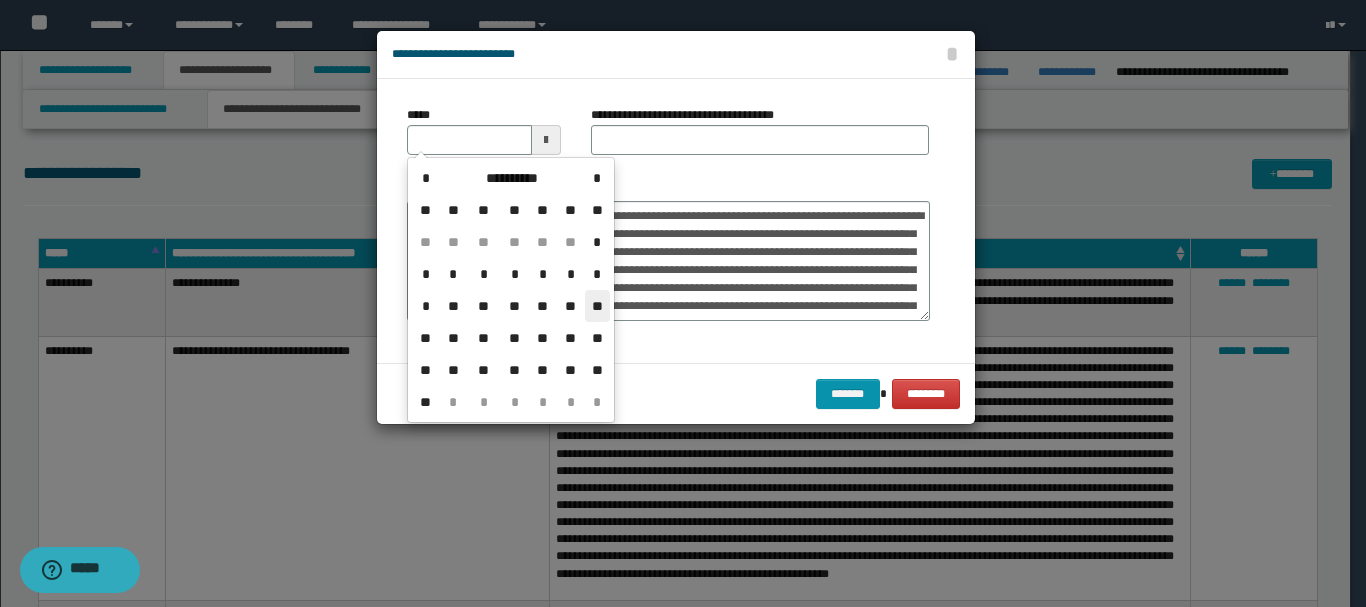click on "**" at bounding box center (597, 306) 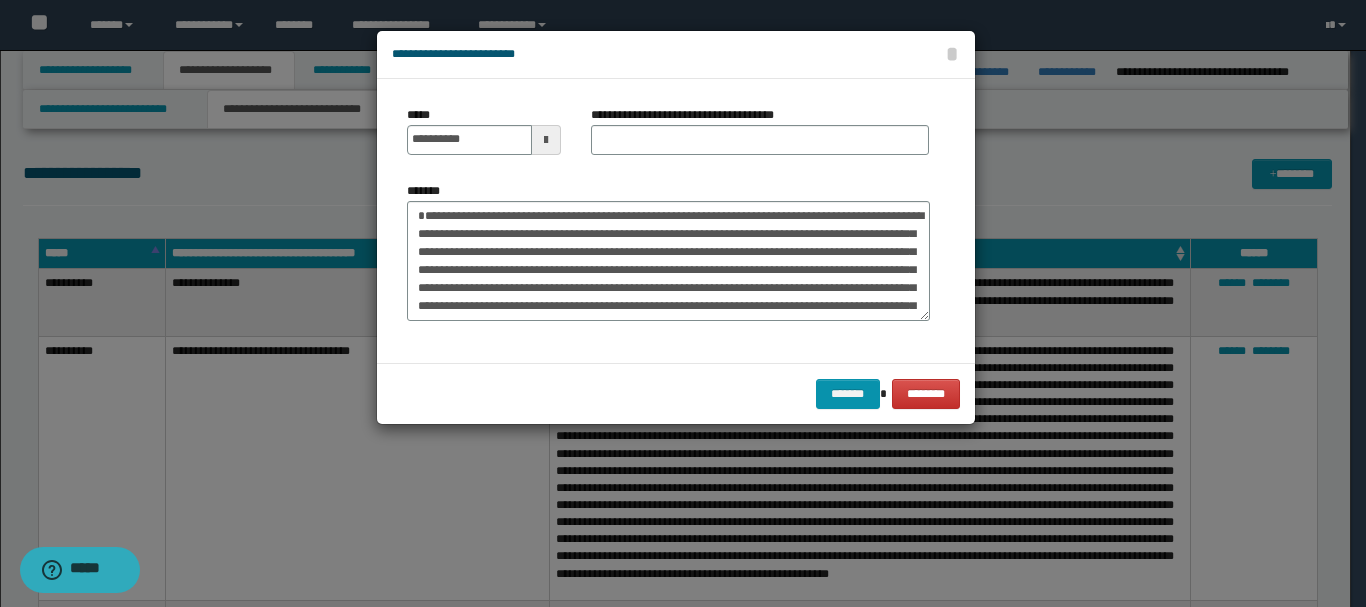 click at bounding box center [546, 140] 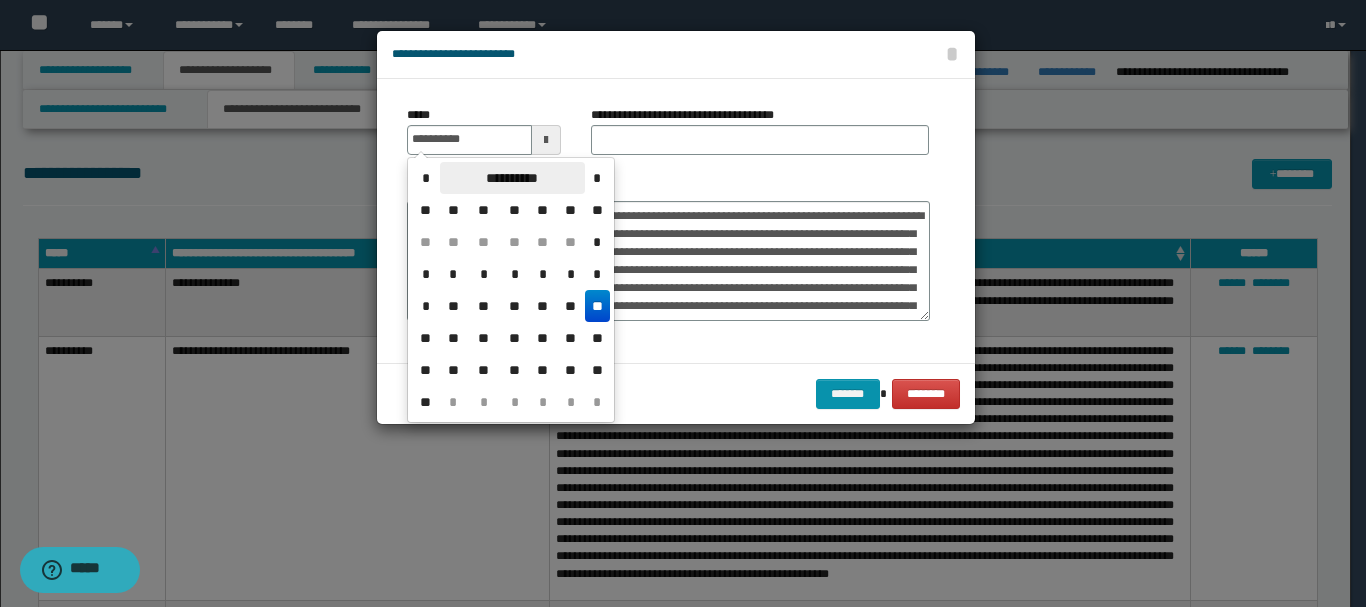 click on "**********" at bounding box center [512, 178] 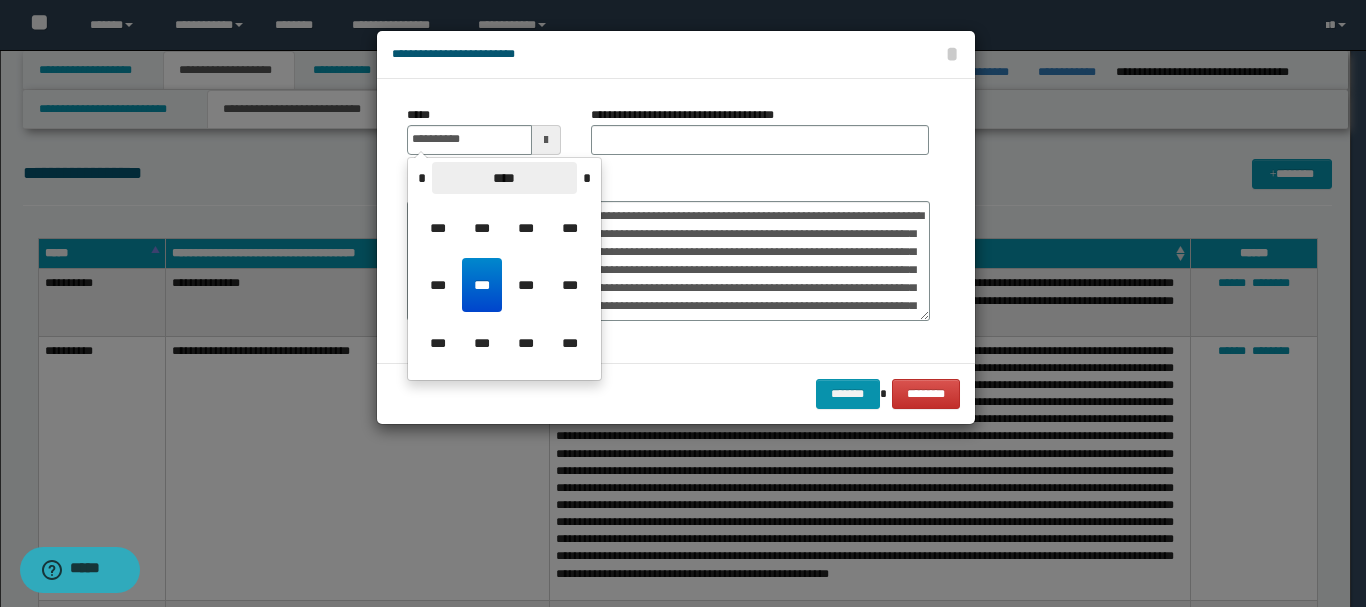 click on "****" at bounding box center (504, 178) 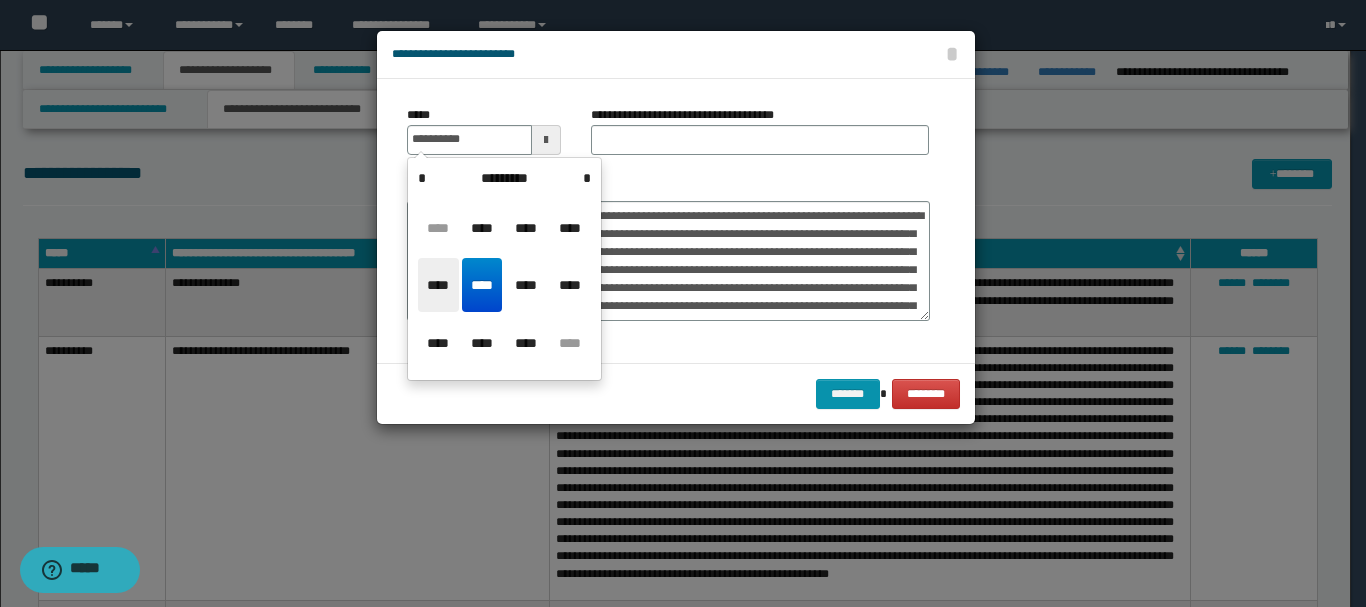 click on "****" at bounding box center (438, 285) 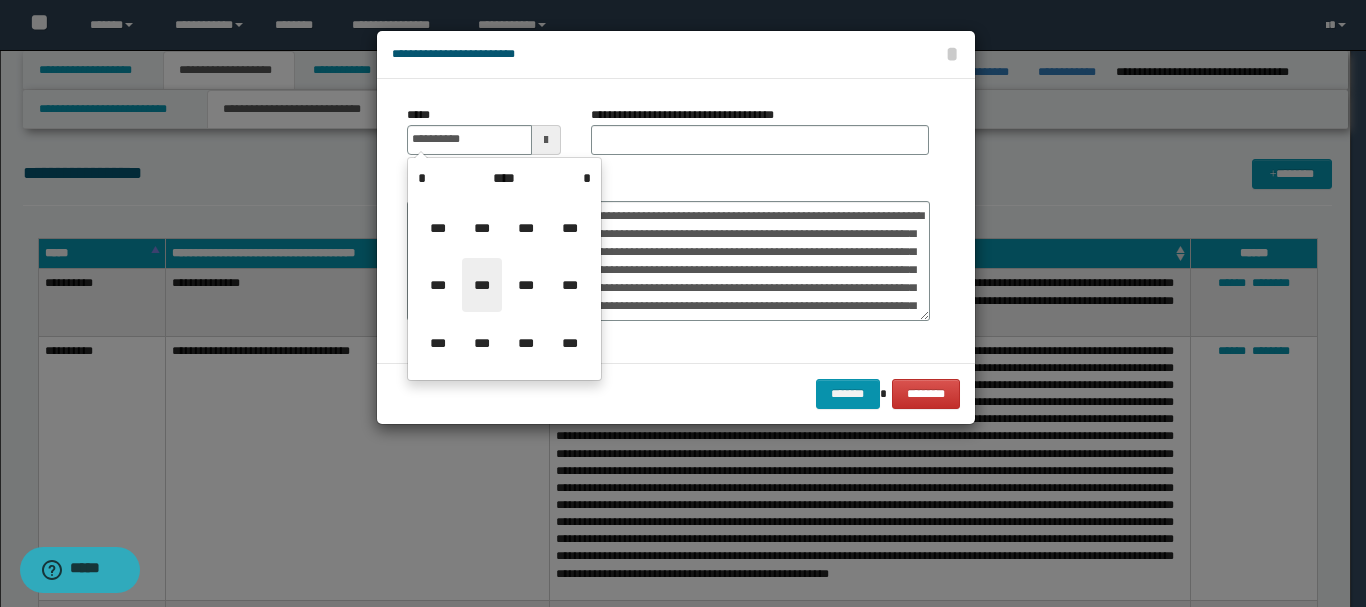click on "***" at bounding box center (482, 285) 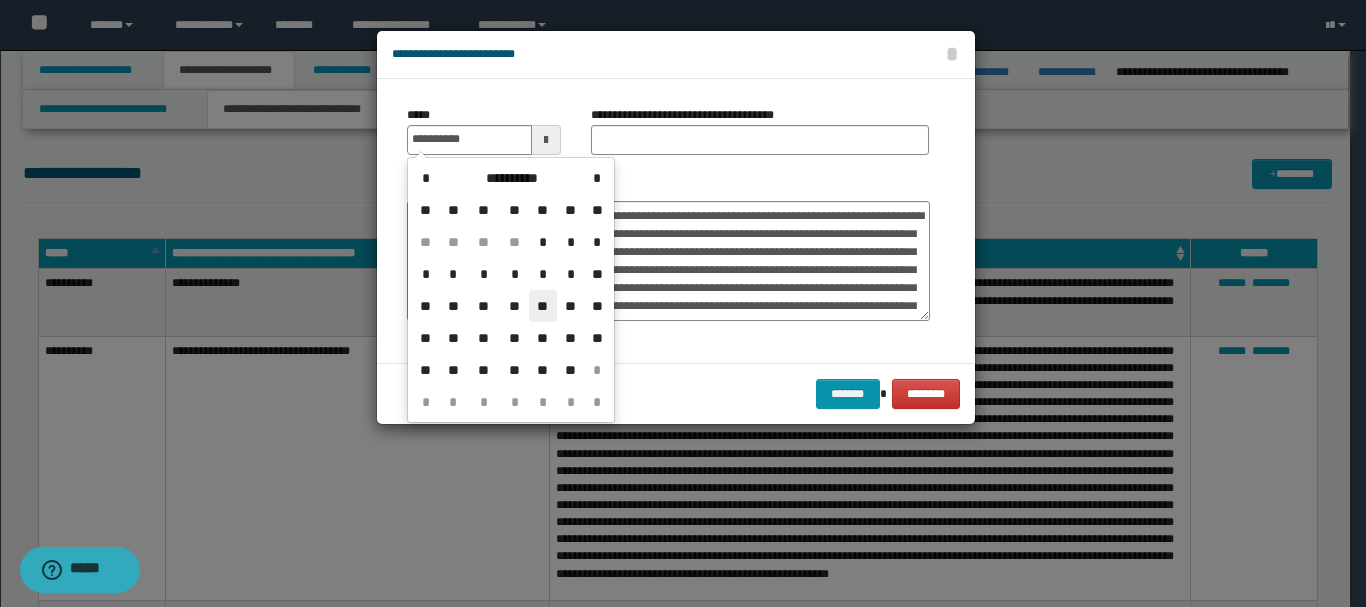 click on "**" at bounding box center [543, 306] 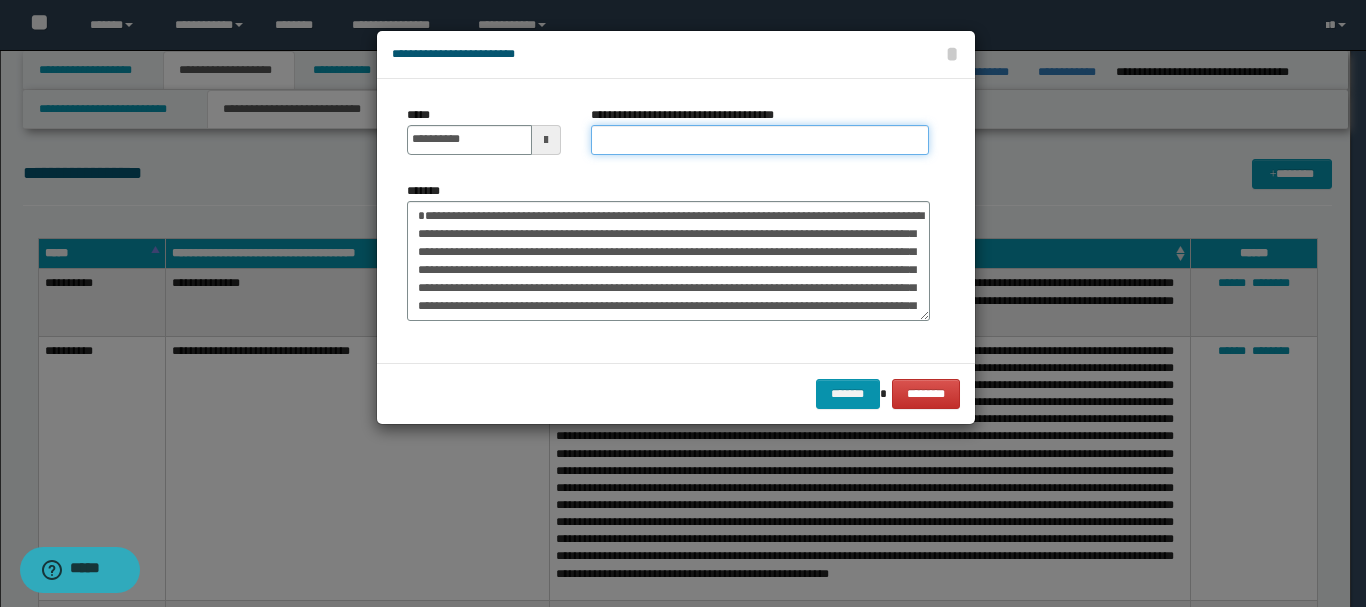 click on "**********" at bounding box center (760, 140) 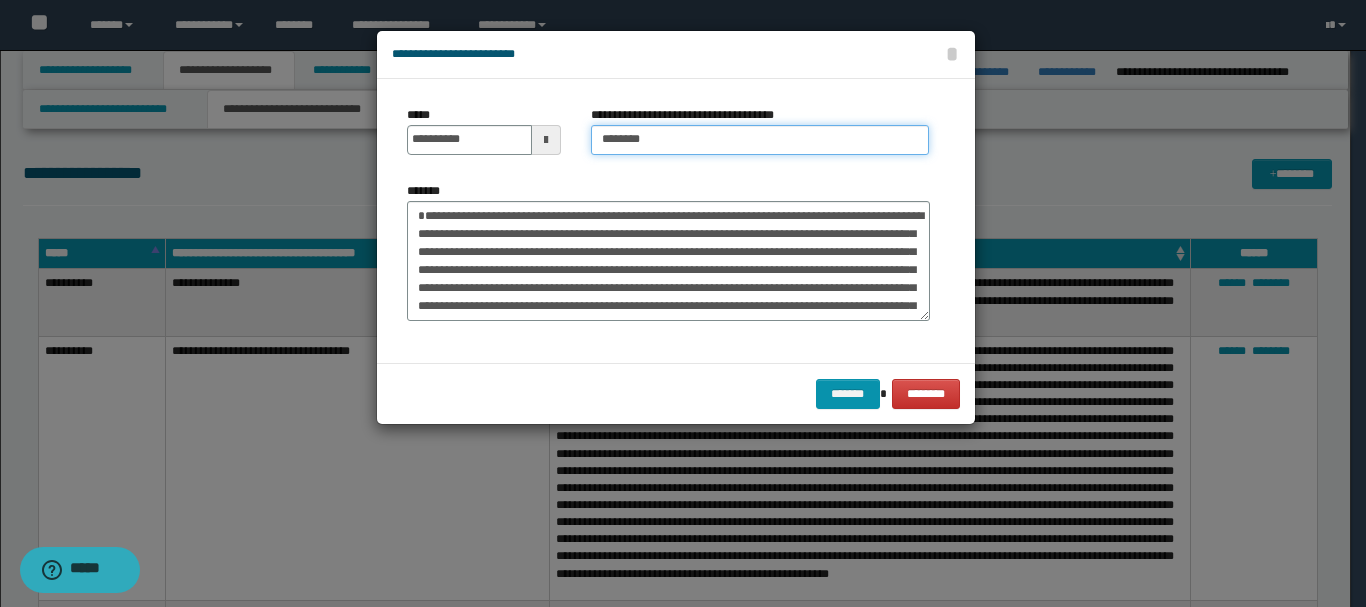 type on "**********" 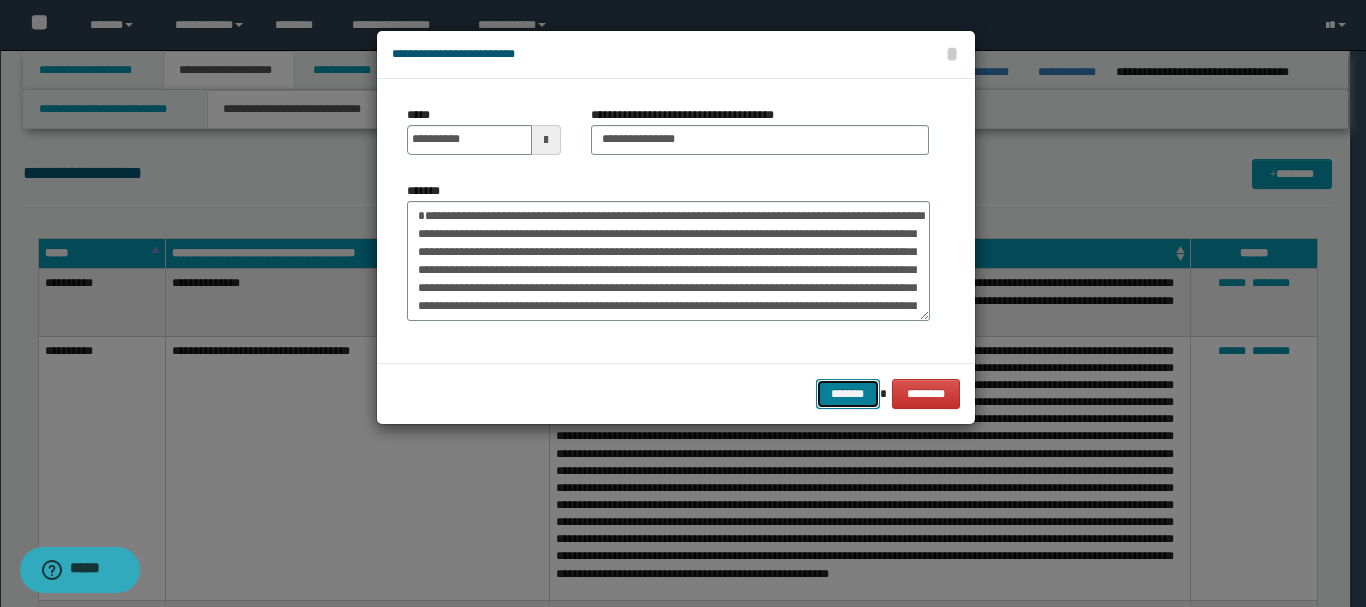 click on "*******" at bounding box center [848, 394] 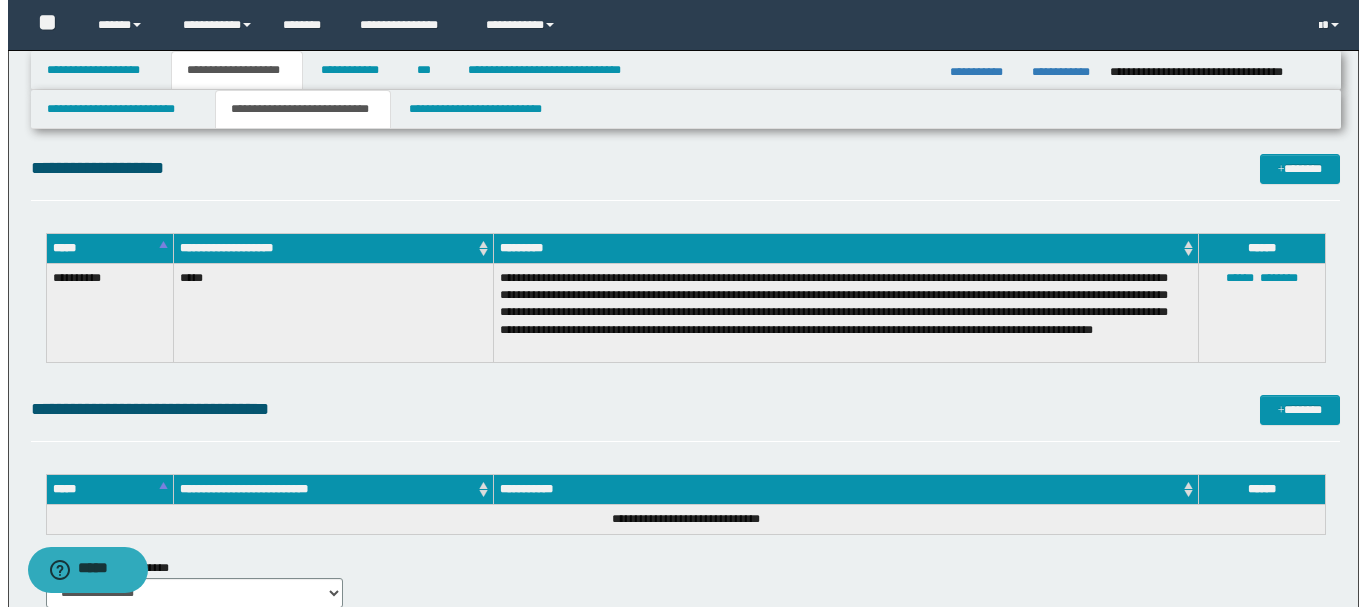 scroll, scrollTop: 1200, scrollLeft: 0, axis: vertical 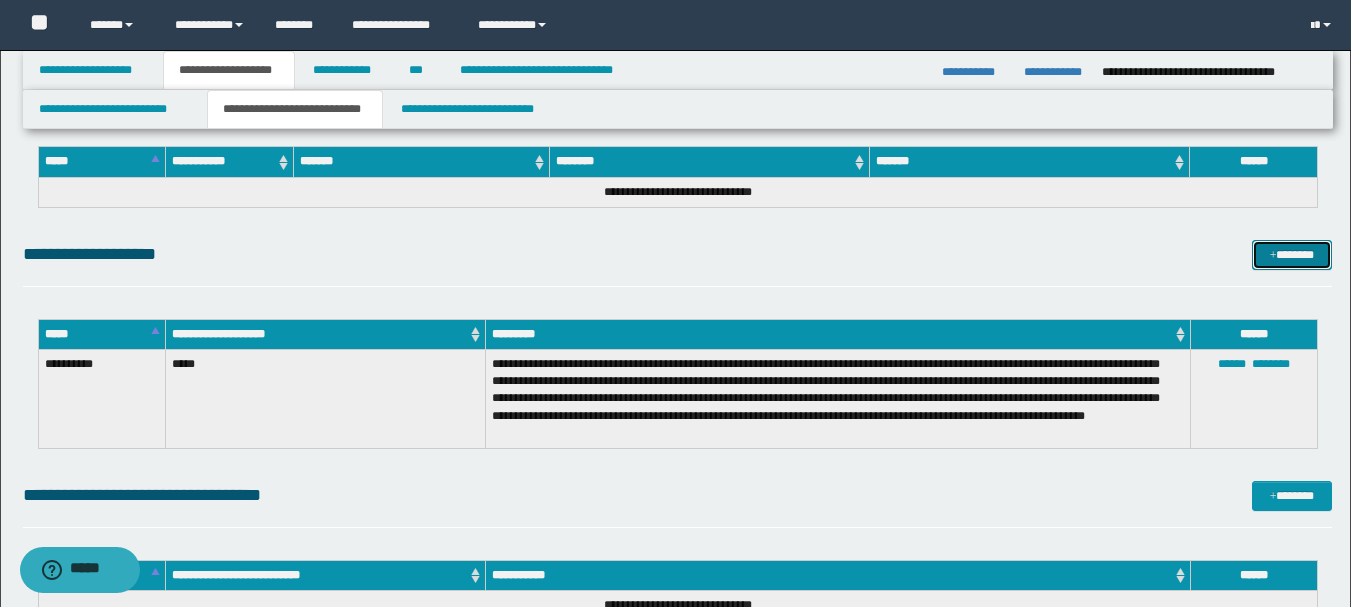 click on "*******" at bounding box center [1292, 255] 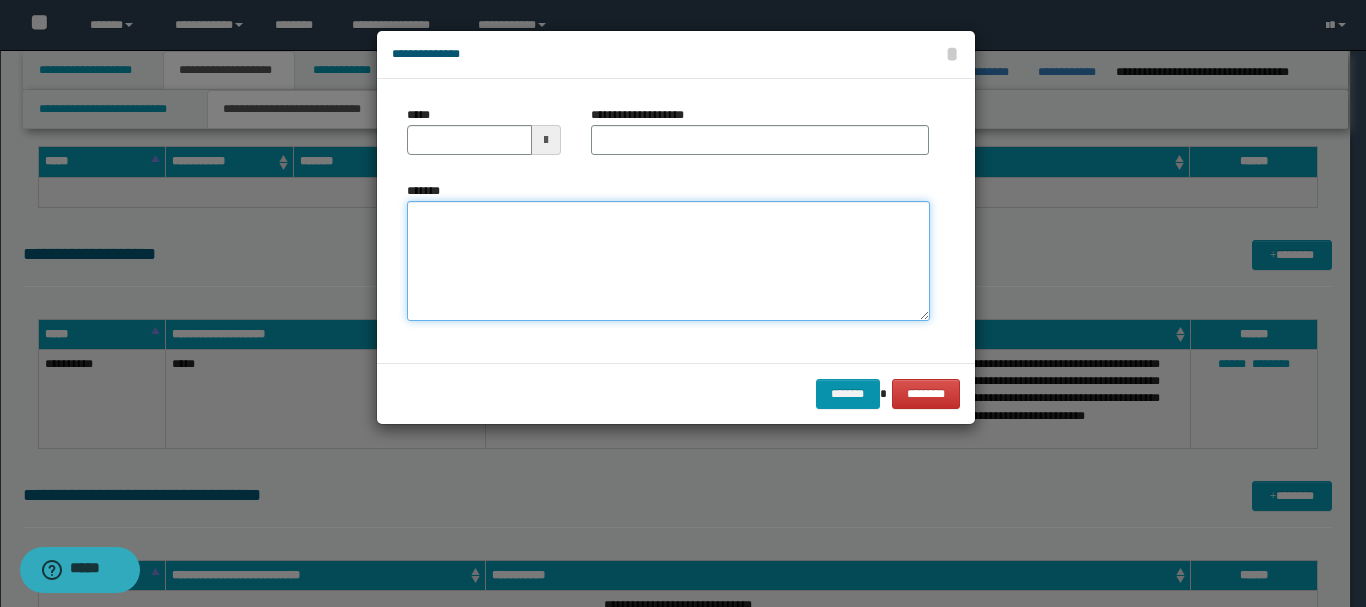 click on "*******" at bounding box center (668, 261) 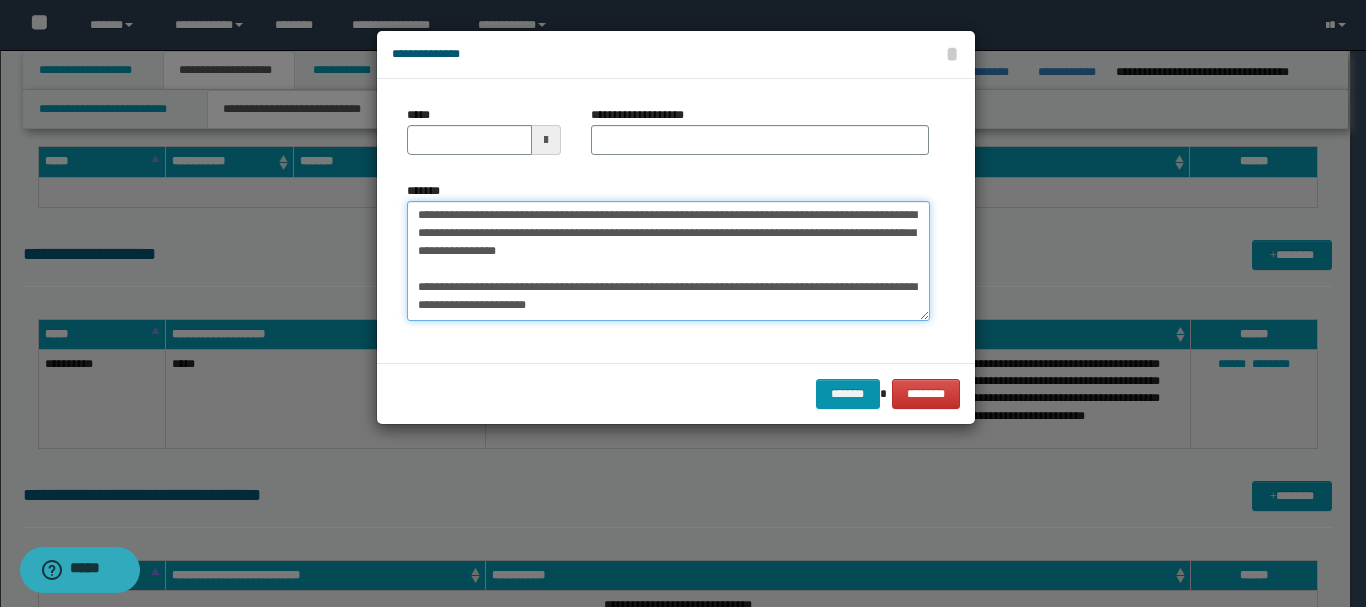 scroll, scrollTop: 47, scrollLeft: 0, axis: vertical 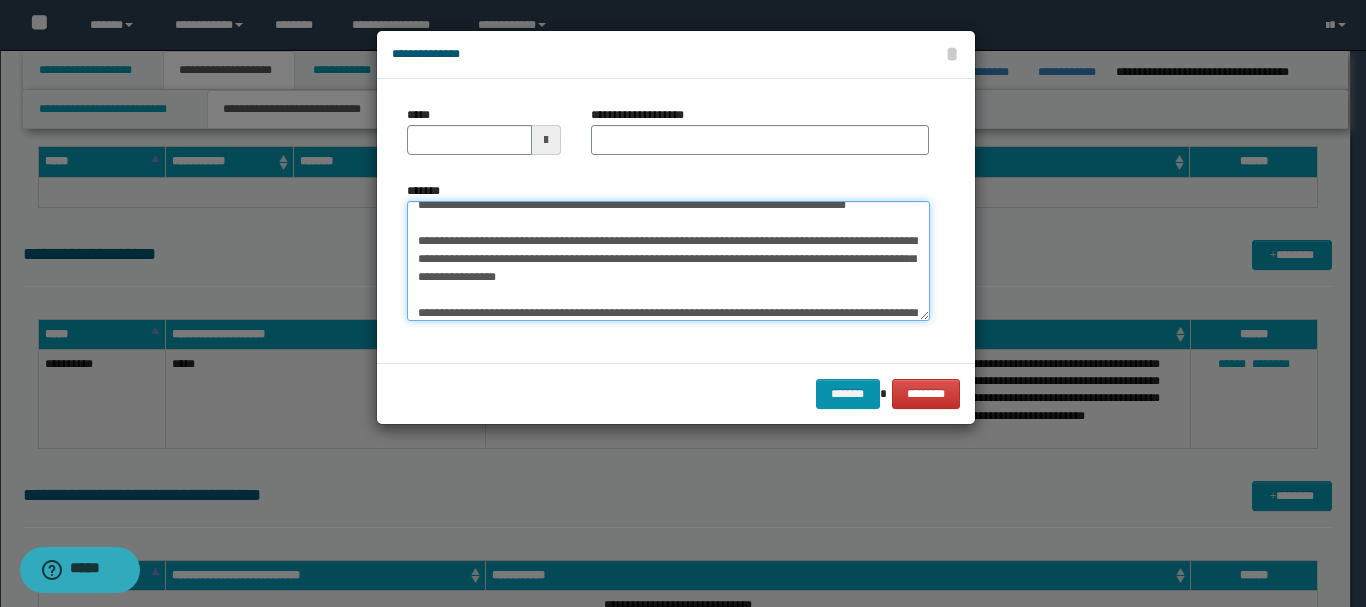drag, startPoint x: 573, startPoint y: 248, endPoint x: 685, endPoint y: 287, distance: 118.595955 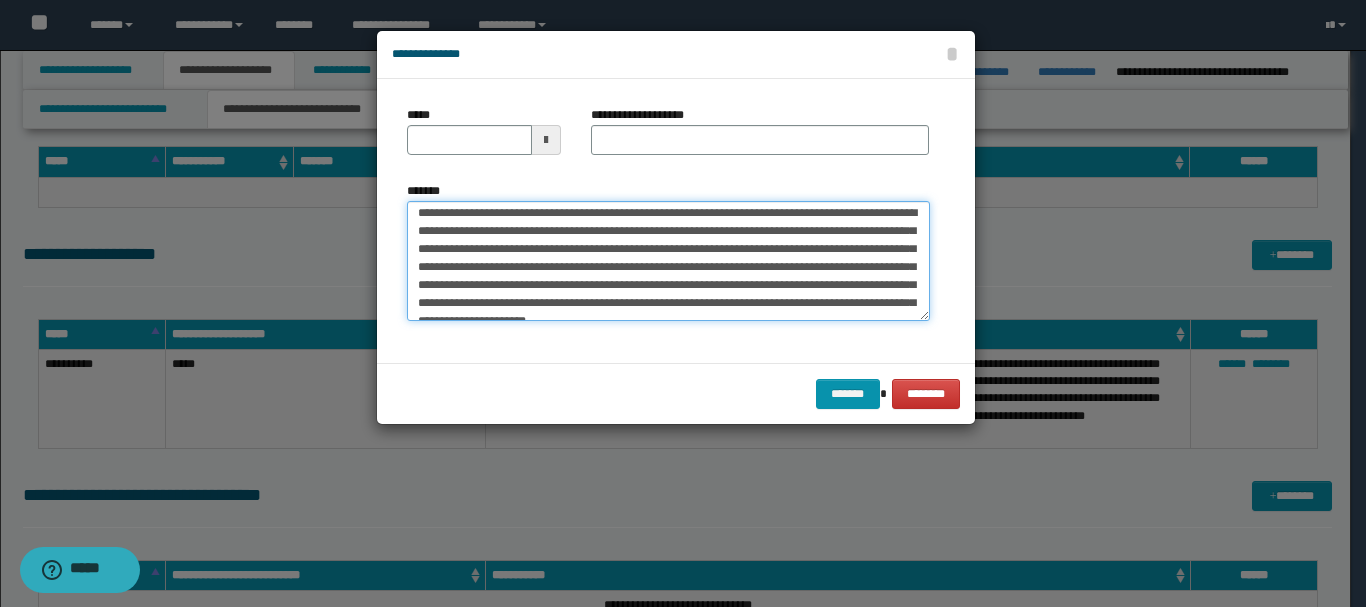 scroll, scrollTop: 247, scrollLeft: 0, axis: vertical 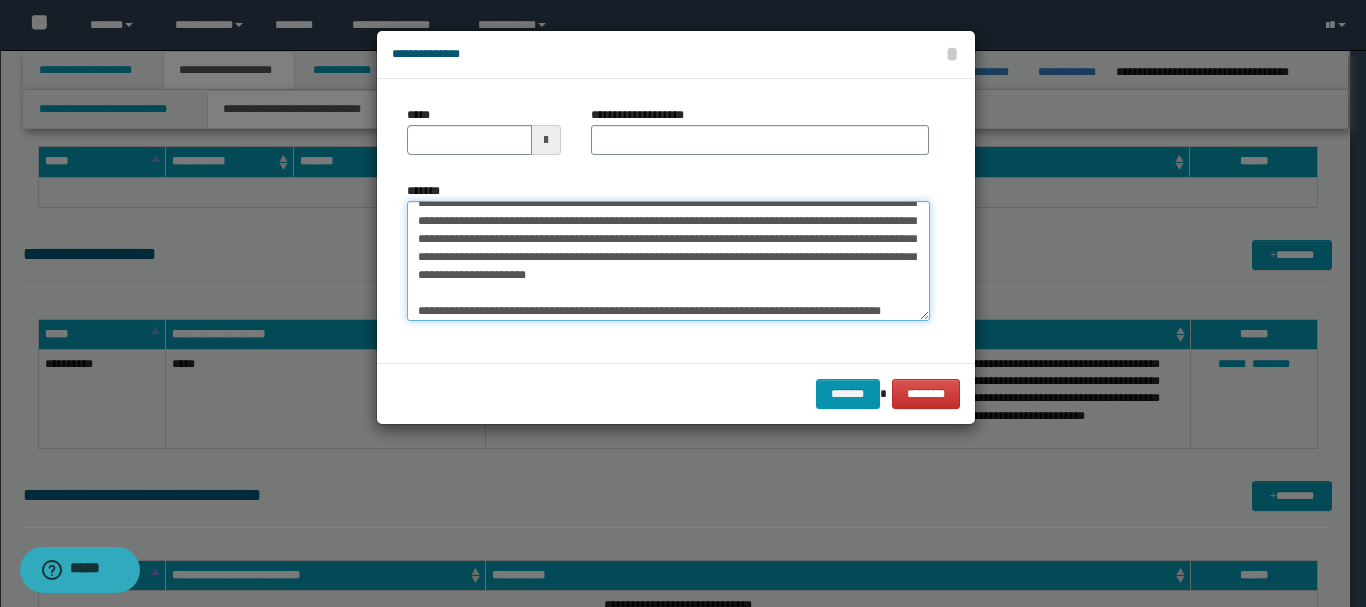 click on "*******" at bounding box center [668, 261] 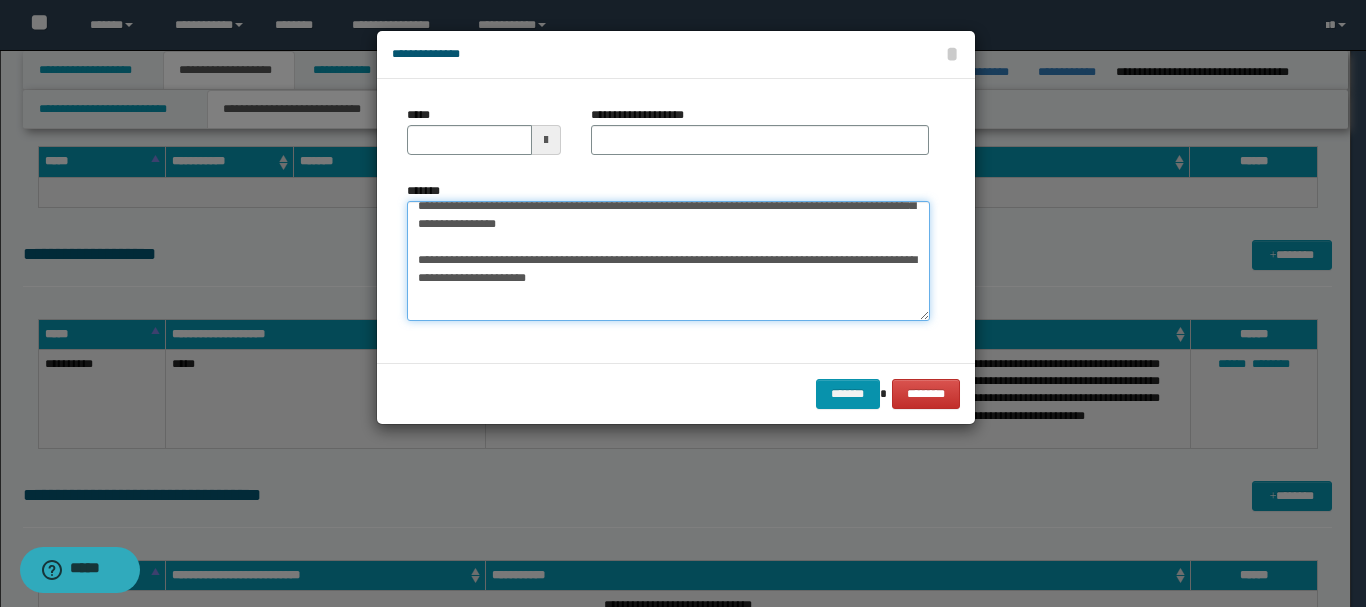 scroll, scrollTop: 342, scrollLeft: 0, axis: vertical 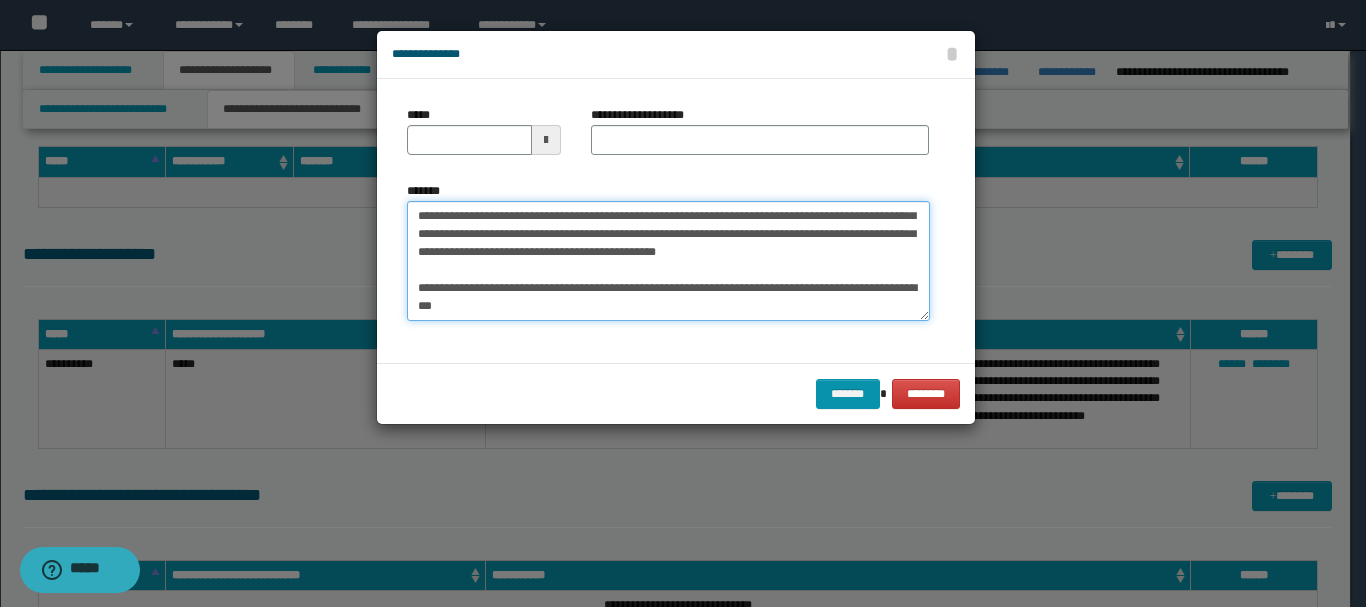 drag, startPoint x: 566, startPoint y: 219, endPoint x: 669, endPoint y: 367, distance: 180.31361 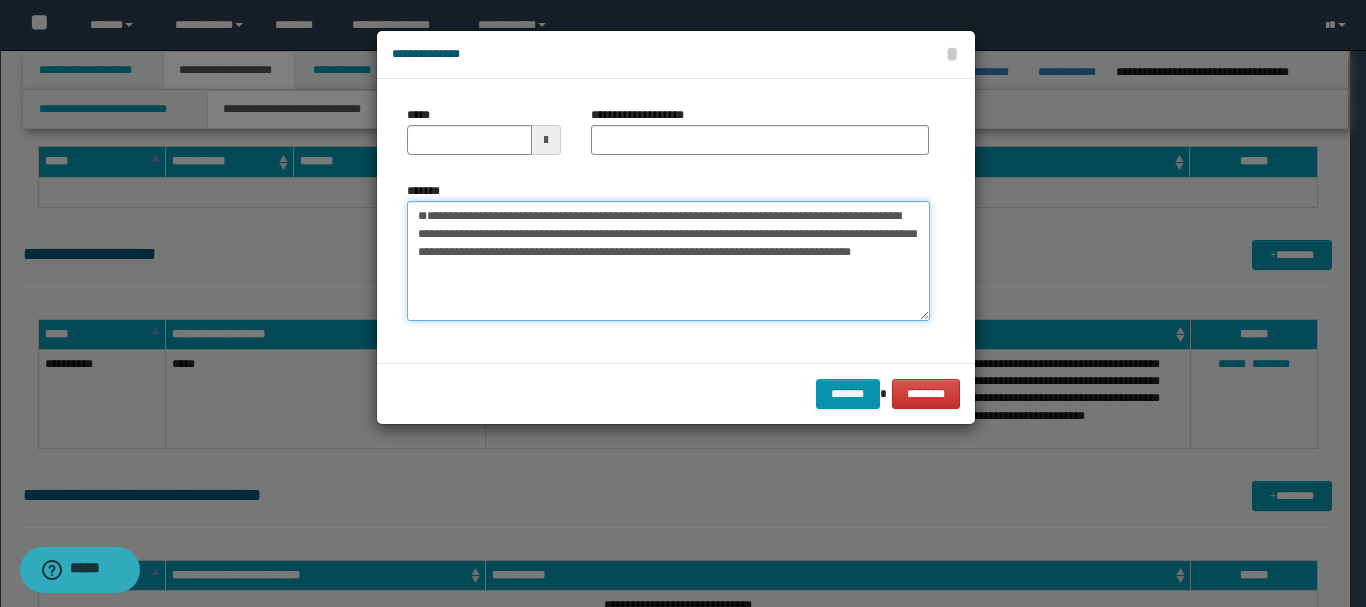 scroll, scrollTop: 12, scrollLeft: 0, axis: vertical 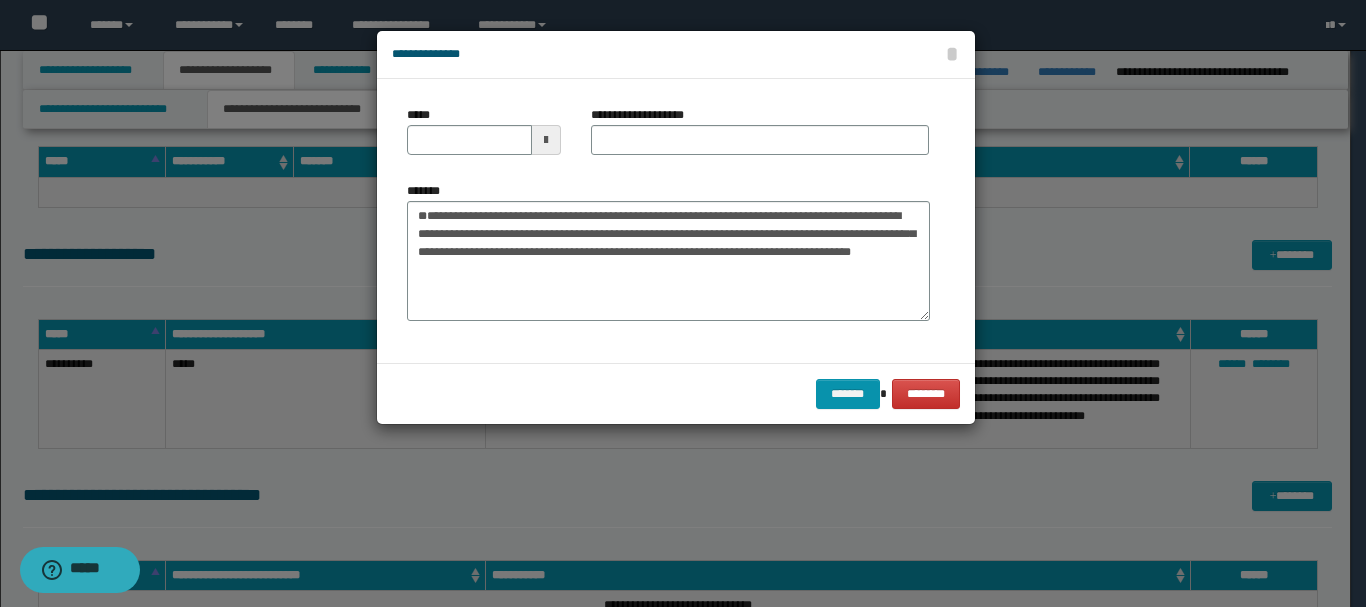 click at bounding box center [546, 140] 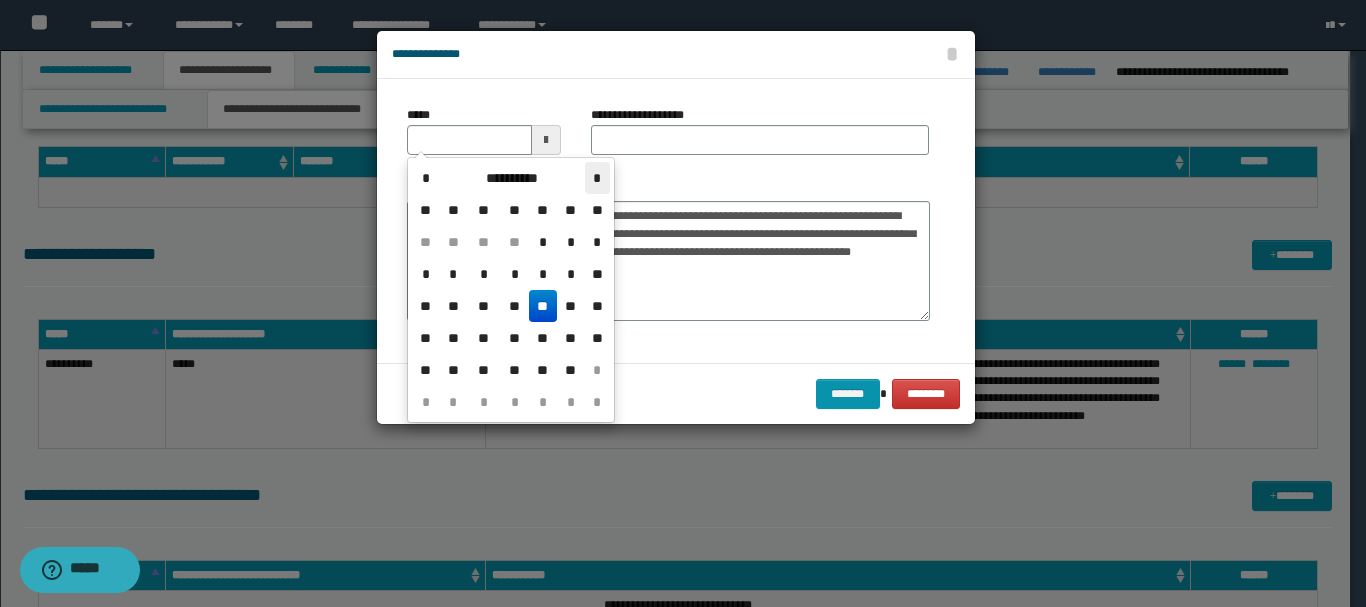 click on "*" at bounding box center [597, 178] 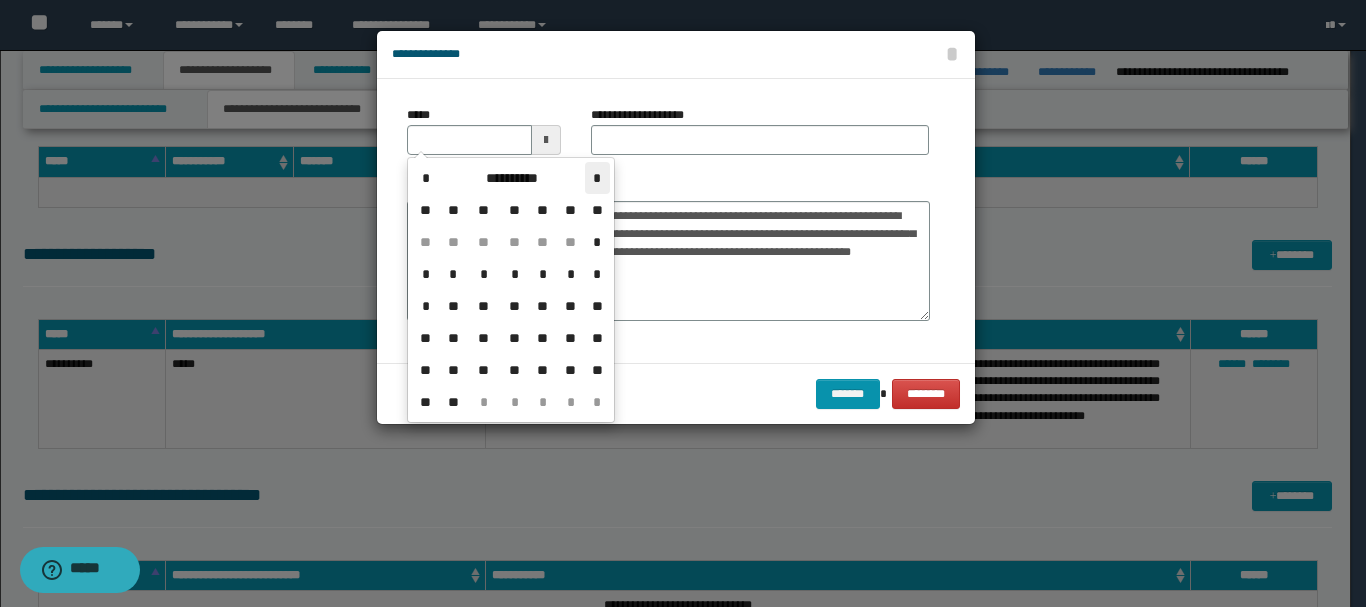 click on "*" at bounding box center [597, 178] 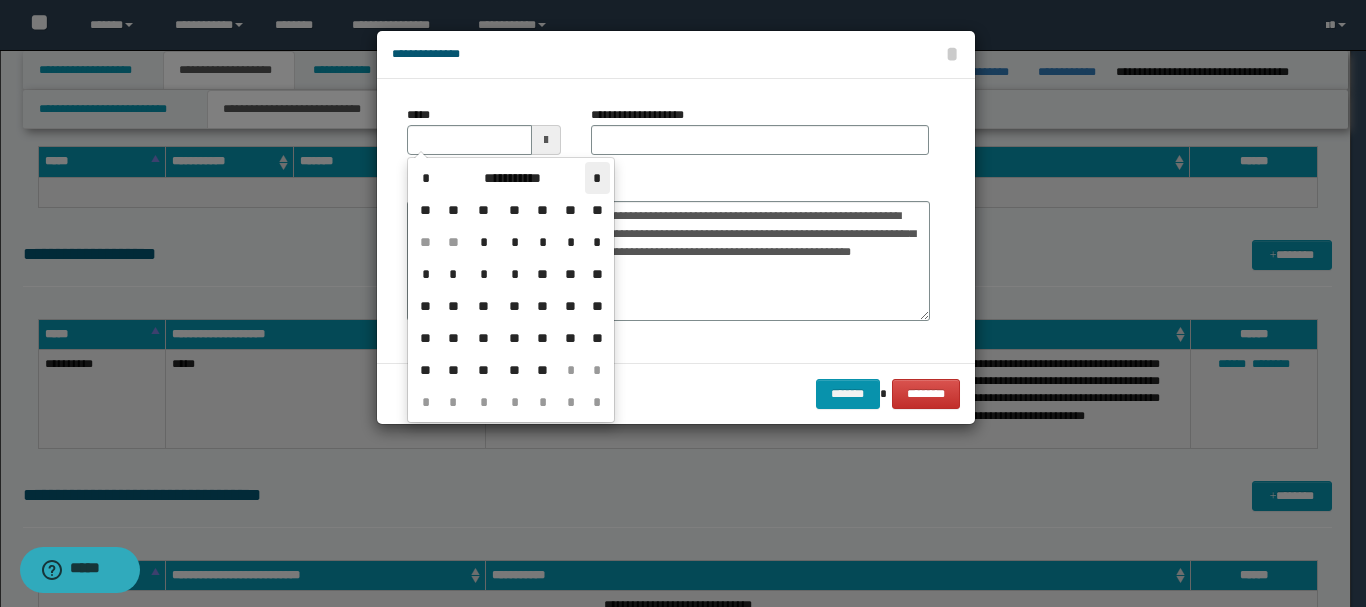 click on "*" at bounding box center (597, 178) 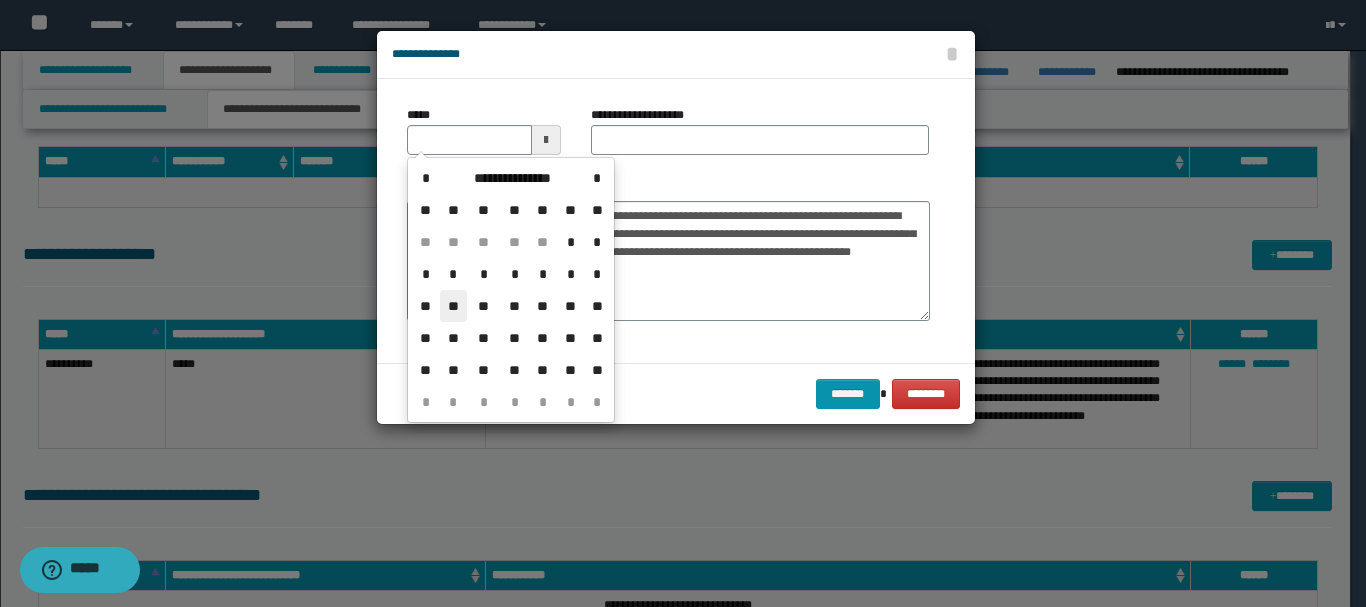 click on "**" at bounding box center [454, 306] 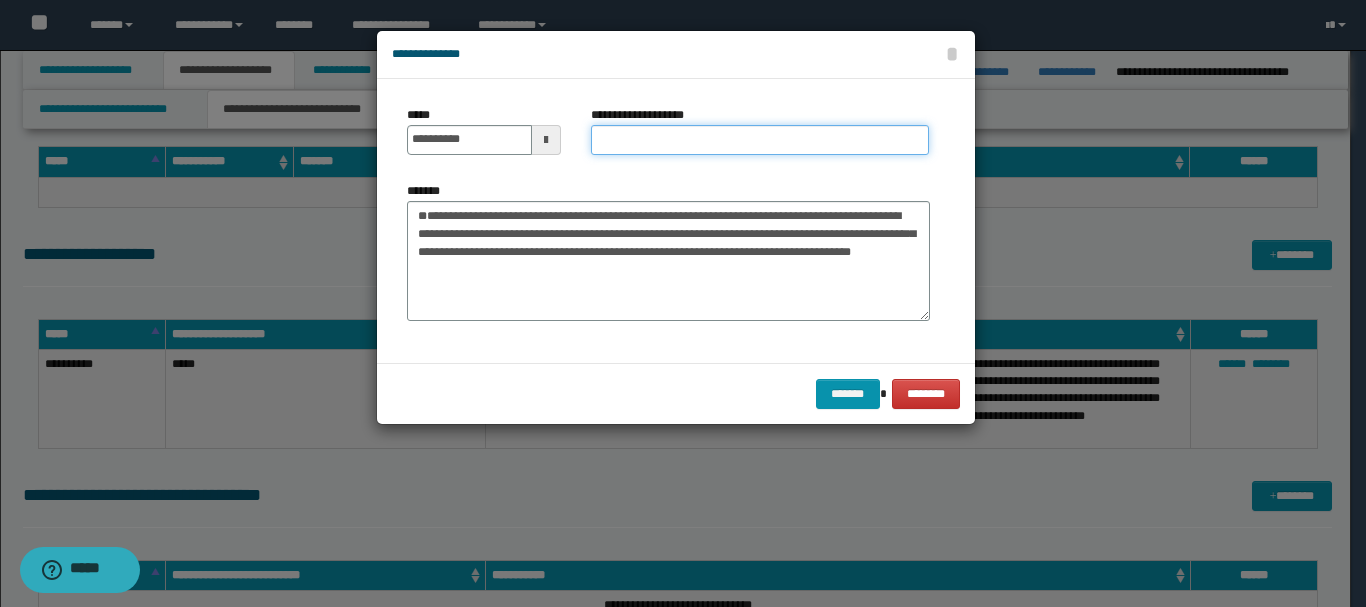 click on "**********" at bounding box center (760, 140) 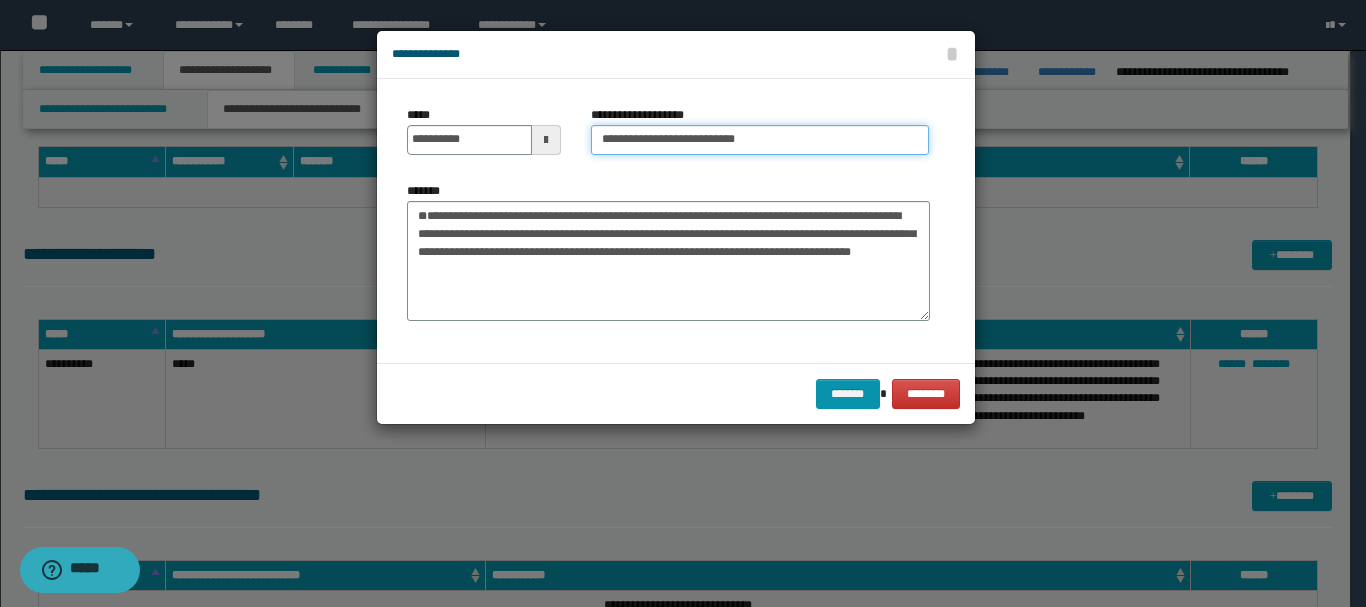 type on "**********" 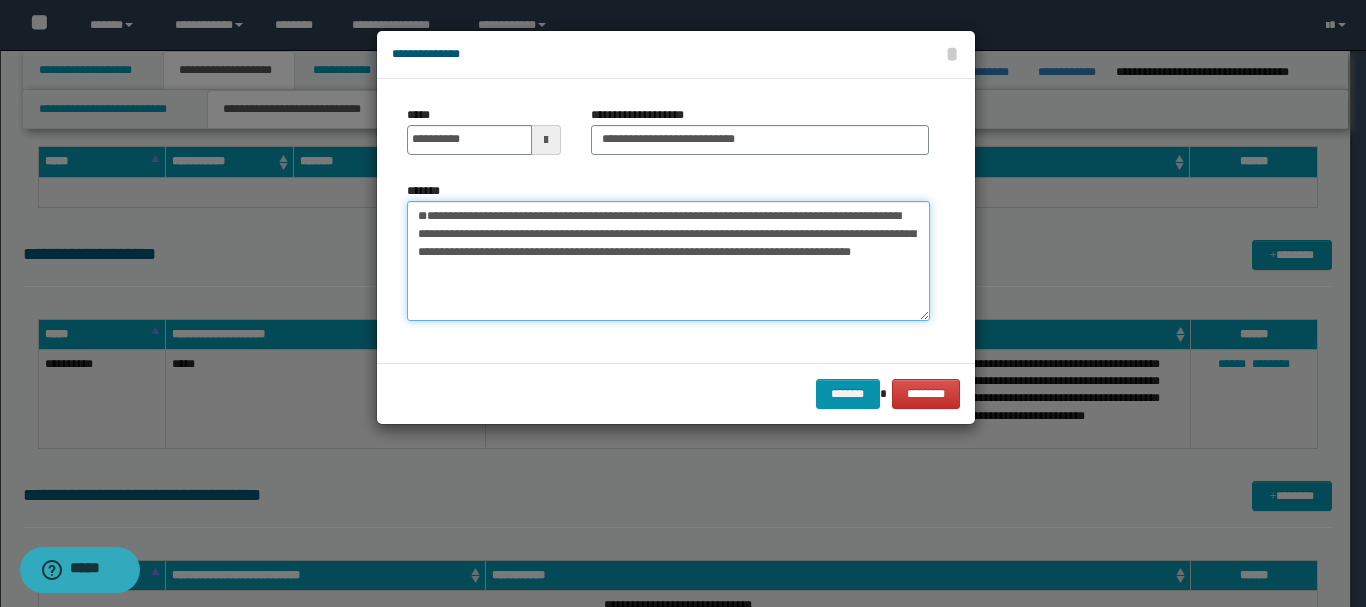 click on "**********" at bounding box center (668, 261) 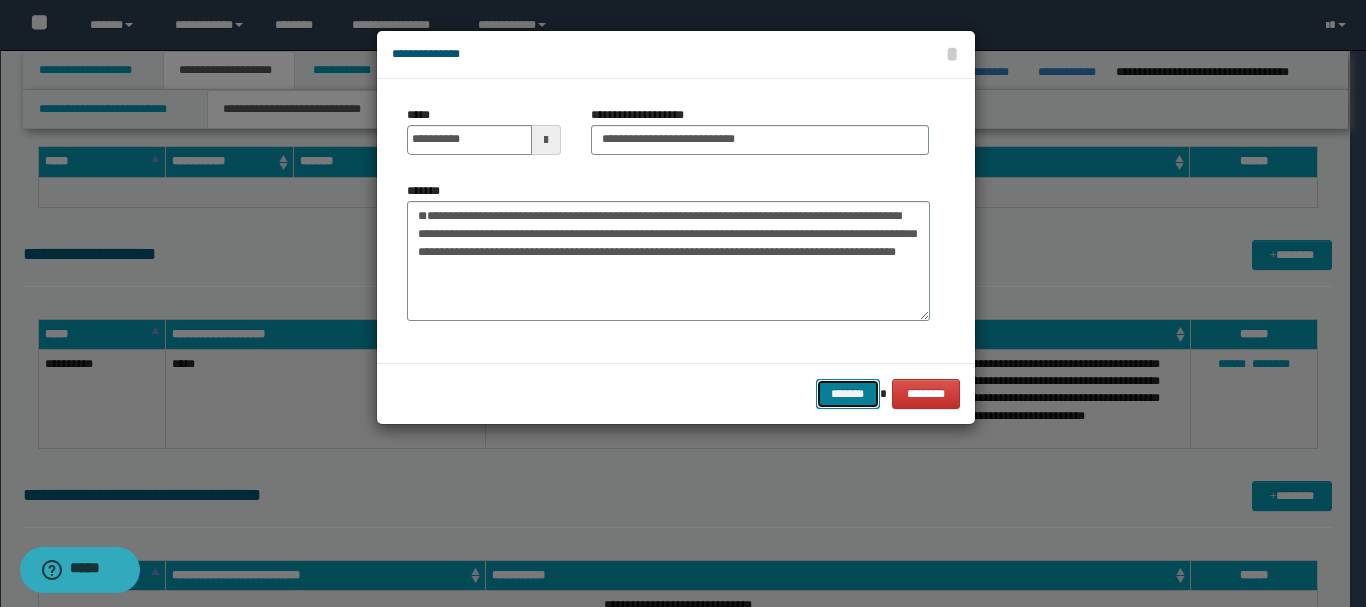 click on "*******" at bounding box center (848, 394) 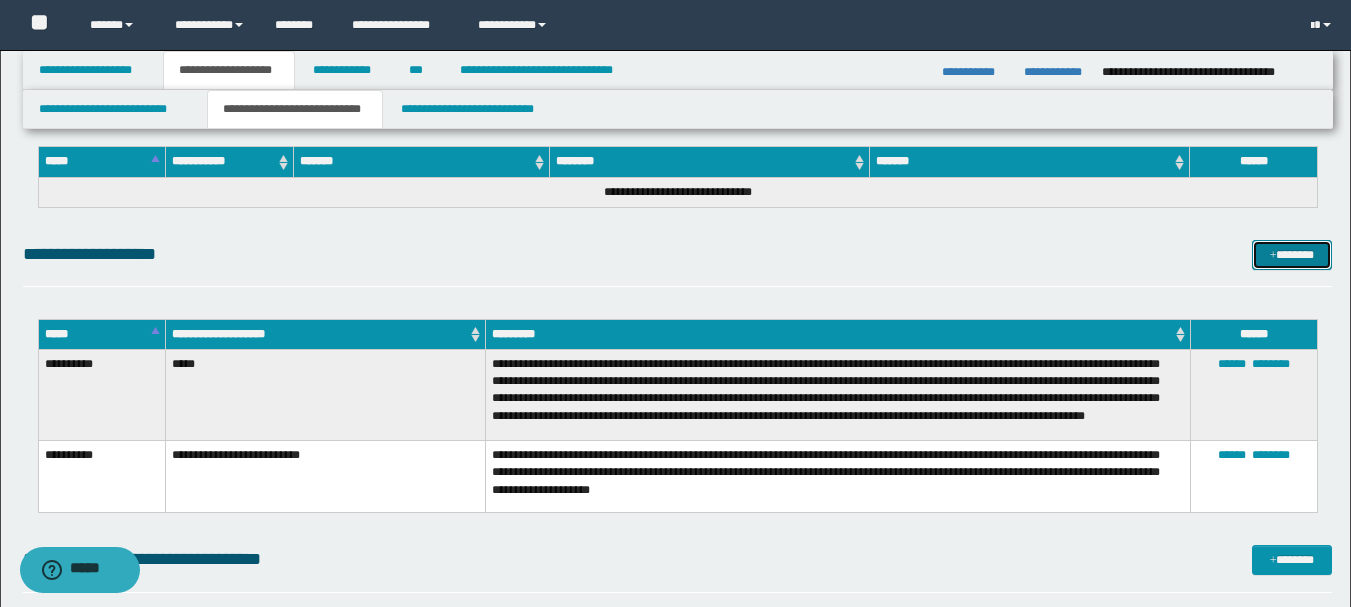 click on "*******" at bounding box center (1292, 255) 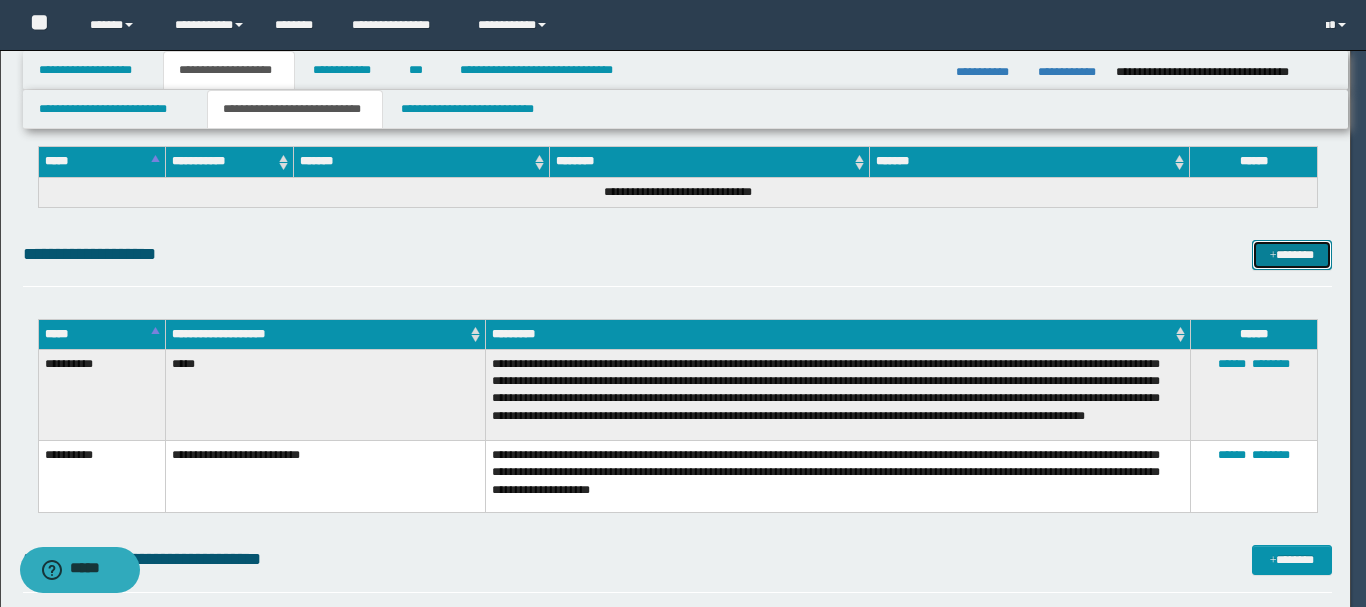 scroll, scrollTop: 0, scrollLeft: 0, axis: both 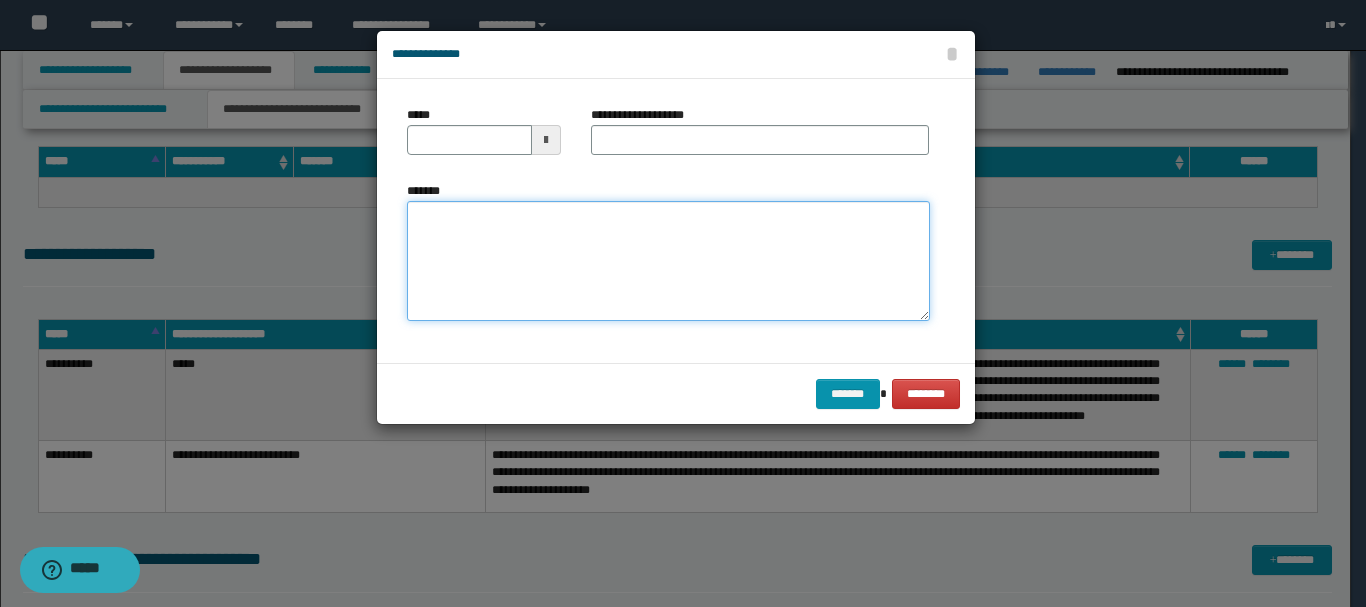 click on "*******" at bounding box center (668, 261) 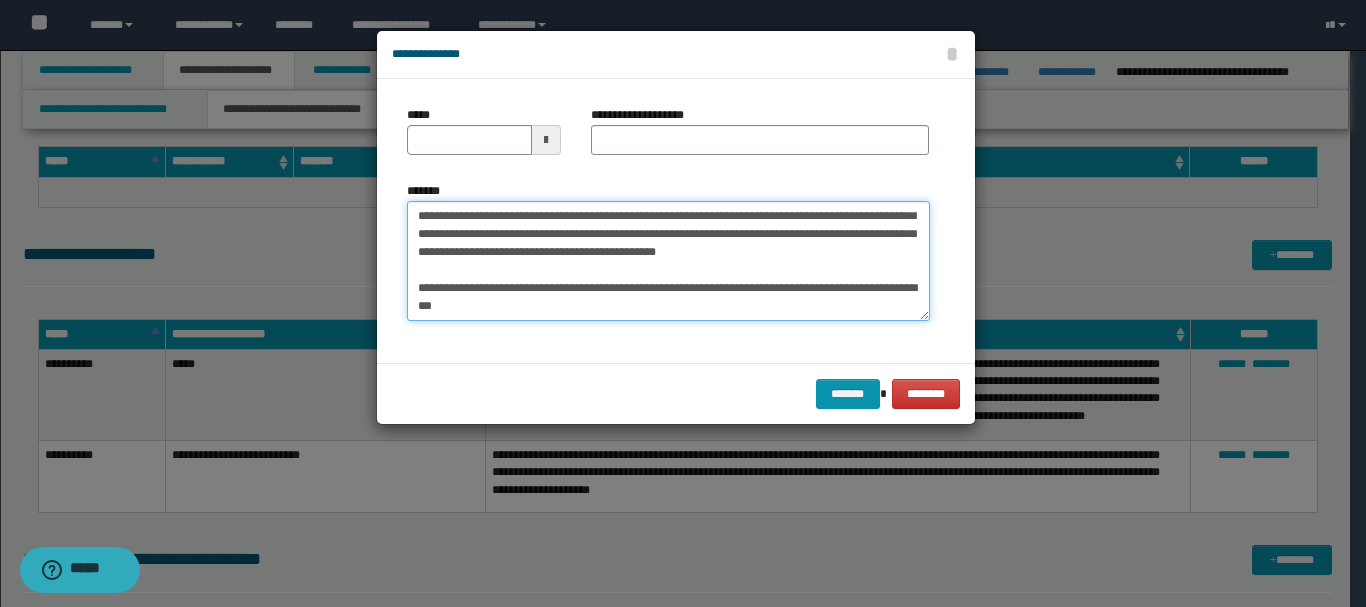 scroll, scrollTop: 0, scrollLeft: 0, axis: both 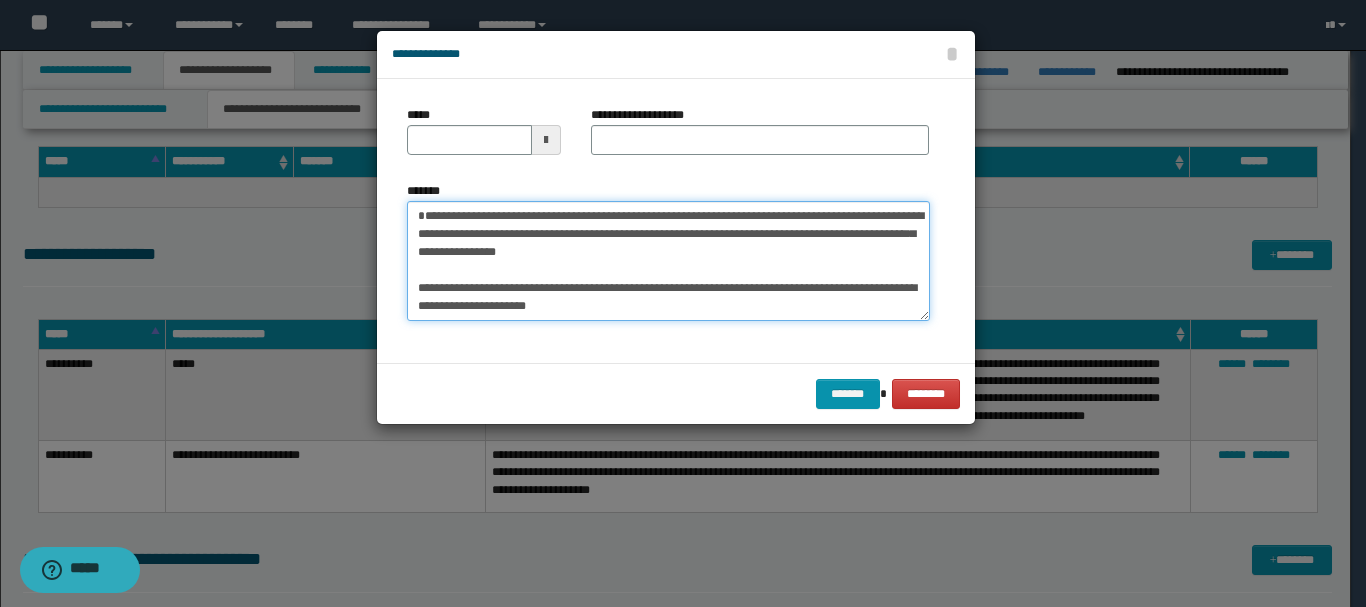 type on "**********" 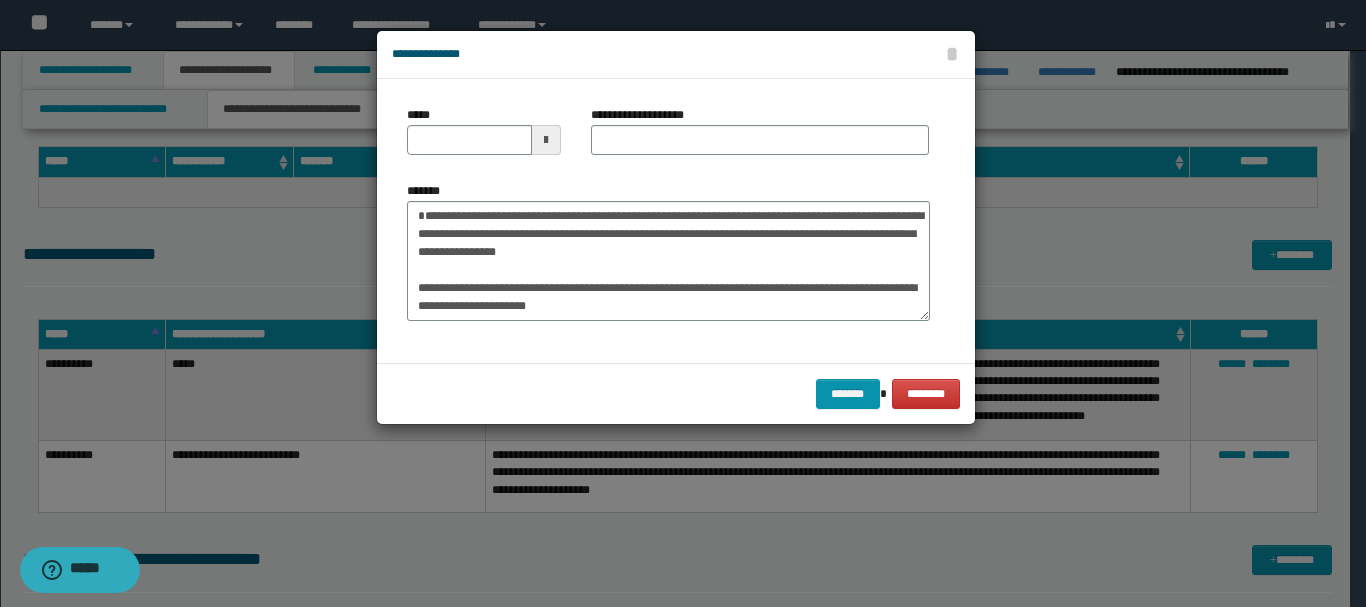 click at bounding box center (546, 140) 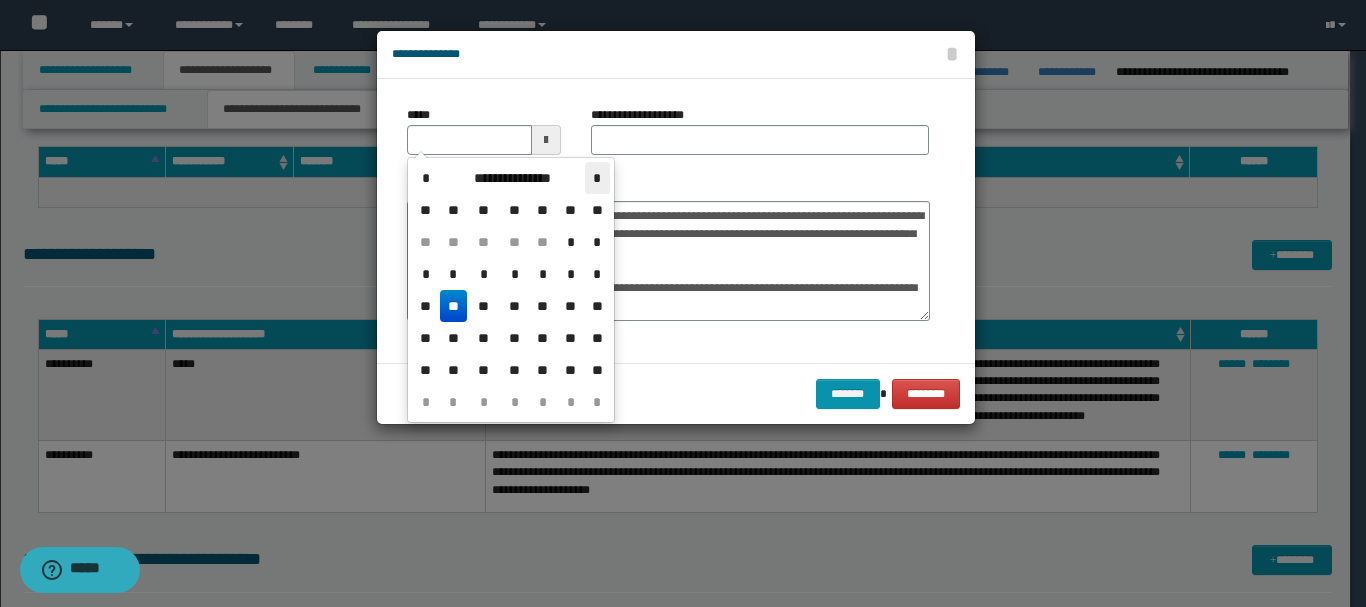 click on "*" at bounding box center [597, 178] 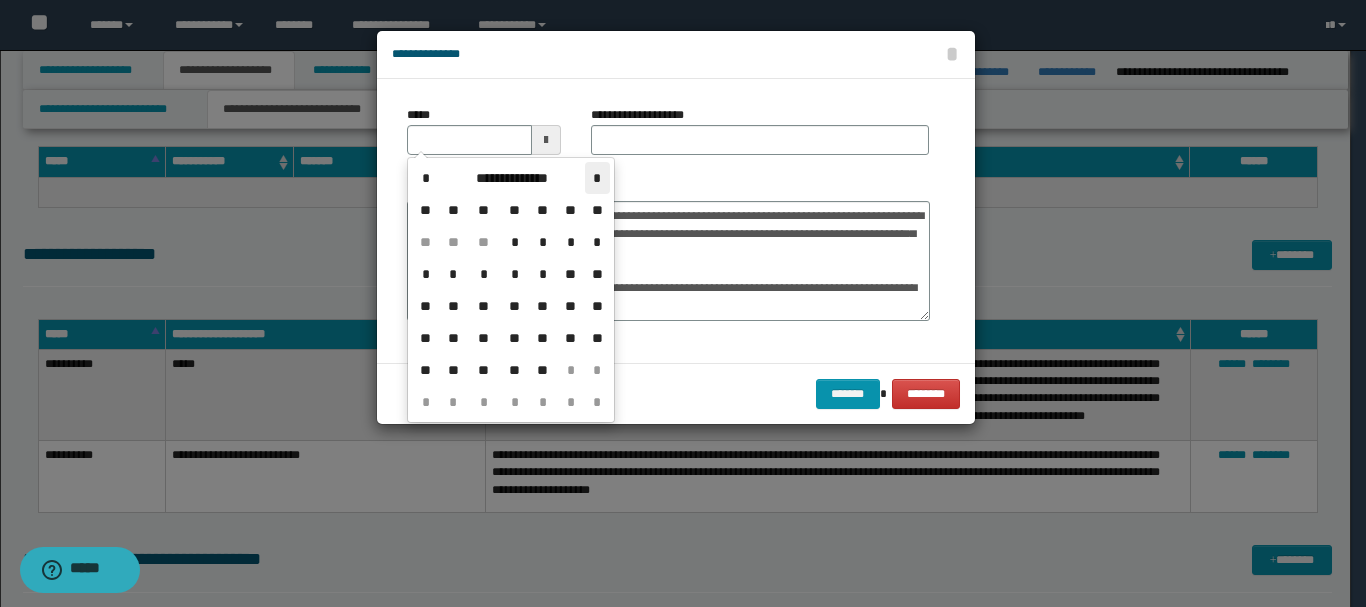 click on "*" at bounding box center (597, 178) 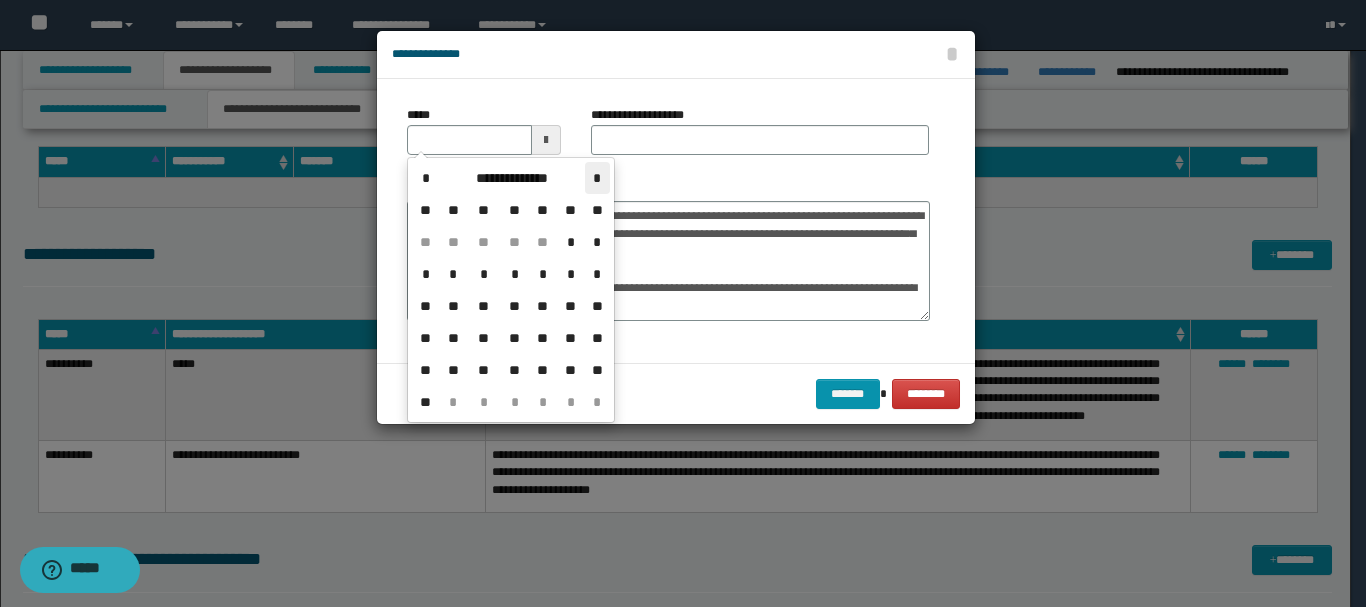click on "*" at bounding box center (597, 178) 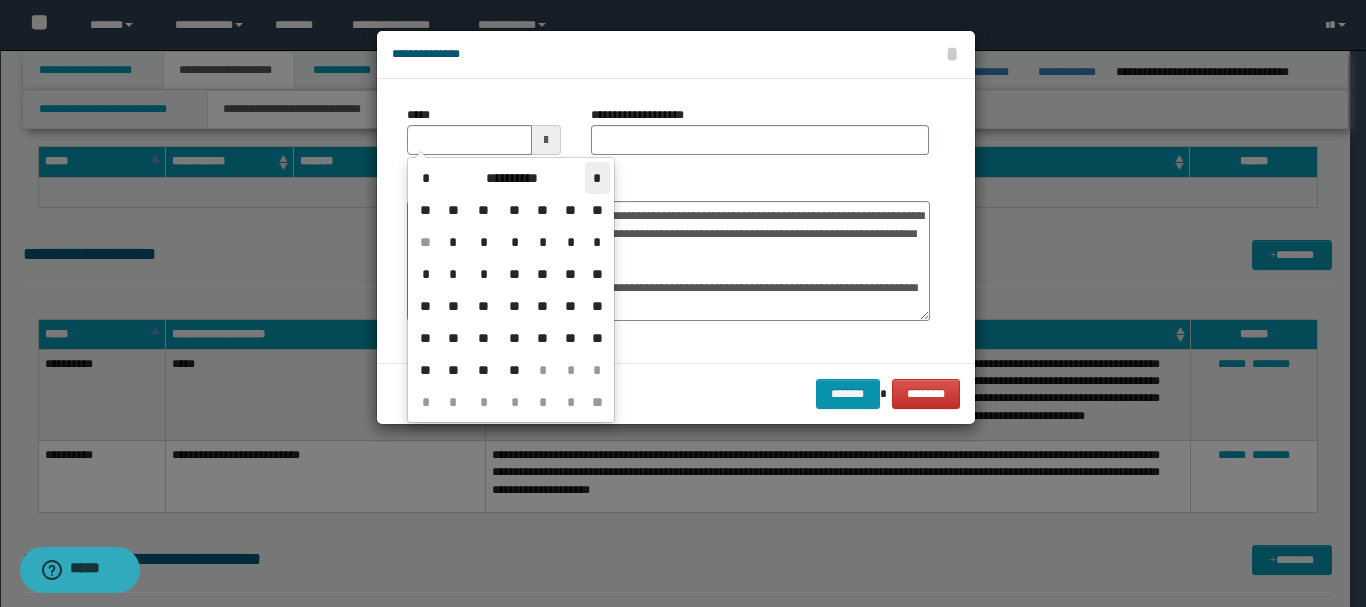 click on "*" at bounding box center (597, 178) 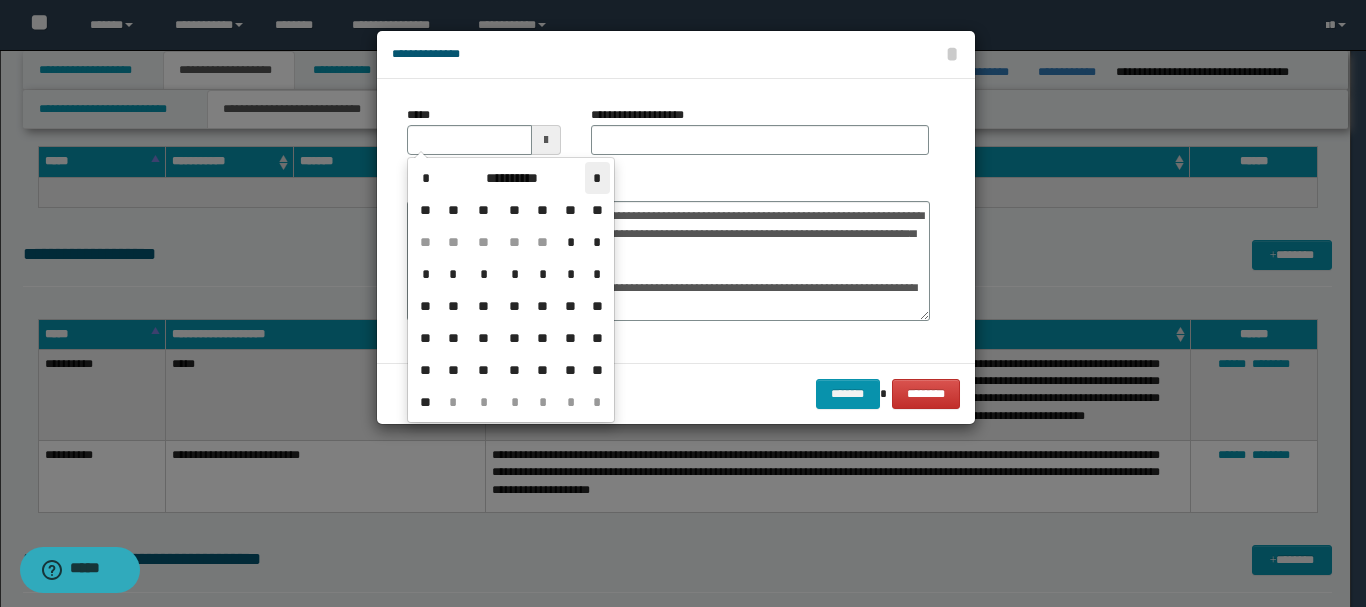 click on "*" at bounding box center [597, 178] 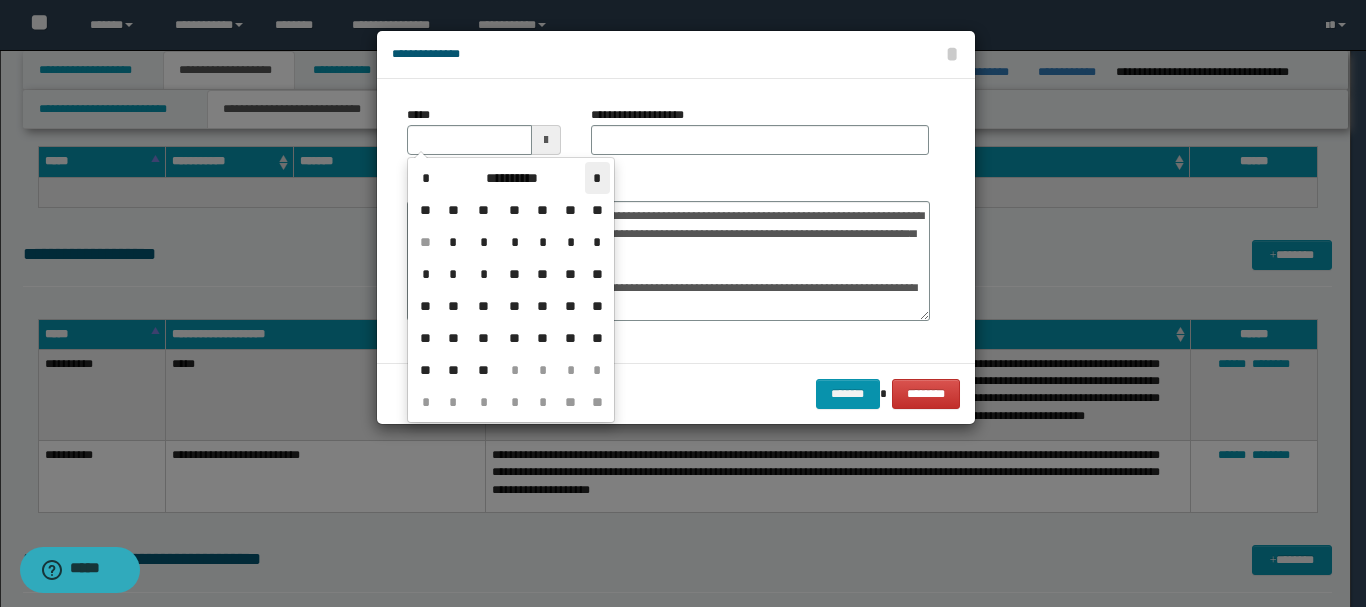 click on "*" at bounding box center (597, 178) 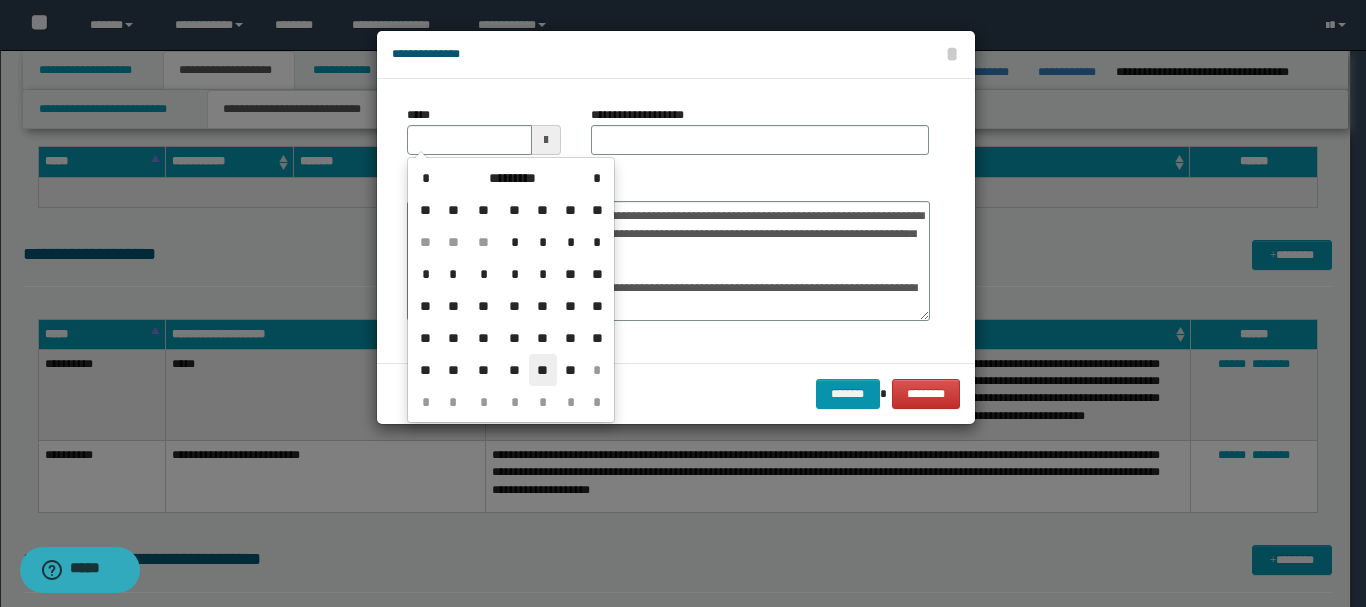 click on "**" at bounding box center (543, 370) 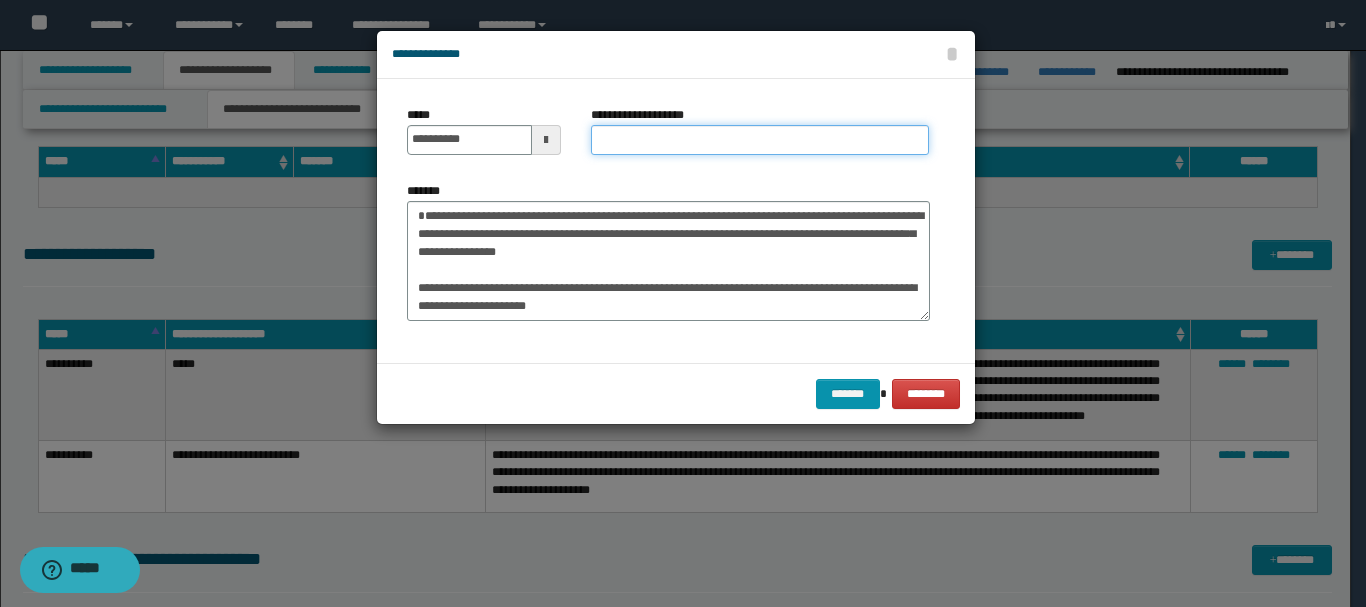 click on "**********" at bounding box center (760, 140) 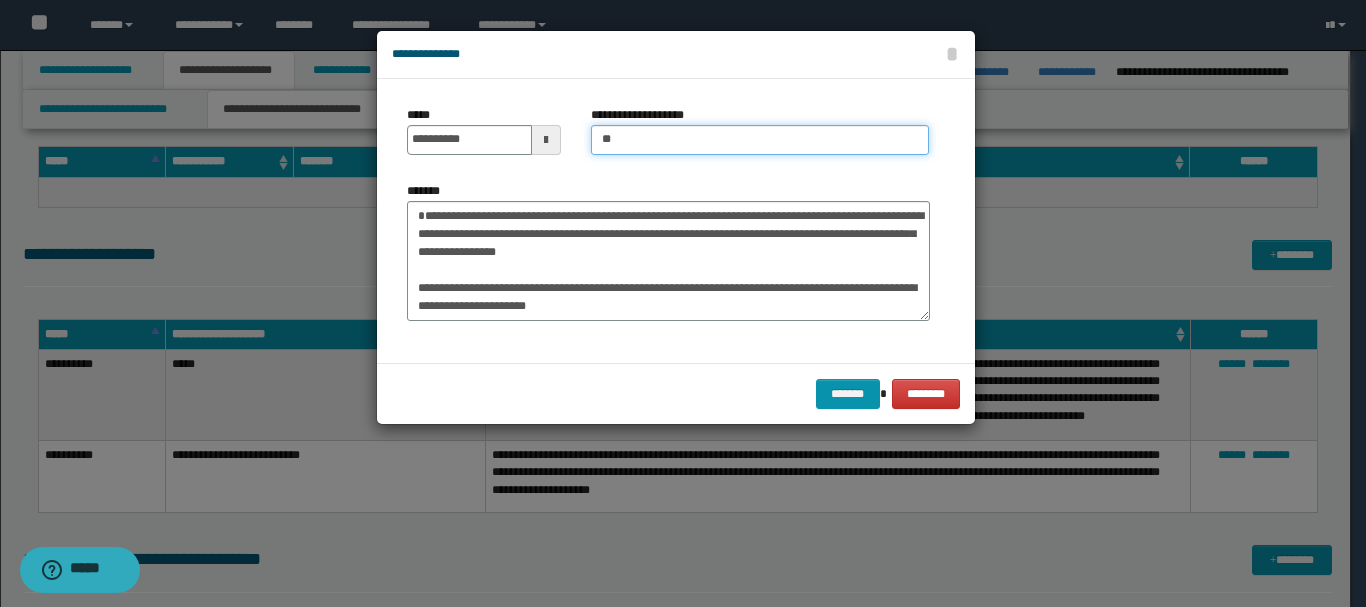 type on "**********" 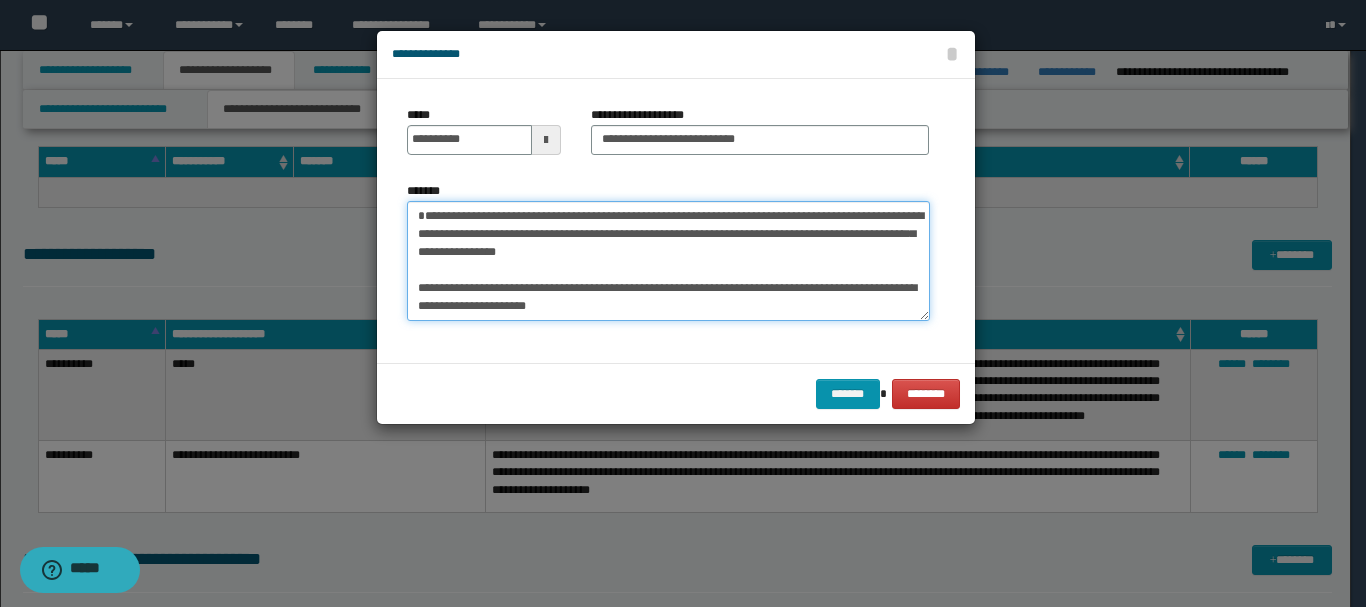 click on "**********" at bounding box center (668, 261) 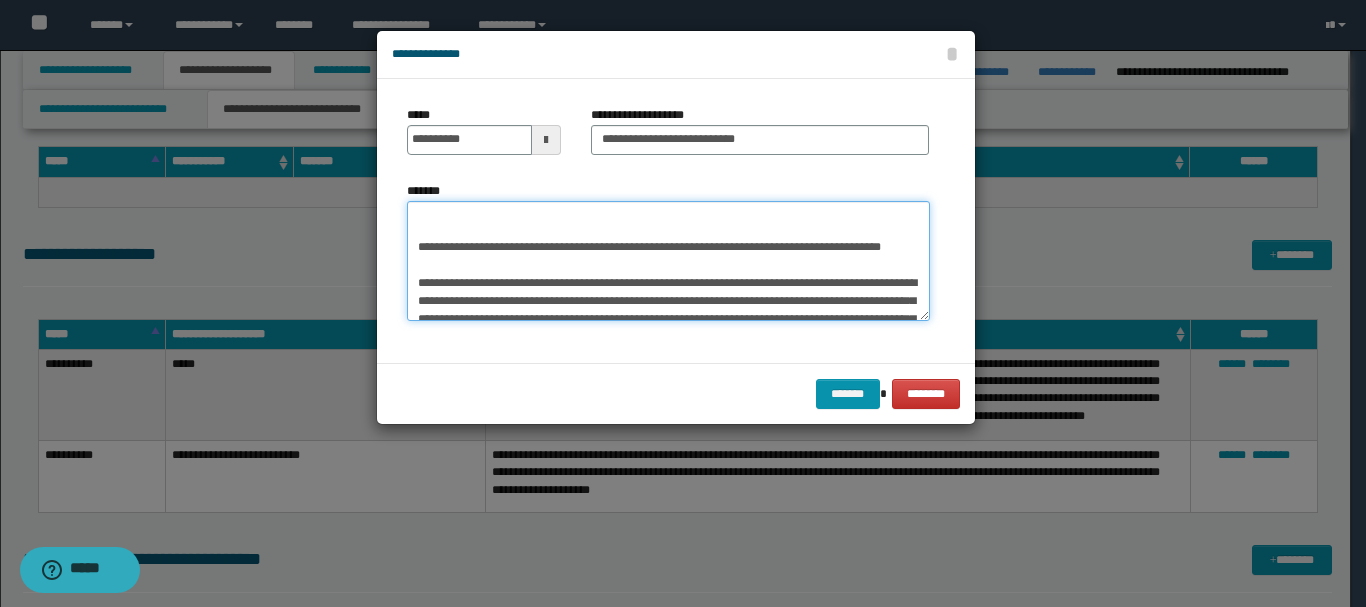 scroll, scrollTop: 5, scrollLeft: 0, axis: vertical 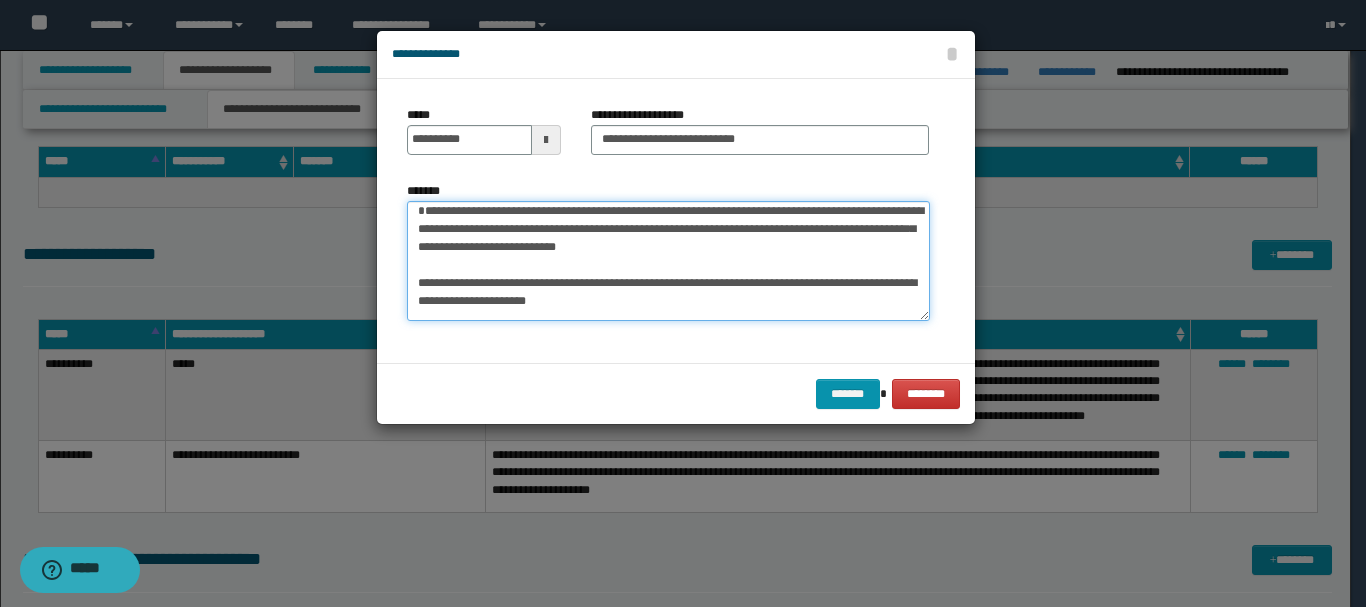 type on "**********" 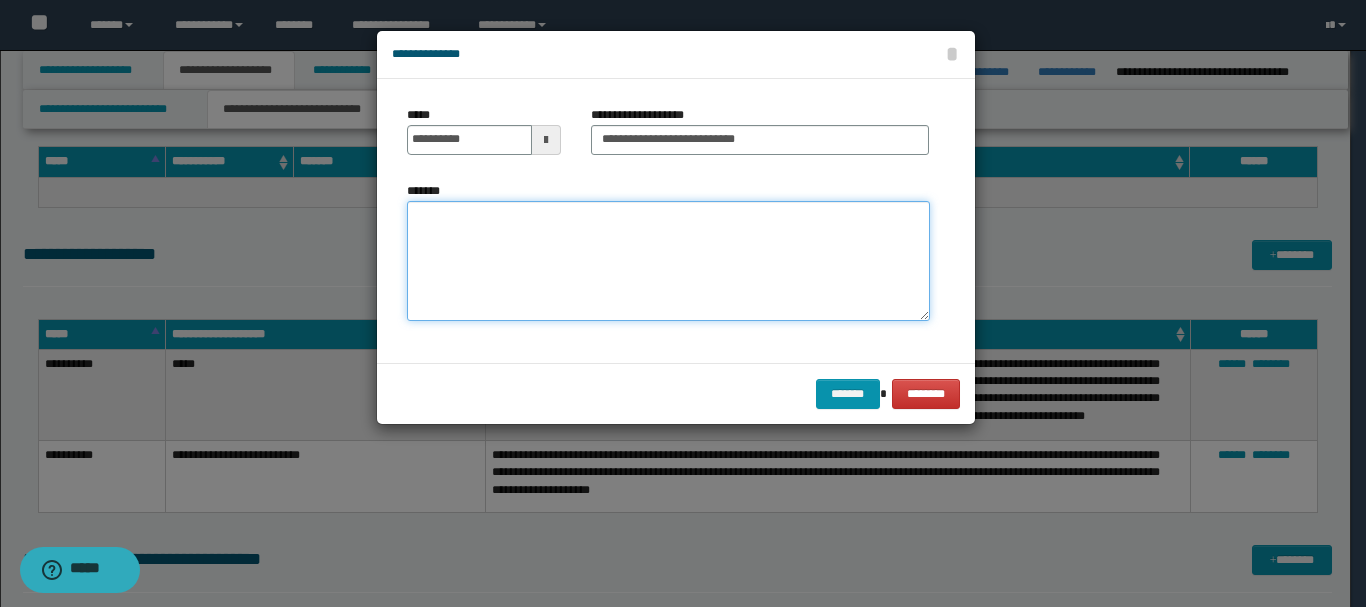 scroll, scrollTop: 0, scrollLeft: 0, axis: both 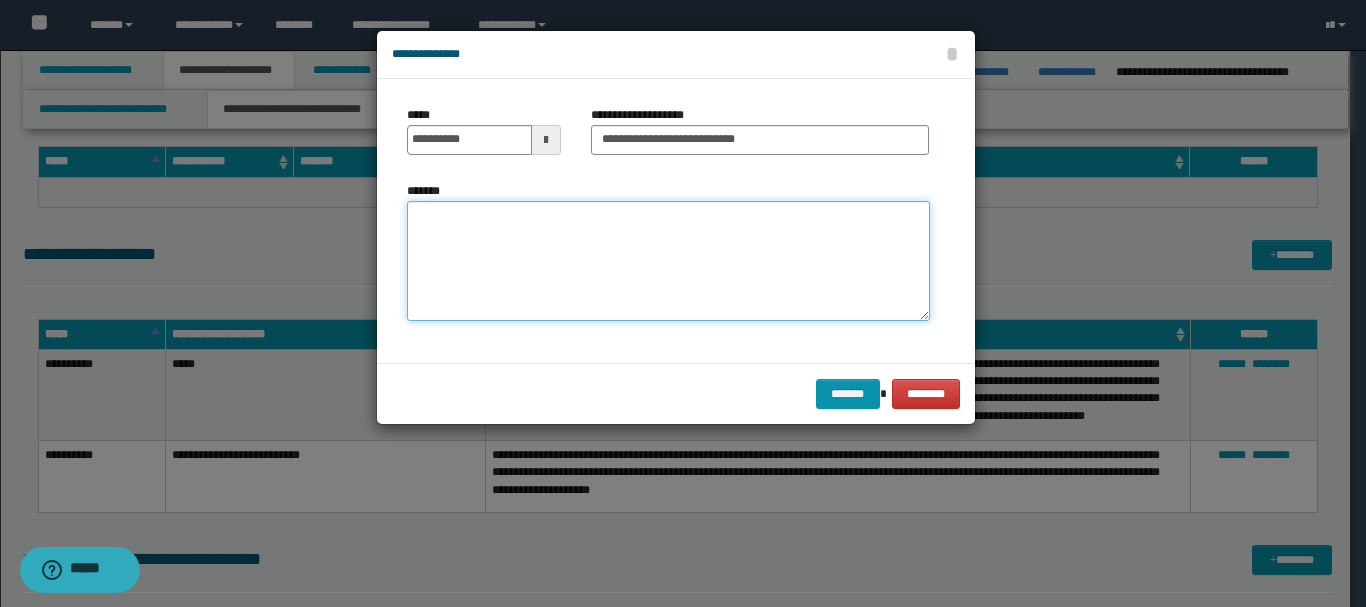 click on "*******" at bounding box center [668, 261] 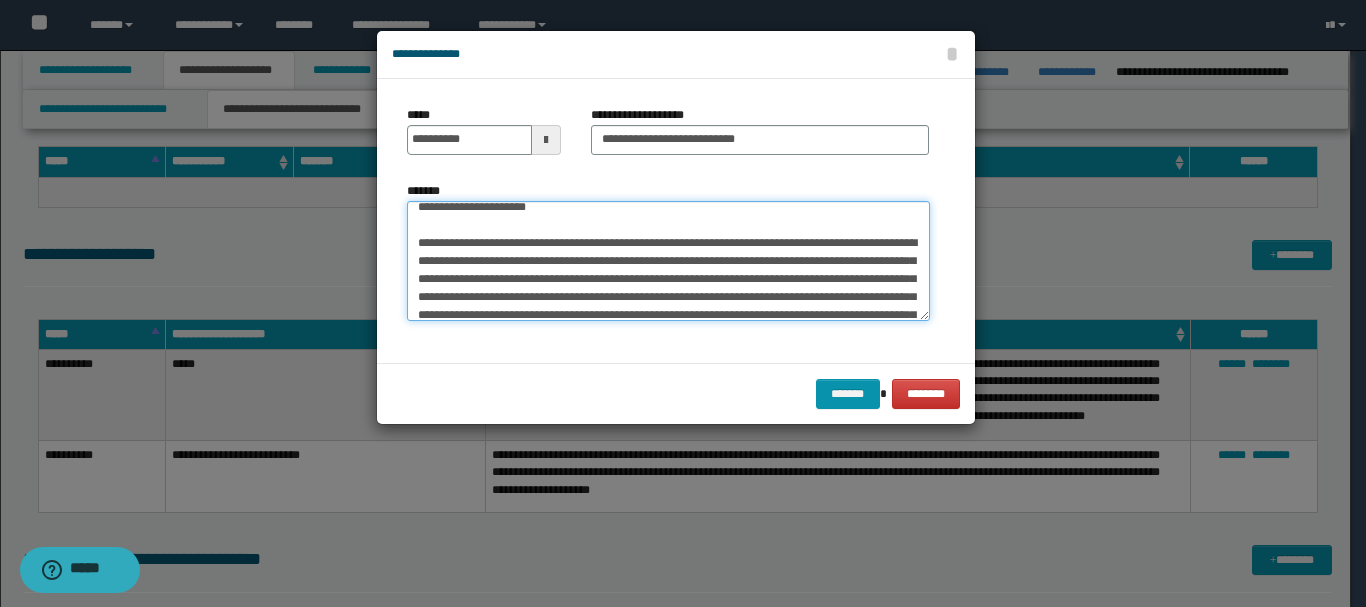 scroll, scrollTop: 0, scrollLeft: 0, axis: both 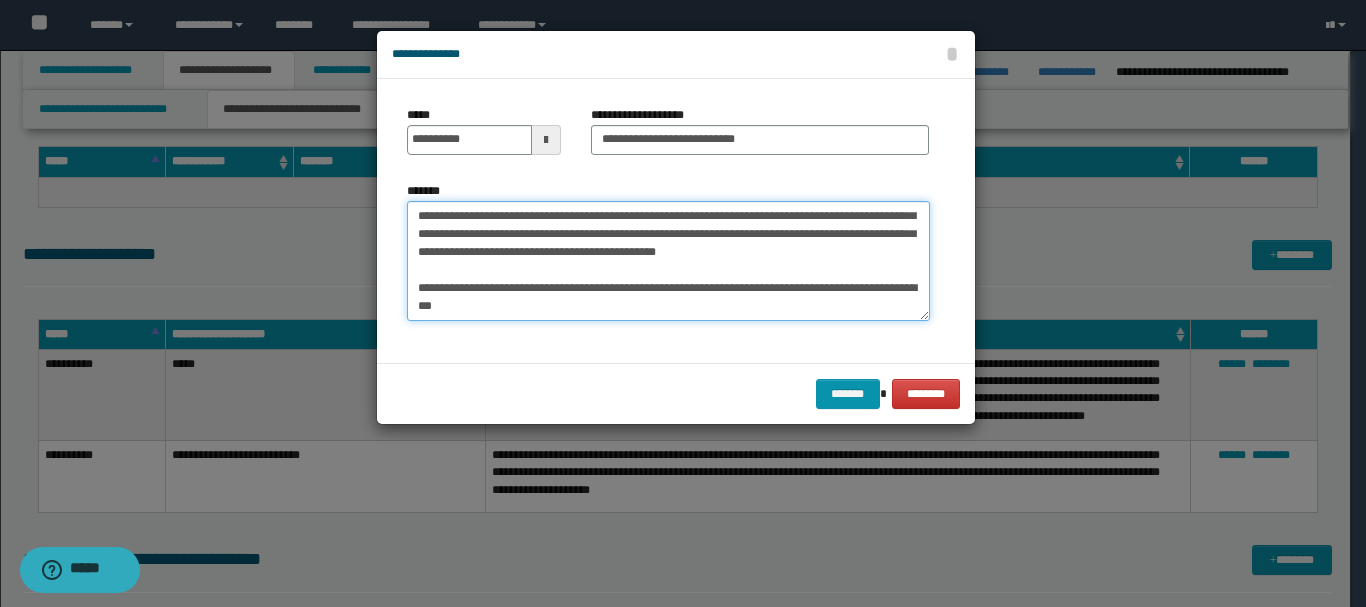 drag, startPoint x: 683, startPoint y: 255, endPoint x: 725, endPoint y: 335, distance: 90.35486 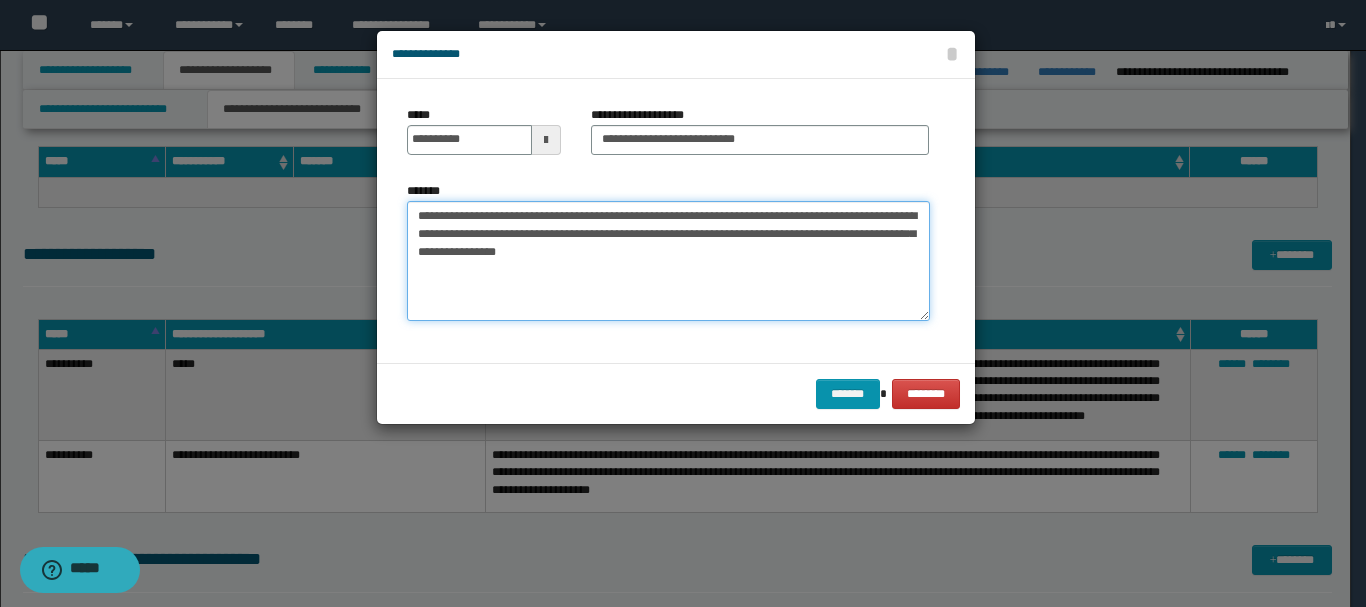 scroll, scrollTop: 0, scrollLeft: 0, axis: both 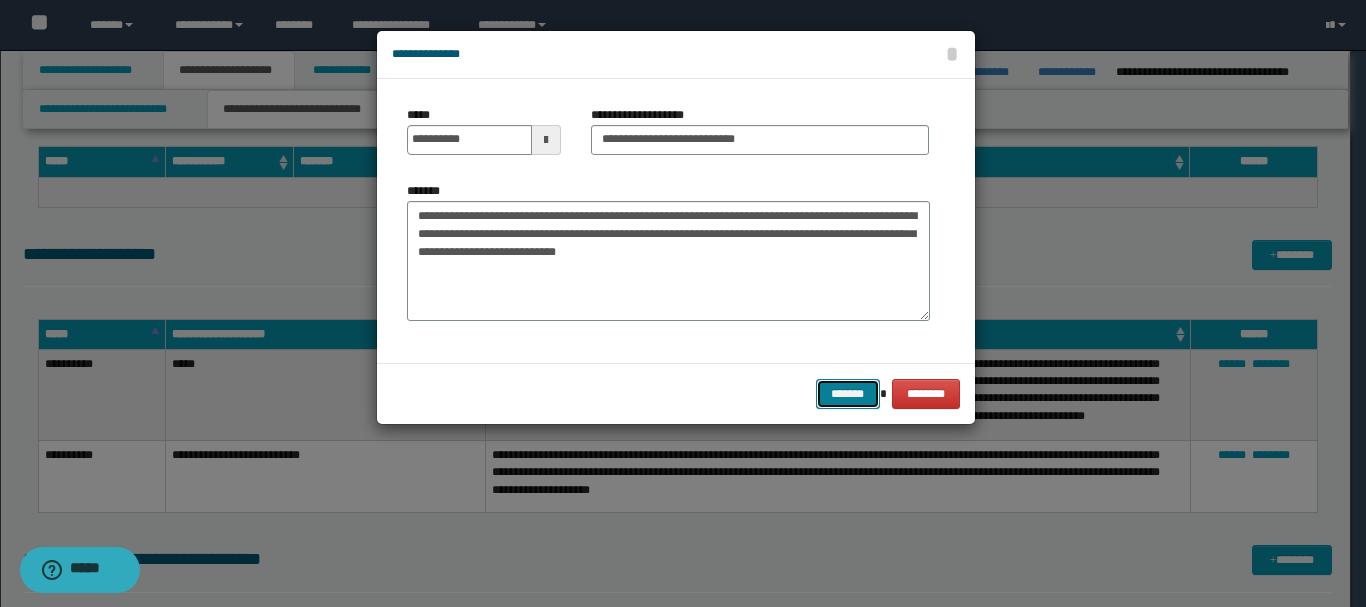click on "*******" at bounding box center [848, 394] 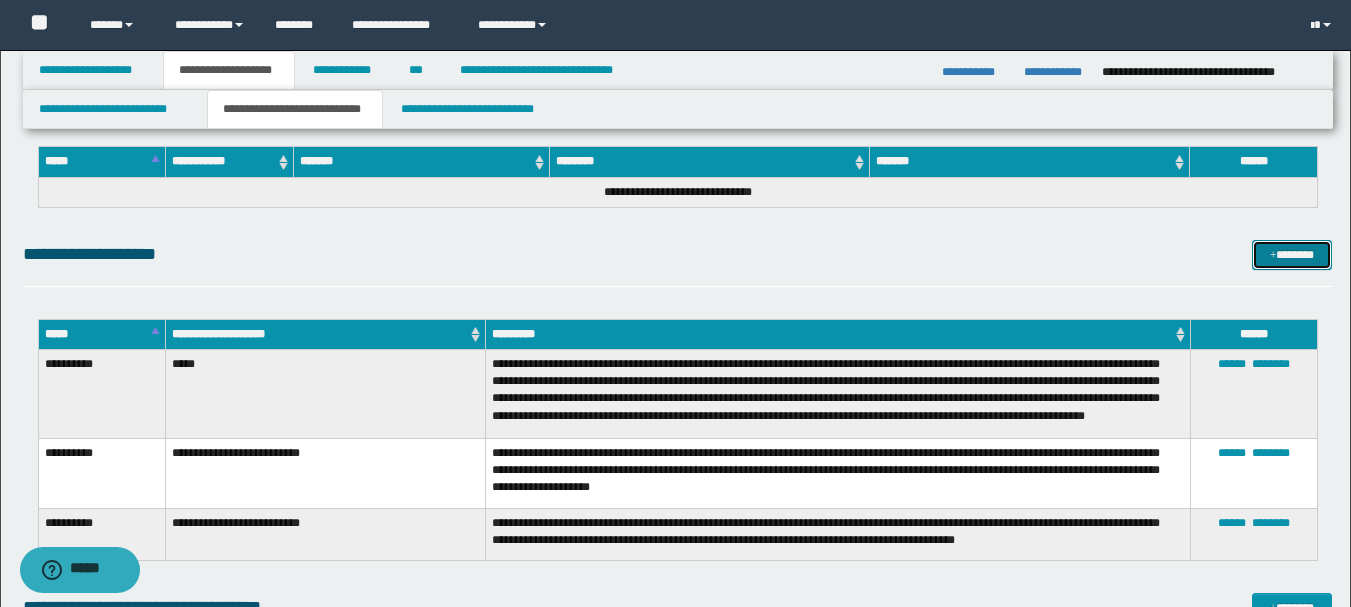 click on "*******" at bounding box center [1292, 255] 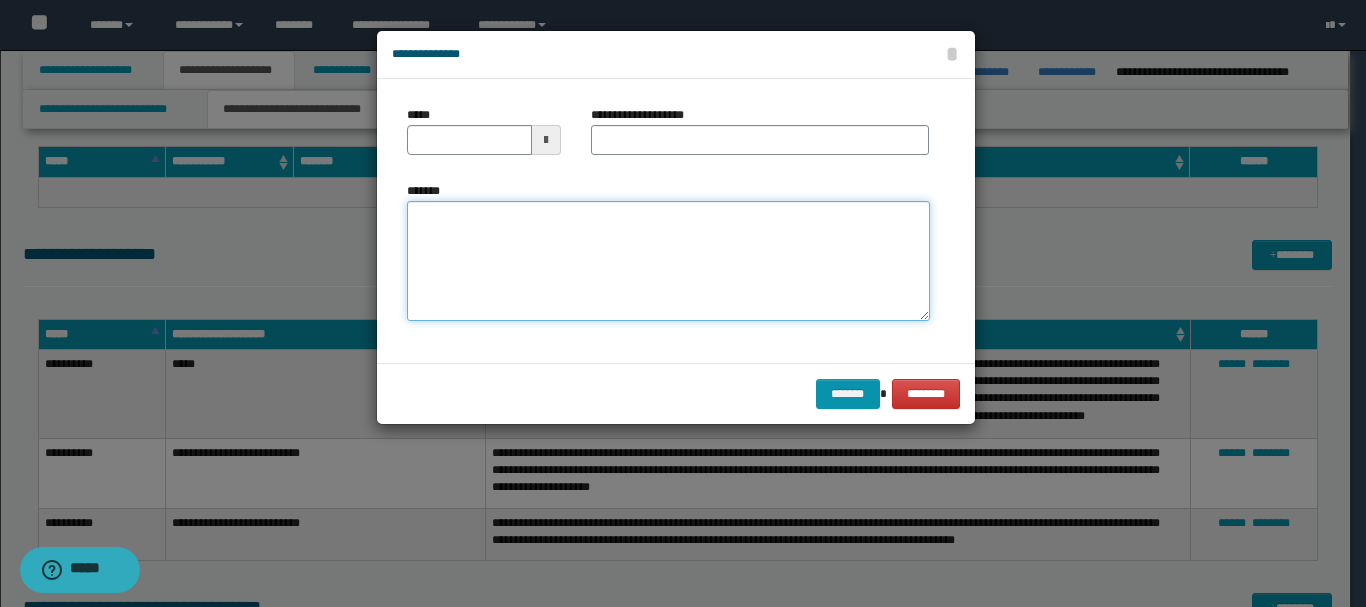 click on "*******" at bounding box center (668, 261) 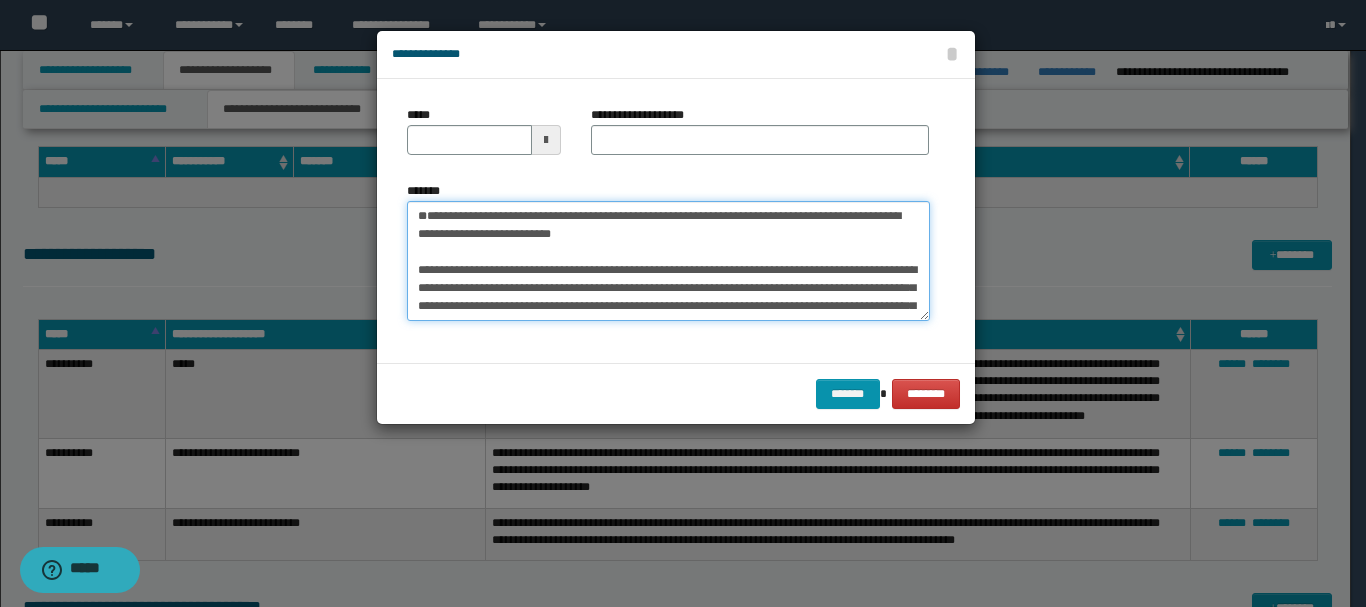 scroll, scrollTop: 100, scrollLeft: 0, axis: vertical 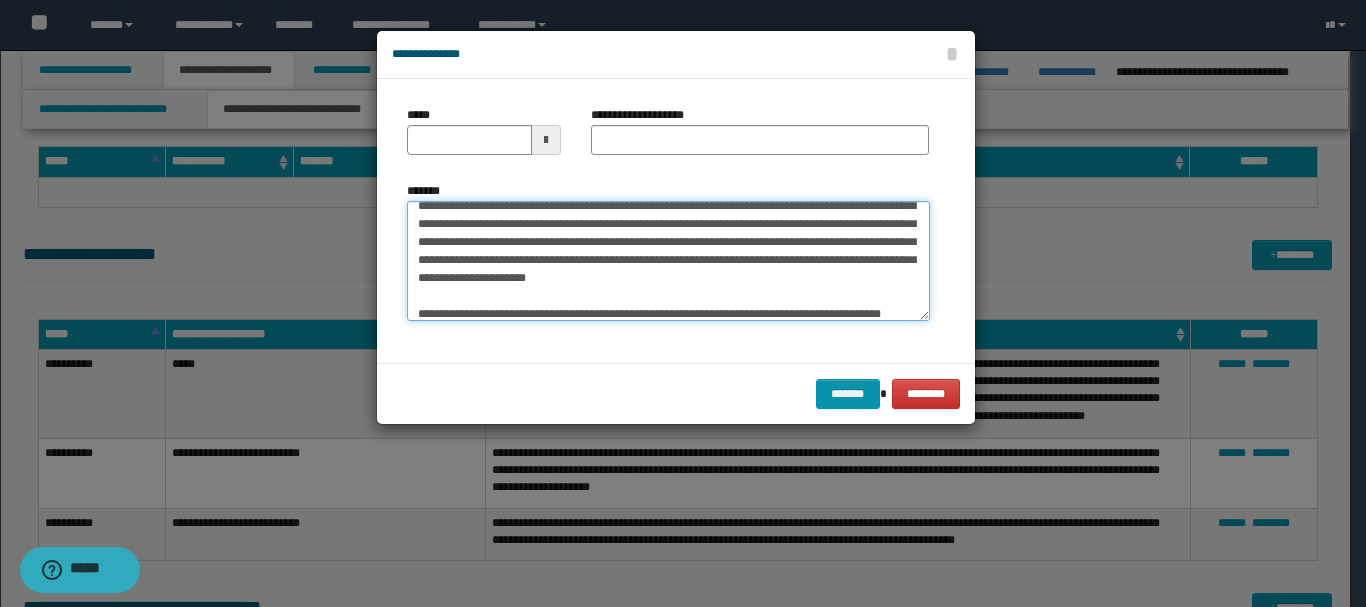 drag, startPoint x: 420, startPoint y: 209, endPoint x: 437, endPoint y: 212, distance: 17.262676 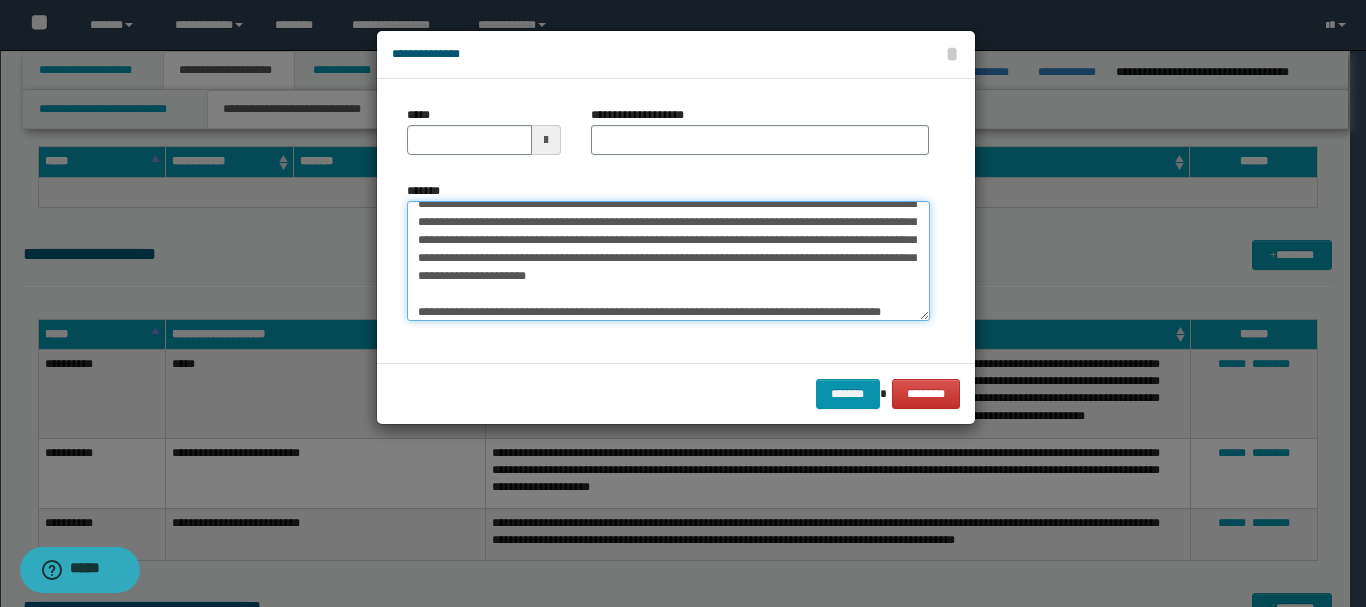 scroll, scrollTop: 120, scrollLeft: 0, axis: vertical 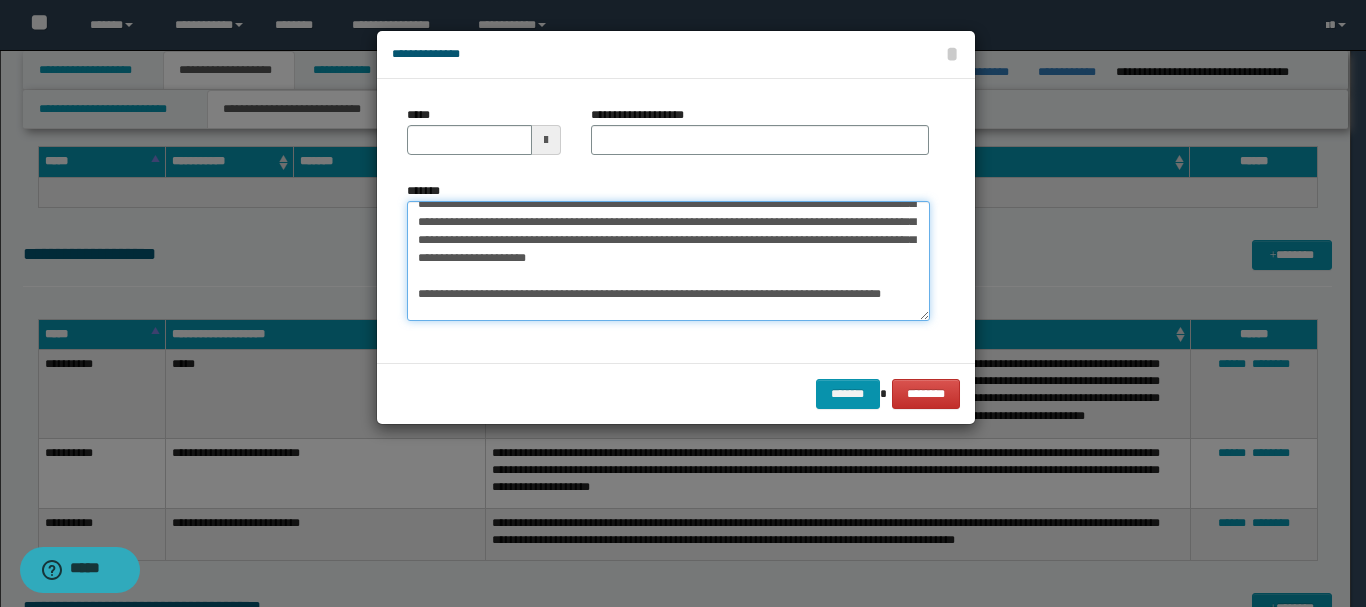 type on "**********" 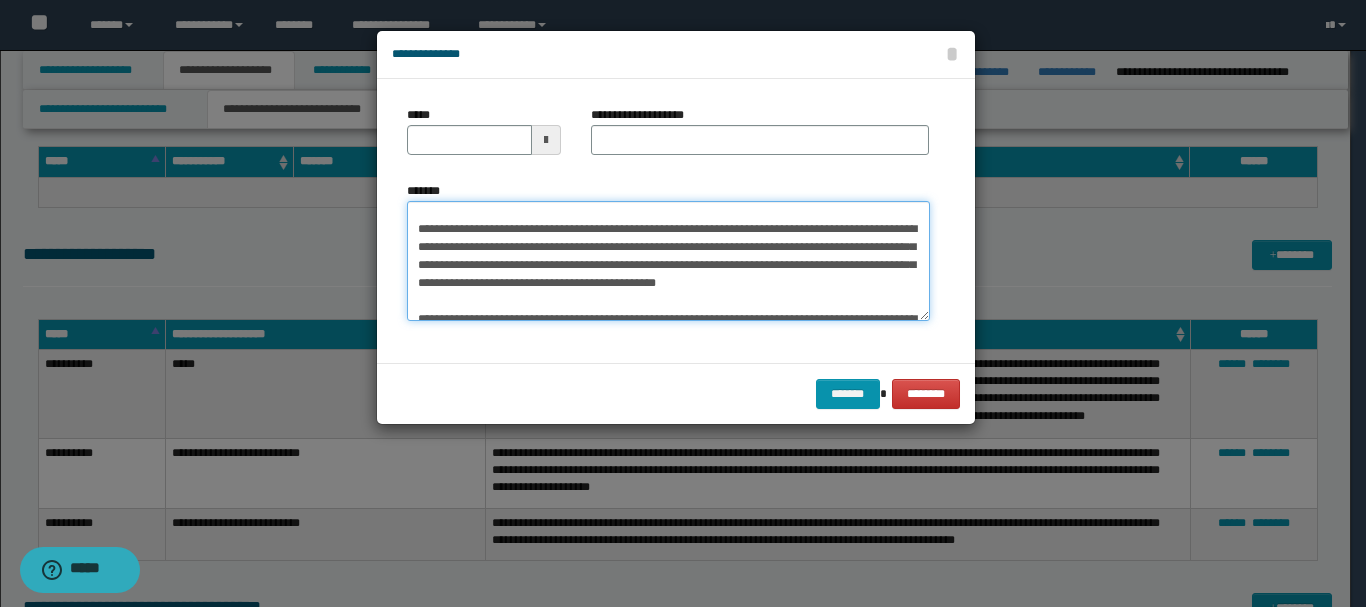 scroll, scrollTop: 0, scrollLeft: 0, axis: both 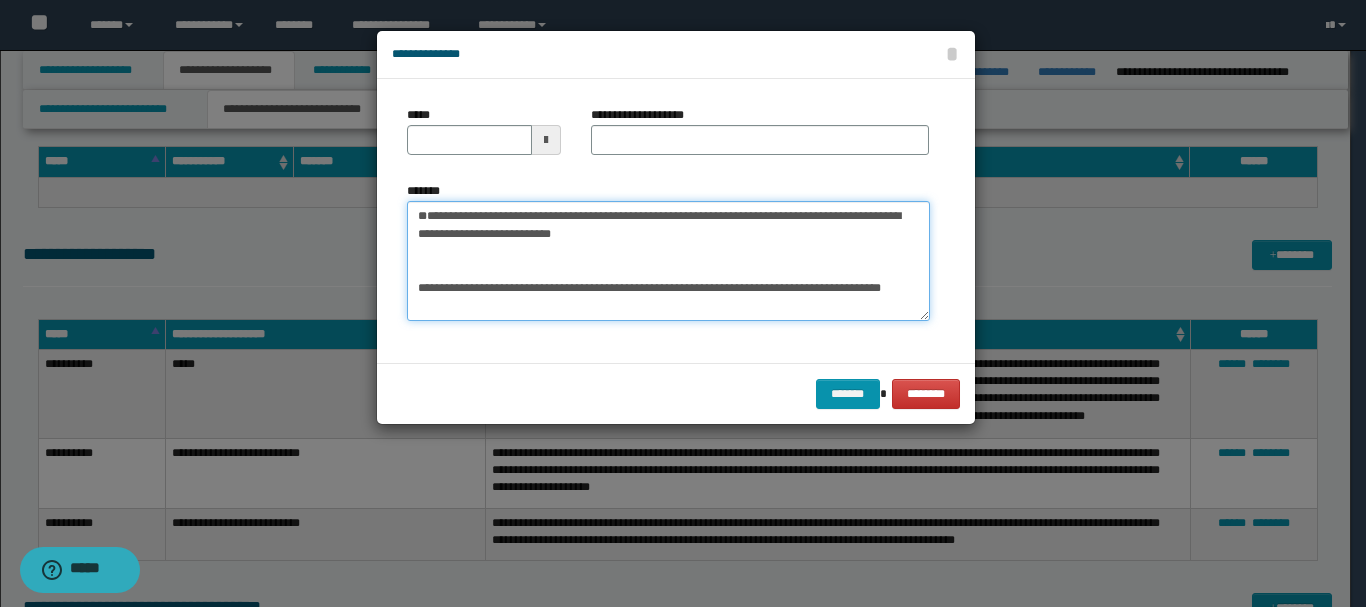 type 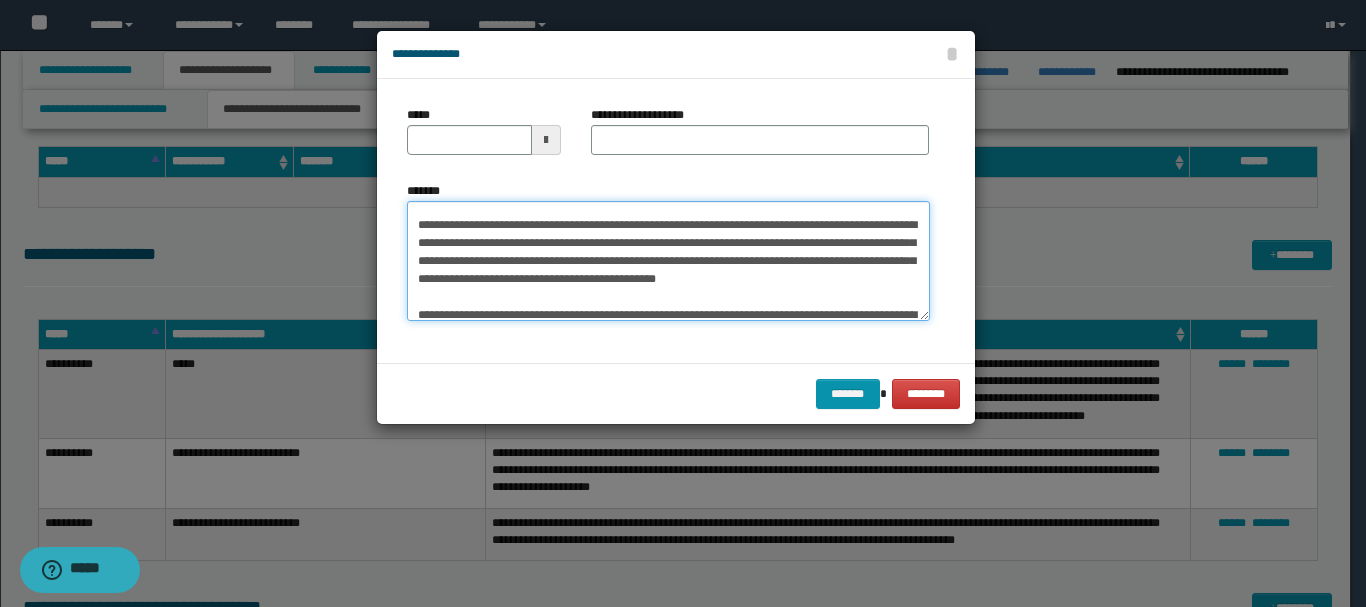 scroll, scrollTop: 100, scrollLeft: 0, axis: vertical 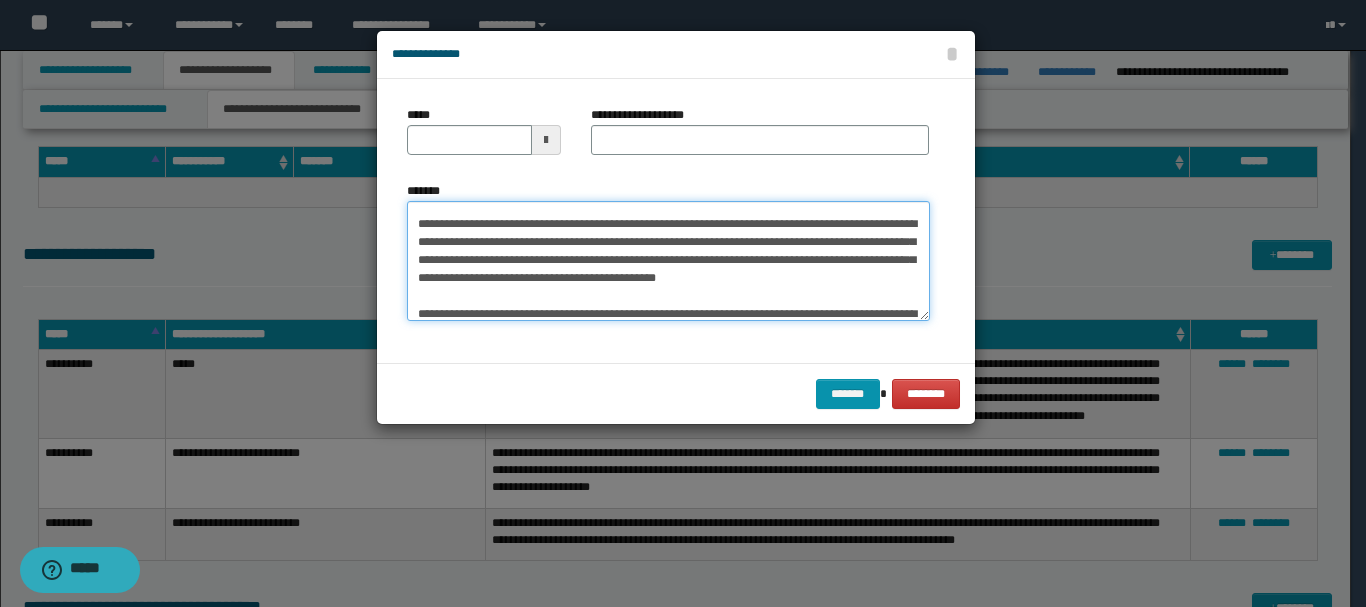 drag, startPoint x: 446, startPoint y: 243, endPoint x: 406, endPoint y: 222, distance: 45.17743 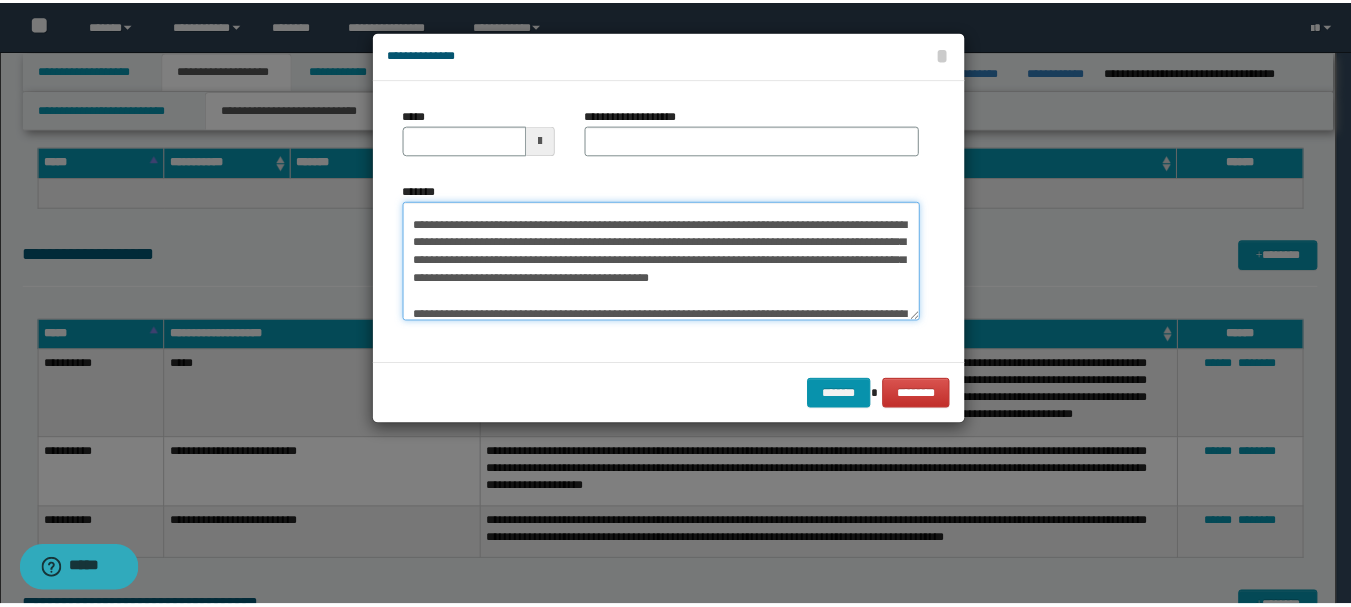 scroll, scrollTop: 82, scrollLeft: 0, axis: vertical 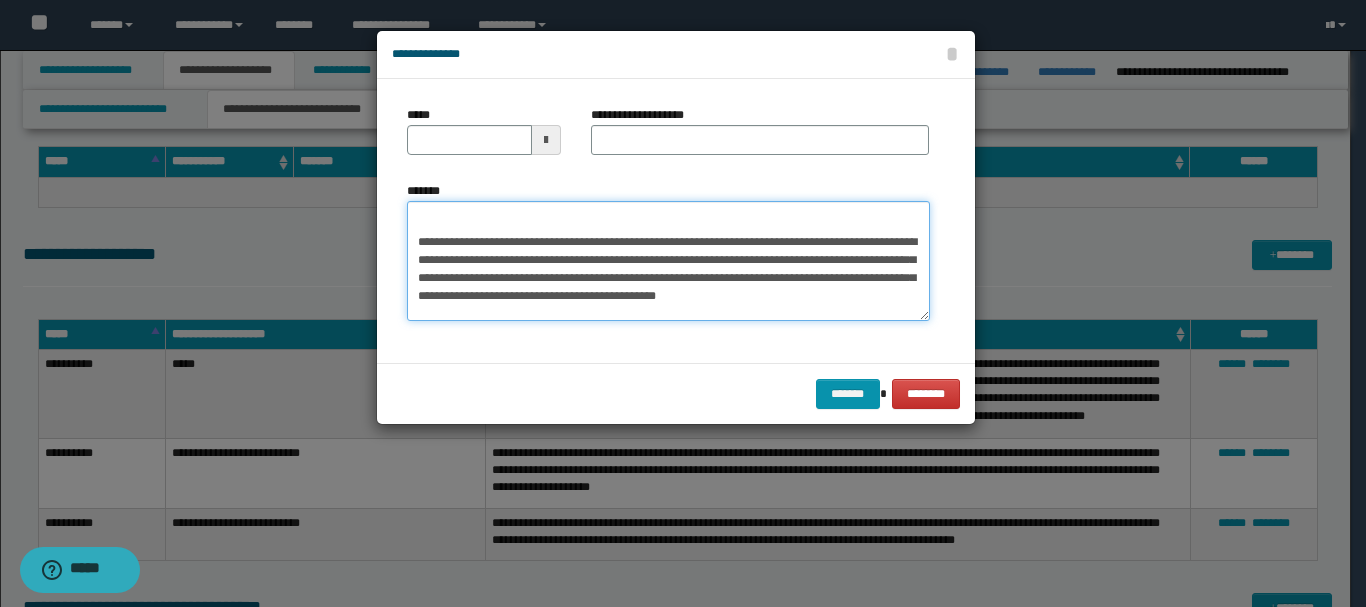 type on "**********" 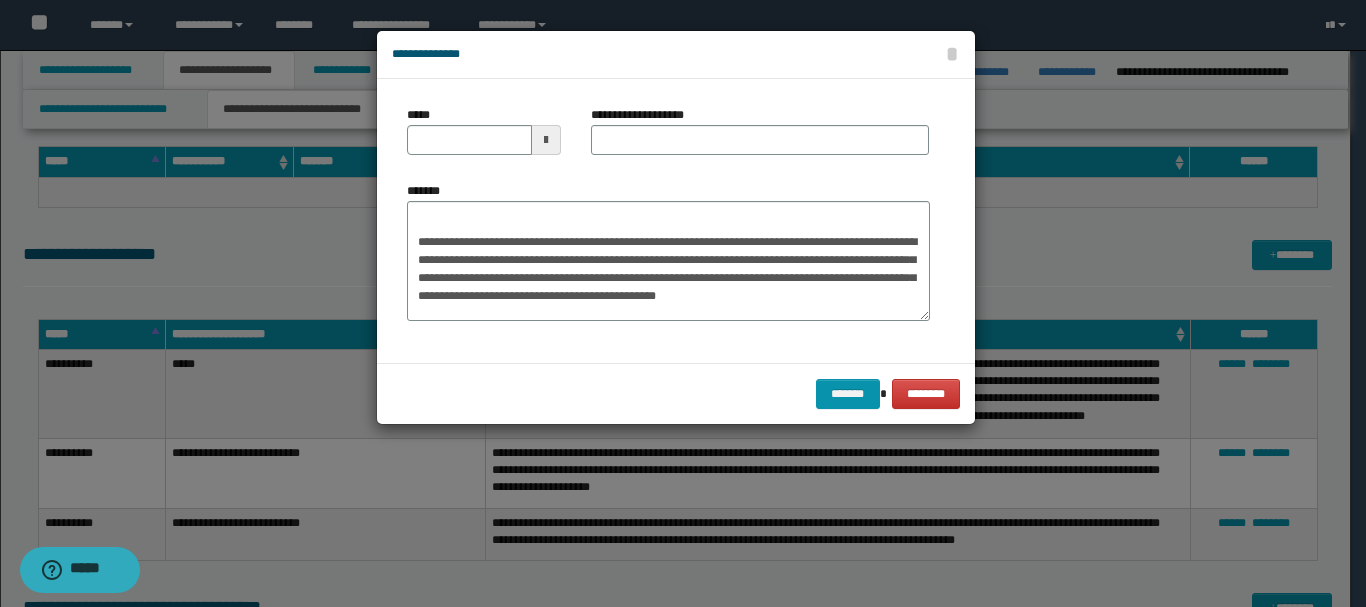 click at bounding box center [546, 140] 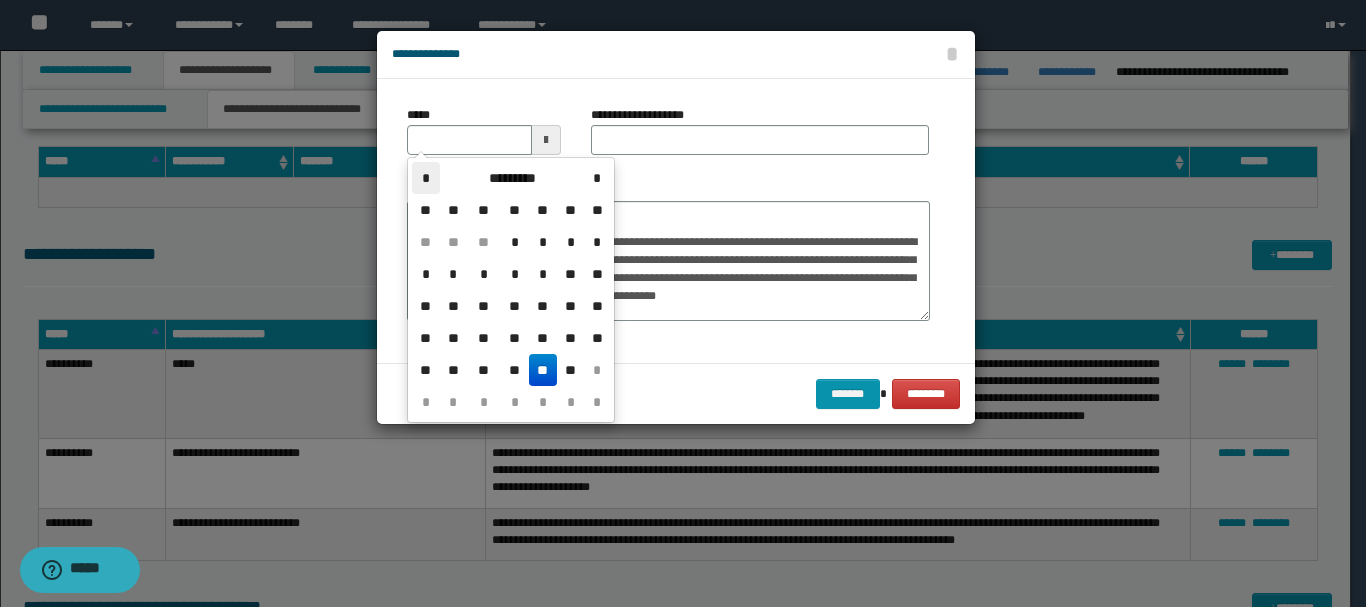 click on "*" at bounding box center [426, 178] 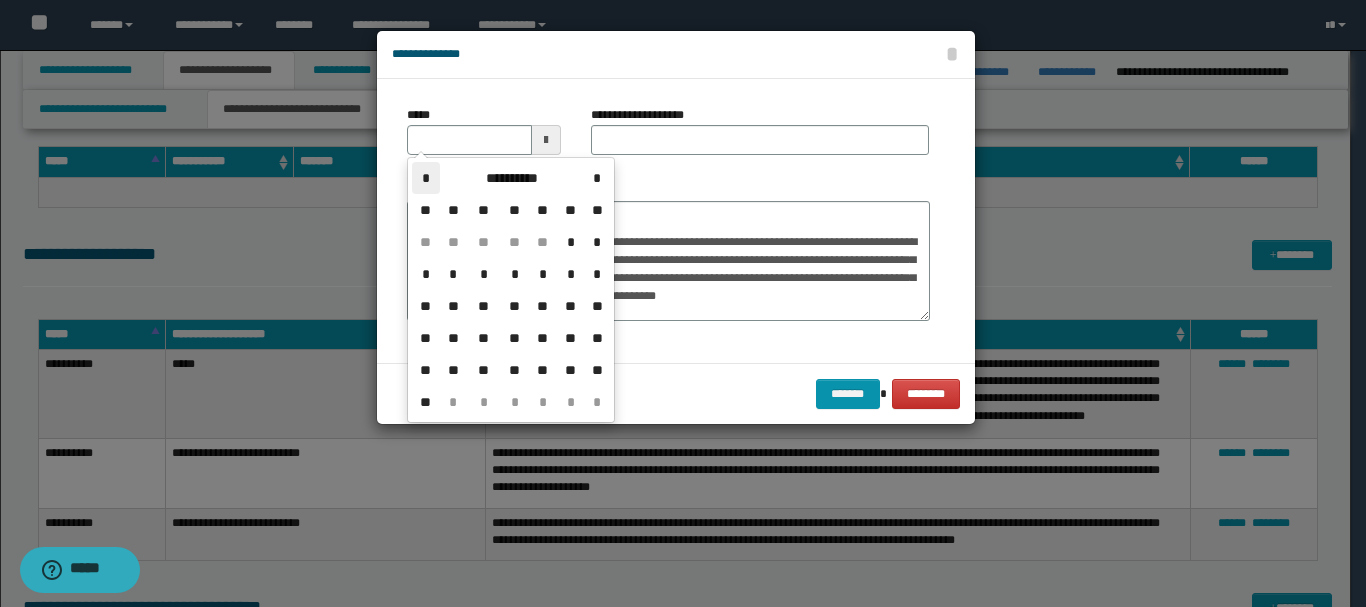 click on "*" at bounding box center [426, 178] 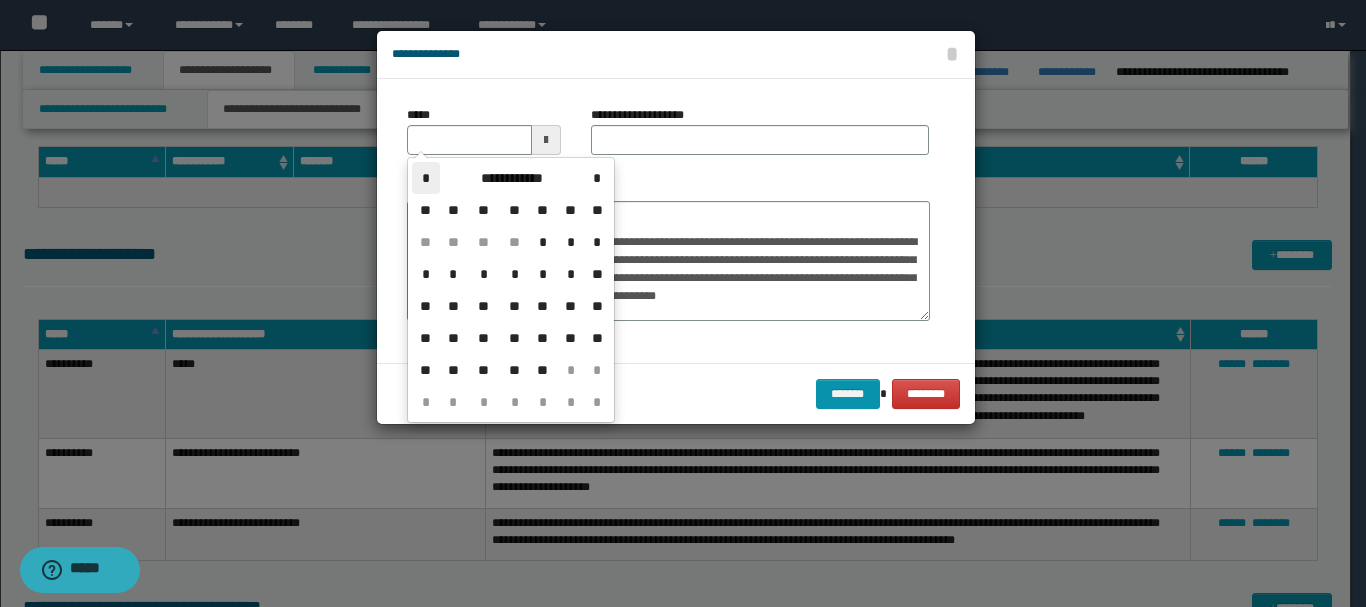click on "*" at bounding box center [426, 178] 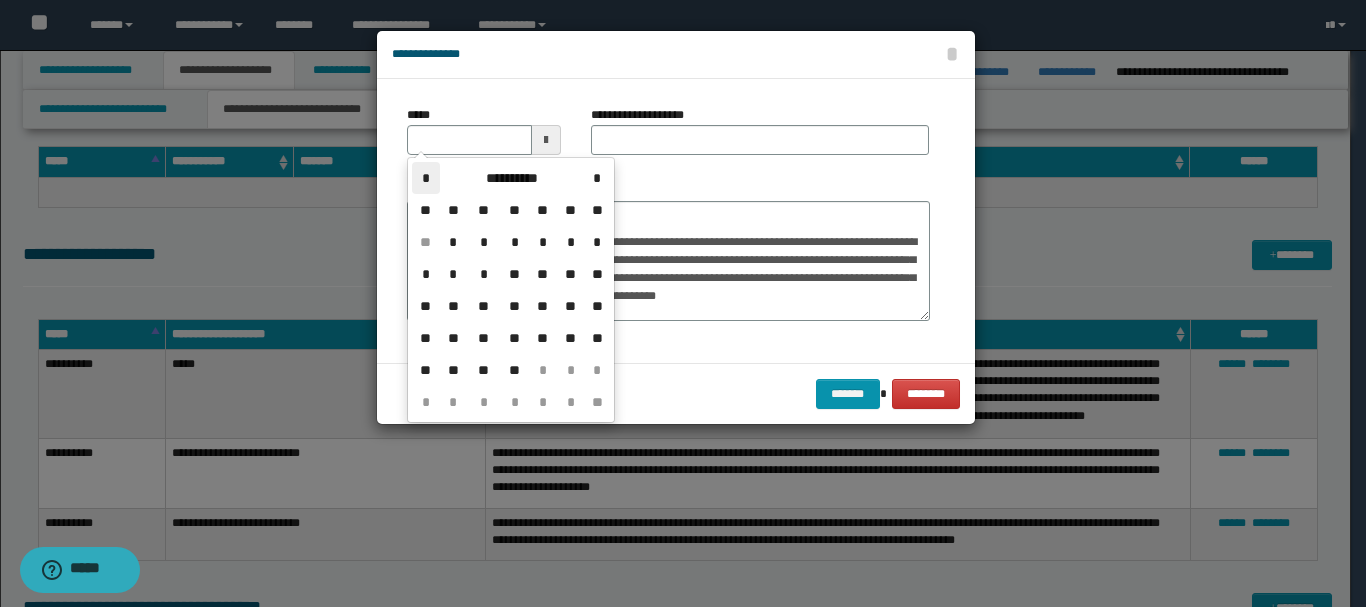 click on "*" at bounding box center [426, 178] 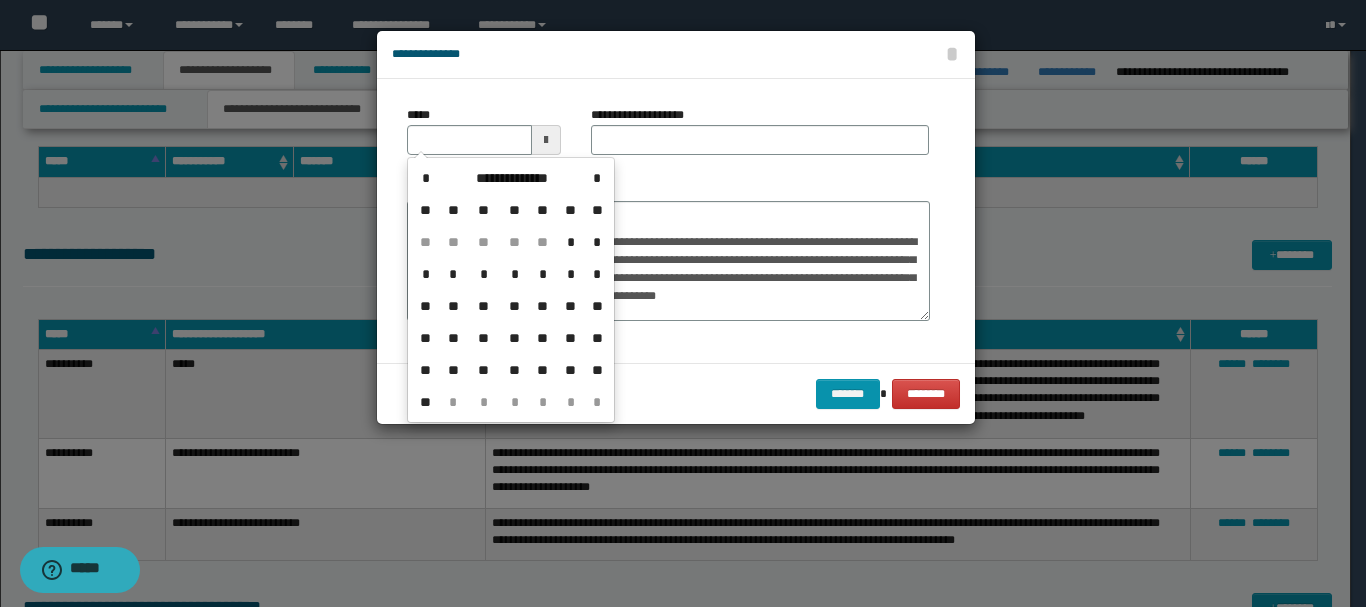 click on "**" at bounding box center (571, 370) 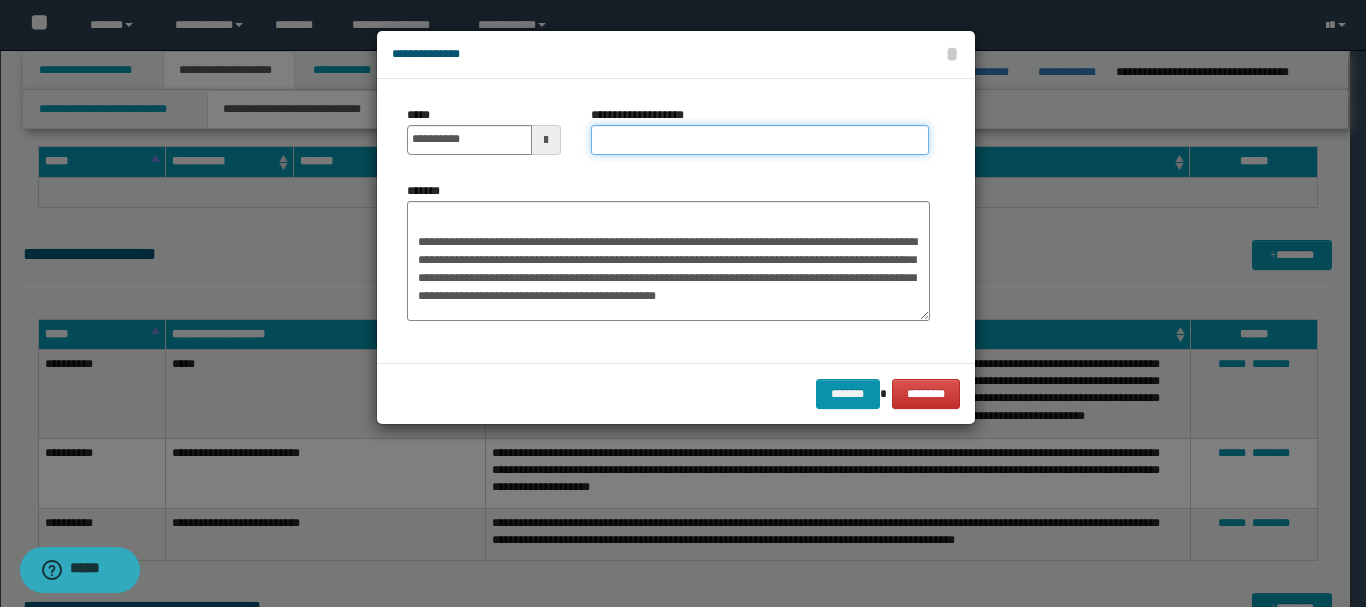 click on "**********" at bounding box center [760, 140] 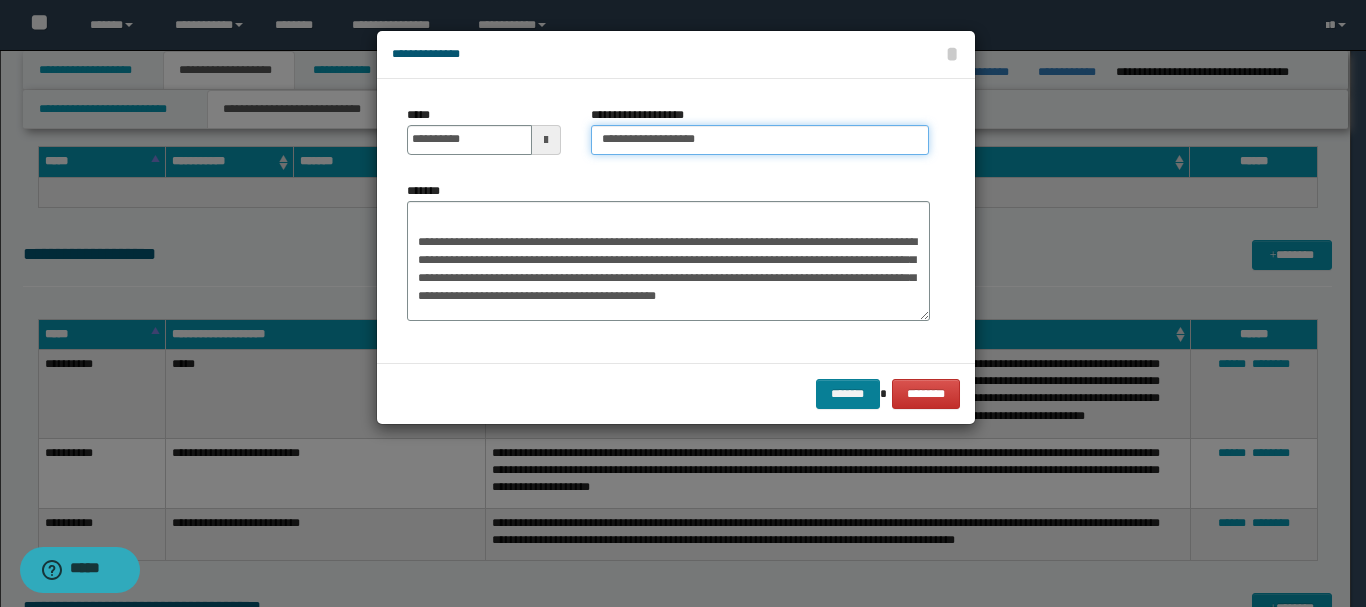type on "**********" 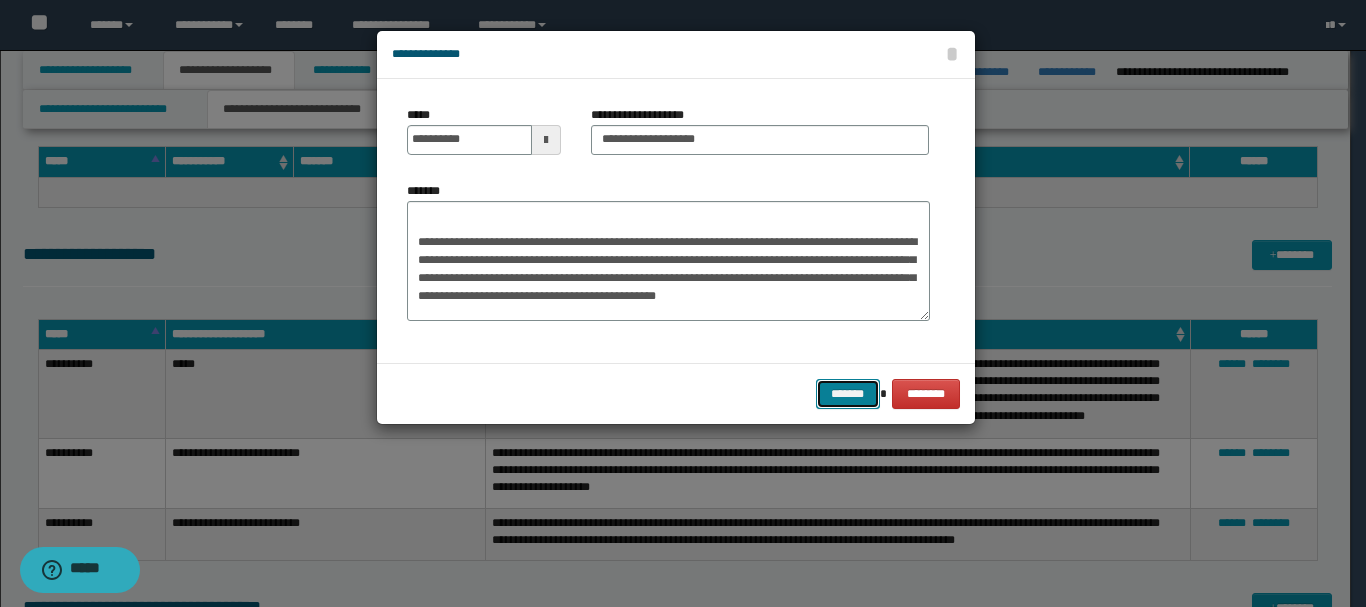 click on "*******" at bounding box center (848, 394) 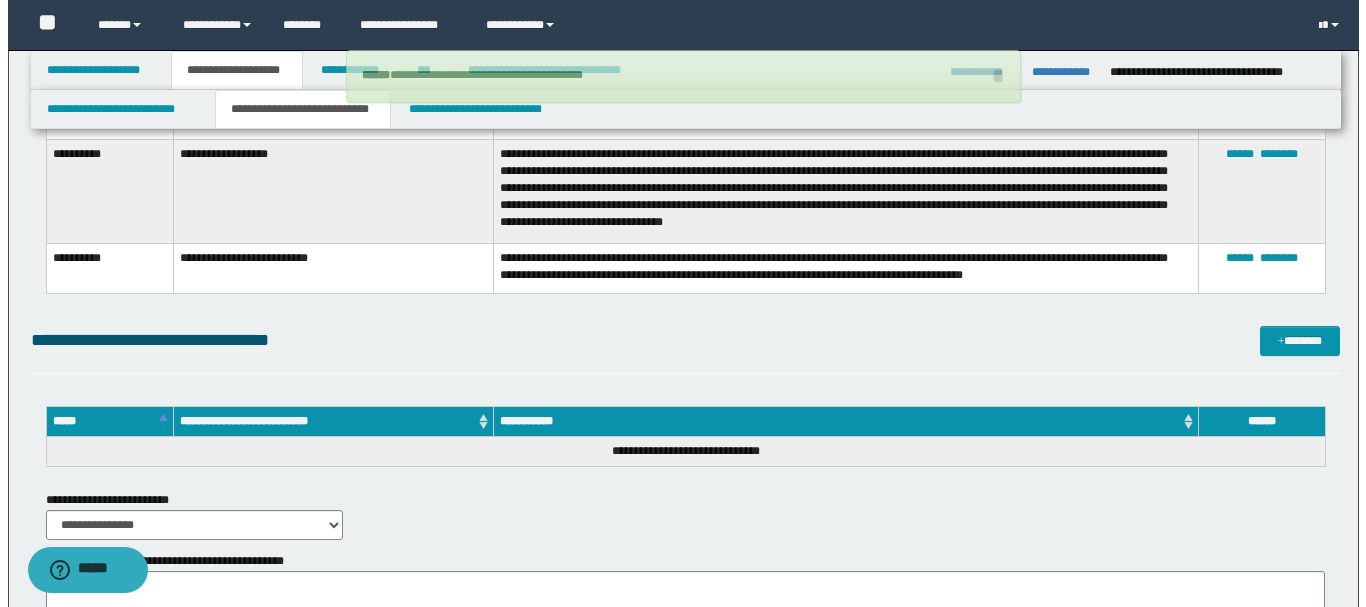 scroll, scrollTop: 1600, scrollLeft: 0, axis: vertical 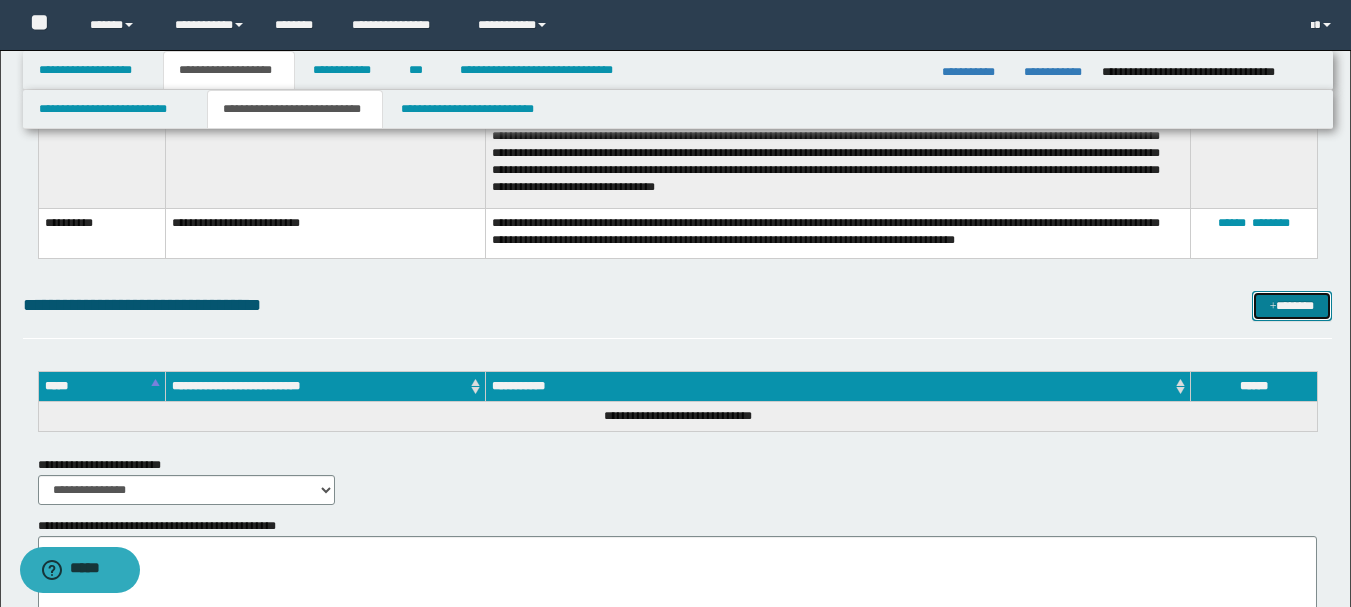 click on "*******" at bounding box center (1292, 306) 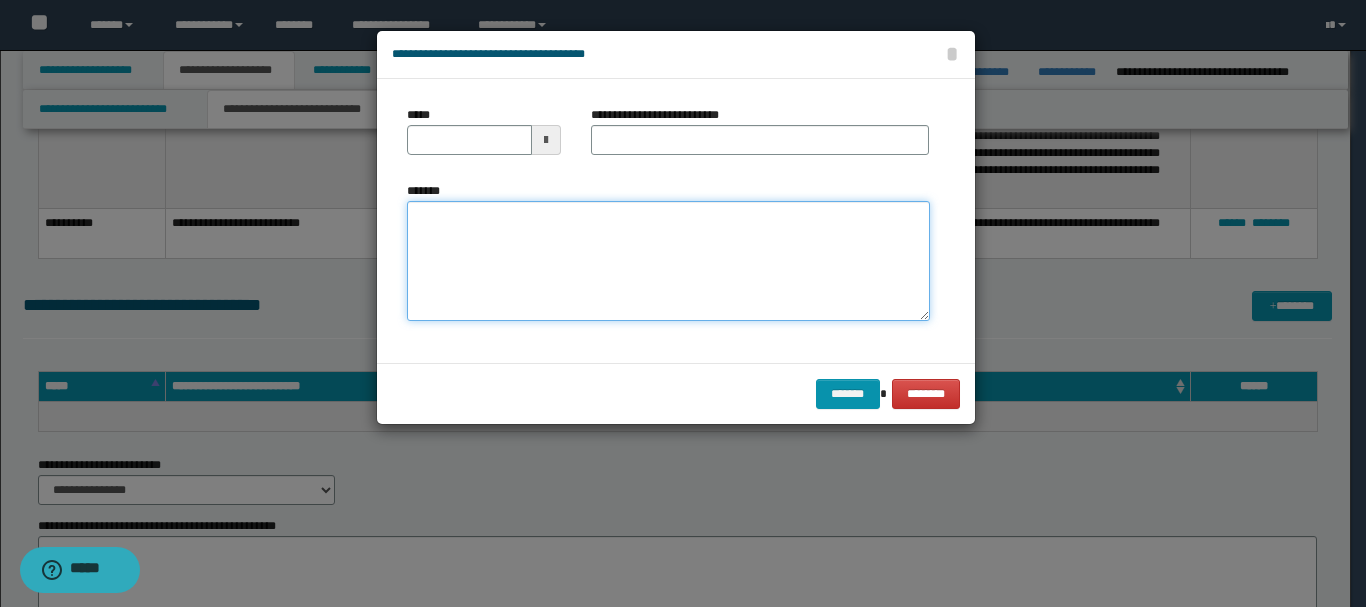 click on "*******" at bounding box center [668, 261] 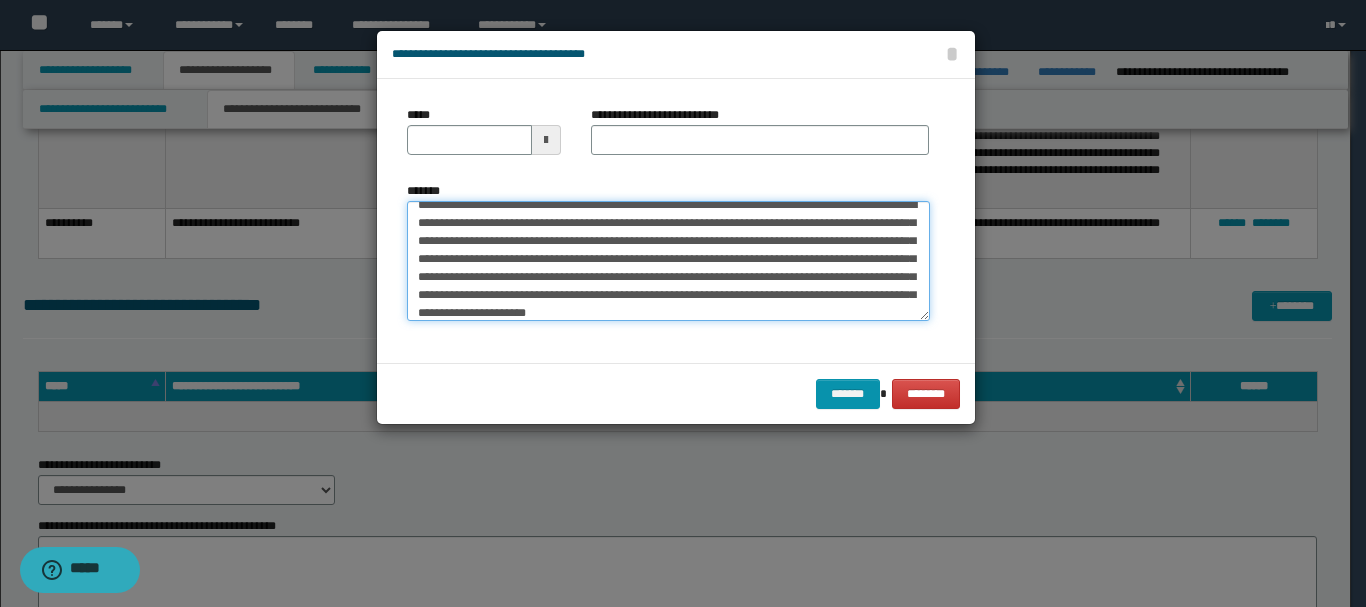 scroll, scrollTop: 100, scrollLeft: 0, axis: vertical 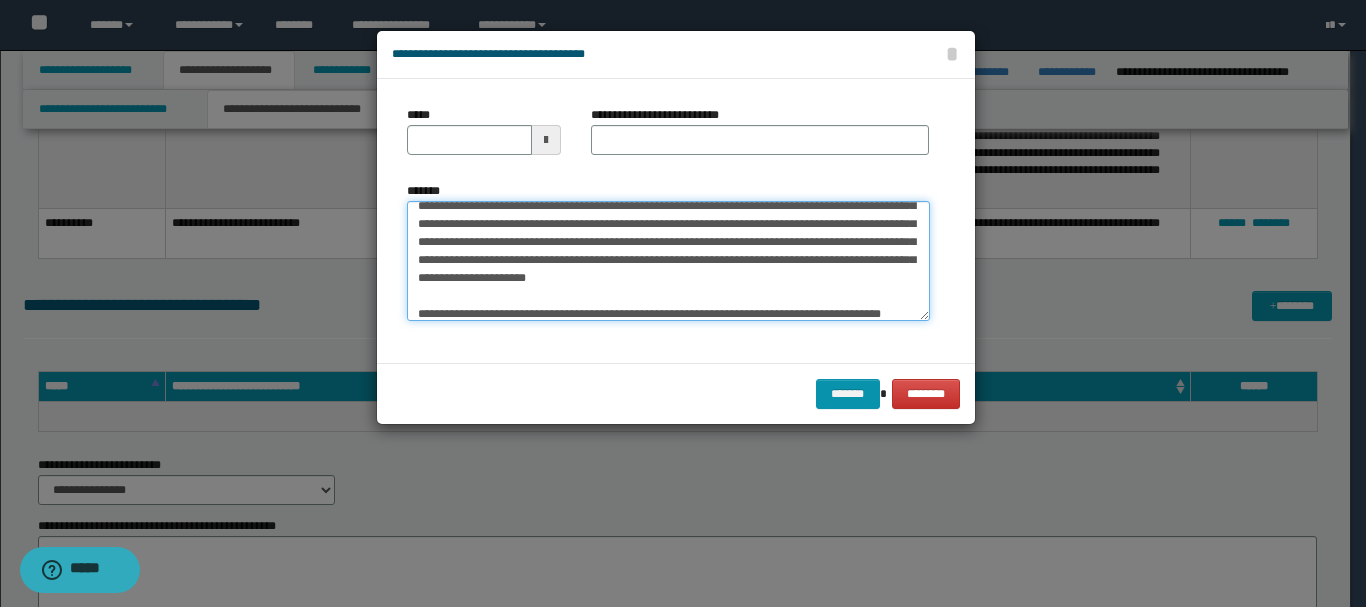 click on "*******" at bounding box center (668, 261) 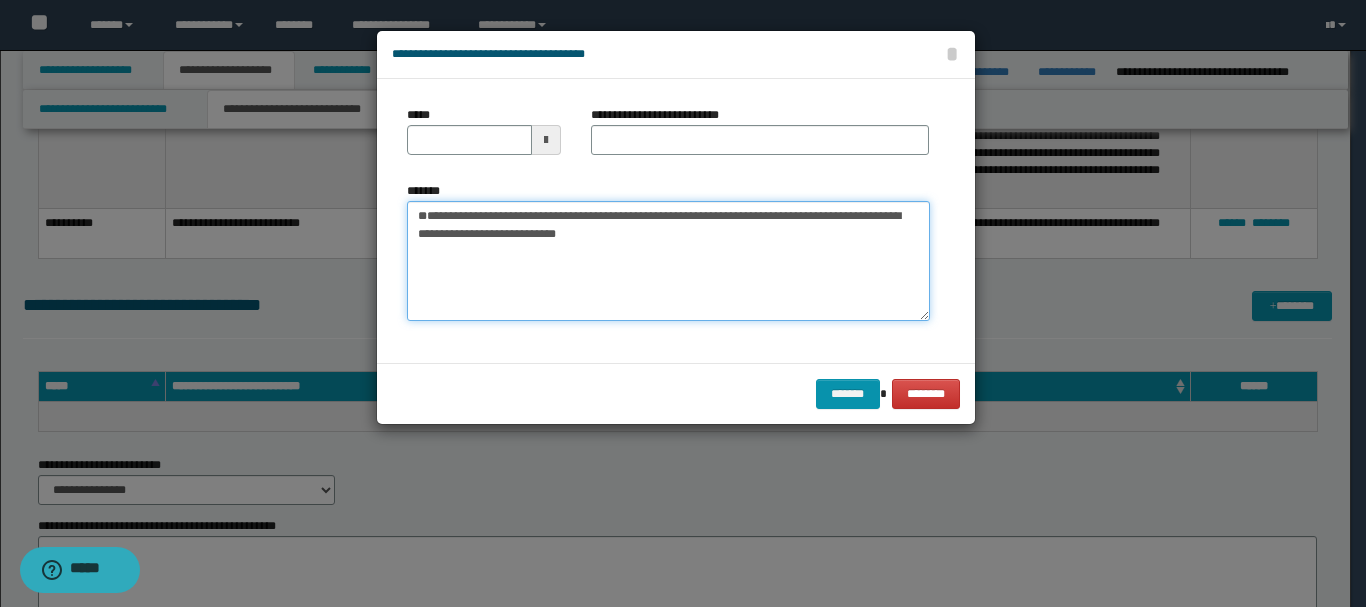 scroll, scrollTop: 0, scrollLeft: 0, axis: both 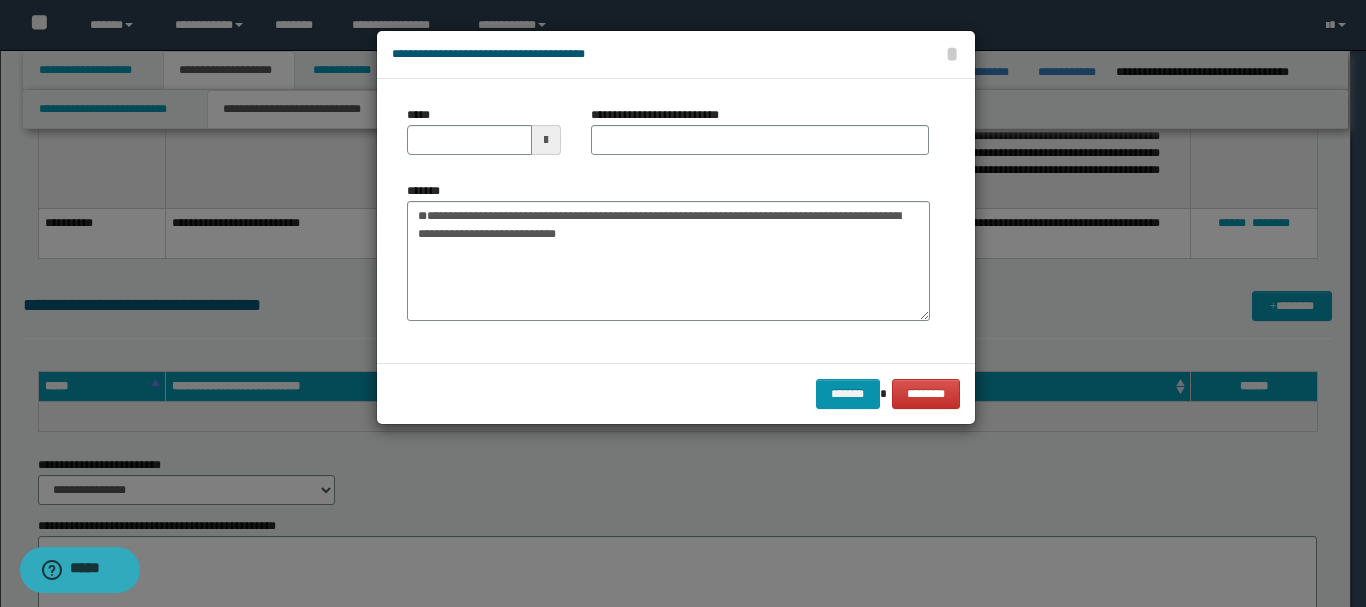 click at bounding box center (546, 140) 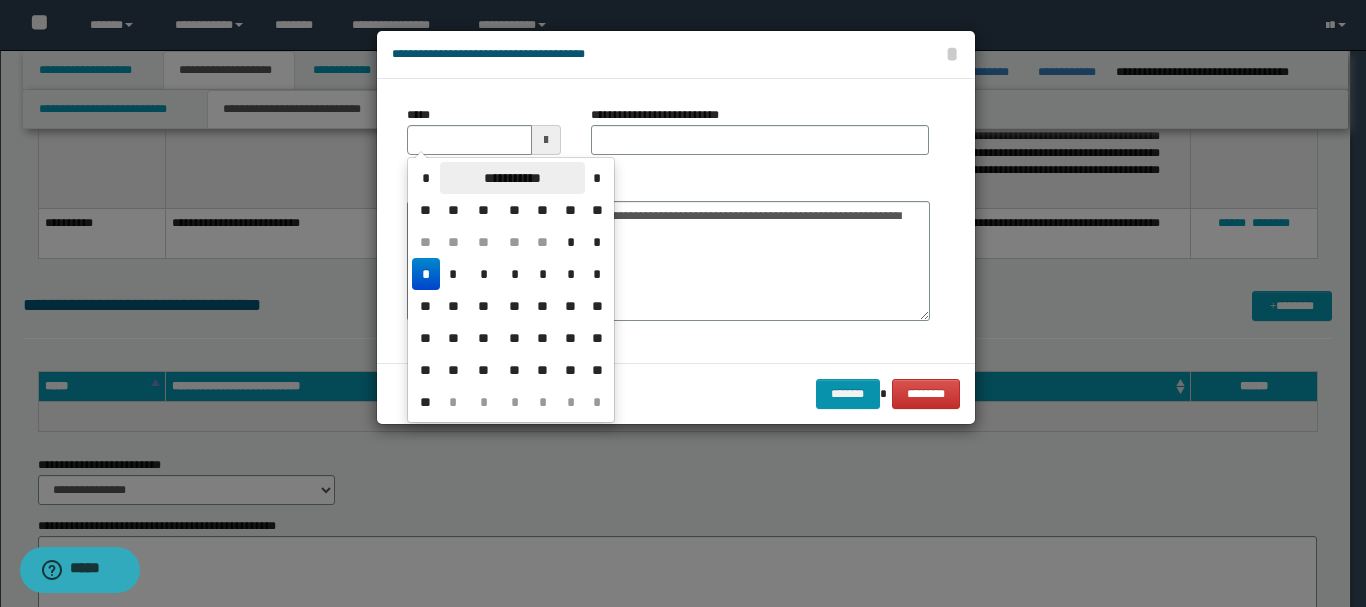 click on "**********" at bounding box center (512, 178) 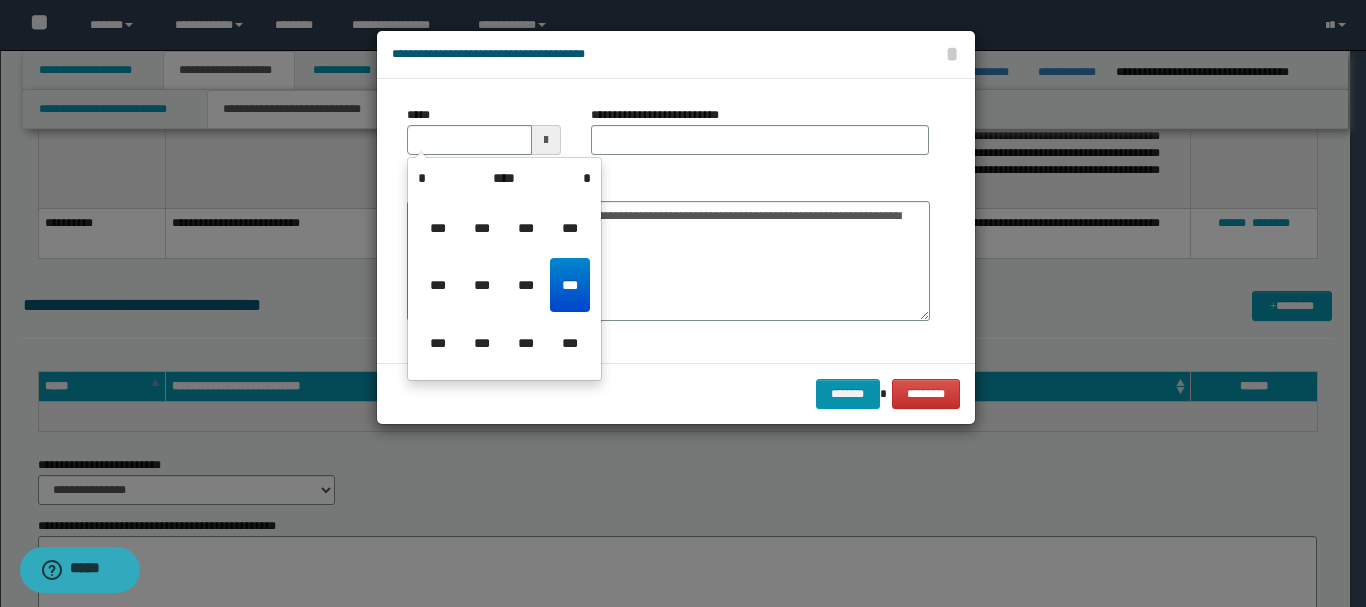 click on "****" at bounding box center (504, 178) 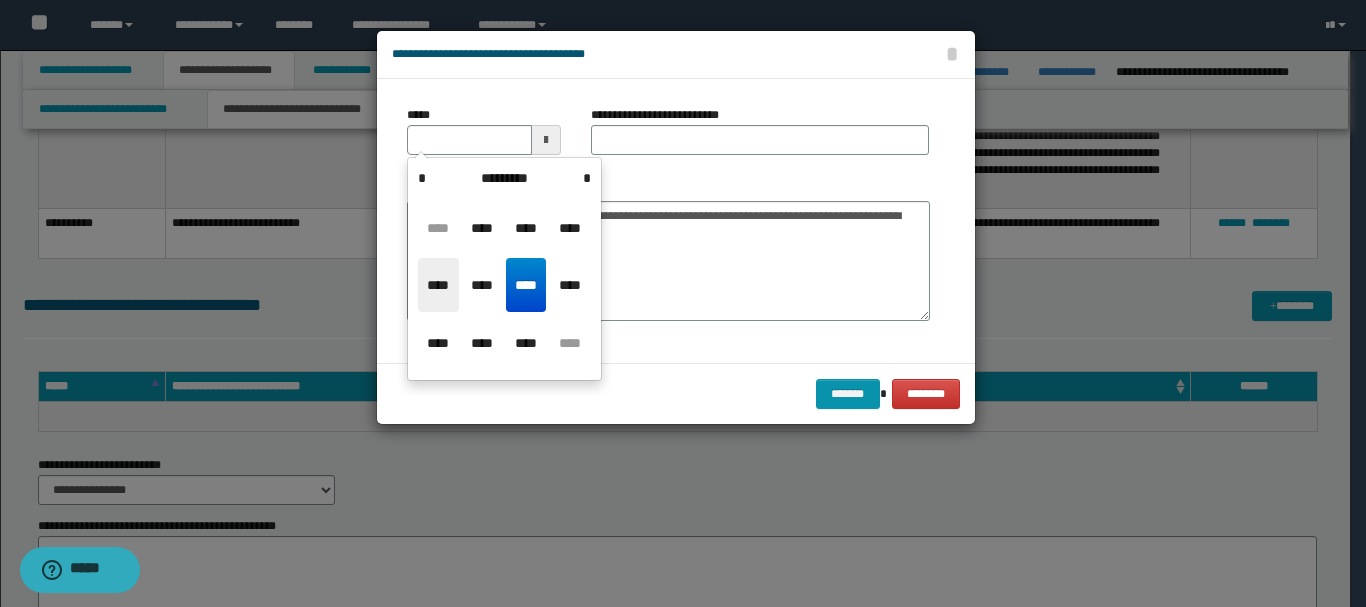click on "****" at bounding box center (438, 285) 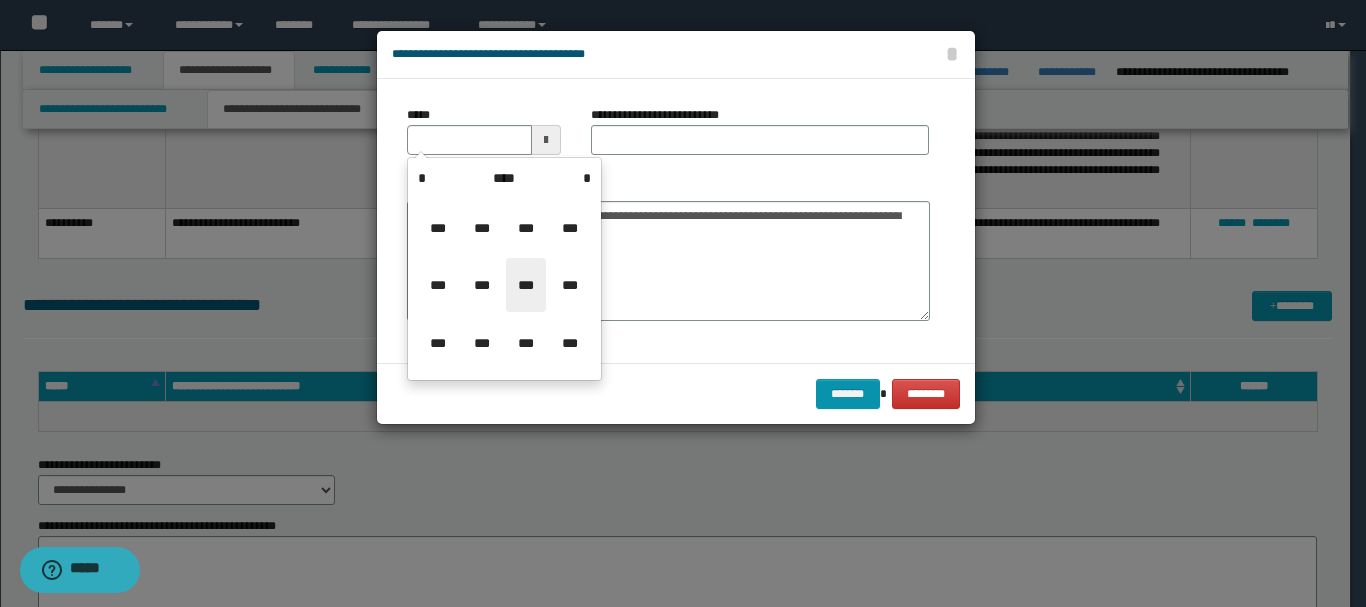 click on "***" at bounding box center [526, 285] 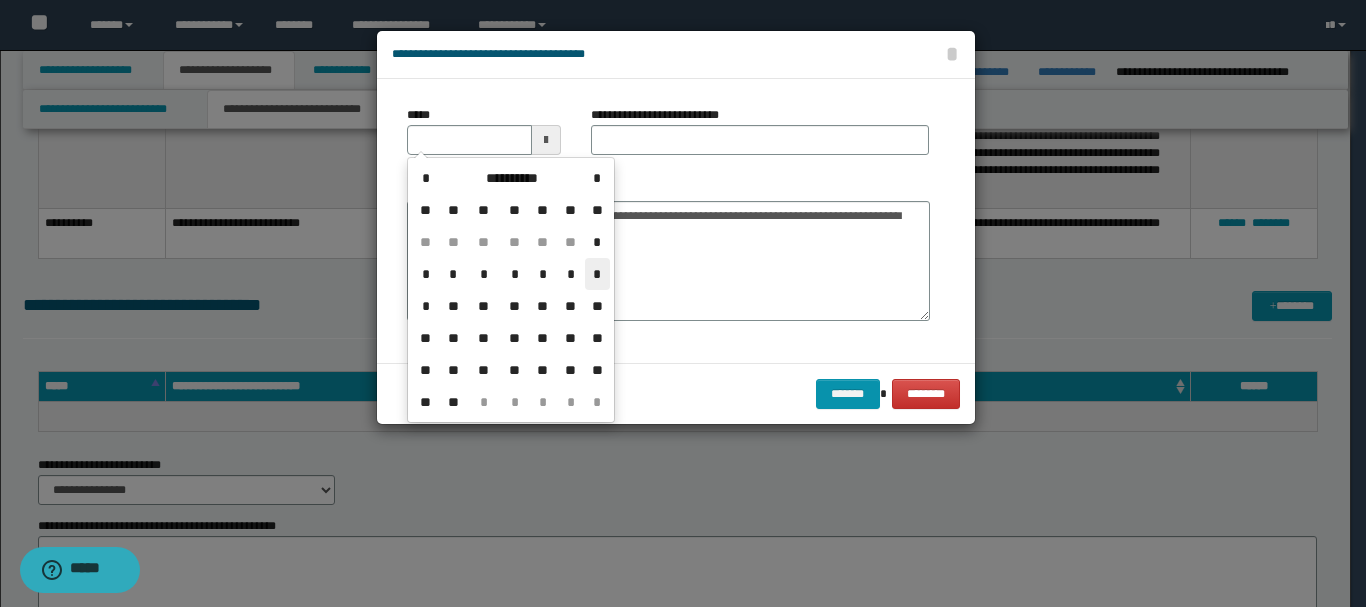 click on "*" at bounding box center [597, 274] 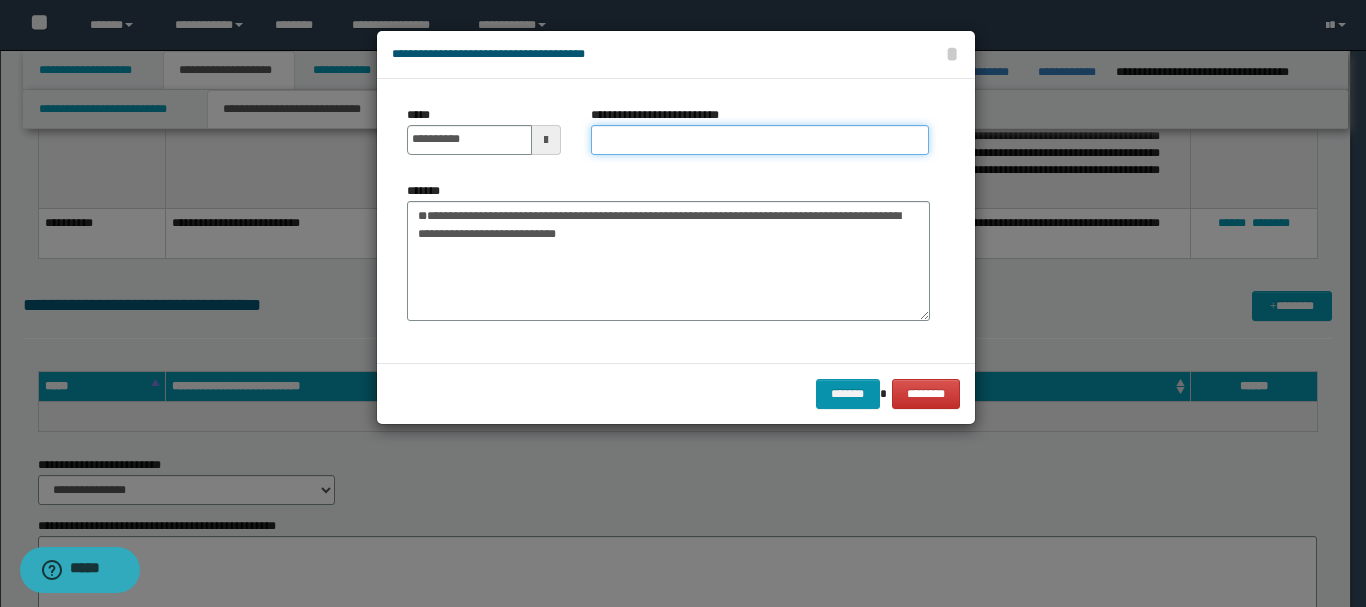 click on "**********" at bounding box center [760, 140] 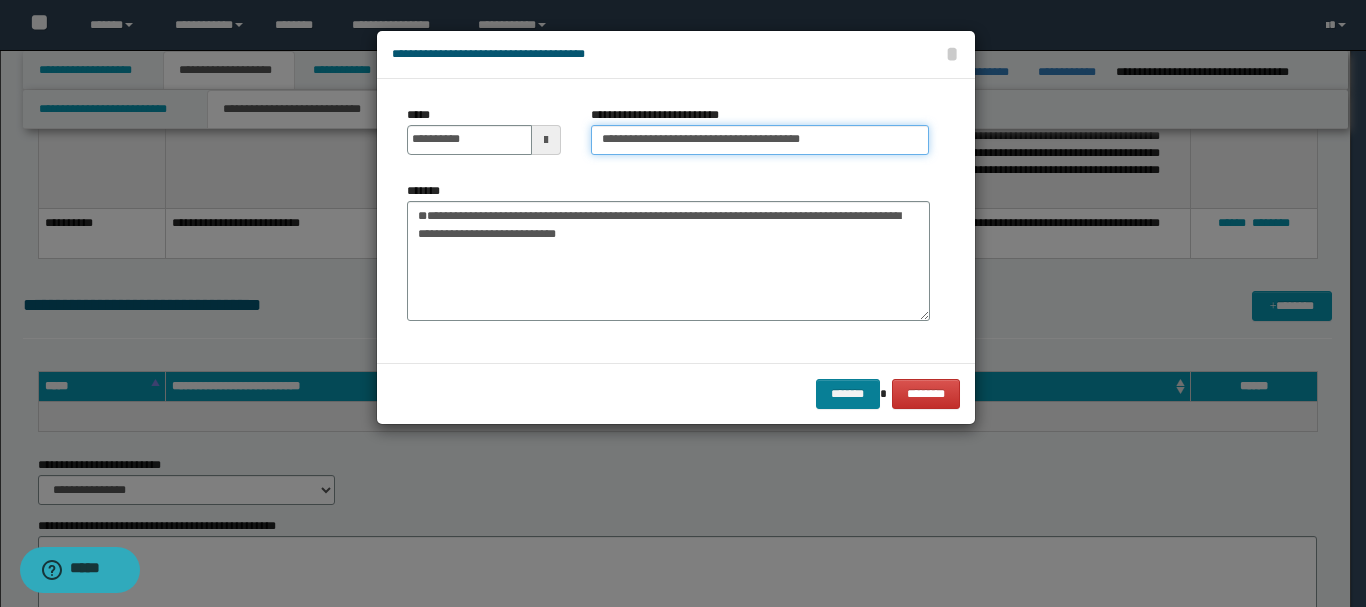 type on "**********" 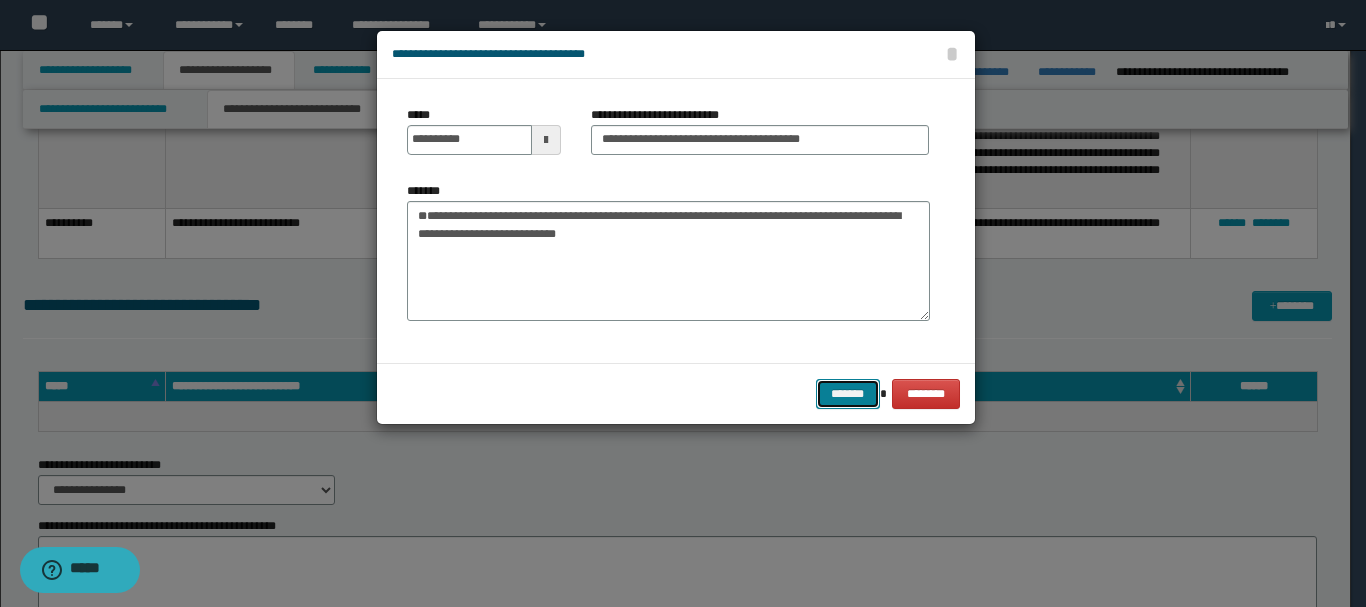 click on "*******" at bounding box center [848, 394] 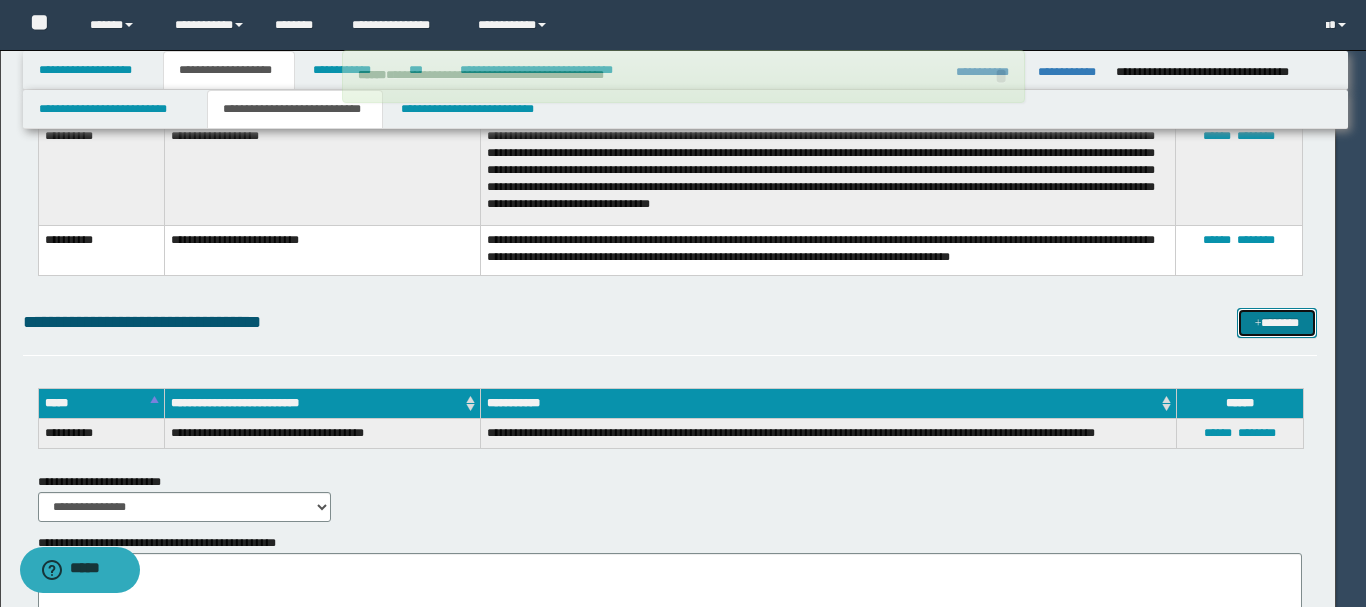 type 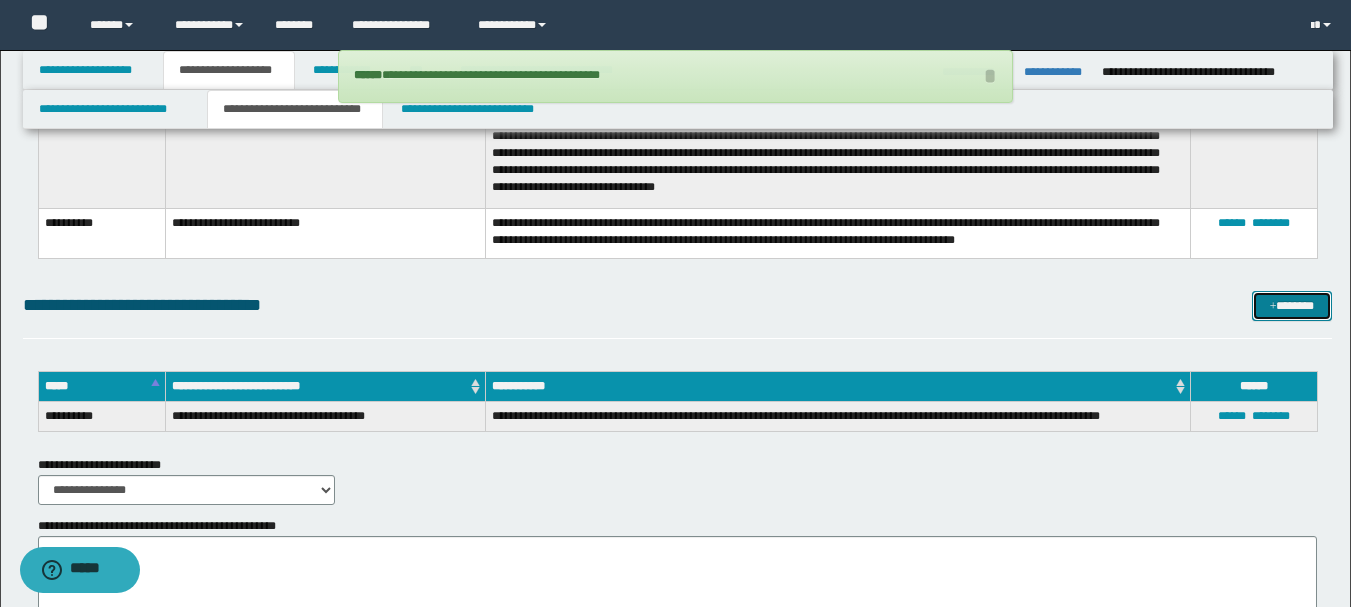 click on "*******" at bounding box center (1292, 306) 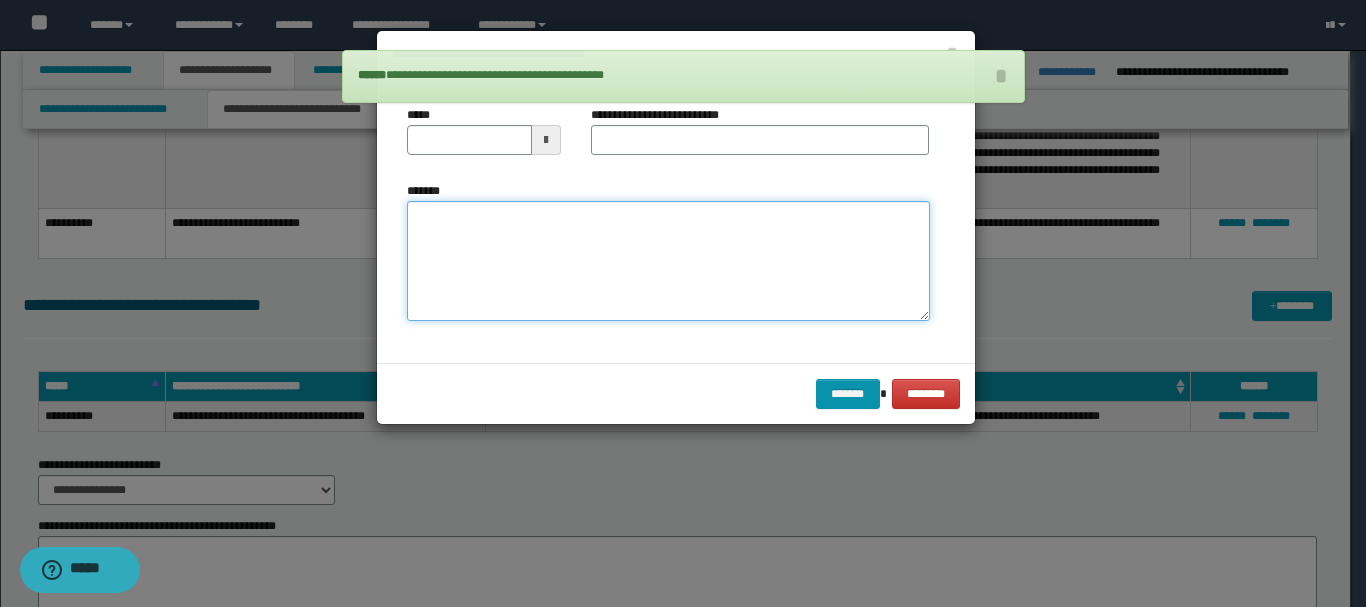click on "*******" at bounding box center [668, 261] 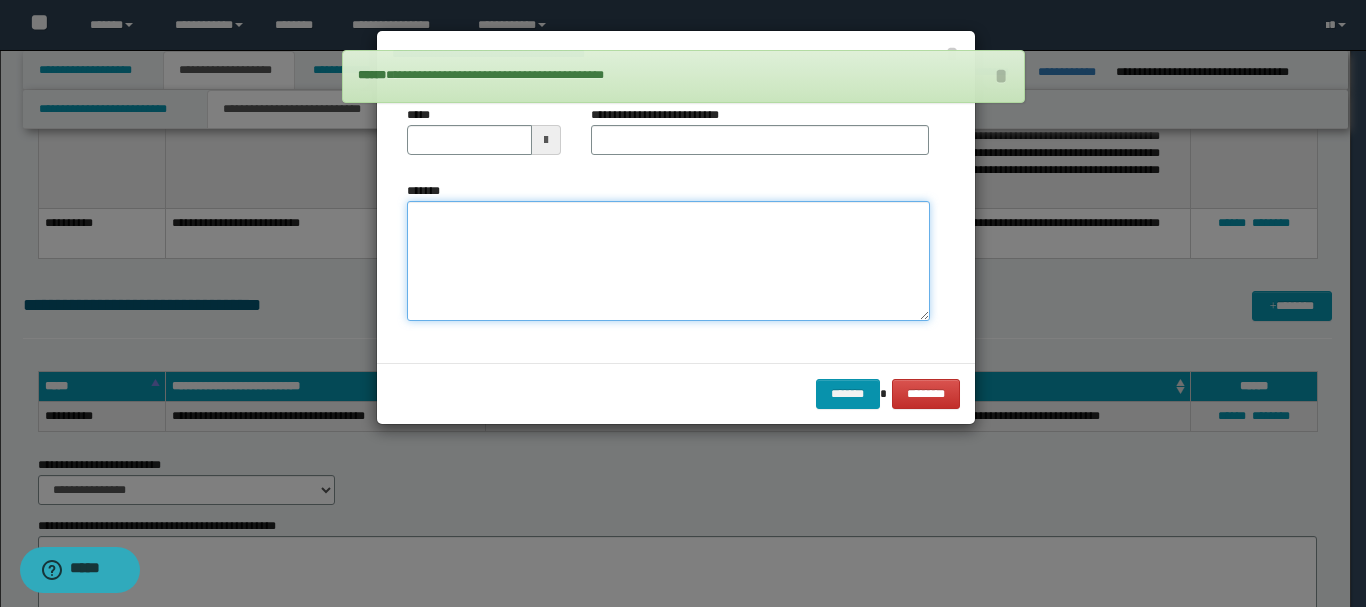 paste on "**********" 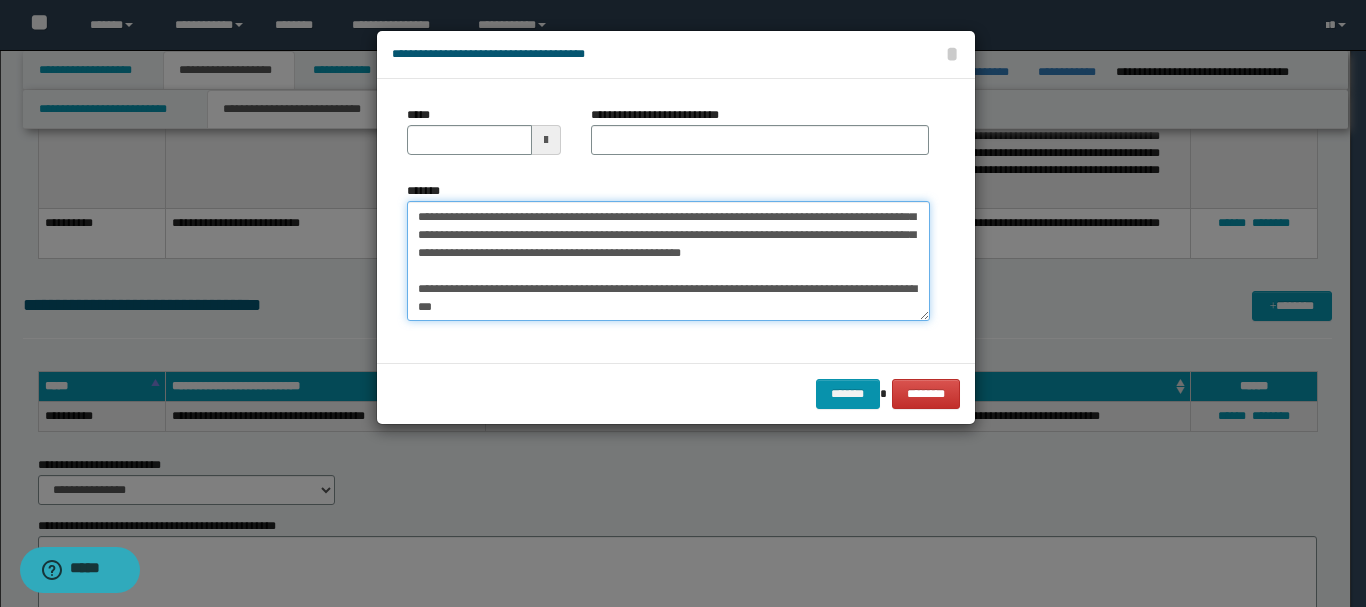 scroll, scrollTop: 0, scrollLeft: 0, axis: both 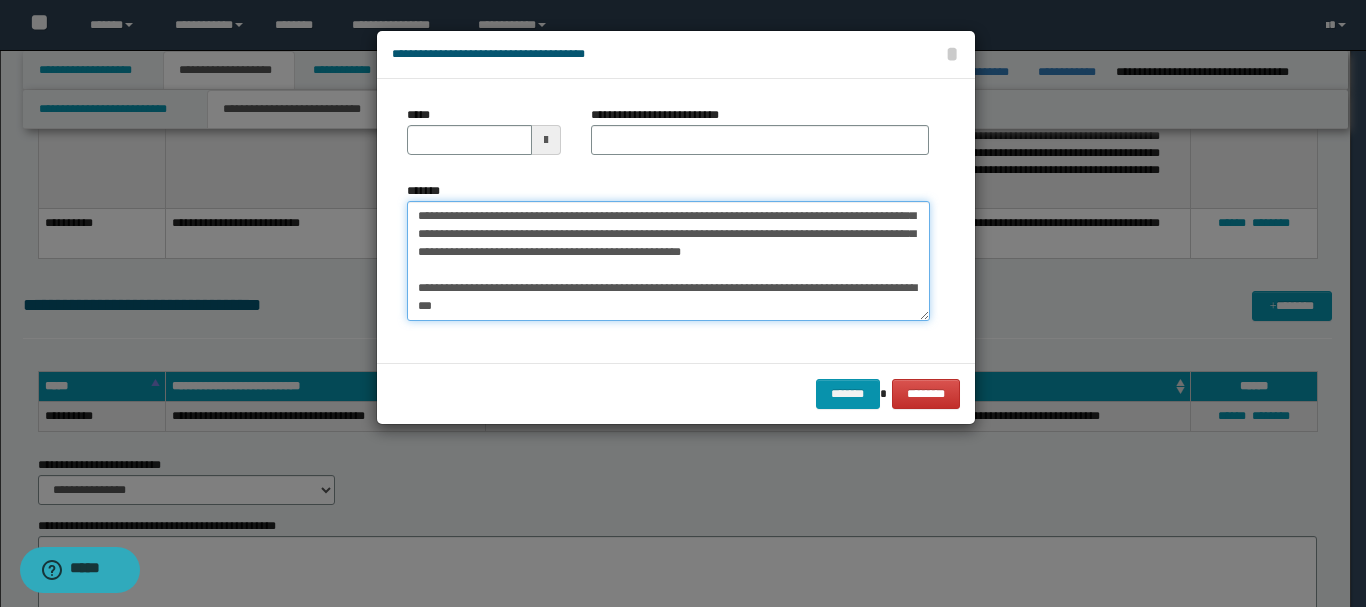 drag, startPoint x: 480, startPoint y: 235, endPoint x: 892, endPoint y: 254, distance: 412.43787 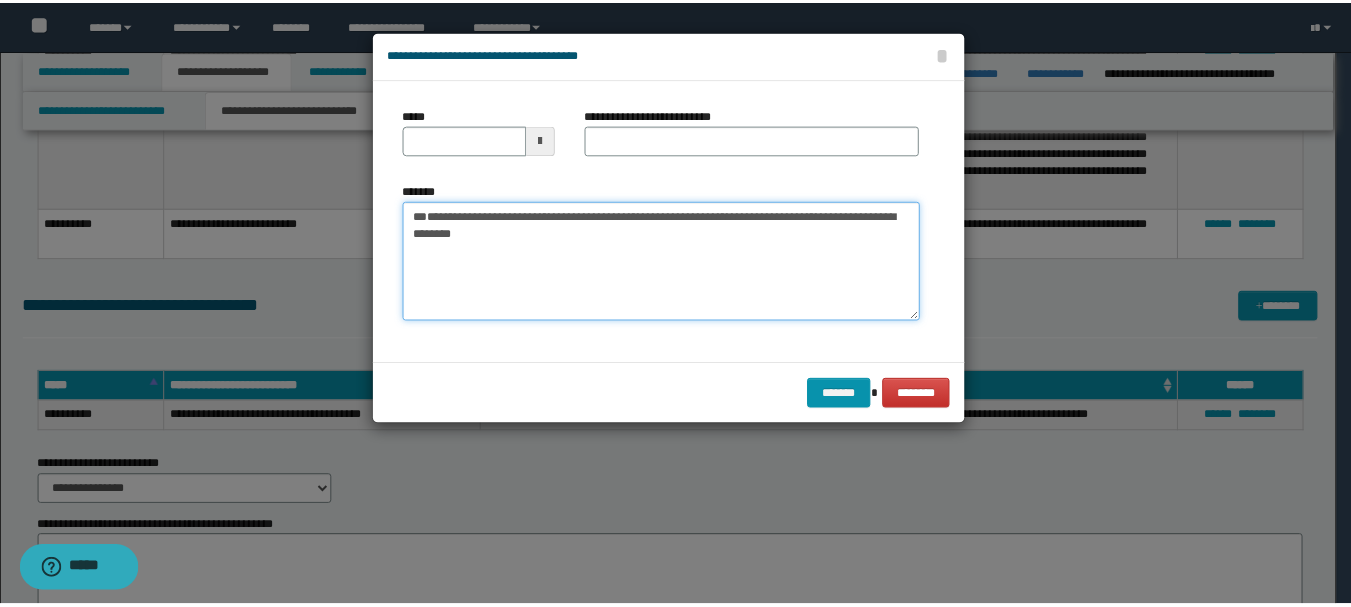 scroll, scrollTop: 0, scrollLeft: 0, axis: both 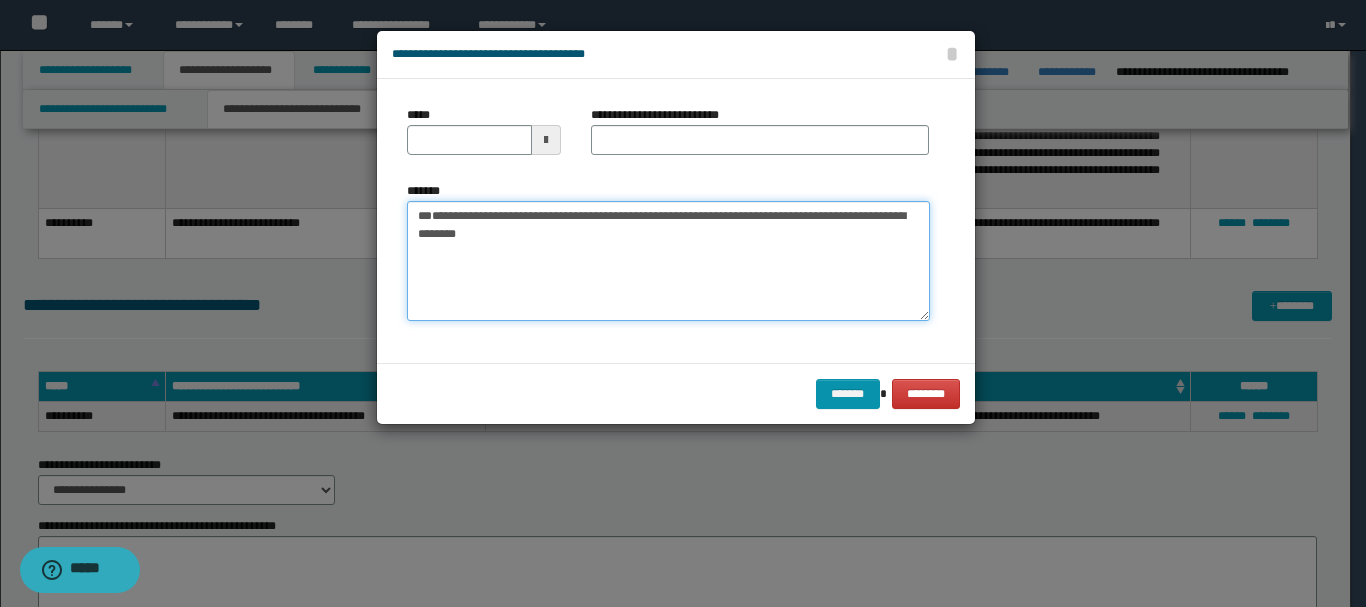 type on "**********" 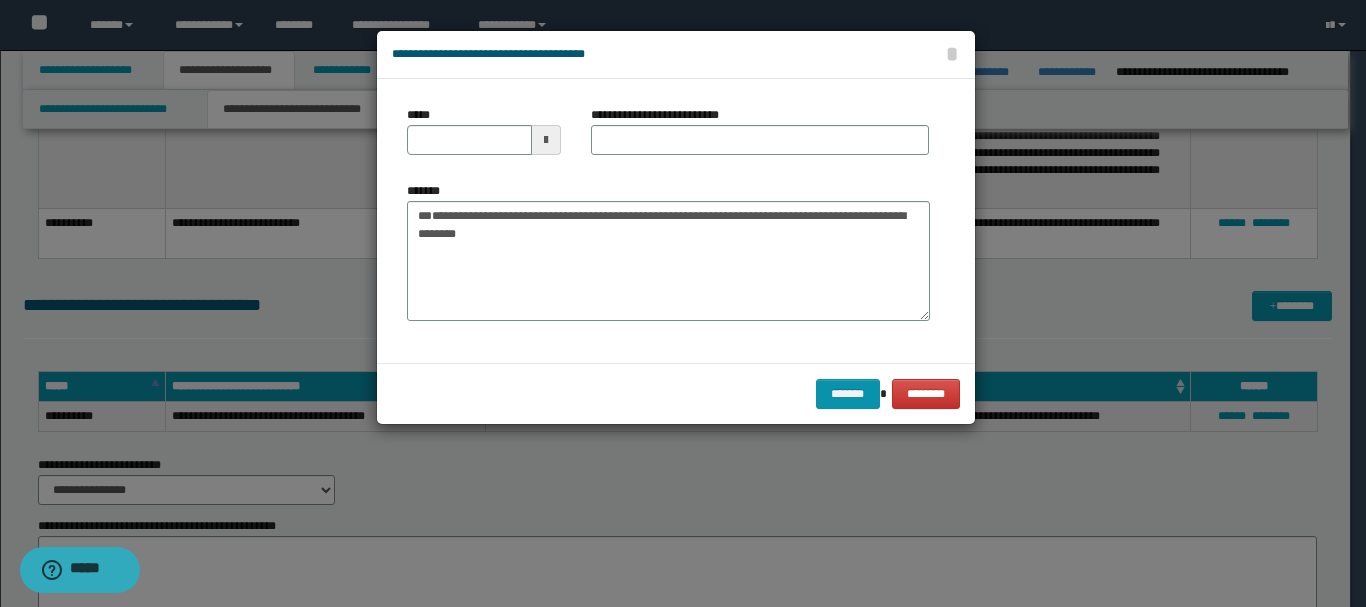 click at bounding box center [546, 140] 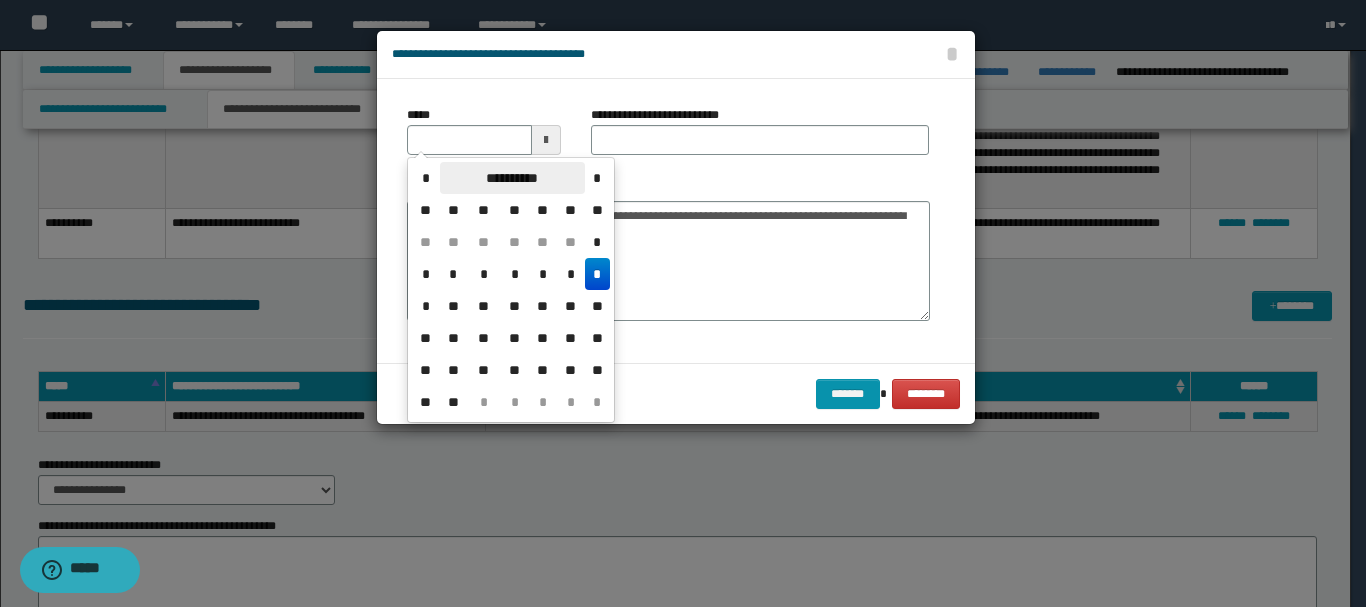 click on "**********" at bounding box center [512, 178] 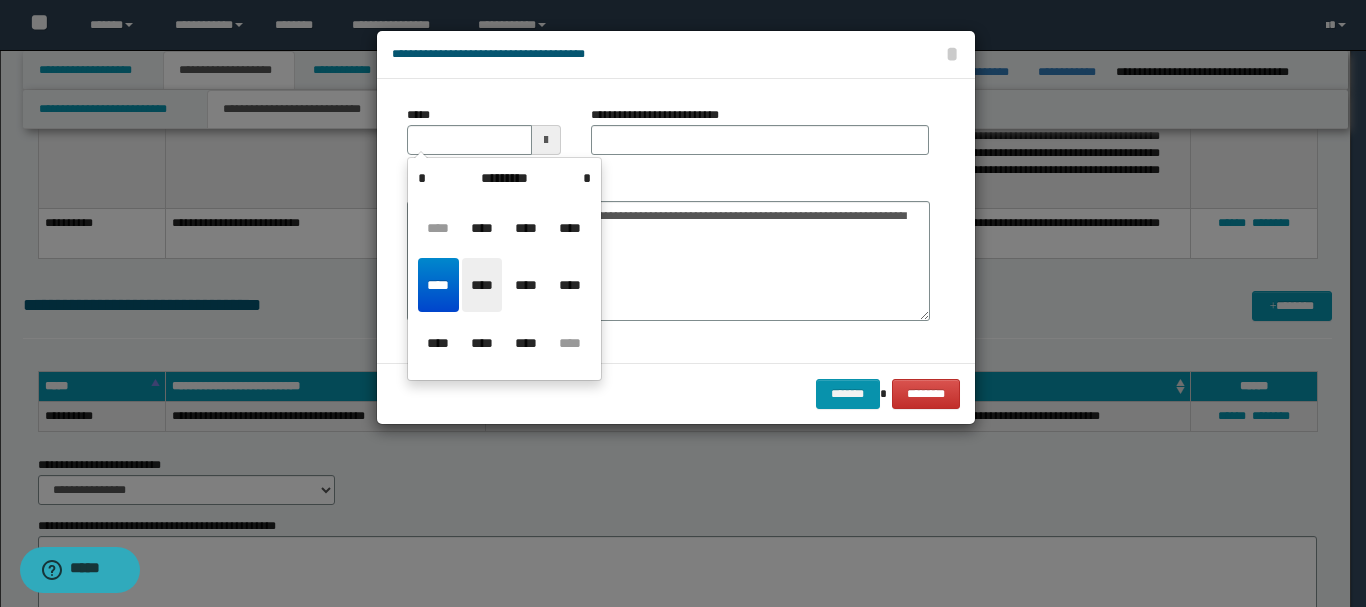 click on "****" at bounding box center [482, 285] 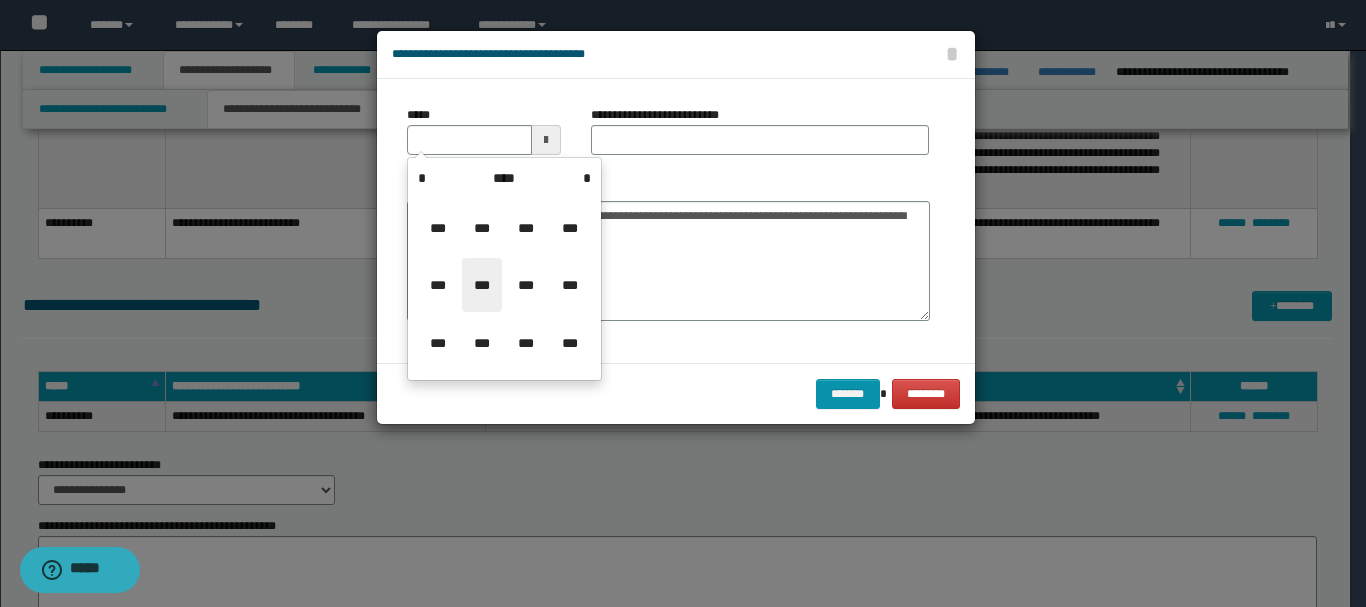 click on "***" at bounding box center [482, 285] 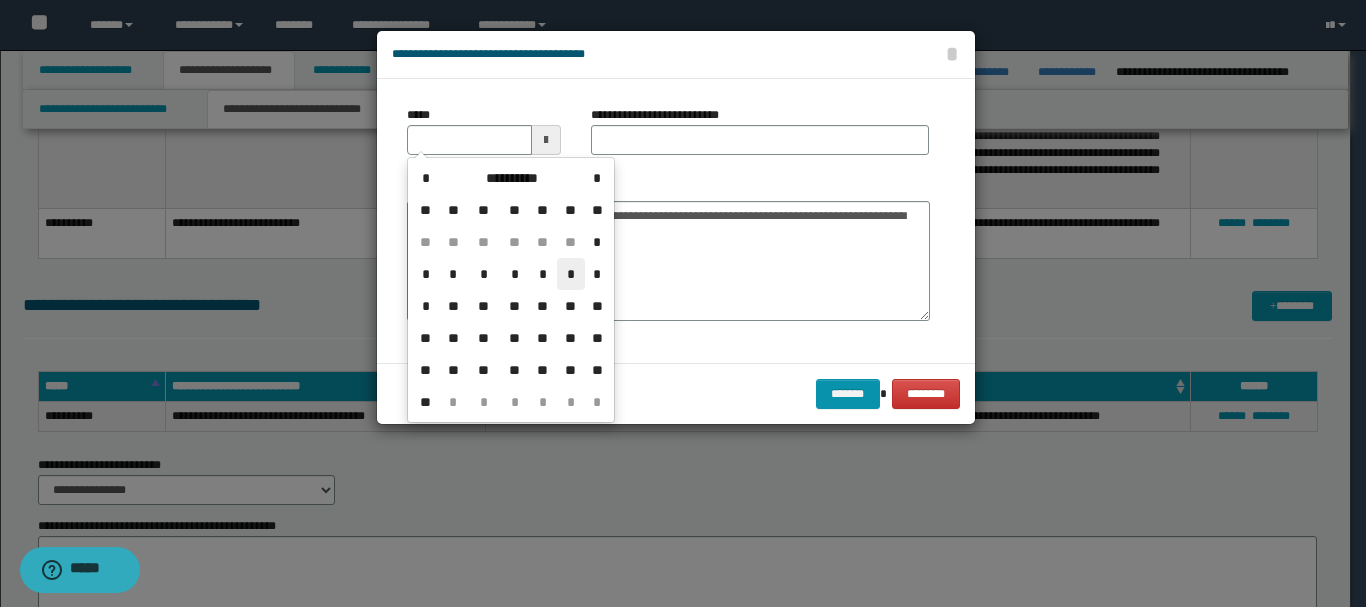 click on "*" at bounding box center (571, 274) 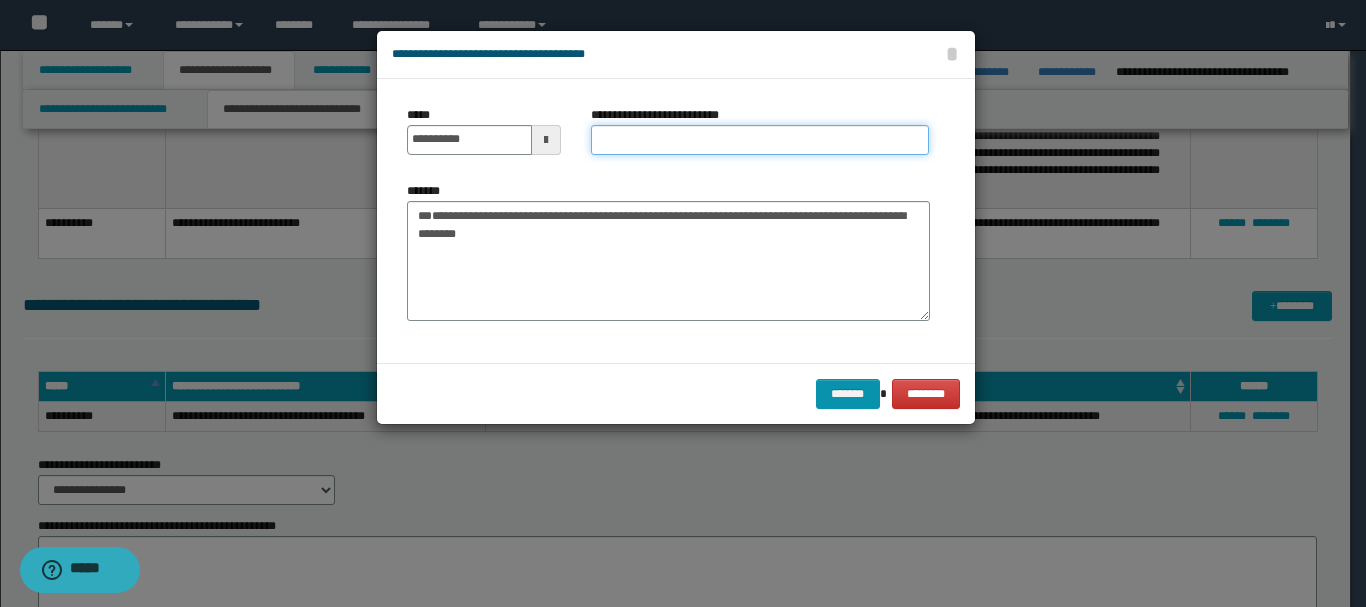 click on "**********" at bounding box center (760, 140) 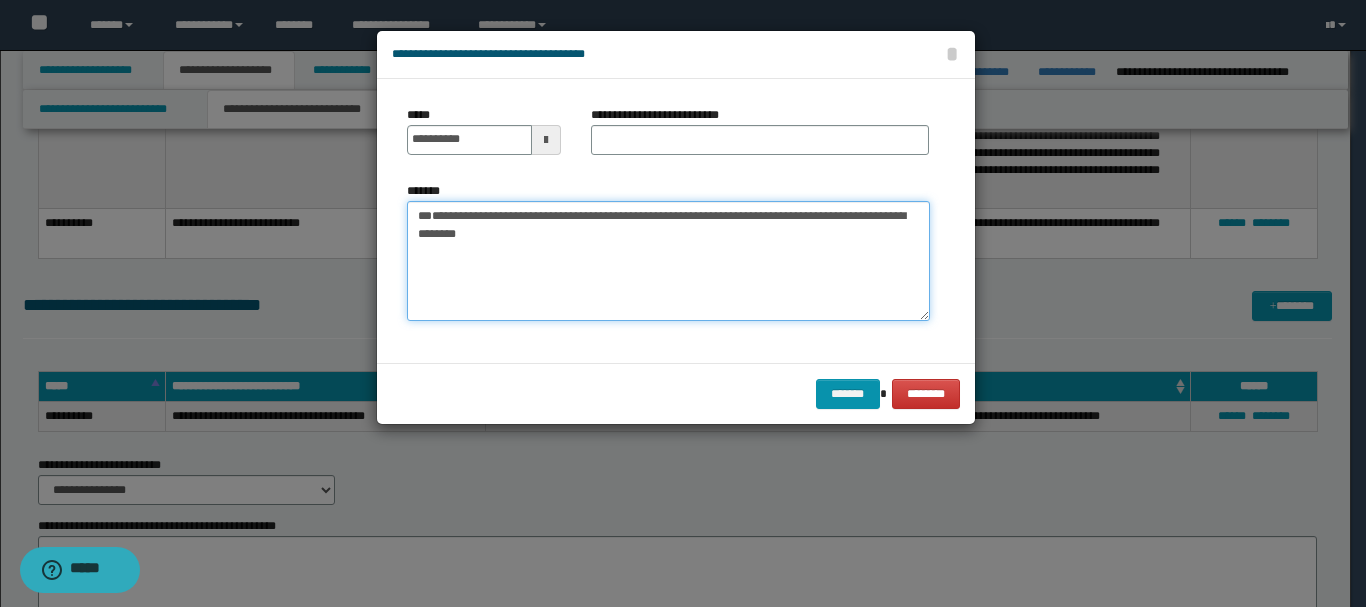 click on "**********" at bounding box center [668, 261] 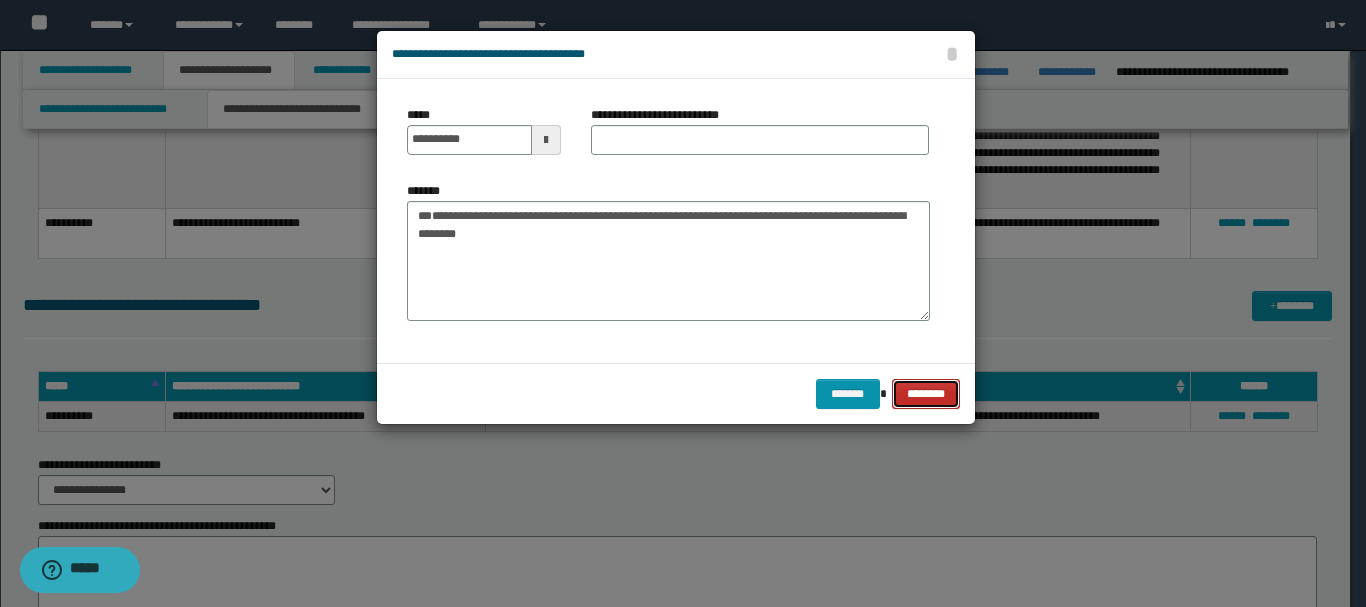 click on "********" at bounding box center [925, 394] 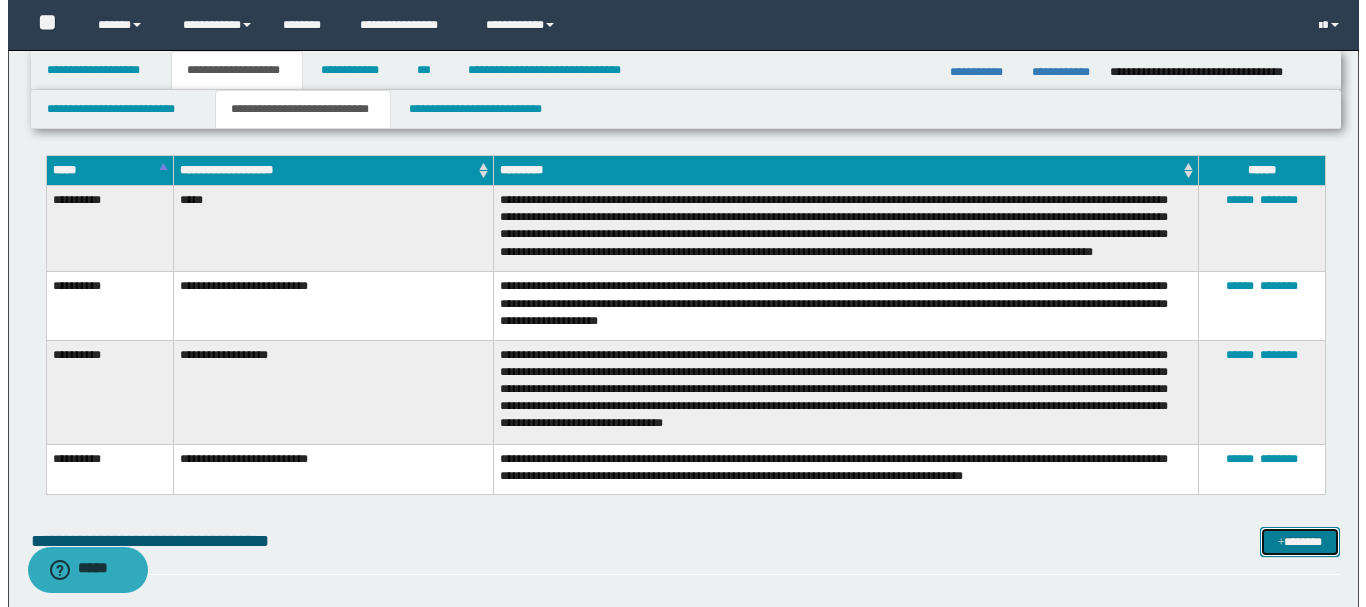 scroll, scrollTop: 1300, scrollLeft: 0, axis: vertical 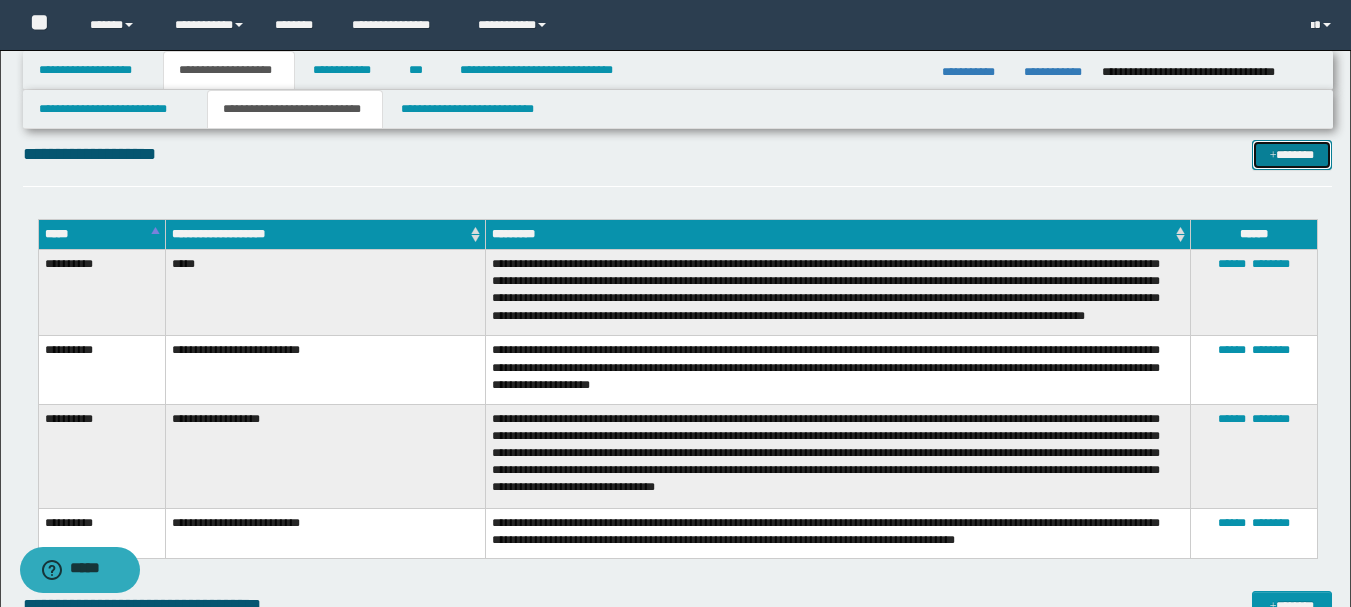 click at bounding box center (1273, 156) 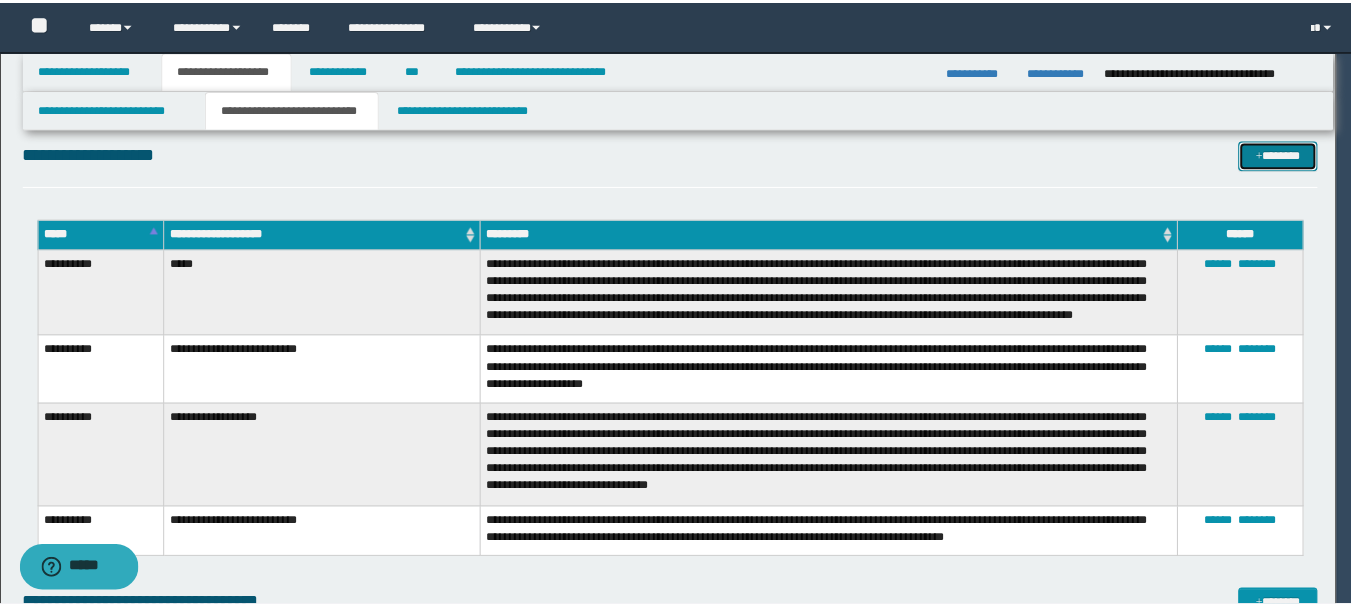 scroll, scrollTop: 0, scrollLeft: 0, axis: both 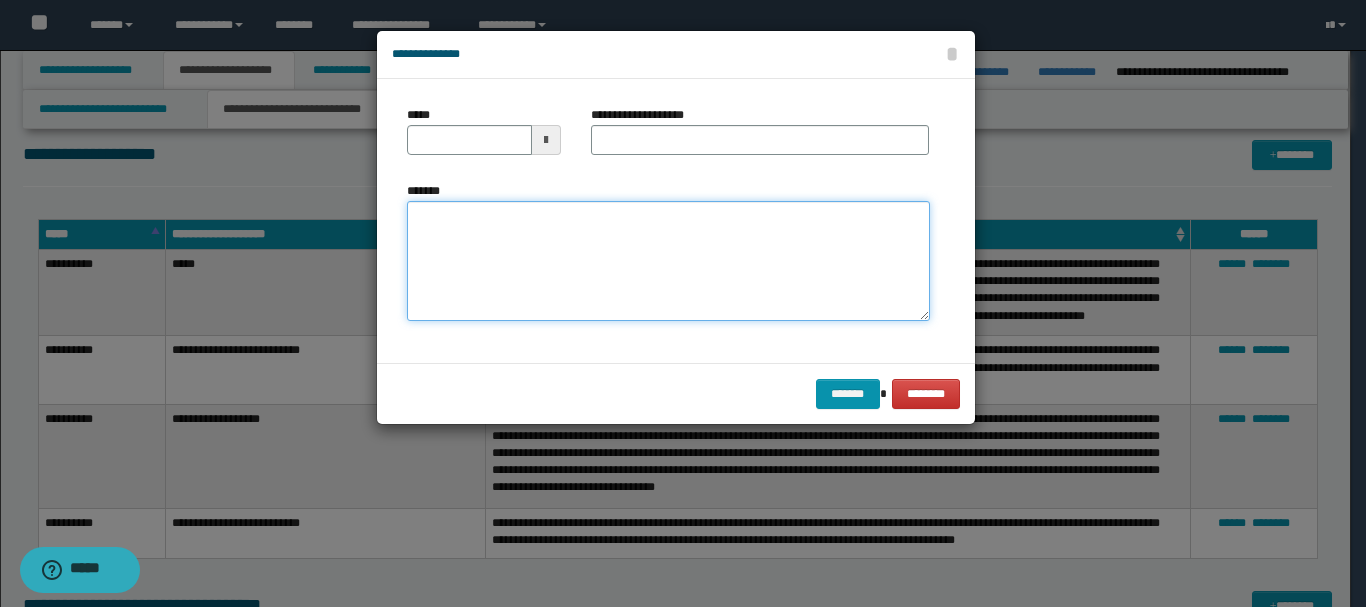 click on "*******" at bounding box center [668, 261] 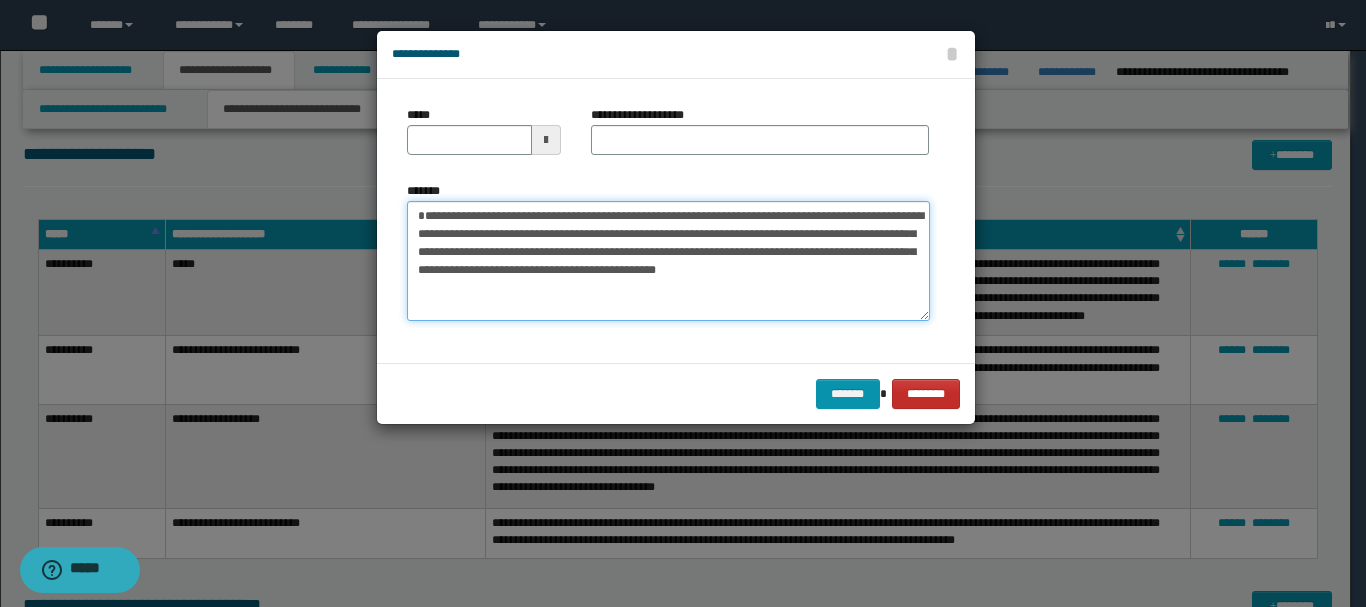 type on "**********" 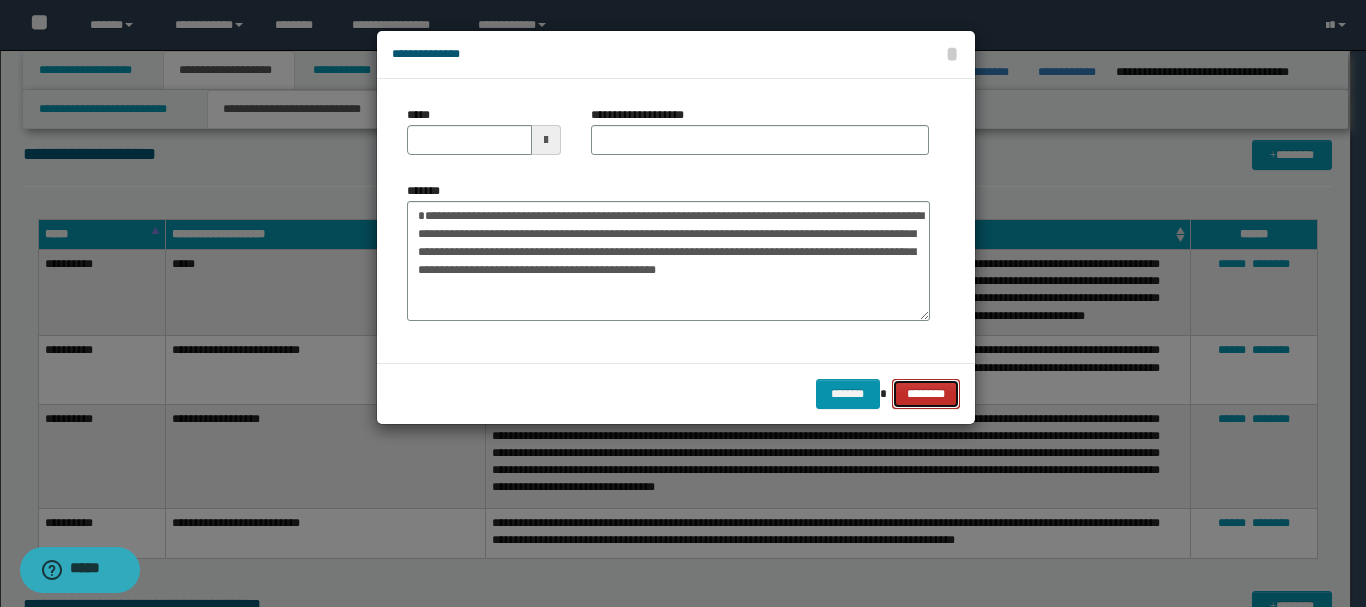 click on "********" at bounding box center (925, 394) 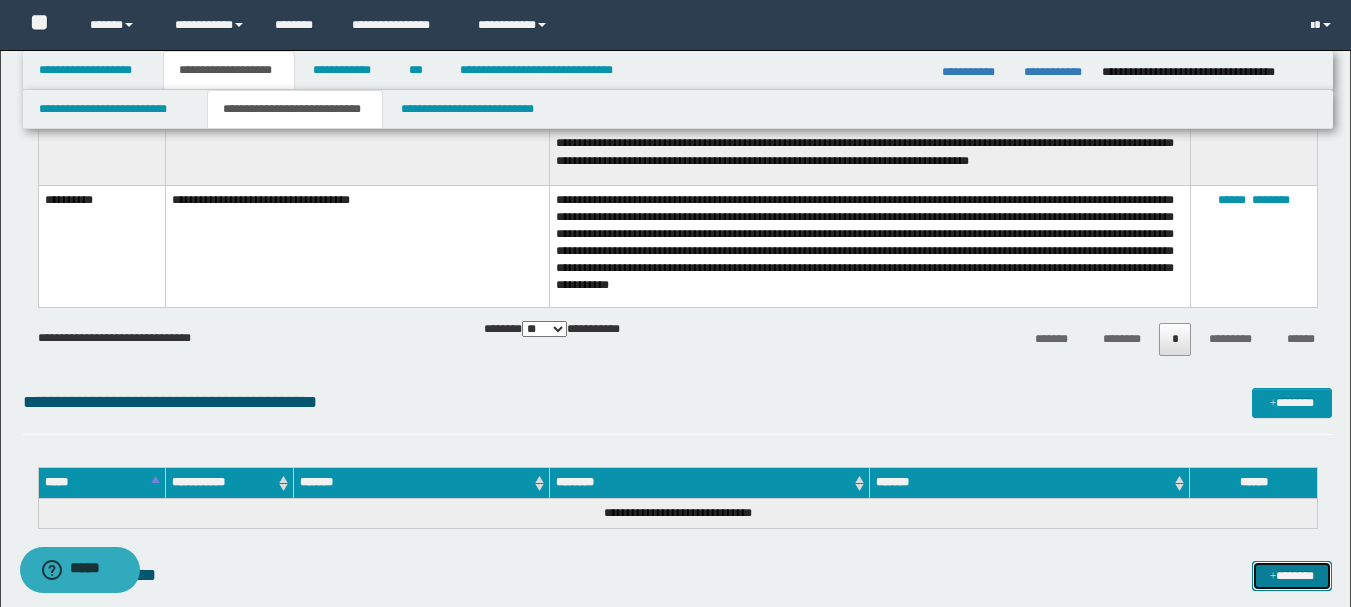 scroll, scrollTop: 1100, scrollLeft: 0, axis: vertical 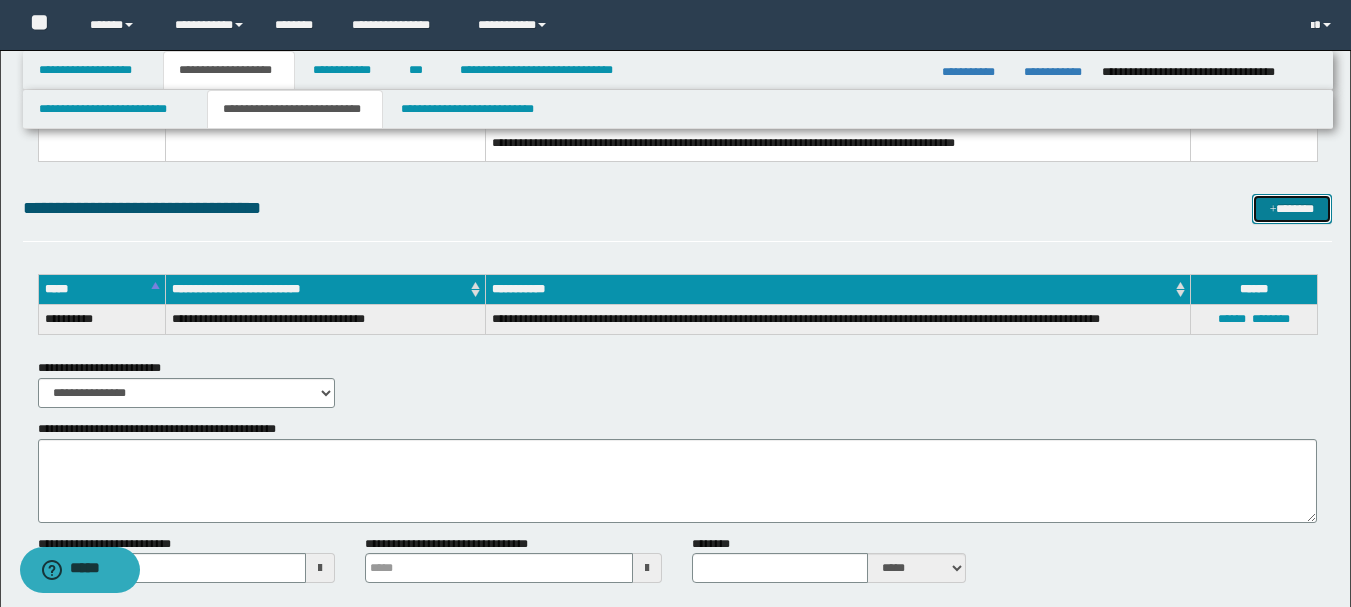 click on "*******" at bounding box center [1292, 209] 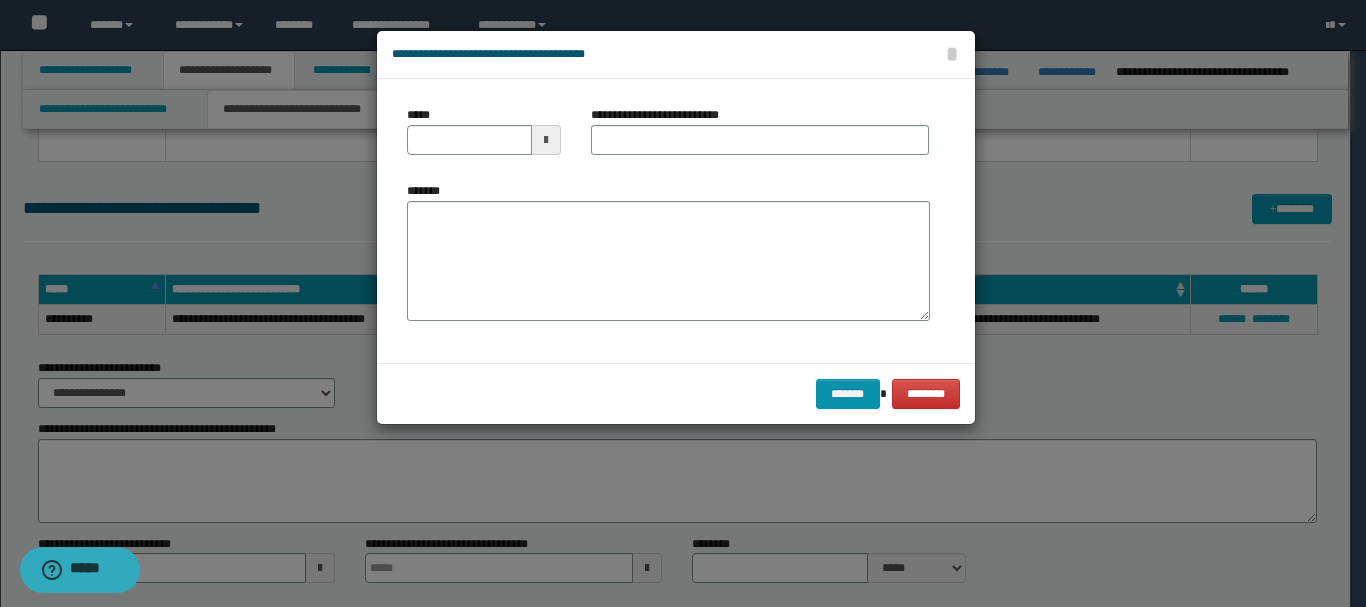 click at bounding box center [546, 140] 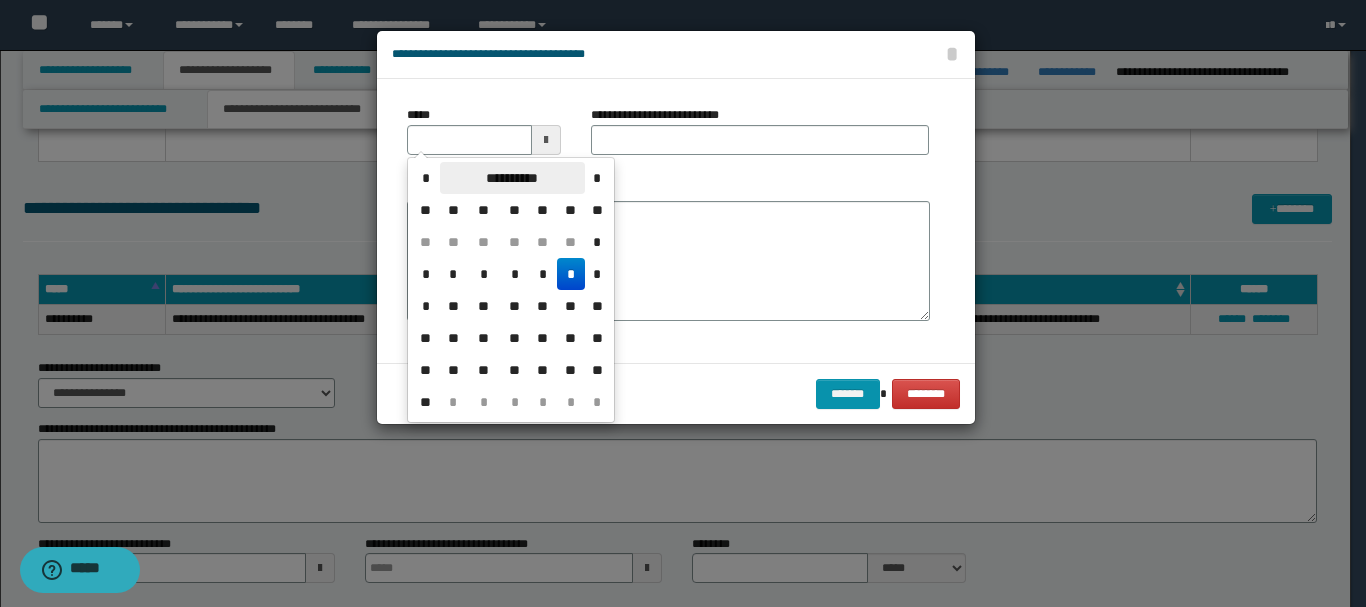 click on "**********" at bounding box center [512, 178] 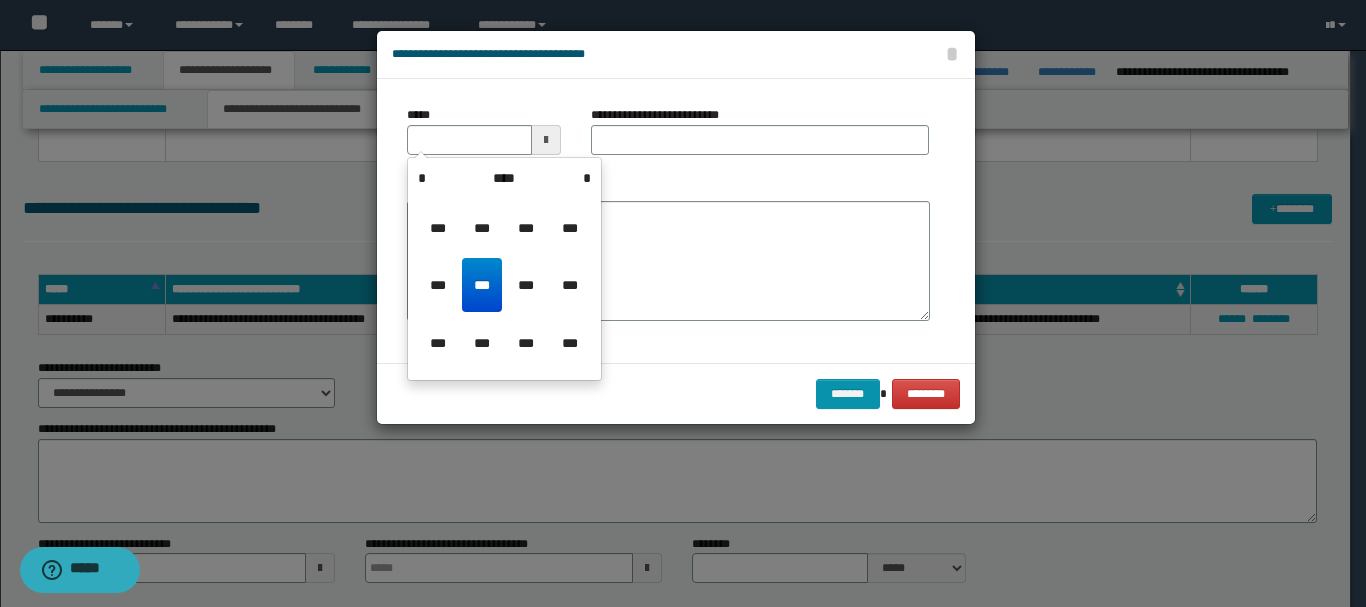 click on "****" at bounding box center (504, 178) 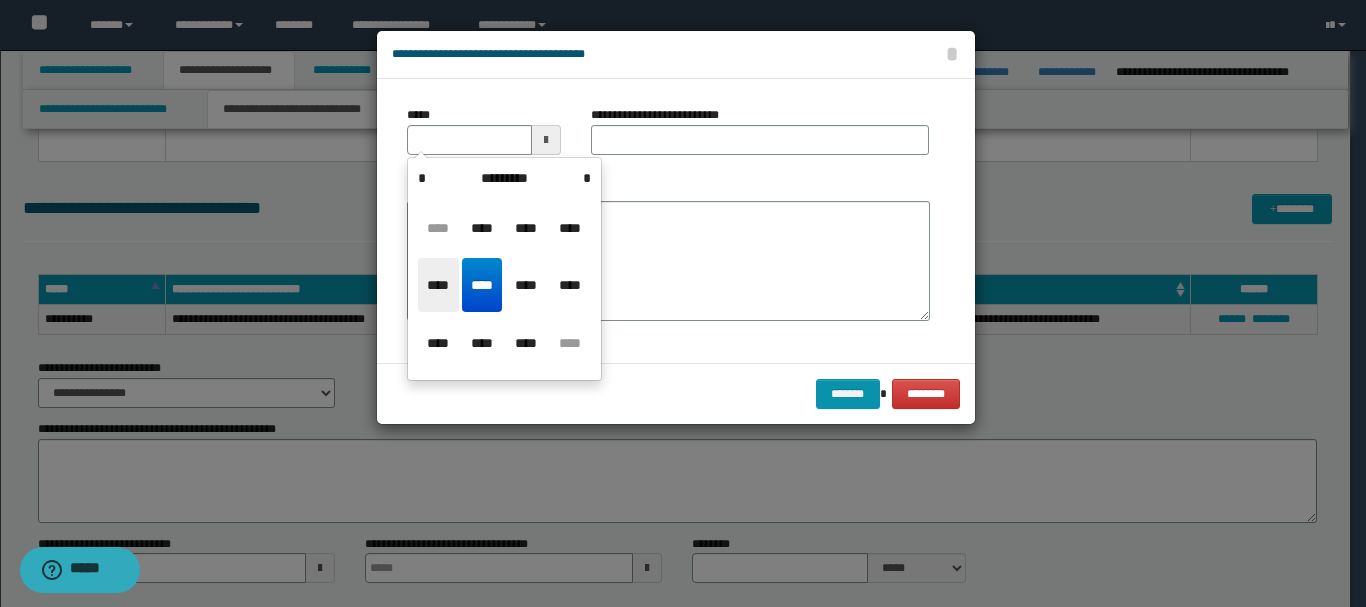 click on "****" at bounding box center [438, 285] 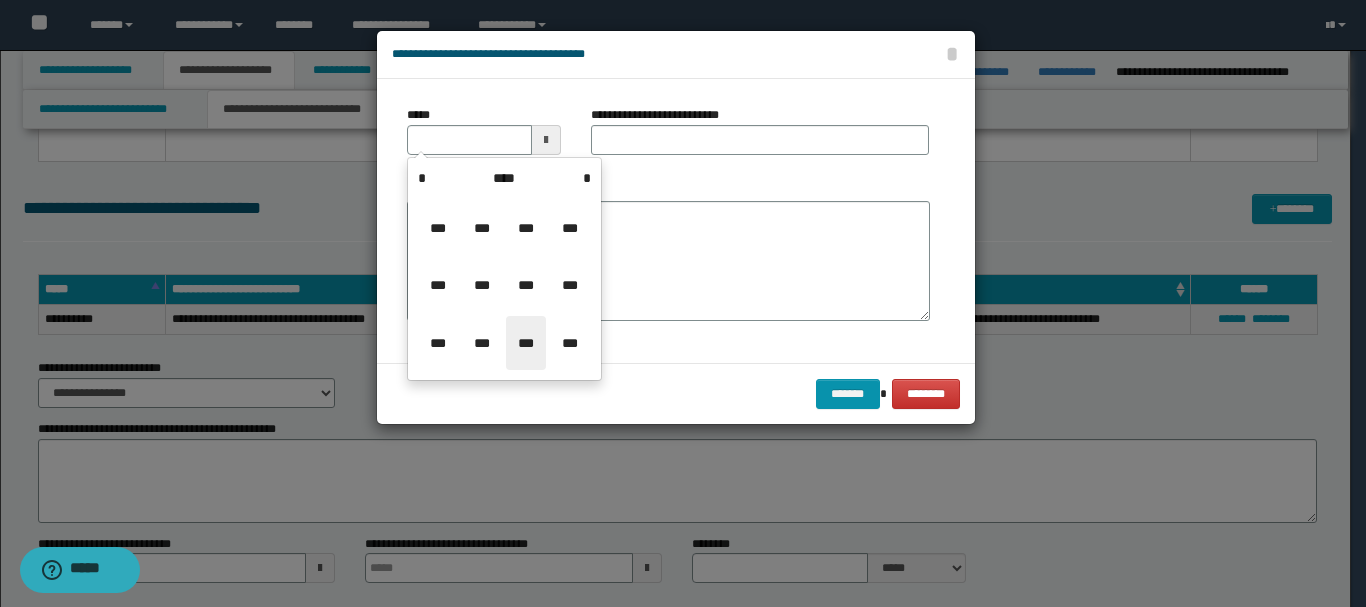 click on "***" at bounding box center [526, 343] 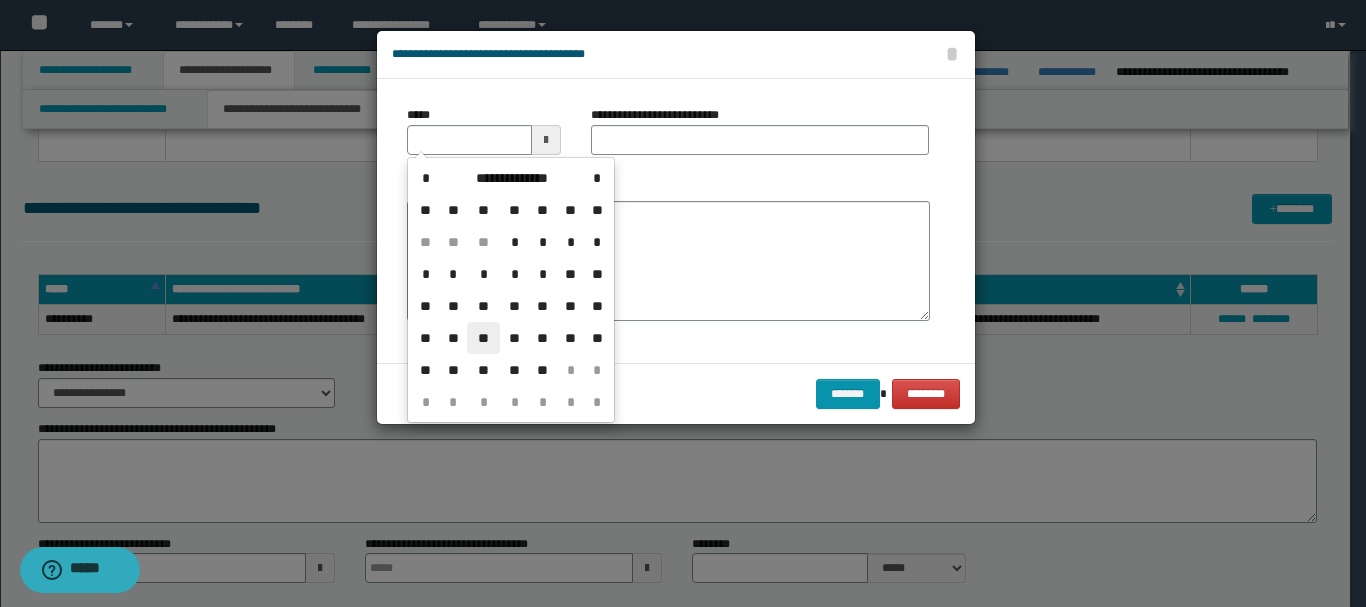 click on "**" at bounding box center [483, 338] 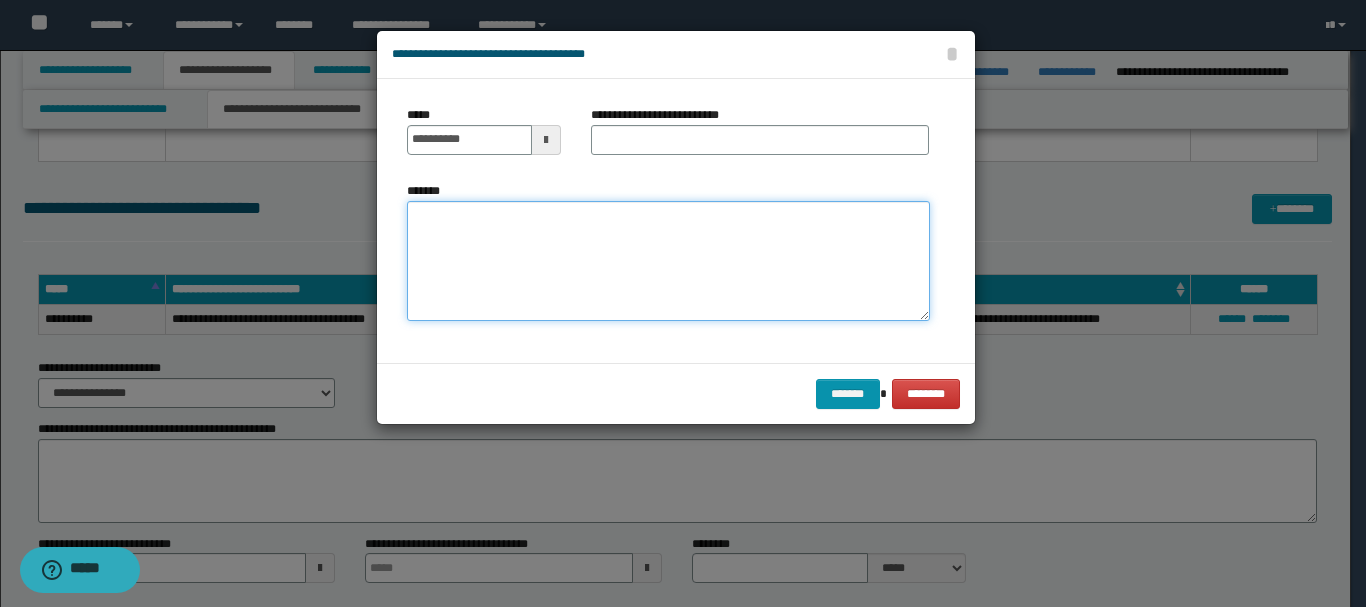 click on "*******" at bounding box center (668, 261) 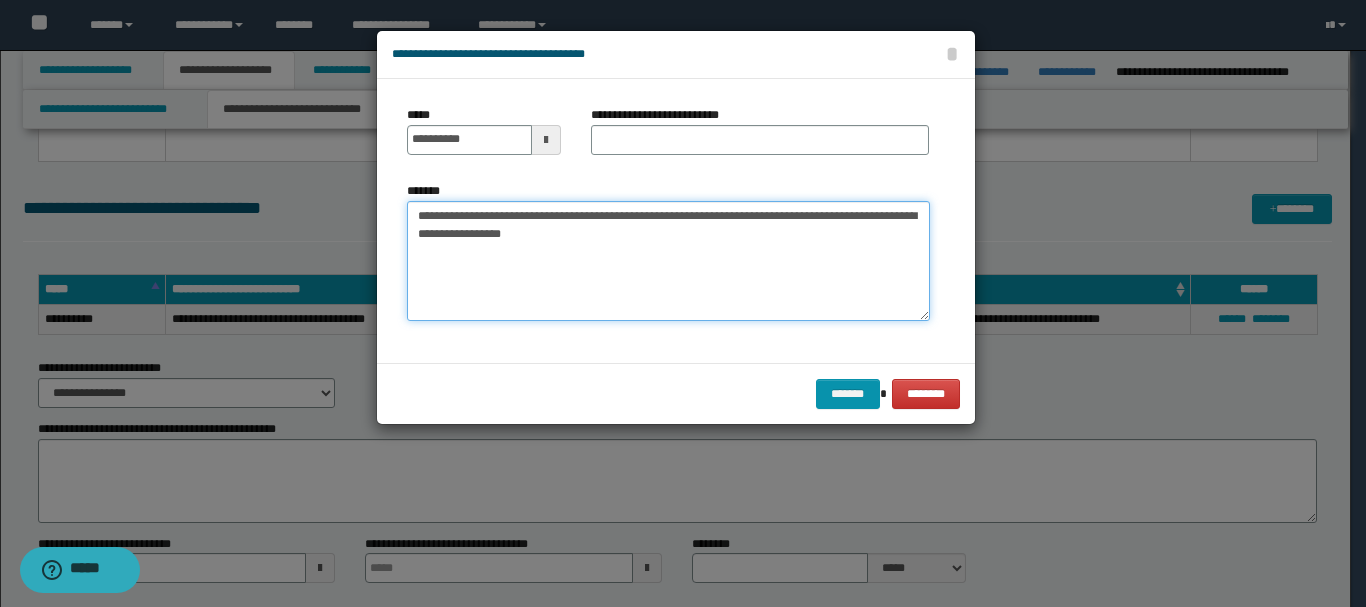 drag, startPoint x: 417, startPoint y: 221, endPoint x: 423, endPoint y: 242, distance: 21.84033 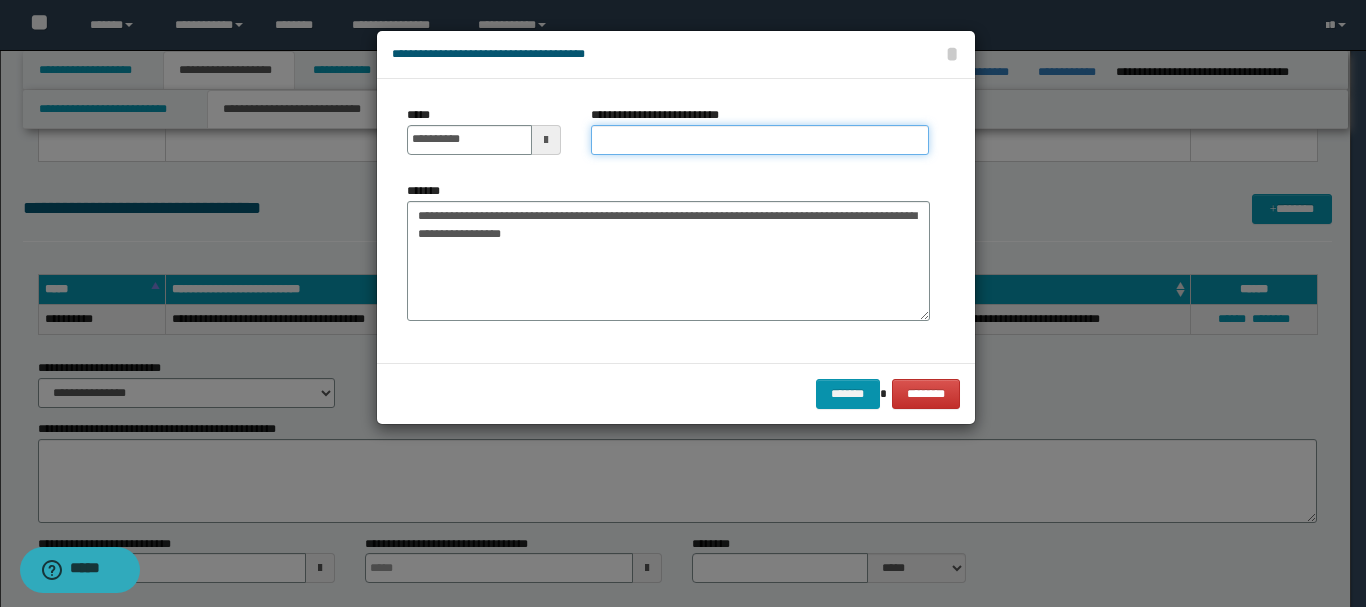 click on "**********" at bounding box center [760, 140] 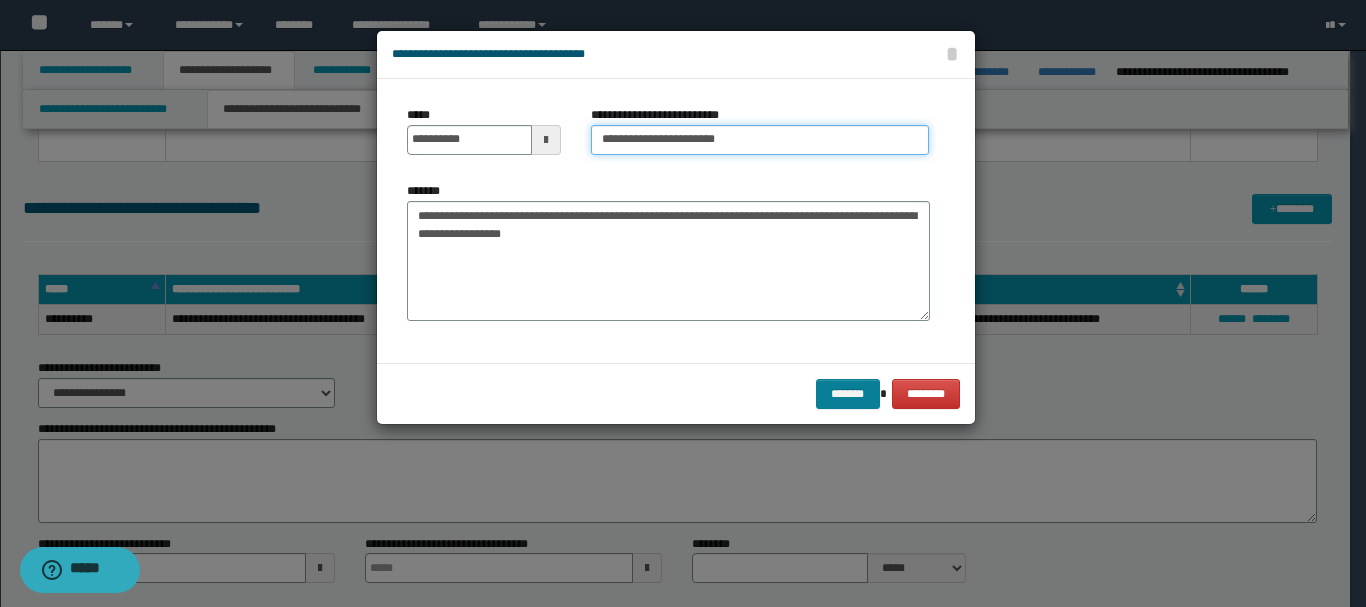 type on "**********" 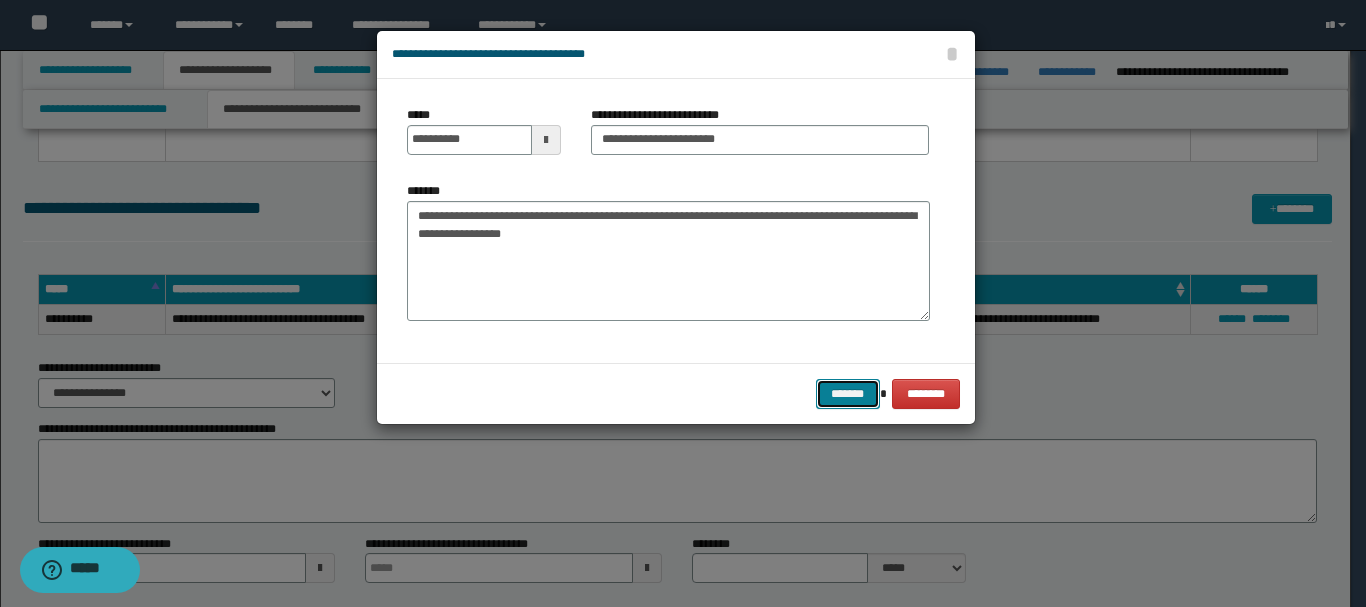 click on "*******" at bounding box center (848, 394) 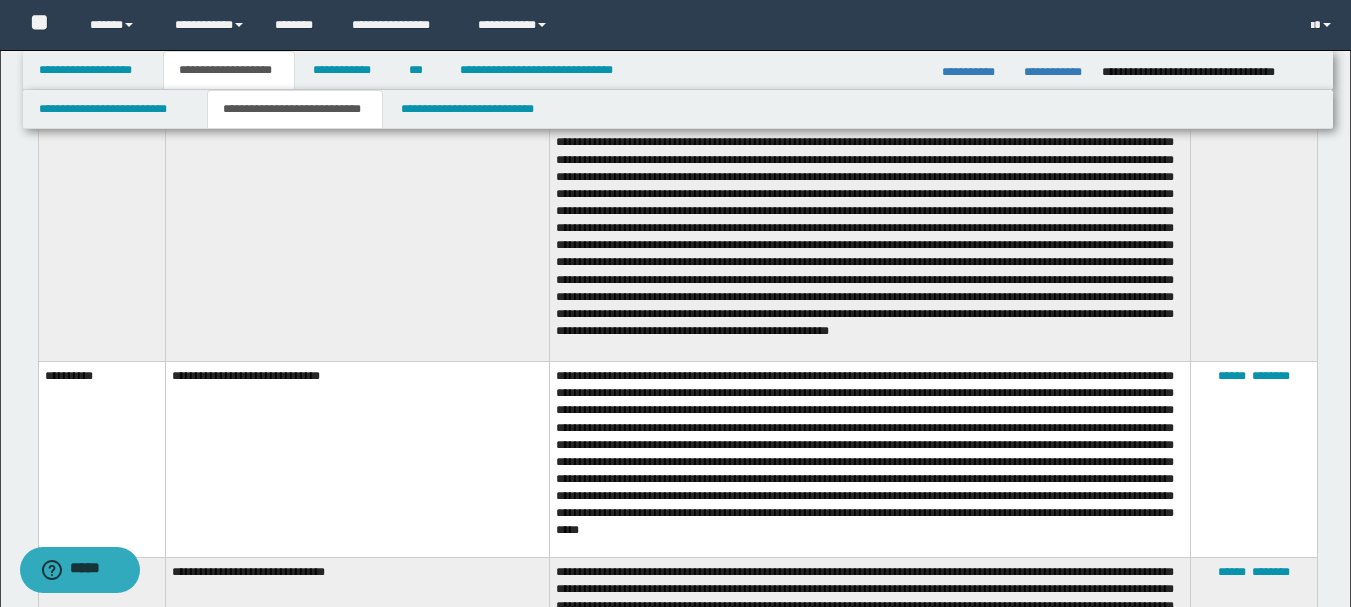 scroll, scrollTop: 197, scrollLeft: 0, axis: vertical 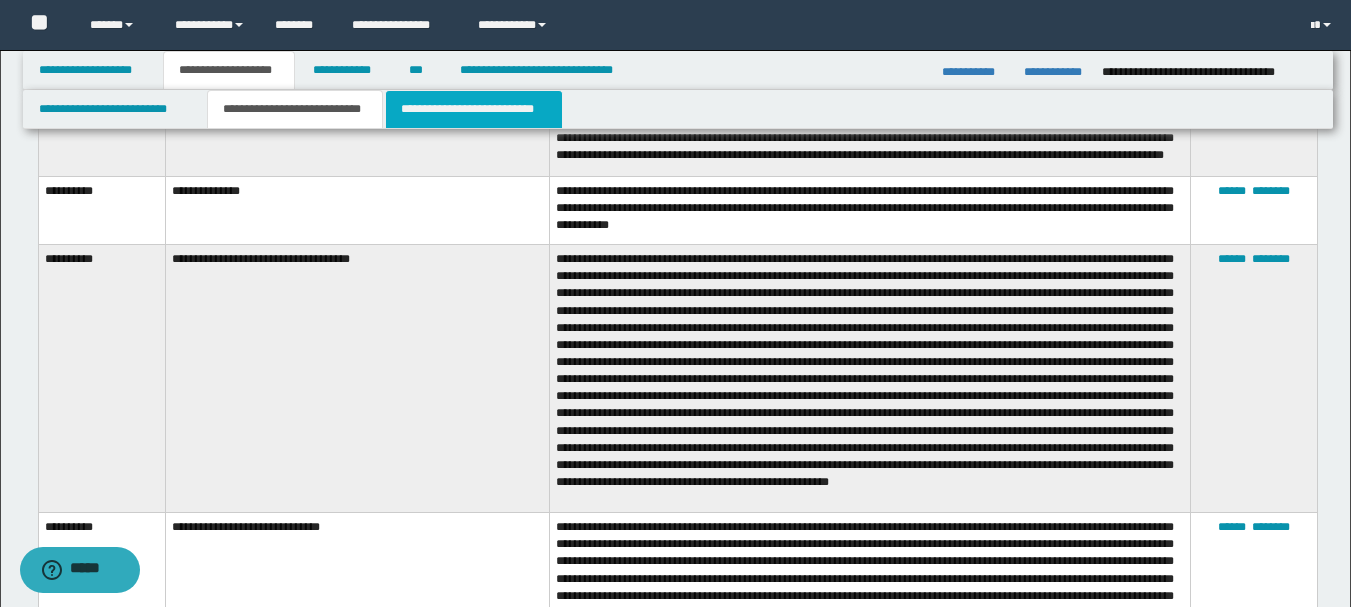click on "**********" at bounding box center (474, 109) 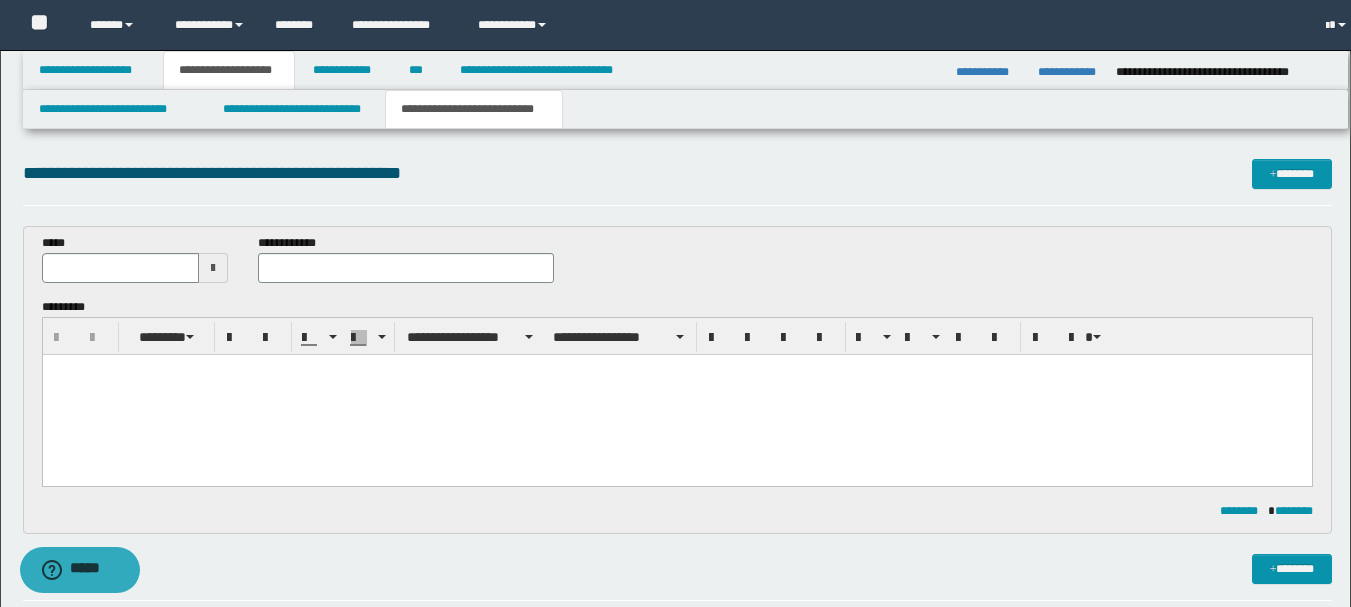 scroll, scrollTop: 0, scrollLeft: 0, axis: both 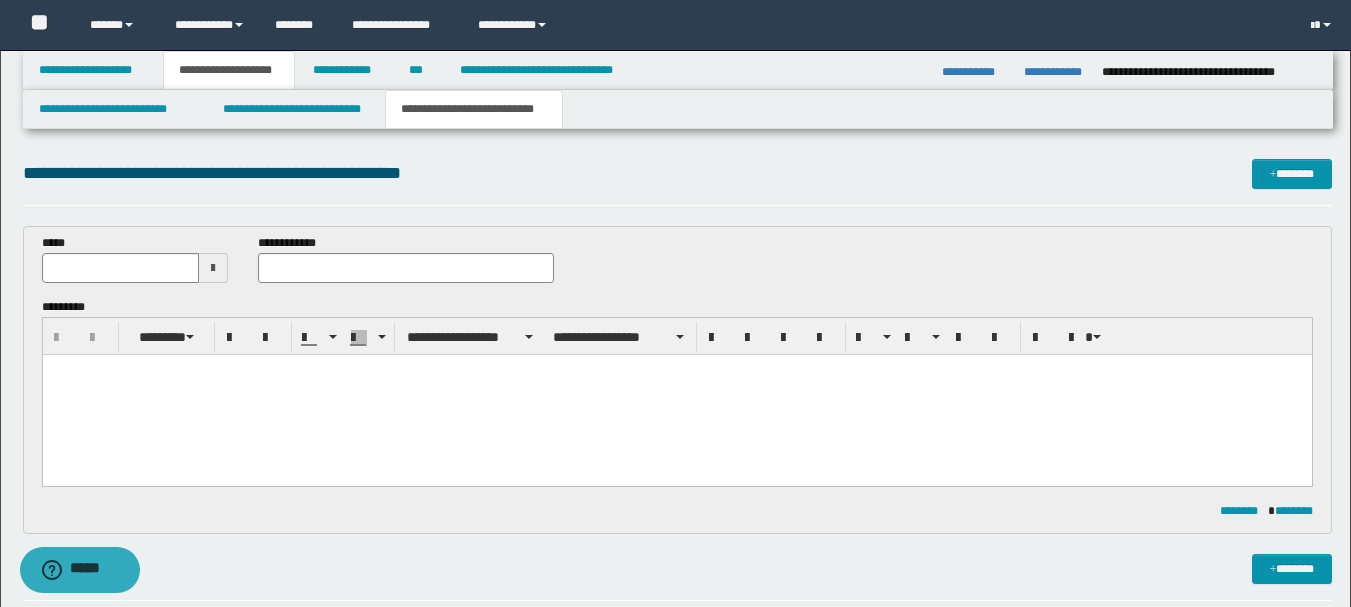 click at bounding box center [213, 268] 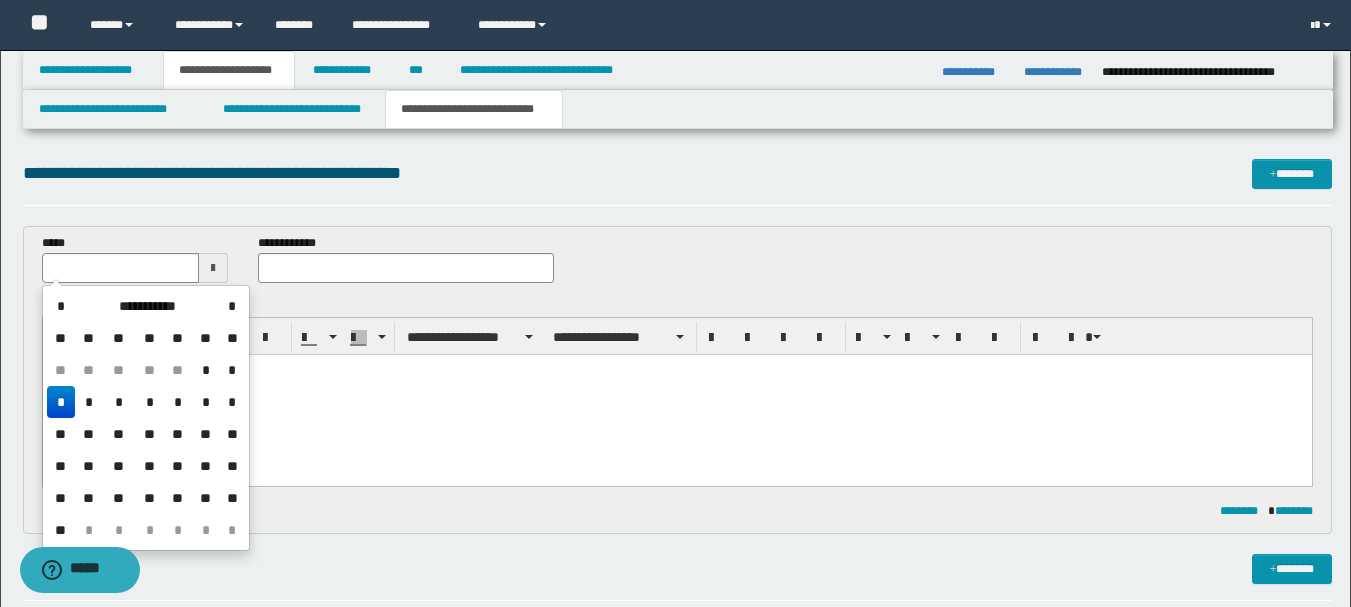 click on "*" at bounding box center [61, 402] 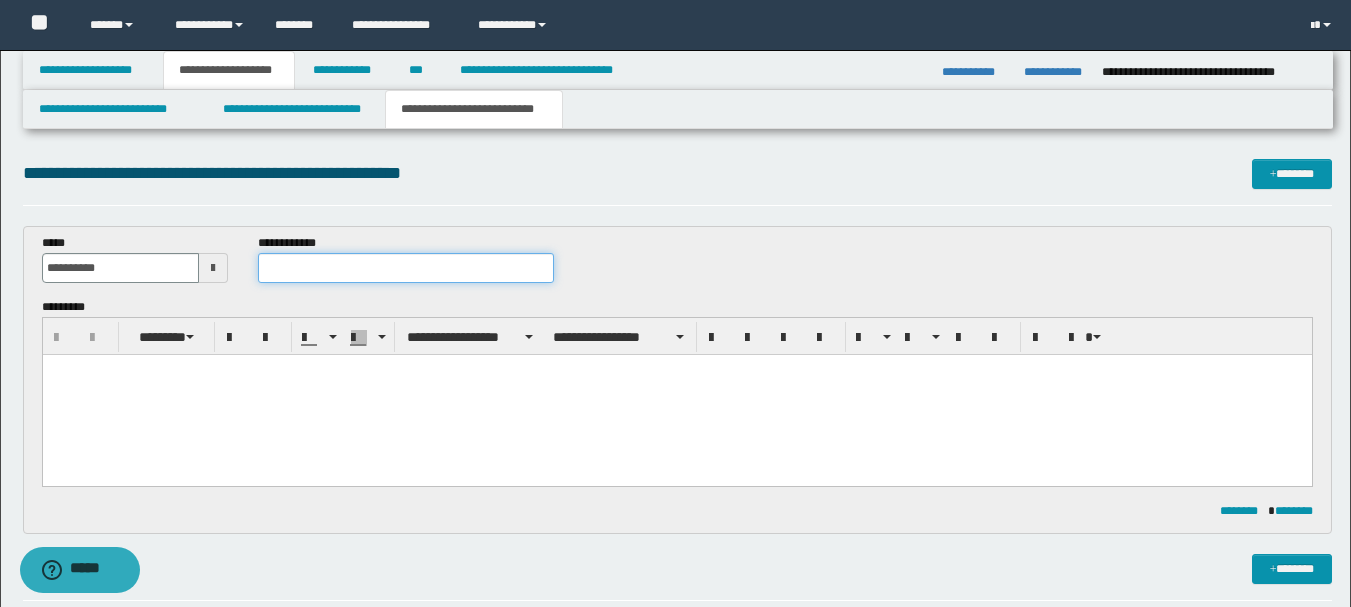 click at bounding box center (405, 268) 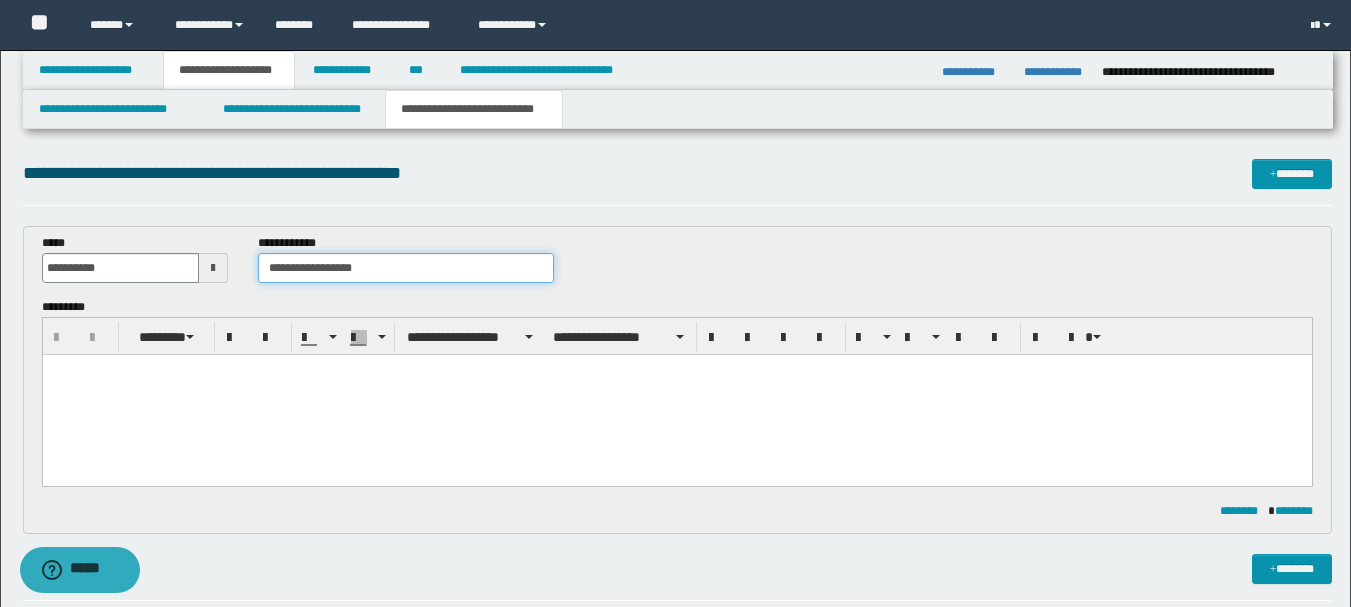 type on "**********" 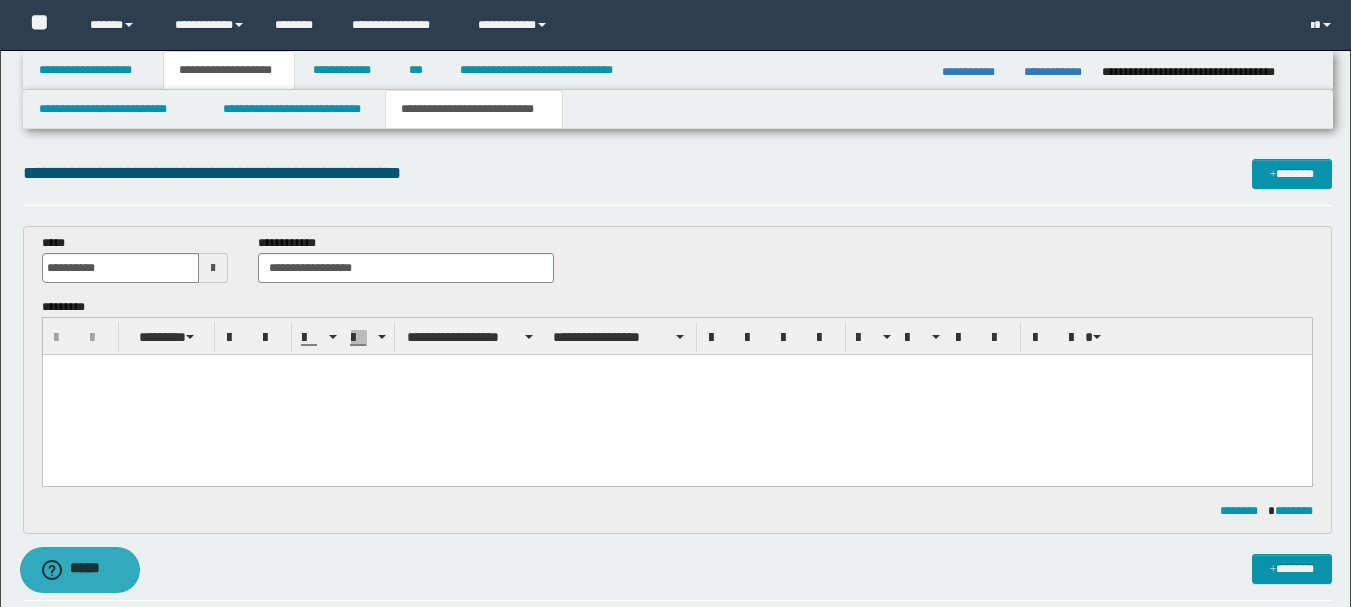 click at bounding box center (676, 395) 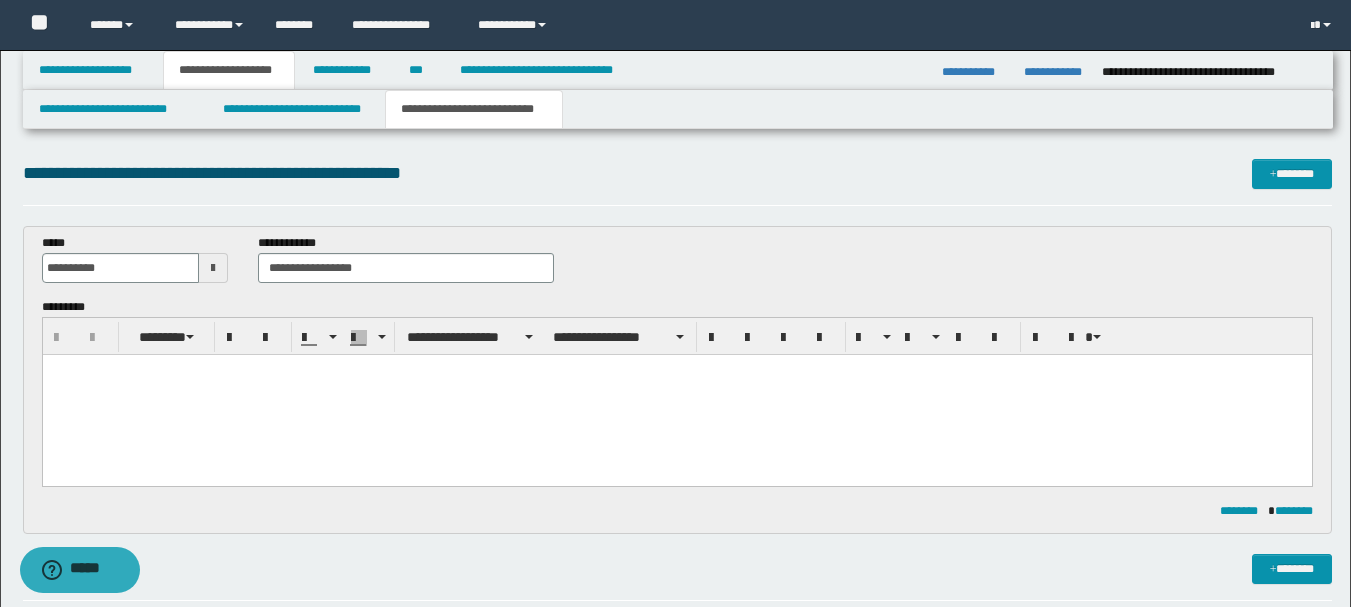 click at bounding box center (676, 395) 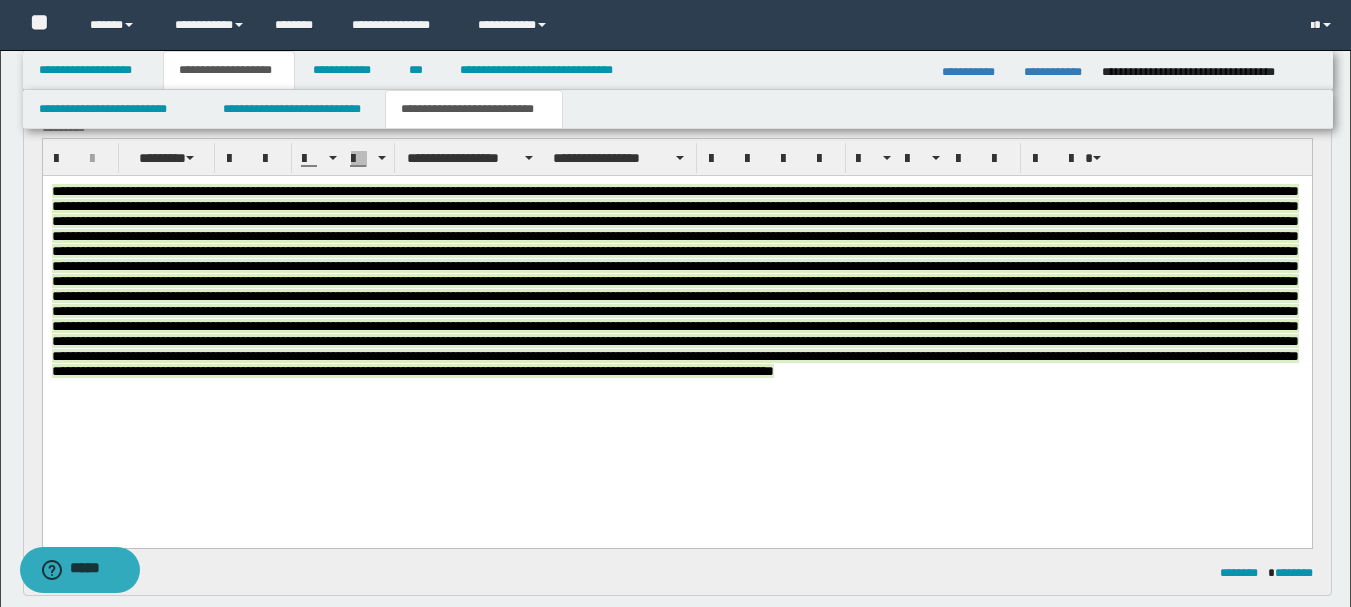 scroll, scrollTop: 200, scrollLeft: 0, axis: vertical 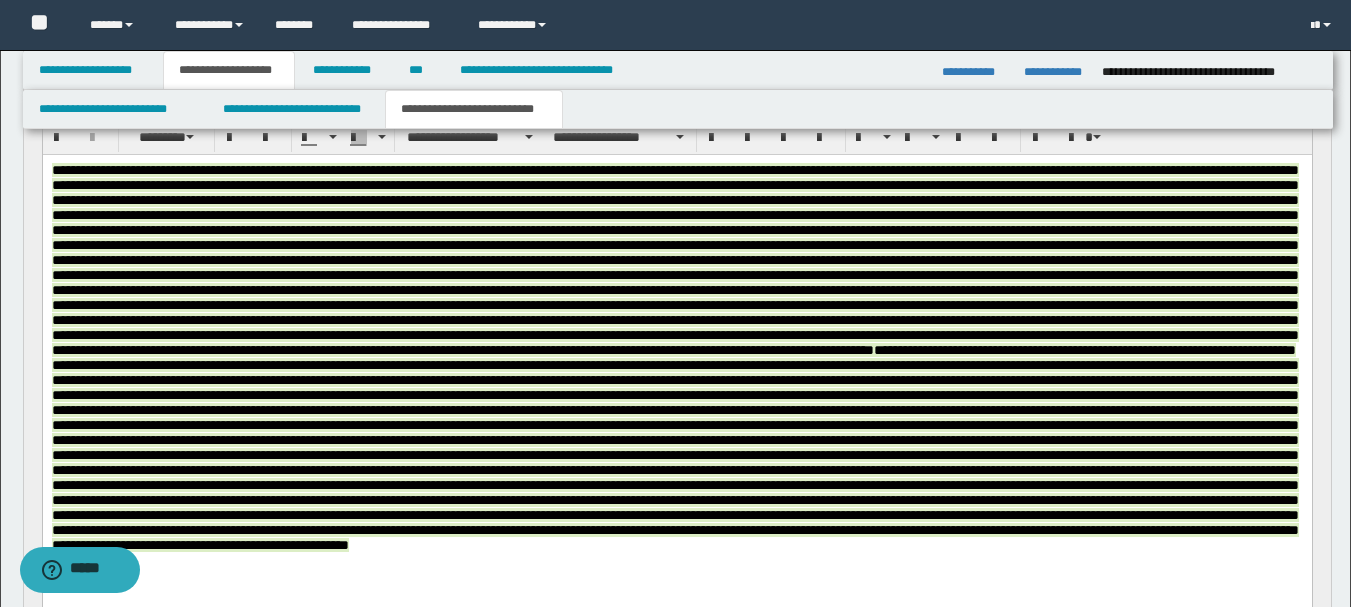 click at bounding box center [674, 357] 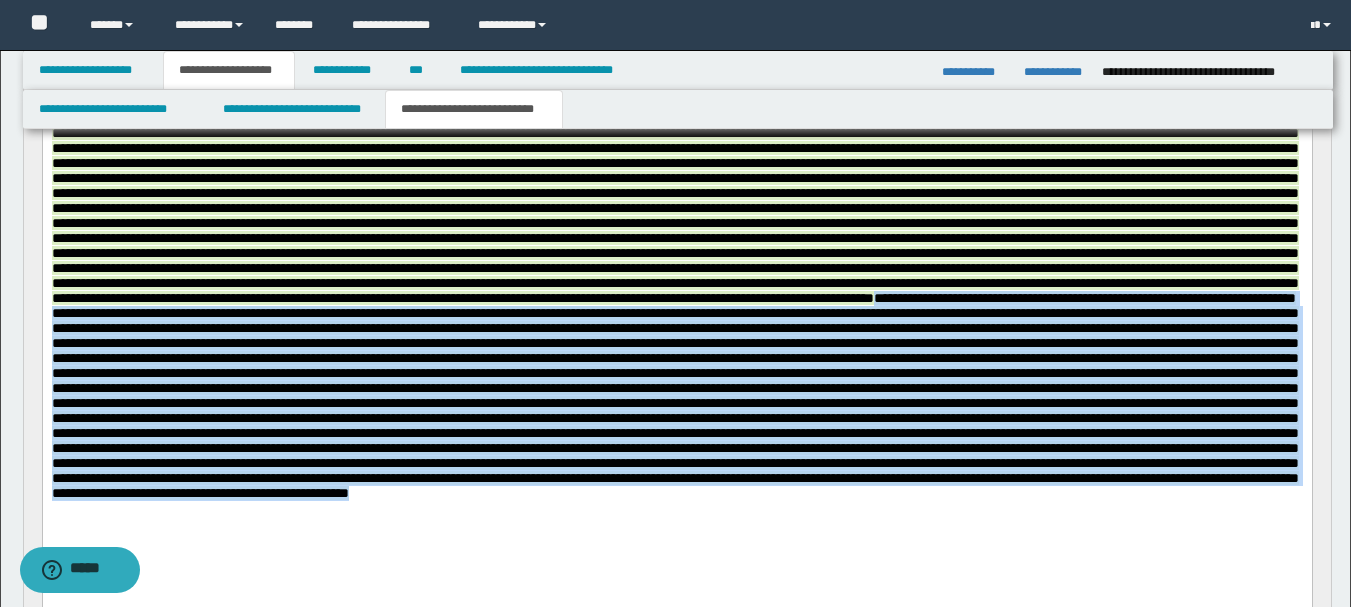 scroll, scrollTop: 268, scrollLeft: 0, axis: vertical 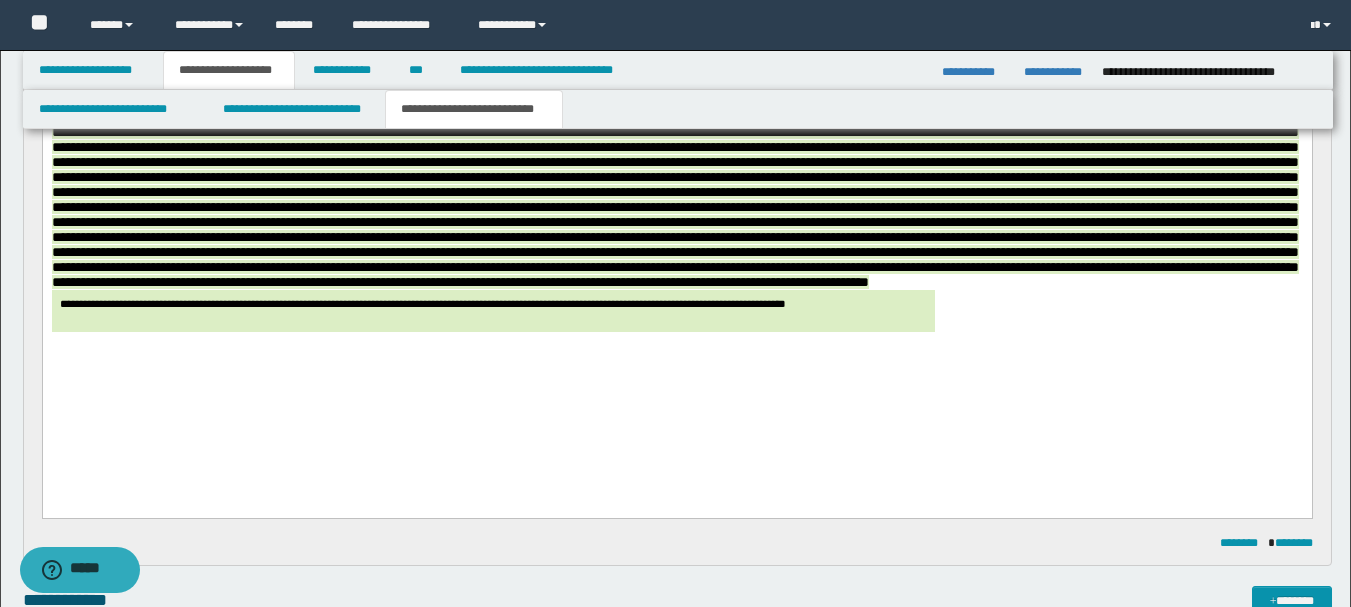 drag, startPoint x: 1187, startPoint y: 350, endPoint x: 1196, endPoint y: 370, distance: 21.931713 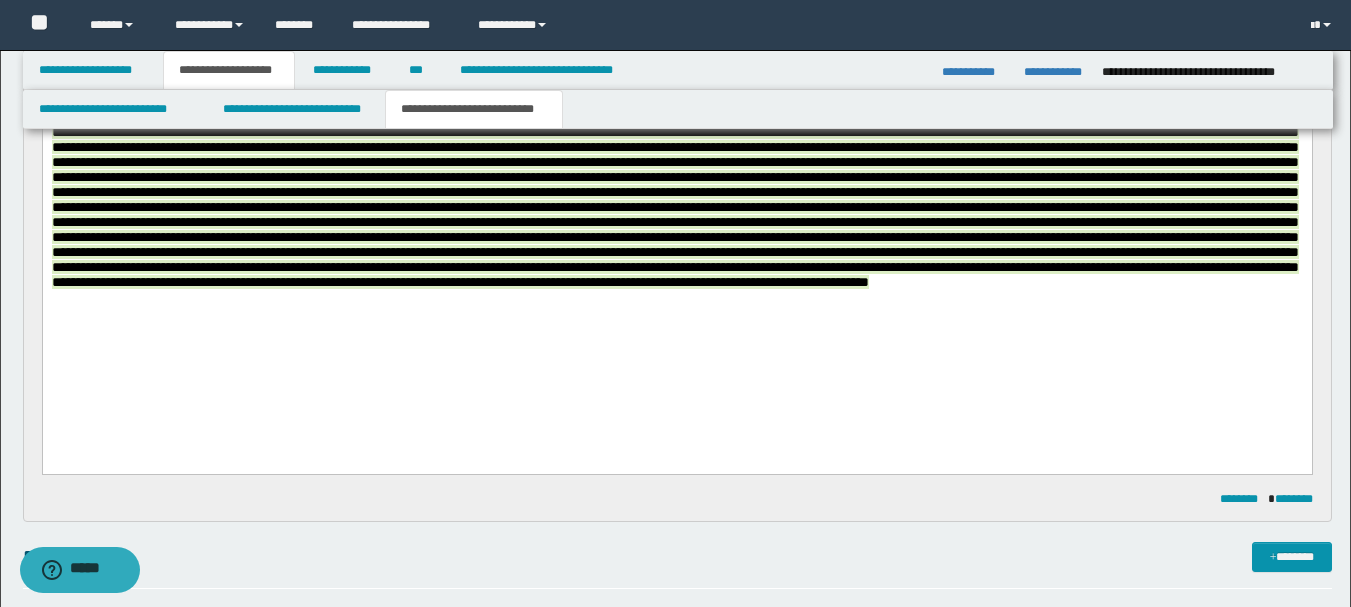 click at bounding box center (676, 192) 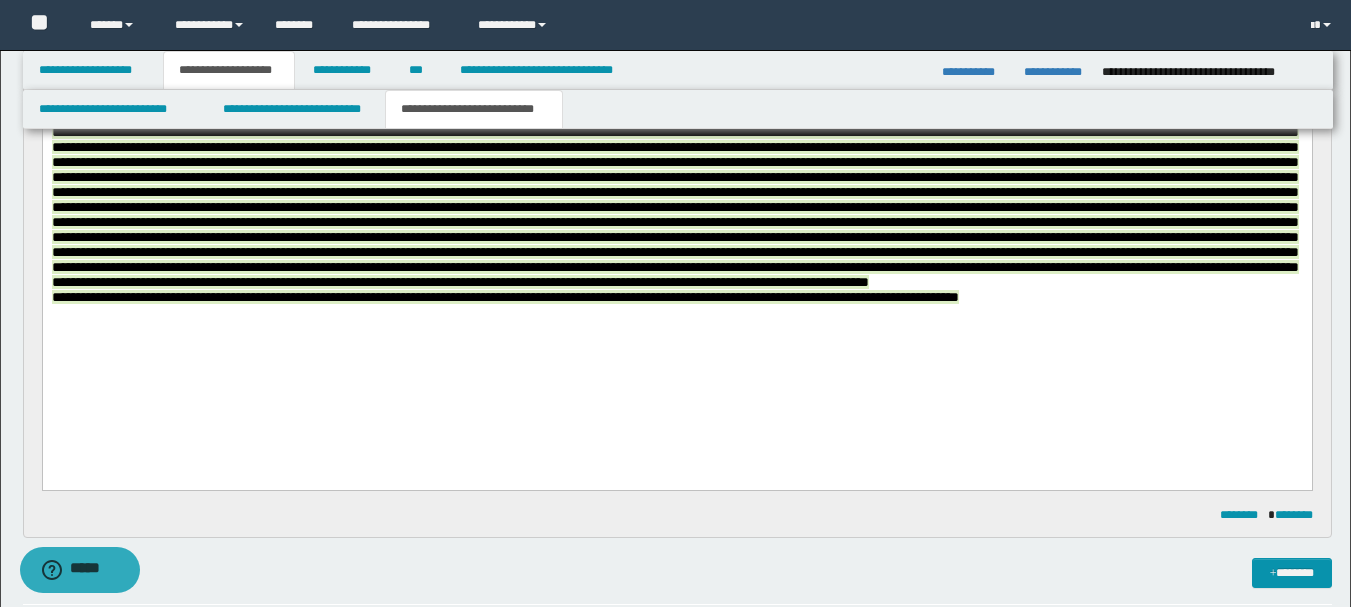 click on "**********" at bounding box center (676, 200) 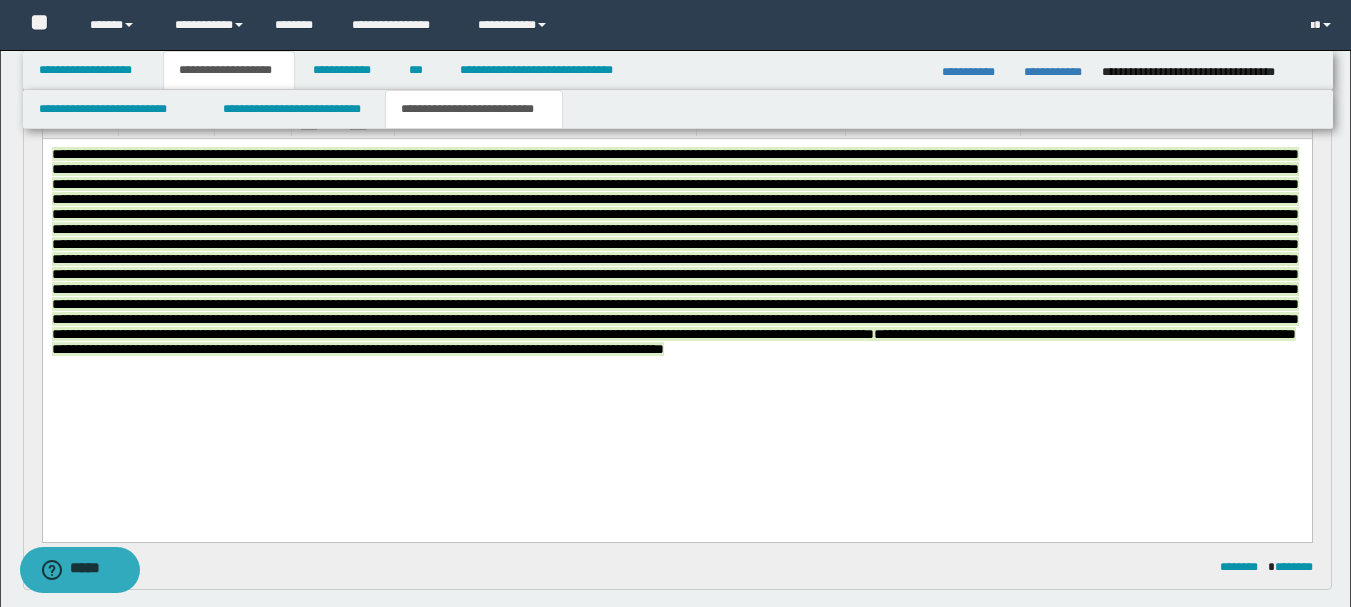 scroll, scrollTop: 168, scrollLeft: 0, axis: vertical 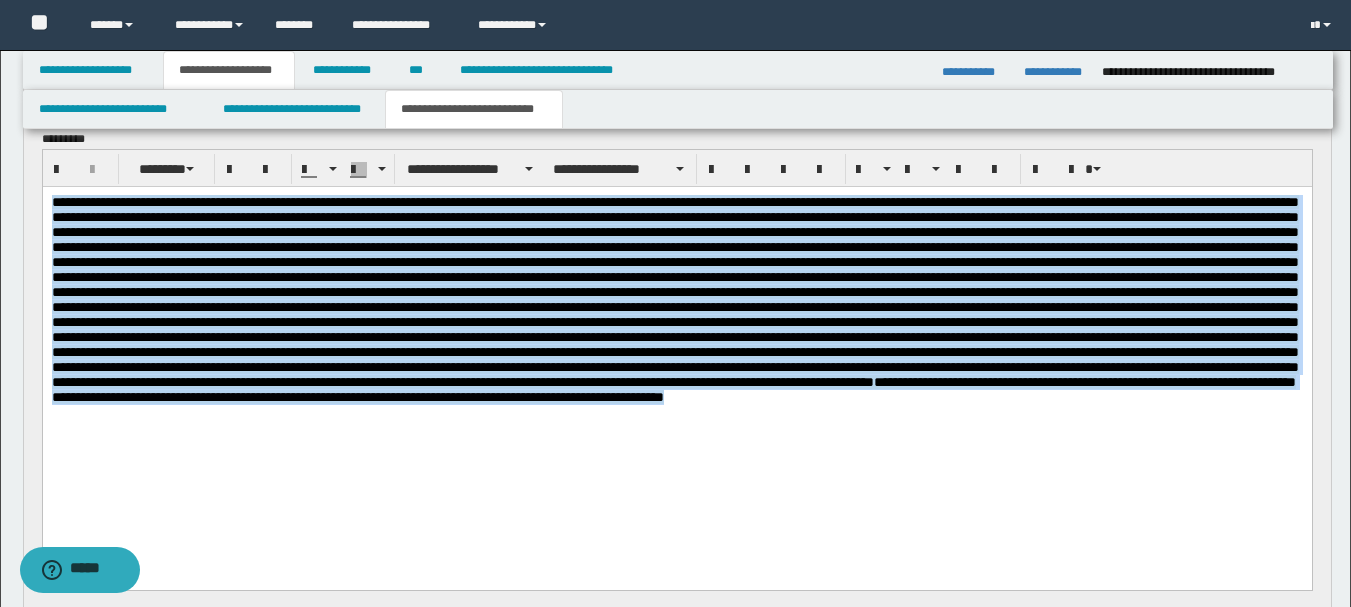 drag, startPoint x: 1299, startPoint y: 462, endPoint x: 50, endPoint y: 203, distance: 1275.5713 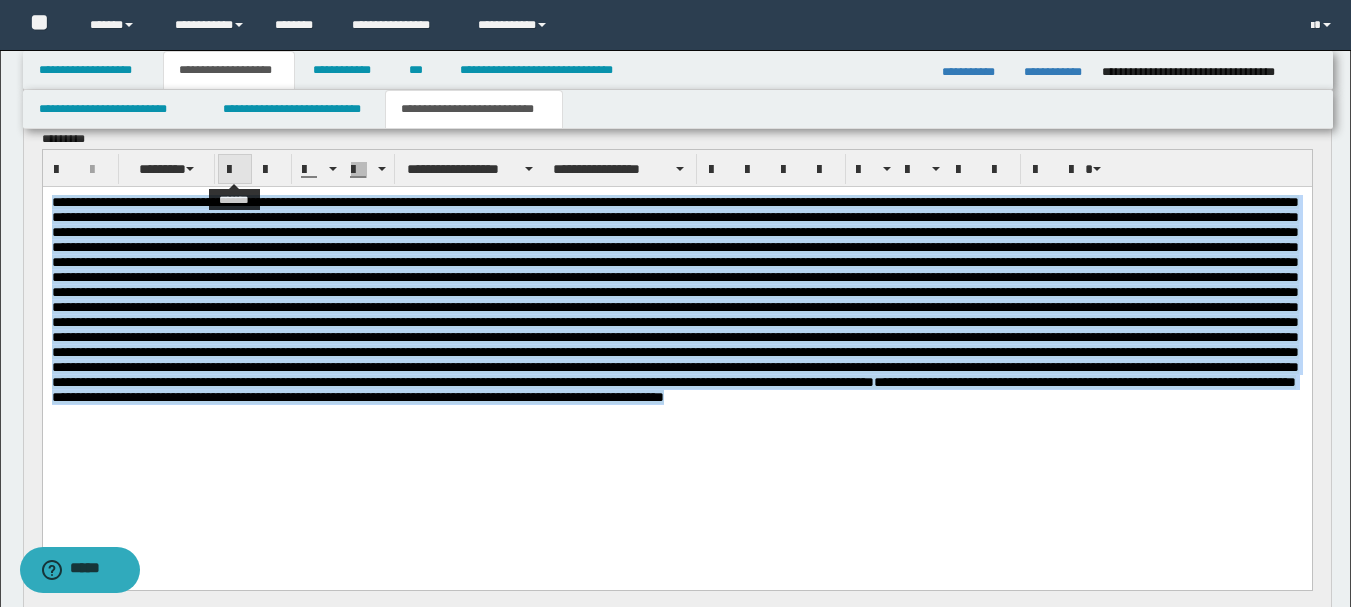 click at bounding box center [235, 169] 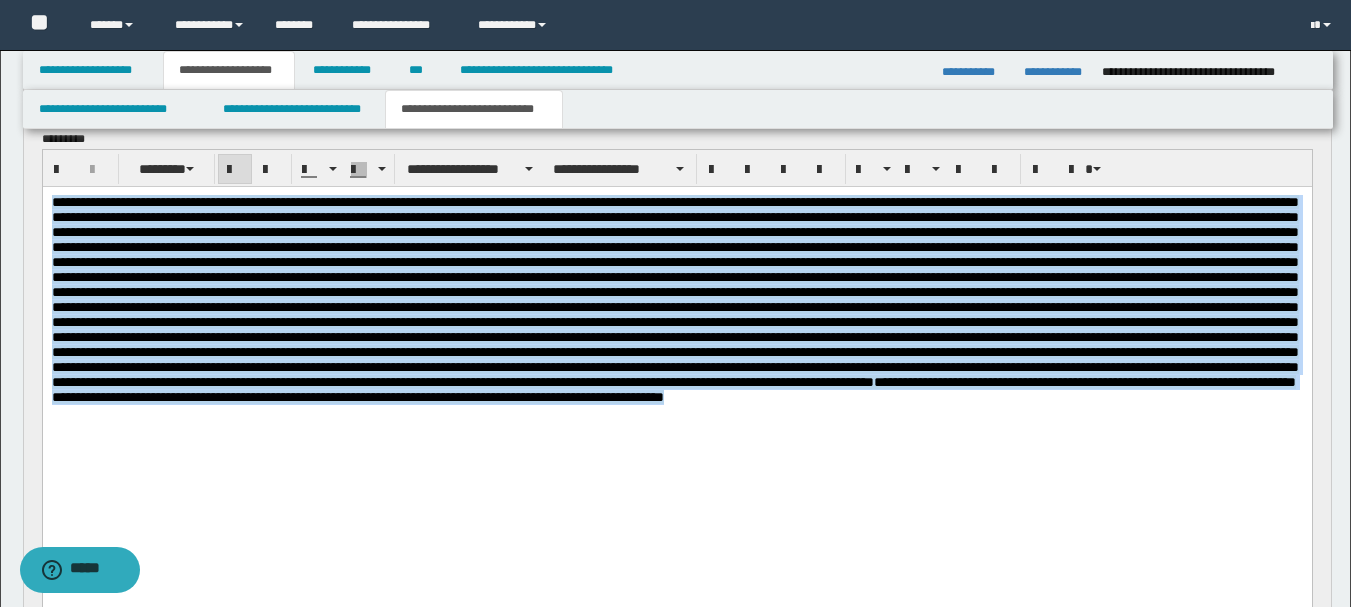click at bounding box center (235, 169) 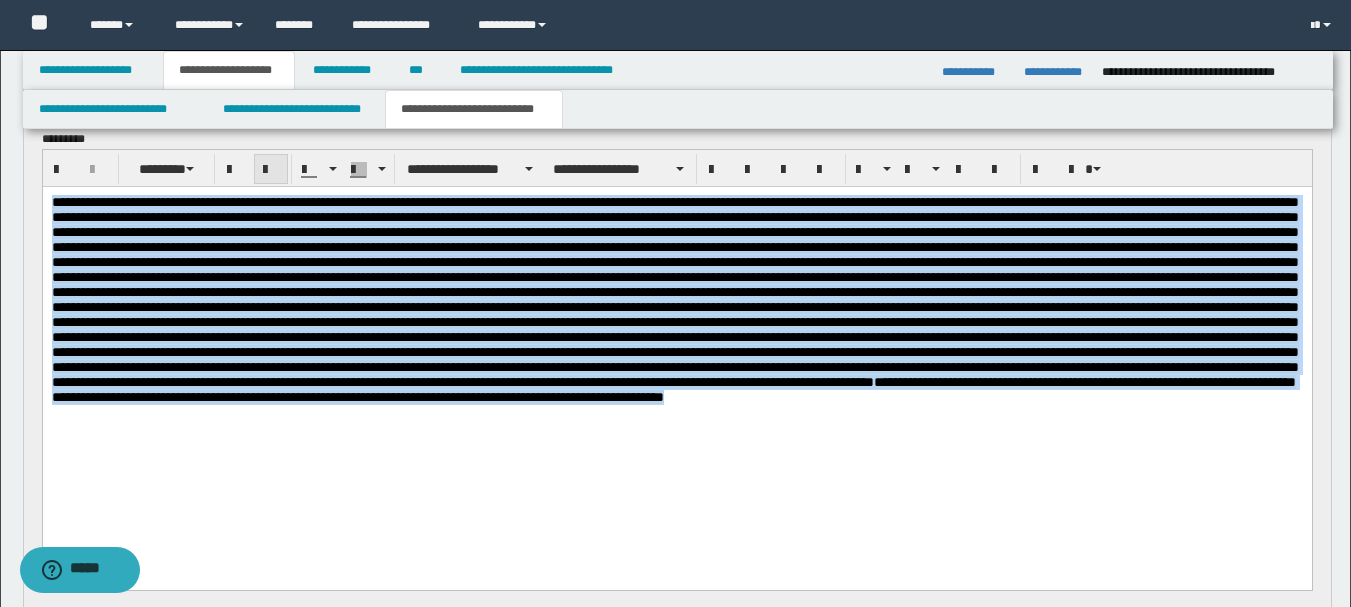 click at bounding box center [271, 170] 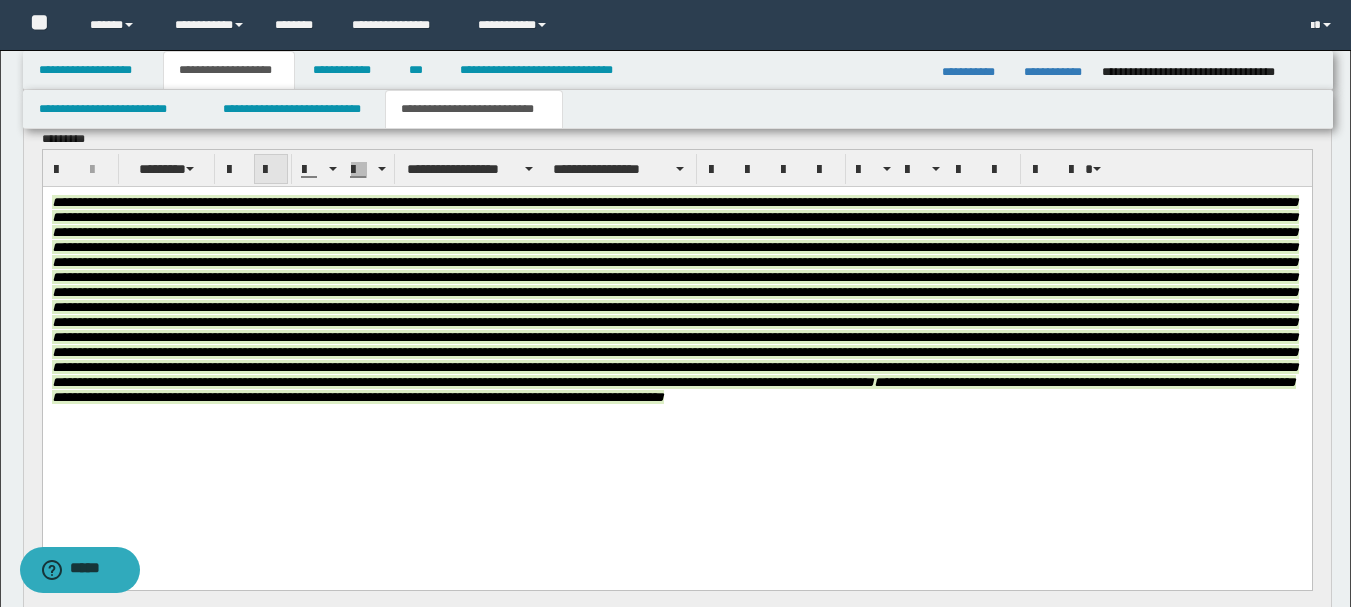 click at bounding box center [271, 170] 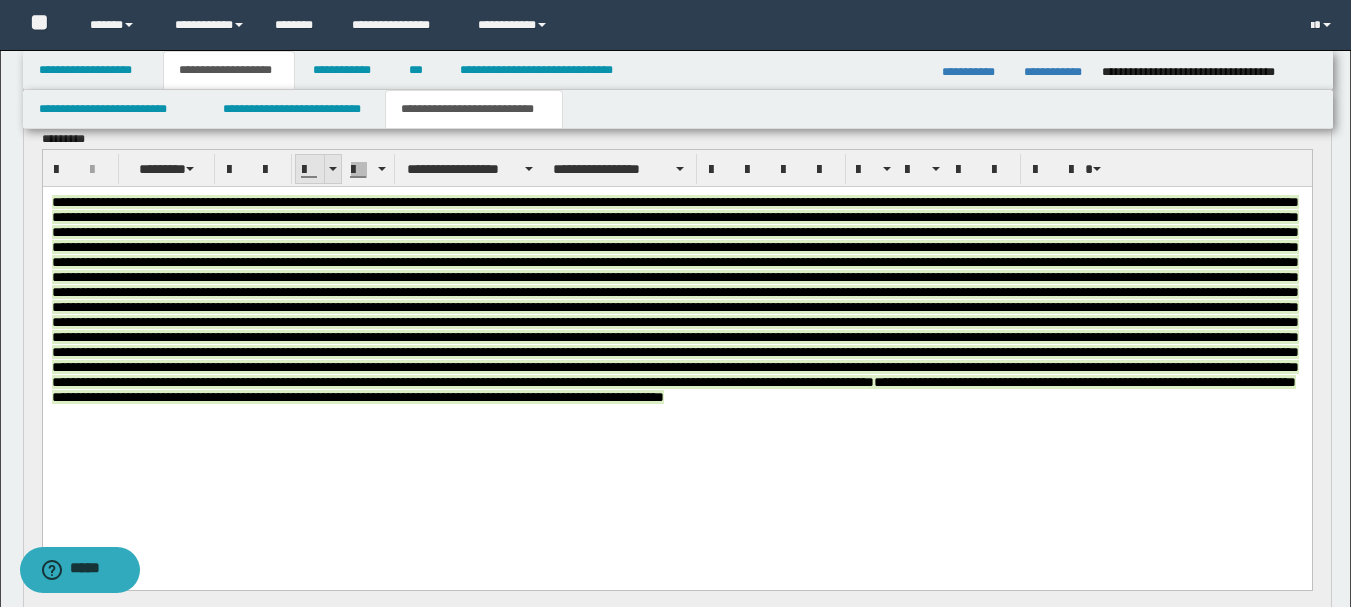 click at bounding box center (332, 169) 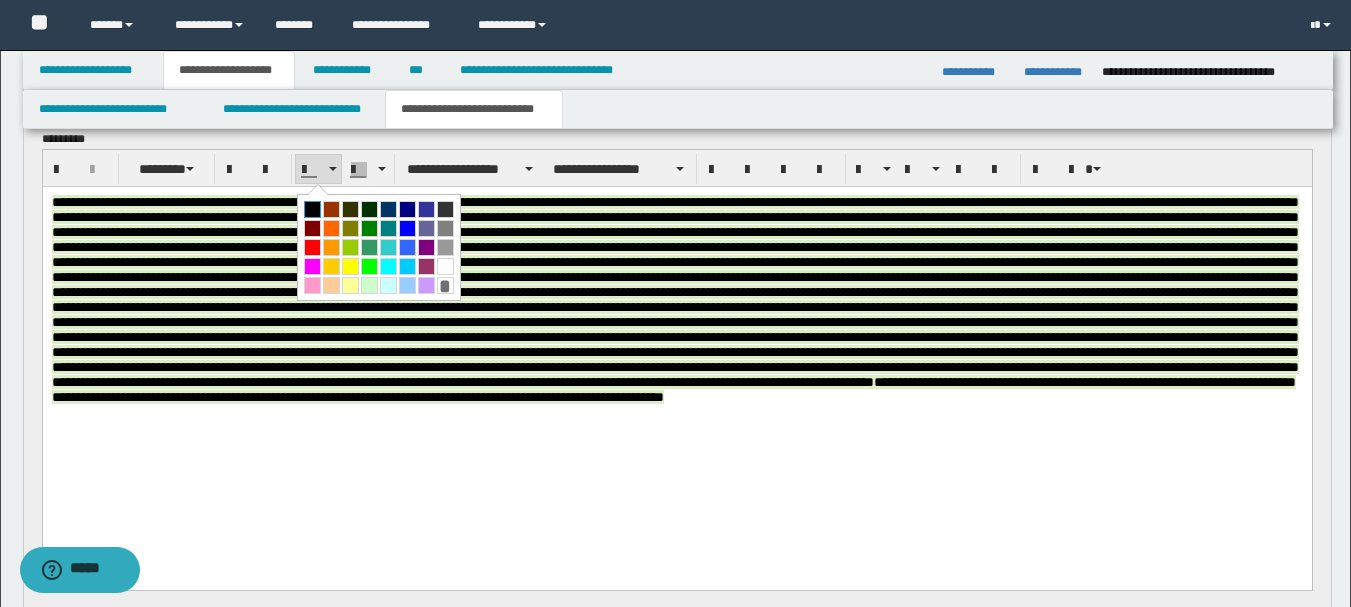 click at bounding box center [312, 209] 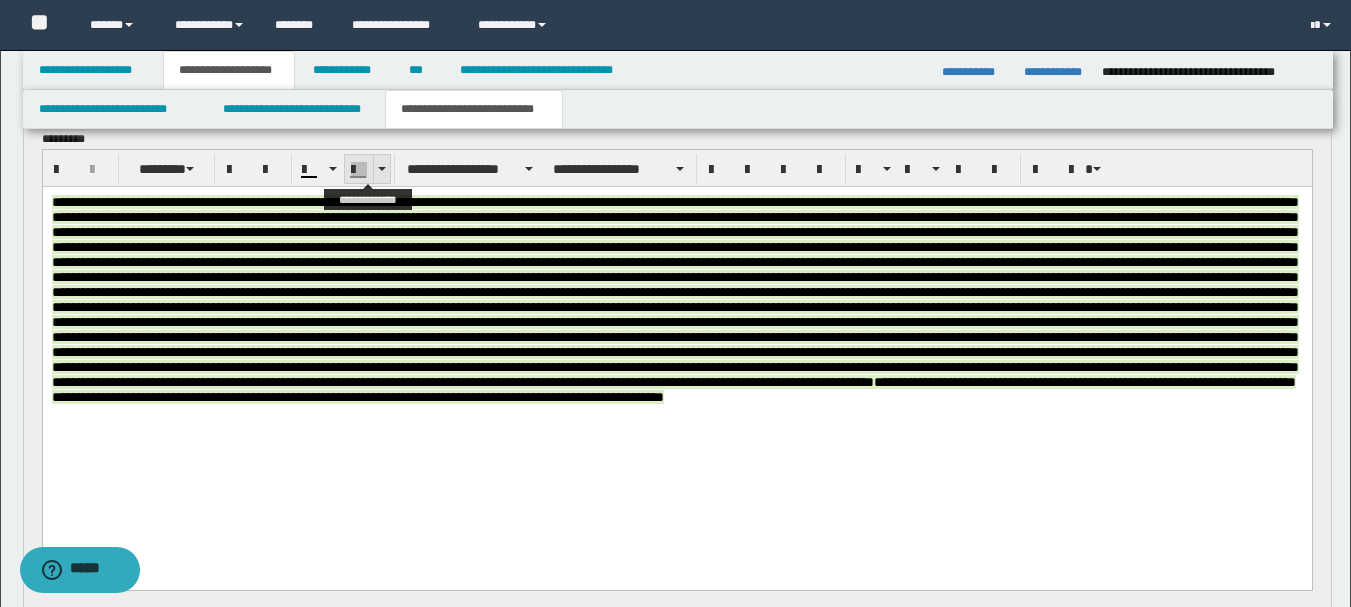 click at bounding box center (381, 169) 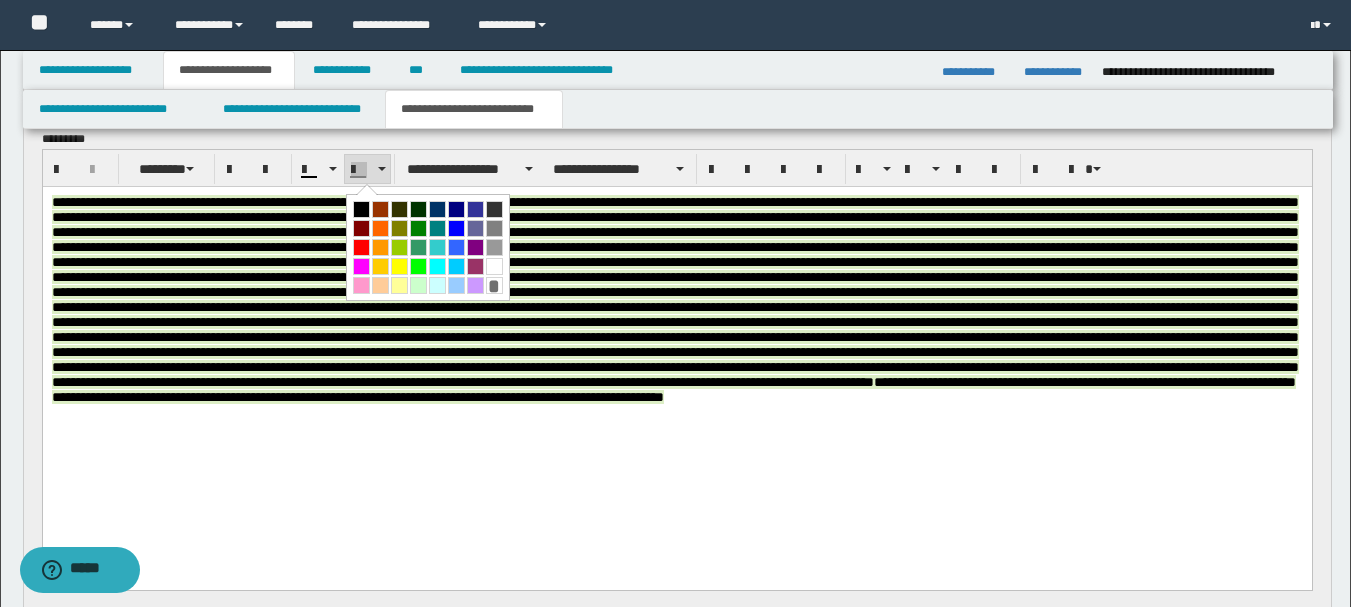 click at bounding box center [494, 266] 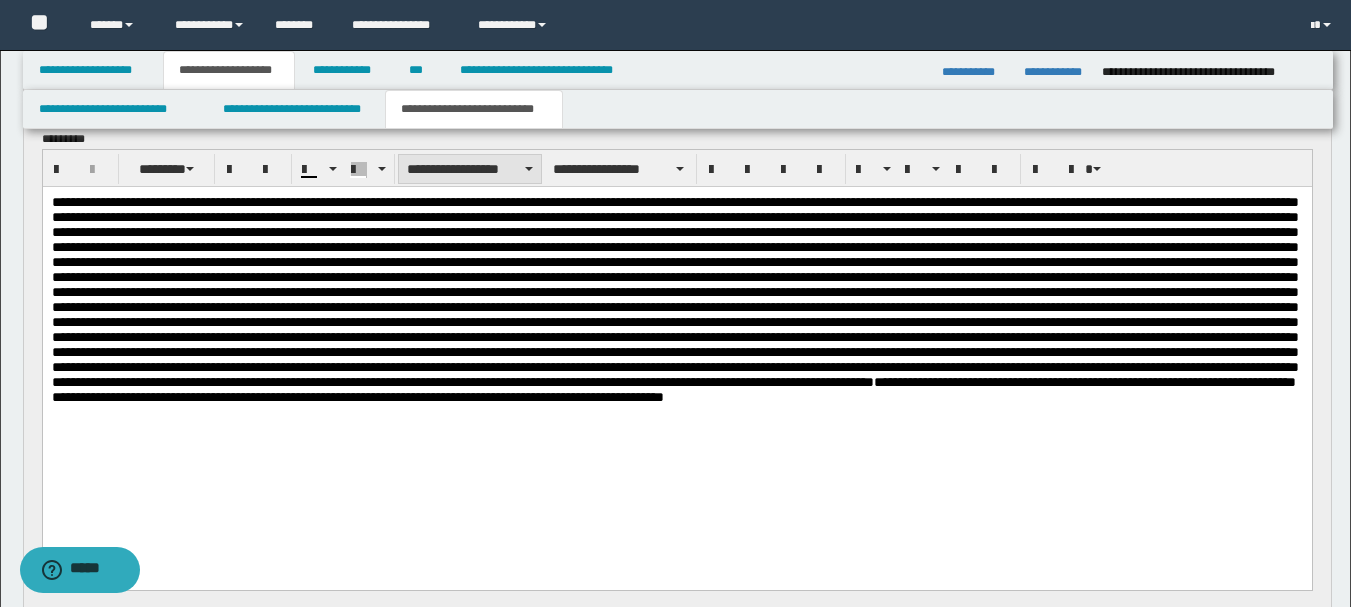 click on "**********" at bounding box center (470, 169) 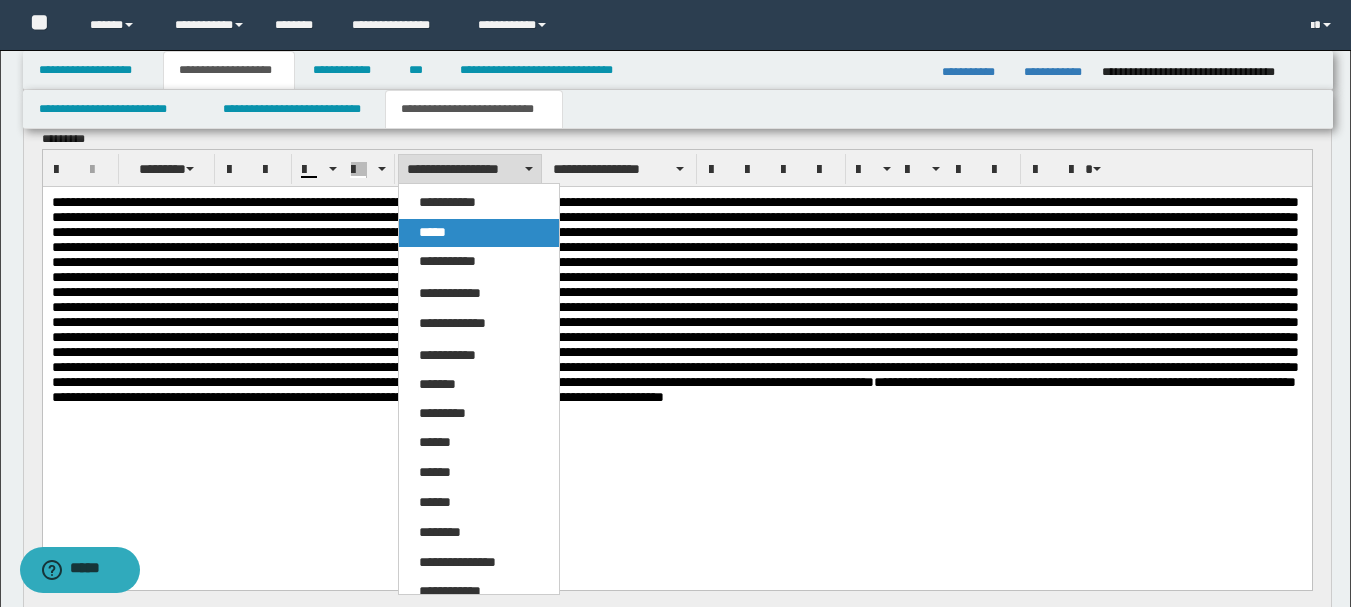 click on "*****" at bounding box center [479, 233] 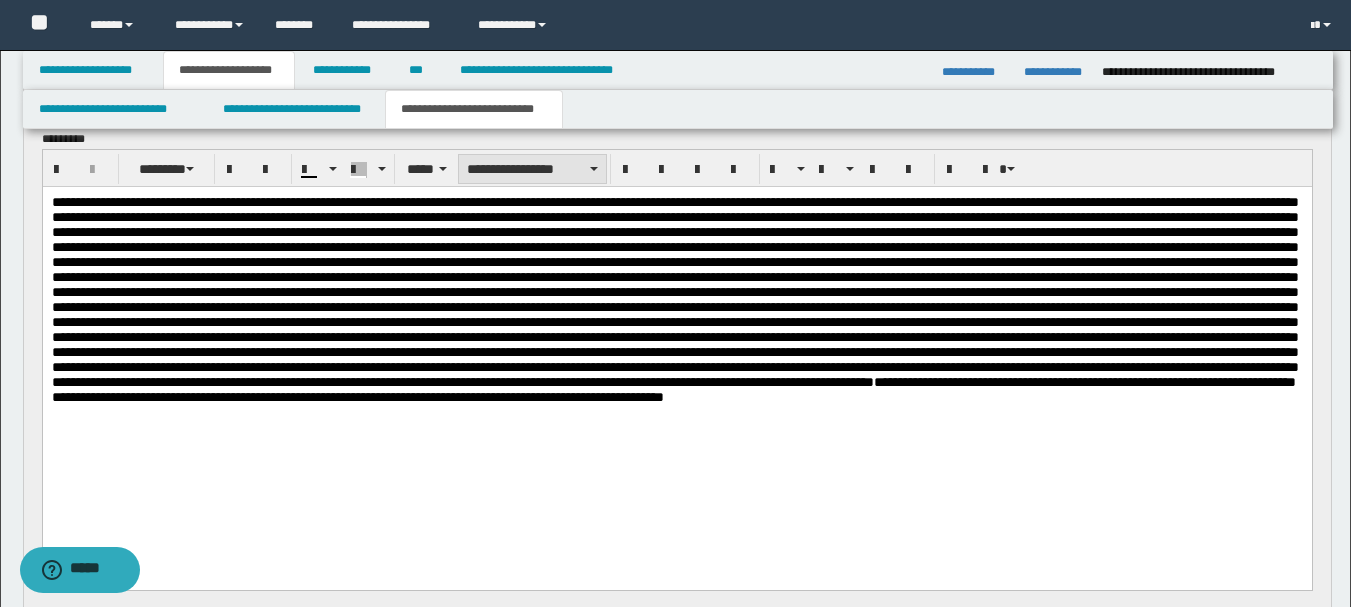 click on "**********" at bounding box center (532, 169) 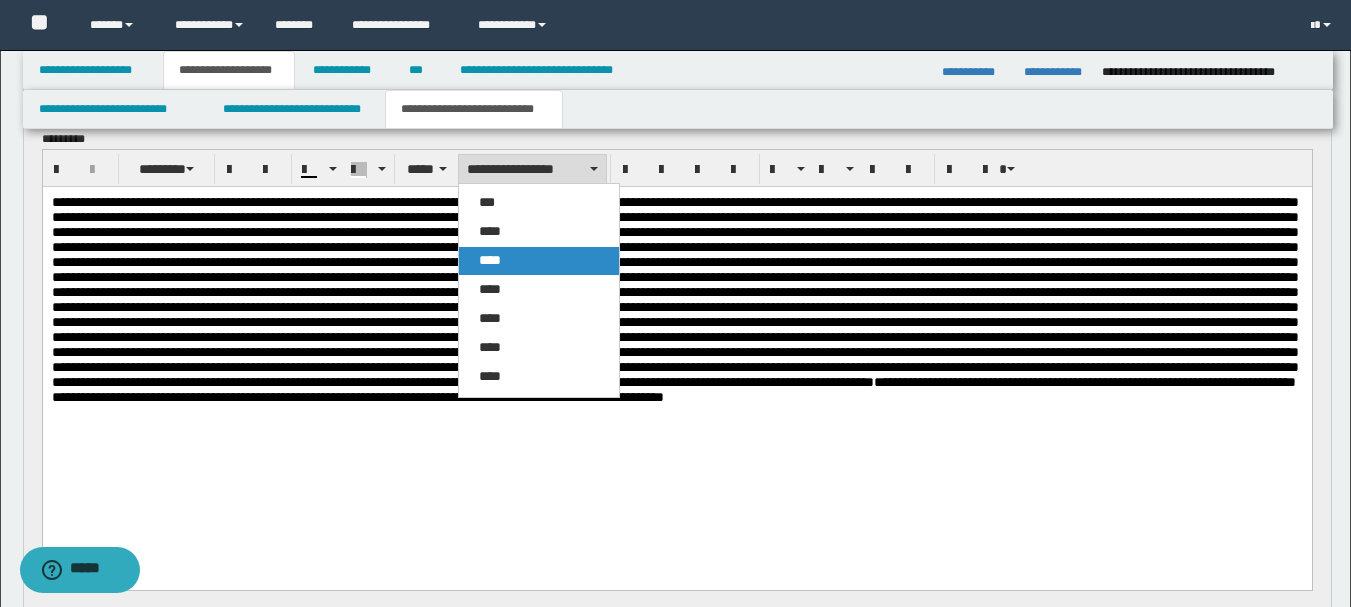 click on "****" at bounding box center (539, 261) 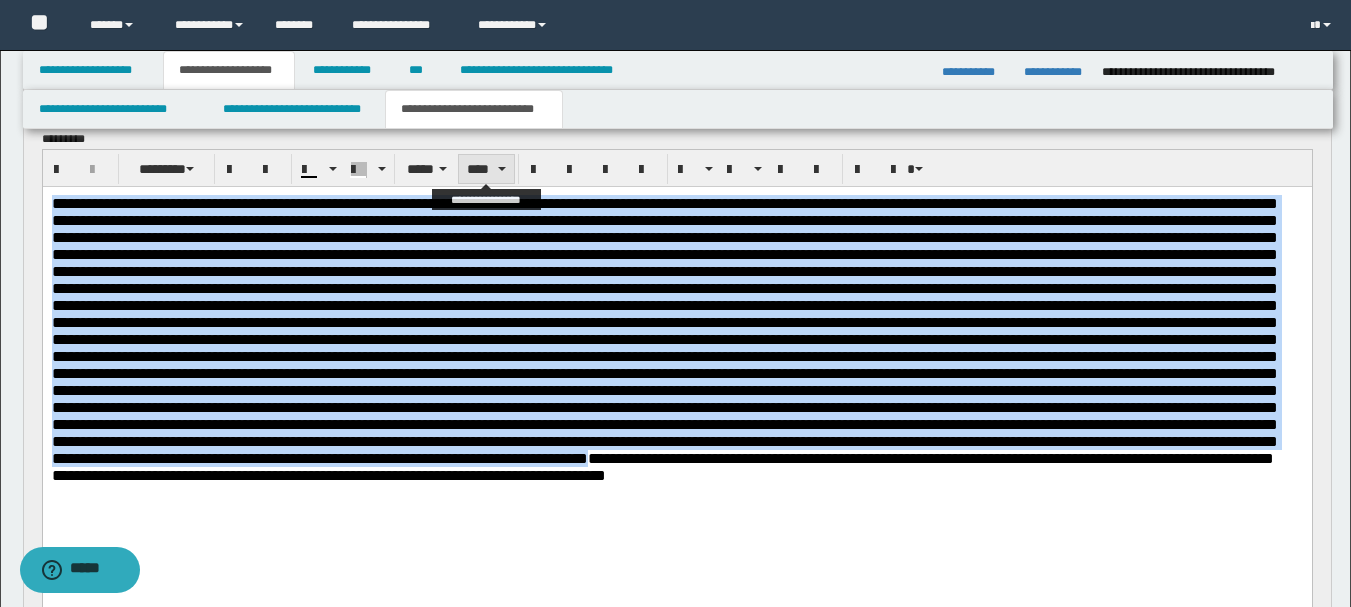 click on "****" at bounding box center [486, 169] 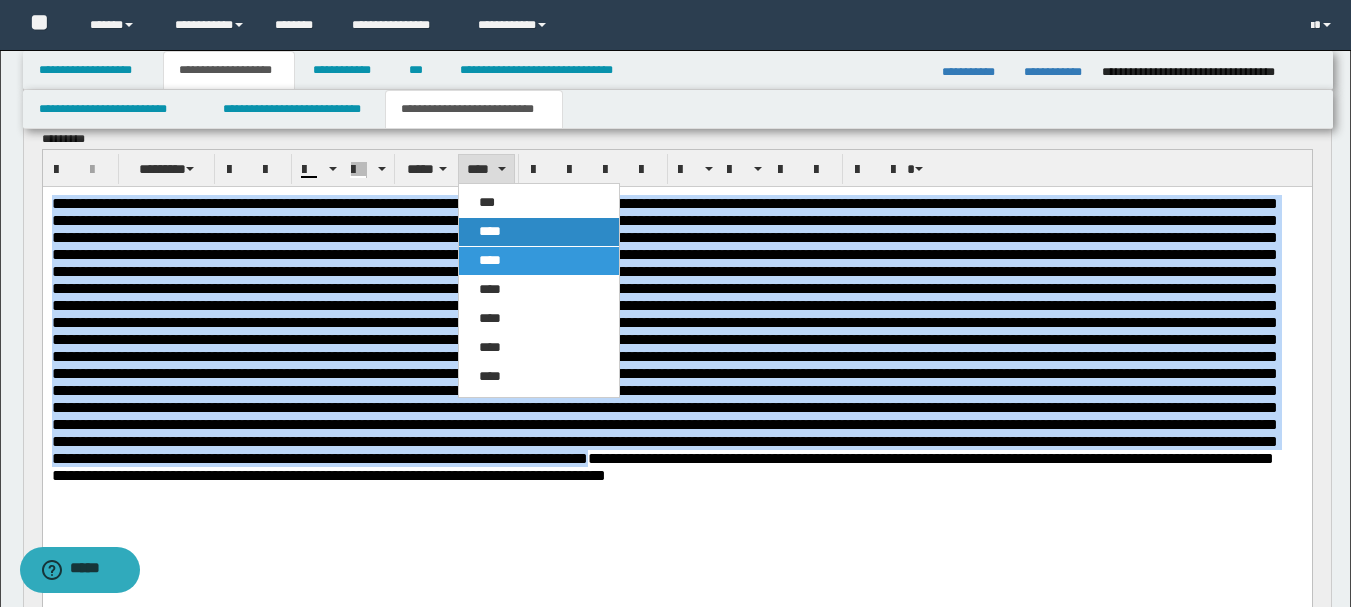 click on "****" at bounding box center [490, 231] 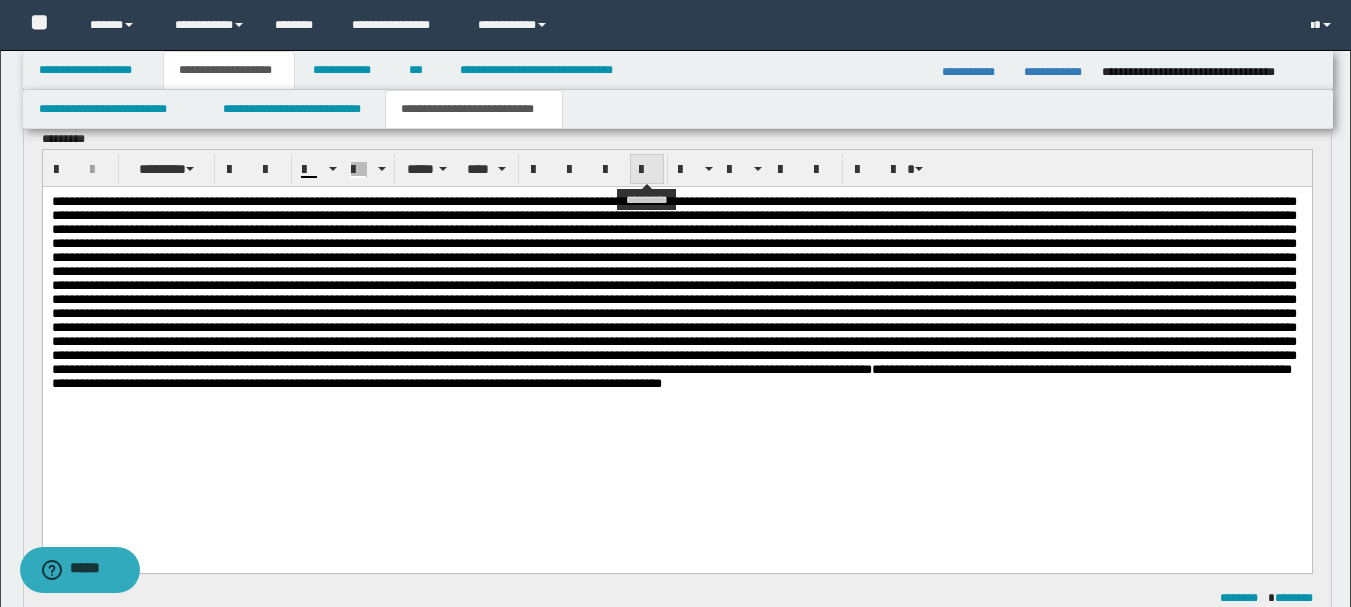 click at bounding box center [647, 169] 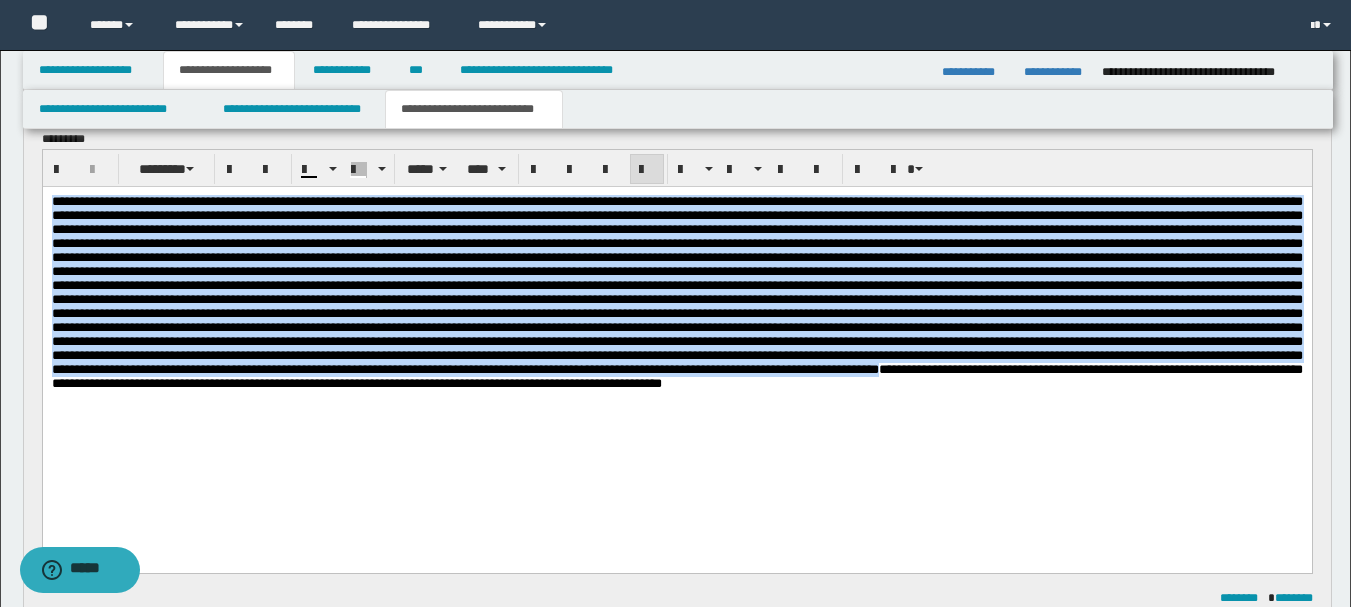 click on "**********" at bounding box center [676, 292] 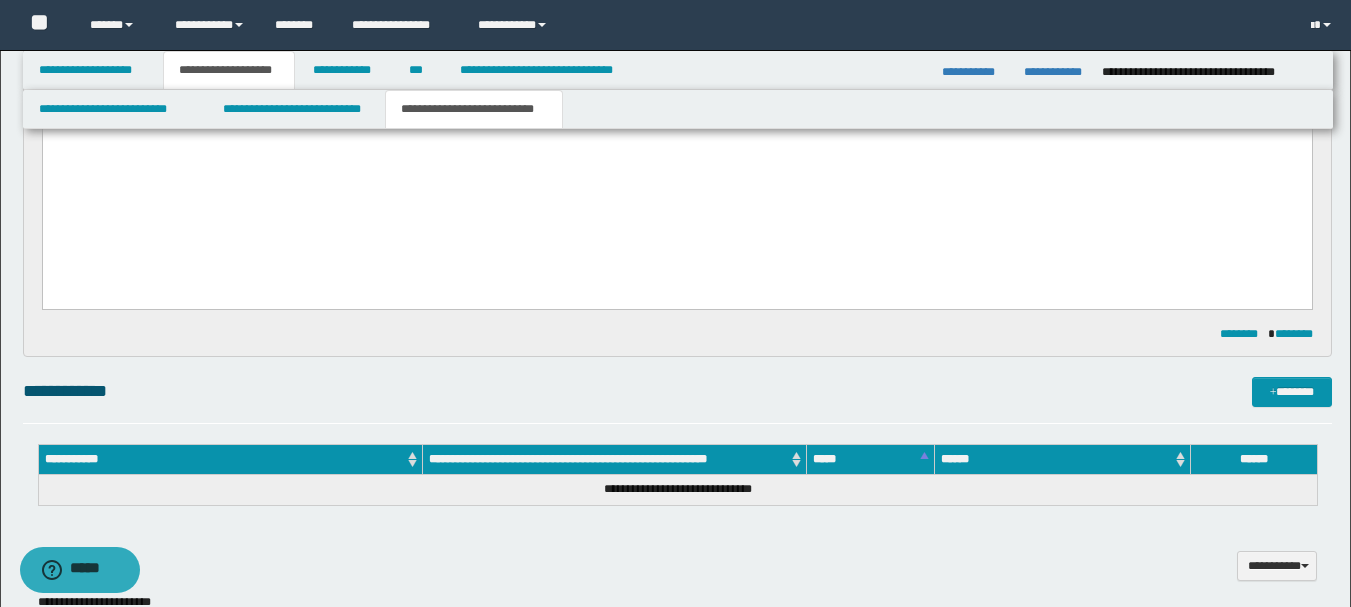 scroll, scrollTop: 468, scrollLeft: 0, axis: vertical 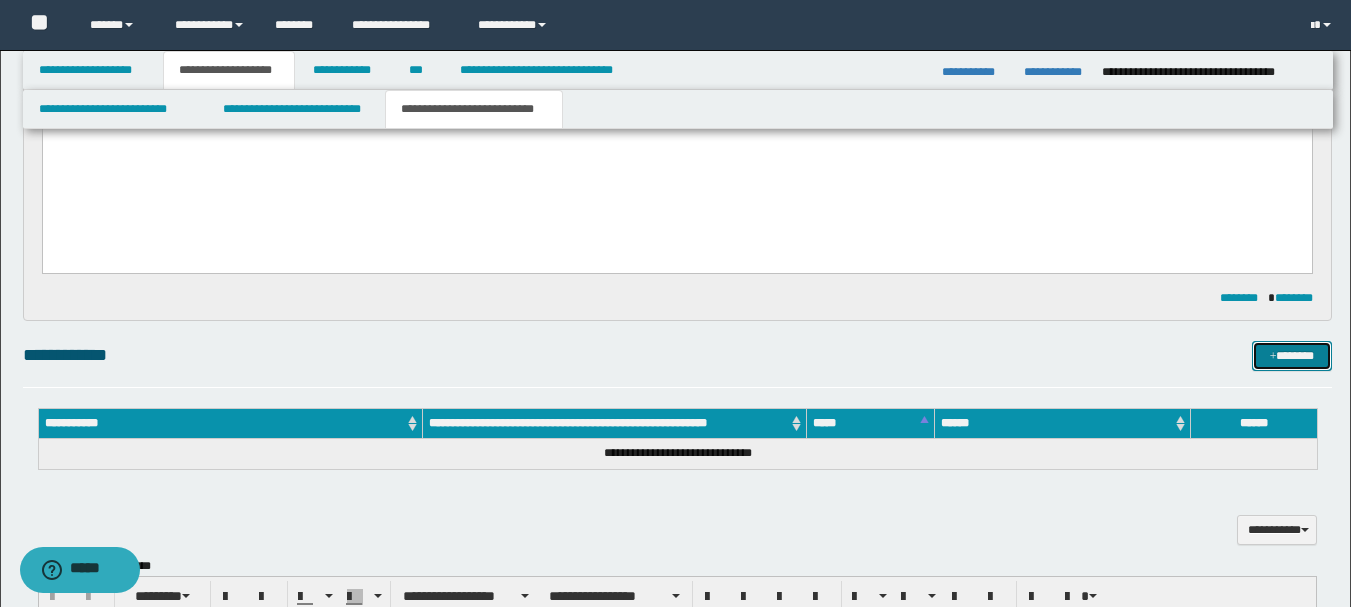 click on "*******" at bounding box center (1292, 356) 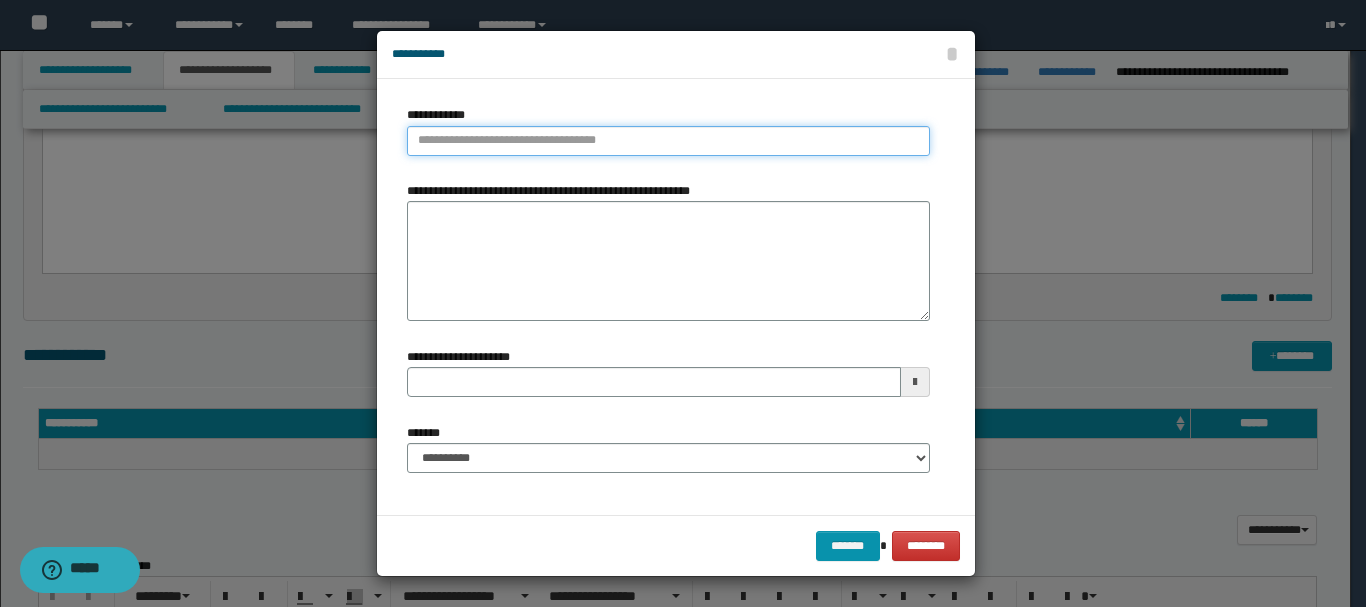 click on "**********" at bounding box center [668, 141] 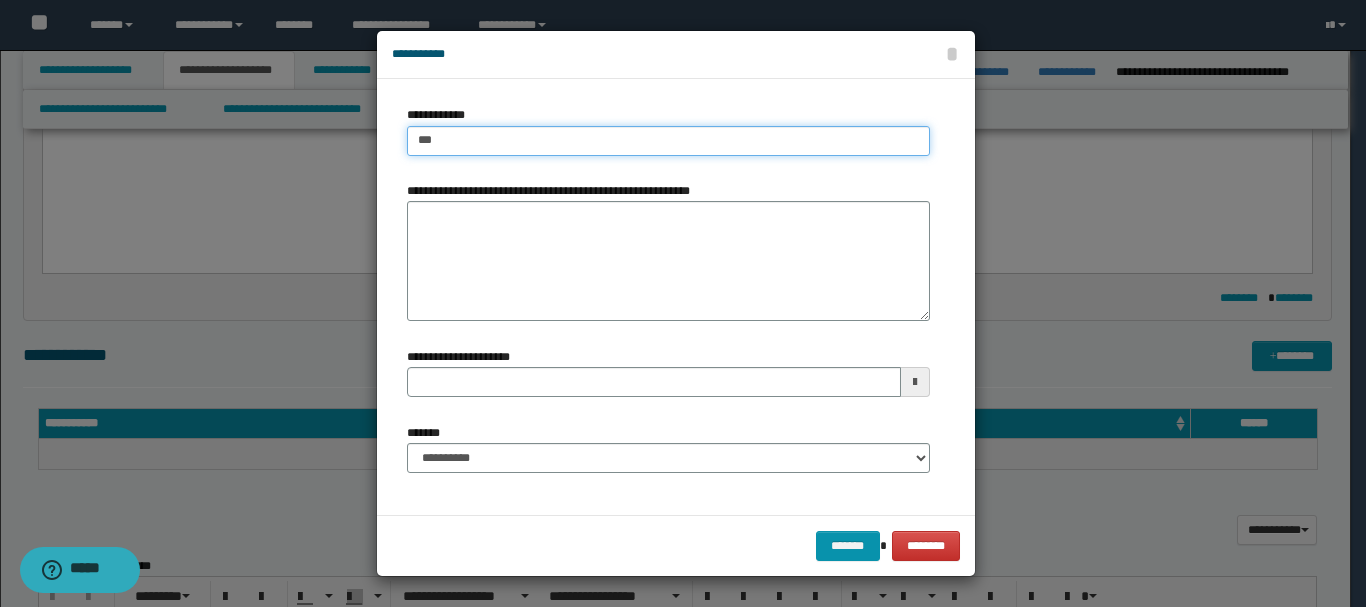 type on "****" 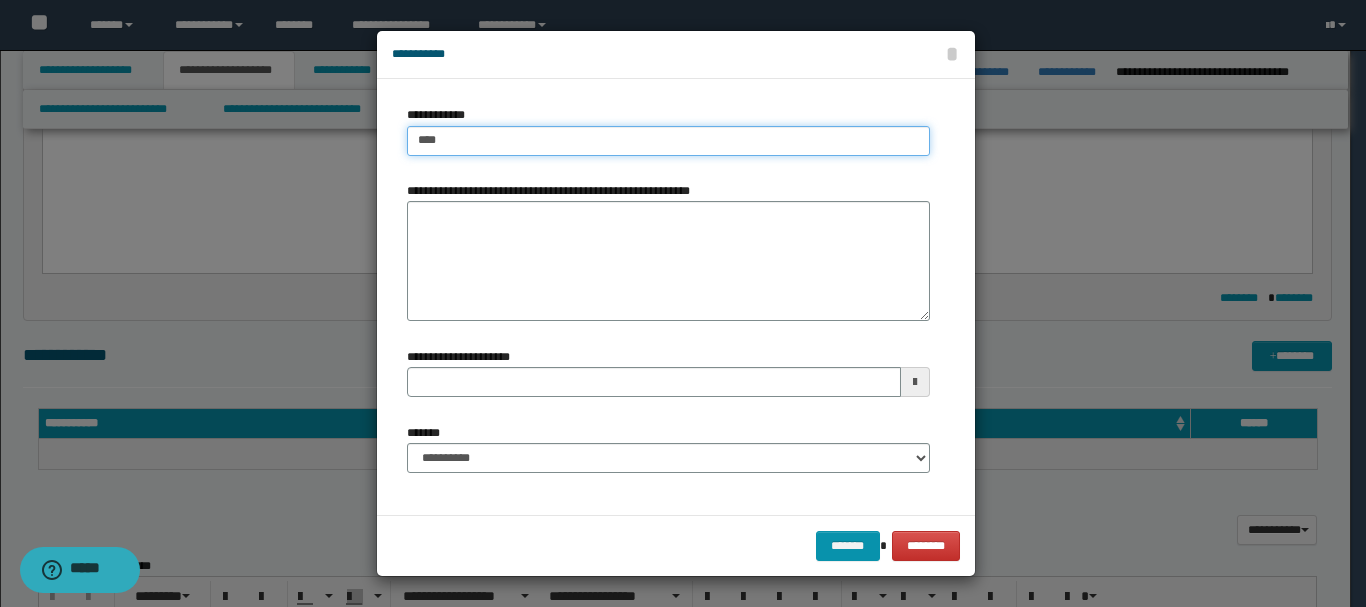 type on "****" 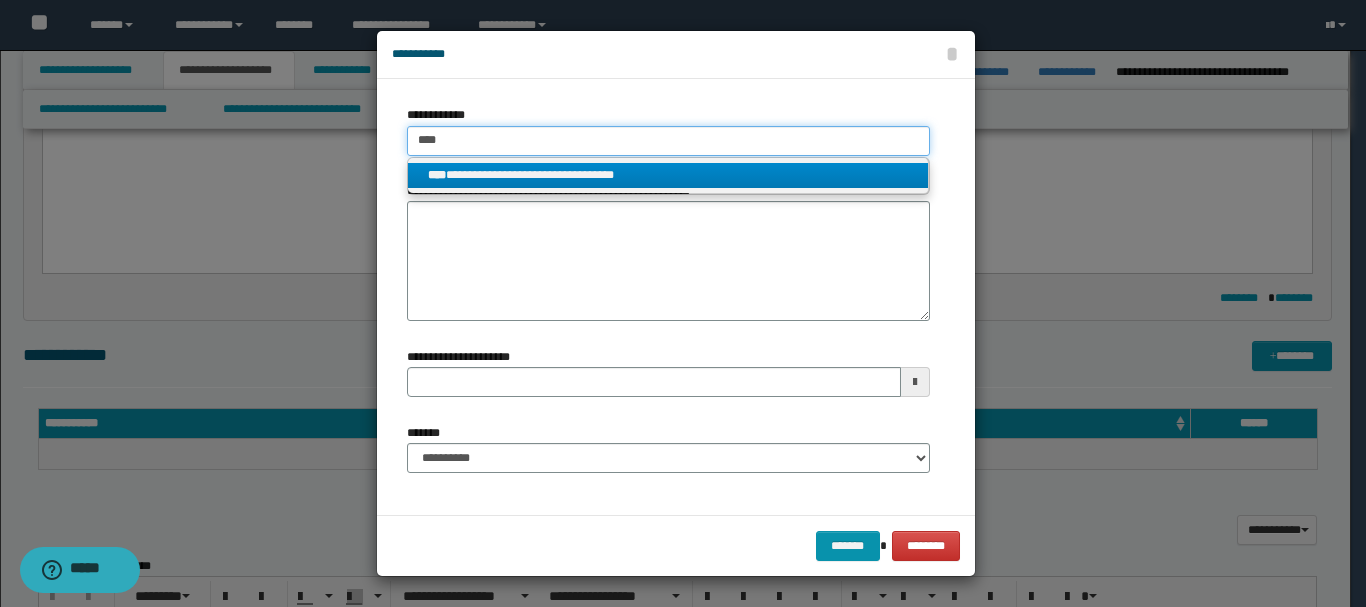 type on "****" 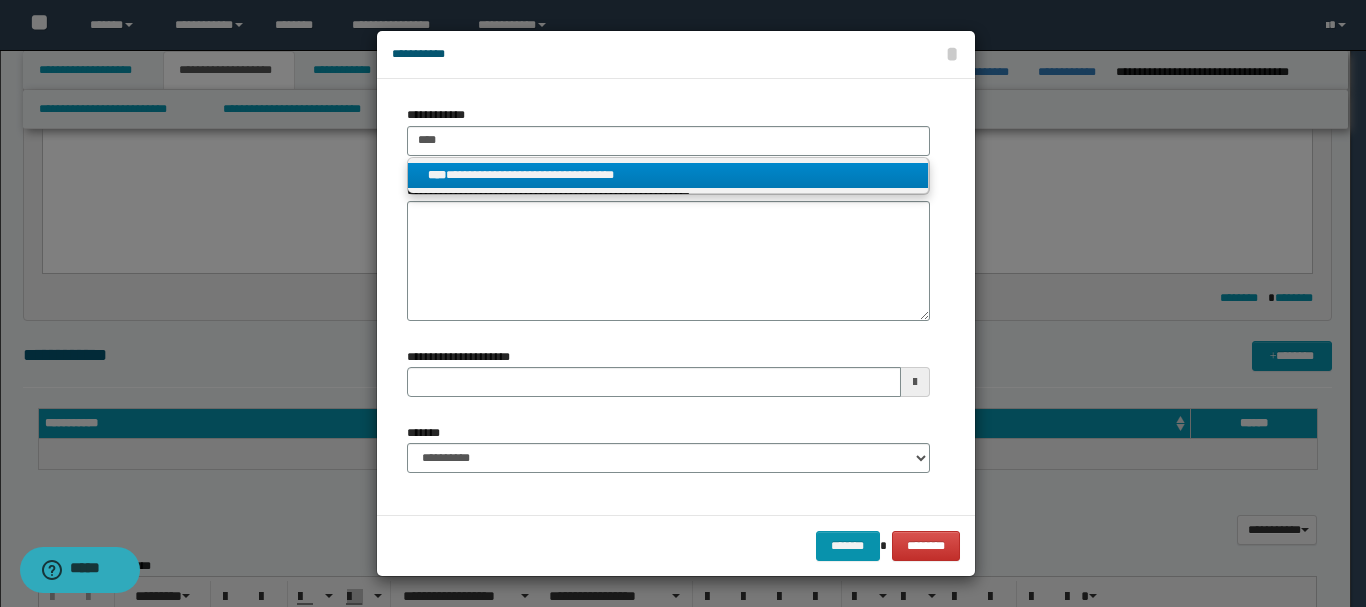 click on "**********" at bounding box center (668, 175) 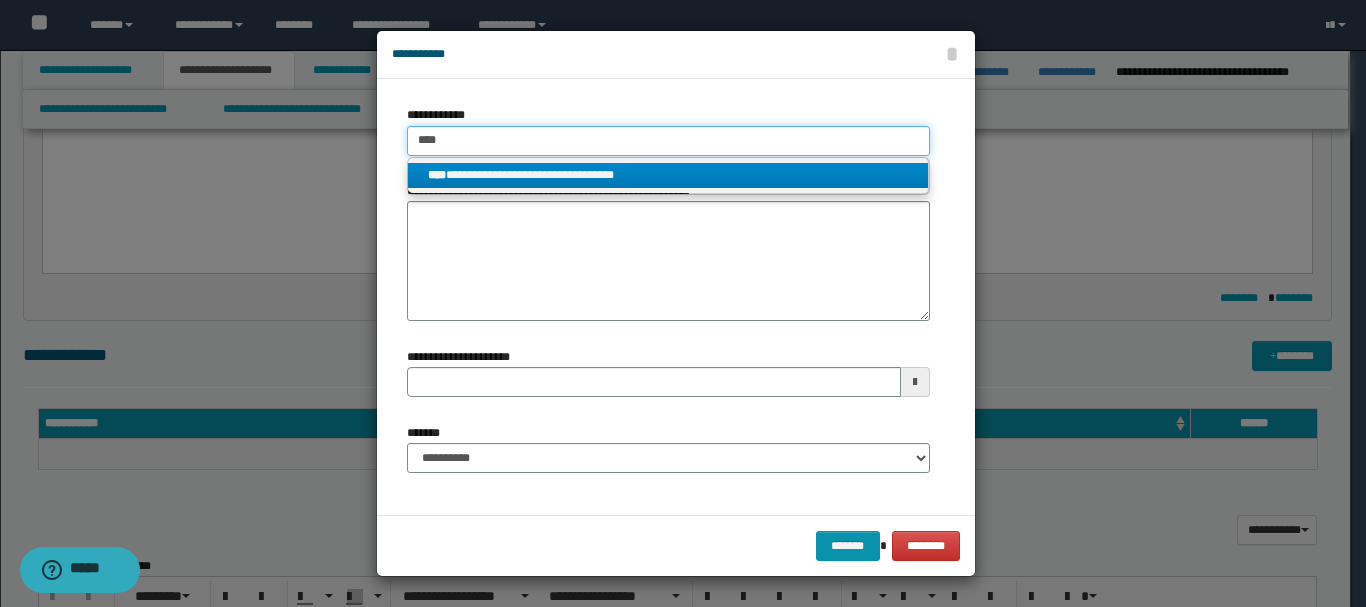 type 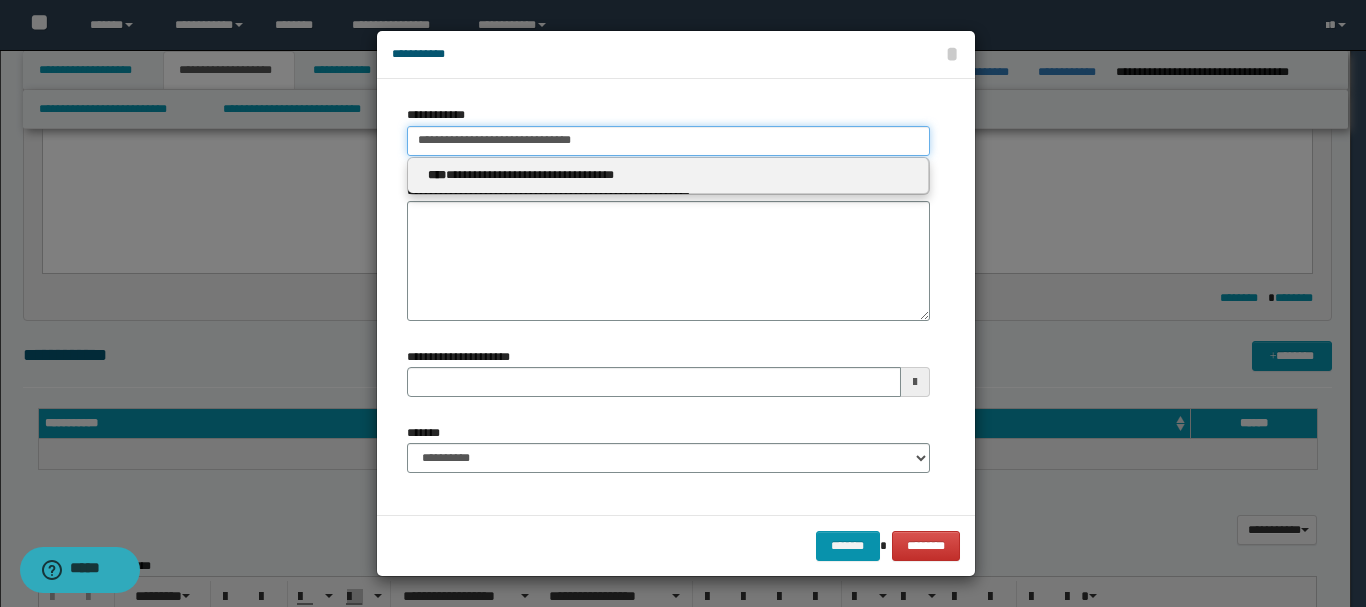 type on "**********" 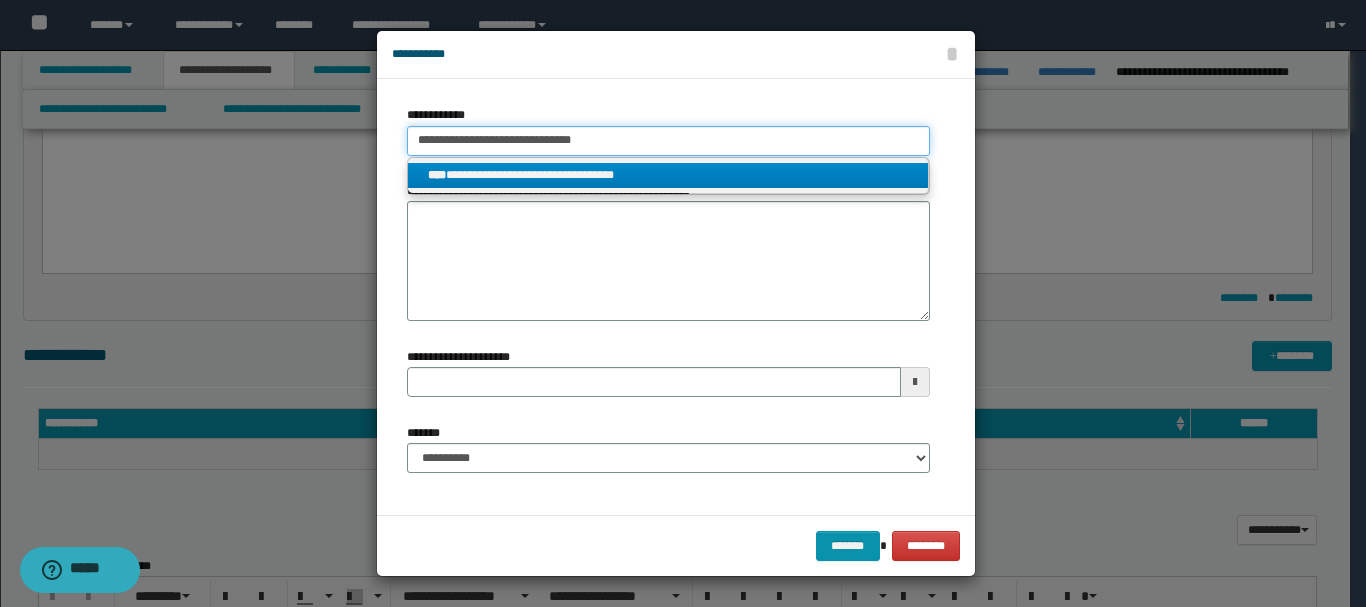 type 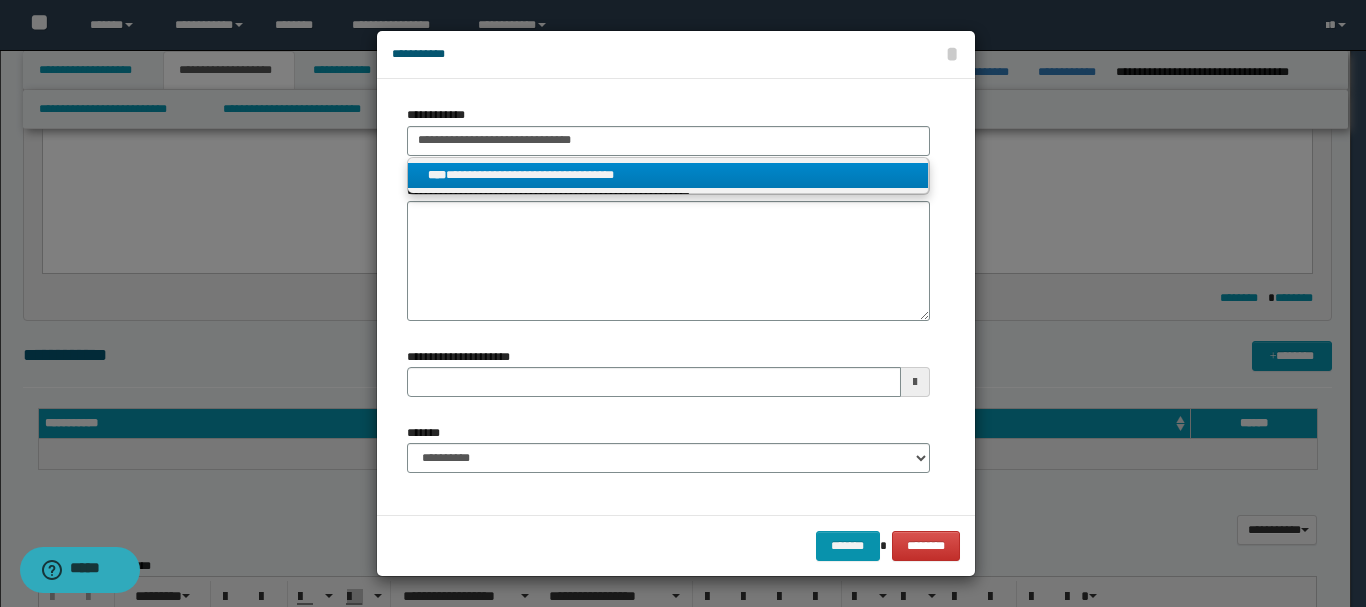 click on "**********" at bounding box center (668, 175) 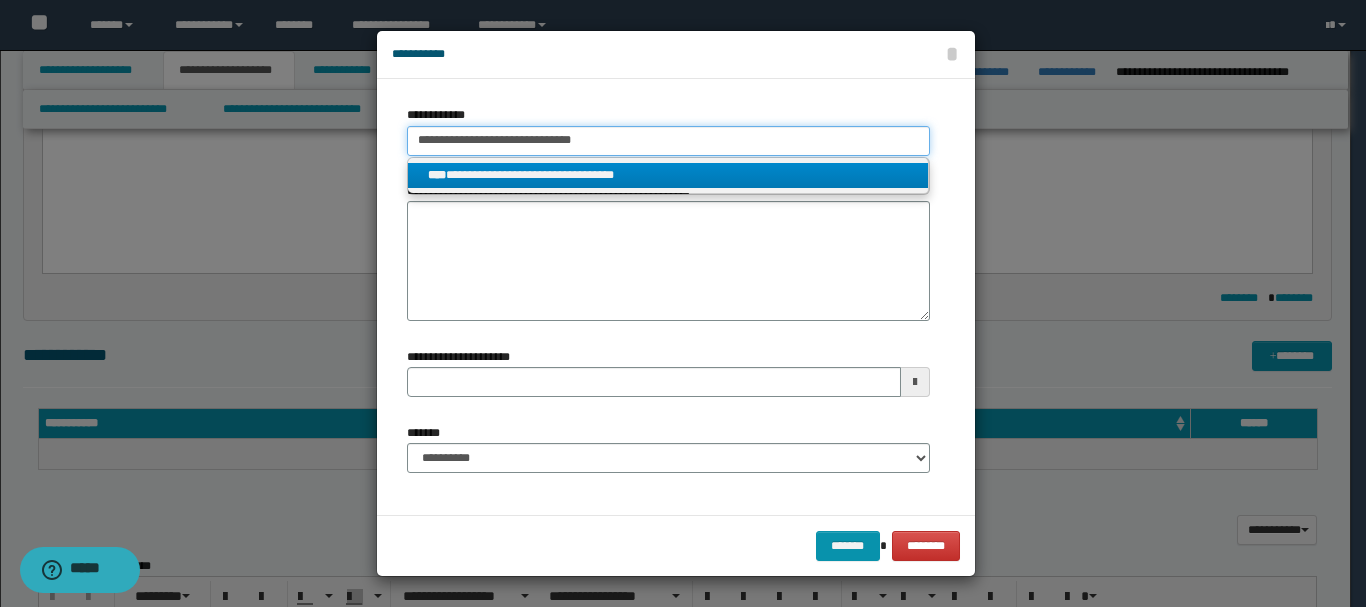 type 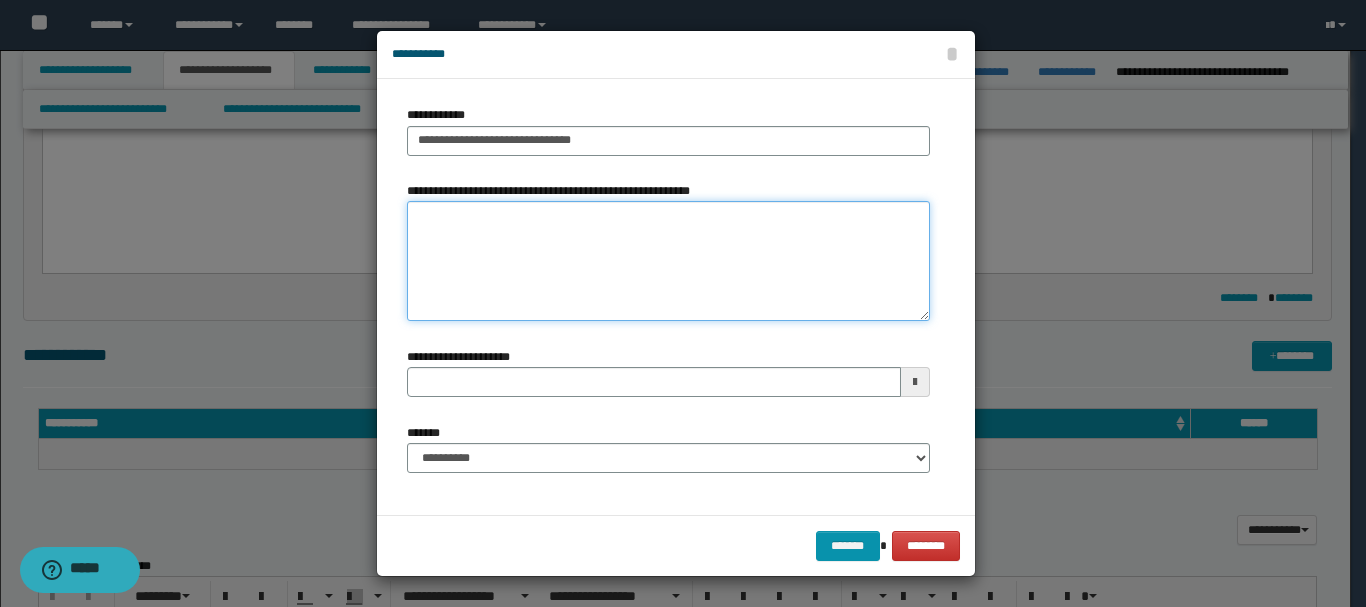 click on "**********" at bounding box center [668, 261] 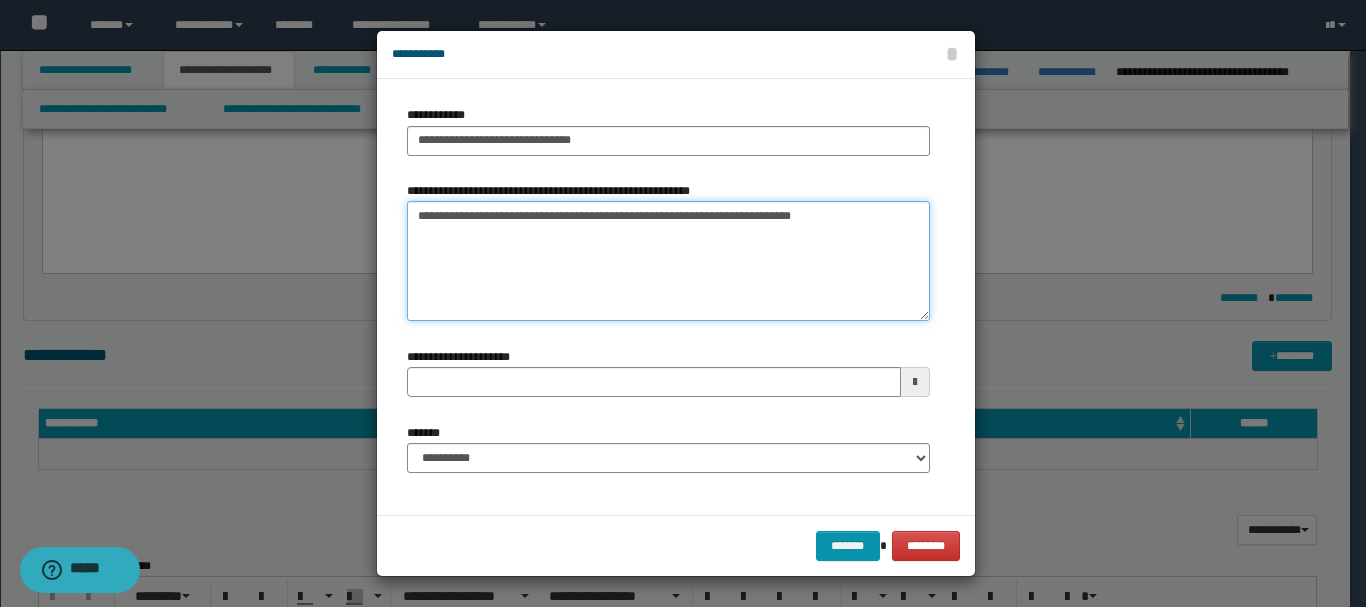 click on "**********" at bounding box center (668, 261) 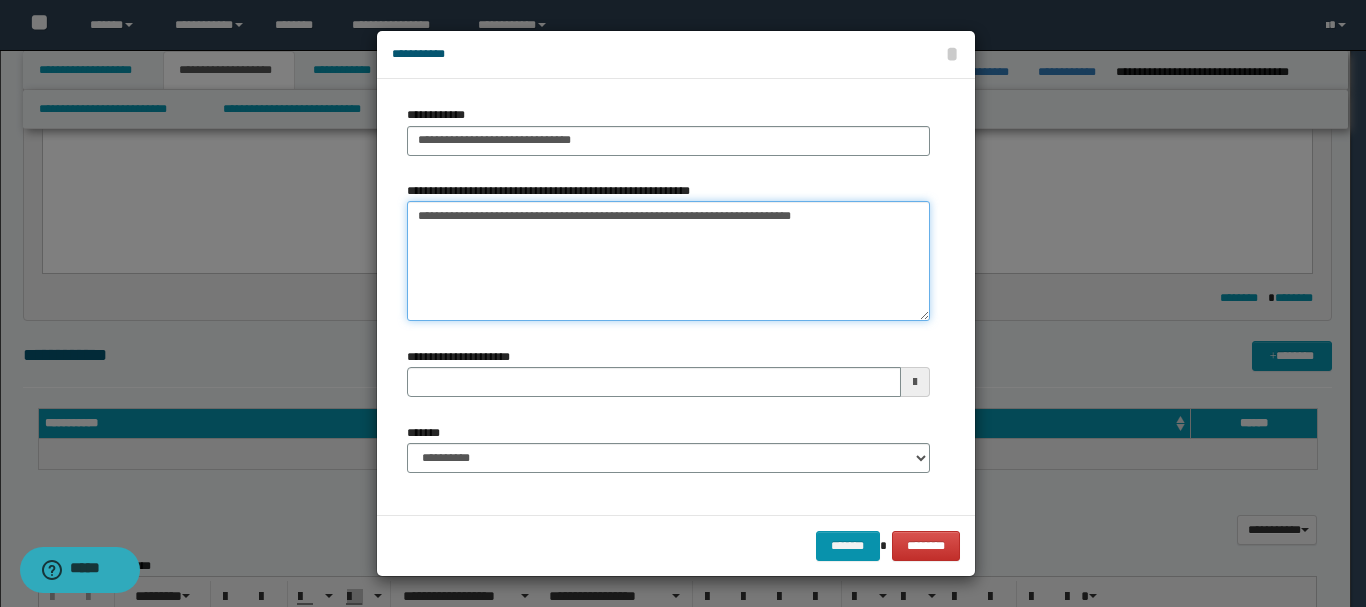type on "**********" 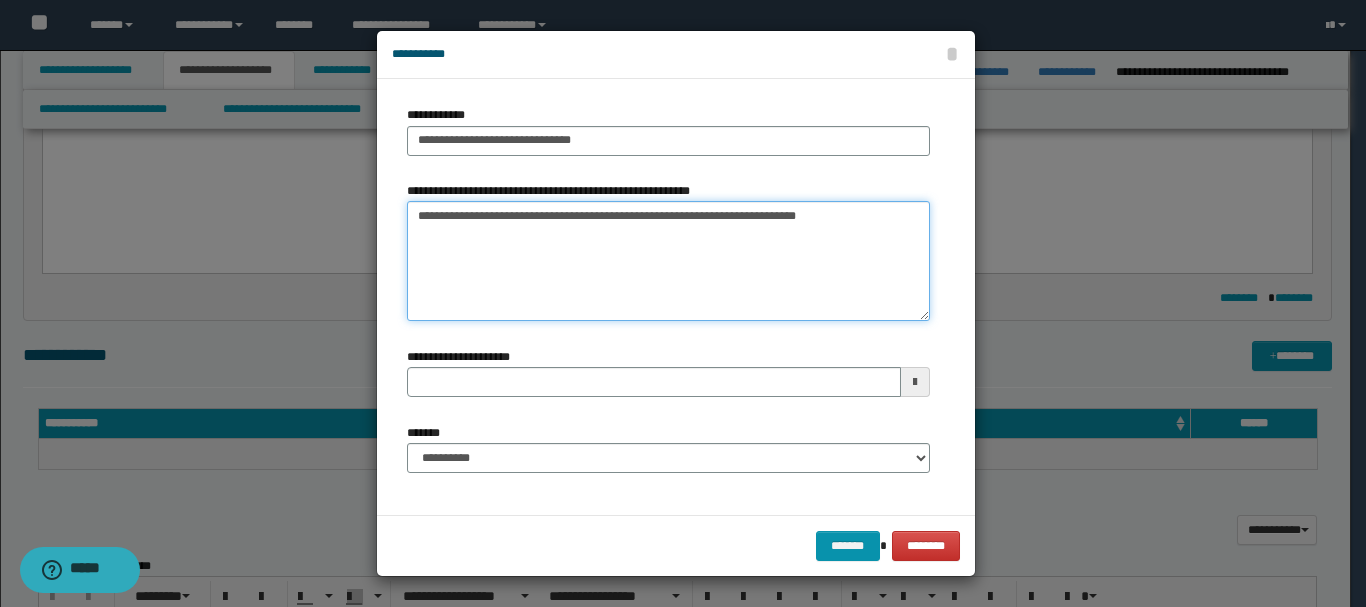 type 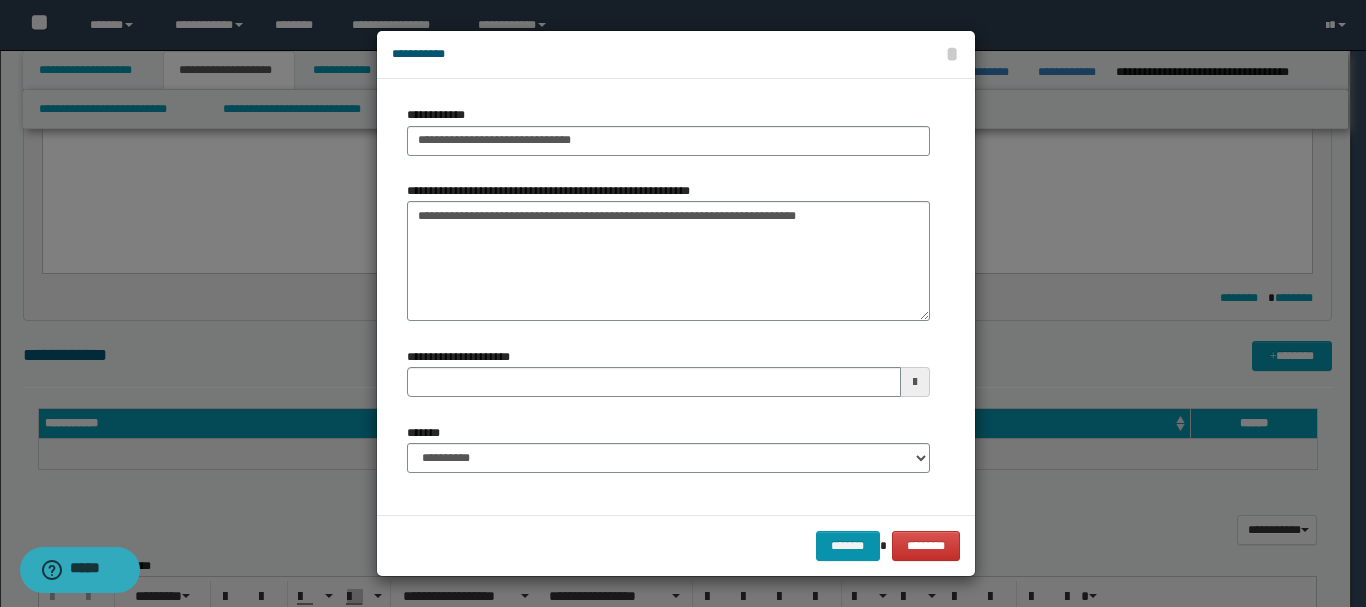 click at bounding box center [915, 382] 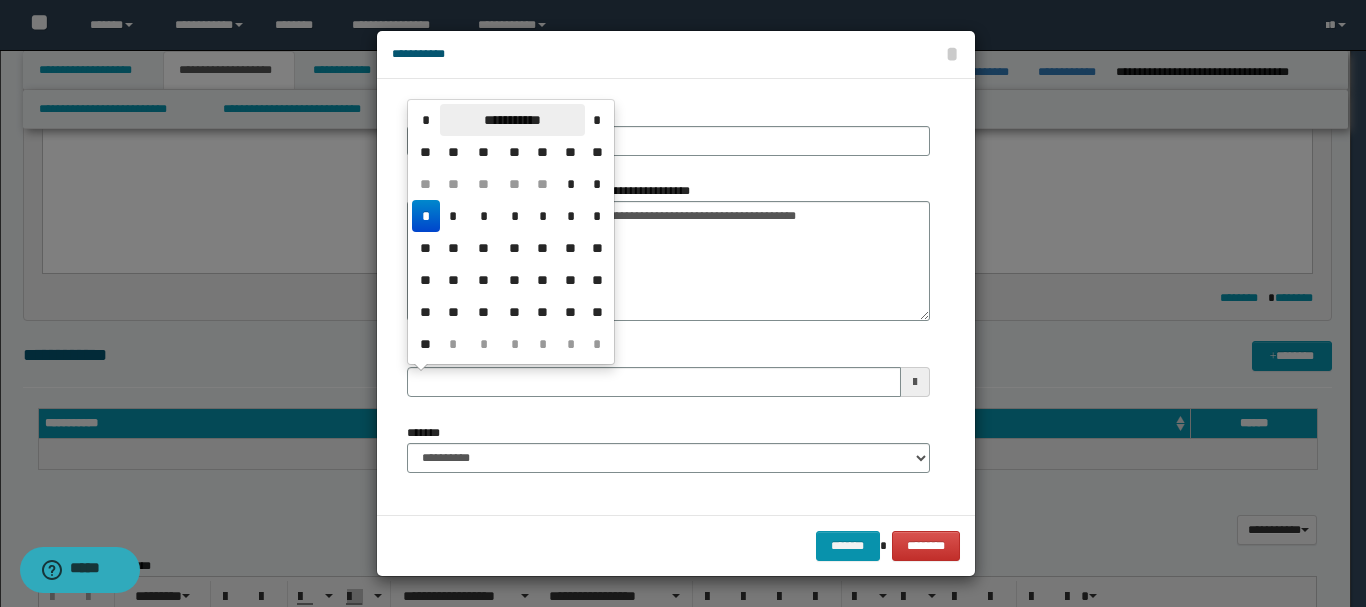 click on "**********" at bounding box center (512, 120) 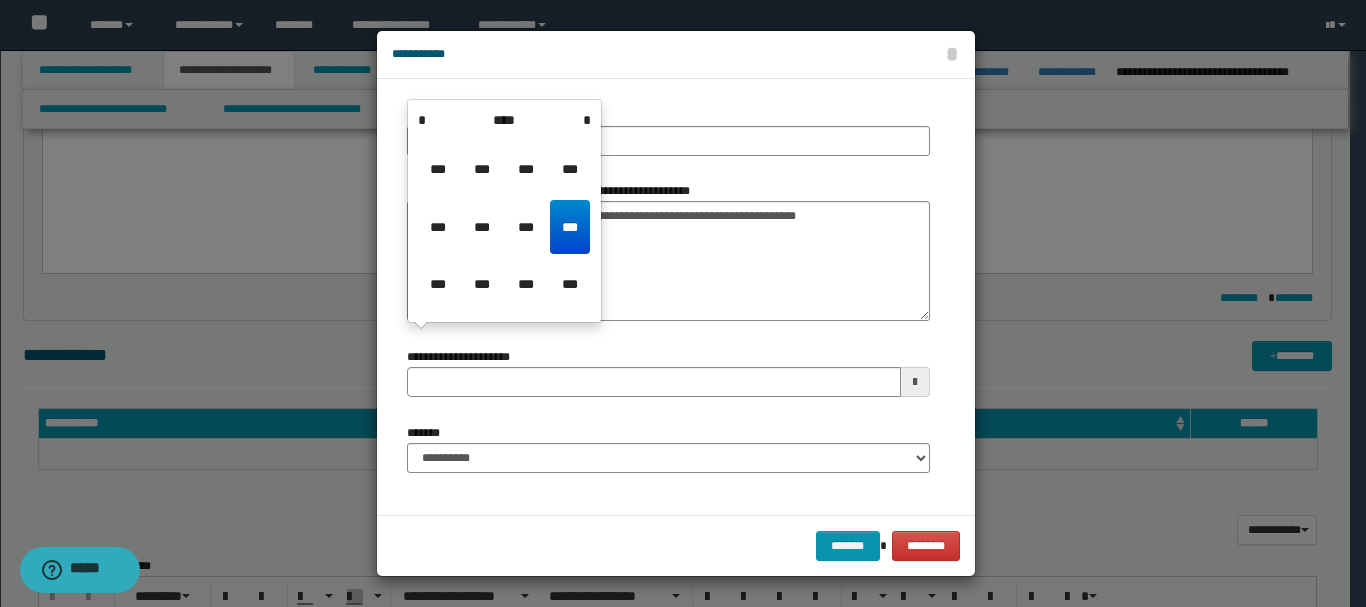 click on "****" at bounding box center (504, 120) 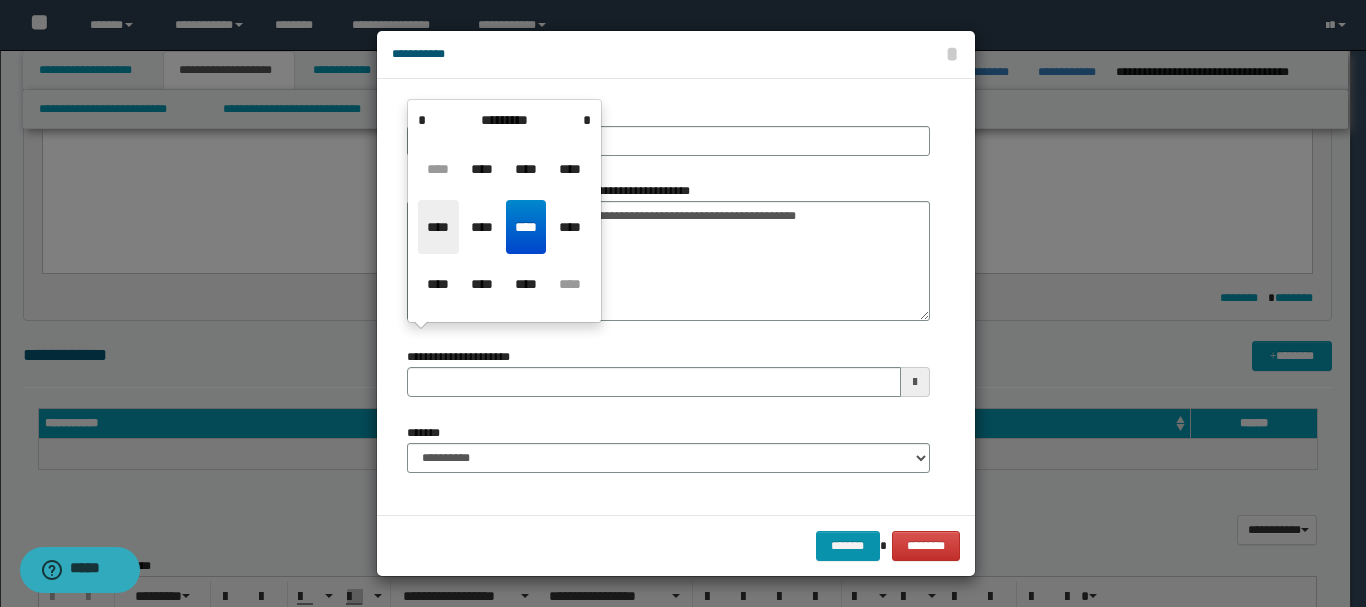 click on "****" at bounding box center [438, 227] 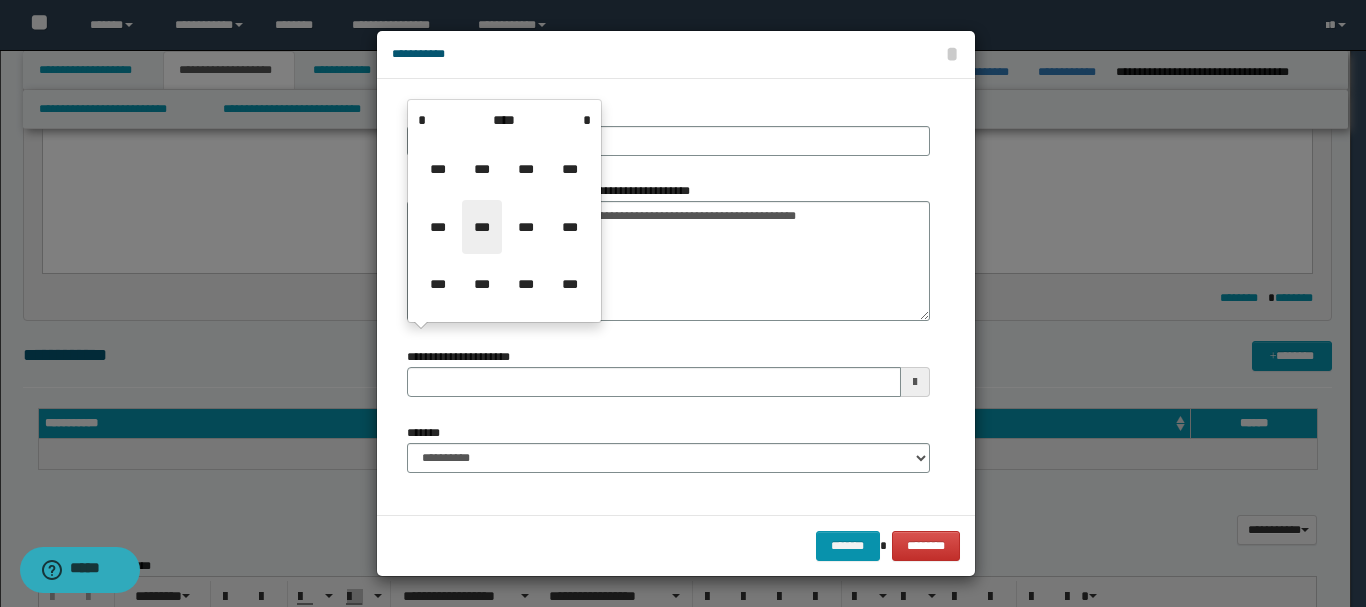 click on "***" at bounding box center (482, 227) 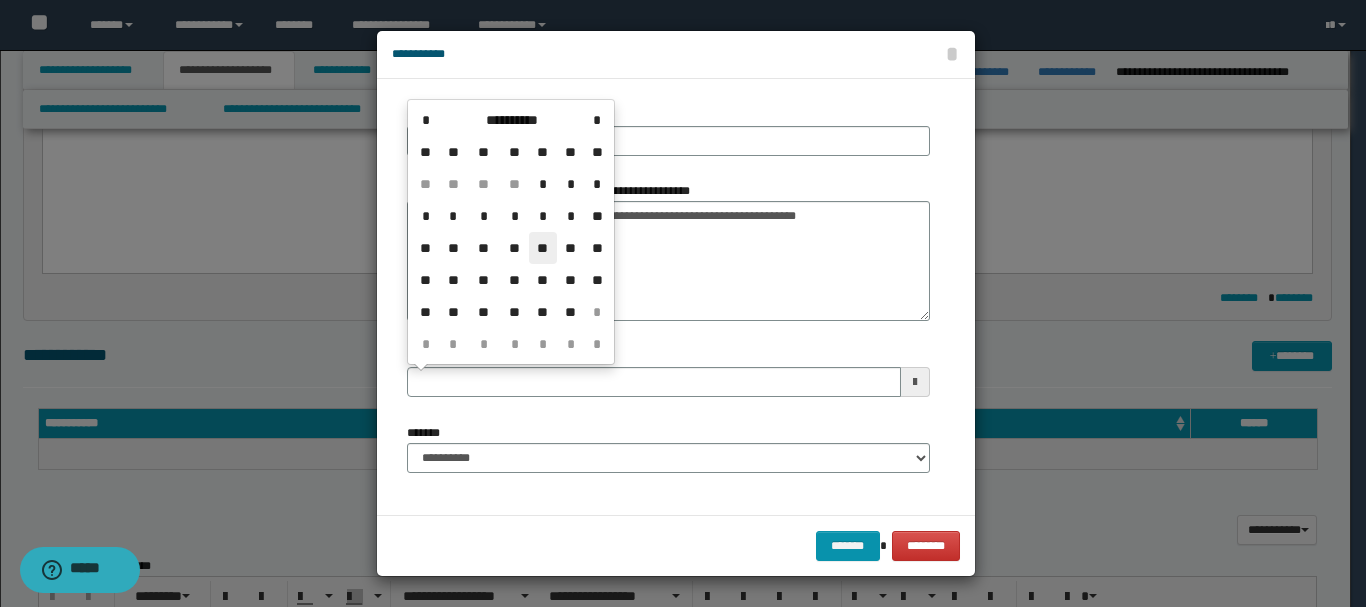 click on "**" at bounding box center [543, 248] 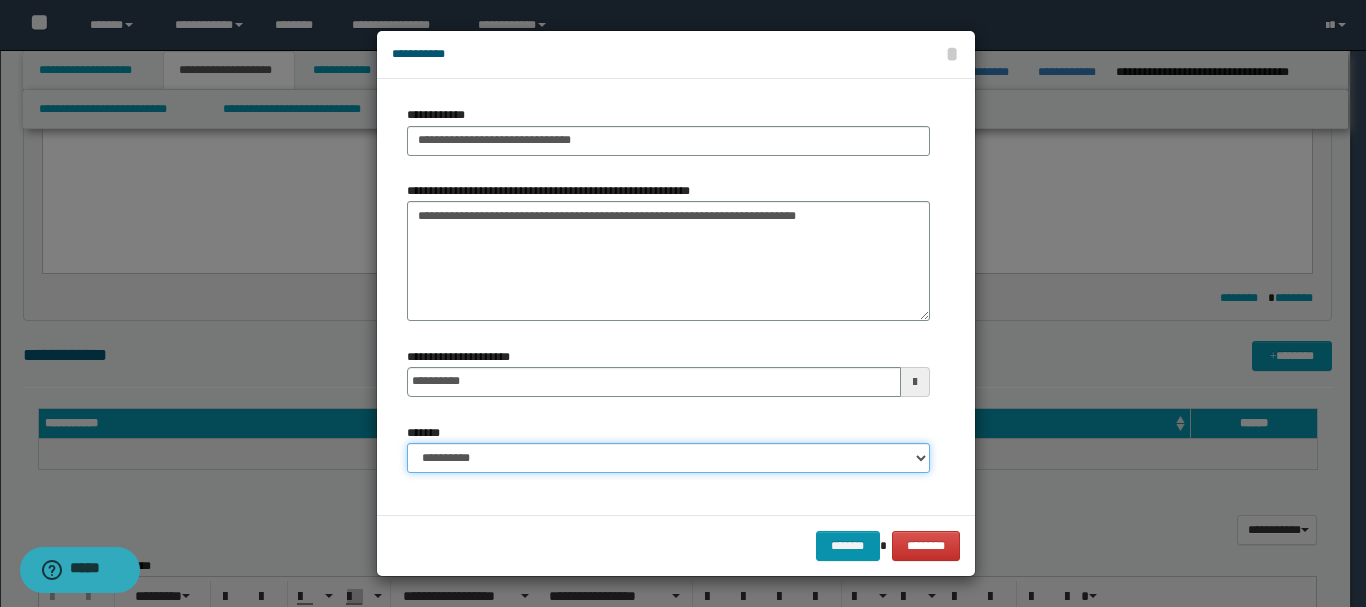 click on "**********" at bounding box center [668, 458] 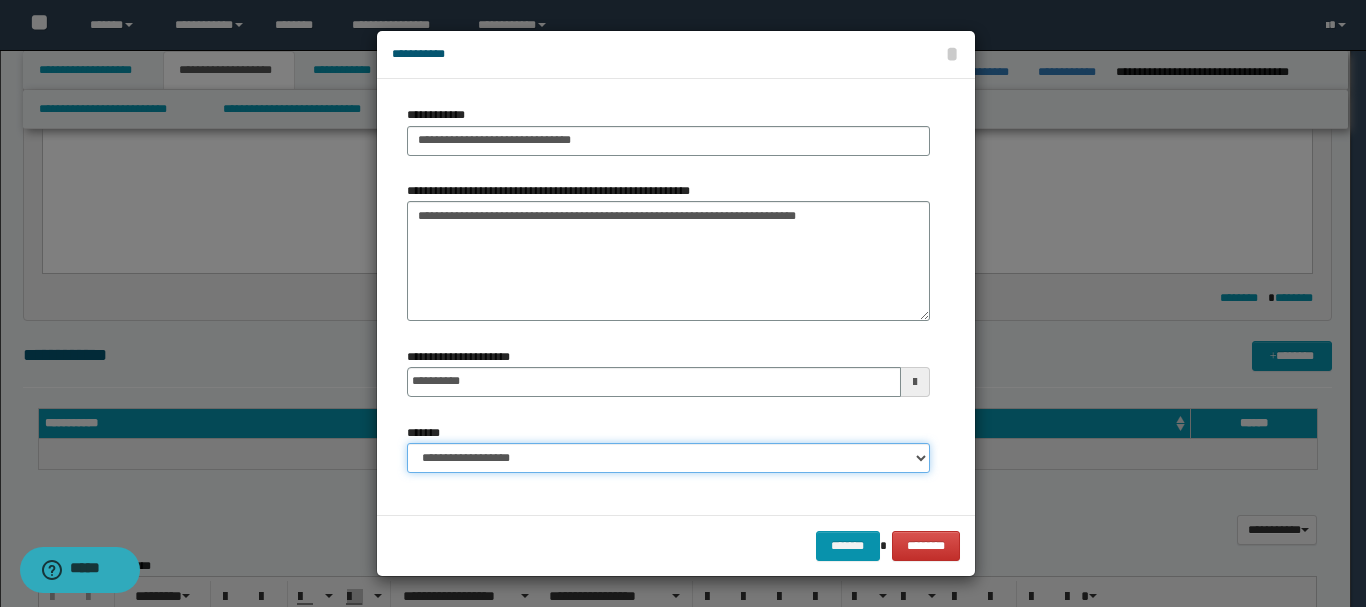 click on "**********" at bounding box center (668, 458) 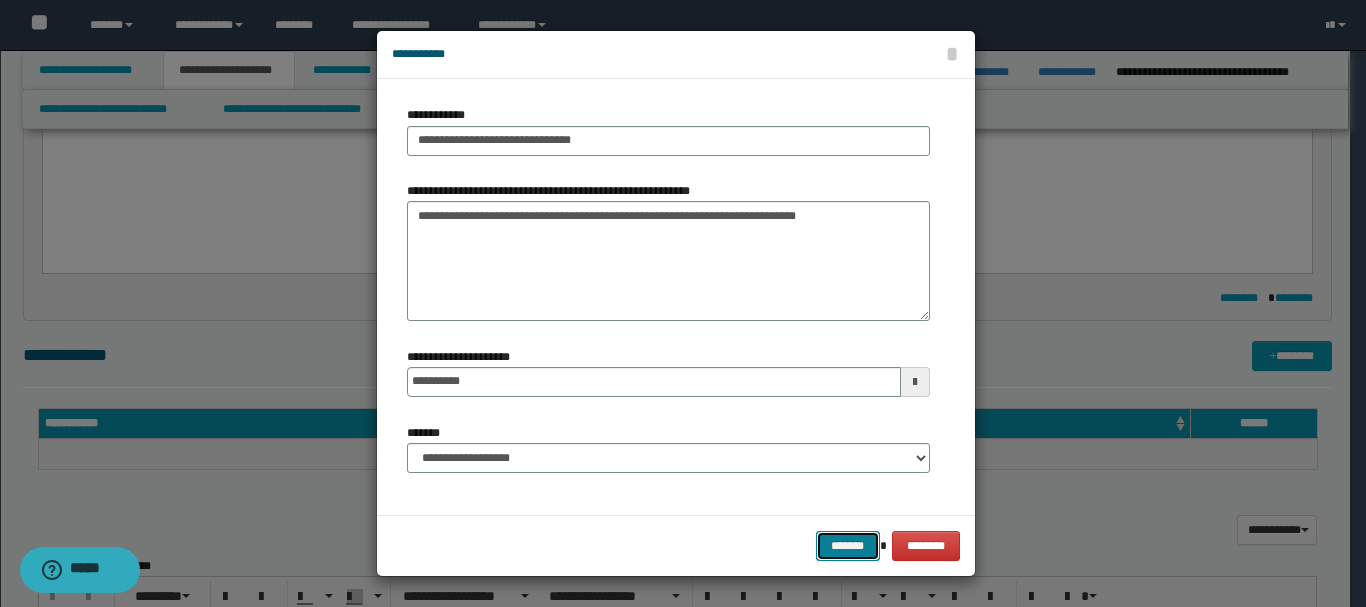 click on "*******" at bounding box center [848, 546] 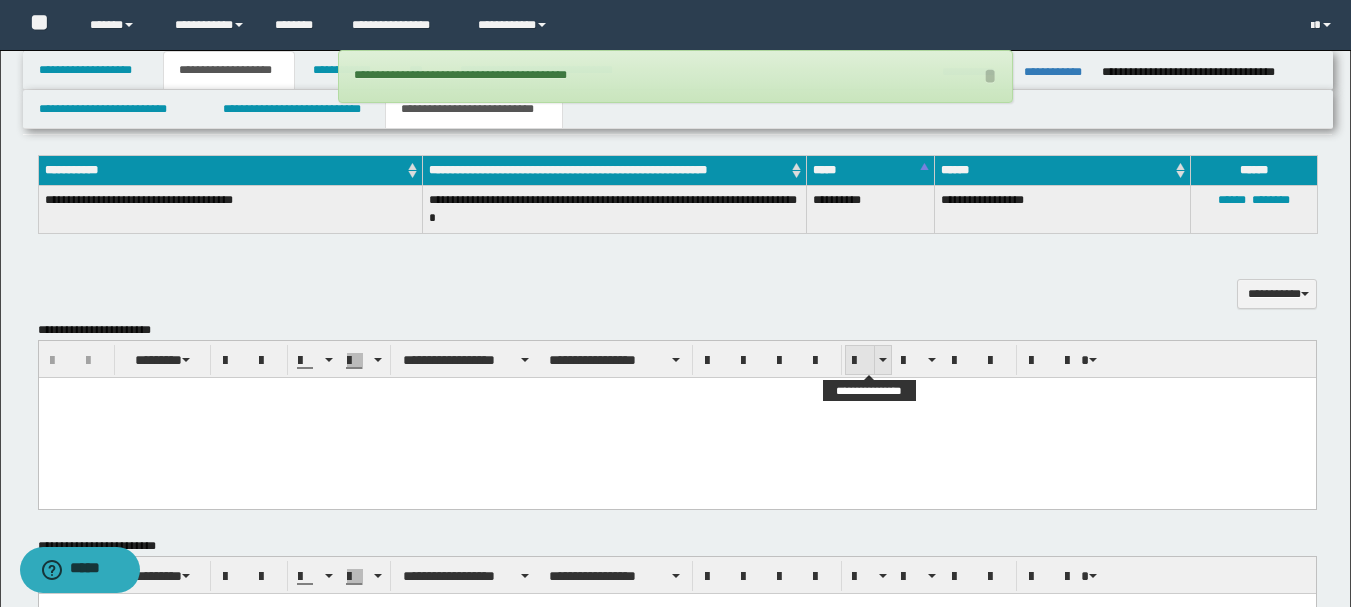 scroll, scrollTop: 768, scrollLeft: 0, axis: vertical 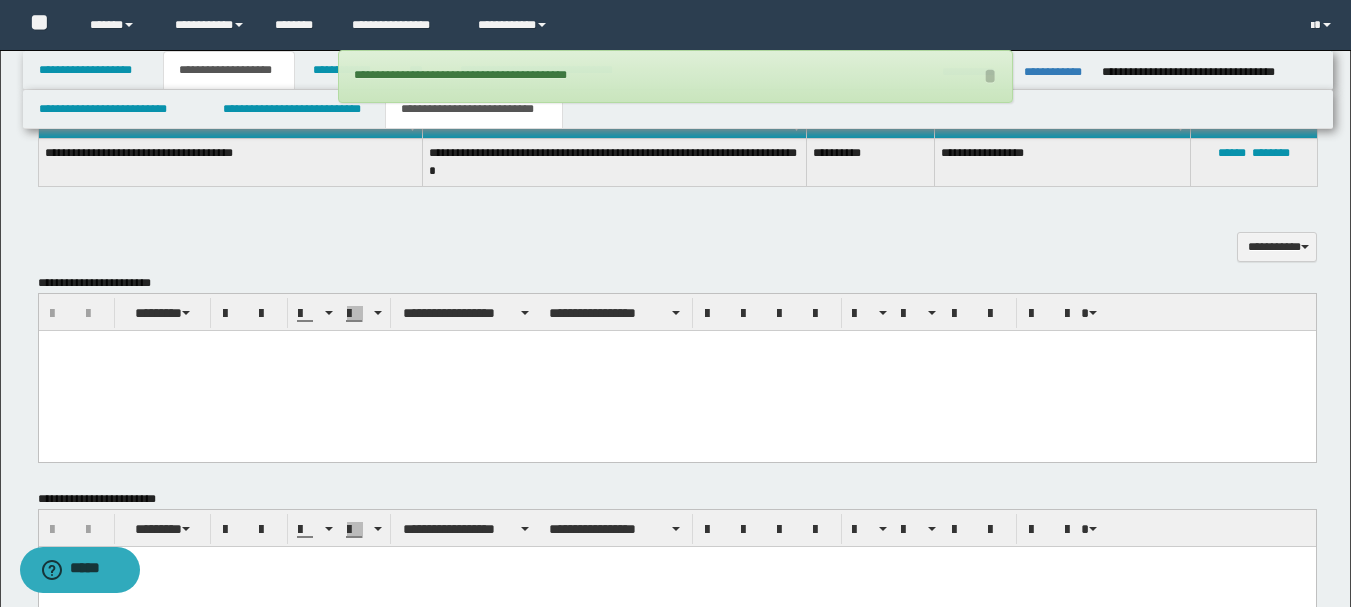 click at bounding box center (676, 371) 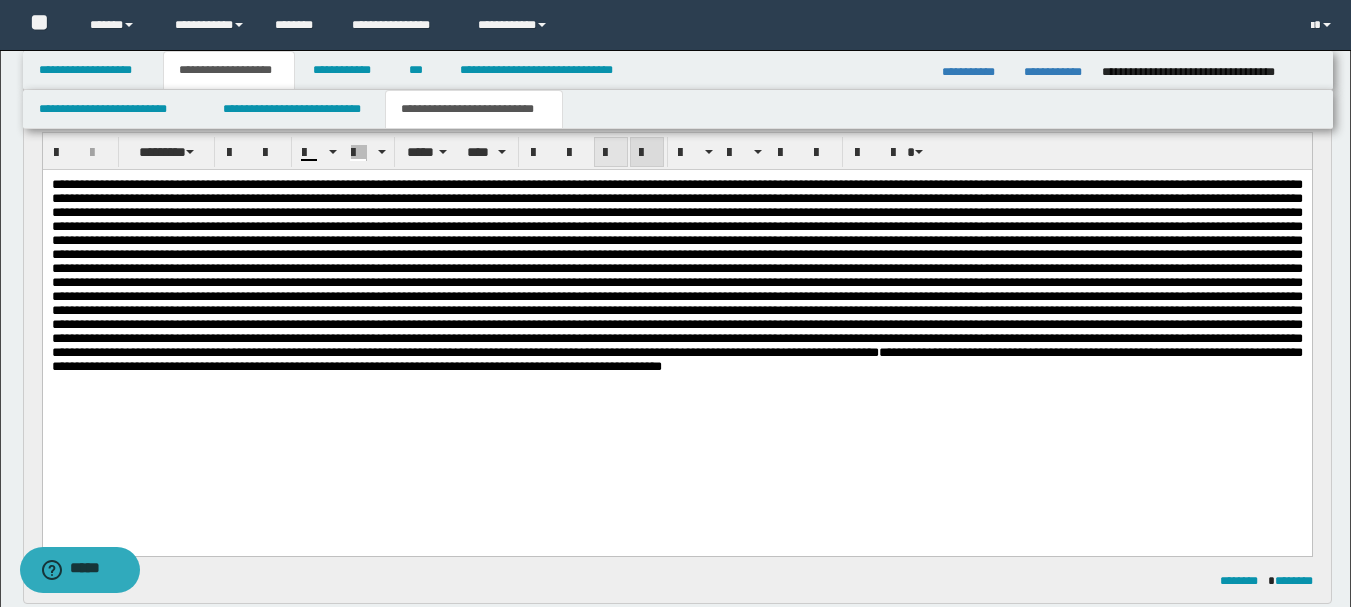 scroll, scrollTop: 0, scrollLeft: 0, axis: both 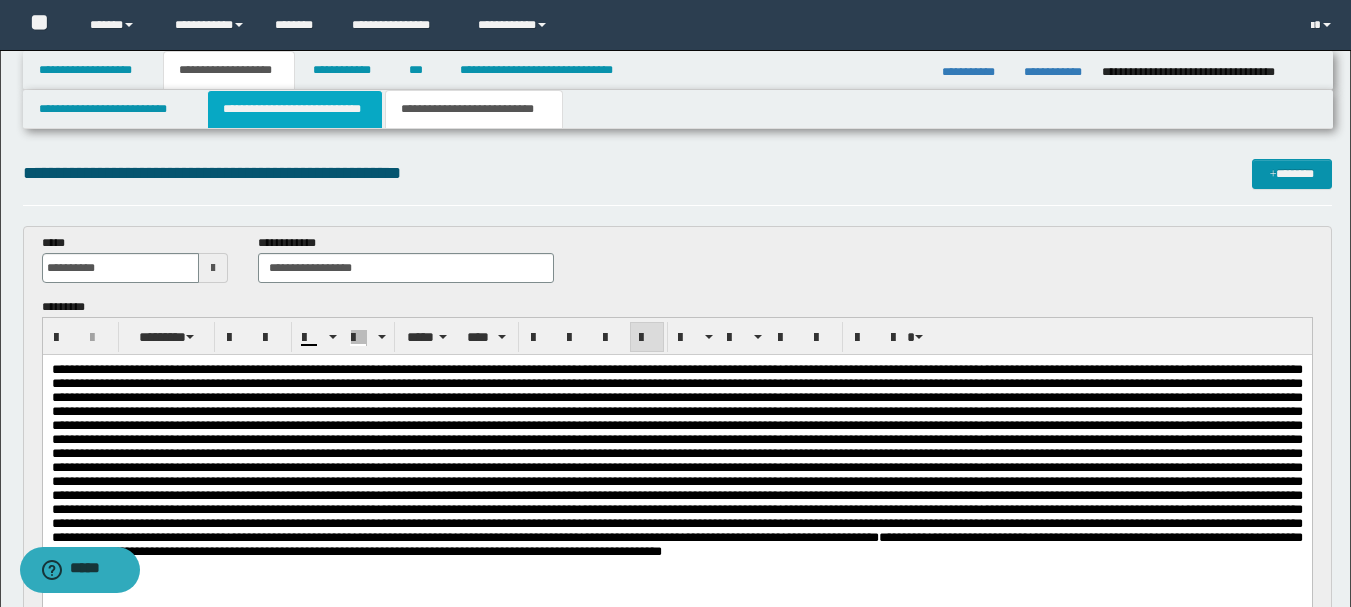 click on "**********" at bounding box center (295, 109) 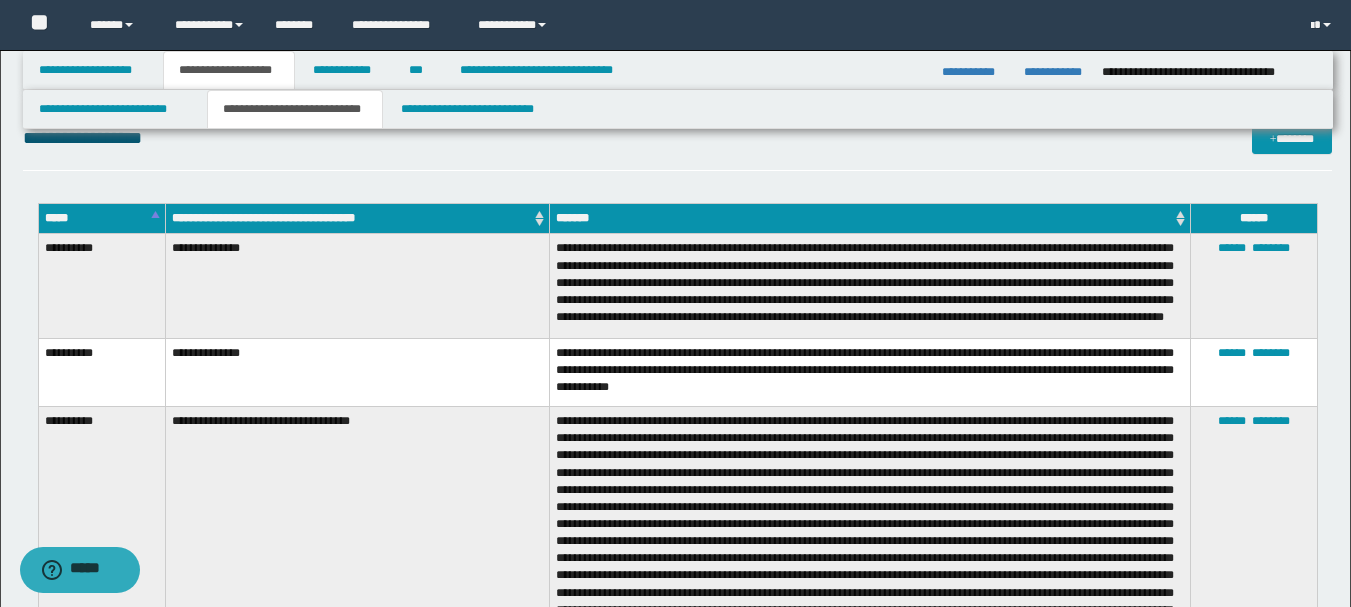 scroll, scrollTop: 0, scrollLeft: 0, axis: both 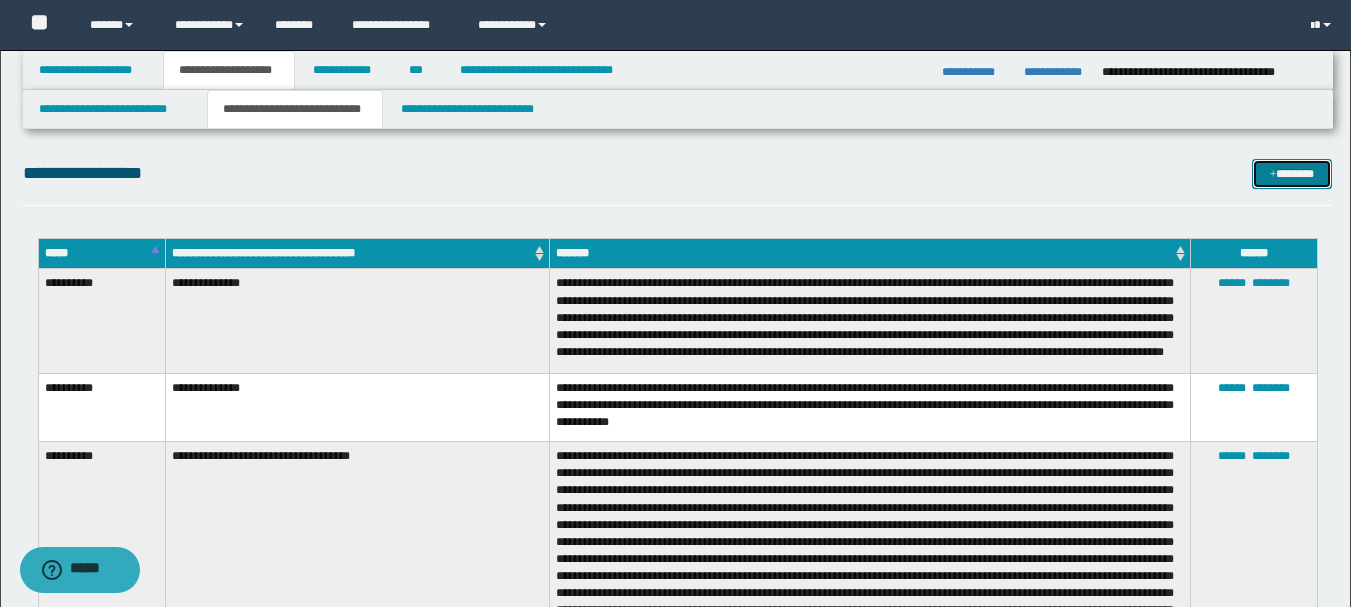 click on "*******" at bounding box center (1292, 174) 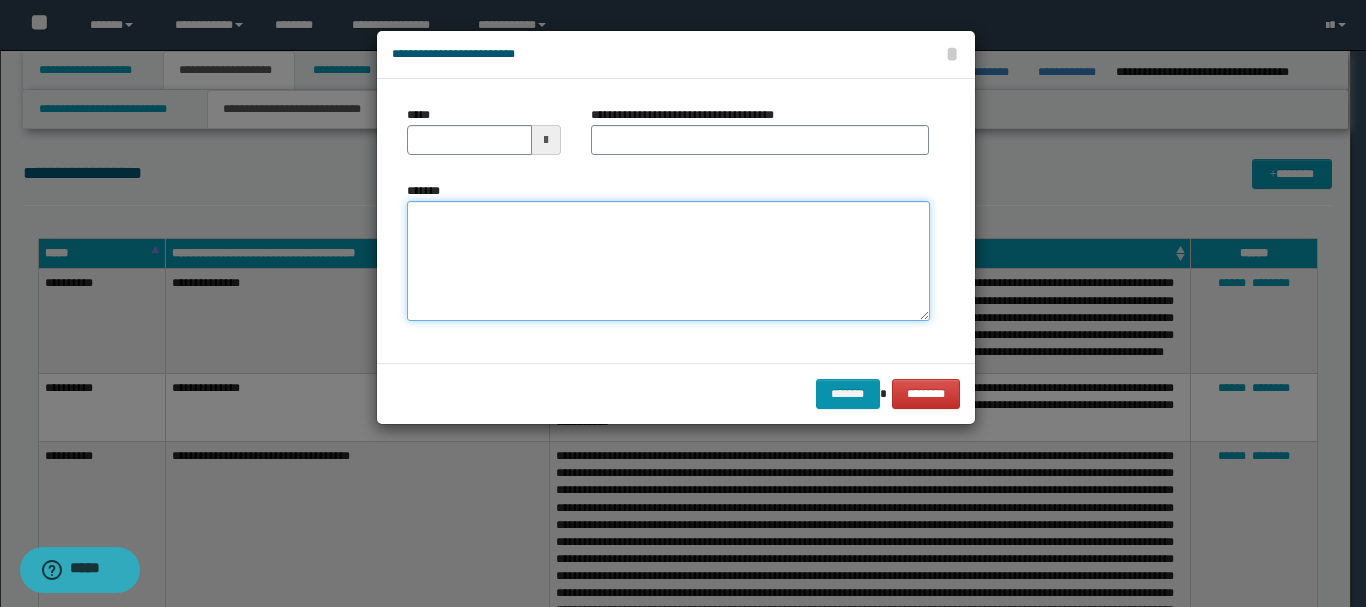 click on "*******" at bounding box center (668, 261) 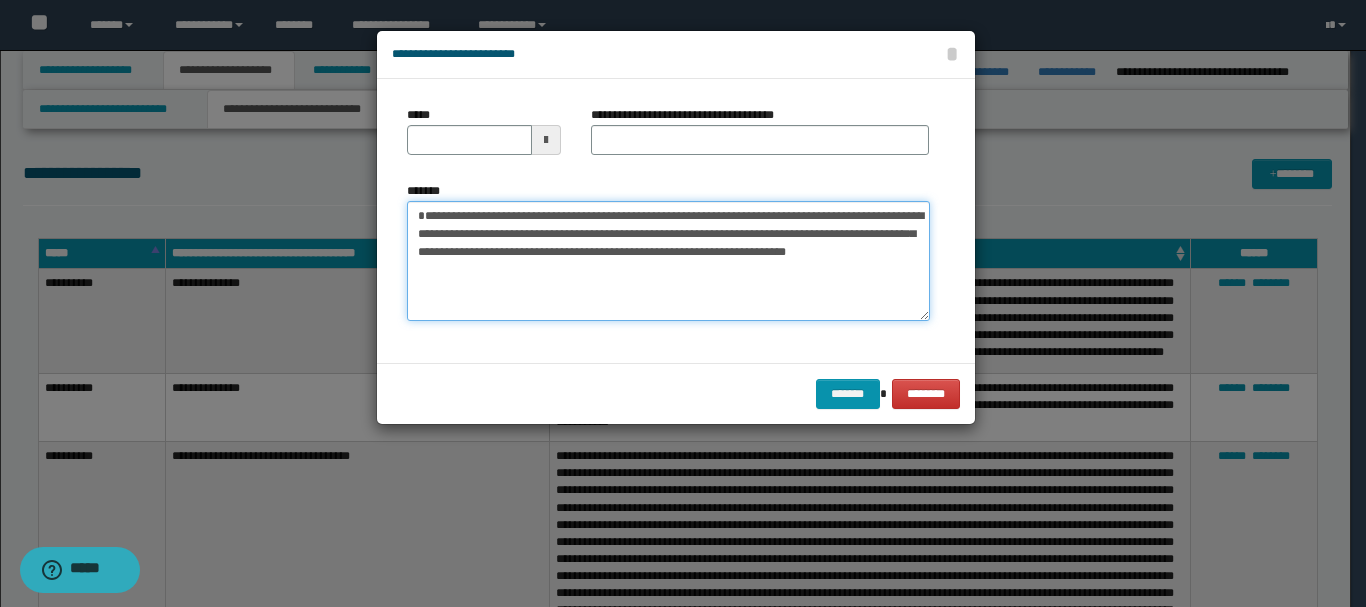 type 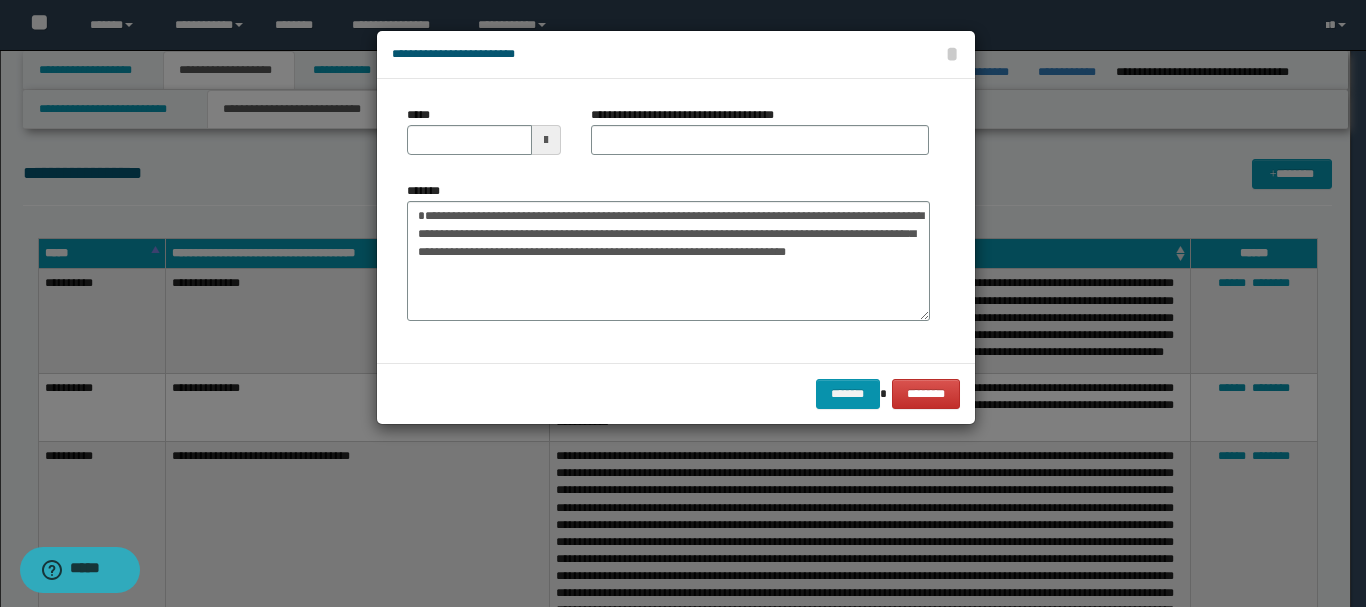 click at bounding box center (546, 140) 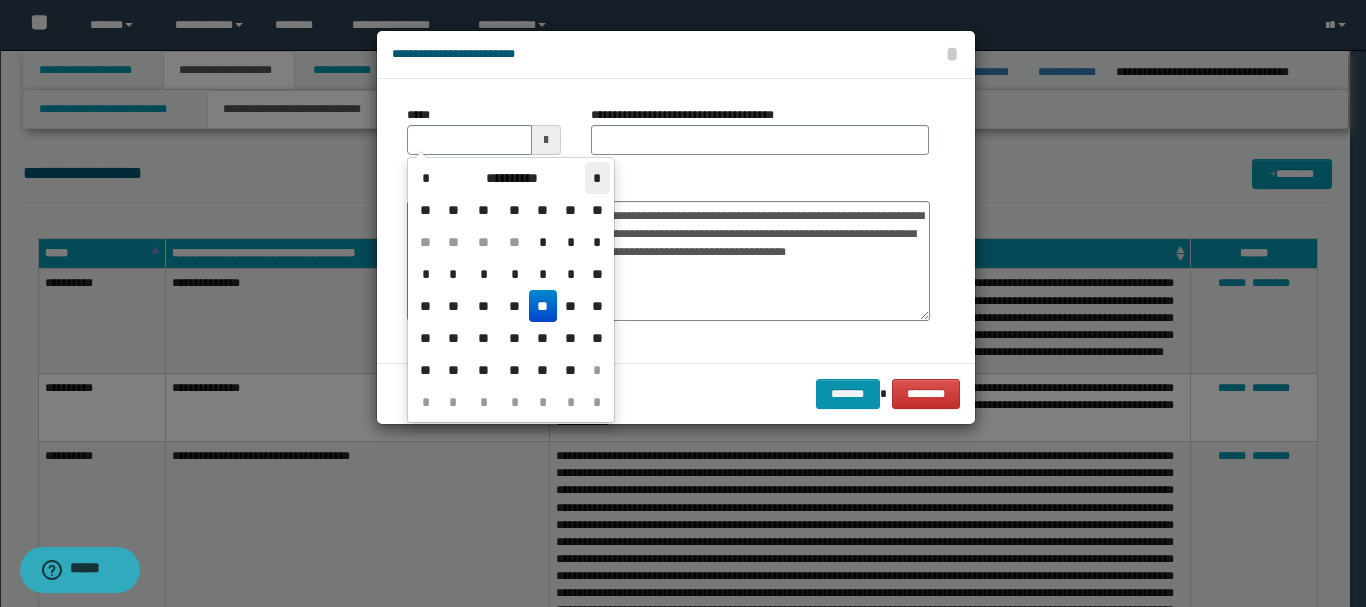 click on "*" at bounding box center [597, 178] 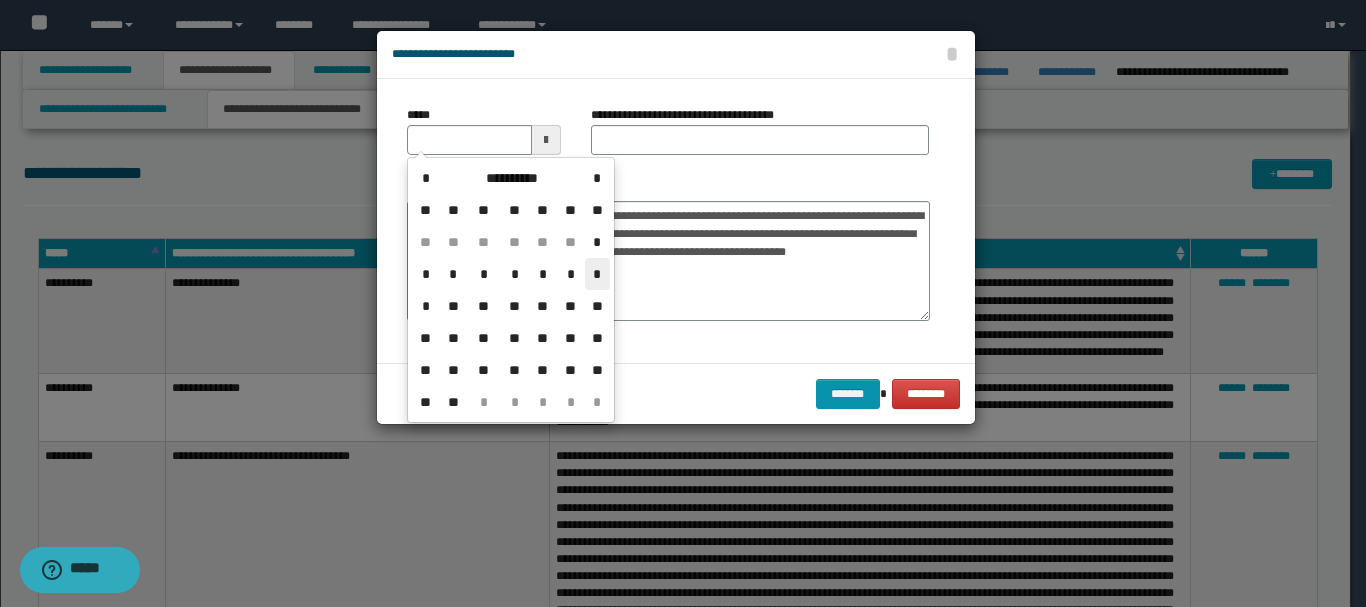 click on "*" at bounding box center [597, 274] 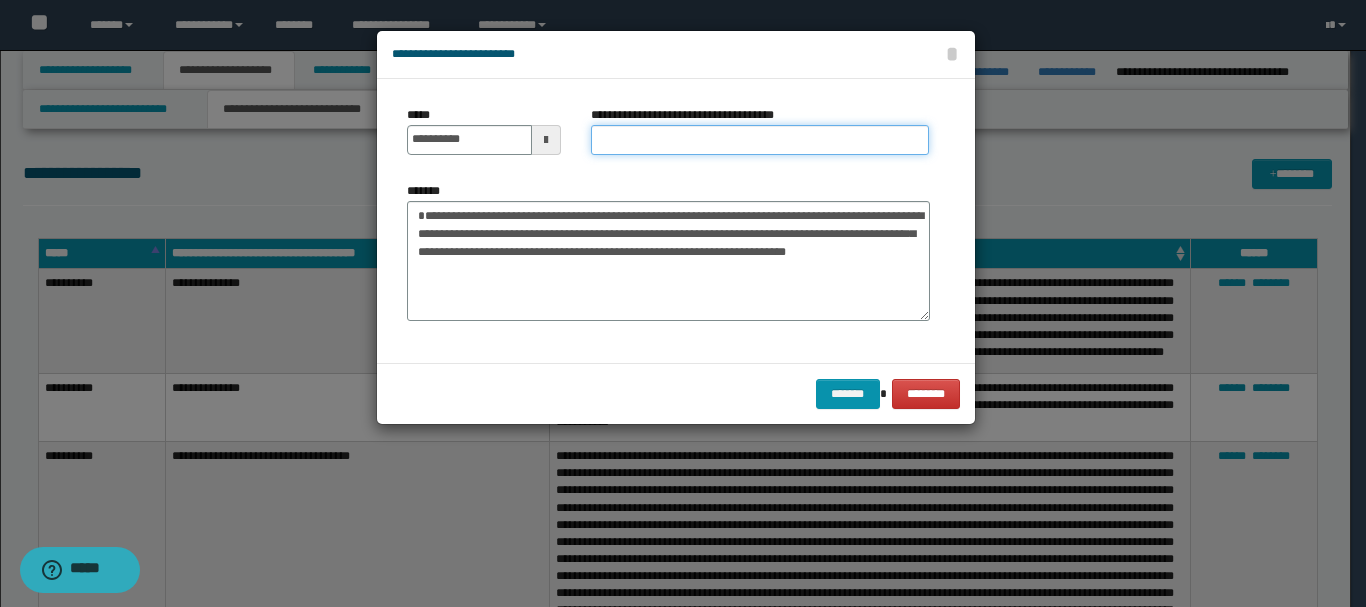 click on "**********" at bounding box center [760, 140] 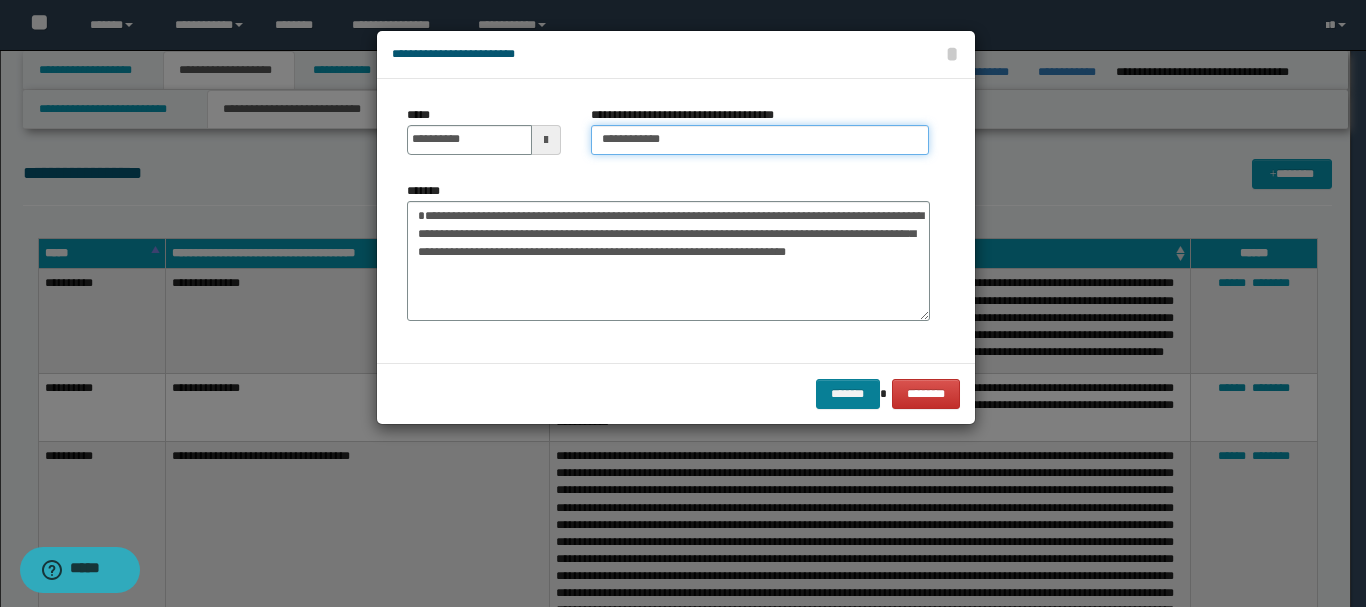 type on "**********" 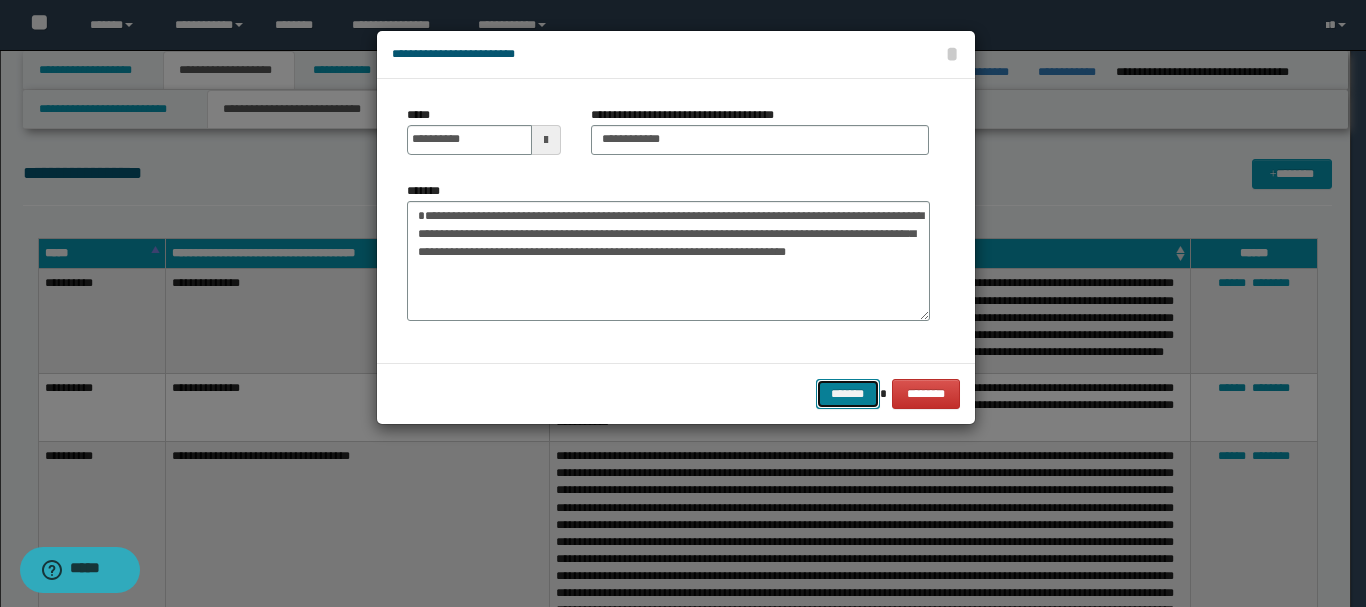 drag, startPoint x: 832, startPoint y: 378, endPoint x: 846, endPoint y: 390, distance: 18.439089 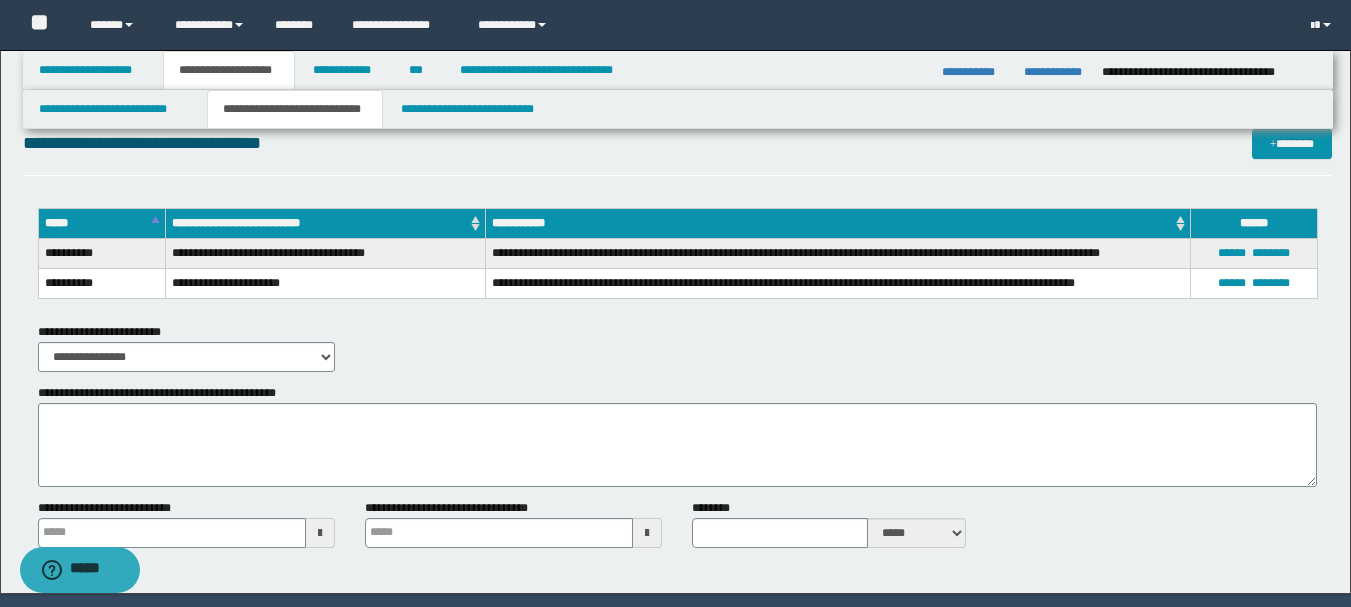 scroll, scrollTop: 1792, scrollLeft: 0, axis: vertical 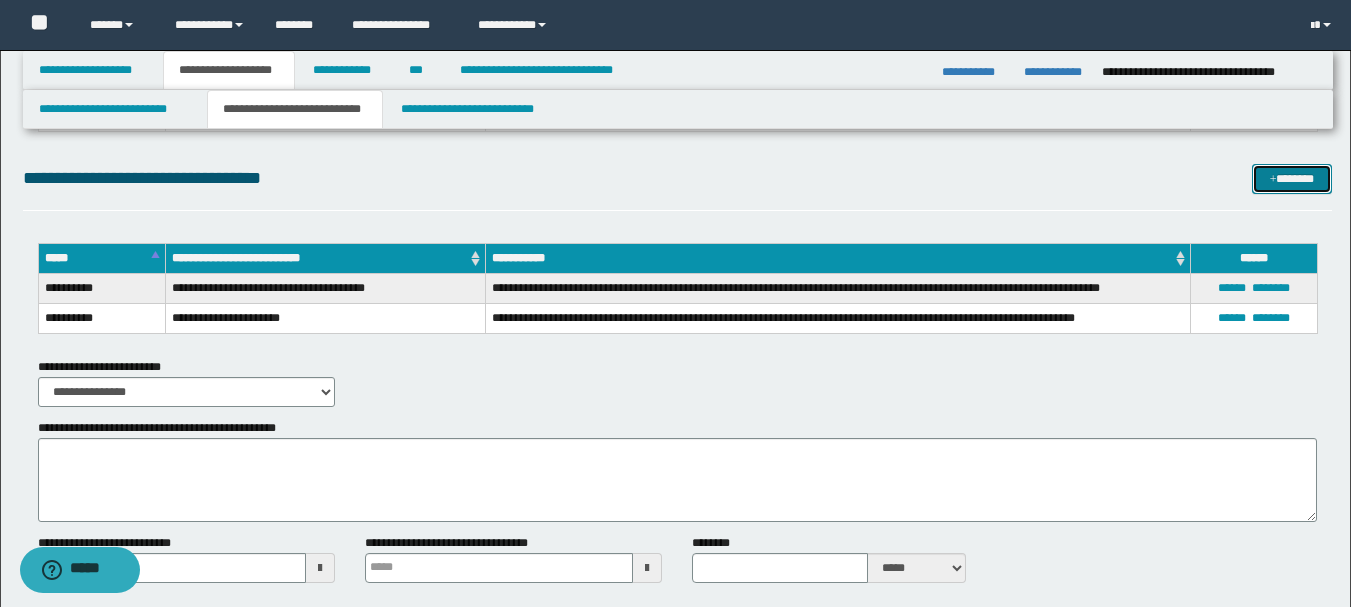 click on "*******" at bounding box center [1292, 179] 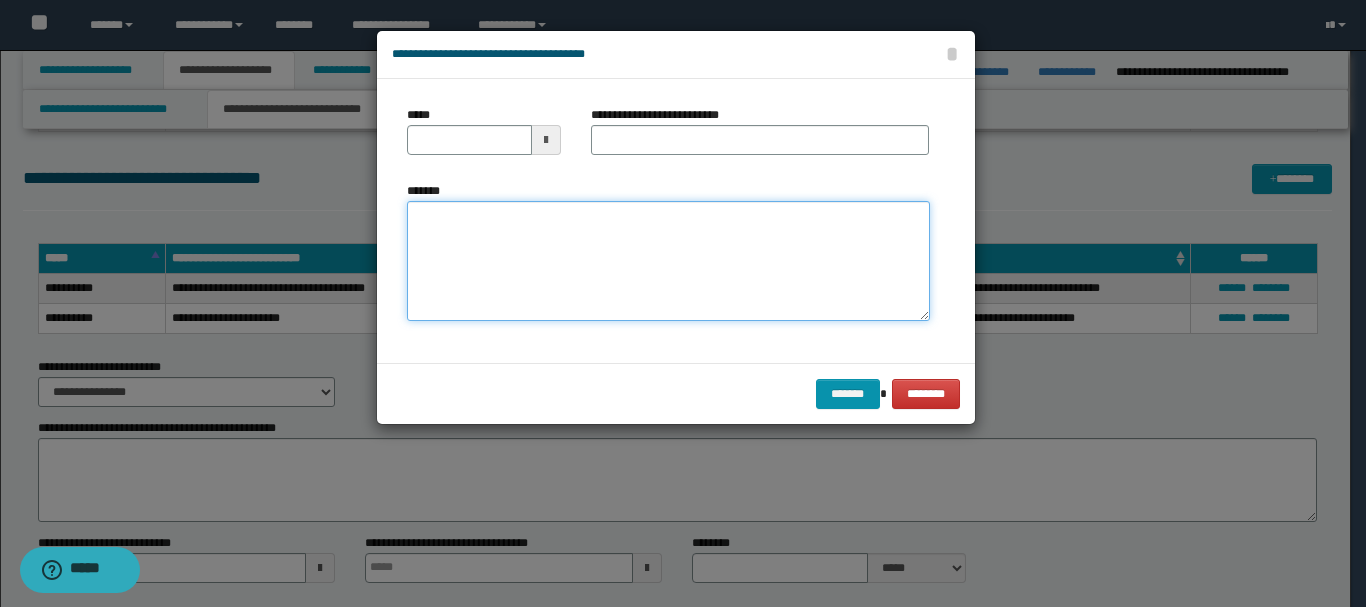 click on "*******" at bounding box center (668, 261) 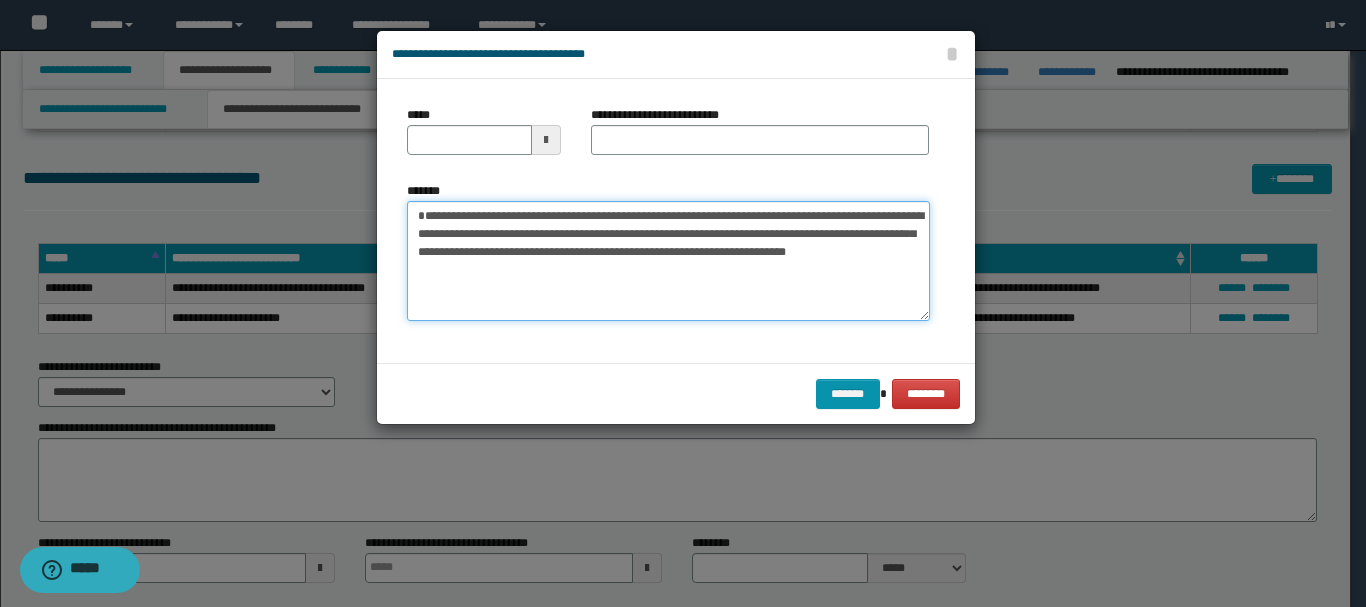 type on "**********" 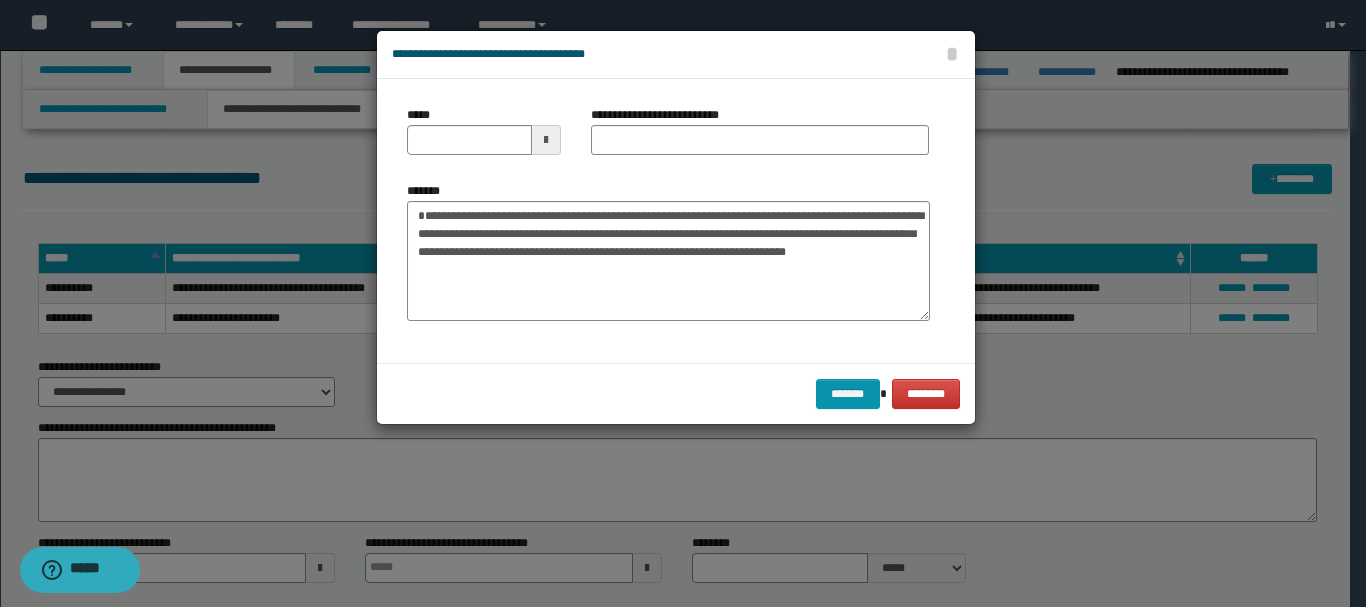 click at bounding box center [546, 140] 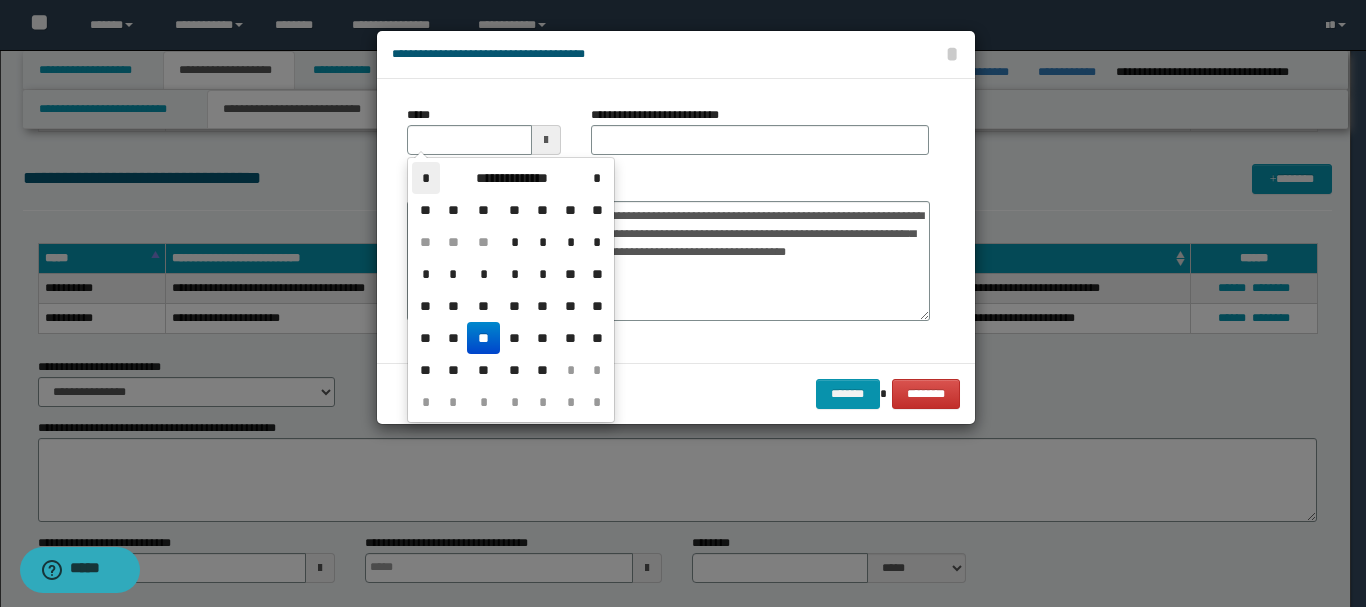click on "*" at bounding box center (426, 178) 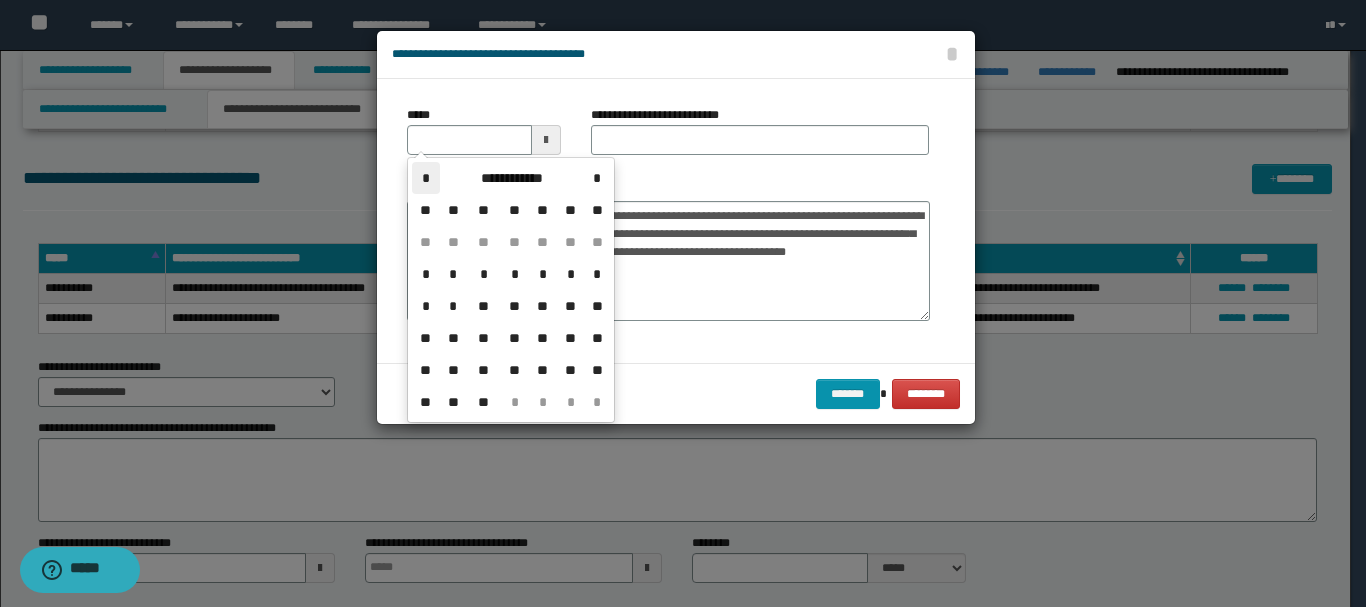 click on "*" at bounding box center [426, 178] 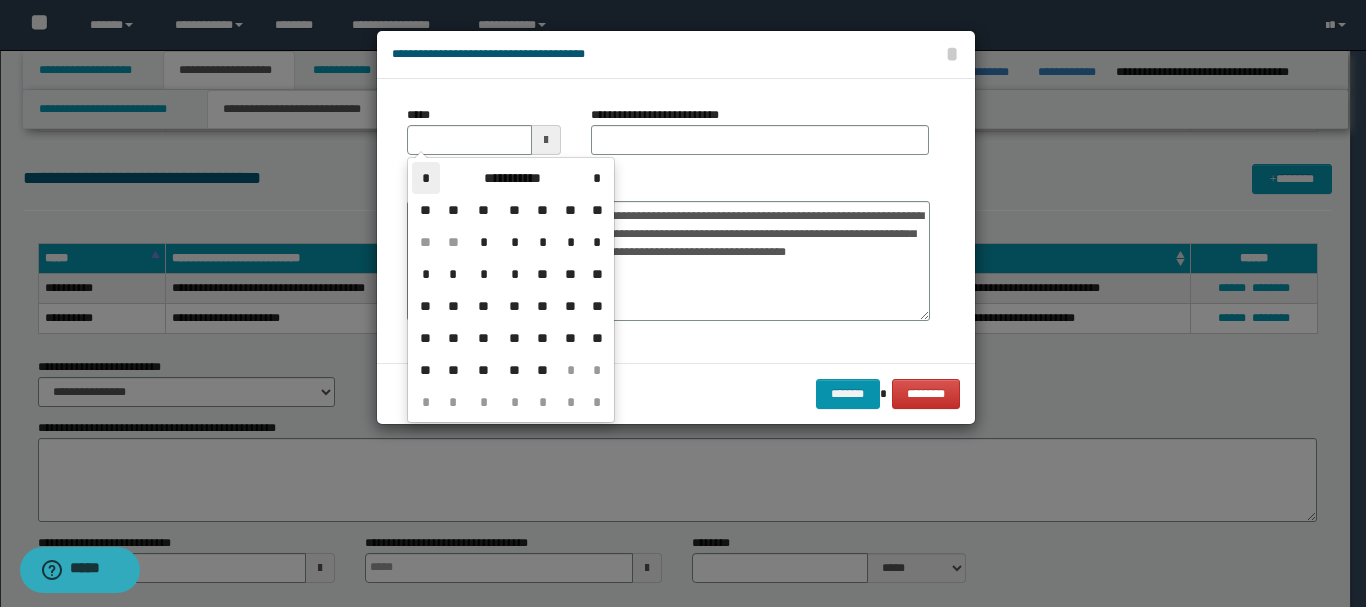 click on "*" at bounding box center [426, 178] 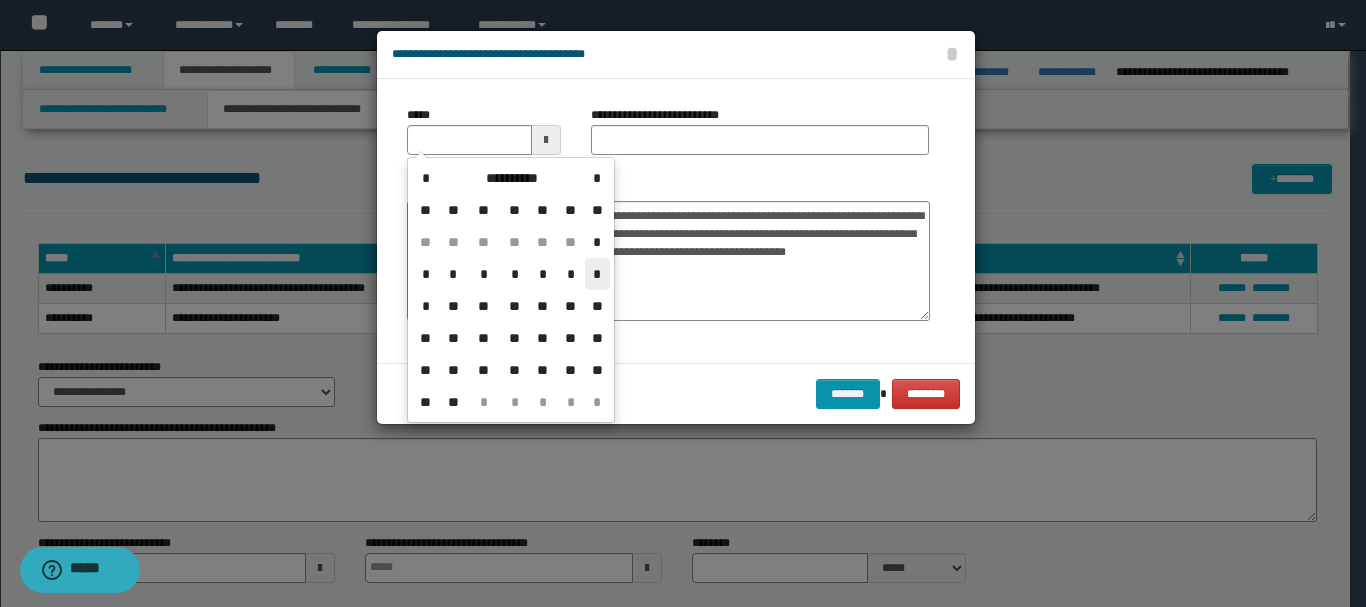click on "*" at bounding box center [597, 274] 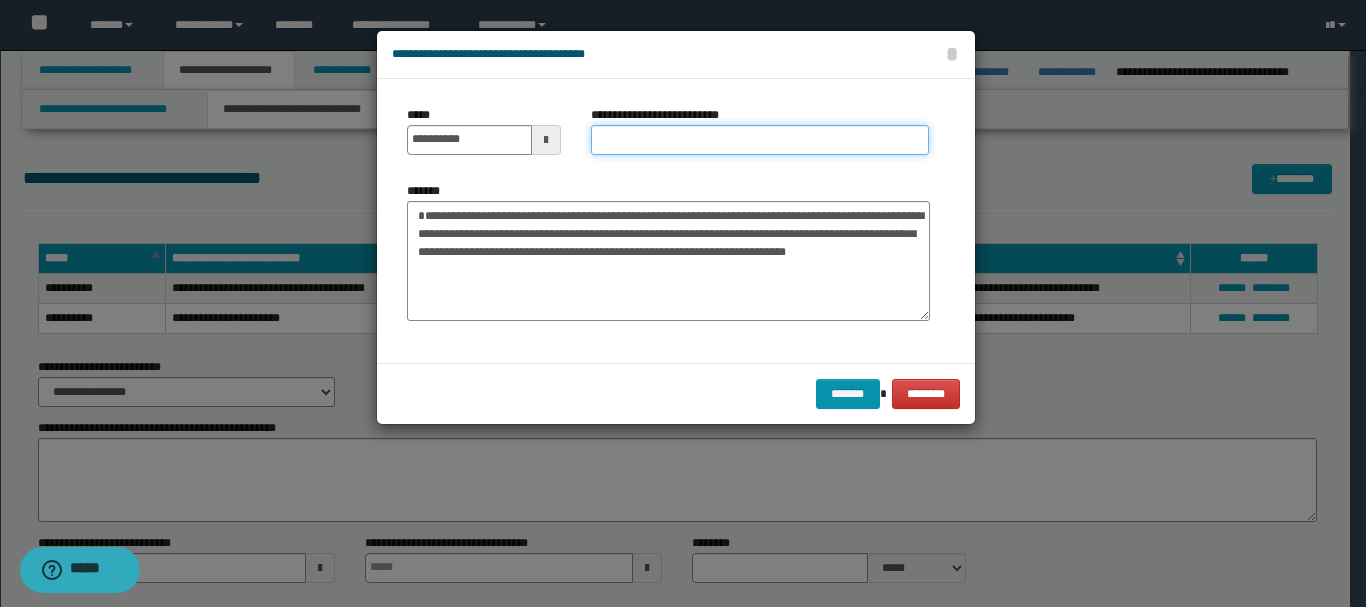 click on "**********" at bounding box center [760, 140] 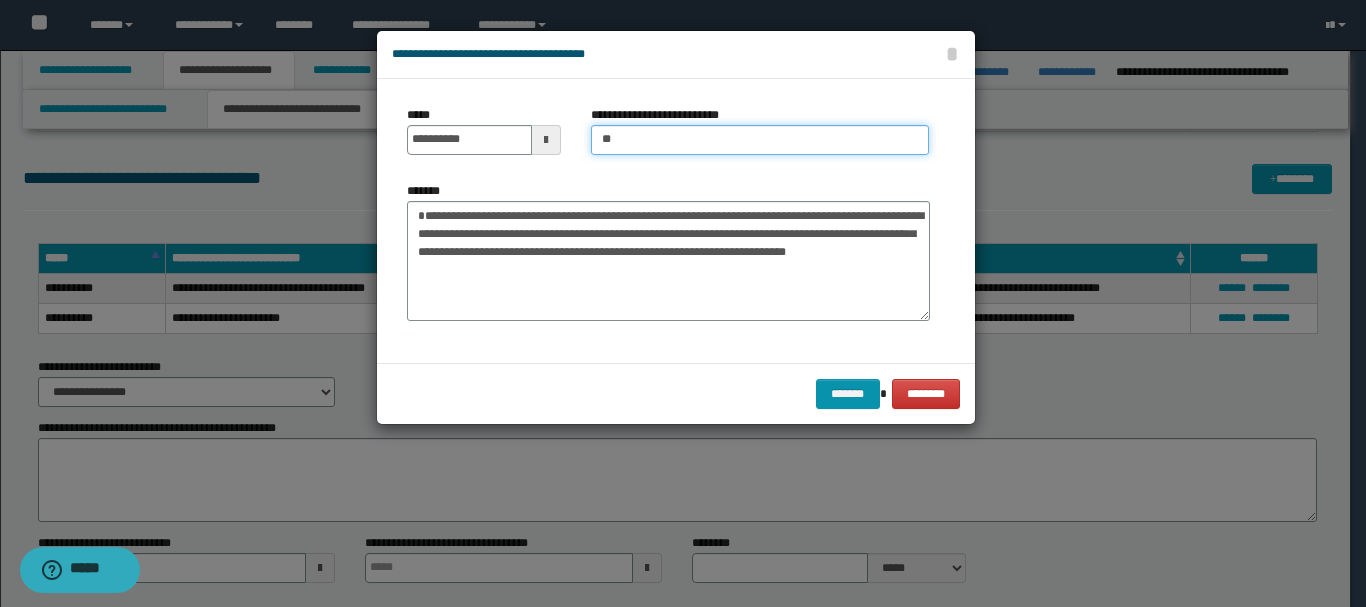 type on "*" 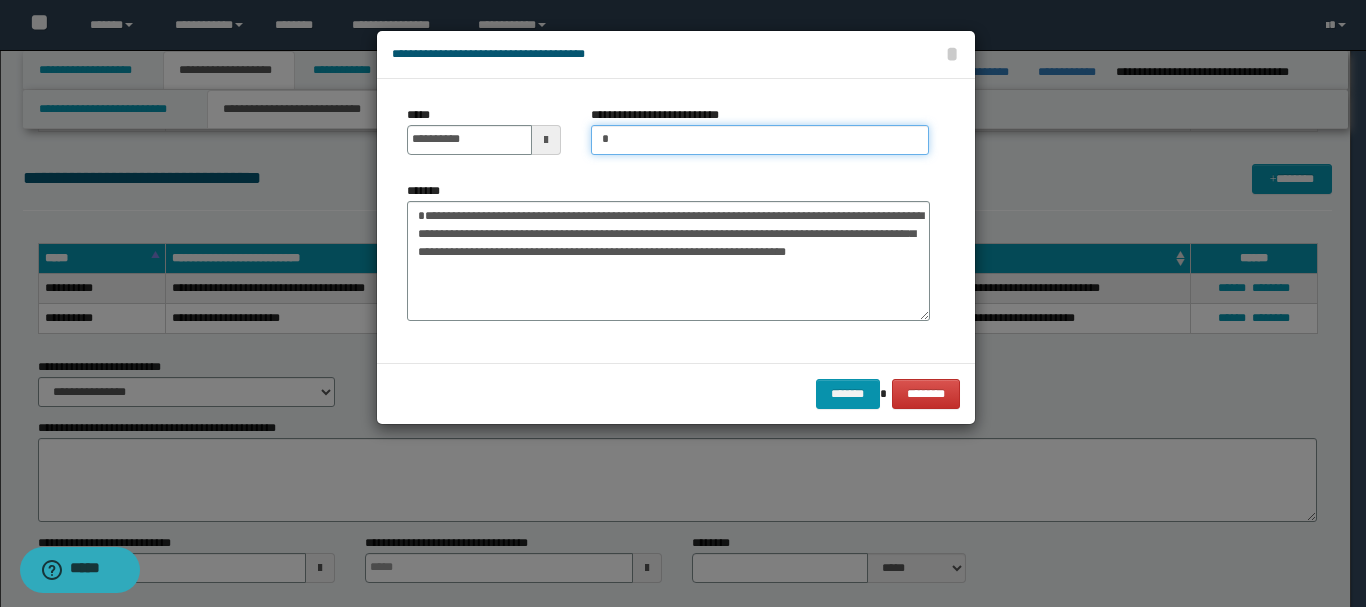 type on "**********" 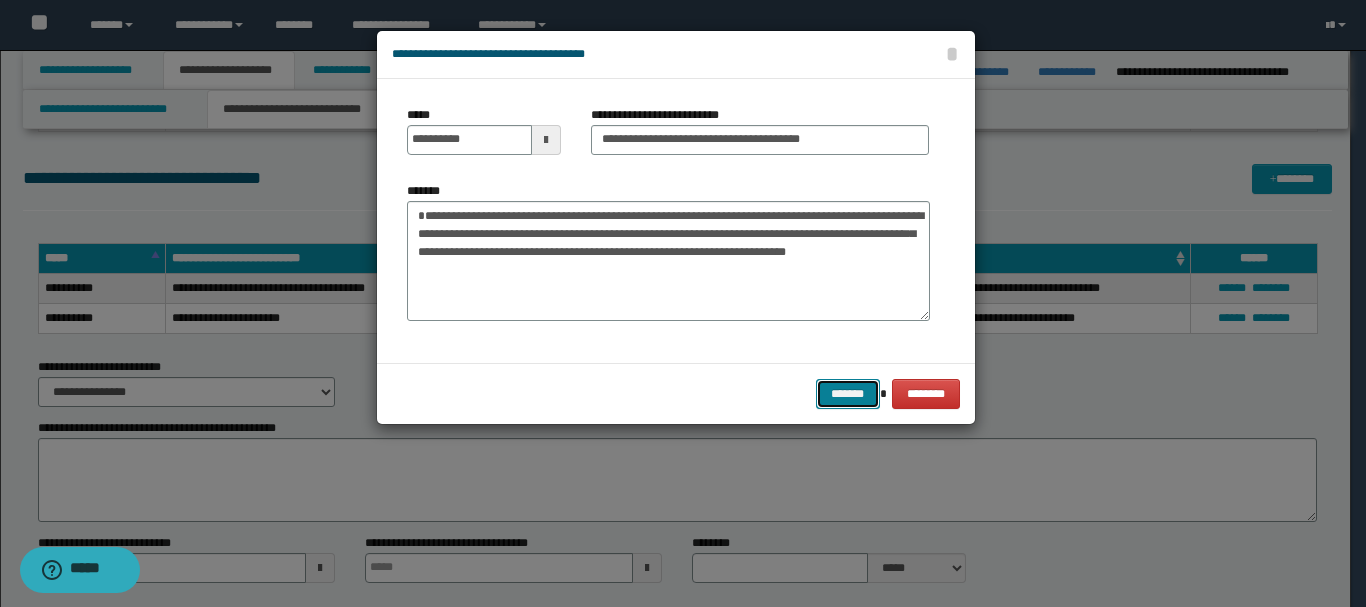 click on "*******" at bounding box center [848, 394] 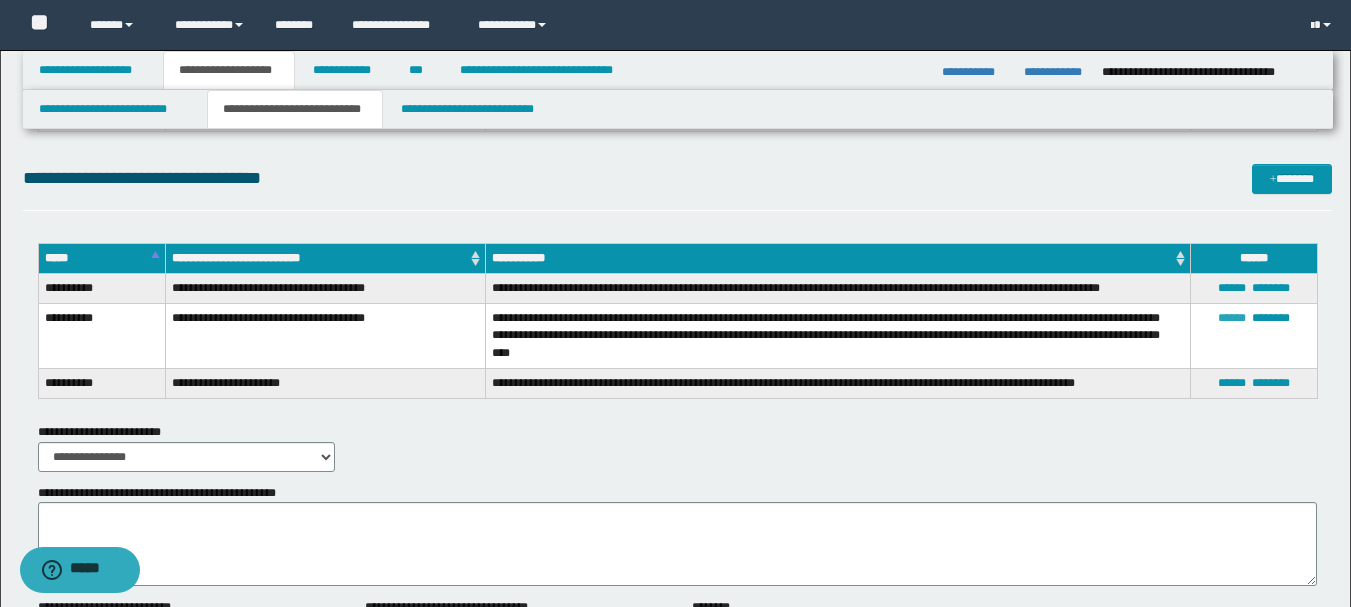 click on "******" at bounding box center [1232, 318] 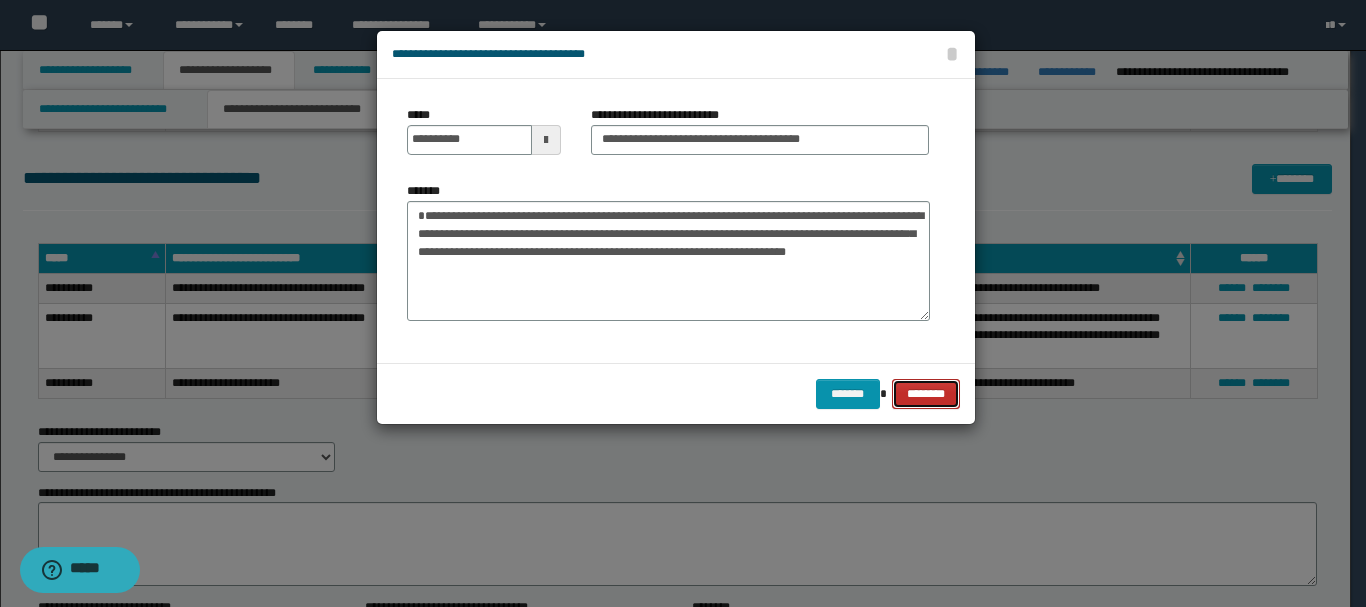 click on "********" at bounding box center (925, 394) 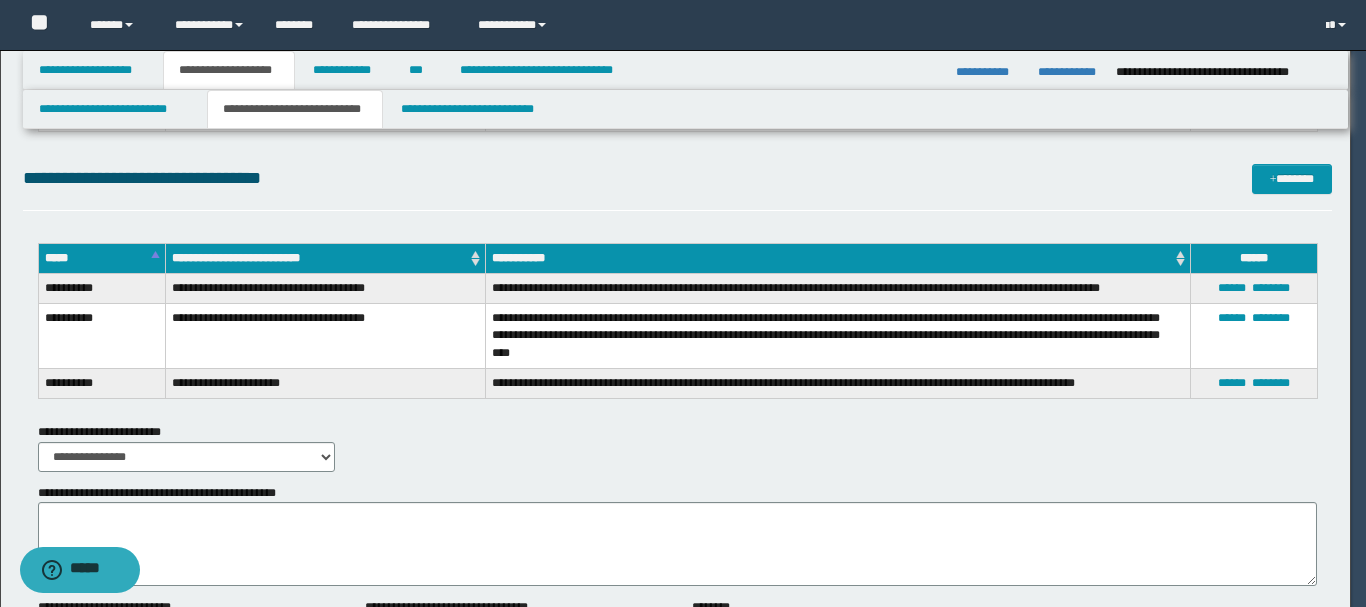 type 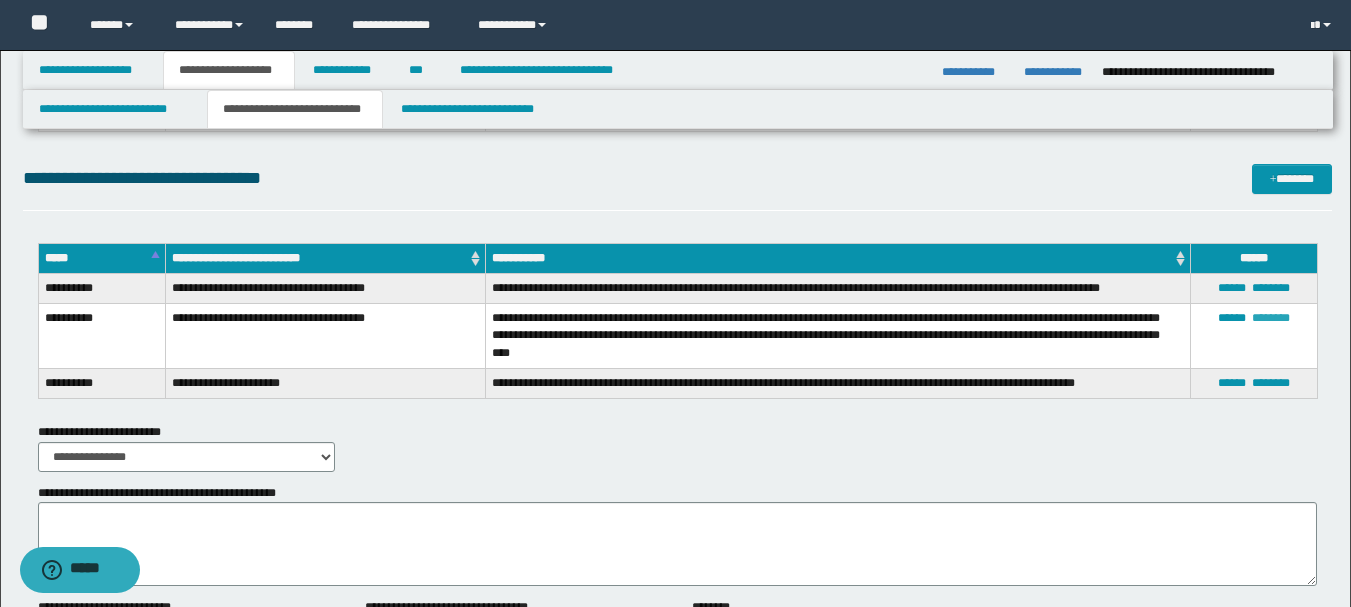 click on "********" at bounding box center (1271, 318) 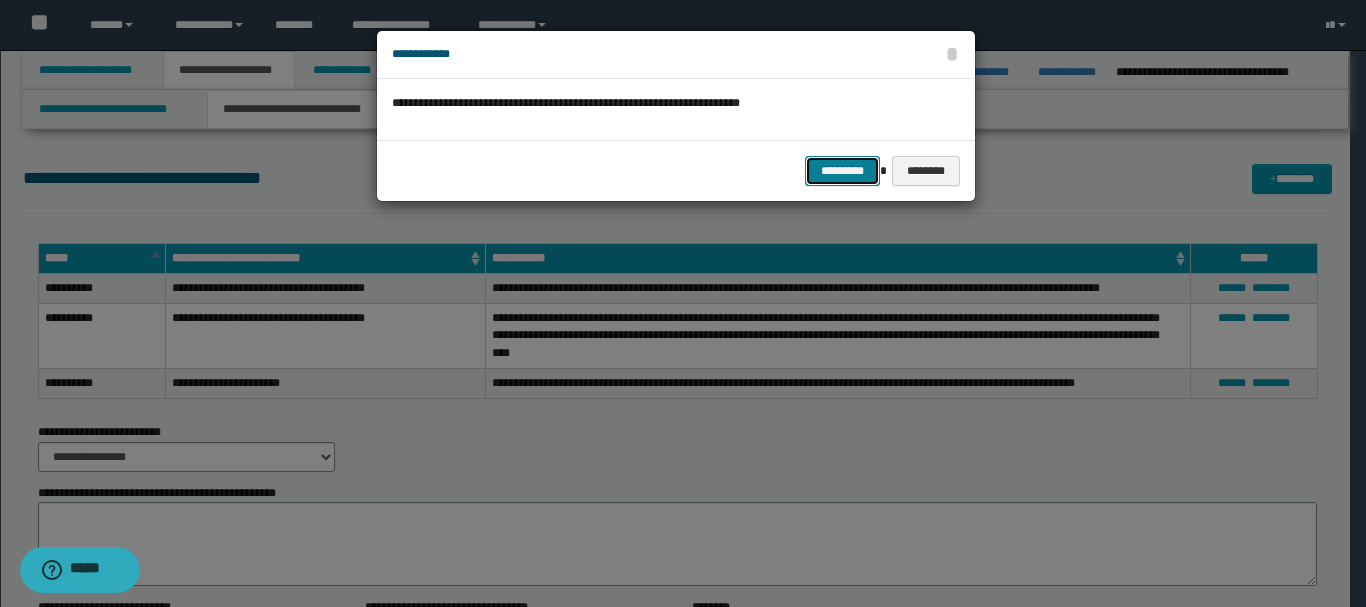 click on "*********" at bounding box center (842, 171) 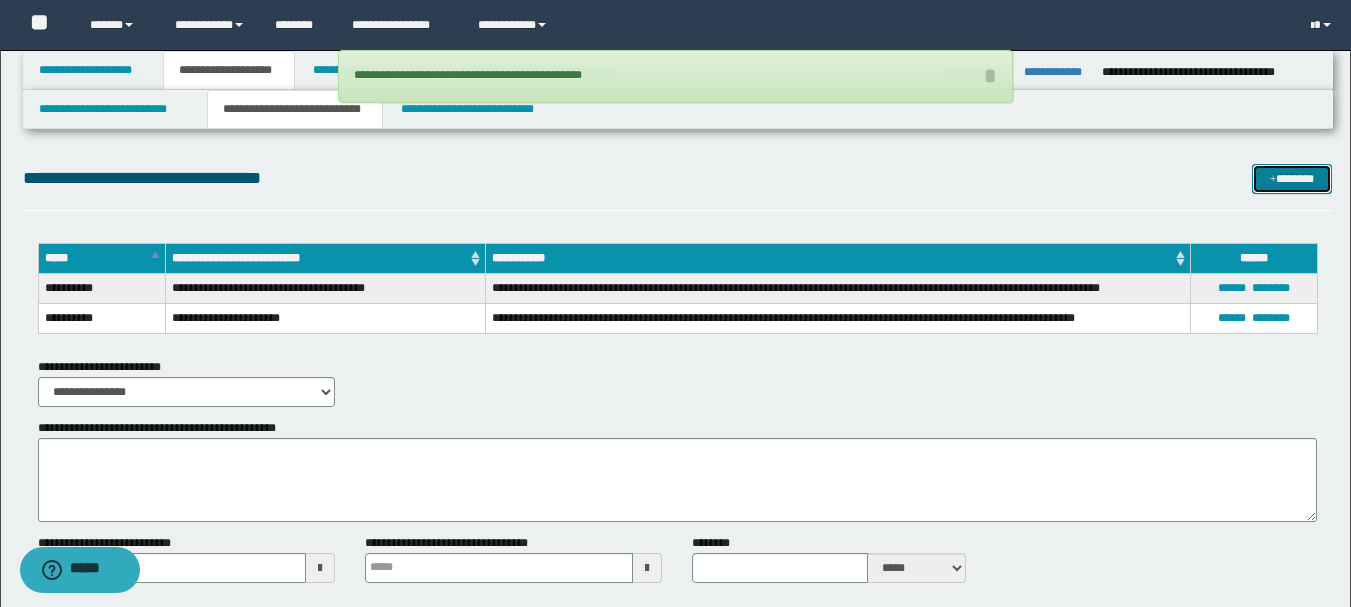 click on "*******" at bounding box center (1292, 179) 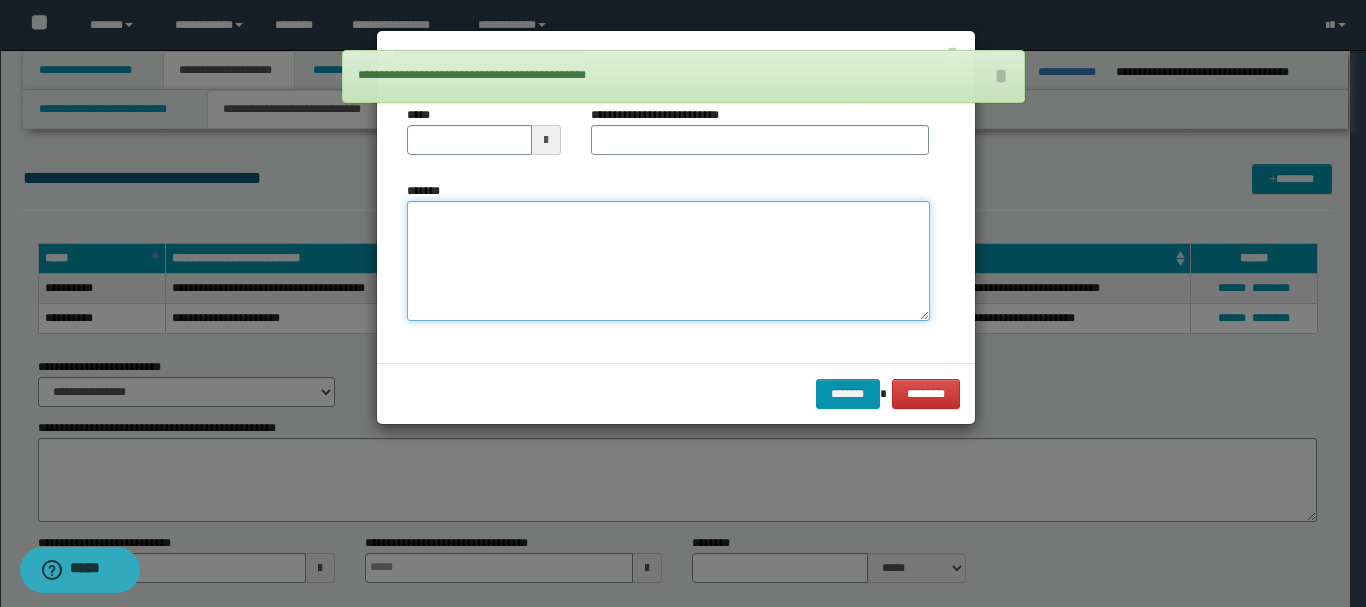 click on "*******" at bounding box center (668, 261) 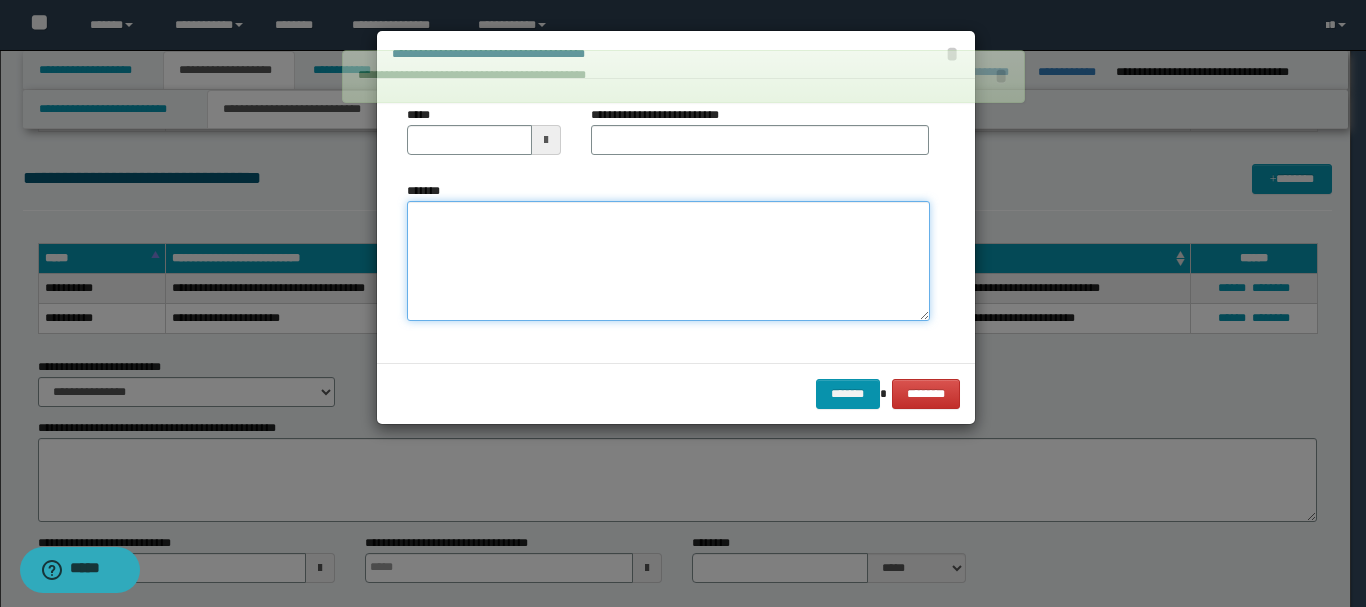 paste on "**********" 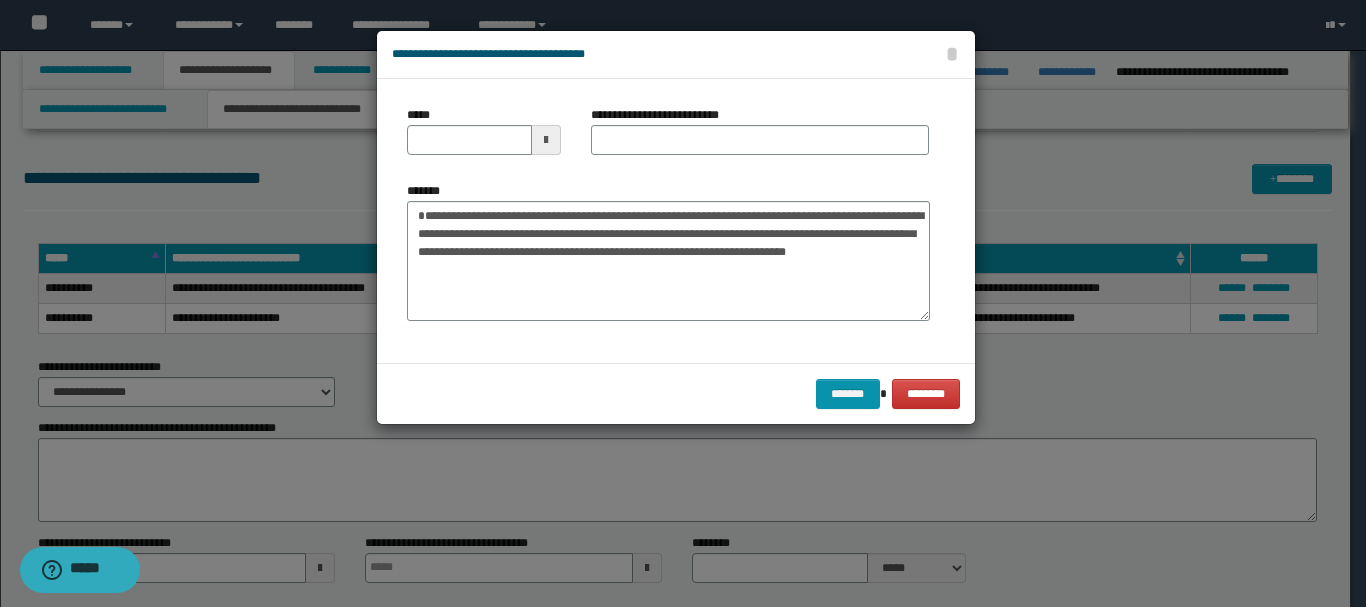 click at bounding box center (546, 140) 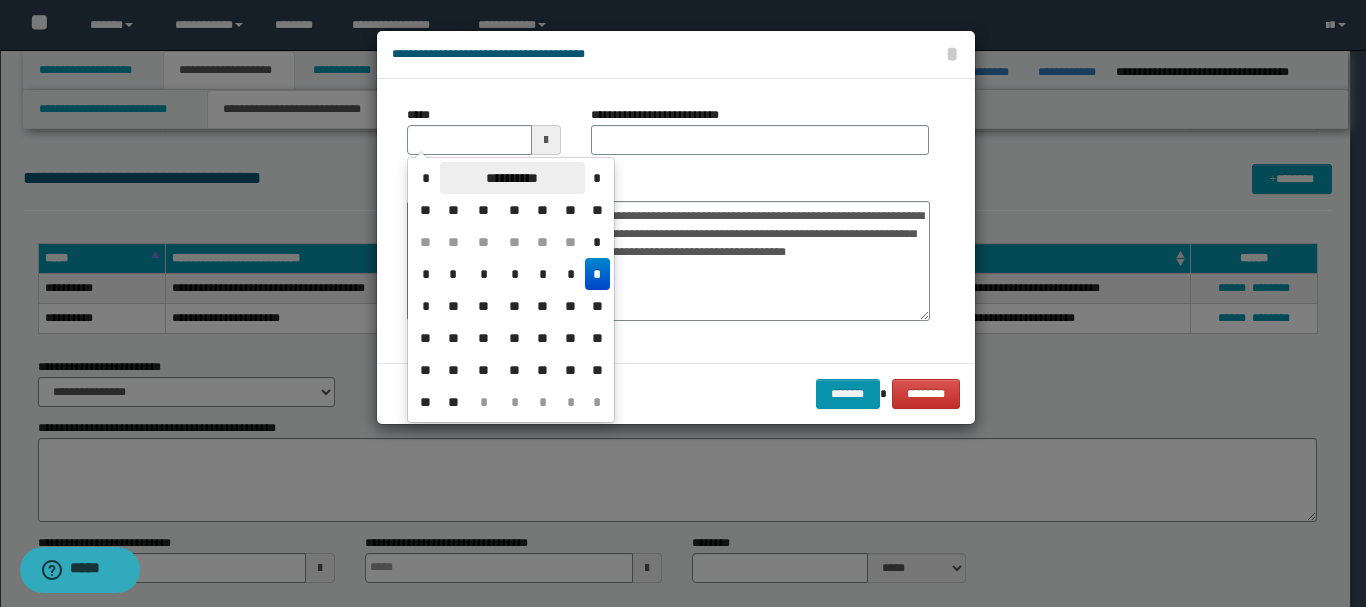 click on "**********" at bounding box center (512, 178) 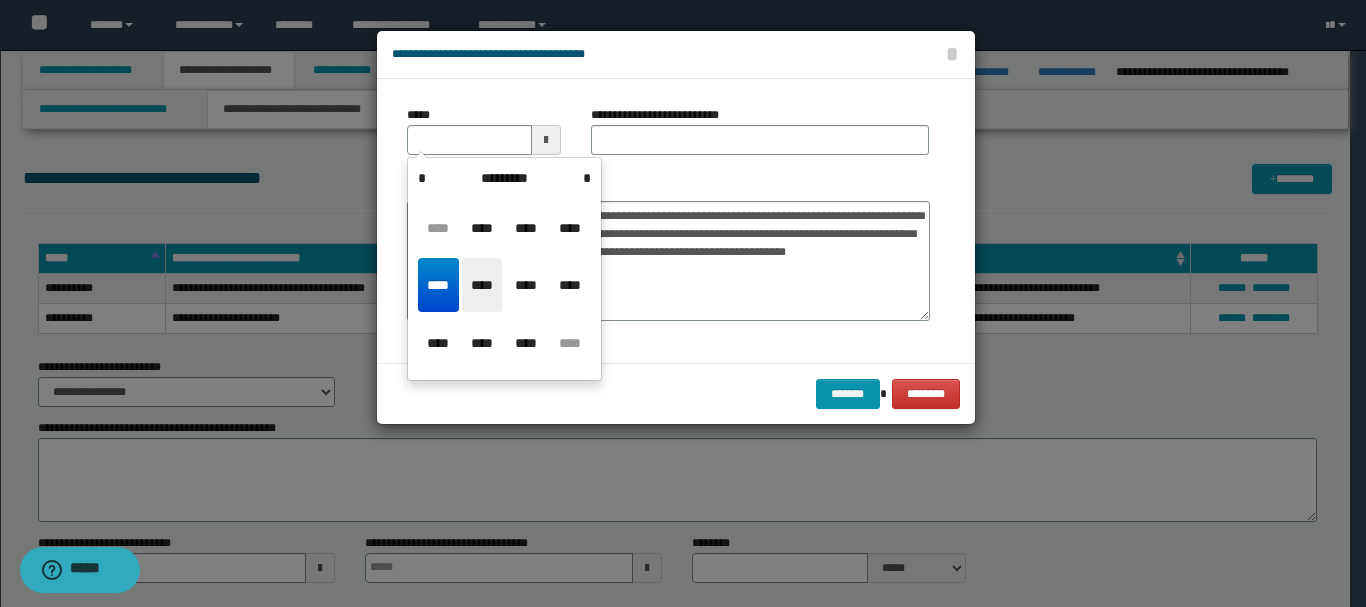 click on "****" at bounding box center [482, 285] 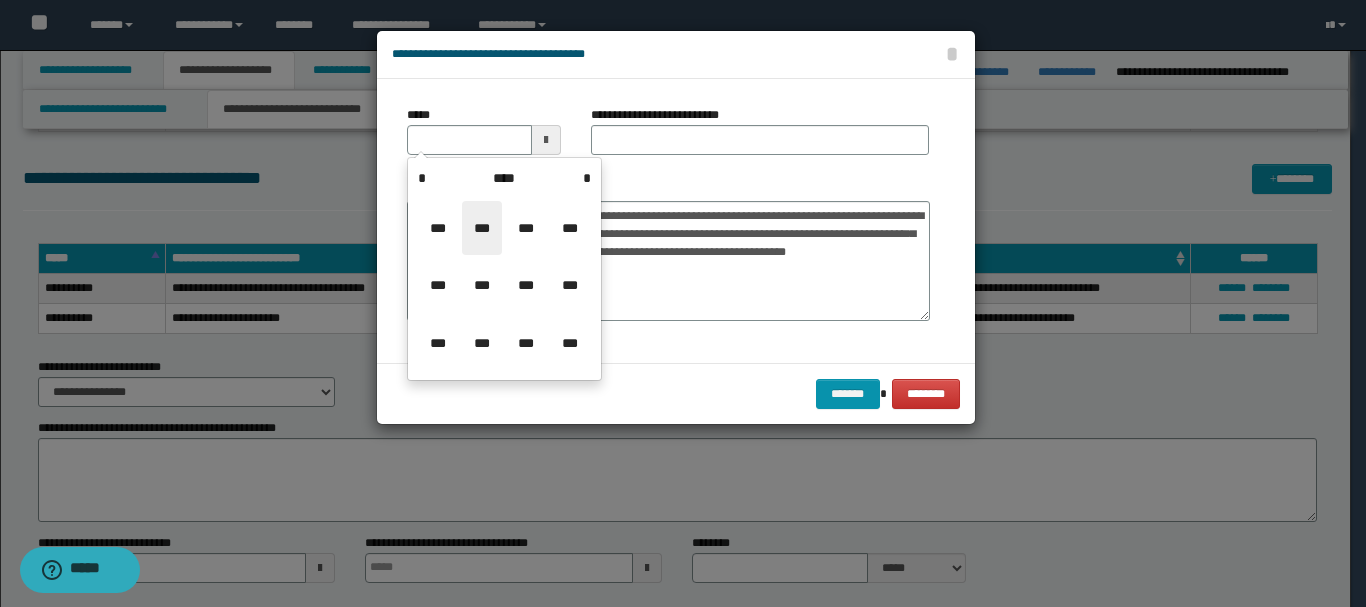 click on "***" at bounding box center [482, 228] 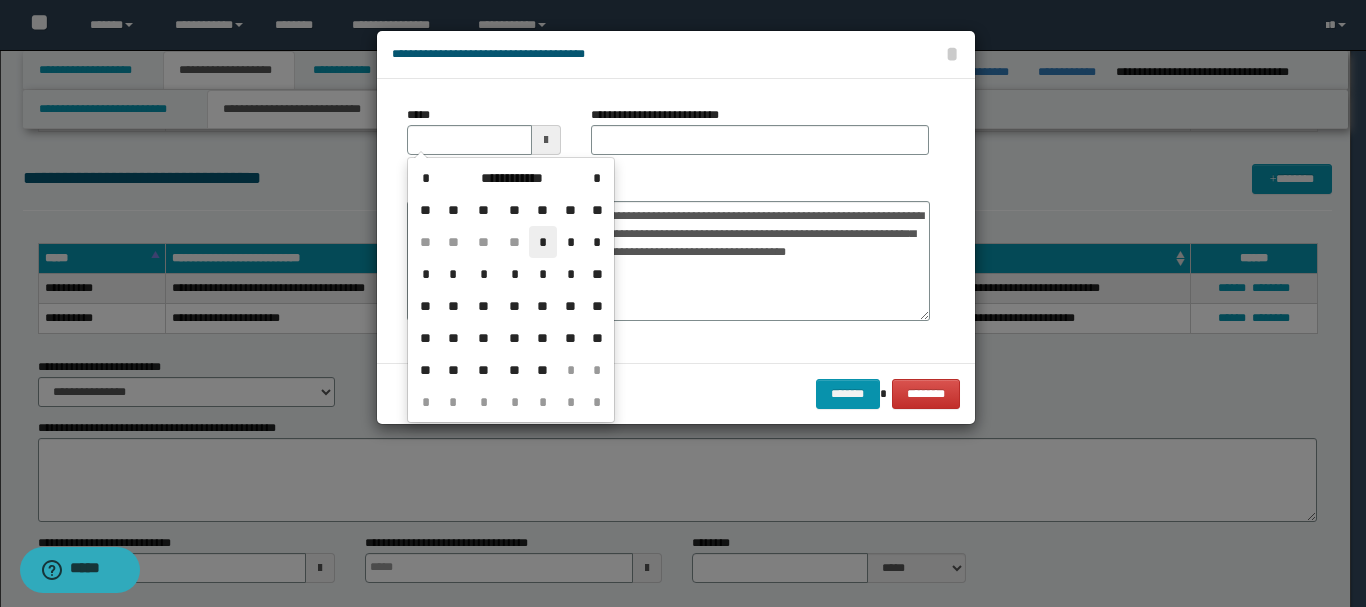 click on "*" at bounding box center [543, 242] 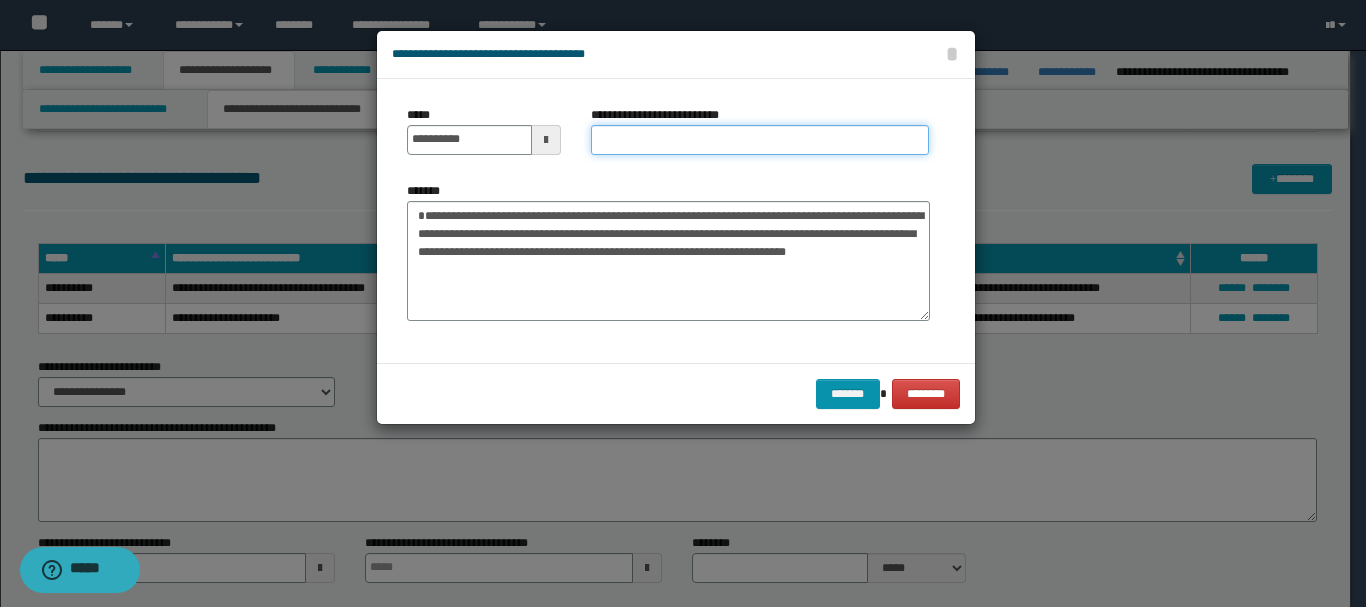 click on "**********" at bounding box center [760, 140] 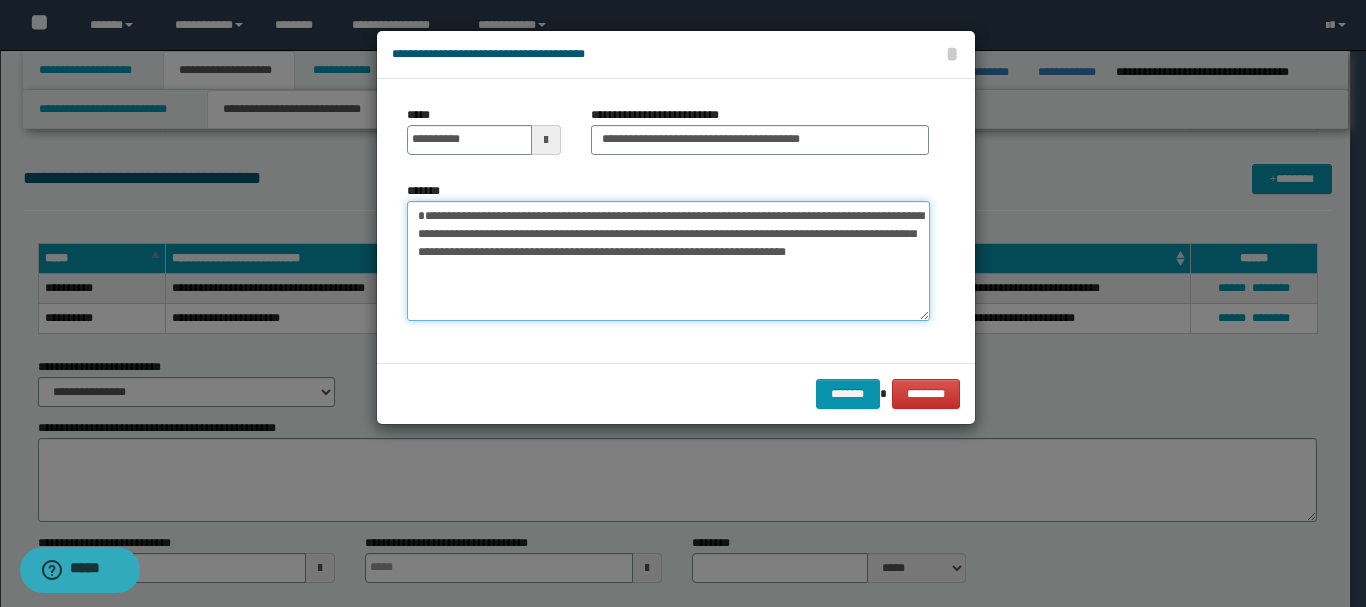 drag, startPoint x: 911, startPoint y: 218, endPoint x: 284, endPoint y: 233, distance: 627.1794 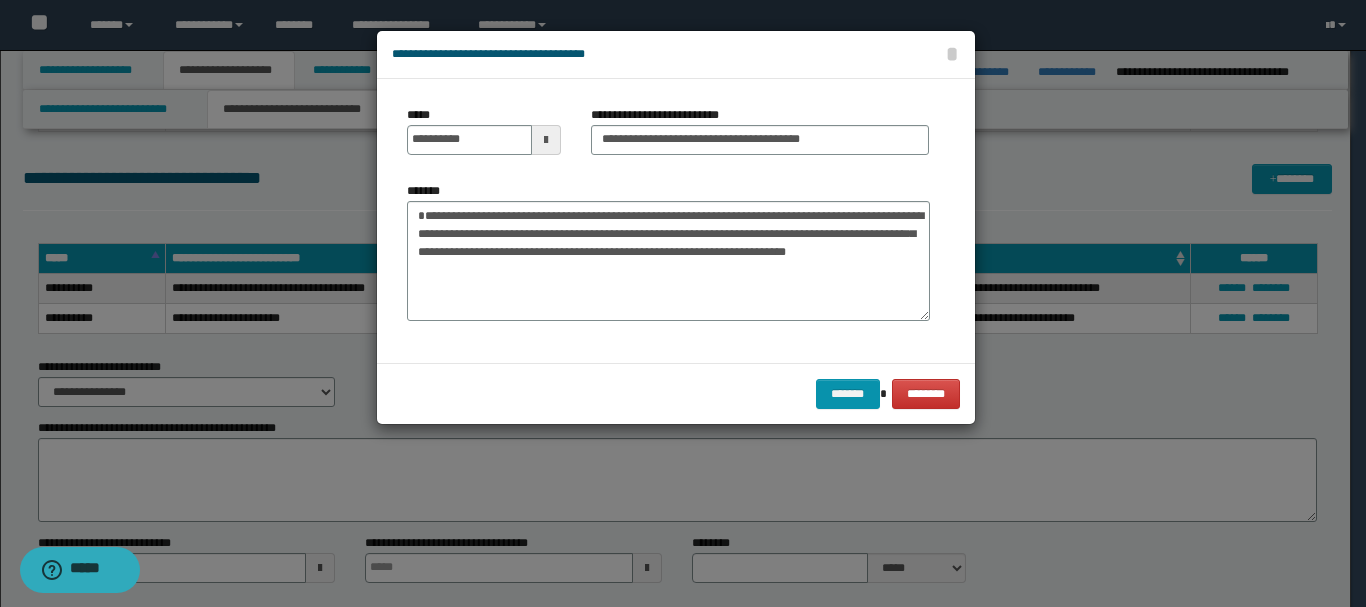 click at bounding box center (683, 303) 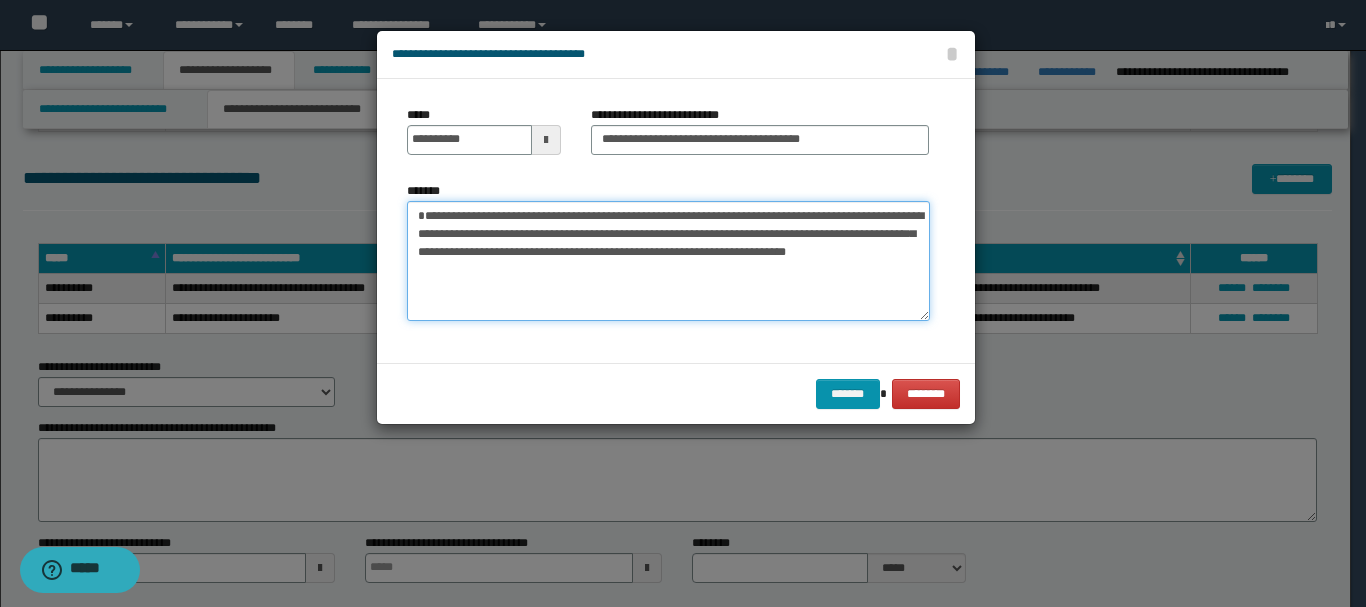 drag, startPoint x: 428, startPoint y: 212, endPoint x: 914, endPoint y: 217, distance: 486.02573 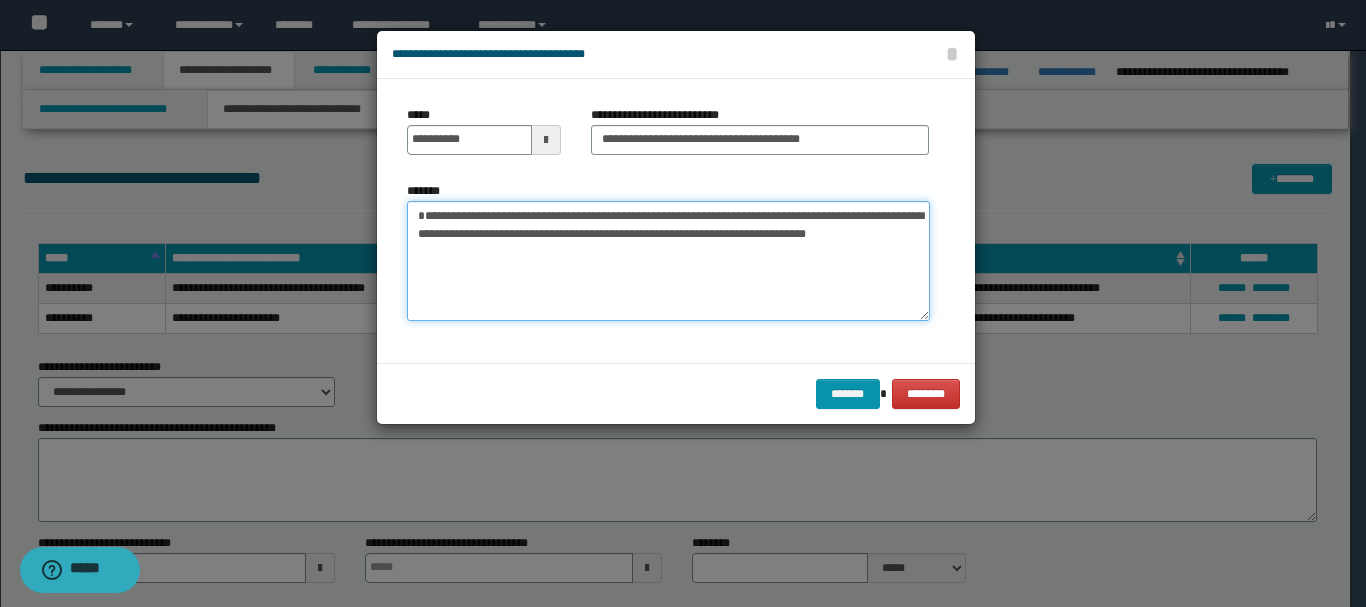 click on "**********" at bounding box center (668, 261) 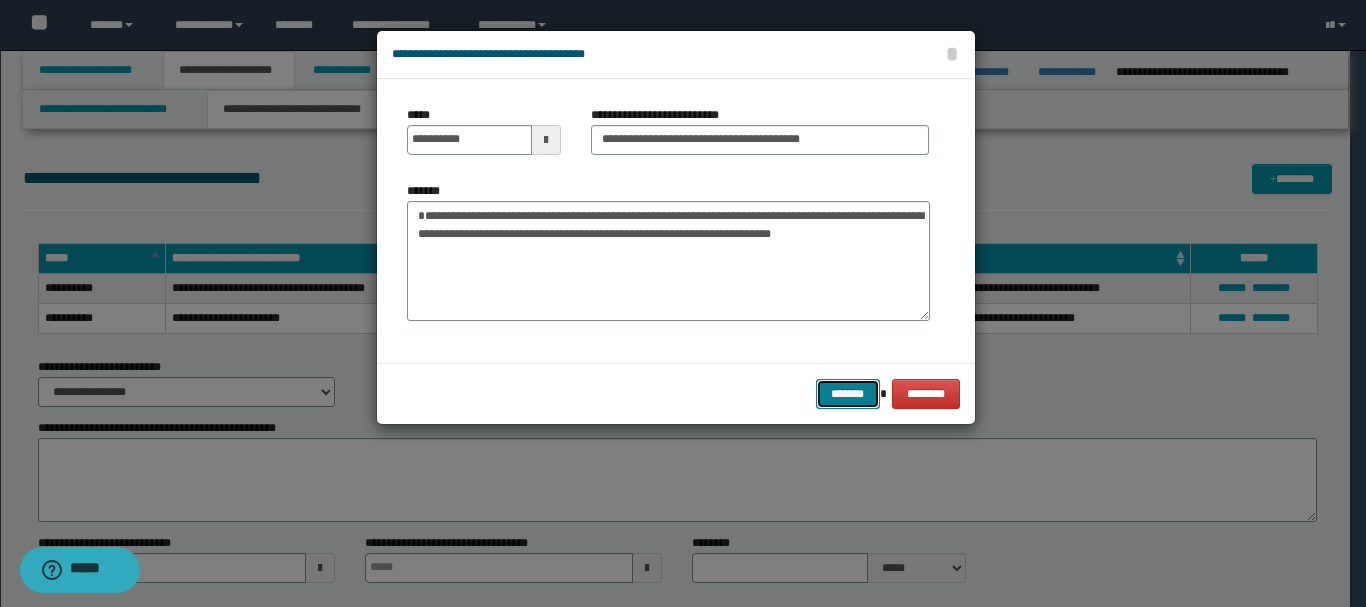 click on "*******" at bounding box center [848, 394] 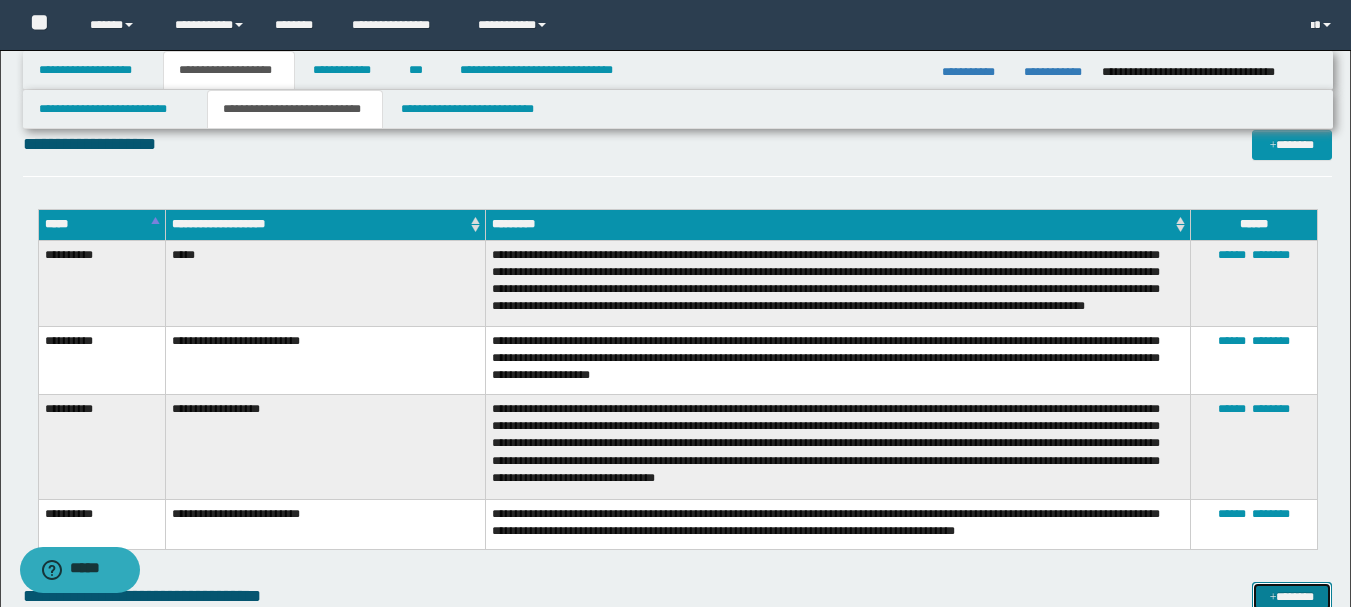 scroll, scrollTop: 1339, scrollLeft: 0, axis: vertical 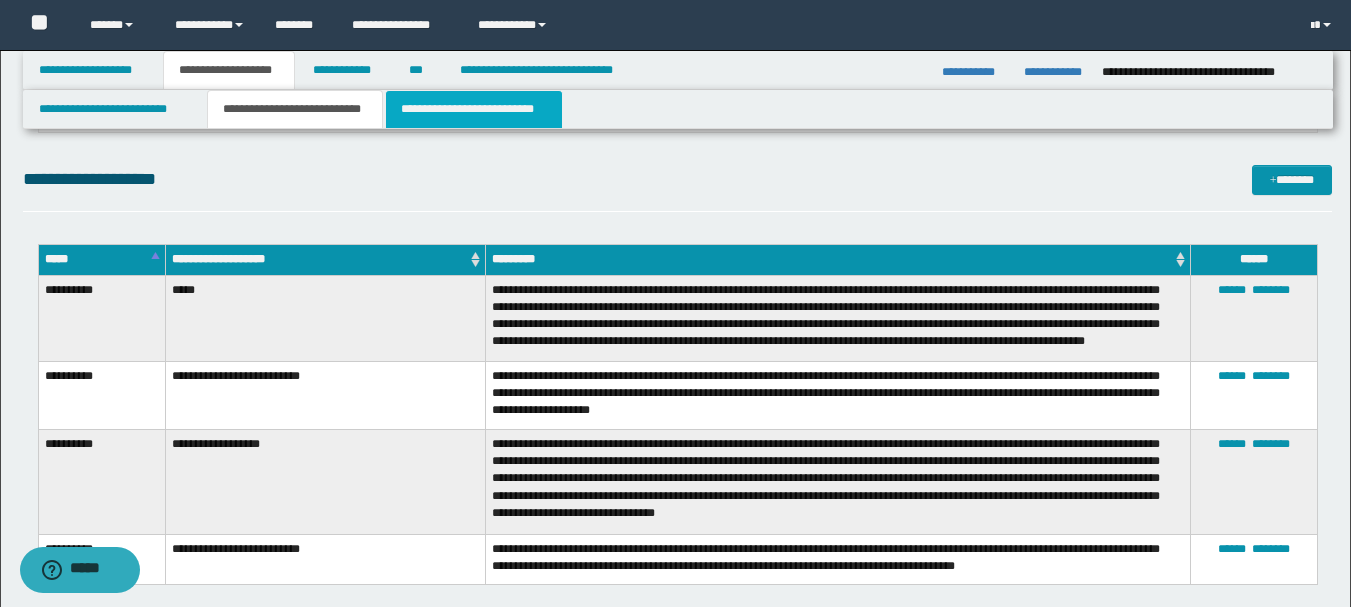 click on "**********" at bounding box center (474, 109) 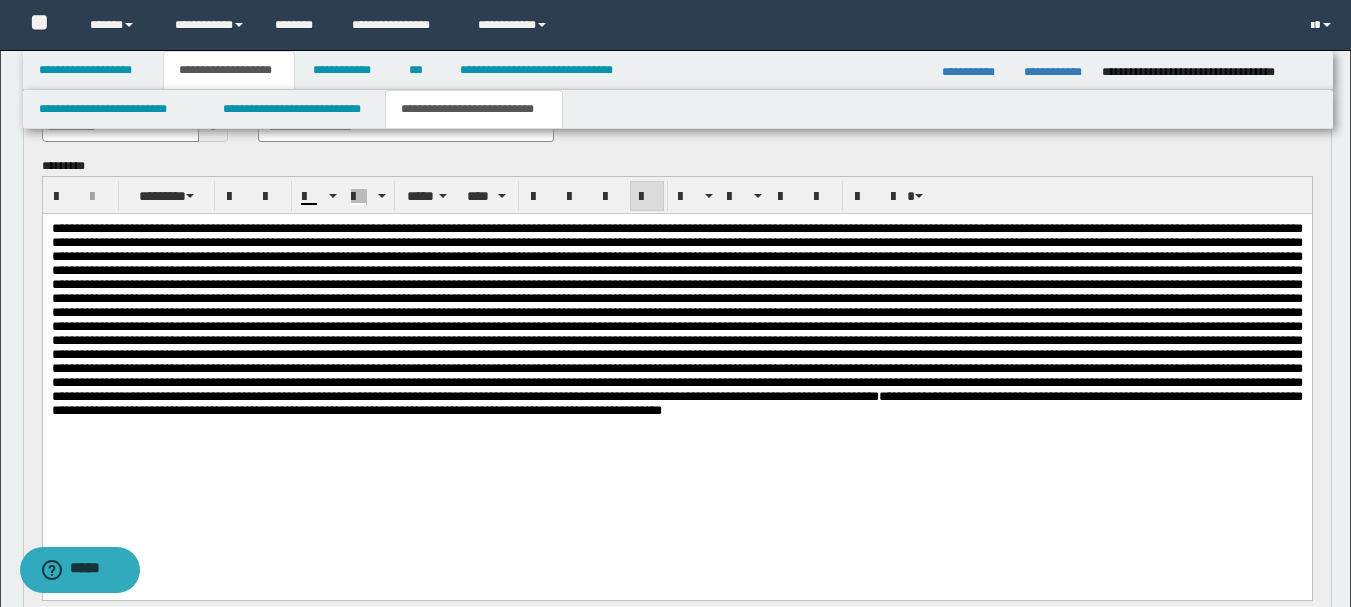 scroll, scrollTop: 133, scrollLeft: 0, axis: vertical 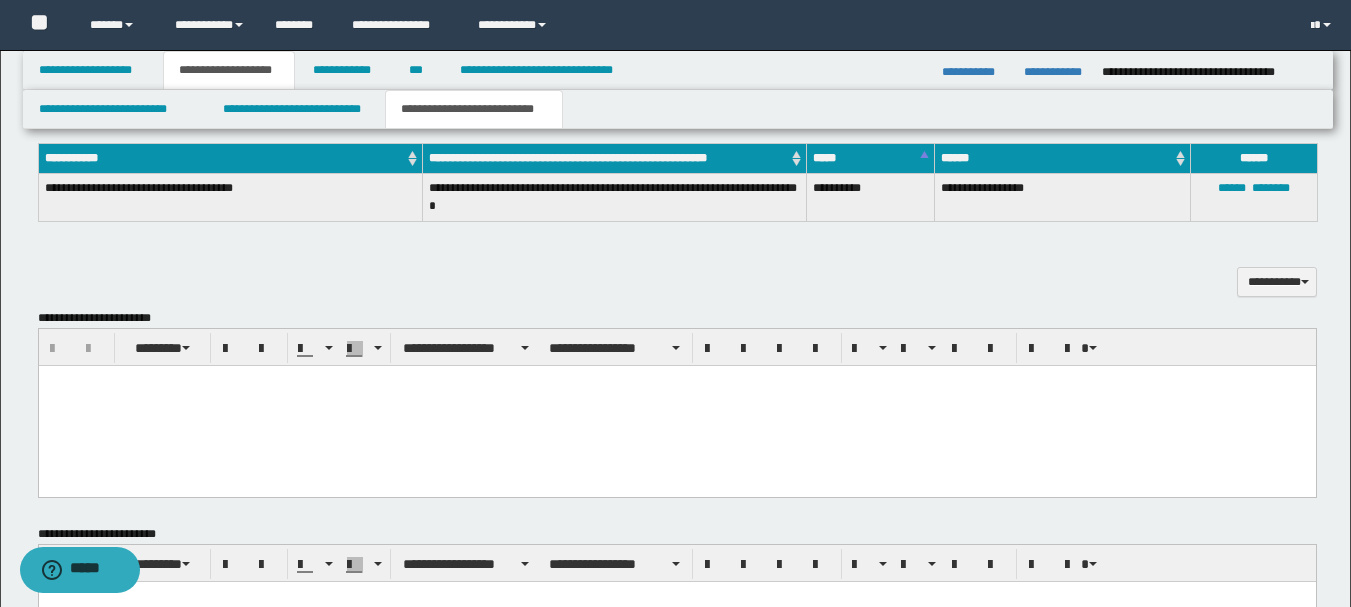 click at bounding box center (676, 406) 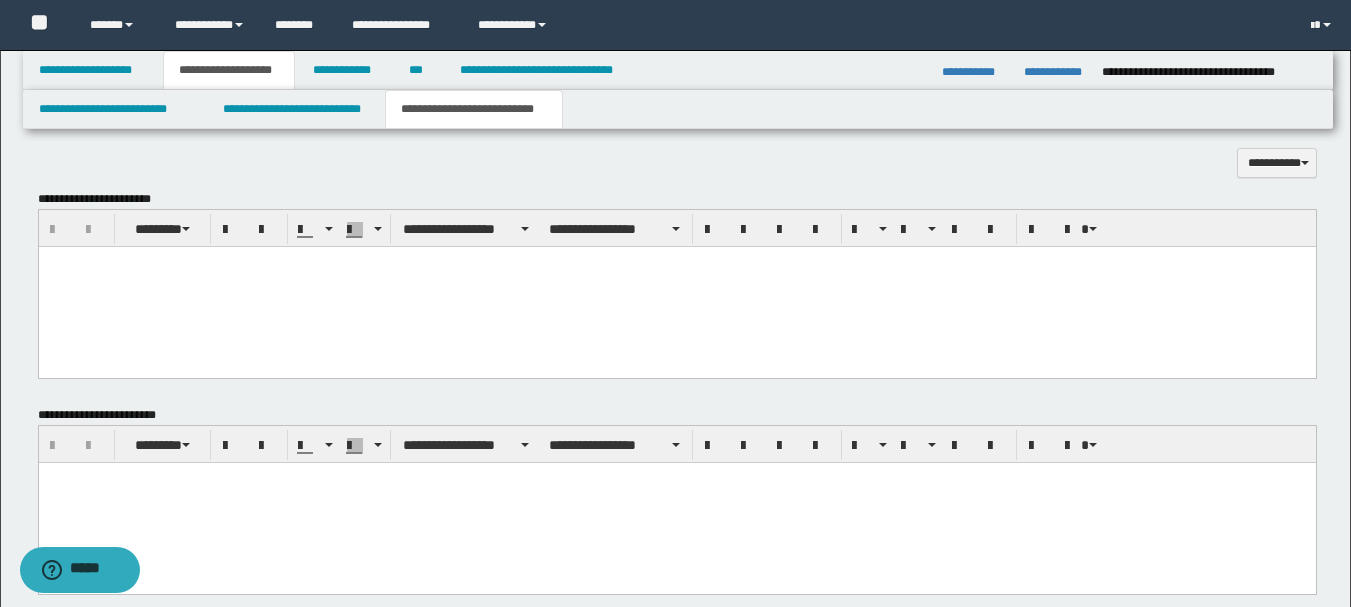 scroll, scrollTop: 1033, scrollLeft: 0, axis: vertical 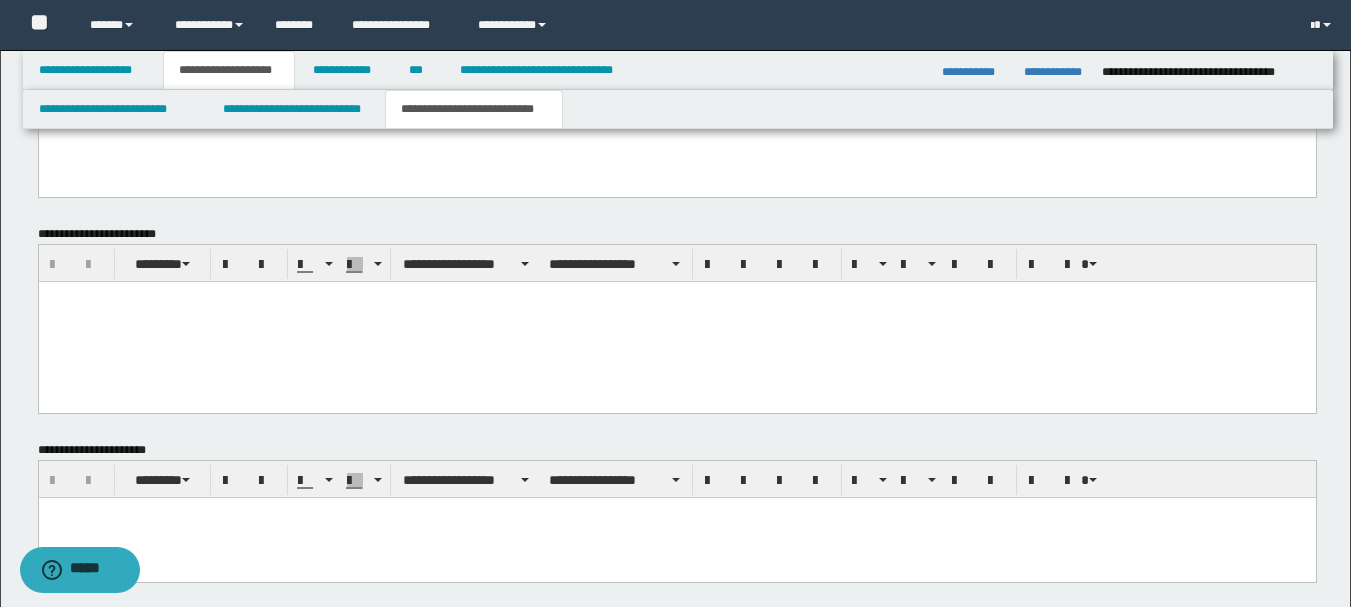 click at bounding box center [676, 537] 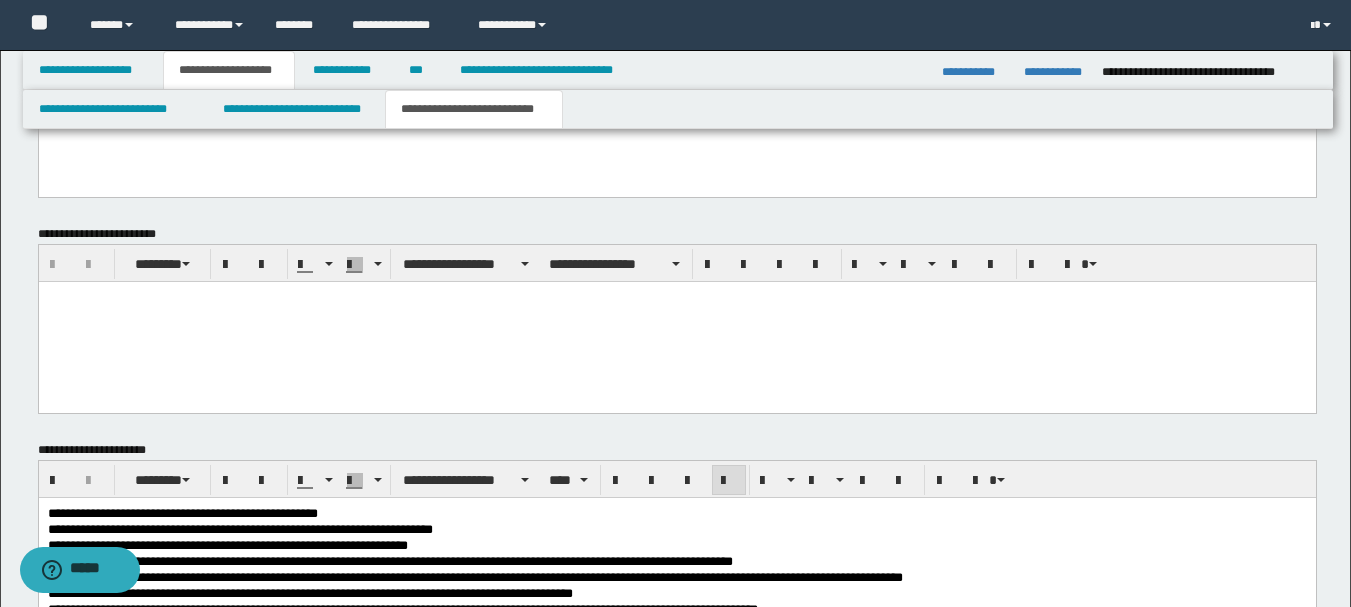 click at bounding box center [676, 321] 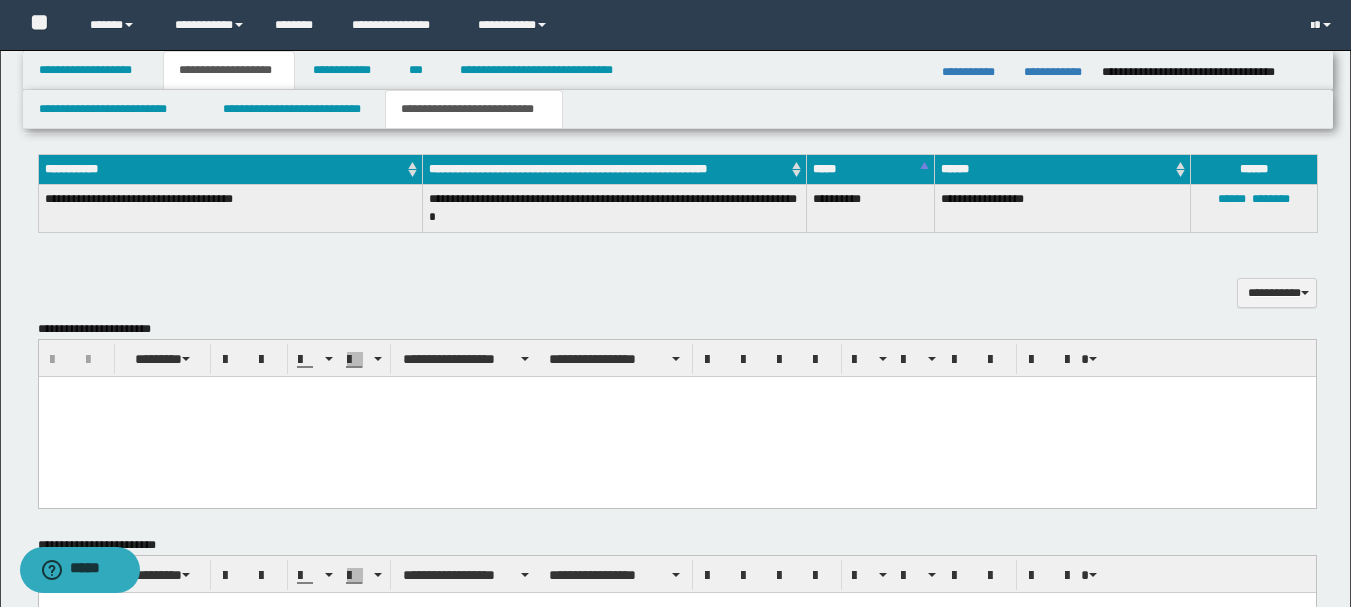 scroll, scrollTop: 833, scrollLeft: 0, axis: vertical 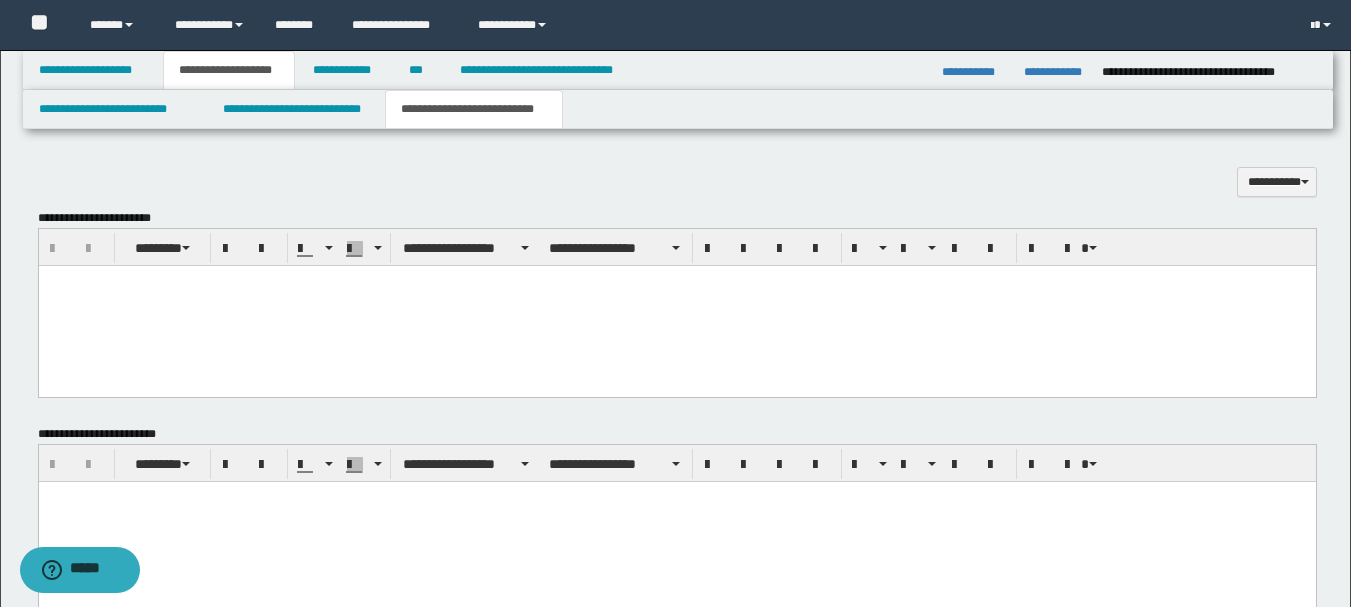 click at bounding box center (676, 306) 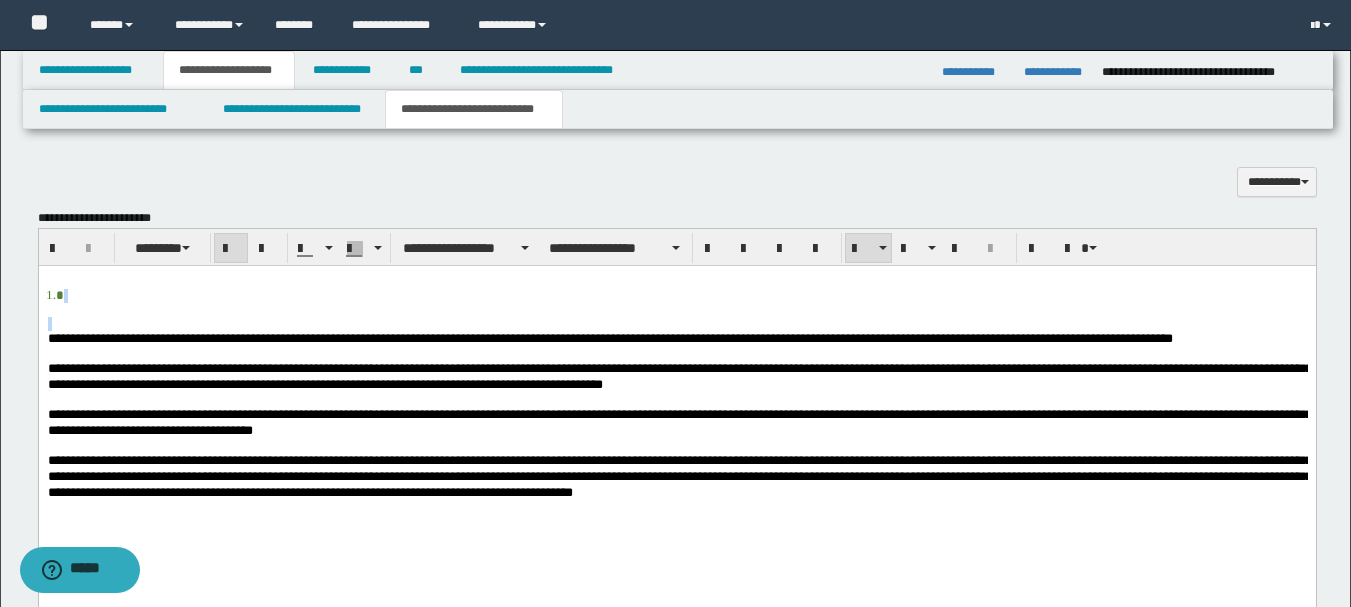 drag, startPoint x: 118, startPoint y: 320, endPoint x: 102, endPoint y: 514, distance: 194.65868 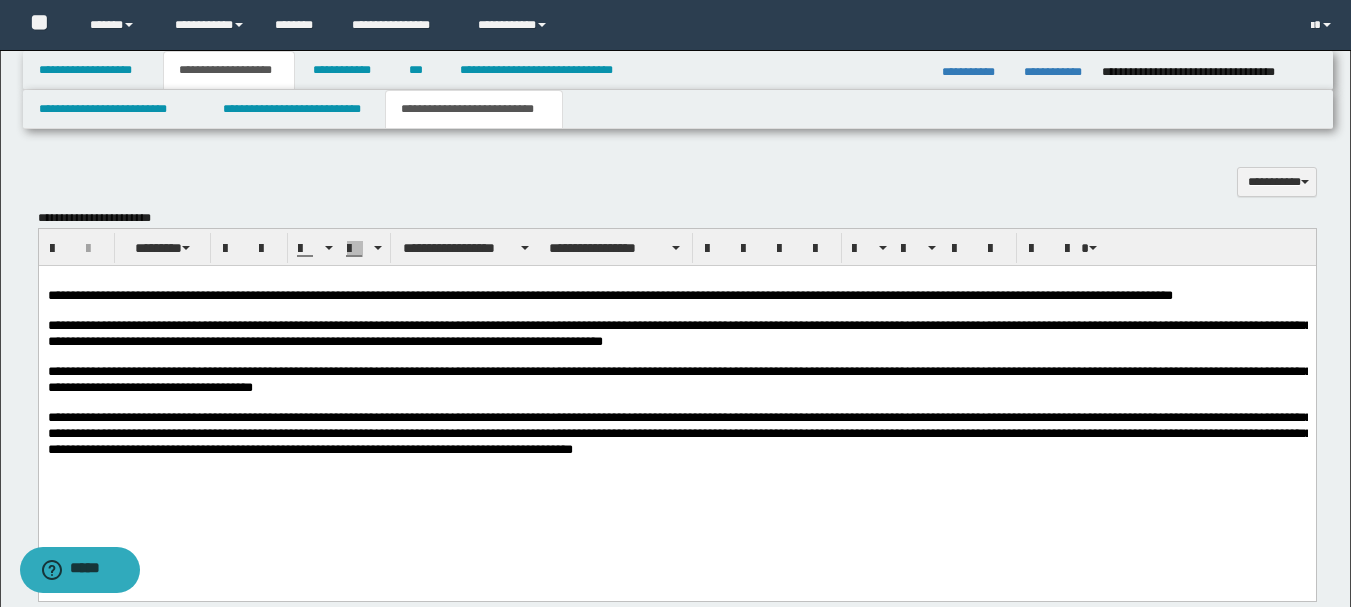 click on "**********" at bounding box center (609, 295) 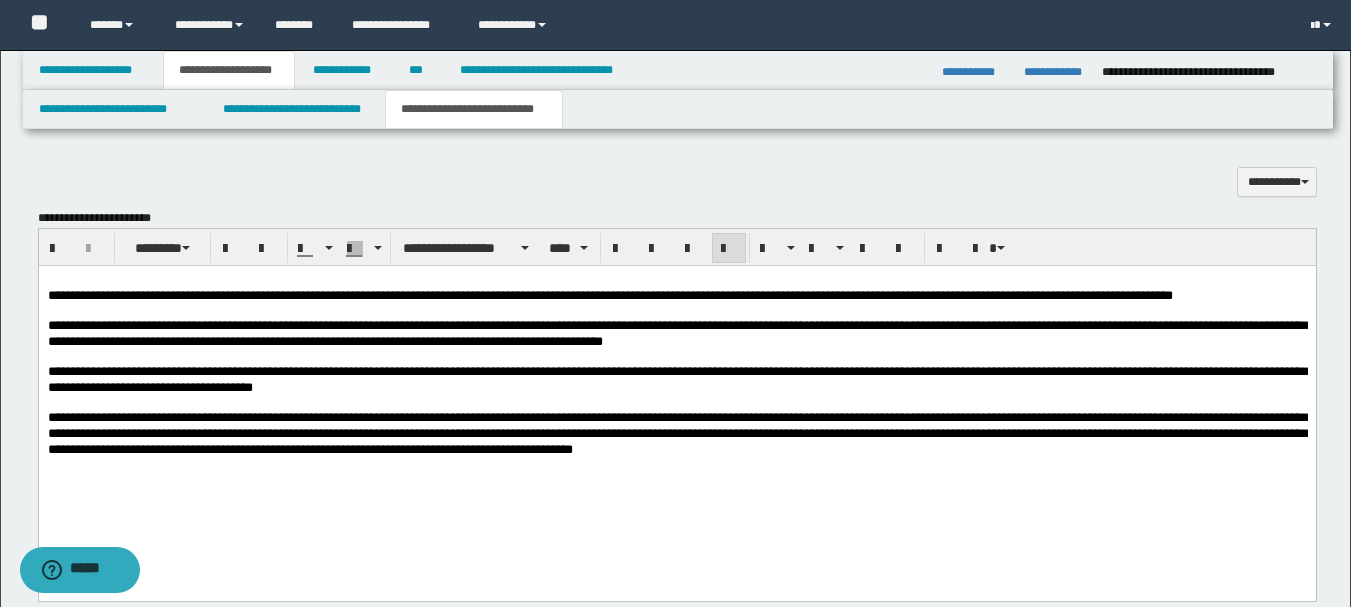 click at bounding box center (676, 281) 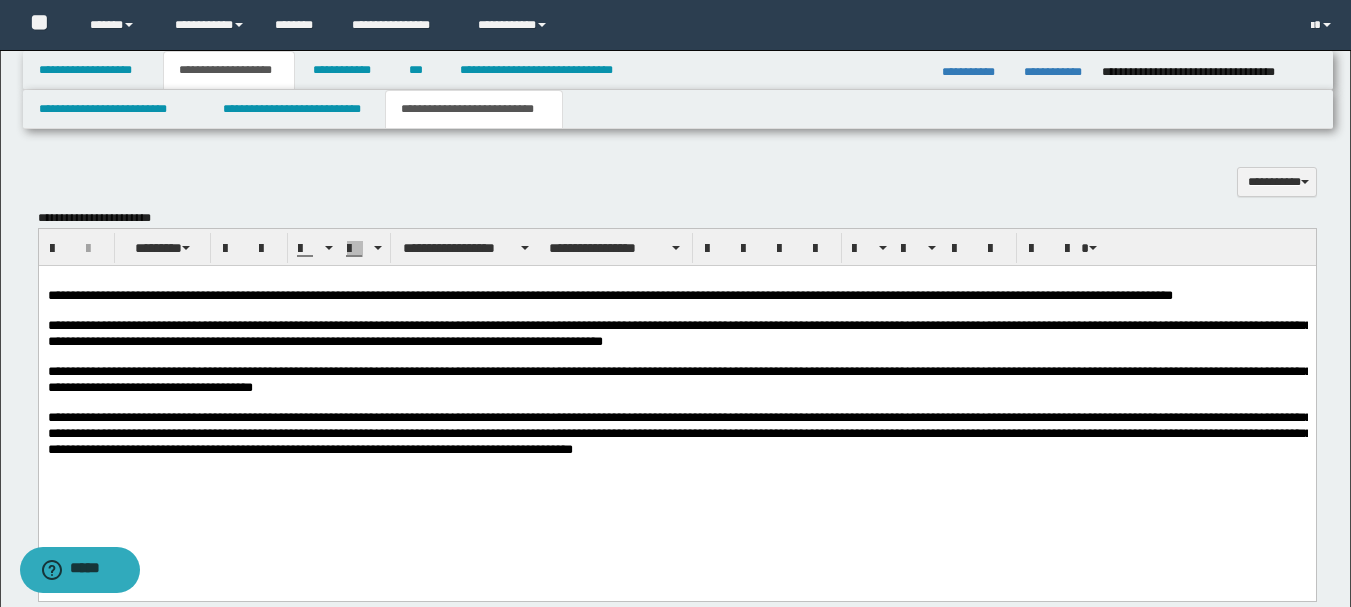 click on "**********" at bounding box center (609, 295) 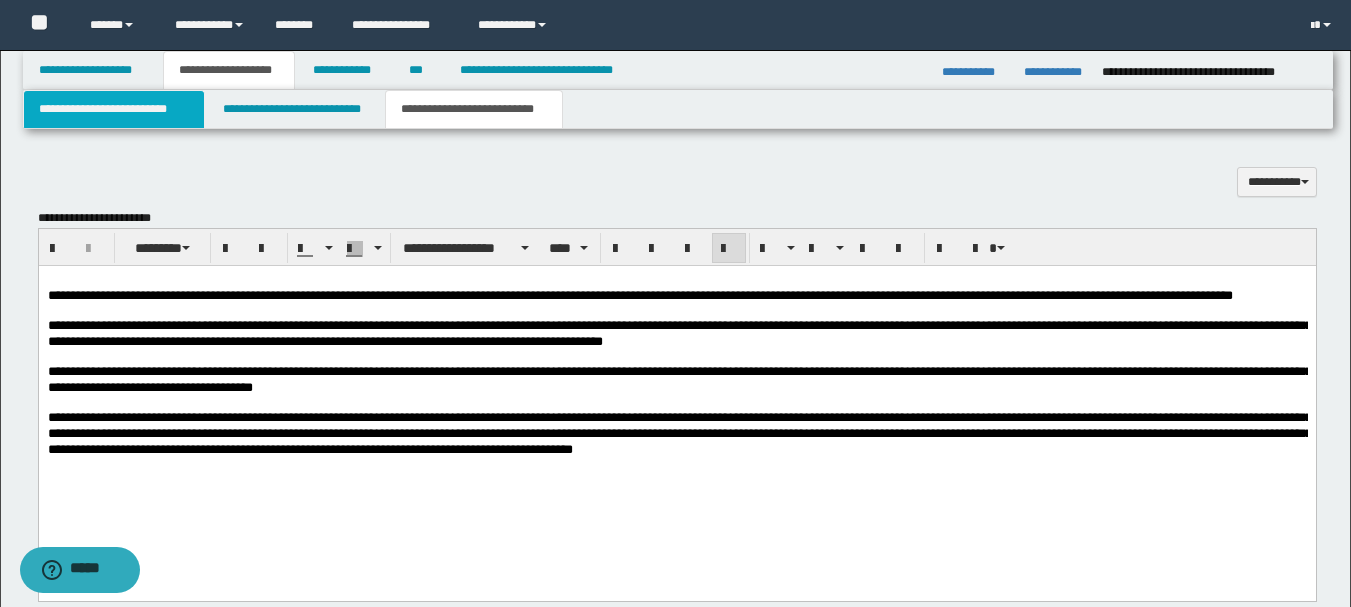 click on "**********" at bounding box center (114, 109) 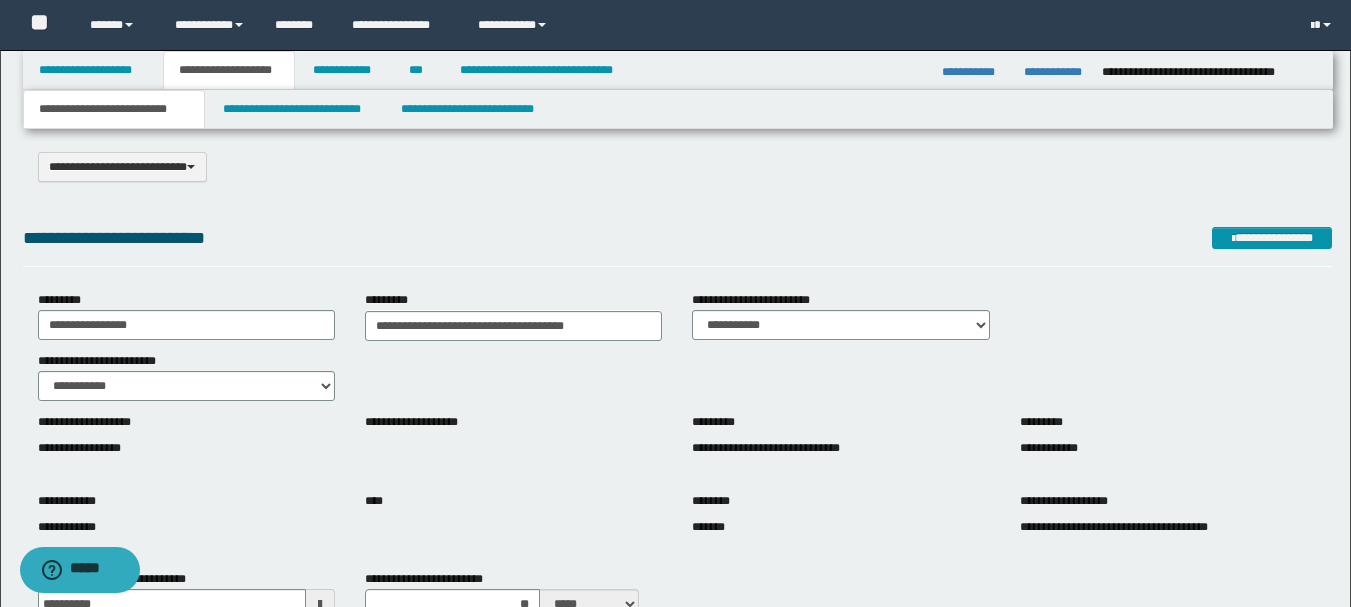 scroll, scrollTop: 0, scrollLeft: 0, axis: both 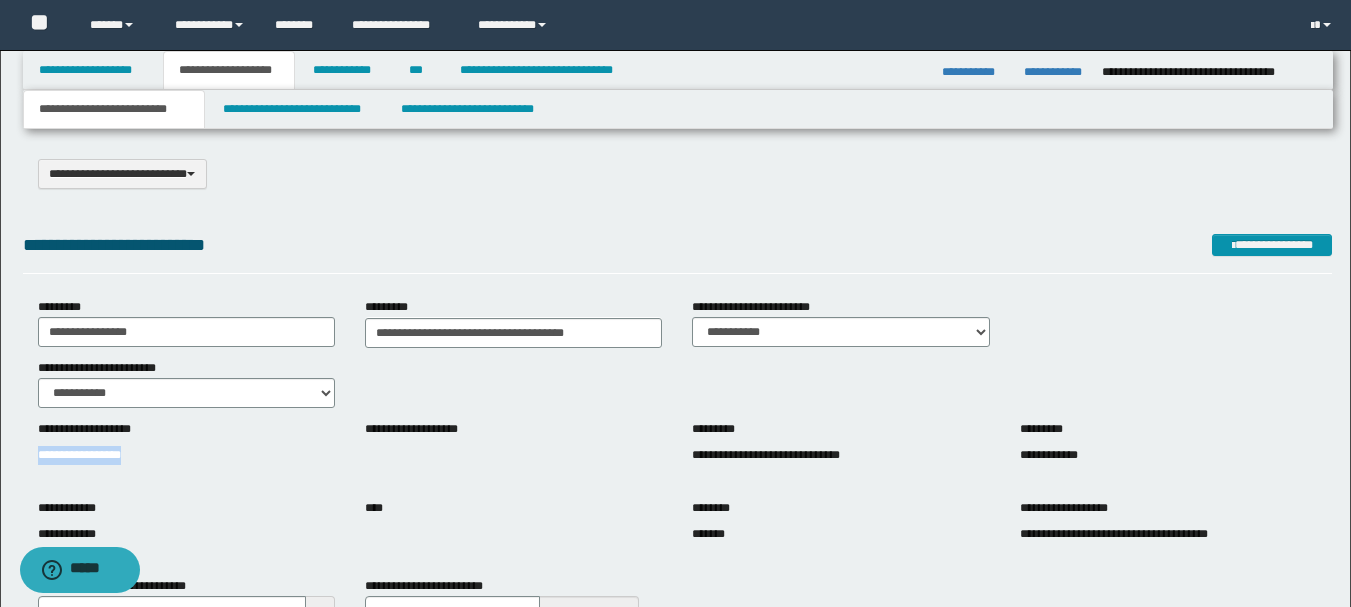 drag, startPoint x: 133, startPoint y: 455, endPoint x: 41, endPoint y: 444, distance: 92.65527 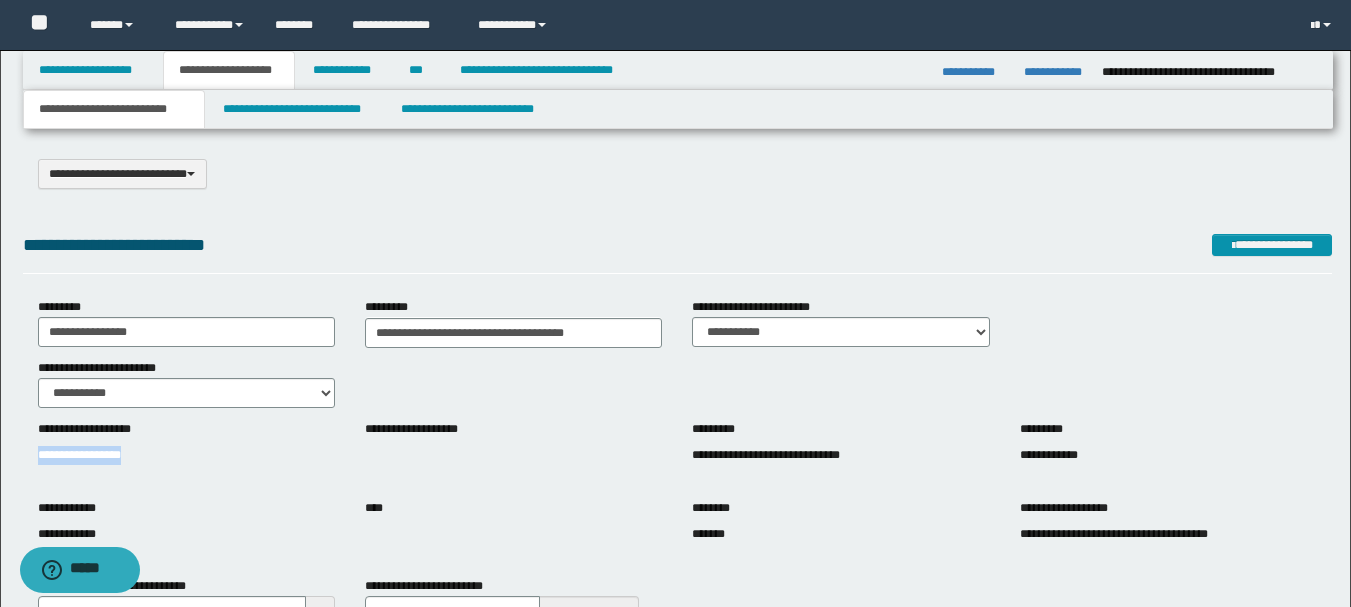 copy on "**********" 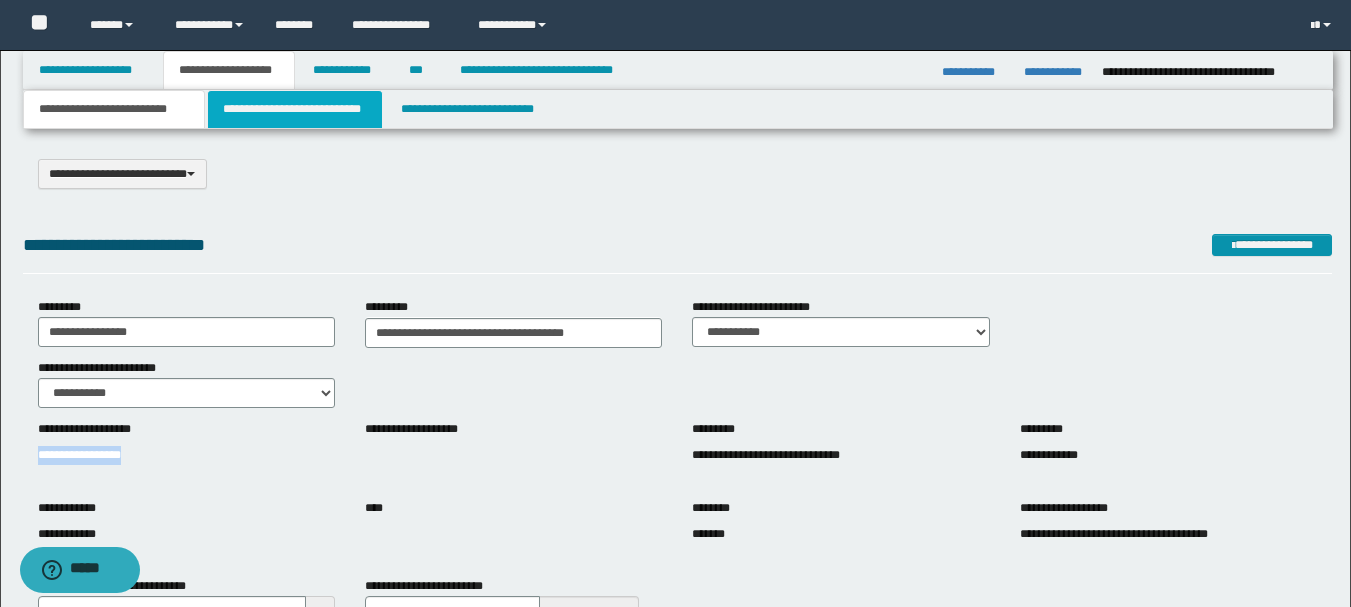 click on "**********" at bounding box center (295, 109) 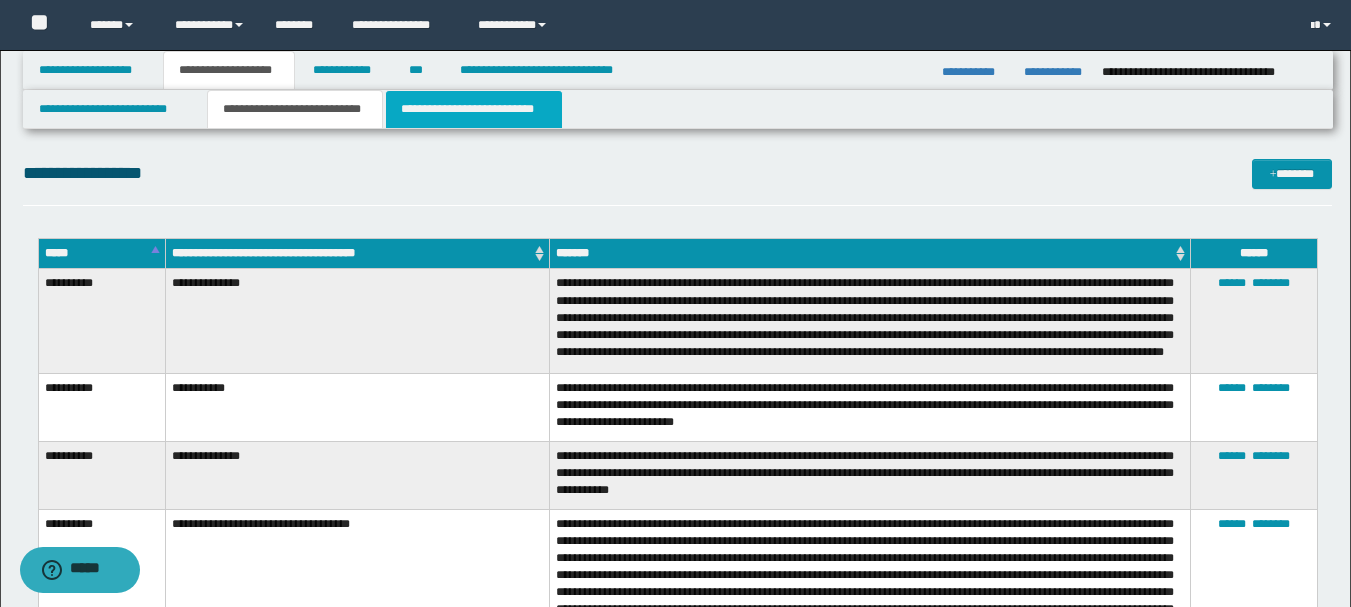 click on "**********" at bounding box center (474, 109) 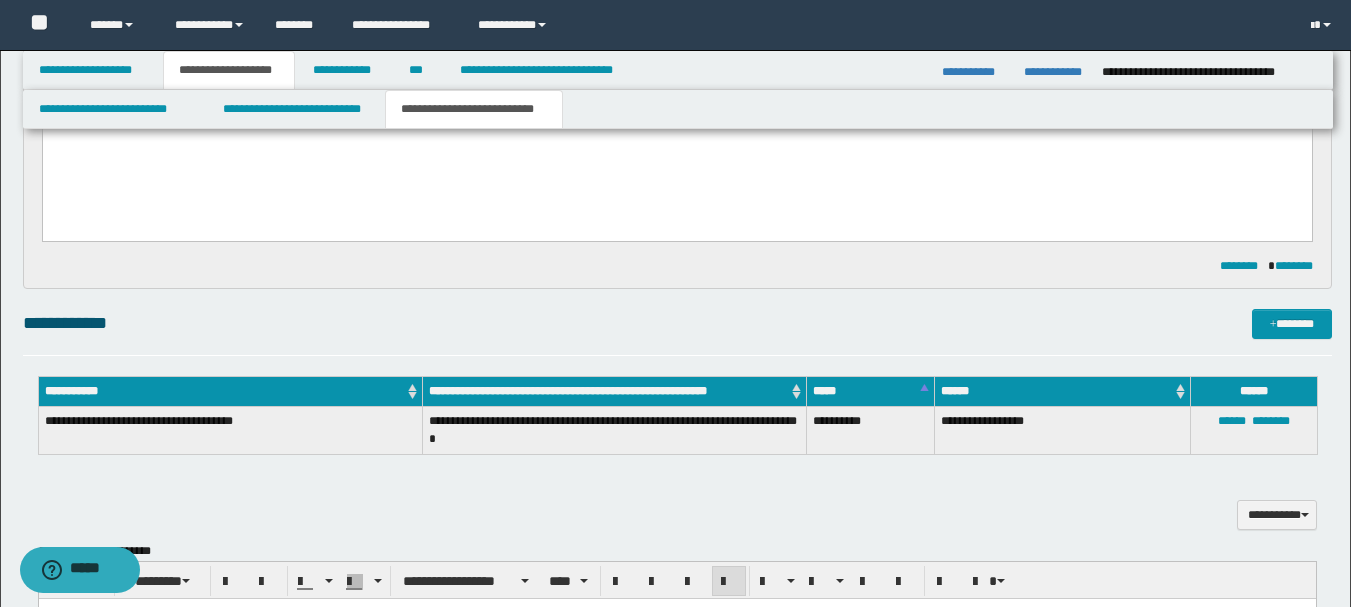 scroll, scrollTop: 800, scrollLeft: 0, axis: vertical 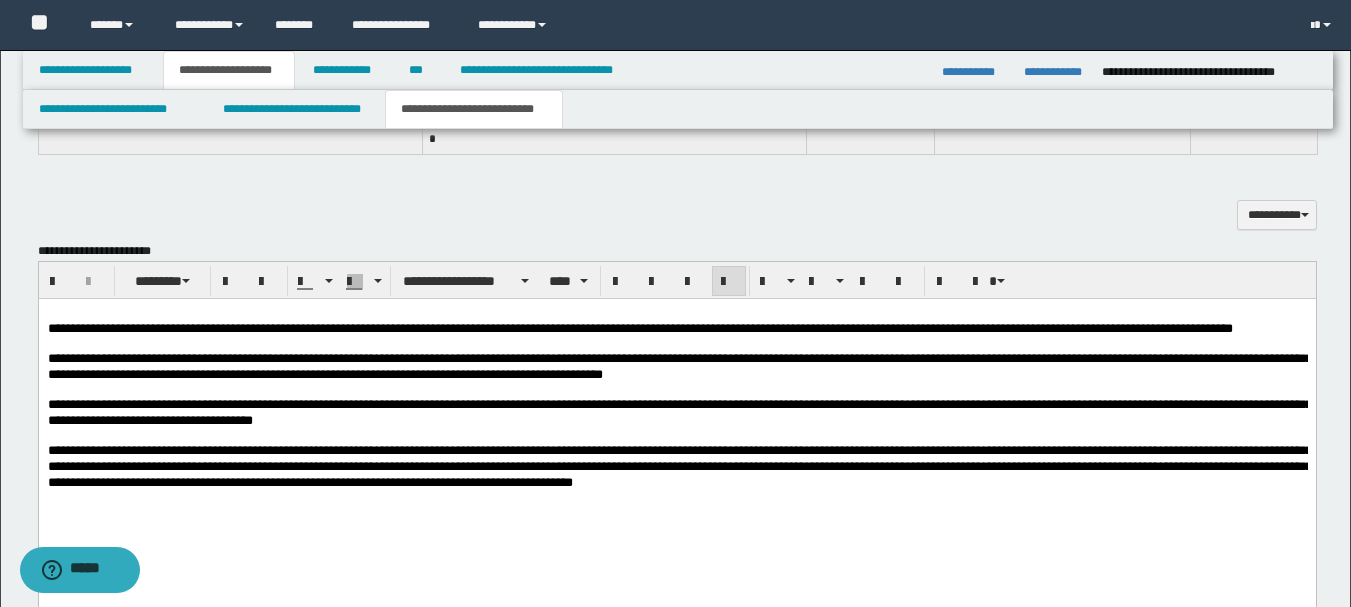 click on "**********" at bounding box center (639, 328) 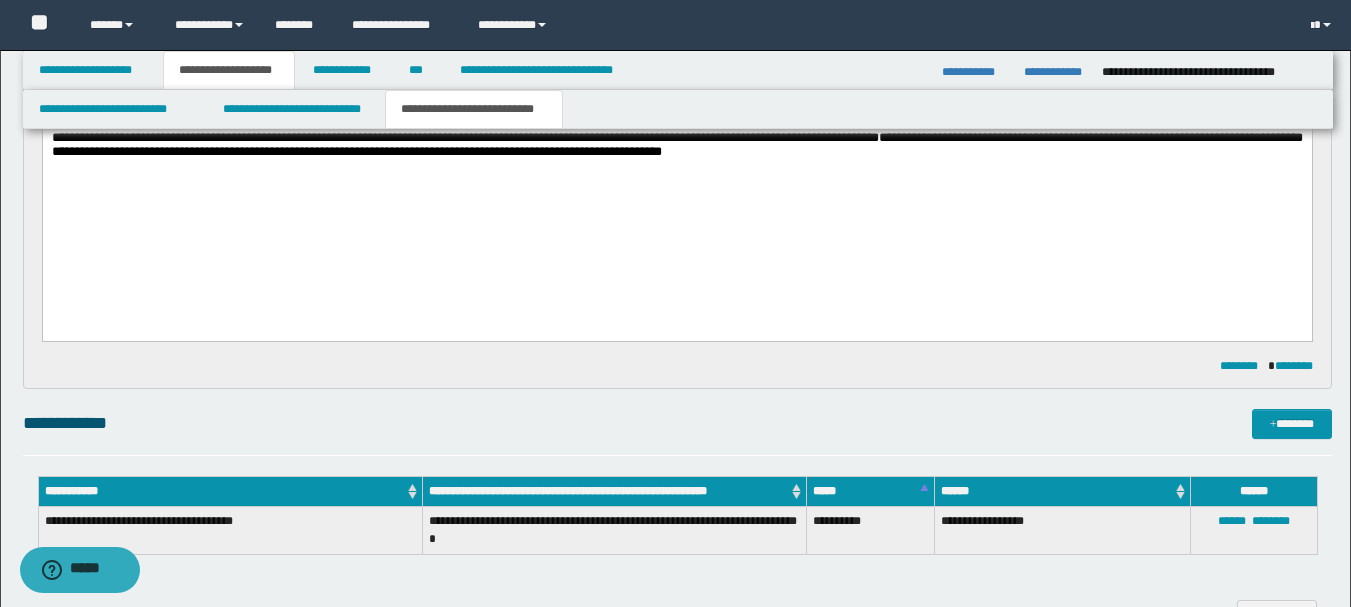 scroll, scrollTop: 200, scrollLeft: 0, axis: vertical 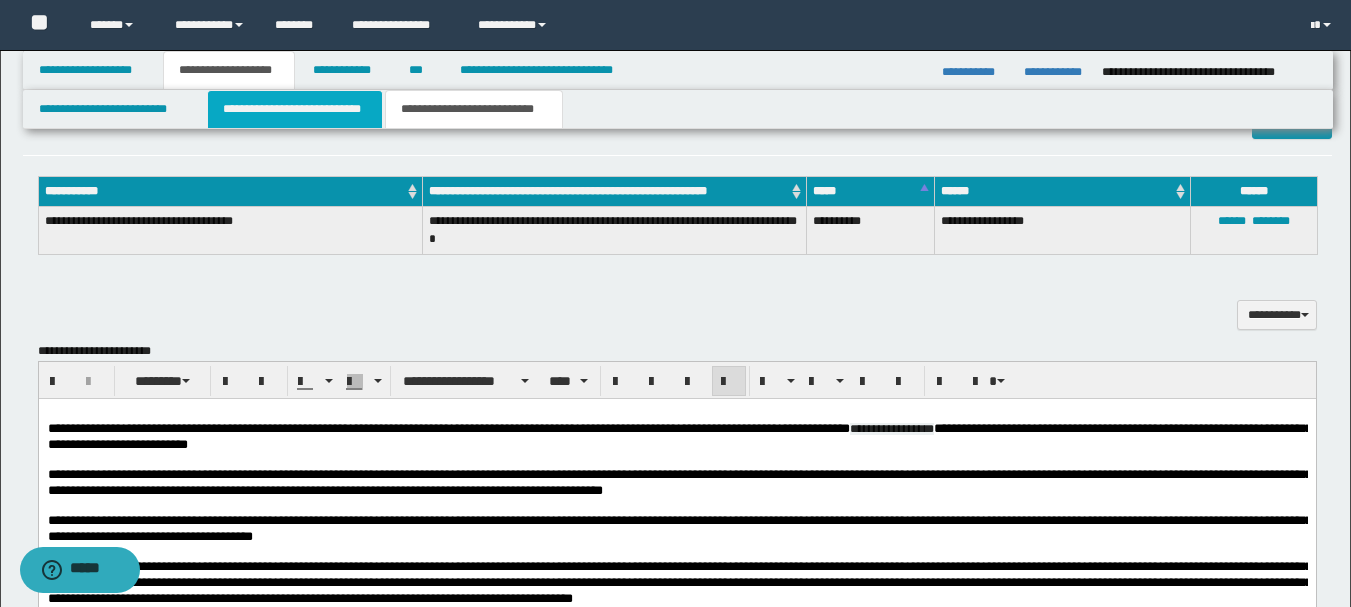 drag, startPoint x: 312, startPoint y: 115, endPoint x: 275, endPoint y: 119, distance: 37.215588 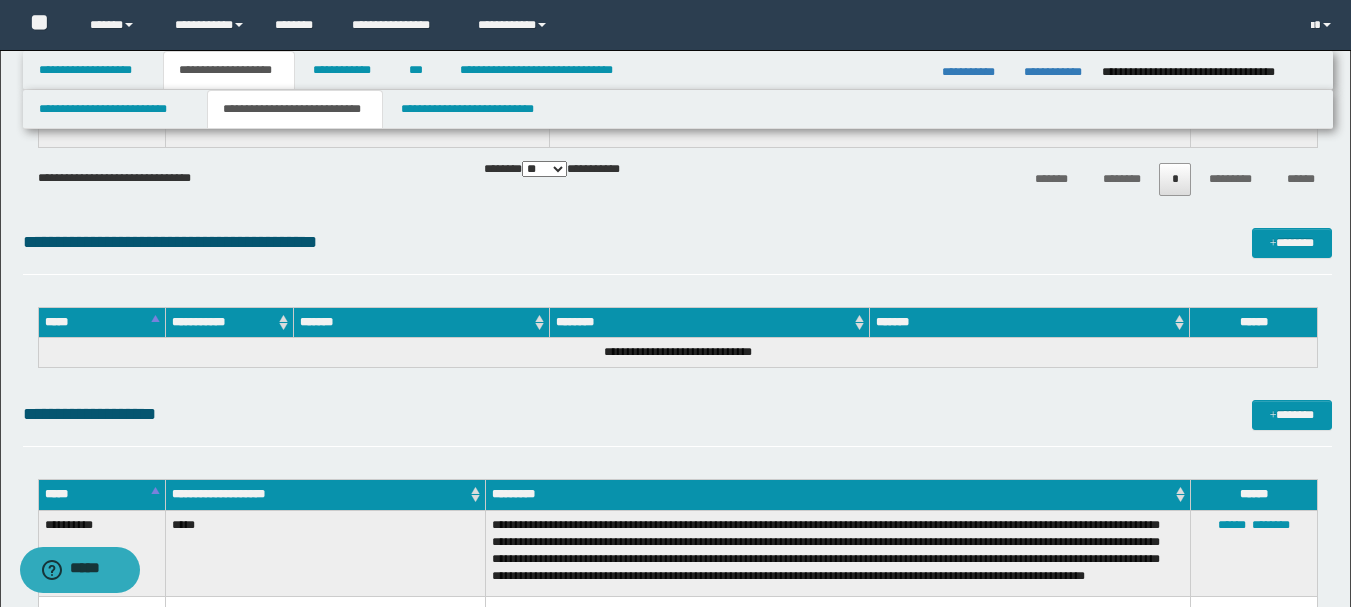 scroll, scrollTop: 1300, scrollLeft: 0, axis: vertical 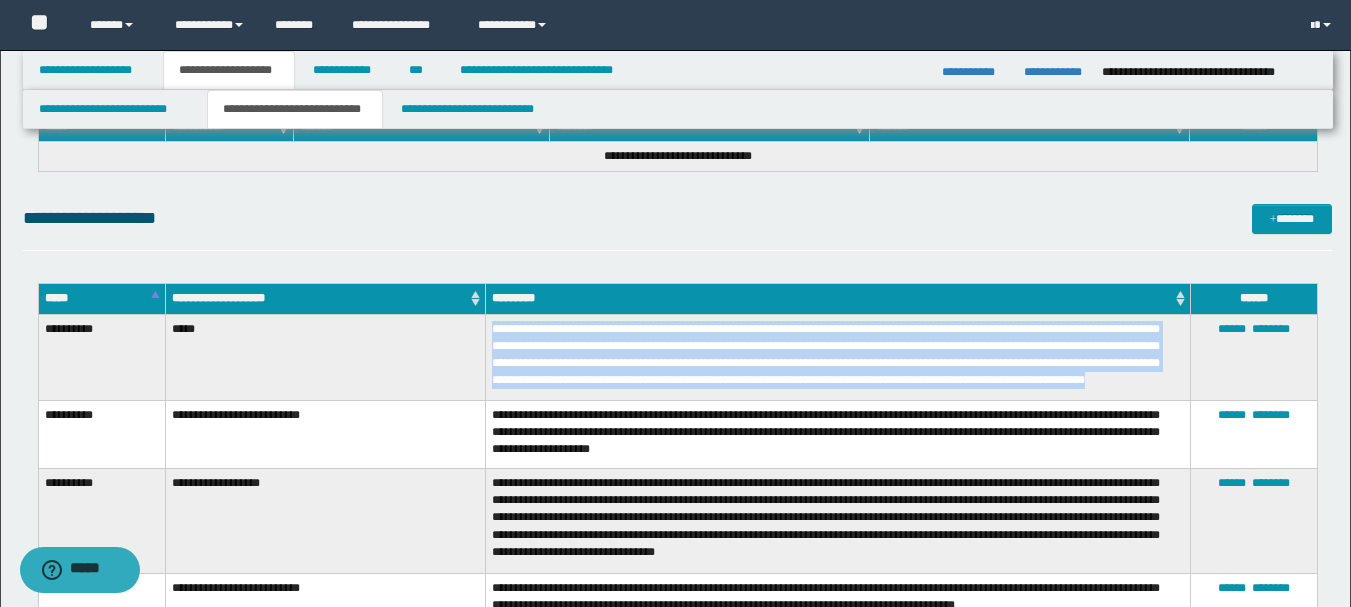 drag, startPoint x: 489, startPoint y: 332, endPoint x: 666, endPoint y: 400, distance: 189.61276 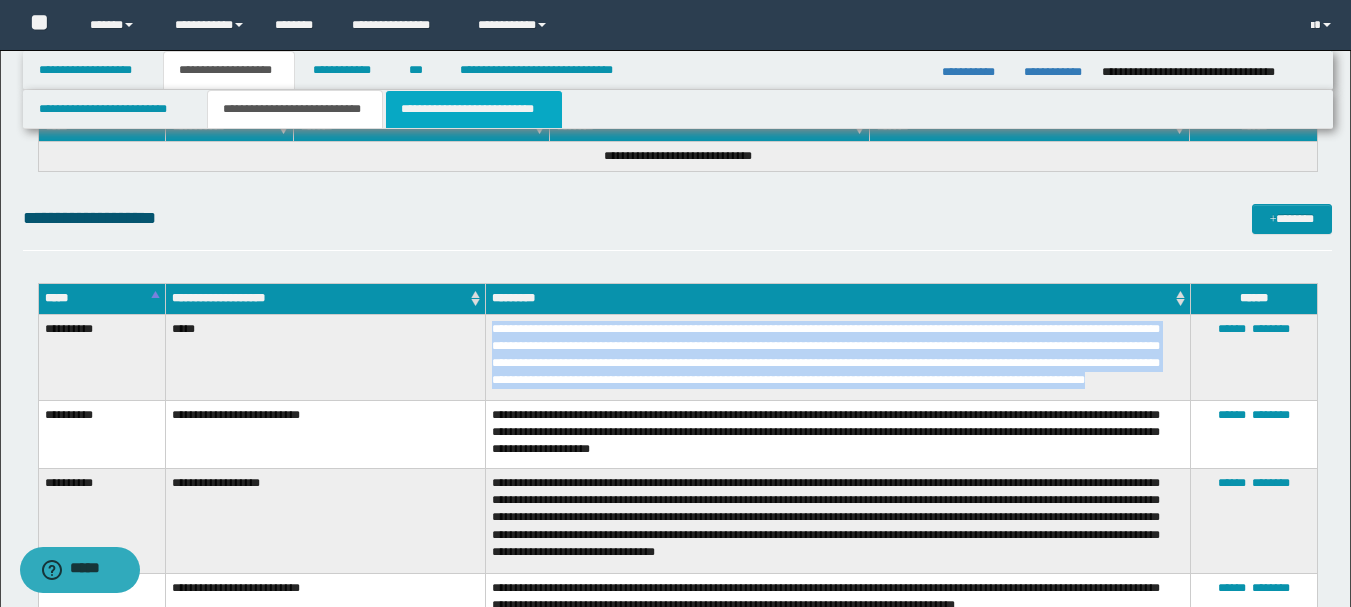 click on "**********" at bounding box center (474, 109) 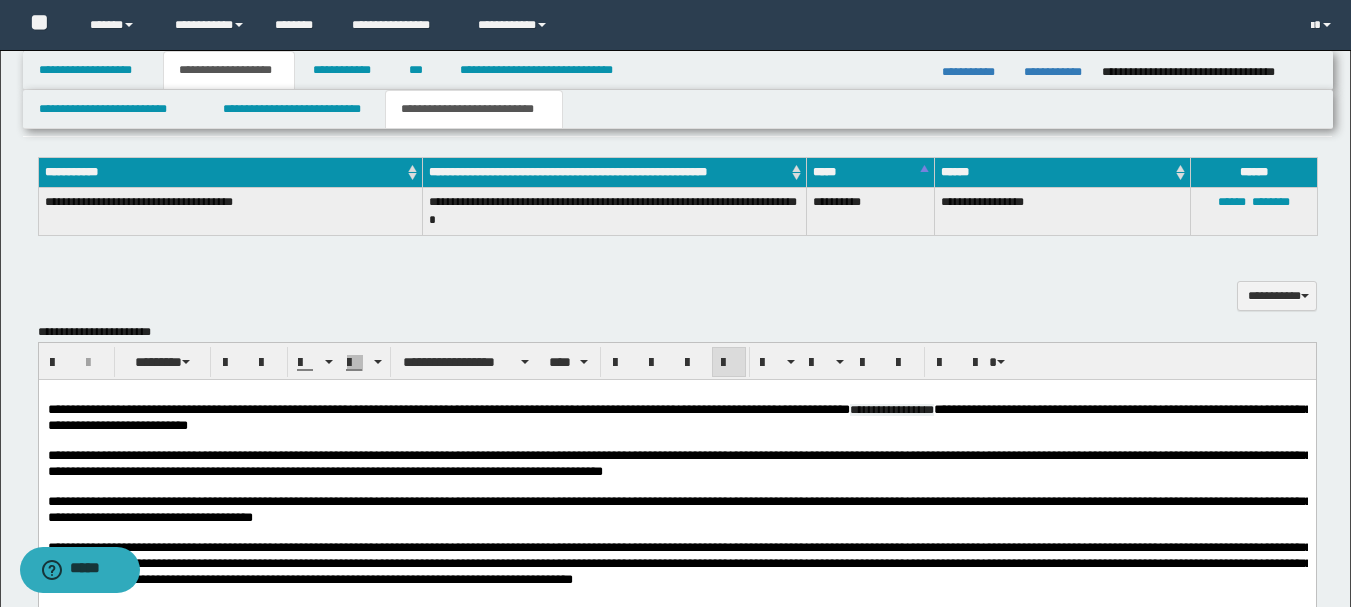 scroll, scrollTop: 700, scrollLeft: 0, axis: vertical 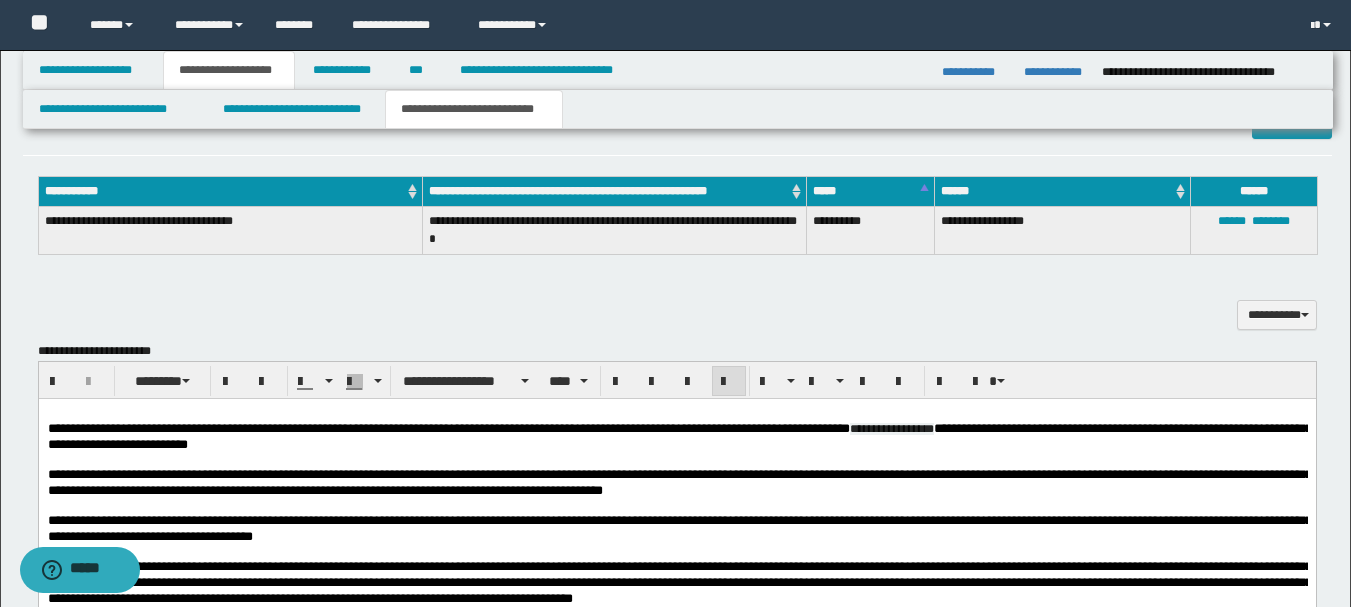 click on "**********" at bounding box center [676, 437] 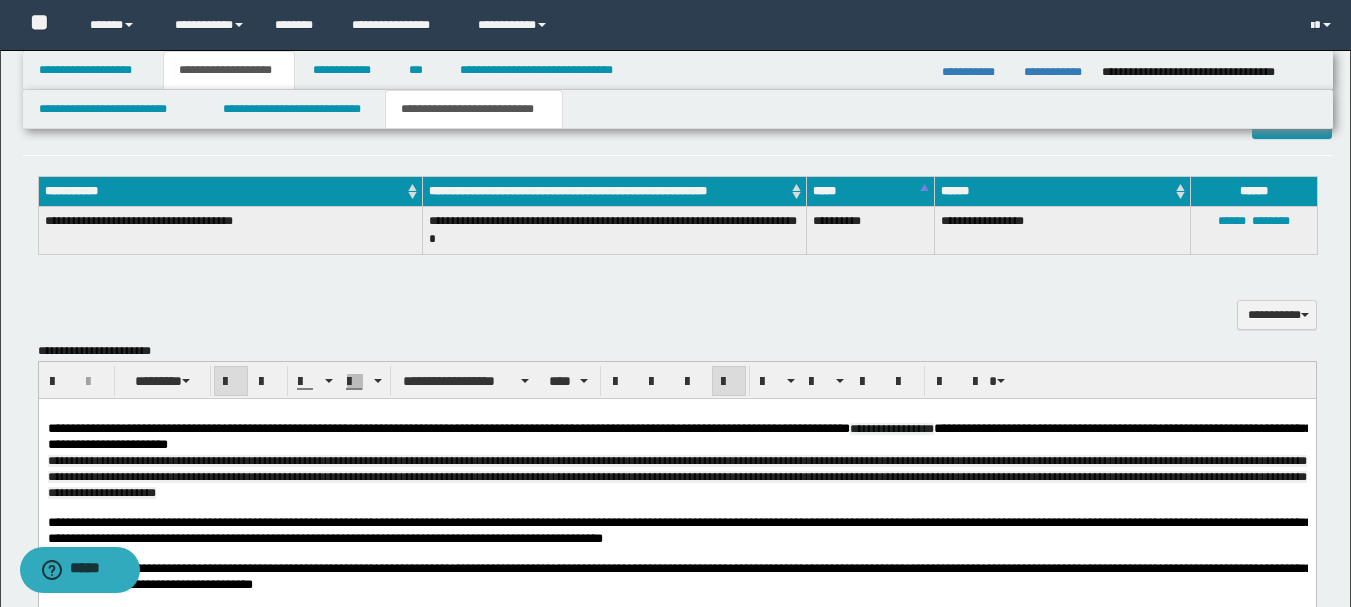 click on "**********" at bounding box center [676, 437] 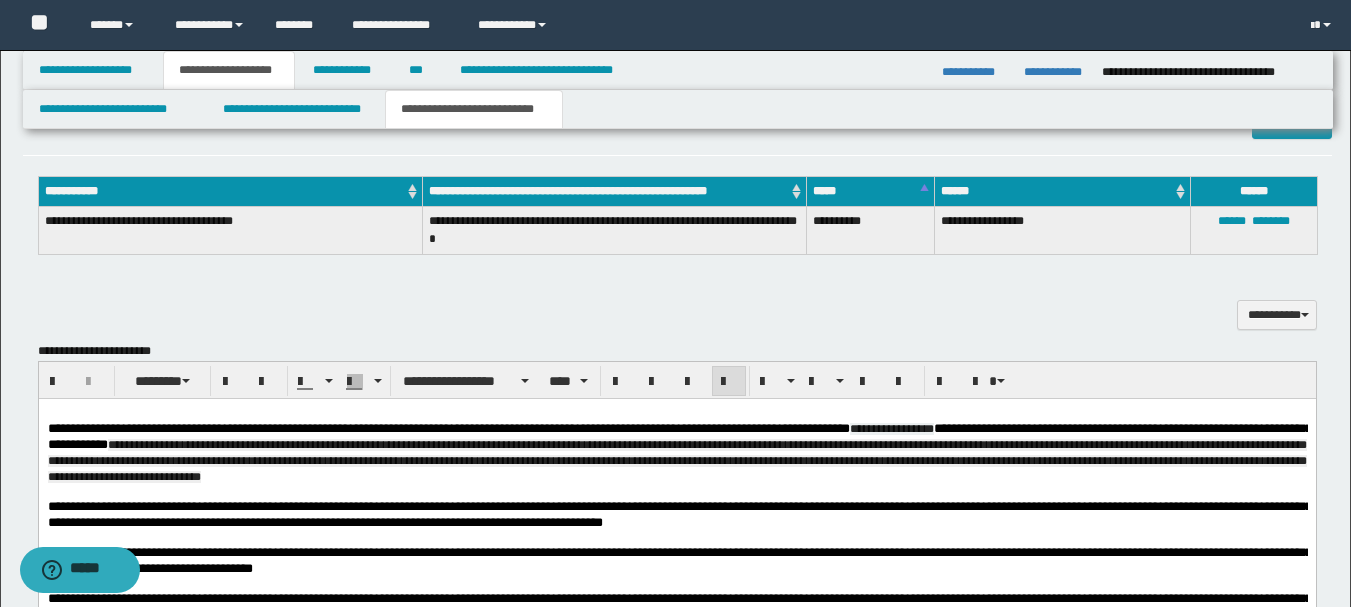 click on "**********" at bounding box center [679, 436] 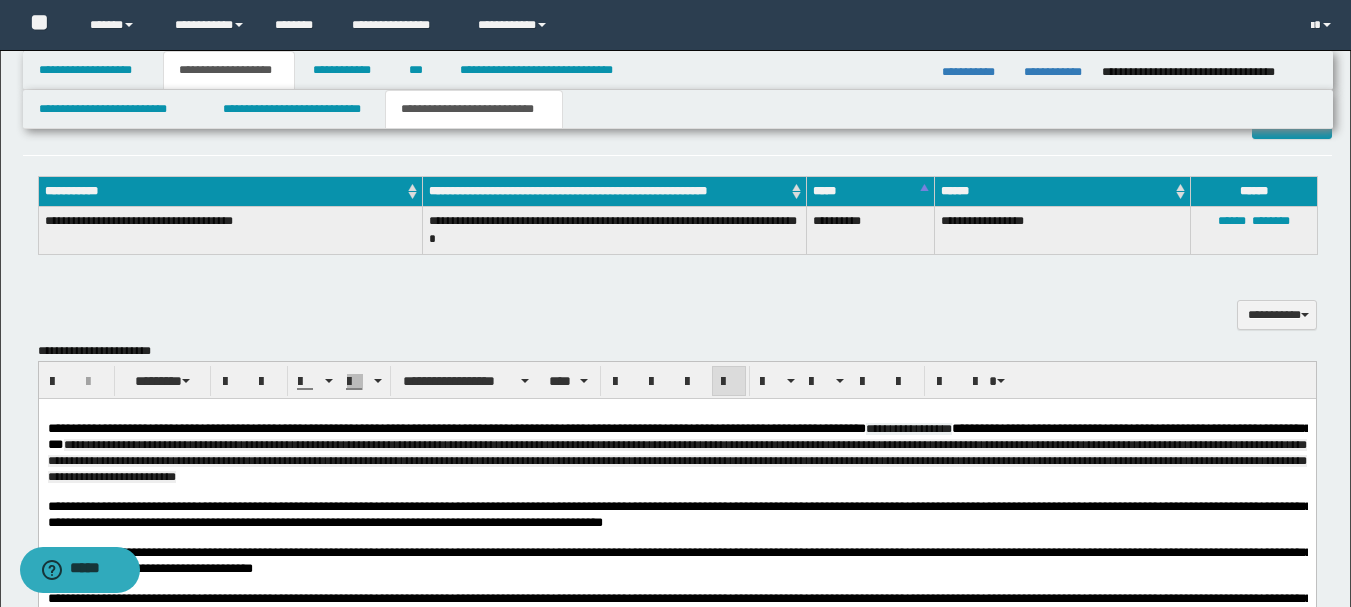 click at bounding box center (676, 414) 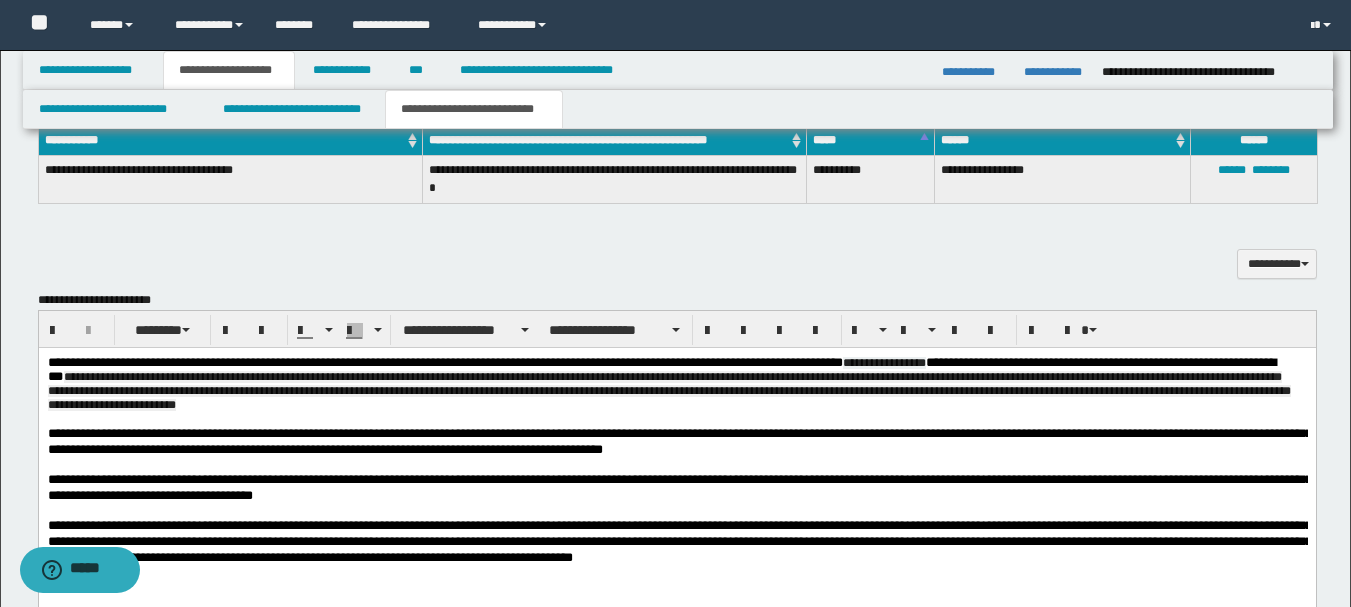 scroll, scrollTop: 800, scrollLeft: 0, axis: vertical 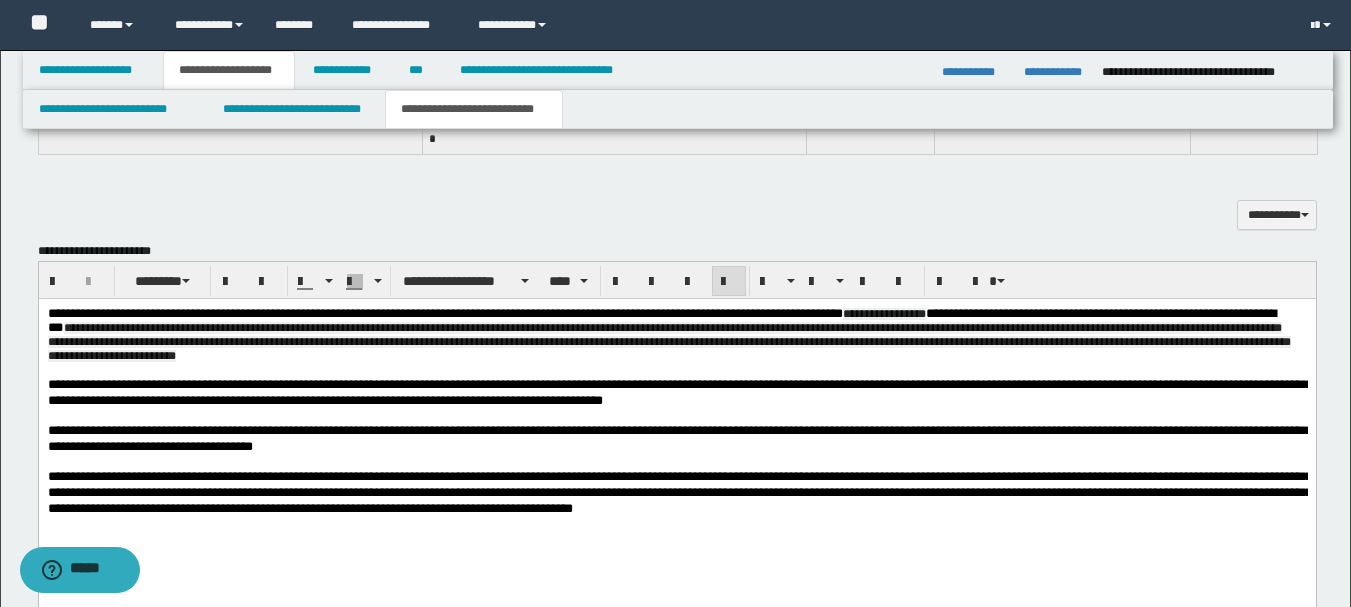 click on "**********" at bounding box center (679, 392) 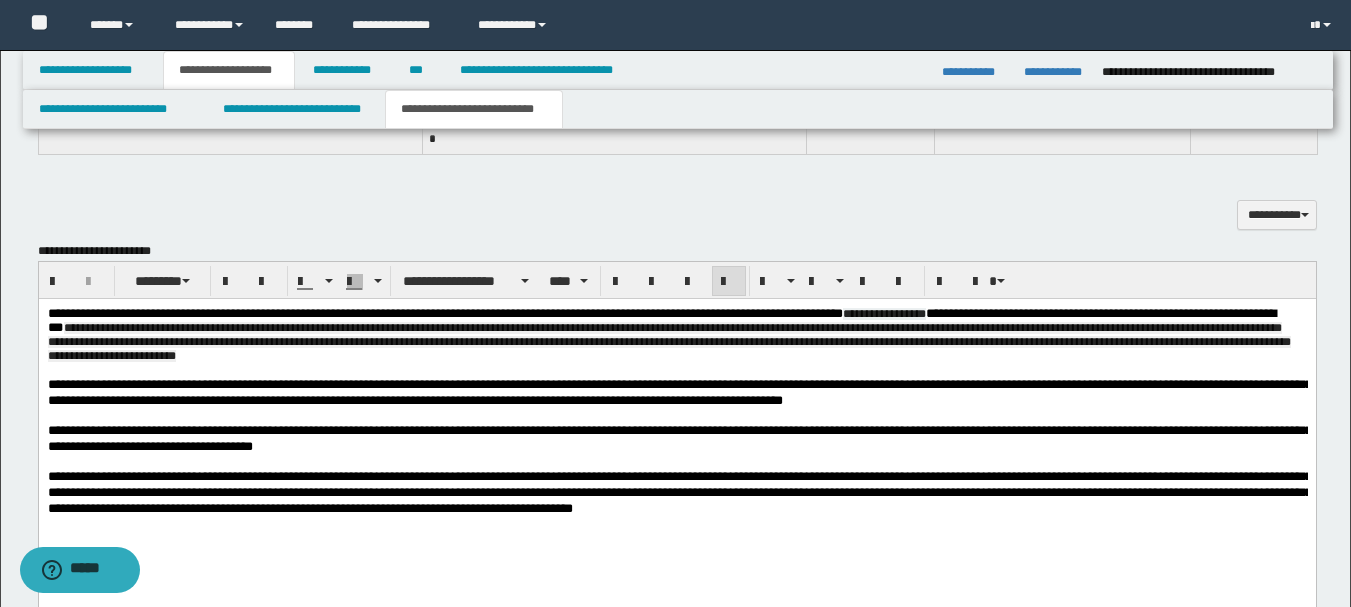 click on "**********" at bounding box center (679, 392) 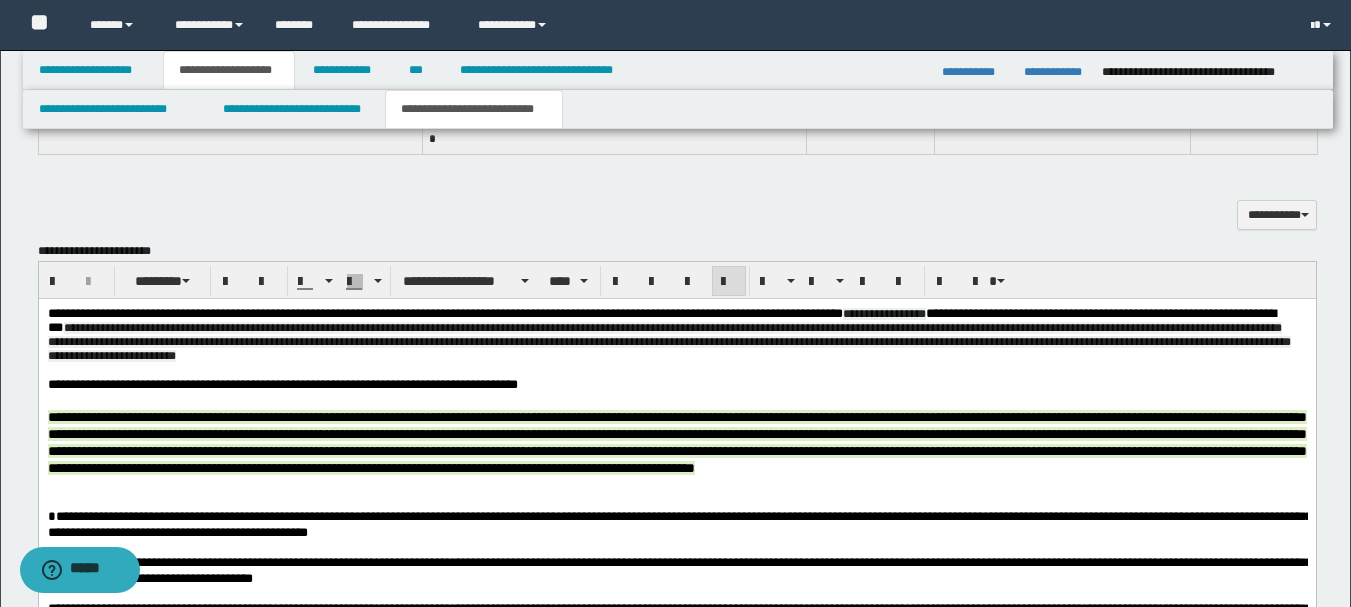 click on "**********" at bounding box center (676, 442) 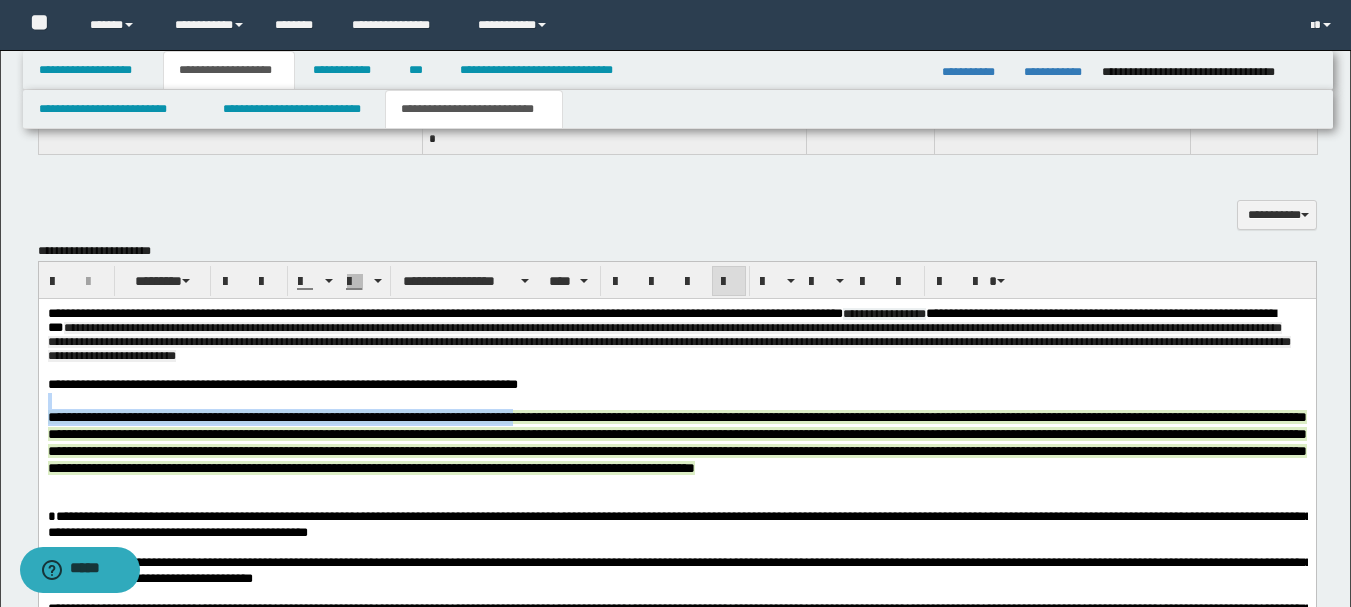 drag, startPoint x: 668, startPoint y: 429, endPoint x: 80, endPoint y: 416, distance: 588.1437 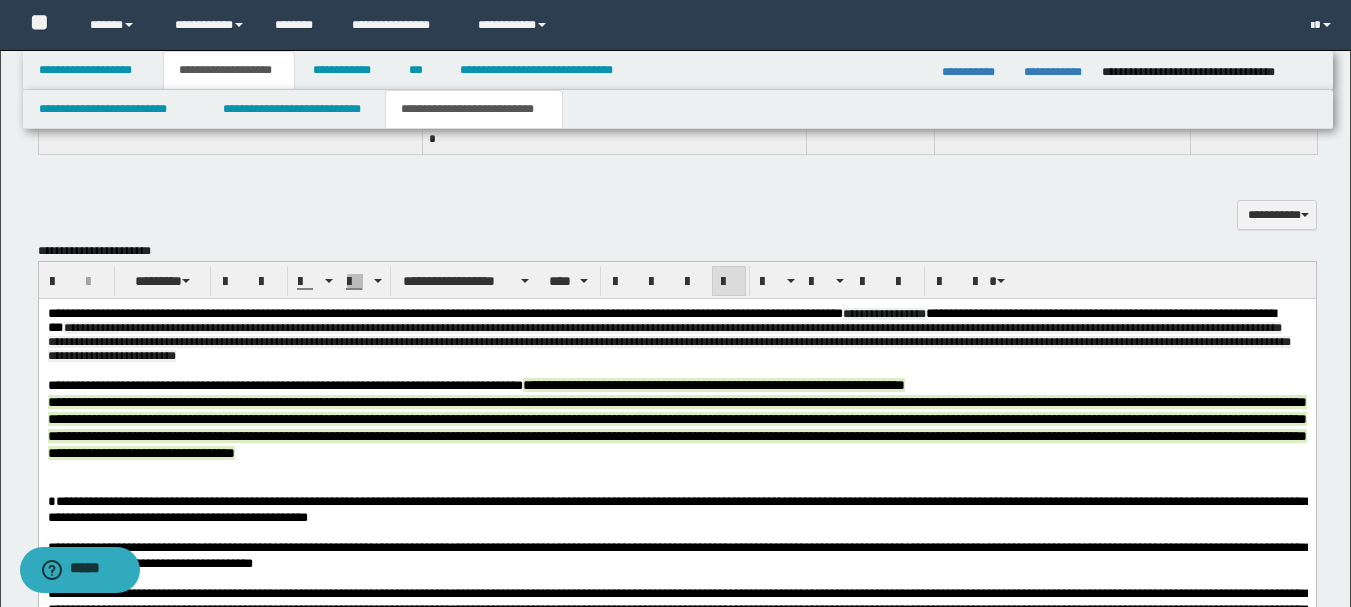 click on "**********" at bounding box center (475, 385) 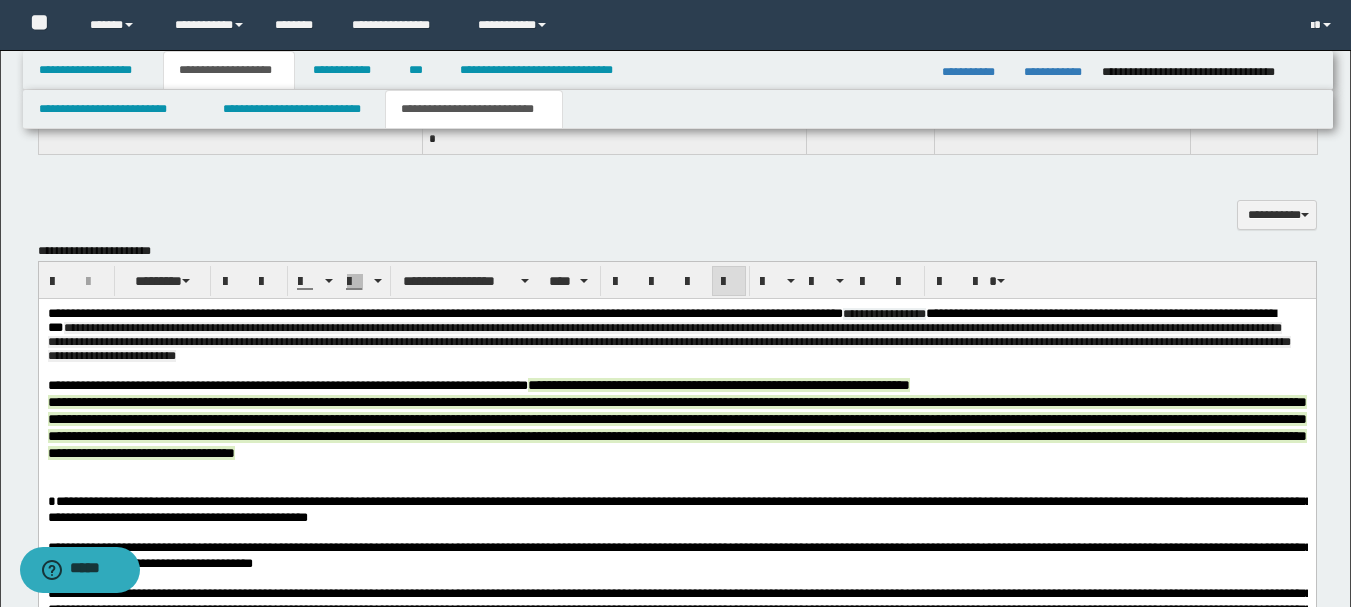 click on "**********" at bounding box center (676, 385) 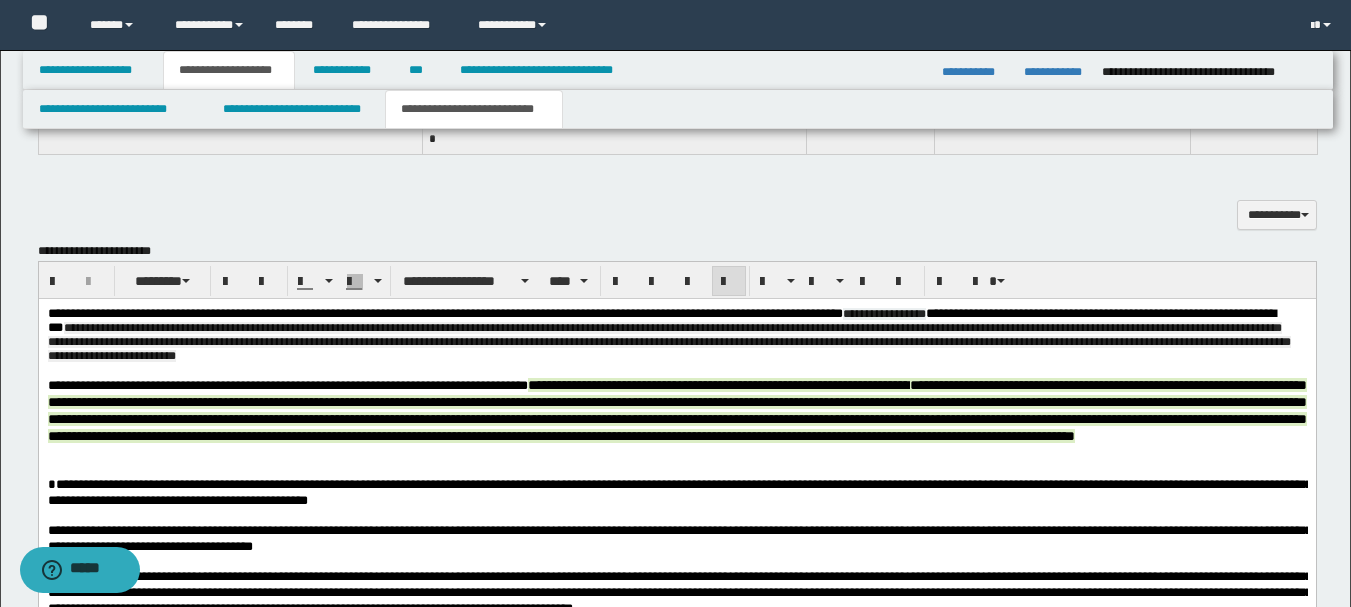 click on "**********" at bounding box center [676, 410] 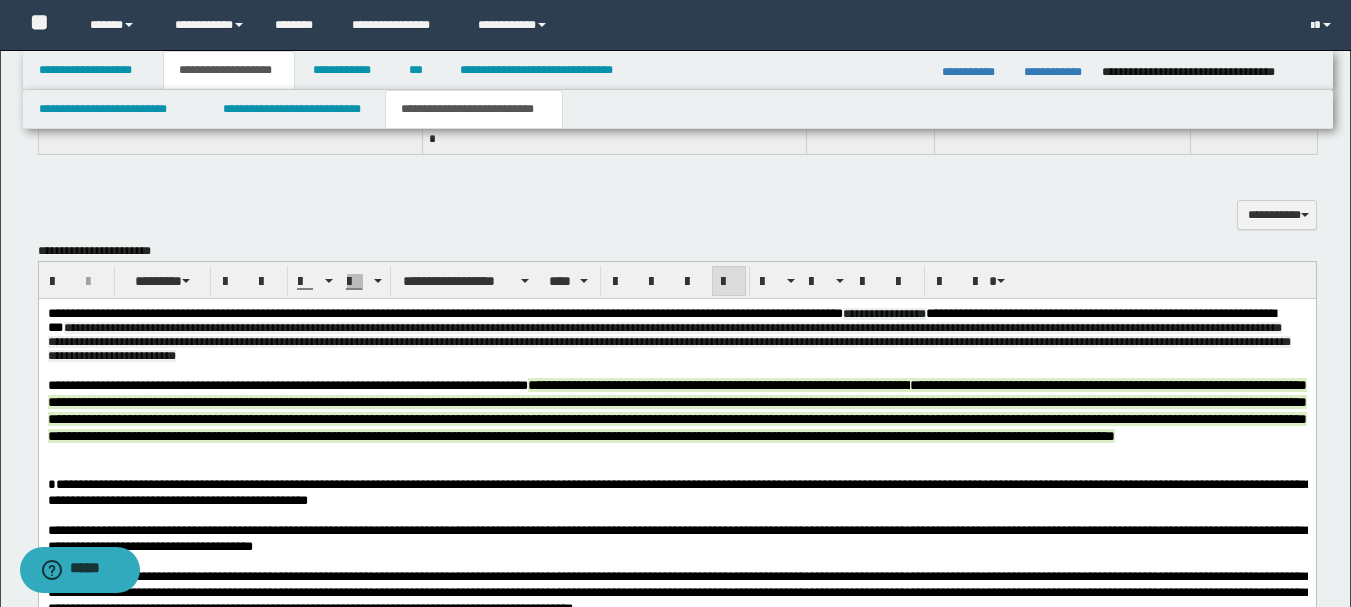 click on "**********" at bounding box center (676, 410) 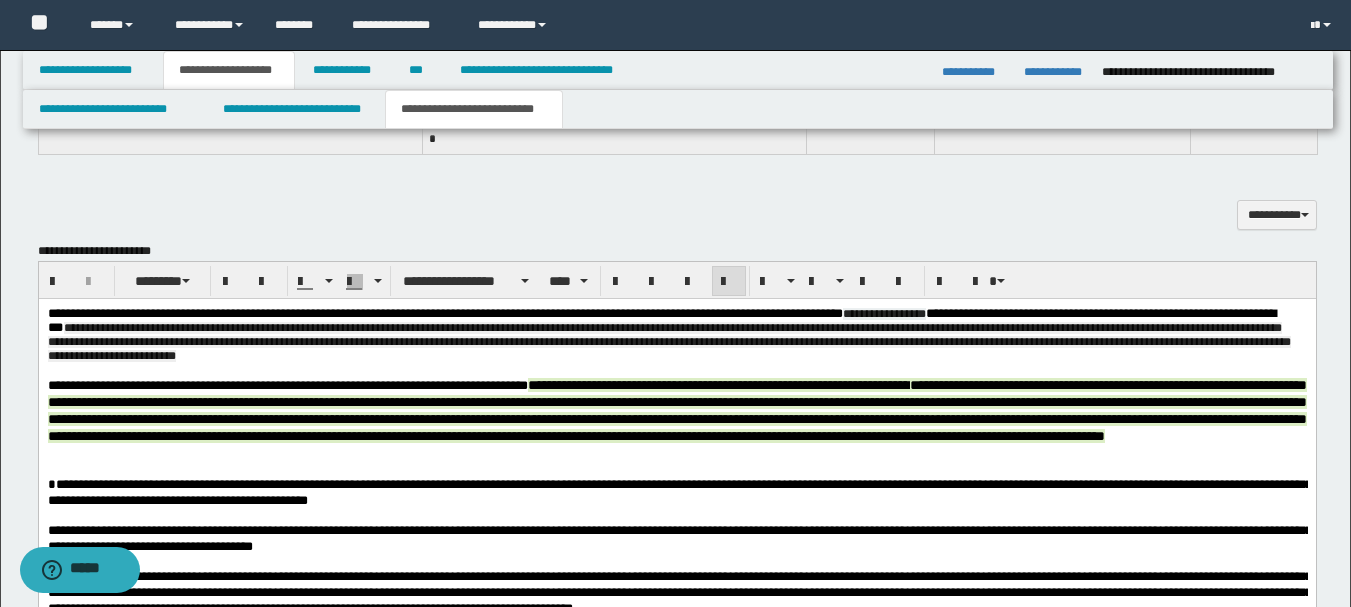 click on "**********" at bounding box center [676, 410] 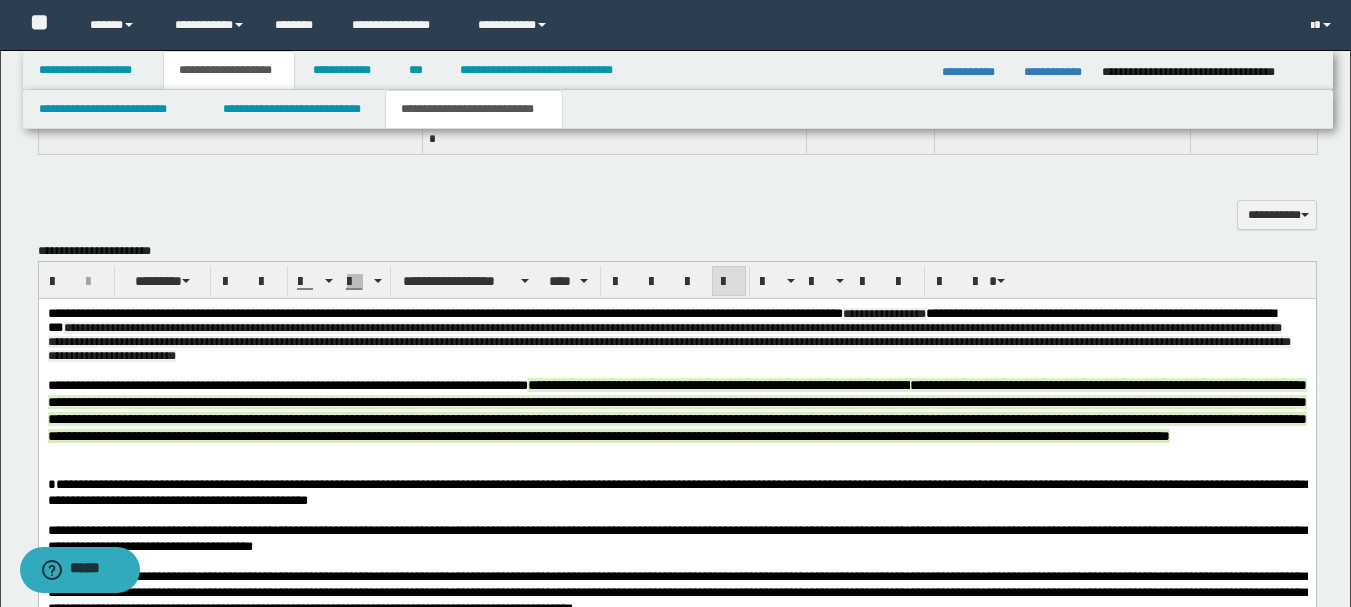 click on "**********" at bounding box center [676, 410] 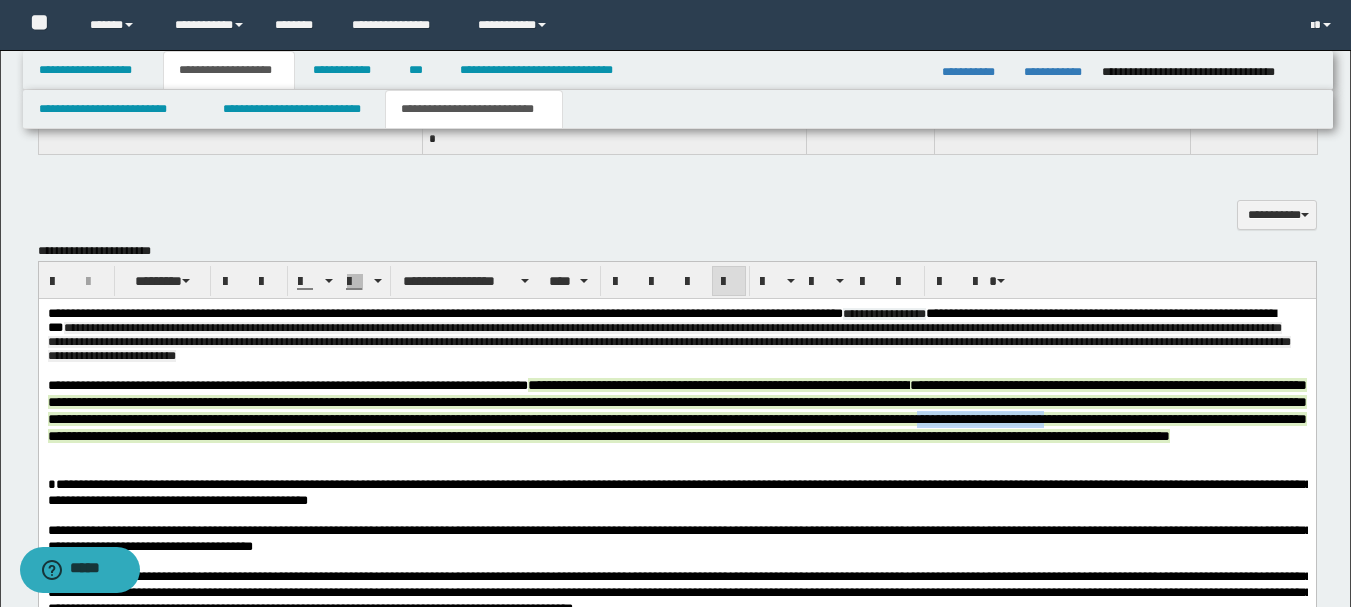 drag, startPoint x: 528, startPoint y: 445, endPoint x: 681, endPoint y: 444, distance: 153.00327 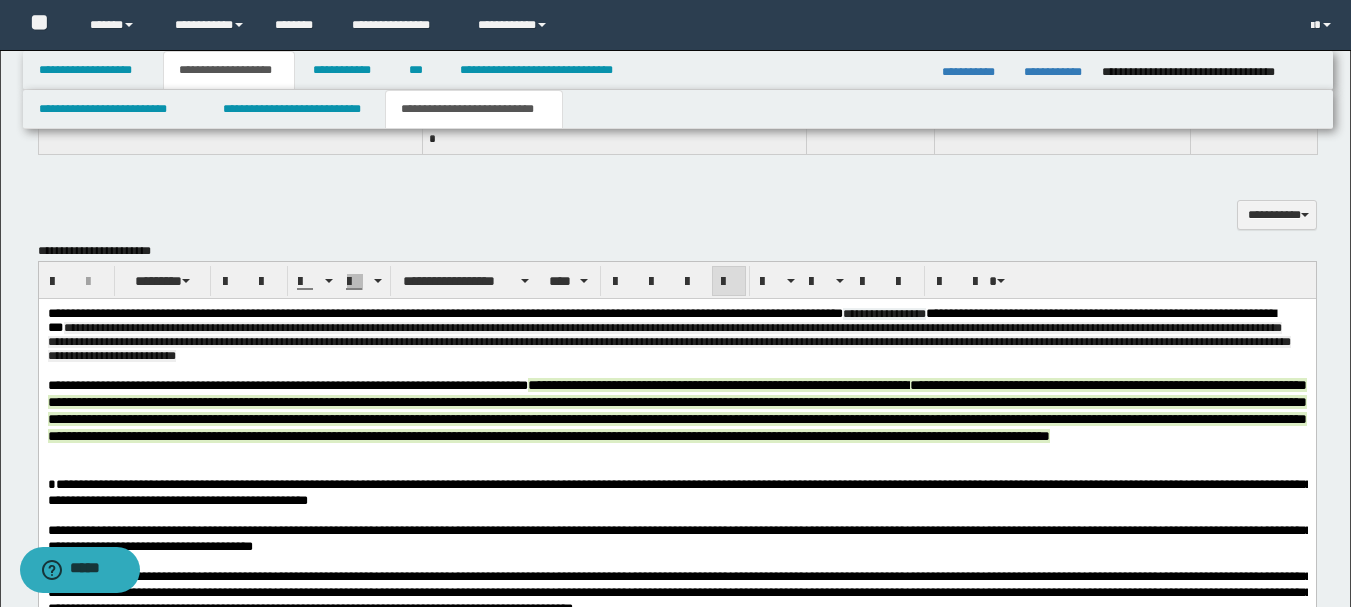 click on "**********" at bounding box center (676, 410) 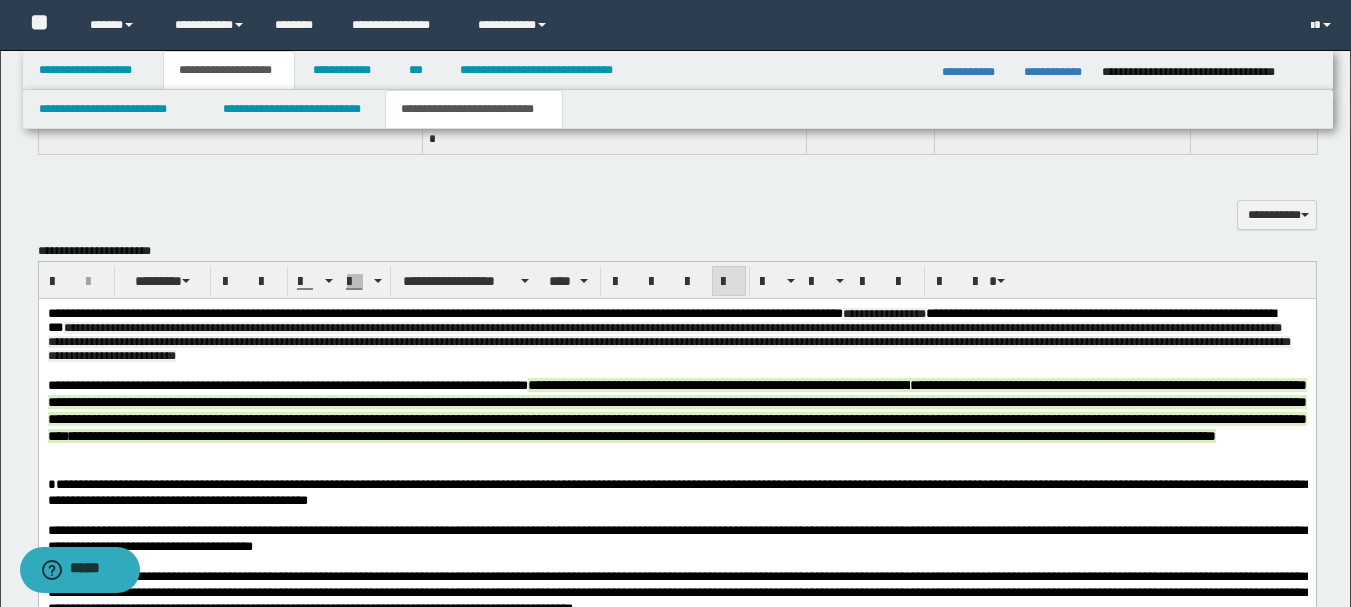 click on "**********" at bounding box center [676, 410] 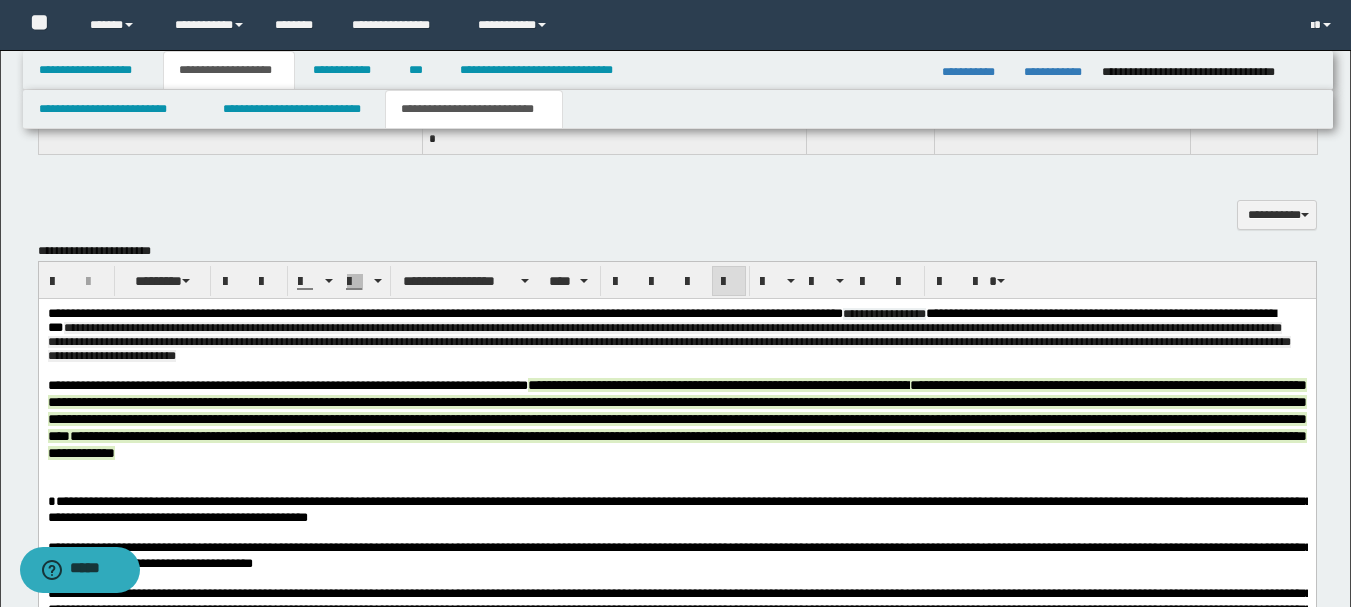 scroll, scrollTop: 900, scrollLeft: 0, axis: vertical 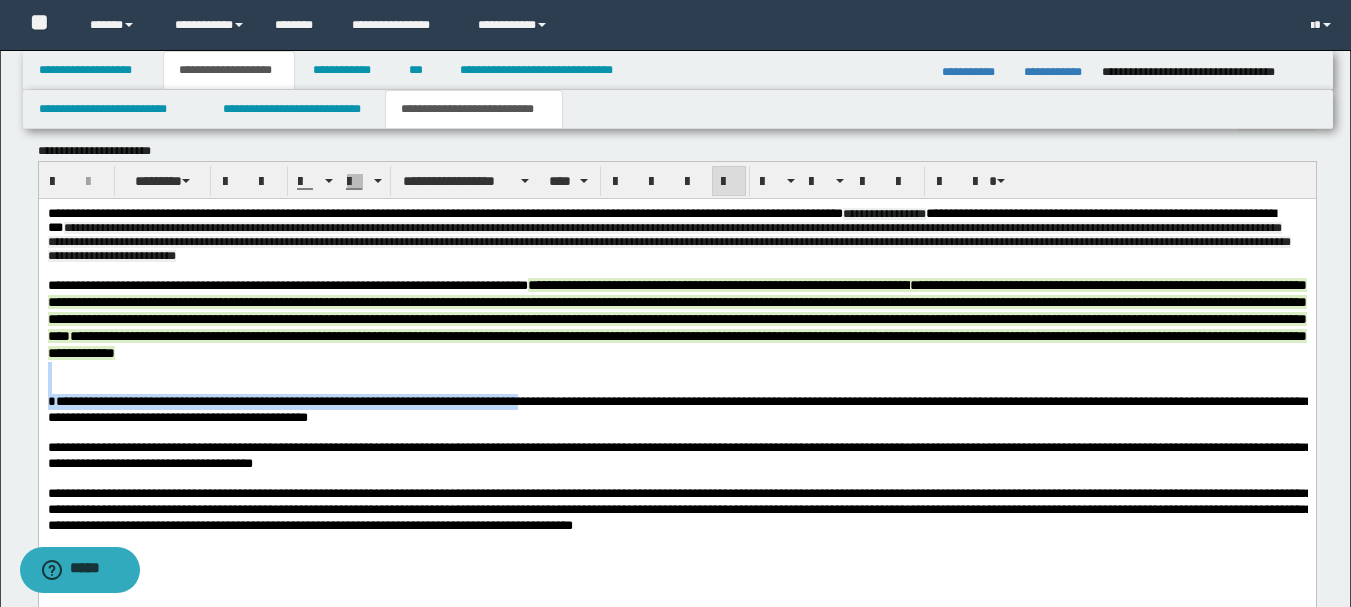 drag, startPoint x: 418, startPoint y: 401, endPoint x: 626, endPoint y: 446, distance: 212.81212 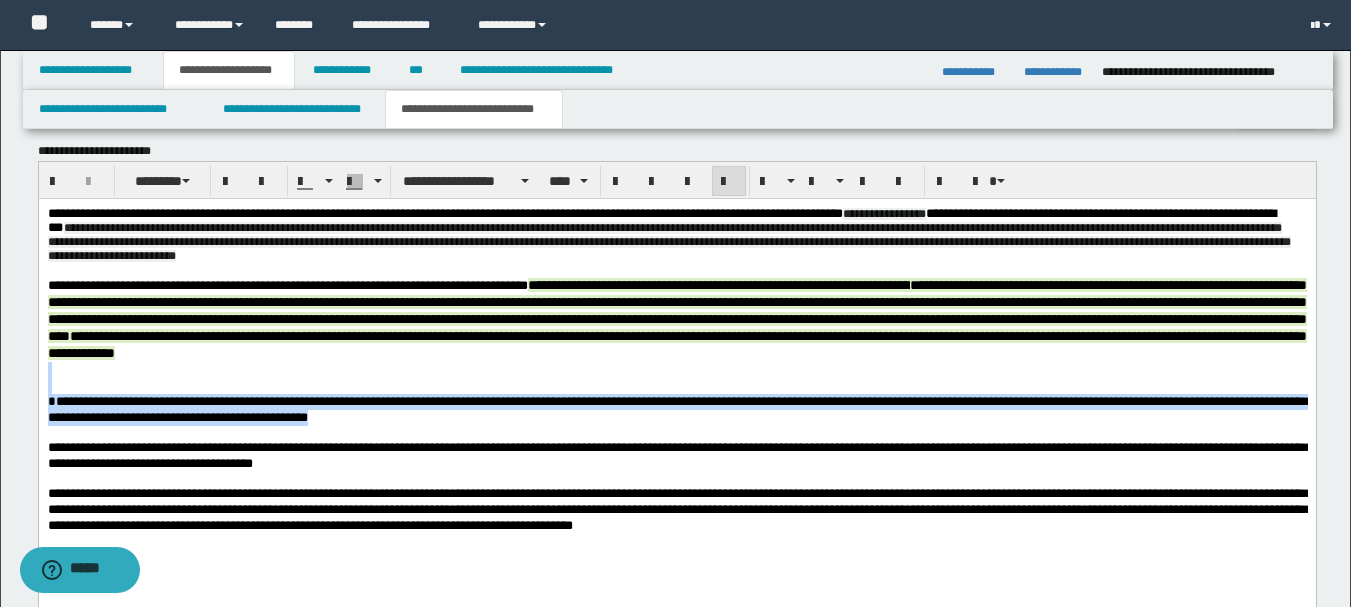 click on "**********" at bounding box center [676, 410] 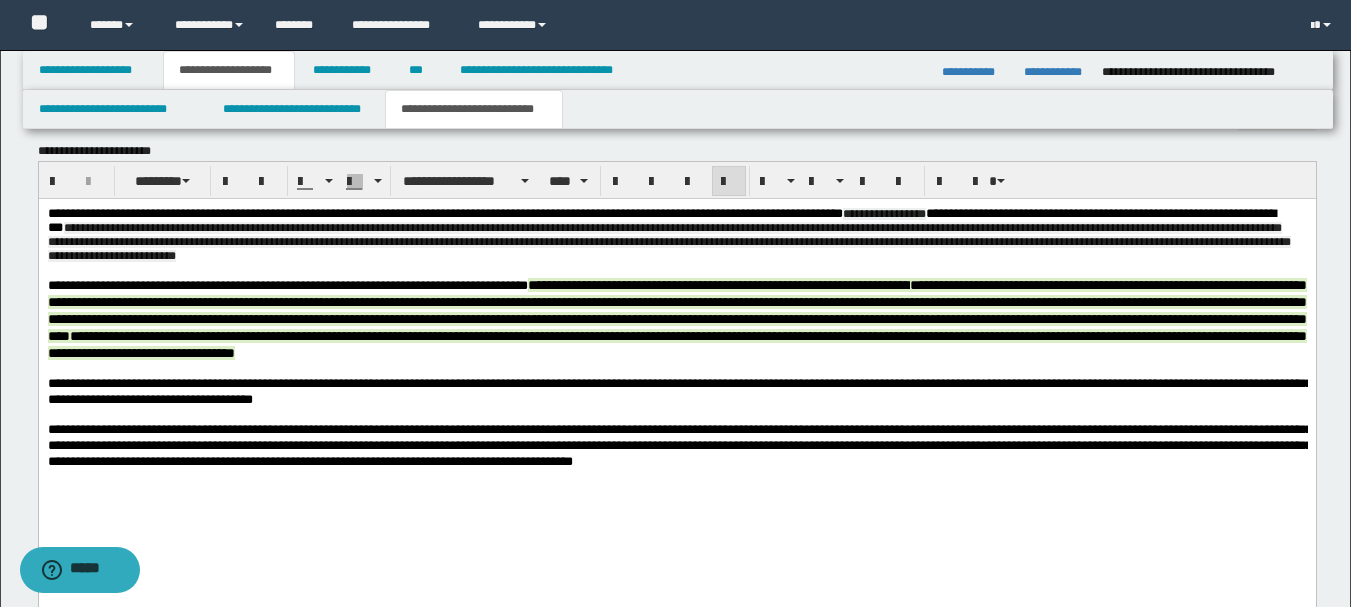 click on "**********" at bounding box center [679, 391] 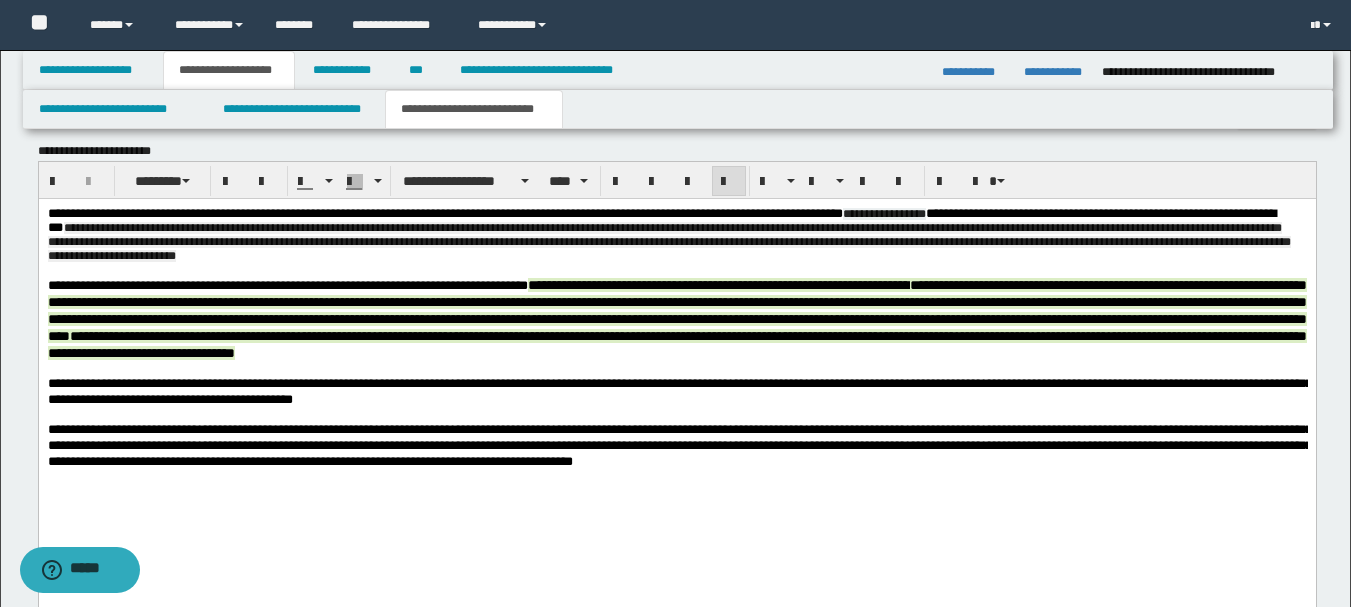scroll, scrollTop: 400, scrollLeft: 0, axis: vertical 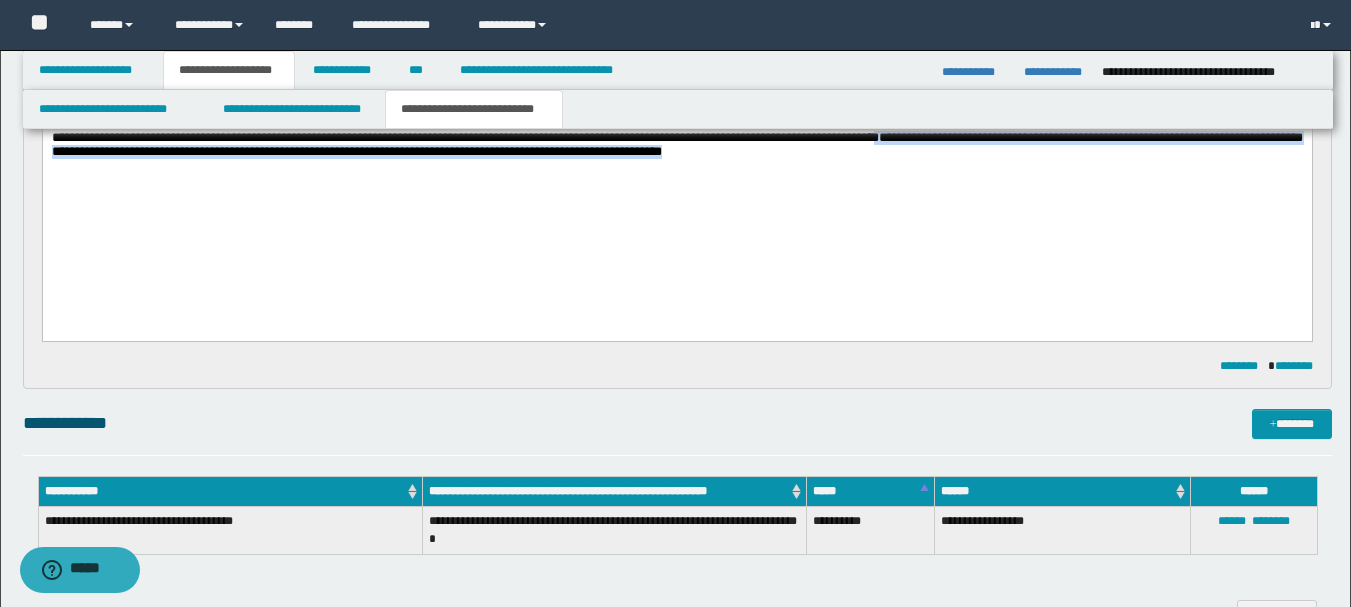 drag, startPoint x: 253, startPoint y: 196, endPoint x: 289, endPoint y: 214, distance: 40.24922 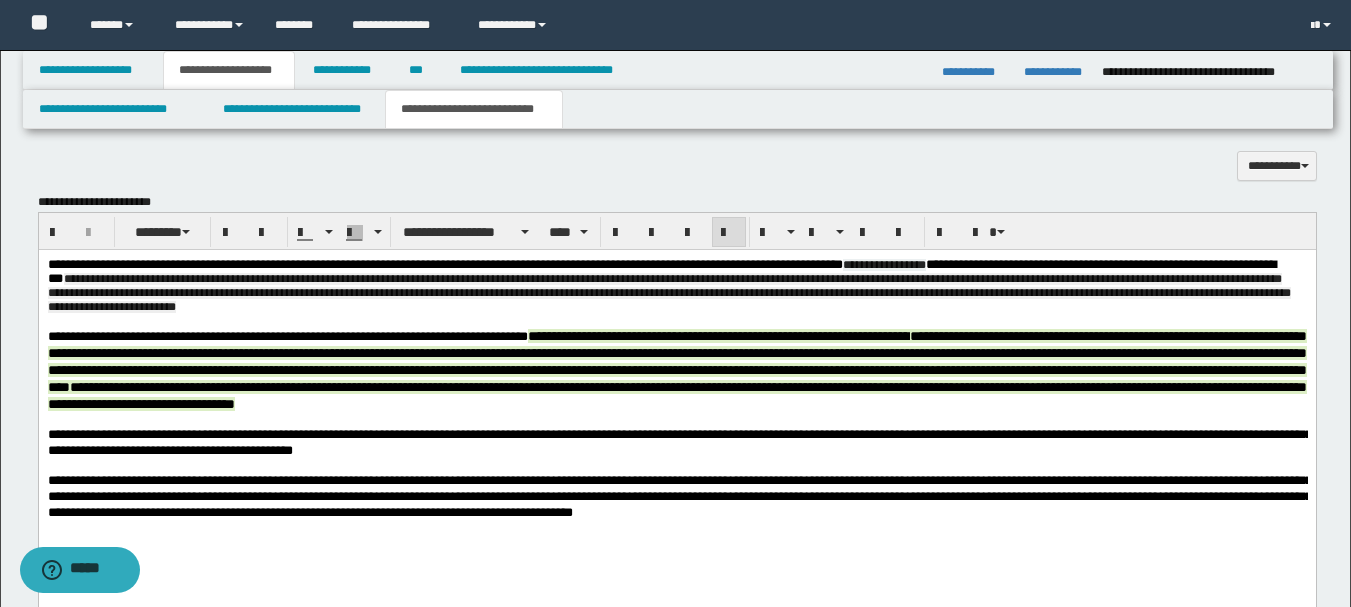 scroll, scrollTop: 1000, scrollLeft: 0, axis: vertical 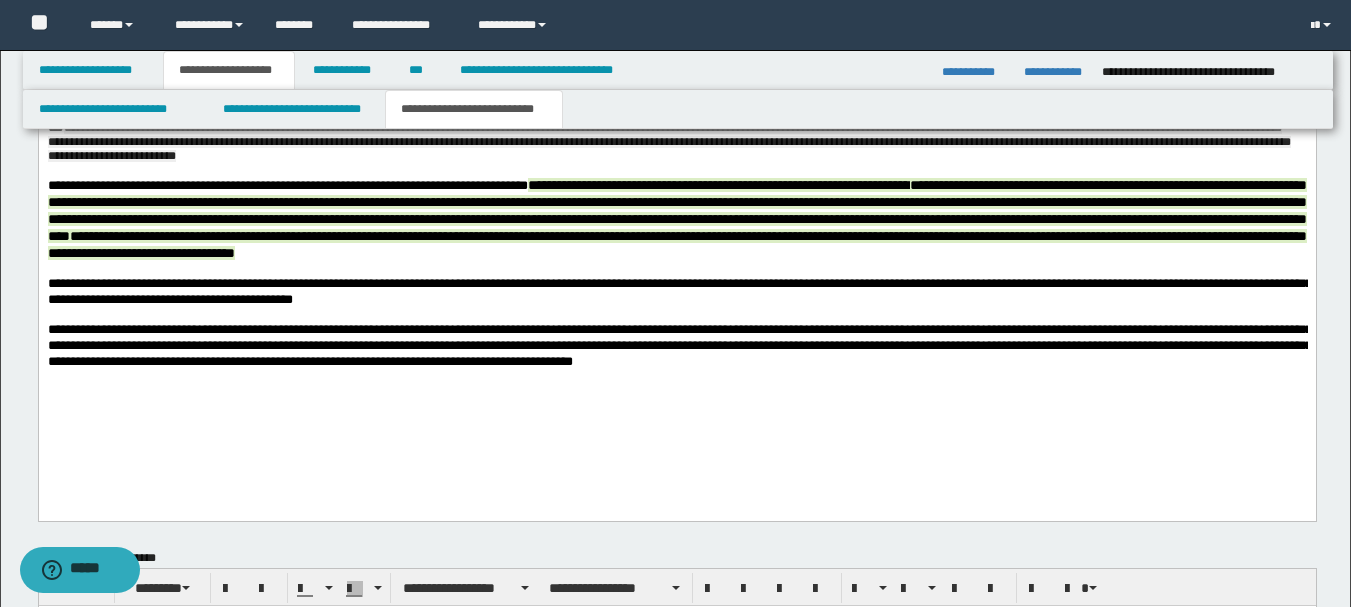 click on "**********" at bounding box center (679, 291) 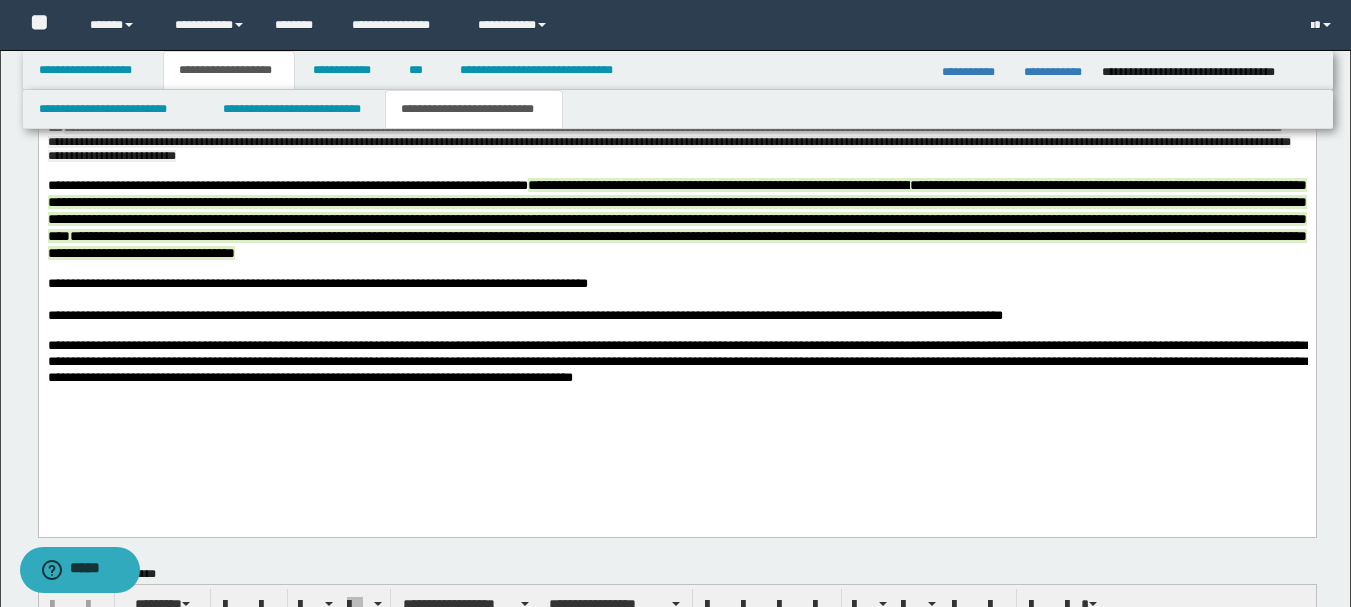 scroll, scrollTop: 1108, scrollLeft: 0, axis: vertical 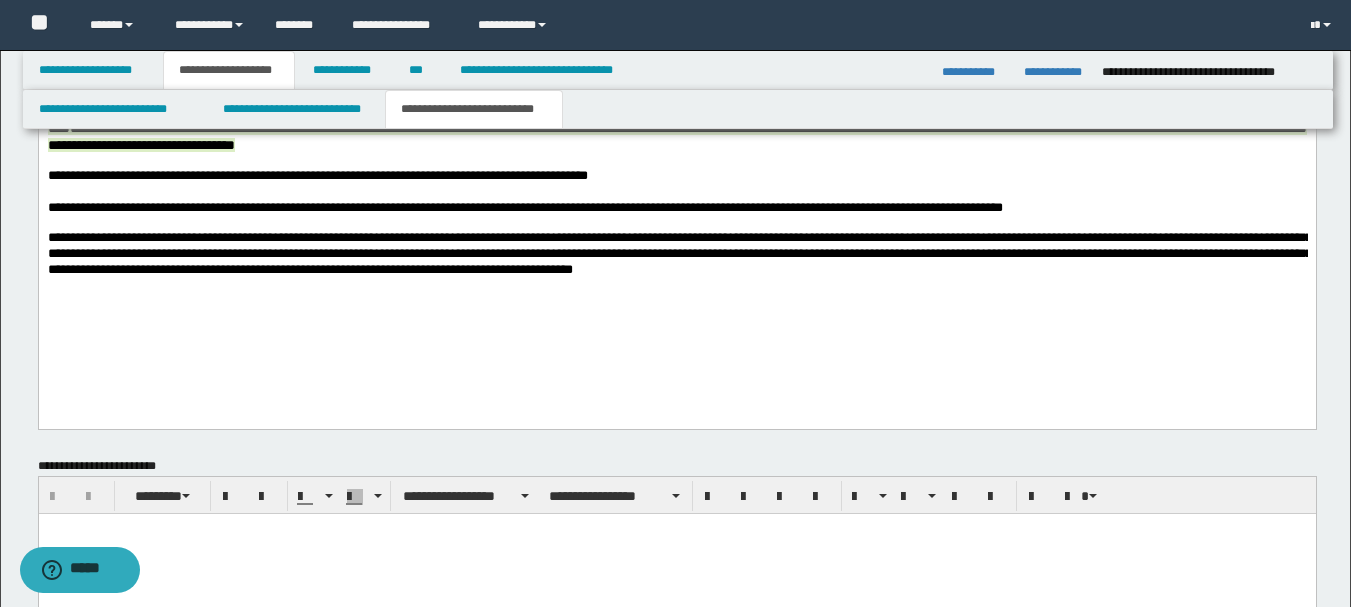 click on "**********" at bounding box center [676, 177] 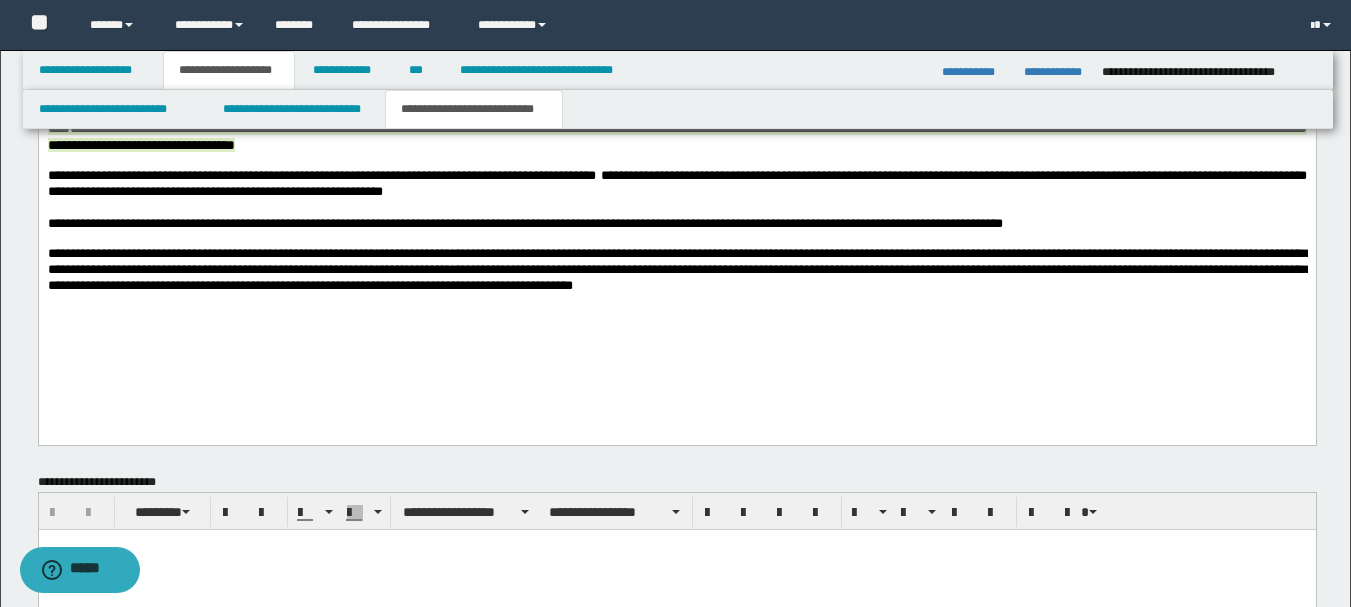 click on "**********" at bounding box center (676, 184) 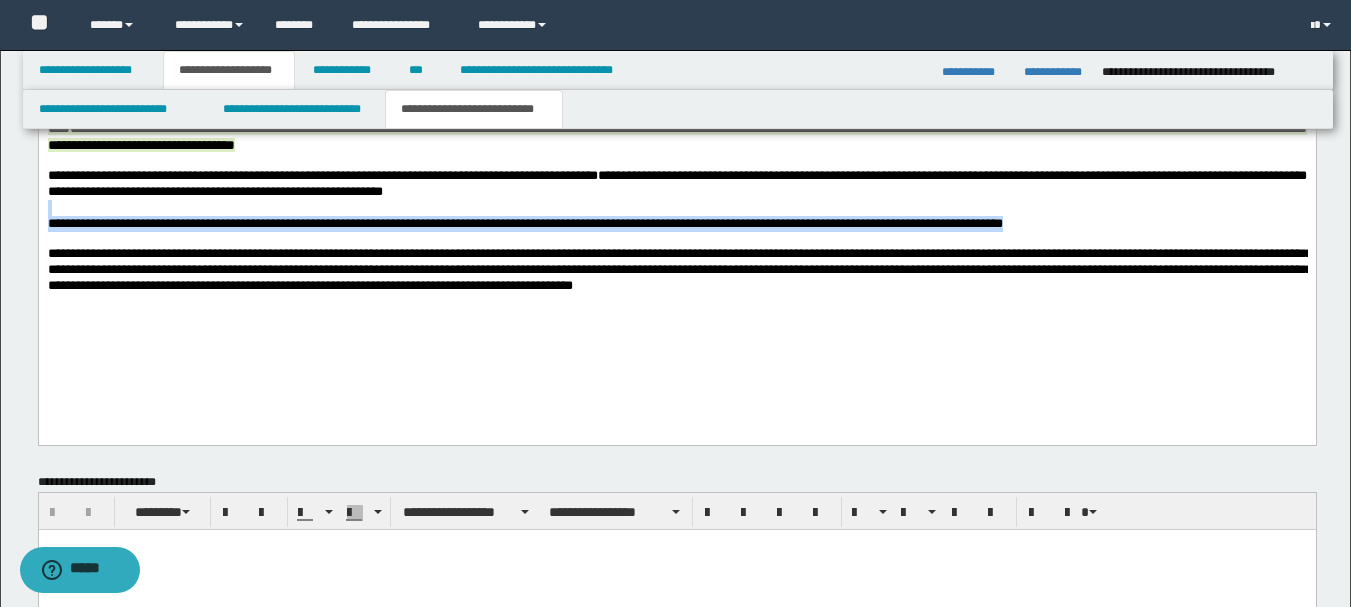 drag, startPoint x: 755, startPoint y: 225, endPoint x: 1158, endPoint y: 249, distance: 403.71402 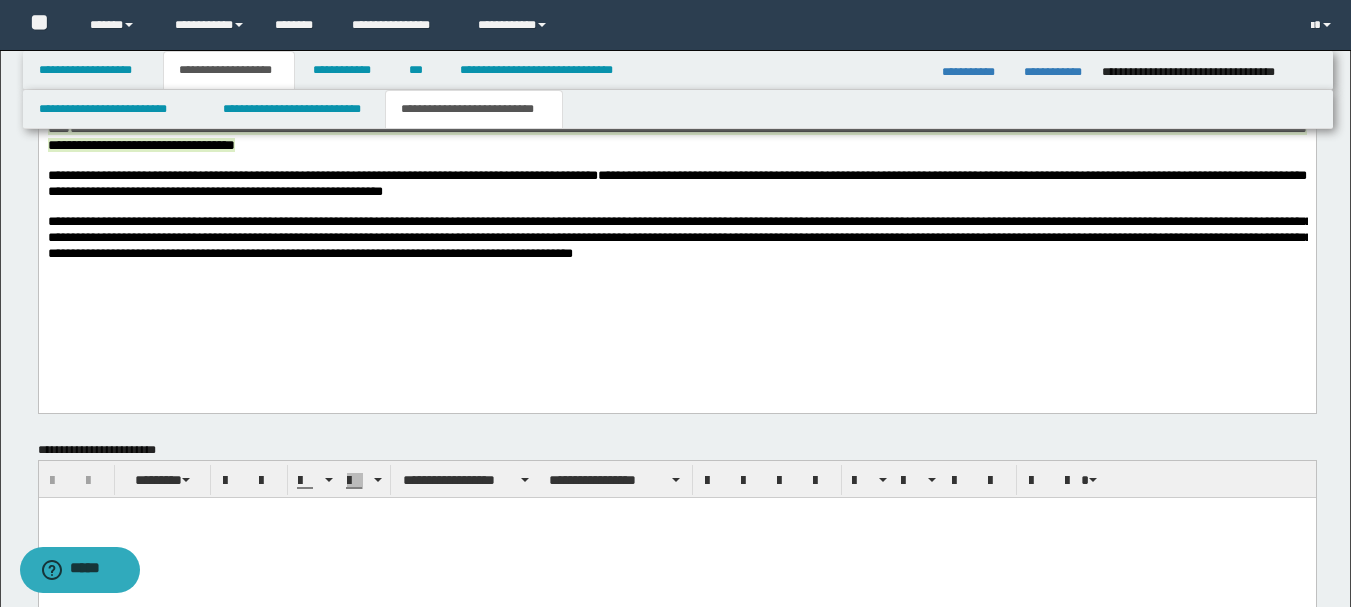 drag, startPoint x: 187, startPoint y: 174, endPoint x: 175, endPoint y: 166, distance: 14.422205 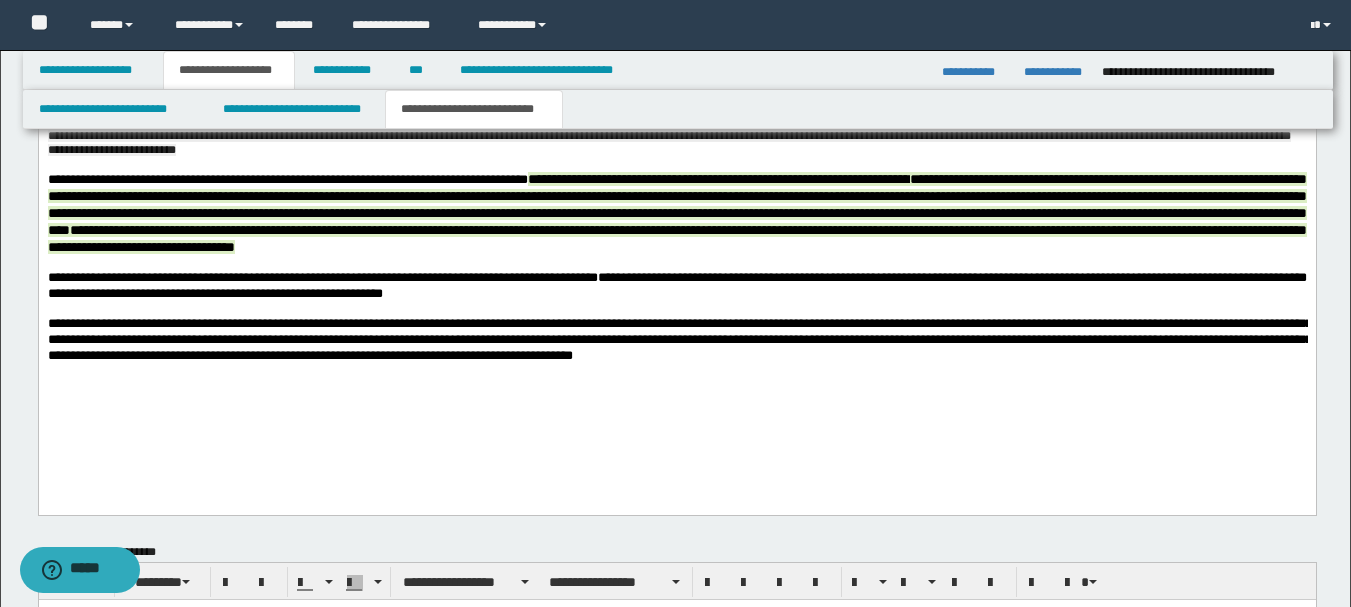 scroll, scrollTop: 908, scrollLeft: 0, axis: vertical 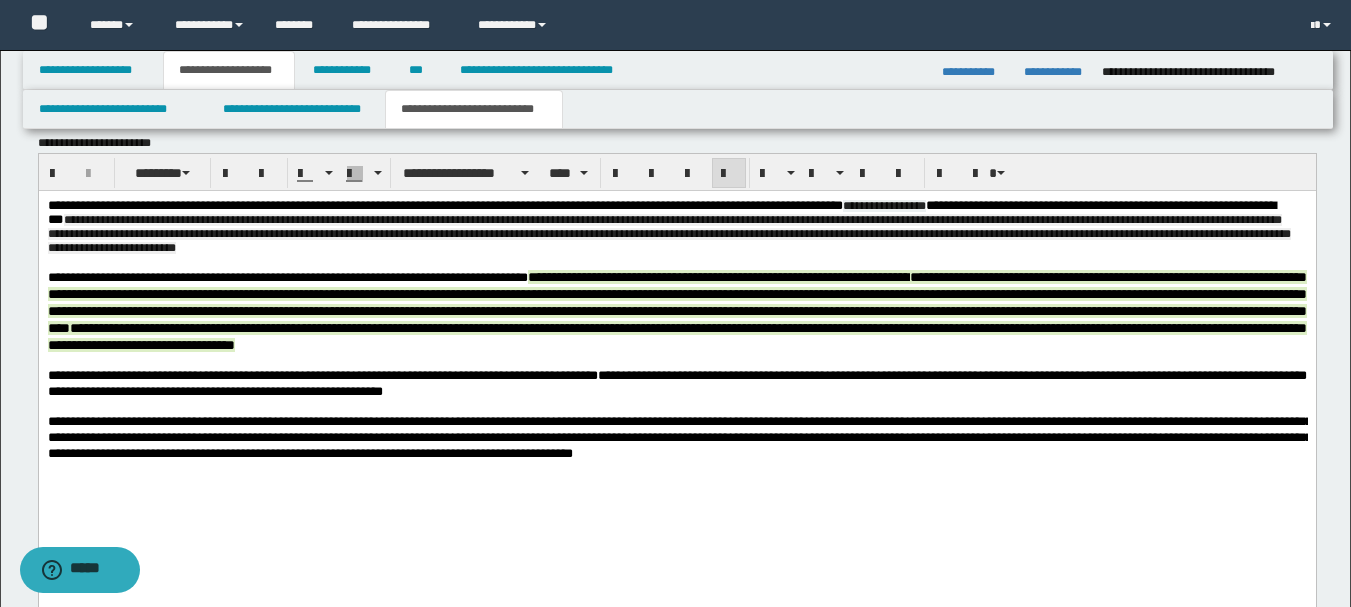 click on "**********" at bounding box center [676, 311] 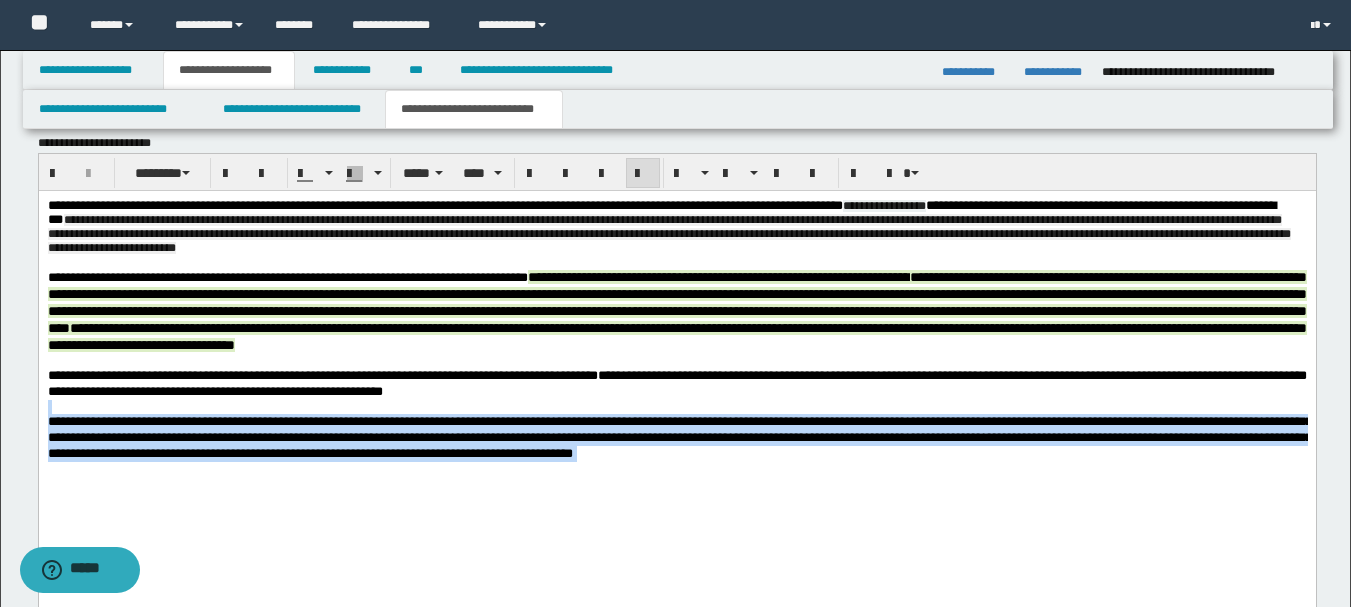 drag, startPoint x: 1049, startPoint y: 492, endPoint x: 1217, endPoint y: 545, distance: 176.16185 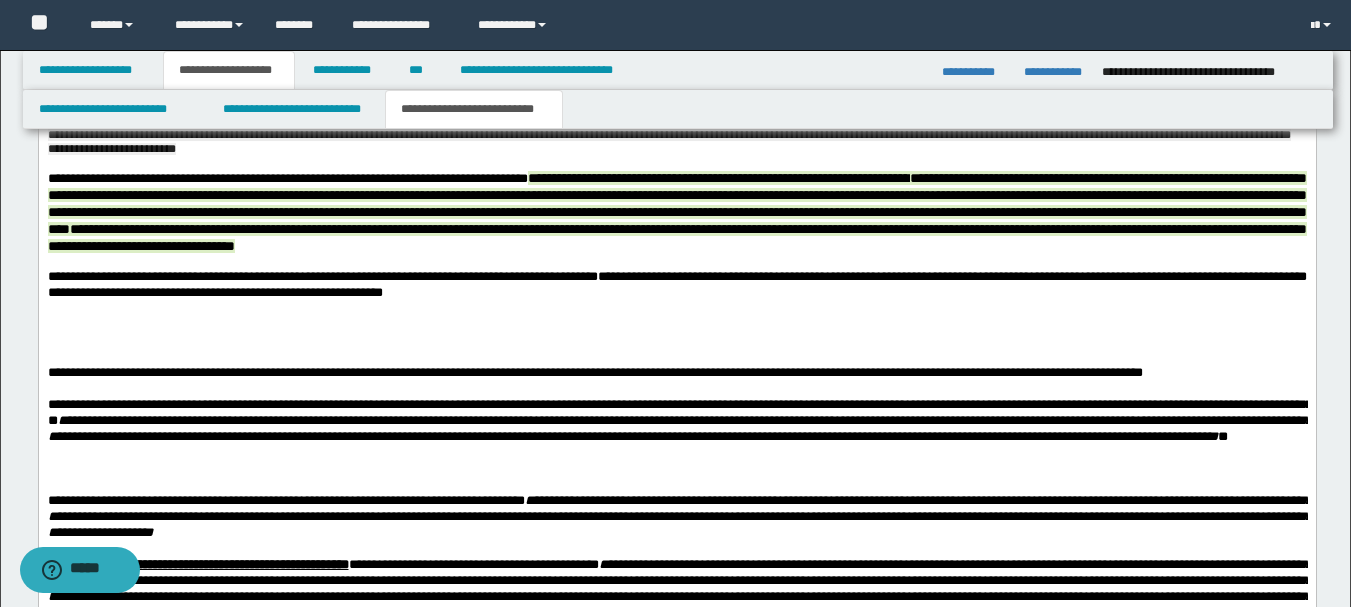scroll, scrollTop: 1008, scrollLeft: 0, axis: vertical 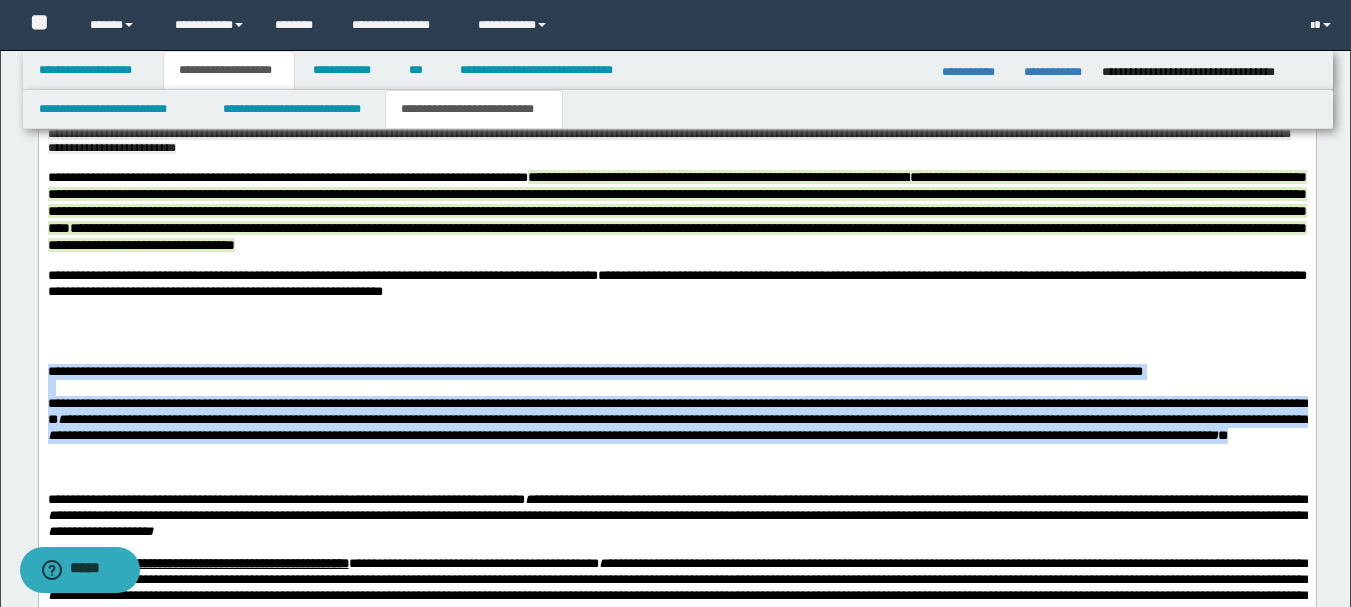 drag, startPoint x: 104, startPoint y: 367, endPoint x: 819, endPoint y: 493, distance: 726.0172 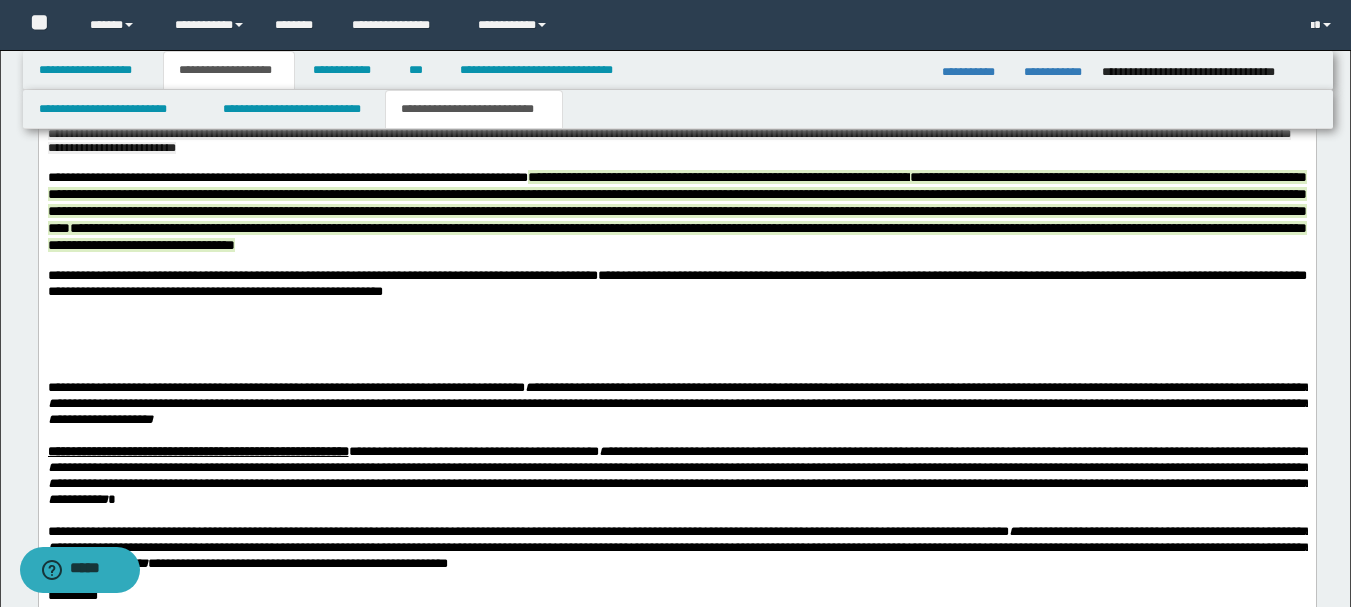 click on "**********" at bounding box center [676, 211] 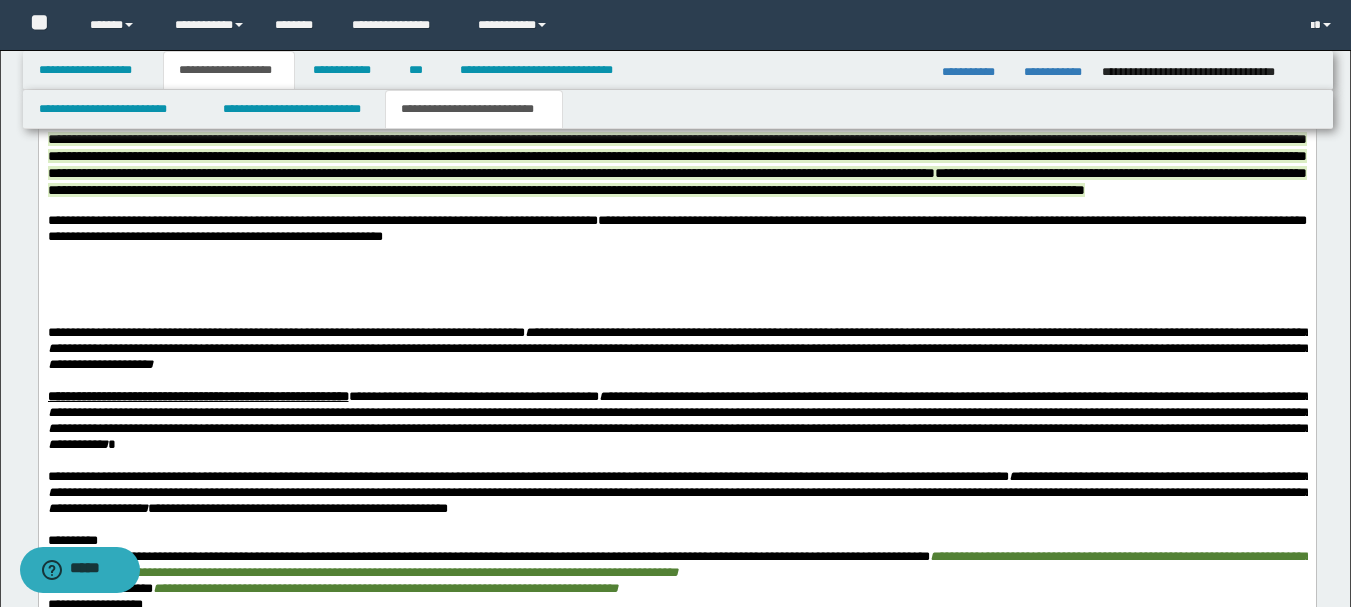 scroll, scrollTop: 1108, scrollLeft: 0, axis: vertical 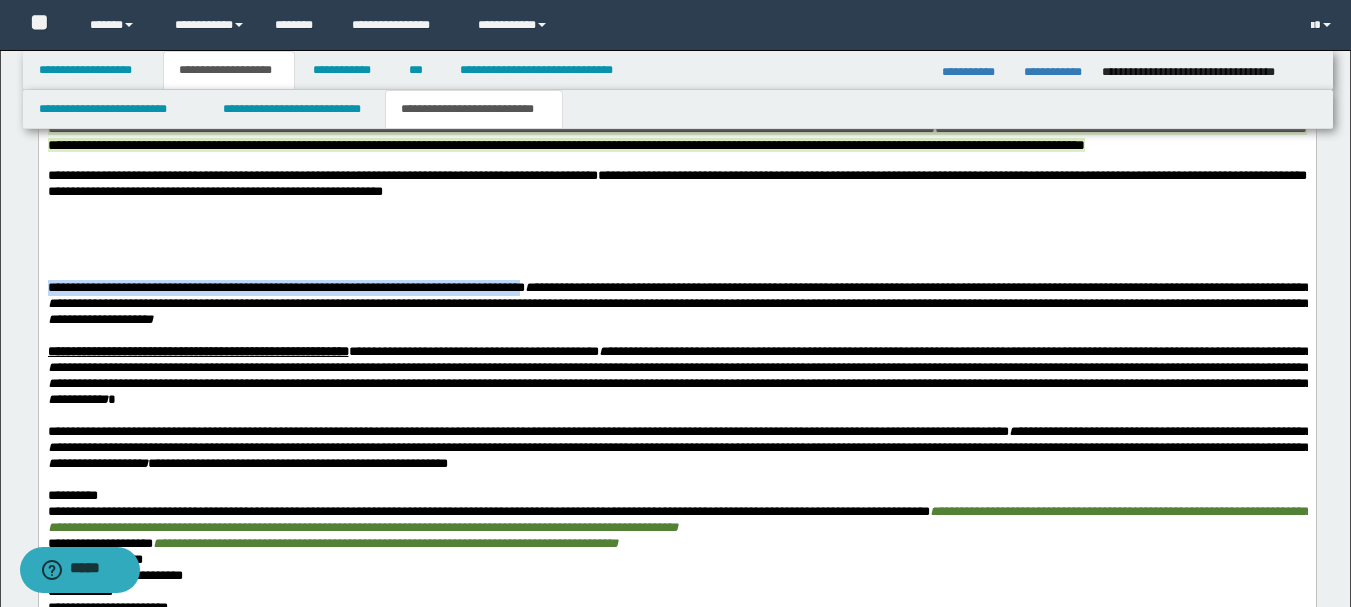 drag, startPoint x: 171, startPoint y: 257, endPoint x: 611, endPoint y: 324, distance: 445.0719 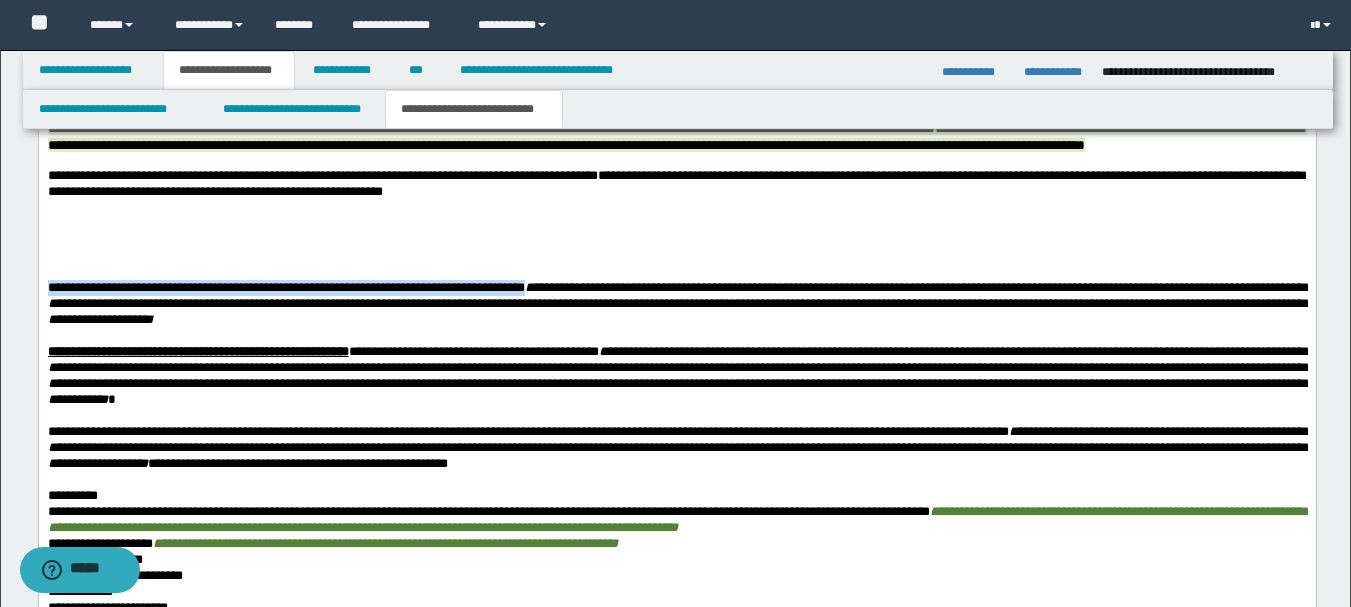 click at bounding box center (676, 257) 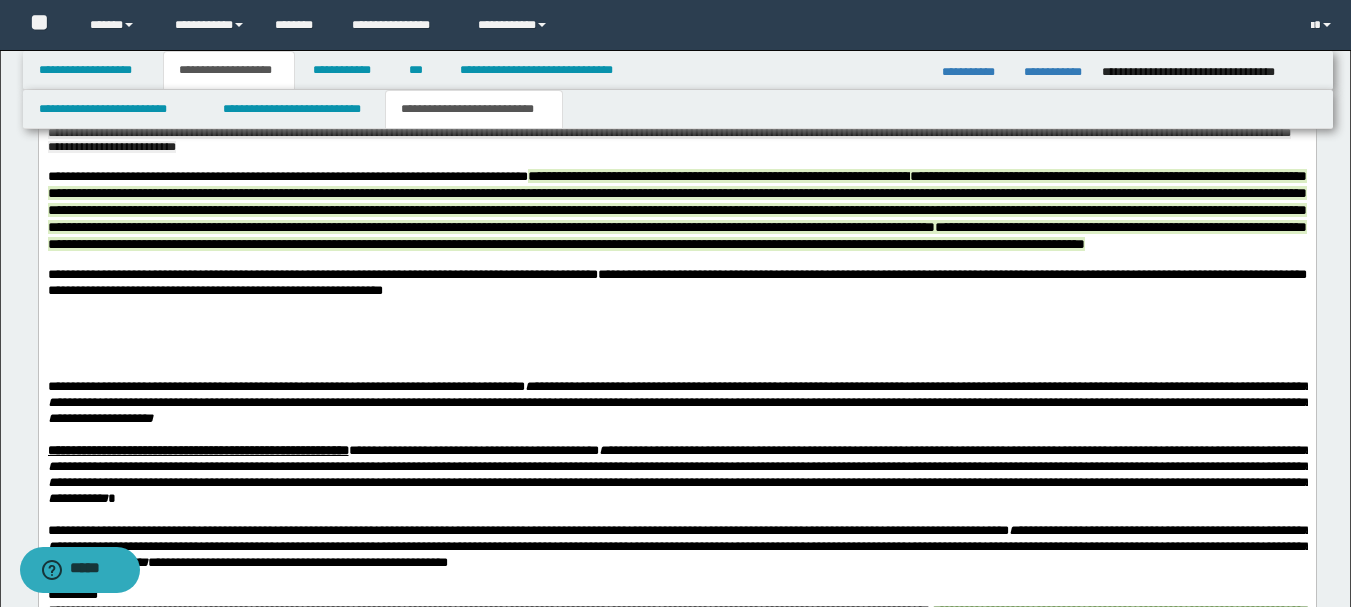 scroll, scrollTop: 1008, scrollLeft: 0, axis: vertical 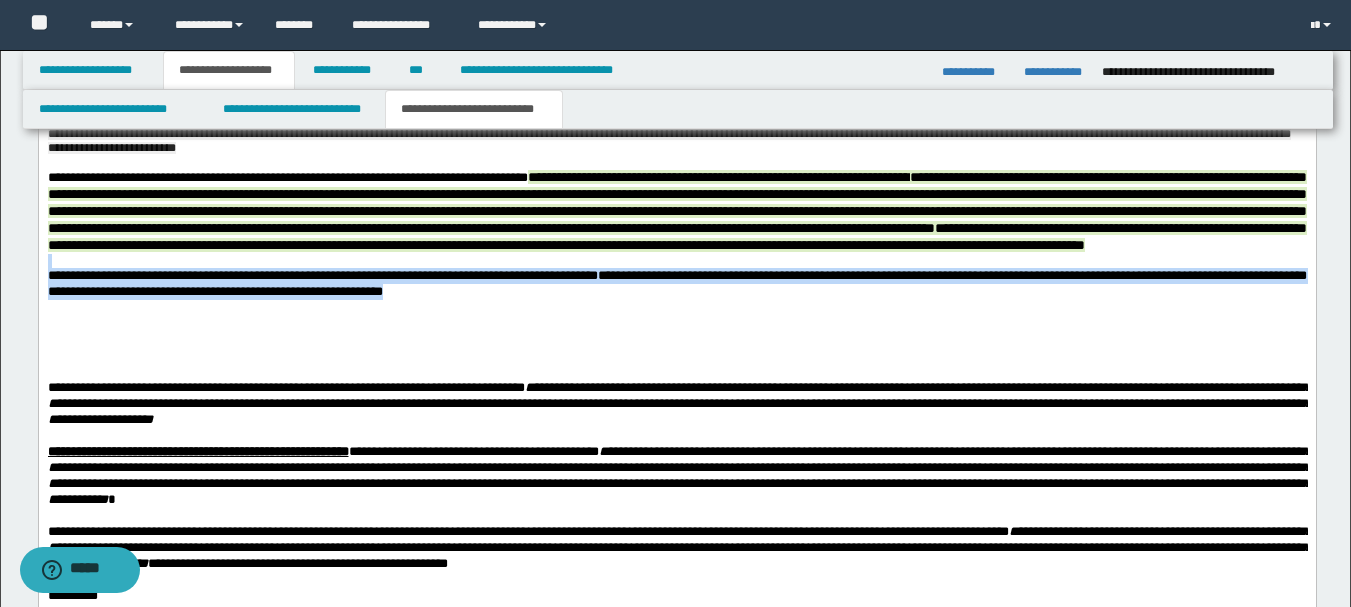drag, startPoint x: 501, startPoint y: 303, endPoint x: 745, endPoint y: 335, distance: 246.08942 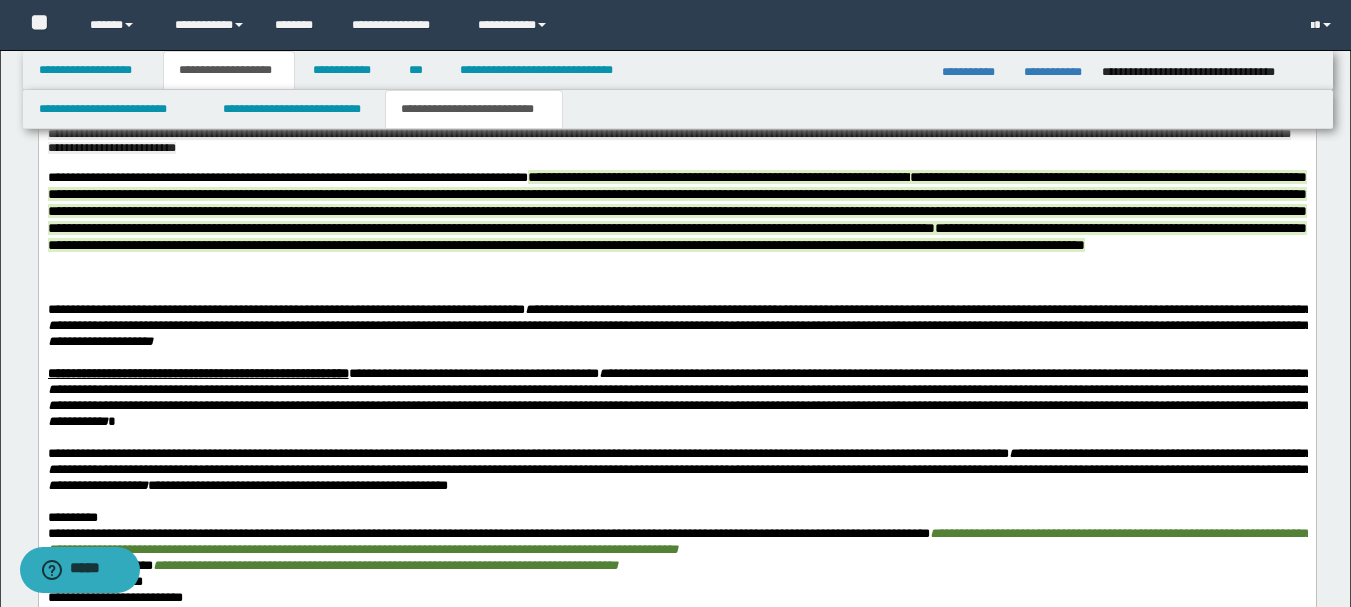 click on "**********" at bounding box center (285, 309) 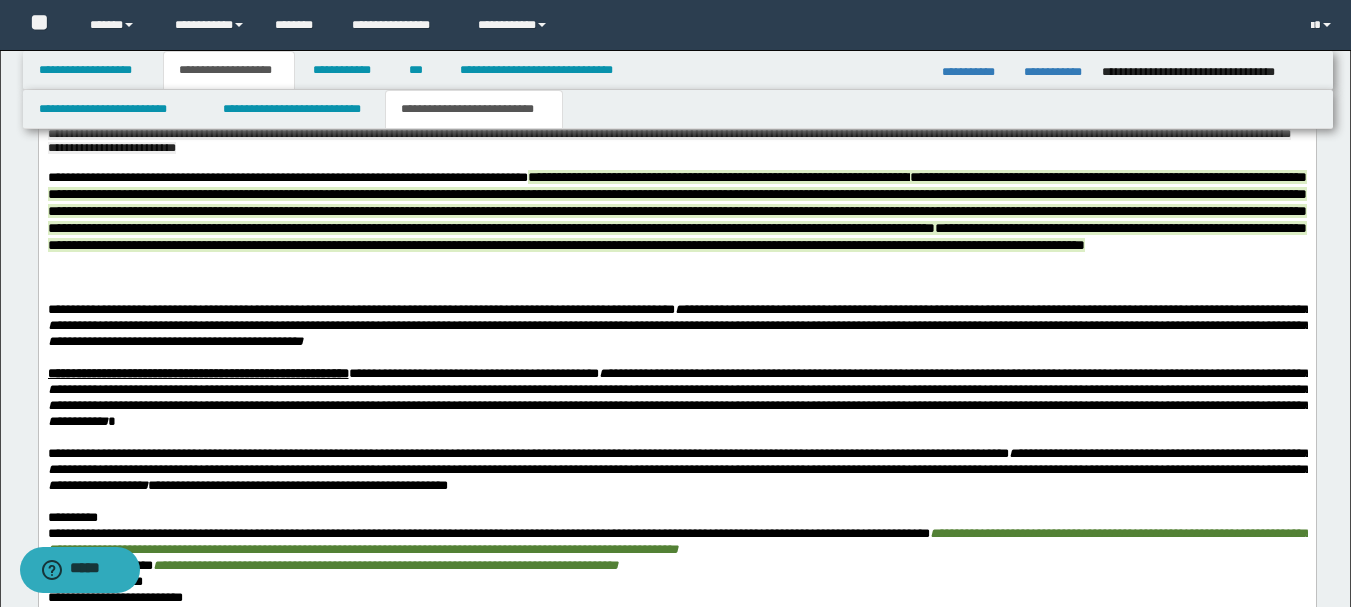 click on "**********" at bounding box center [676, 211] 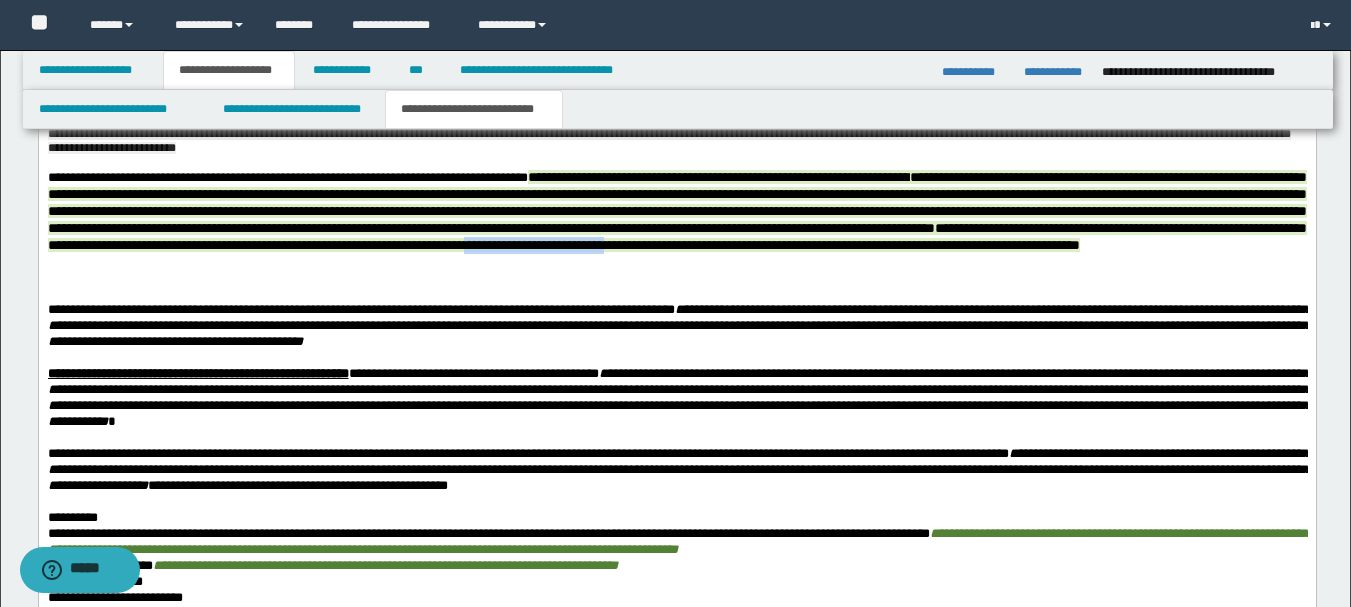 drag, startPoint x: 583, startPoint y: 267, endPoint x: 757, endPoint y: 278, distance: 174.34735 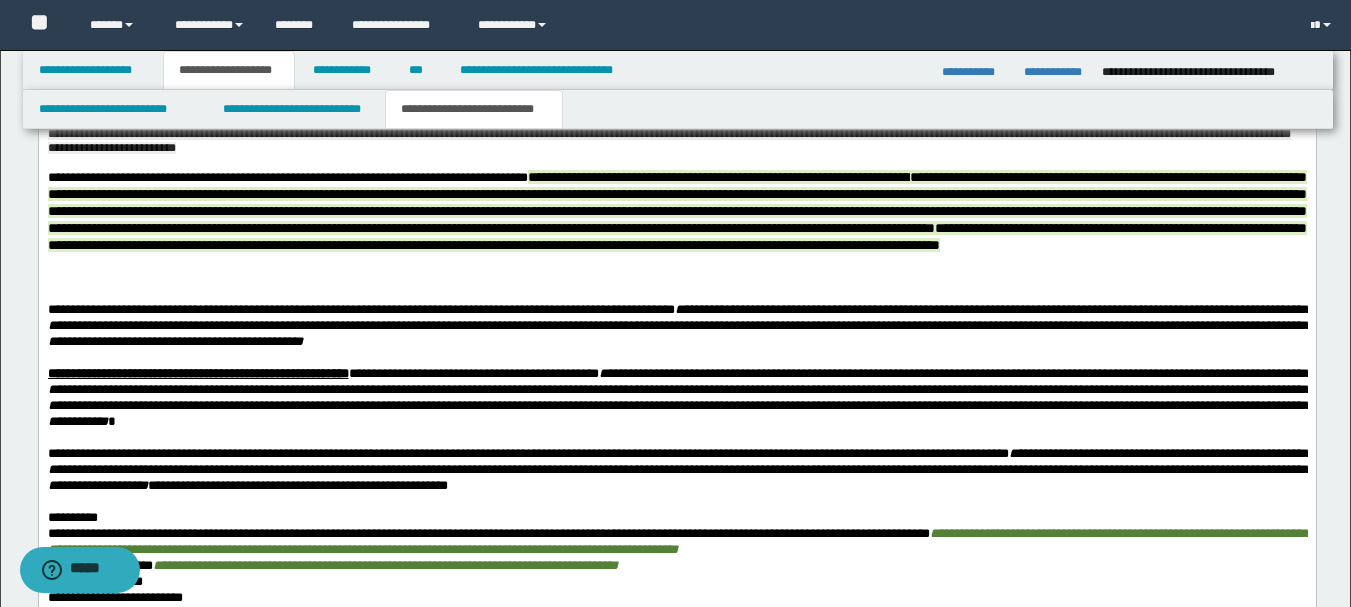 drag, startPoint x: 626, startPoint y: 331, endPoint x: 586, endPoint y: 344, distance: 42.059483 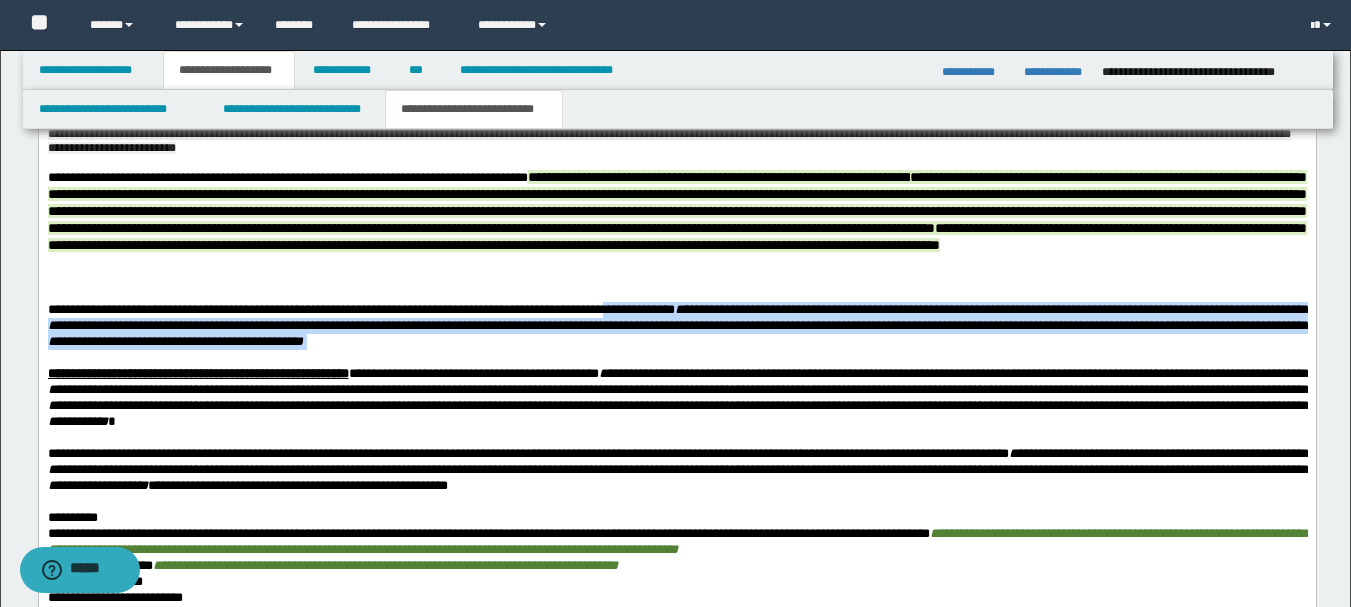 drag, startPoint x: 691, startPoint y: 334, endPoint x: 823, endPoint y: 375, distance: 138.22084 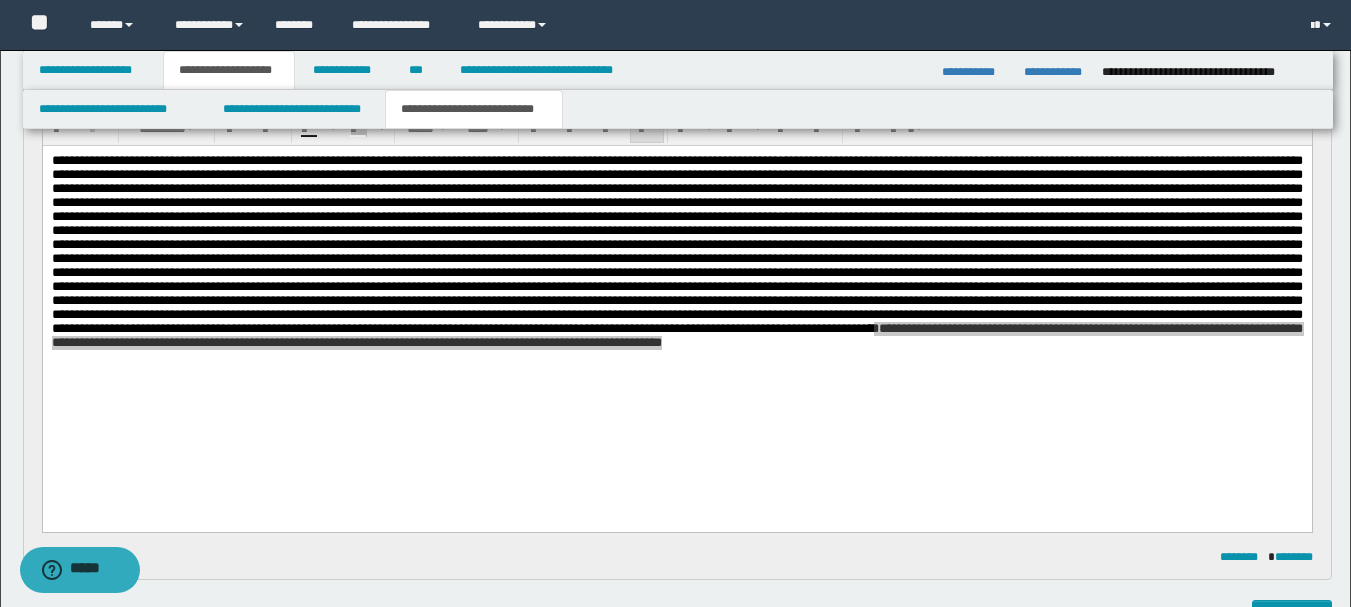 scroll, scrollTop: 208, scrollLeft: 0, axis: vertical 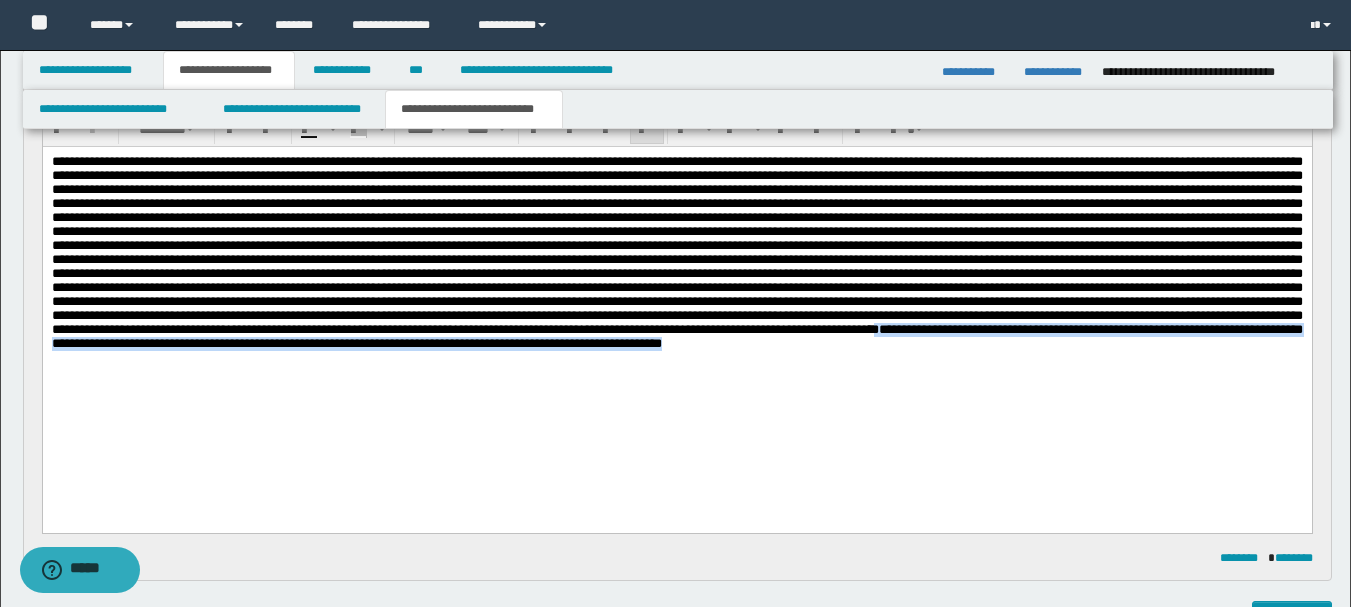 click on "**********" at bounding box center [676, 252] 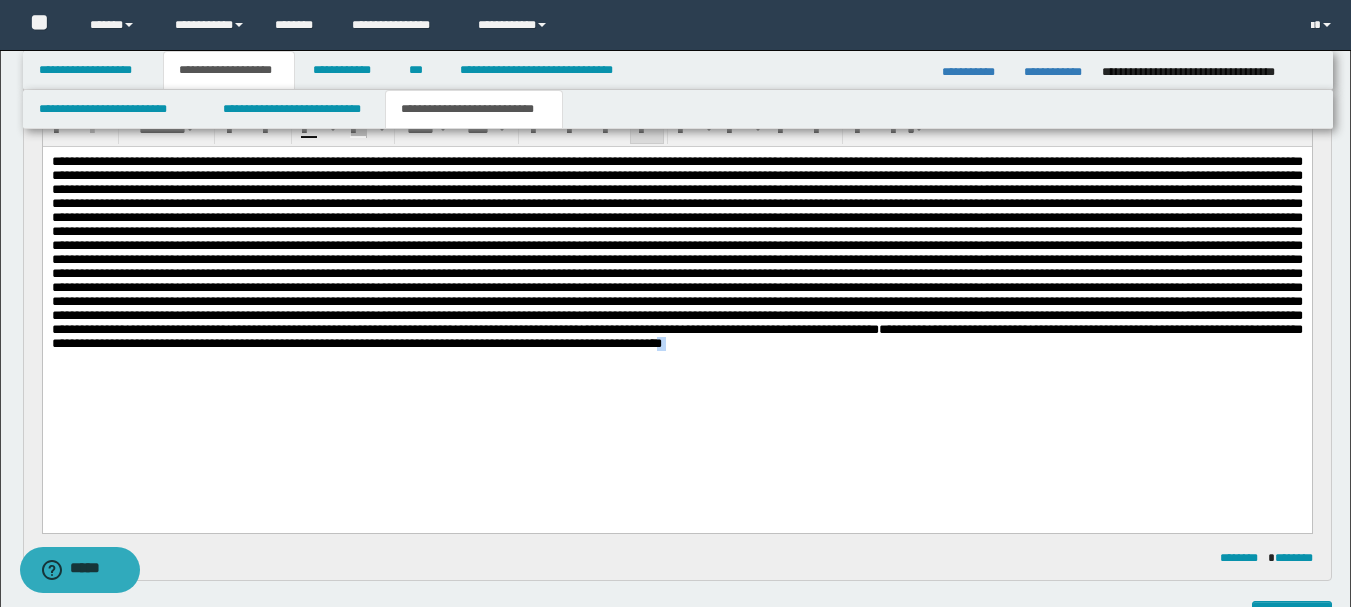 click on "**********" at bounding box center [676, 285] 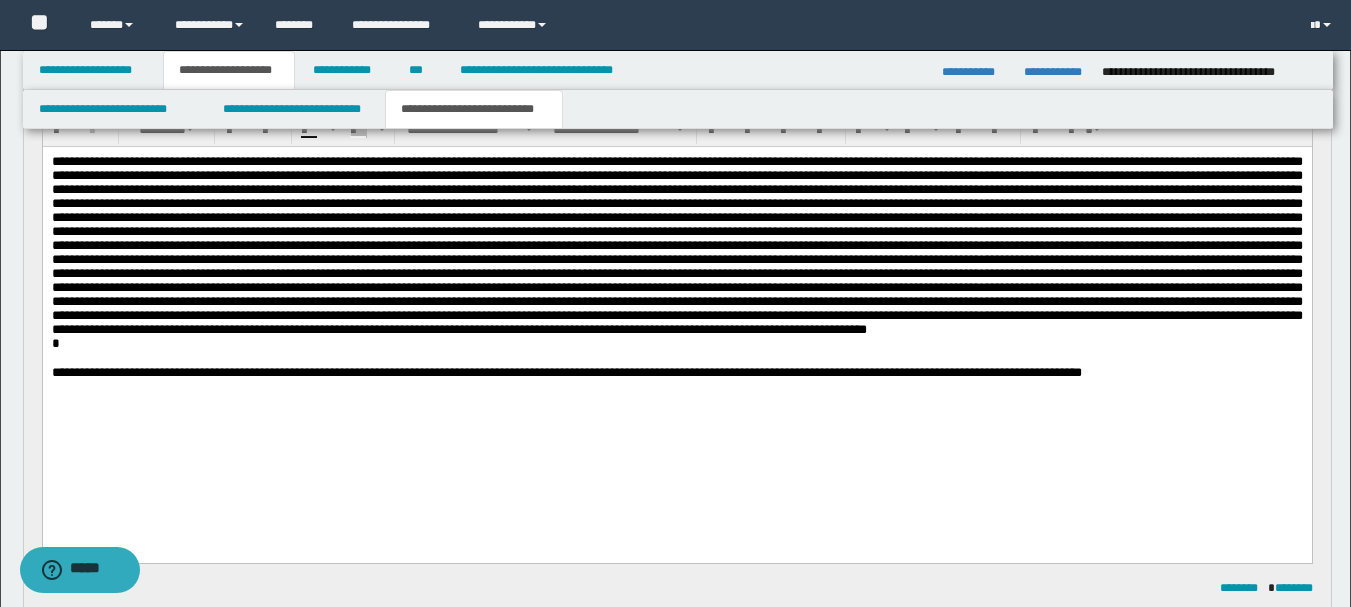 click at bounding box center (676, 246) 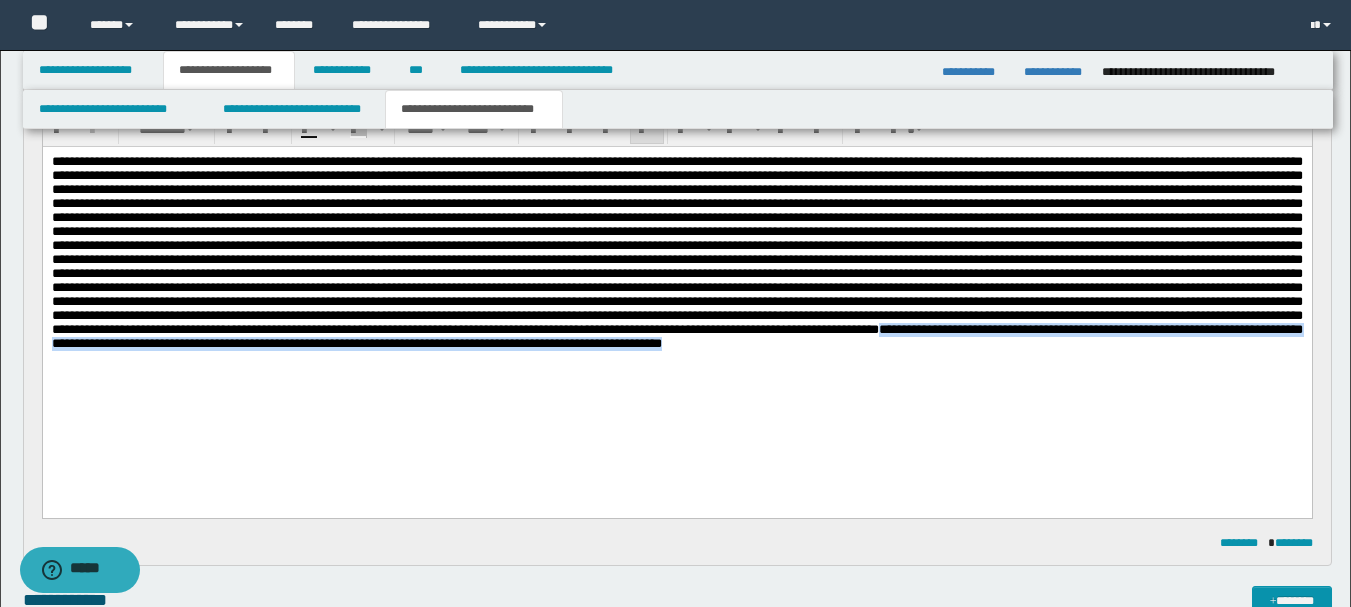 copy on "**********" 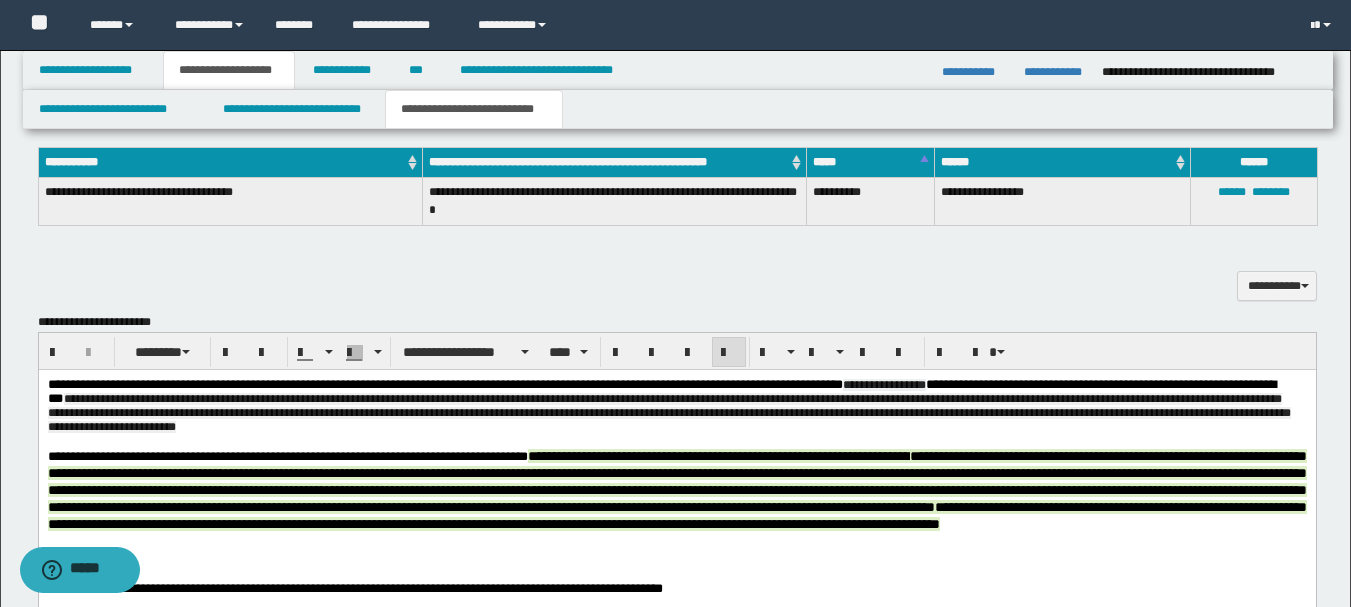 scroll, scrollTop: 908, scrollLeft: 0, axis: vertical 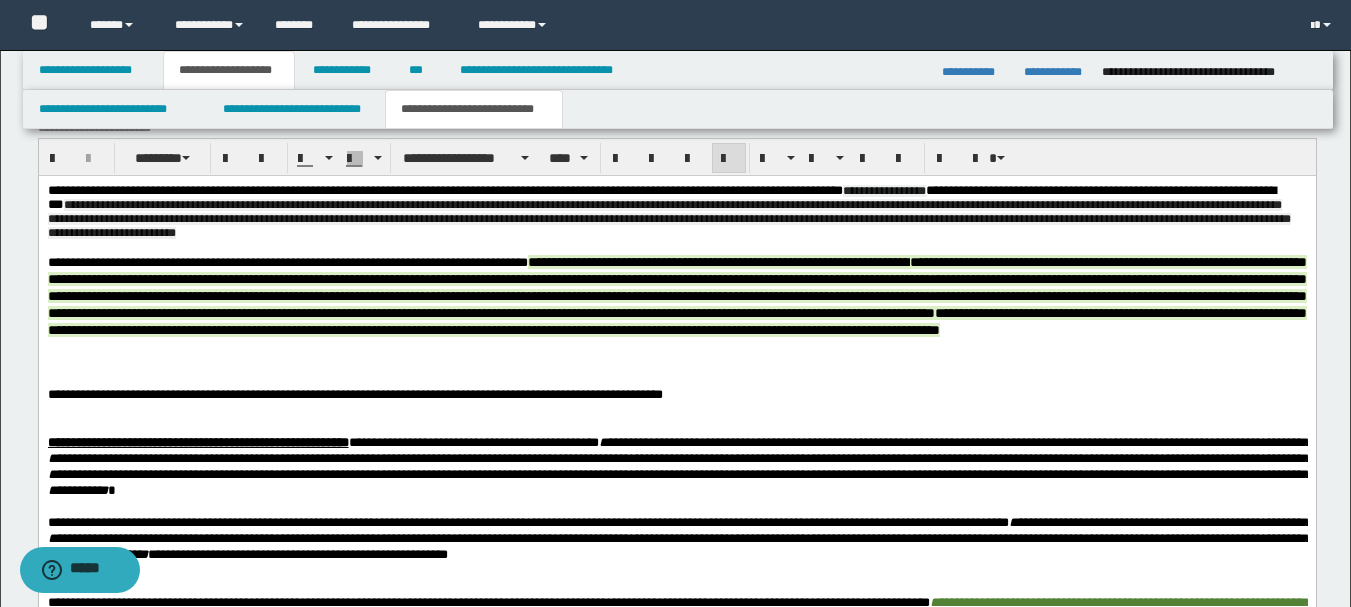 click on "**********" at bounding box center [676, 395] 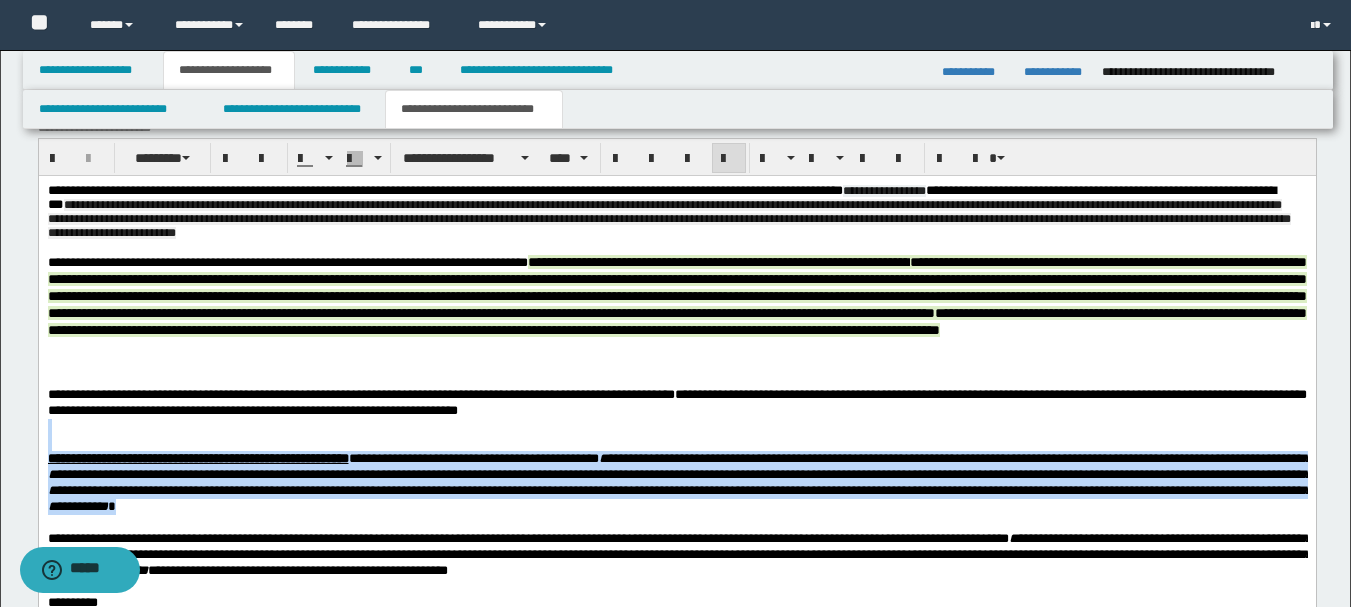 drag, startPoint x: 806, startPoint y: 450, endPoint x: 841, endPoint y: 532, distance: 89.157166 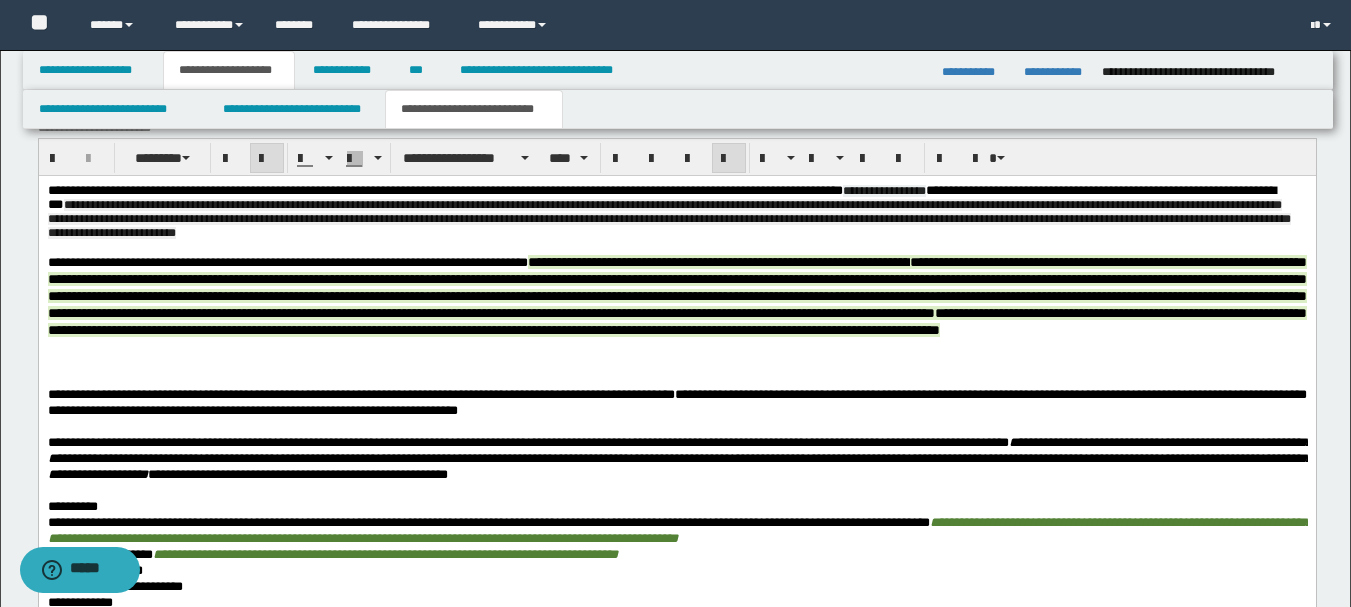 click on "**********" at bounding box center (679, 458) 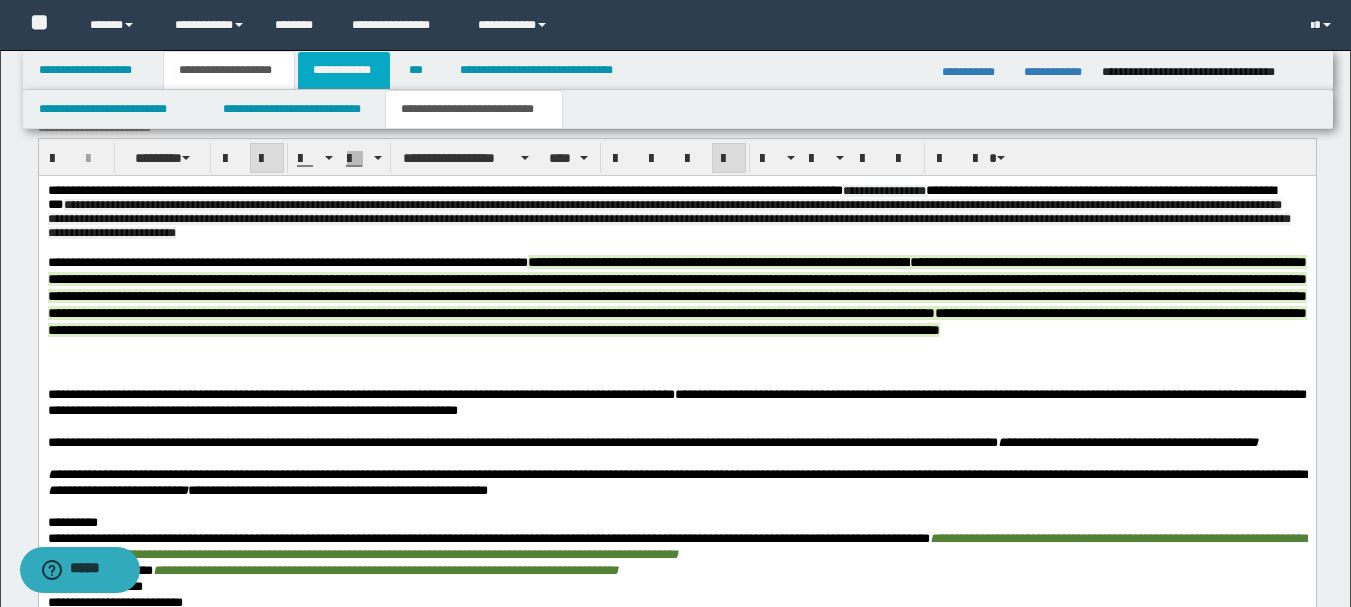 click on "**********" at bounding box center [344, 70] 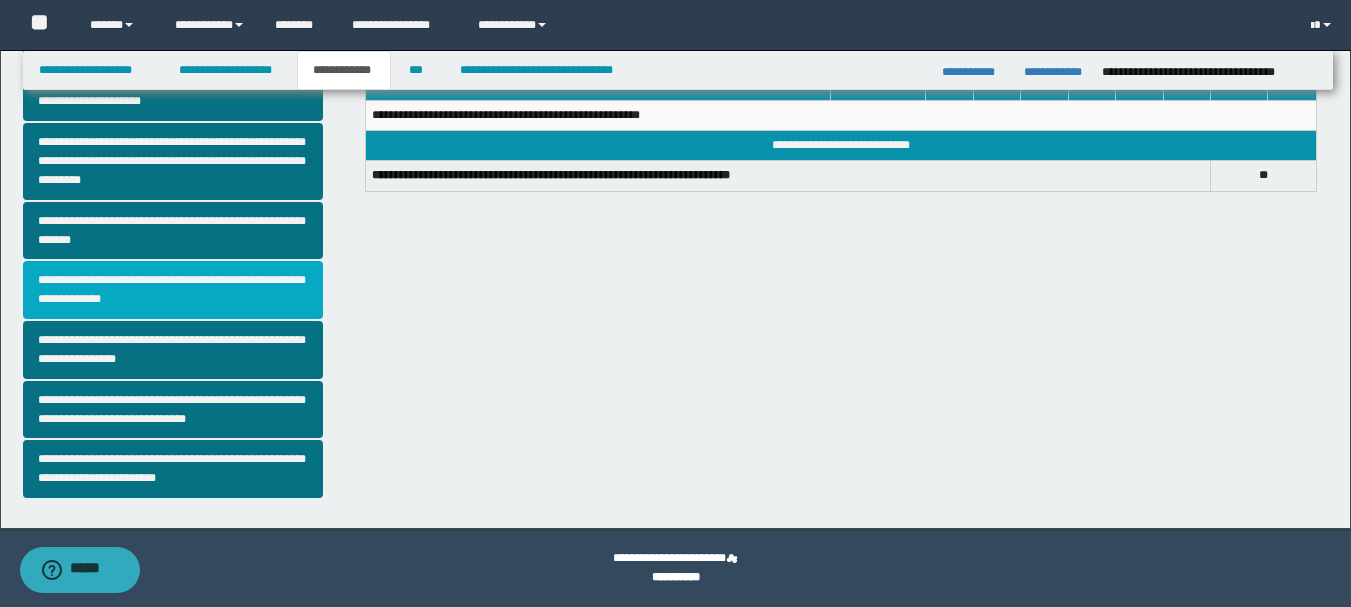 click on "**********" at bounding box center [173, 290] 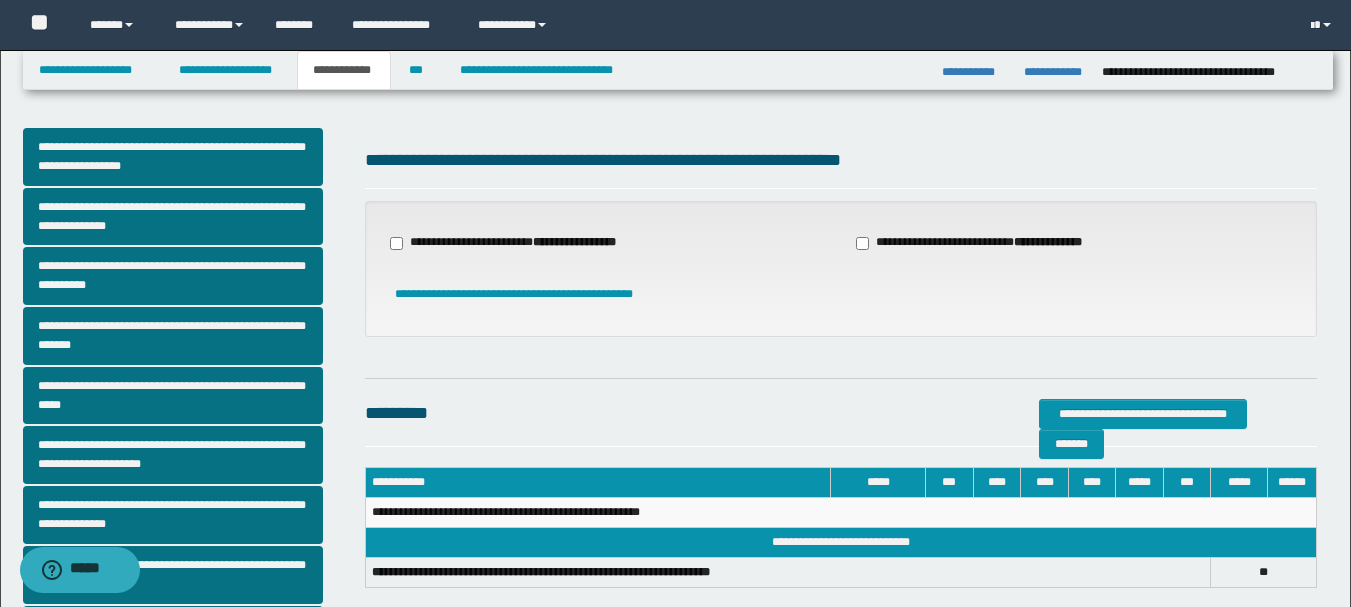 click on "**********" at bounding box center [515, 243] 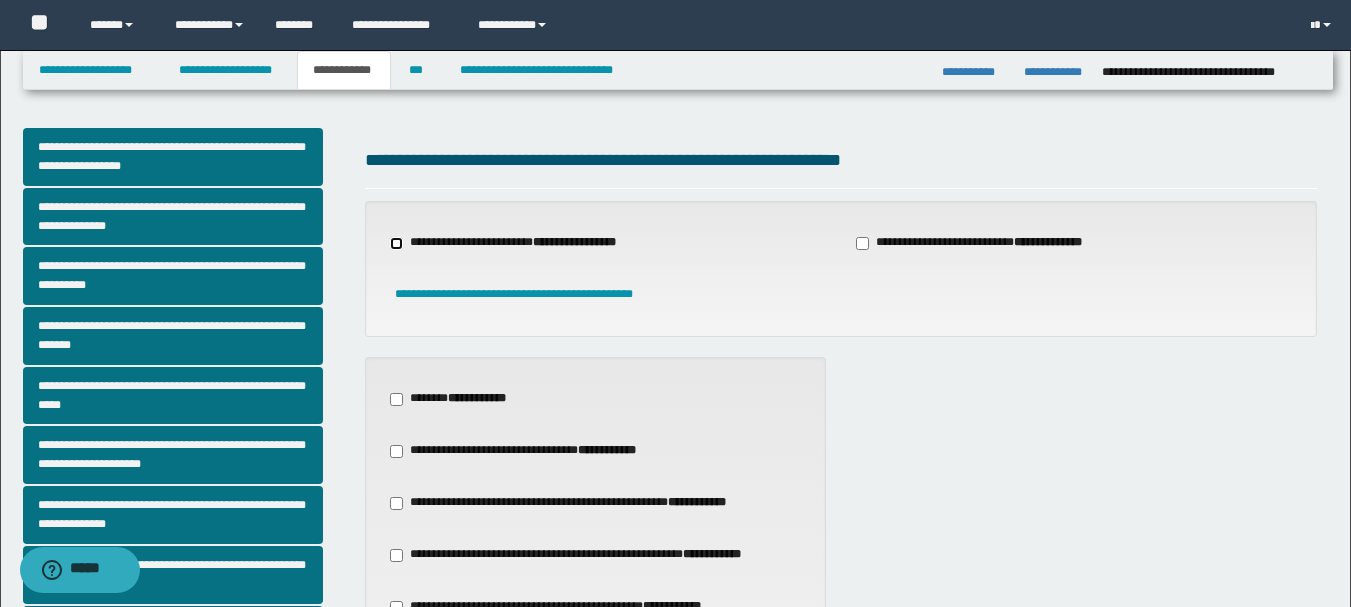 scroll, scrollTop: 400, scrollLeft: 0, axis: vertical 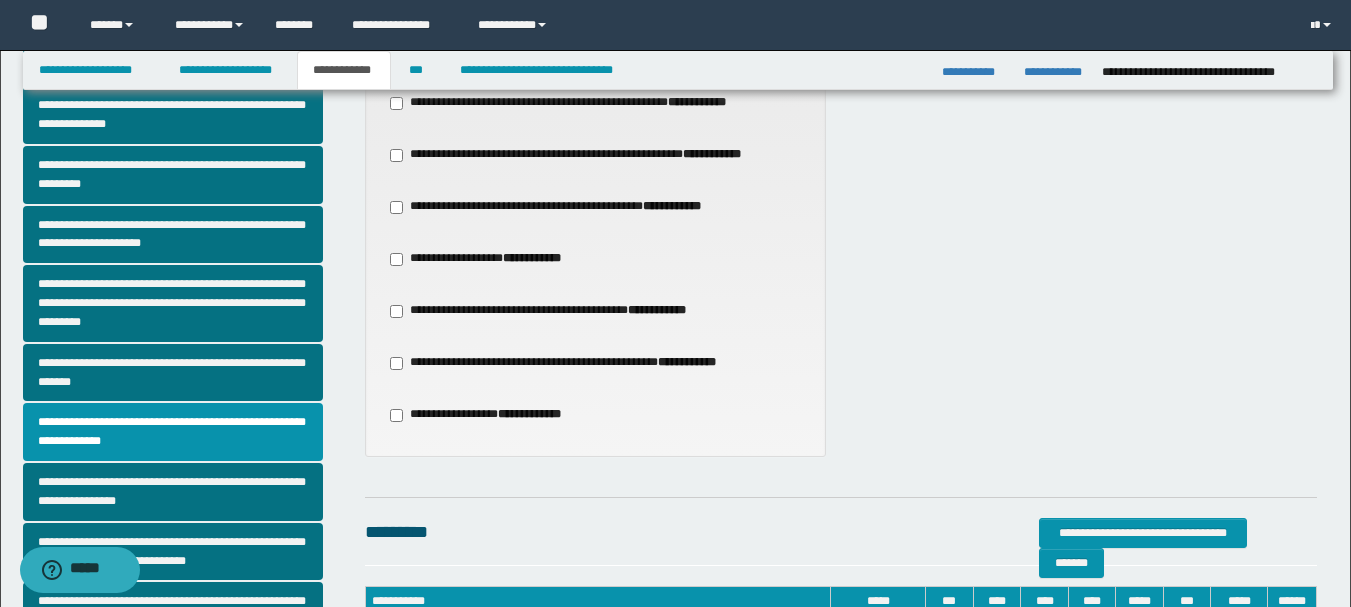 click on "**********" at bounding box center (558, 207) 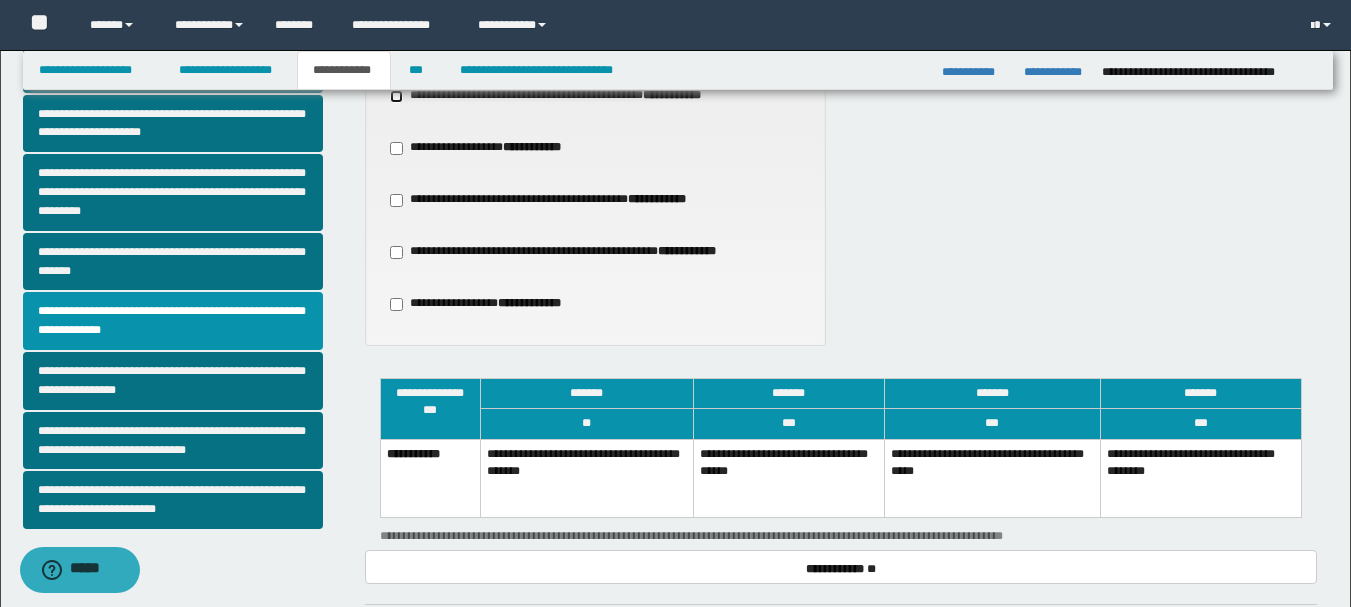 scroll, scrollTop: 700, scrollLeft: 0, axis: vertical 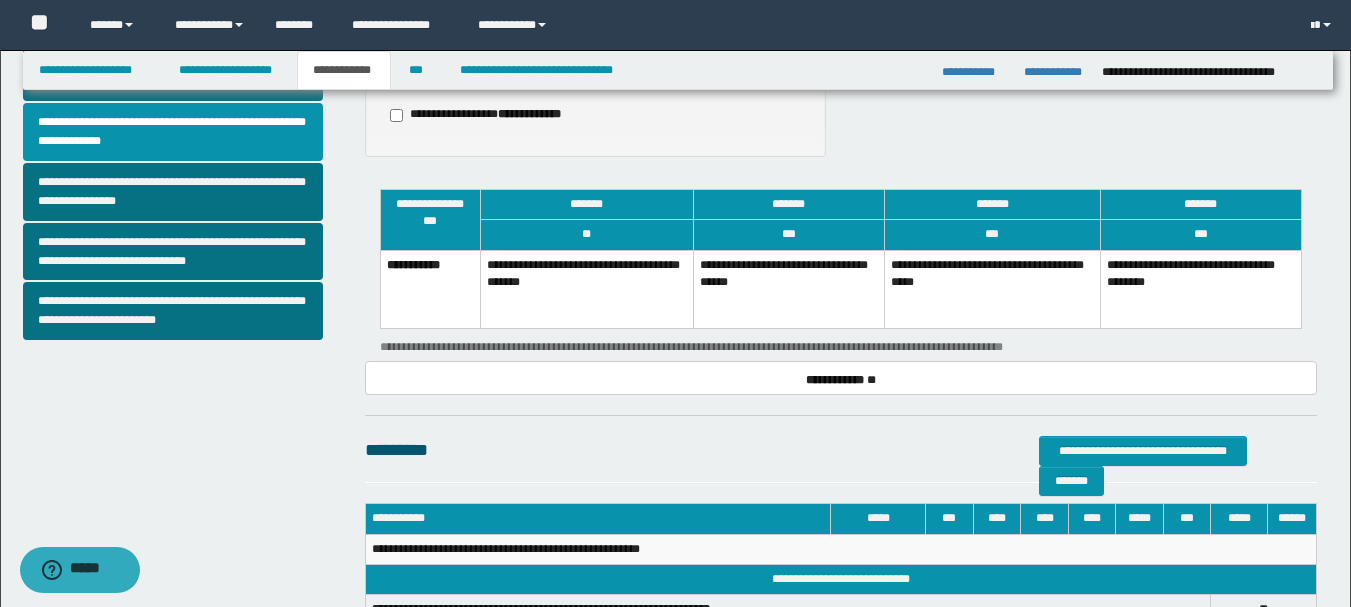 click on "**********" at bounding box center [788, 289] 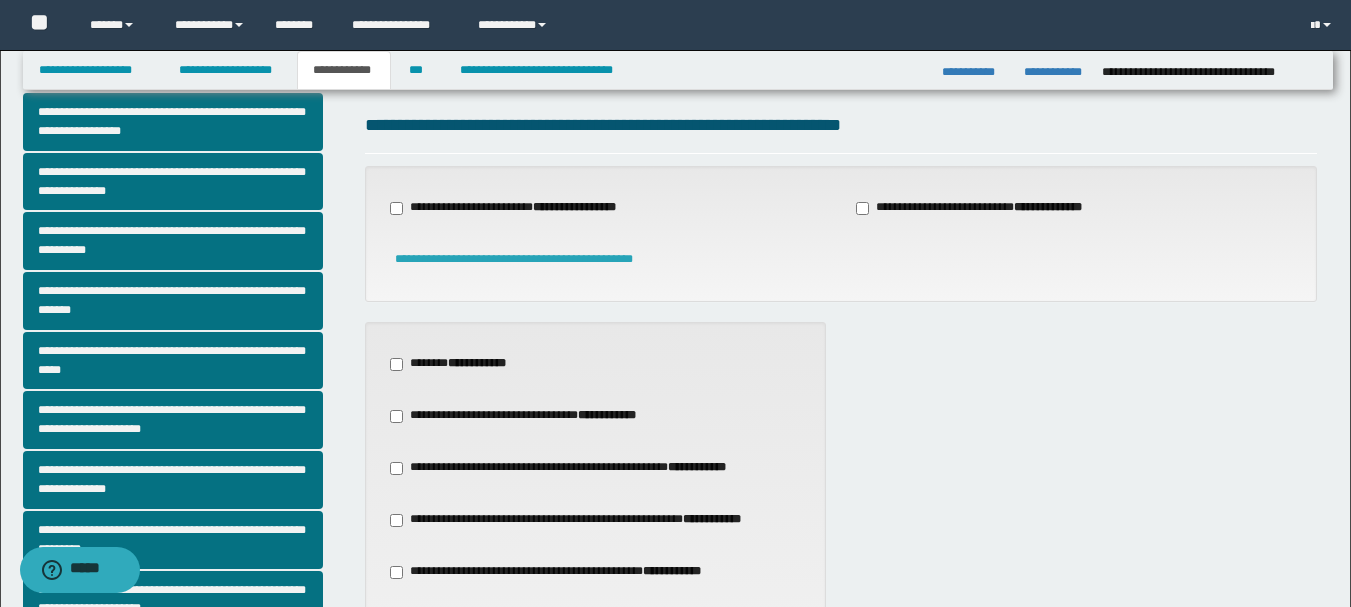 scroll, scrollTop: 0, scrollLeft: 0, axis: both 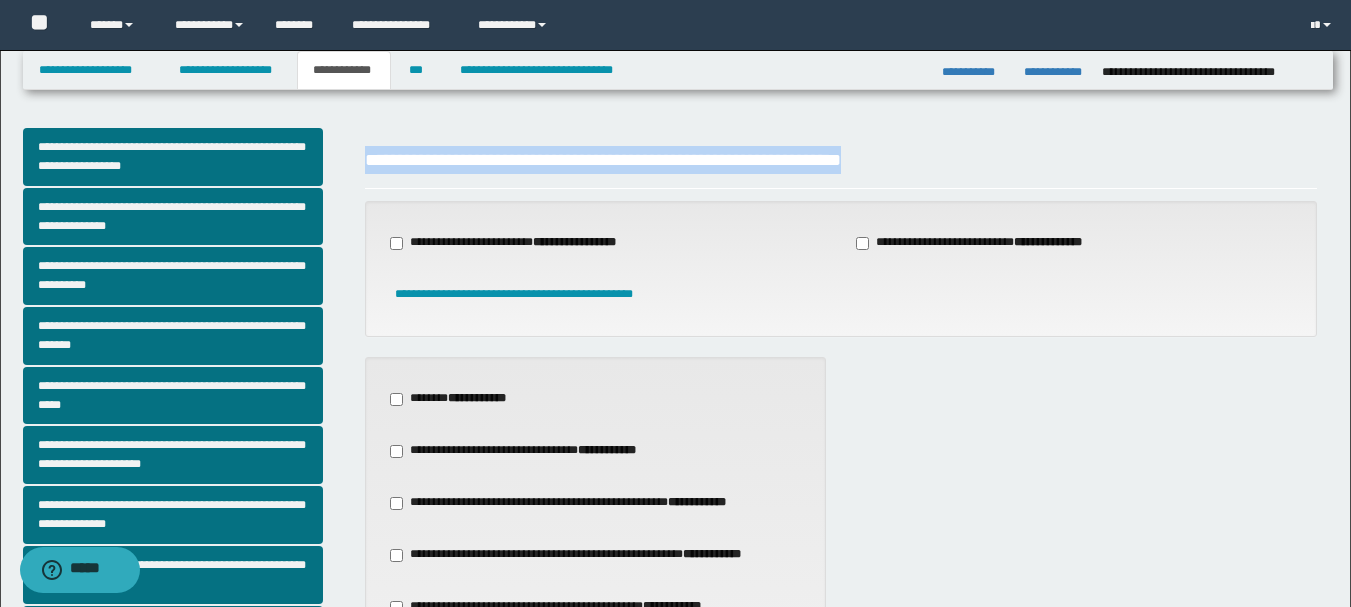 drag, startPoint x: 364, startPoint y: 157, endPoint x: 940, endPoint y: 173, distance: 576.22217 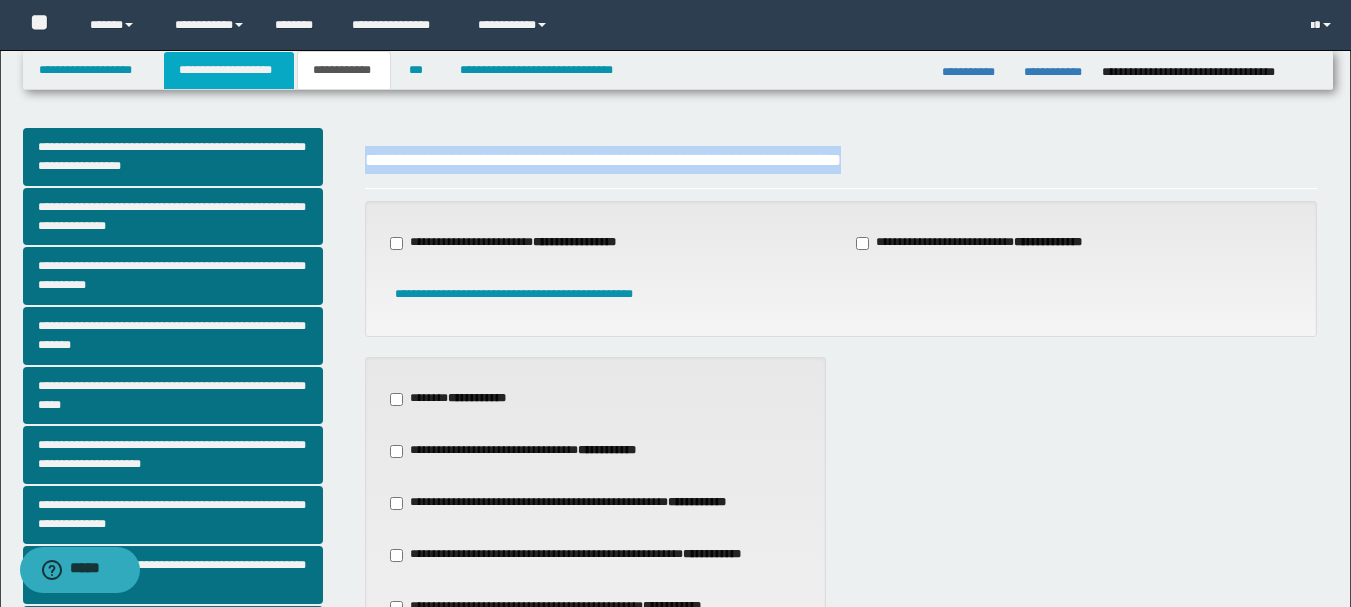 click on "**********" at bounding box center (229, 70) 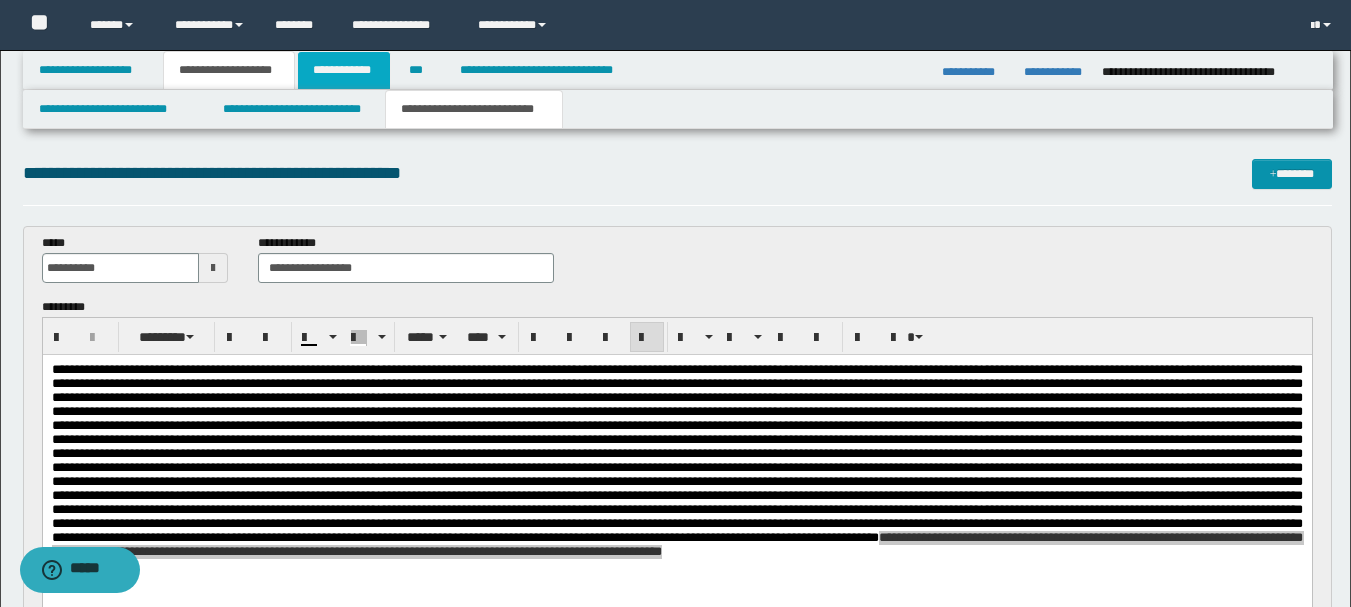 click on "**********" at bounding box center [344, 70] 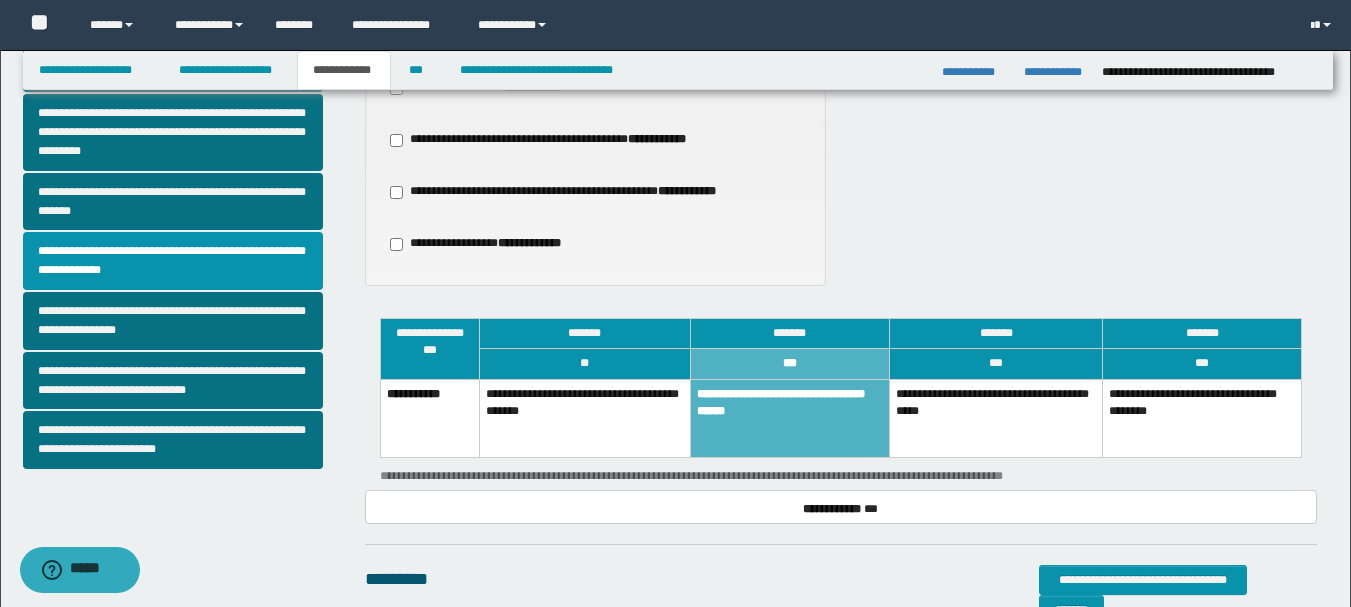 scroll, scrollTop: 560, scrollLeft: 0, axis: vertical 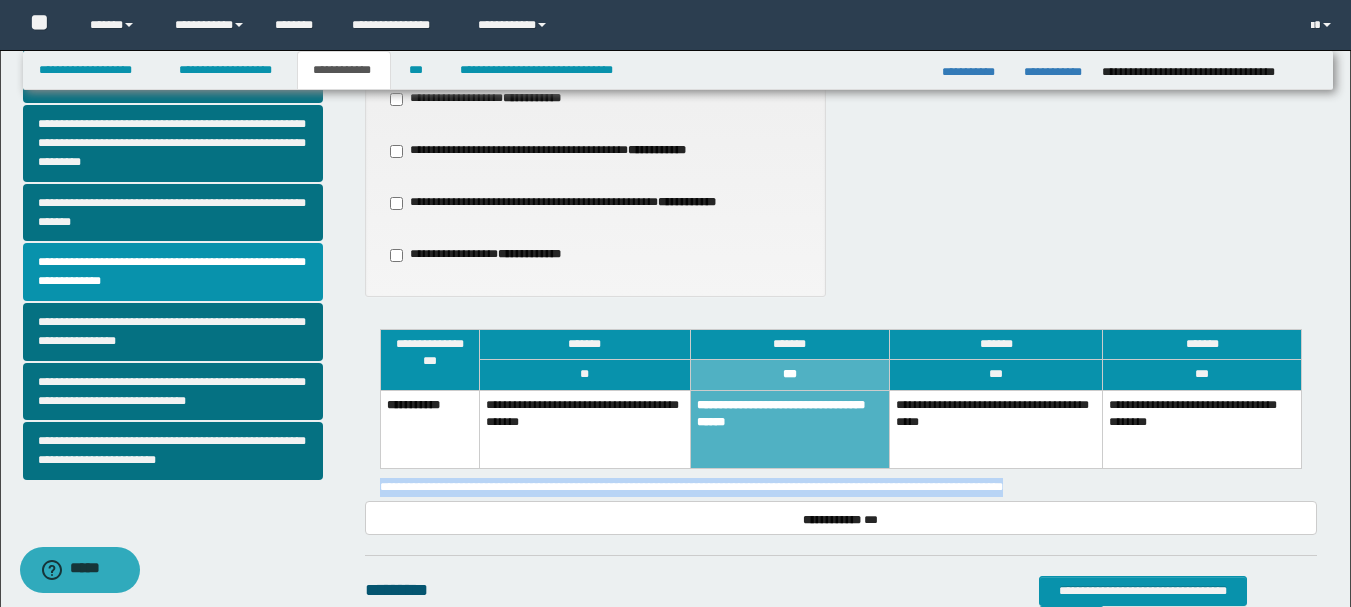 drag, startPoint x: 373, startPoint y: 467, endPoint x: 1159, endPoint y: 452, distance: 786.1431 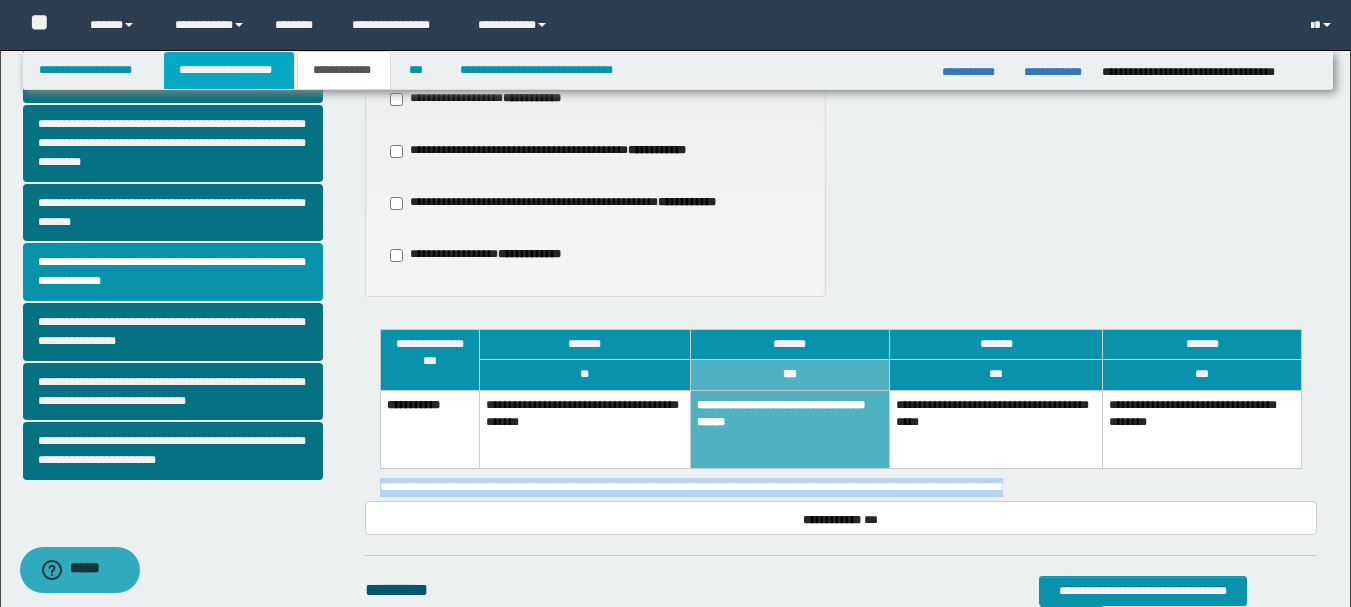click on "**********" at bounding box center [229, 70] 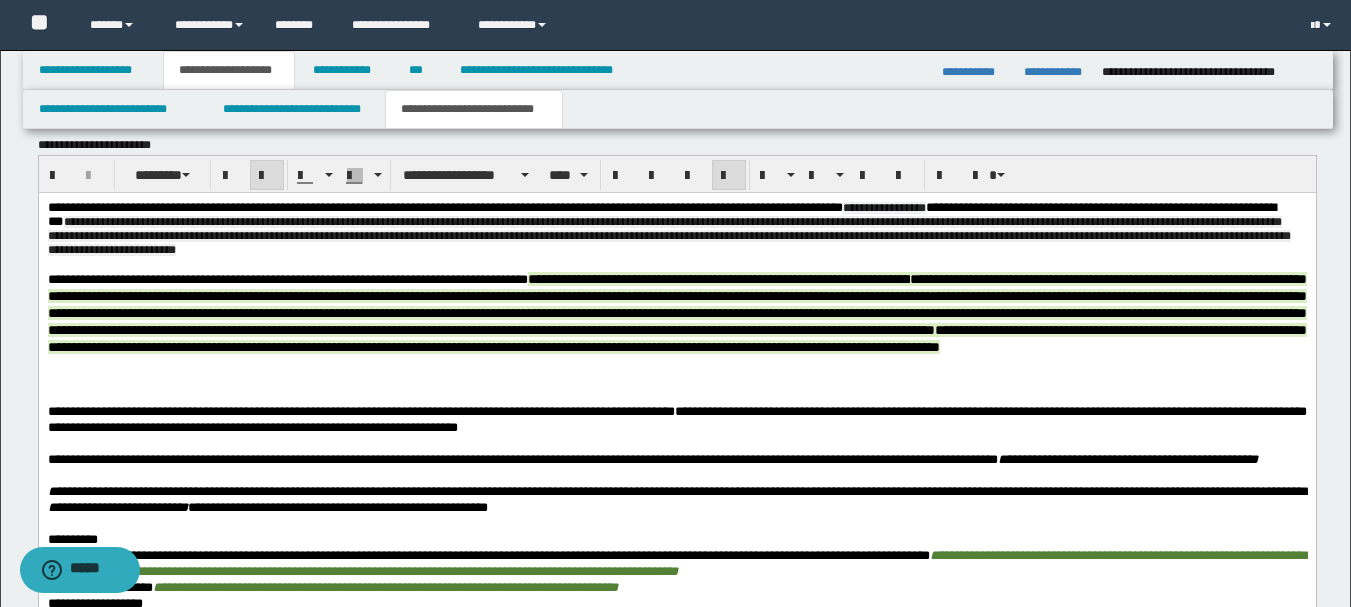 scroll, scrollTop: 991, scrollLeft: 0, axis: vertical 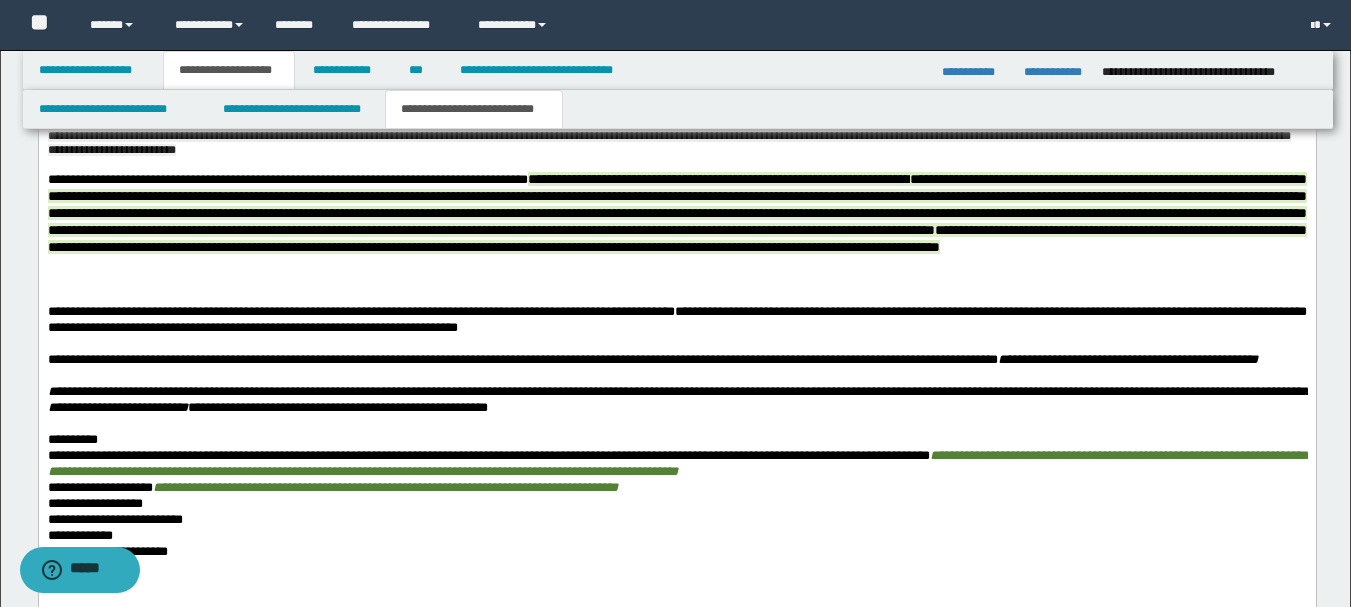 click on "**********" at bounding box center (676, 360) 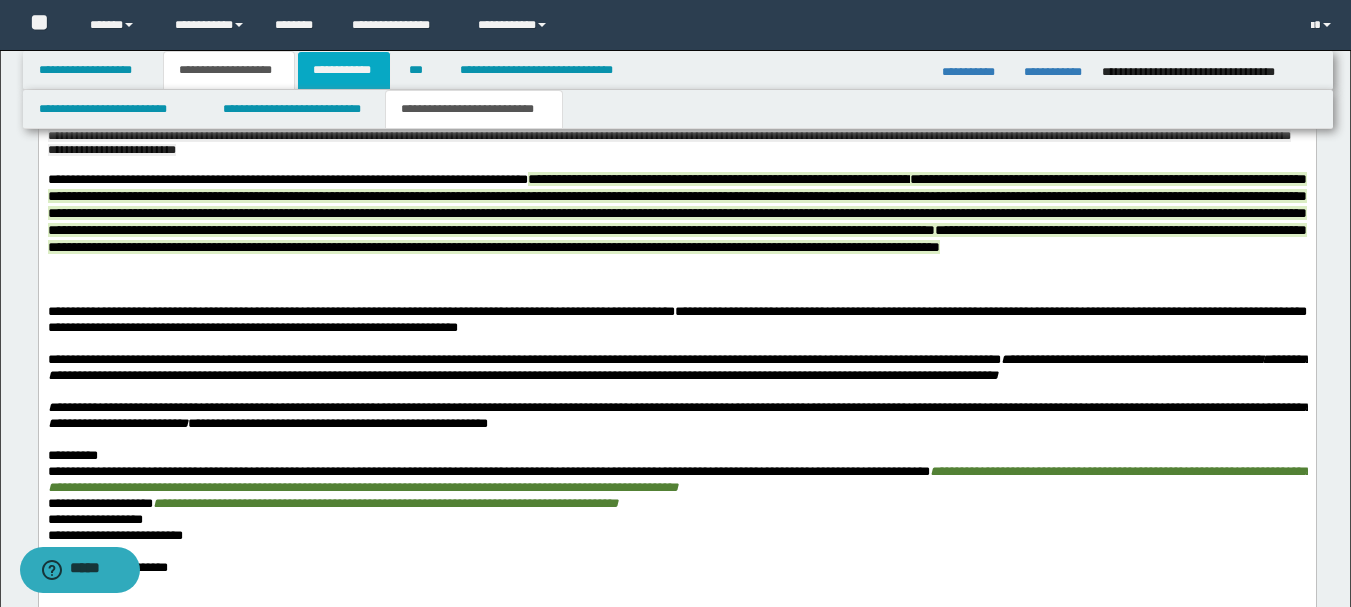 click on "**********" at bounding box center (344, 70) 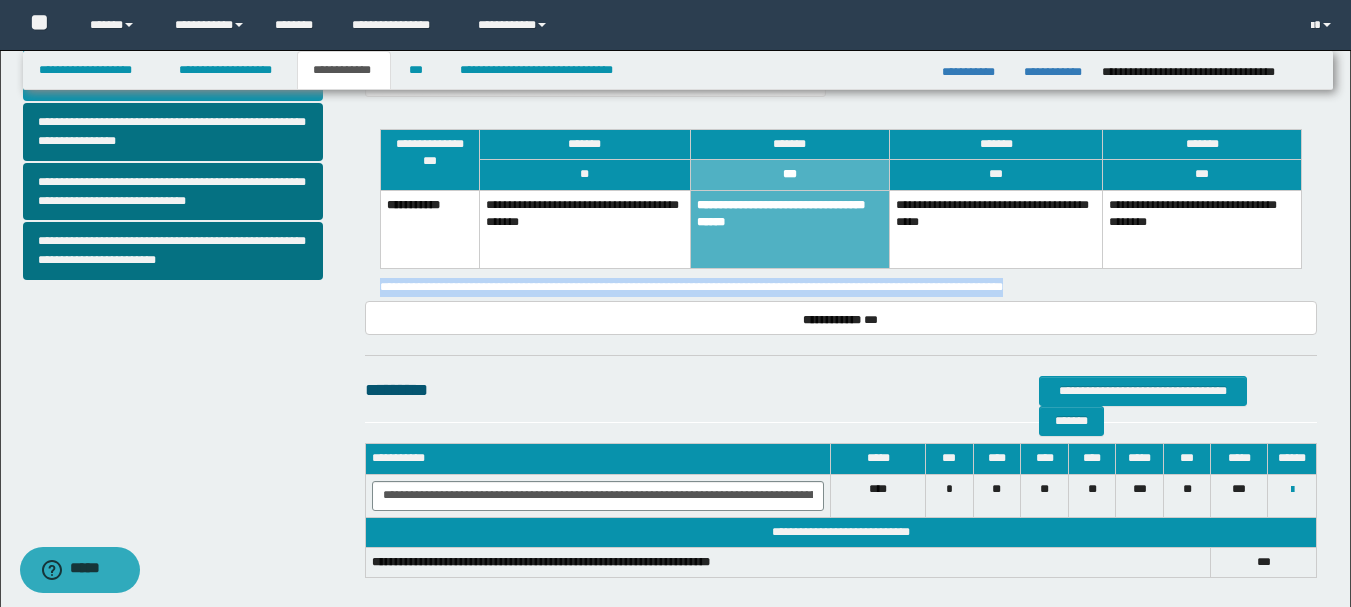 scroll, scrollTop: 660, scrollLeft: 0, axis: vertical 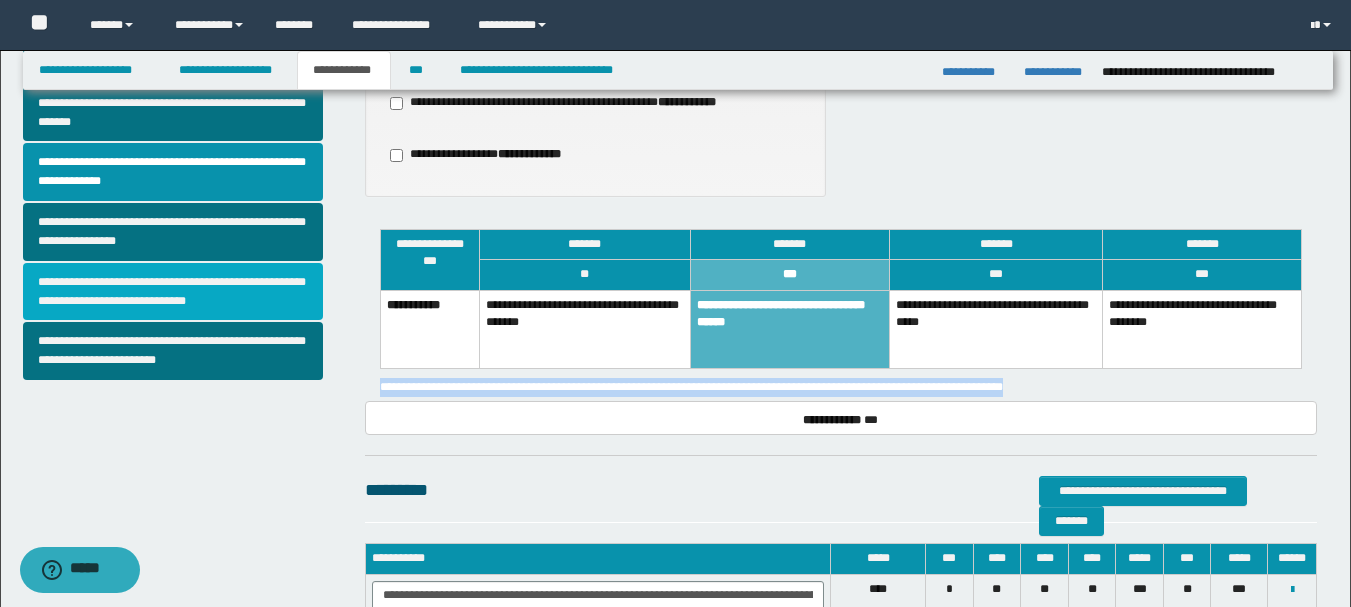 click on "**********" at bounding box center (173, 292) 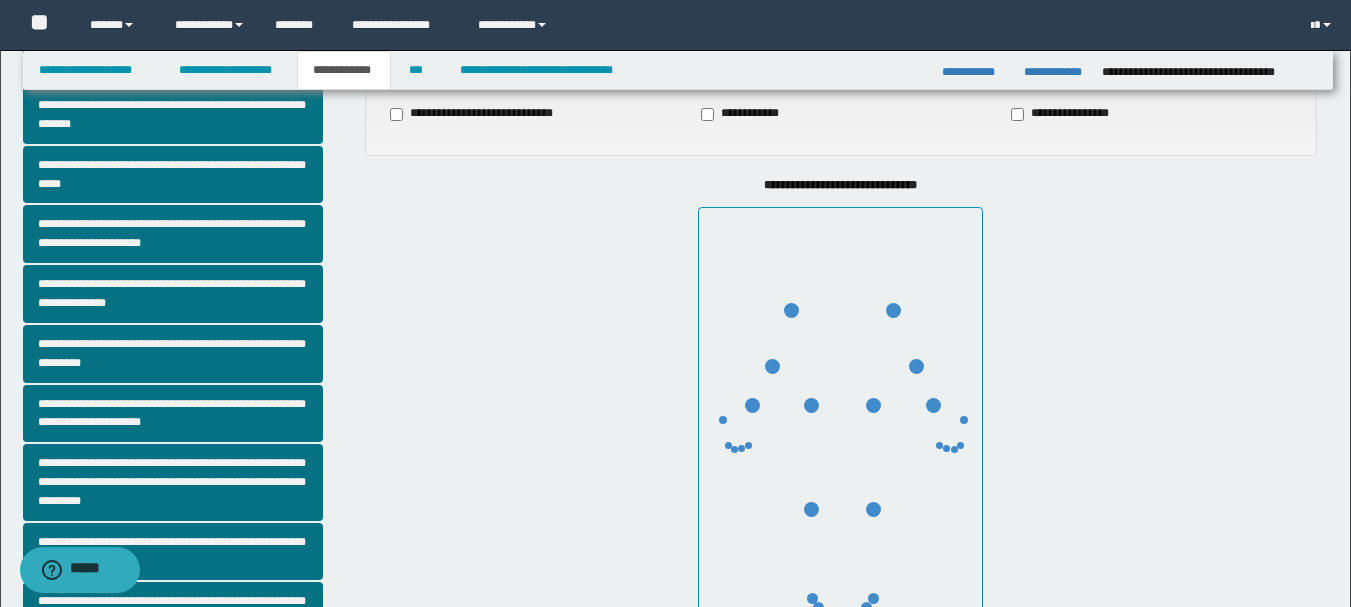 scroll, scrollTop: 500, scrollLeft: 0, axis: vertical 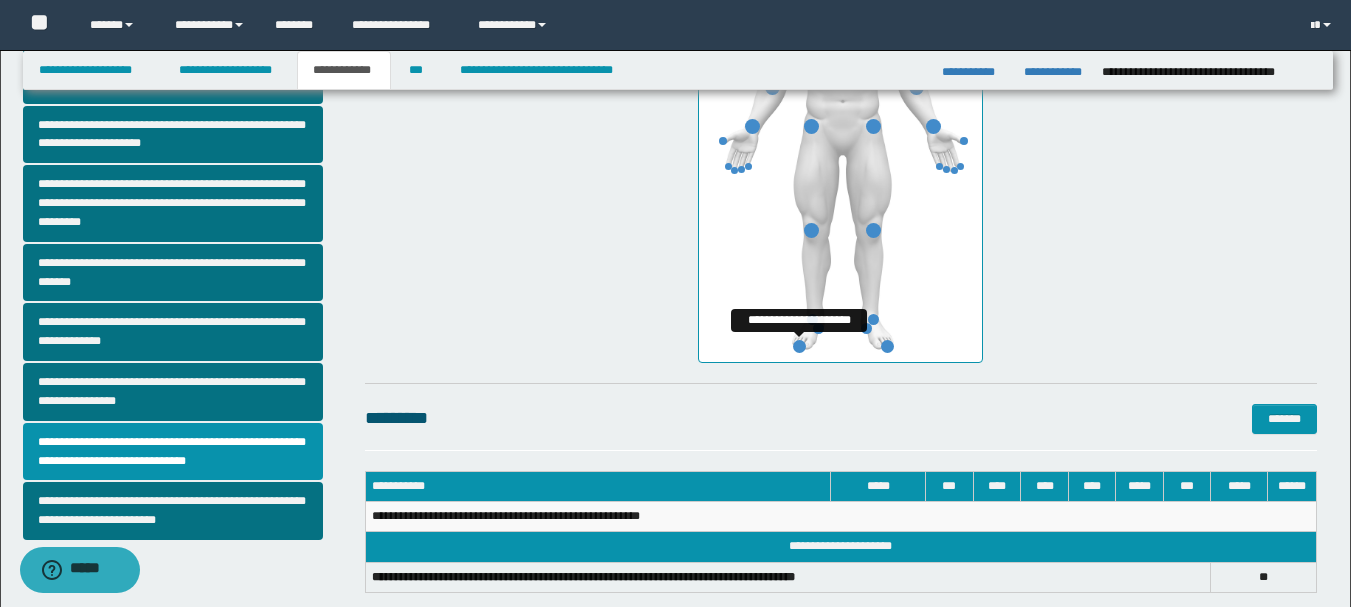 click at bounding box center [799, 346] 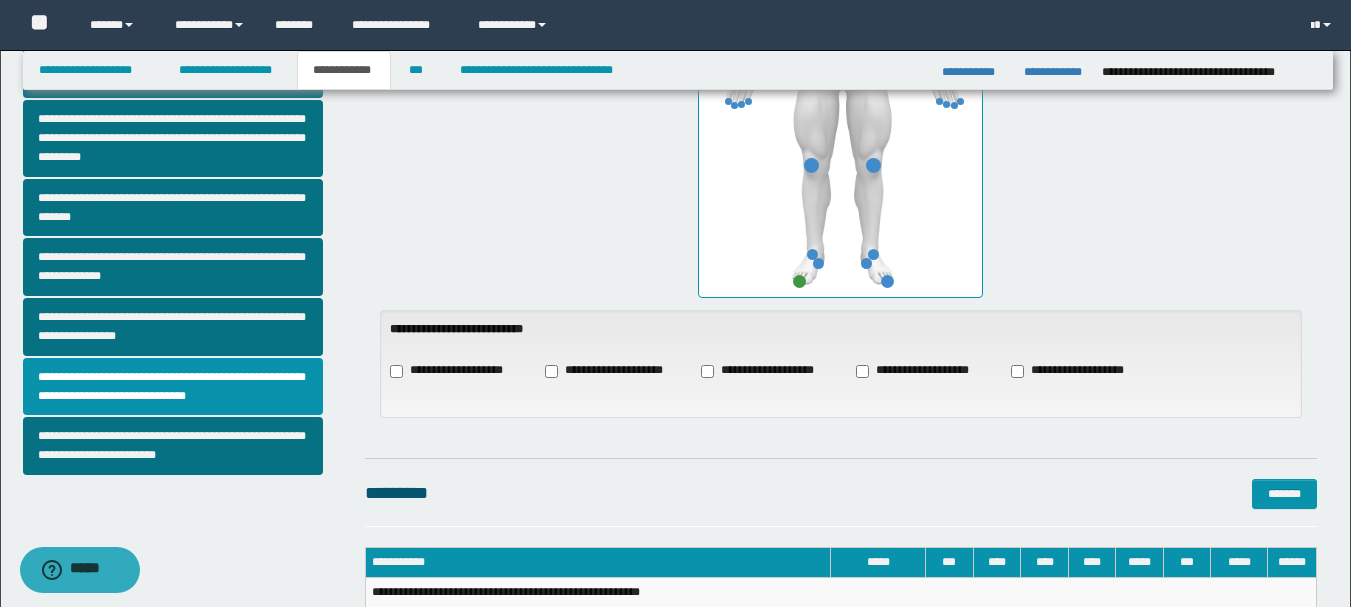 scroll, scrollTop: 600, scrollLeft: 0, axis: vertical 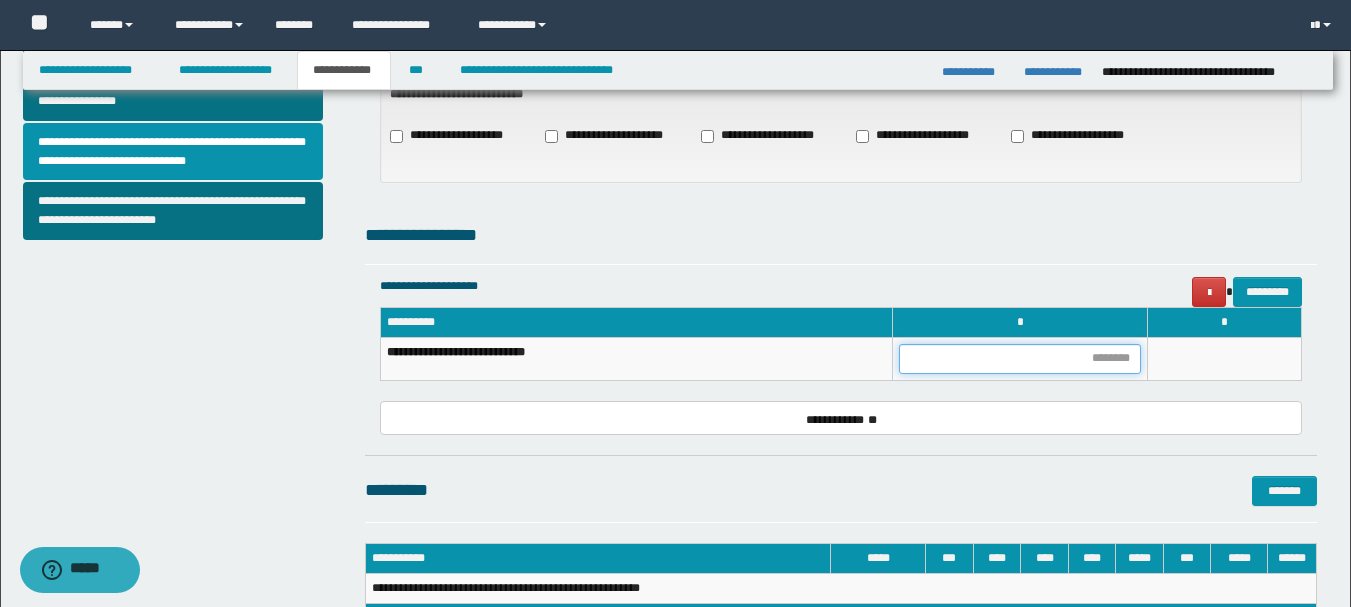 click at bounding box center [1020, 359] 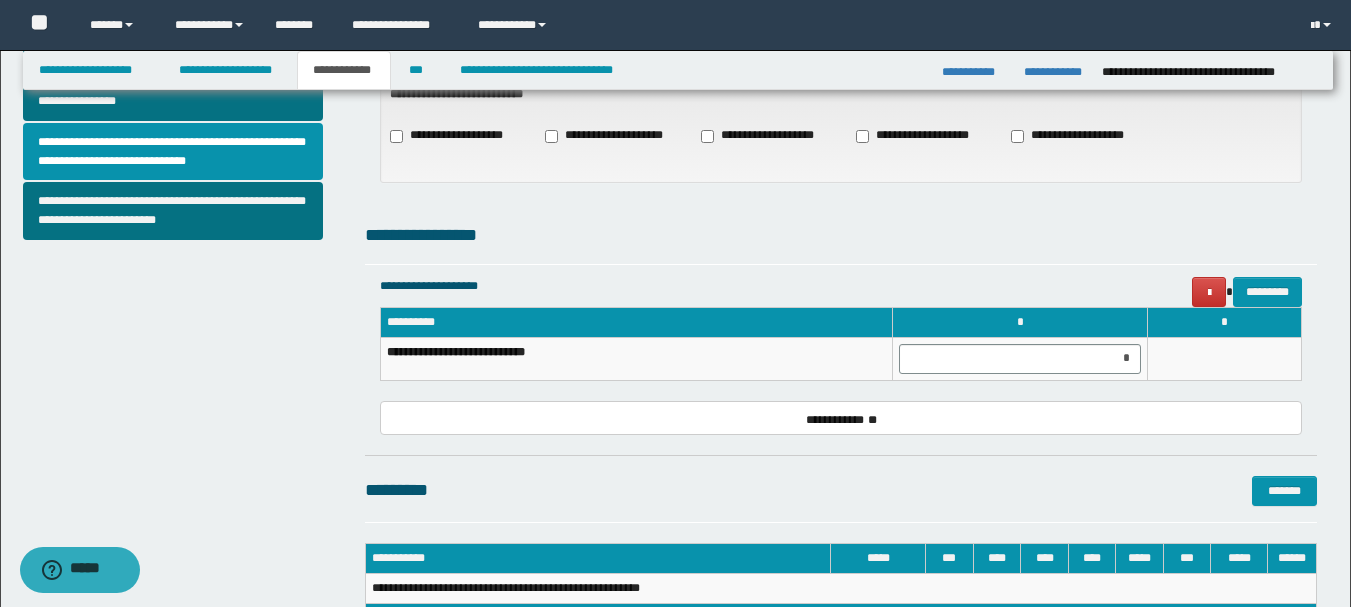 click on "**********" at bounding box center [841, 418] 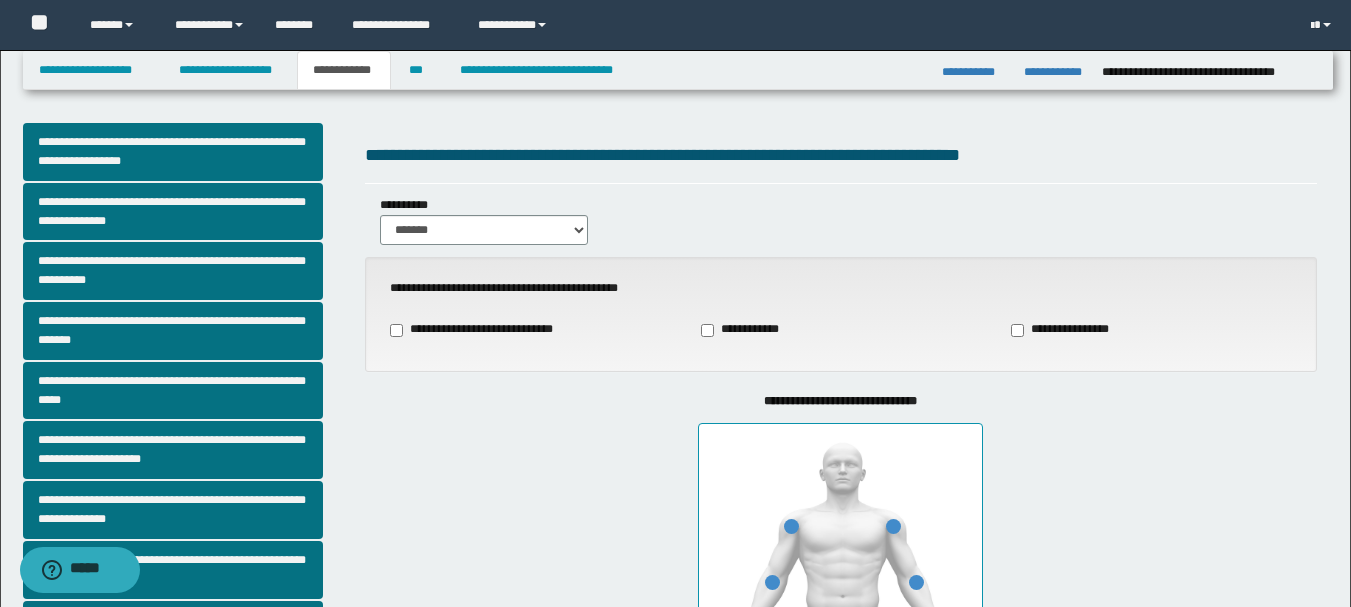 scroll, scrollTop: 0, scrollLeft: 0, axis: both 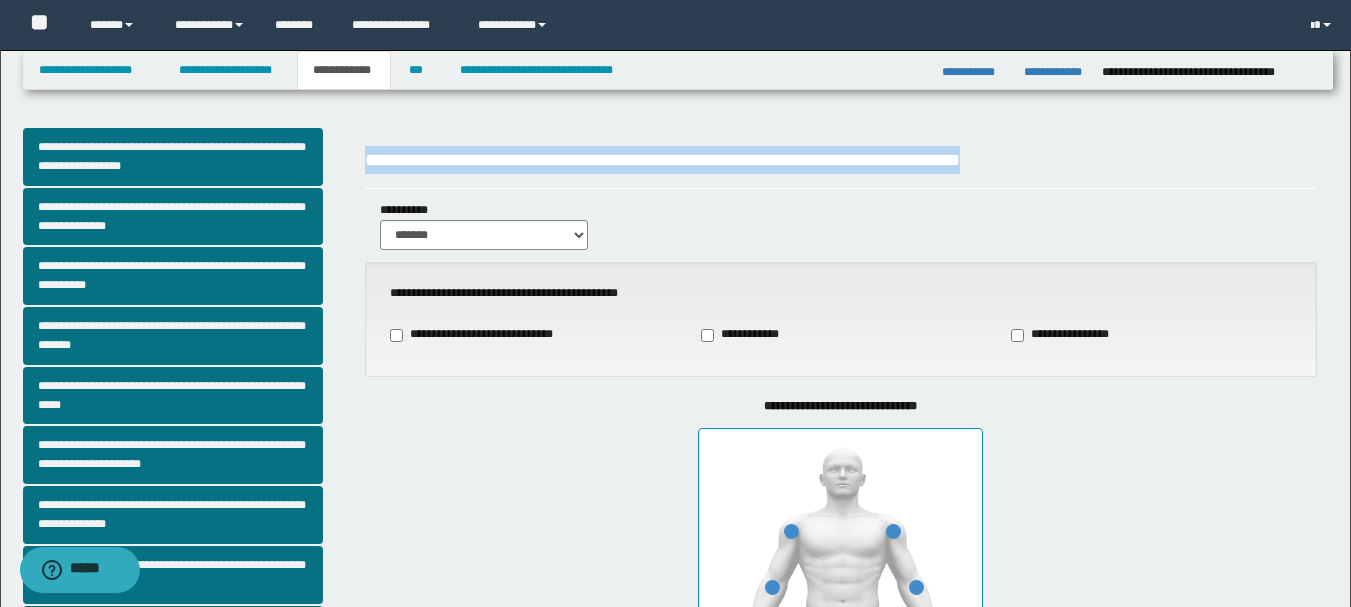 drag, startPoint x: 357, startPoint y: 168, endPoint x: 1226, endPoint y: 138, distance: 869.5177 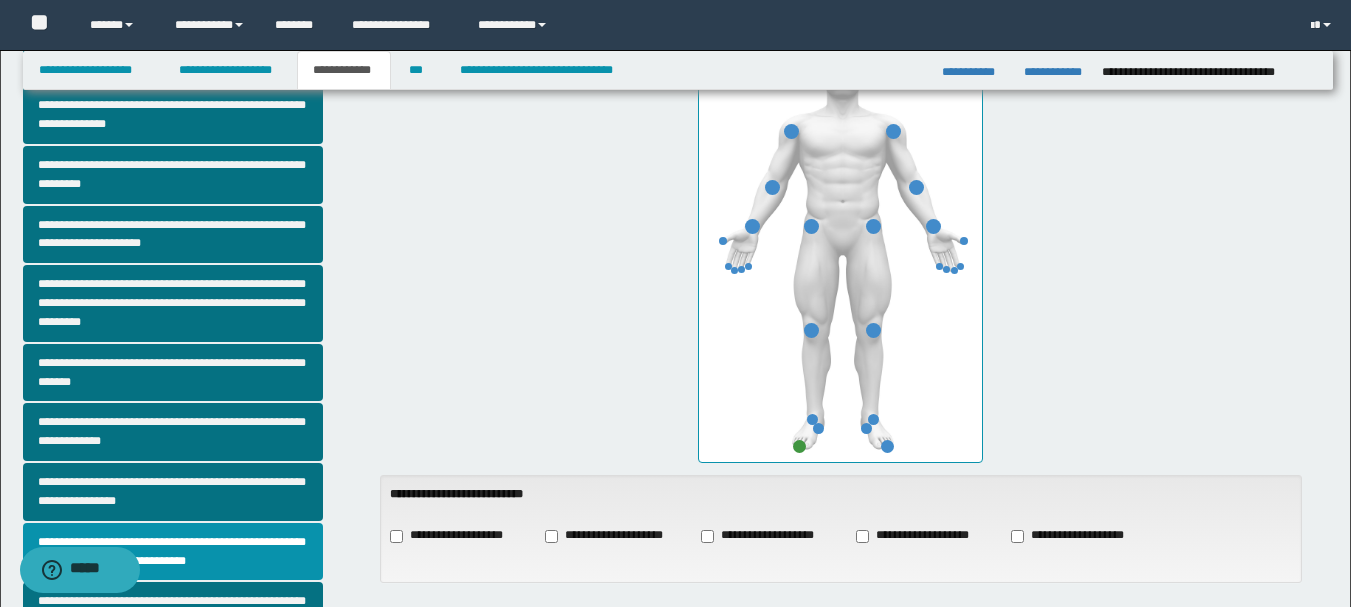 scroll, scrollTop: 800, scrollLeft: 0, axis: vertical 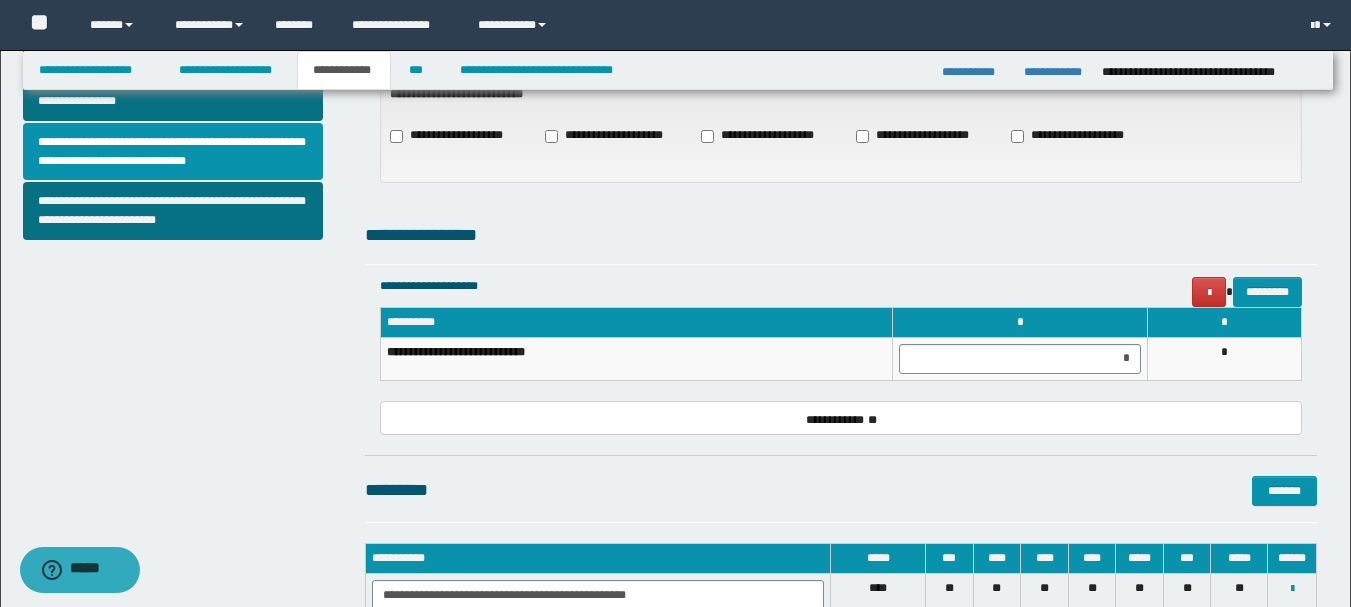 click on "**********" at bounding box center (841, 12) 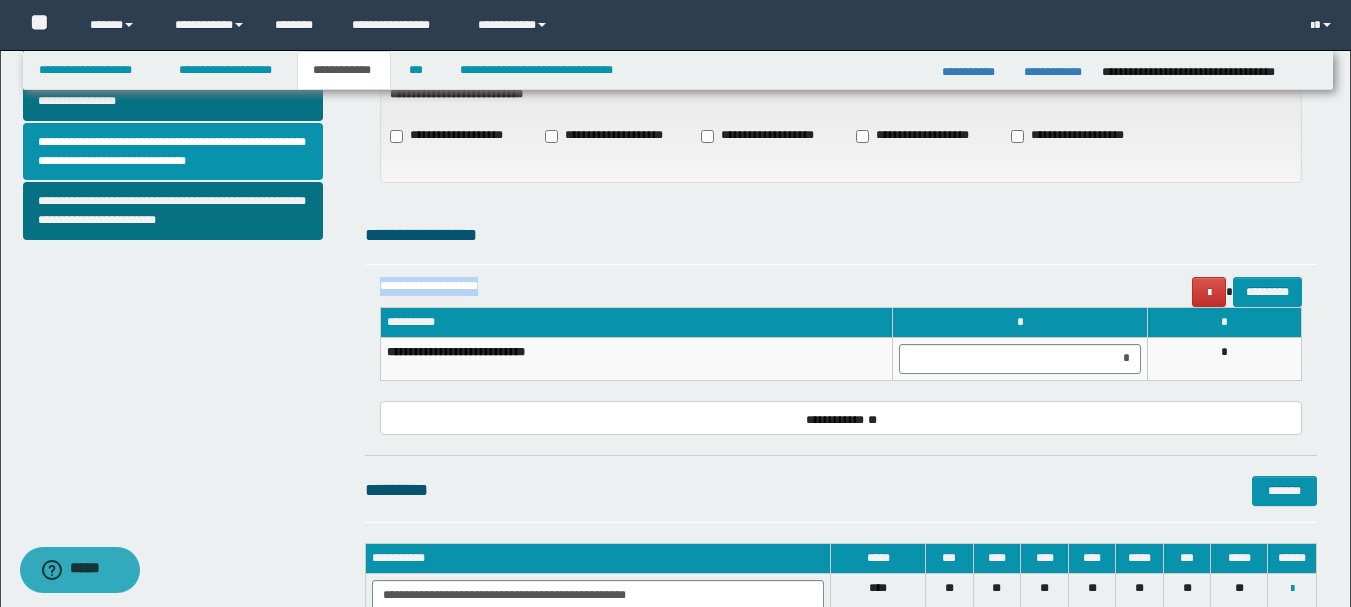 drag, startPoint x: 376, startPoint y: 291, endPoint x: 511, endPoint y: 277, distance: 135.72398 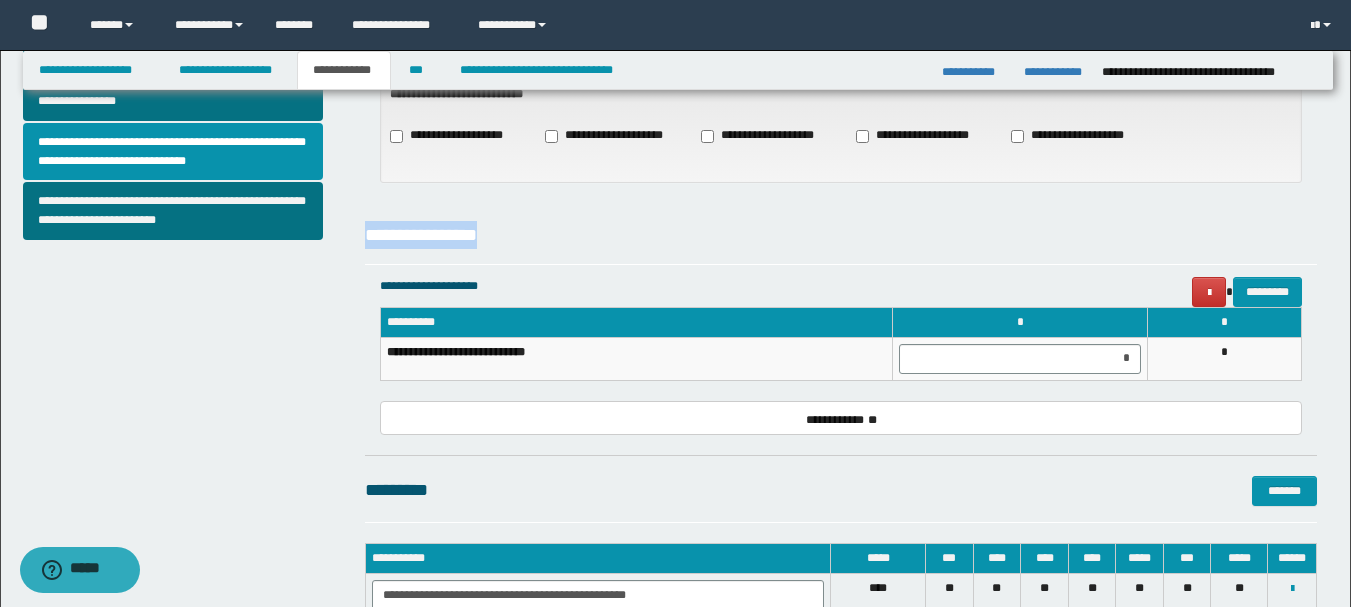 drag, startPoint x: 355, startPoint y: 232, endPoint x: 551, endPoint y: 231, distance: 196.00255 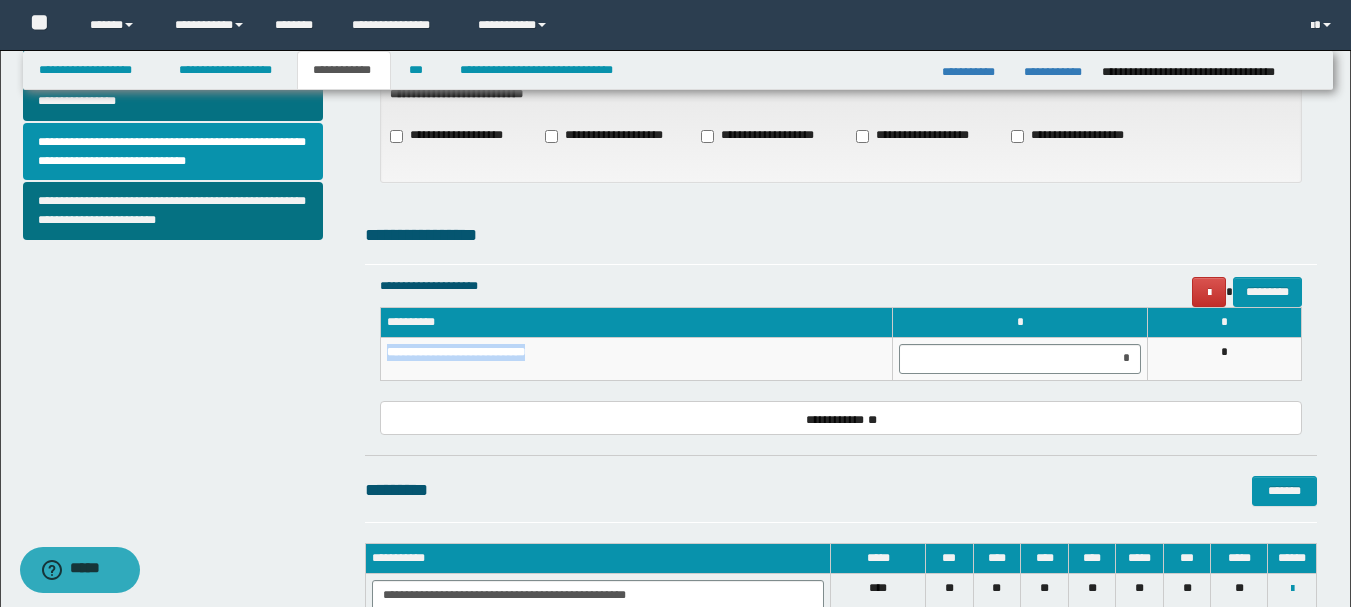 drag, startPoint x: 564, startPoint y: 361, endPoint x: 387, endPoint y: 361, distance: 177 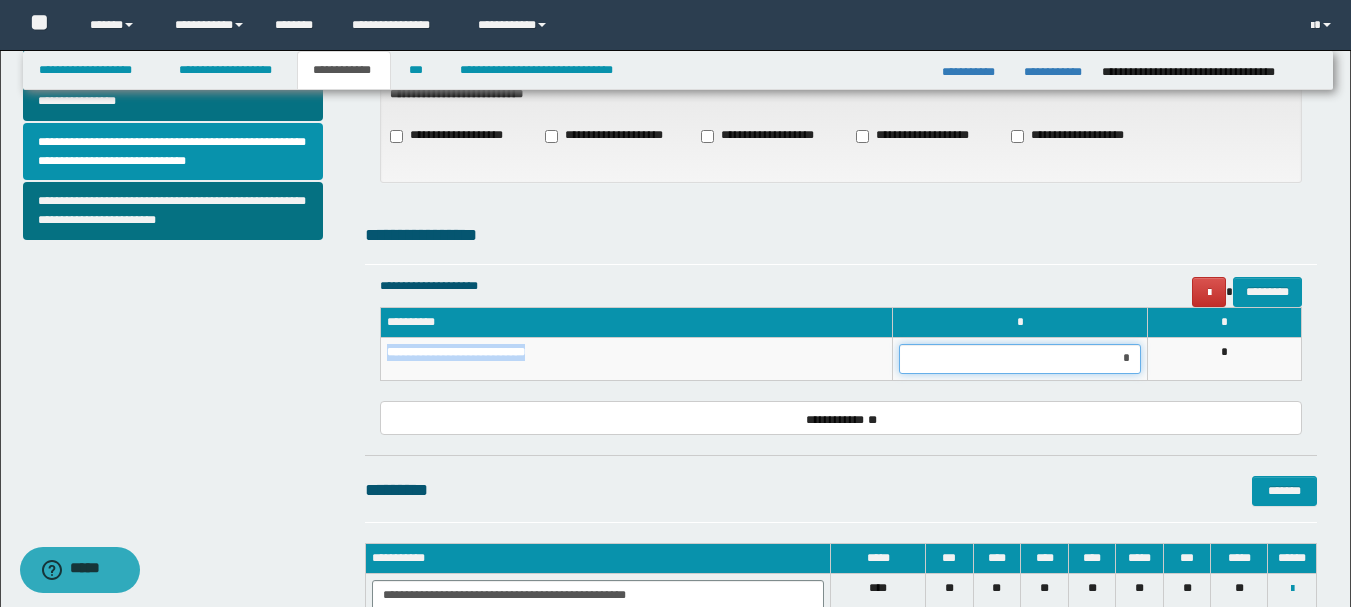click on "*" at bounding box center (1020, 359) 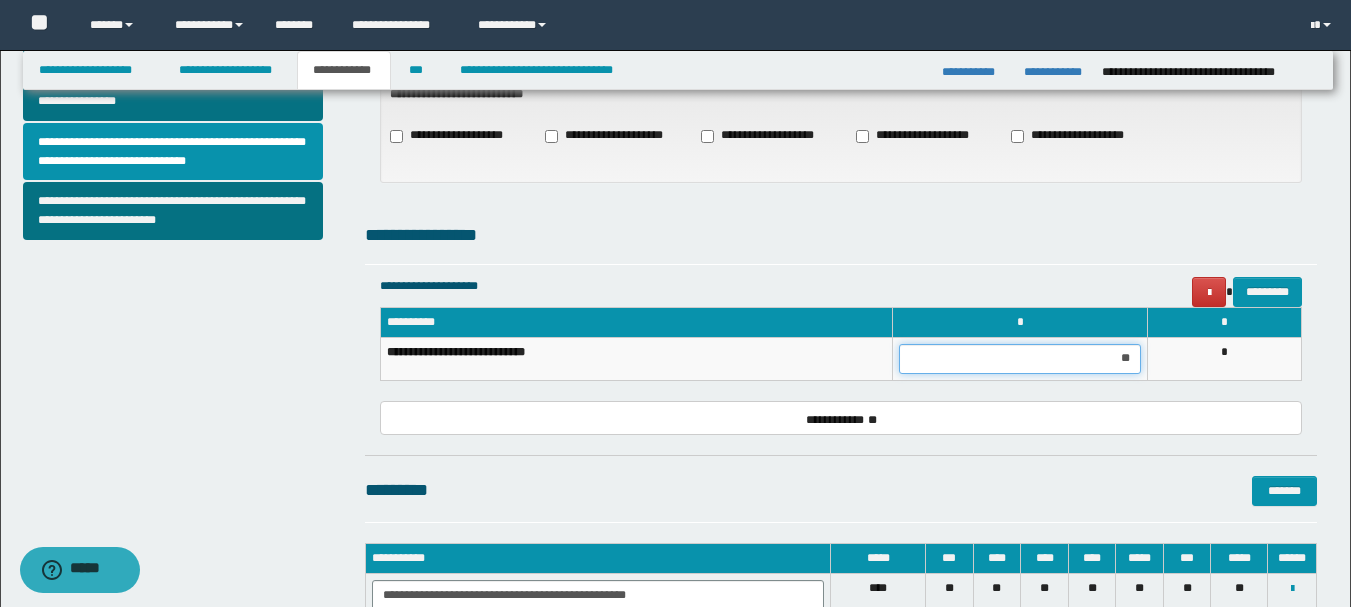 click on "**" at bounding box center [1020, 359] 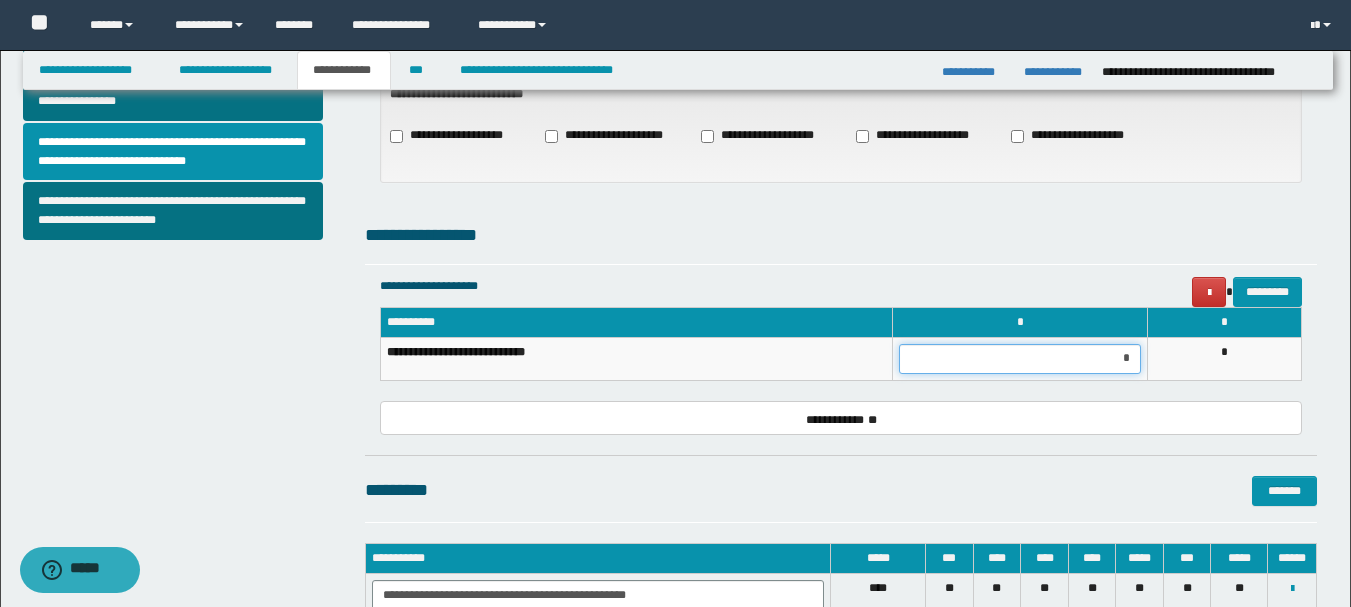 click on "*" at bounding box center (1020, 359) 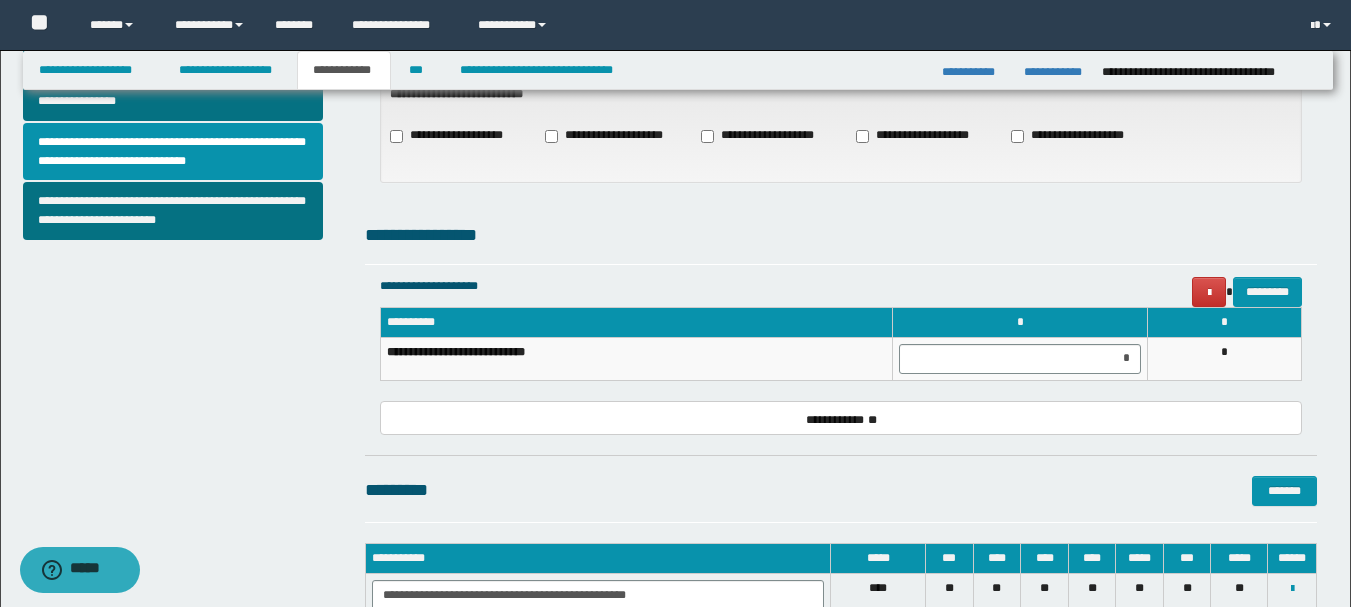 click on "**********" at bounding box center [841, 354] 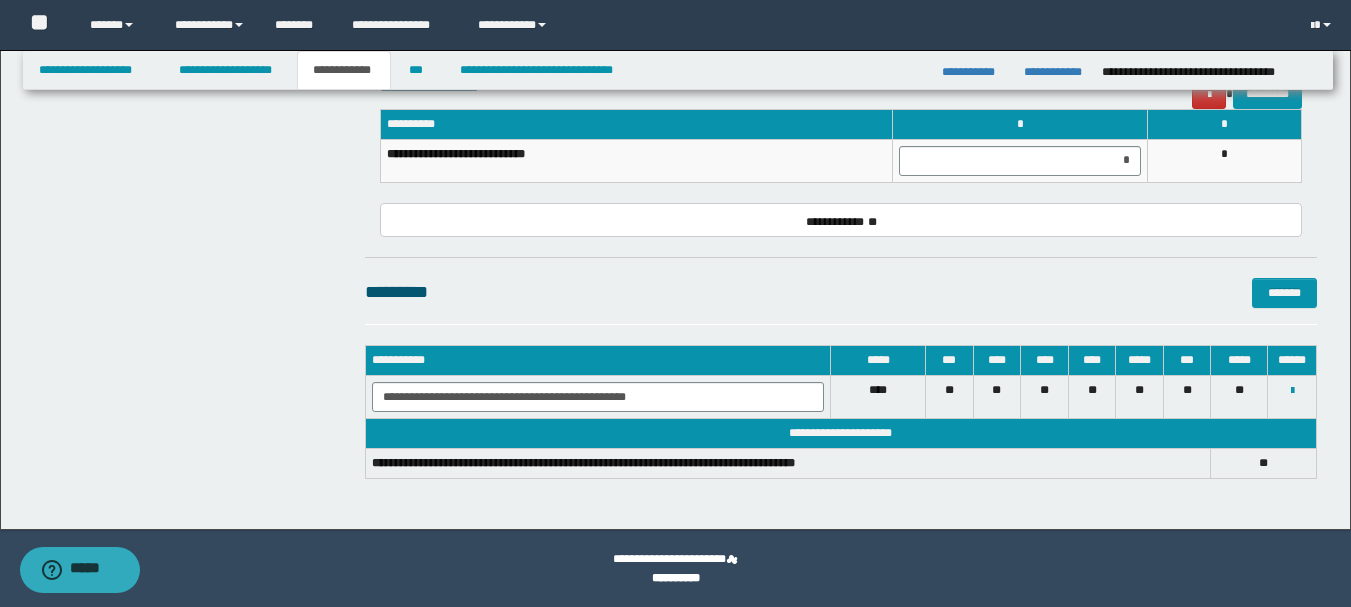 scroll, scrollTop: 999, scrollLeft: 0, axis: vertical 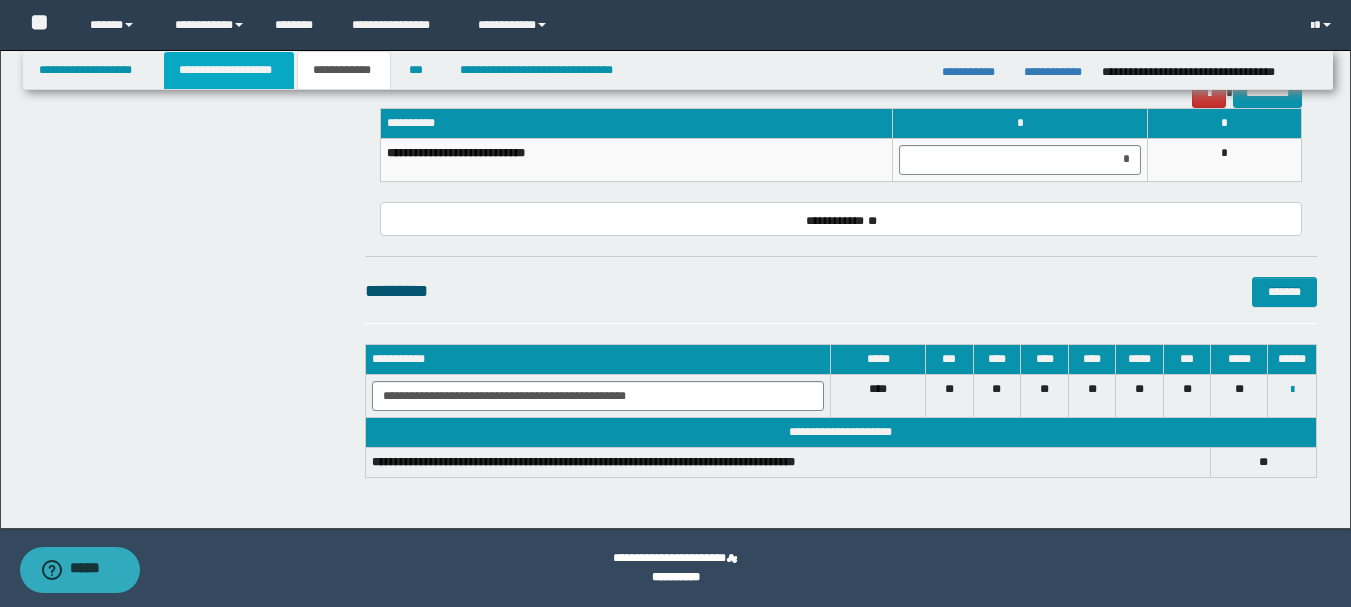 click on "**********" at bounding box center (229, 70) 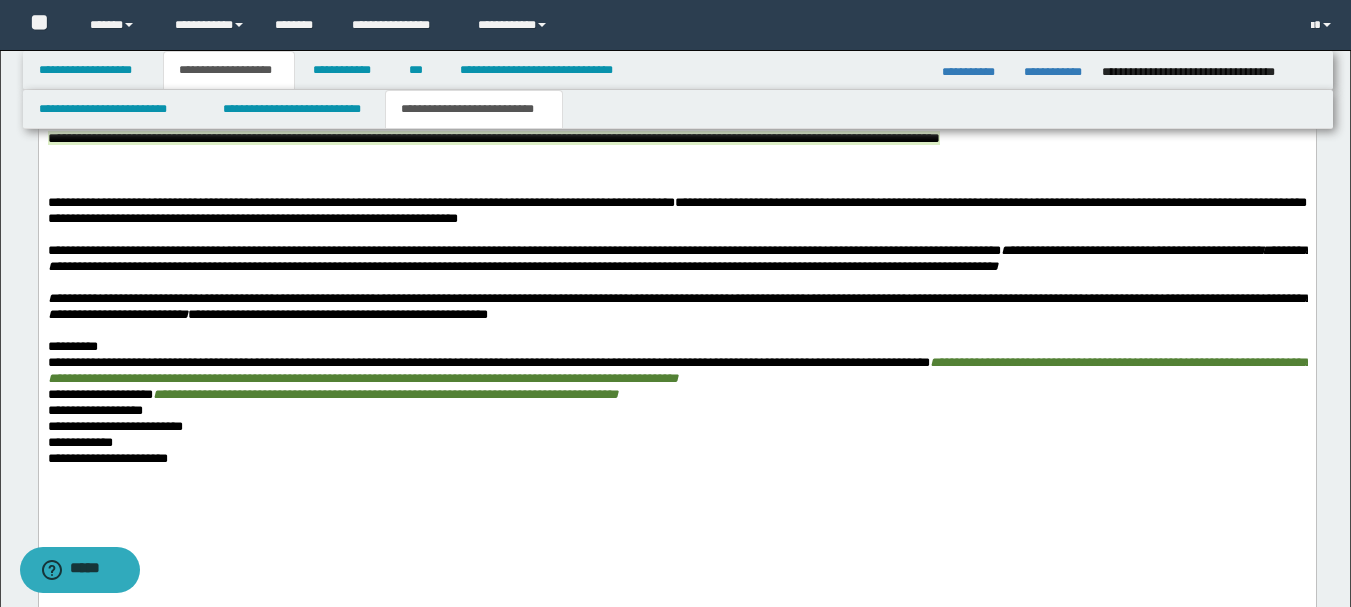 scroll, scrollTop: 1130, scrollLeft: 0, axis: vertical 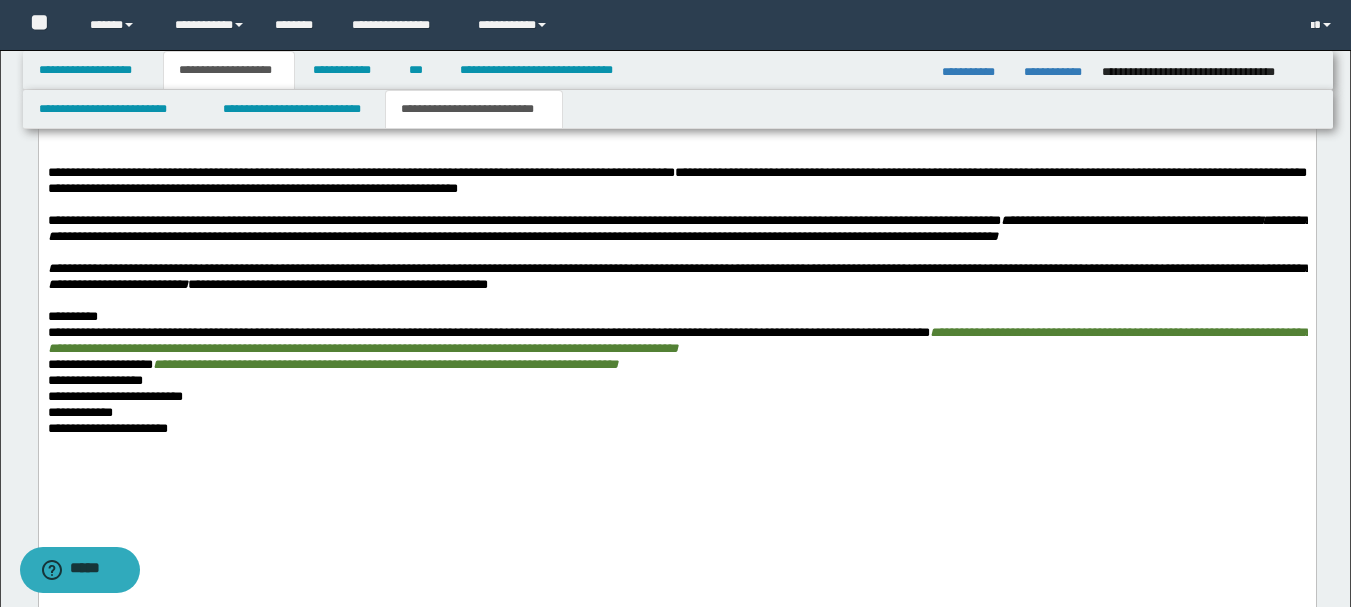 click on "**********" at bounding box center [676, 230] 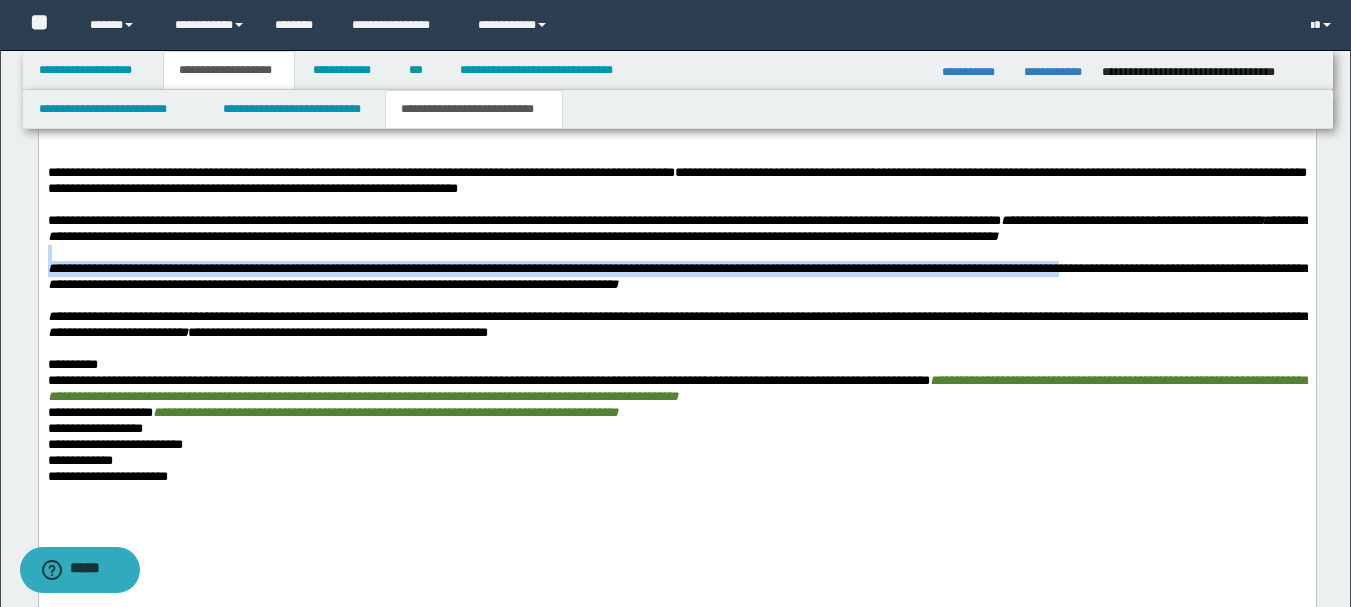 drag, startPoint x: 1234, startPoint y: 313, endPoint x: 1224, endPoint y: 296, distance: 19.723083 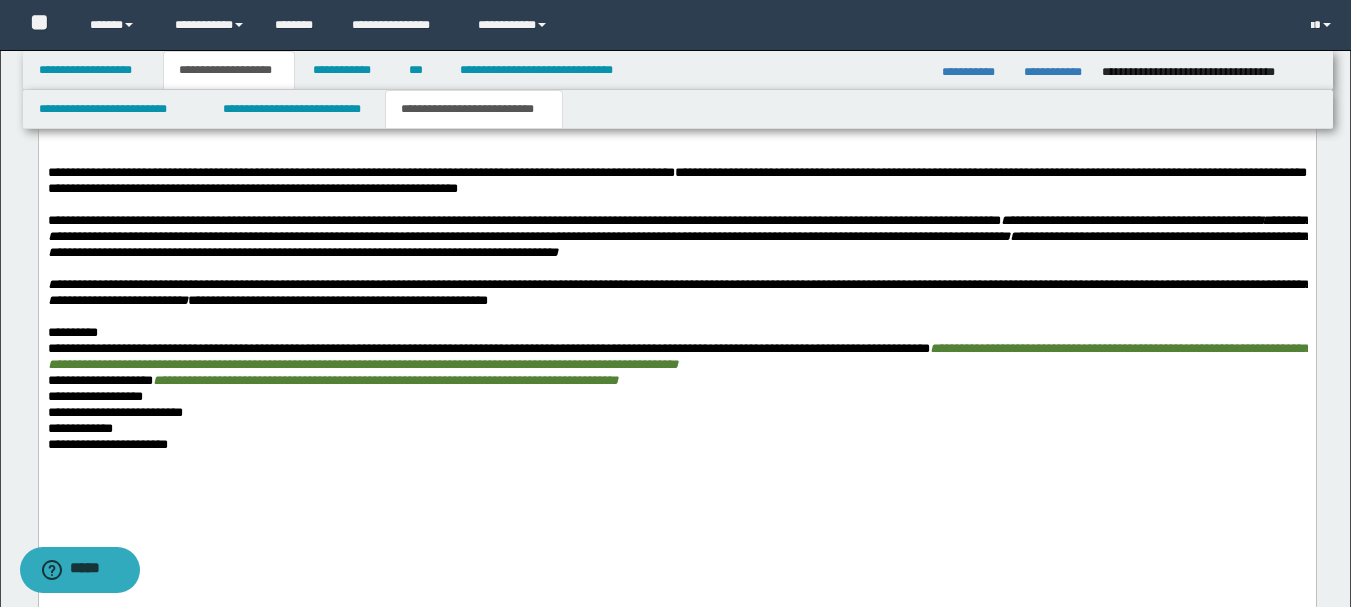click on "**********" at bounding box center [679, 293] 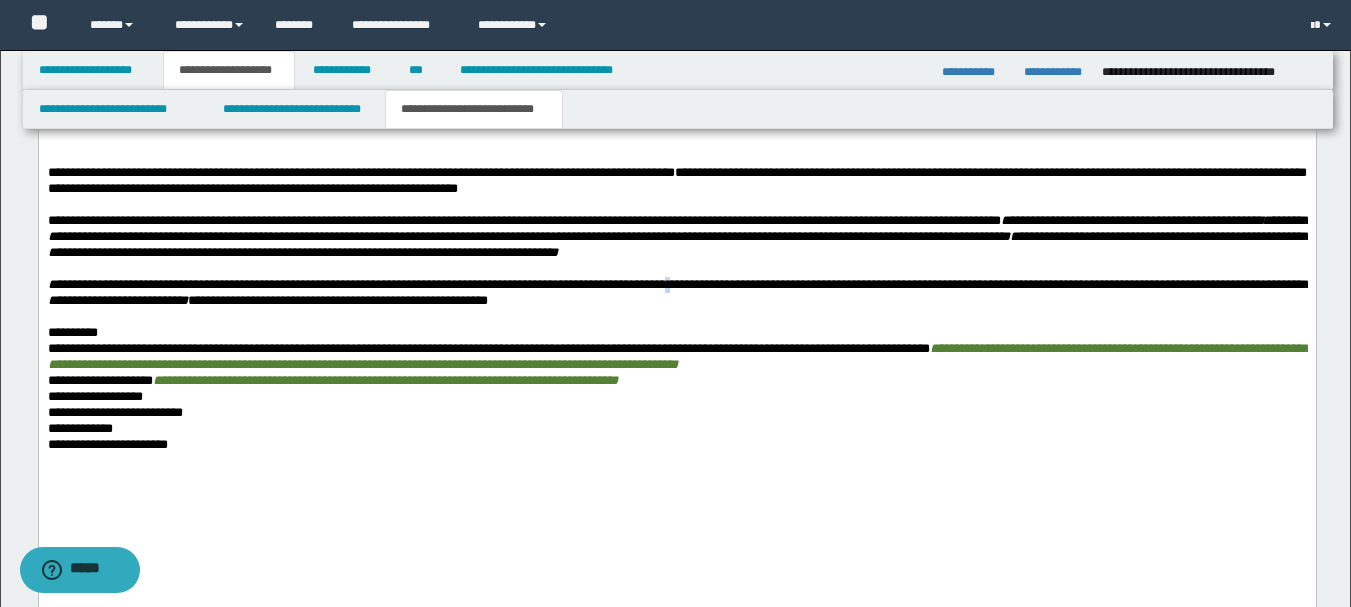 click on "**********" at bounding box center [679, 293] 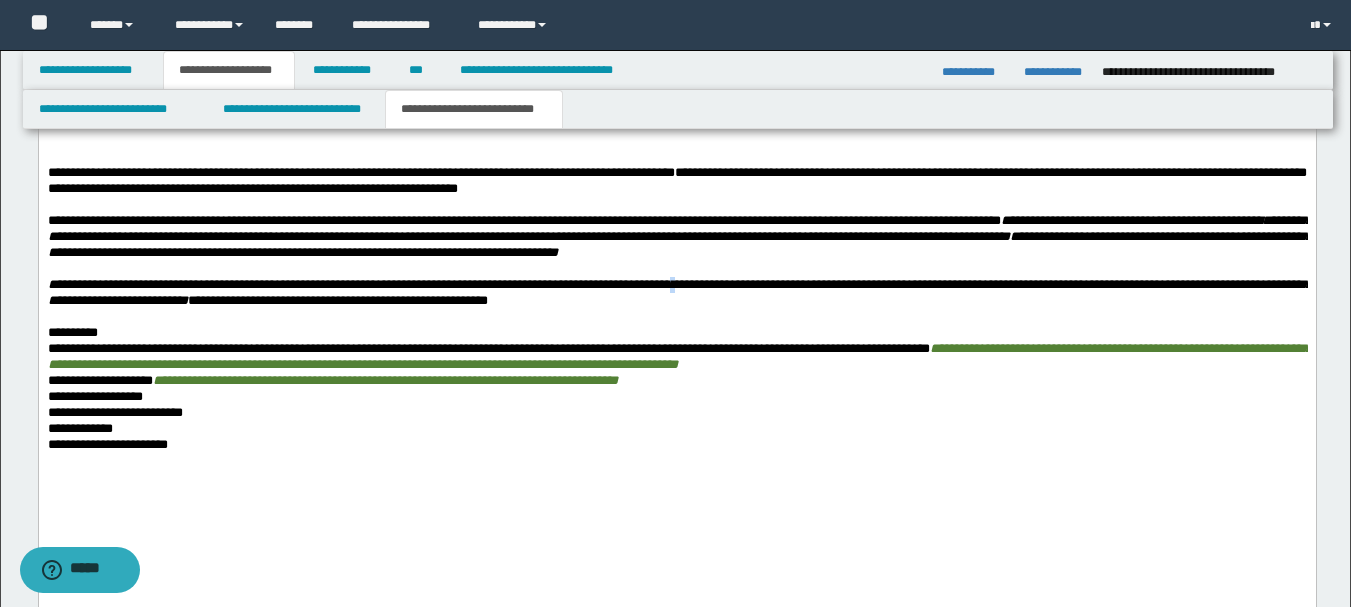 click on "**********" at bounding box center (679, 293) 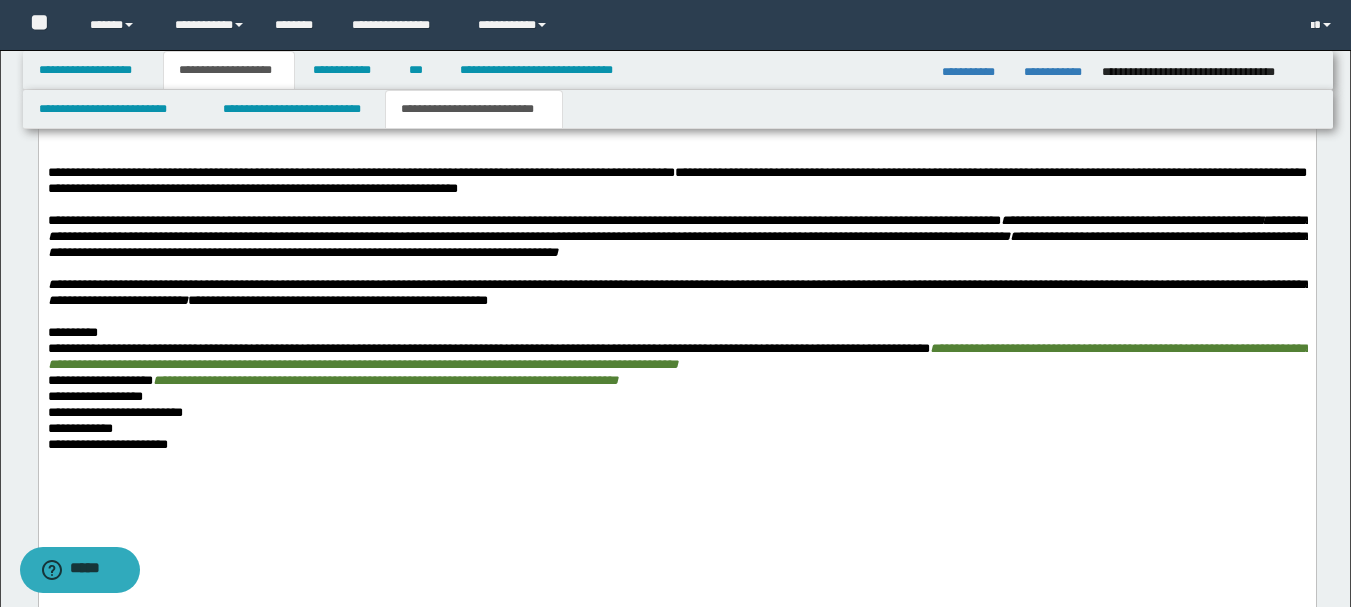click on "**********" at bounding box center (679, 245) 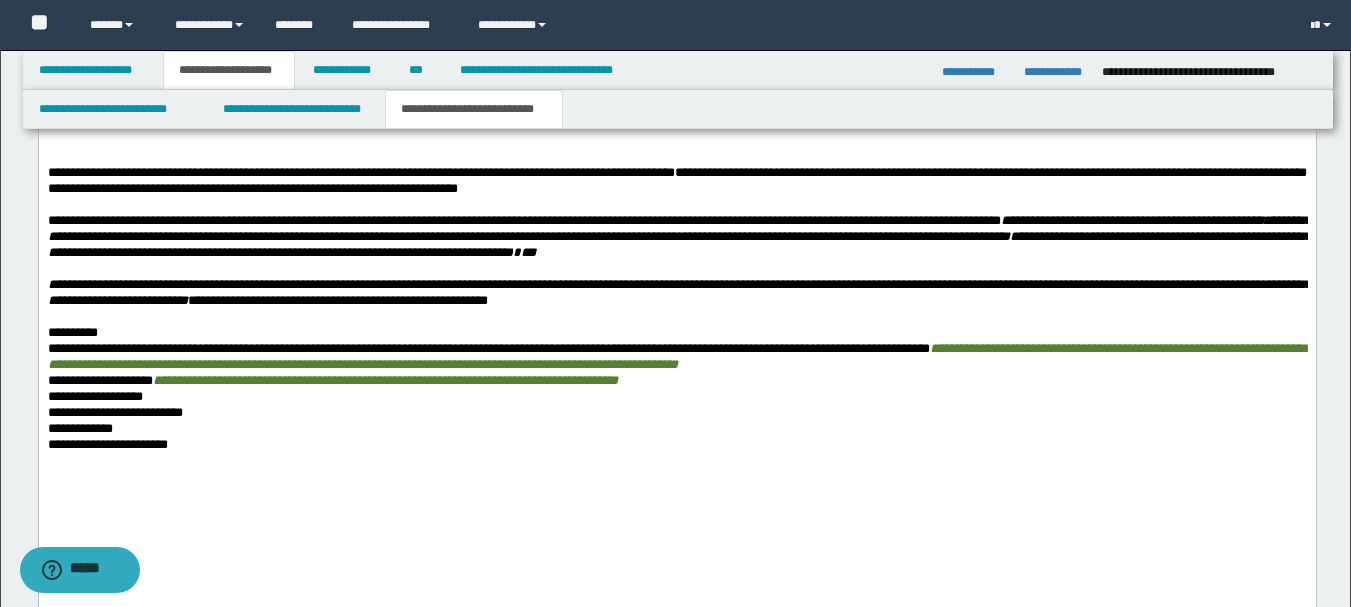 click on "**********" at bounding box center [676, 238] 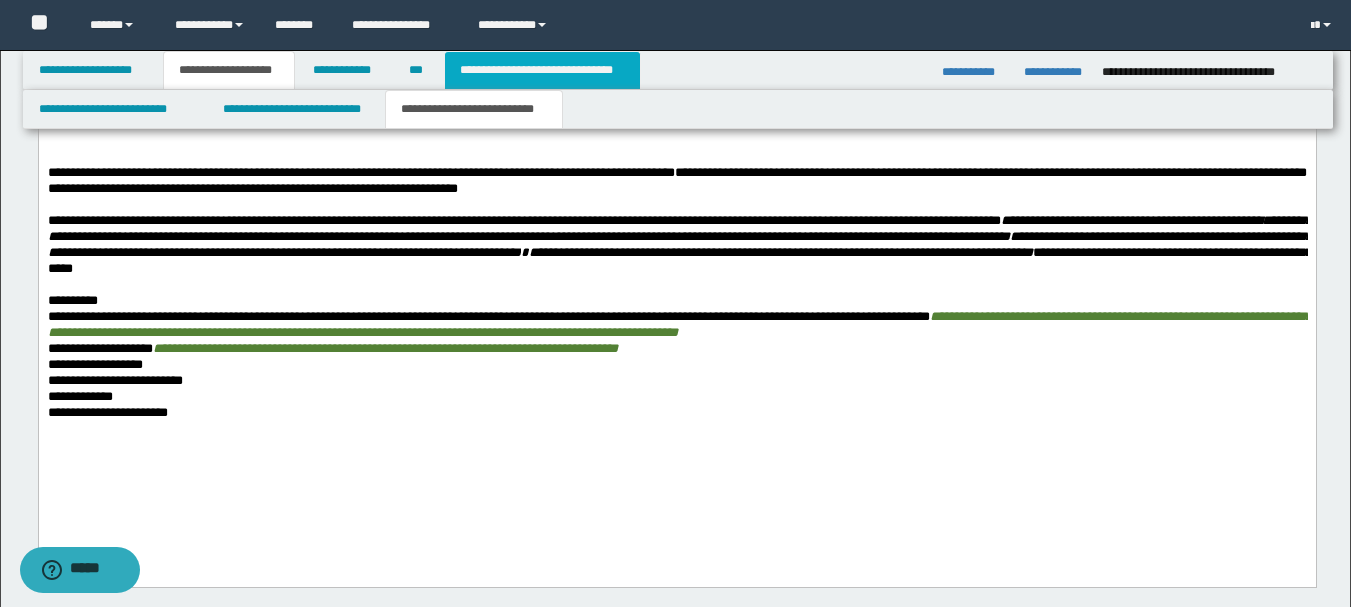 click on "**********" at bounding box center [542, 70] 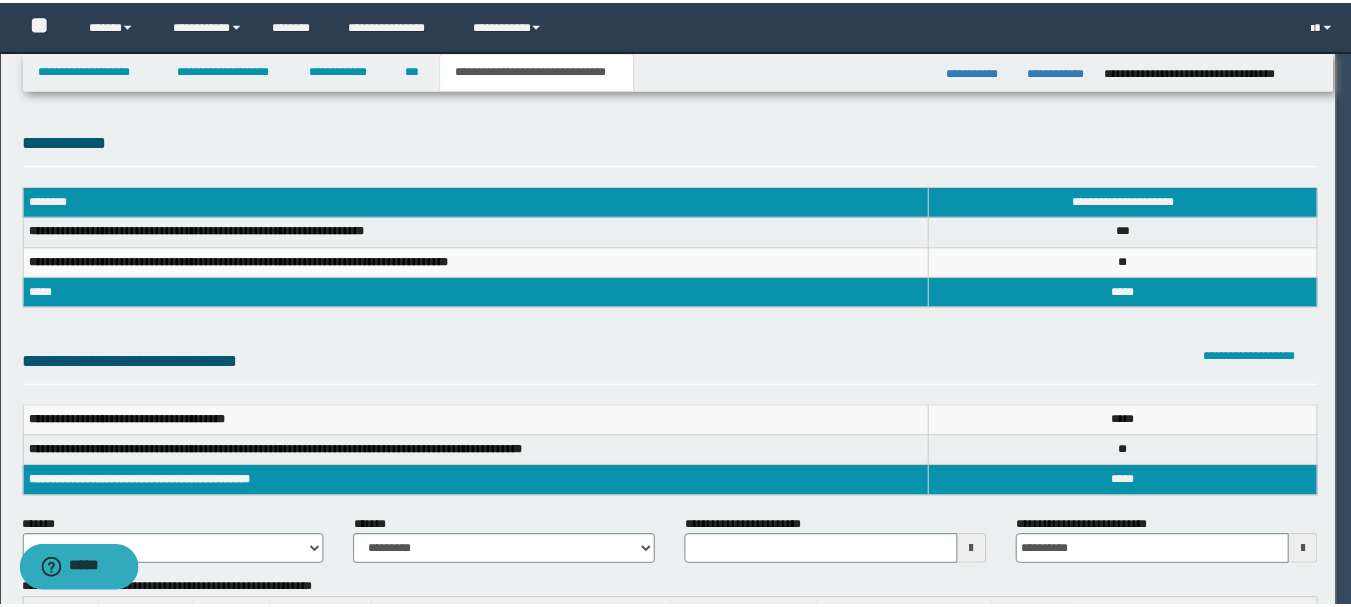 scroll, scrollTop: 0, scrollLeft: 0, axis: both 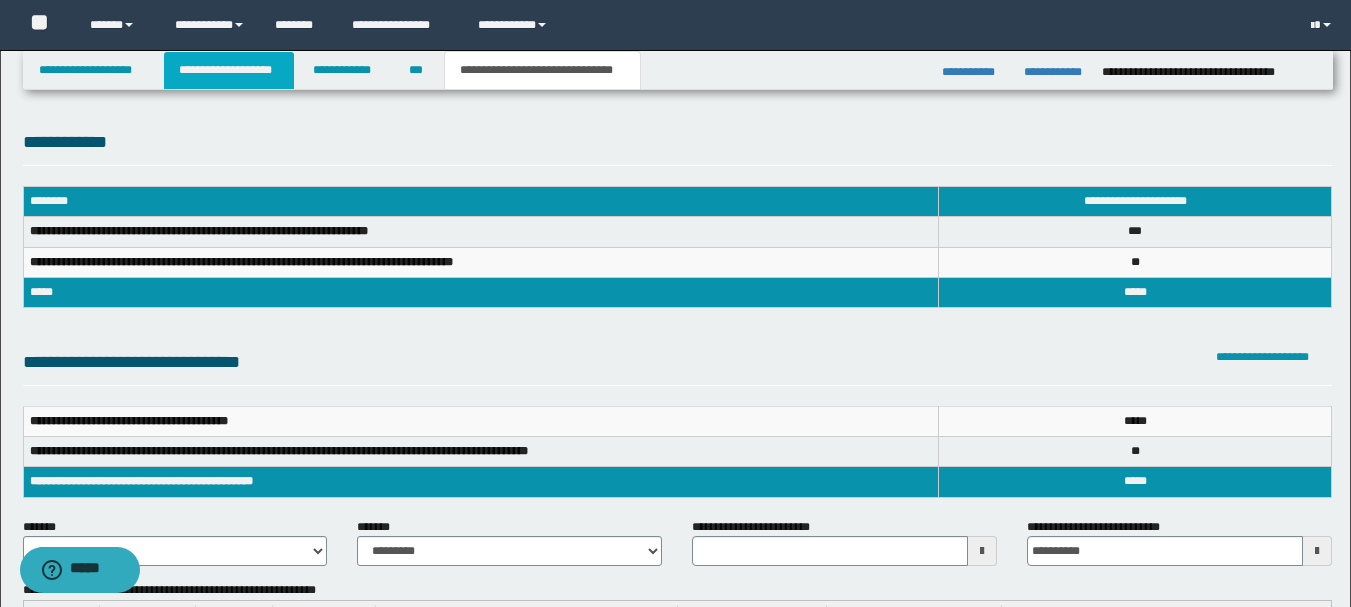 click on "**********" at bounding box center [229, 70] 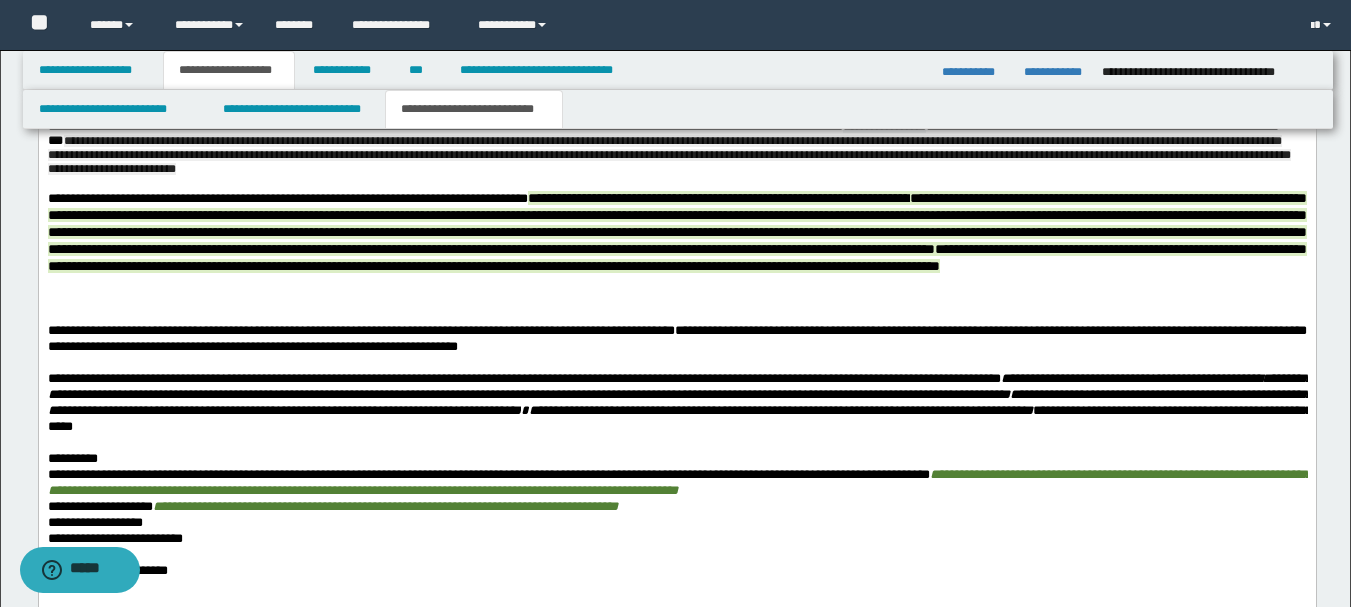 scroll, scrollTop: 1100, scrollLeft: 0, axis: vertical 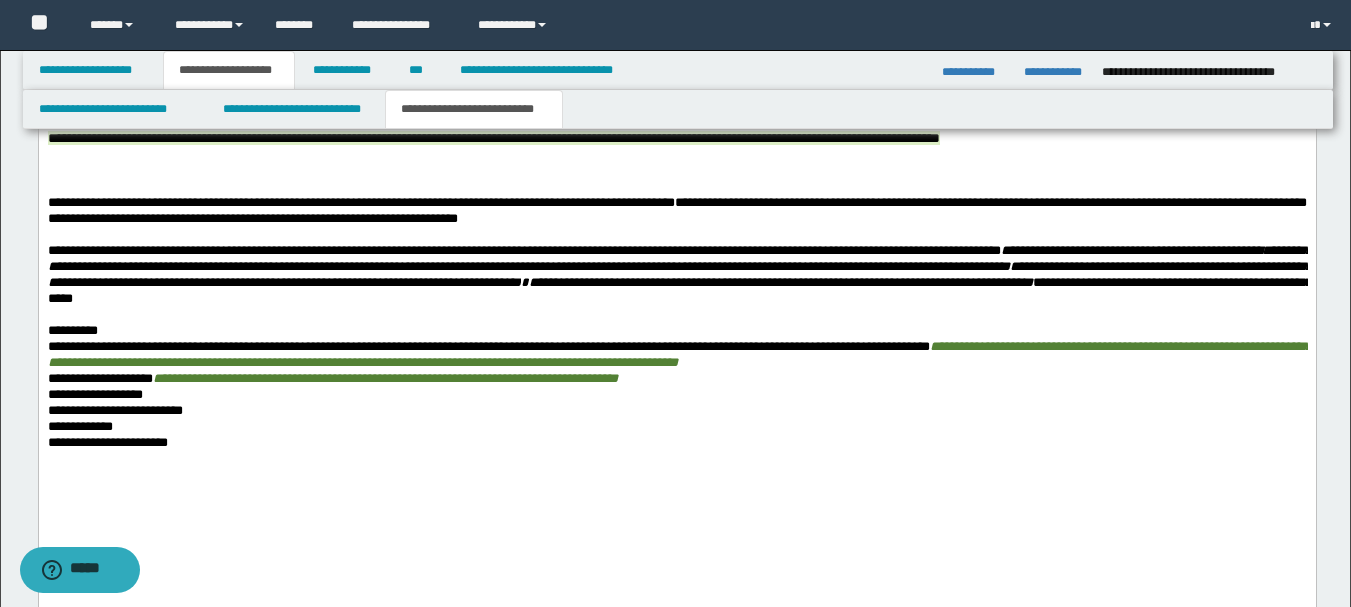 click on "**********" at bounding box center (795, 283) 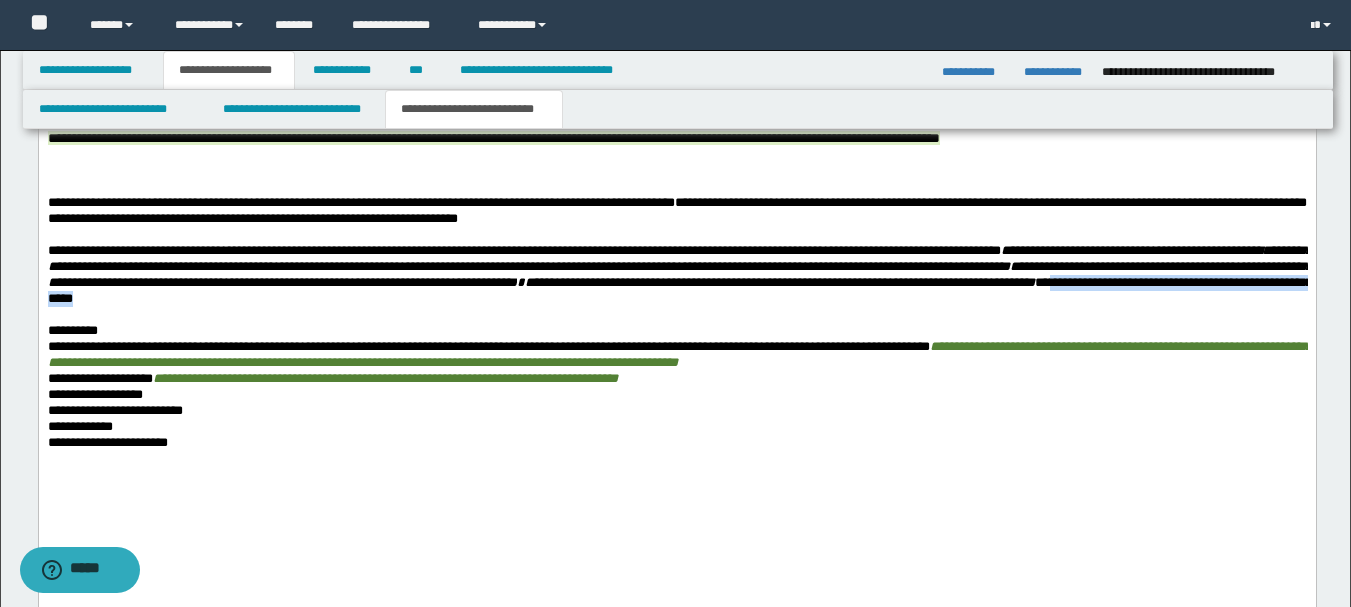 drag, startPoint x: 467, startPoint y: 322, endPoint x: 792, endPoint y: 327, distance: 325.03845 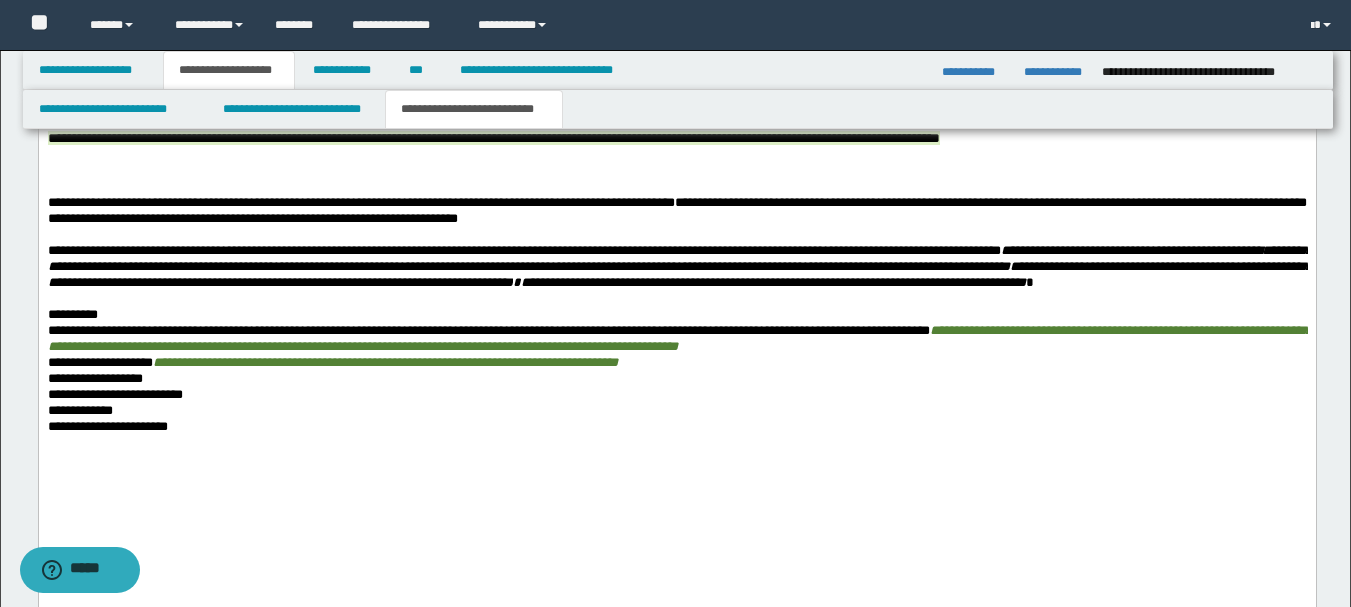 click on "**********" at bounding box center (488, 331) 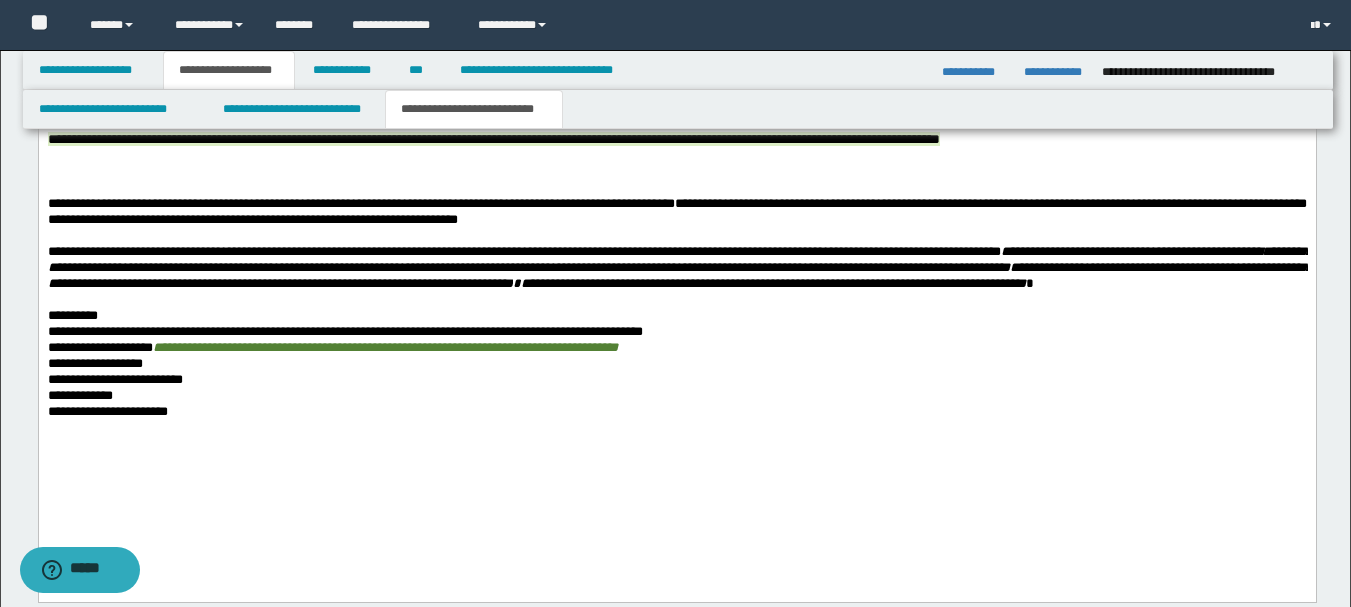 scroll, scrollTop: 1100, scrollLeft: 0, axis: vertical 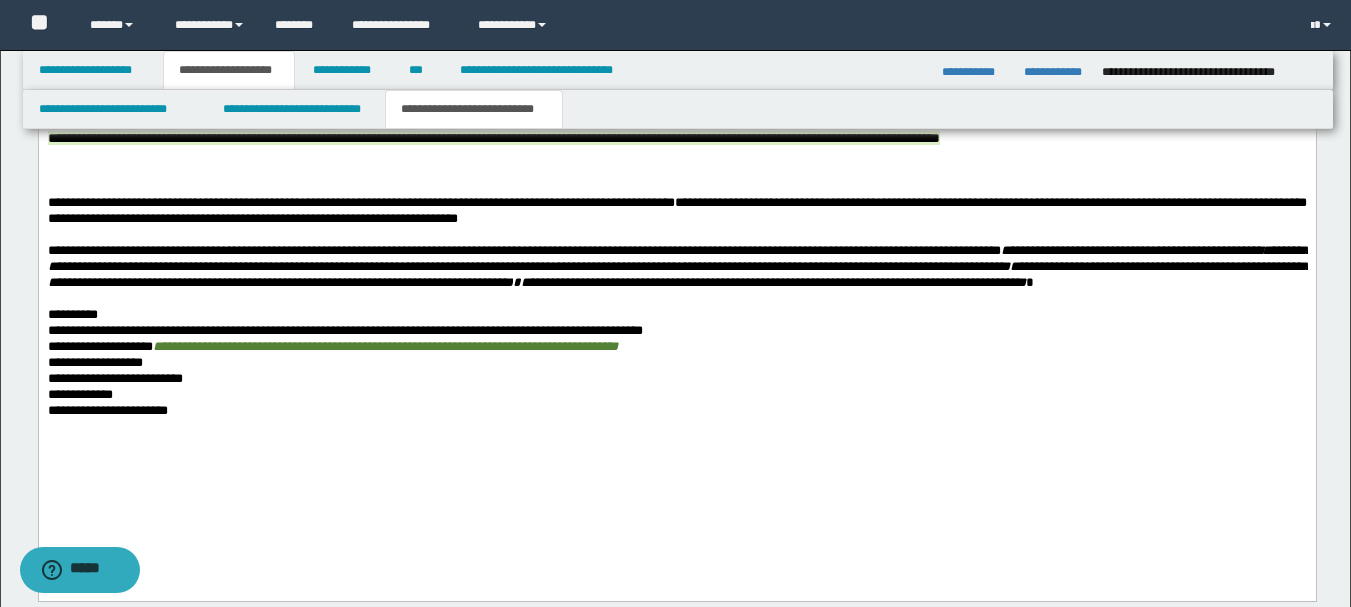 click on "**********" at bounding box center (94, 363) 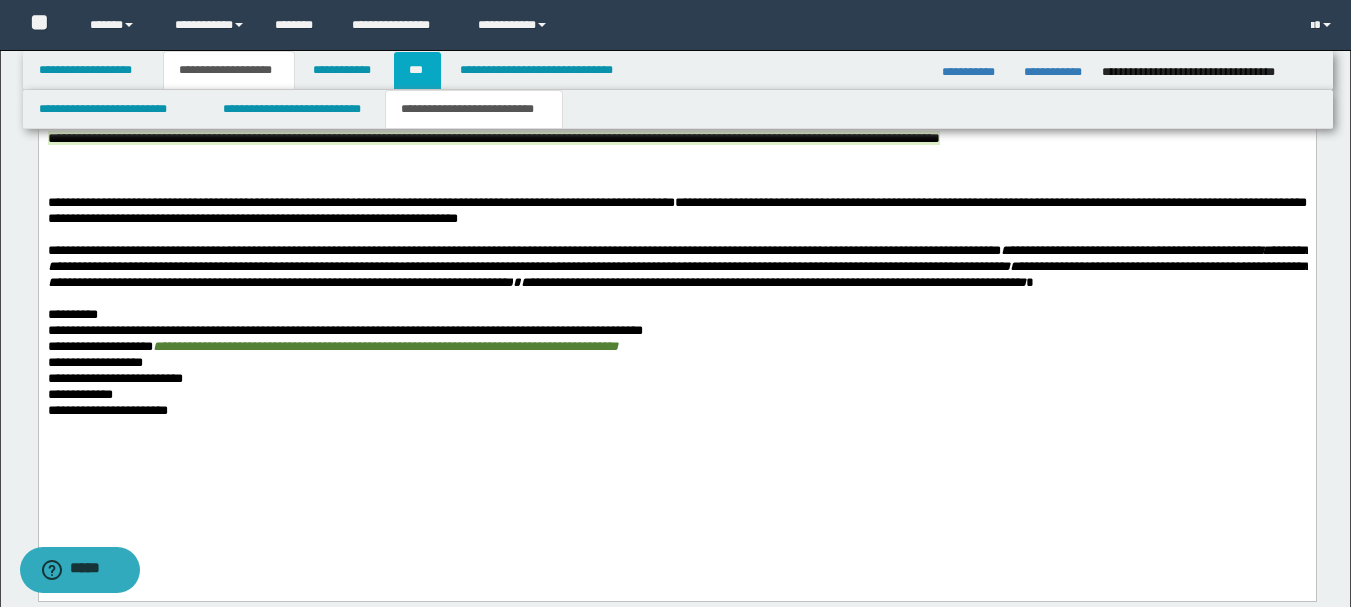 click on "***" at bounding box center (417, 70) 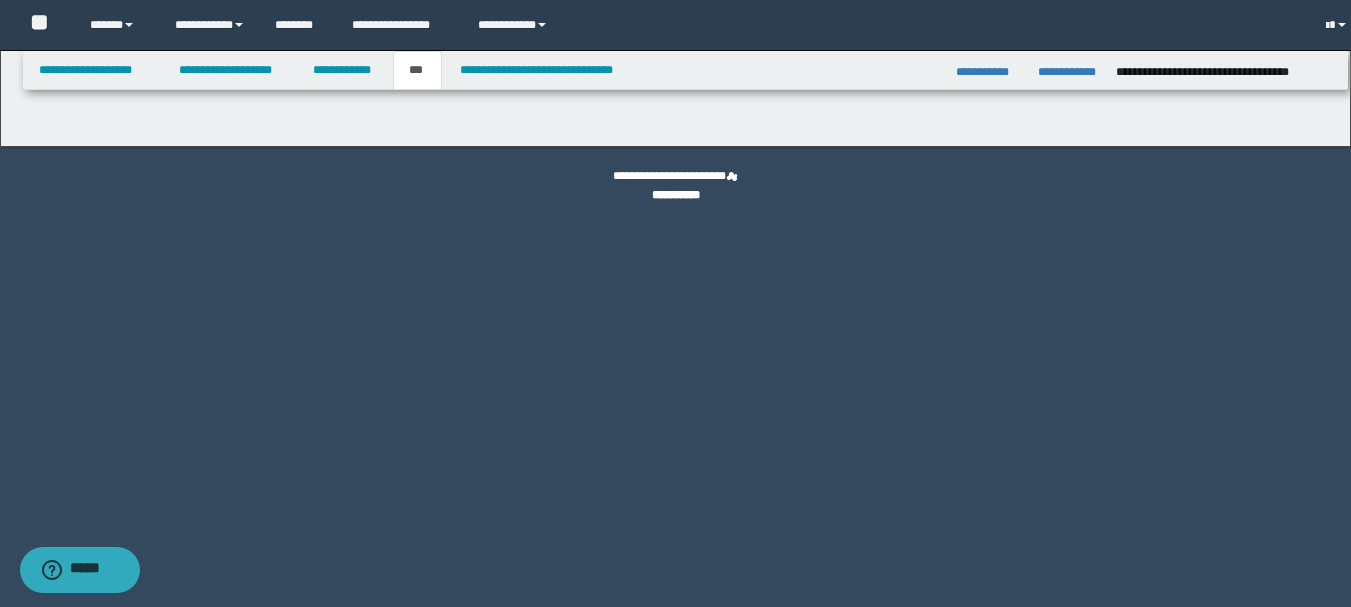 scroll, scrollTop: 0, scrollLeft: 0, axis: both 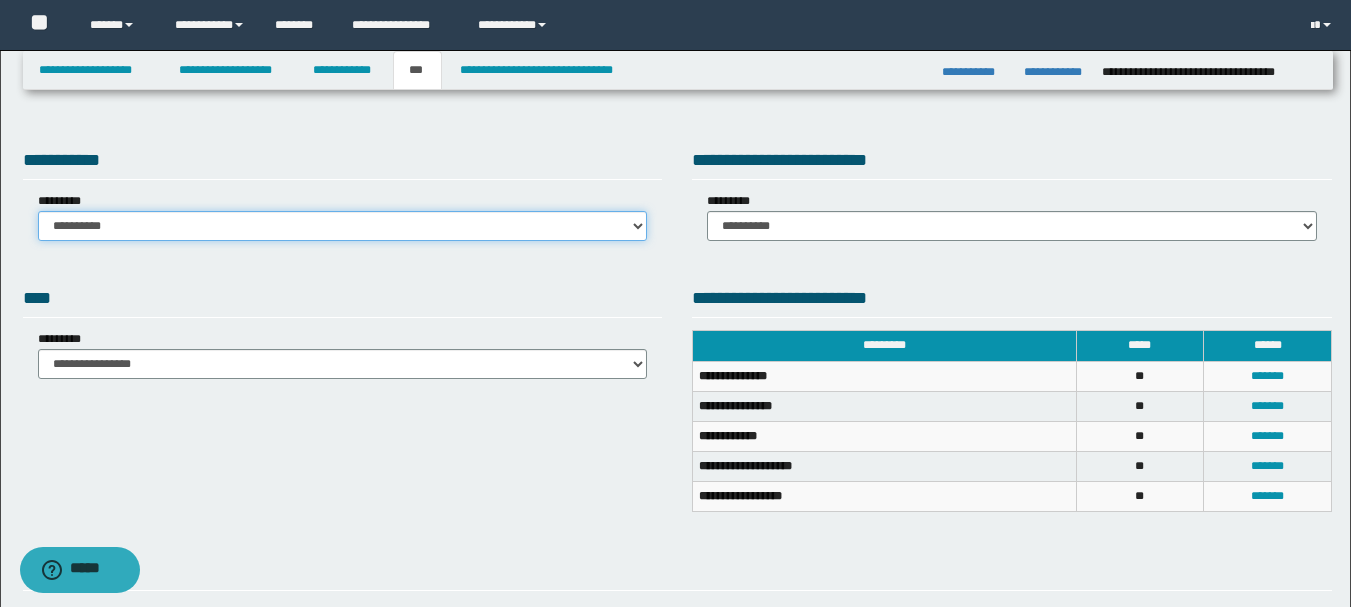 click on "**********" at bounding box center (343, 226) 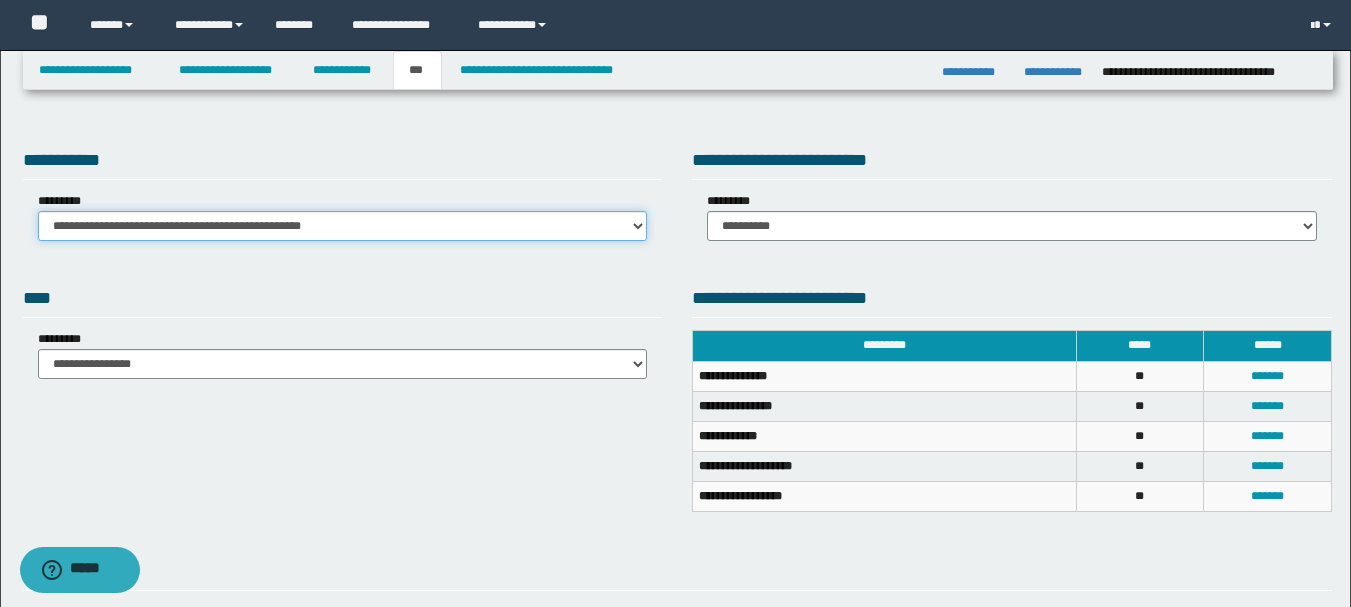 click on "**********" at bounding box center (343, 226) 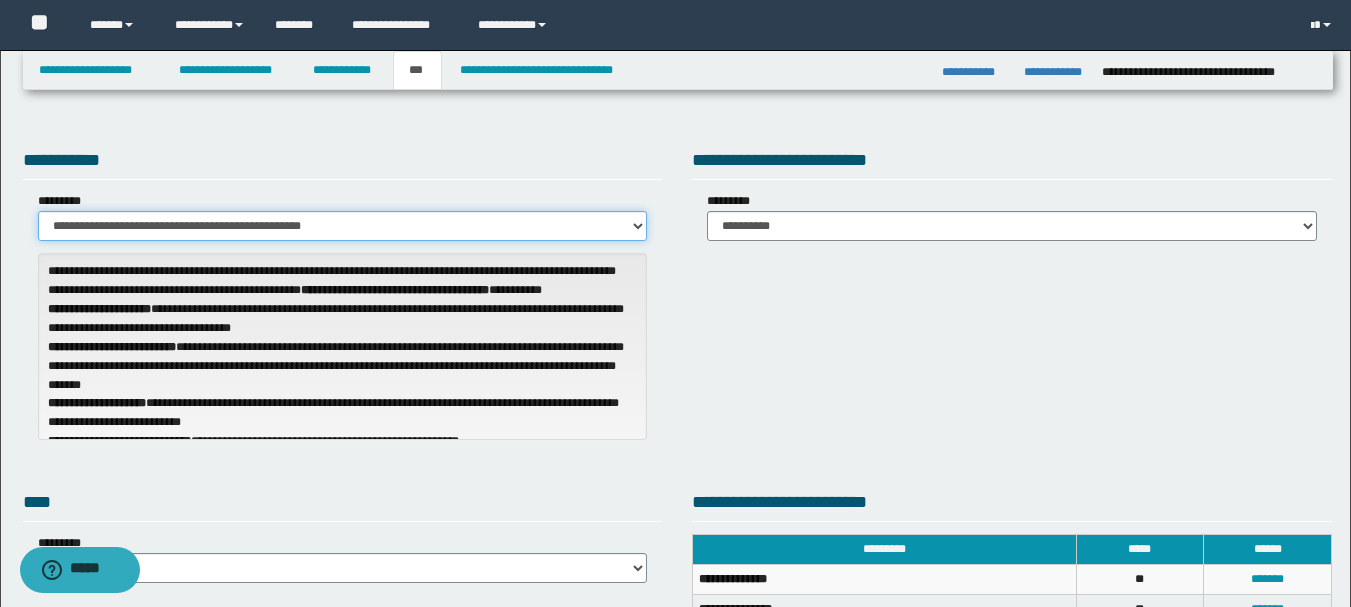 click on "**********" at bounding box center (343, 226) 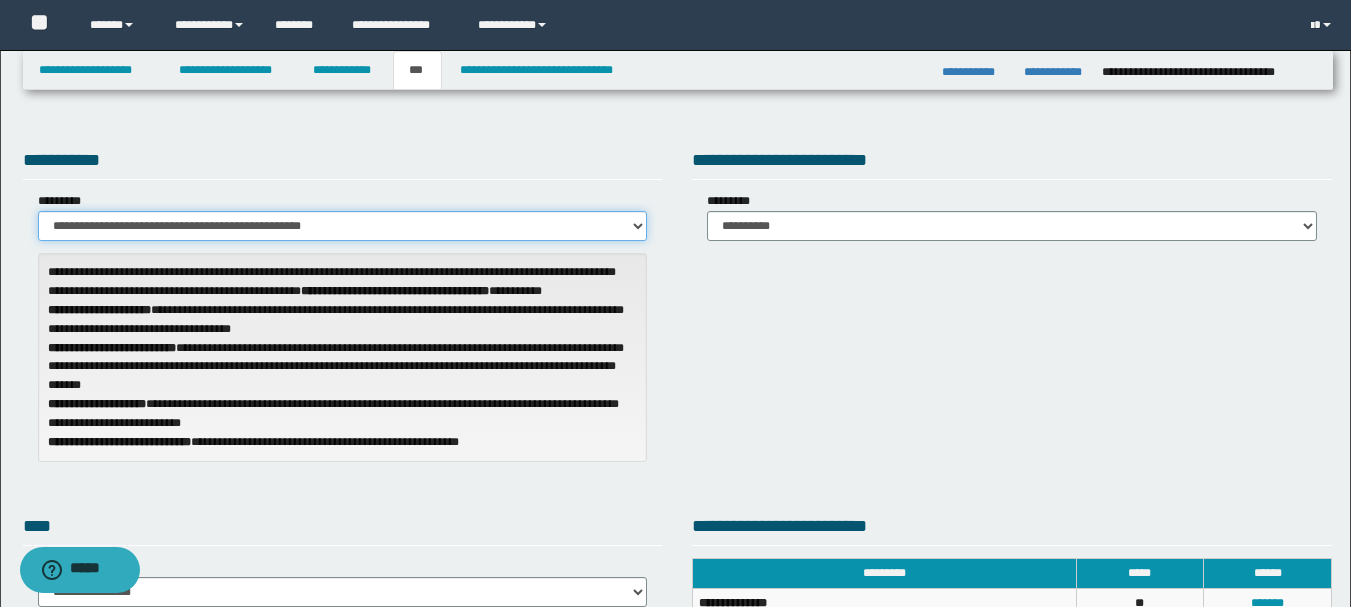 click on "**********" at bounding box center [343, 226] 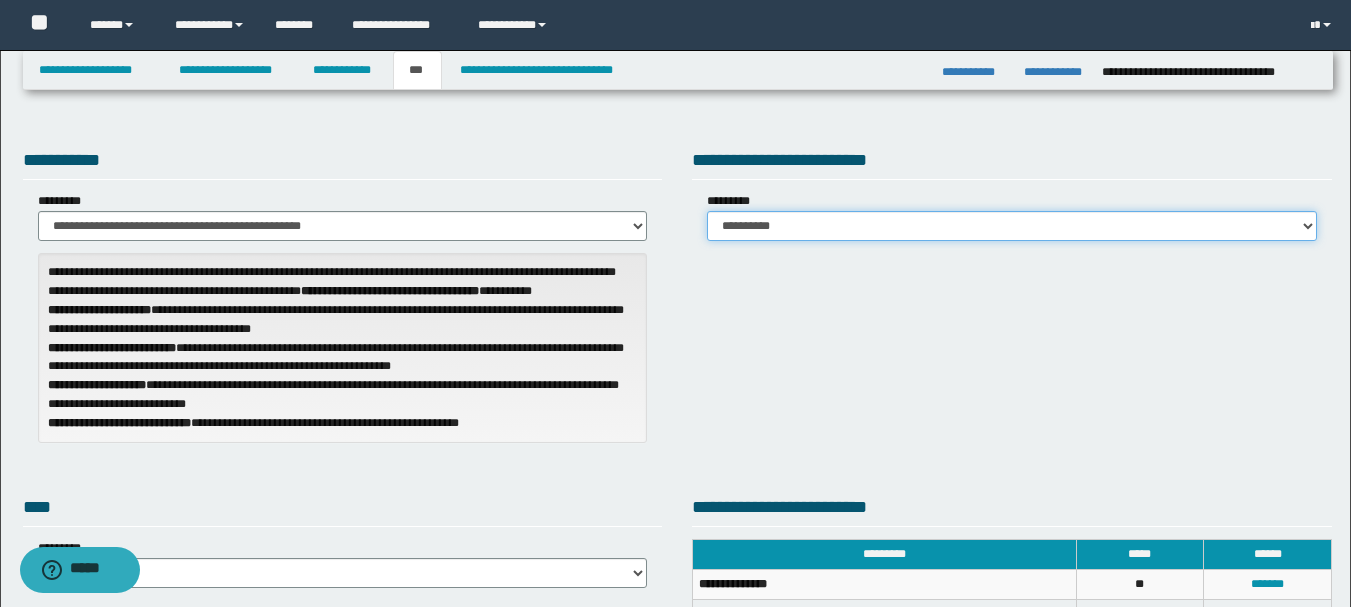 drag, startPoint x: 791, startPoint y: 221, endPoint x: 800, endPoint y: 234, distance: 15.811388 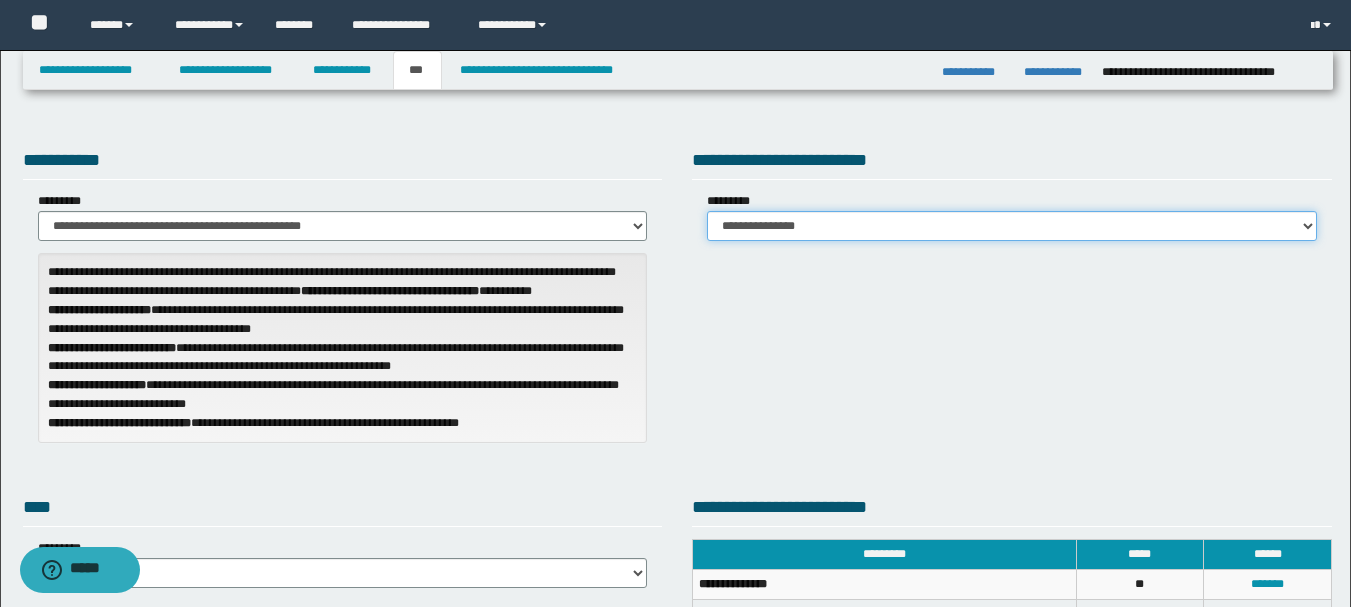 click on "**********" at bounding box center [1012, 226] 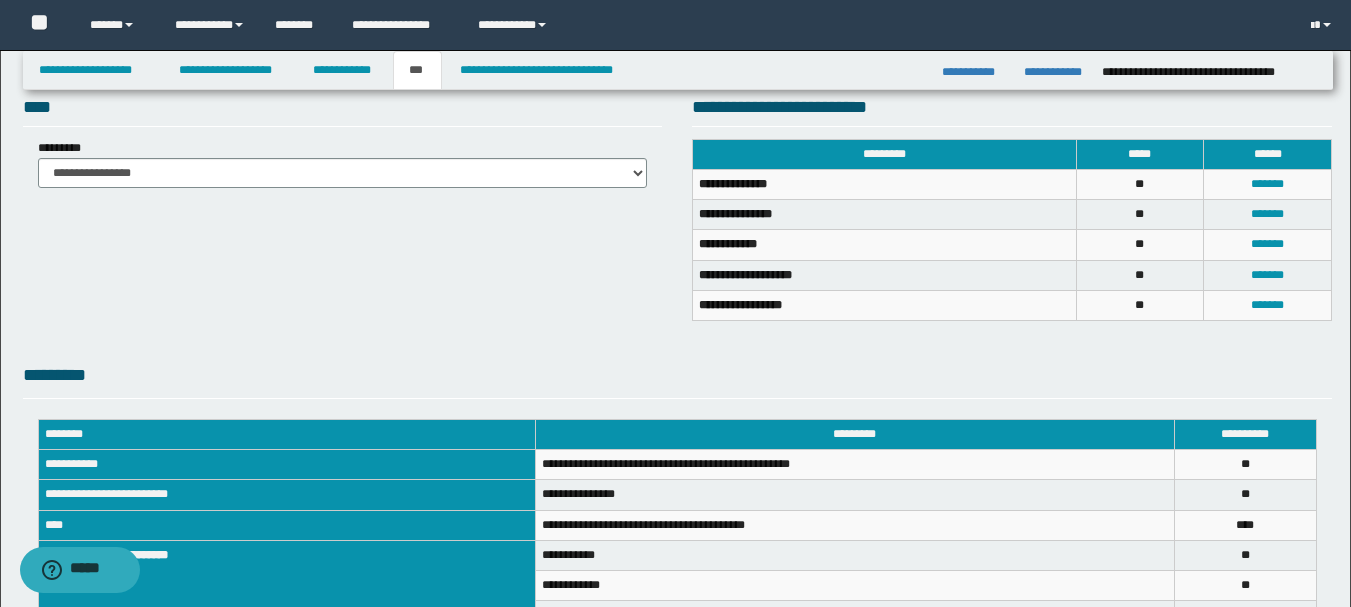 scroll, scrollTop: 500, scrollLeft: 0, axis: vertical 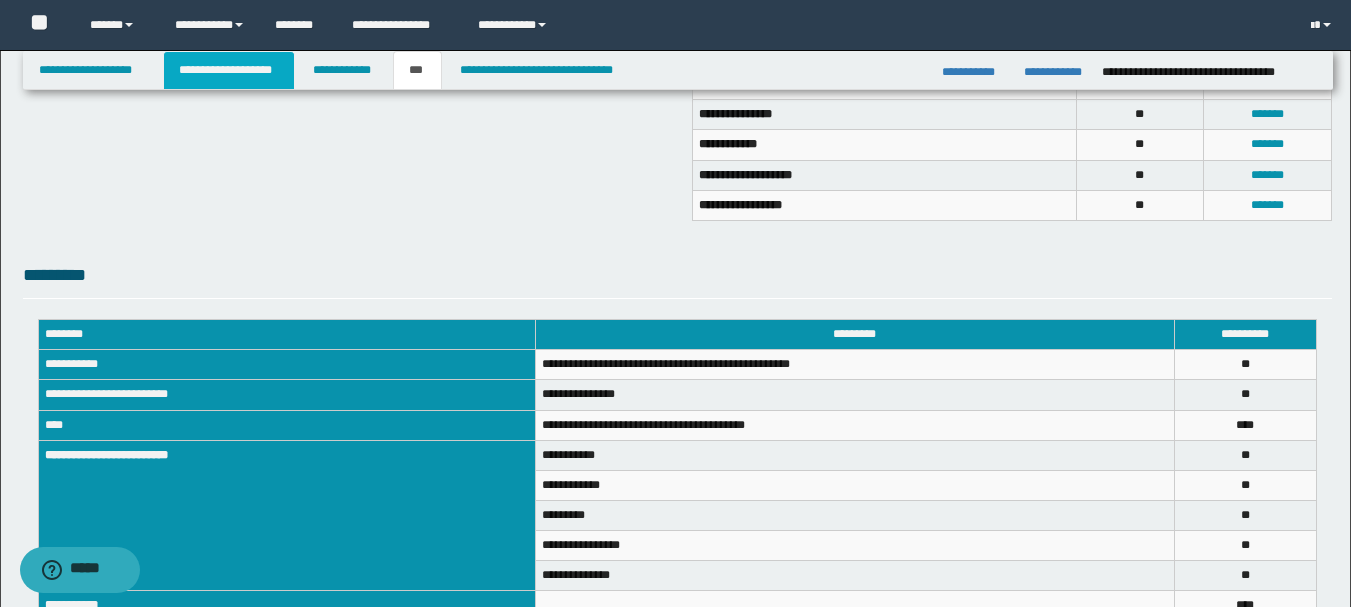 click on "**********" at bounding box center [229, 70] 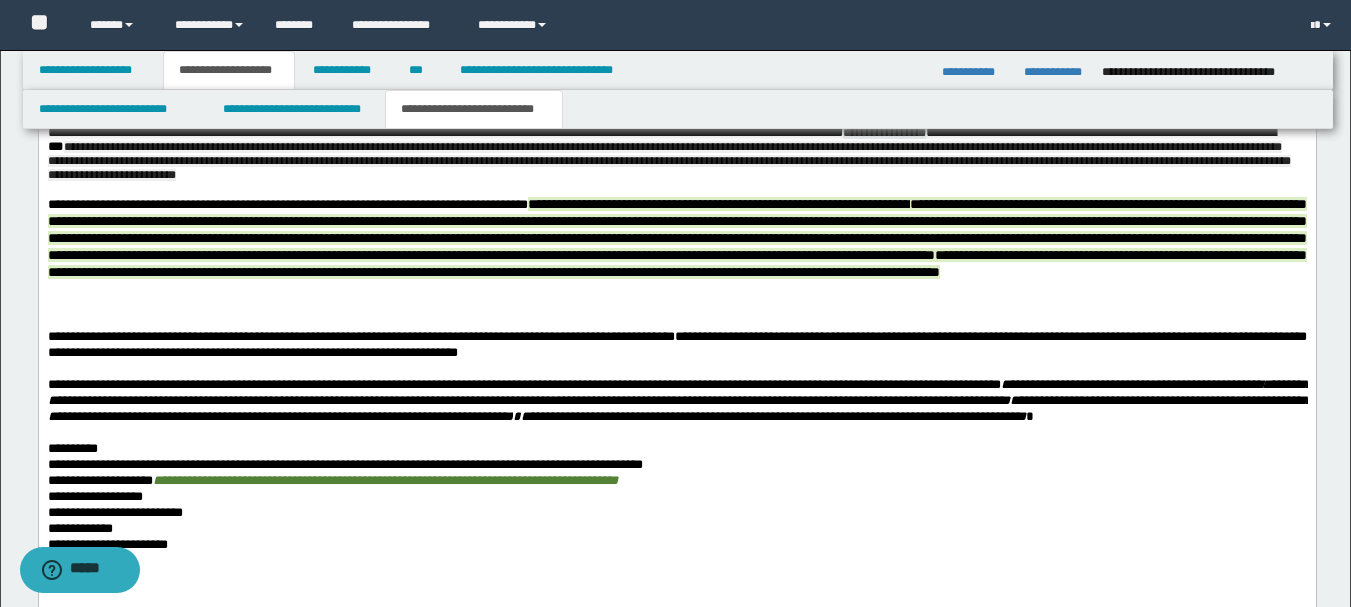 scroll, scrollTop: 1031, scrollLeft: 0, axis: vertical 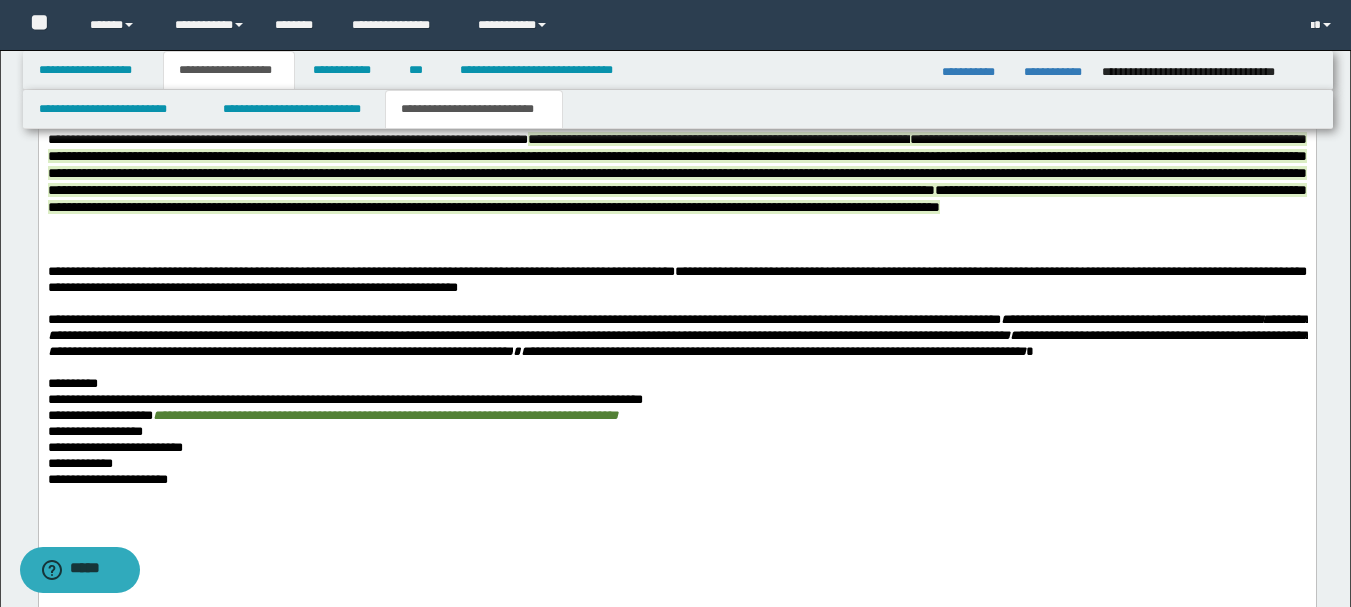 click on "**********" at bounding box center [94, 431] 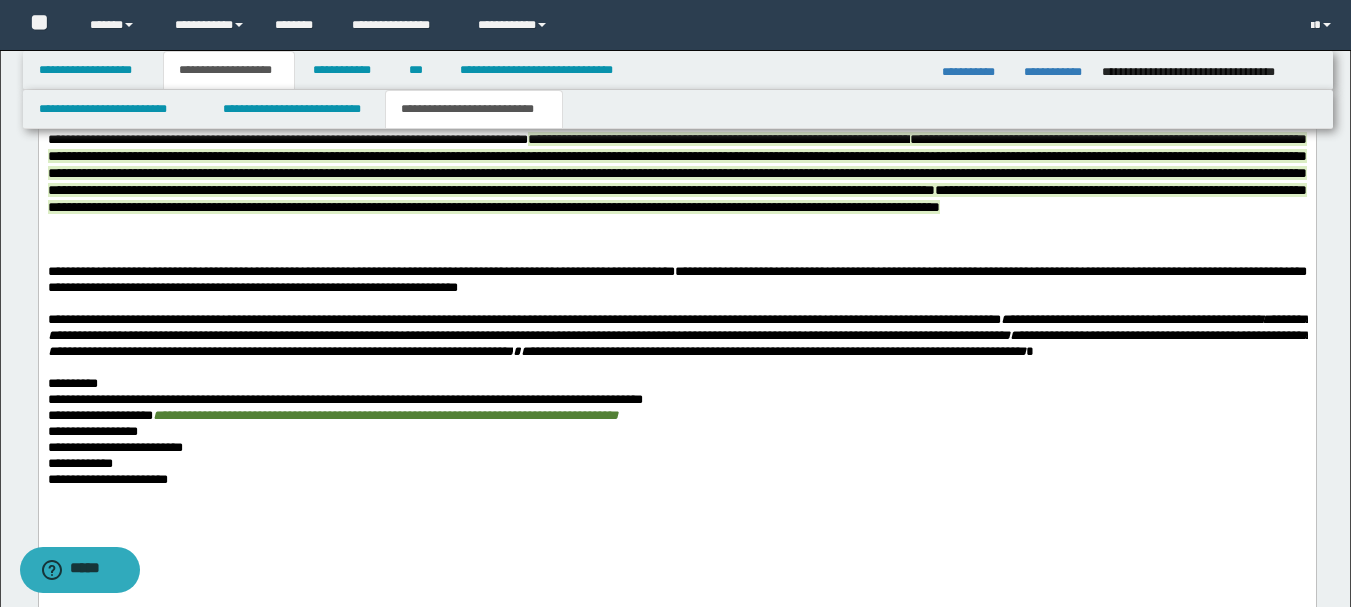 drag, startPoint x: 215, startPoint y: 487, endPoint x: 253, endPoint y: 534, distance: 60.440052 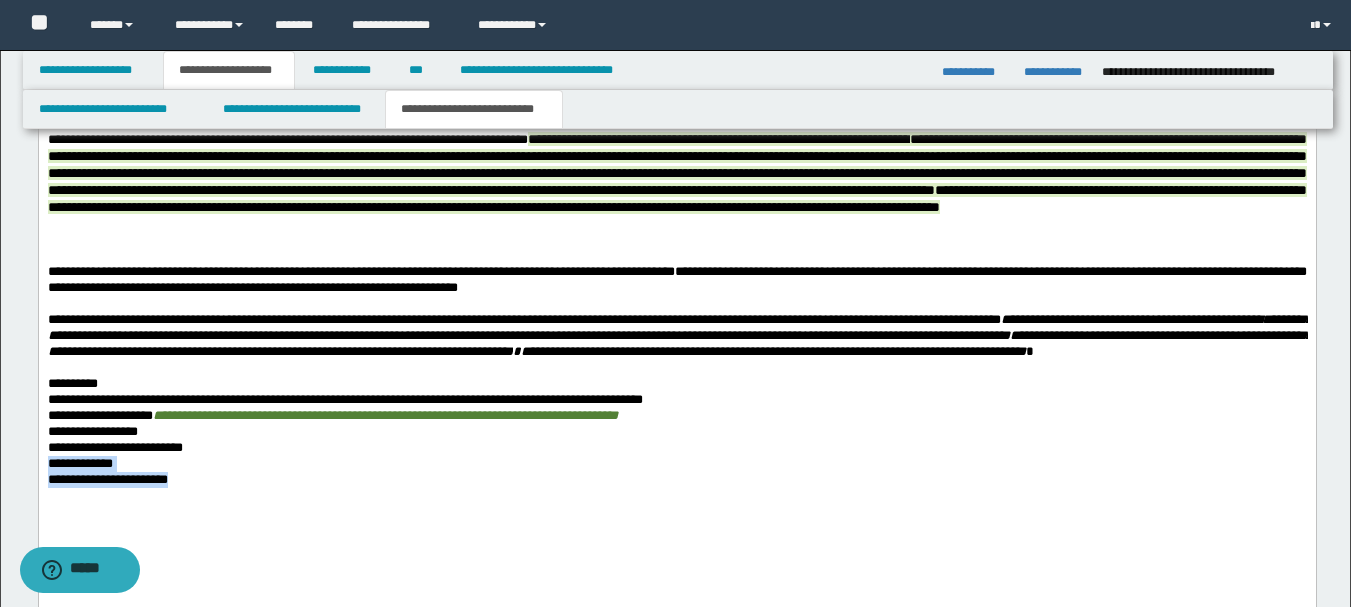 drag, startPoint x: 235, startPoint y: 480, endPoint x: 253, endPoint y: 527, distance: 50.32892 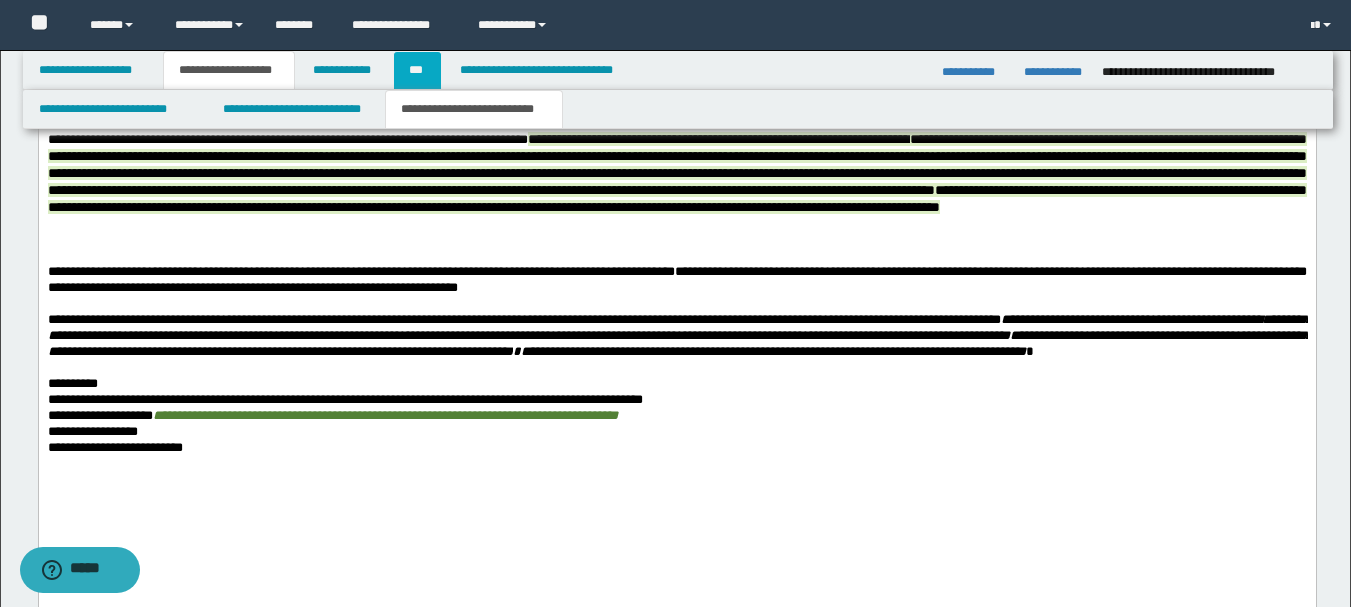click on "***" at bounding box center [417, 70] 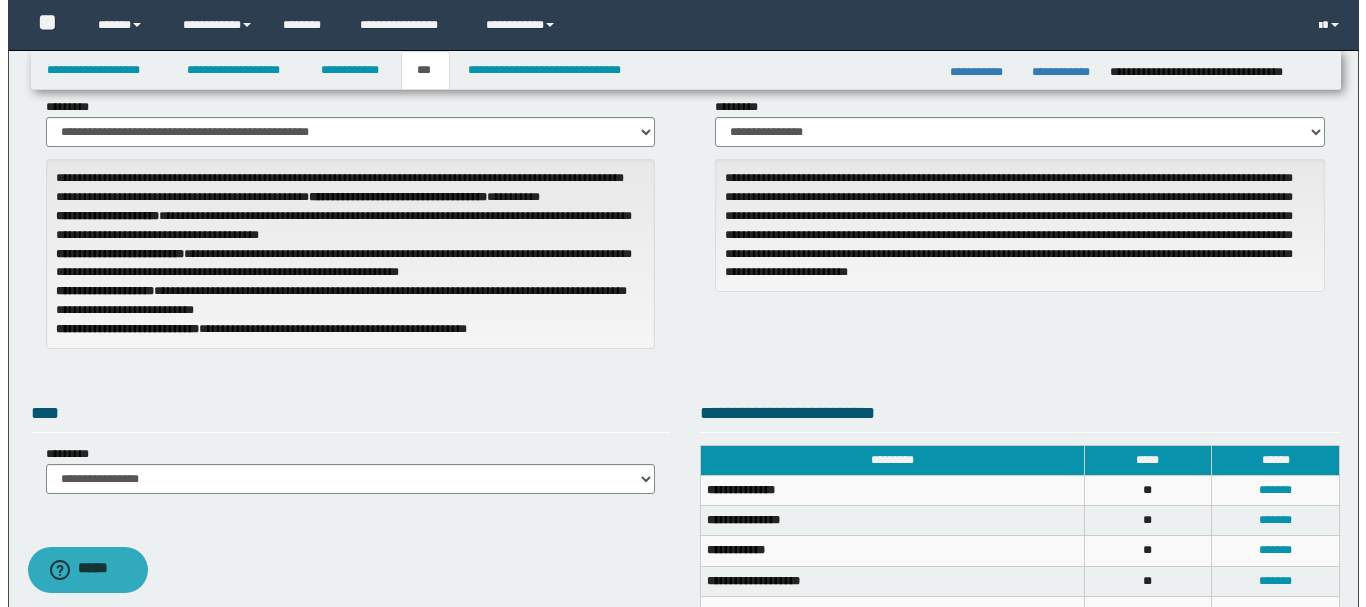 scroll, scrollTop: 143, scrollLeft: 0, axis: vertical 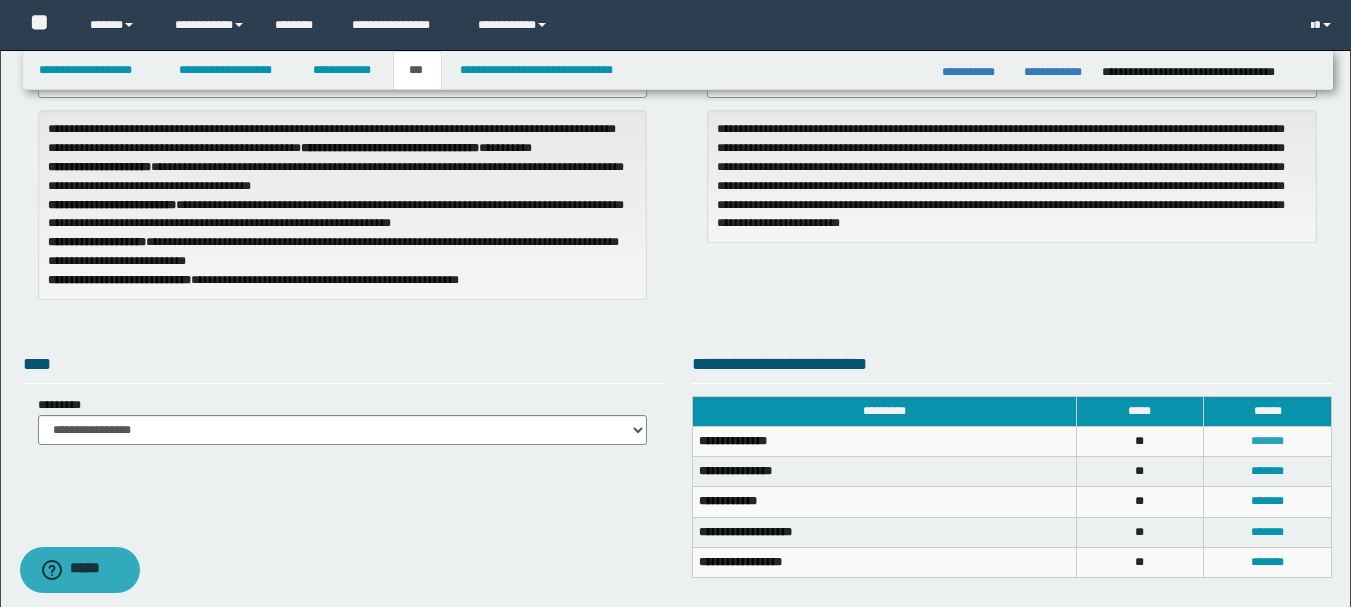 click on "*******" at bounding box center (1267, 441) 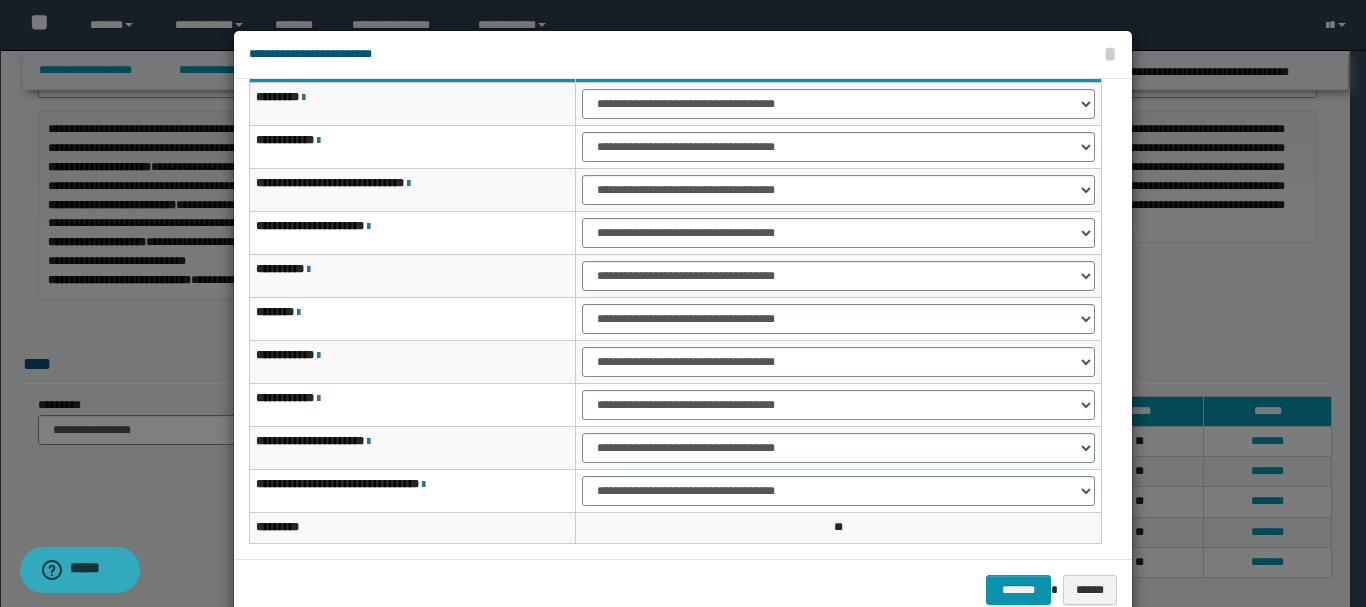 scroll, scrollTop: 121, scrollLeft: 0, axis: vertical 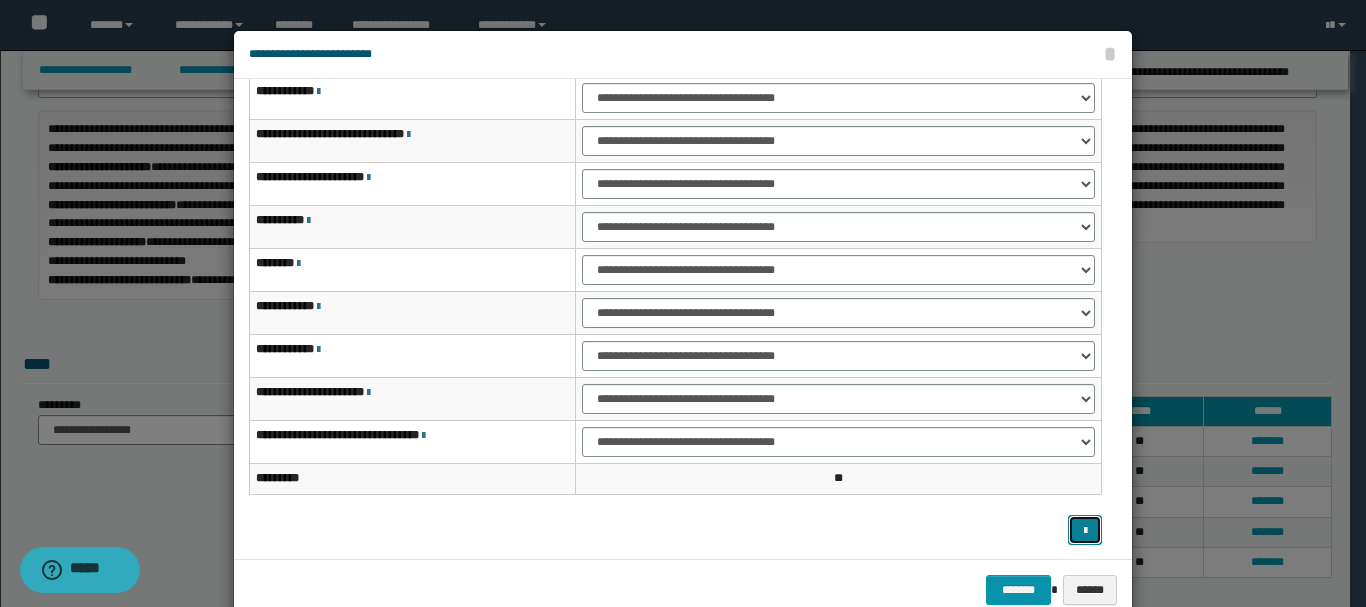 click at bounding box center [1085, 531] 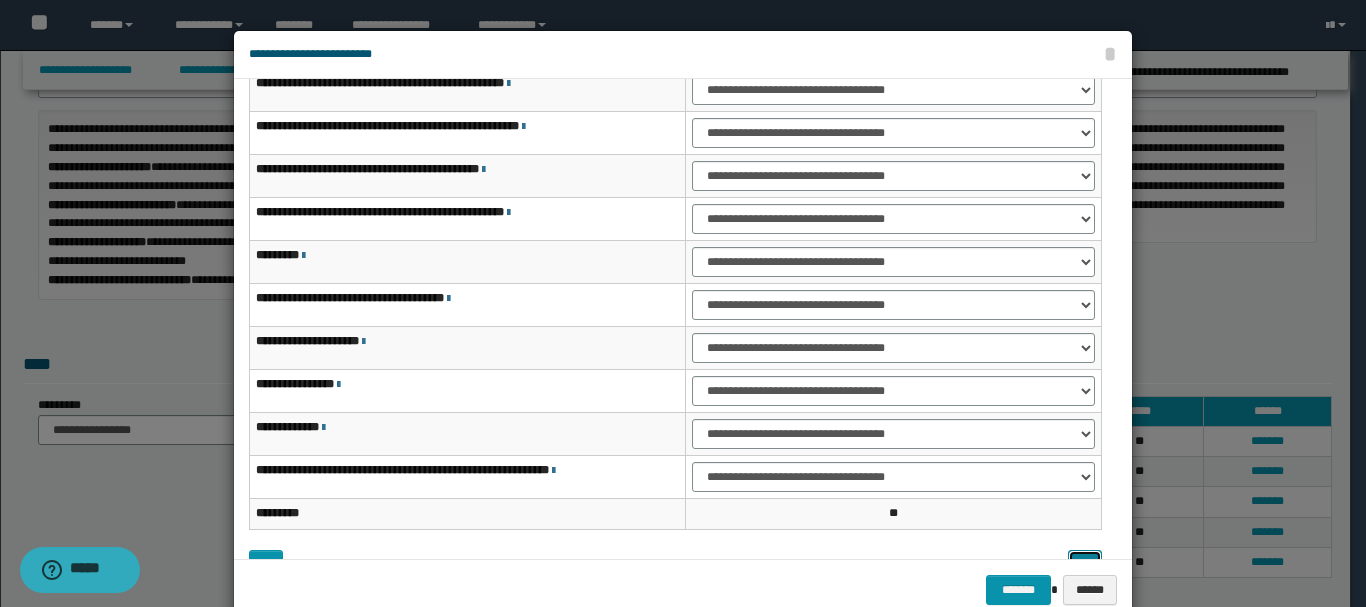 scroll, scrollTop: 121, scrollLeft: 0, axis: vertical 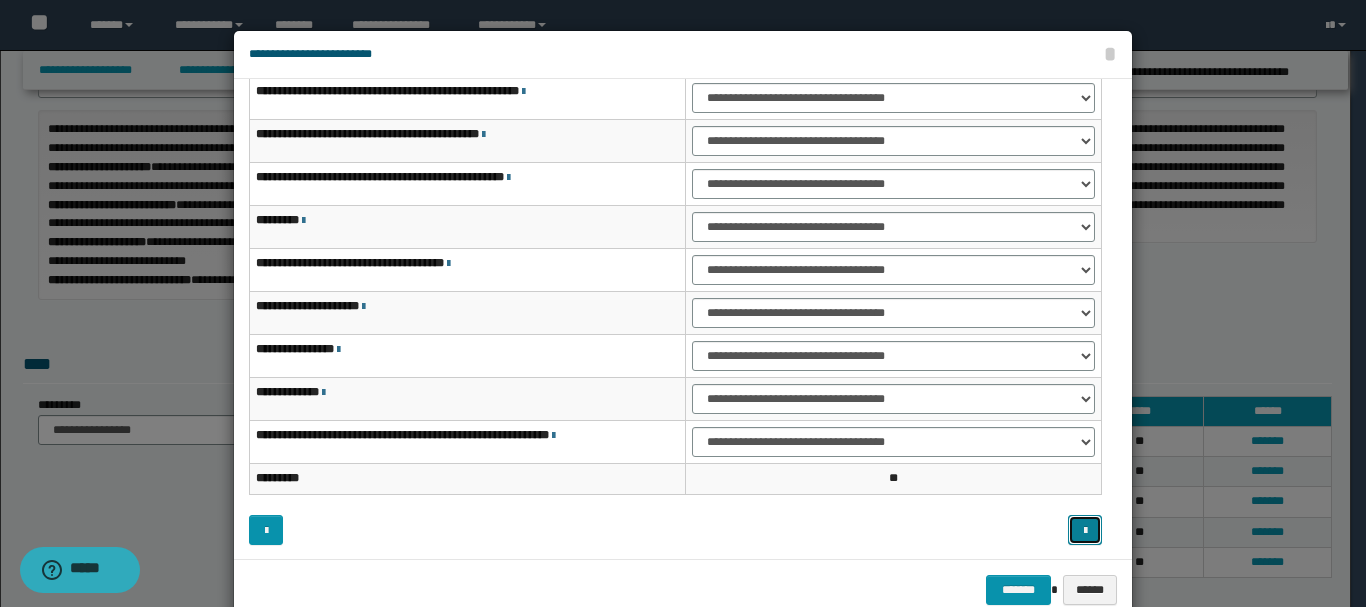 click at bounding box center (1085, 531) 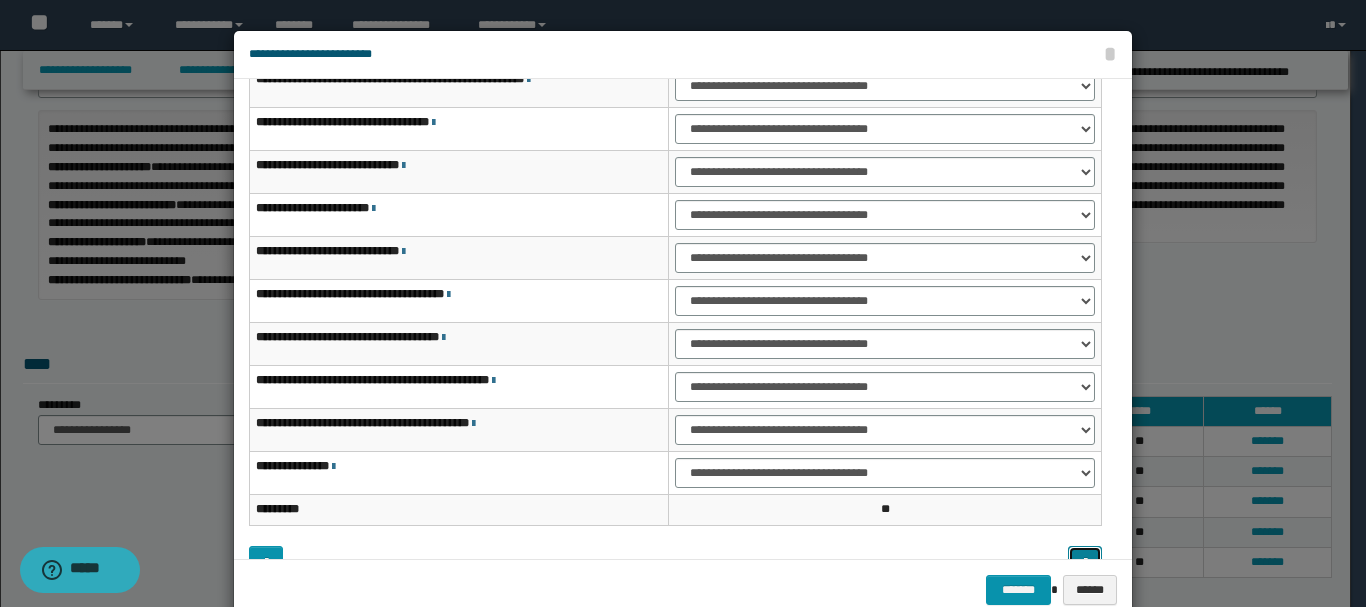 scroll, scrollTop: 121, scrollLeft: 0, axis: vertical 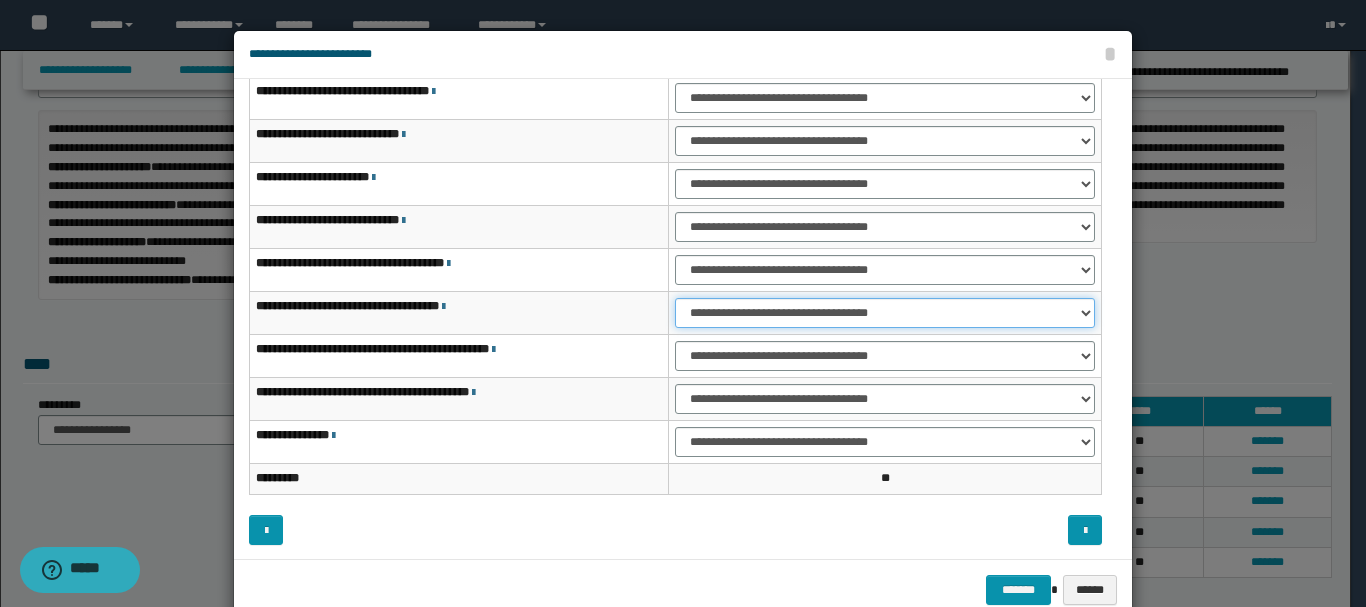 click on "**********" at bounding box center [885, 313] 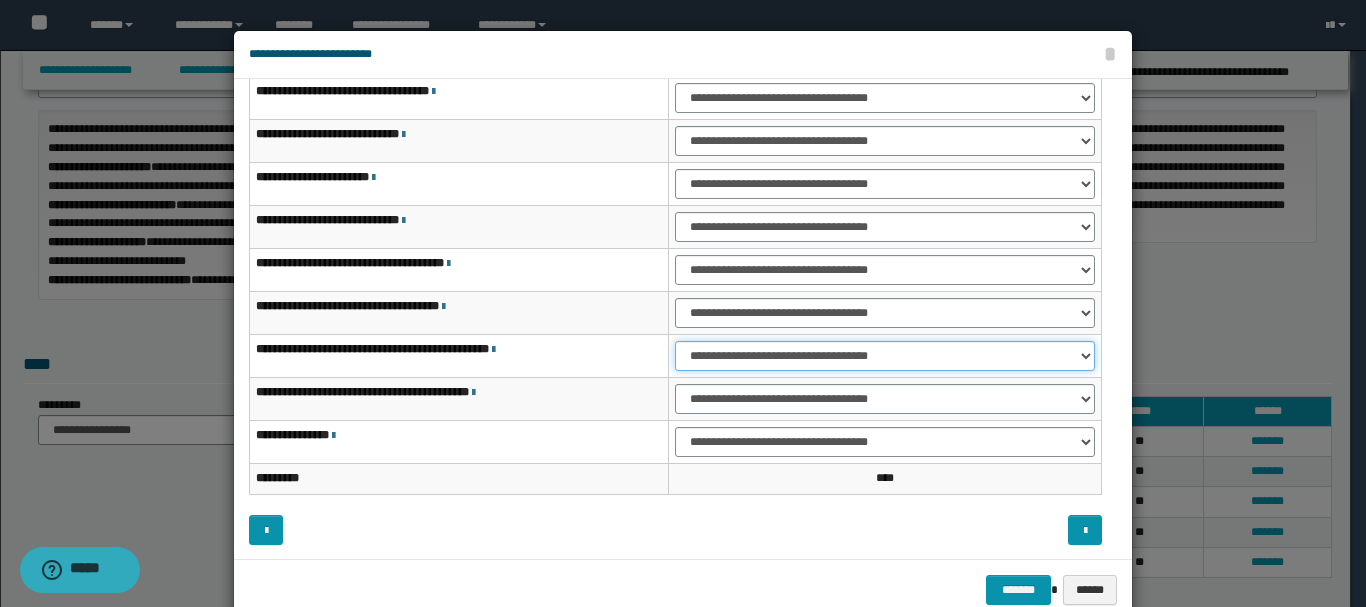click on "**********" at bounding box center [885, 356] 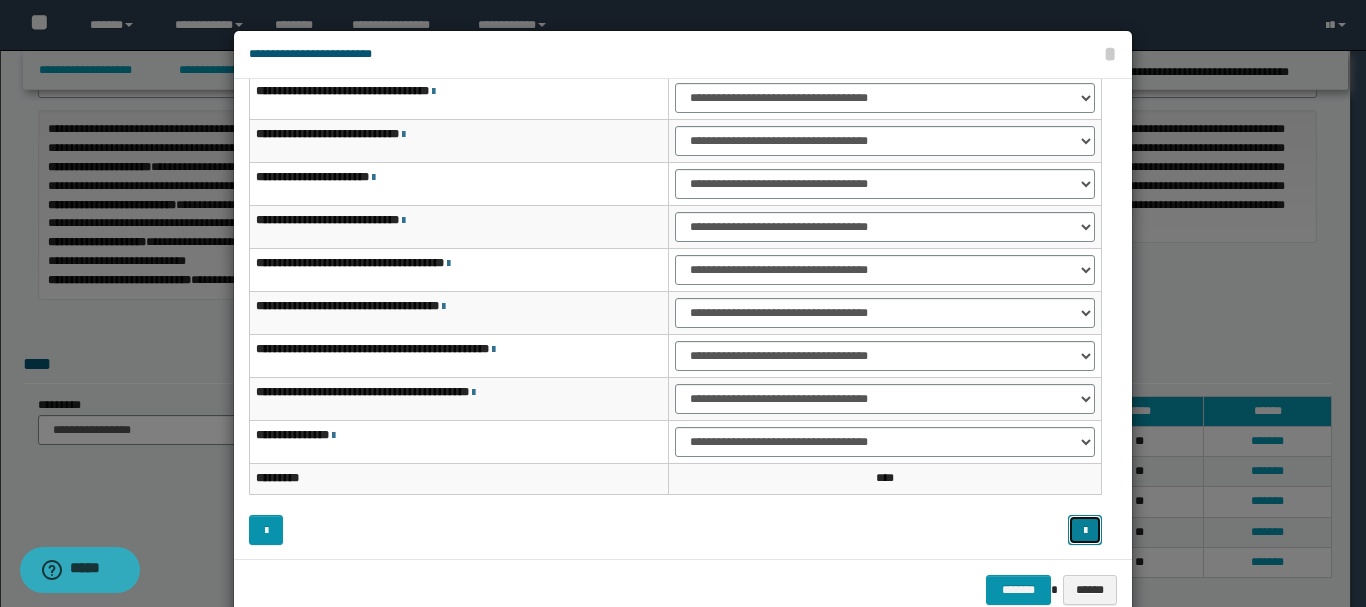 click at bounding box center [1085, 531] 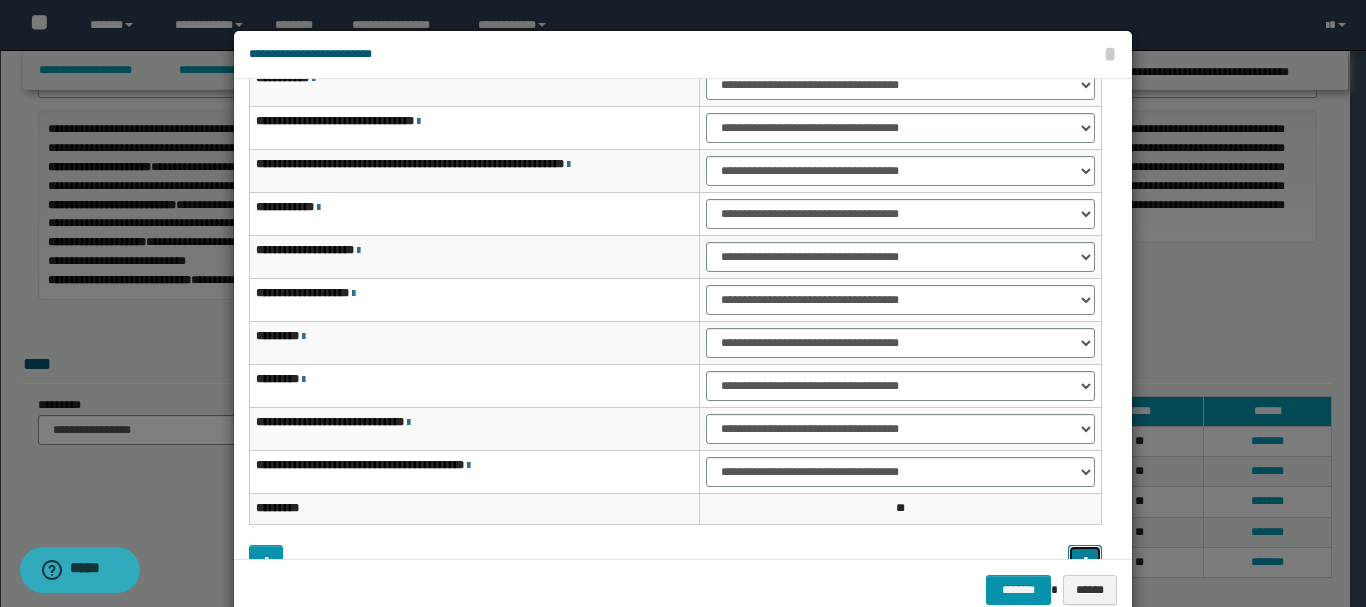 scroll, scrollTop: 121, scrollLeft: 0, axis: vertical 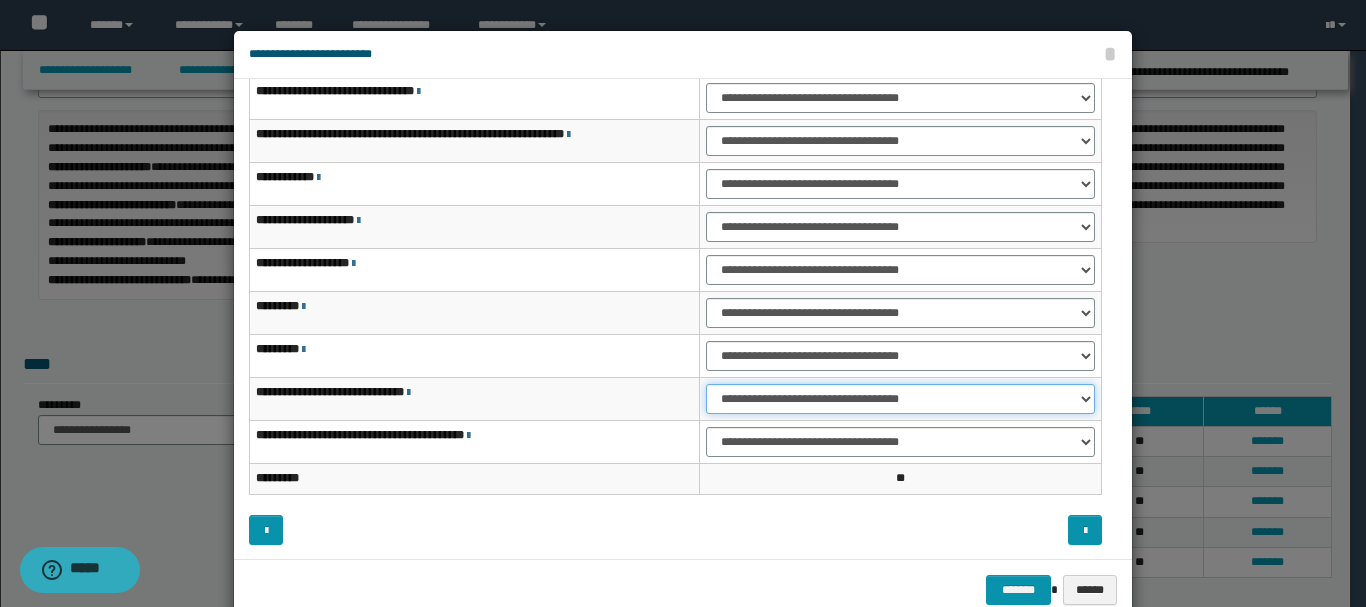 click on "**********" at bounding box center (900, 399) 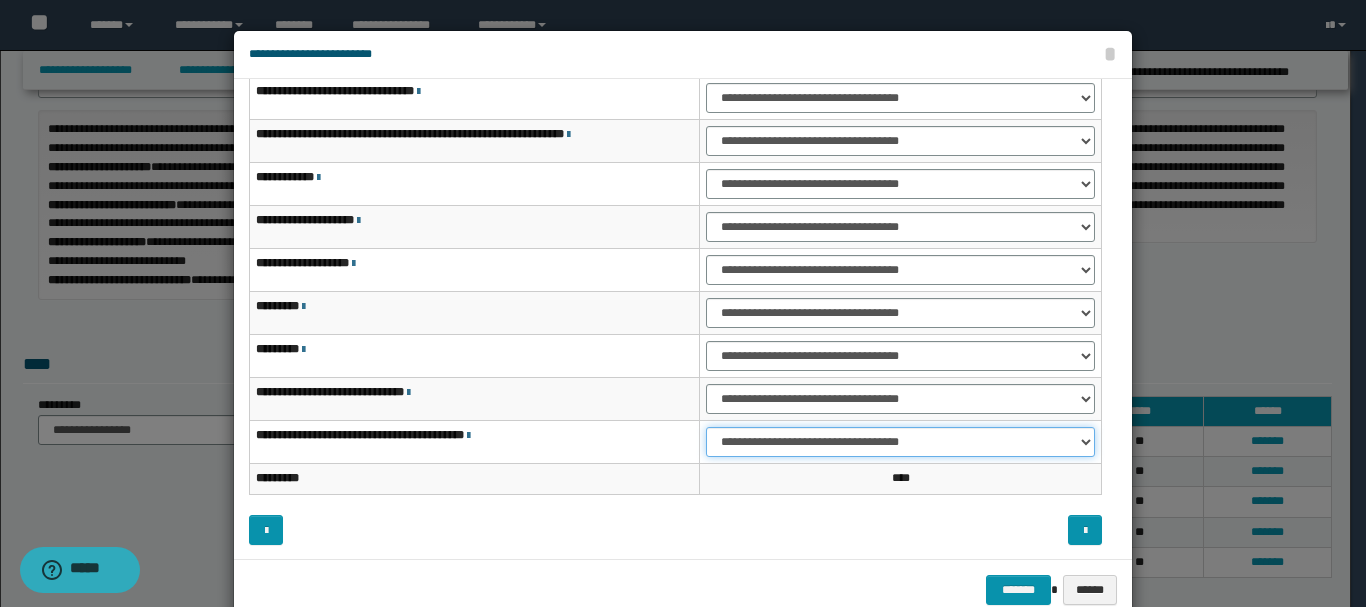 click on "**********" at bounding box center [900, 442] 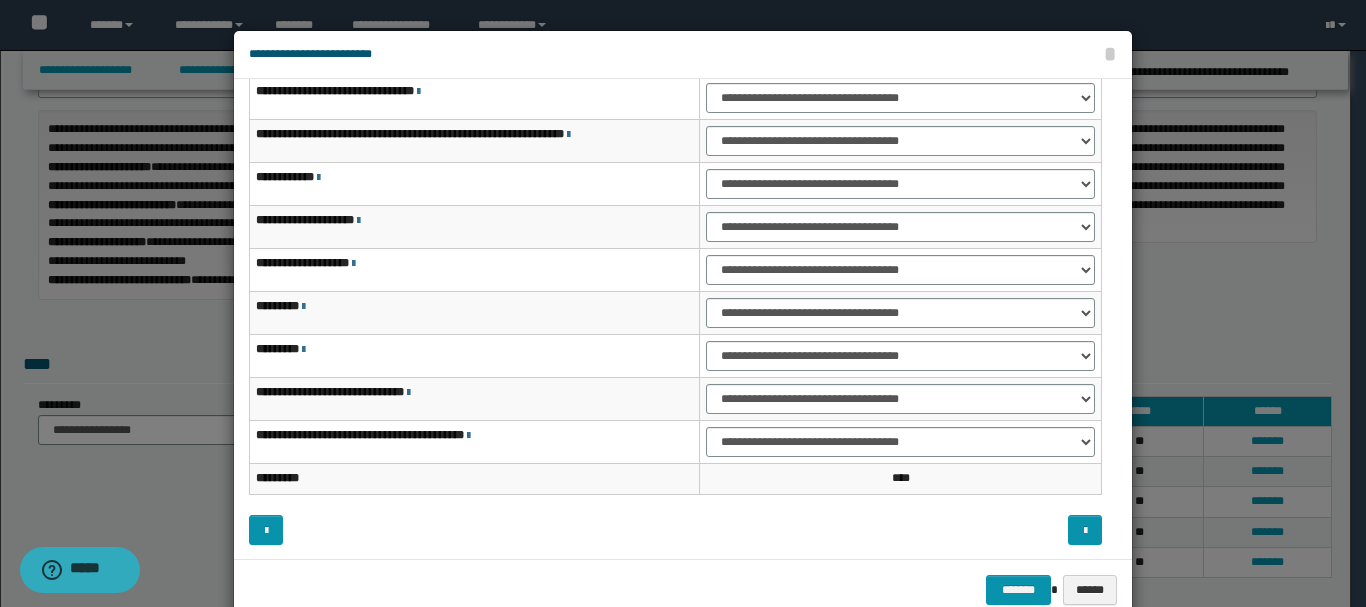 click at bounding box center (455, 530) 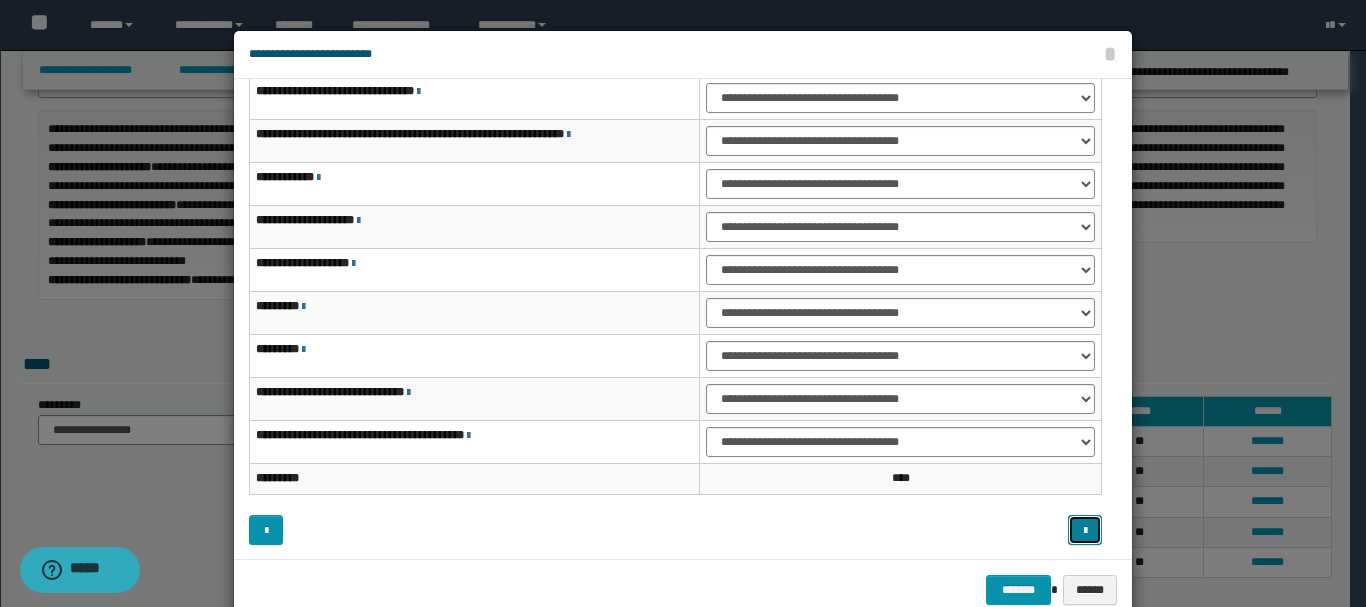 click at bounding box center (1085, 530) 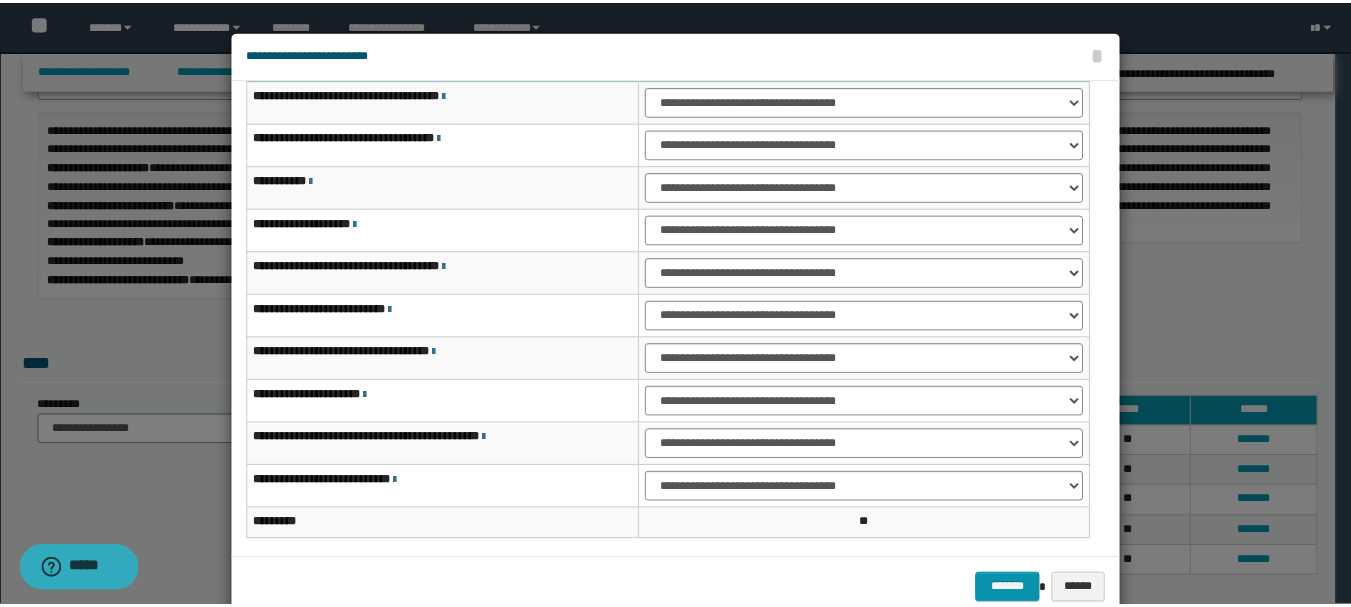 scroll, scrollTop: 121, scrollLeft: 0, axis: vertical 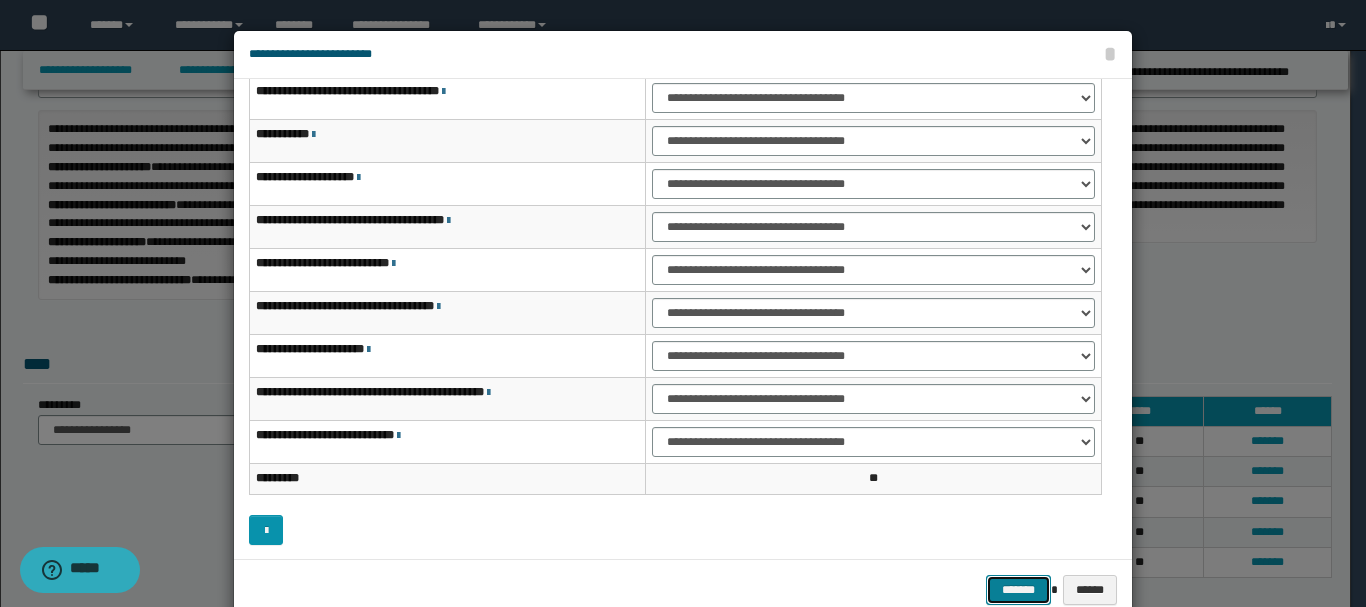 click on "*******" at bounding box center (1018, 590) 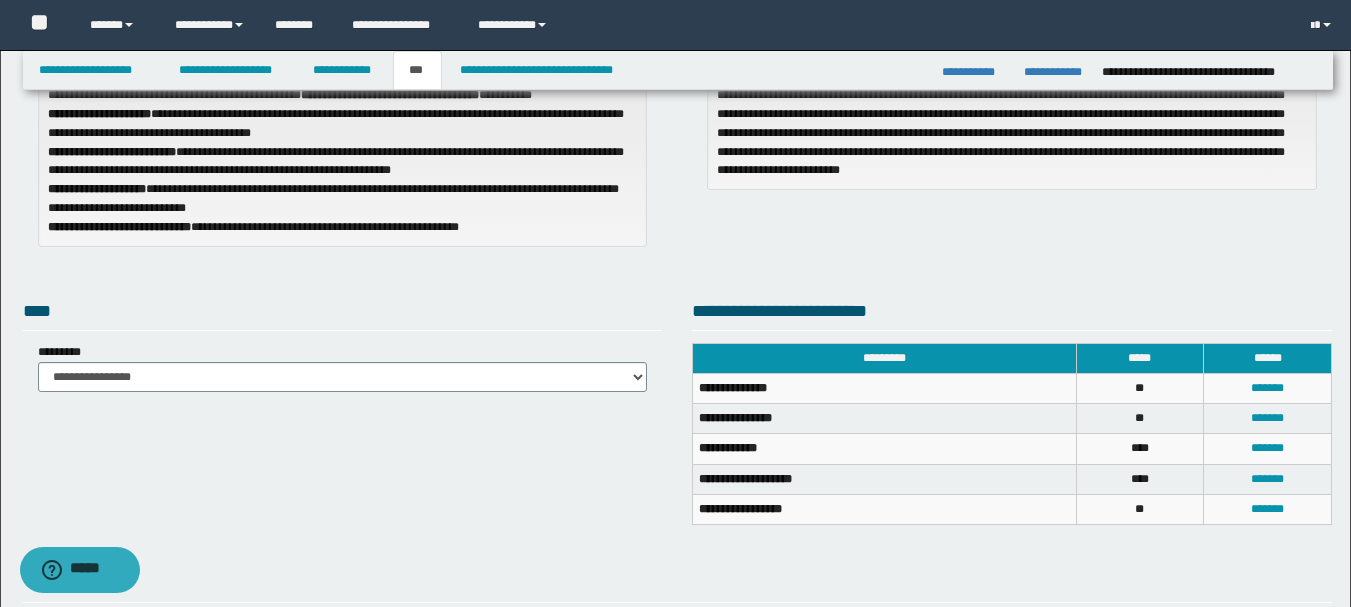 scroll, scrollTop: 243, scrollLeft: 0, axis: vertical 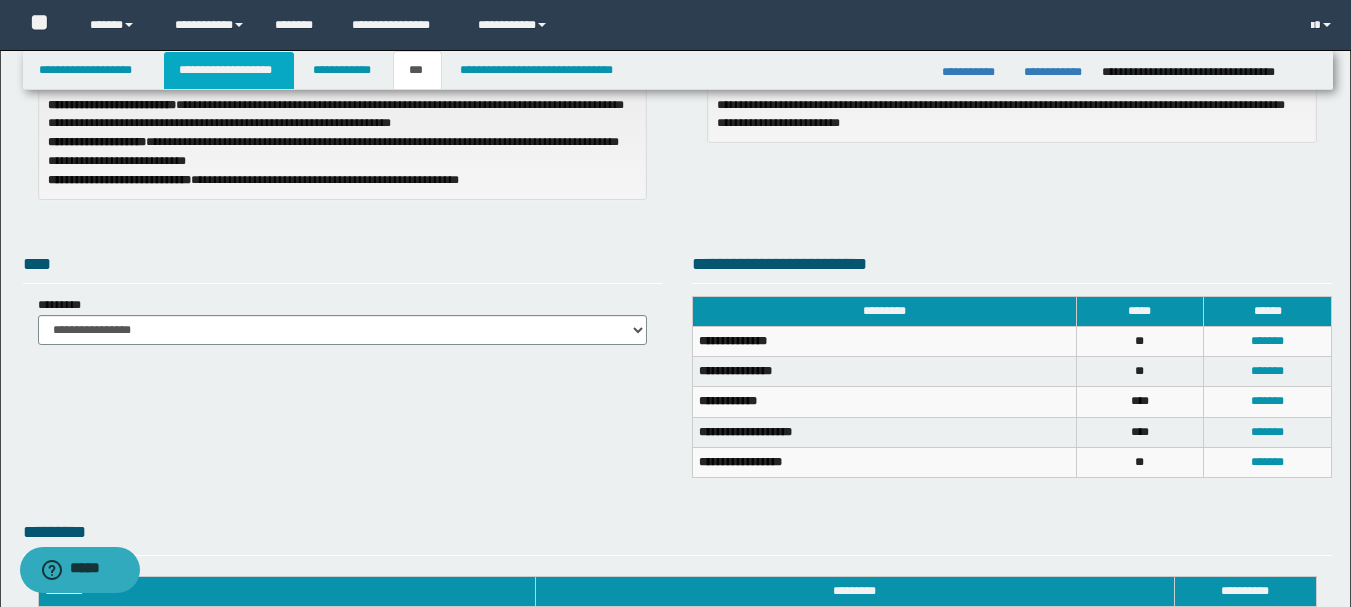 click on "**********" at bounding box center (229, 70) 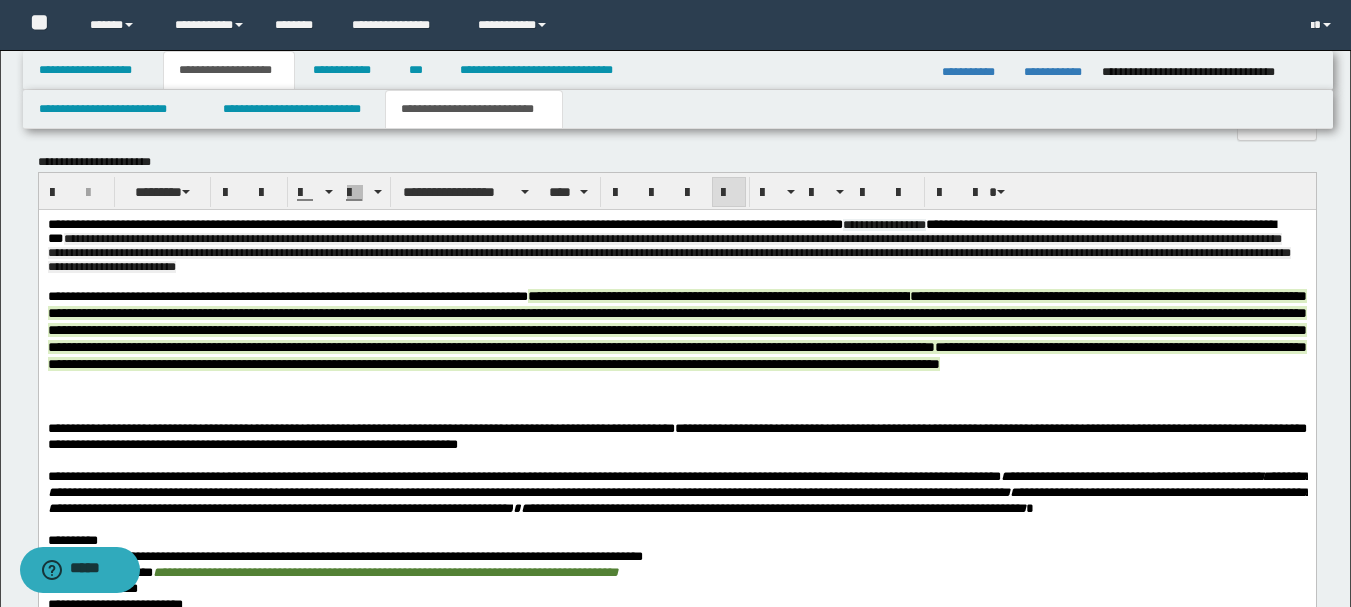 scroll, scrollTop: 1074, scrollLeft: 0, axis: vertical 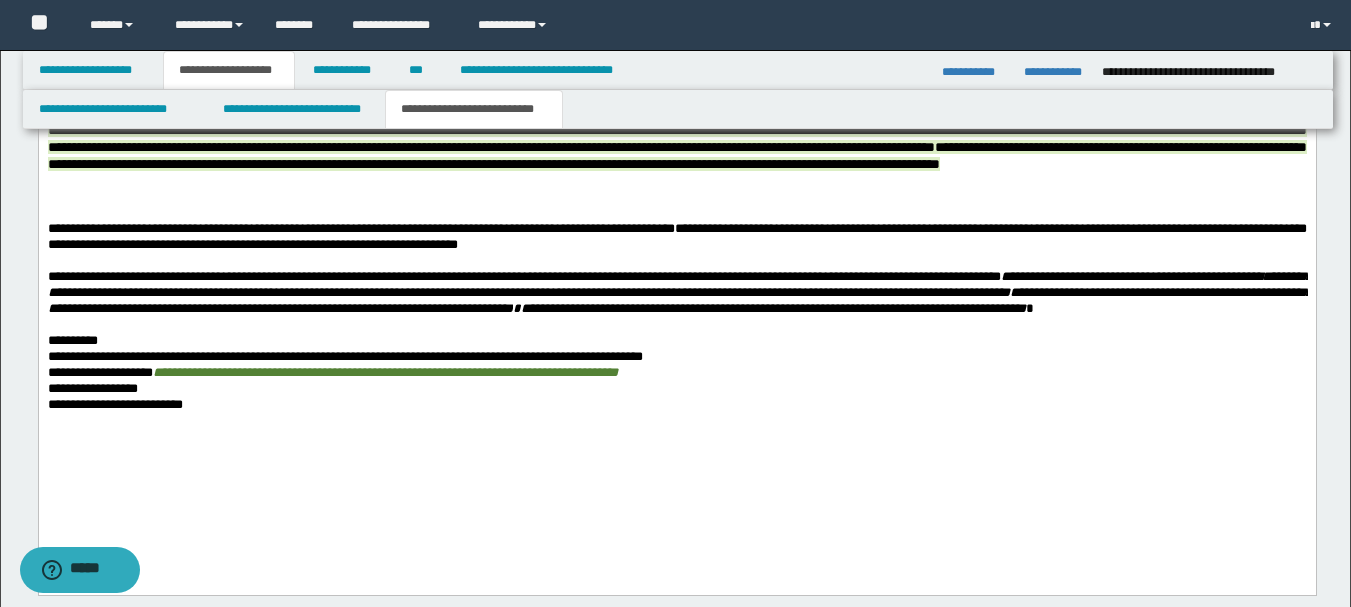 click on "**********" at bounding box center (114, 404) 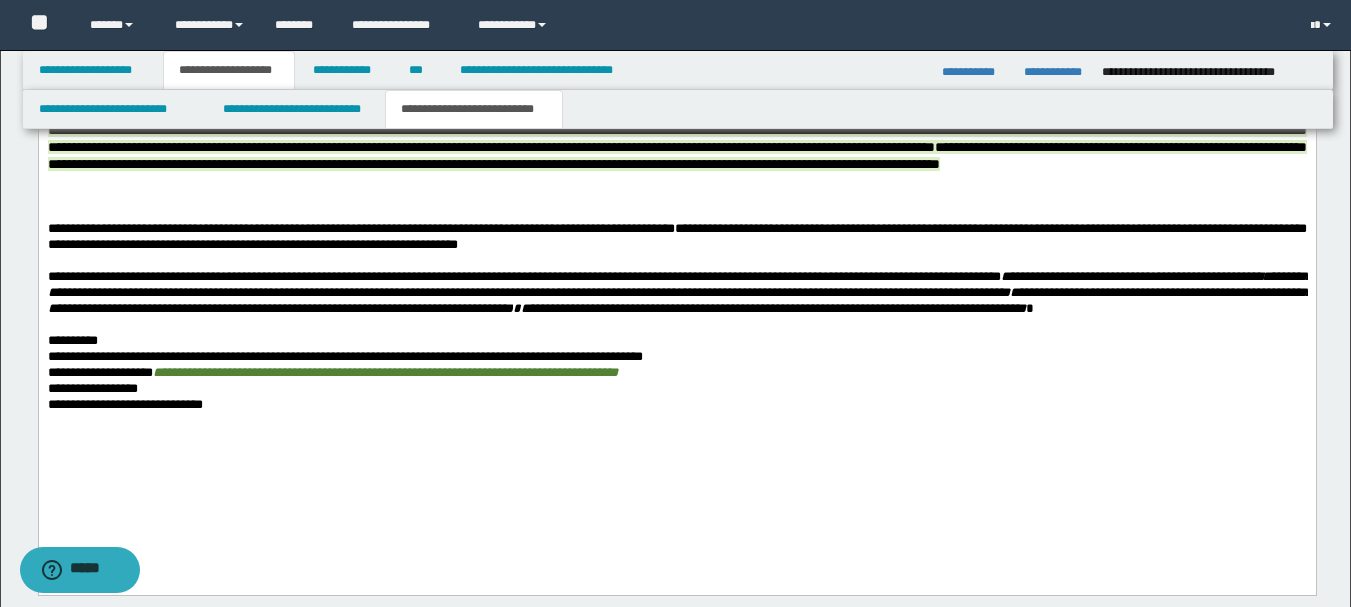 click at bounding box center [676, 197] 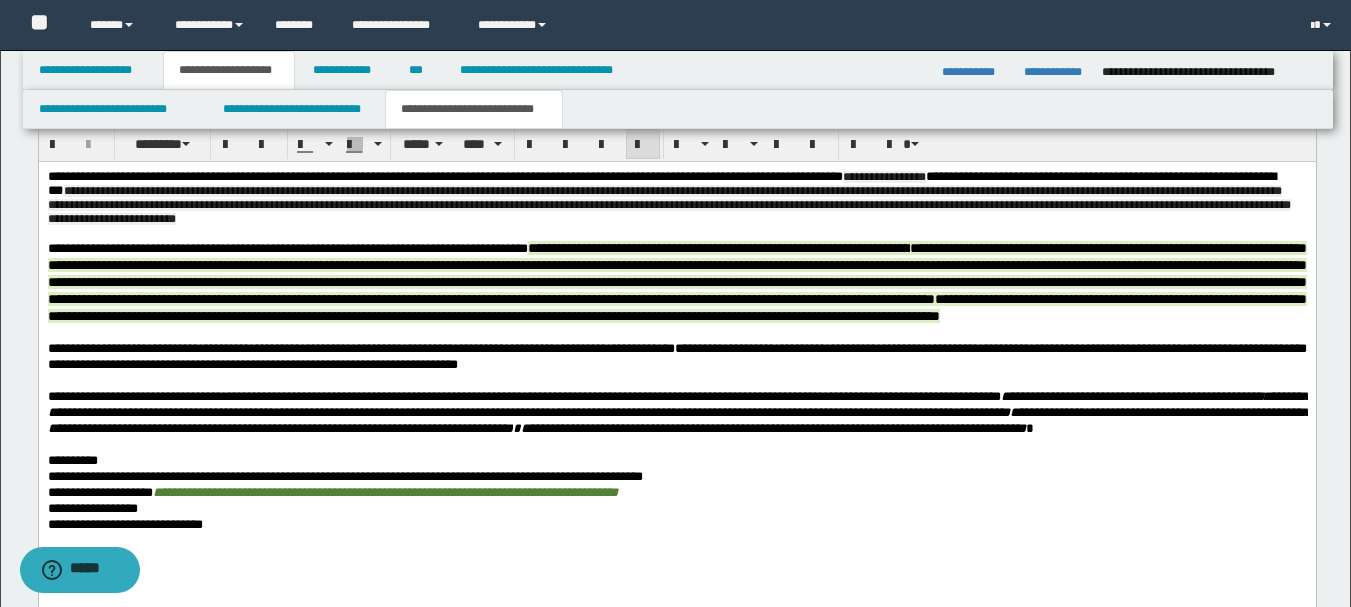 scroll, scrollTop: 874, scrollLeft: 0, axis: vertical 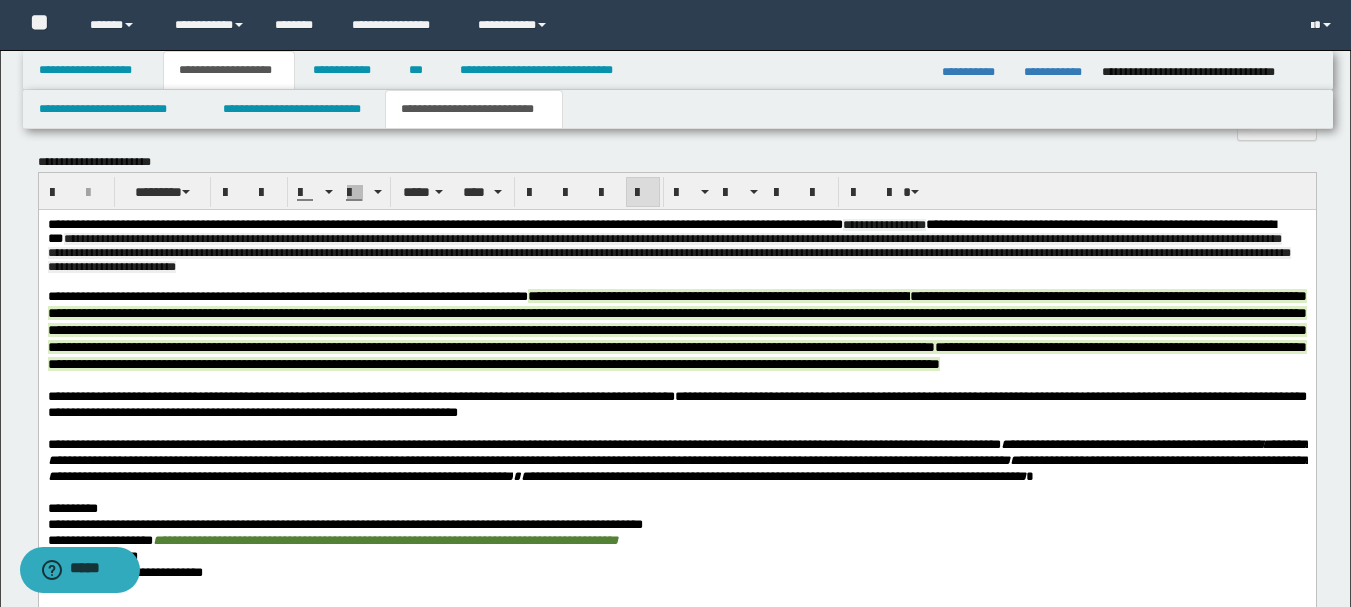 click on "**********" at bounding box center (661, 231) 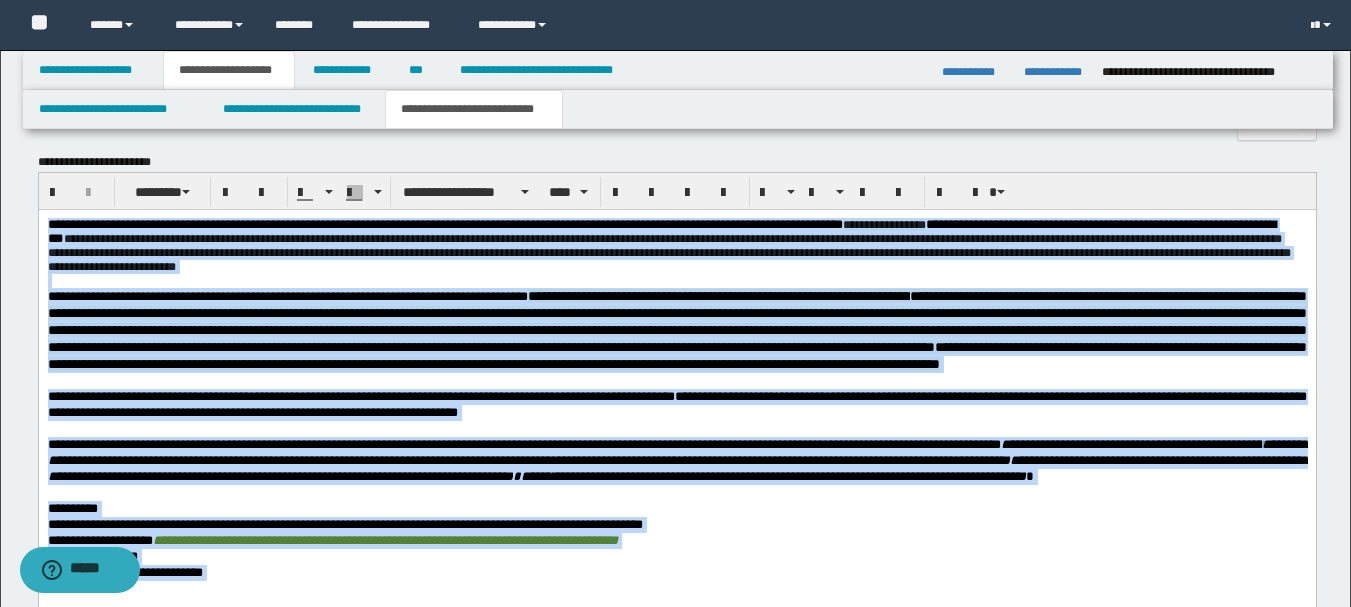 scroll, scrollTop: 921, scrollLeft: 0, axis: vertical 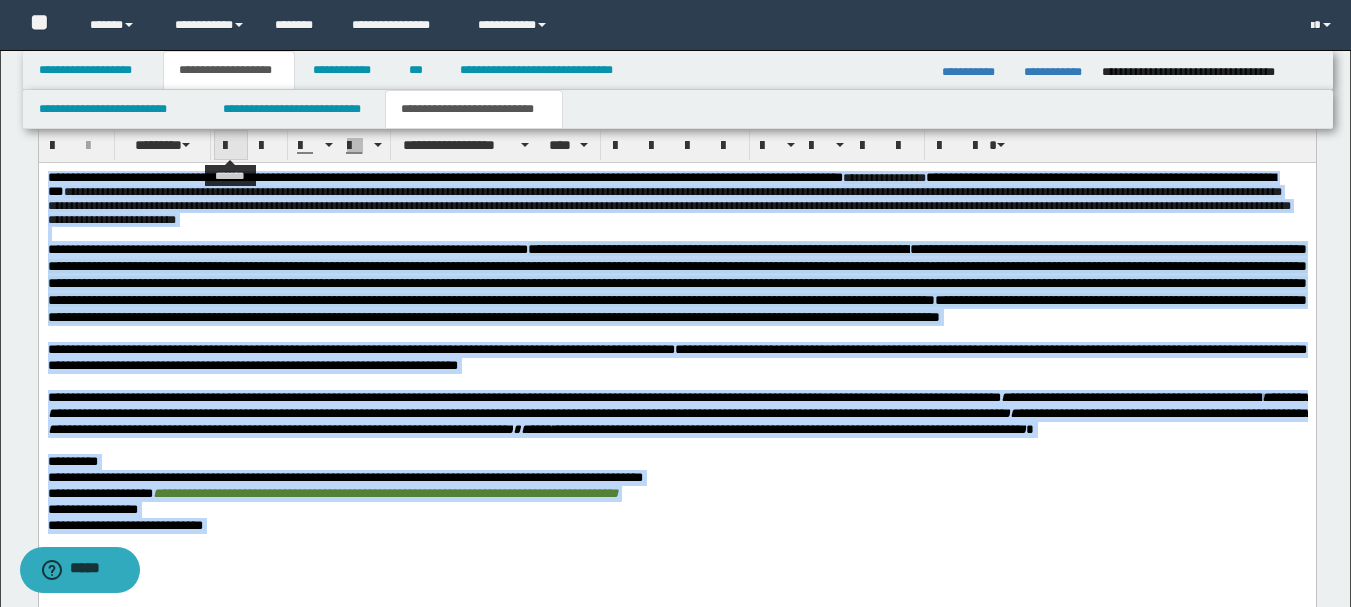 click at bounding box center (231, 146) 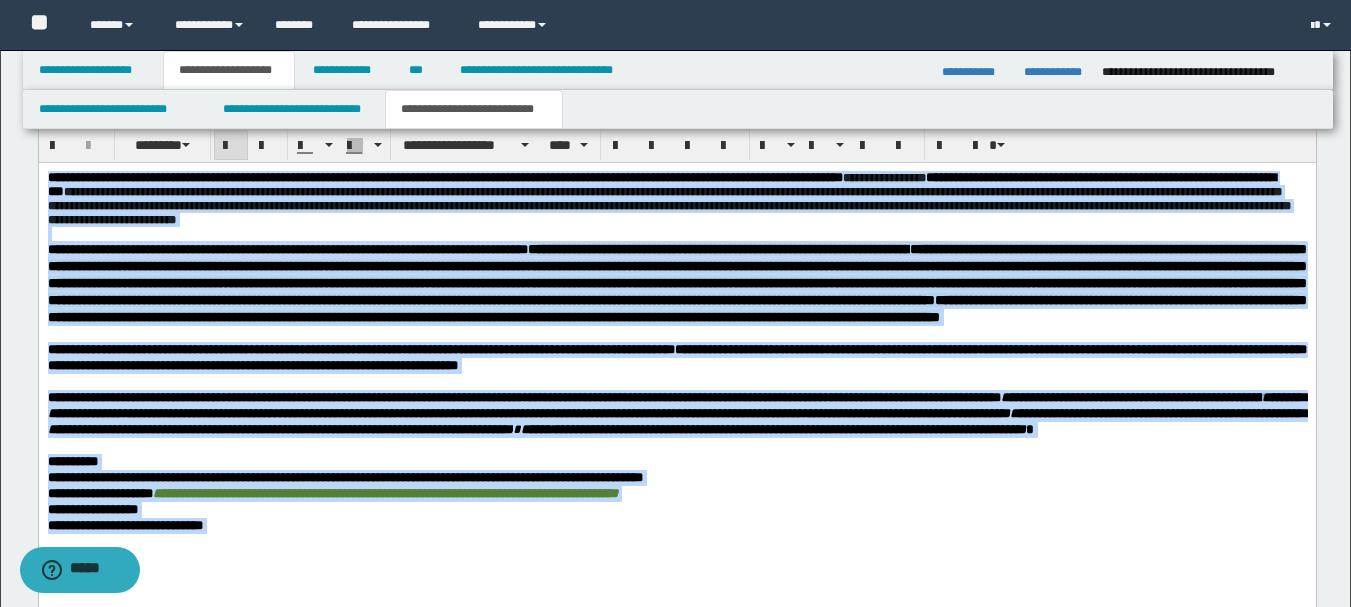 click at bounding box center (231, 146) 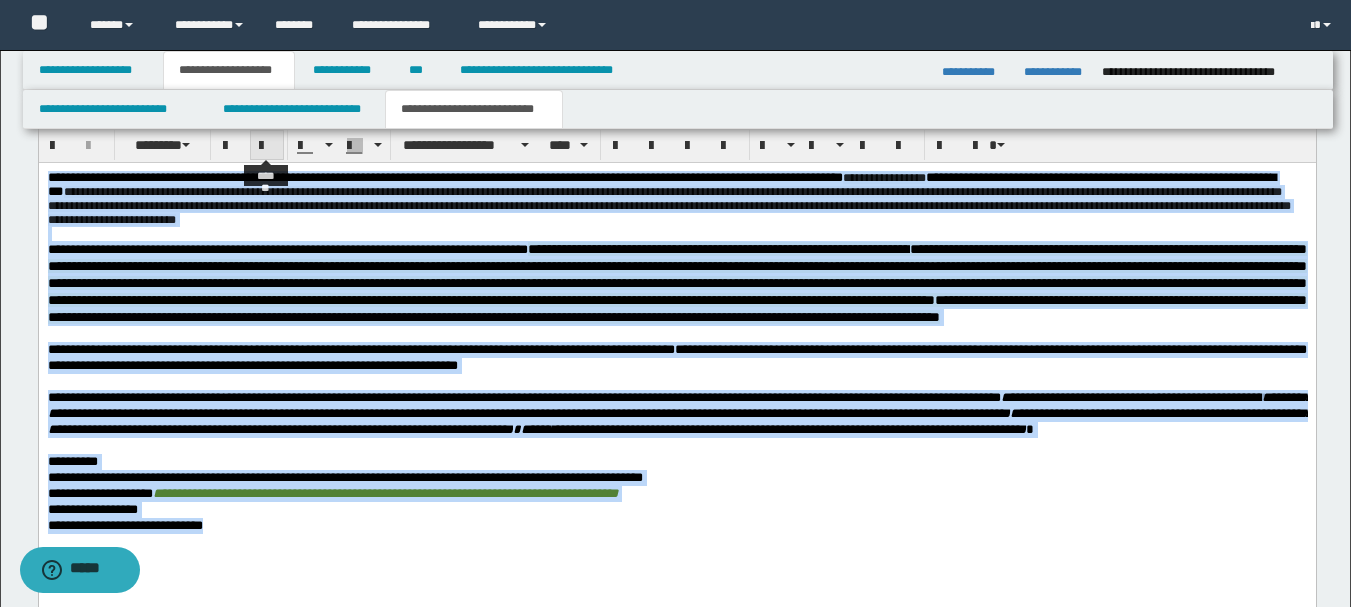 click at bounding box center [267, 146] 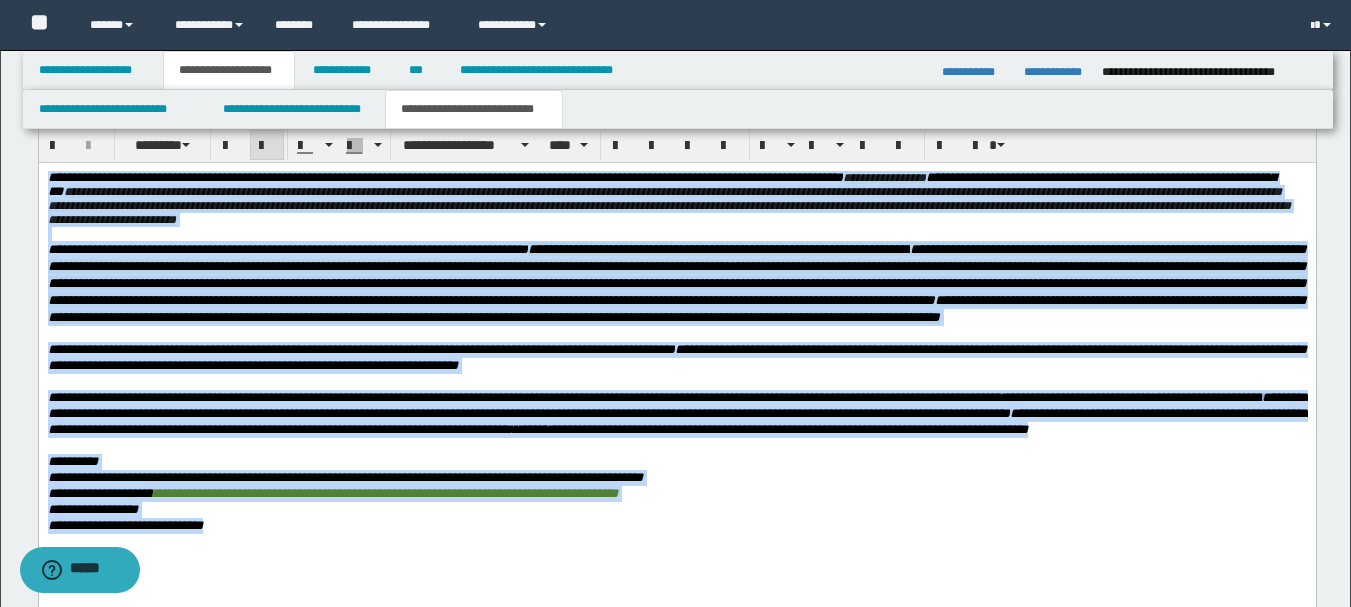 click at bounding box center [267, 146] 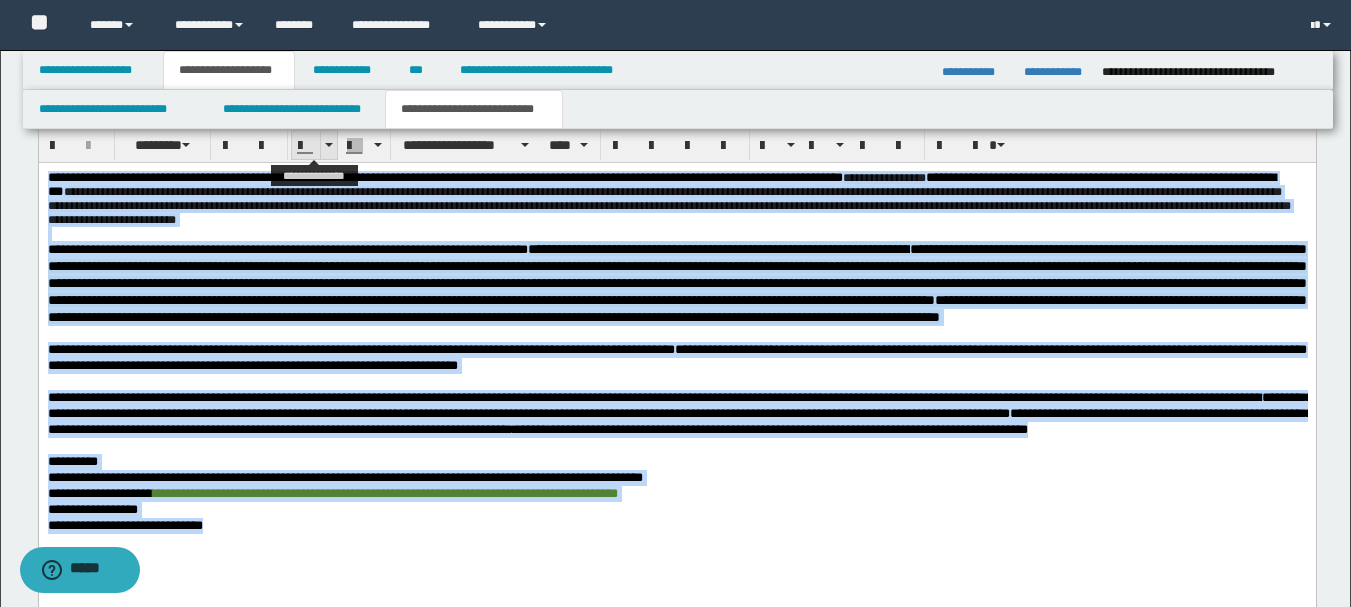 click at bounding box center (329, 145) 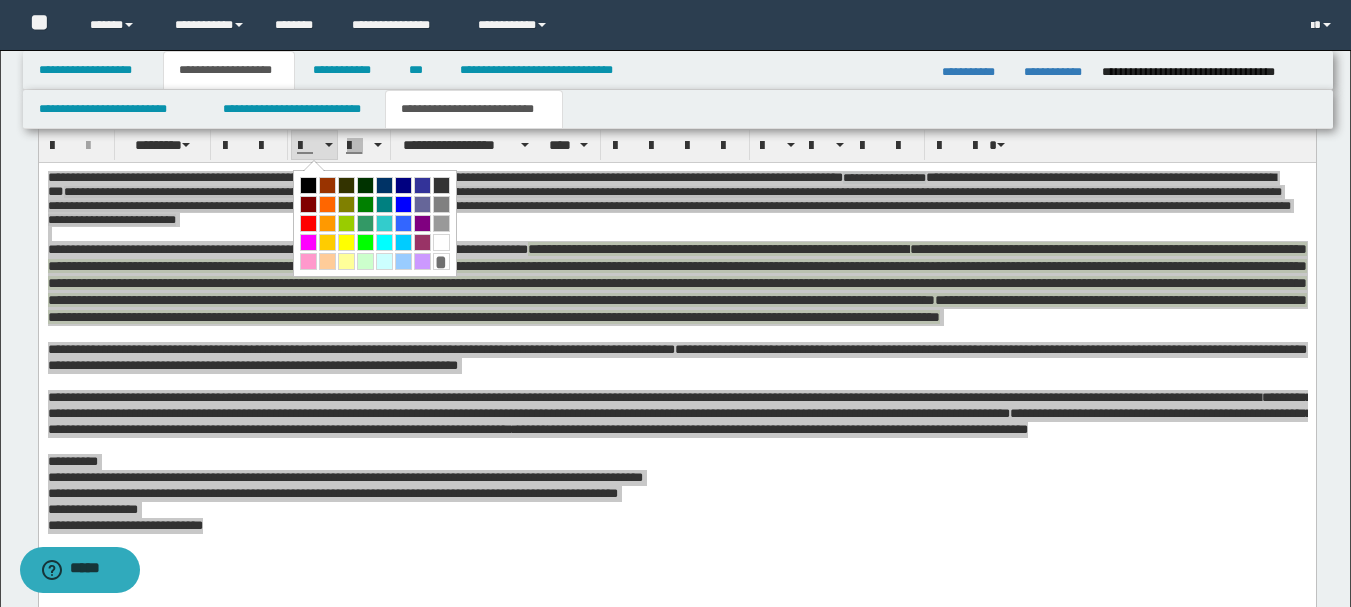 click at bounding box center [308, 185] 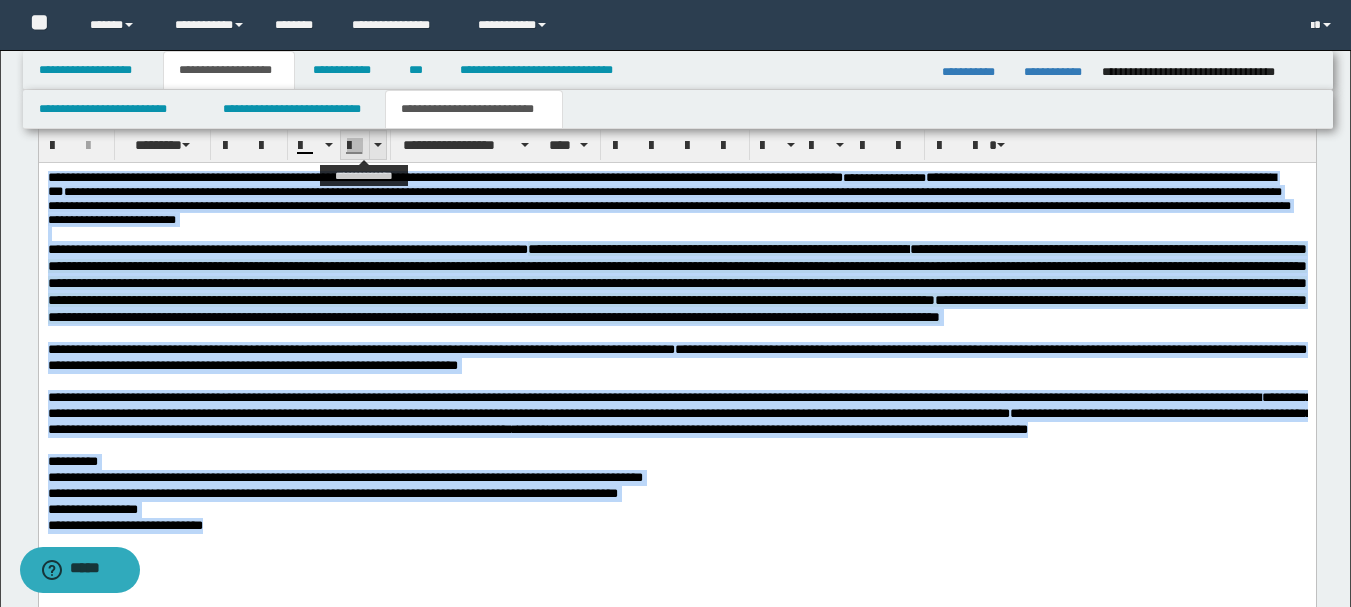 click at bounding box center (378, 145) 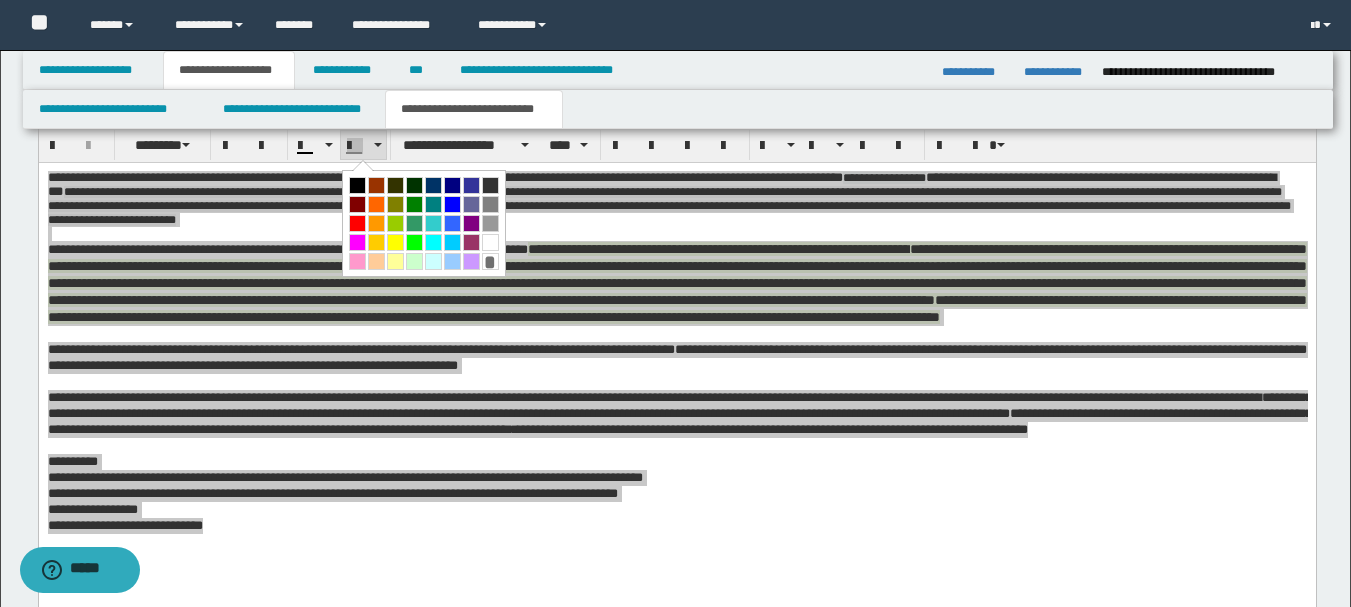 click at bounding box center (490, 242) 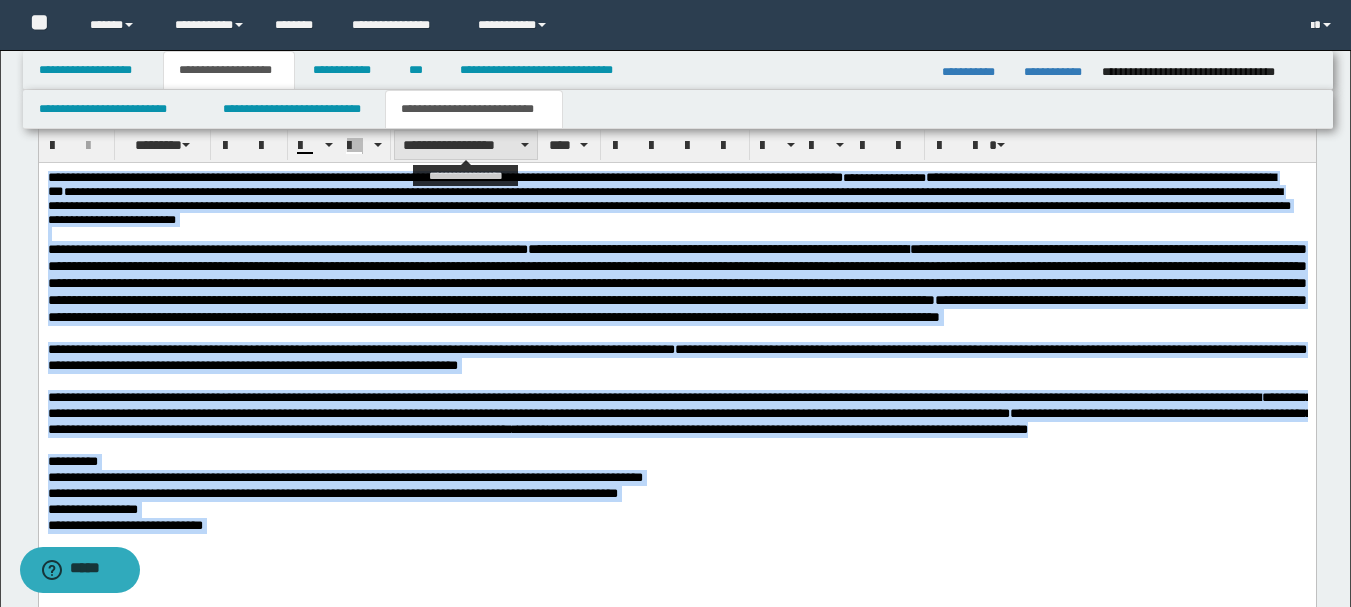 click on "**********" at bounding box center [466, 145] 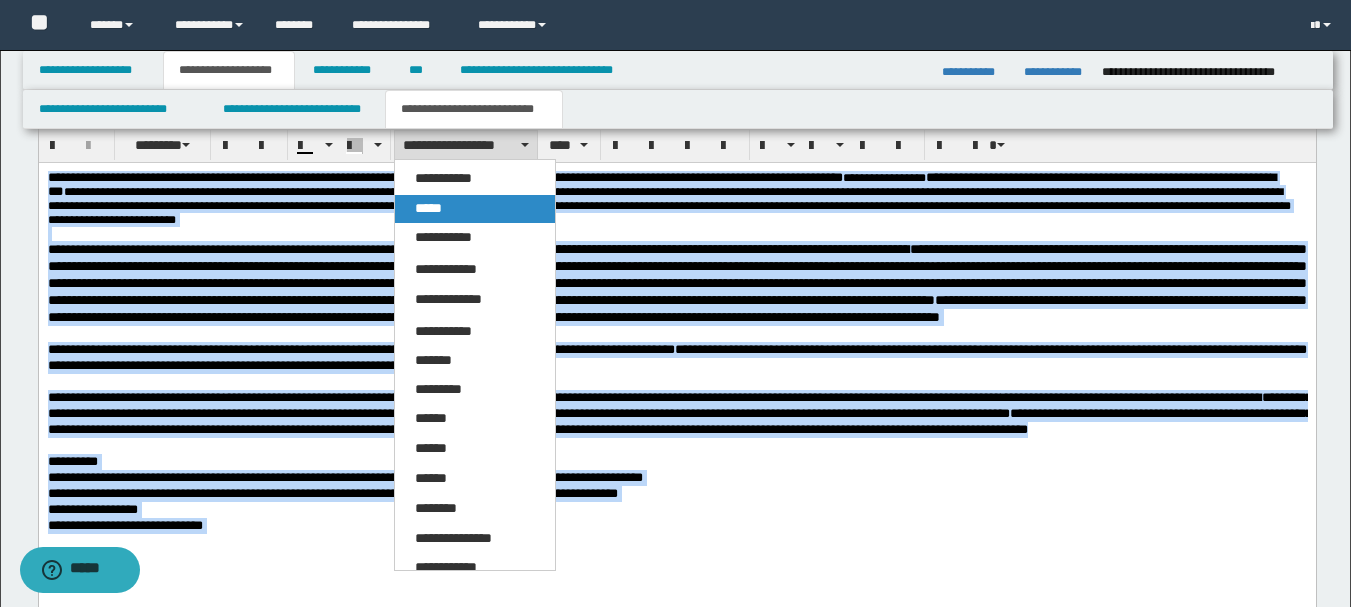 click on "*****" at bounding box center [475, 209] 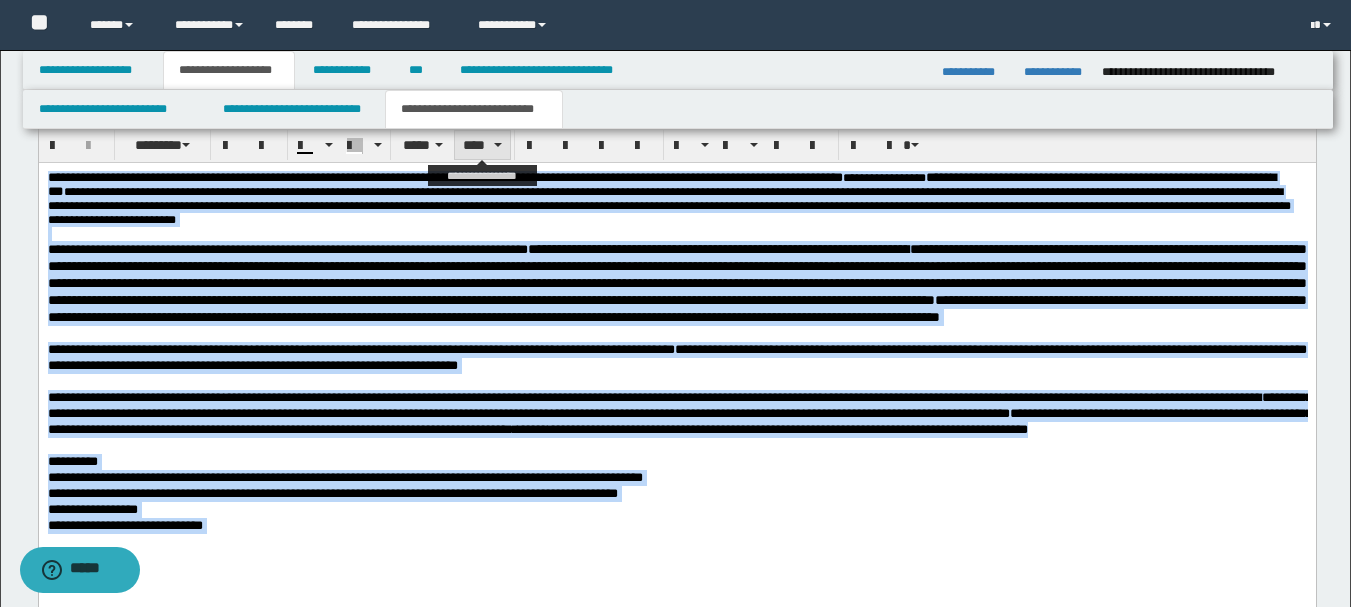 click on "****" at bounding box center (482, 145) 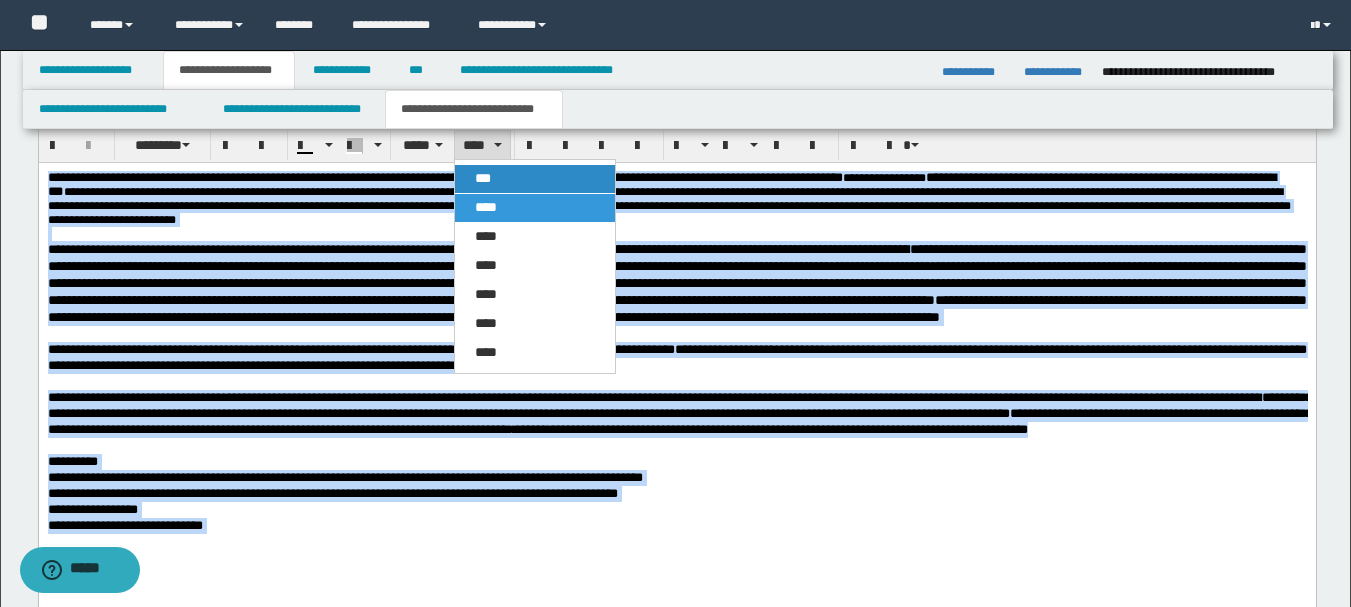 drag, startPoint x: 493, startPoint y: 187, endPoint x: 448, endPoint y: 0, distance: 192.33824 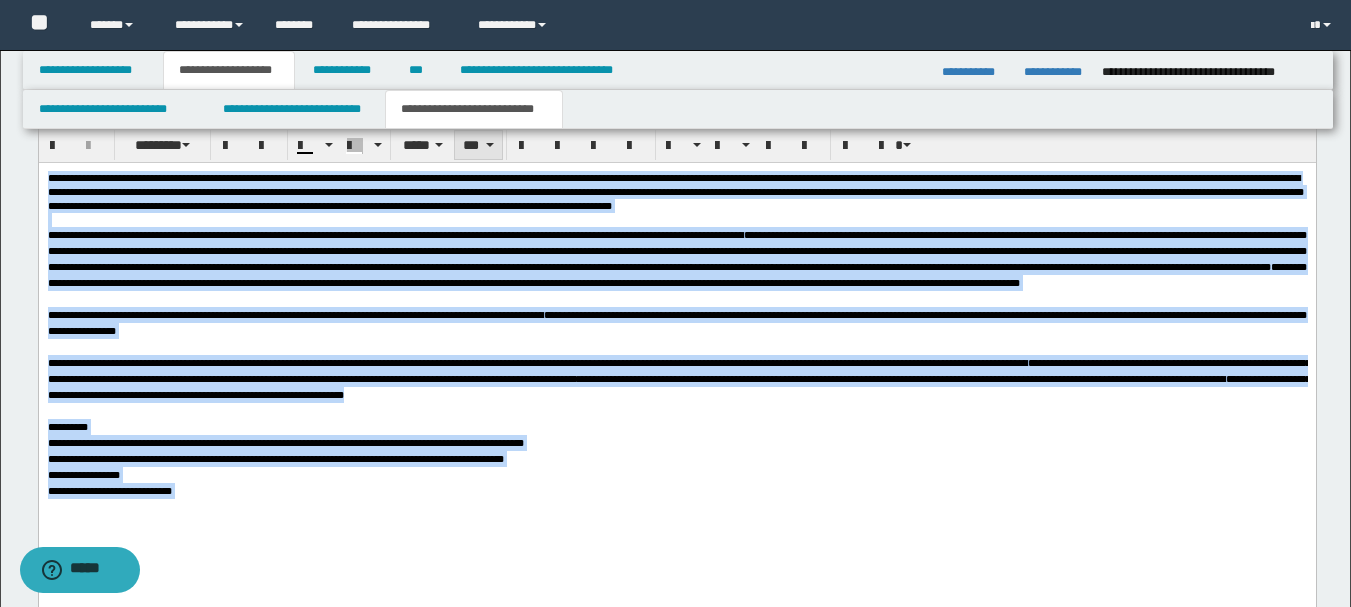 click on "***" at bounding box center (478, 145) 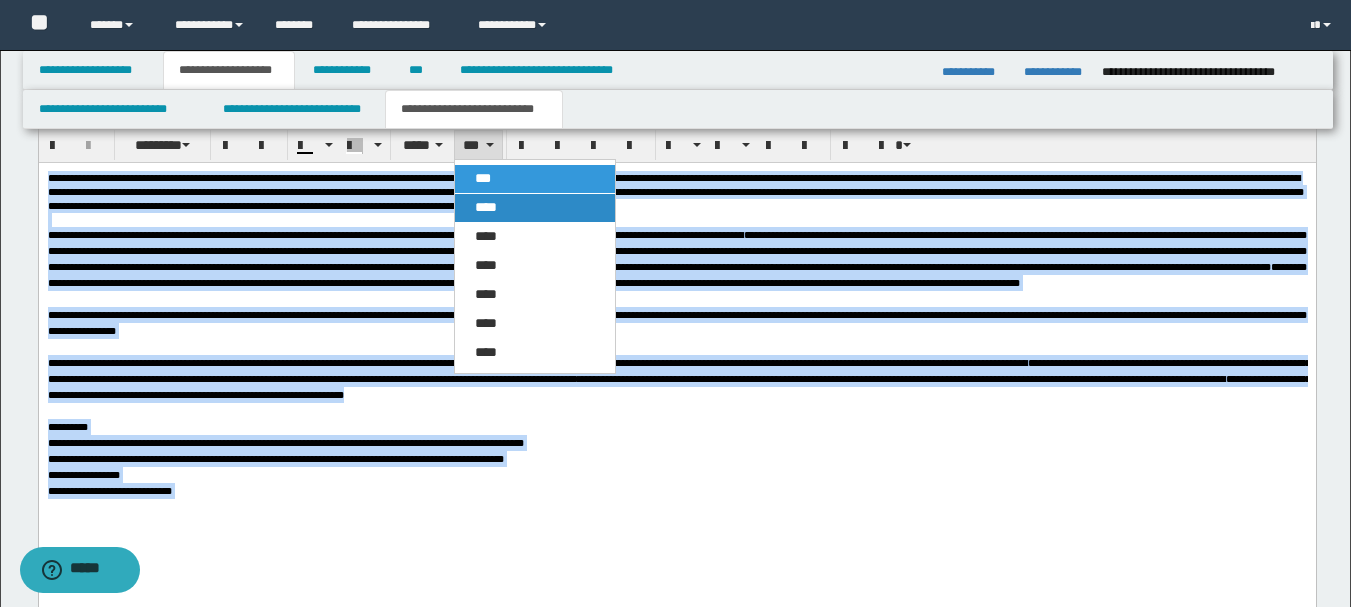 click on "****" at bounding box center (535, 208) 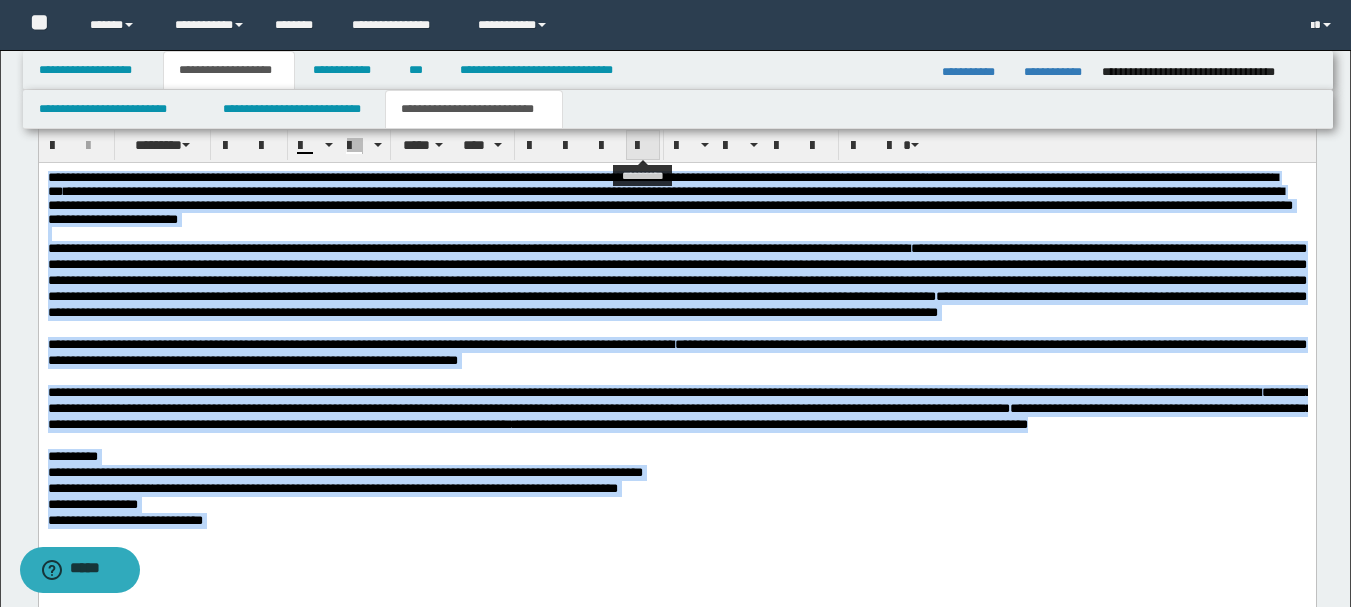 click at bounding box center [643, 146] 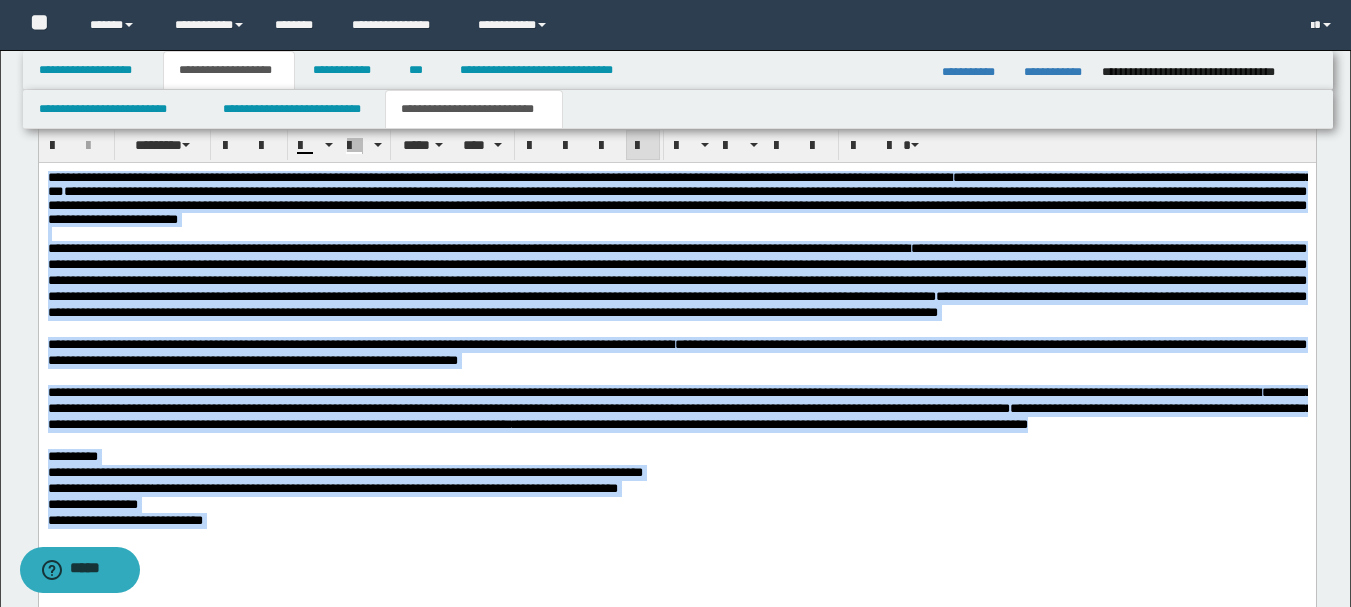 click on "**********" at bounding box center [676, 280] 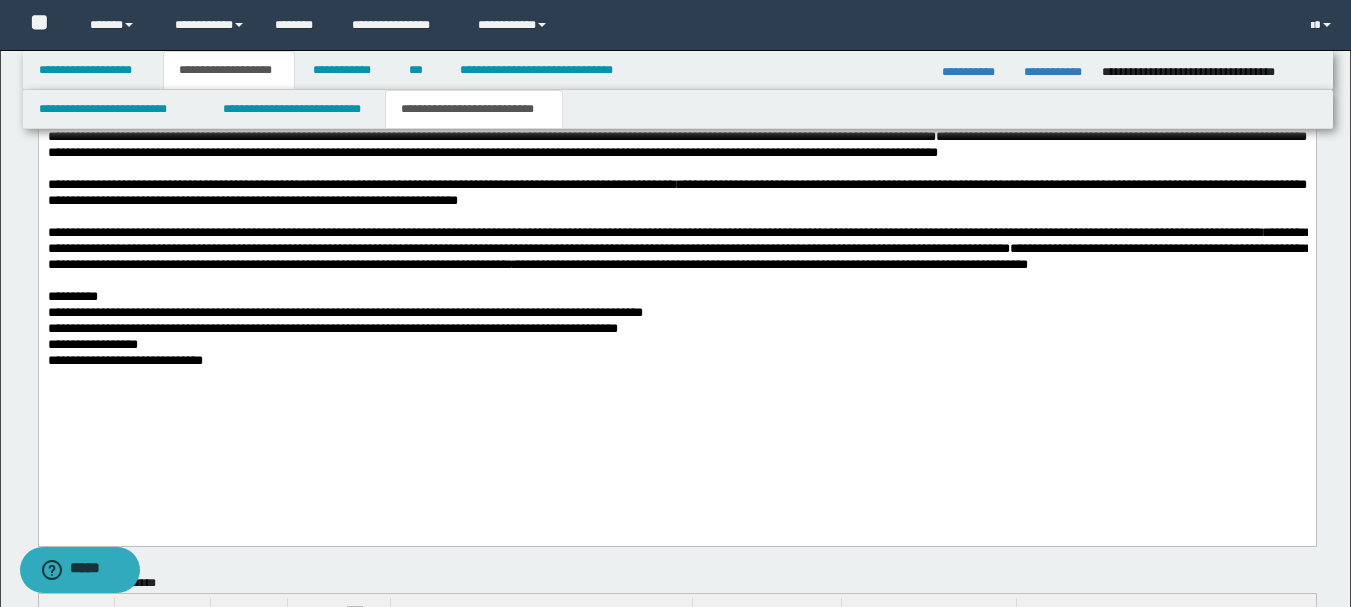 scroll, scrollTop: 1121, scrollLeft: 0, axis: vertical 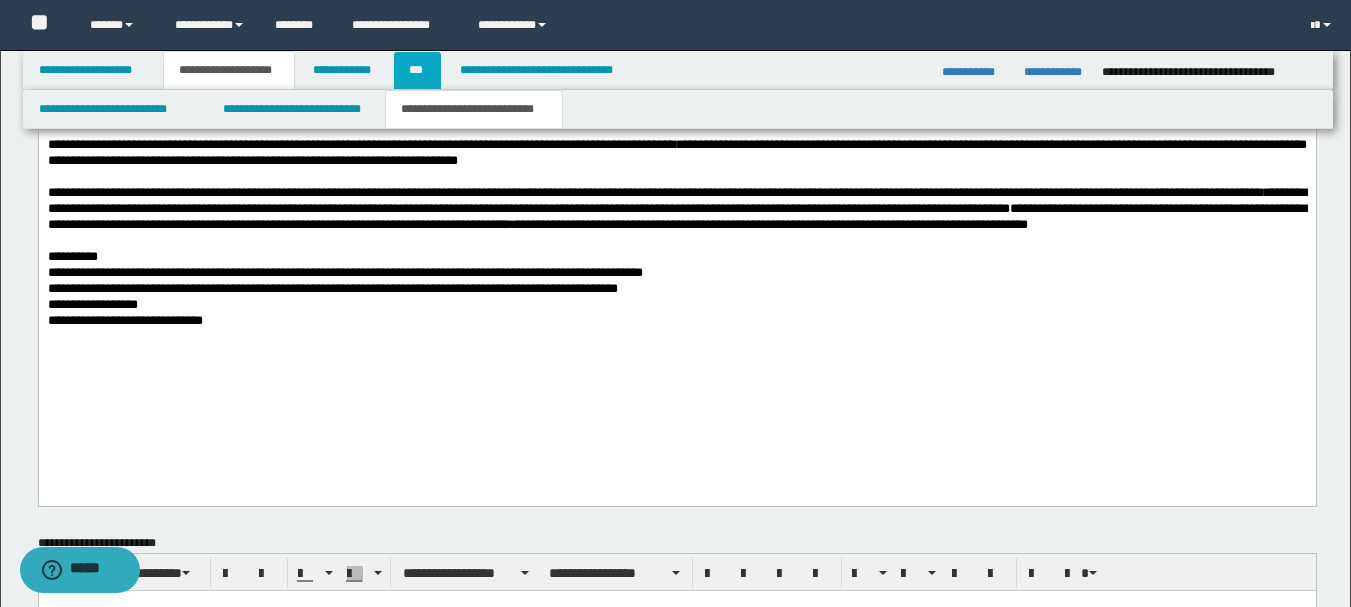 click on "***" at bounding box center (417, 70) 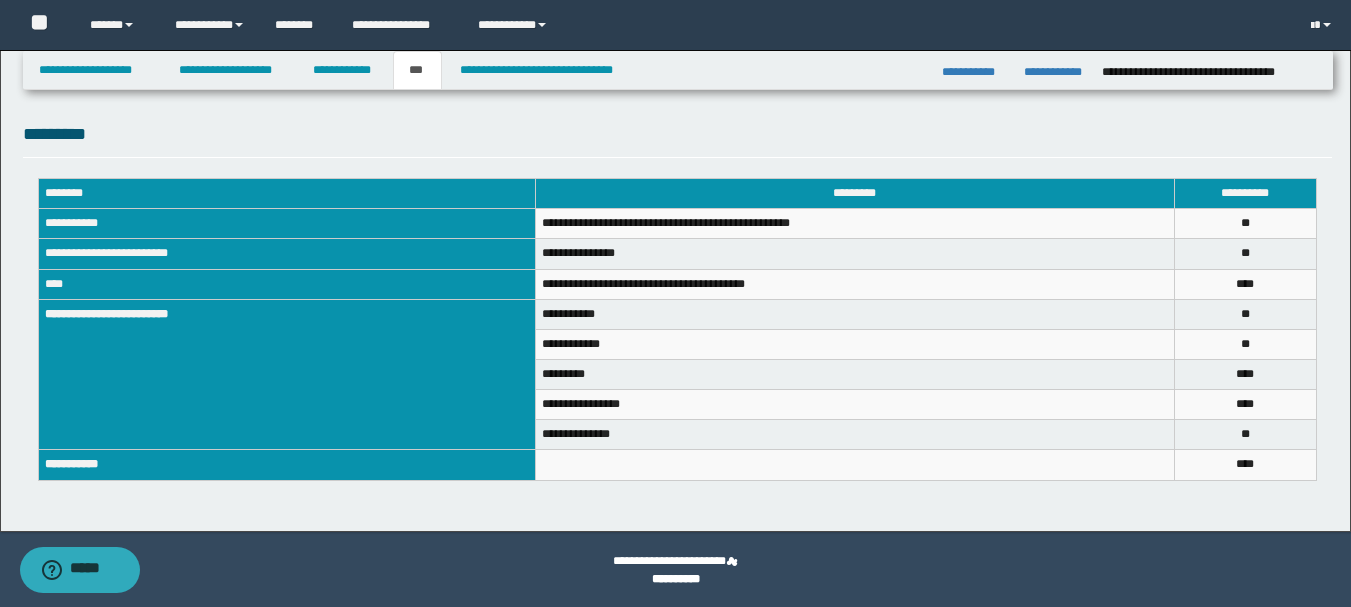 scroll, scrollTop: 643, scrollLeft: 0, axis: vertical 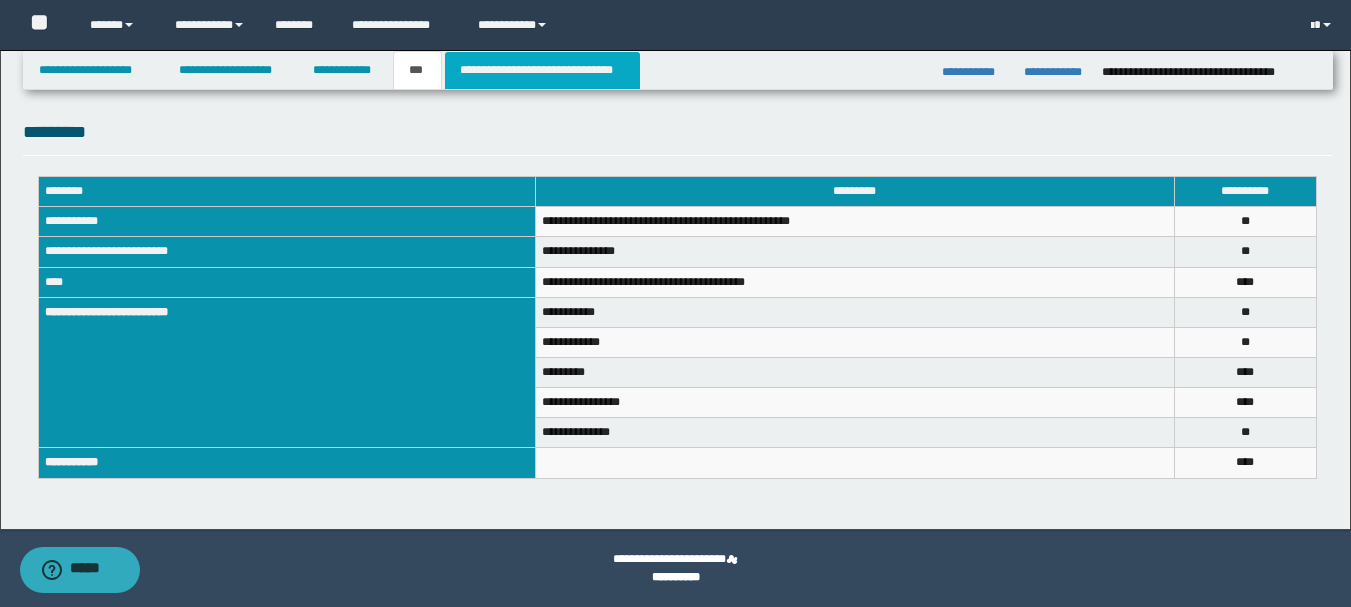 click on "**********" at bounding box center (542, 70) 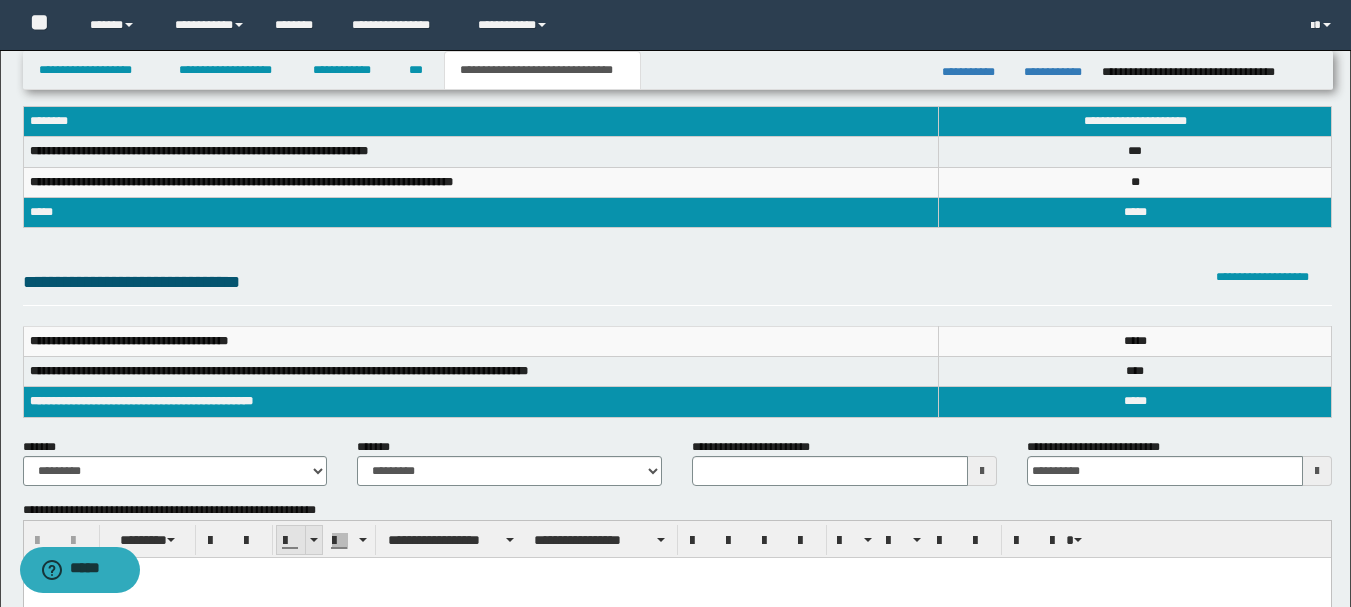 scroll, scrollTop: 200, scrollLeft: 0, axis: vertical 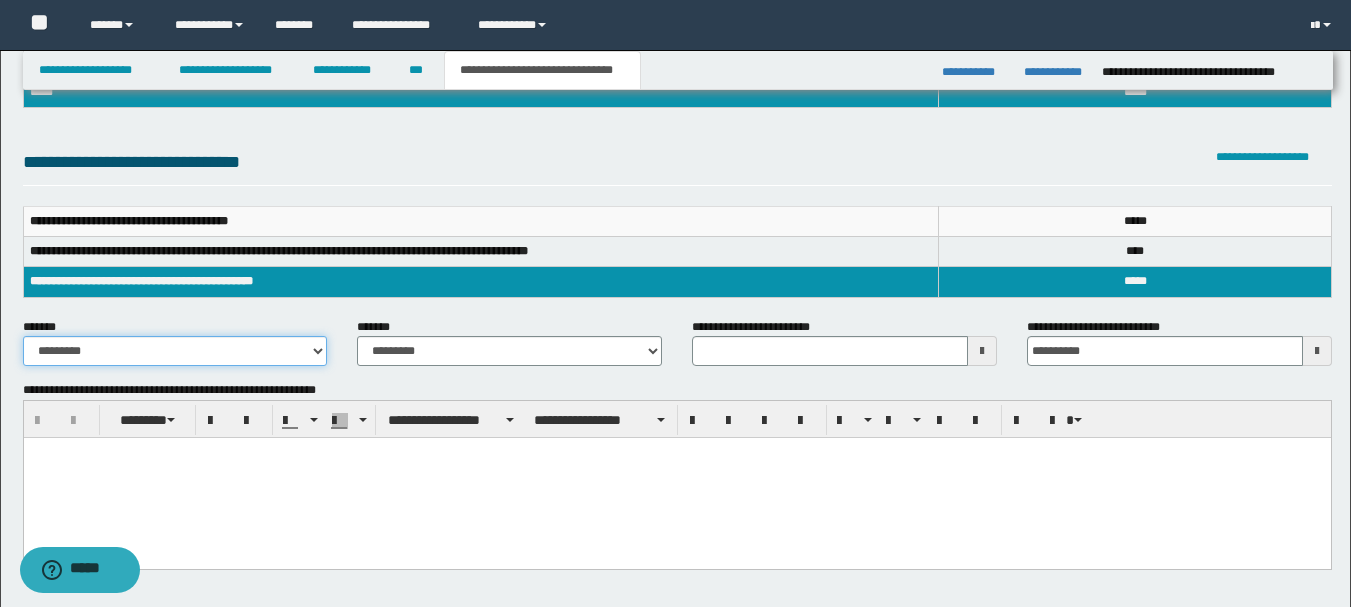 click on "**********" at bounding box center [175, 351] 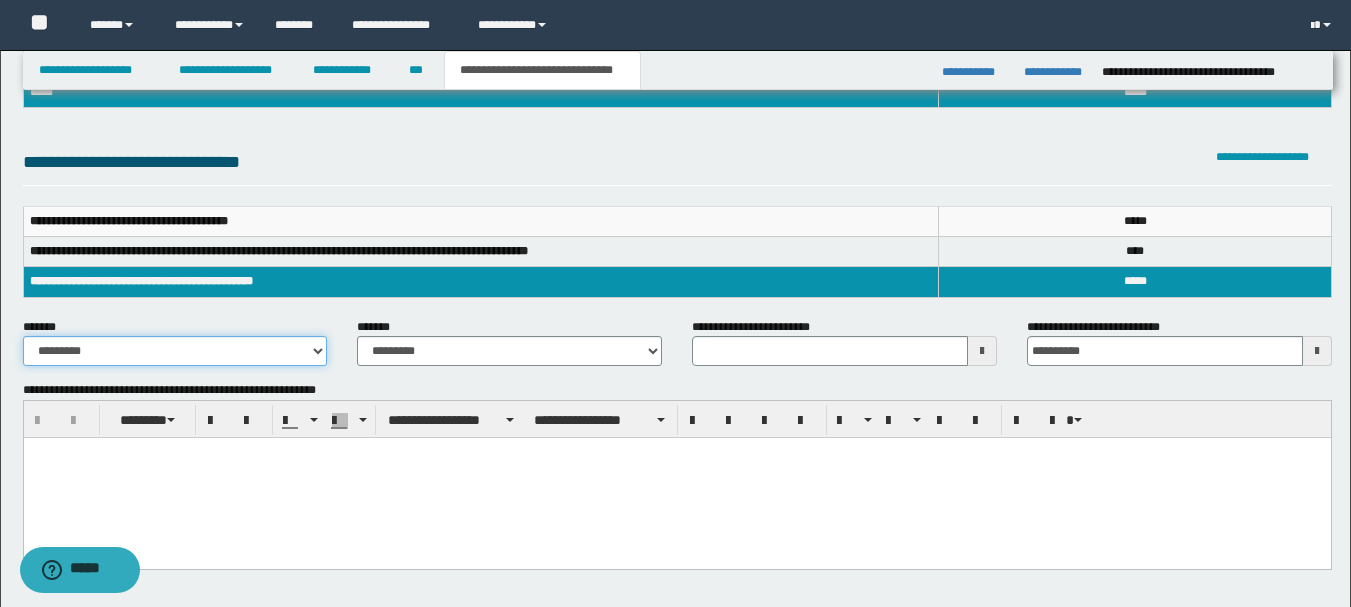 click on "**********" at bounding box center (175, 351) 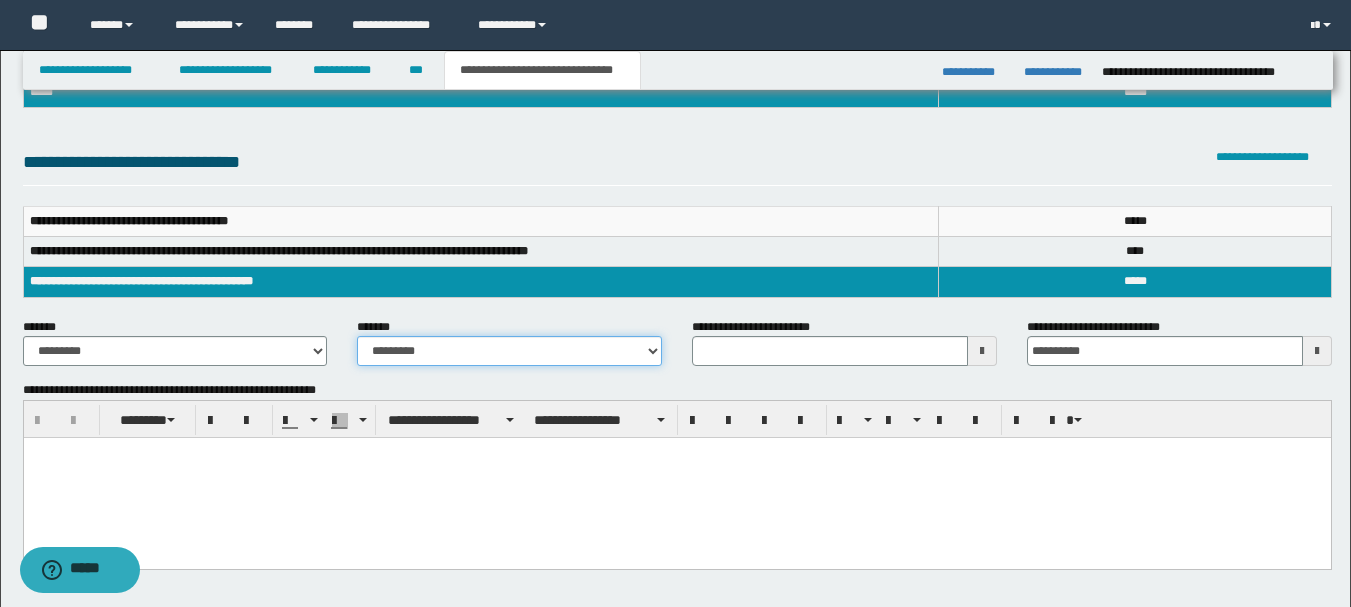 click on "**********" at bounding box center [509, 351] 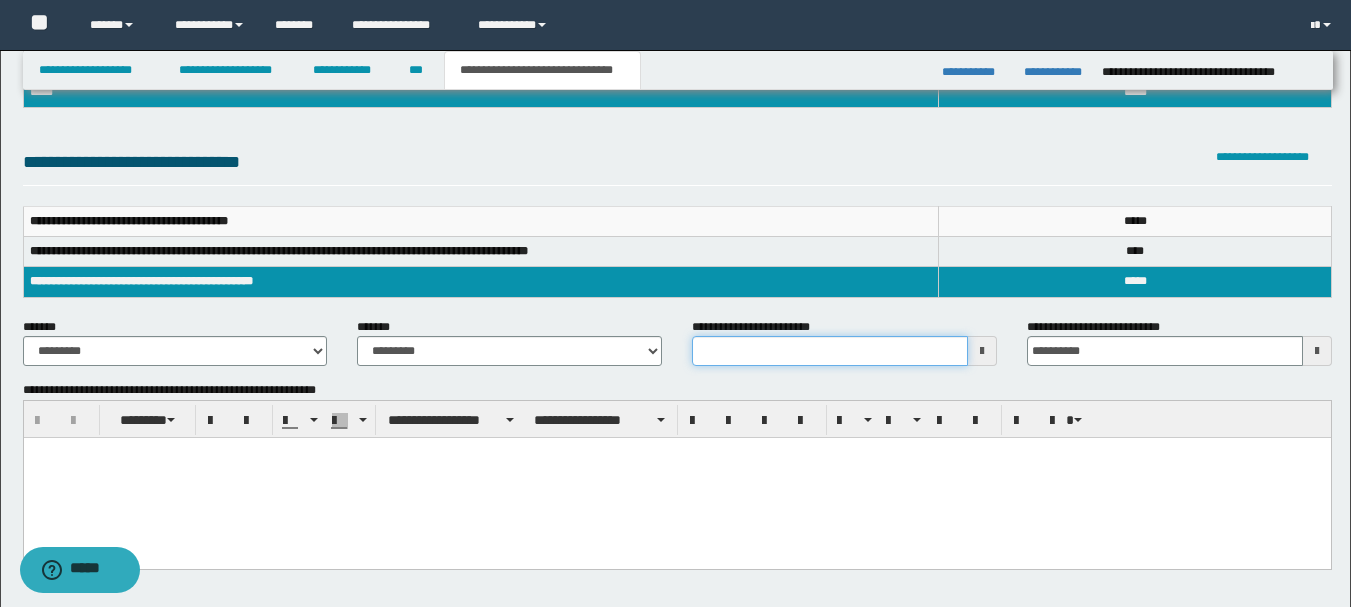 click on "**********" at bounding box center (830, 351) 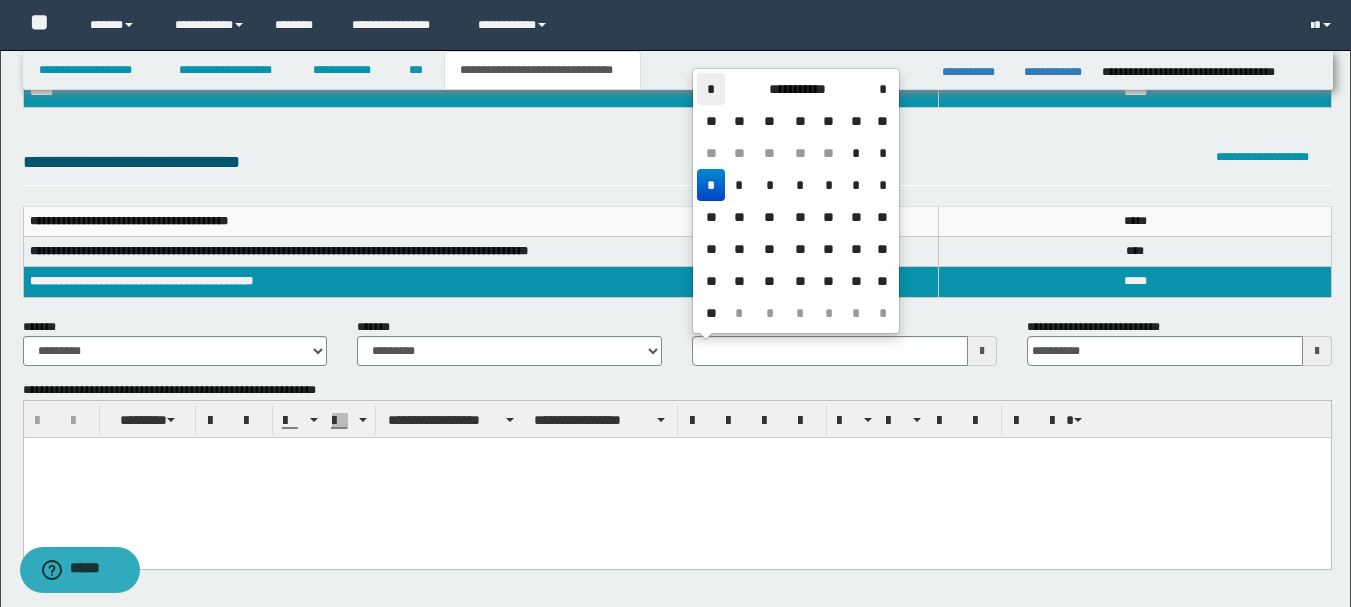 click on "*" at bounding box center [711, 89] 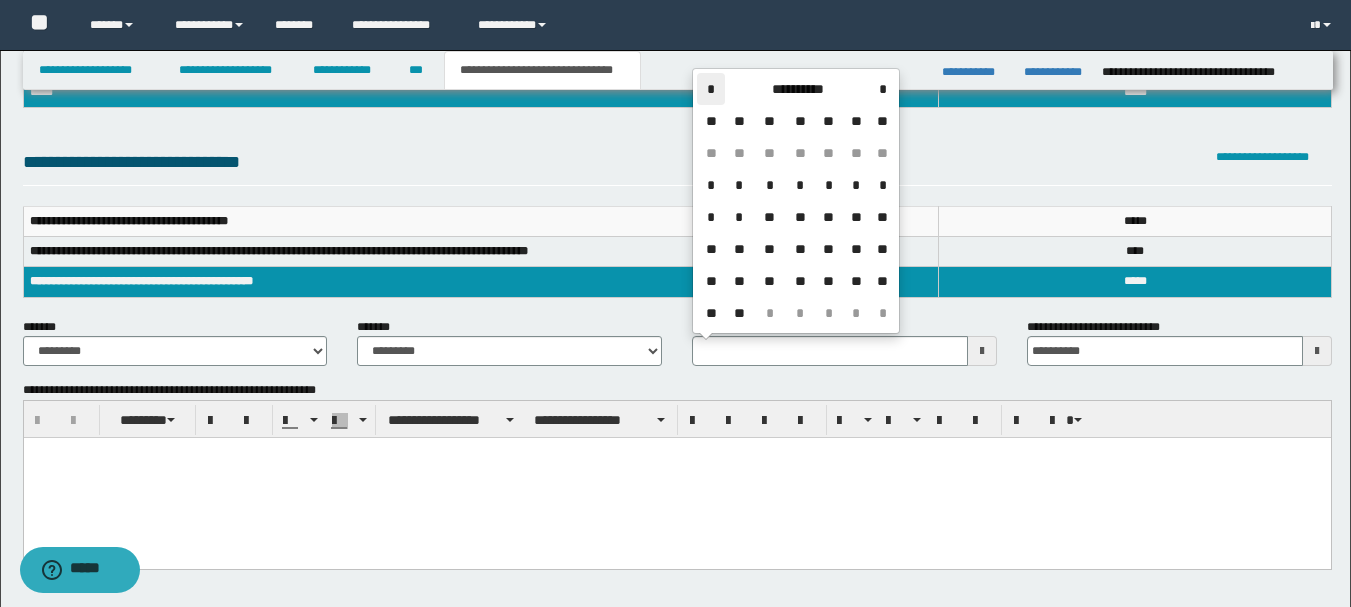 click on "*" at bounding box center [711, 89] 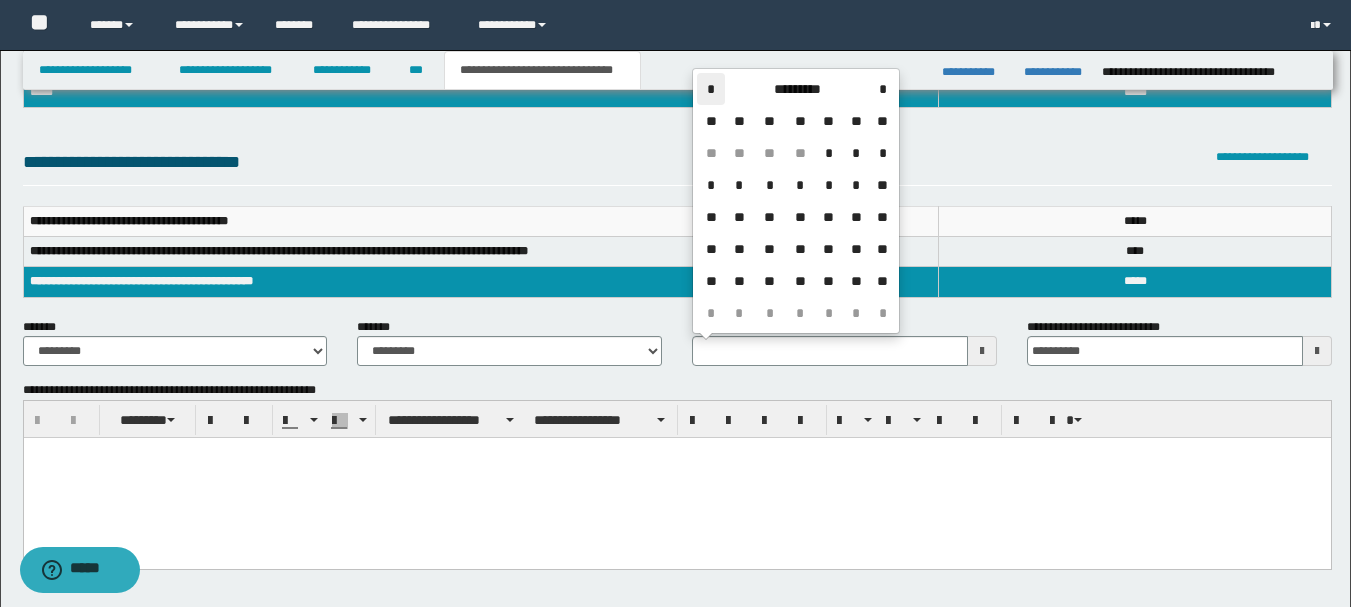 click on "*" at bounding box center (711, 89) 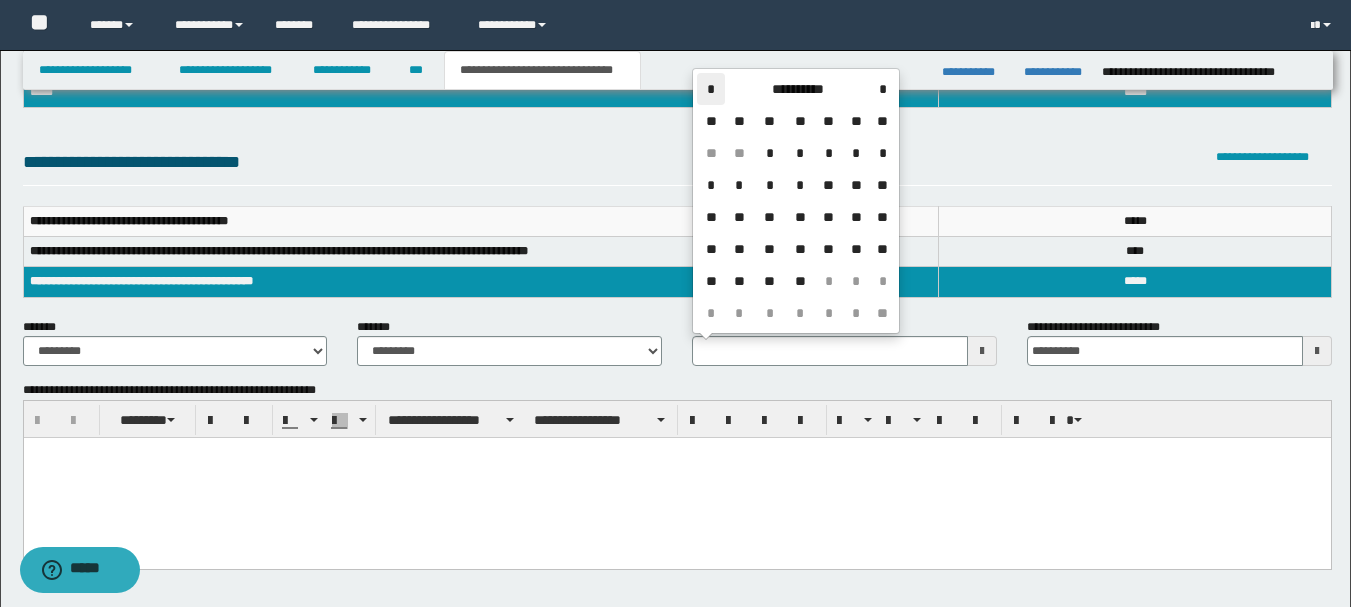 click on "*" at bounding box center (711, 89) 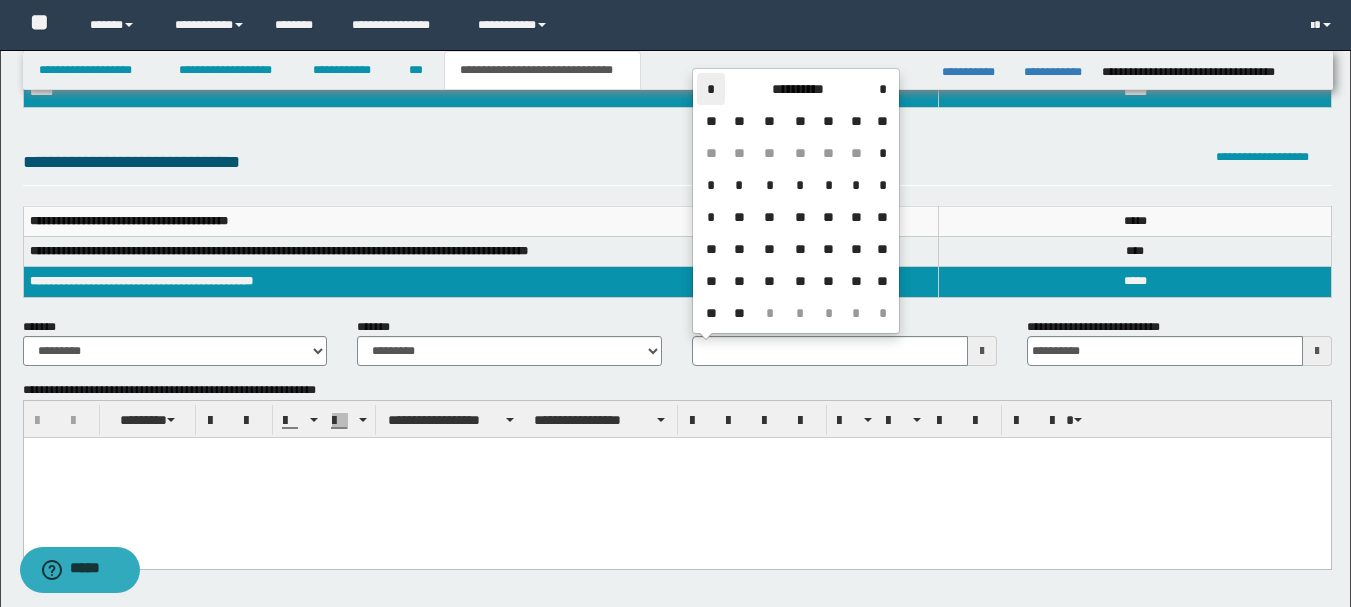 click on "*" at bounding box center [711, 89] 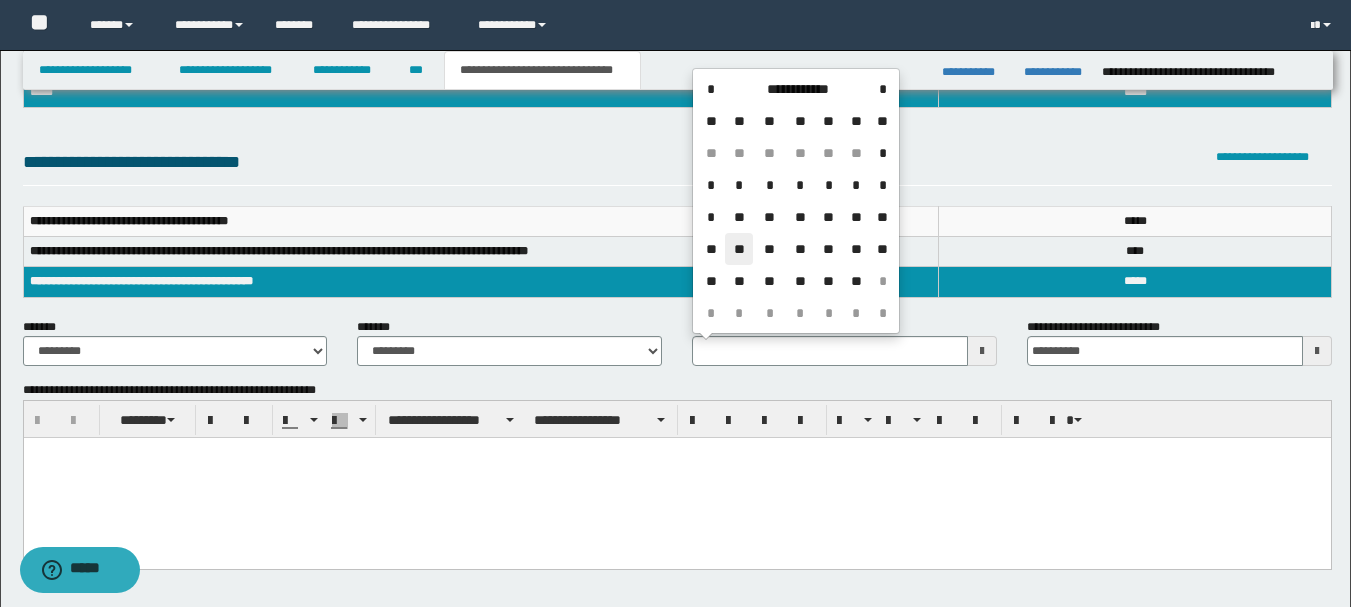 click on "**" at bounding box center (739, 249) 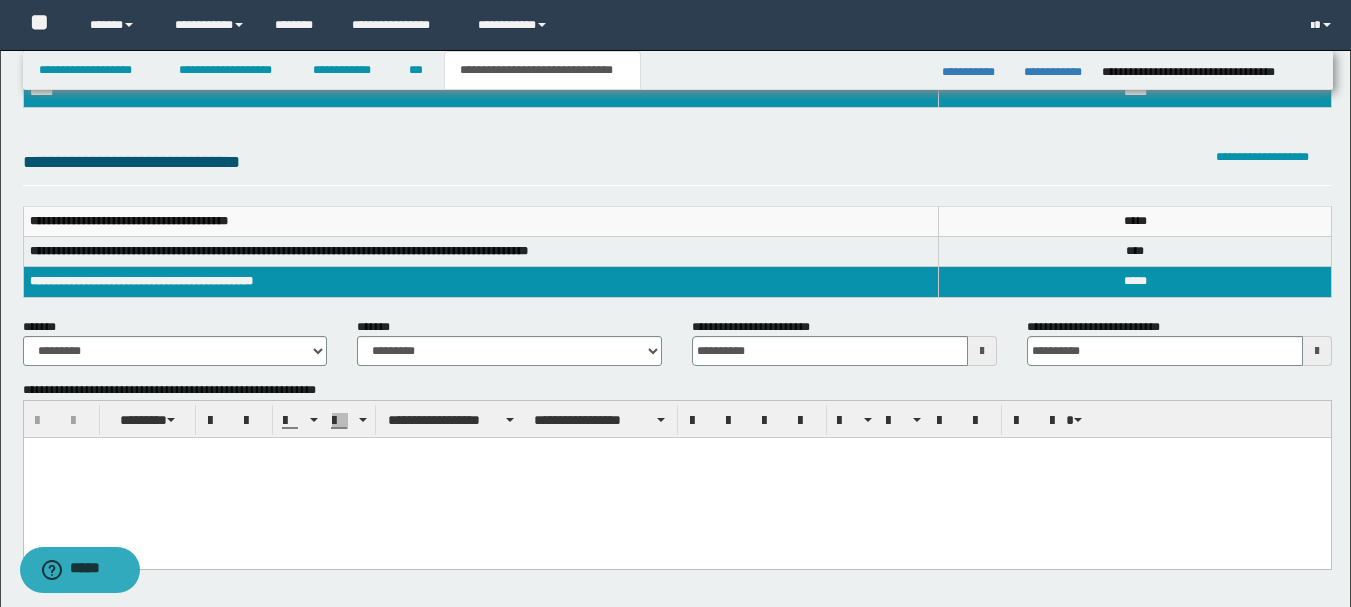 click at bounding box center (676, 478) 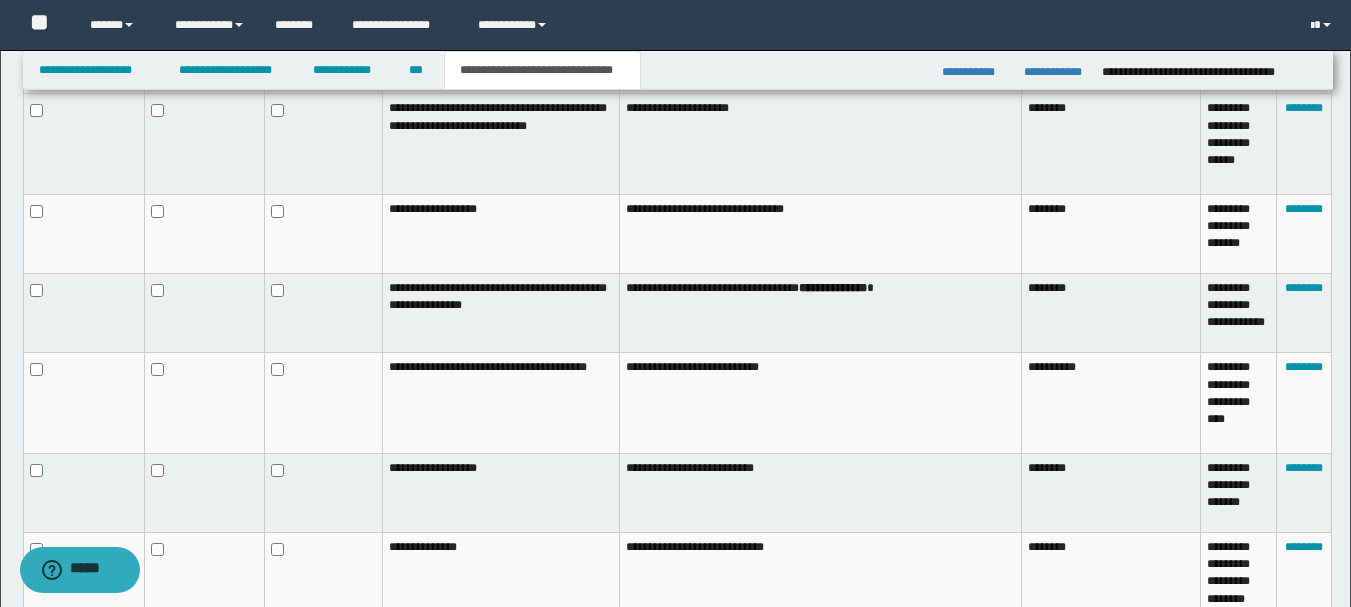 scroll, scrollTop: 1392, scrollLeft: 0, axis: vertical 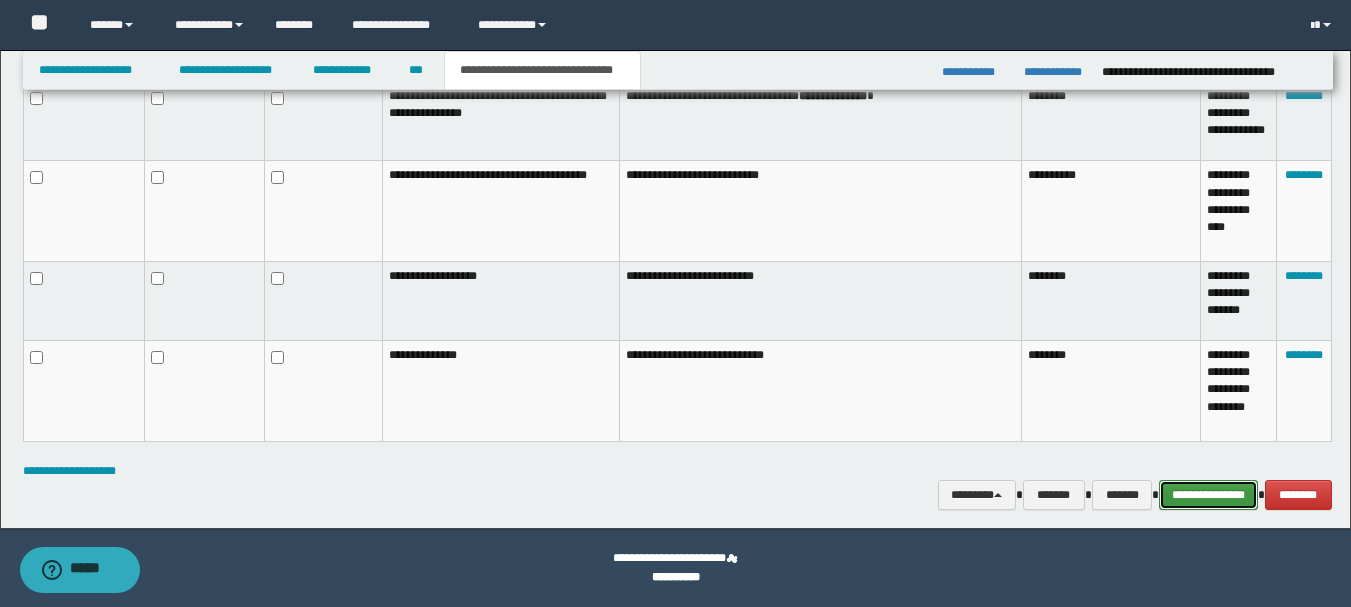 click on "**********" at bounding box center [1208, 495] 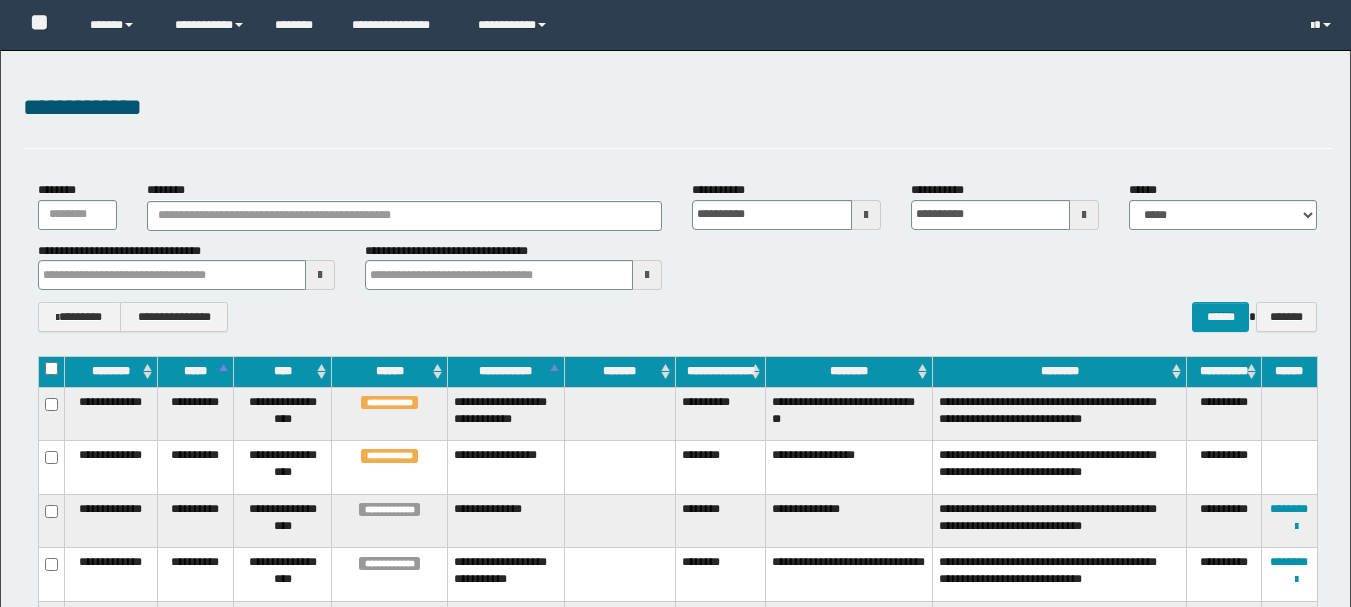 scroll, scrollTop: 300, scrollLeft: 0, axis: vertical 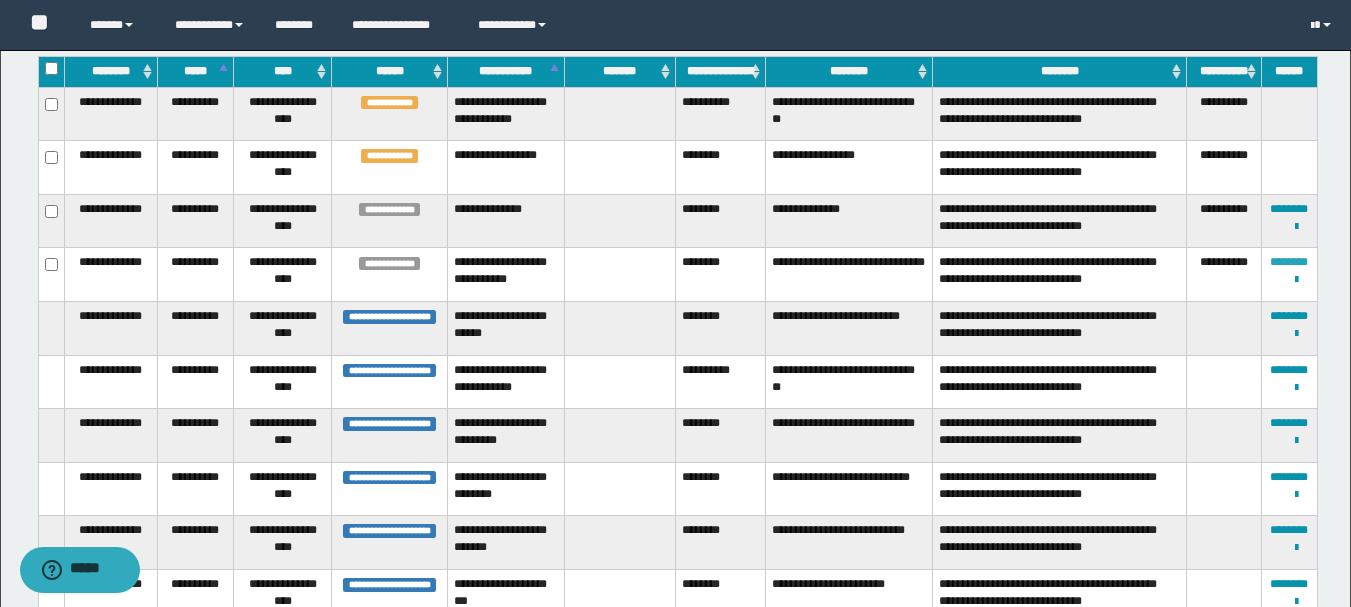 click on "********" at bounding box center [1289, 262] 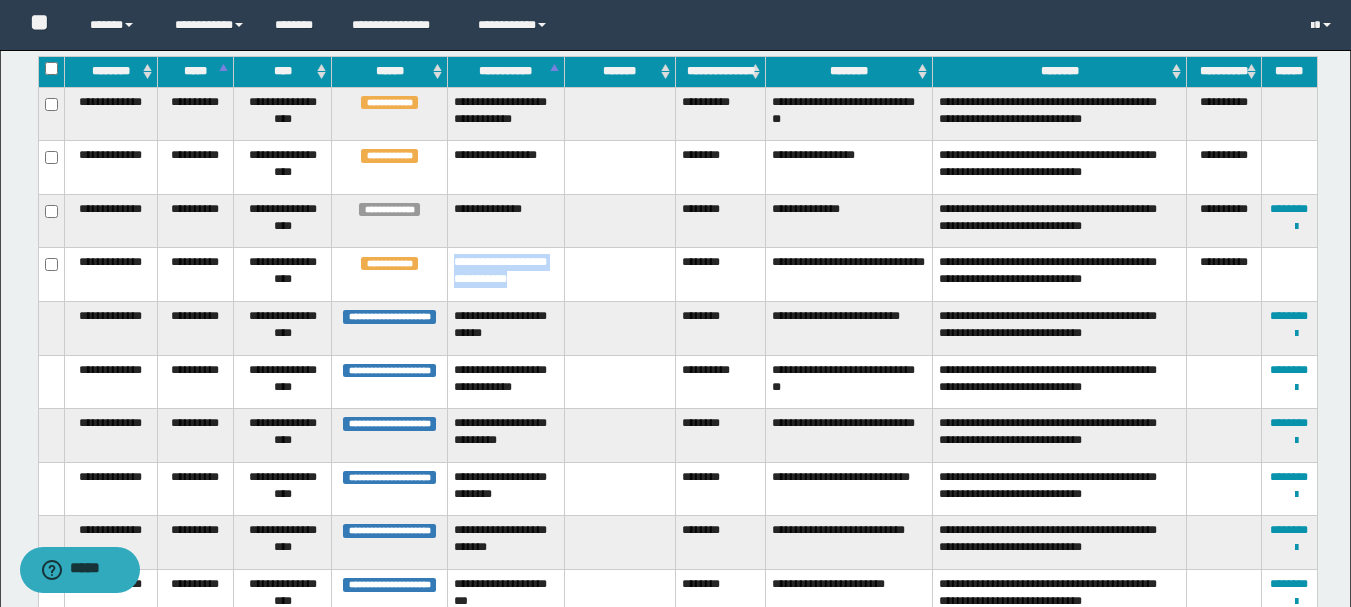 drag, startPoint x: 474, startPoint y: 305, endPoint x: 455, endPoint y: 280, distance: 31.400637 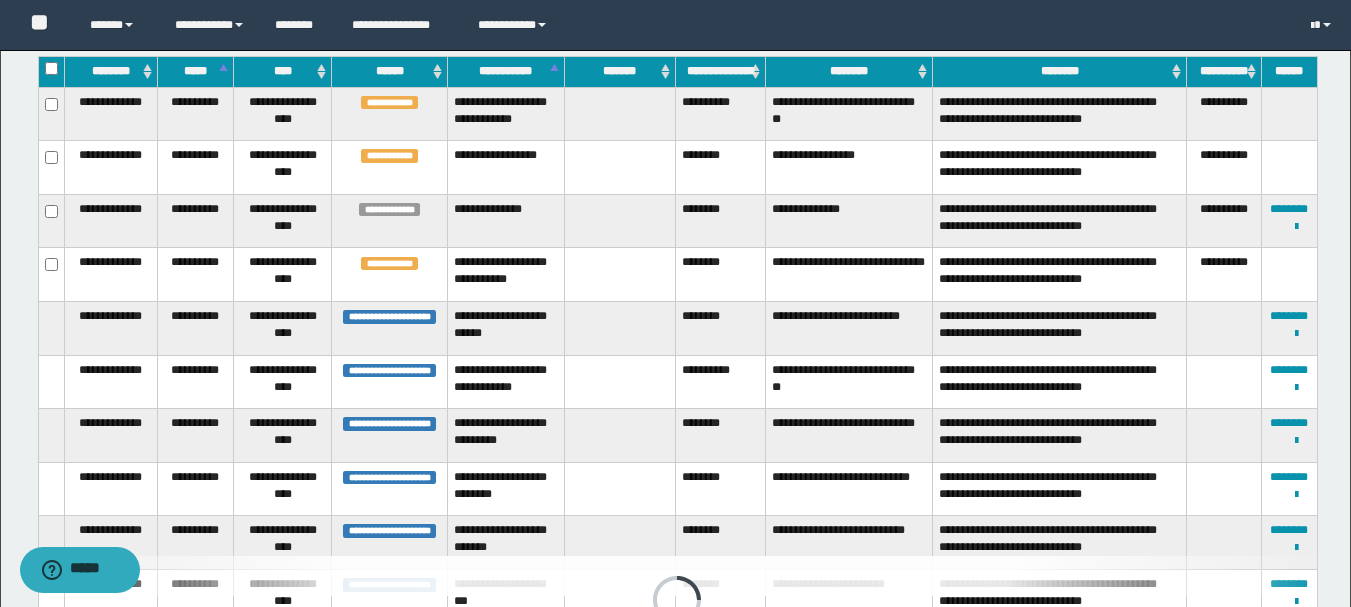 click on "********" at bounding box center (720, 275) 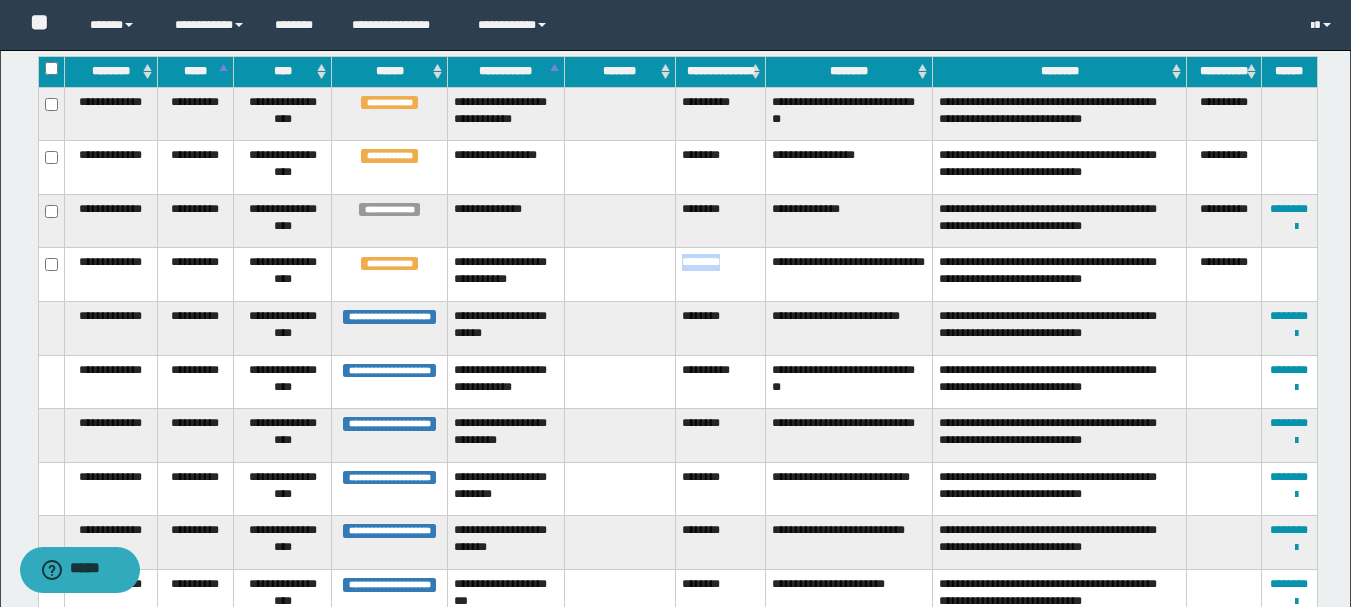 click on "********" at bounding box center [720, 275] 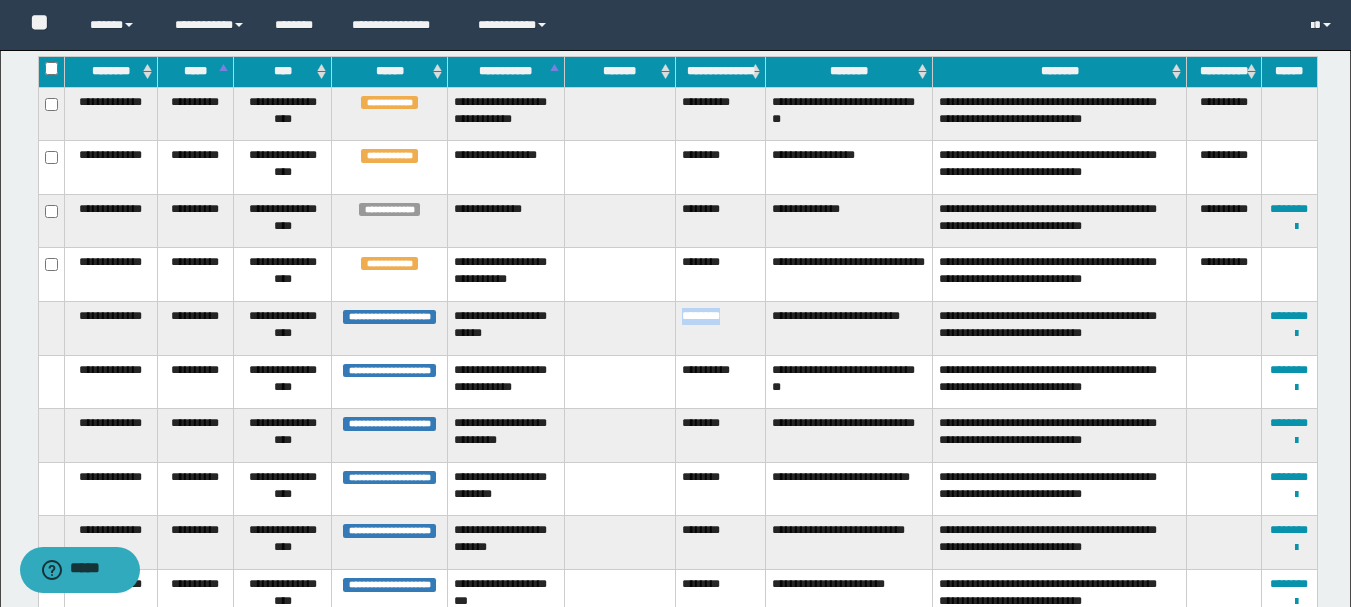 drag, startPoint x: 747, startPoint y: 346, endPoint x: 681, endPoint y: 331, distance: 67.68308 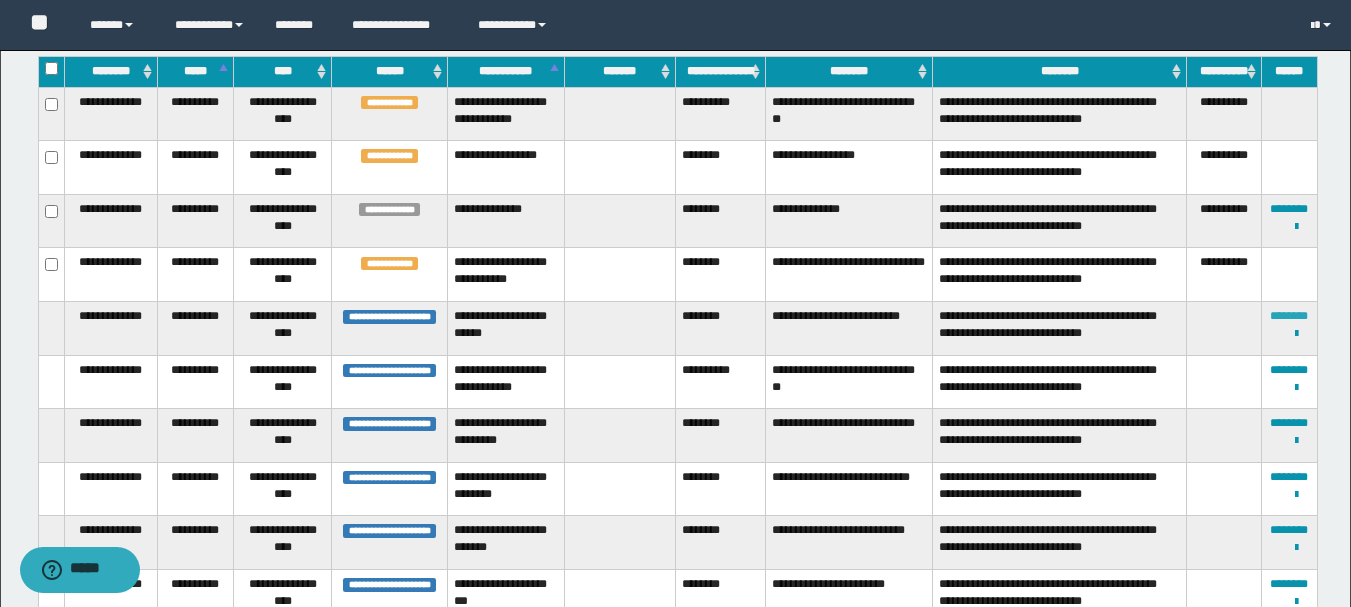 click on "********" at bounding box center [1289, 316] 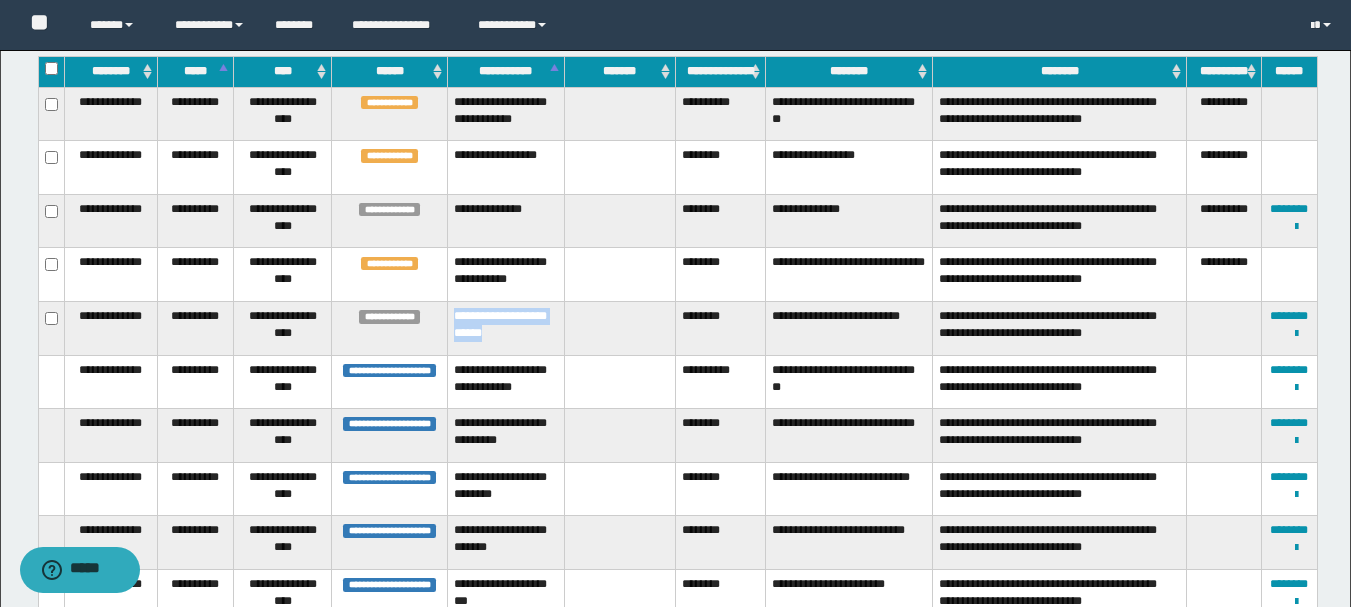 drag, startPoint x: 556, startPoint y: 362, endPoint x: 453, endPoint y: 342, distance: 104.92378 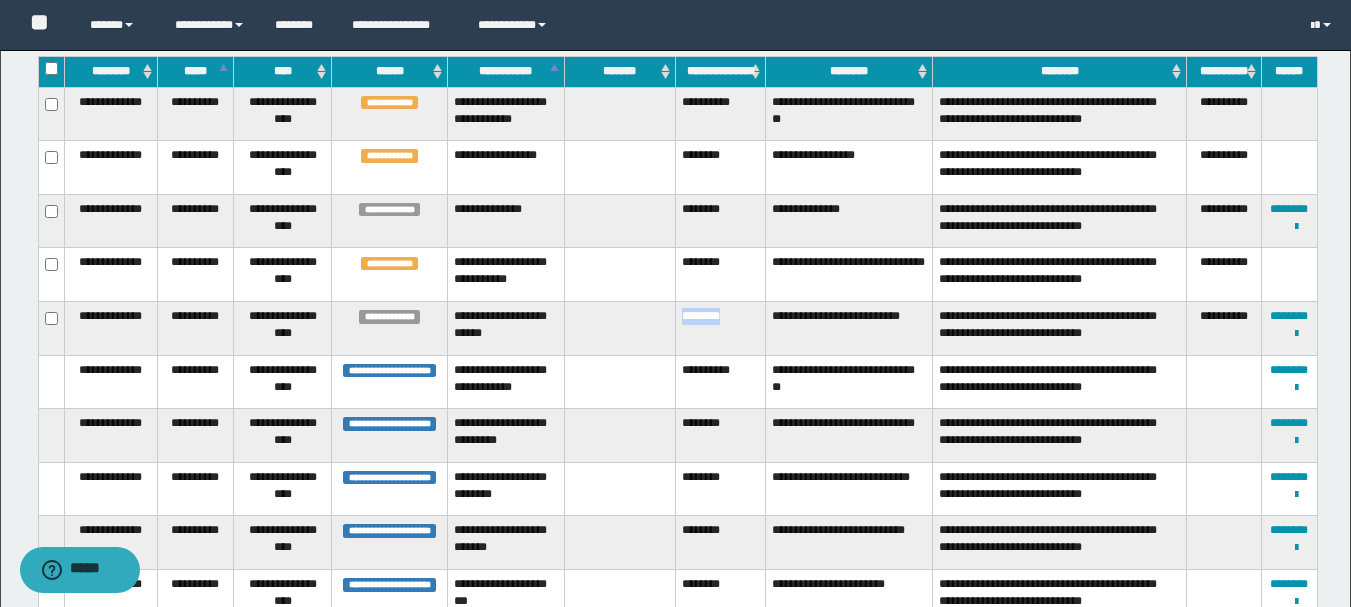 drag, startPoint x: 738, startPoint y: 351, endPoint x: 680, endPoint y: 351, distance: 58 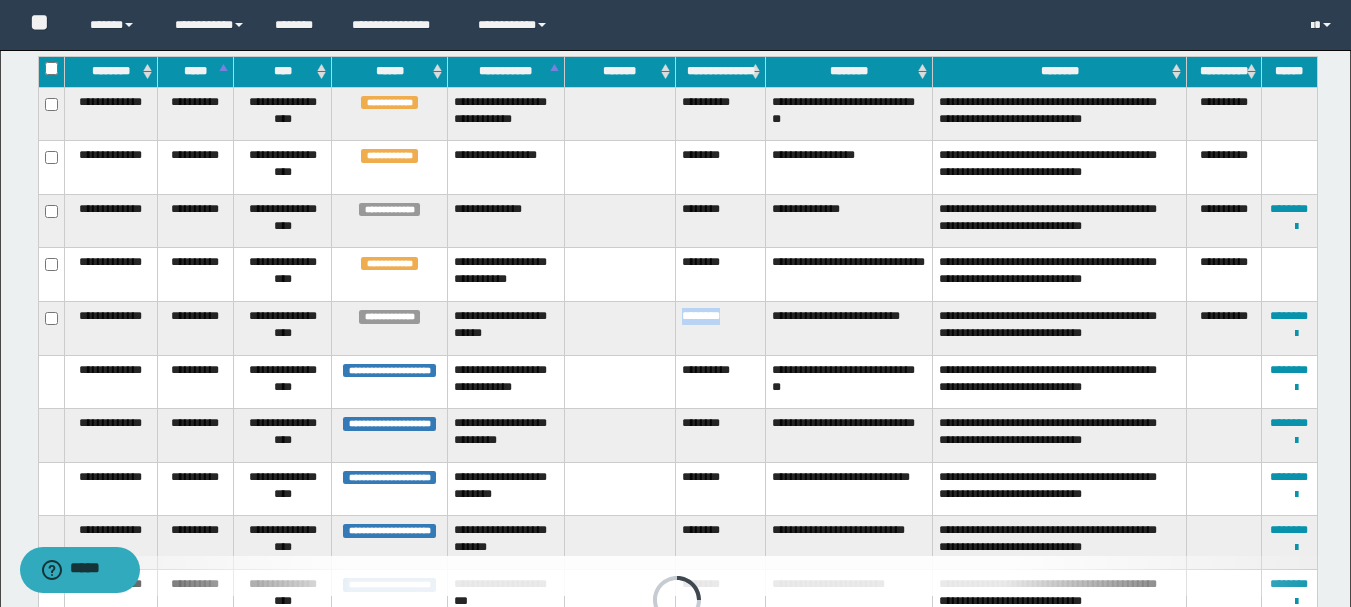 click on "********" at bounding box center (720, 328) 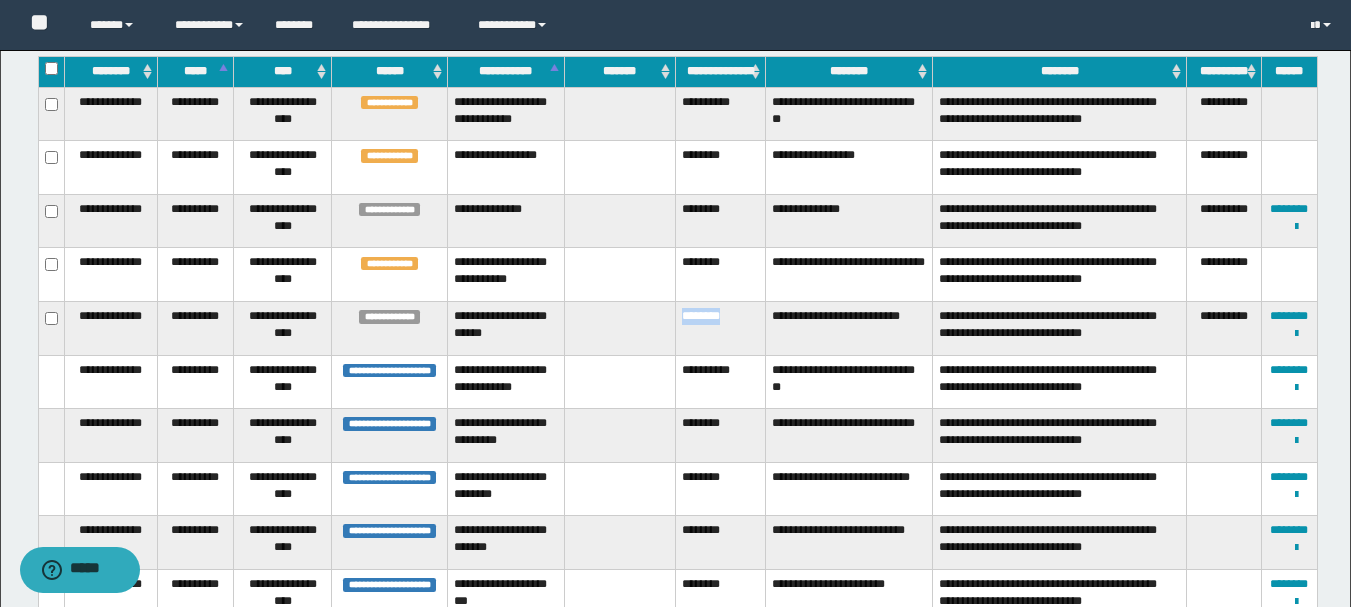 drag, startPoint x: 740, startPoint y: 355, endPoint x: 677, endPoint y: 349, distance: 63.28507 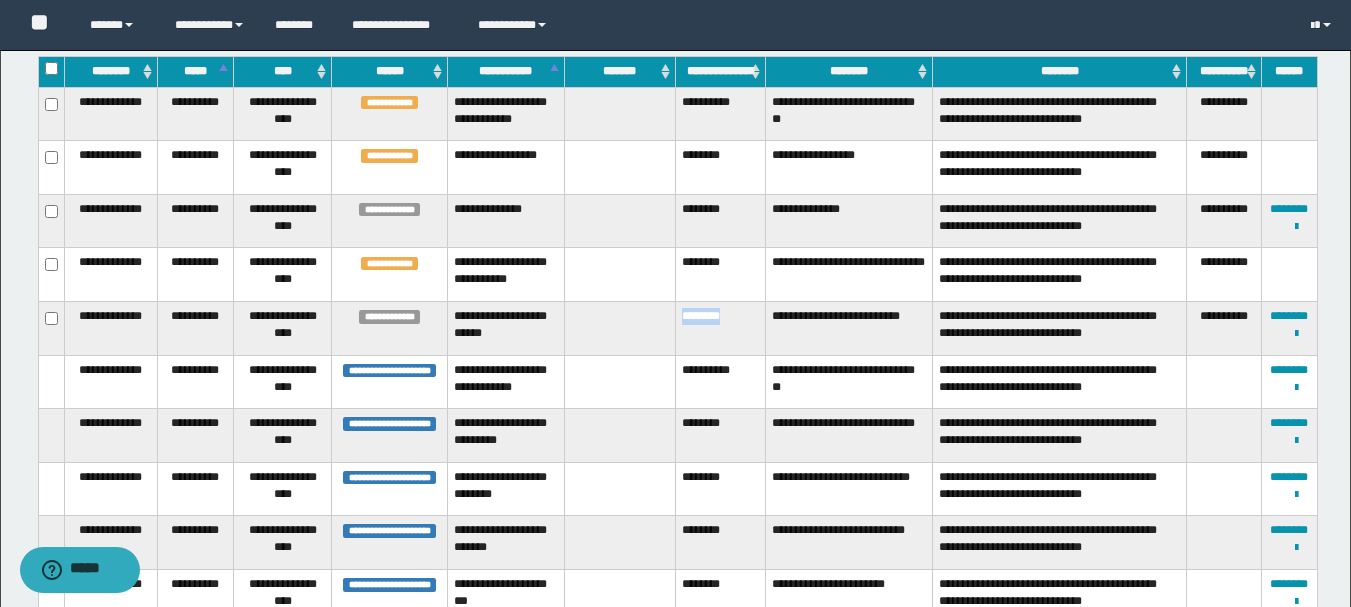 click on "********" at bounding box center (720, 328) 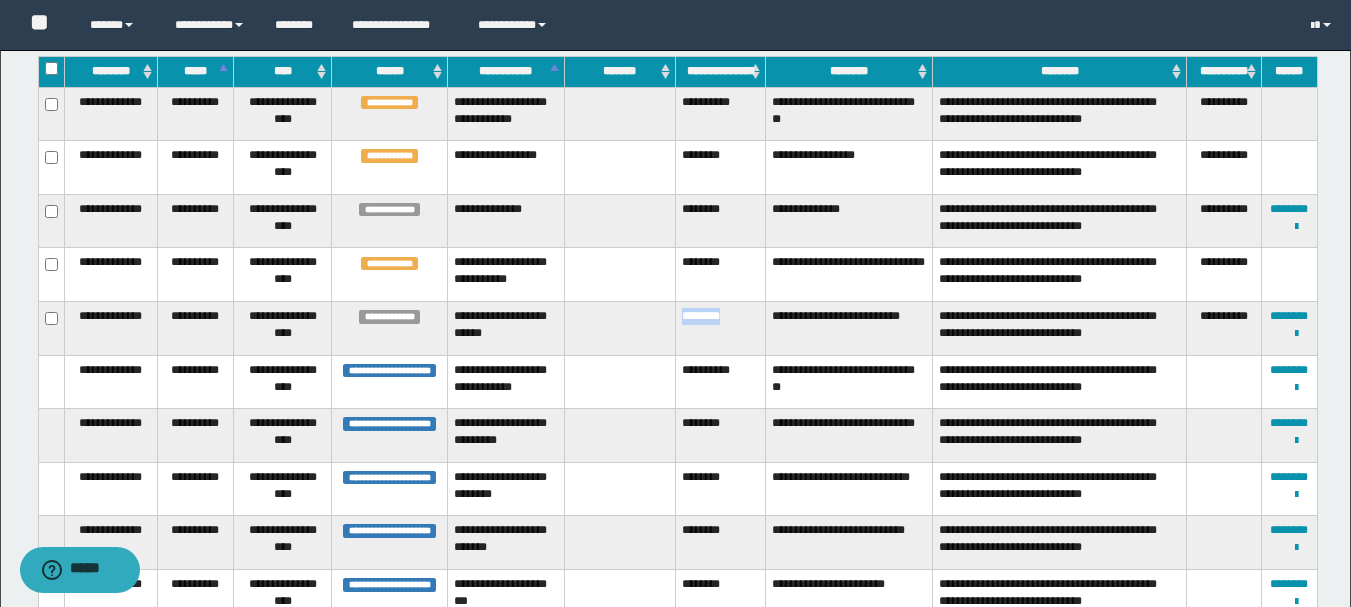 copy on "********" 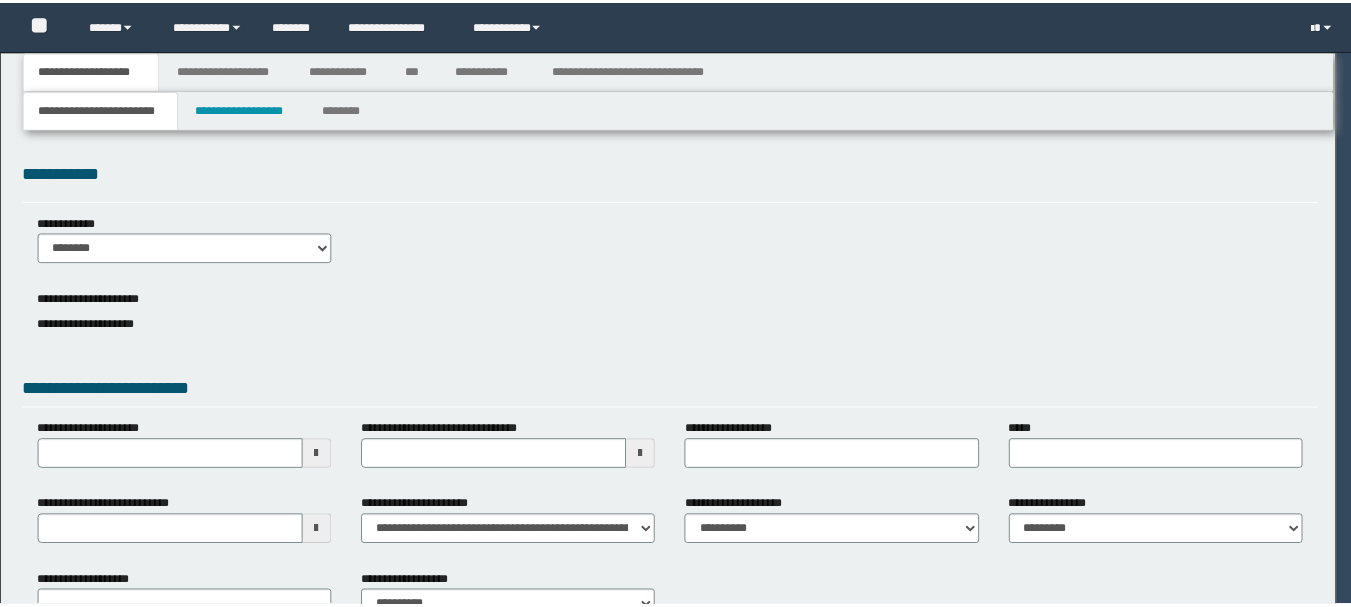scroll, scrollTop: 0, scrollLeft: 0, axis: both 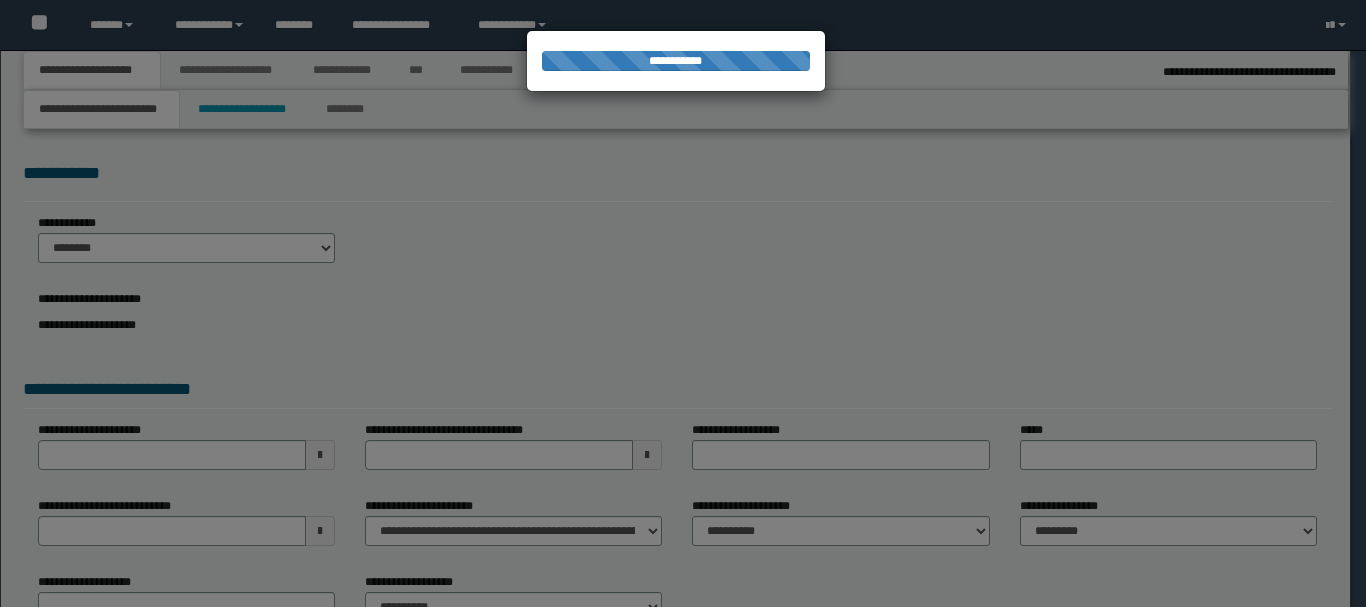 select on "*" 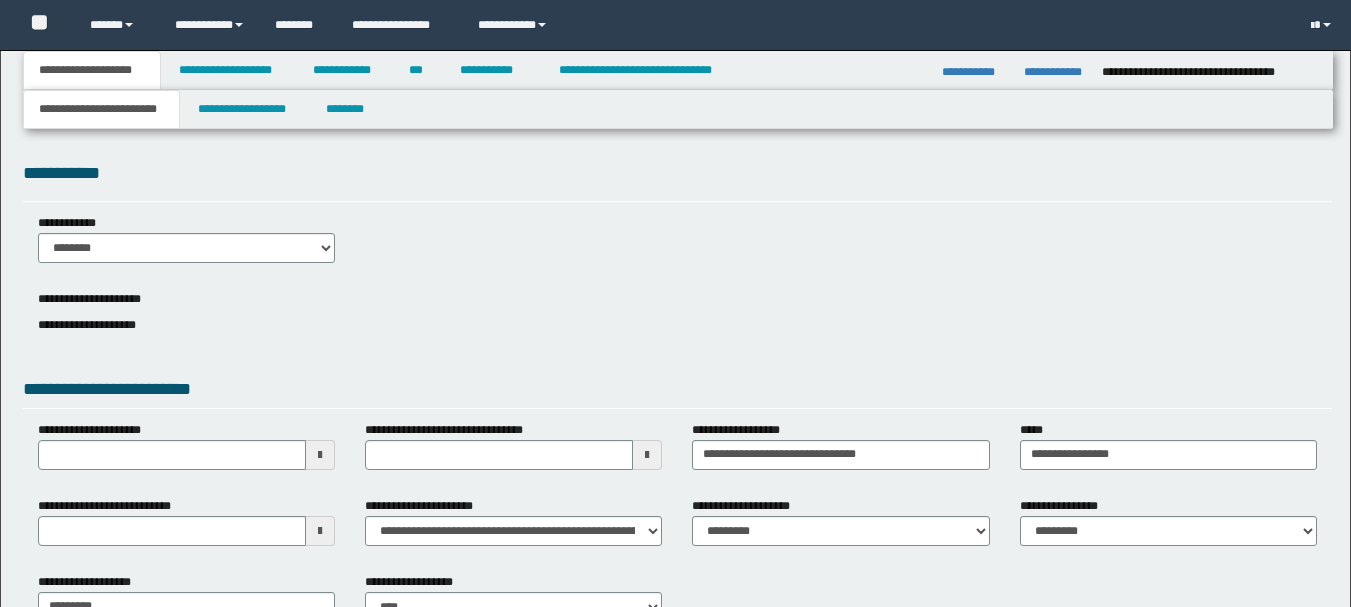 scroll, scrollTop: 0, scrollLeft: 0, axis: both 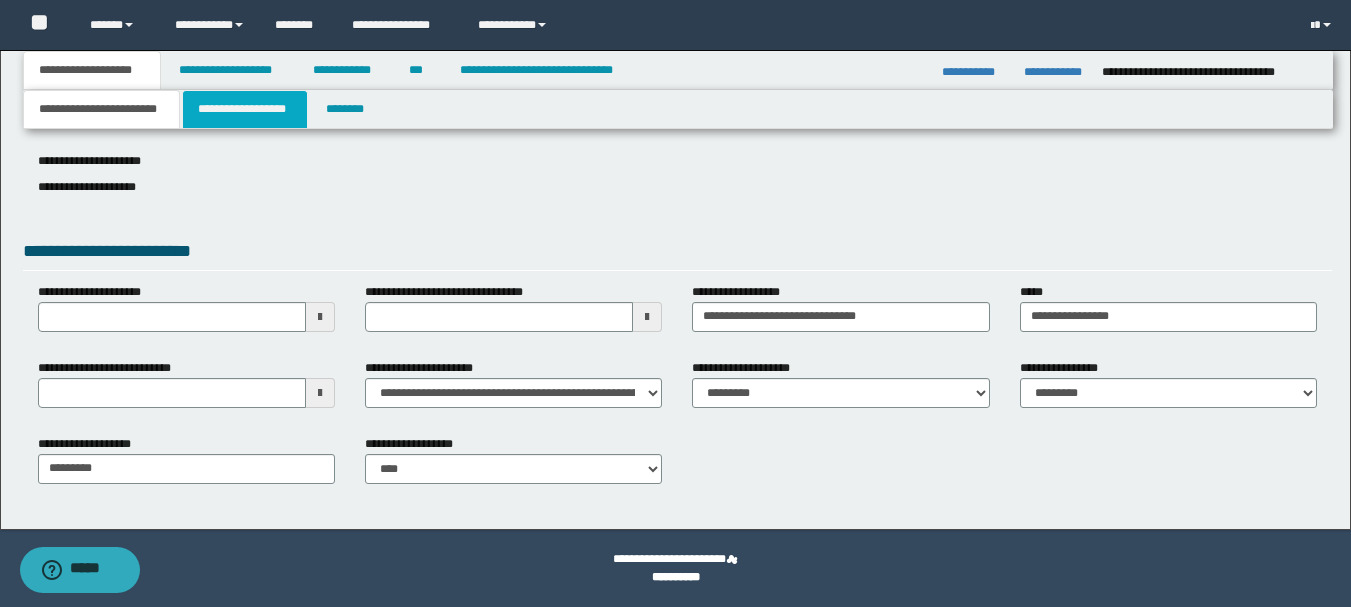 click on "**********" at bounding box center [245, 109] 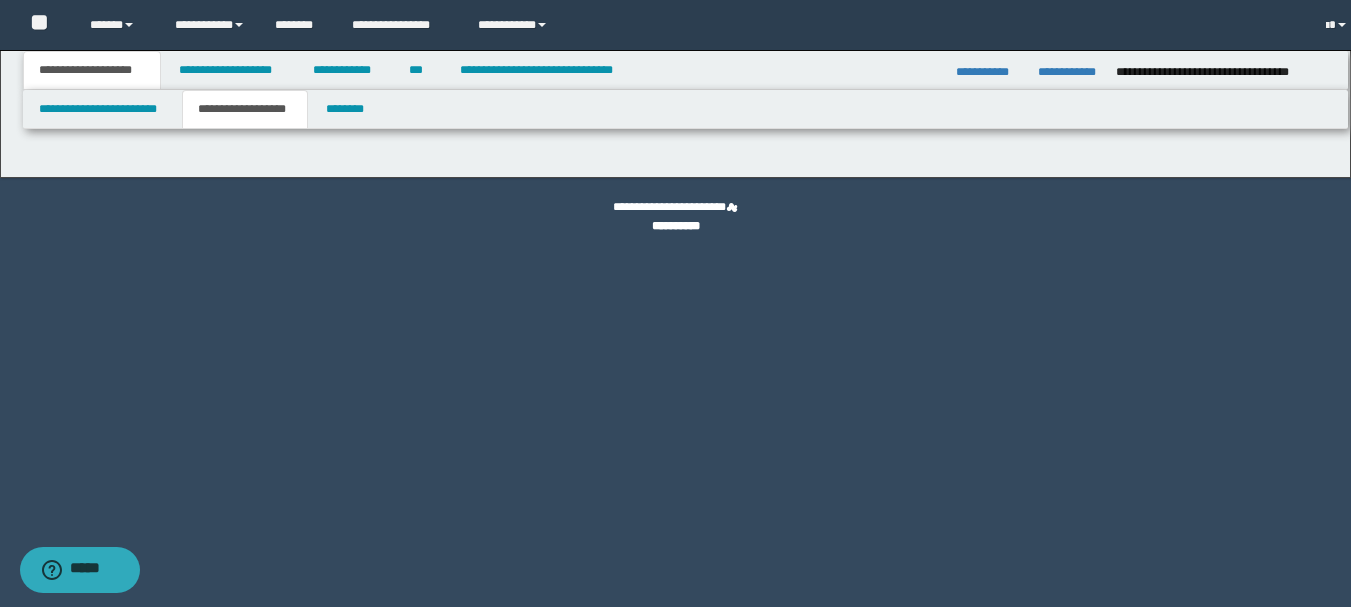 scroll, scrollTop: 0, scrollLeft: 0, axis: both 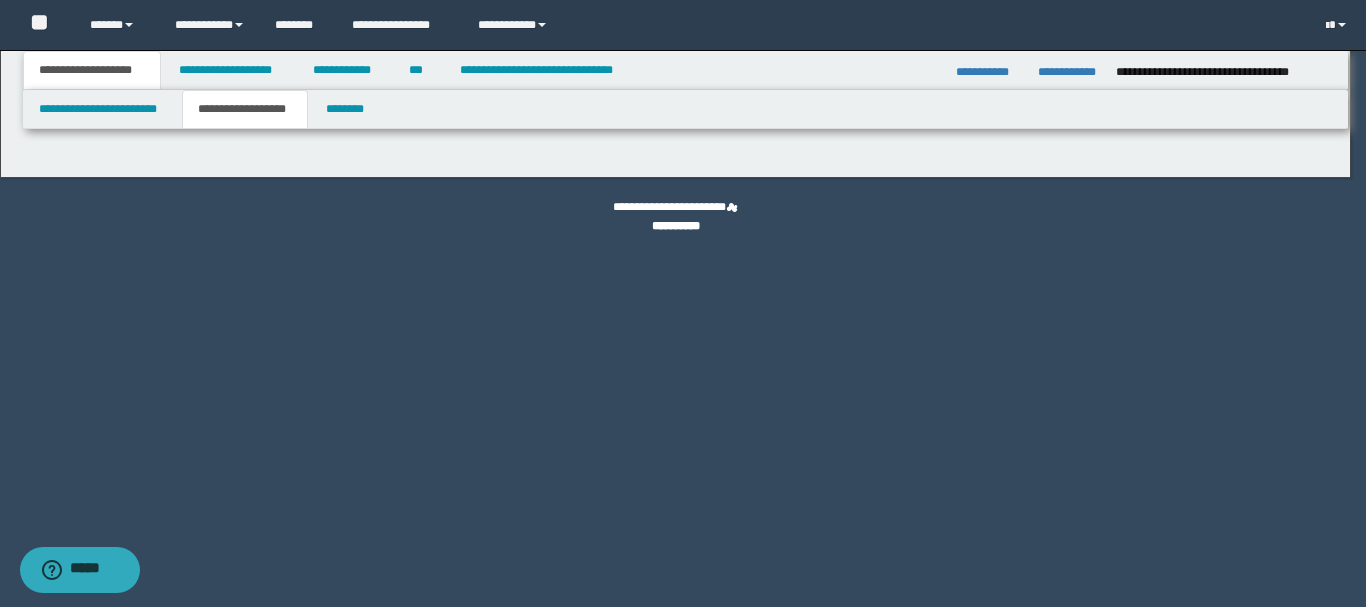 type on "********" 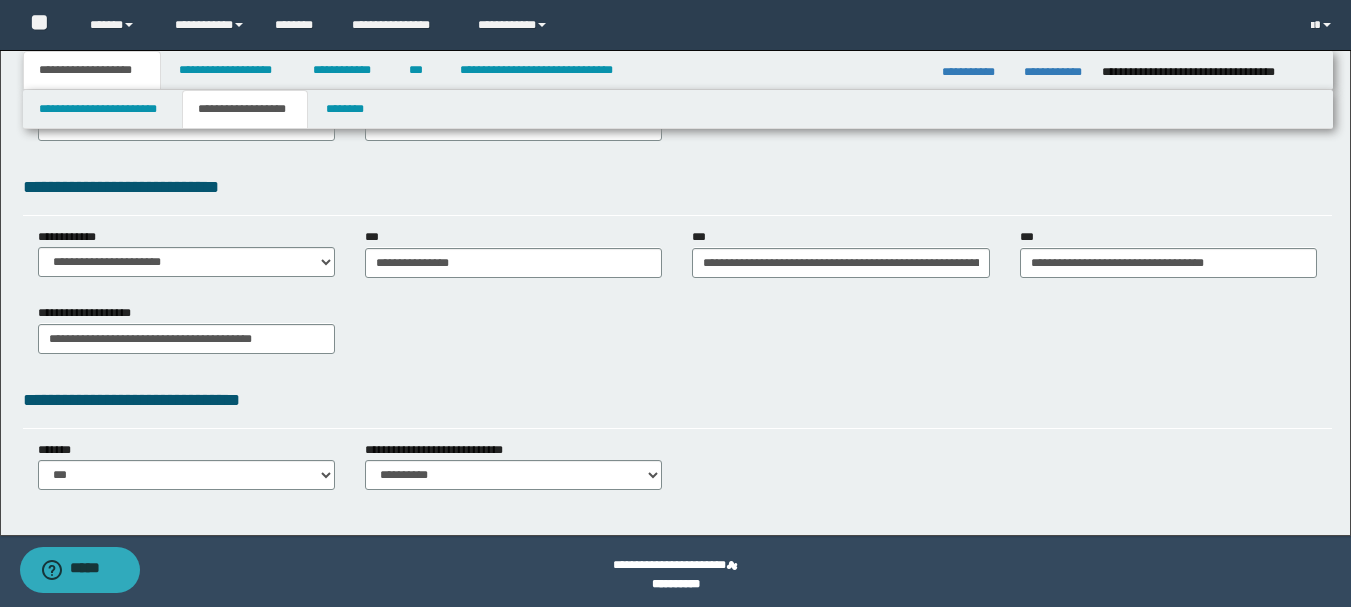 scroll, scrollTop: 500, scrollLeft: 0, axis: vertical 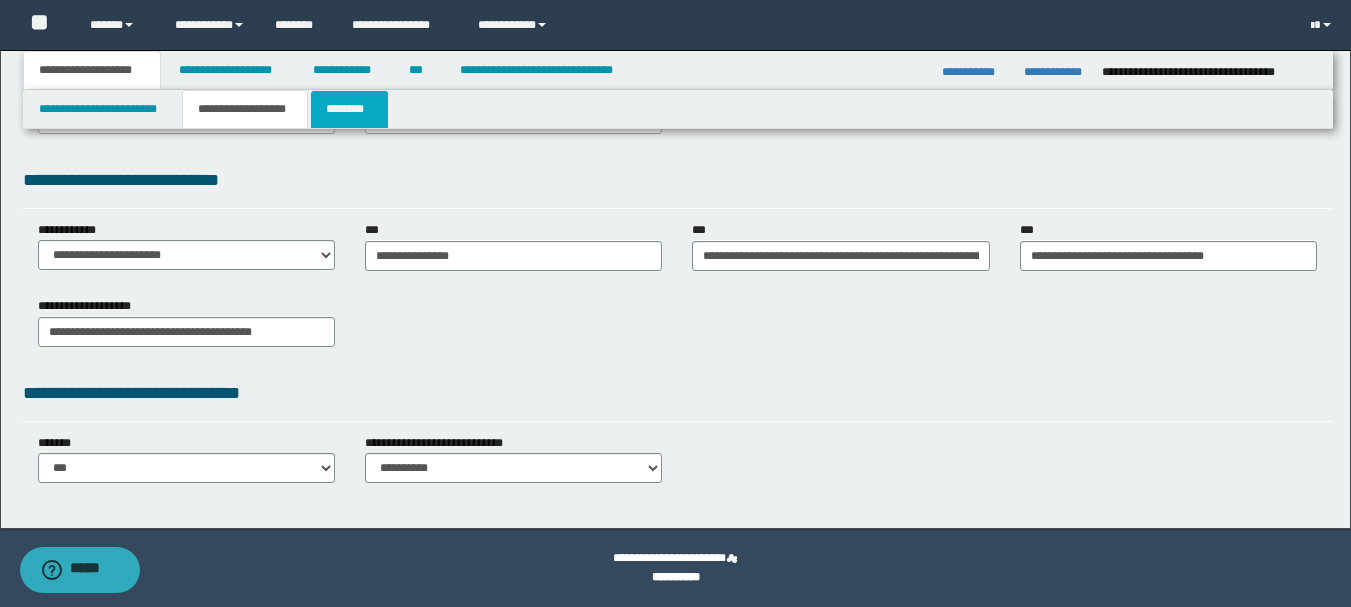 click on "********" at bounding box center (349, 109) 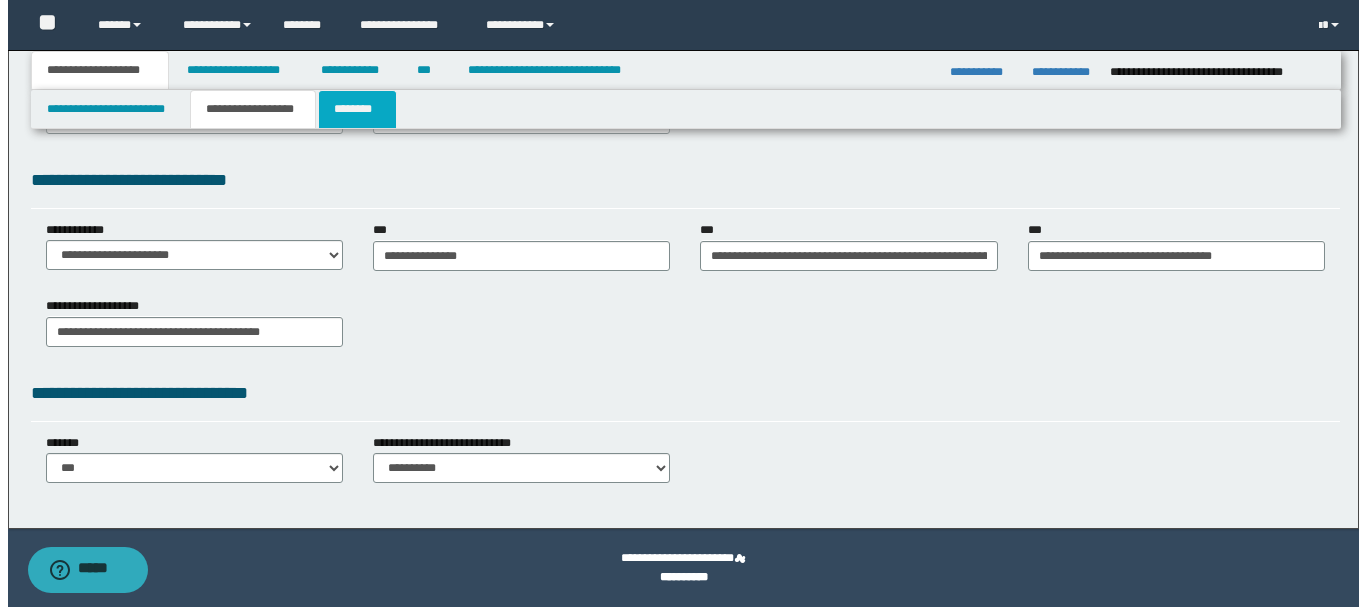 scroll, scrollTop: 0, scrollLeft: 0, axis: both 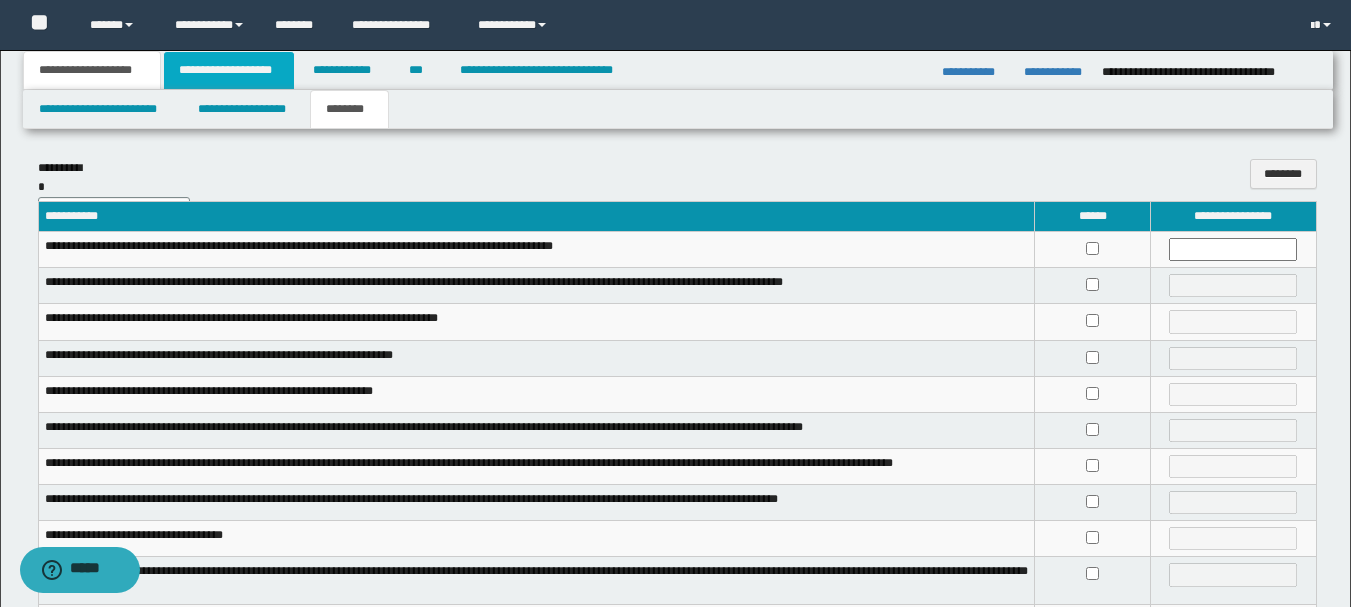 click on "**********" at bounding box center [229, 70] 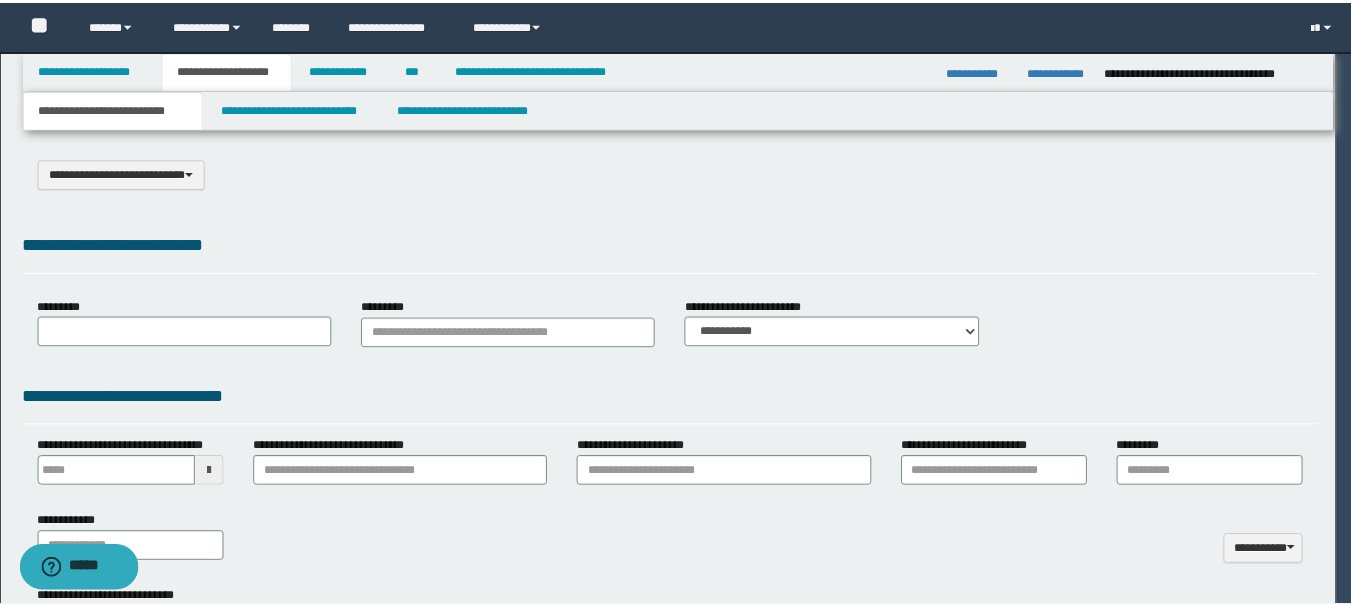 scroll, scrollTop: 0, scrollLeft: 0, axis: both 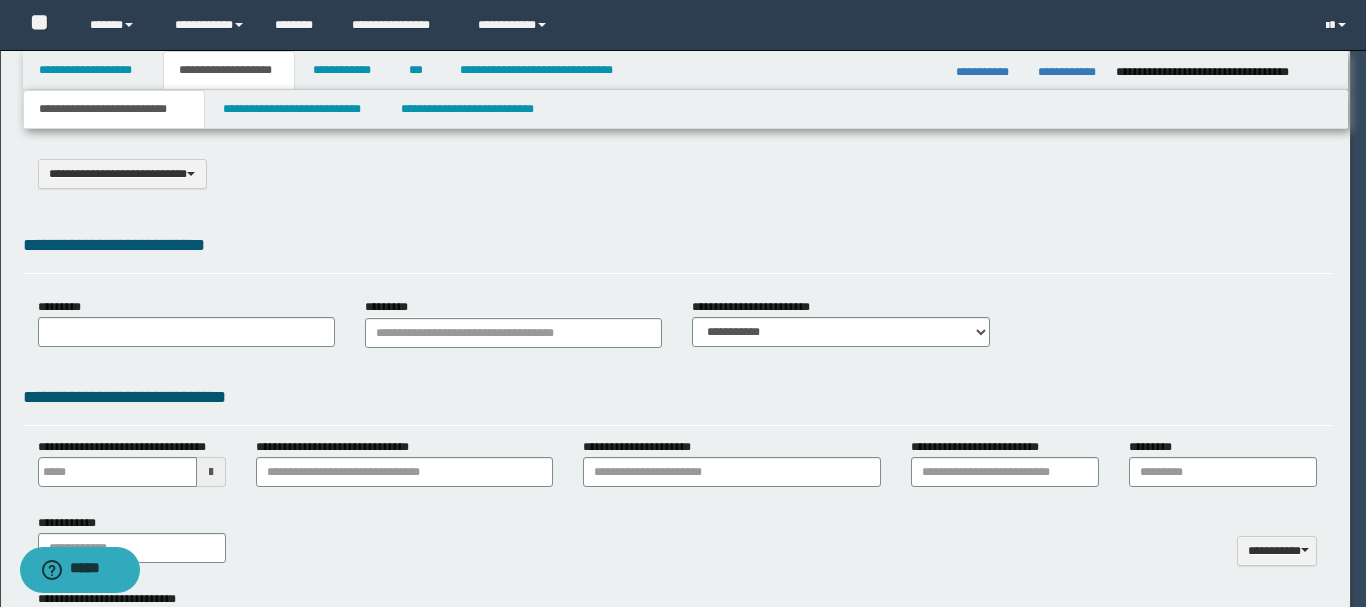 type on "**********" 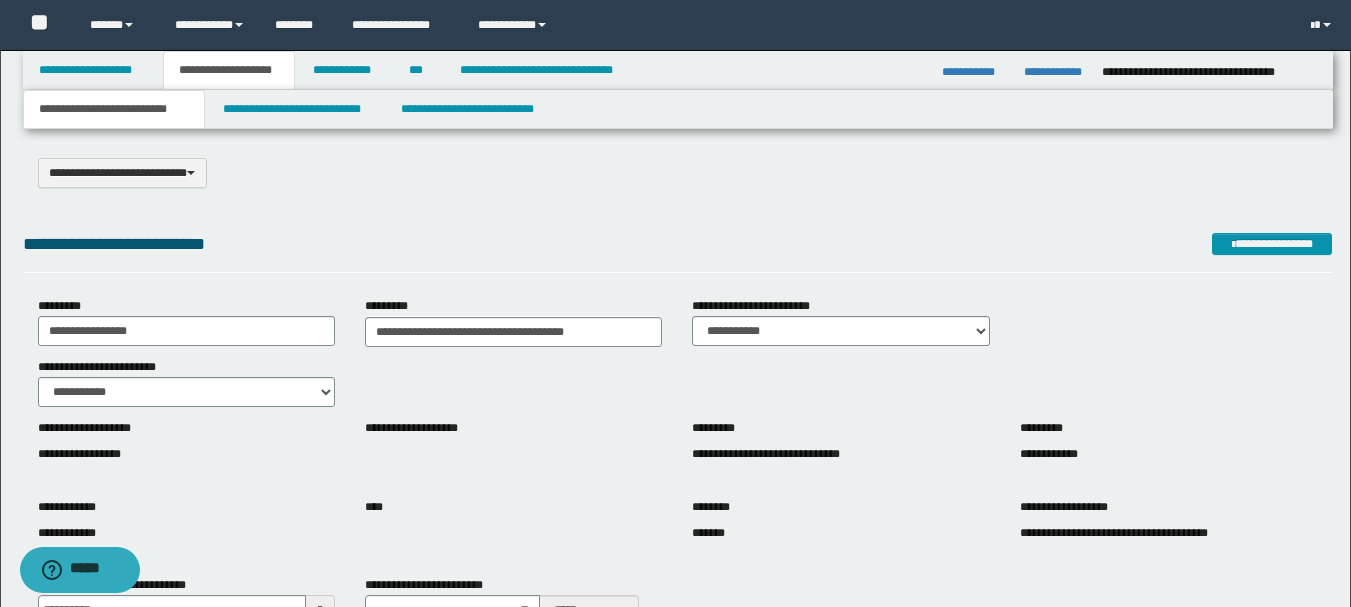 scroll, scrollTop: 0, scrollLeft: 0, axis: both 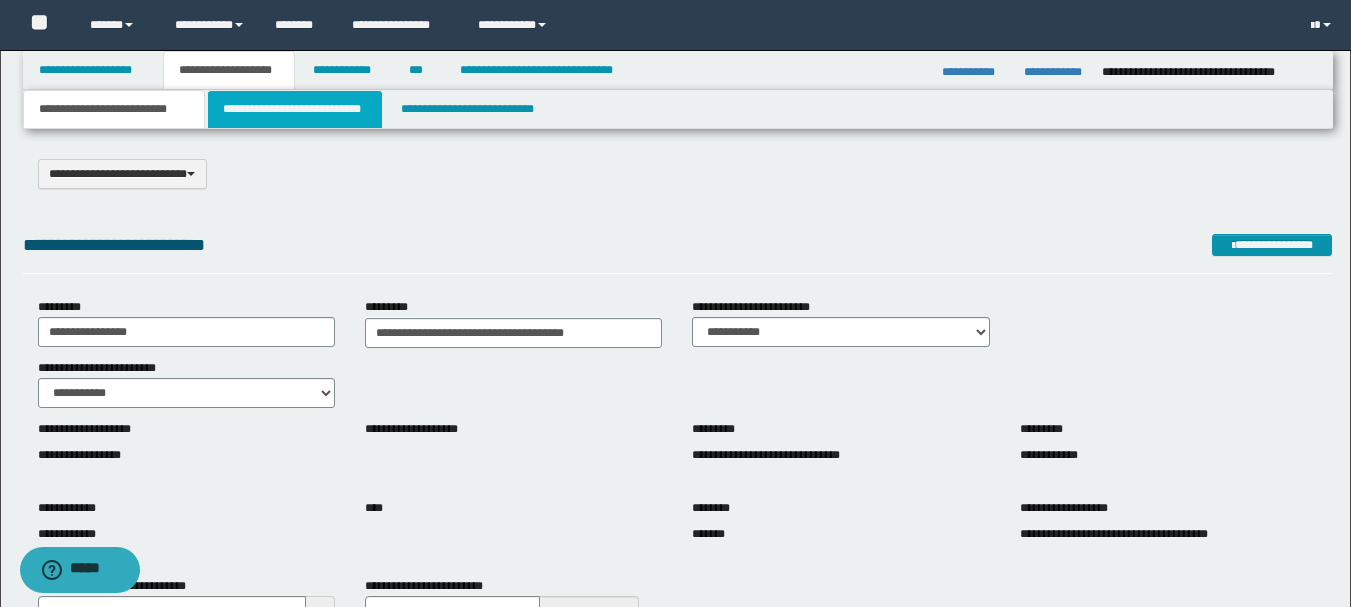 click on "**********" at bounding box center [295, 109] 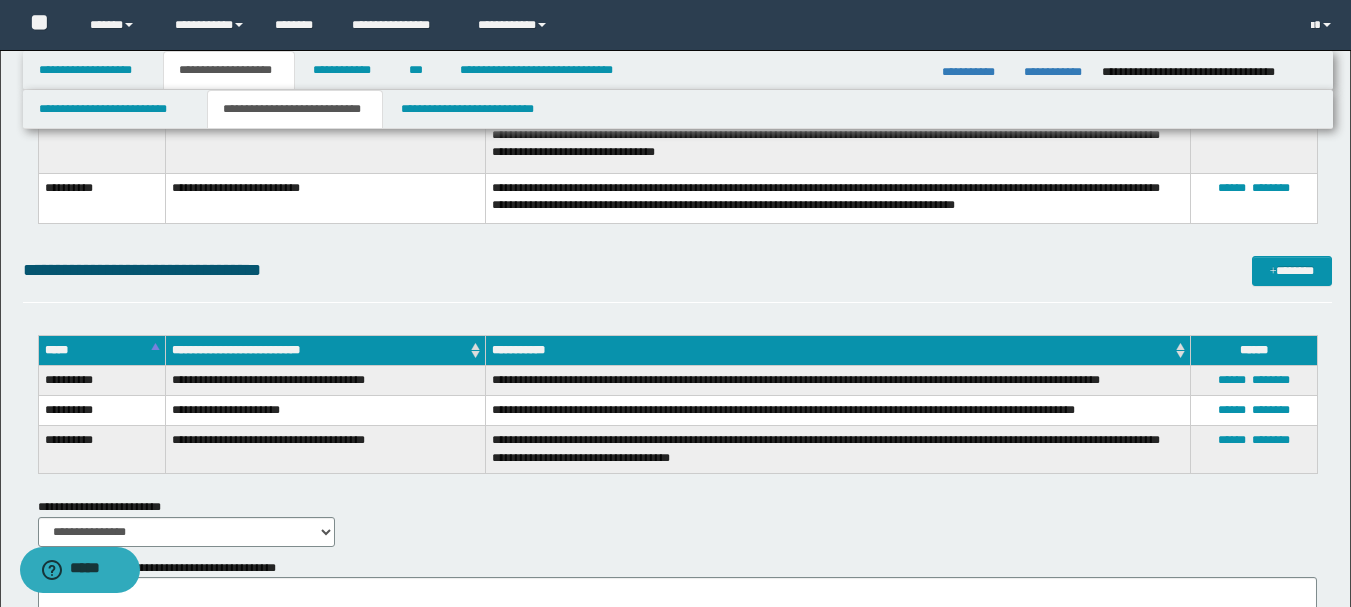 scroll, scrollTop: 1800, scrollLeft: 0, axis: vertical 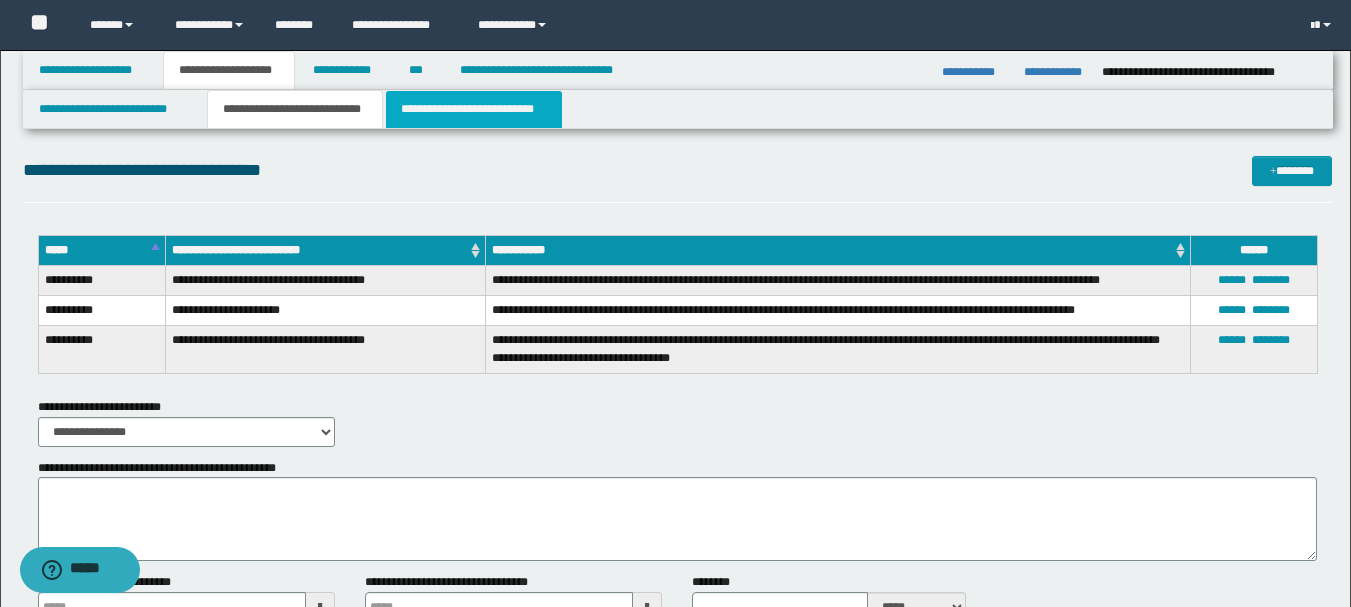 click on "**********" at bounding box center [474, 109] 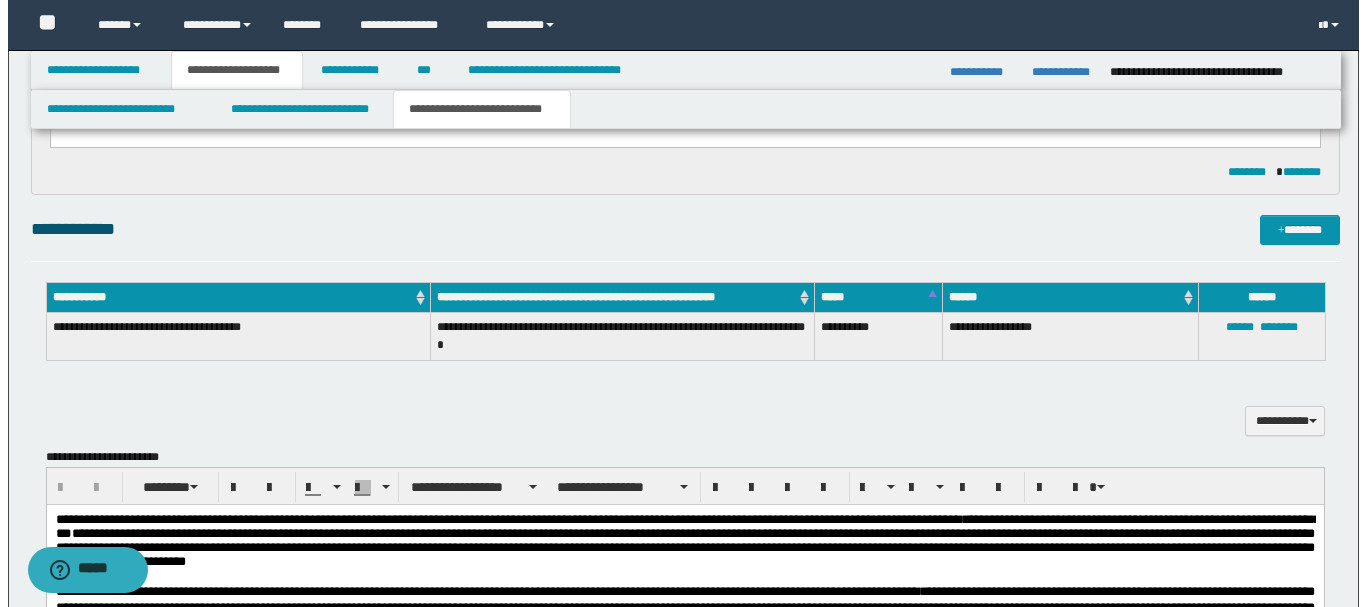 scroll, scrollTop: 600, scrollLeft: 0, axis: vertical 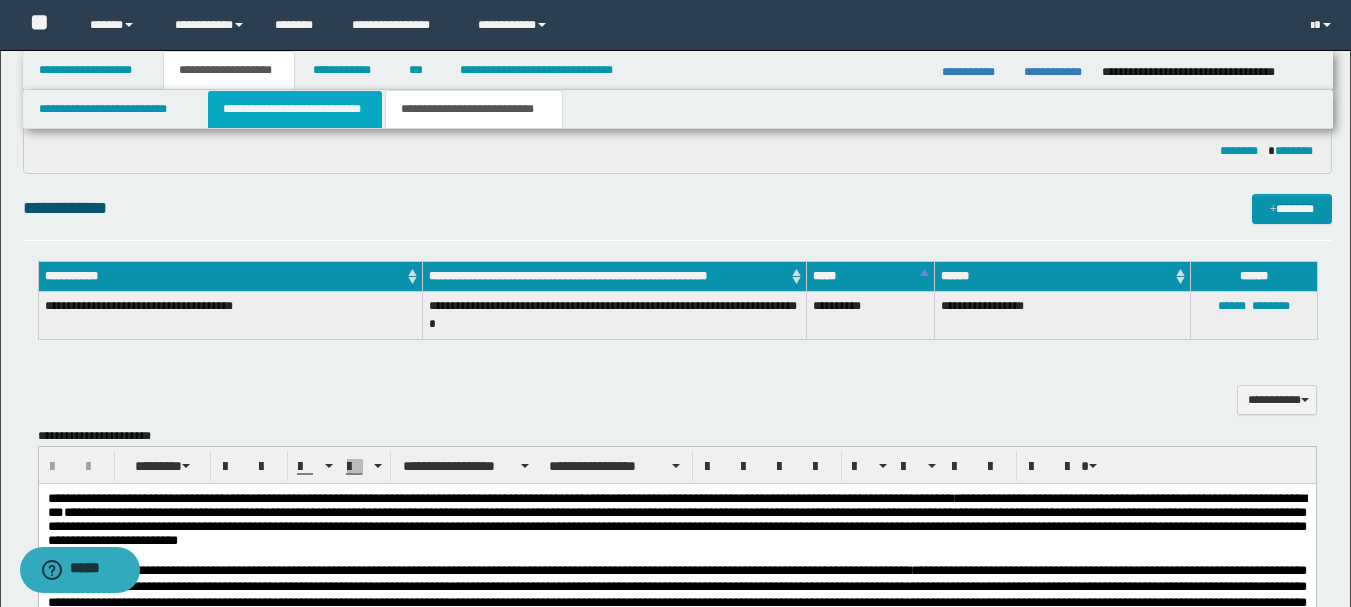 click on "**********" at bounding box center (295, 109) 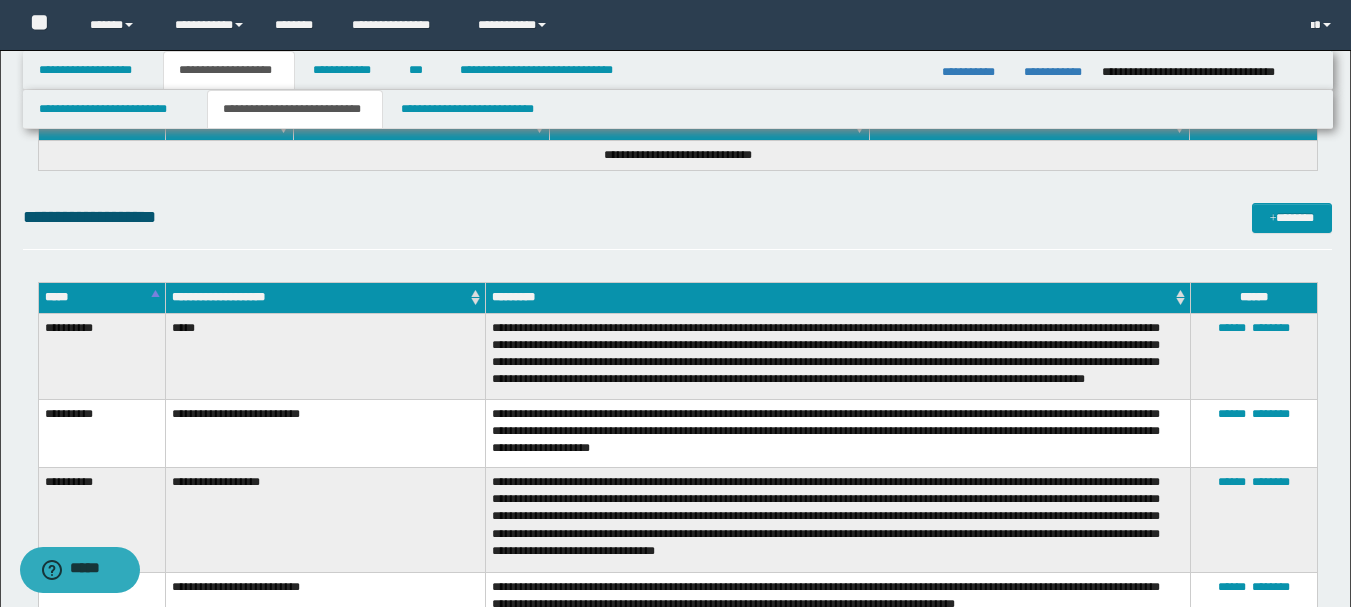 scroll, scrollTop: 1500, scrollLeft: 0, axis: vertical 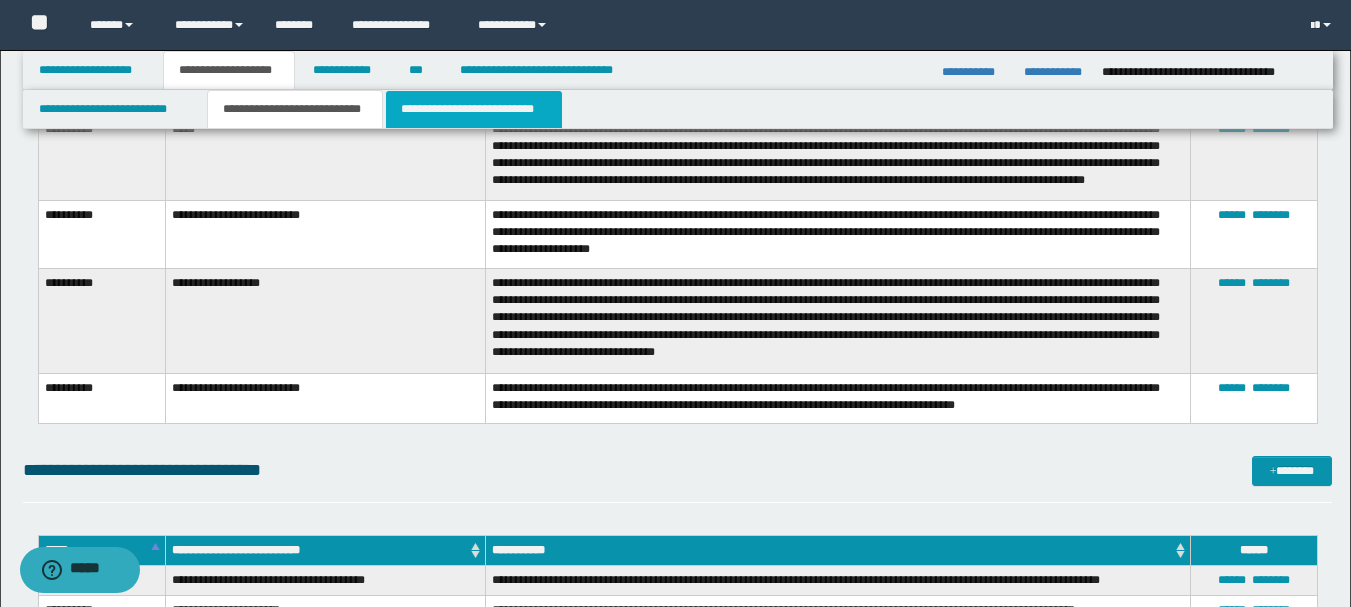 click on "**********" at bounding box center (474, 109) 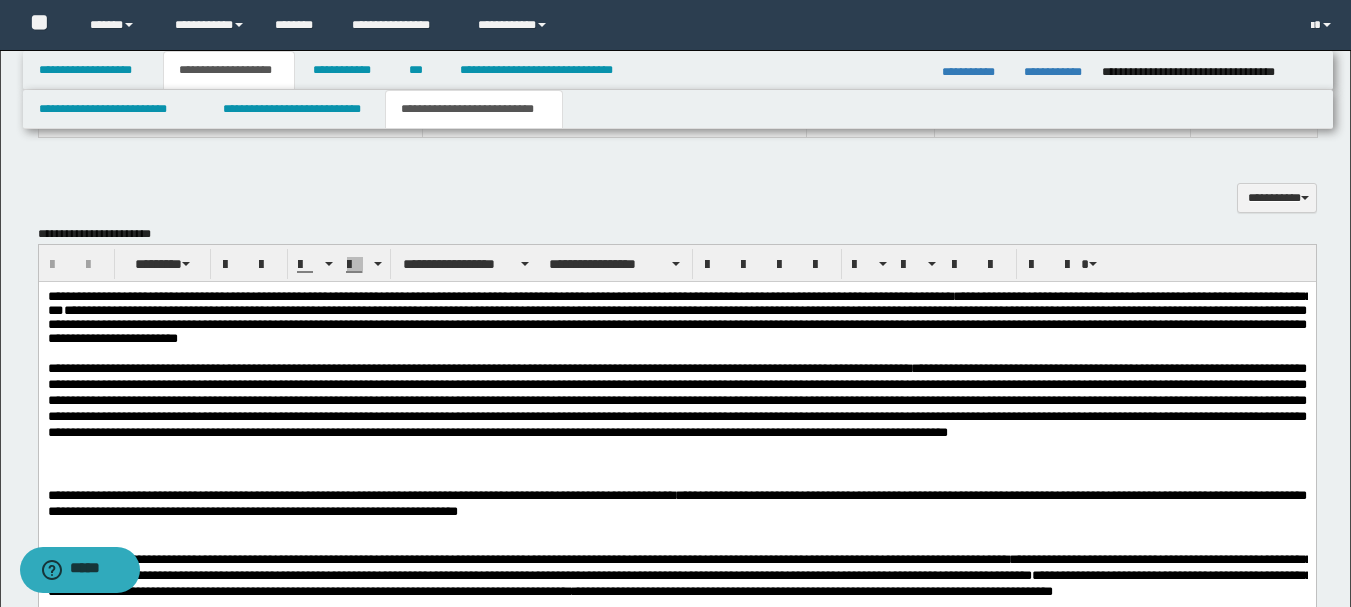 scroll, scrollTop: 800, scrollLeft: 0, axis: vertical 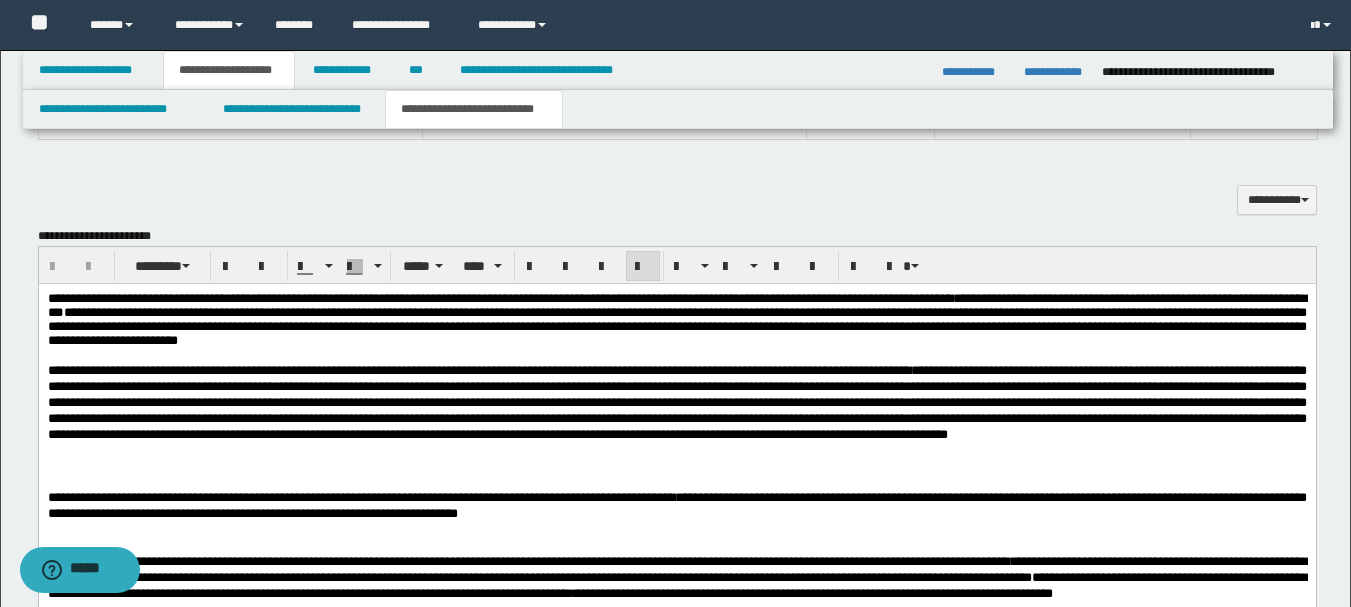 click on "**********" at bounding box center [676, 403] 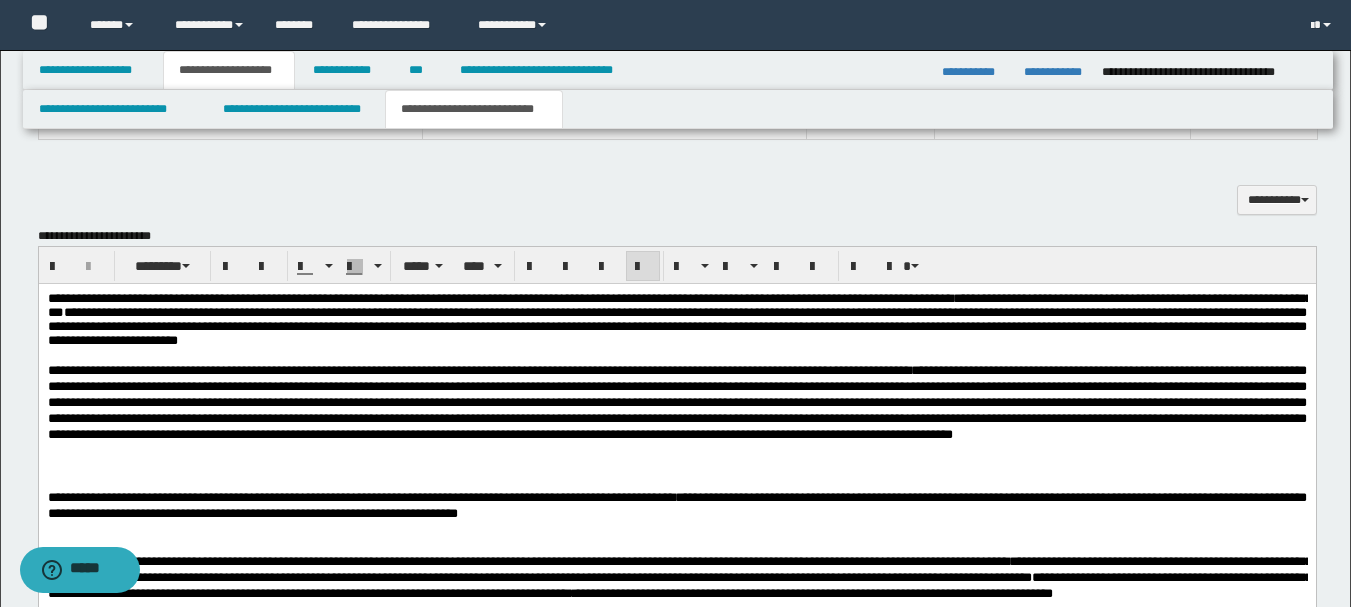 type 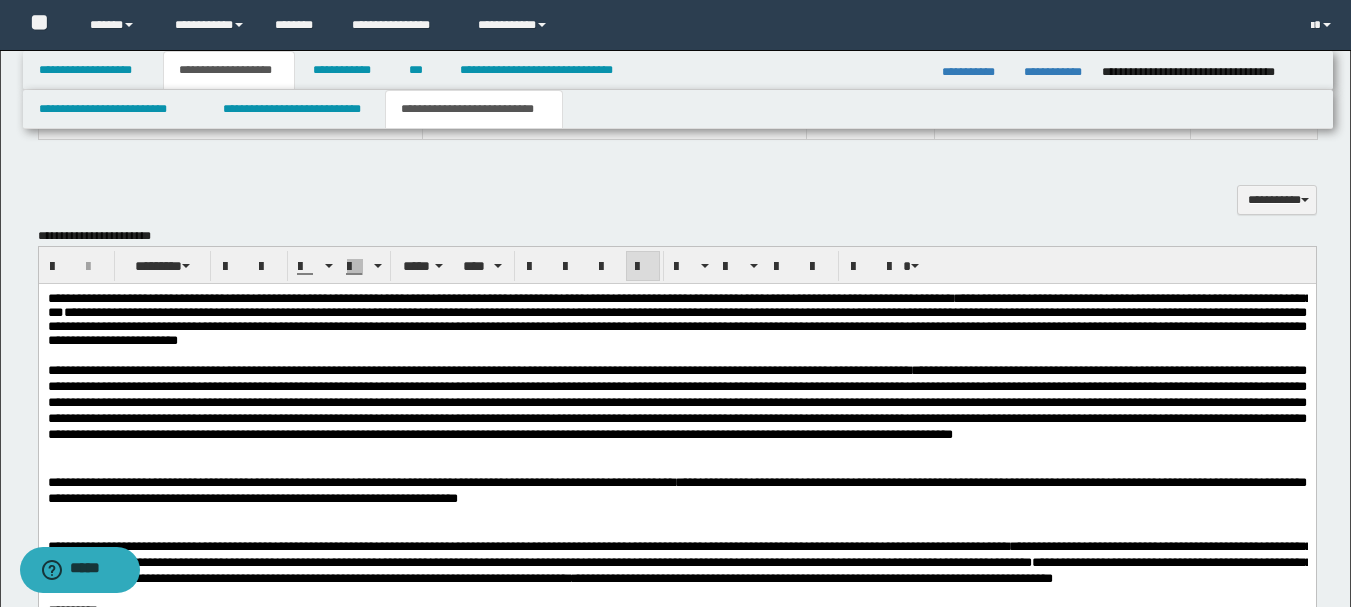 click on "**********" at bounding box center (676, 491) 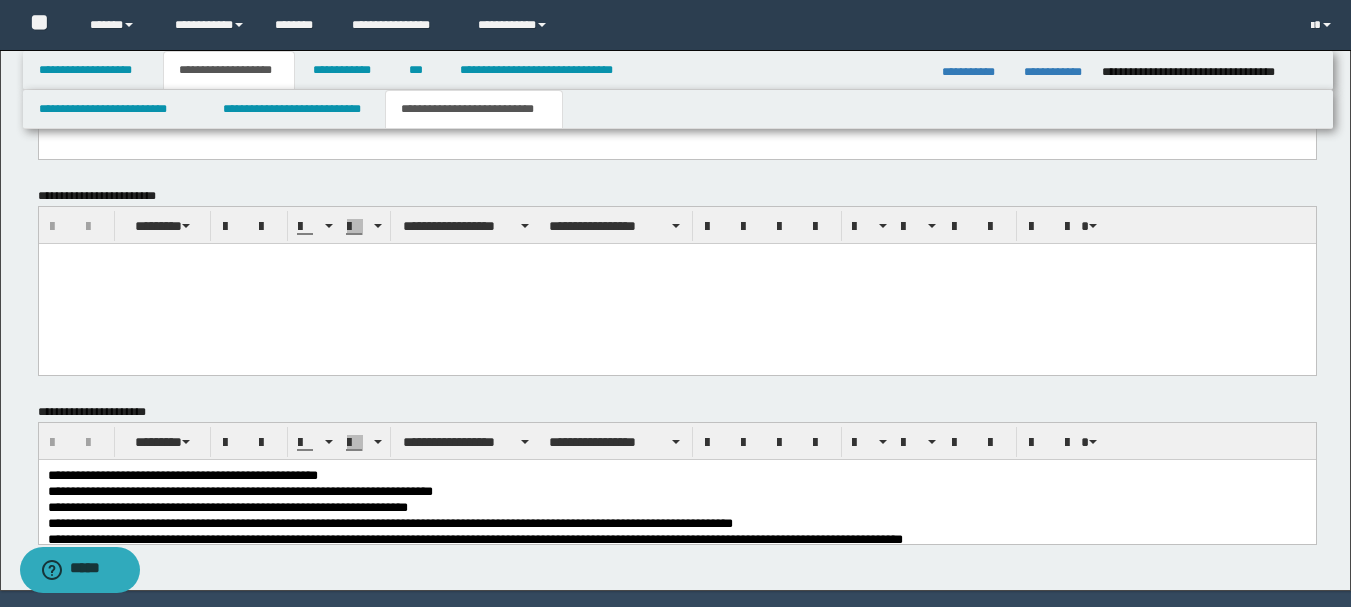scroll, scrollTop: 1530, scrollLeft: 0, axis: vertical 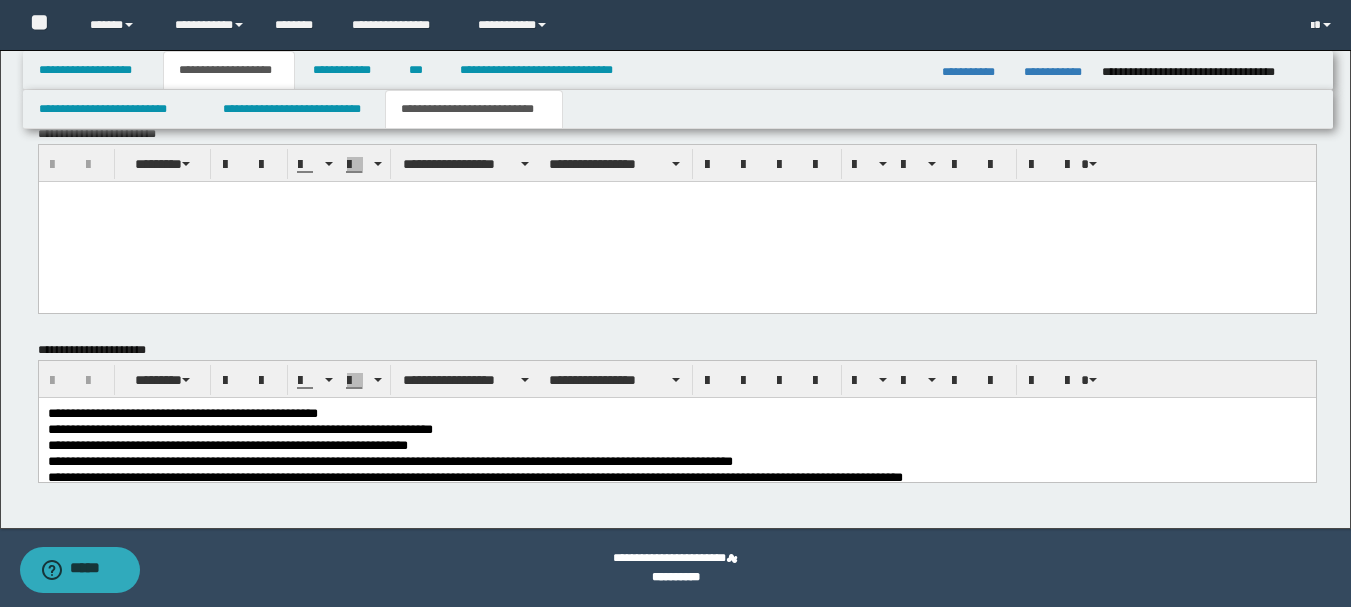 click on "**********" at bounding box center [389, 460] 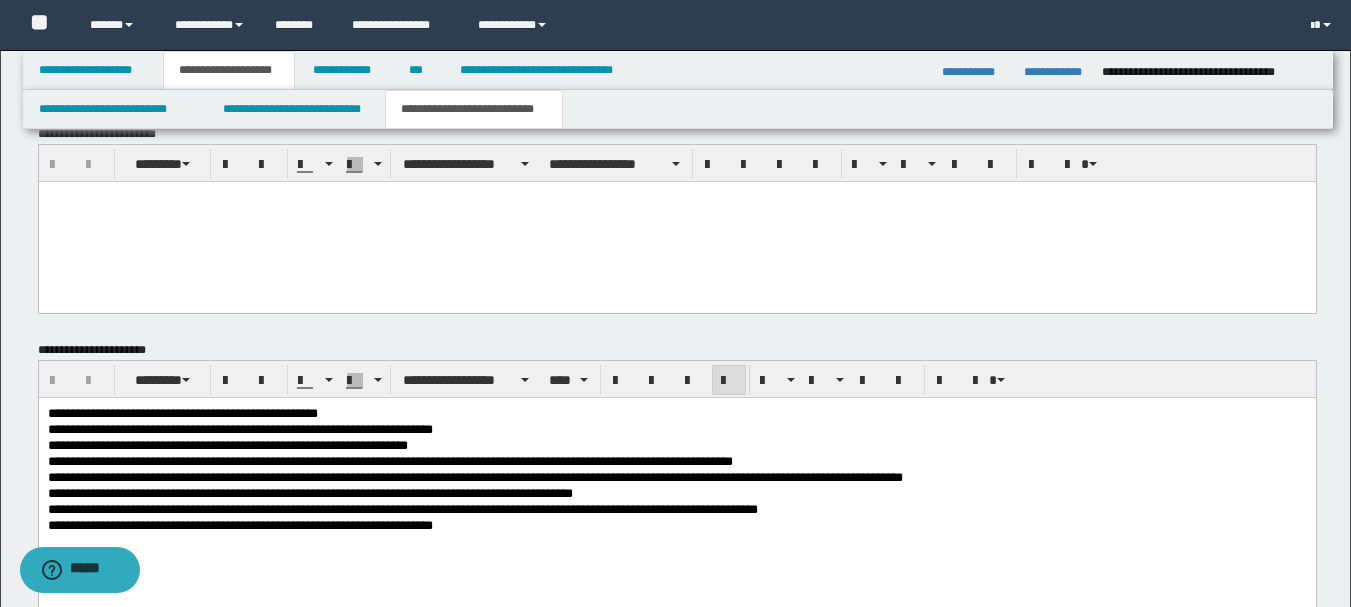 click on "**********" at bounding box center (389, 460) 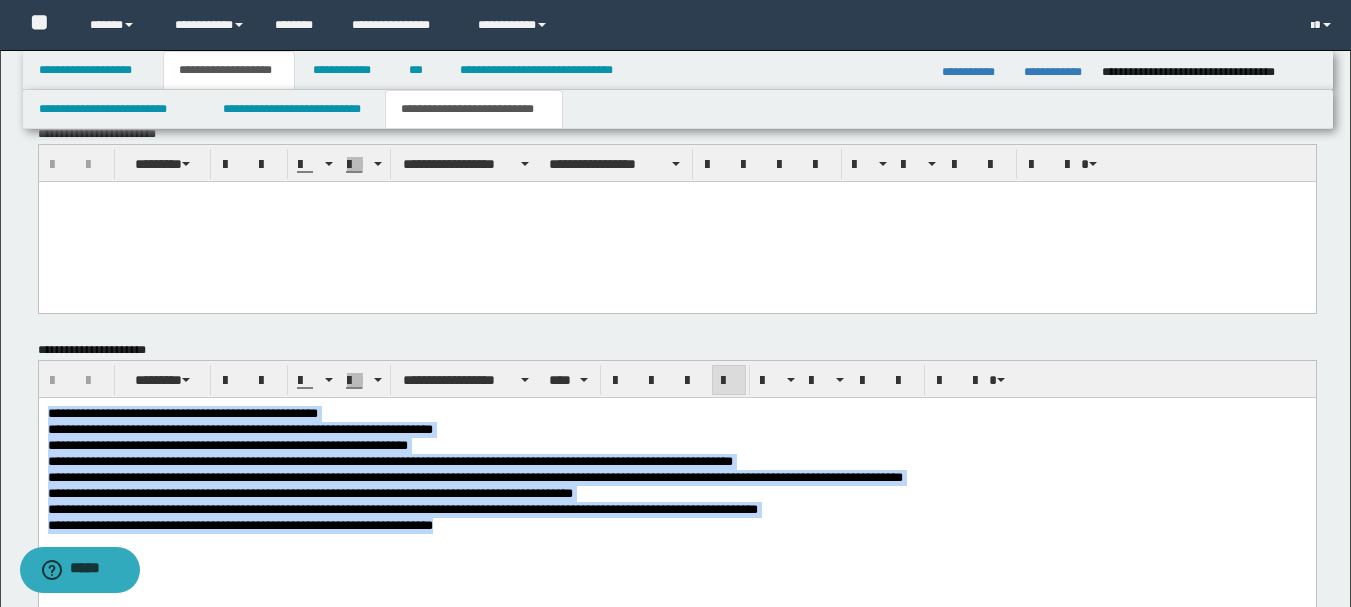drag, startPoint x: 459, startPoint y: 529, endPoint x: 75, endPoint y: 807, distance: 474.0675 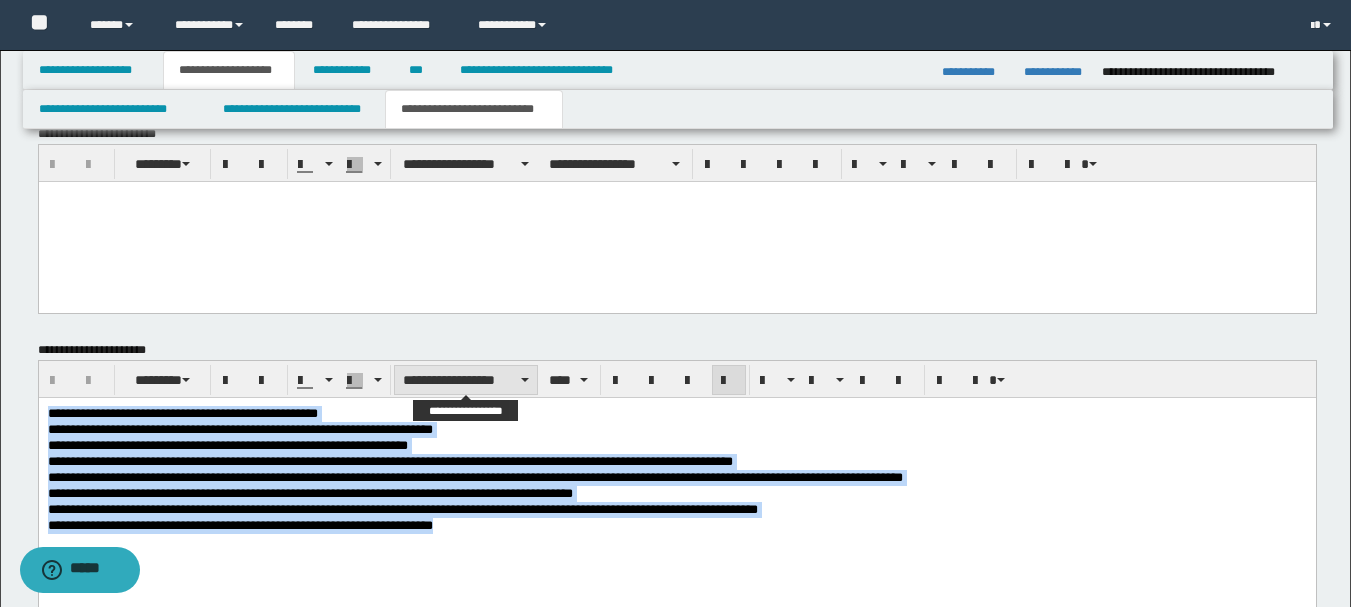 click on "**********" at bounding box center (466, 380) 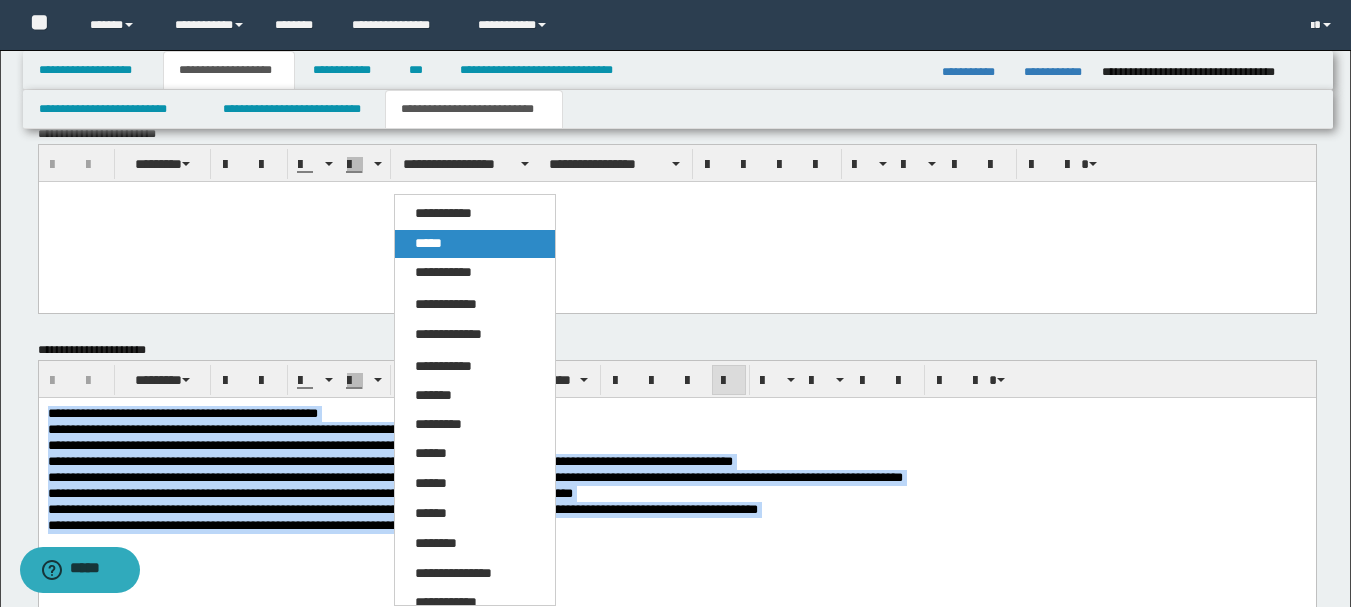 click on "*****" at bounding box center (475, 244) 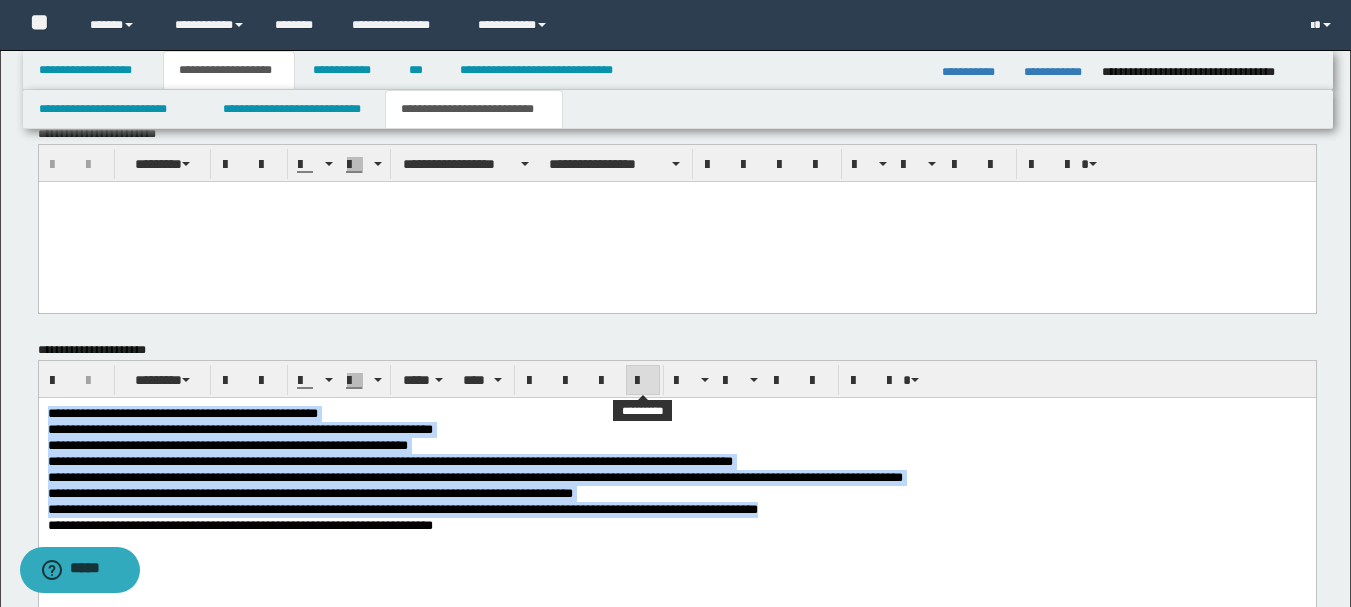 click at bounding box center [643, 381] 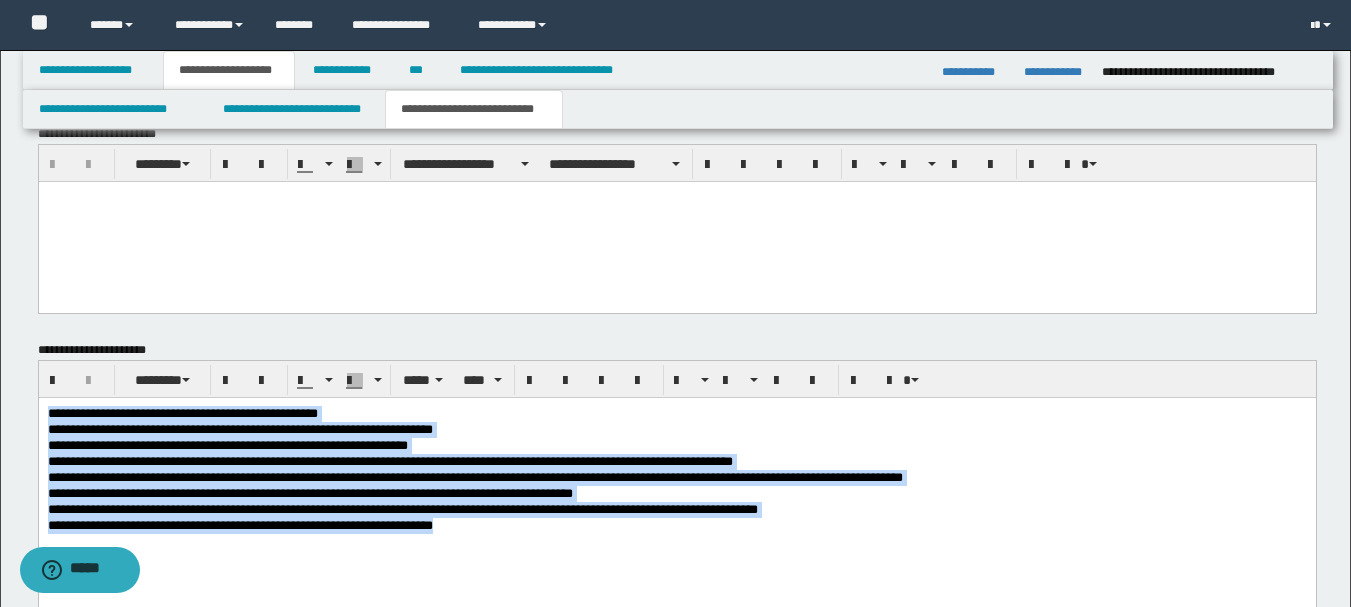 click on "**********" at bounding box center (676, 413) 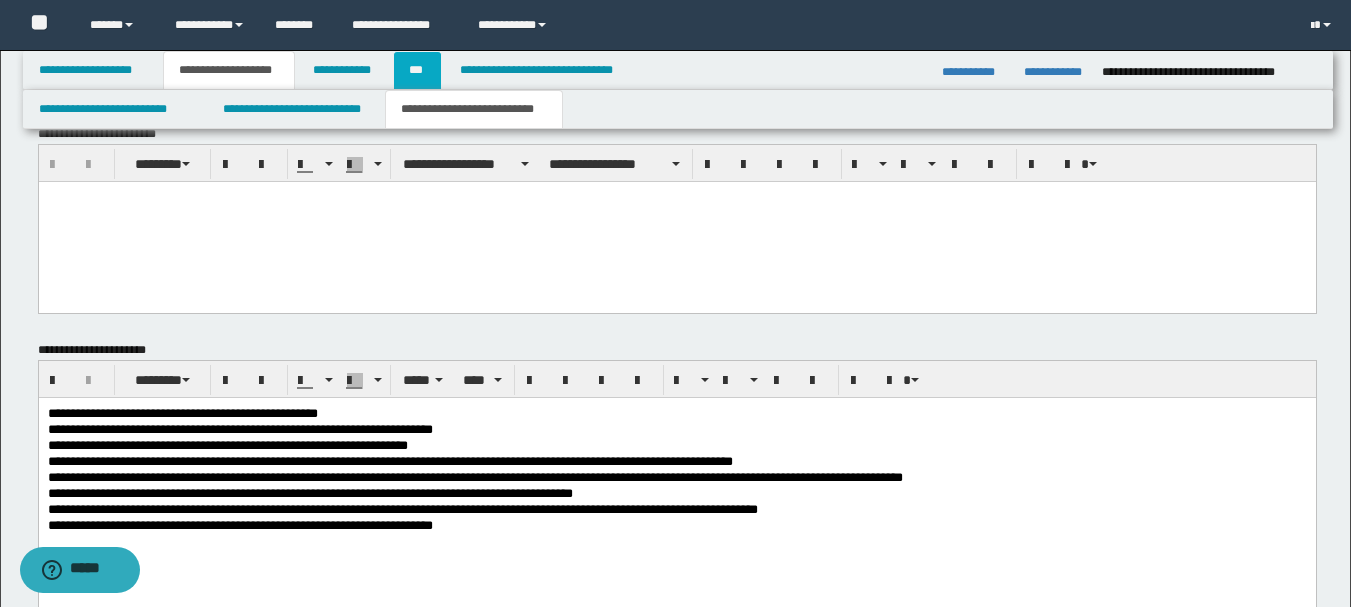 click on "***" at bounding box center (417, 70) 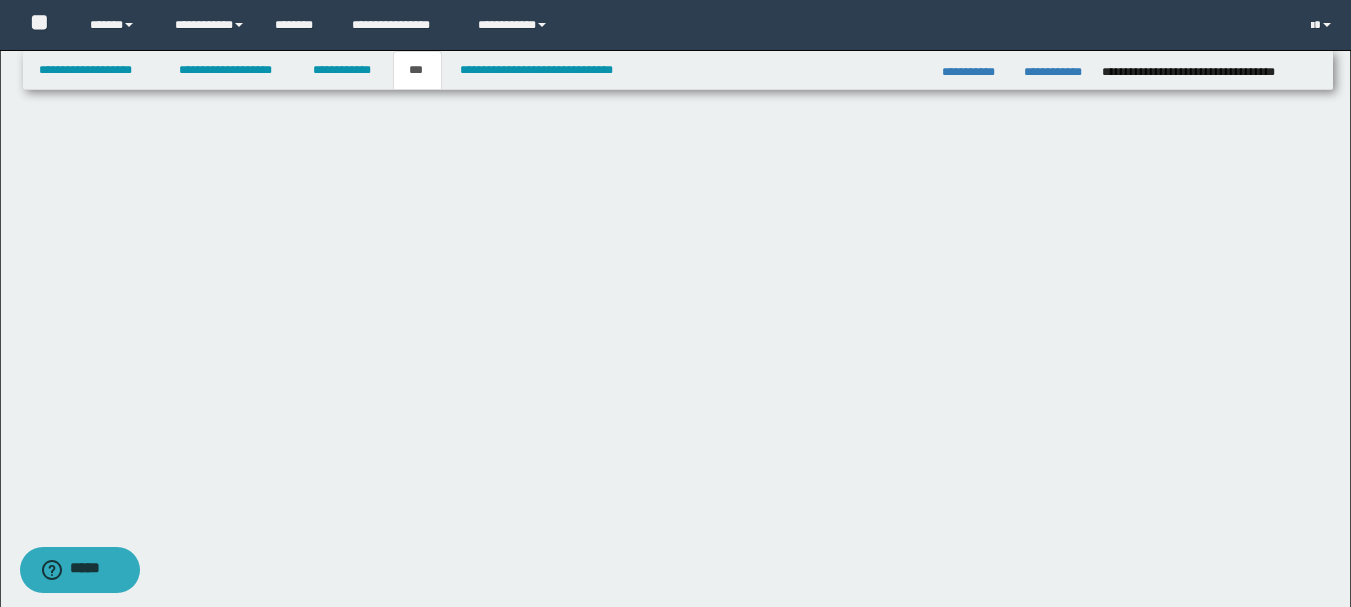 scroll, scrollTop: 0, scrollLeft: 0, axis: both 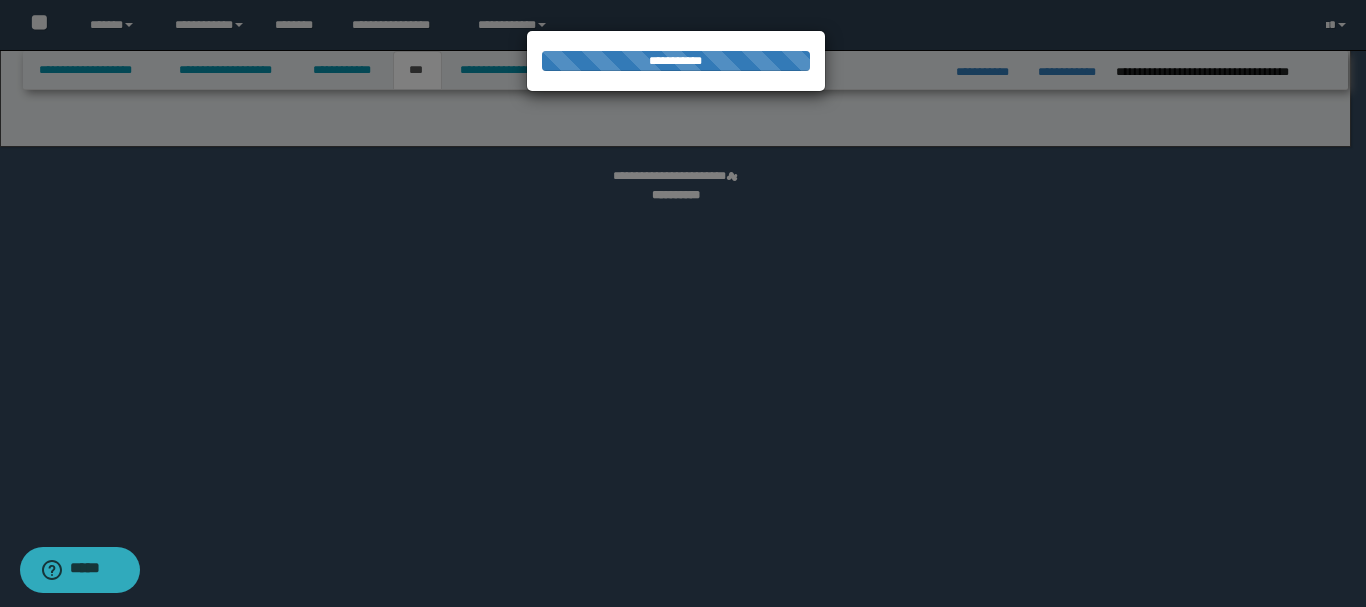 select on "*" 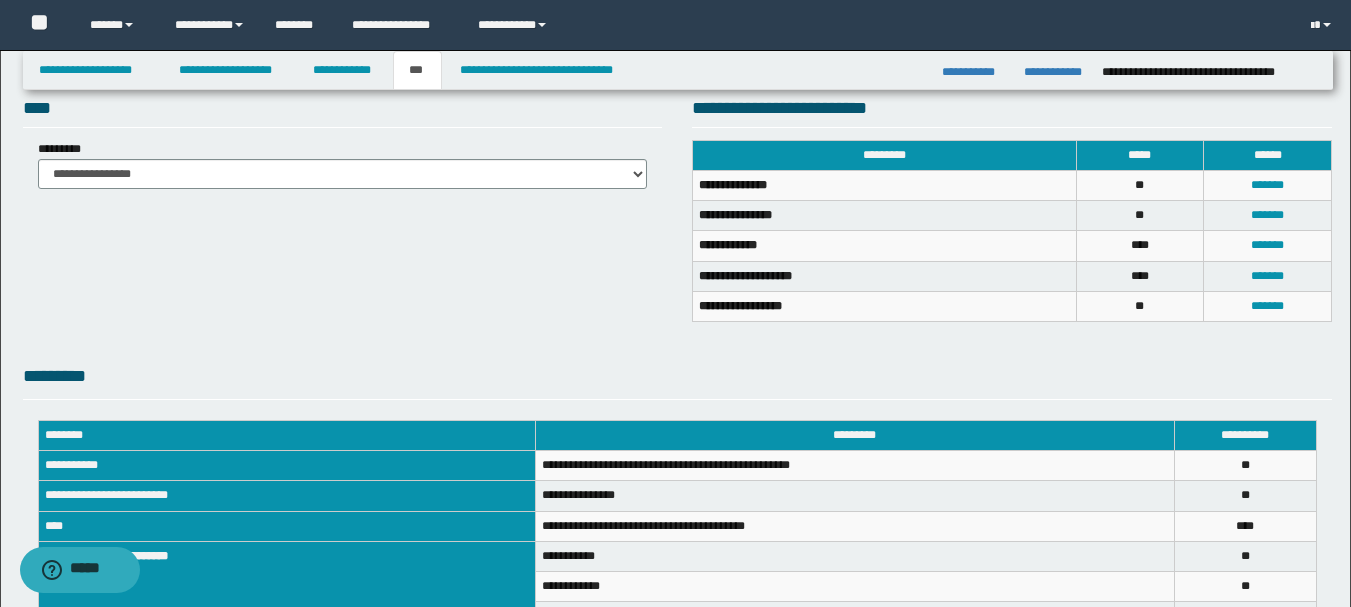 scroll, scrollTop: 400, scrollLeft: 0, axis: vertical 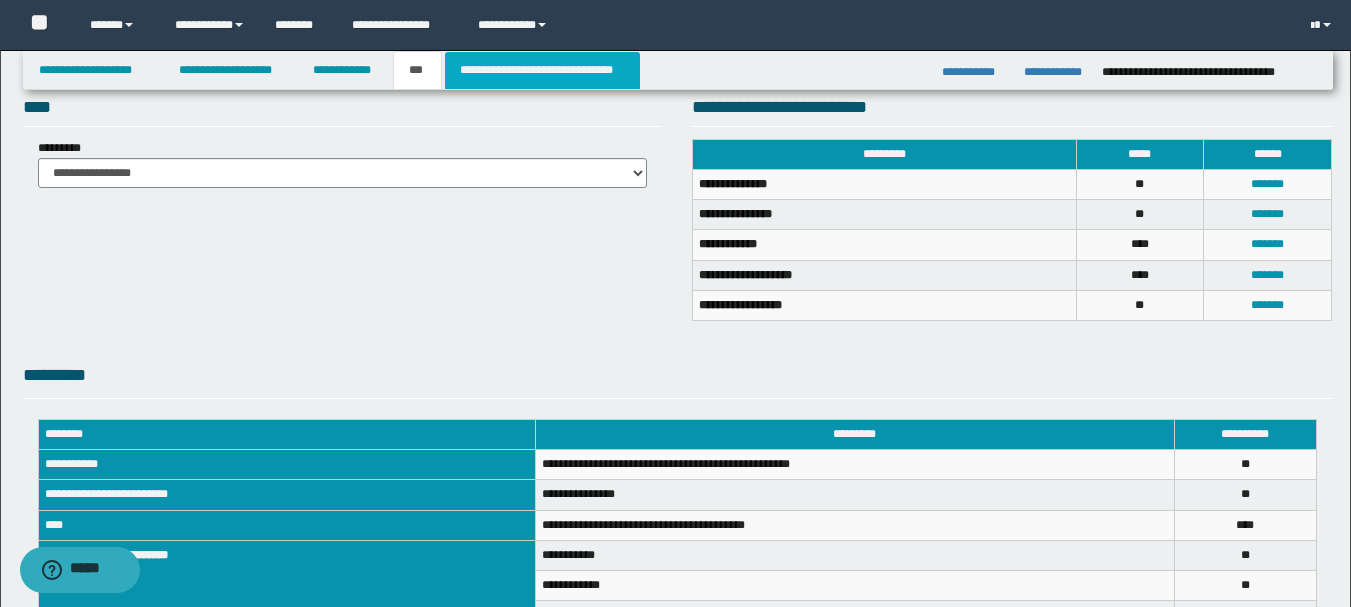 click on "**********" at bounding box center (542, 70) 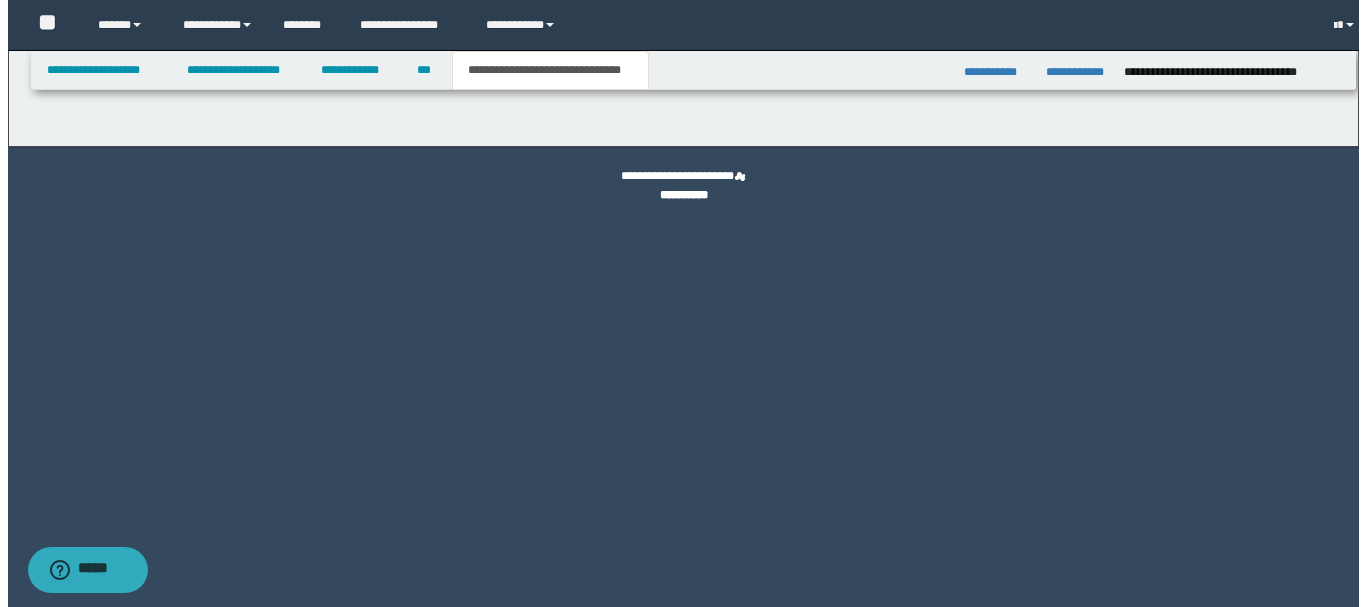 scroll, scrollTop: 0, scrollLeft: 0, axis: both 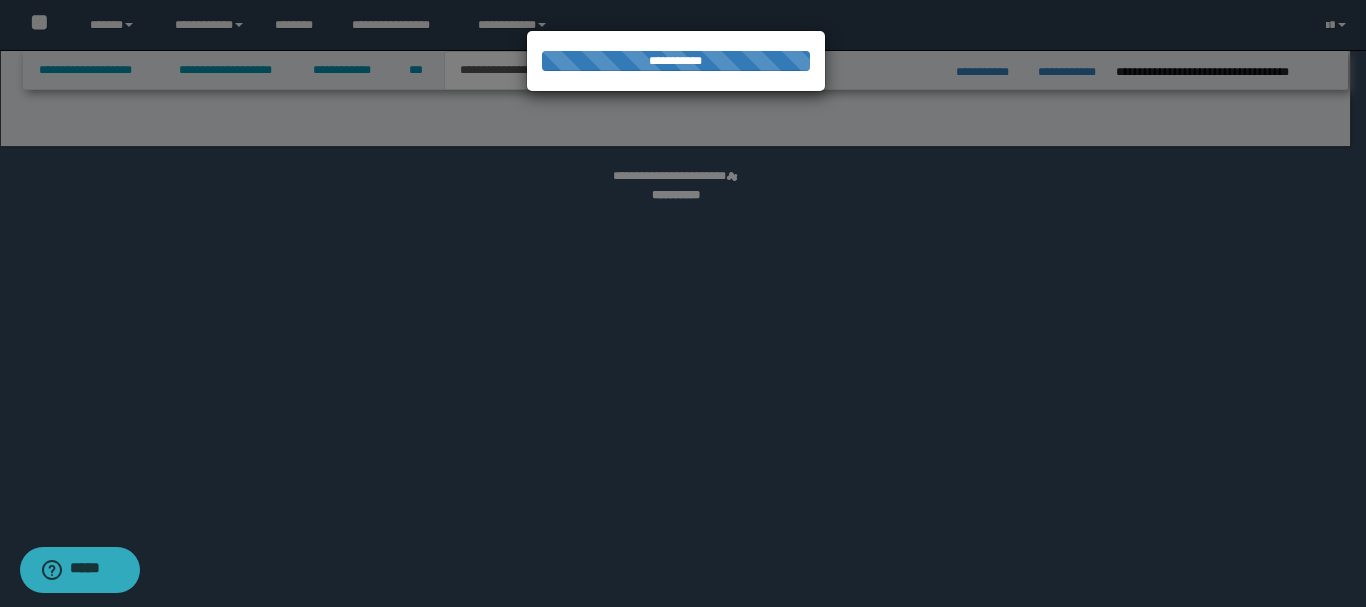 select on "*" 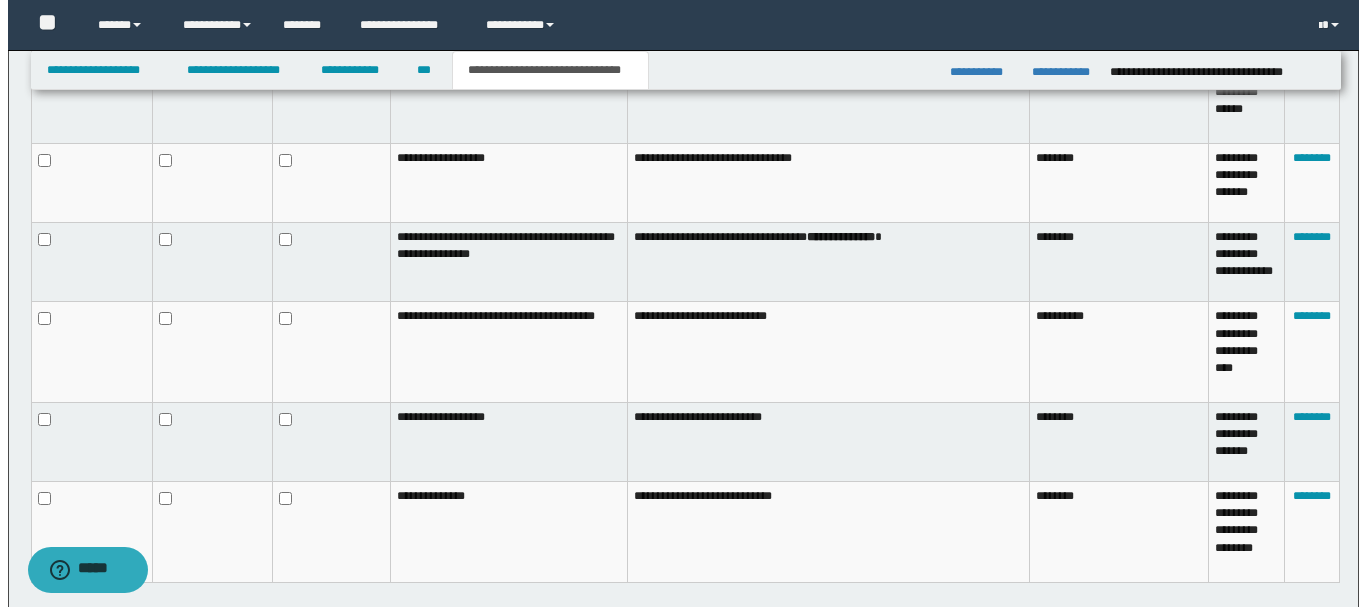 scroll, scrollTop: 1392, scrollLeft: 0, axis: vertical 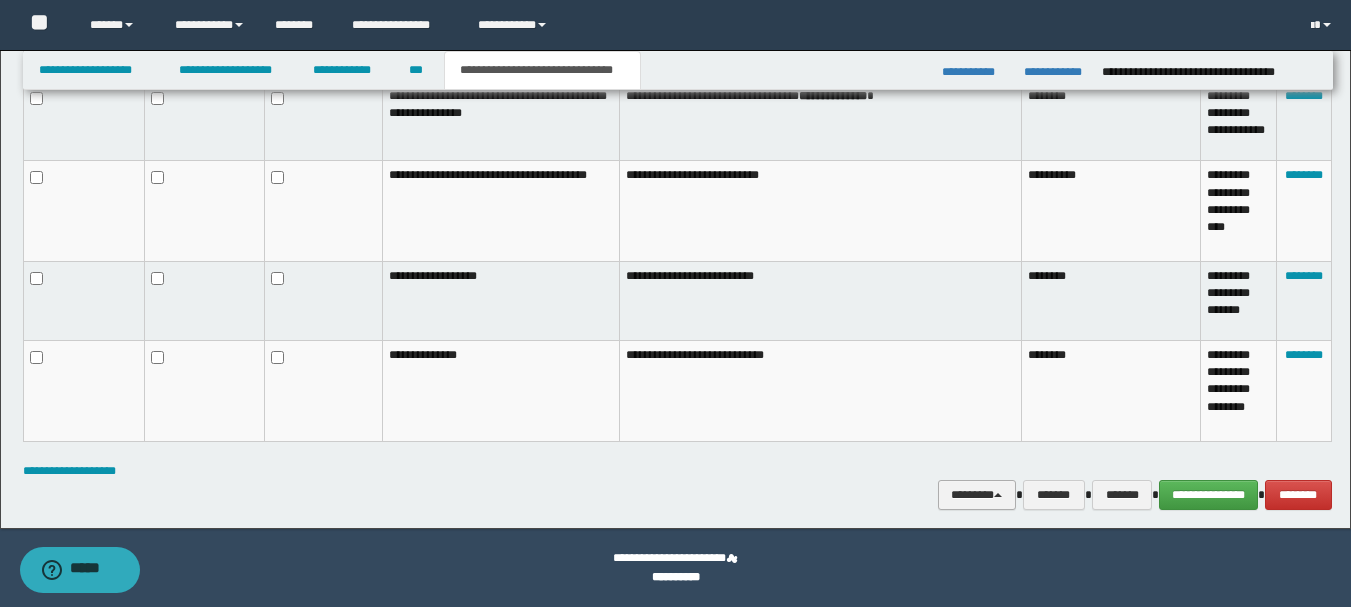 click on "********" at bounding box center [977, 495] 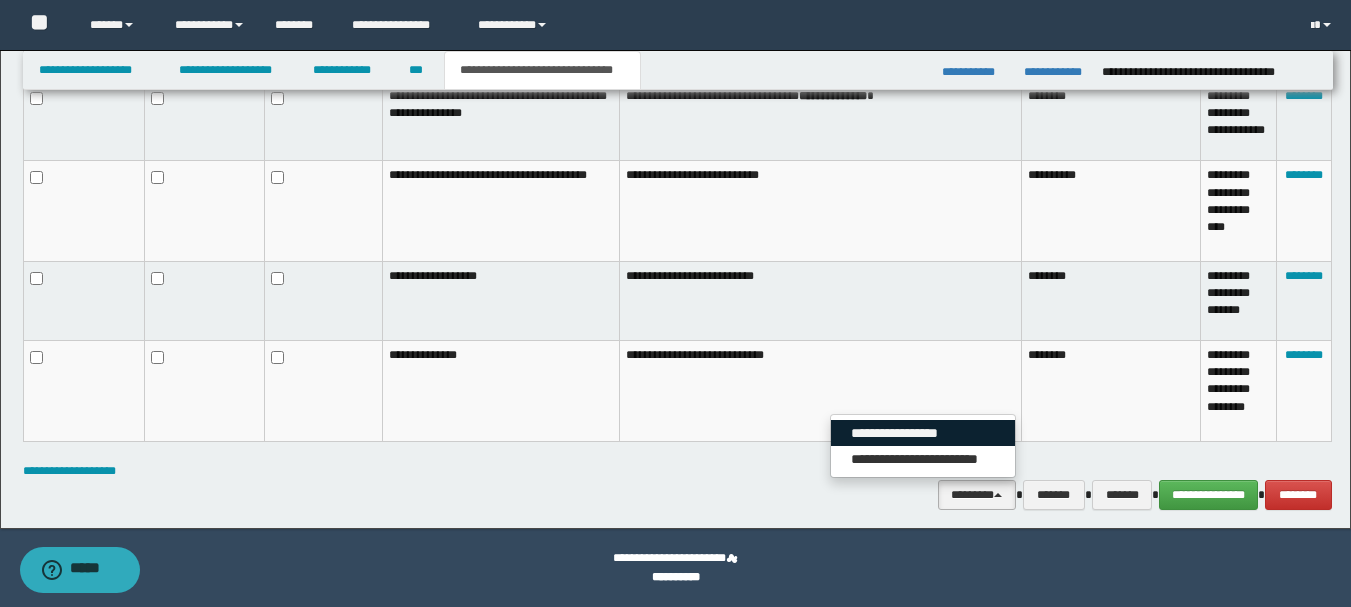 click on "**********" at bounding box center [923, 433] 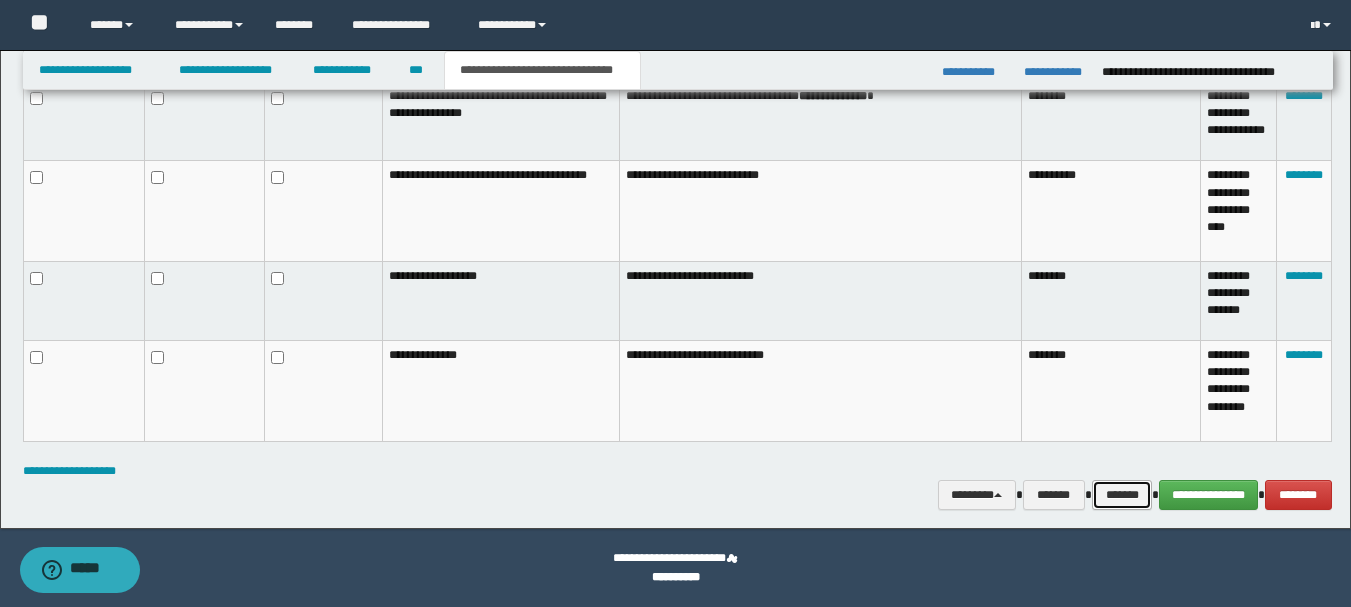 click on "*******" at bounding box center [1122, 495] 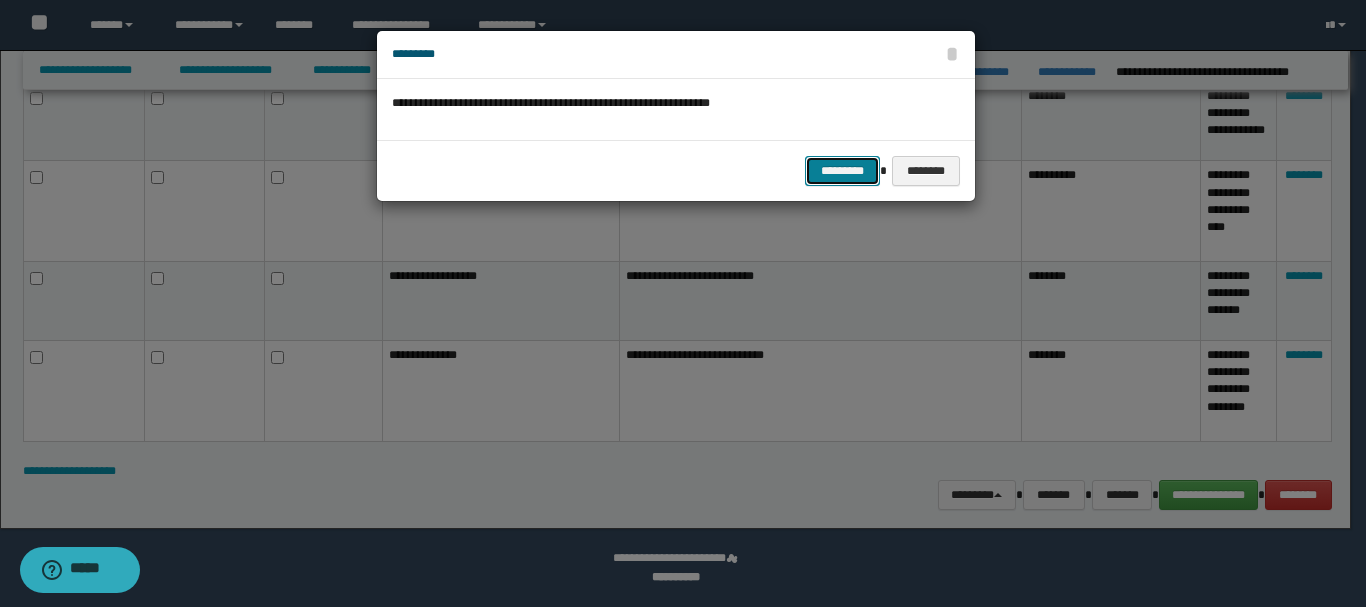 click on "*********" at bounding box center (842, 171) 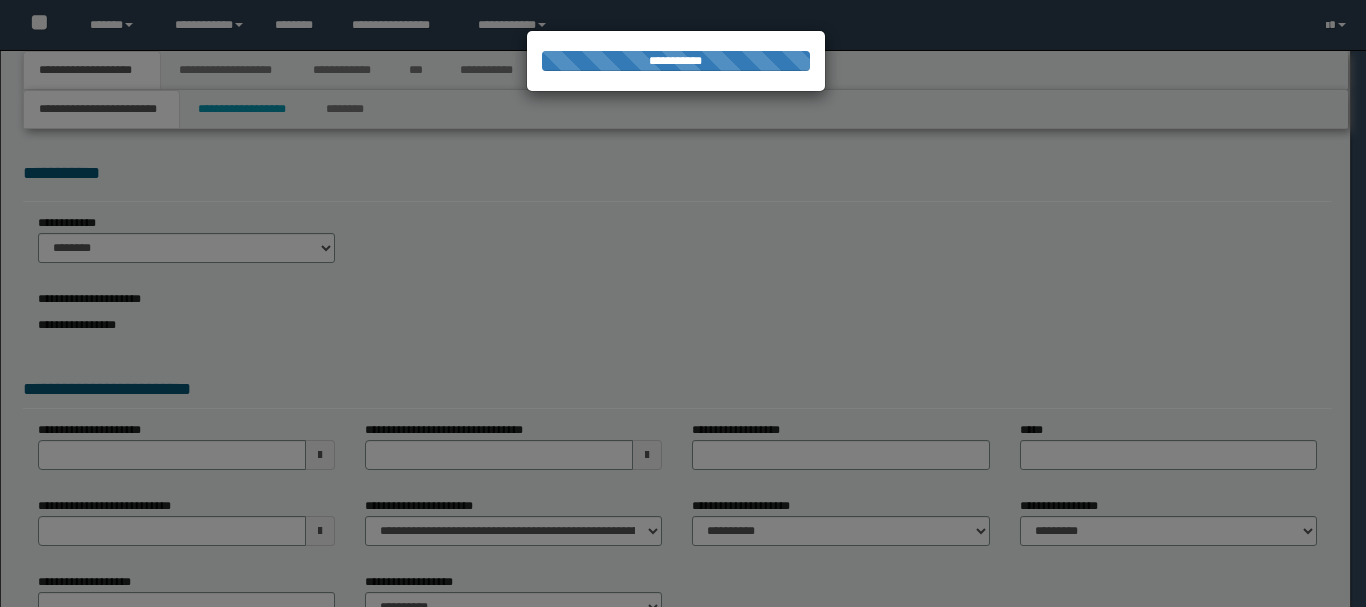 scroll, scrollTop: 0, scrollLeft: 0, axis: both 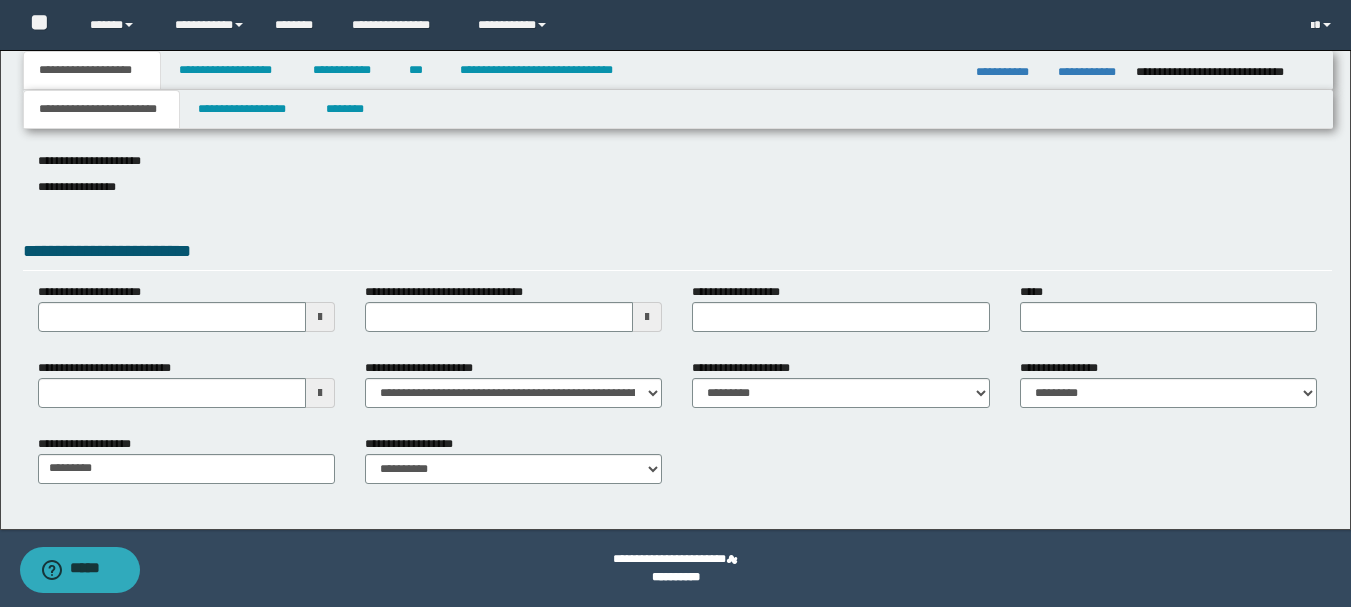 click at bounding box center (647, 317) 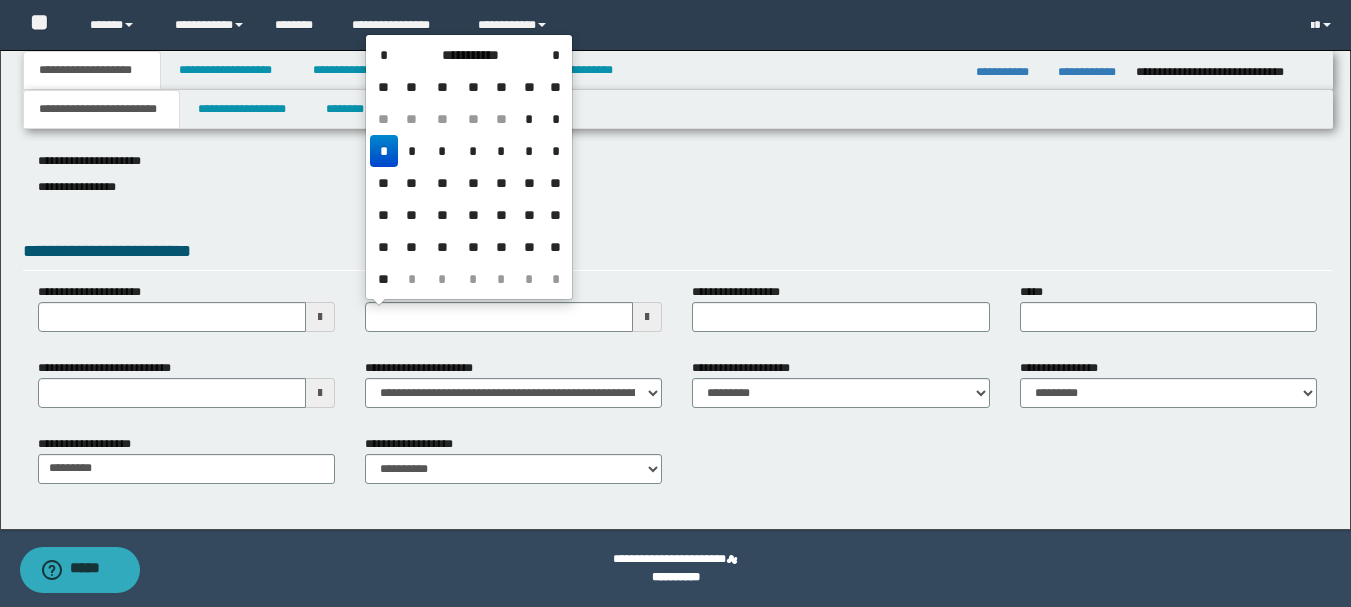 click on "*" at bounding box center [384, 151] 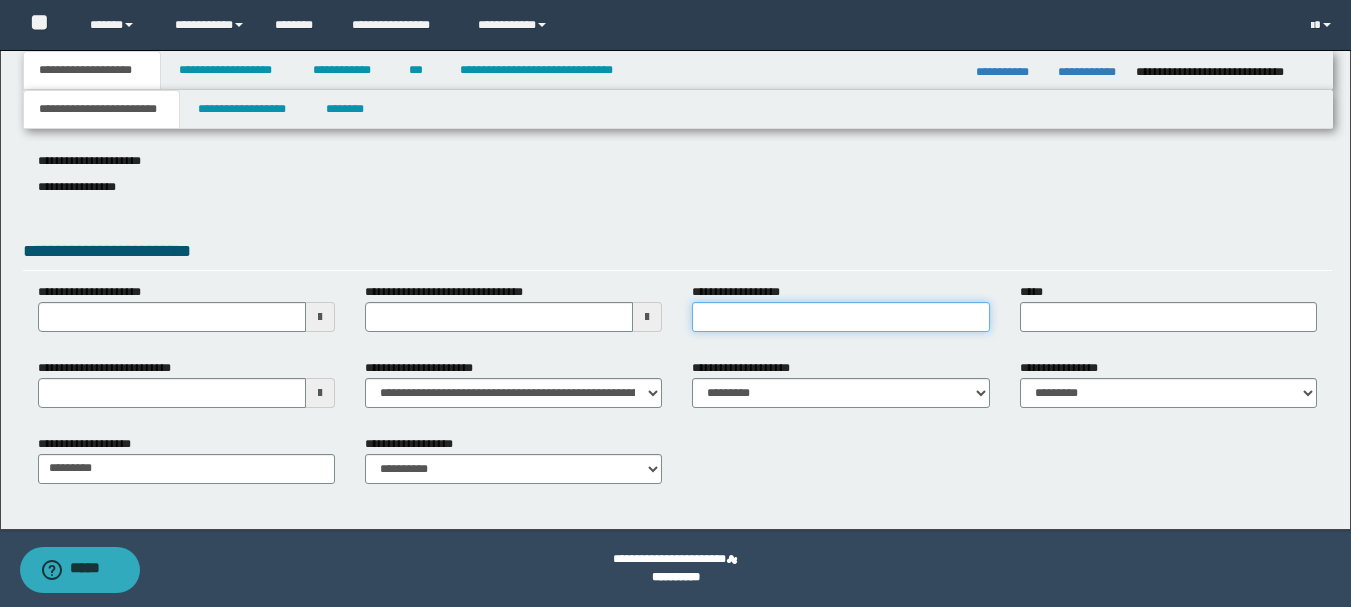 click on "**********" at bounding box center (840, 317) 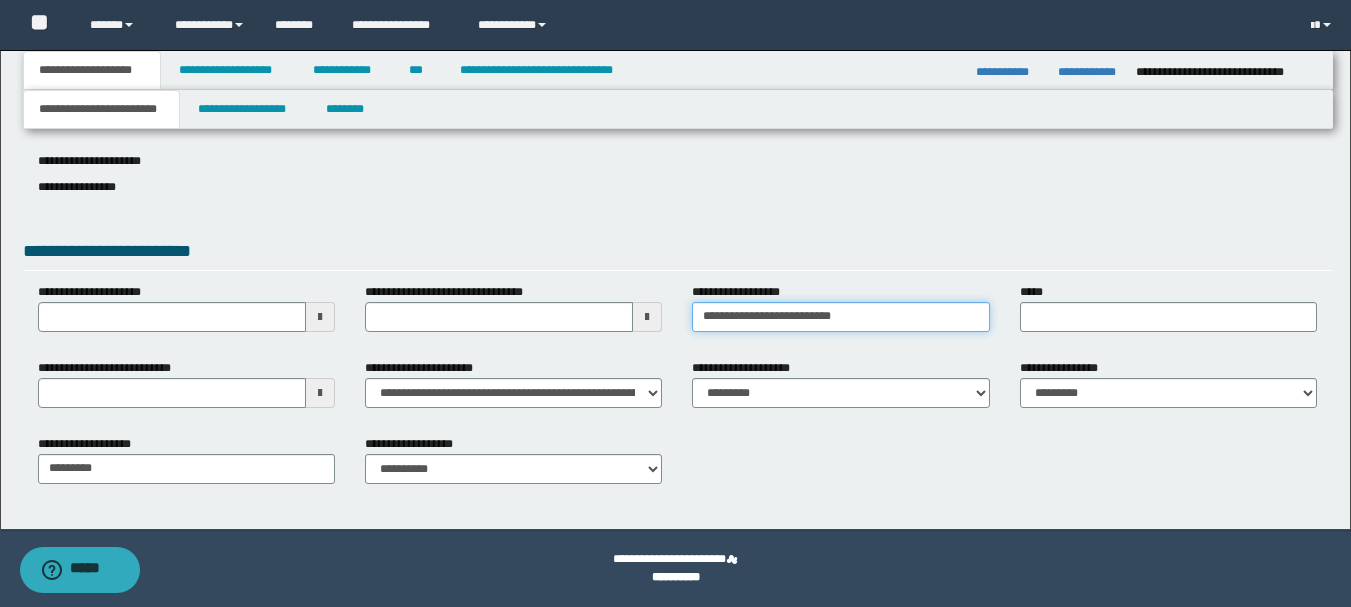 type on "**********" 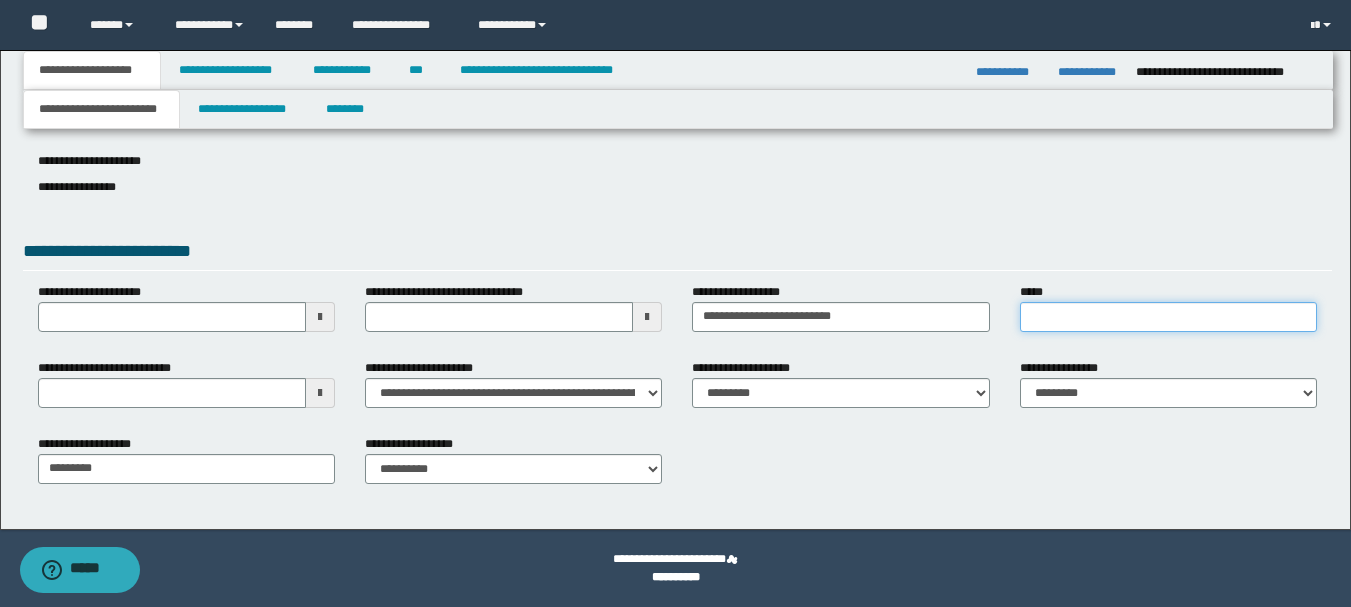 click on "*****" at bounding box center (1168, 317) 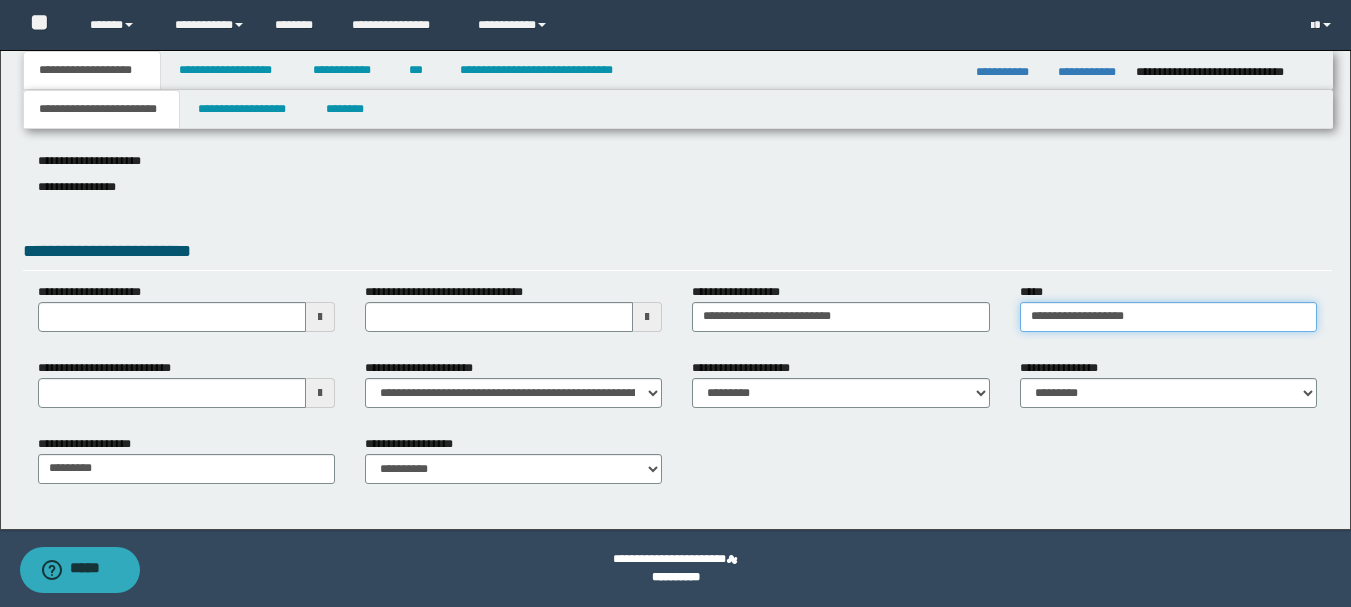type on "**********" 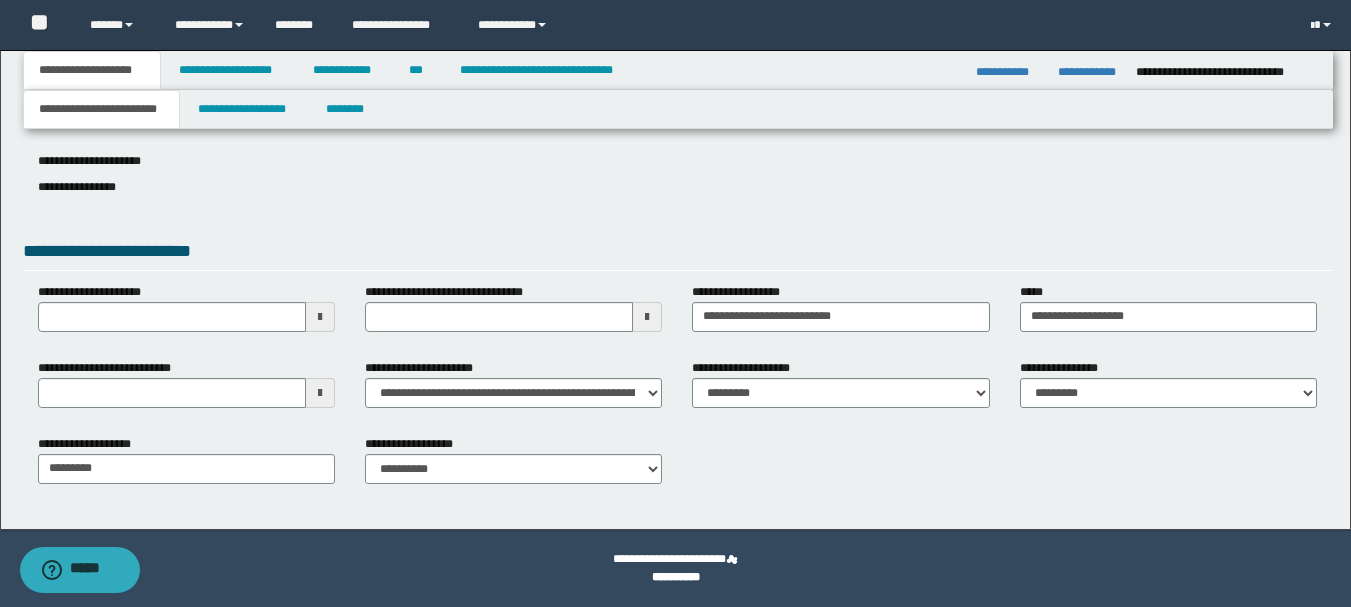 click at bounding box center [320, 393] 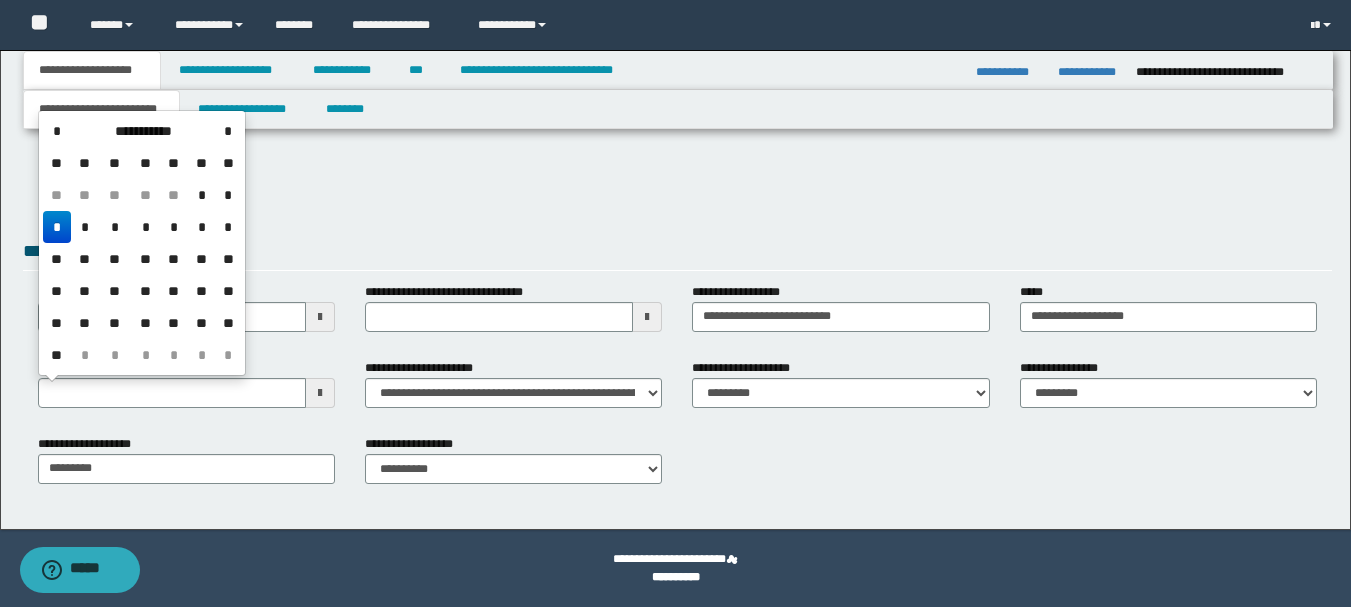 click on "*" at bounding box center (57, 227) 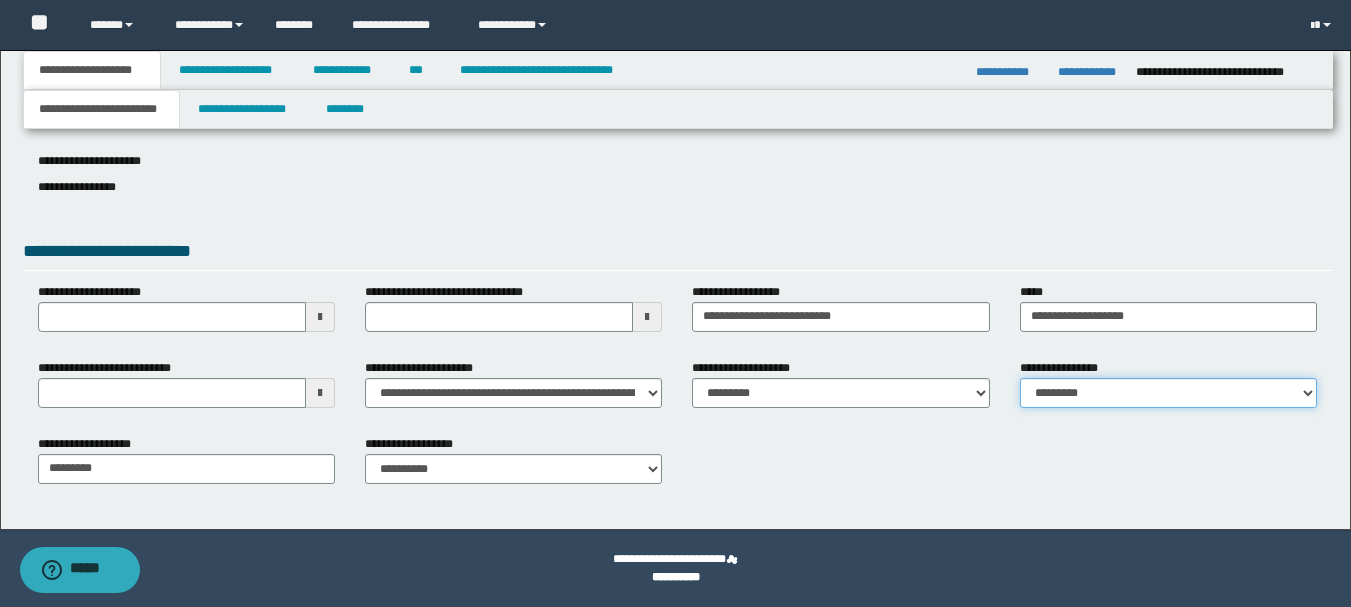 click on "**********" at bounding box center (1168, 393) 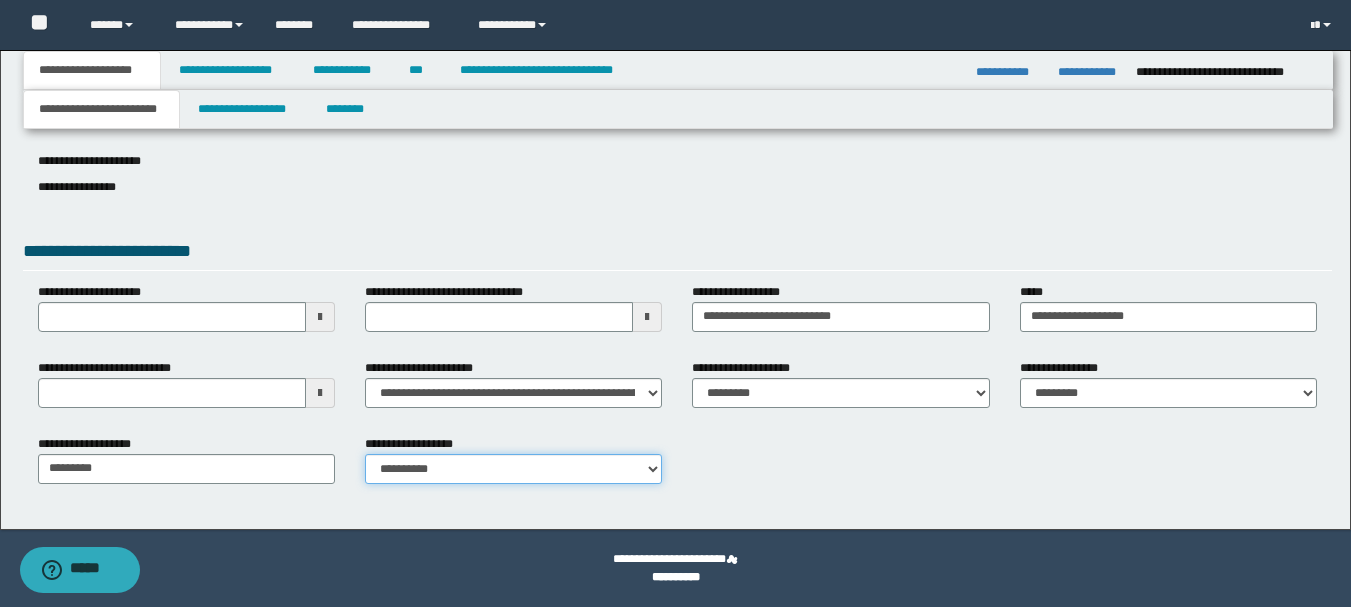 click on "**********" at bounding box center [513, 469] 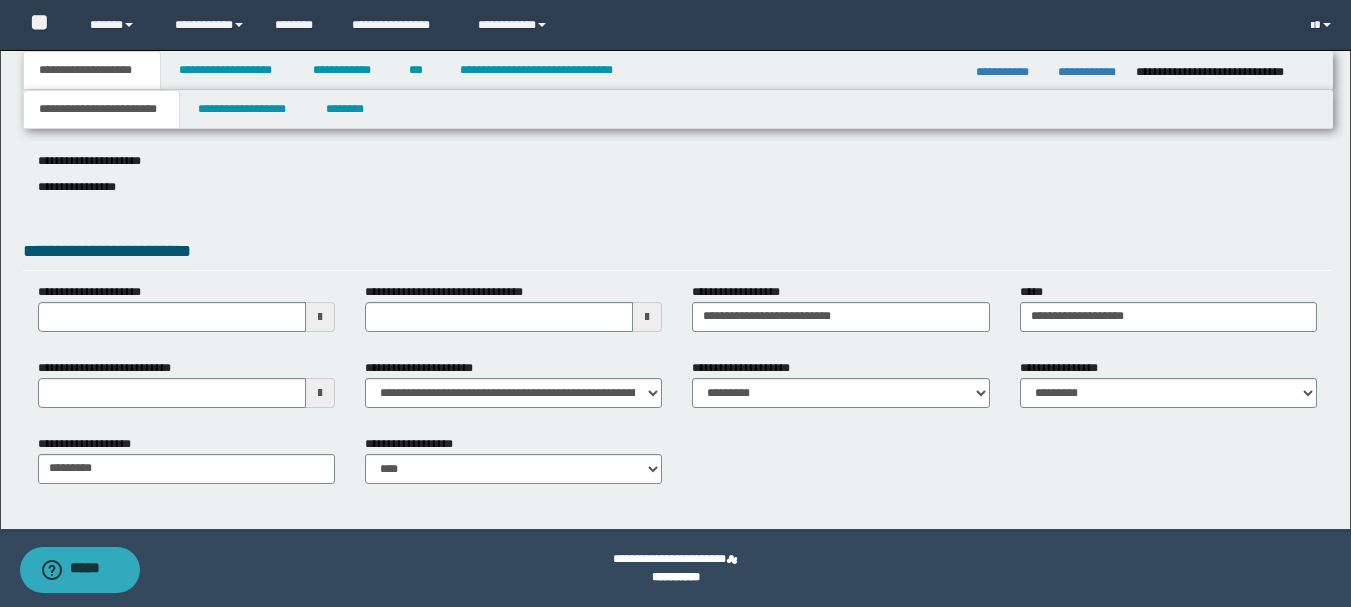 click on "**********" at bounding box center [677, 467] 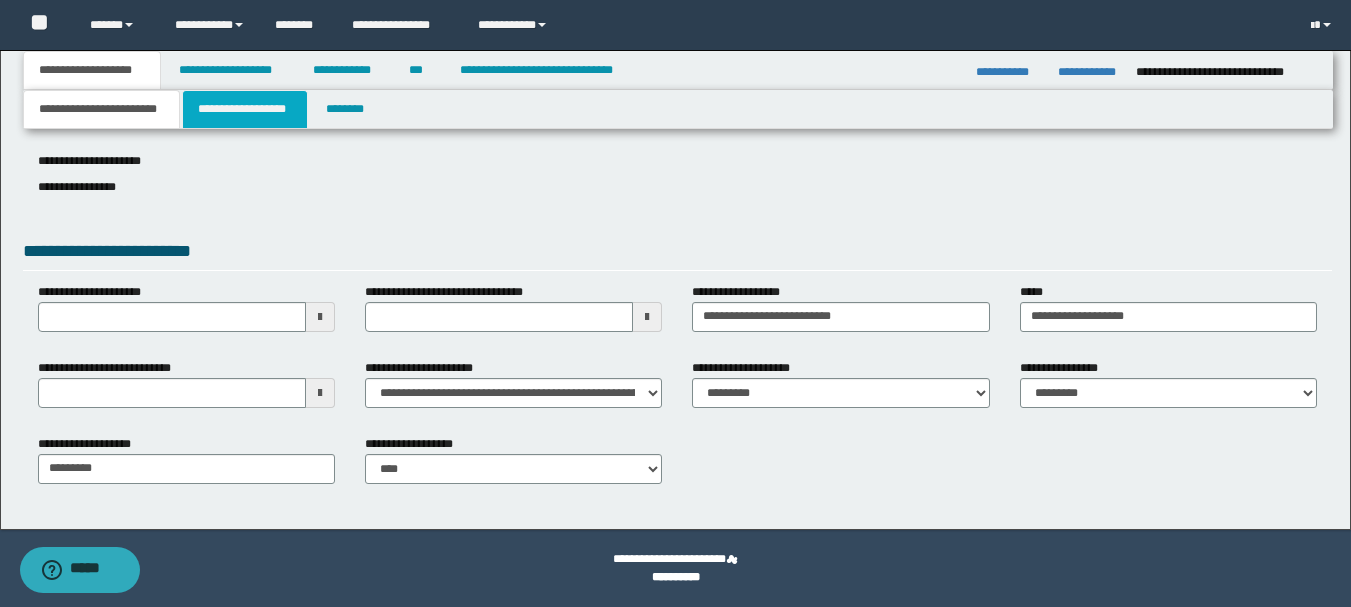 click on "**********" at bounding box center [245, 109] 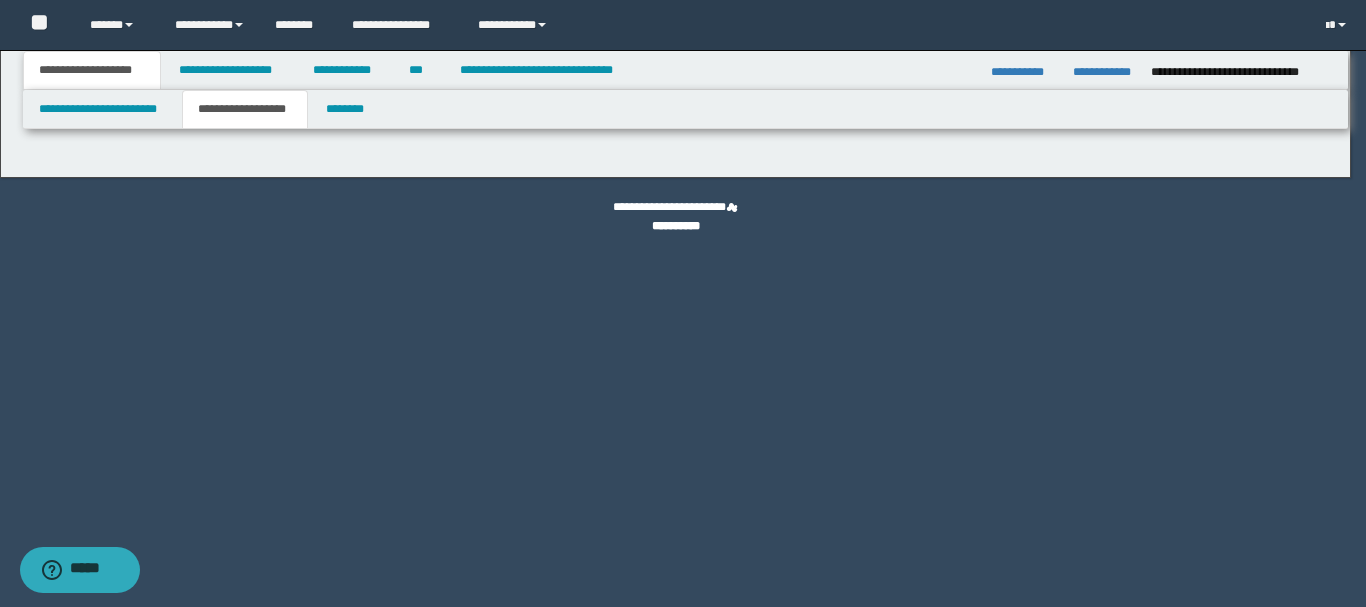 type on "********" 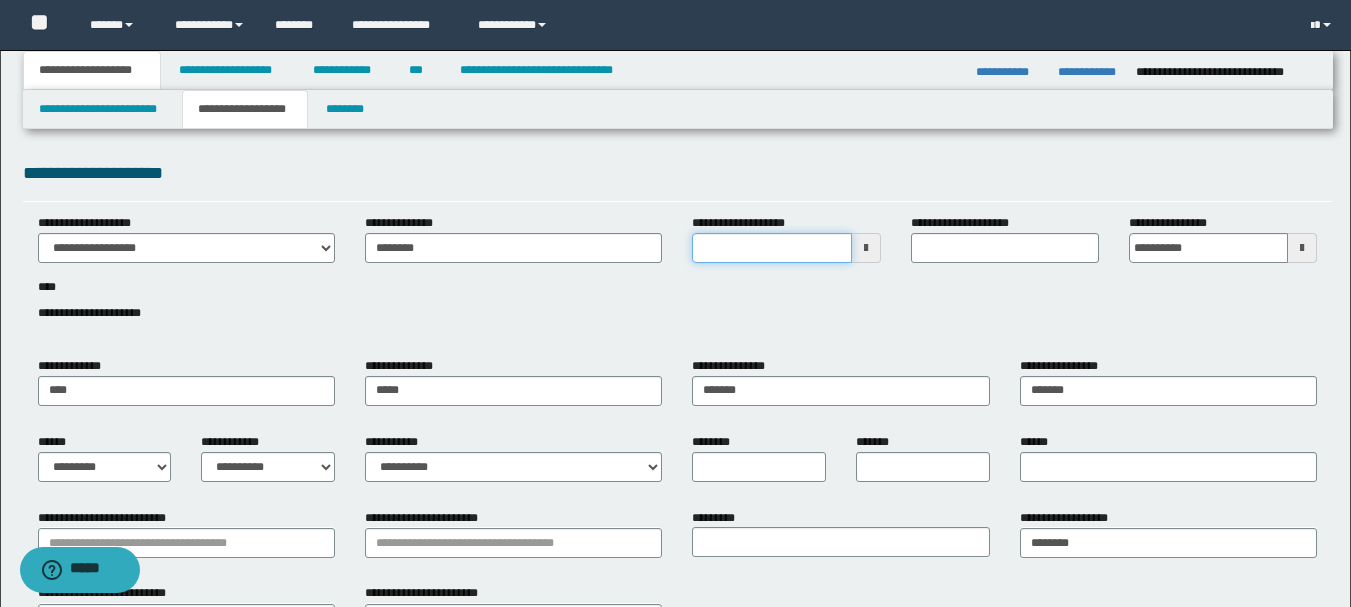 click on "**********" at bounding box center (771, 248) 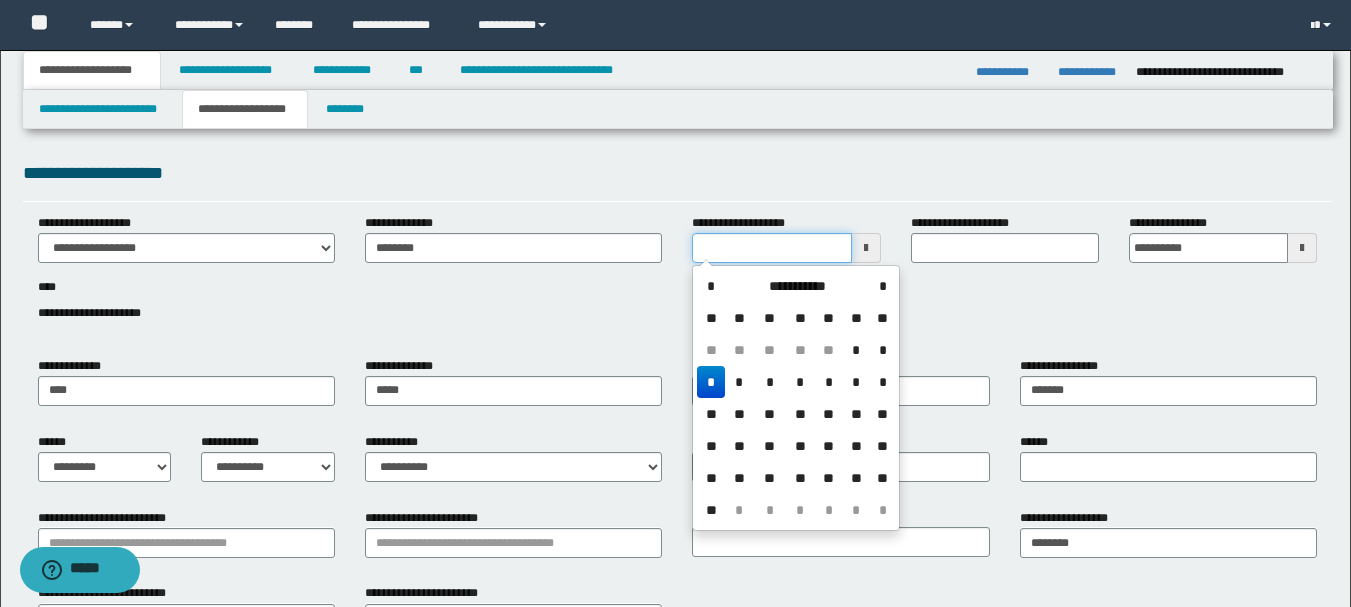 click on "**********" at bounding box center (771, 248) 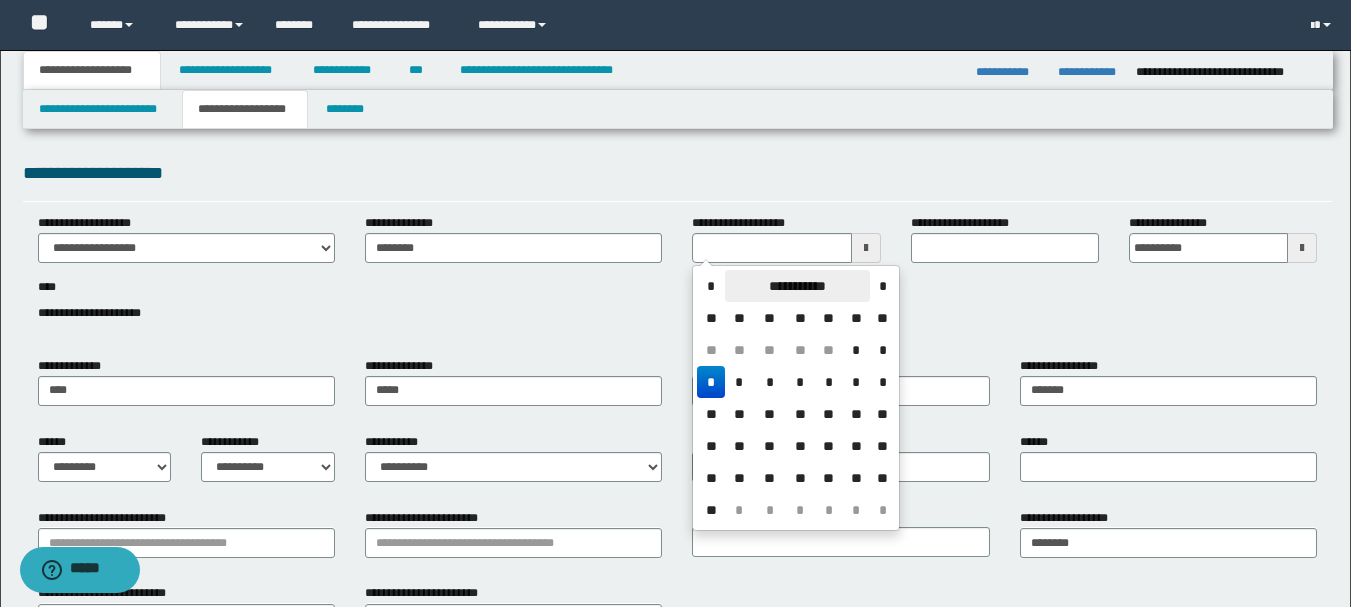 click on "**********" at bounding box center (797, 286) 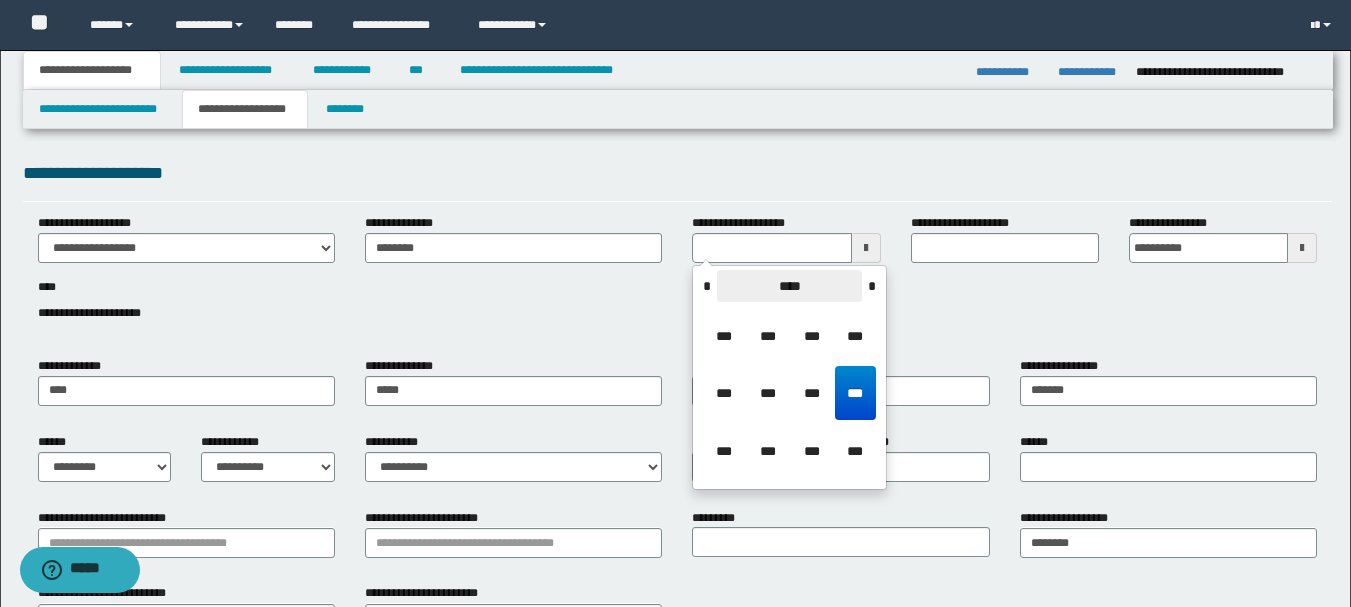 click on "****" at bounding box center [789, 286] 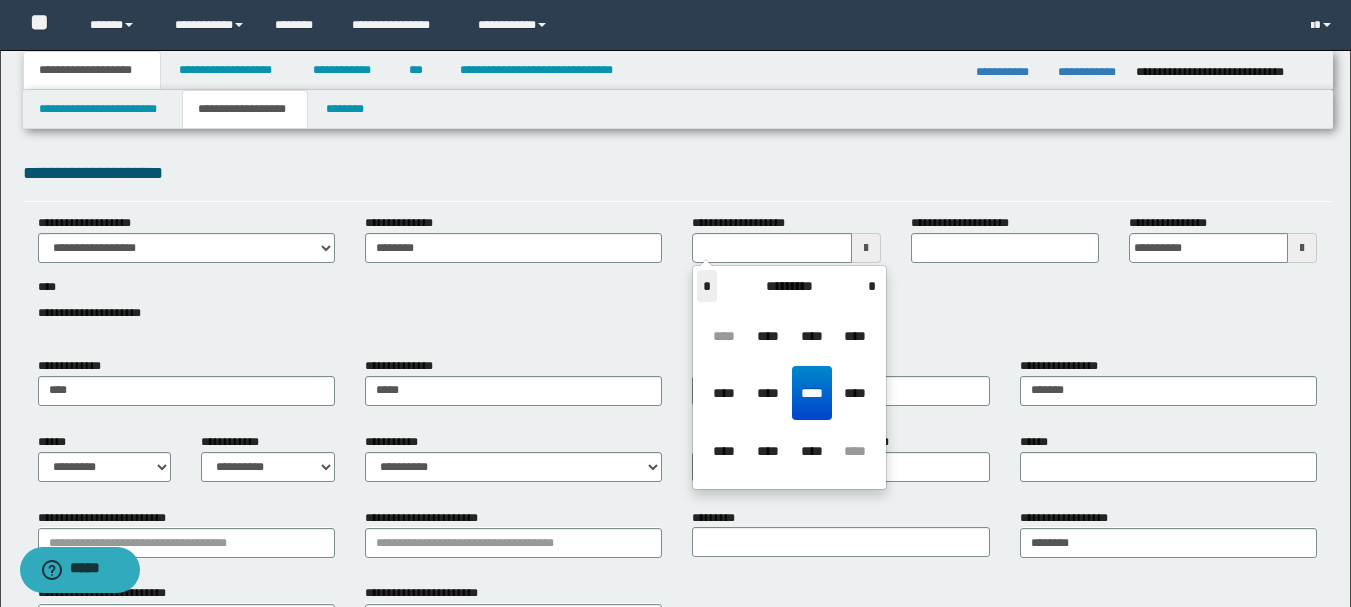 click on "*" at bounding box center (707, 286) 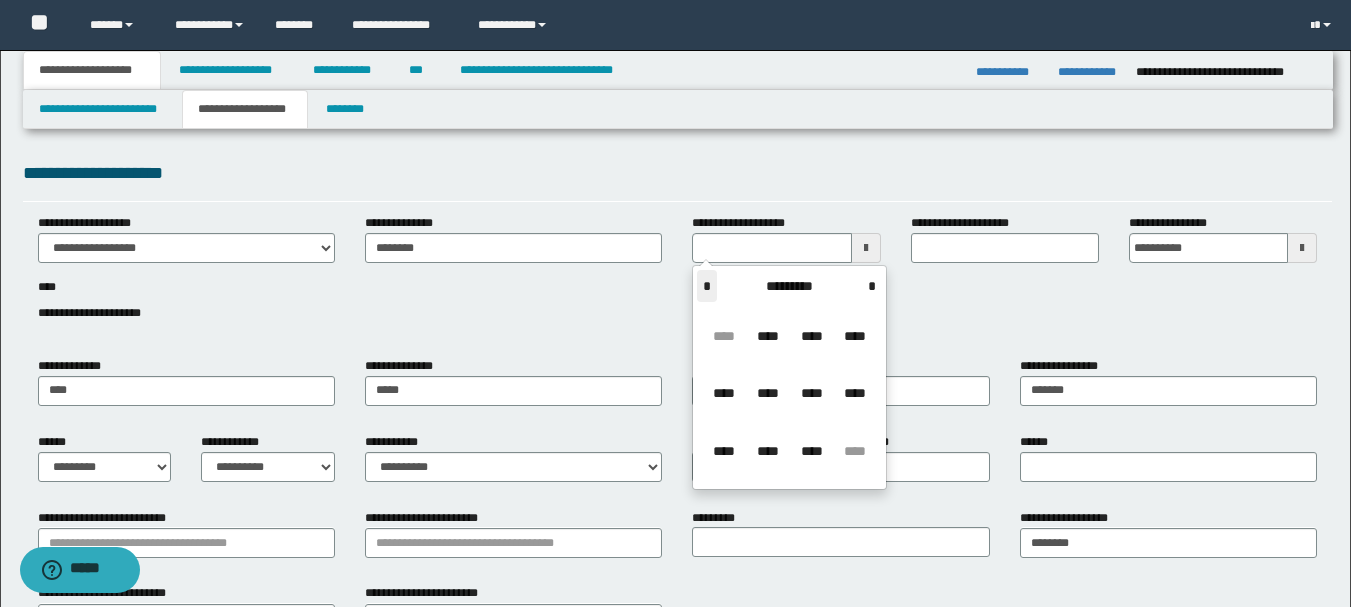 click on "*" at bounding box center [707, 286] 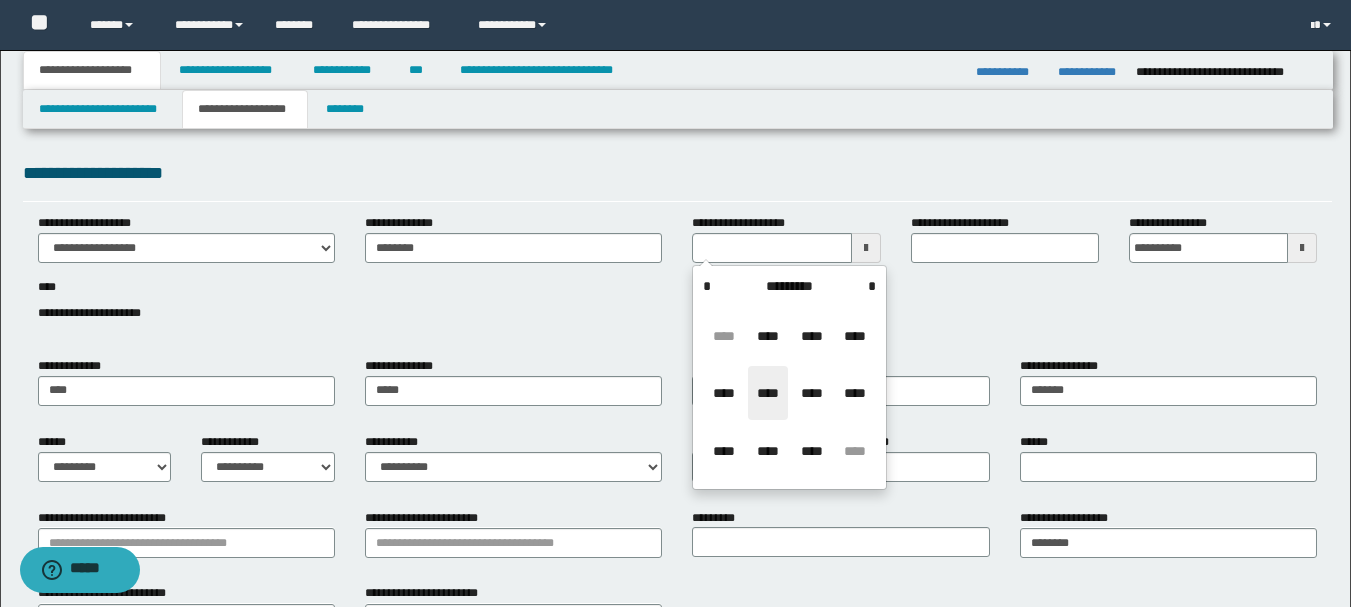 click on "****" at bounding box center (768, 393) 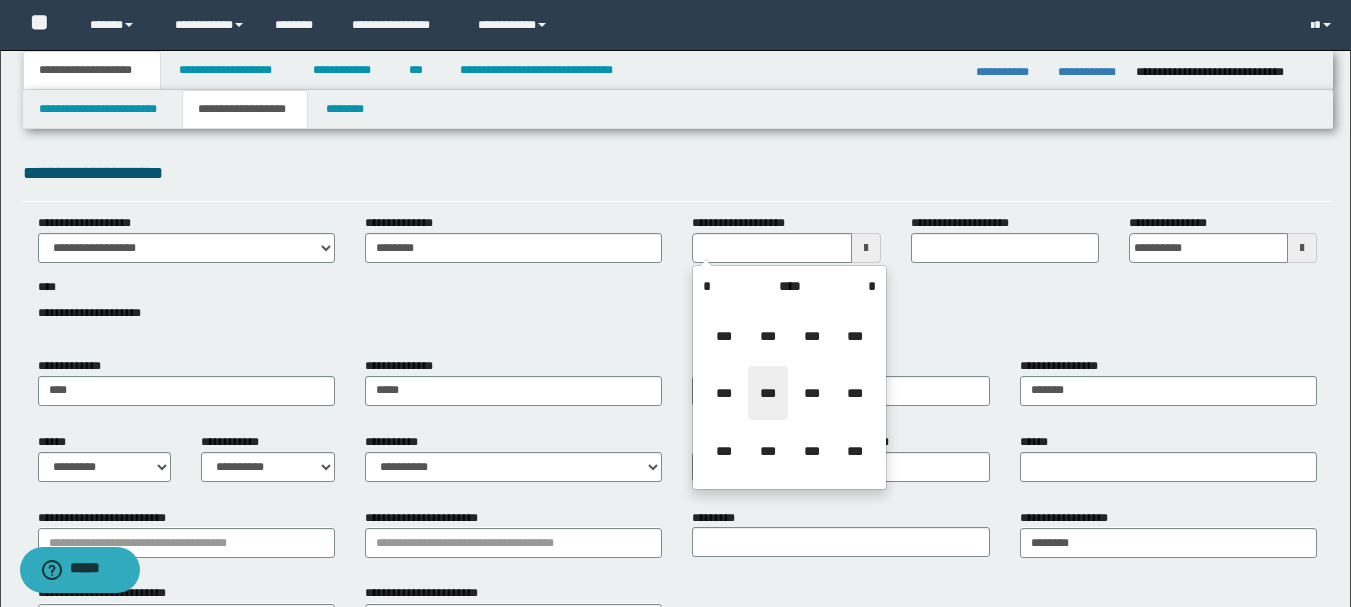 click on "***" at bounding box center (768, 393) 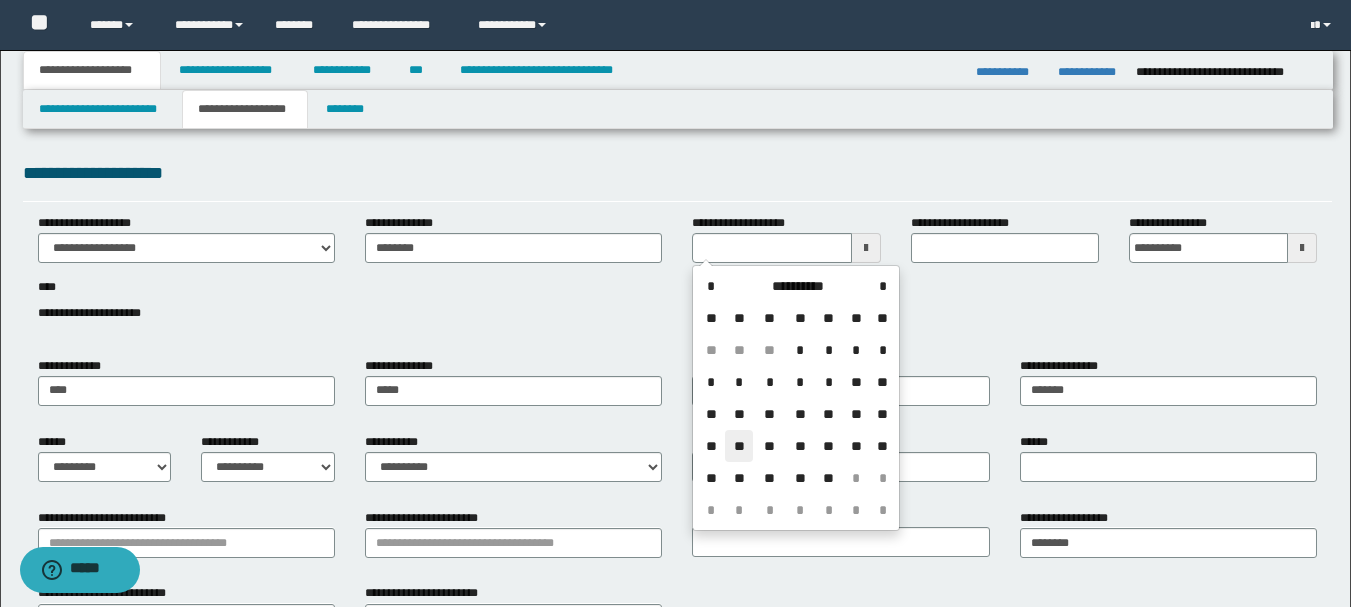 click on "**" at bounding box center (739, 446) 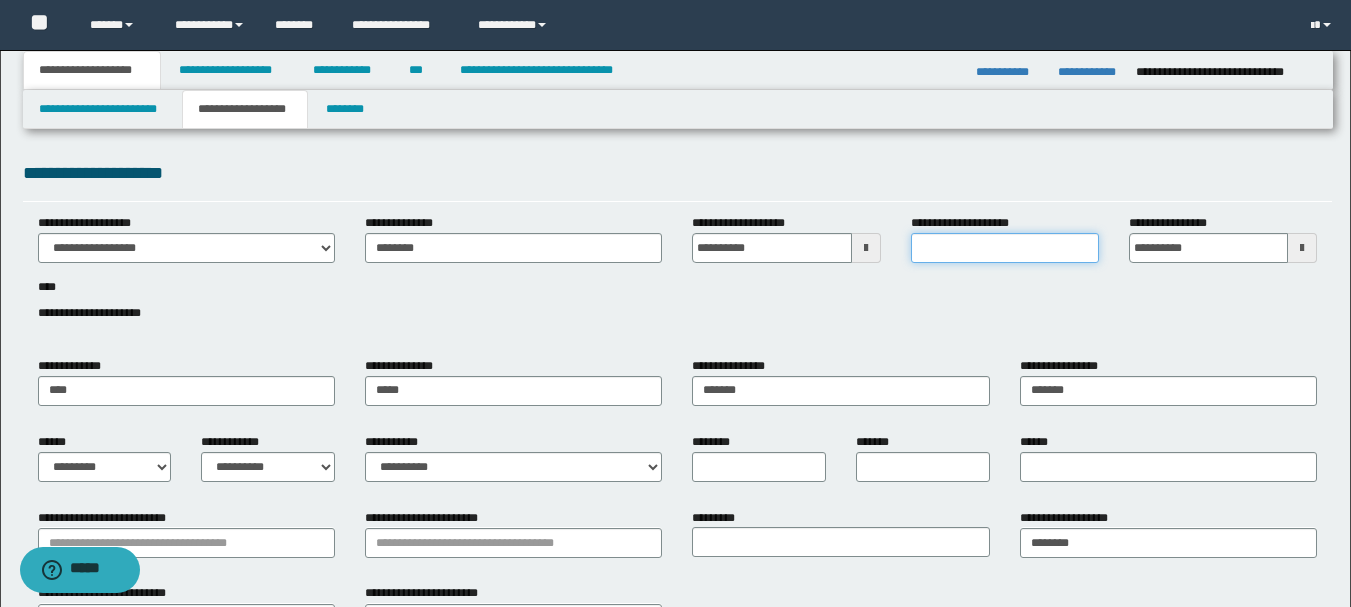 click on "**********" at bounding box center (1005, 248) 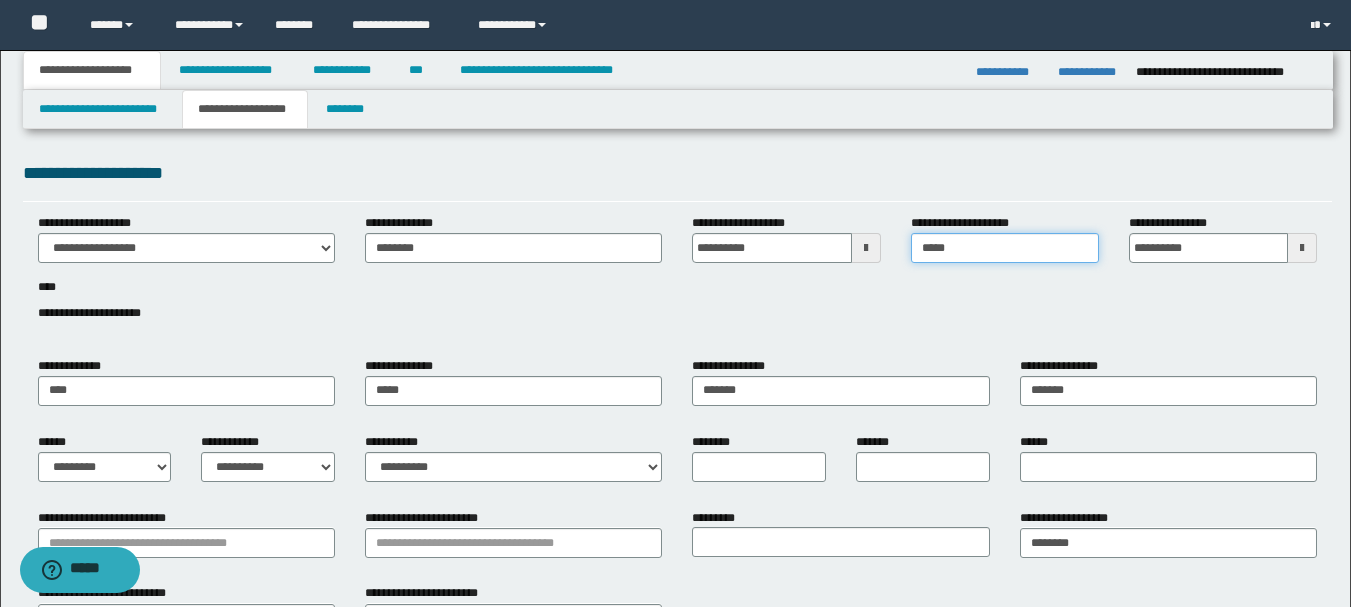 type on "******" 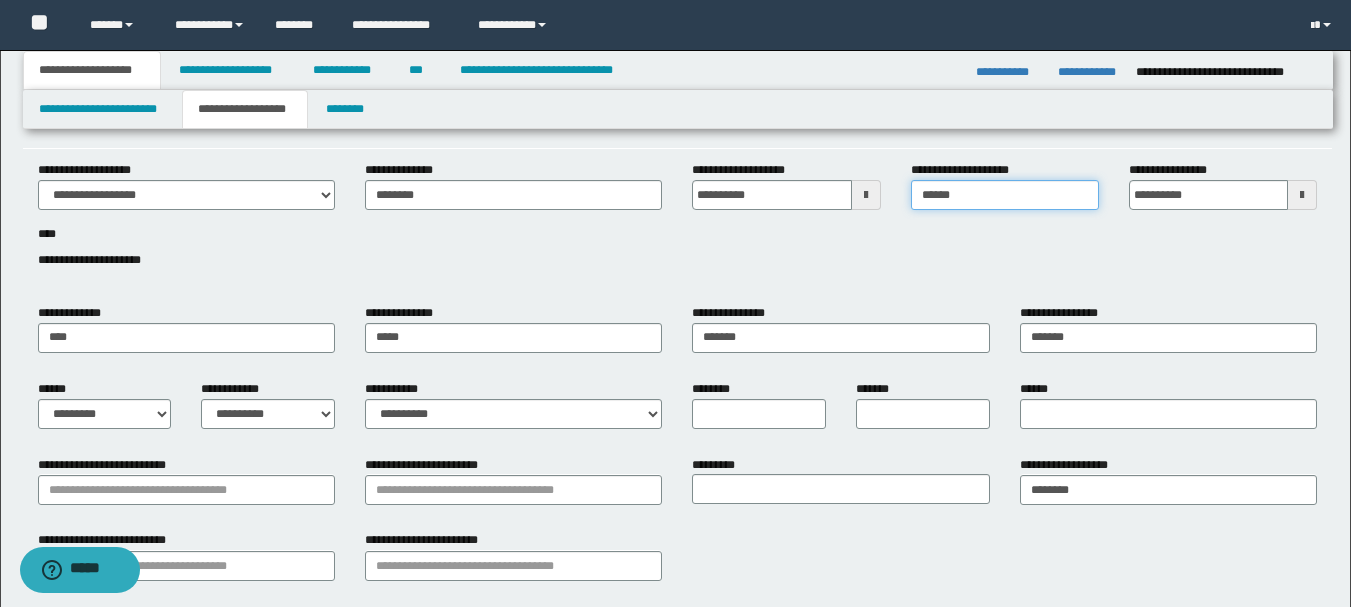 scroll, scrollTop: 100, scrollLeft: 0, axis: vertical 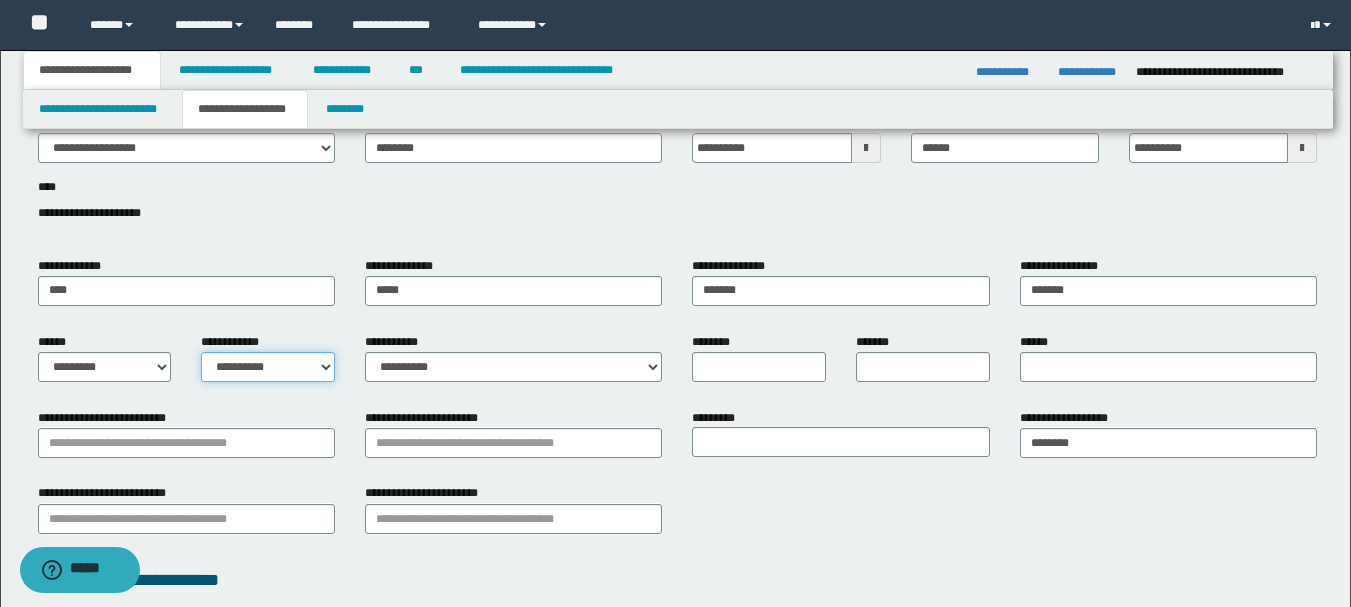 click on "**********" at bounding box center (268, 367) 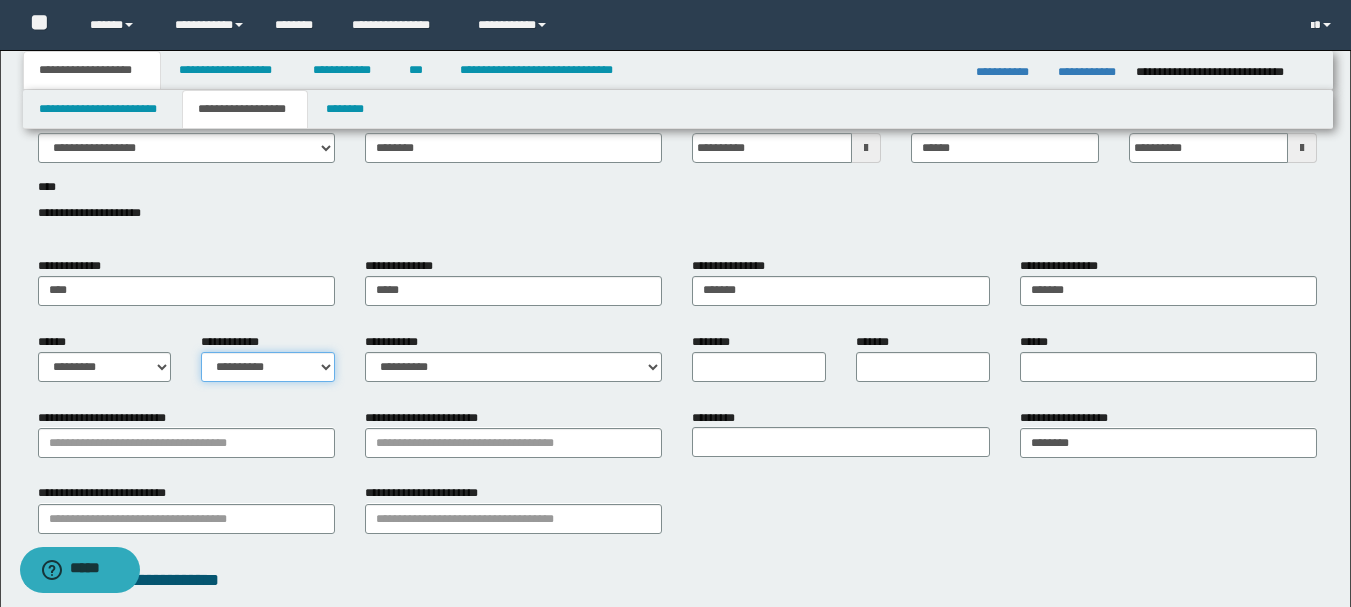 click on "**********" at bounding box center [268, 367] 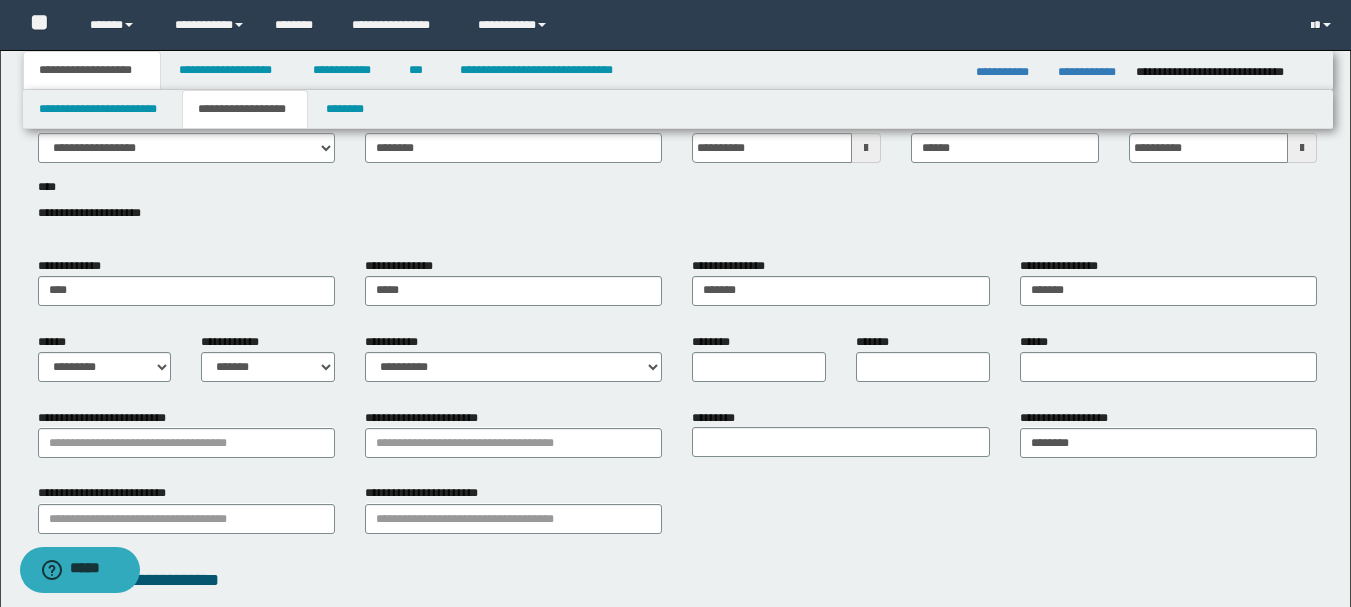 click on "**********" at bounding box center [268, 357] 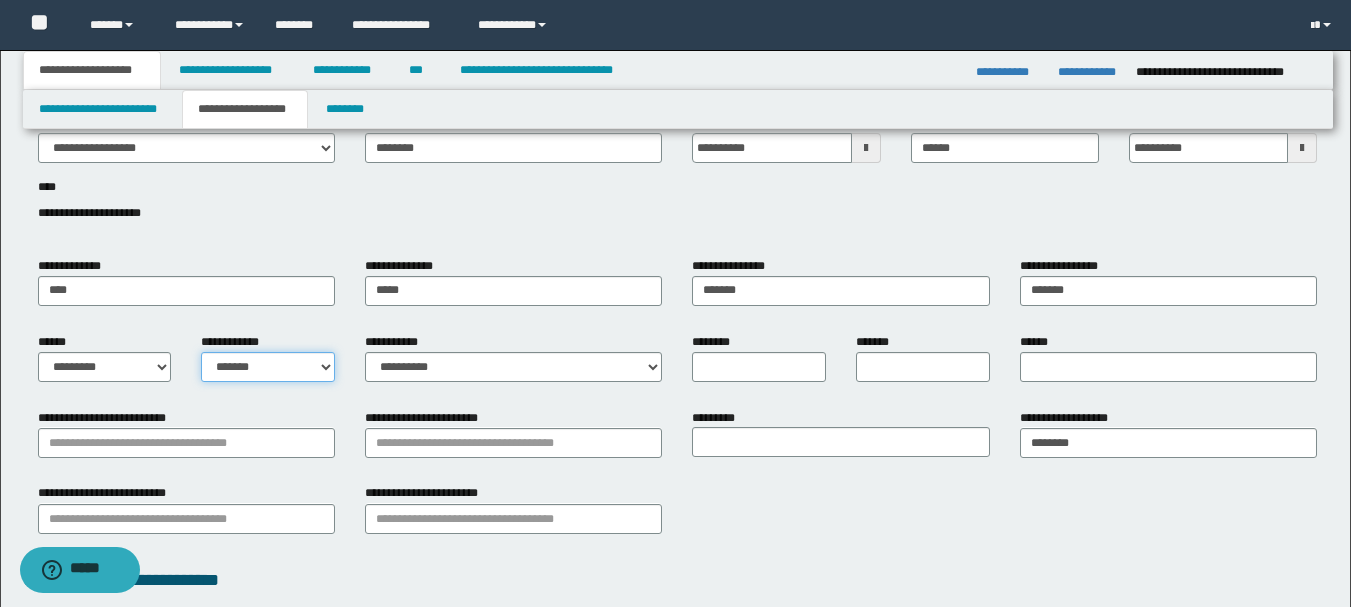 click on "**********" at bounding box center [268, 367] 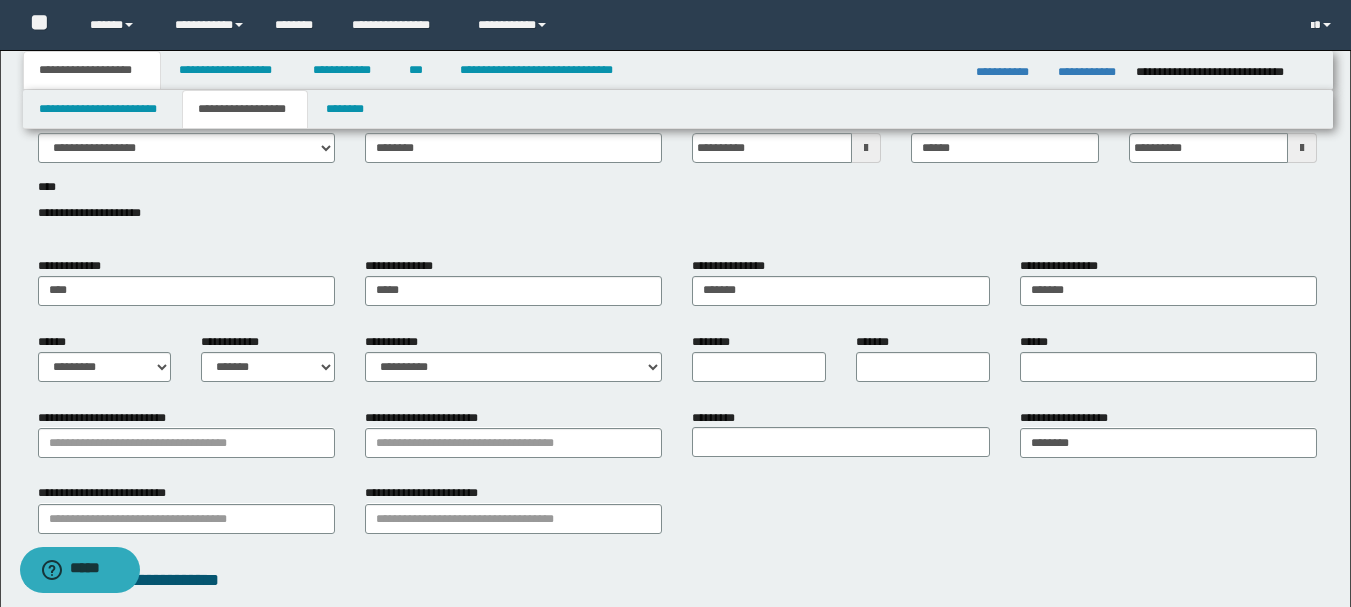 click on "**********" at bounding box center [513, 357] 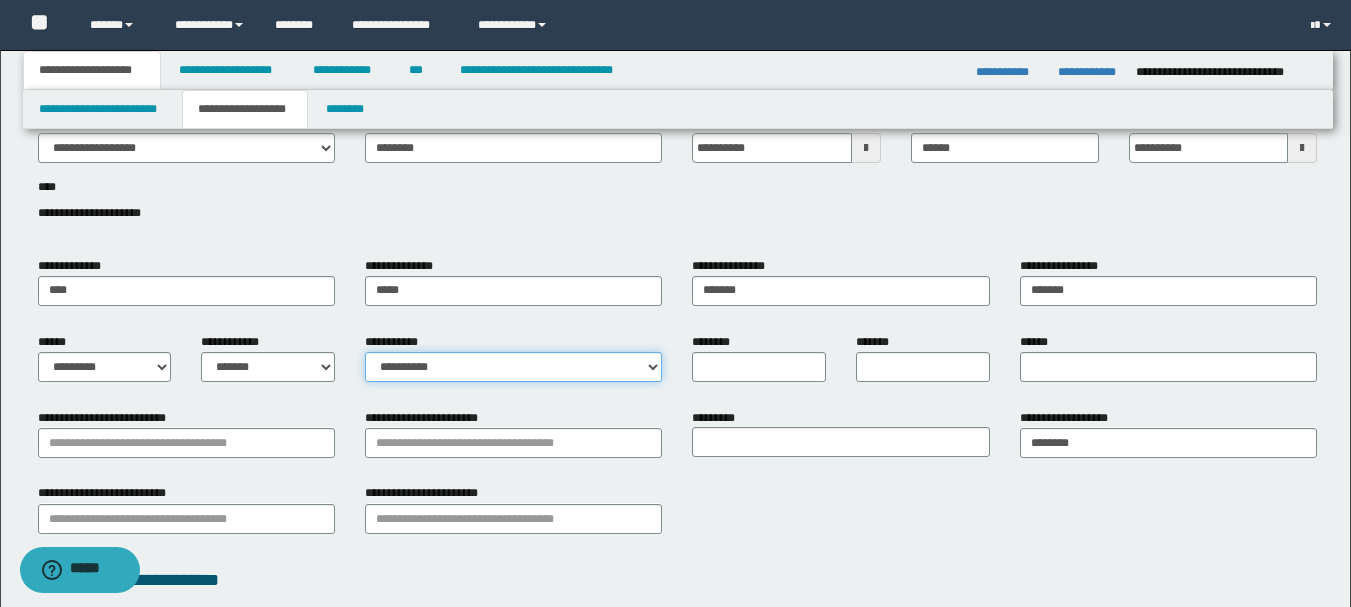 click on "**********" at bounding box center (513, 367) 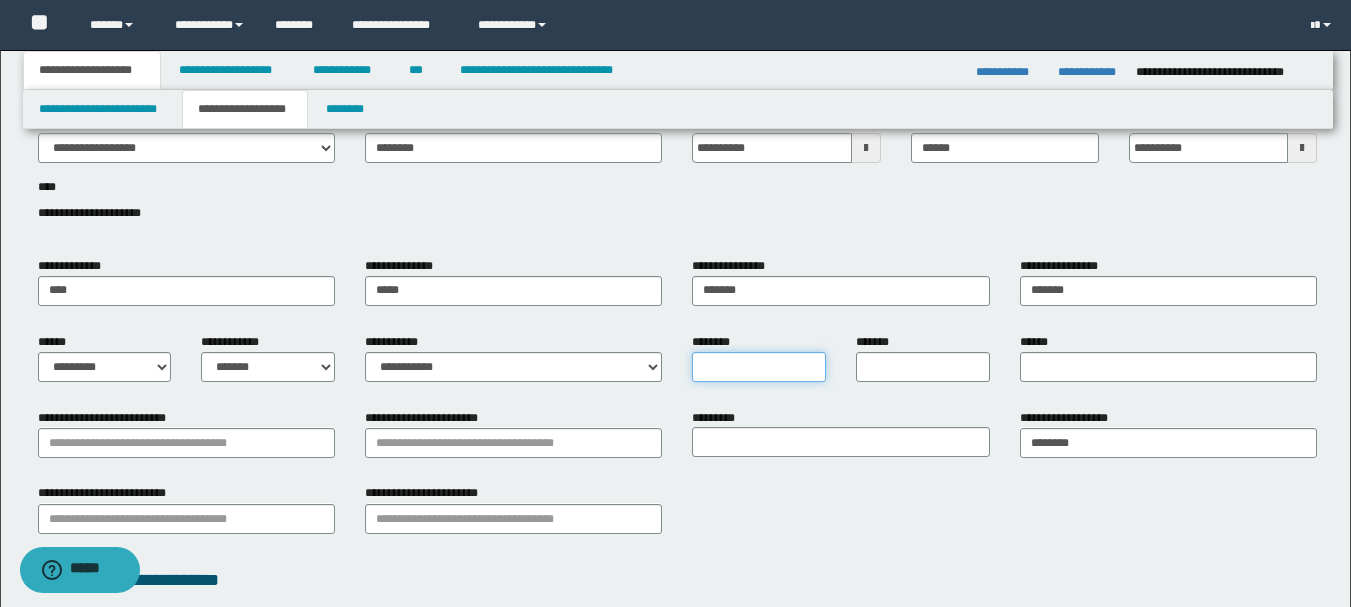 click on "********" at bounding box center (759, 367) 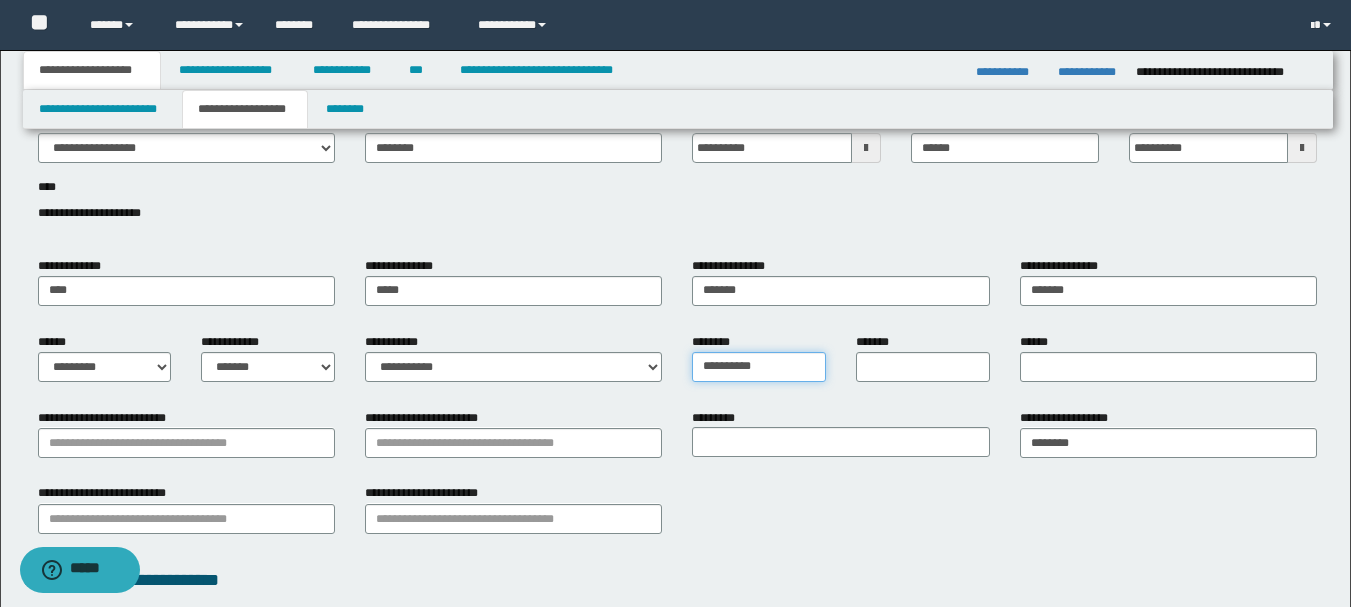 type on "**********" 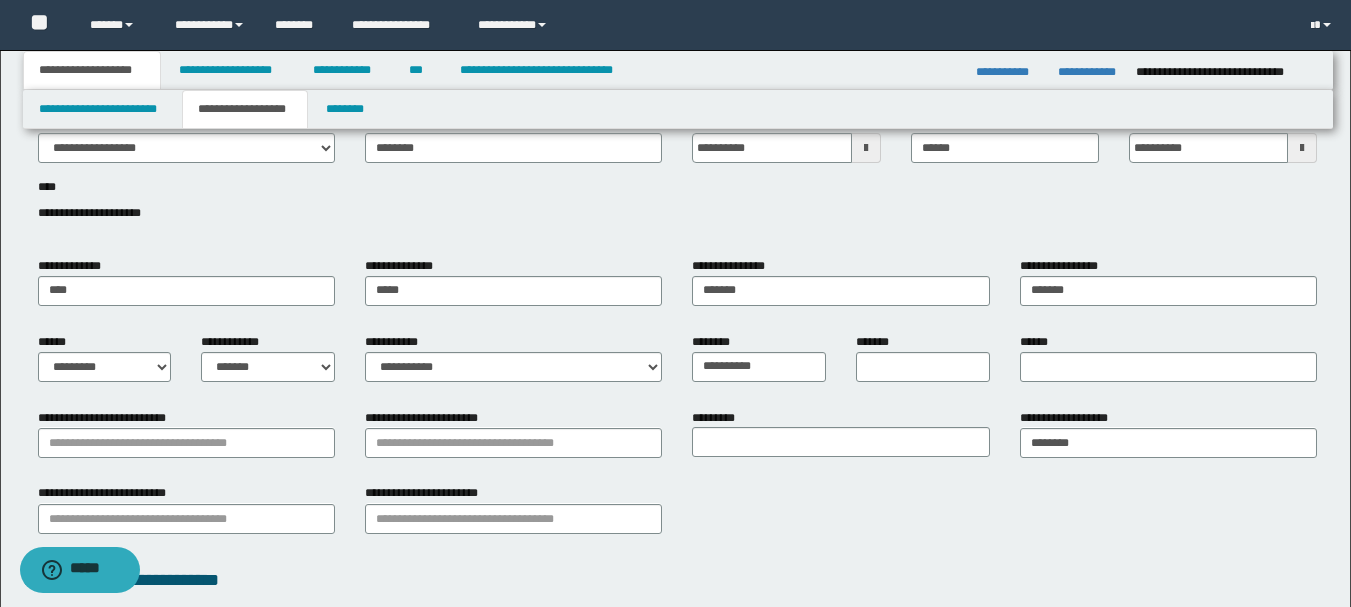 click on "*******" at bounding box center [923, 365] 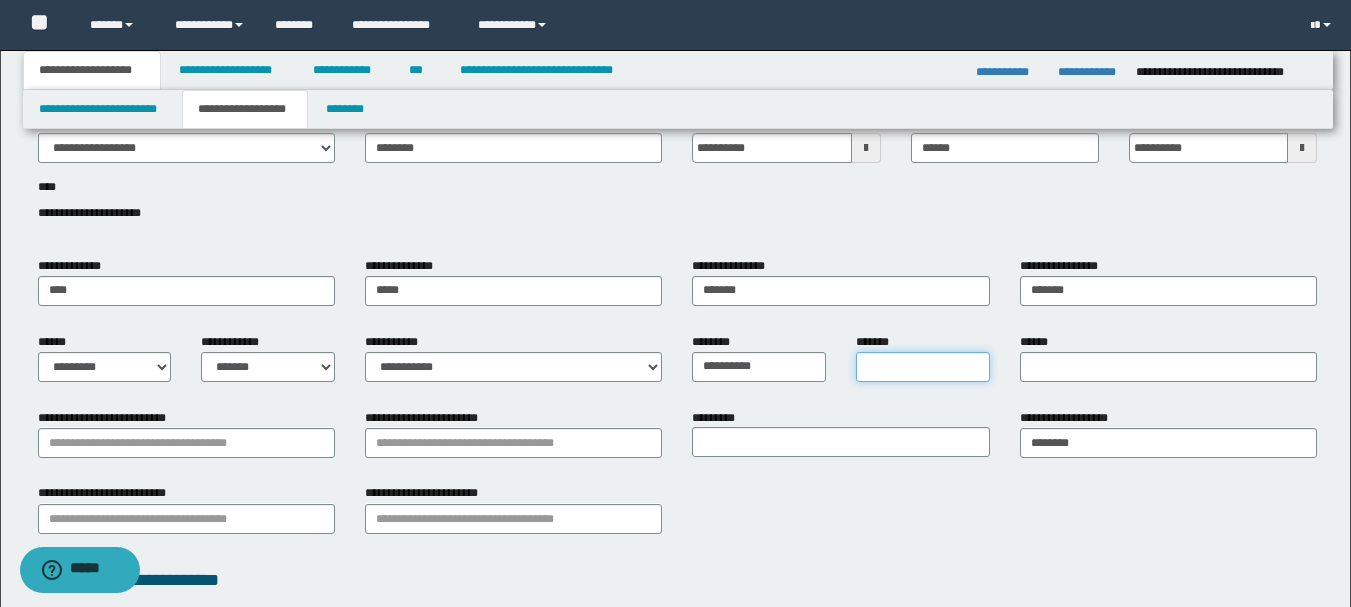 click on "*******" at bounding box center (923, 367) 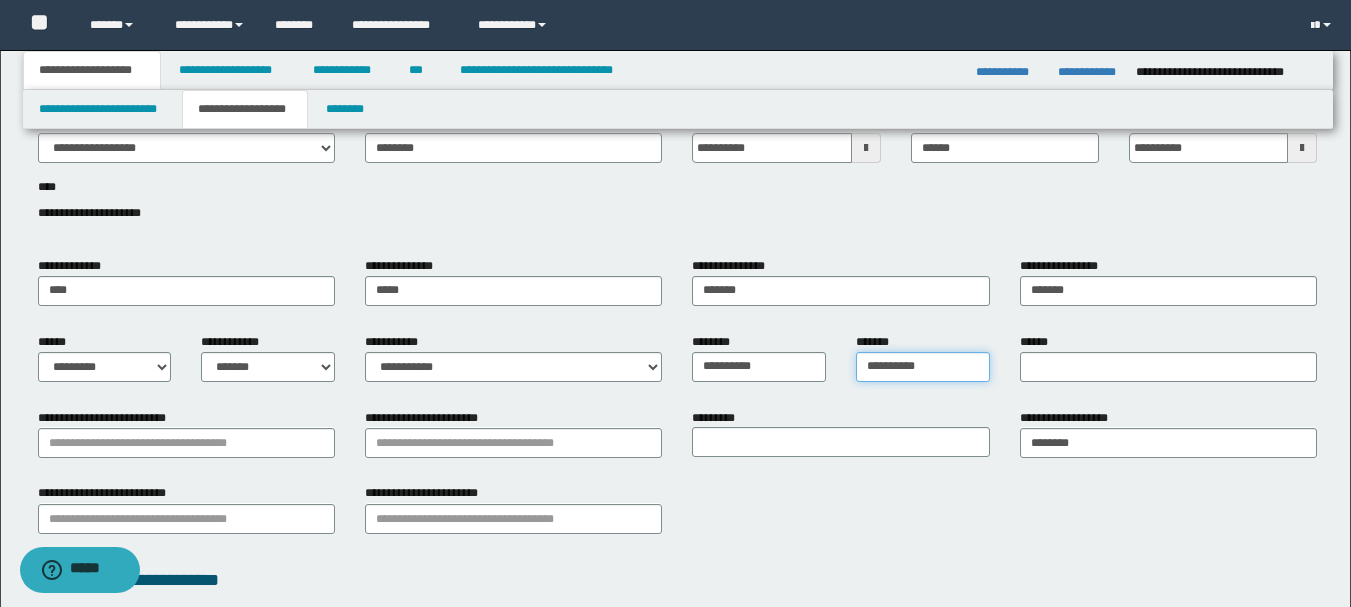 click on "**********" at bounding box center (923, 367) 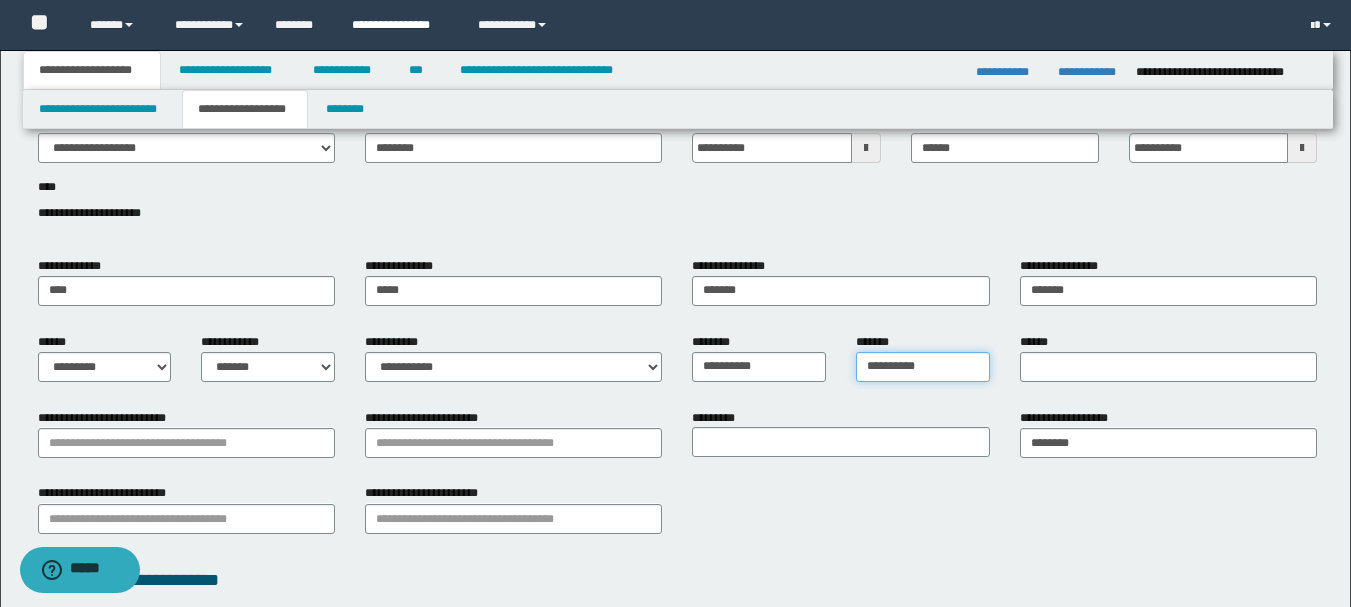 type on "**********" 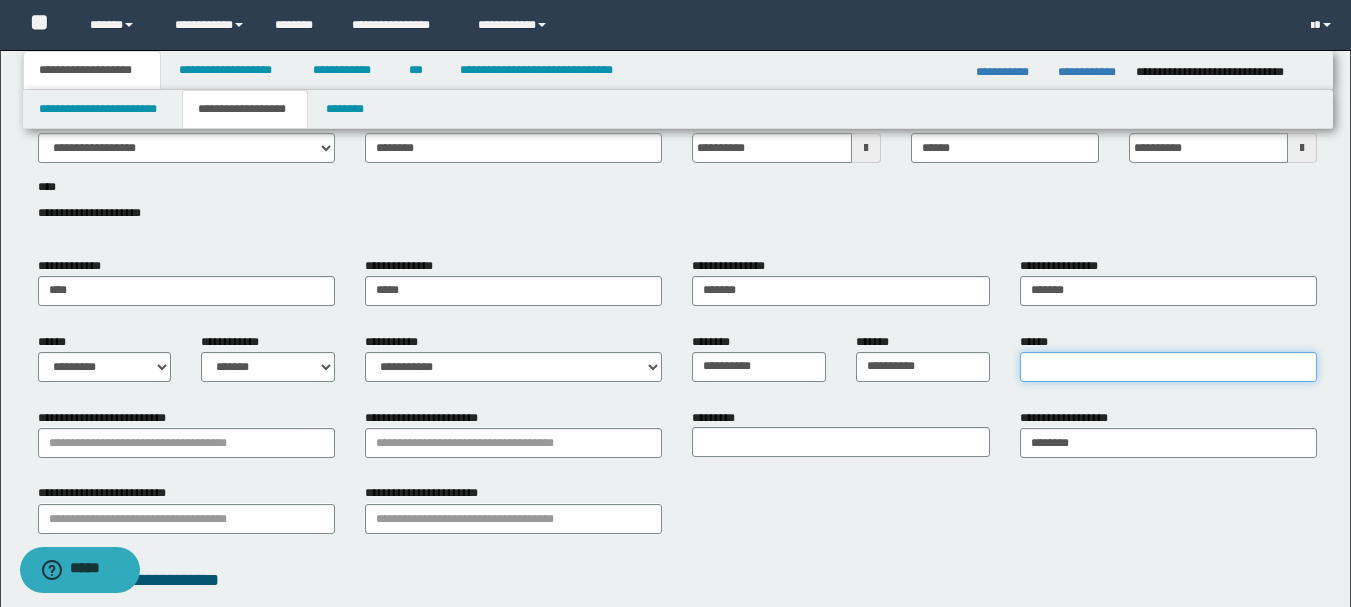 click on "******" at bounding box center [1168, 367] 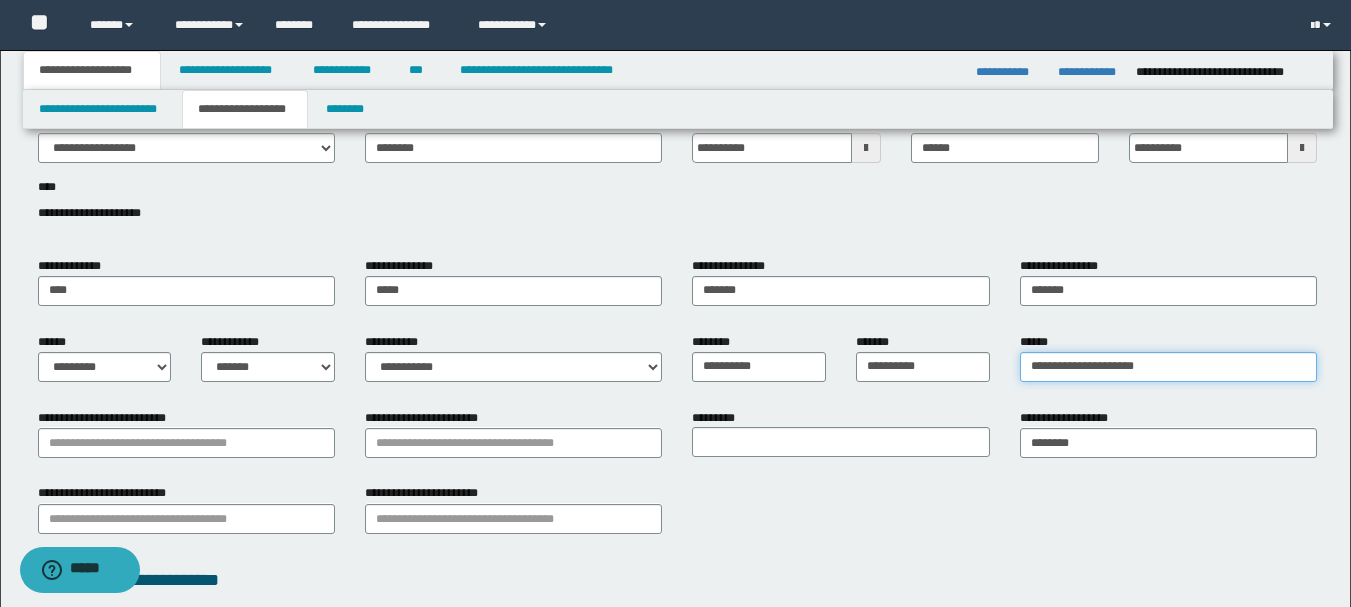 click on "**********" at bounding box center (1168, 367) 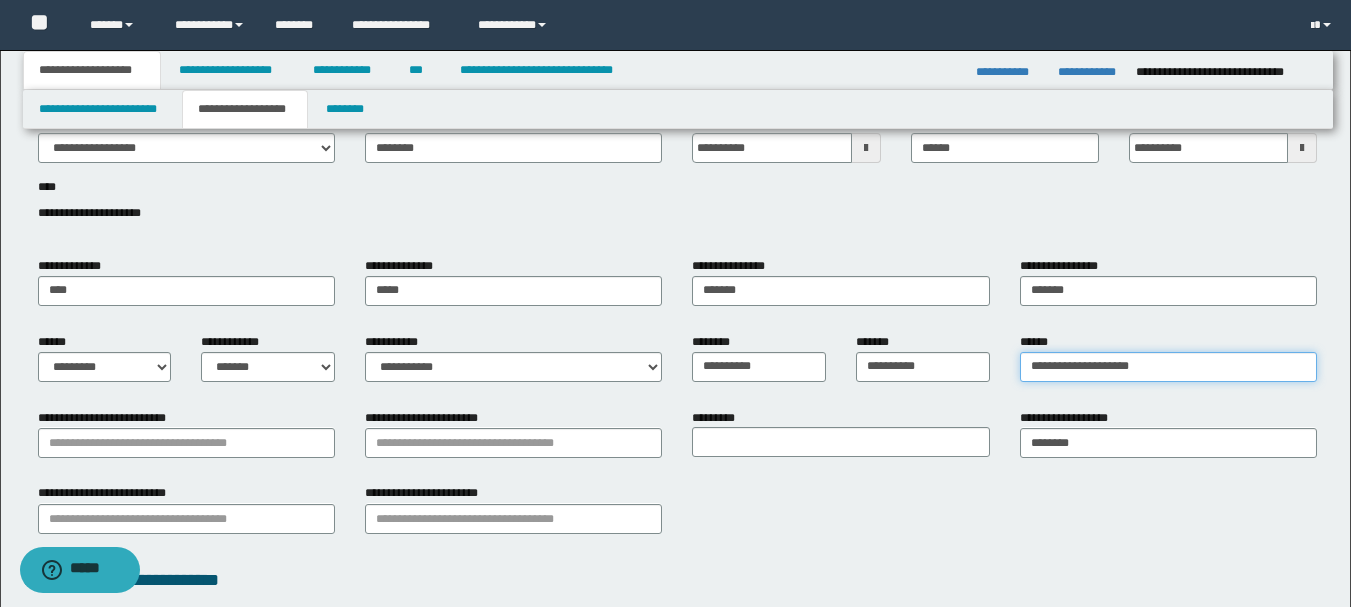 type on "**********" 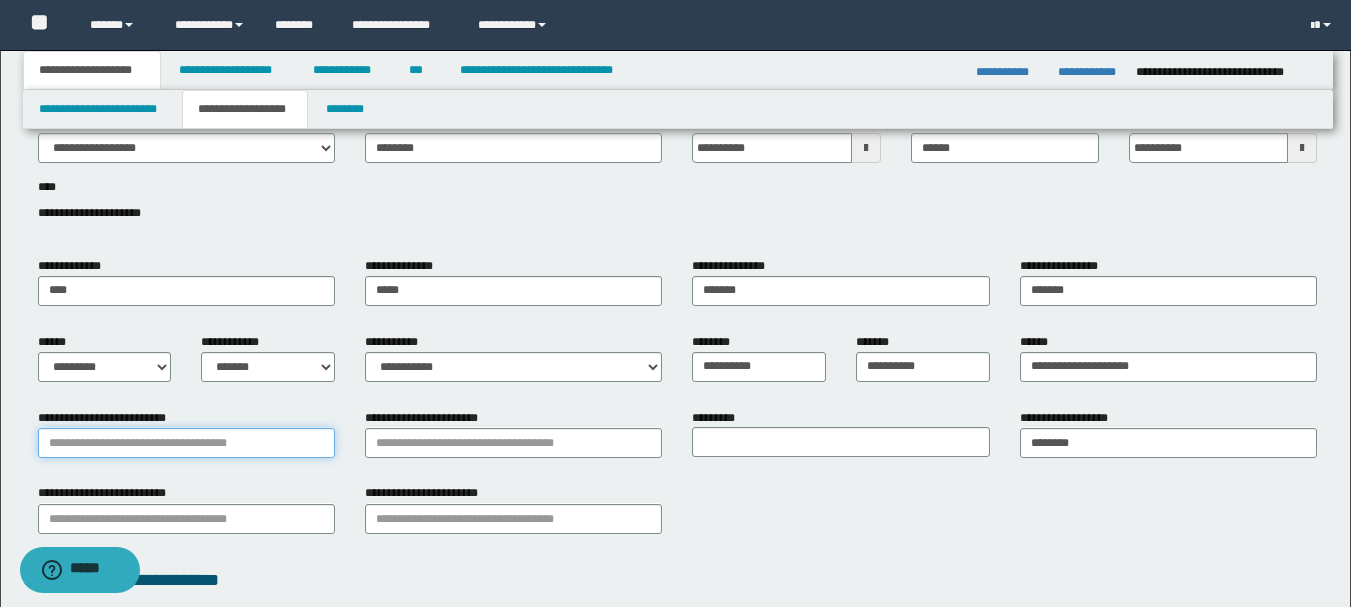click on "**********" at bounding box center [186, 443] 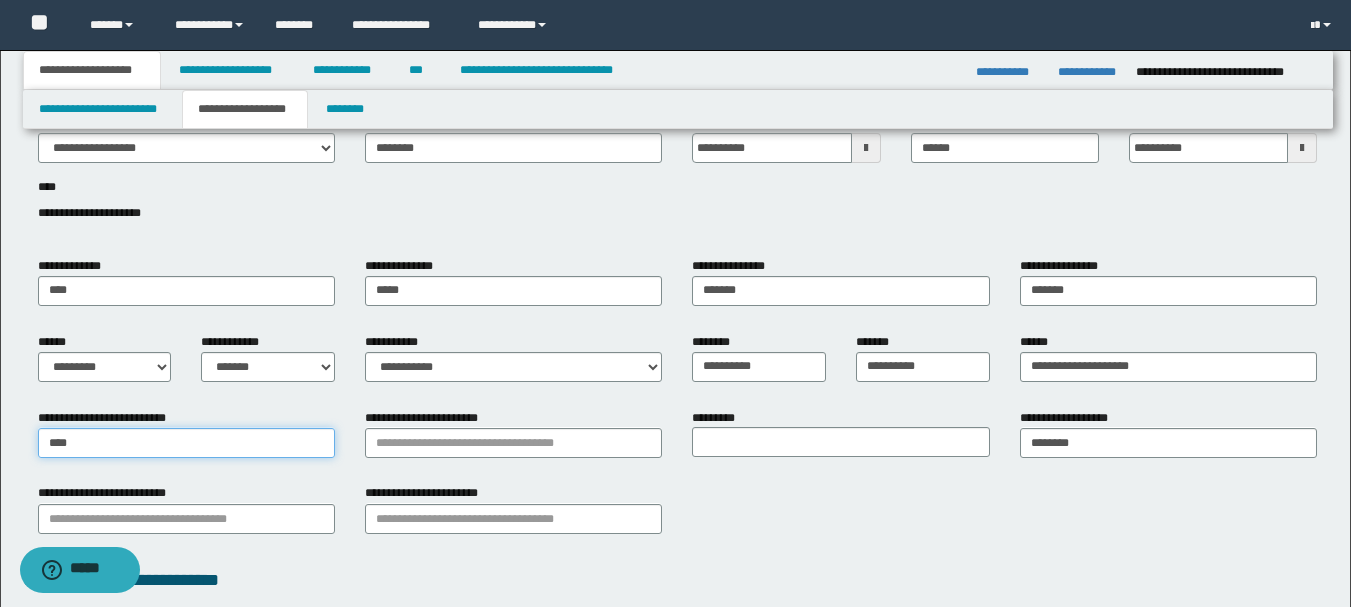 type on "*****" 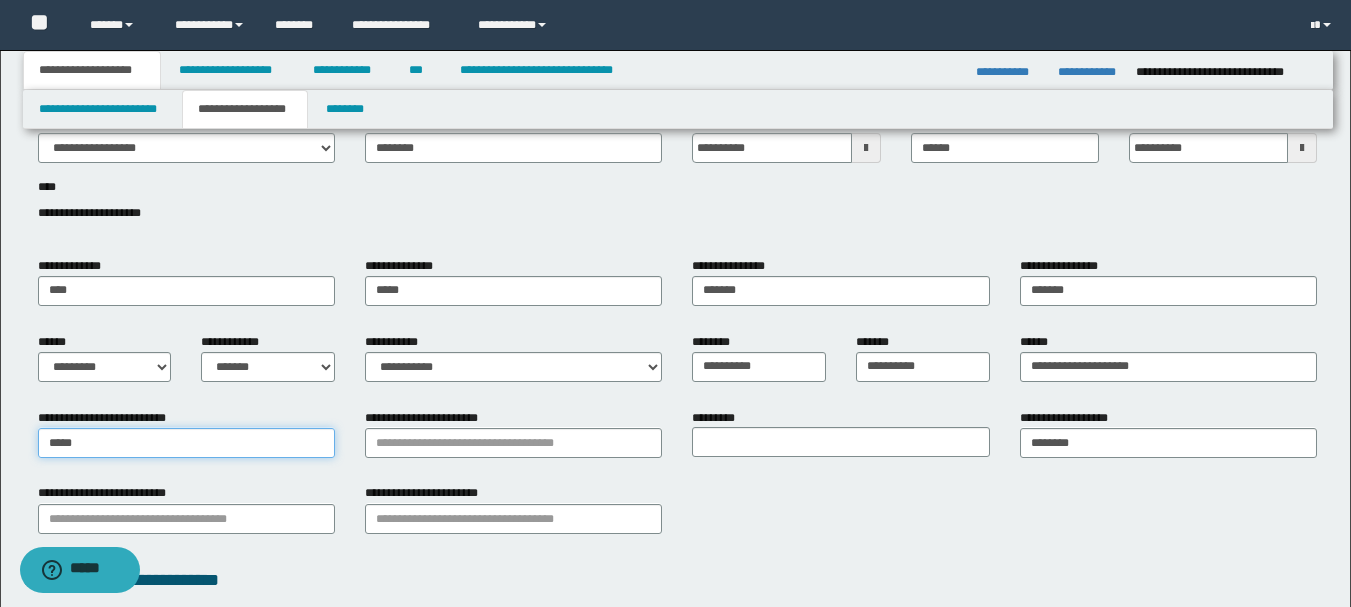 type on "**********" 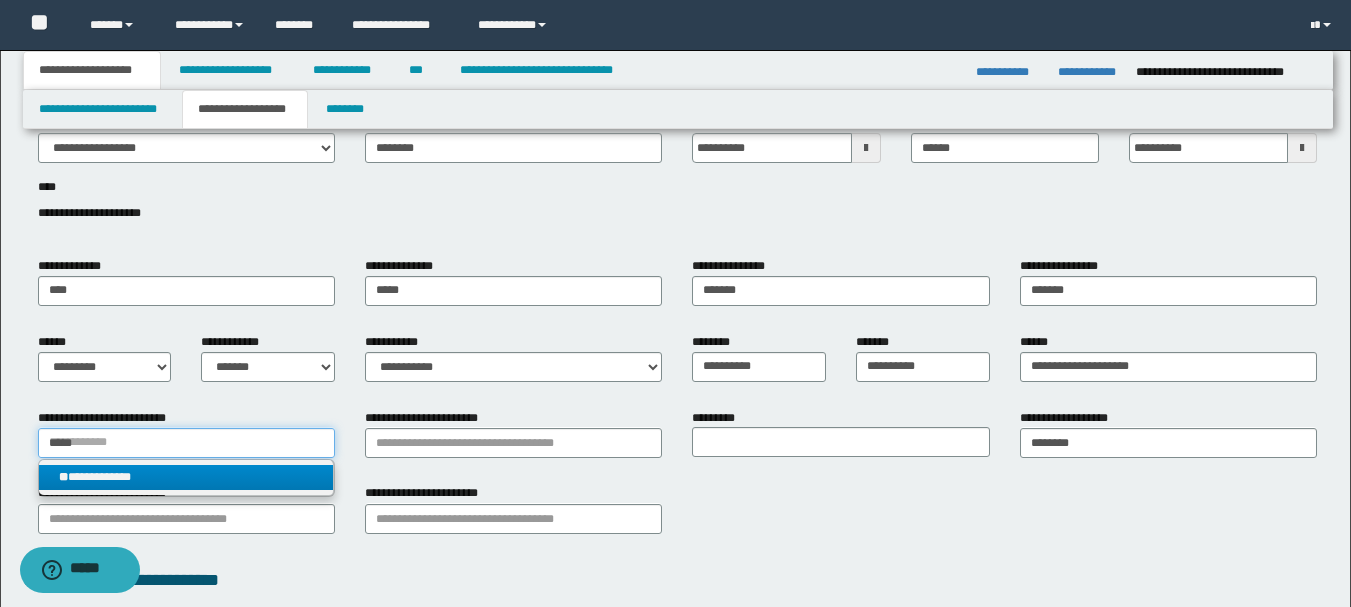 type on "*****" 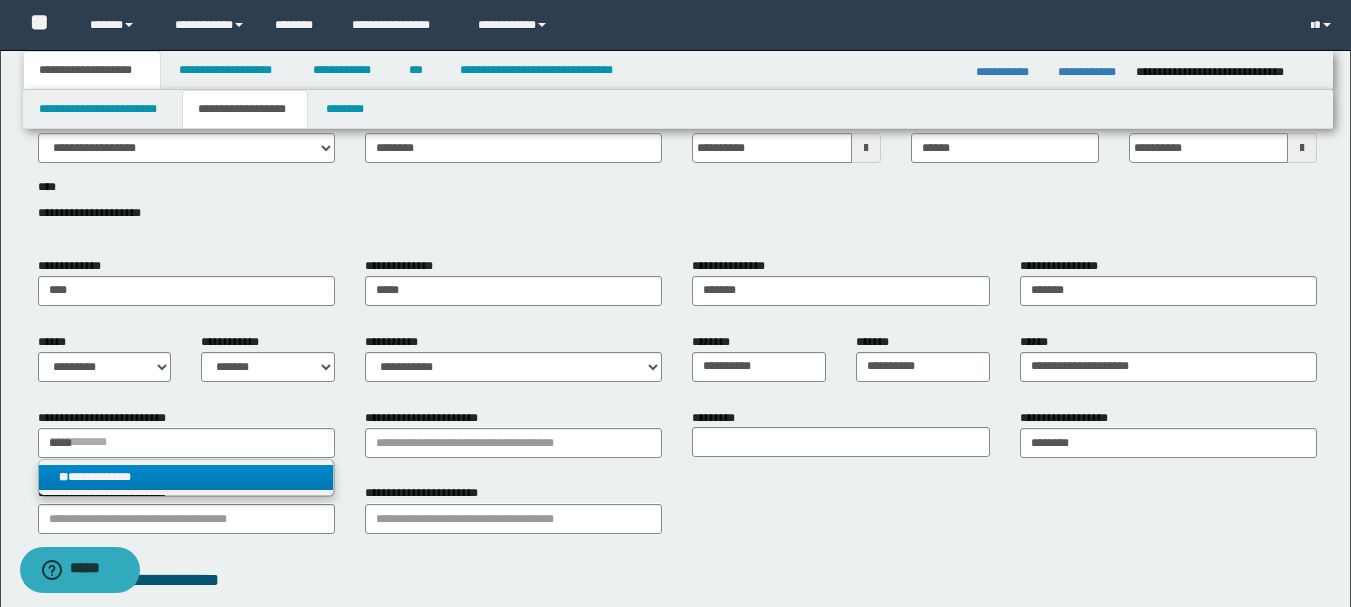 type 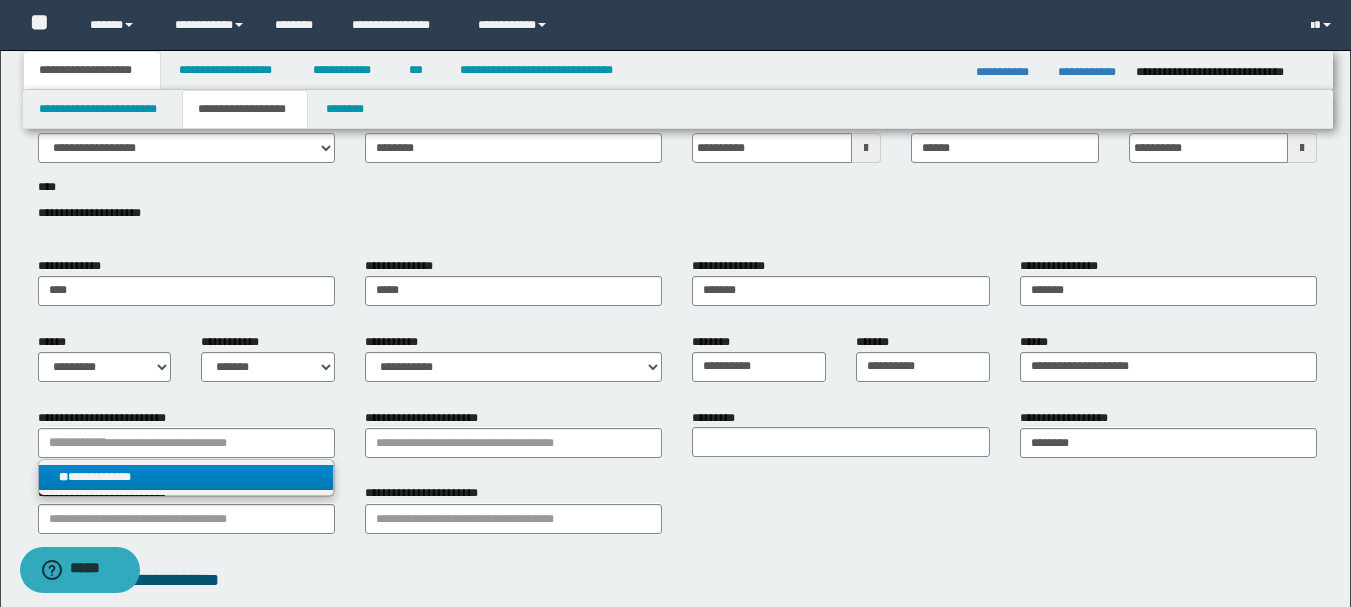 click on "**********" at bounding box center (186, 477) 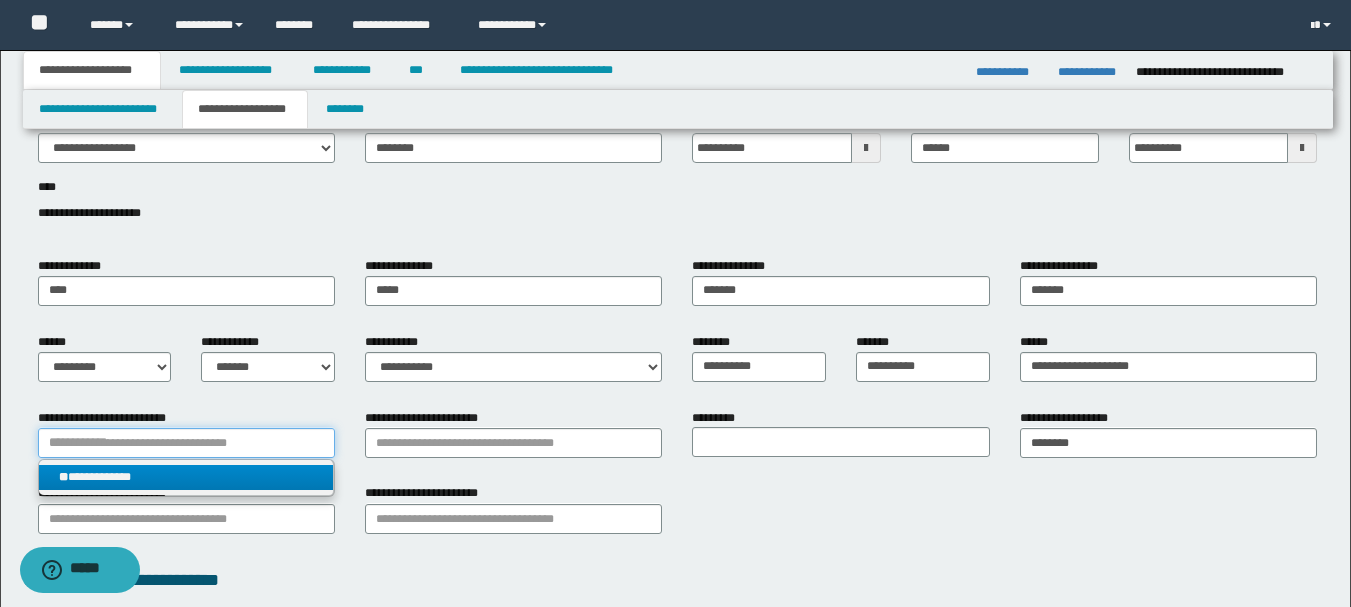 type 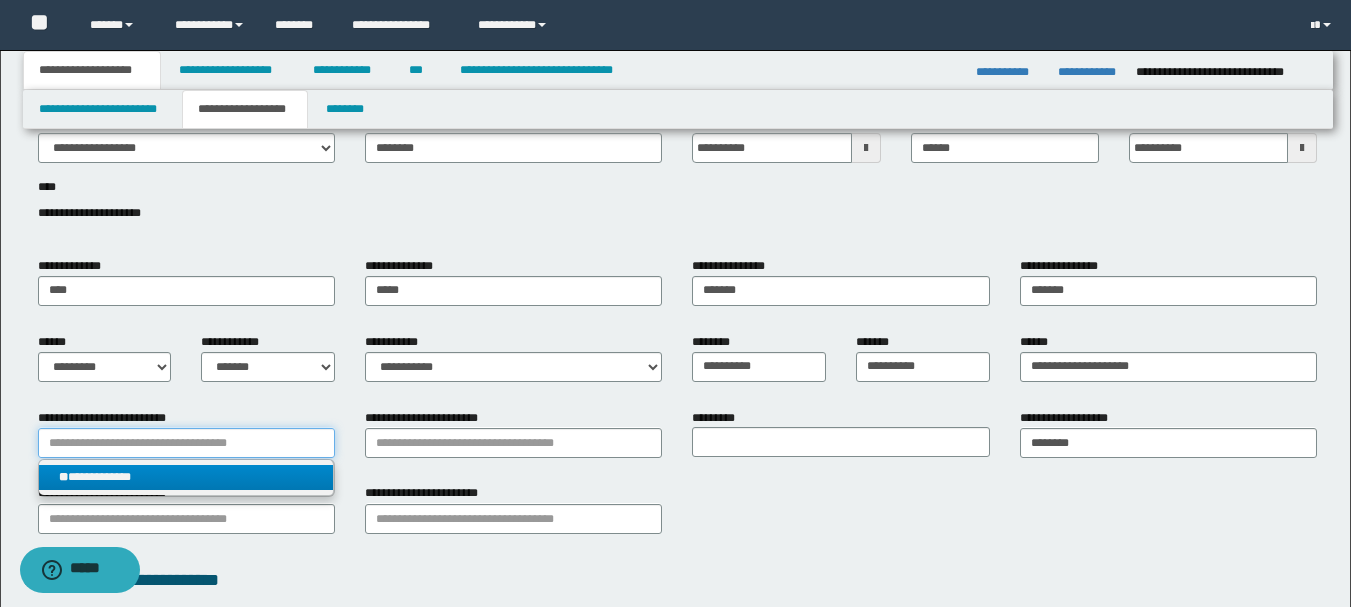 type on "**********" 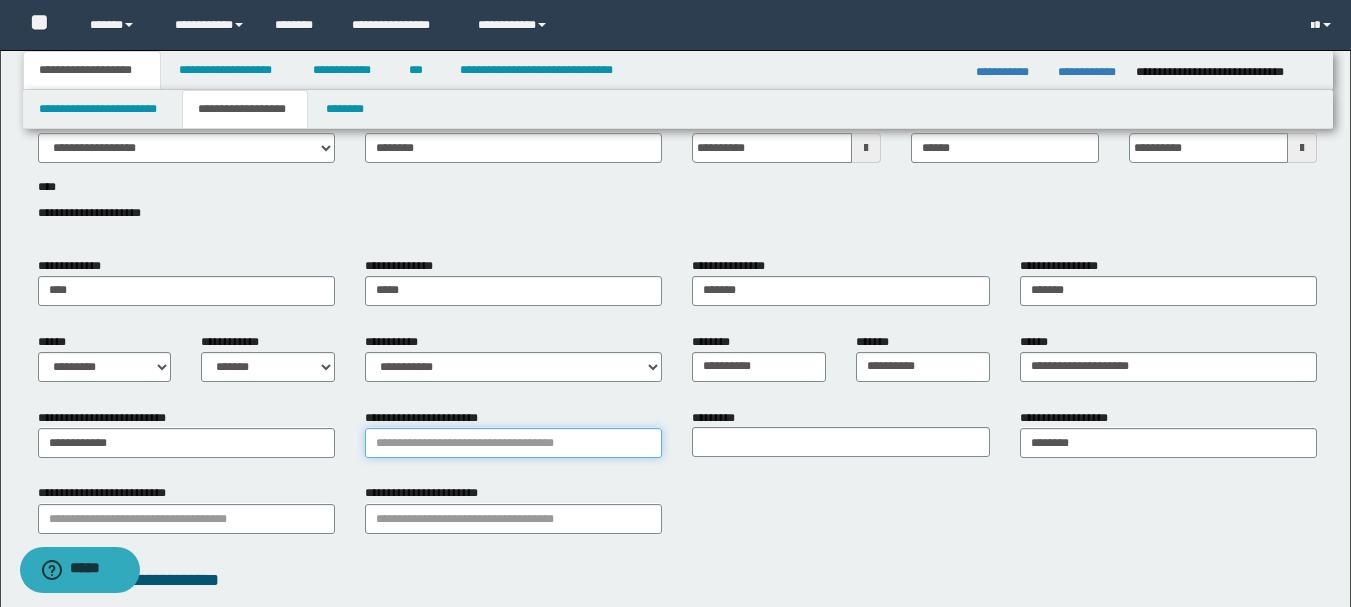 click on "**********" at bounding box center (513, 443) 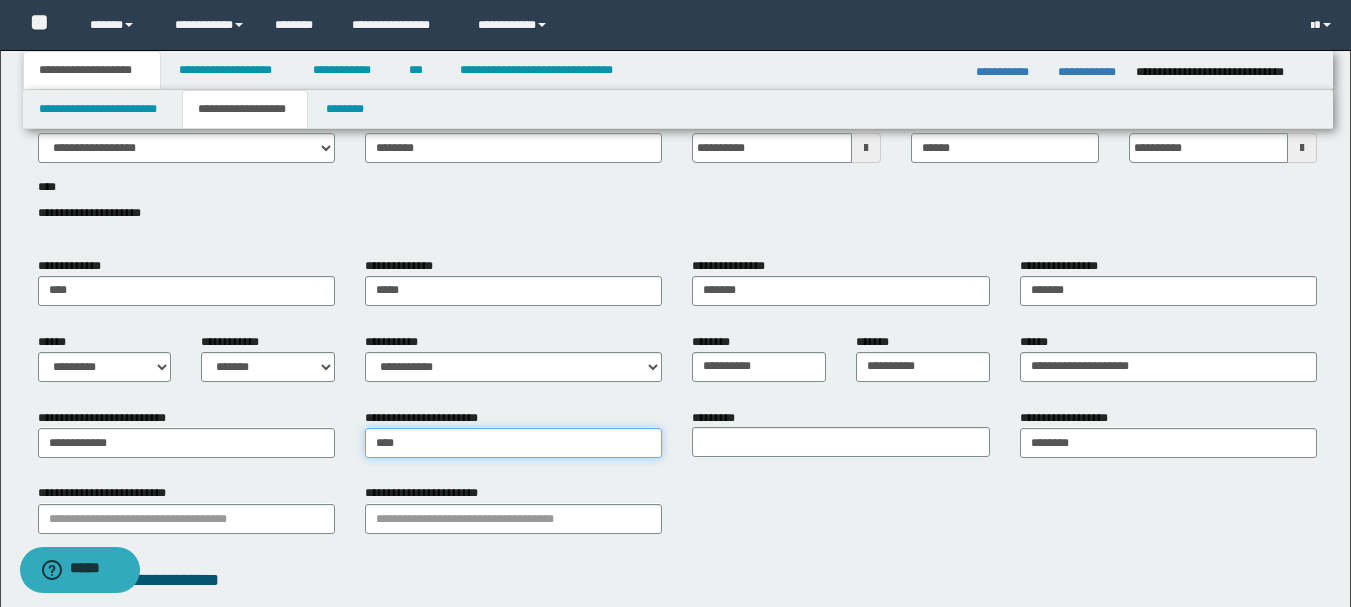 type on "*****" 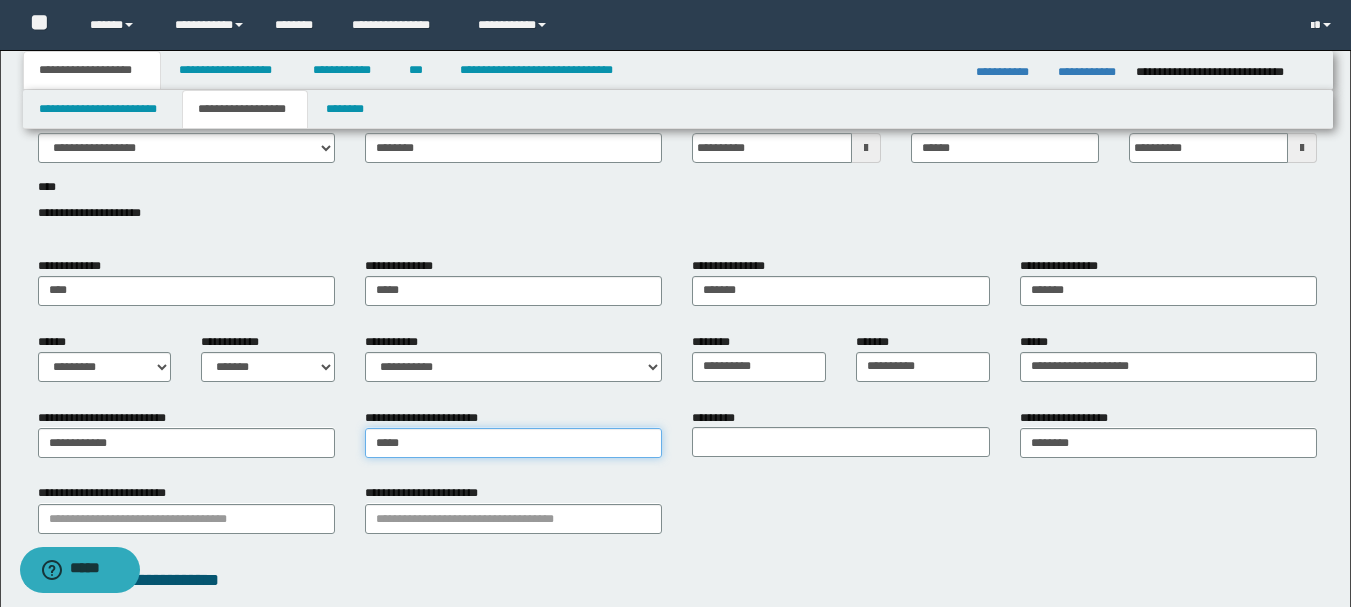 type on "**********" 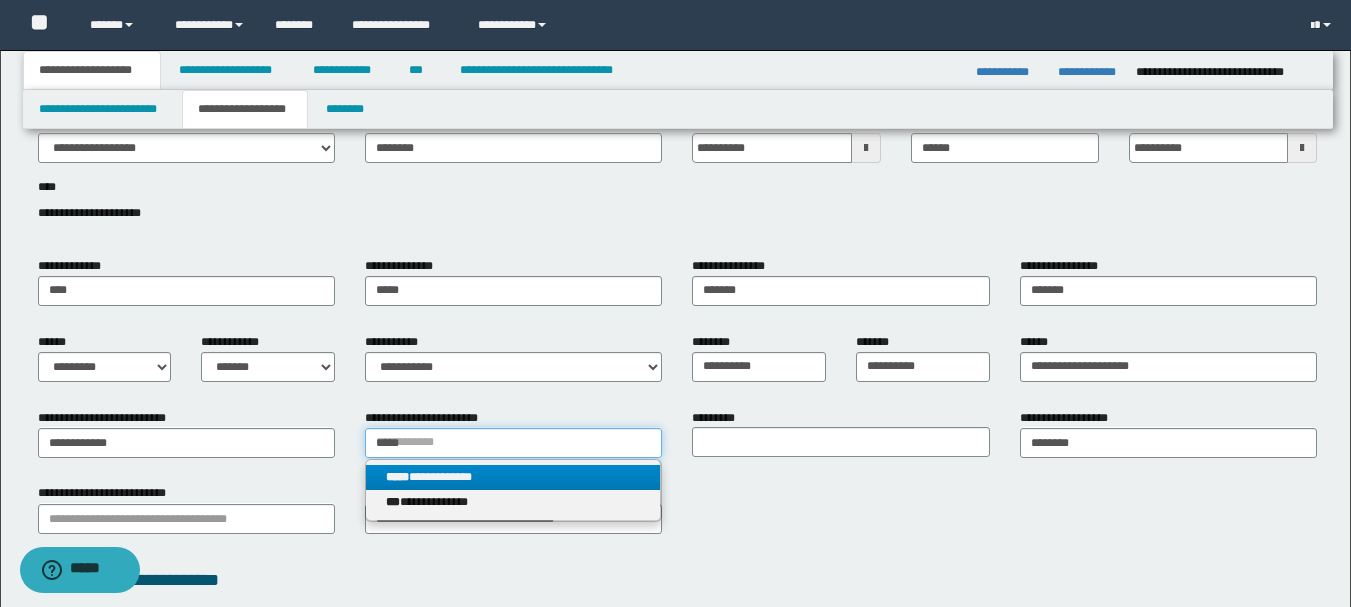 type on "*****" 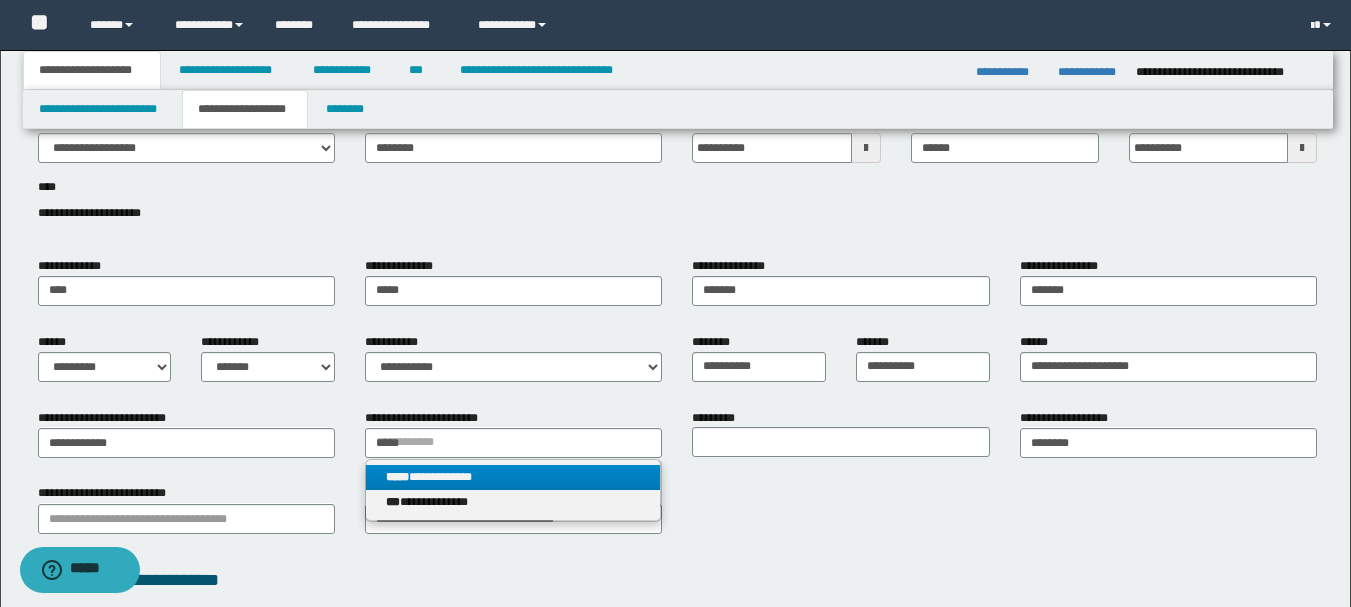 type 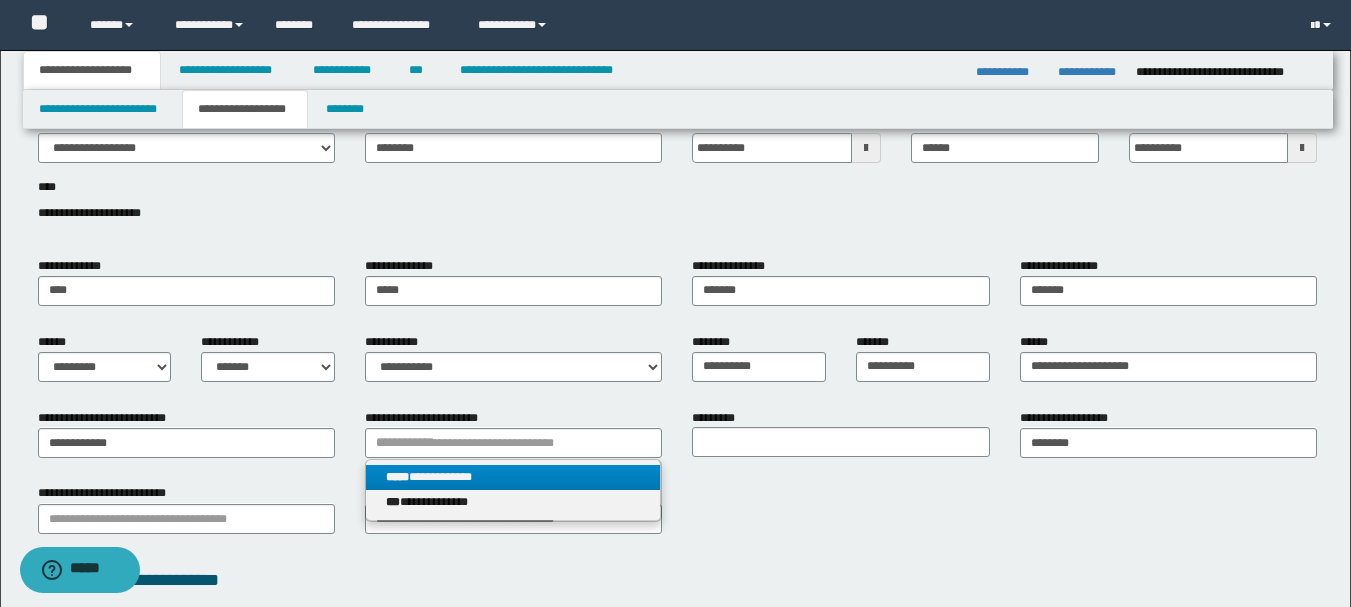 click on "**********" at bounding box center [513, 477] 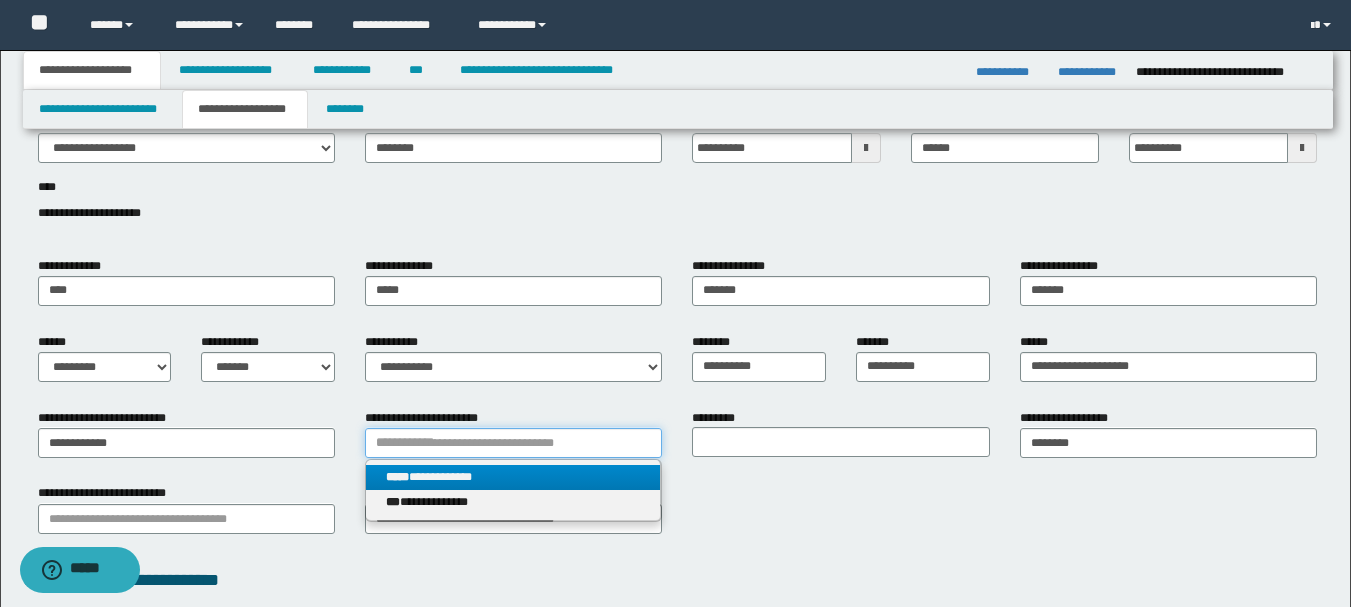 type 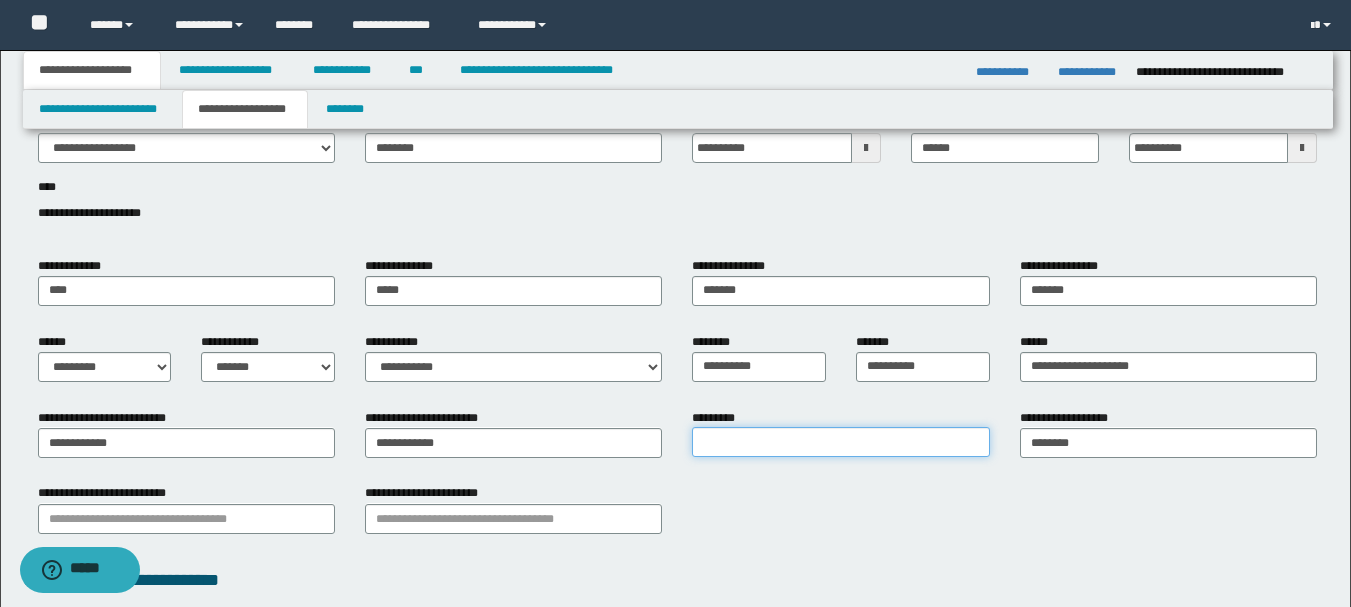 click on "*********" at bounding box center [840, 442] 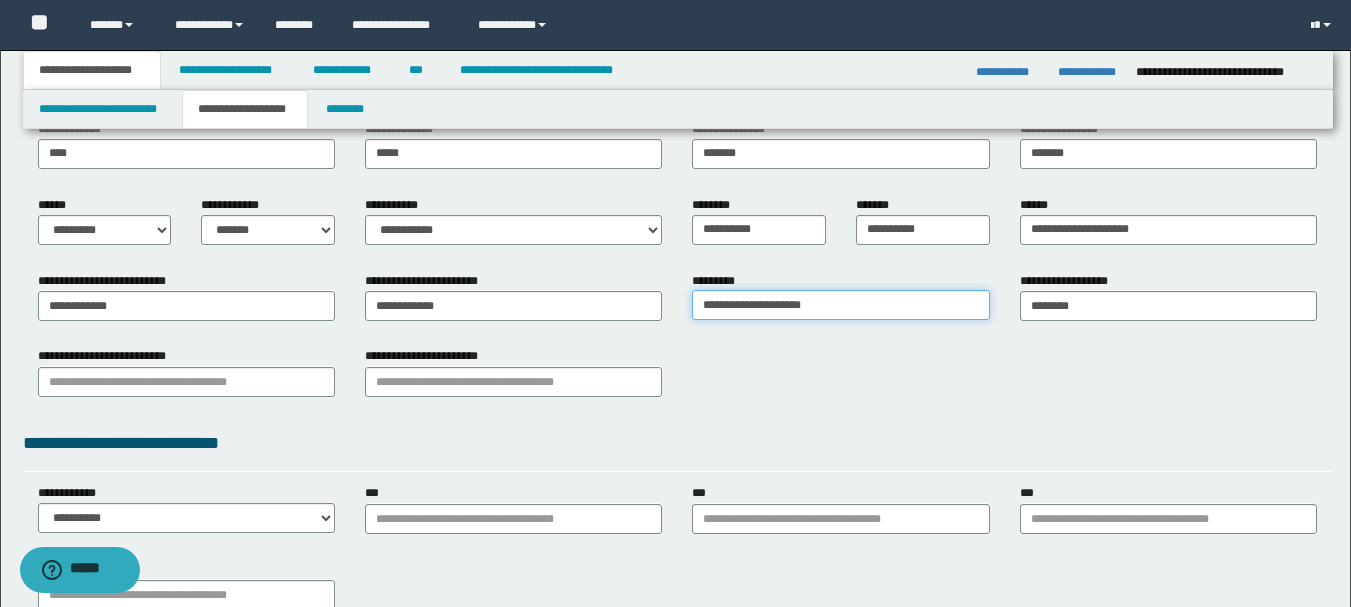 scroll, scrollTop: 300, scrollLeft: 0, axis: vertical 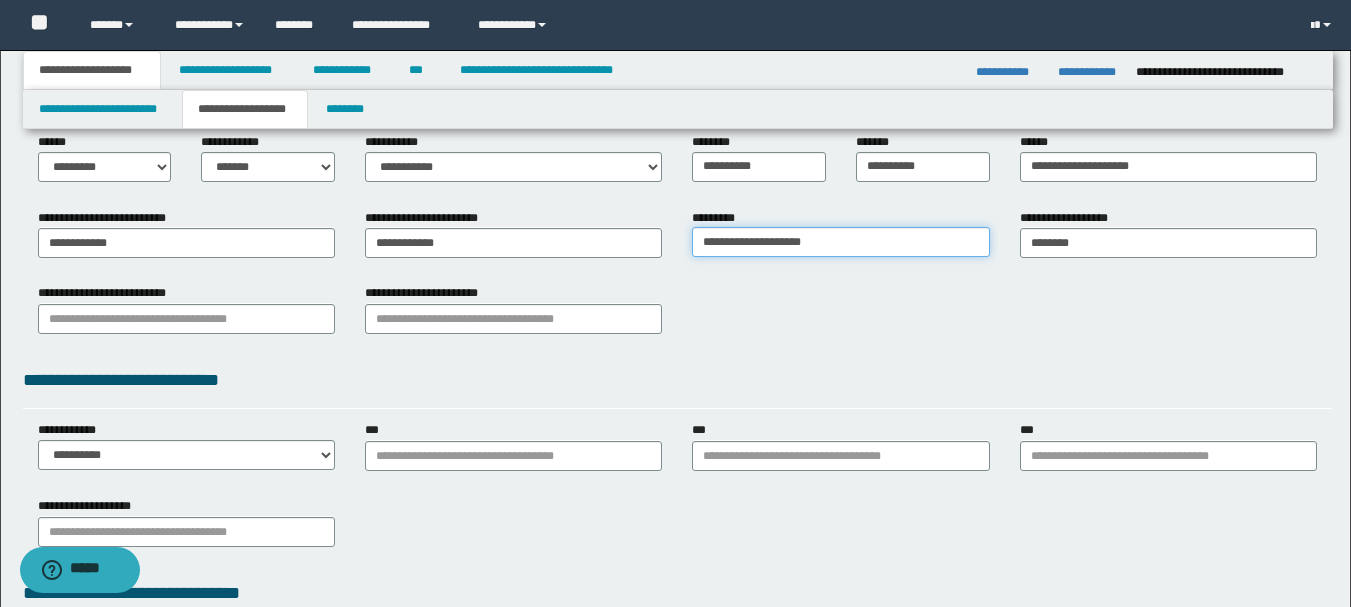 type on "**********" 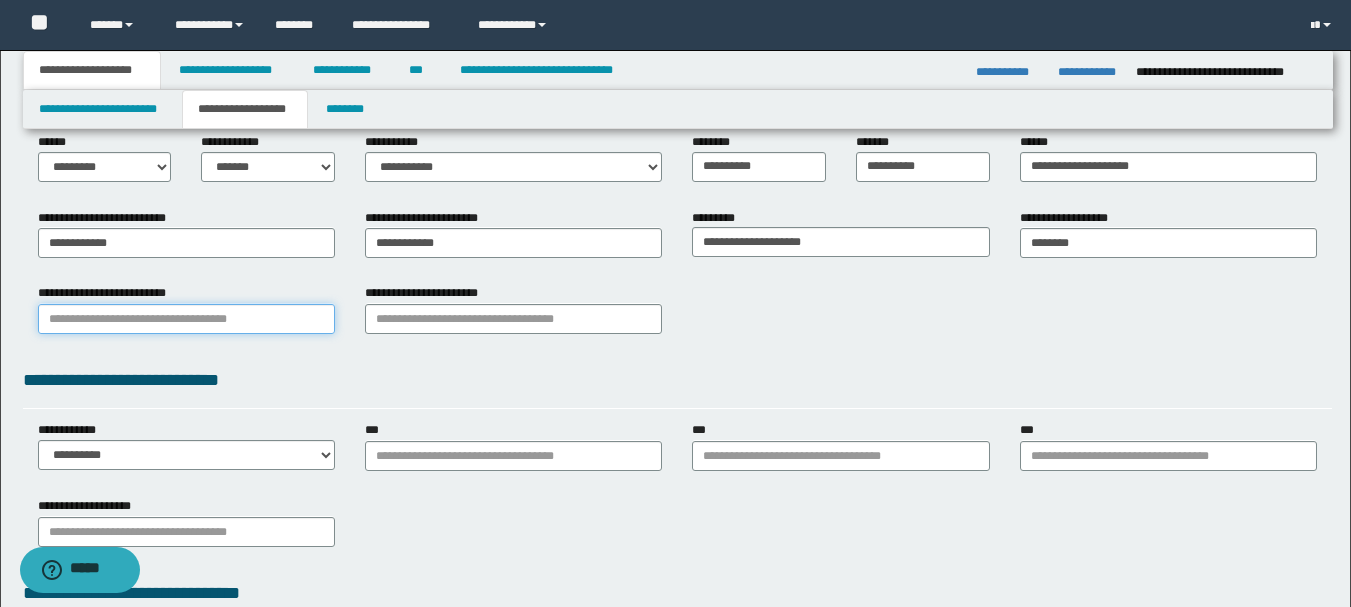 click on "**********" at bounding box center (186, 319) 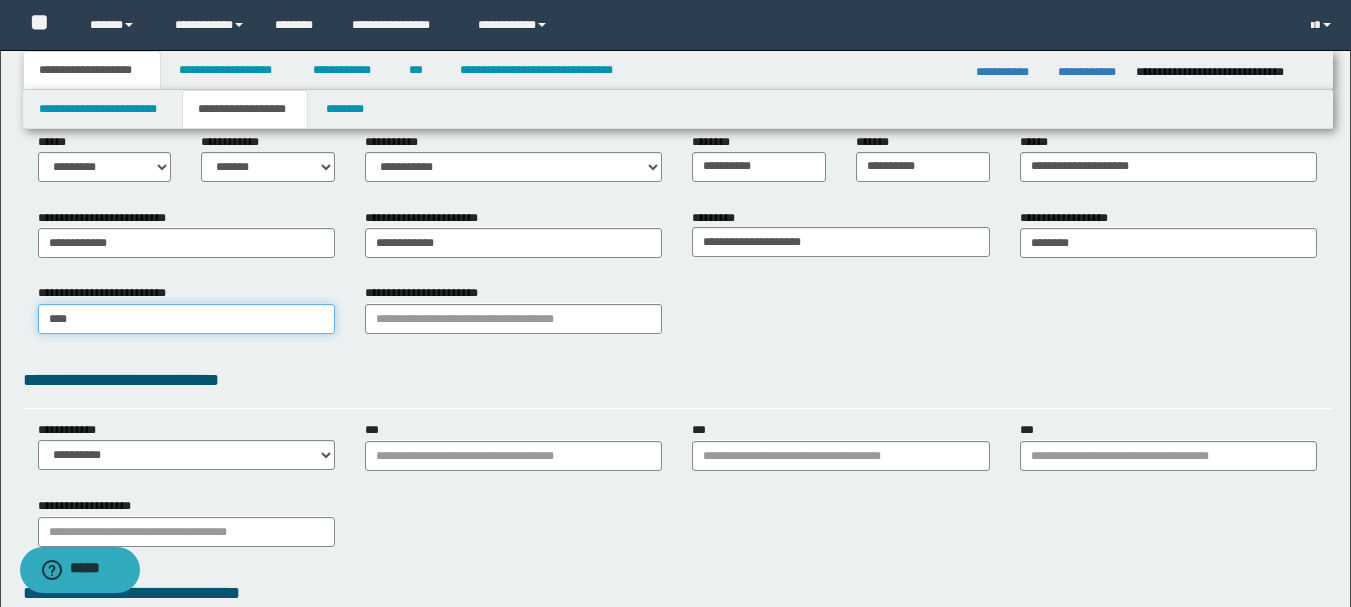 type on "*****" 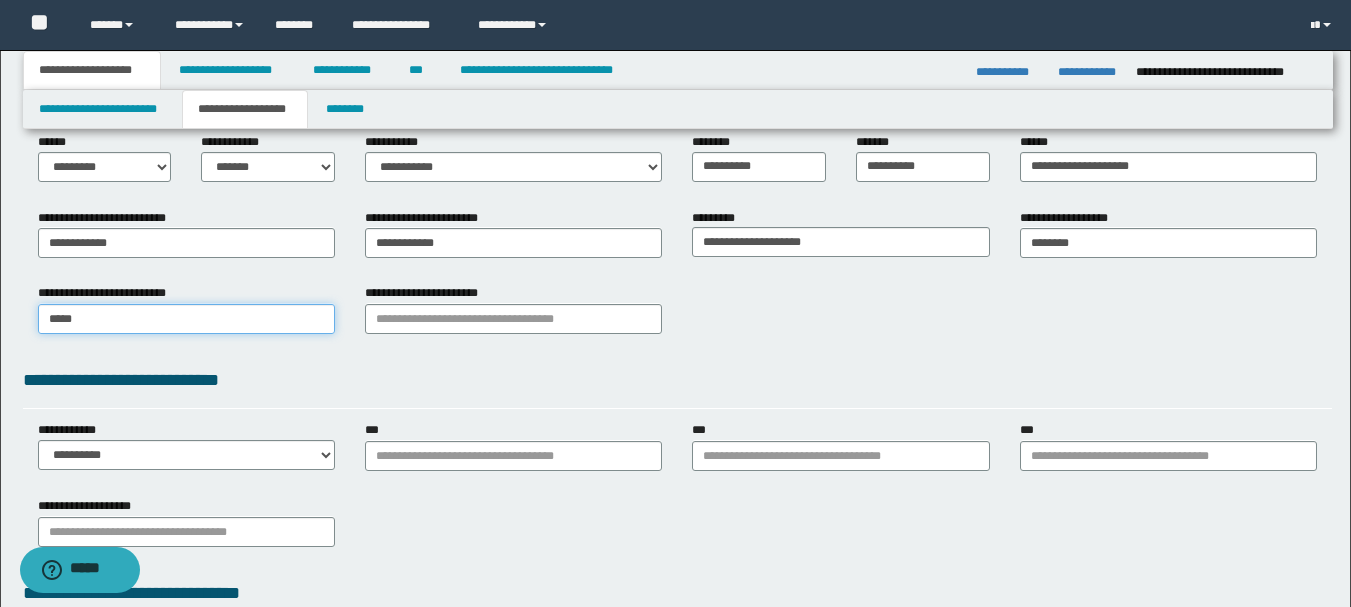 type on "**********" 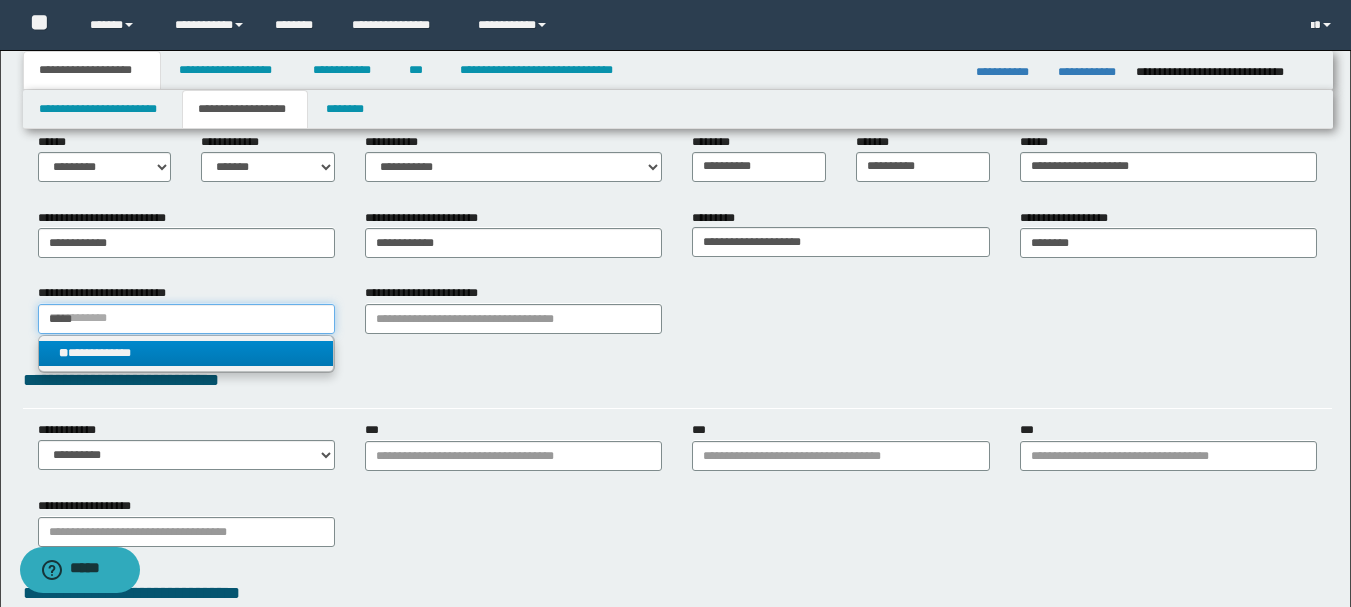 type on "*****" 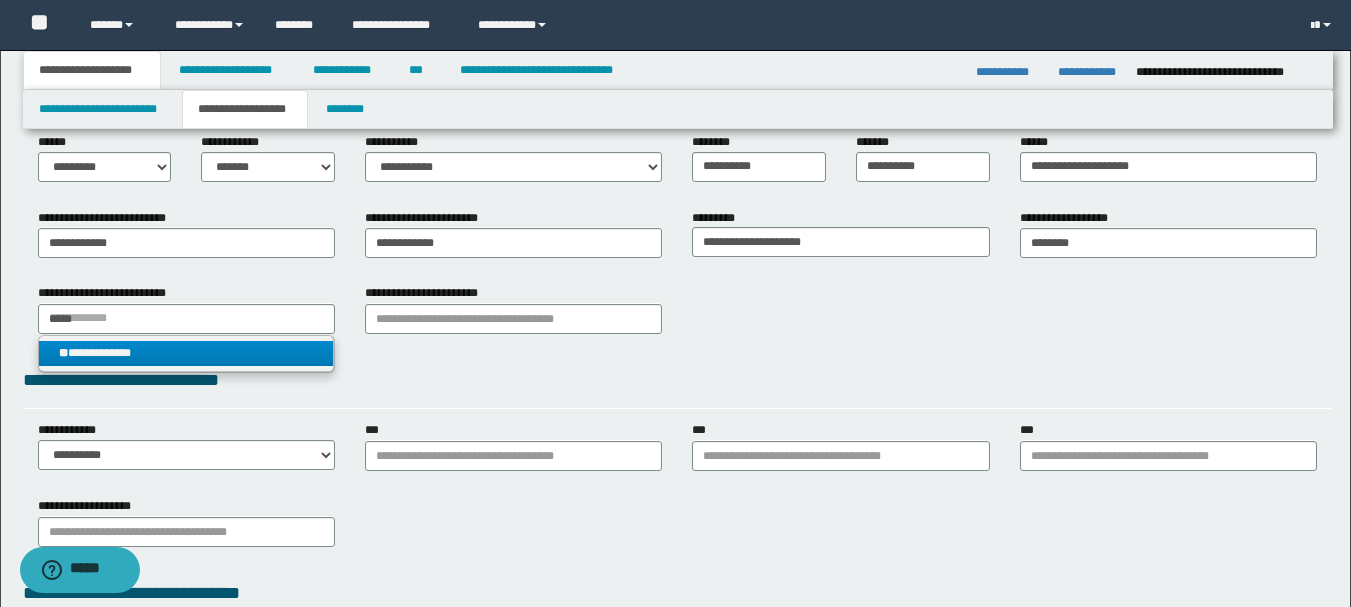 type 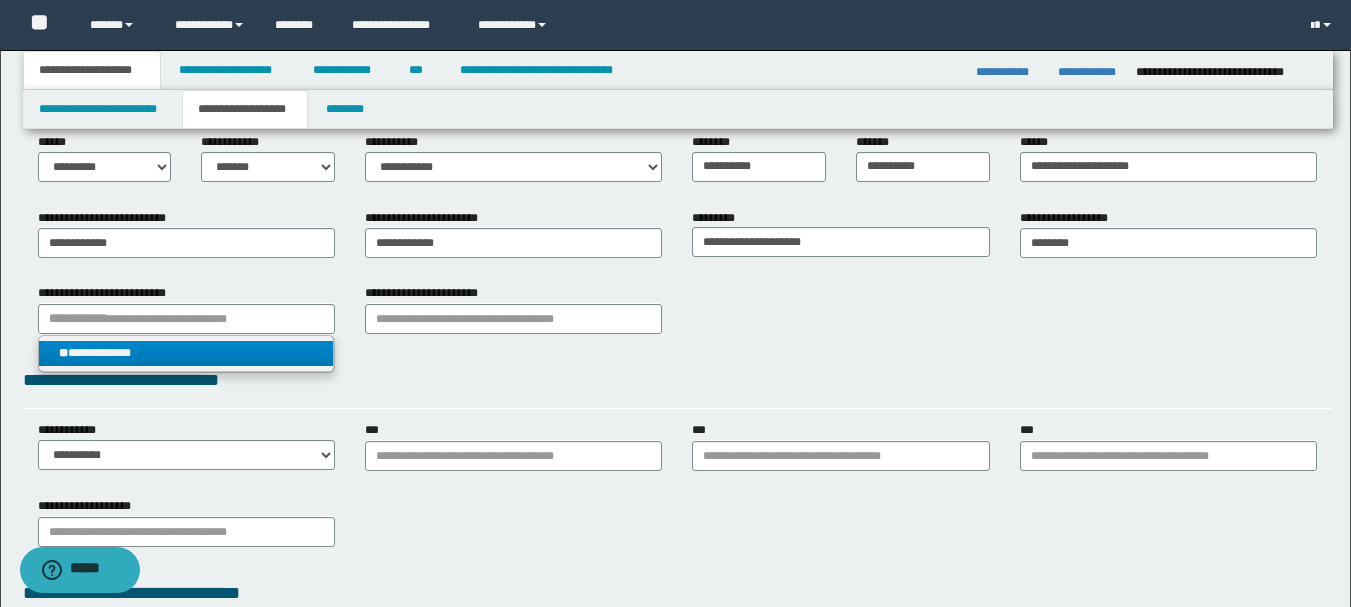 click on "**********" at bounding box center [186, 353] 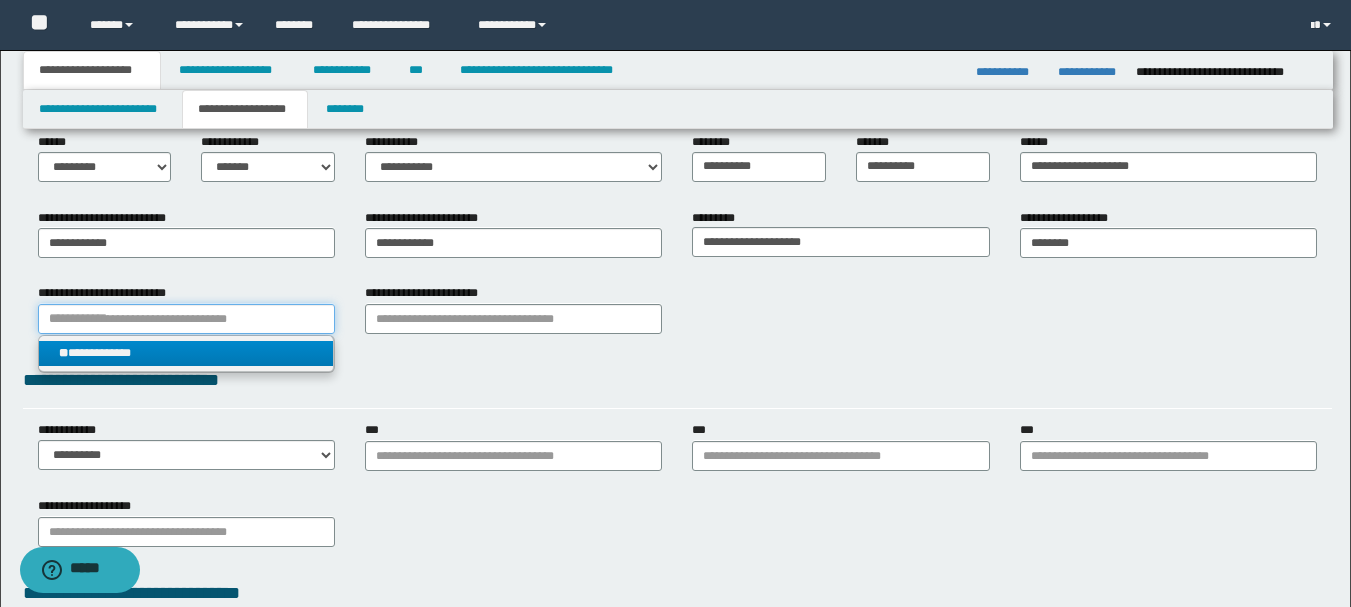 type 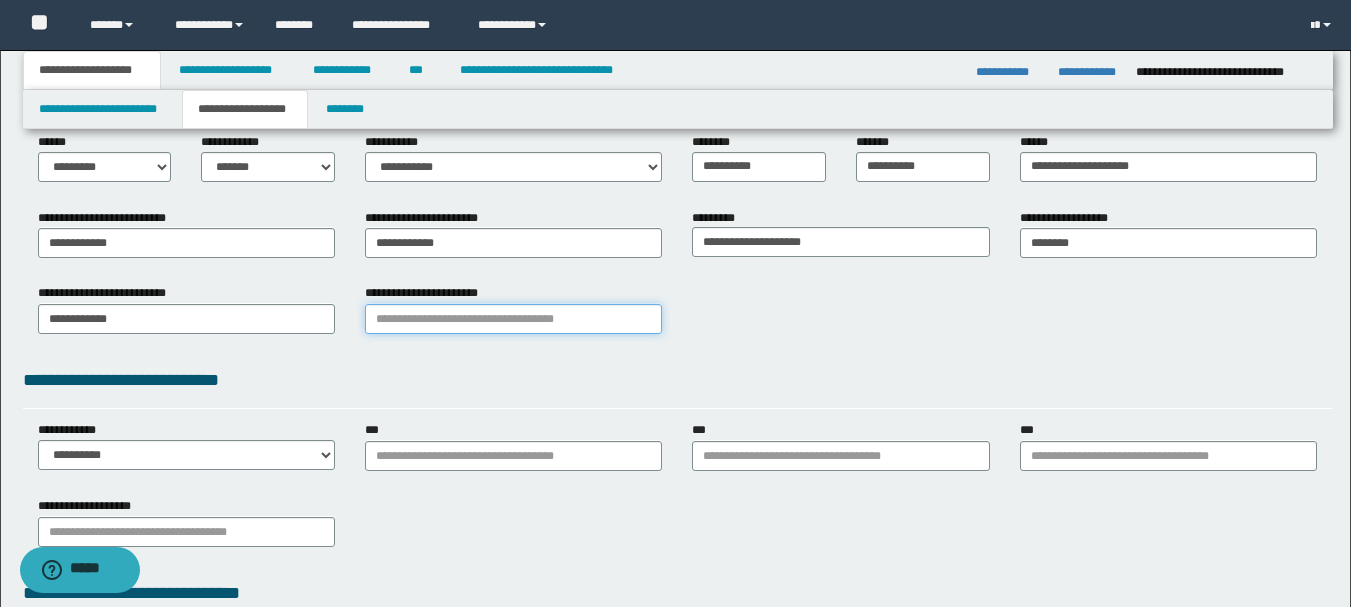 click on "**********" at bounding box center [513, 319] 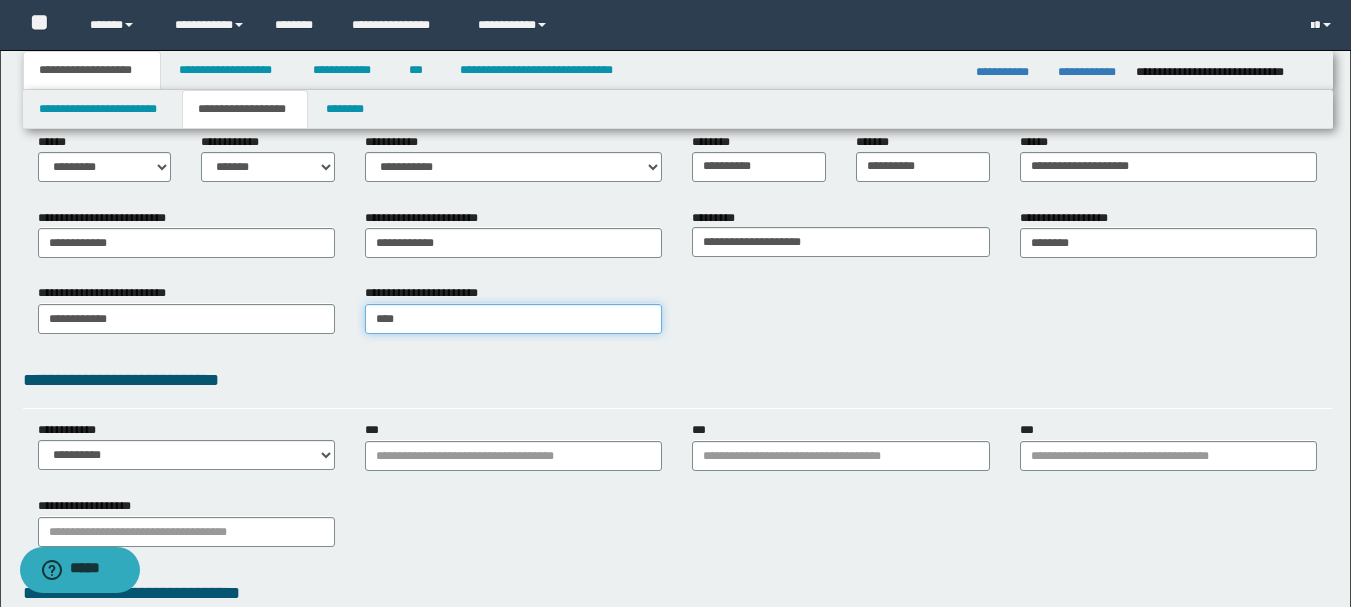 type on "*****" 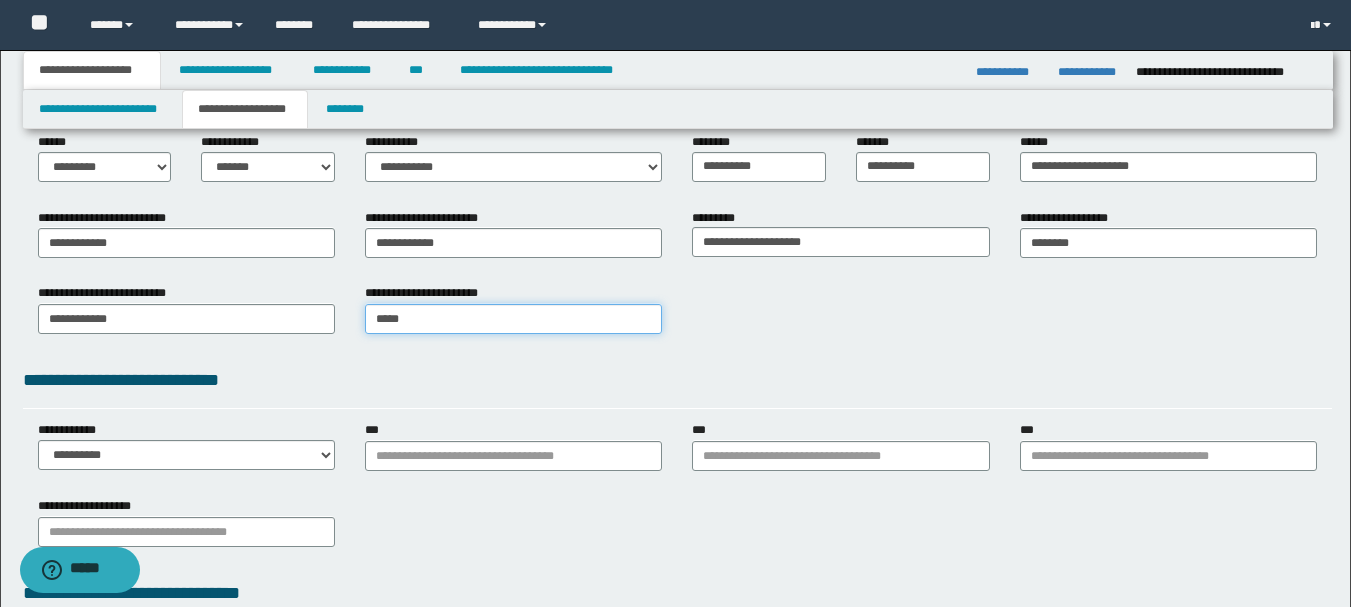 type on "**********" 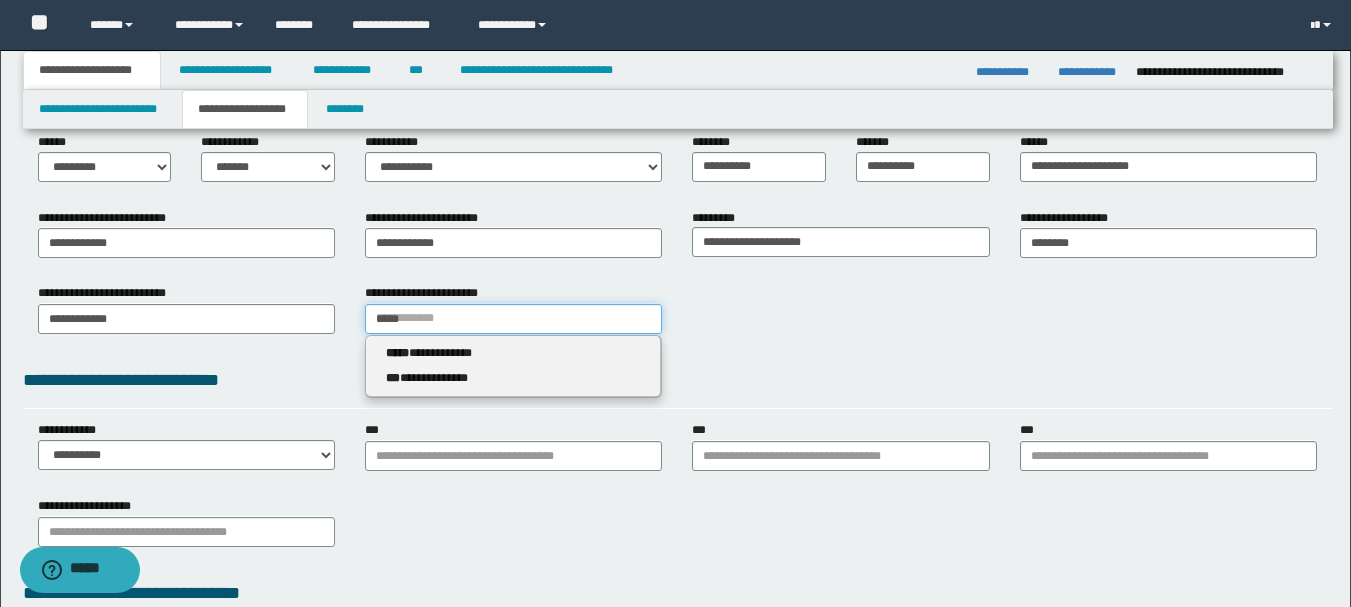 type on "*****" 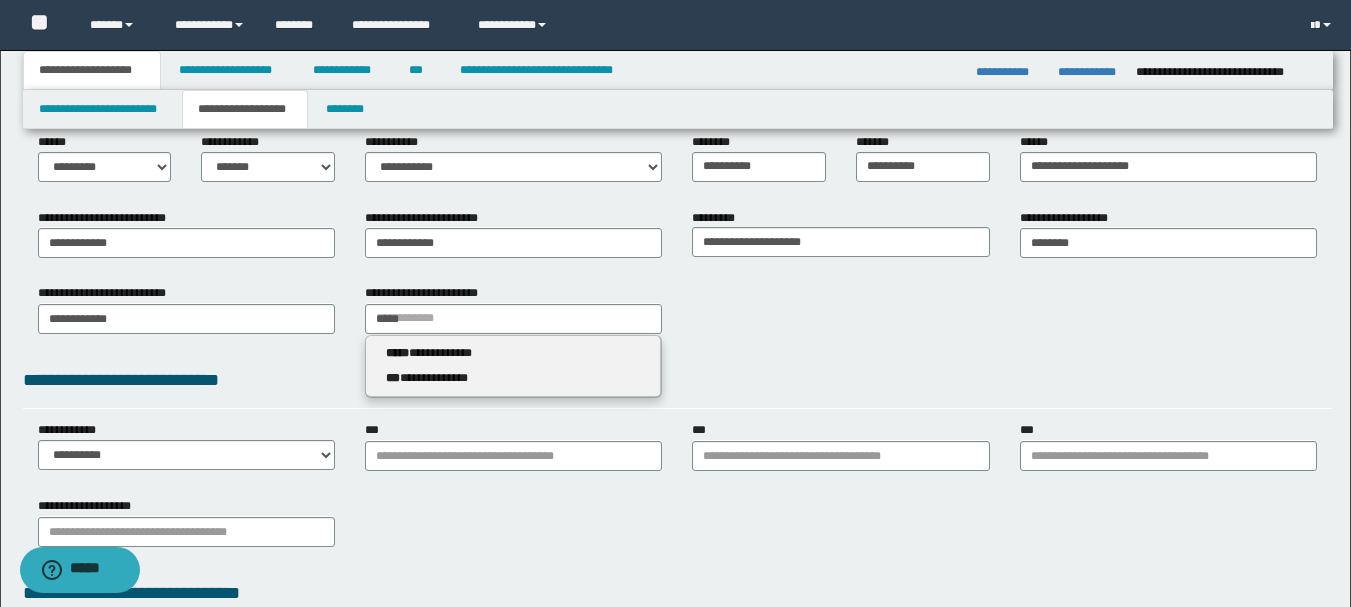 type 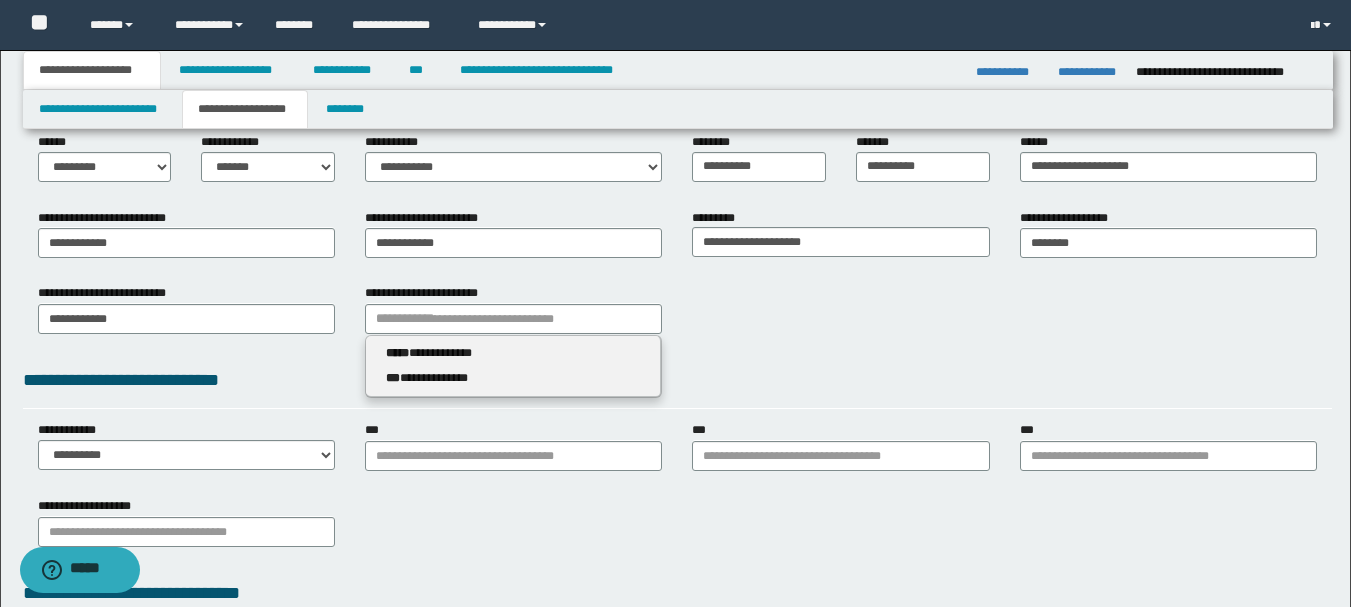 click on "**********" at bounding box center (513, 353) 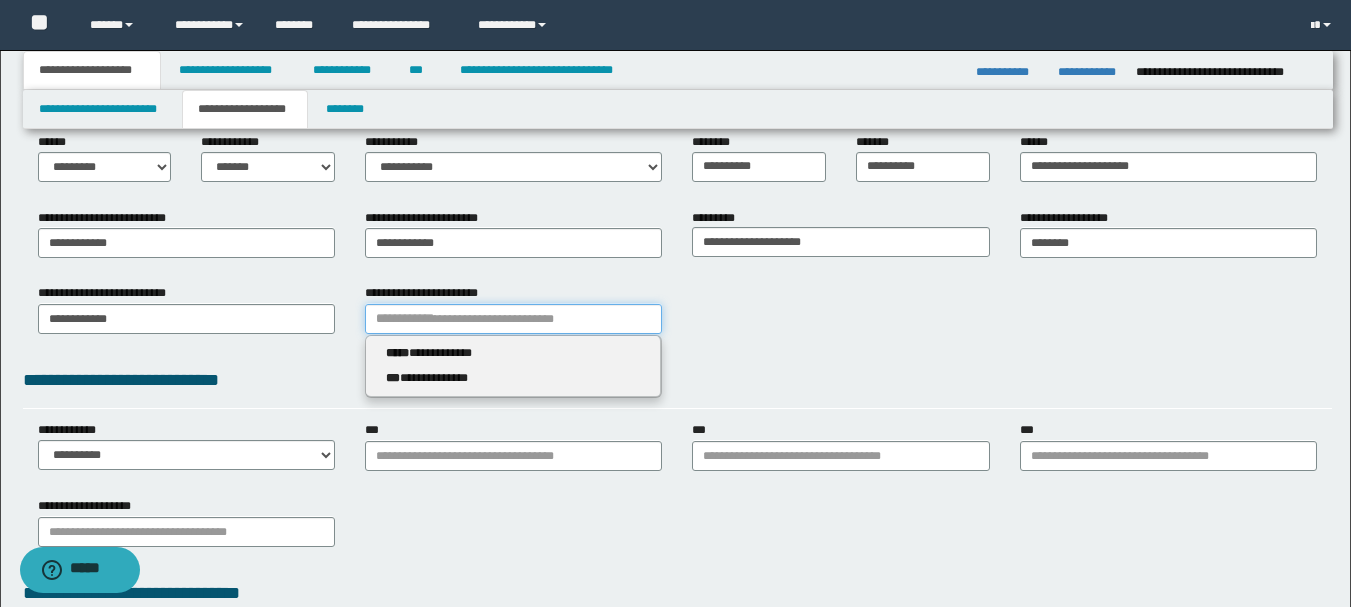 type 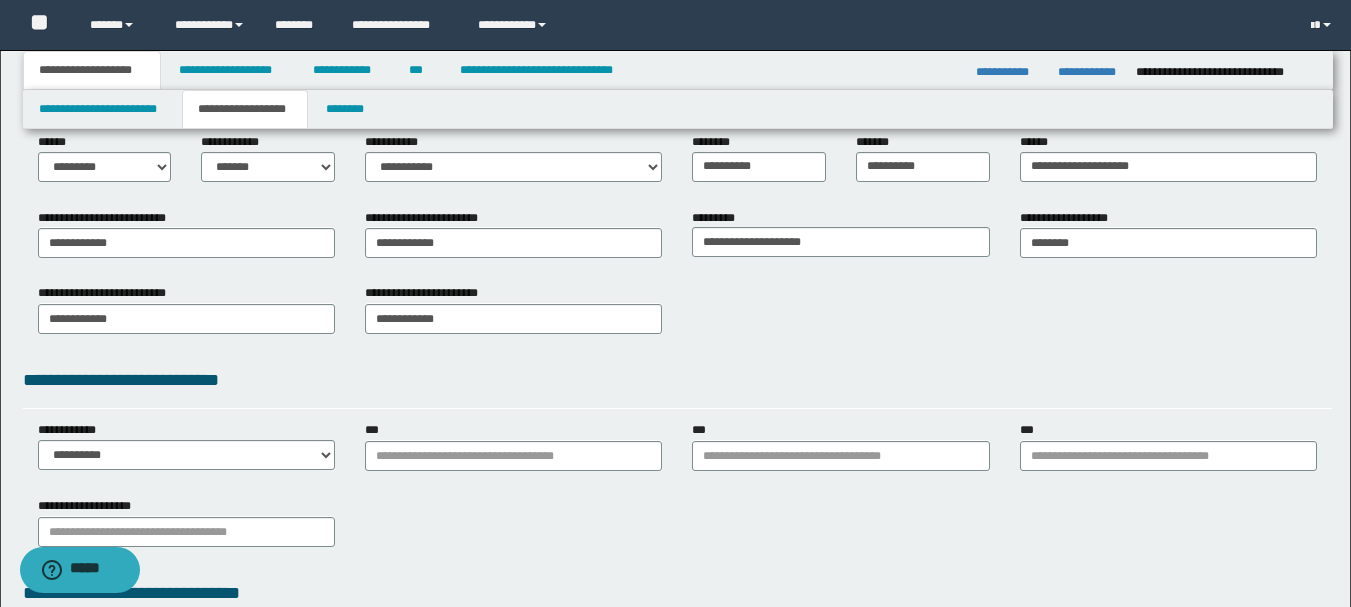 click on "**********" at bounding box center [677, 380] 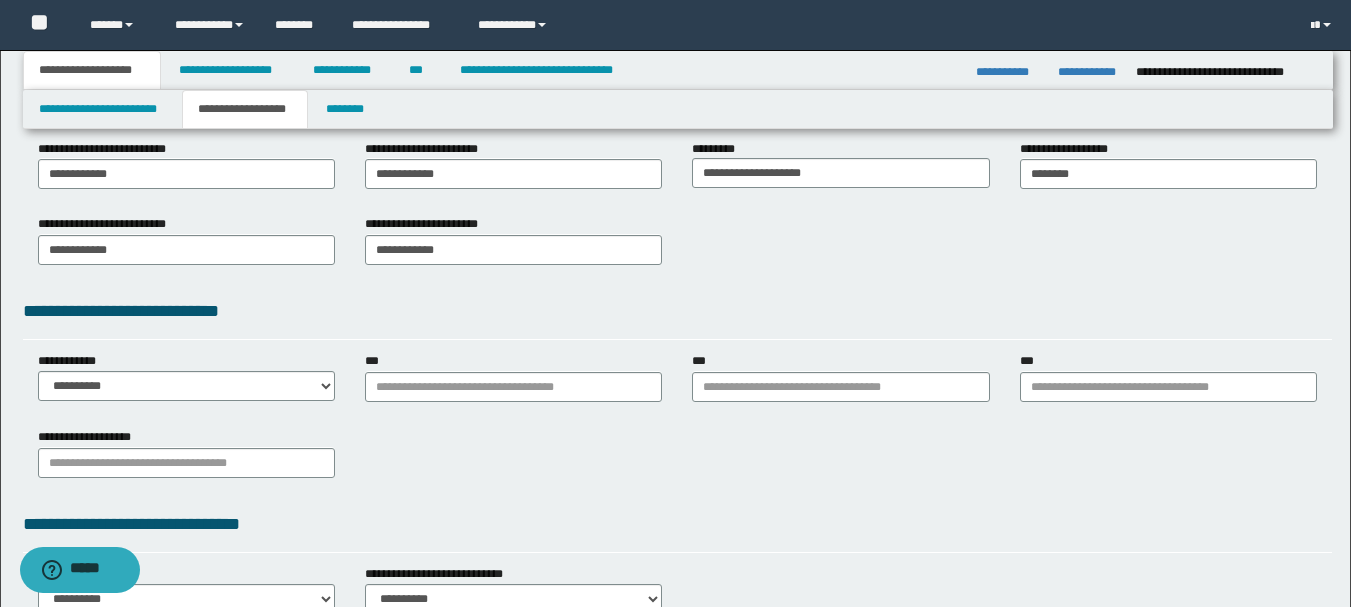 scroll, scrollTop: 500, scrollLeft: 0, axis: vertical 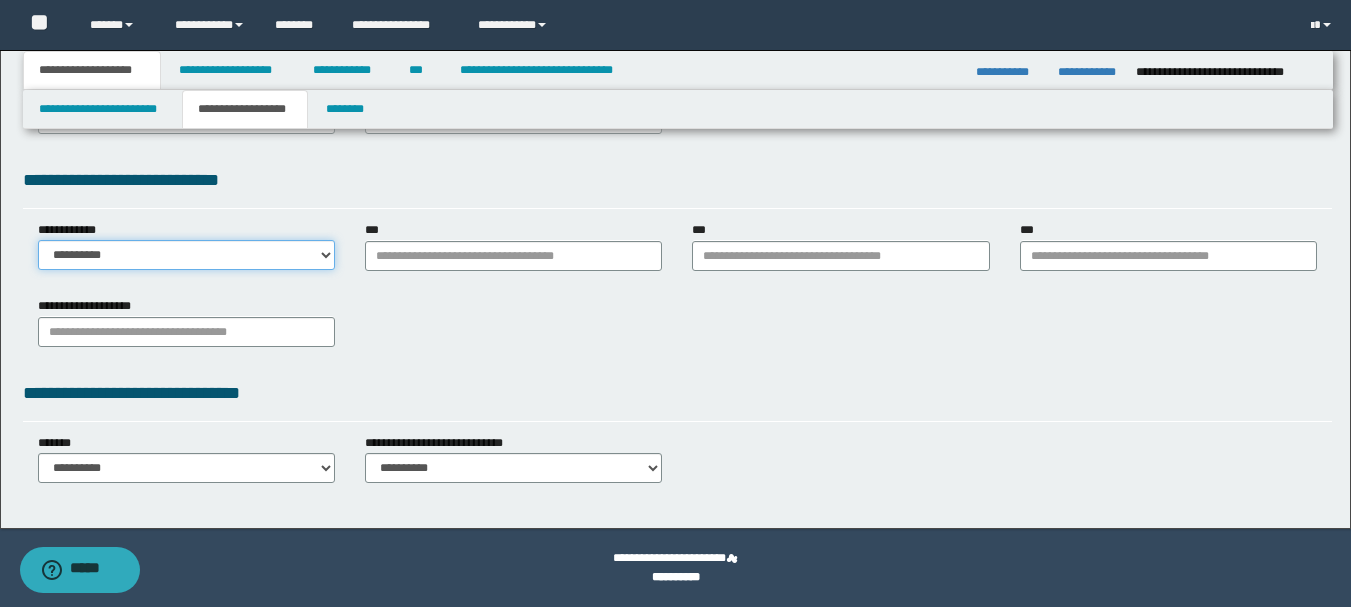 drag, startPoint x: 179, startPoint y: 249, endPoint x: 170, endPoint y: 254, distance: 10.29563 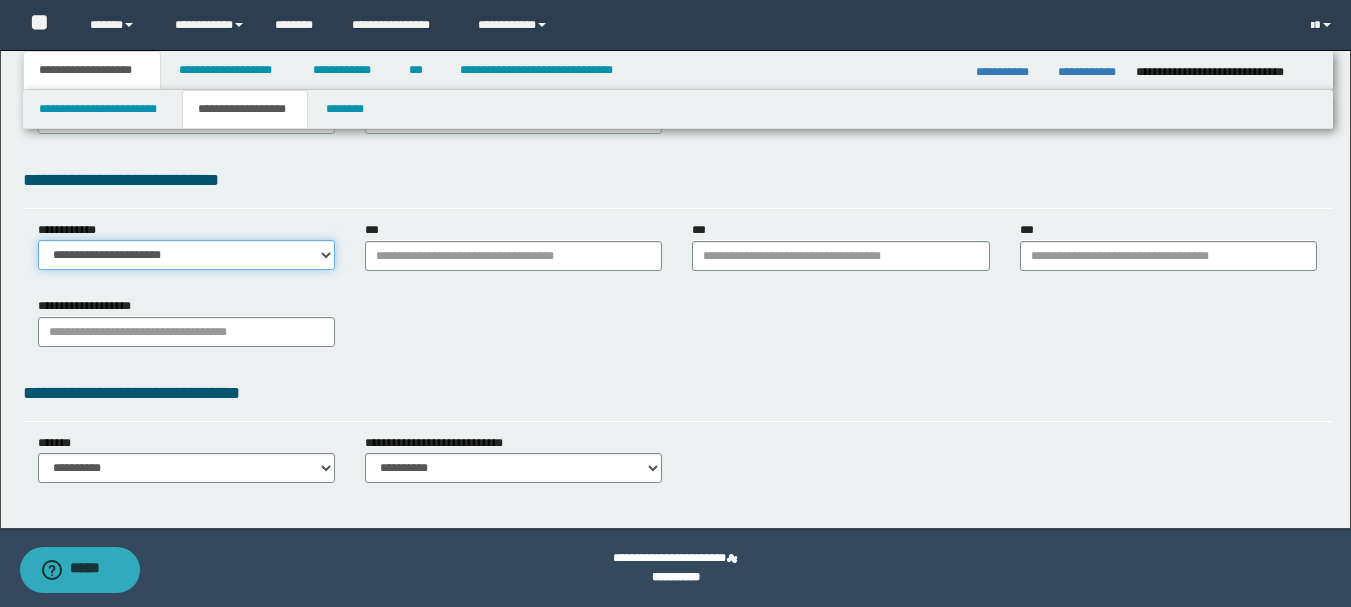 click on "**********" at bounding box center [186, 255] 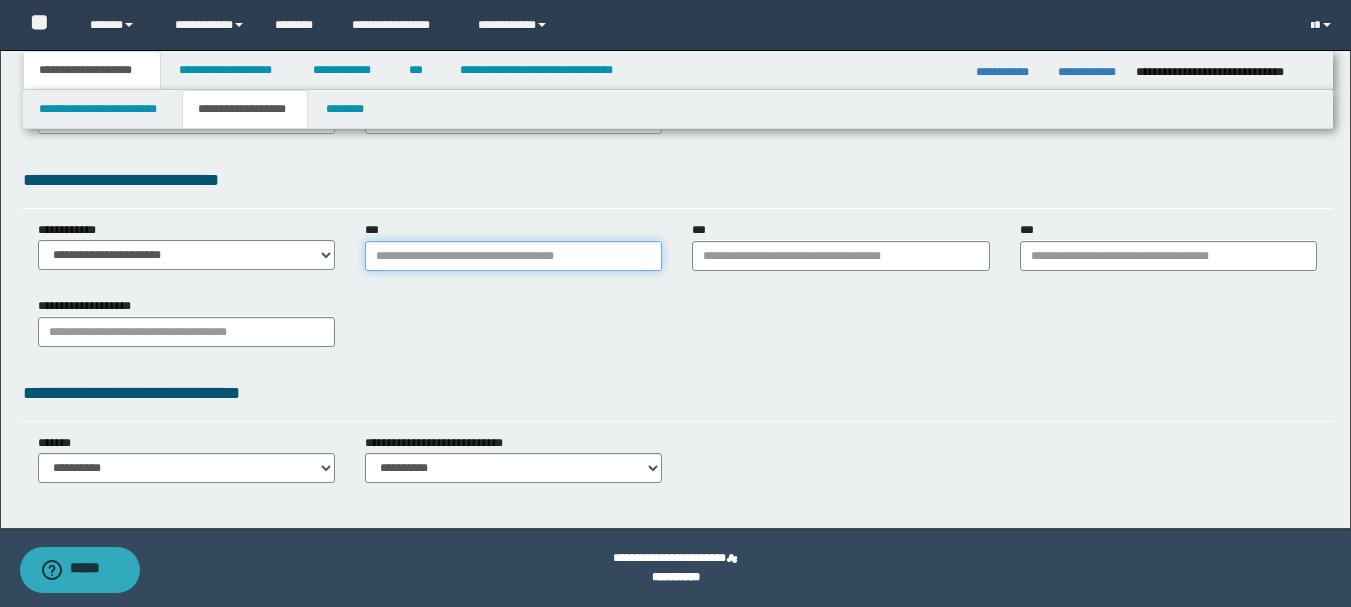 click on "***" at bounding box center (513, 256) 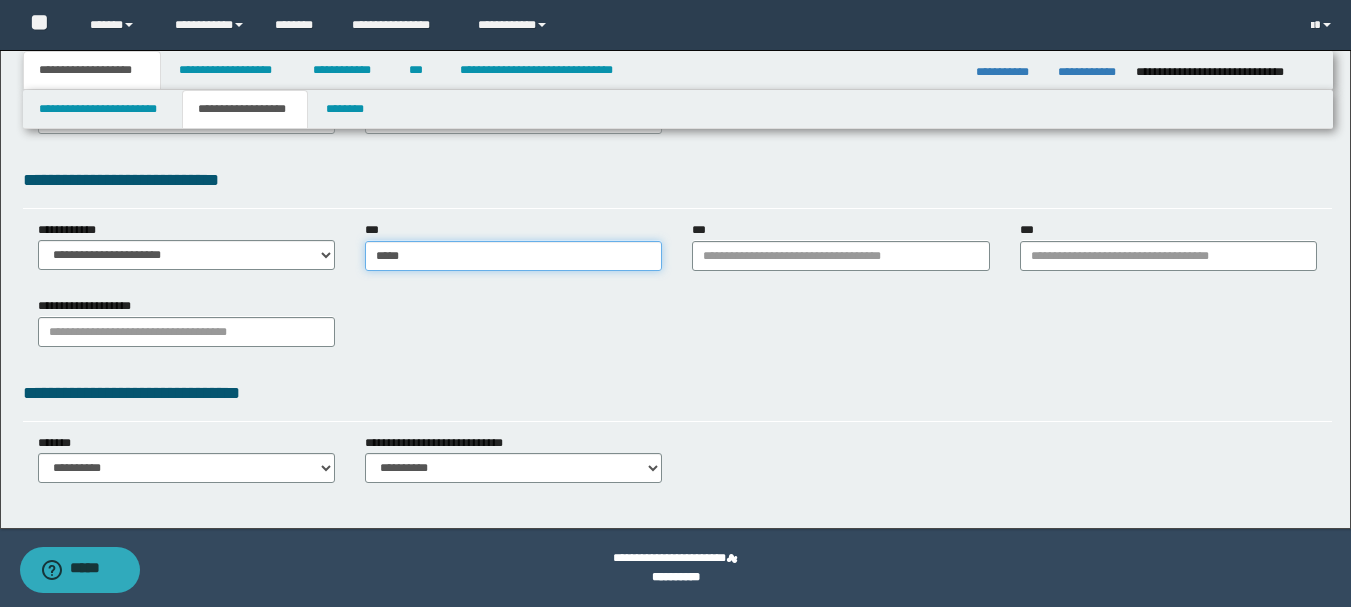 type on "******" 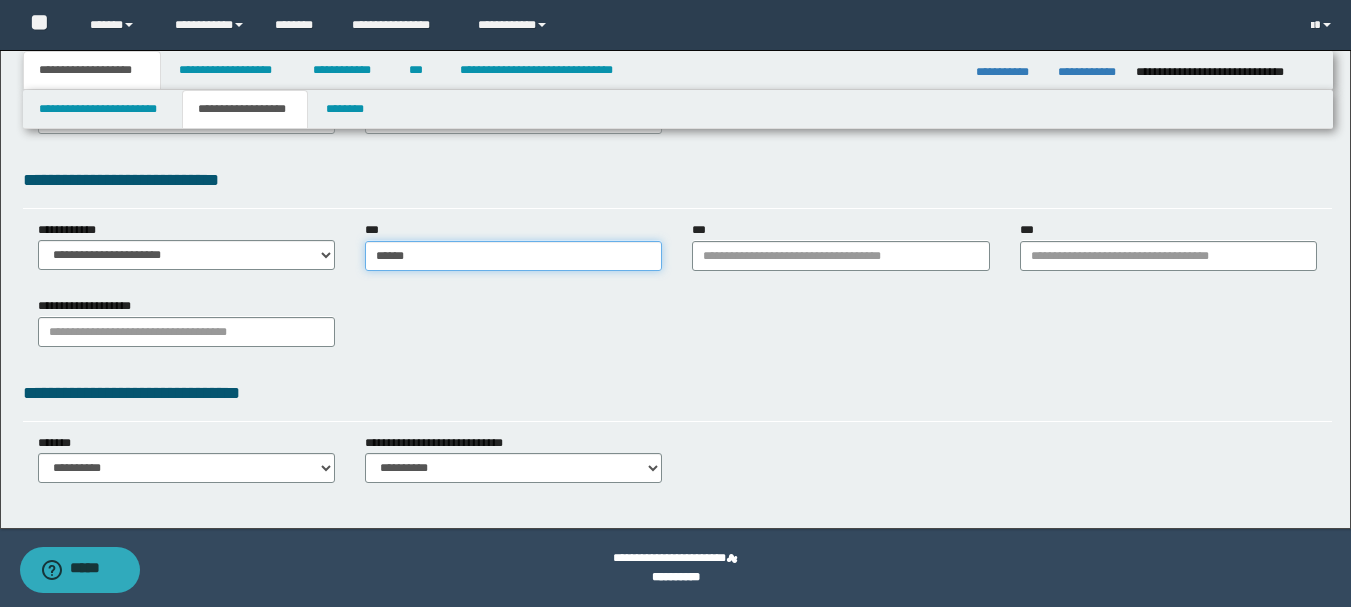 type on "******" 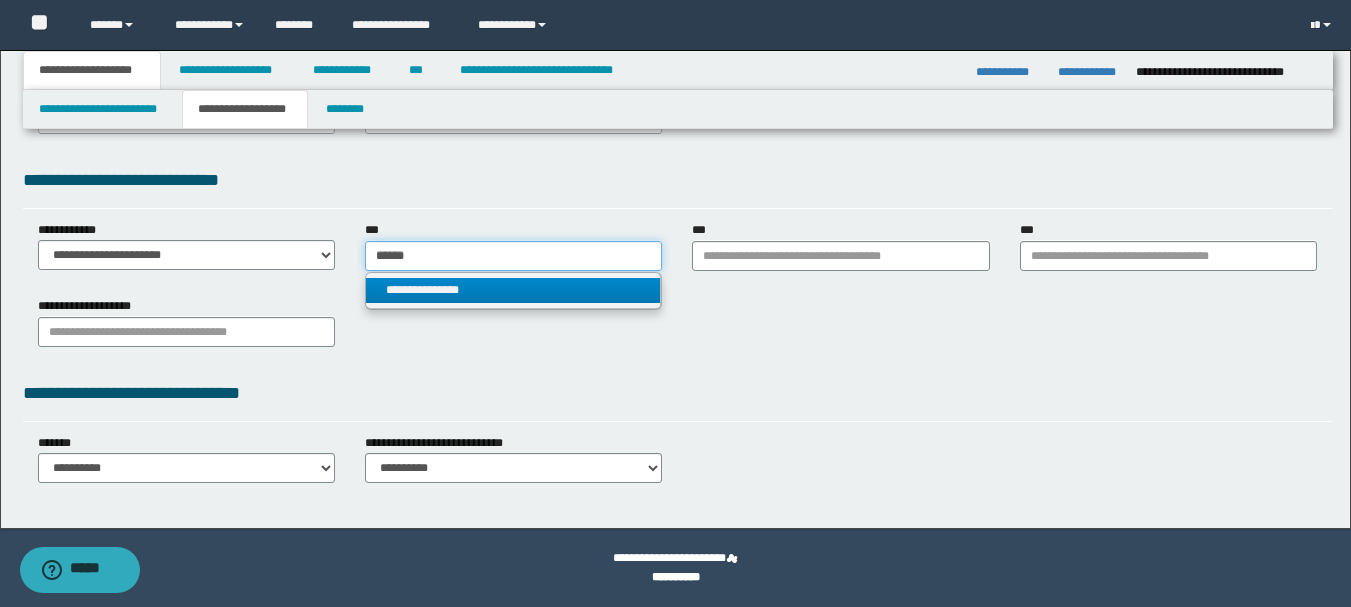 type on "******" 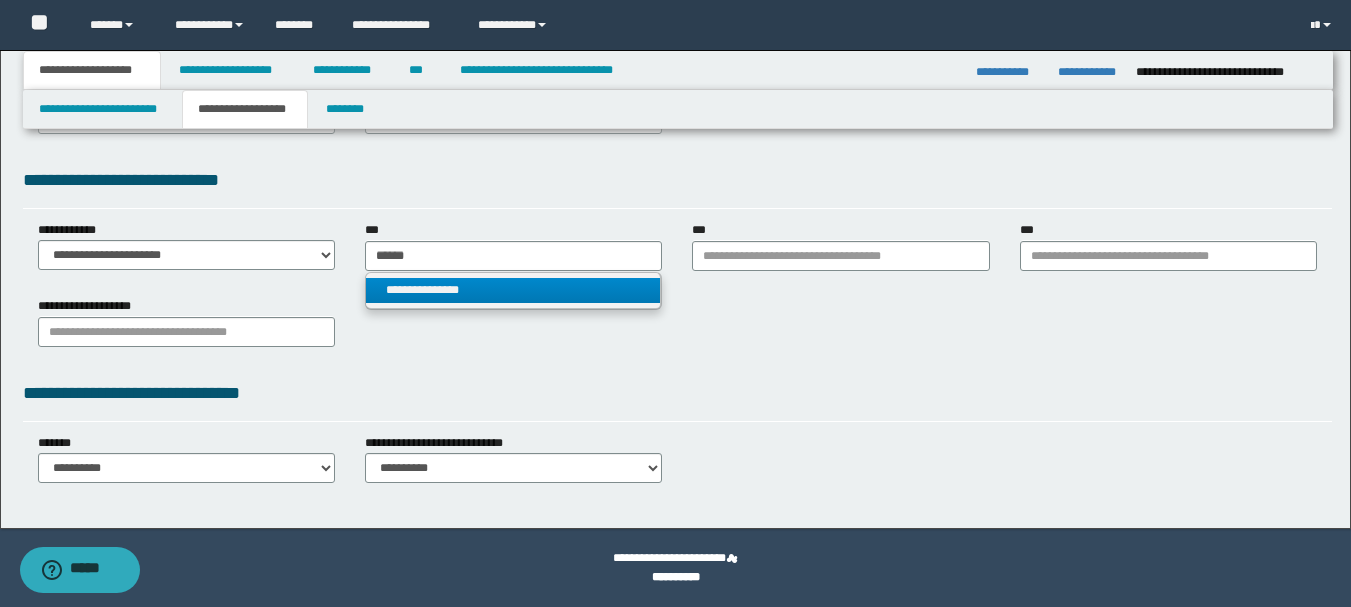 type 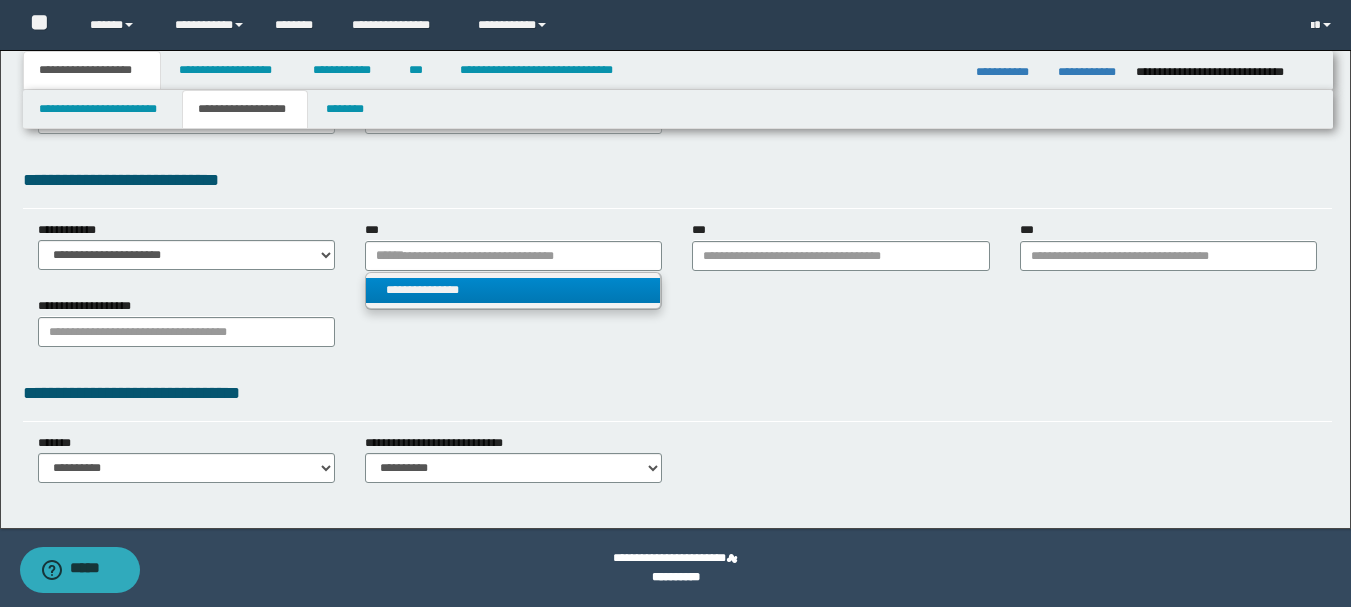 drag, startPoint x: 459, startPoint y: 295, endPoint x: 595, endPoint y: 268, distance: 138.65425 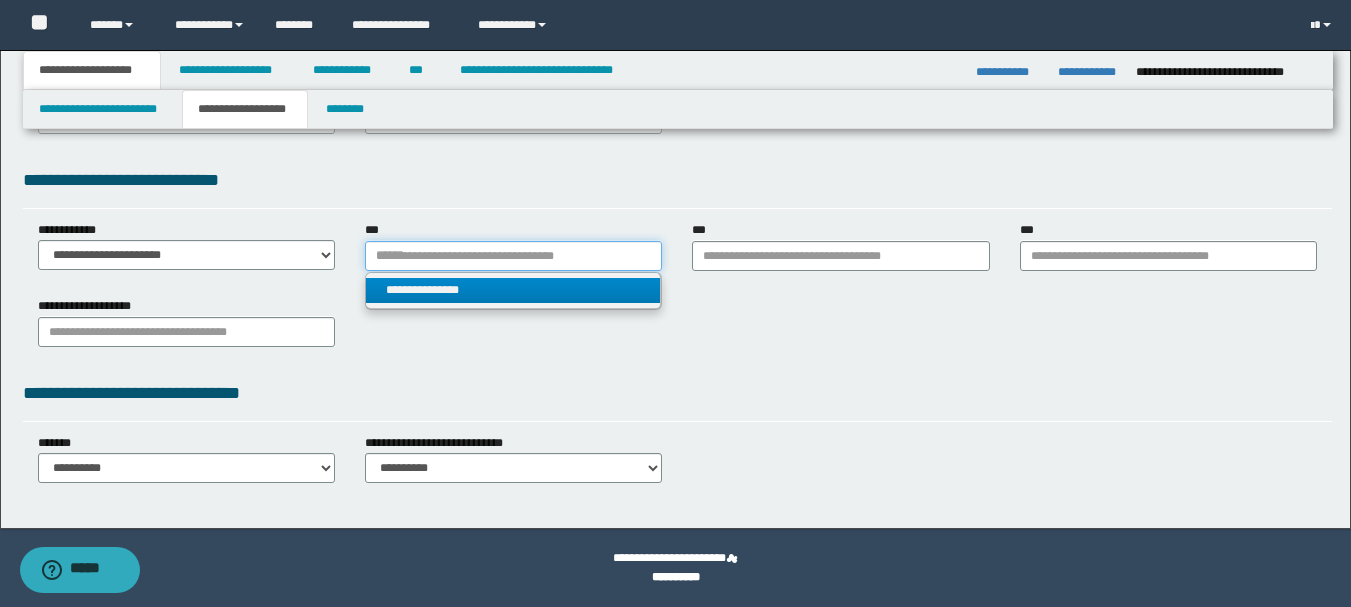 type 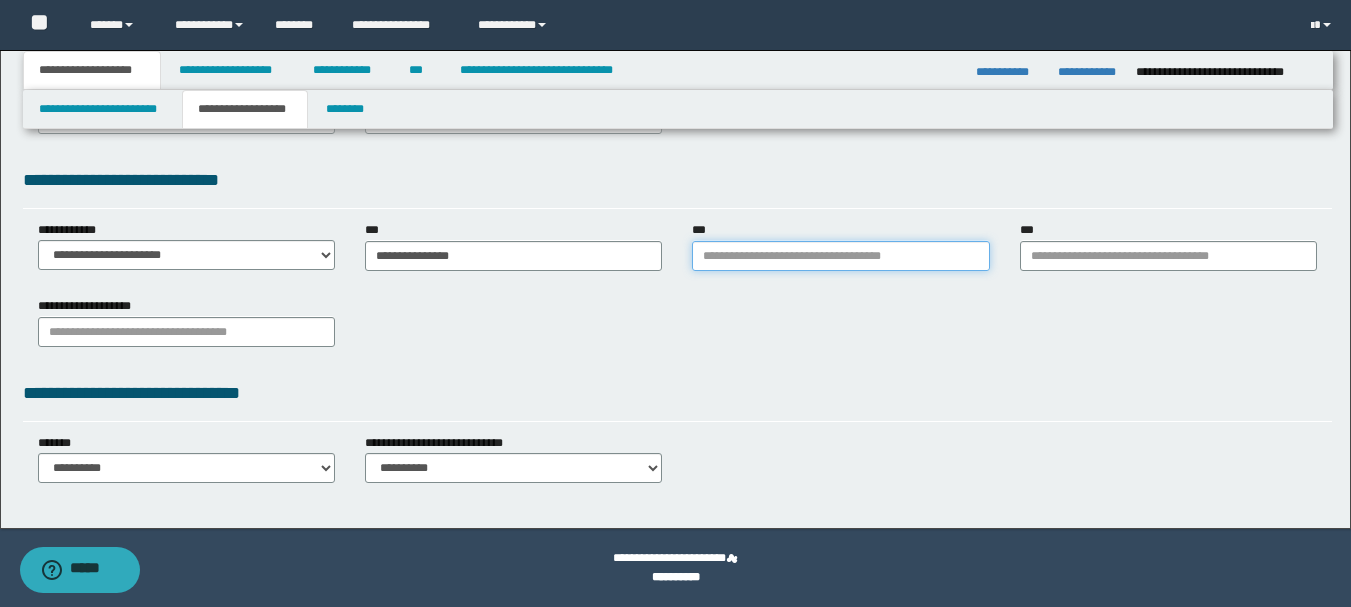 click on "***" at bounding box center (840, 256) 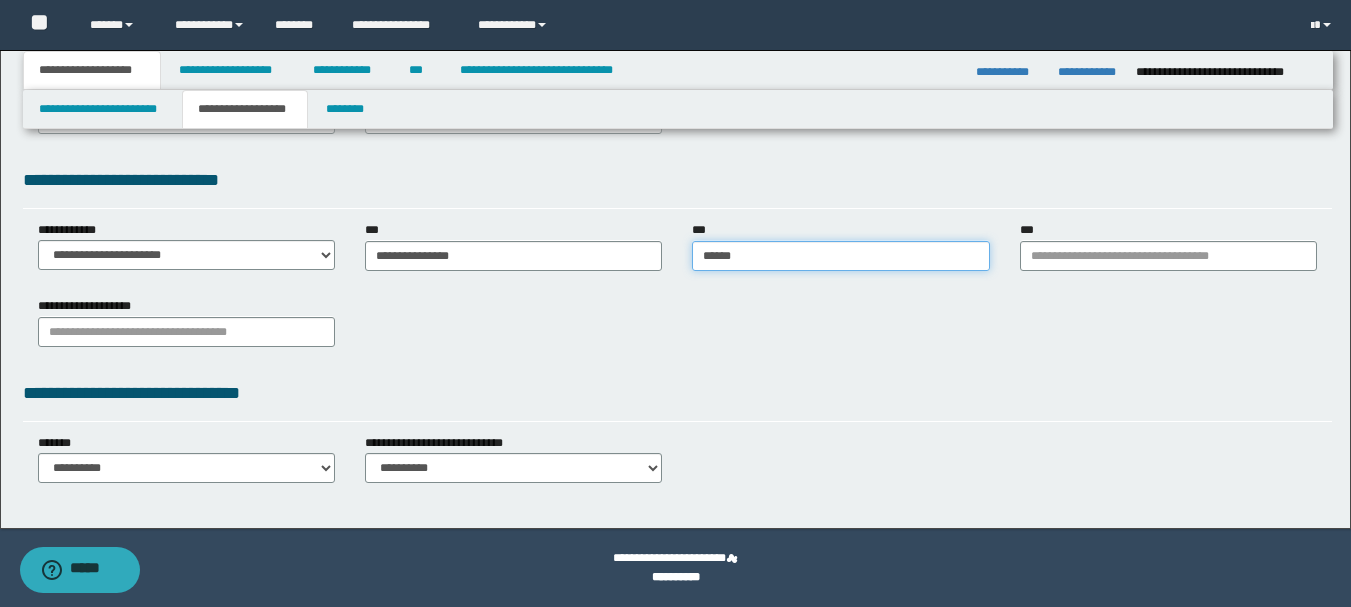 type on "*******" 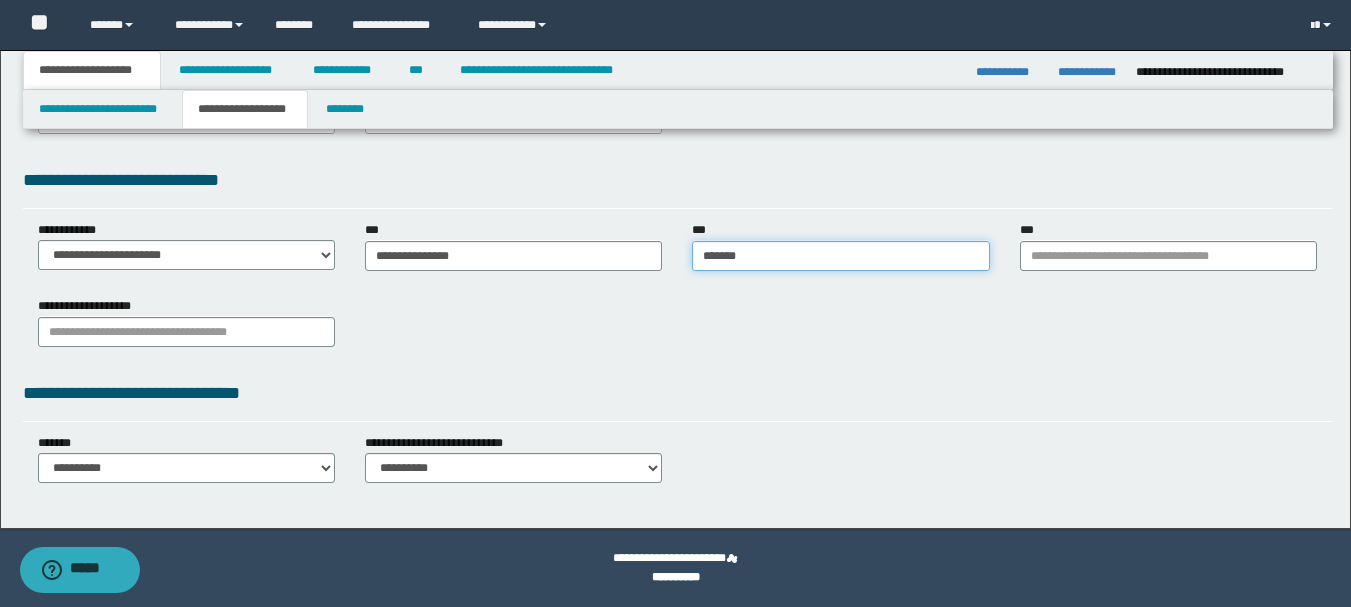 type on "*******" 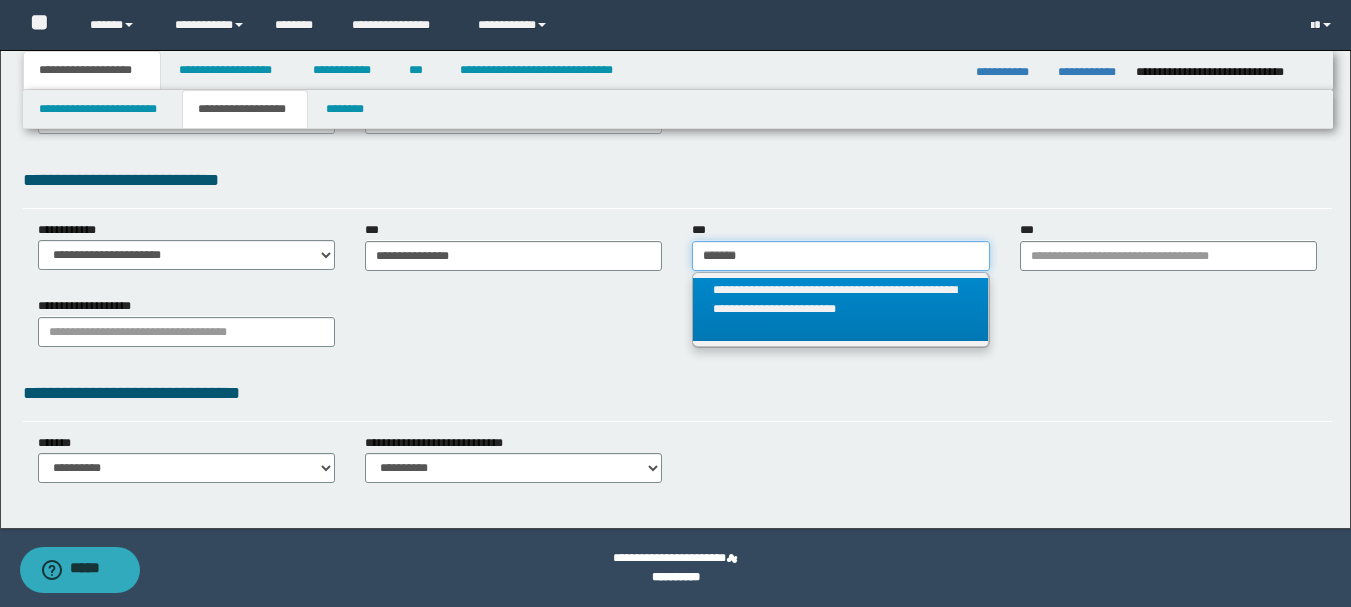 type on "*******" 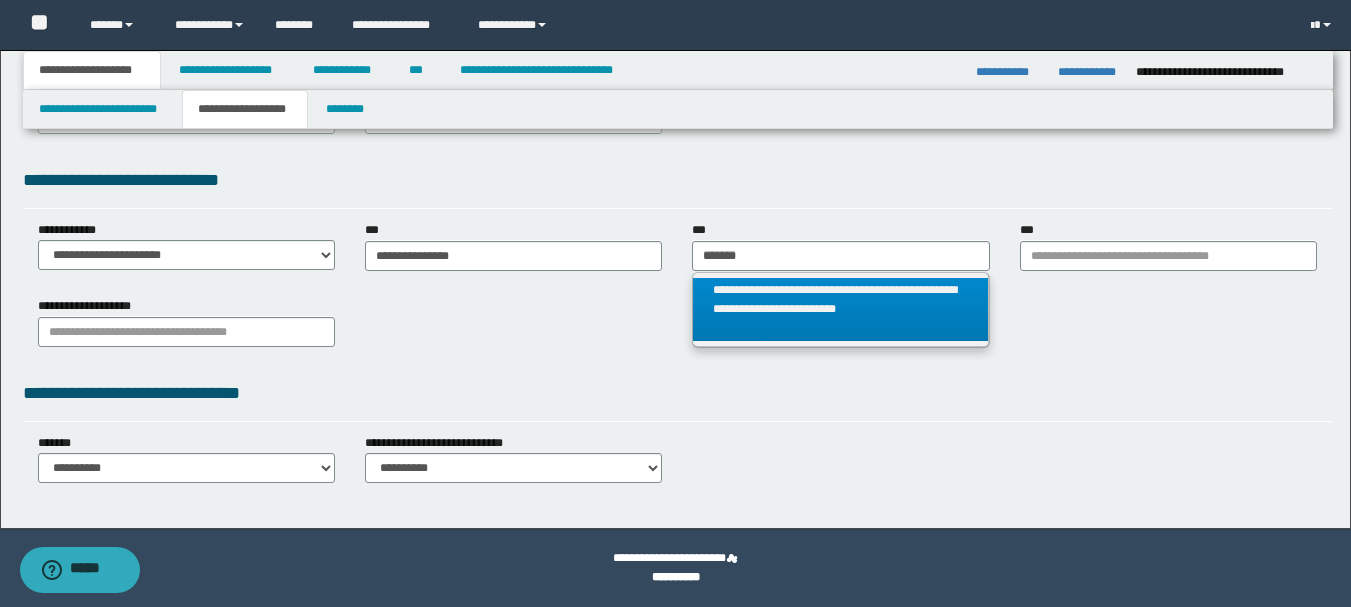 type 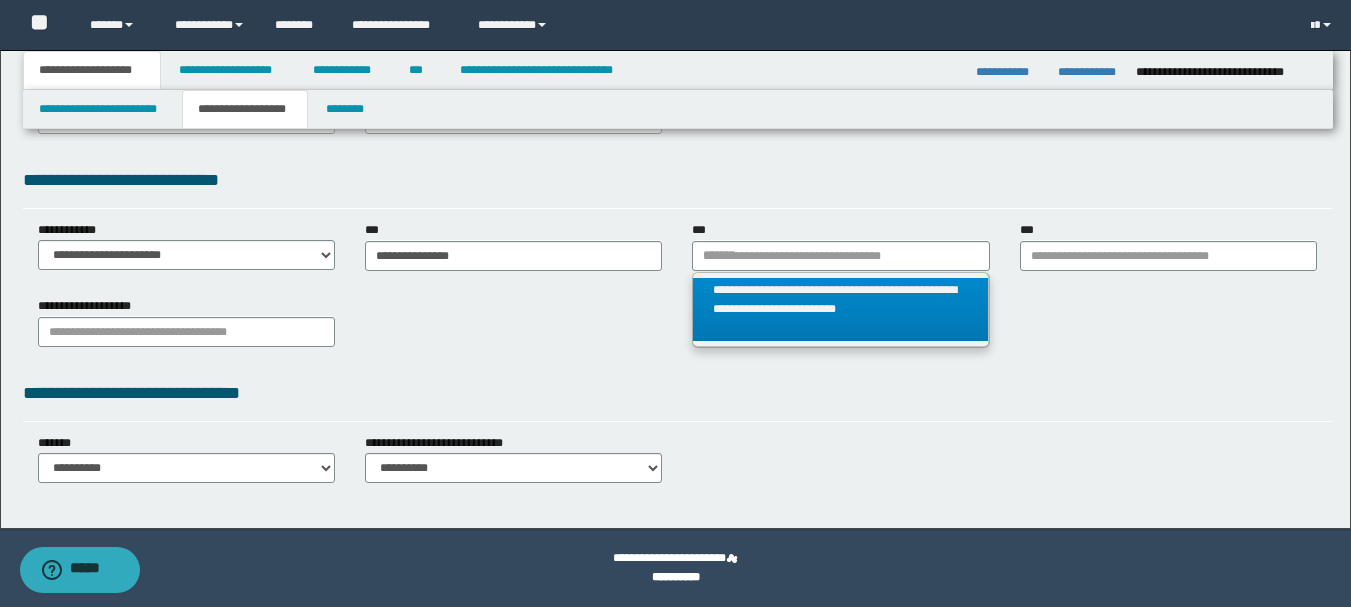click on "**********" at bounding box center [840, 309] 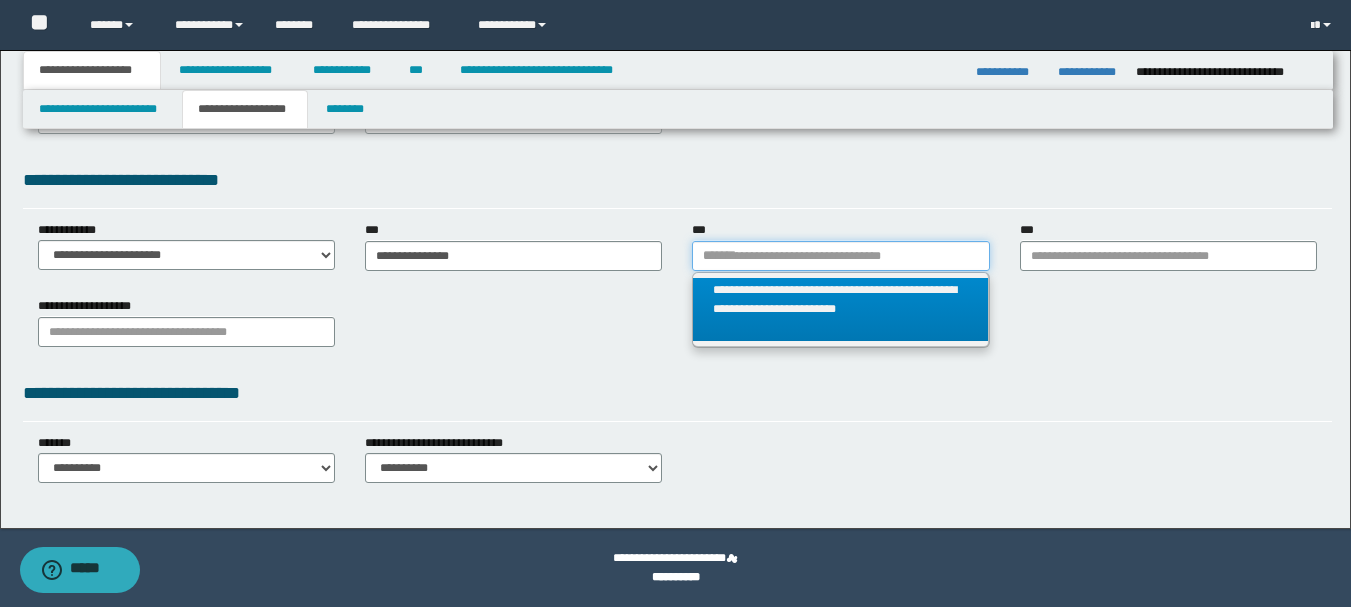 type 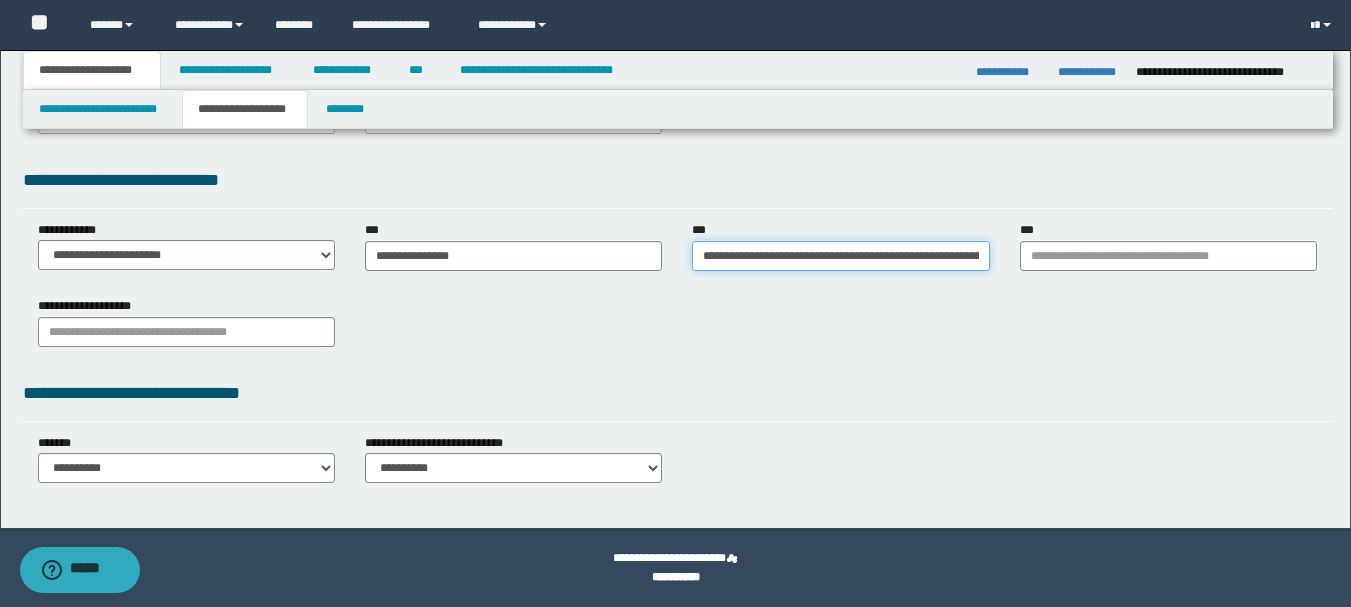 scroll, scrollTop: 0, scrollLeft: 217, axis: horizontal 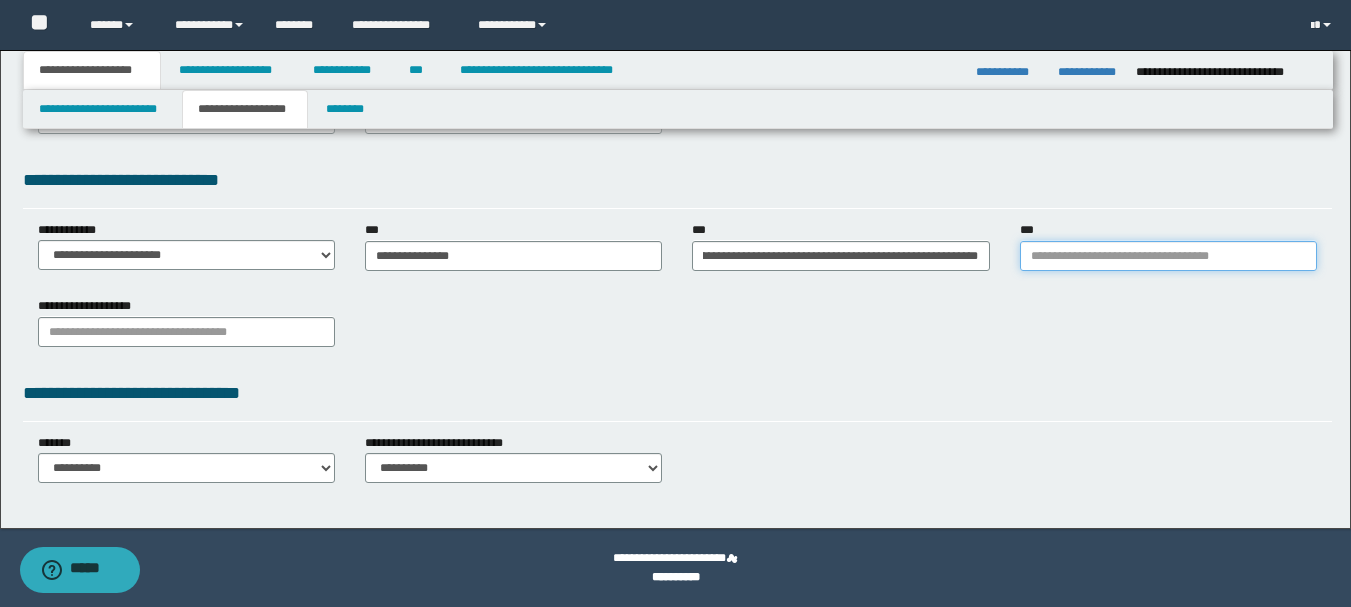 click on "***" at bounding box center (1168, 256) 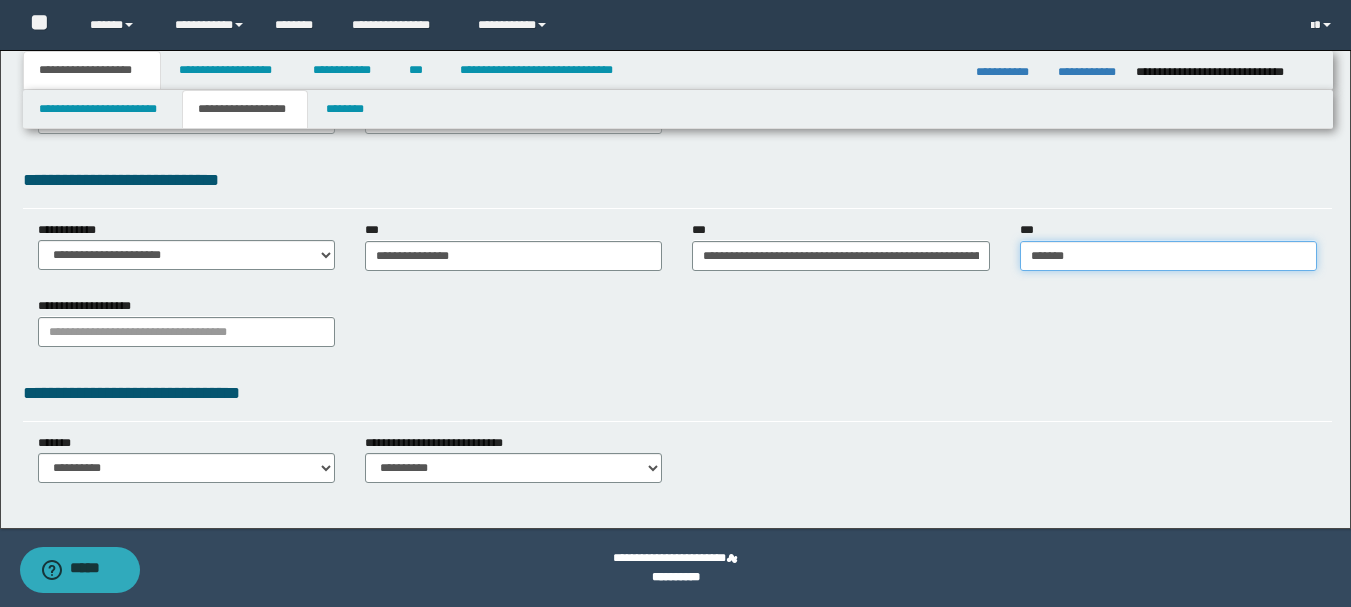 type on "********" 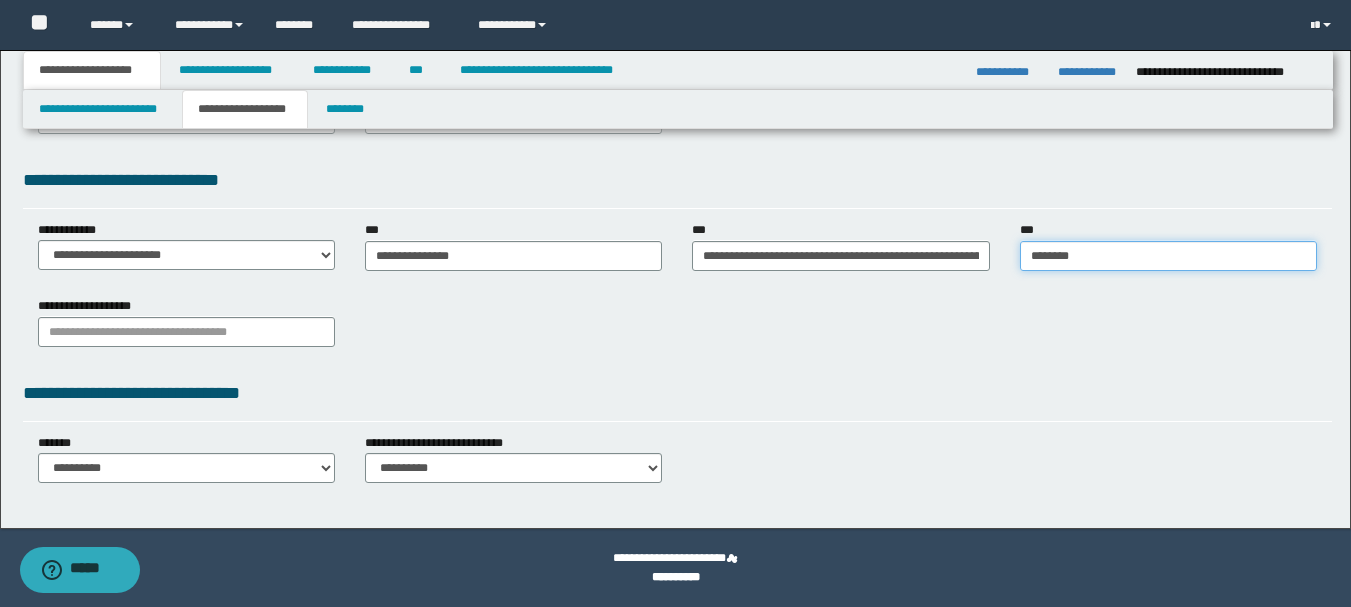 type on "********" 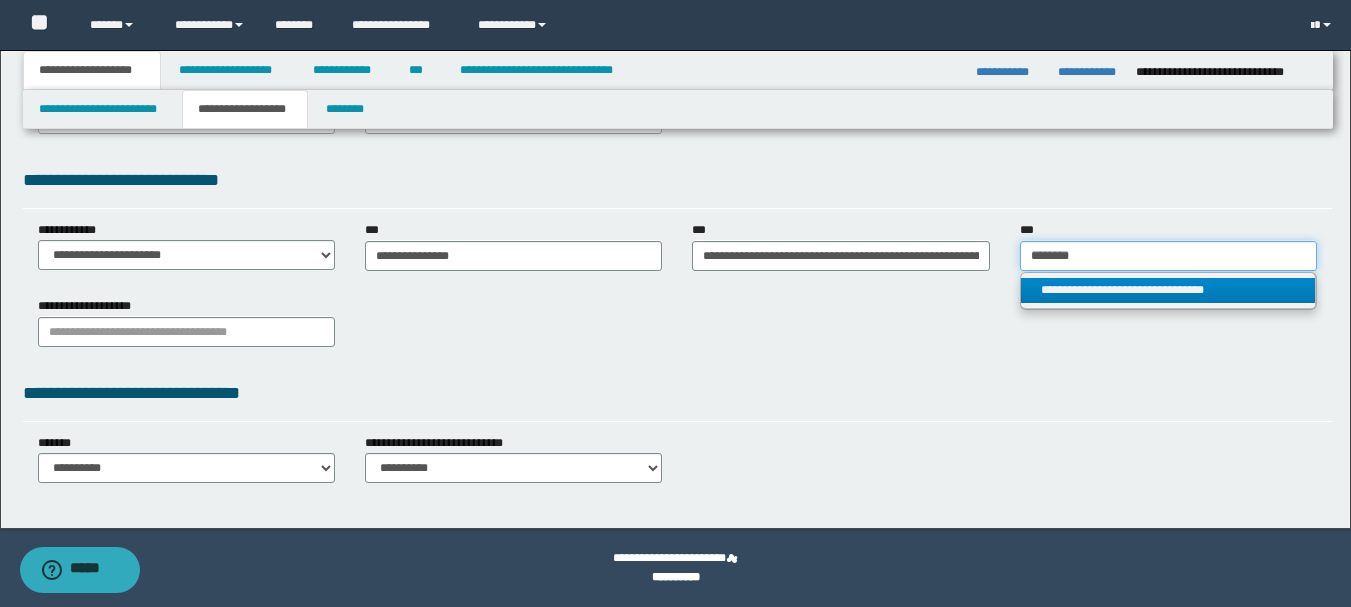 type on "********" 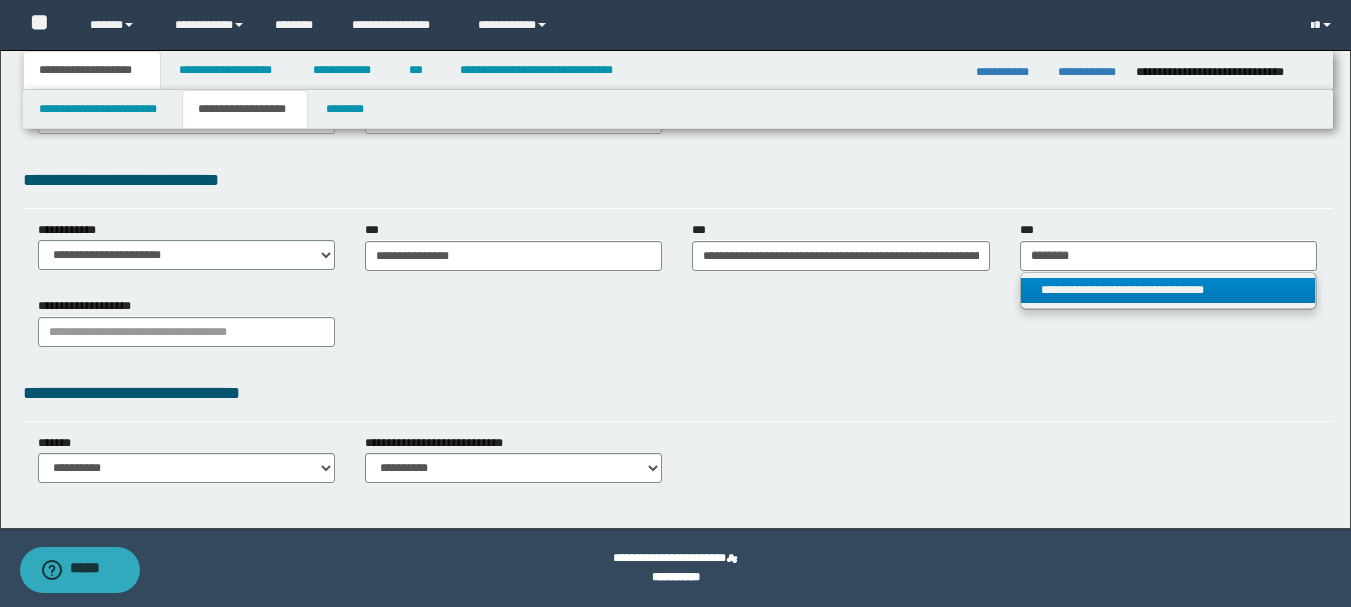 type 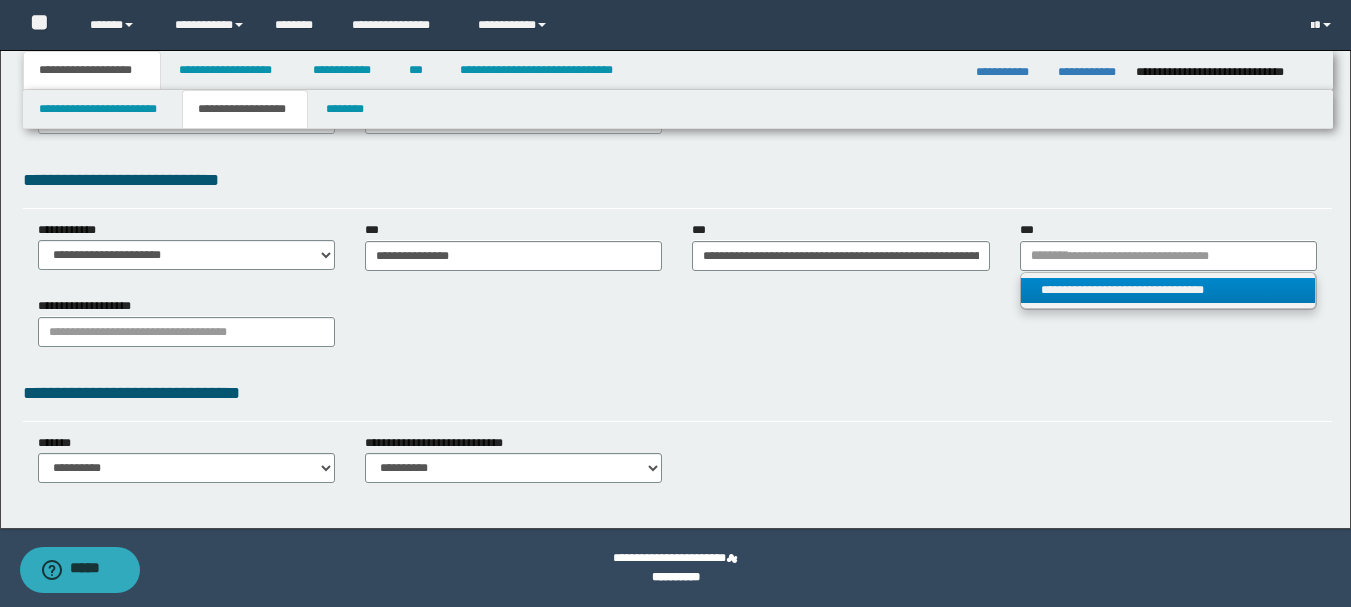 click on "**********" at bounding box center (1168, 290) 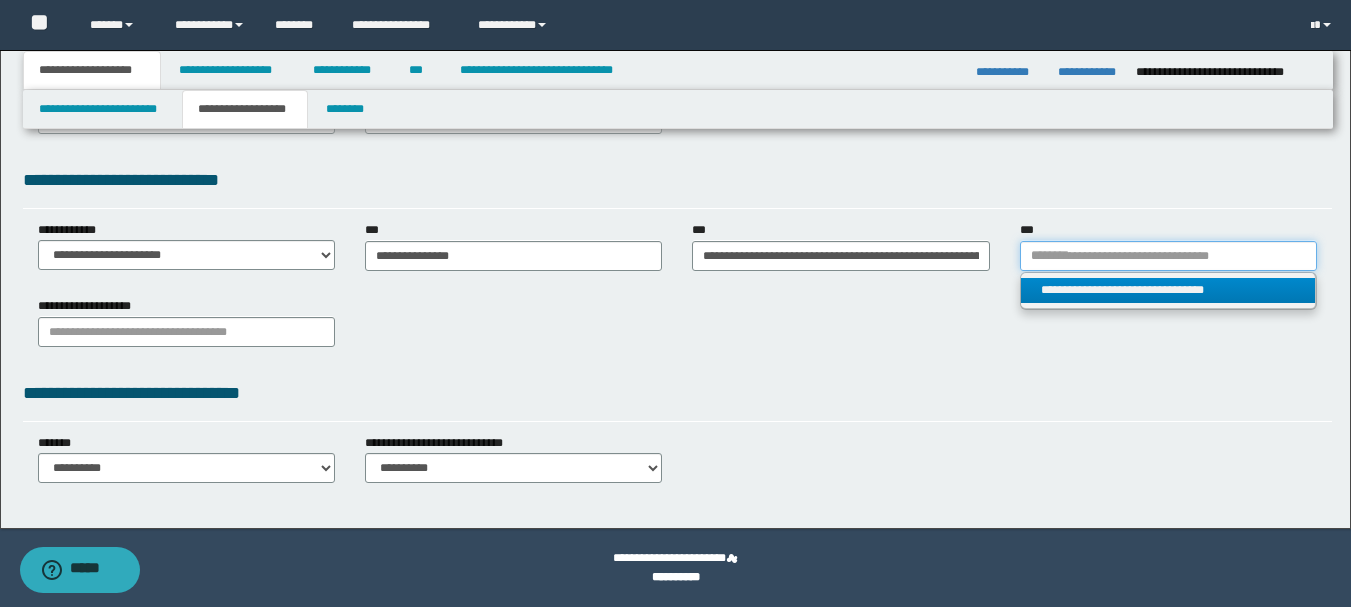 type 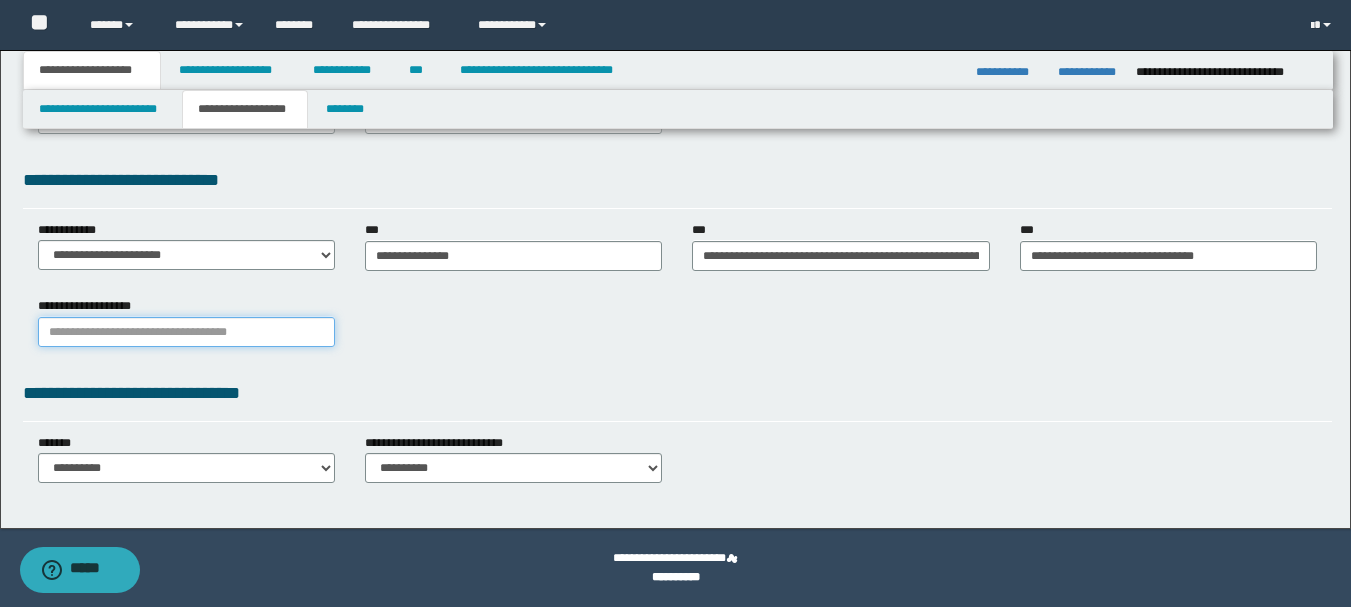 click on "**********" at bounding box center (186, 332) 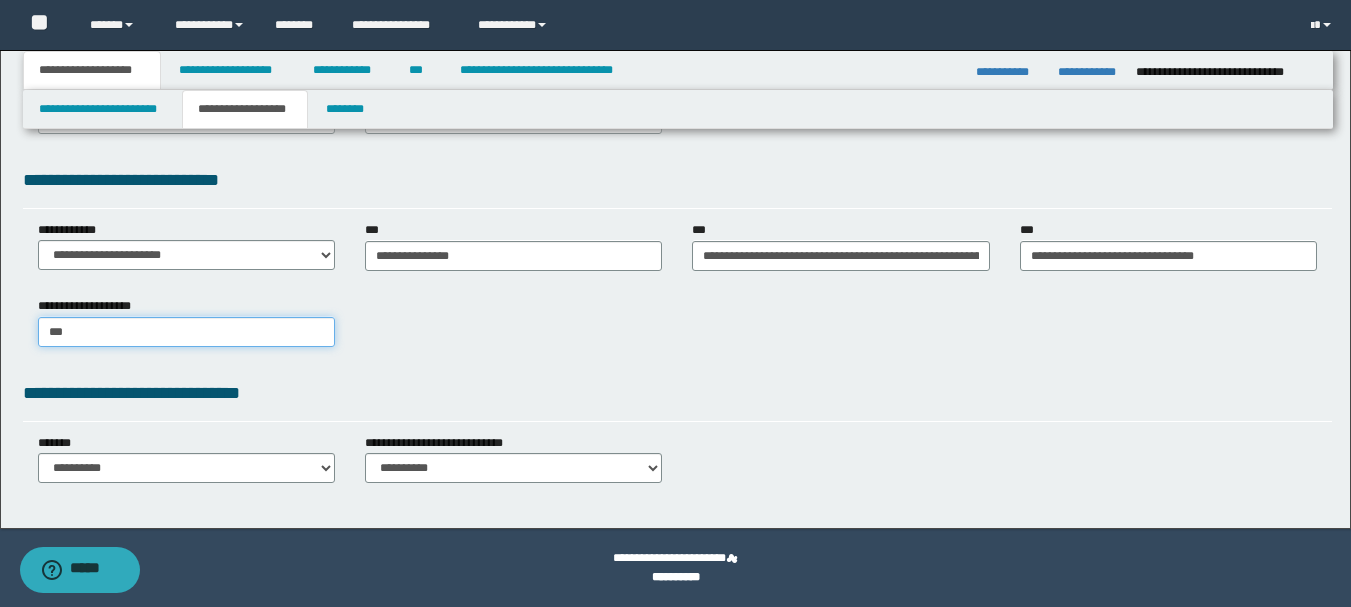 type on "****" 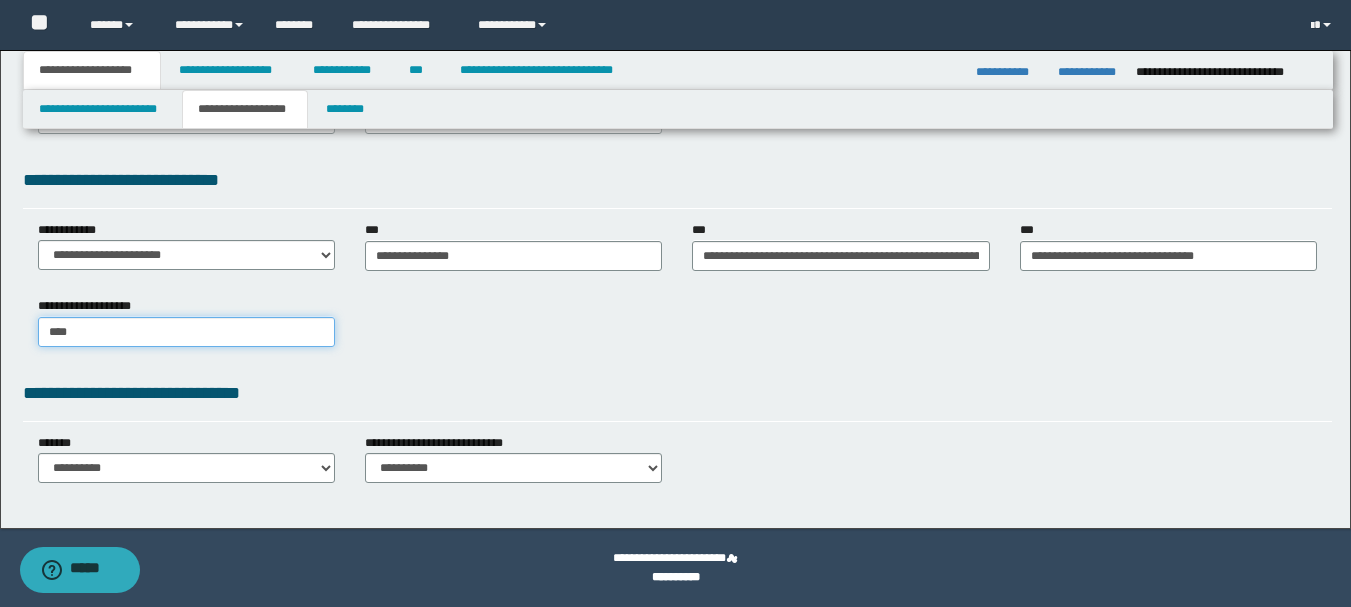 type on "****" 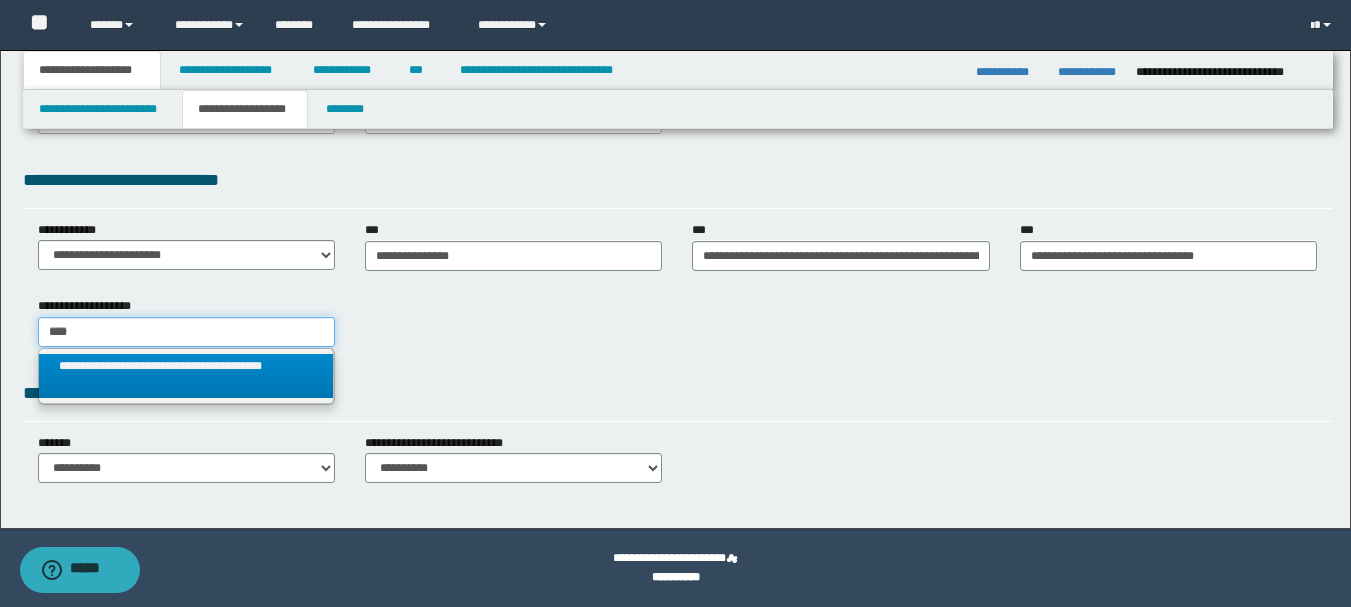 type on "****" 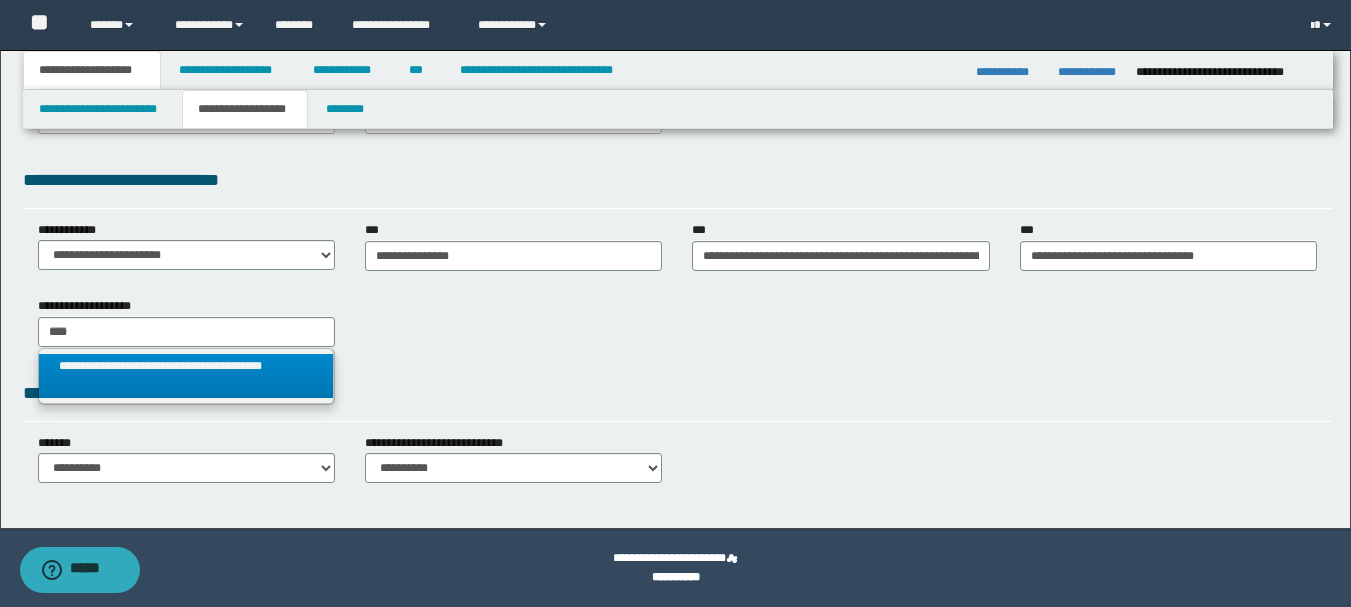 click on "**********" at bounding box center [186, 376] 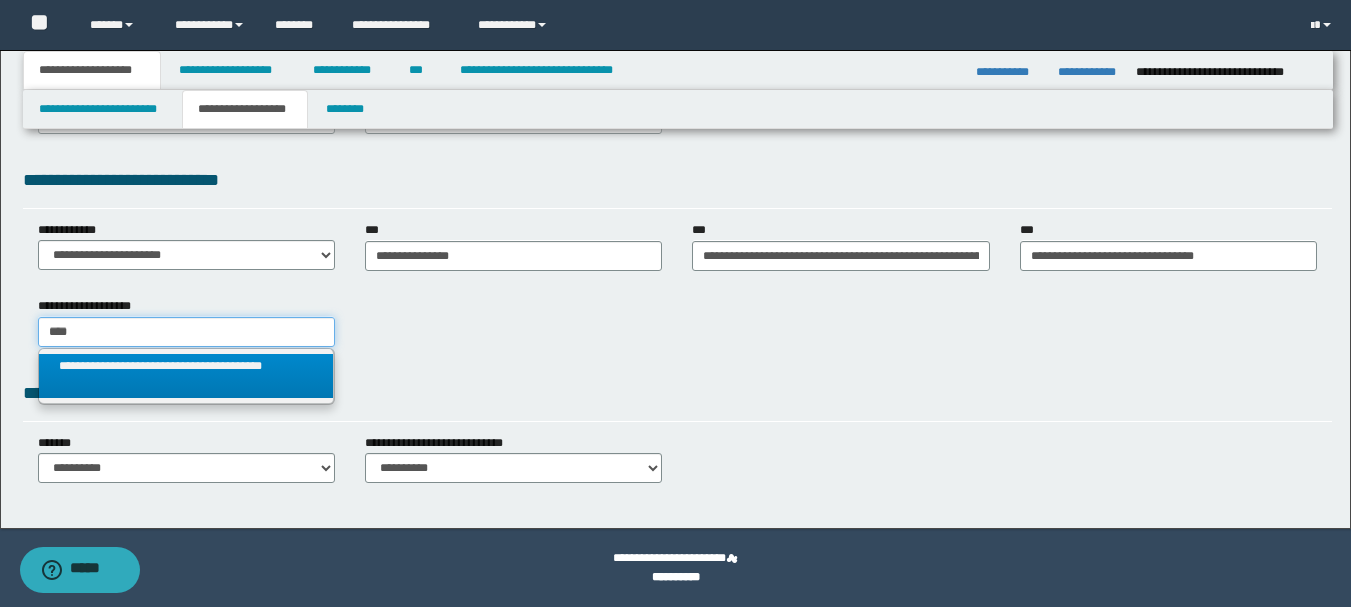 type 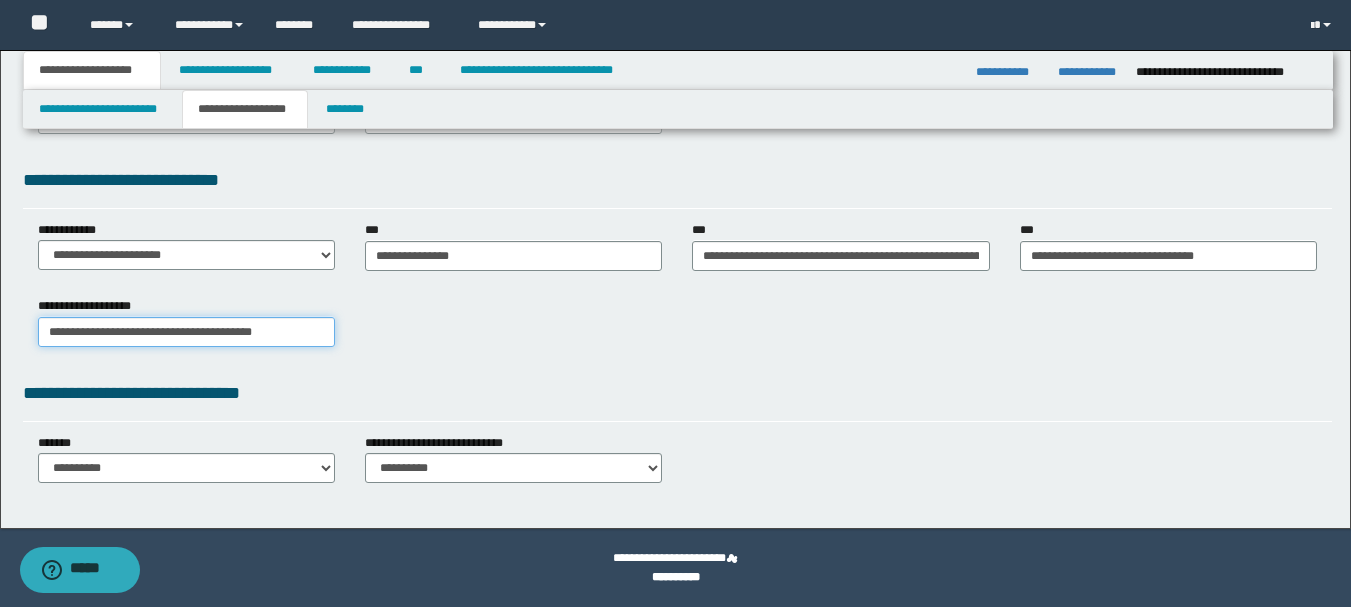 scroll, scrollTop: 0, scrollLeft: 0, axis: both 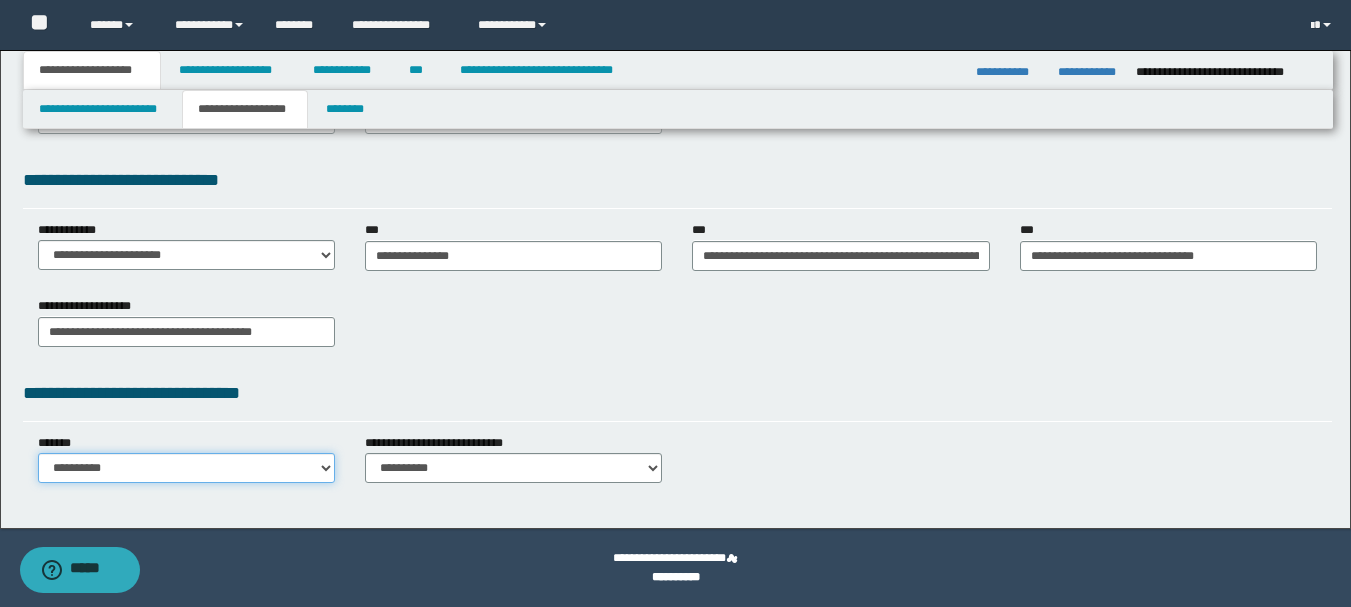 click on "**********" at bounding box center [186, 468] 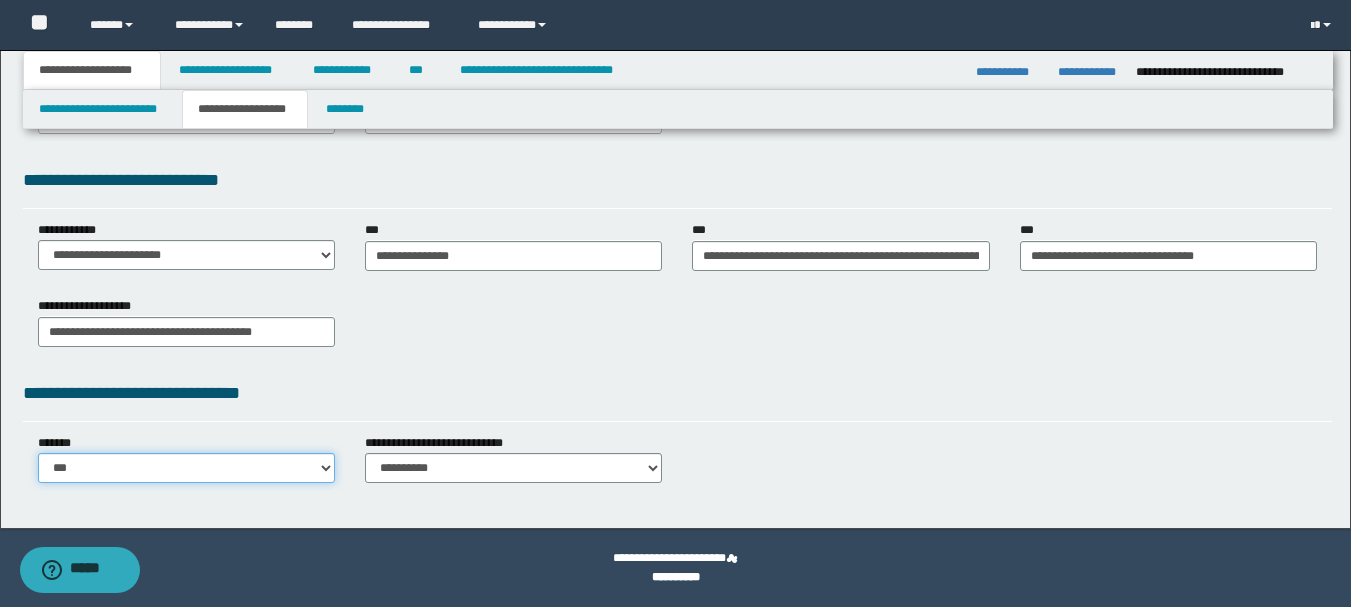 click on "**********" at bounding box center (186, 468) 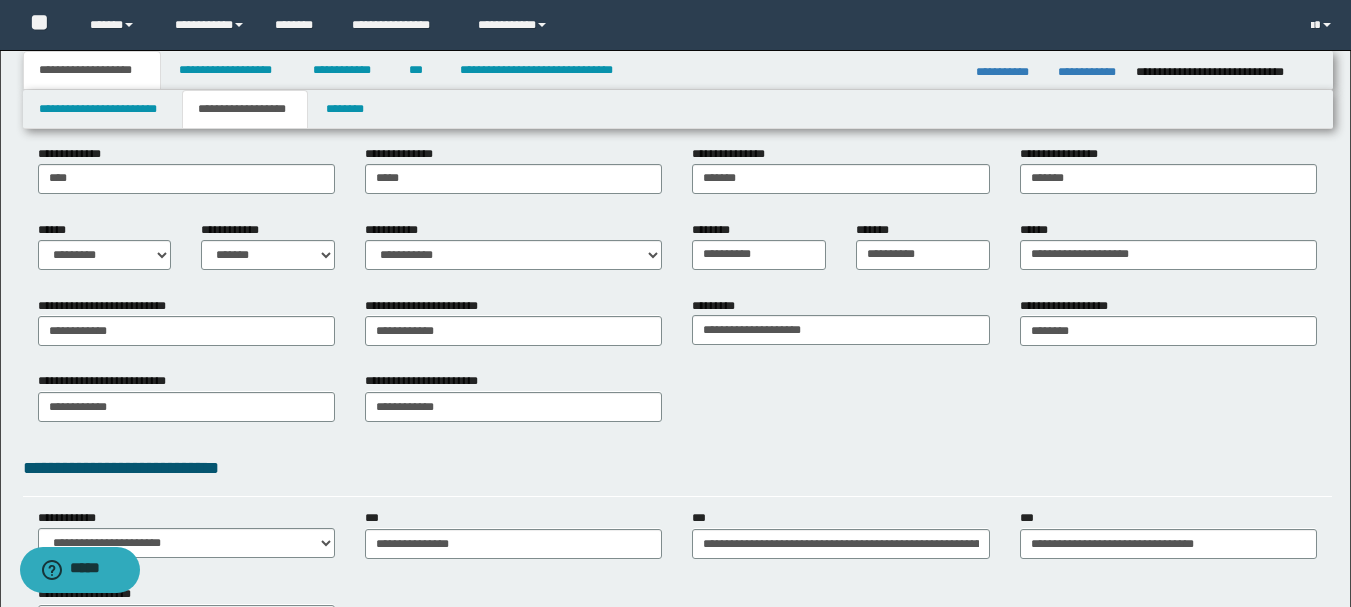 scroll, scrollTop: 100, scrollLeft: 0, axis: vertical 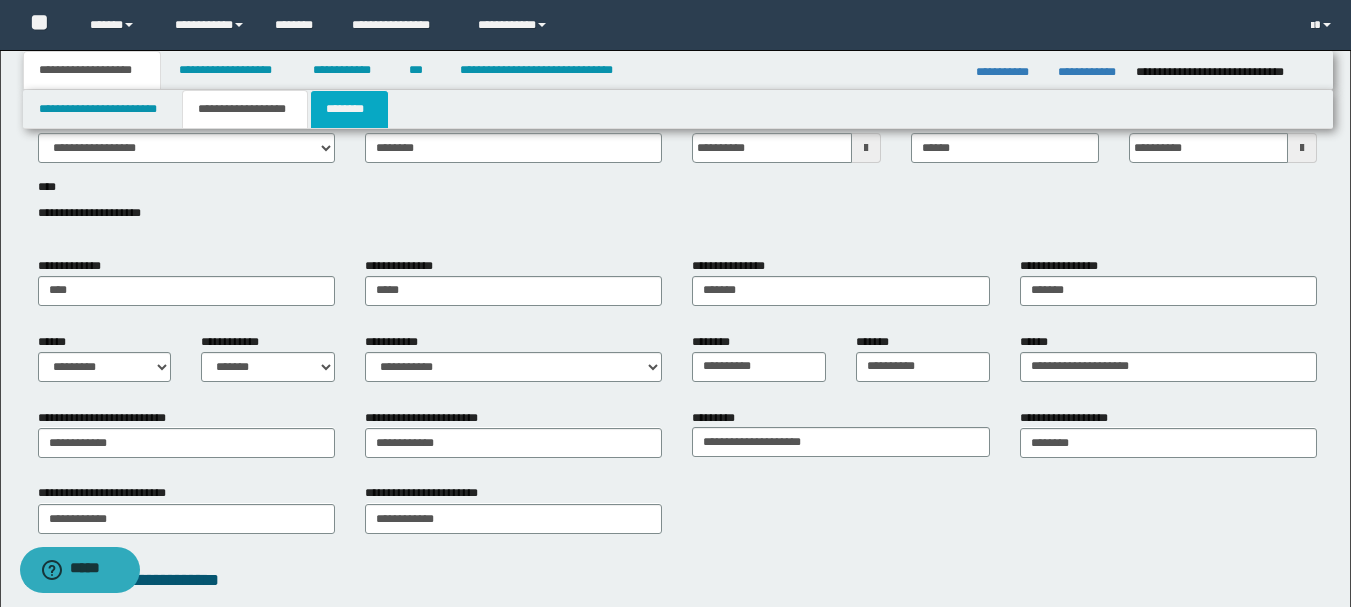 click on "********" at bounding box center [349, 109] 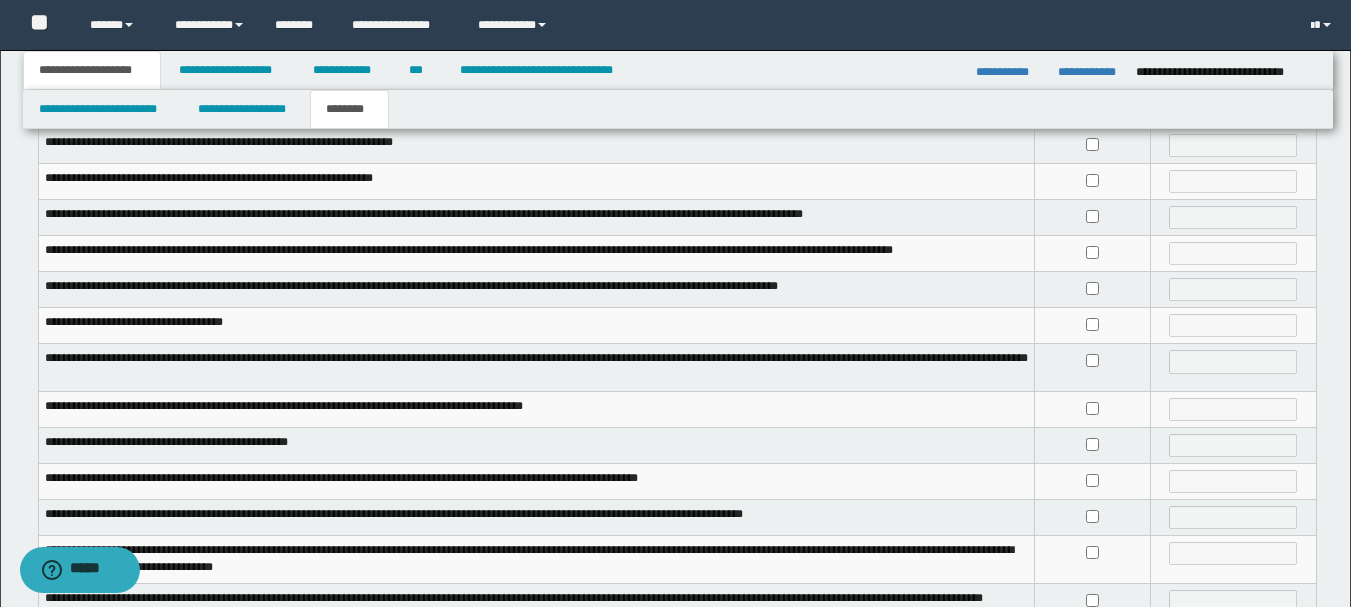 scroll, scrollTop: 400, scrollLeft: 0, axis: vertical 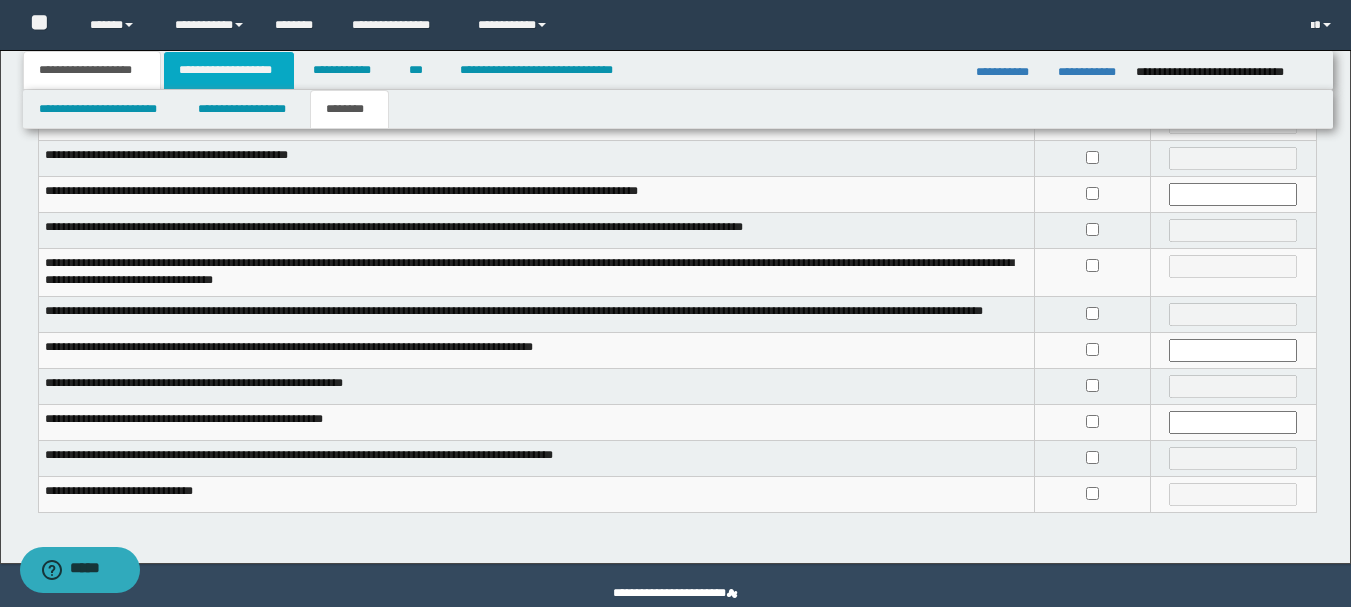 click on "**********" at bounding box center [229, 70] 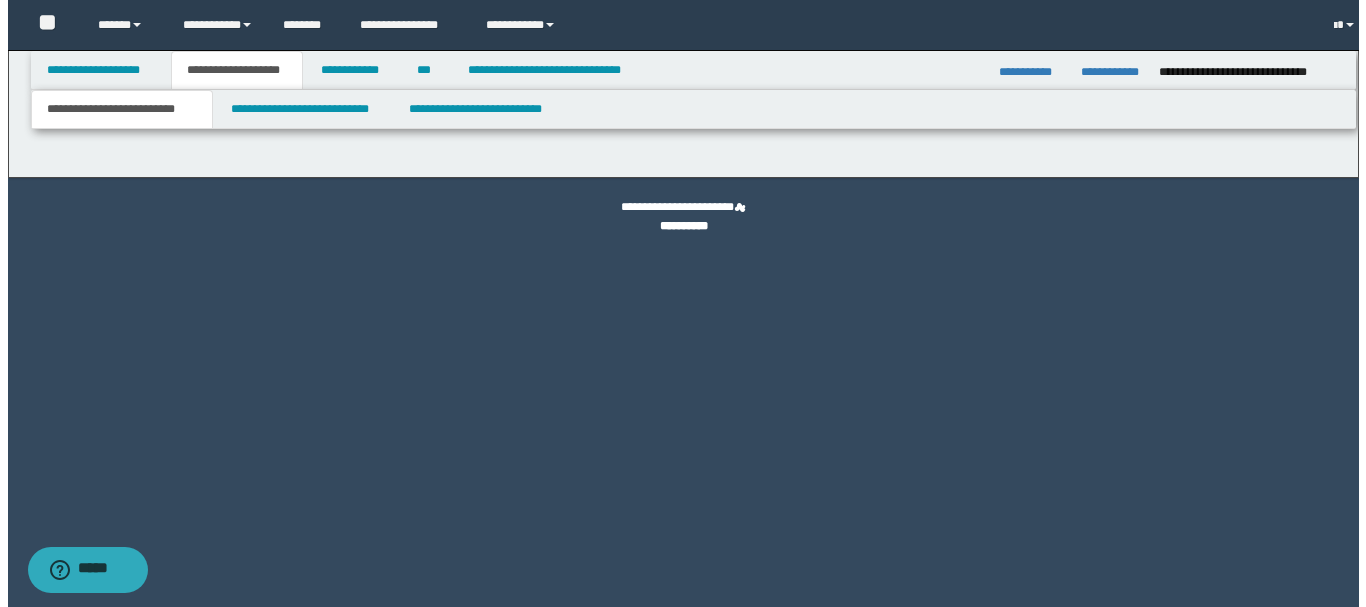 scroll, scrollTop: 0, scrollLeft: 0, axis: both 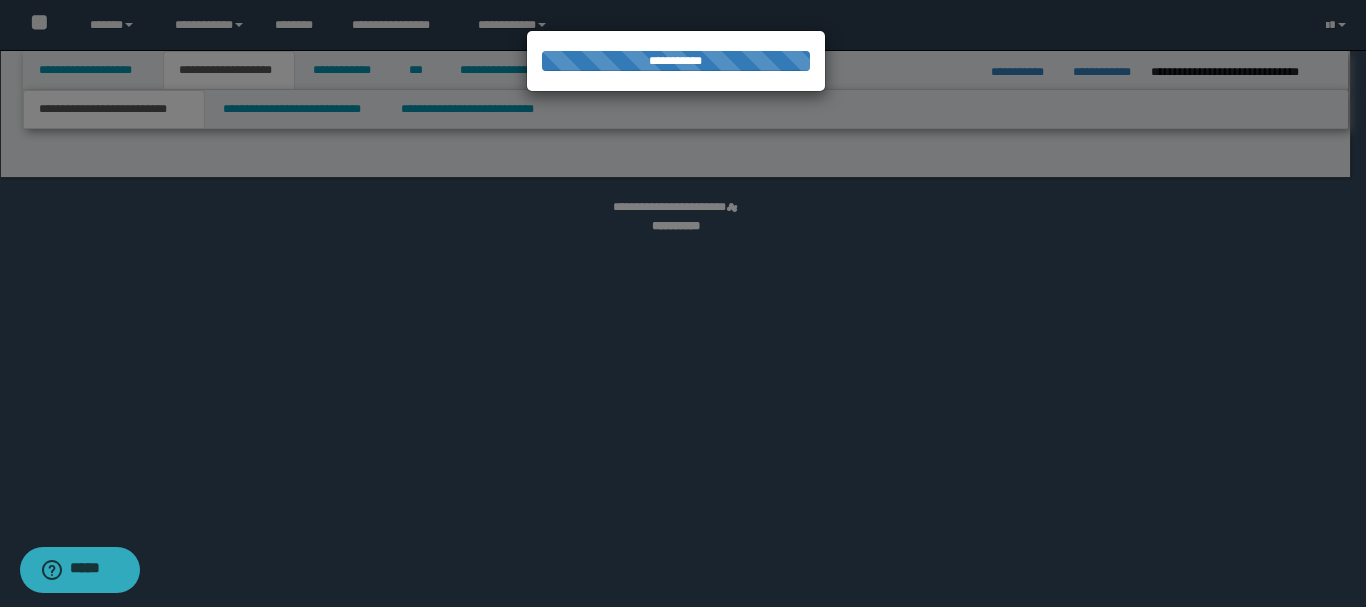 select on "*" 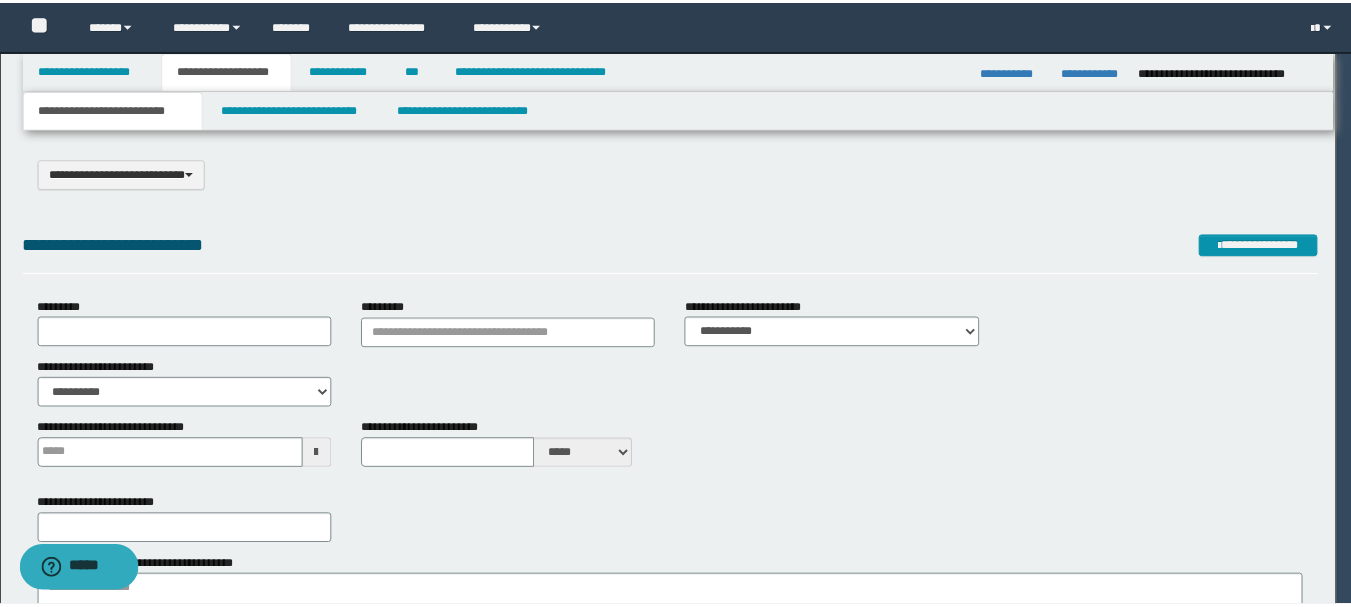 scroll, scrollTop: 0, scrollLeft: 0, axis: both 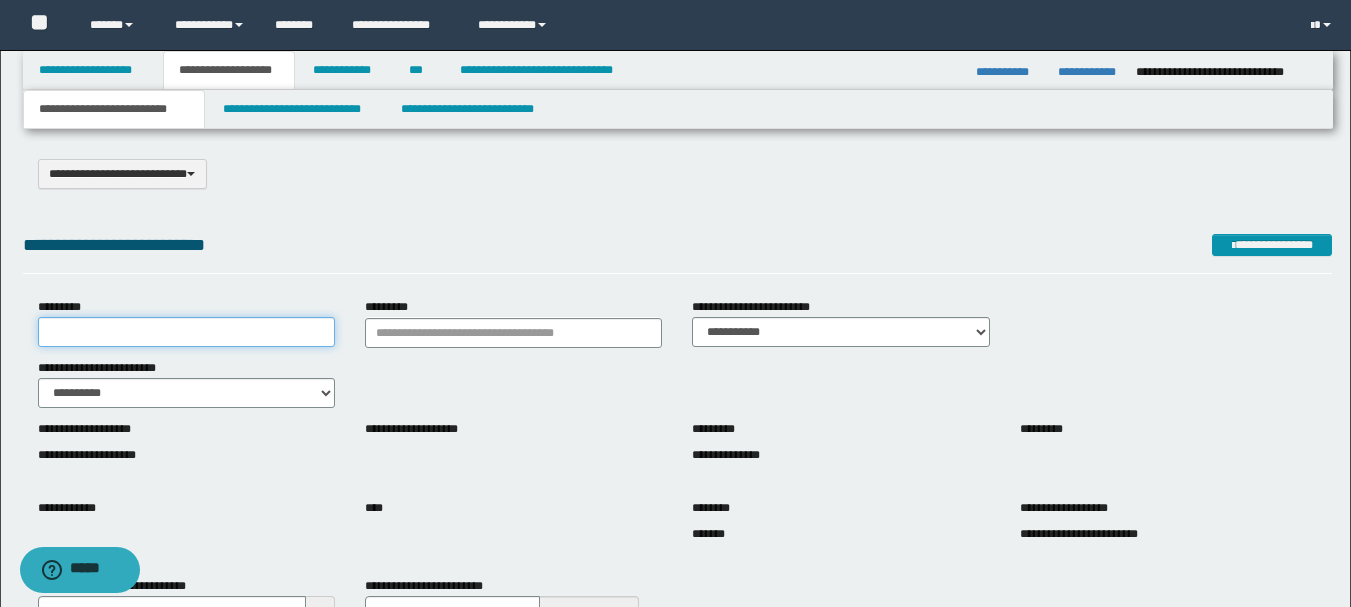 click on "*********" at bounding box center [186, 332] 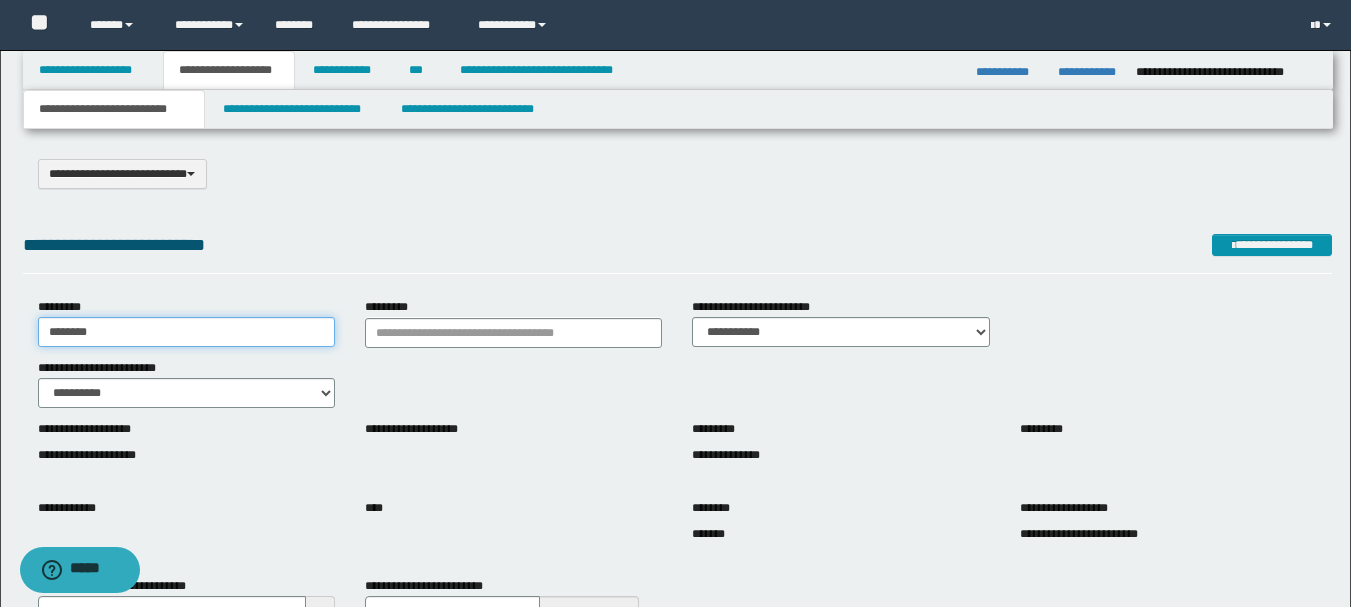 type on "********" 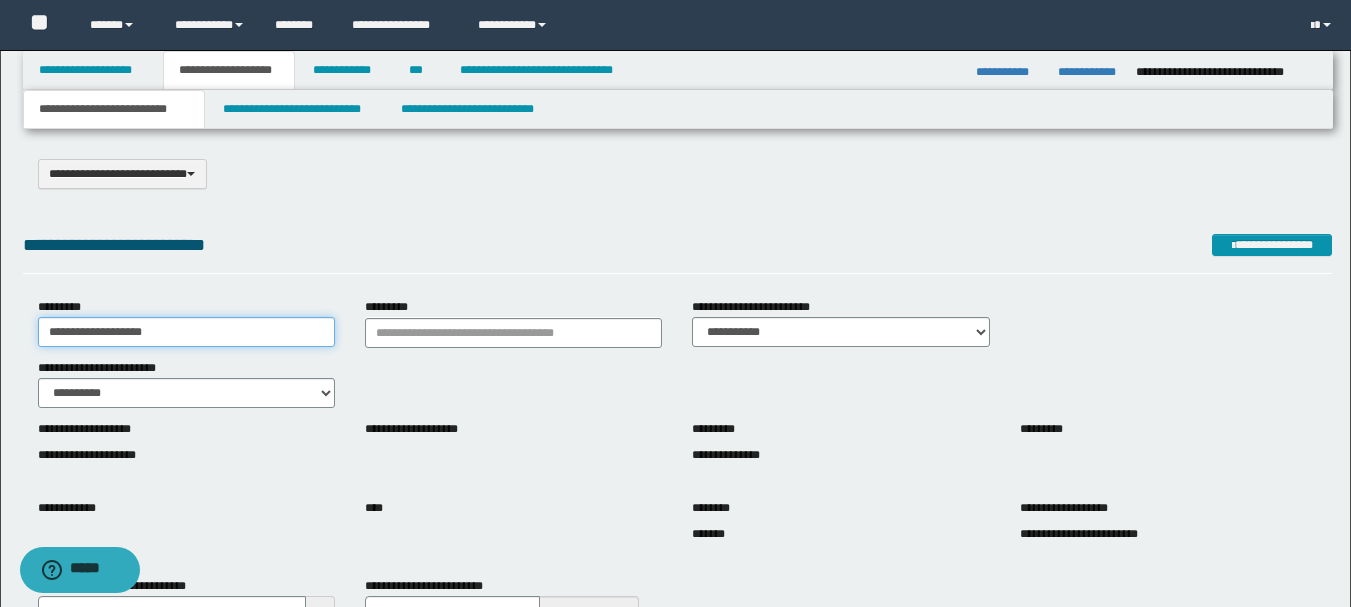 type on "**********" 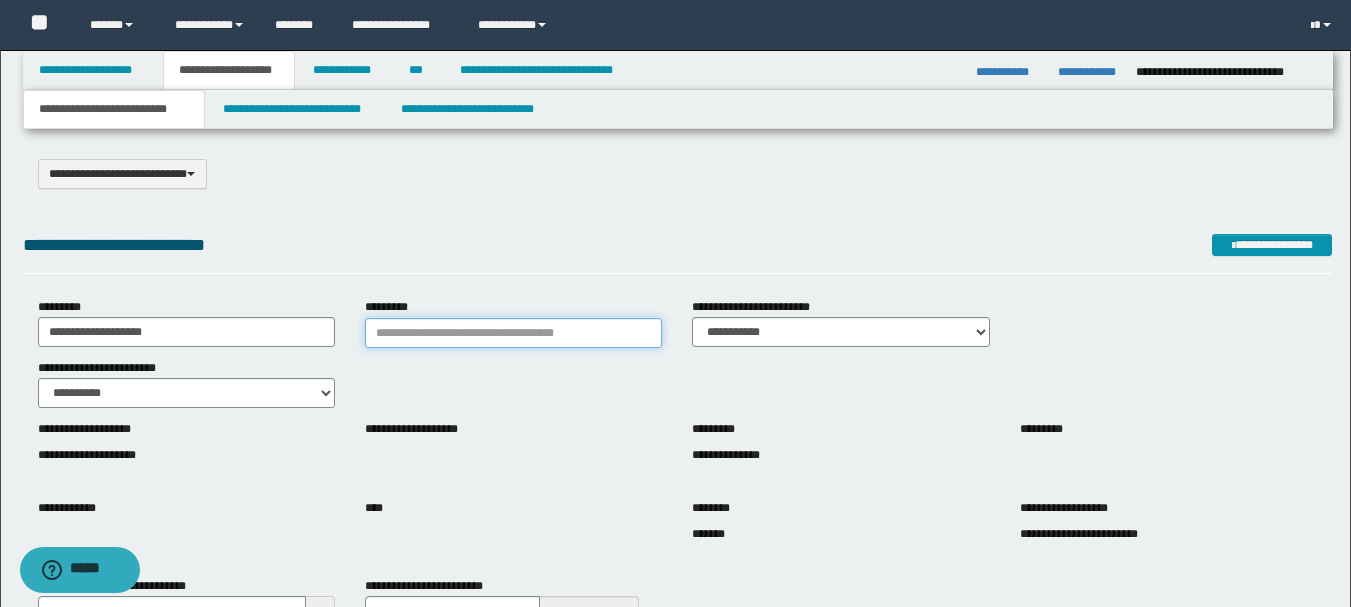 click on "*********" at bounding box center (513, 333) 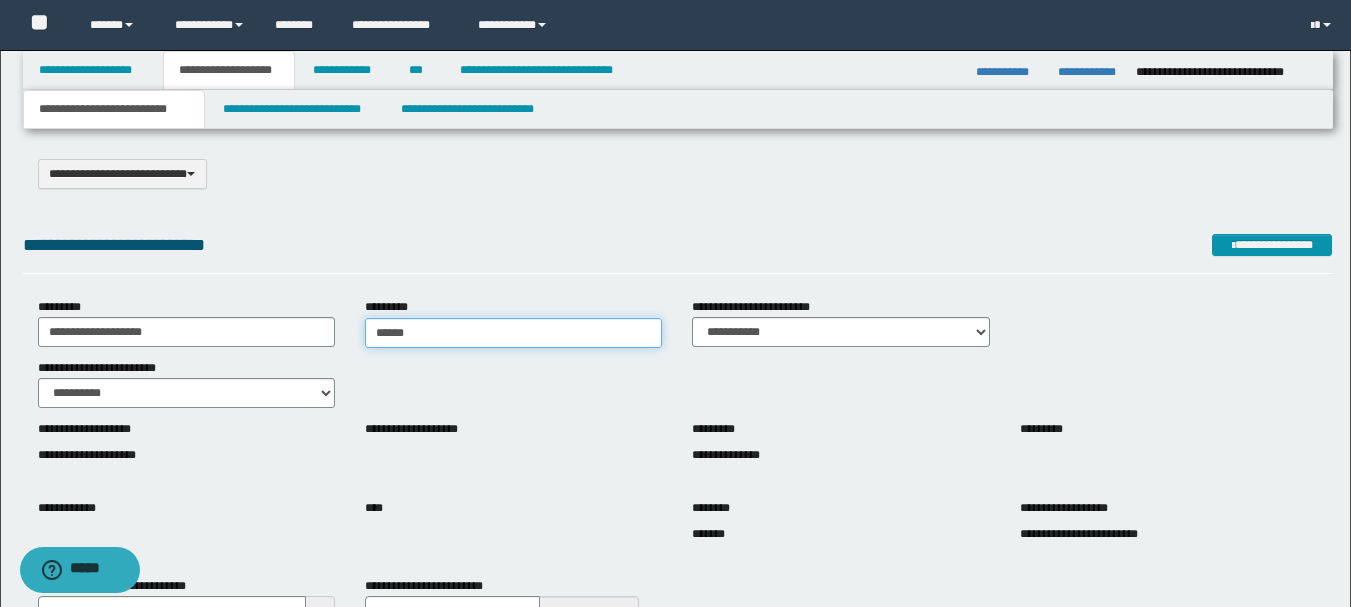 type on "*****" 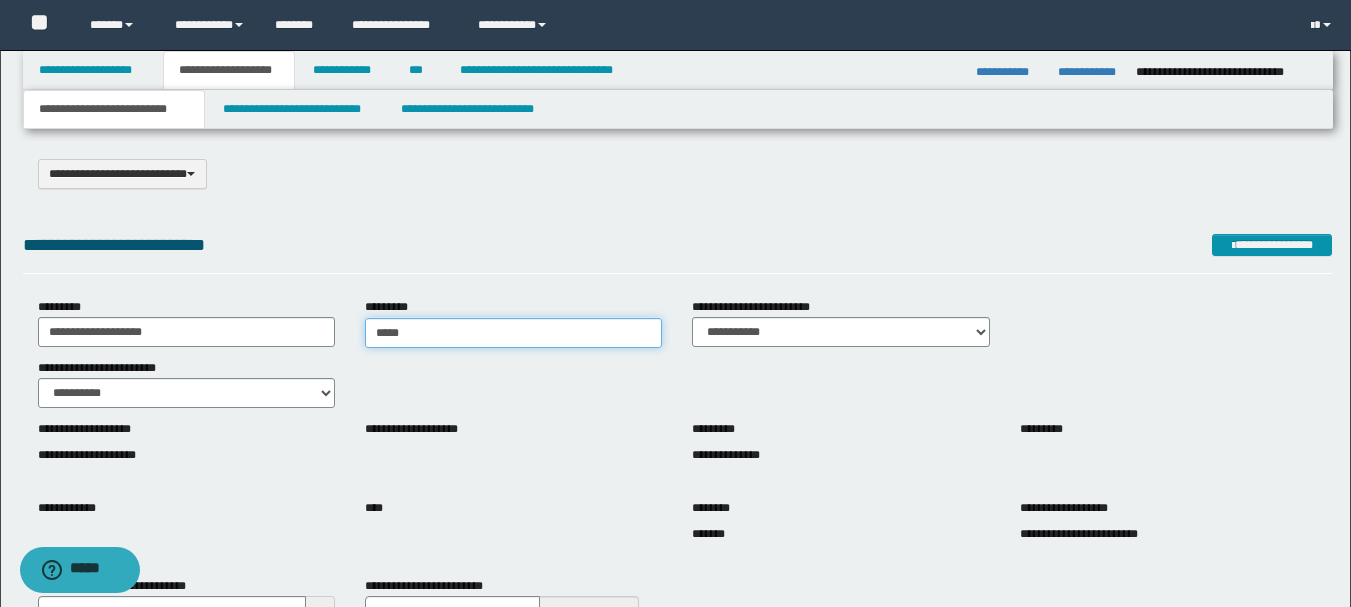 type on "*****" 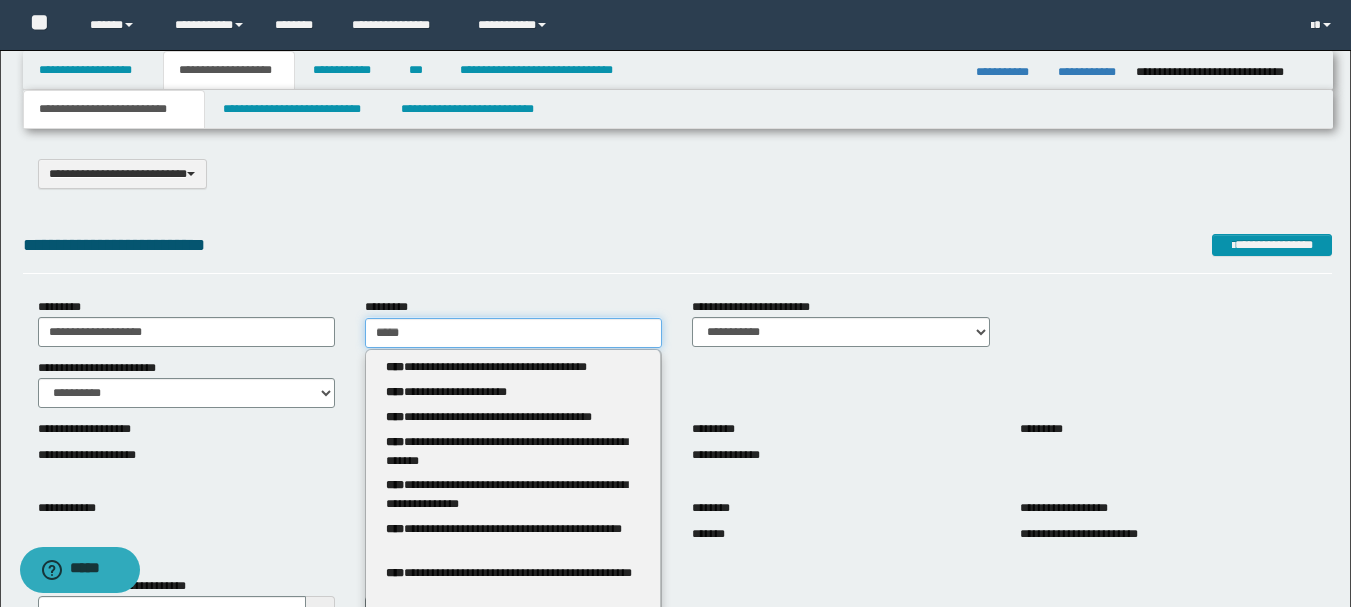 type 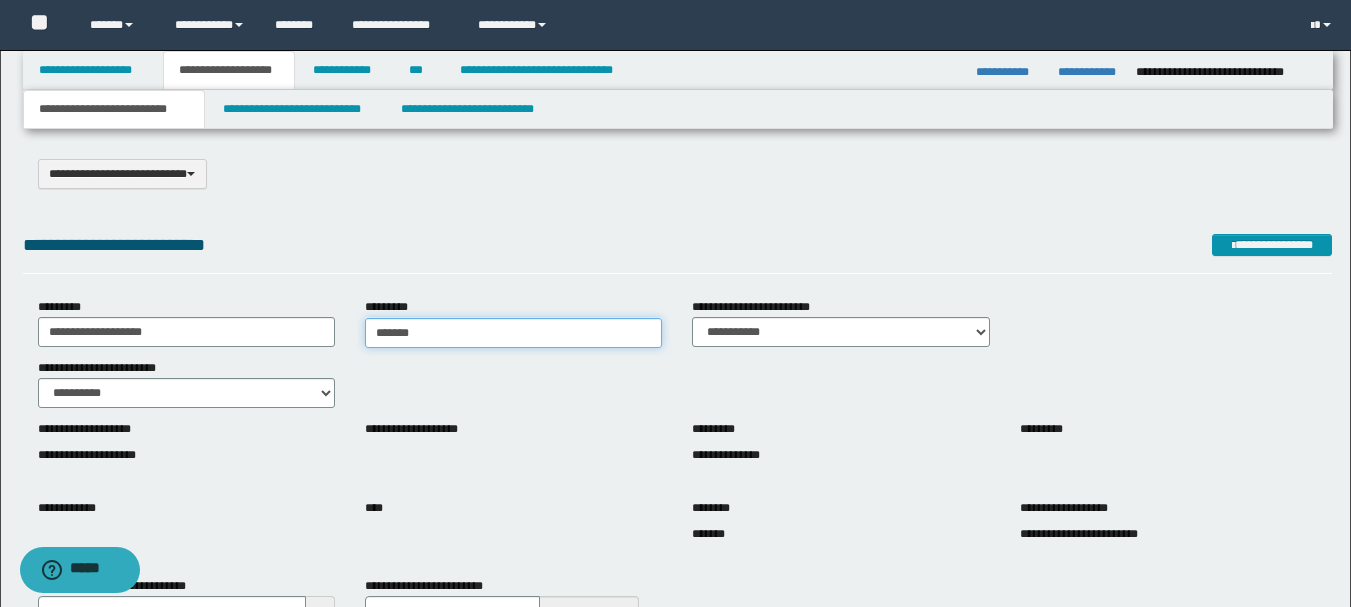 type on "********" 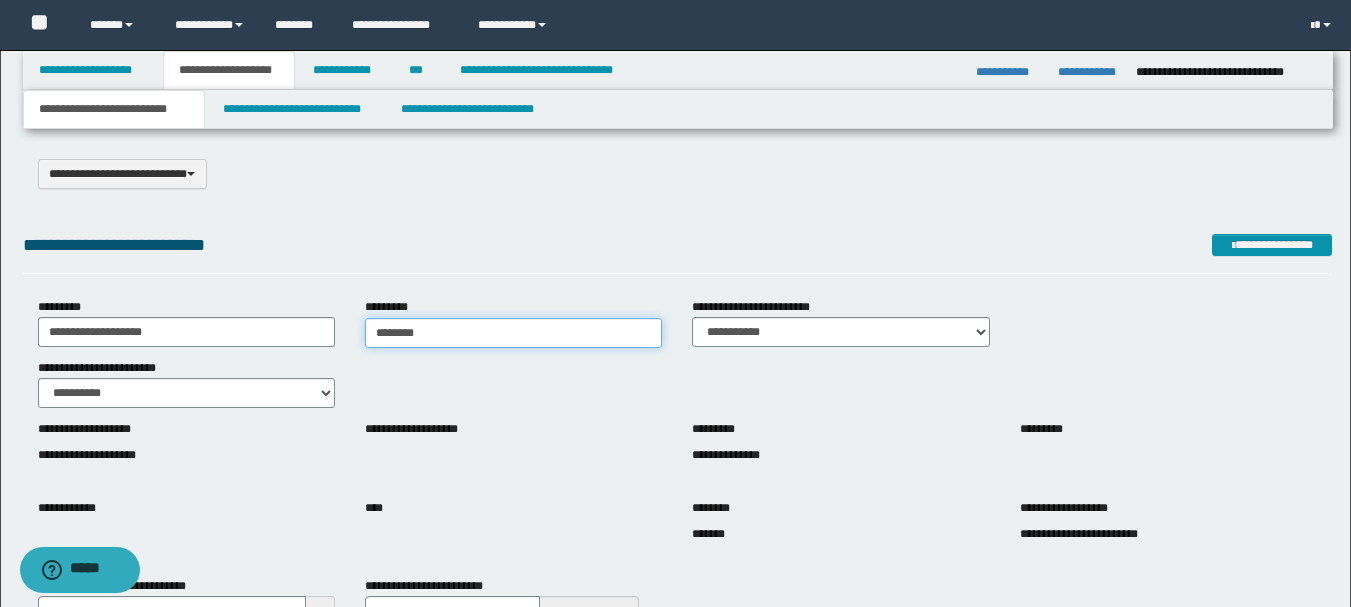 type on "********" 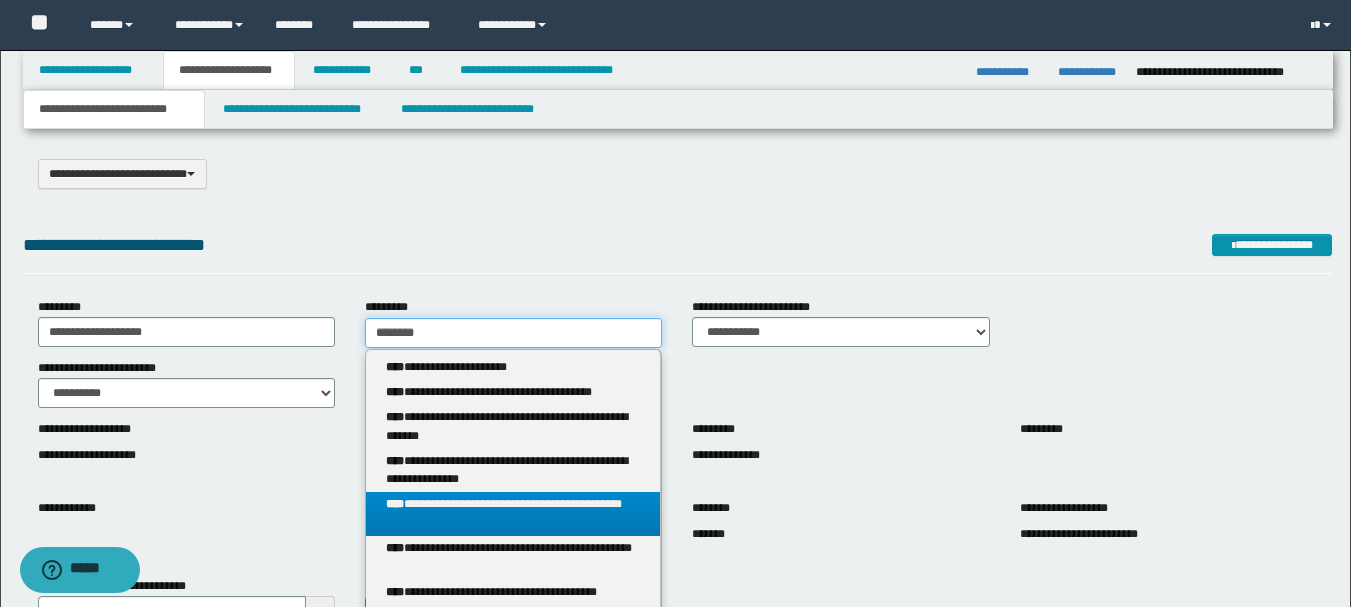 scroll, scrollTop: 100, scrollLeft: 0, axis: vertical 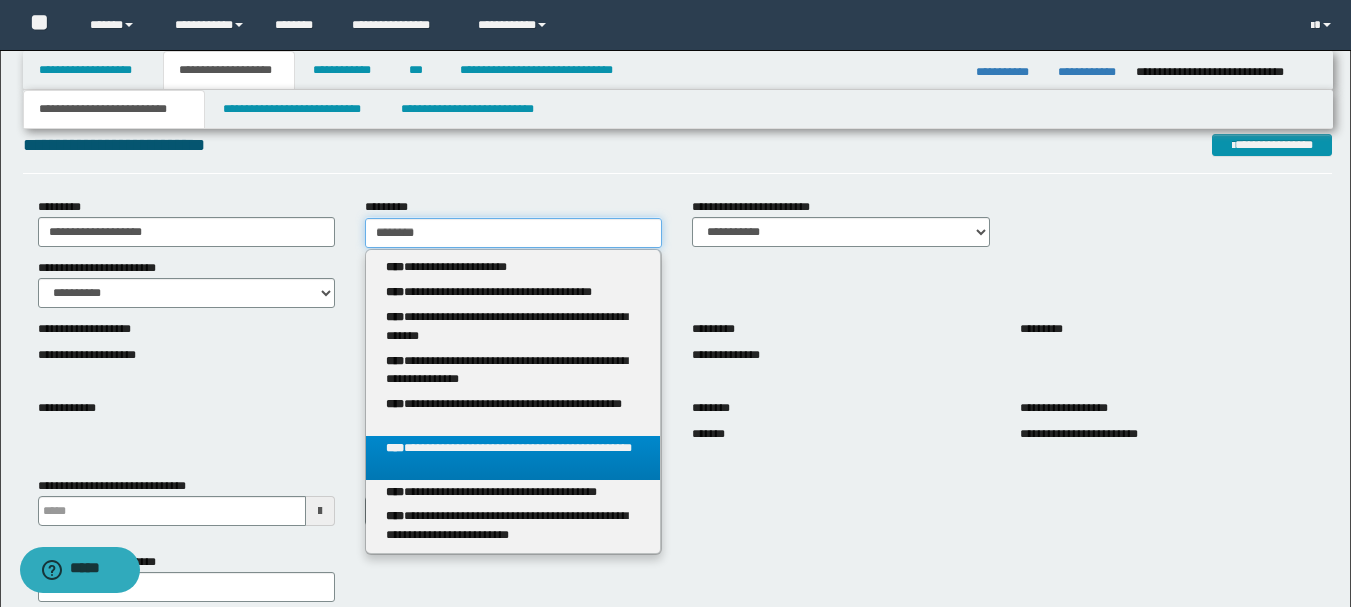 type on "********" 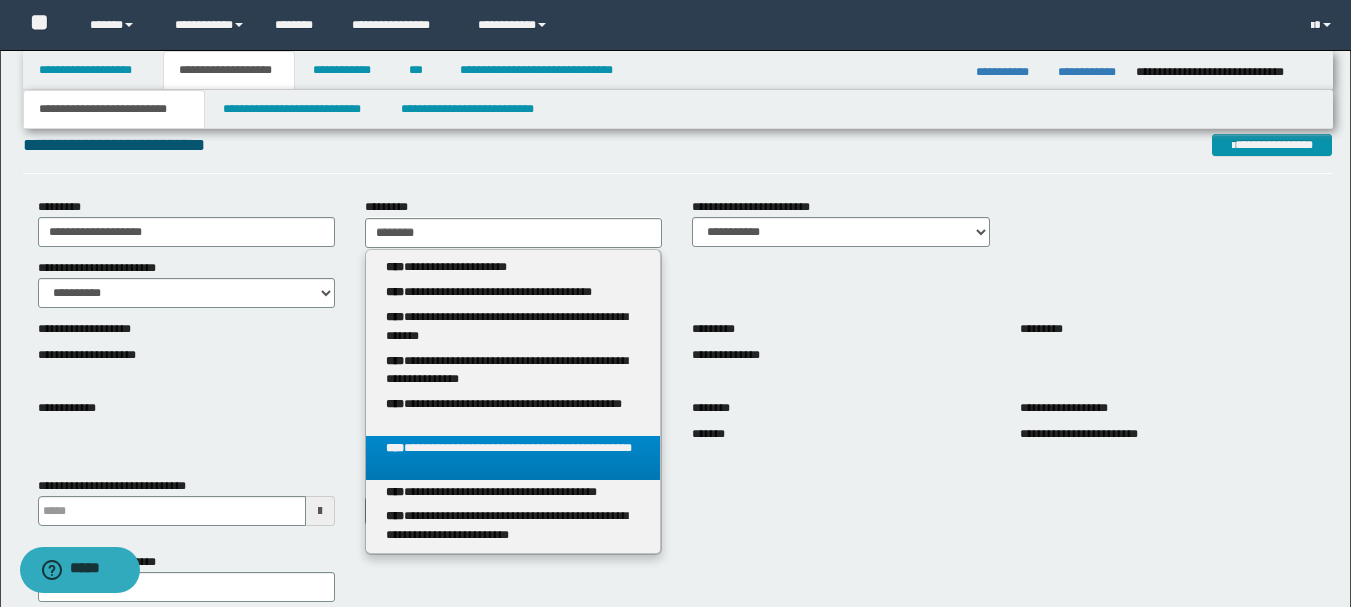 click on "**********" at bounding box center [513, 458] 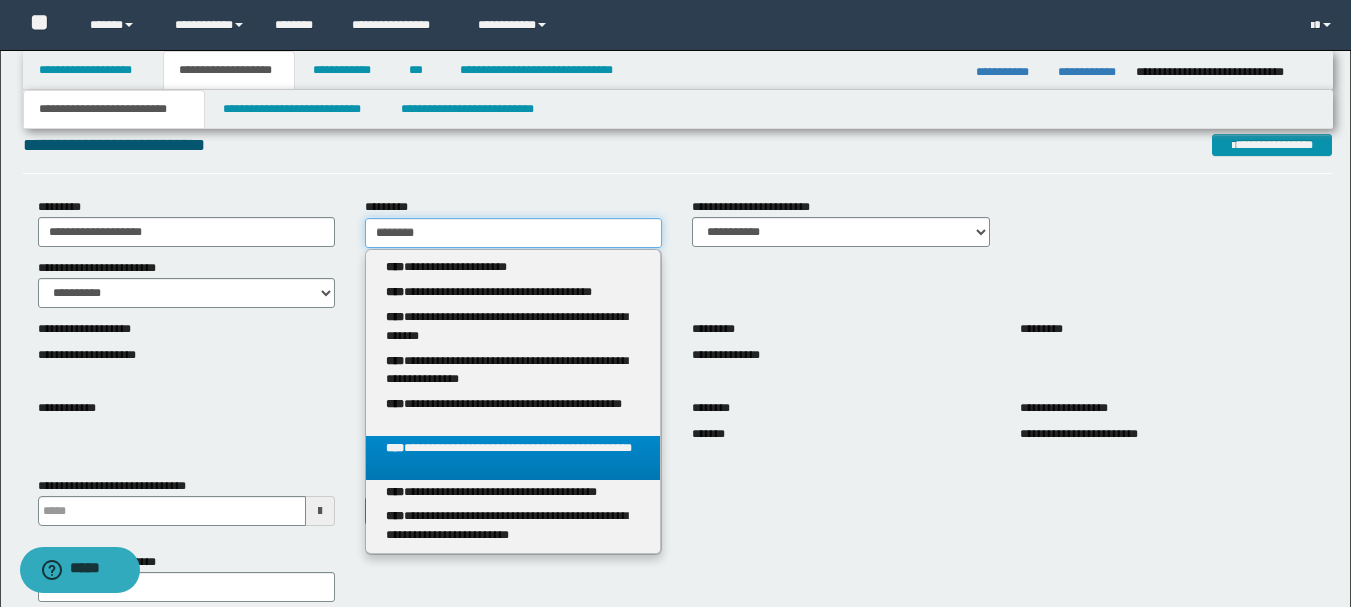 type 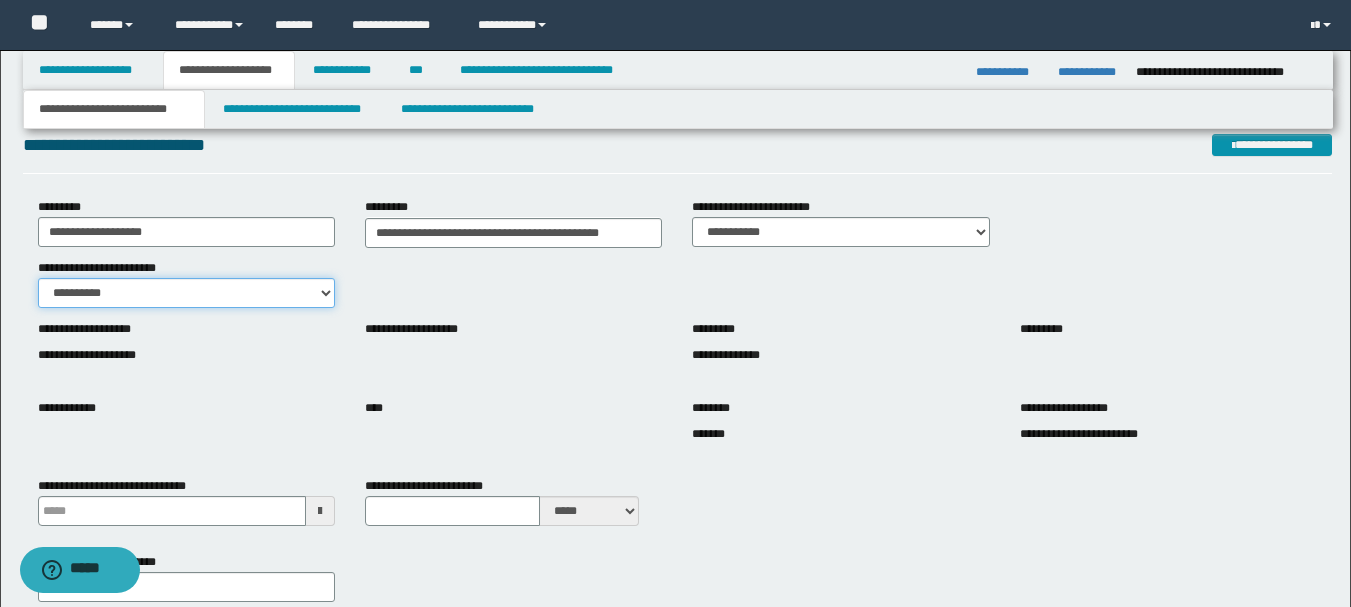 click on "**********" at bounding box center [186, 293] 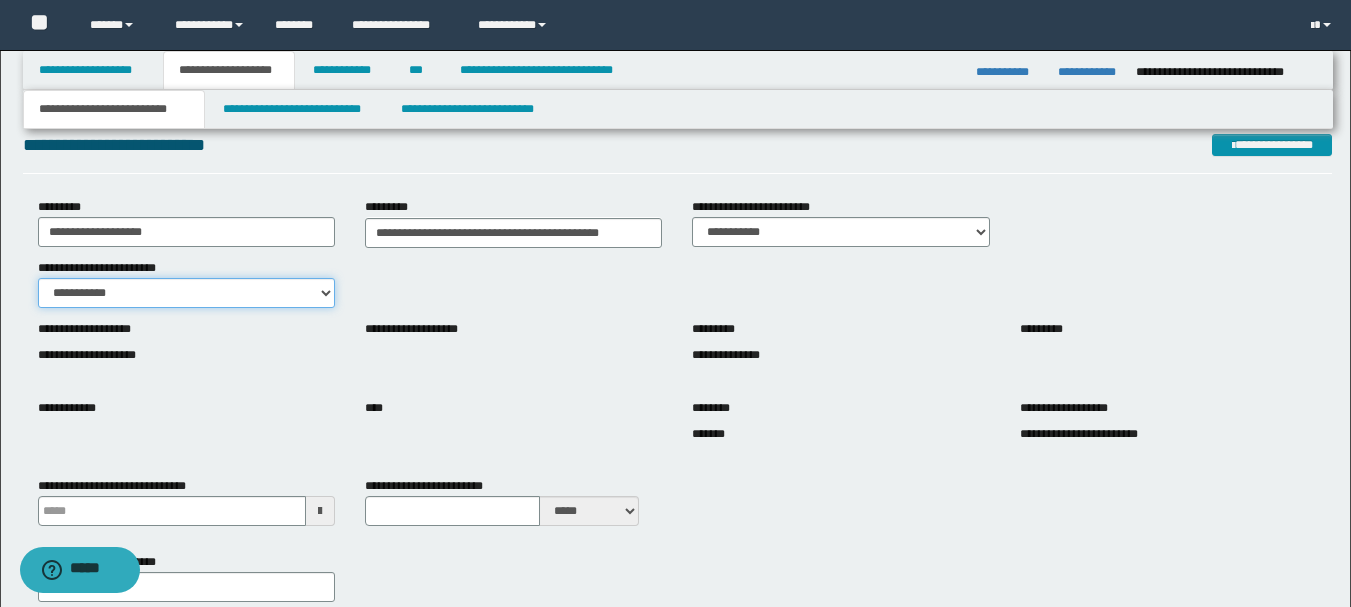 click on "**********" at bounding box center [186, 293] 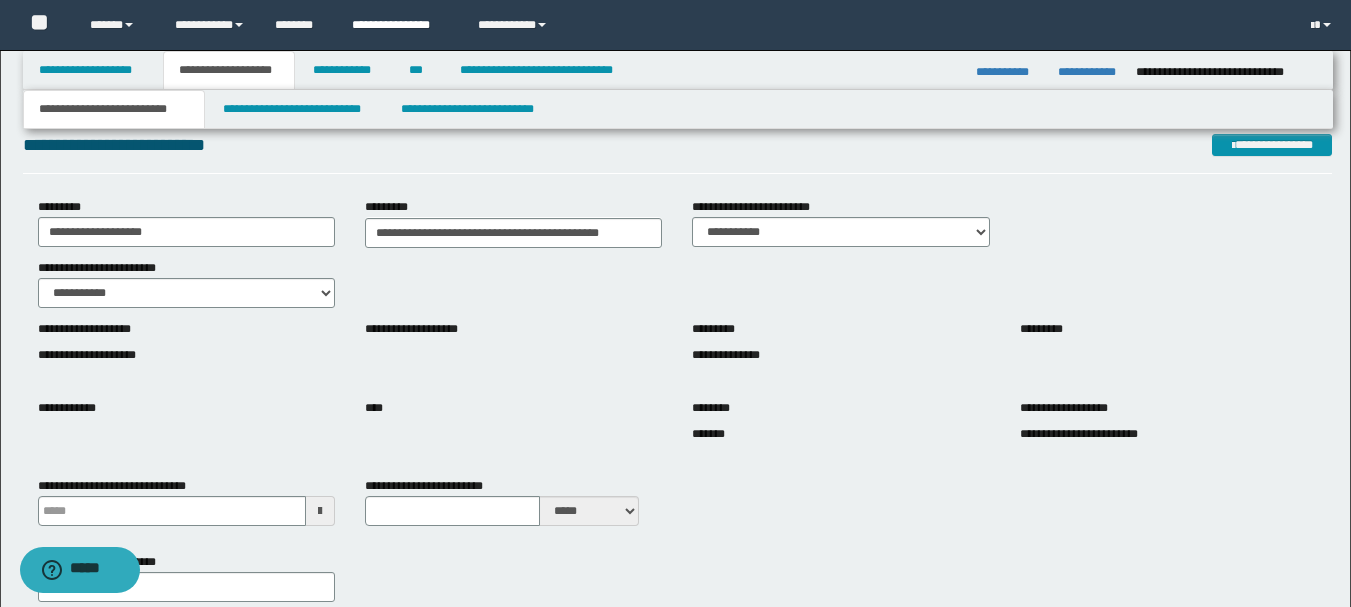 drag, startPoint x: 380, startPoint y: 369, endPoint x: 398, endPoint y: 17, distance: 352.45993 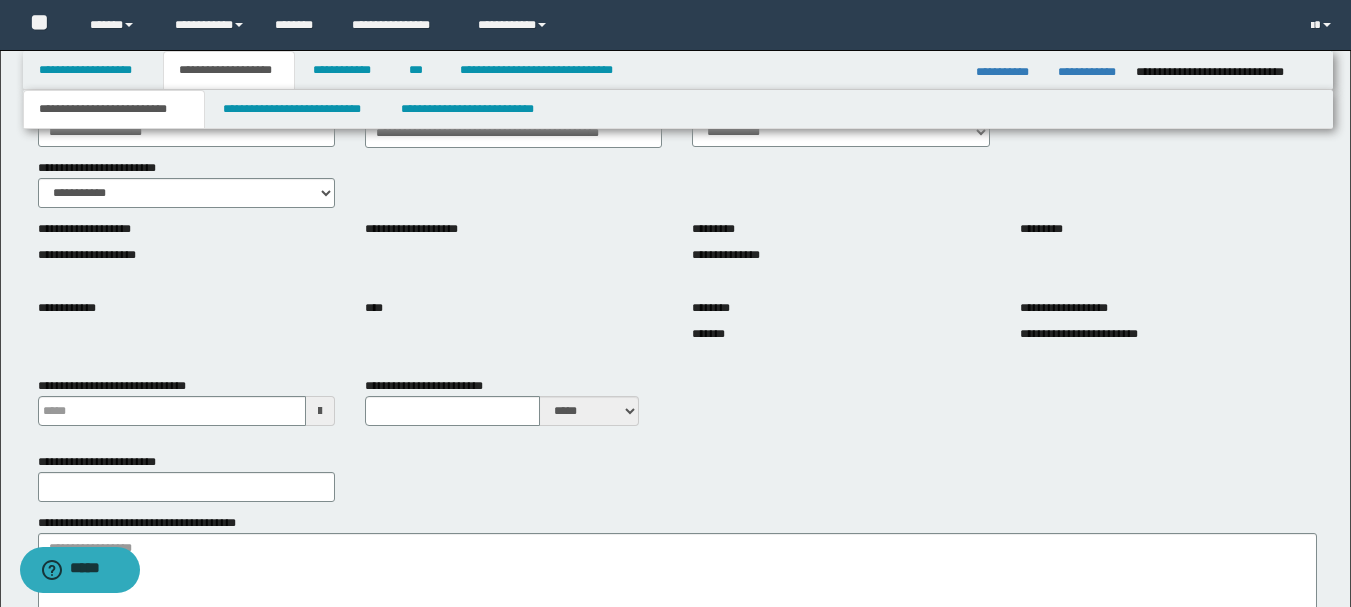 click at bounding box center (320, 411) 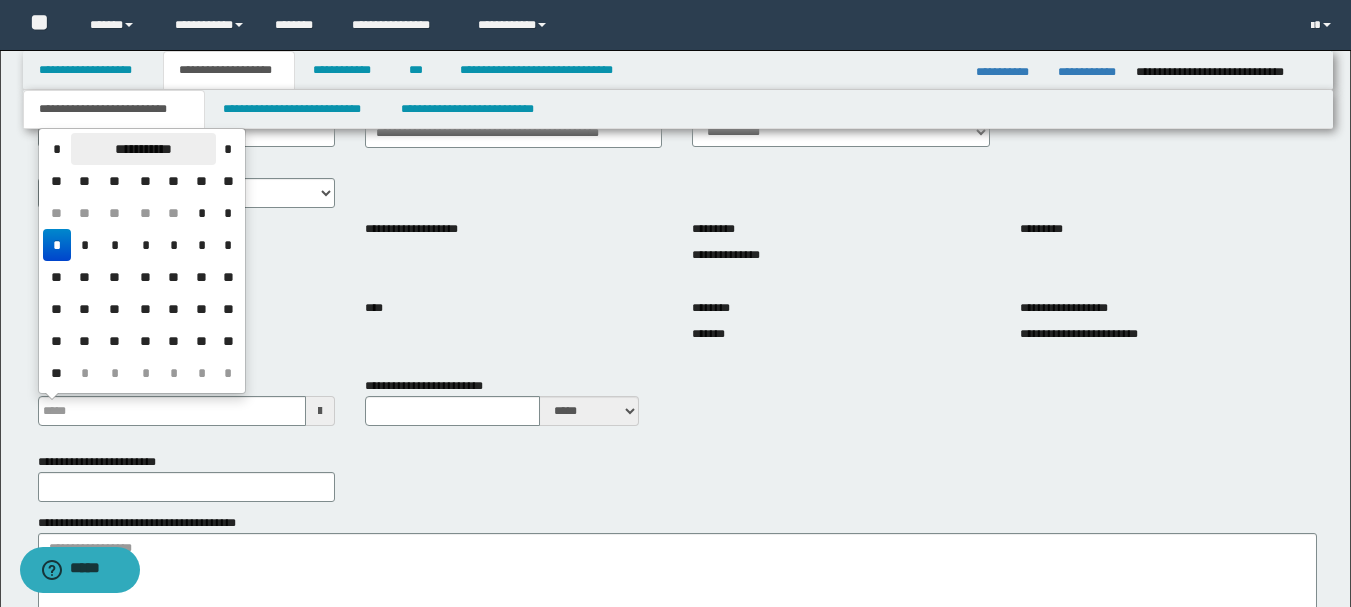 click on "**********" at bounding box center (143, 149) 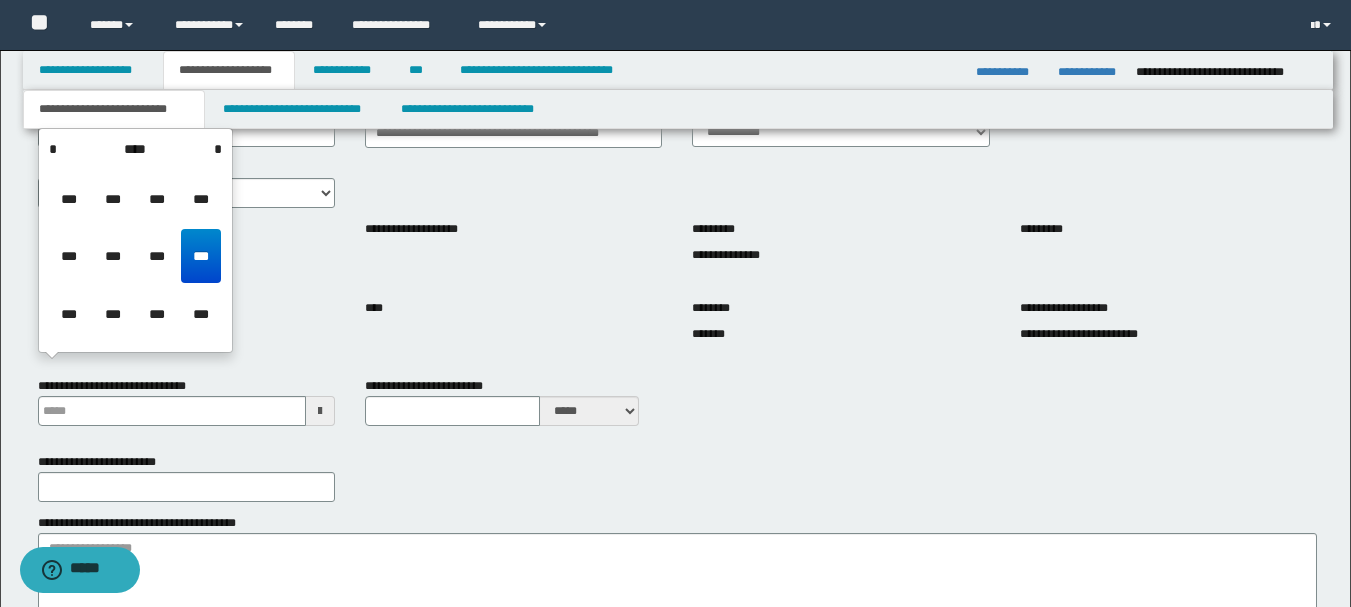 click on "****" at bounding box center [135, 149] 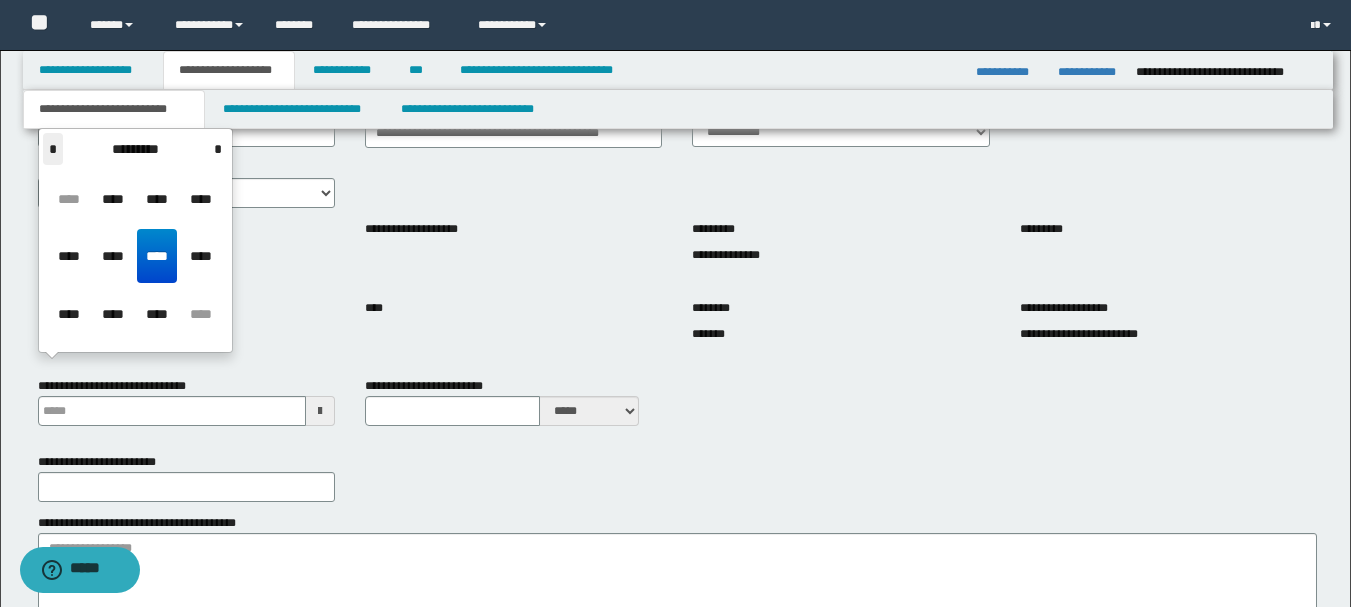 click on "*" at bounding box center [53, 149] 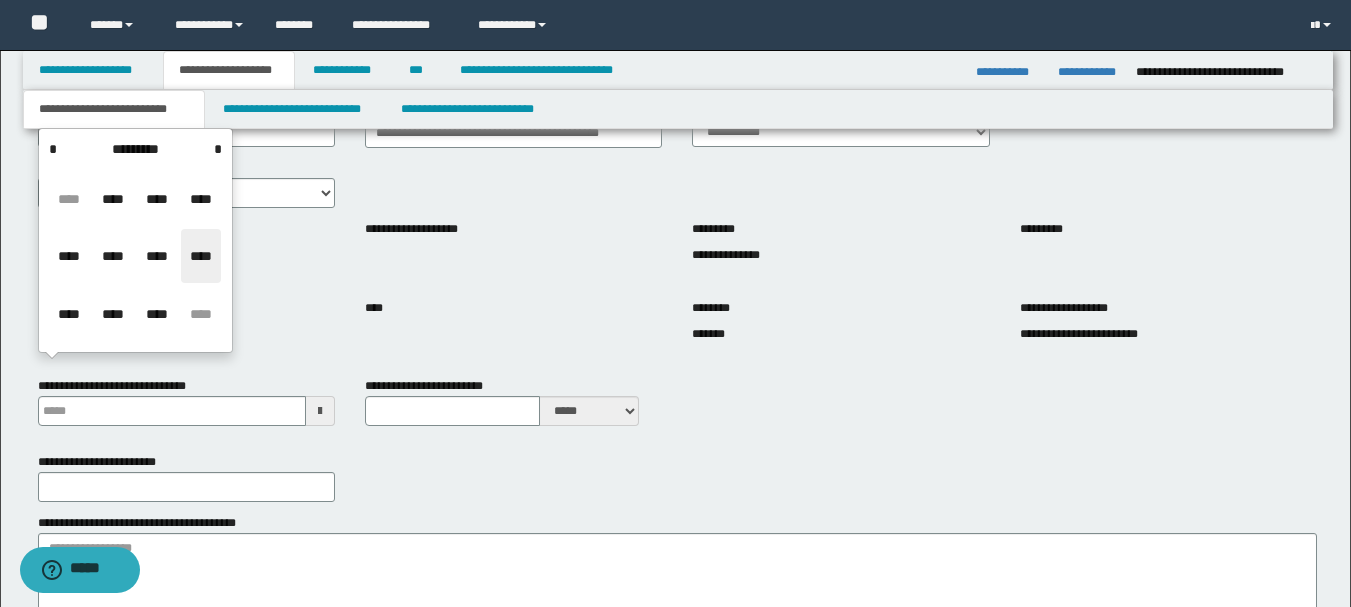 click on "****" at bounding box center (201, 256) 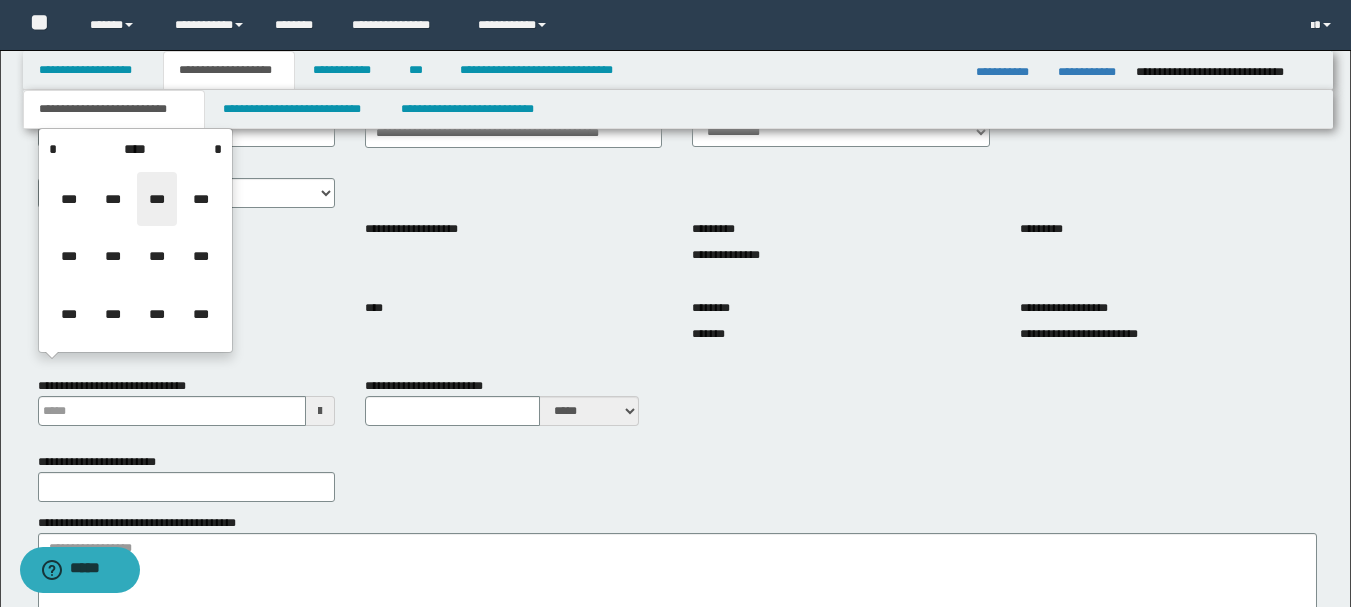 click on "***" at bounding box center (157, 199) 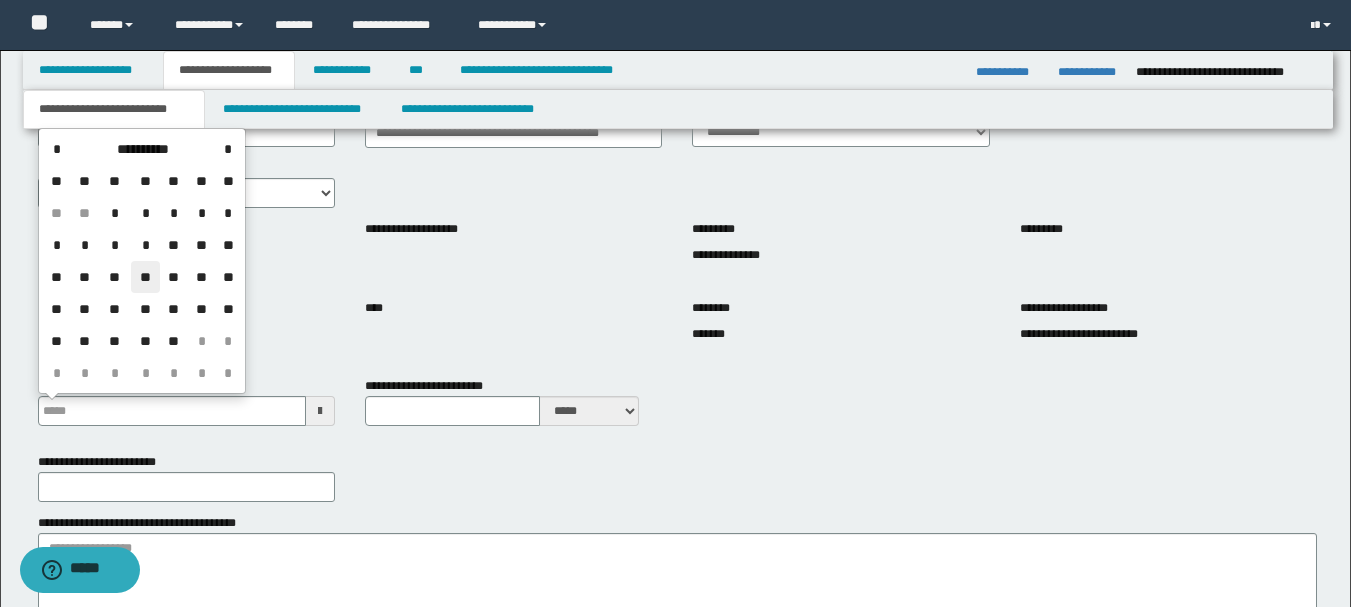 click on "**" at bounding box center [145, 277] 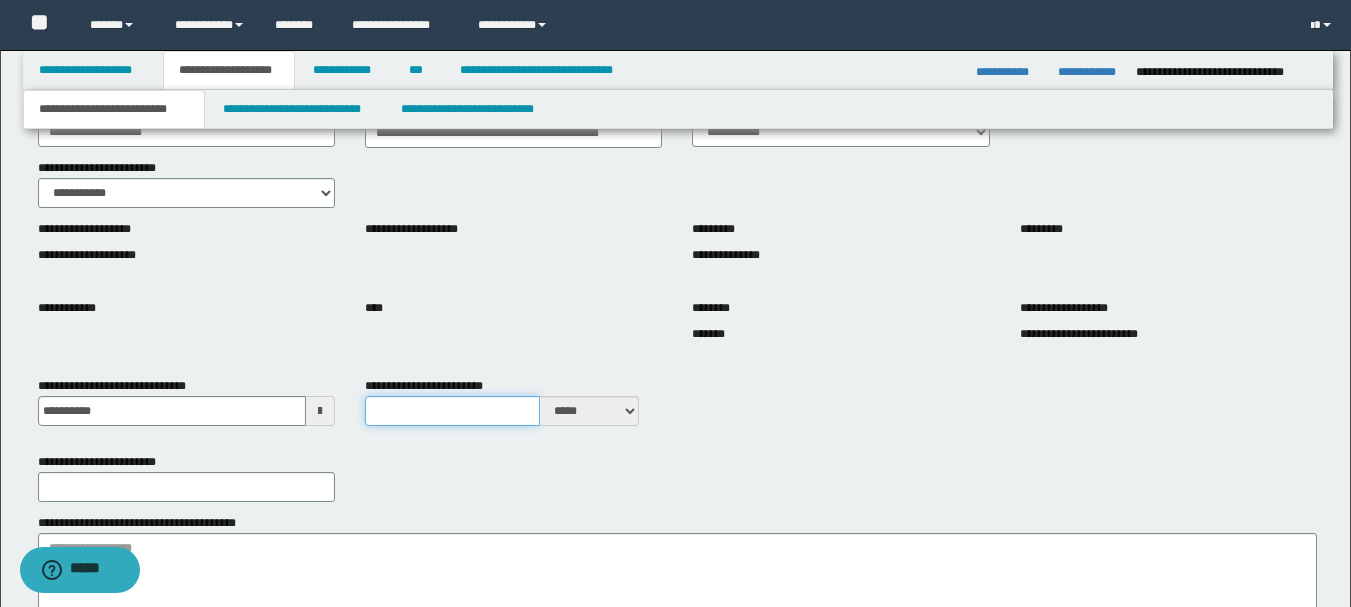click on "**********" at bounding box center (452, 411) 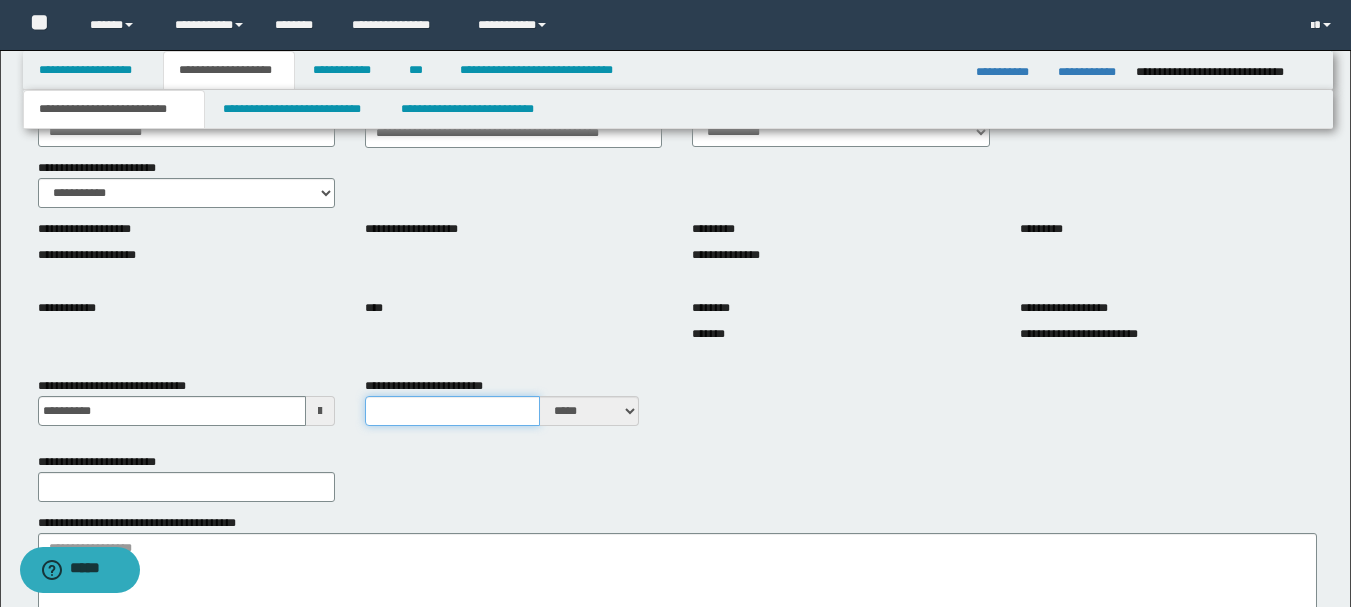 type on "*" 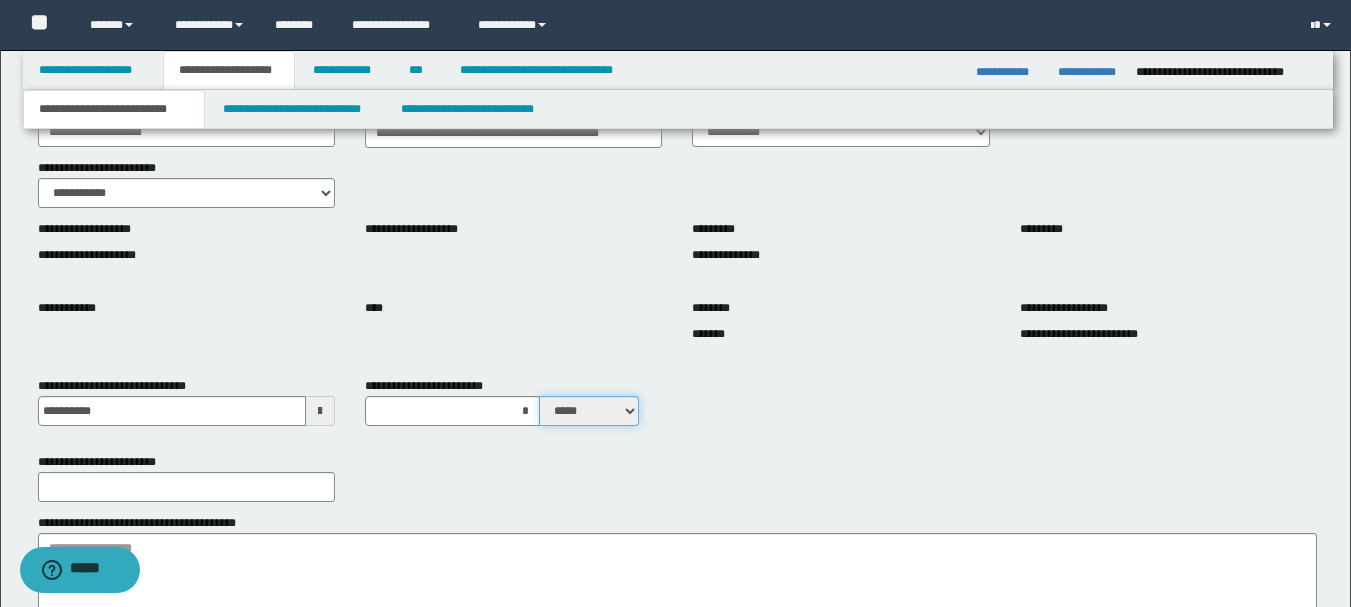 click on "*****
****" at bounding box center [589, 411] 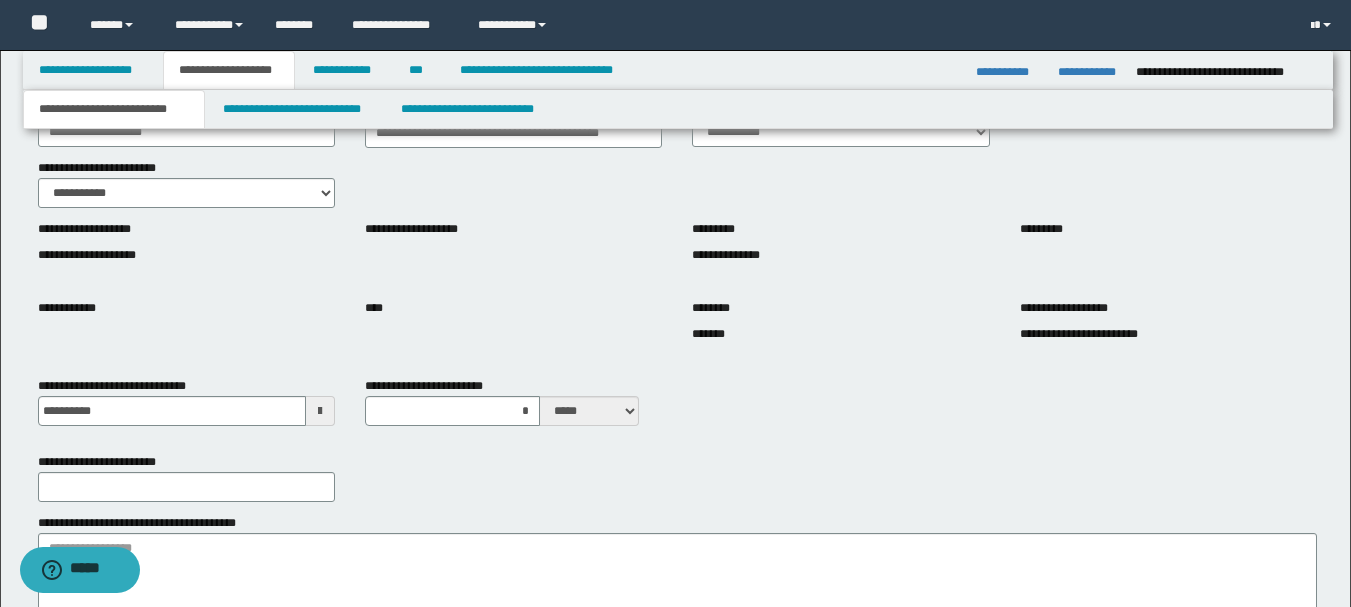 click on "**********" at bounding box center (677, 477) 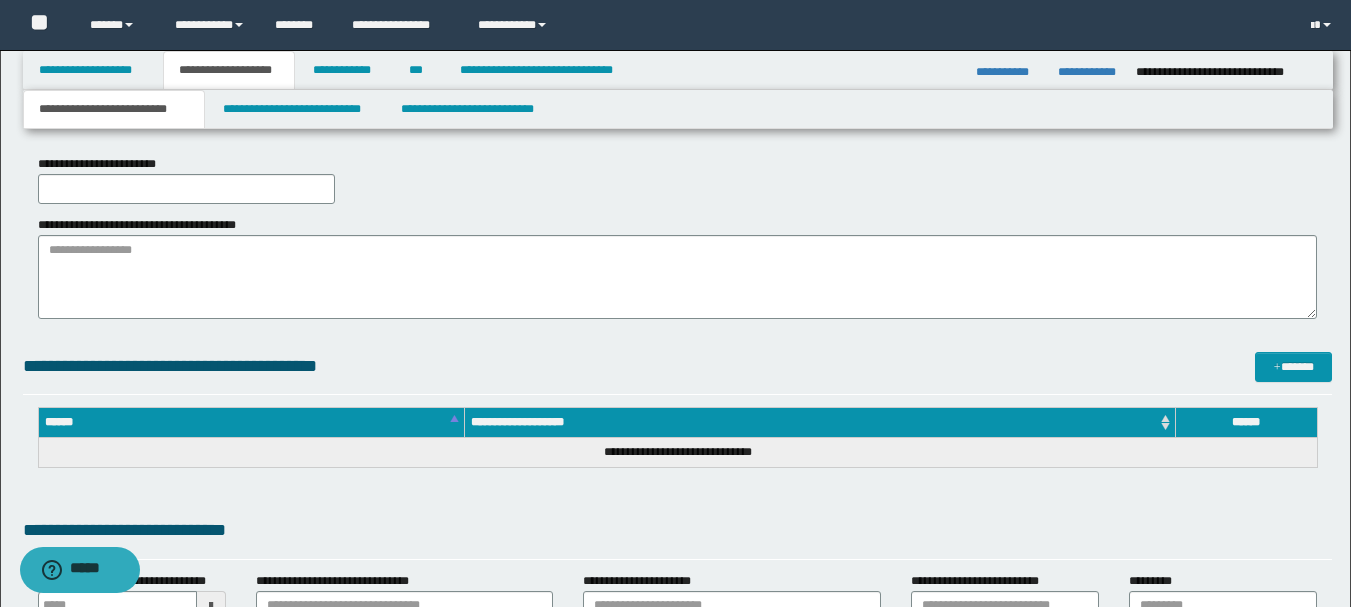 scroll, scrollTop: 500, scrollLeft: 0, axis: vertical 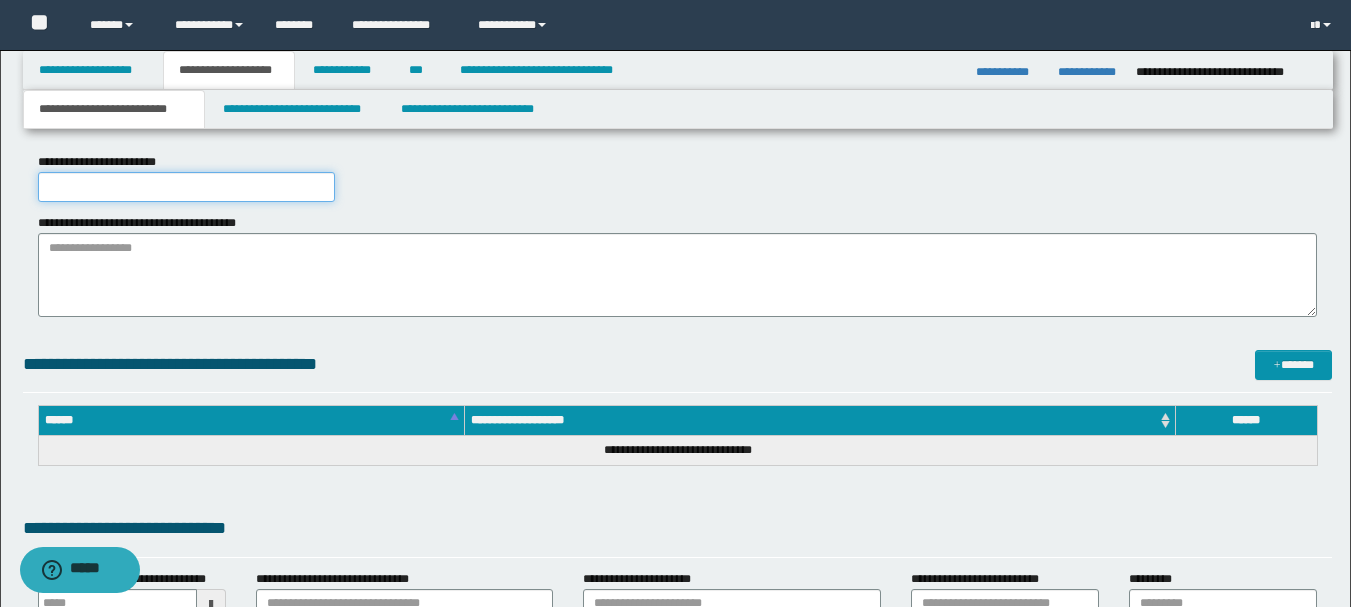click on "**********" at bounding box center (186, 187) 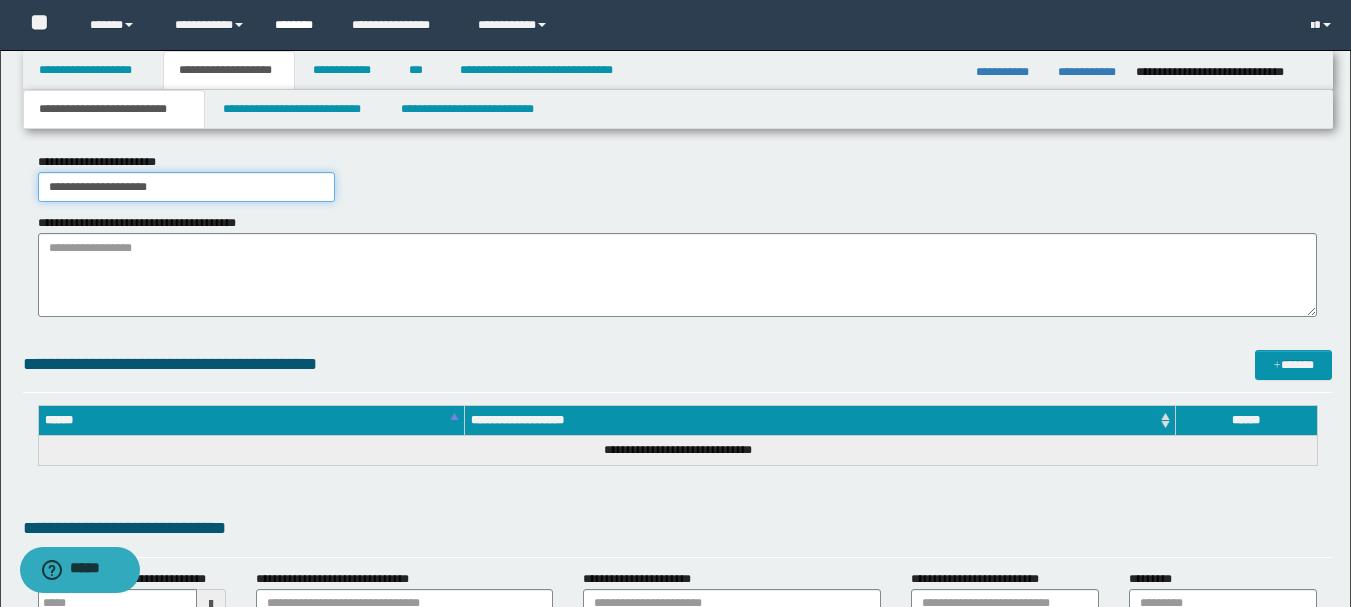 type on "**********" 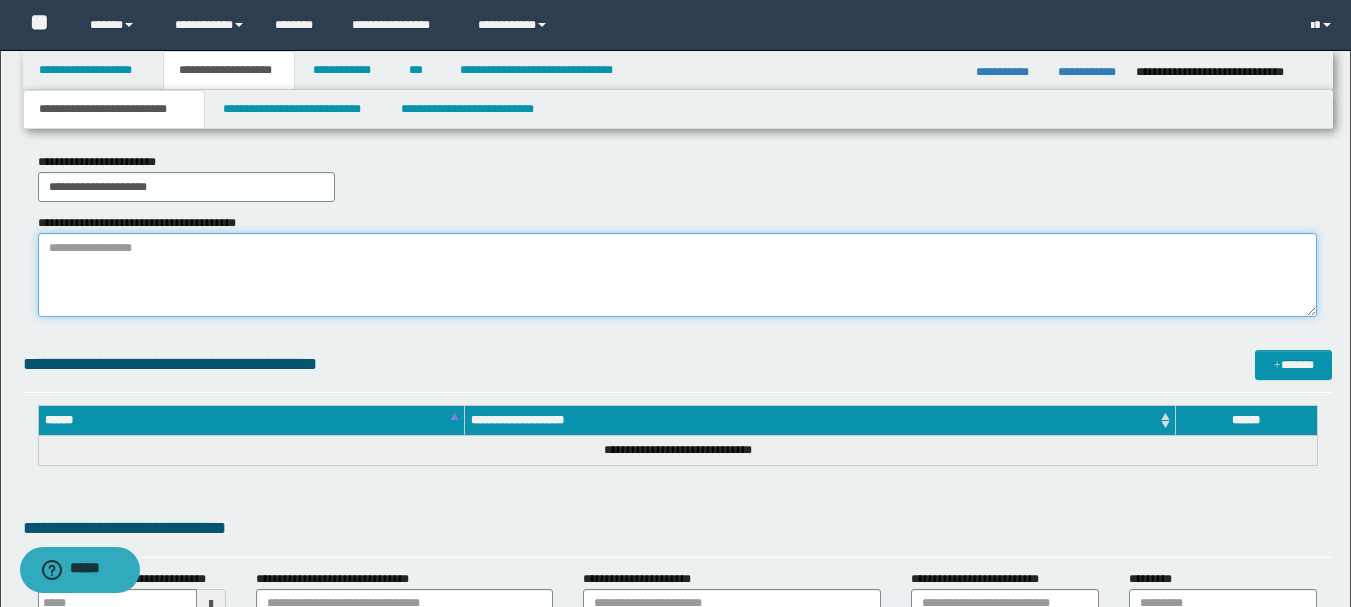 click on "**********" at bounding box center [677, 275] 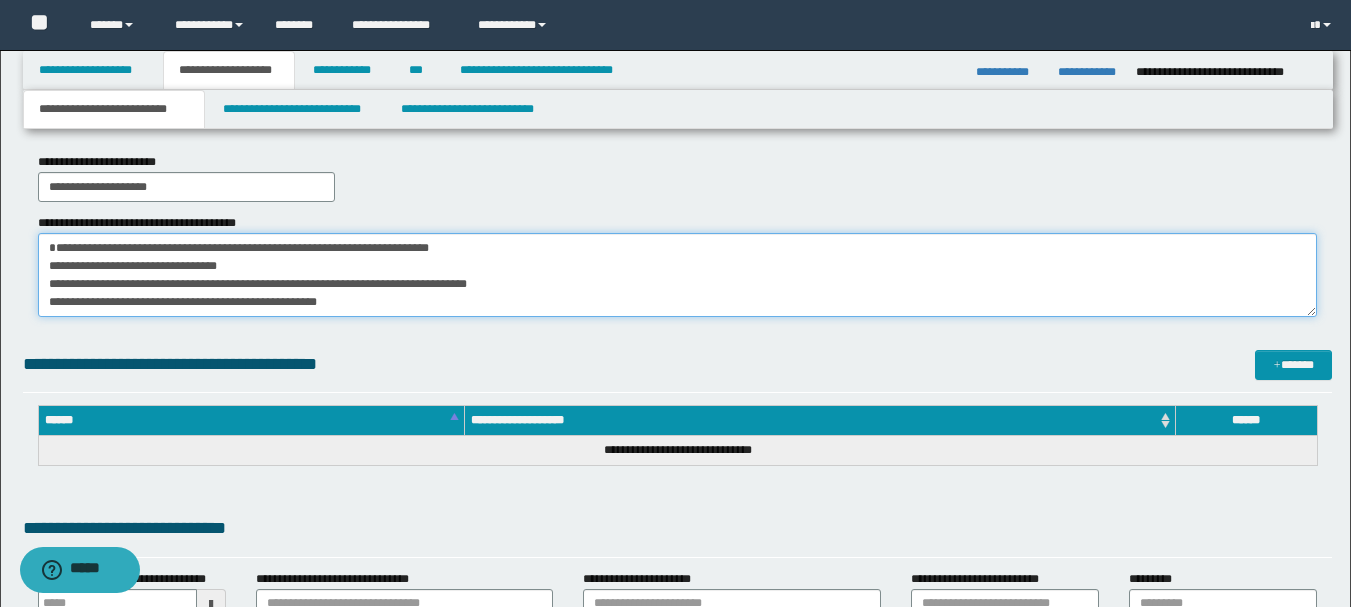 click on "**********" at bounding box center (677, 275) 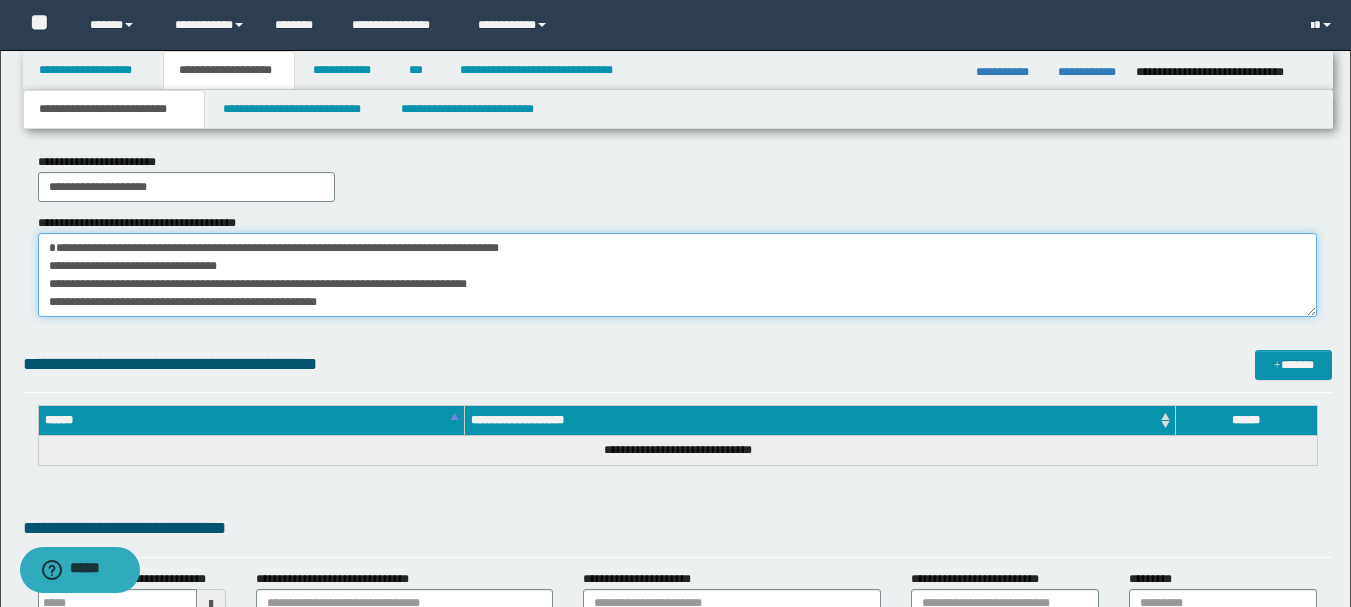 click on "**********" at bounding box center (677, 275) 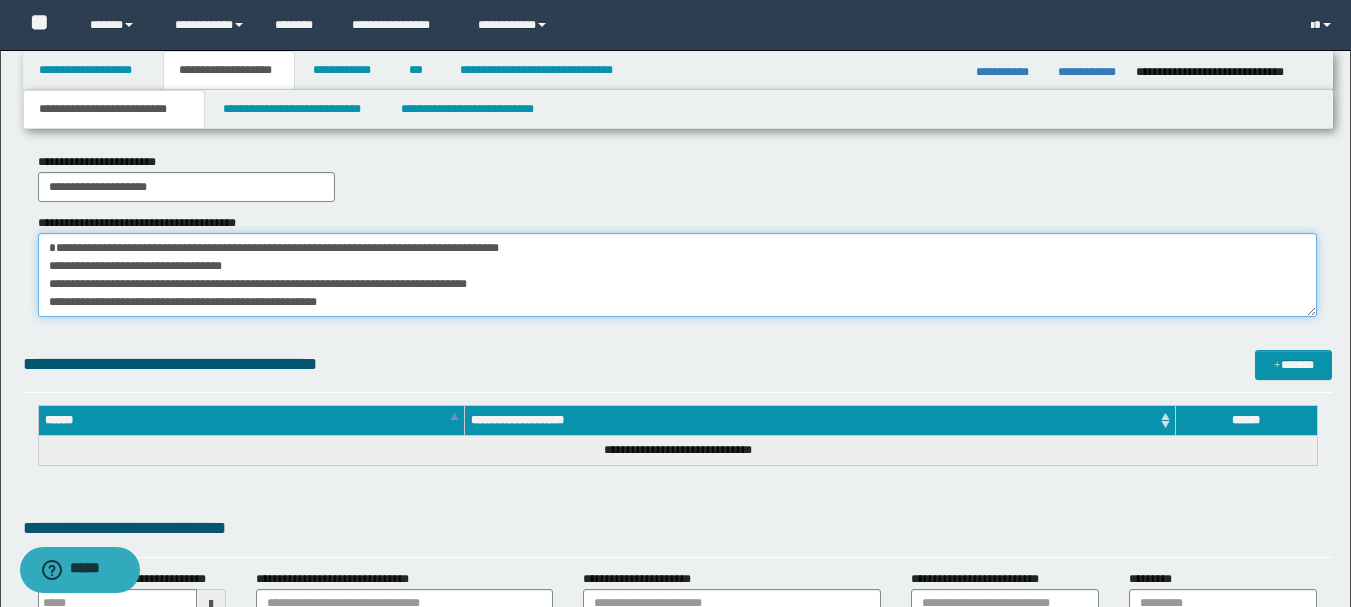 click on "**********" at bounding box center [677, 275] 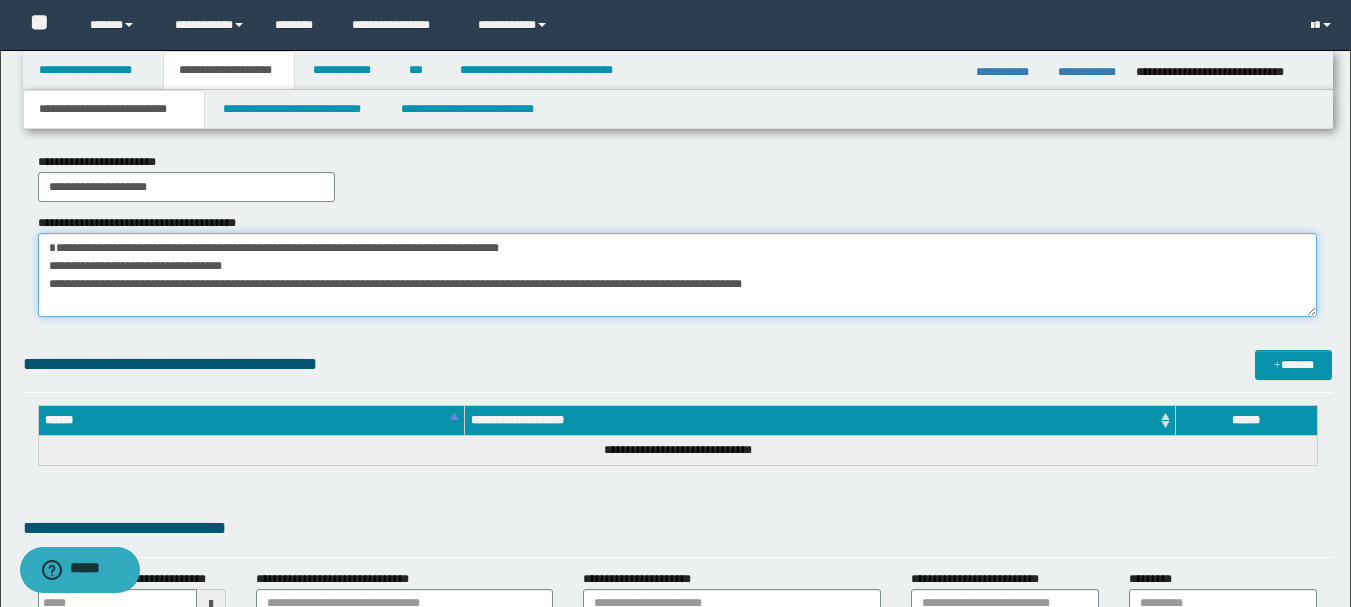 click on "**********" at bounding box center (677, 275) 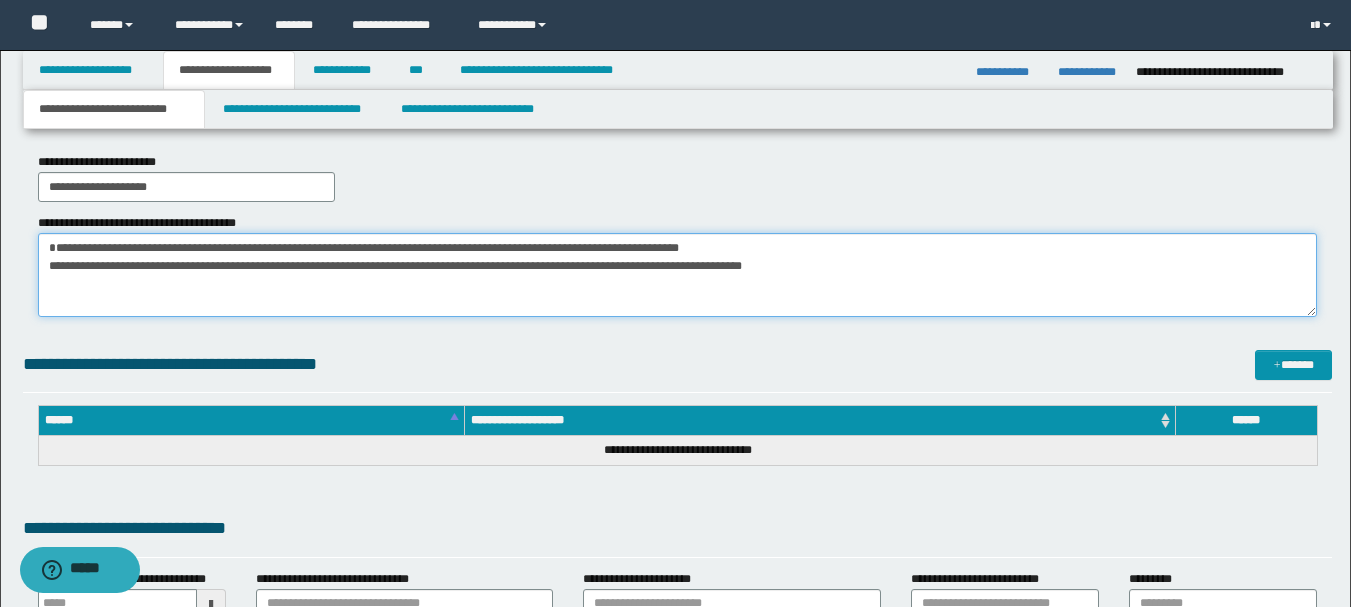 click on "**********" at bounding box center (677, 275) 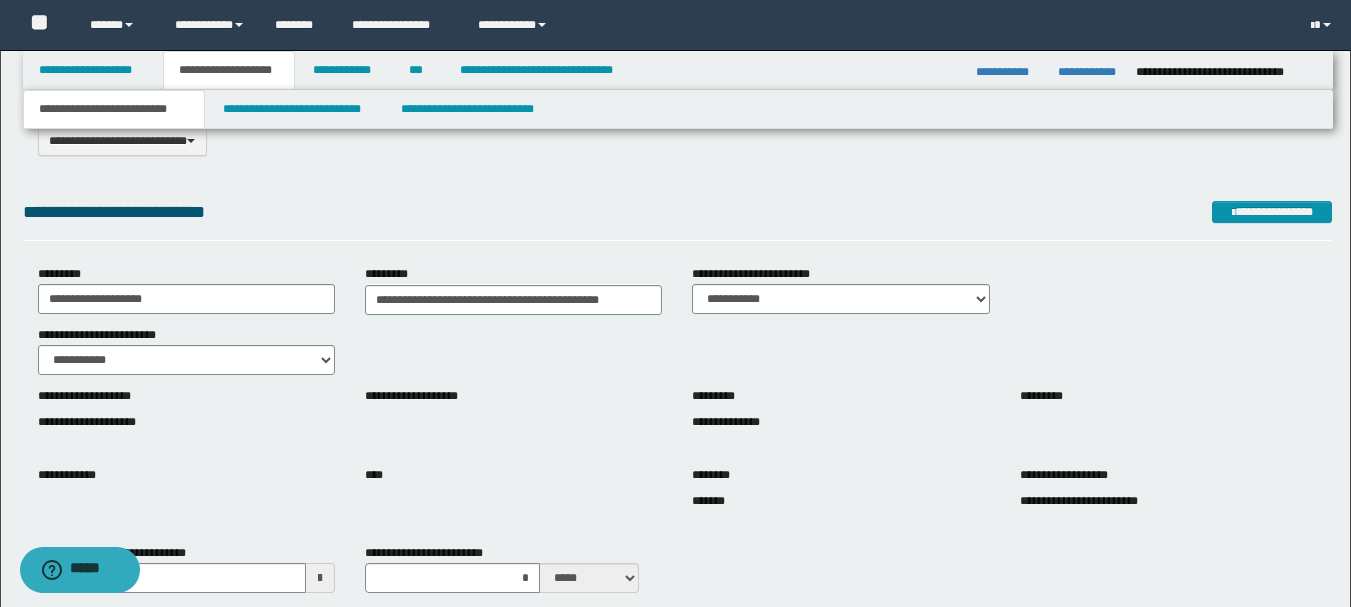 scroll, scrollTop: 0, scrollLeft: 0, axis: both 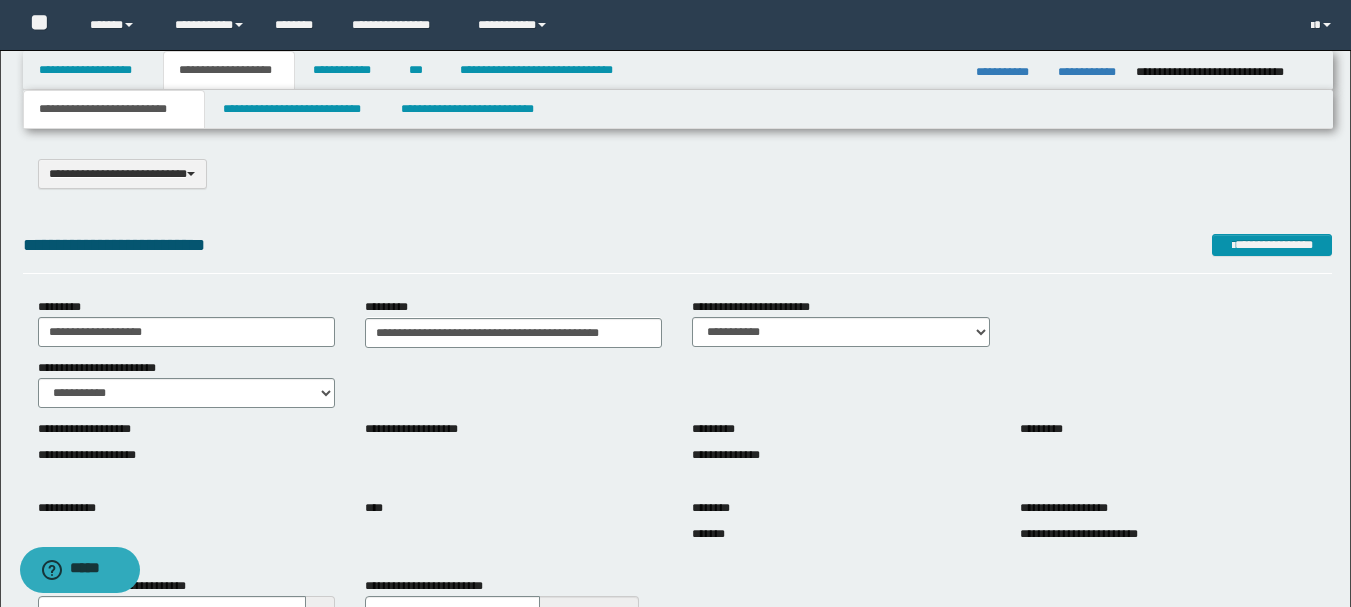 type on "**********" 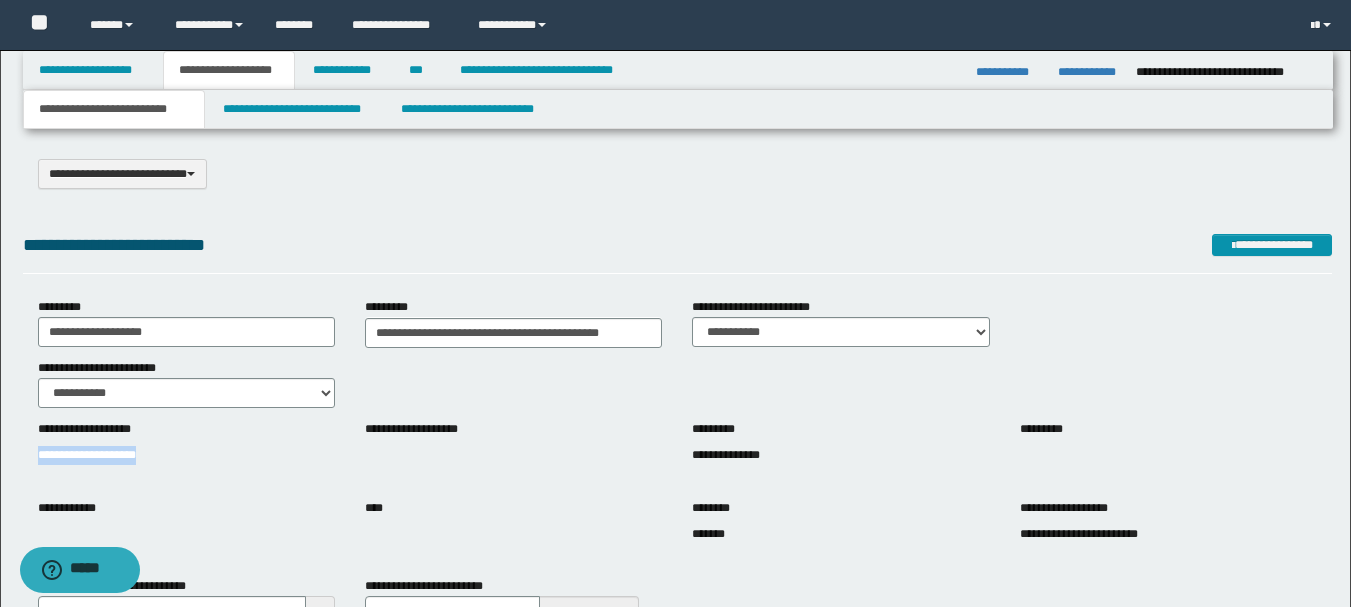 drag, startPoint x: 178, startPoint y: 469, endPoint x: 0, endPoint y: 457, distance: 178.40404 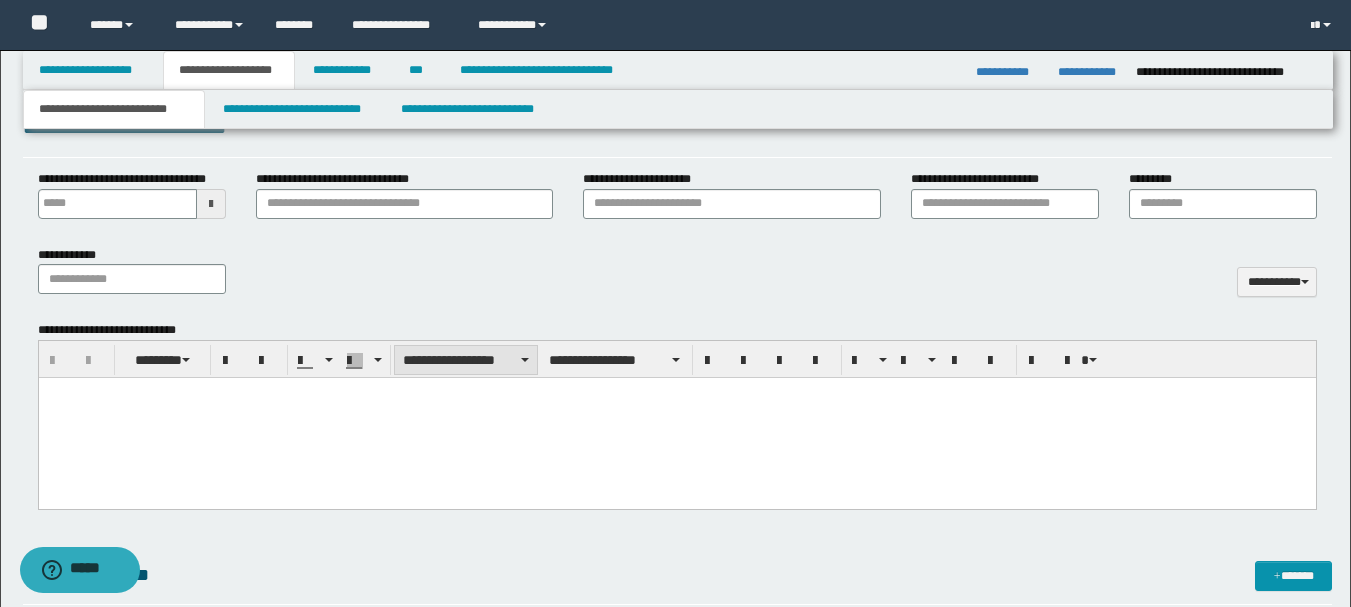 scroll, scrollTop: 1400, scrollLeft: 0, axis: vertical 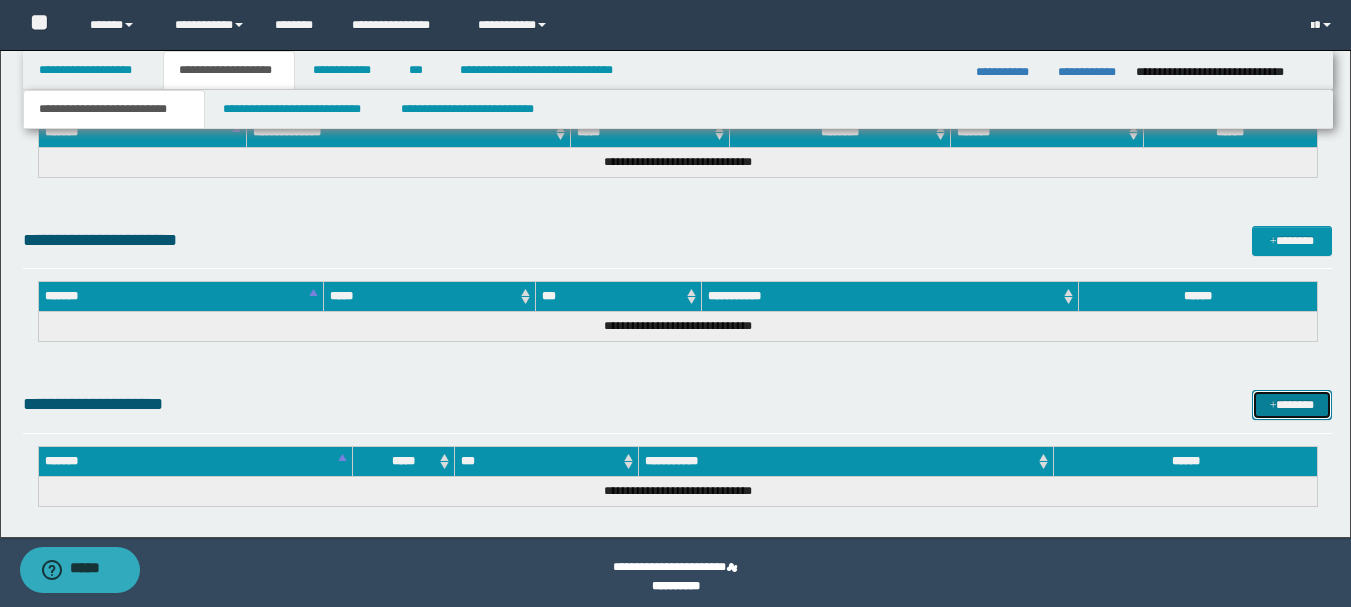 click at bounding box center (1273, 406) 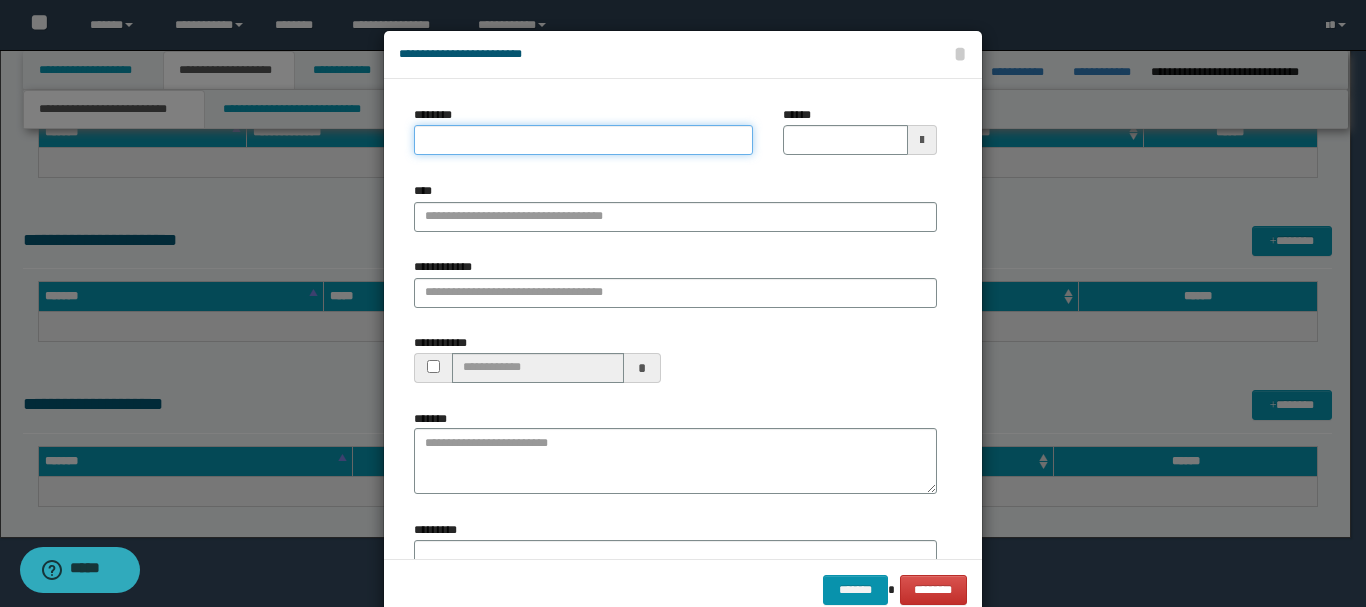 click on "********" at bounding box center [583, 140] 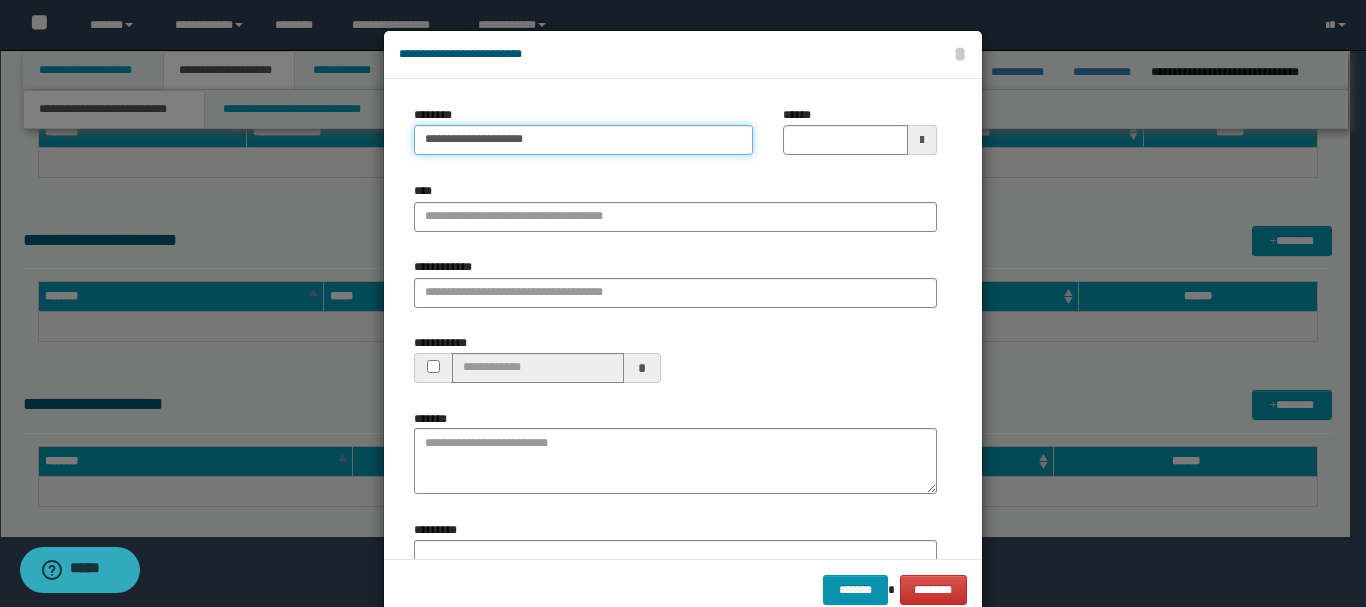 type on "**********" 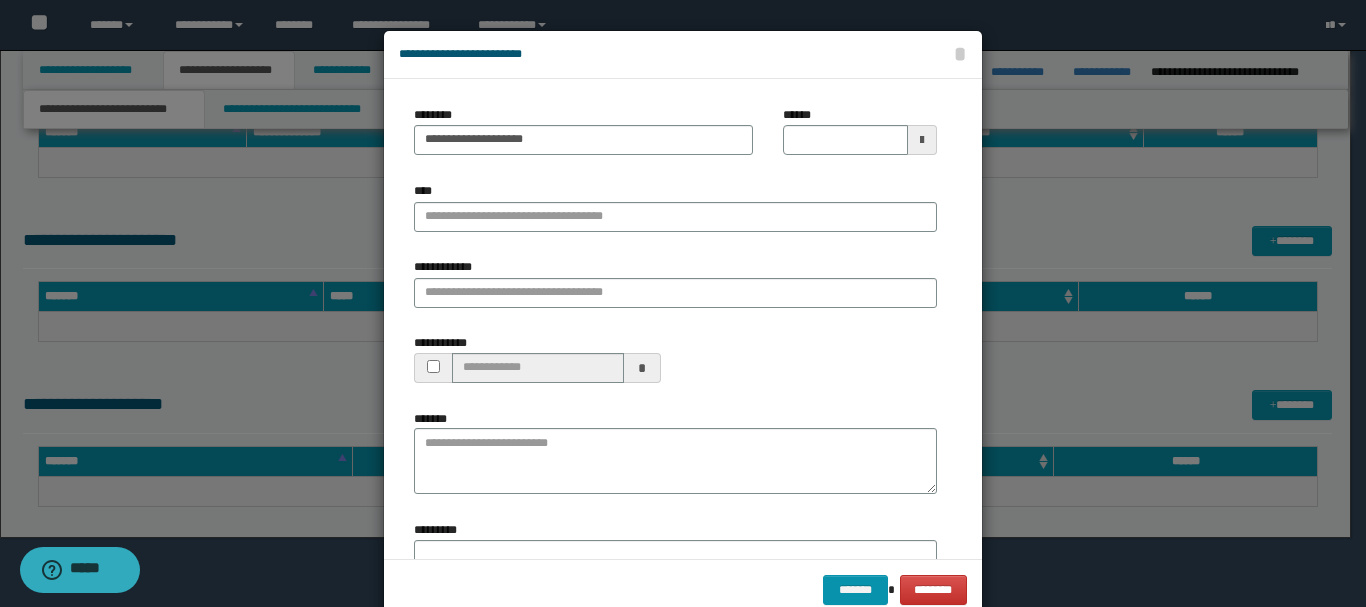 click at bounding box center (922, 140) 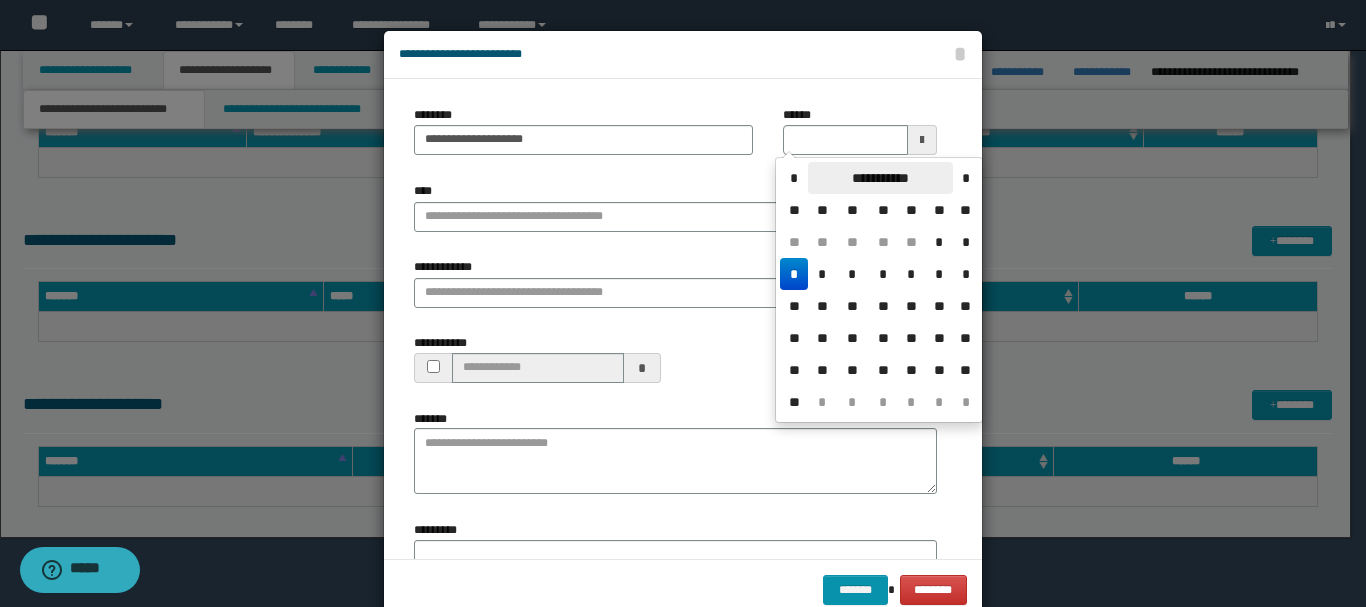 click on "**********" at bounding box center (880, 178) 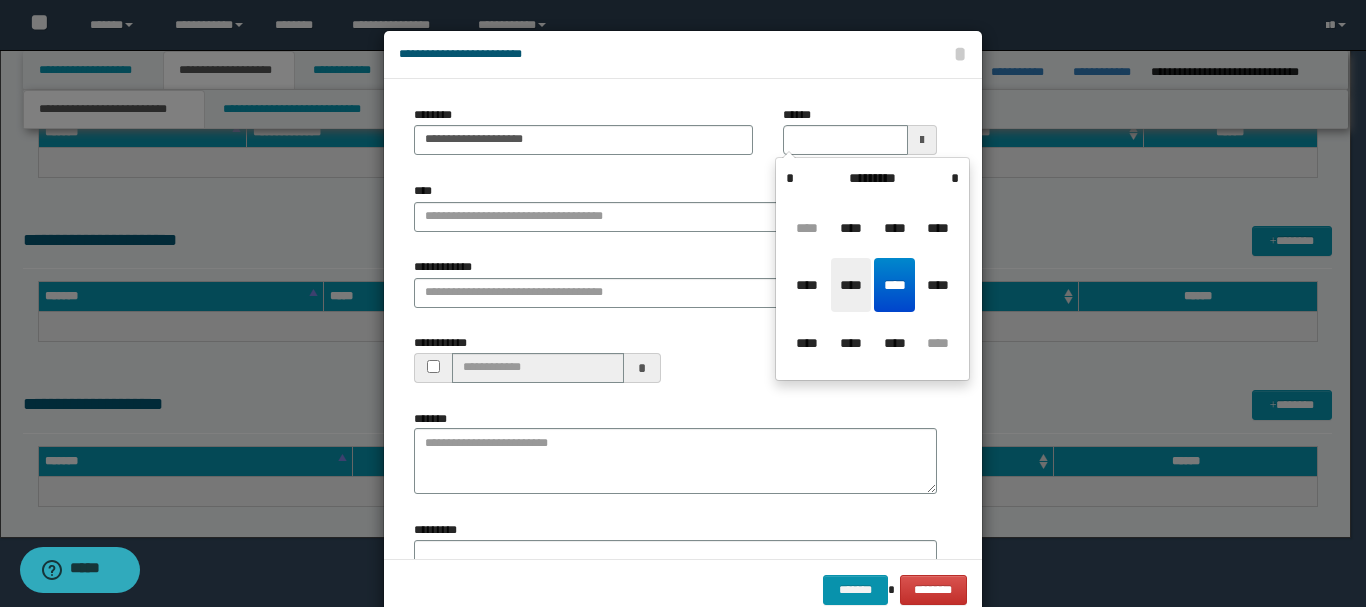 click on "****" at bounding box center [851, 285] 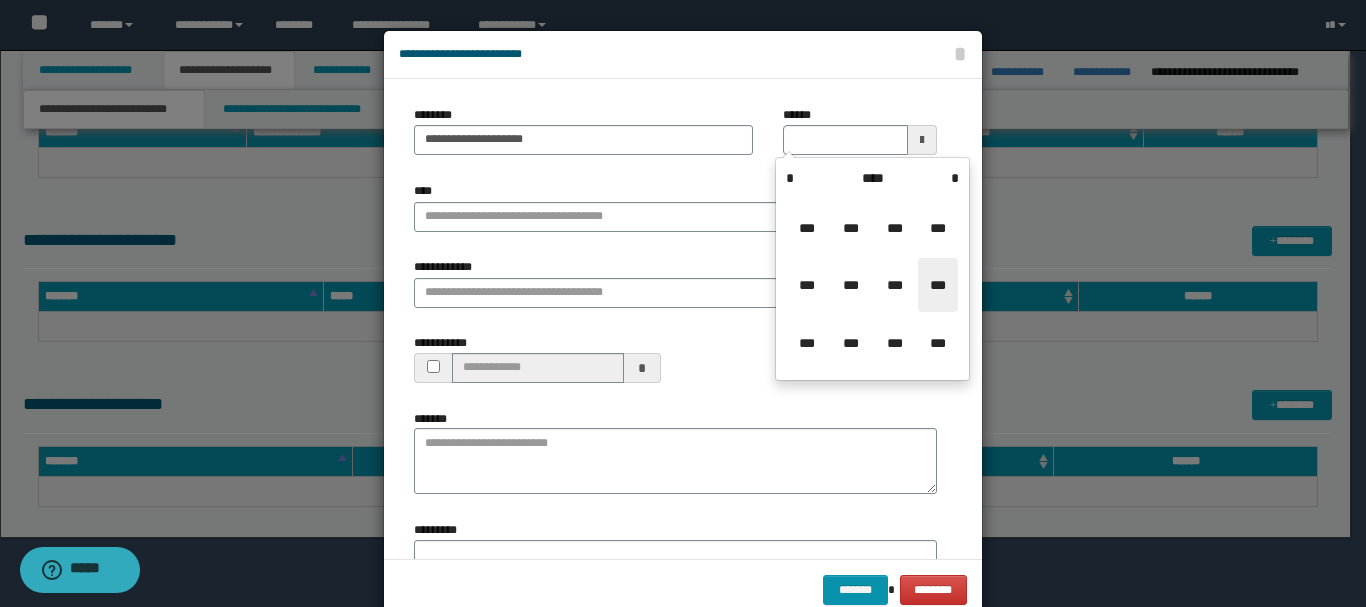 click on "***" at bounding box center (938, 285) 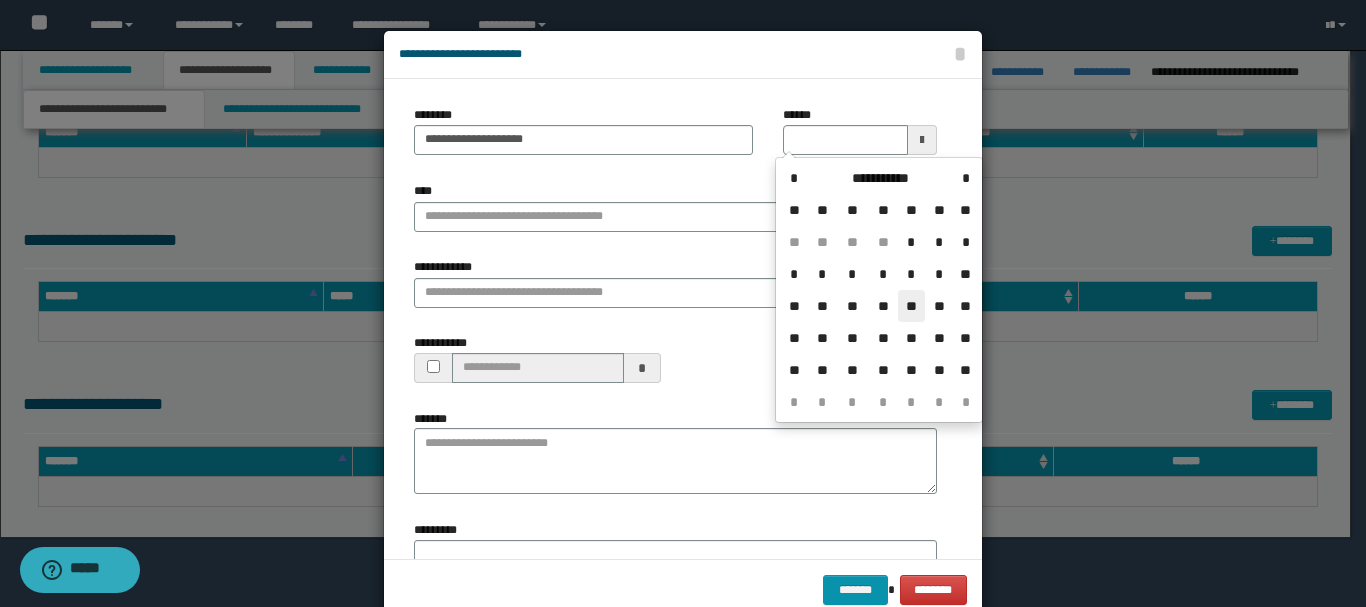 click on "**" at bounding box center [912, 306] 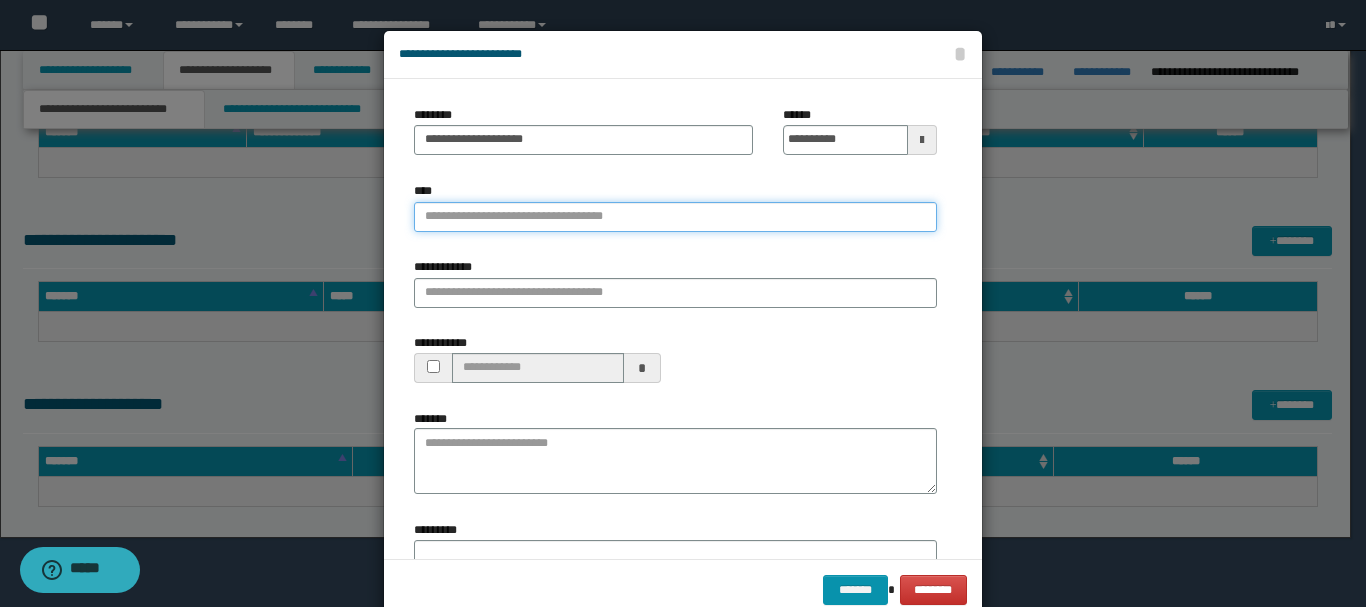 click on "****" at bounding box center (675, 217) 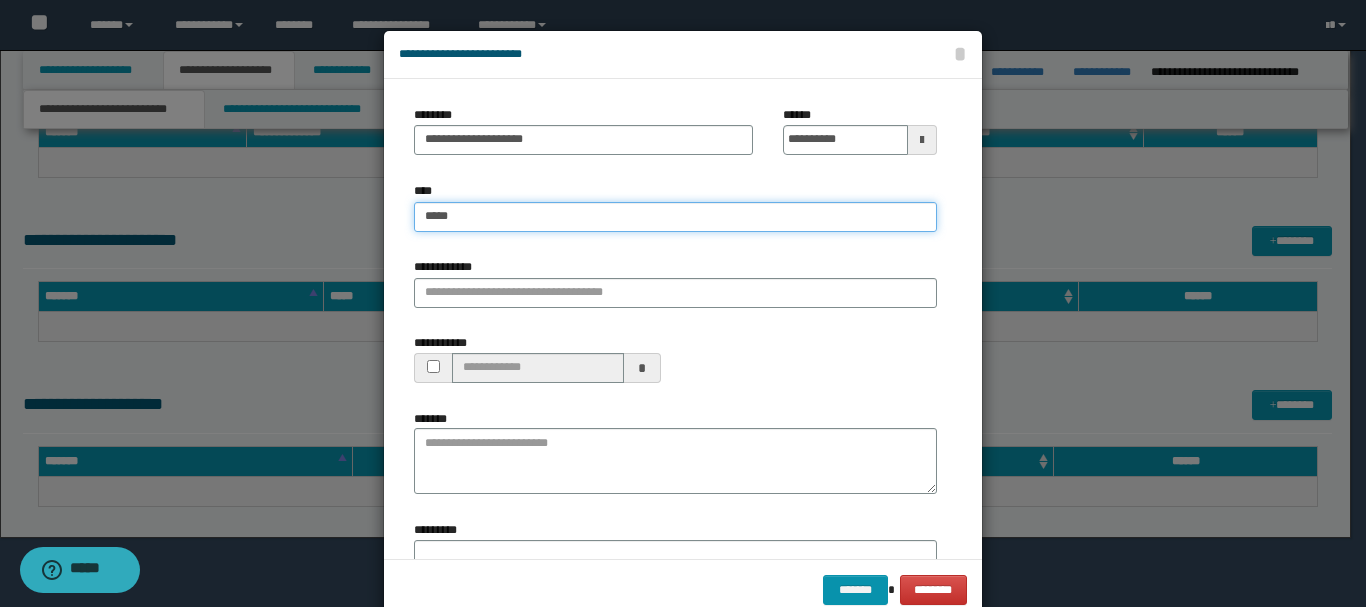 type on "******" 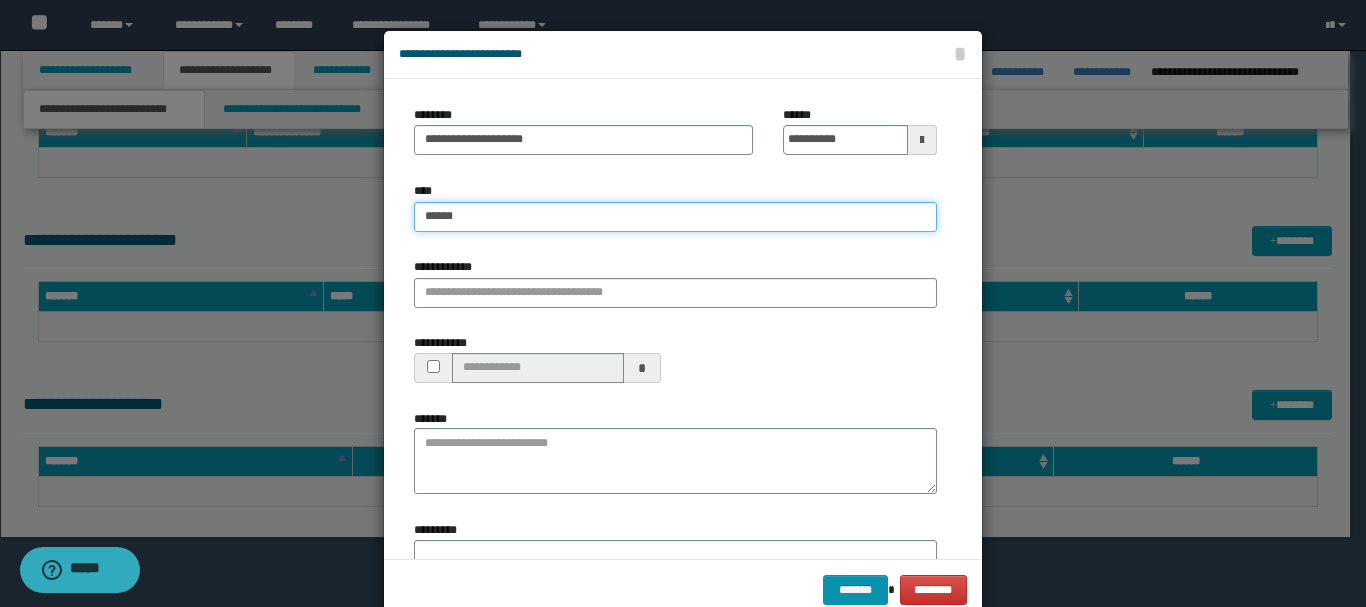 type on "******" 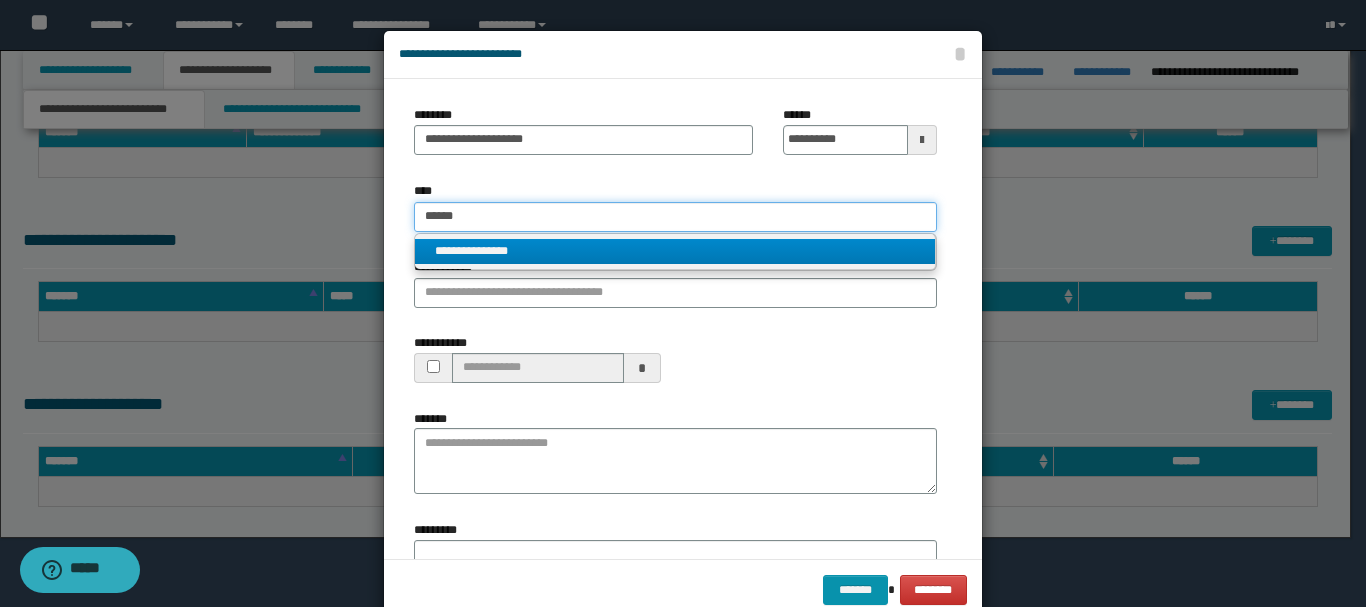 type on "******" 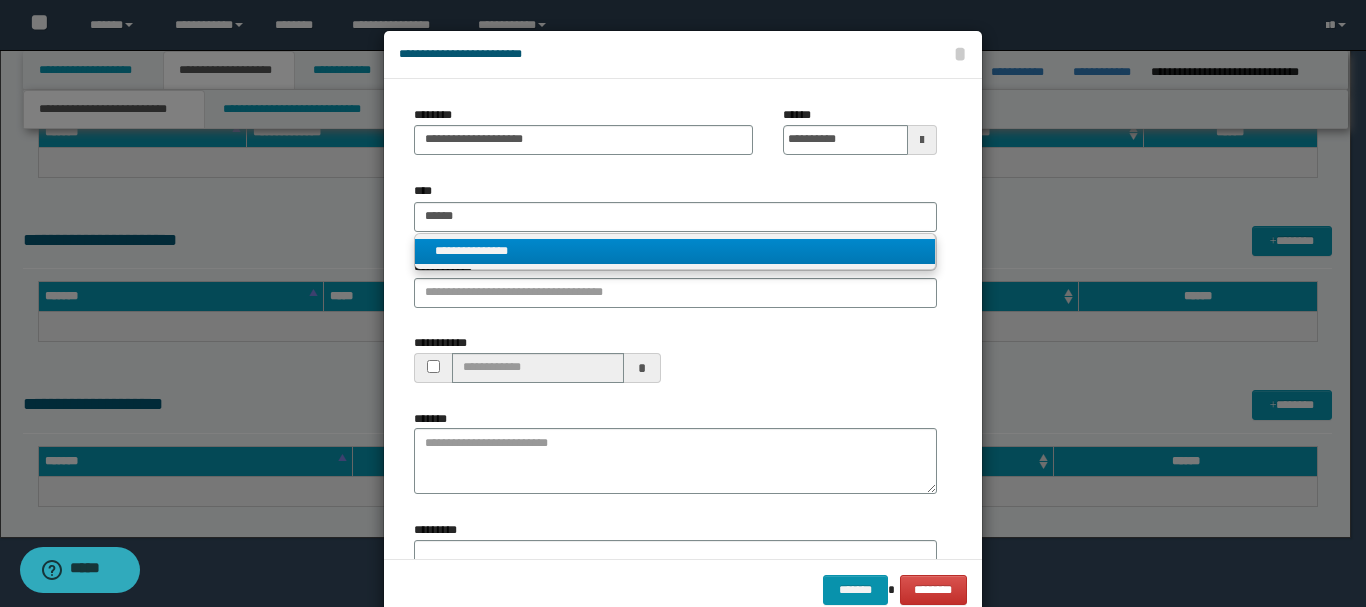 click on "**********" at bounding box center (675, 251) 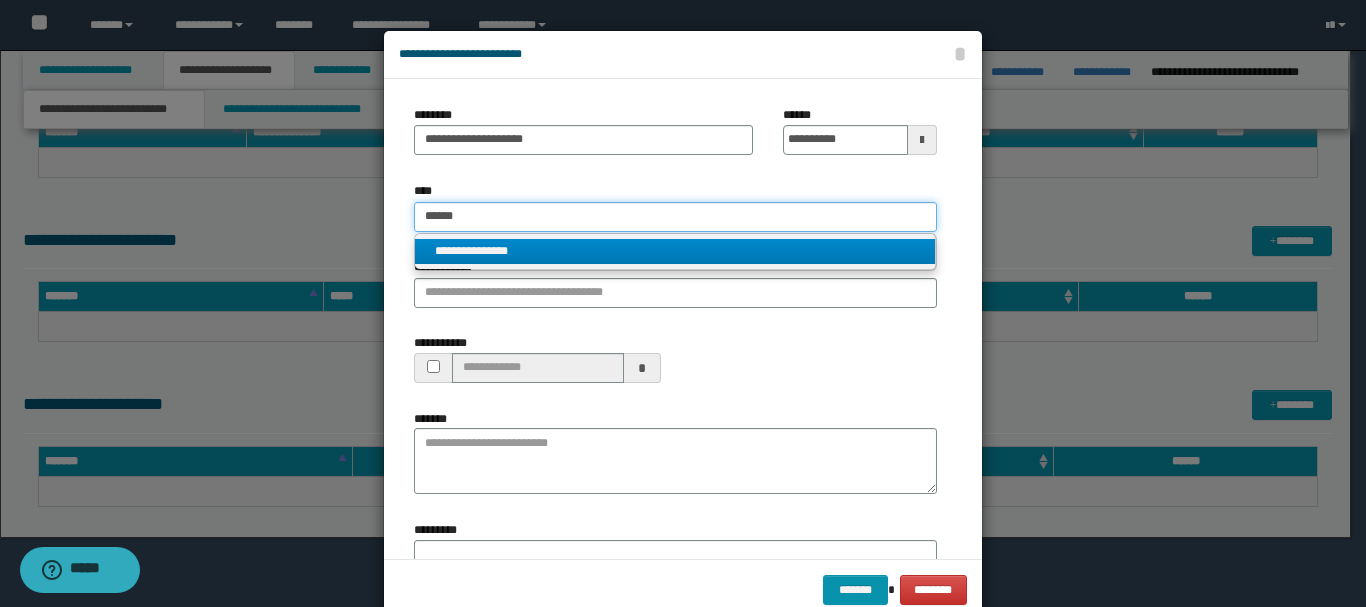 type 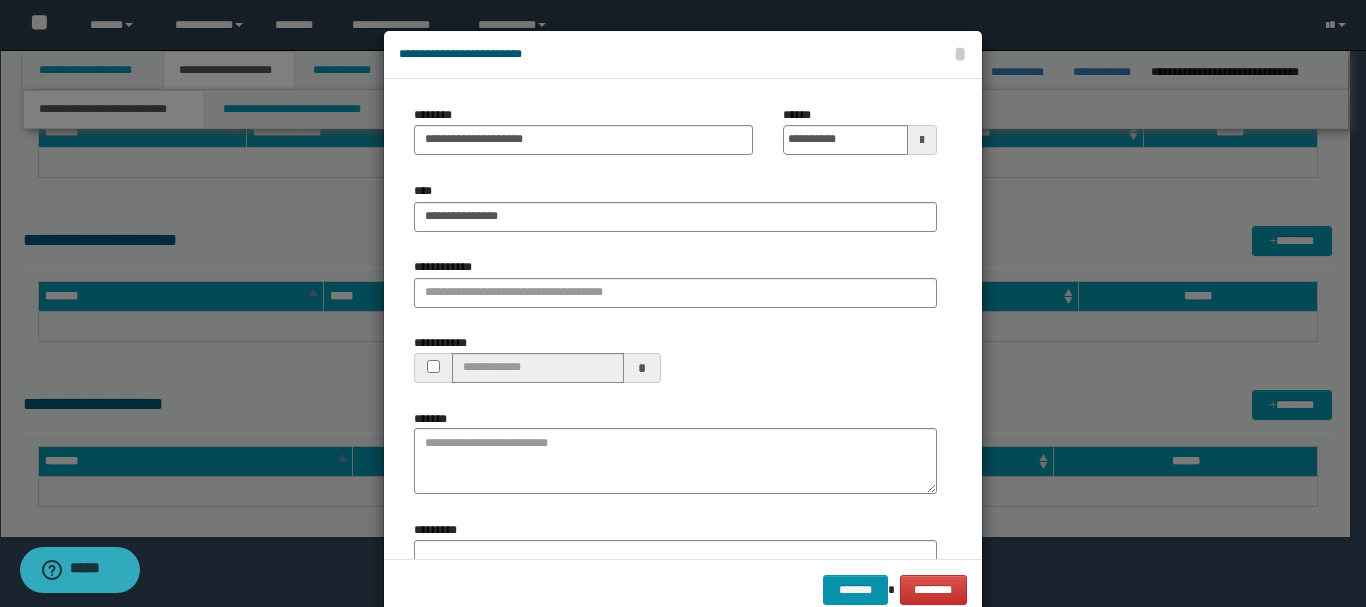 click on "**********" at bounding box center [675, 290] 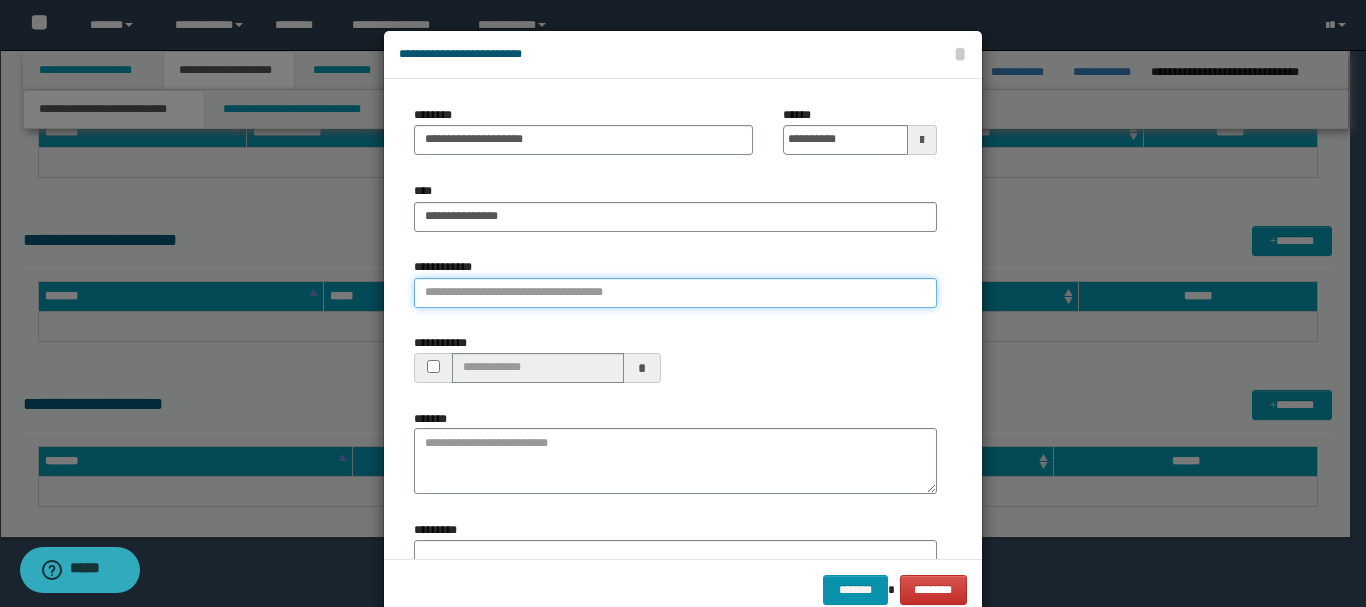 click on "**********" at bounding box center (675, 293) 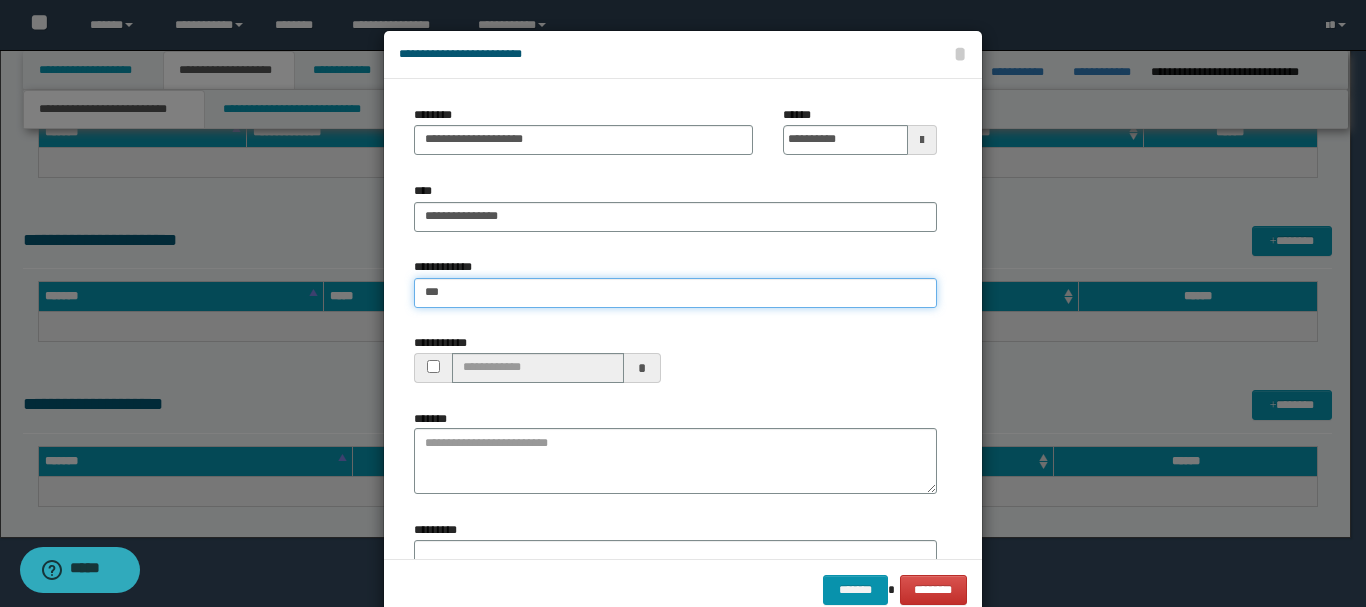 type on "****" 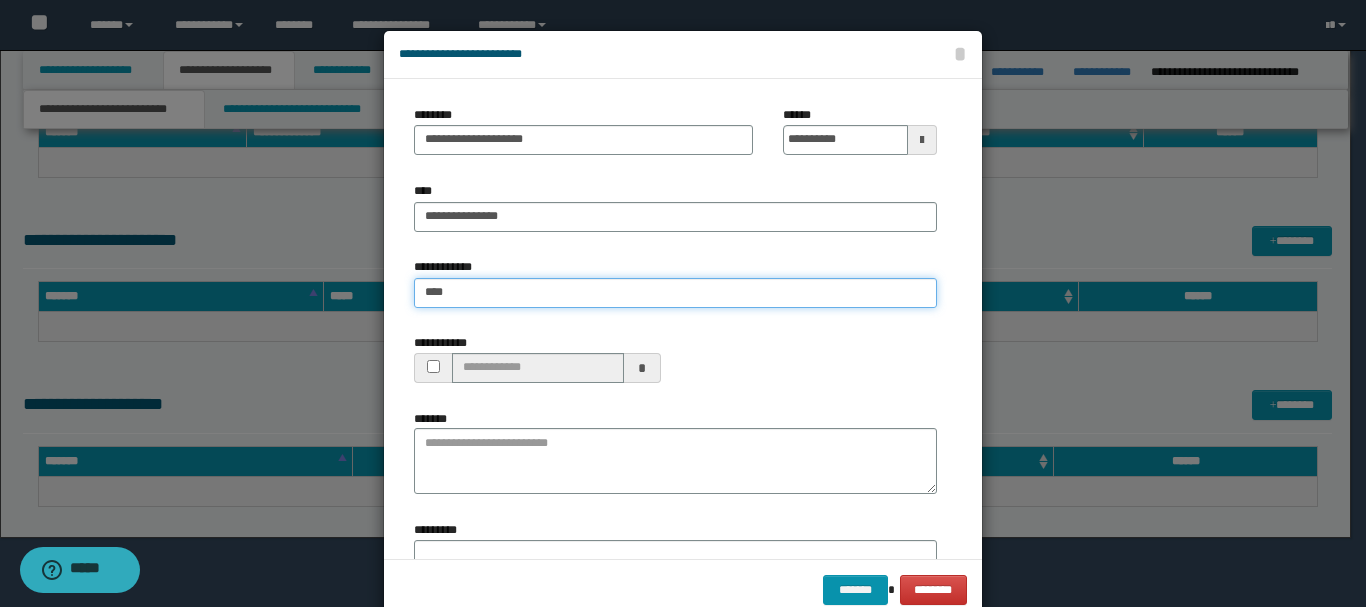 type on "****" 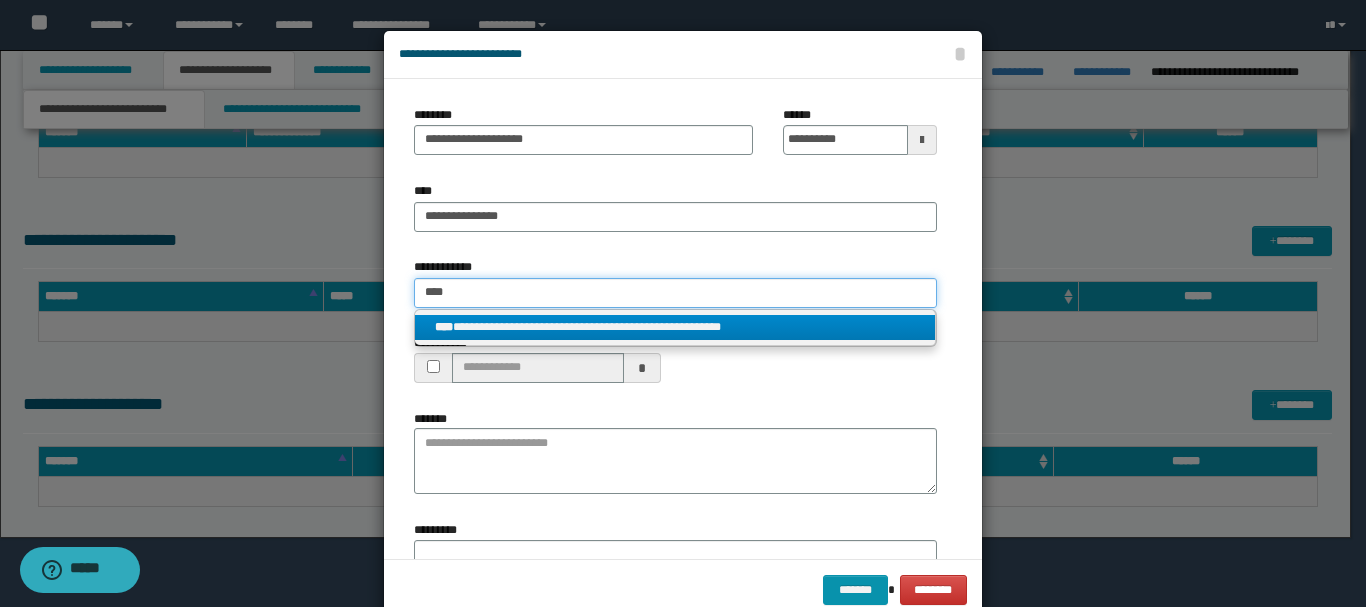 type on "****" 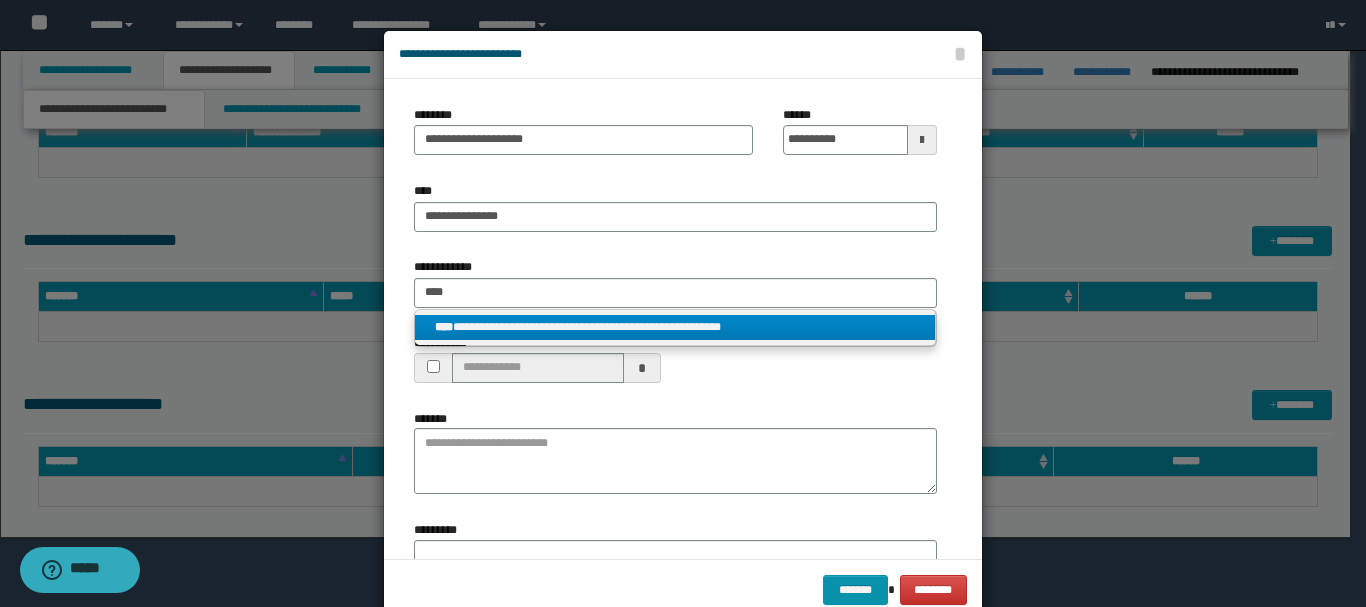 click on "**********" at bounding box center (675, 327) 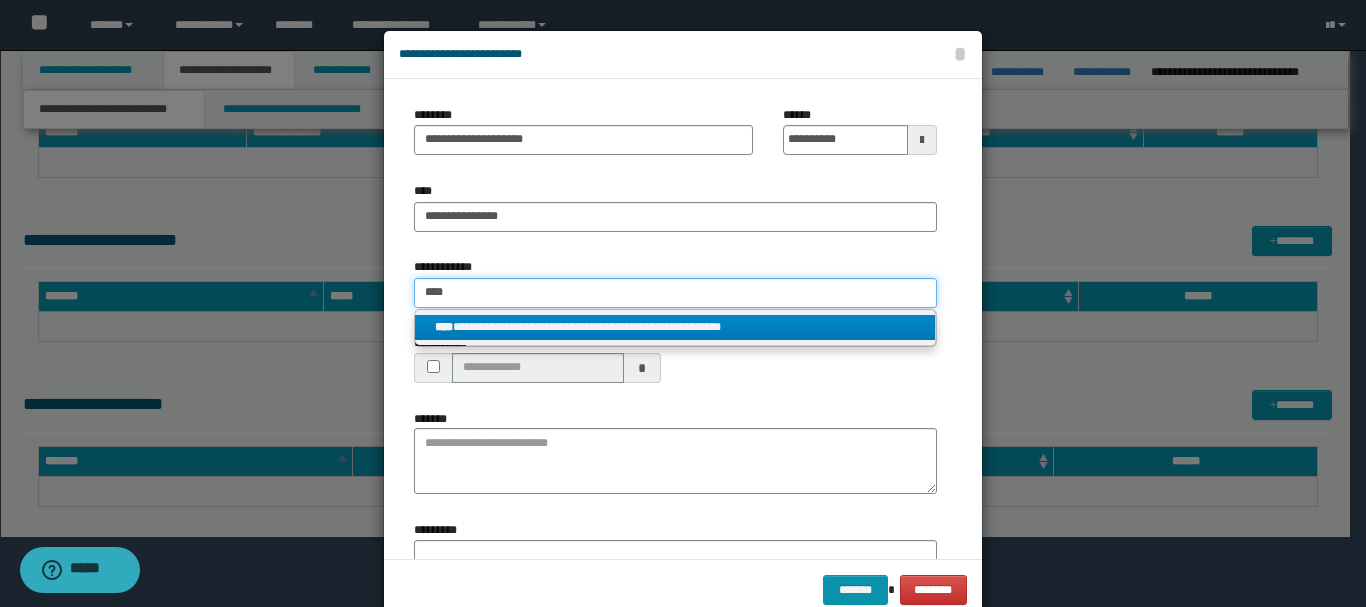 type 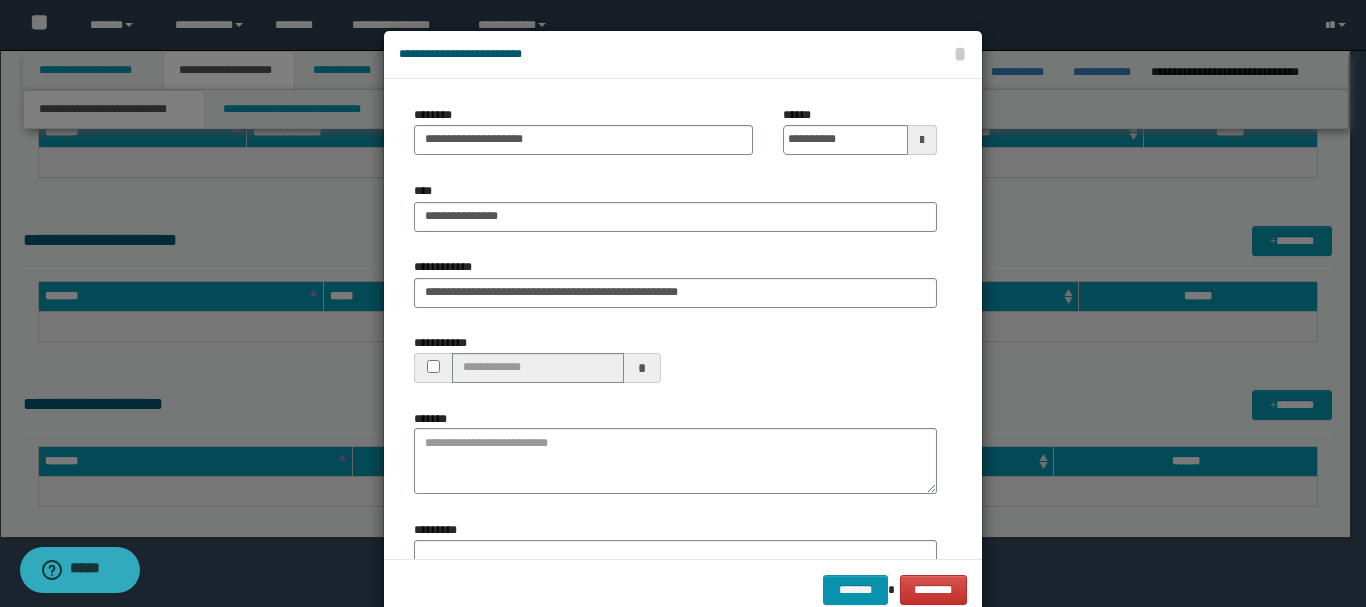 click on "**********" at bounding box center [675, 366] 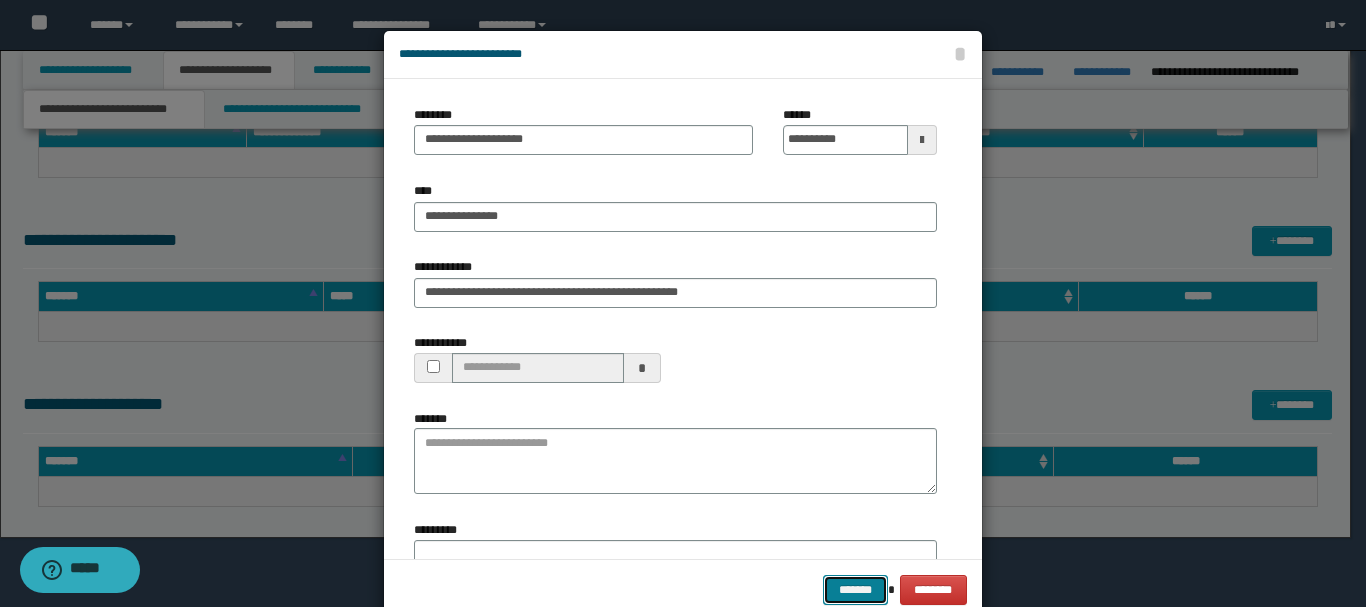 click on "*******" at bounding box center [855, 590] 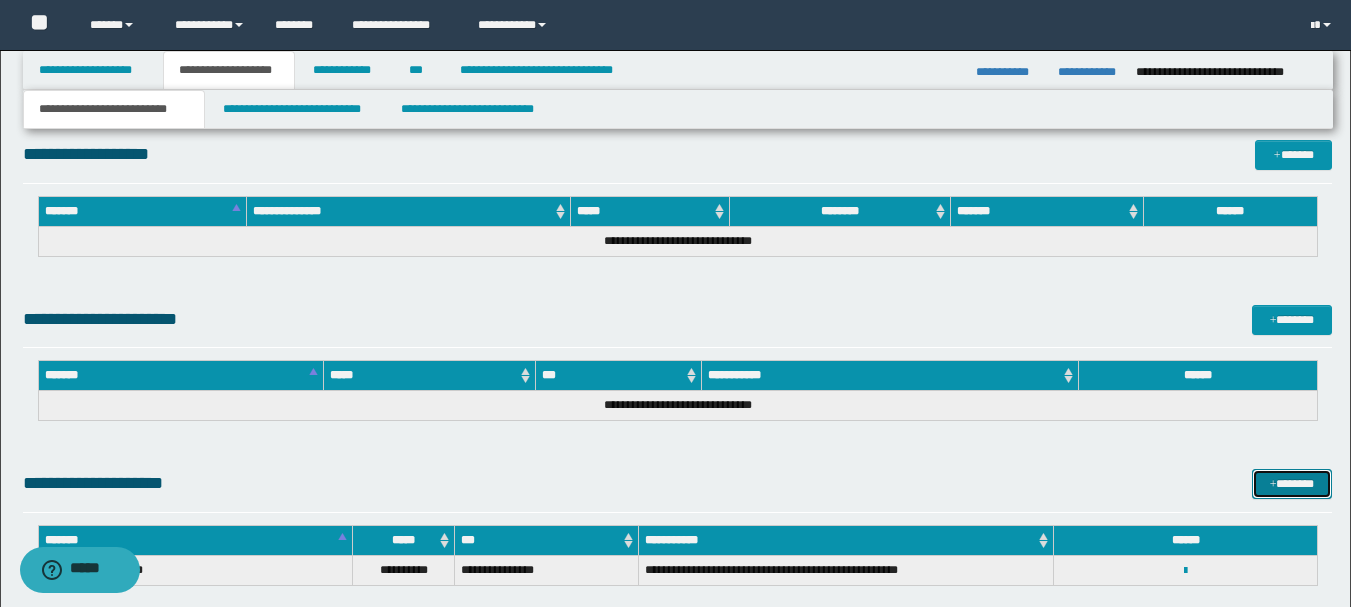 scroll, scrollTop: 1409, scrollLeft: 0, axis: vertical 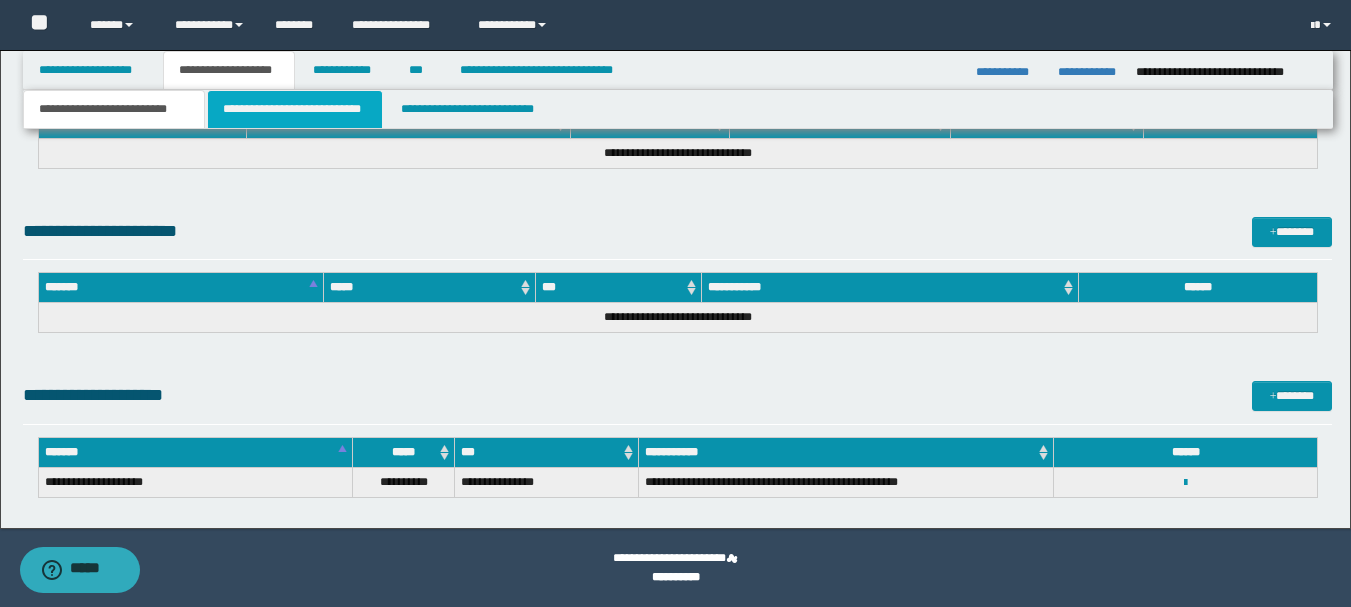 click on "**********" at bounding box center (295, 109) 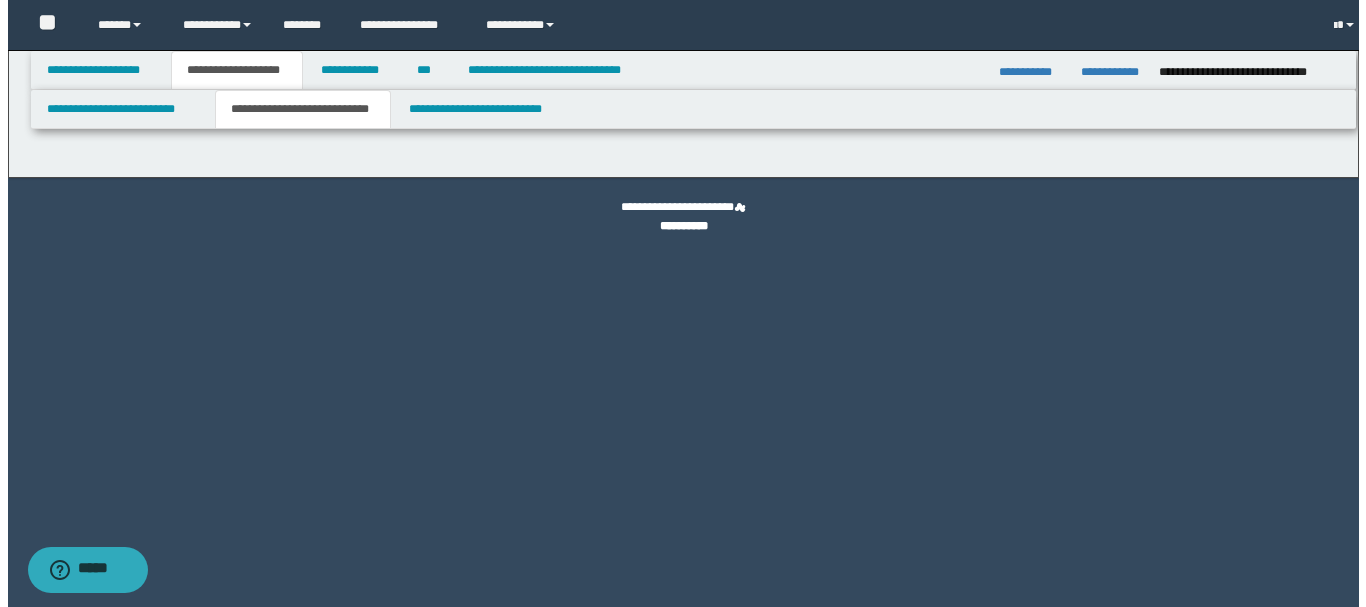 scroll, scrollTop: 0, scrollLeft: 0, axis: both 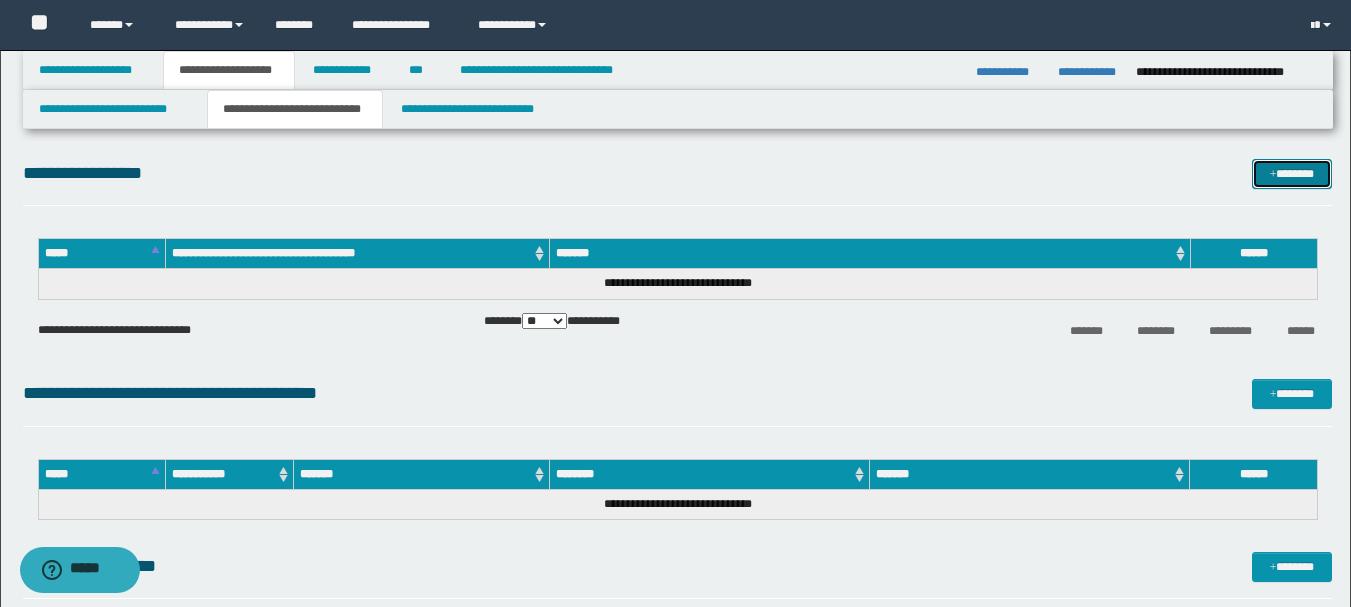 click on "*******" at bounding box center (1292, 174) 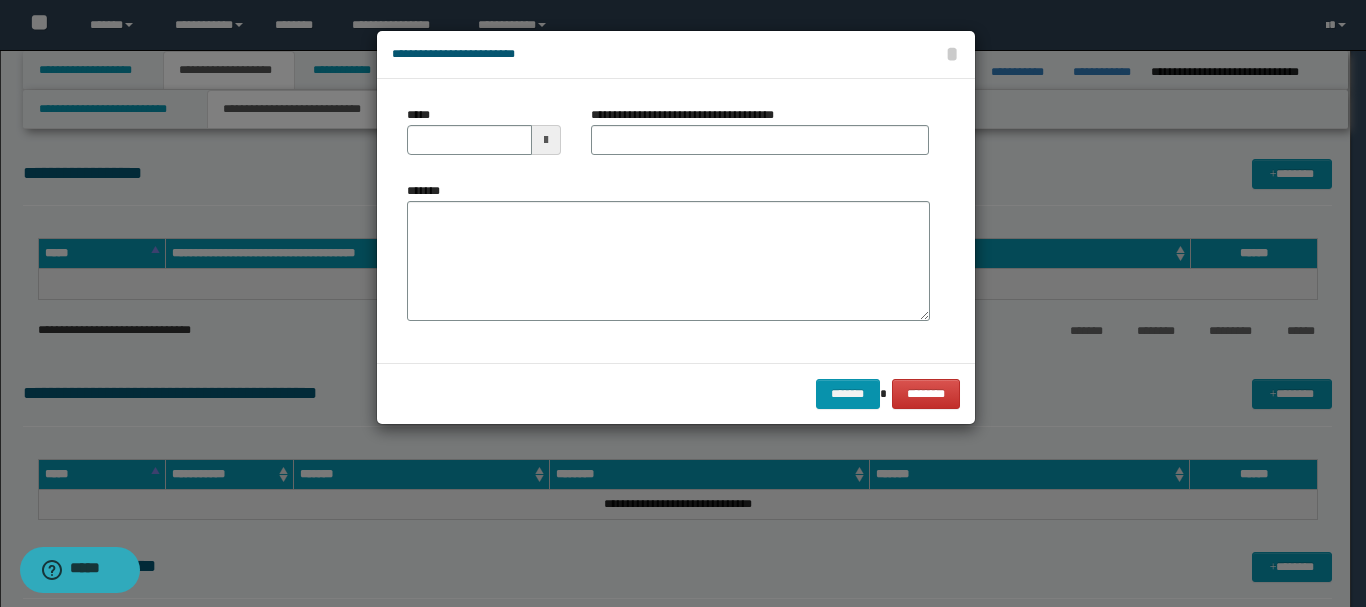 click at bounding box center (546, 140) 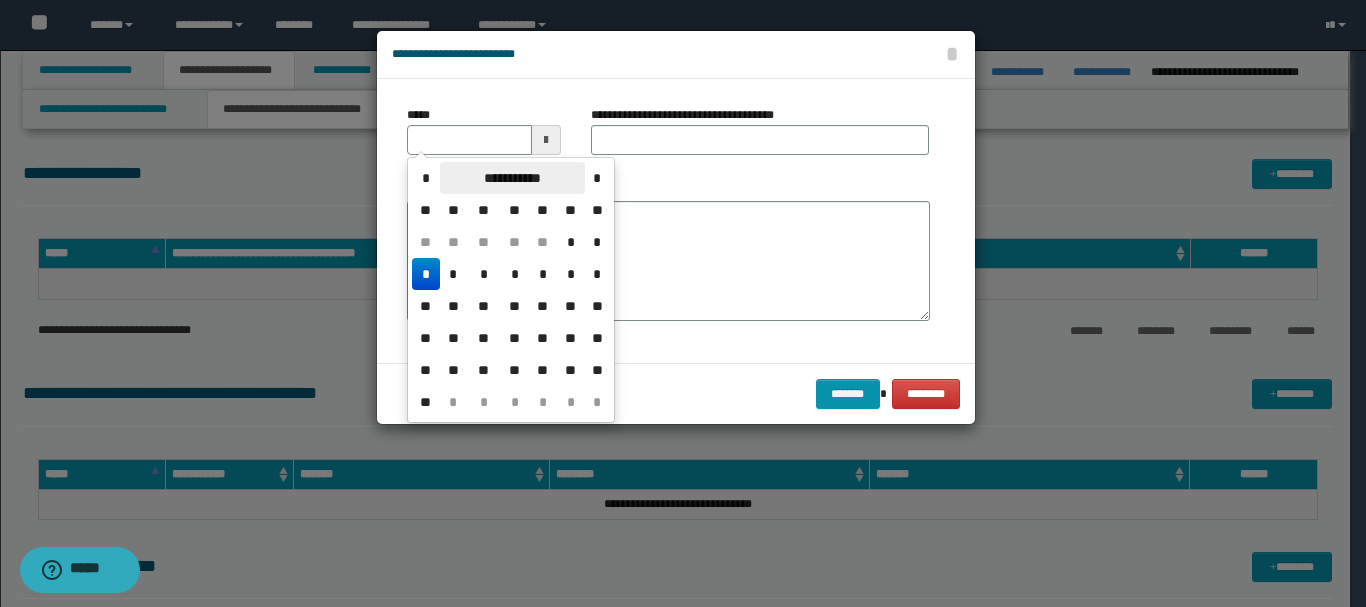 click on "**********" at bounding box center (512, 178) 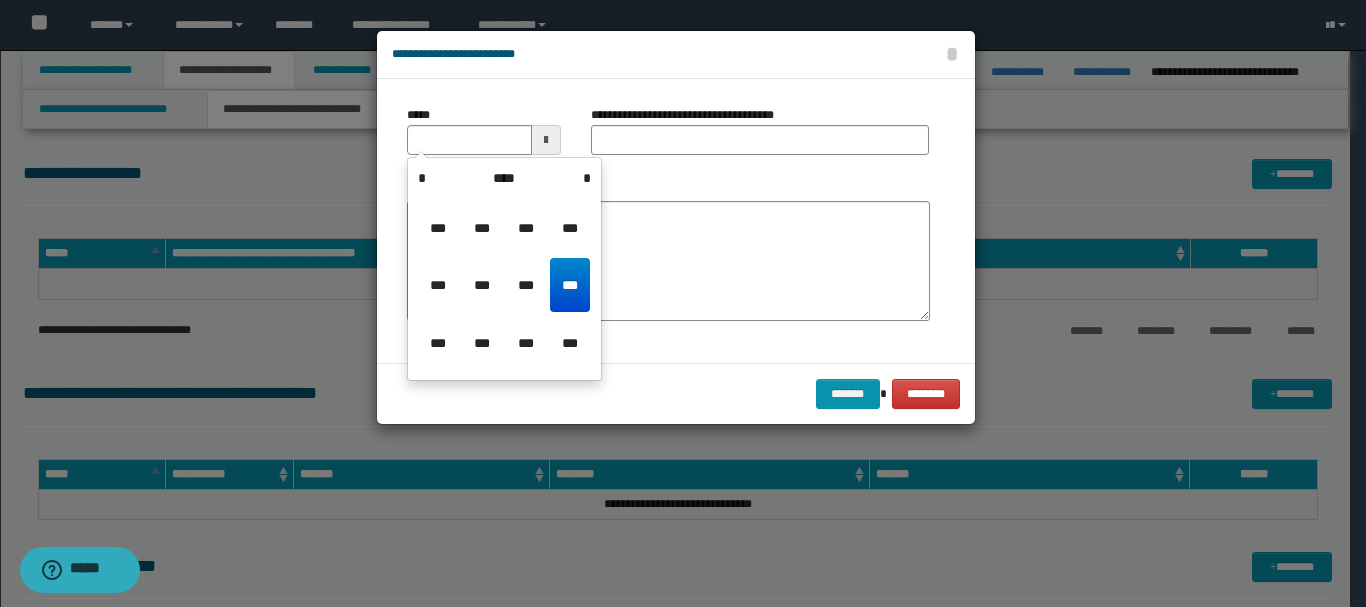 click on "****" at bounding box center (504, 178) 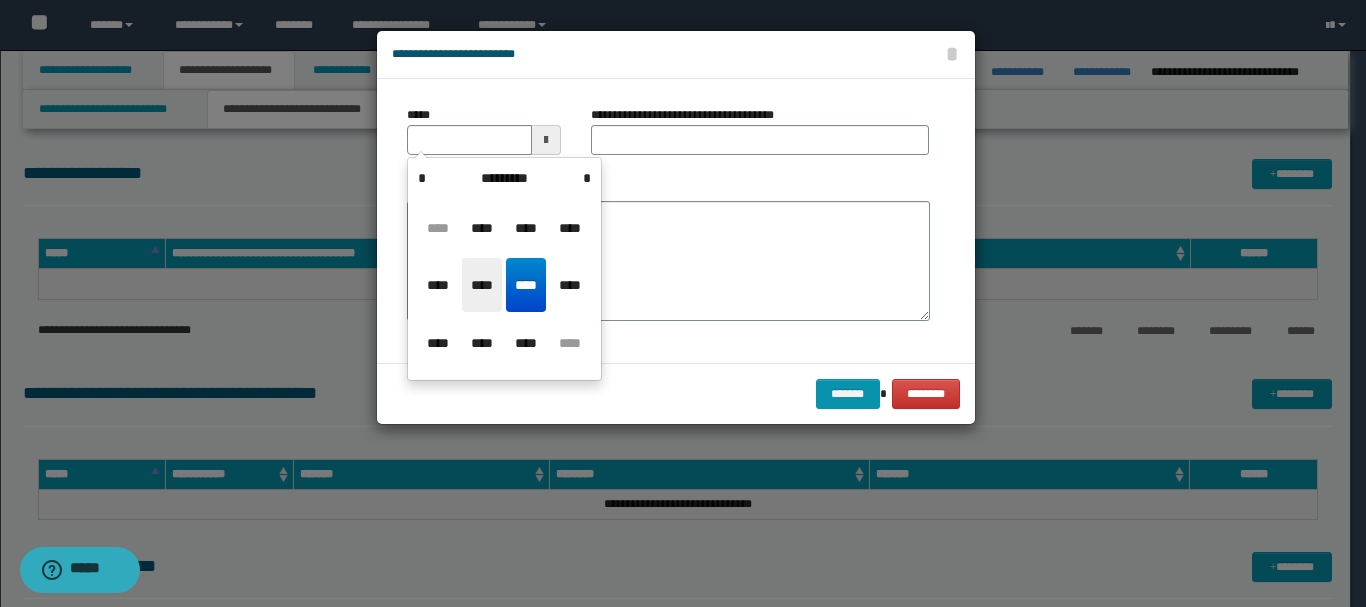 click on "****" at bounding box center (482, 285) 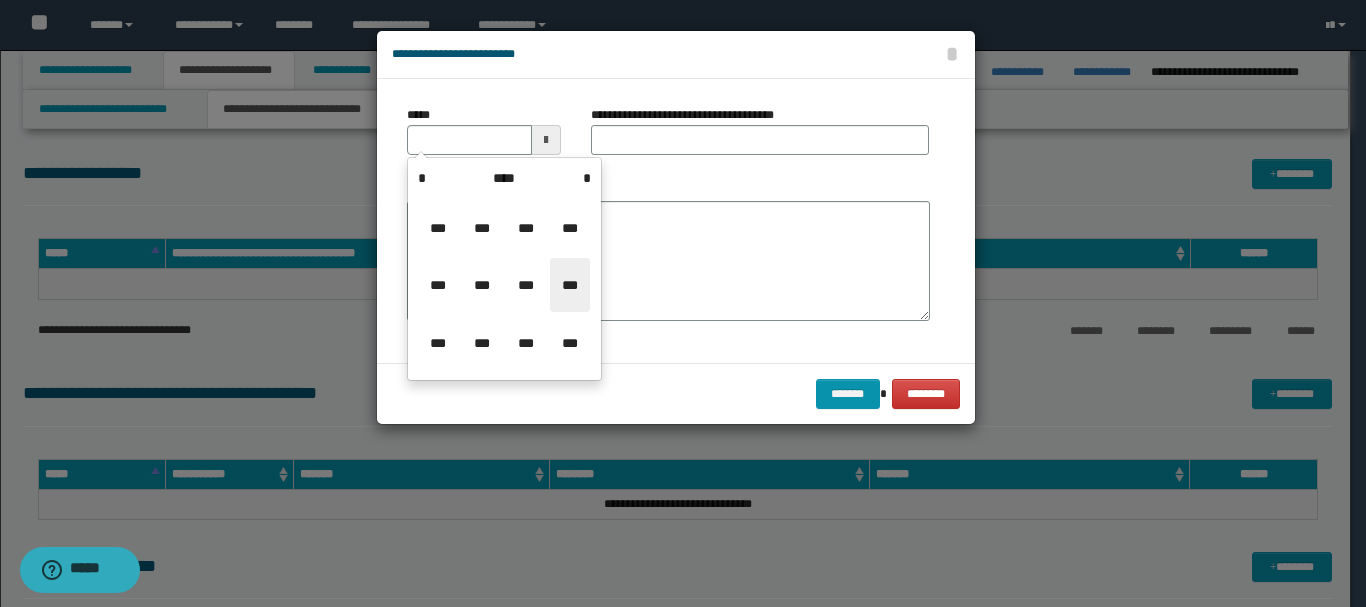 click on "***" at bounding box center [570, 285] 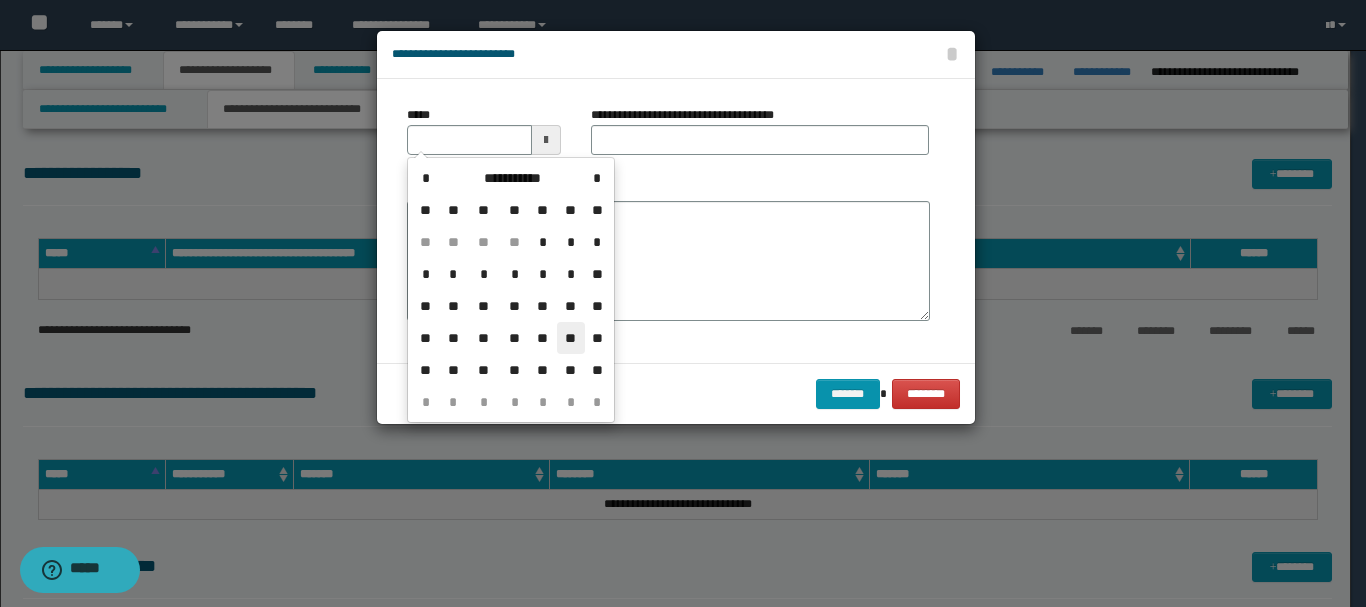 click on "**" at bounding box center (571, 338) 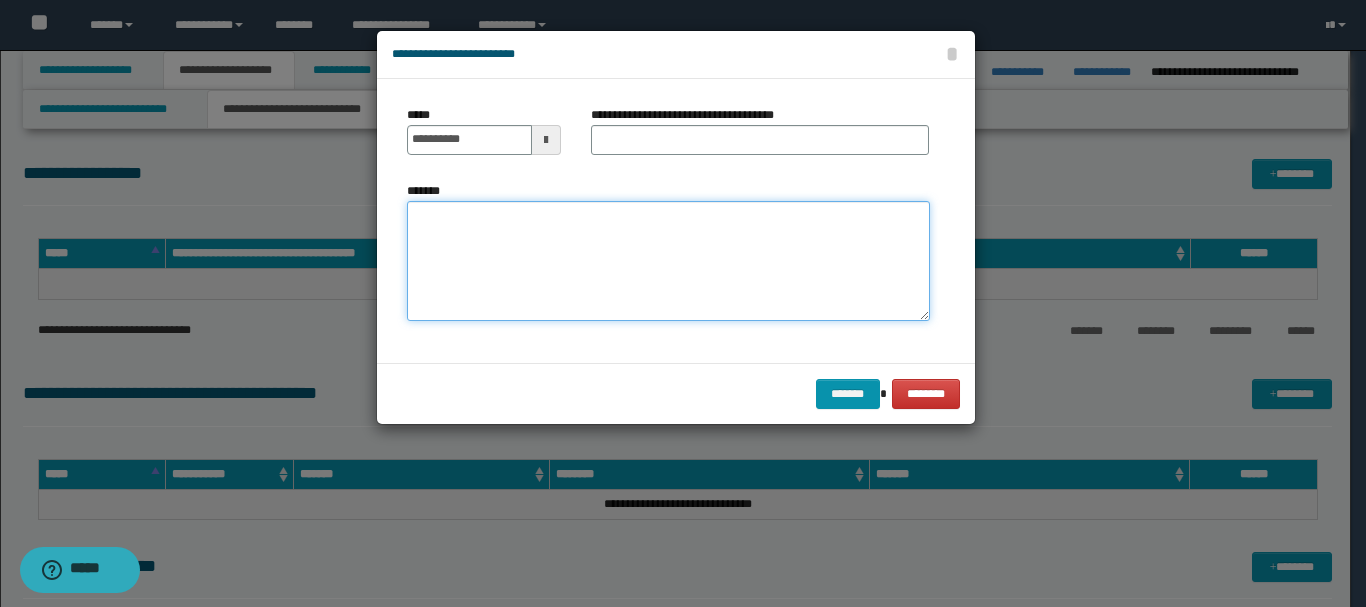 click on "*******" at bounding box center (668, 261) 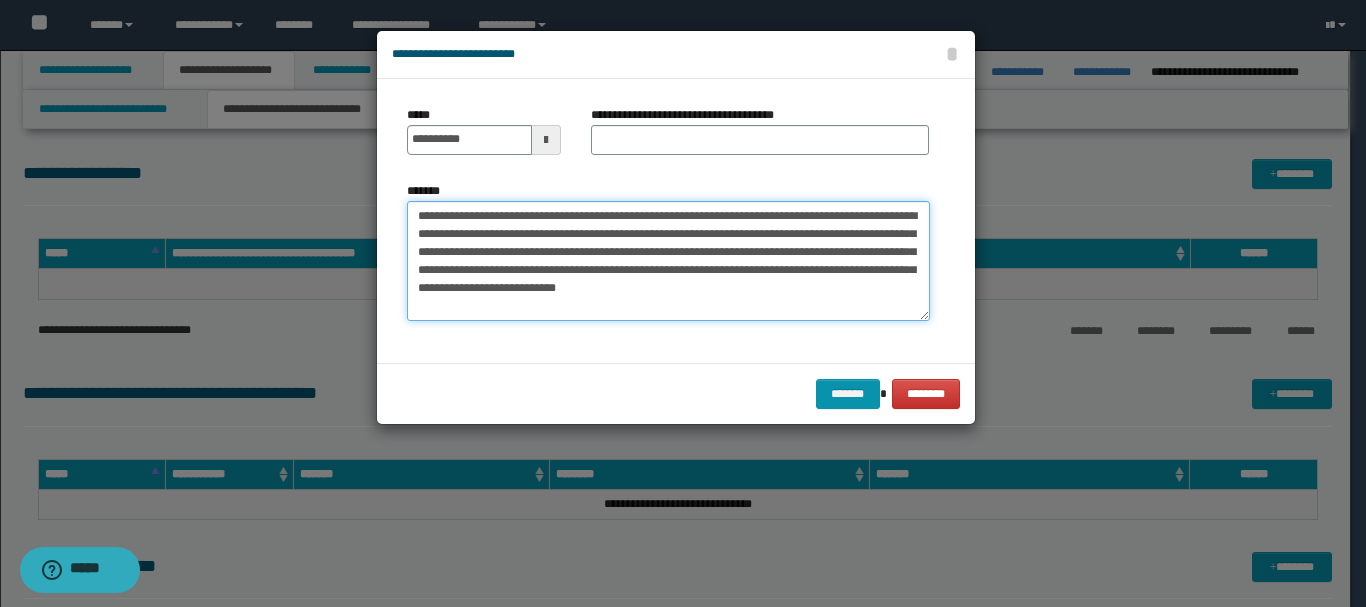 type on "**********" 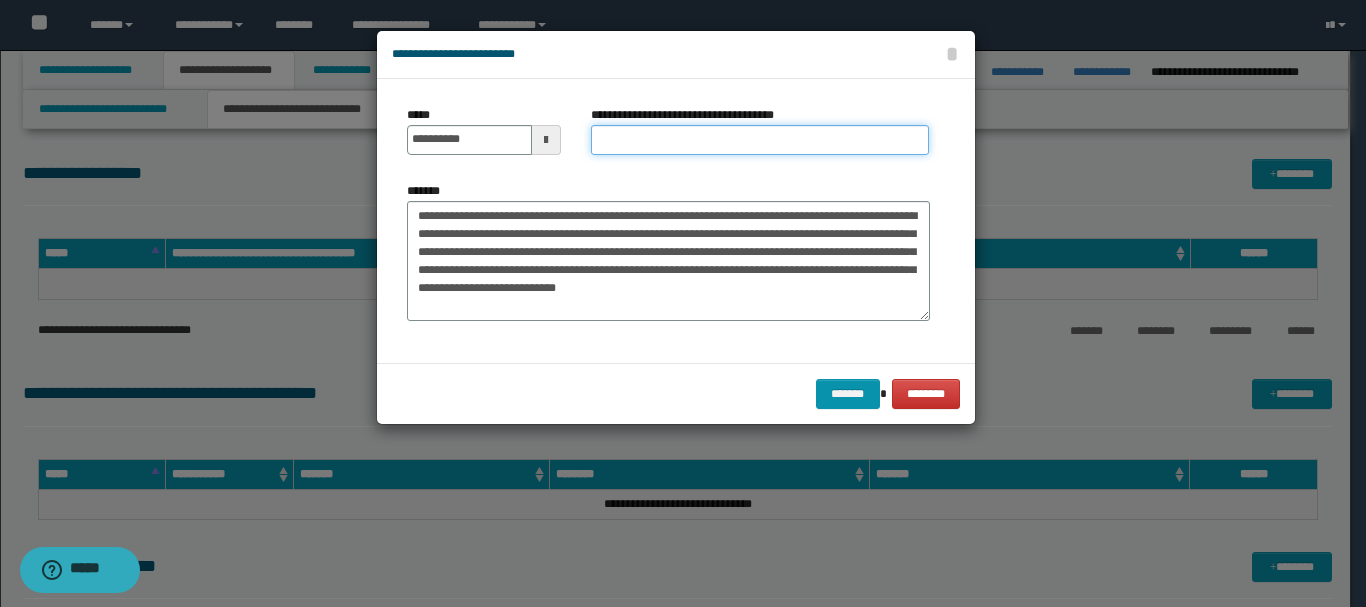 click on "**********" at bounding box center [760, 140] 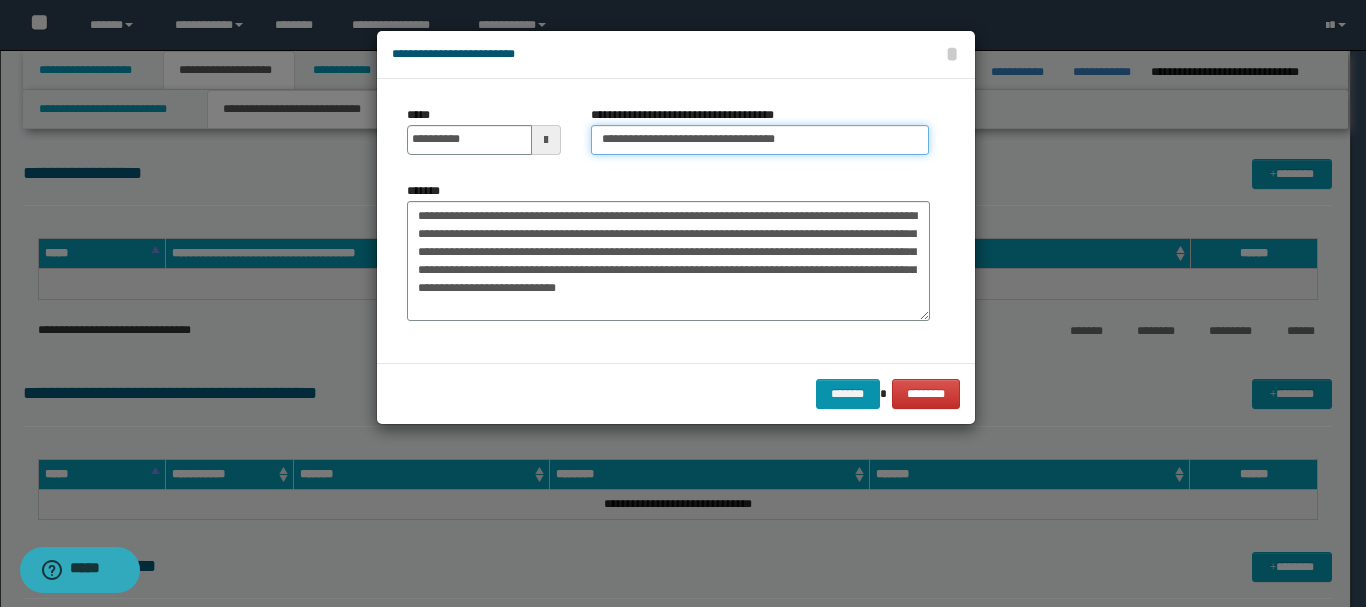 type on "**********" 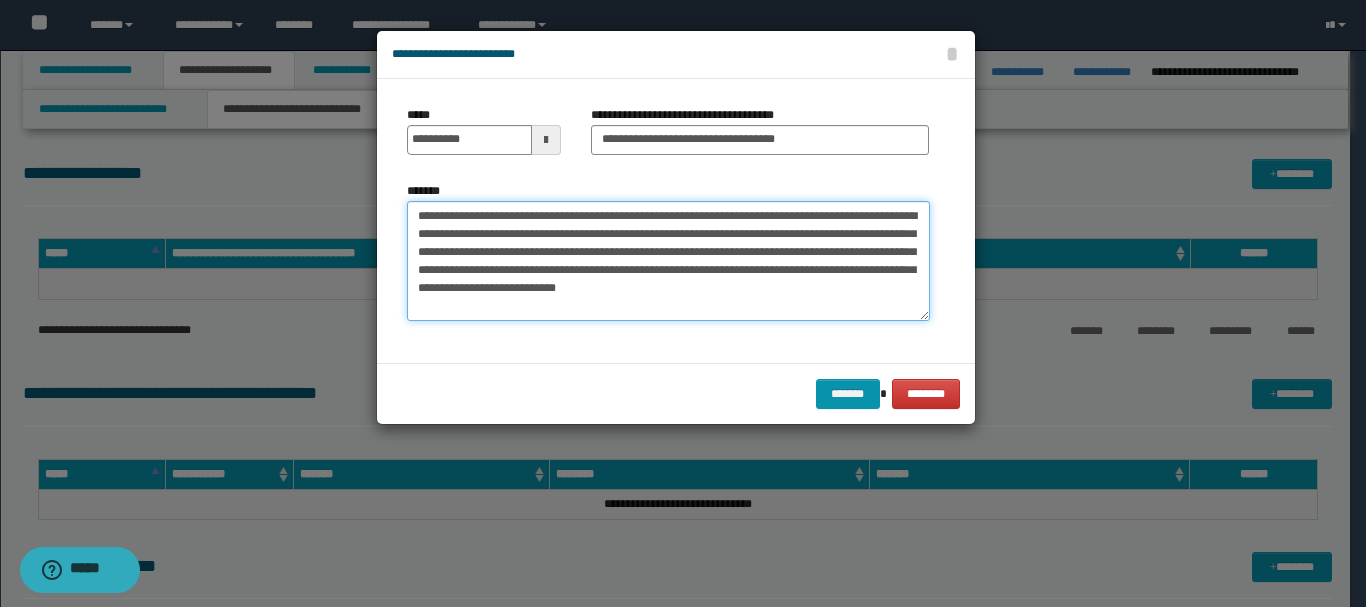 click on "**********" at bounding box center (668, 261) 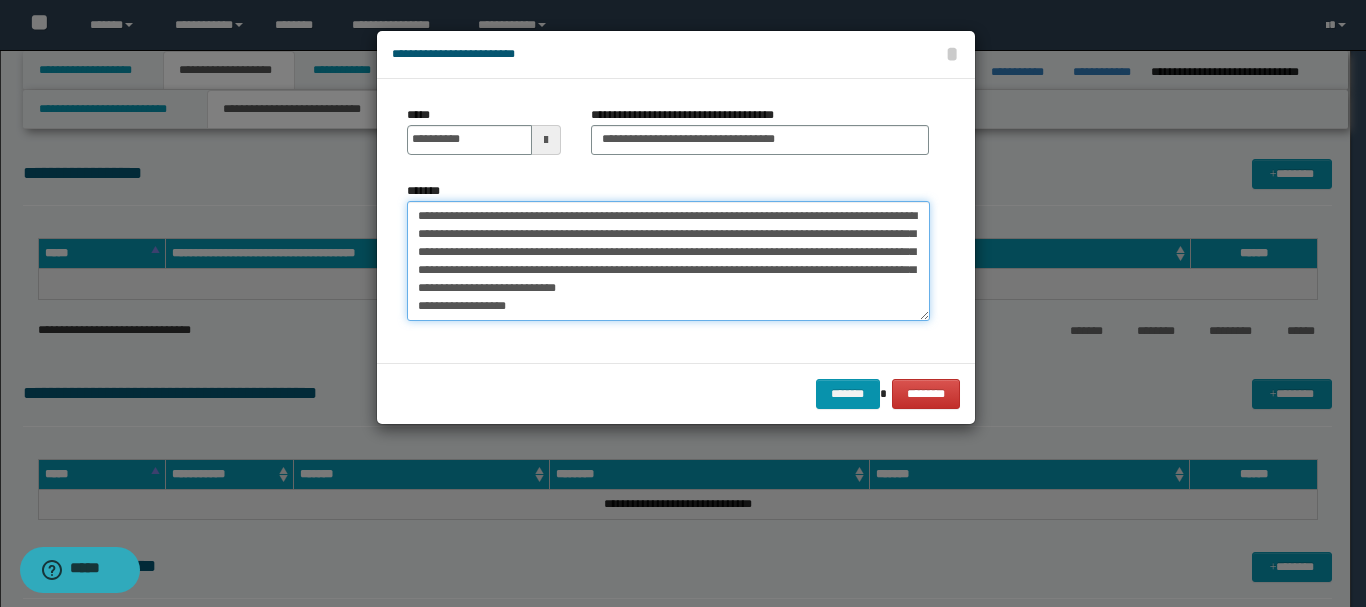 paste on "**********" 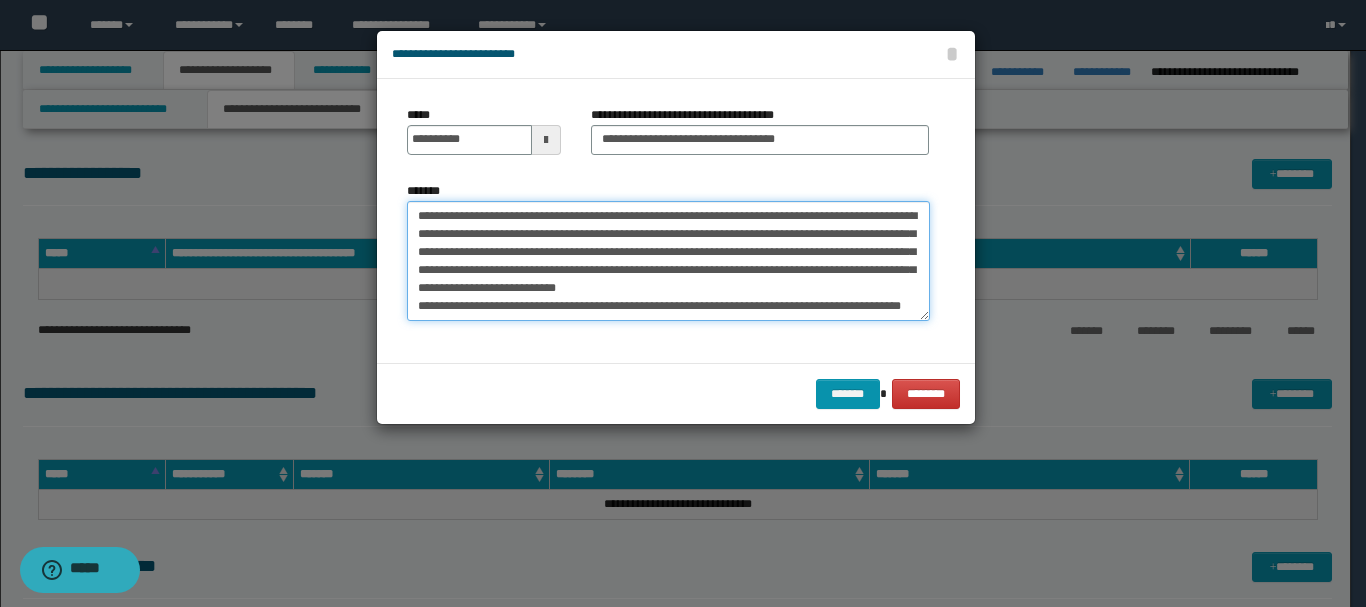 scroll, scrollTop: 30, scrollLeft: 0, axis: vertical 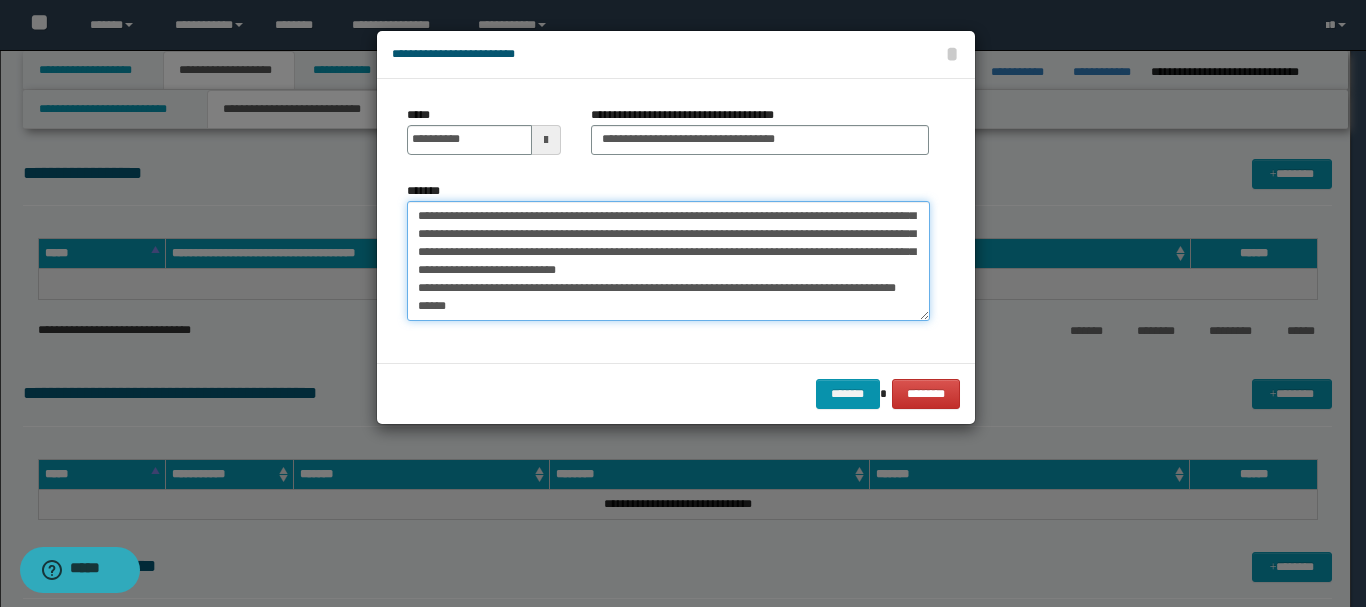 paste on "**********" 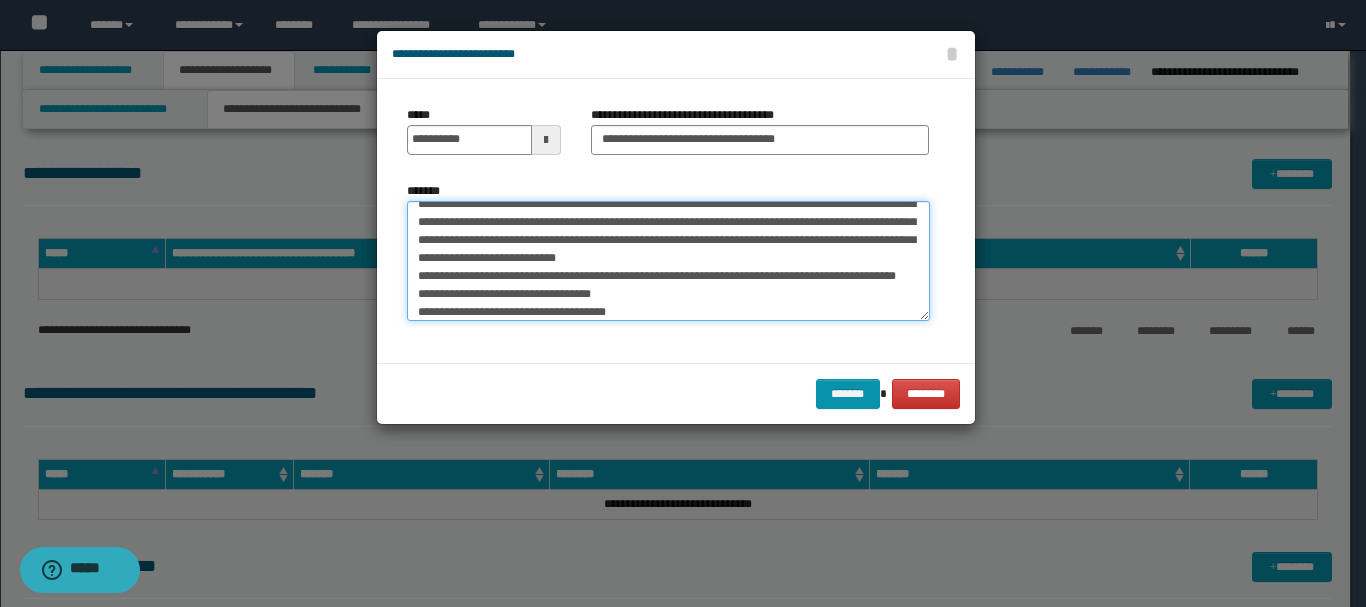 scroll, scrollTop: 102, scrollLeft: 0, axis: vertical 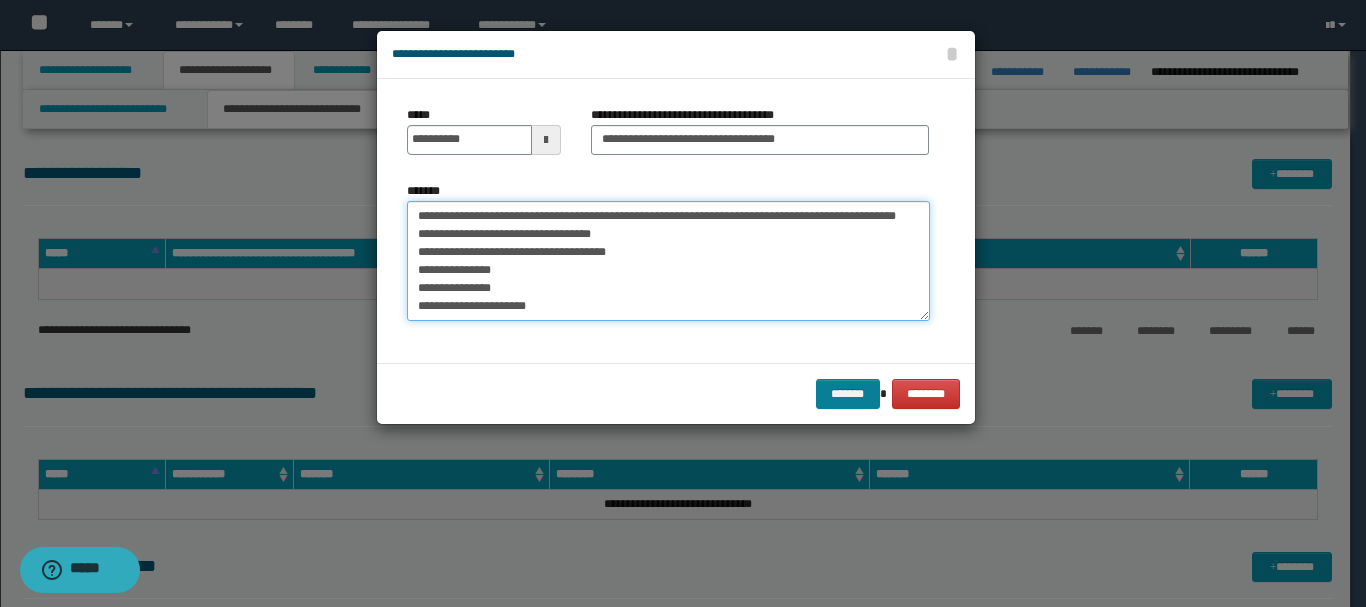 type on "**********" 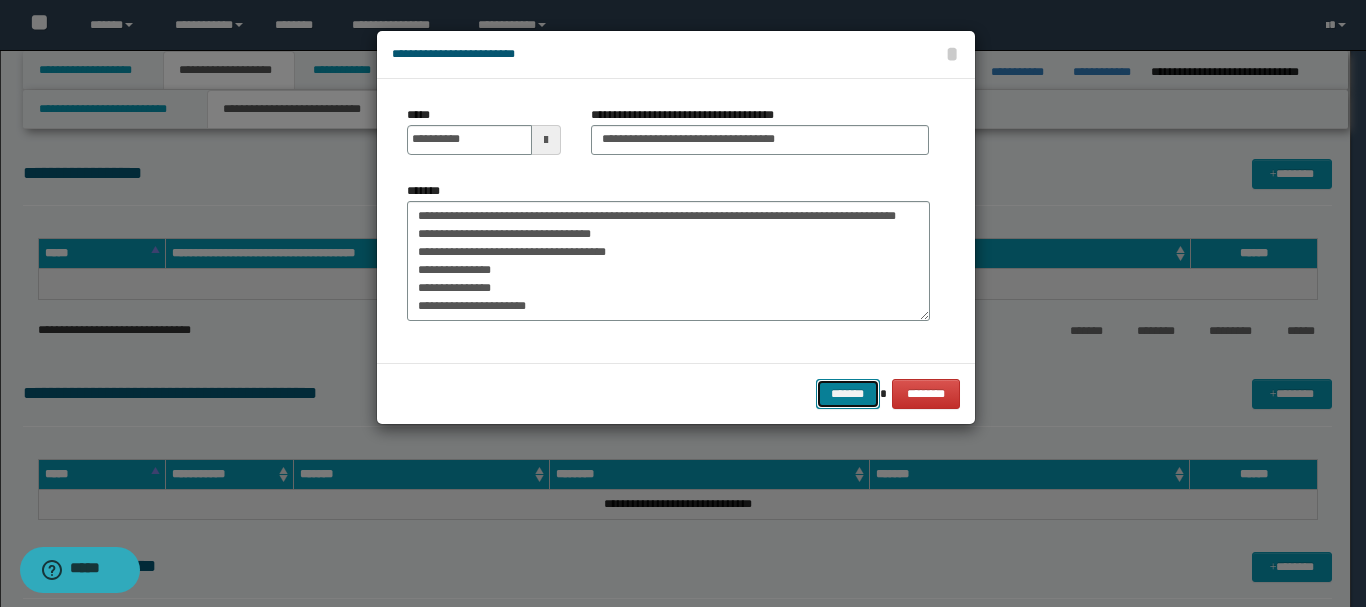 click on "*******" at bounding box center (848, 394) 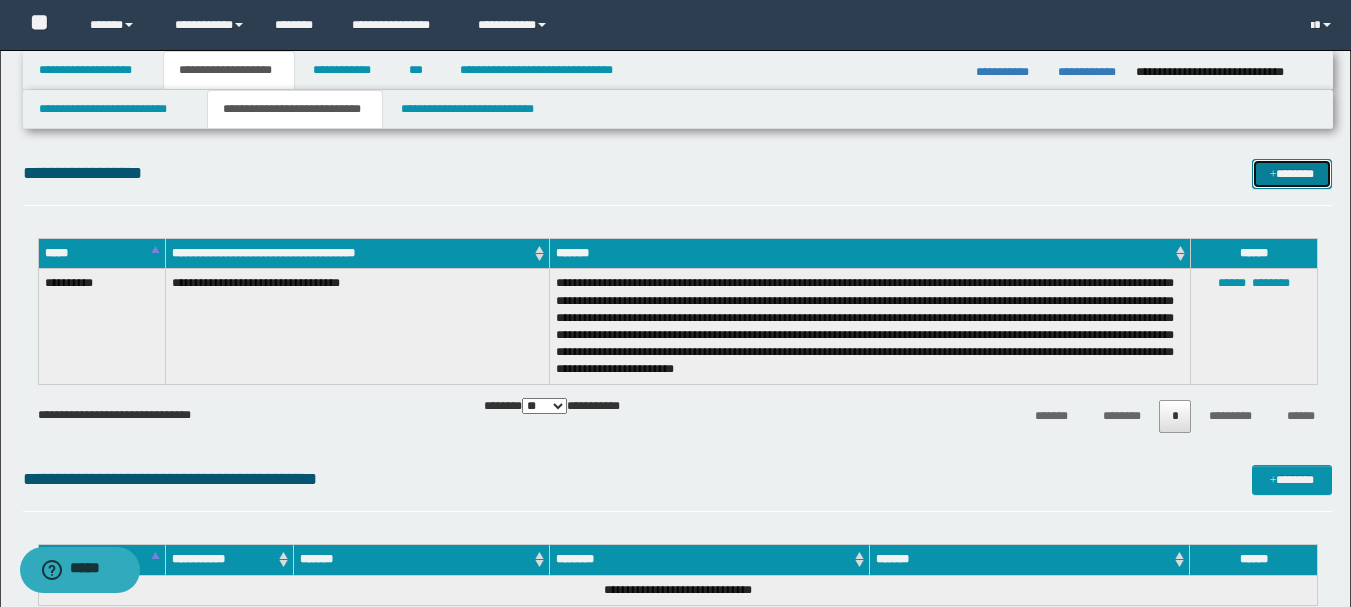 click on "*******" at bounding box center [1292, 174] 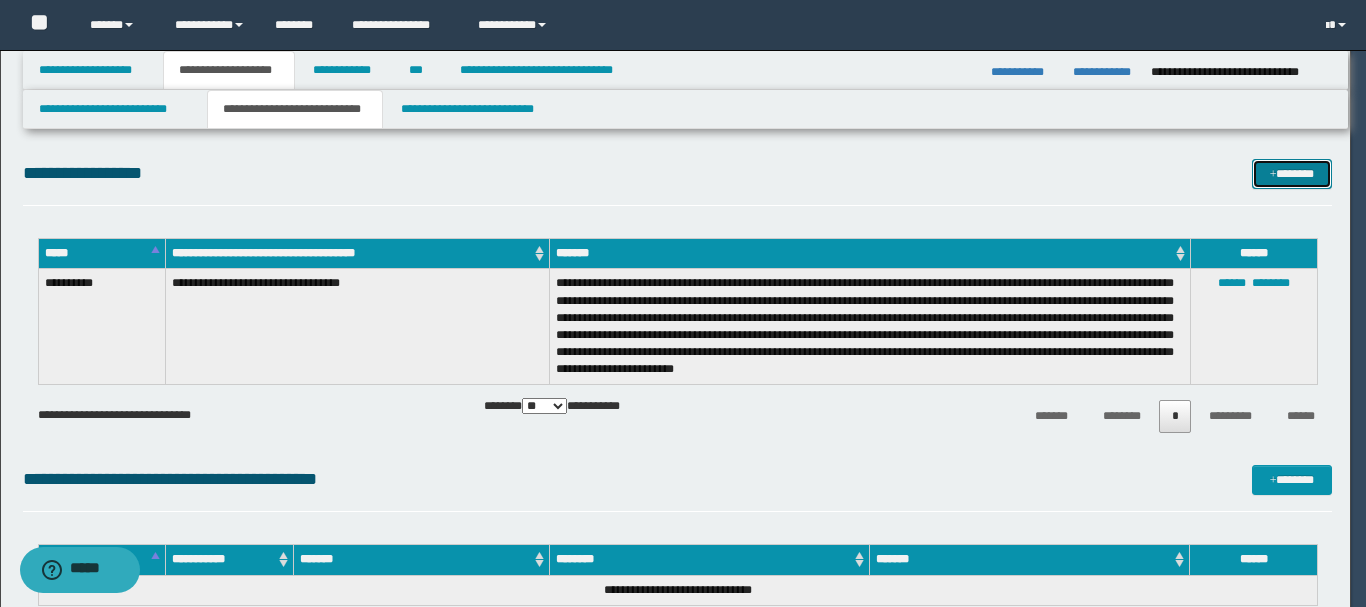 scroll, scrollTop: 0, scrollLeft: 0, axis: both 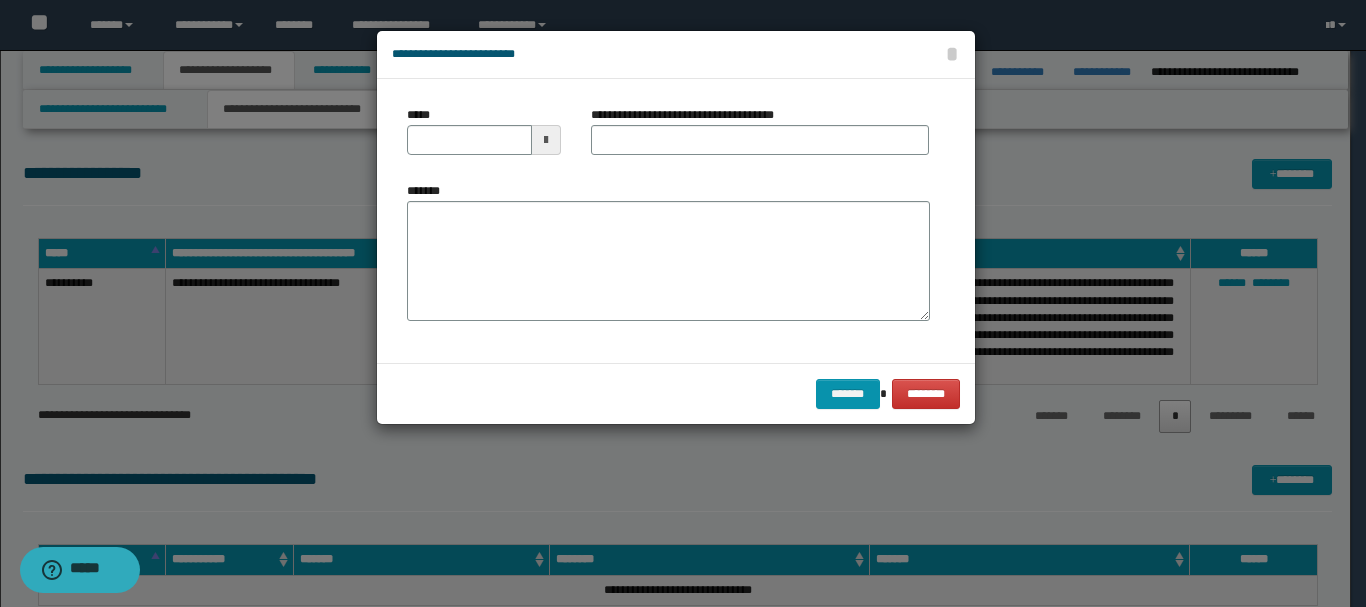 click at bounding box center (546, 140) 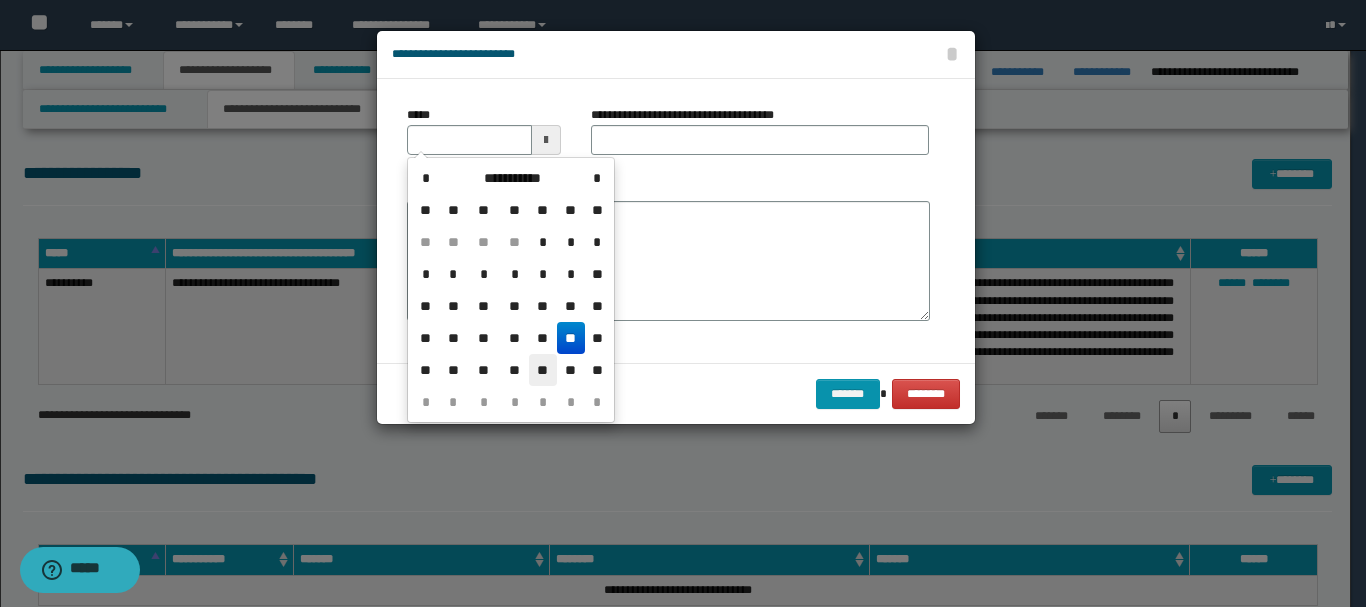 click on "**" at bounding box center (543, 370) 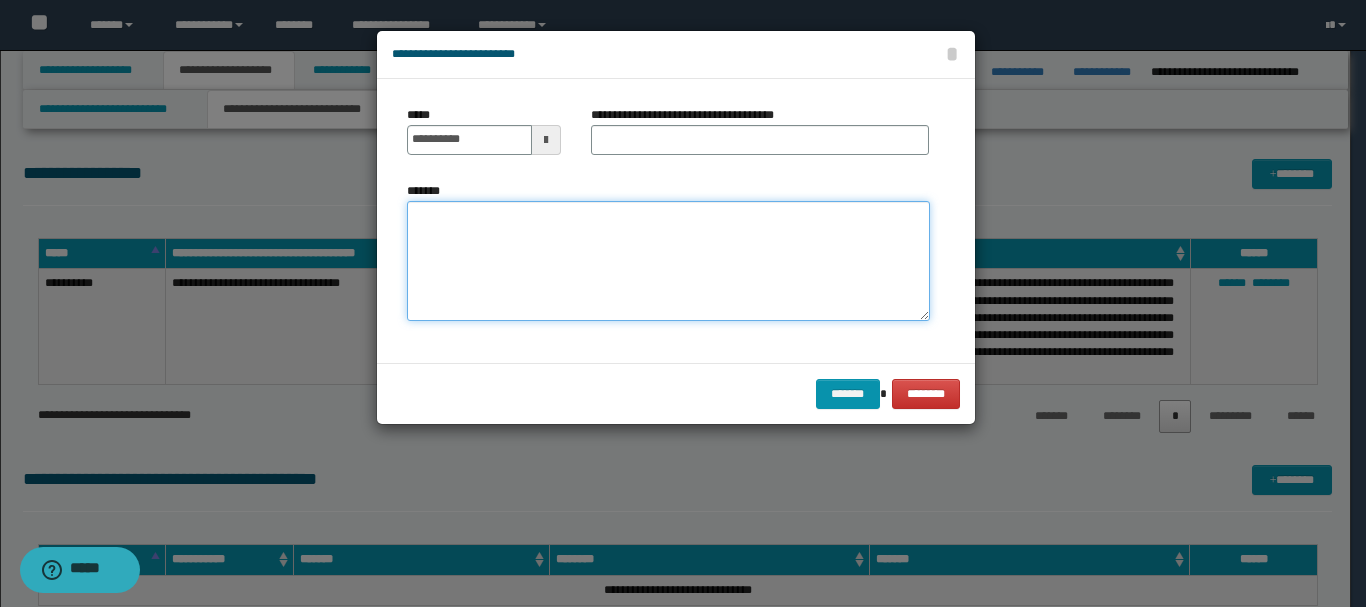 click on "*******" at bounding box center (668, 261) 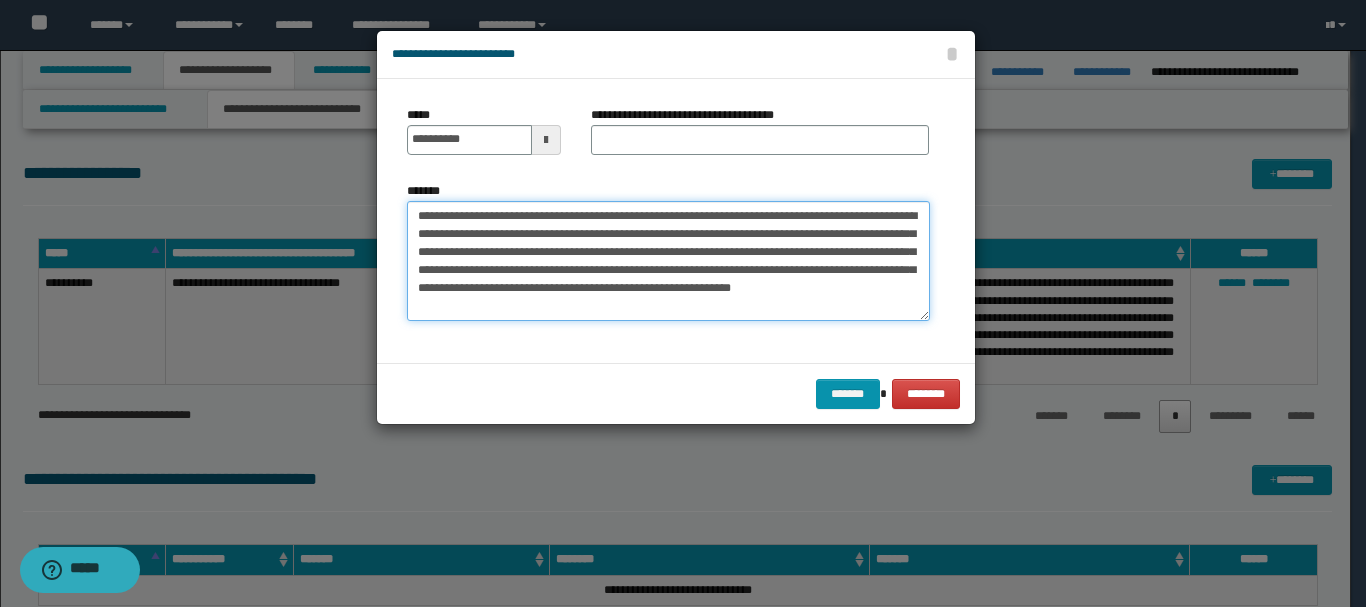 type on "**********" 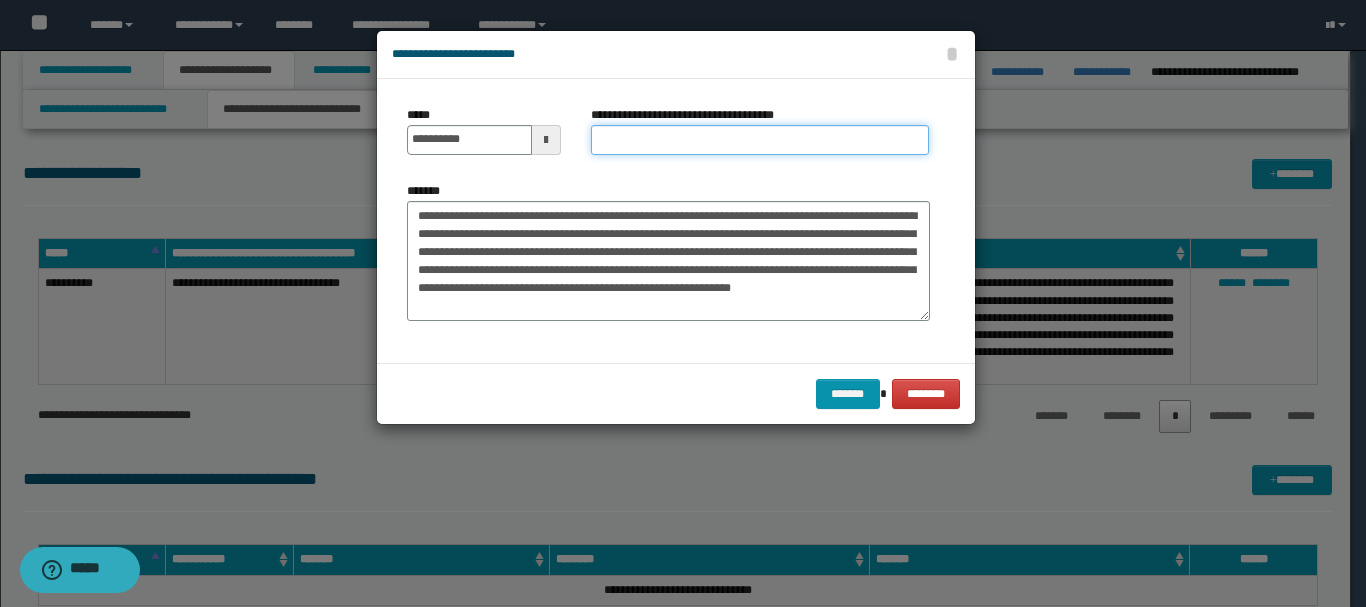 click on "**********" at bounding box center [760, 140] 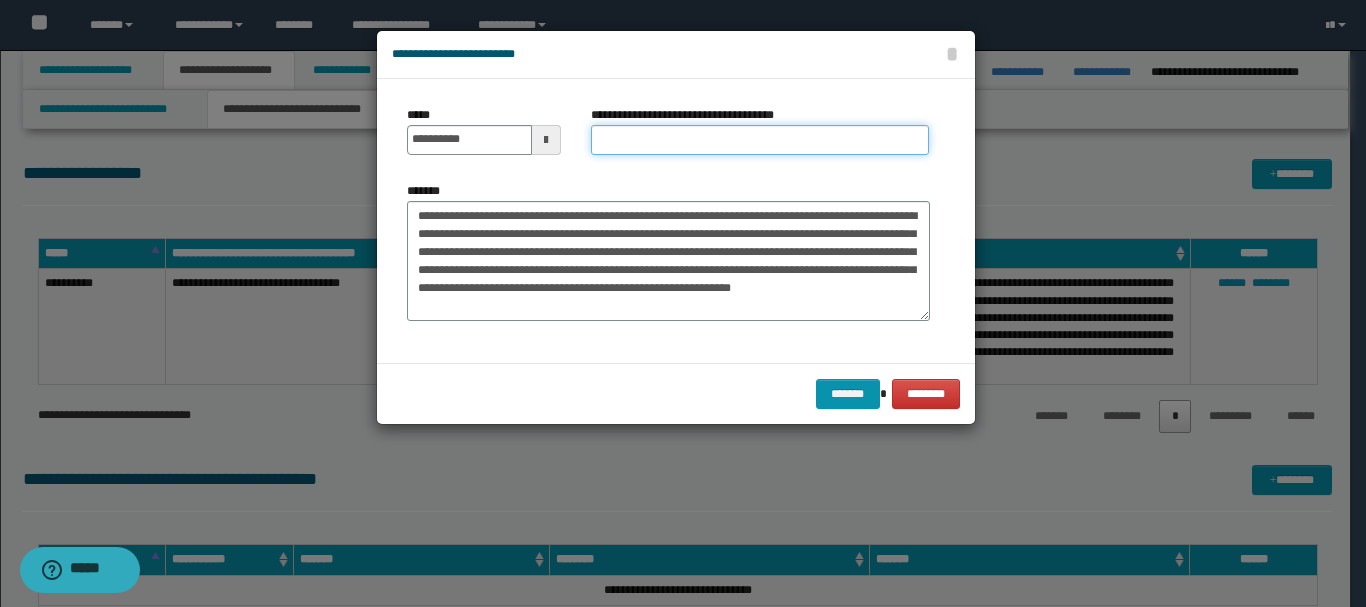 type on "**********" 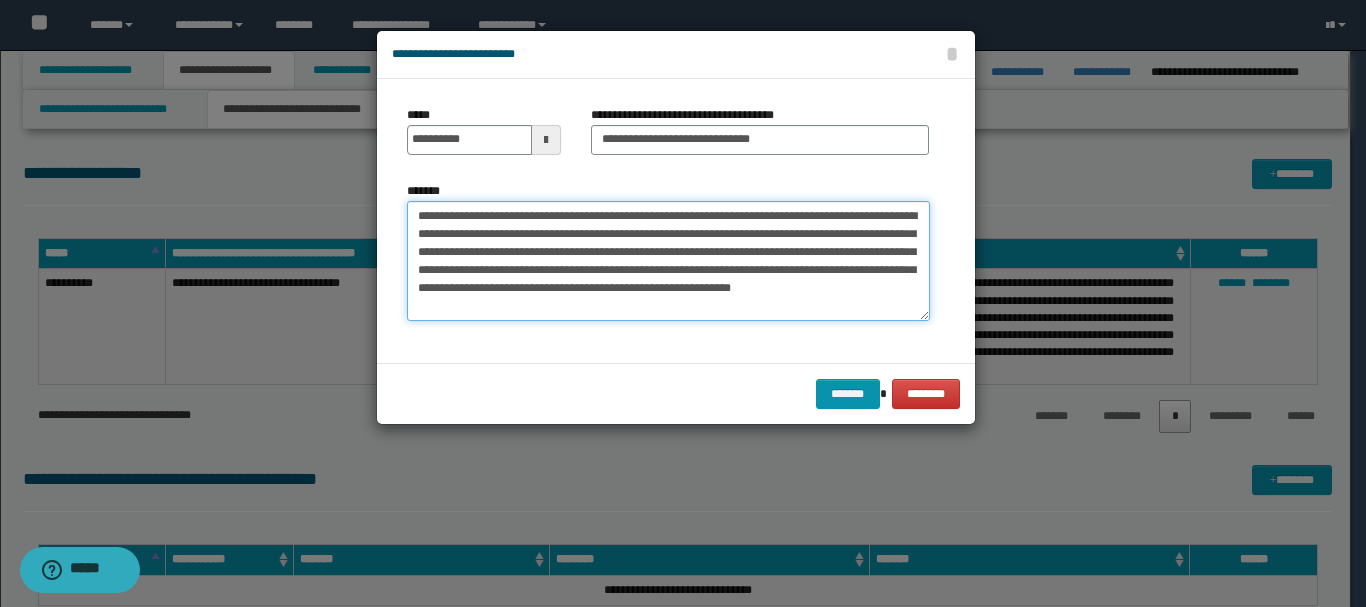 click on "**********" at bounding box center (668, 261) 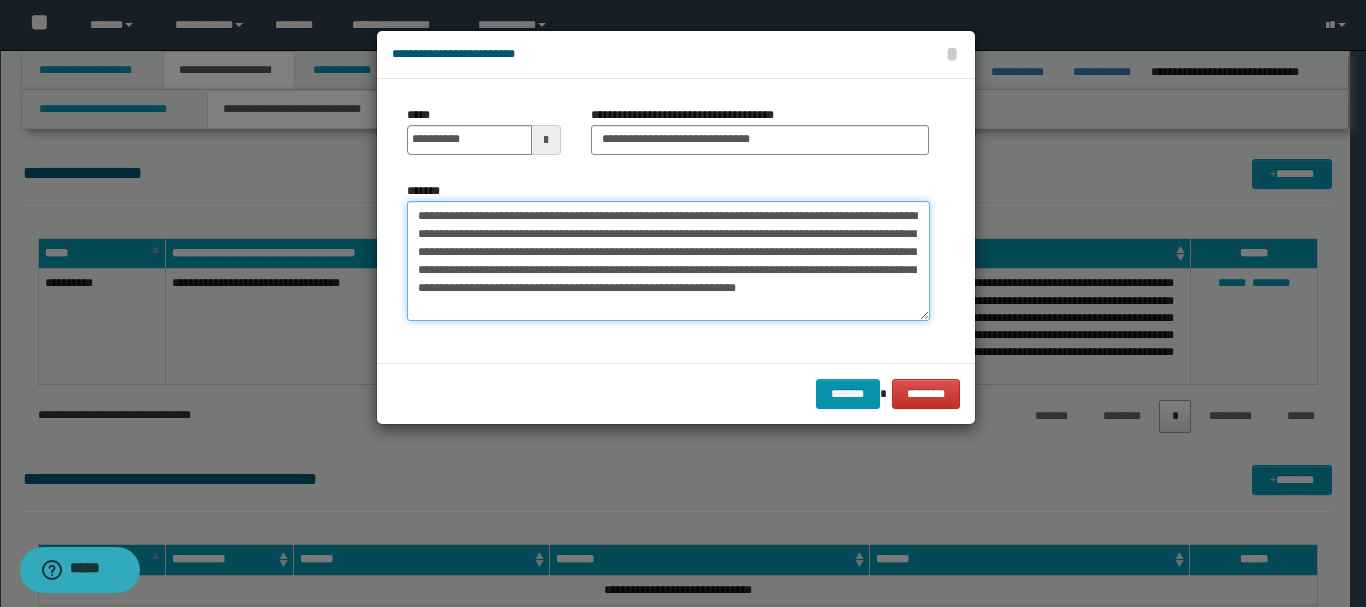 scroll, scrollTop: 12, scrollLeft: 0, axis: vertical 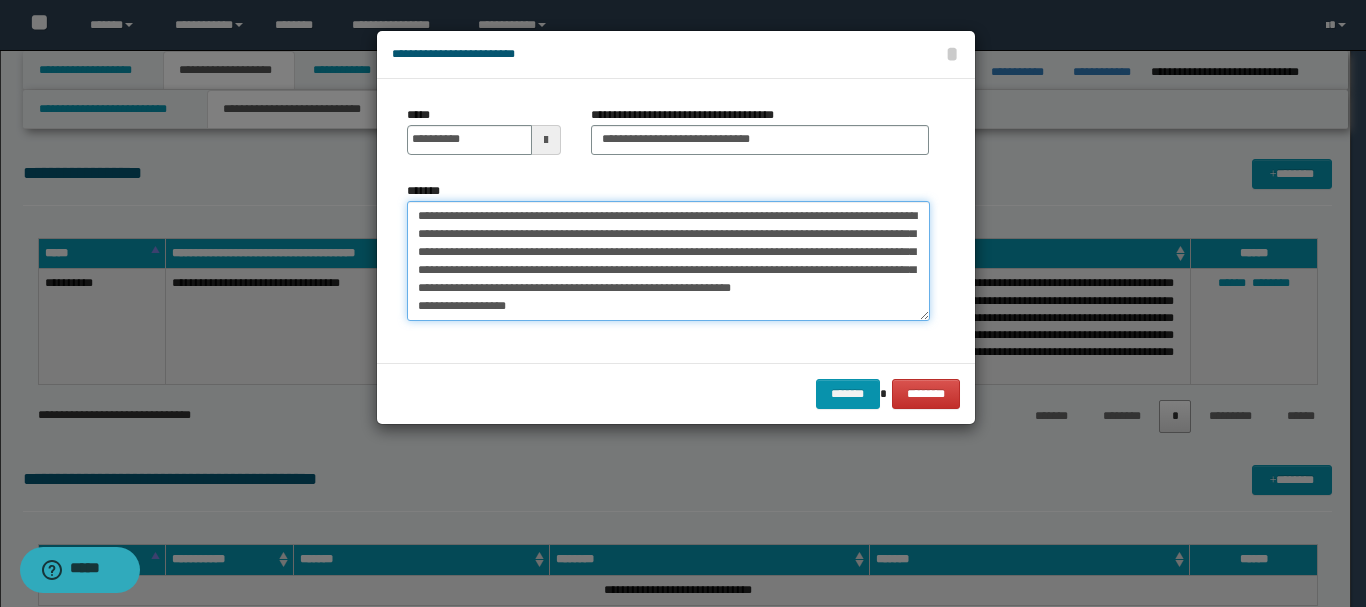 paste on "**********" 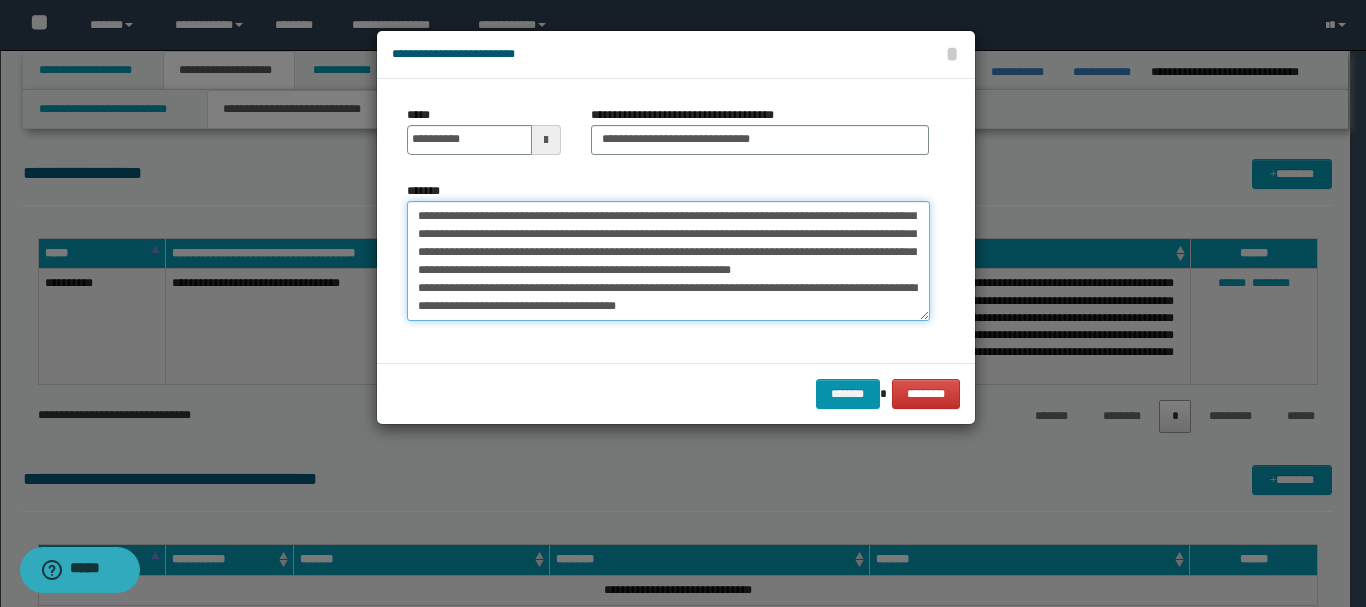 scroll, scrollTop: 48, scrollLeft: 0, axis: vertical 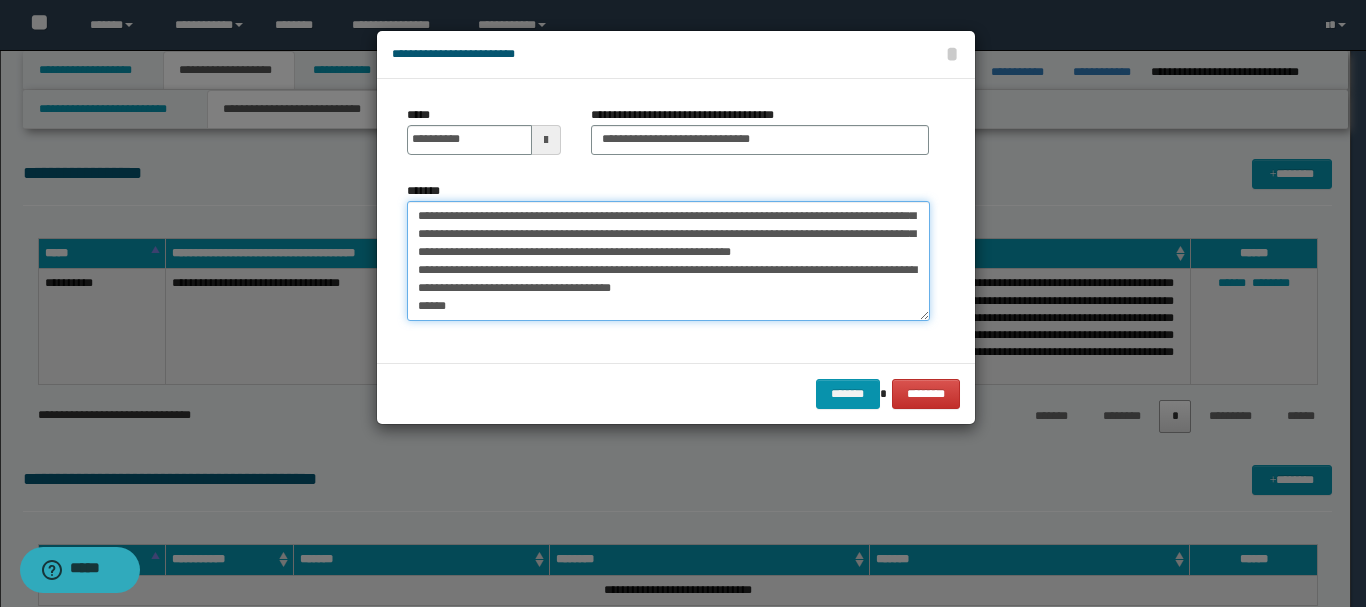 paste on "**********" 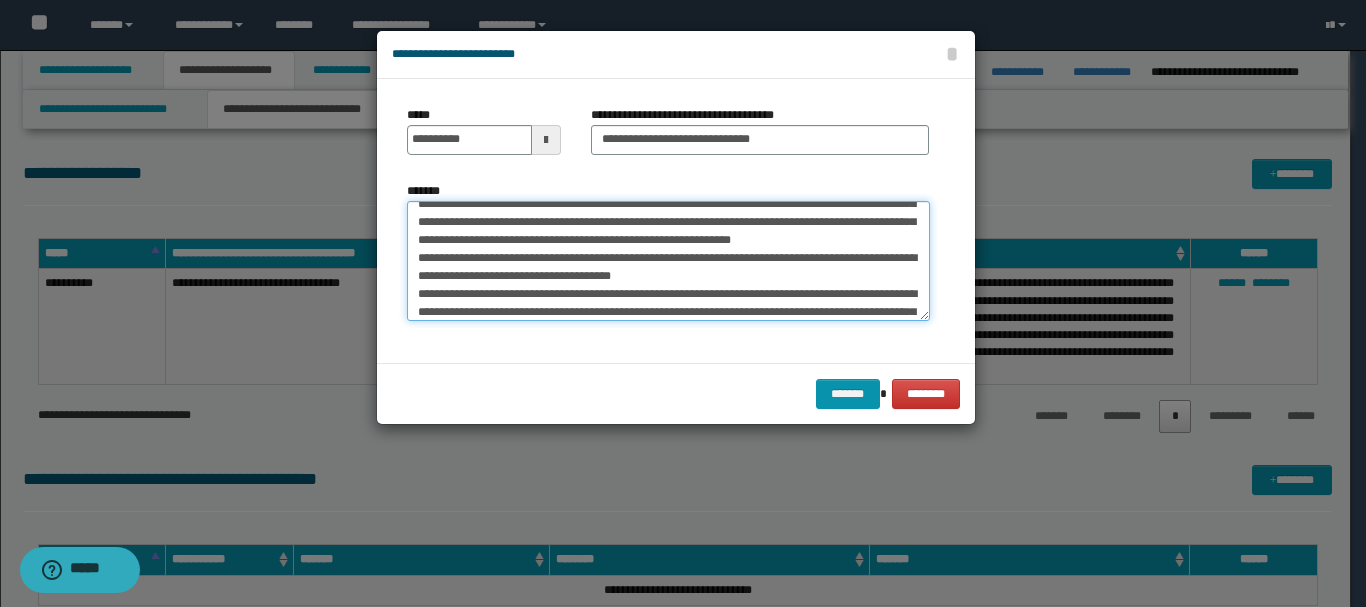 scroll, scrollTop: 120, scrollLeft: 0, axis: vertical 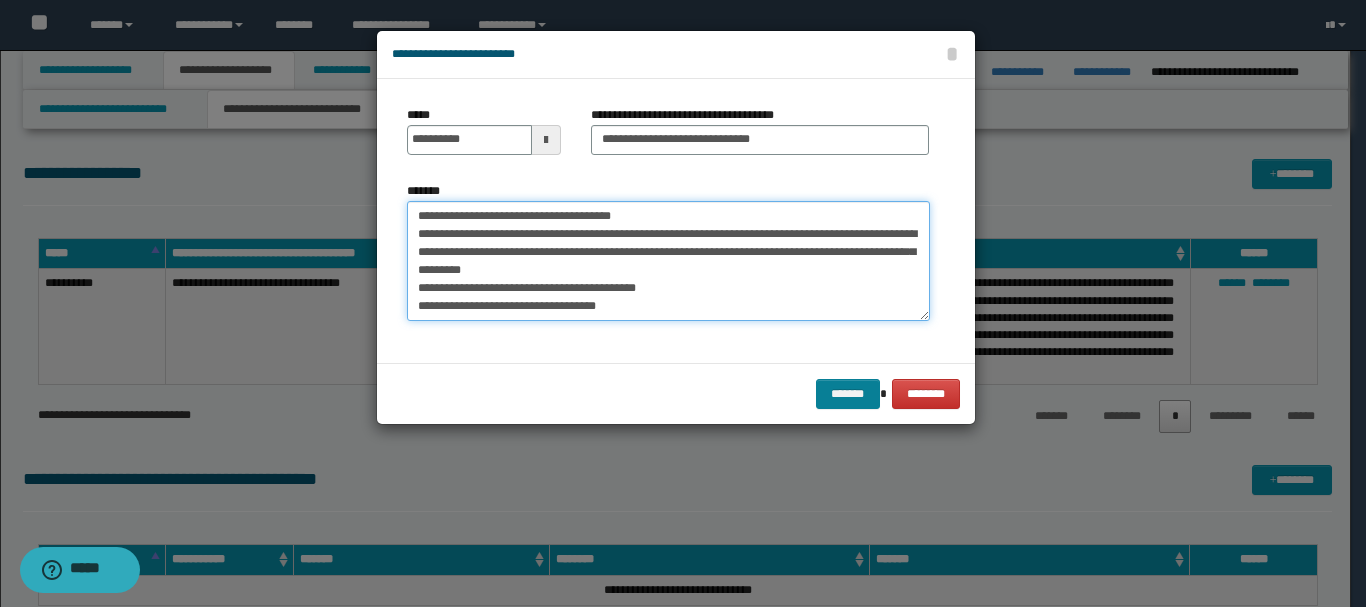 type on "**********" 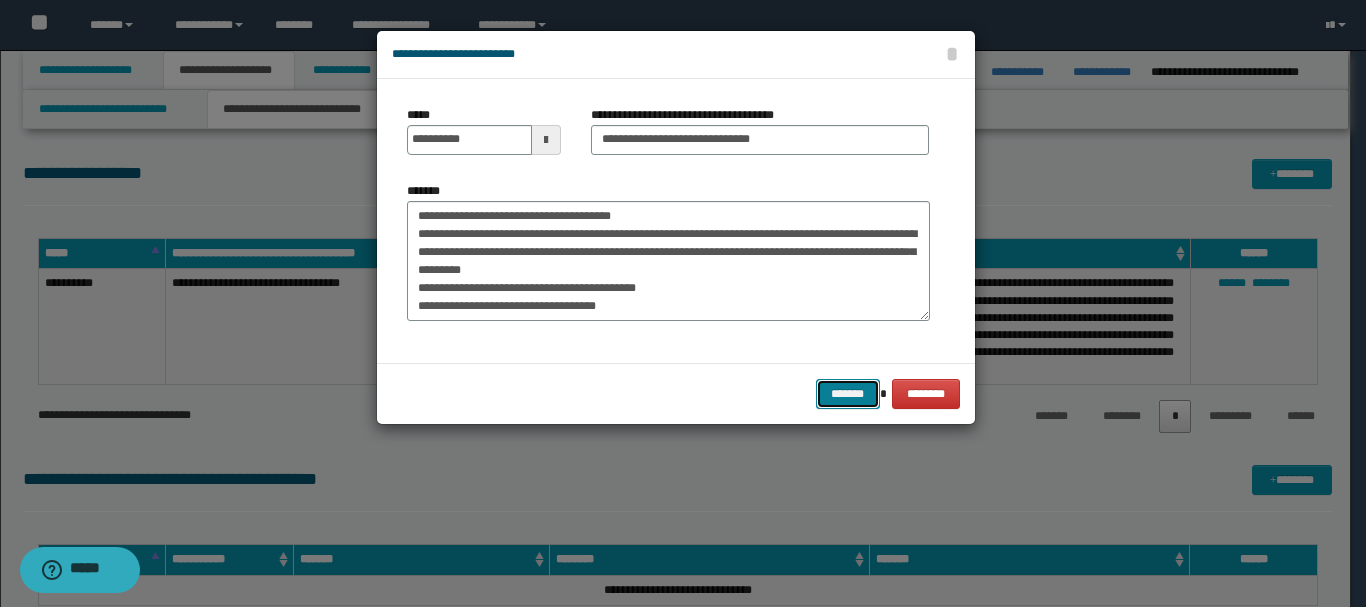 click on "*******" at bounding box center [848, 394] 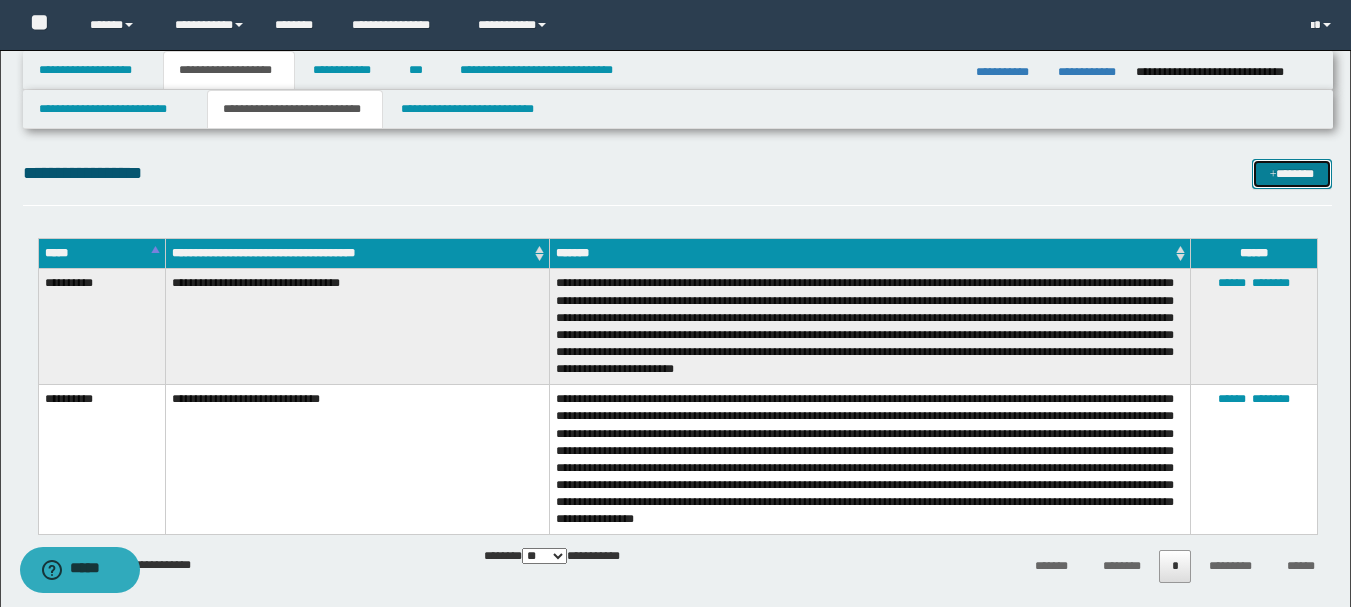 click on "*******" at bounding box center [1292, 174] 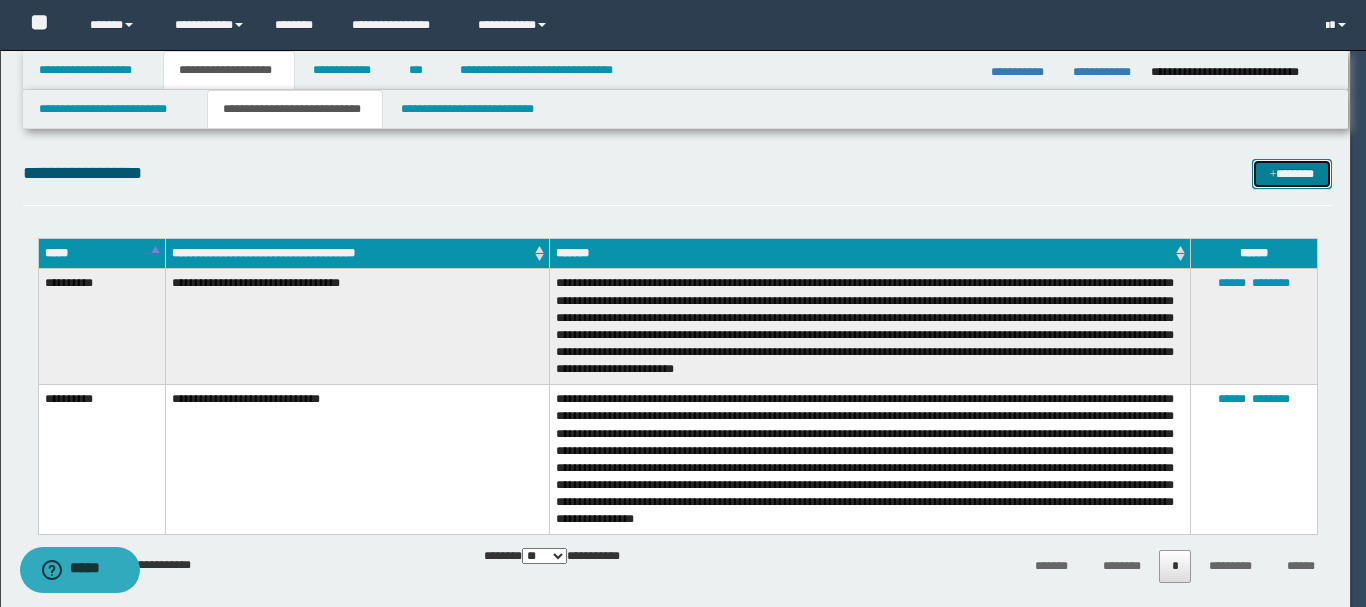 scroll, scrollTop: 0, scrollLeft: 0, axis: both 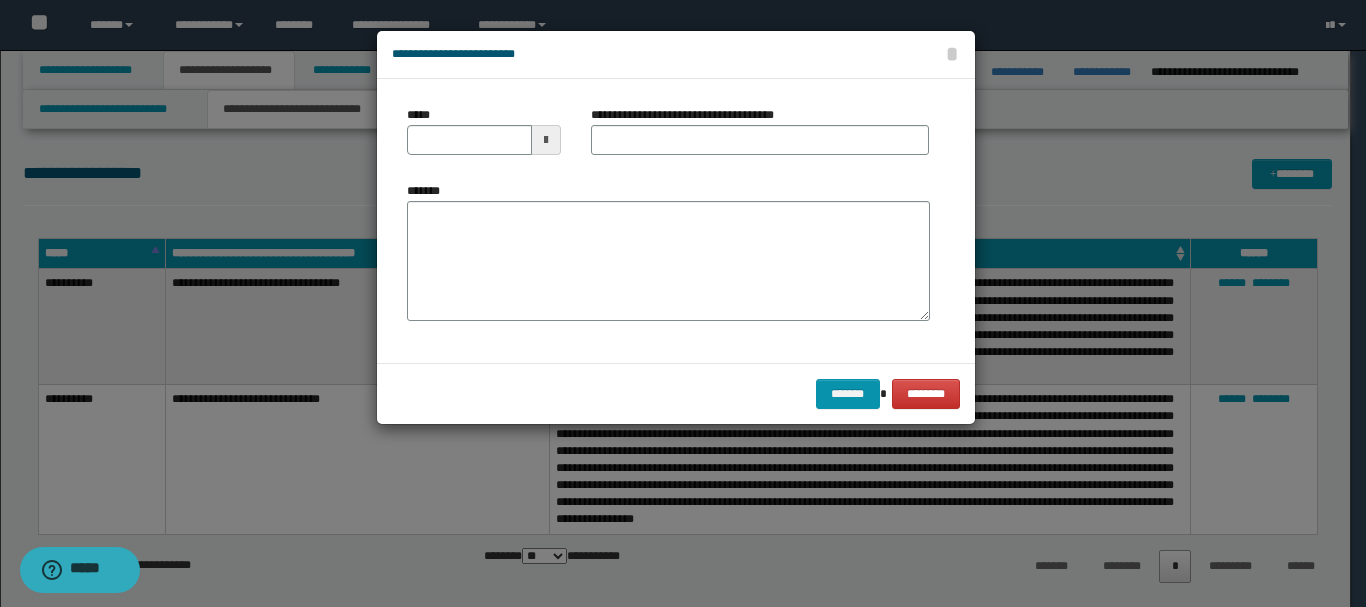 click at bounding box center [546, 140] 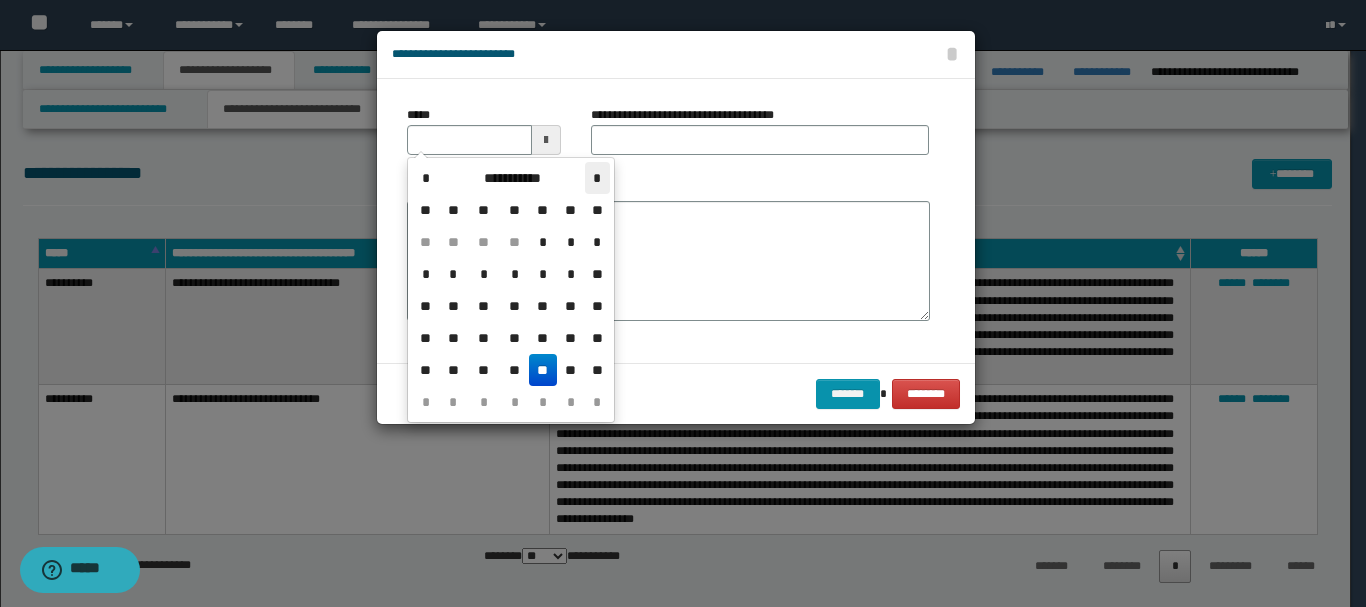 click on "*" at bounding box center [597, 178] 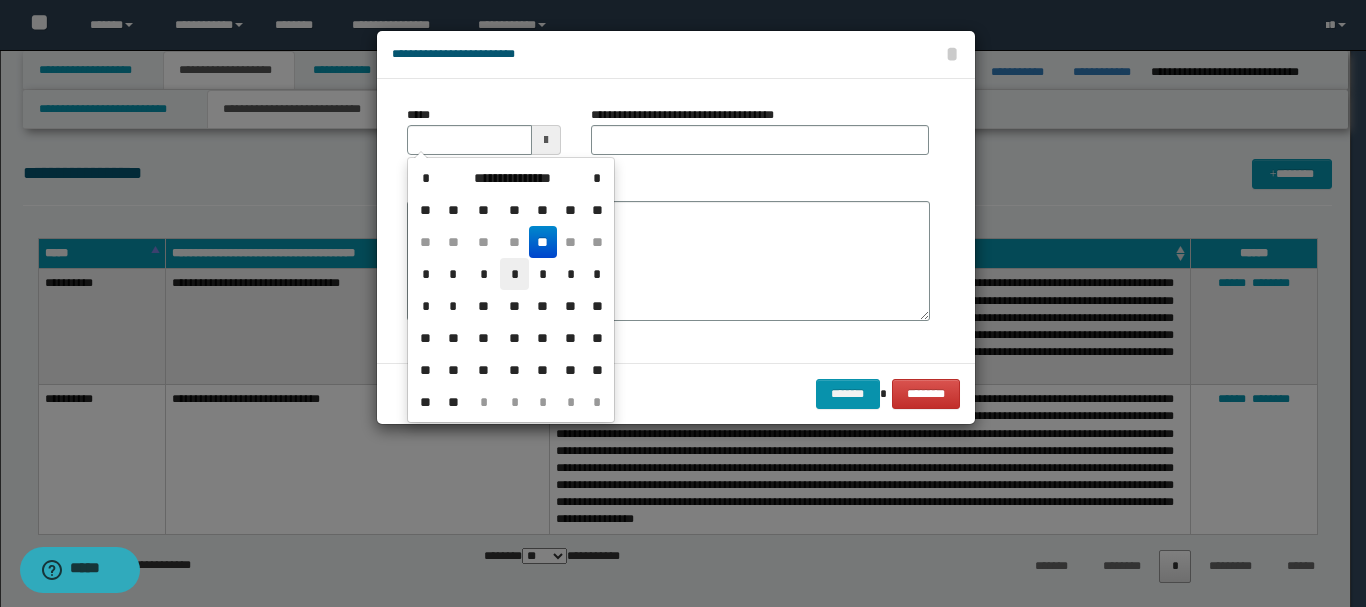 click on "*" at bounding box center (514, 274) 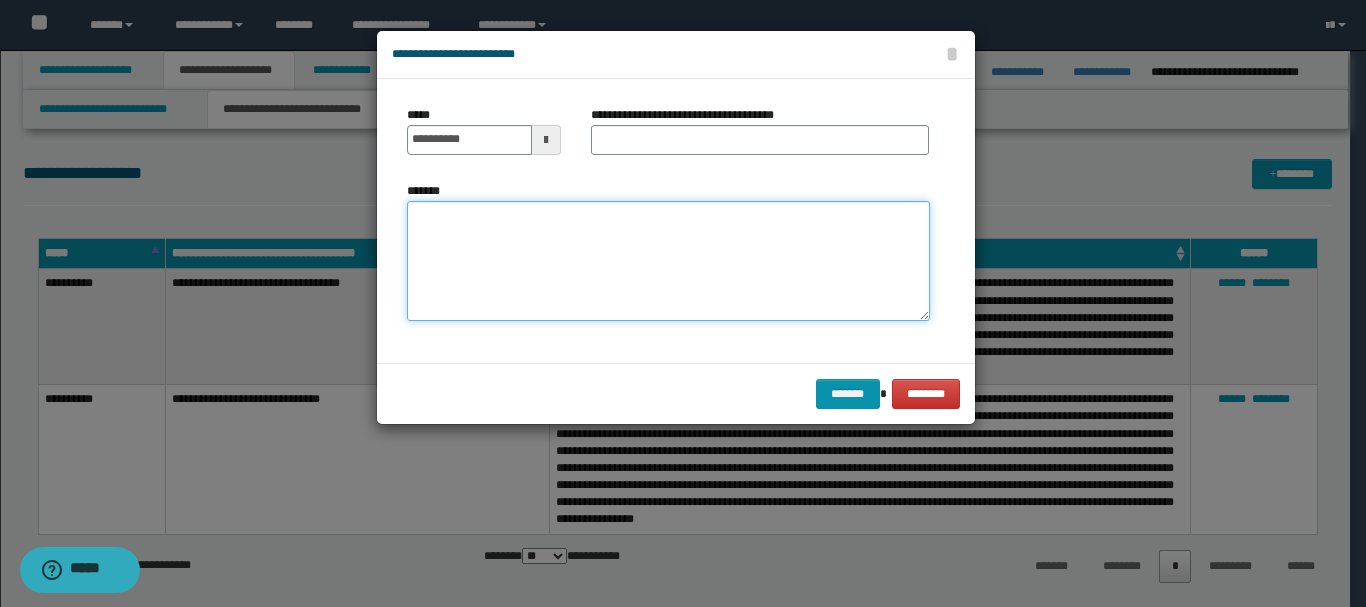 click on "*******" at bounding box center (668, 261) 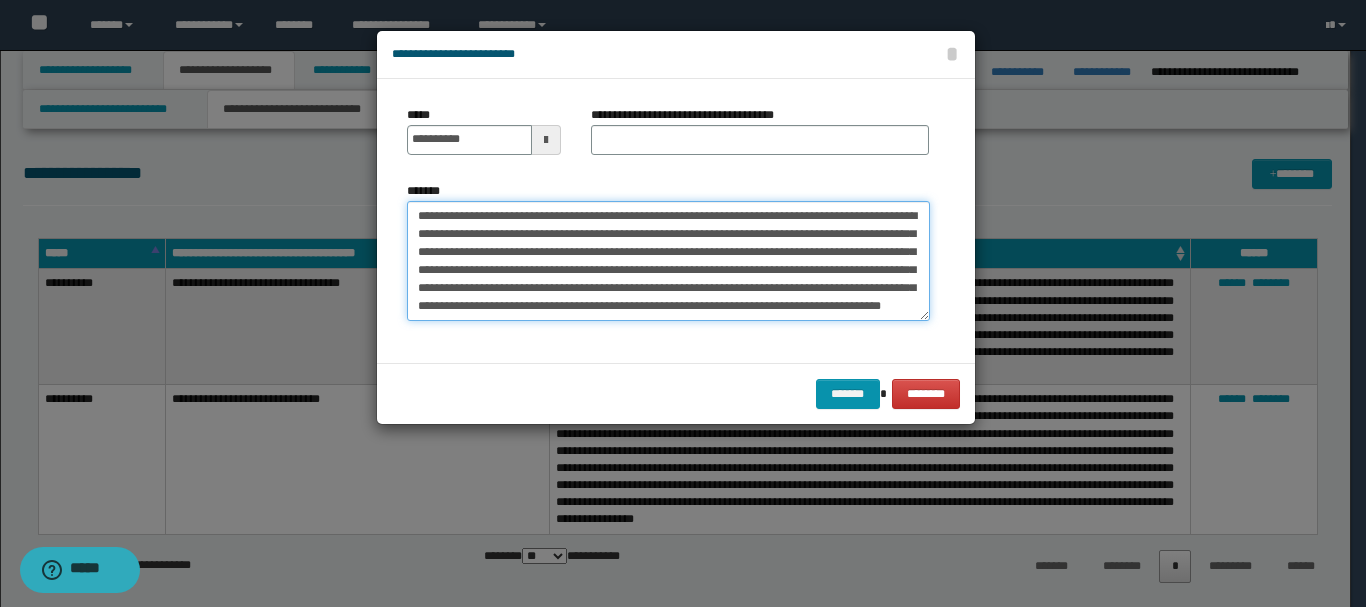 scroll, scrollTop: 12, scrollLeft: 0, axis: vertical 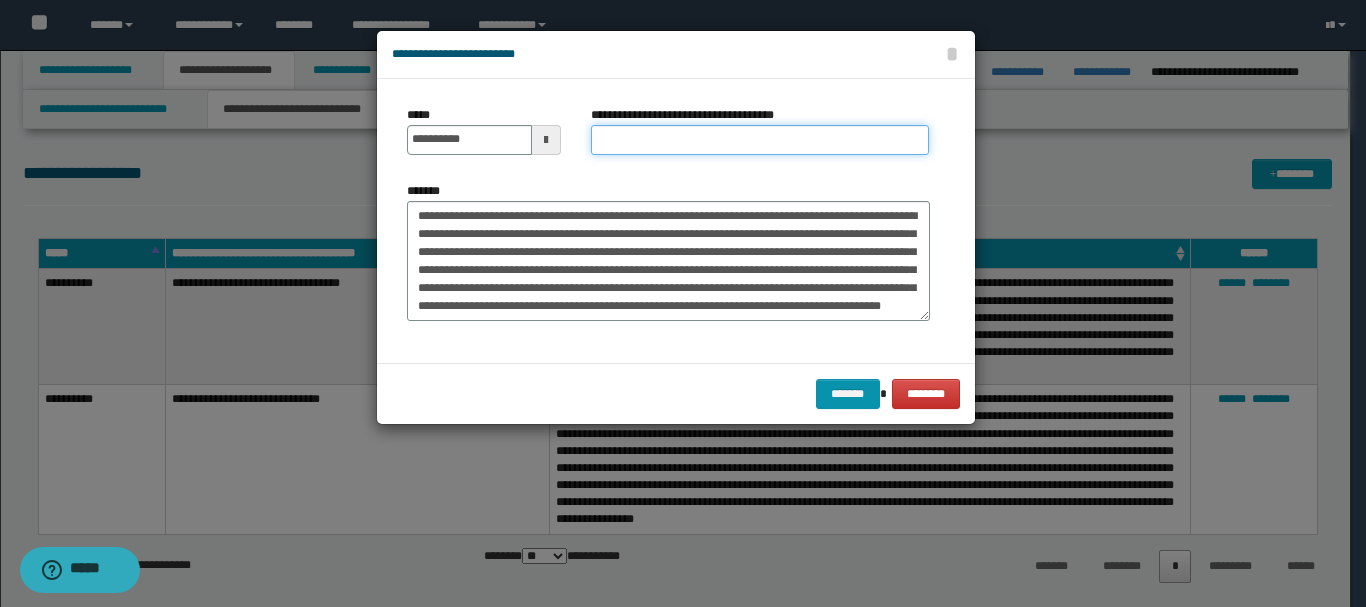 click on "**********" at bounding box center (760, 140) 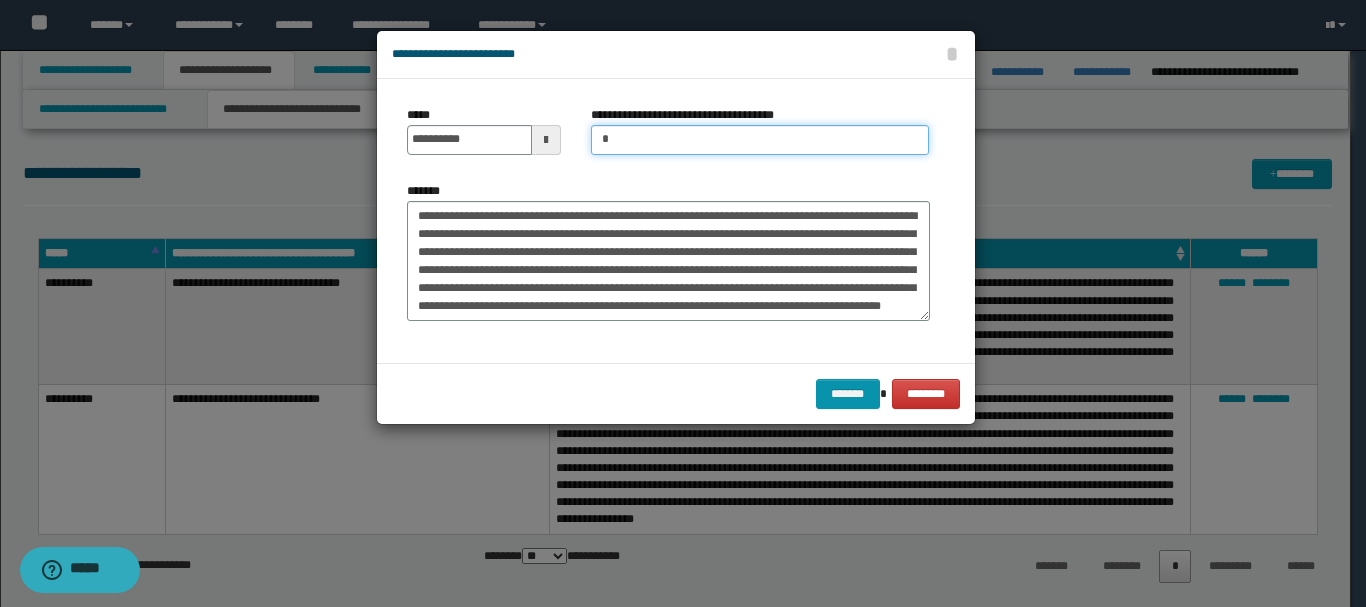 type on "**********" 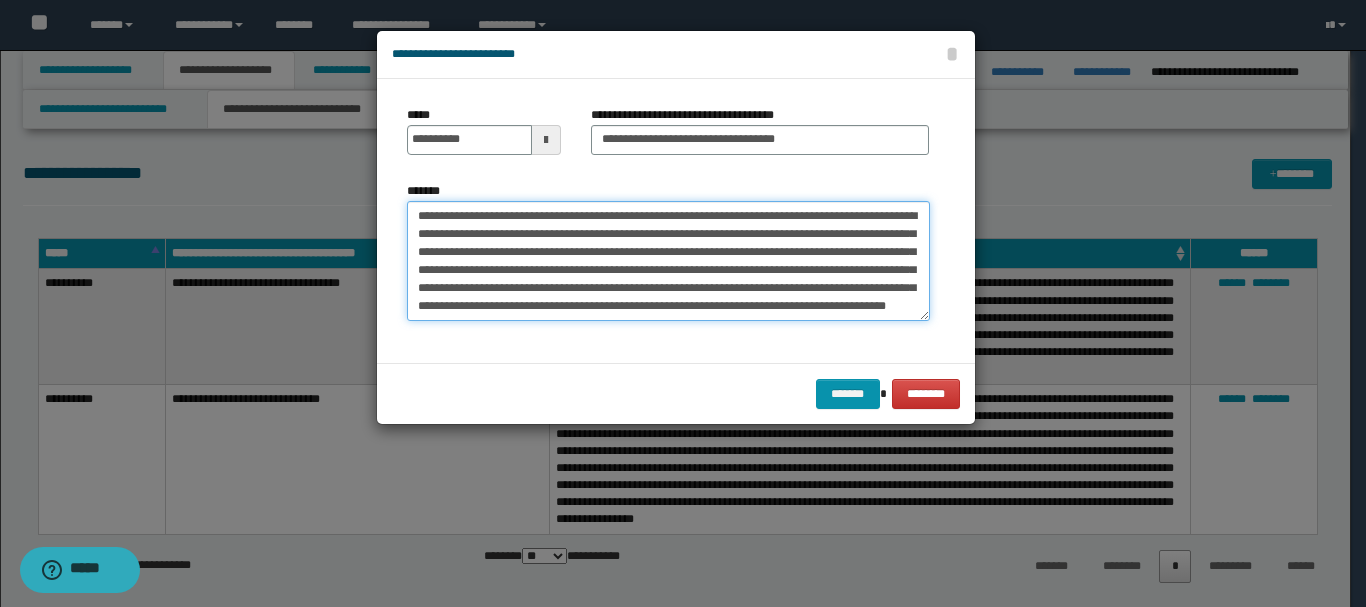 scroll, scrollTop: 30, scrollLeft: 0, axis: vertical 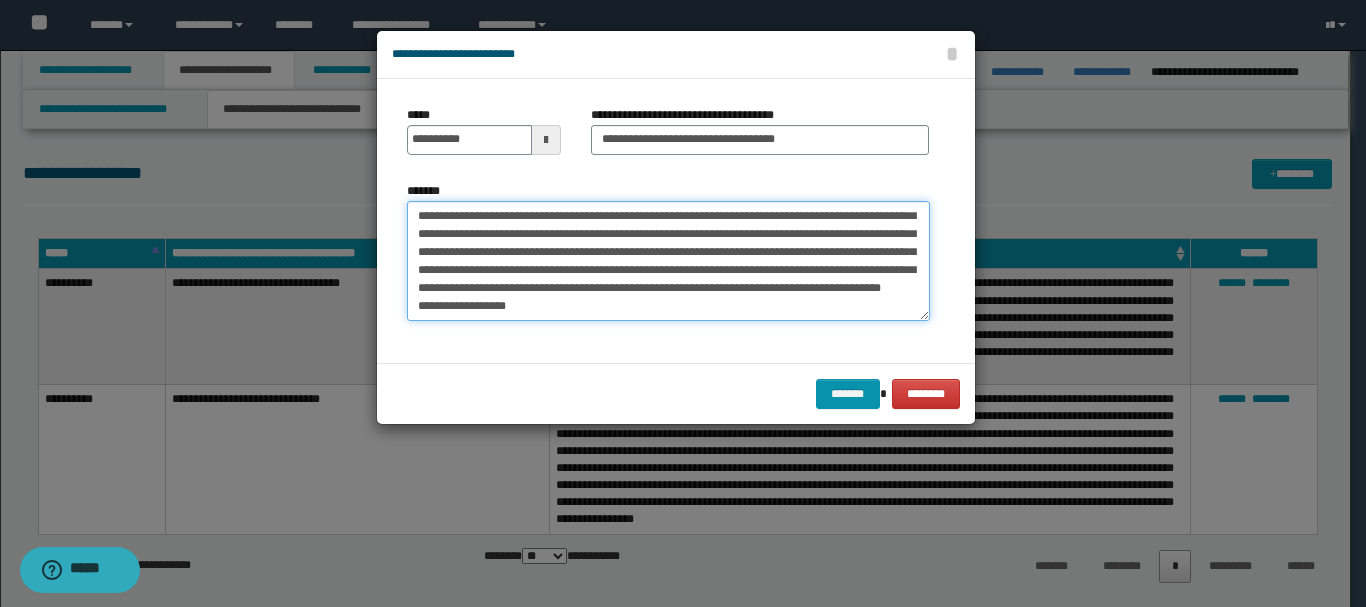 paste on "**********" 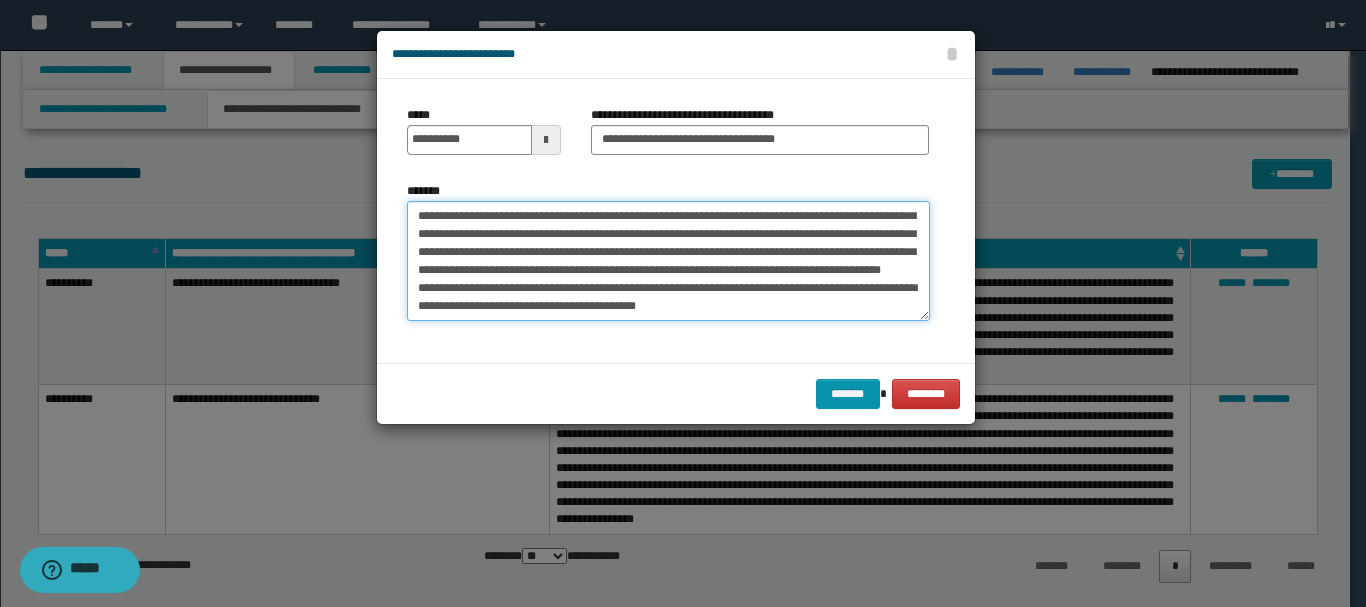 scroll, scrollTop: 66, scrollLeft: 0, axis: vertical 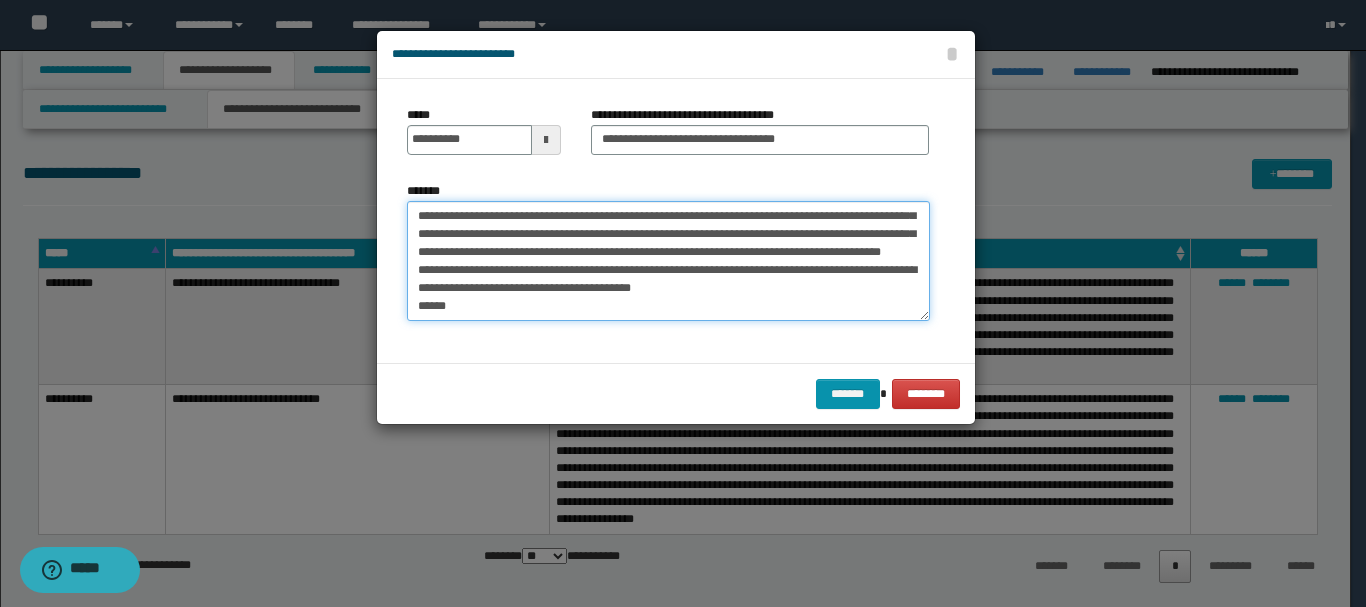 paste on "**********" 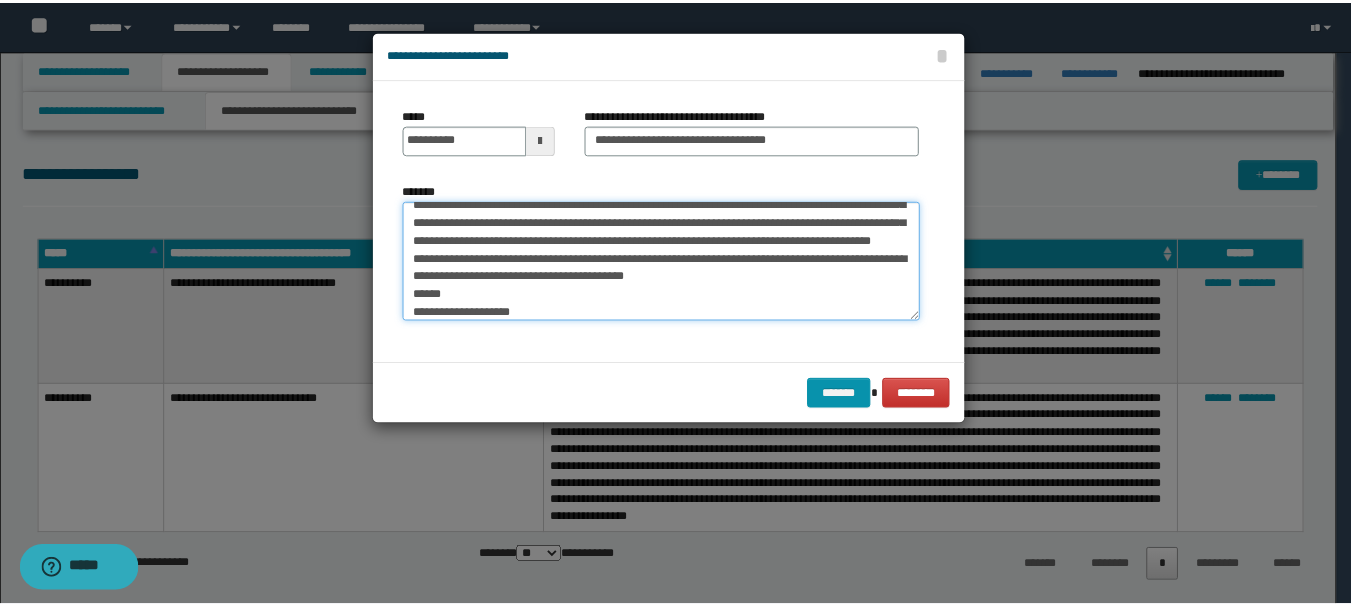 scroll, scrollTop: 120, scrollLeft: 0, axis: vertical 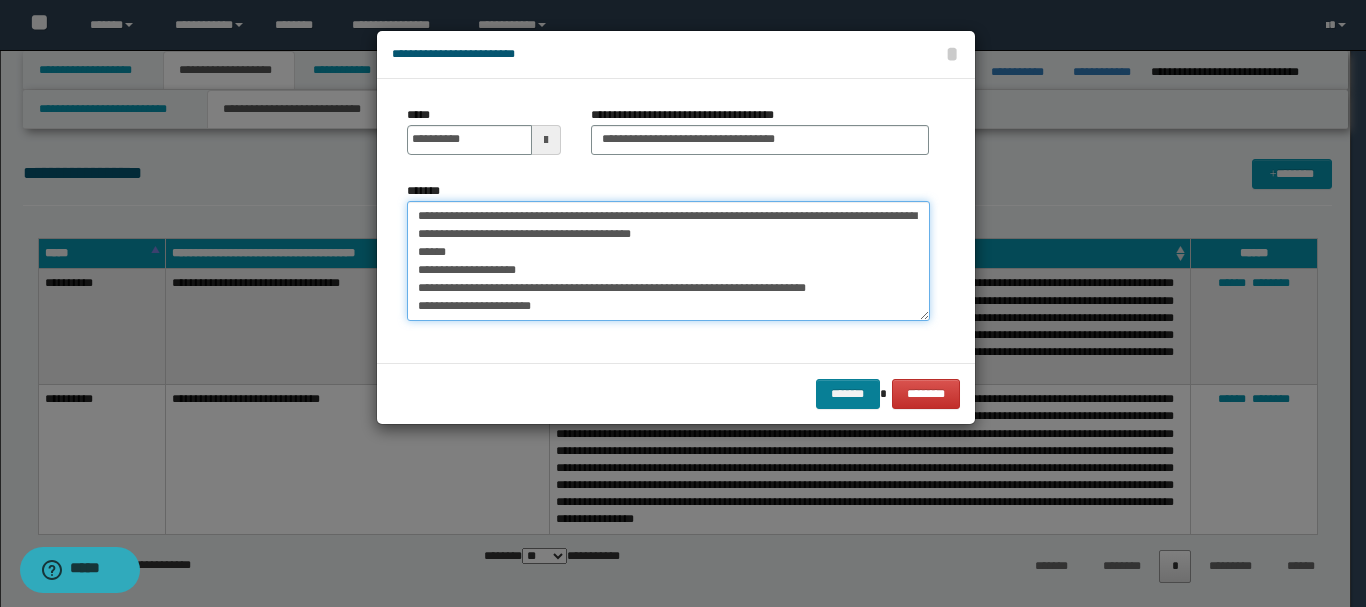 type on "**********" 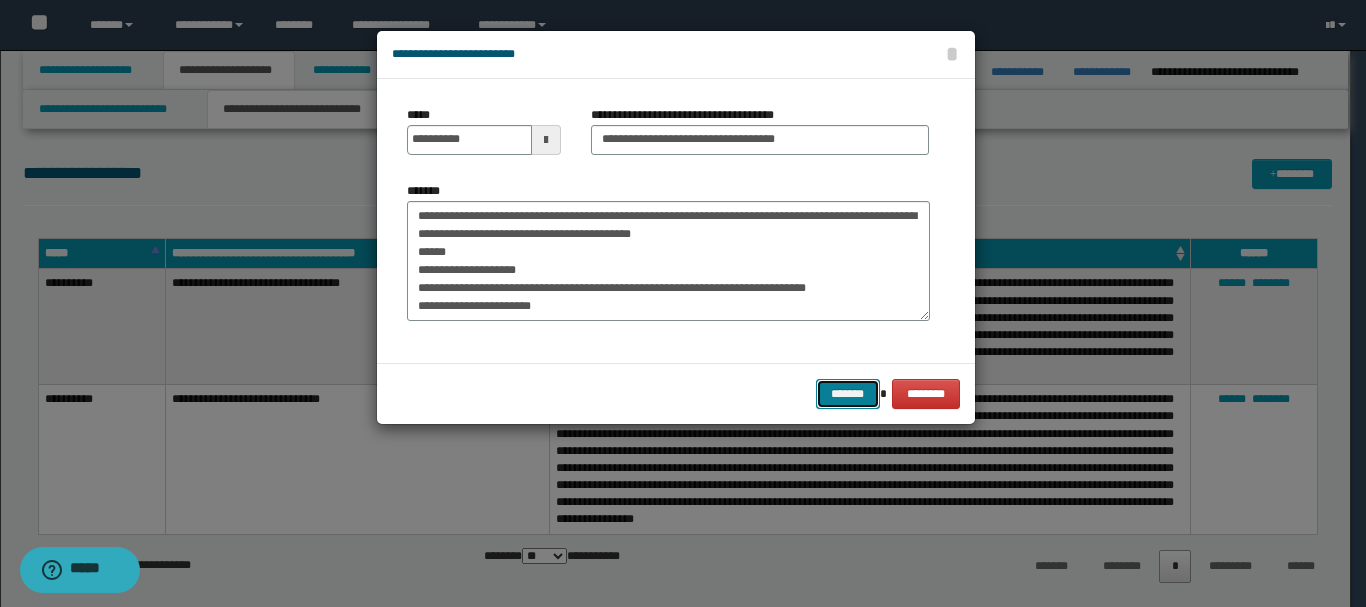 click on "*******" at bounding box center (848, 394) 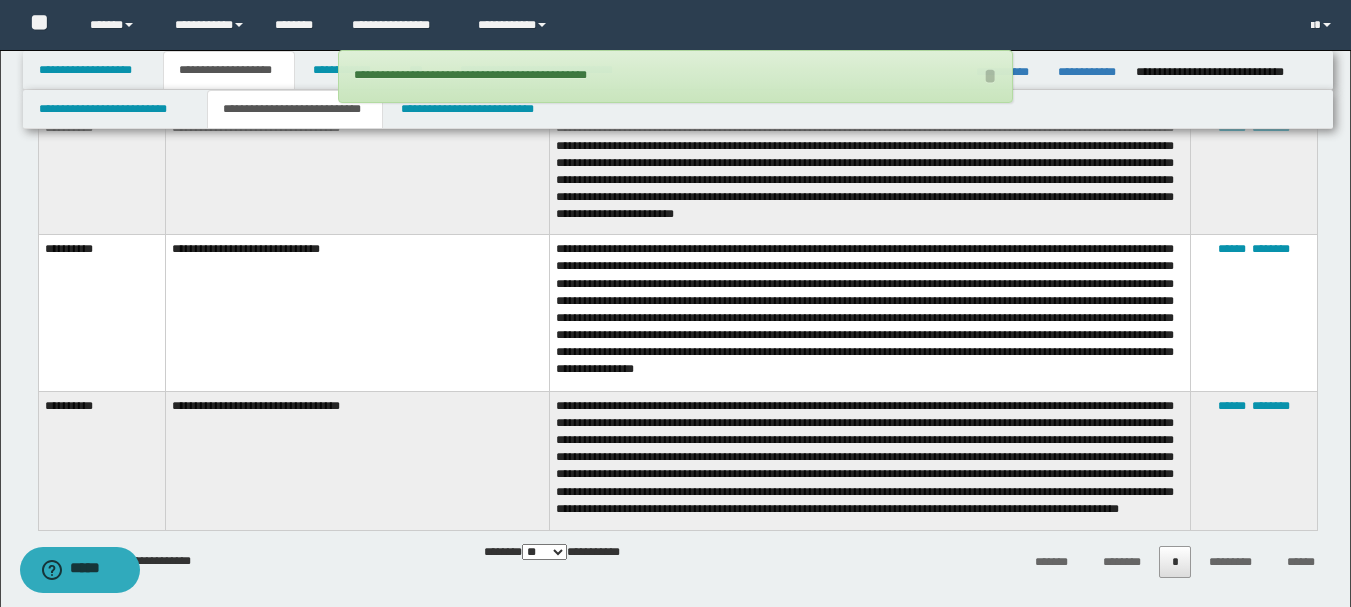 scroll, scrollTop: 200, scrollLeft: 0, axis: vertical 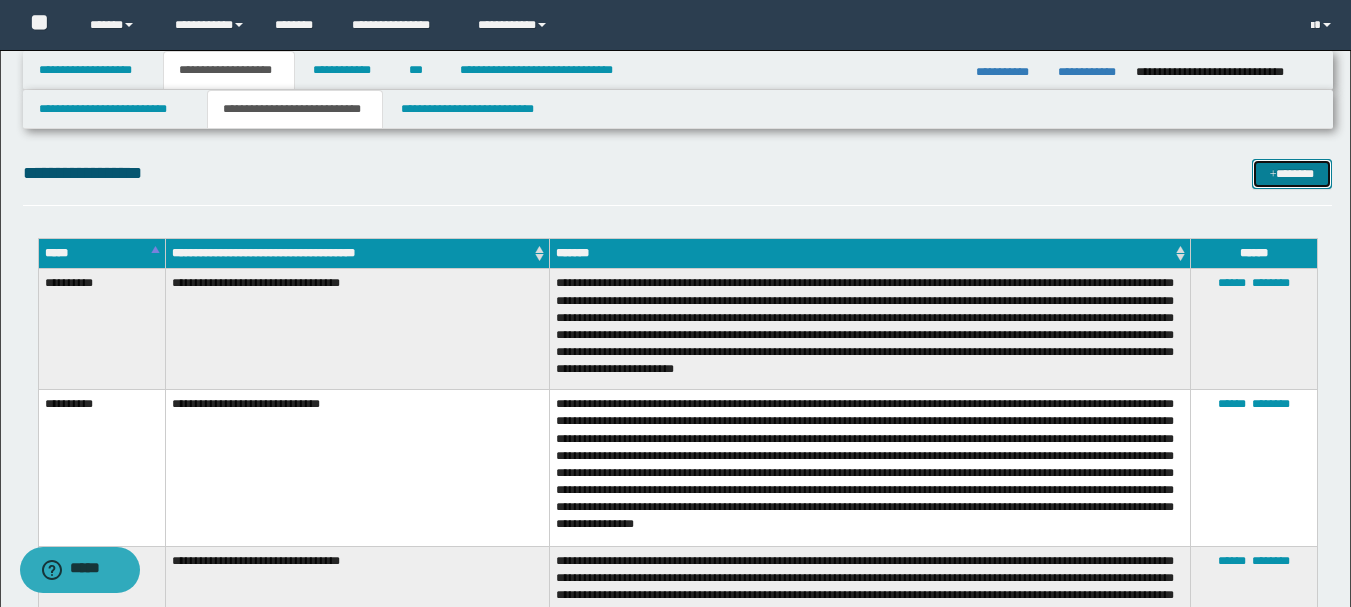 click on "*******" at bounding box center (1292, 174) 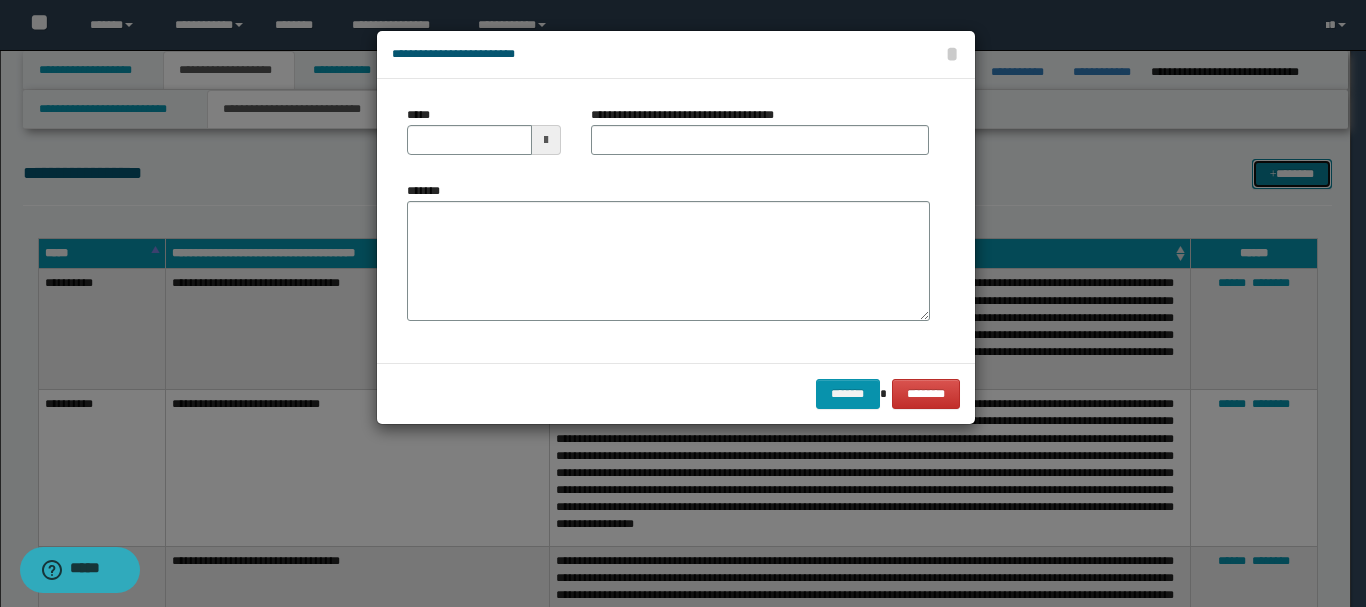 scroll, scrollTop: 0, scrollLeft: 0, axis: both 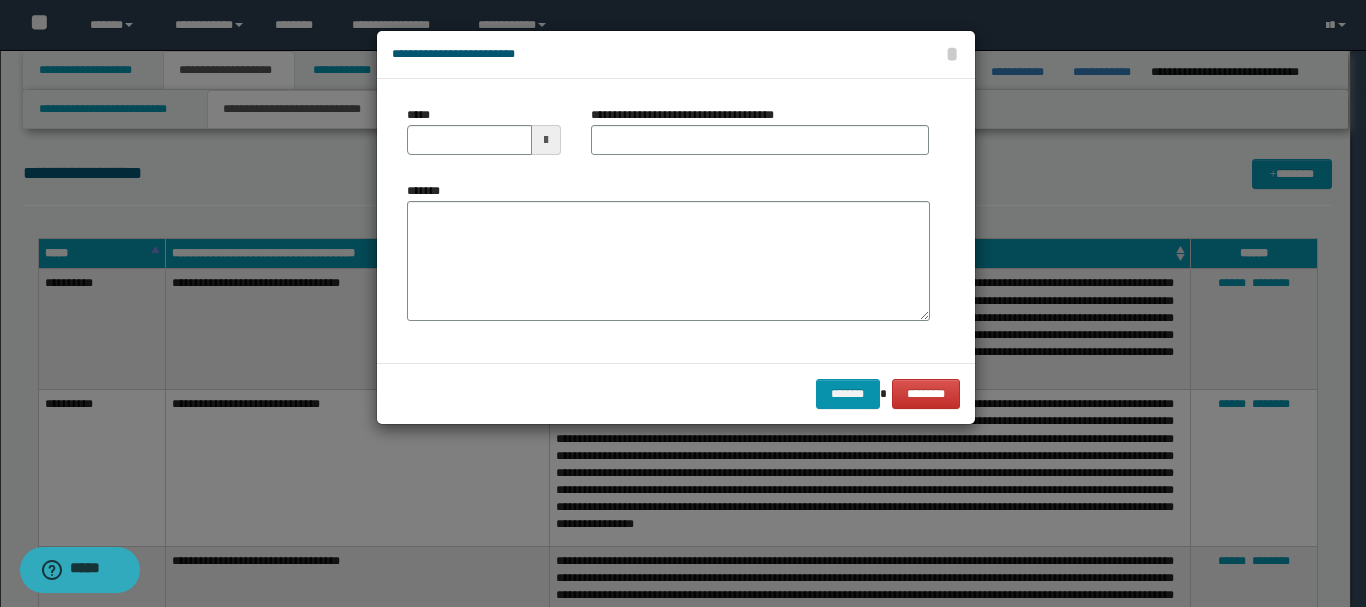 click at bounding box center [546, 140] 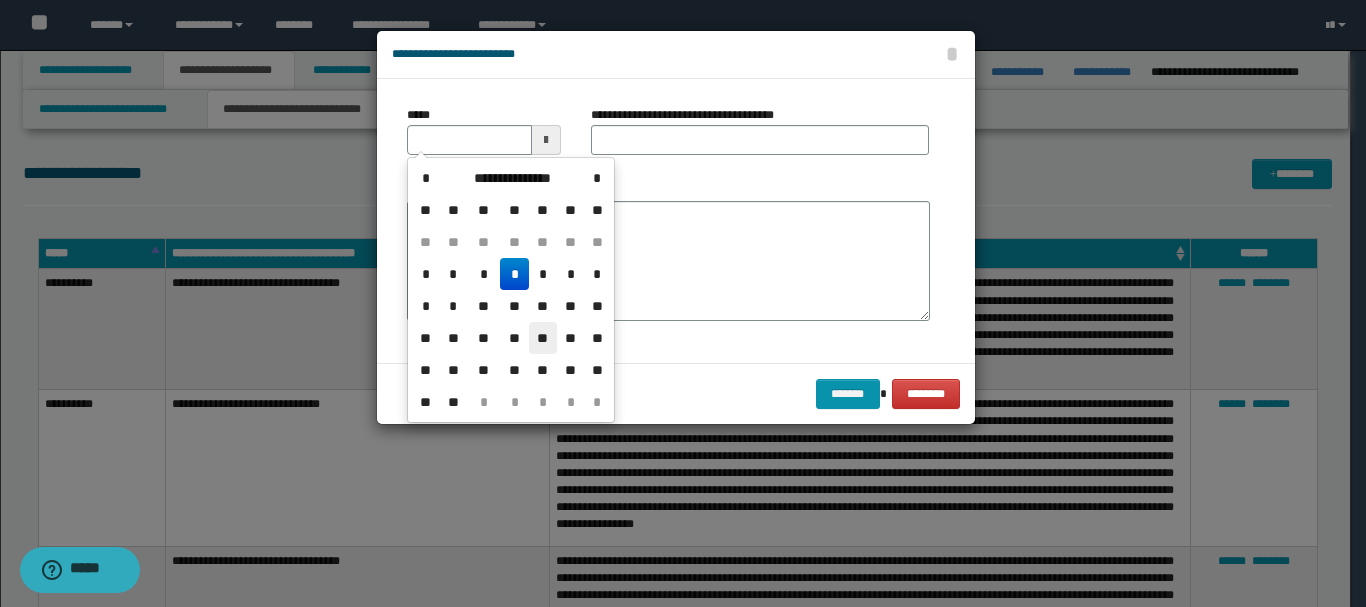 click on "**" at bounding box center (543, 338) 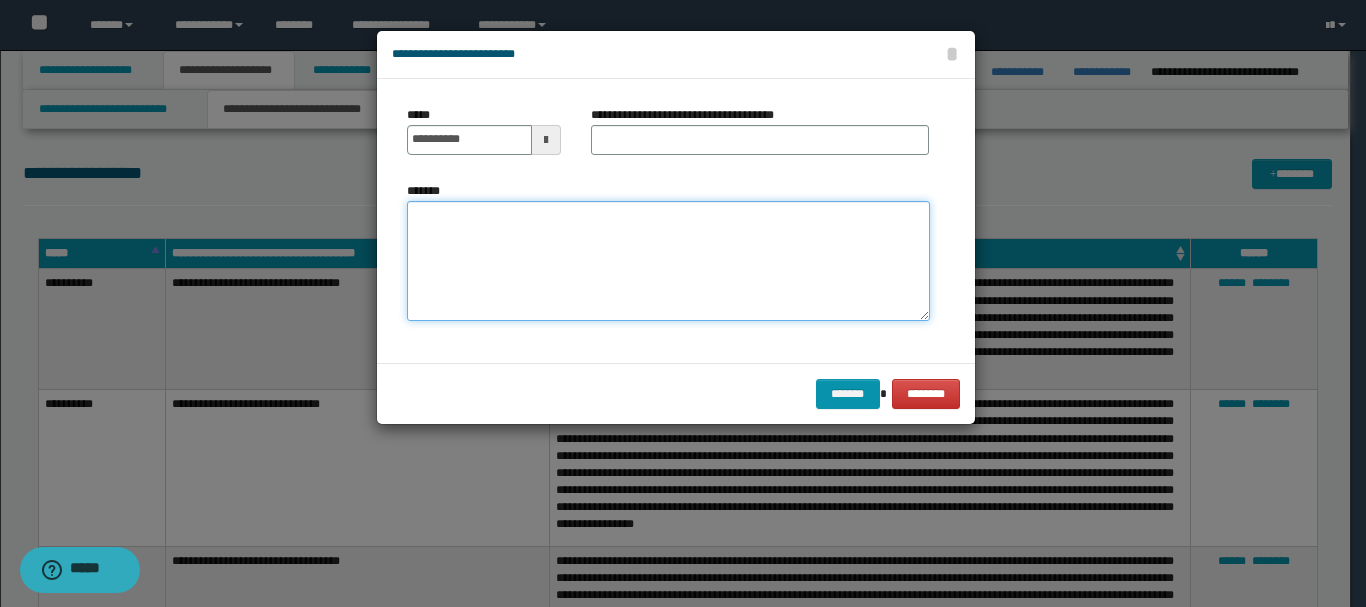 click on "*******" at bounding box center (668, 261) 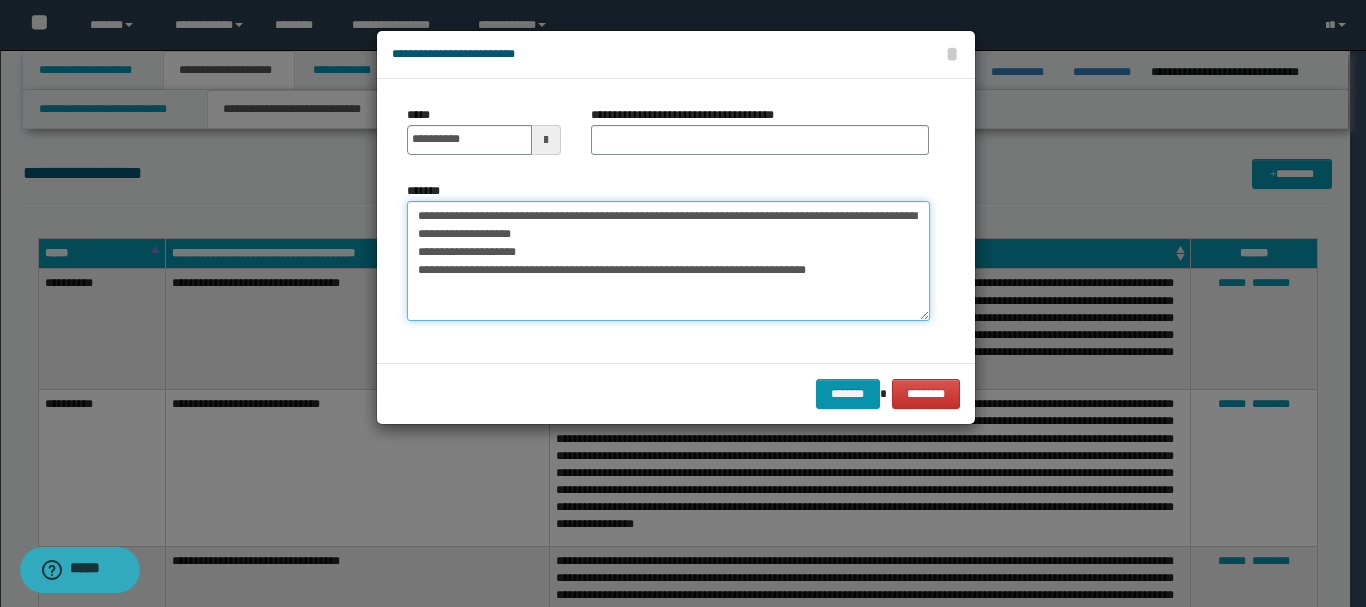 type on "**********" 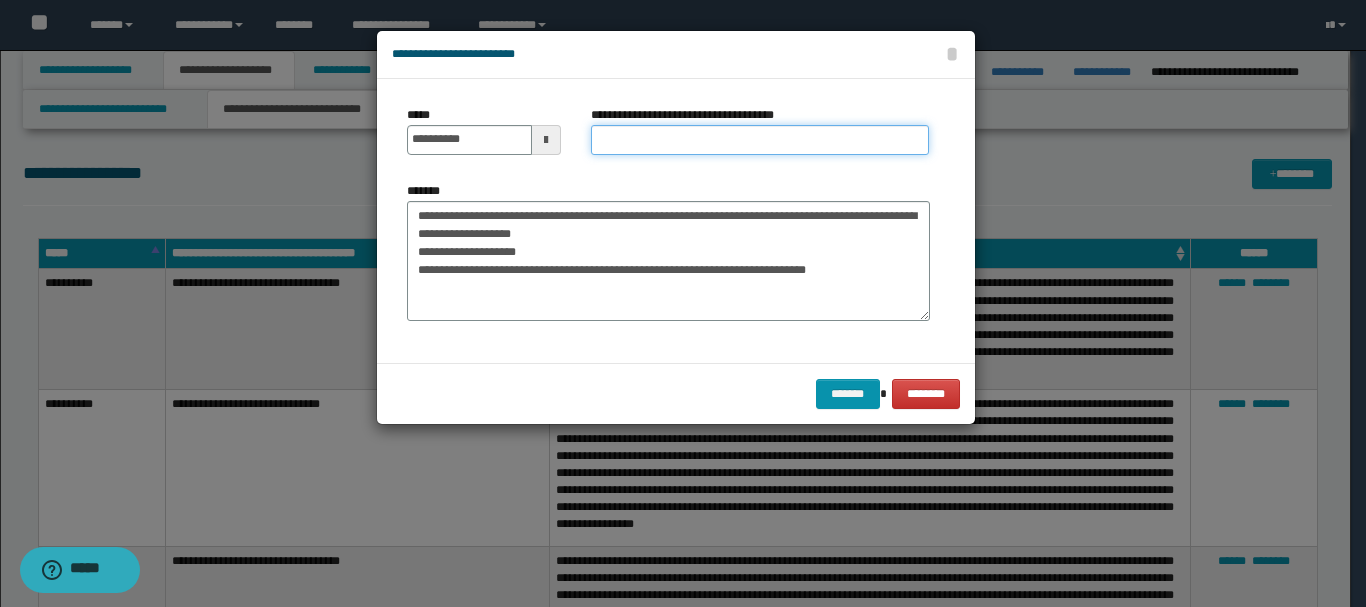 click on "**********" at bounding box center (760, 140) 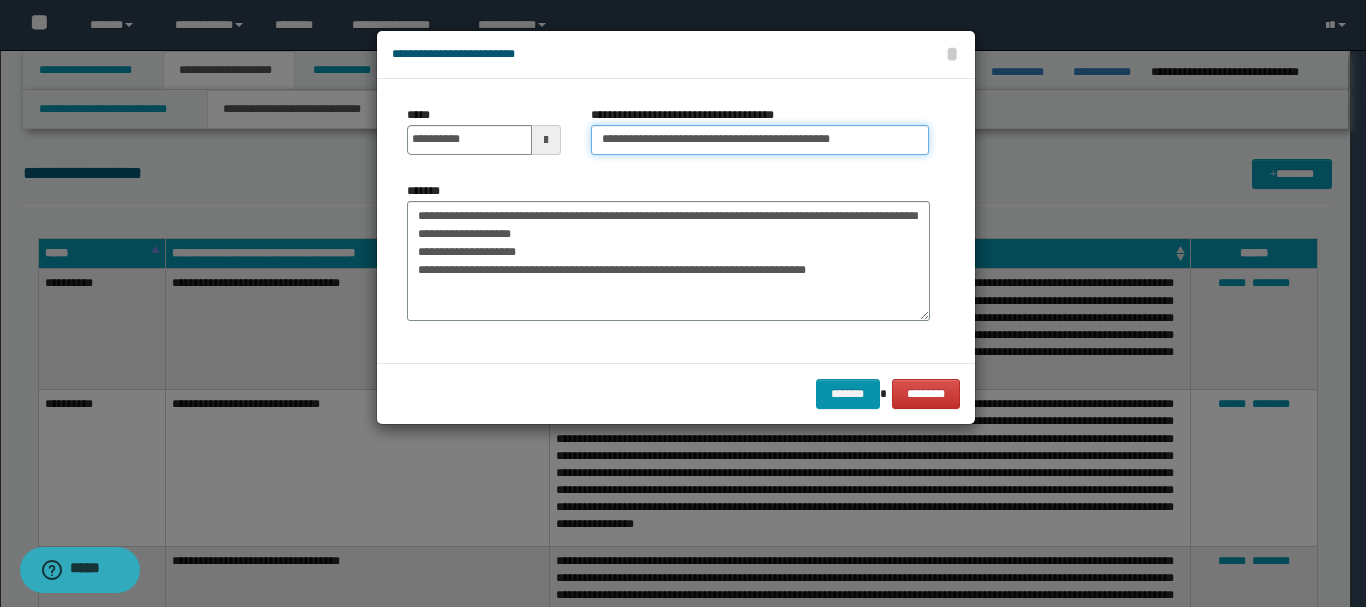 type on "**********" 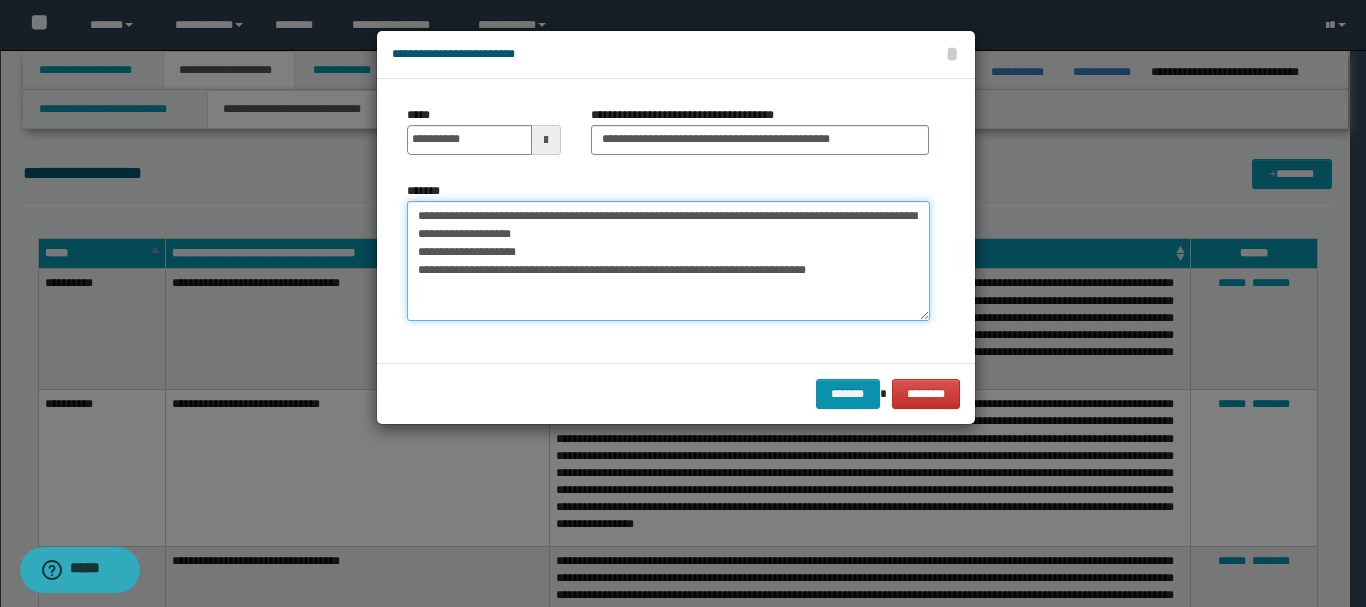 click on "**********" at bounding box center [668, 261] 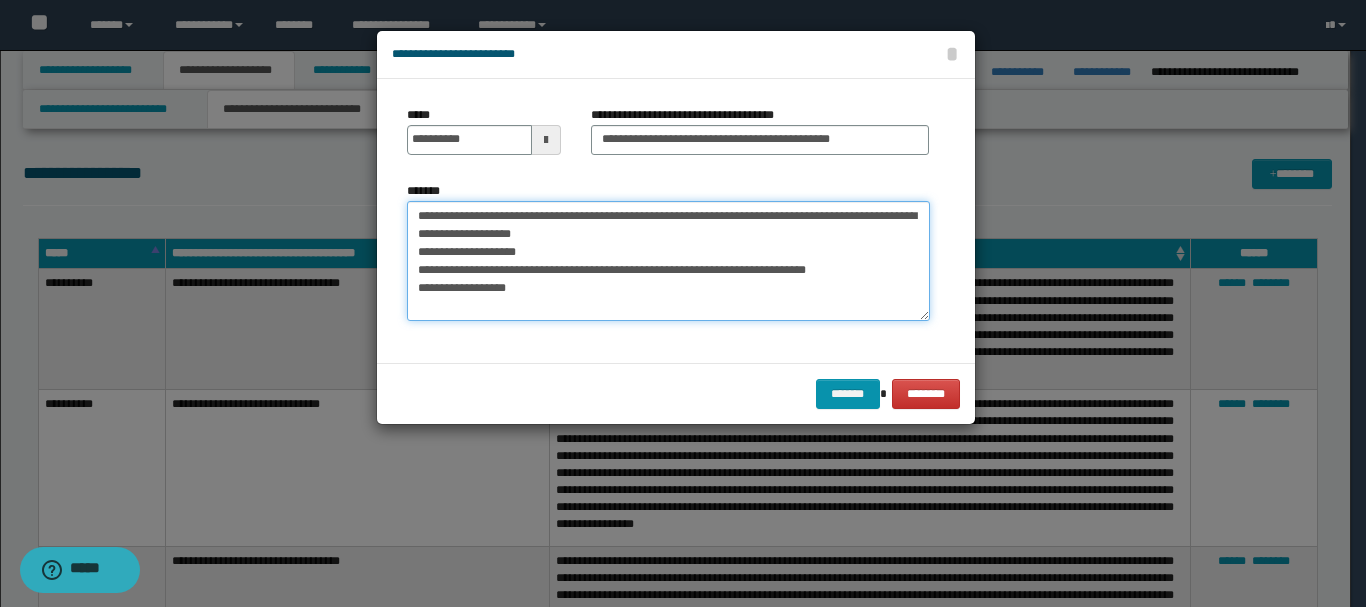 paste on "**********" 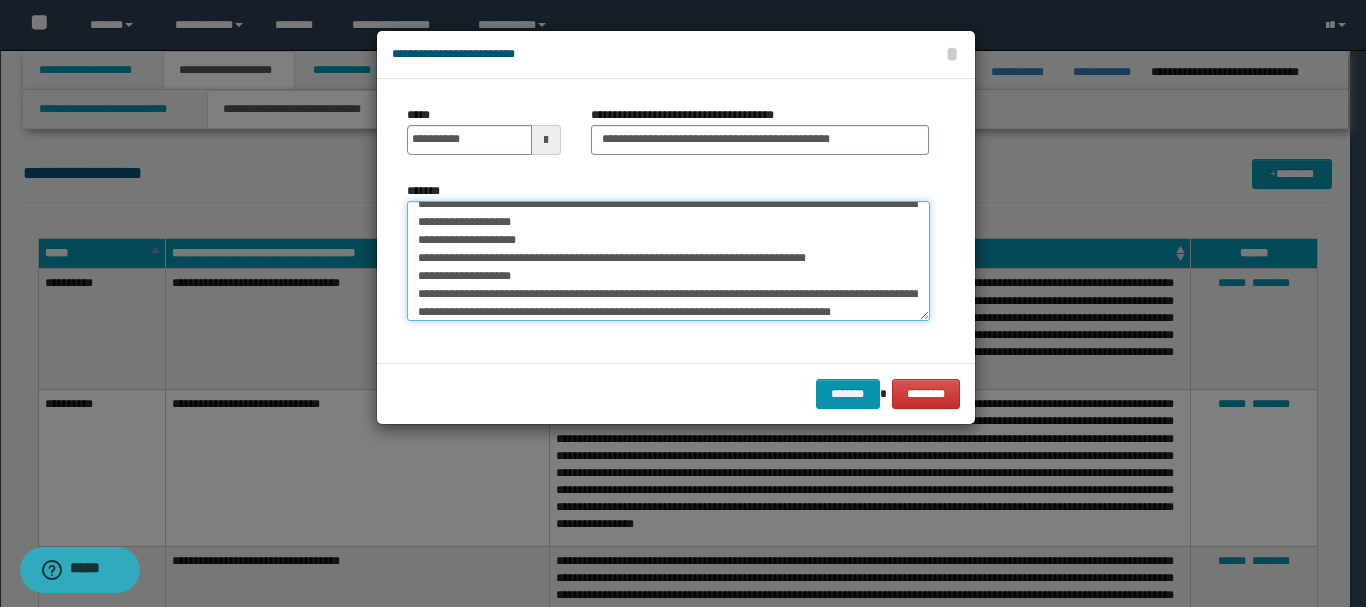 scroll, scrollTop: 30, scrollLeft: 0, axis: vertical 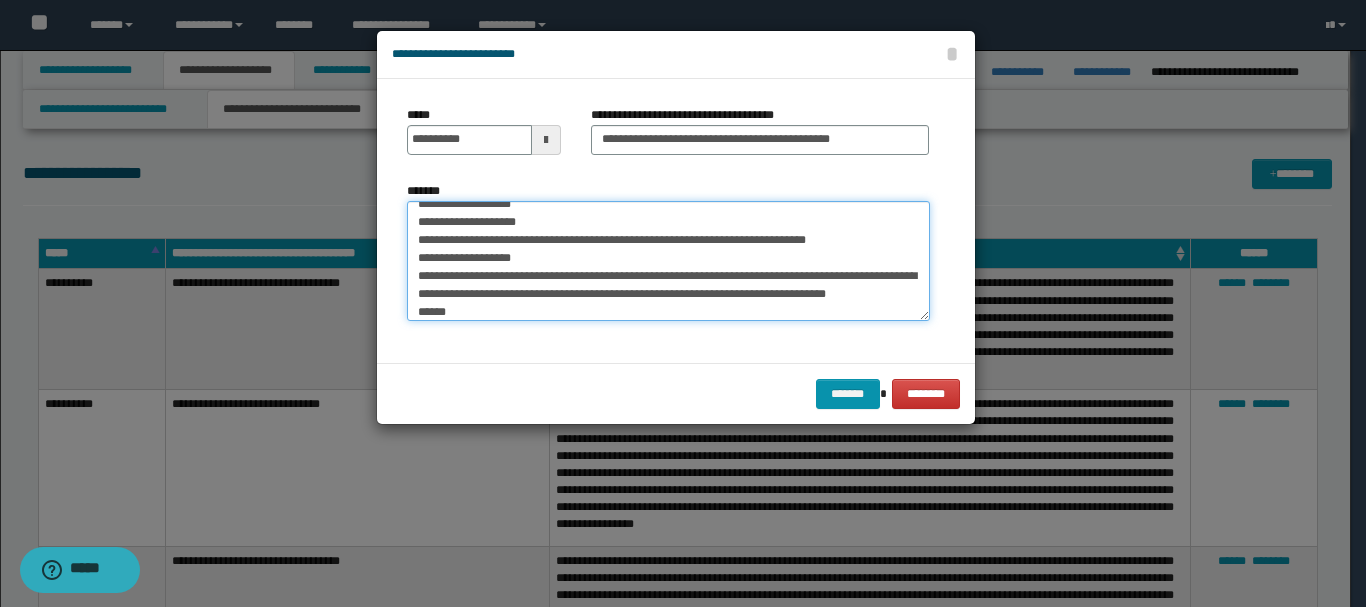 paste on "**********" 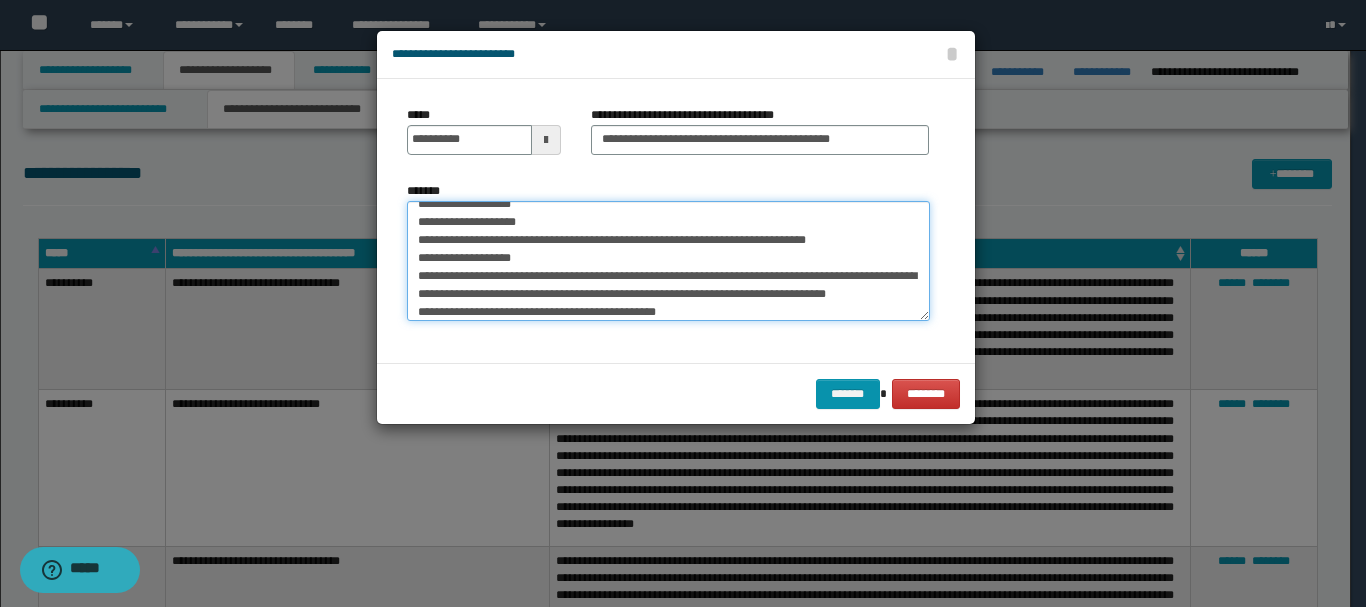scroll, scrollTop: 84, scrollLeft: 0, axis: vertical 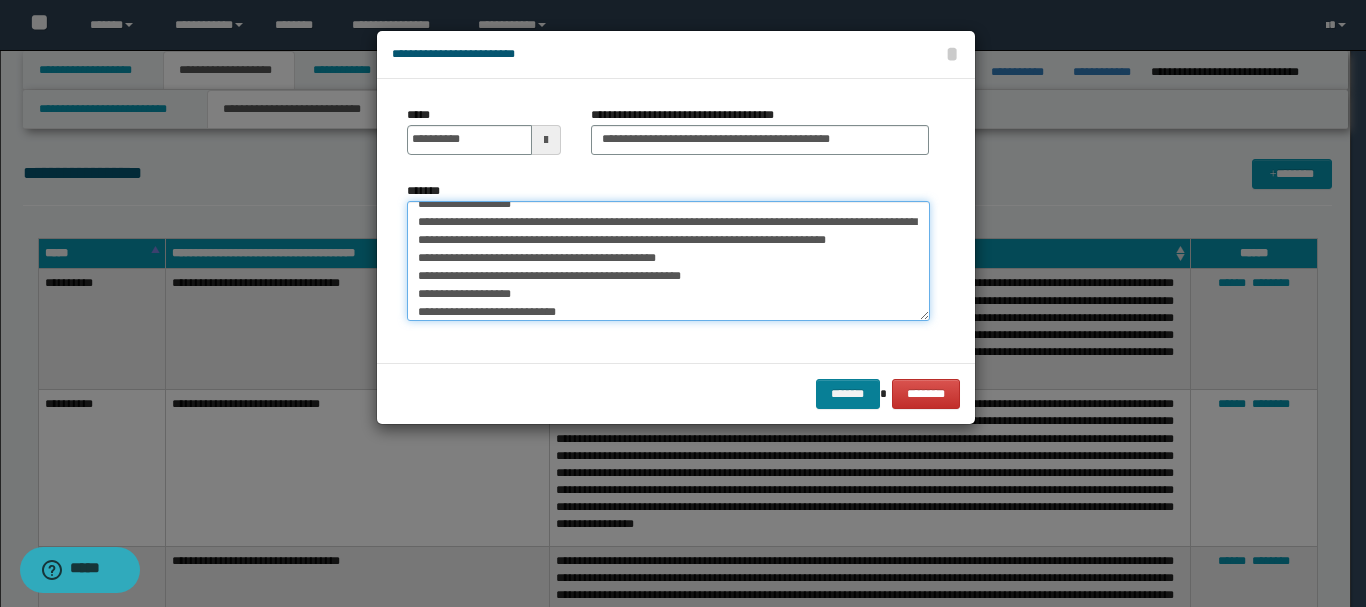 type on "**********" 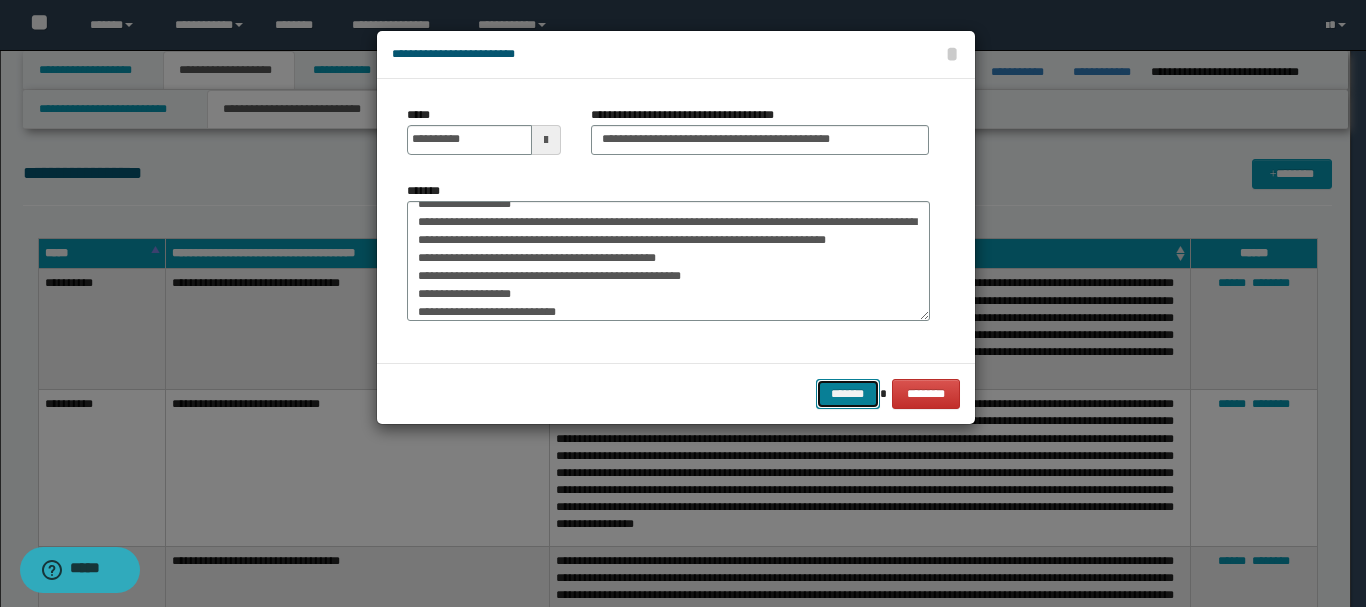 click on "*******" at bounding box center [848, 394] 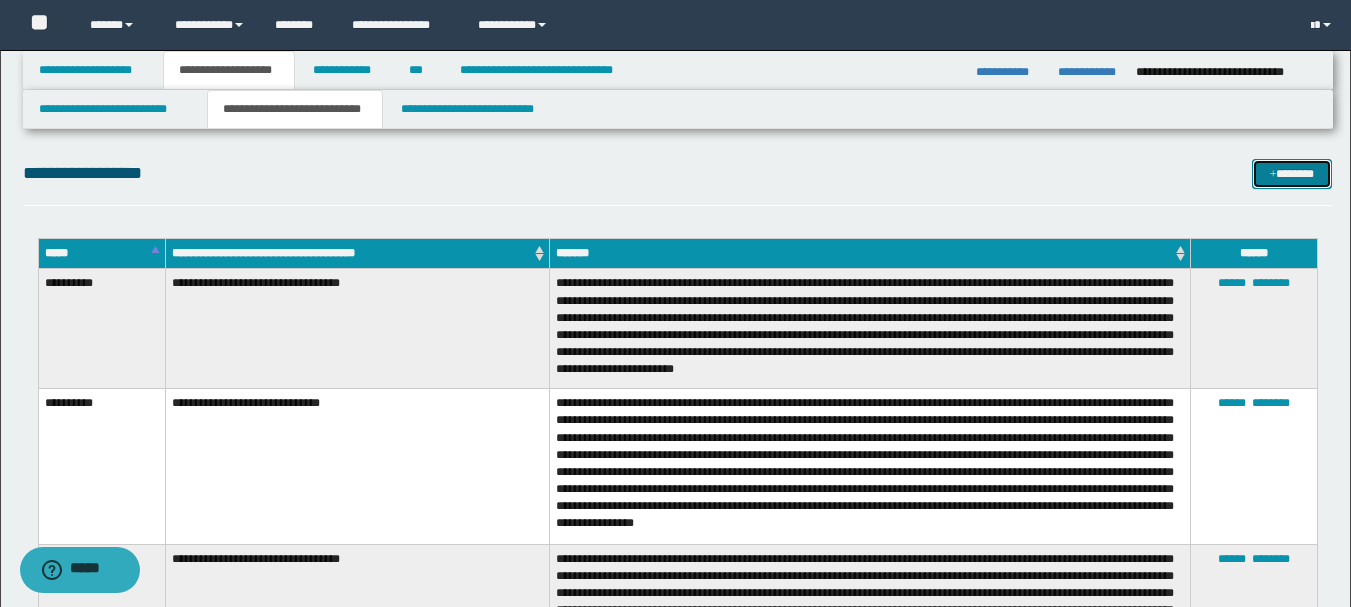 click on "*******" at bounding box center [1292, 174] 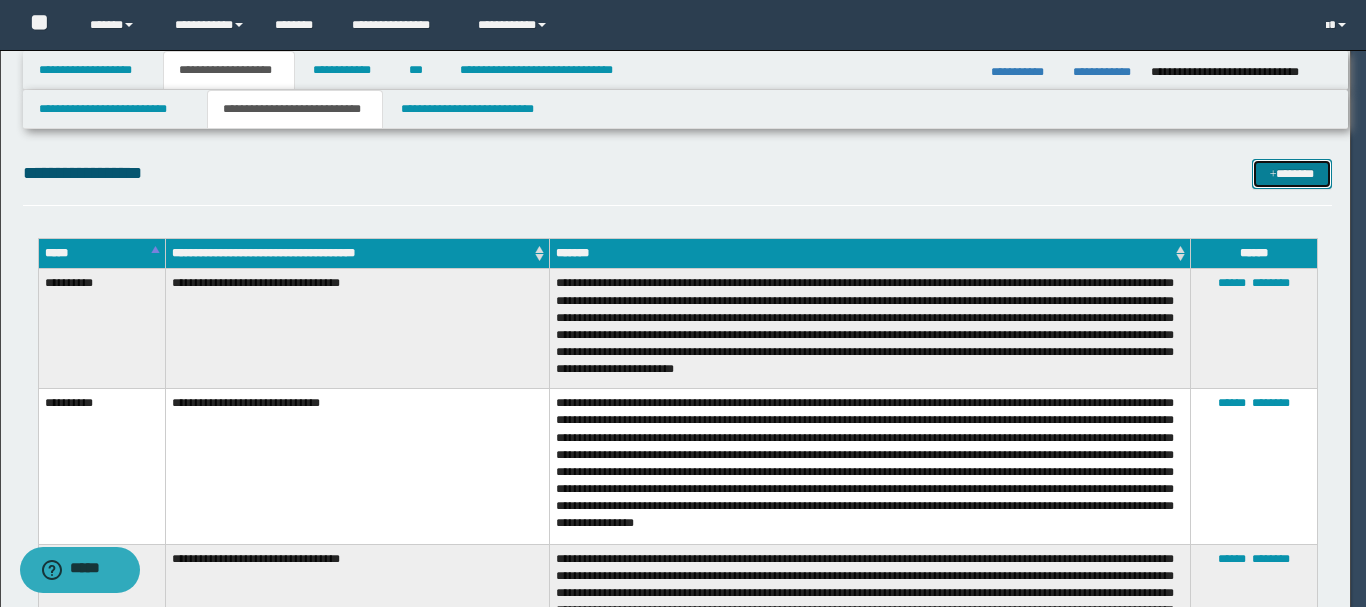 scroll, scrollTop: 0, scrollLeft: 0, axis: both 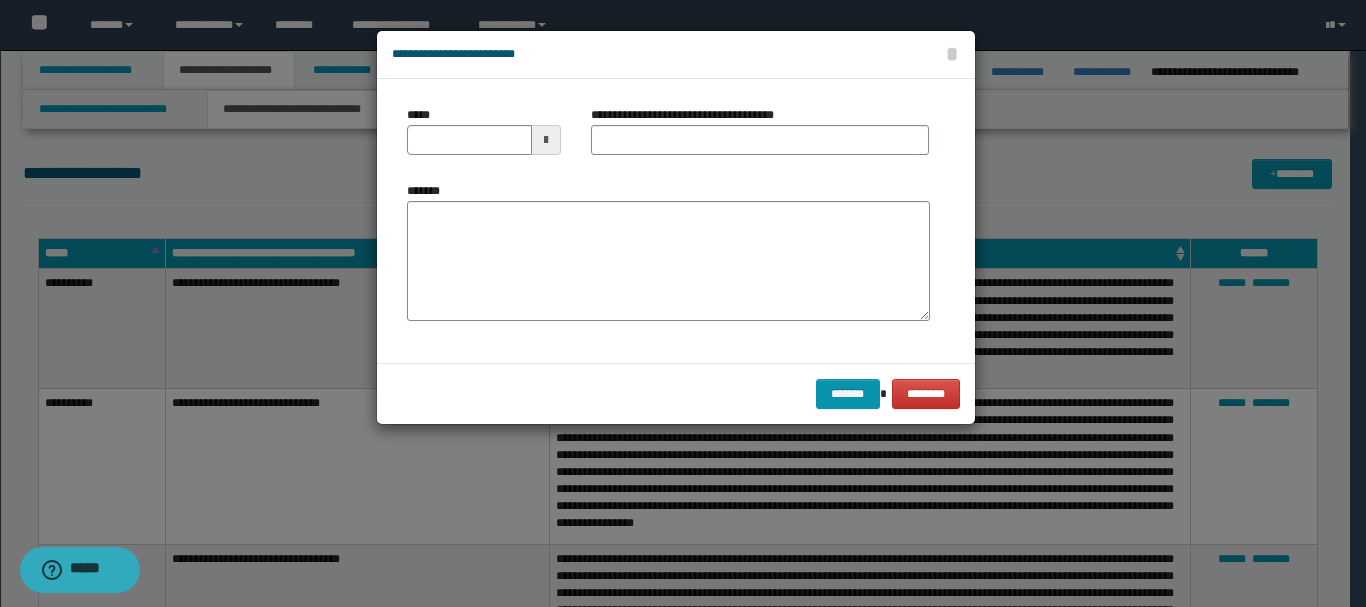 click at bounding box center (546, 140) 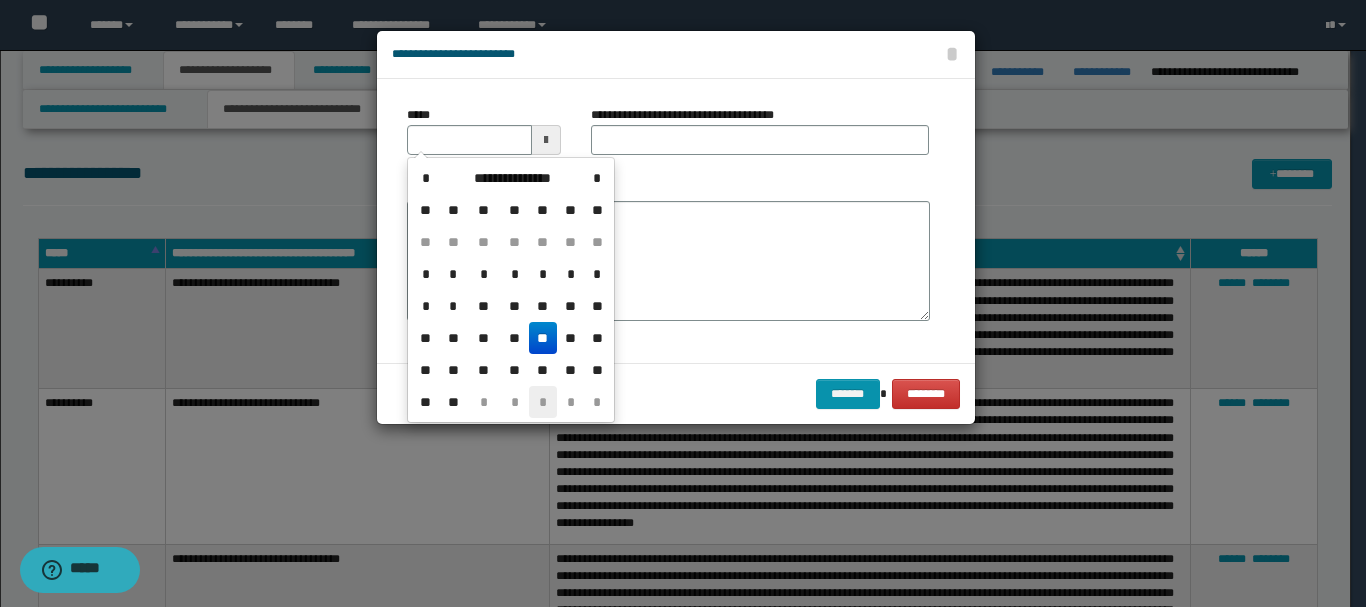 click on "*" at bounding box center [543, 402] 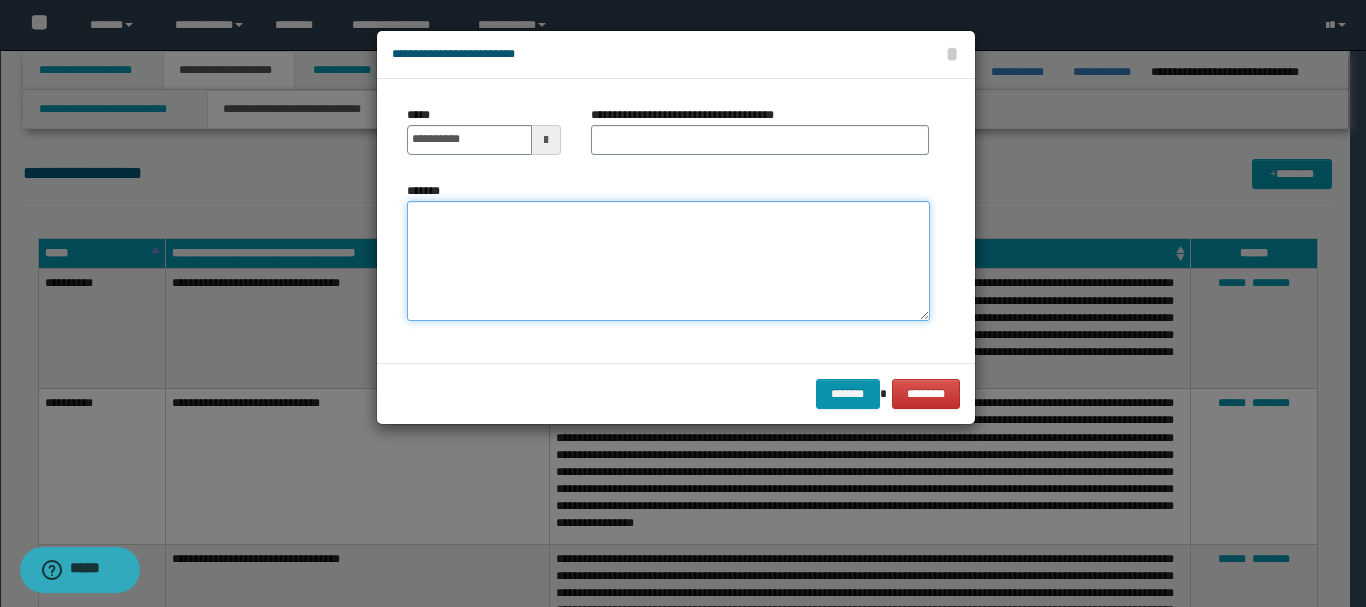click on "*******" at bounding box center [668, 261] 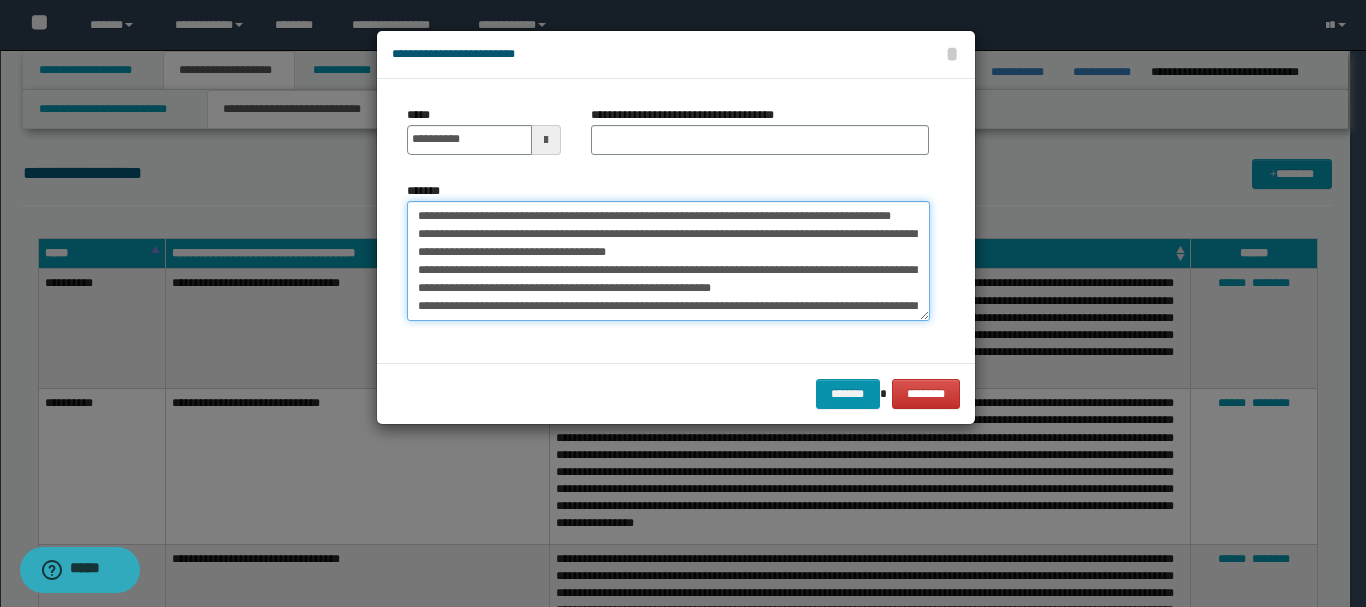 scroll, scrollTop: 138, scrollLeft: 0, axis: vertical 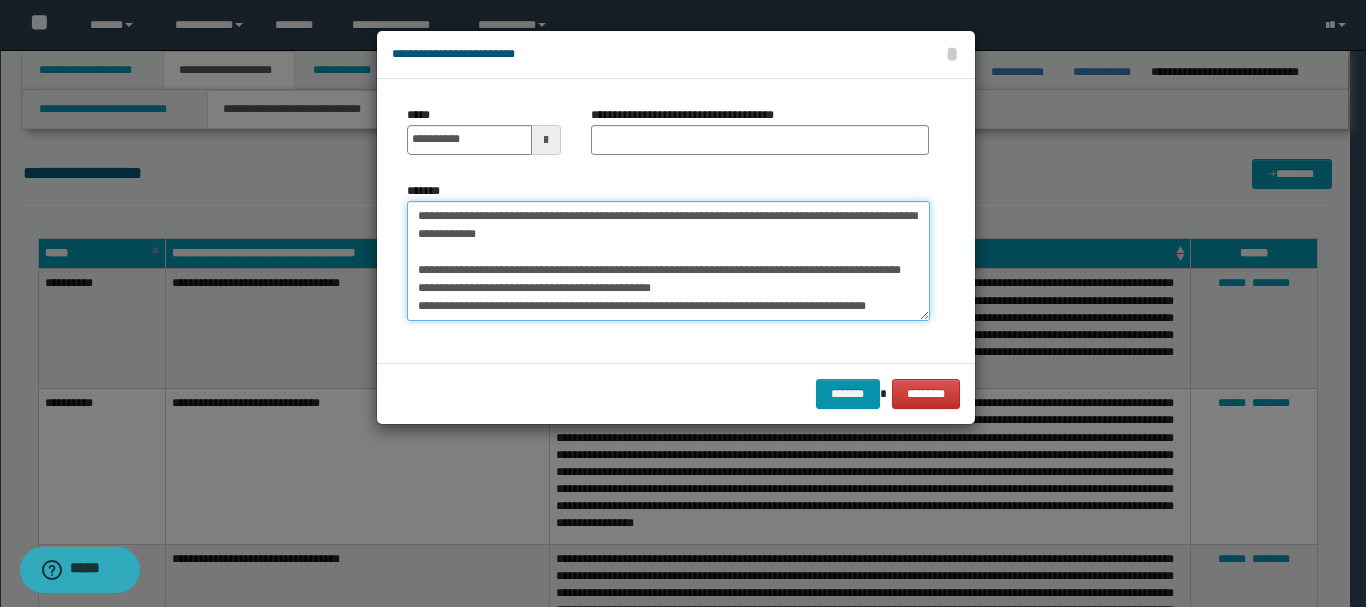 type on "**********" 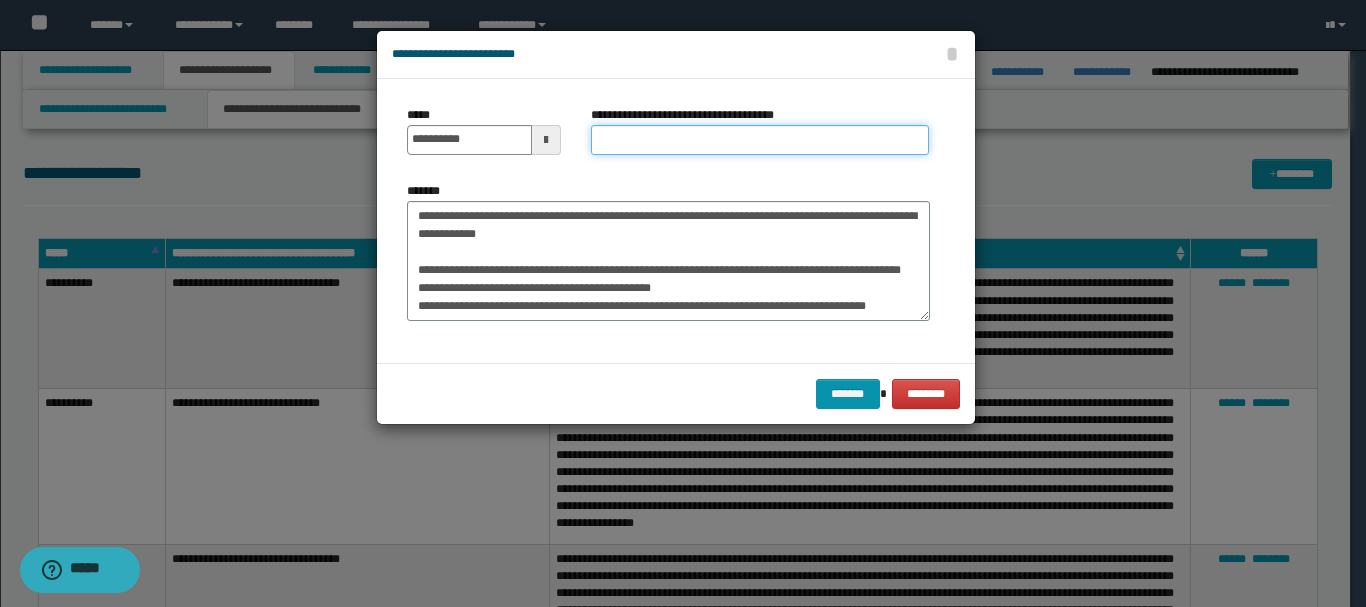click on "**********" at bounding box center [760, 140] 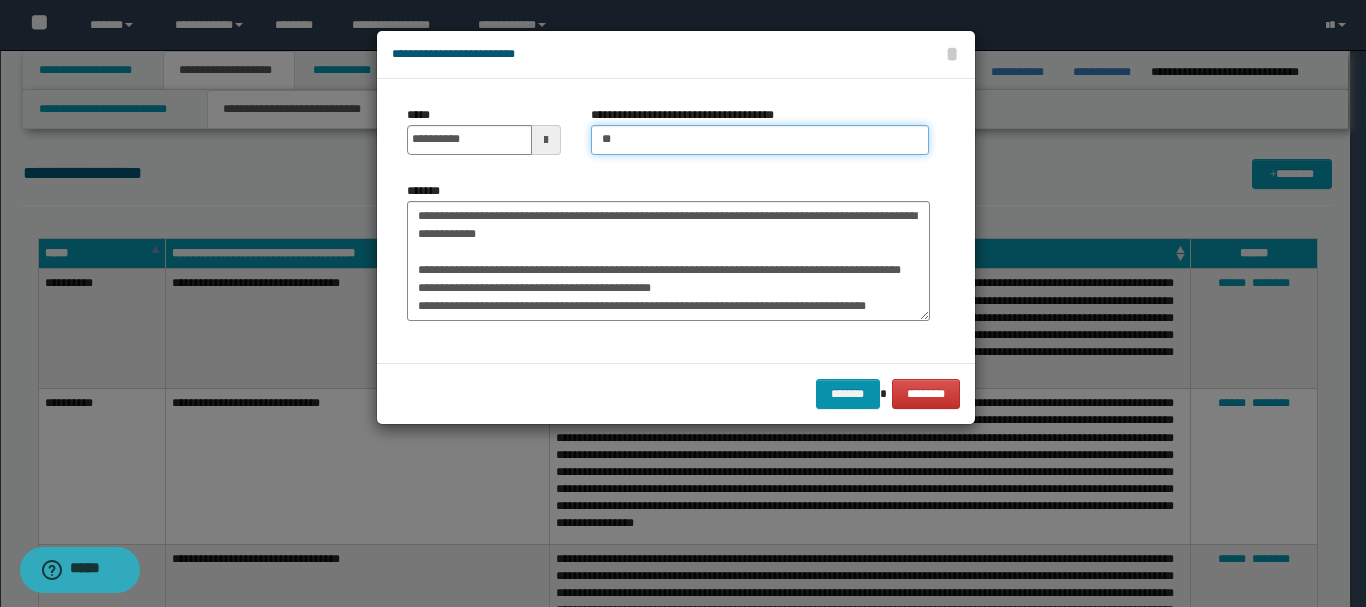 type on "**********" 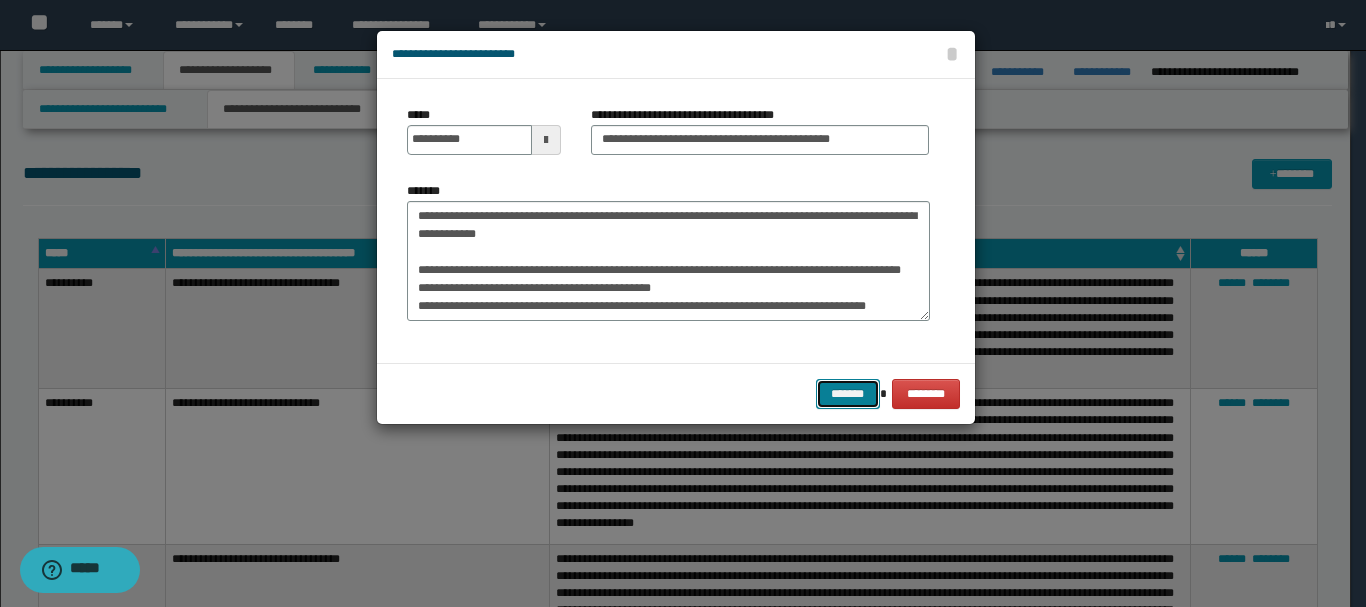 click on "*******" at bounding box center [848, 394] 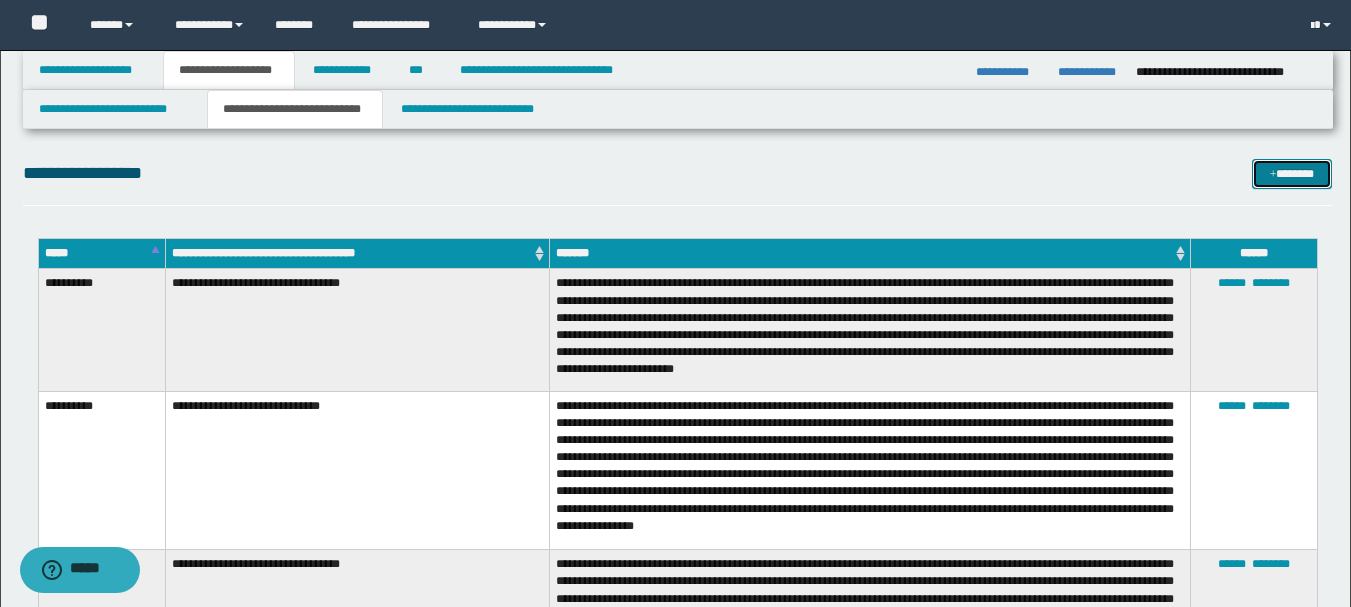 click on "*******" at bounding box center [1292, 174] 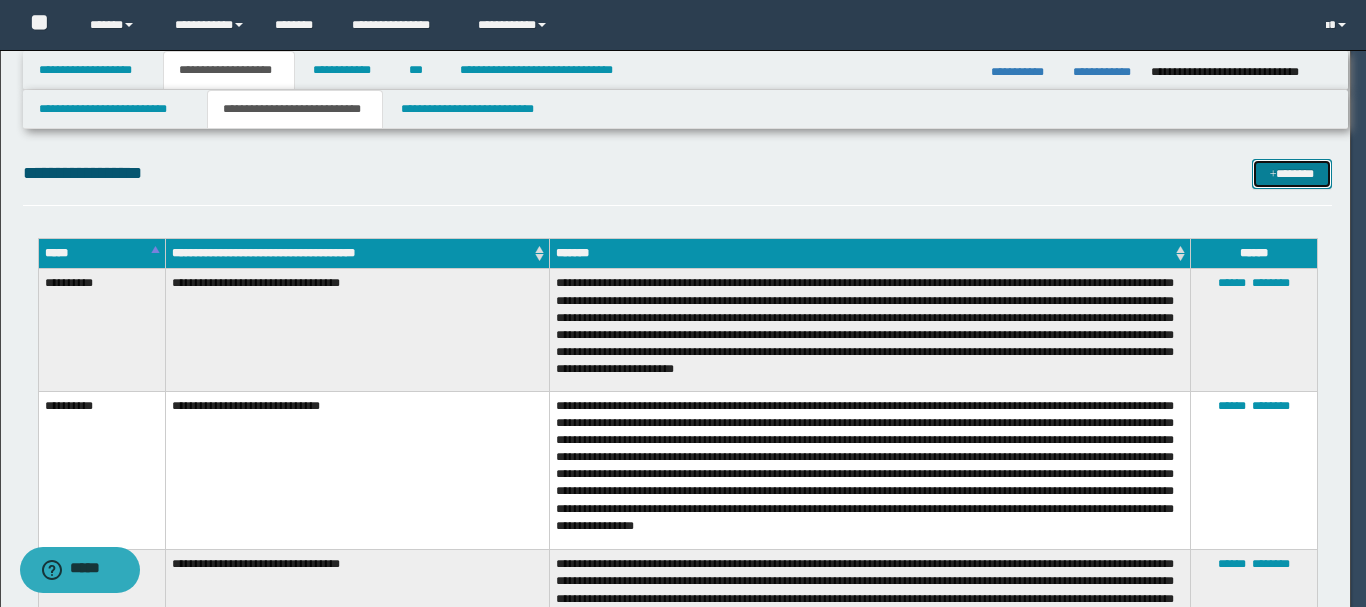 scroll, scrollTop: 0, scrollLeft: 0, axis: both 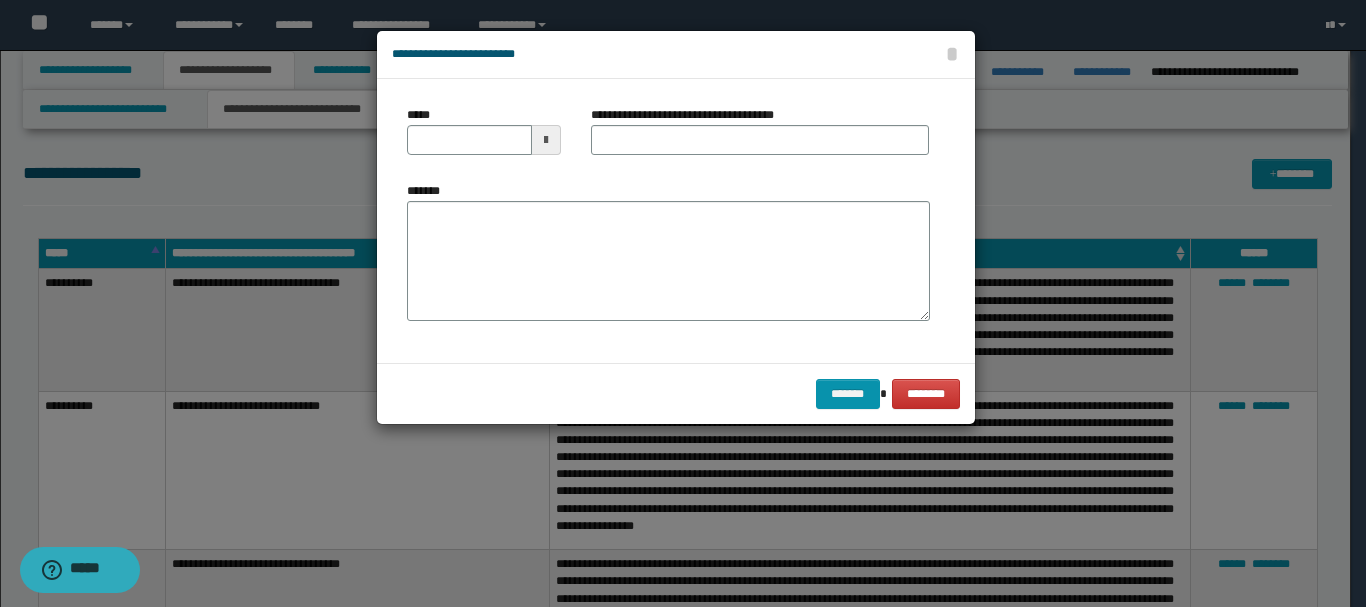 click at bounding box center (546, 140) 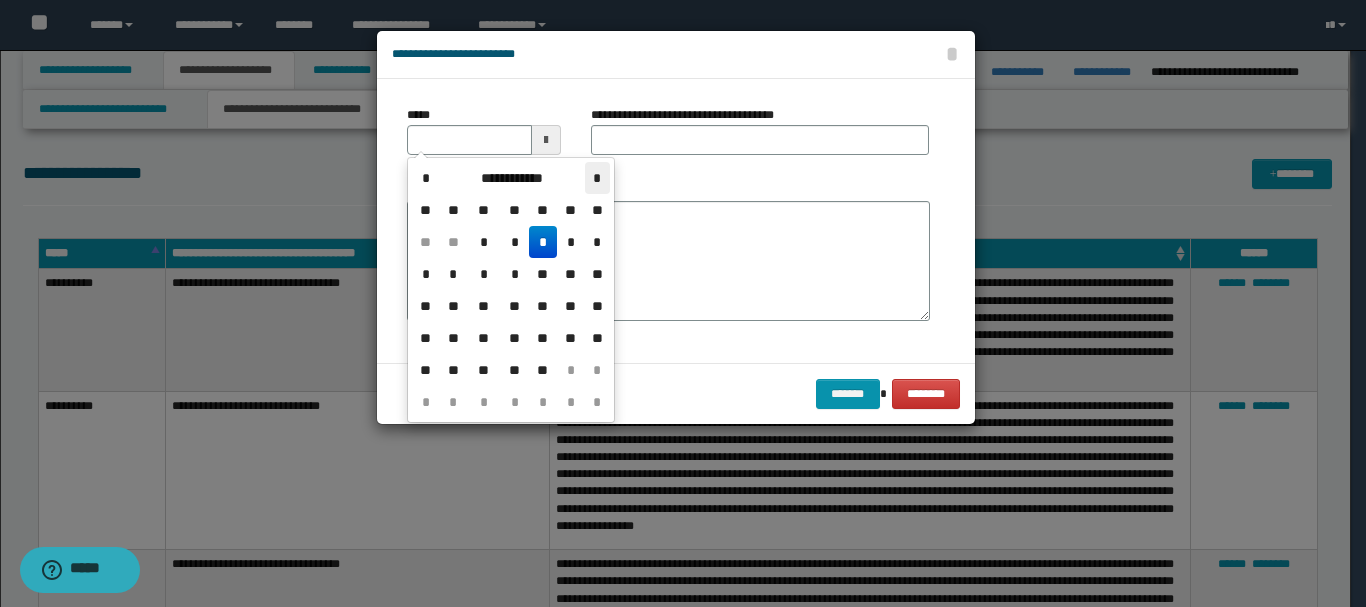 click on "*" at bounding box center [597, 178] 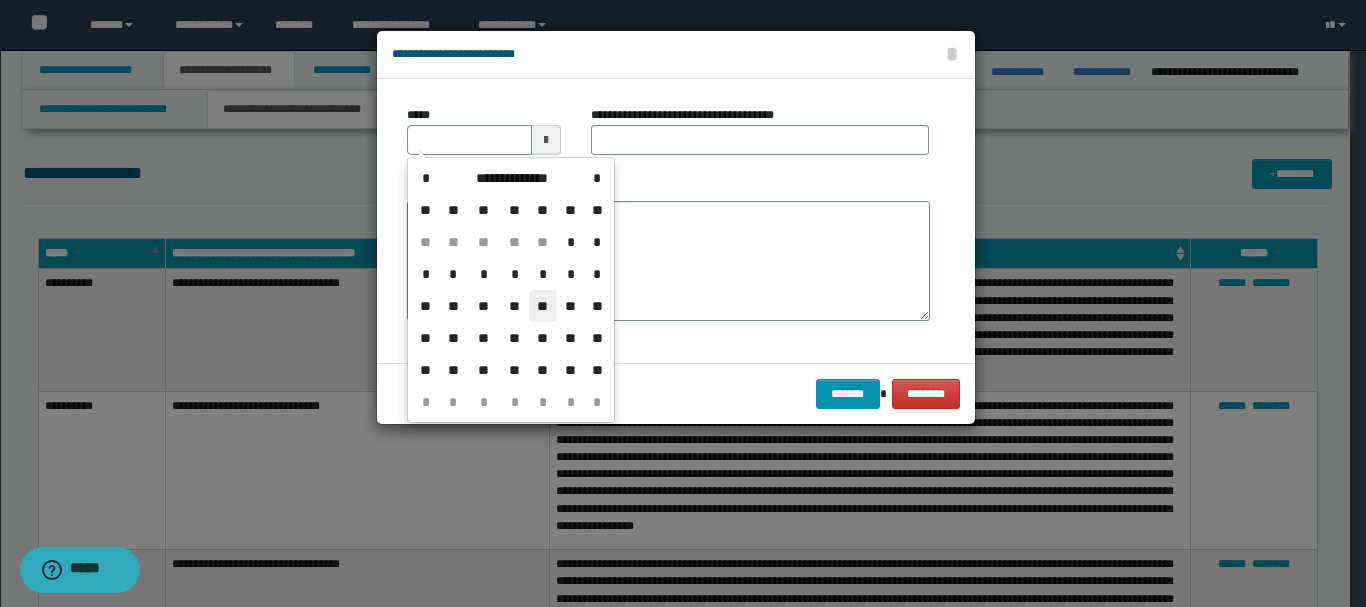 click on "**" at bounding box center (543, 306) 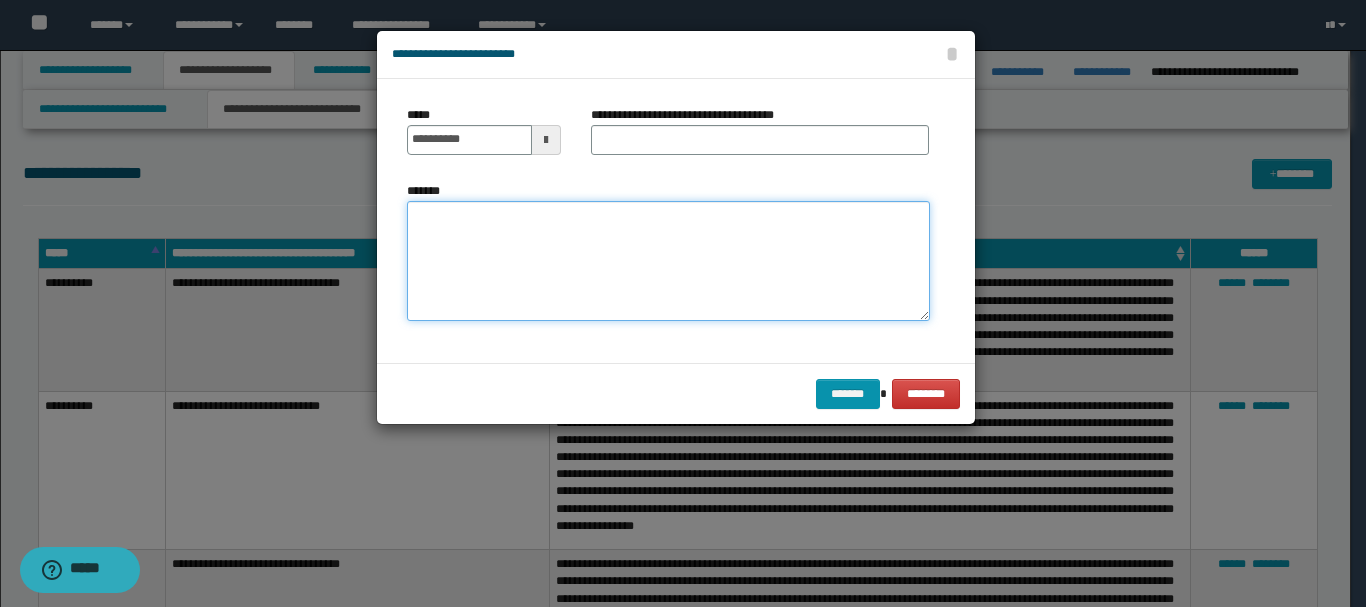 drag, startPoint x: 557, startPoint y: 251, endPoint x: 560, endPoint y: 263, distance: 12.369317 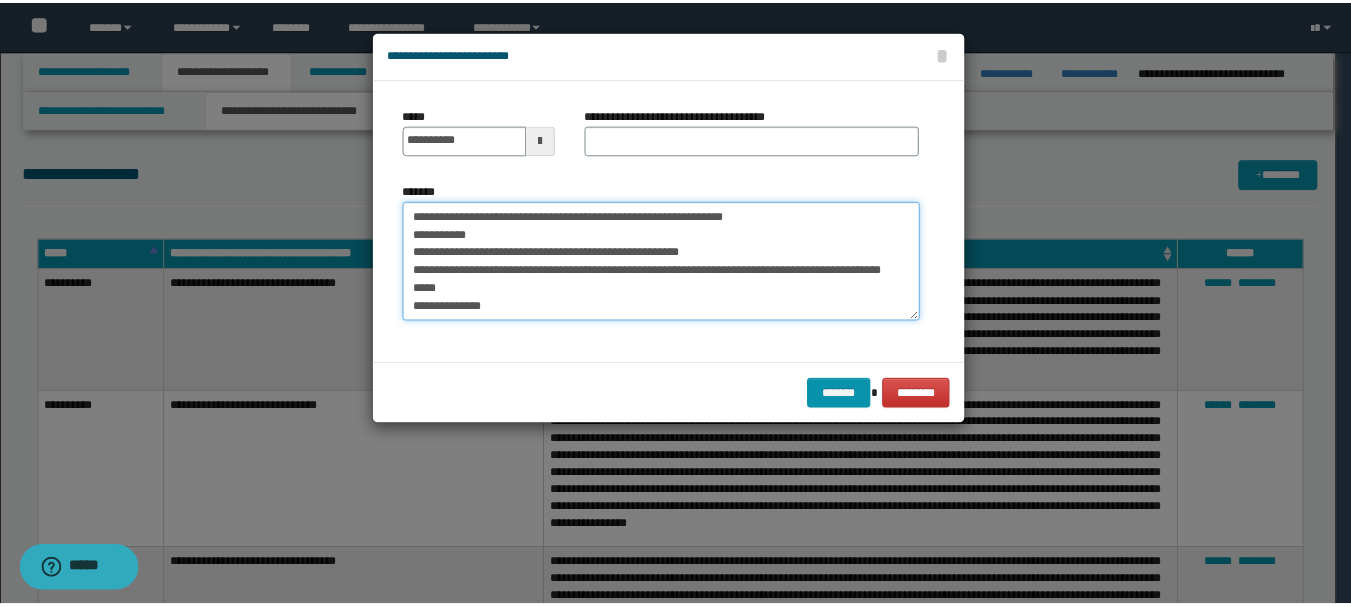 scroll, scrollTop: 30, scrollLeft: 0, axis: vertical 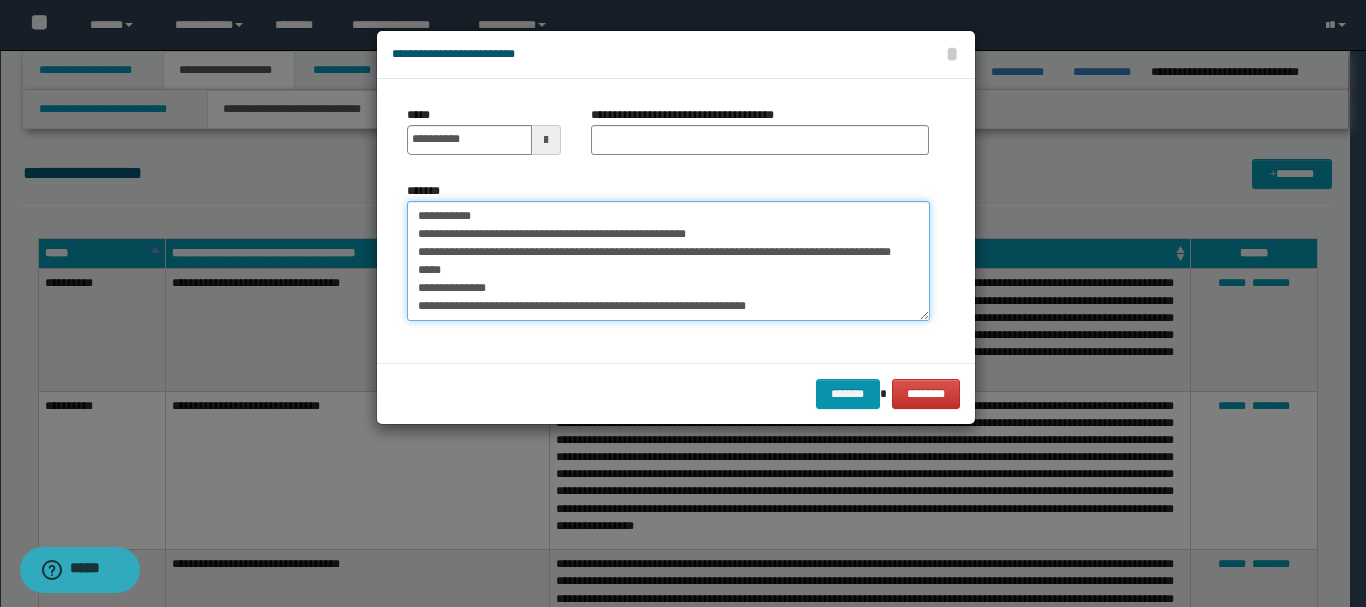 type on "**********" 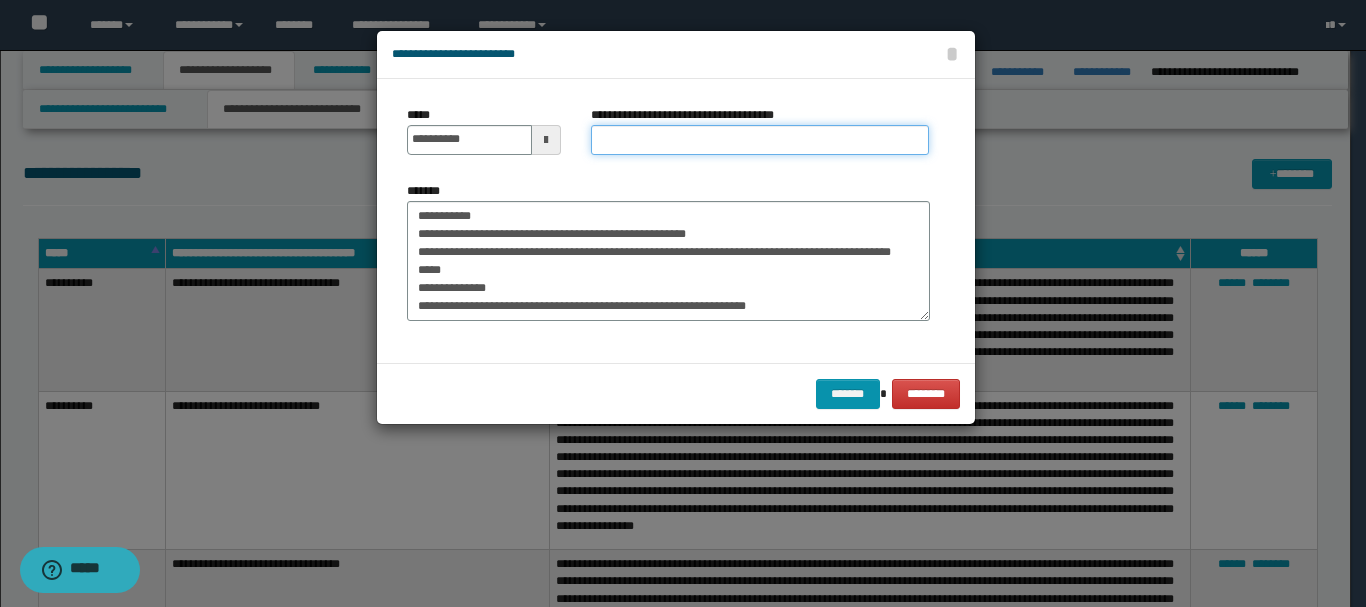 click on "**********" at bounding box center (760, 140) 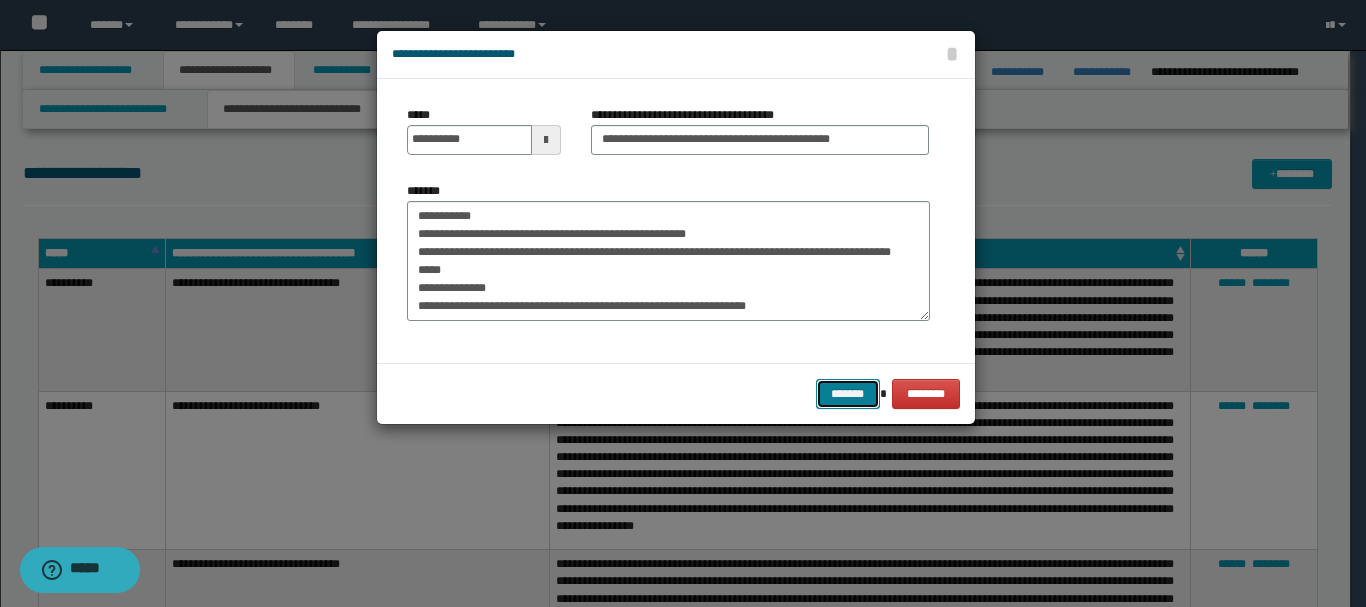 click on "*******" at bounding box center [848, 394] 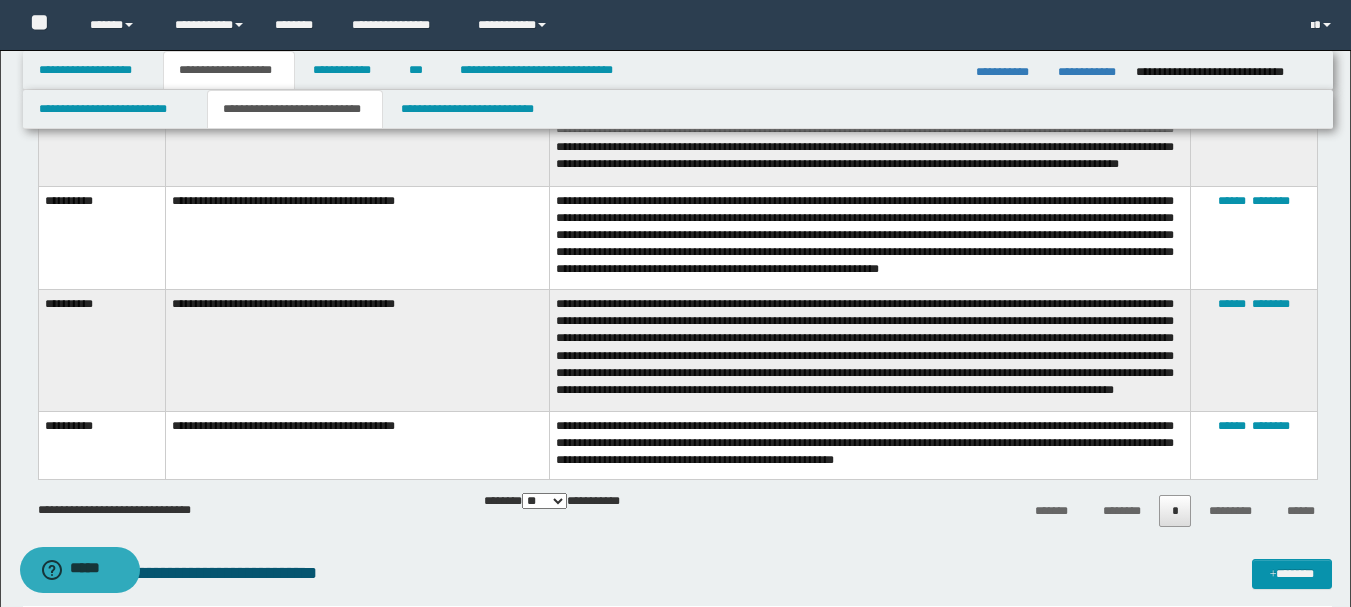 scroll, scrollTop: 600, scrollLeft: 0, axis: vertical 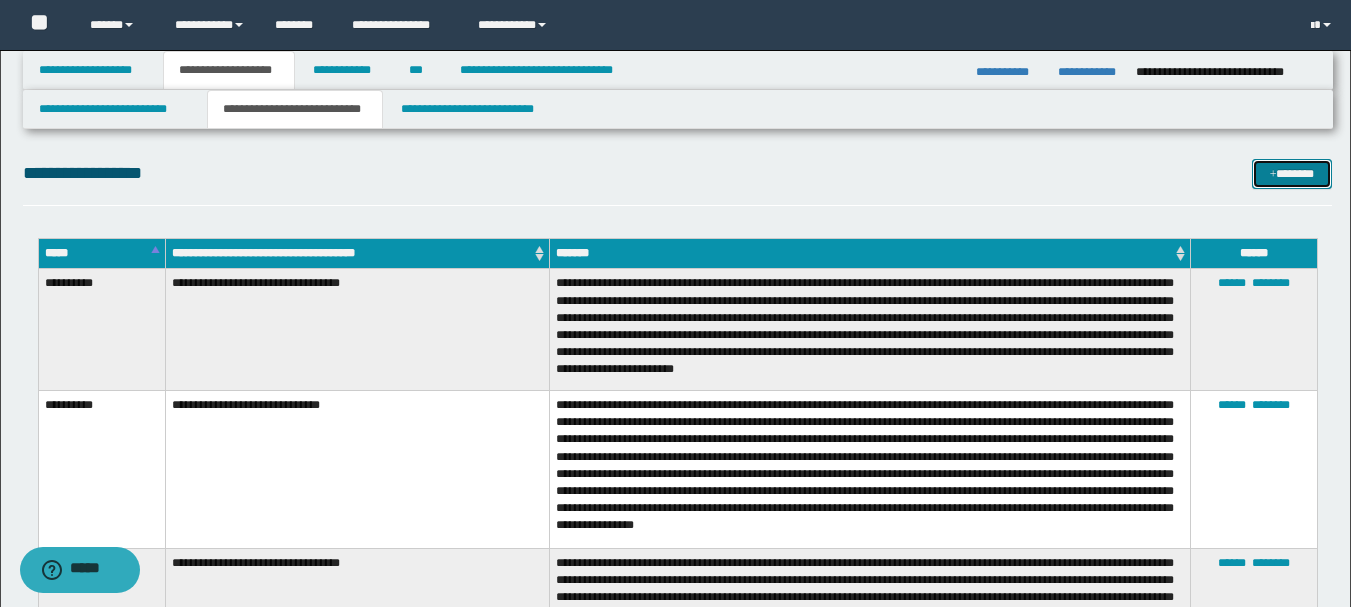 click on "*******" at bounding box center (1292, 174) 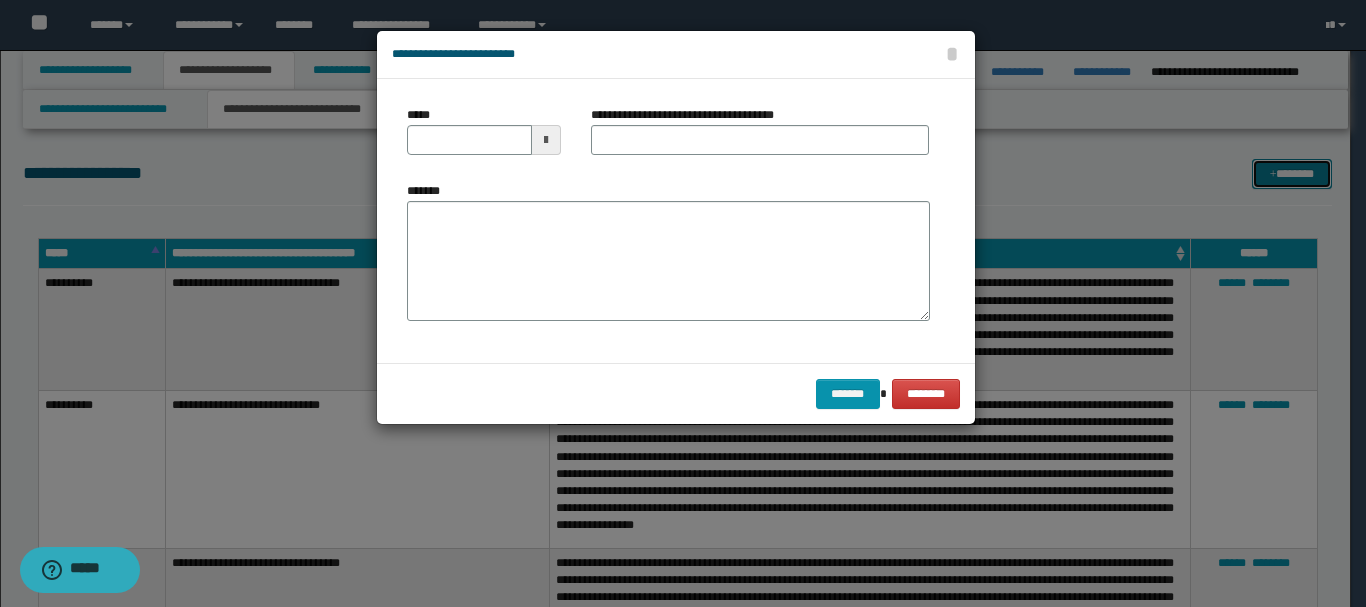 scroll, scrollTop: 0, scrollLeft: 0, axis: both 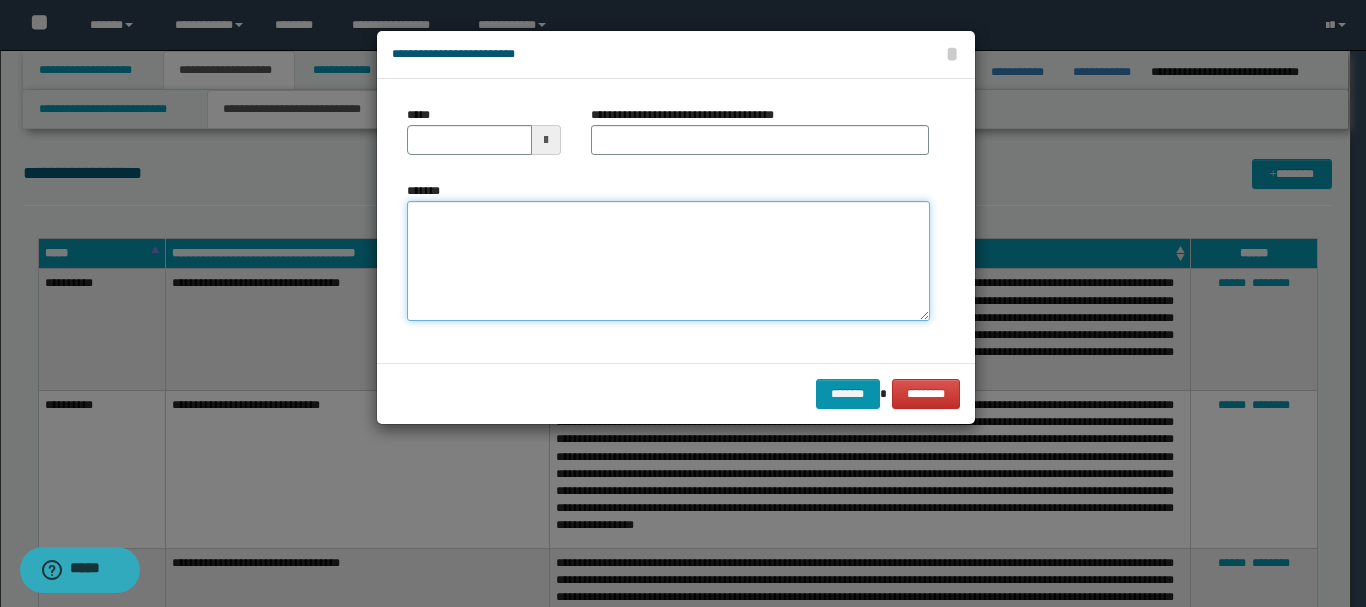 click on "*******" at bounding box center (668, 261) 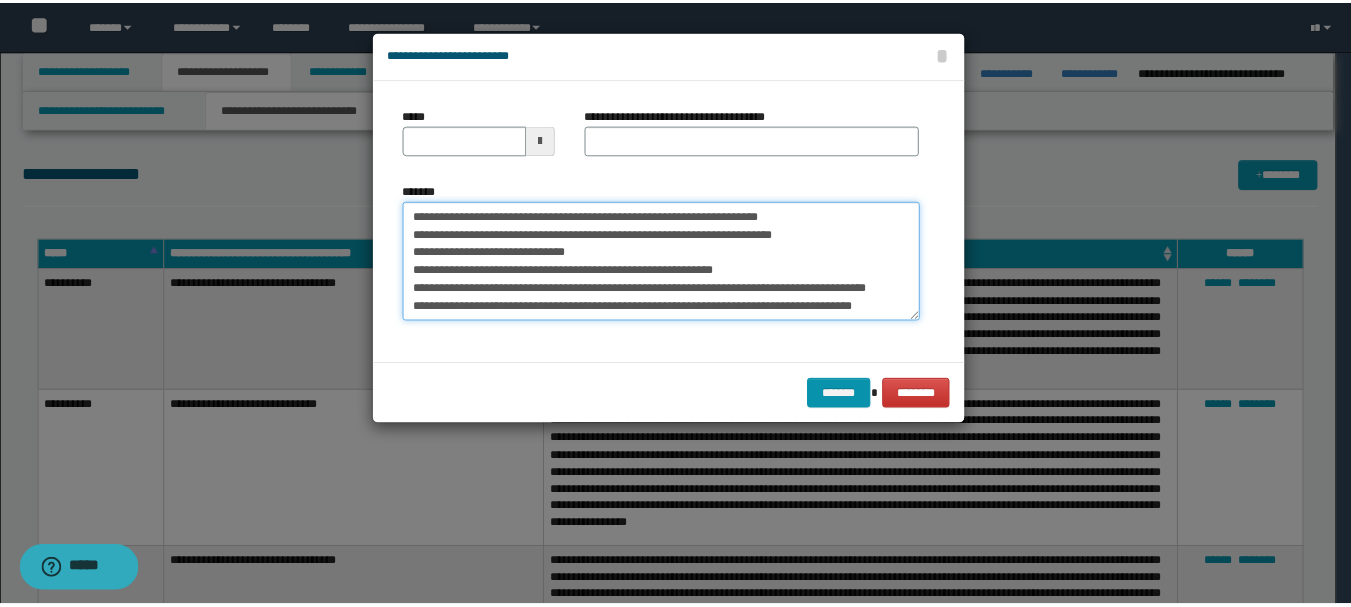 scroll, scrollTop: 138, scrollLeft: 0, axis: vertical 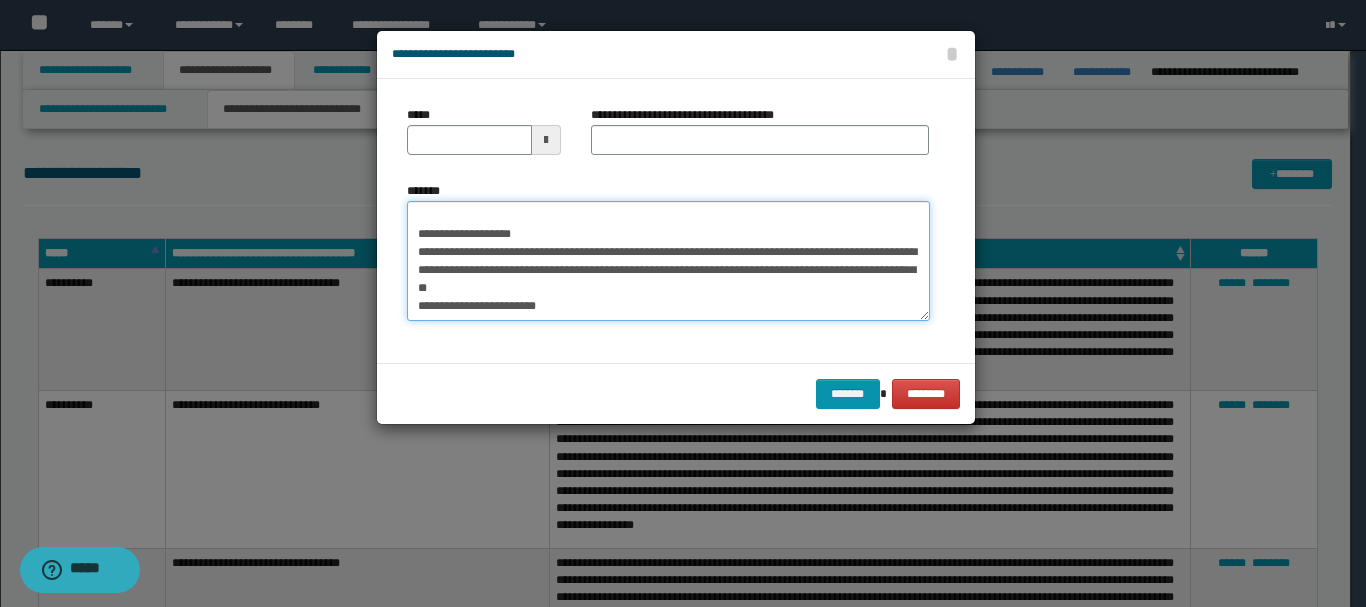 type on "**********" 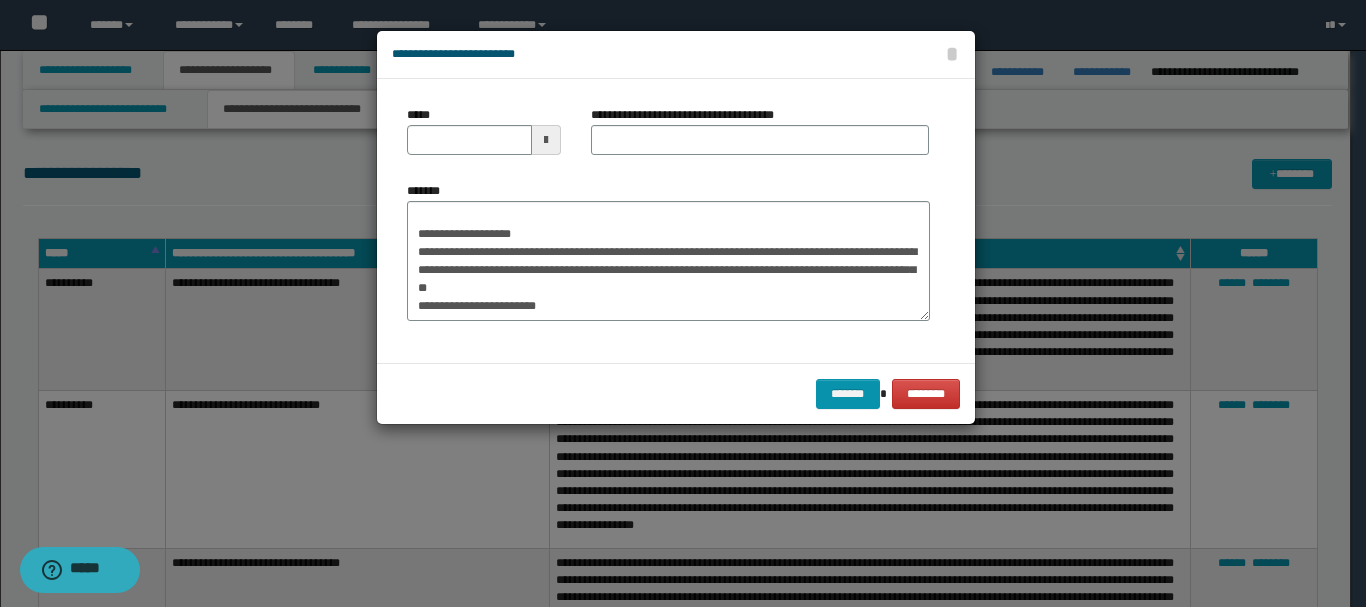 click at bounding box center (546, 140) 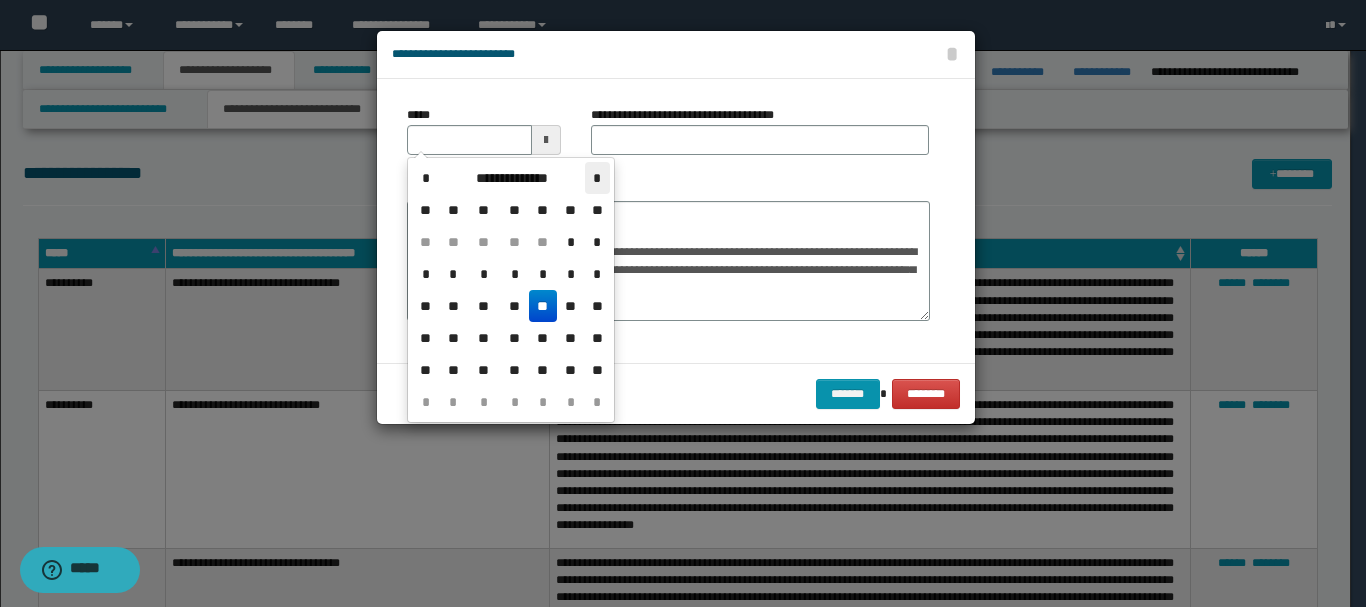 click on "*" at bounding box center [597, 178] 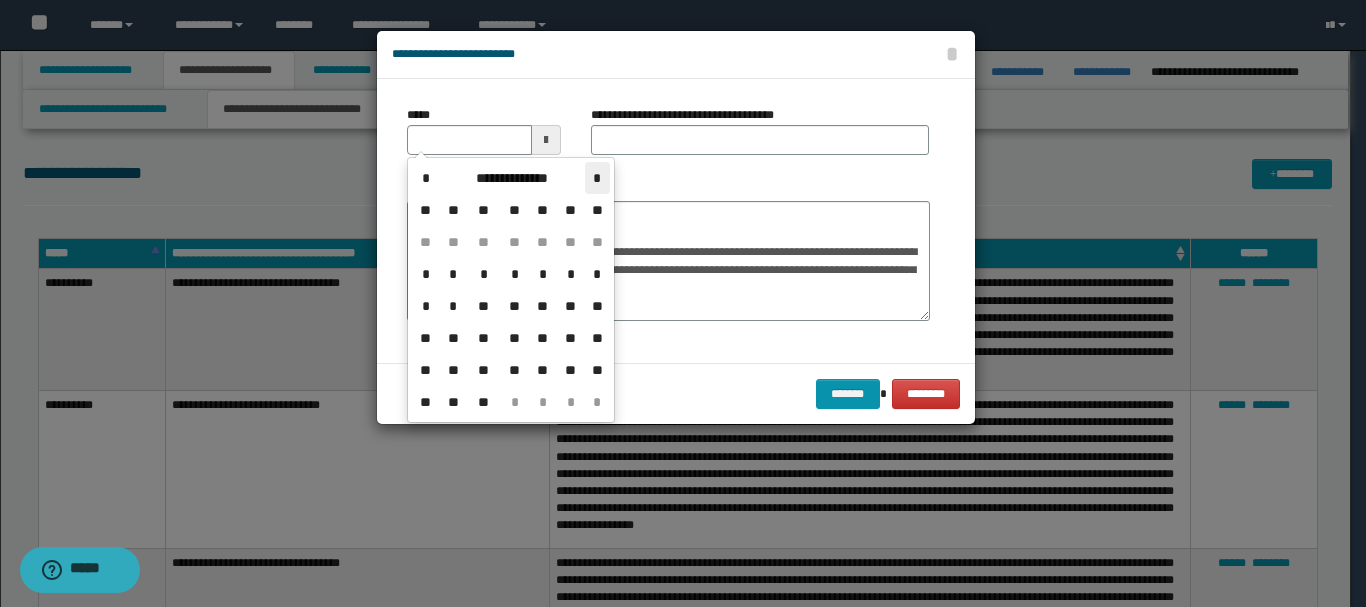 click on "*" at bounding box center [597, 178] 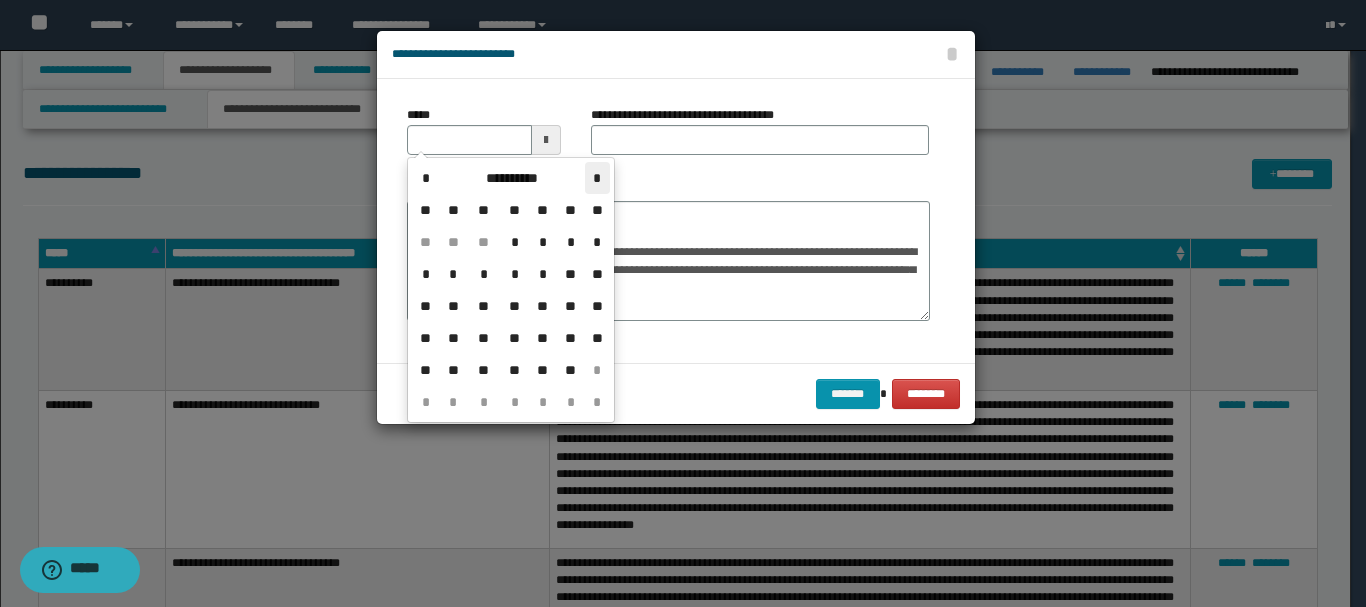 click on "*" at bounding box center [597, 178] 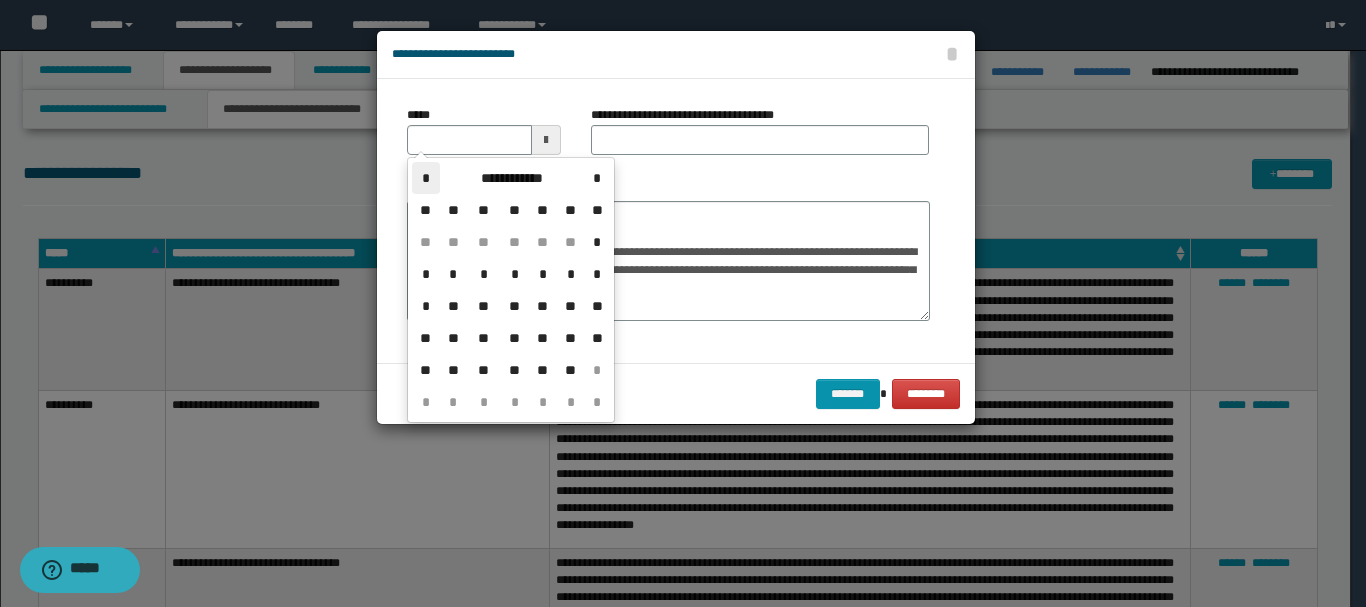 click on "*" at bounding box center [426, 178] 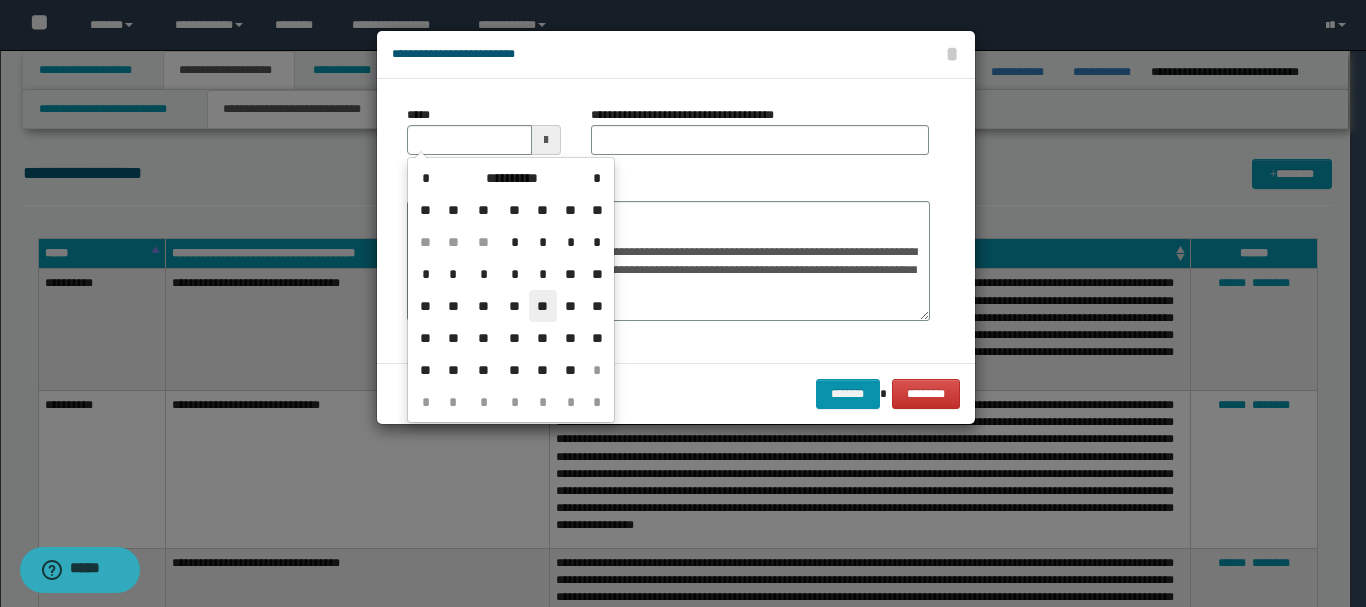 click on "**" at bounding box center (543, 306) 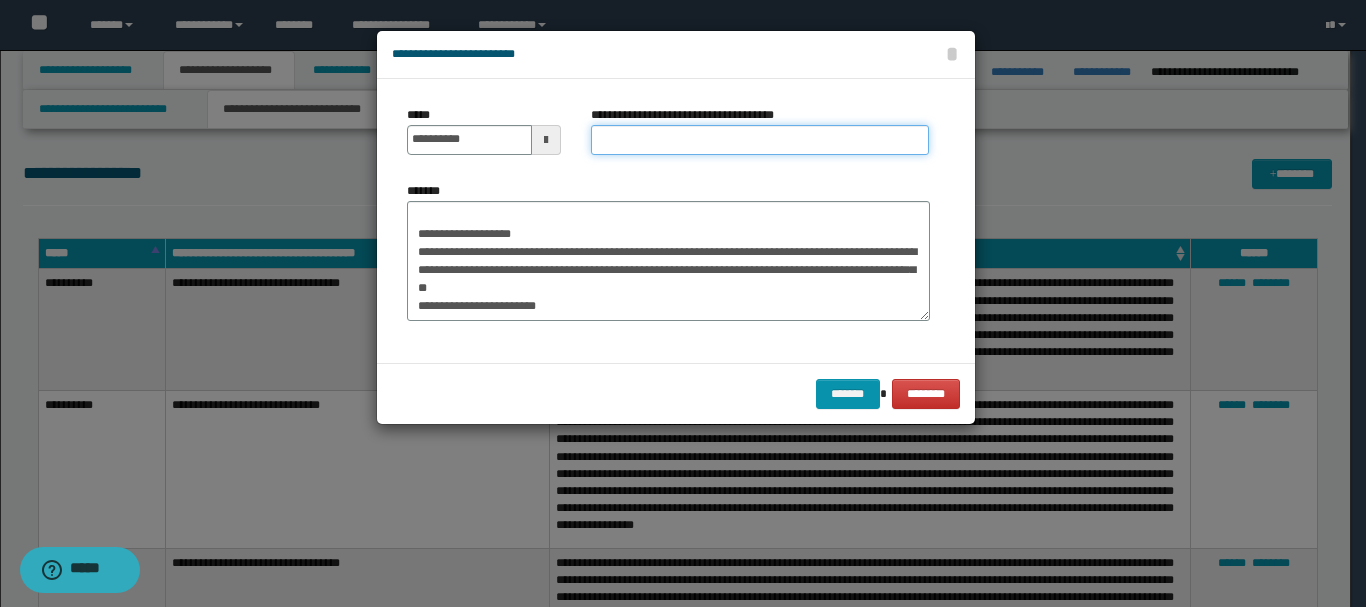 click on "**********" at bounding box center [760, 140] 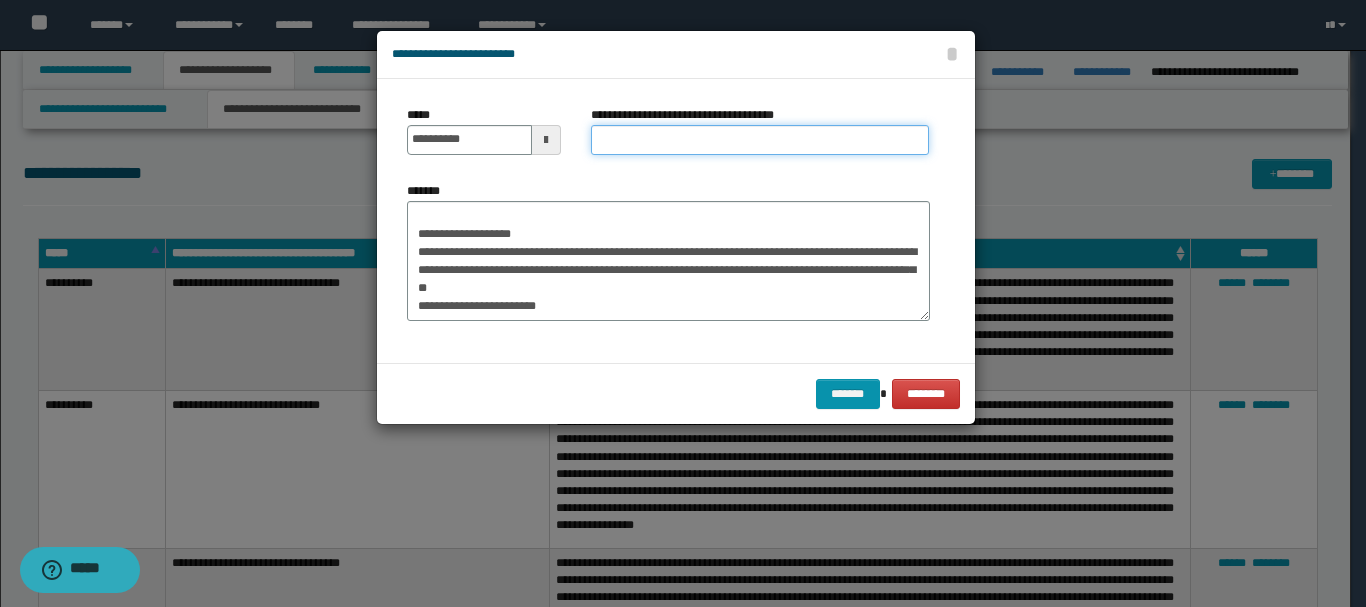 click on "**********" at bounding box center [760, 140] 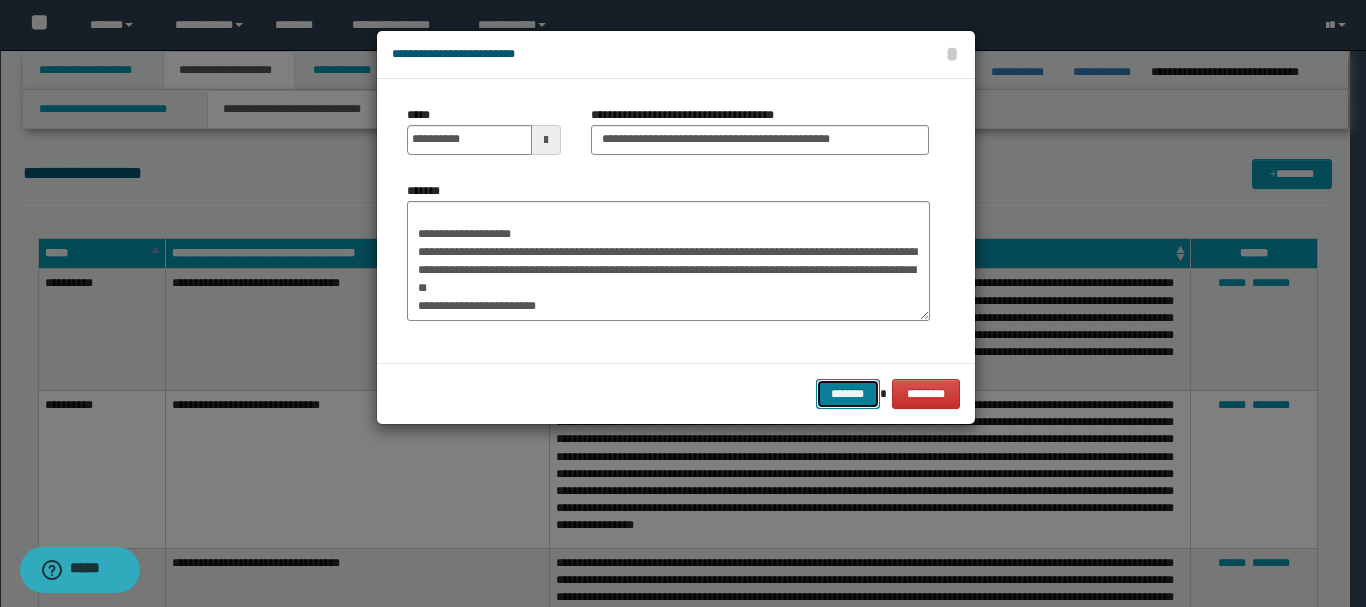 click on "*******" at bounding box center (848, 394) 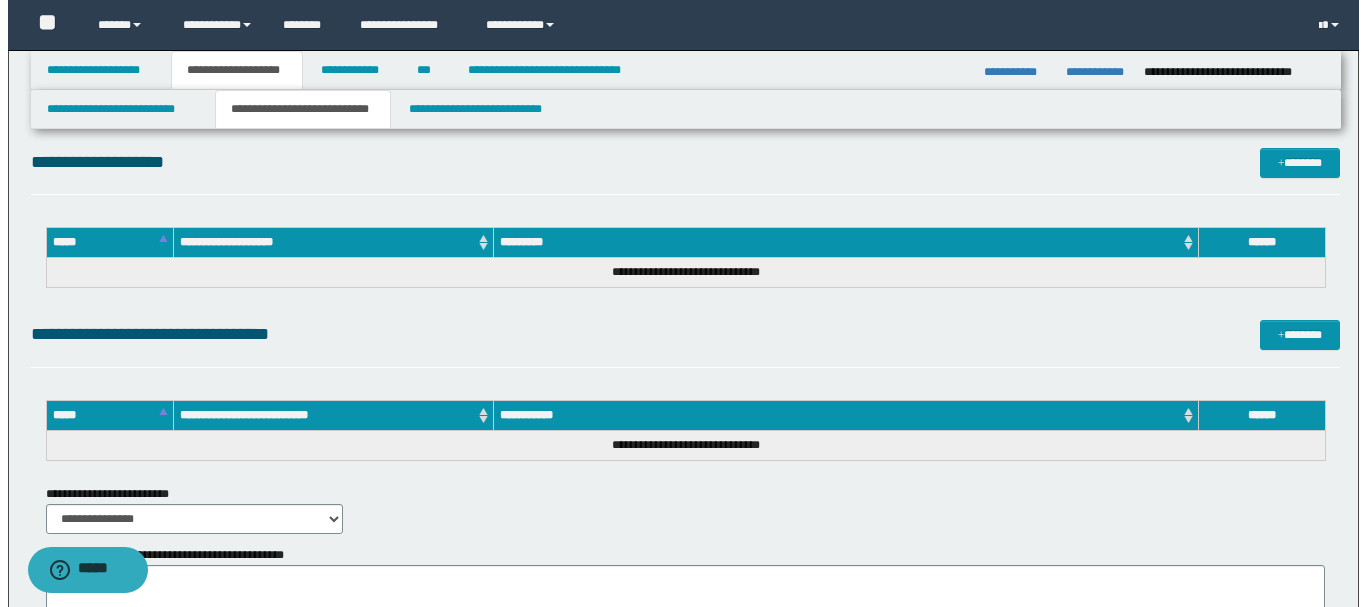 scroll, scrollTop: 1200, scrollLeft: 0, axis: vertical 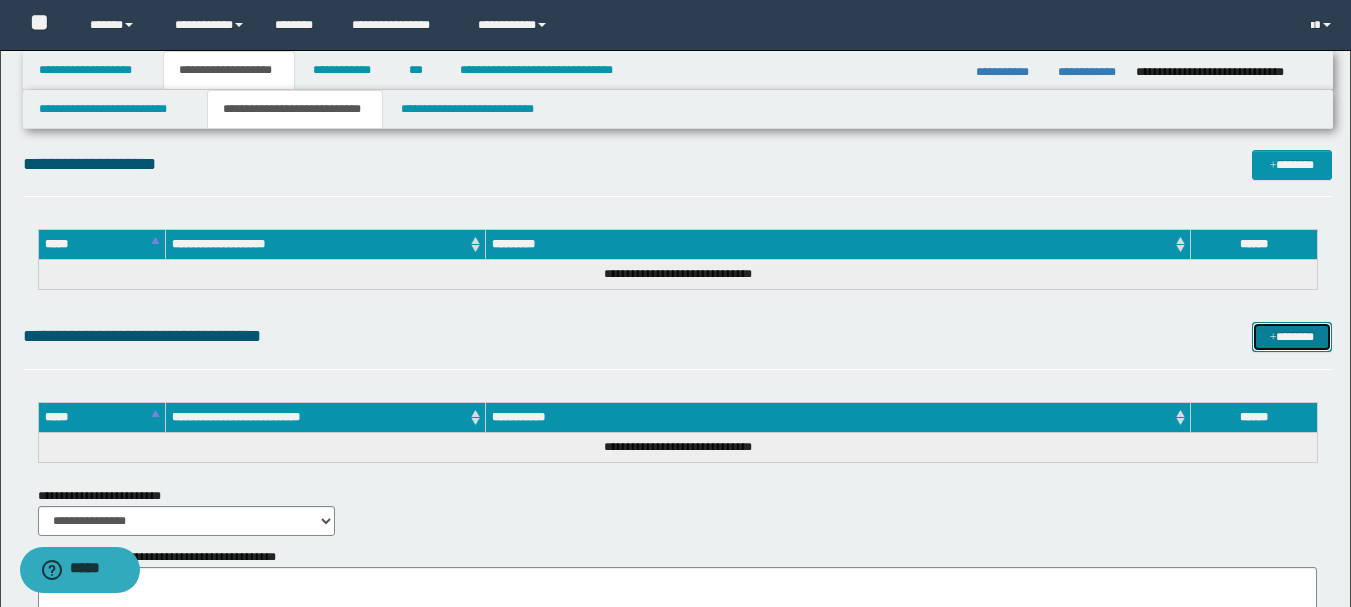click on "*******" at bounding box center [1292, 337] 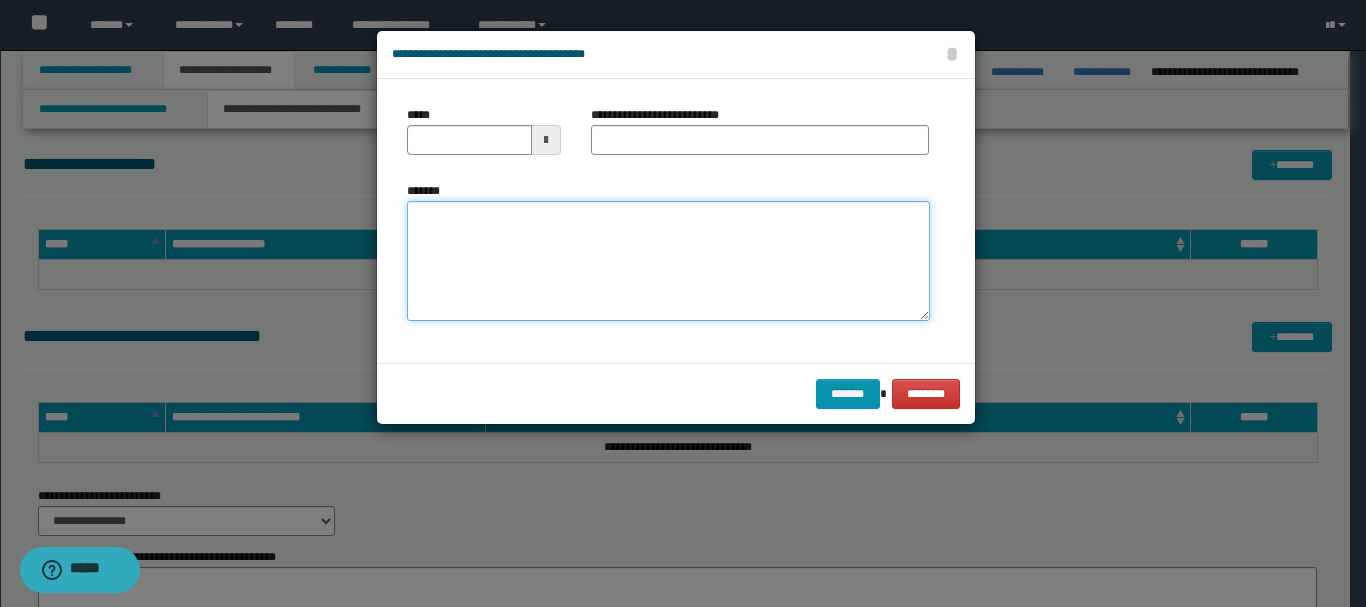 click on "*******" at bounding box center [668, 261] 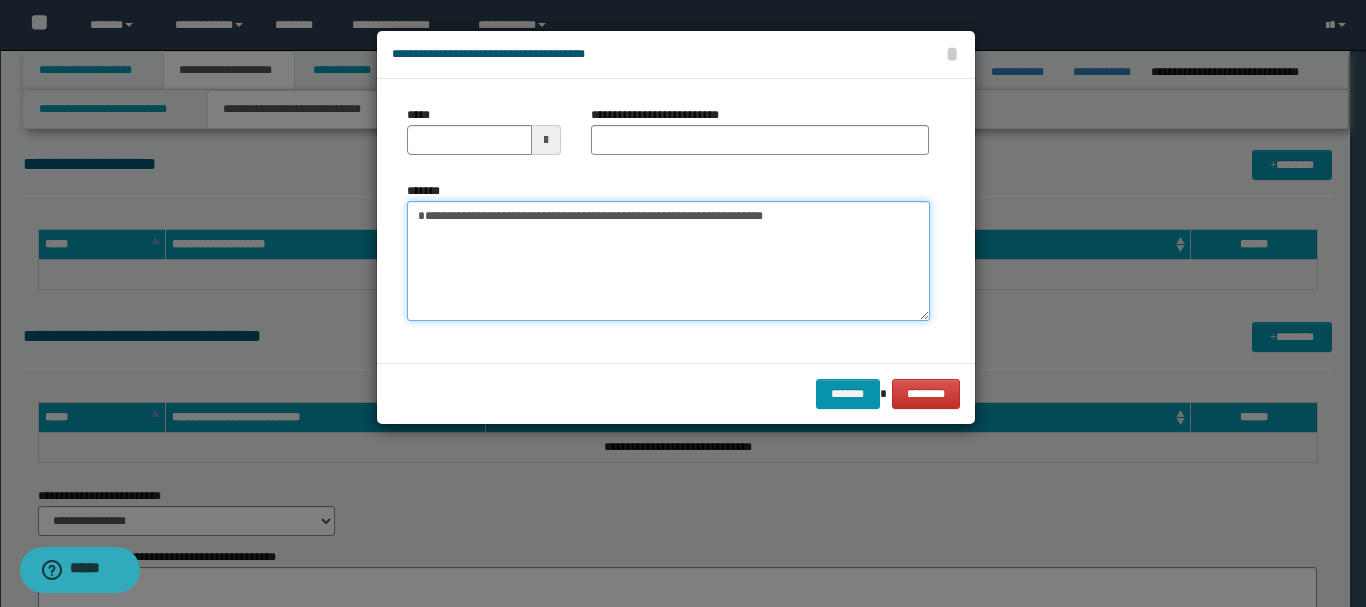 type on "**********" 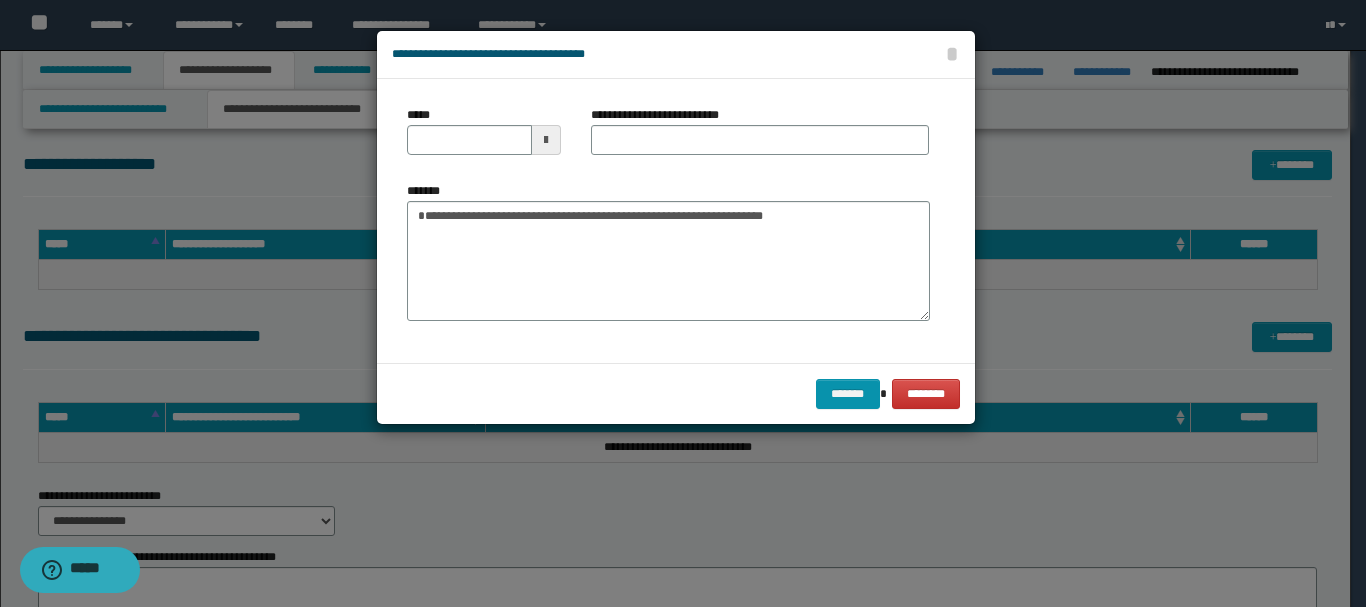 click at bounding box center (546, 140) 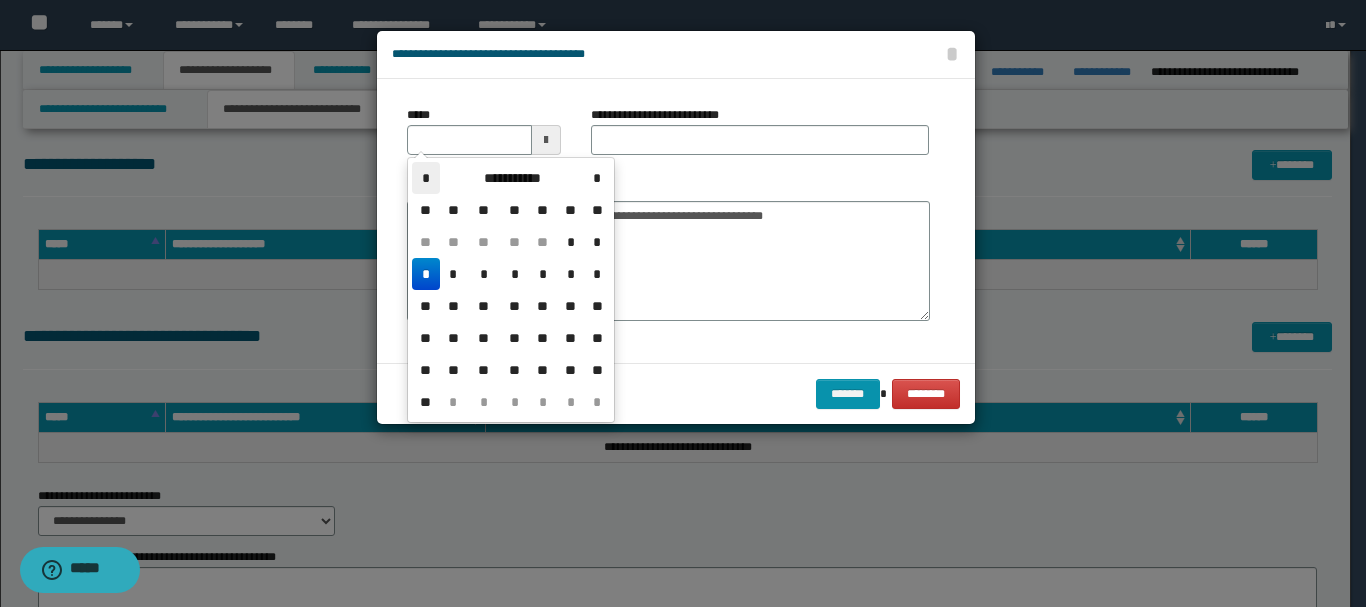 click on "*" at bounding box center (426, 178) 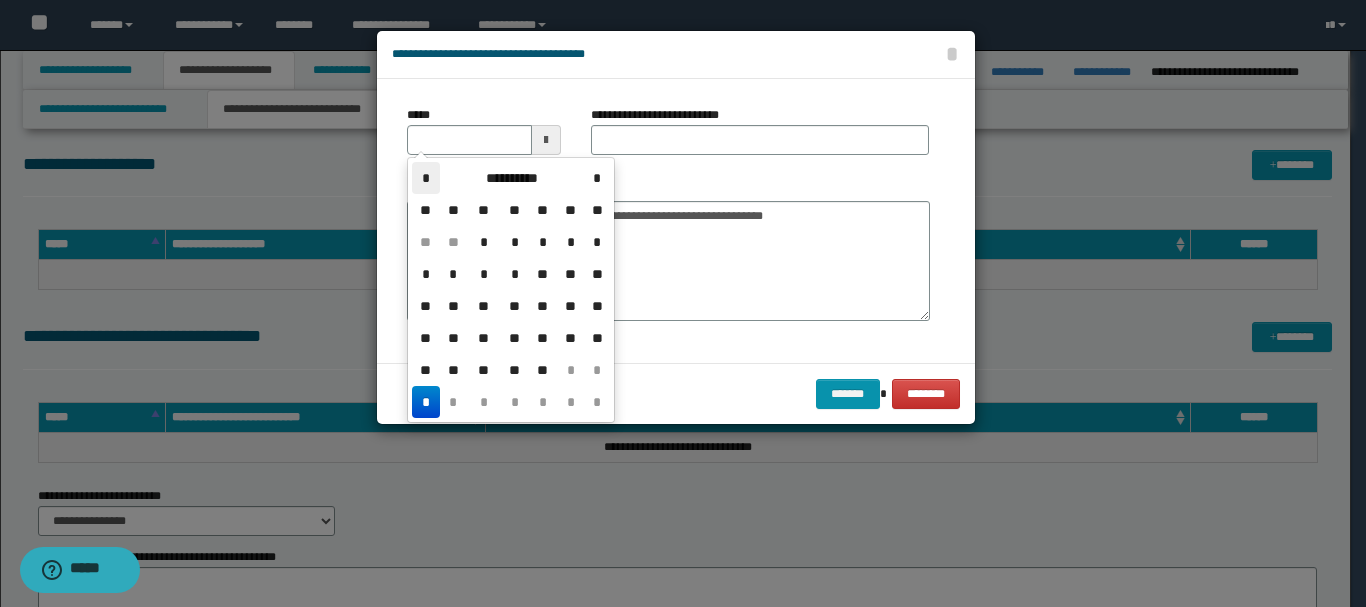 click on "*" at bounding box center [426, 178] 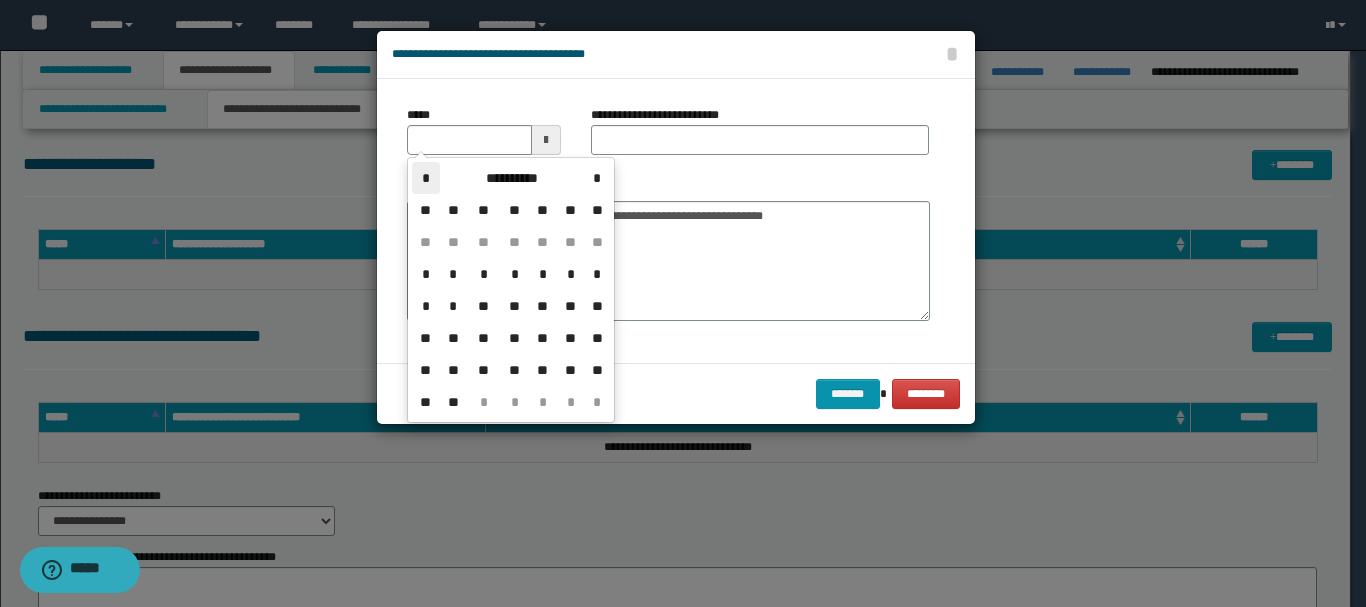click on "*" at bounding box center (426, 178) 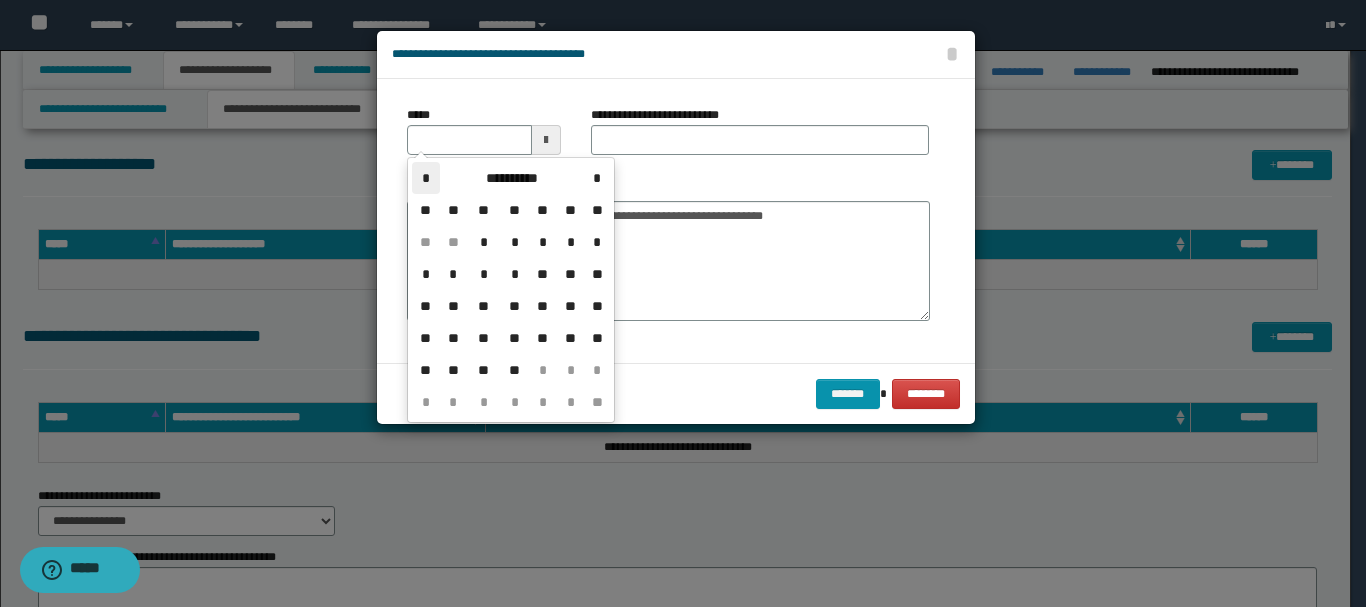 click on "*" at bounding box center [426, 178] 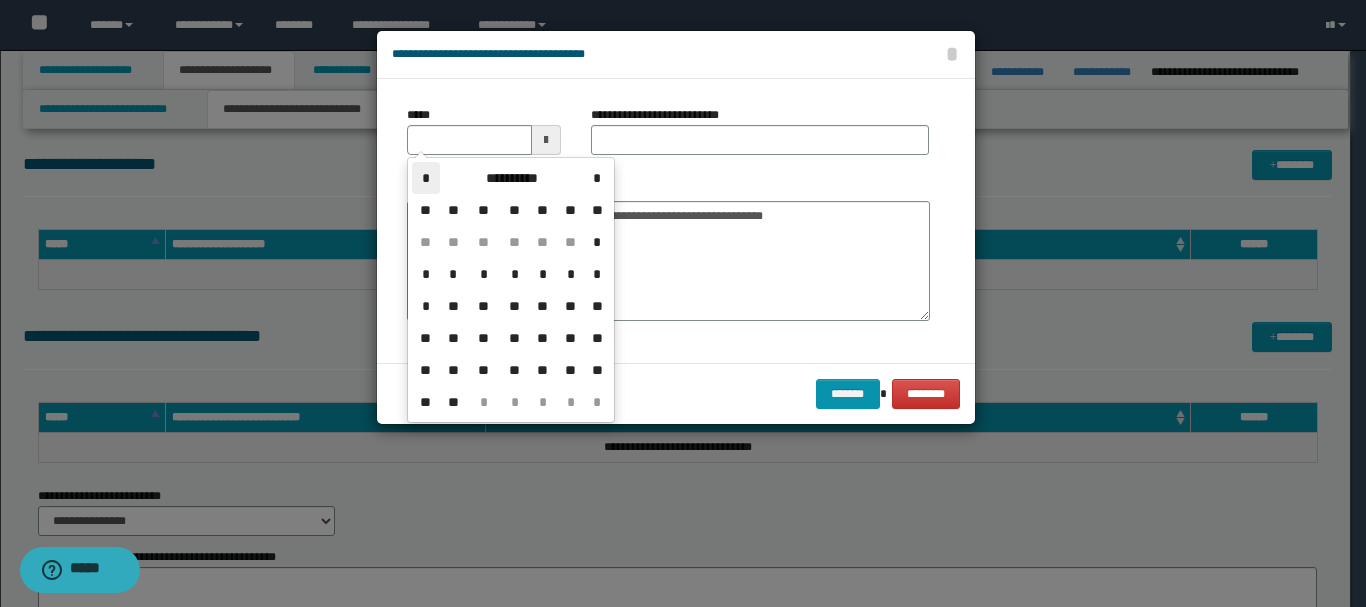 click on "*" at bounding box center [426, 178] 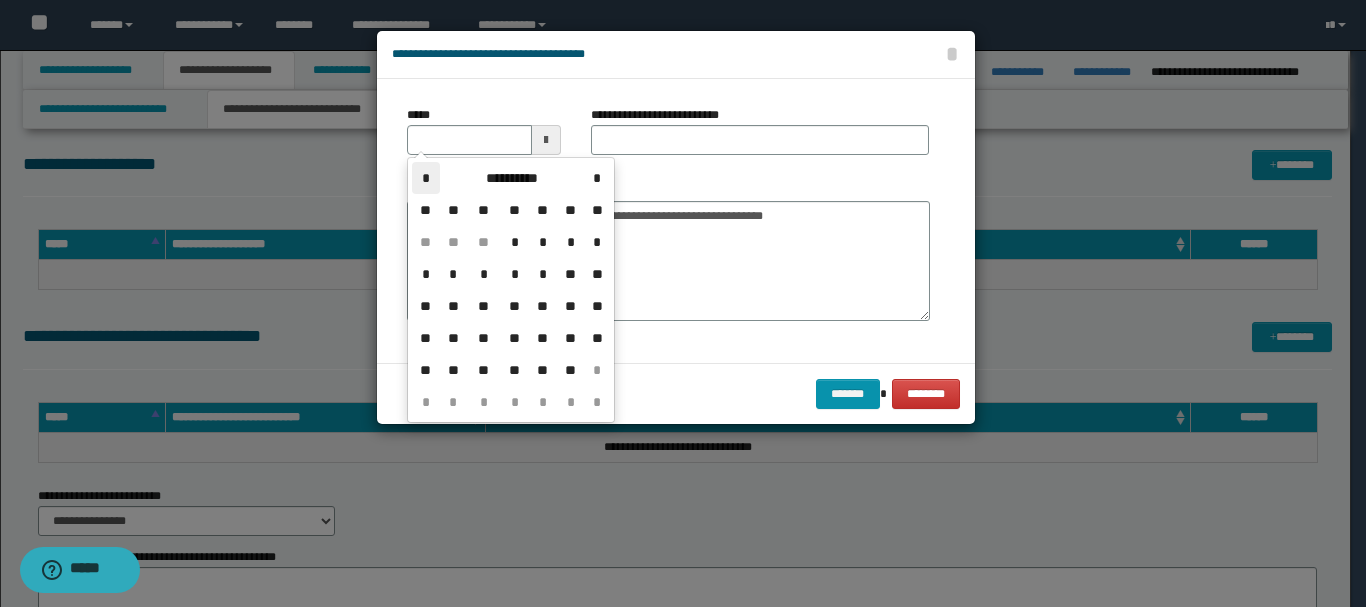 click on "*" at bounding box center [426, 178] 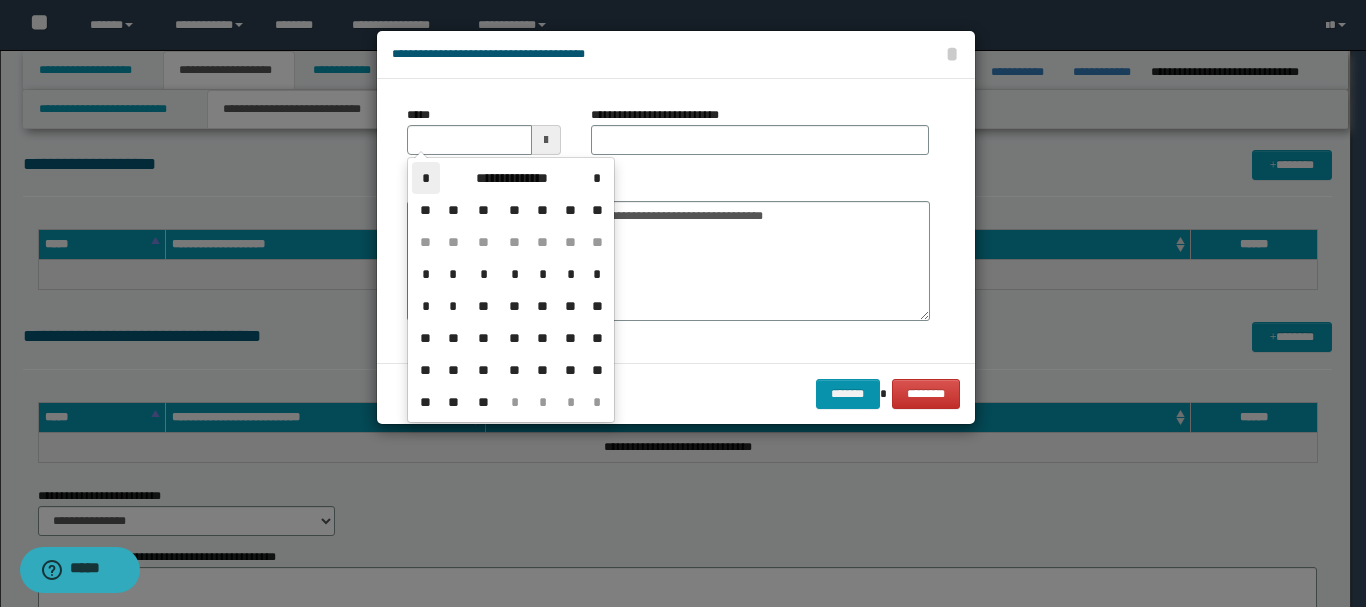 click on "*" at bounding box center (426, 178) 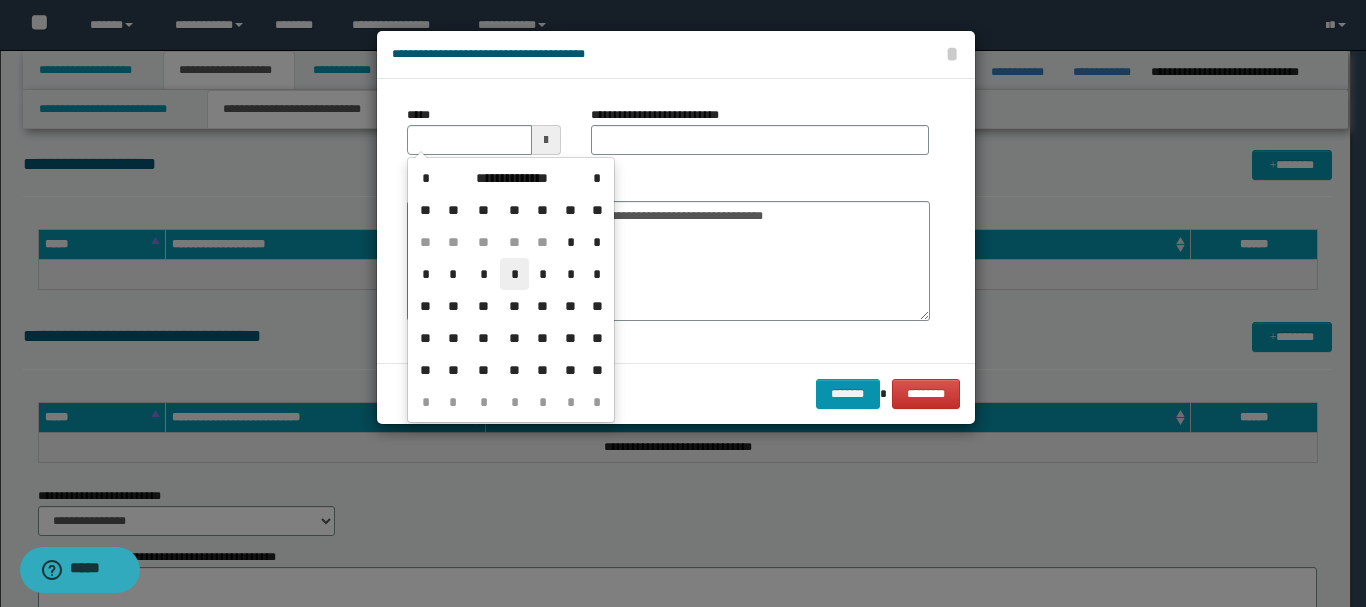 click on "*" at bounding box center [514, 274] 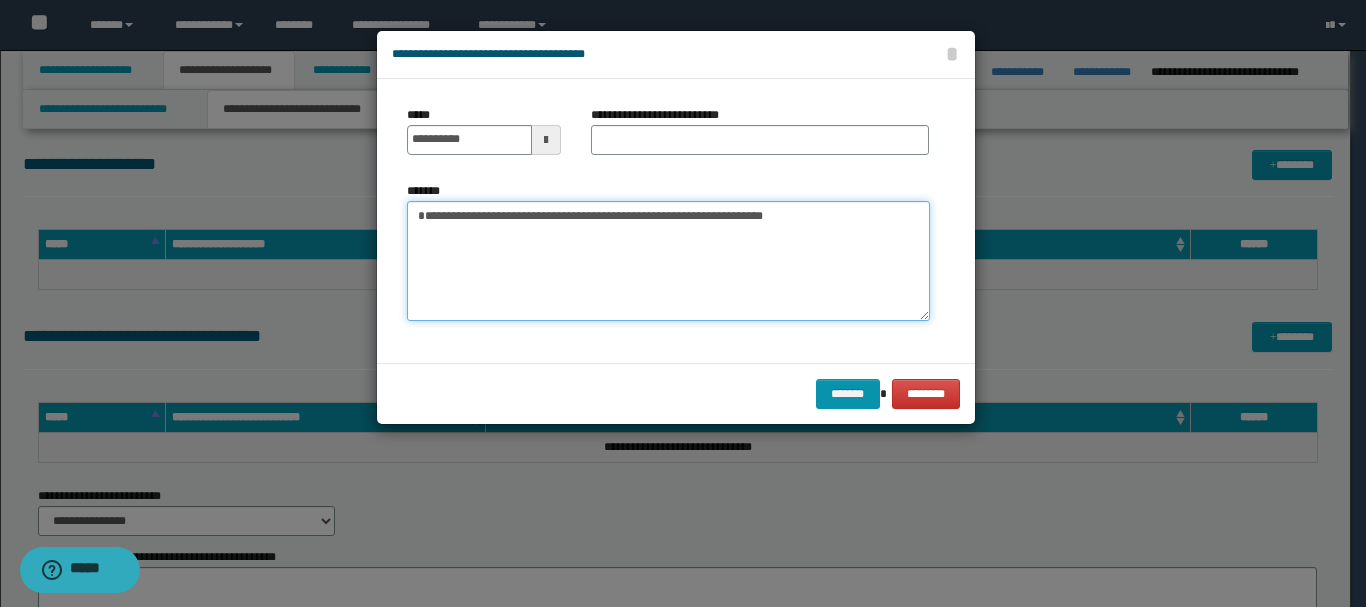 click on "**********" at bounding box center [668, 261] 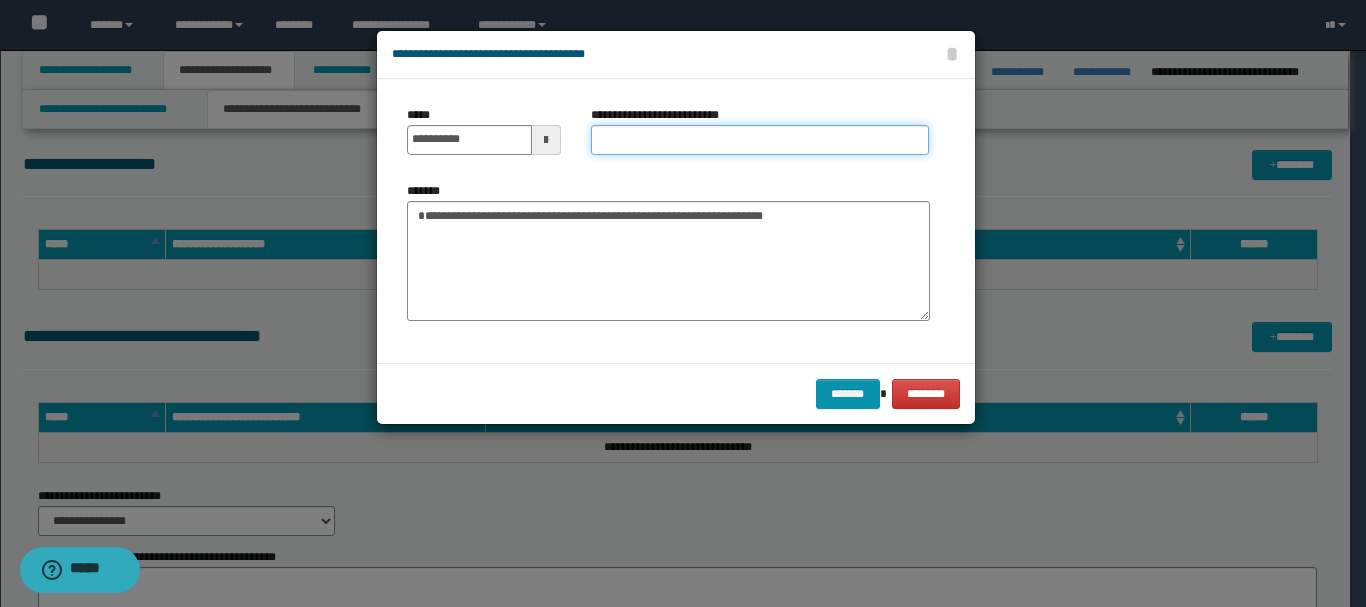 click on "**********" at bounding box center (760, 140) 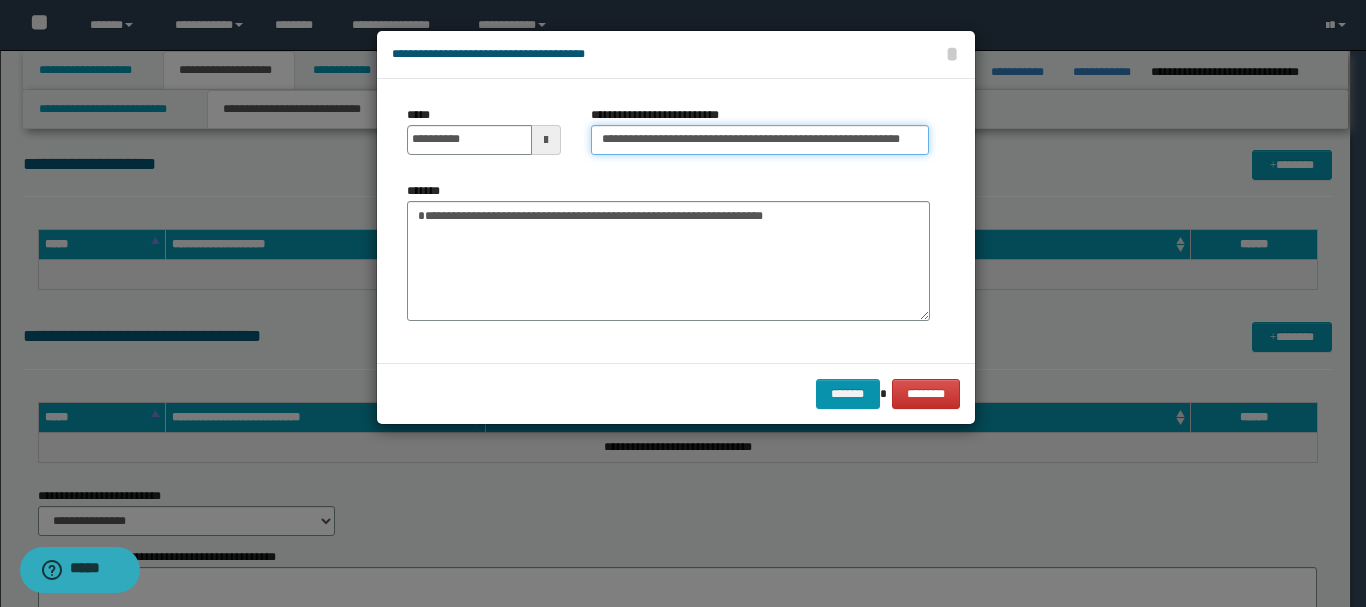 scroll, scrollTop: 0, scrollLeft: 8, axis: horizontal 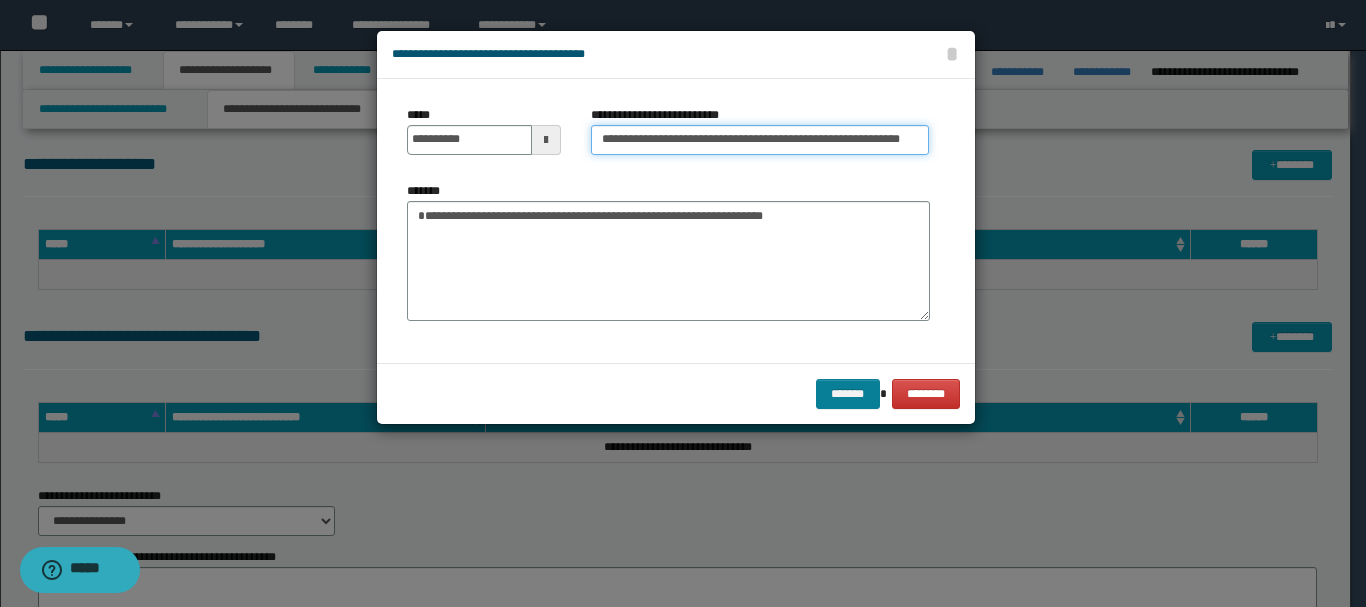 type on "**********" 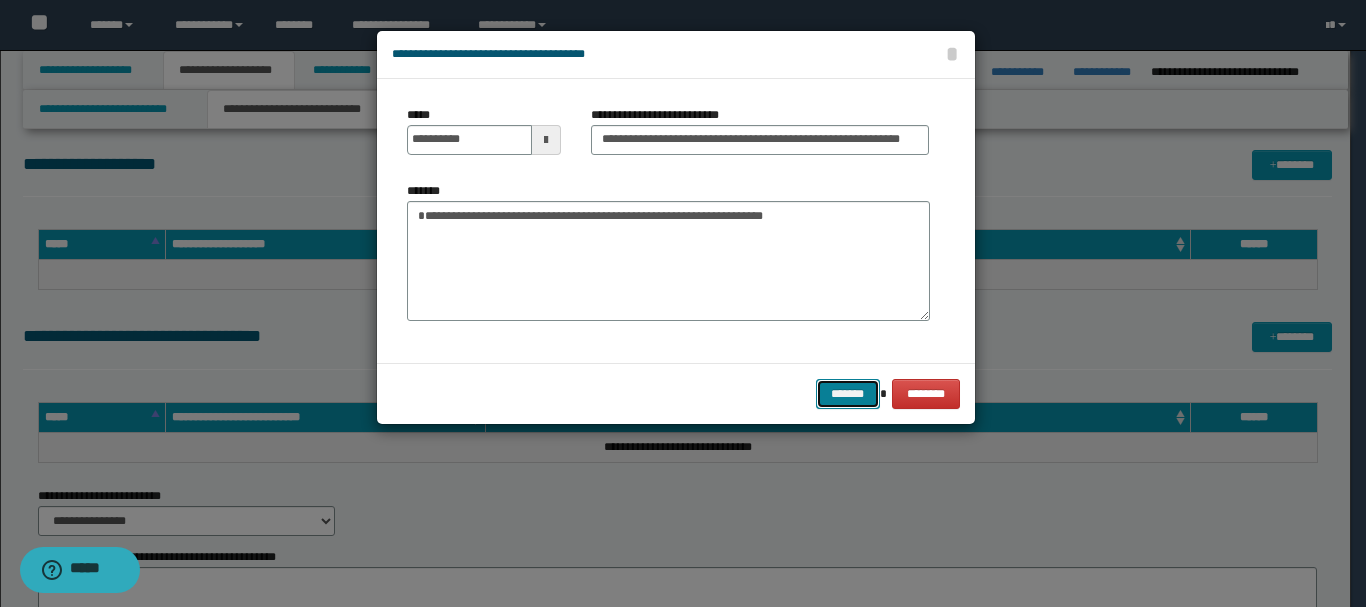 click on "*******" at bounding box center (848, 394) 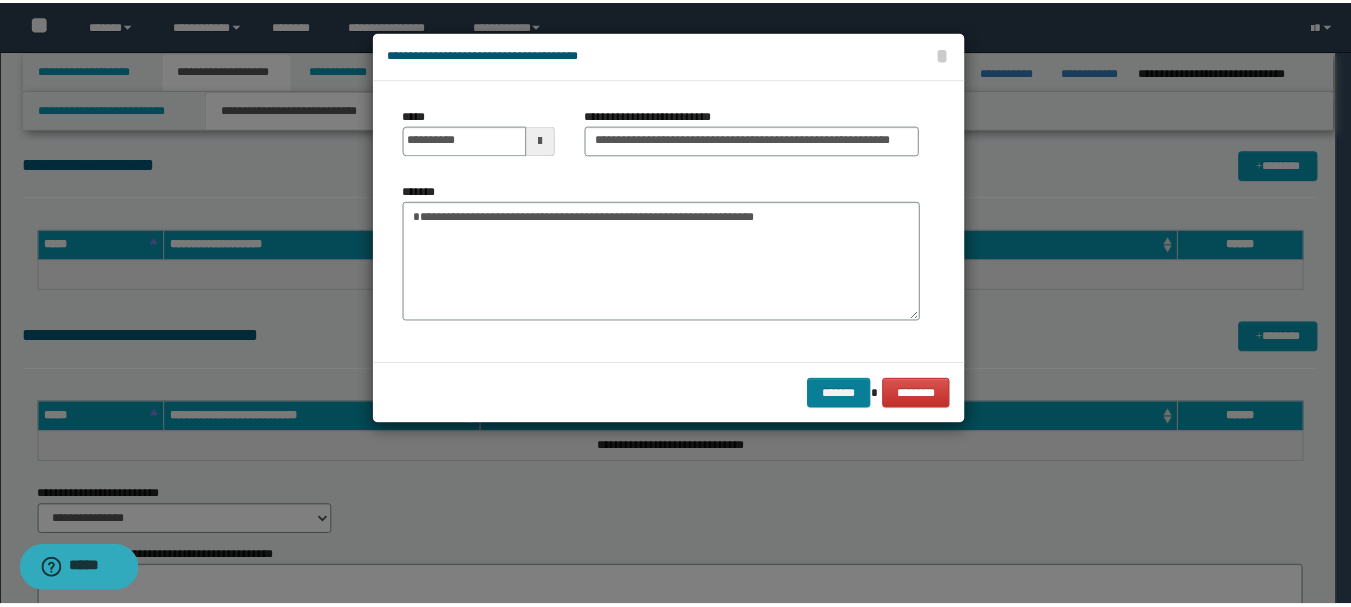 scroll, scrollTop: 0, scrollLeft: 0, axis: both 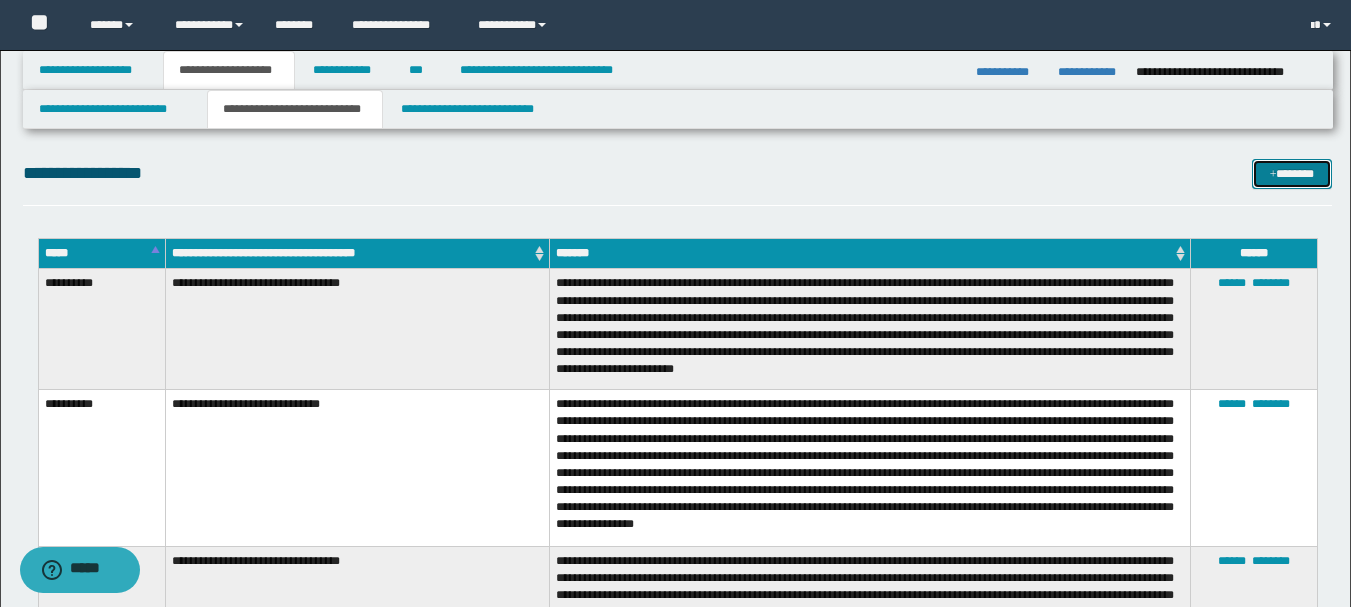 click on "*******" at bounding box center (1292, 174) 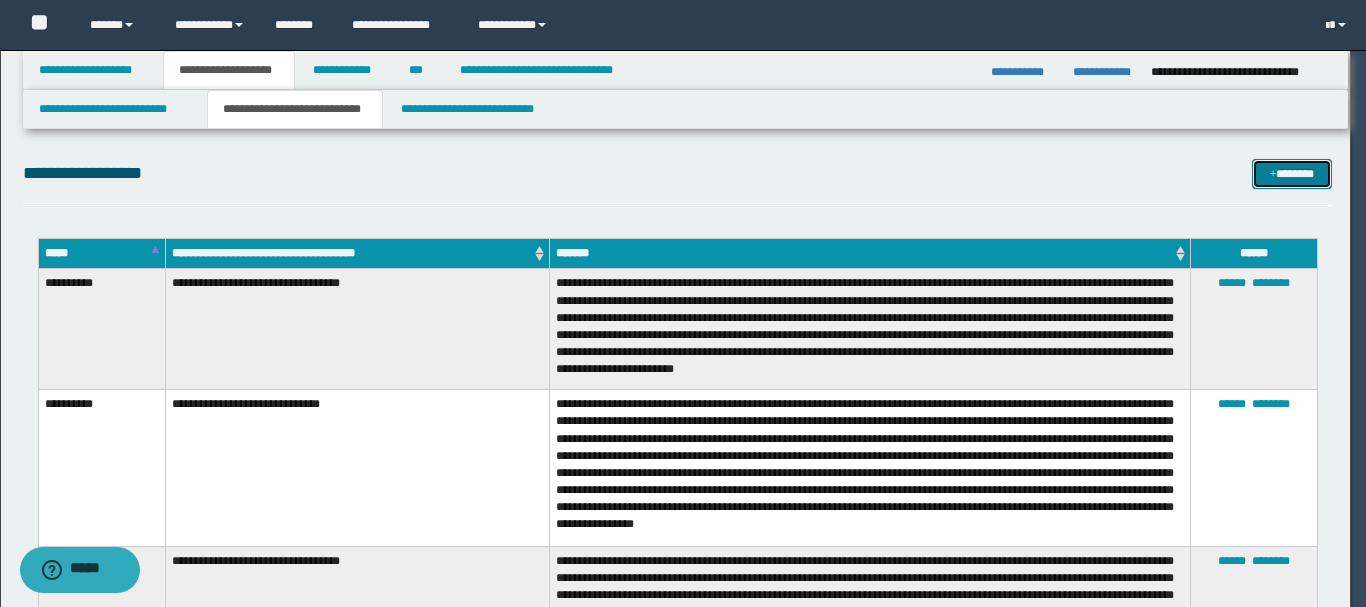 scroll, scrollTop: 0, scrollLeft: 0, axis: both 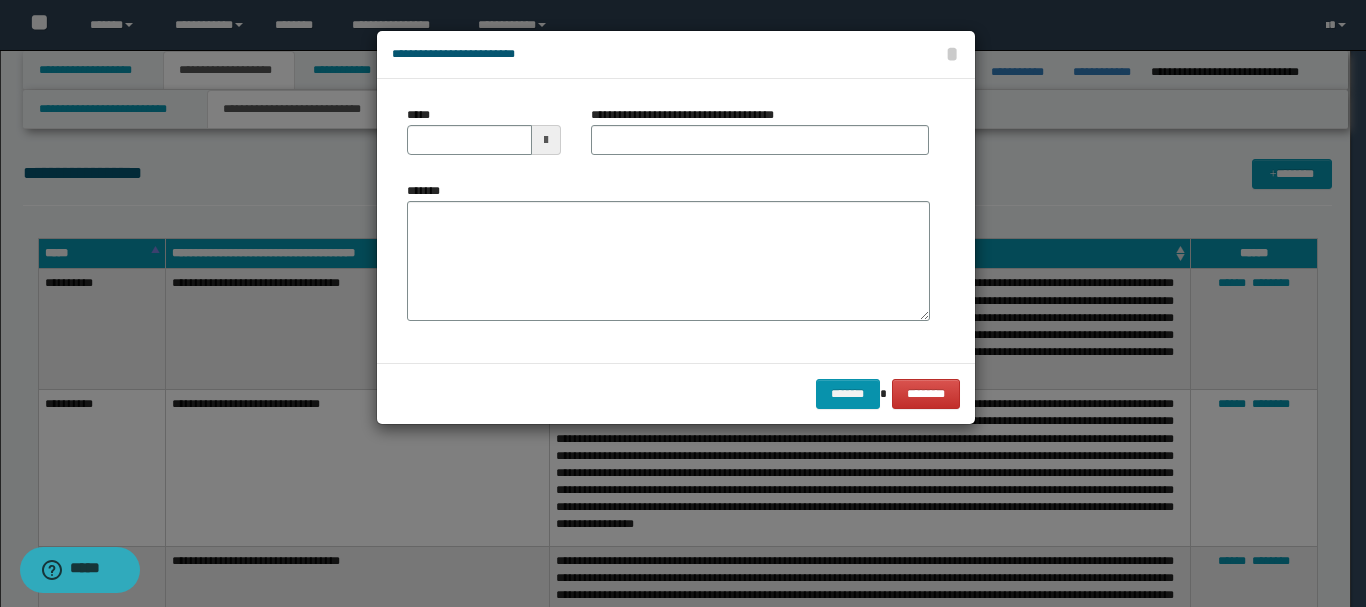 click at bounding box center [546, 140] 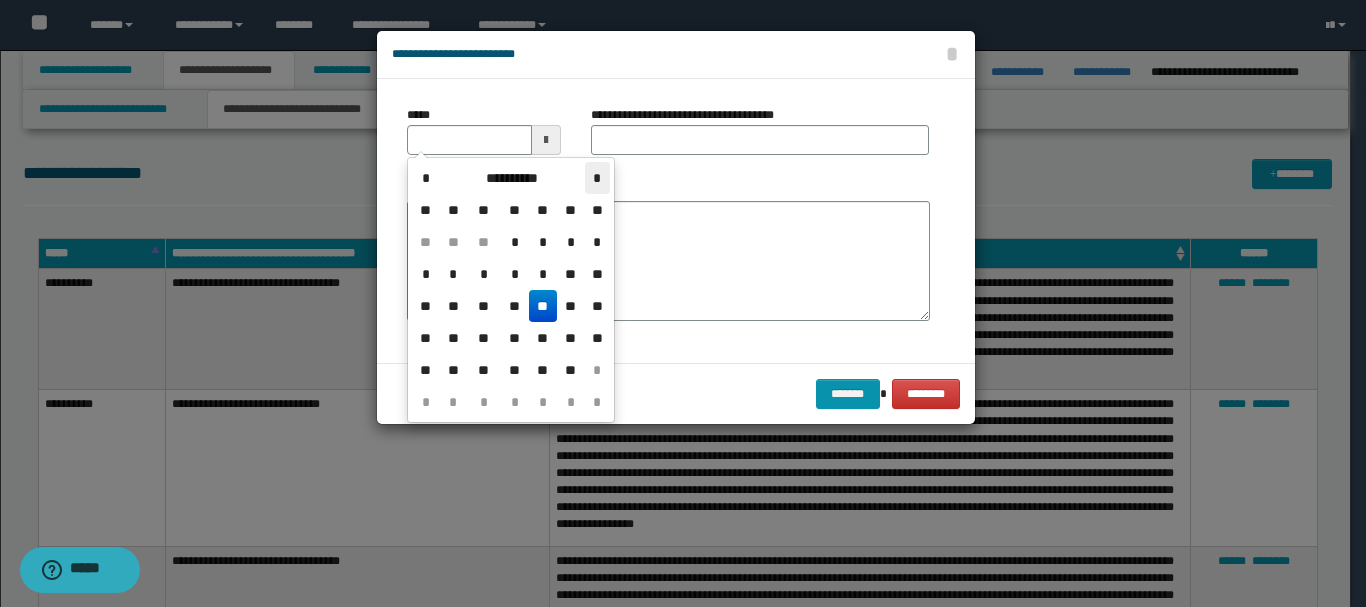 click on "*" at bounding box center (597, 178) 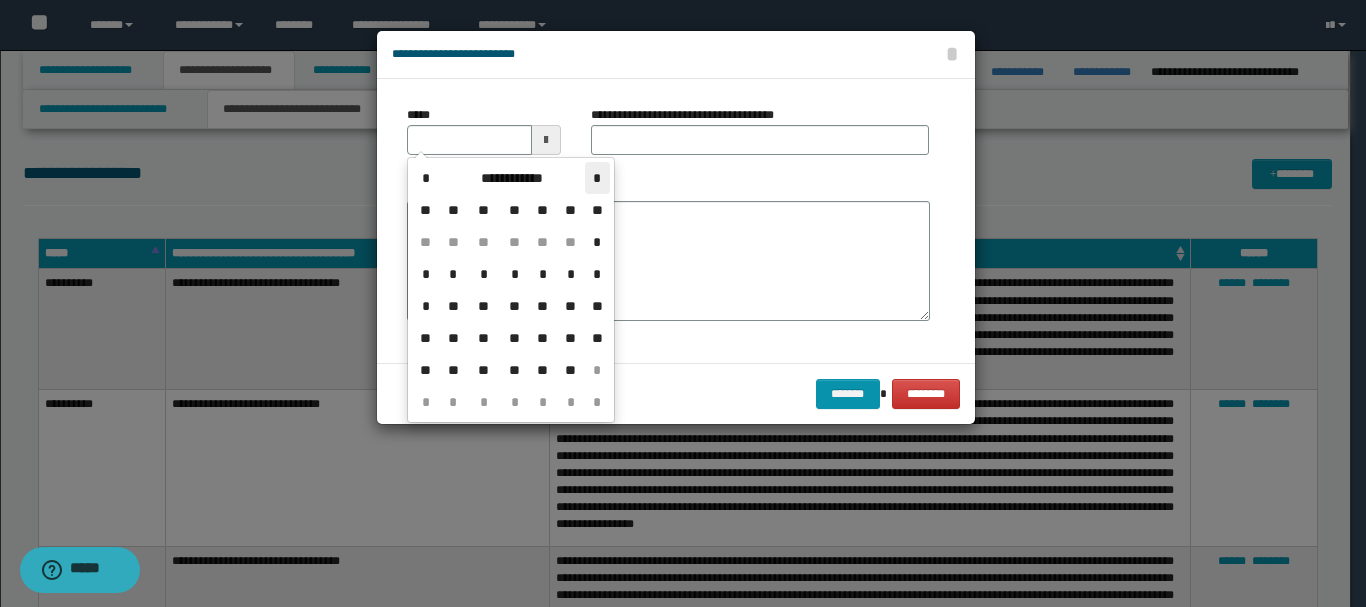 click on "*" at bounding box center (597, 178) 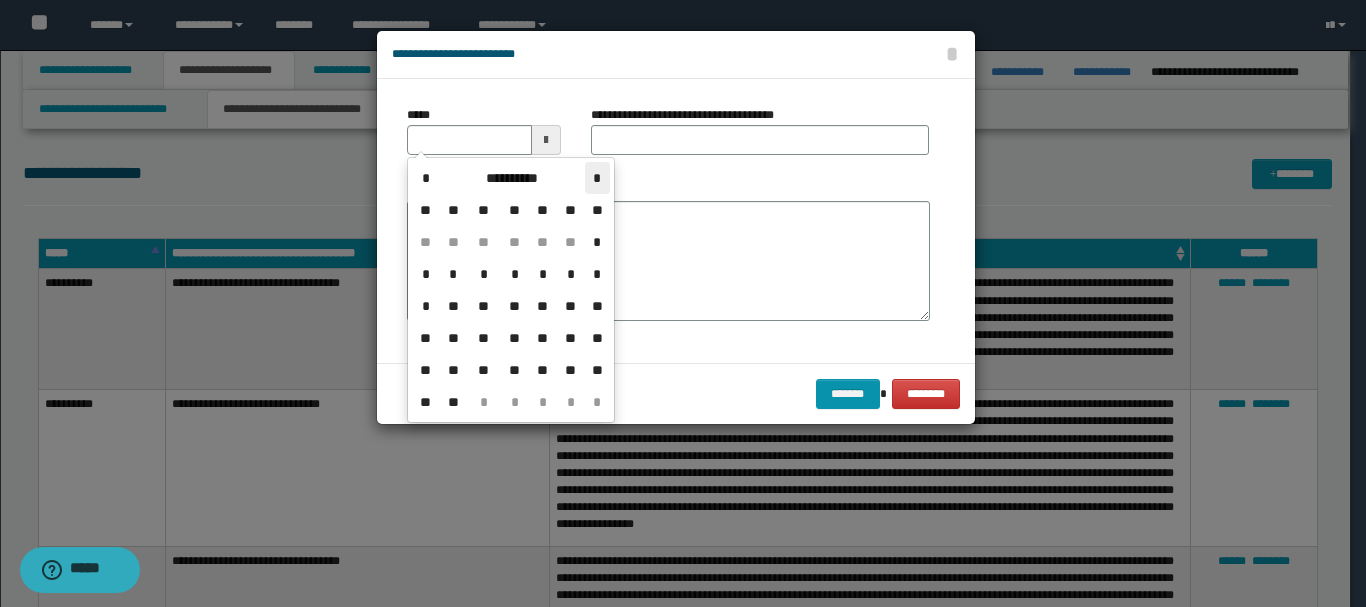 click on "*" at bounding box center (597, 178) 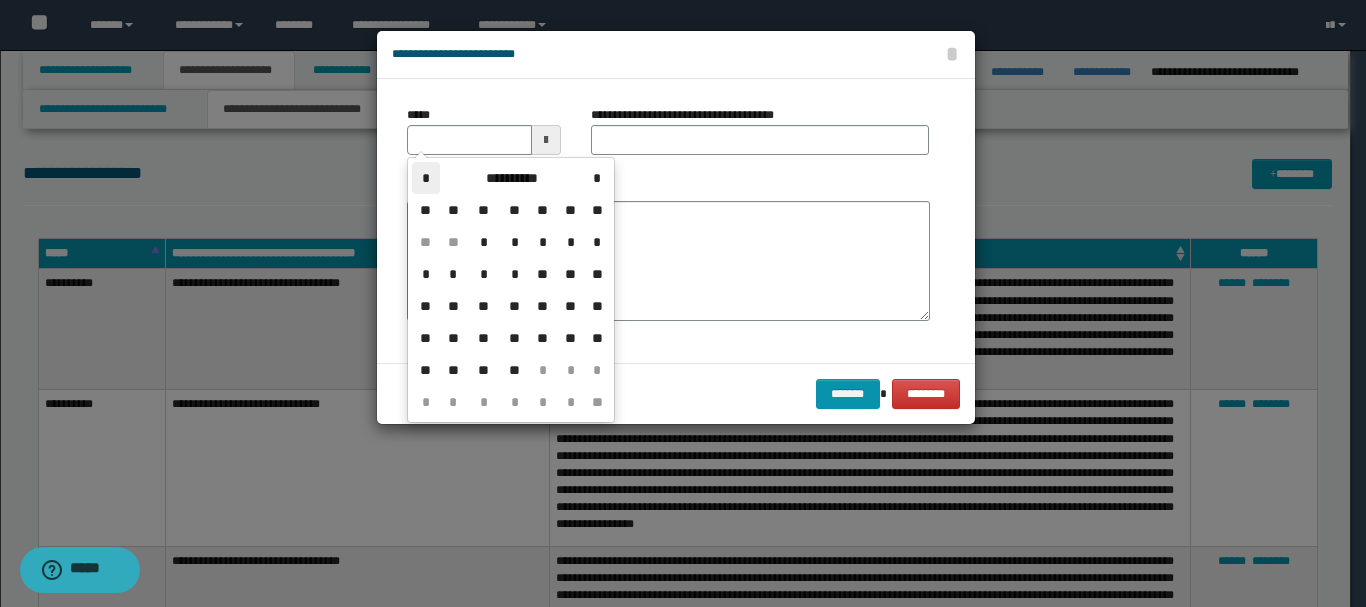 click on "*" at bounding box center [426, 178] 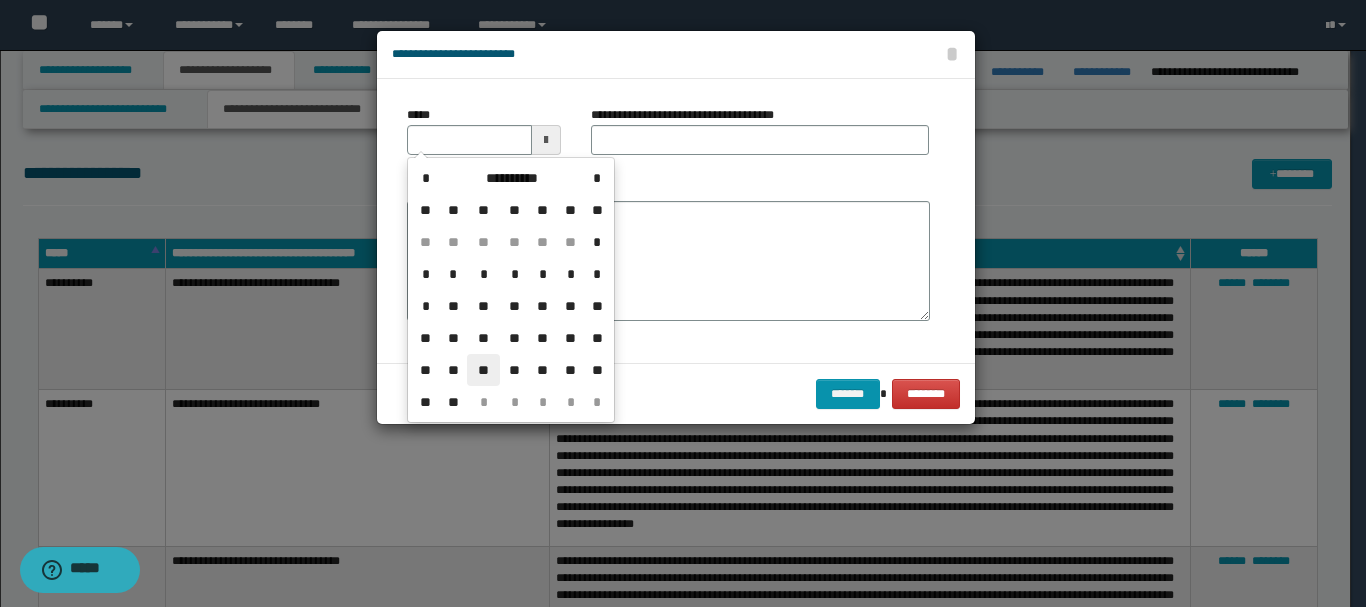 click on "**" at bounding box center (483, 370) 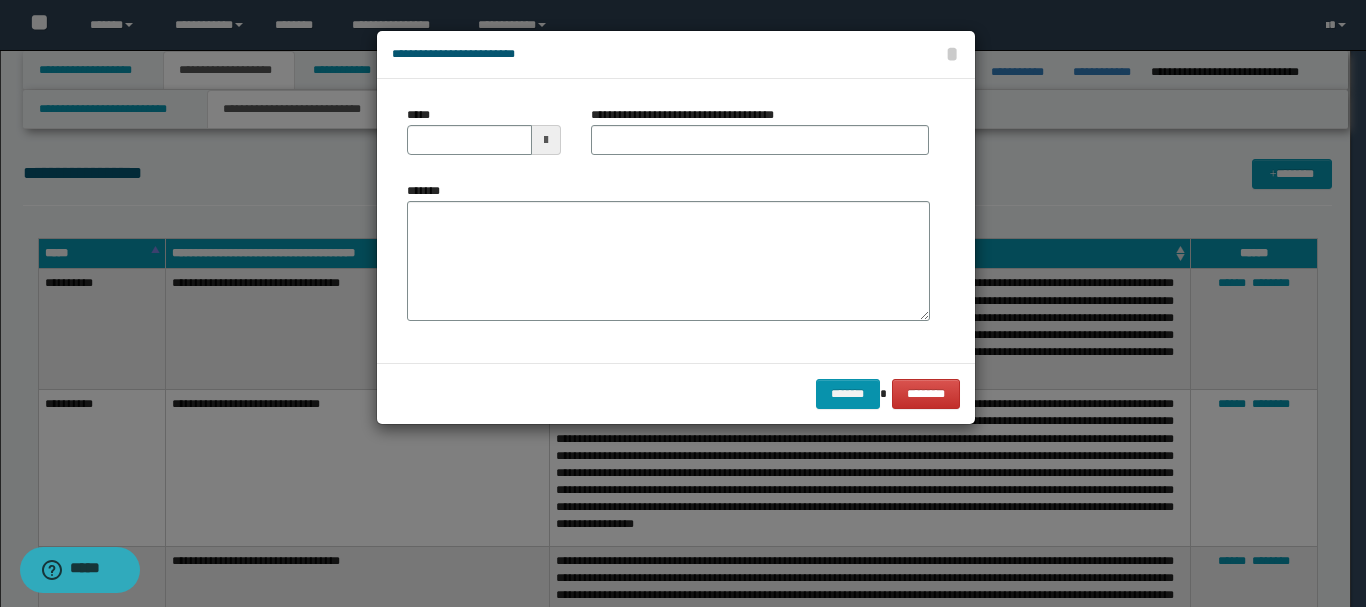 type on "**********" 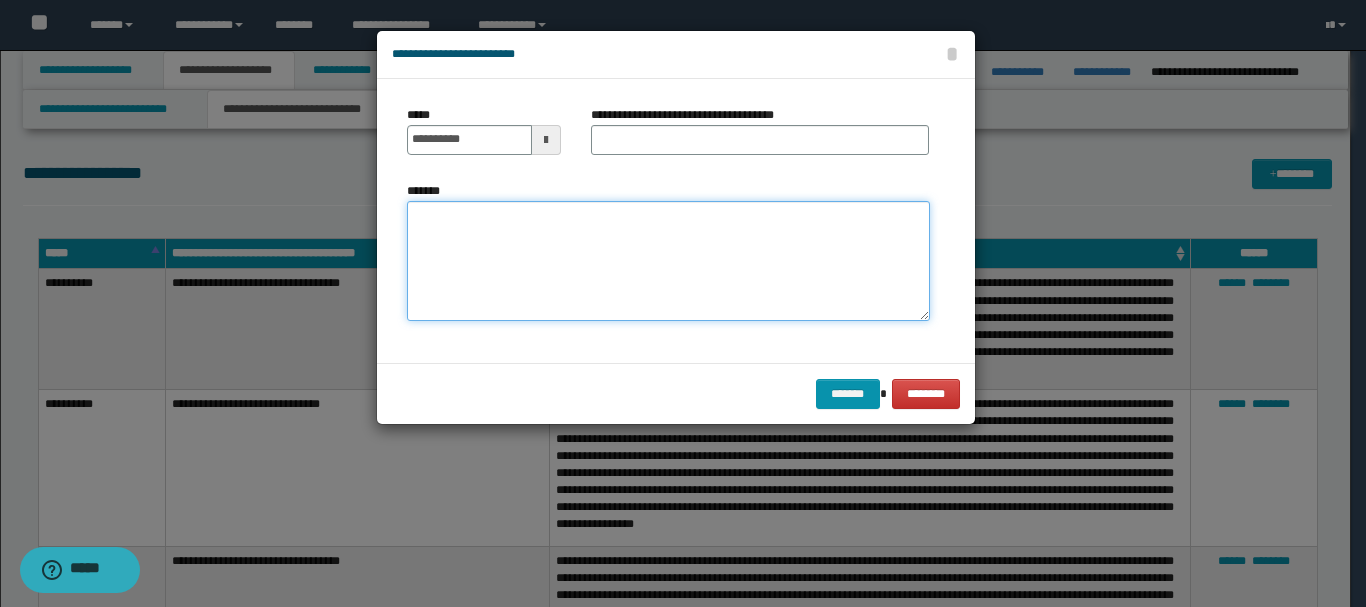 click on "*******" at bounding box center [668, 261] 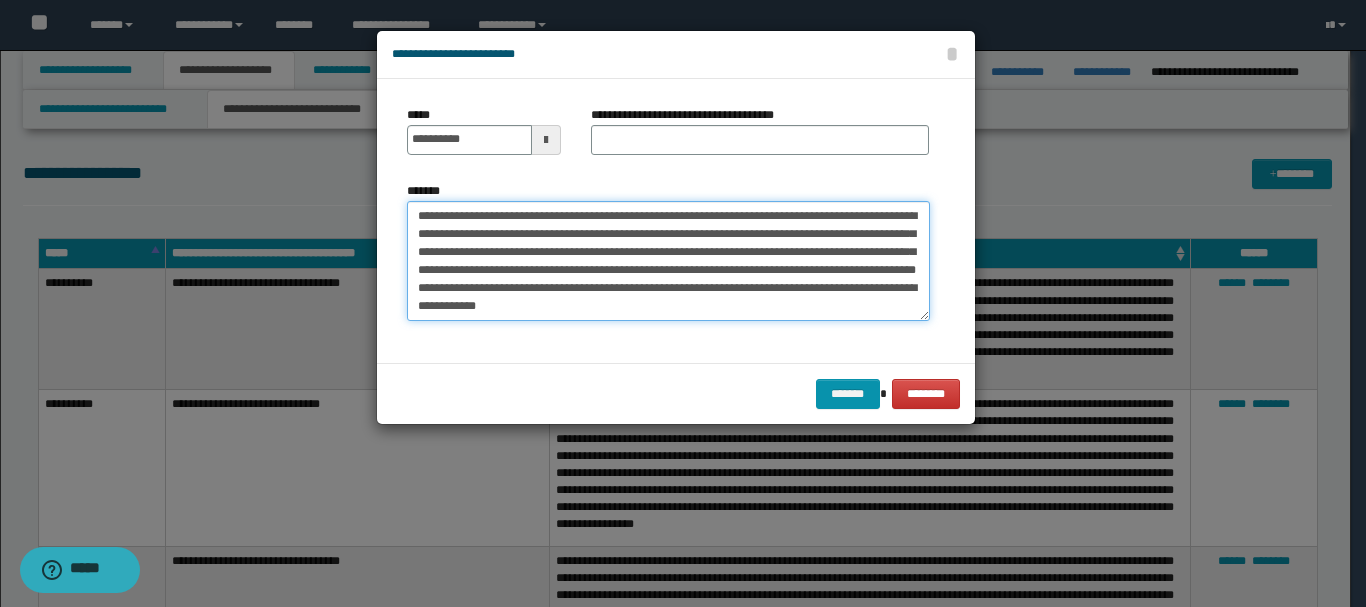 scroll, scrollTop: 210, scrollLeft: 0, axis: vertical 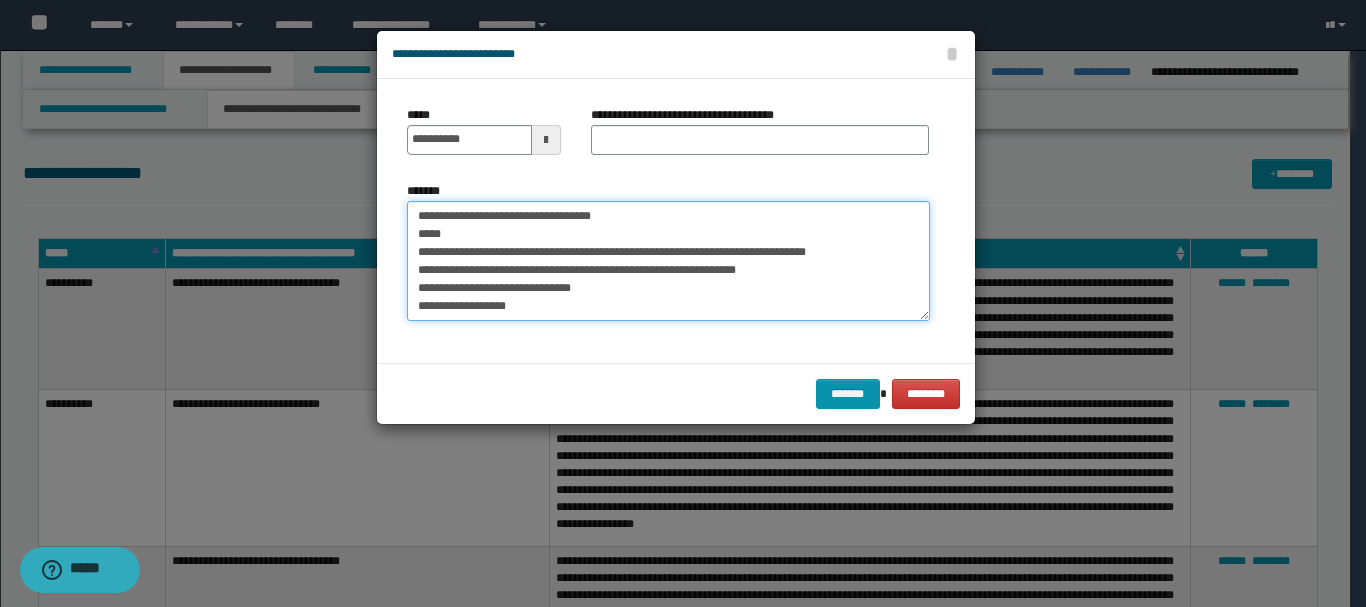 type on "**********" 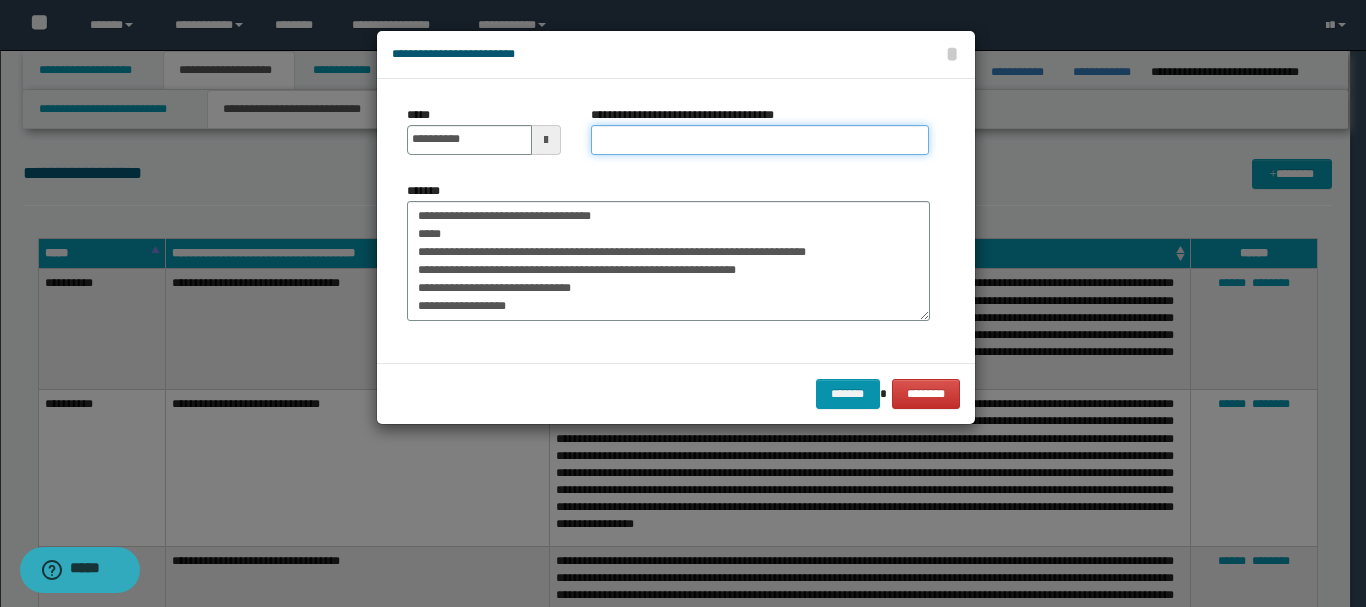 click on "**********" at bounding box center (760, 140) 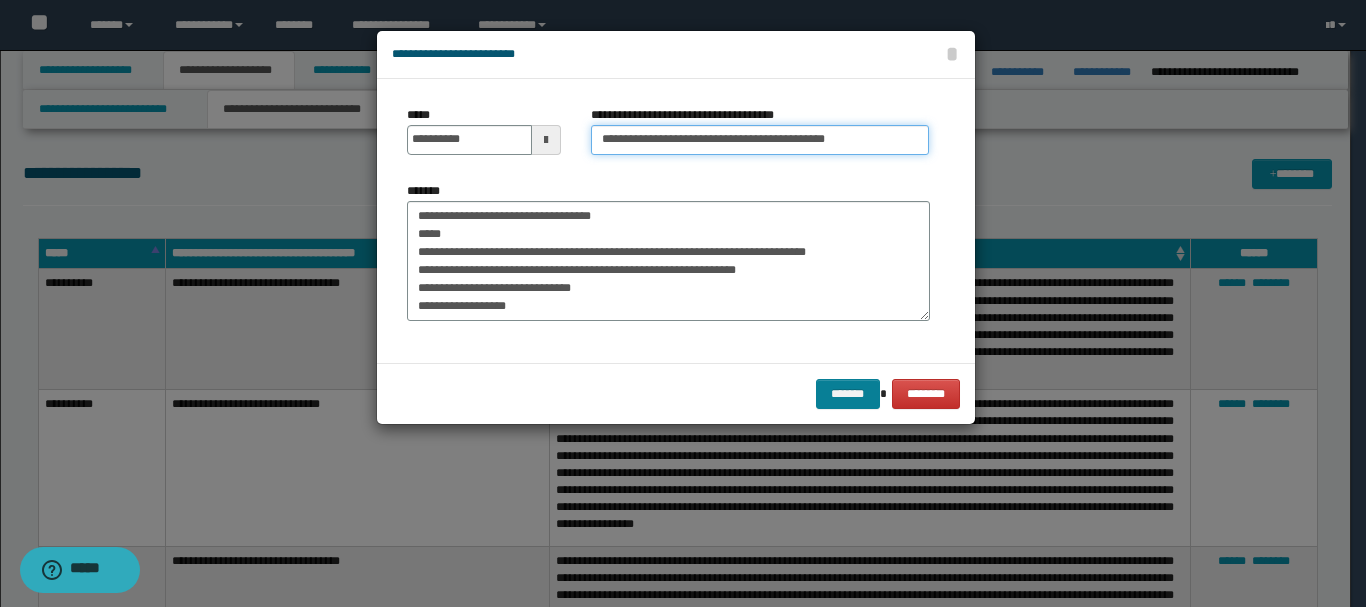 type on "**********" 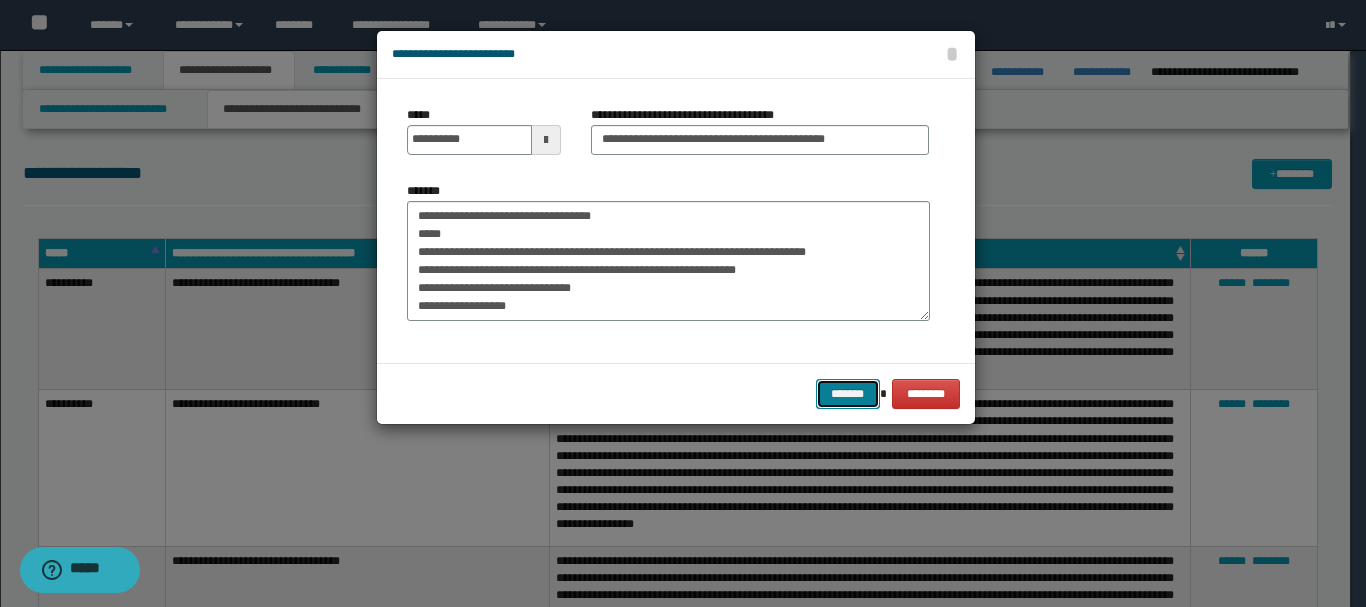 click on "*******" at bounding box center (848, 394) 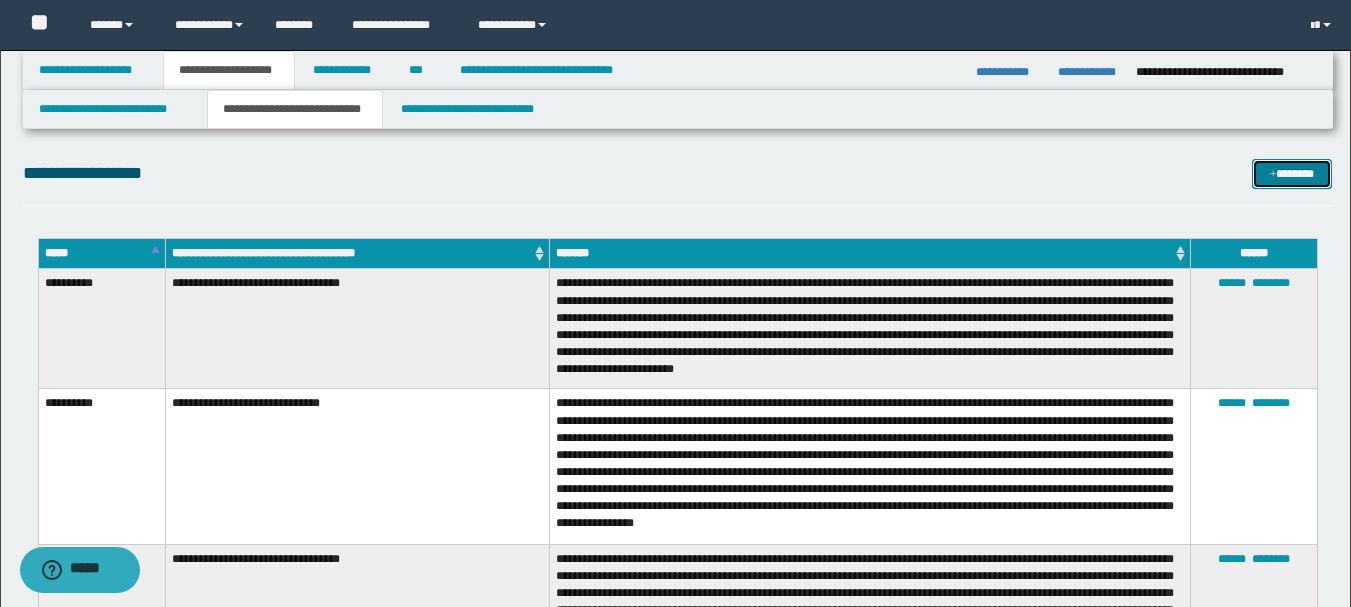 click at bounding box center [1273, 175] 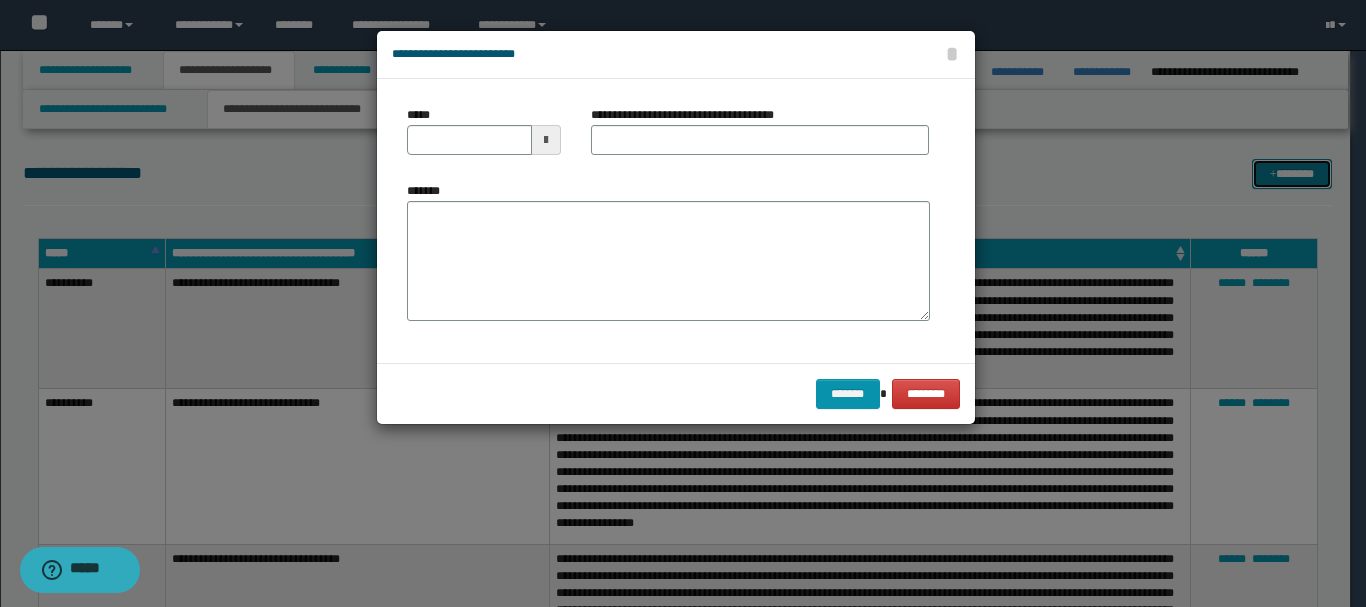 scroll, scrollTop: 0, scrollLeft: 0, axis: both 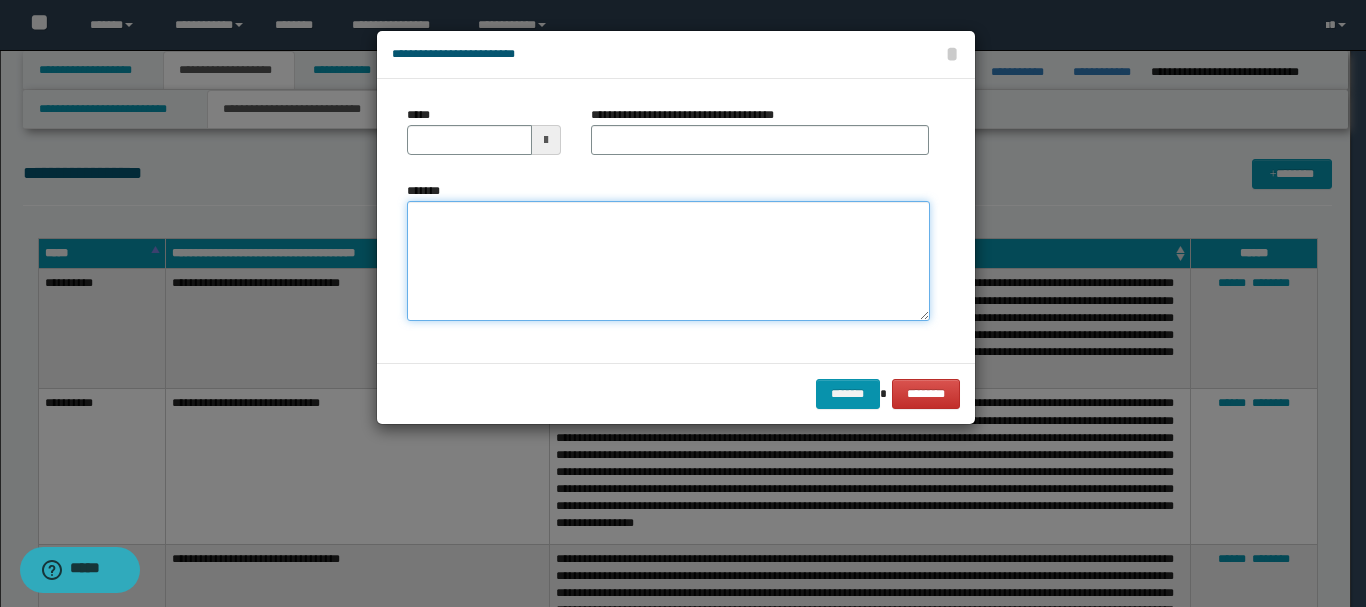 click on "*******" at bounding box center [668, 261] 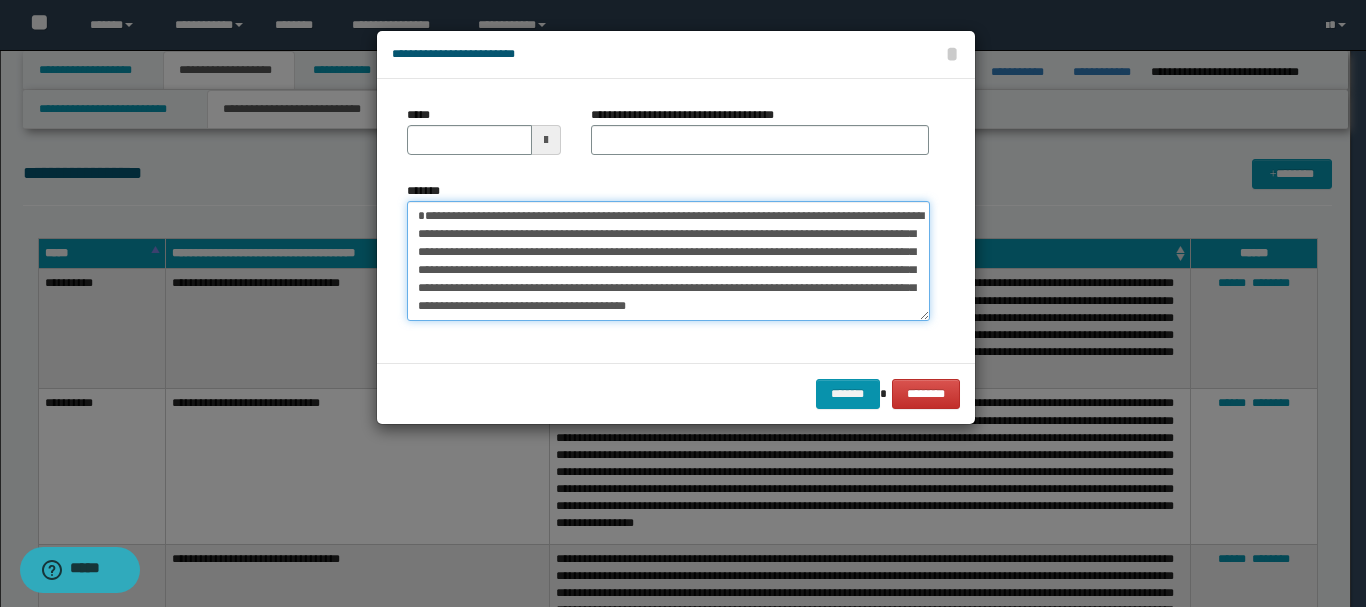 scroll, scrollTop: 282, scrollLeft: 0, axis: vertical 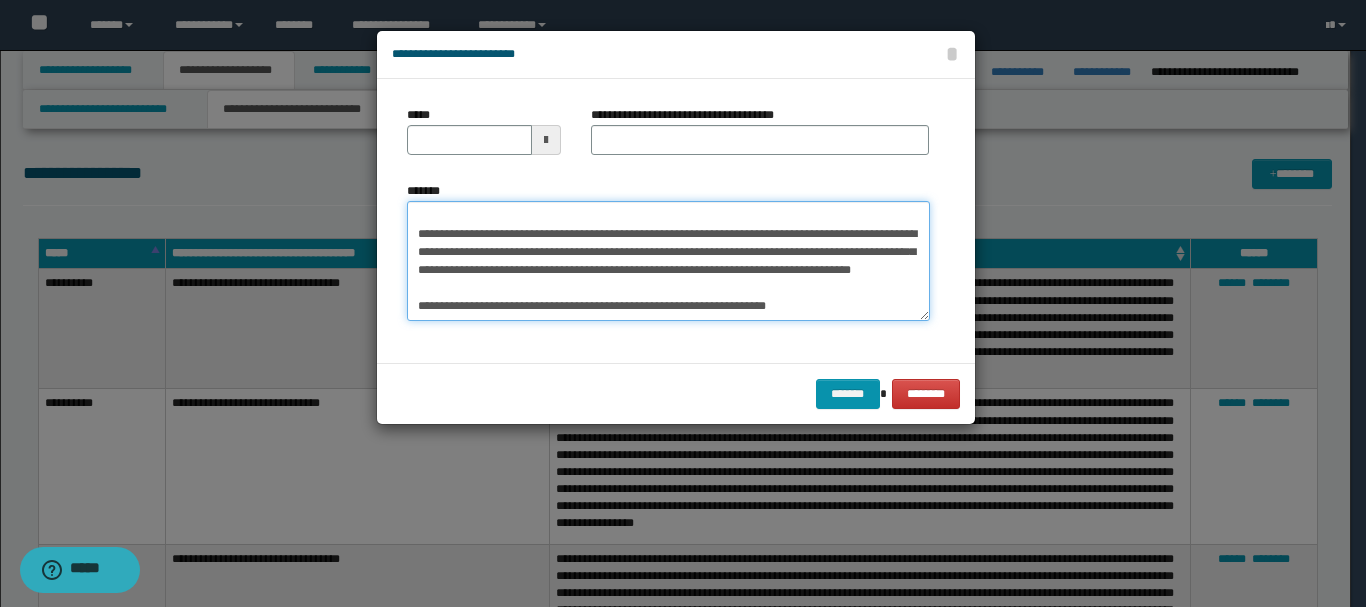 type on "**********" 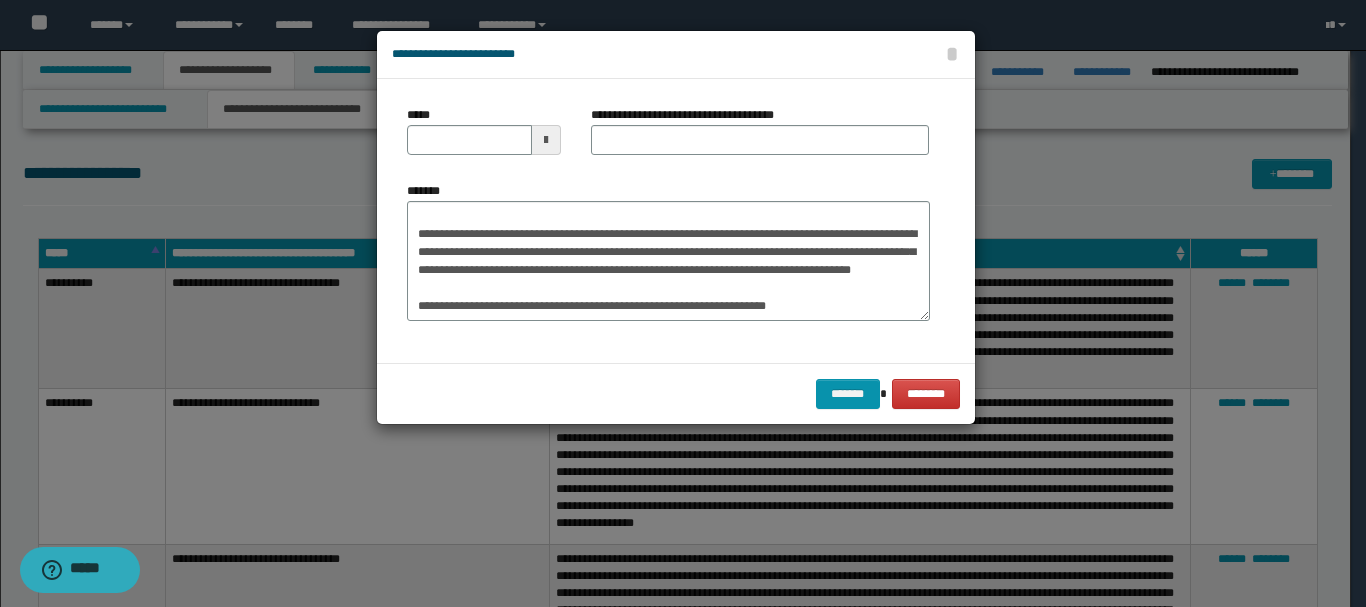 click at bounding box center [546, 140] 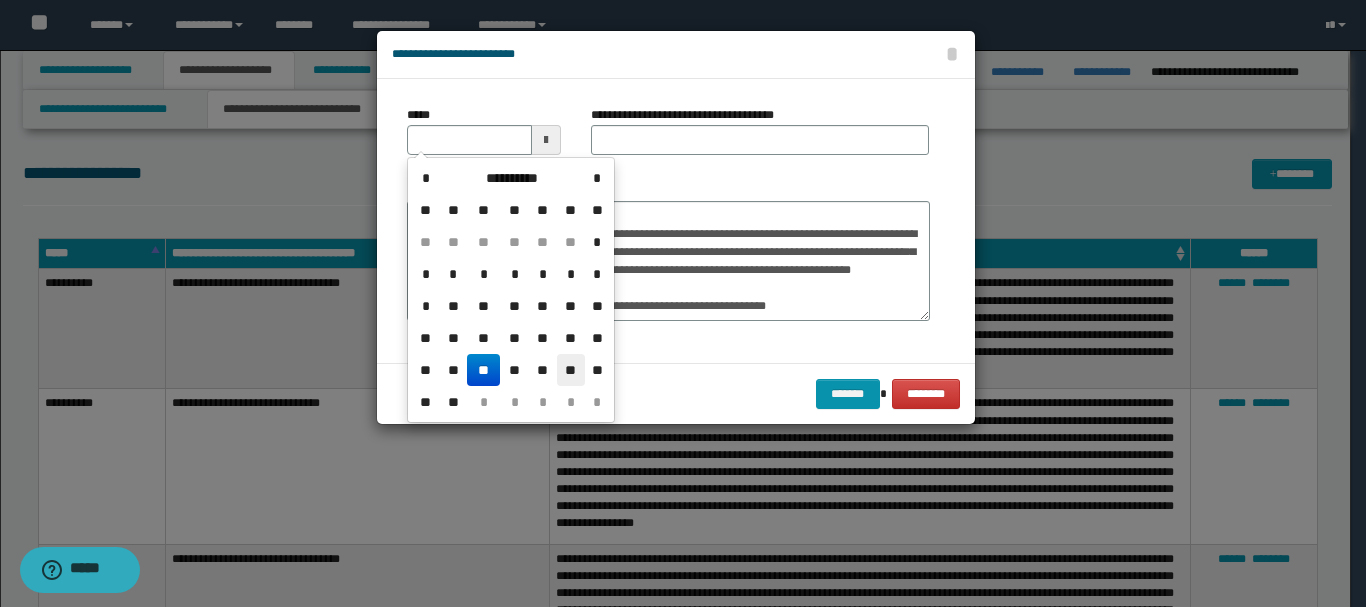 click on "**" at bounding box center [571, 370] 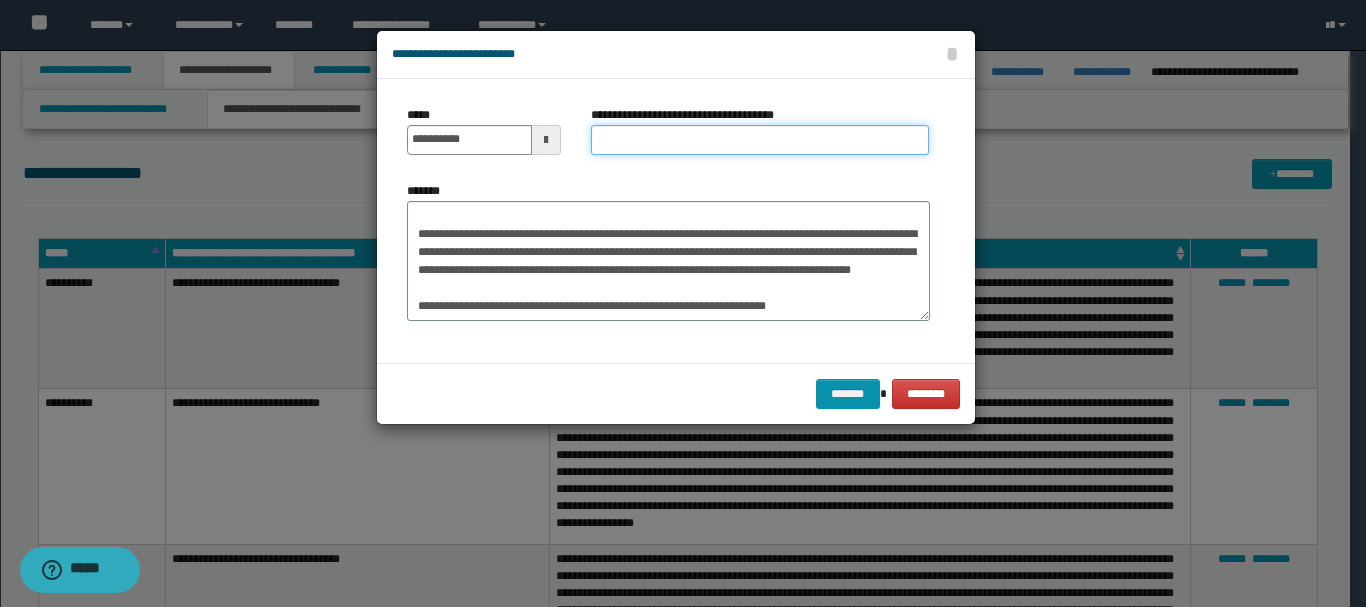 click on "**********" at bounding box center [760, 140] 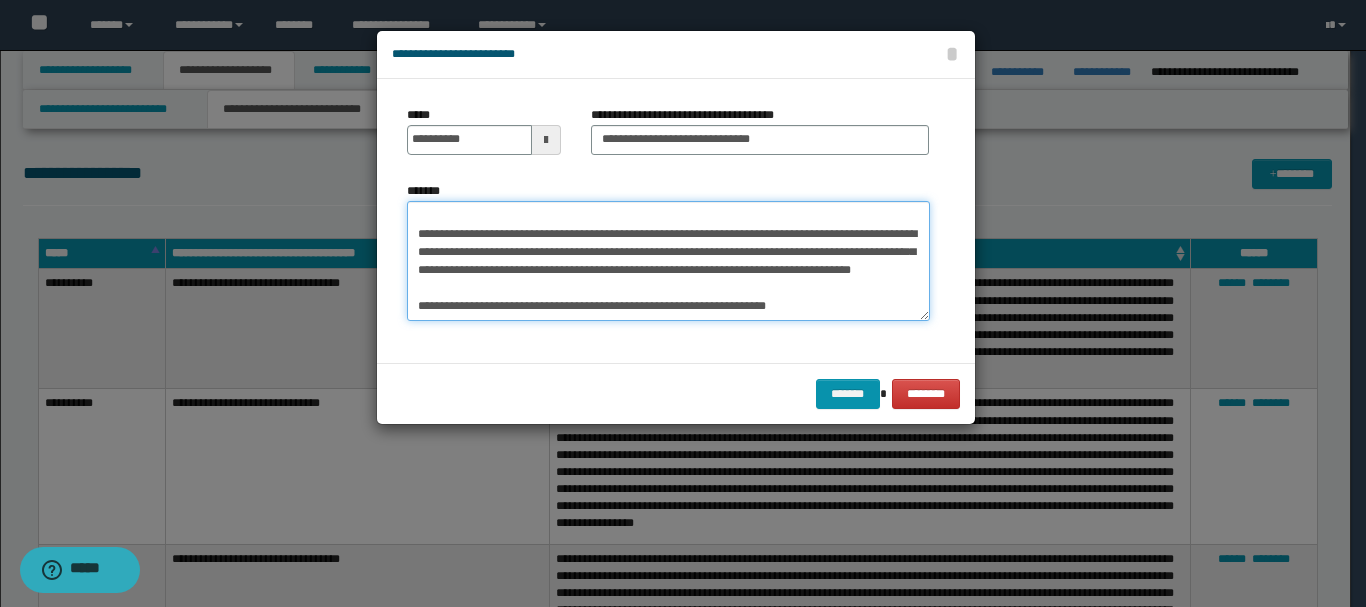click on "*******" at bounding box center [668, 261] 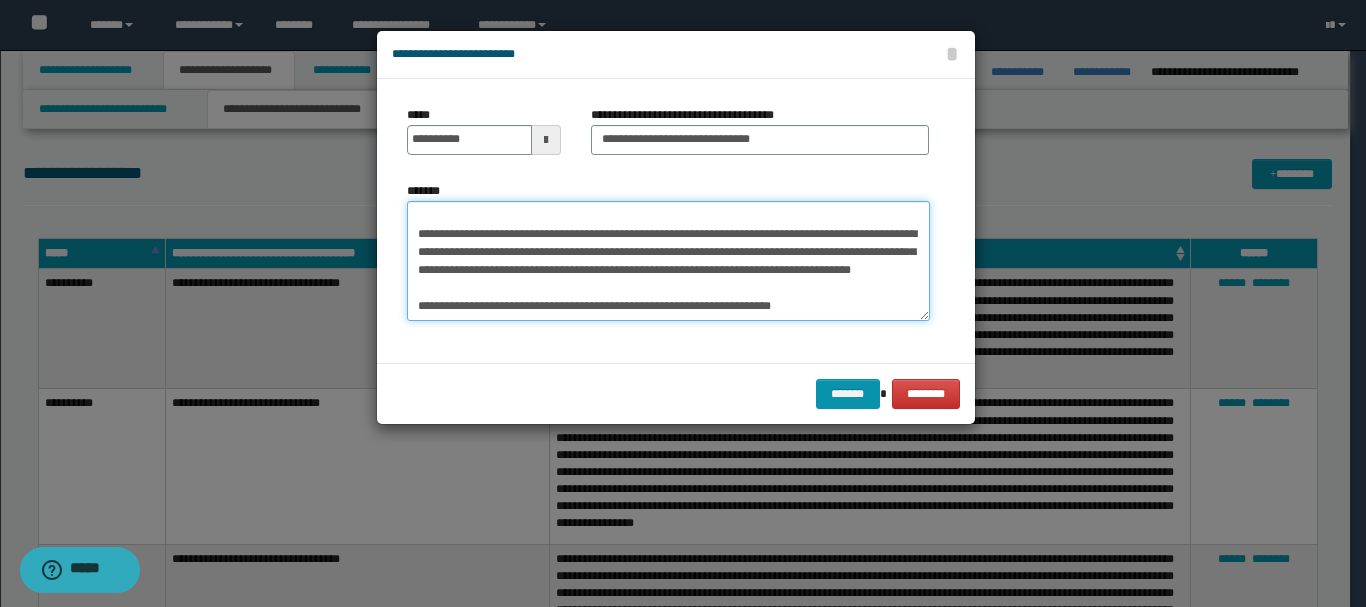 scroll, scrollTop: 300, scrollLeft: 0, axis: vertical 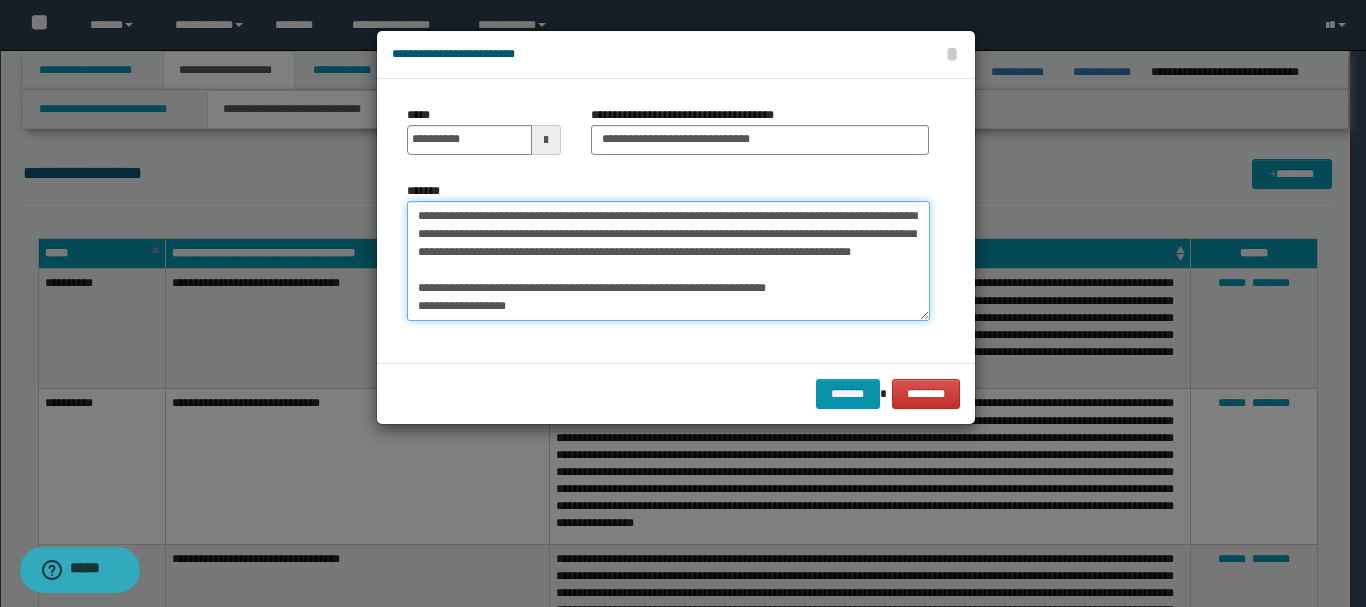 paste on "**********" 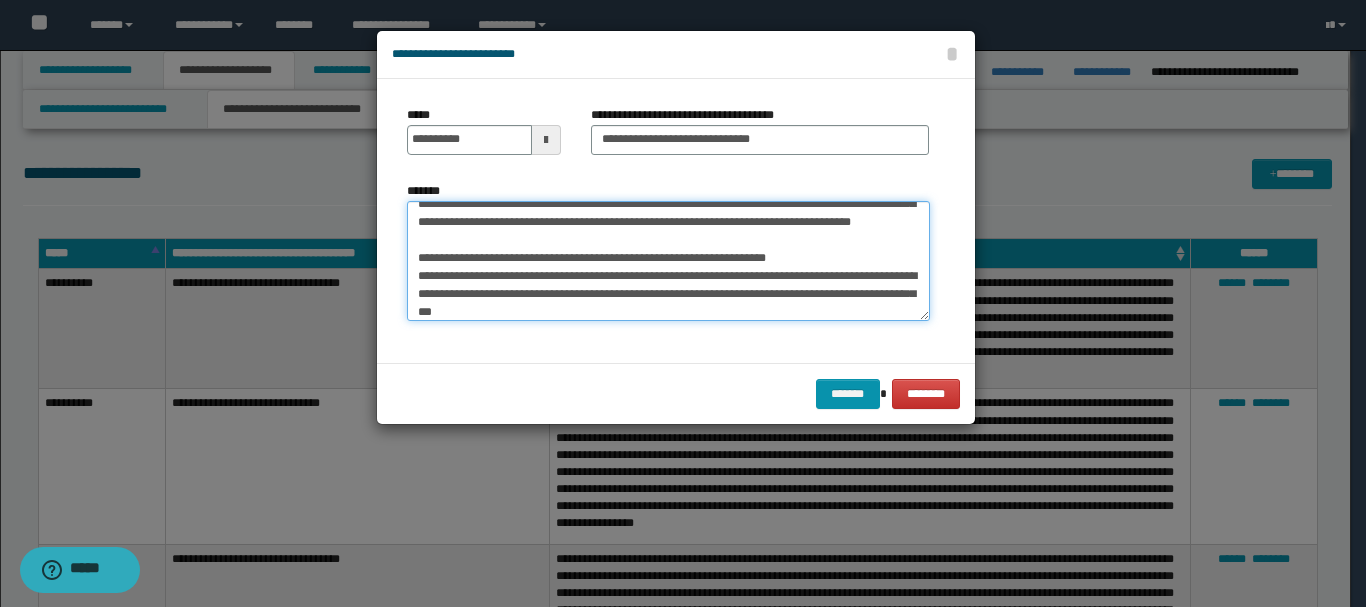 scroll, scrollTop: 336, scrollLeft: 0, axis: vertical 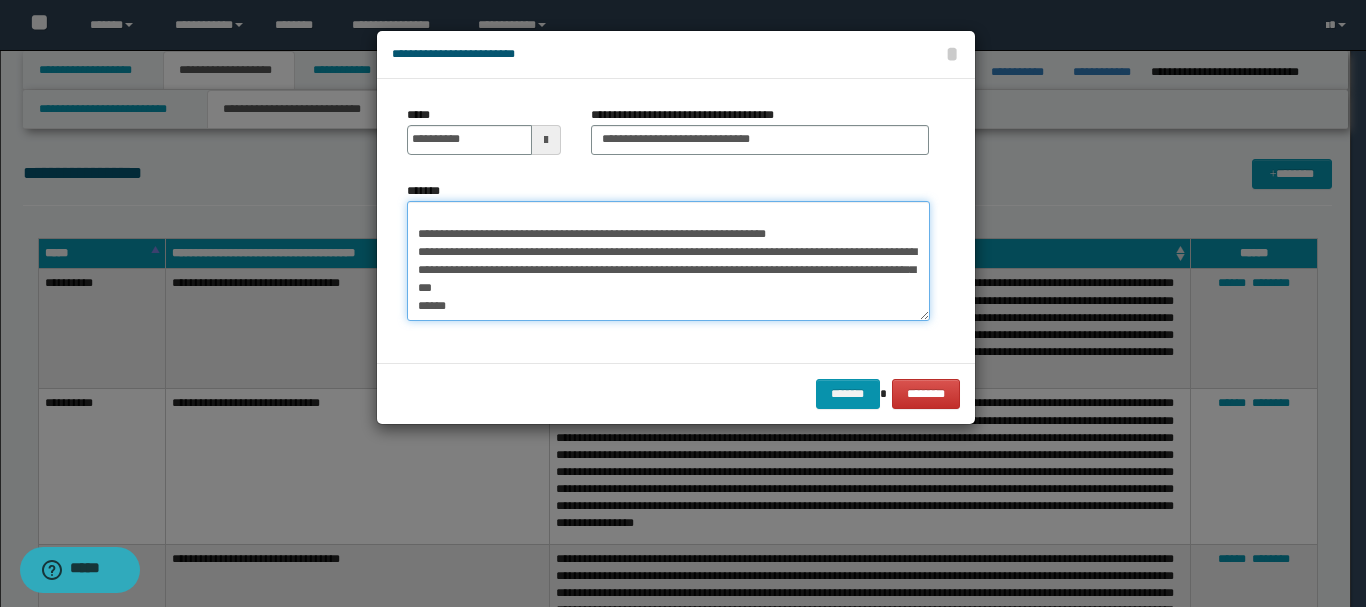 paste on "**********" 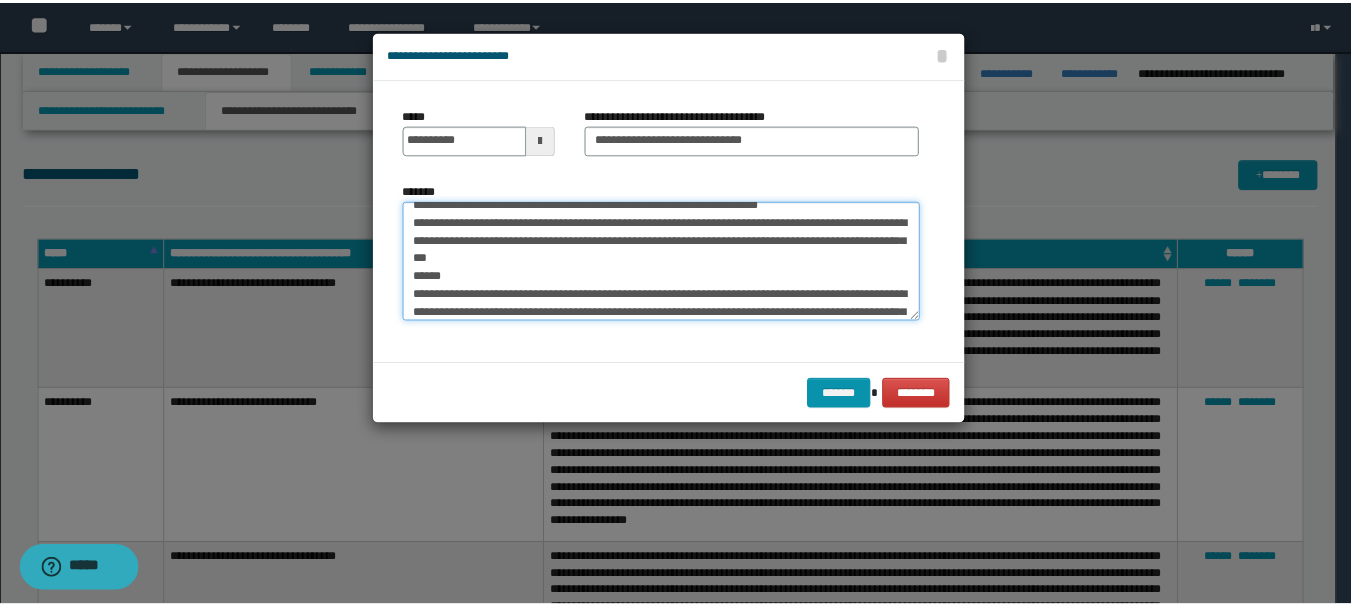 scroll, scrollTop: 426, scrollLeft: 0, axis: vertical 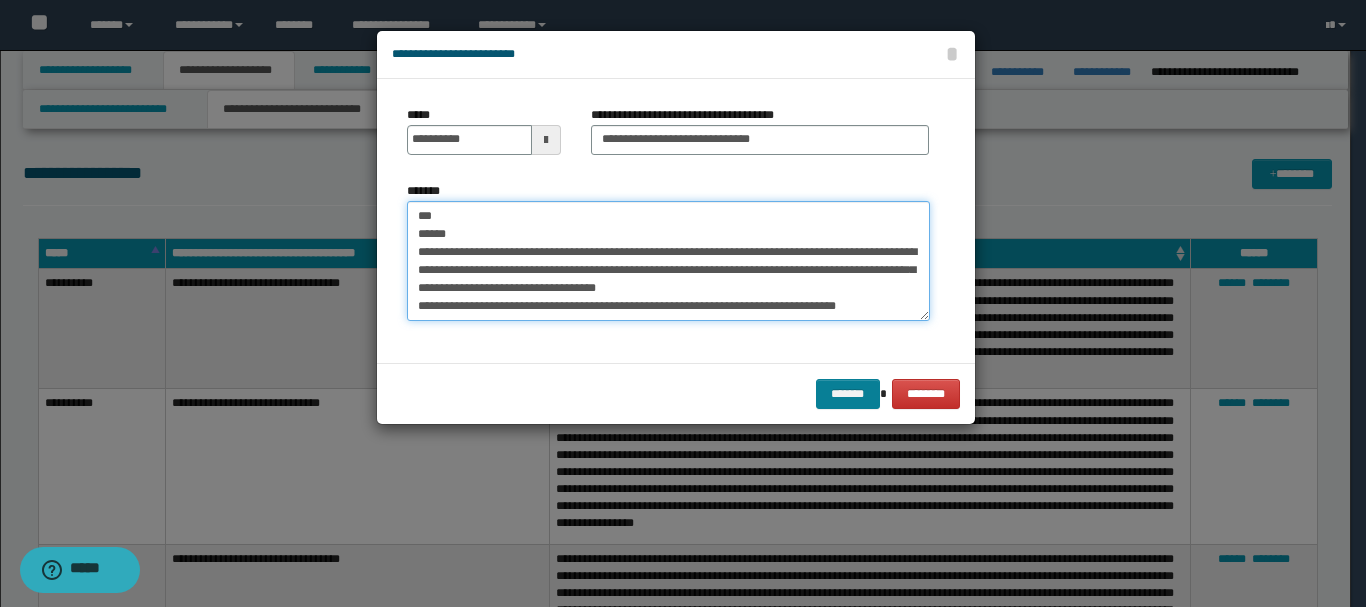 type on "**********" 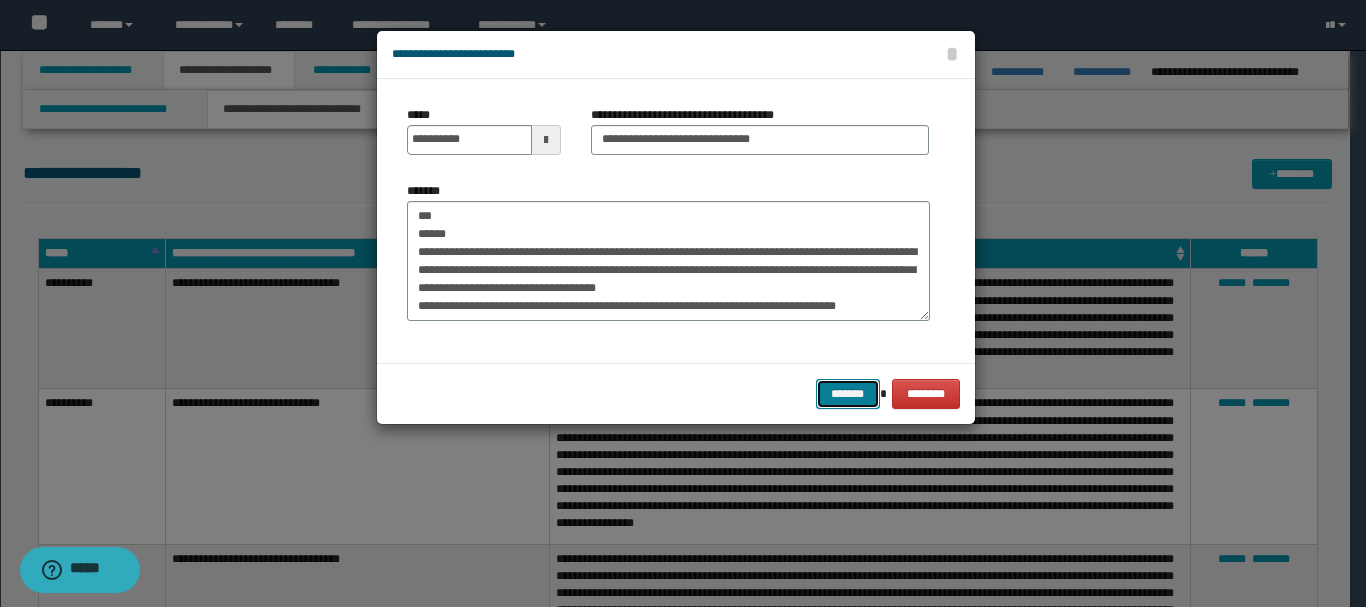click on "*******" at bounding box center [848, 394] 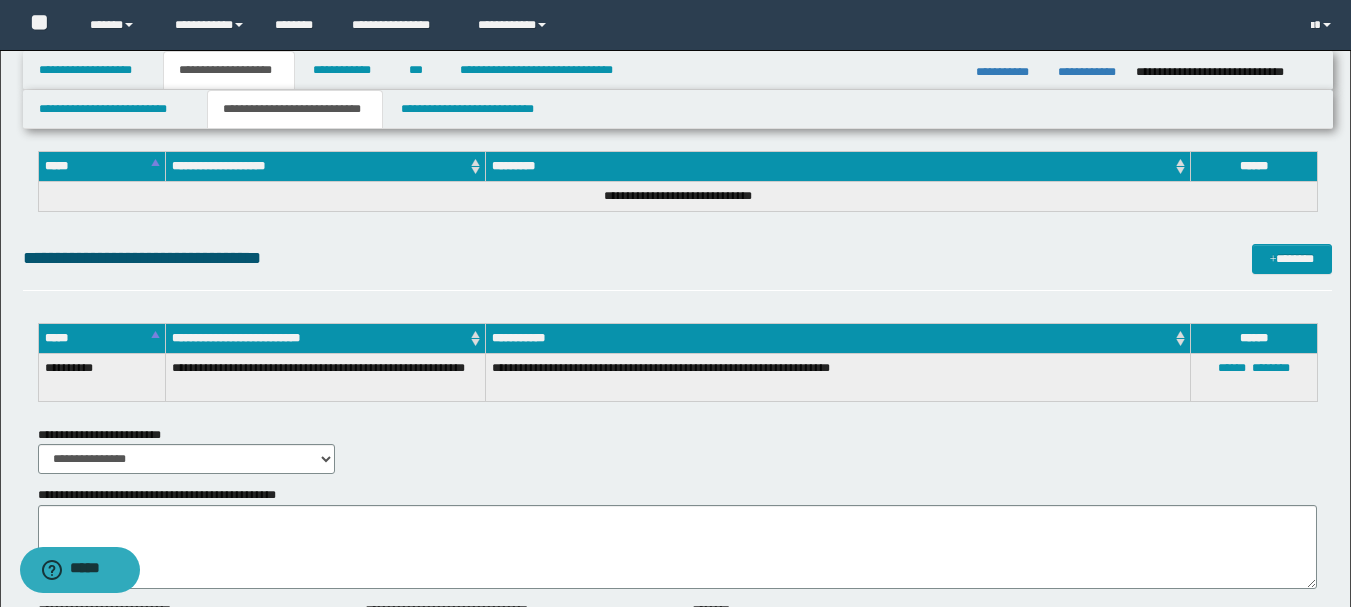 scroll, scrollTop: 1600, scrollLeft: 0, axis: vertical 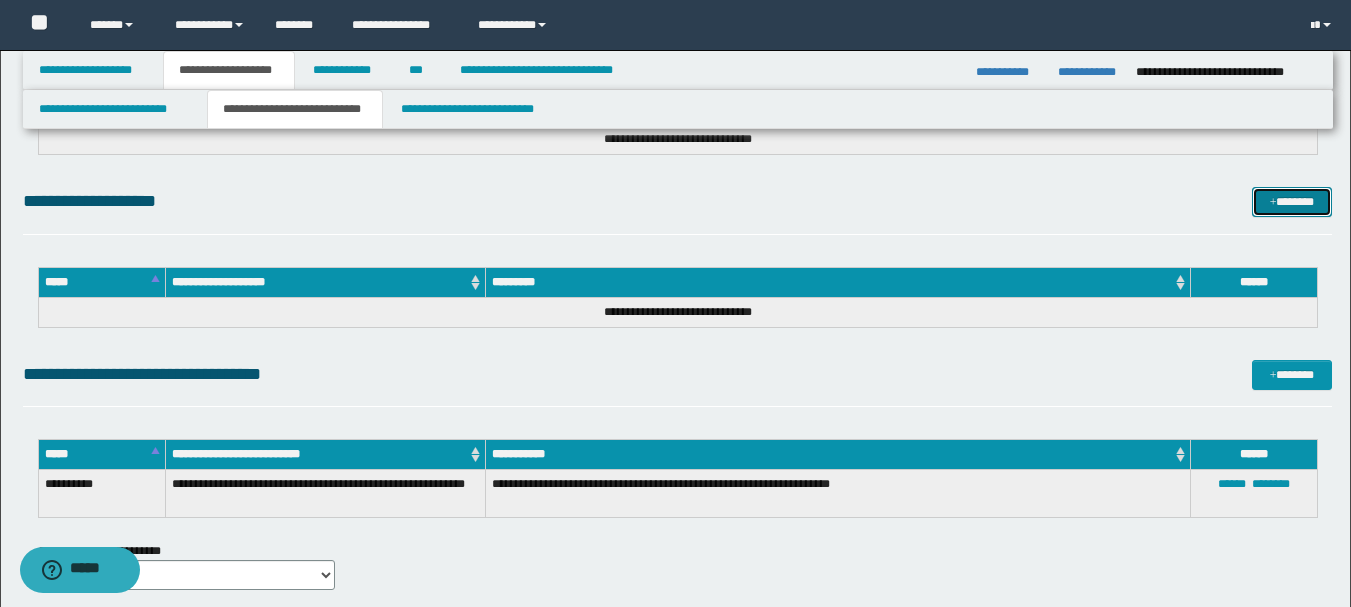 click on "*******" at bounding box center (1292, 202) 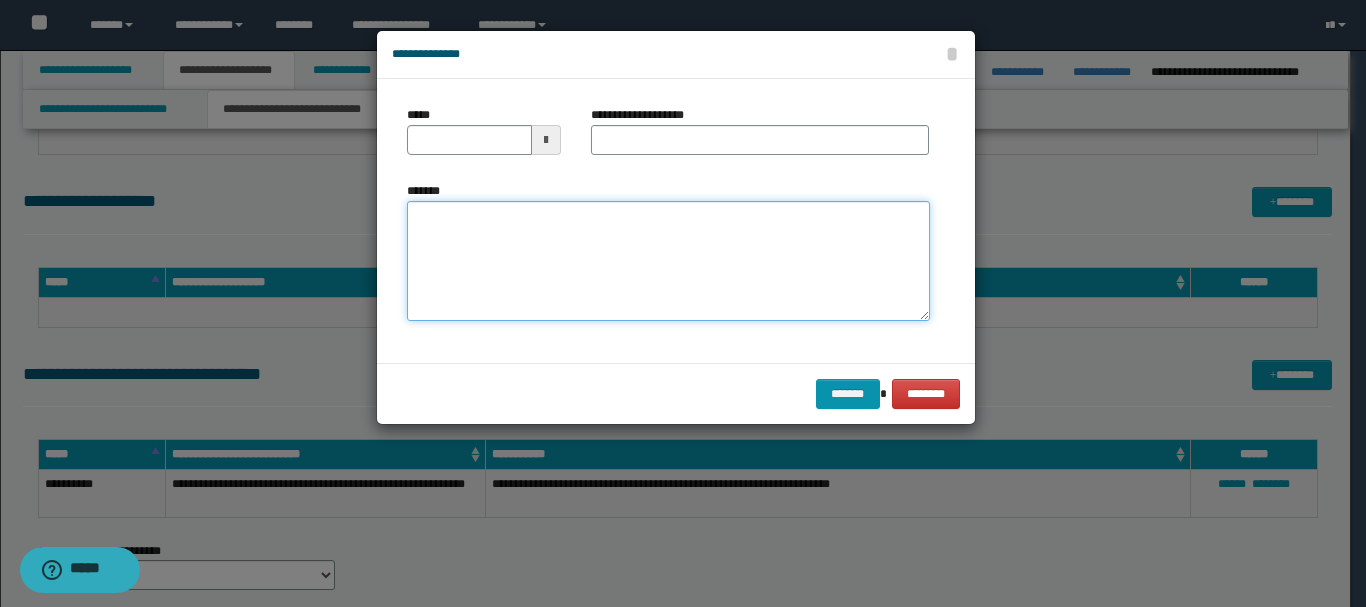 click on "*******" at bounding box center [668, 261] 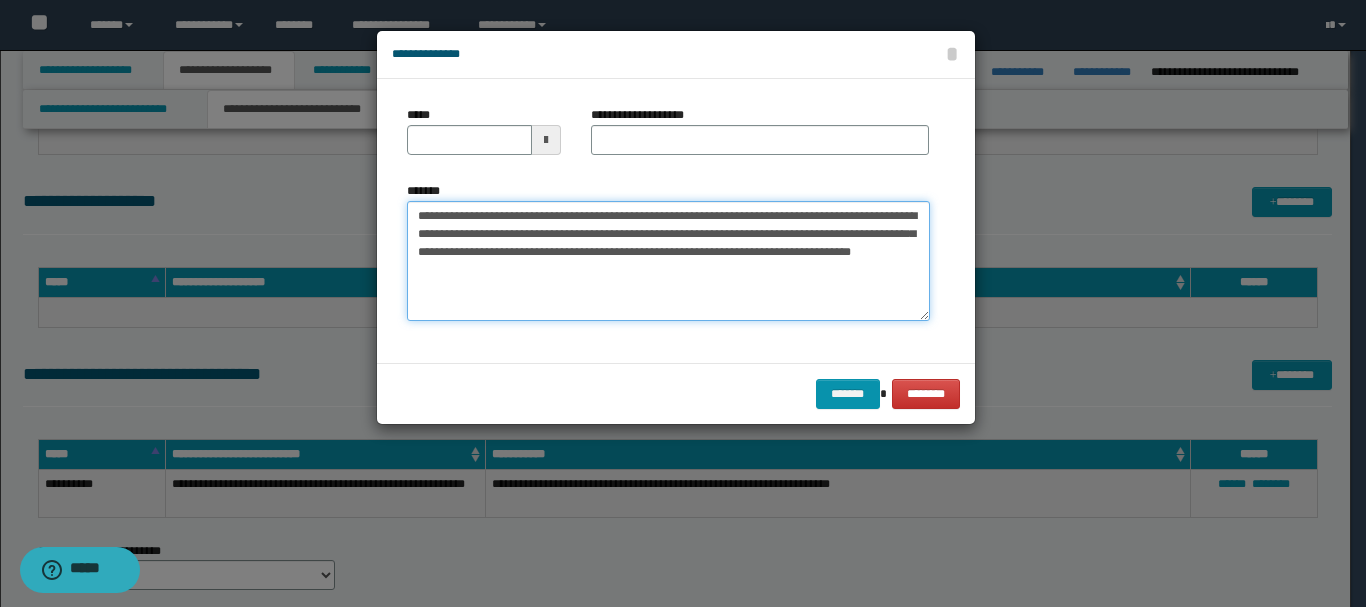 type on "**********" 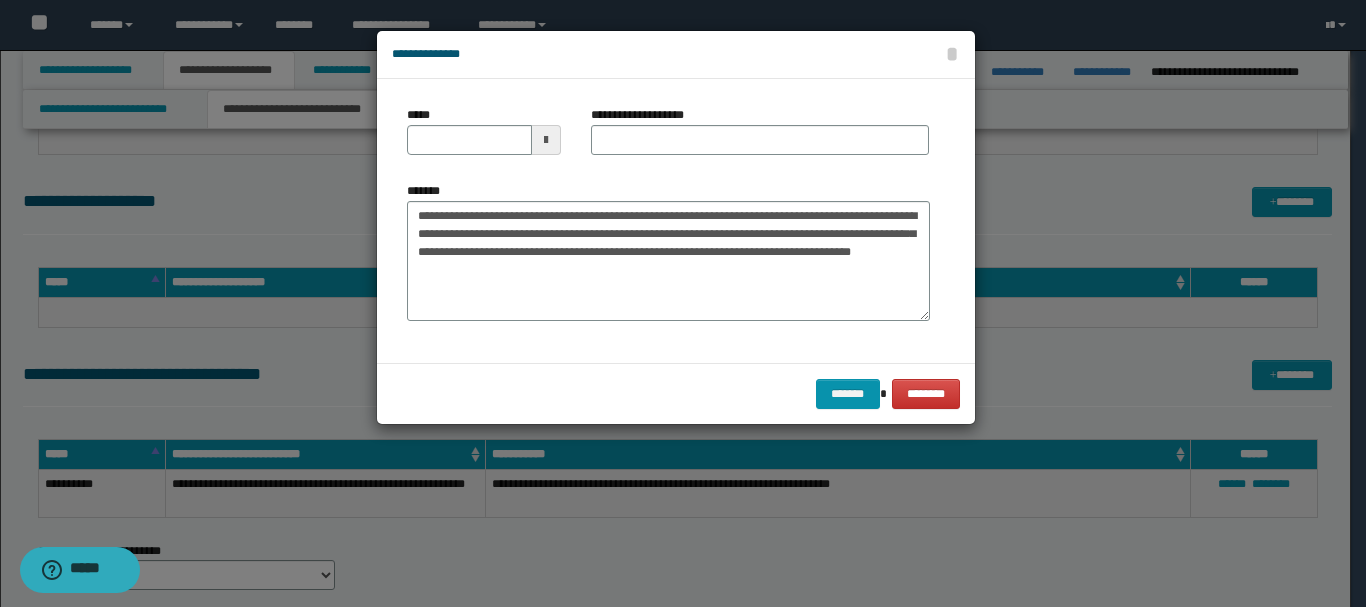 click at bounding box center [546, 140] 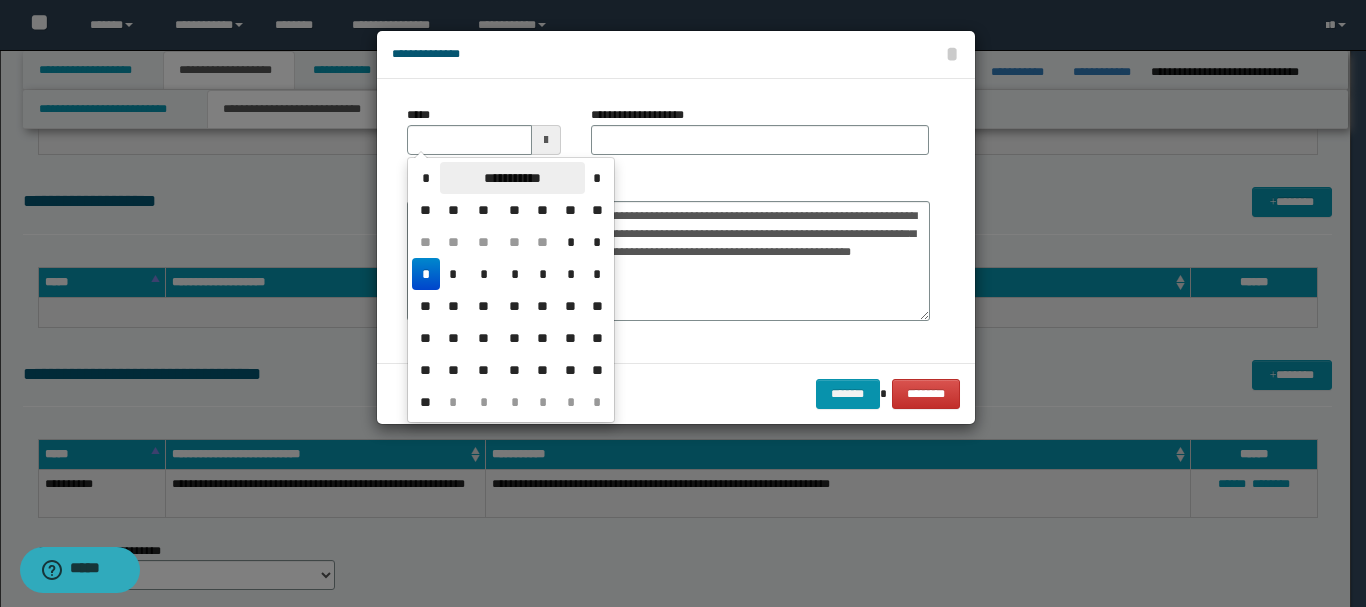 click on "**********" at bounding box center [512, 178] 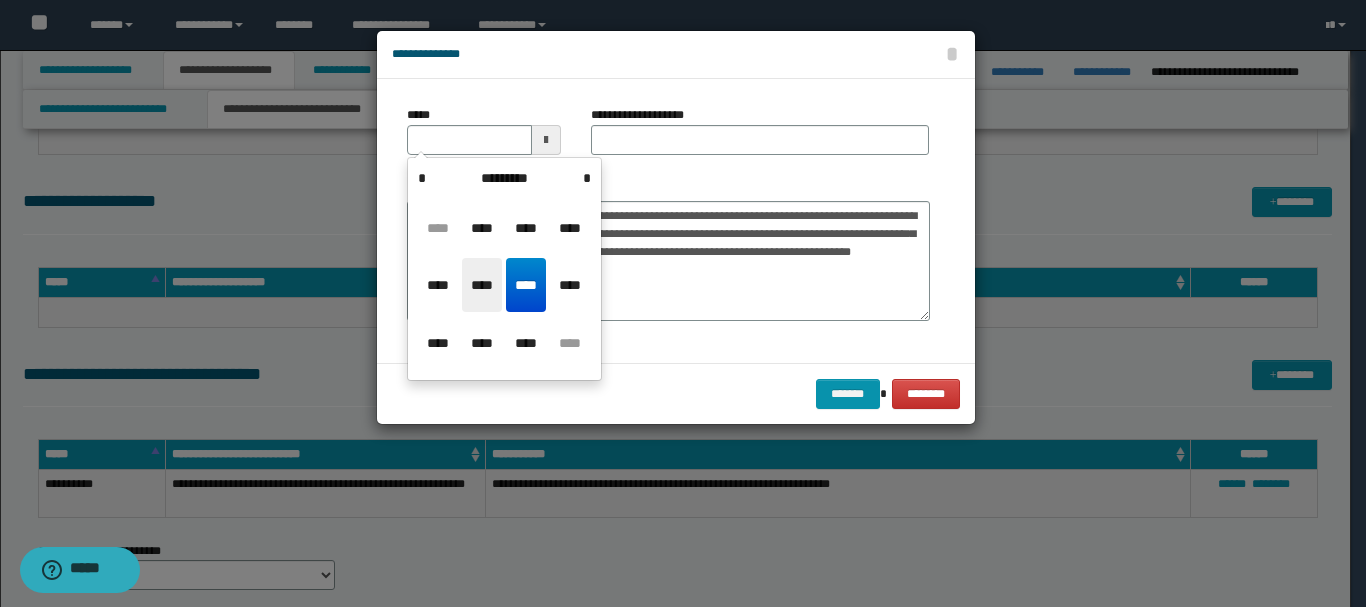 click on "****" at bounding box center [482, 285] 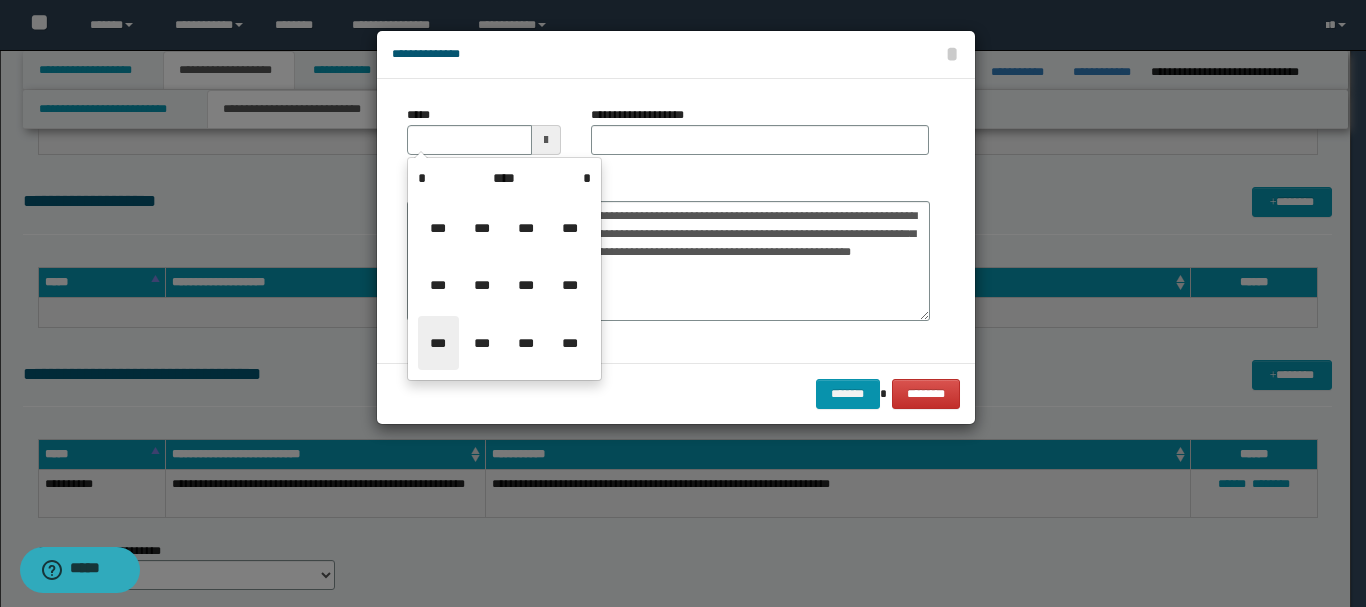 click on "***" at bounding box center (438, 343) 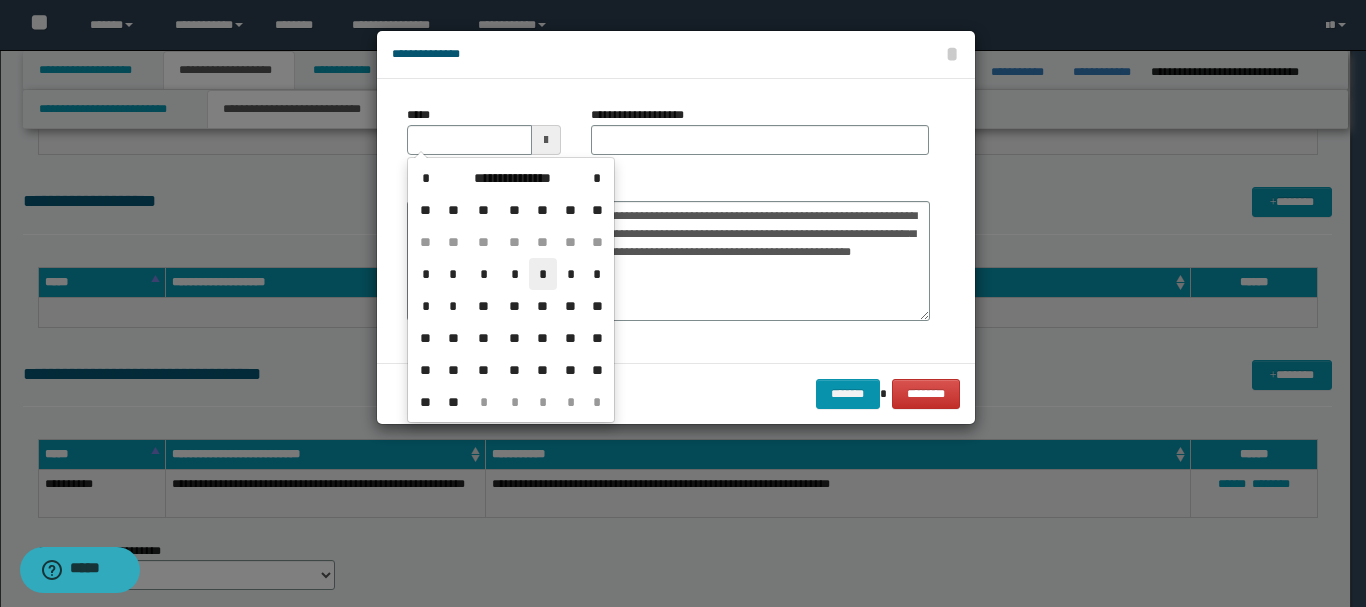 click on "*" at bounding box center (543, 274) 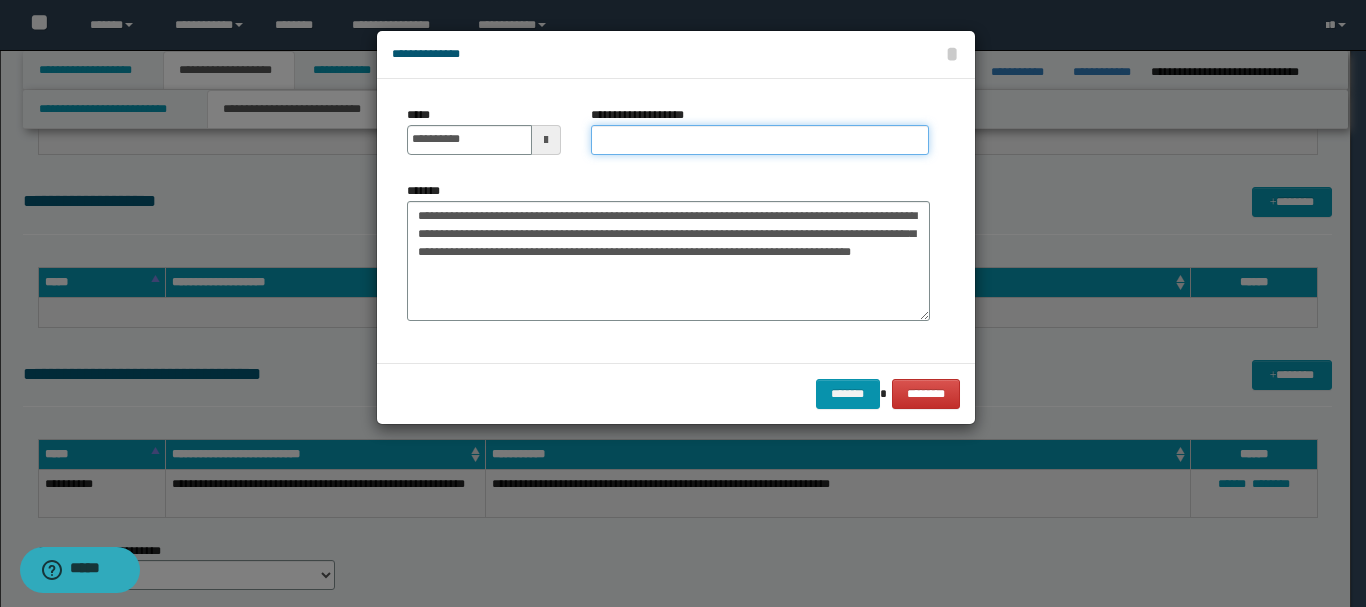click on "**********" at bounding box center [760, 140] 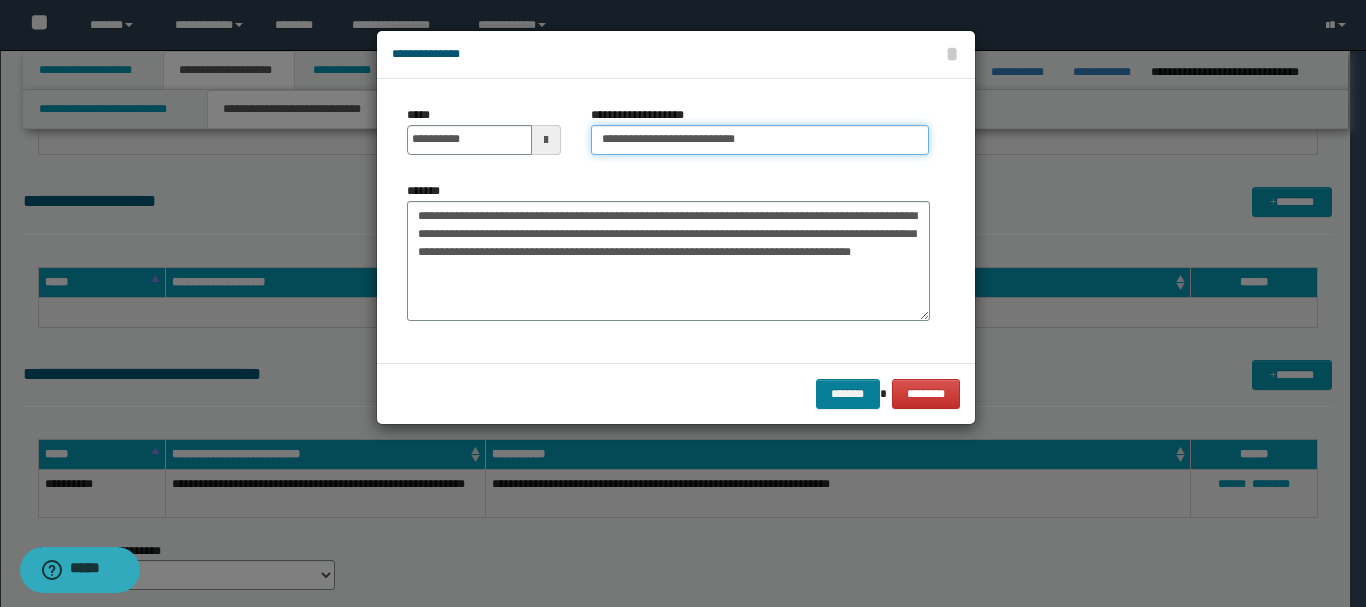 type on "**********" 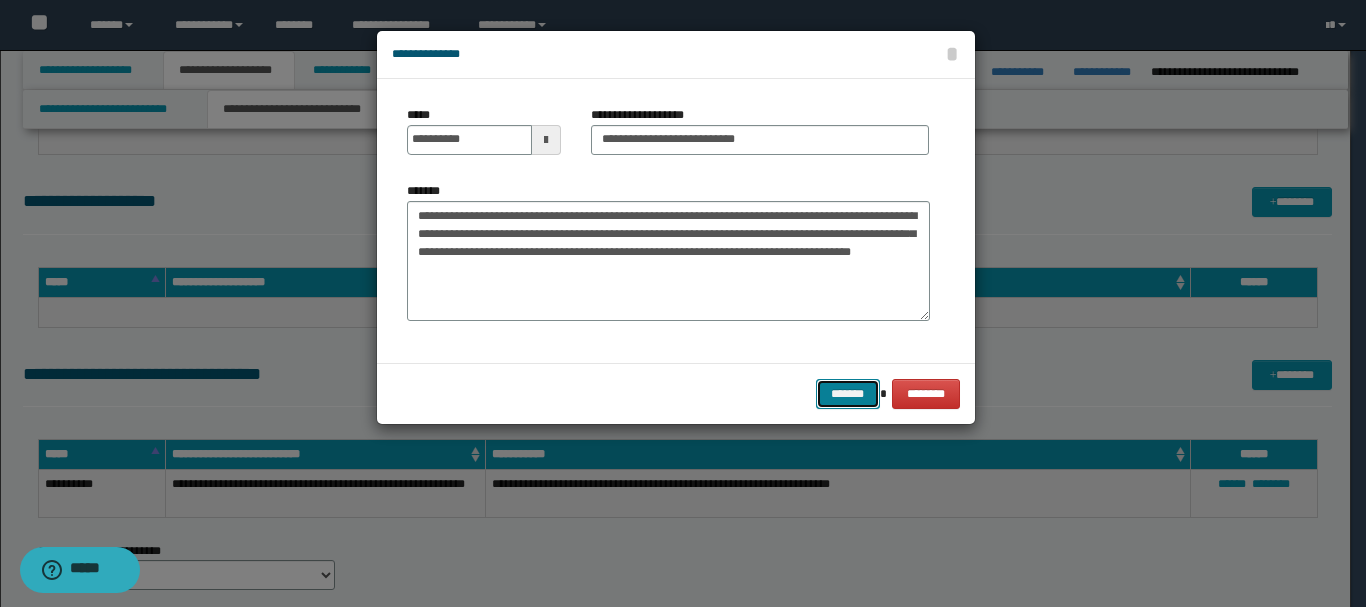 click on "*******" at bounding box center [848, 394] 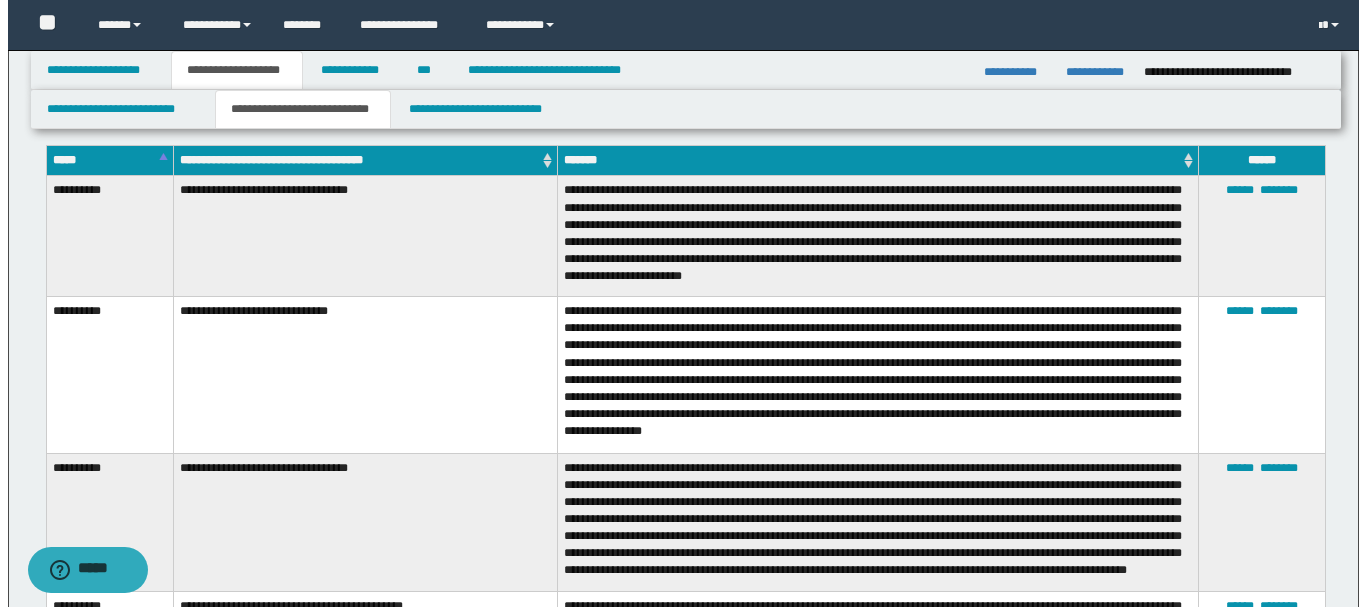 scroll, scrollTop: 0, scrollLeft: 0, axis: both 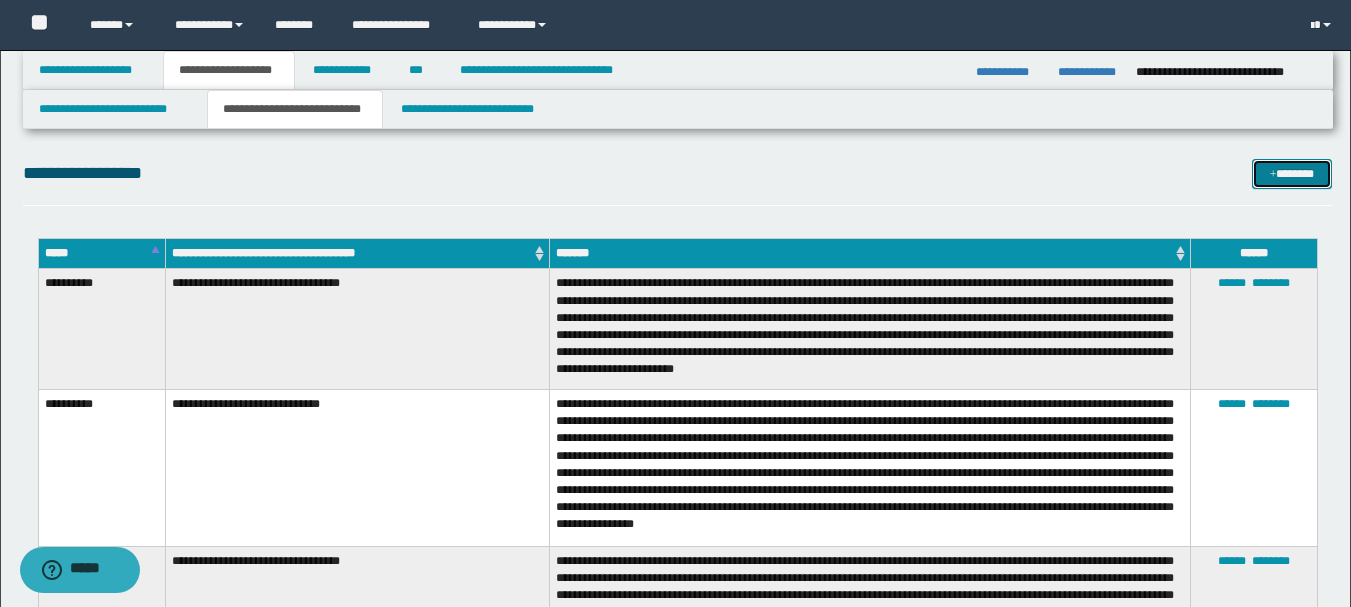 click on "*******" at bounding box center (1292, 174) 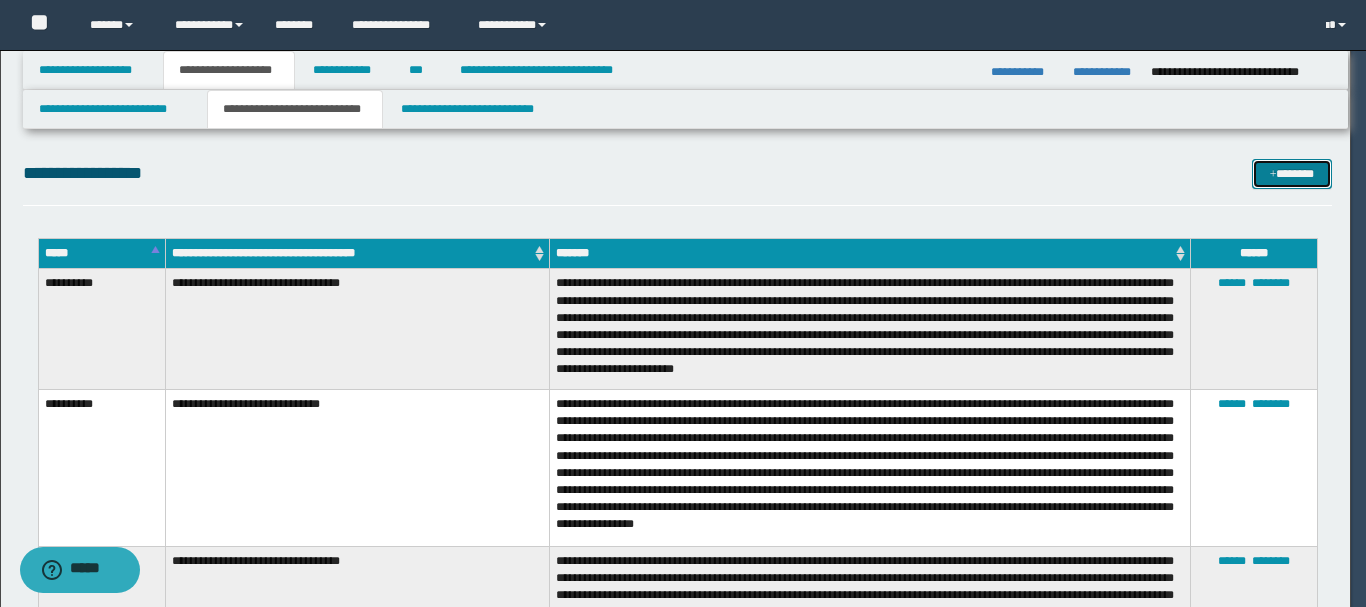 scroll, scrollTop: 0, scrollLeft: 0, axis: both 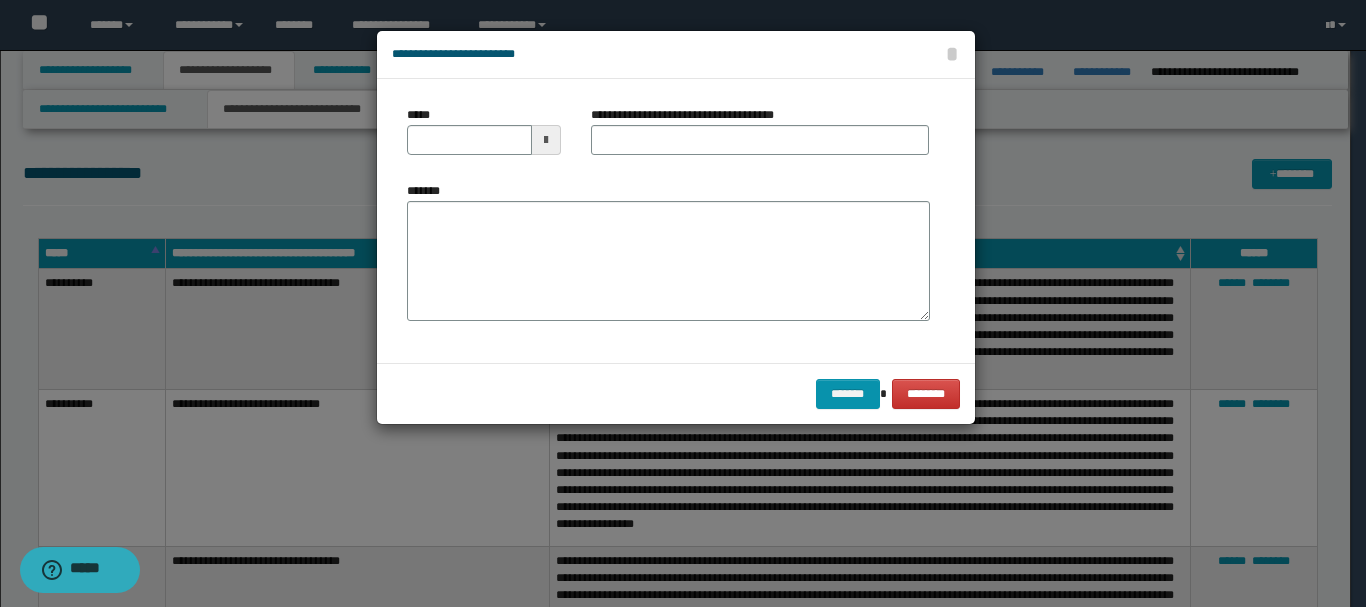 click at bounding box center [546, 140] 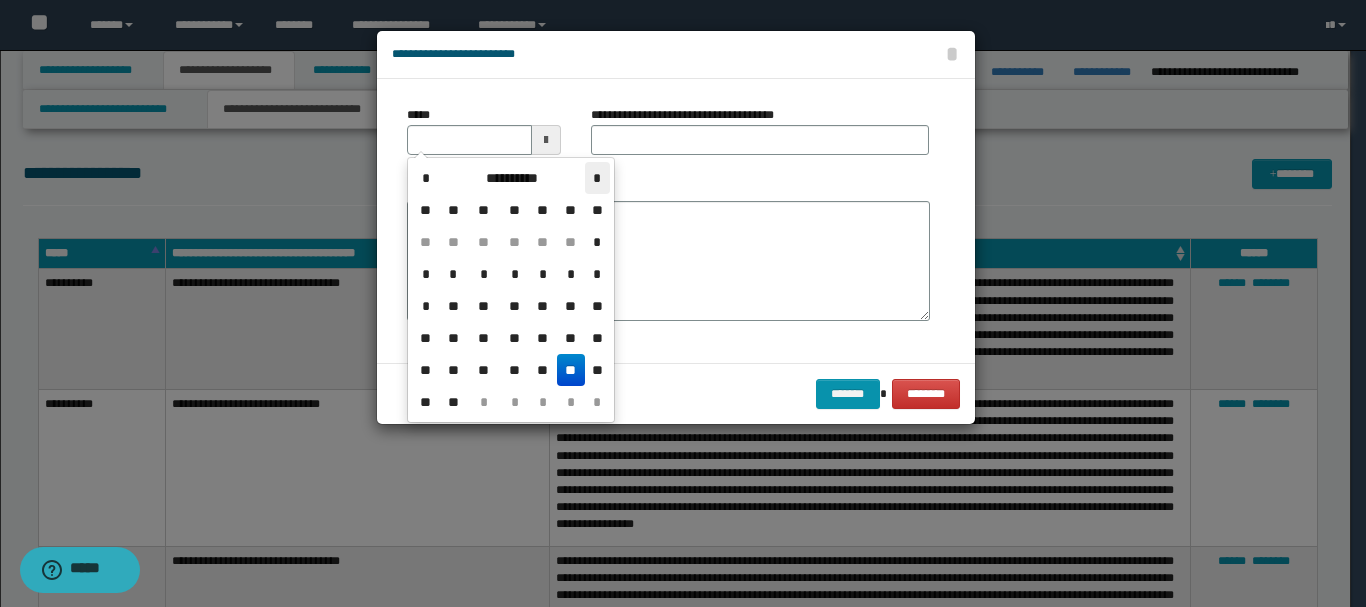 click on "*" at bounding box center [597, 178] 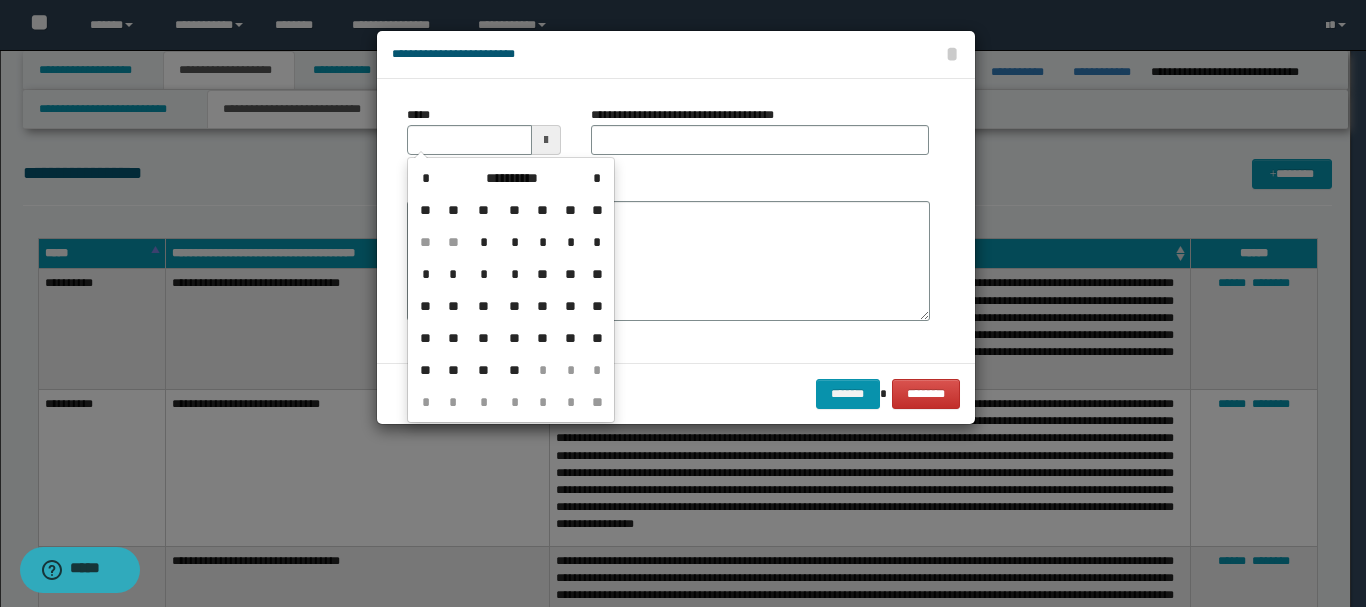 click on "**" at bounding box center (571, 338) 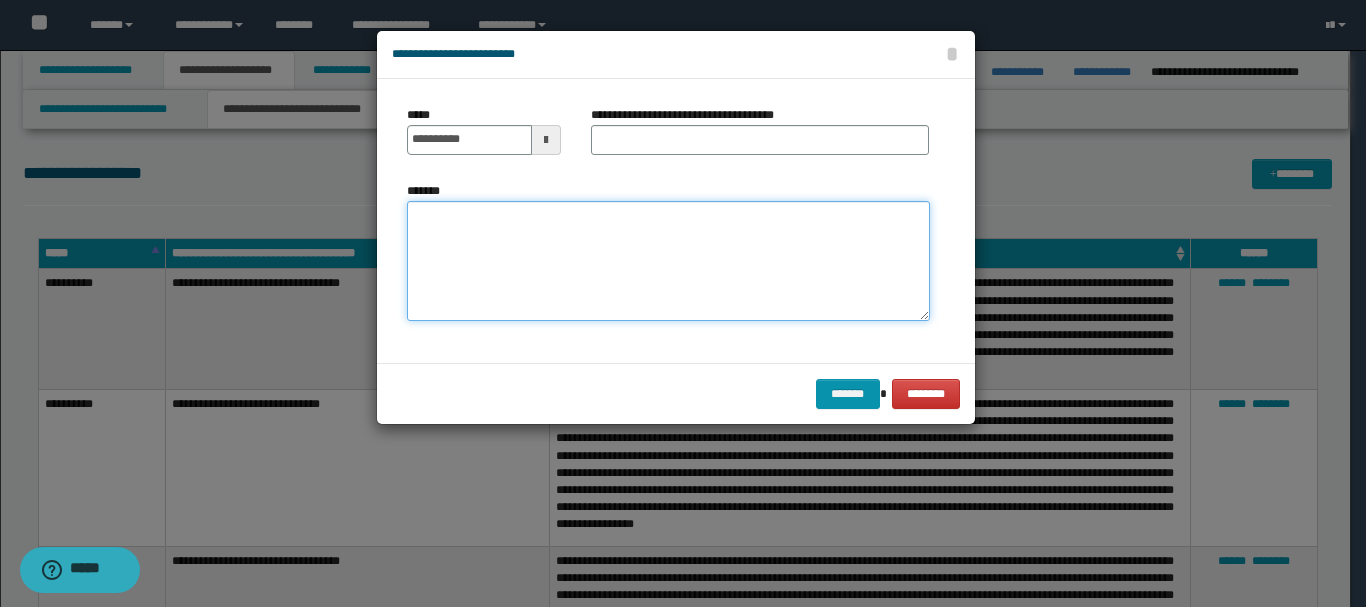 click on "*******" at bounding box center [668, 261] 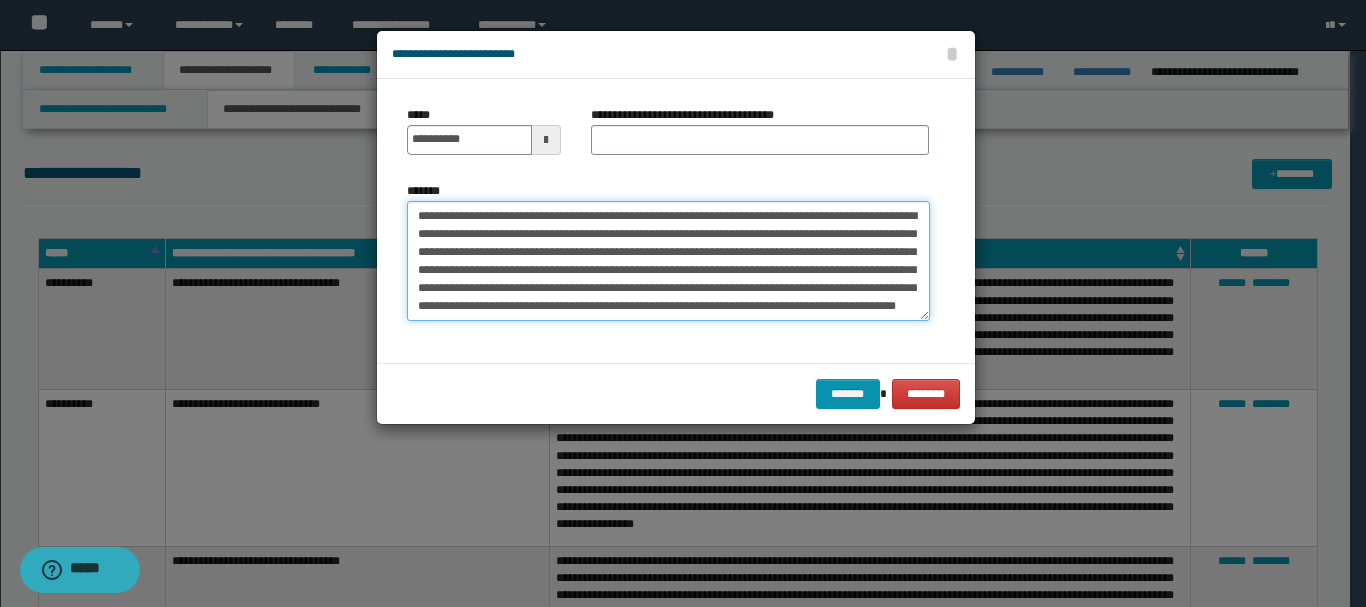 scroll, scrollTop: 264, scrollLeft: 0, axis: vertical 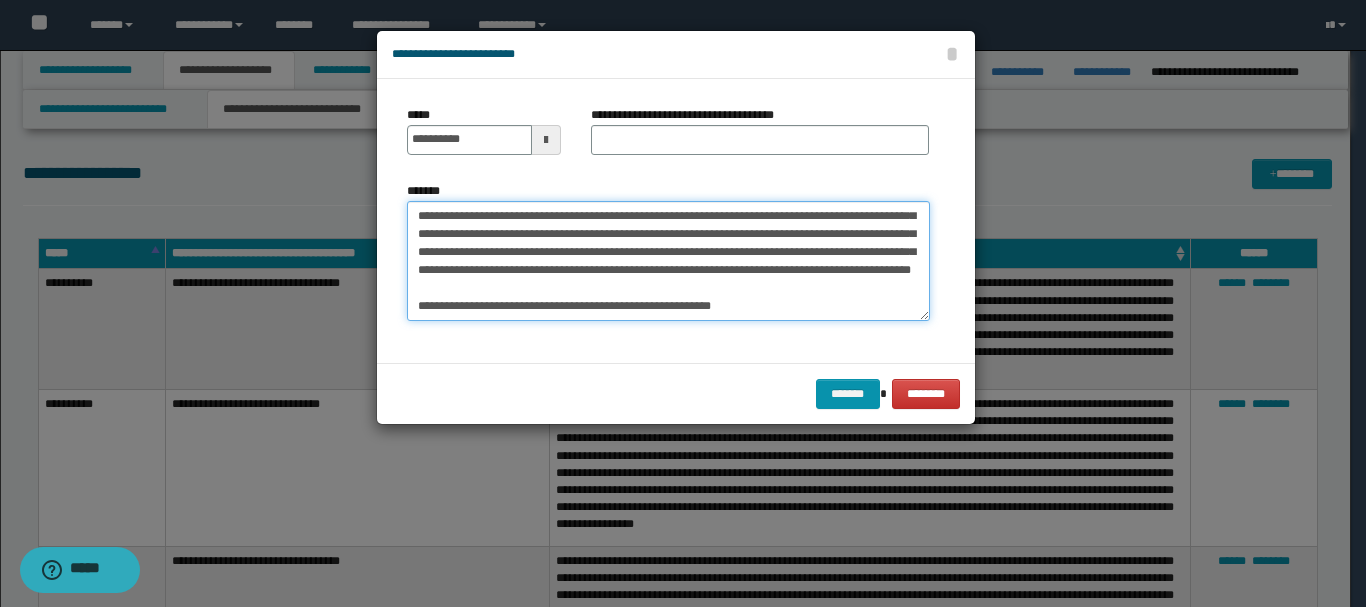 type on "**********" 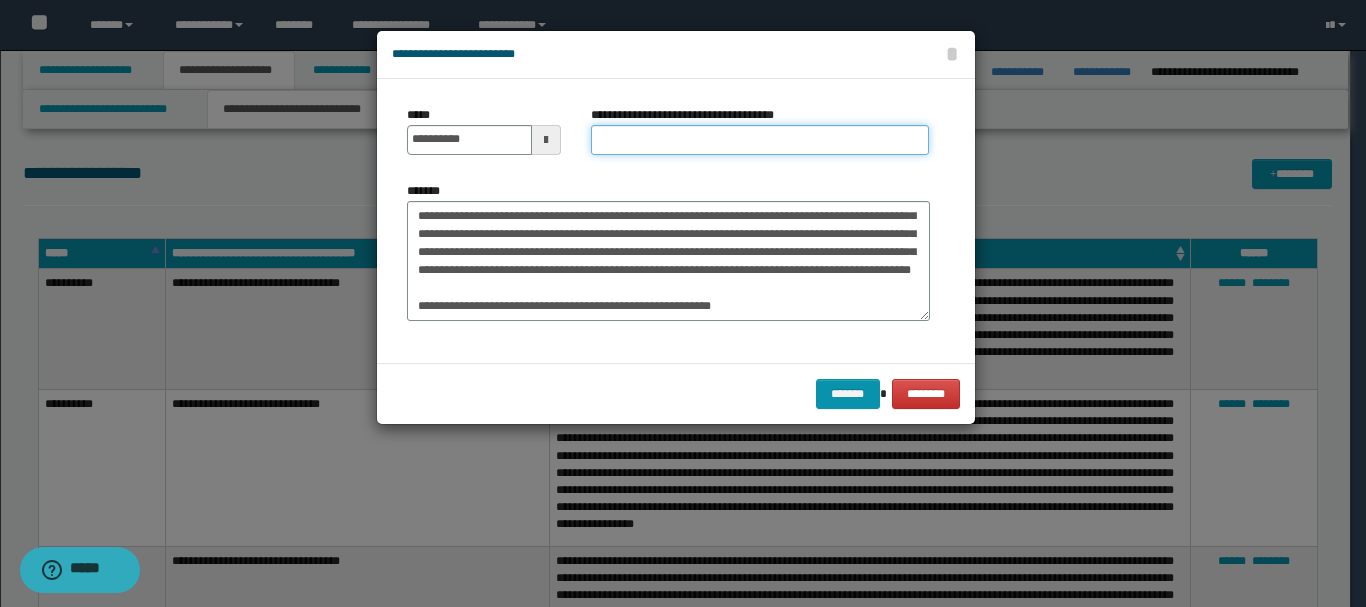 click on "**********" at bounding box center (760, 140) 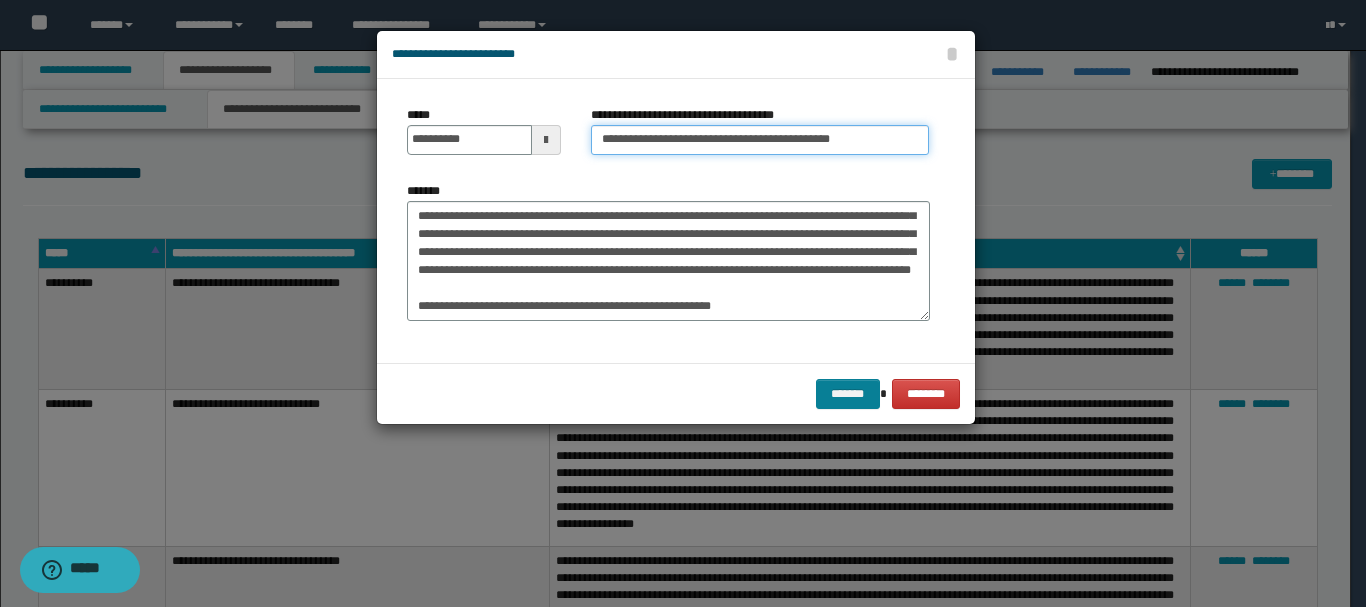 type on "**********" 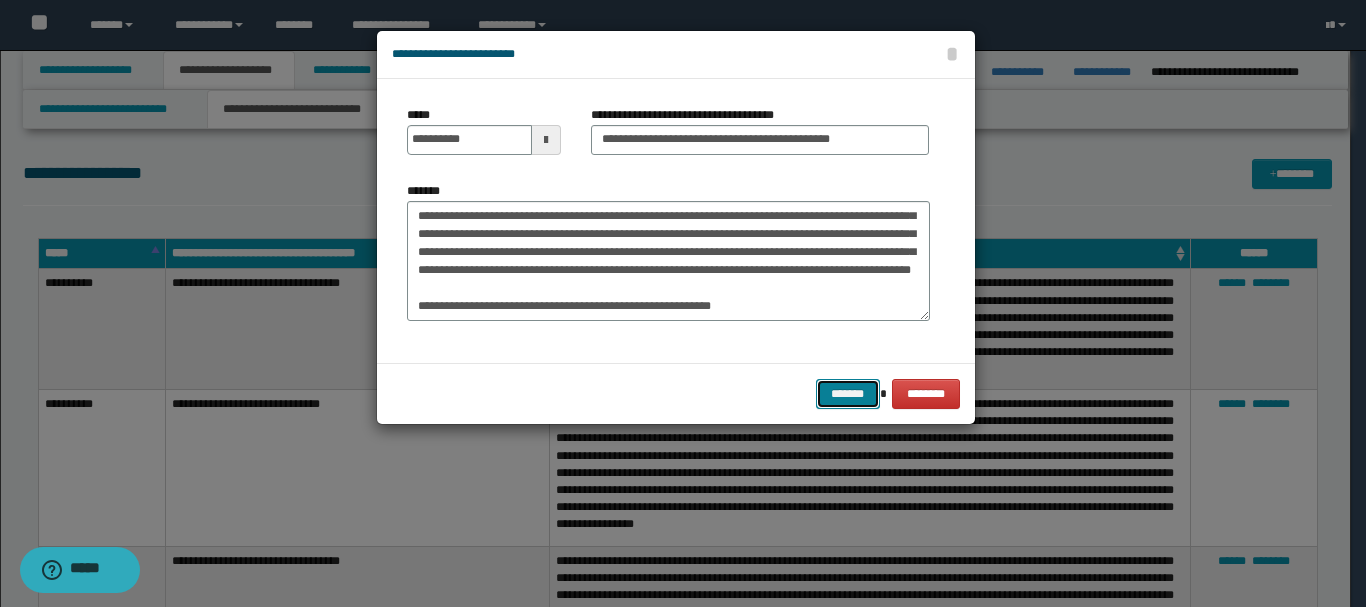 click on "*******" at bounding box center (848, 394) 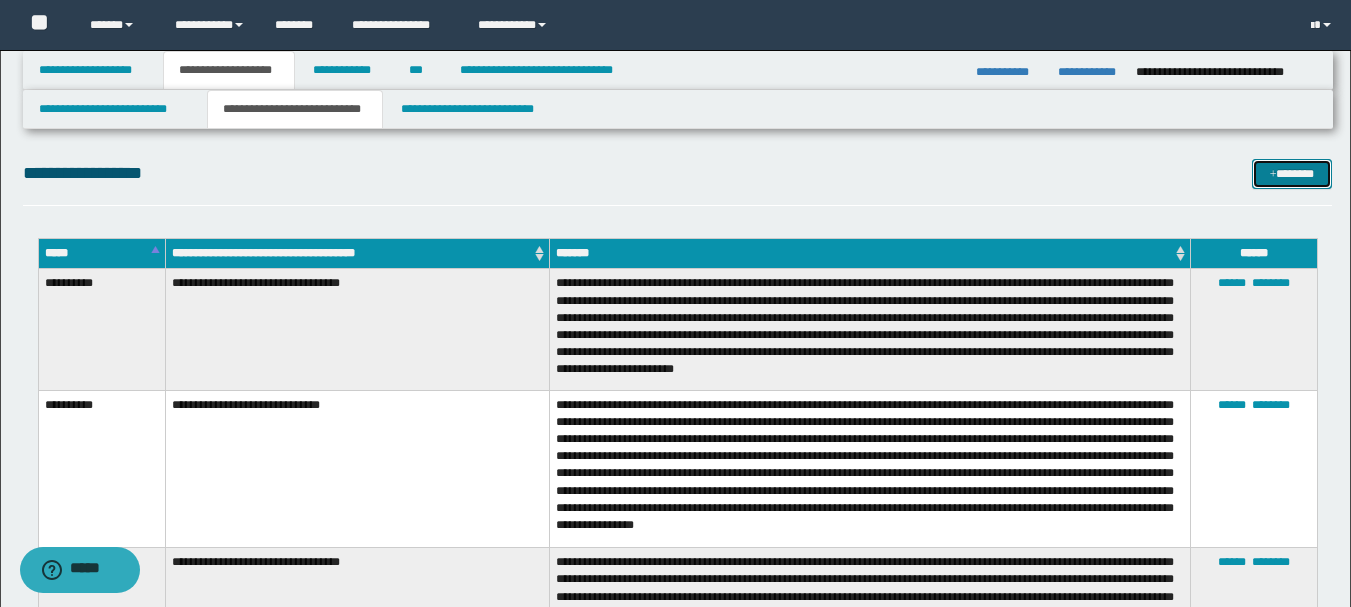 click on "*******" at bounding box center (1292, 174) 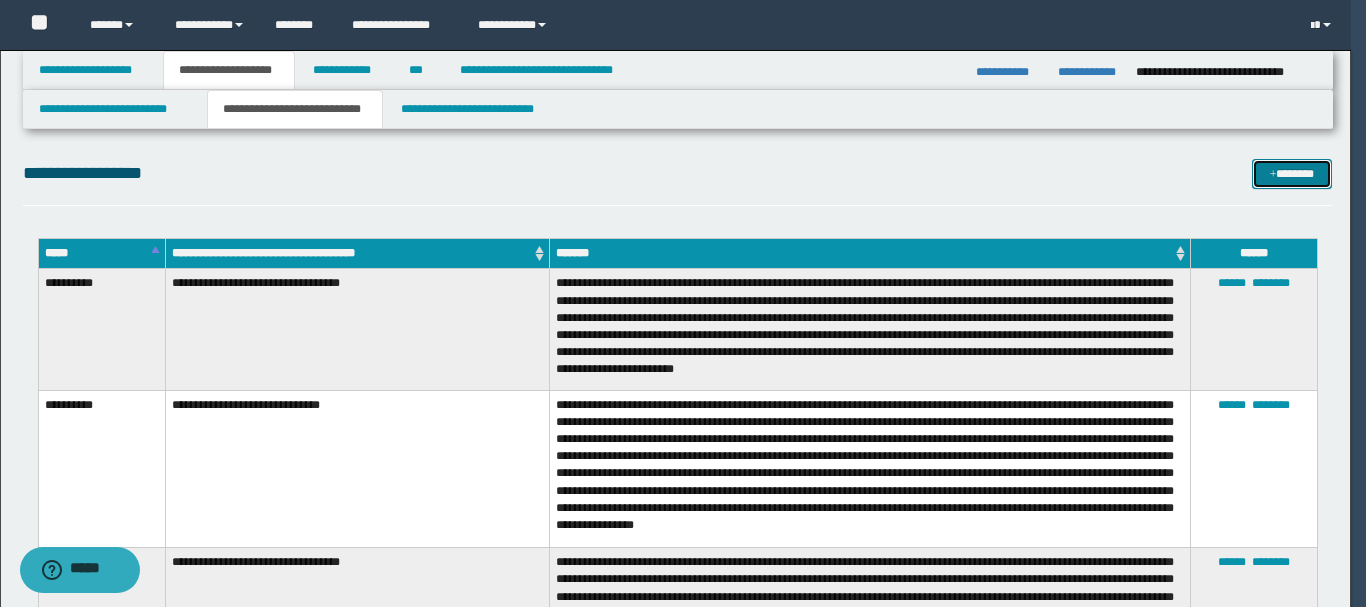 scroll, scrollTop: 0, scrollLeft: 0, axis: both 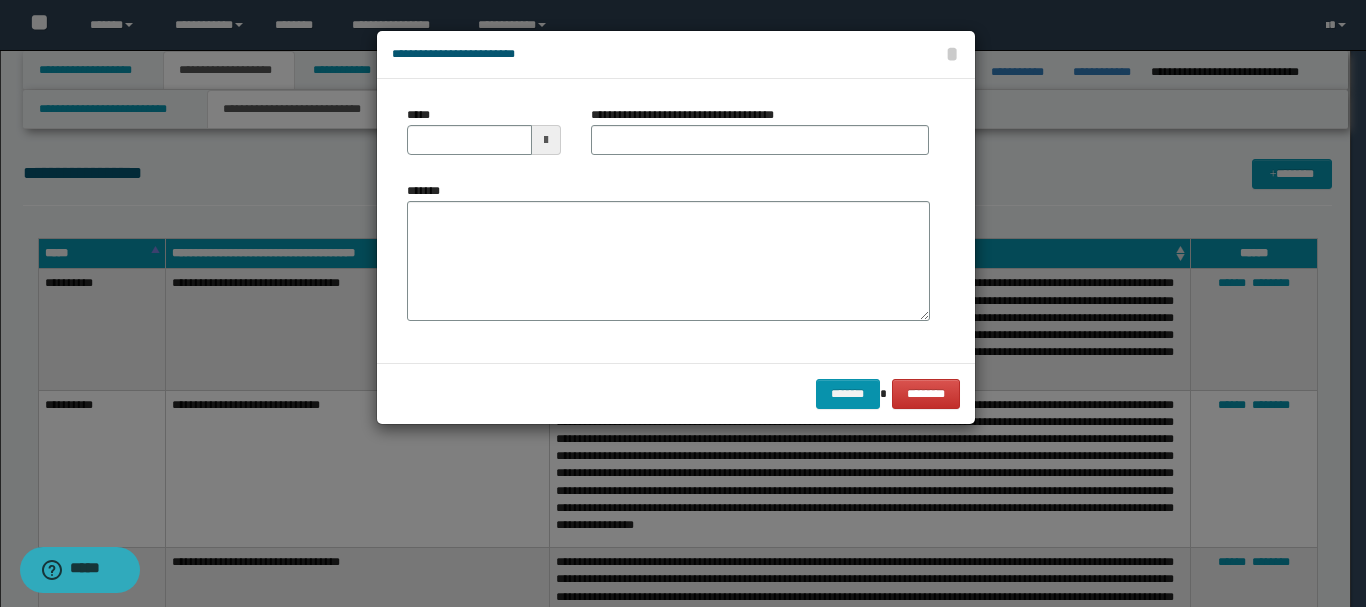 click at bounding box center [546, 140] 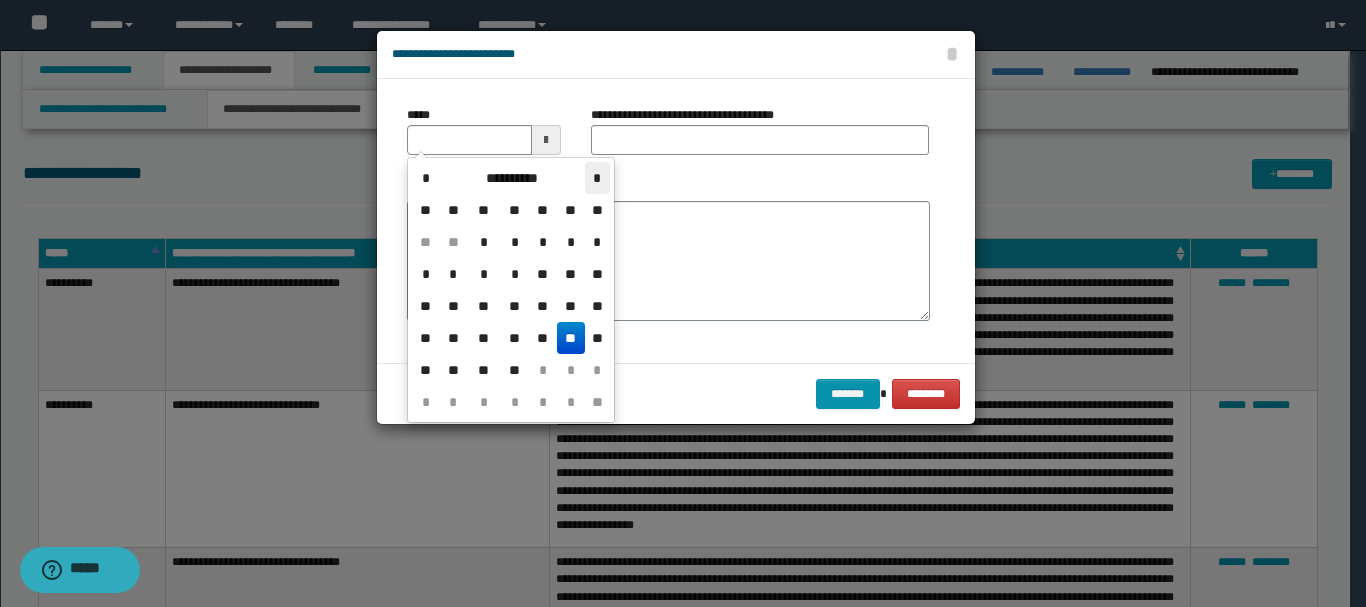 click on "*" at bounding box center (597, 178) 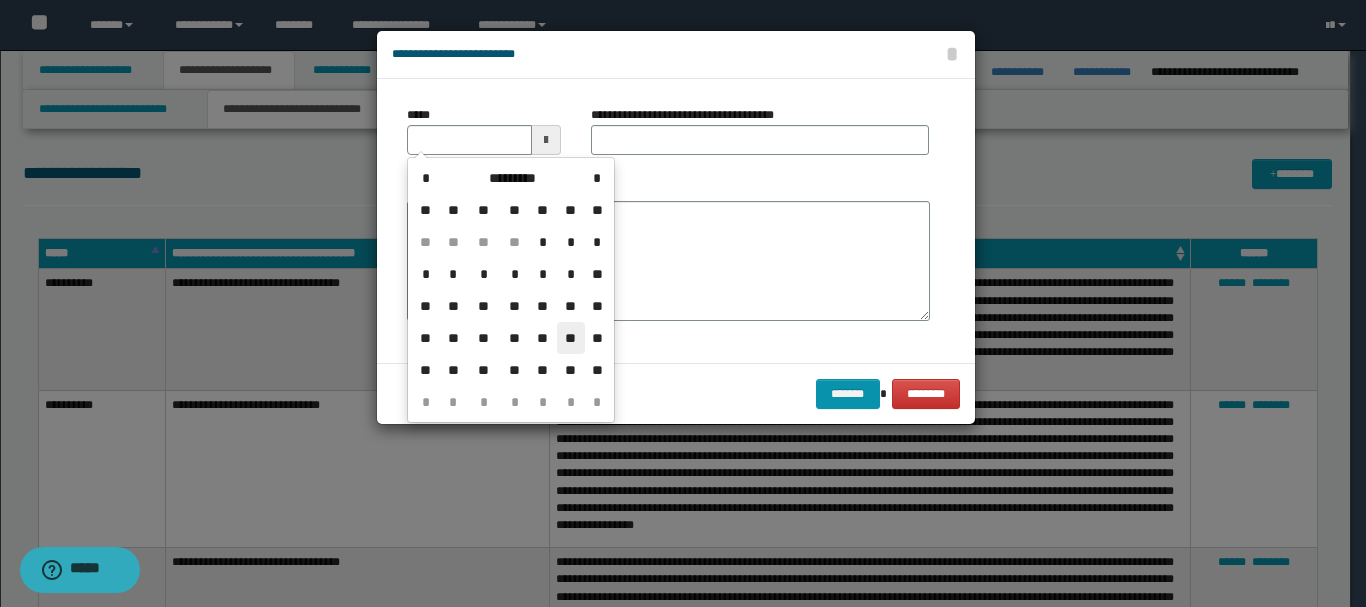 click on "**" at bounding box center (571, 338) 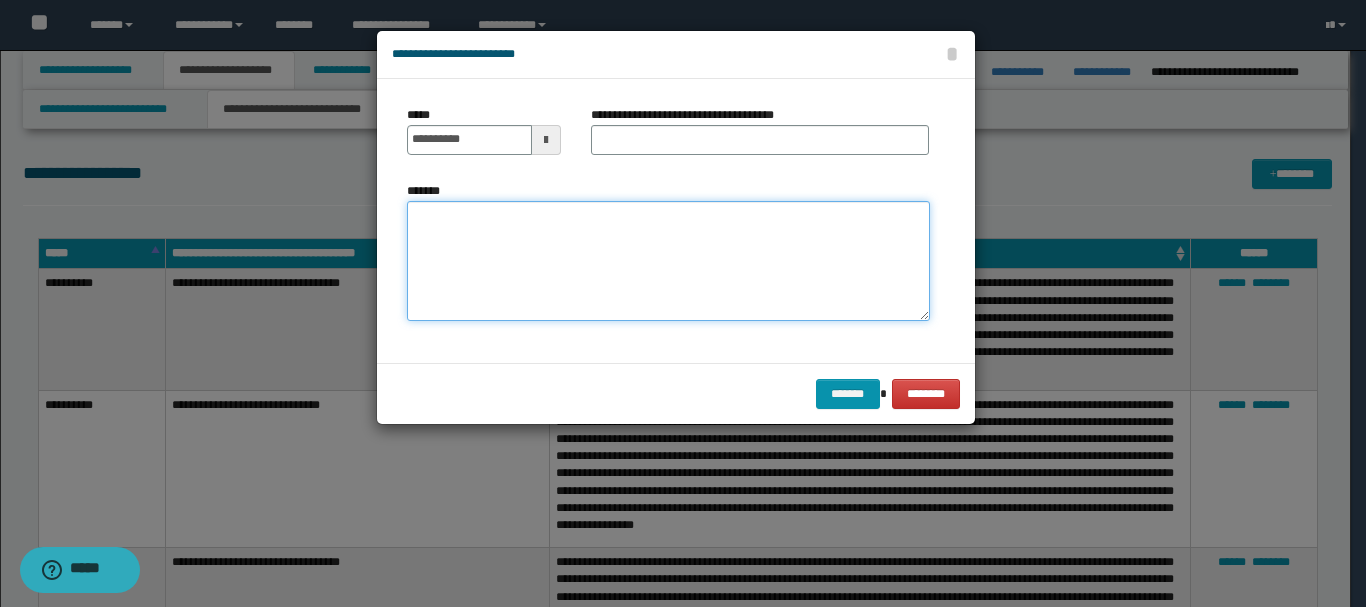 click on "*******" at bounding box center (668, 261) 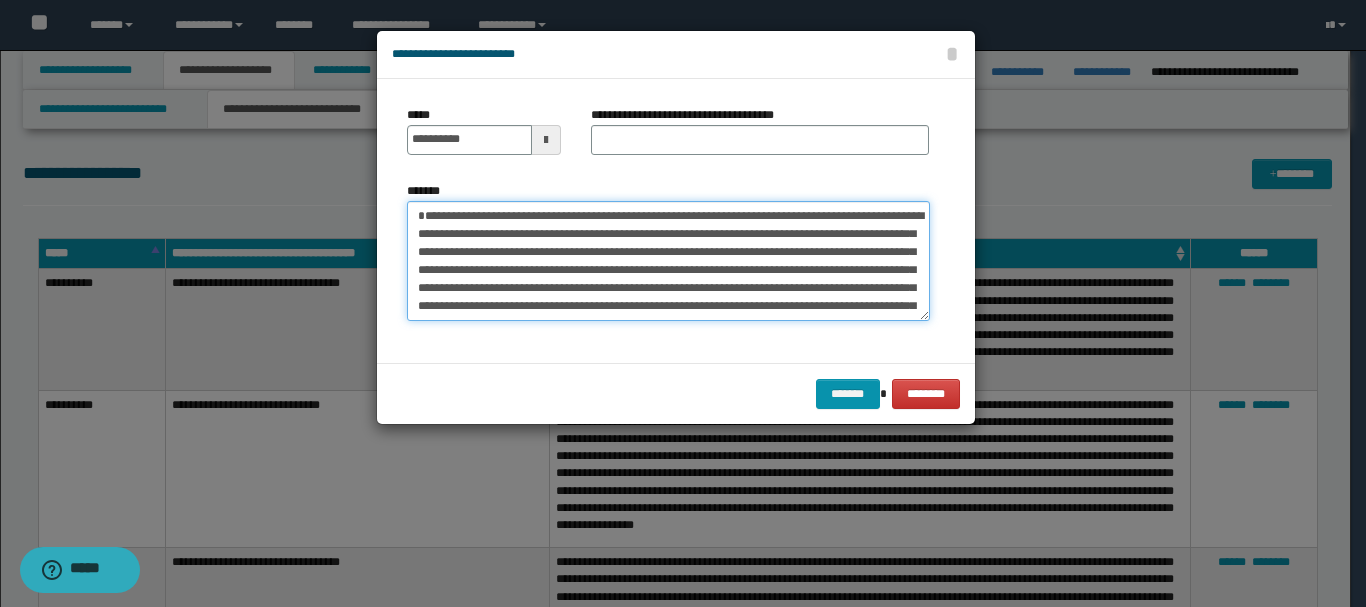 scroll, scrollTop: 336, scrollLeft: 0, axis: vertical 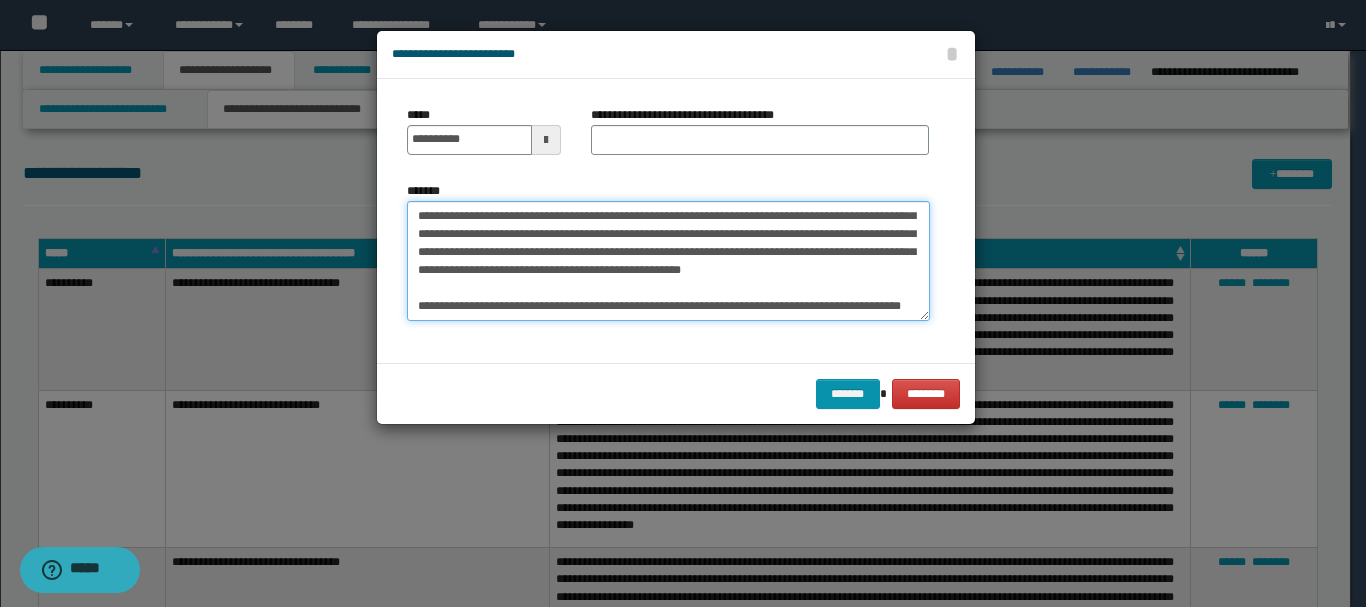 type on "**********" 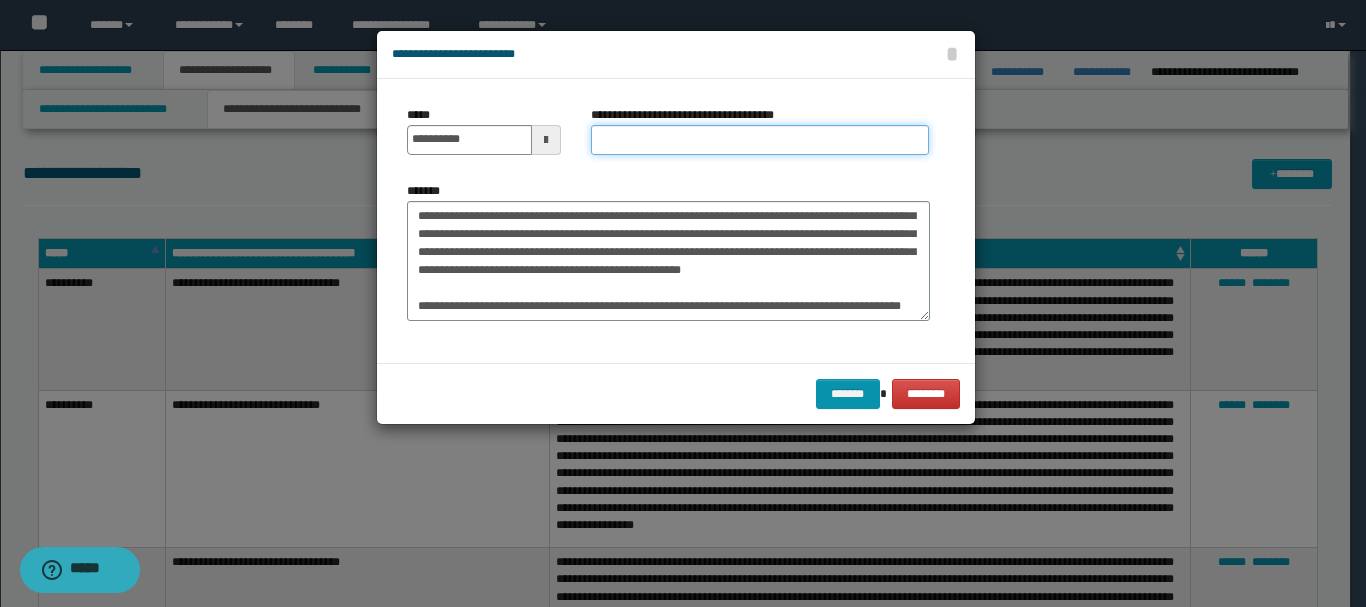 click on "**********" at bounding box center [760, 140] 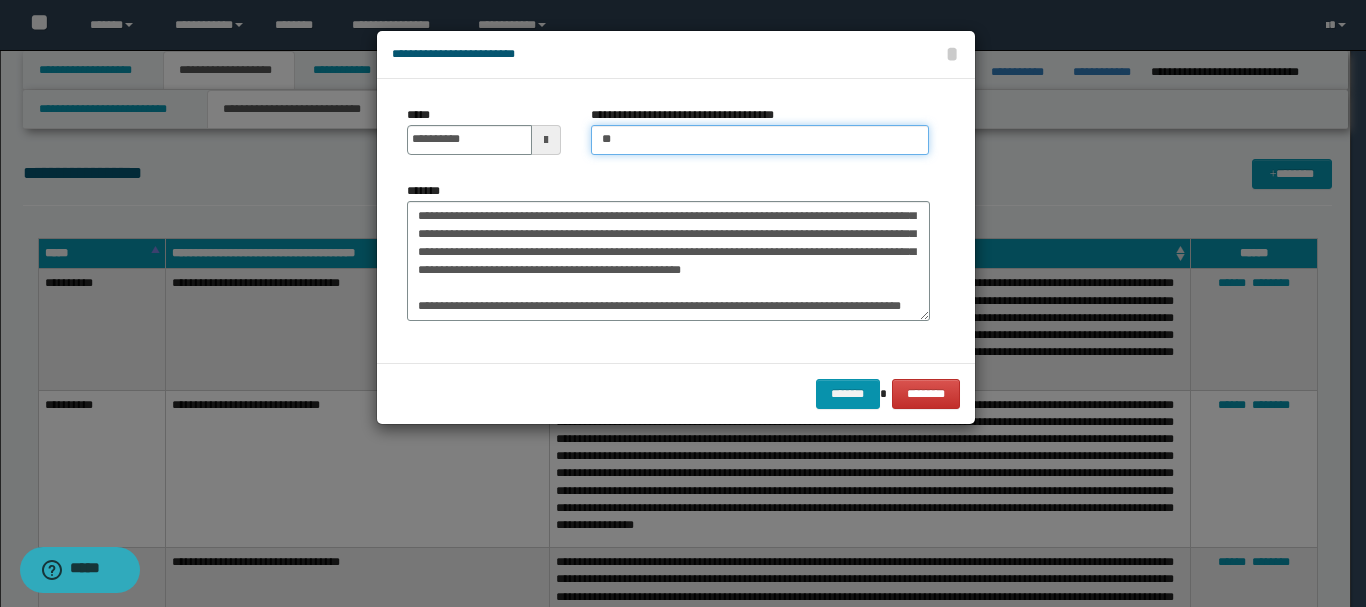 type on "**********" 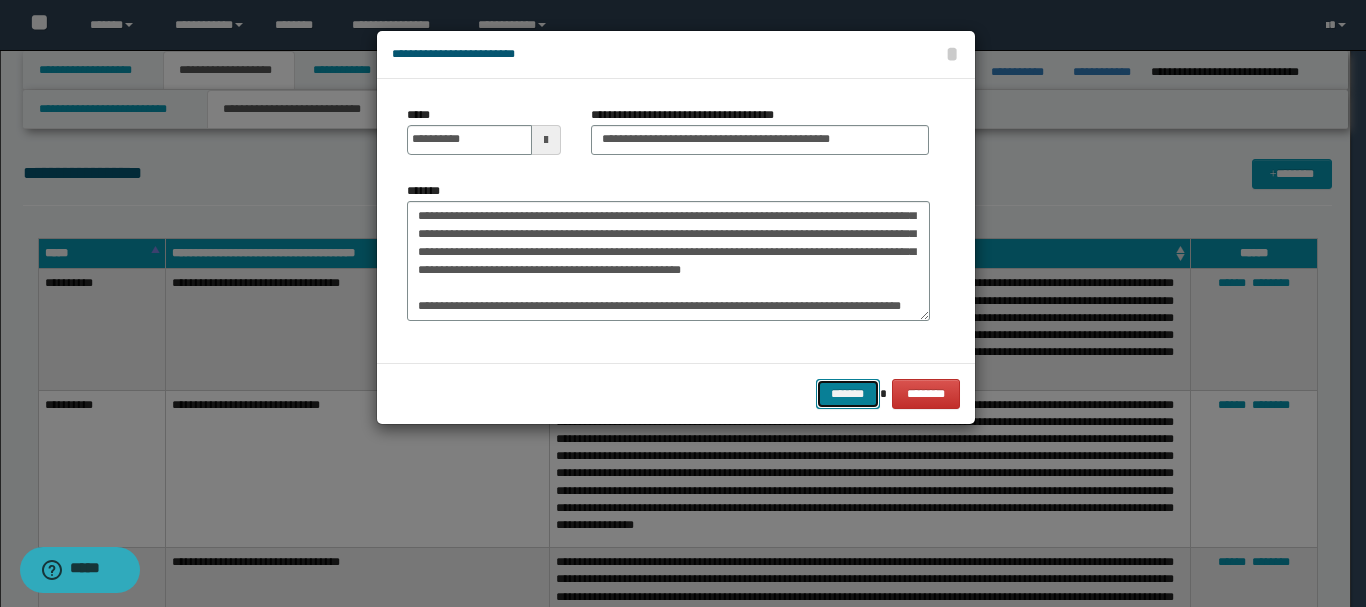 click on "*******" at bounding box center (848, 394) 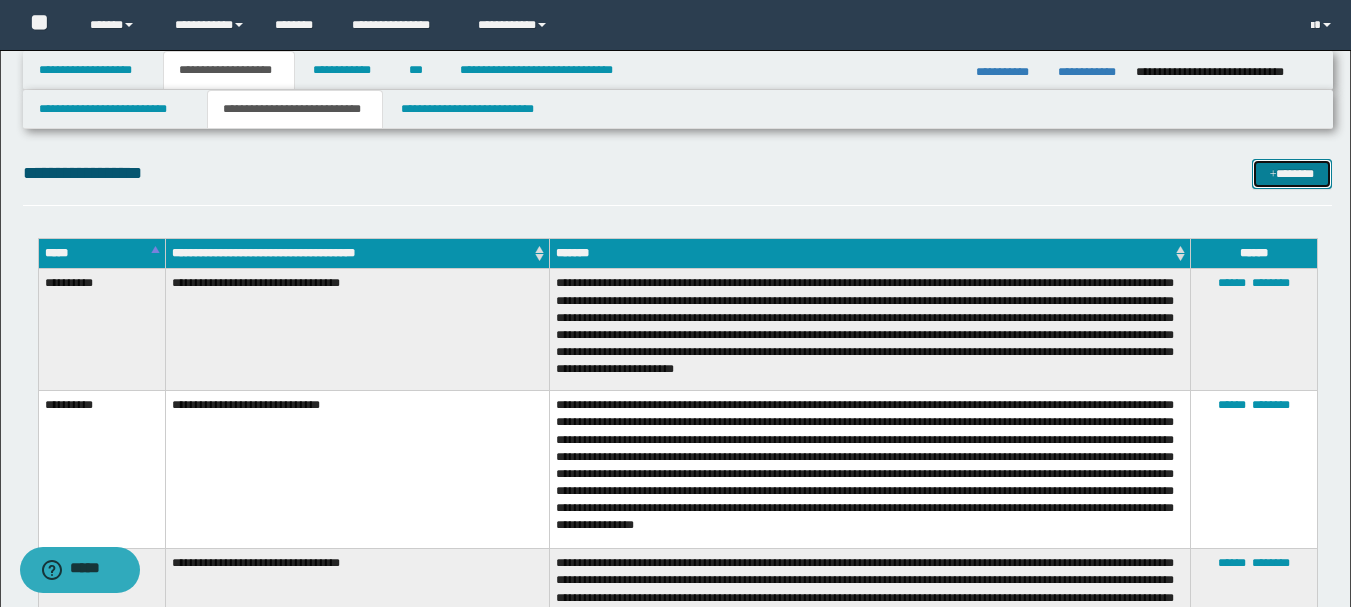 click on "*******" at bounding box center [1292, 174] 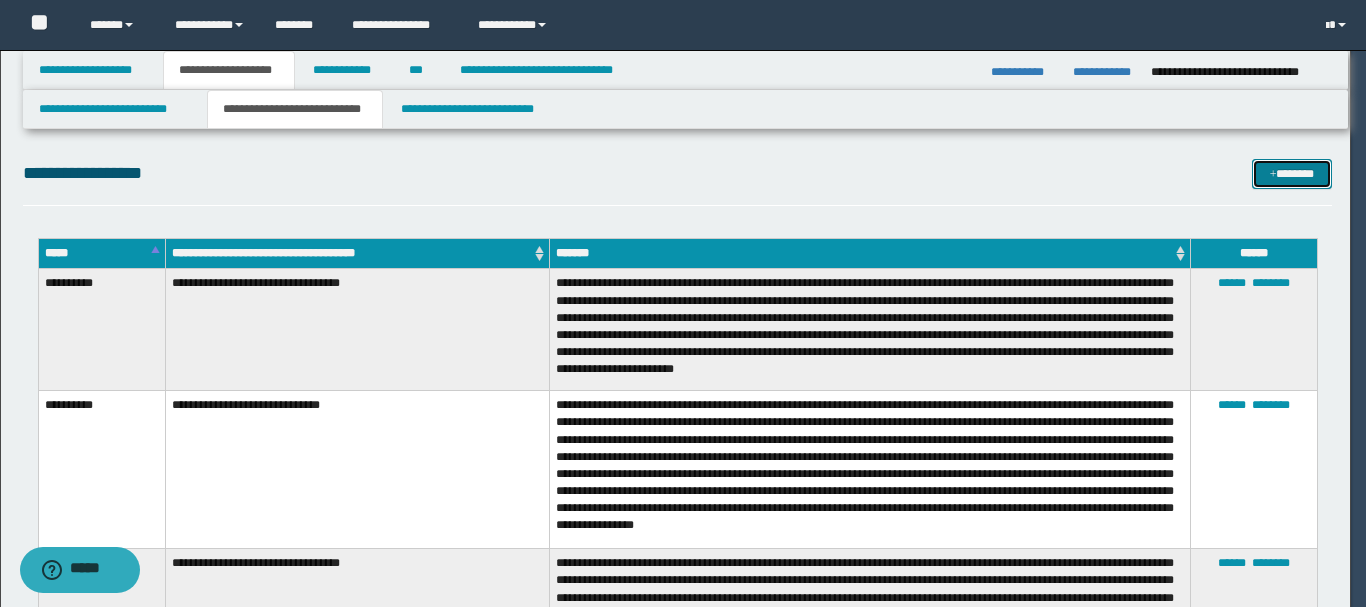 scroll, scrollTop: 0, scrollLeft: 0, axis: both 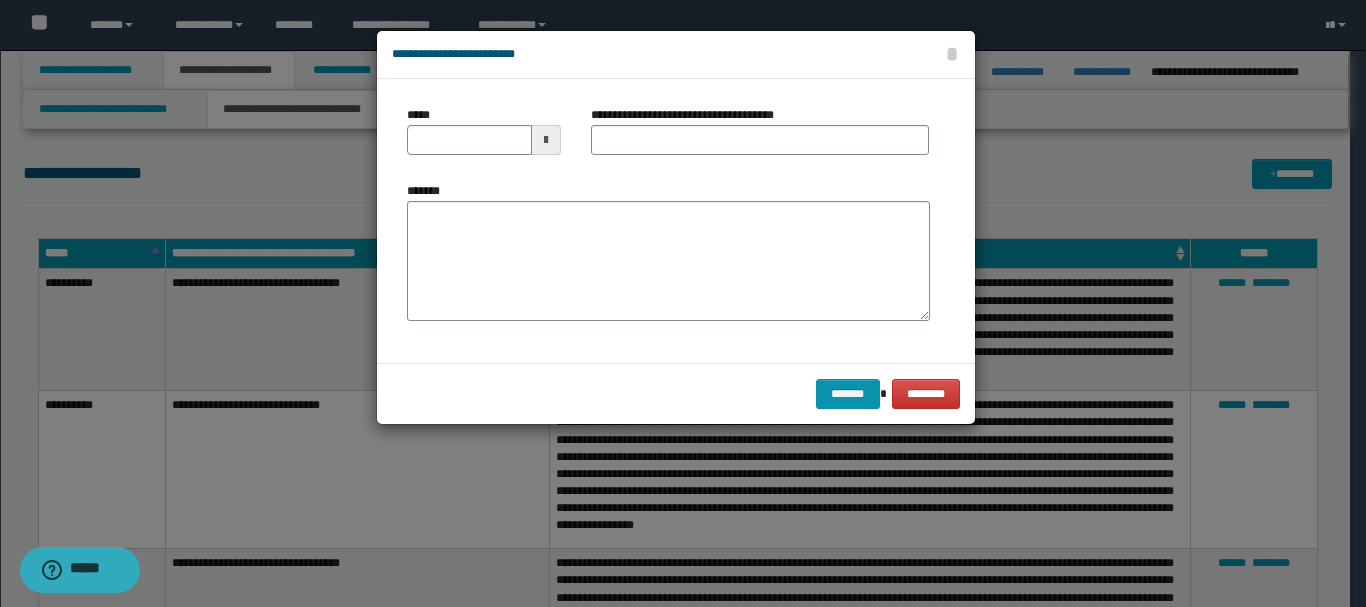 click at bounding box center (546, 140) 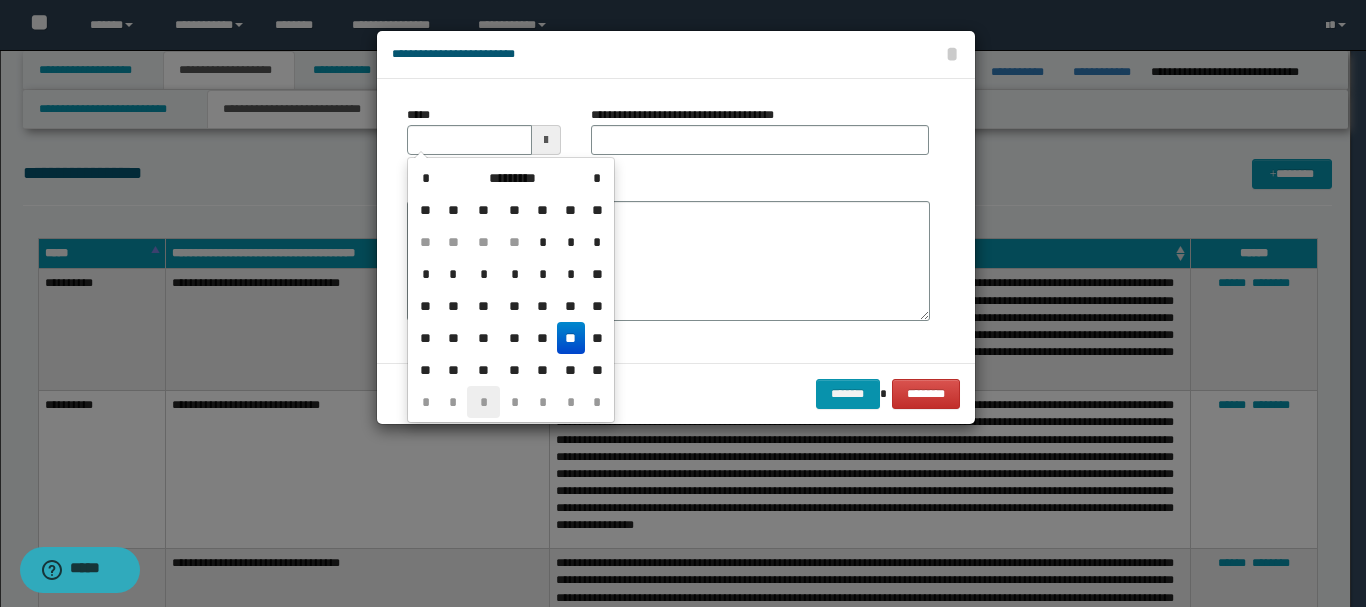 click on "*" at bounding box center (483, 402) 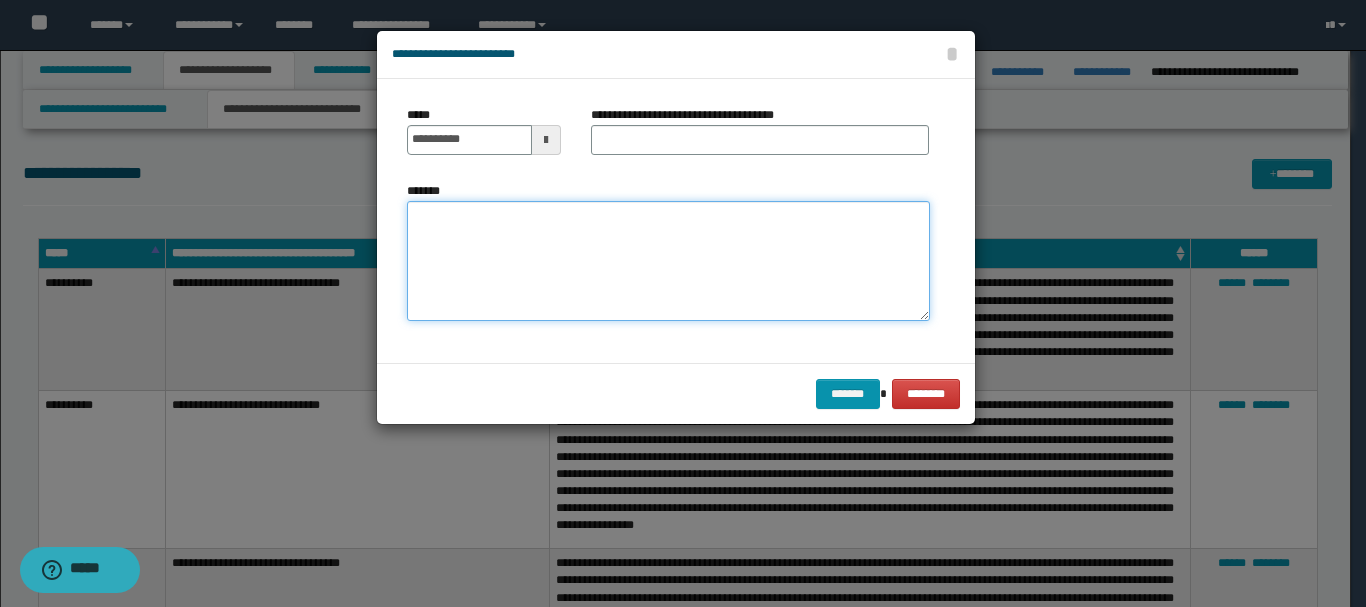 click on "*******" at bounding box center (668, 261) 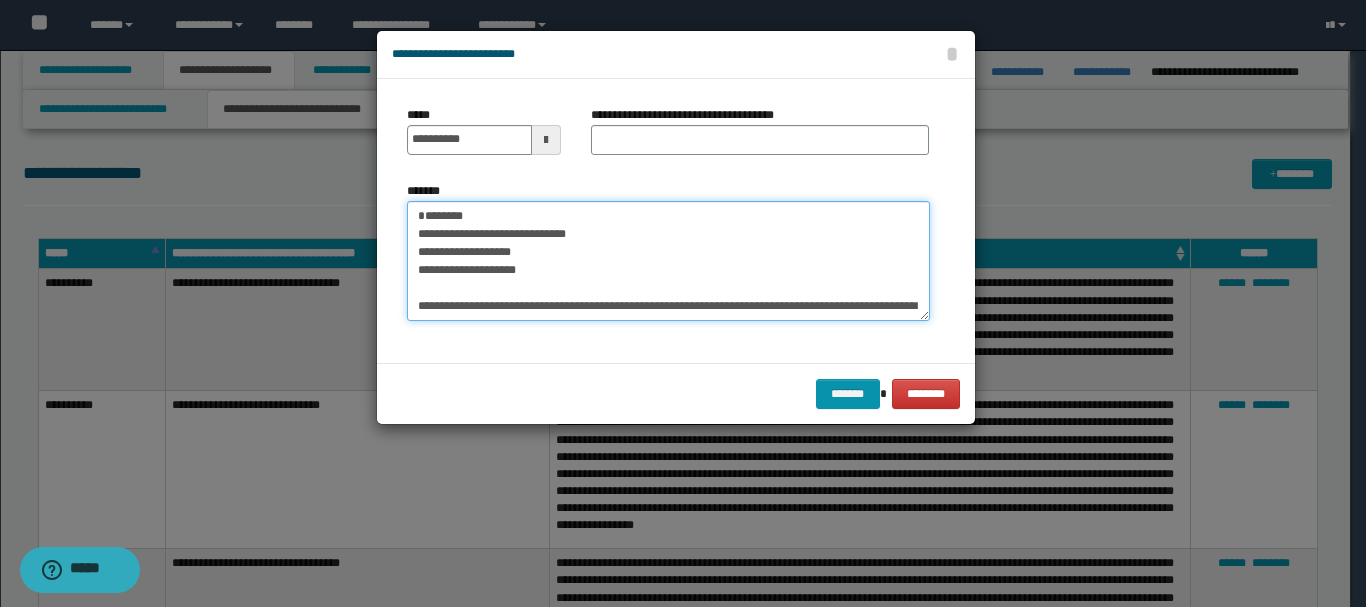 scroll, scrollTop: 840, scrollLeft: 0, axis: vertical 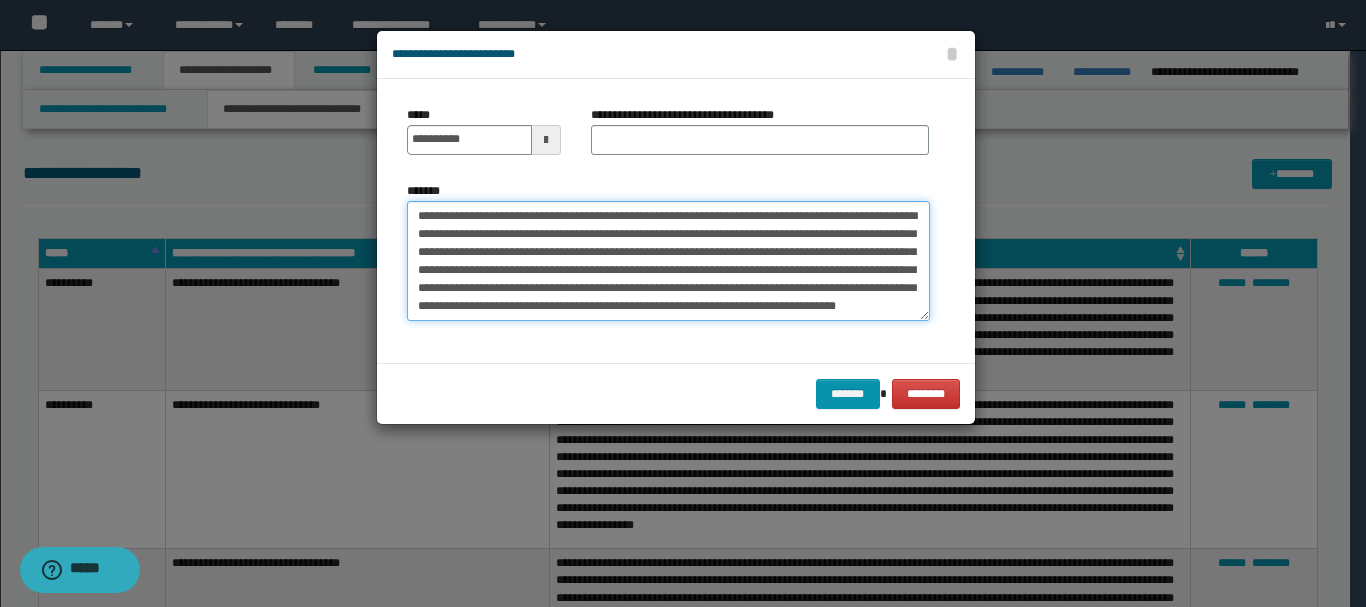 type on "**********" 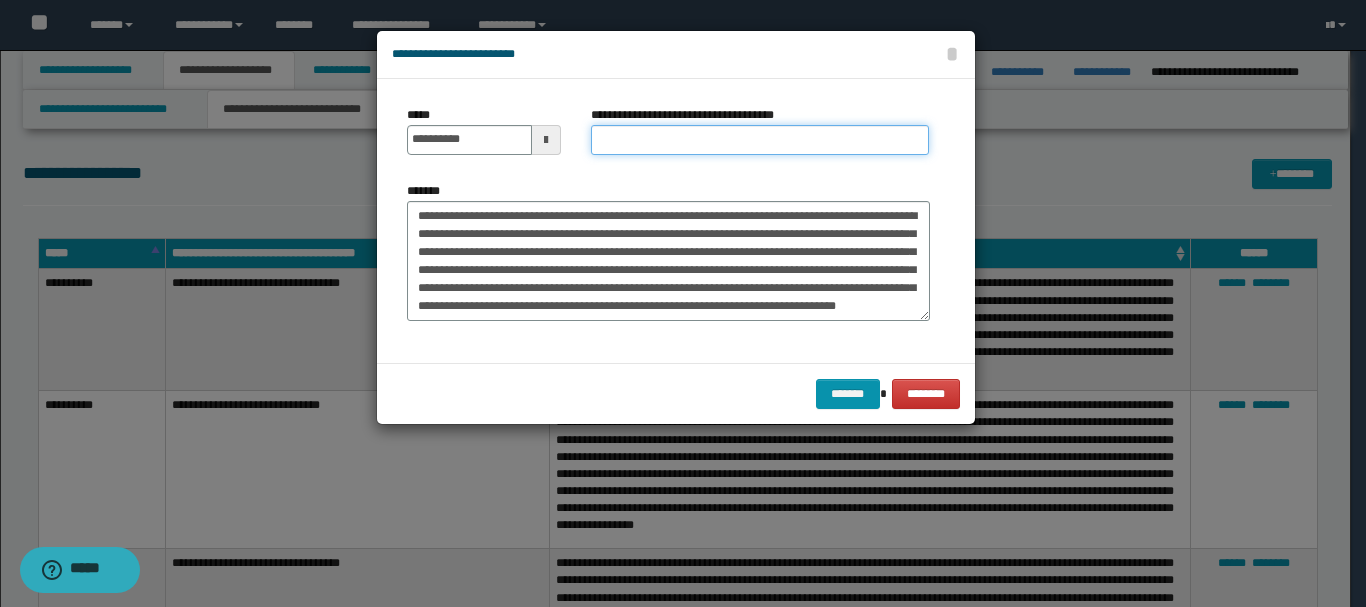 click on "**********" at bounding box center (760, 140) 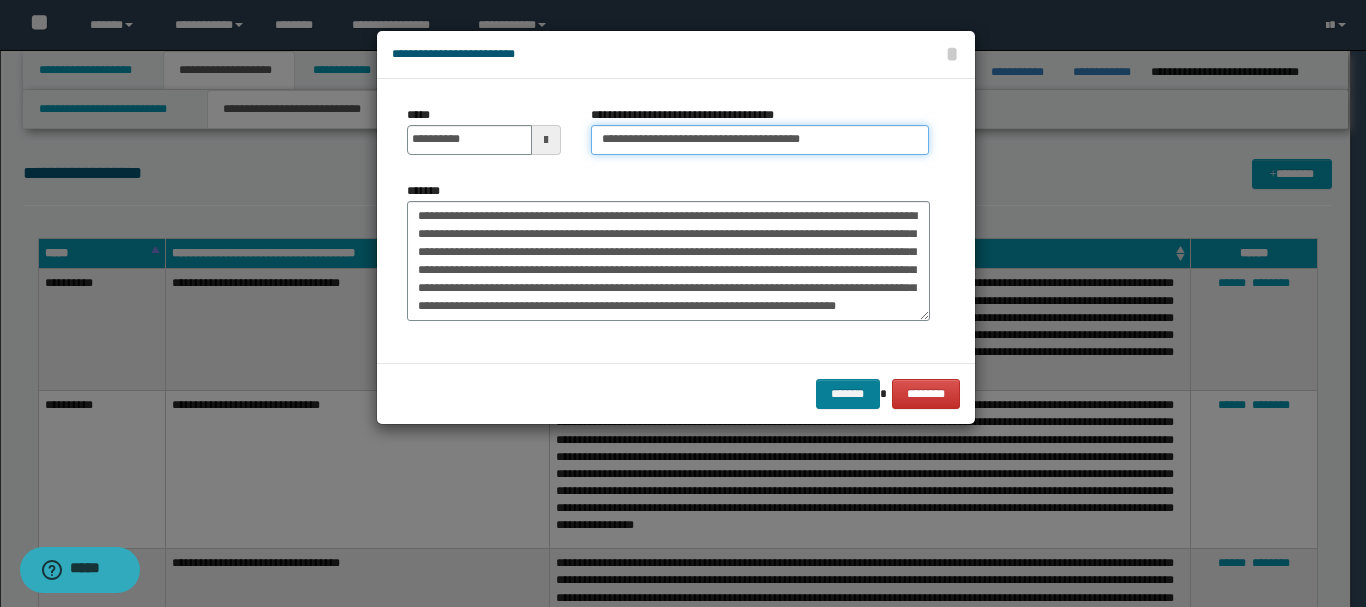 type on "**********" 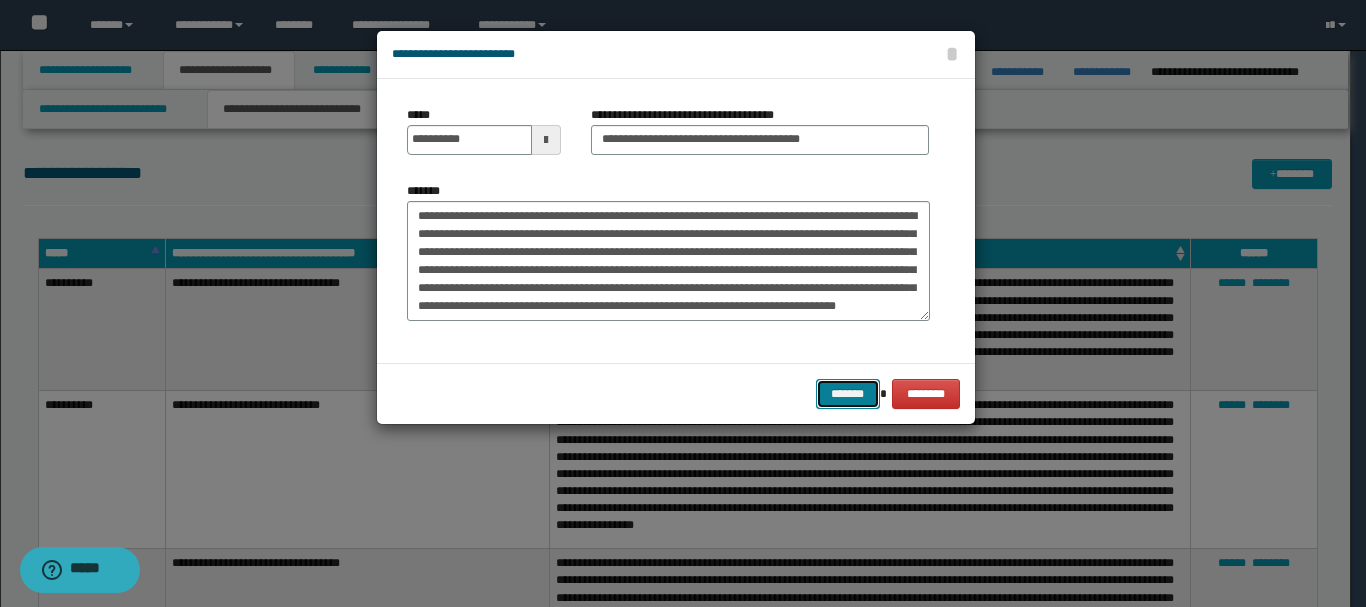click on "*******" at bounding box center [848, 394] 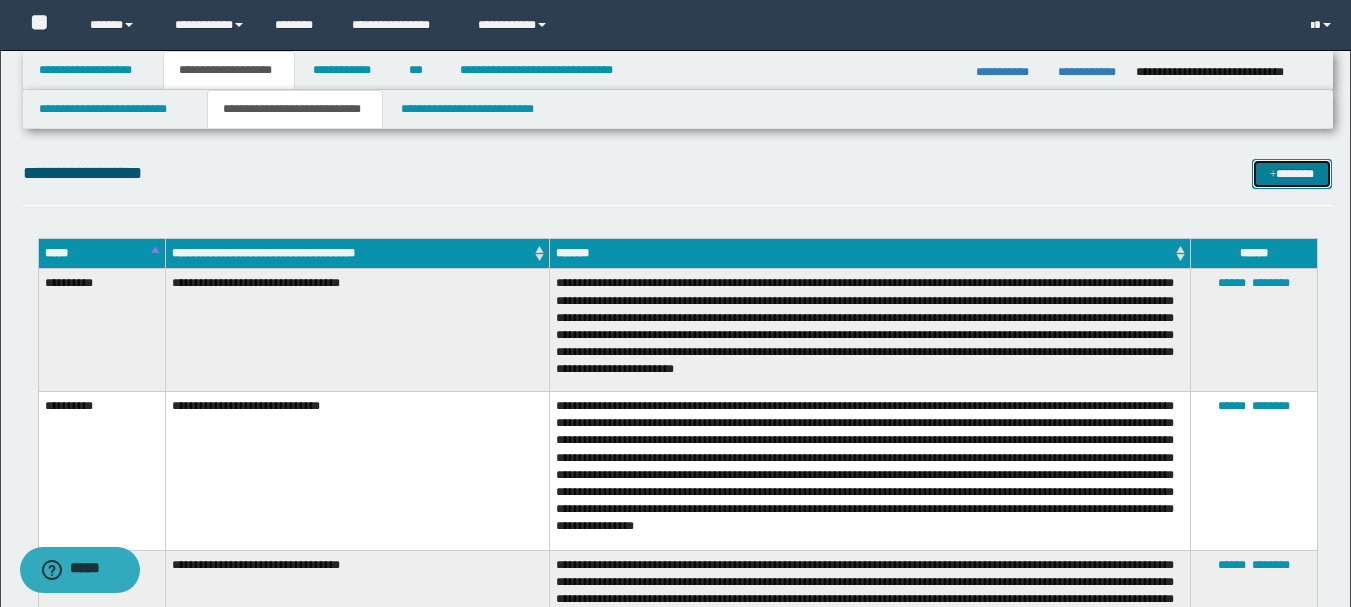 click on "*******" at bounding box center (1292, 174) 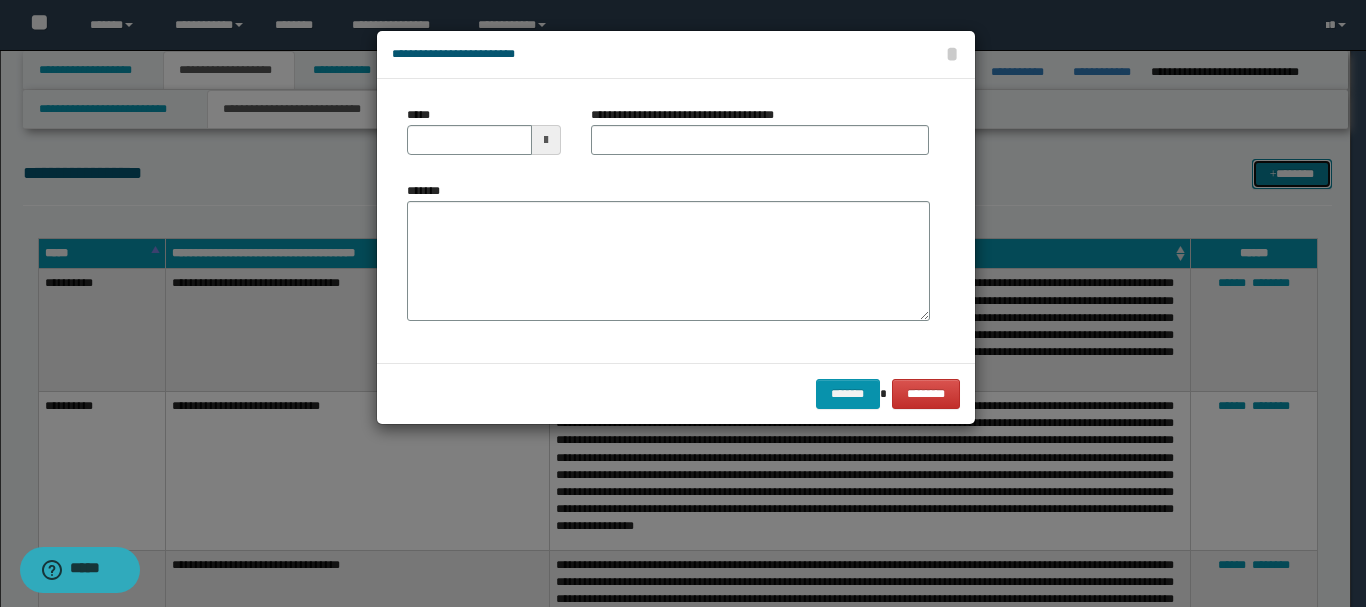 scroll, scrollTop: 0, scrollLeft: 0, axis: both 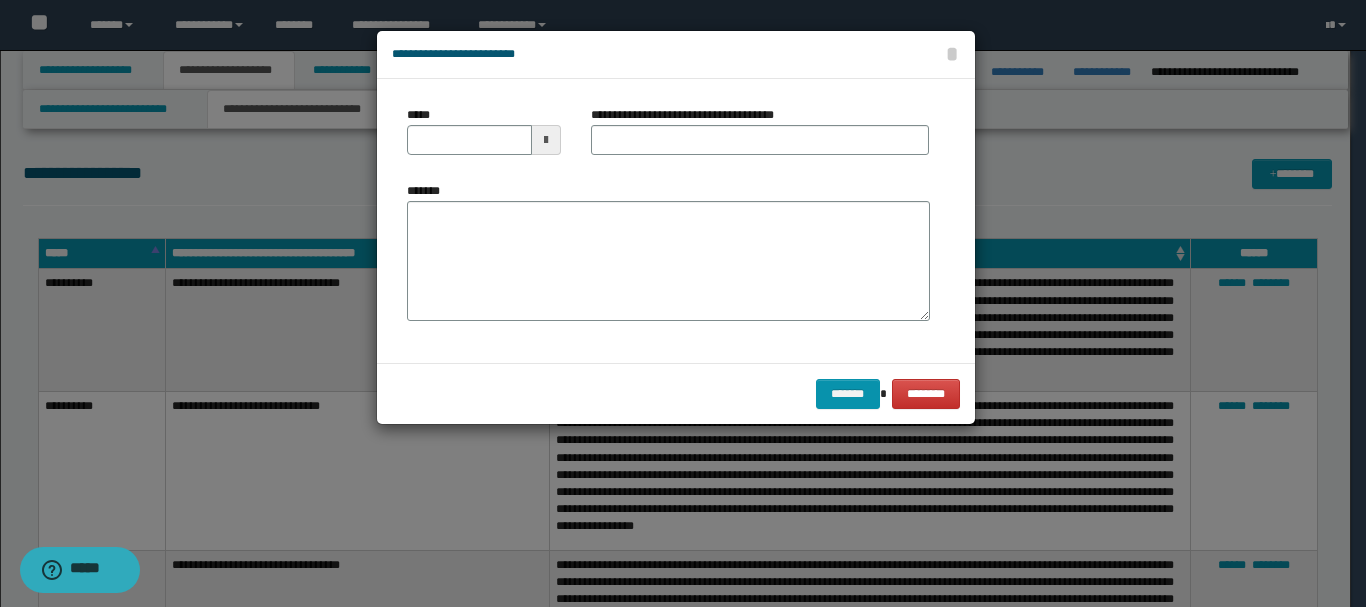click at bounding box center [683, 303] 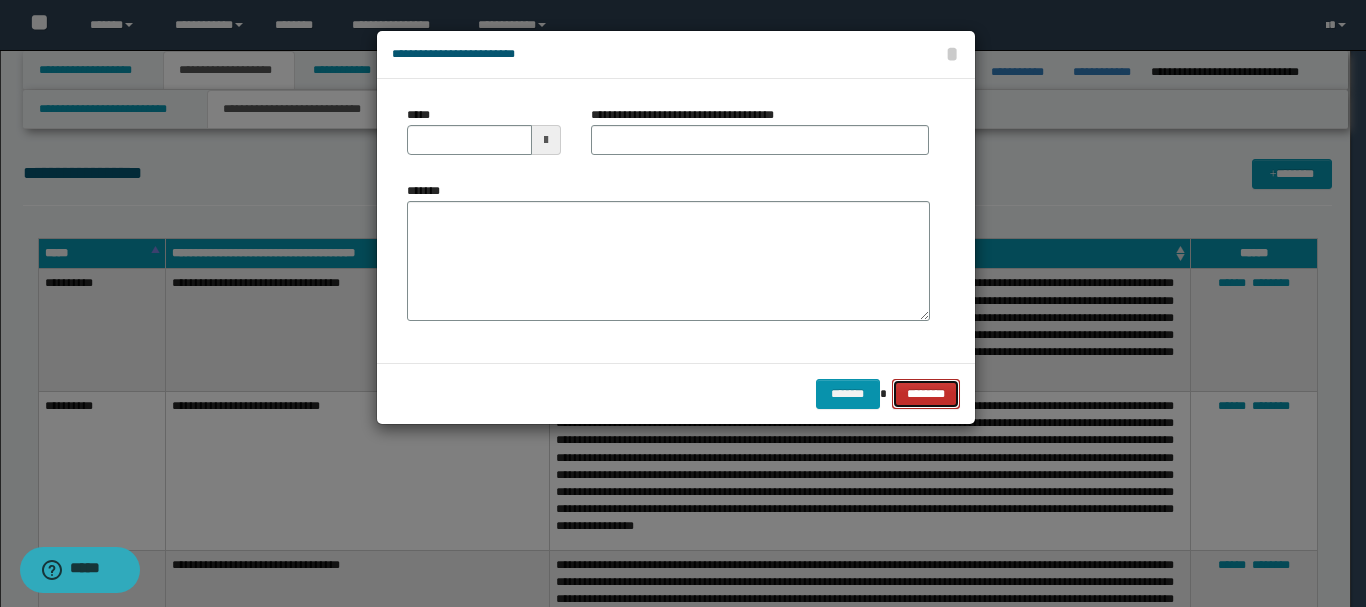 click on "********" at bounding box center [925, 394] 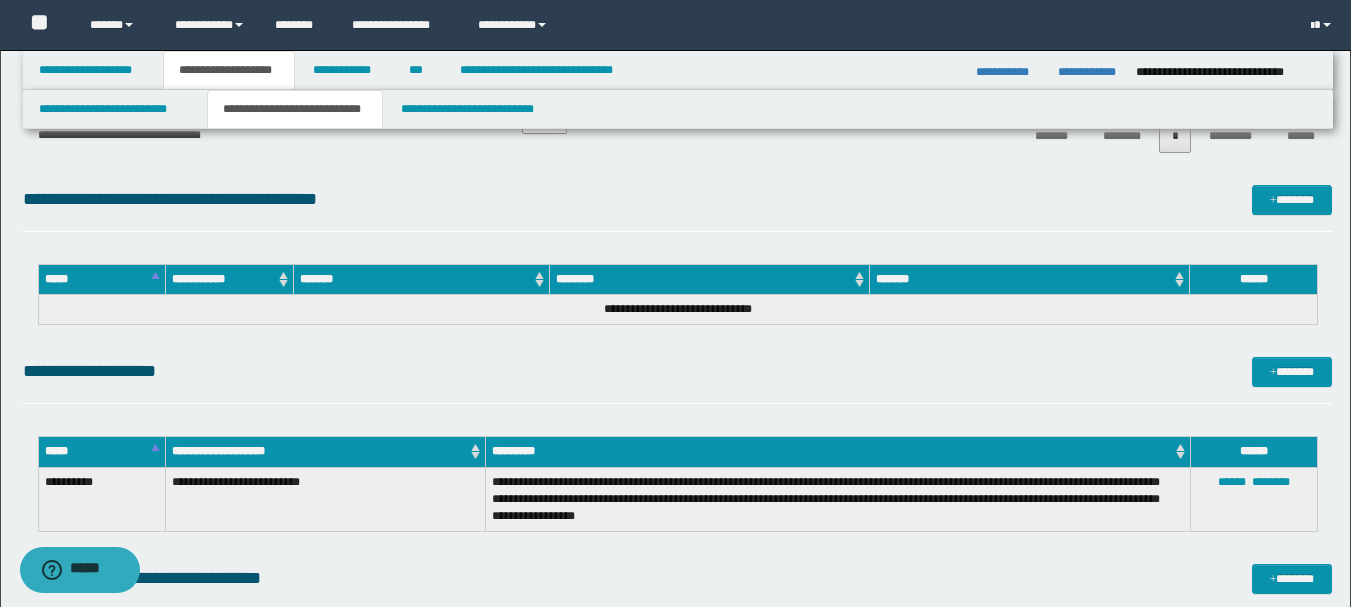 scroll, scrollTop: 2400, scrollLeft: 0, axis: vertical 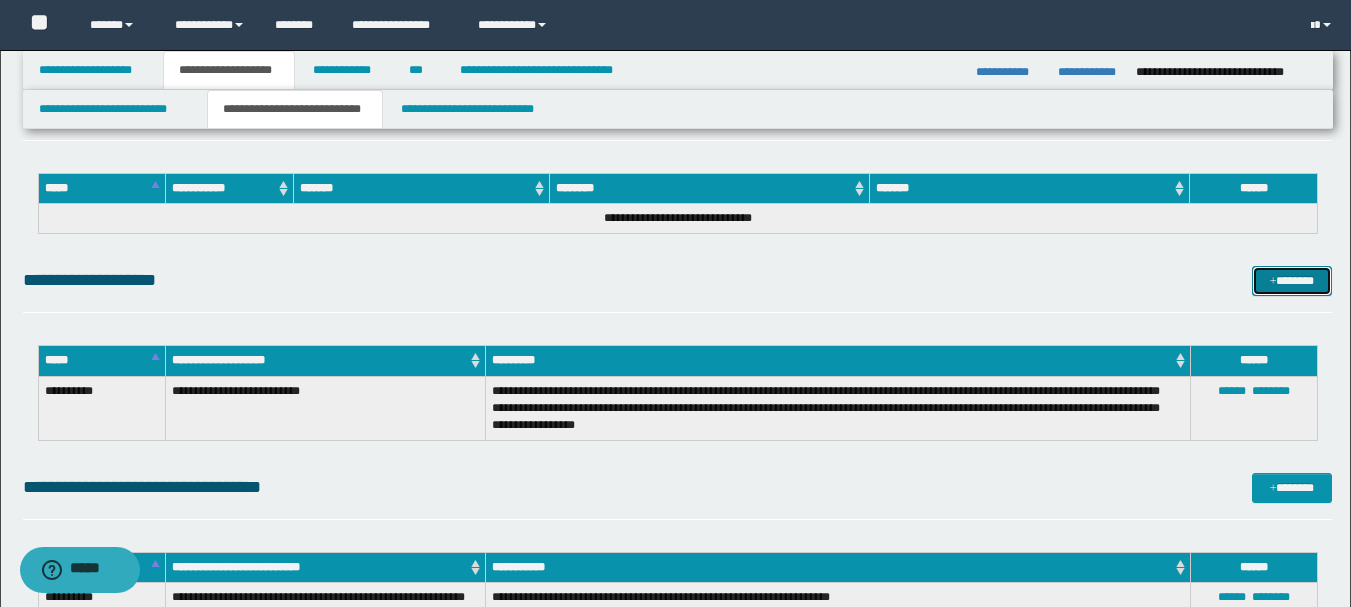 click on "*******" at bounding box center [1292, 281] 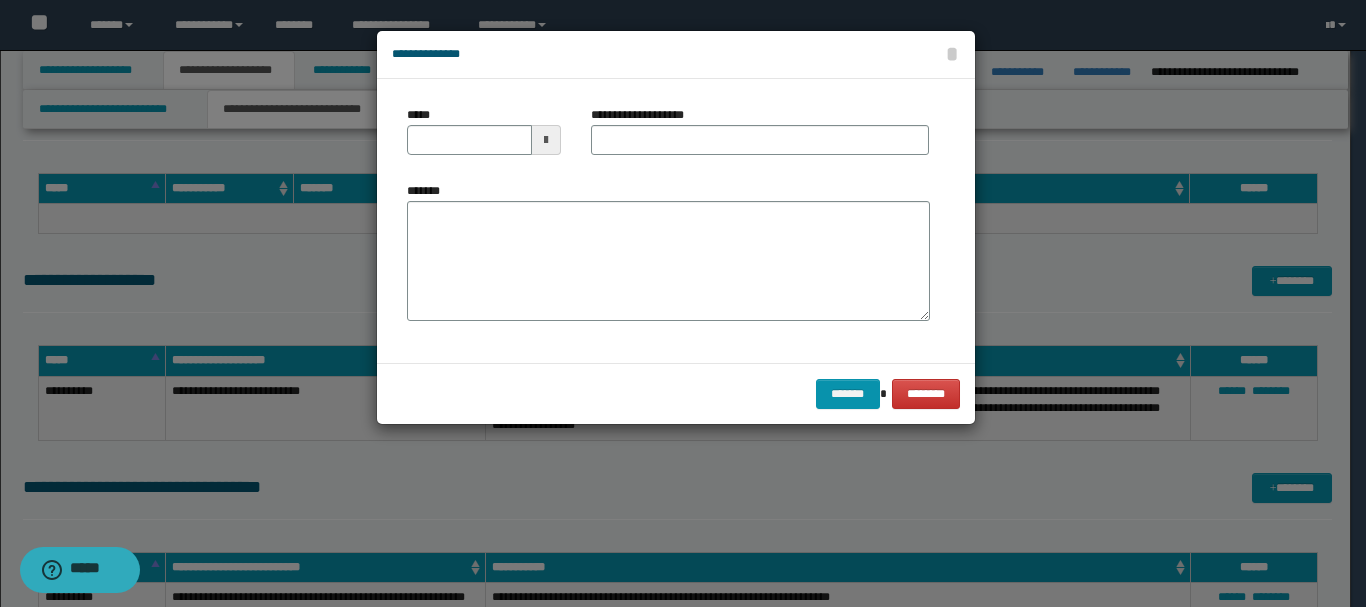 click at bounding box center [546, 140] 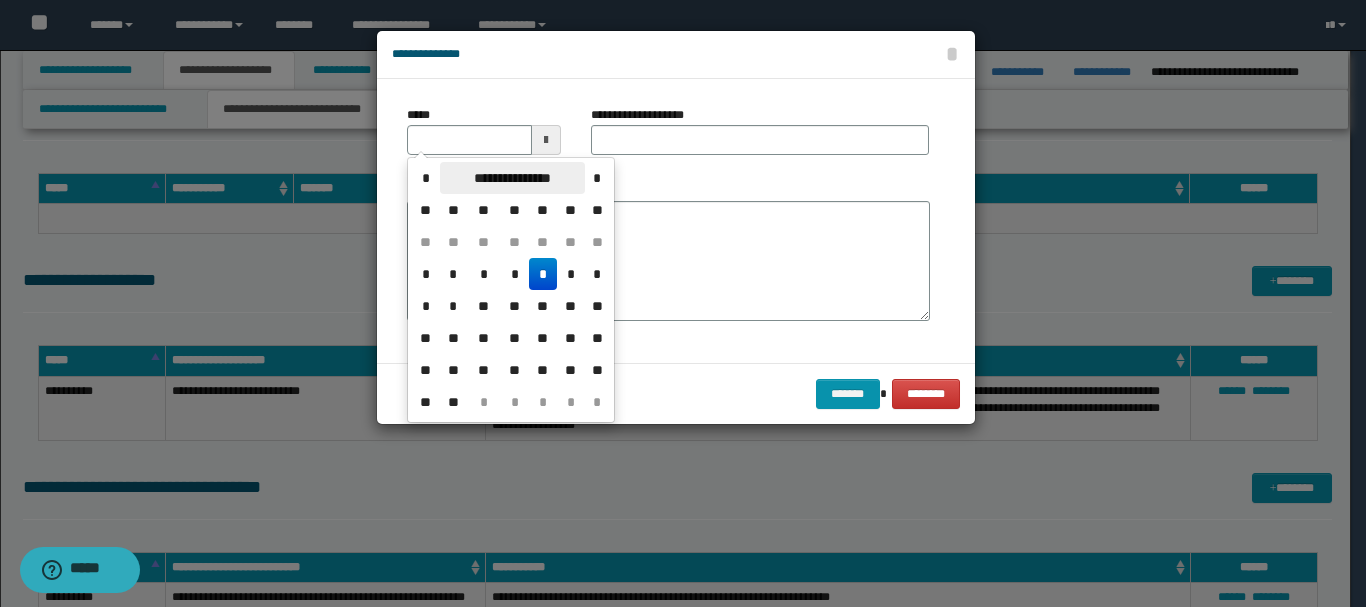 click on "**********" at bounding box center (512, 178) 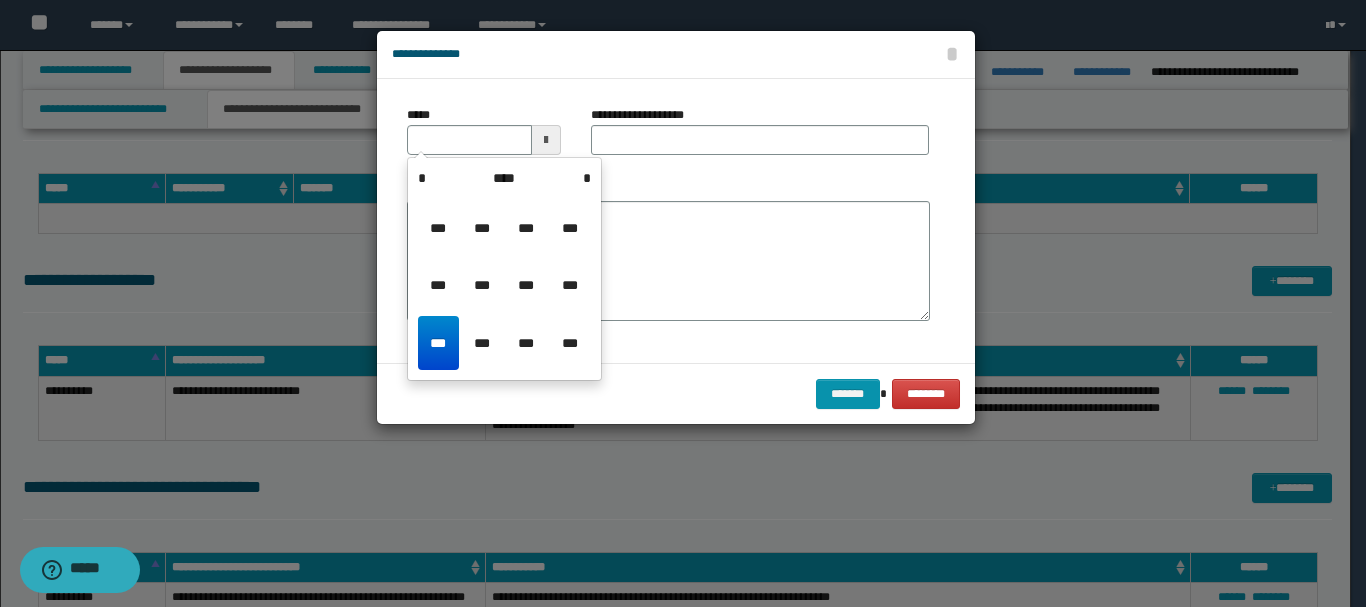 click on "****" at bounding box center [504, 178] 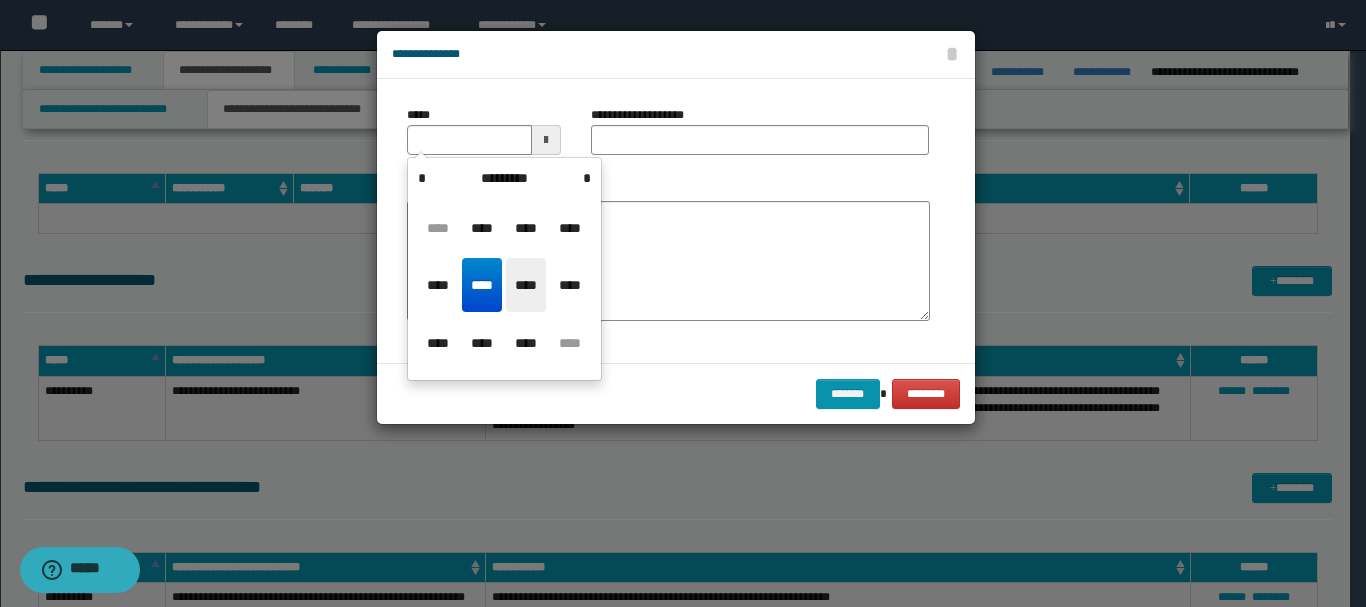 click on "****" at bounding box center (526, 285) 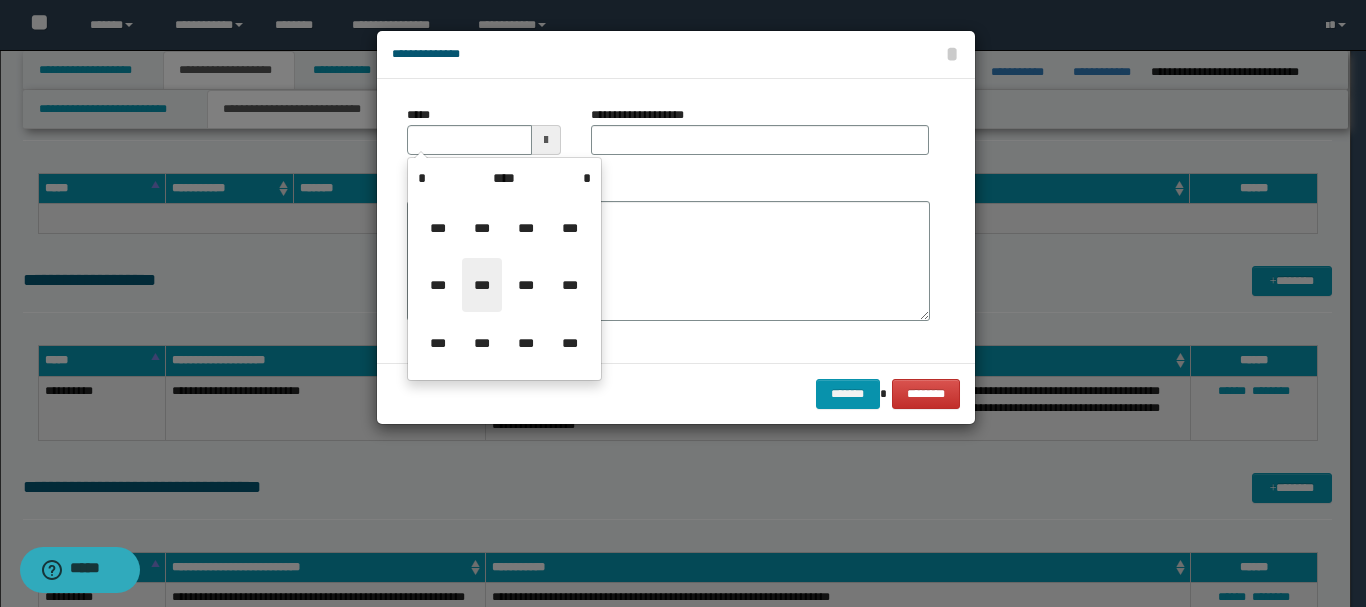 click on "***" at bounding box center [482, 285] 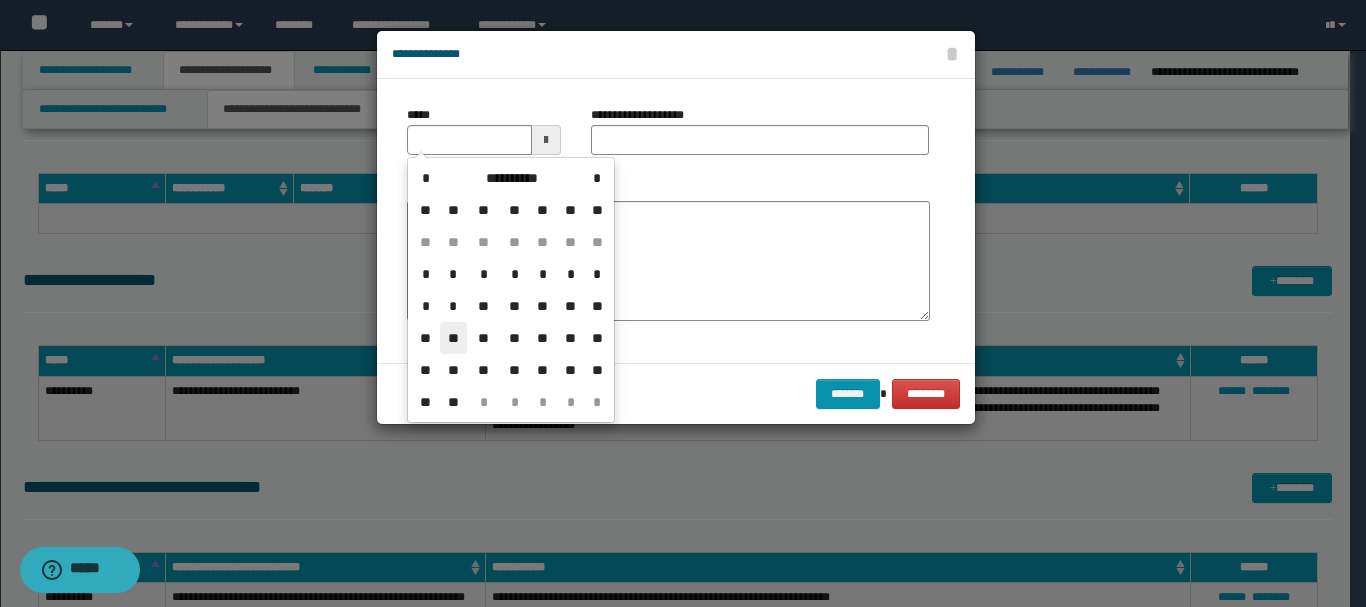 click on "**" at bounding box center [454, 338] 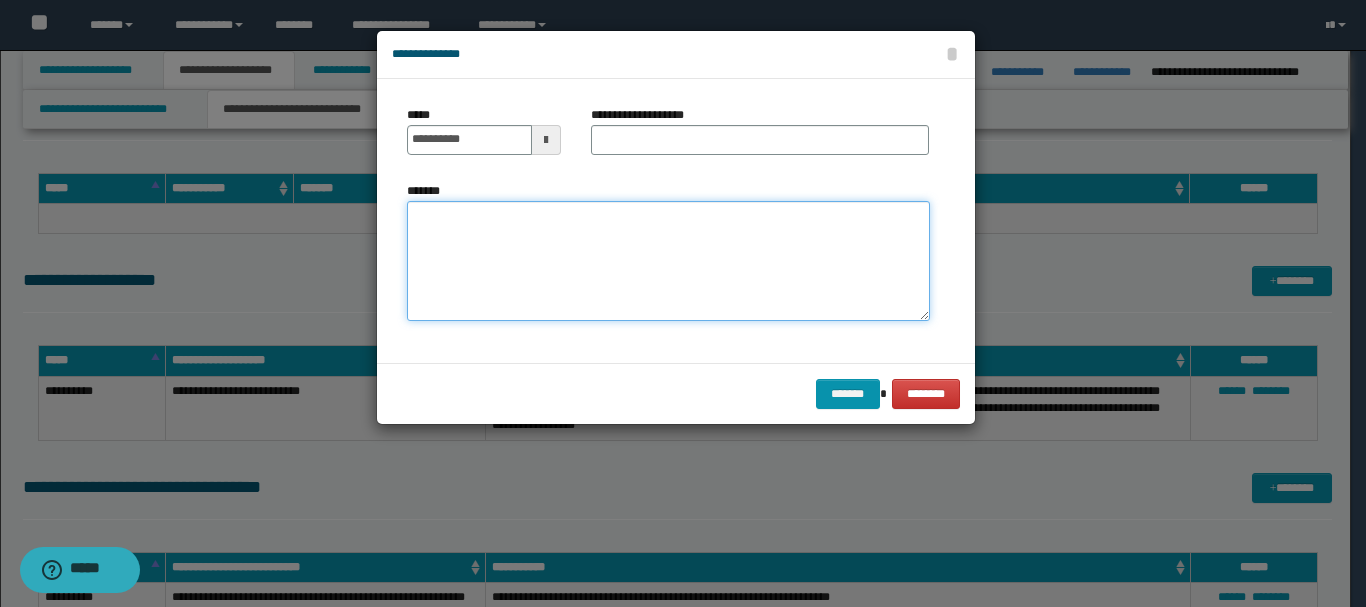 click on "*******" at bounding box center [668, 261] 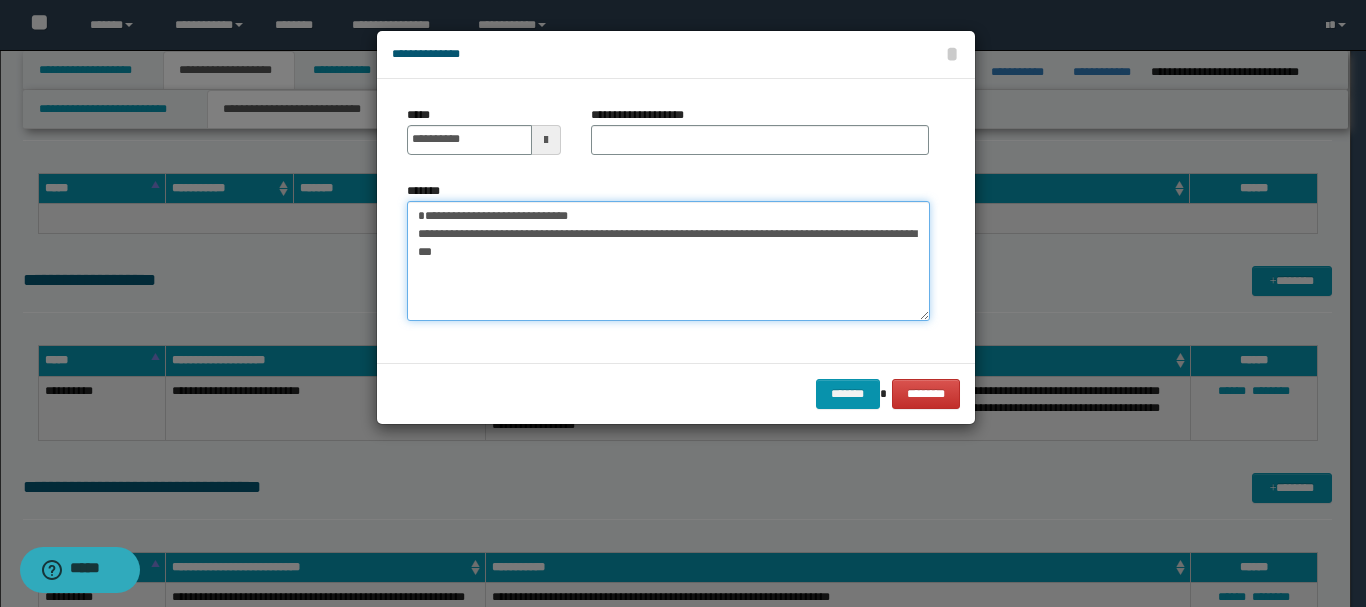 type on "**********" 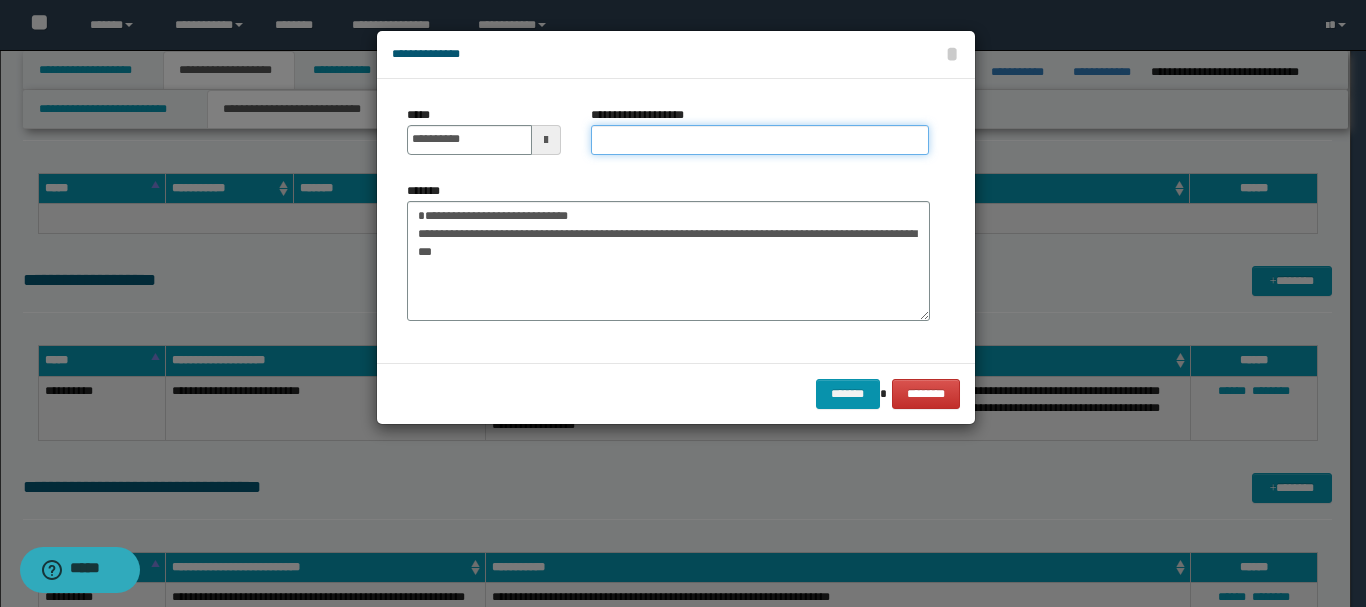 click on "**********" at bounding box center (760, 140) 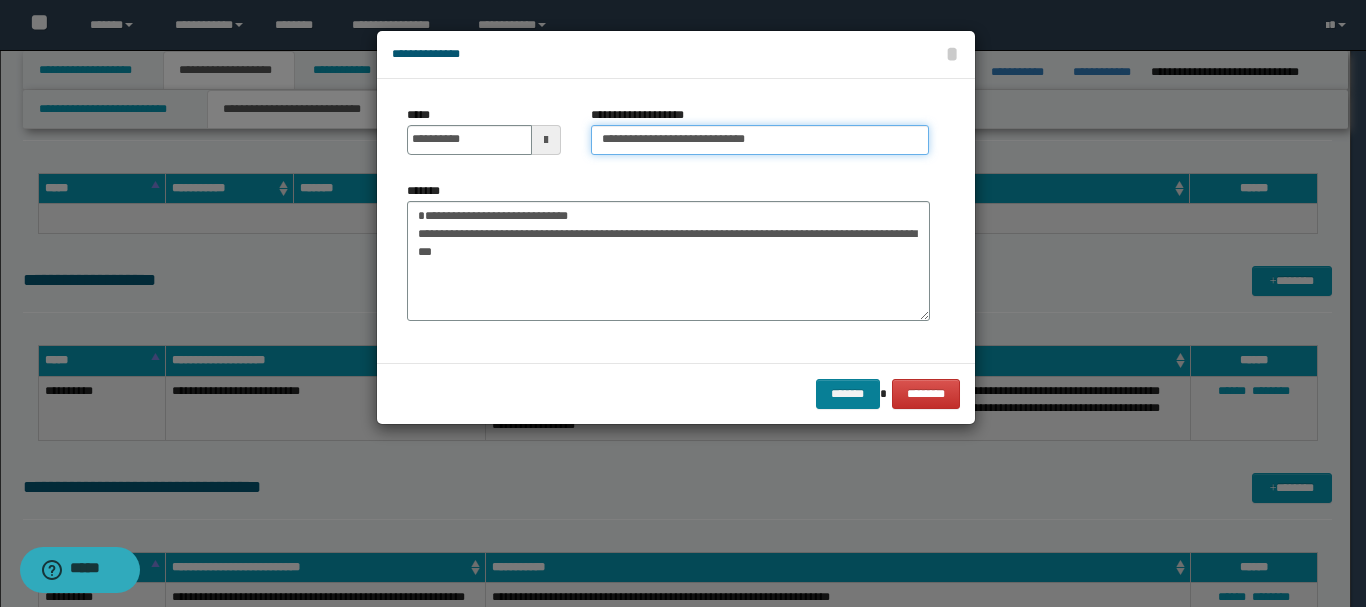 type on "**********" 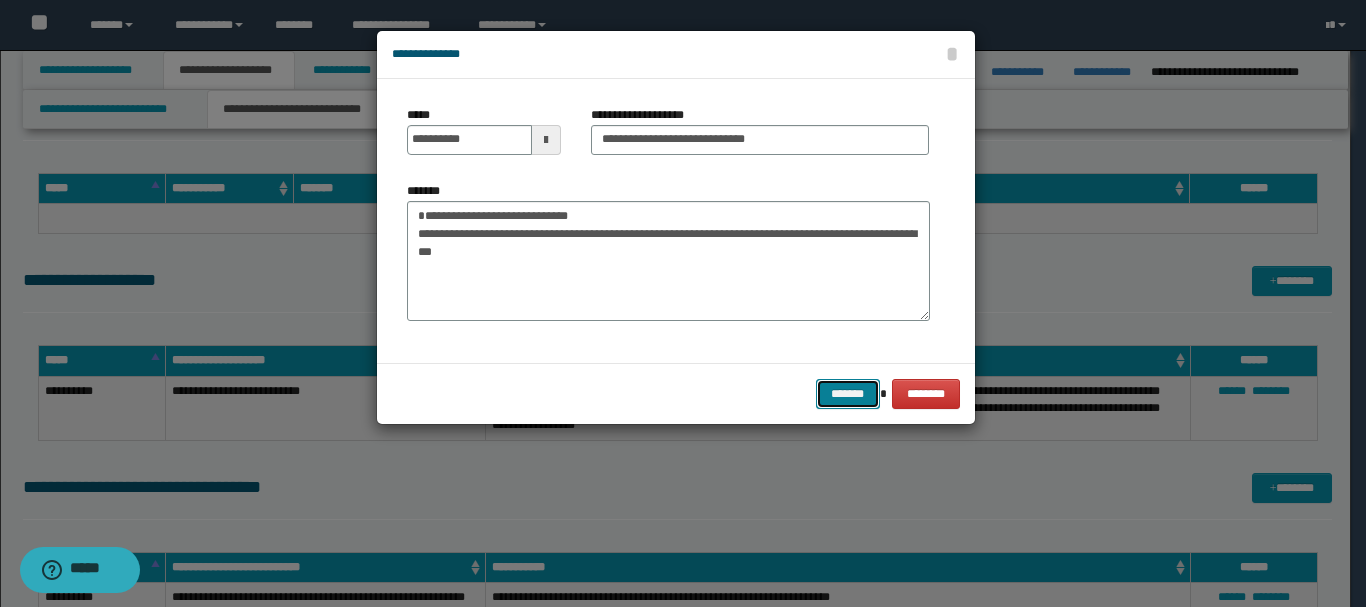 click on "*******" at bounding box center [848, 394] 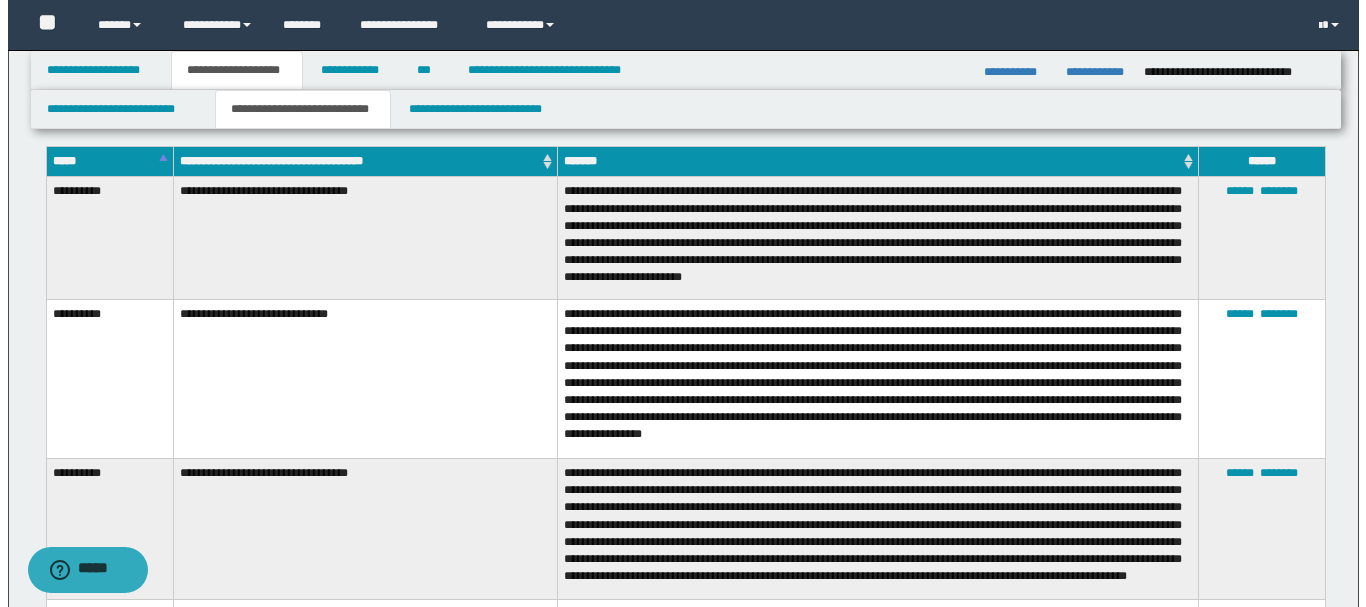 scroll, scrollTop: 0, scrollLeft: 0, axis: both 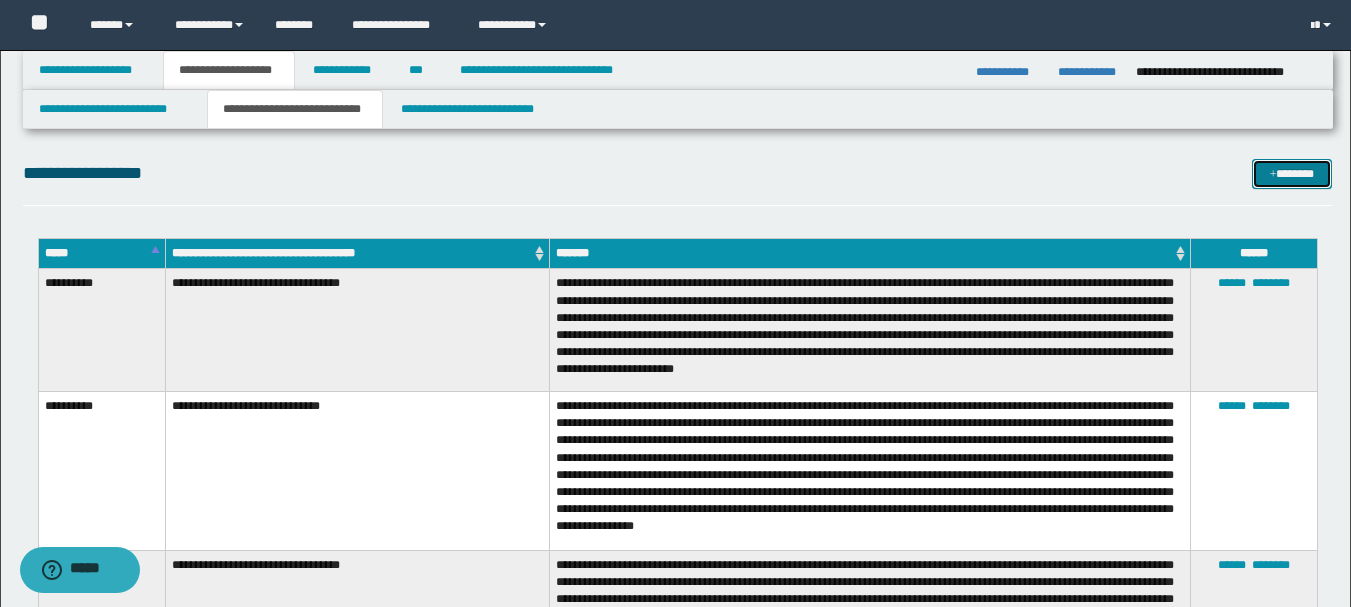 click on "*******" at bounding box center [1292, 174] 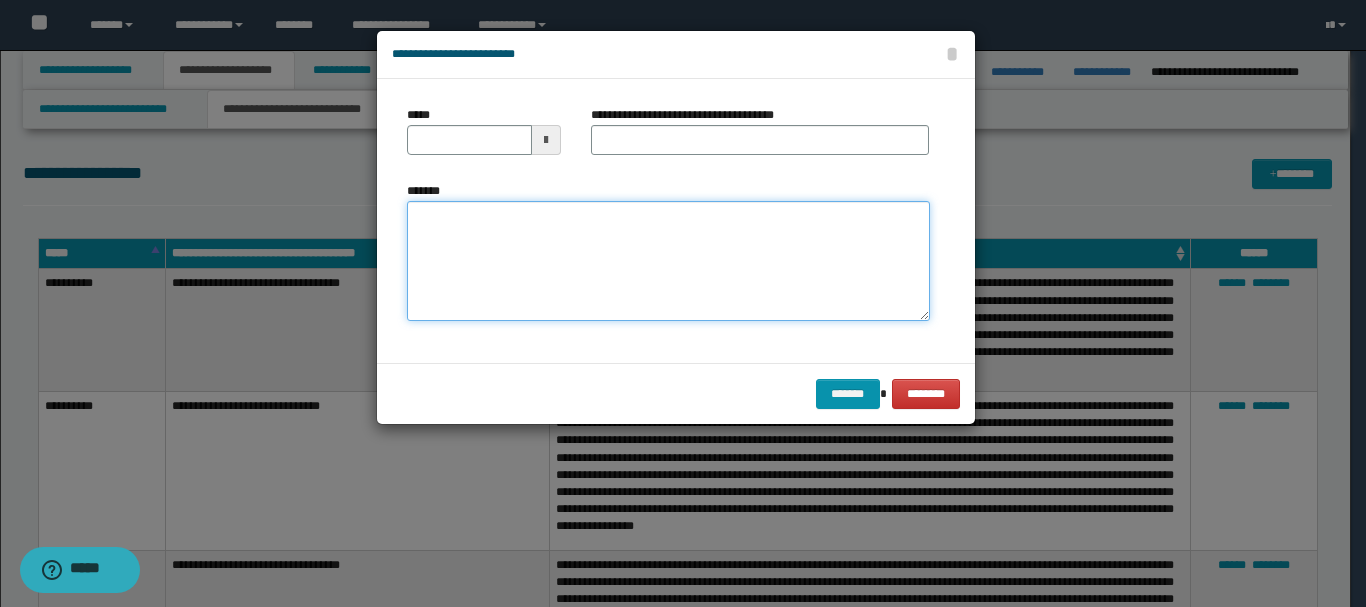 click on "*******" at bounding box center (668, 261) 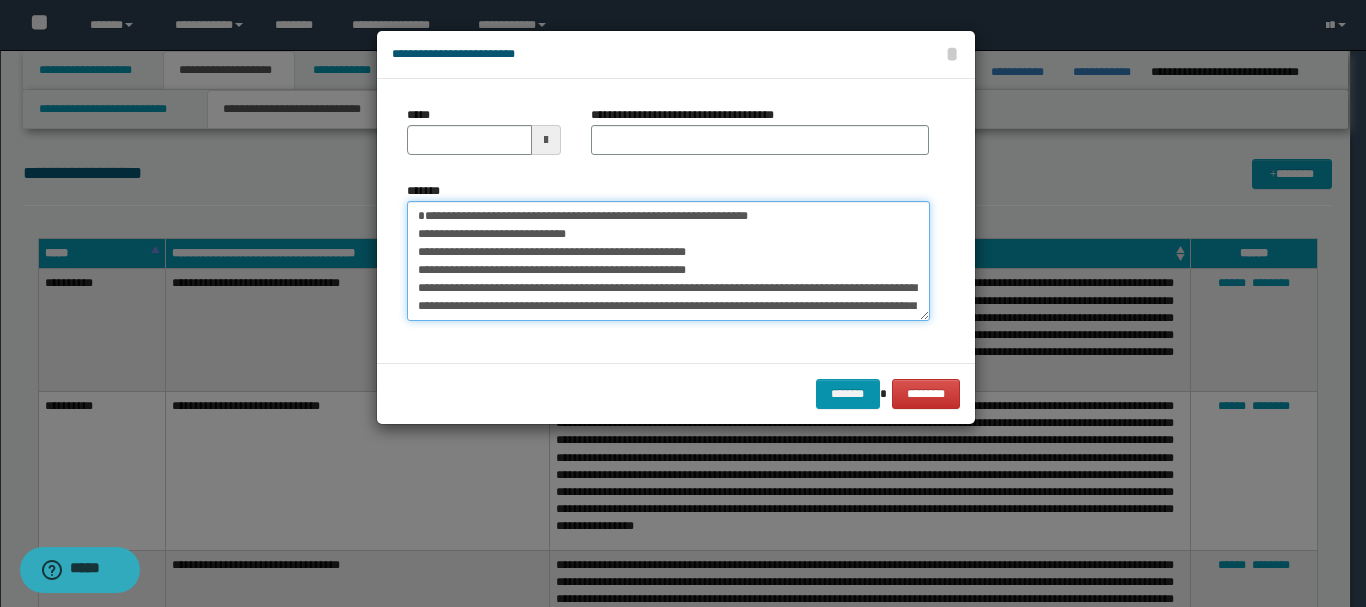 scroll, scrollTop: 750, scrollLeft: 0, axis: vertical 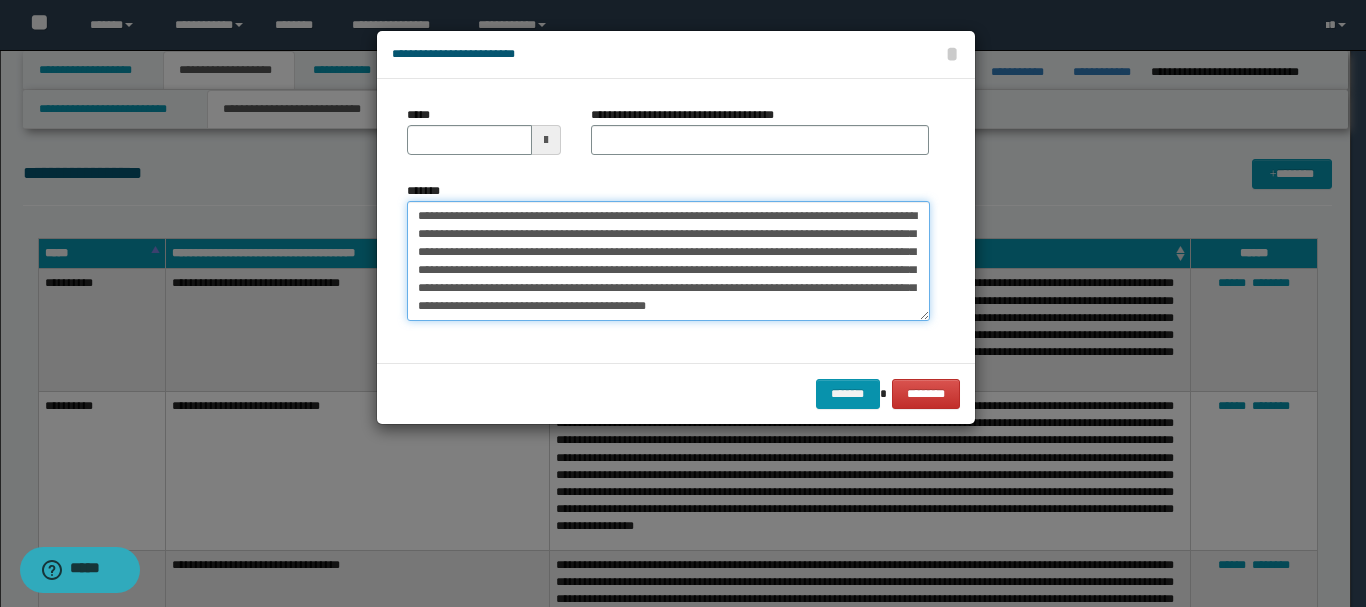 type 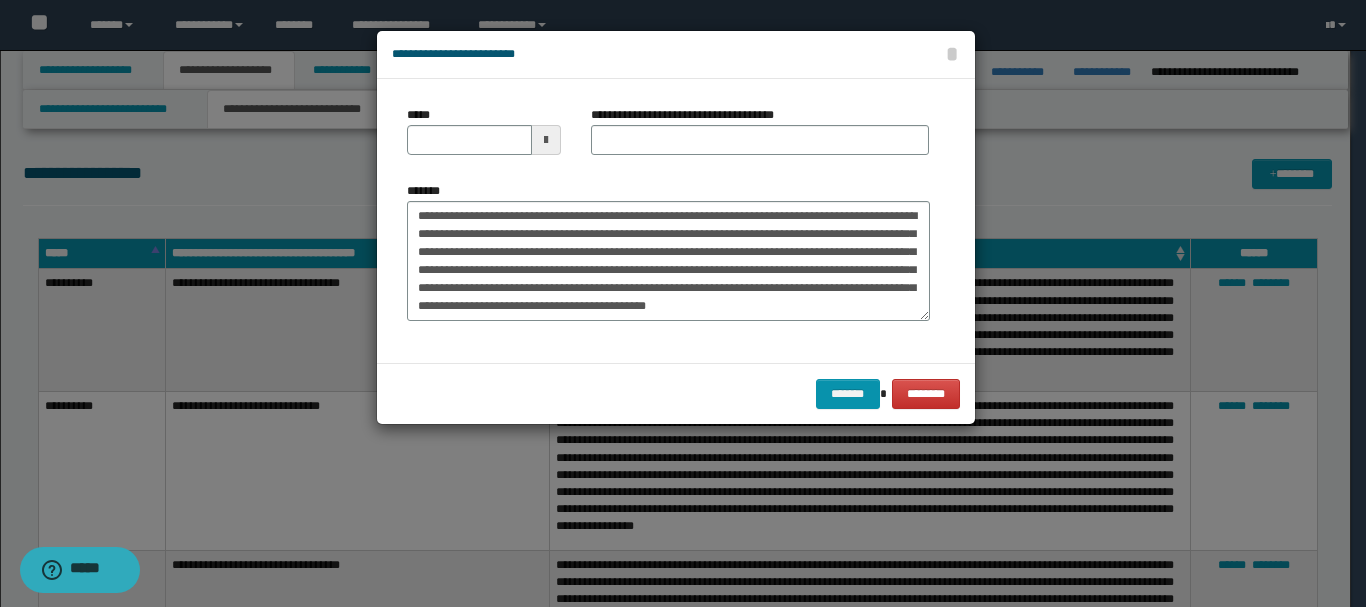 click at bounding box center [546, 140] 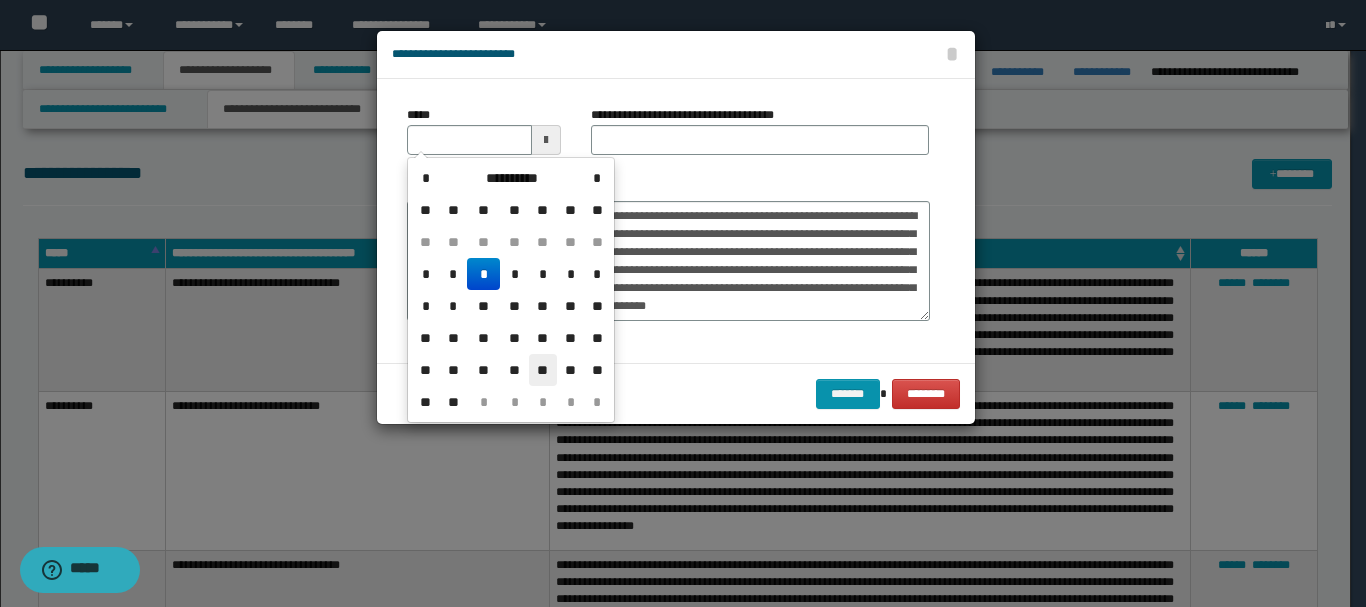 click on "**" at bounding box center [543, 370] 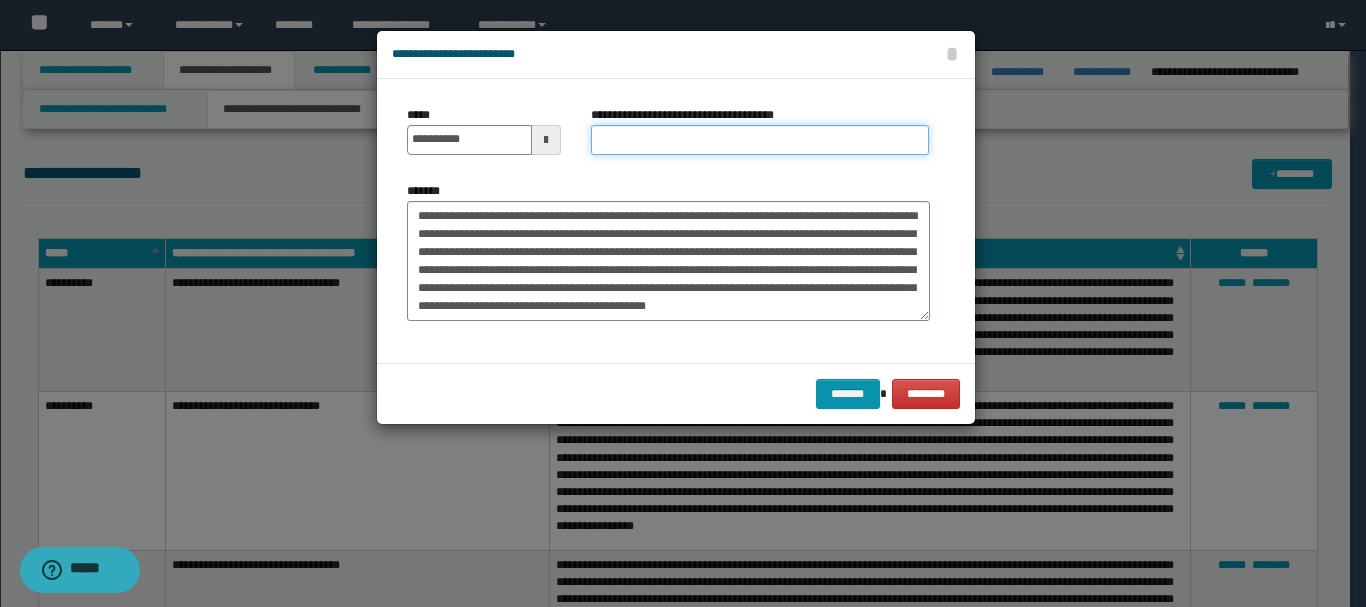 click on "**********" at bounding box center [760, 140] 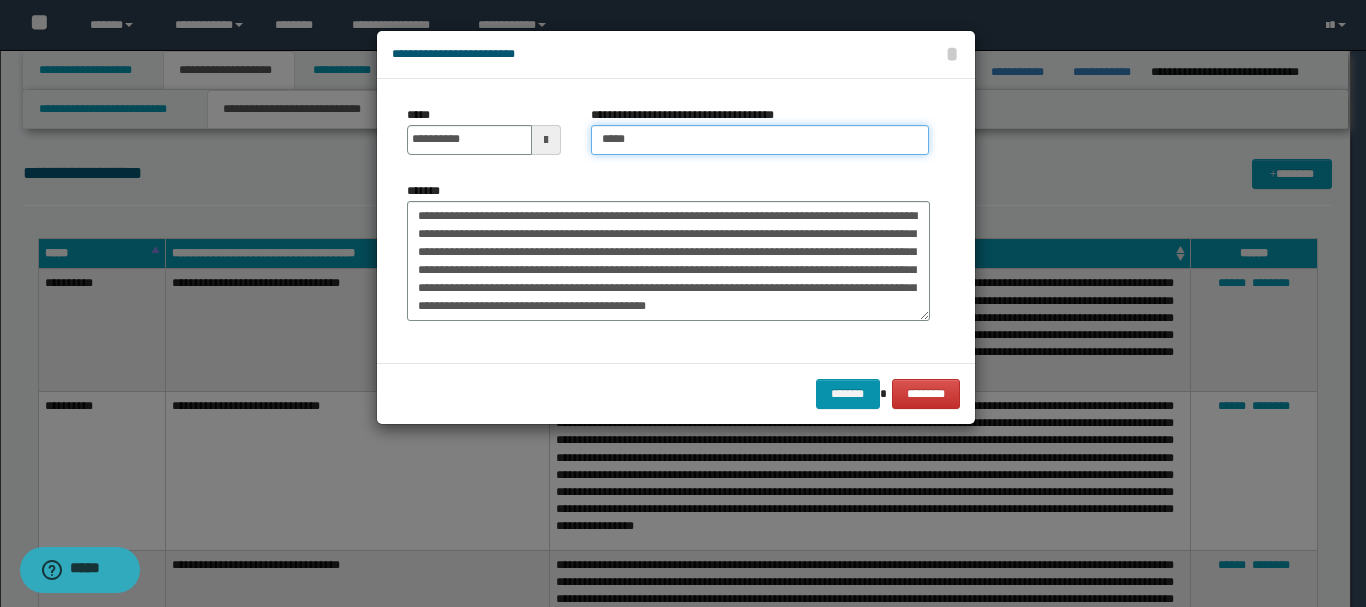 type on "**********" 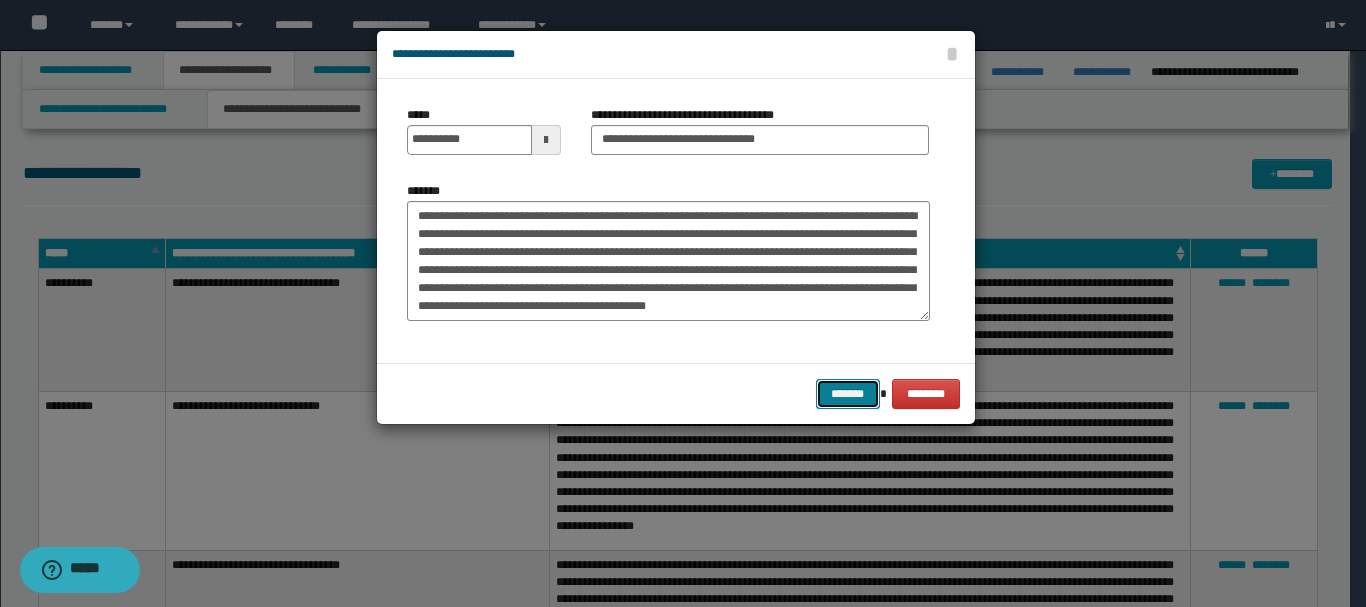 click on "*******" at bounding box center [848, 394] 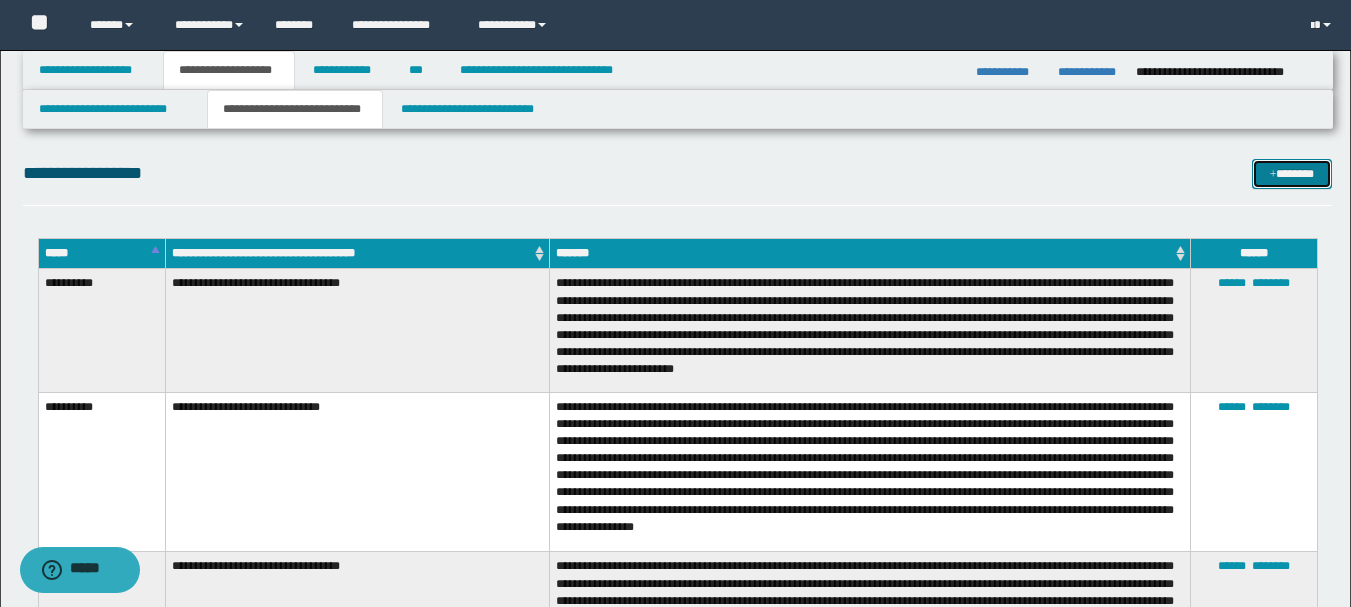 click at bounding box center (1273, 175) 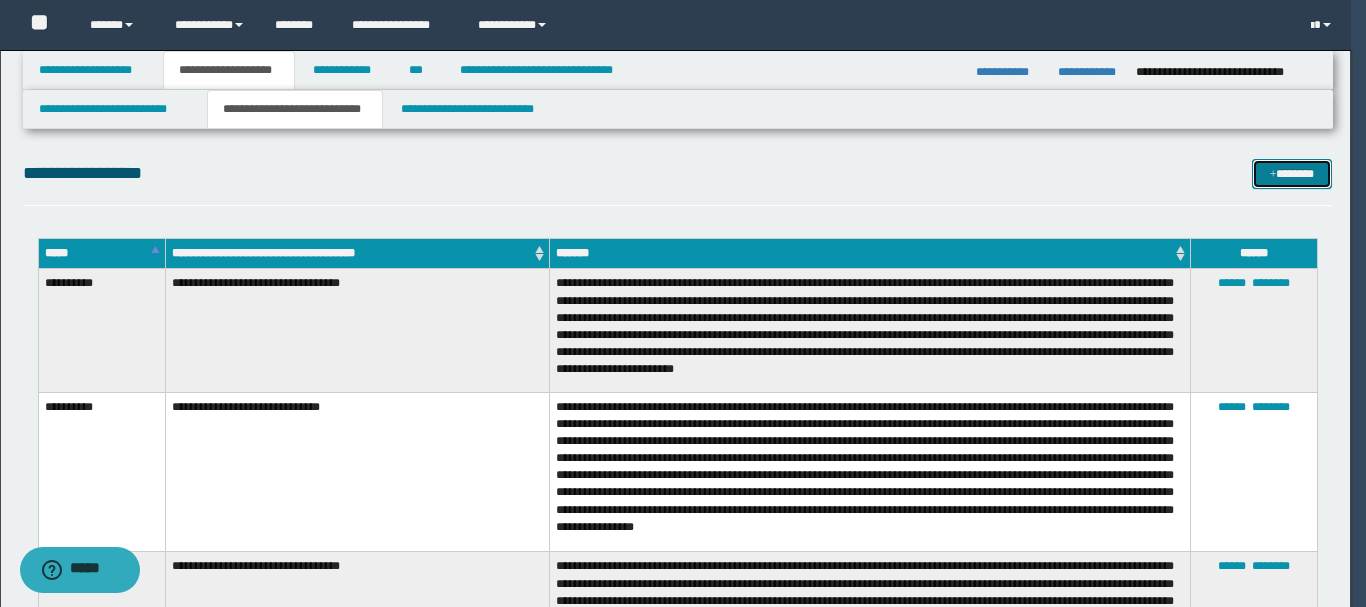 scroll, scrollTop: 0, scrollLeft: 0, axis: both 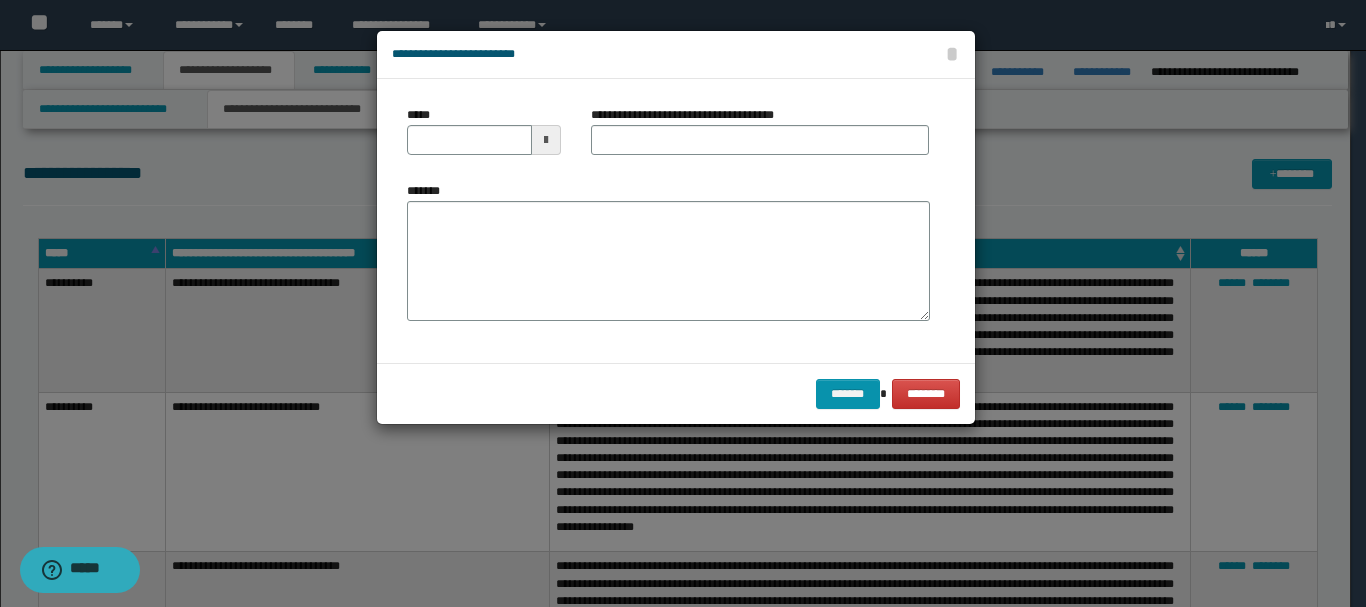click at bounding box center (546, 140) 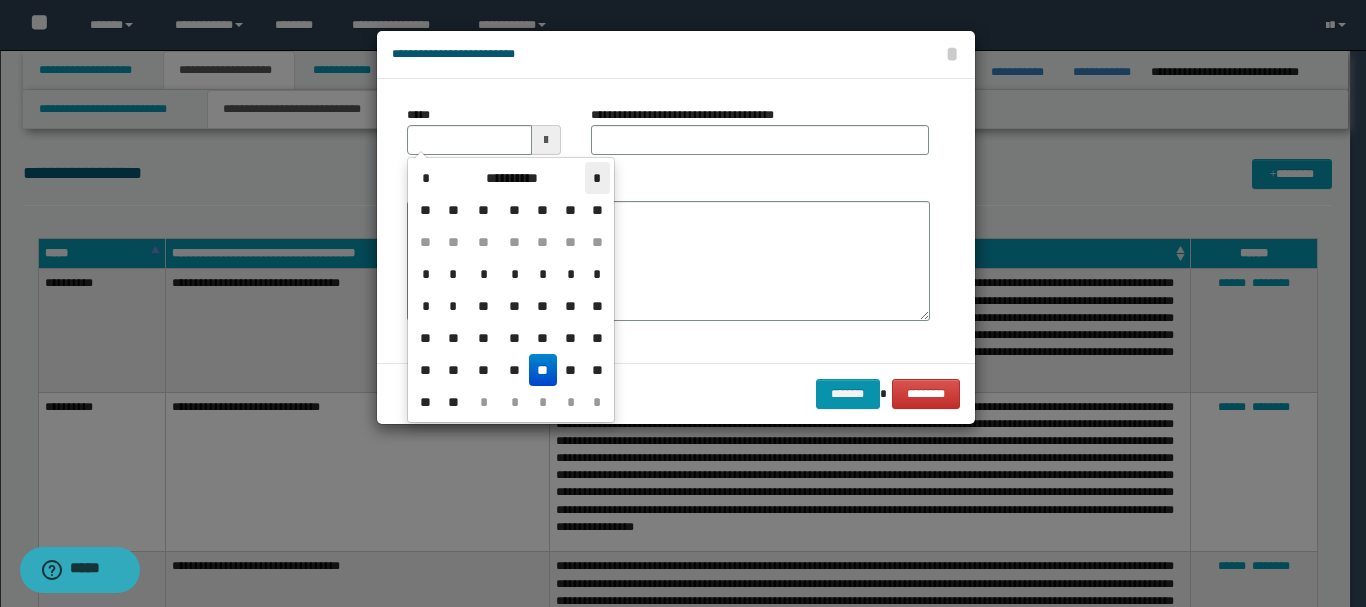 click on "*" at bounding box center (597, 178) 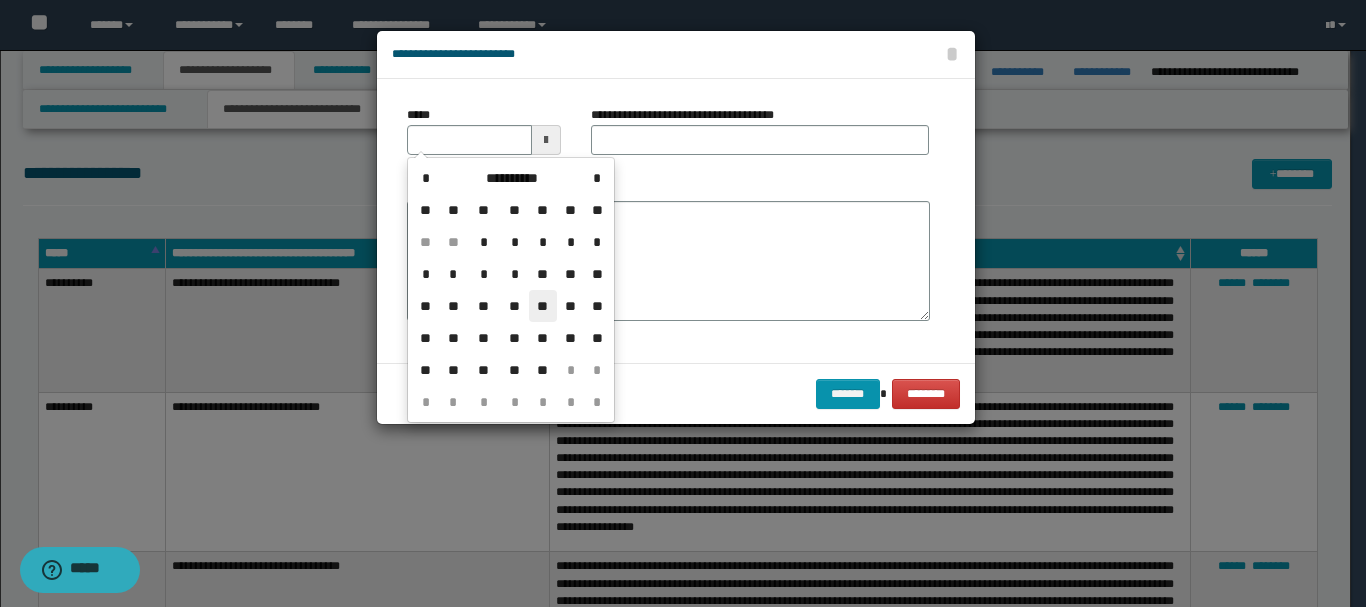 click on "**" at bounding box center (543, 306) 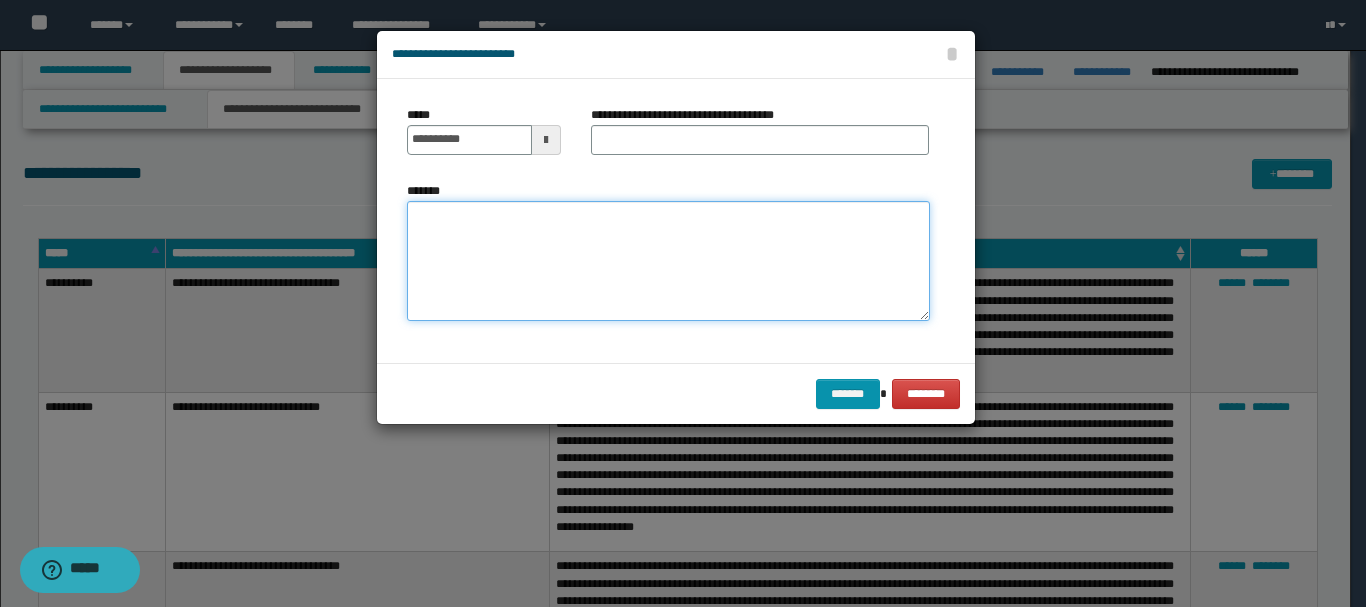 click on "*******" at bounding box center [668, 261] 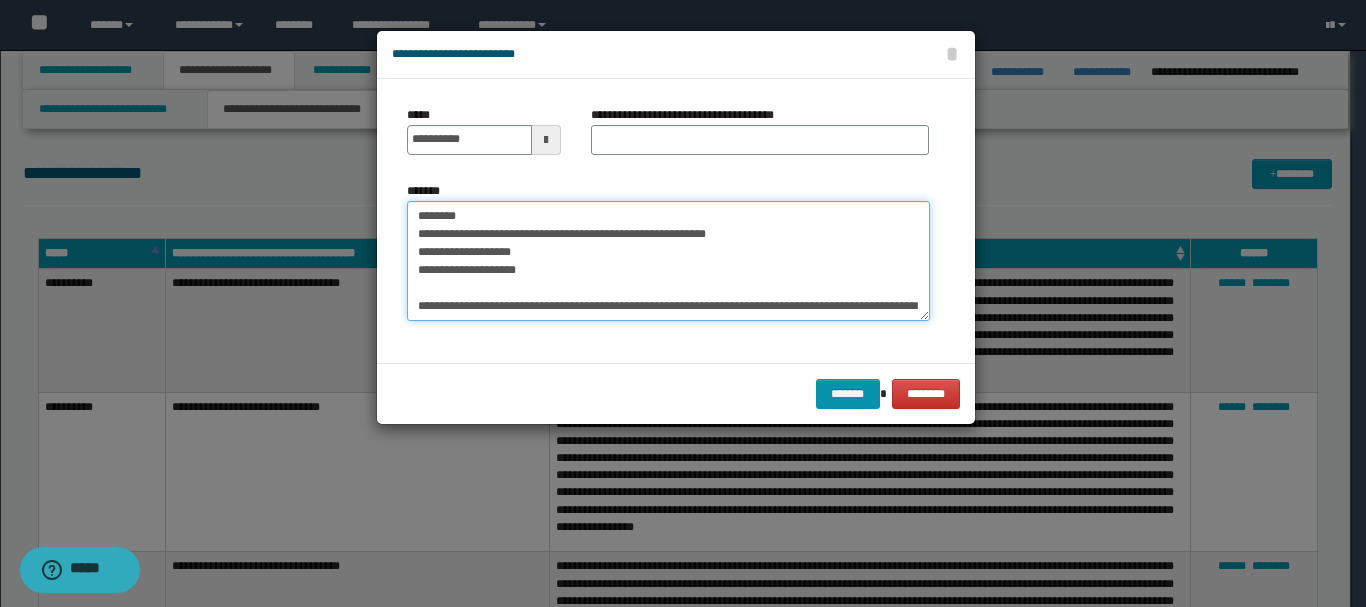 scroll, scrollTop: 1074, scrollLeft: 0, axis: vertical 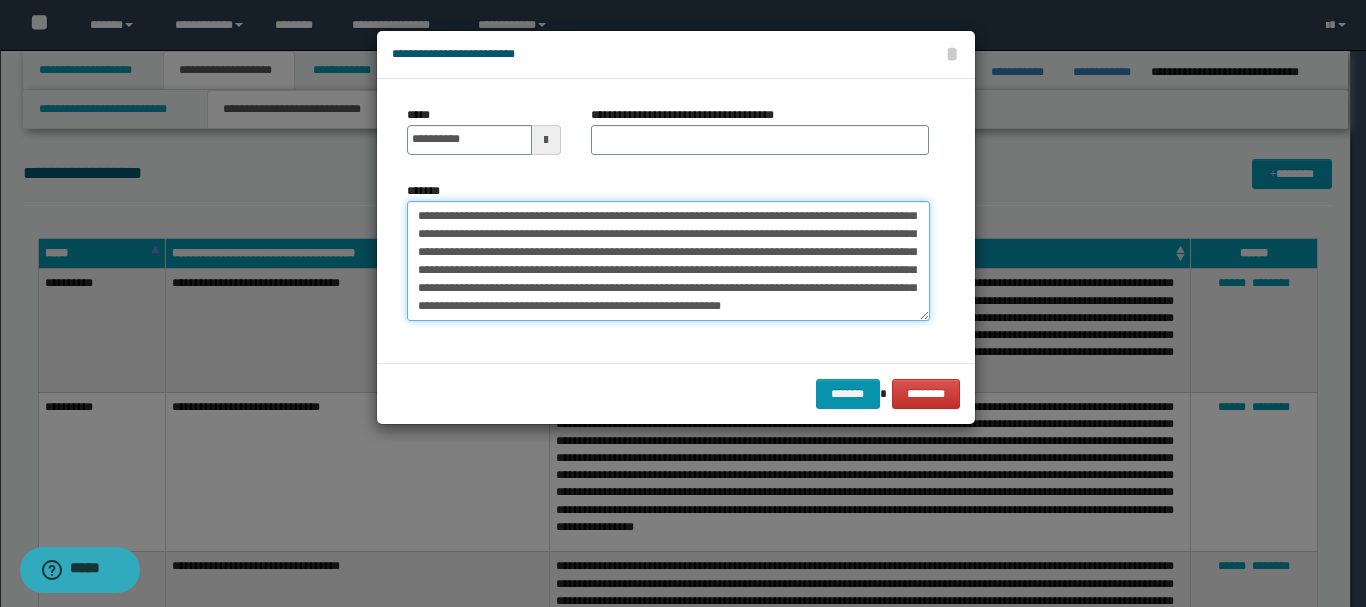 type on "**********" 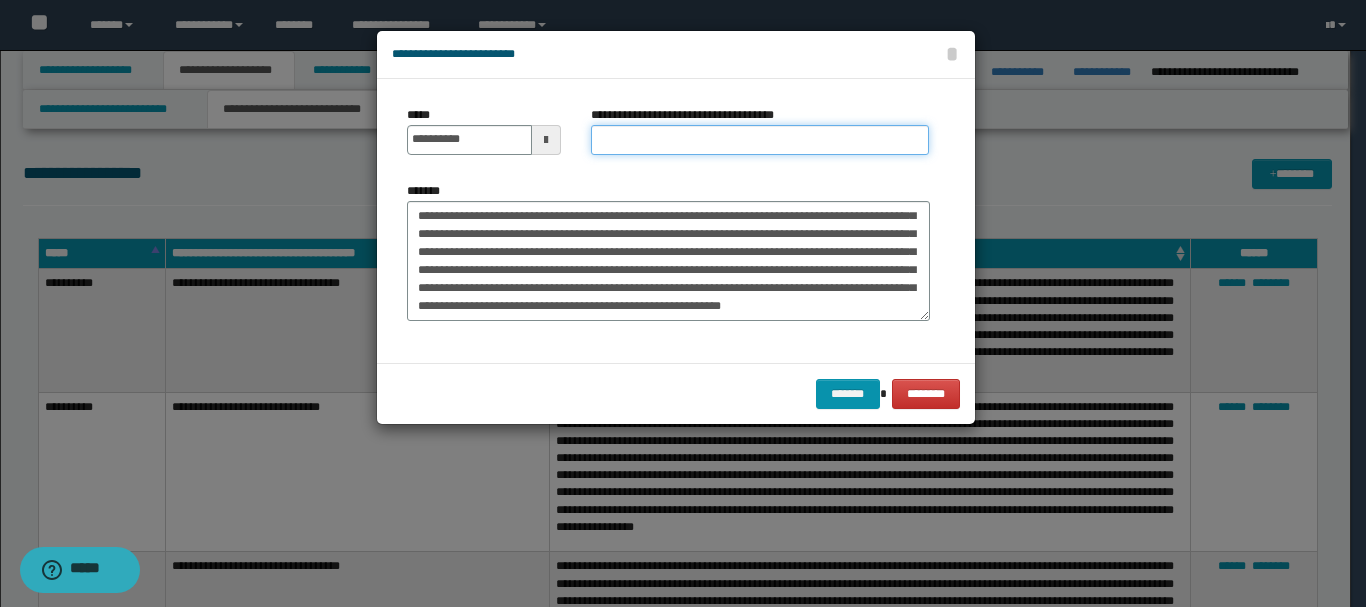 click on "**********" at bounding box center (760, 140) 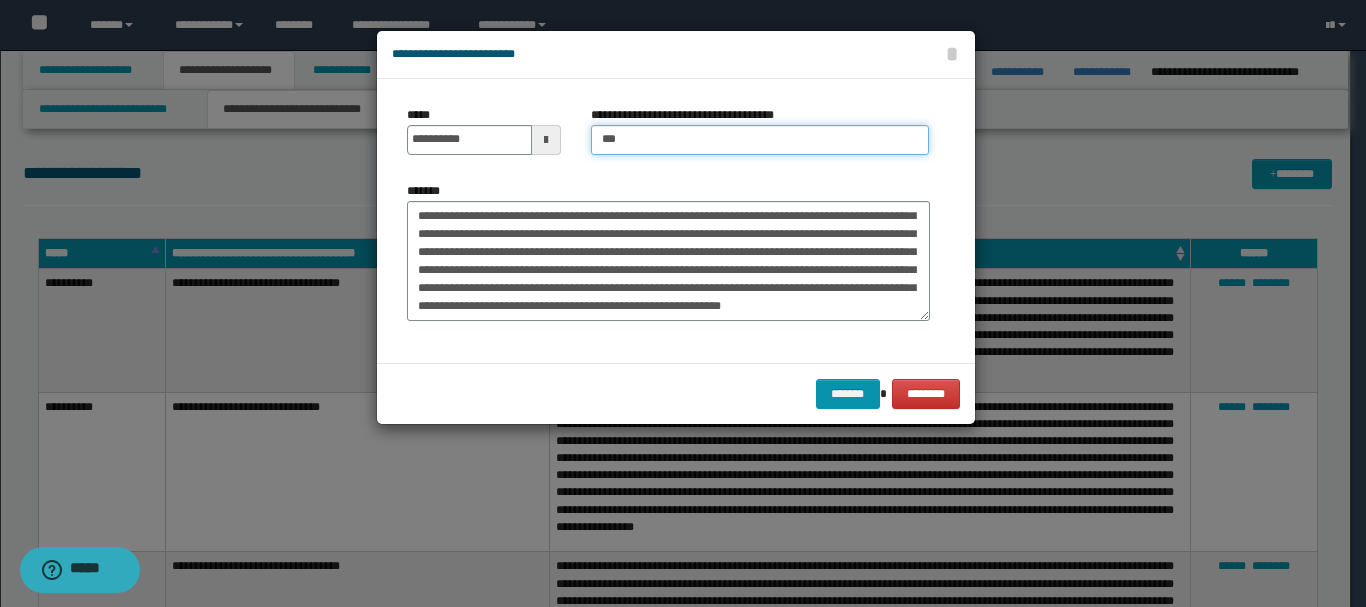 type on "**********" 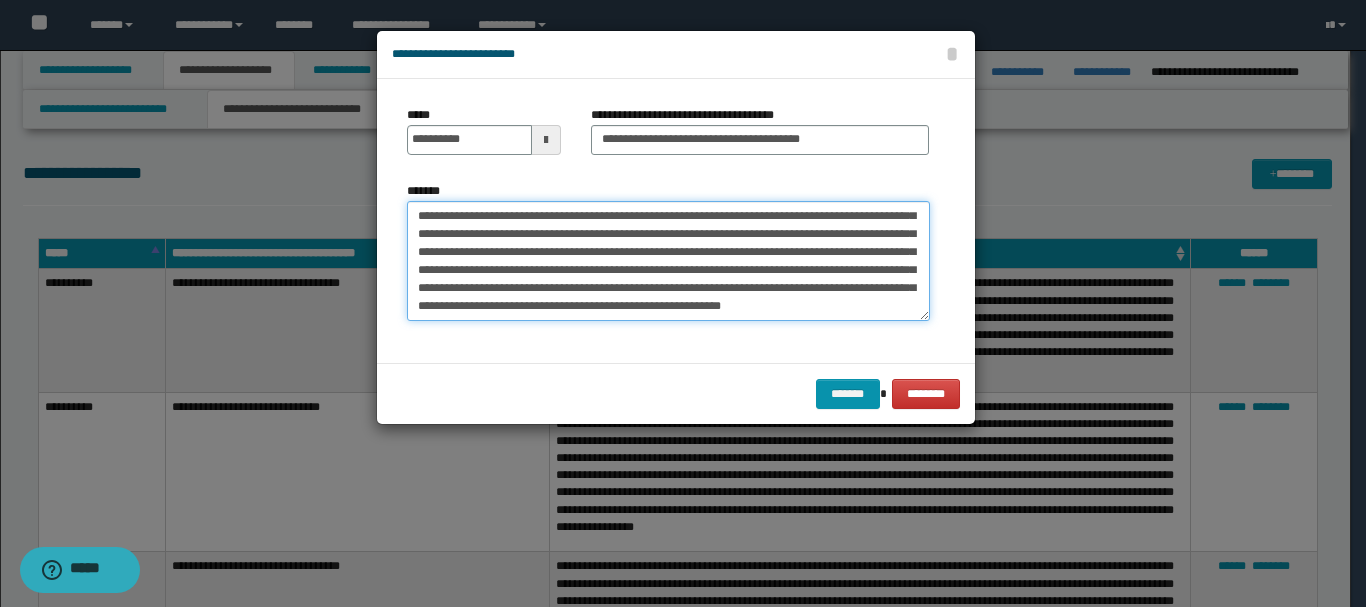 click on "*******" at bounding box center (668, 261) 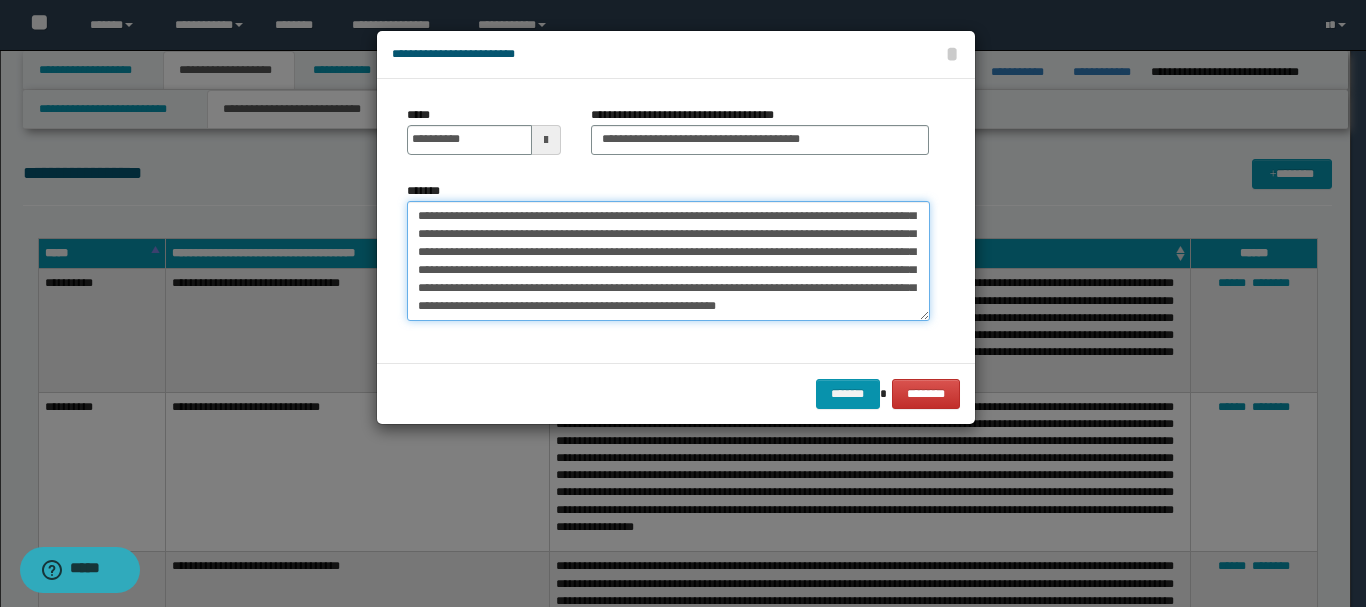 scroll, scrollTop: 1062, scrollLeft: 0, axis: vertical 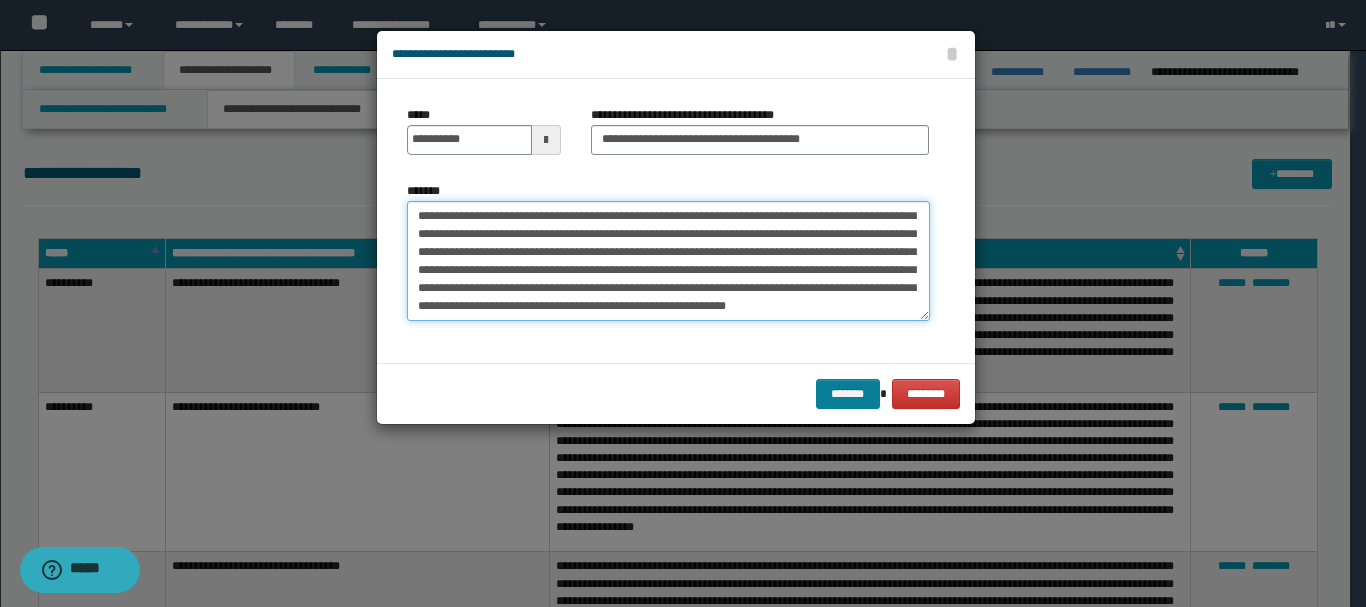 type on "**********" 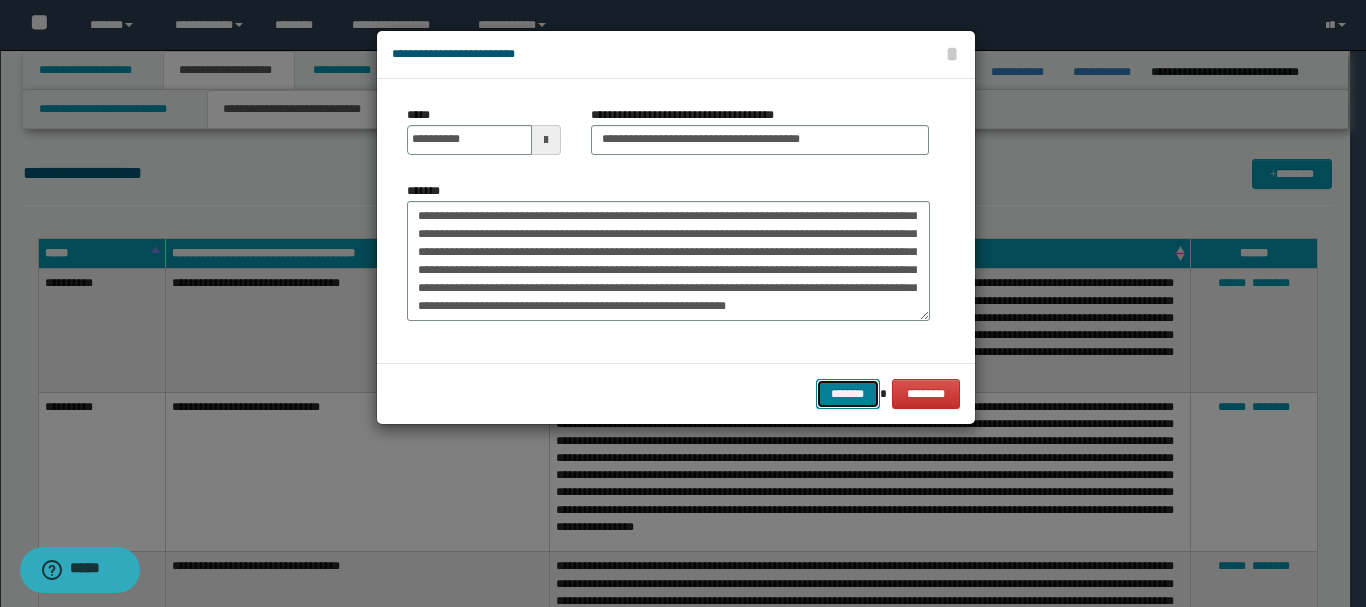 click on "*******" at bounding box center (848, 394) 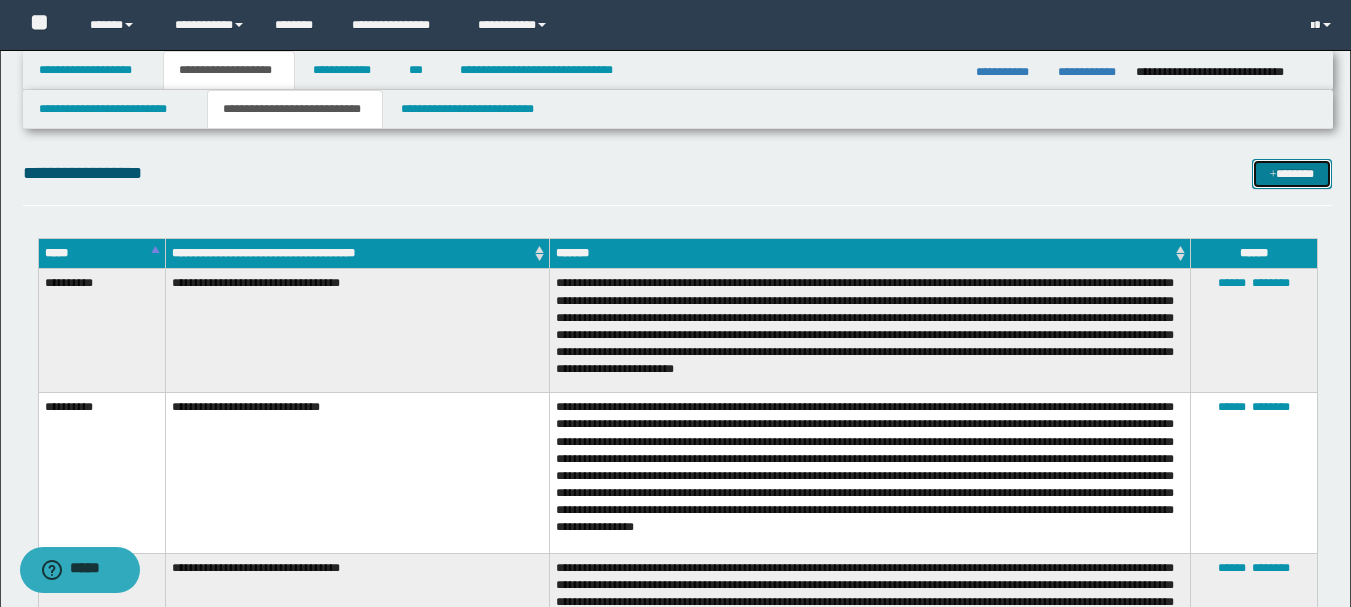click at bounding box center [1273, 175] 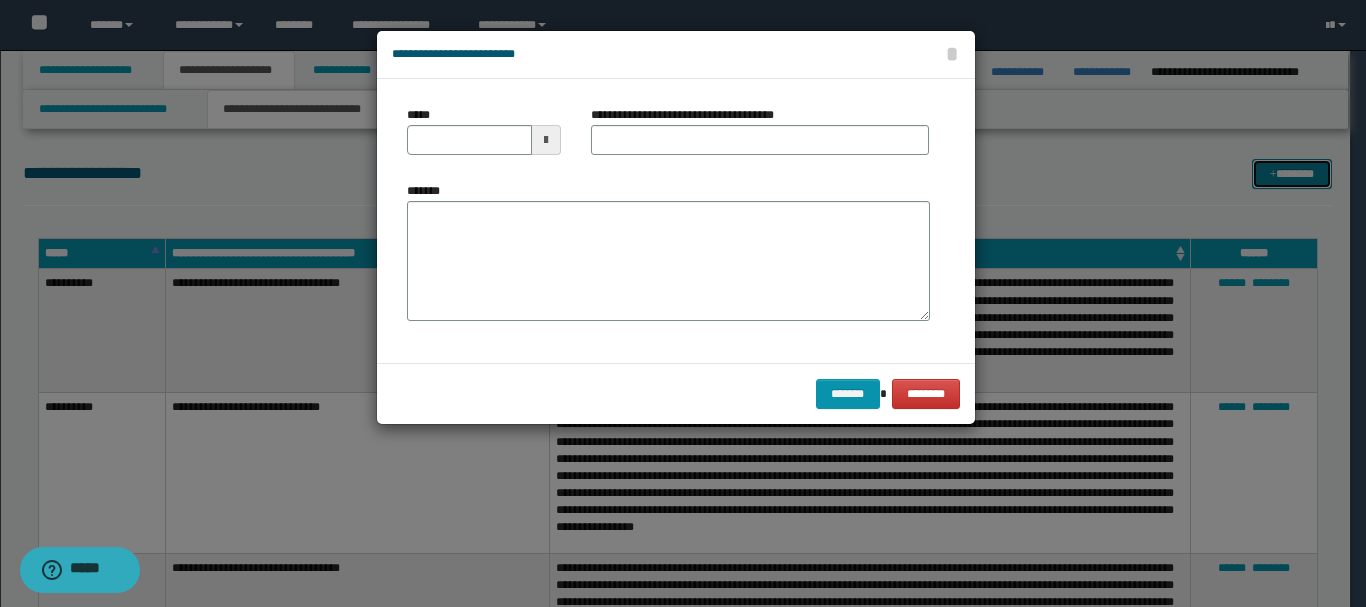 scroll, scrollTop: 0, scrollLeft: 0, axis: both 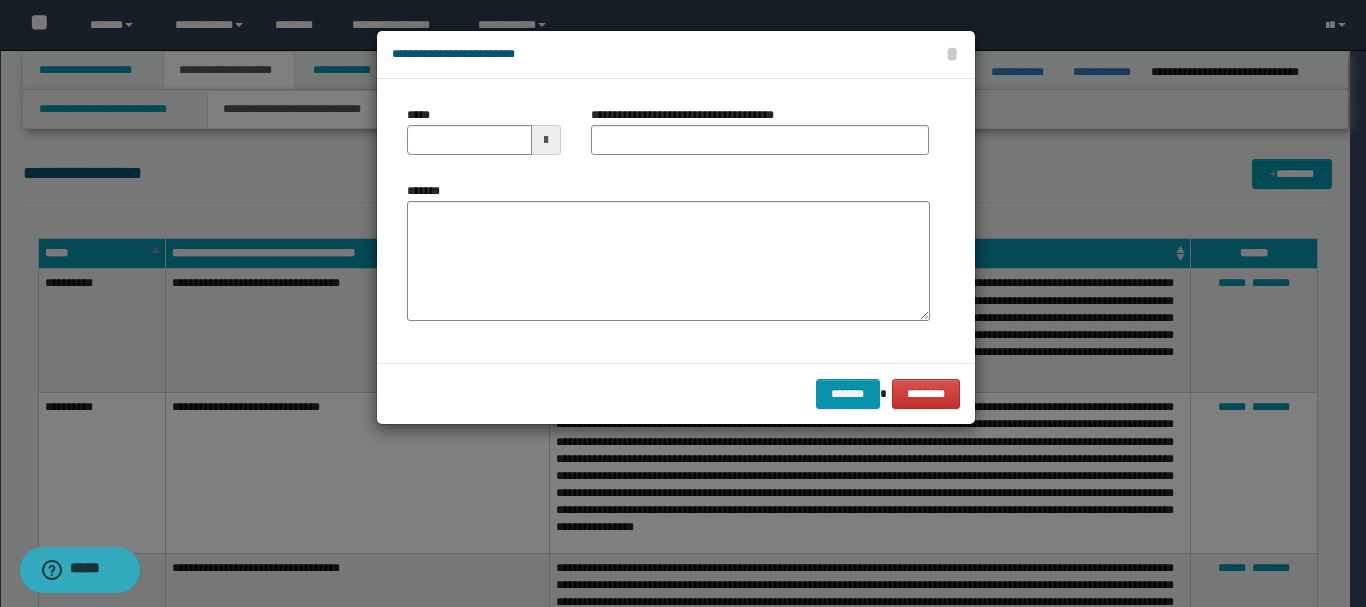 click at bounding box center (546, 140) 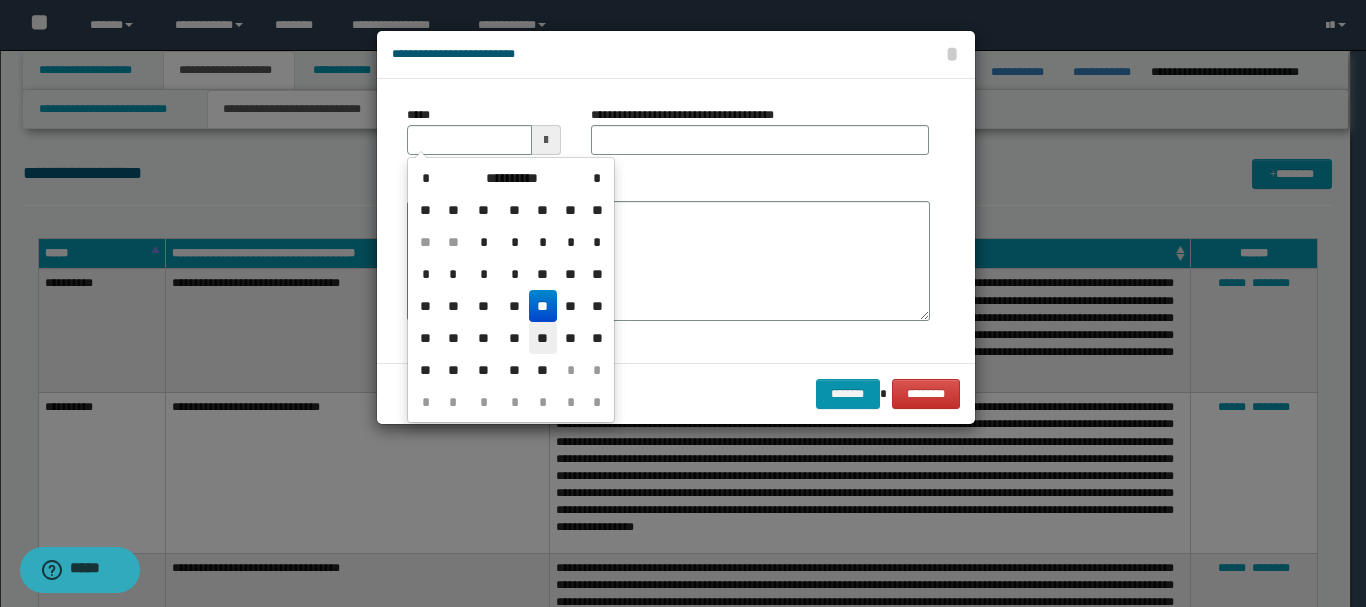 click on "**" at bounding box center [543, 338] 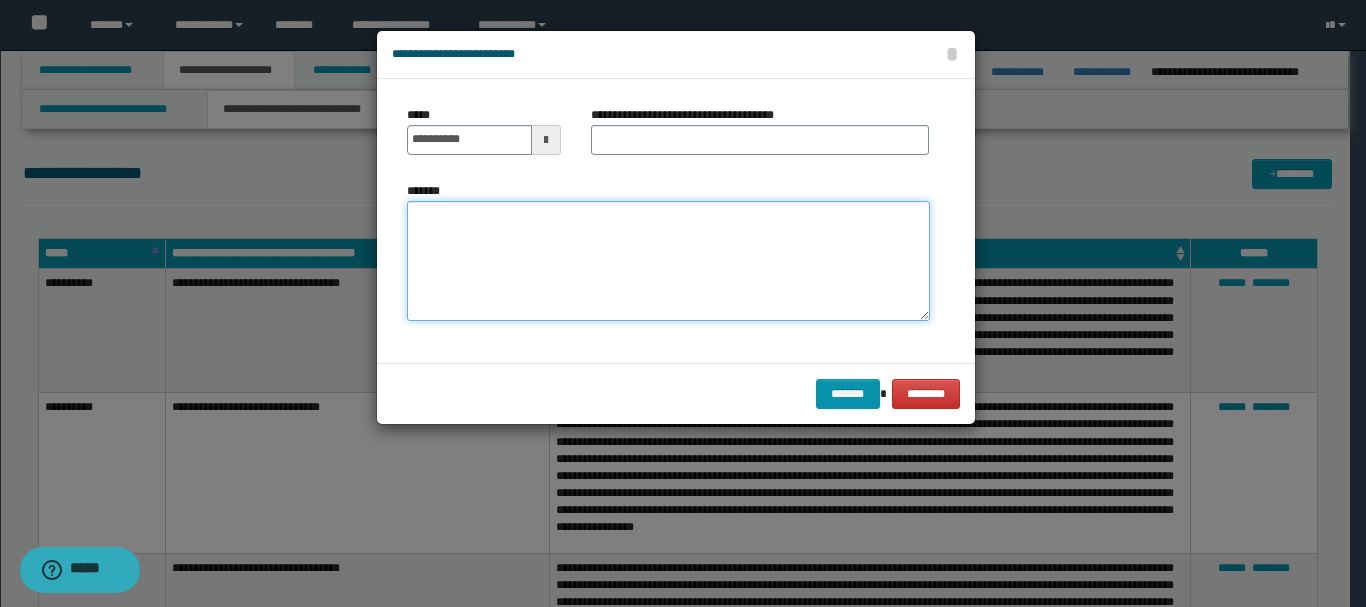 click on "*******" at bounding box center [668, 261] 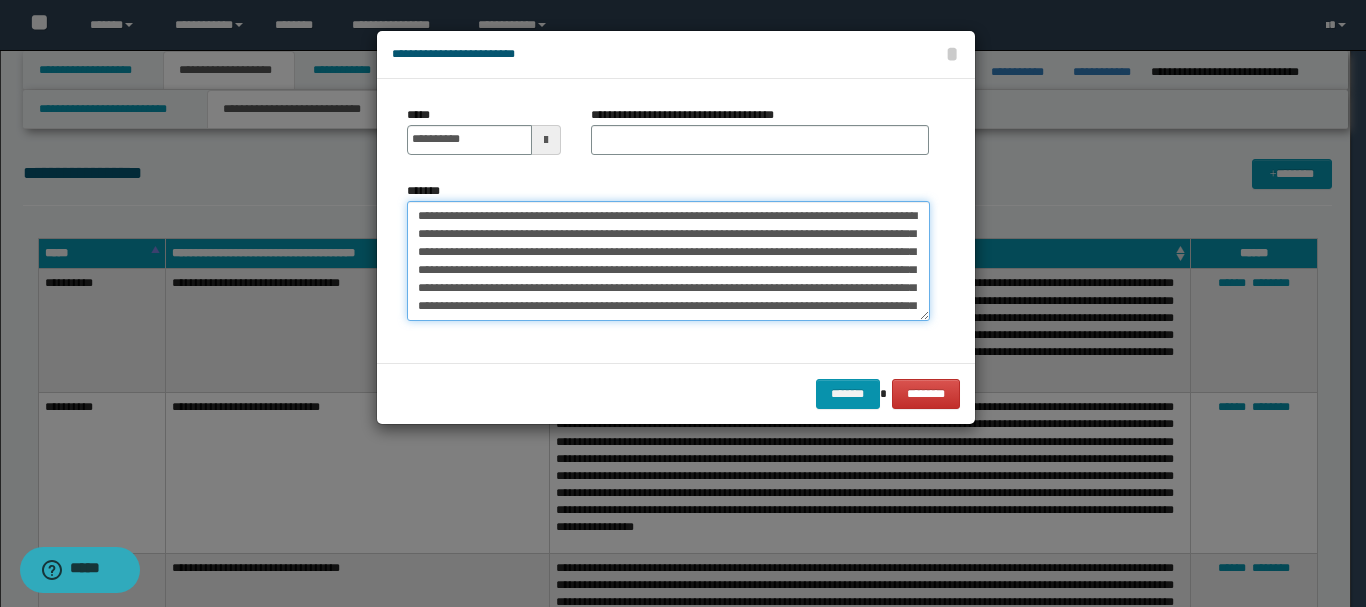 scroll, scrollTop: 624, scrollLeft: 0, axis: vertical 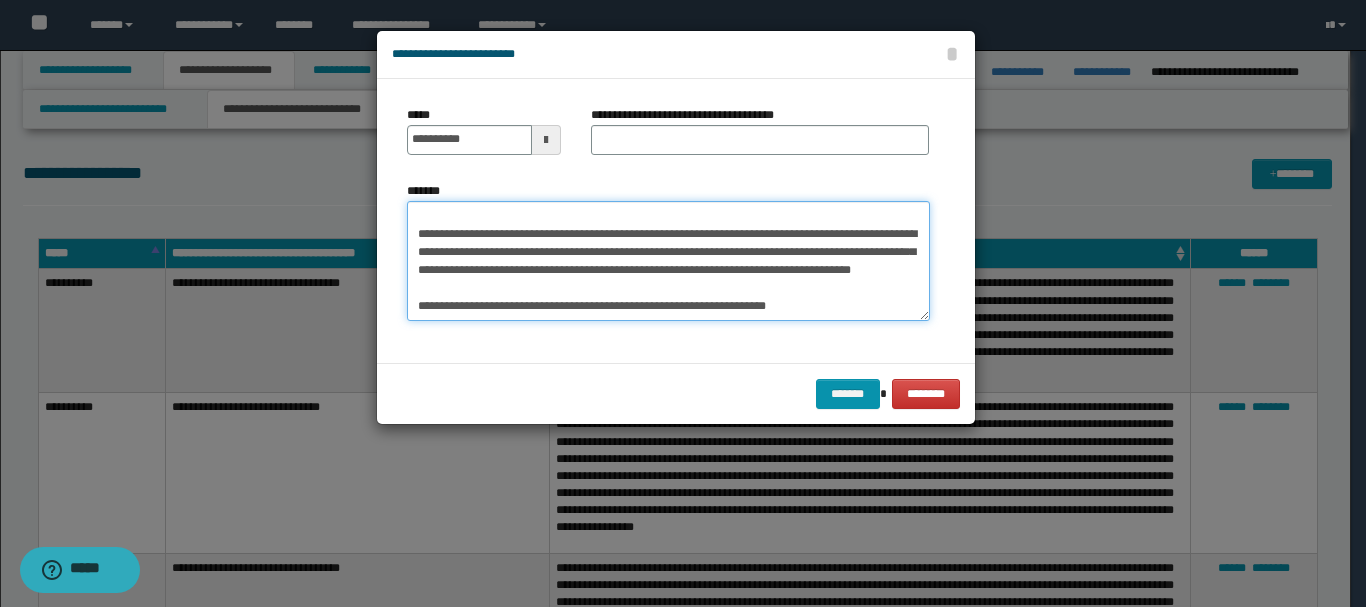 type on "**********" 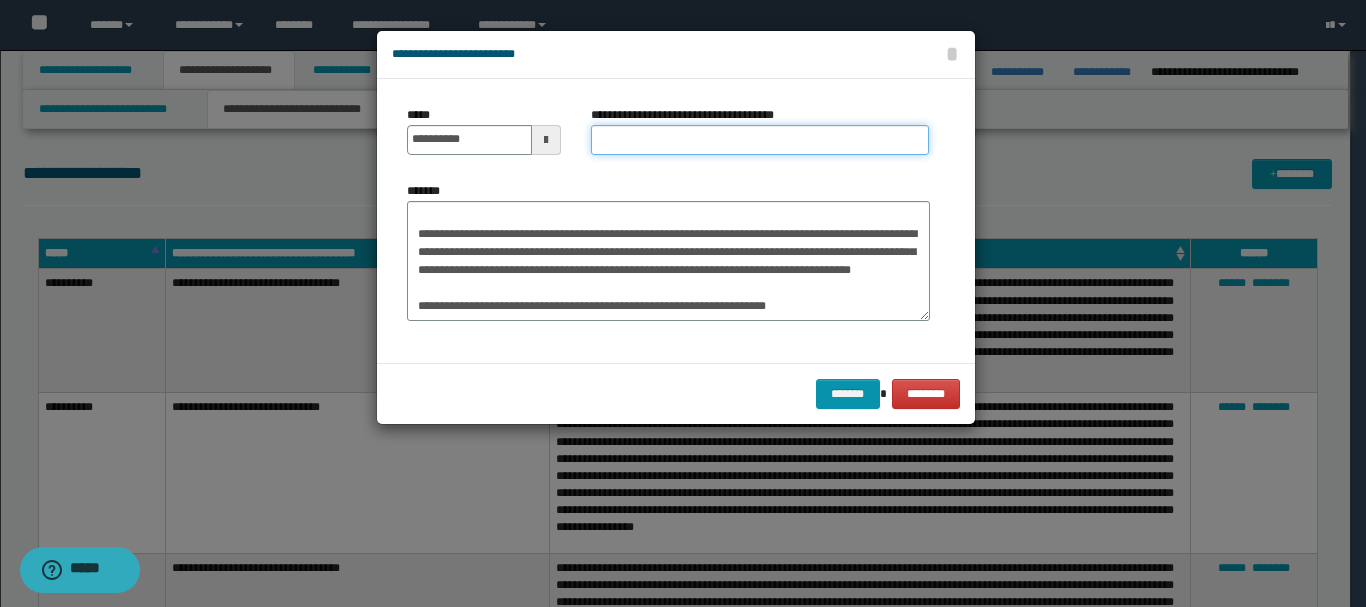 click on "**********" at bounding box center [760, 140] 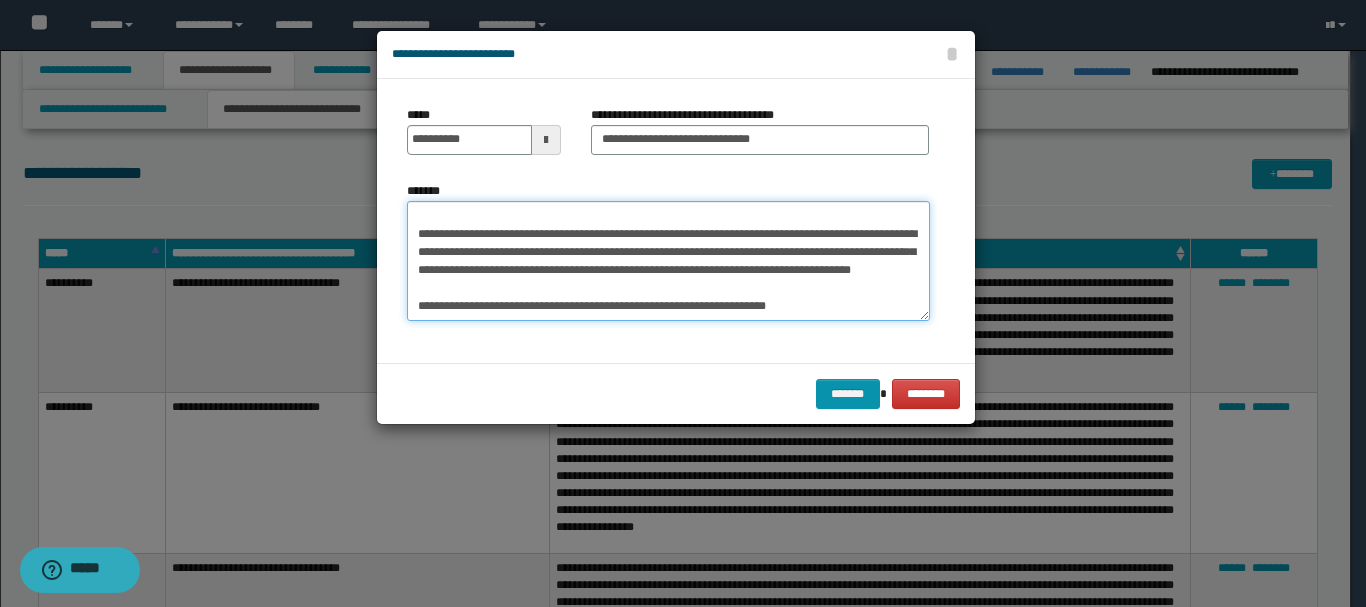 click on "*******" at bounding box center (668, 261) 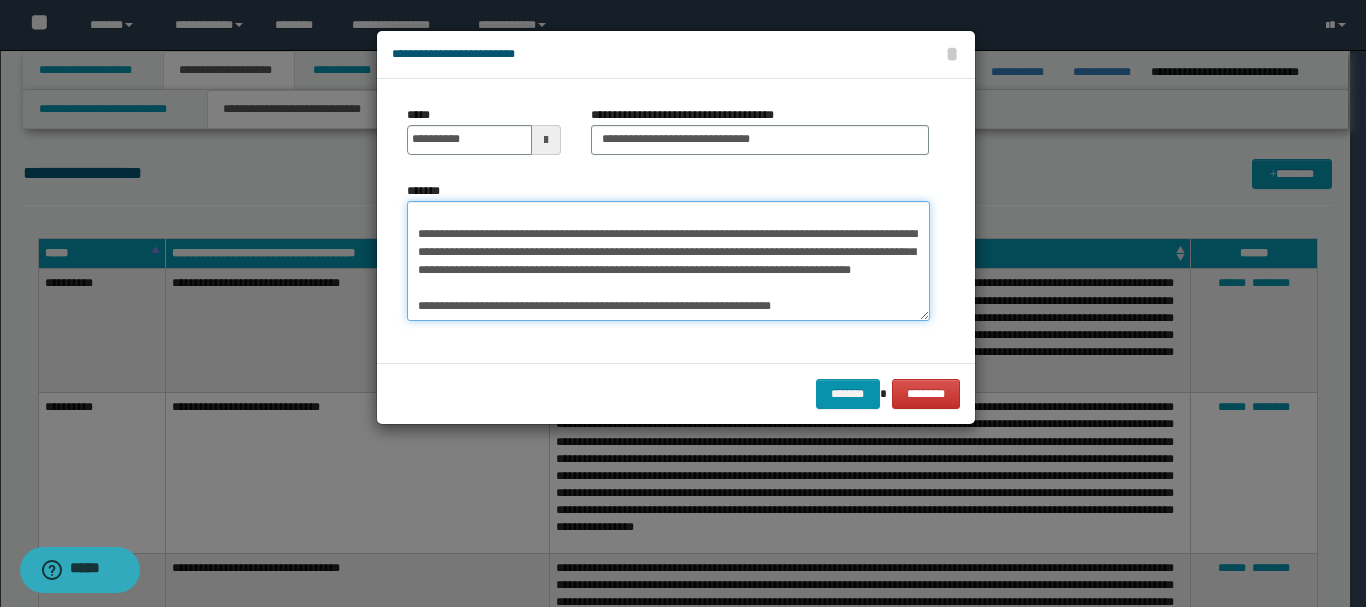 scroll, scrollTop: 642, scrollLeft: 0, axis: vertical 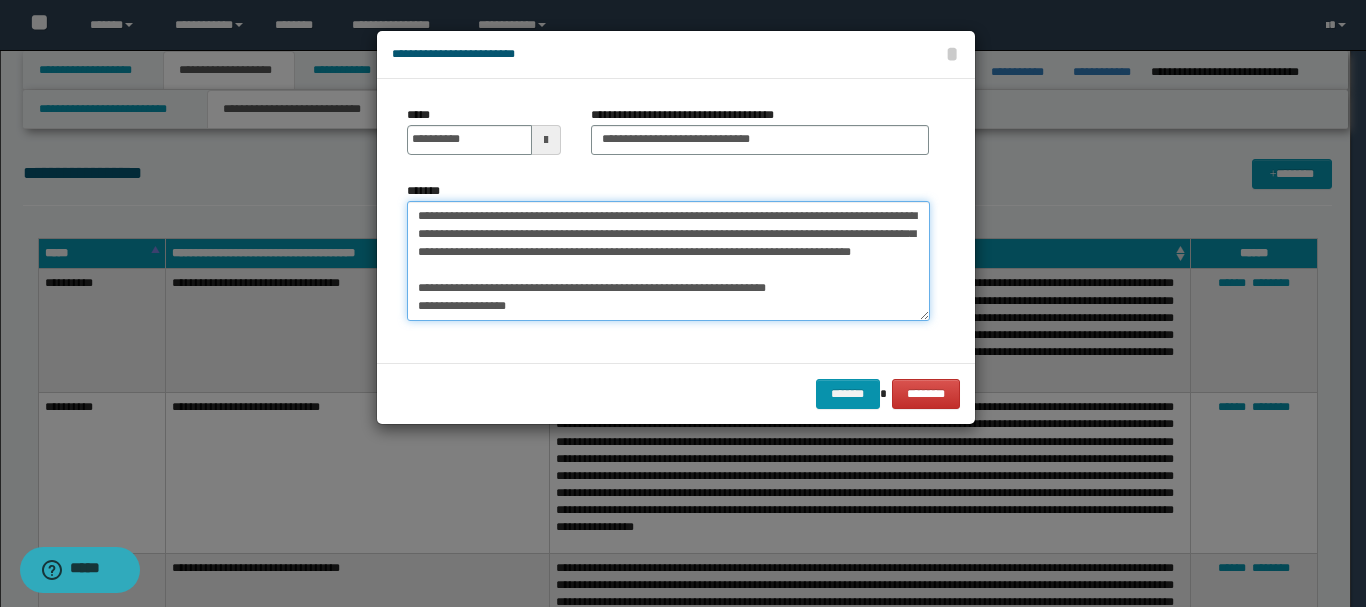 paste on "**********" 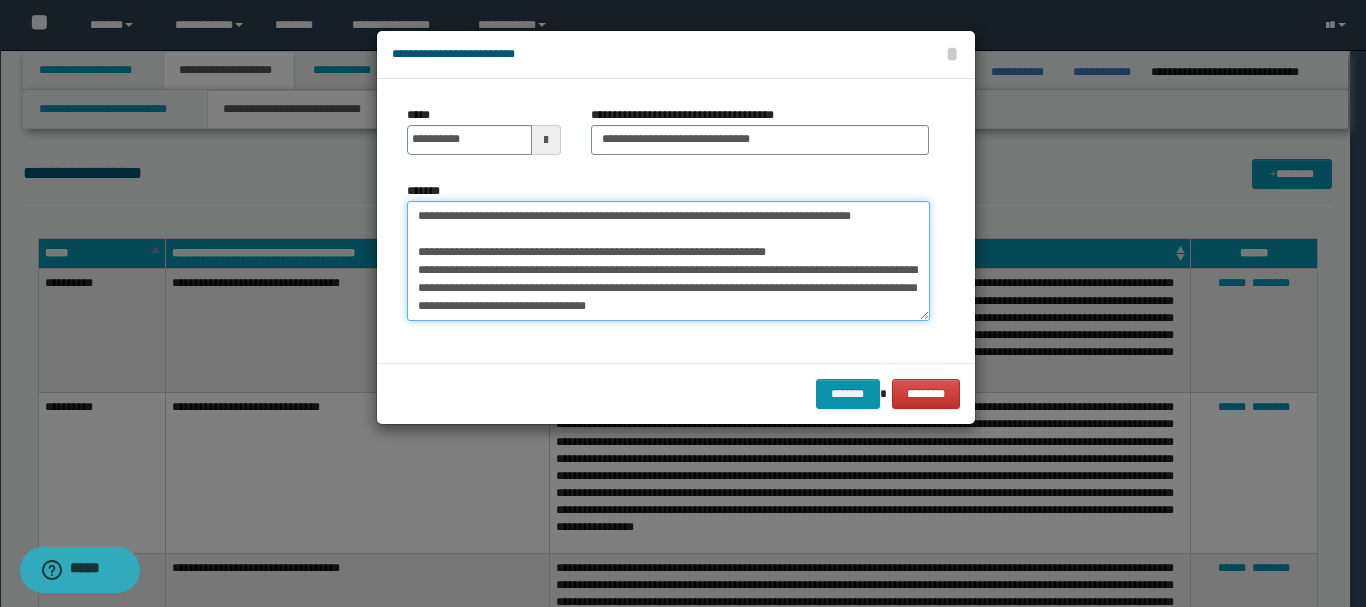 scroll, scrollTop: 696, scrollLeft: 0, axis: vertical 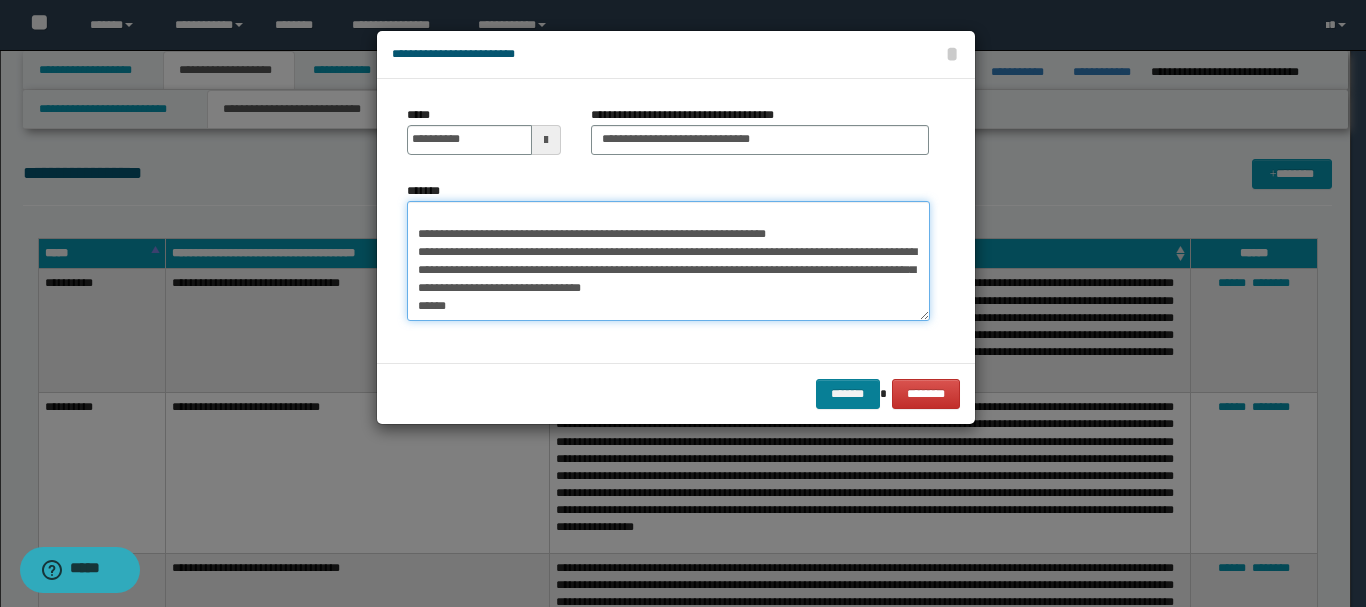 paste on "**********" 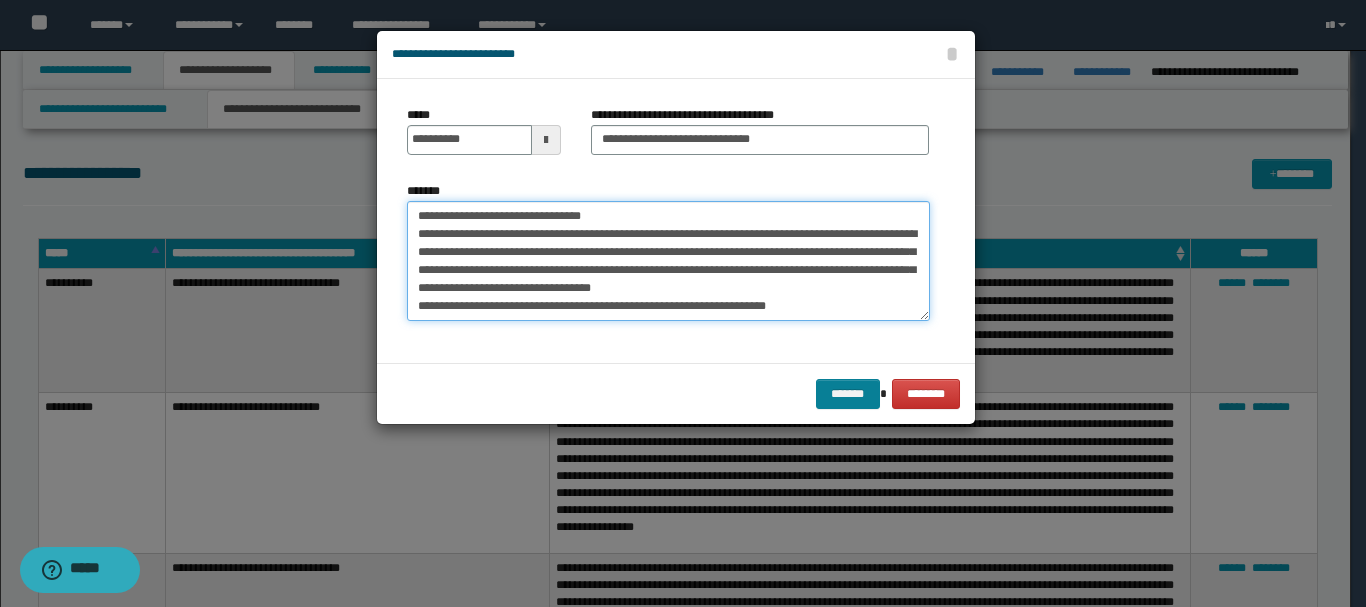 scroll, scrollTop: 768, scrollLeft: 0, axis: vertical 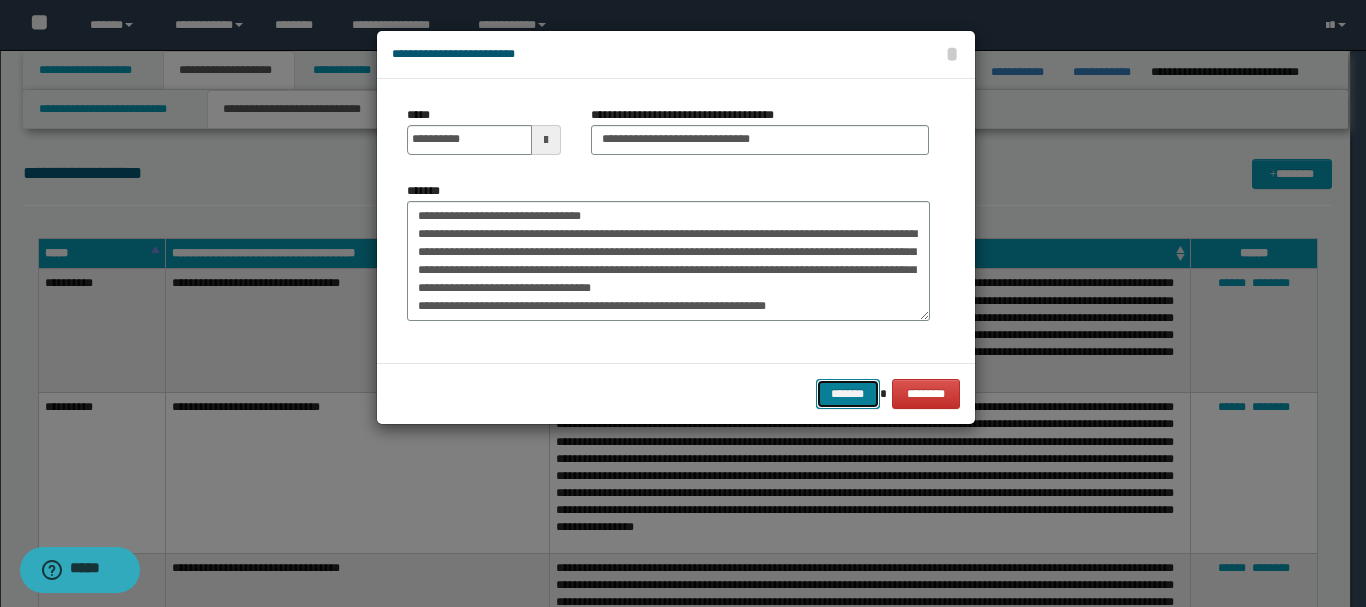 click on "*******" at bounding box center [848, 394] 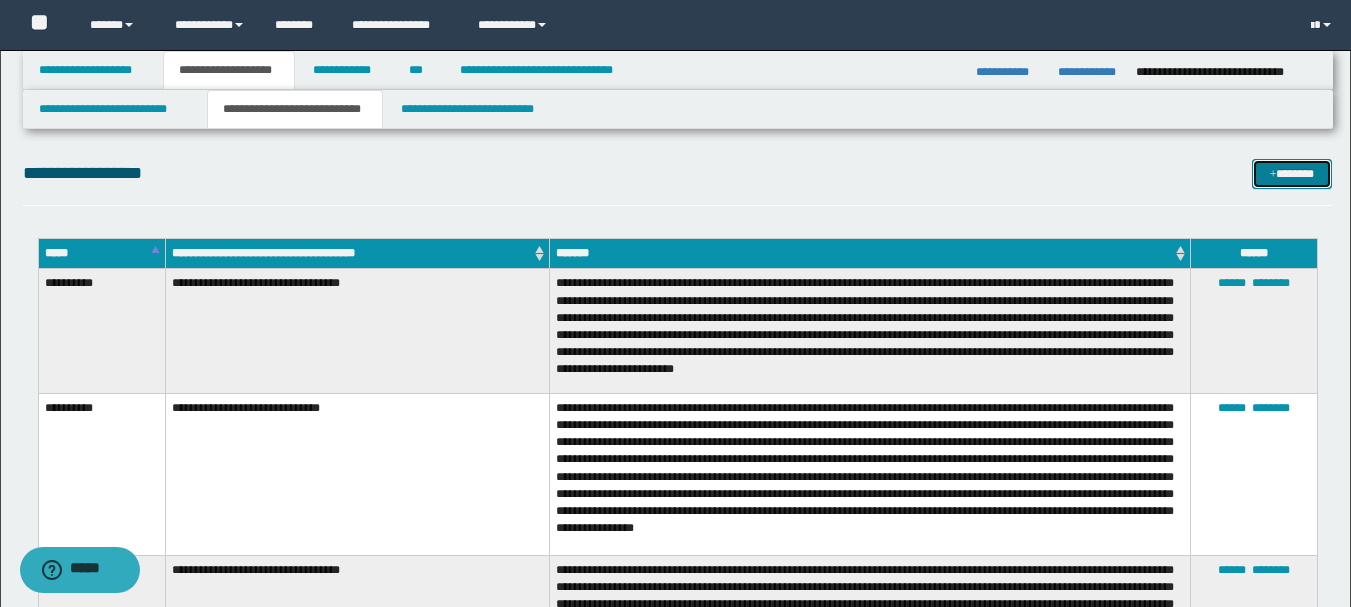 click on "*******" at bounding box center (1292, 174) 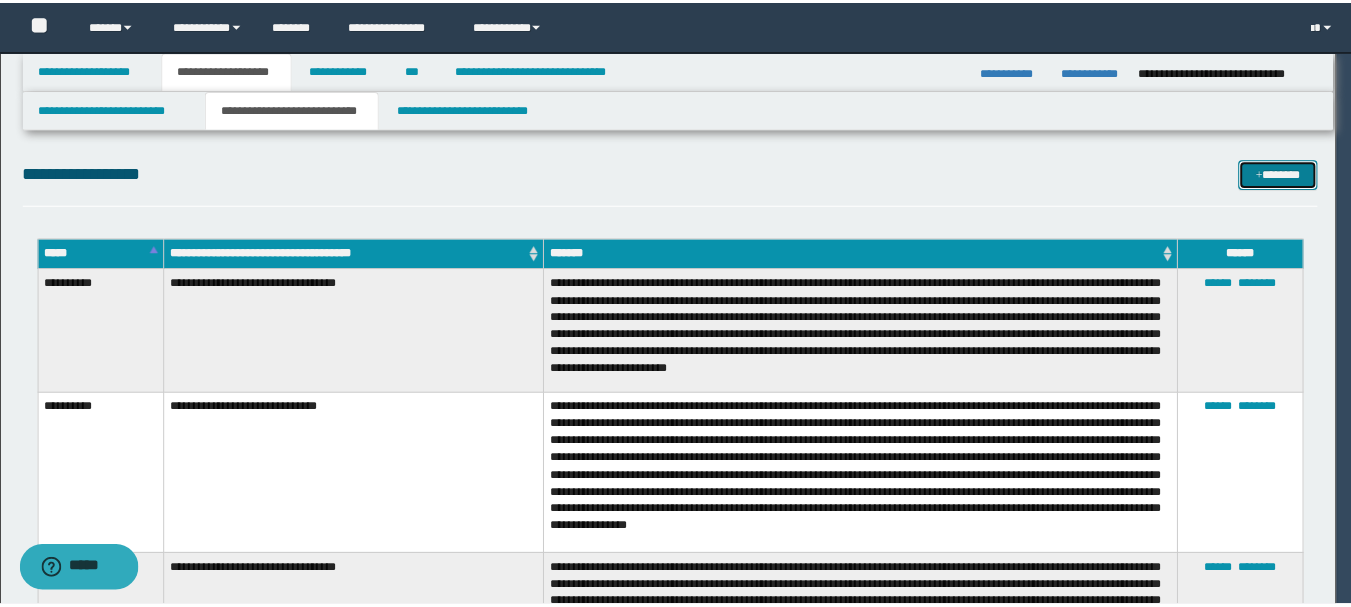 scroll, scrollTop: 0, scrollLeft: 0, axis: both 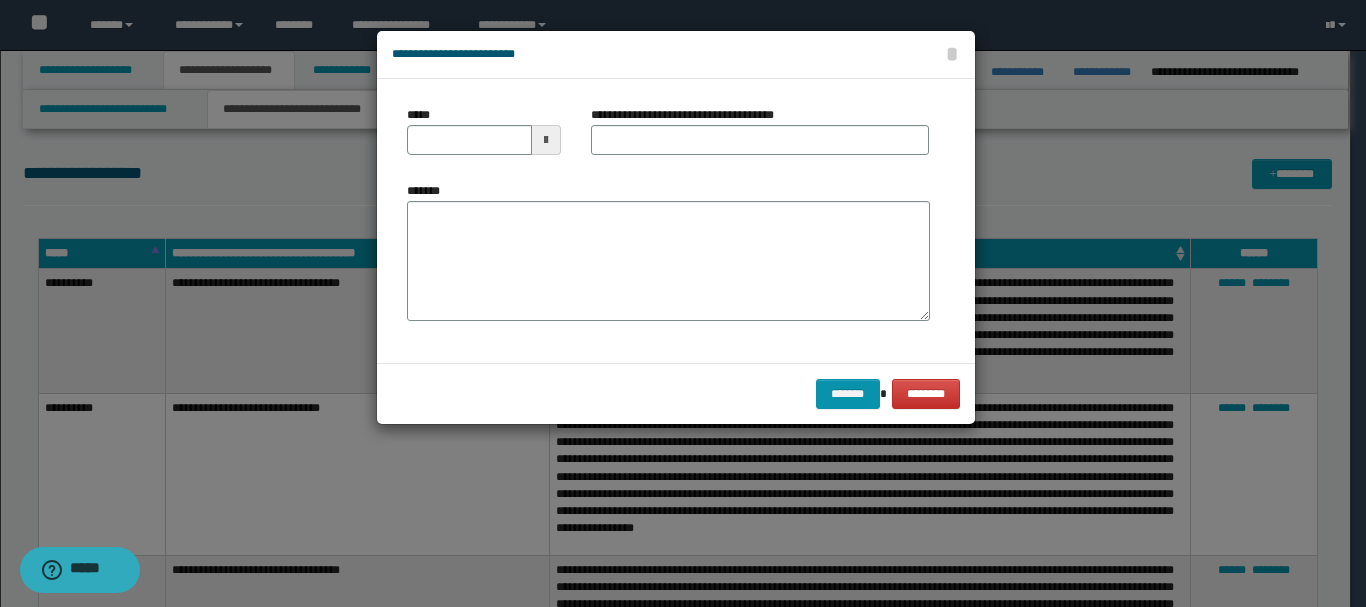click at bounding box center [546, 140] 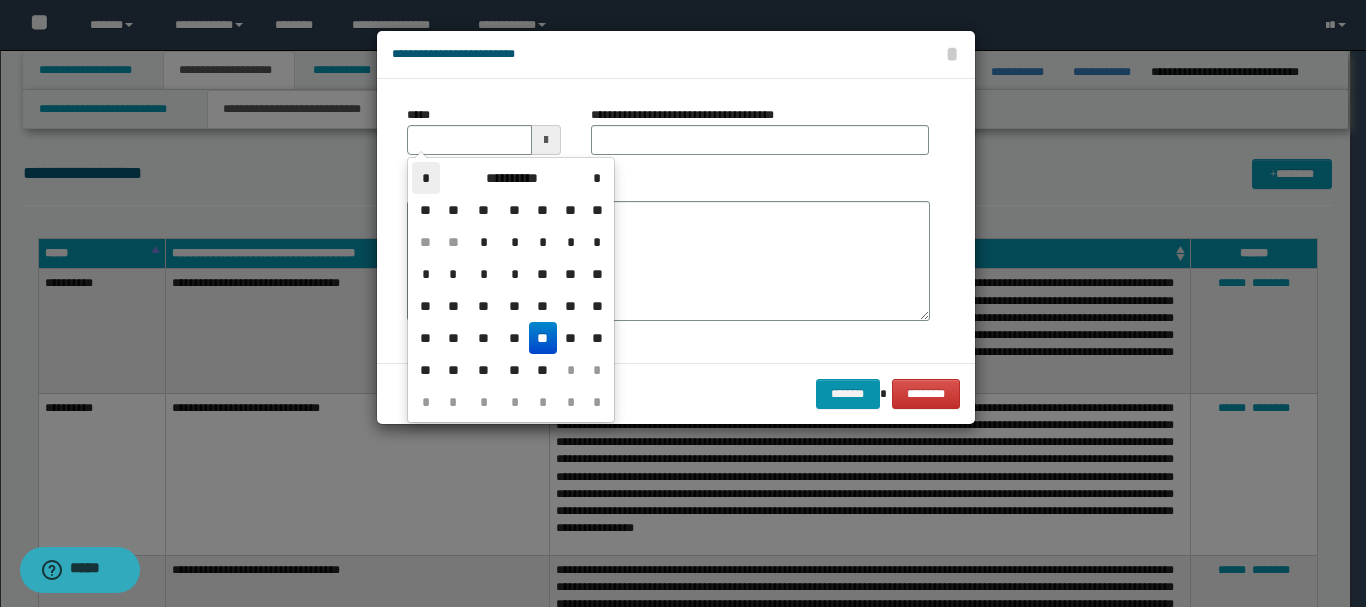 click on "*" at bounding box center [426, 178] 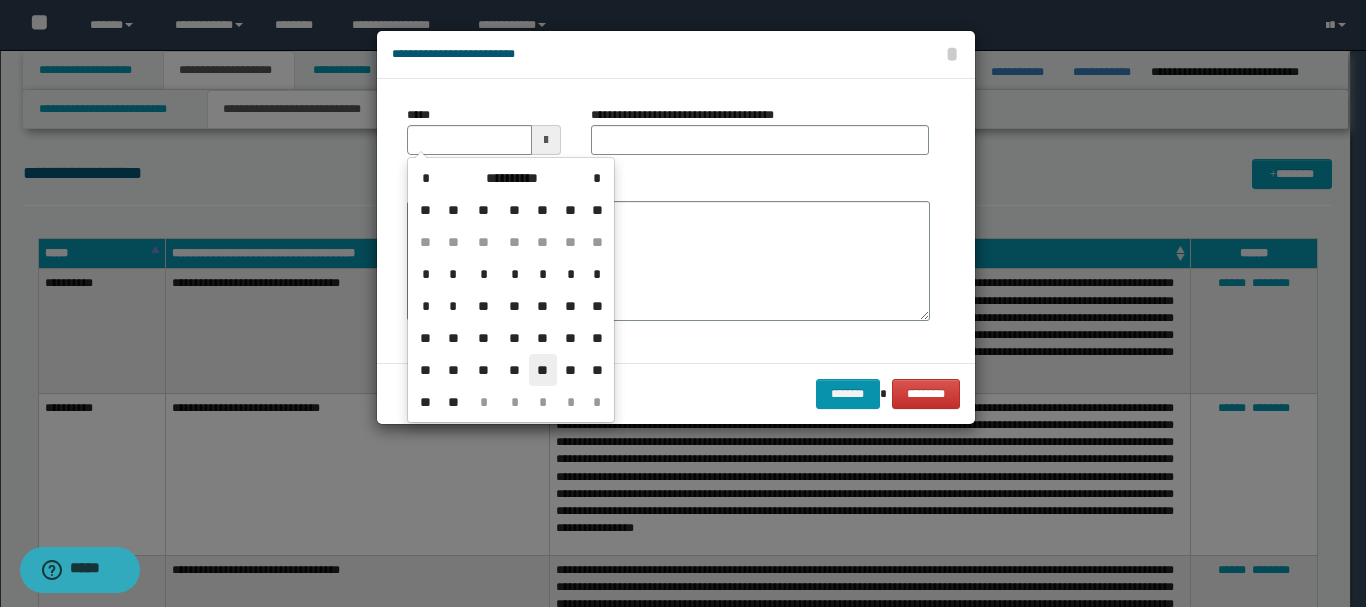 click on "**" at bounding box center (543, 370) 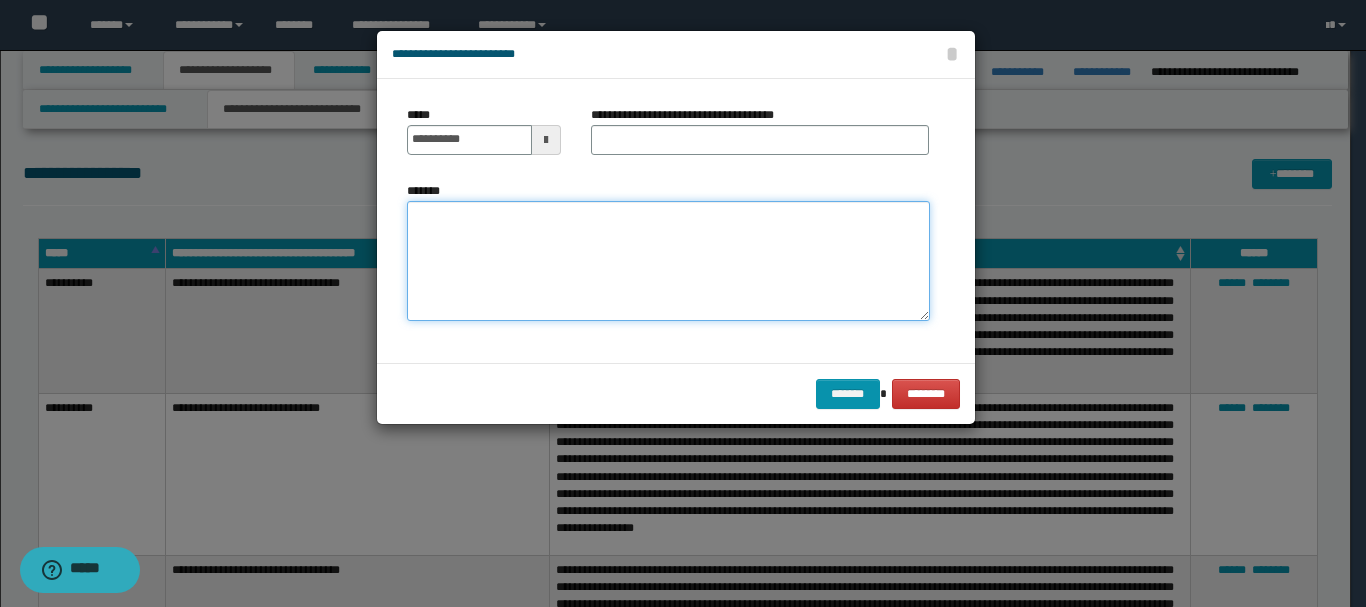 click on "*******" at bounding box center [668, 261] 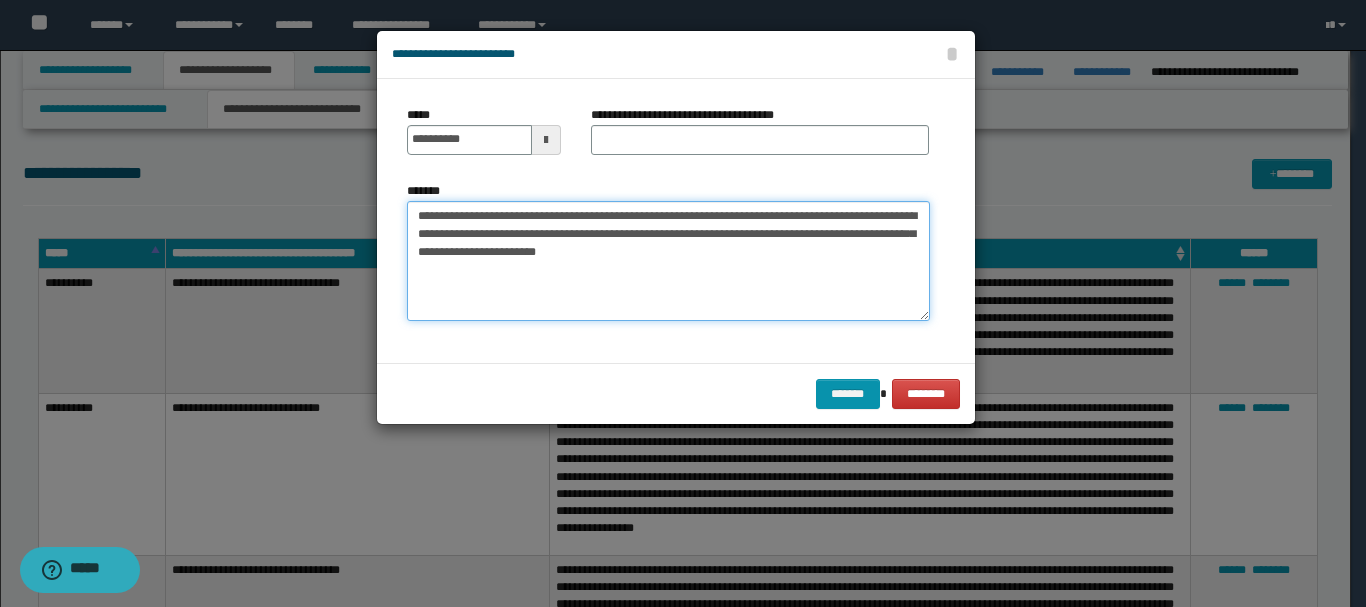 type on "**********" 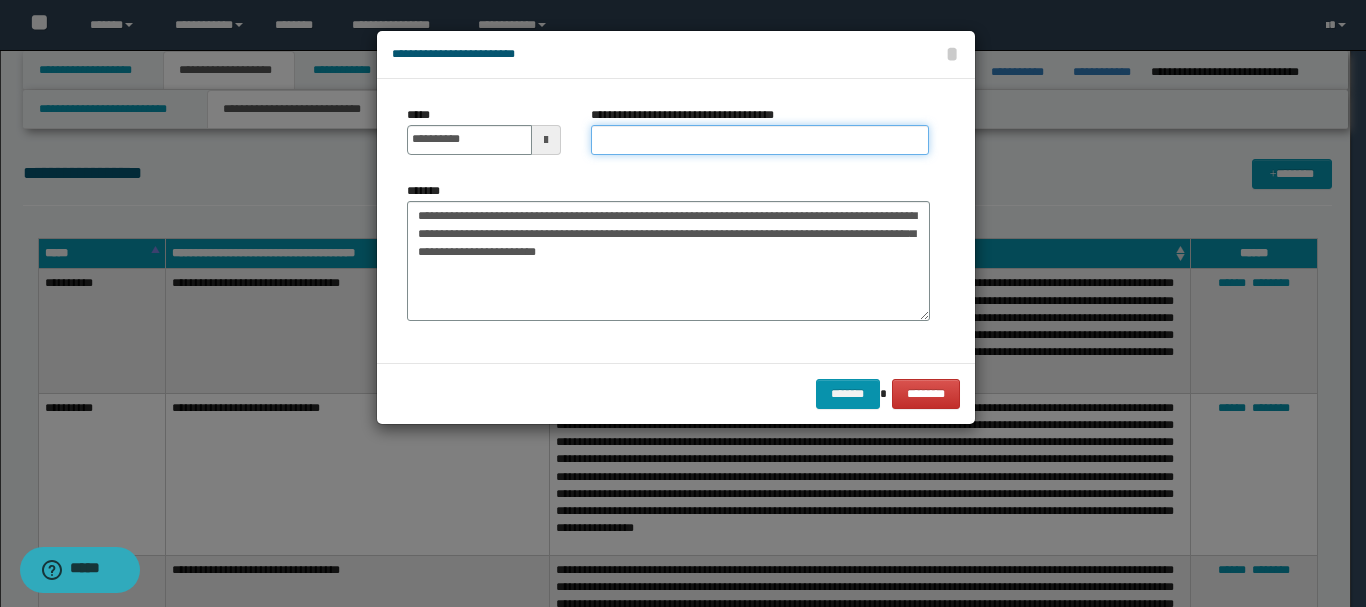 click on "**********" at bounding box center (760, 140) 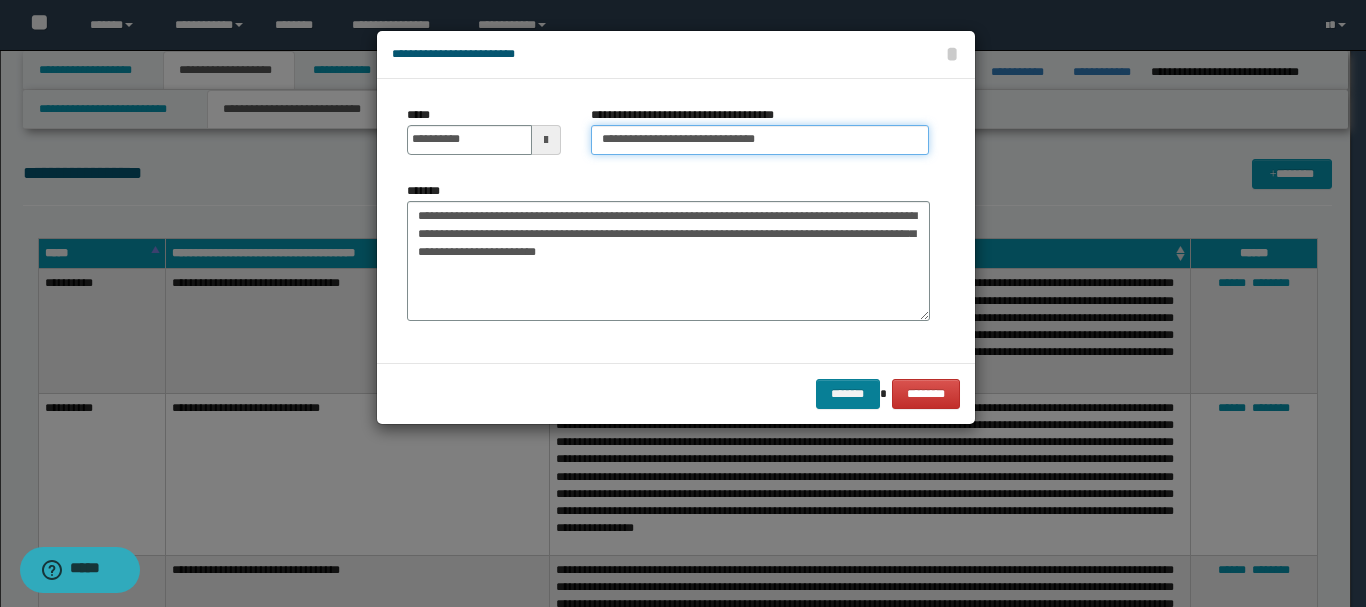 type on "**********" 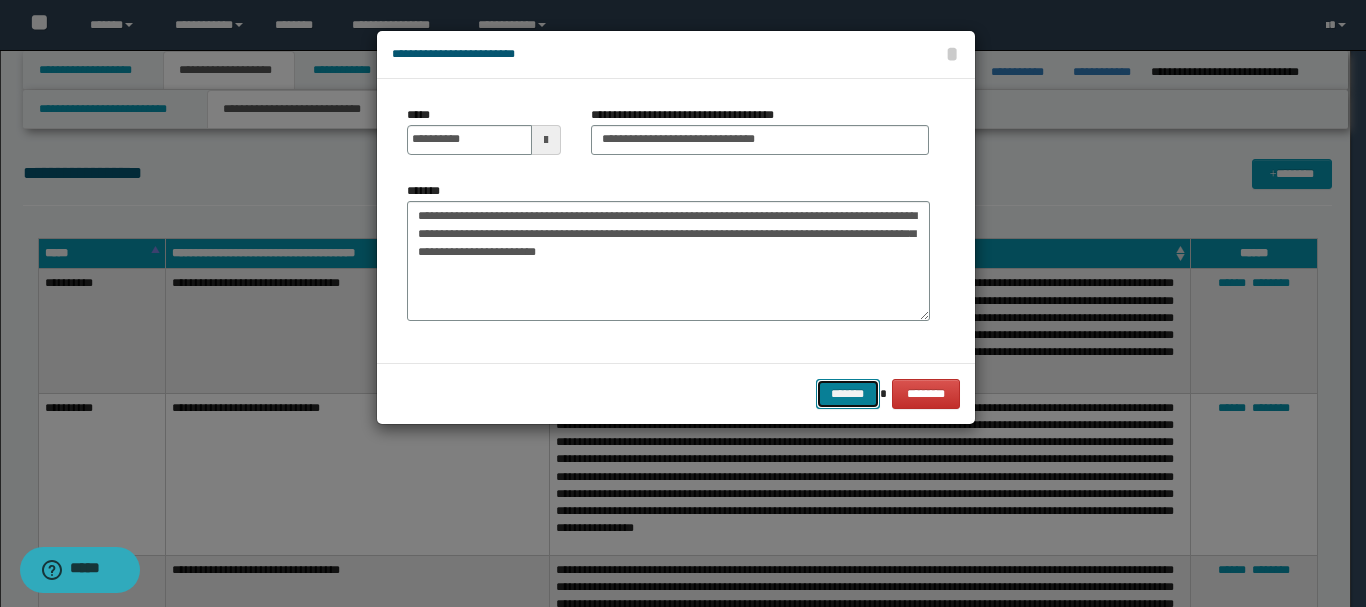 click on "*******" at bounding box center (848, 394) 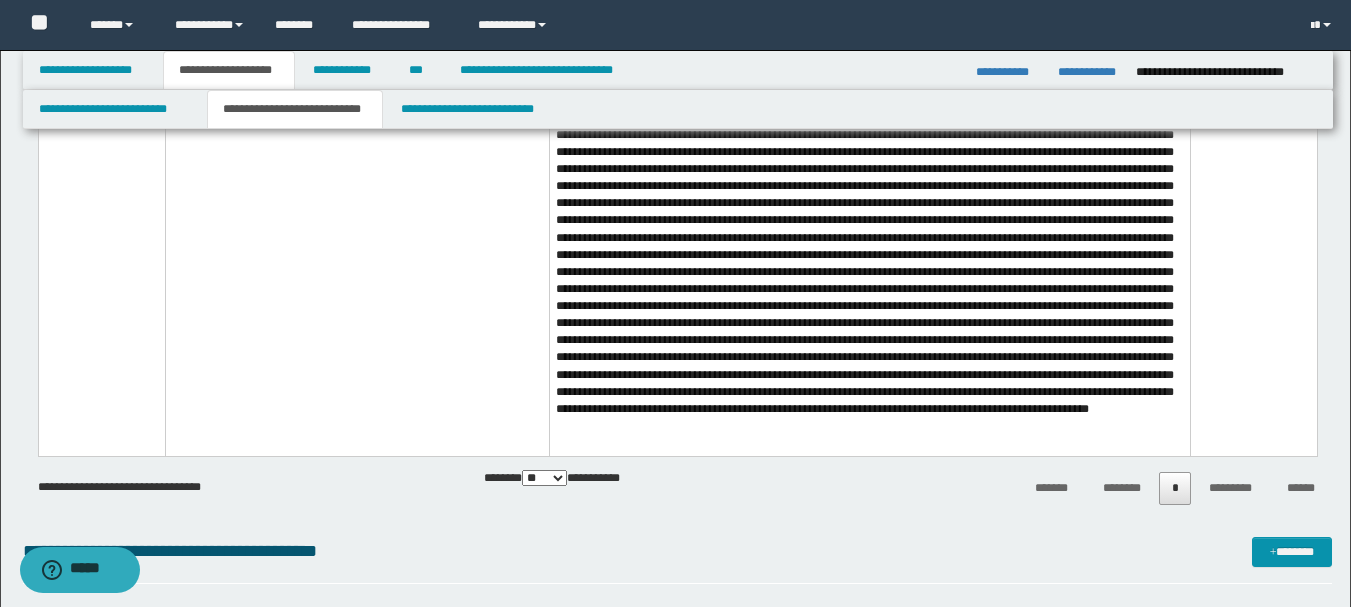 scroll, scrollTop: 4000, scrollLeft: 0, axis: vertical 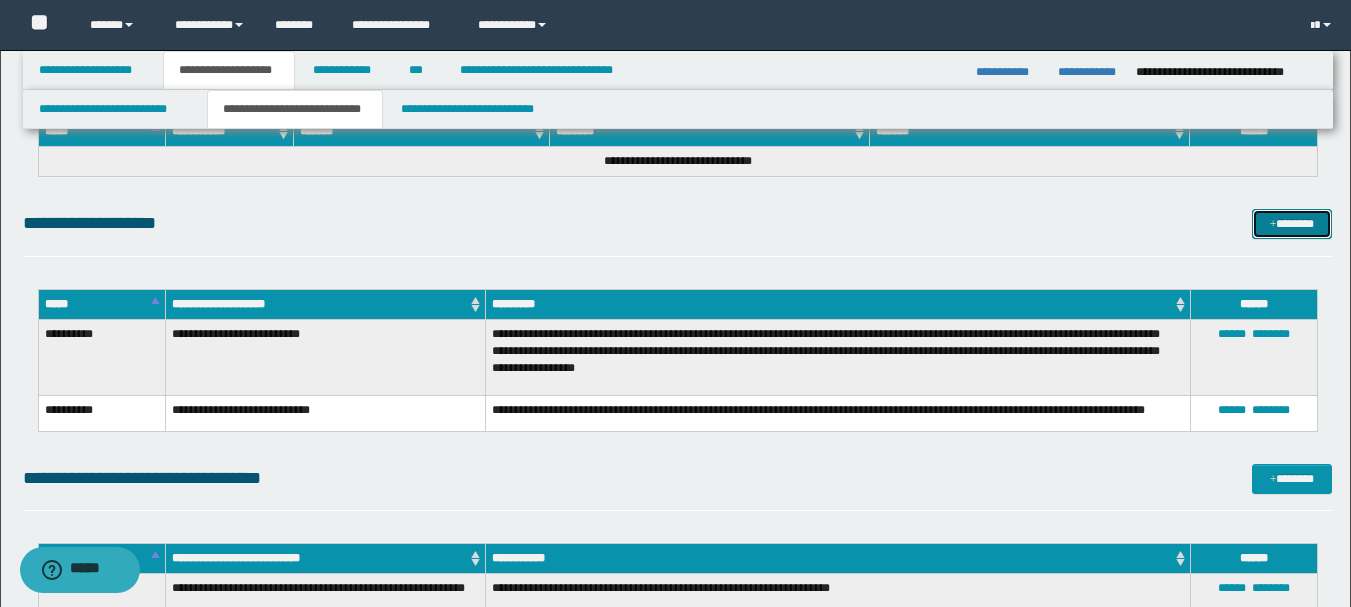 click on "*******" at bounding box center [1292, 224] 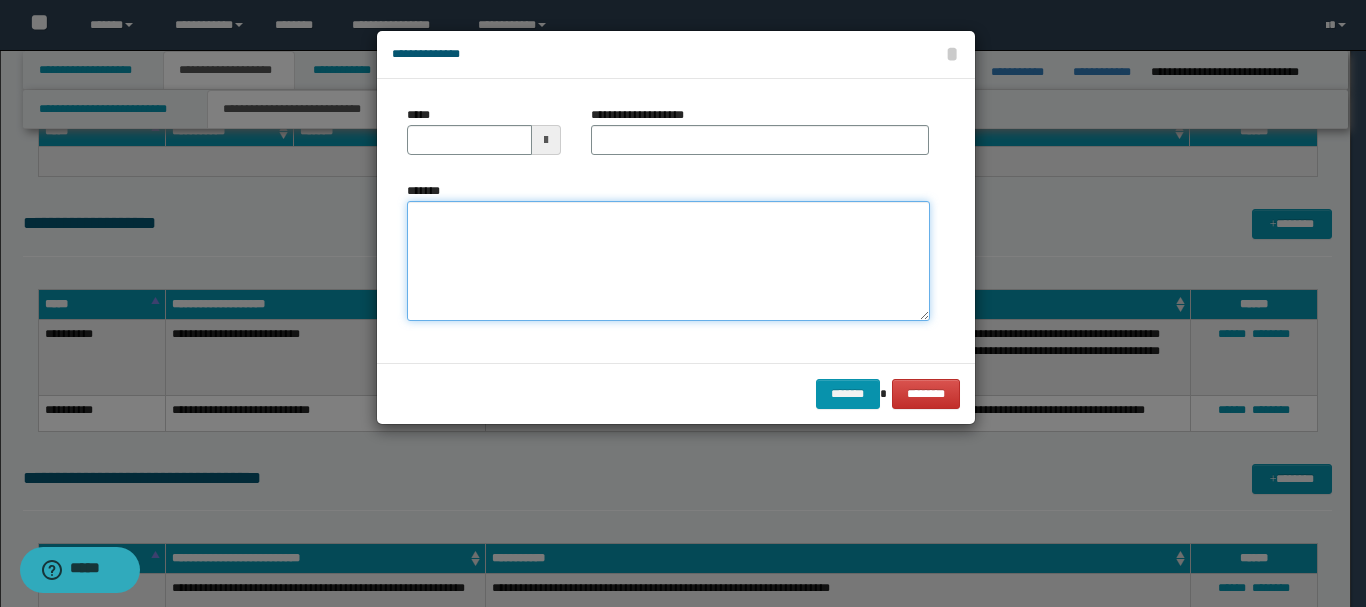 click on "*******" at bounding box center (668, 261) 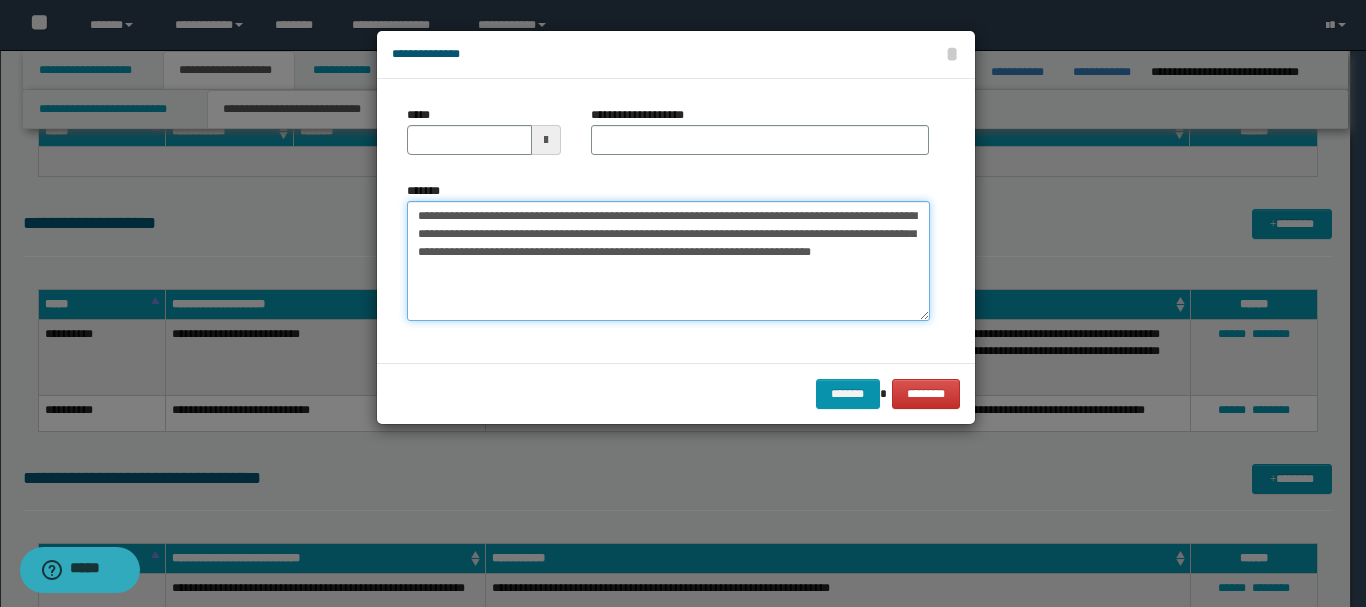 type on "**********" 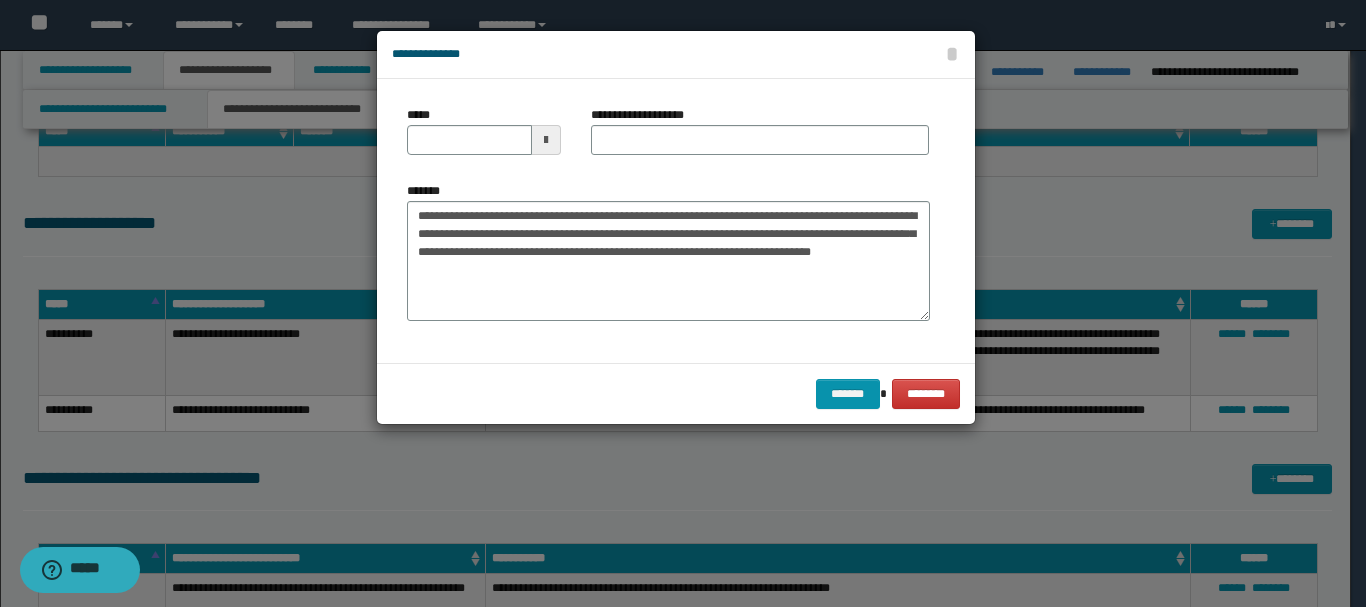 click at bounding box center [546, 140] 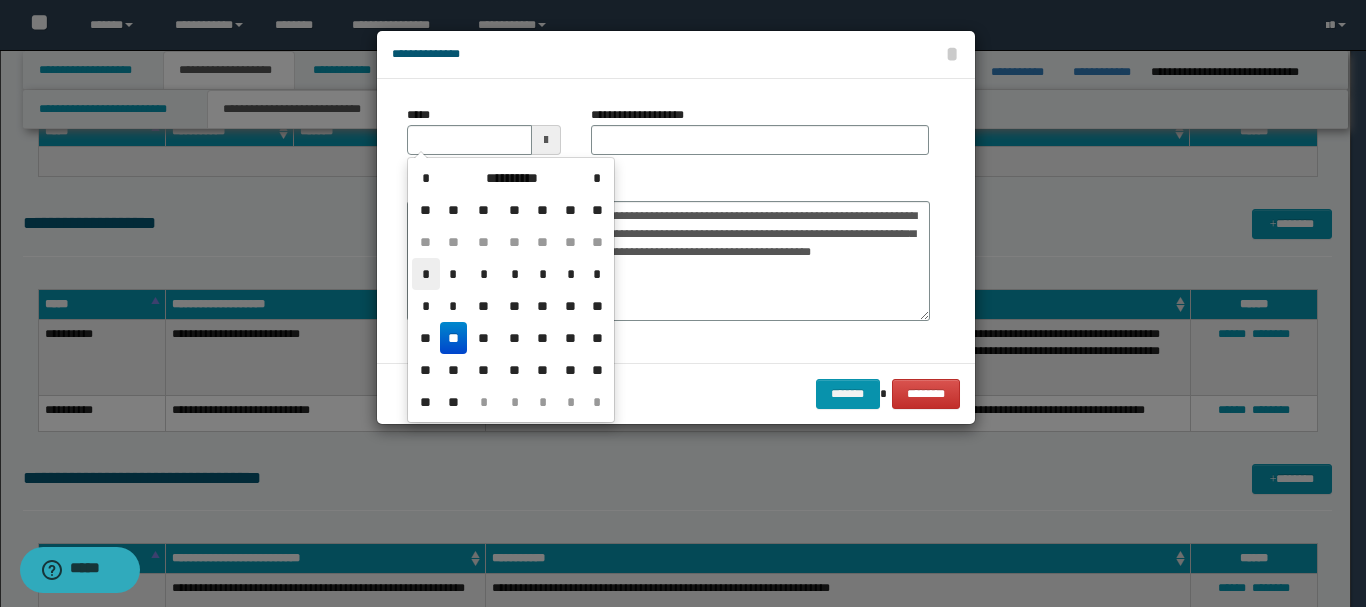 click on "*" at bounding box center [426, 274] 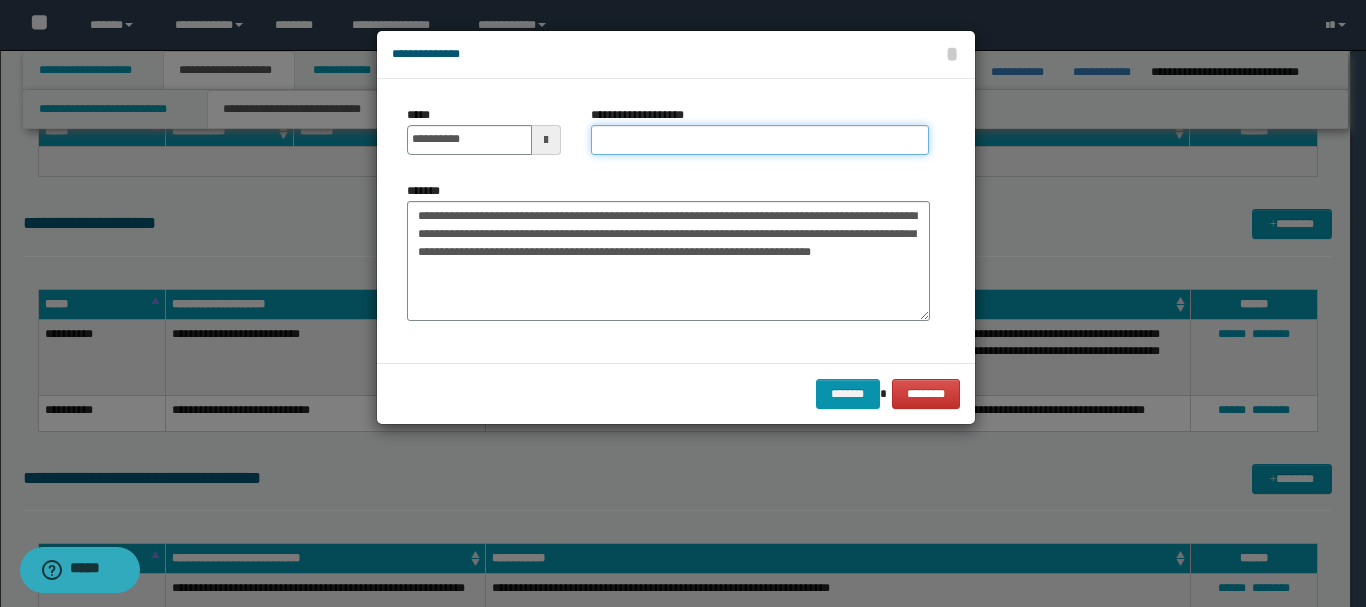 click on "**********" at bounding box center [760, 140] 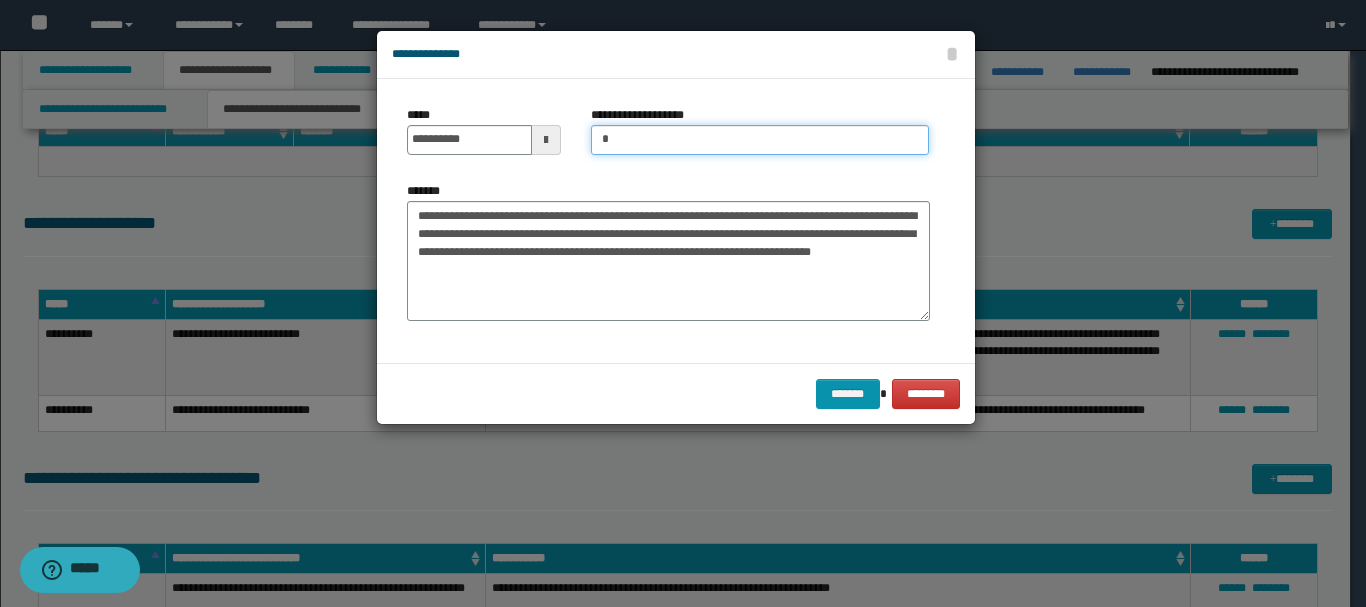 type on "**********" 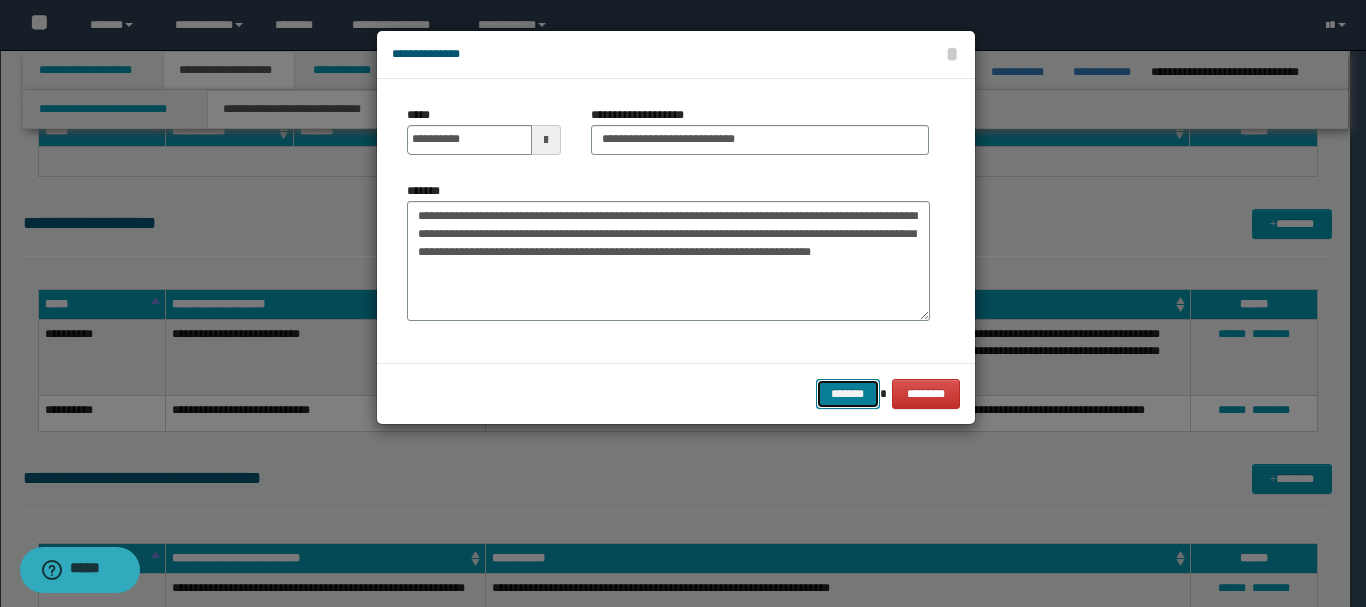 click on "*******" at bounding box center (848, 394) 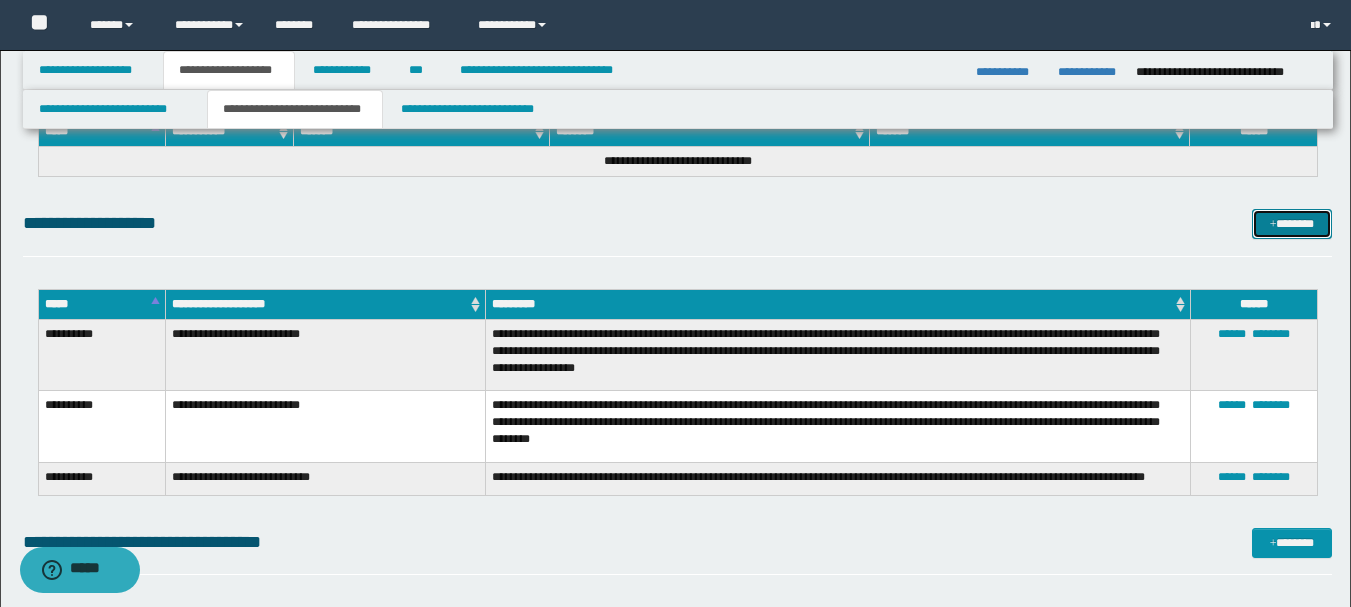 click on "*******" at bounding box center (1292, 224) 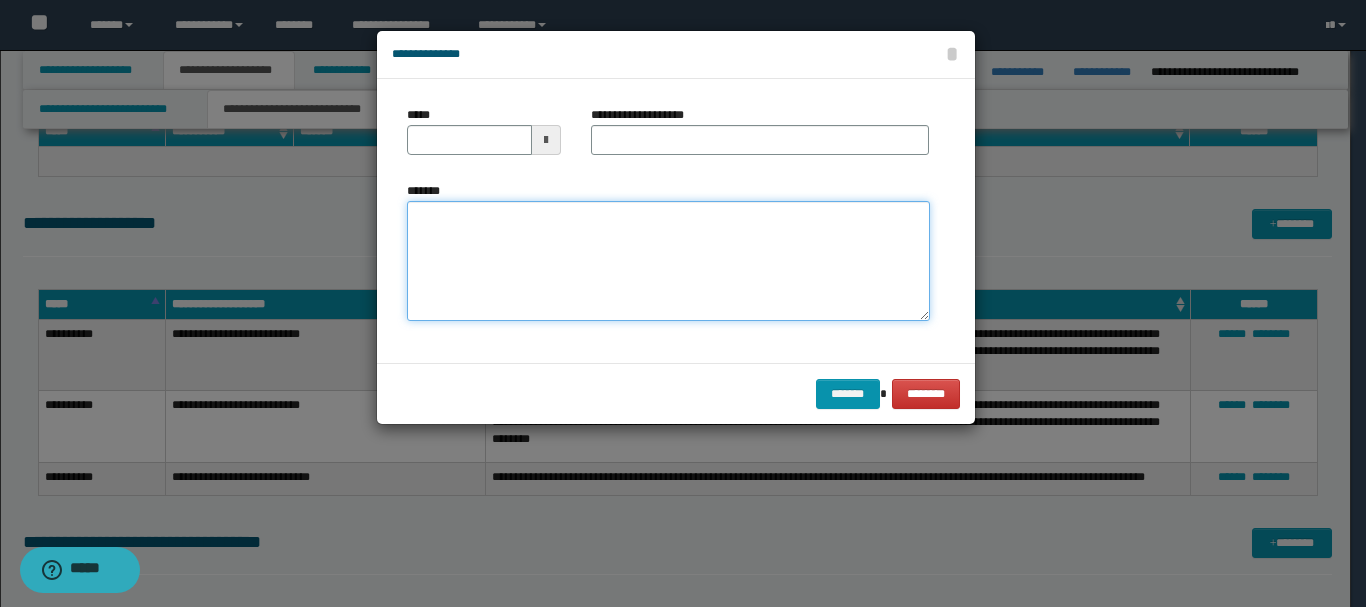 click on "*******" at bounding box center (668, 261) 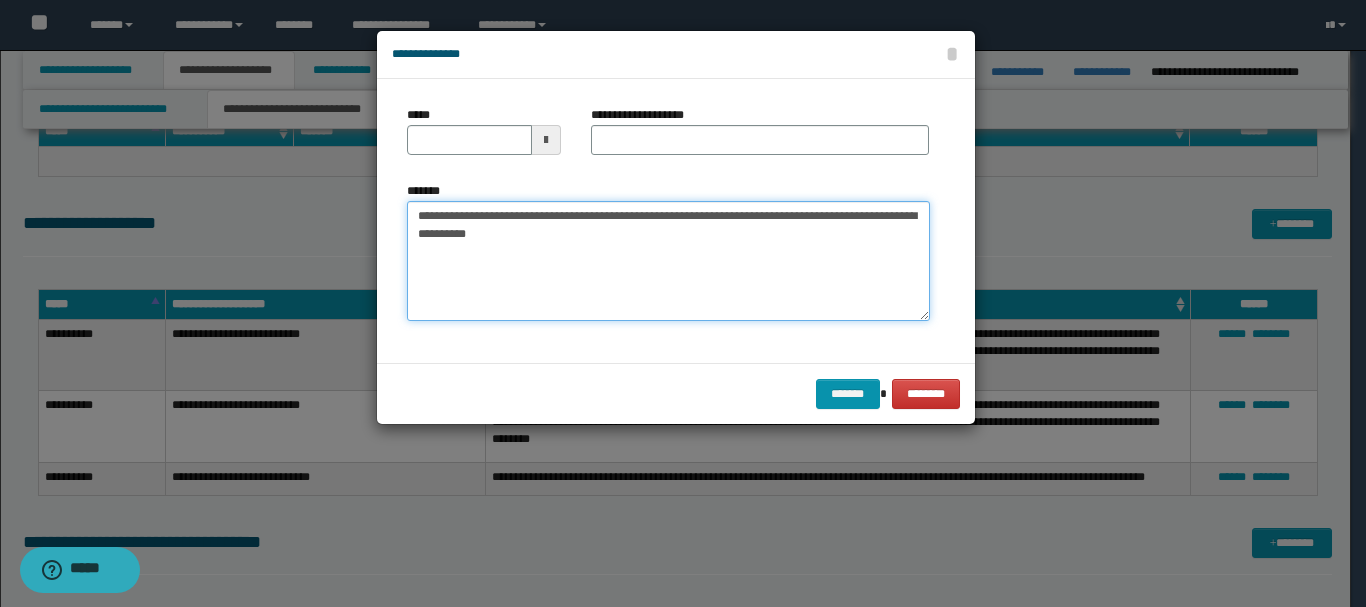 type on "**********" 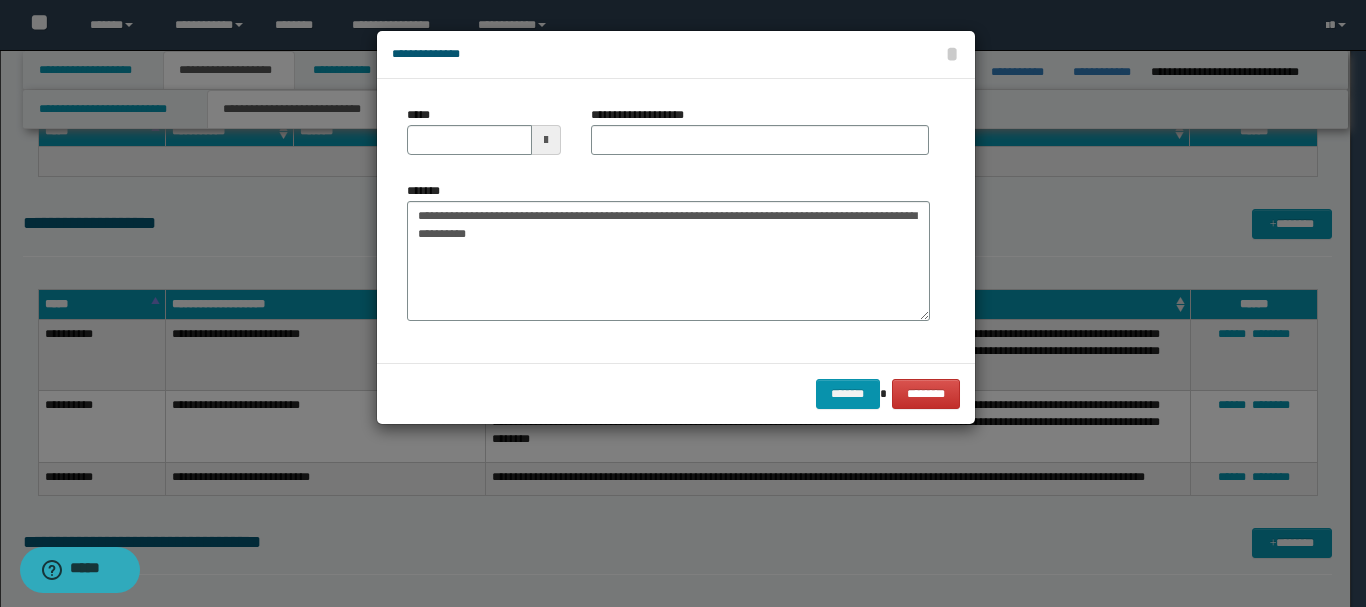 click at bounding box center (546, 140) 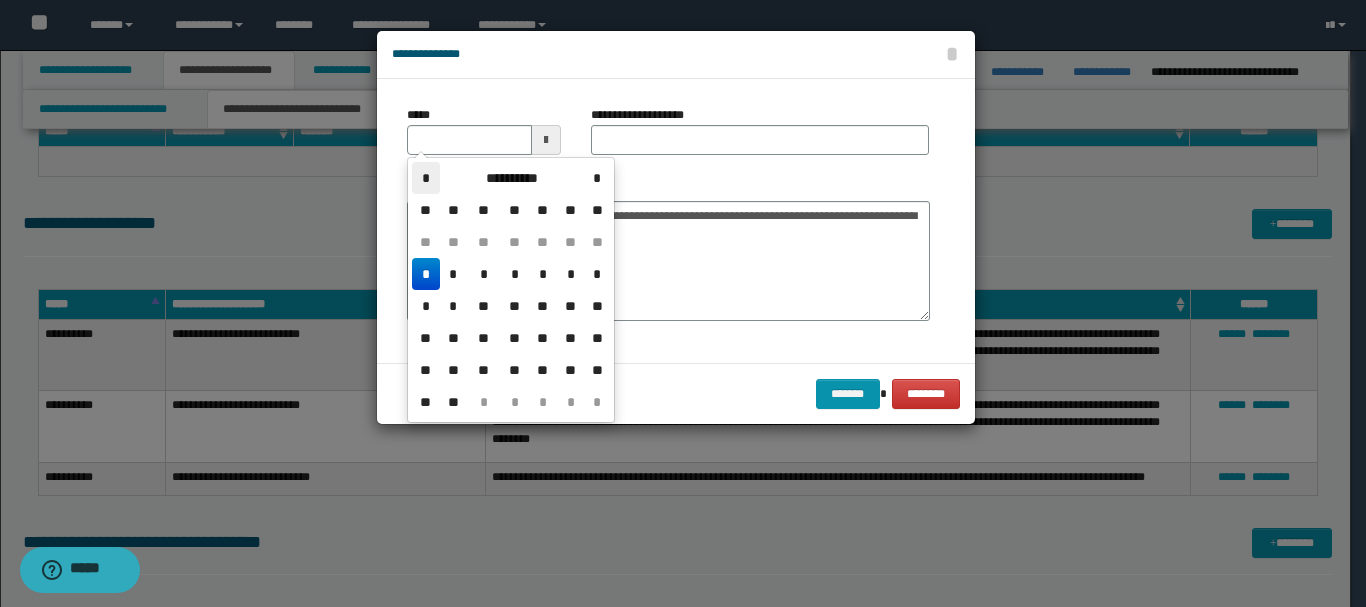 click on "*" at bounding box center [426, 178] 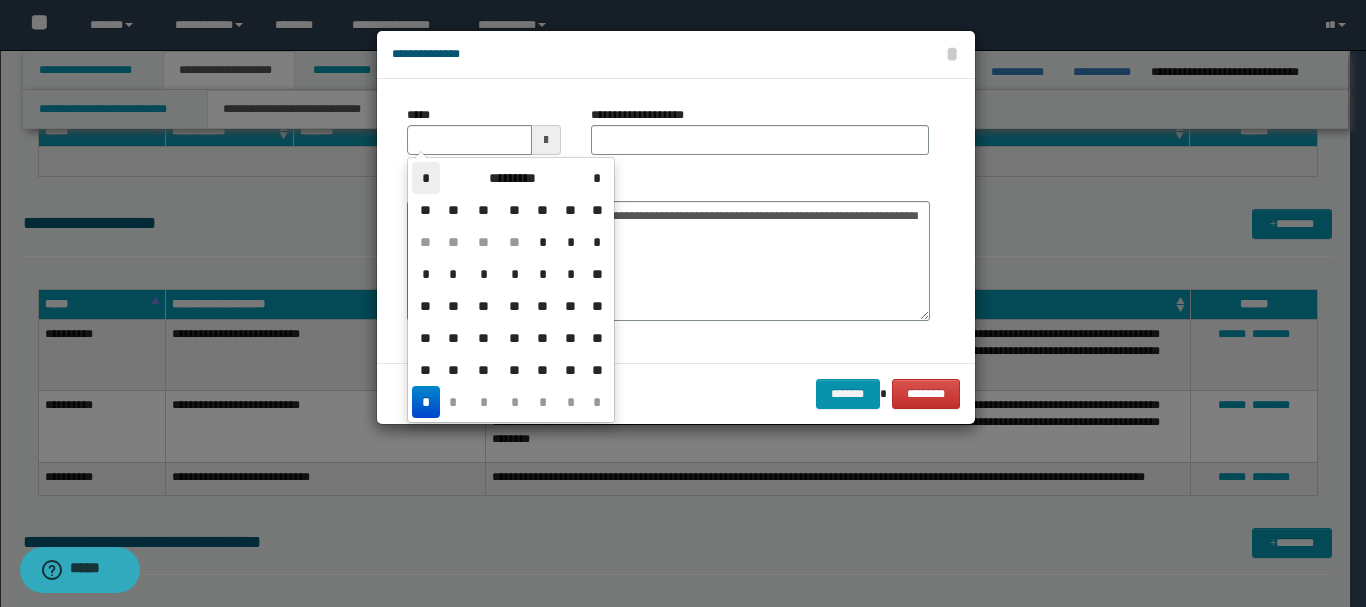 click on "*" at bounding box center (426, 178) 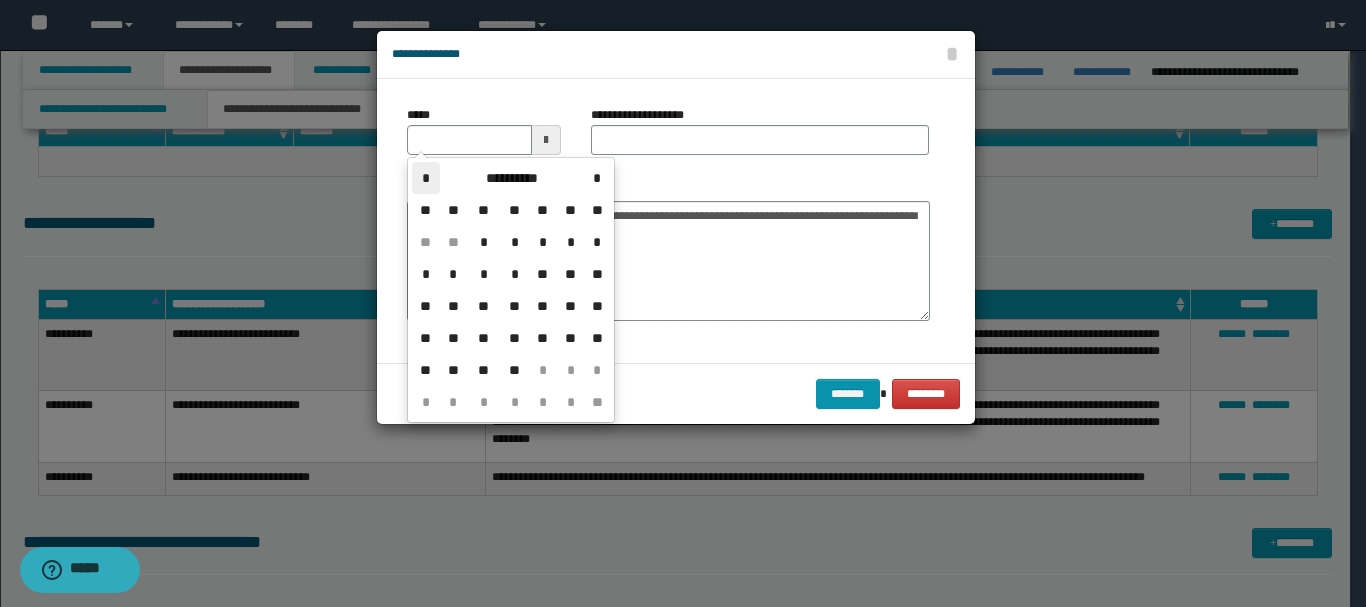 click on "*" at bounding box center [426, 178] 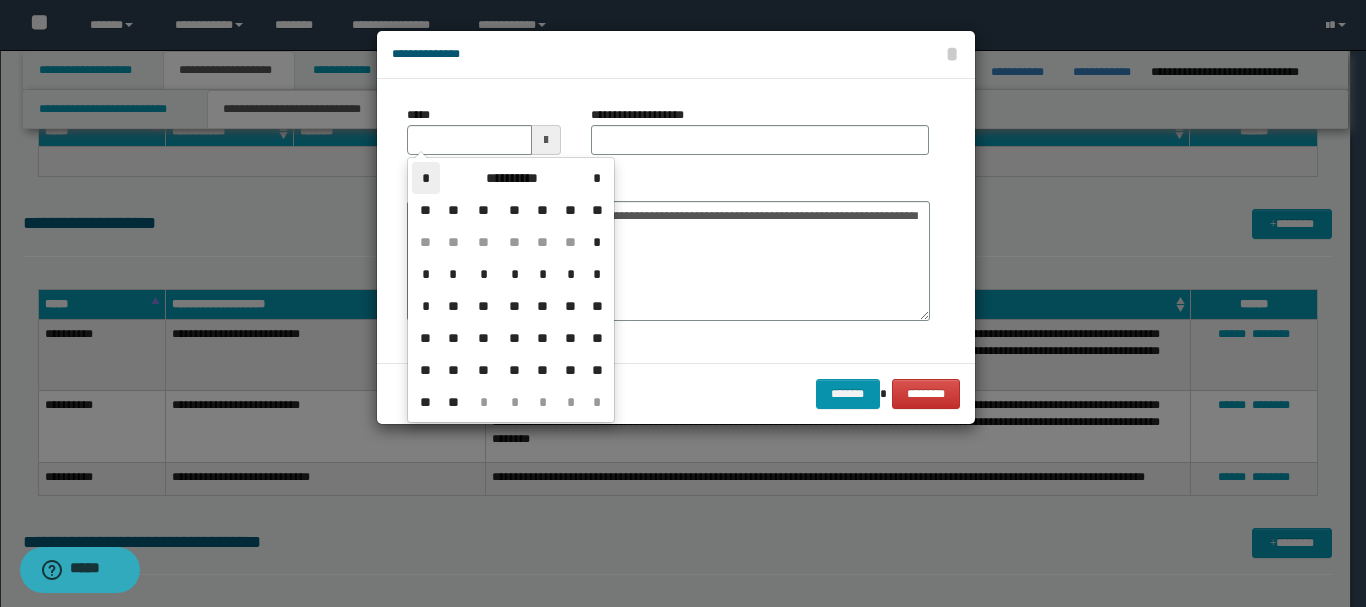 click on "*" at bounding box center [426, 178] 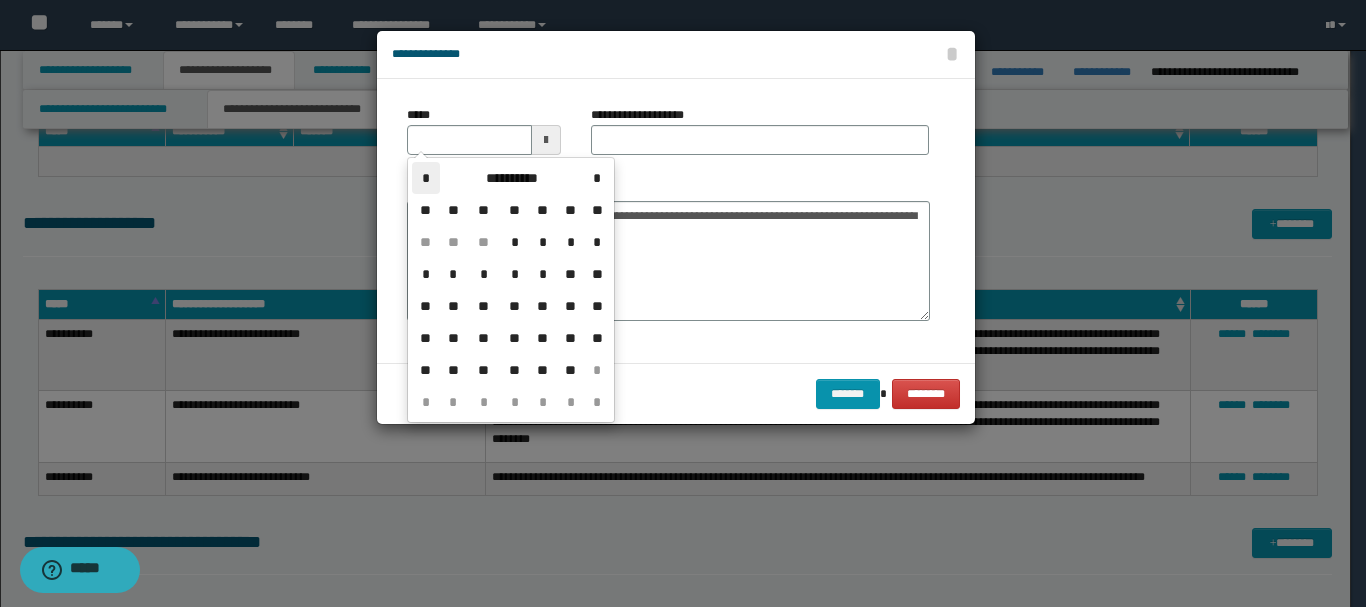 click on "*" at bounding box center (426, 178) 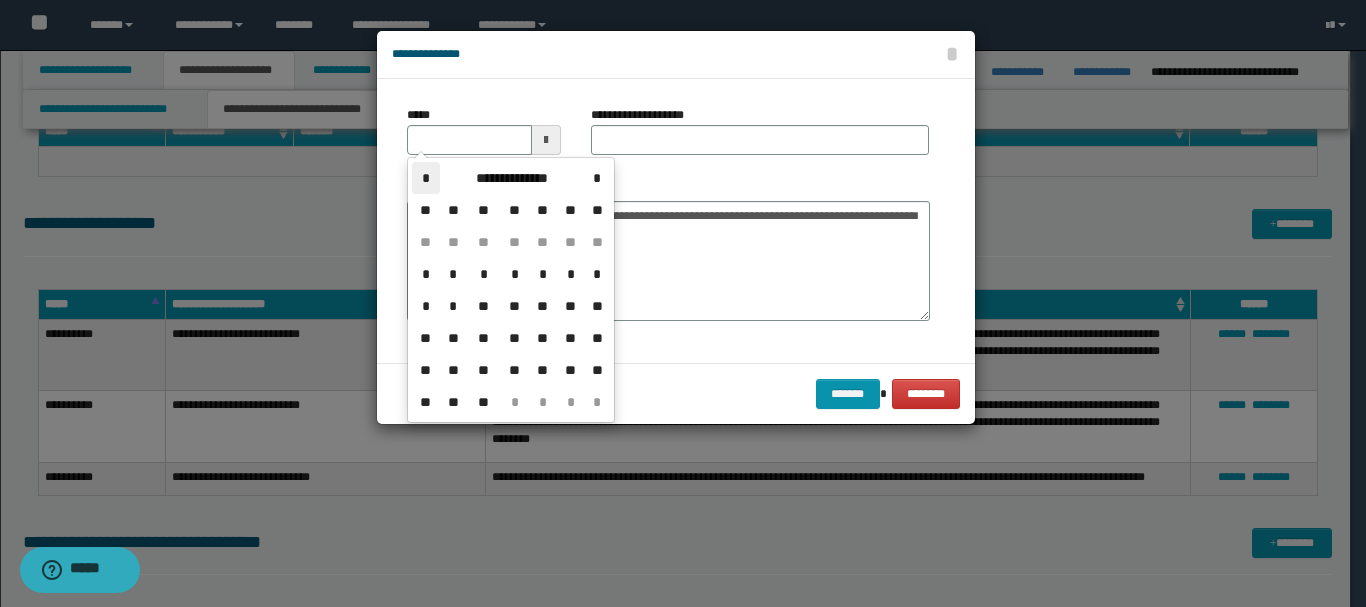 click on "*" at bounding box center (426, 178) 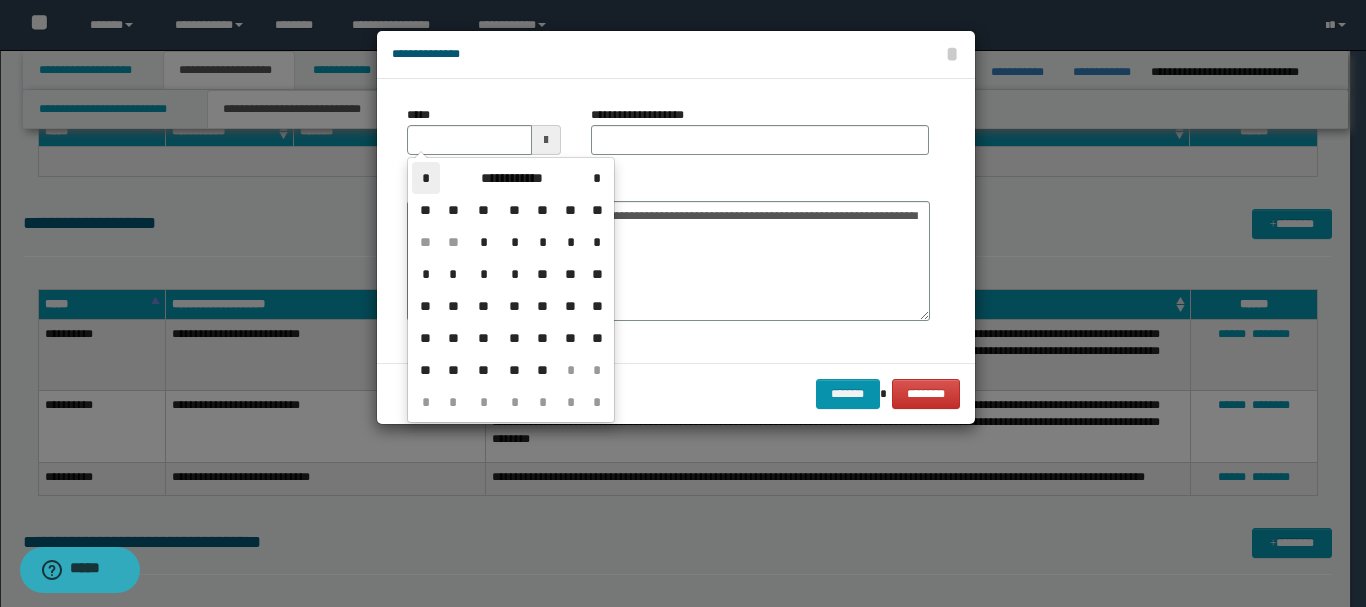 click on "*" at bounding box center [426, 178] 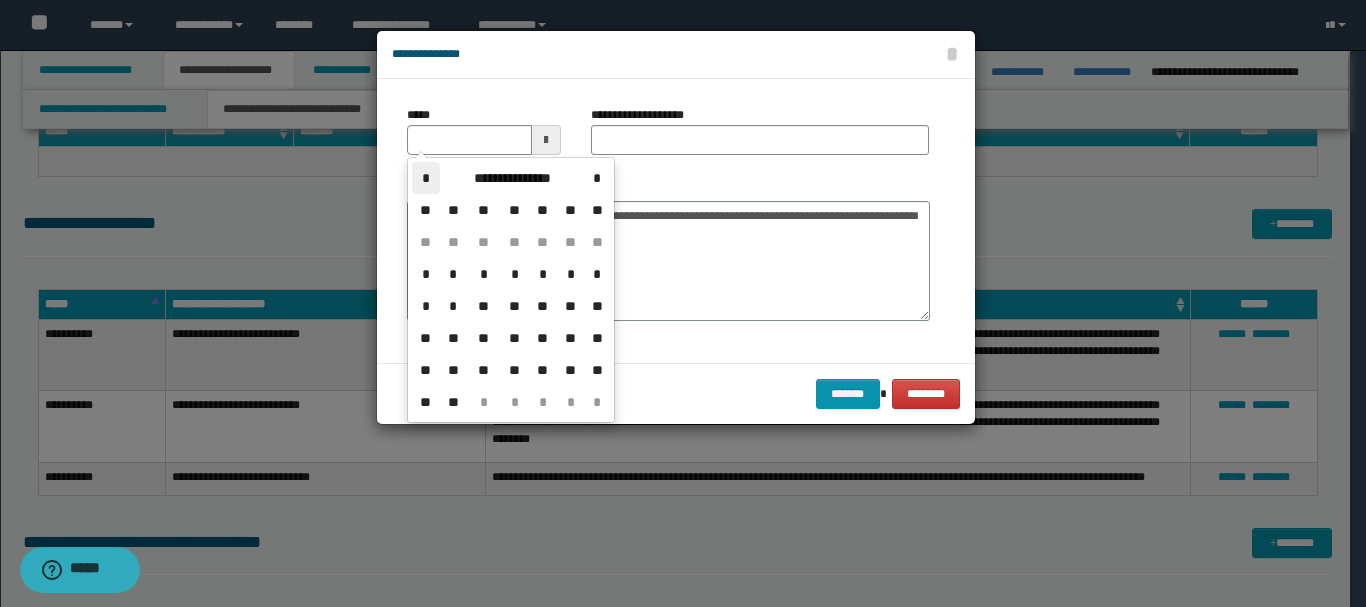 click on "*" at bounding box center [426, 178] 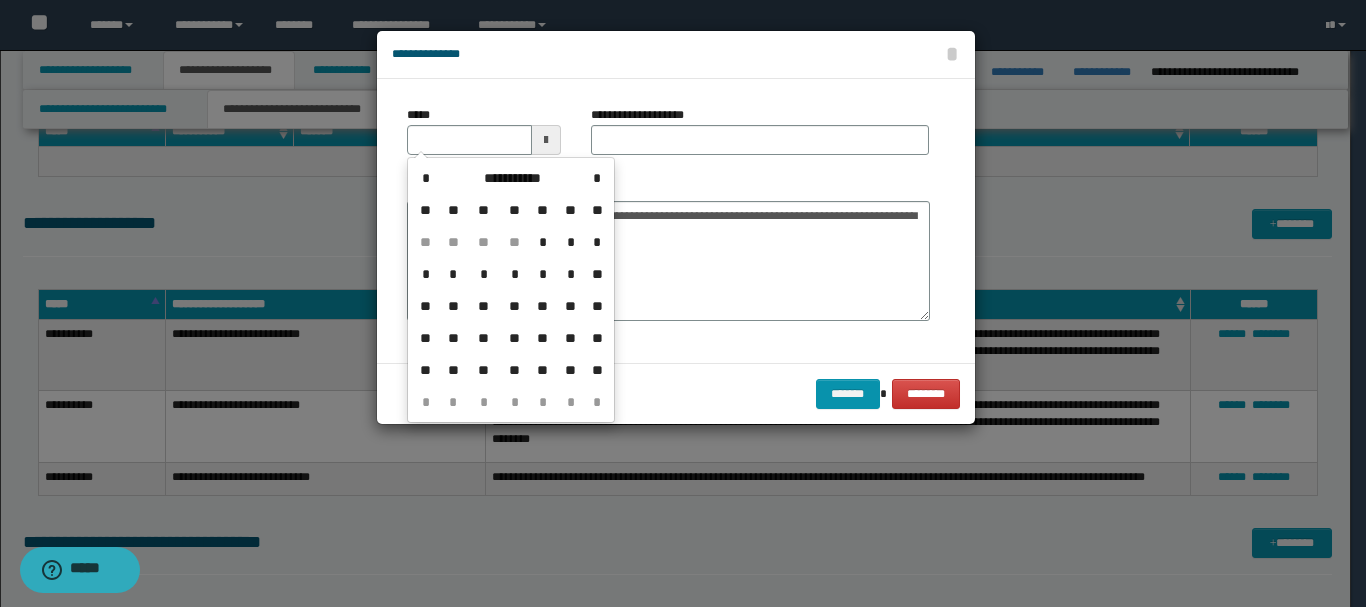 click on "**" at bounding box center [571, 306] 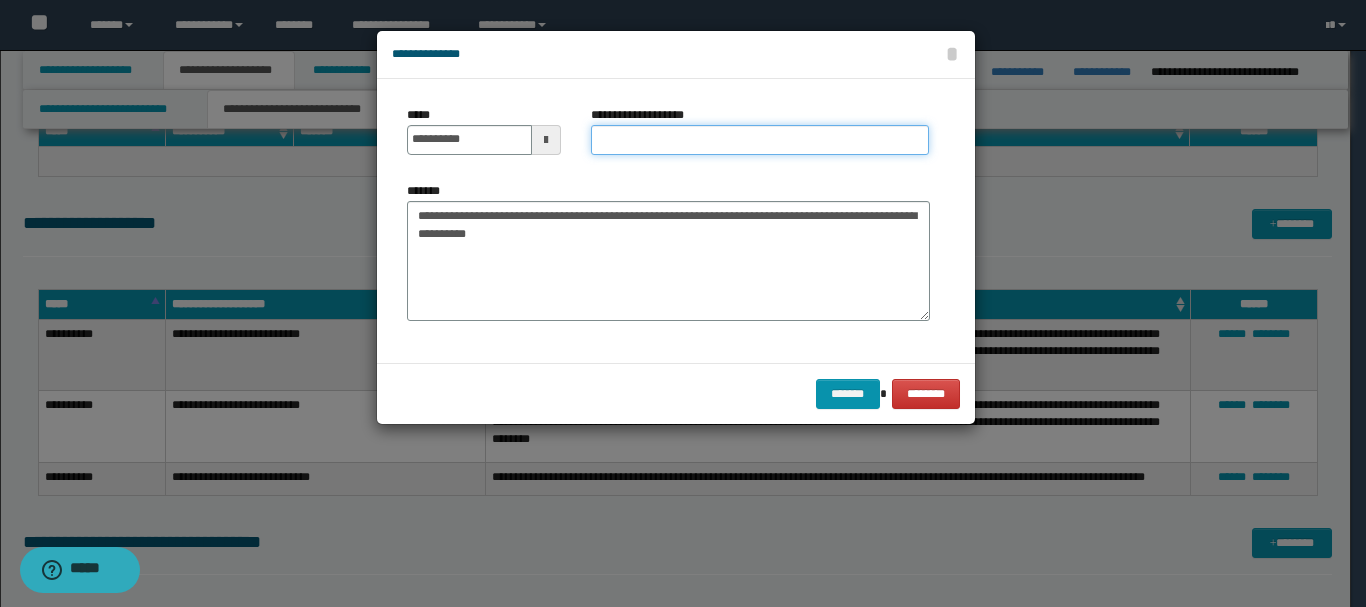 click on "**********" at bounding box center (760, 140) 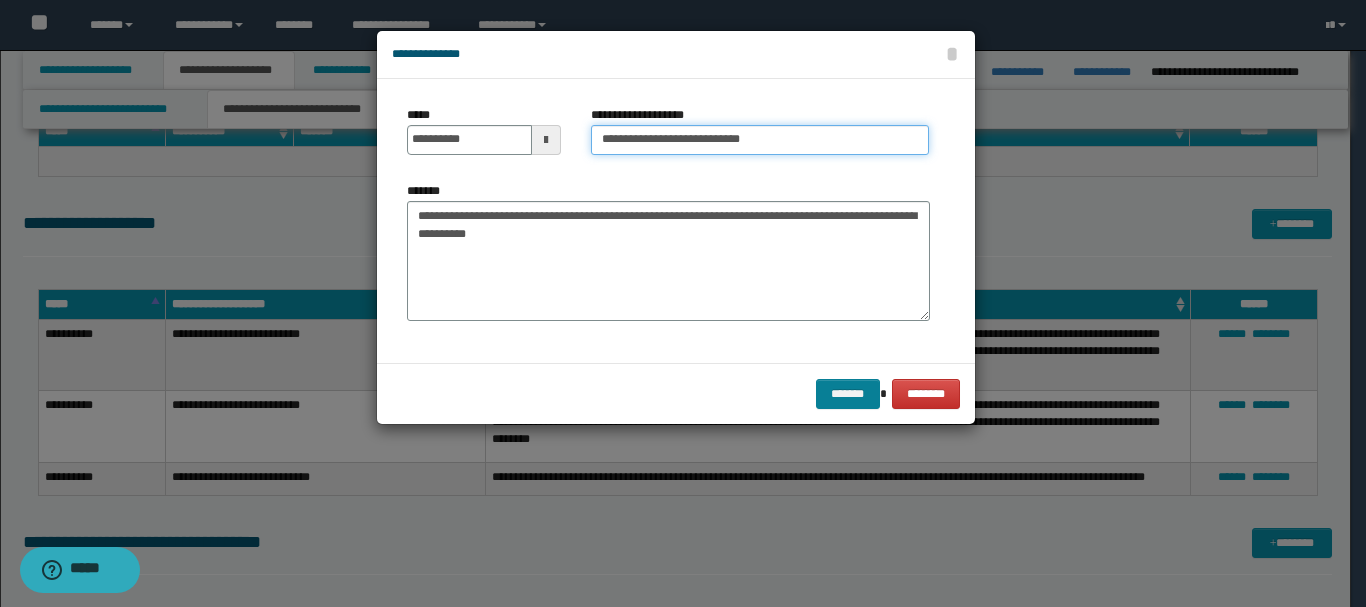 type on "**********" 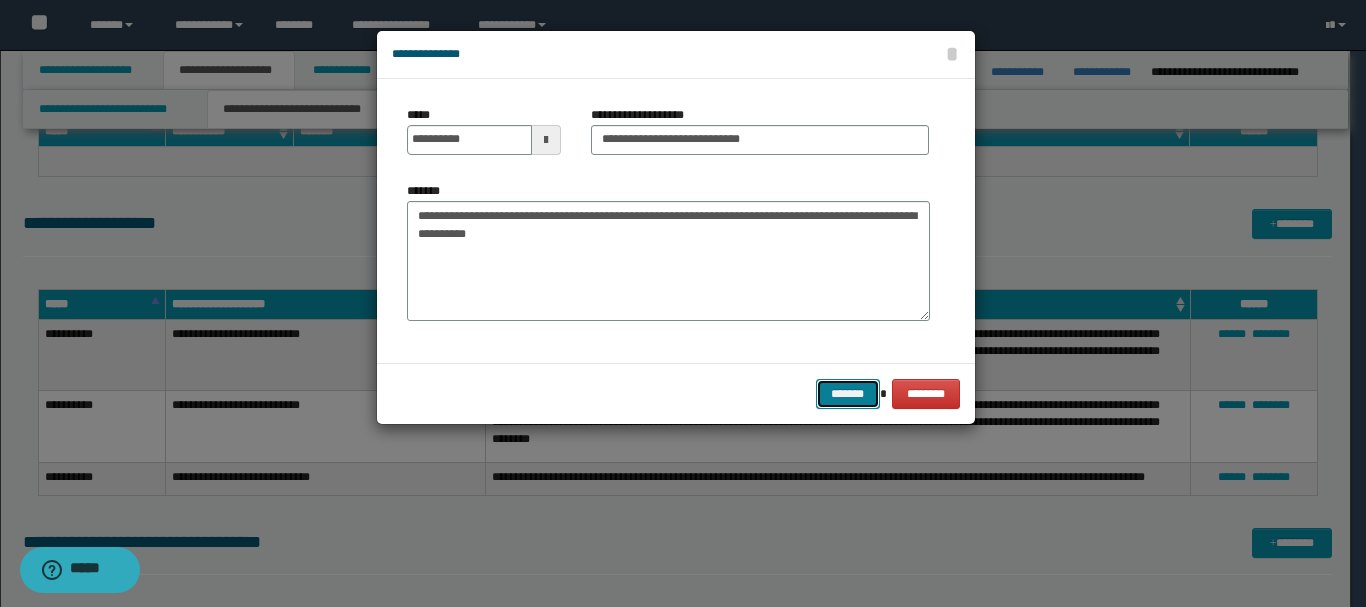 click on "*******" at bounding box center (848, 394) 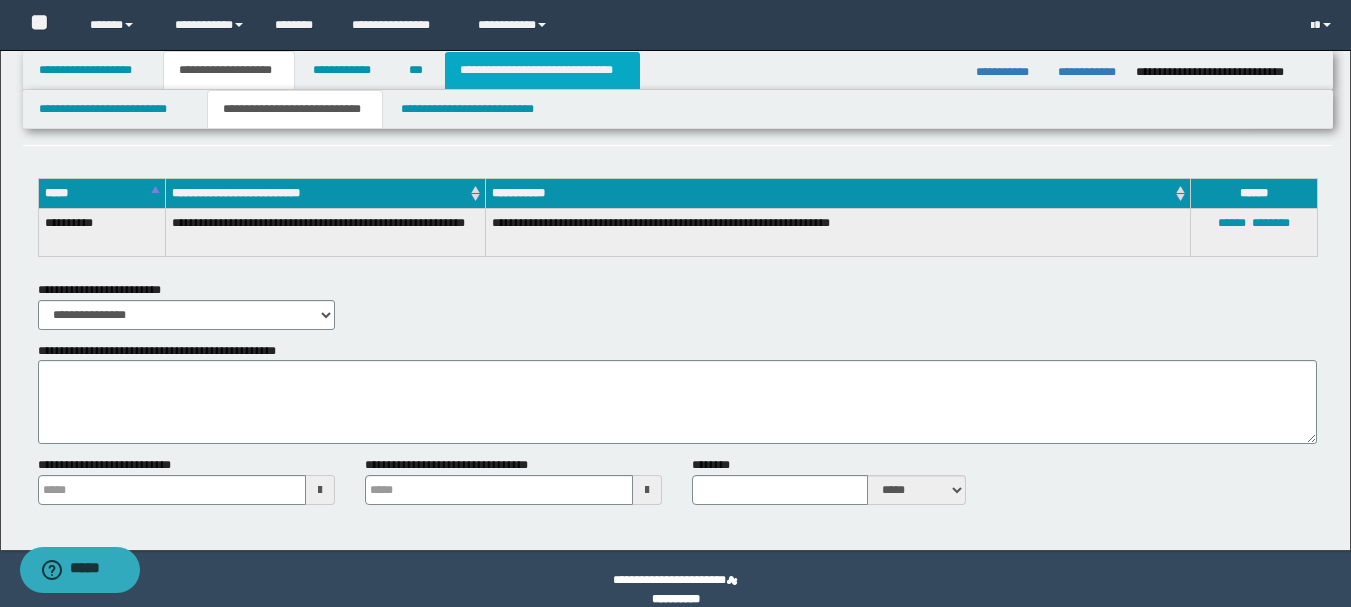 scroll, scrollTop: 4481, scrollLeft: 0, axis: vertical 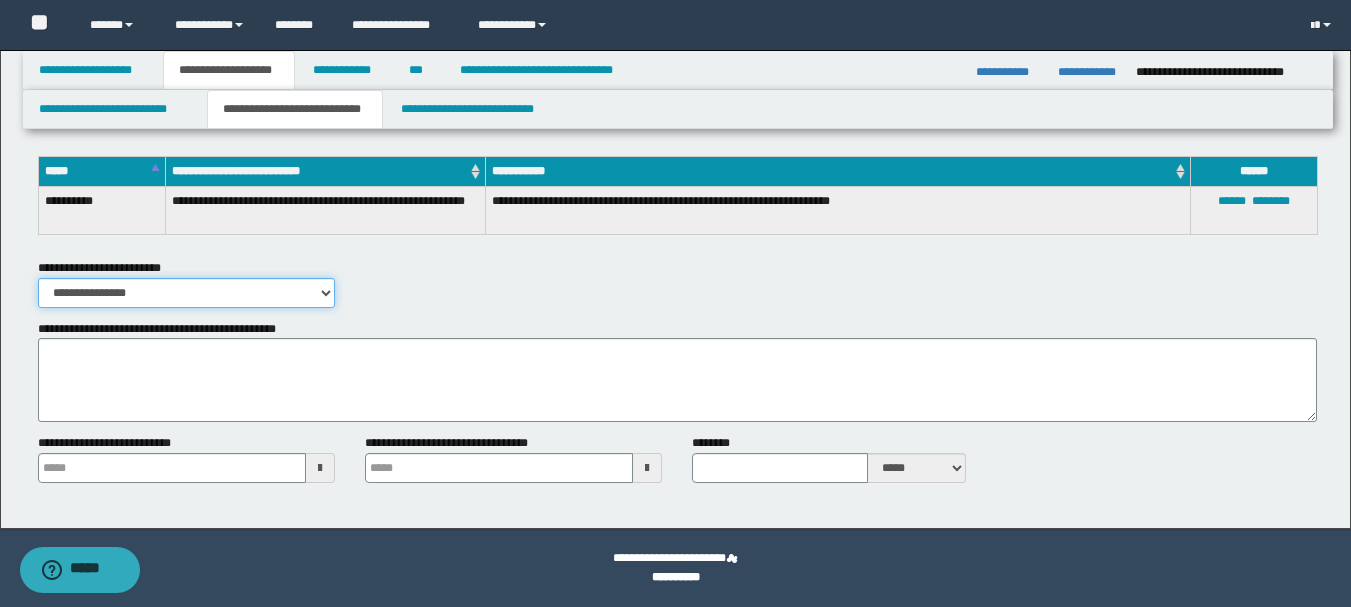 click on "**********" at bounding box center (186, 293) 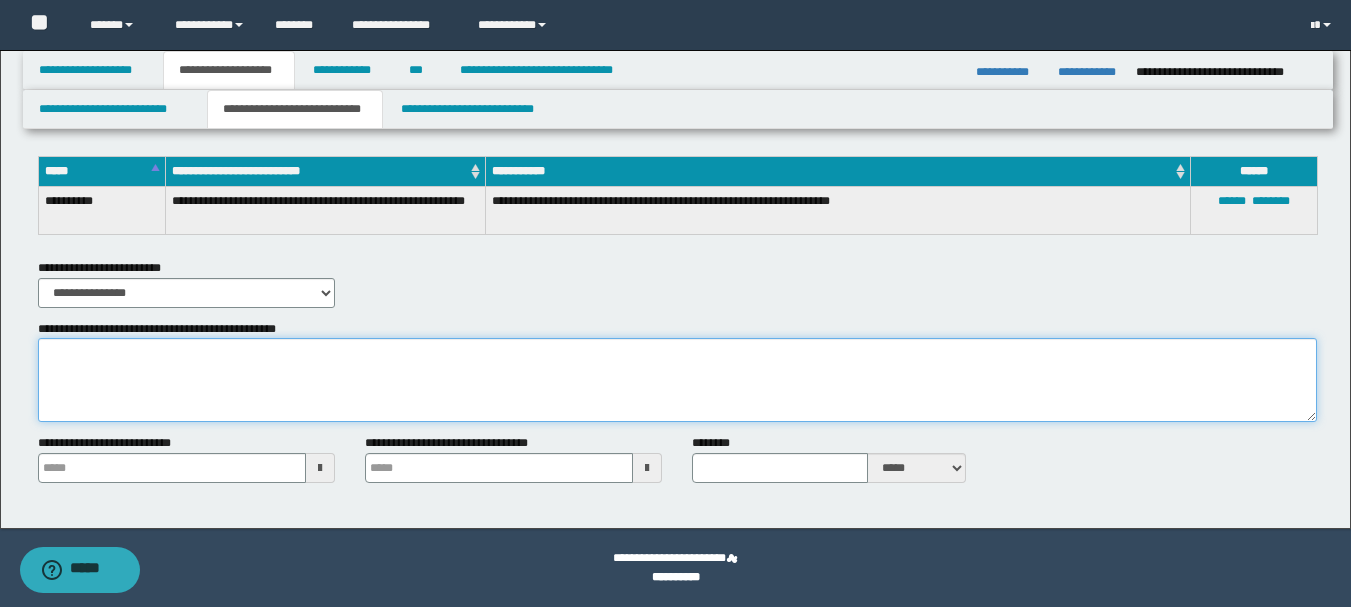 click on "**********" at bounding box center [677, 380] 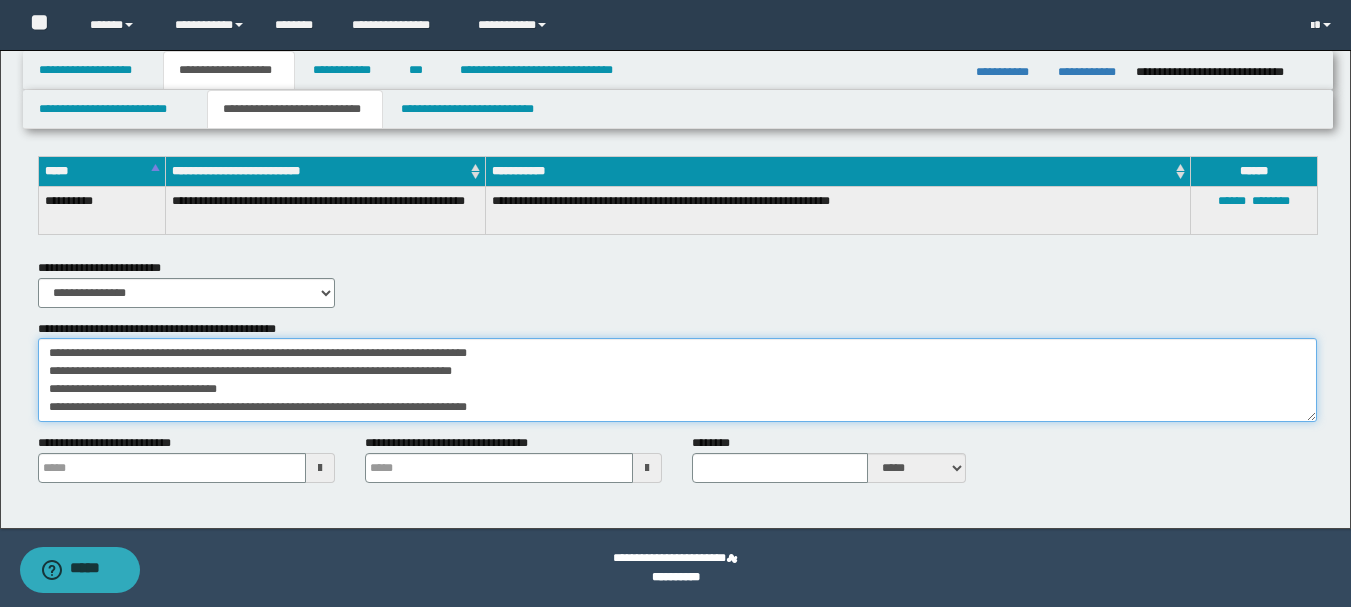 scroll, scrollTop: 247, scrollLeft: 0, axis: vertical 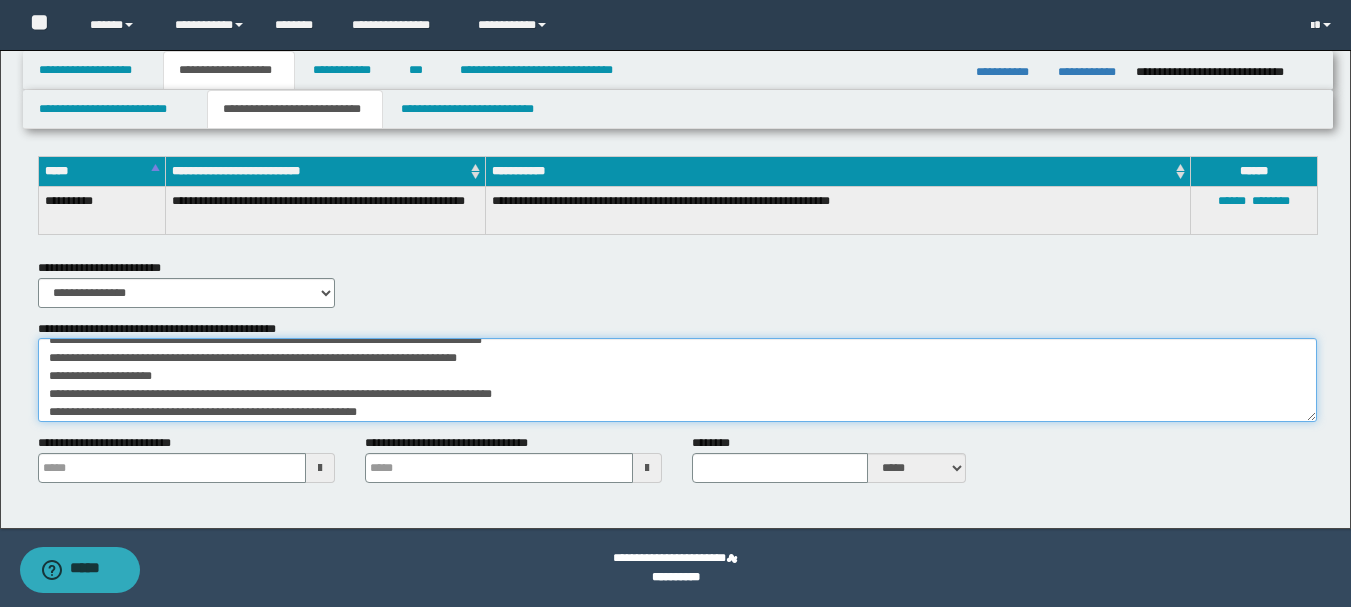 click on "**********" at bounding box center (677, 380) 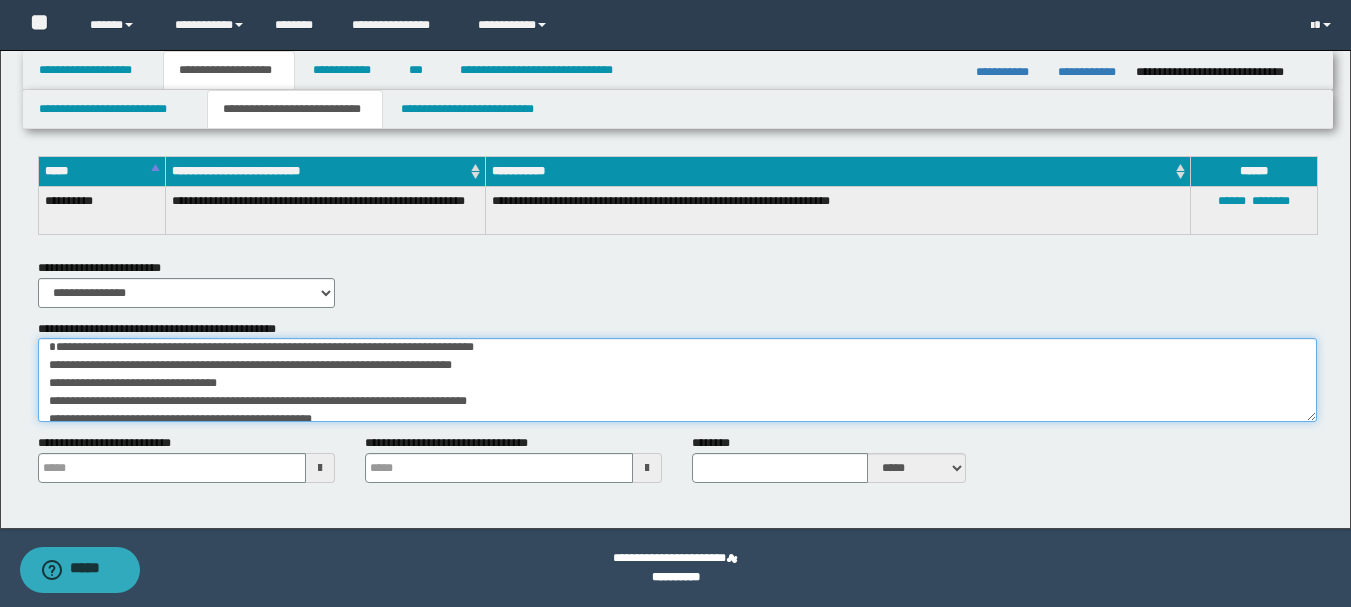 scroll, scrollTop: 24, scrollLeft: 0, axis: vertical 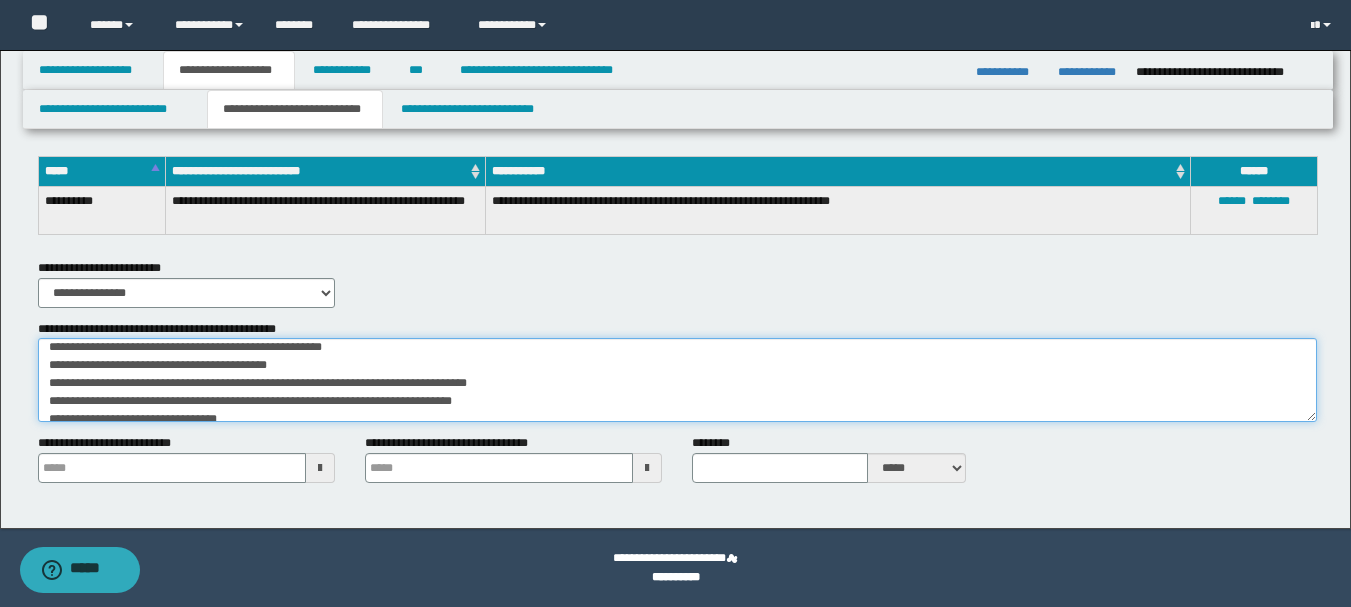 type on "**********" 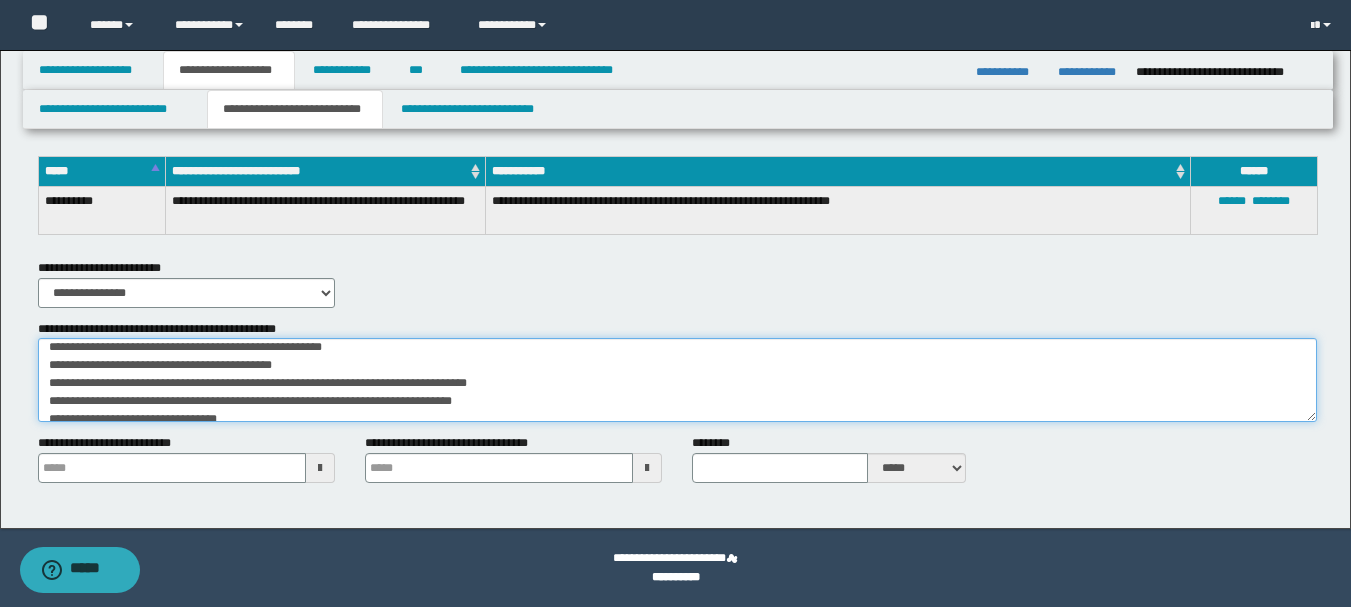 type 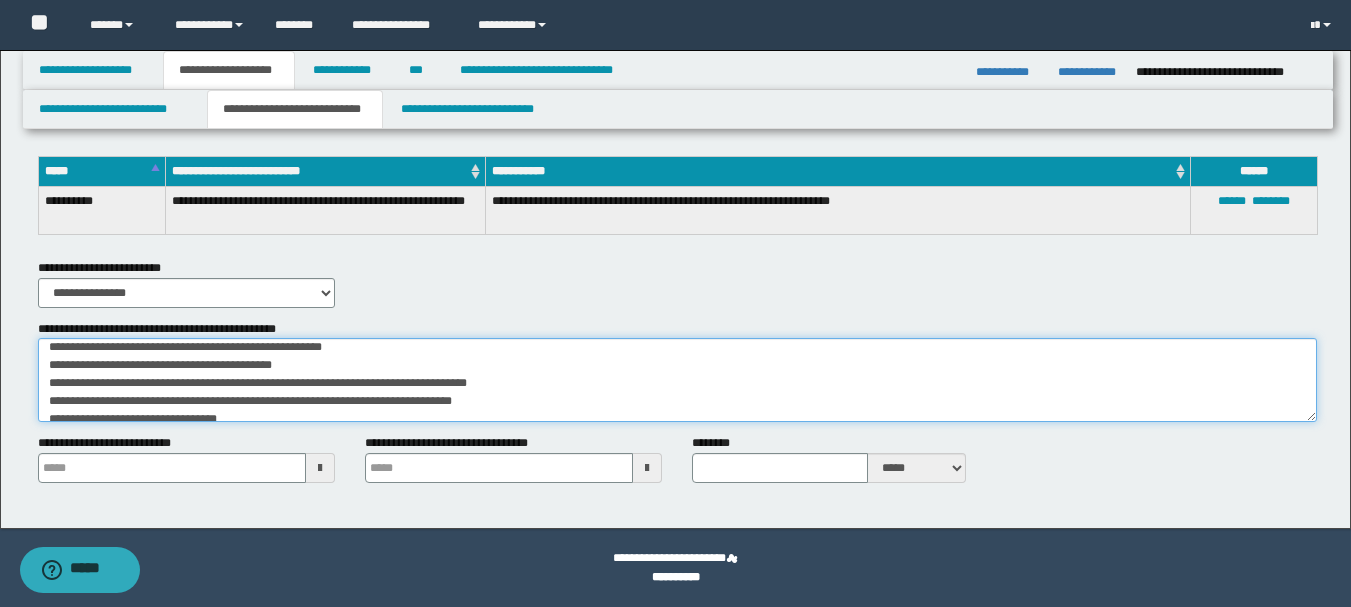 type on "**********" 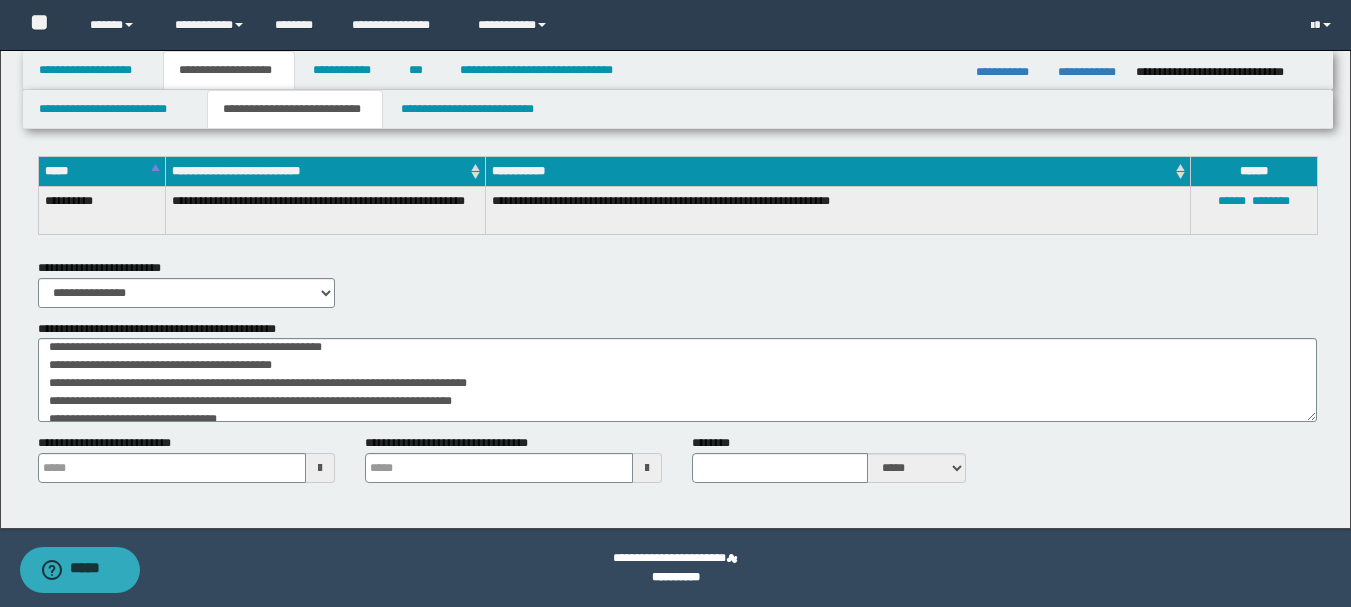 click at bounding box center (320, 468) 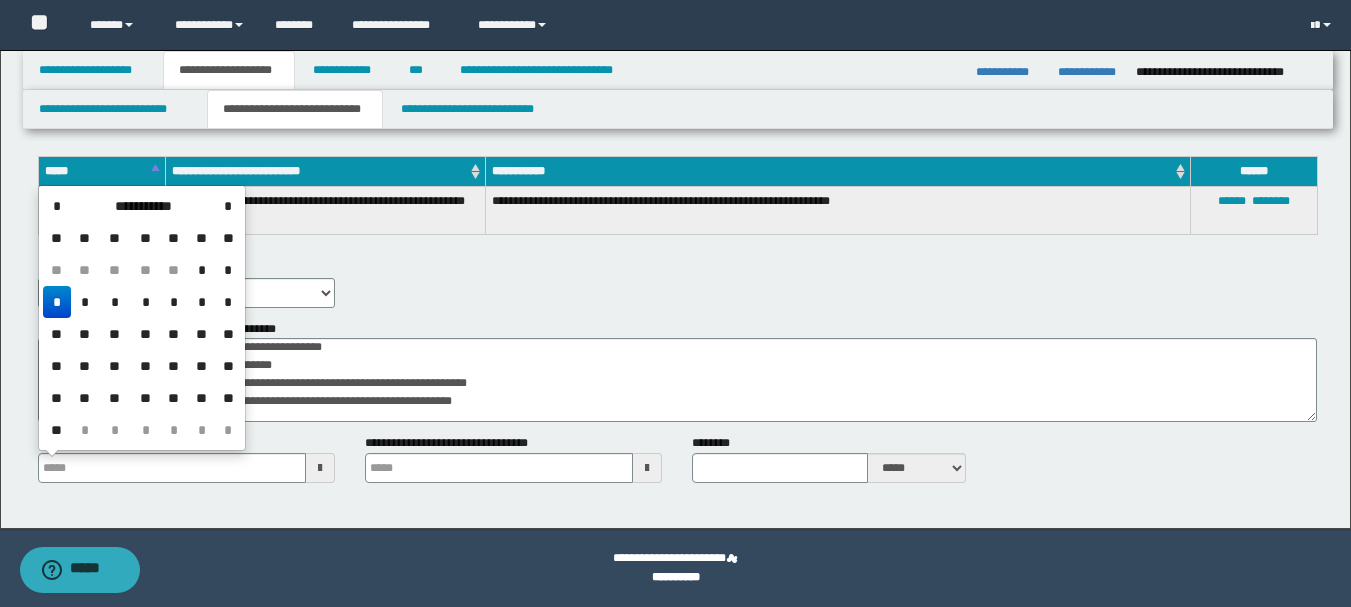 click on "**********" at bounding box center (677, 283) 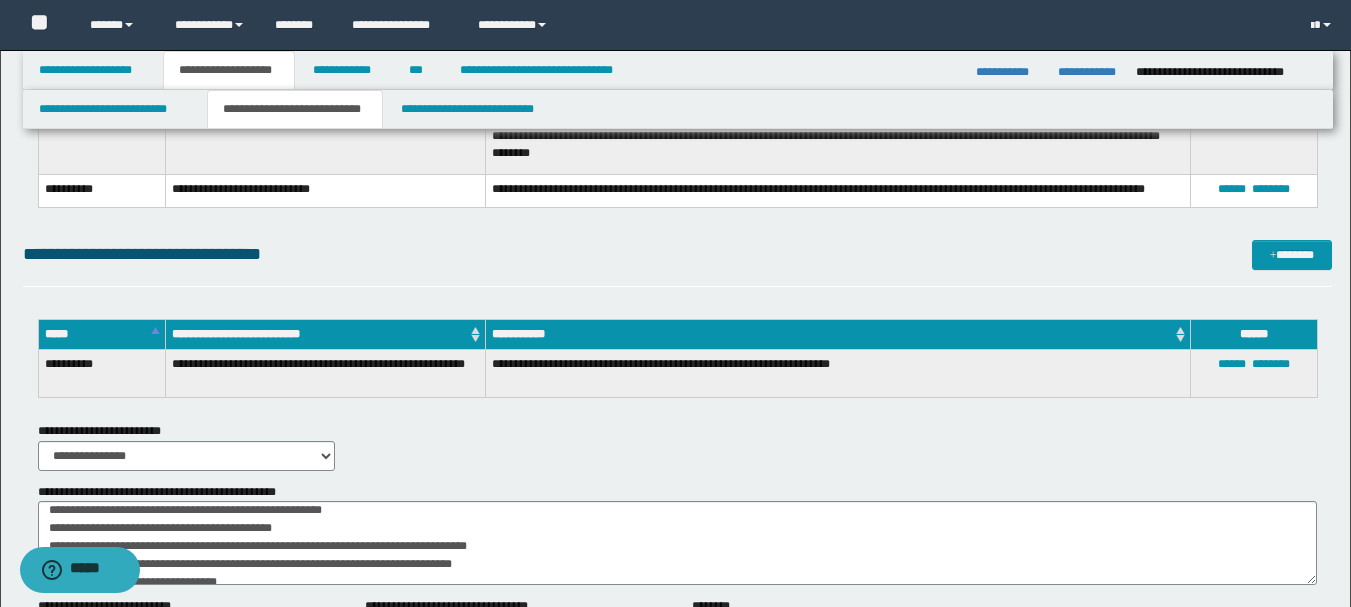 scroll, scrollTop: 4481, scrollLeft: 0, axis: vertical 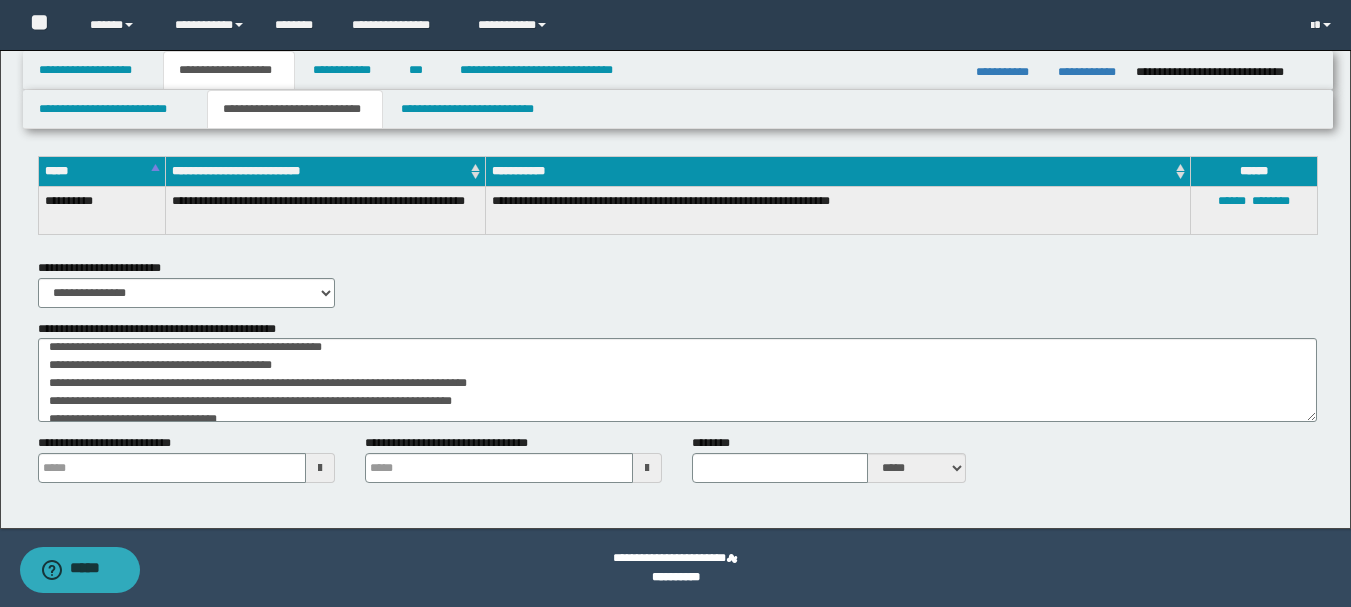 click at bounding box center [320, 468] 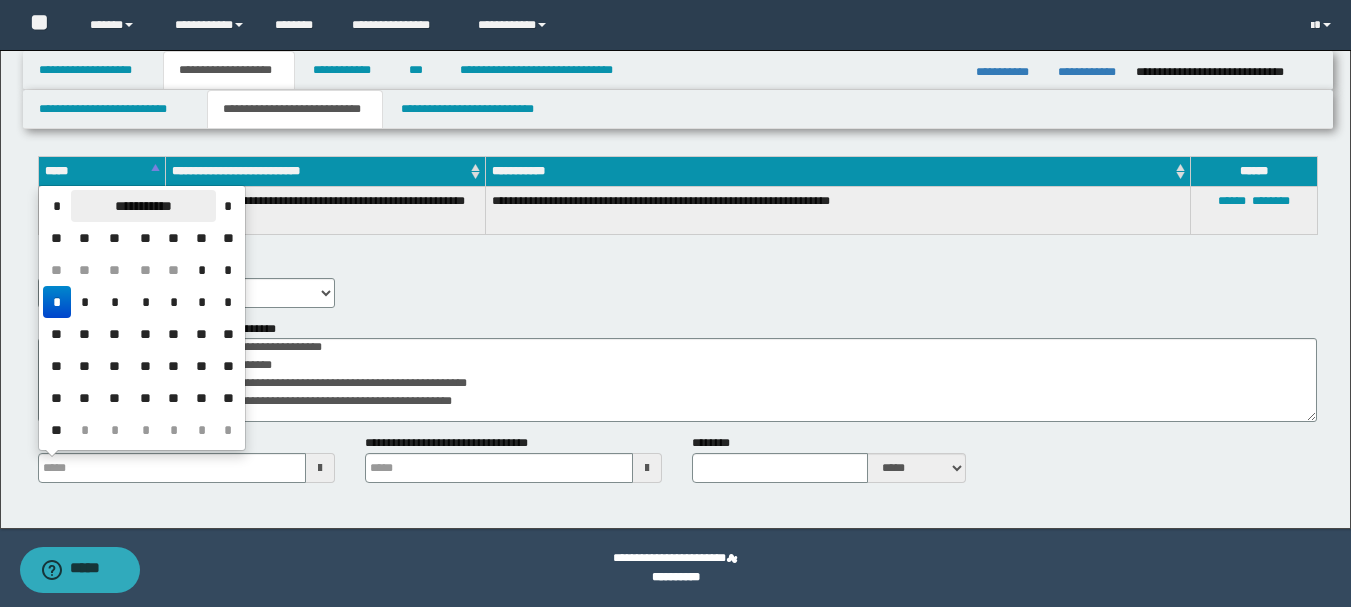 click on "**********" at bounding box center (143, 206) 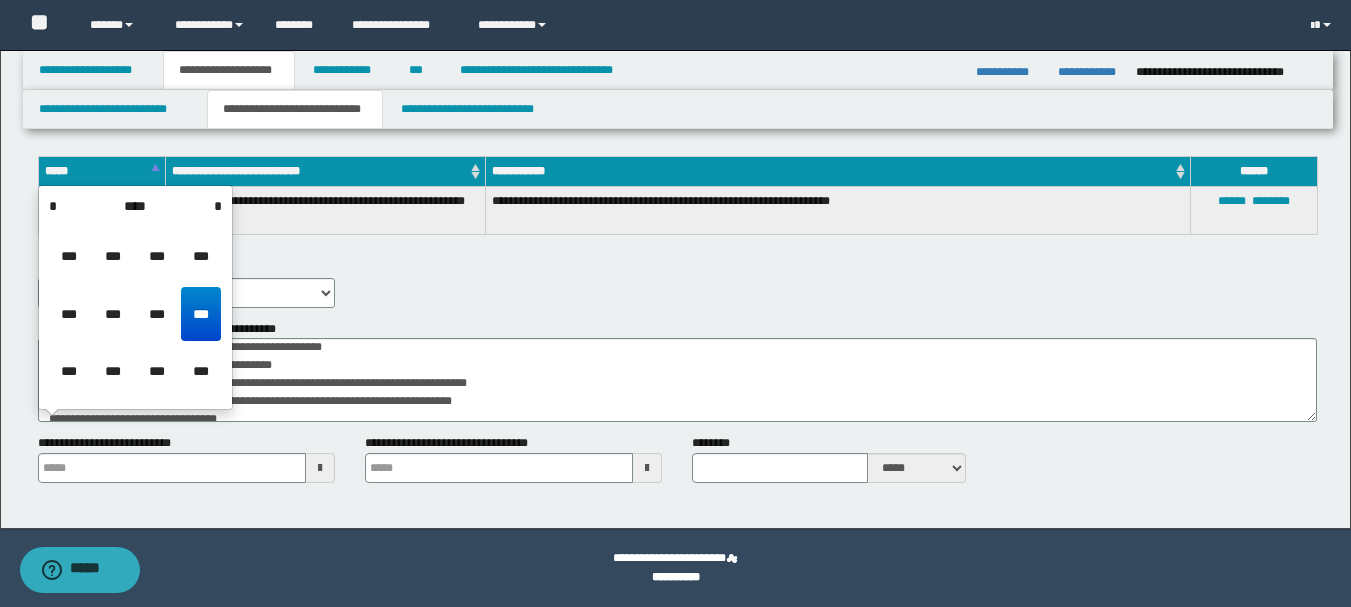 click on "****" at bounding box center [135, 206] 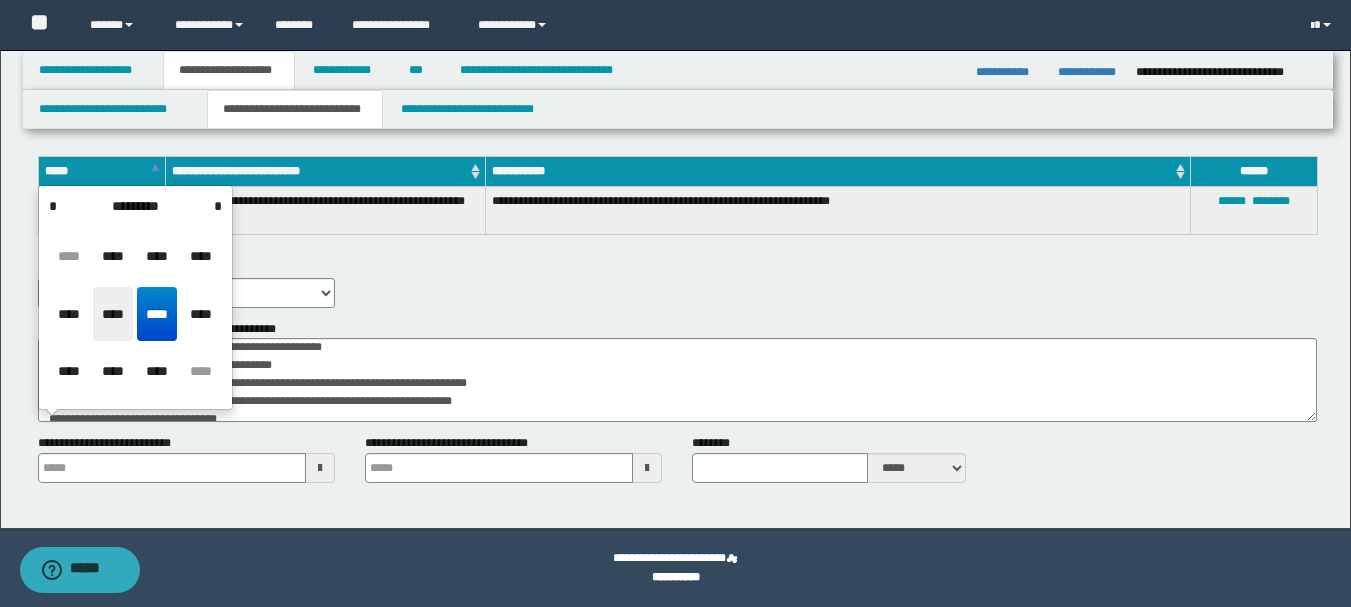 click on "****" at bounding box center [113, 314] 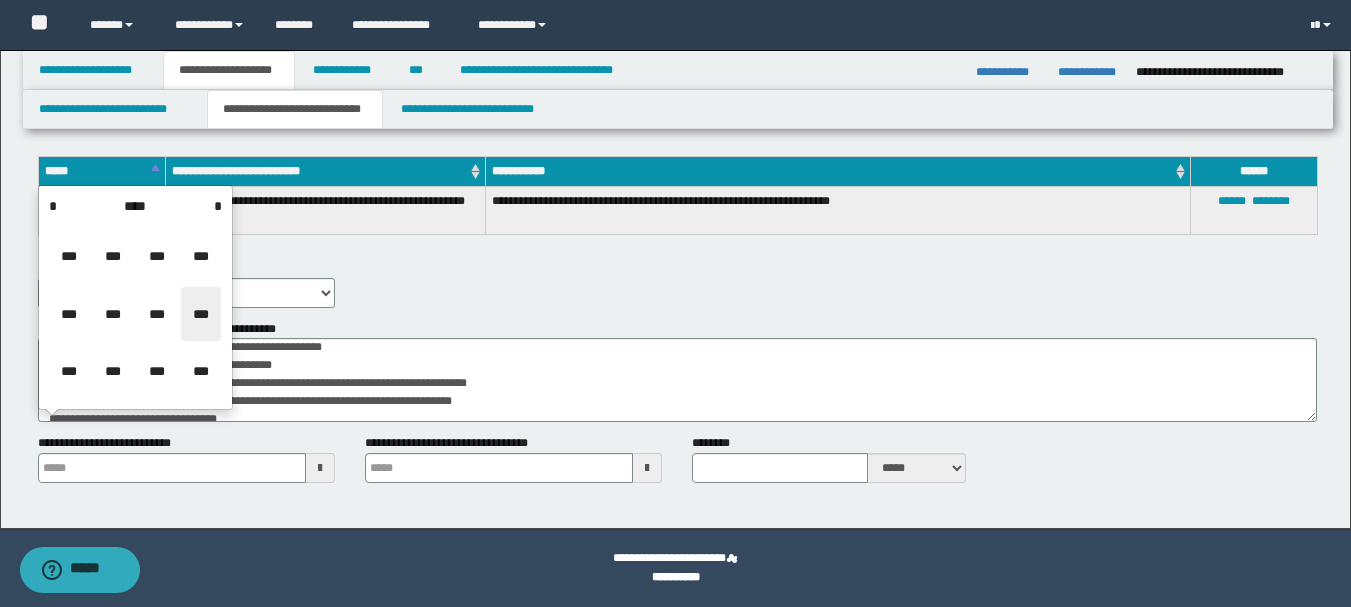 click on "***" at bounding box center [201, 314] 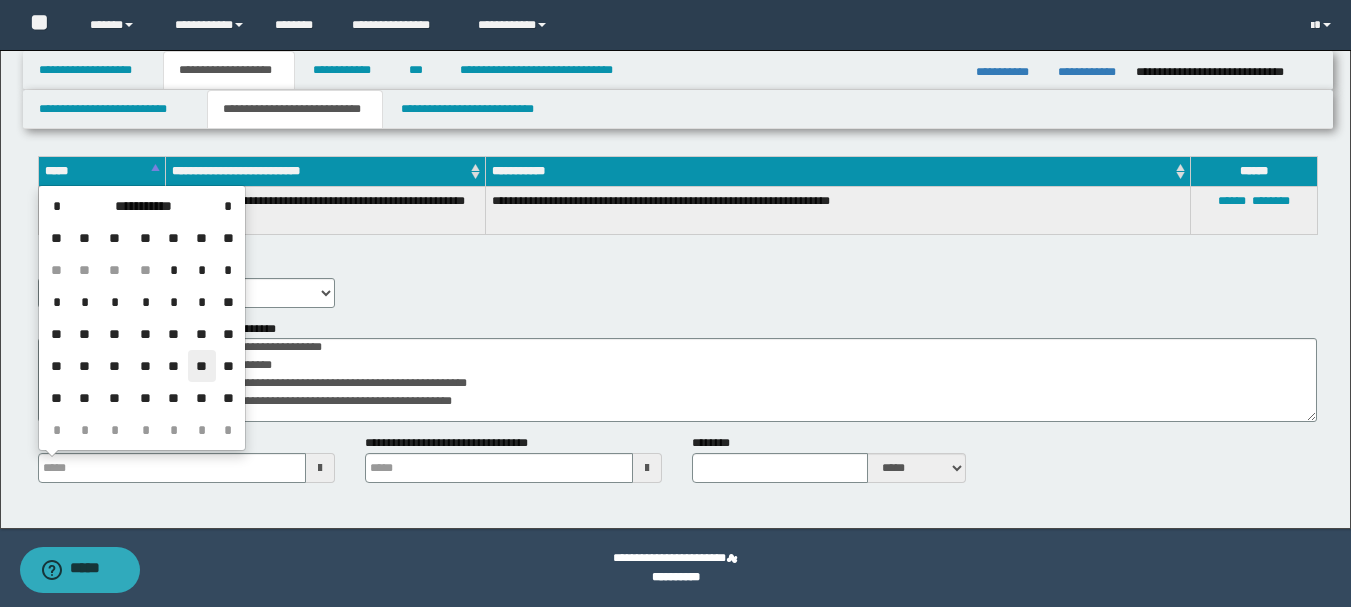 click on "**" at bounding box center (202, 366) 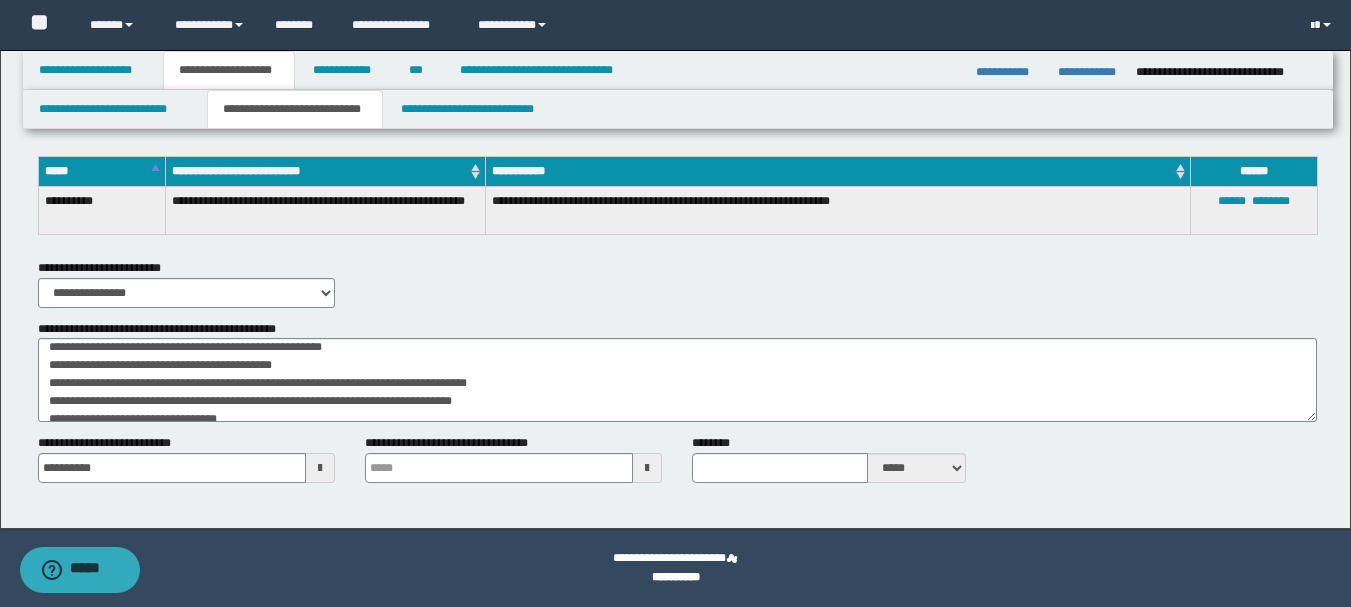 click on "**********" at bounding box center (449, 443) 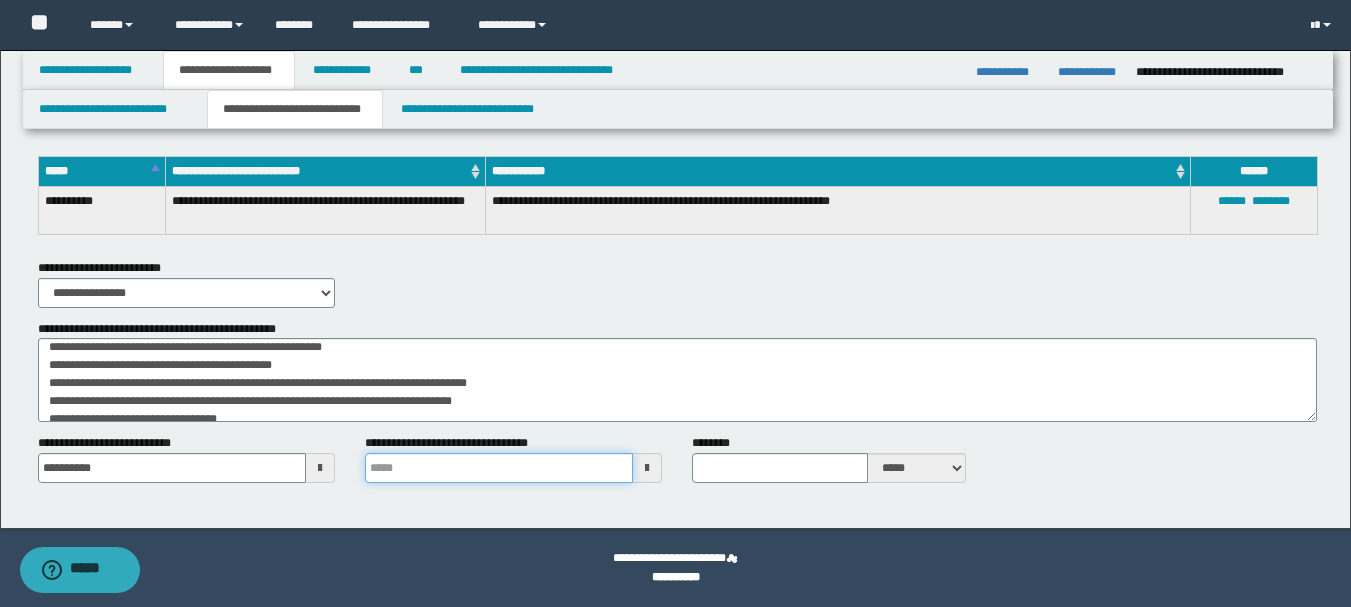 click on "**********" at bounding box center [499, 468] 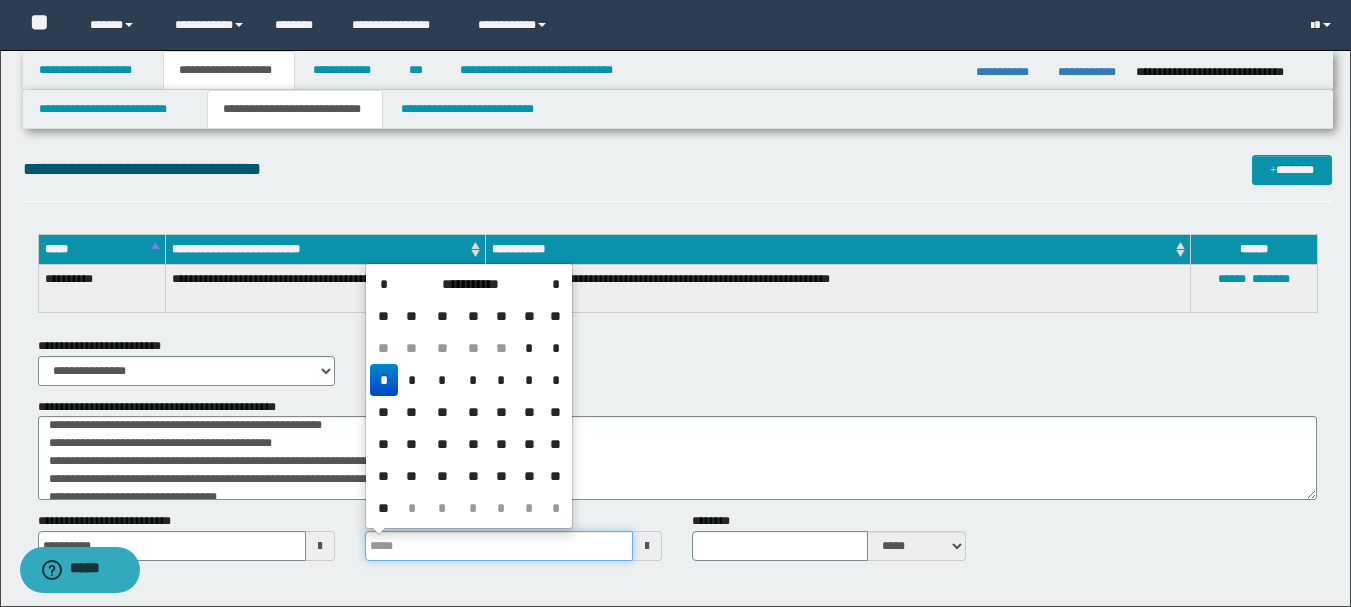 scroll, scrollTop: 4481, scrollLeft: 0, axis: vertical 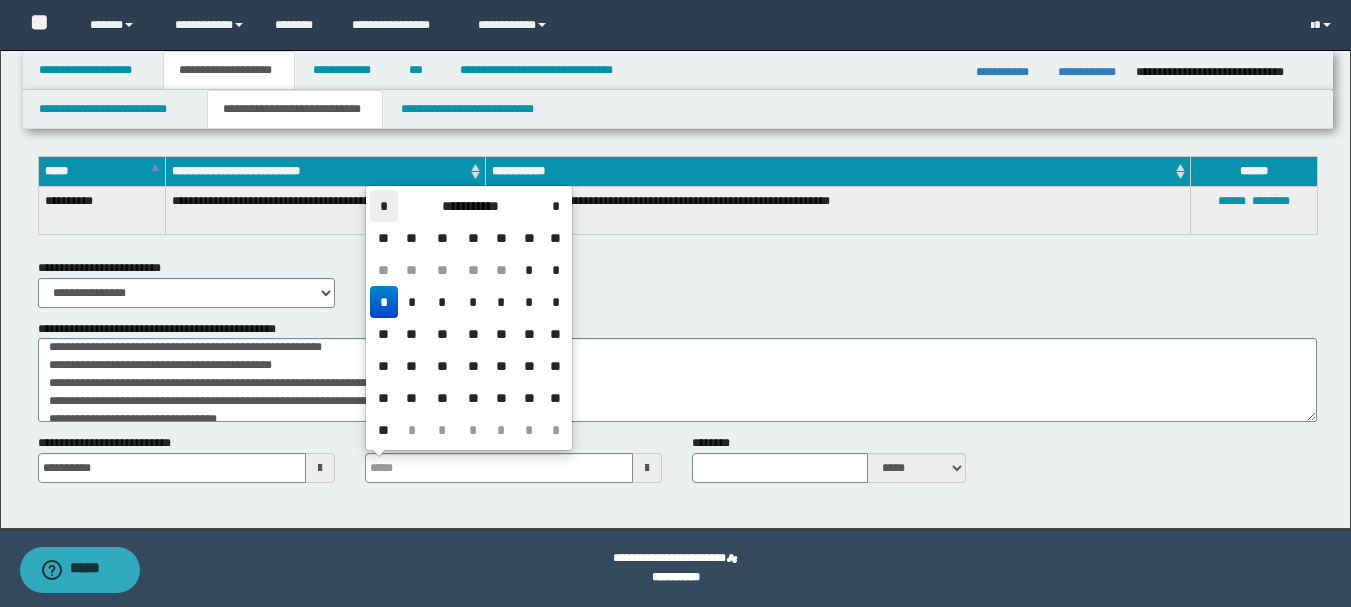 click on "*" at bounding box center (384, 206) 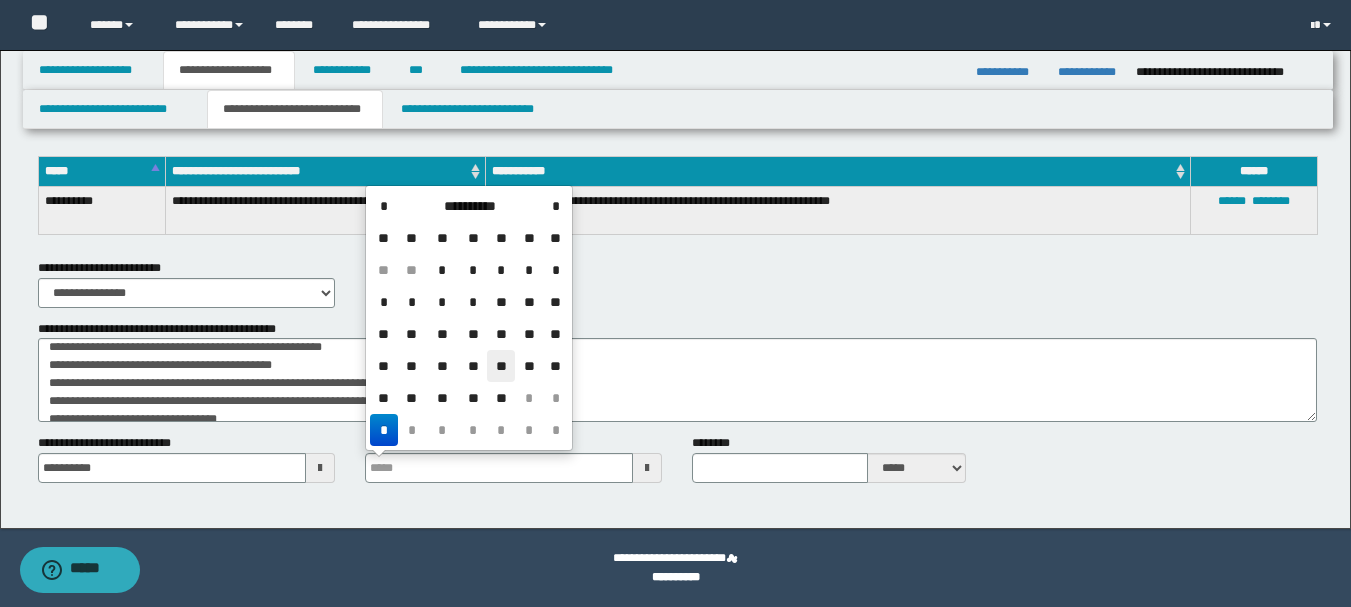 click on "**" at bounding box center (501, 366) 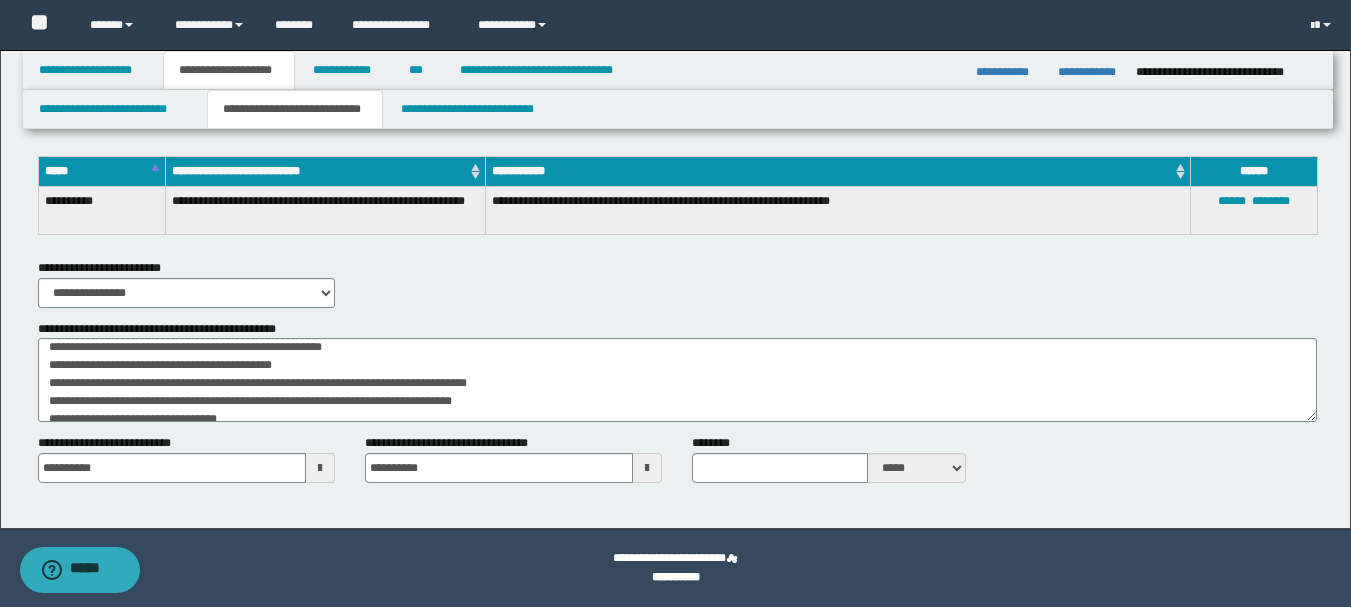 click on "**********" at bounding box center [677, -1912] 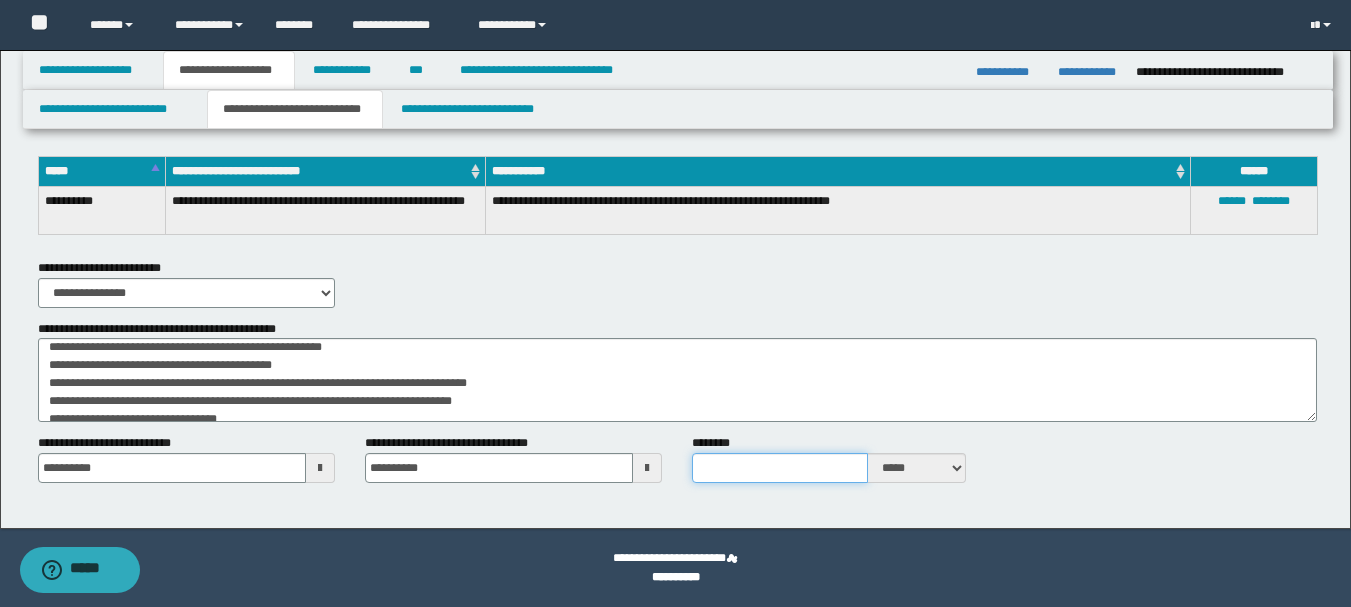 click on "********" at bounding box center [779, 468] 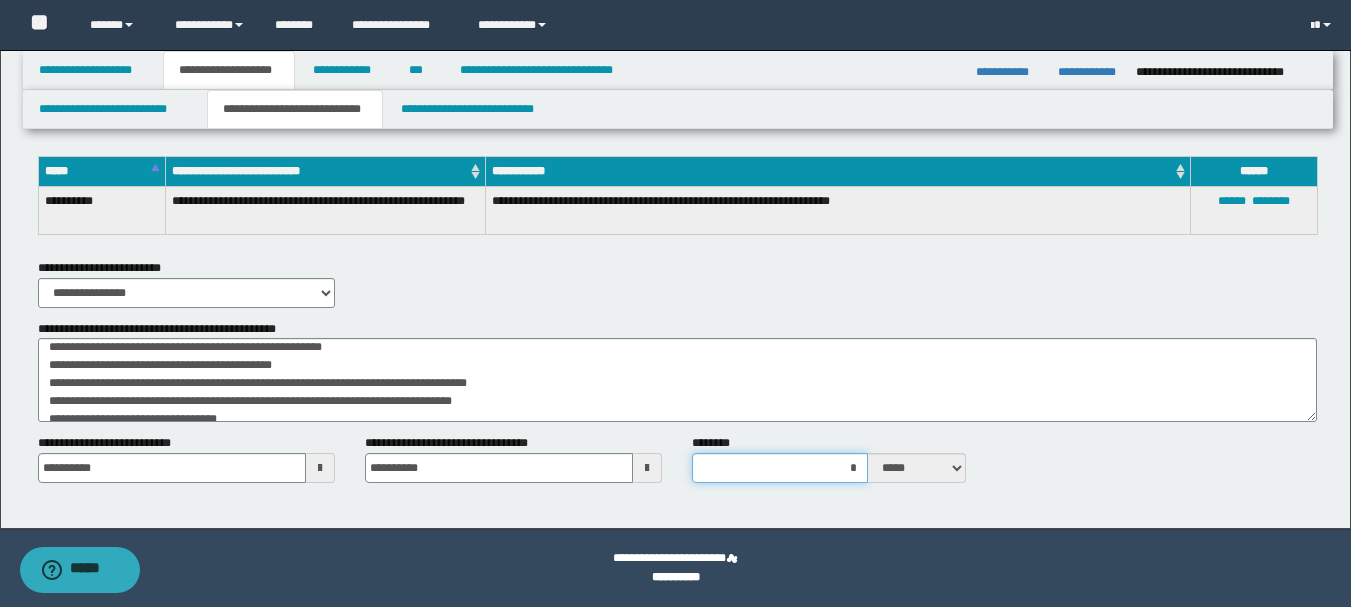 type on "**" 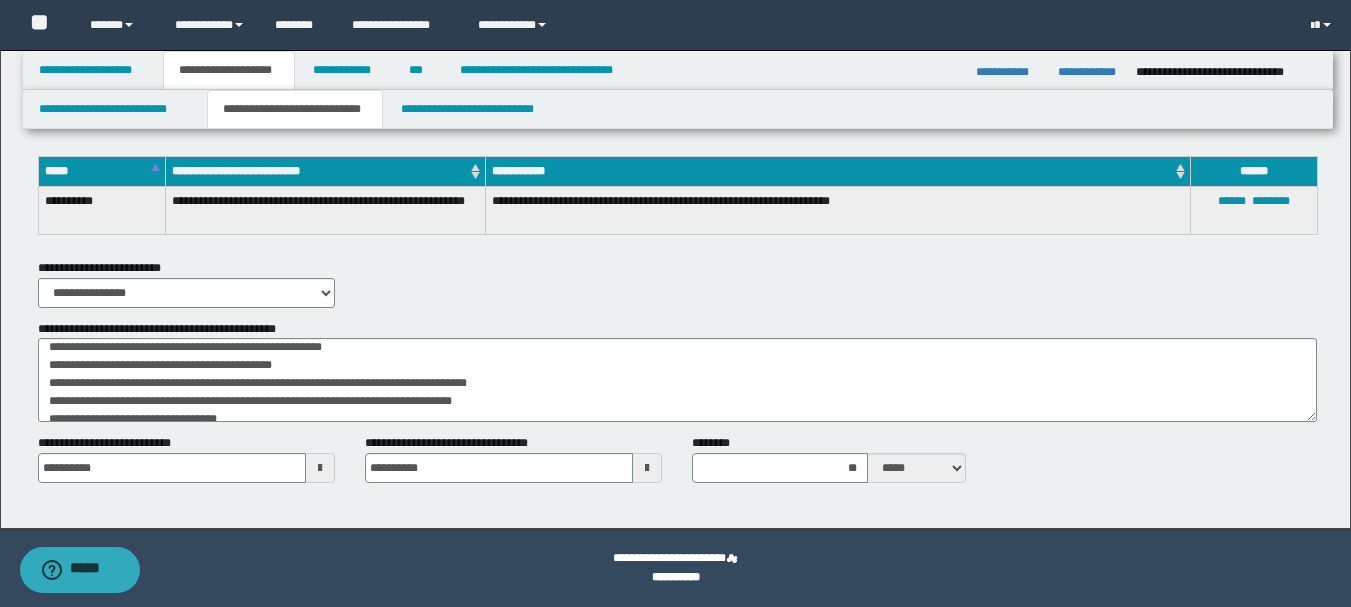 click on "**********" at bounding box center [675, -1951] 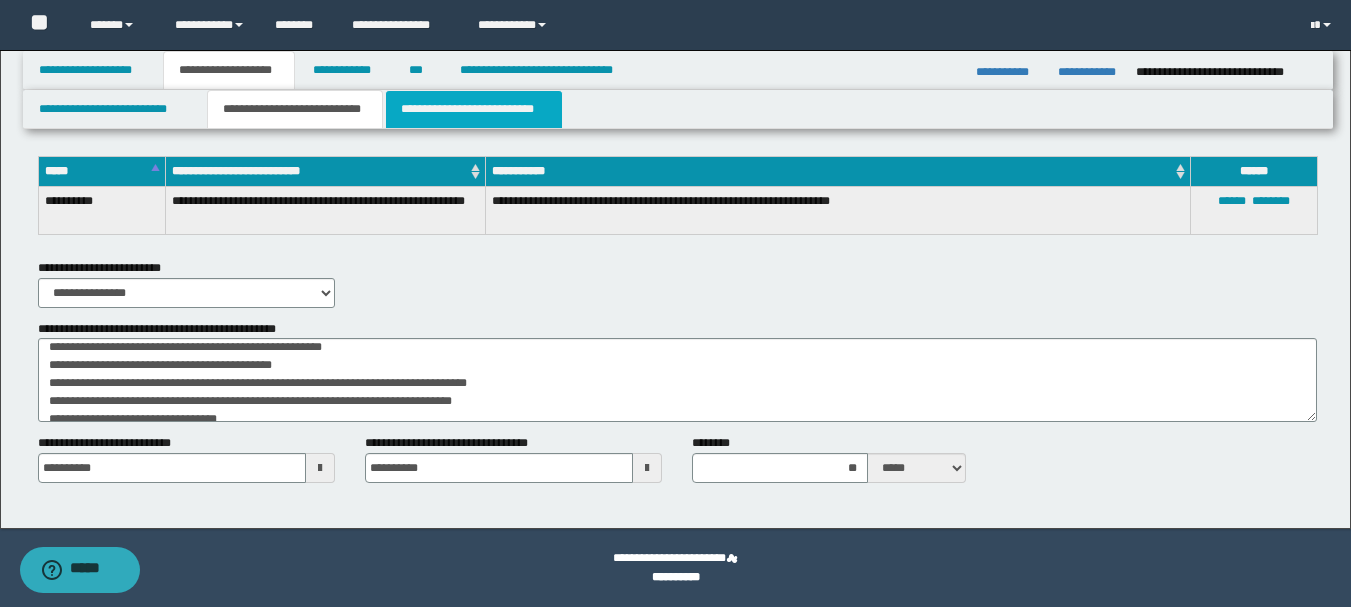 click on "**********" at bounding box center [474, 109] 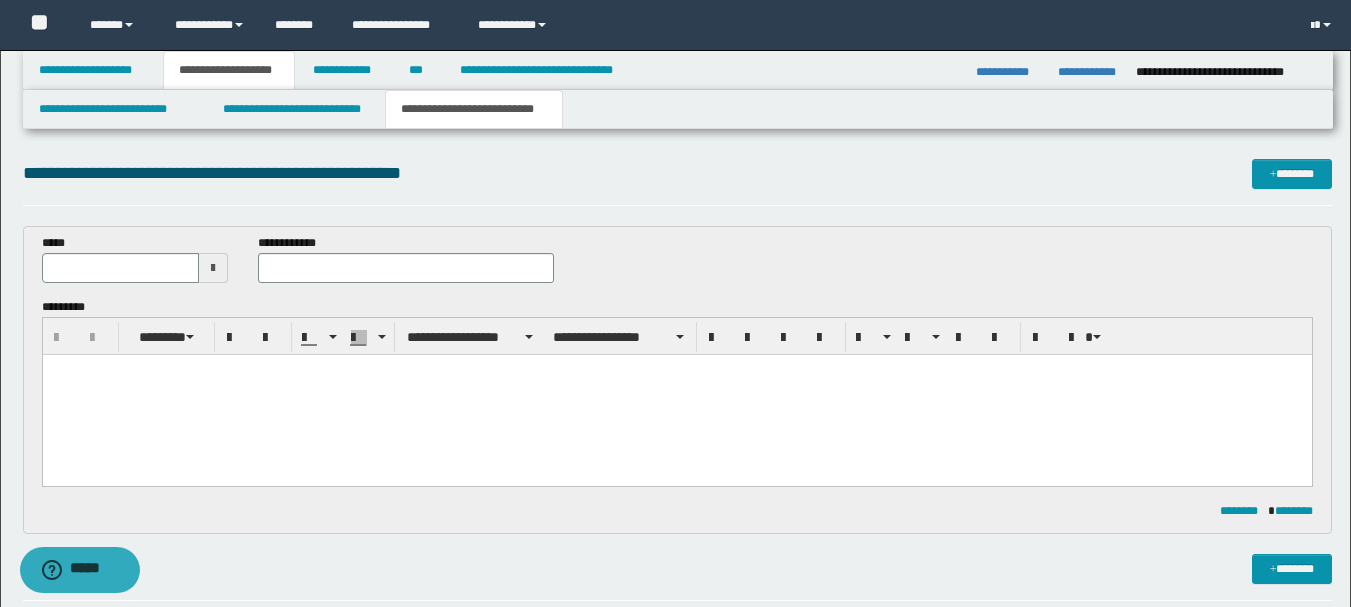 scroll, scrollTop: 0, scrollLeft: 0, axis: both 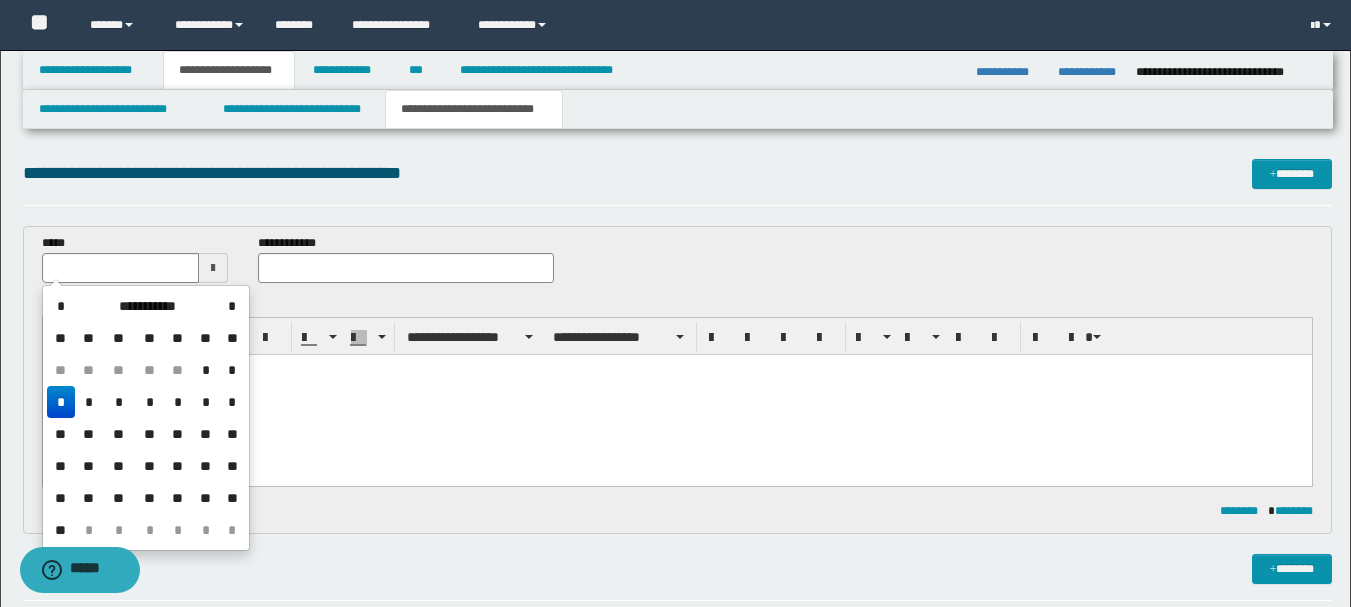 click on "*" at bounding box center [61, 402] 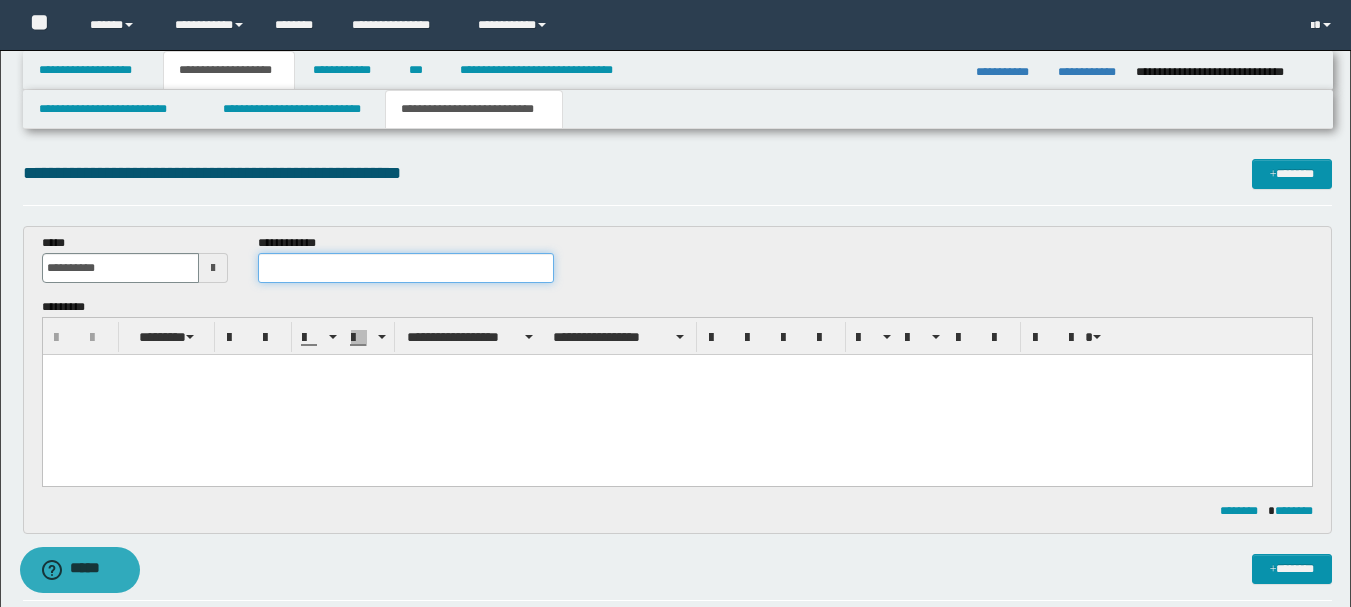 click at bounding box center (405, 268) 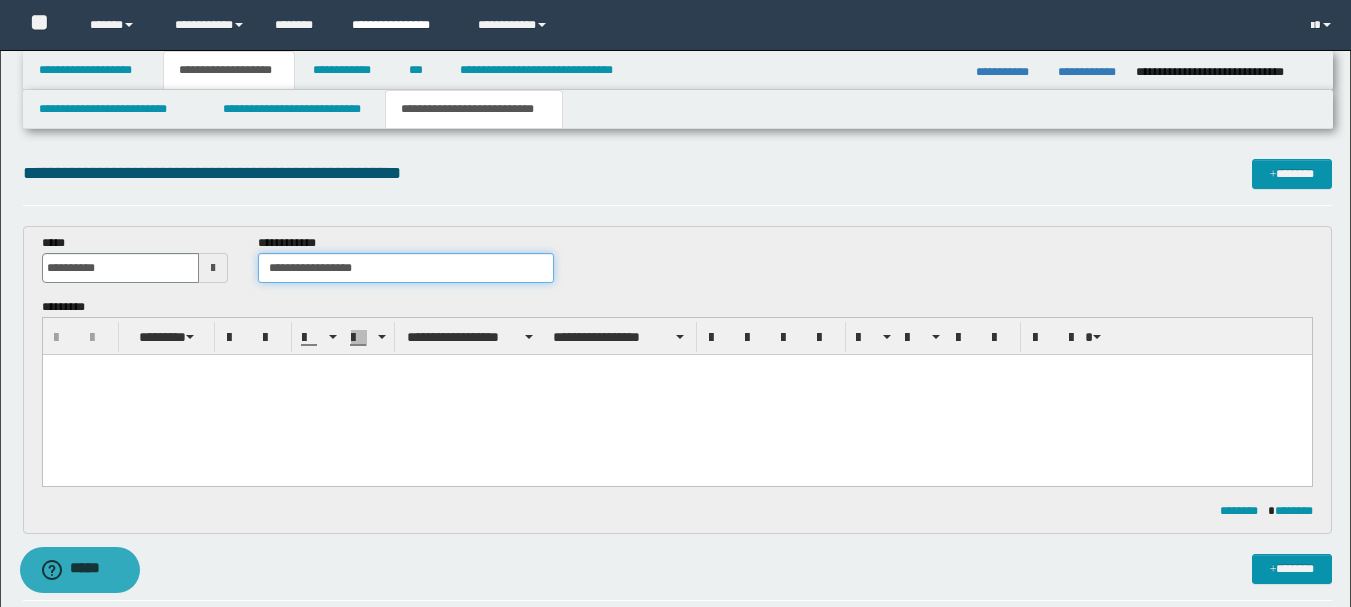 type on "**********" 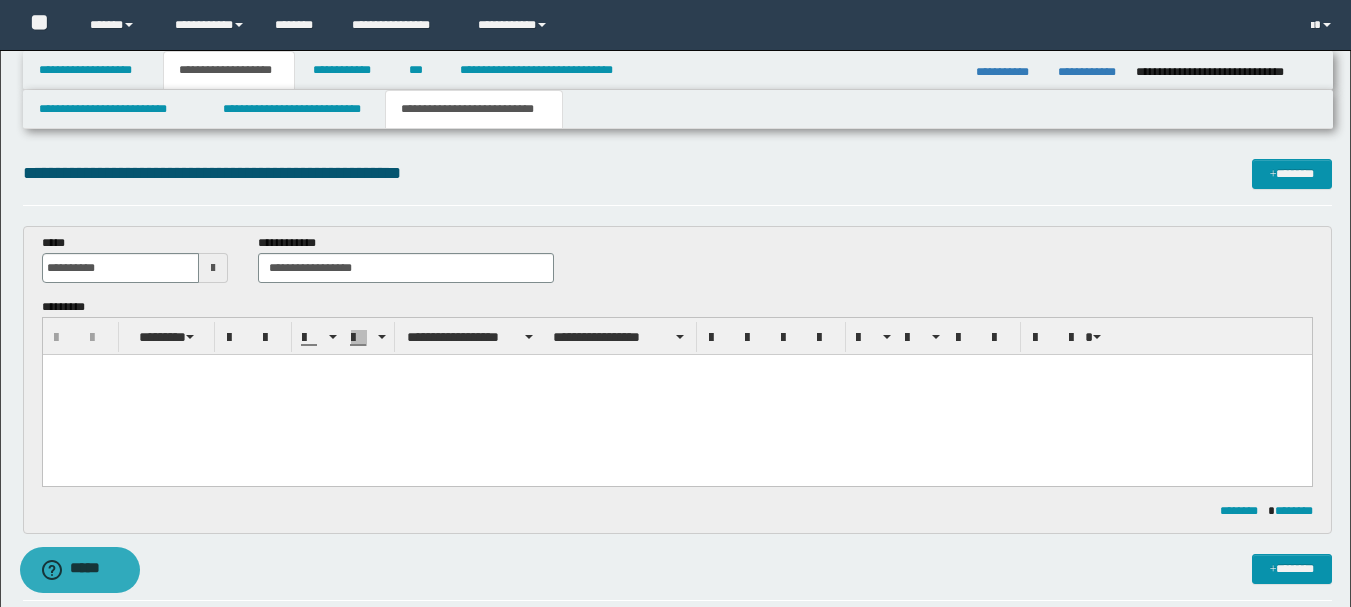 click at bounding box center [676, 395] 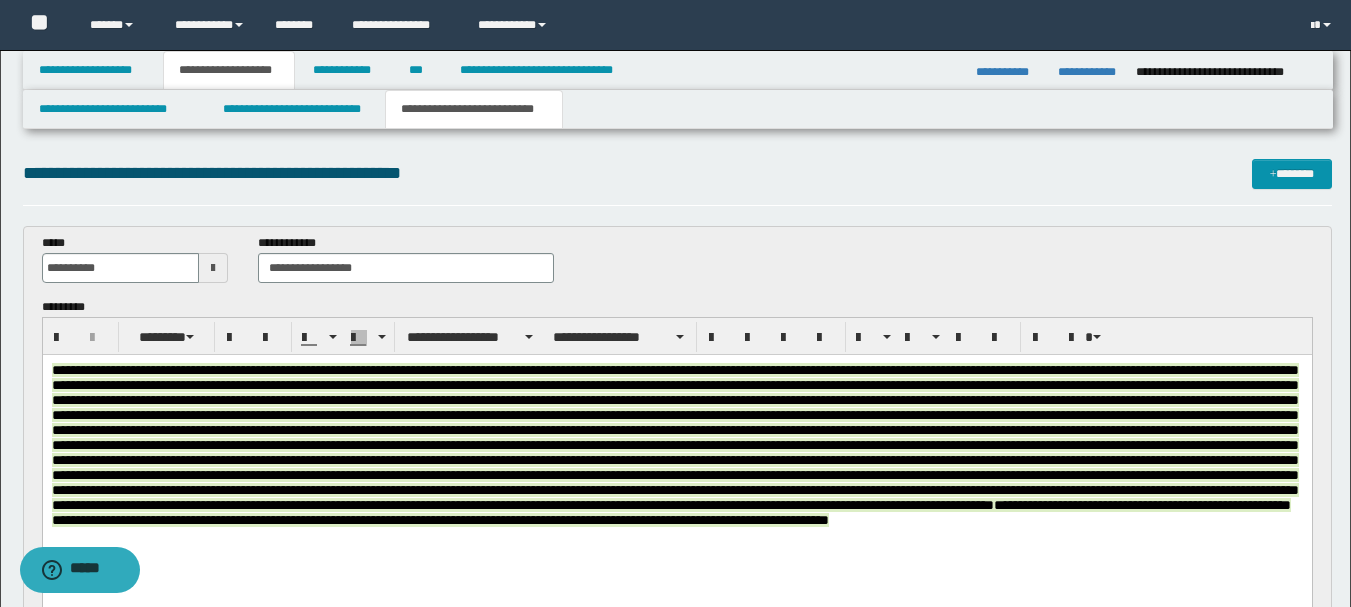 scroll, scrollTop: 500, scrollLeft: 0, axis: vertical 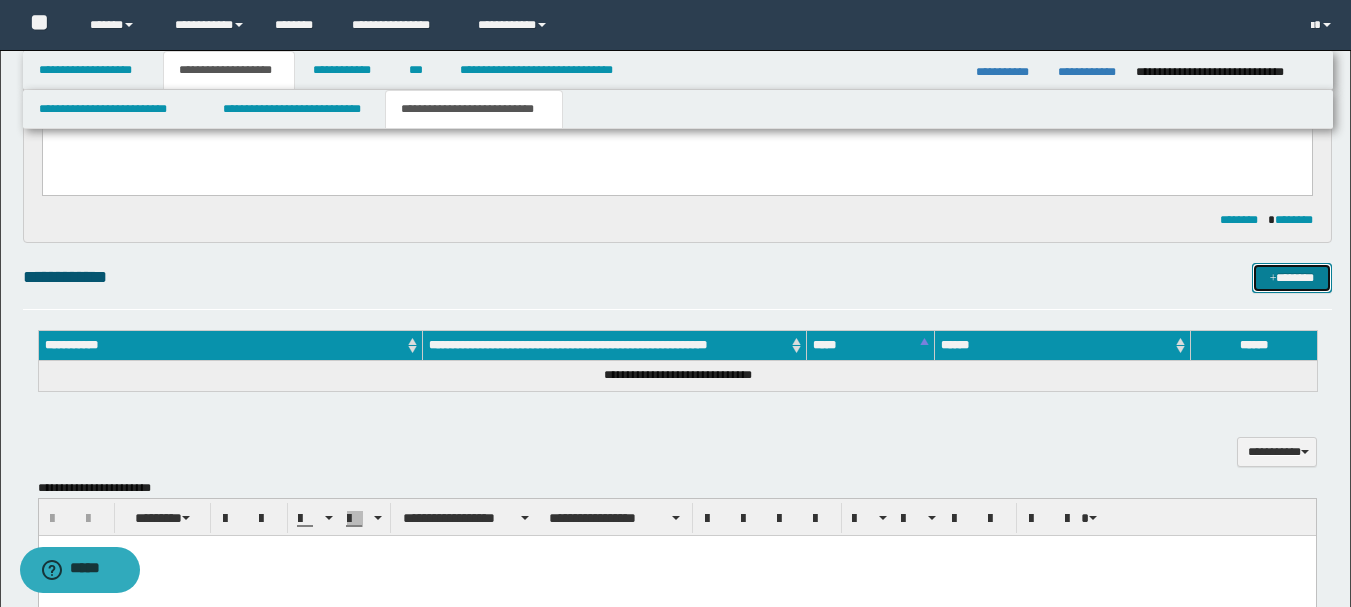 click on "*******" at bounding box center [1292, 278] 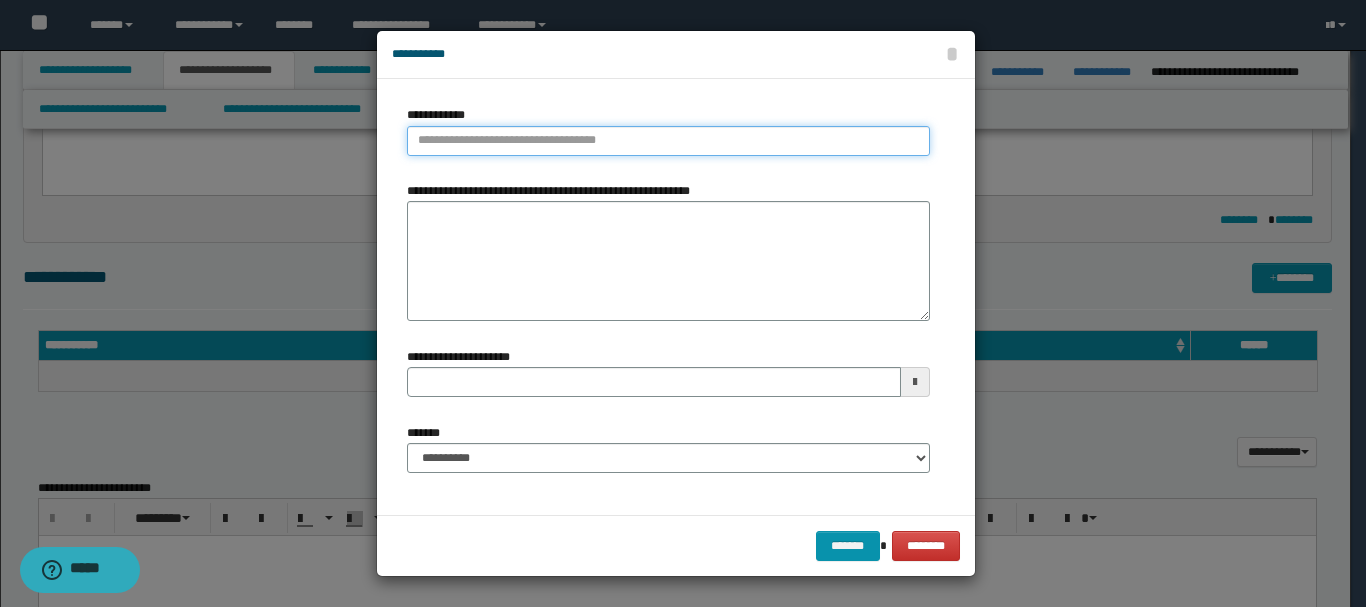 click on "**********" at bounding box center [668, 141] 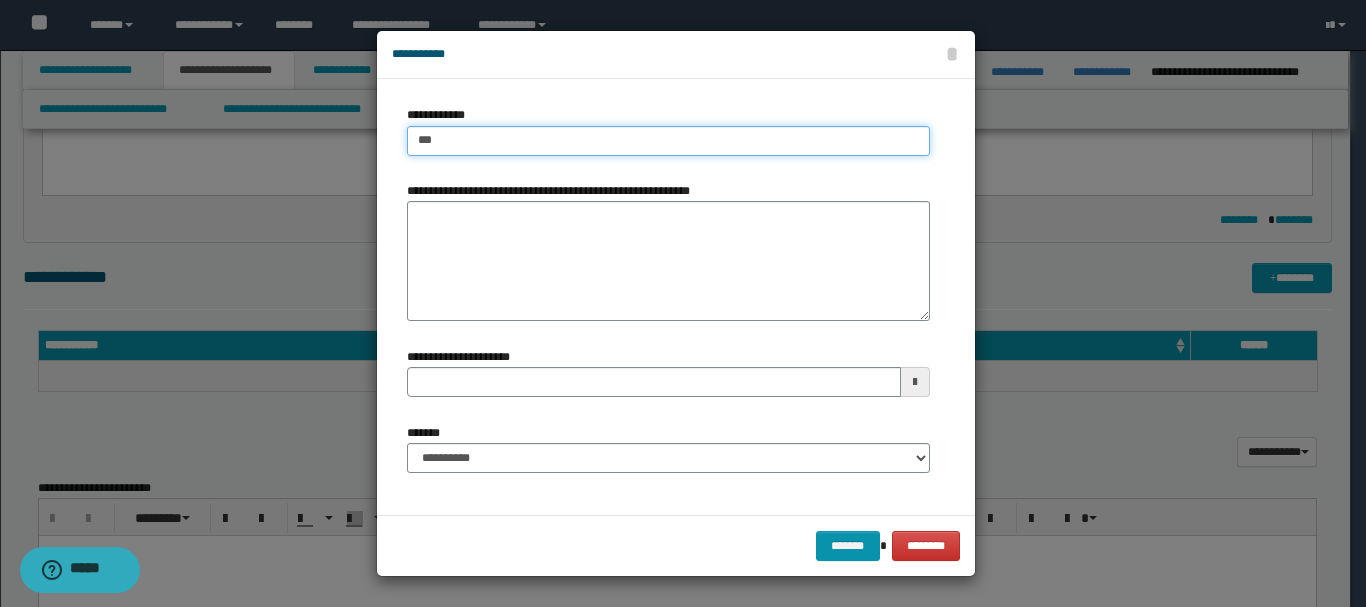 type on "****" 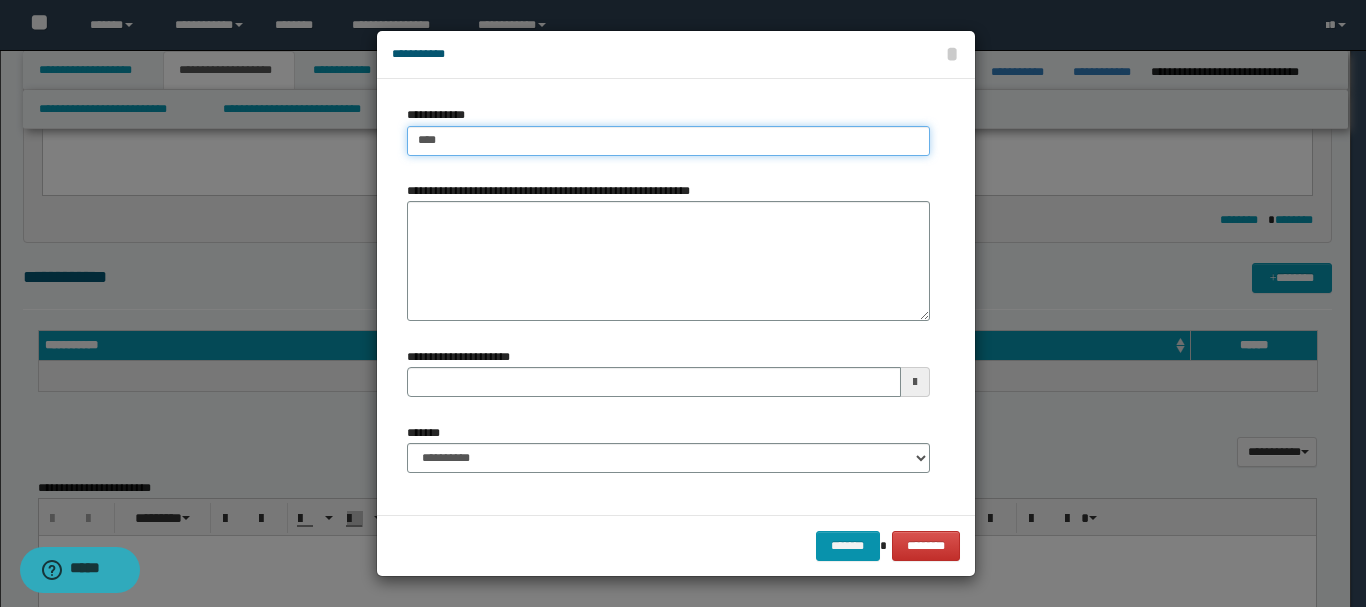 type on "****" 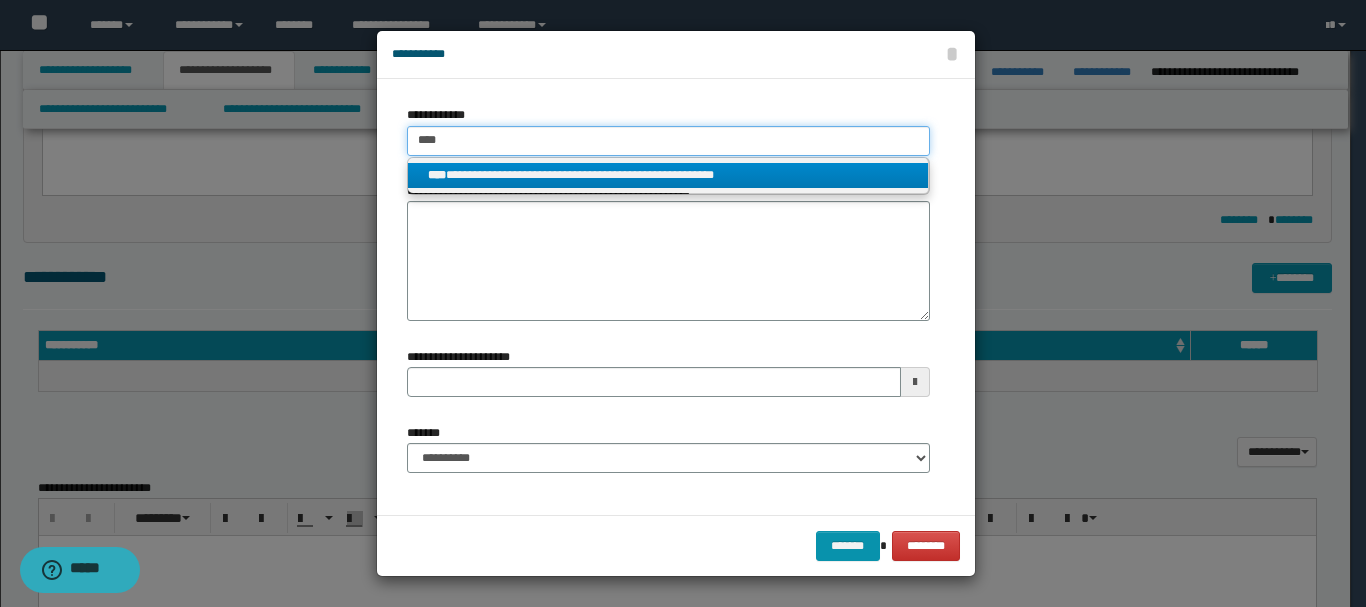 type on "****" 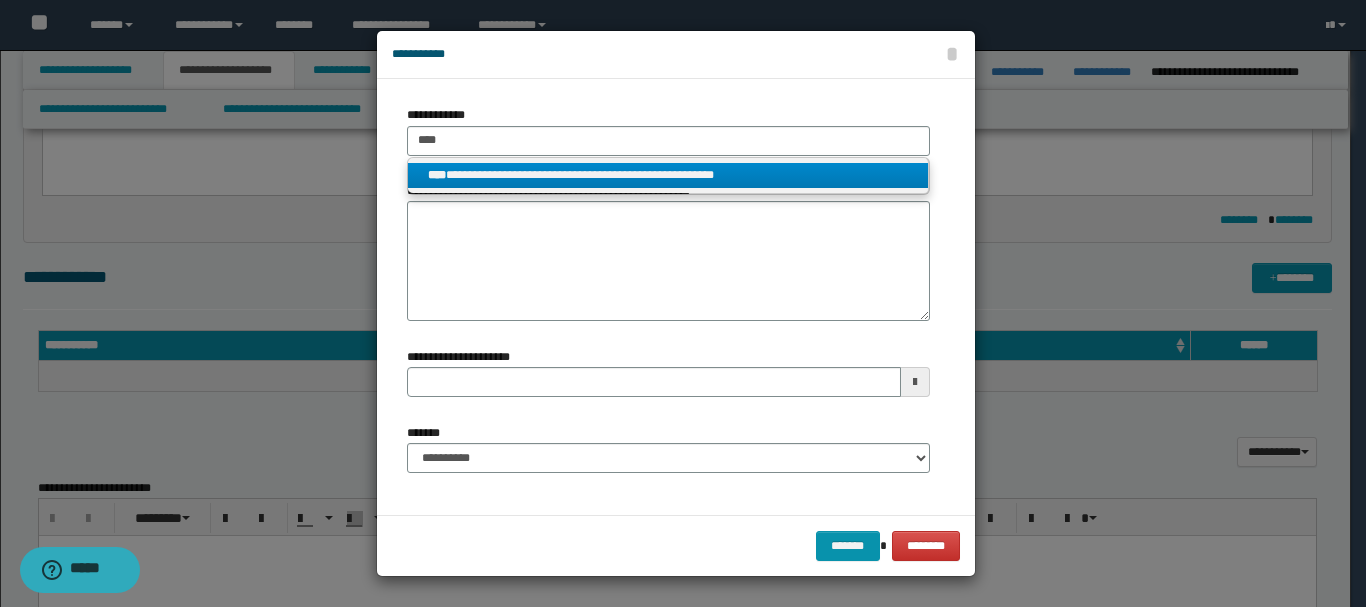 click on "**********" at bounding box center [668, 175] 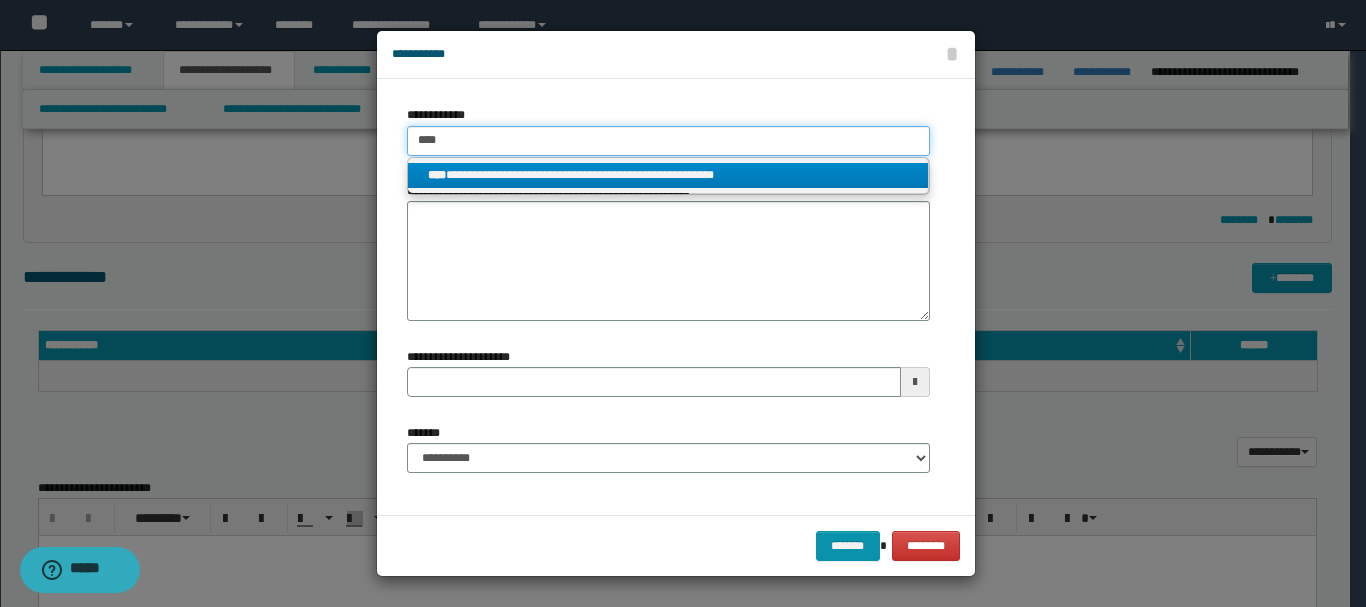 type 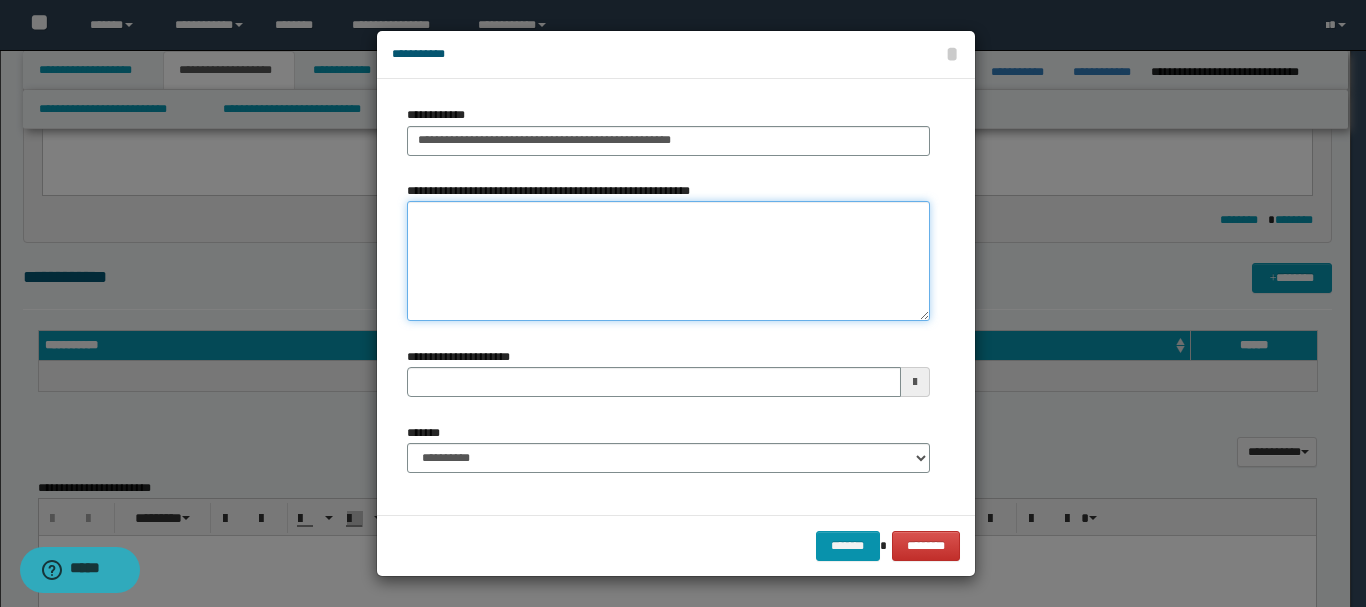 click on "**********" at bounding box center [668, 261] 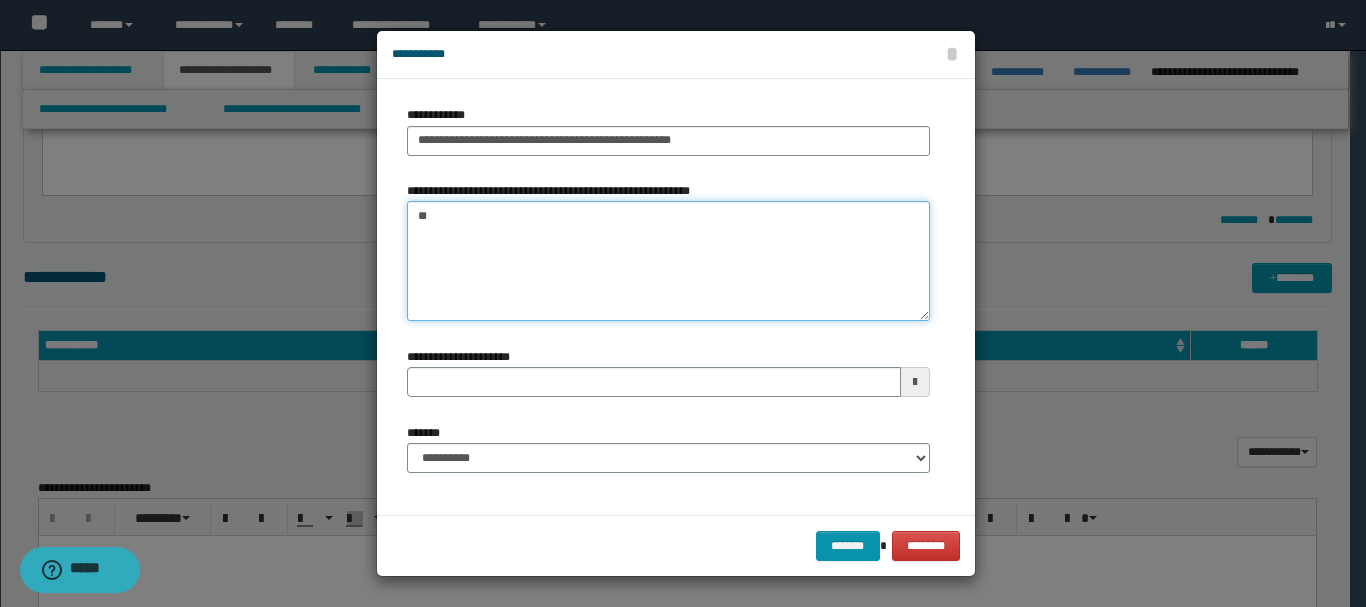type on "*" 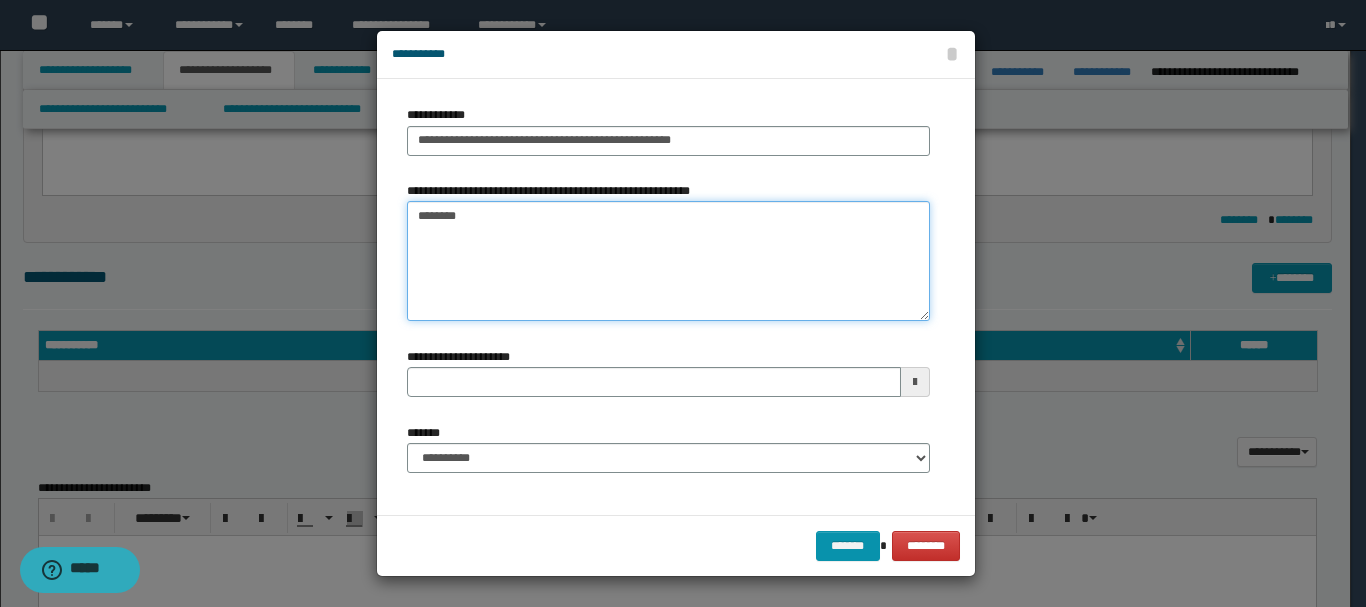 type on "*******" 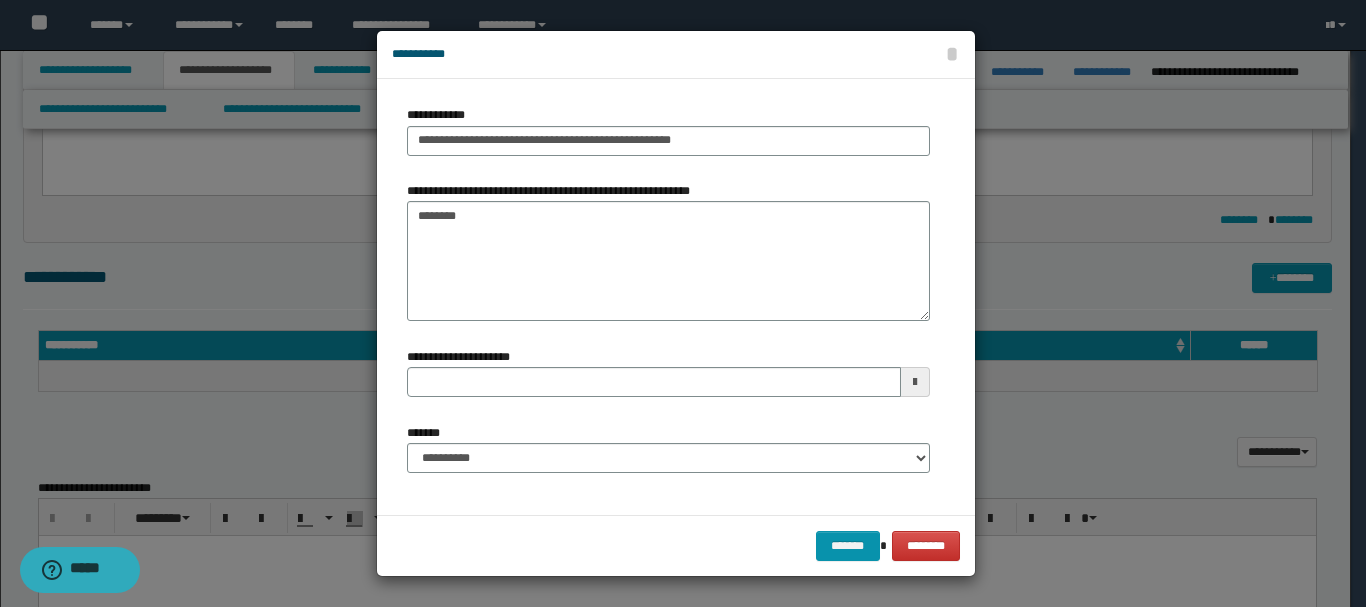 click at bounding box center [915, 382] 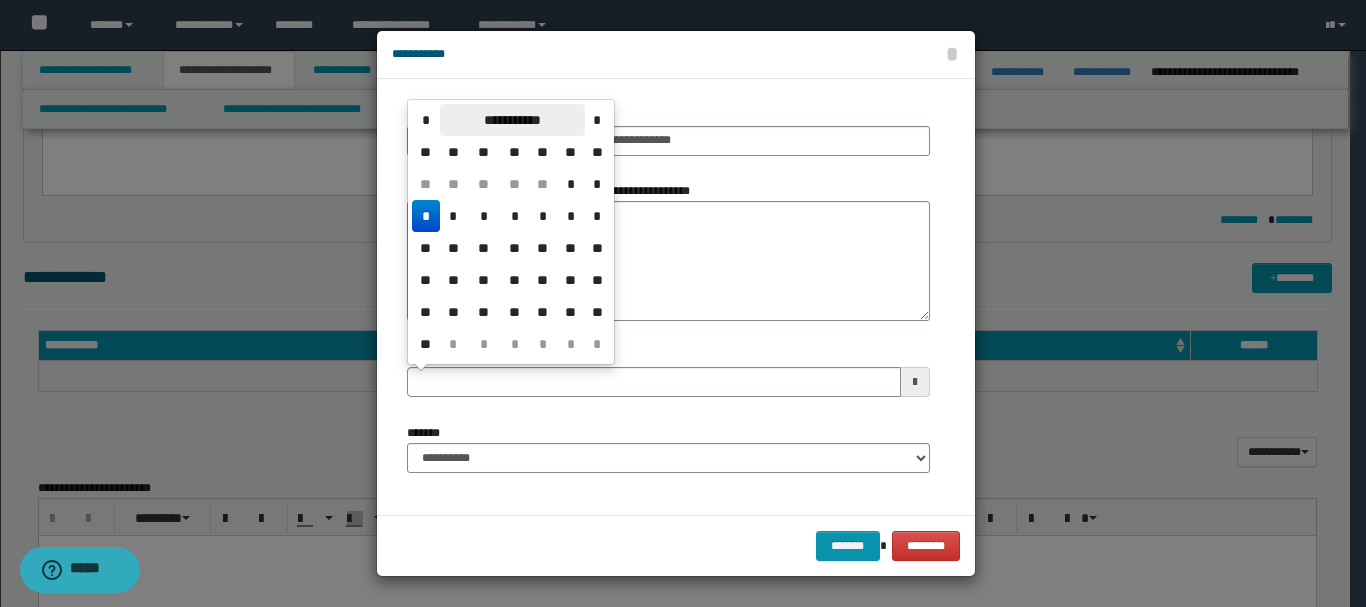 click on "**********" at bounding box center (512, 120) 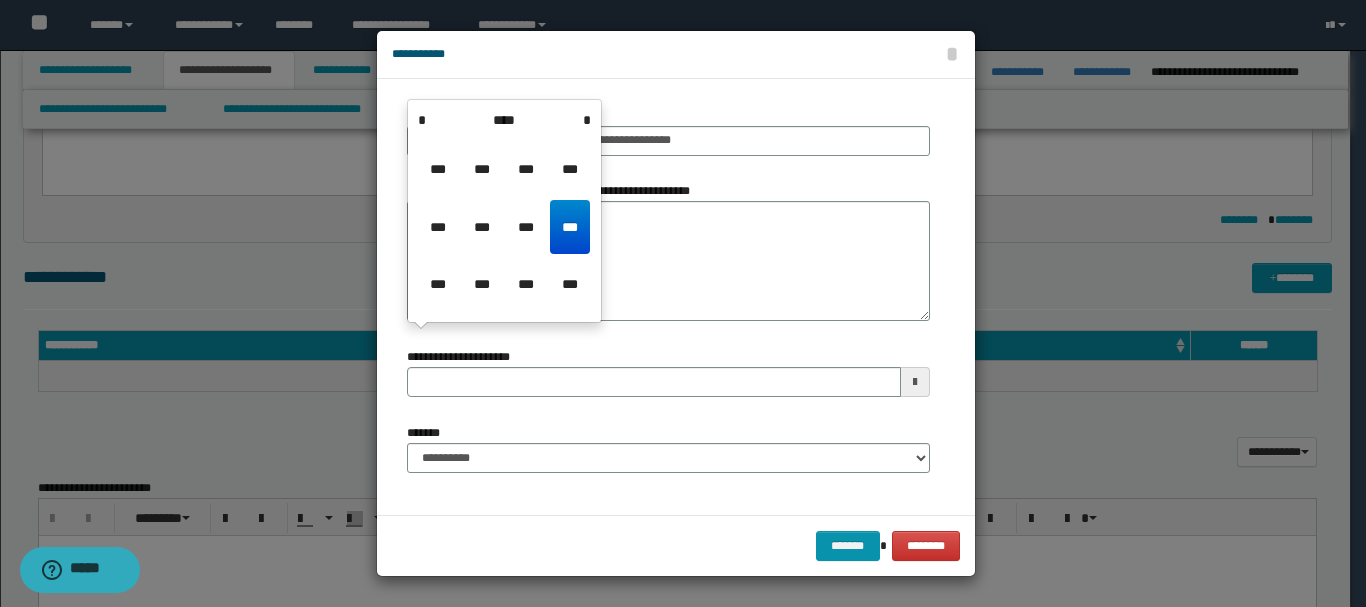 click on "****" at bounding box center (504, 120) 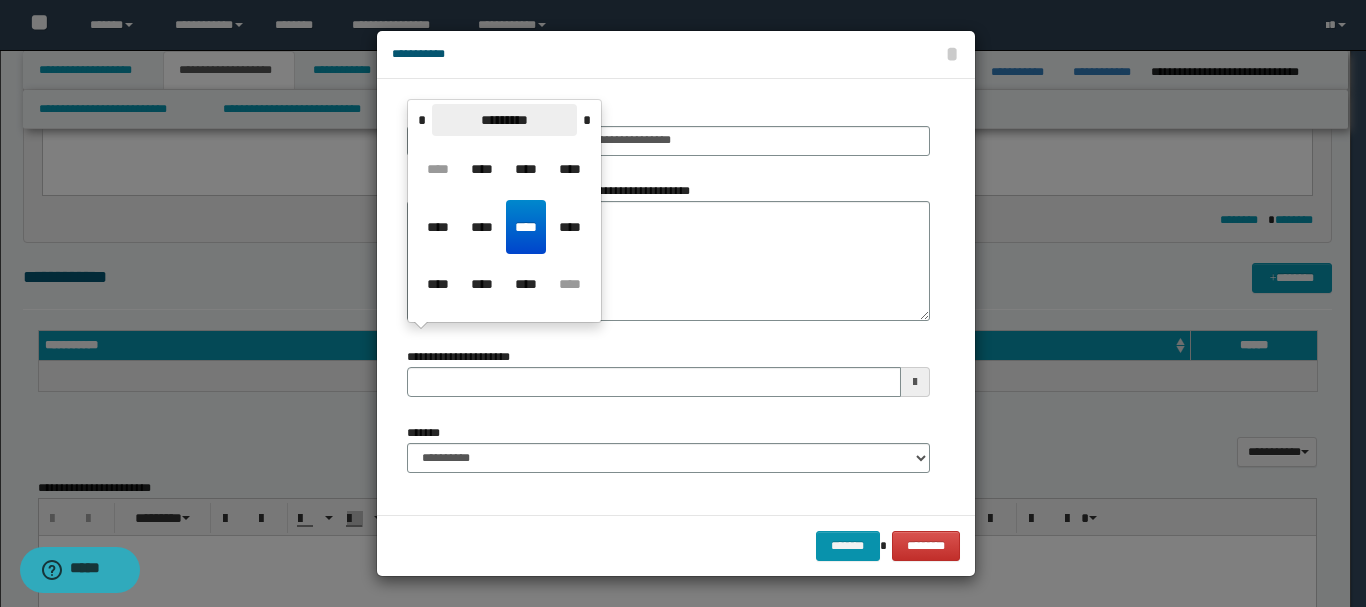 click on "*********" at bounding box center (504, 120) 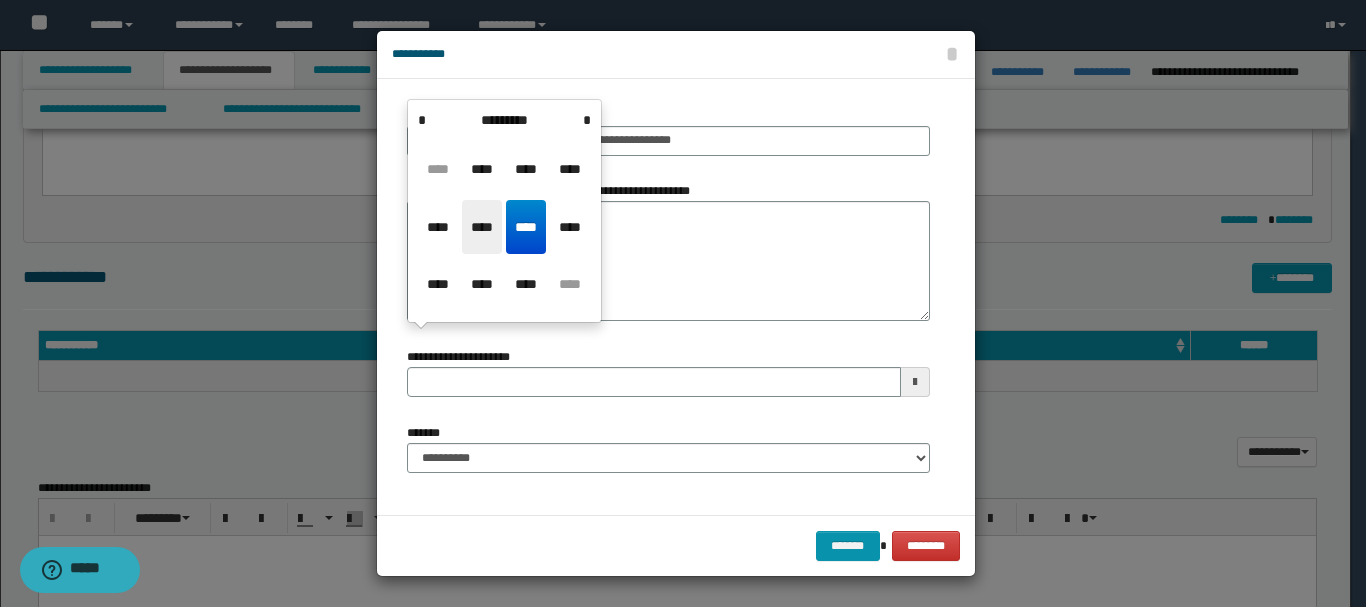 click on "****" at bounding box center [482, 227] 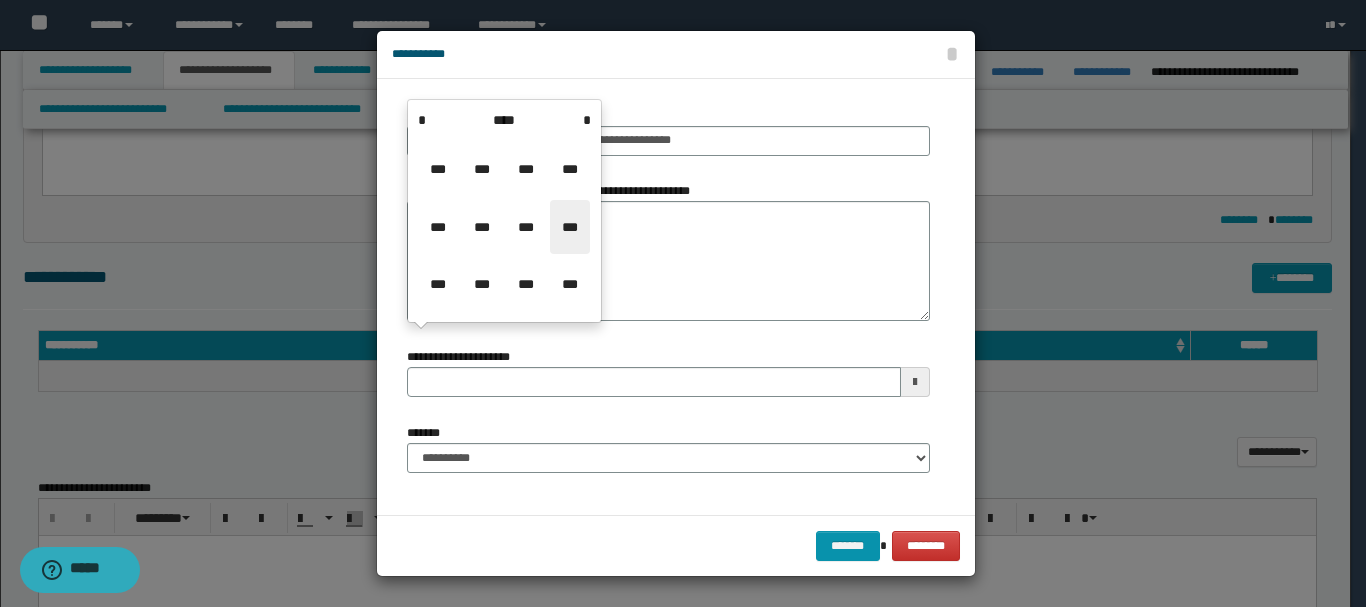 click on "***" at bounding box center (570, 227) 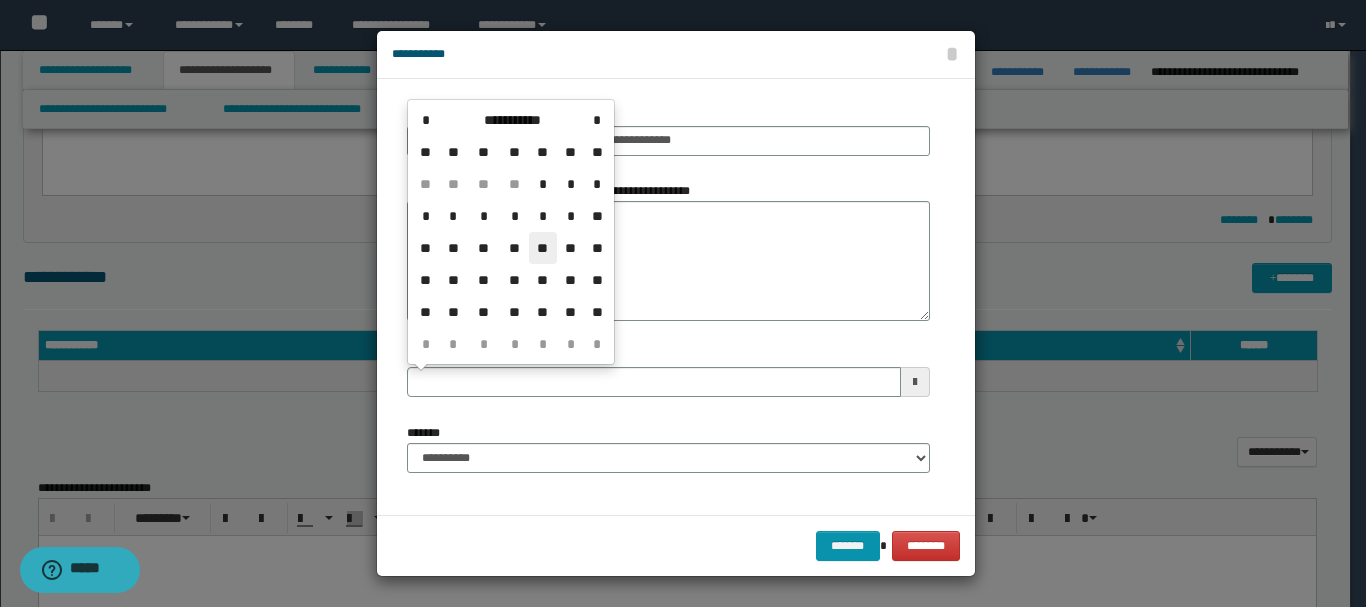 click on "**" at bounding box center [543, 248] 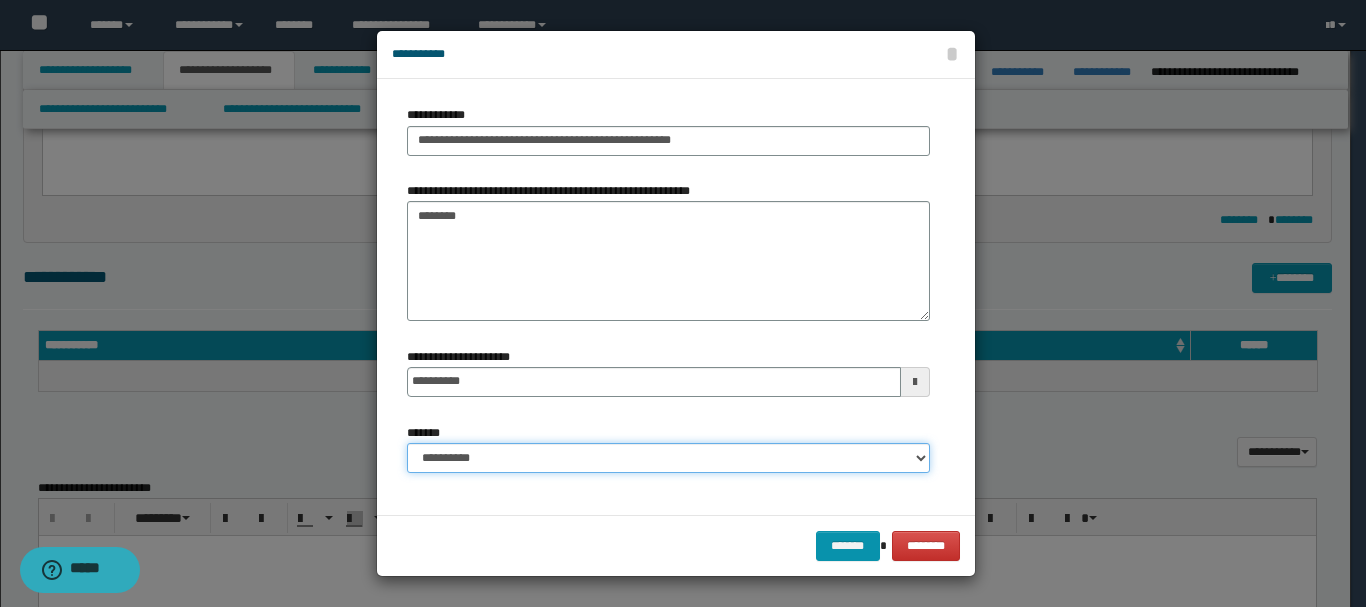 click on "**********" at bounding box center [668, 458] 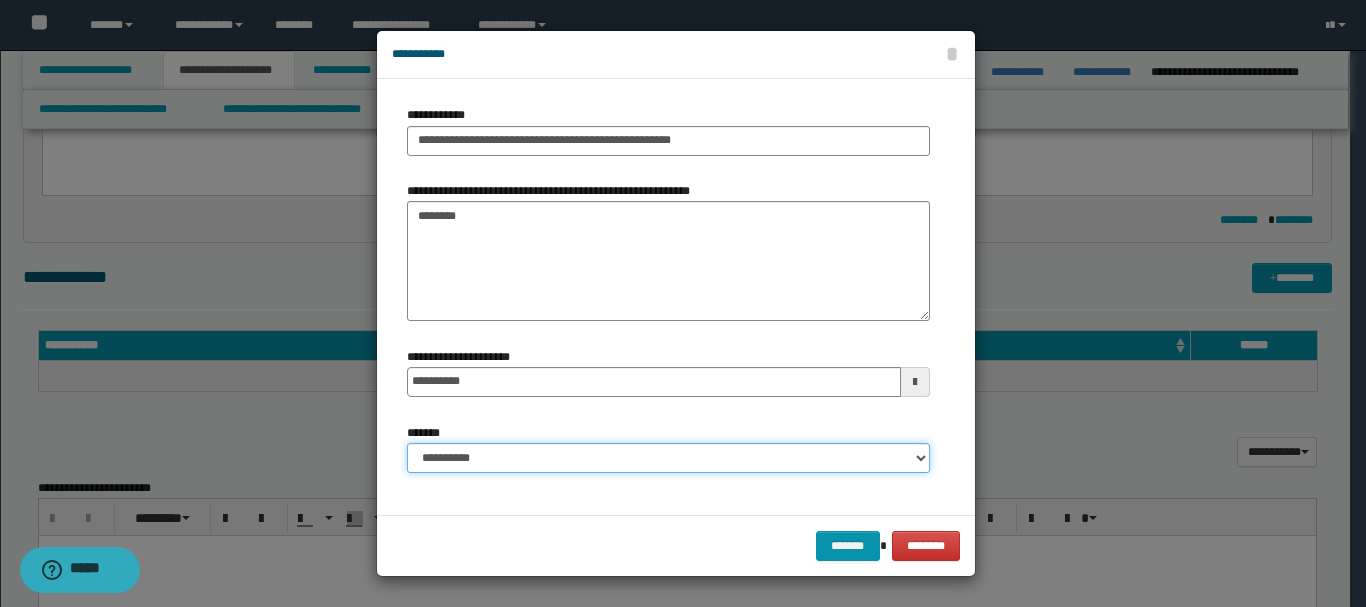 click on "**********" at bounding box center (668, 458) 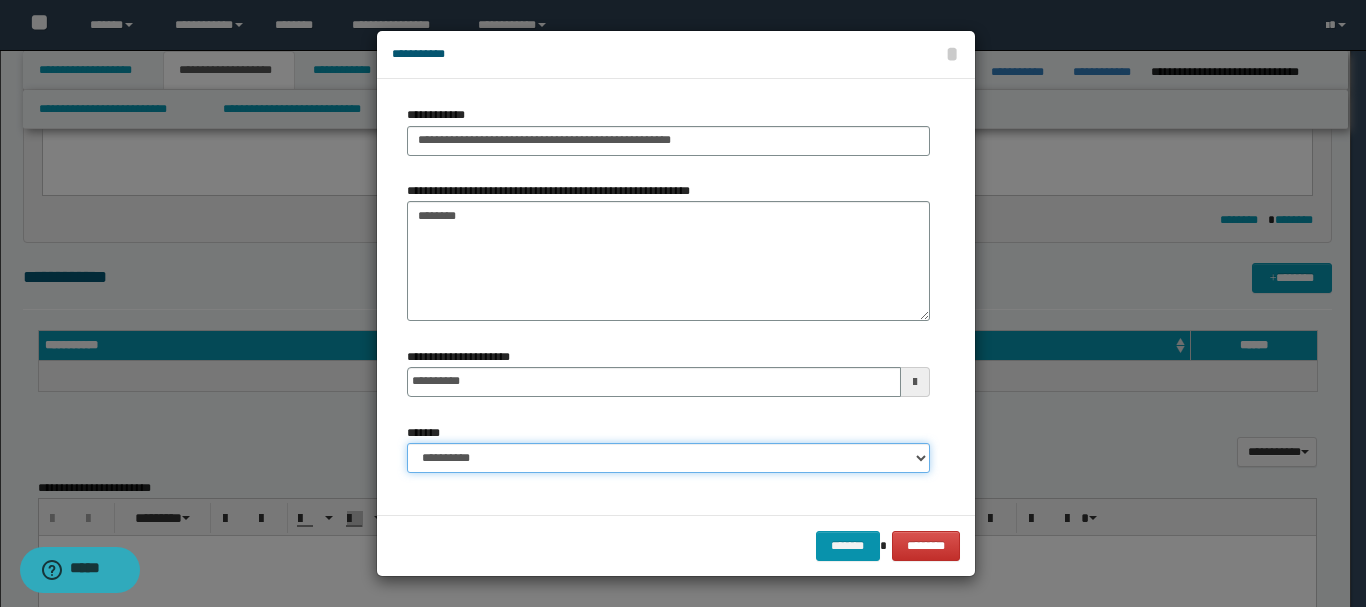select on "*" 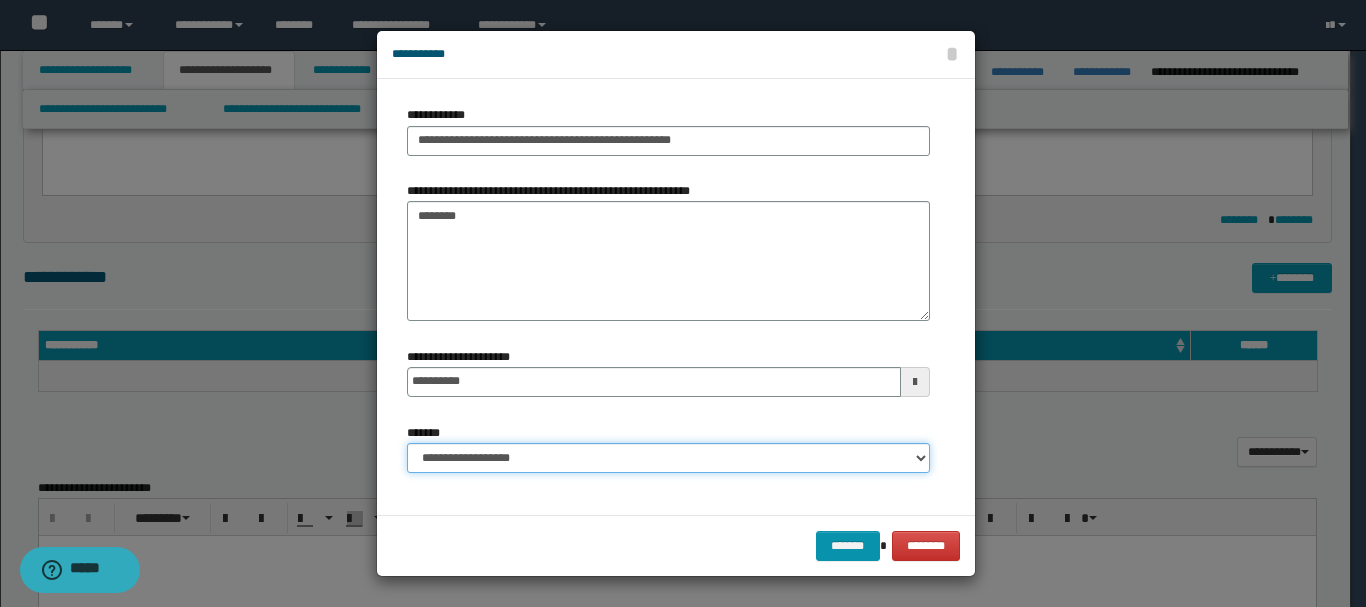 click on "**********" at bounding box center [668, 458] 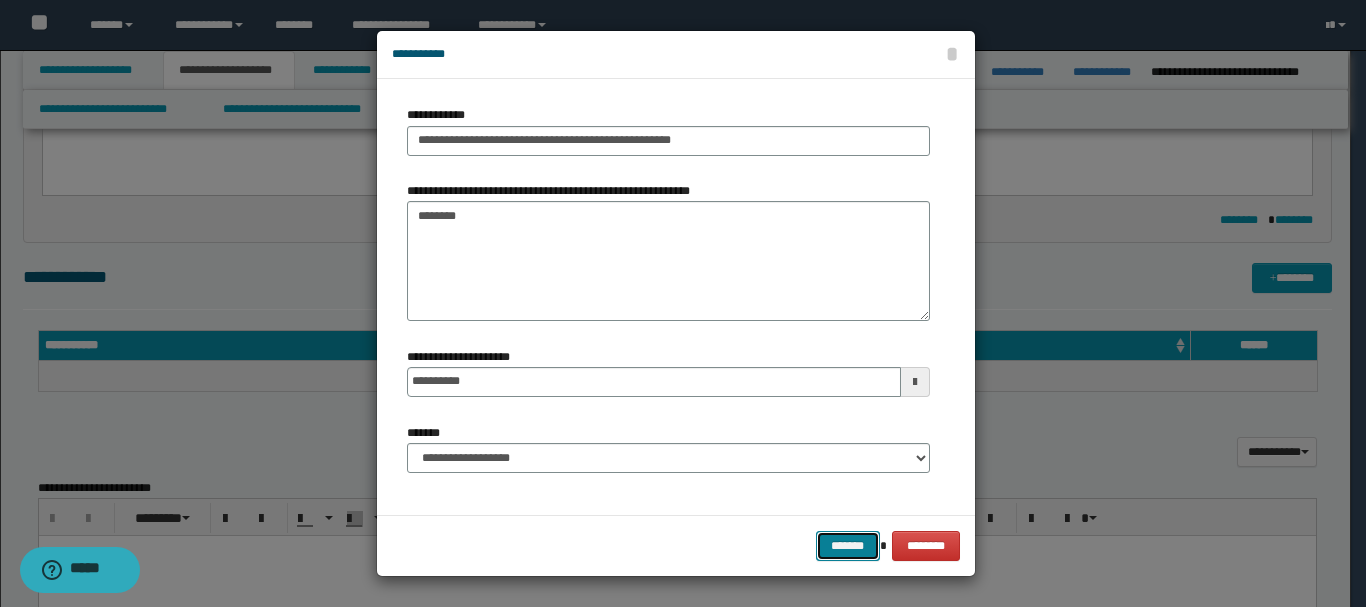 click on "*******" at bounding box center [848, 546] 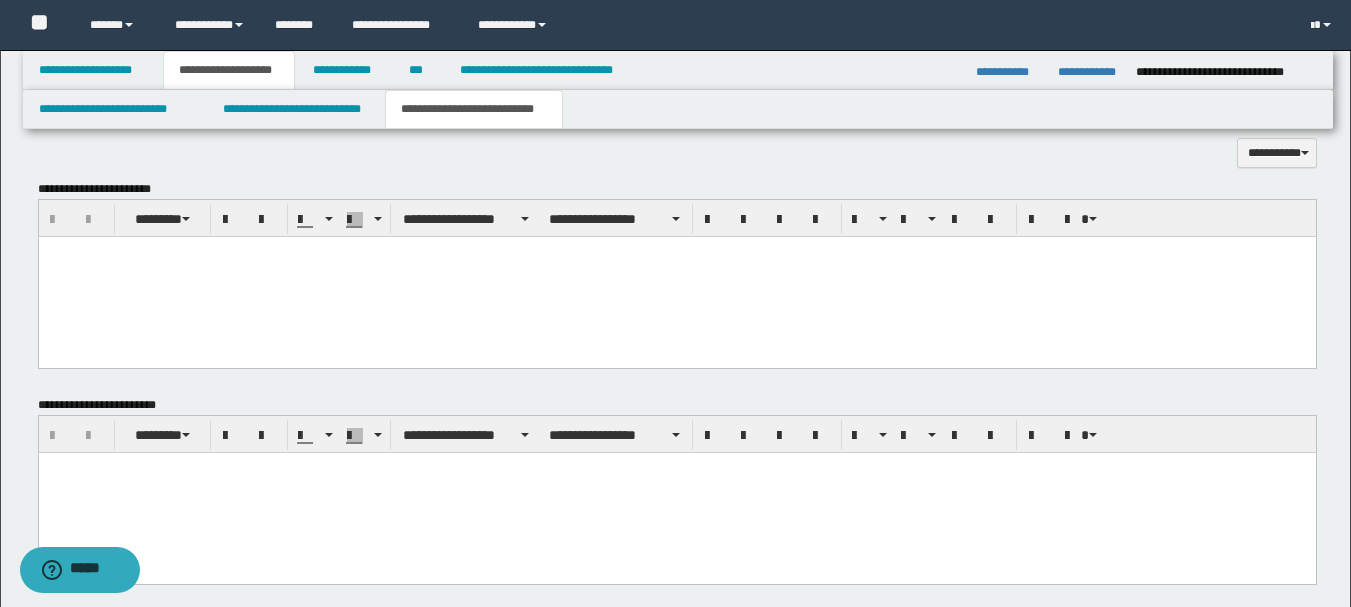 scroll, scrollTop: 600, scrollLeft: 0, axis: vertical 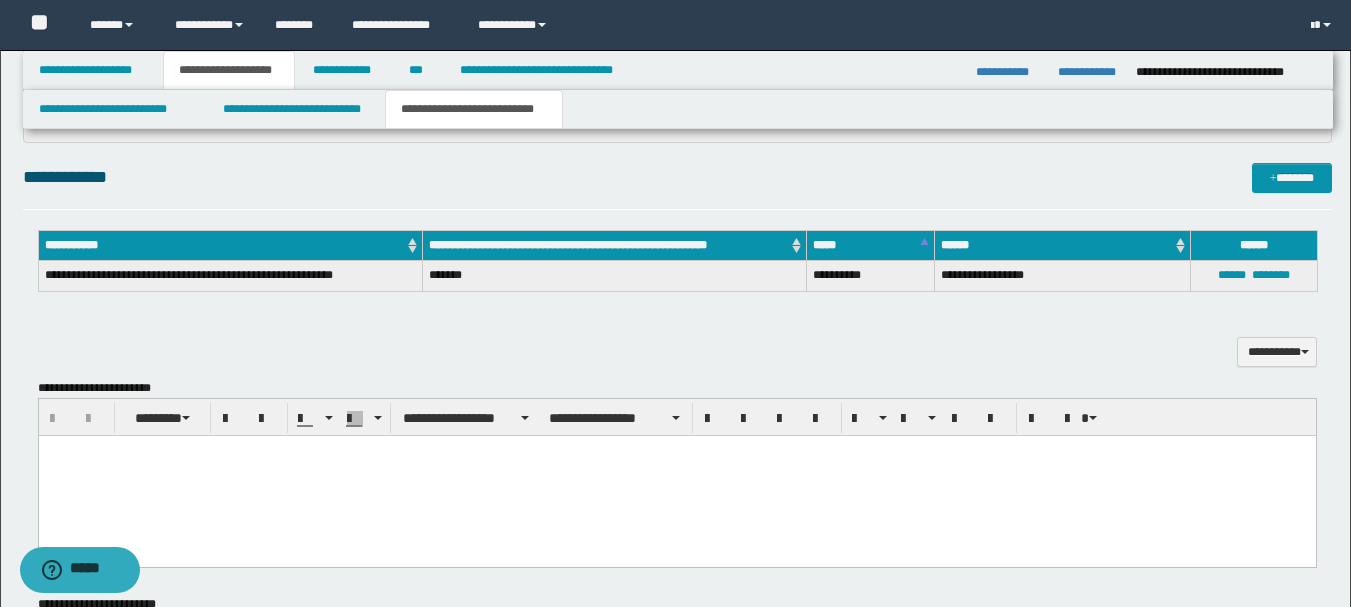 click at bounding box center (676, 476) 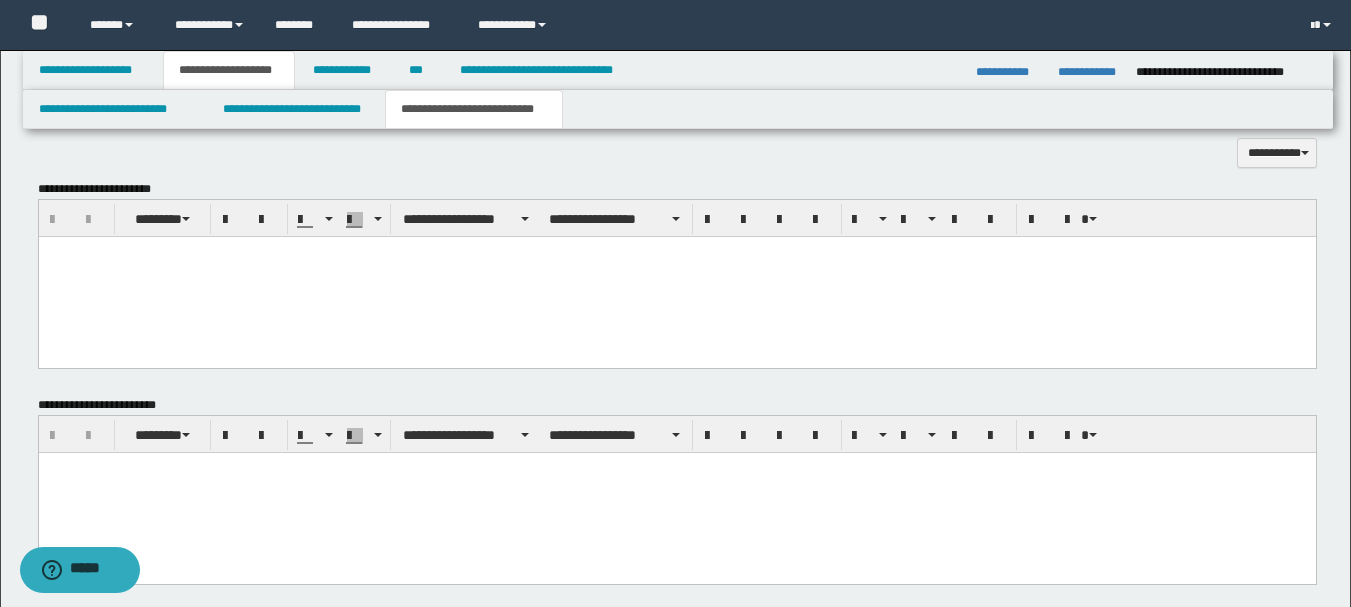scroll, scrollTop: 800, scrollLeft: 0, axis: vertical 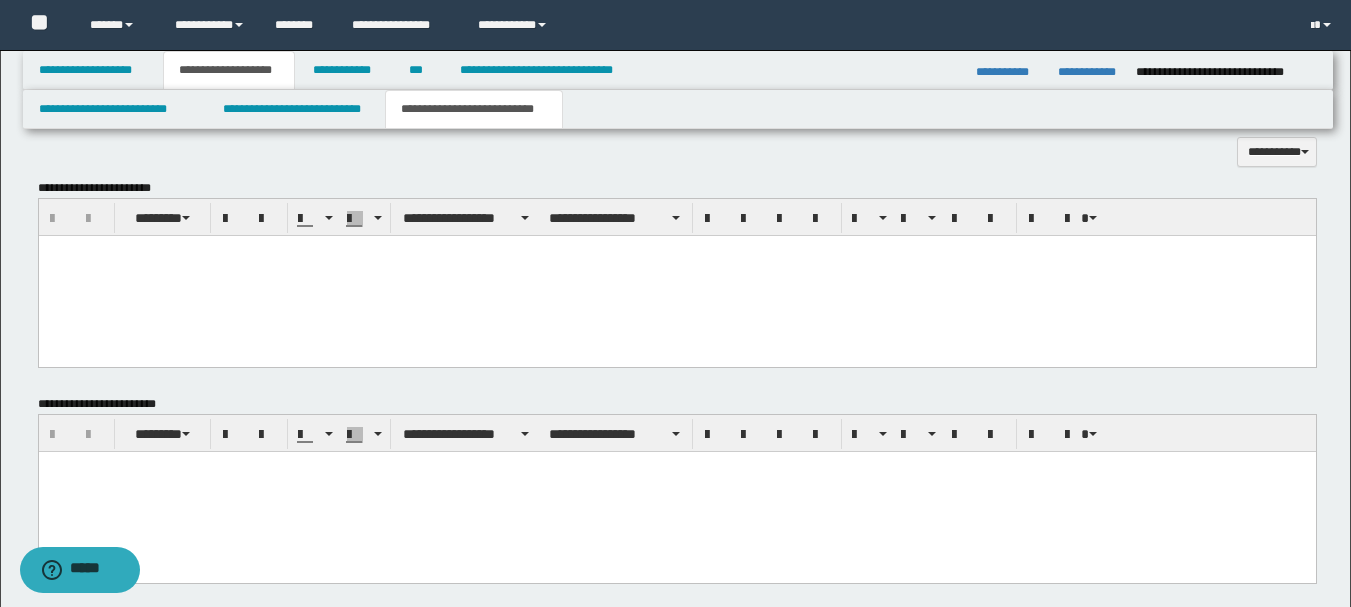 click at bounding box center (676, 276) 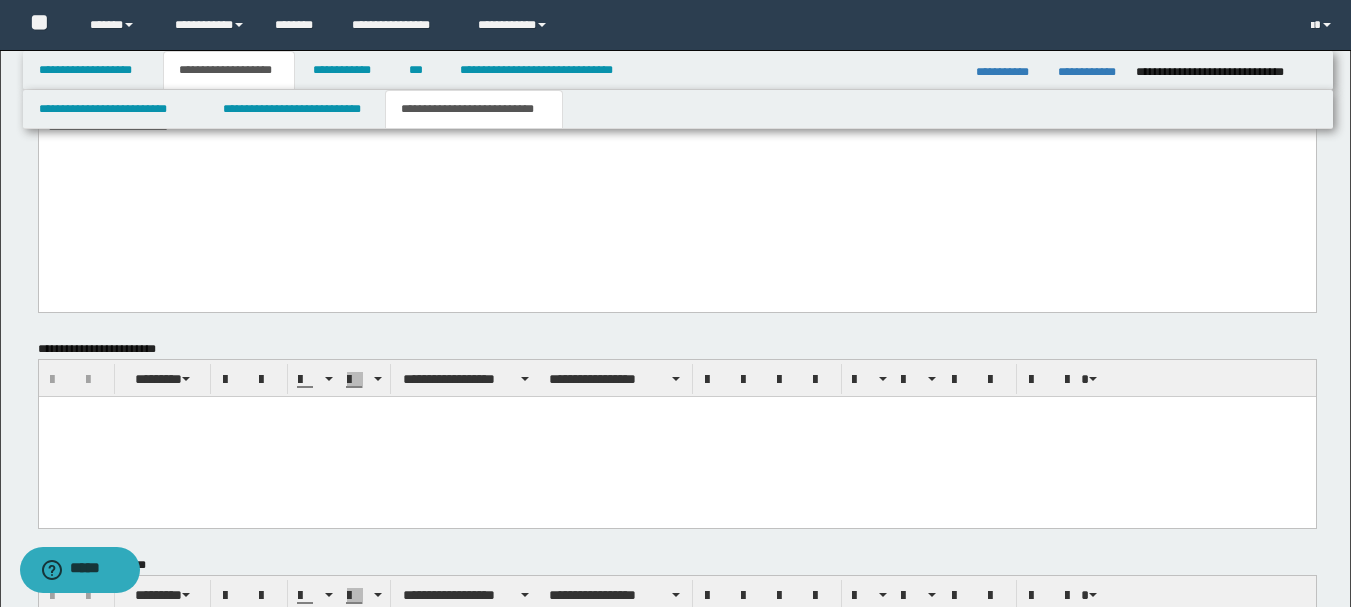 scroll, scrollTop: 1500, scrollLeft: 0, axis: vertical 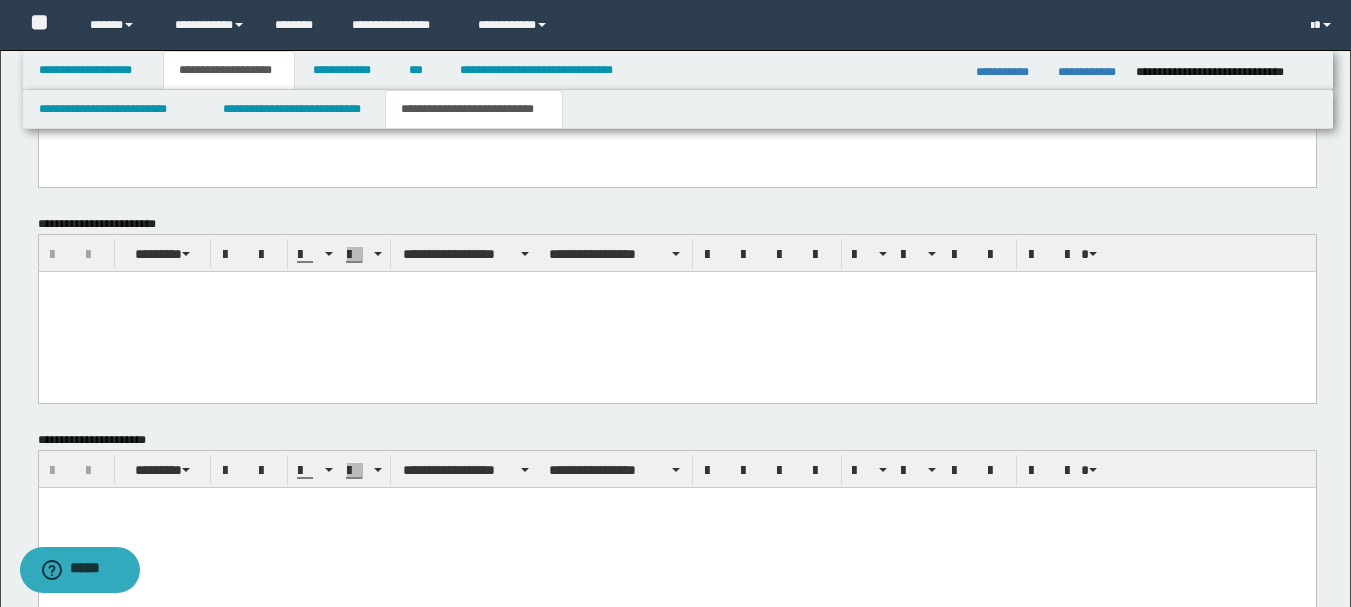 click at bounding box center [676, 527] 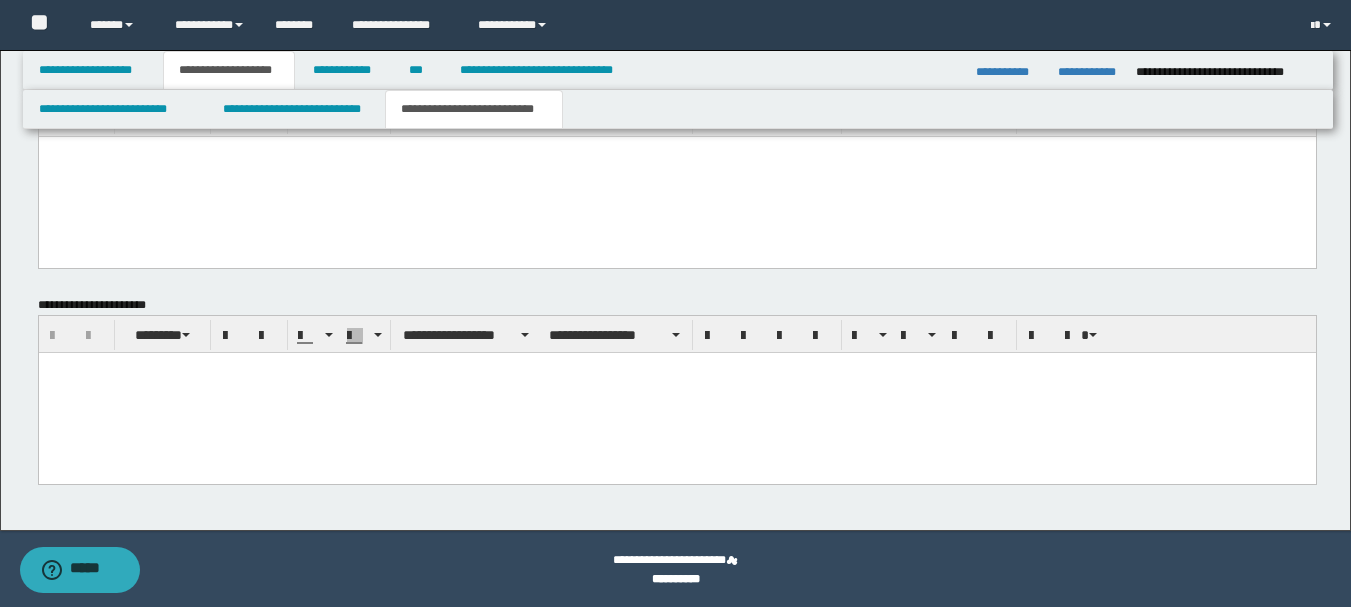 scroll, scrollTop: 1636, scrollLeft: 0, axis: vertical 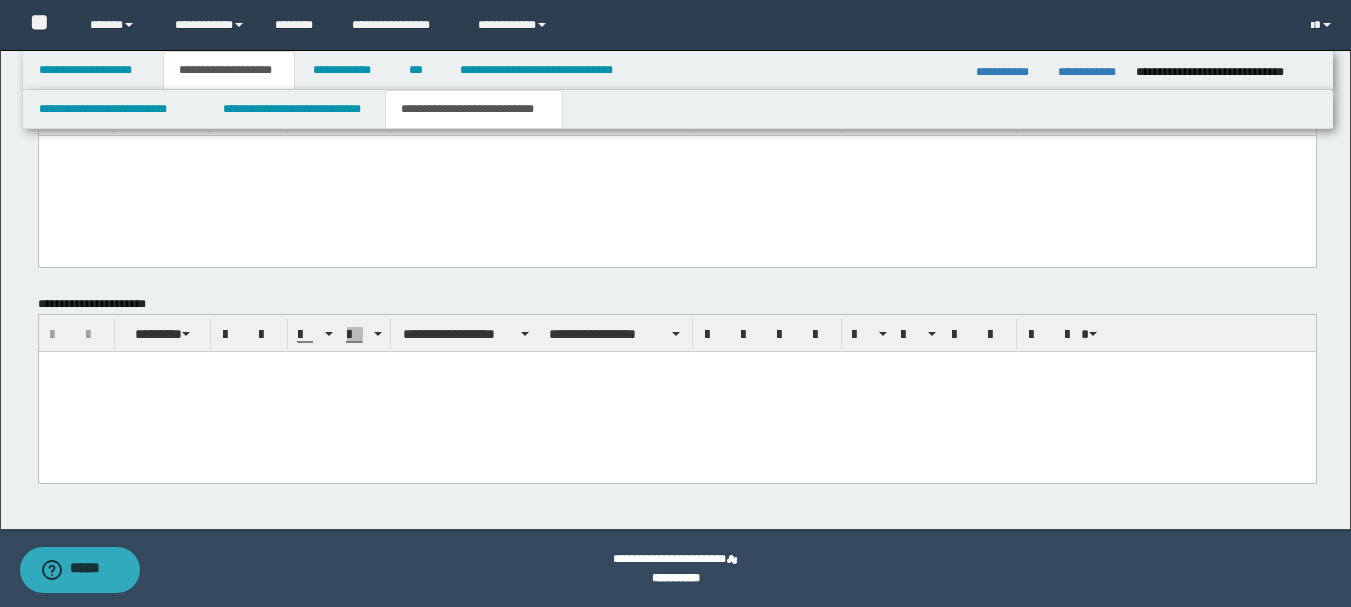 click at bounding box center [676, 391] 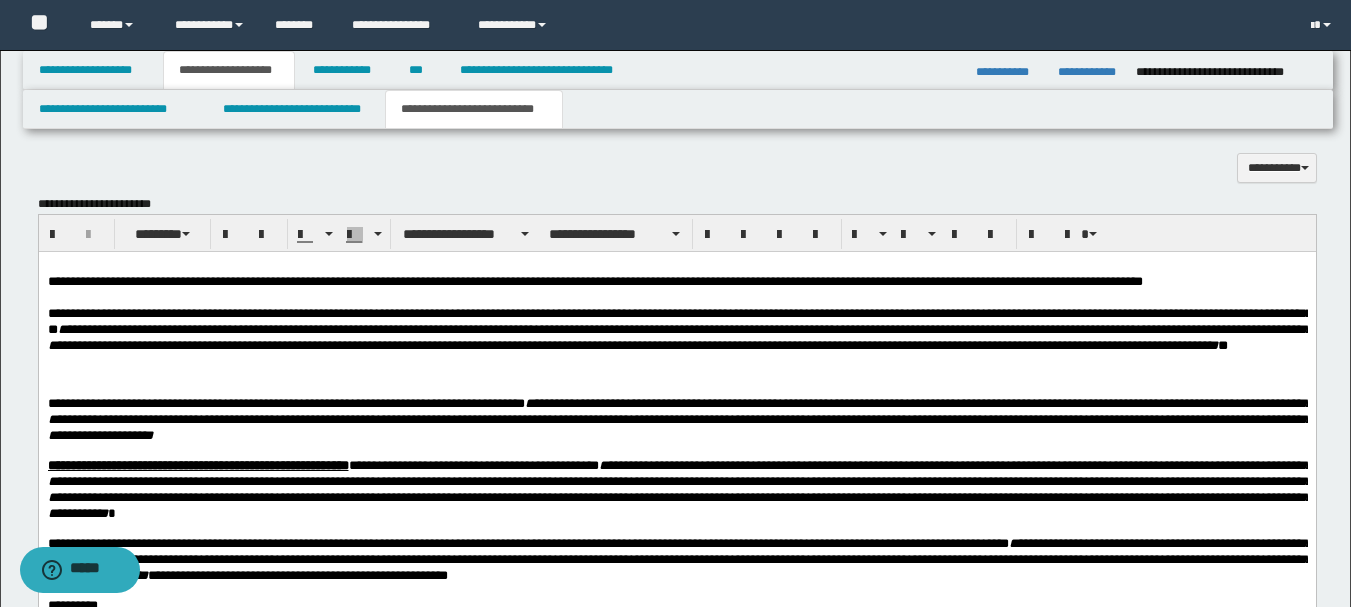 scroll, scrollTop: 836, scrollLeft: 0, axis: vertical 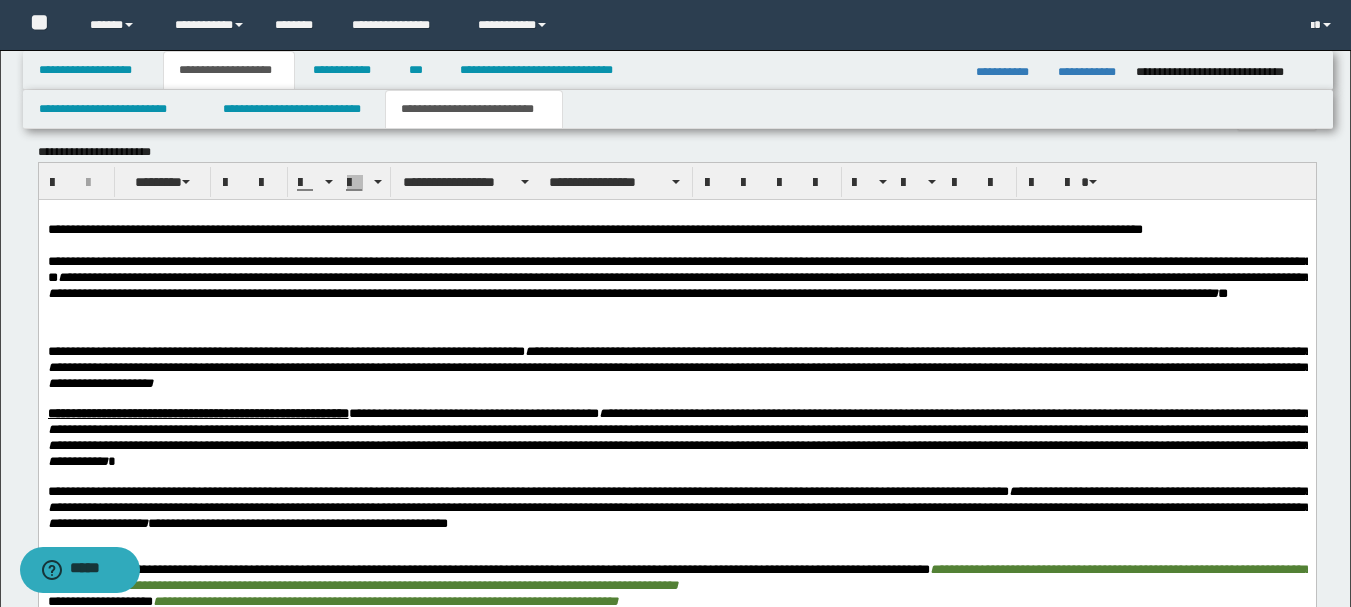 click on "**********" at bounding box center (594, 229) 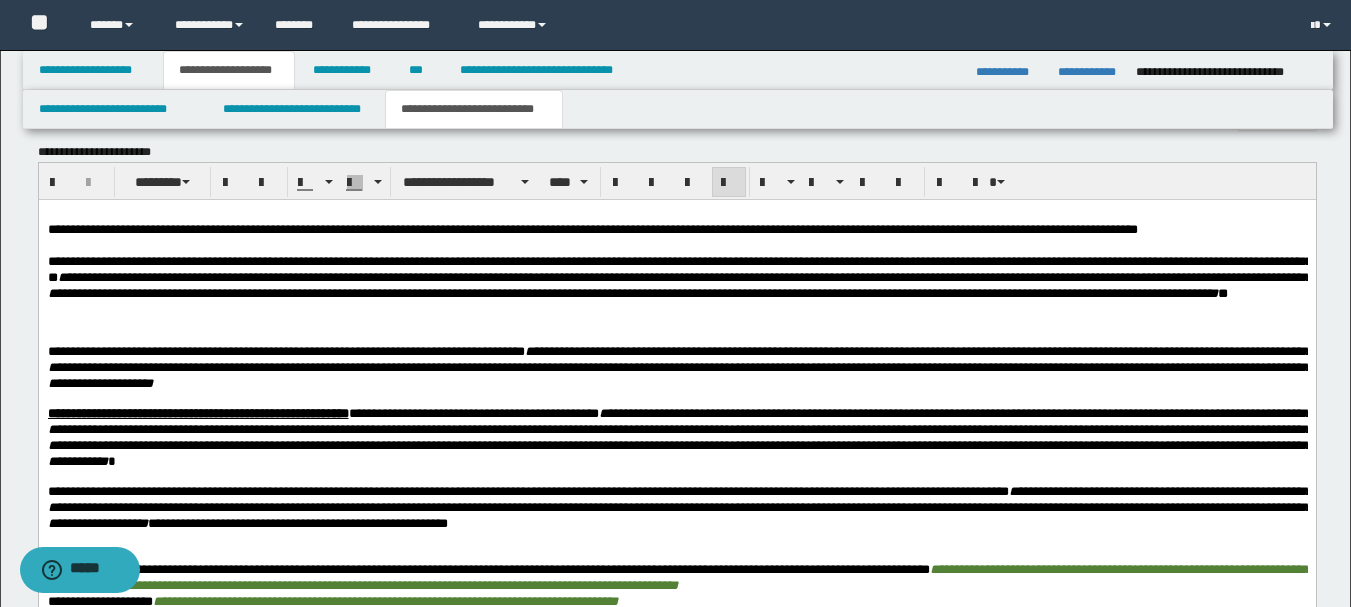 click on "**********" at bounding box center (592, 229) 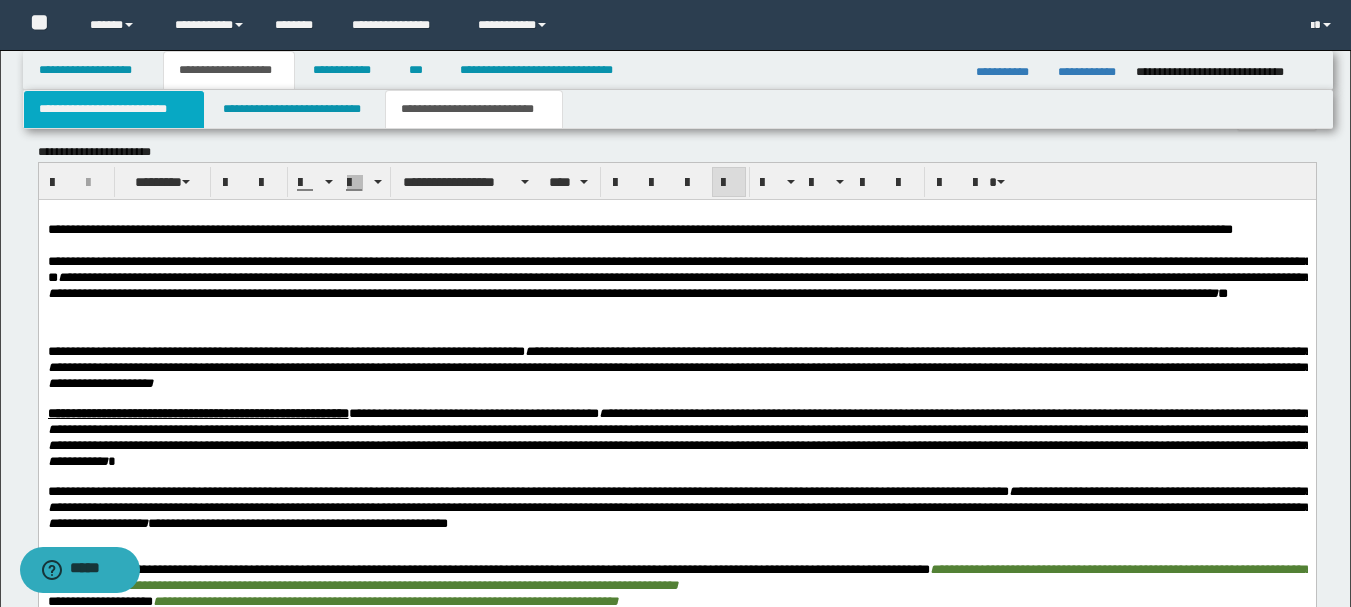 click on "**********" at bounding box center [114, 109] 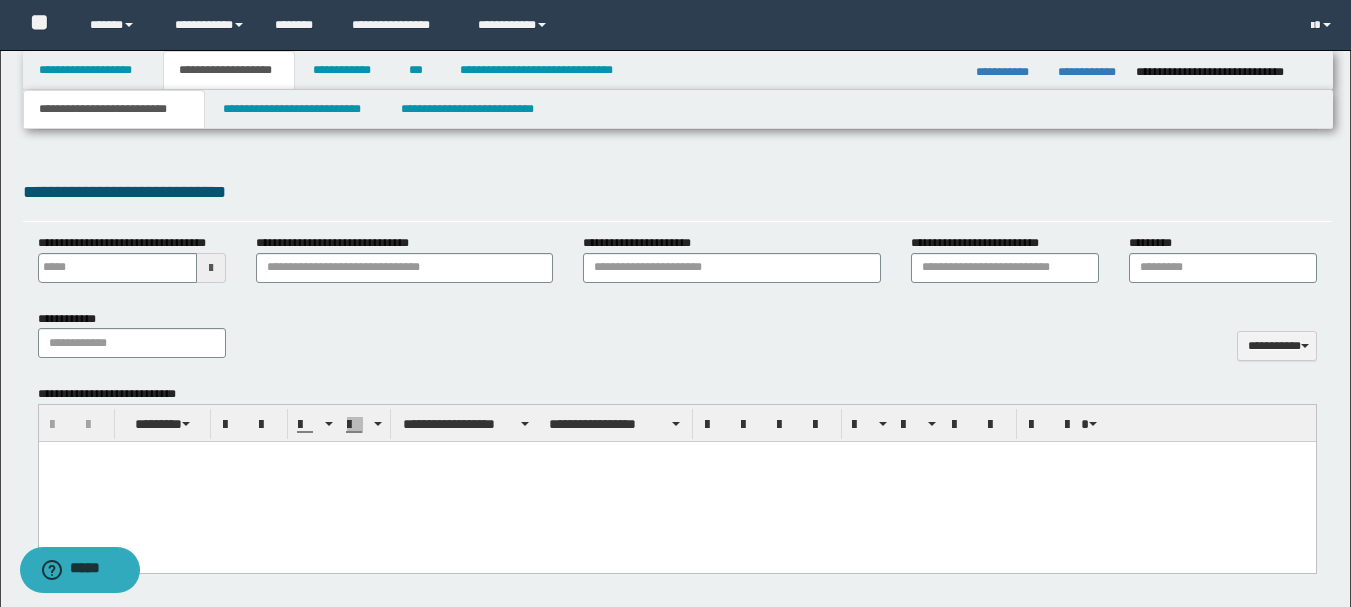 type 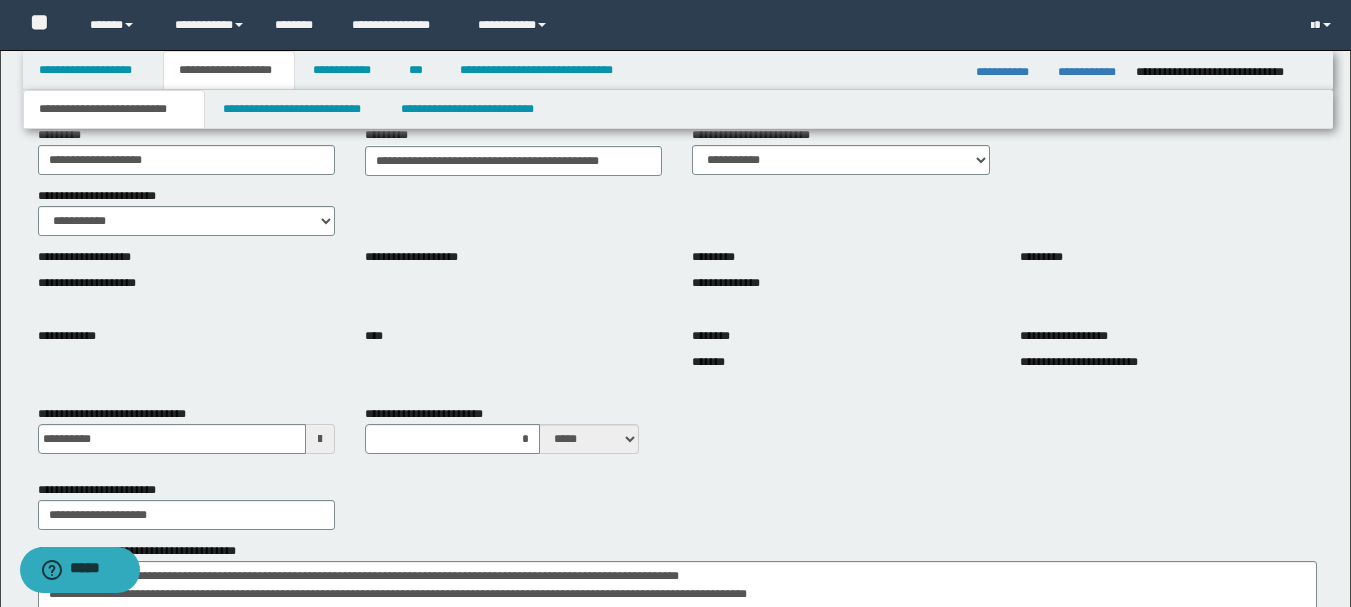 scroll, scrollTop: 136, scrollLeft: 0, axis: vertical 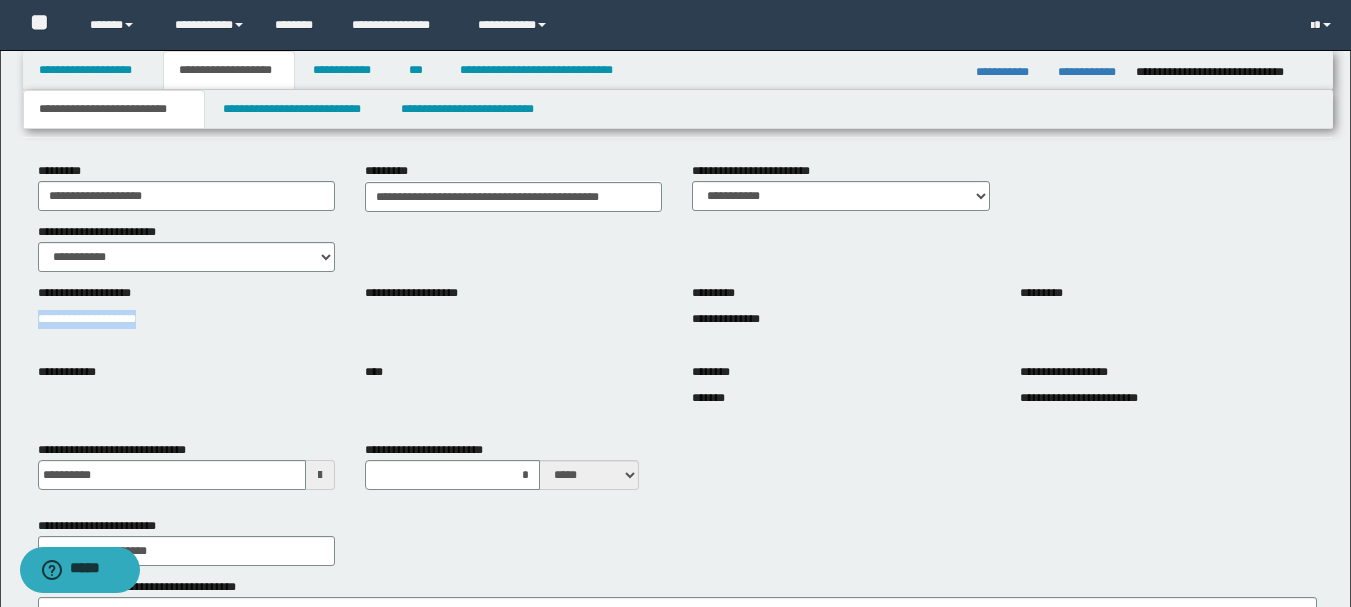 drag, startPoint x: 183, startPoint y: 322, endPoint x: 8, endPoint y: 322, distance: 175 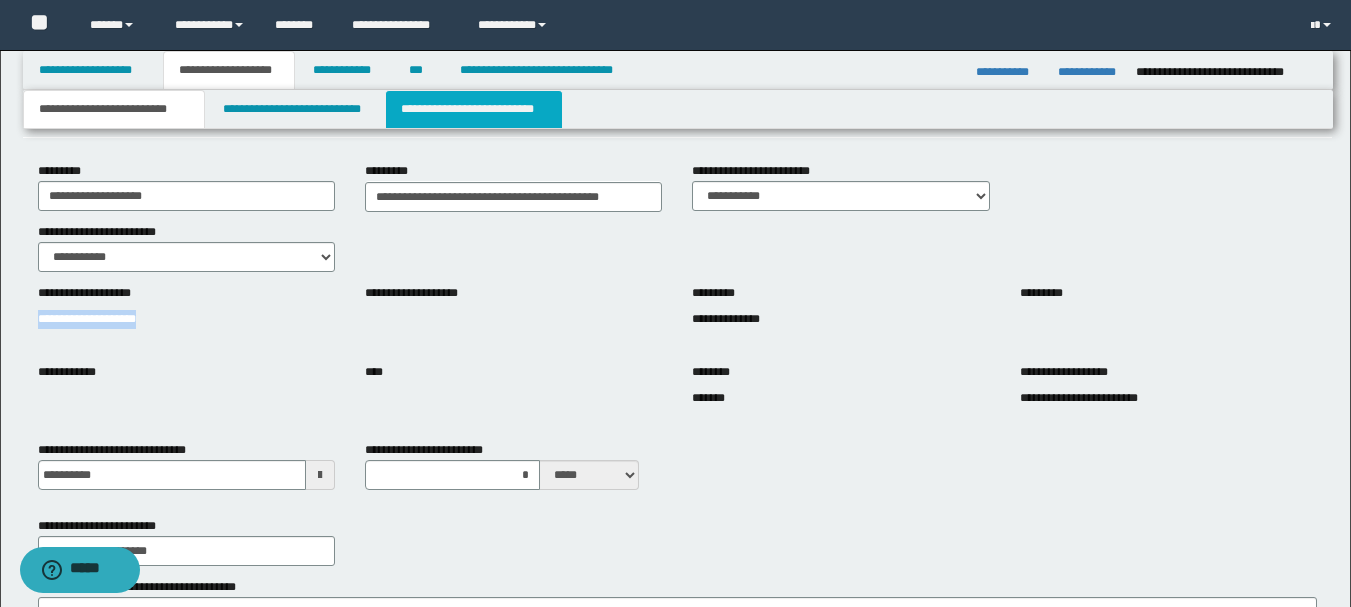 click on "**********" at bounding box center (474, 109) 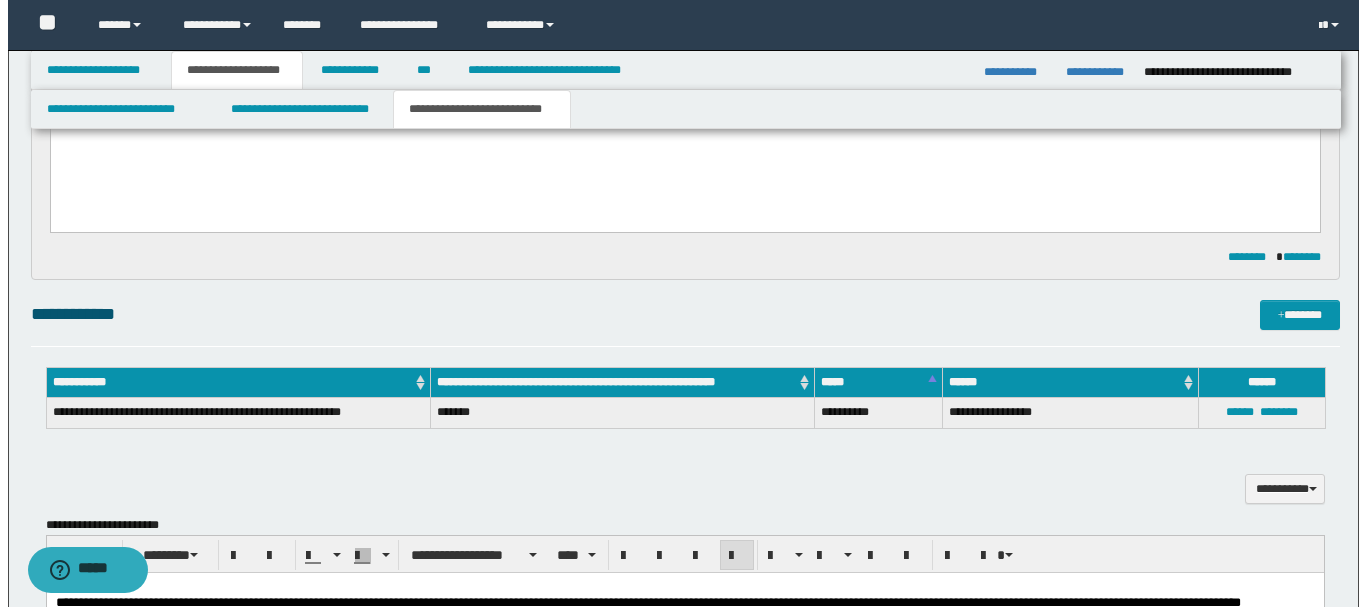 scroll, scrollTop: 636, scrollLeft: 0, axis: vertical 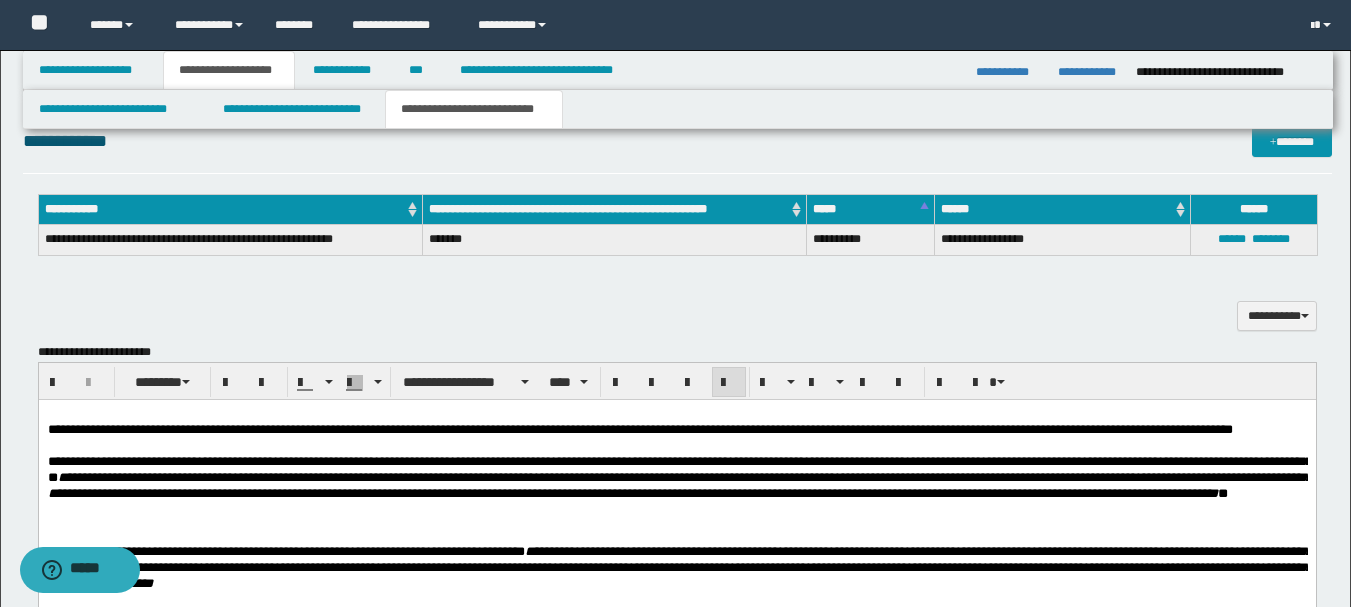 click on "**********" at bounding box center [639, 429] 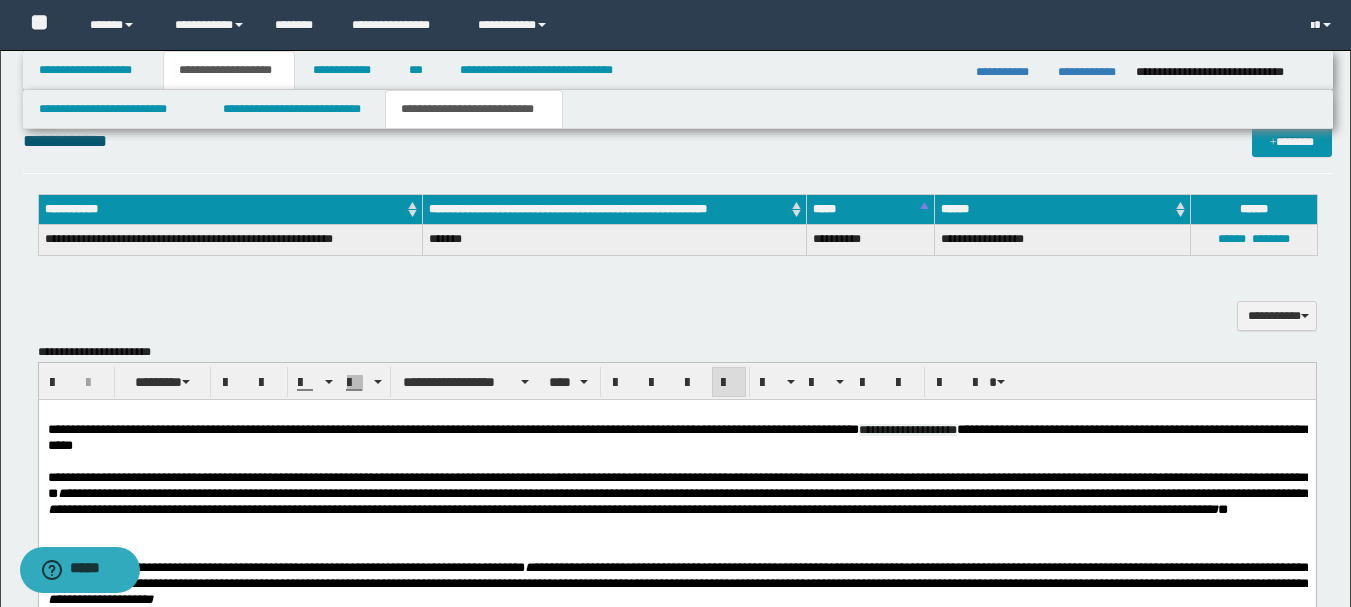 click on "**********" at bounding box center [676, 438] 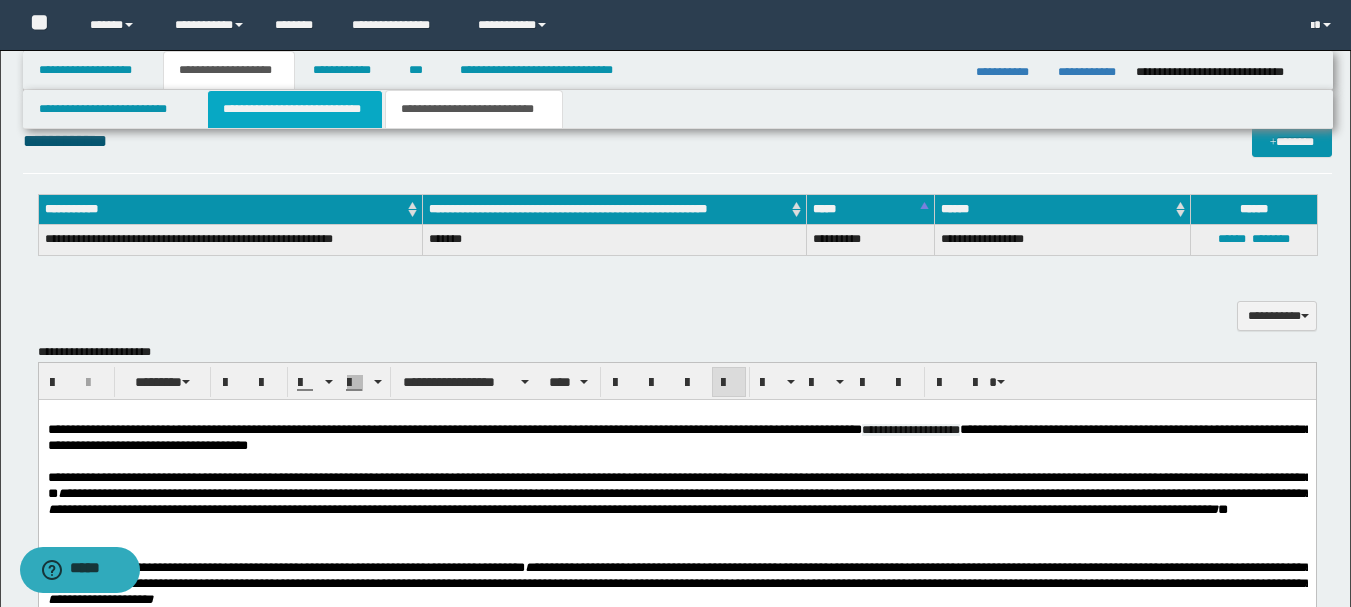 click on "**********" at bounding box center [295, 109] 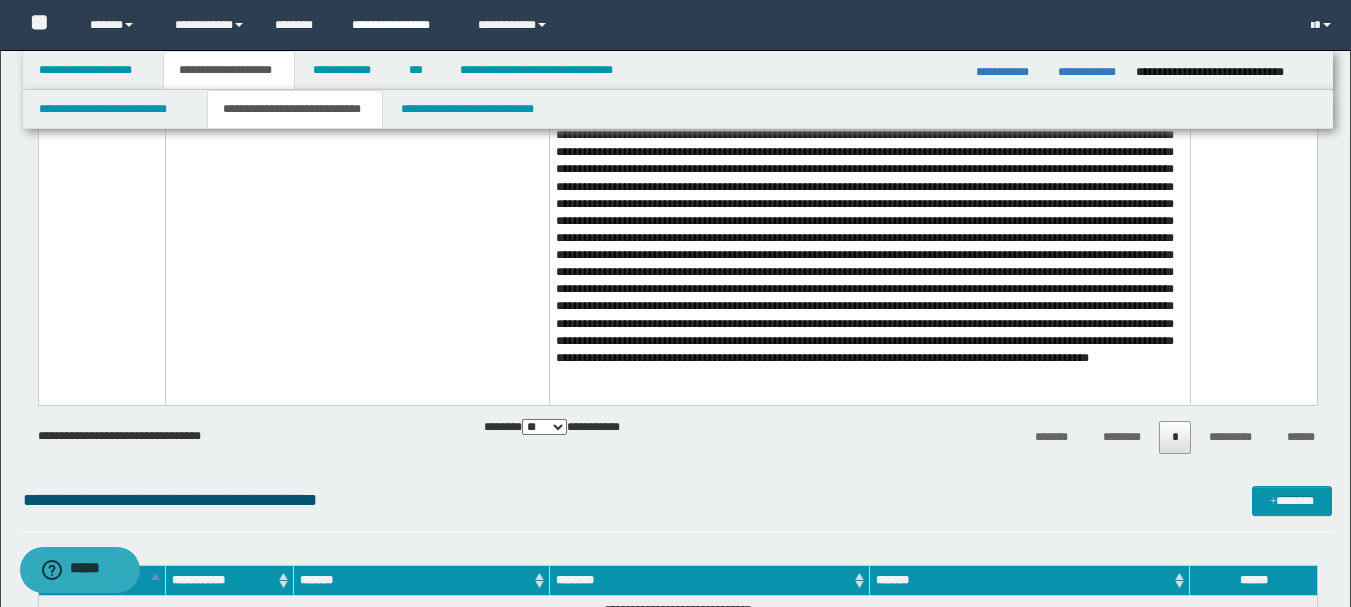 scroll, scrollTop: 3736, scrollLeft: 0, axis: vertical 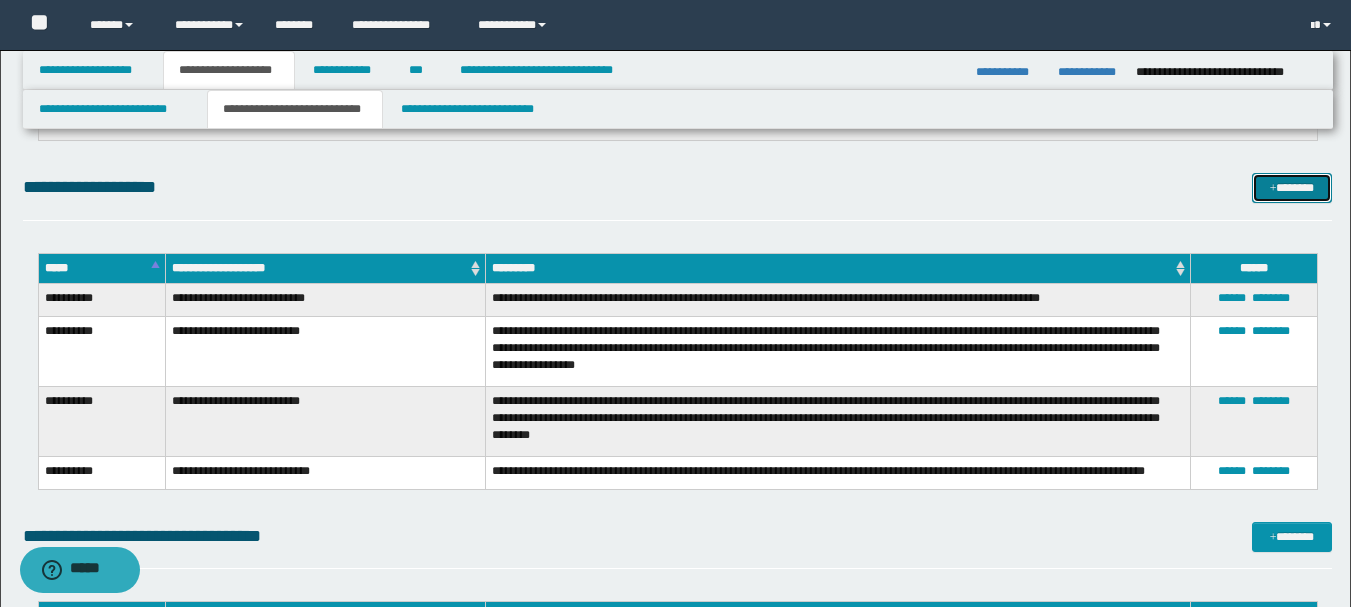 click on "*******" at bounding box center (1292, 188) 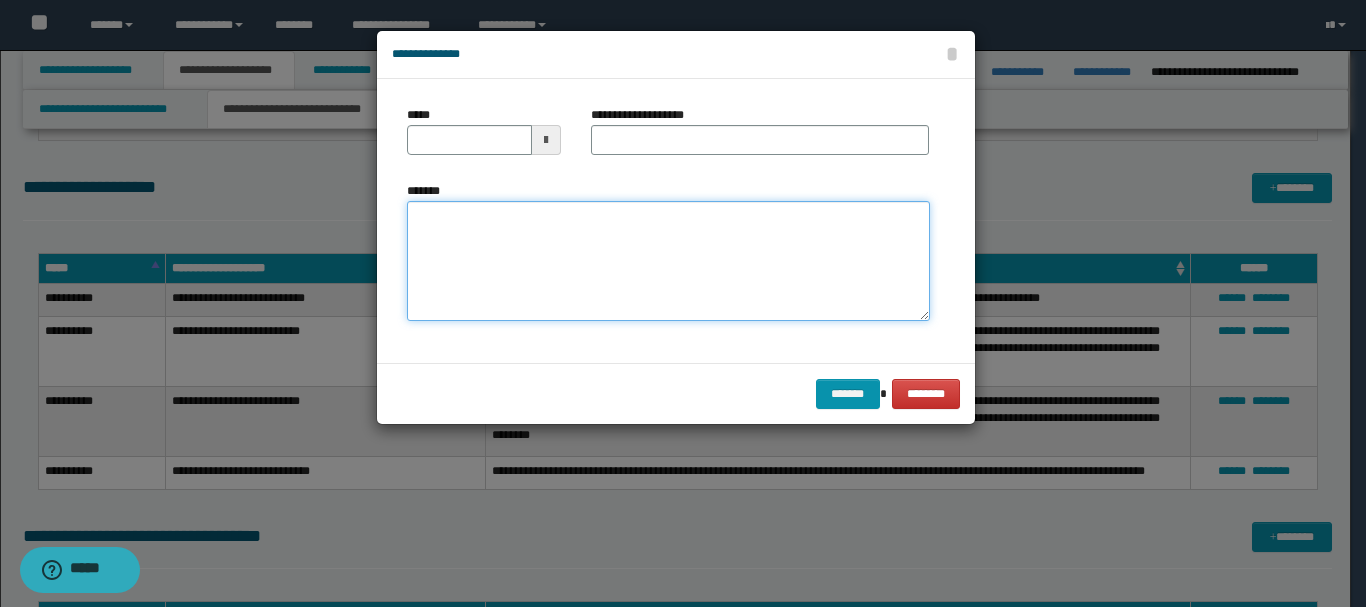 click on "*******" at bounding box center [668, 261] 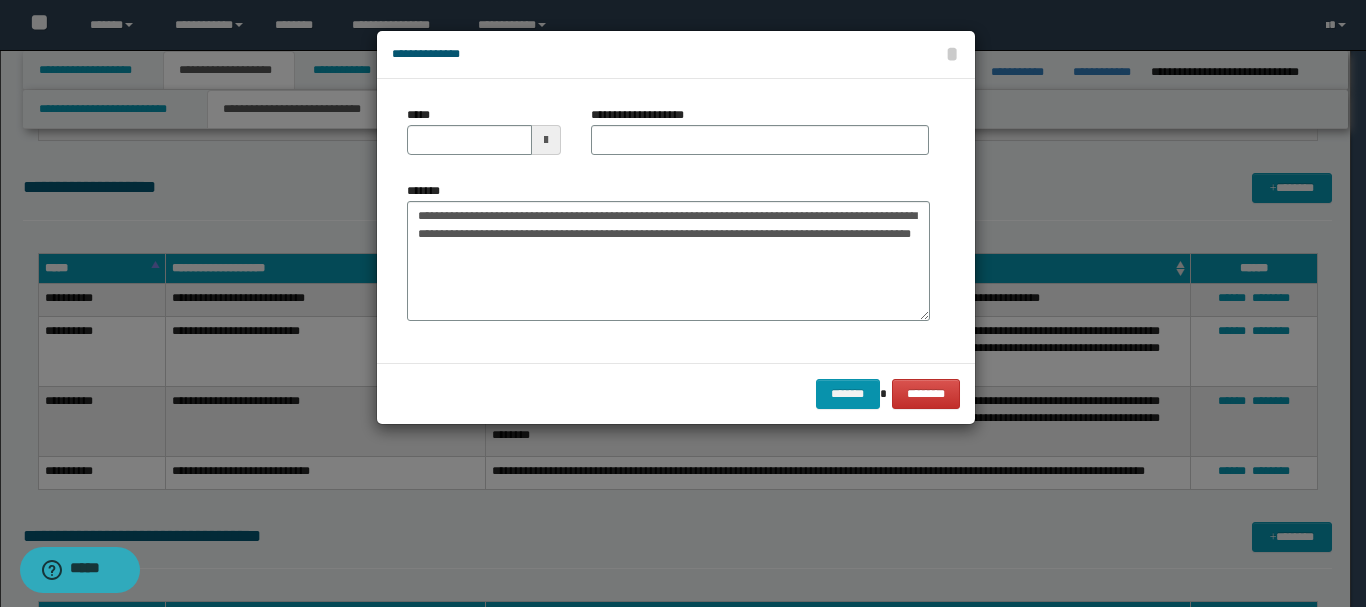 click at bounding box center (546, 140) 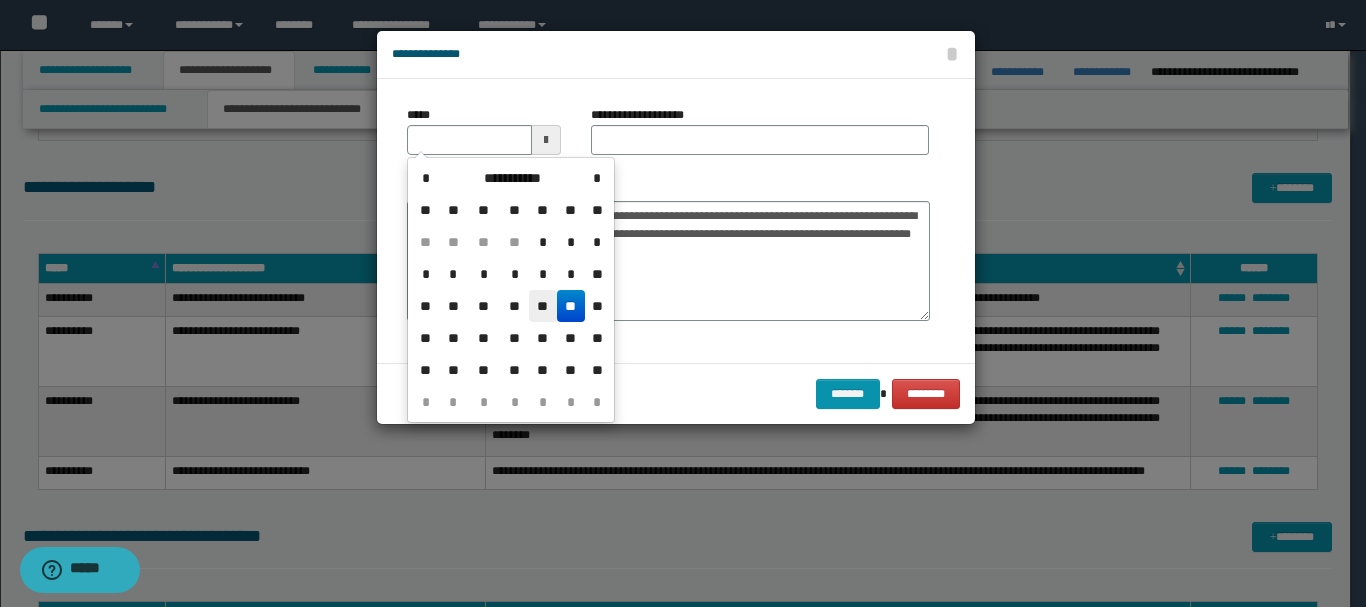 click on "**" at bounding box center (543, 306) 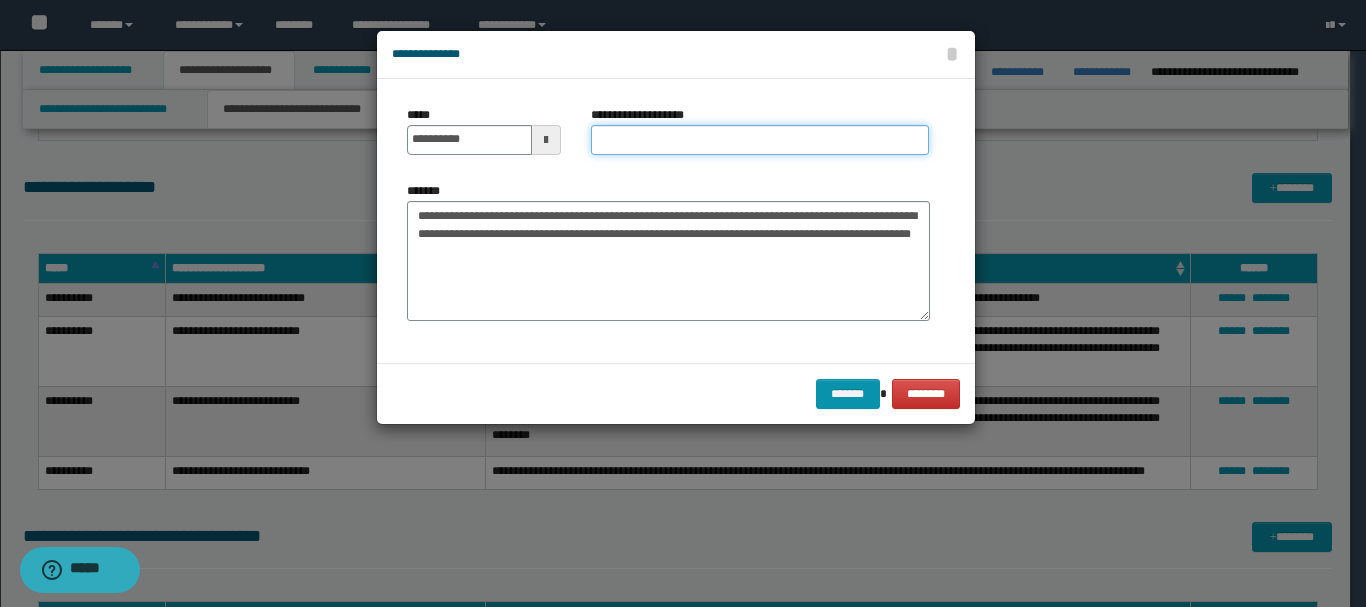 click on "**********" at bounding box center (760, 140) 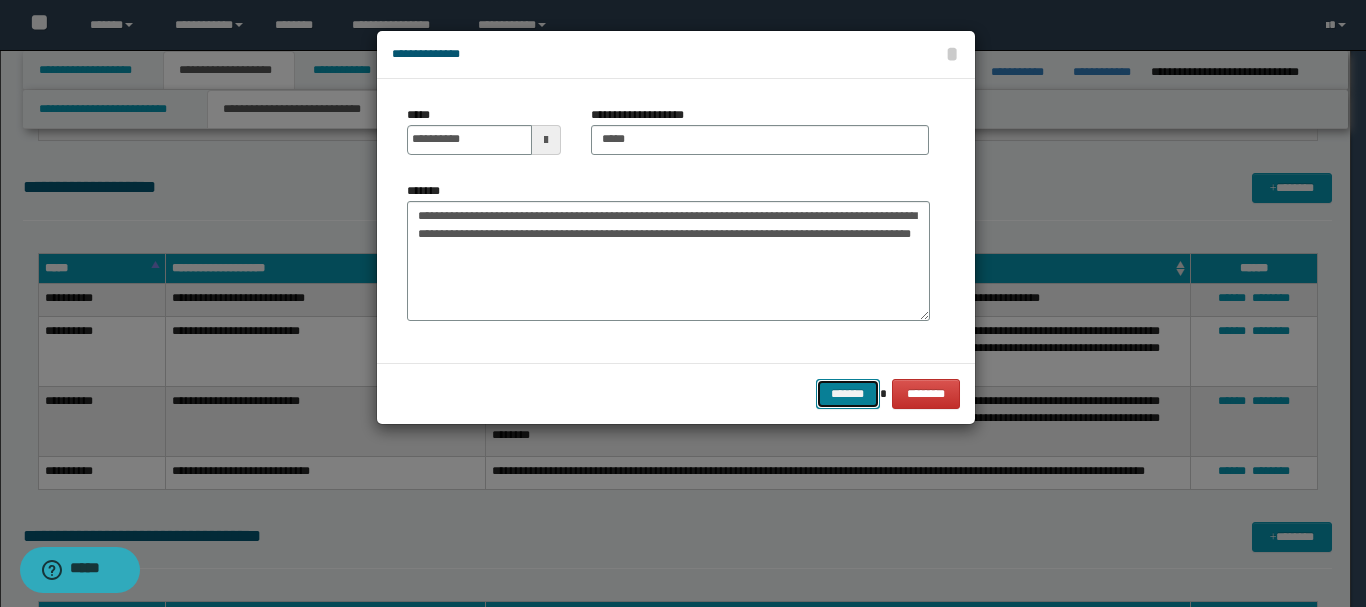 click on "*******" at bounding box center [848, 394] 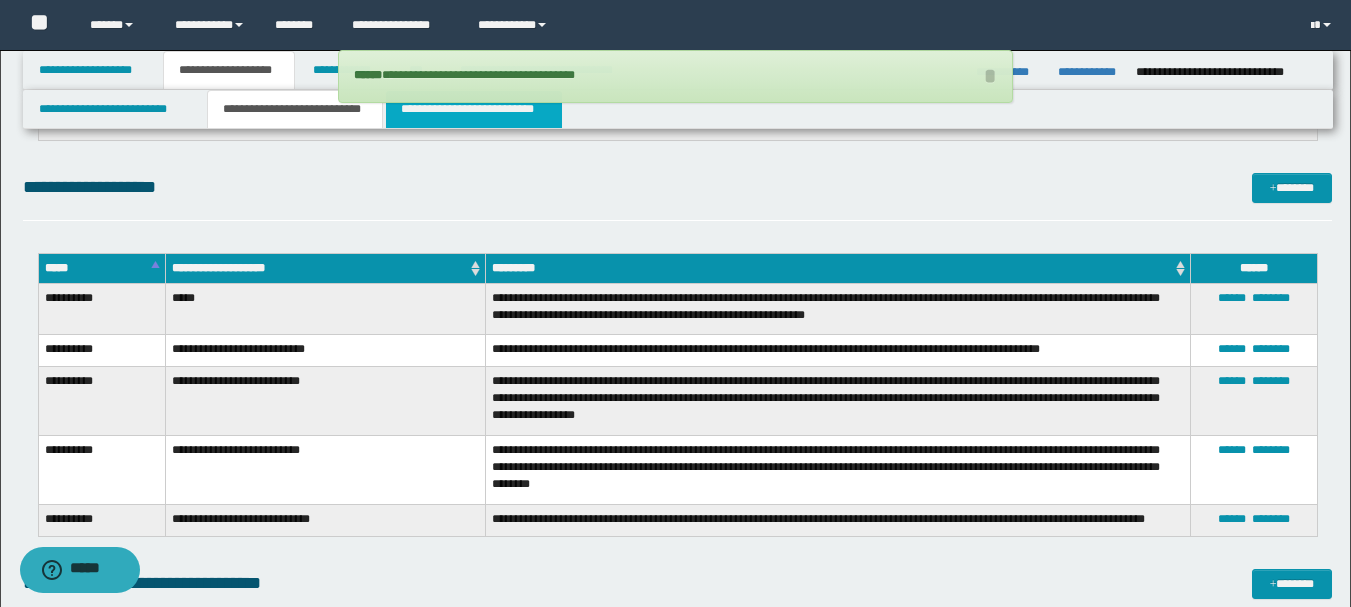 click on "**********" at bounding box center [474, 109] 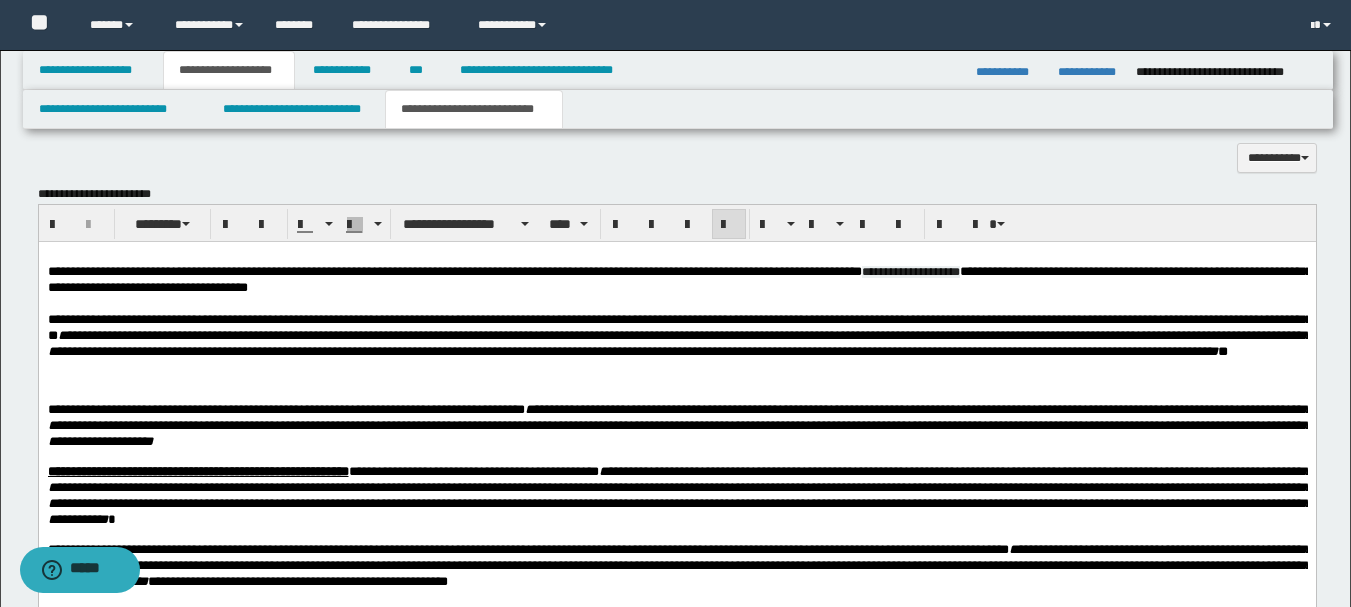 scroll, scrollTop: 789, scrollLeft: 0, axis: vertical 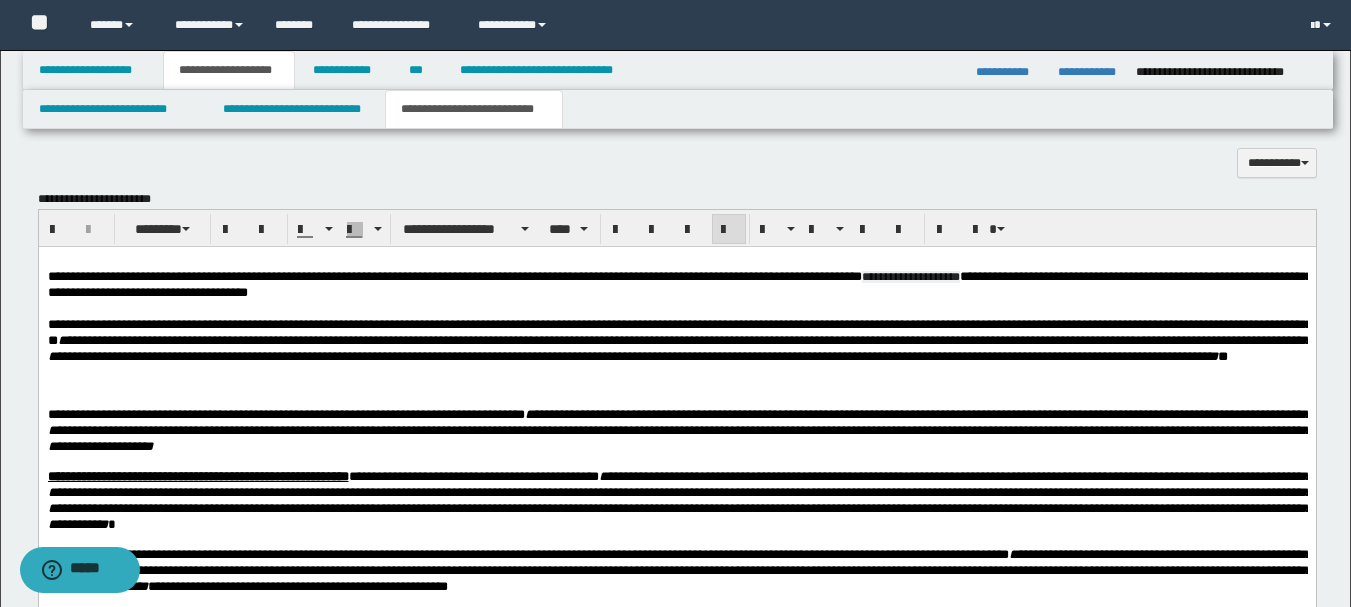 click on "**********" at bounding box center [676, 285] 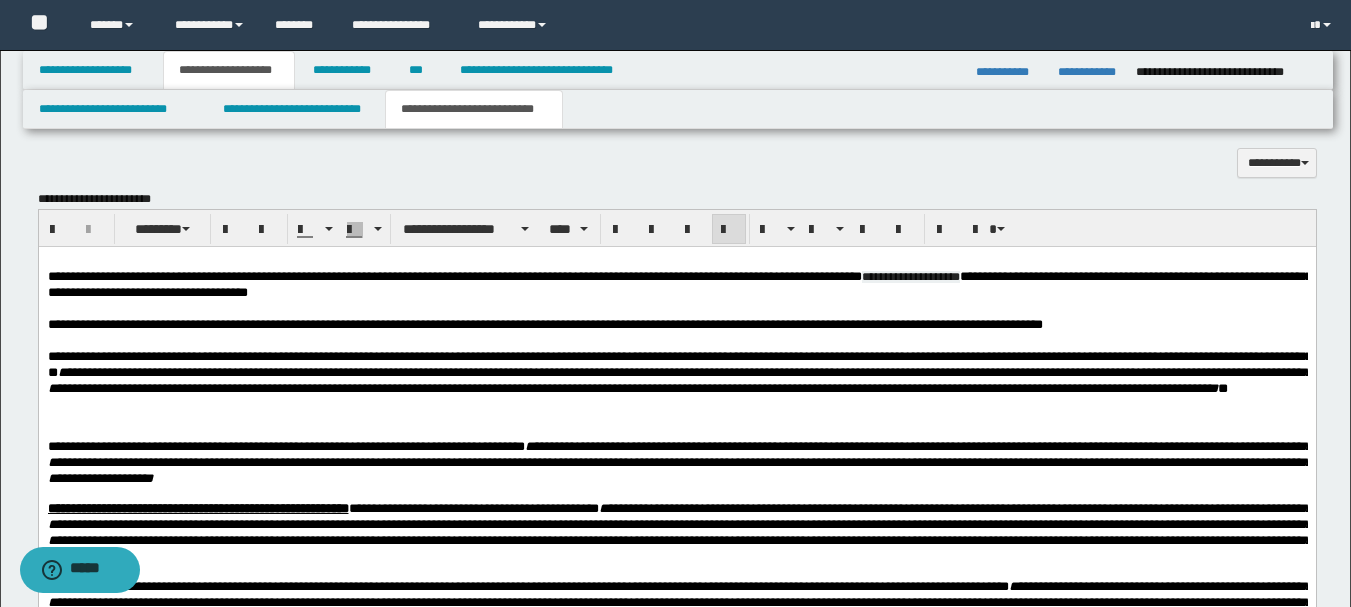 click on "**********" at bounding box center (679, 284) 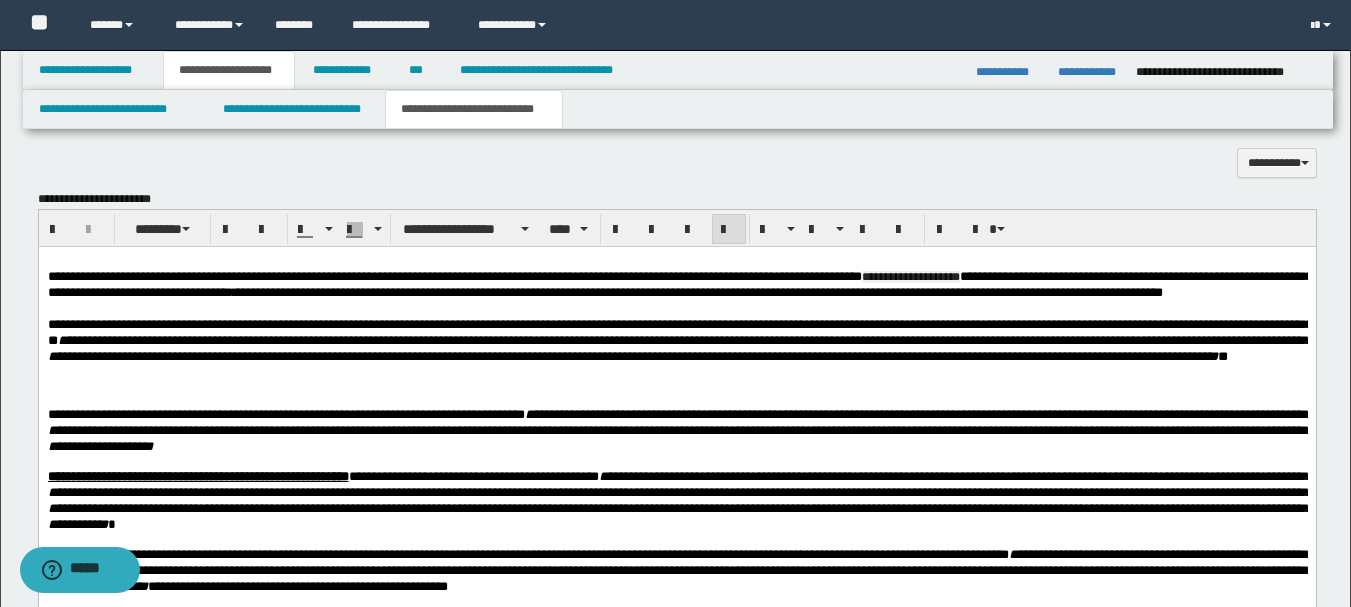 click on "**********" at bounding box center (679, 332) 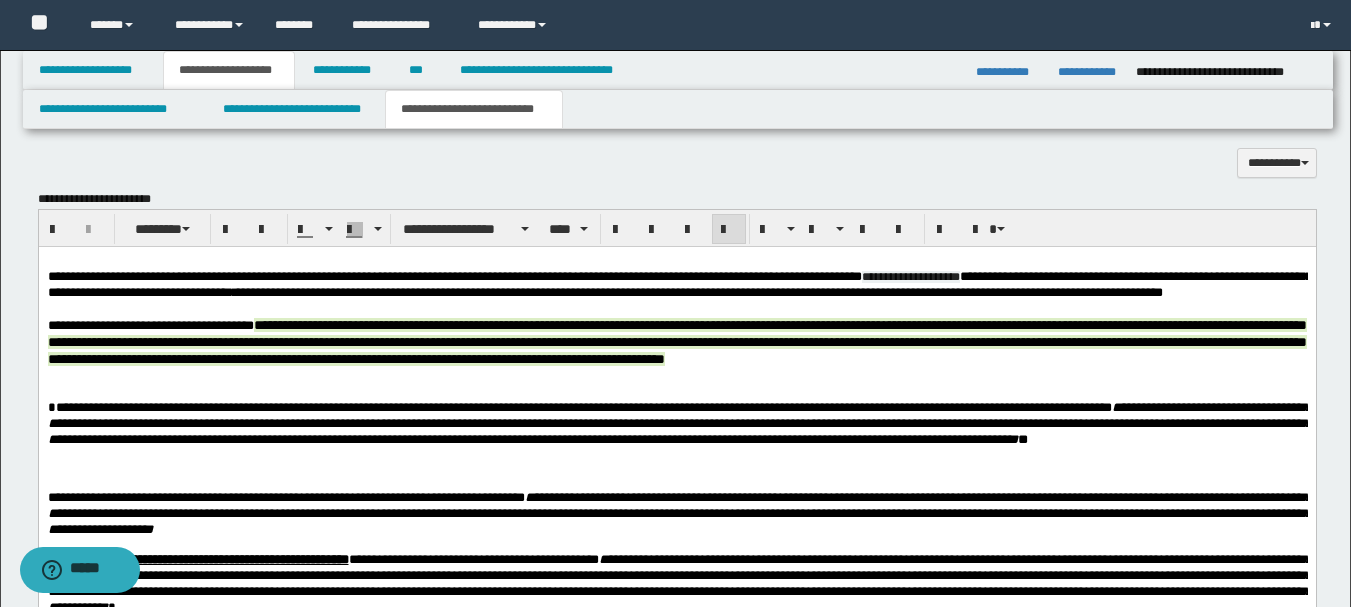click on "**********" at bounding box center [676, 342] 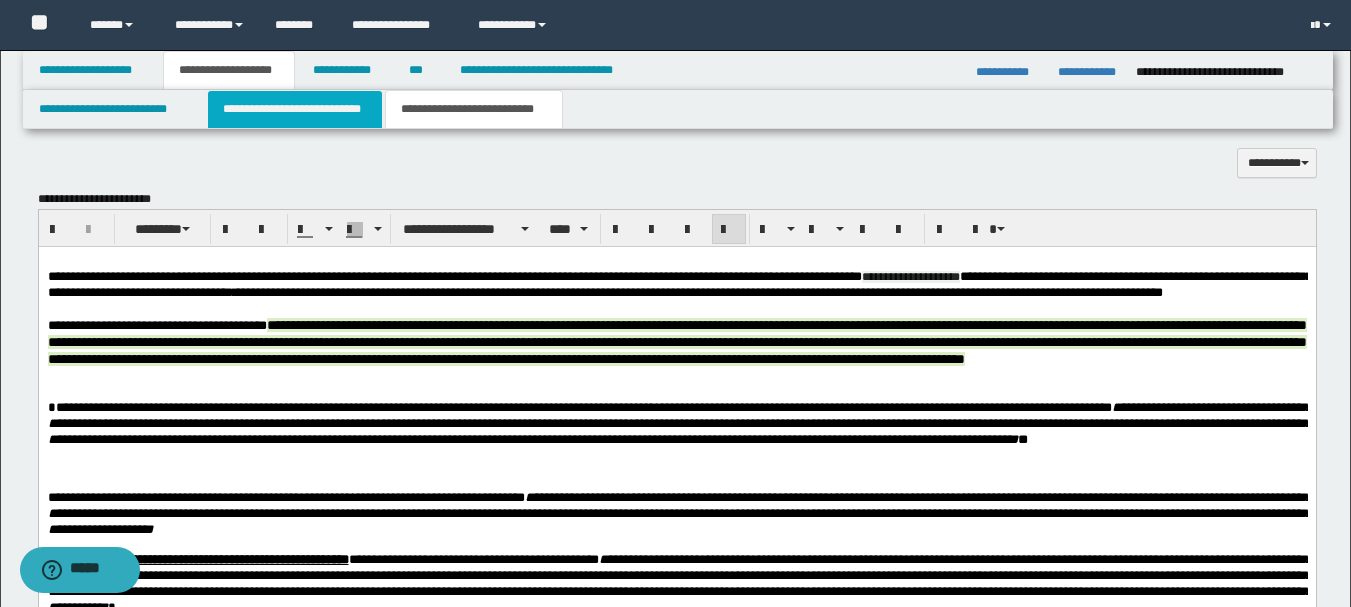 click on "**********" at bounding box center (295, 109) 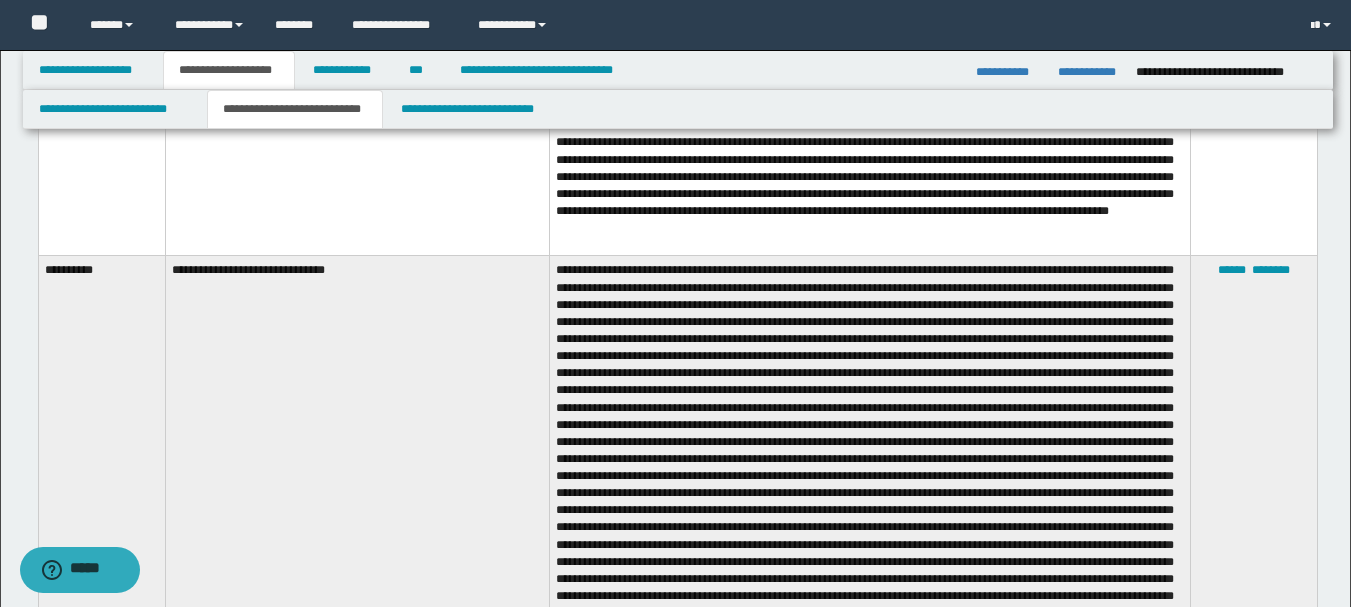 scroll, scrollTop: 2389, scrollLeft: 0, axis: vertical 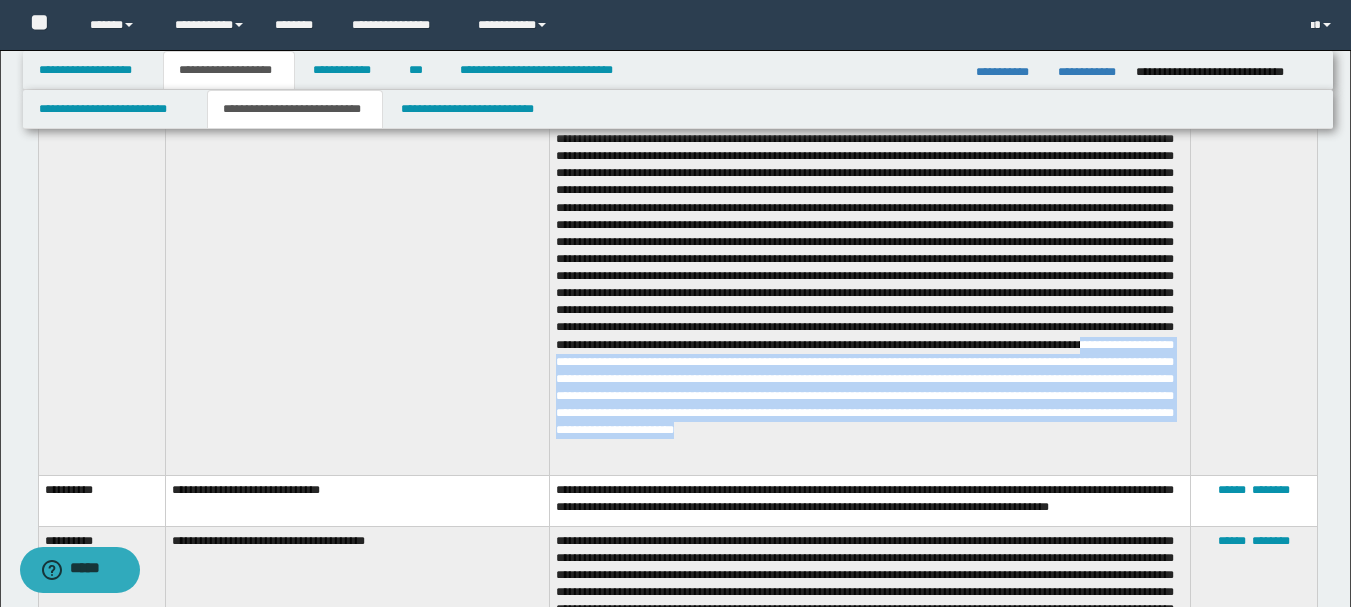 drag, startPoint x: 1052, startPoint y: 343, endPoint x: 1038, endPoint y: 432, distance: 90.0944 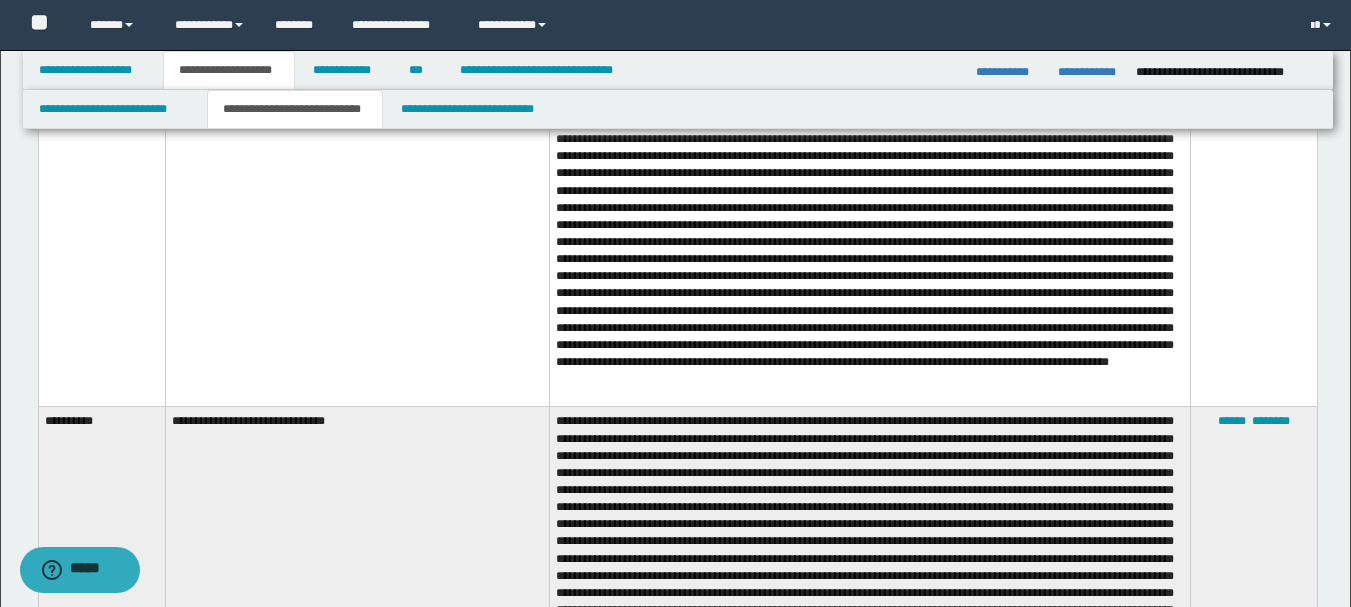 scroll, scrollTop: 1989, scrollLeft: 0, axis: vertical 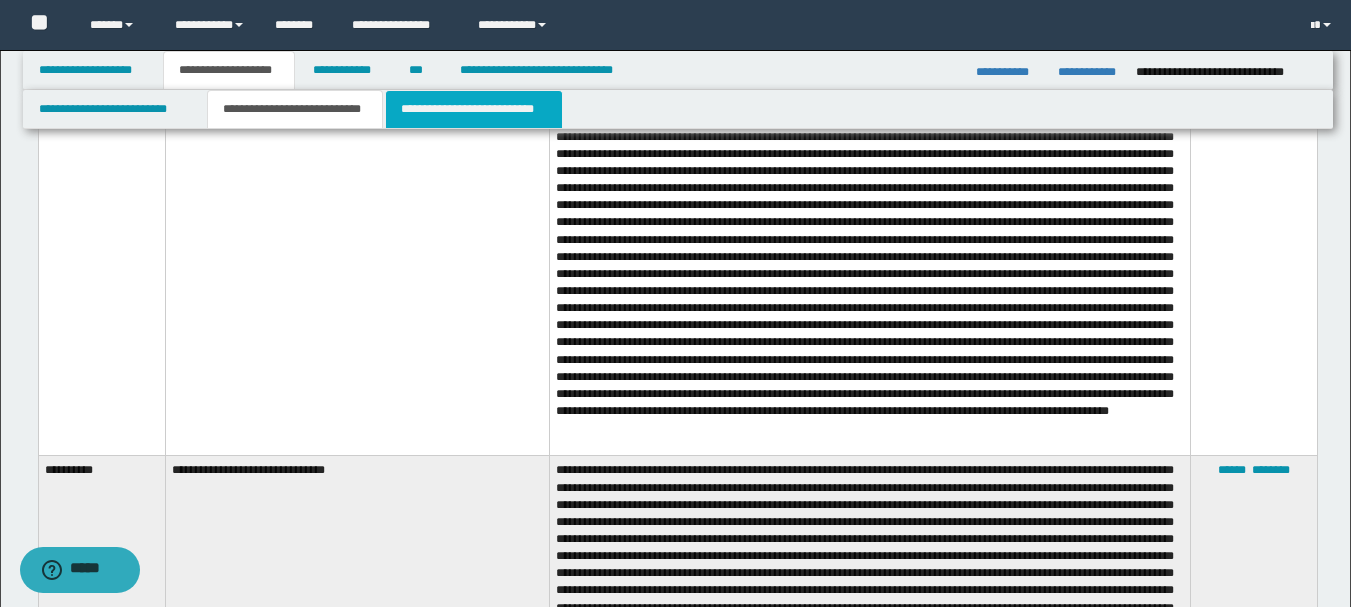 click on "**********" at bounding box center [474, 109] 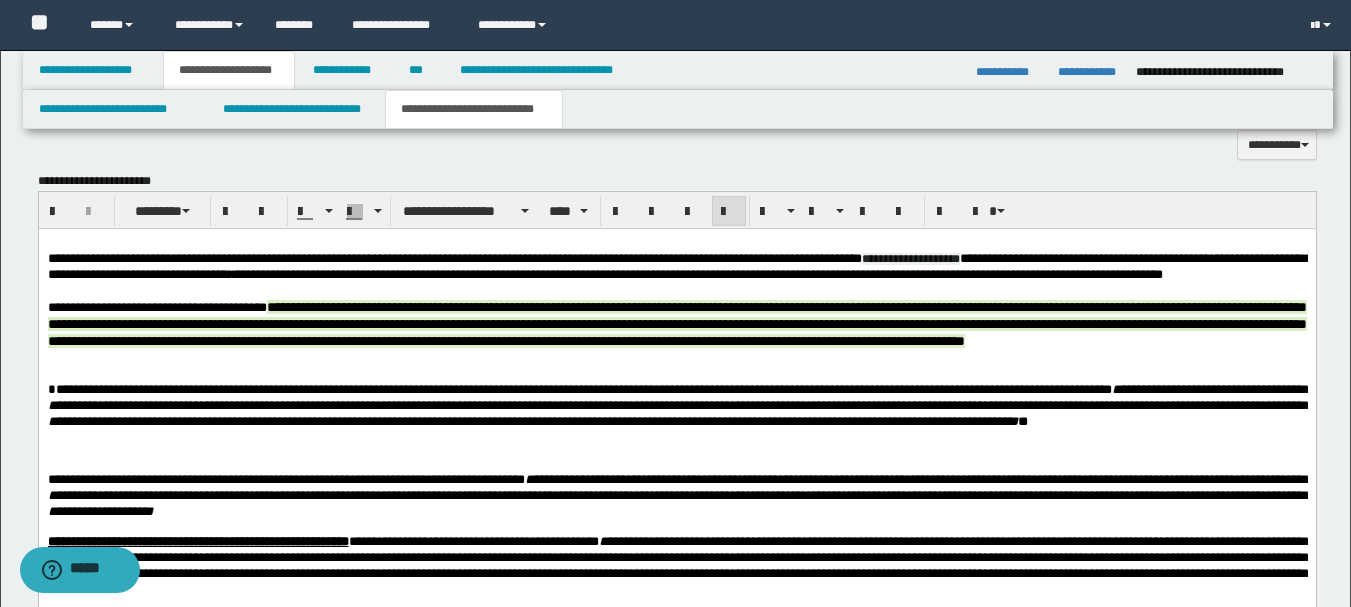 scroll, scrollTop: 805, scrollLeft: 0, axis: vertical 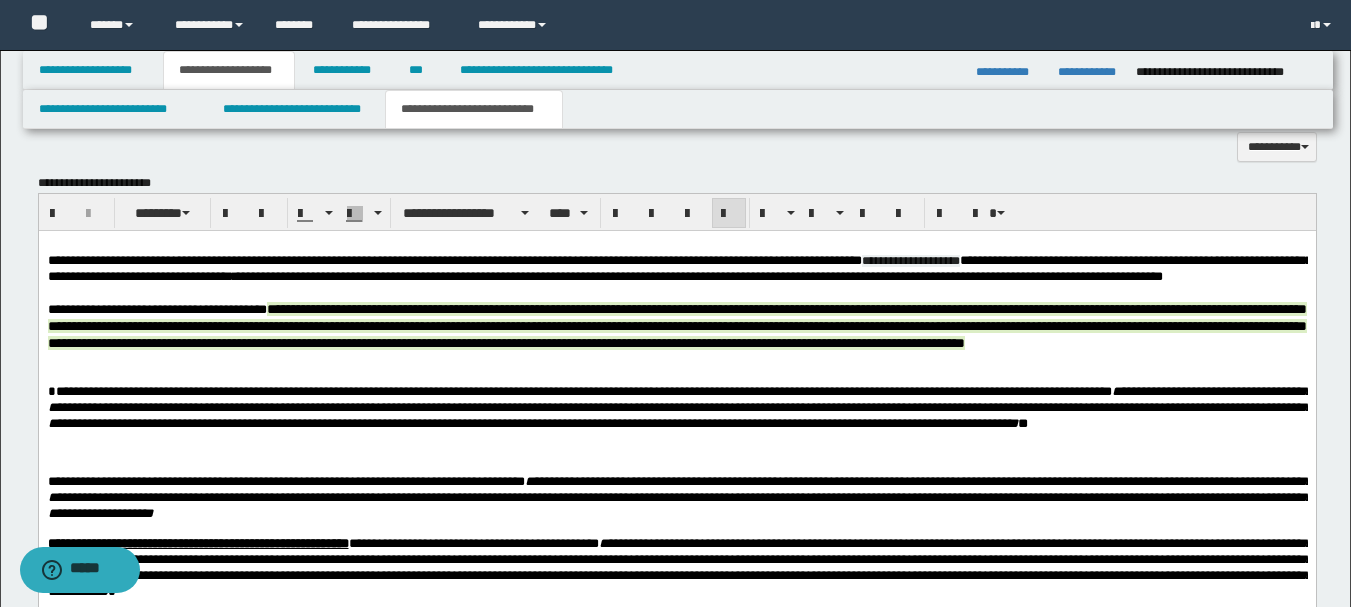 click on "**********" at bounding box center (676, 326) 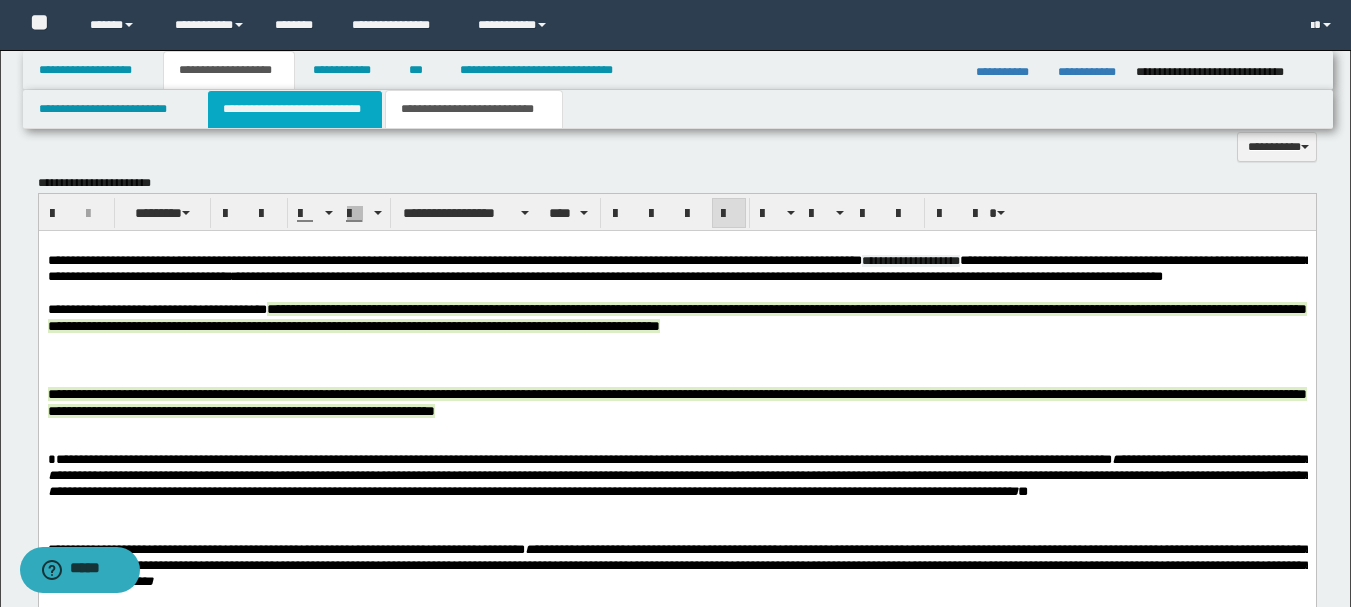 click on "**********" at bounding box center (295, 109) 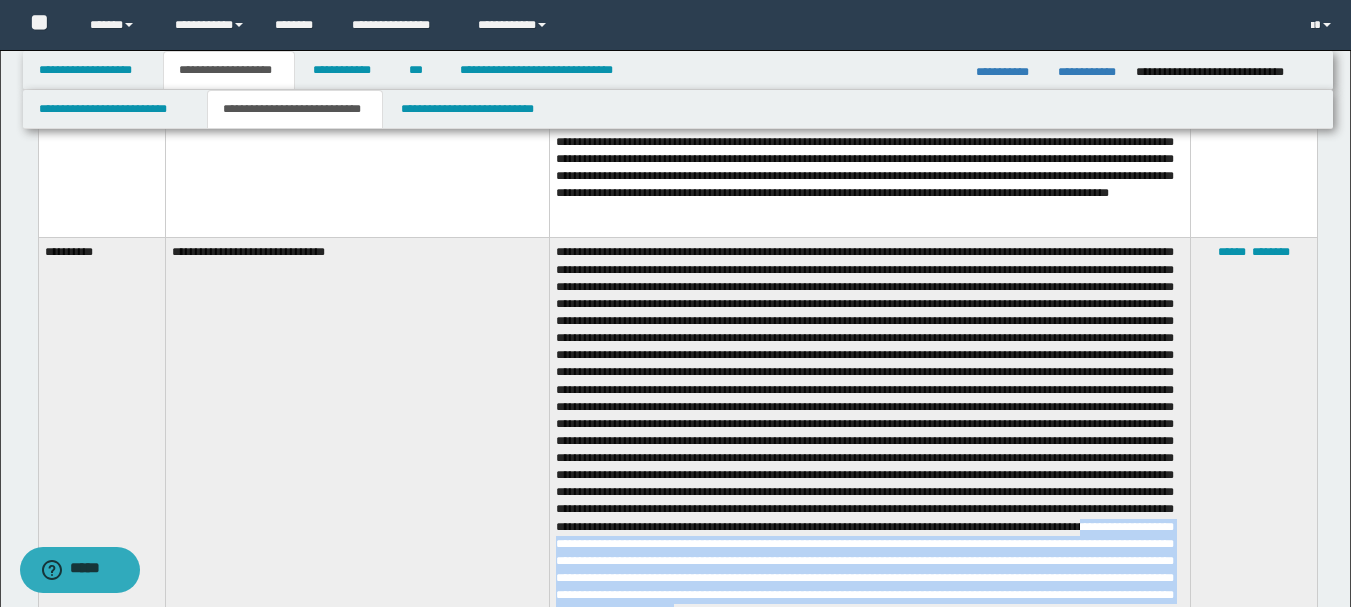 scroll, scrollTop: 2205, scrollLeft: 0, axis: vertical 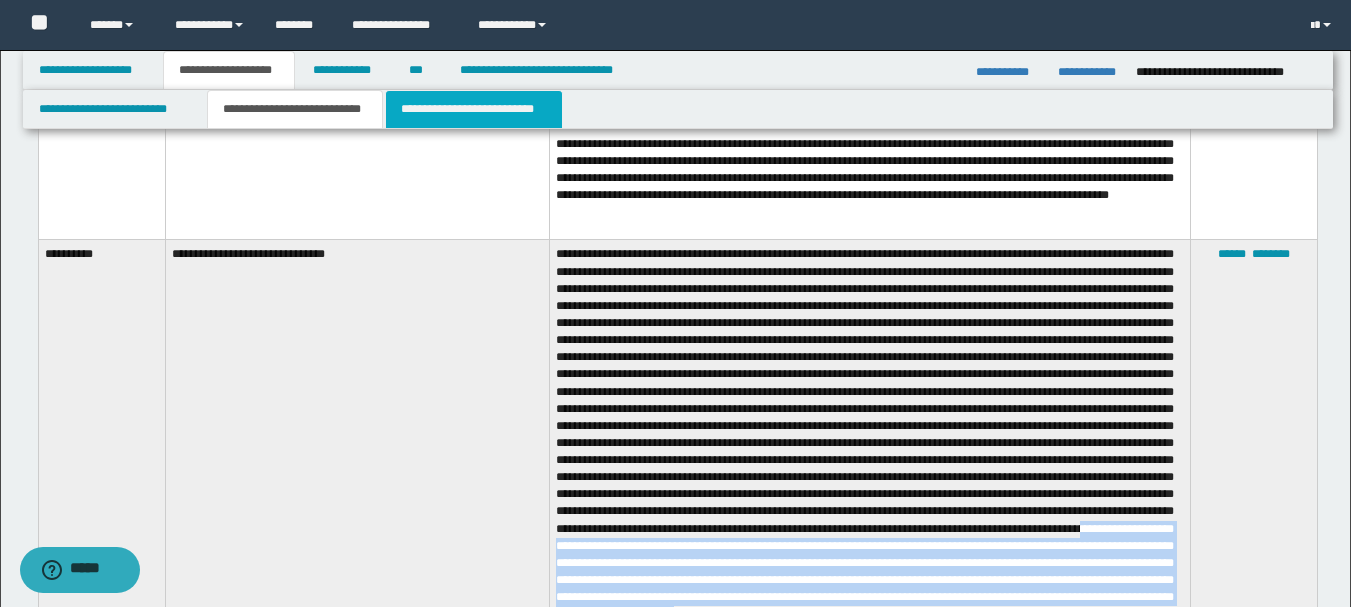 click on "**********" at bounding box center [474, 109] 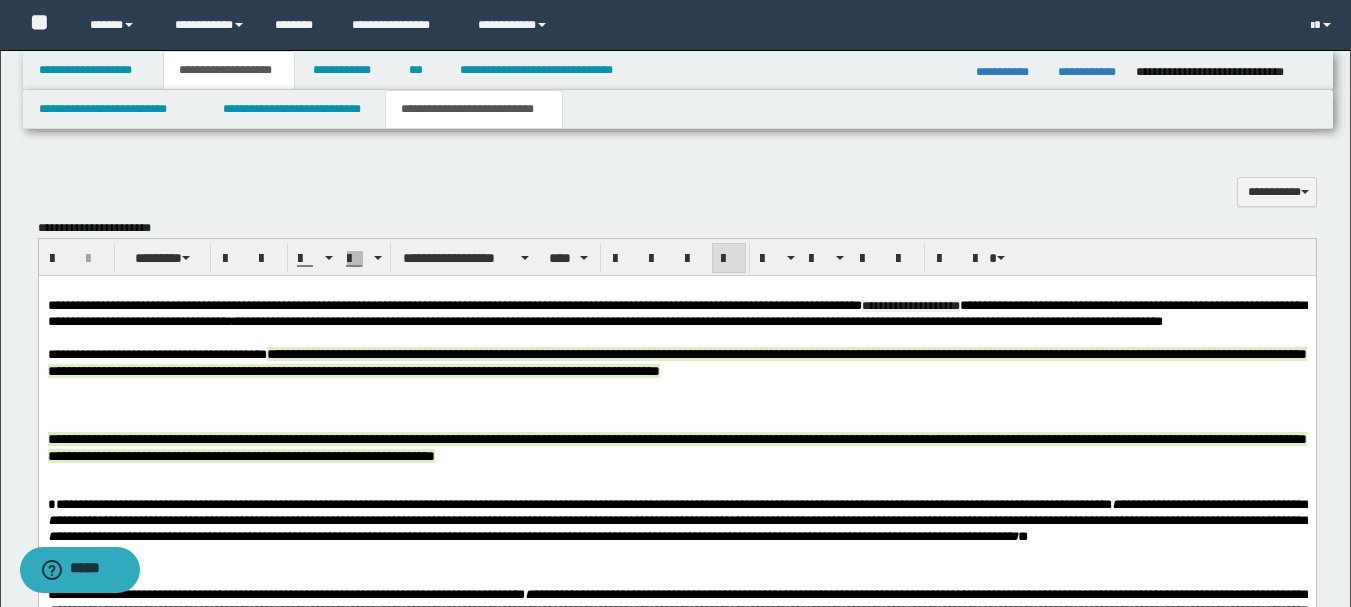scroll, scrollTop: 755, scrollLeft: 0, axis: vertical 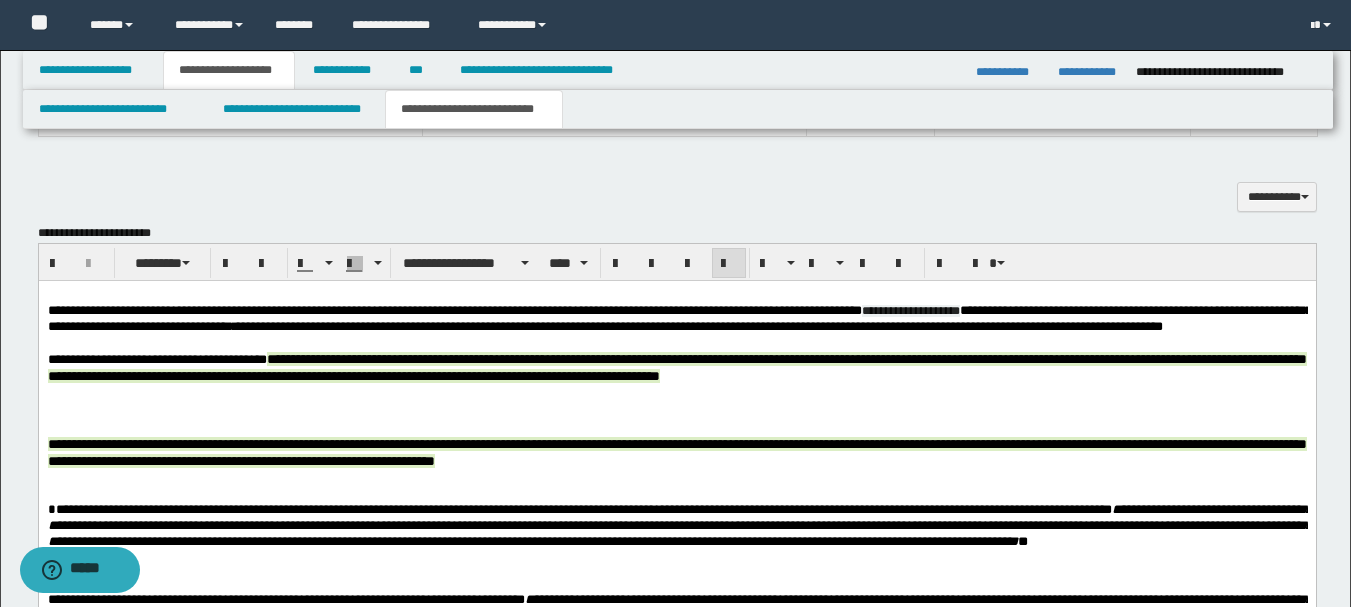 click on "**********" at bounding box center [676, 368] 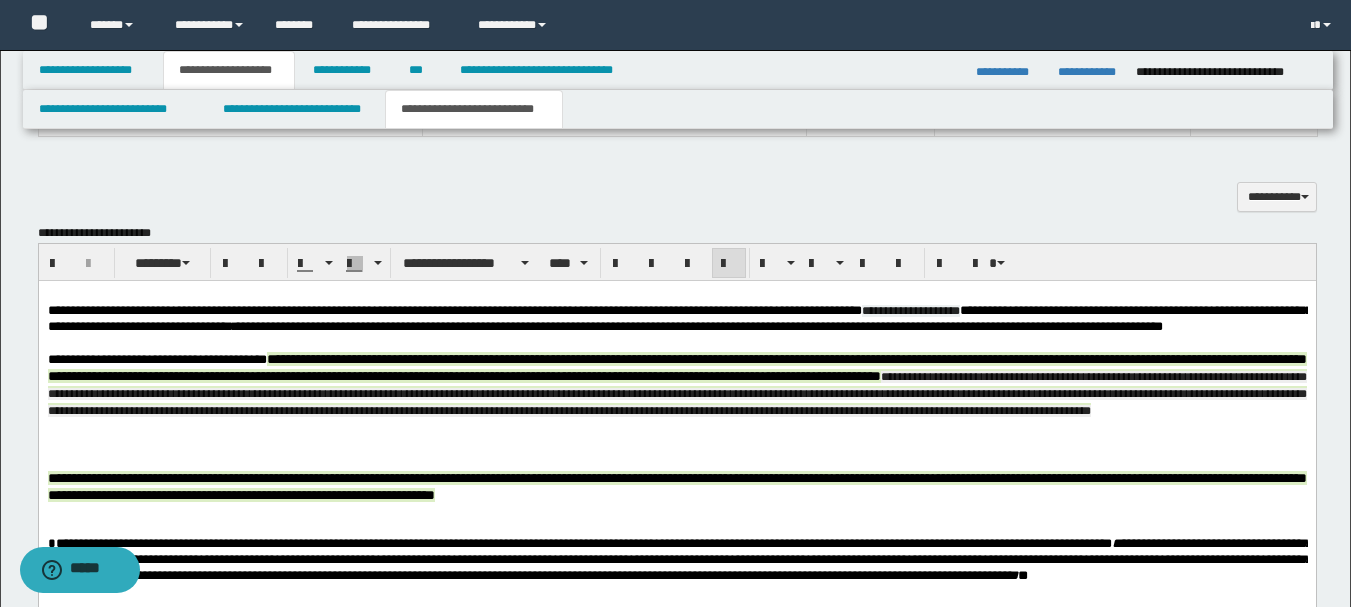 click on "**********" at bounding box center [676, 394] 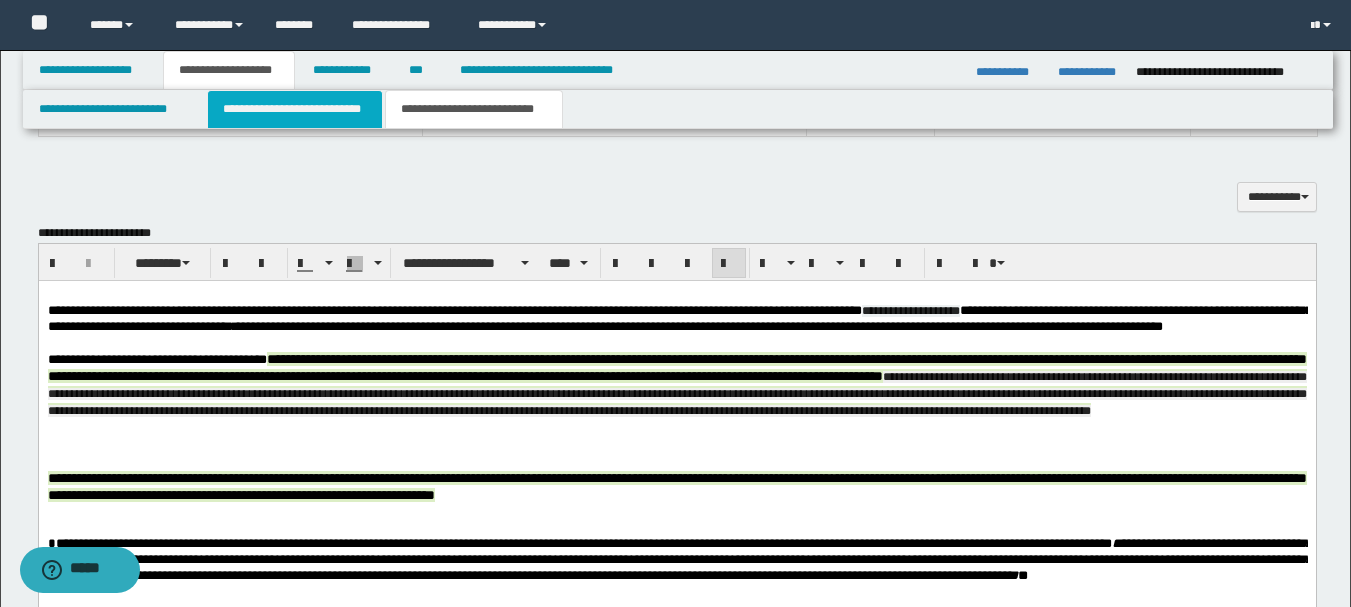 click on "**********" at bounding box center (295, 109) 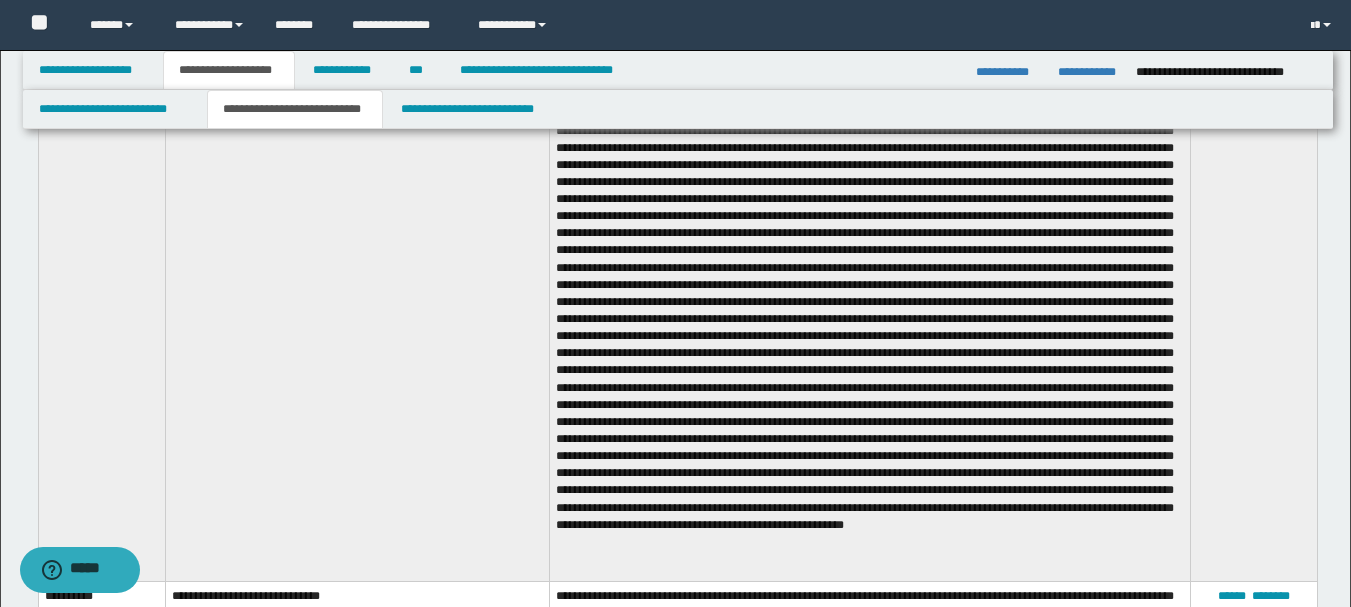 scroll, scrollTop: 2955, scrollLeft: 0, axis: vertical 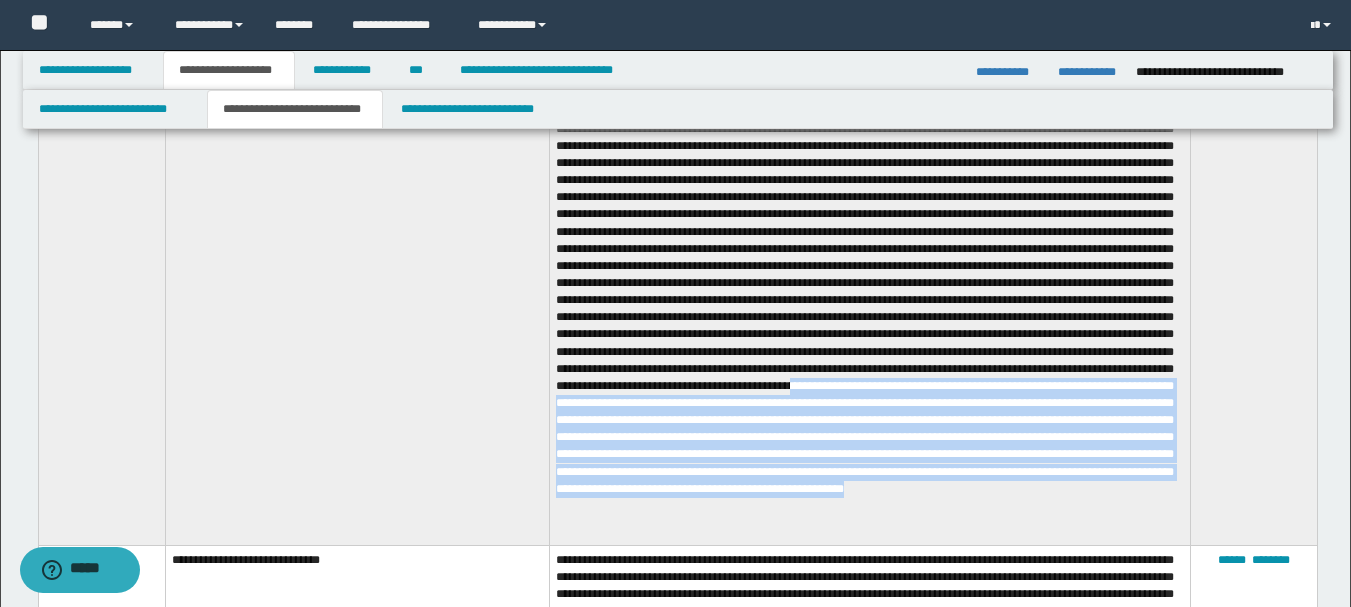 drag, startPoint x: 584, startPoint y: 407, endPoint x: 1061, endPoint y: 515, distance: 489.0736 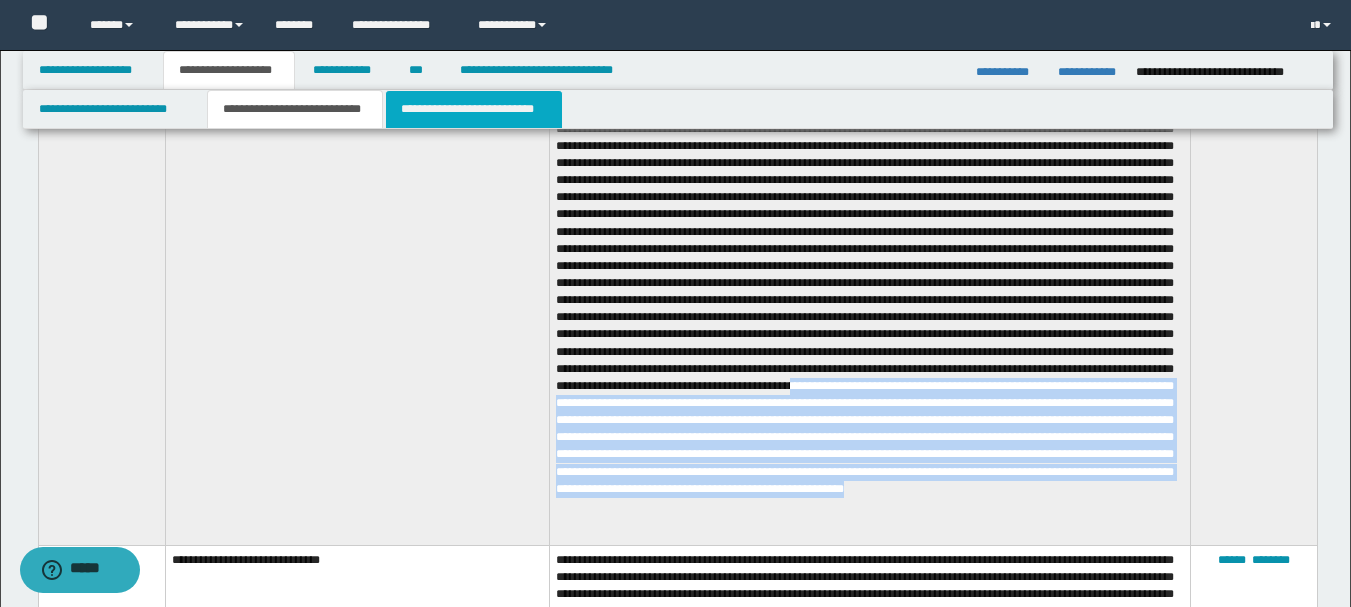 click on "**********" at bounding box center (474, 109) 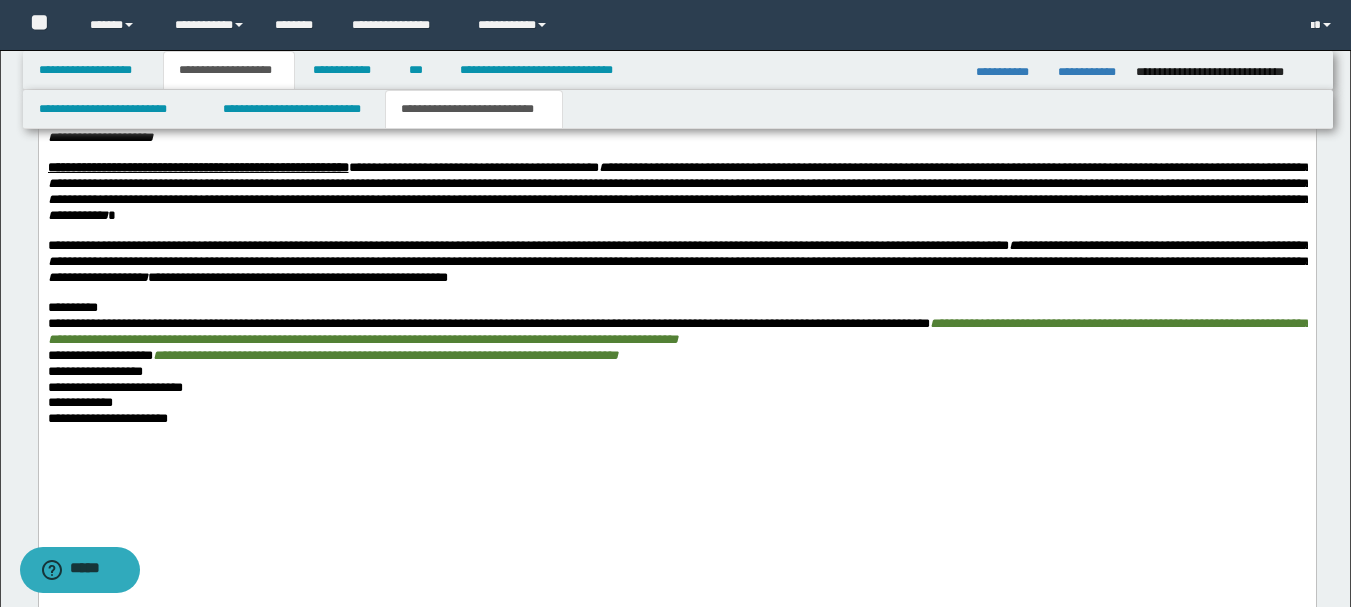 scroll, scrollTop: 1106, scrollLeft: 0, axis: vertical 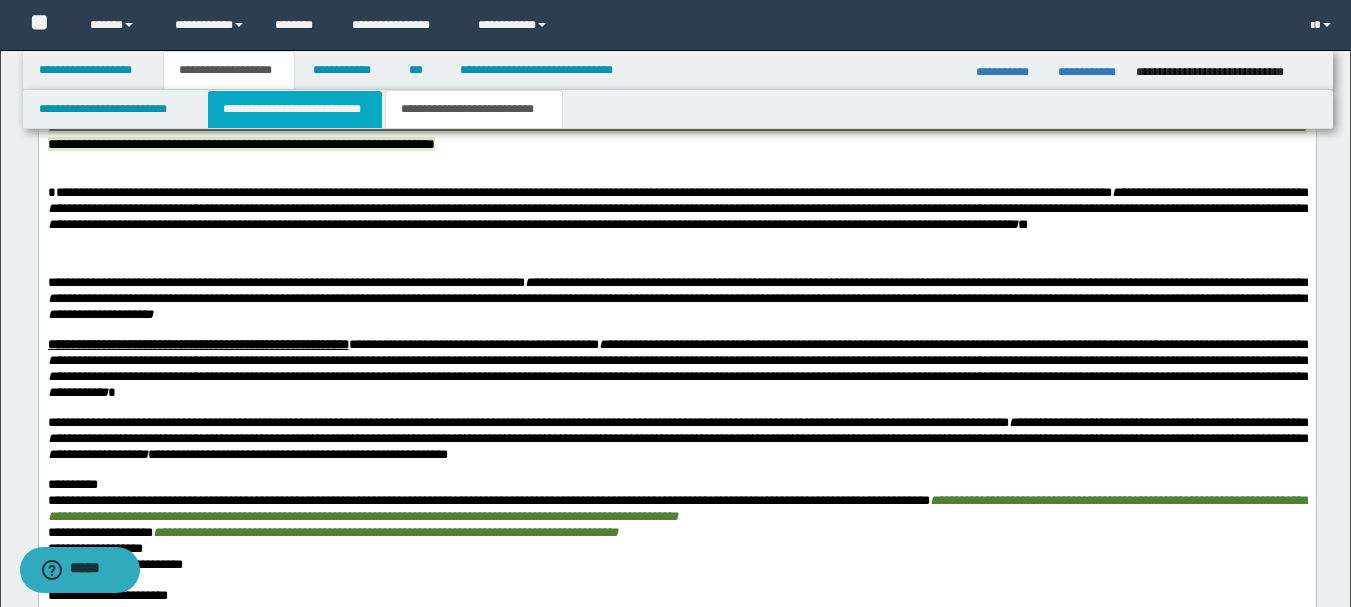 click on "**********" at bounding box center (295, 109) 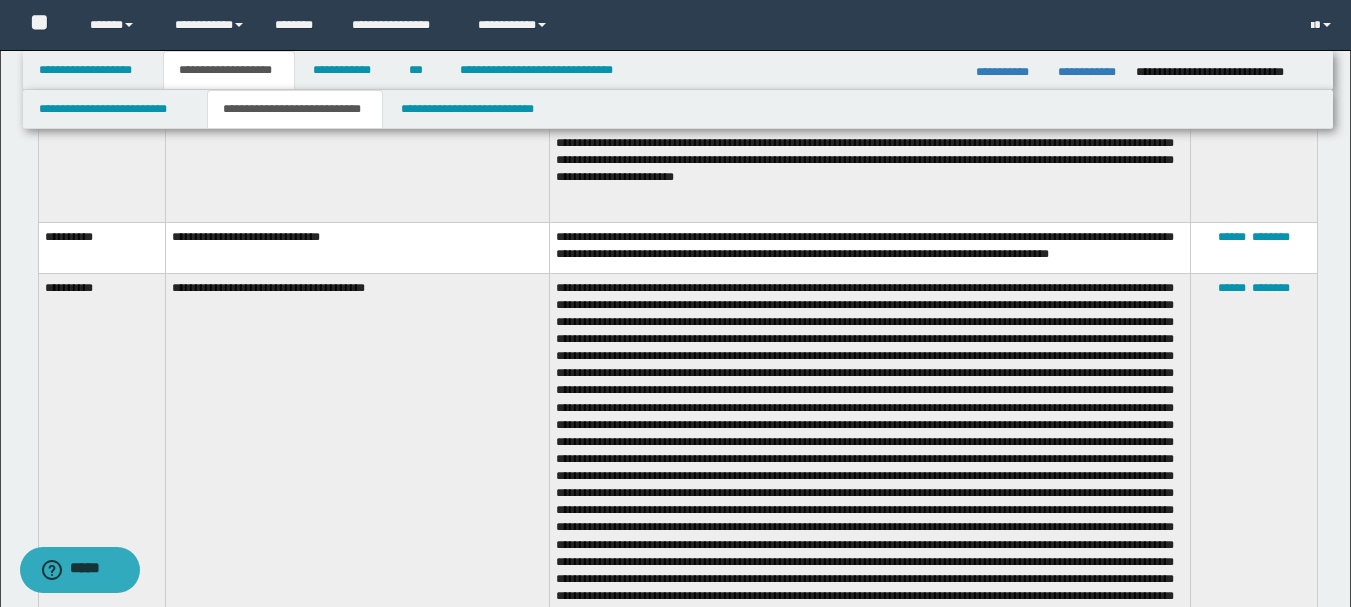 scroll, scrollTop: 2606, scrollLeft: 0, axis: vertical 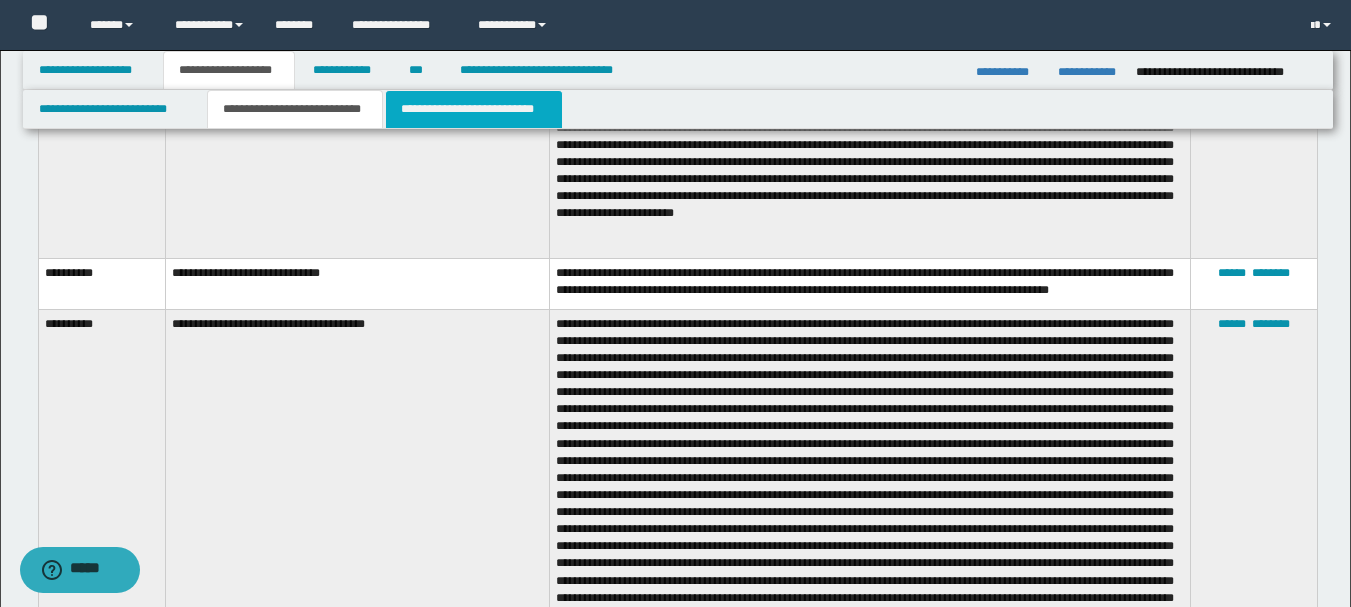 click on "**********" at bounding box center (474, 109) 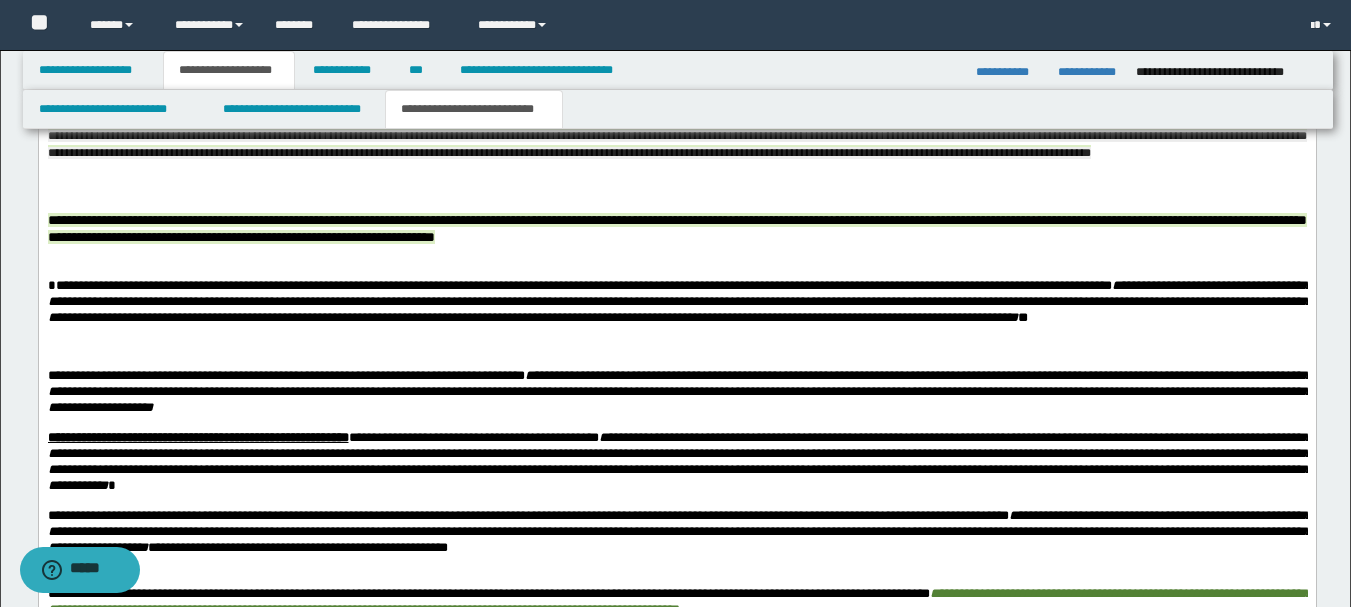 scroll, scrollTop: 1006, scrollLeft: 0, axis: vertical 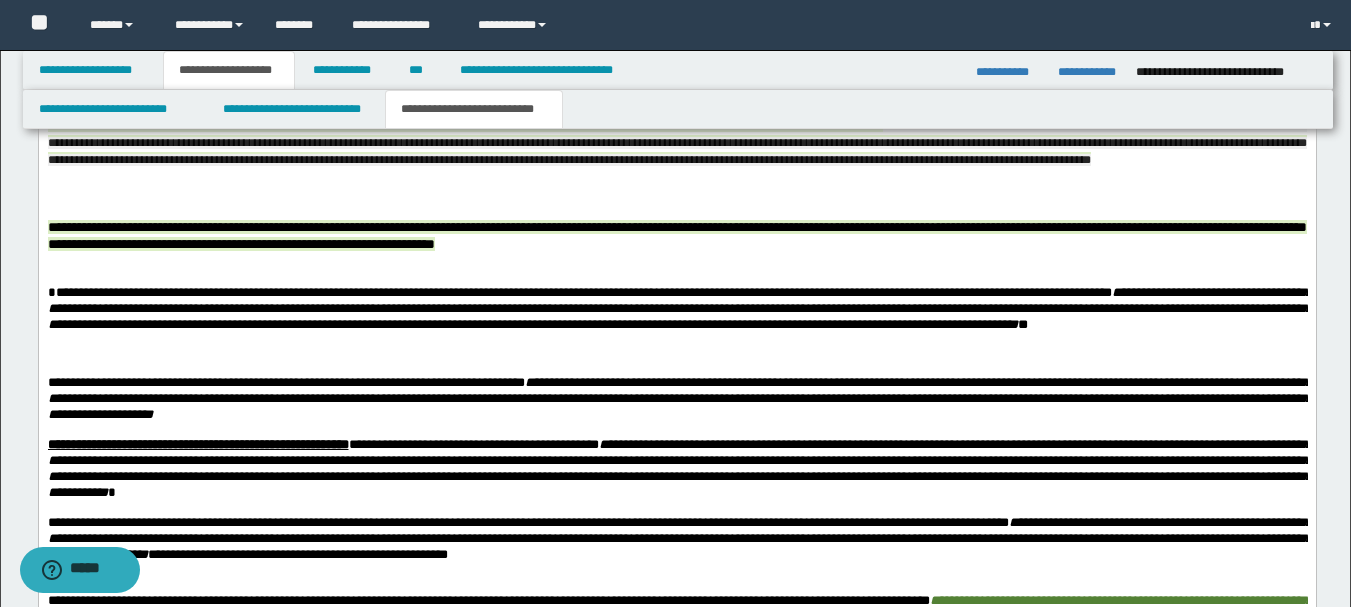 click on "**********" at bounding box center [676, 134] 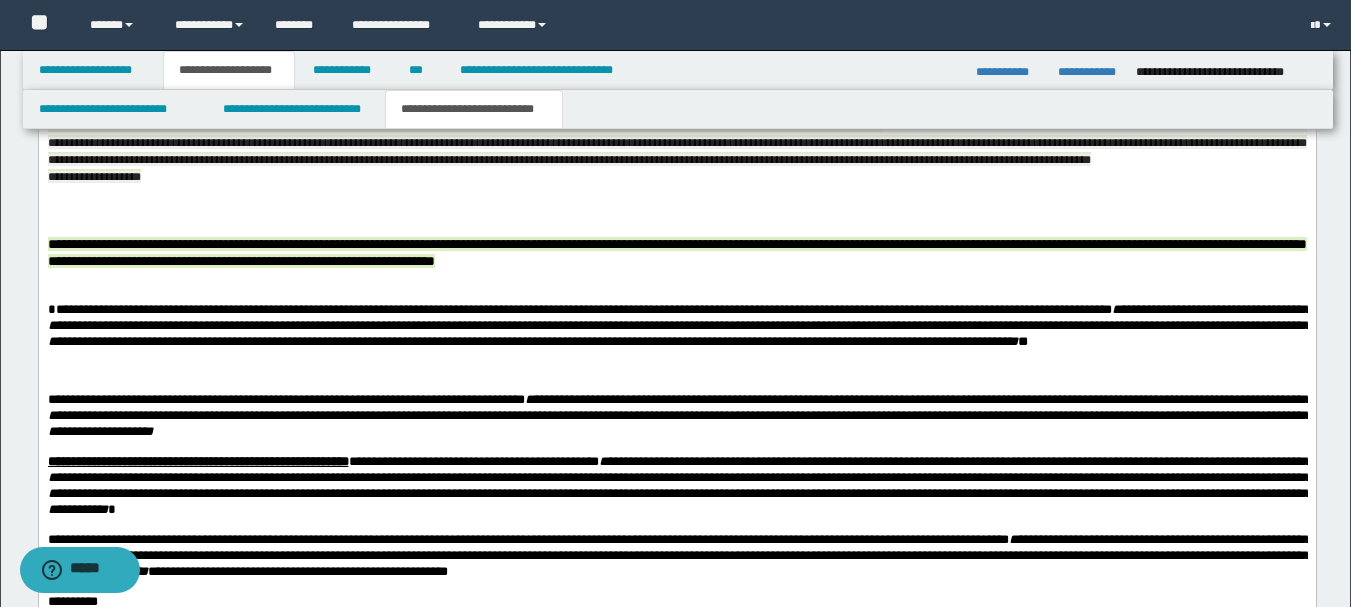 click on "**********" at bounding box center (676, 134) 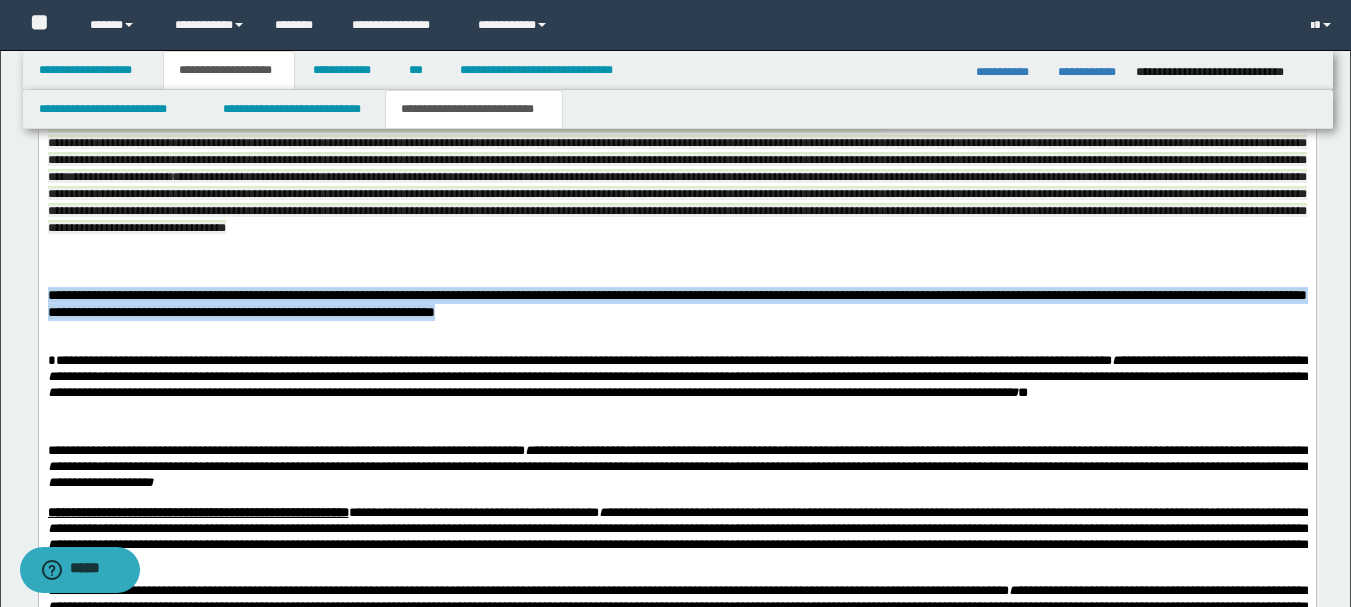 drag, startPoint x: 824, startPoint y: 290, endPoint x: 878, endPoint y: 327, distance: 65.459915 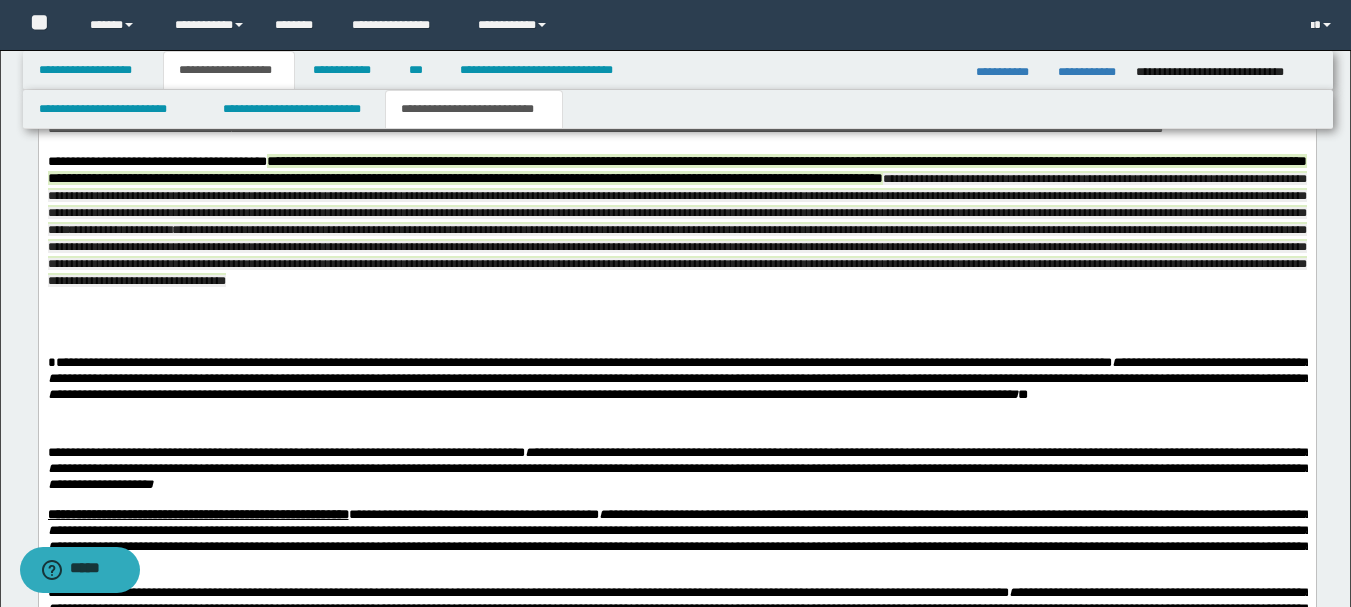 scroll, scrollTop: 906, scrollLeft: 0, axis: vertical 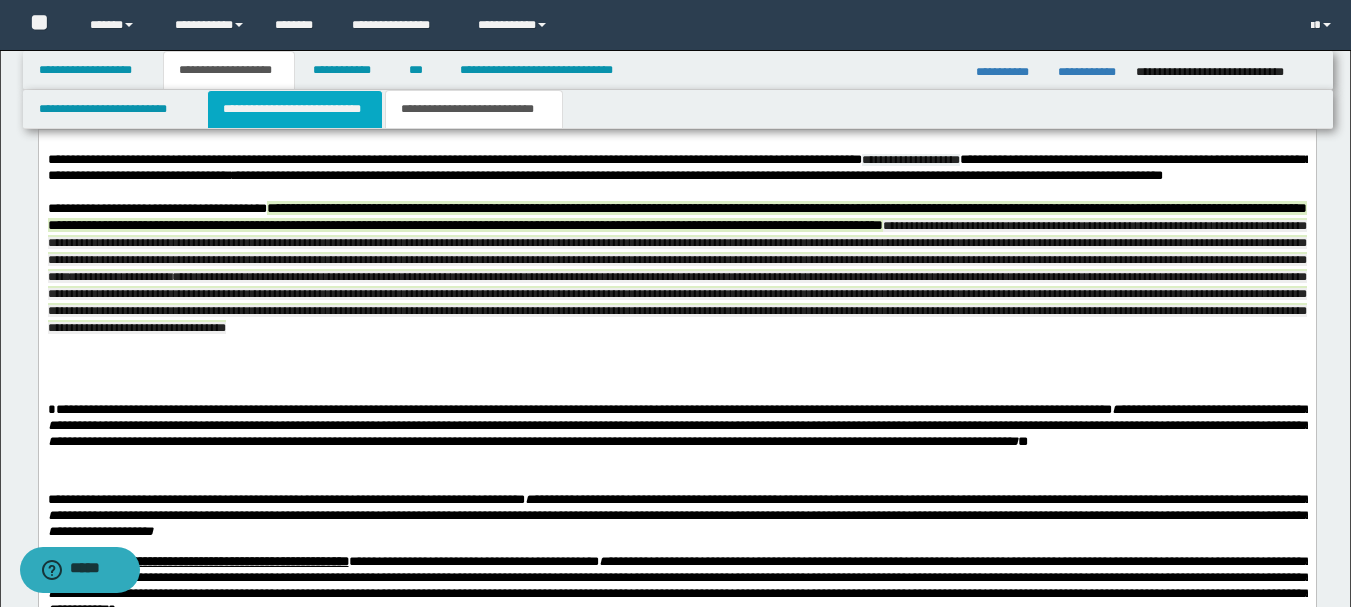 click on "**********" at bounding box center [295, 109] 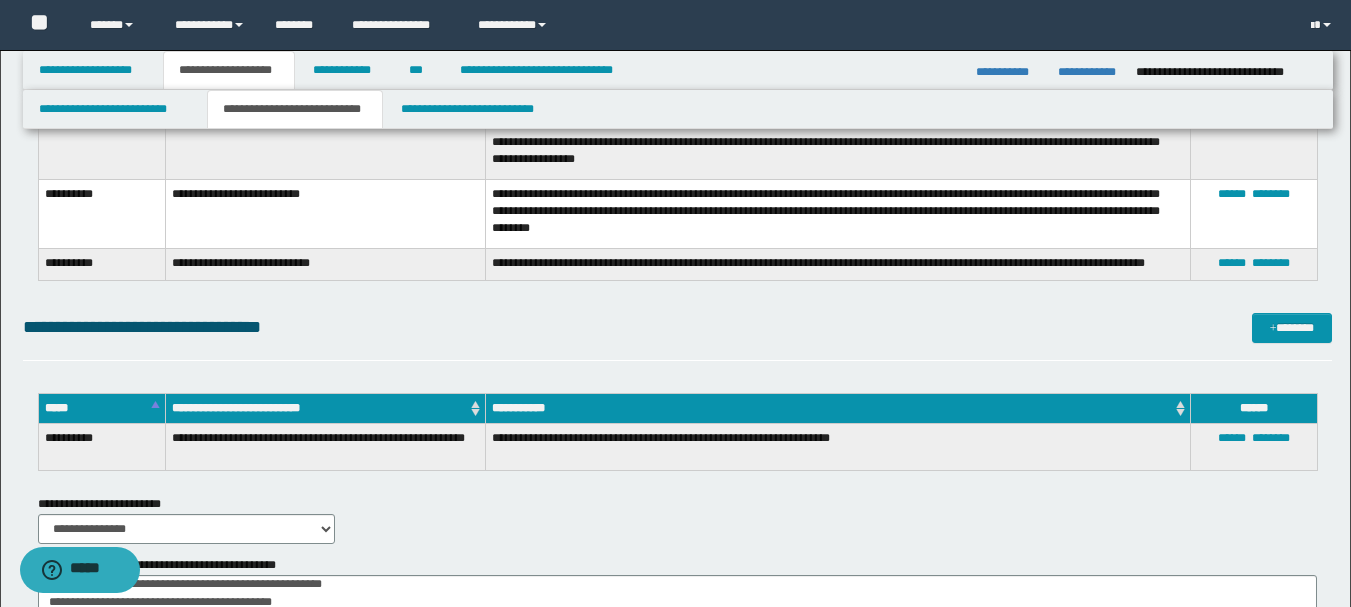 scroll, scrollTop: 4406, scrollLeft: 0, axis: vertical 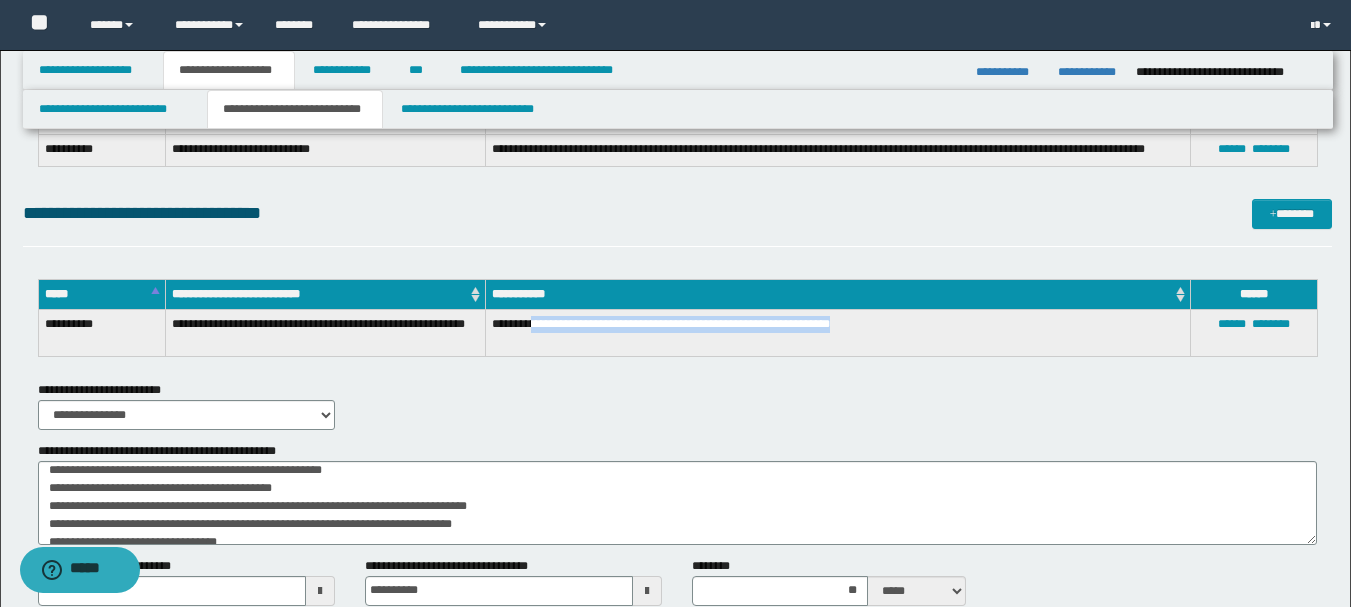 drag, startPoint x: 535, startPoint y: 323, endPoint x: 881, endPoint y: 322, distance: 346.00143 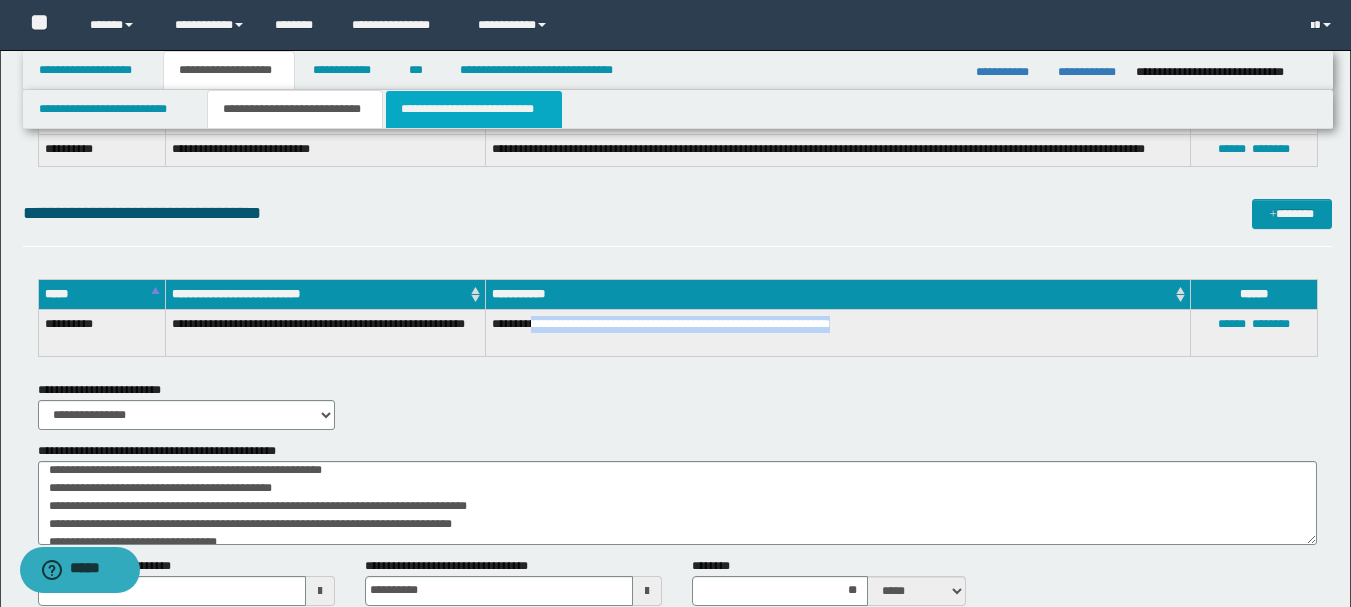 click on "**********" at bounding box center (474, 109) 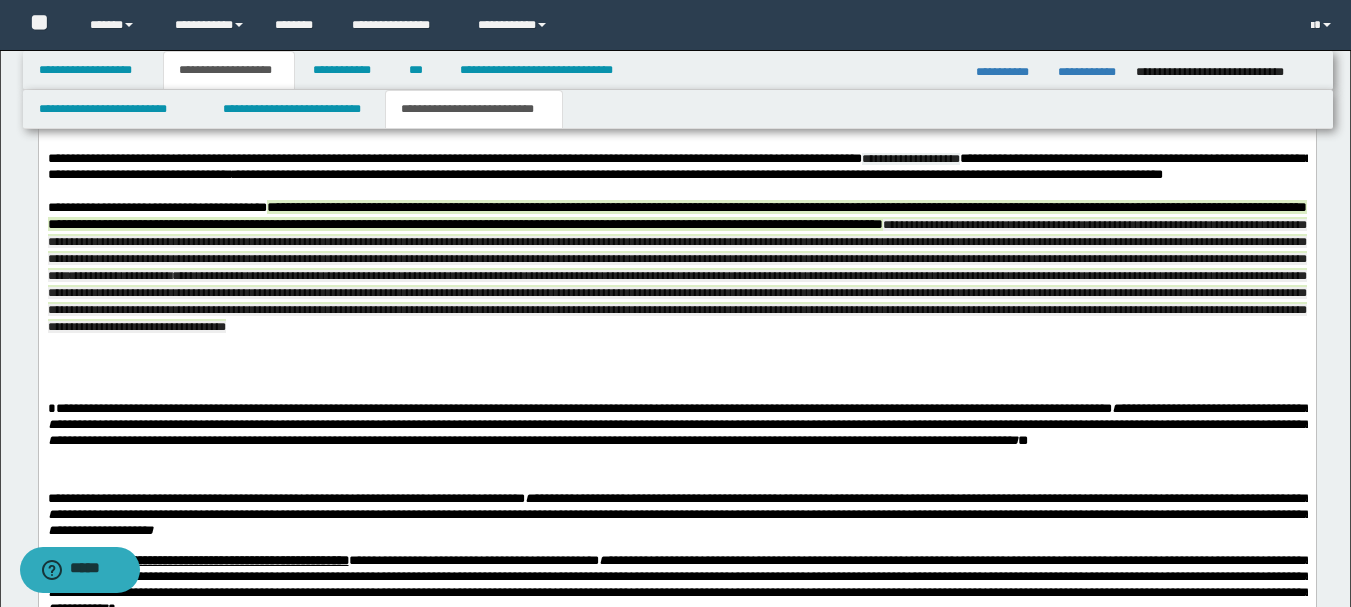 scroll, scrollTop: 906, scrollLeft: 0, axis: vertical 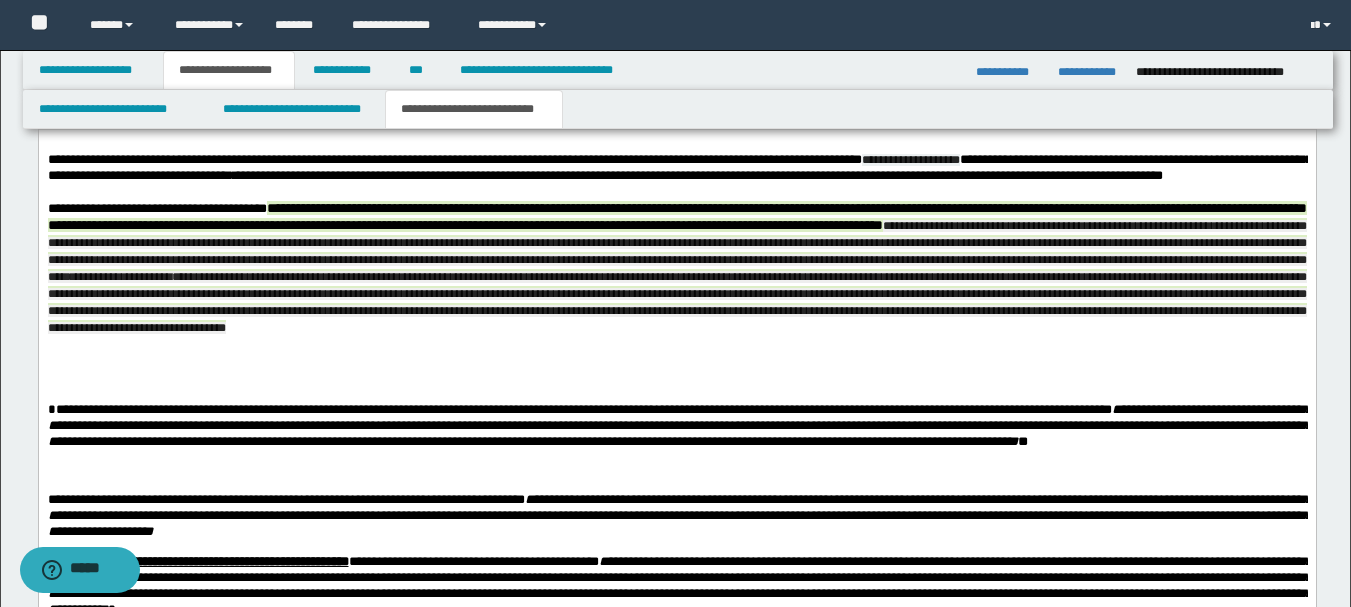 click on "**********" at bounding box center (676, 242) 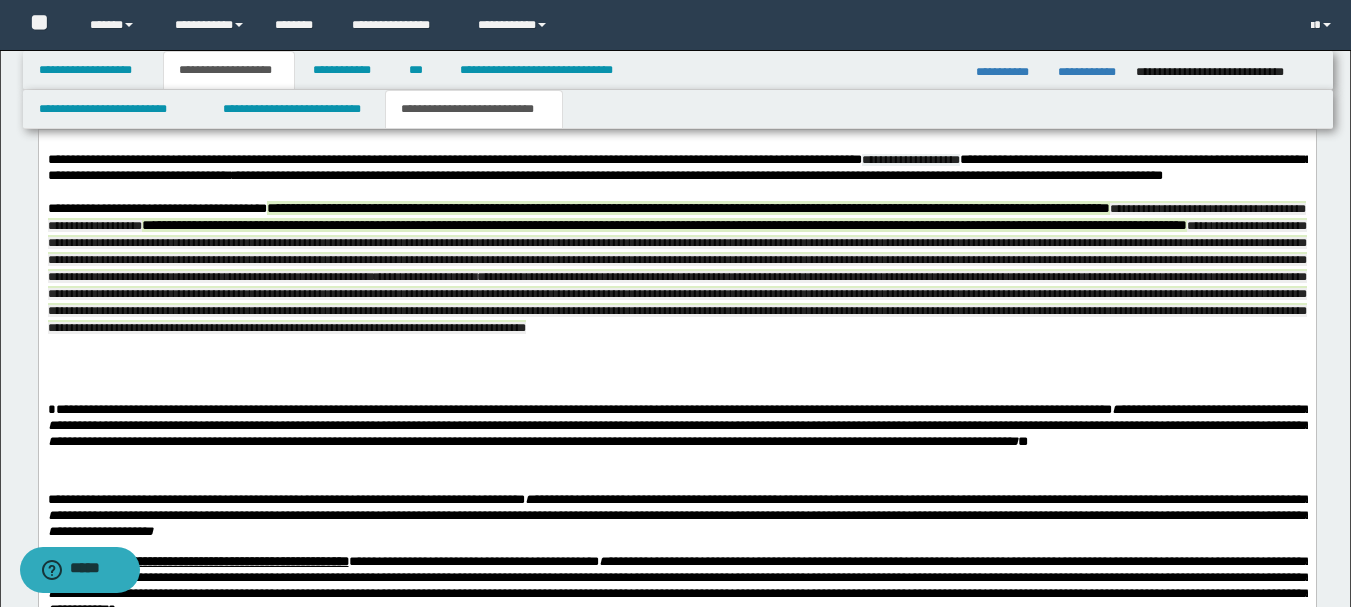 click on "**********" at bounding box center (676, 268) 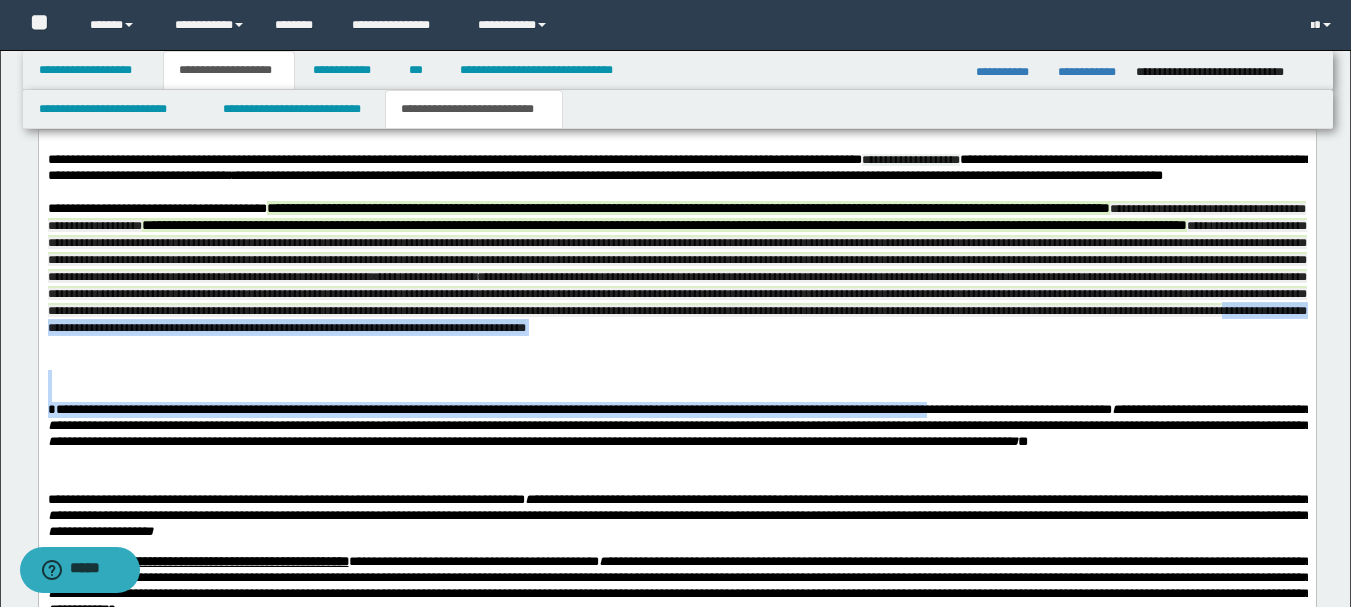 drag, startPoint x: 1091, startPoint y: 445, endPoint x: 969, endPoint y: 352, distance: 153.4047 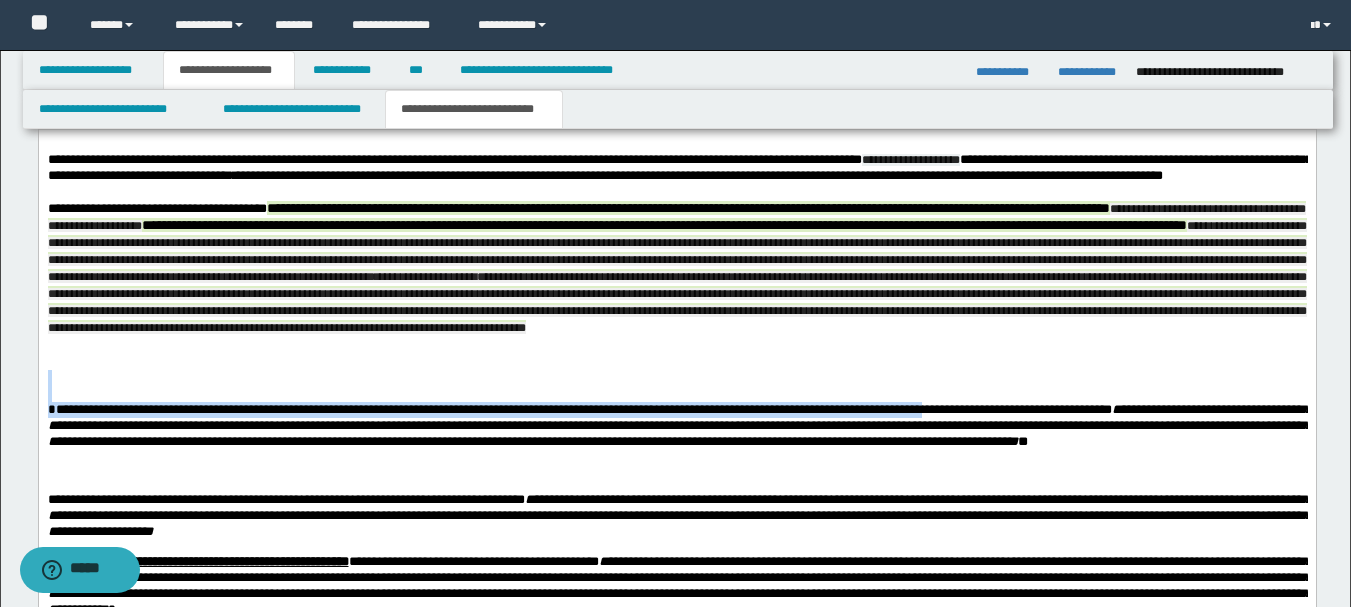 drag, startPoint x: 937, startPoint y: 391, endPoint x: 1085, endPoint y: 439, distance: 155.5892 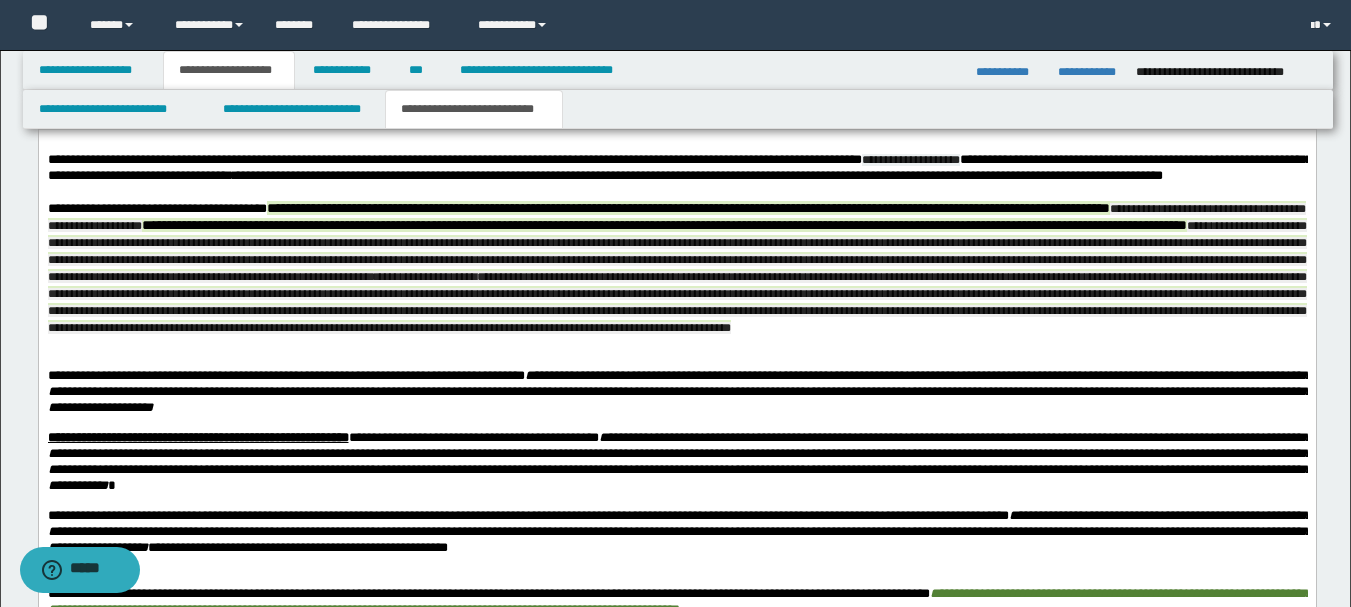 click on "**********" at bounding box center (679, 391) 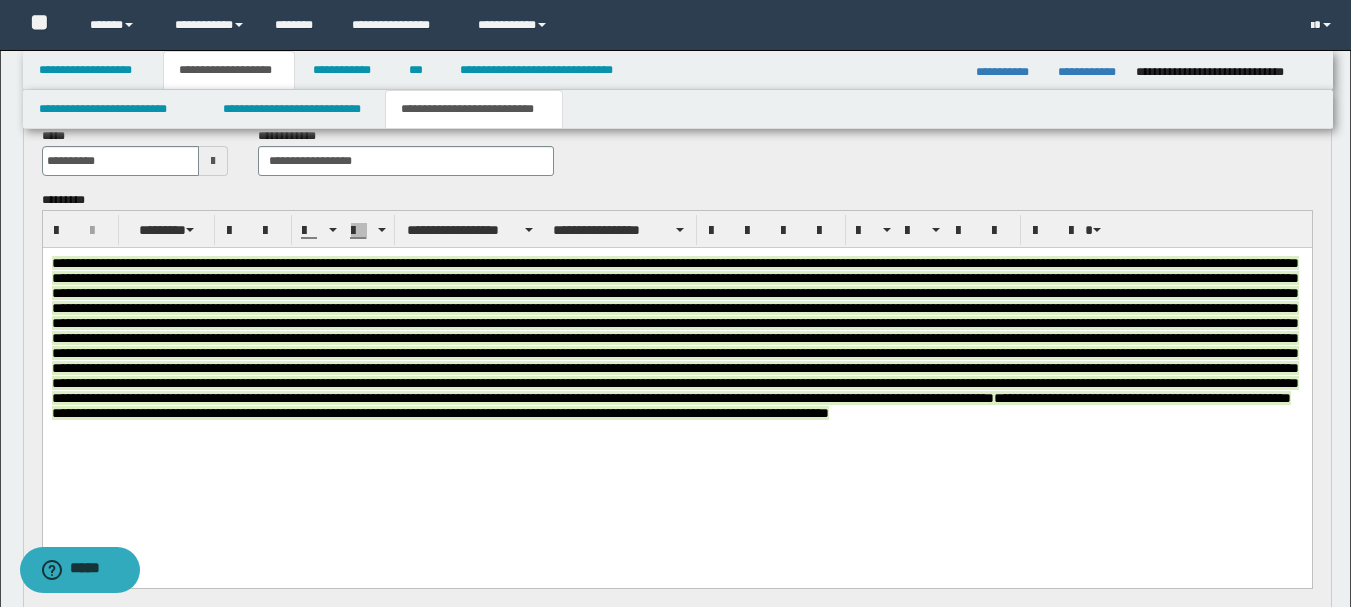 scroll, scrollTop: 106, scrollLeft: 0, axis: vertical 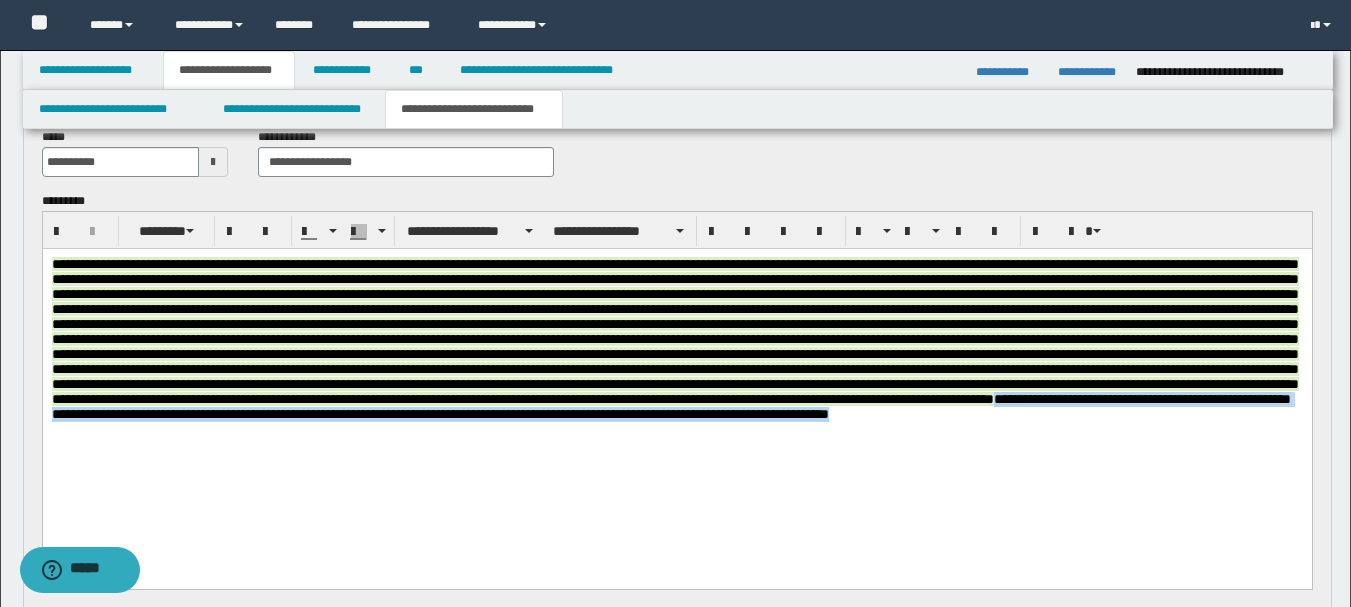 drag, startPoint x: 521, startPoint y: 460, endPoint x: 633, endPoint y: 476, distance: 113.137085 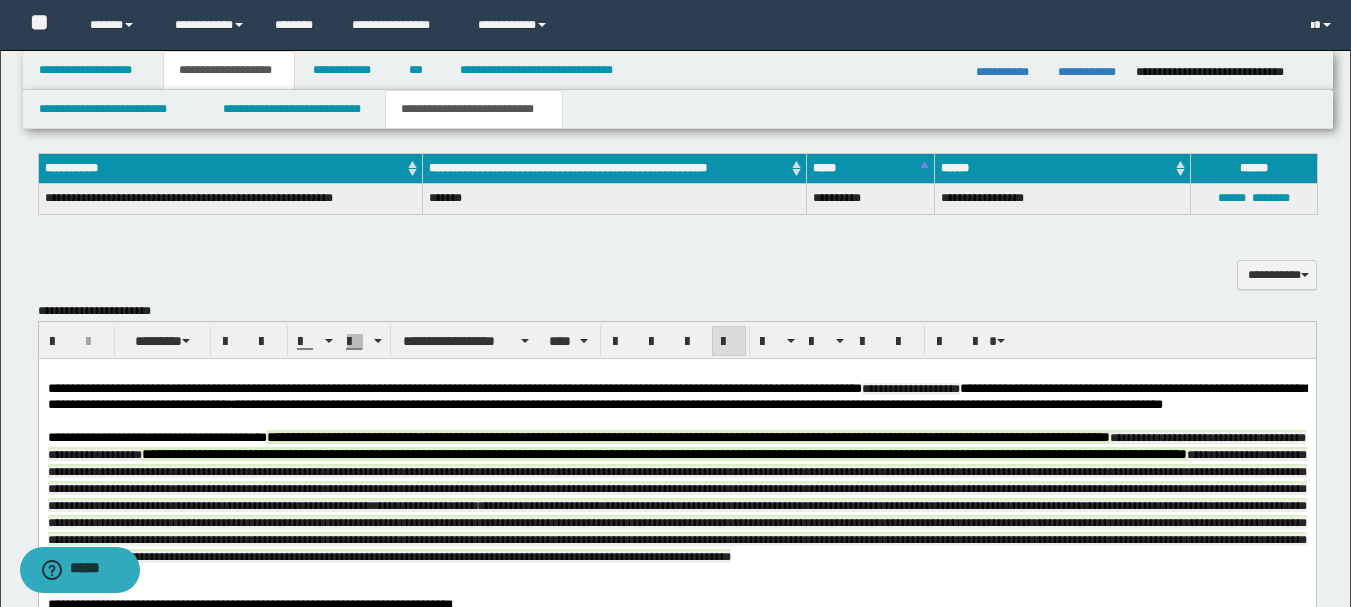 scroll, scrollTop: 906, scrollLeft: 0, axis: vertical 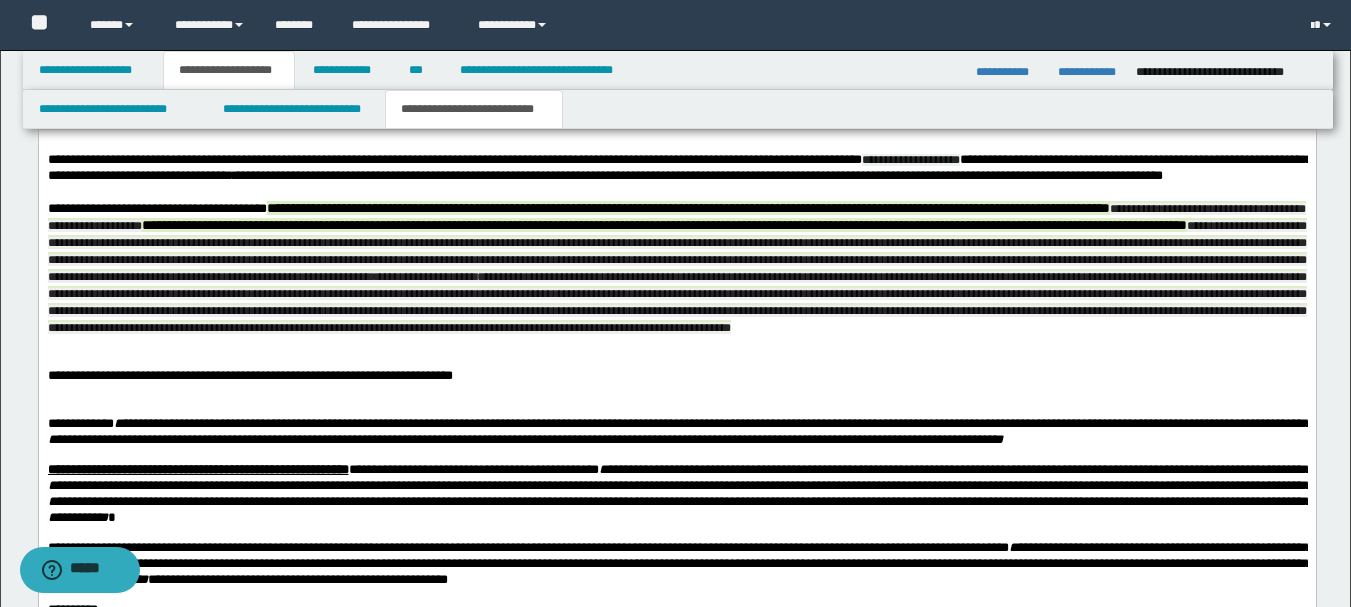 click on "**********" at bounding box center (249, 375) 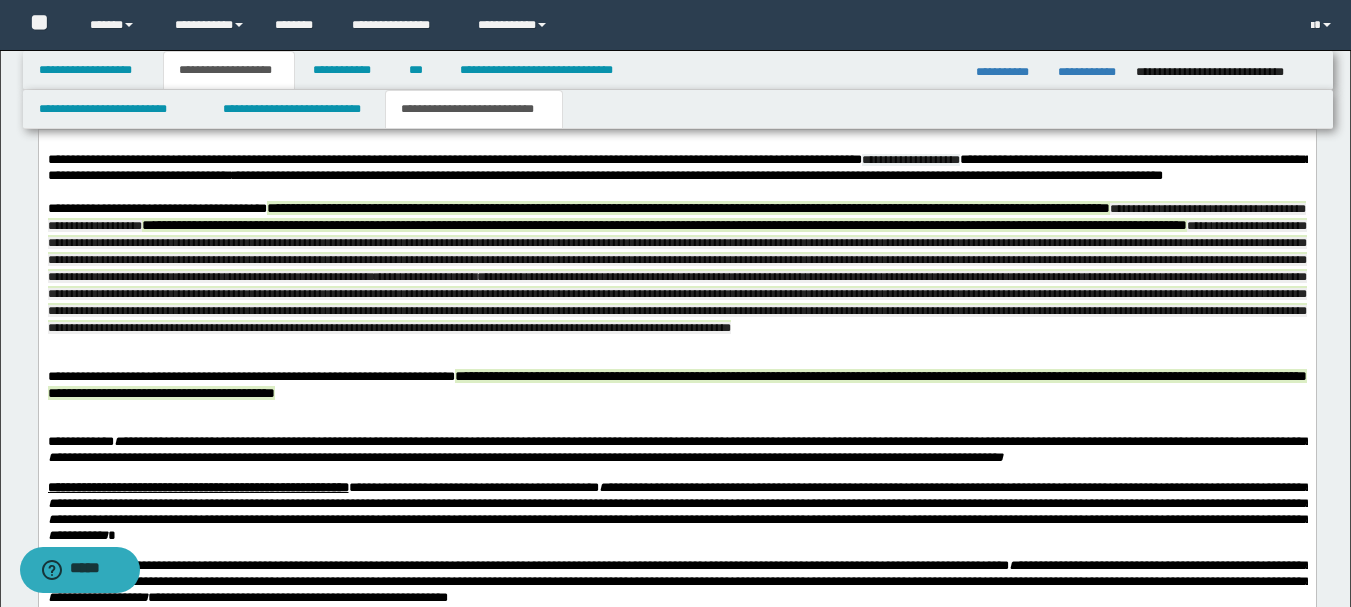 click on "**********" at bounding box center [676, 384] 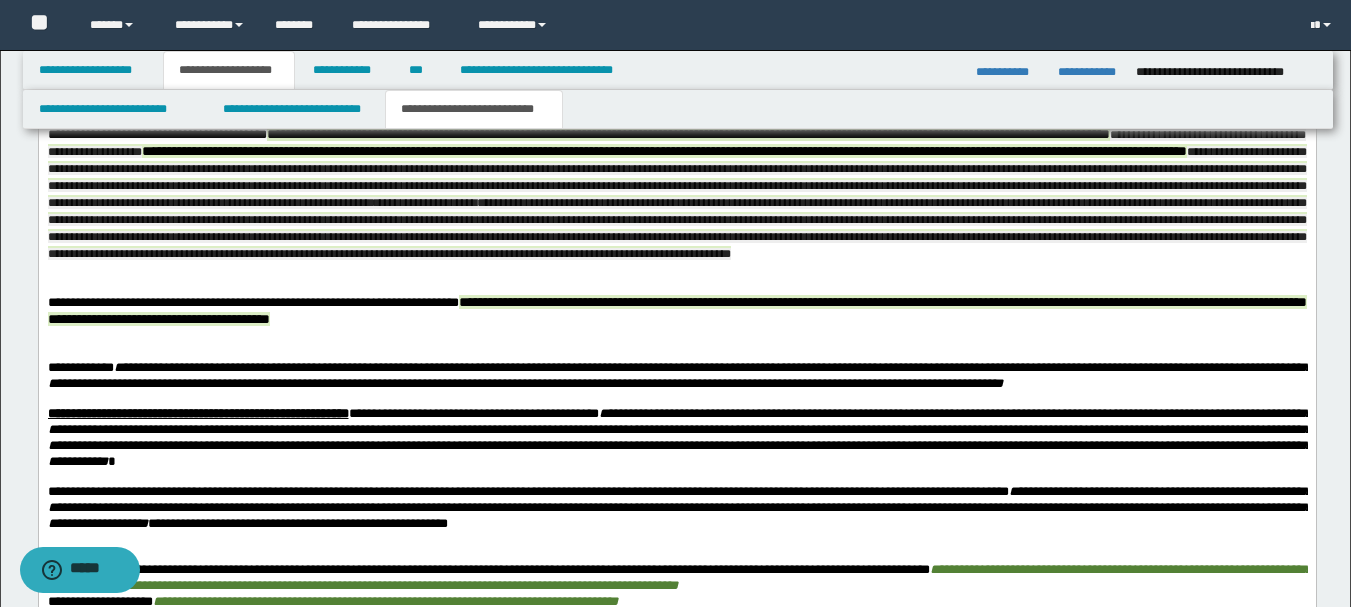 scroll, scrollTop: 1106, scrollLeft: 0, axis: vertical 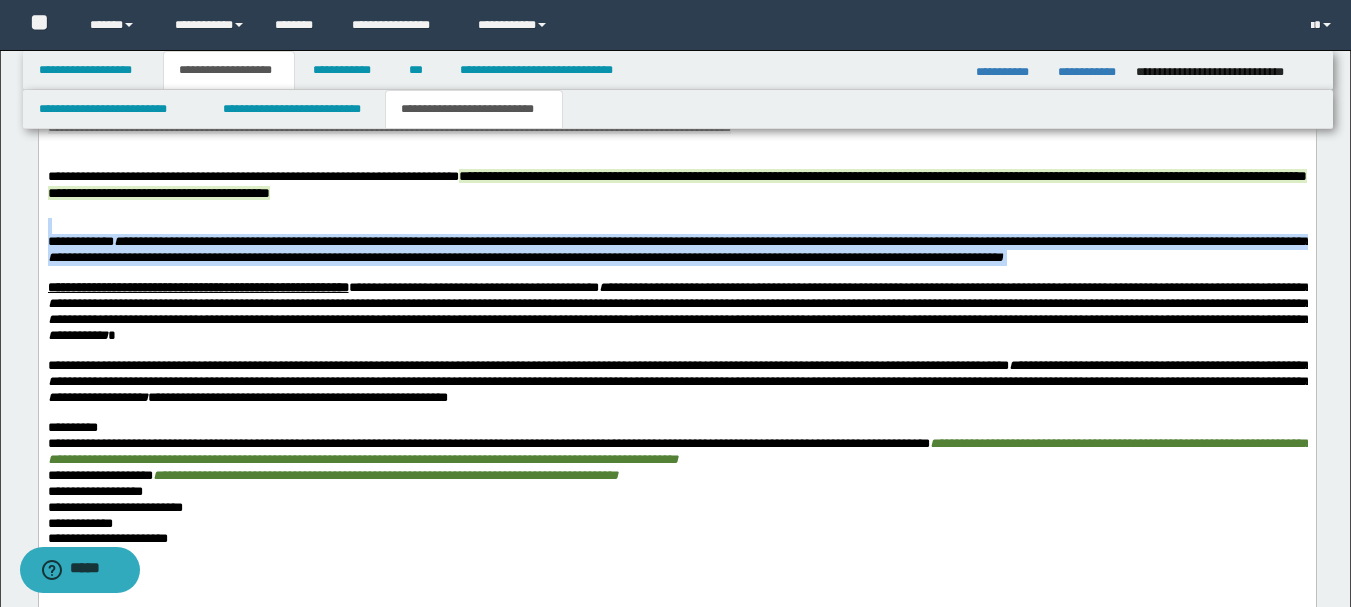 drag, startPoint x: 326, startPoint y: 275, endPoint x: 345, endPoint y: 303, distance: 33.83785 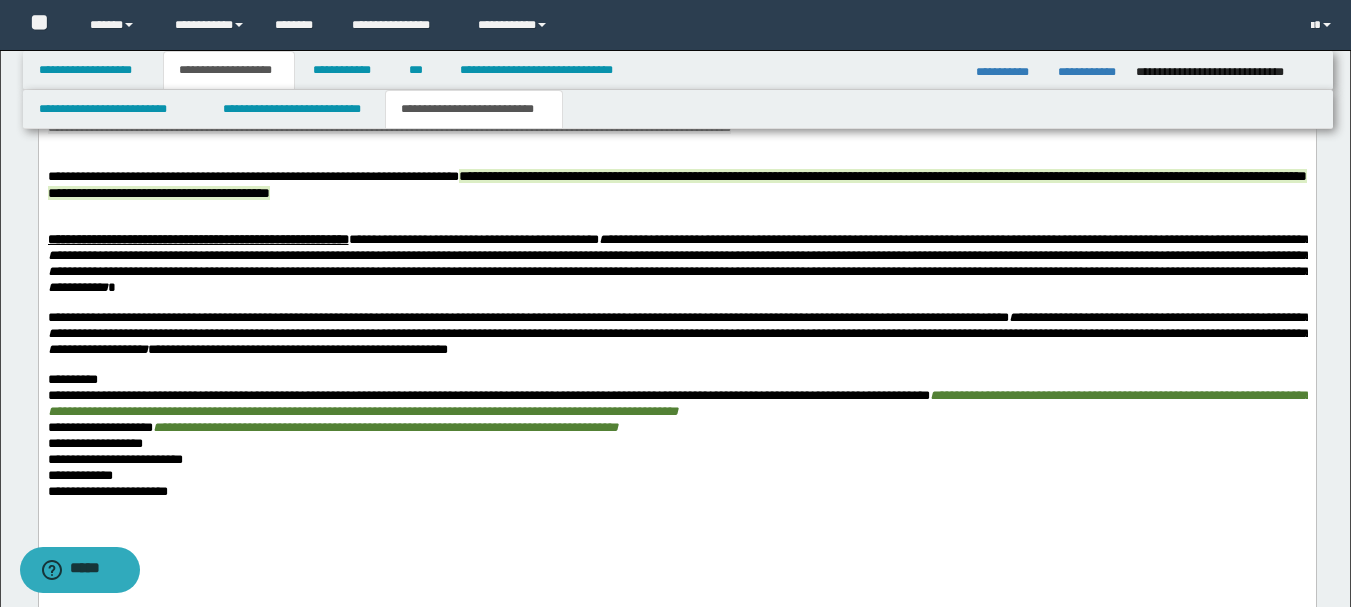 click on "**********" at bounding box center (676, 185) 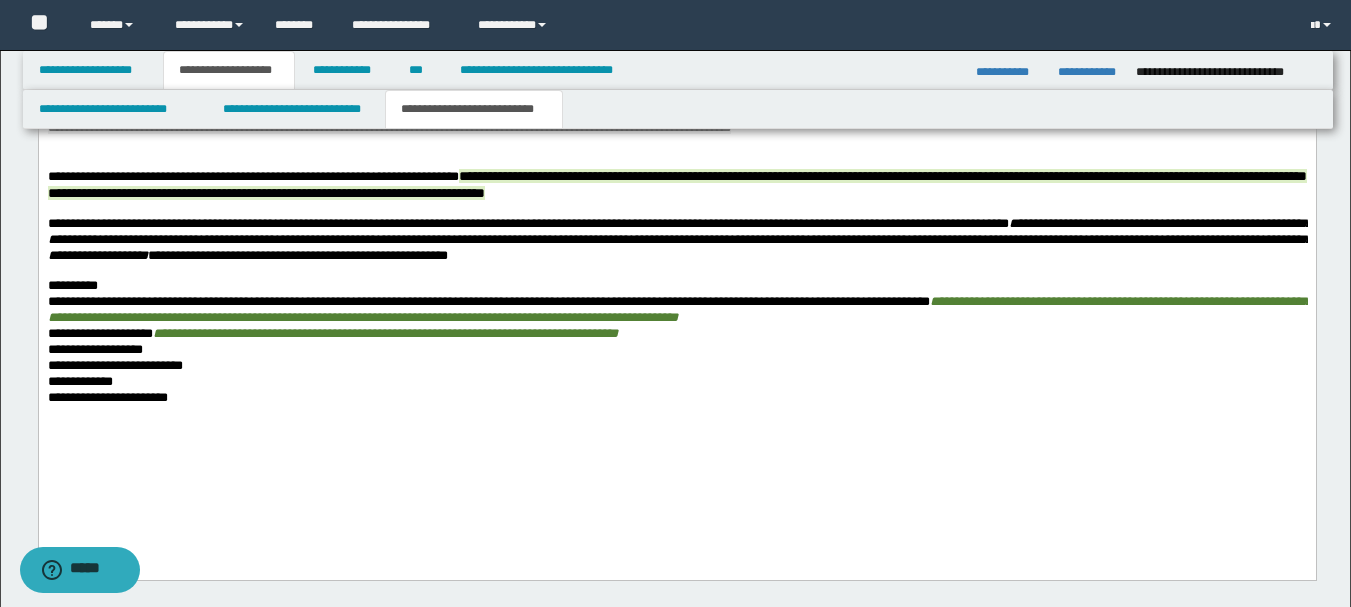 click on "**********" at bounding box center (679, 239) 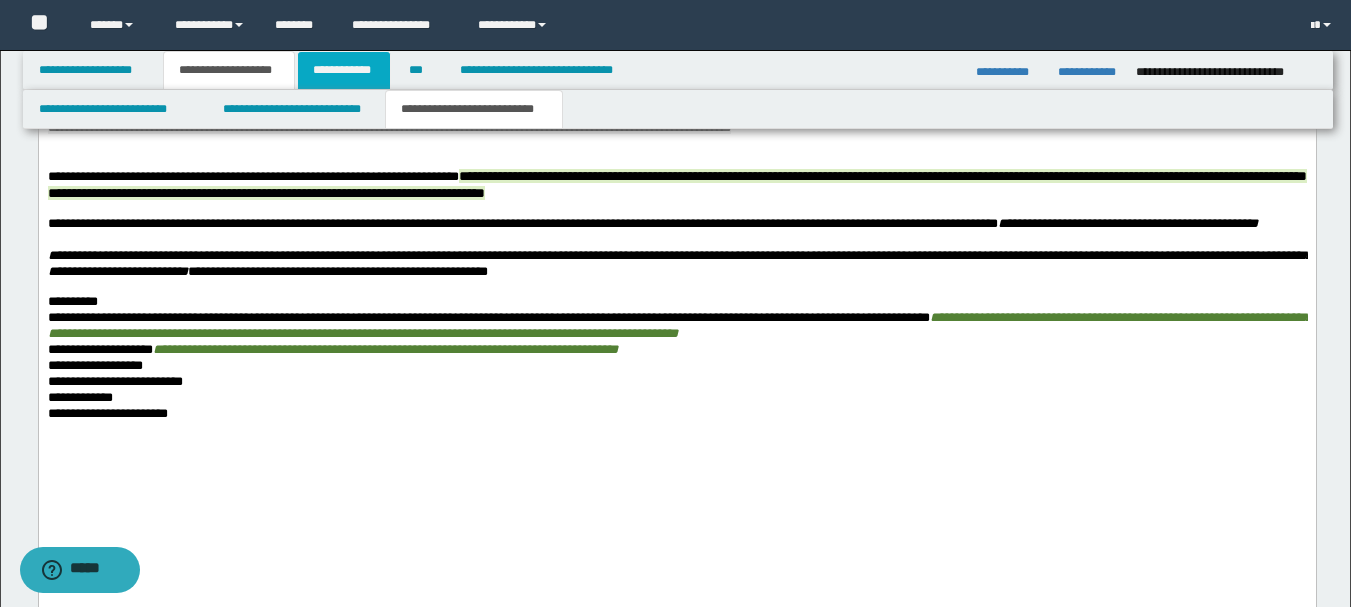 click on "**********" at bounding box center [344, 70] 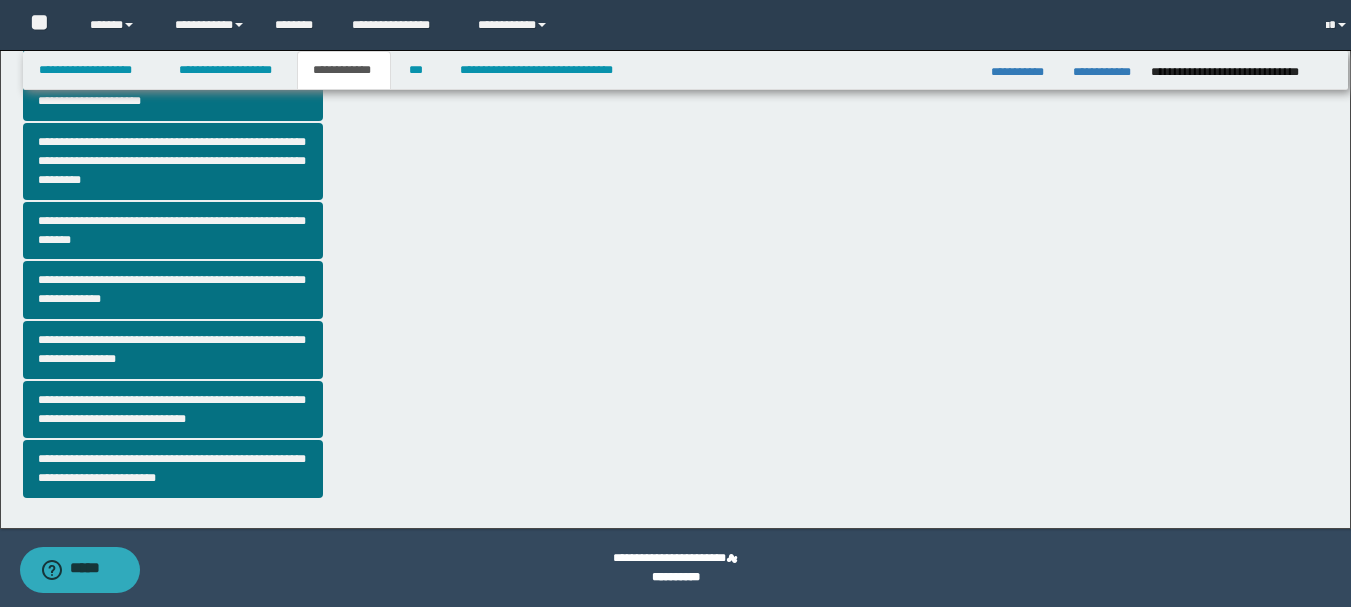 scroll, scrollTop: 542, scrollLeft: 0, axis: vertical 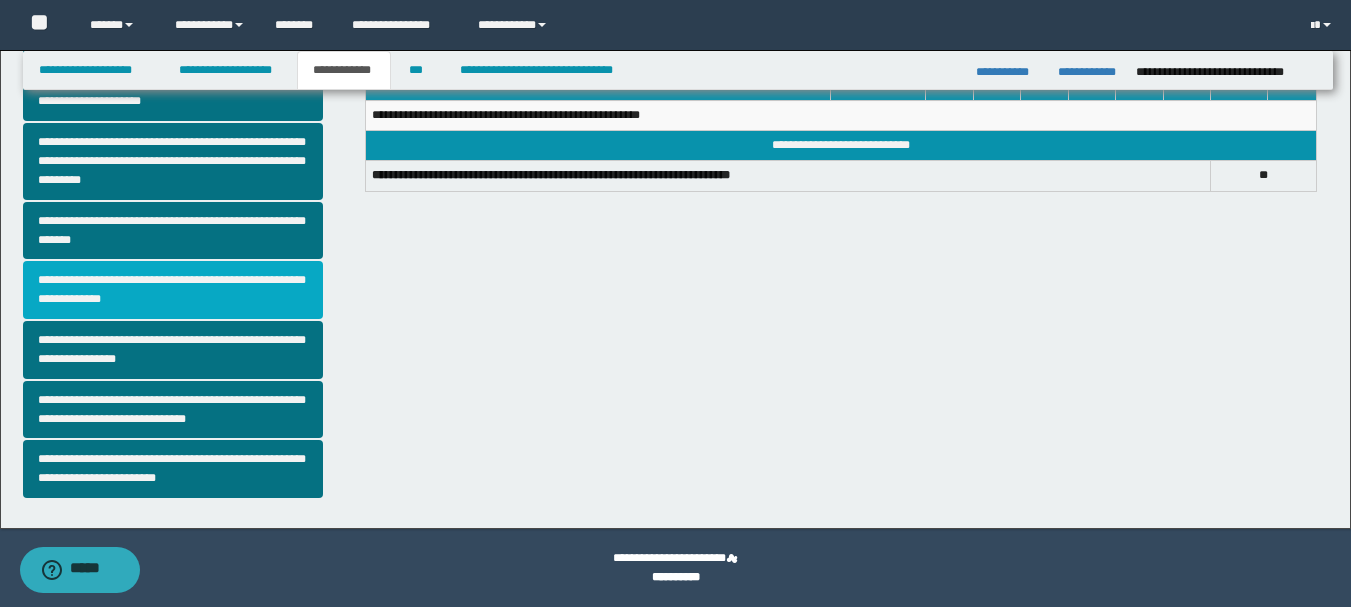 click on "**********" at bounding box center [173, 290] 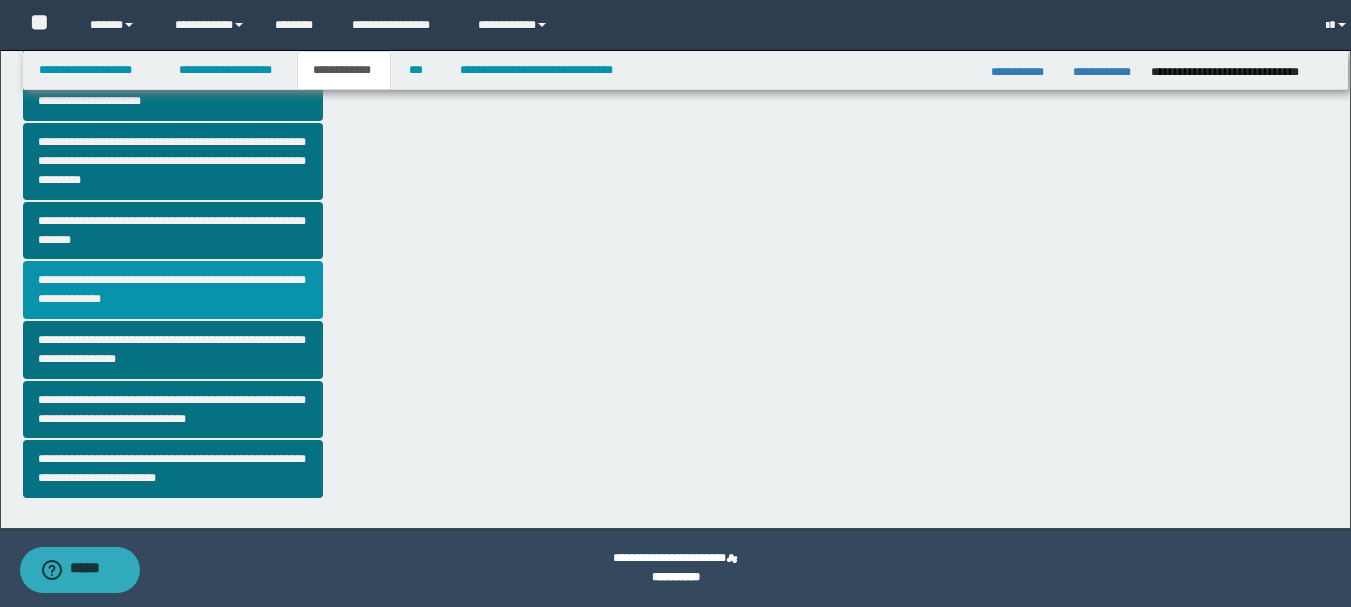 scroll, scrollTop: 0, scrollLeft: 0, axis: both 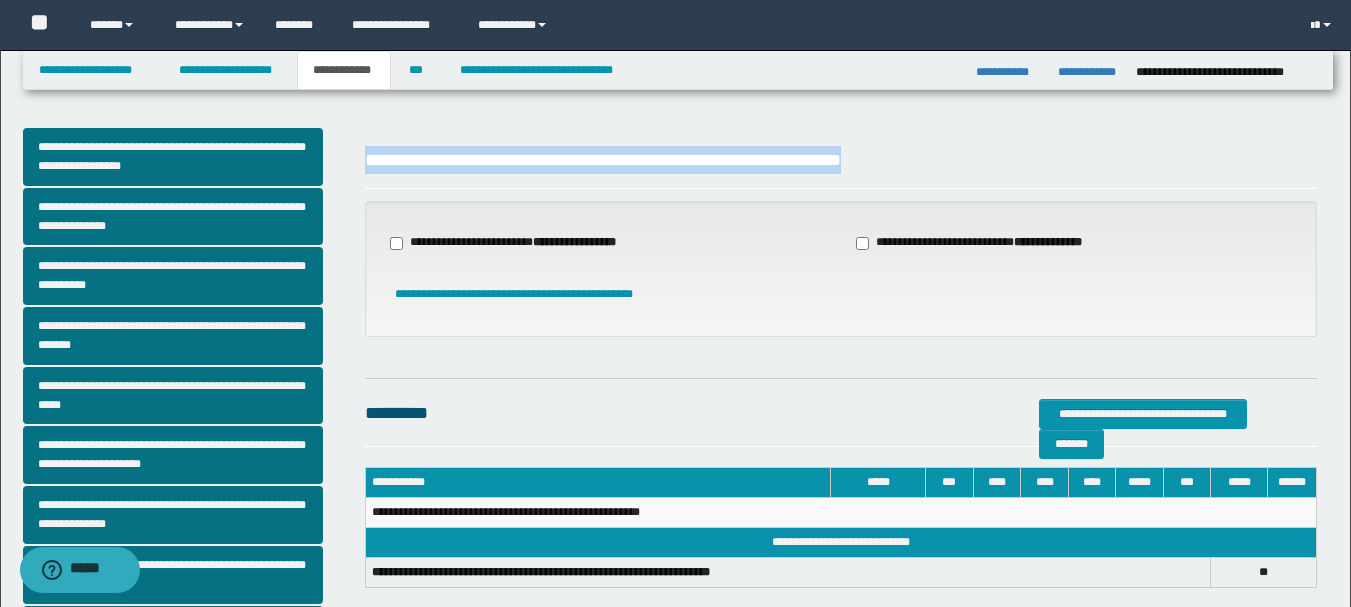 drag, startPoint x: 367, startPoint y: 161, endPoint x: 973, endPoint y: 161, distance: 606 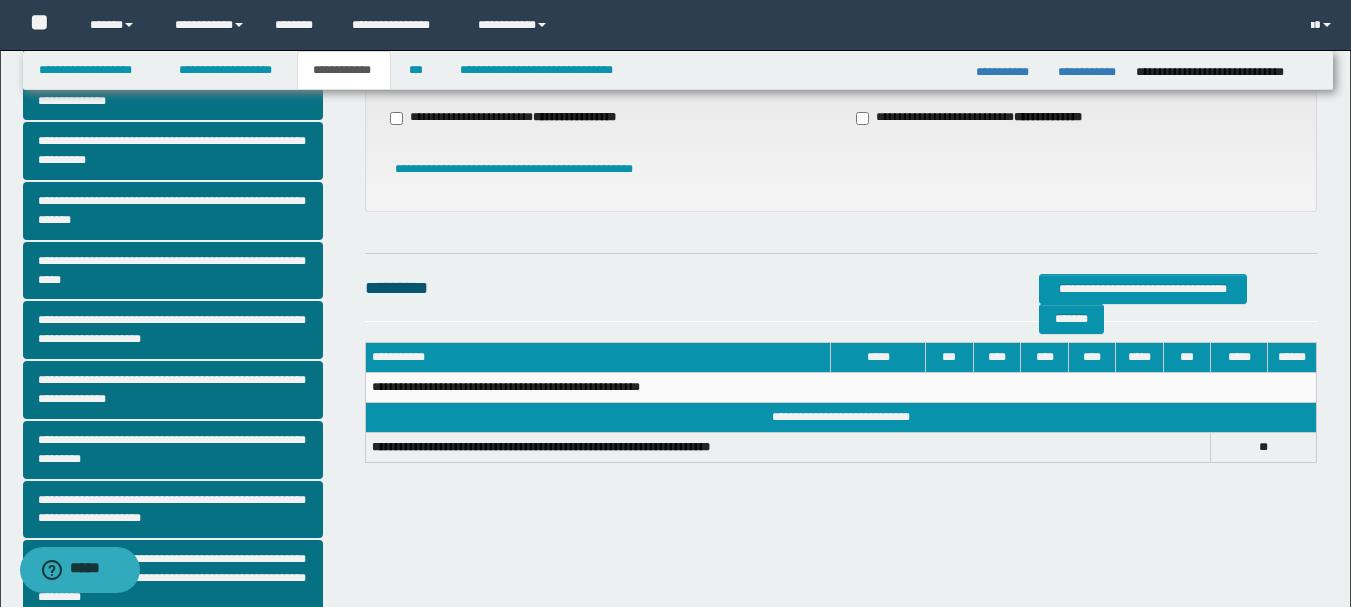 scroll, scrollTop: 0, scrollLeft: 0, axis: both 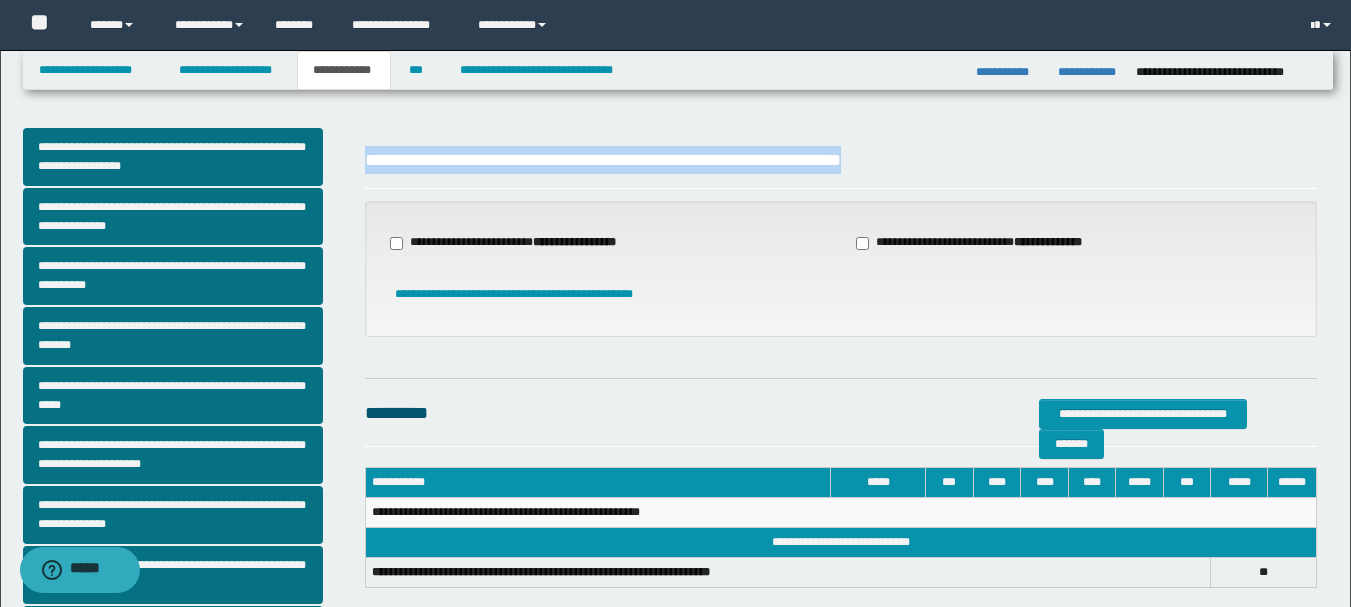click on "**********" at bounding box center [574, 242] 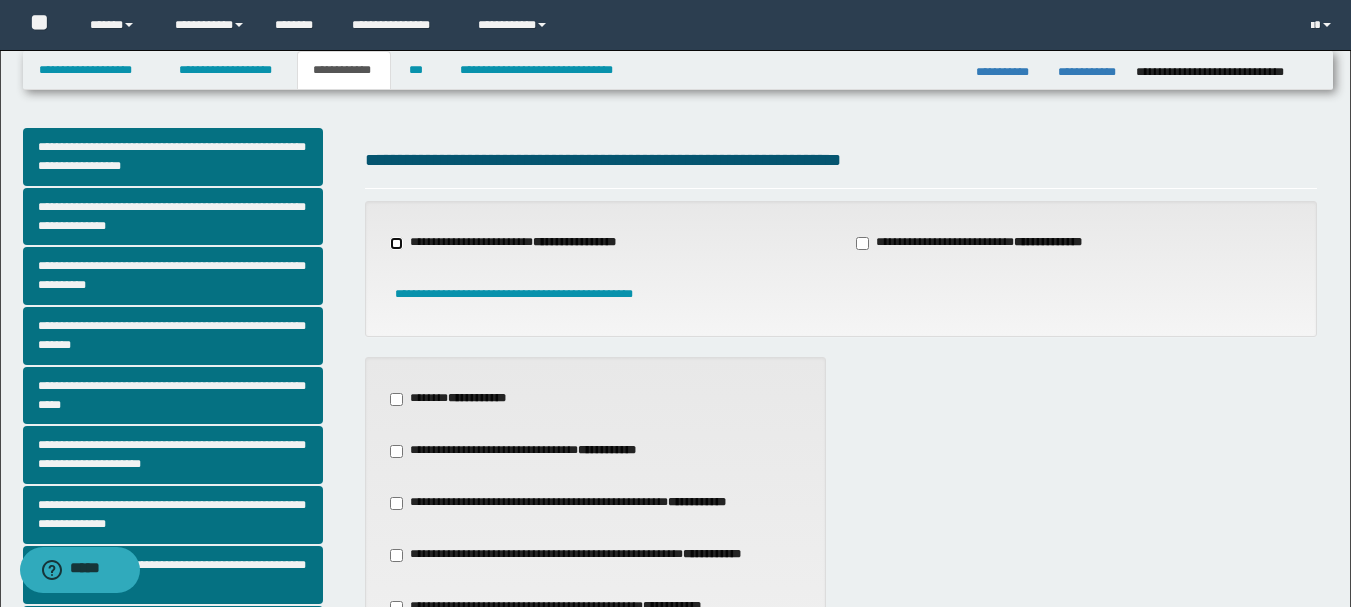 scroll, scrollTop: 400, scrollLeft: 0, axis: vertical 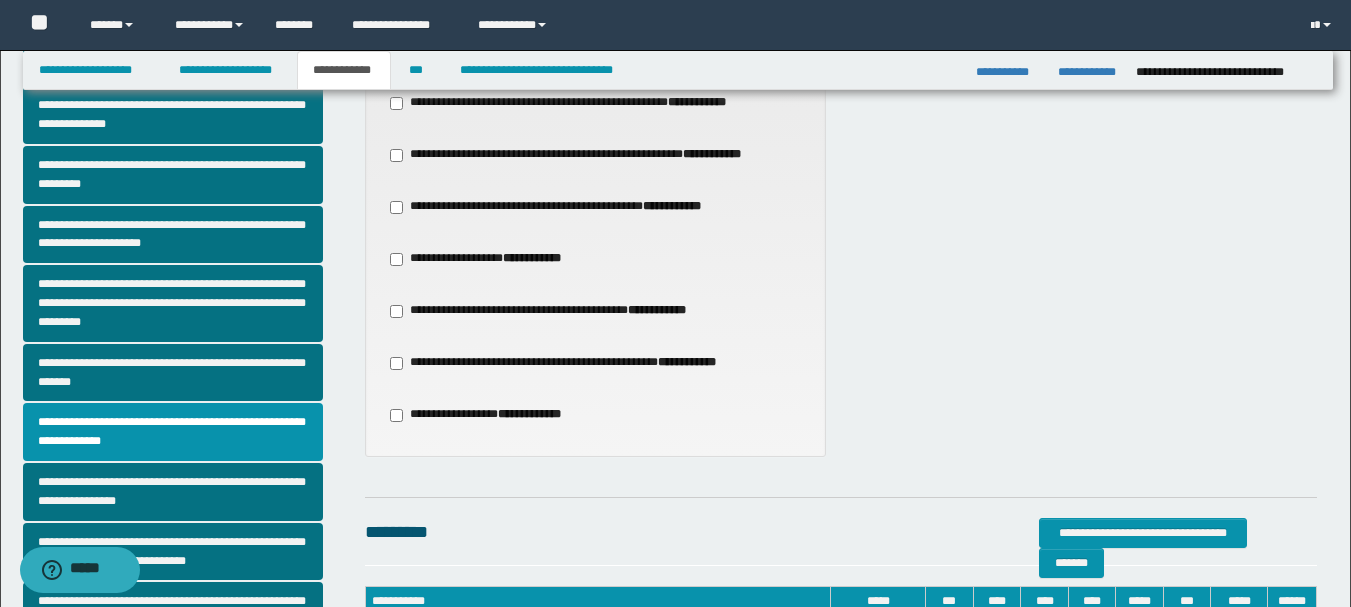 click on "**********" at bounding box center [558, 207] 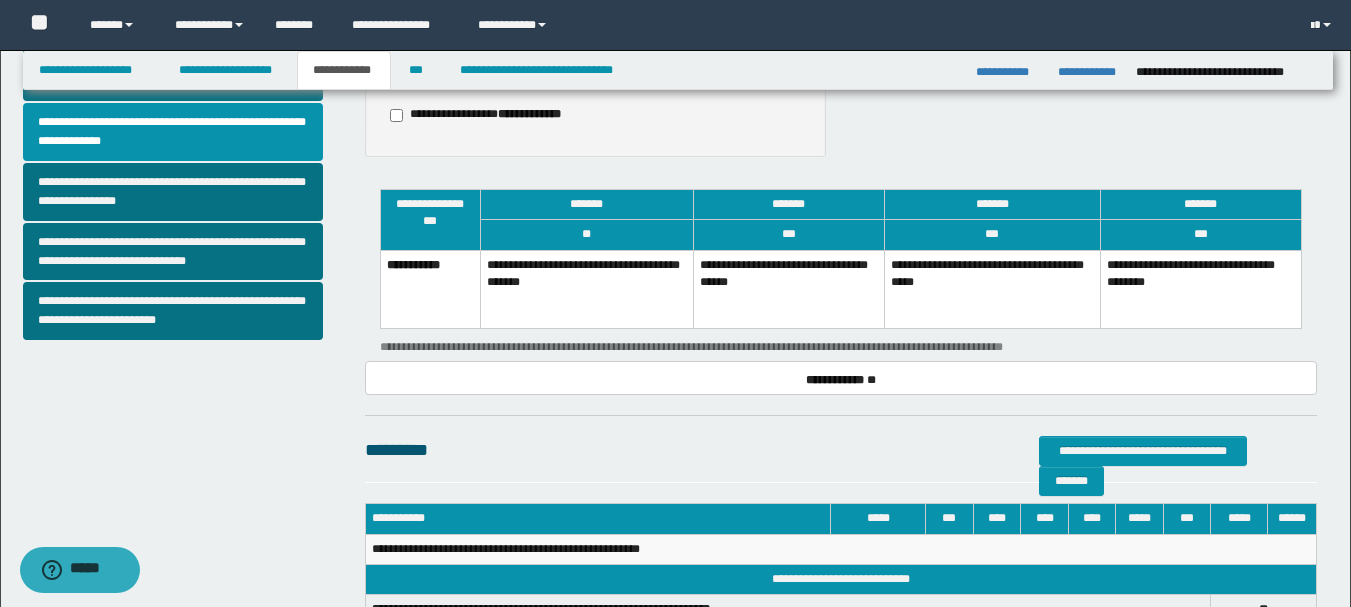 click on "**********" at bounding box center (788, 289) 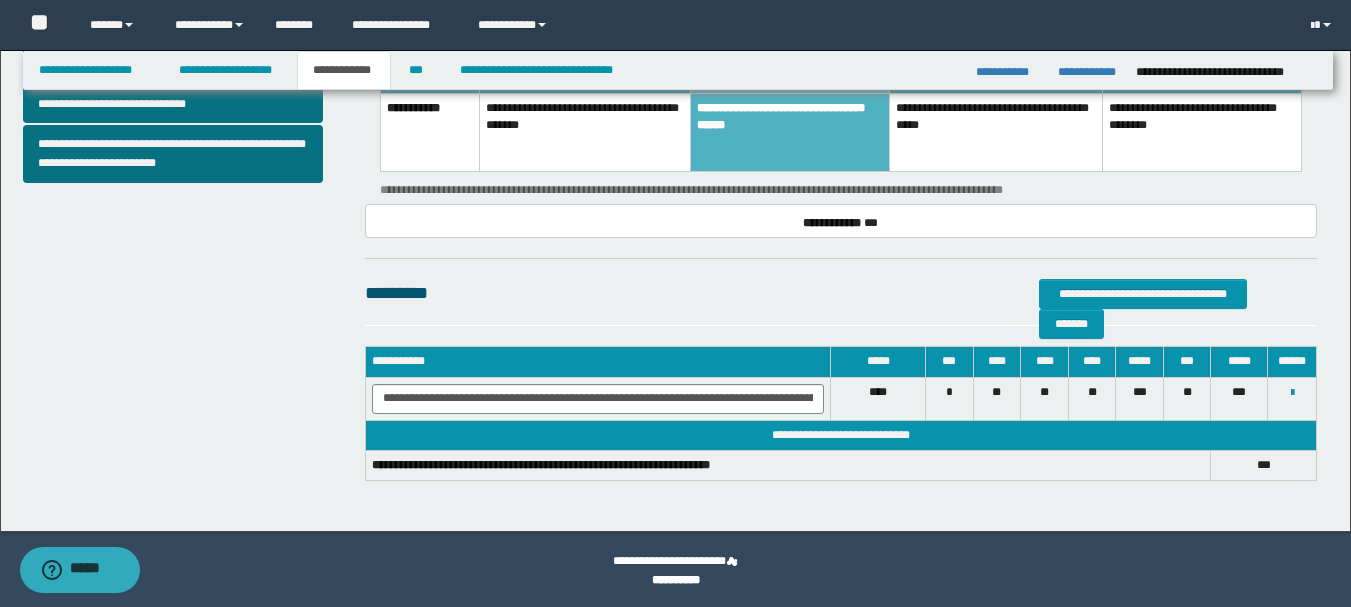 scroll, scrollTop: 860, scrollLeft: 0, axis: vertical 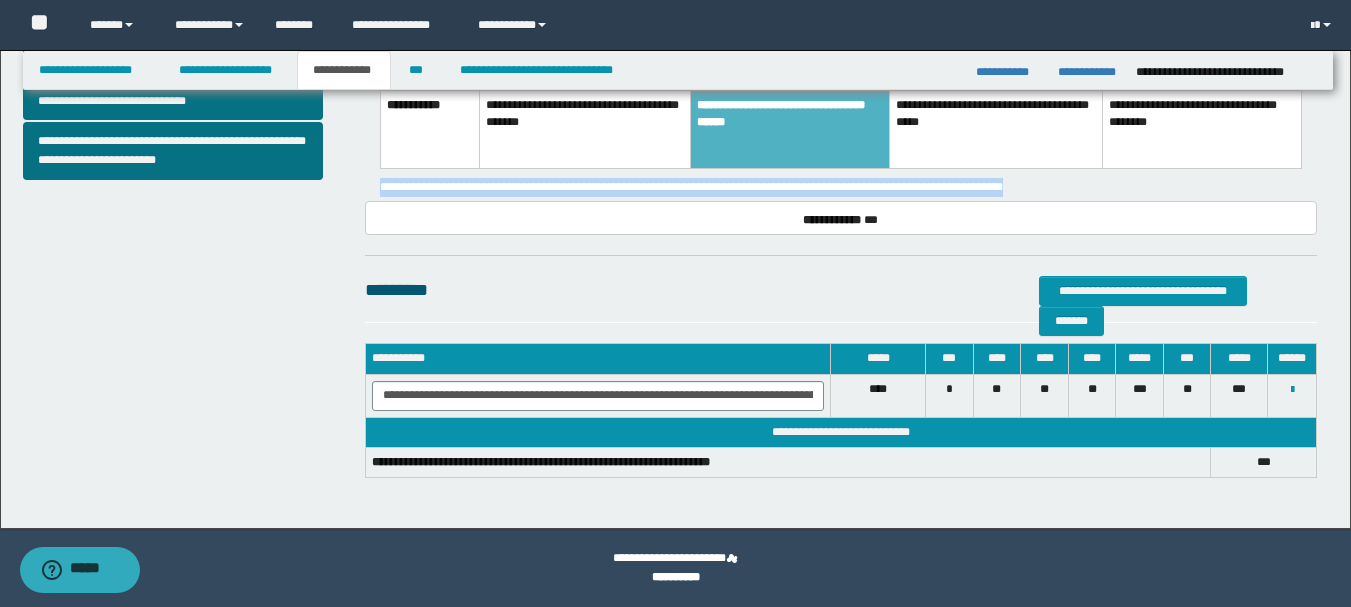 drag, startPoint x: 379, startPoint y: 164, endPoint x: 1070, endPoint y: 145, distance: 691.26117 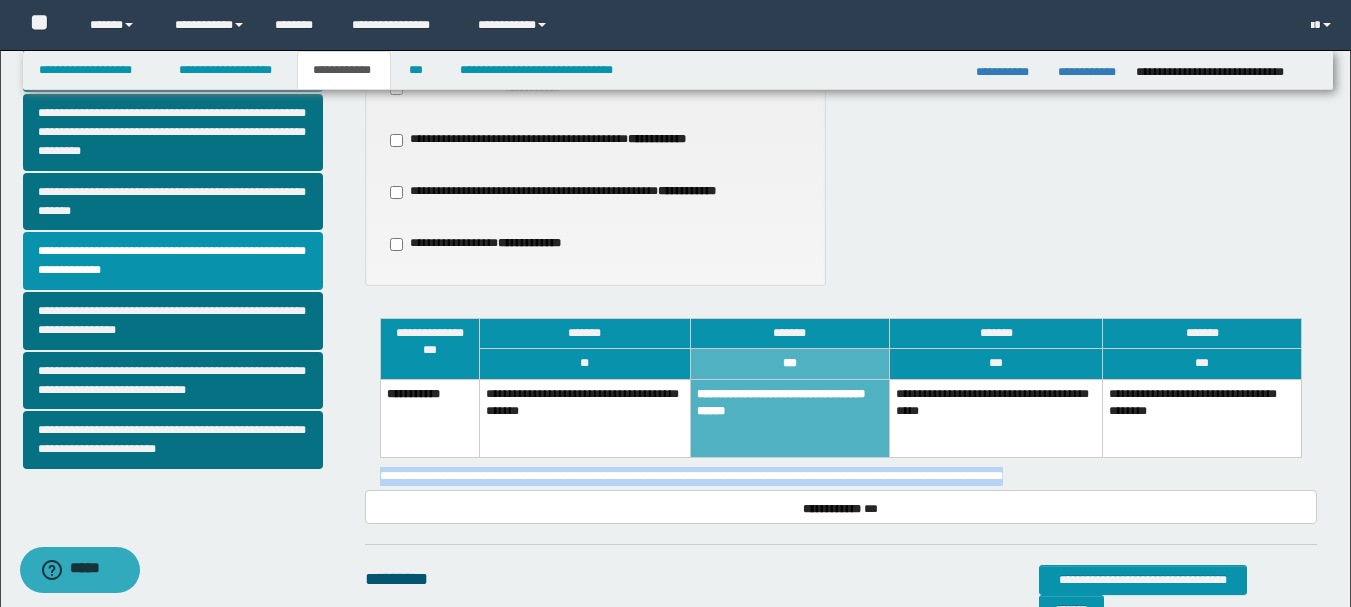 scroll, scrollTop: 560, scrollLeft: 0, axis: vertical 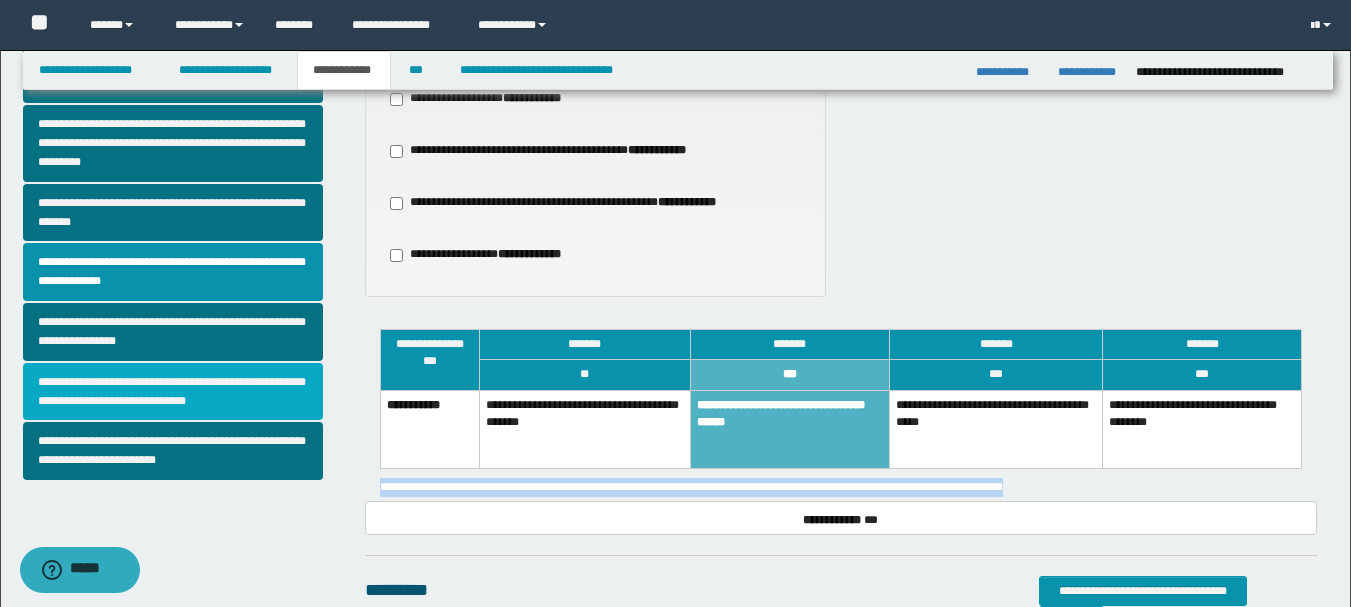 click on "**********" at bounding box center [173, 392] 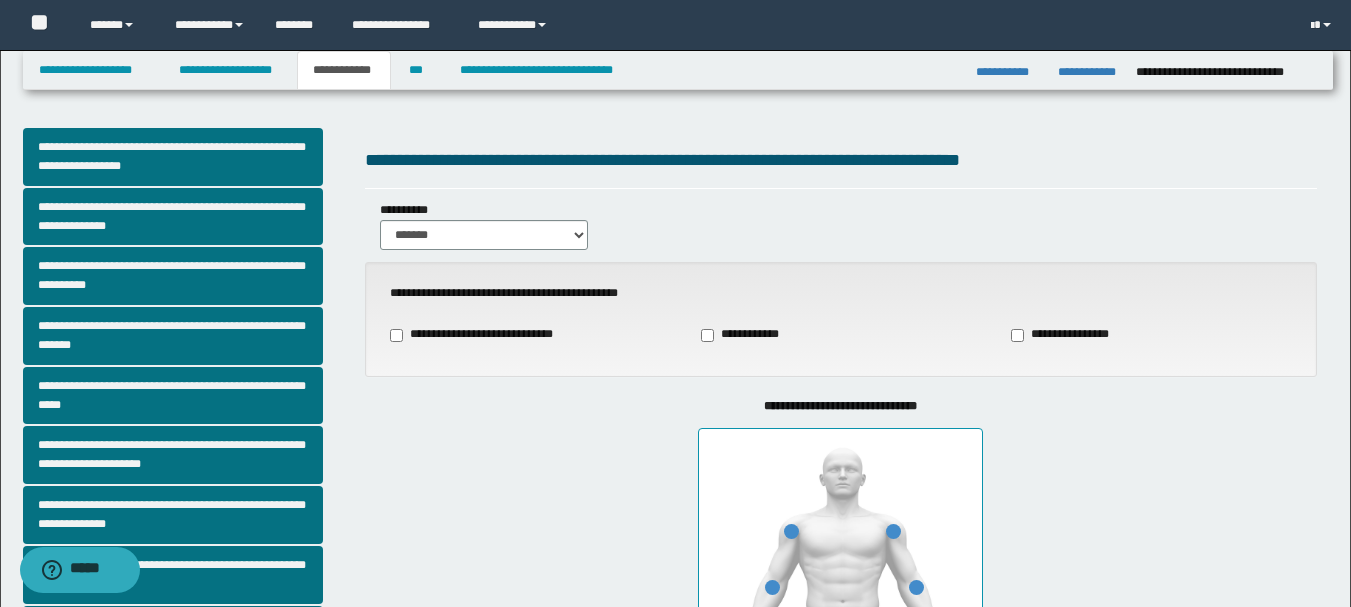scroll, scrollTop: 400, scrollLeft: 0, axis: vertical 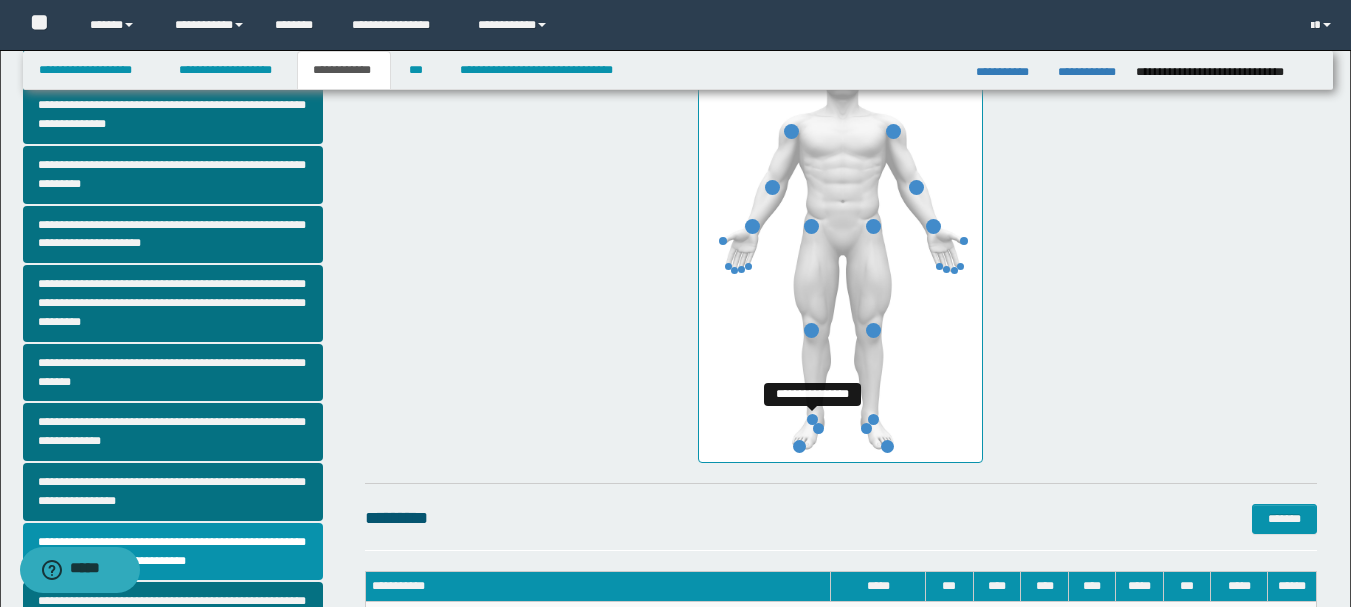 click at bounding box center [812, 419] 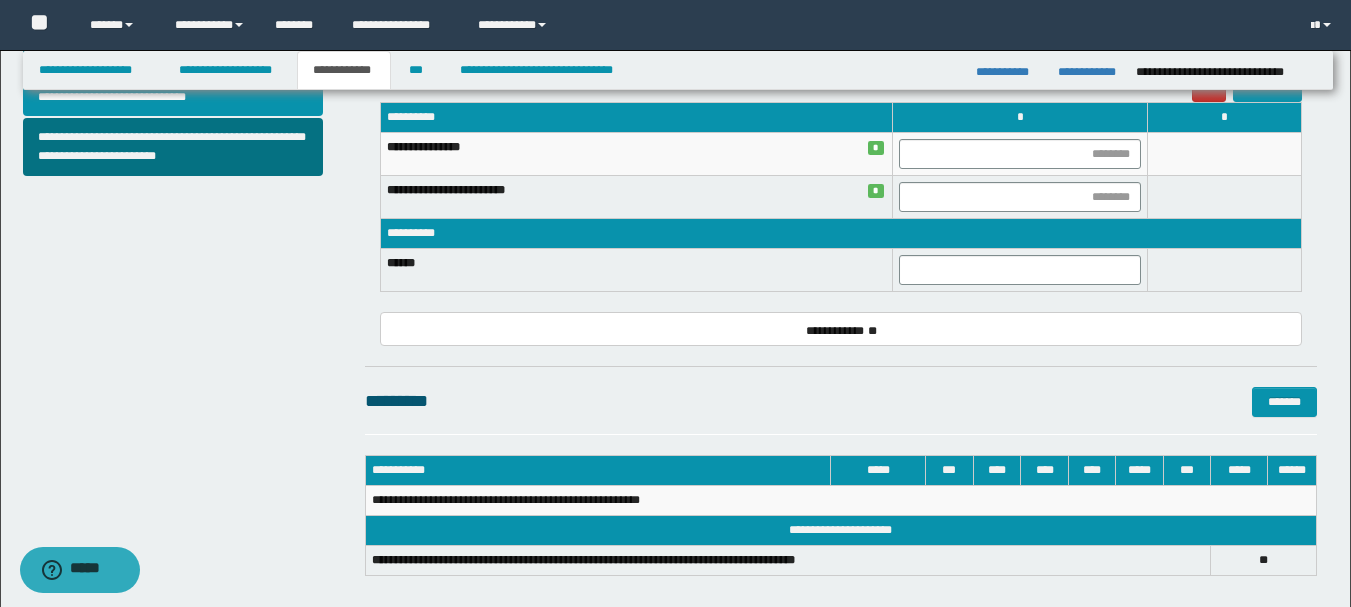 scroll, scrollTop: 800, scrollLeft: 0, axis: vertical 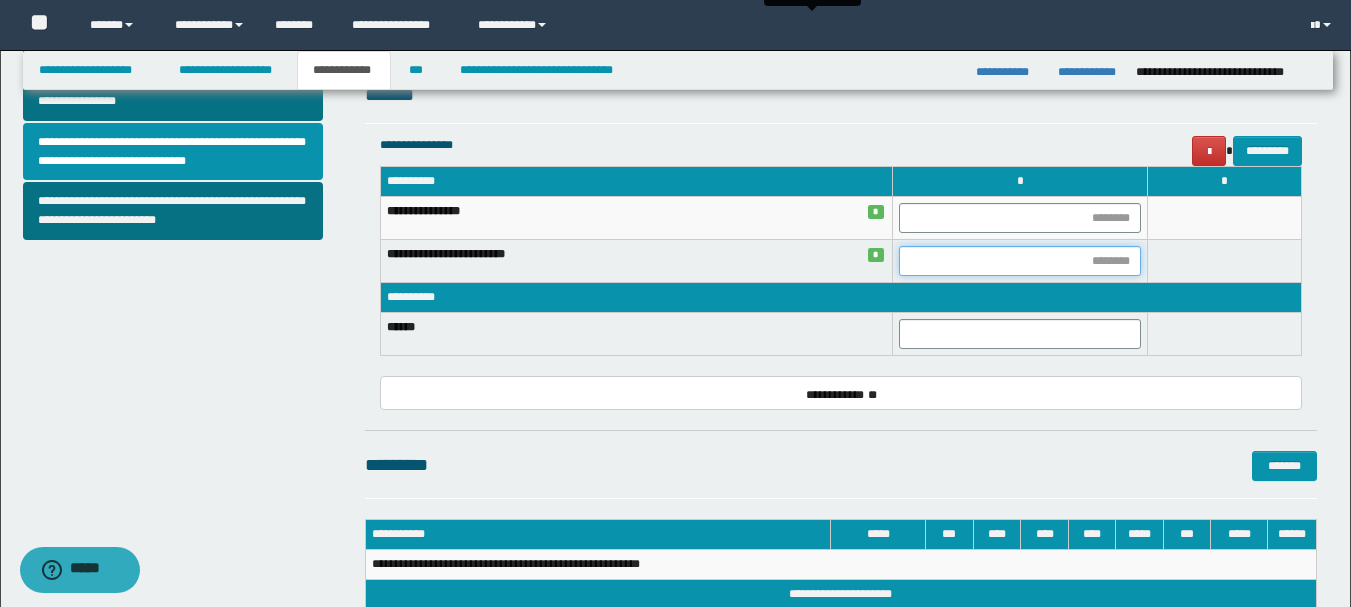 click at bounding box center (1020, 261) 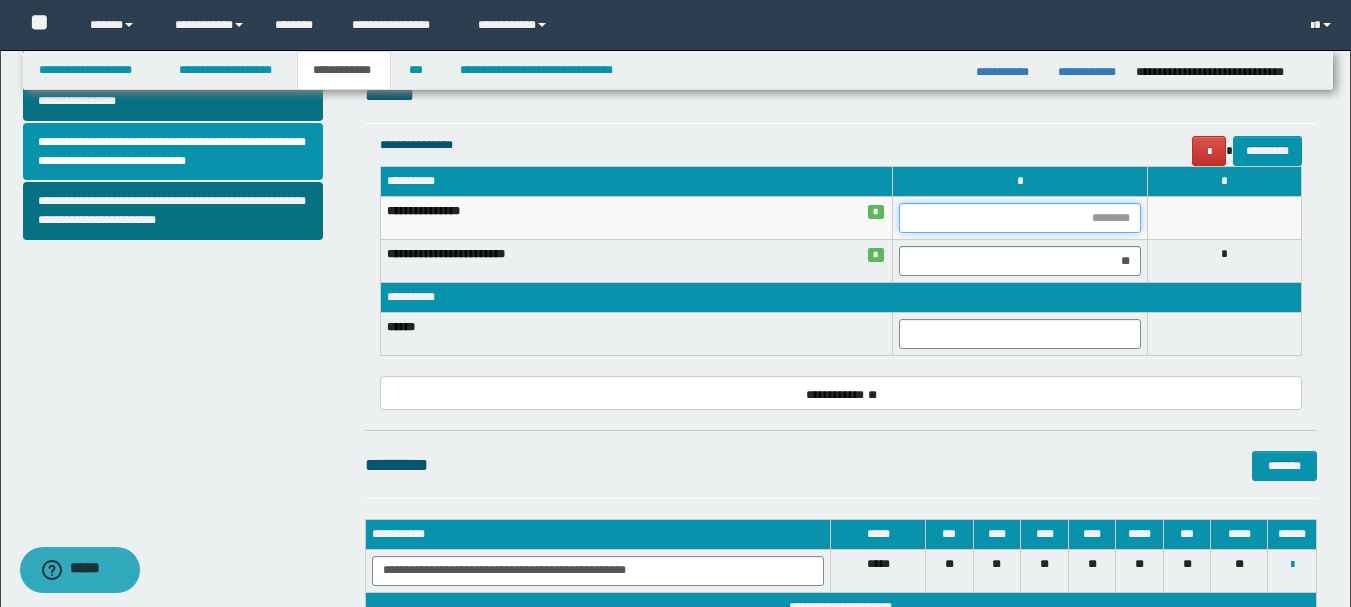 click at bounding box center [1020, 218] 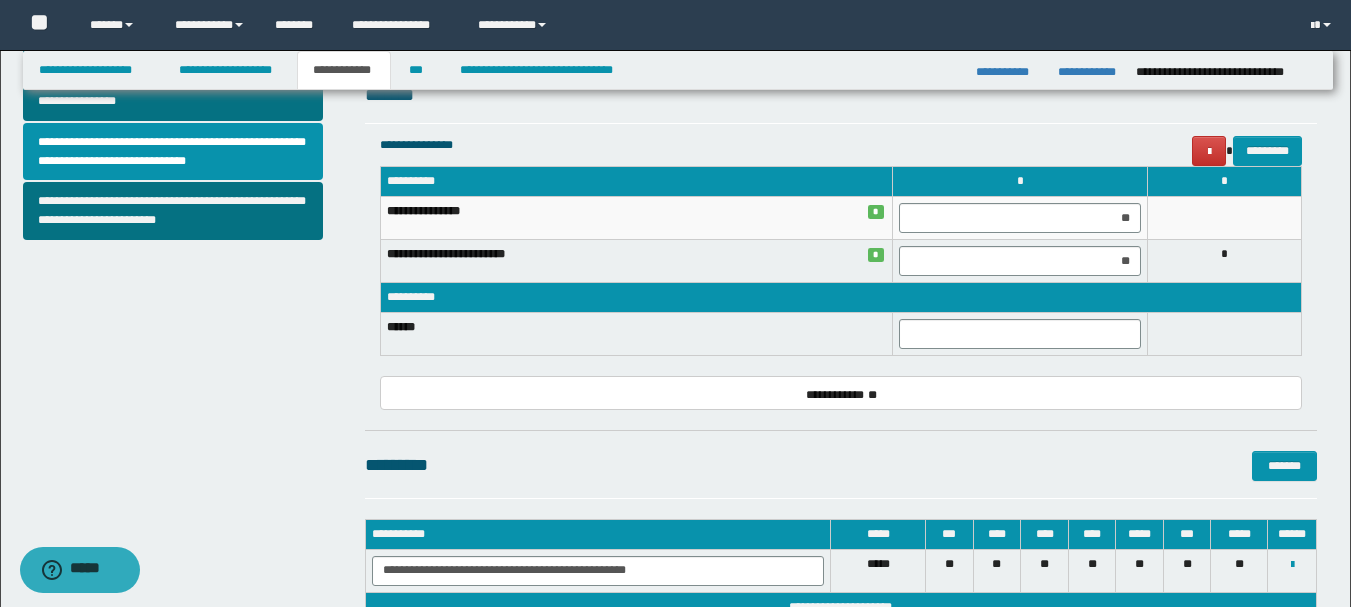 click on "**********" at bounding box center (841, 9) 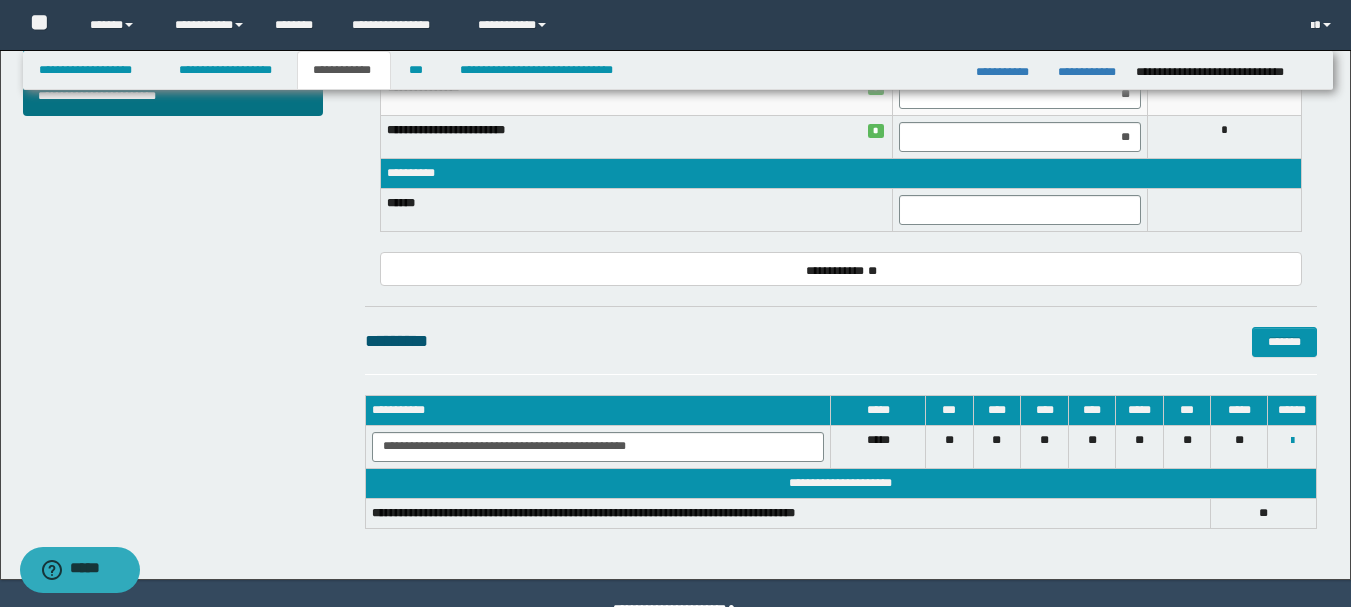 scroll, scrollTop: 875, scrollLeft: 0, axis: vertical 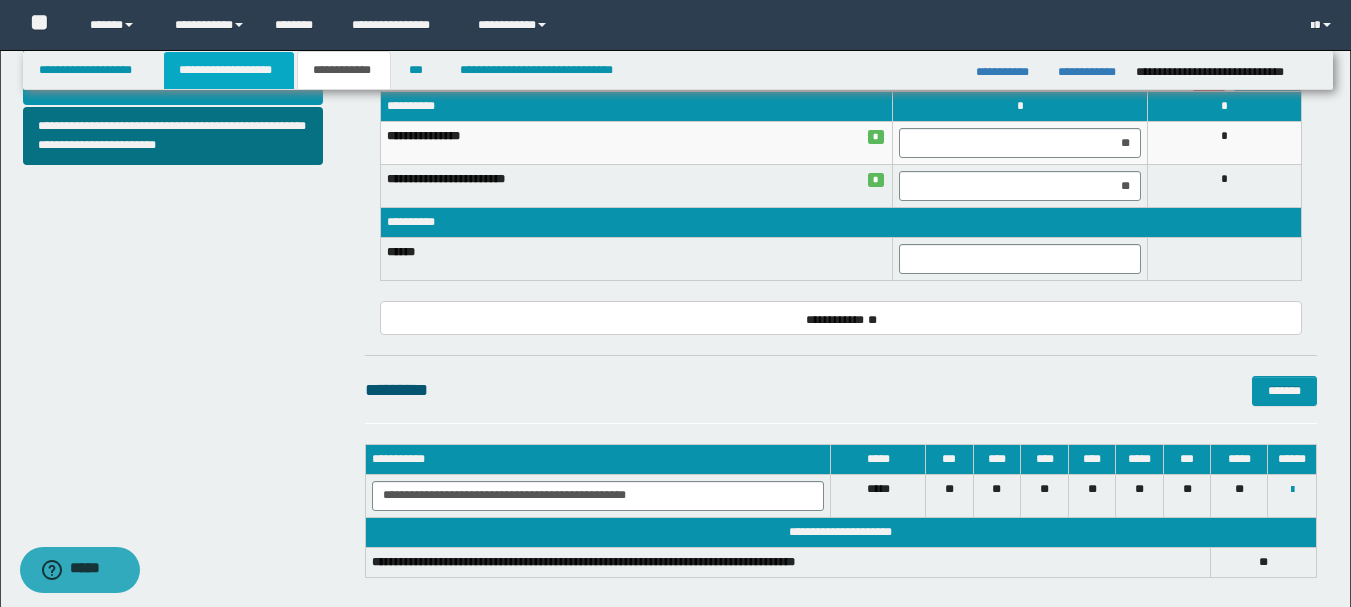 click on "**********" at bounding box center (229, 70) 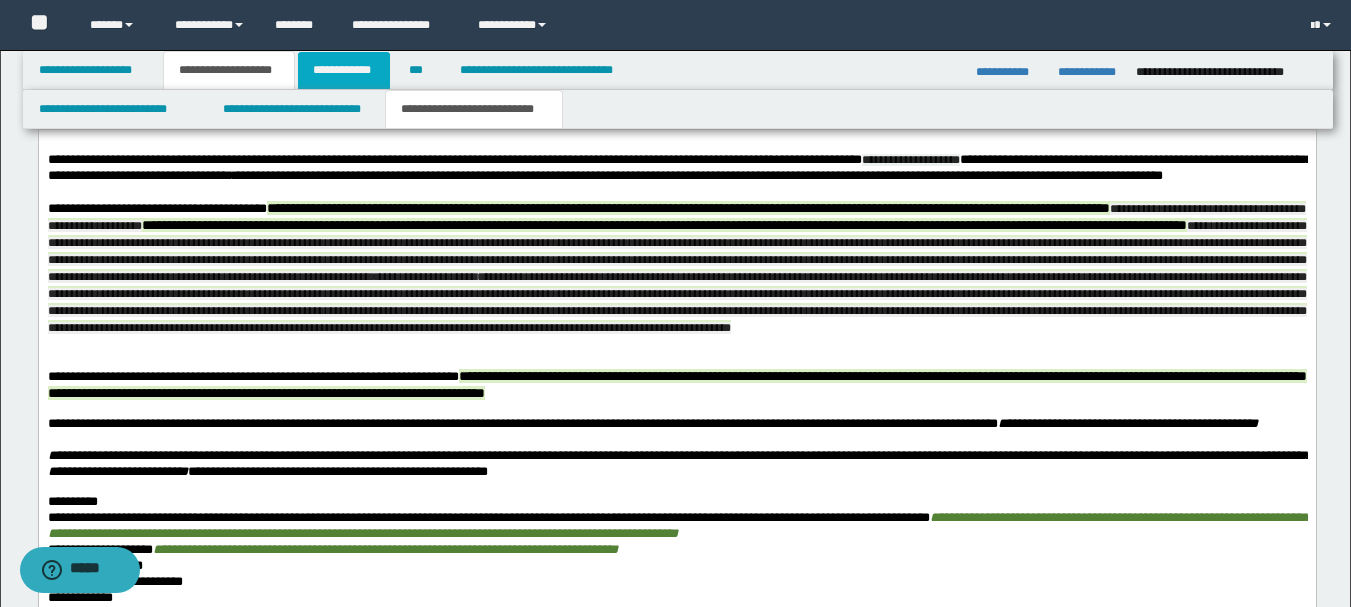 click on "**********" at bounding box center (344, 70) 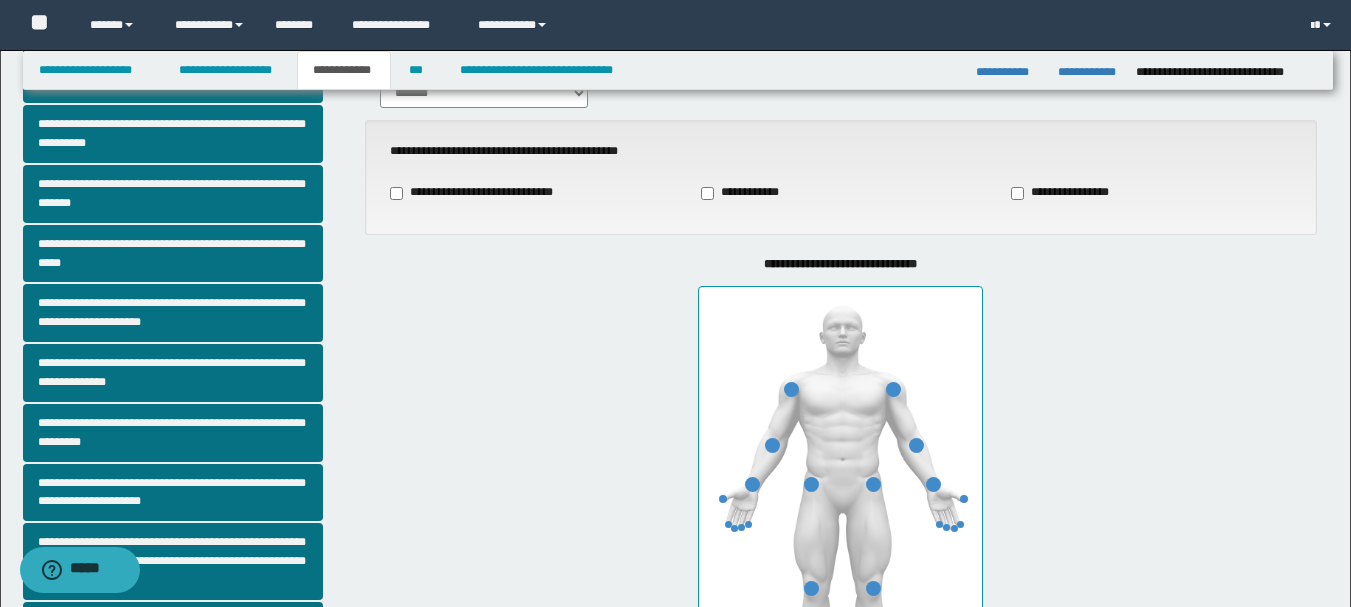 scroll, scrollTop: 0, scrollLeft: 0, axis: both 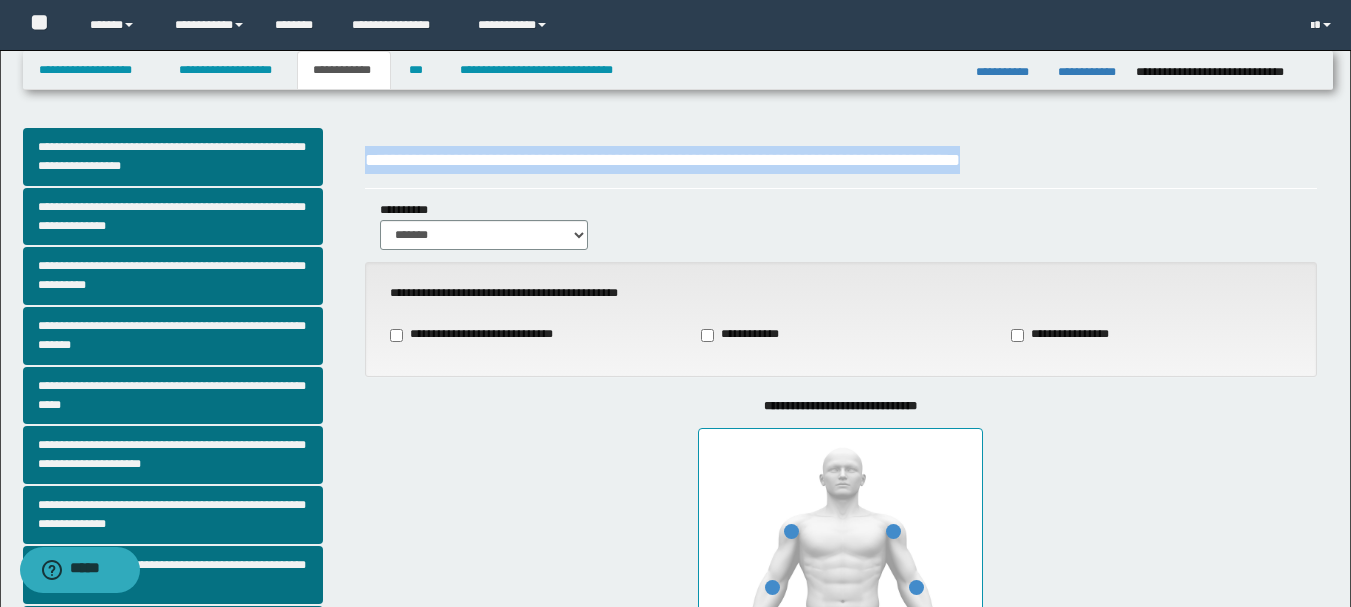 drag, startPoint x: 367, startPoint y: 162, endPoint x: 1046, endPoint y: 168, distance: 679.0265 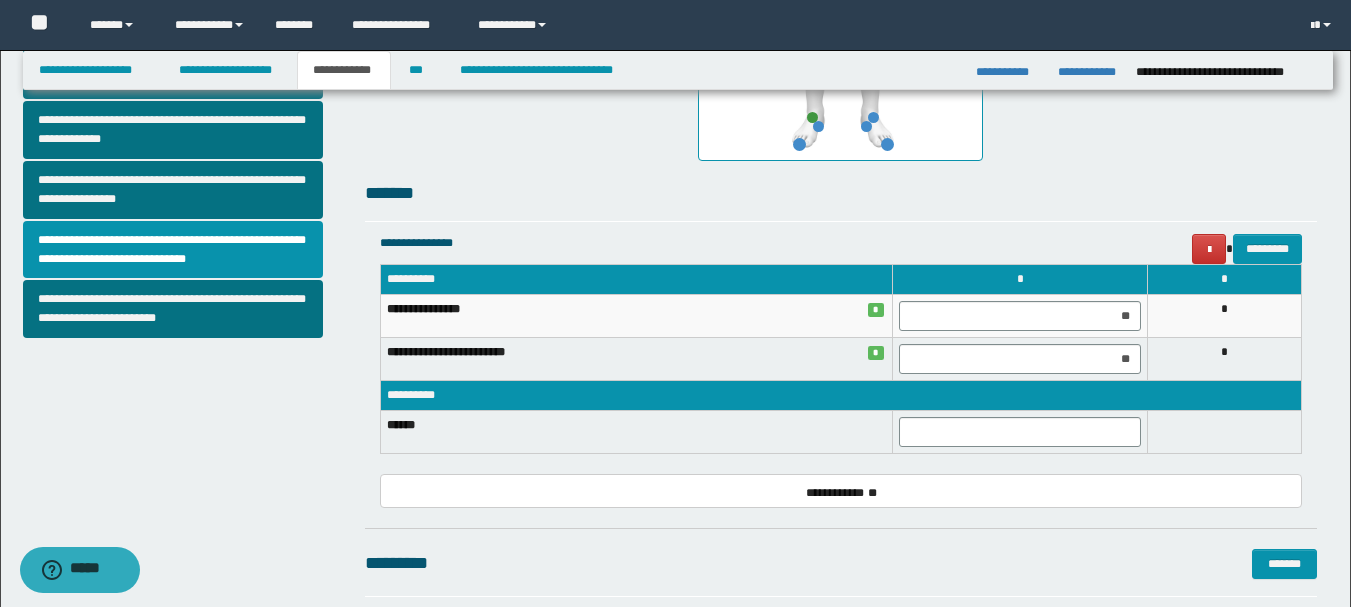 scroll, scrollTop: 700, scrollLeft: 0, axis: vertical 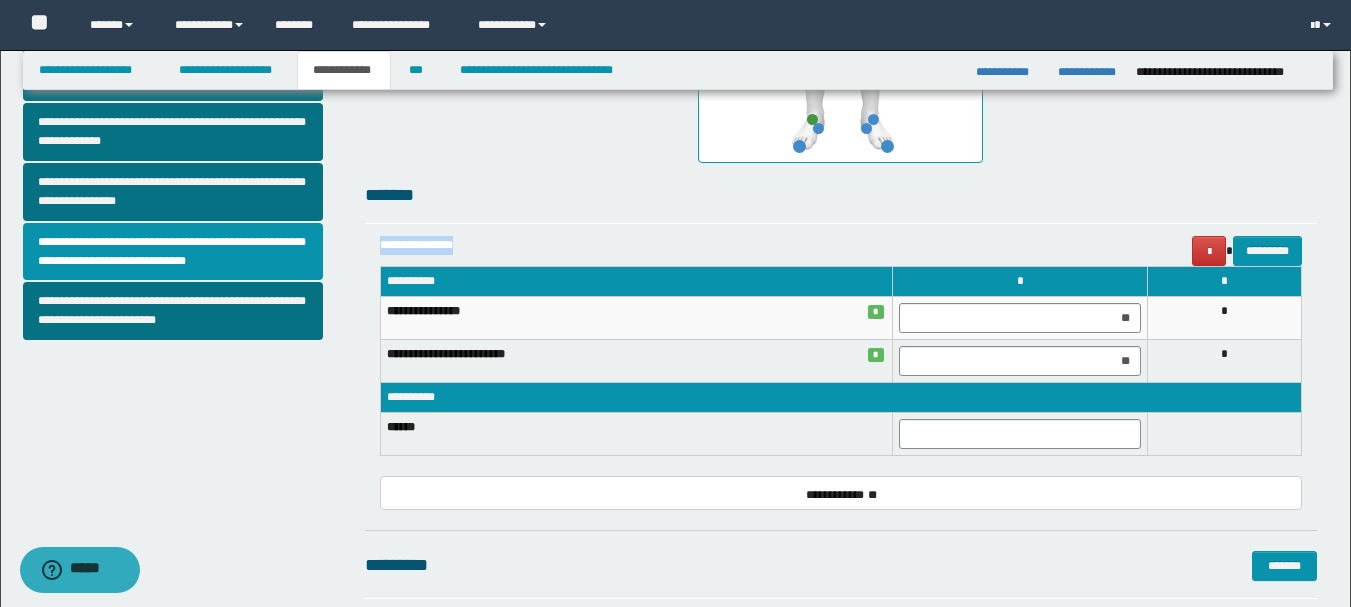 drag, startPoint x: 381, startPoint y: 243, endPoint x: 510, endPoint y: 249, distance: 129.13947 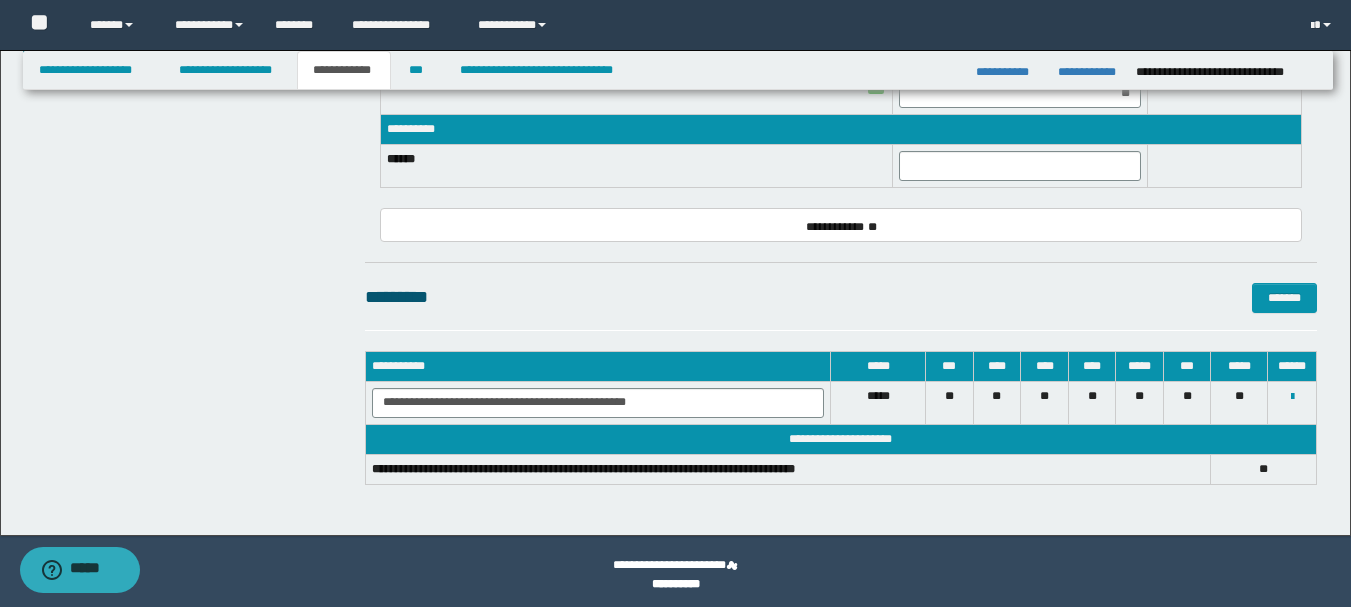 scroll, scrollTop: 975, scrollLeft: 0, axis: vertical 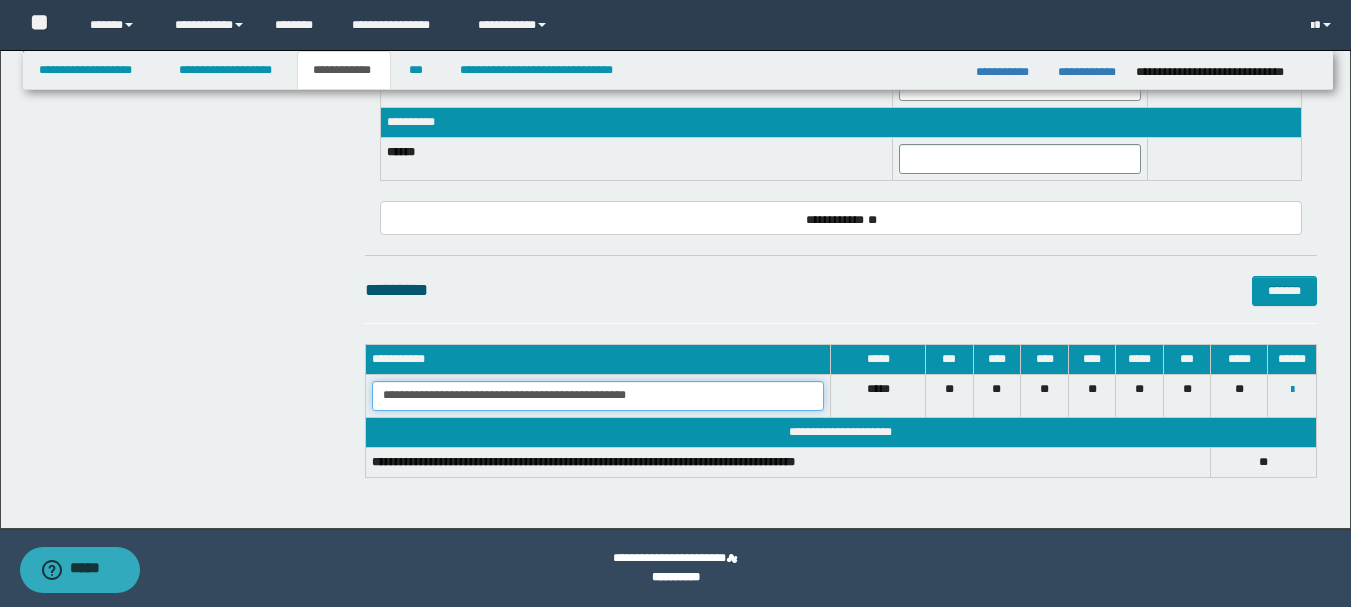 drag, startPoint x: 696, startPoint y: 399, endPoint x: 379, endPoint y: 395, distance: 317.02524 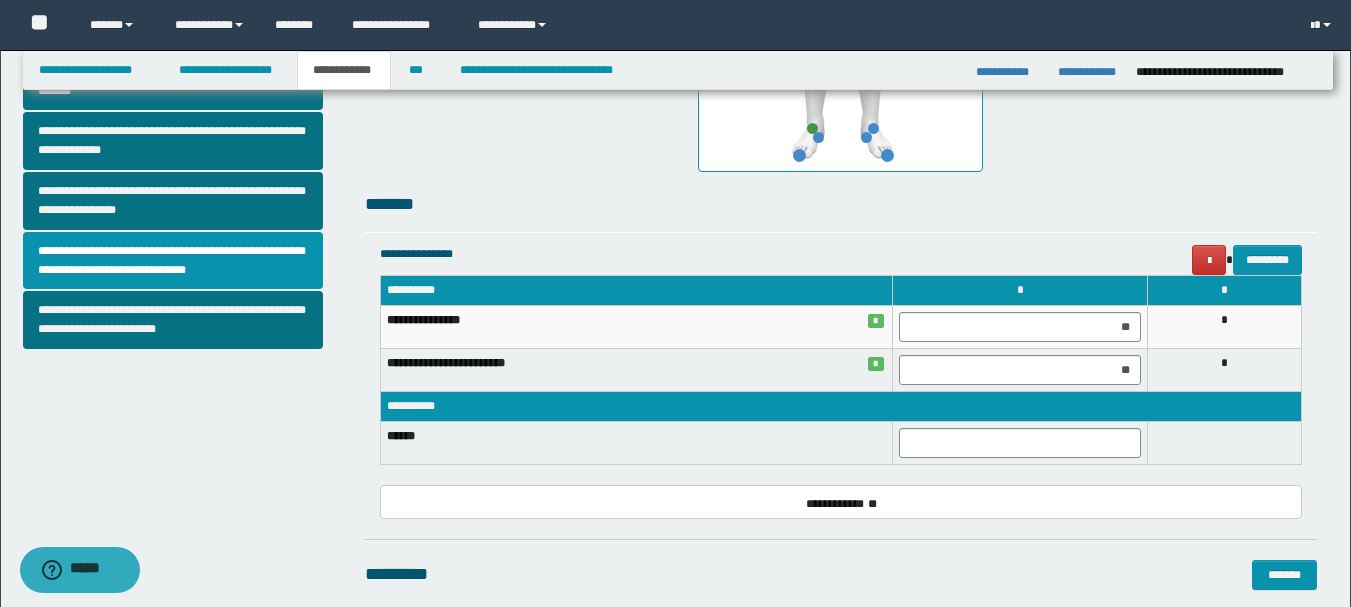 scroll, scrollTop: 475, scrollLeft: 0, axis: vertical 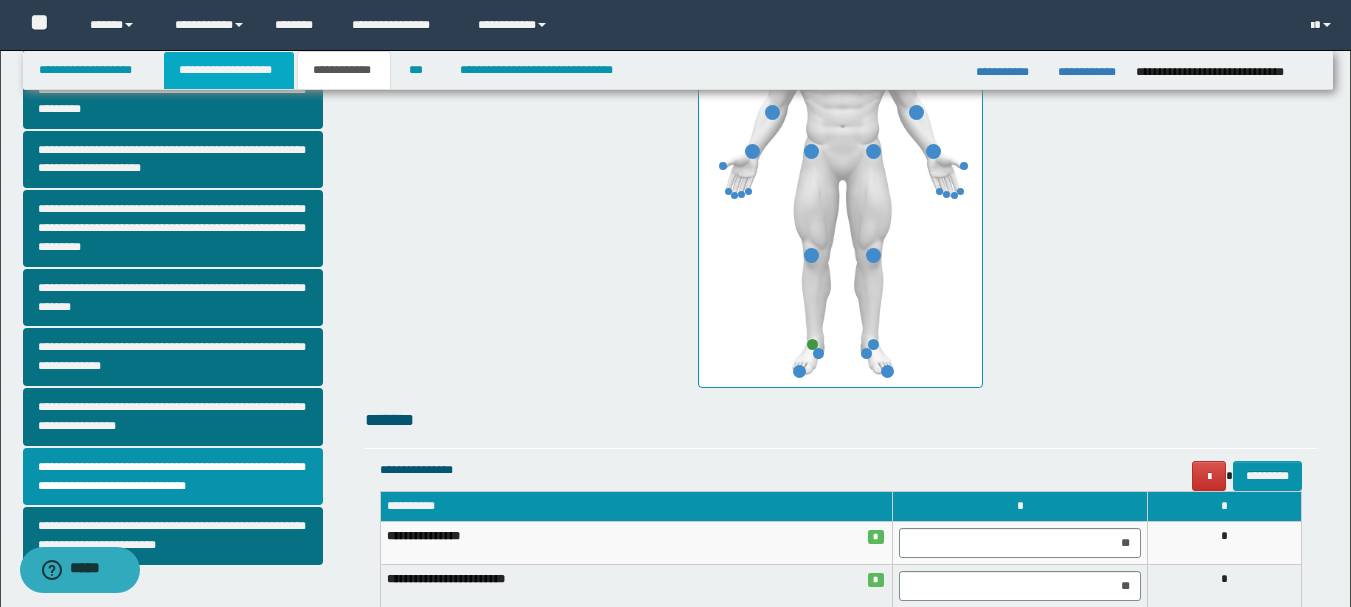 click on "**********" at bounding box center [229, 70] 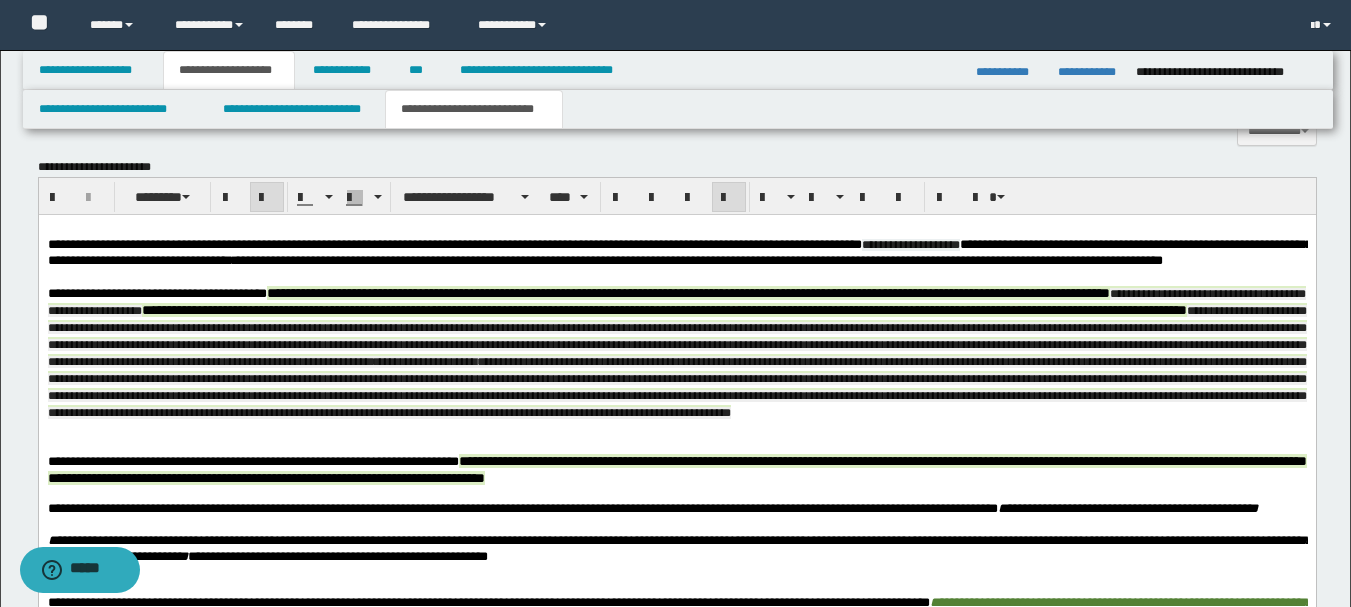 scroll, scrollTop: 1106, scrollLeft: 0, axis: vertical 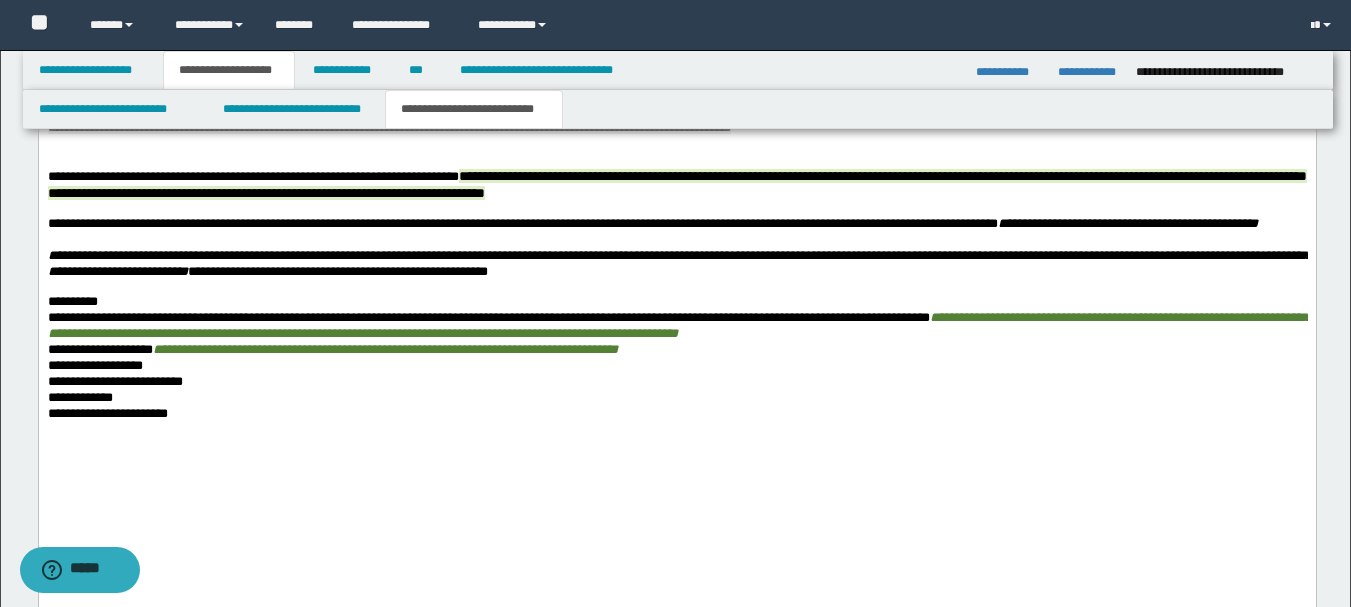 click at bounding box center [676, 240] 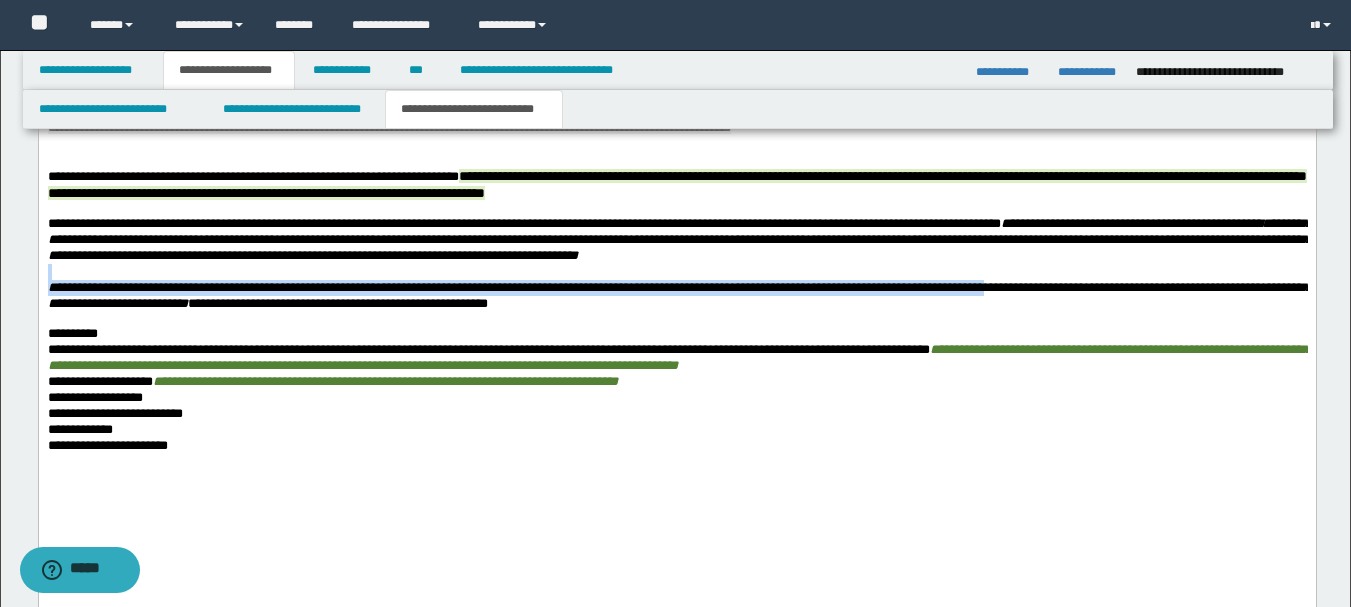 drag, startPoint x: 1170, startPoint y: 323, endPoint x: 1157, endPoint y: 305, distance: 22.203604 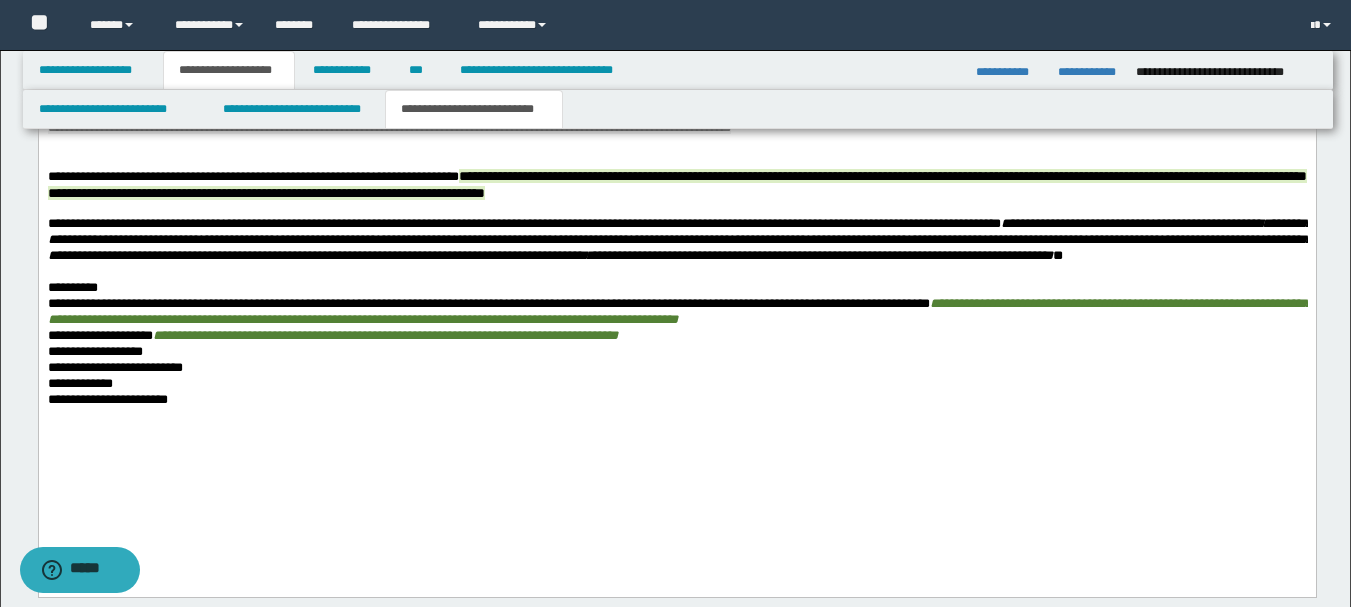 click on "**********" at bounding box center (488, 303) 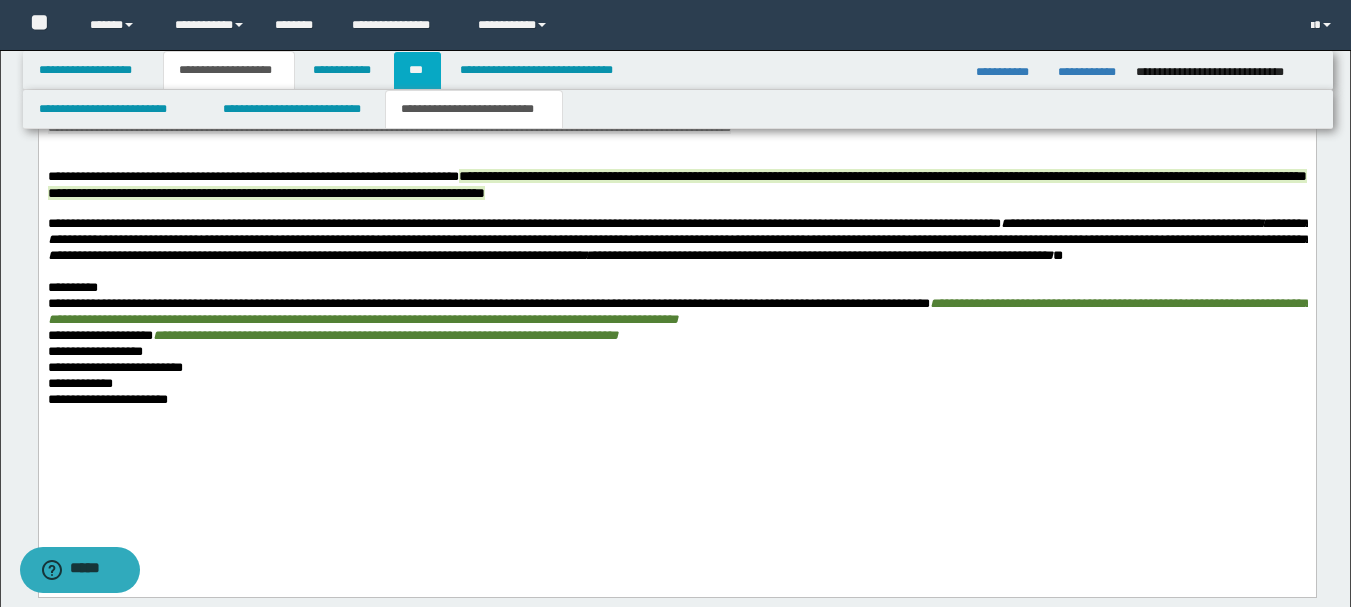 click on "***" at bounding box center (417, 70) 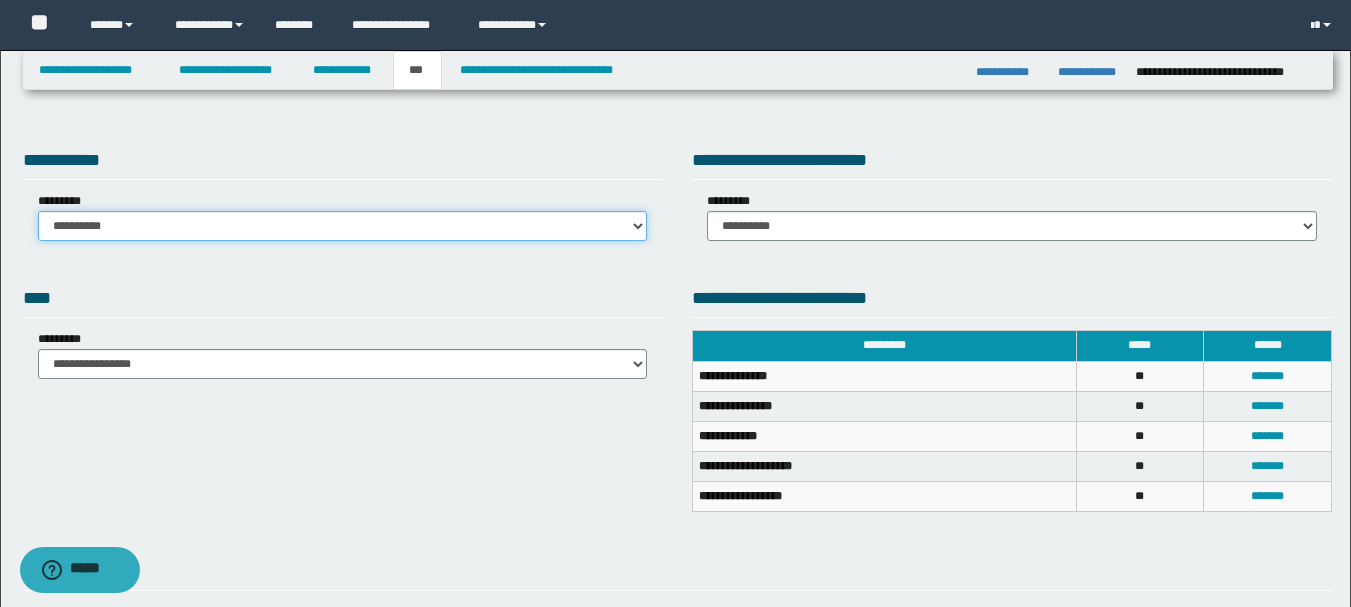 click on "**********" at bounding box center [343, 226] 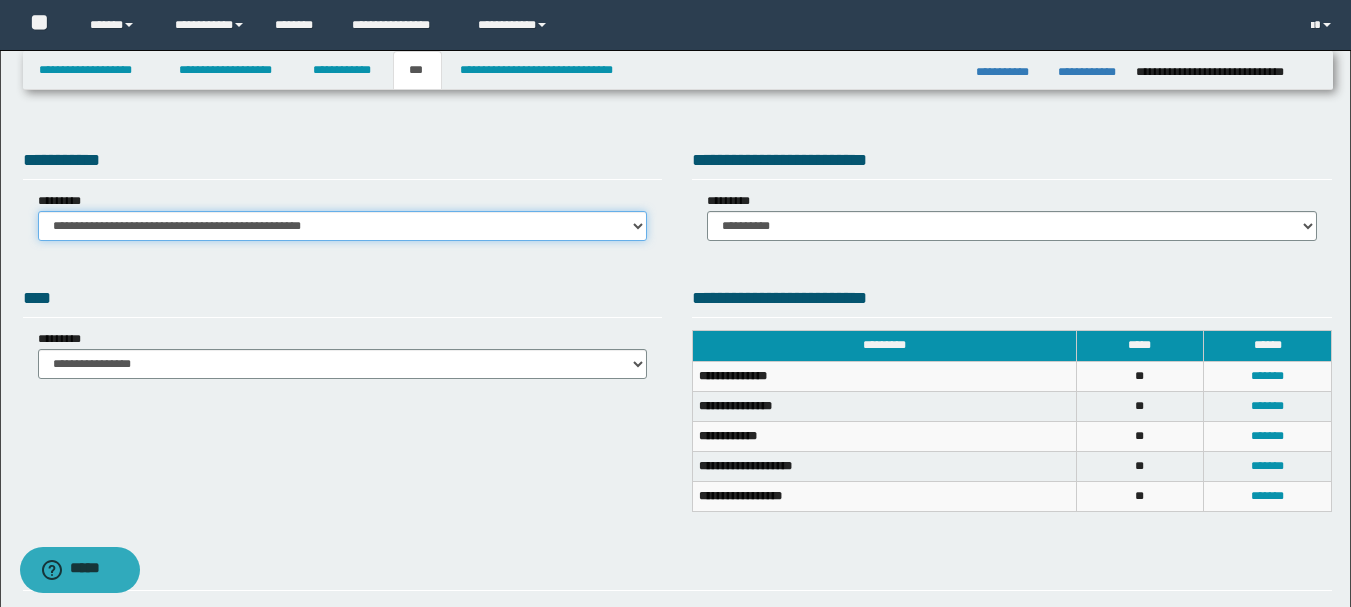 click on "**********" at bounding box center [343, 226] 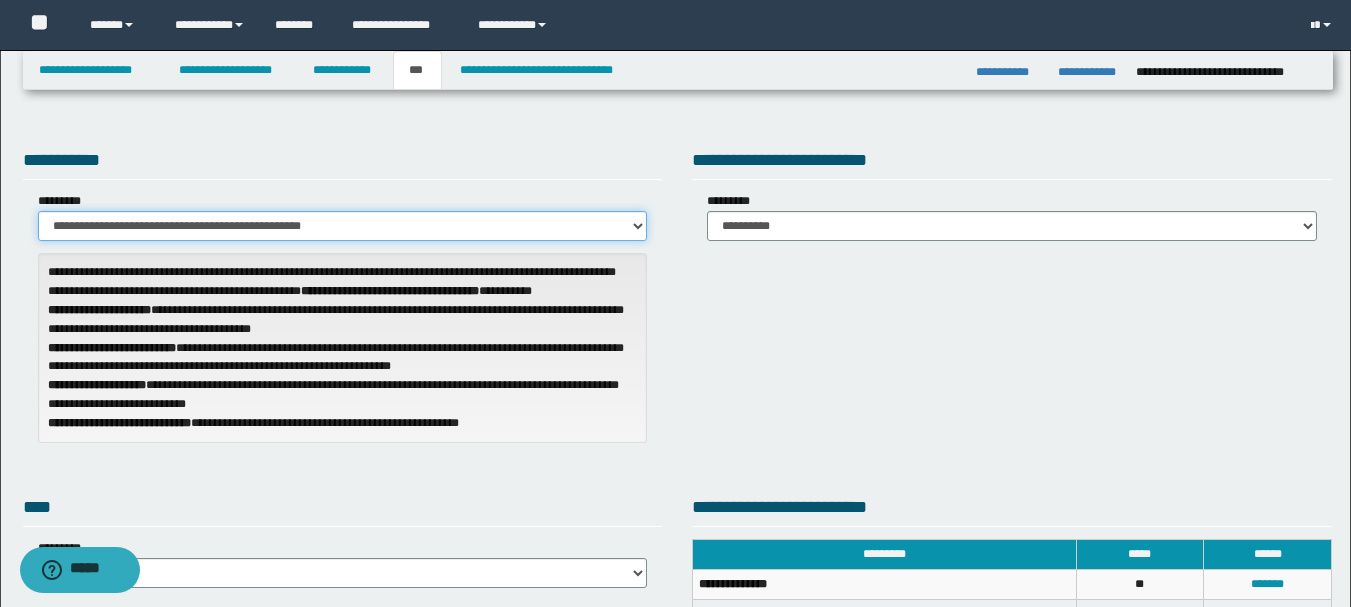 click on "**********" at bounding box center (343, 226) 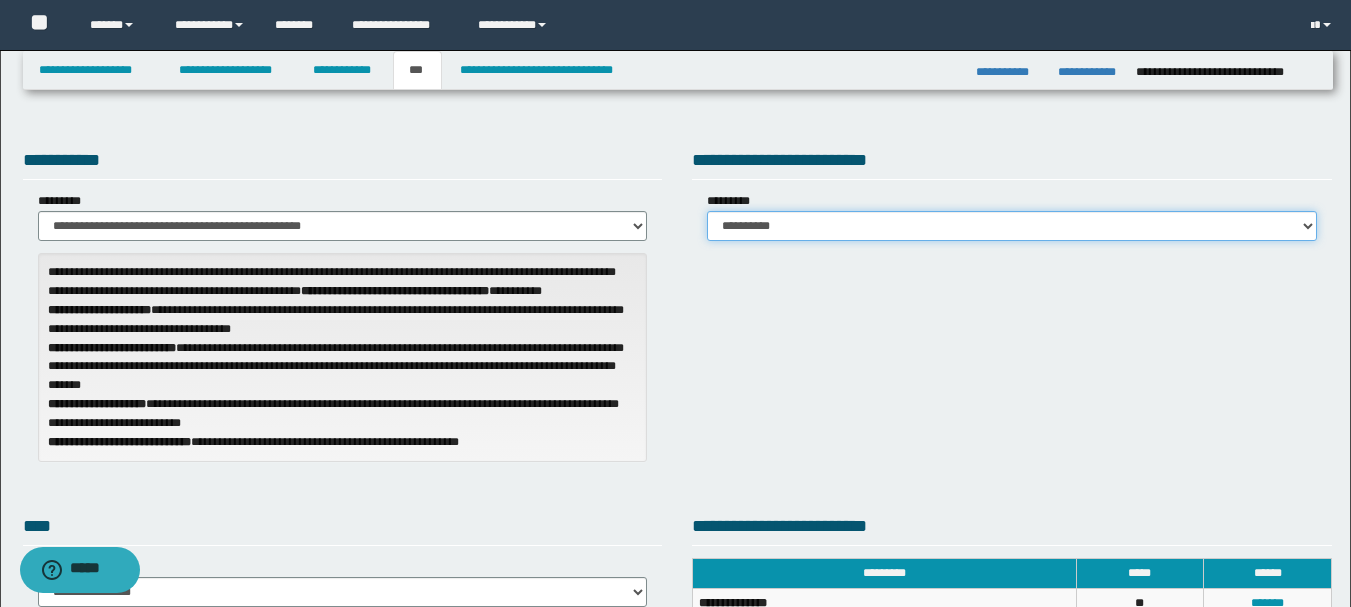 click on "**********" at bounding box center [1012, 226] 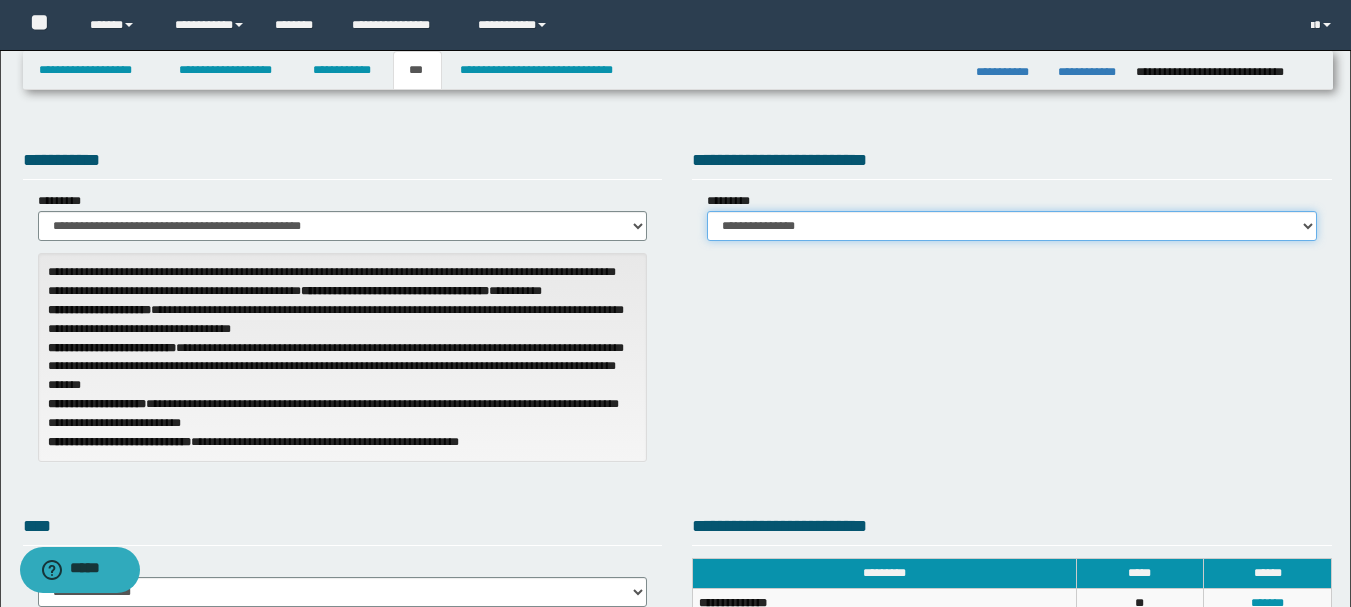 click on "**********" at bounding box center [1012, 226] 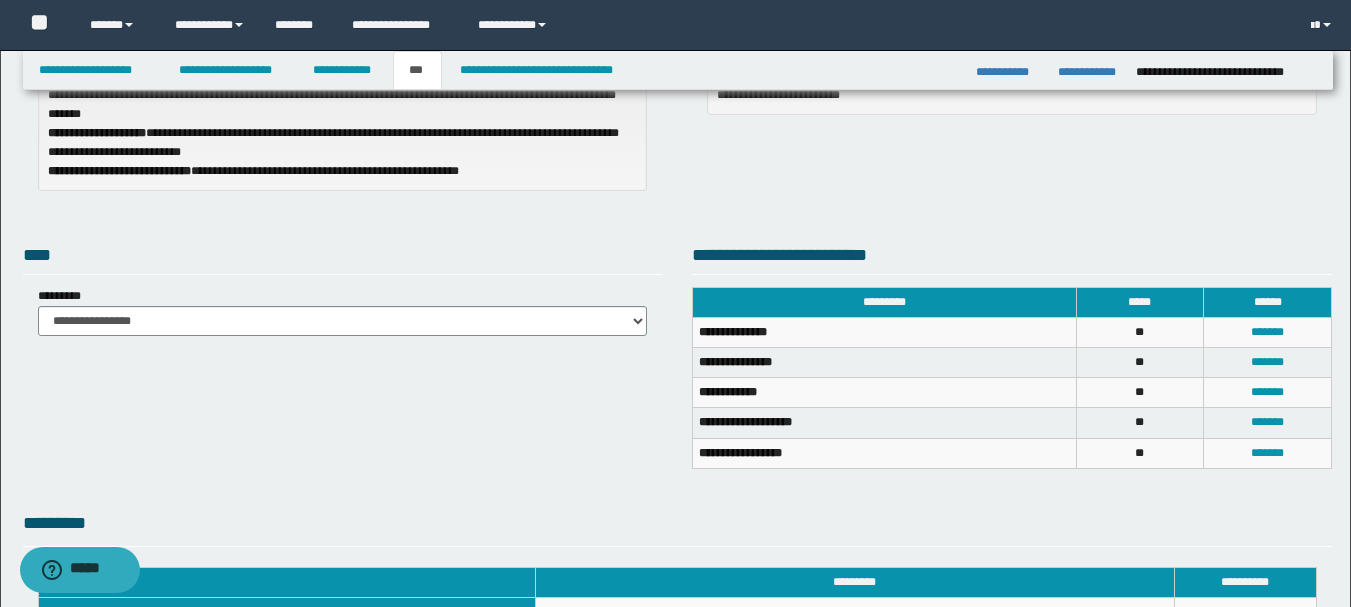 scroll, scrollTop: 0, scrollLeft: 0, axis: both 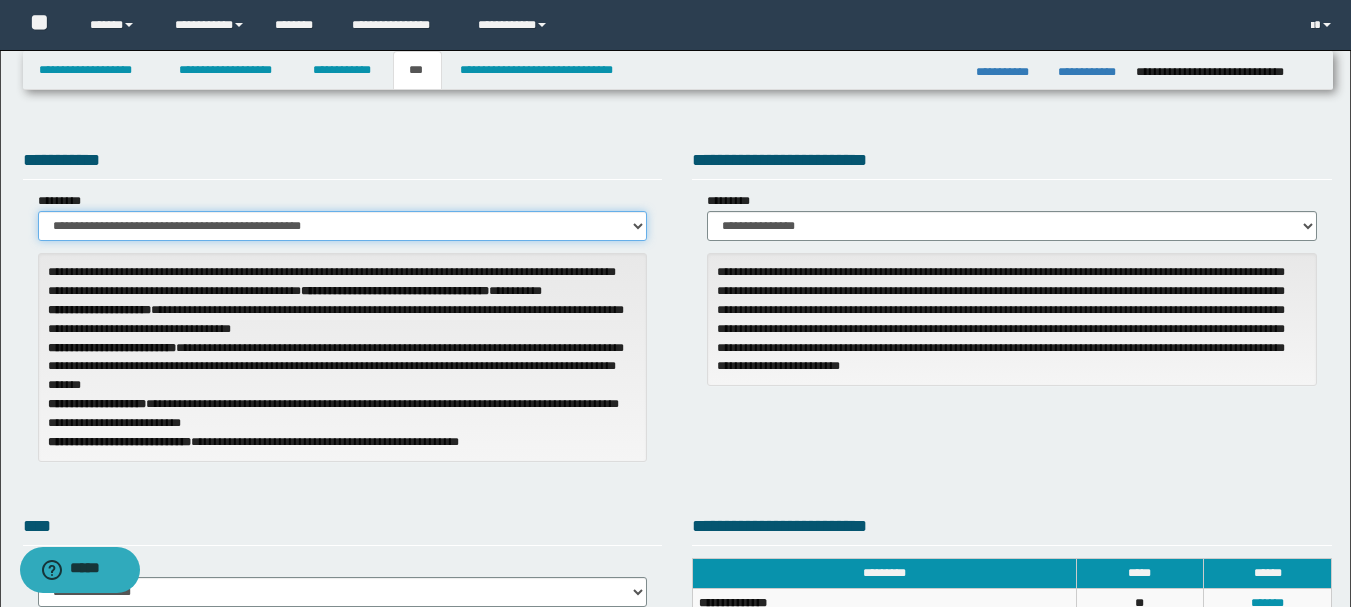 click on "**********" at bounding box center (343, 226) 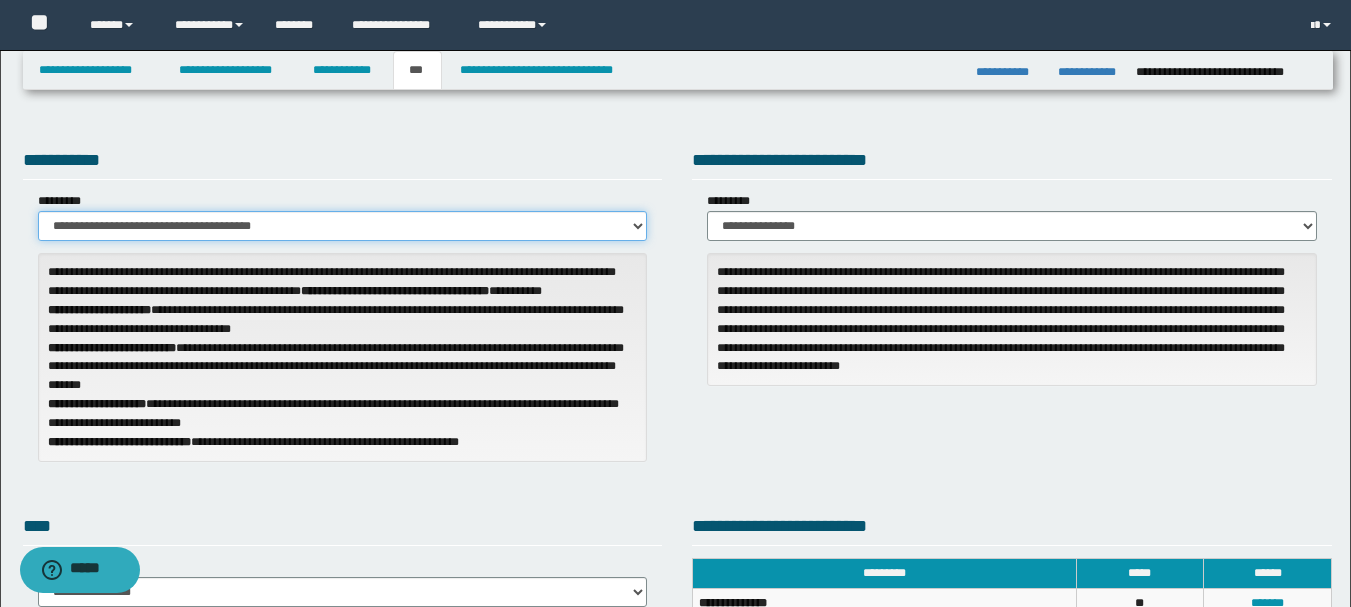 click on "**********" at bounding box center (343, 226) 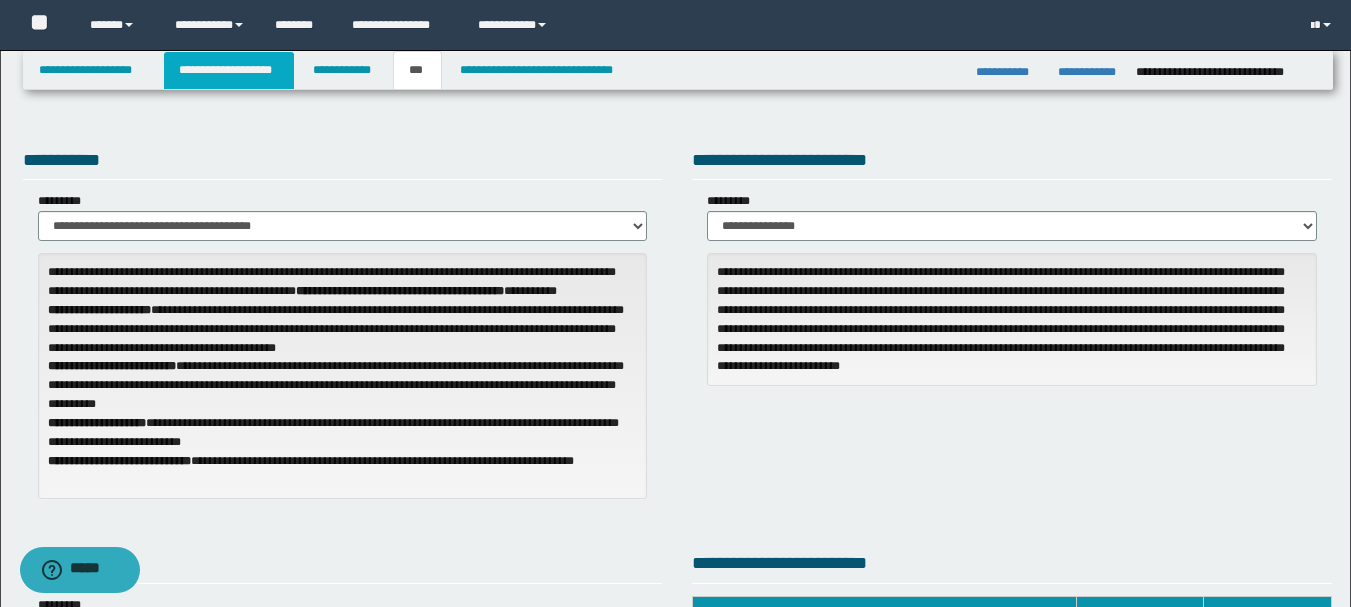 click on "**********" at bounding box center [229, 70] 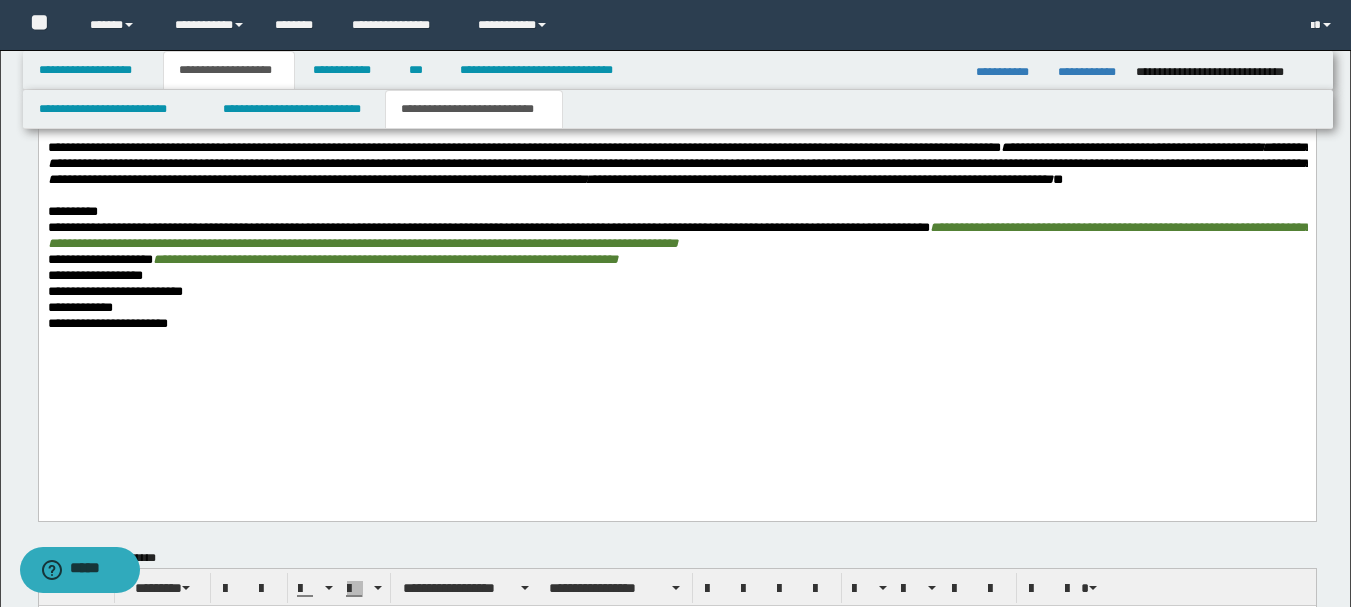 scroll, scrollTop: 1200, scrollLeft: 0, axis: vertical 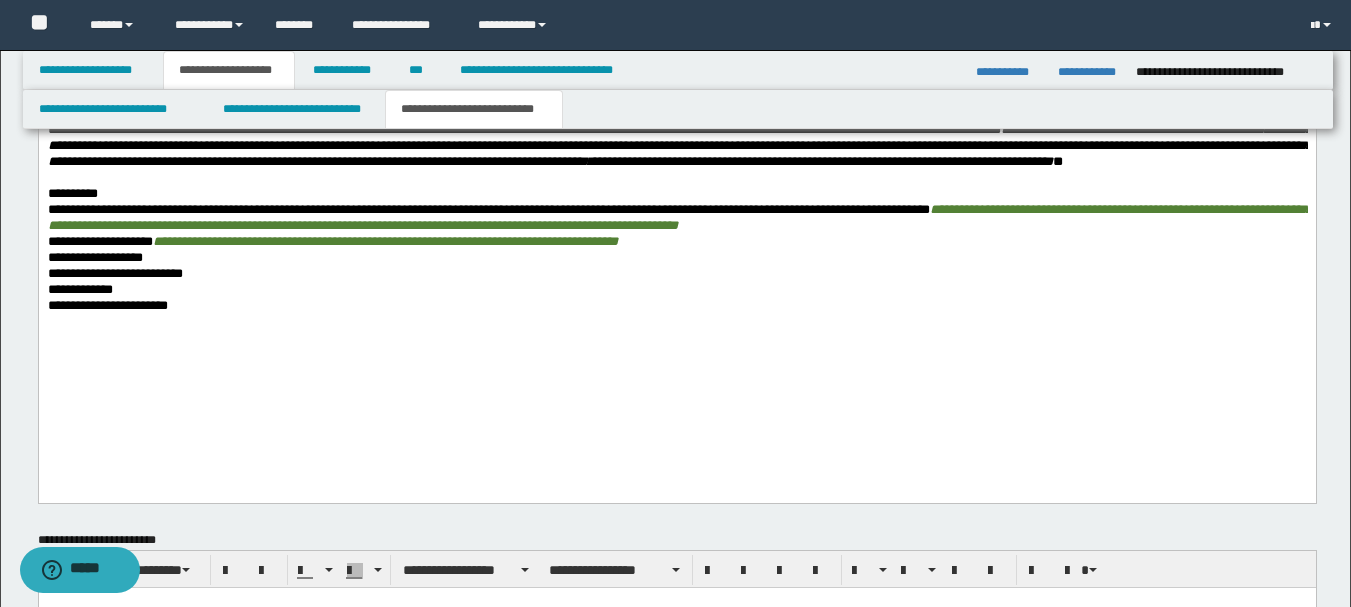click on "**********" at bounding box center (488, 209) 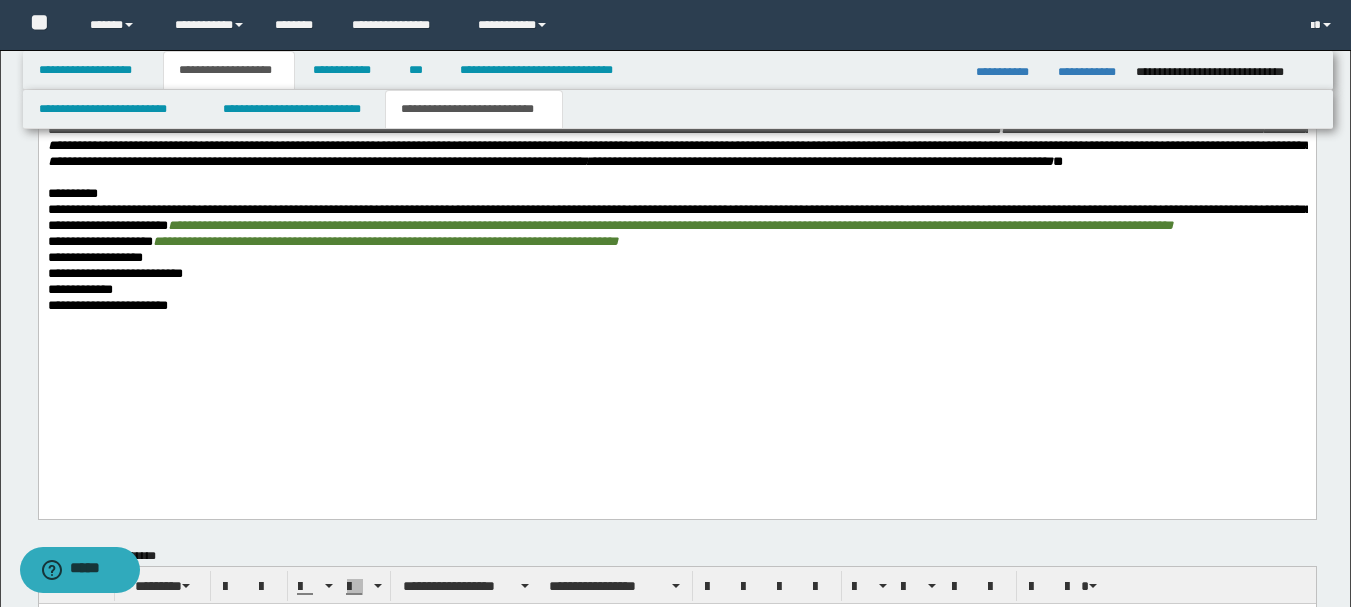 click on "**********" at bounding box center [679, 217] 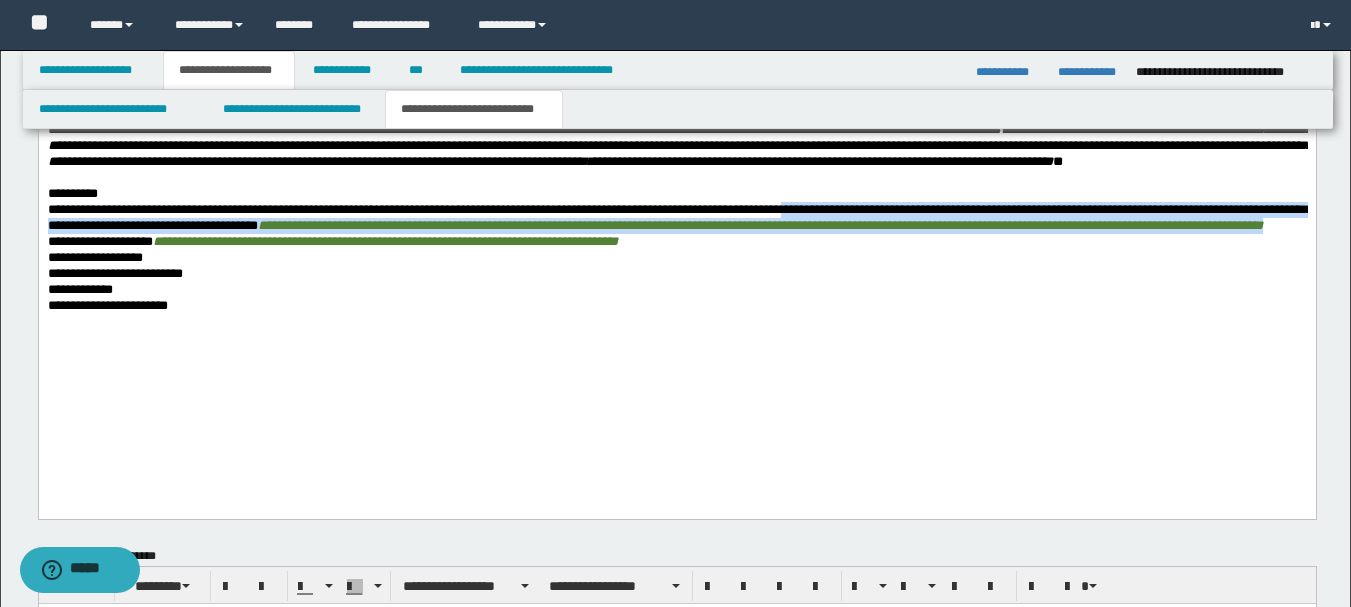 drag, startPoint x: 944, startPoint y: 258, endPoint x: 946, endPoint y: 288, distance: 30.066593 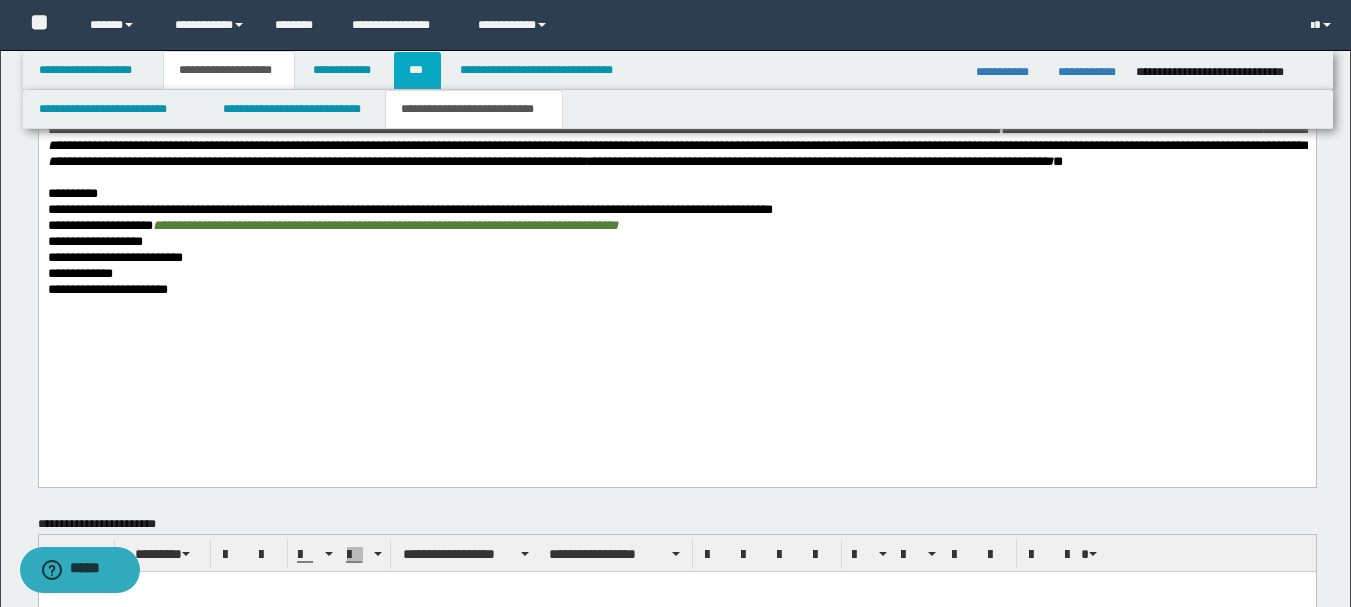 click on "***" at bounding box center (417, 70) 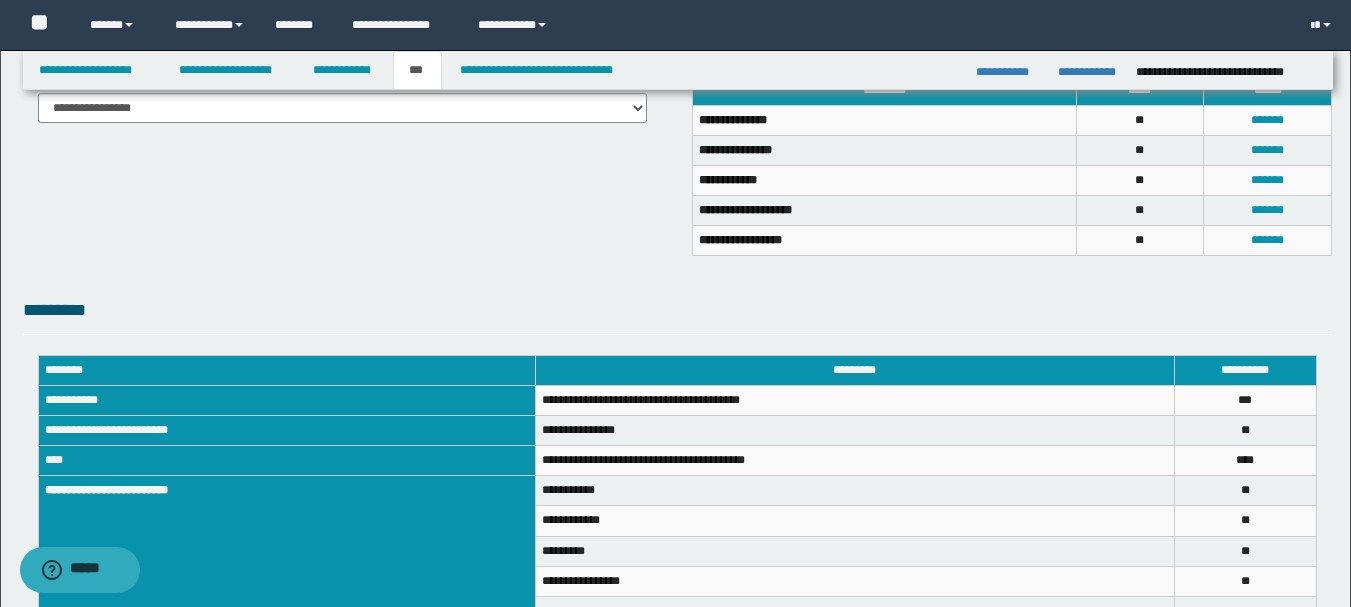 scroll, scrollTop: 700, scrollLeft: 0, axis: vertical 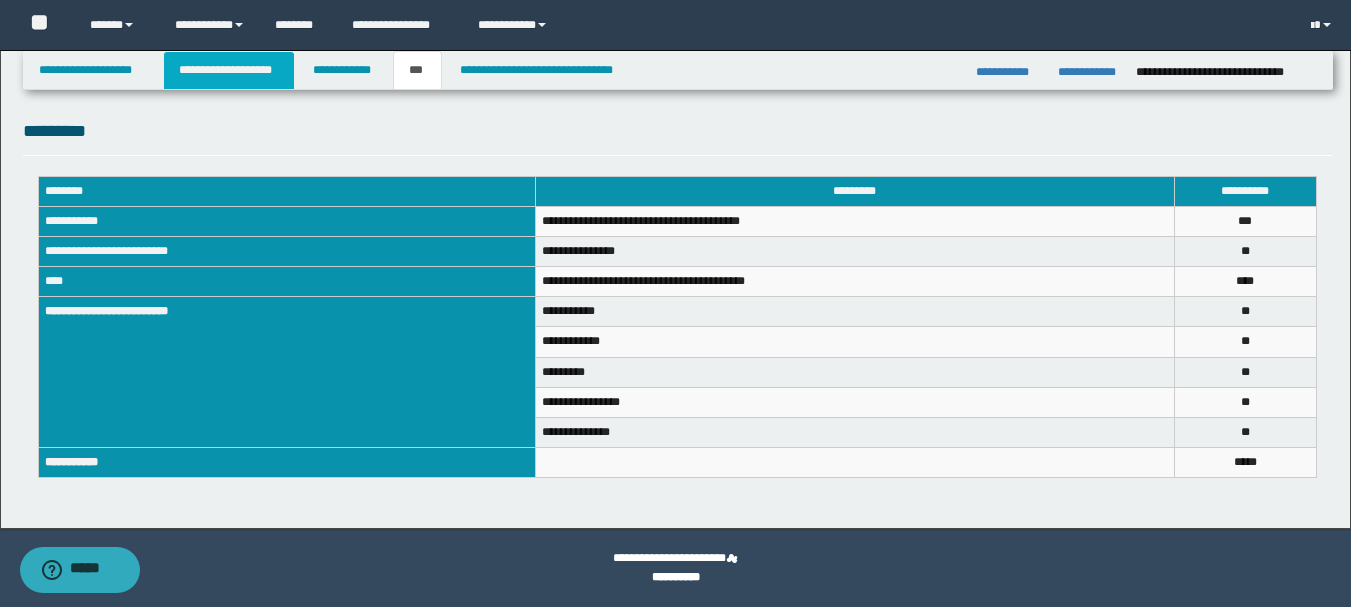 click on "**********" at bounding box center [229, 70] 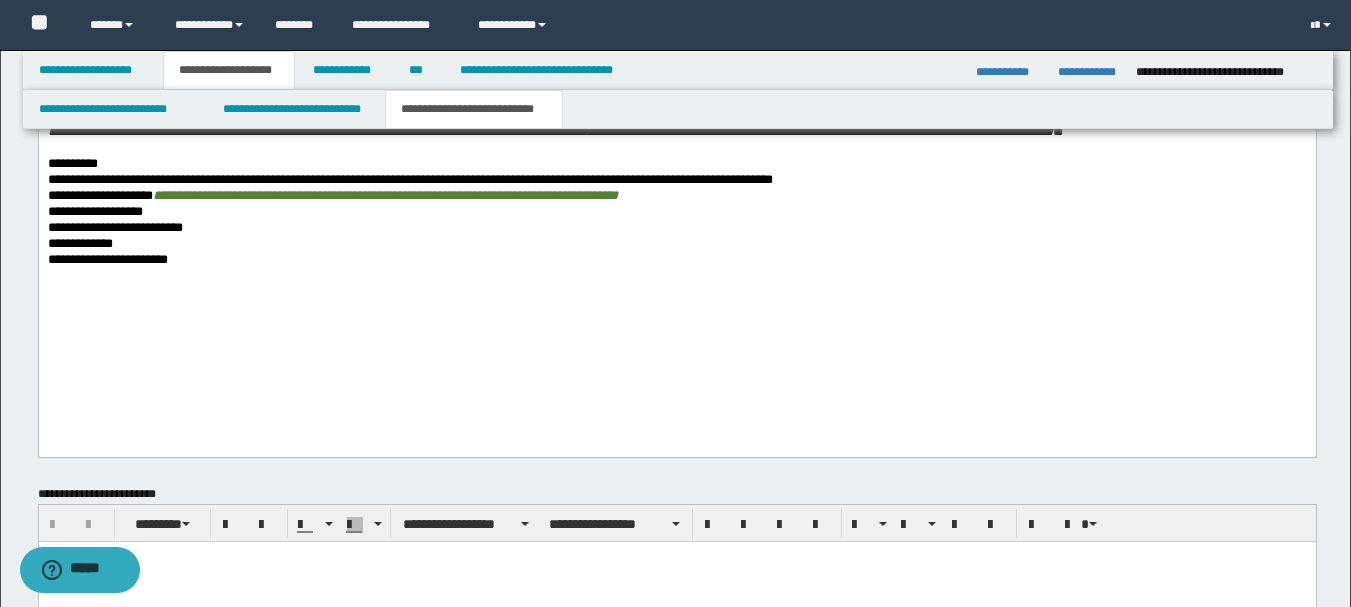 scroll, scrollTop: 1231, scrollLeft: 0, axis: vertical 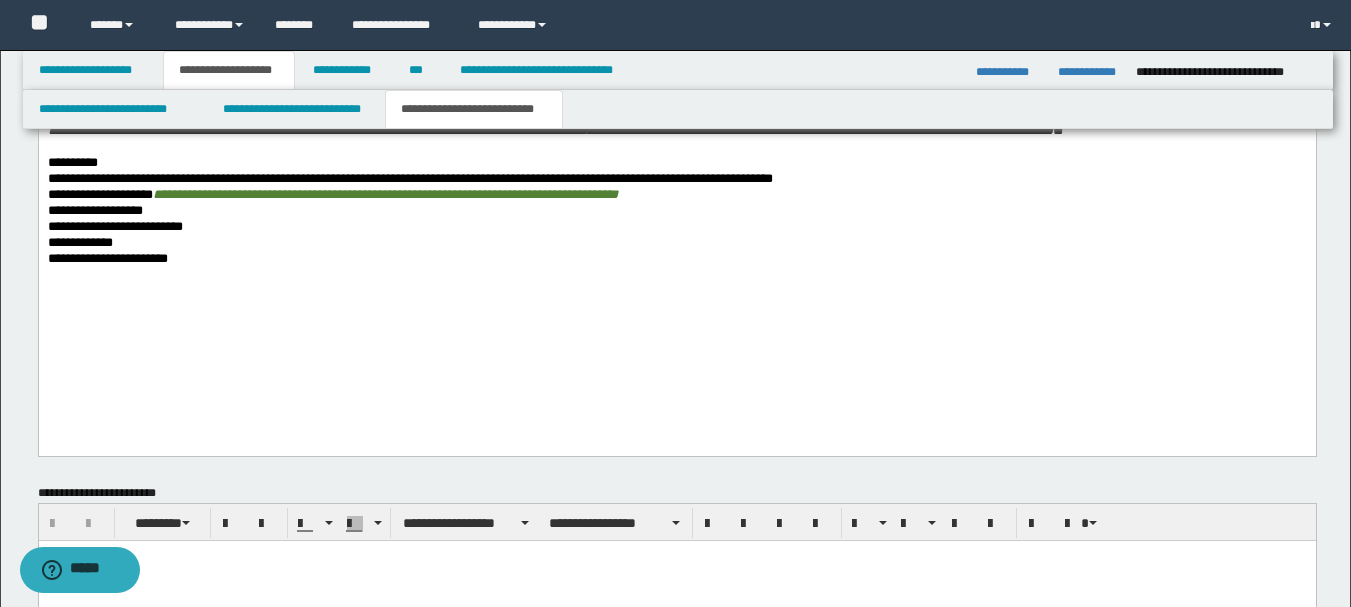 click on "**********" at bounding box center (94, 210) 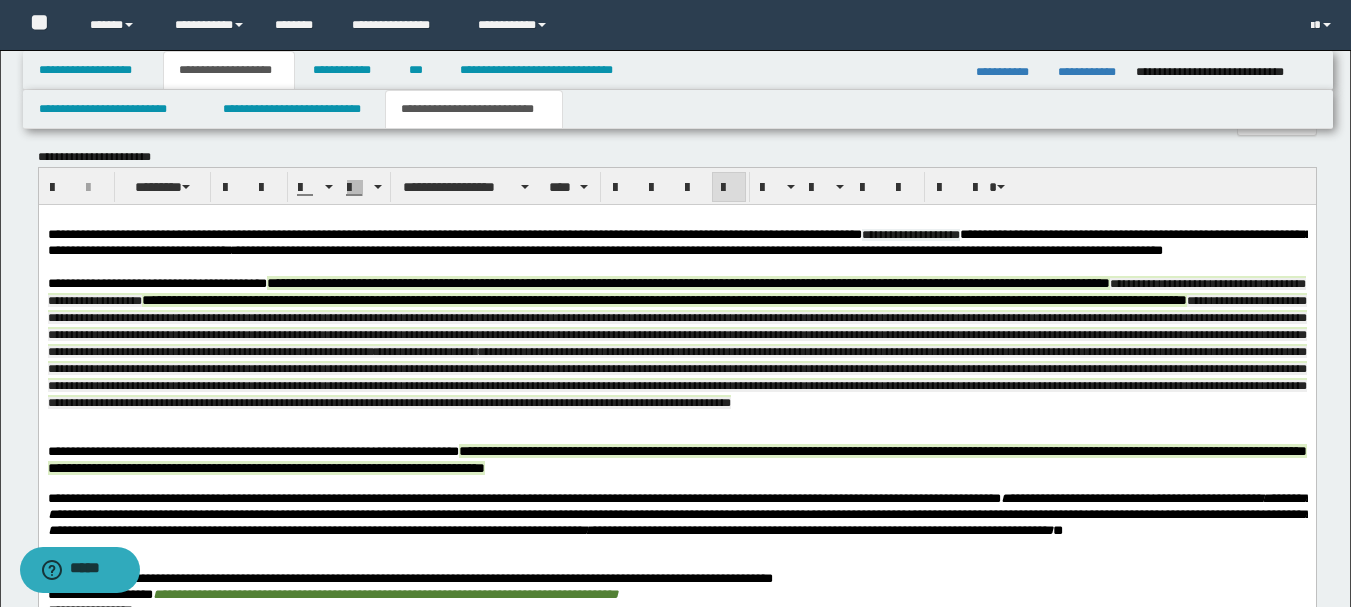 scroll, scrollTop: 1131, scrollLeft: 0, axis: vertical 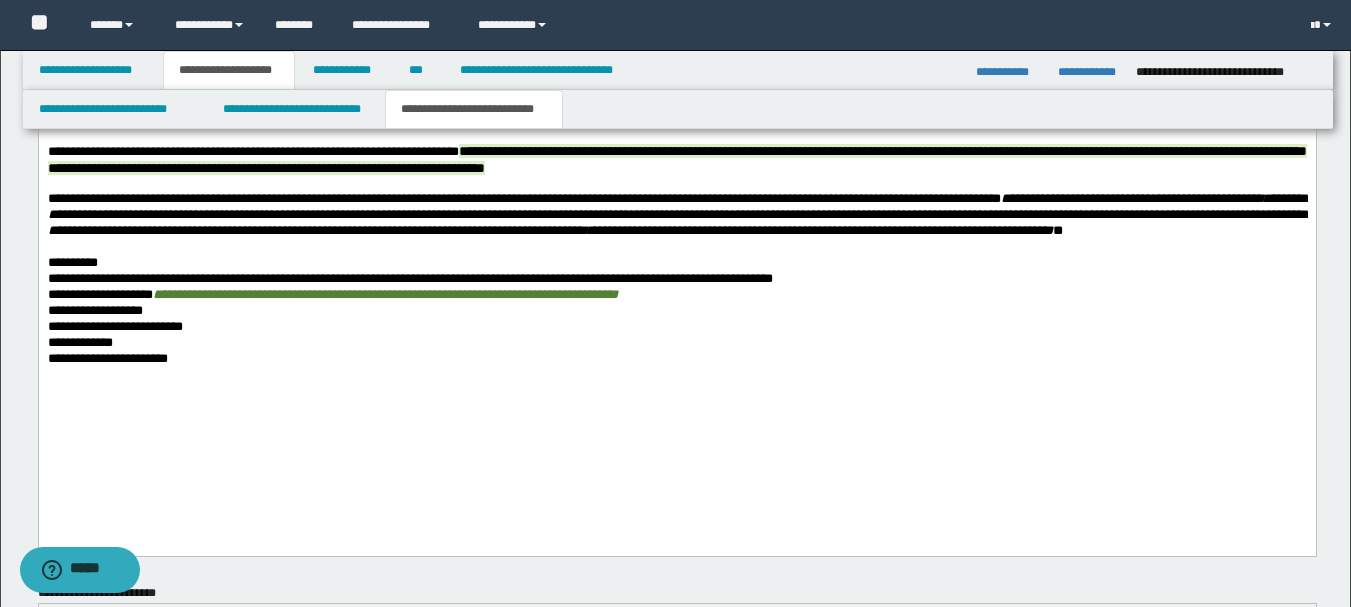 click on "**********" at bounding box center [114, 326] 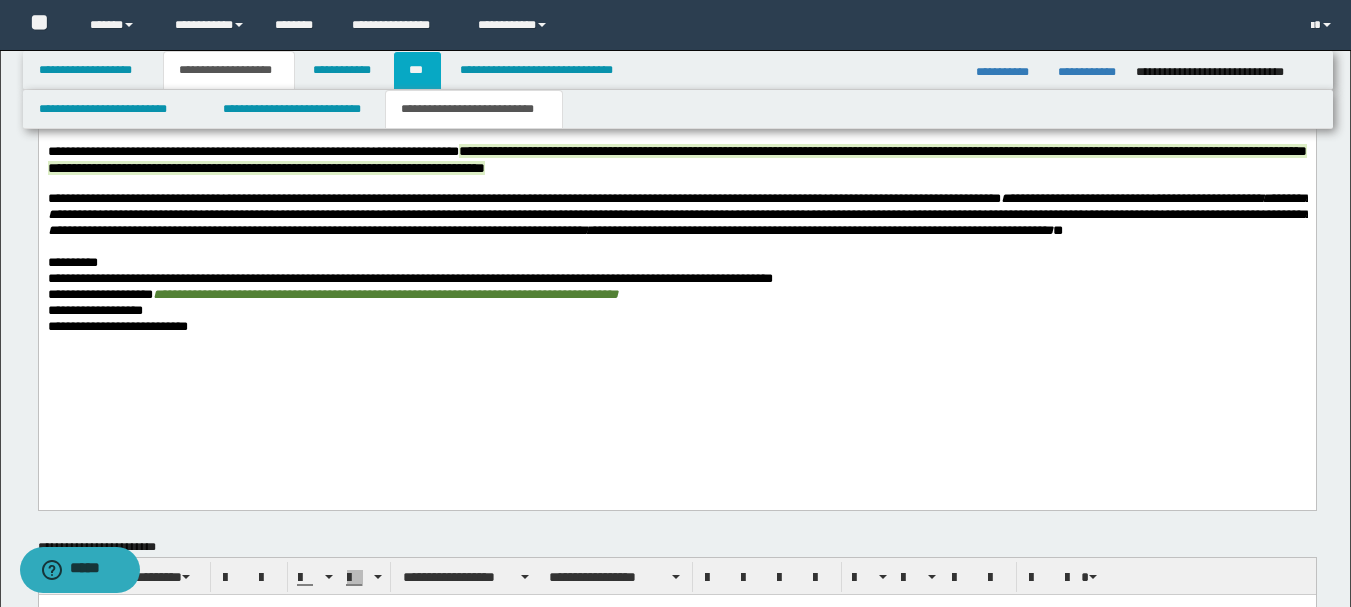 click on "***" at bounding box center [417, 70] 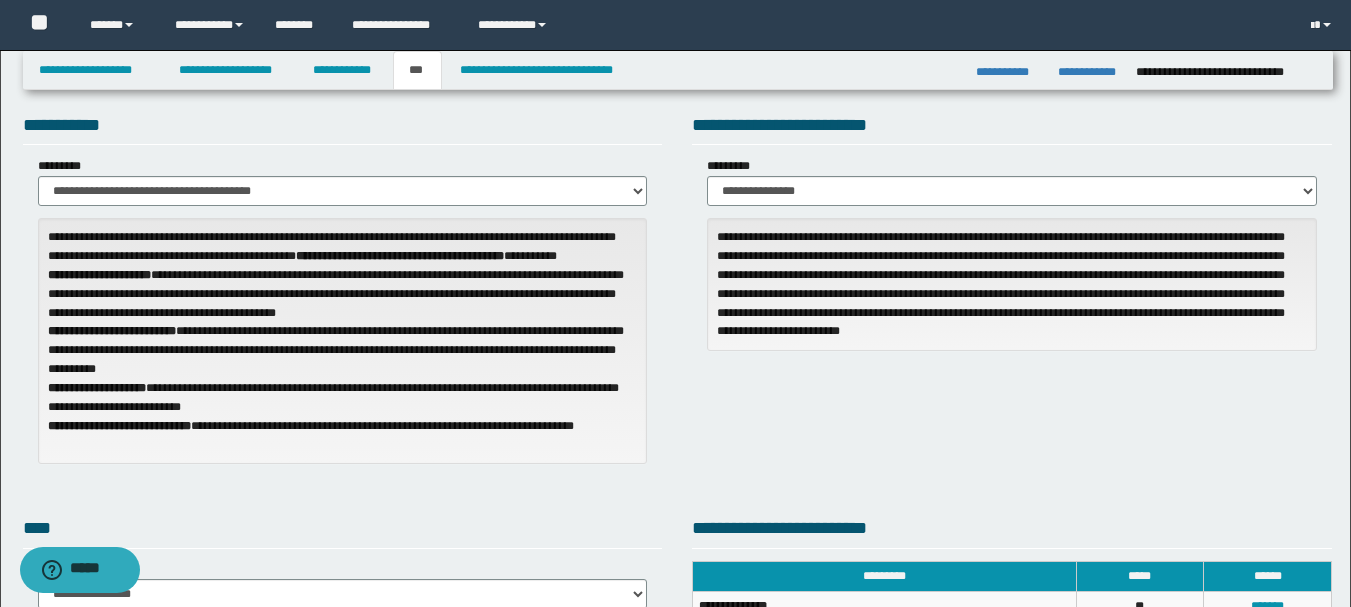 scroll, scrollTop: 0, scrollLeft: 0, axis: both 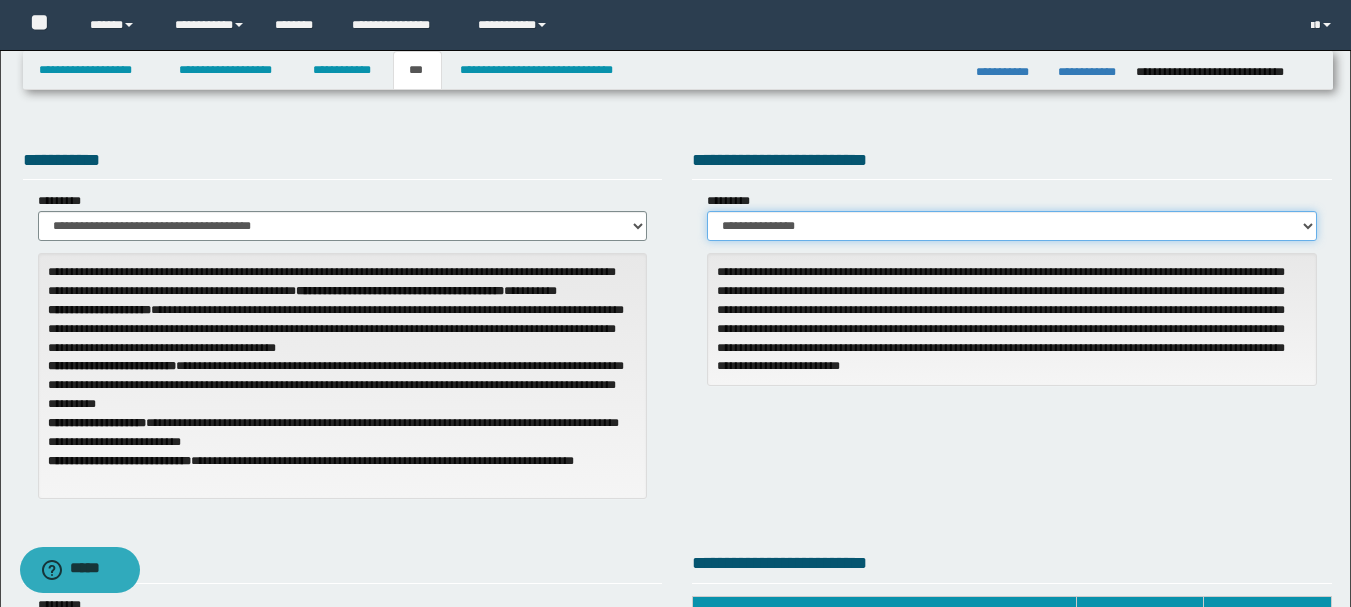 click on "**********" at bounding box center [1012, 226] 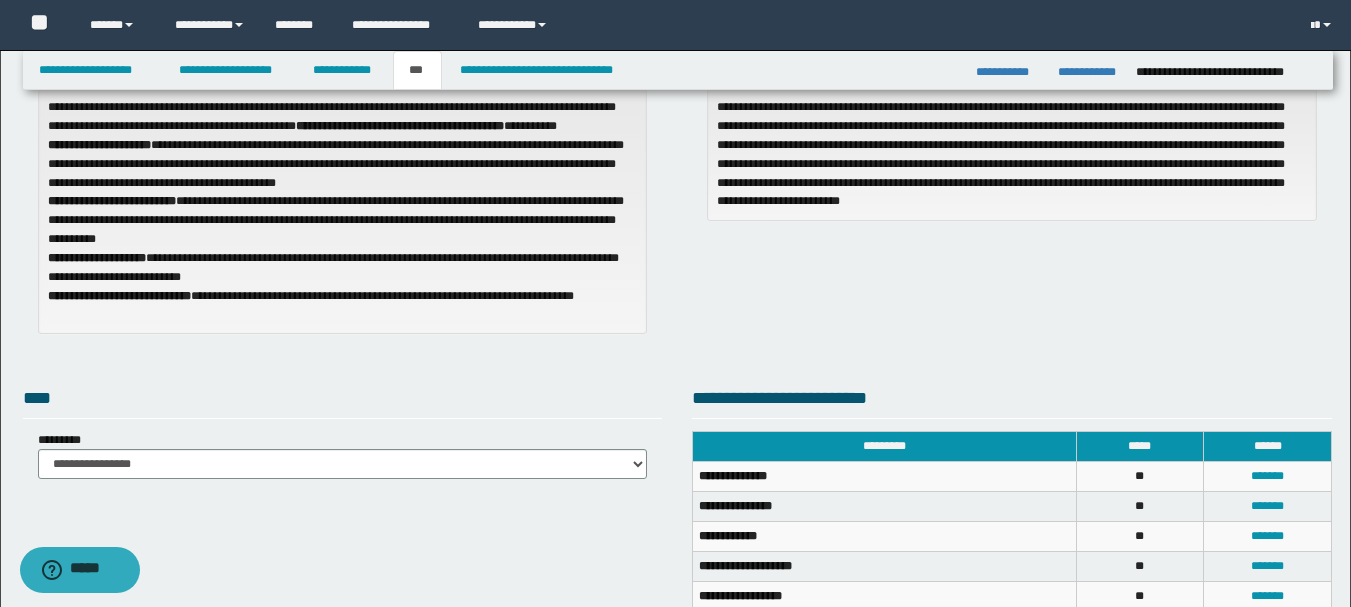 scroll, scrollTop: 200, scrollLeft: 0, axis: vertical 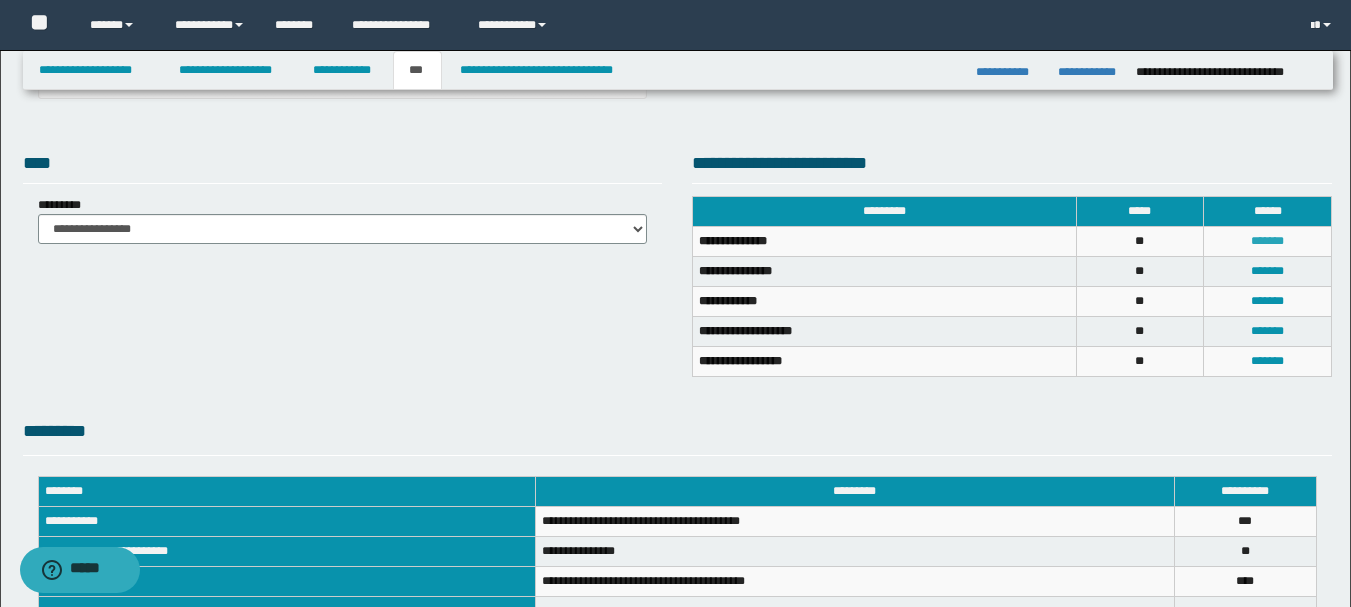 click on "*******" at bounding box center [1267, 241] 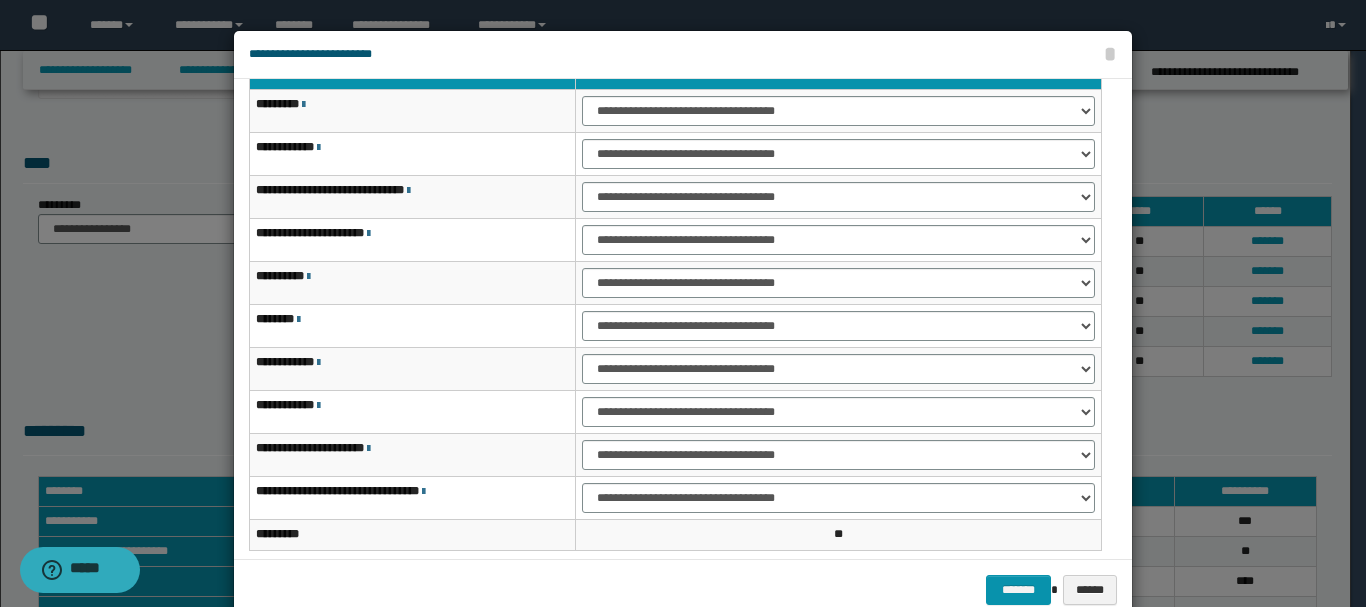 scroll, scrollTop: 100, scrollLeft: 0, axis: vertical 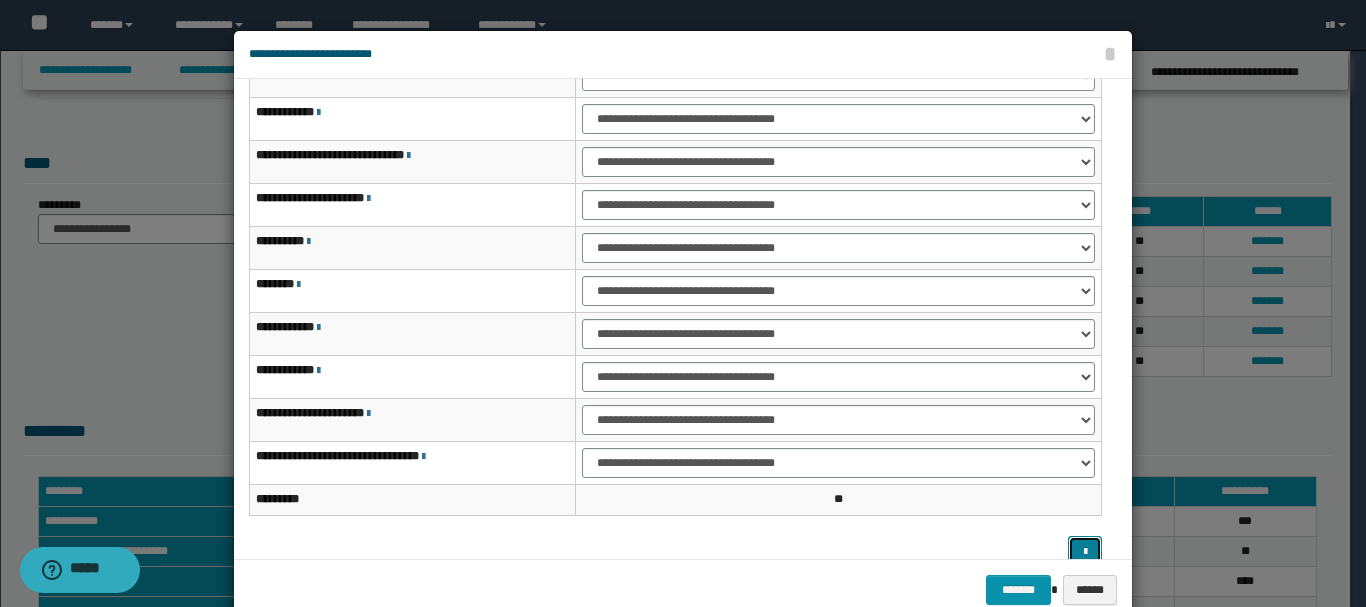 click at bounding box center [1085, 551] 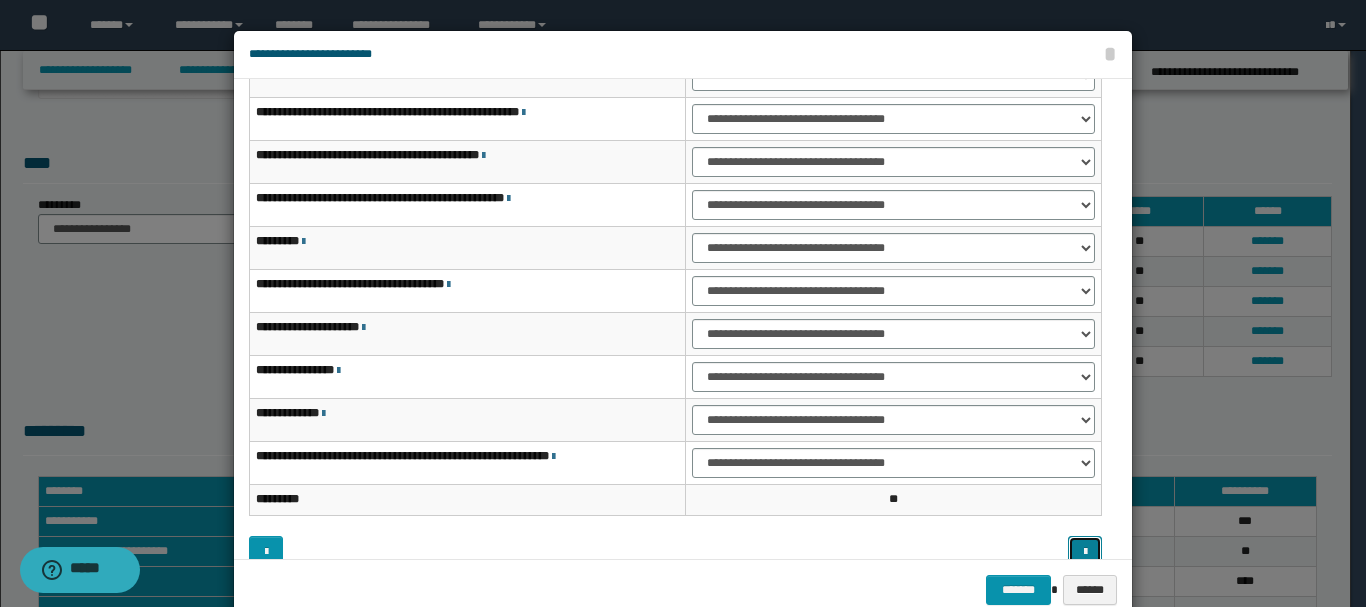 scroll, scrollTop: 121, scrollLeft: 0, axis: vertical 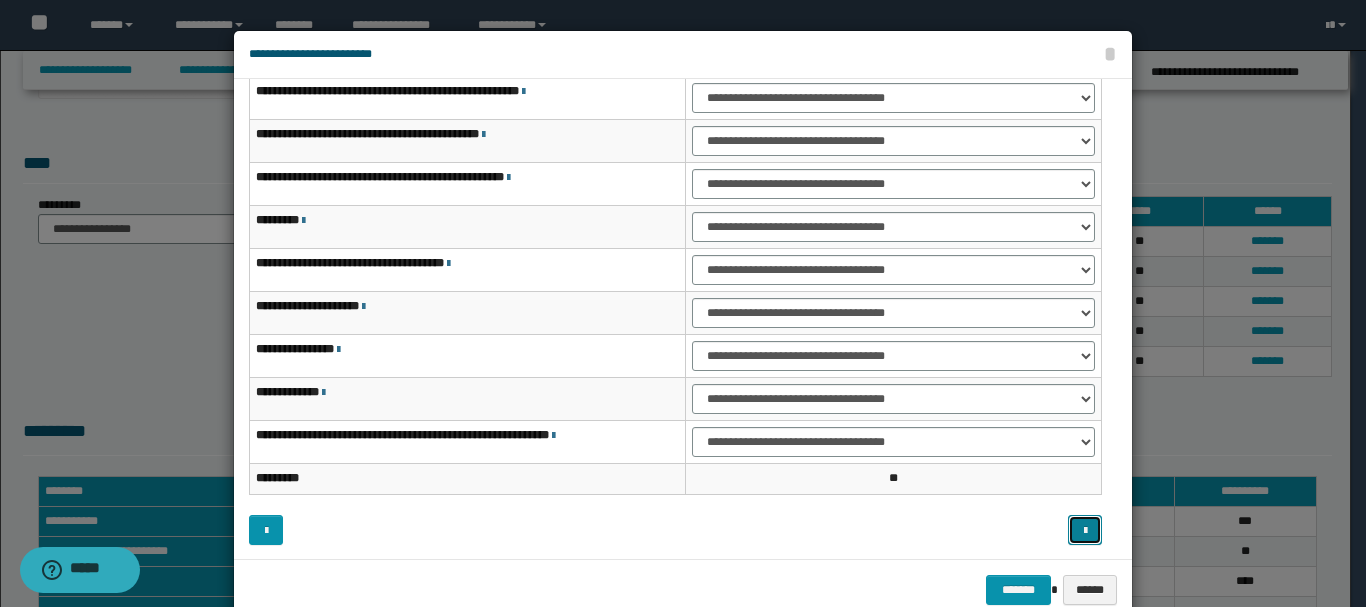 click at bounding box center (1085, 531) 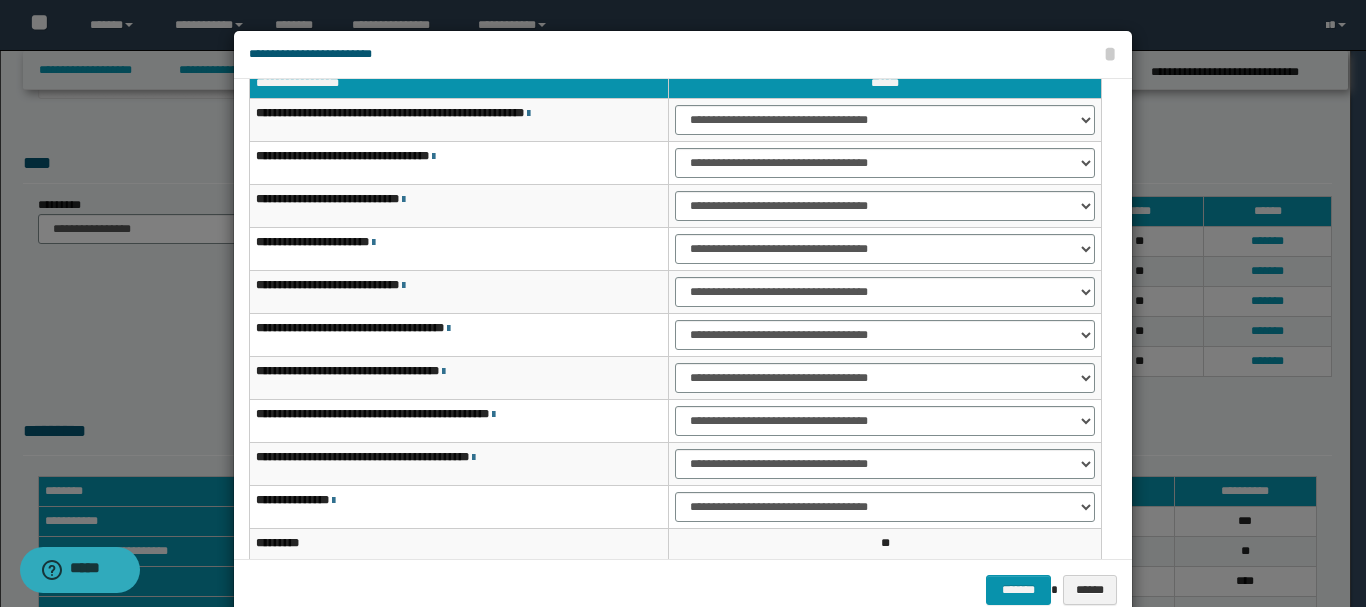 scroll, scrollTop: 21, scrollLeft: 0, axis: vertical 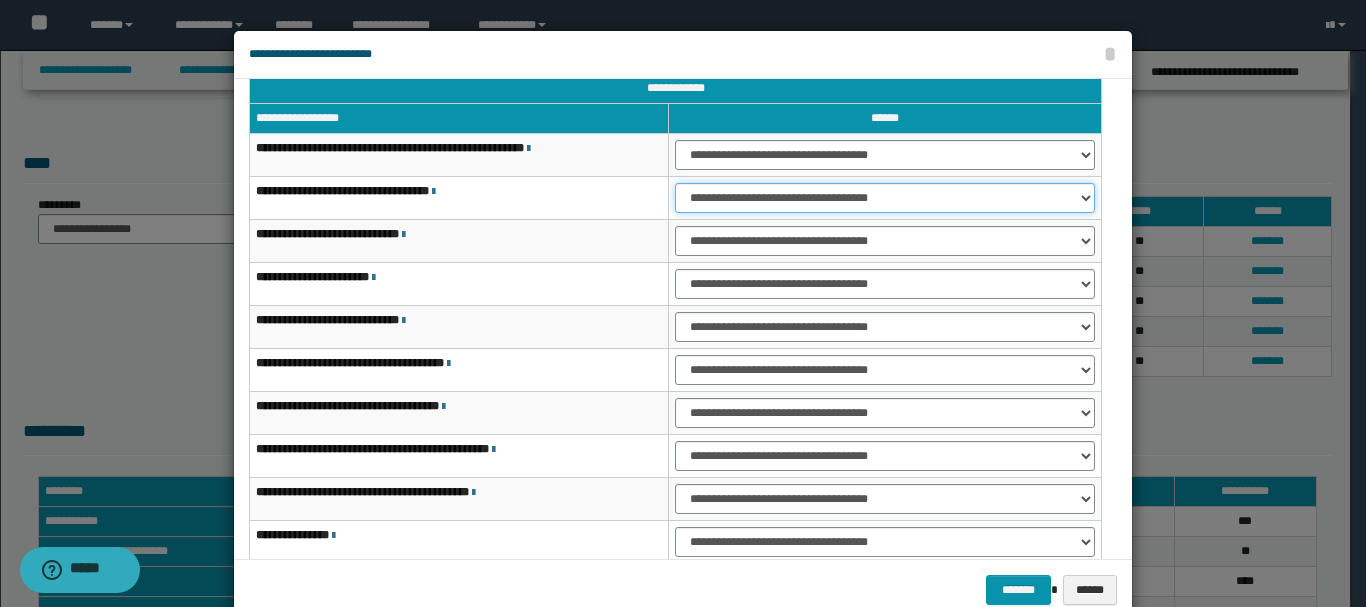 click on "**********" at bounding box center [885, 198] 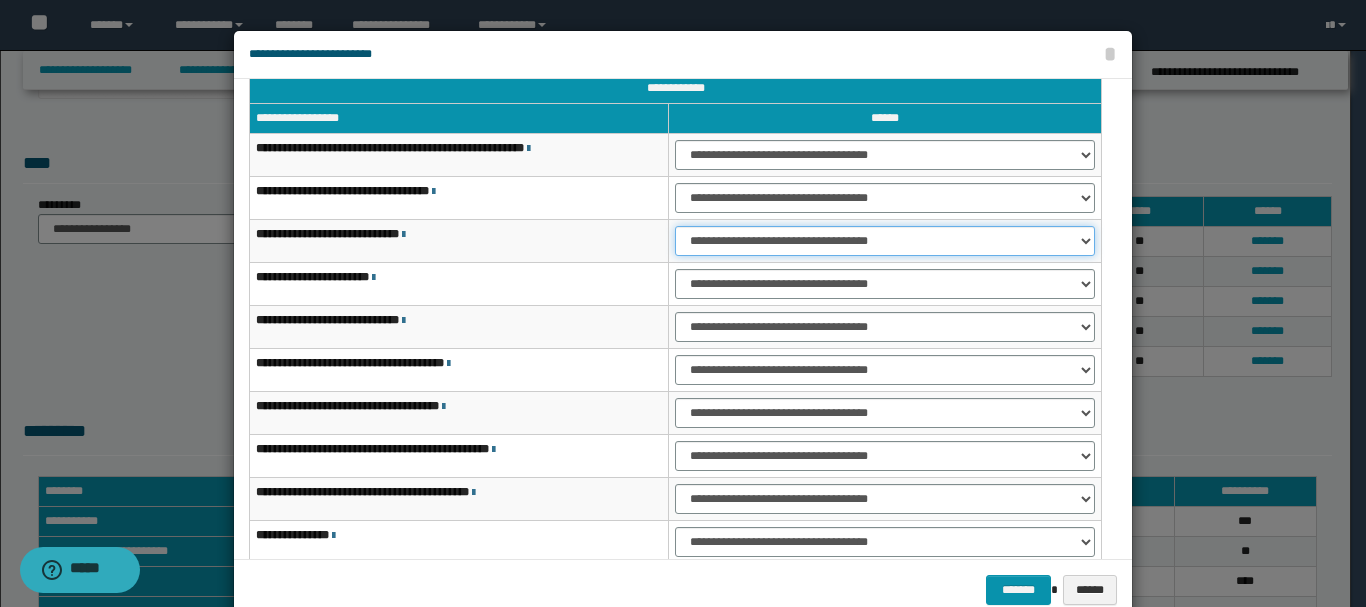 click on "**********" at bounding box center [885, 241] 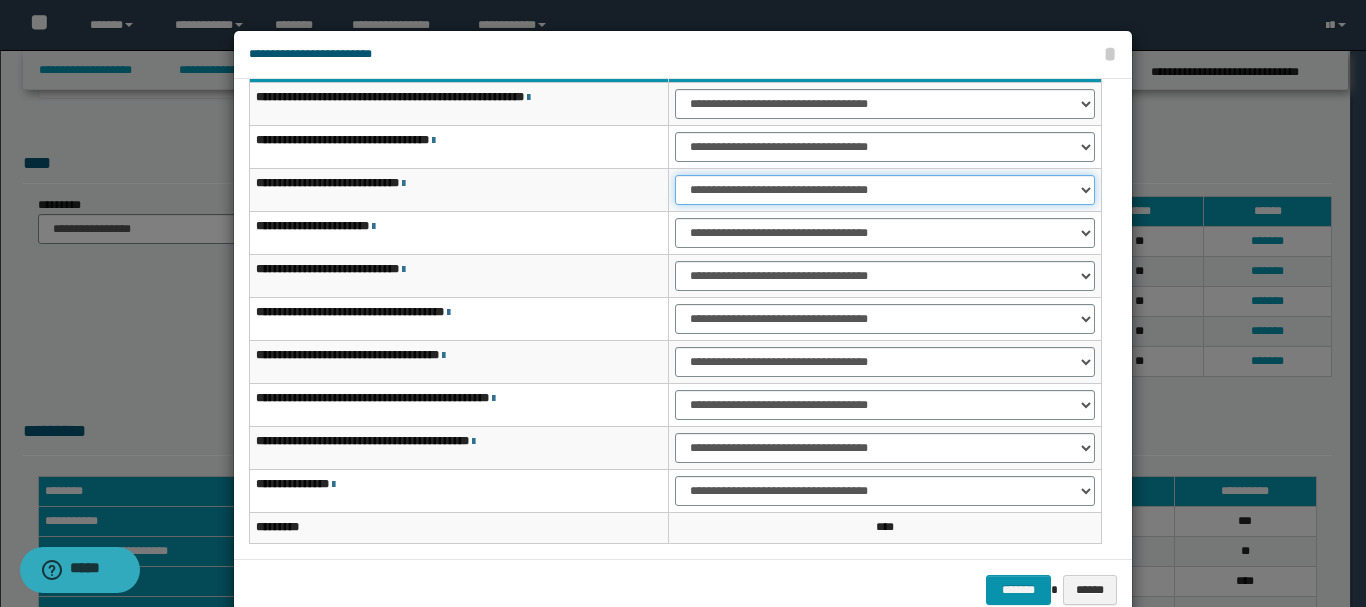 scroll, scrollTop: 121, scrollLeft: 0, axis: vertical 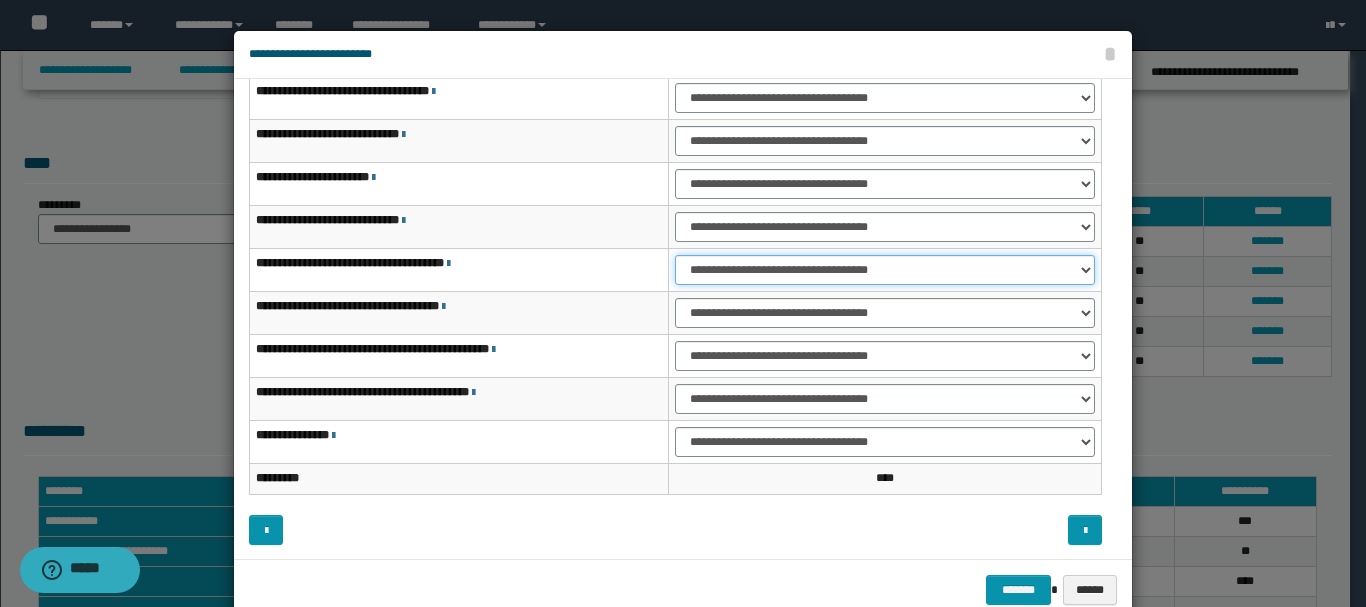 click on "**********" at bounding box center [885, 270] 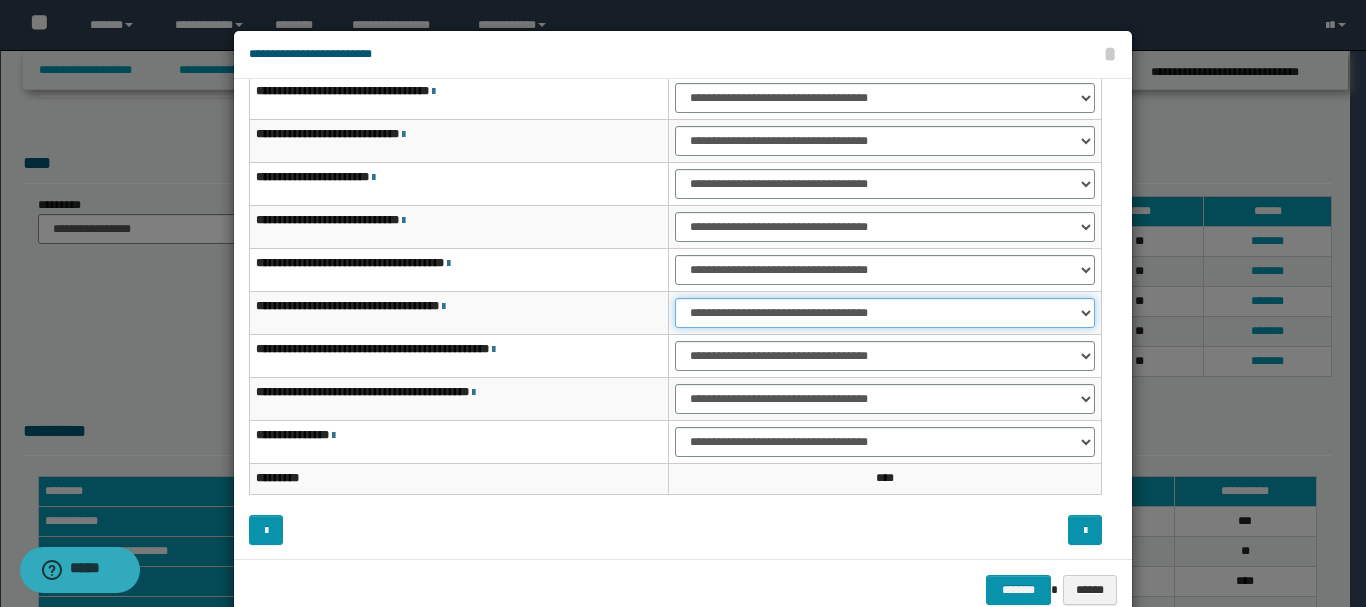 click on "**********" at bounding box center (885, 313) 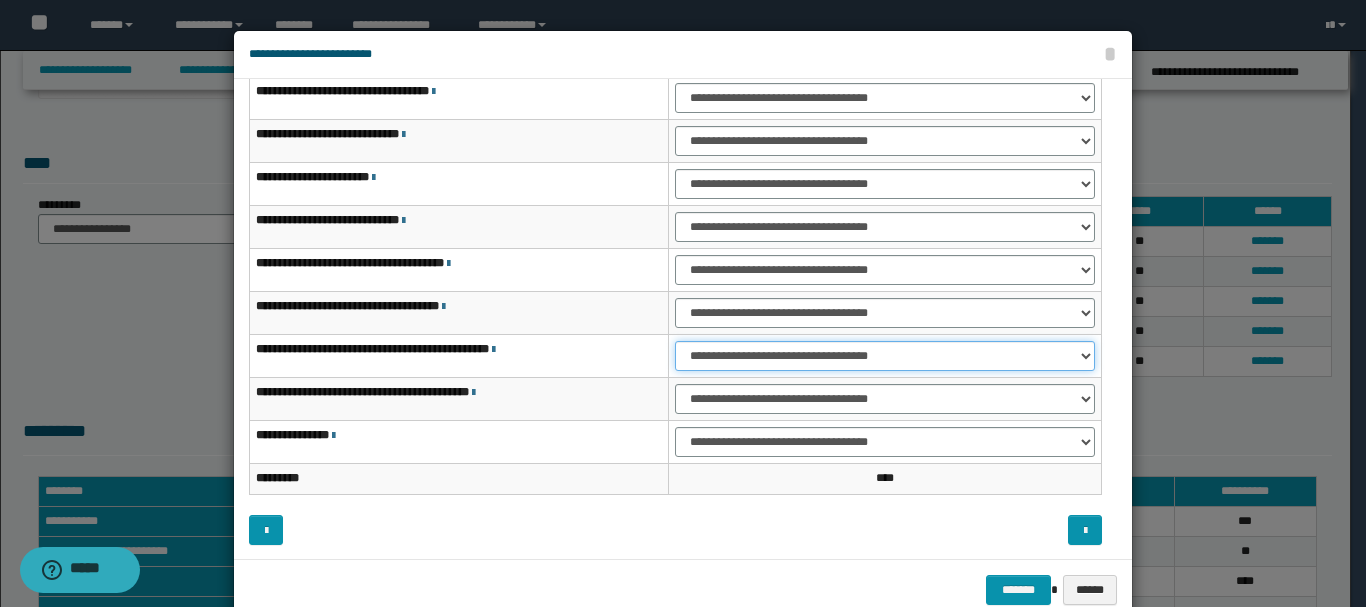 click on "**********" at bounding box center (885, 356) 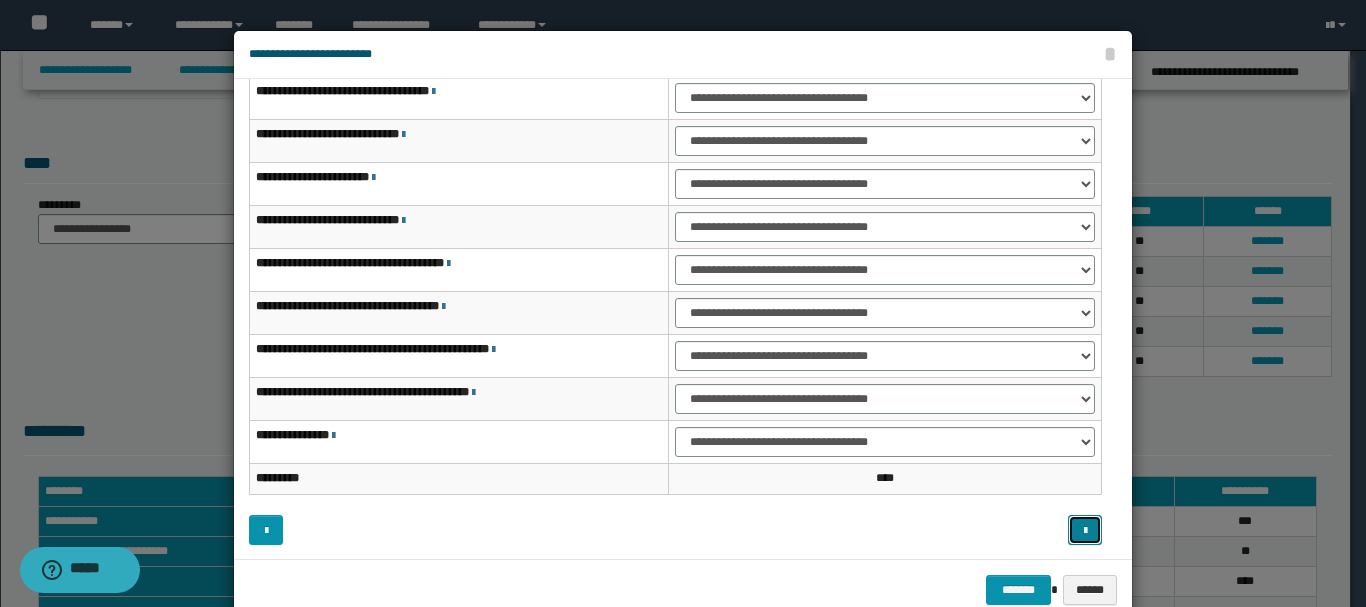 click at bounding box center [1085, 531] 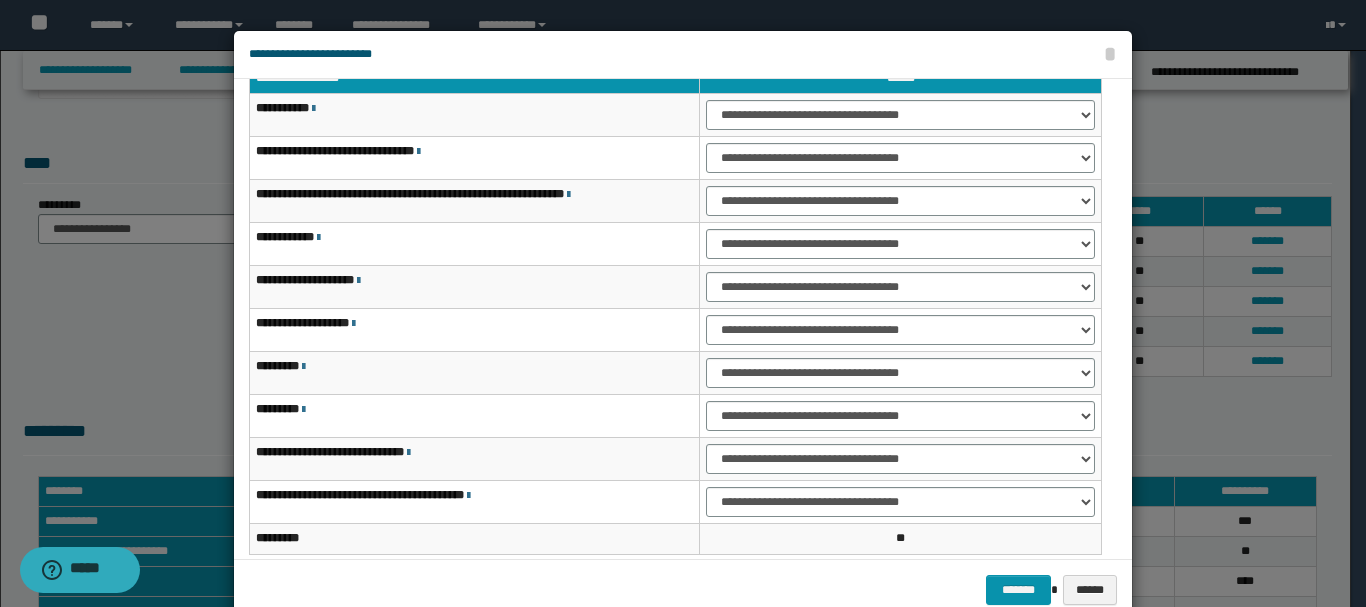 scroll, scrollTop: 0, scrollLeft: 0, axis: both 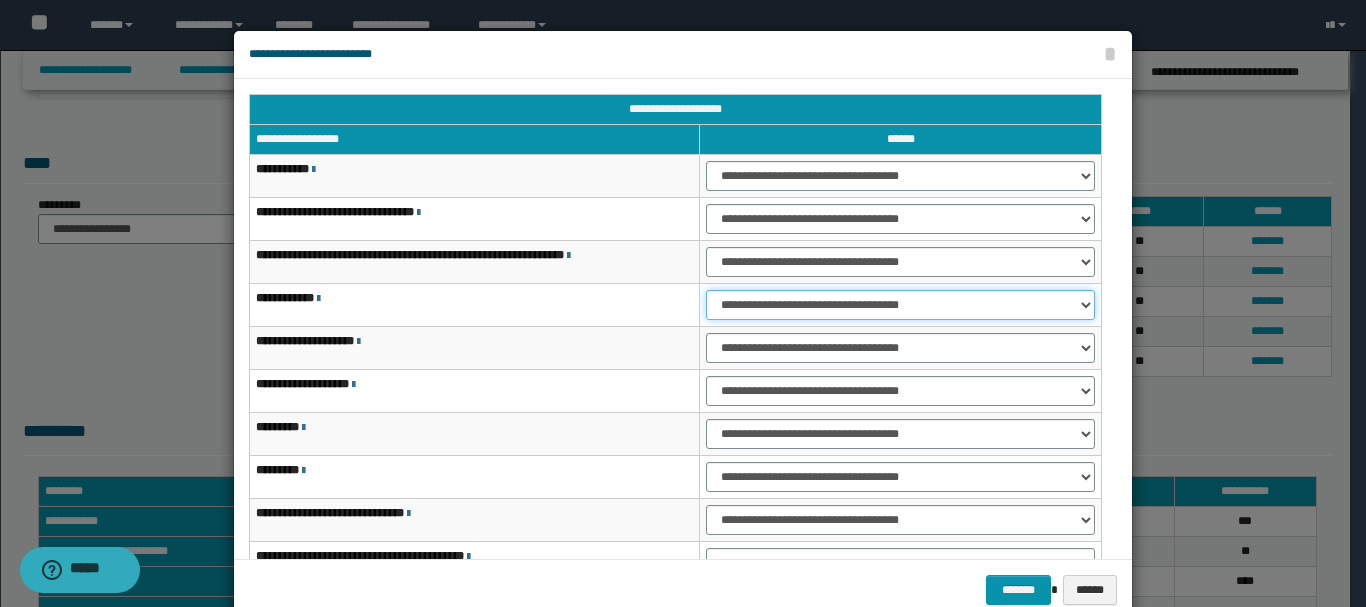 click on "**********" at bounding box center [900, 305] 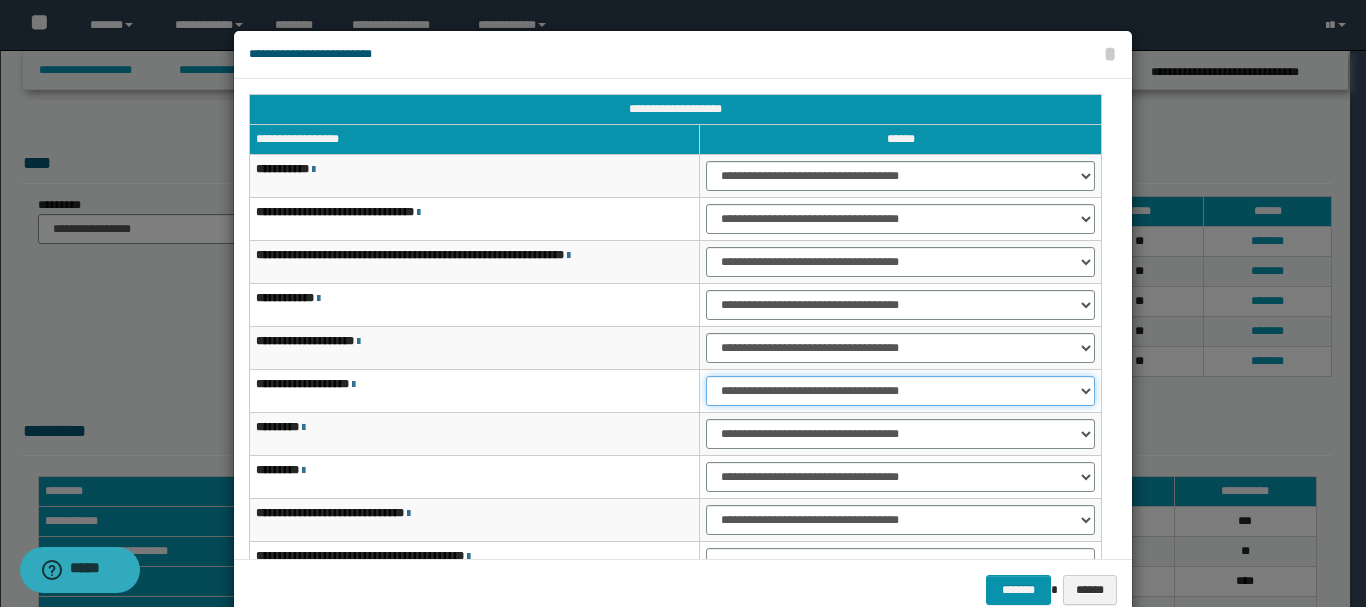 click on "**********" at bounding box center [900, 391] 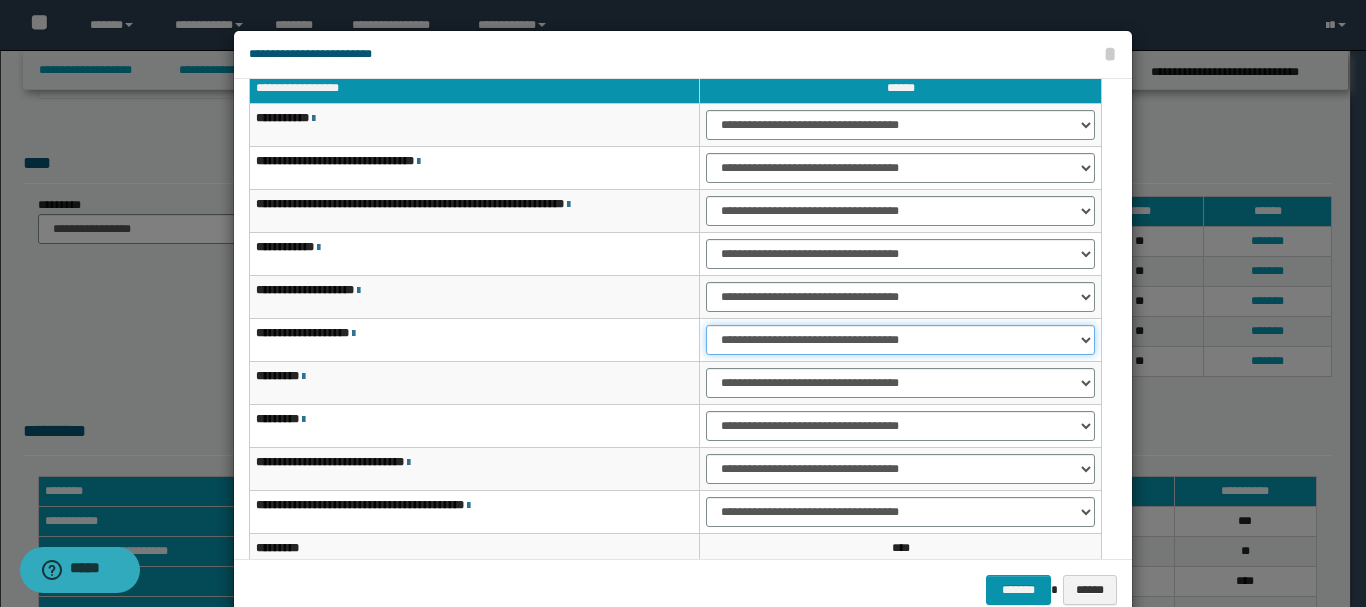 scroll, scrollTop: 100, scrollLeft: 0, axis: vertical 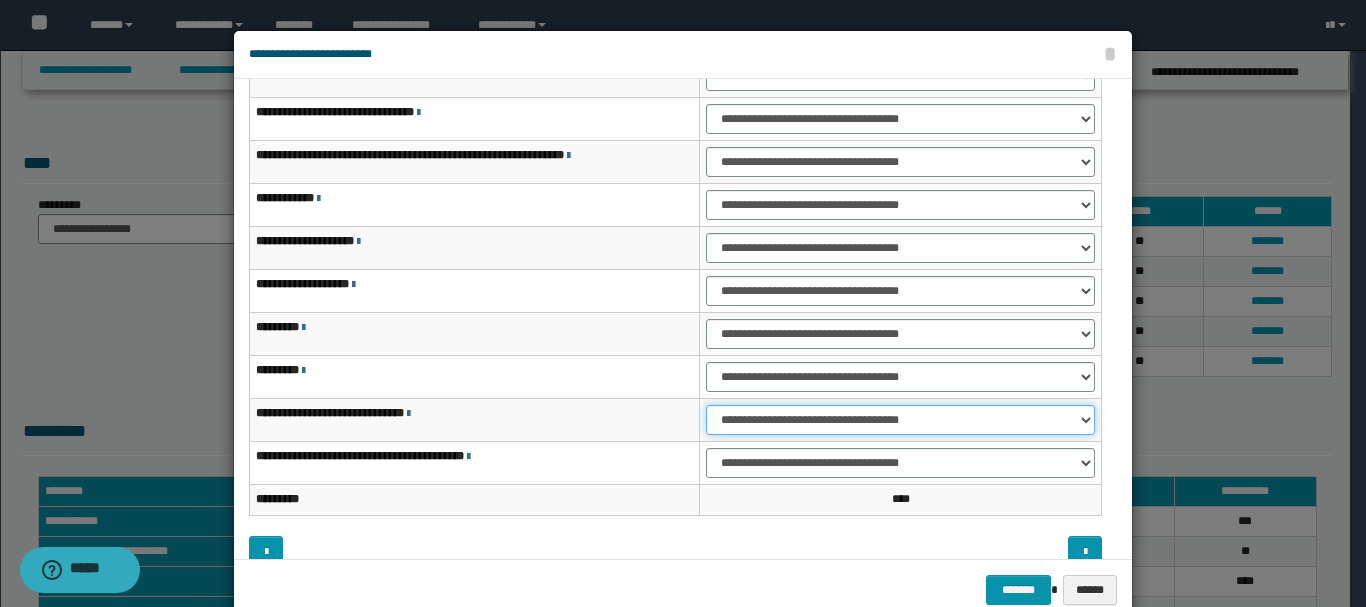 click on "**********" at bounding box center (900, 420) 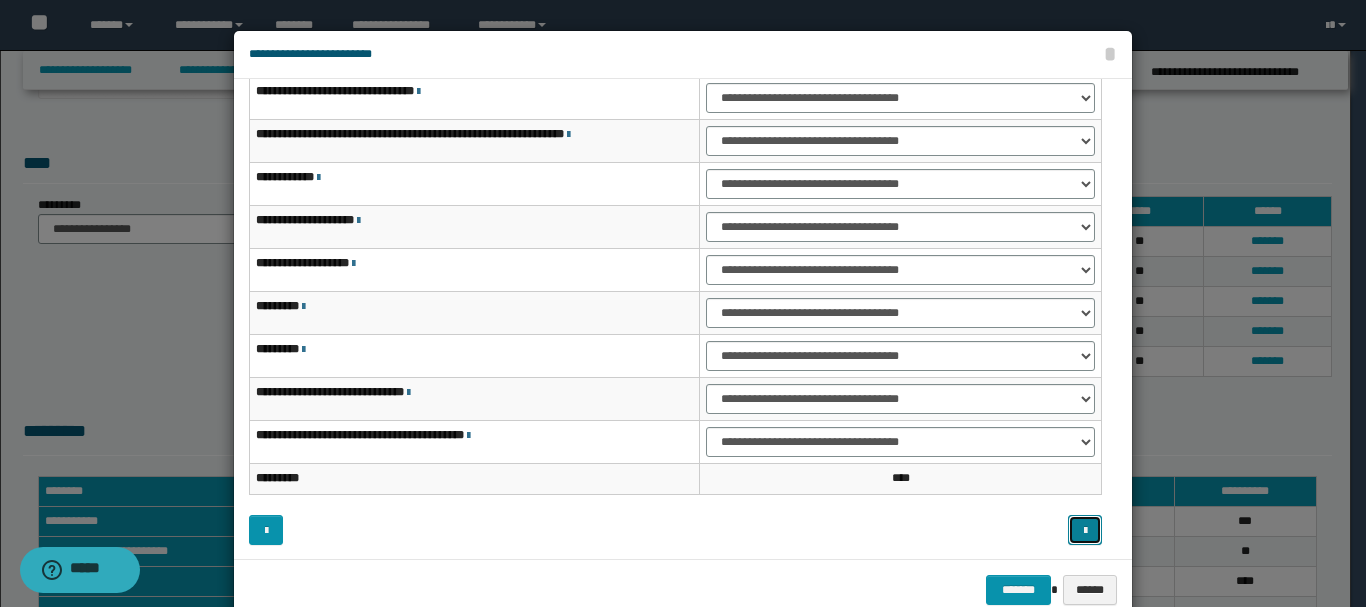 click at bounding box center [1085, 531] 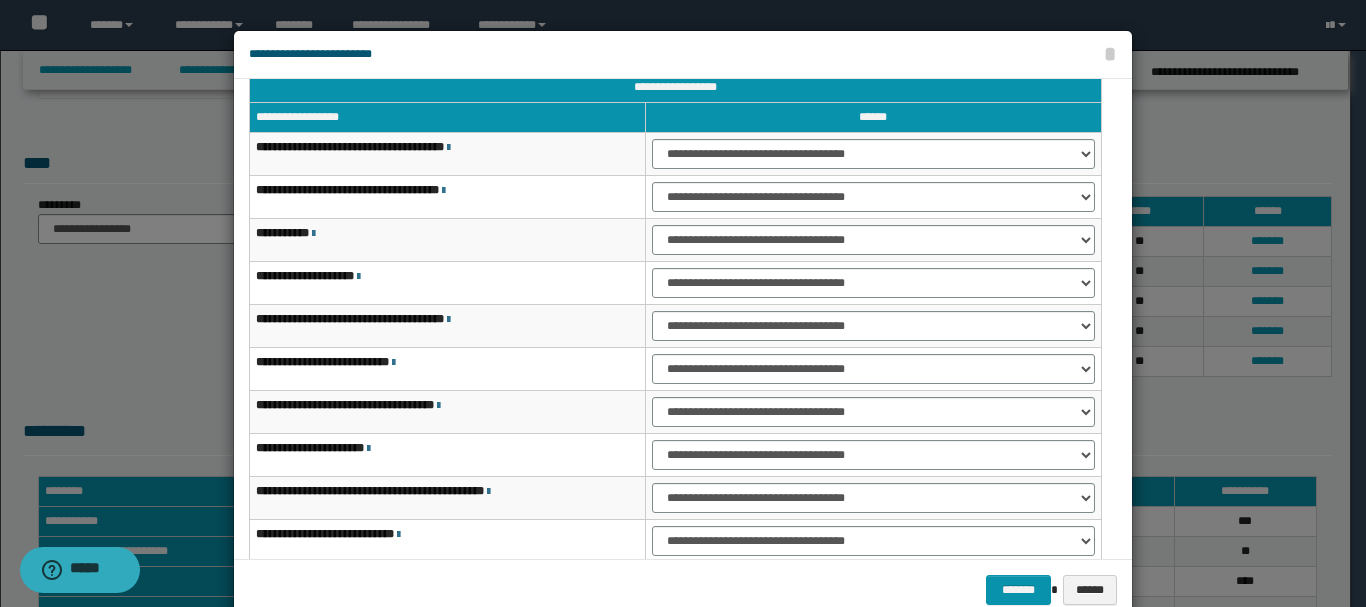 scroll, scrollTop: 21, scrollLeft: 0, axis: vertical 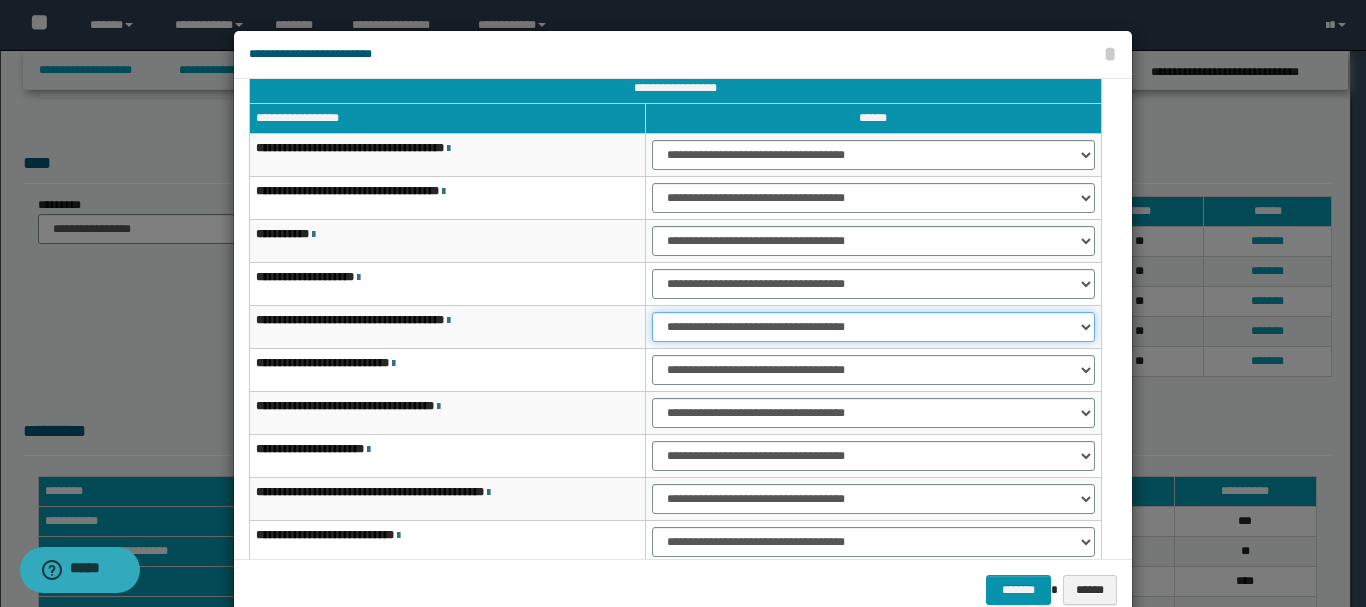 click on "**********" at bounding box center [873, 327] 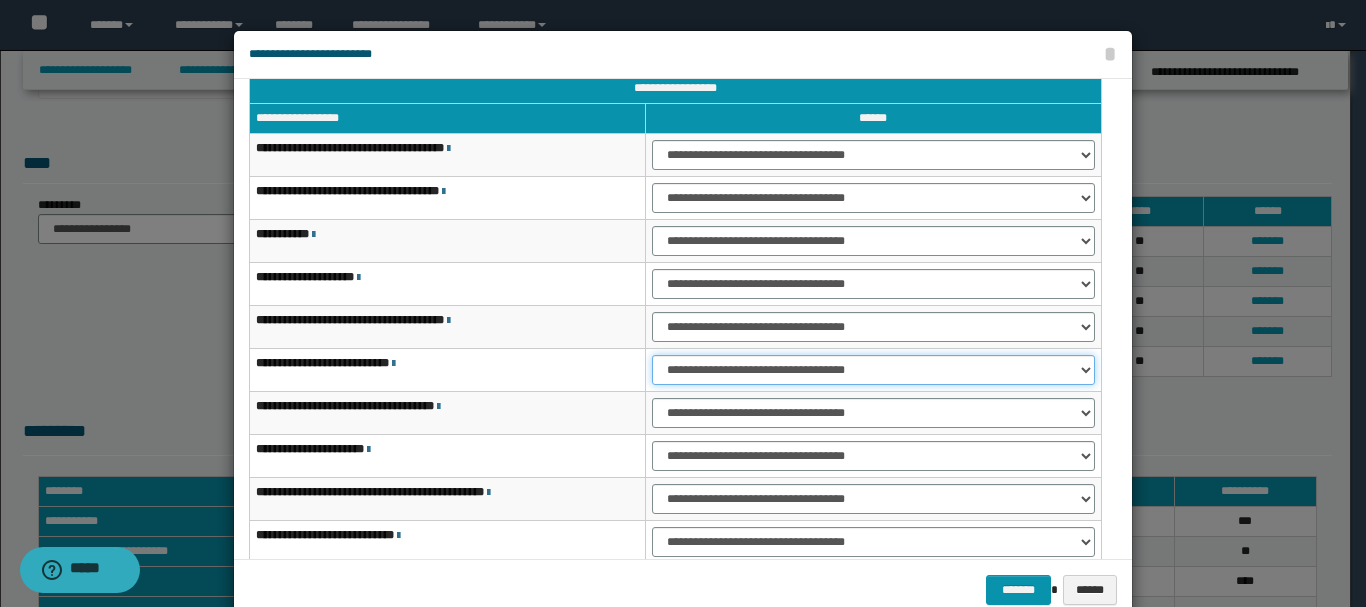 click on "**********" at bounding box center [873, 370] 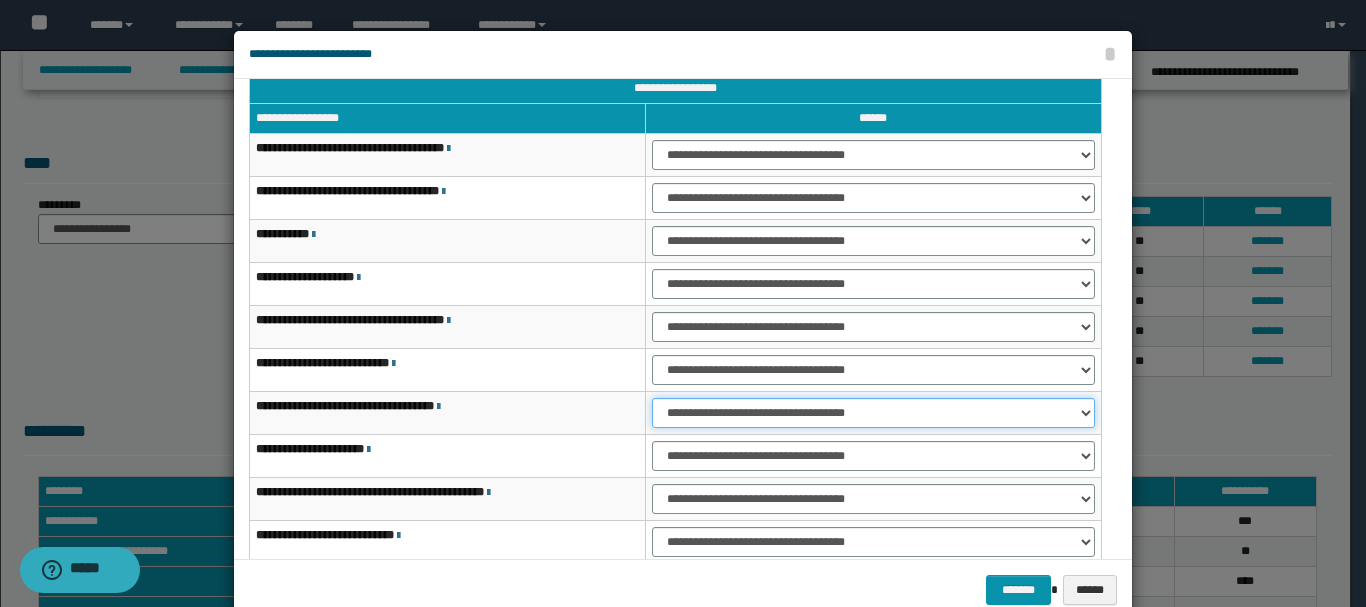click on "**********" at bounding box center [873, 413] 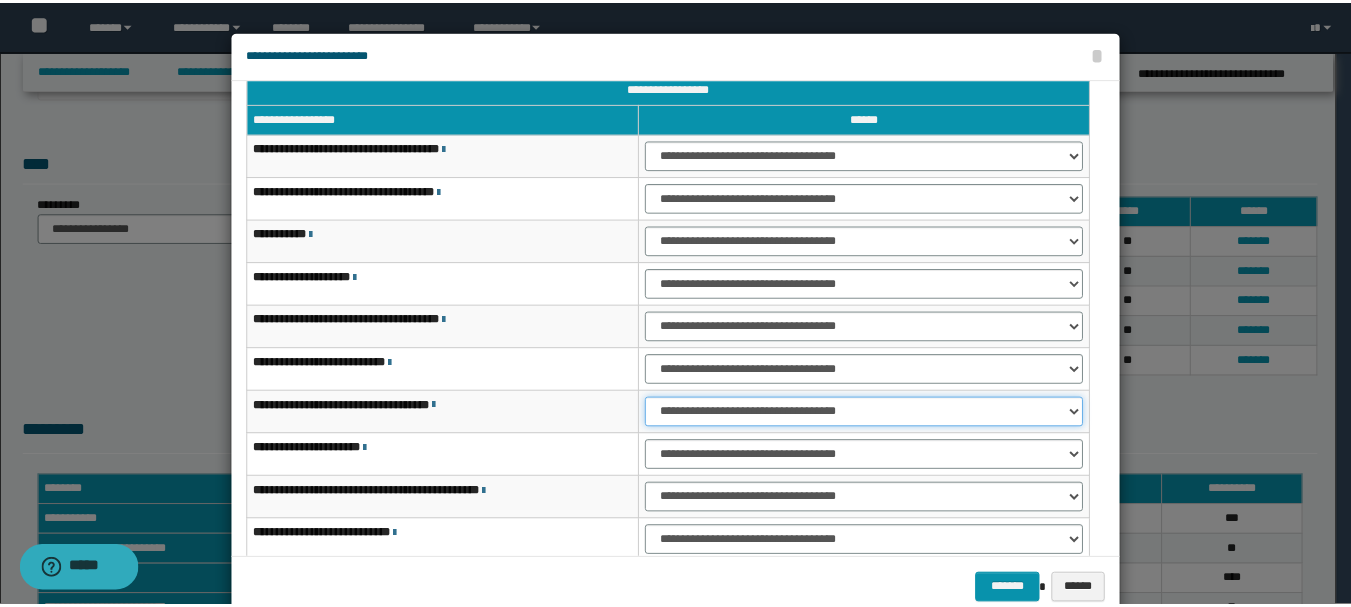scroll, scrollTop: 121, scrollLeft: 0, axis: vertical 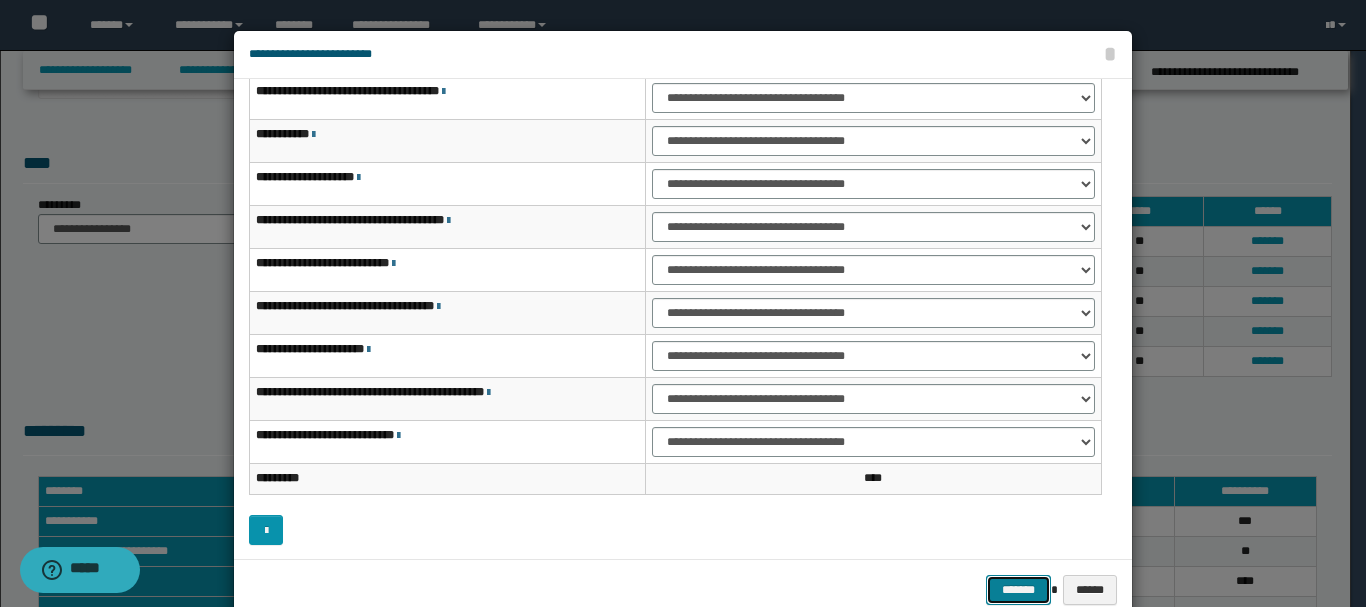 click on "*******" at bounding box center (1018, 590) 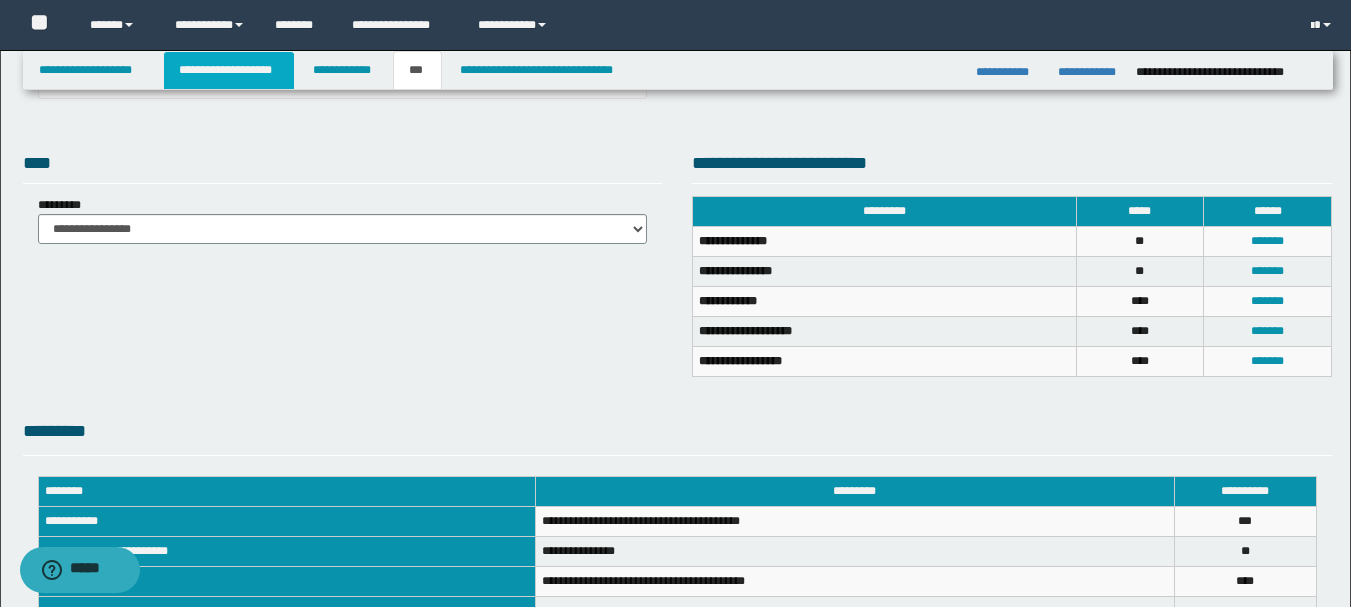 click on "**********" at bounding box center (229, 70) 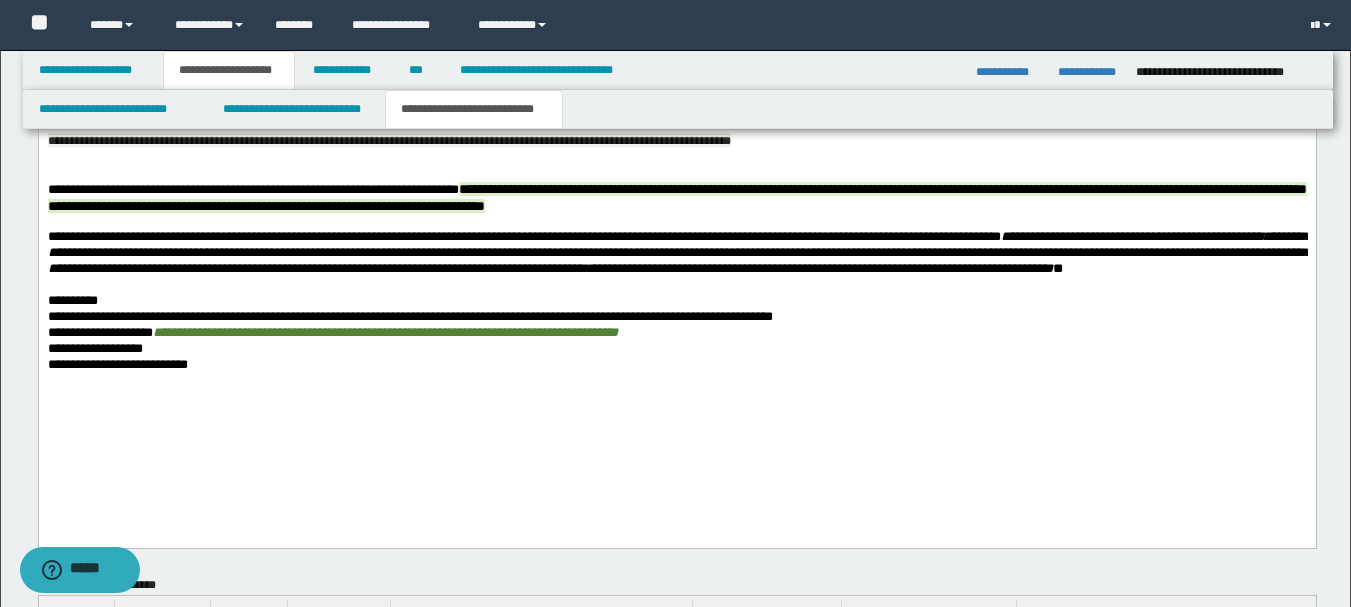 scroll, scrollTop: 1231, scrollLeft: 0, axis: vertical 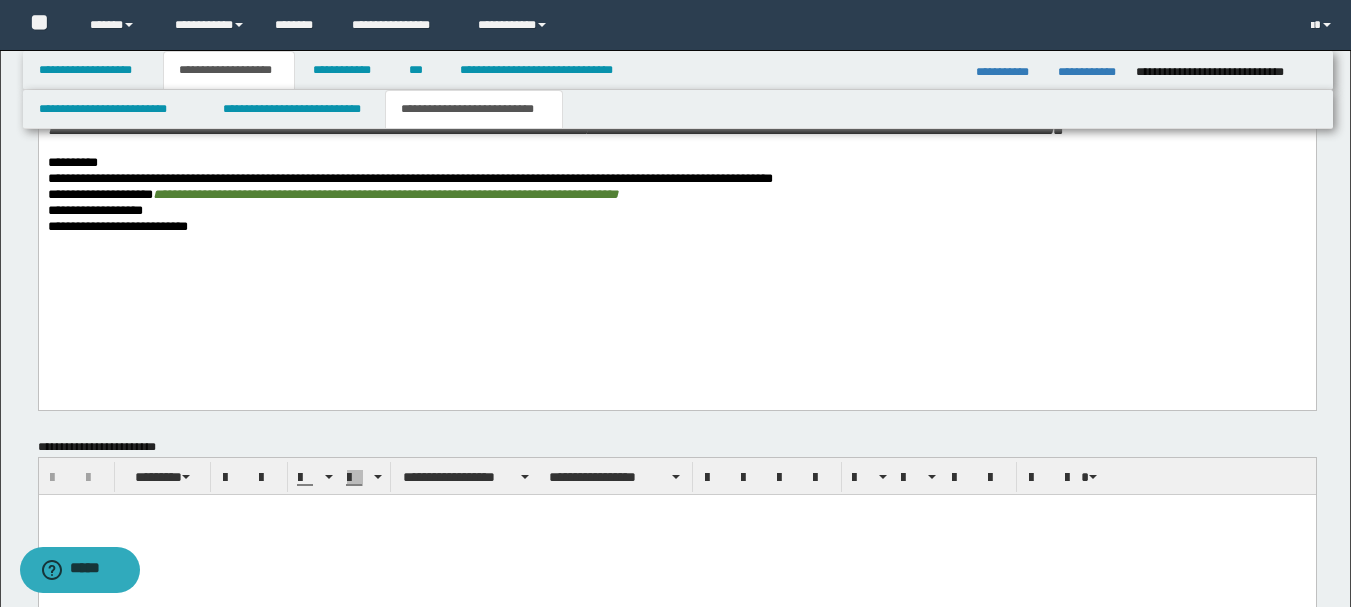 click on "**********" at bounding box center [676, 235] 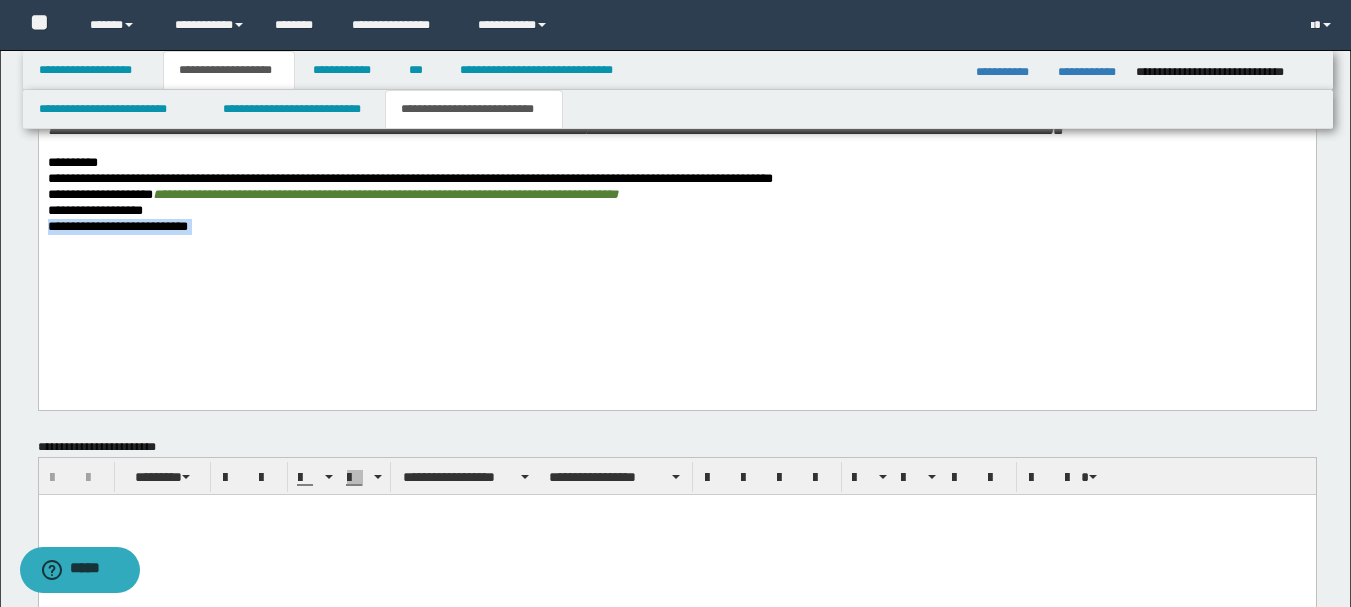 click on "**********" at bounding box center (676, 235) 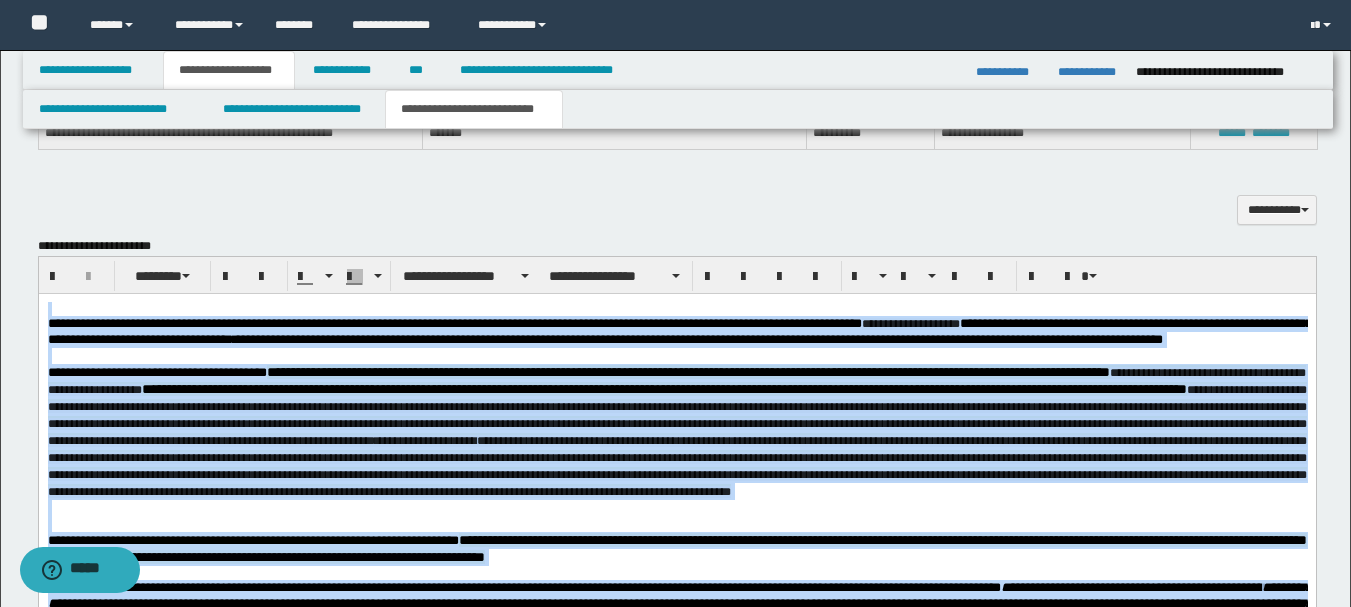 scroll, scrollTop: 618, scrollLeft: 0, axis: vertical 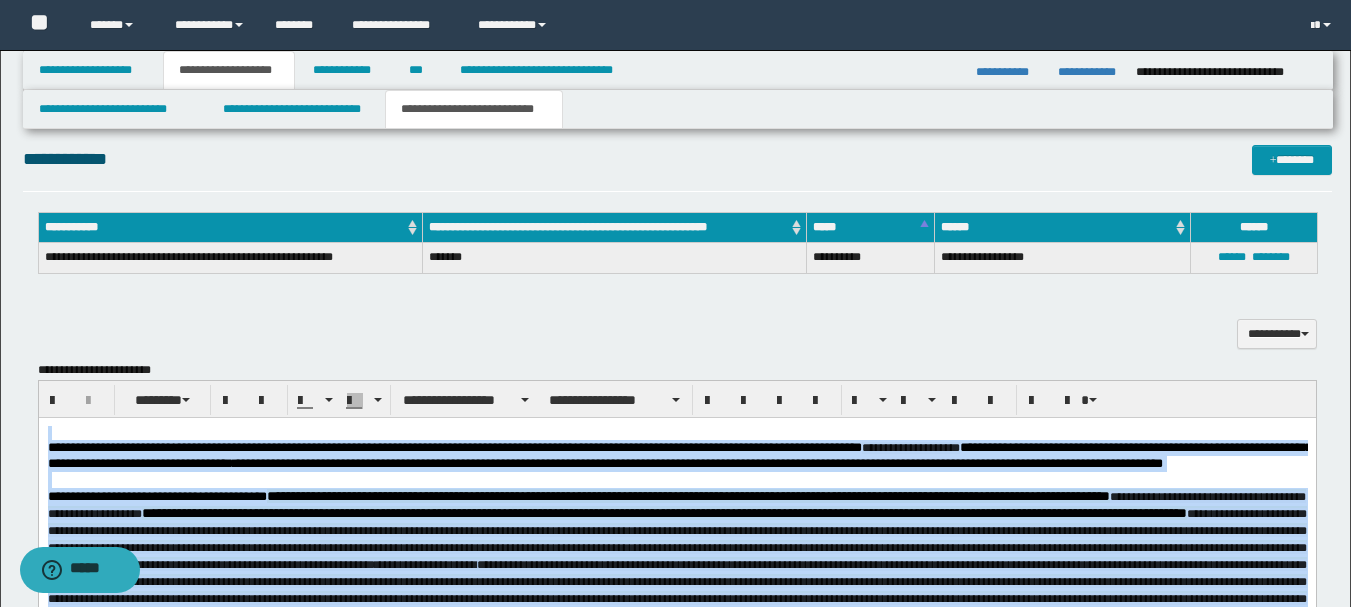 drag, startPoint x: 273, startPoint y: 883, endPoint x: 40, endPoint y: 433, distance: 506.74353 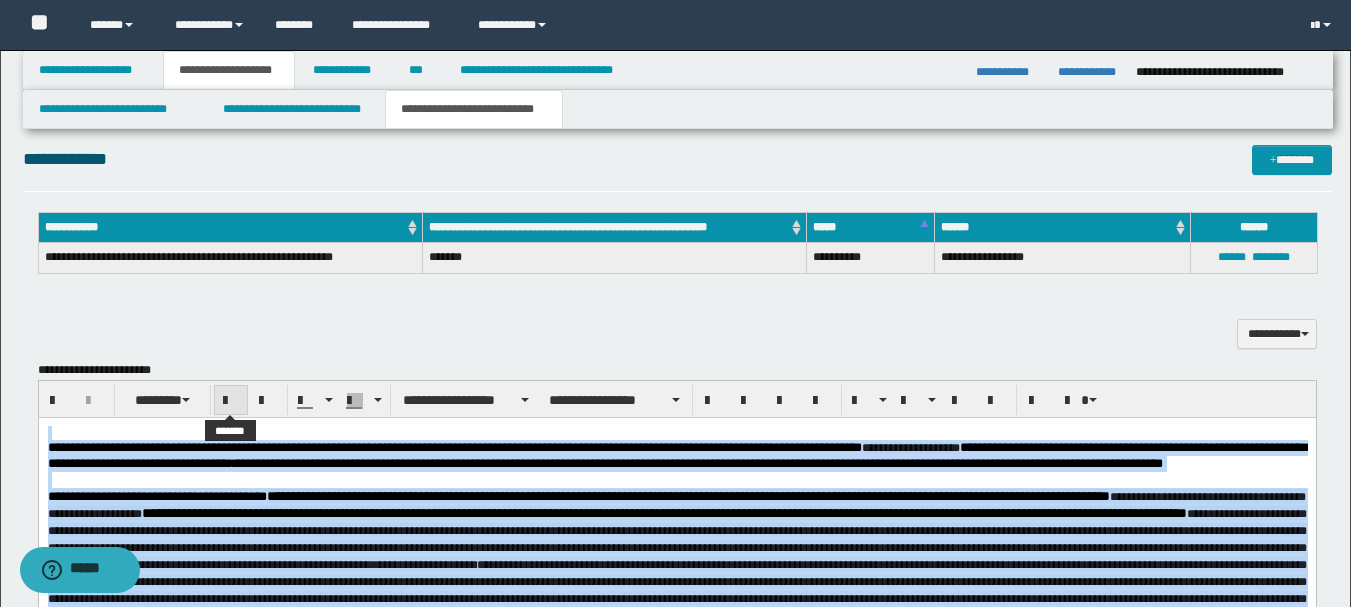 click at bounding box center (231, 400) 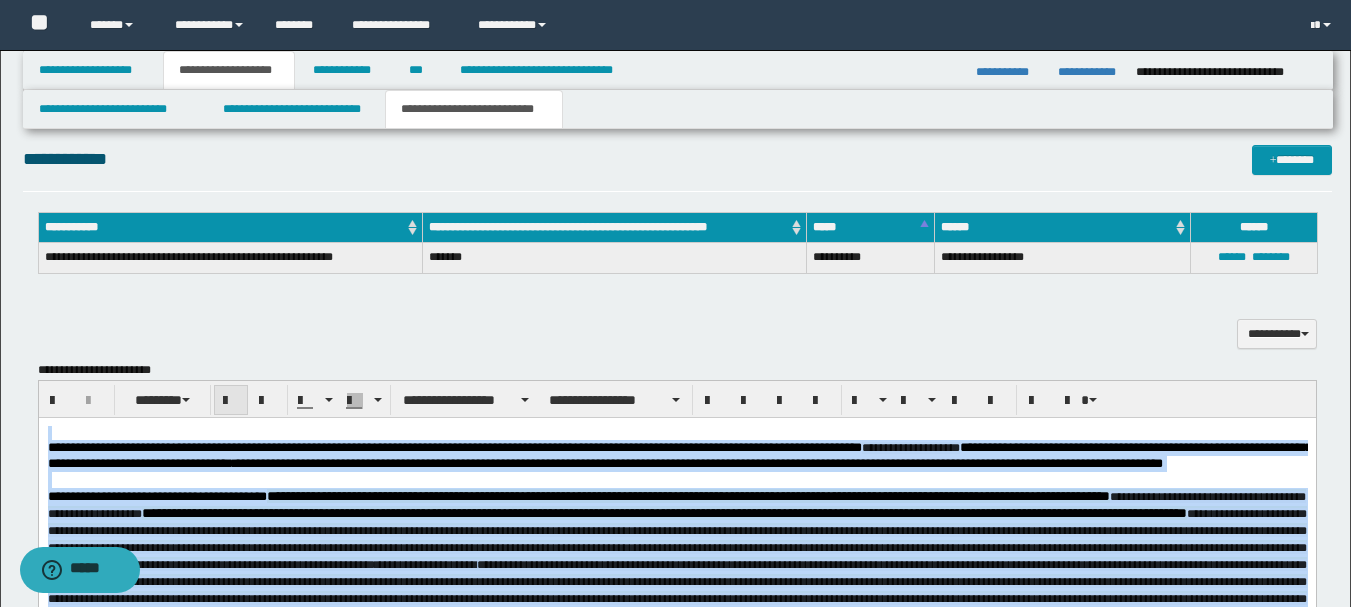 click at bounding box center (231, 400) 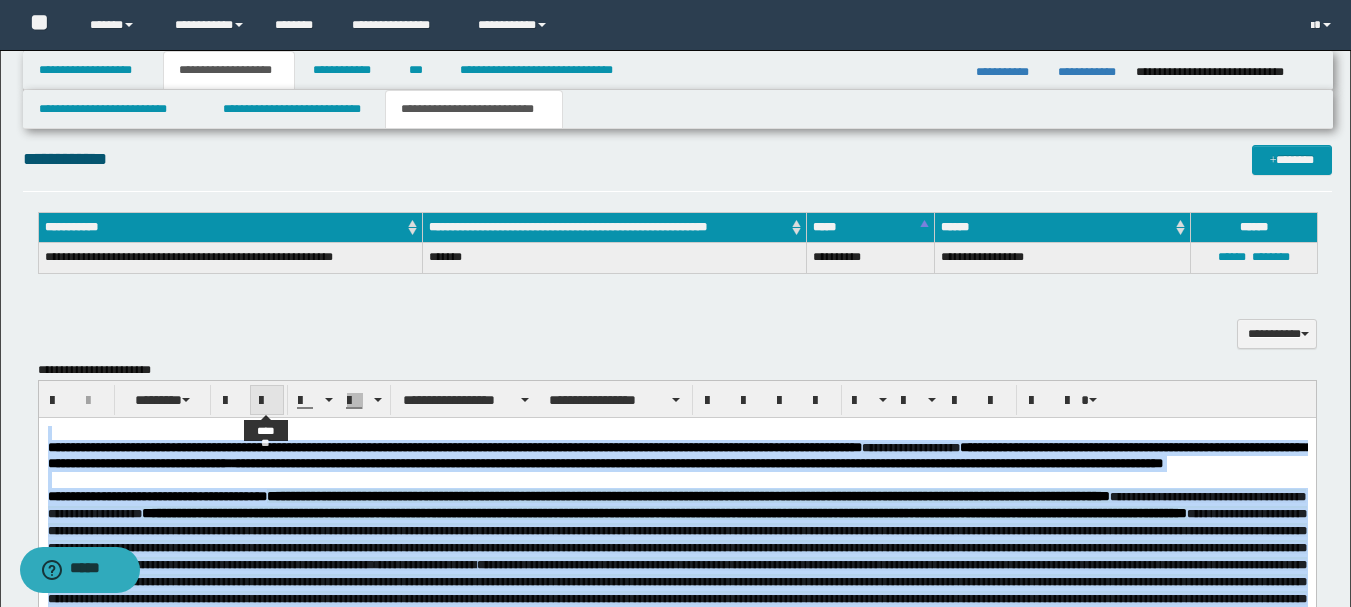 click at bounding box center [267, 401] 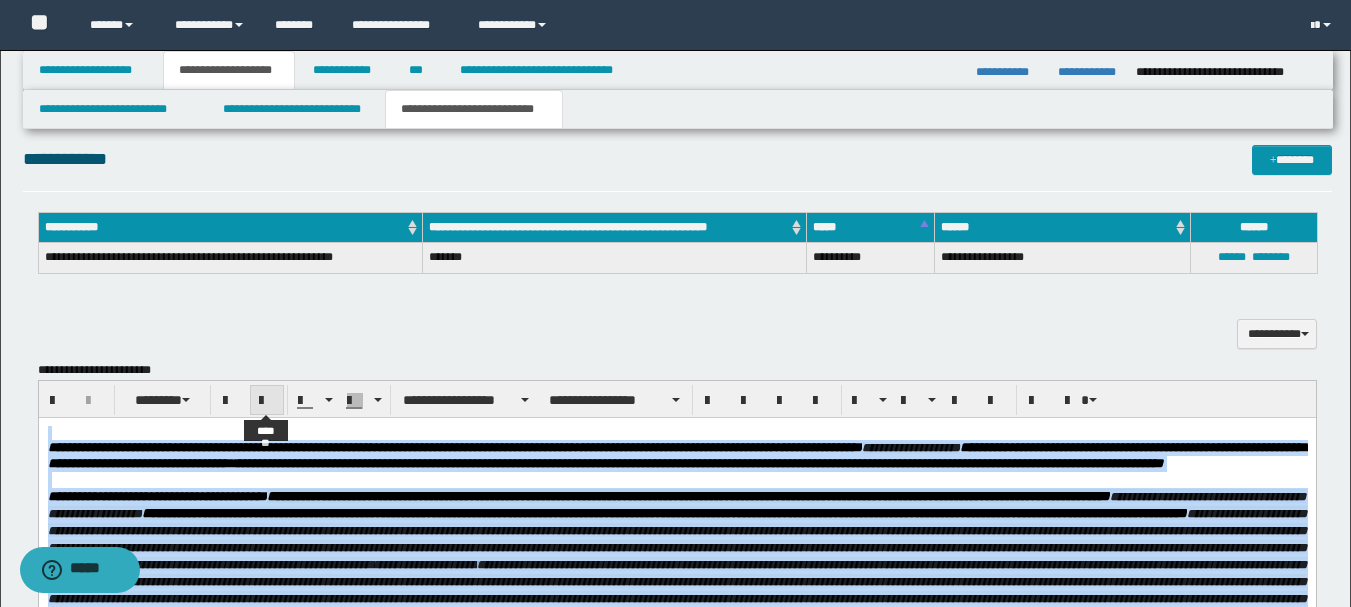 click at bounding box center (267, 401) 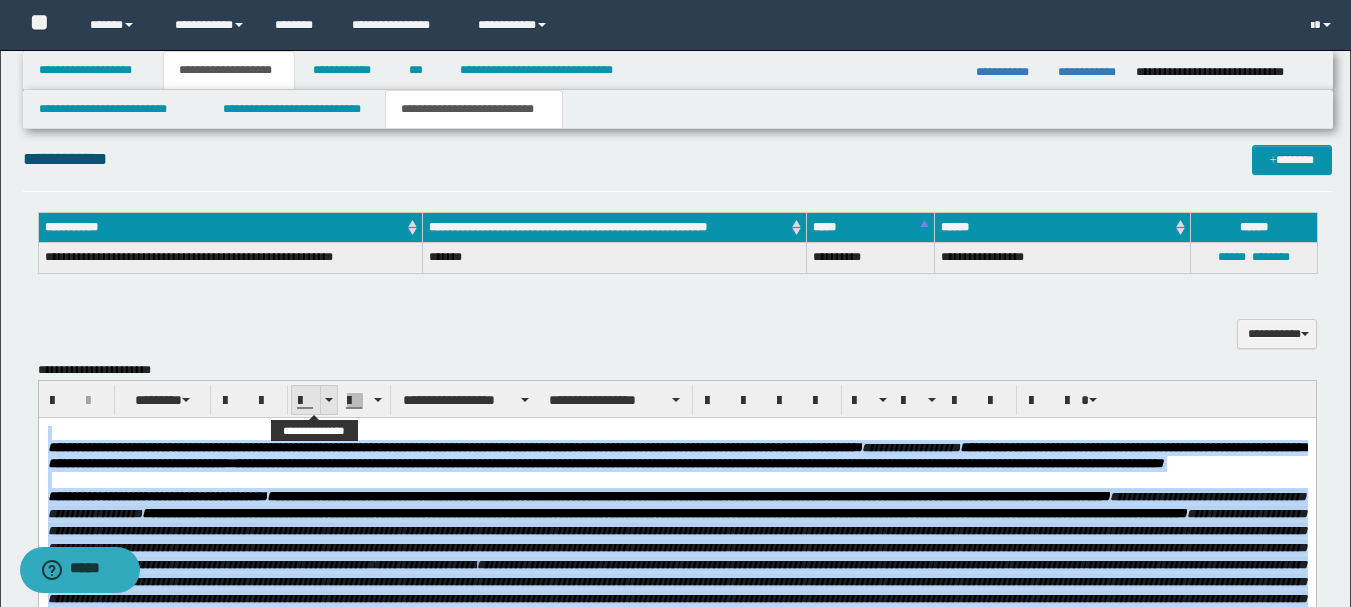 click at bounding box center (328, 400) 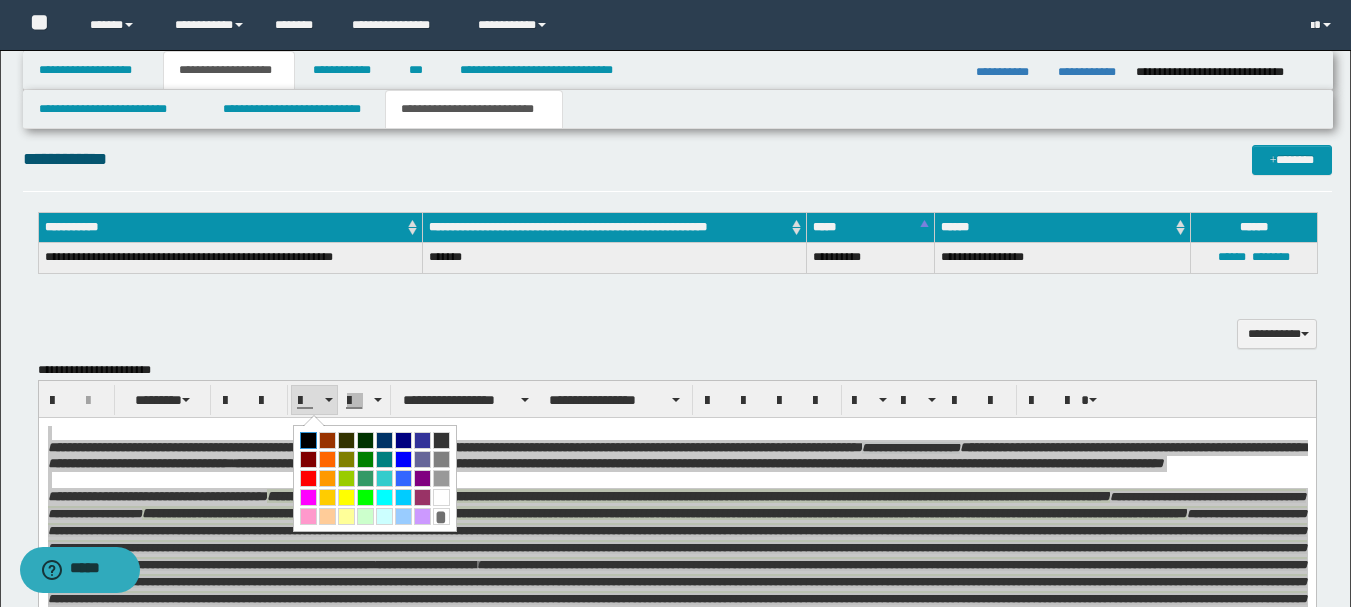 click at bounding box center [308, 440] 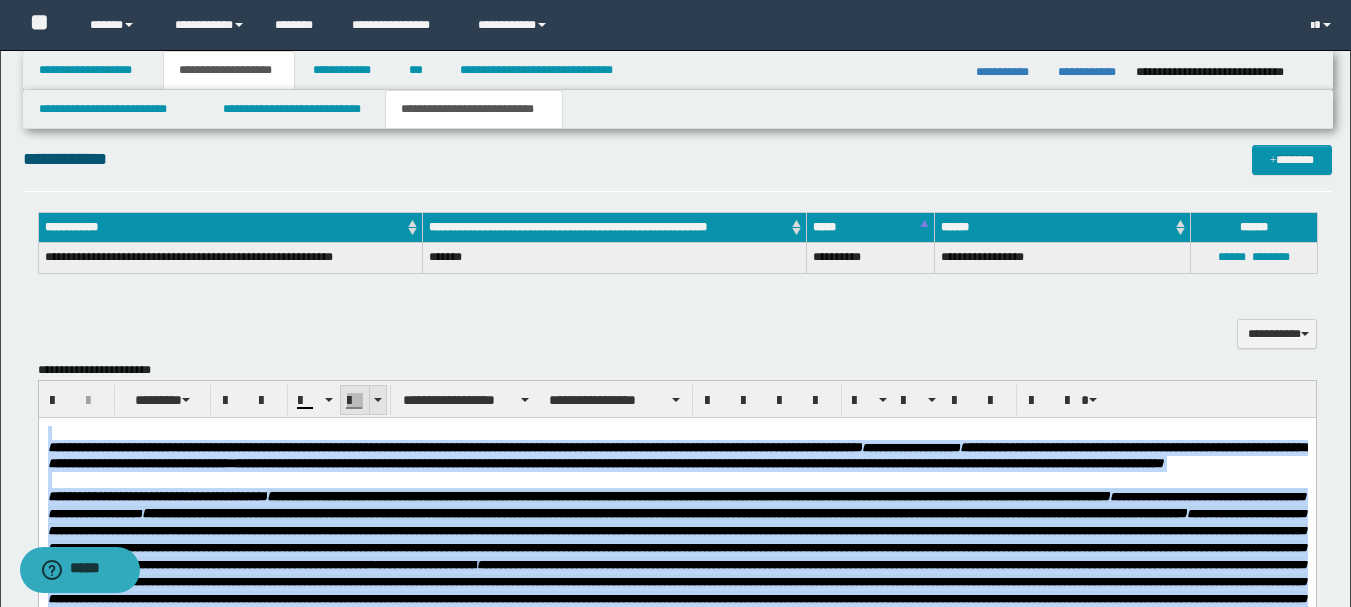 click at bounding box center (377, 400) 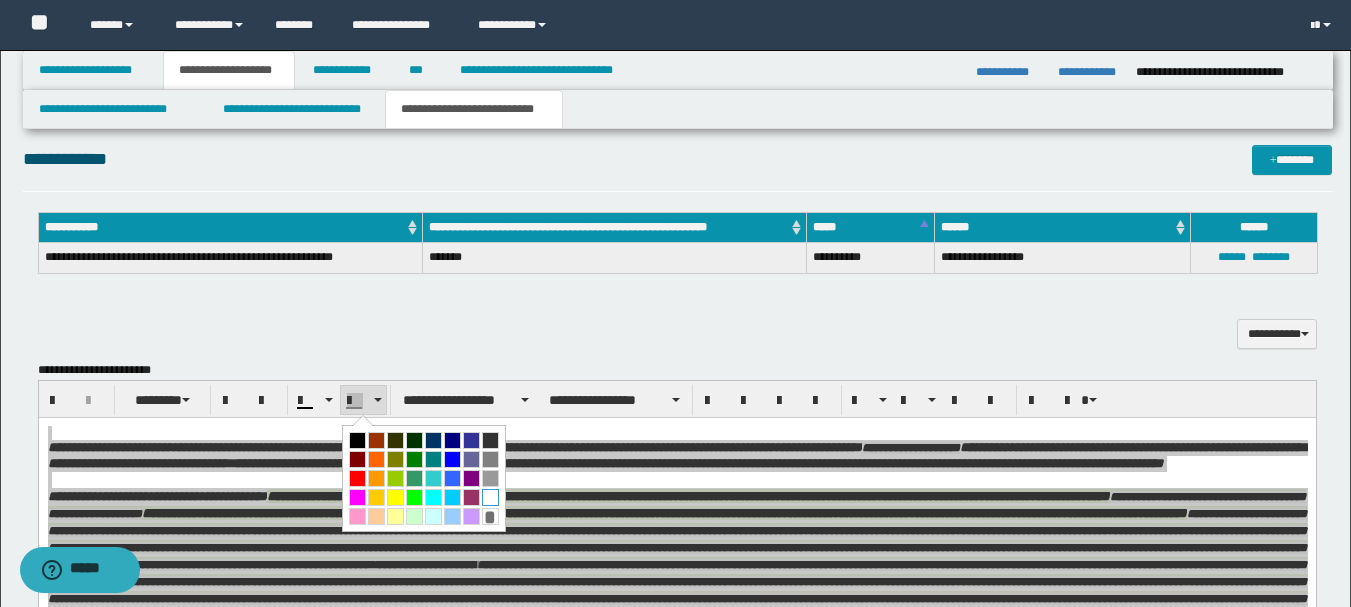 drag, startPoint x: 495, startPoint y: 496, endPoint x: 433, endPoint y: 11, distance: 488.94684 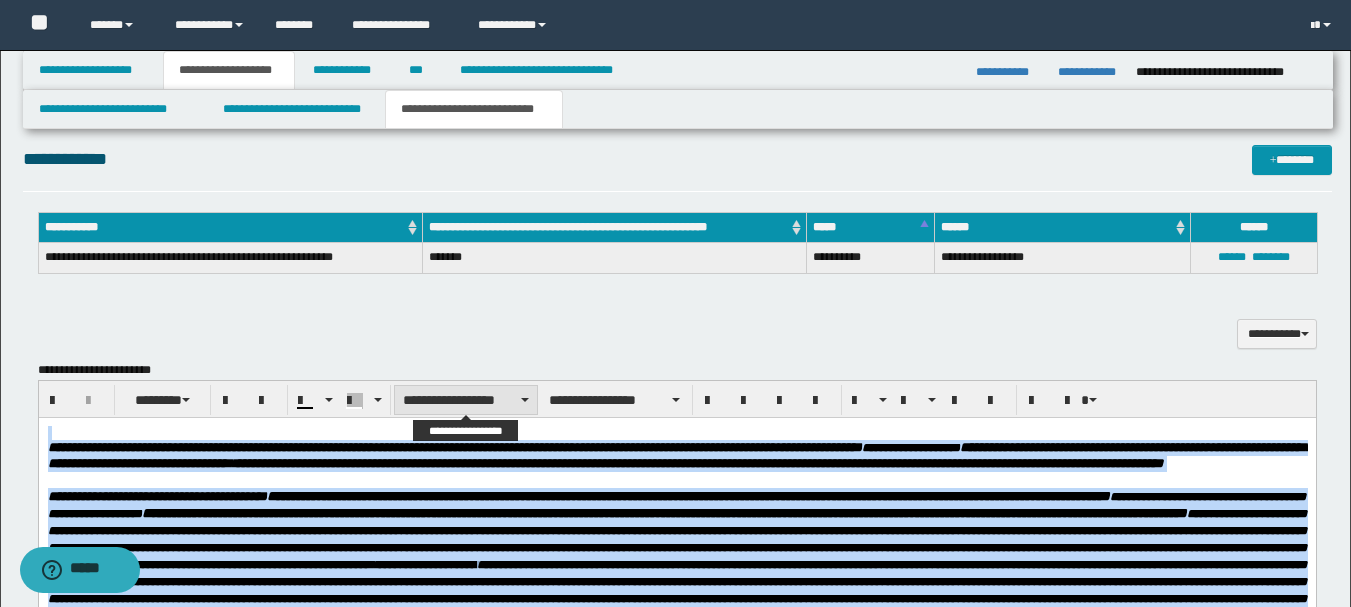 click on "**********" at bounding box center (466, 400) 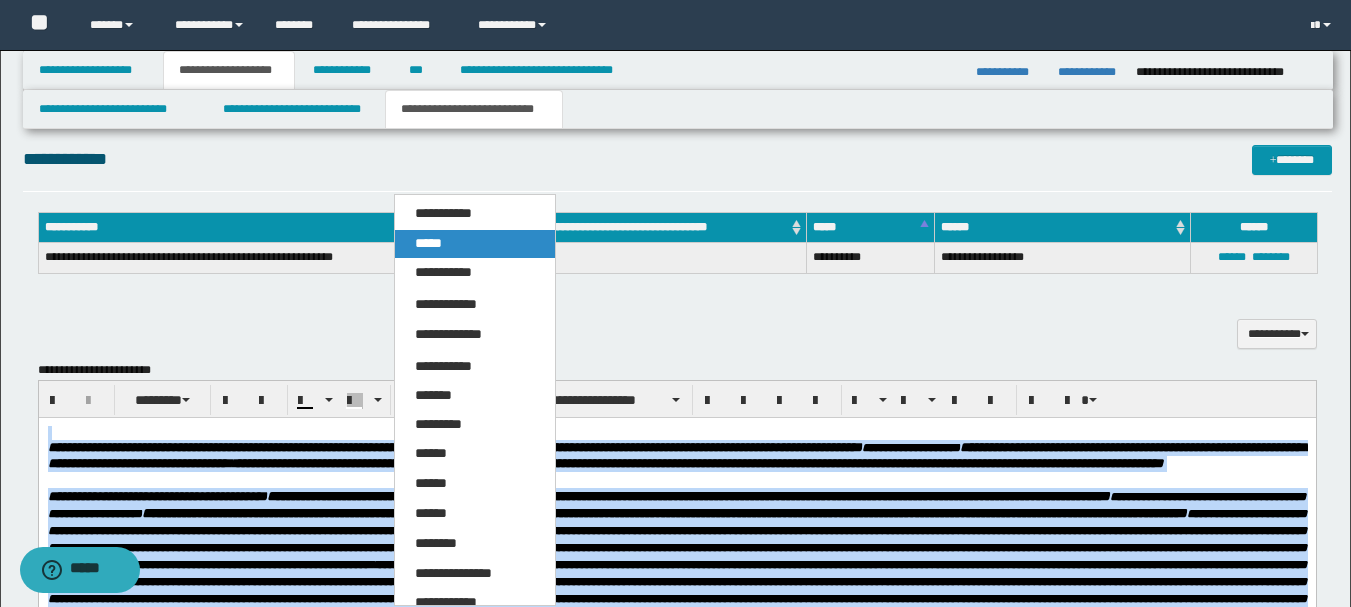 click on "*****" at bounding box center (475, 244) 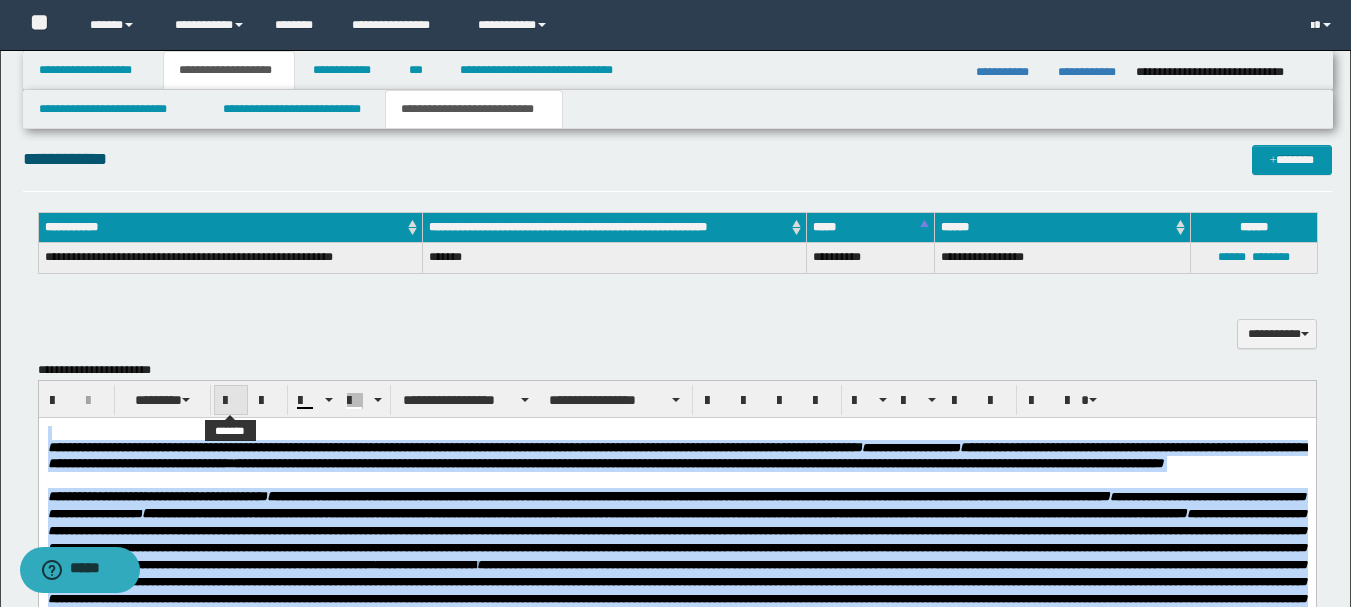 click at bounding box center (231, 401) 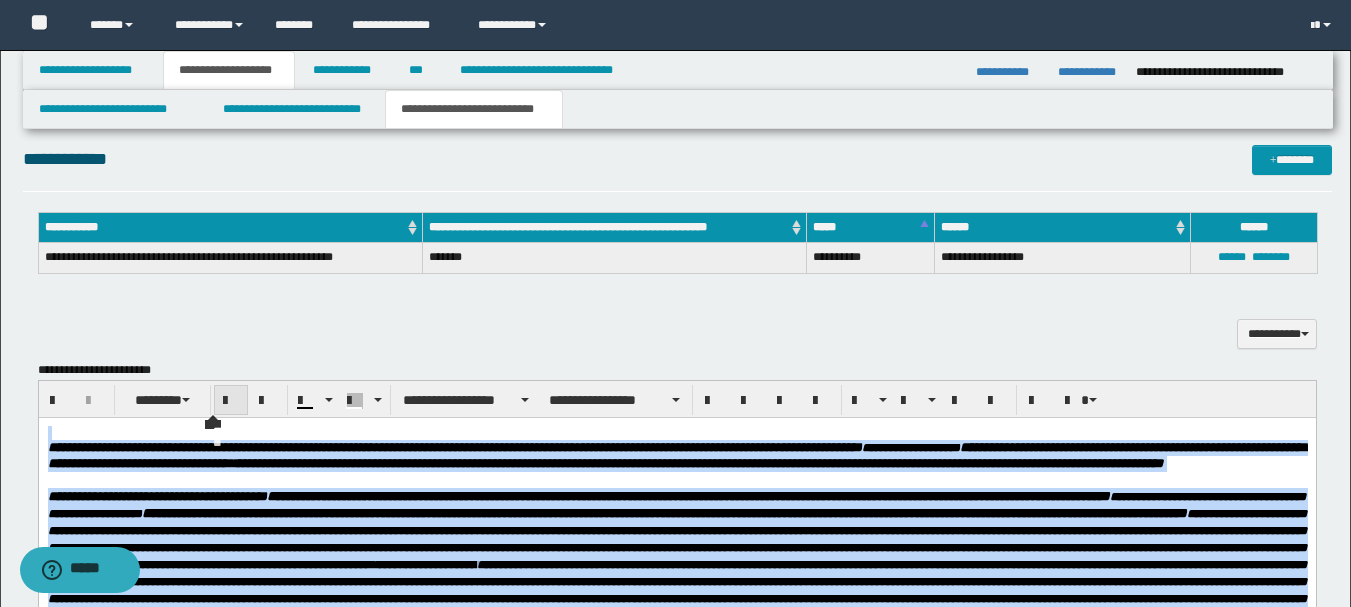 click at bounding box center (231, 401) 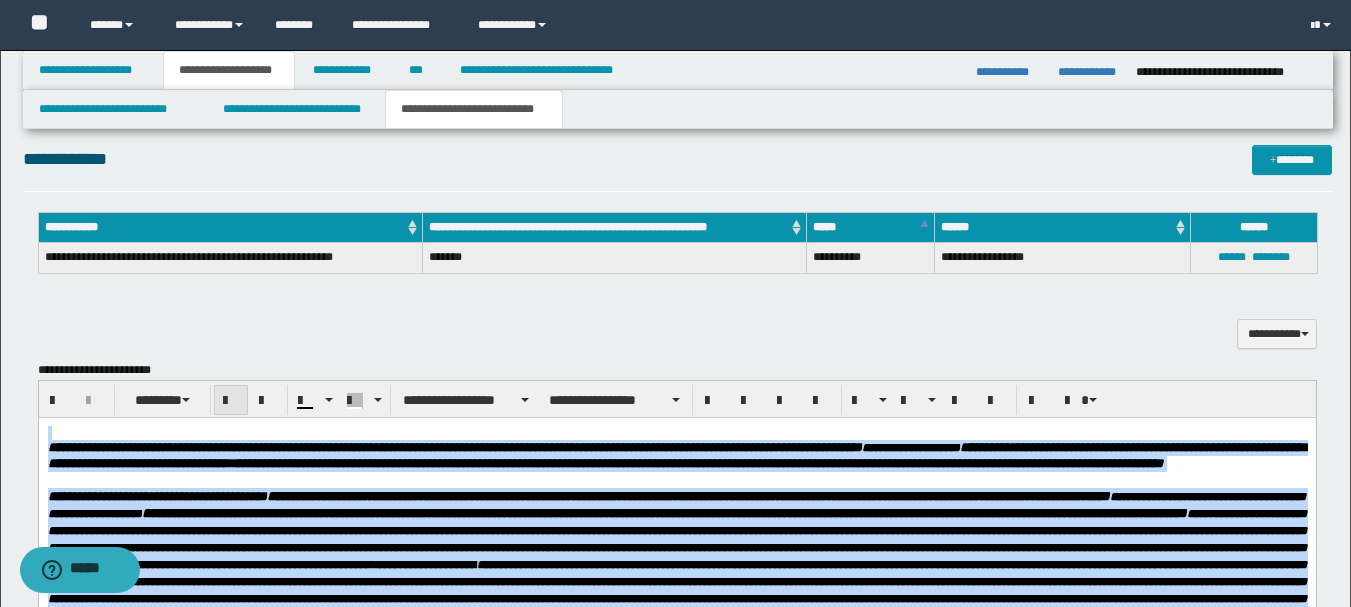 click at bounding box center [231, 401] 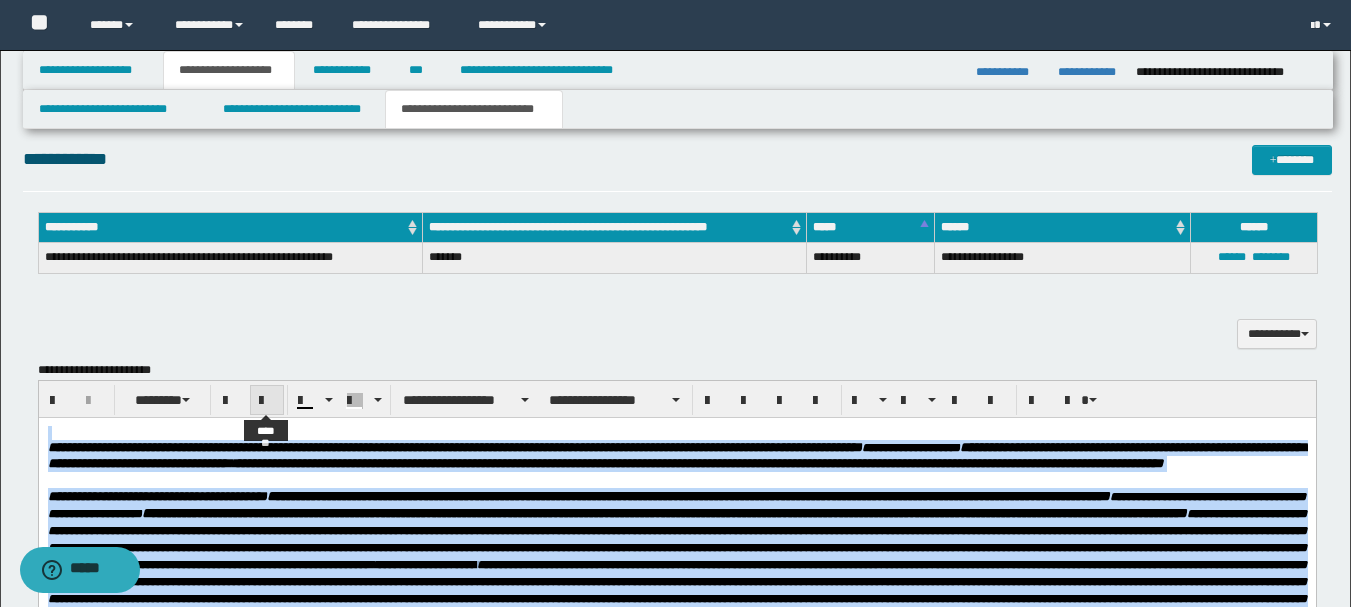 click at bounding box center (267, 400) 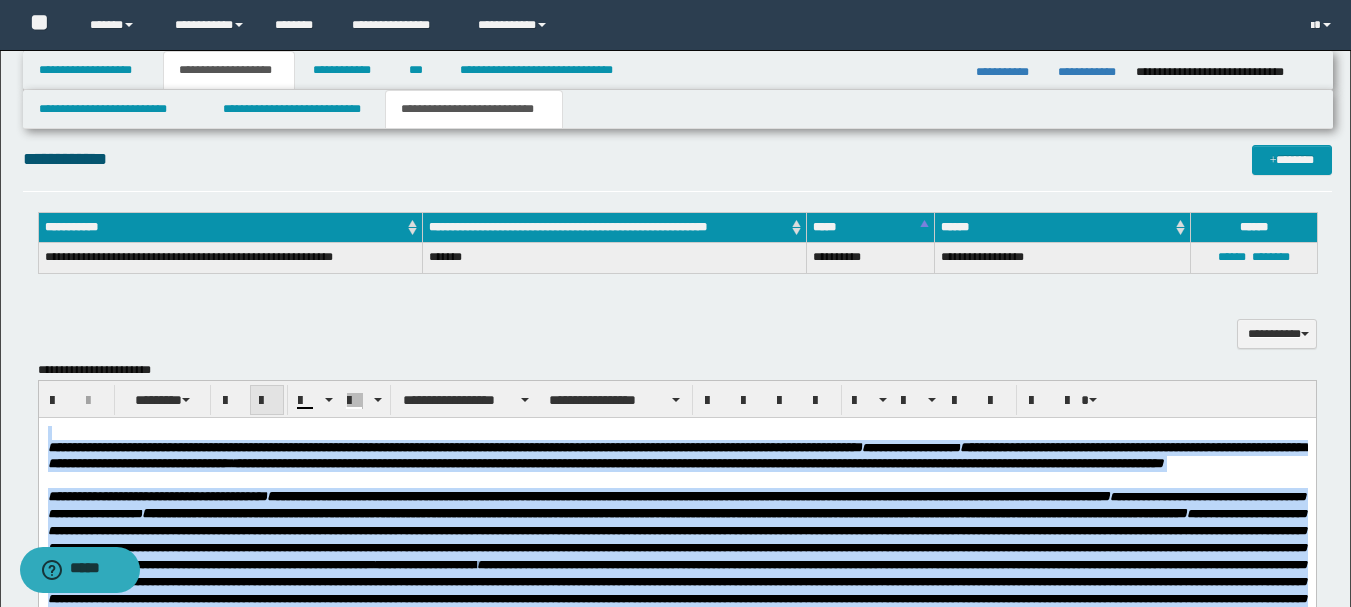 click at bounding box center (267, 400) 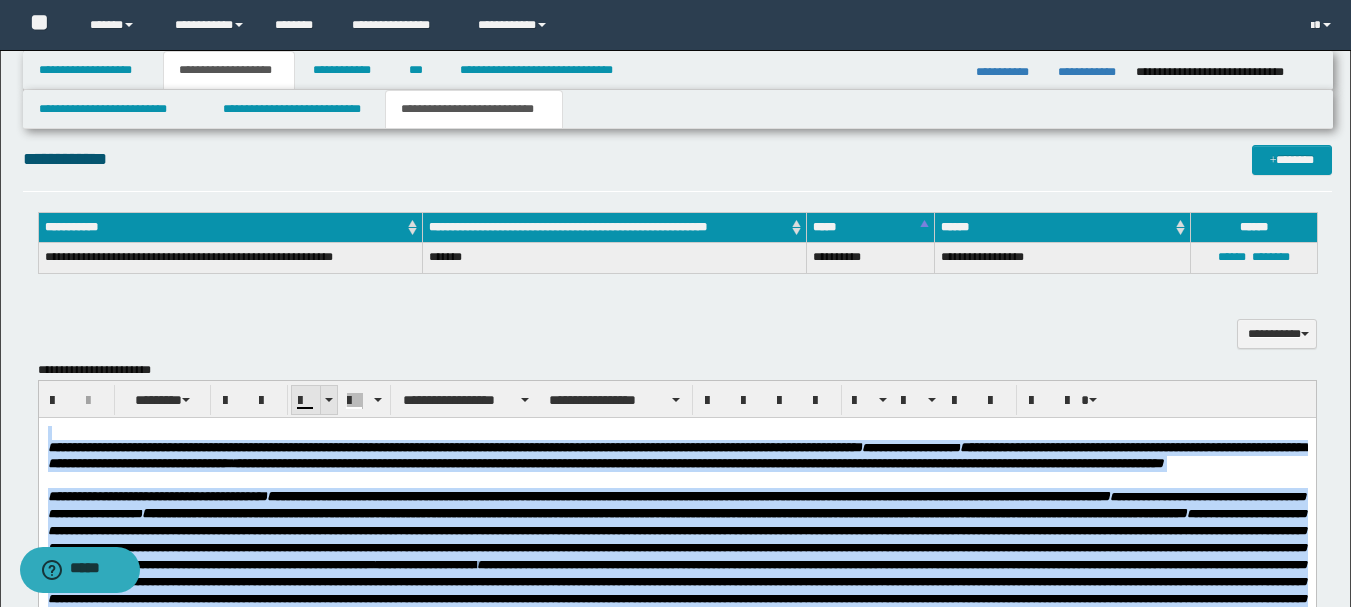 click at bounding box center (306, 401) 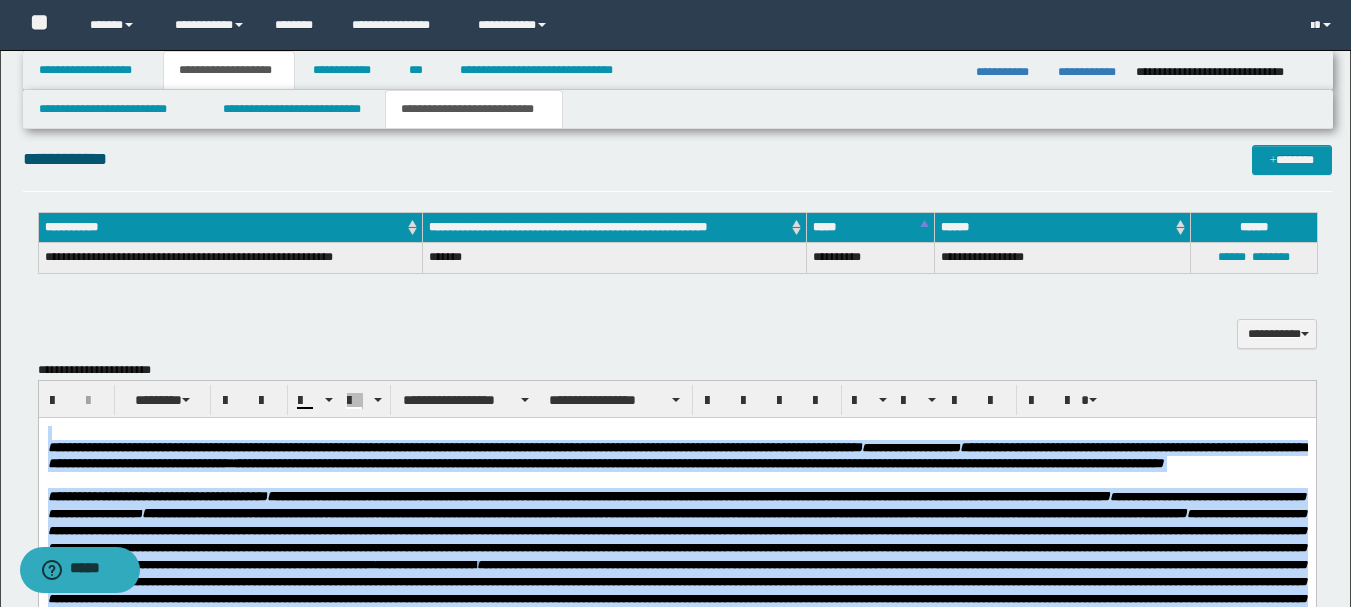 click on "**********" at bounding box center (697, 463) 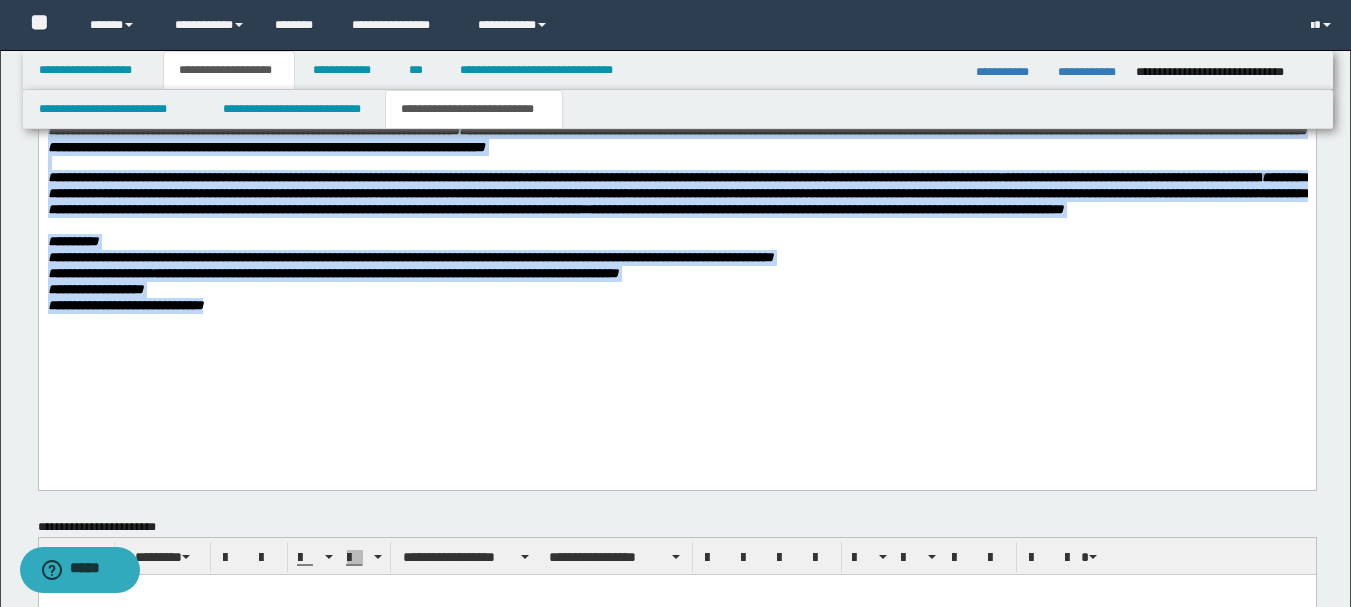 drag, startPoint x: 99, startPoint y: -101, endPoint x: 286, endPoint y: 394, distance: 529.1446 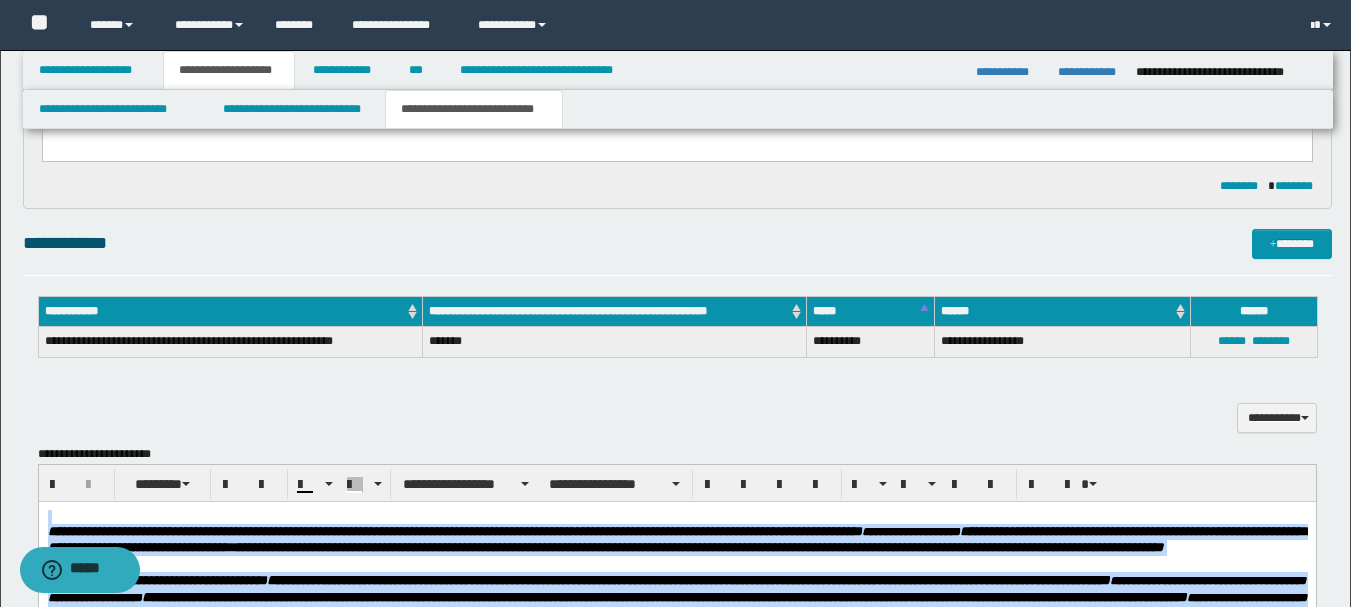 scroll, scrollTop: 652, scrollLeft: 0, axis: vertical 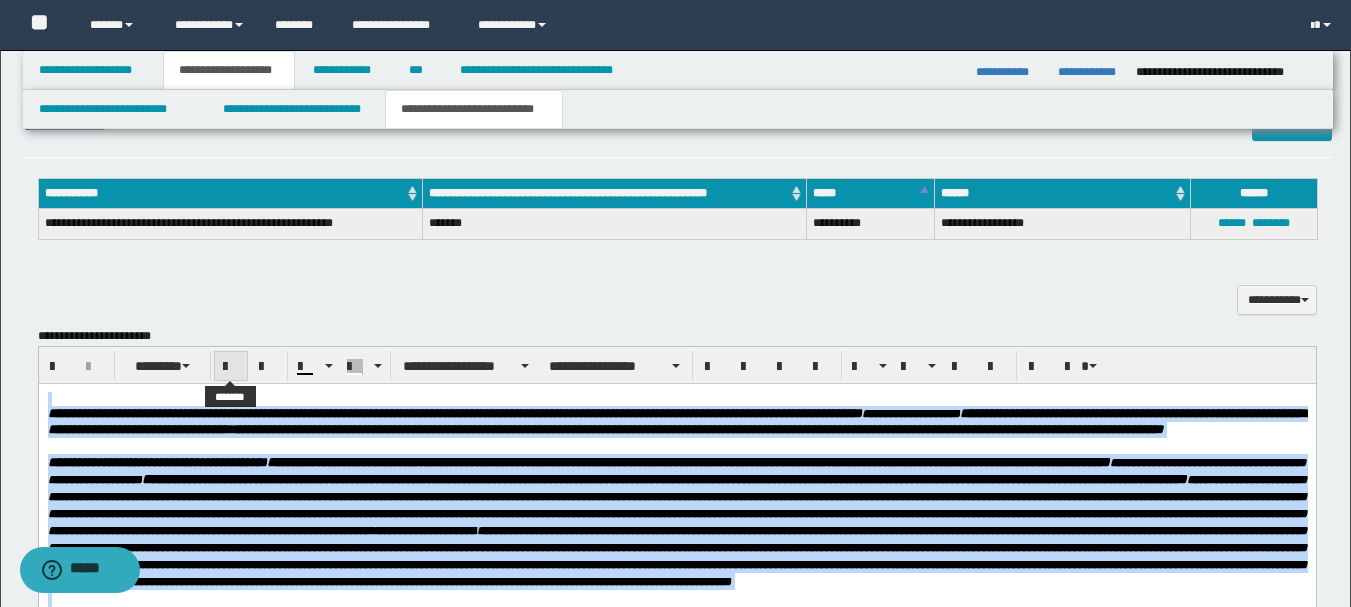 click at bounding box center [231, 367] 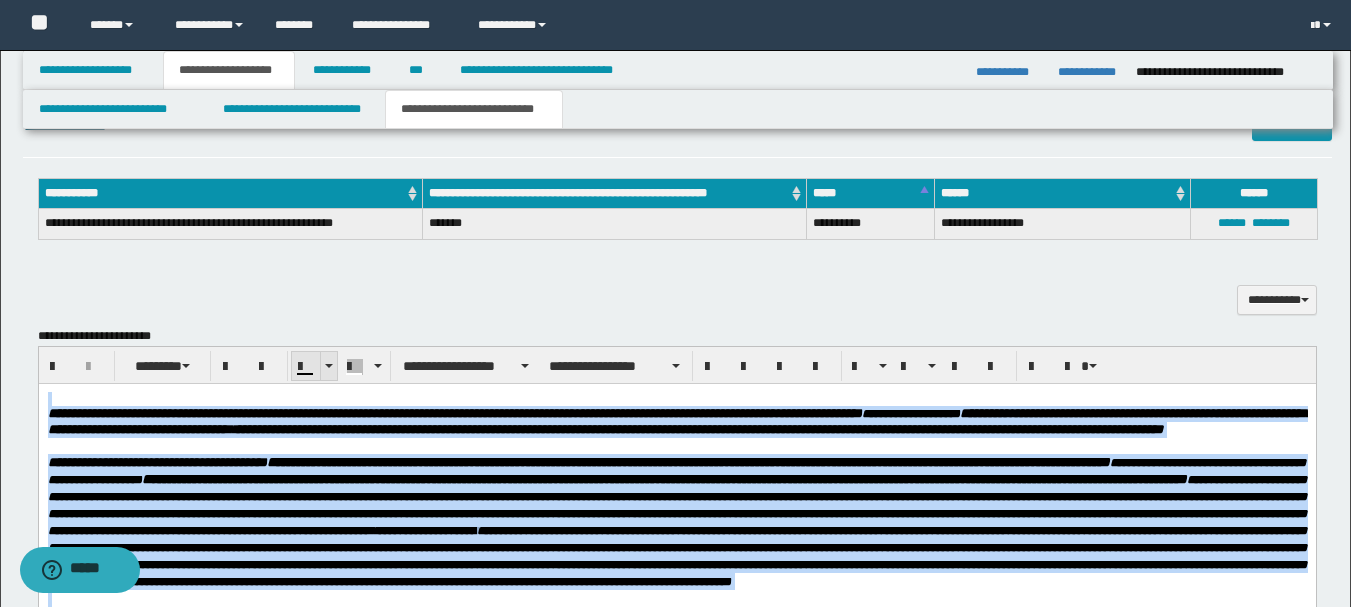 click at bounding box center (306, 367) 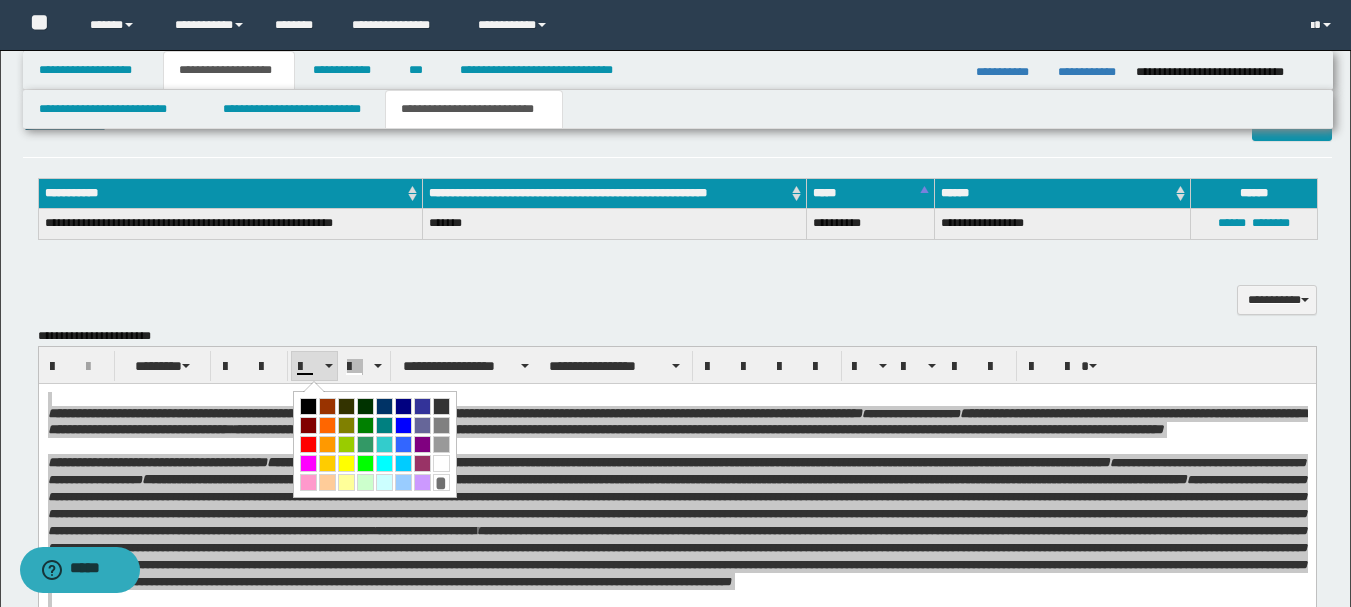 click at bounding box center (308, 406) 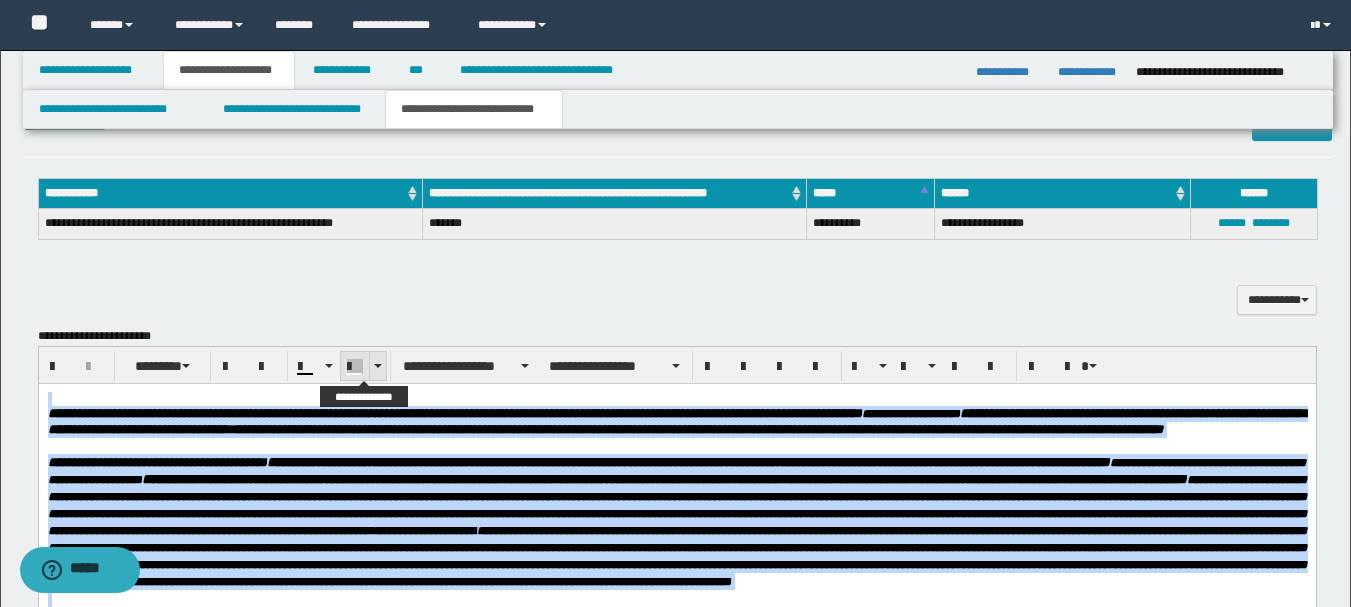 click at bounding box center (378, 366) 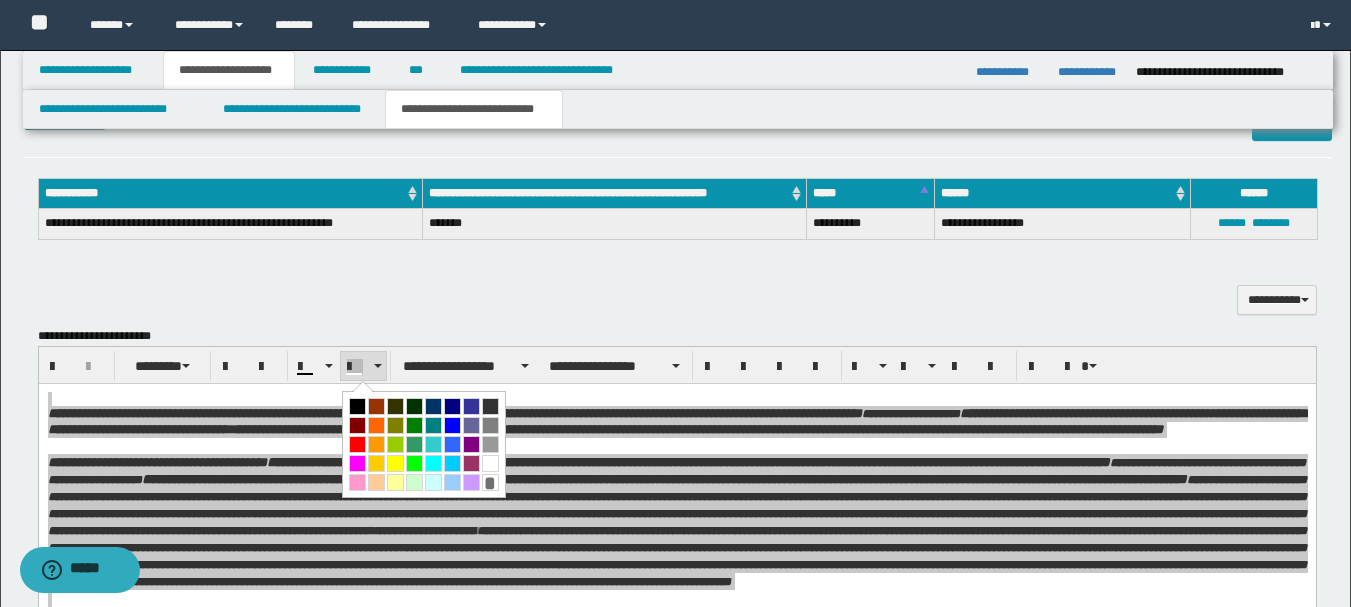 click at bounding box center [490, 463] 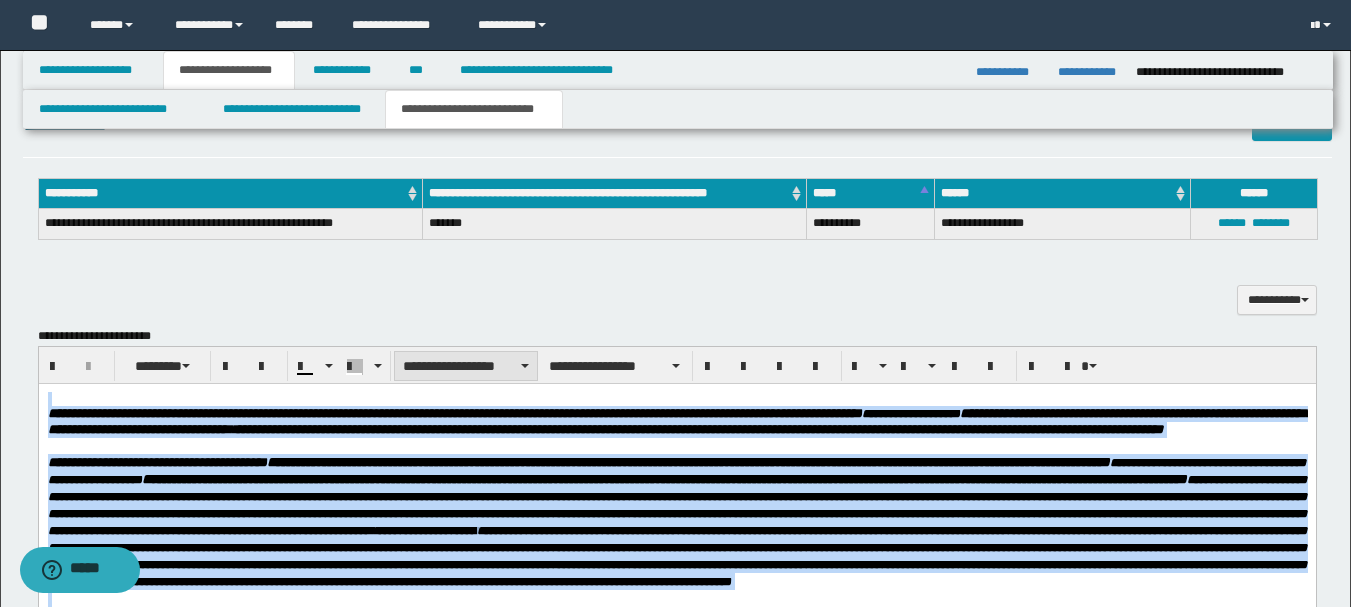 click on "**********" at bounding box center (466, 366) 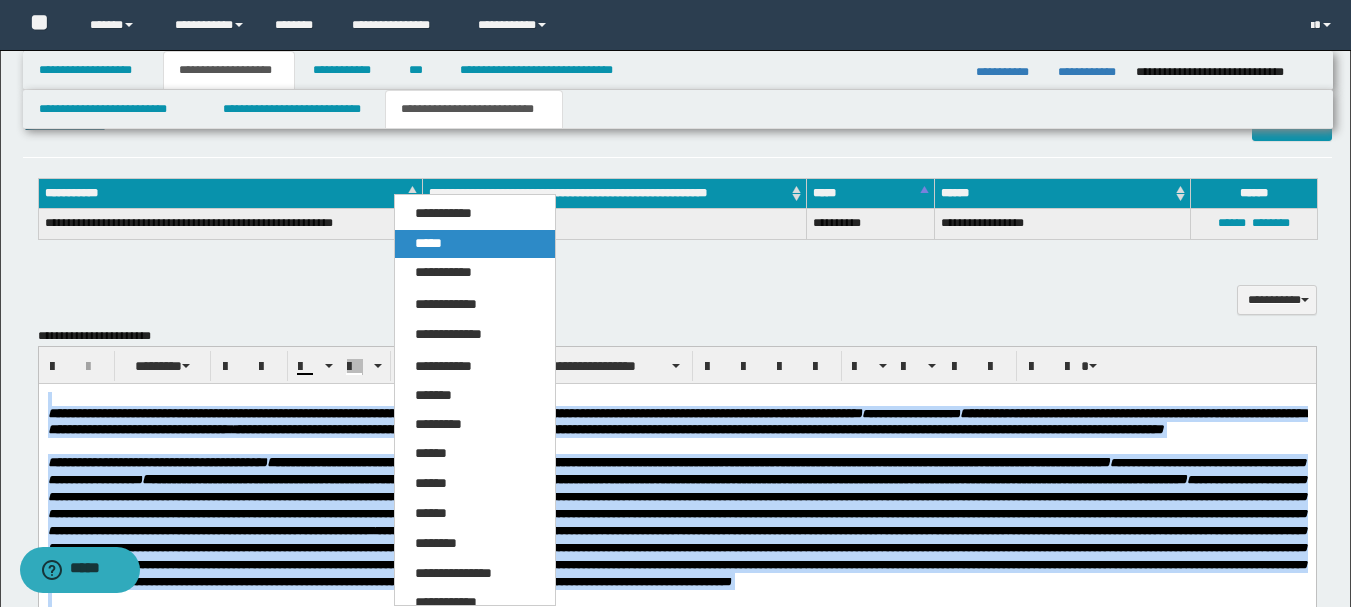 click on "*****" at bounding box center (475, 244) 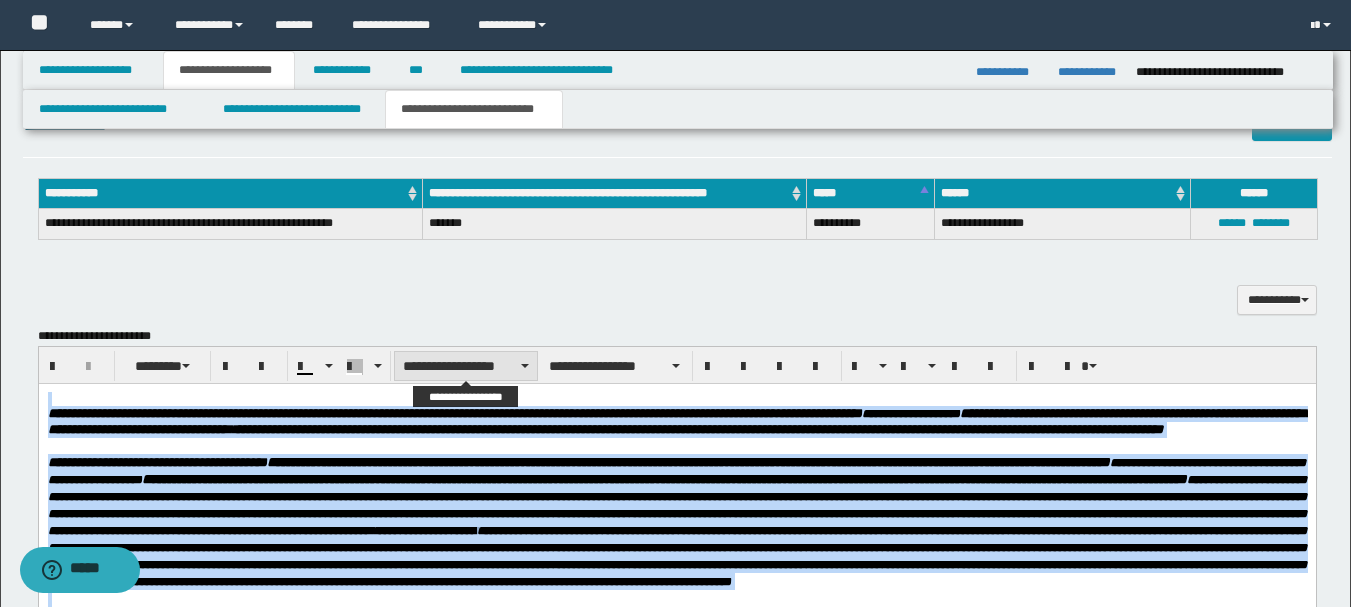 click on "**********" at bounding box center [466, 366] 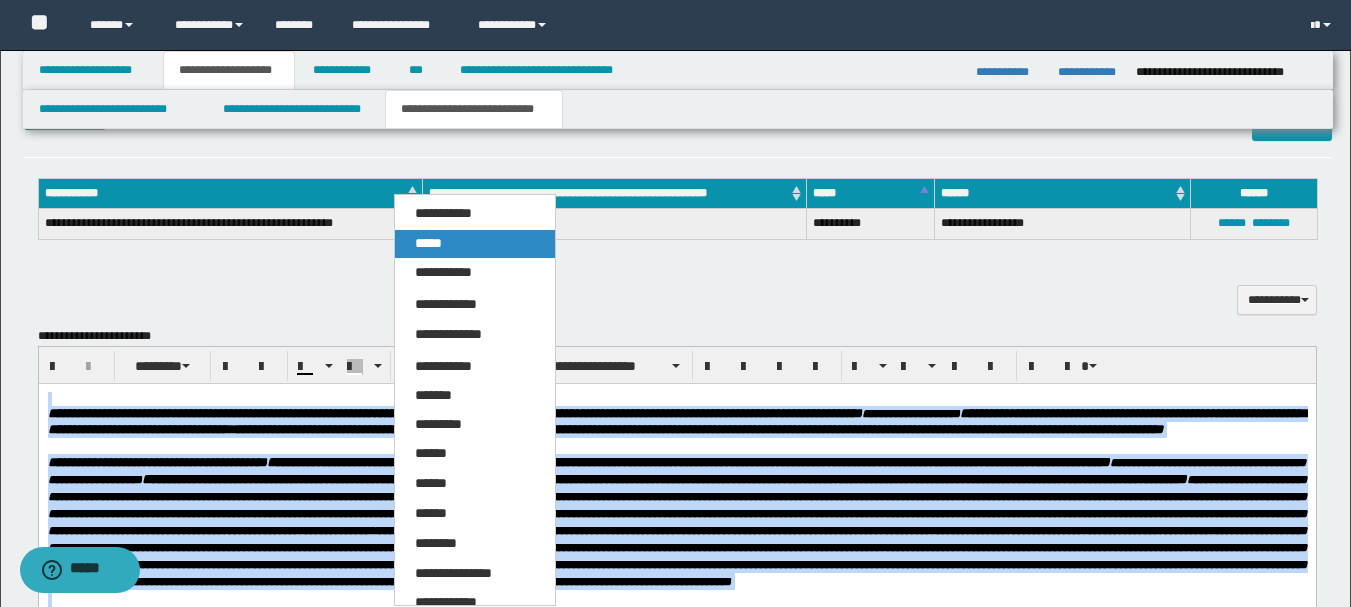 click on "*****" at bounding box center (475, 244) 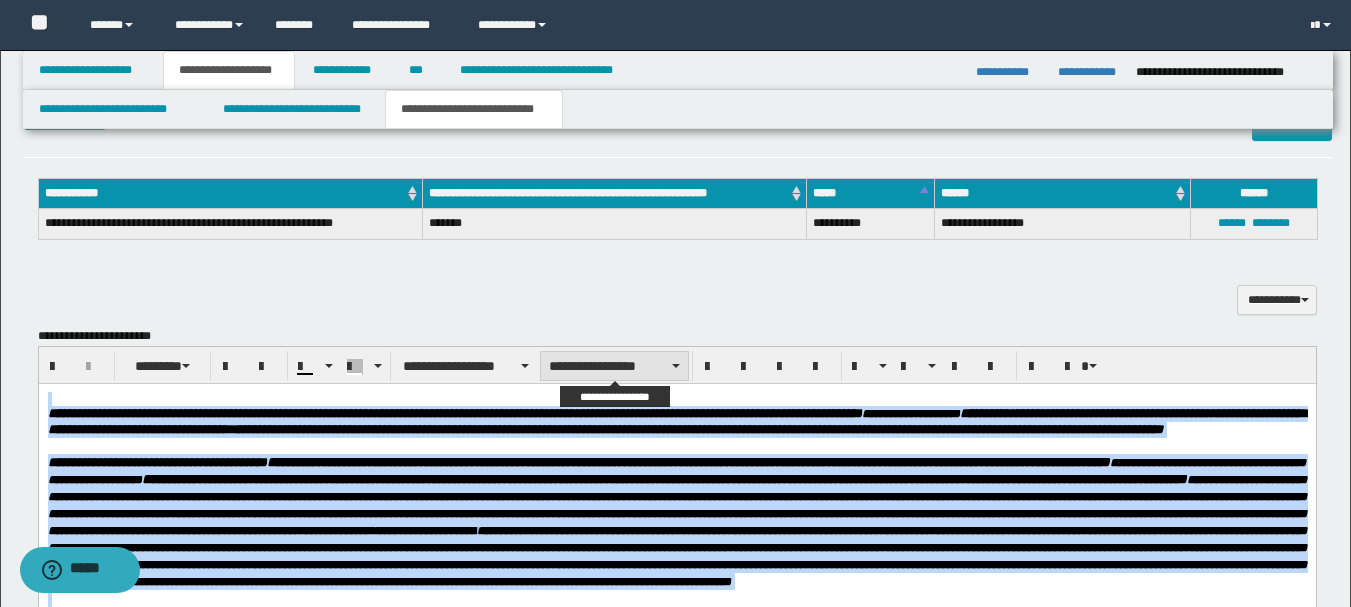 click on "**********" at bounding box center [614, 366] 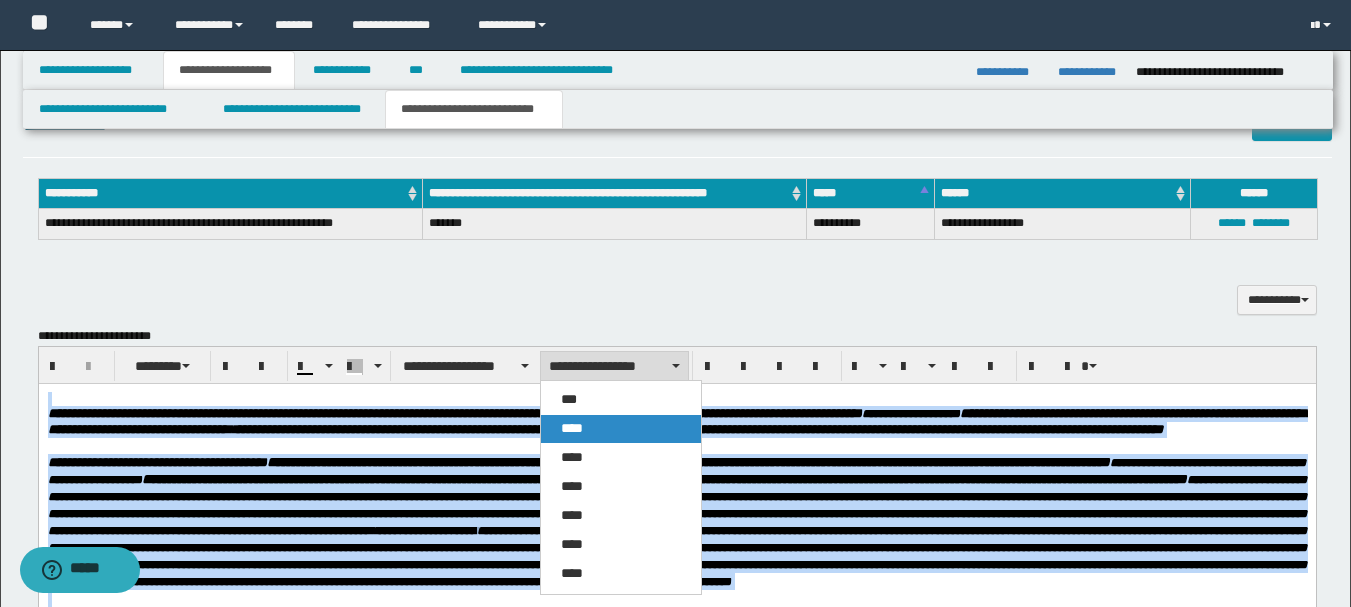 click on "****" at bounding box center (621, 429) 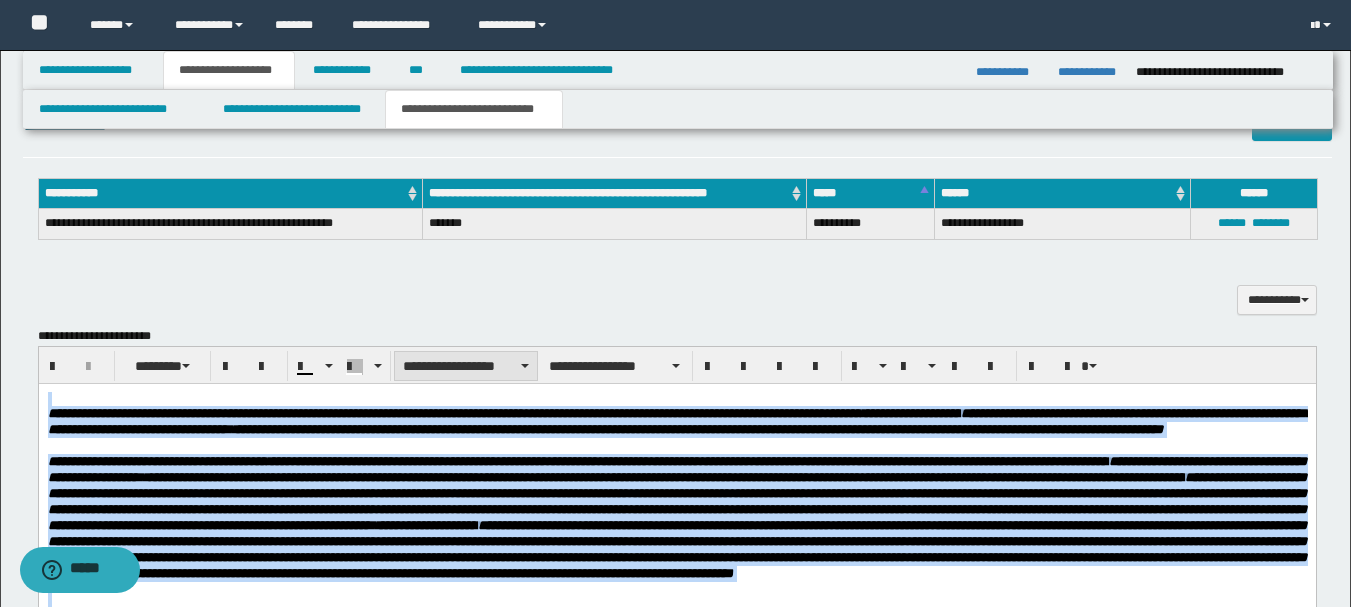 click on "**********" at bounding box center (466, 366) 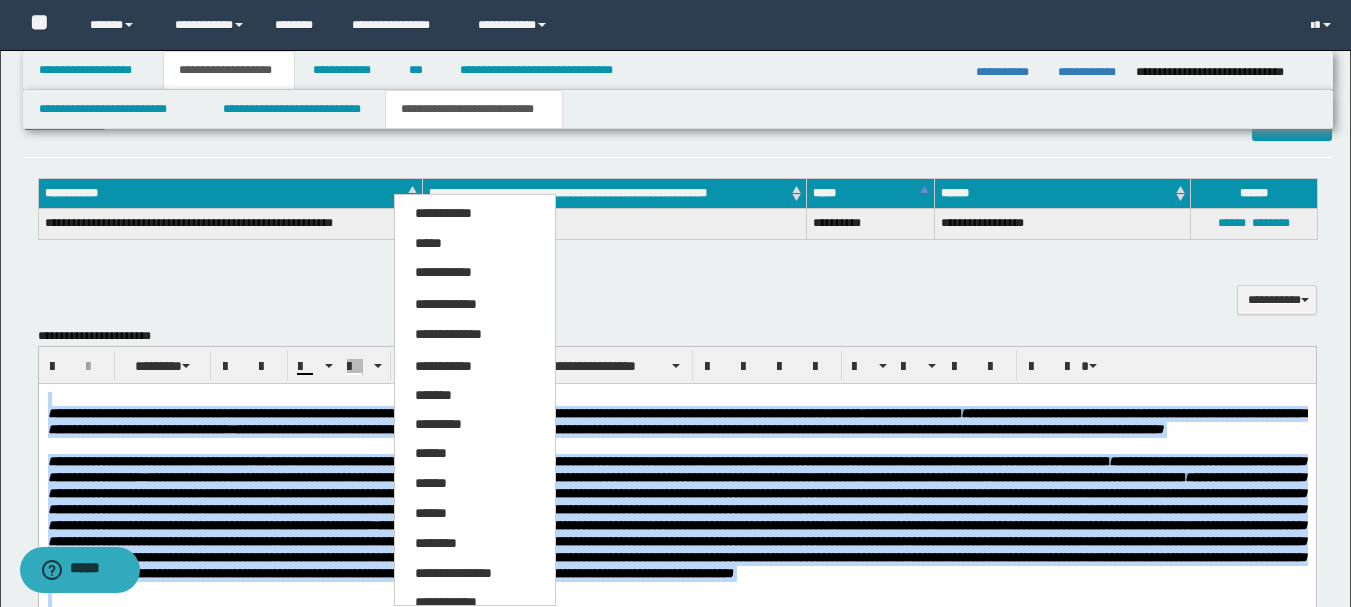 click on "*****" at bounding box center [475, 244] 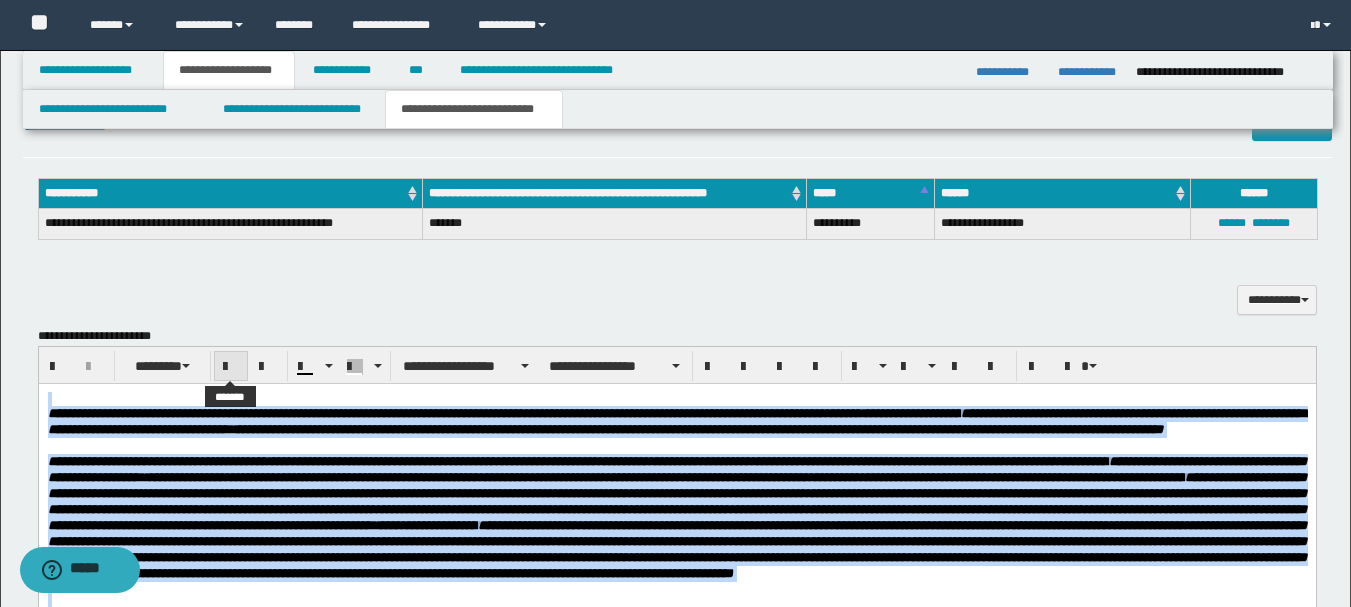click at bounding box center (231, 367) 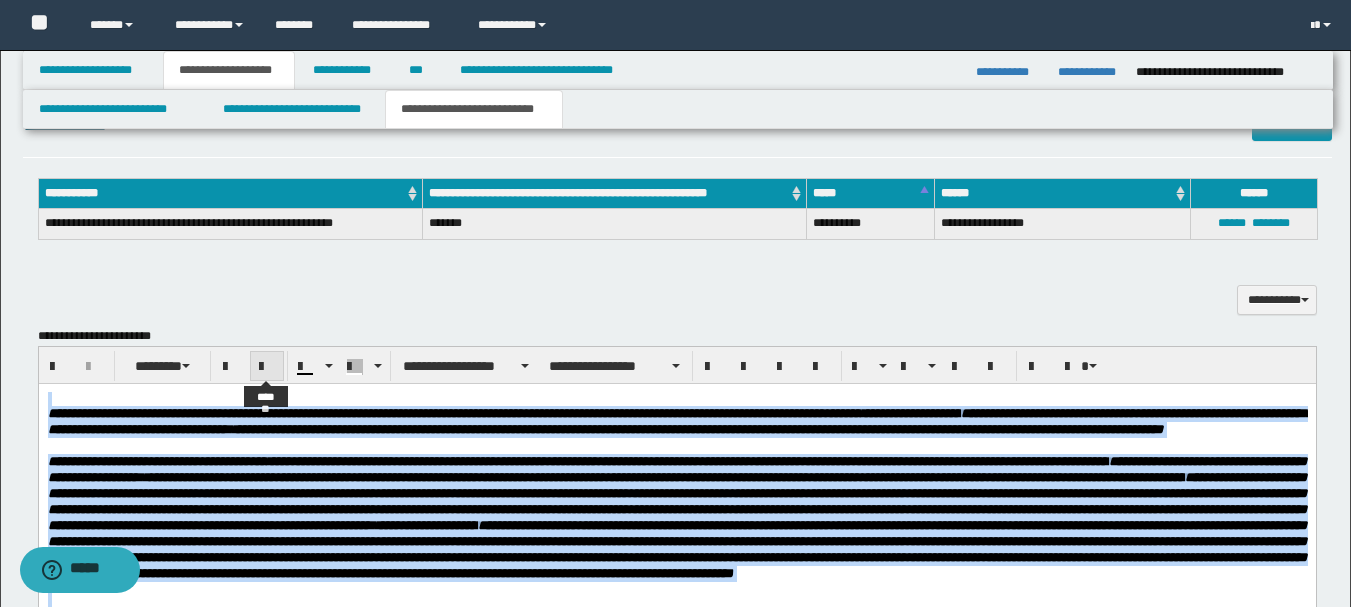 click at bounding box center [267, 367] 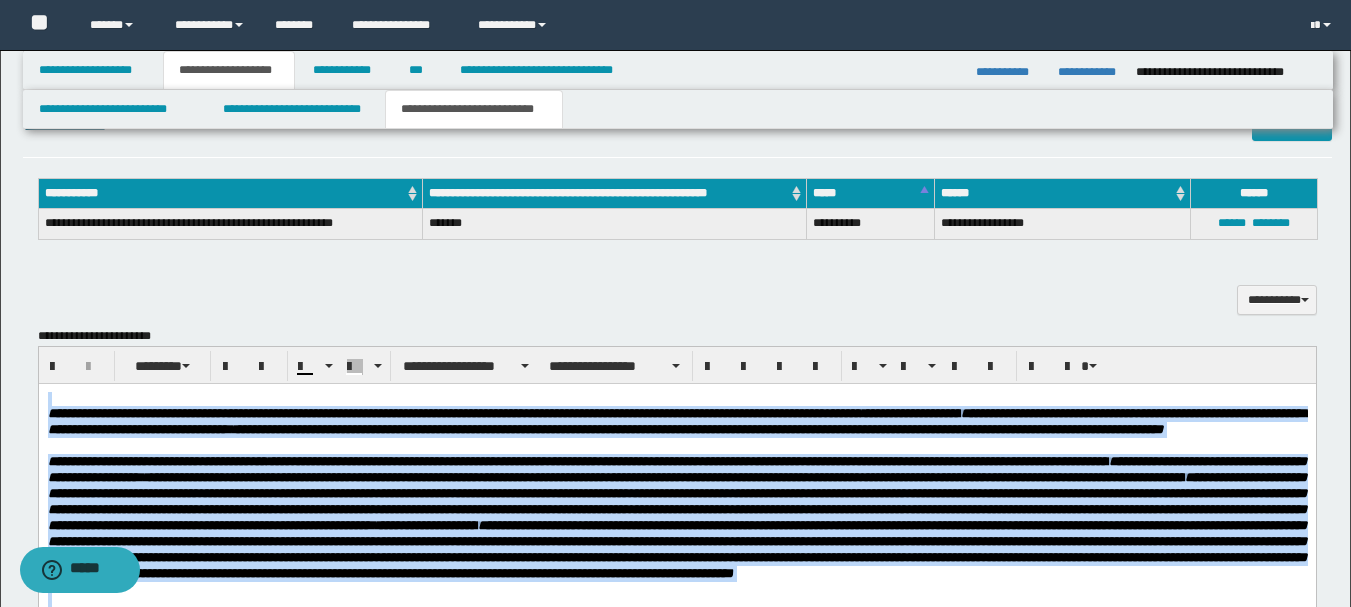 click on "**********" at bounding box center (697, 429) 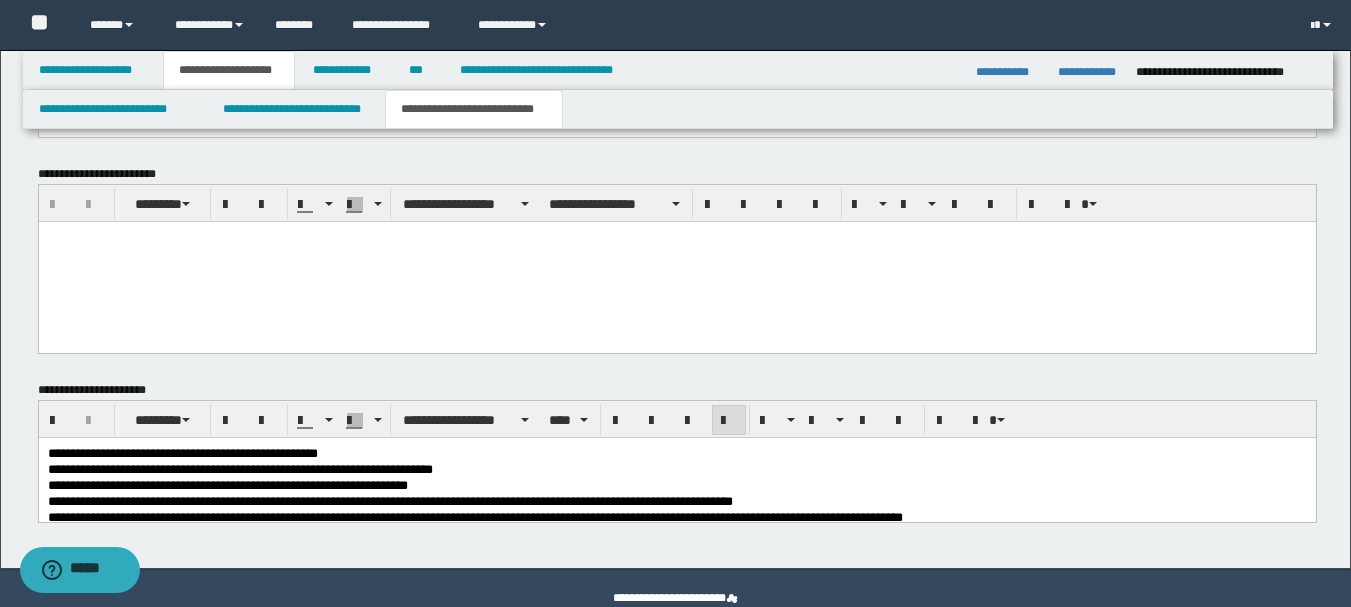 scroll, scrollTop: 1532, scrollLeft: 0, axis: vertical 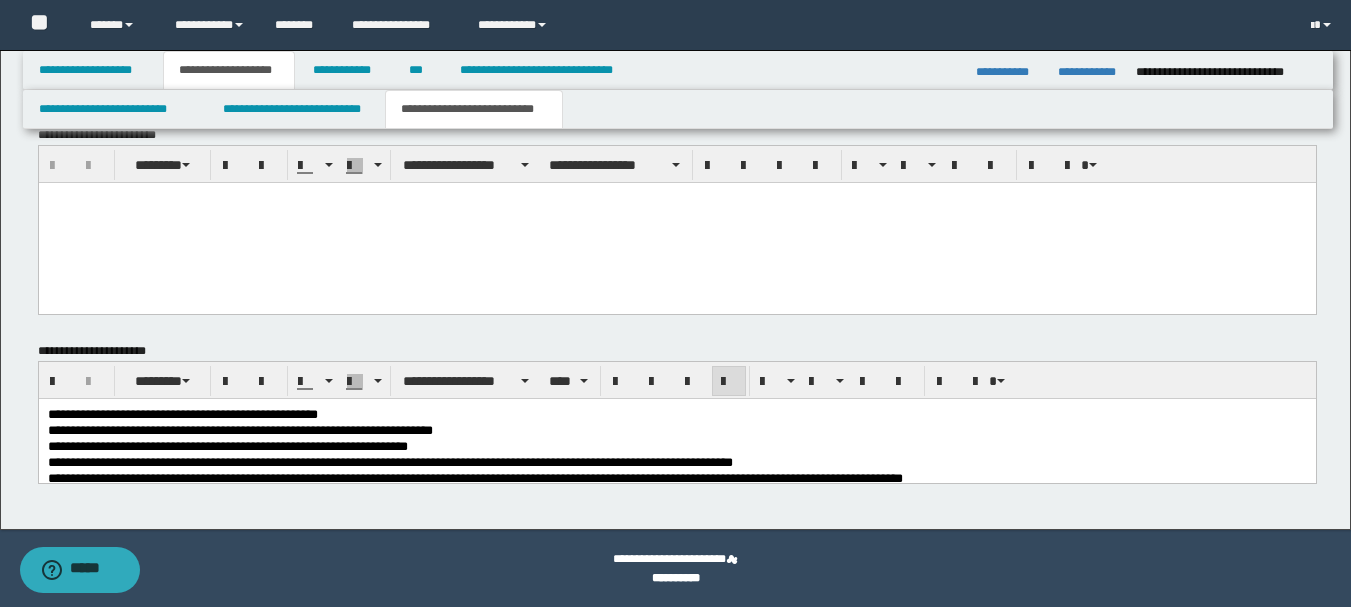 click on "**********" at bounding box center [389, 461] 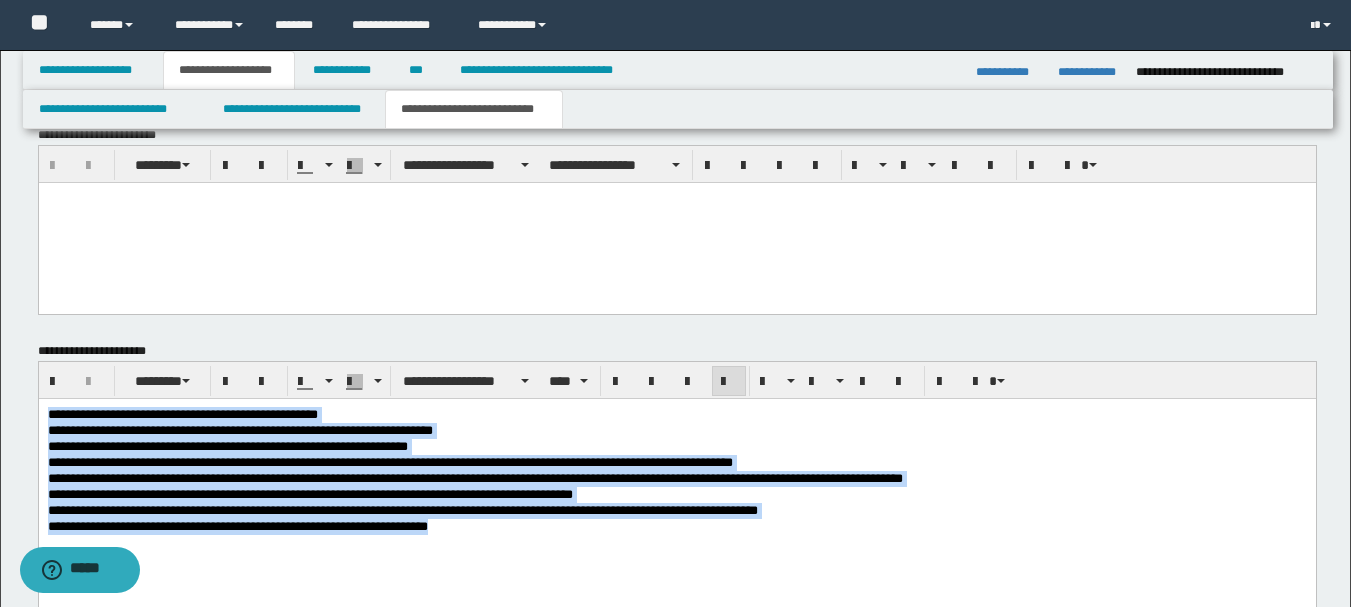 drag, startPoint x: 542, startPoint y: 529, endPoint x: 11, endPoint y: 406, distance: 545.05963 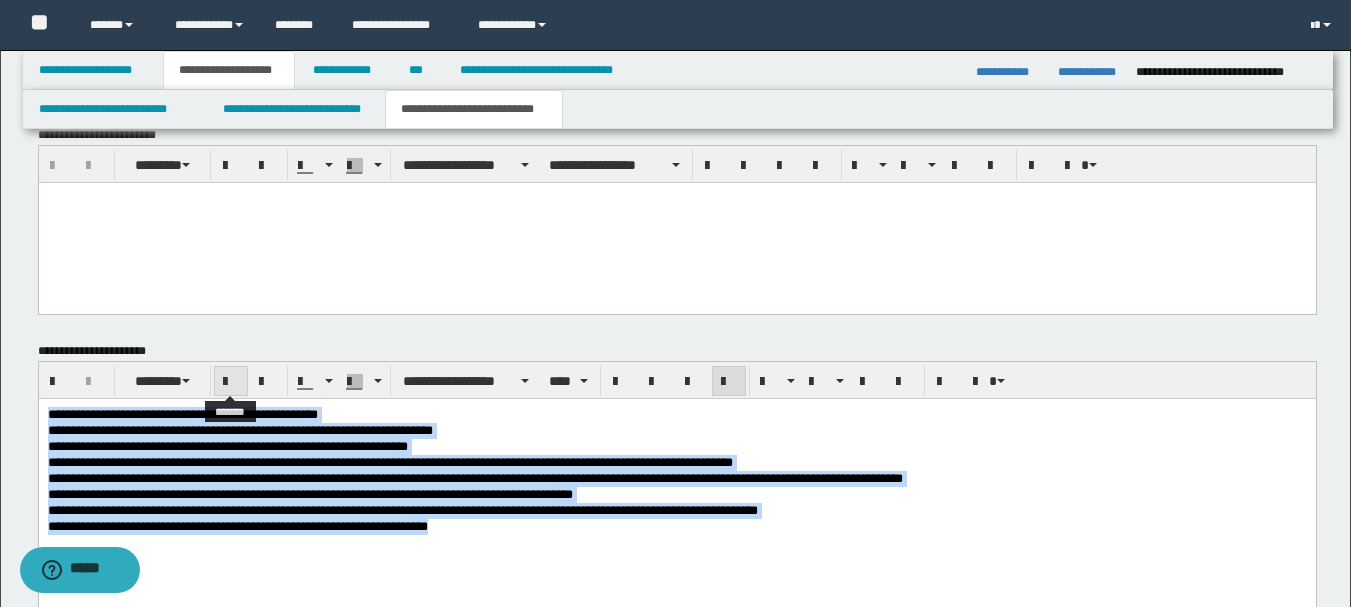 click at bounding box center [231, 381] 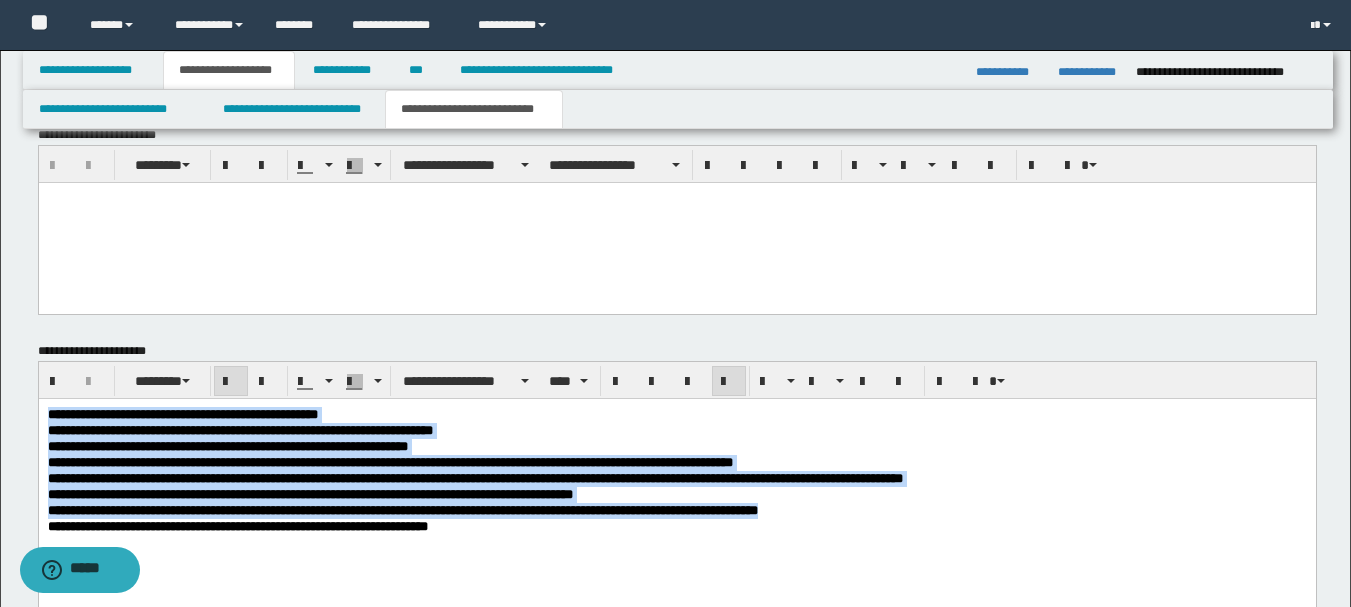 click at bounding box center (231, 381) 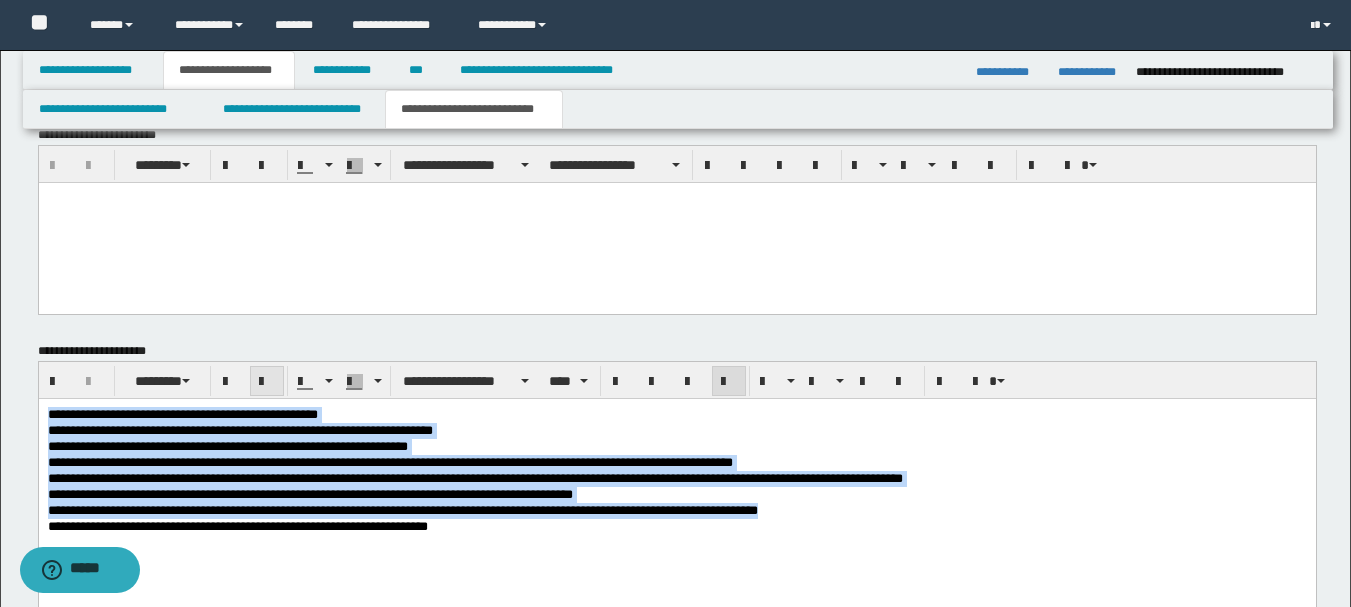 click at bounding box center [267, 382] 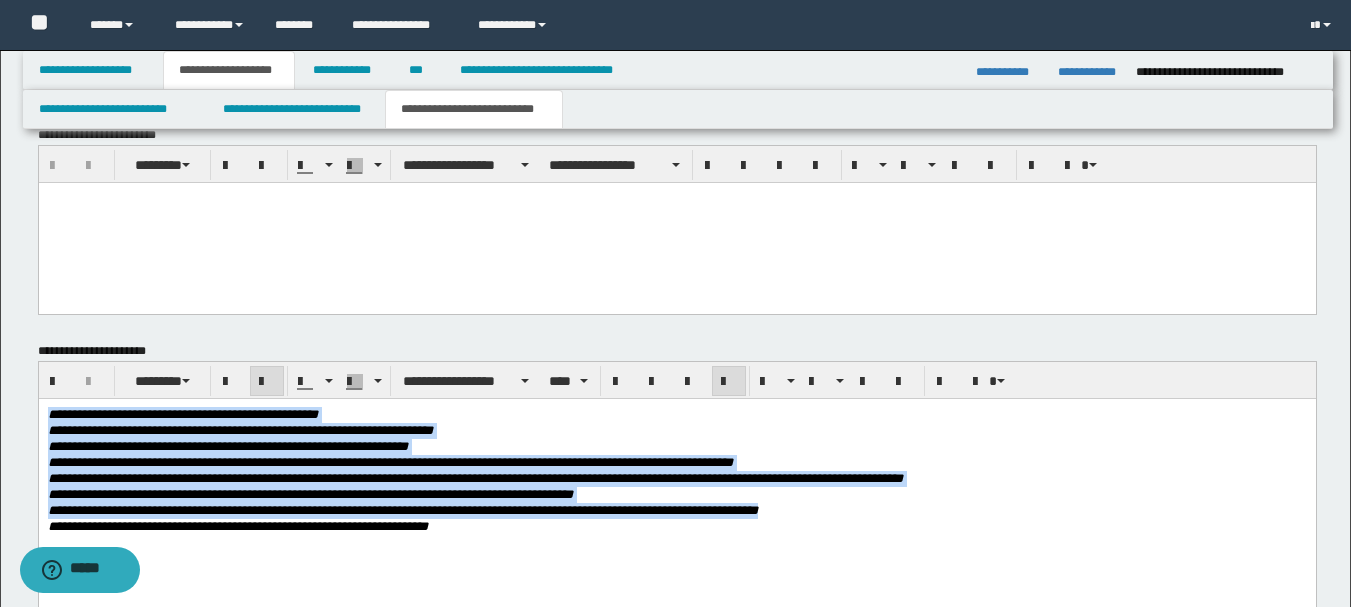click at bounding box center [267, 382] 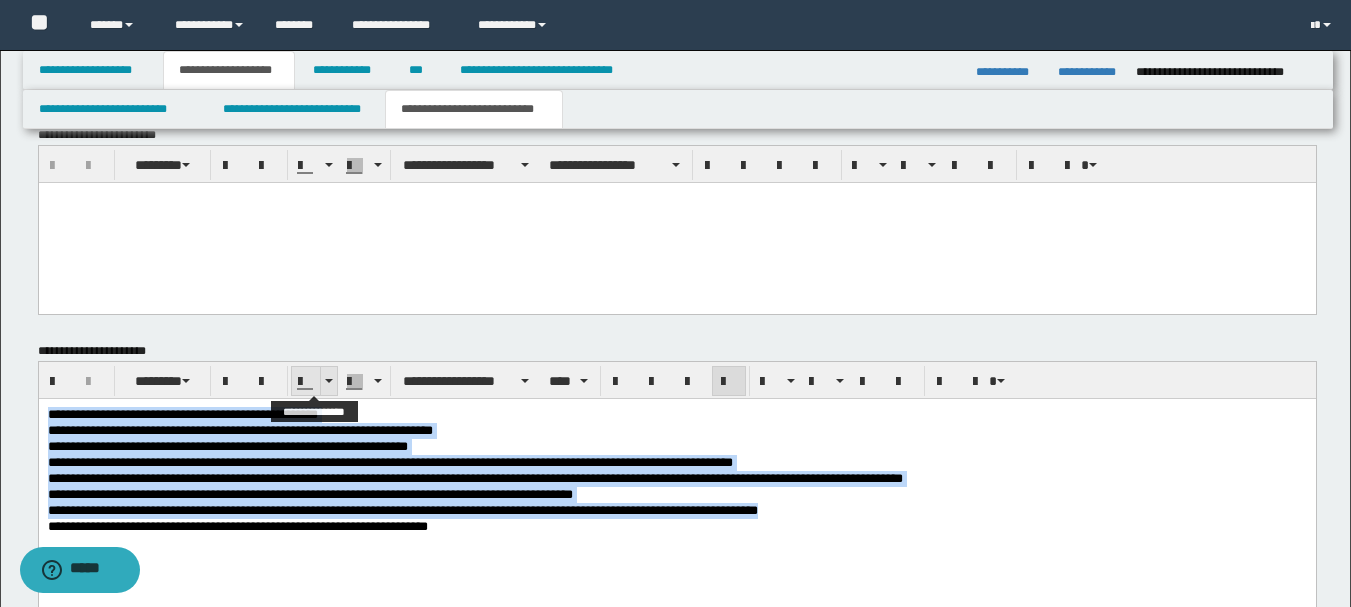 click at bounding box center (329, 381) 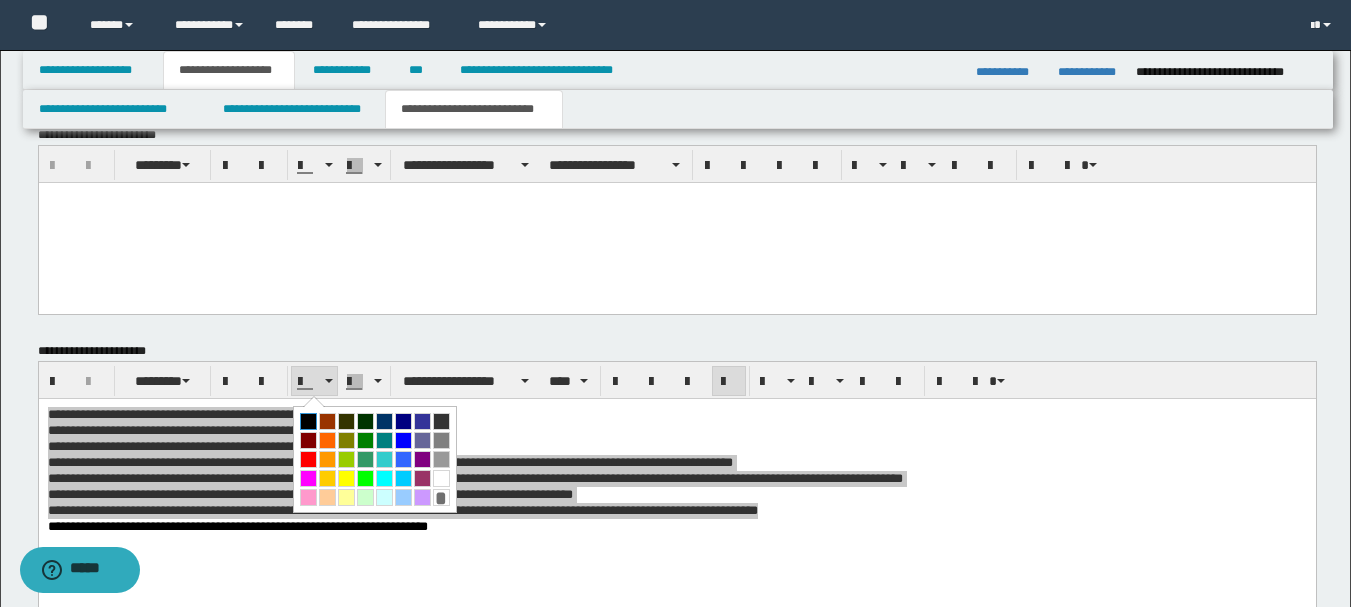 click at bounding box center [308, 421] 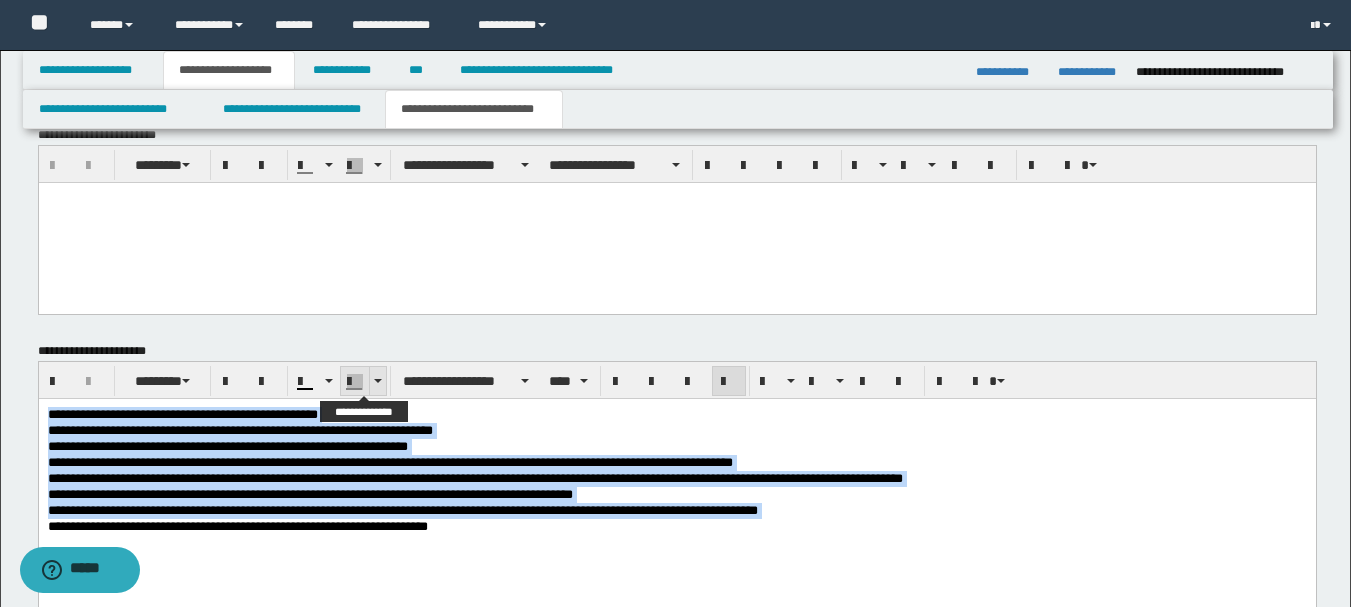 click at bounding box center (378, 381) 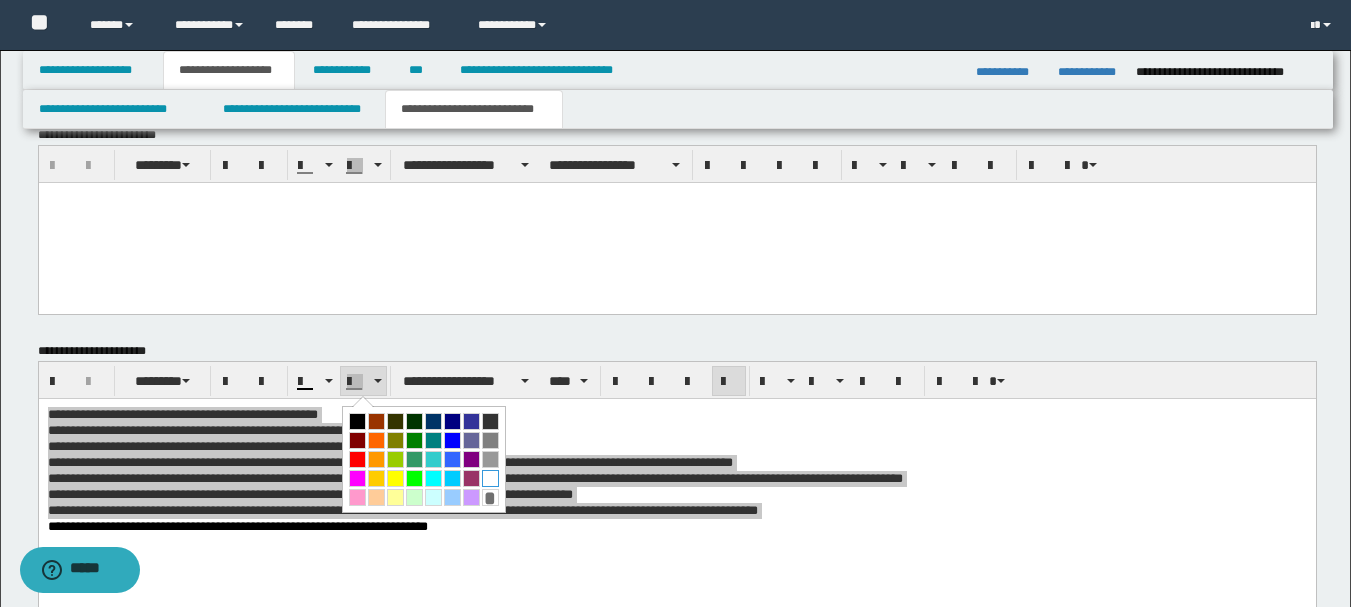 click at bounding box center [490, 478] 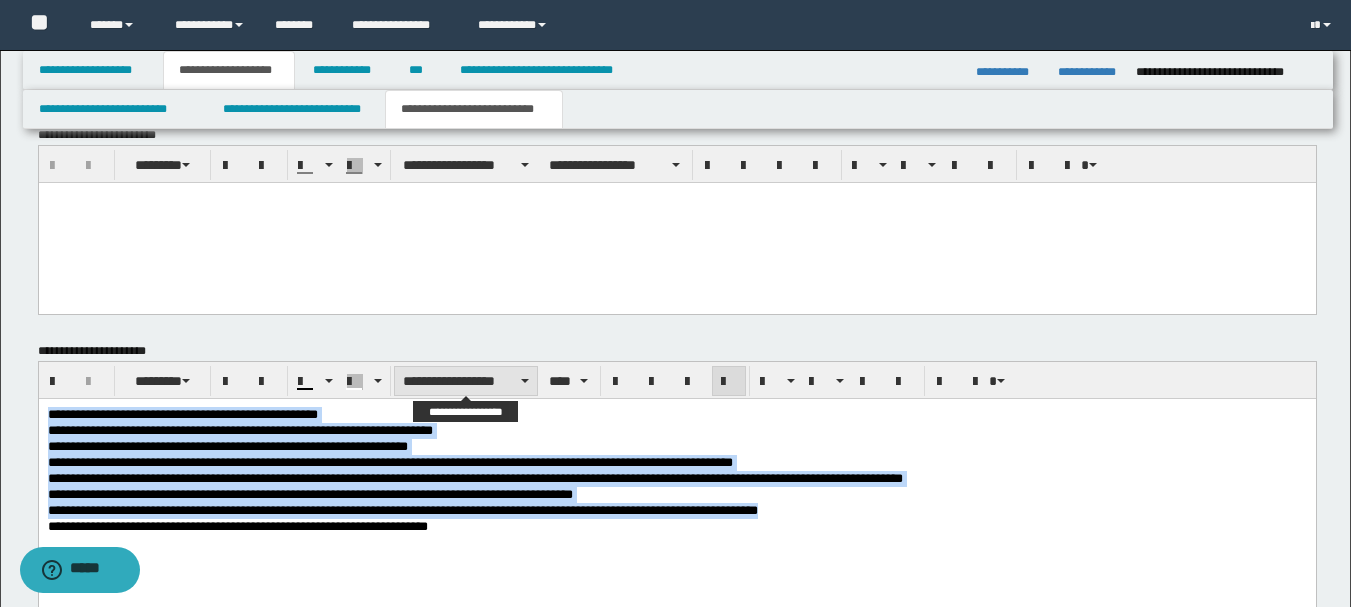 click on "**********" at bounding box center (466, 381) 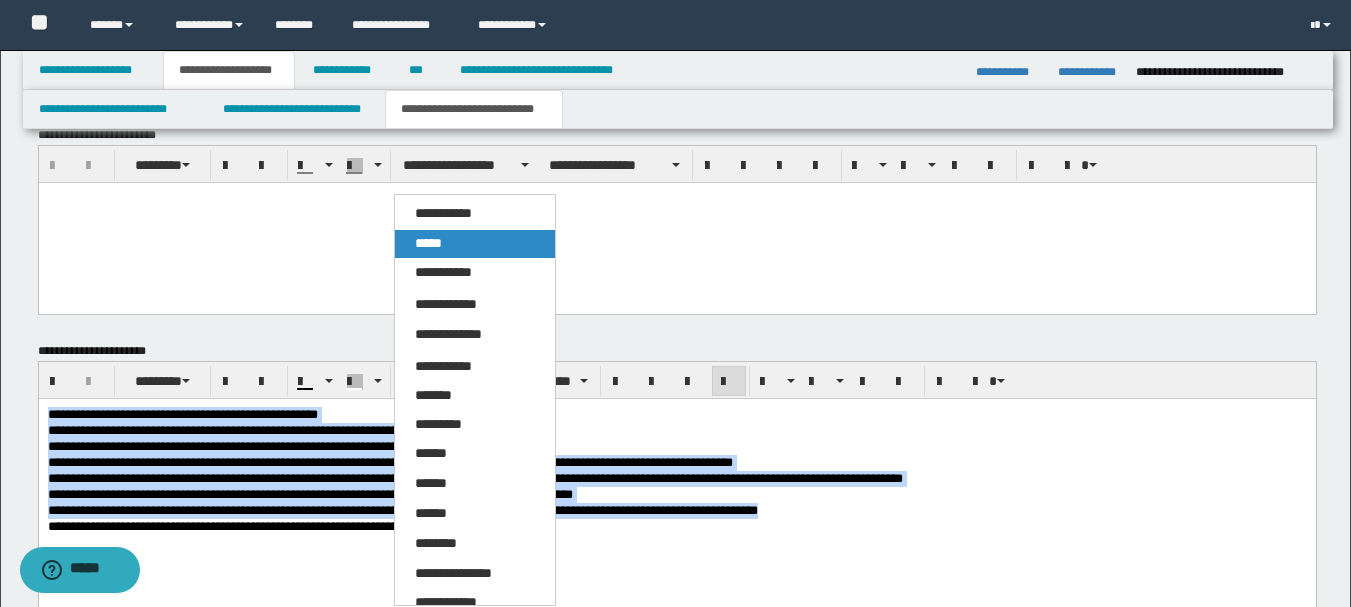 click on "*****" at bounding box center [475, 244] 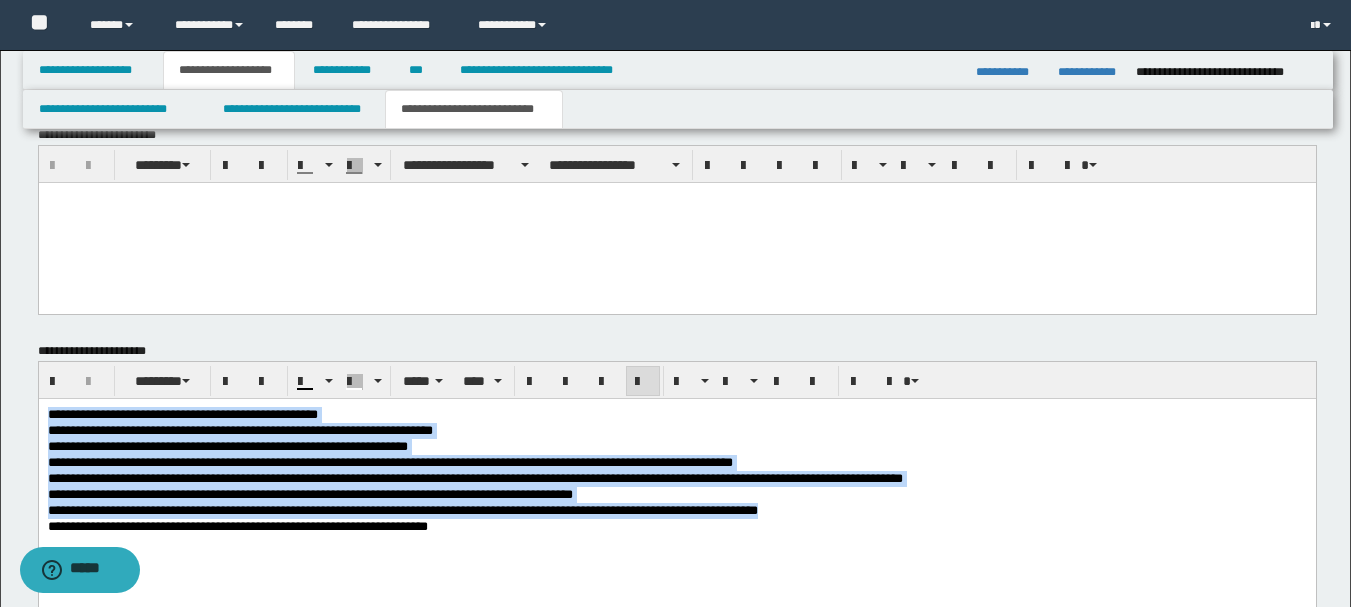 click on "**********" at bounding box center [676, 446] 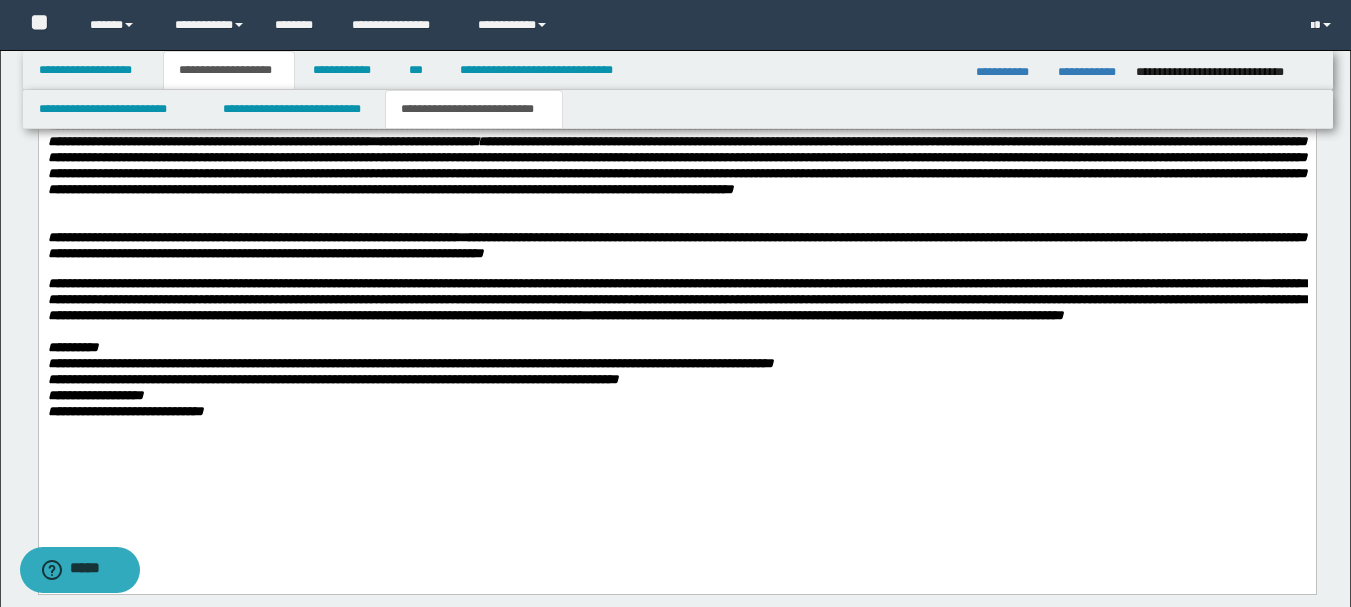 scroll, scrollTop: 1032, scrollLeft: 0, axis: vertical 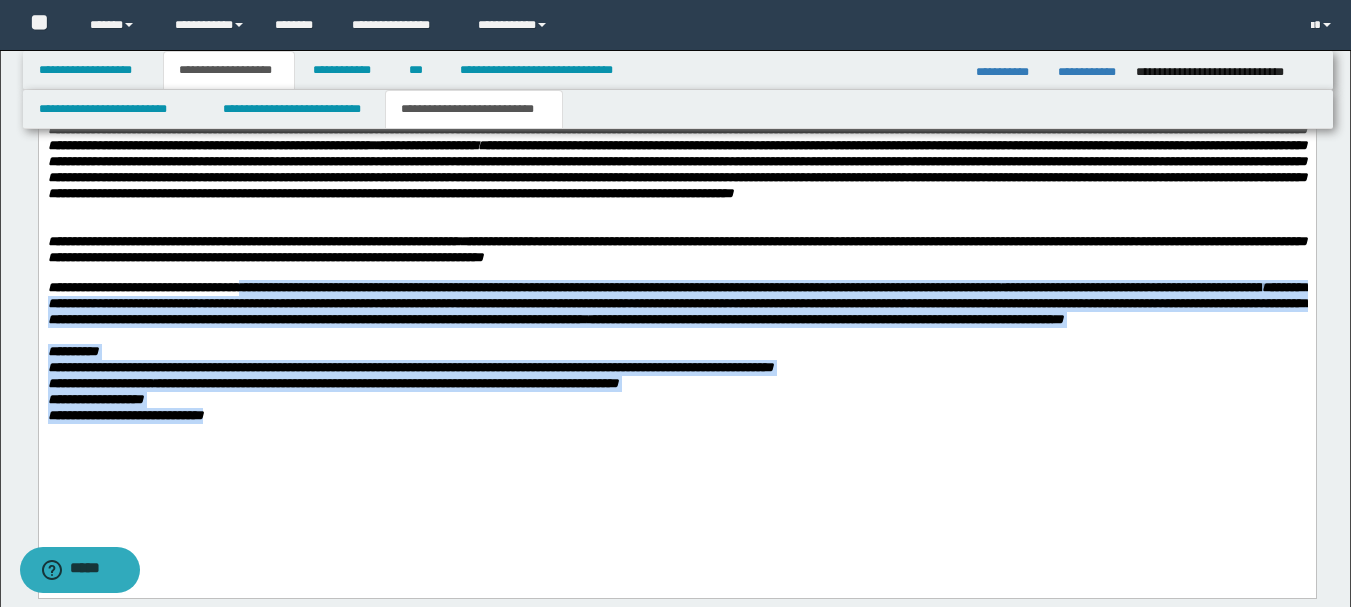 drag, startPoint x: 339, startPoint y: 487, endPoint x: 295, endPoint y: 340, distance: 153.4438 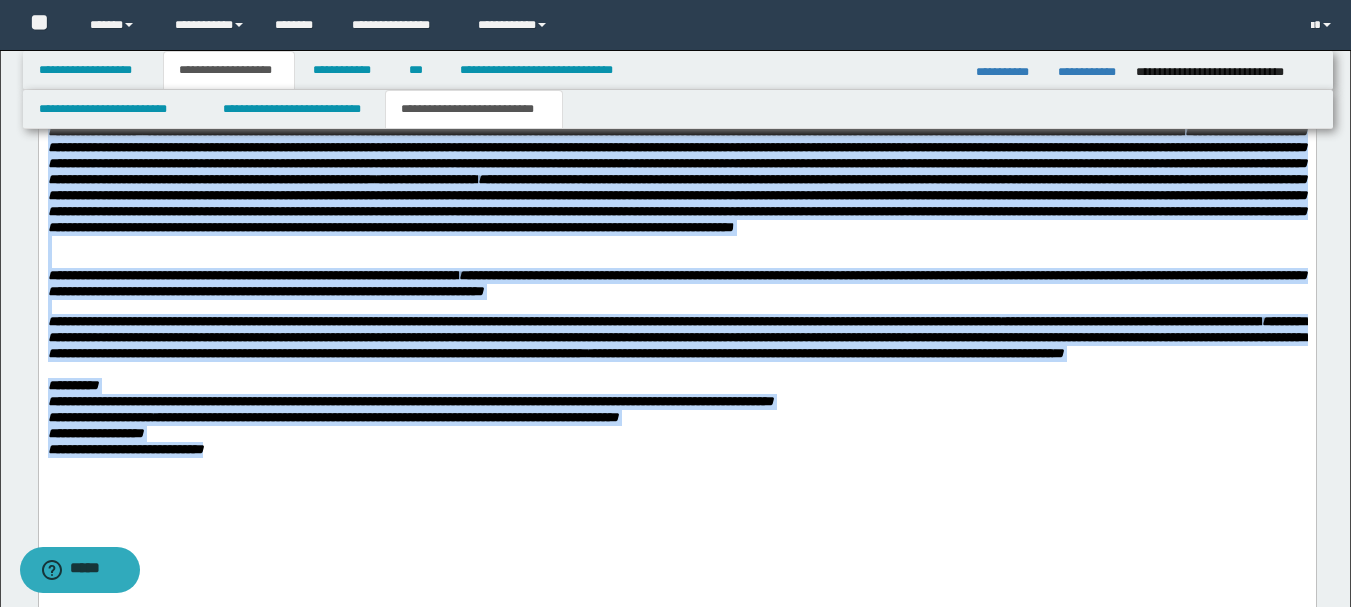 scroll, scrollTop: 1003, scrollLeft: 0, axis: vertical 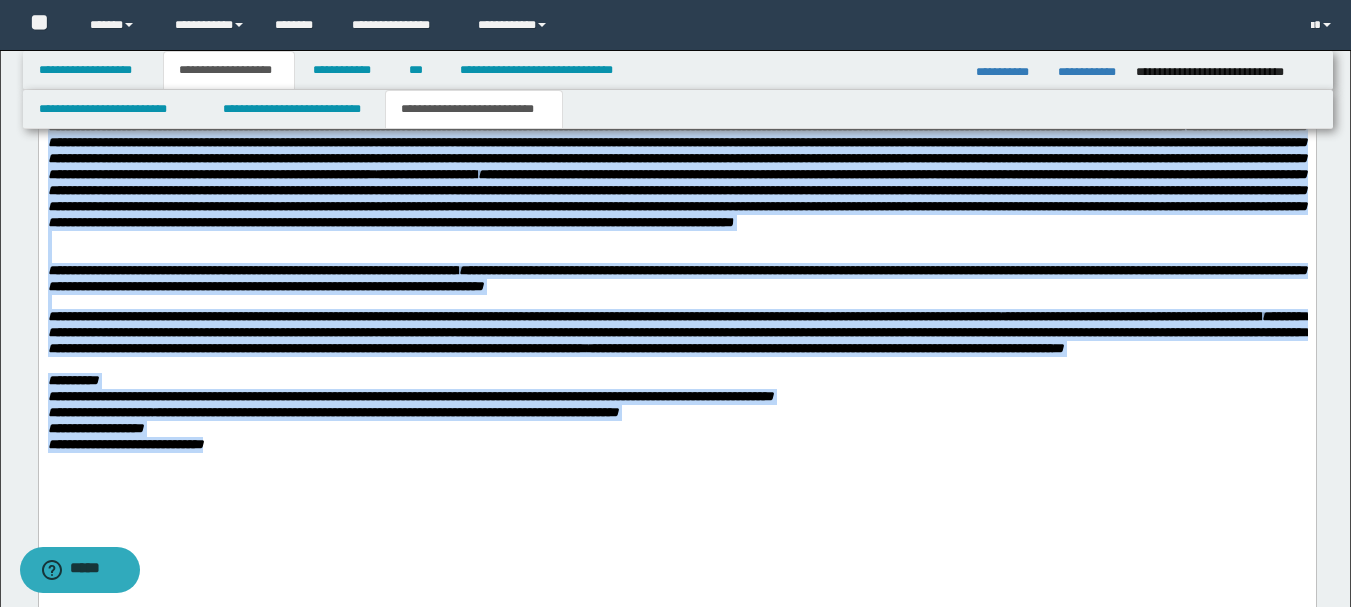 drag, startPoint x: 48, startPoint y: 66, endPoint x: 297, endPoint y: 524, distance: 521.31085 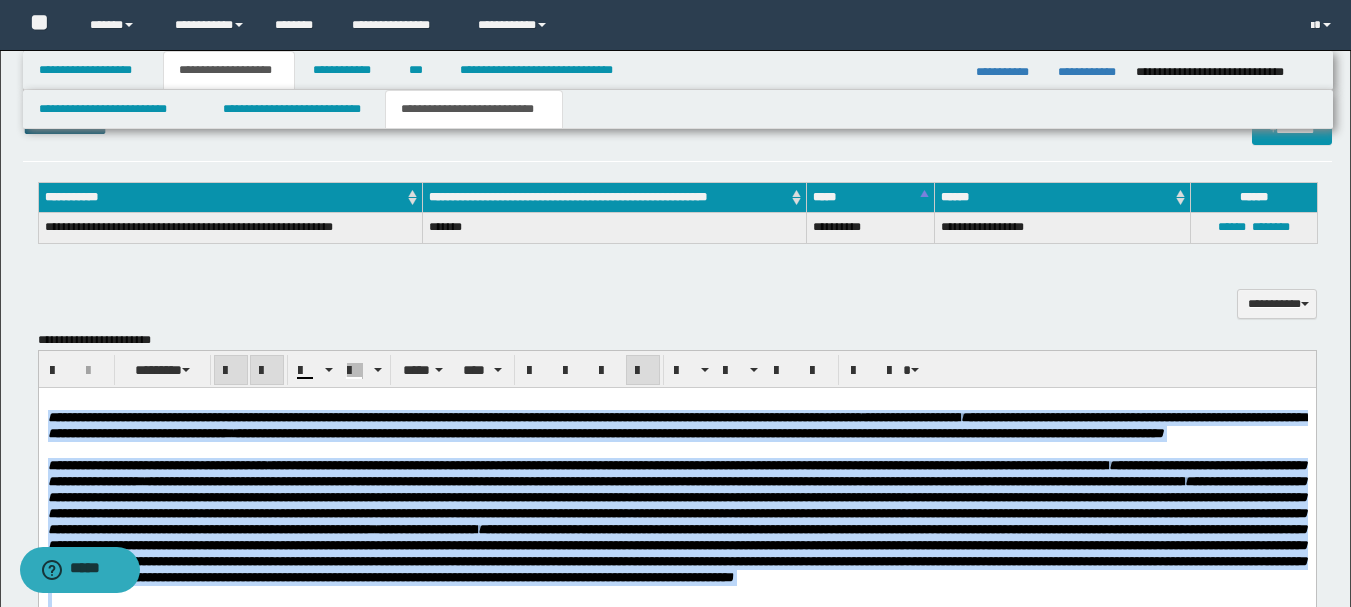 scroll, scrollTop: 603, scrollLeft: 0, axis: vertical 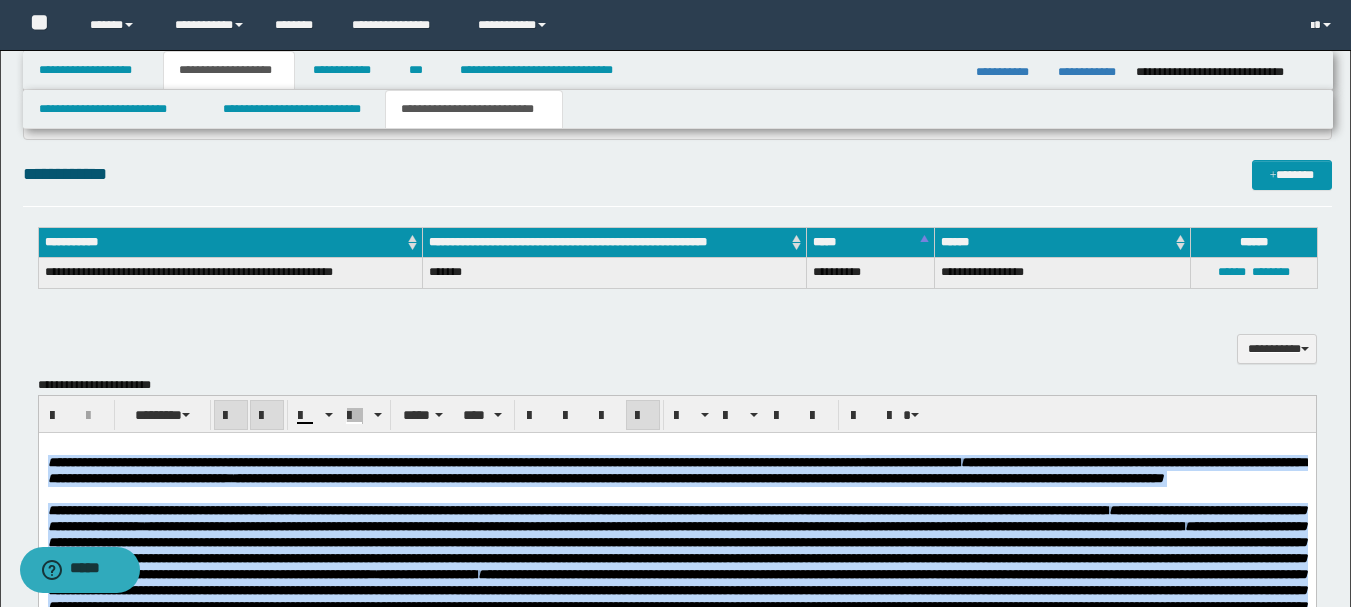 click at bounding box center (231, 416) 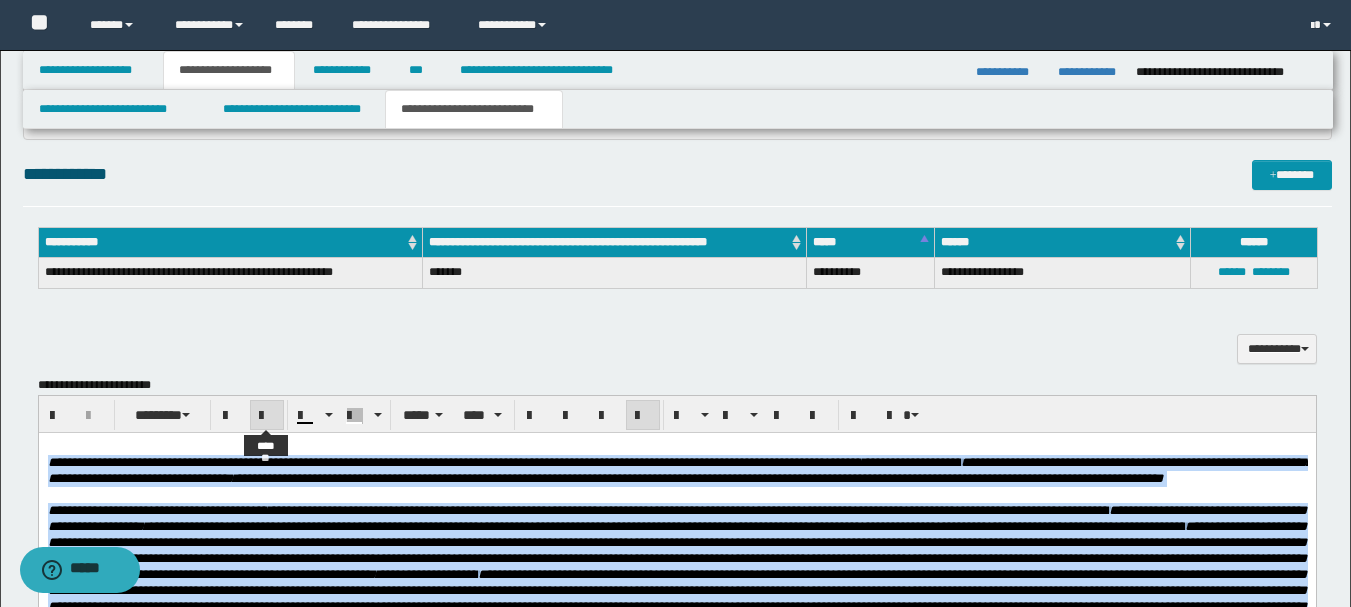 click at bounding box center [267, 415] 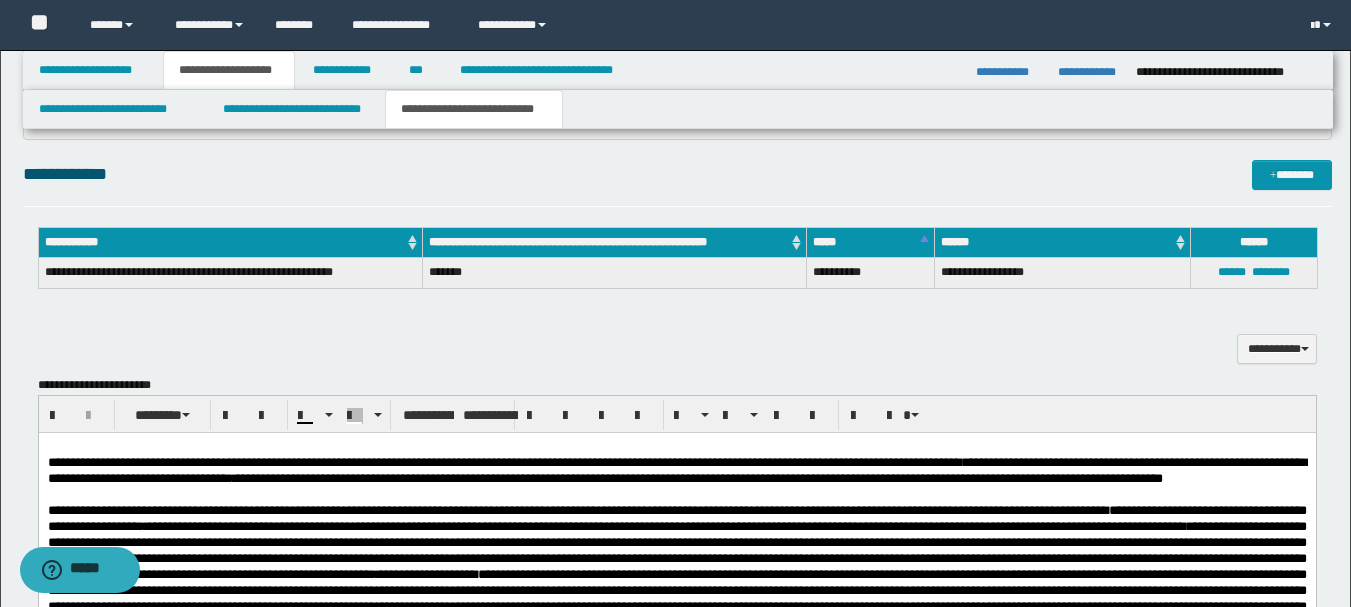 click on "**********" at bounding box center (676, 672) 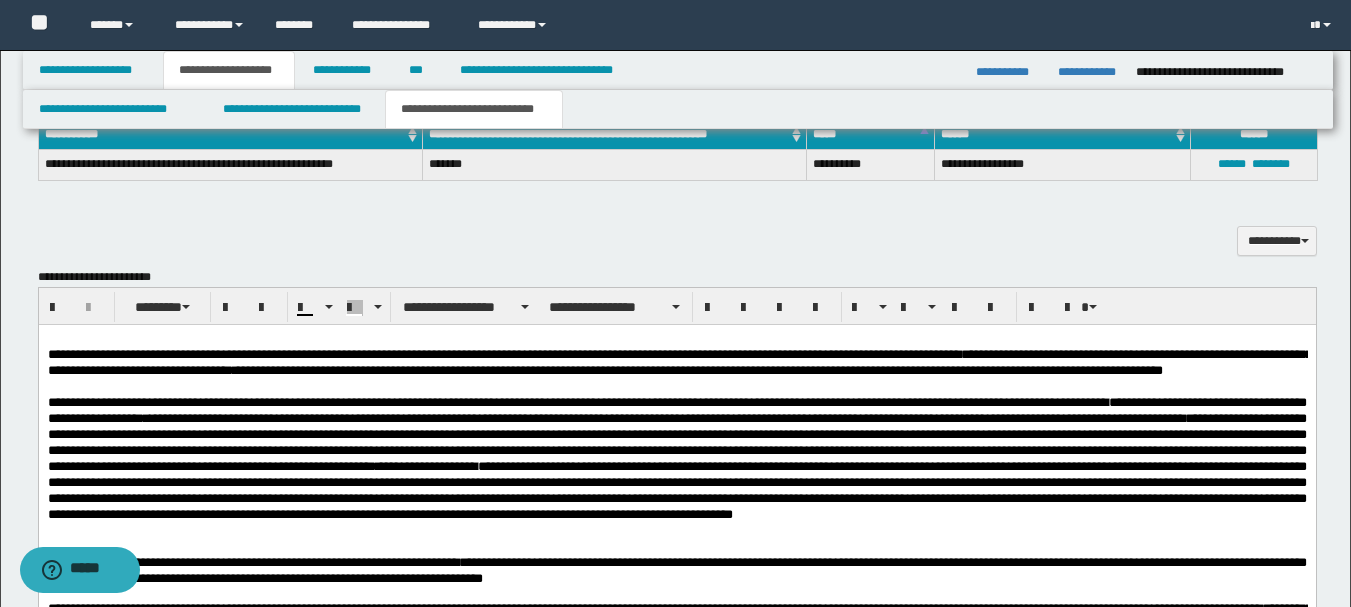 scroll, scrollTop: 903, scrollLeft: 0, axis: vertical 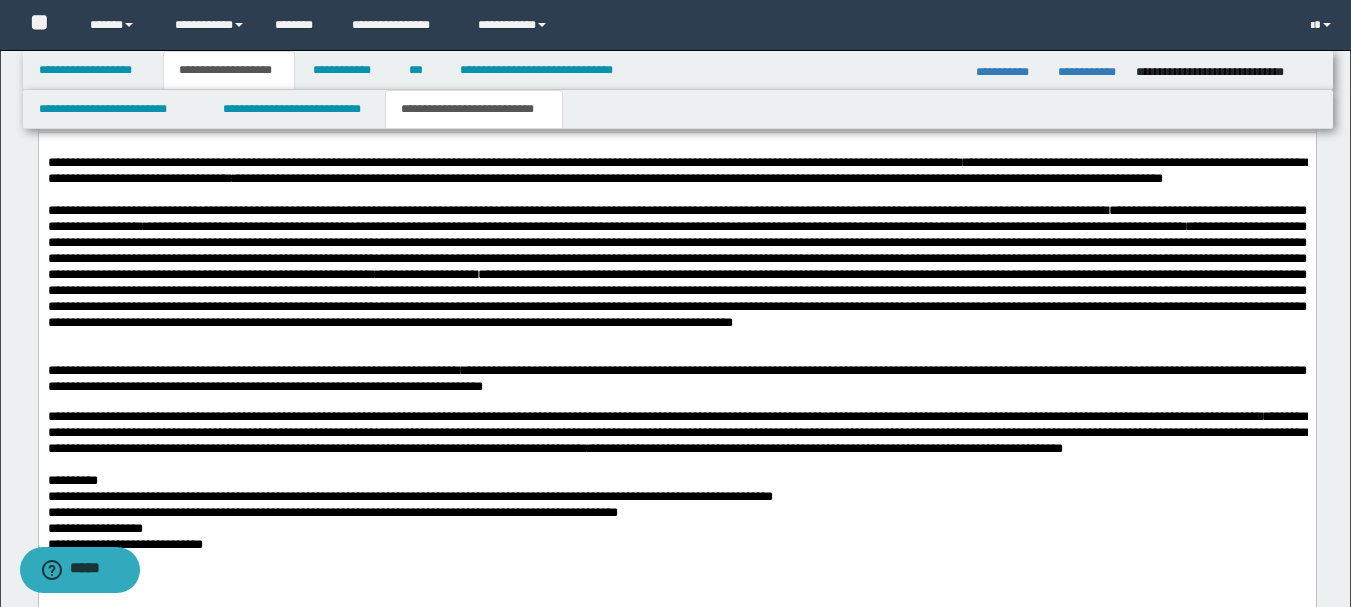 click on "**********" at bounding box center (676, 283) 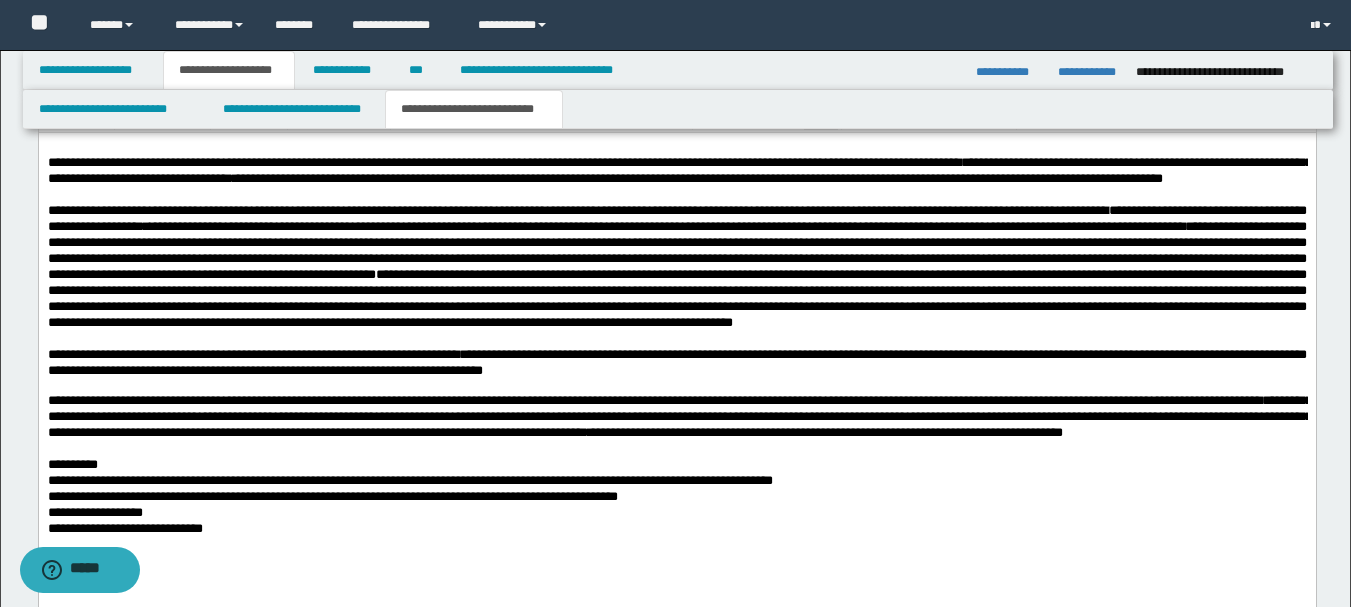 scroll, scrollTop: 703, scrollLeft: 0, axis: vertical 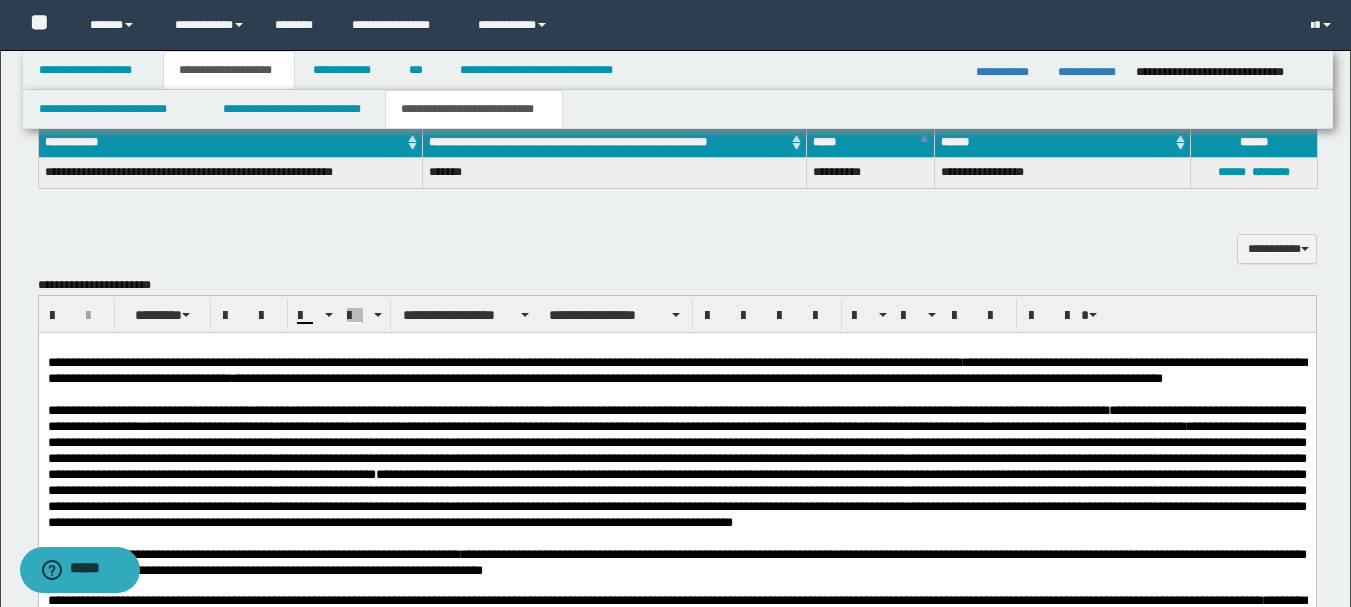 click at bounding box center (676, 348) 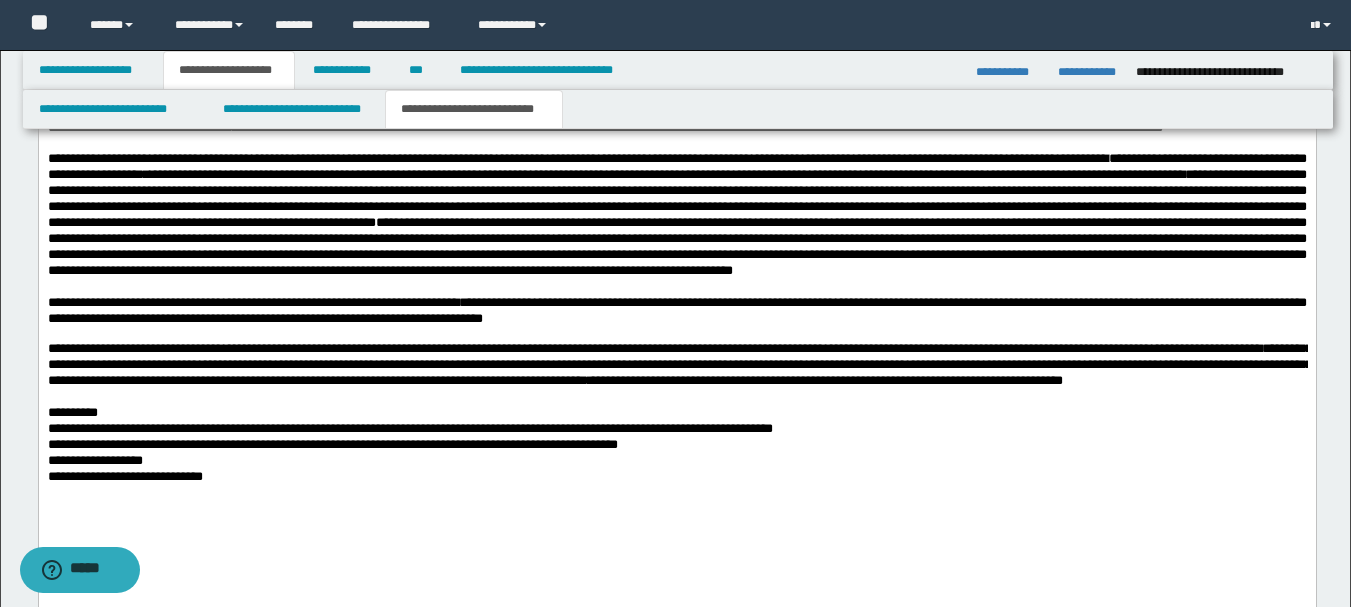 scroll, scrollTop: 1003, scrollLeft: 0, axis: vertical 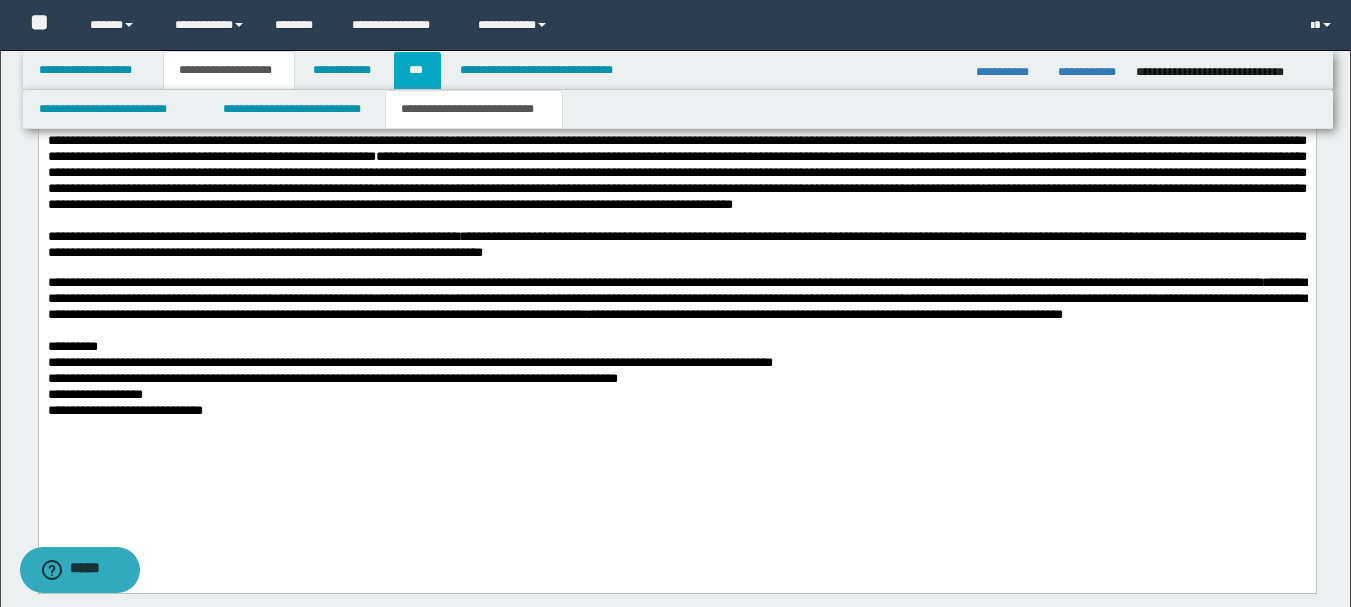 click on "***" at bounding box center (417, 70) 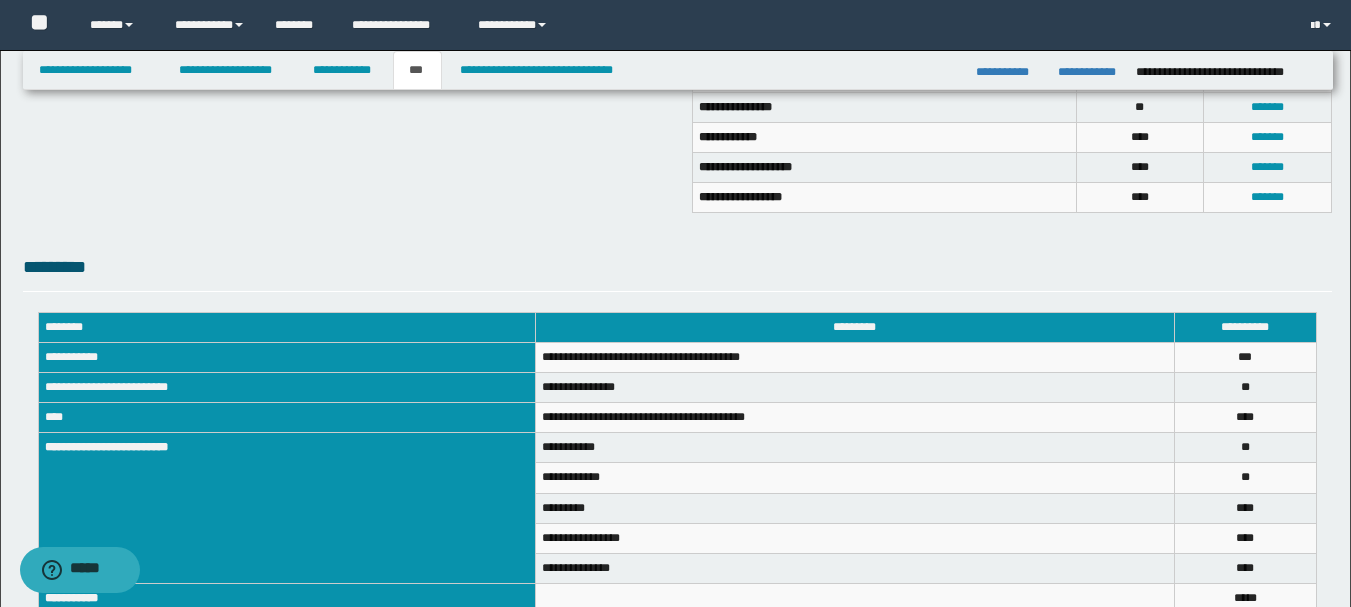 scroll, scrollTop: 600, scrollLeft: 0, axis: vertical 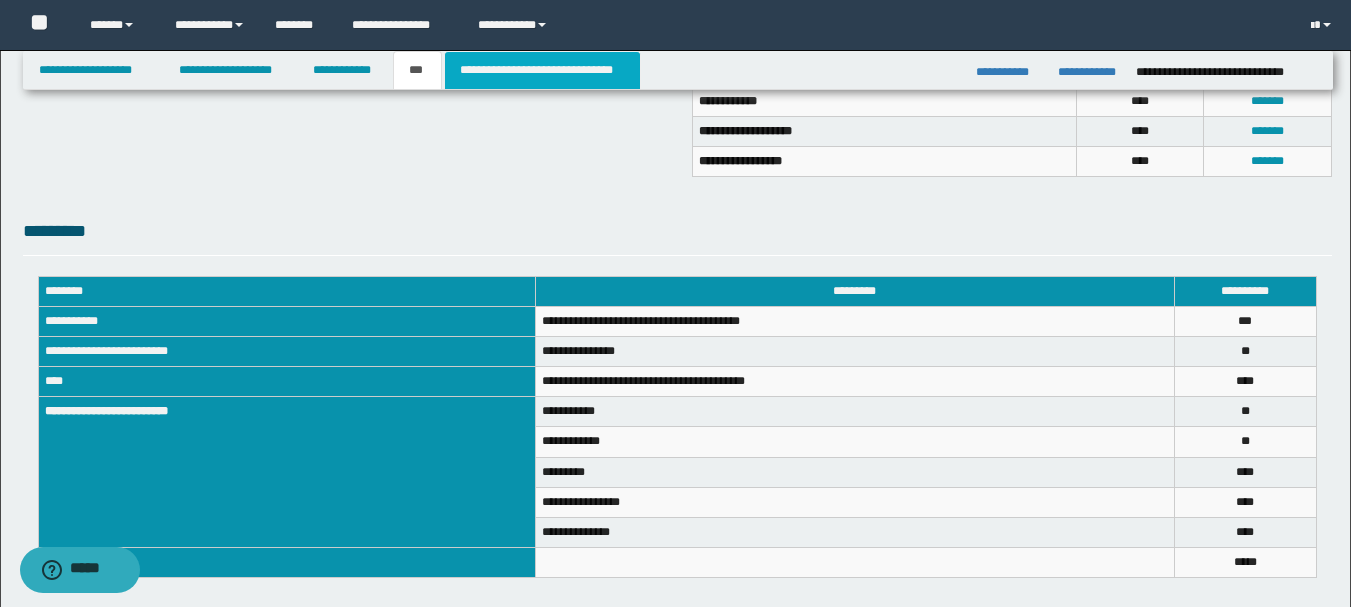 click on "**********" at bounding box center [542, 70] 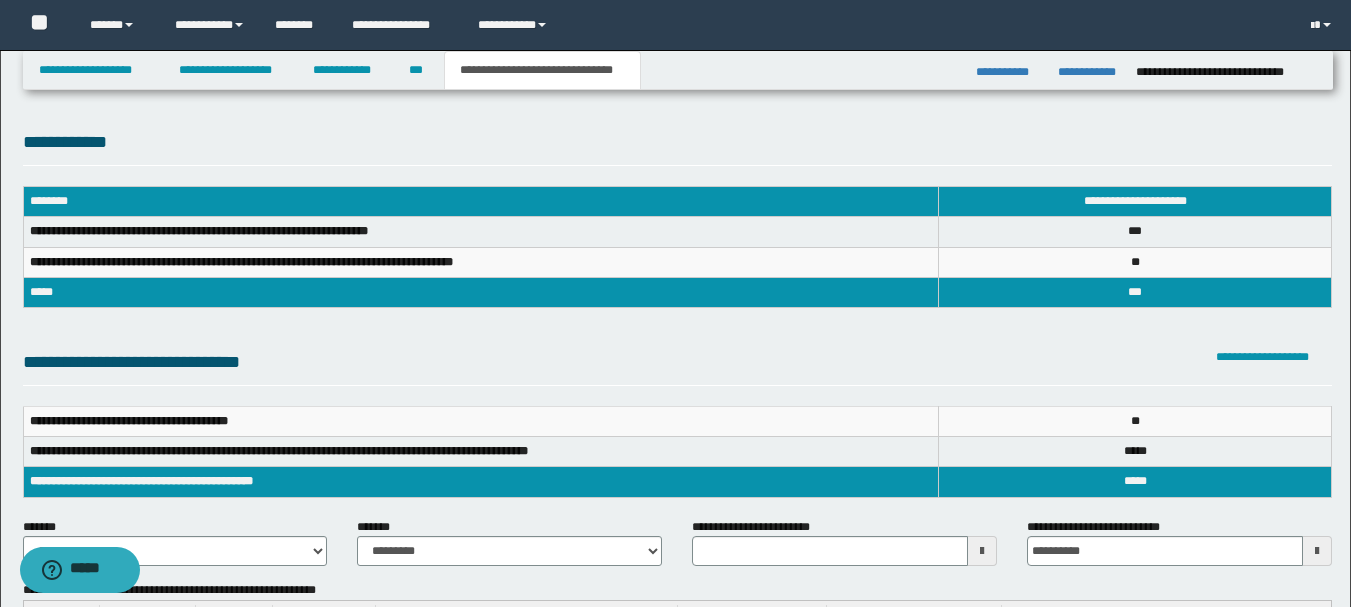 scroll, scrollTop: 100, scrollLeft: 0, axis: vertical 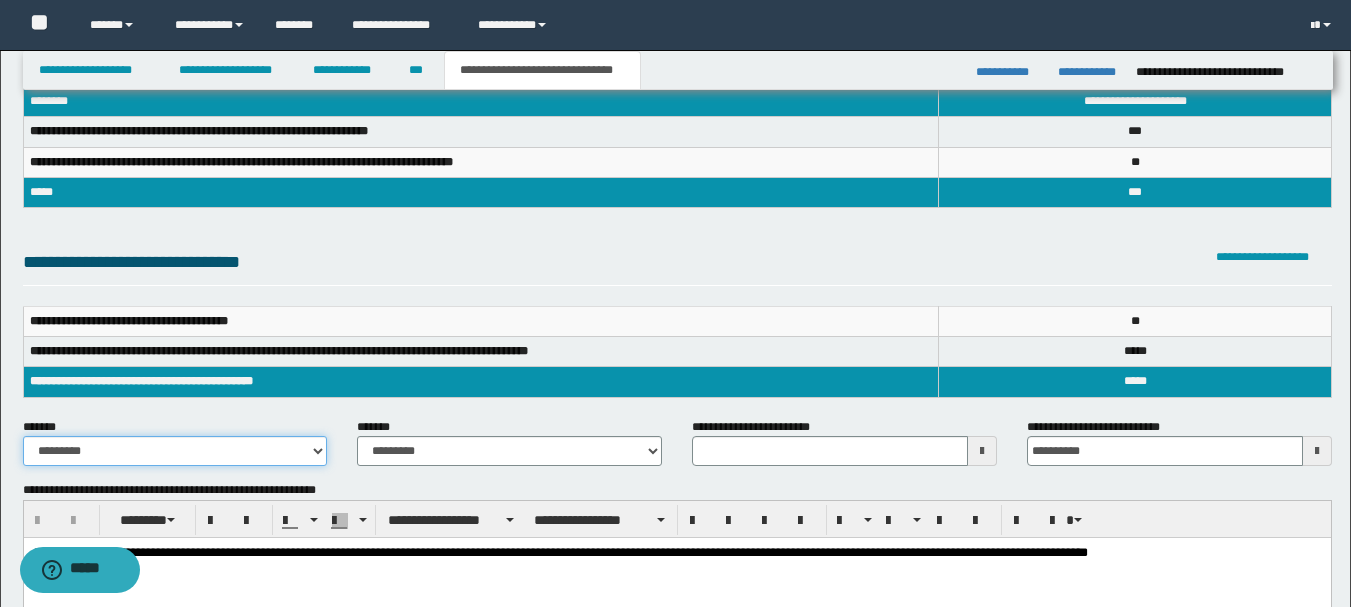 click on "**********" at bounding box center (175, 451) 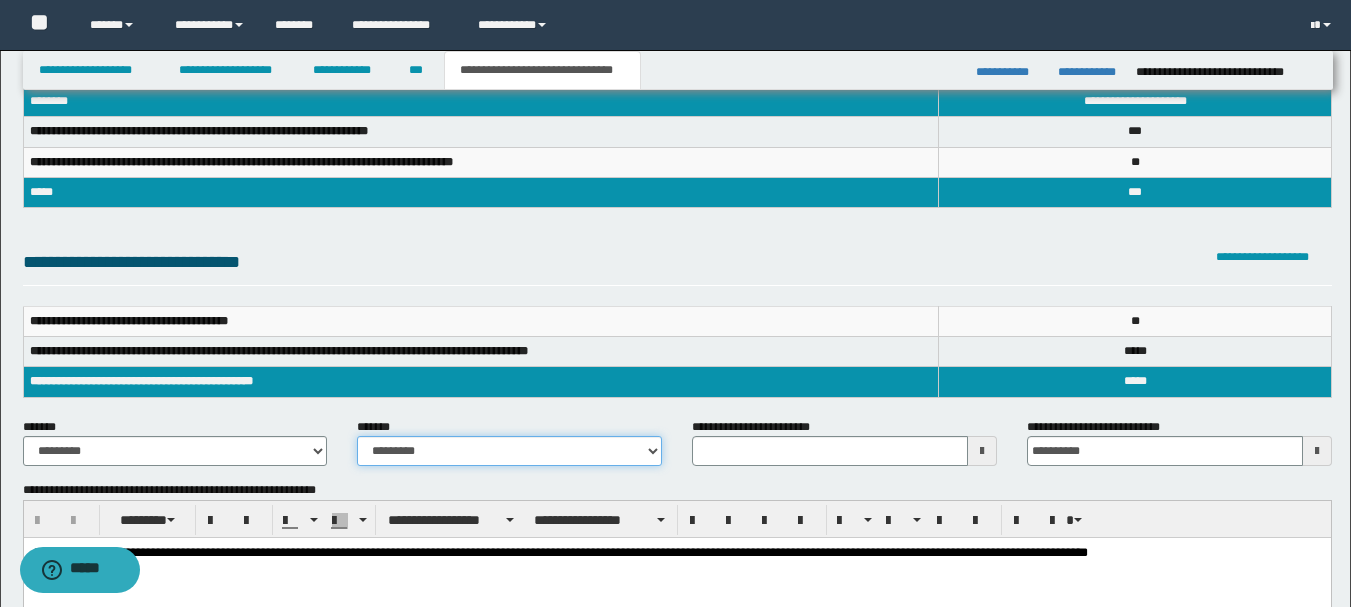 click on "**********" at bounding box center (509, 451) 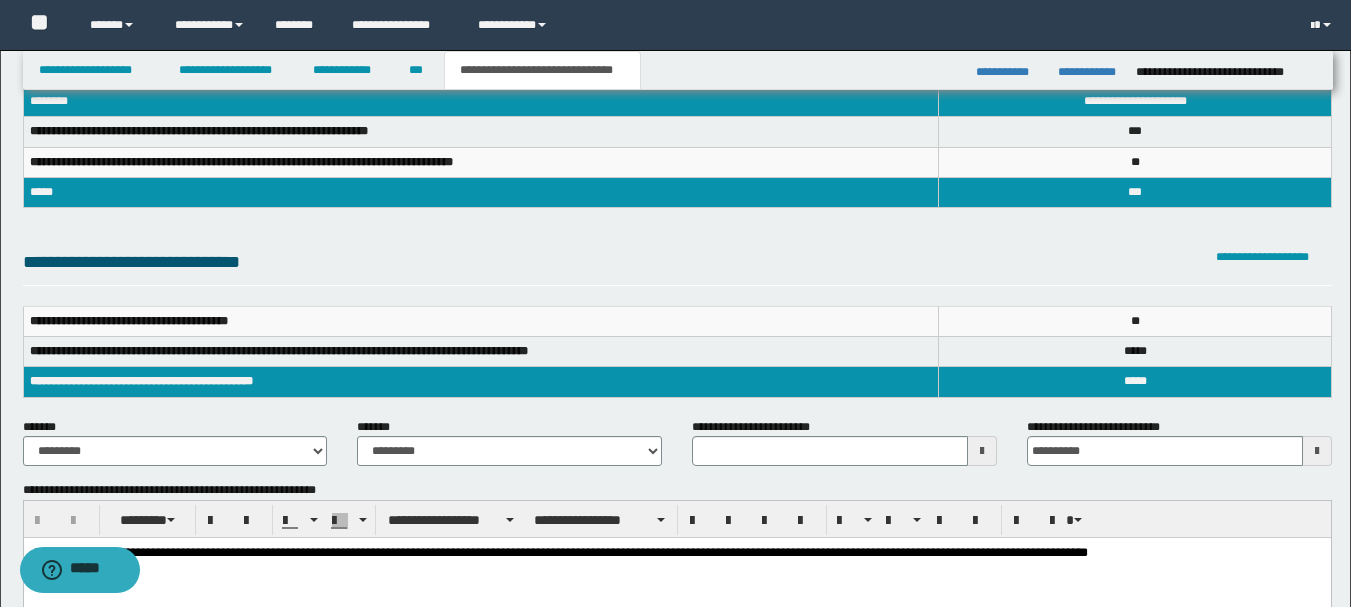 click at bounding box center [982, 451] 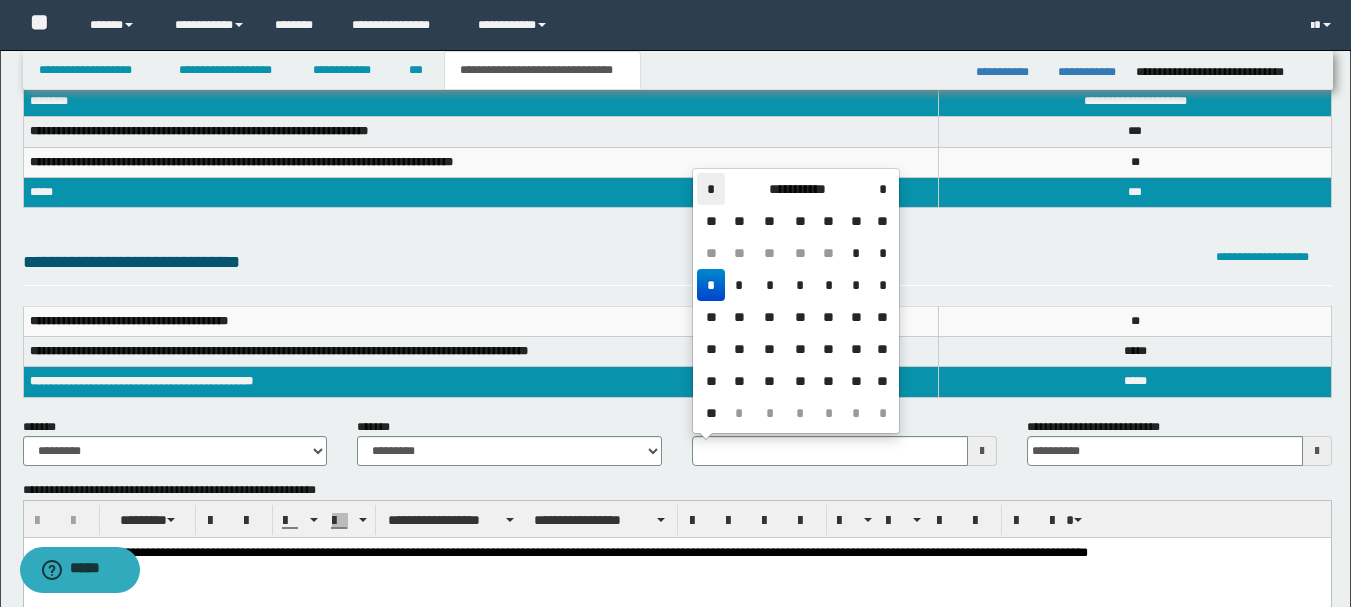 click on "*" at bounding box center [711, 189] 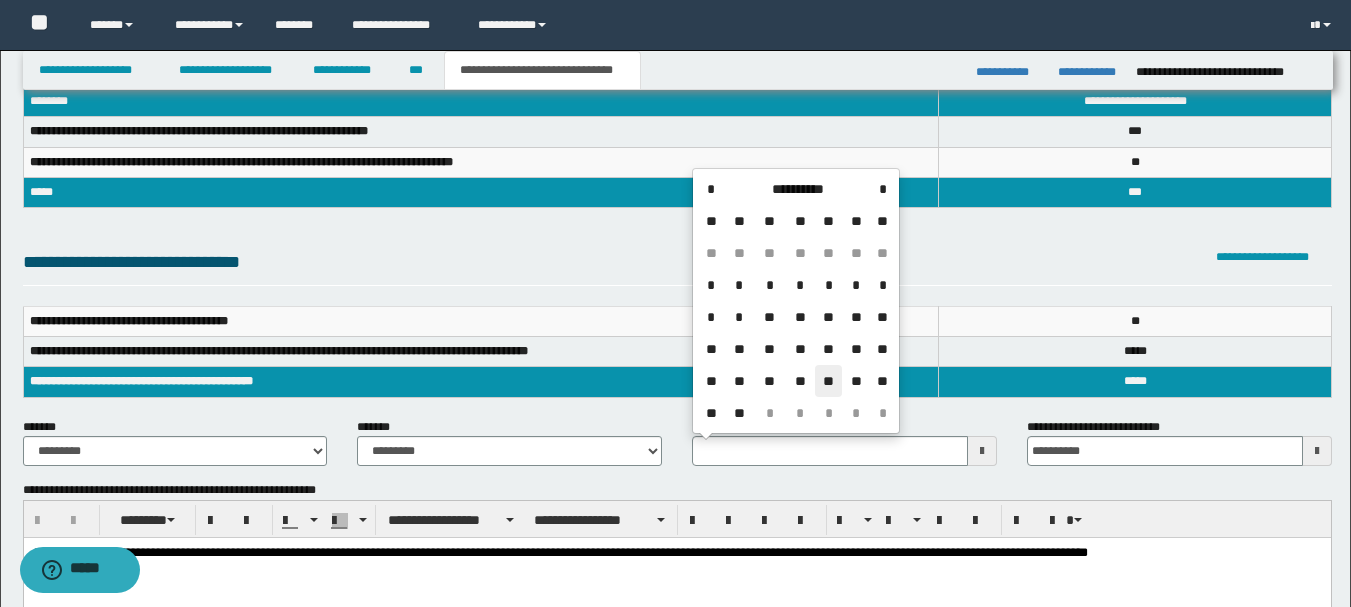 click on "**" at bounding box center (829, 381) 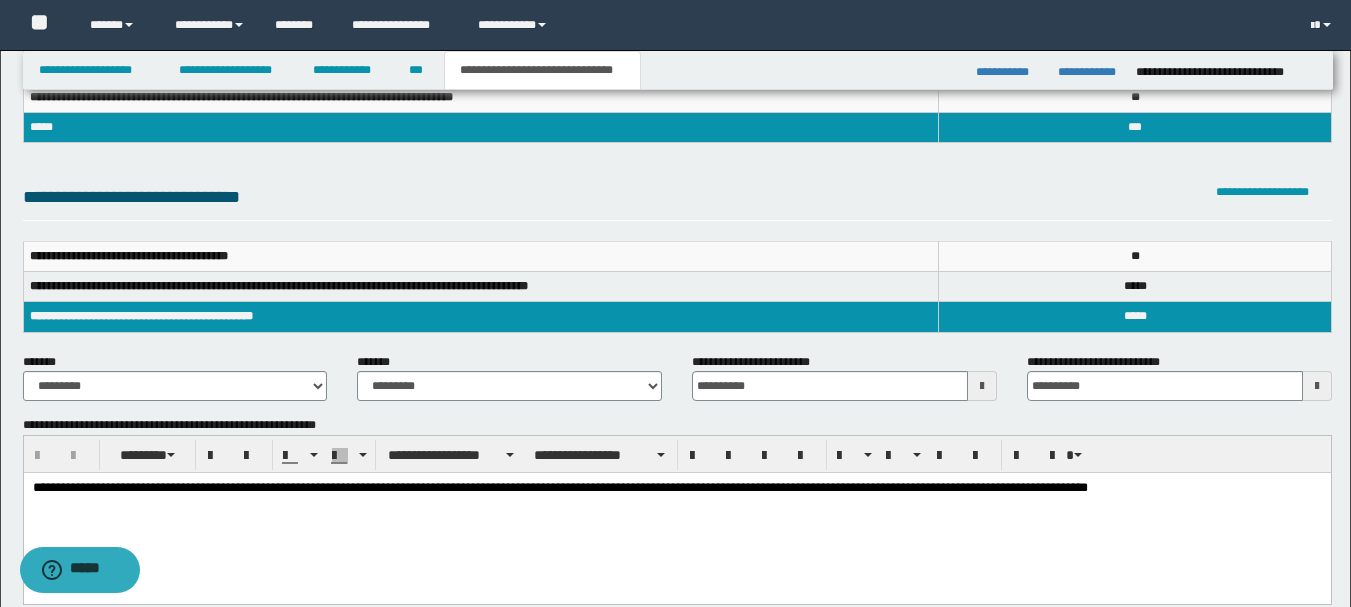 scroll, scrollTop: 200, scrollLeft: 0, axis: vertical 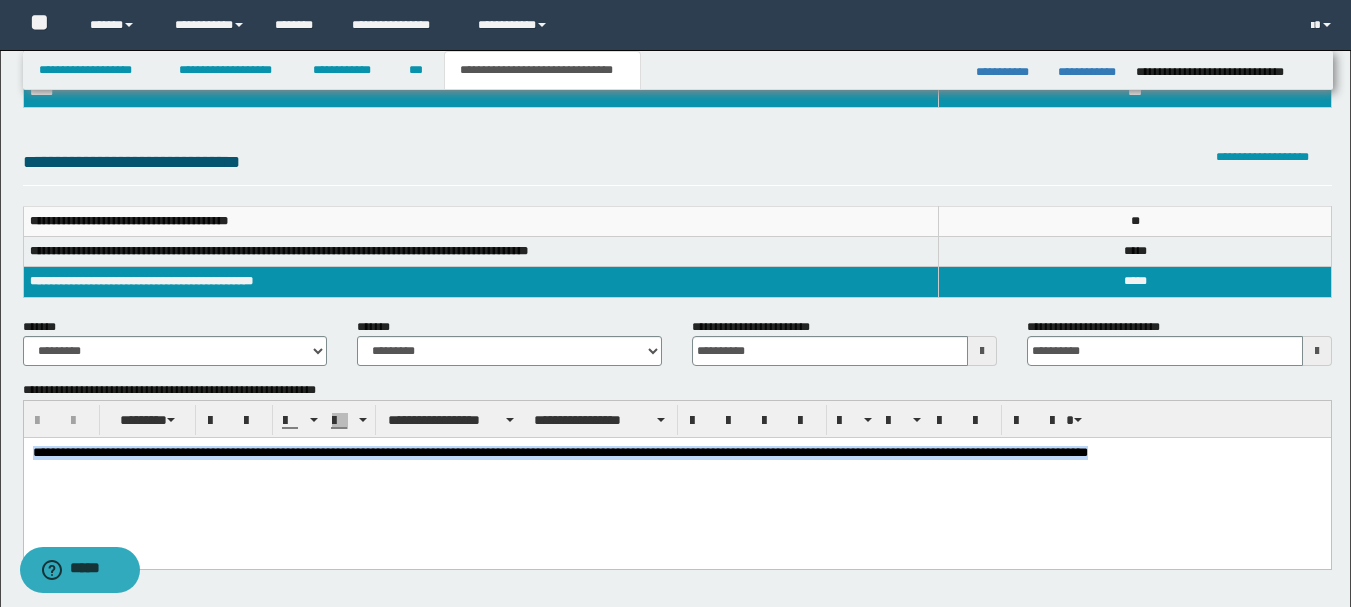 drag, startPoint x: 1291, startPoint y: 457, endPoint x: -1, endPoint y: 485, distance: 1292.3033 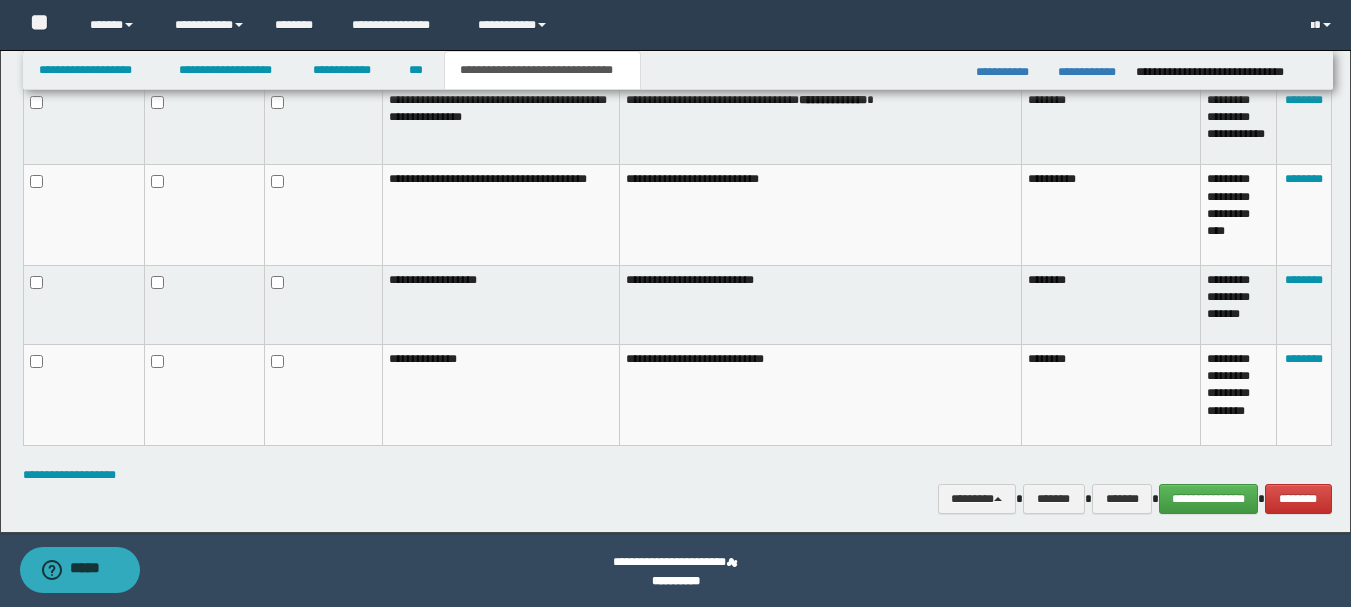 scroll, scrollTop: 1392, scrollLeft: 0, axis: vertical 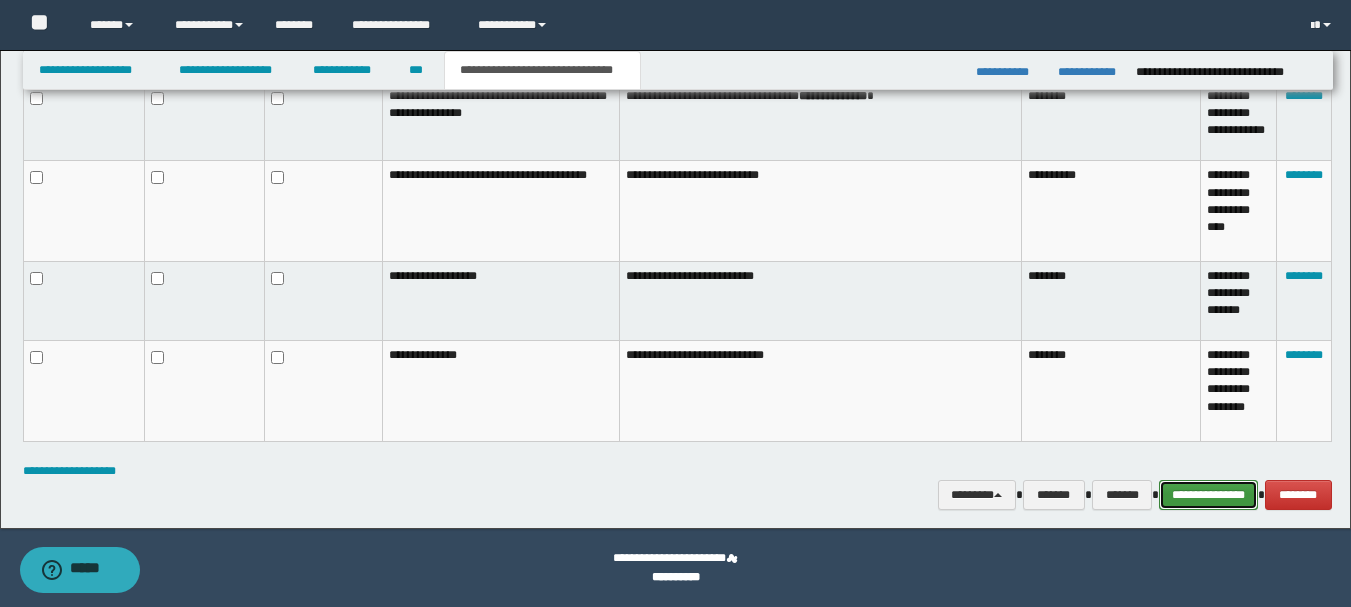 click on "**********" at bounding box center (1208, 495) 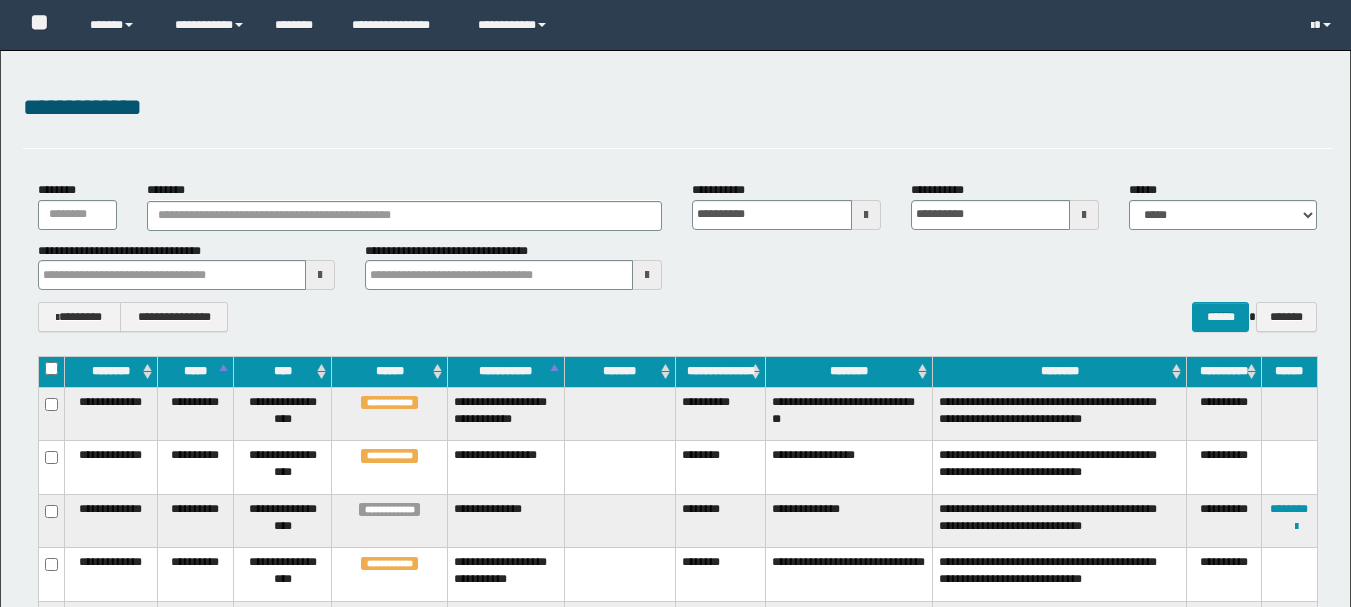 scroll, scrollTop: 300, scrollLeft: 0, axis: vertical 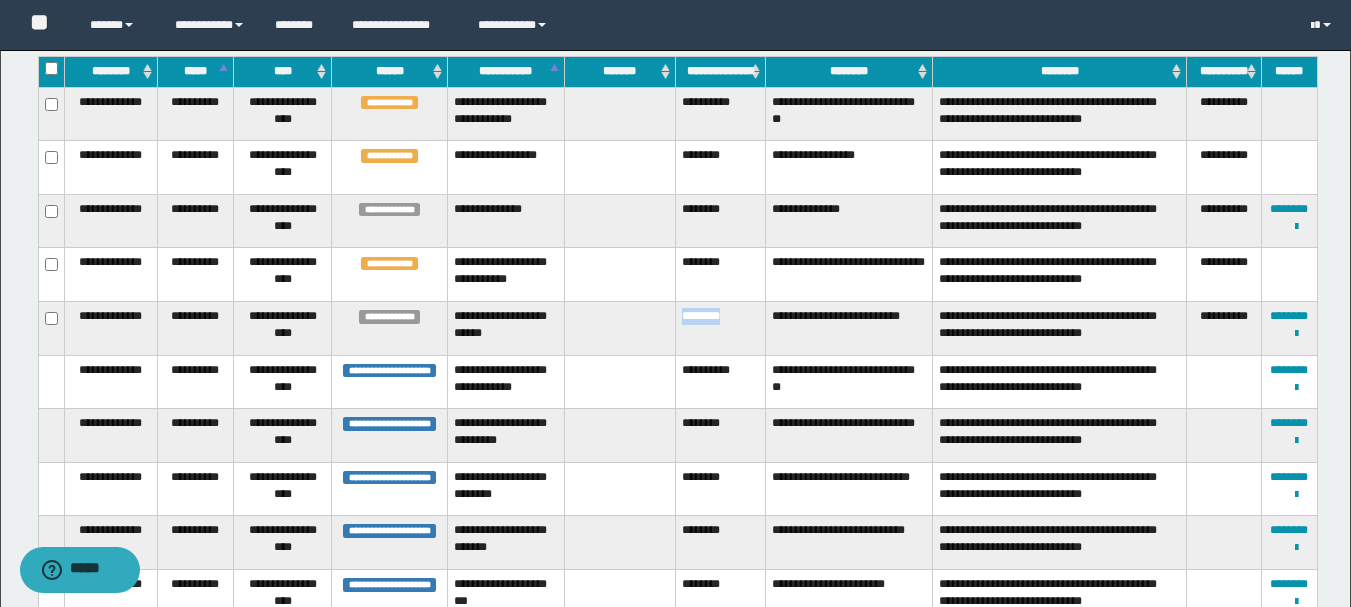 drag, startPoint x: 750, startPoint y: 348, endPoint x: 674, endPoint y: 345, distance: 76.05919 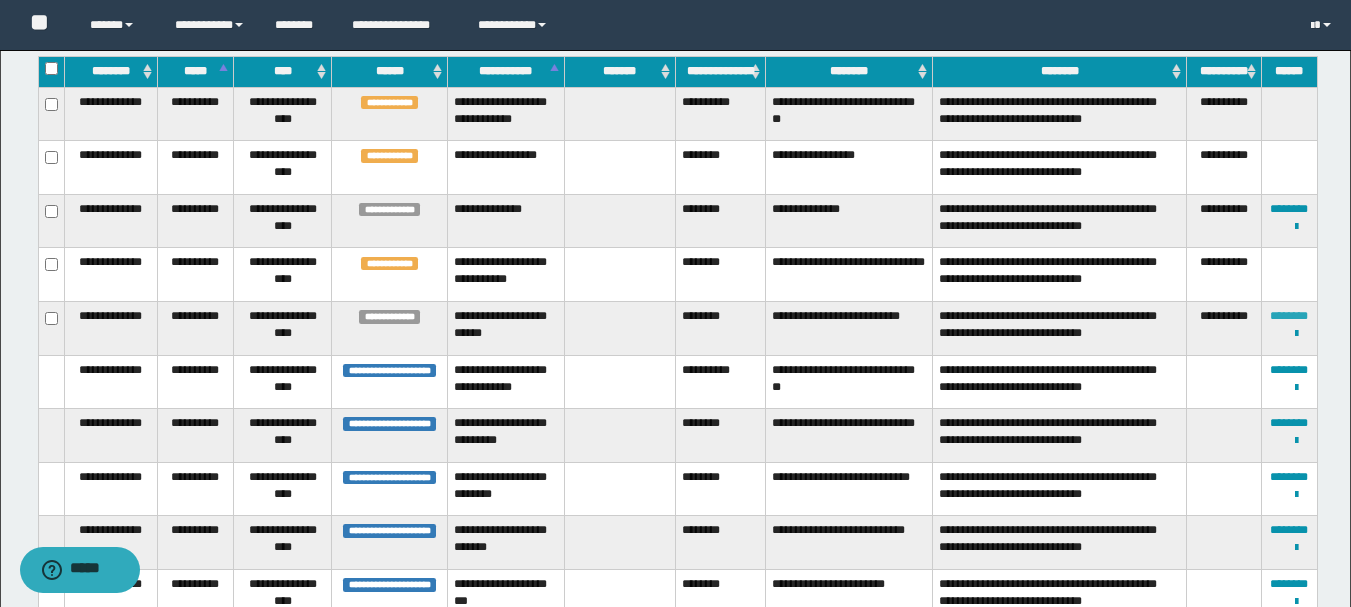 click on "********" at bounding box center (1289, 316) 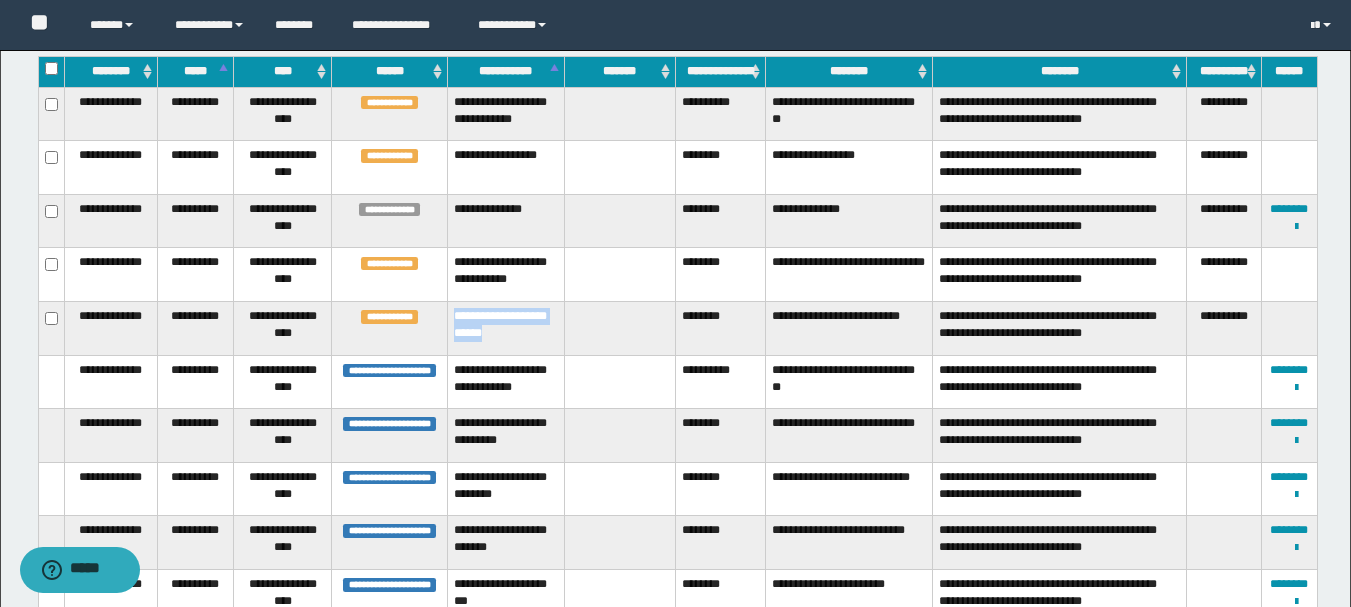 drag, startPoint x: 562, startPoint y: 363, endPoint x: 453, endPoint y: 343, distance: 110.81967 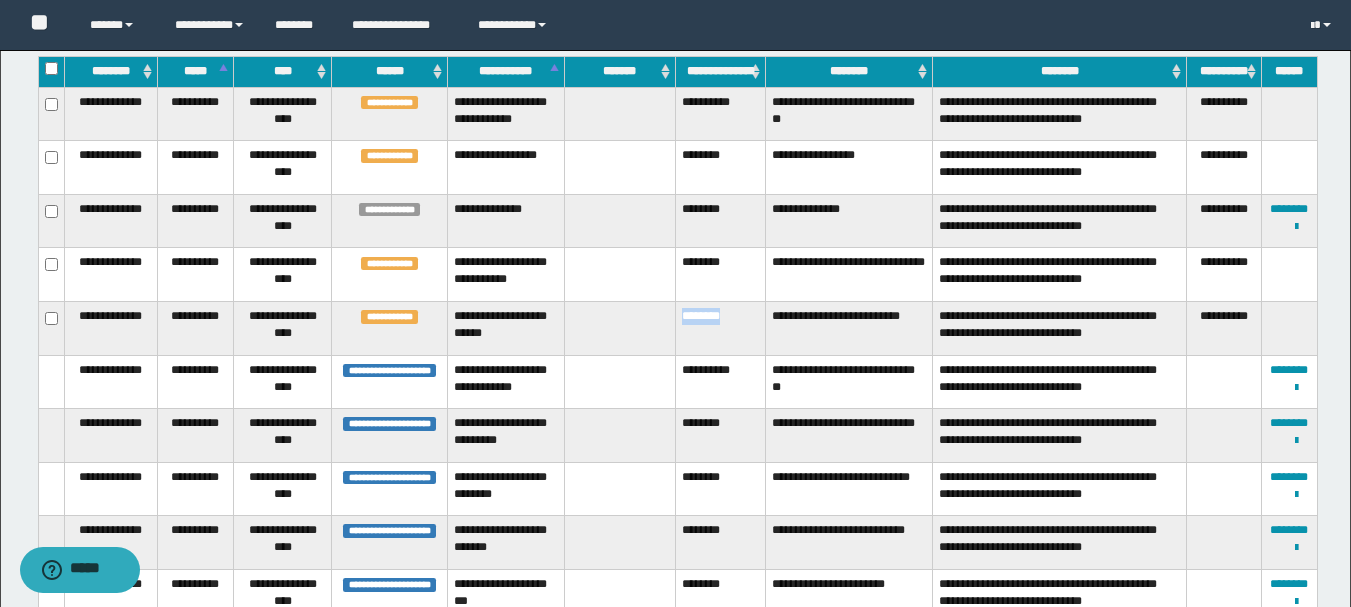 drag, startPoint x: 746, startPoint y: 350, endPoint x: 681, endPoint y: 352, distance: 65.03076 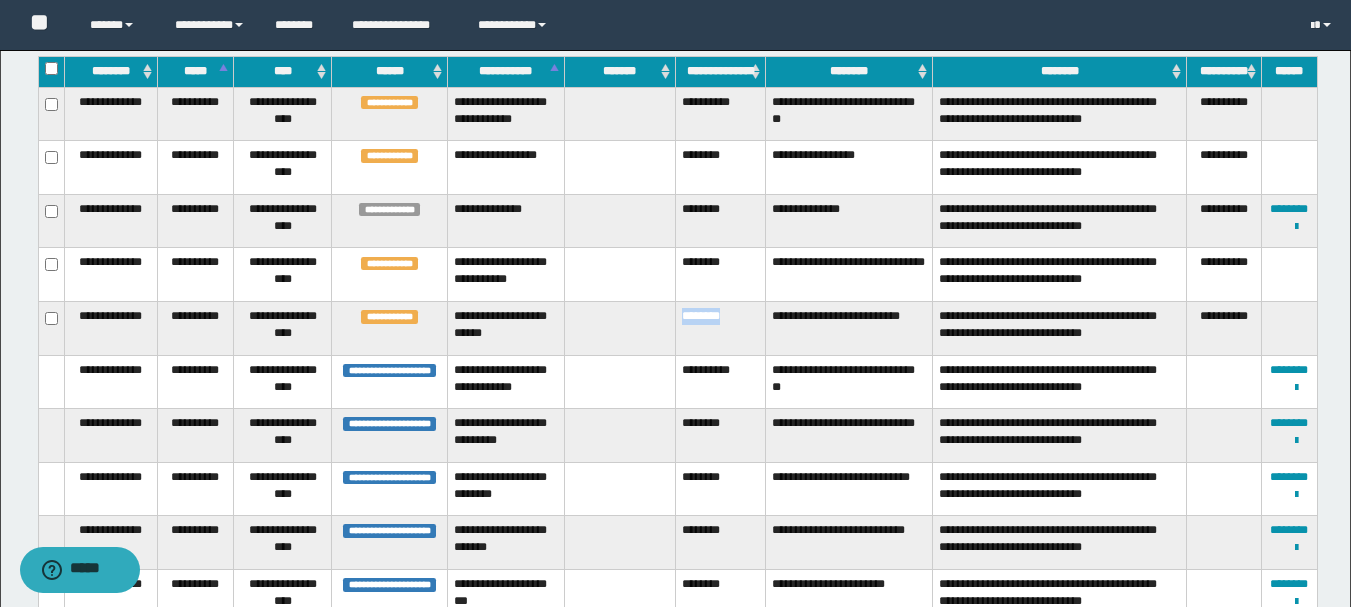 click on "********" at bounding box center [720, 328] 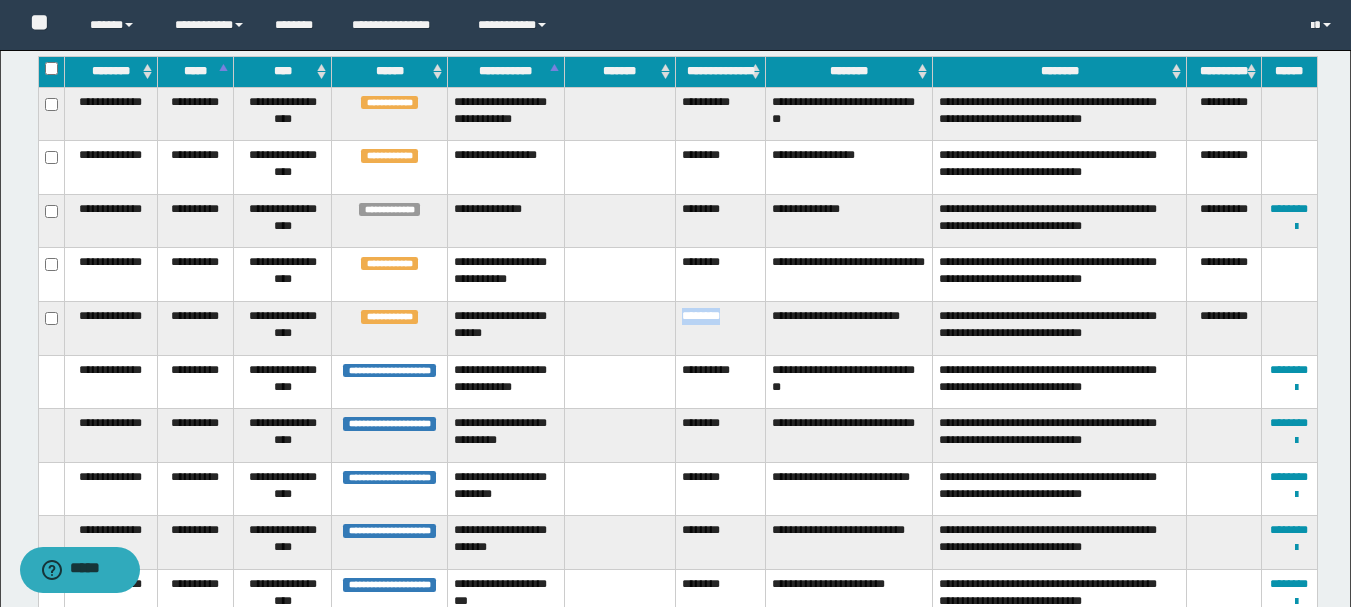 copy on "********" 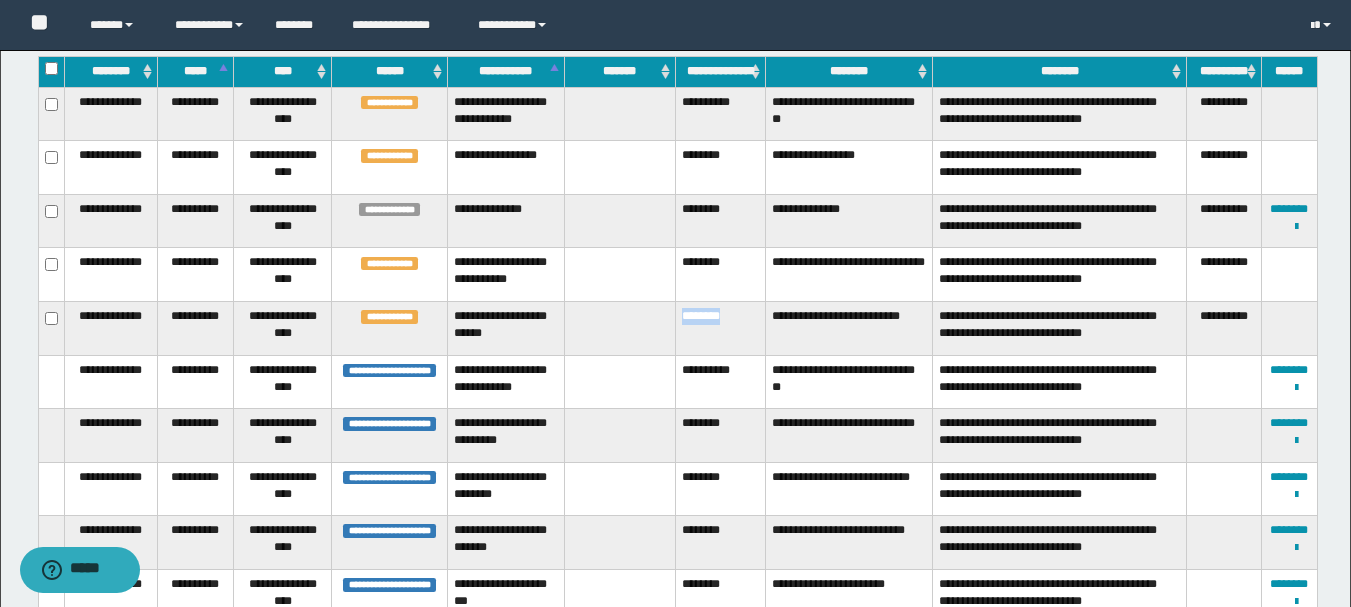 drag, startPoint x: 739, startPoint y: 356, endPoint x: 643, endPoint y: 356, distance: 96 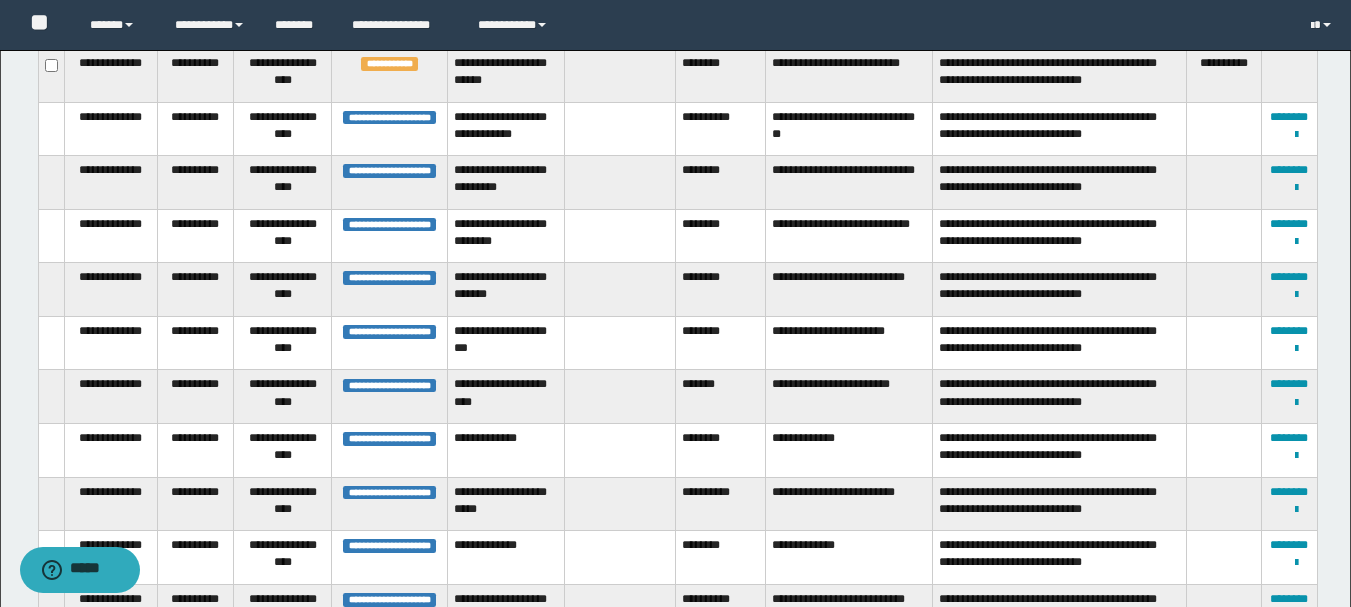 scroll, scrollTop: 600, scrollLeft: 0, axis: vertical 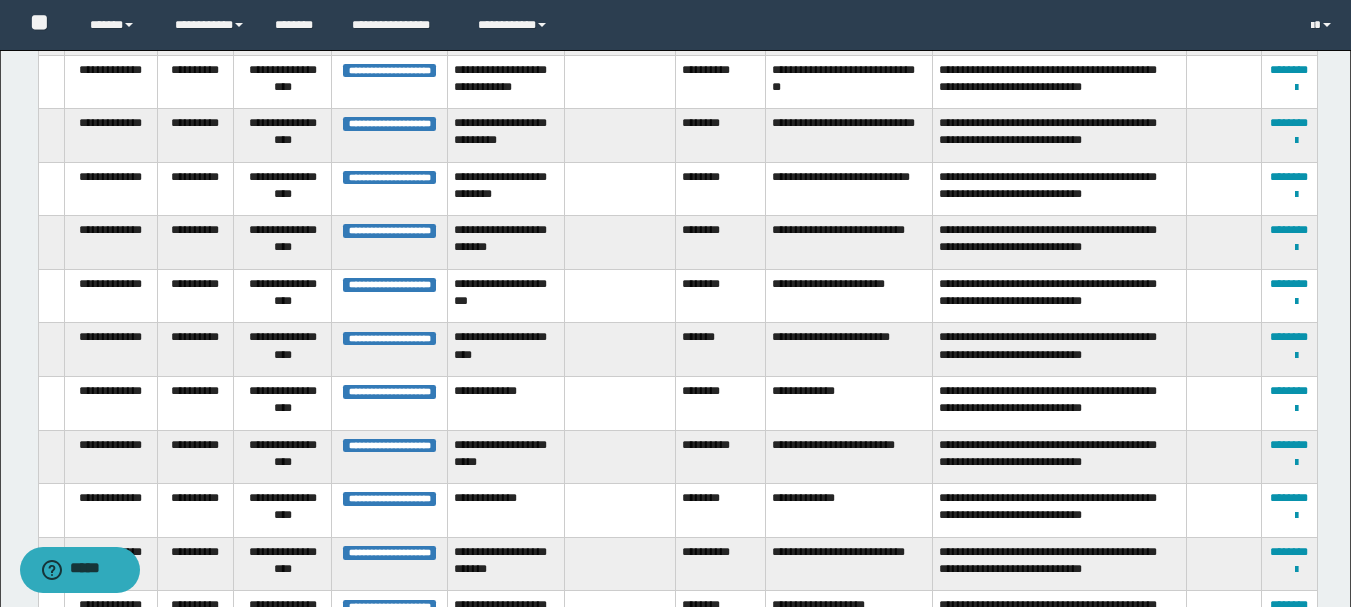 click on "**********" at bounding box center [506, 189] 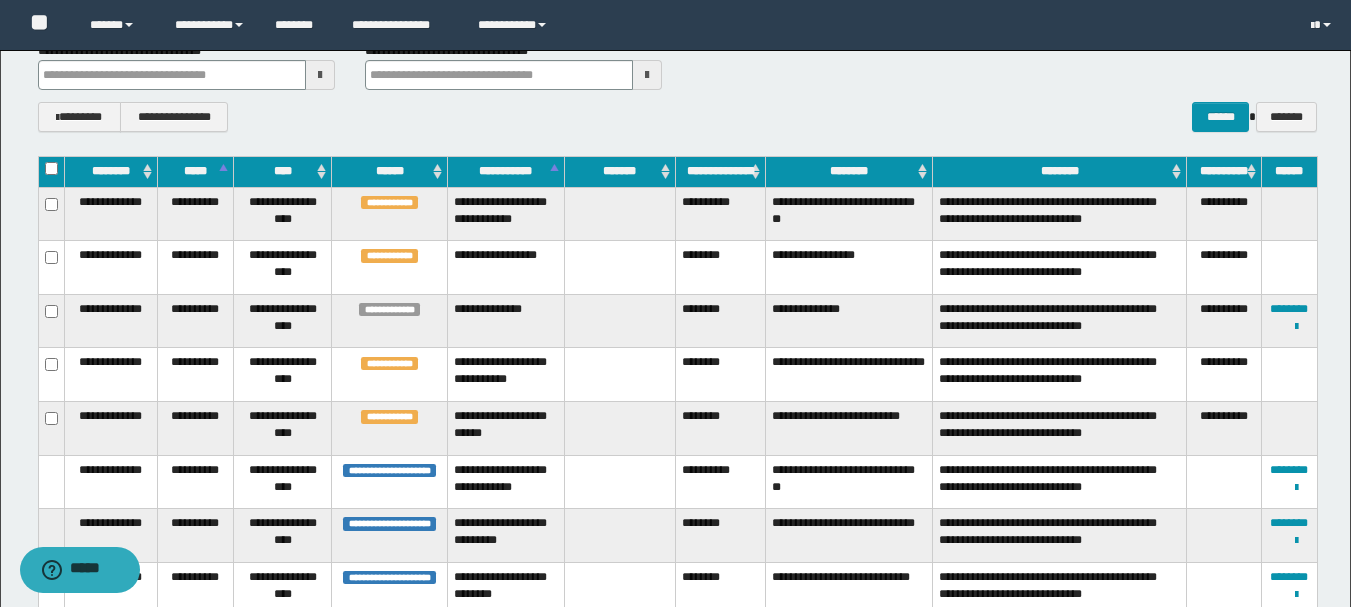 scroll, scrollTop: 300, scrollLeft: 0, axis: vertical 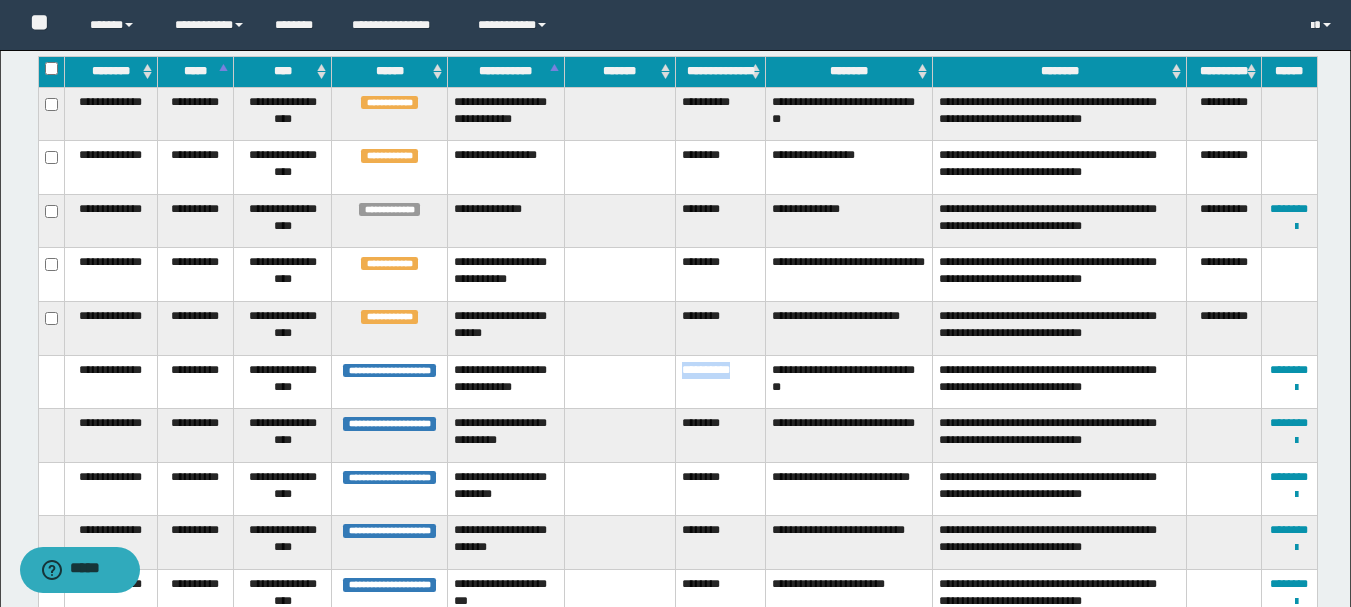 drag, startPoint x: 753, startPoint y: 398, endPoint x: 682, endPoint y: 394, distance: 71.11259 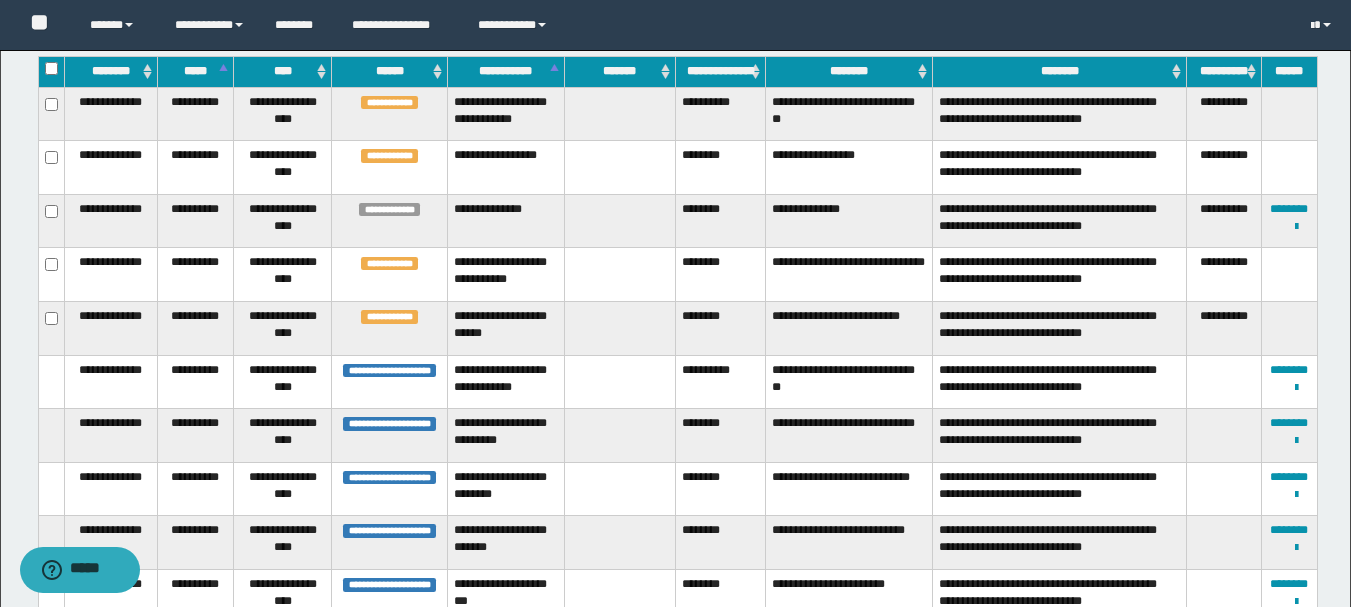 scroll, scrollTop: 400, scrollLeft: 0, axis: vertical 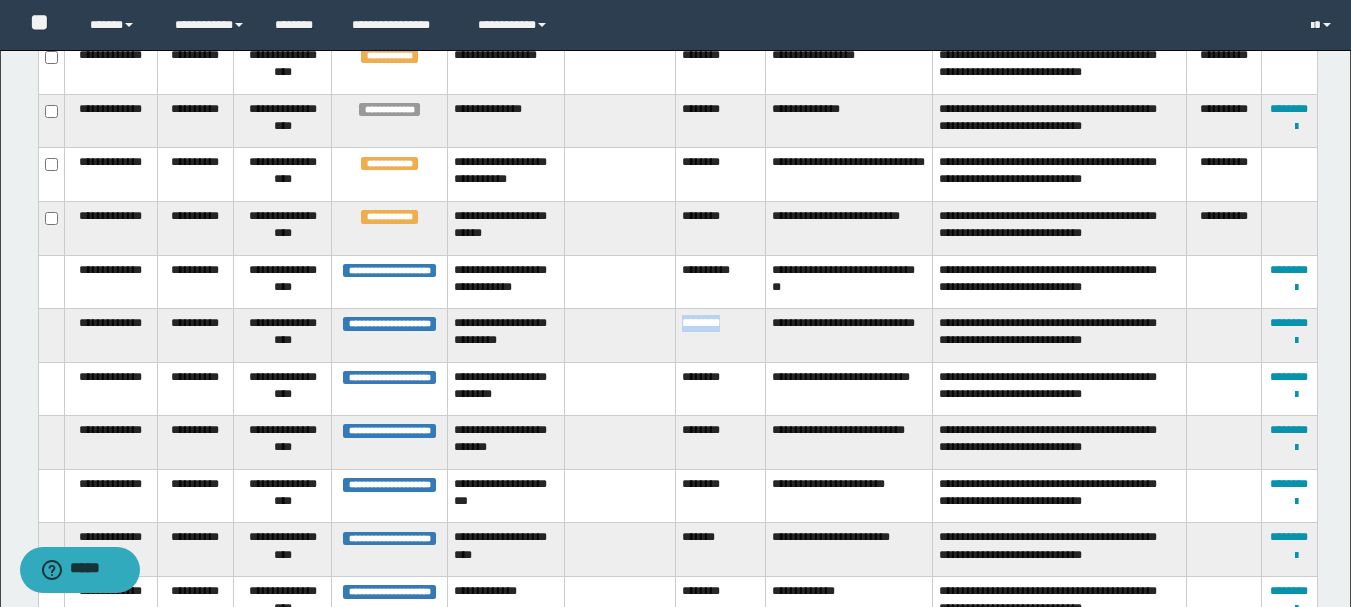 drag, startPoint x: 722, startPoint y: 366, endPoint x: 682, endPoint y: 362, distance: 40.1995 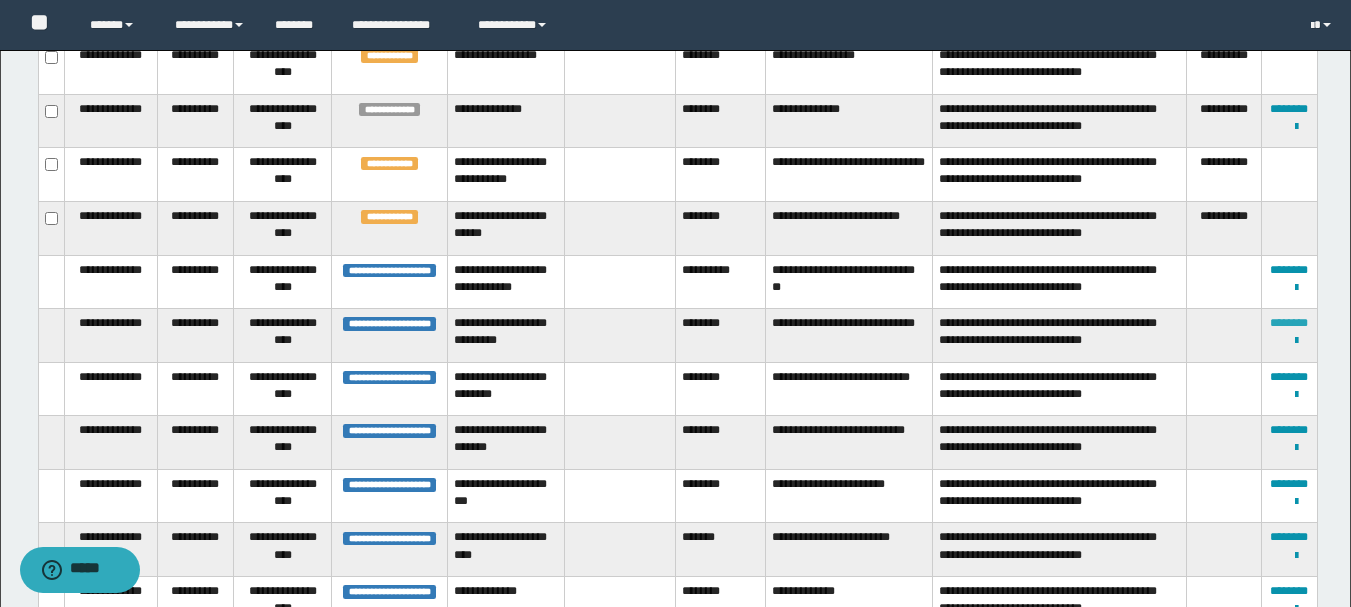 click on "********" at bounding box center (1289, 323) 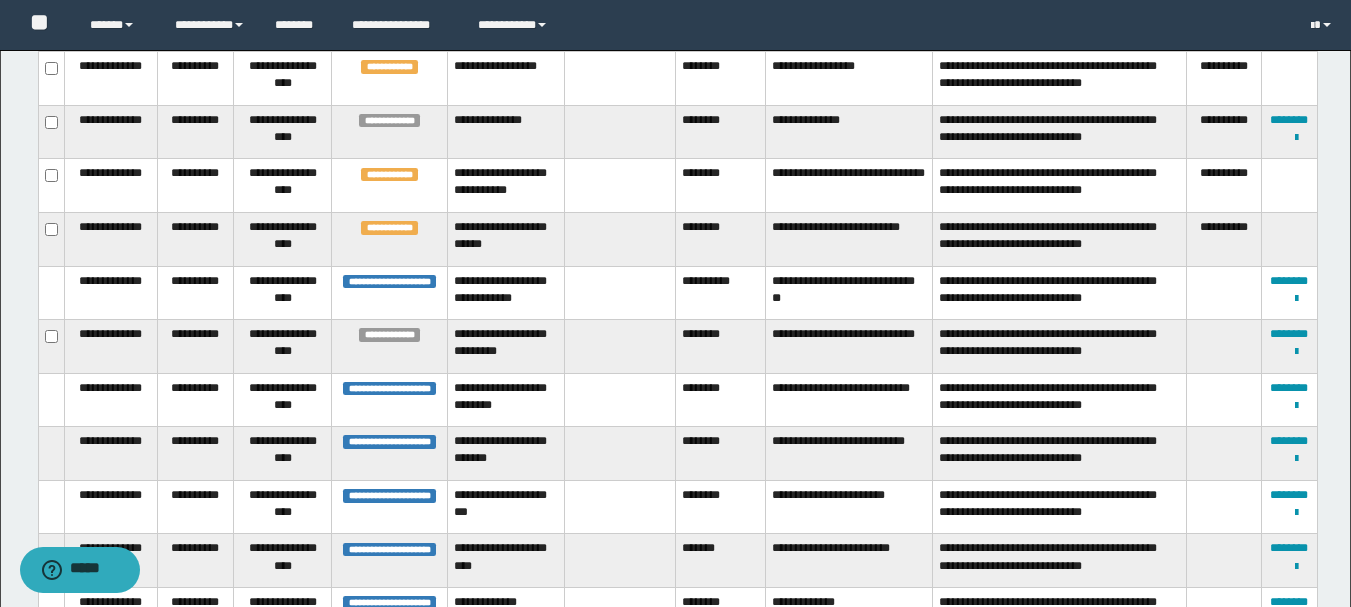 scroll, scrollTop: 424, scrollLeft: 0, axis: vertical 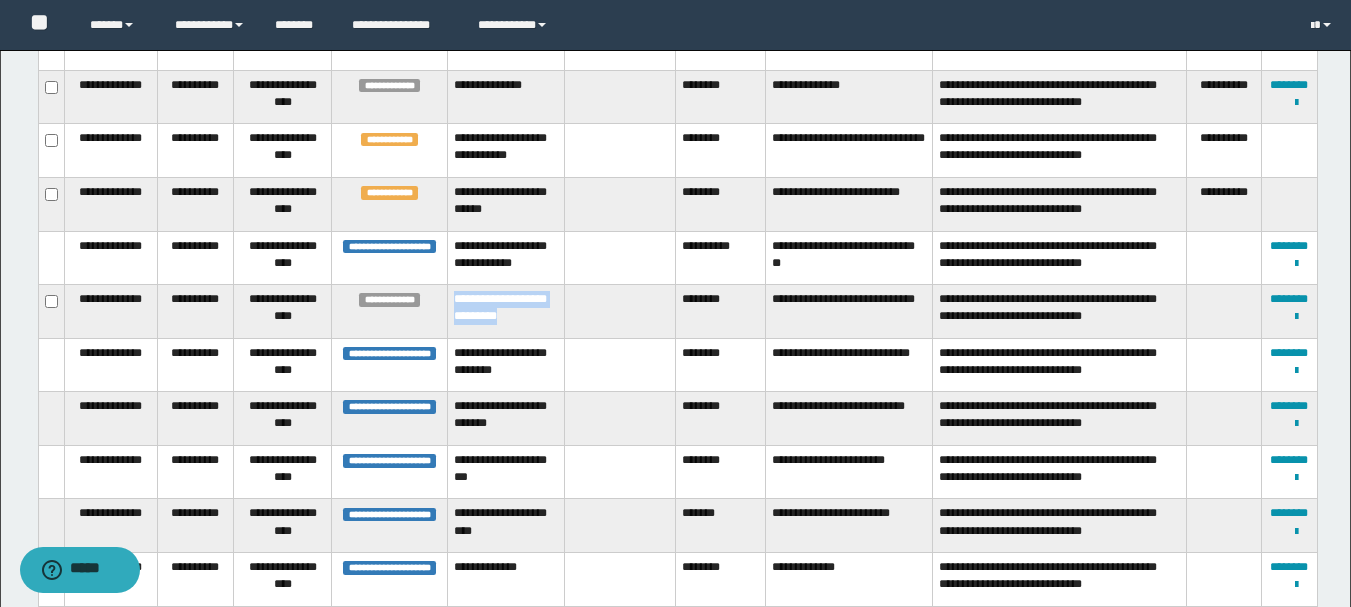 drag, startPoint x: 527, startPoint y: 366, endPoint x: 416, endPoint y: 333, distance: 115.80155 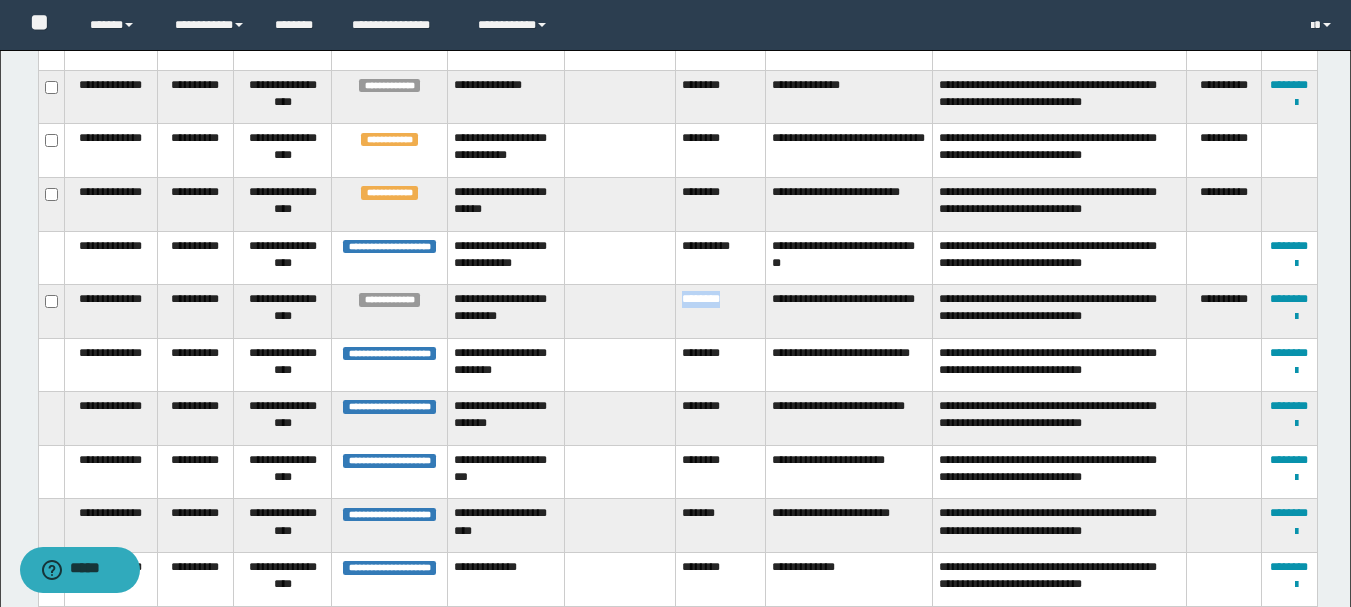 drag, startPoint x: 749, startPoint y: 336, endPoint x: 685, endPoint y: 338, distance: 64.03124 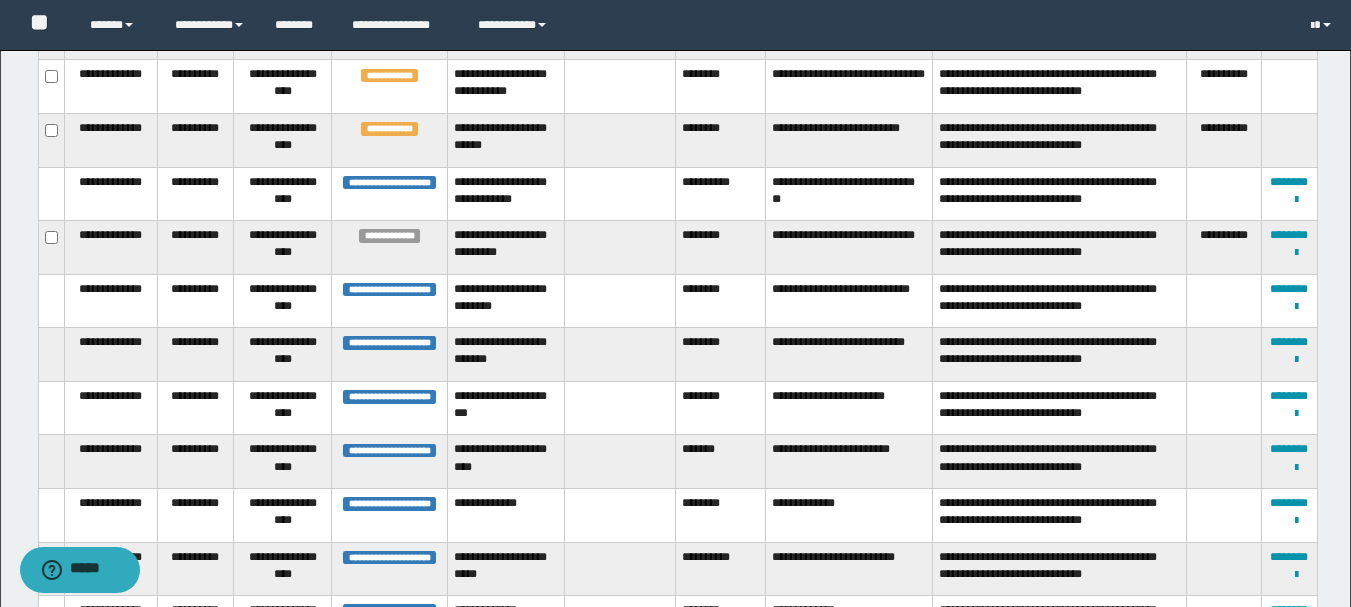 scroll, scrollTop: 524, scrollLeft: 0, axis: vertical 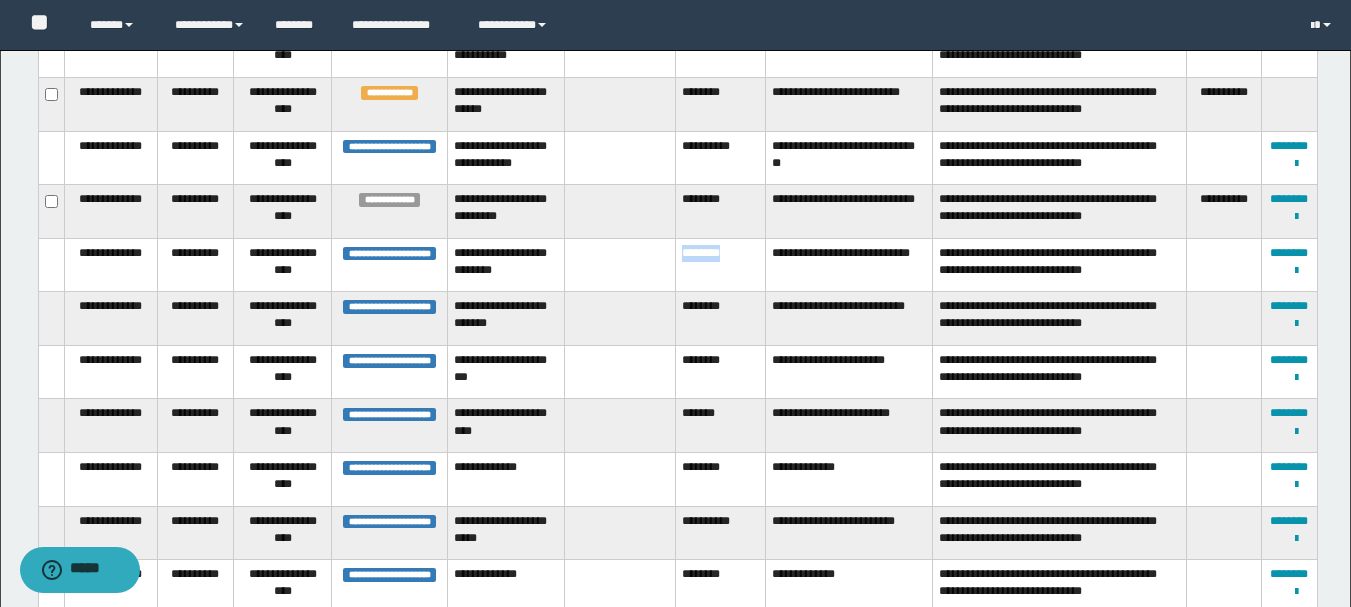 drag, startPoint x: 745, startPoint y: 307, endPoint x: 662, endPoint y: 313, distance: 83.21658 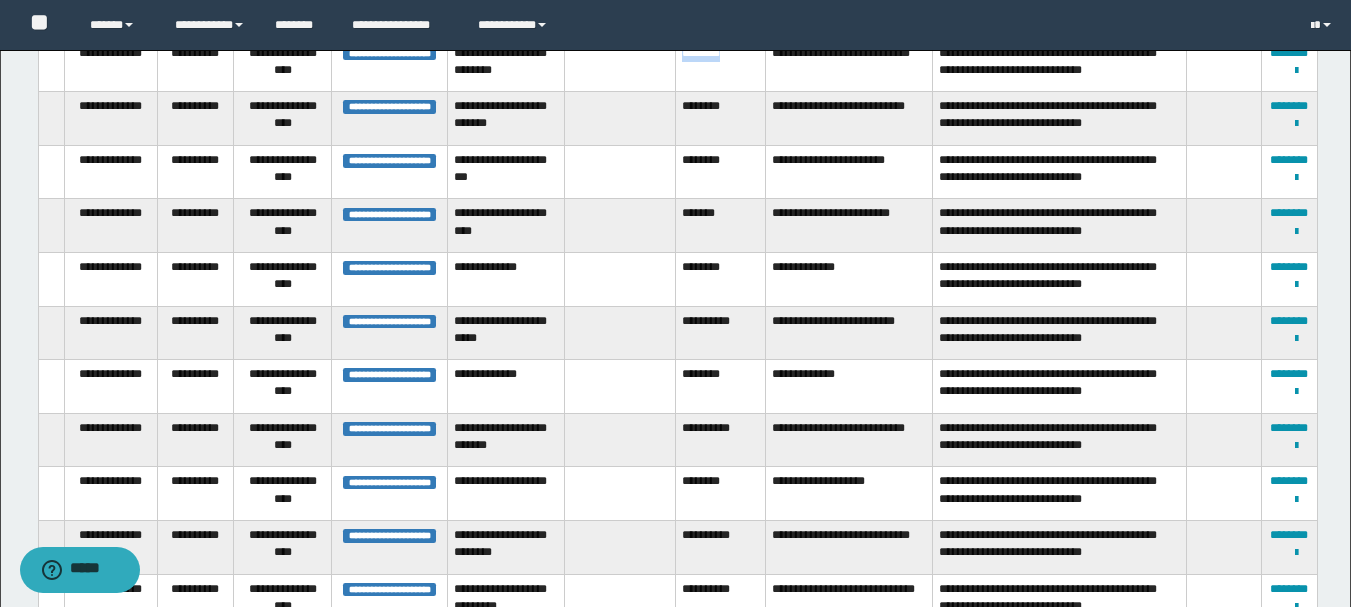 scroll, scrollTop: 624, scrollLeft: 0, axis: vertical 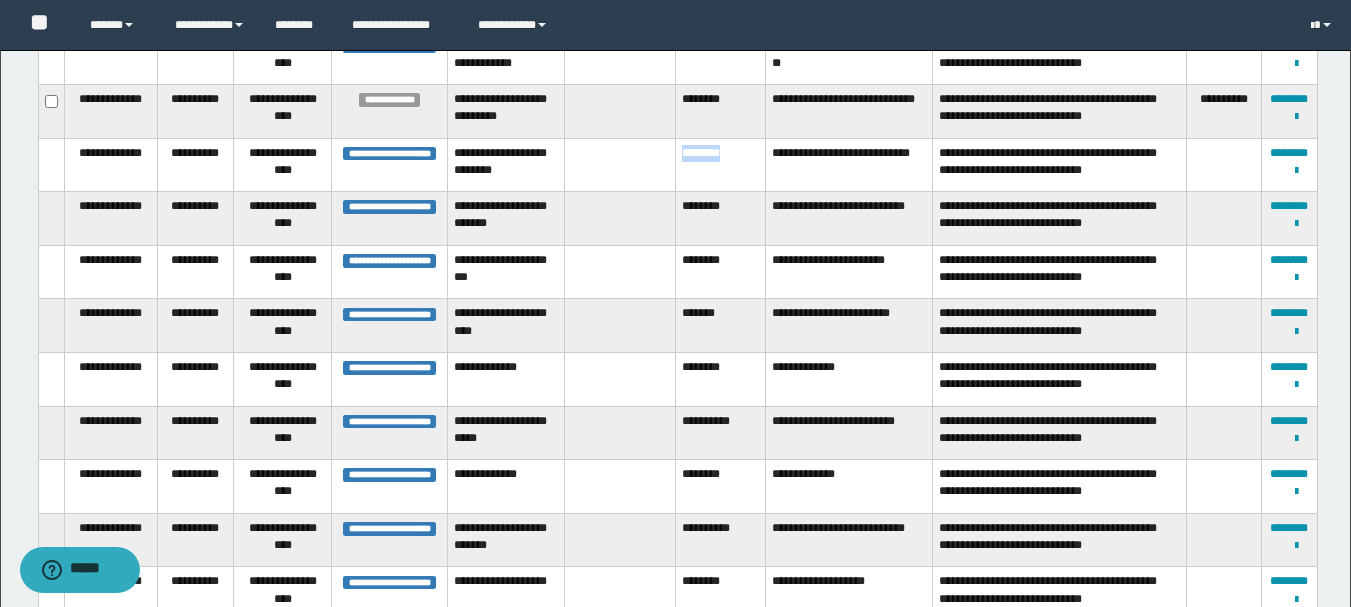 drag, startPoint x: 747, startPoint y: 207, endPoint x: 678, endPoint y: 203, distance: 69.115845 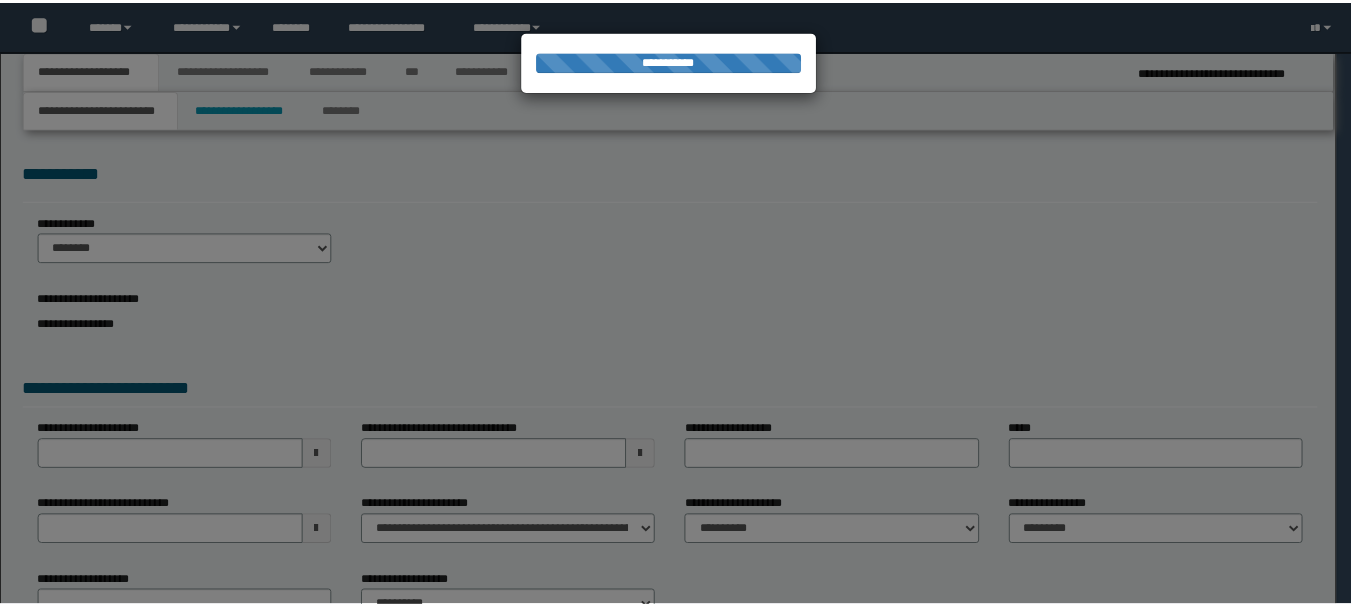 scroll, scrollTop: 0, scrollLeft: 0, axis: both 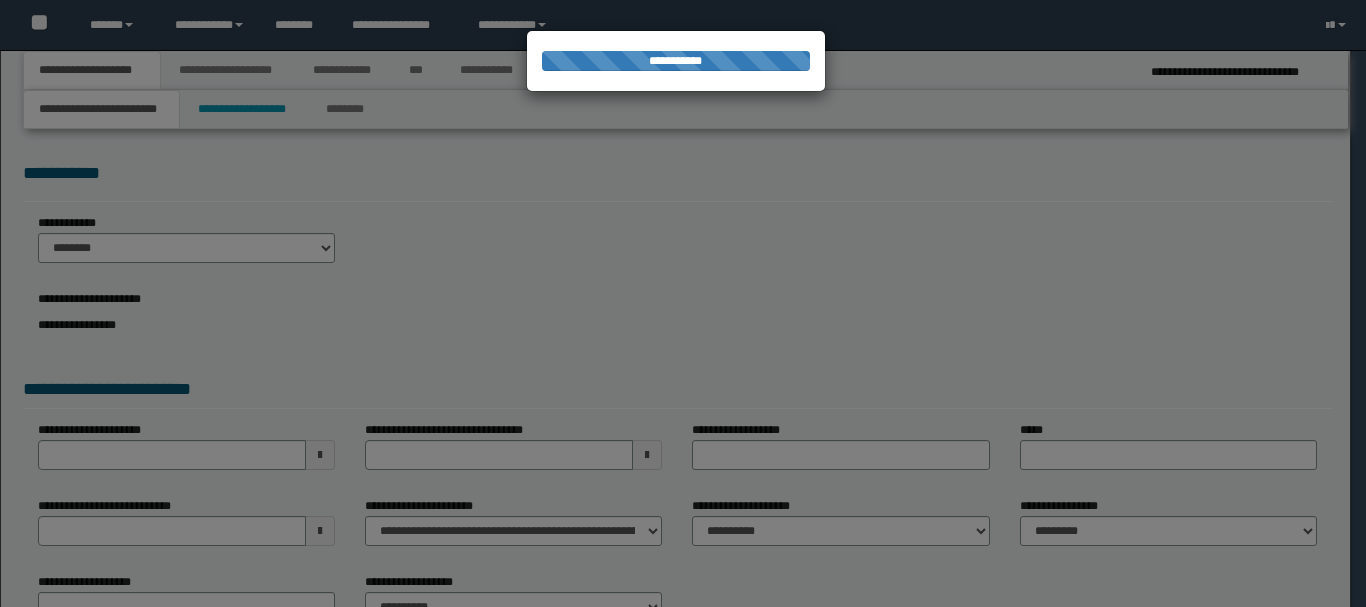 select on "*" 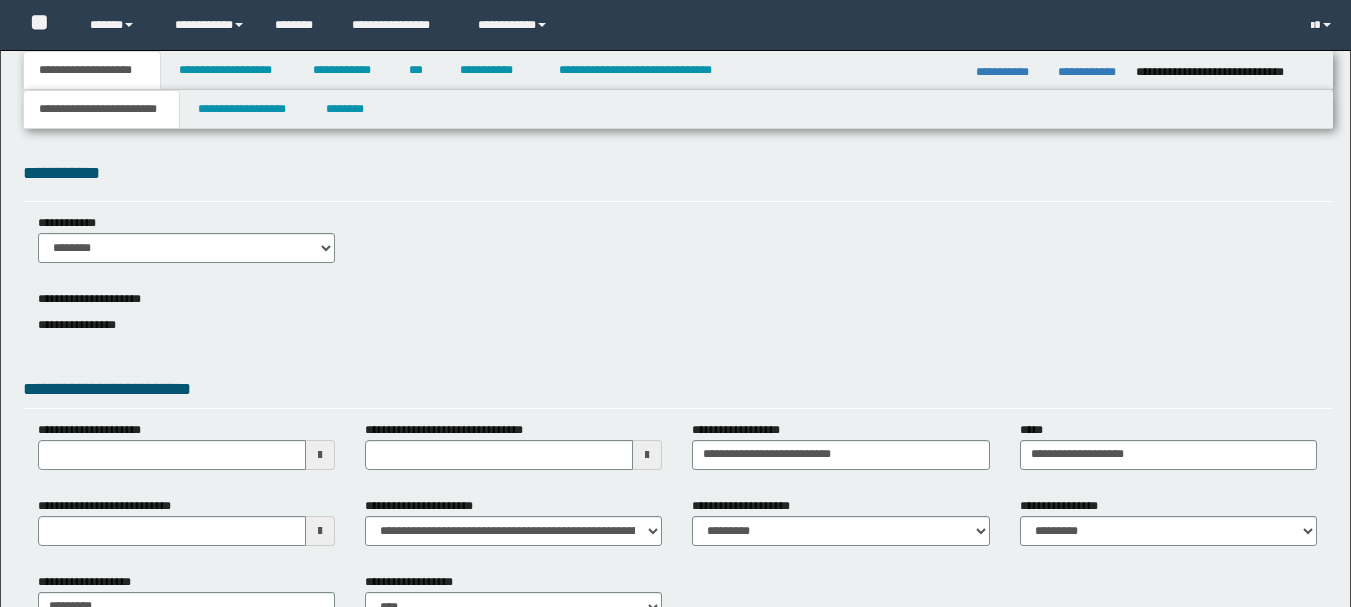scroll, scrollTop: 0, scrollLeft: 0, axis: both 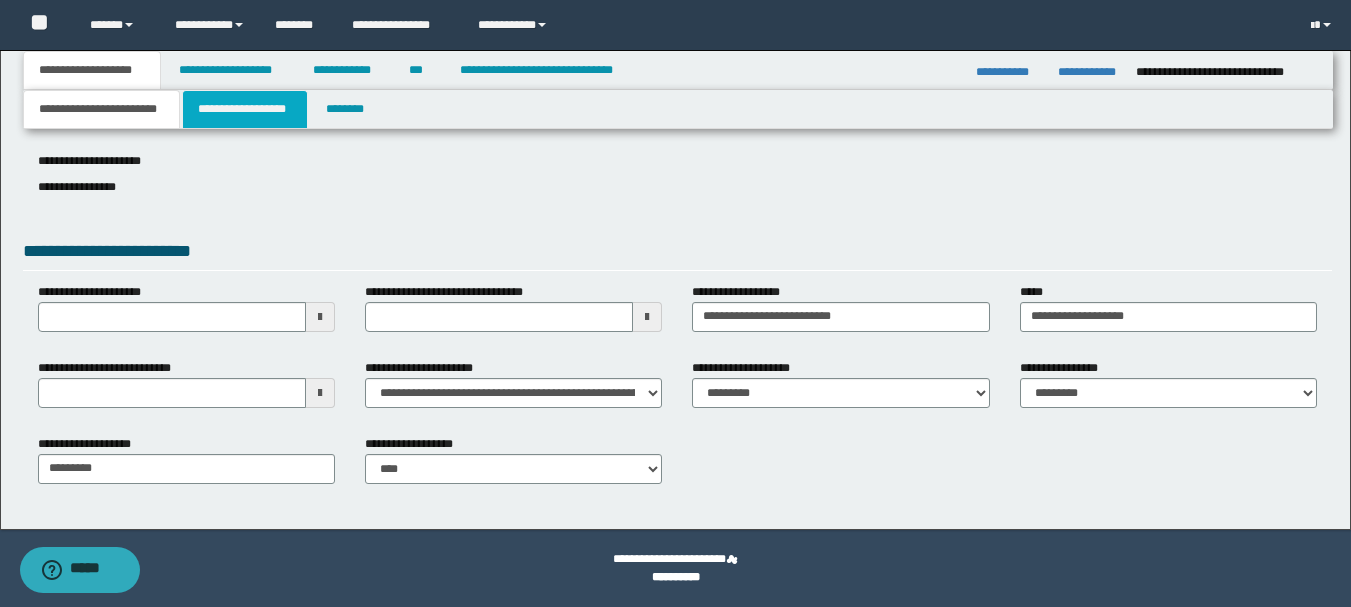 click on "**********" at bounding box center [245, 109] 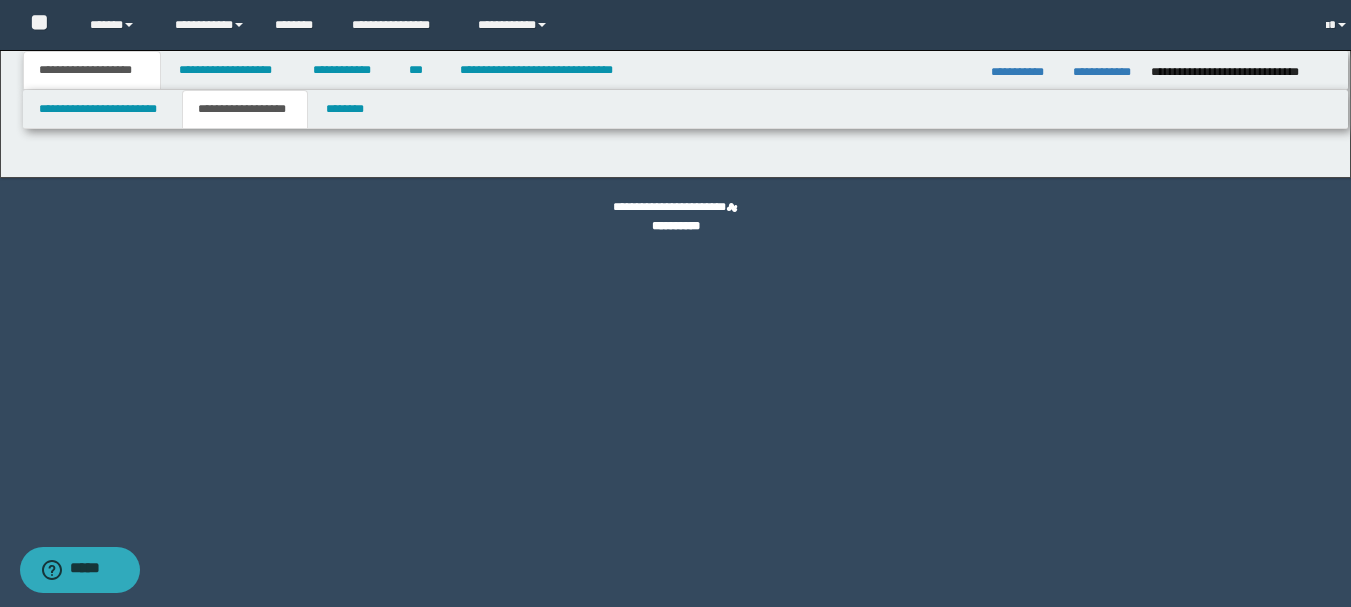 scroll, scrollTop: 0, scrollLeft: 0, axis: both 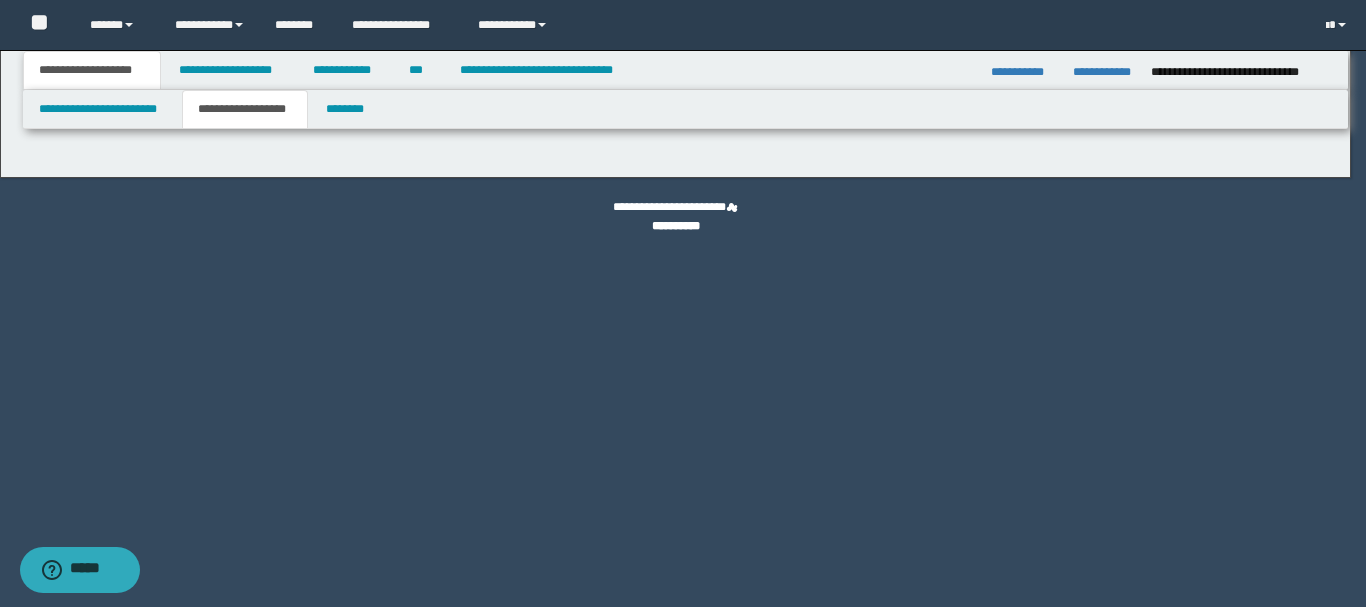 type on "********" 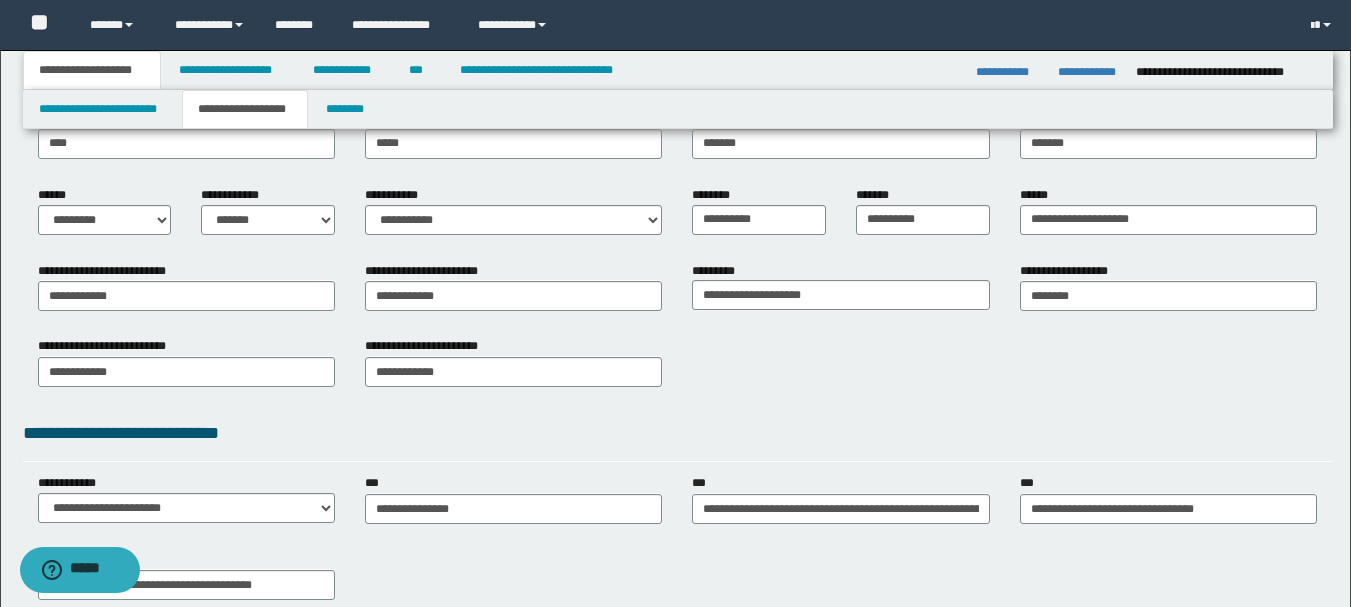 scroll, scrollTop: 200, scrollLeft: 0, axis: vertical 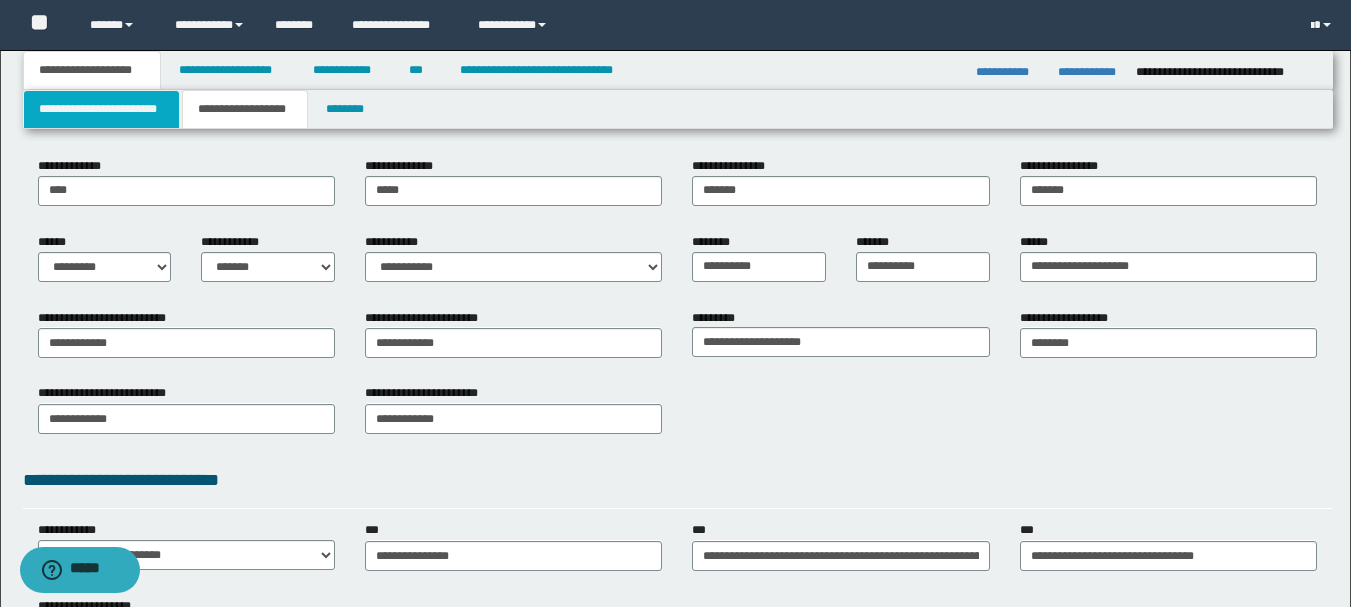 click on "**********" at bounding box center (101, 109) 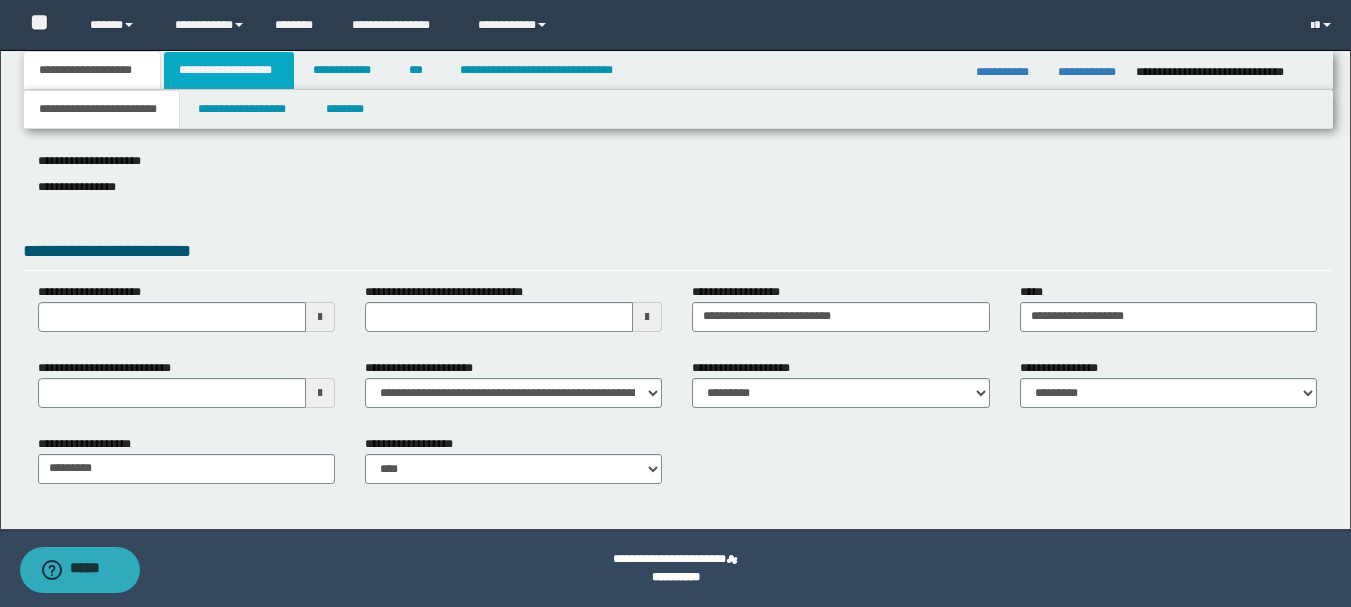 click on "**********" at bounding box center (229, 70) 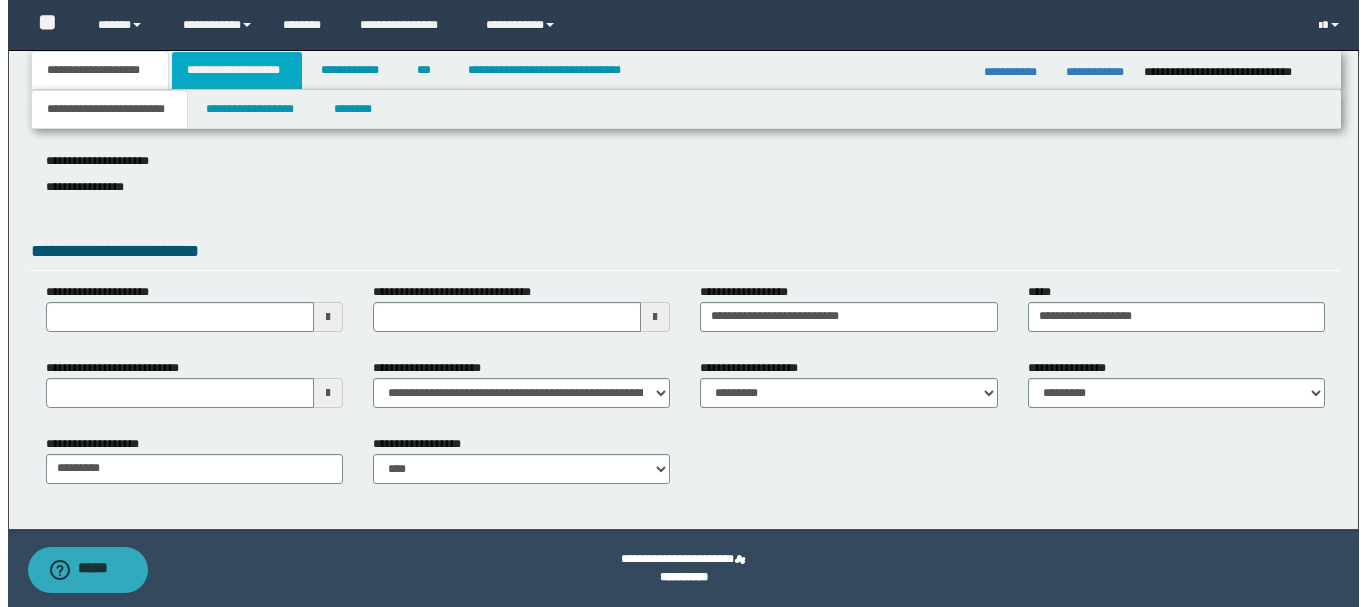 scroll, scrollTop: 0, scrollLeft: 0, axis: both 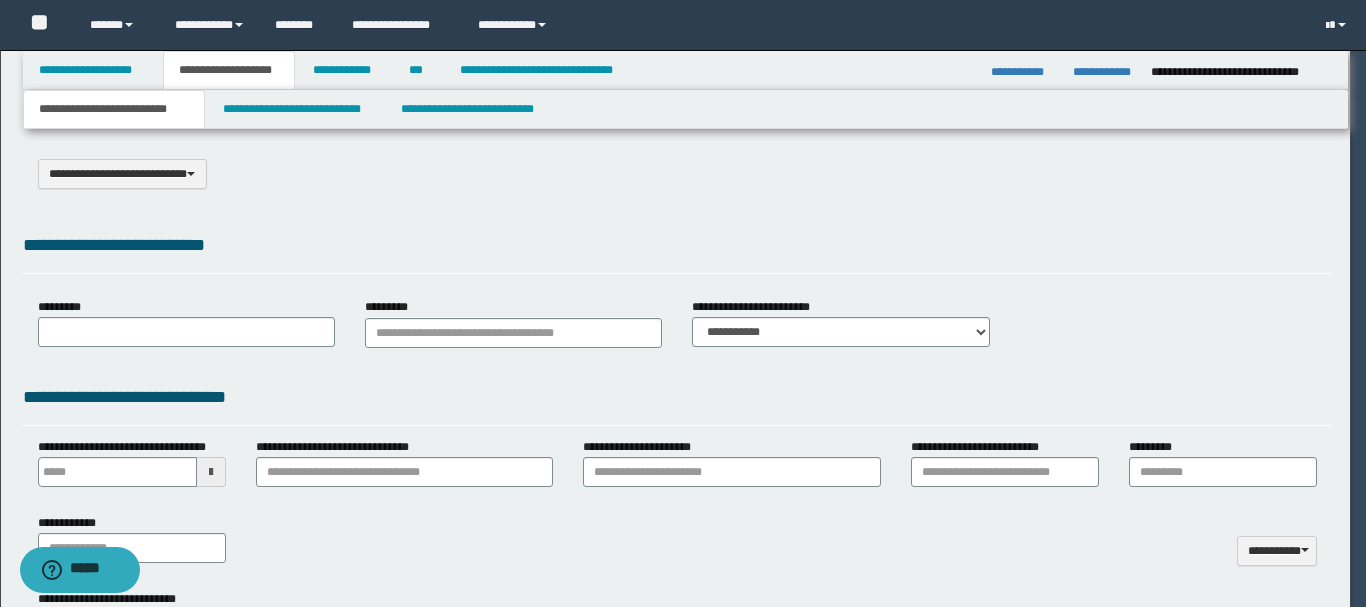 type on "**********" 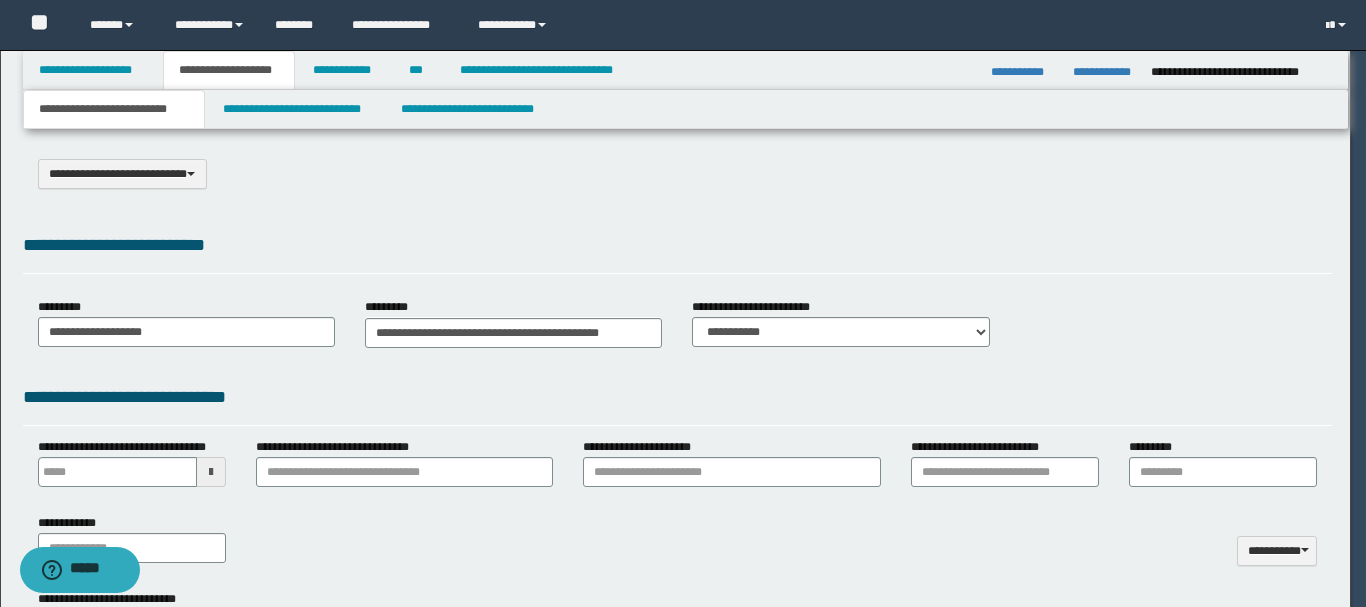 type on "**********" 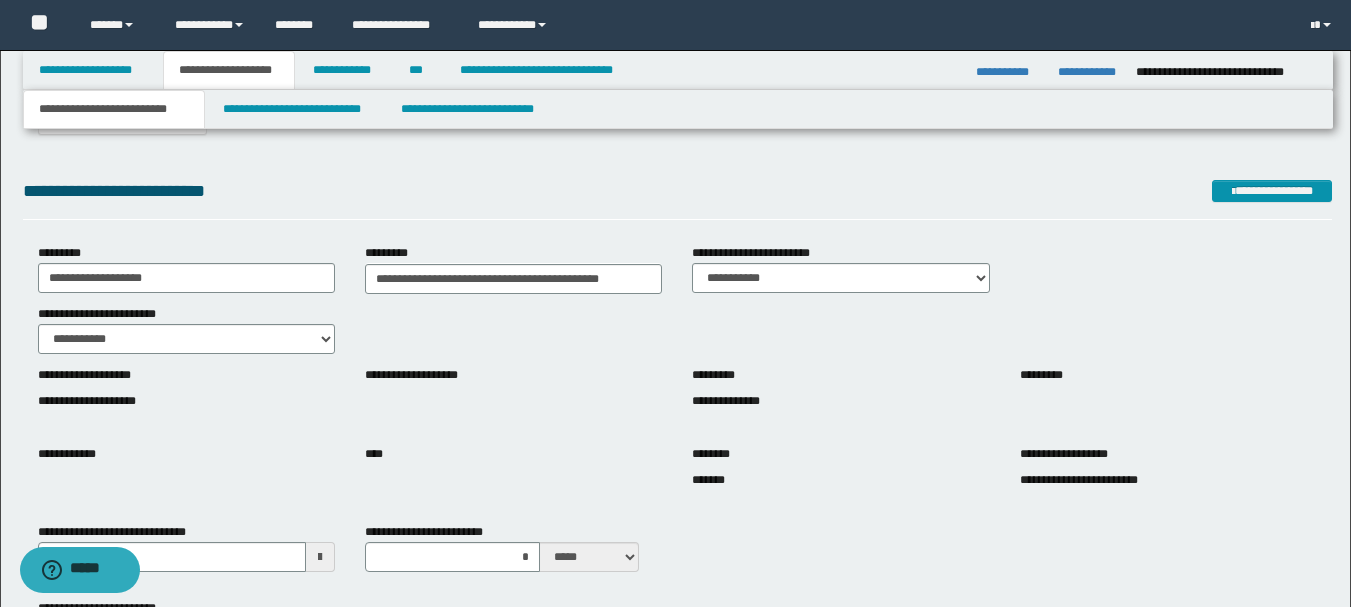 scroll, scrollTop: 9, scrollLeft: 0, axis: vertical 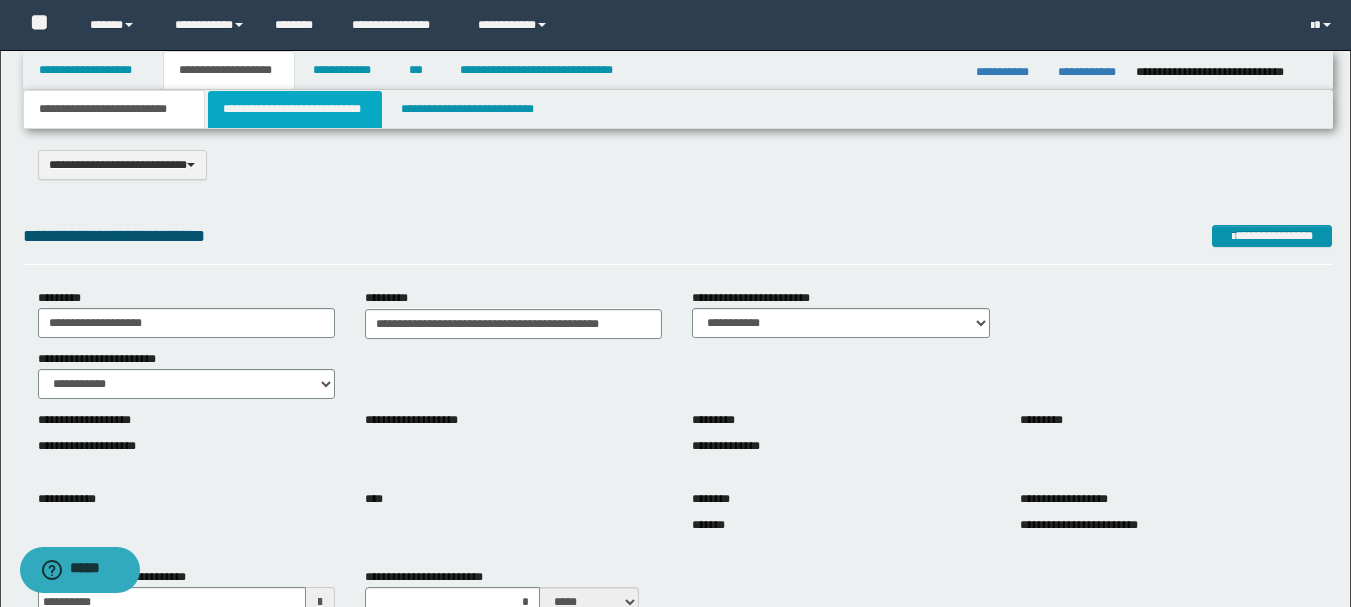 click on "**********" at bounding box center (295, 109) 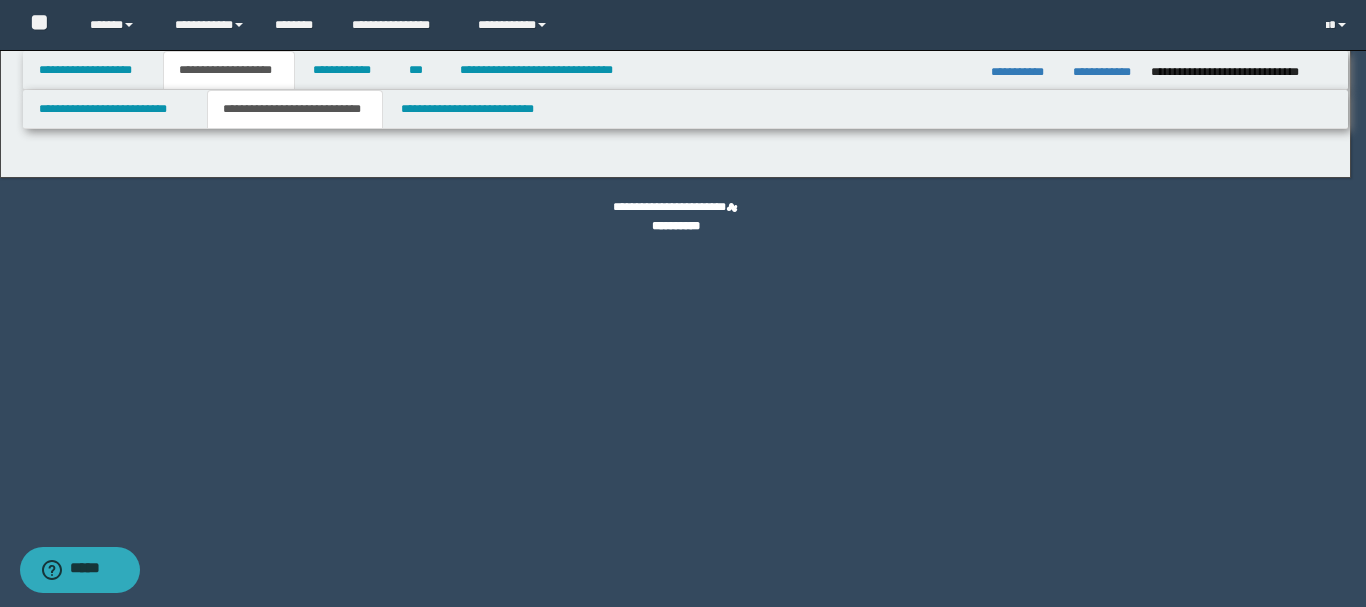 select on "*" 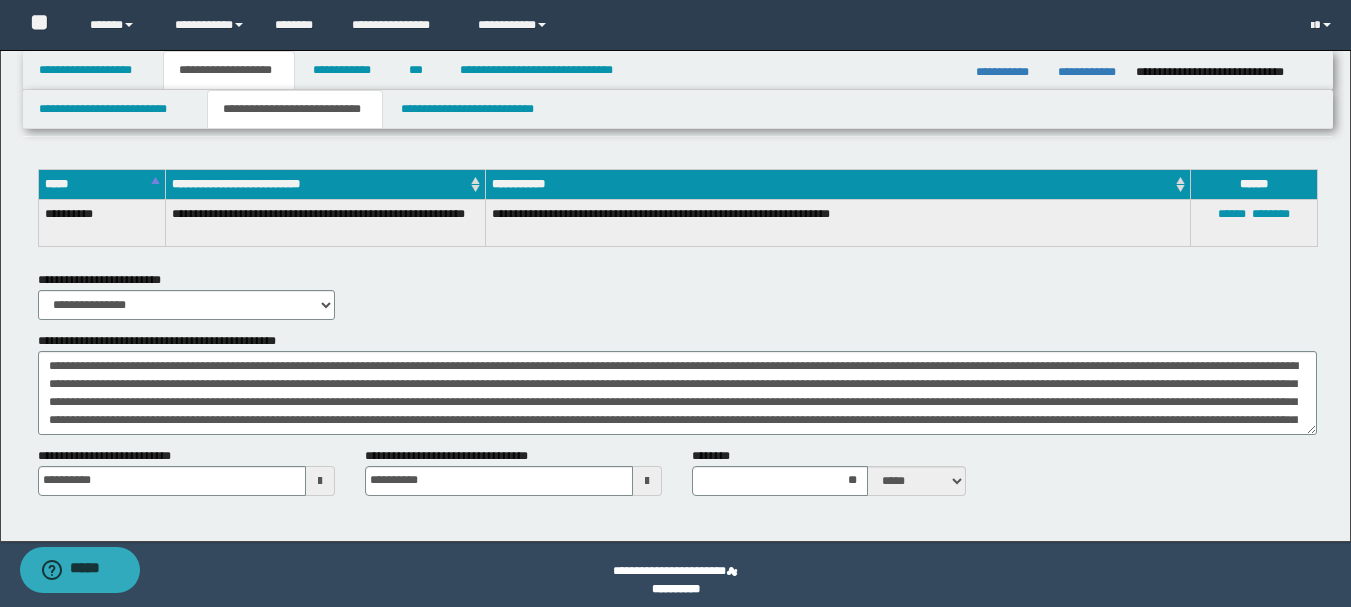 scroll, scrollTop: 4528, scrollLeft: 0, axis: vertical 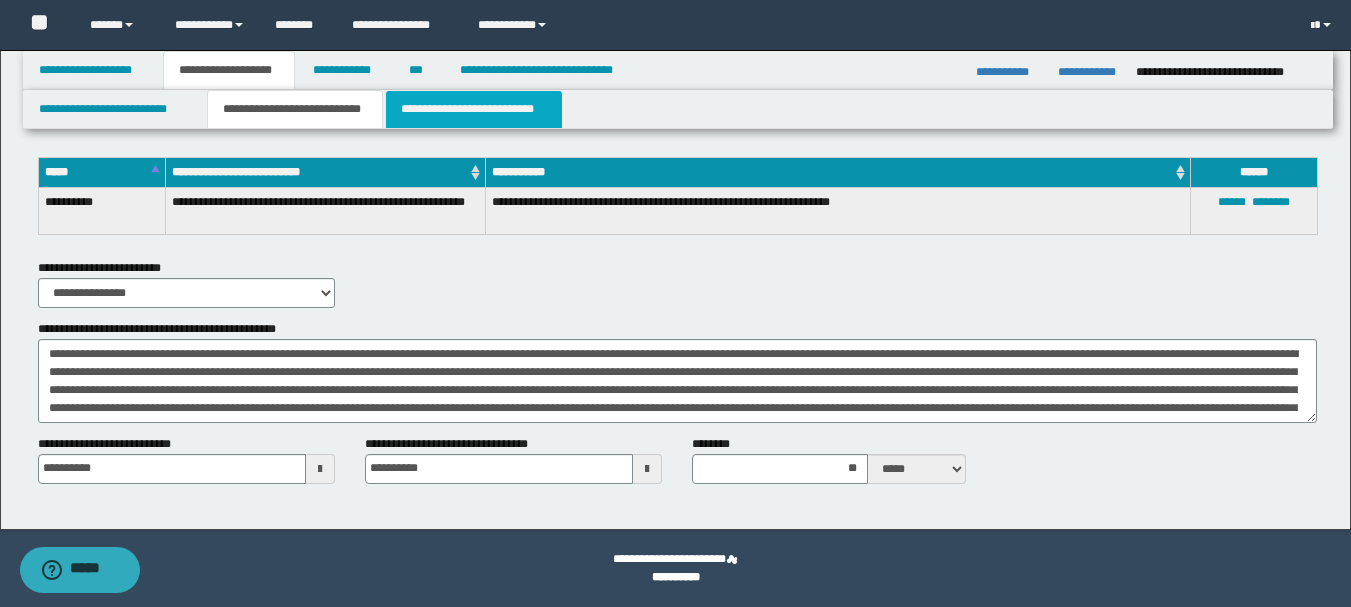 click on "**********" at bounding box center [474, 109] 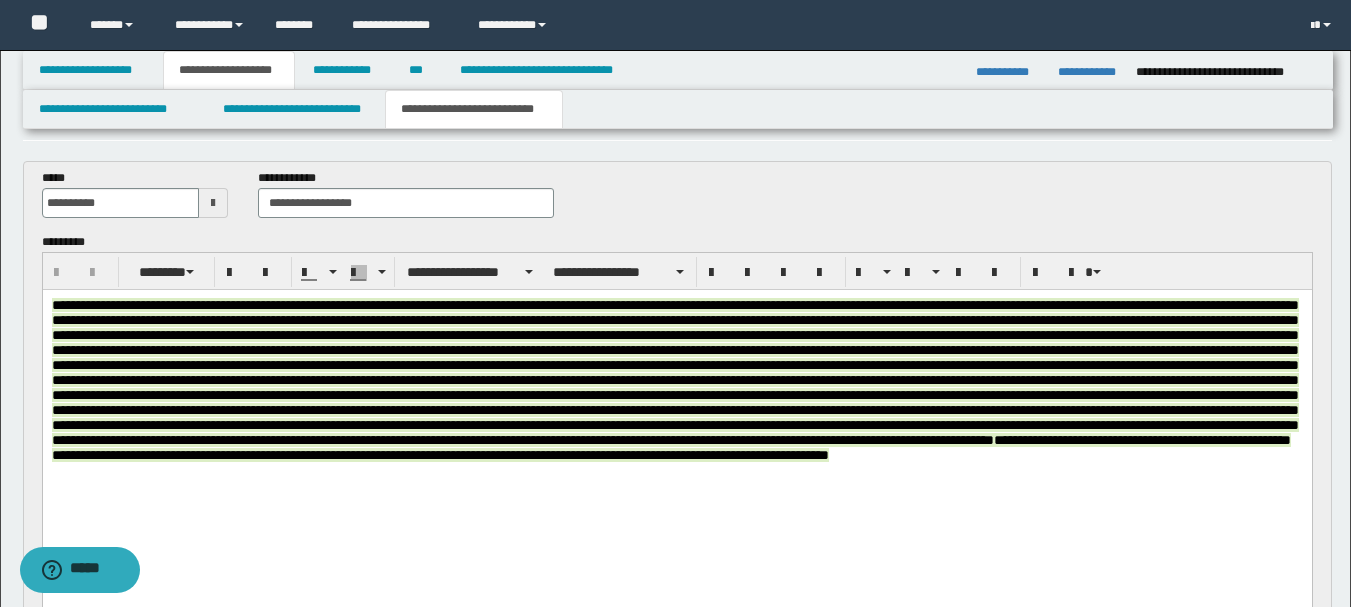 scroll, scrollTop: 100, scrollLeft: 0, axis: vertical 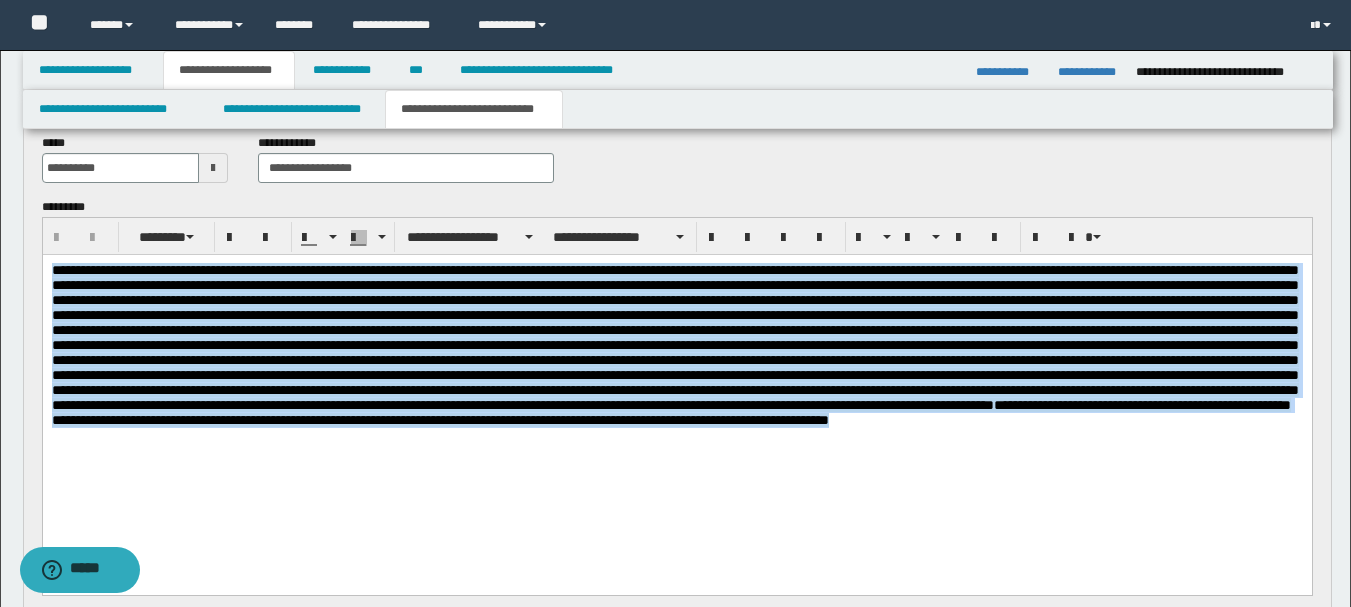 drag, startPoint x: 656, startPoint y: 487, endPoint x: 77, endPoint y: 528, distance: 580.4498 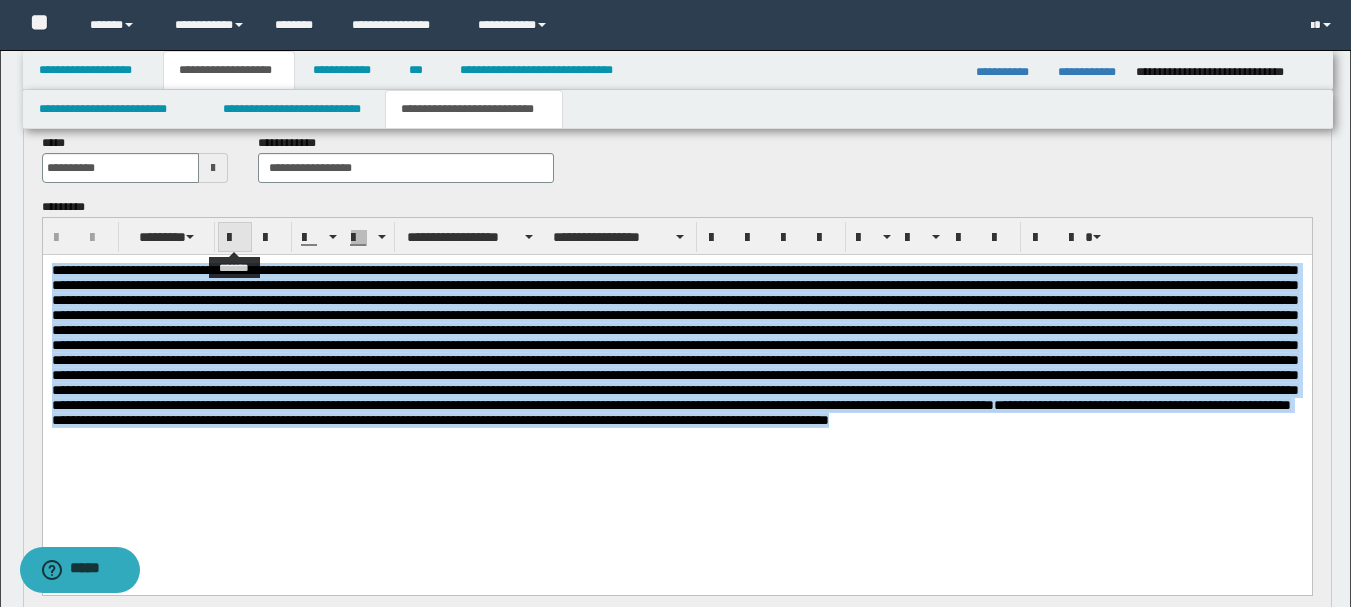 click at bounding box center [235, 238] 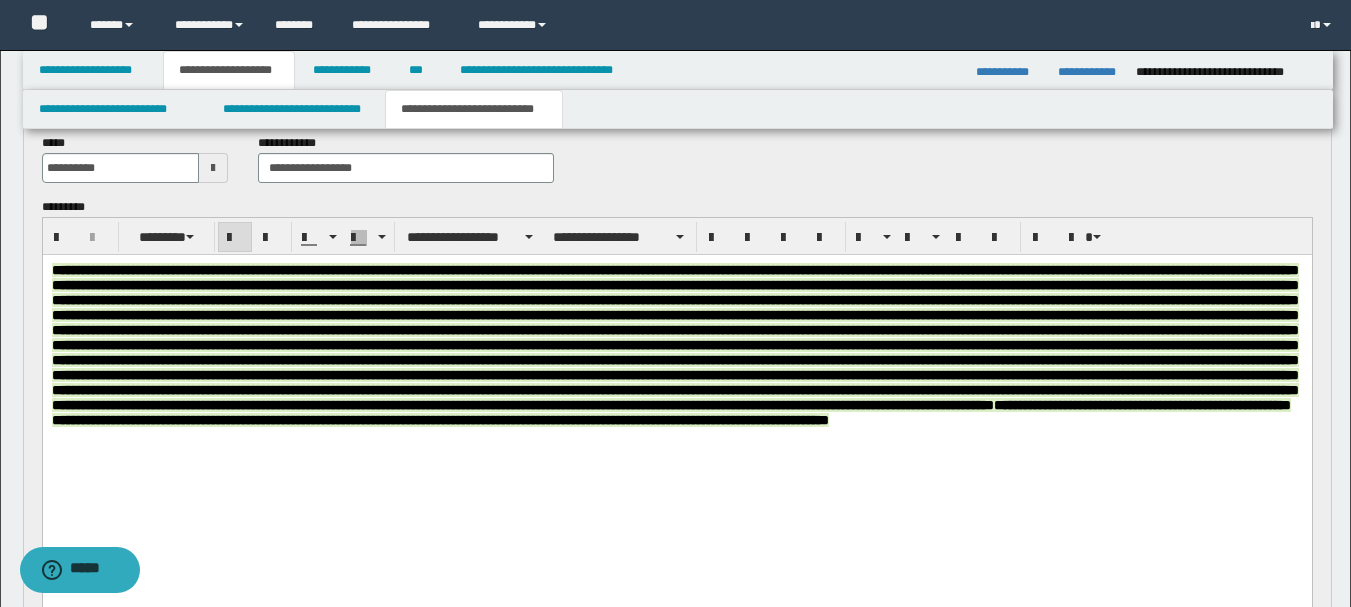 click at bounding box center (235, 238) 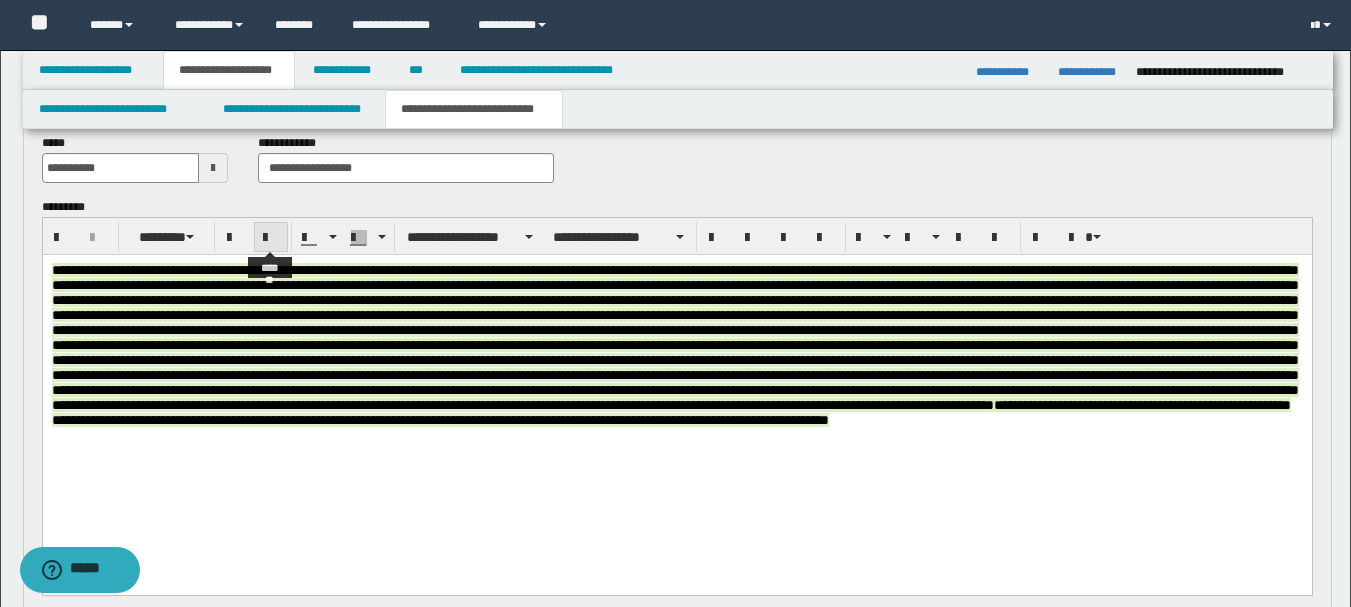 click at bounding box center (271, 238) 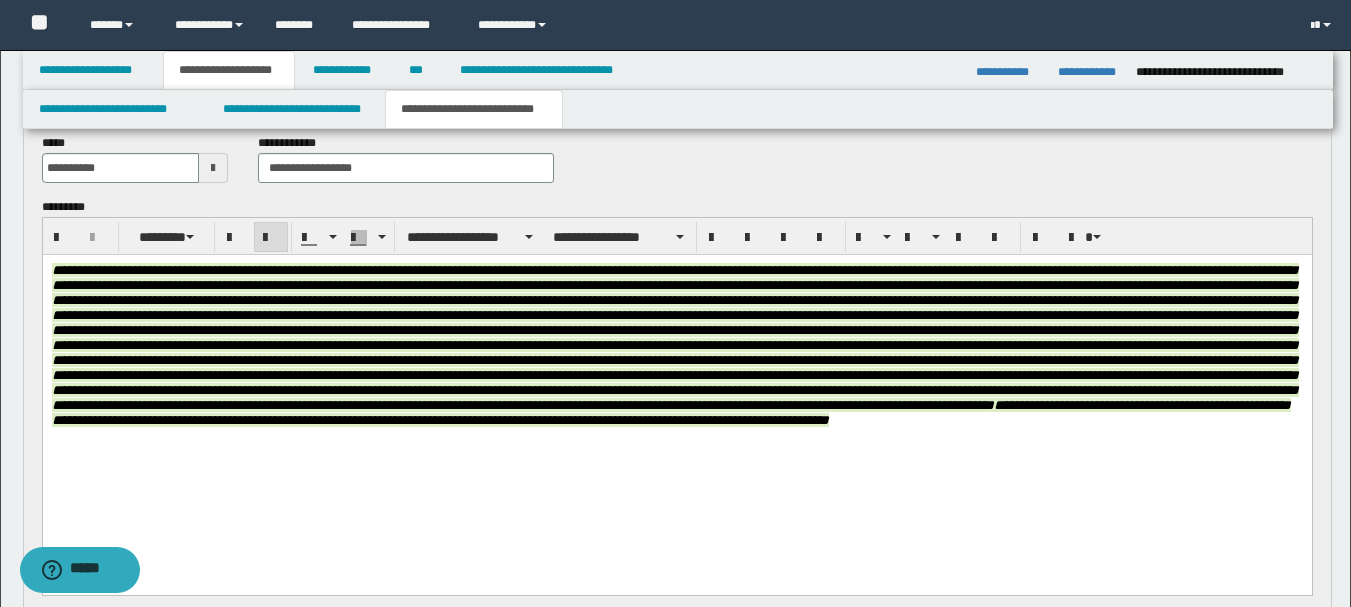 click at bounding box center (271, 238) 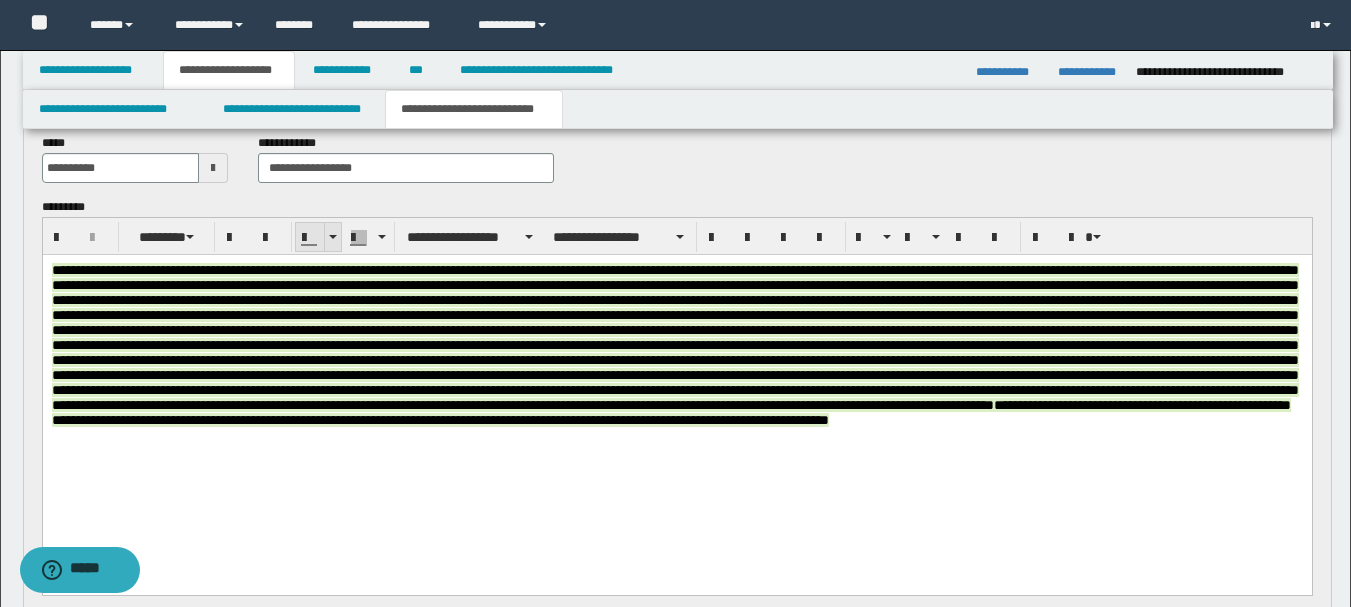 click at bounding box center (332, 237) 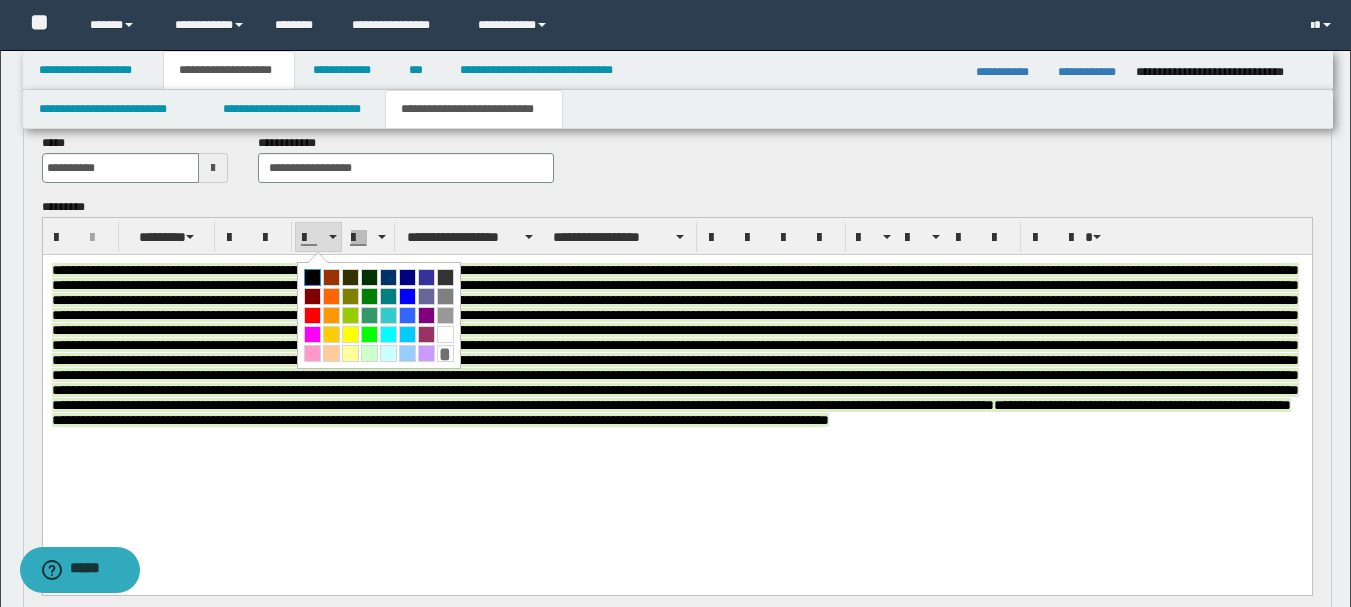 click at bounding box center [312, 277] 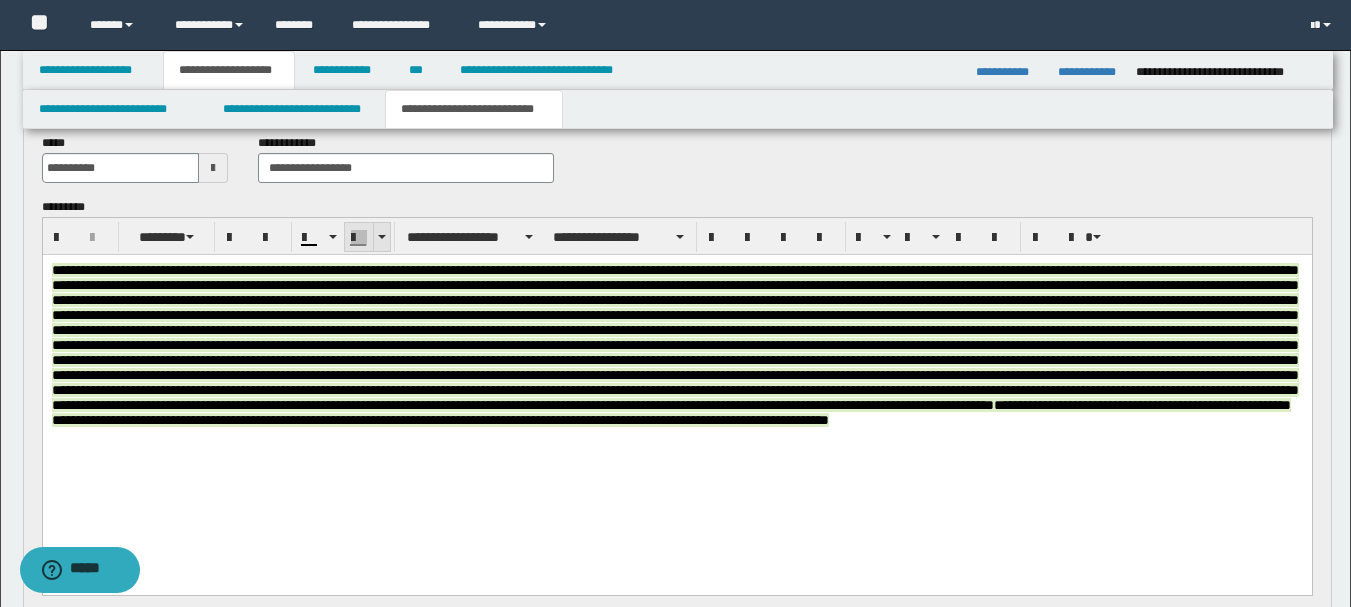 click at bounding box center (381, 237) 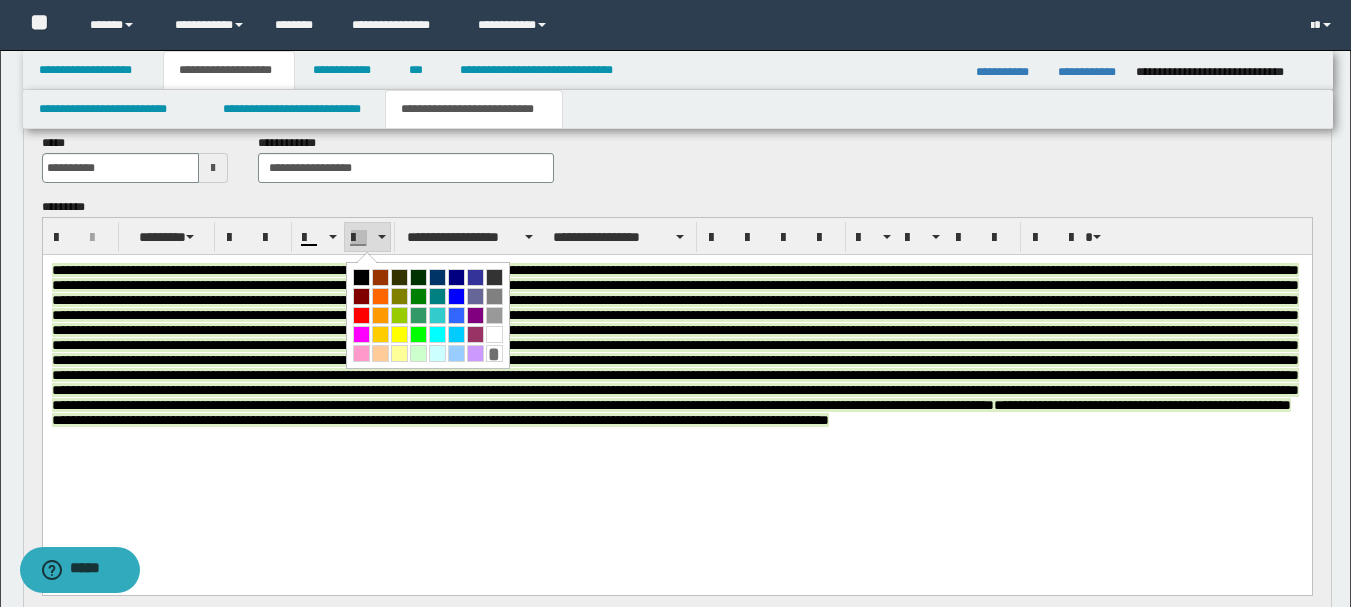 drag, startPoint x: 494, startPoint y: 334, endPoint x: 456, endPoint y: 78, distance: 258.80493 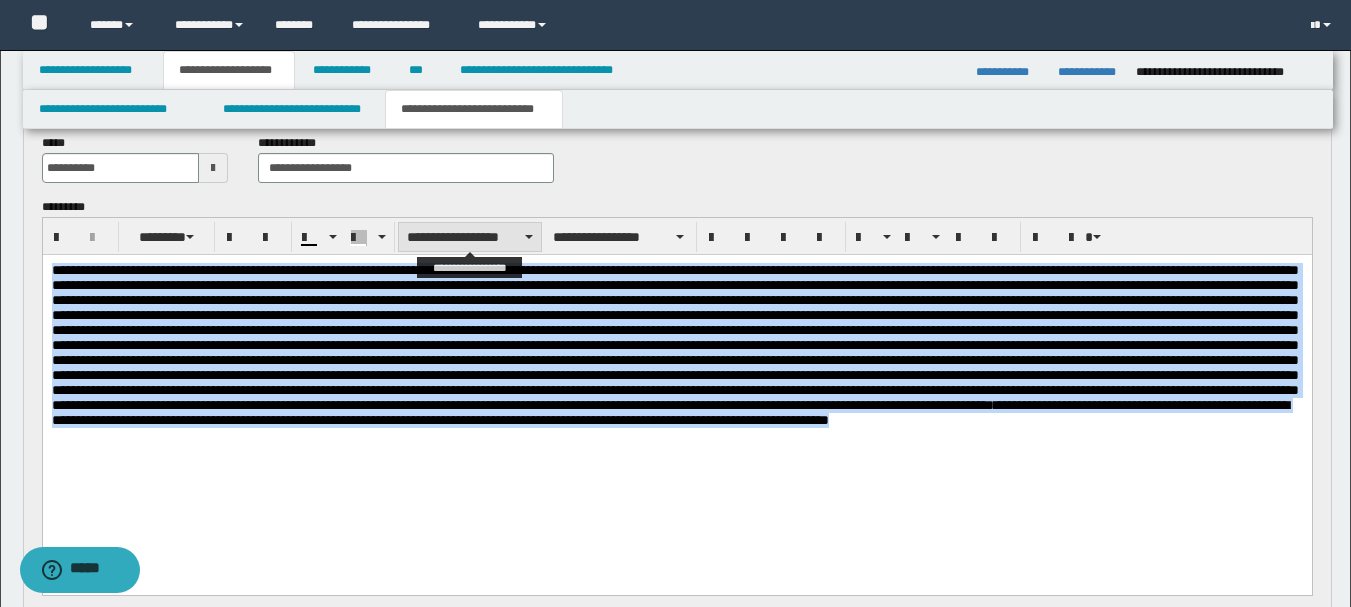 click on "**********" at bounding box center [470, 237] 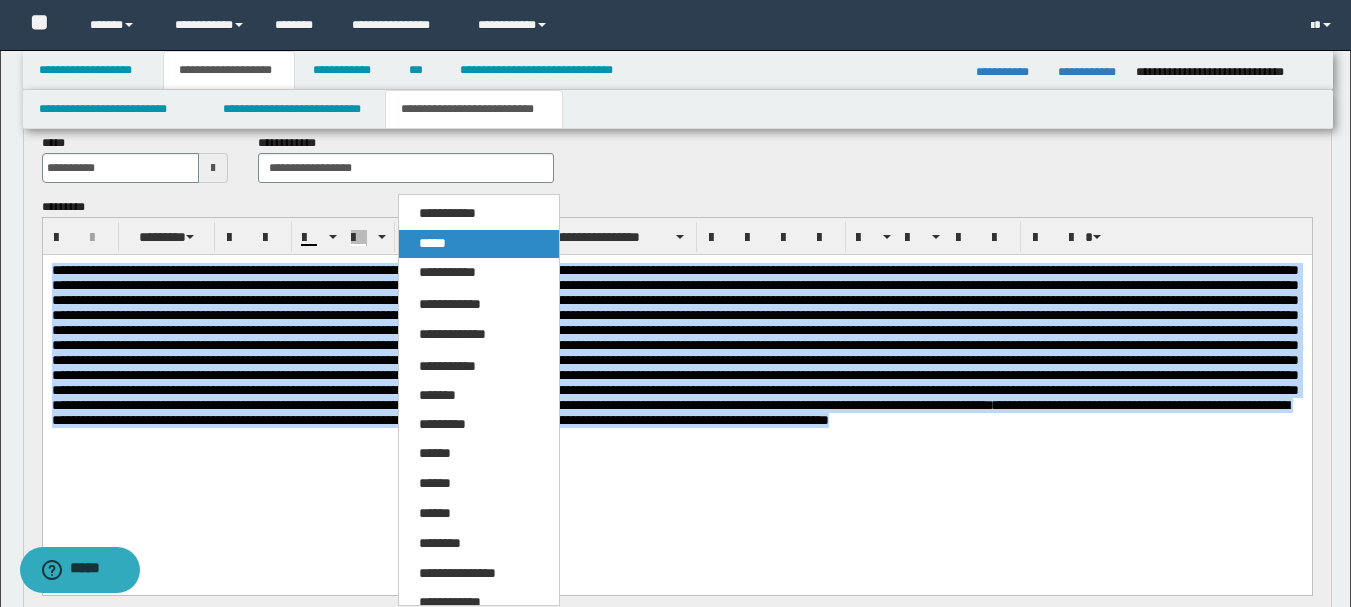 click on "*****" at bounding box center (432, 243) 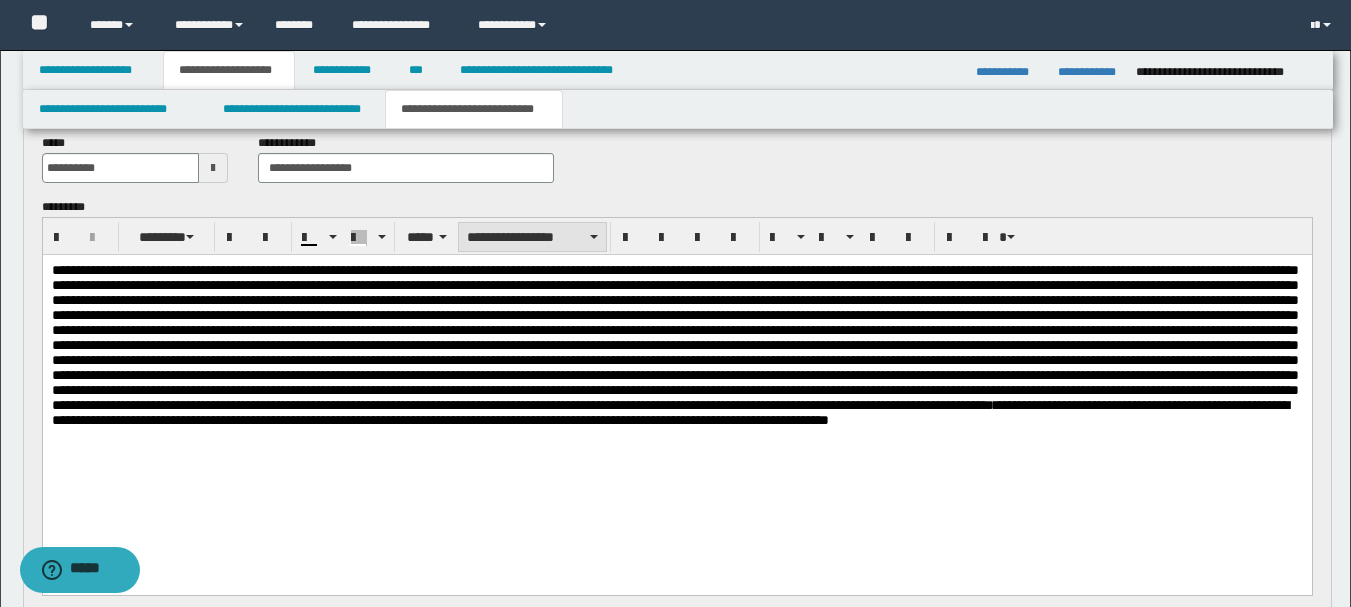 click on "**********" at bounding box center (532, 237) 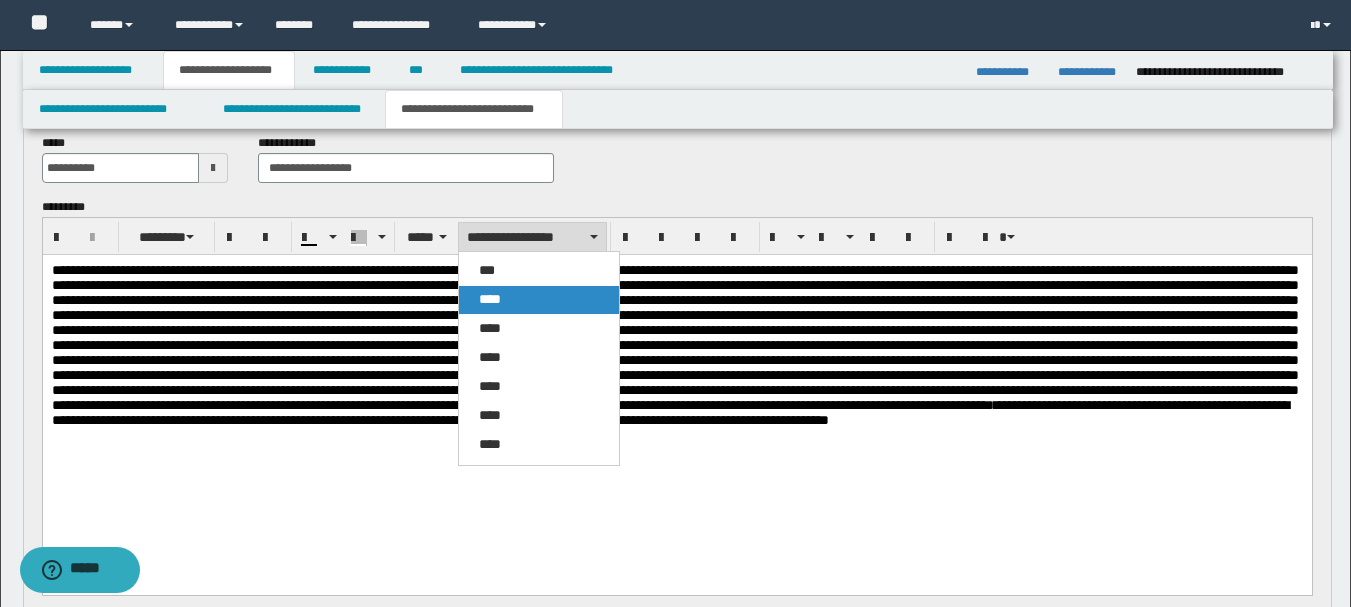 click on "****" at bounding box center [539, 300] 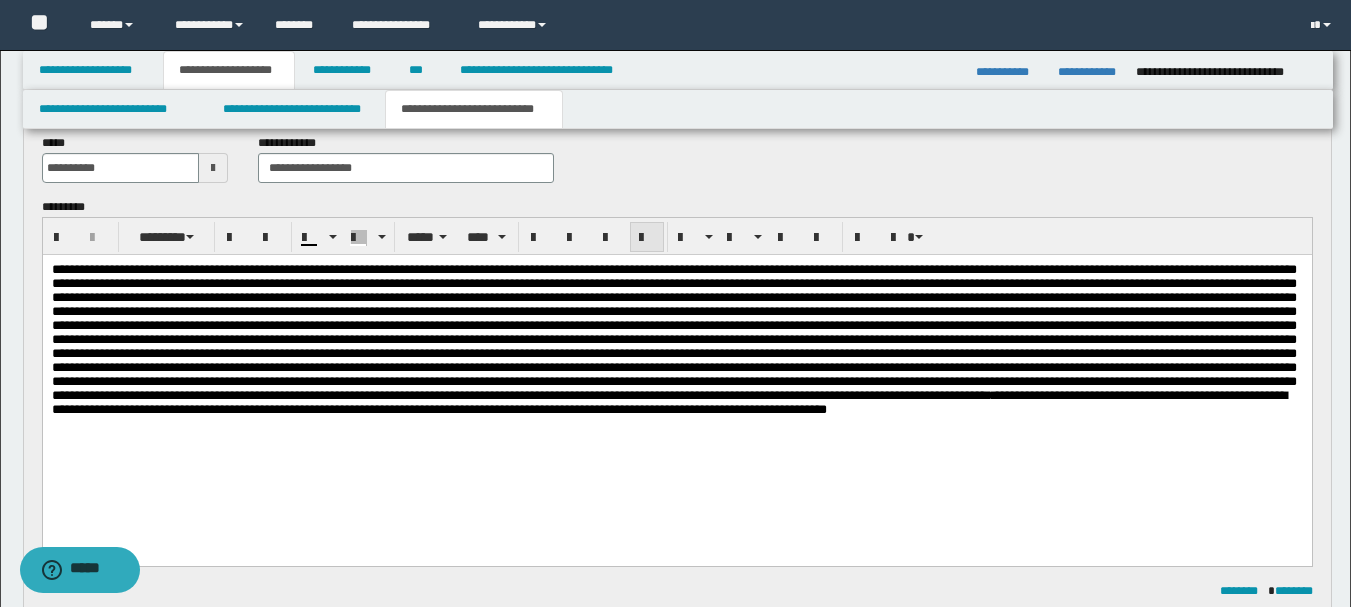 click at bounding box center [647, 238] 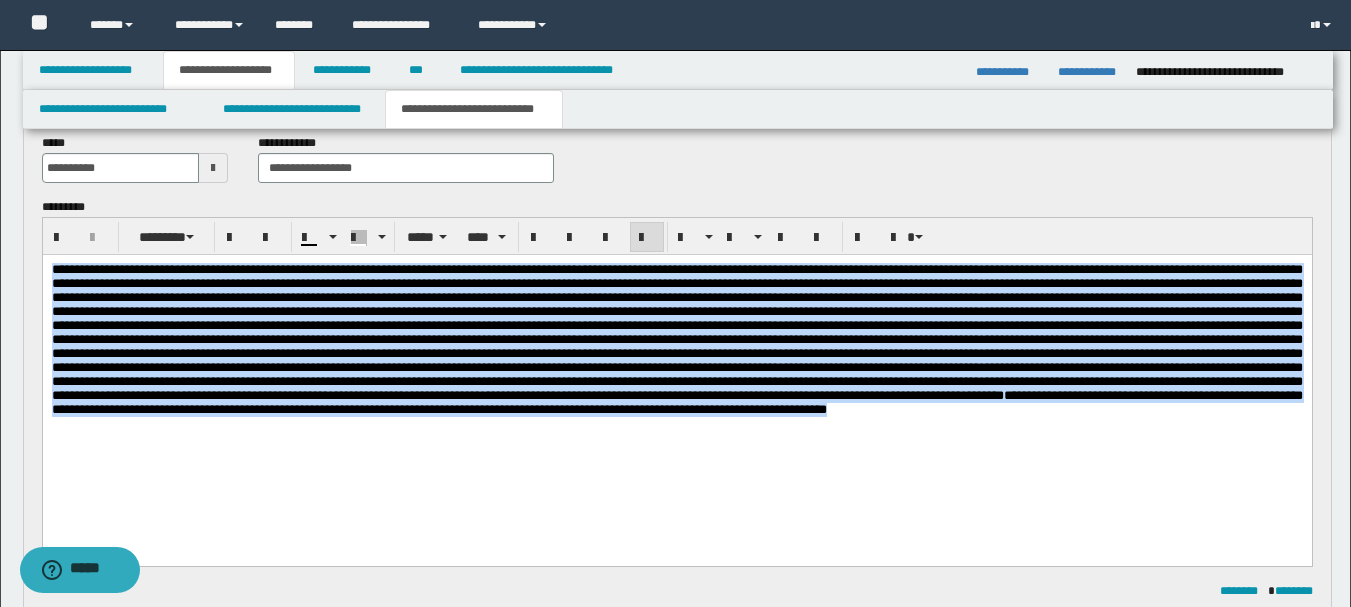 click on "**********" at bounding box center [676, 365] 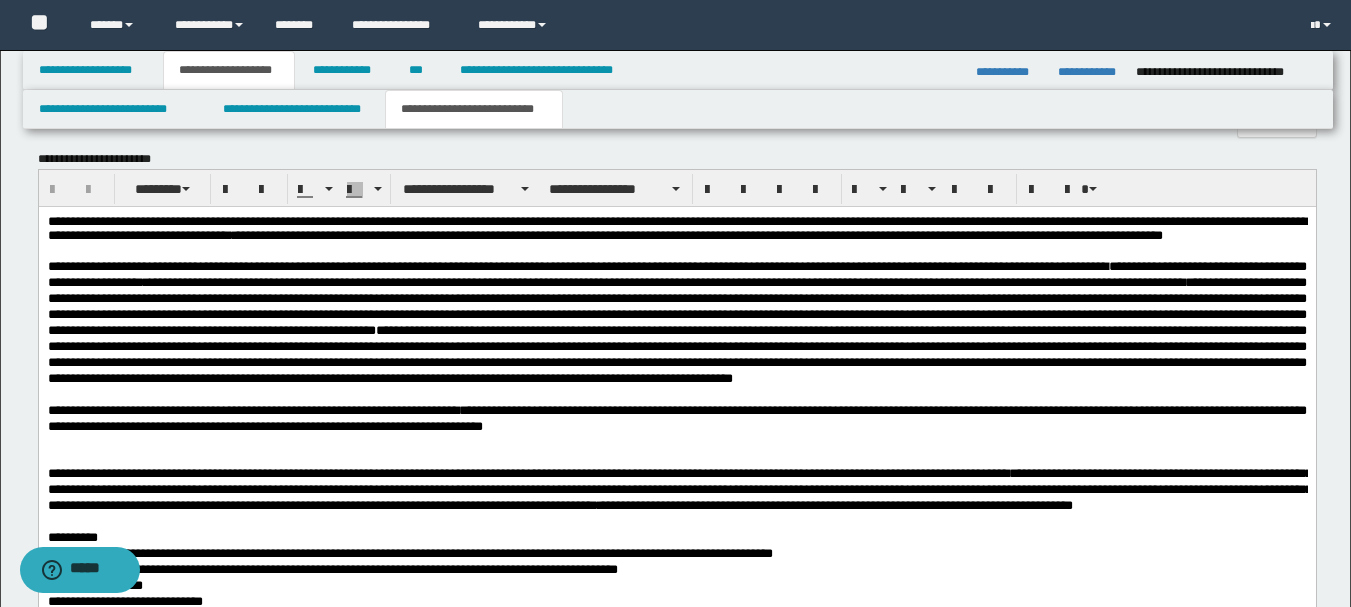 scroll, scrollTop: 900, scrollLeft: 0, axis: vertical 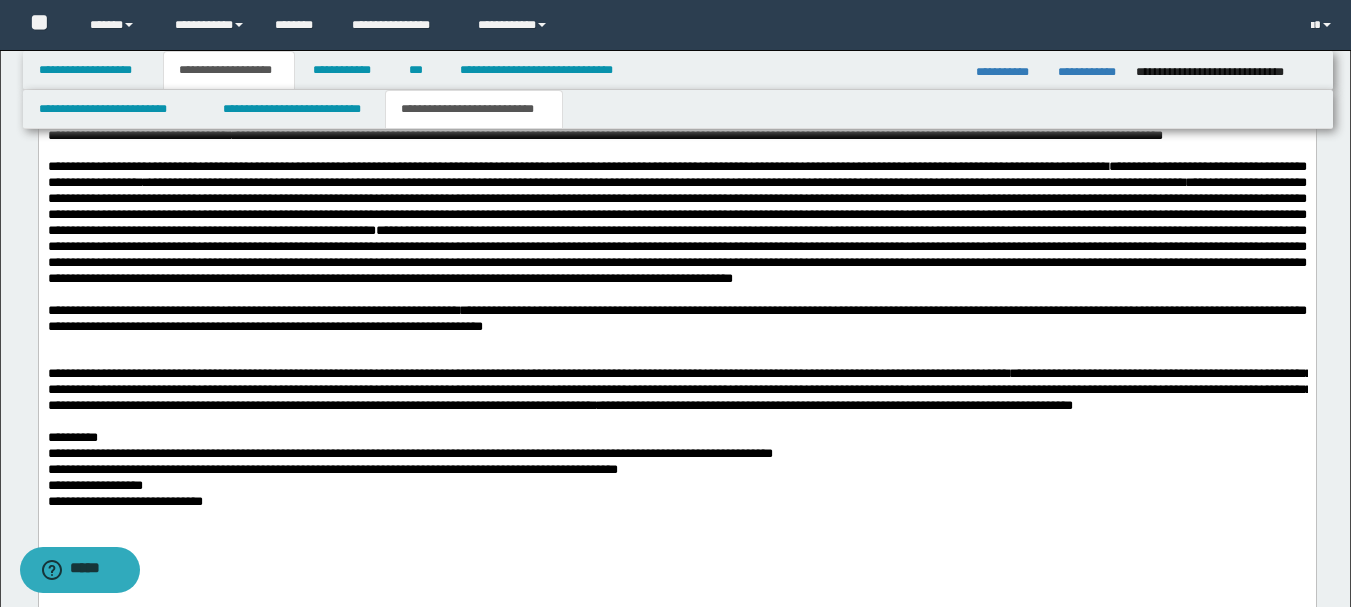 click at bounding box center (676, 343) 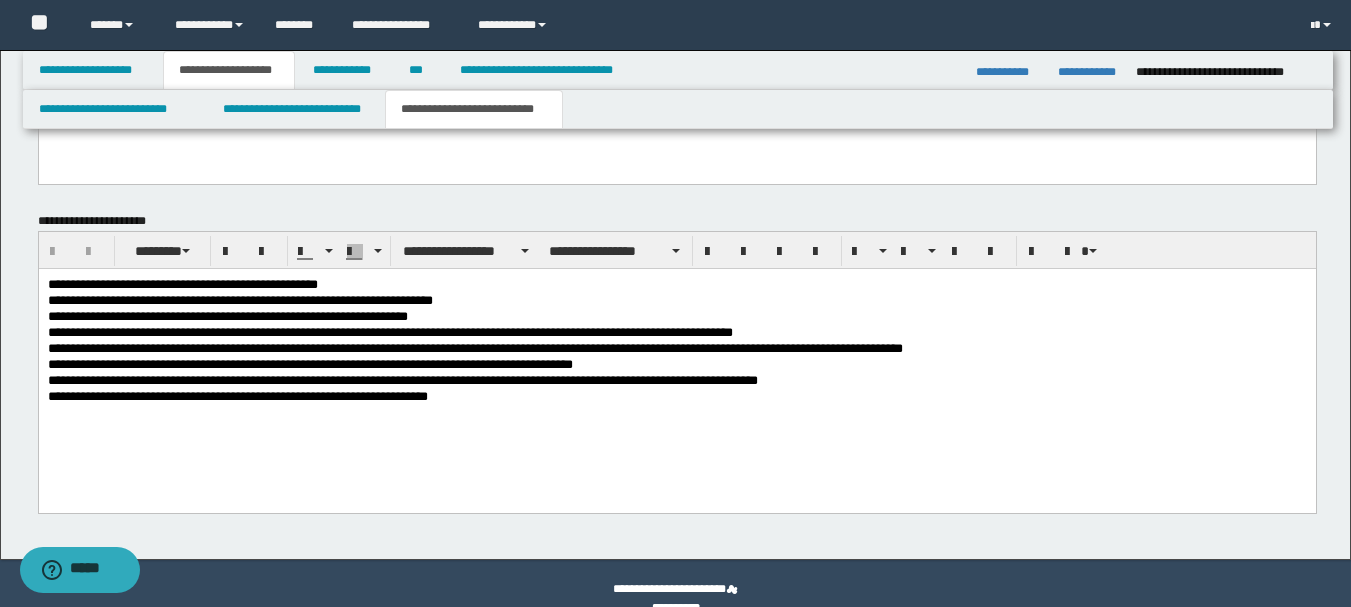 scroll, scrollTop: 1630, scrollLeft: 0, axis: vertical 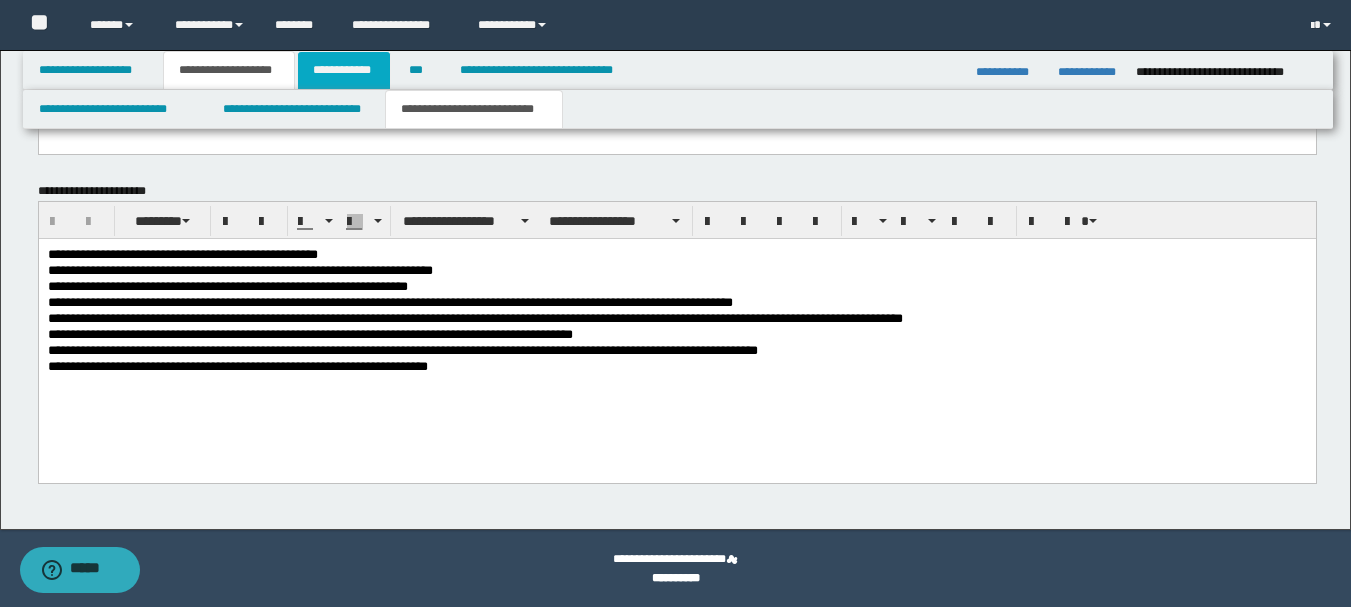 click on "**********" at bounding box center (344, 70) 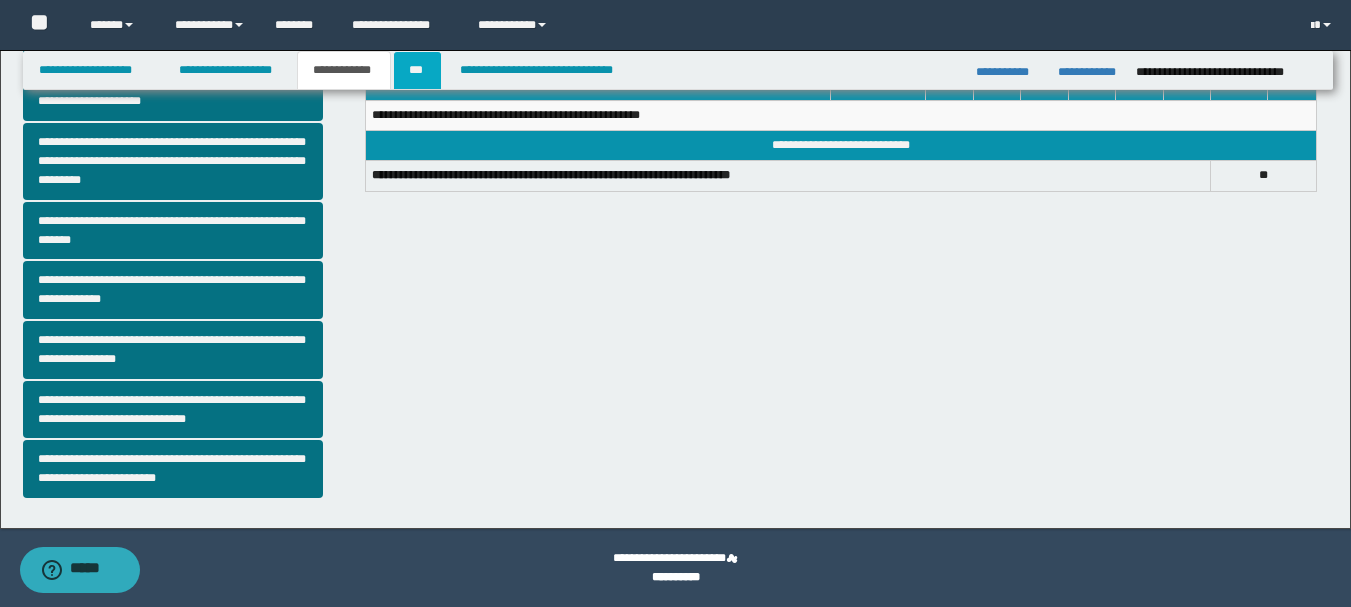 click on "***" at bounding box center (417, 70) 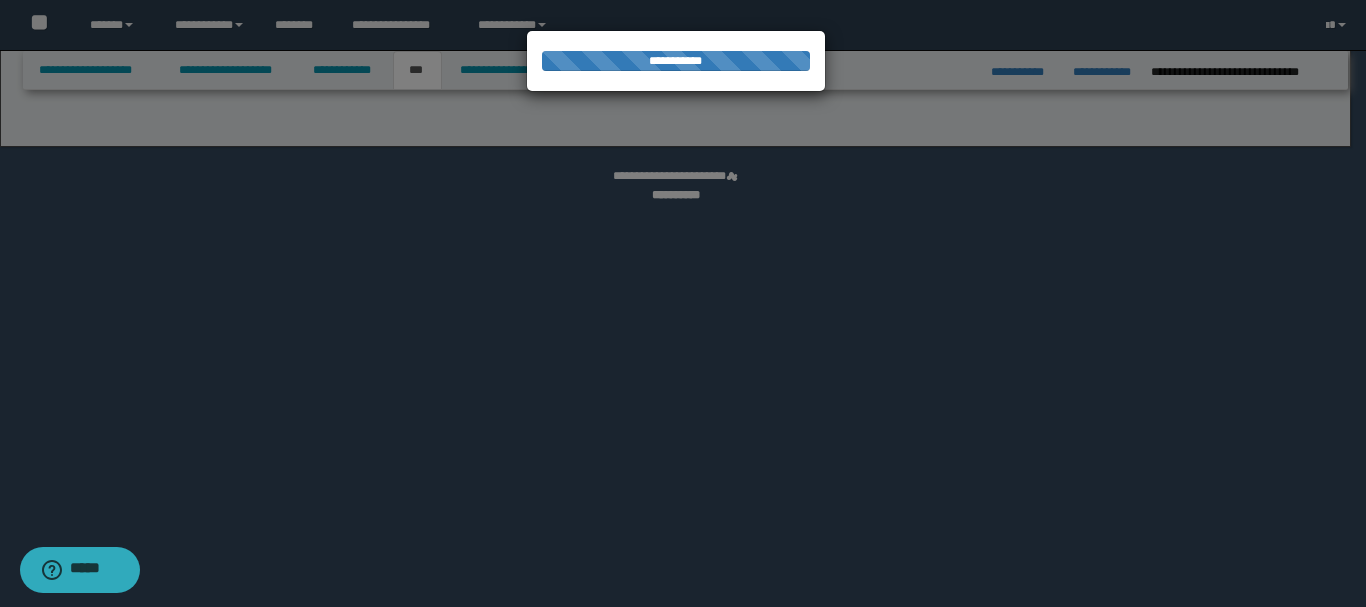 select on "**" 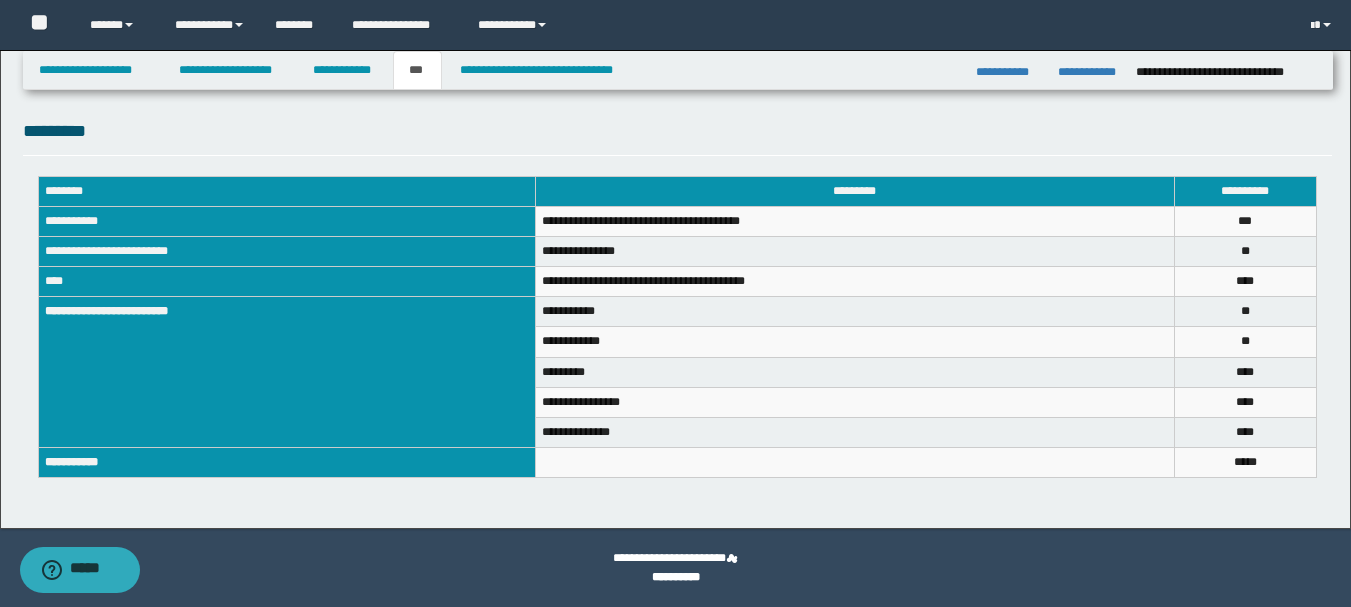 scroll, scrollTop: 500, scrollLeft: 0, axis: vertical 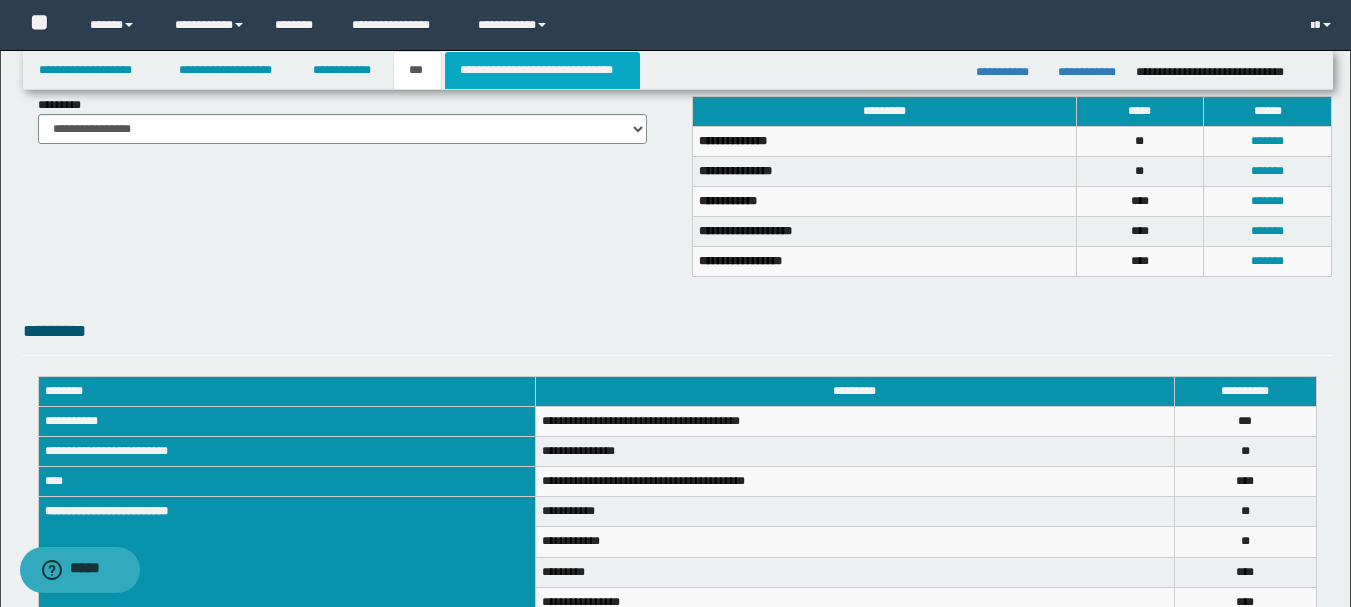 click on "**********" at bounding box center [542, 70] 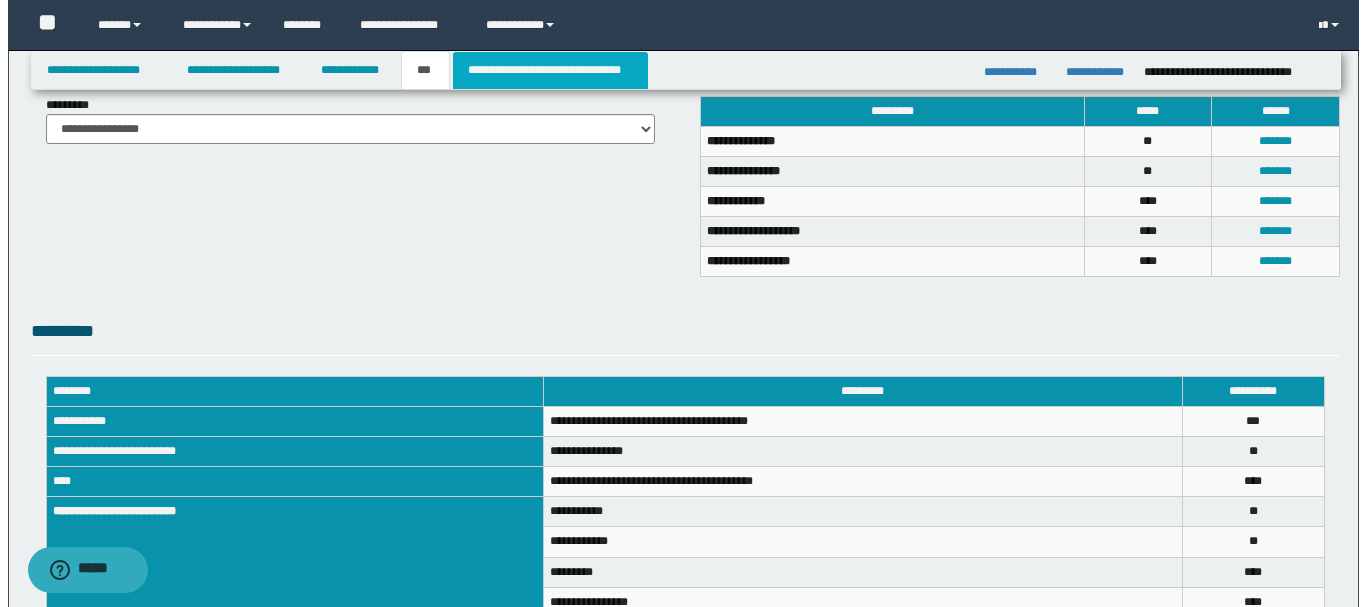 scroll, scrollTop: 0, scrollLeft: 0, axis: both 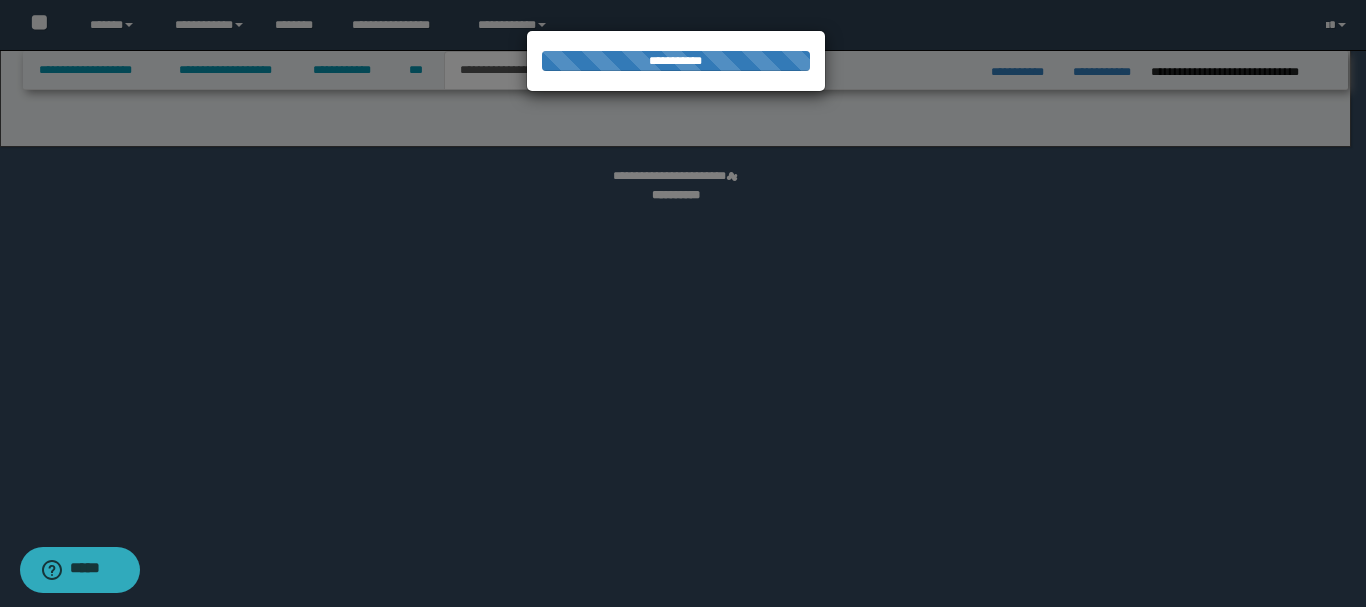 select on "*" 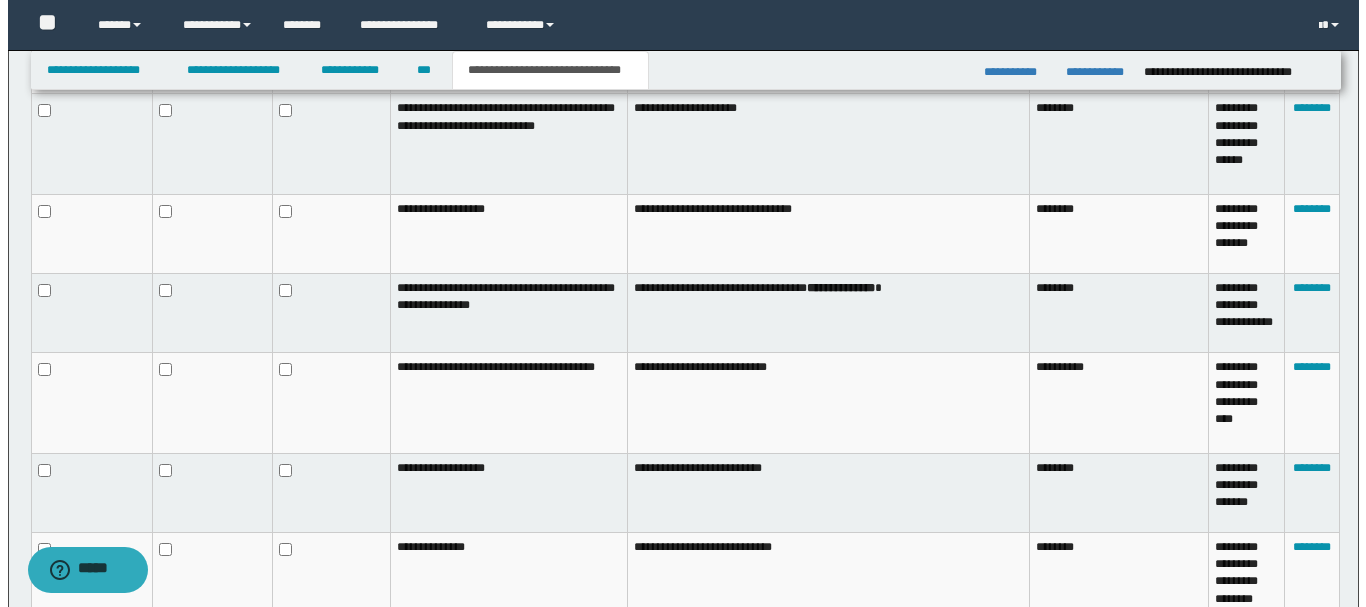 scroll, scrollTop: 1392, scrollLeft: 0, axis: vertical 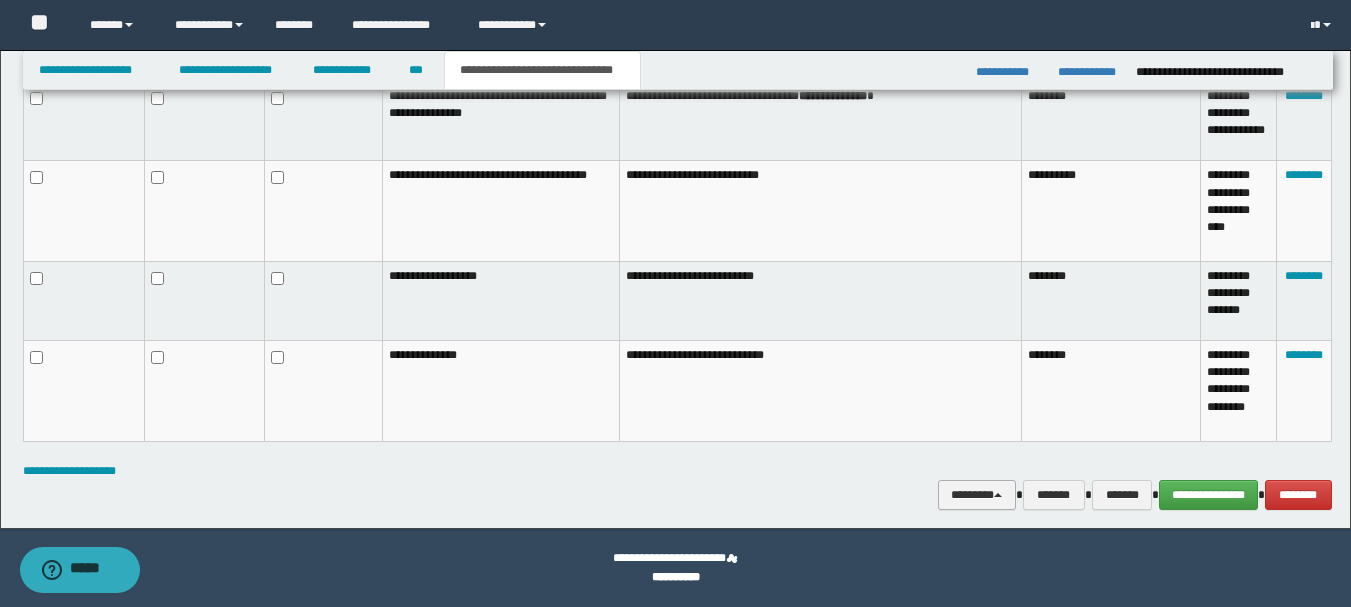 click on "********" at bounding box center [977, 495] 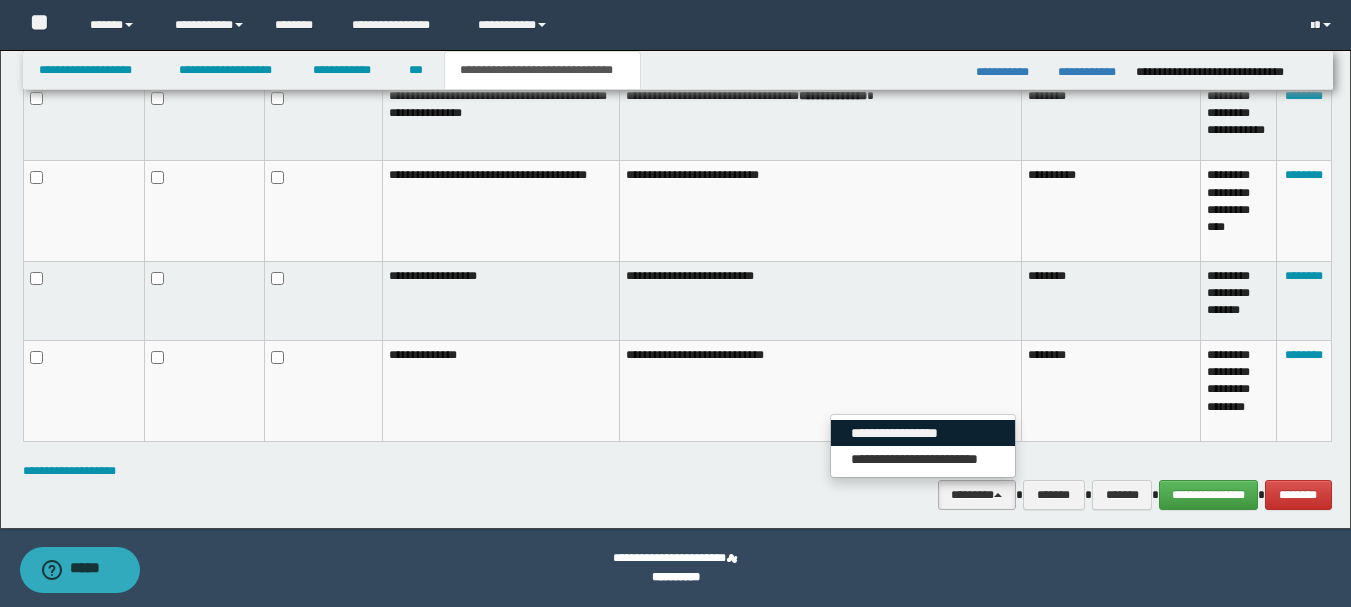 click on "**********" at bounding box center (923, 433) 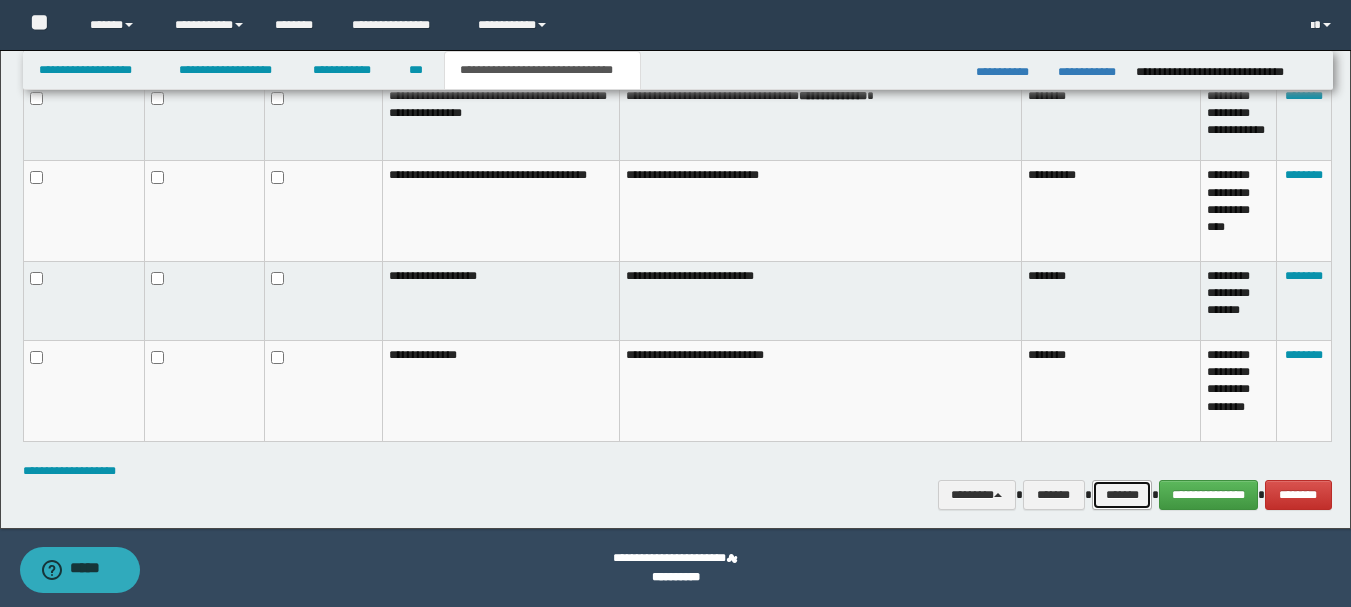 click on "*******" at bounding box center (1122, 495) 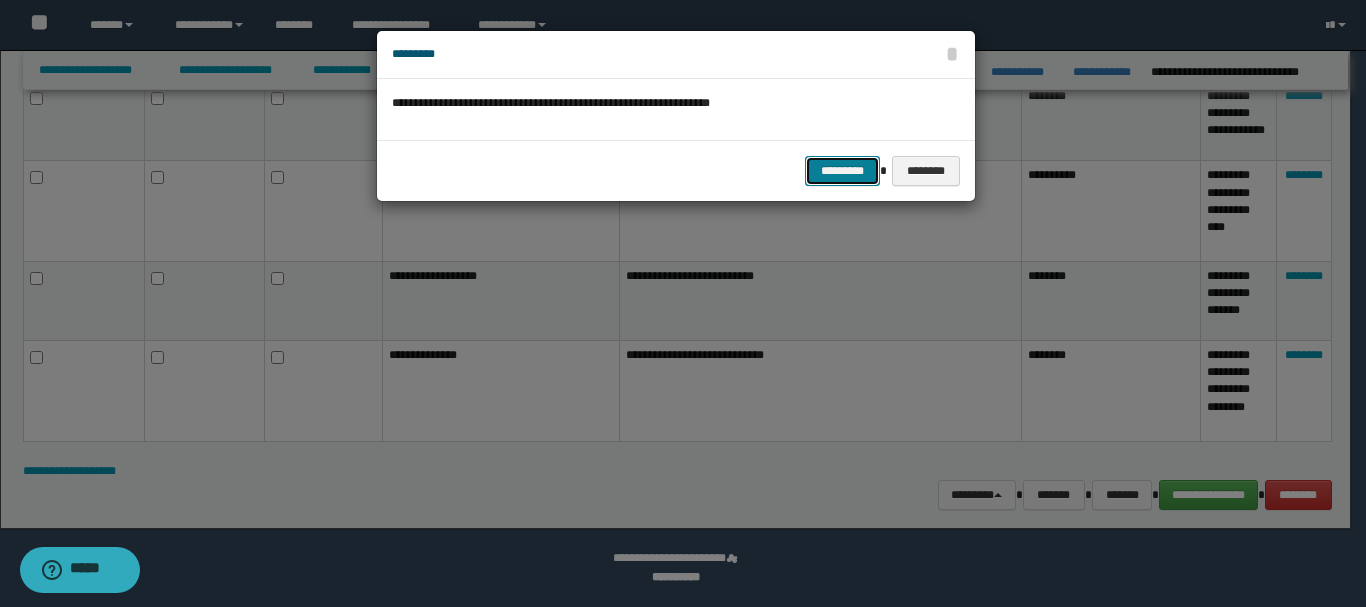 click on "*********" at bounding box center [842, 171] 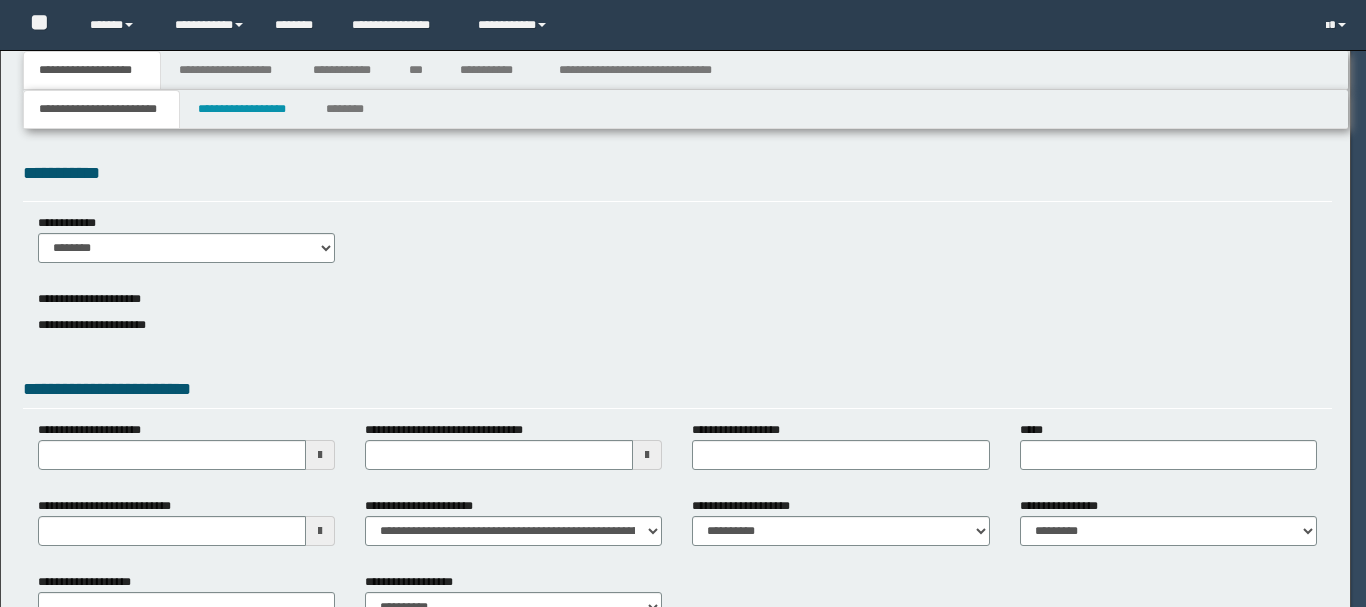 scroll, scrollTop: 0, scrollLeft: 0, axis: both 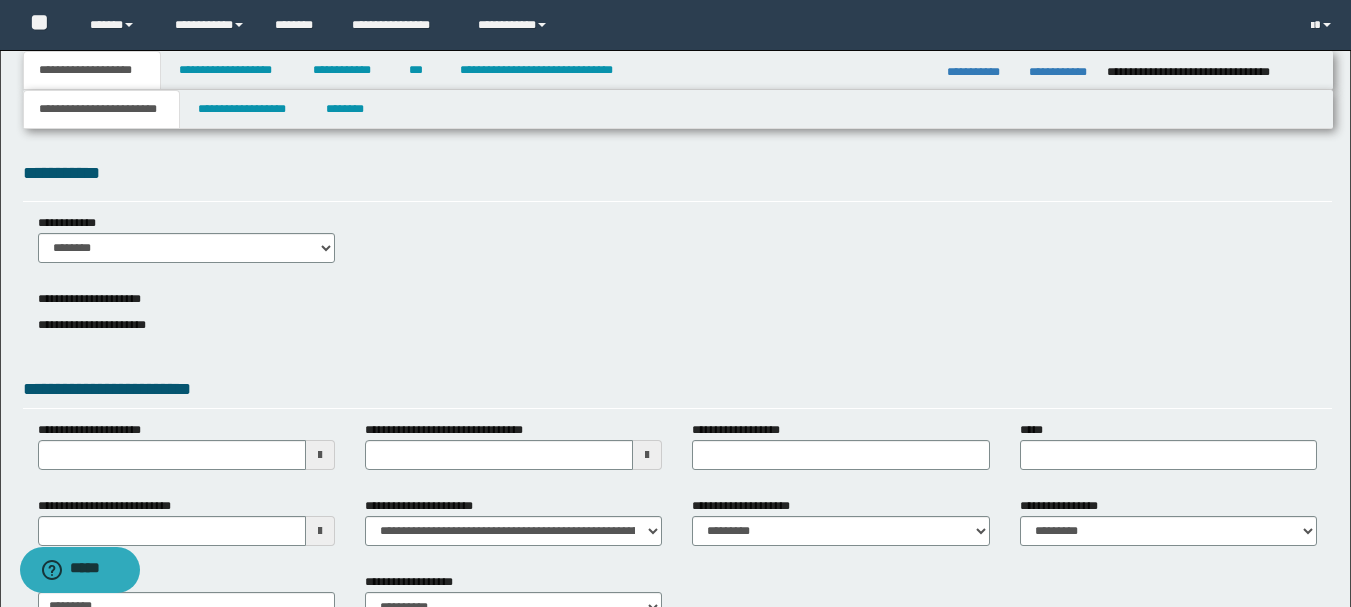 click at bounding box center (647, 455) 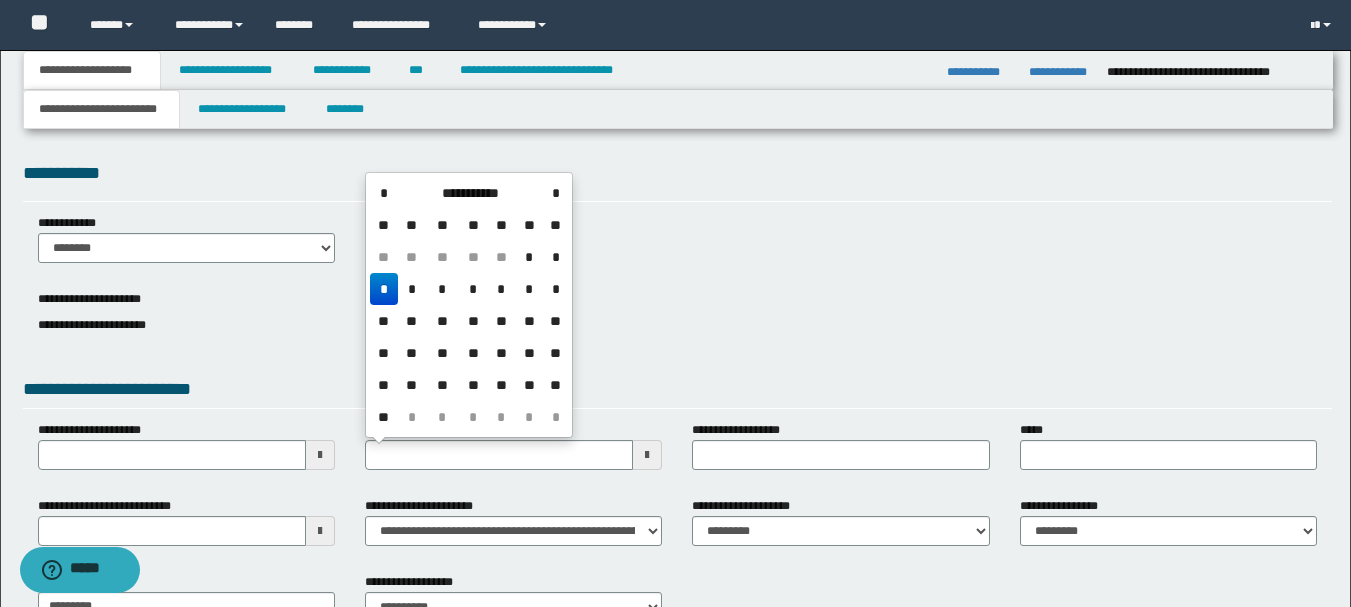 click on "*" at bounding box center (384, 289) 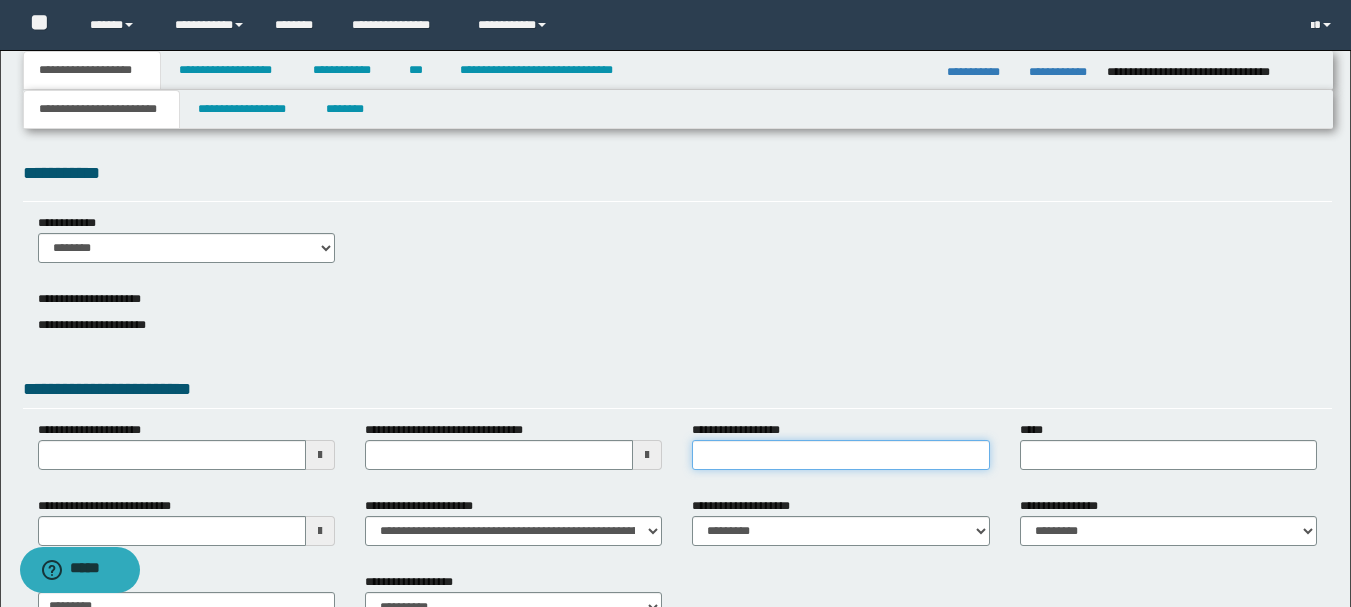 click on "**********" at bounding box center (840, 455) 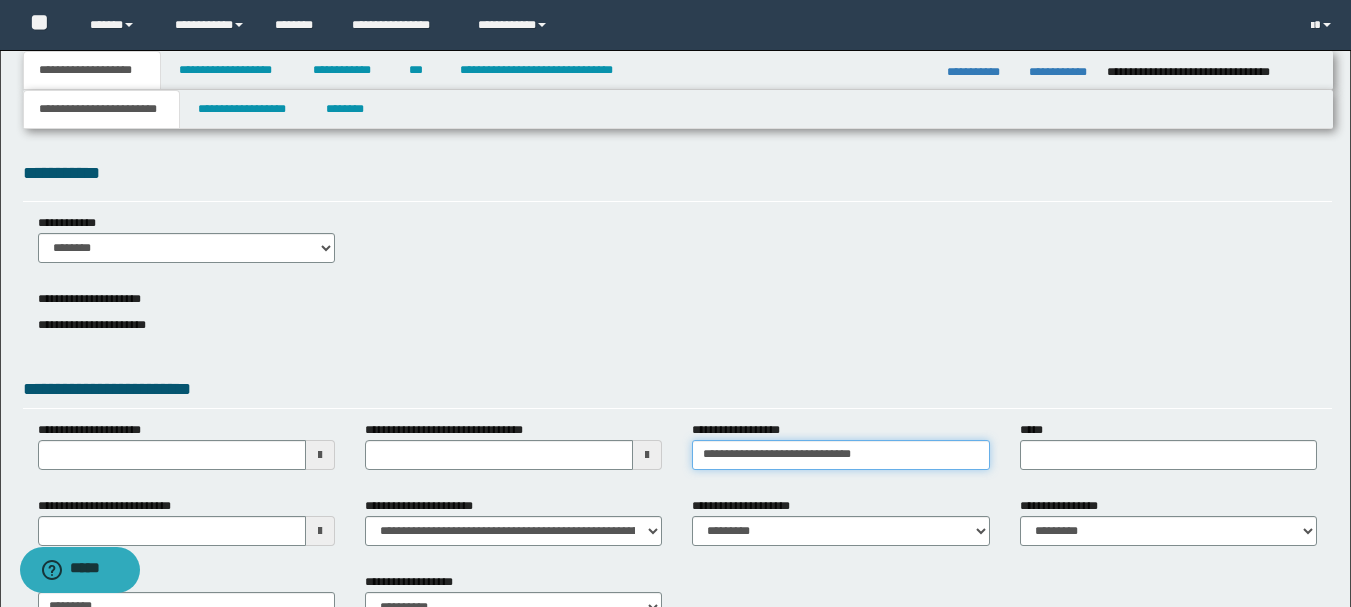click on "**********" at bounding box center [840, 455] 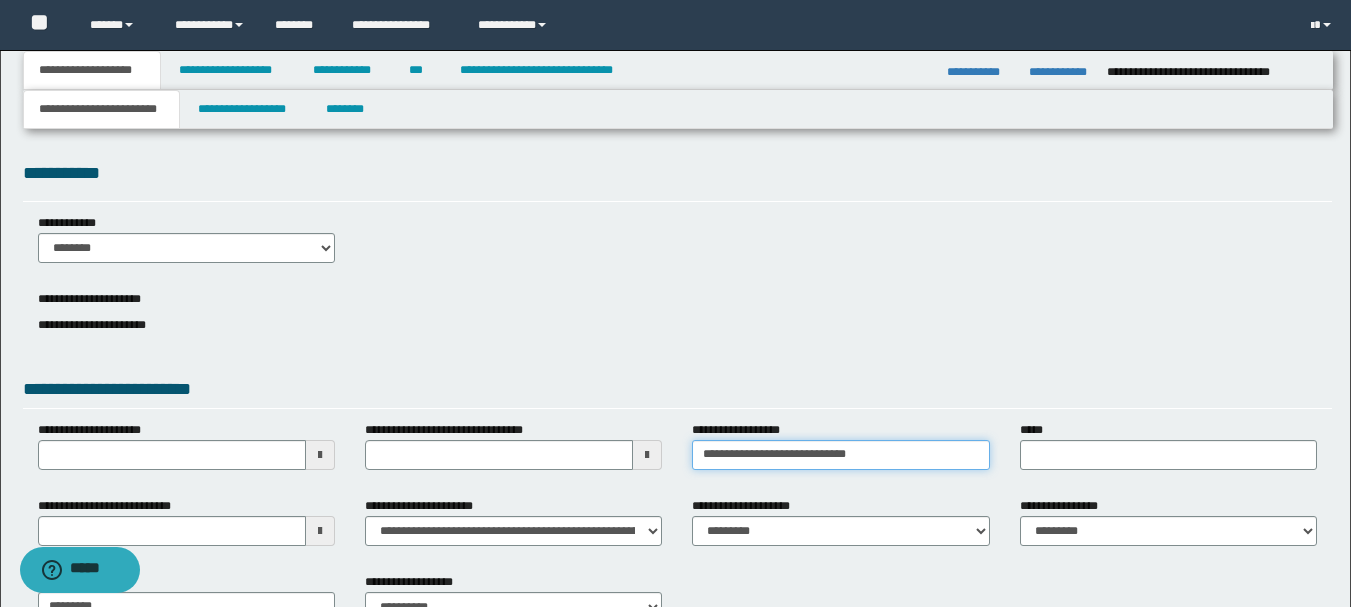 type on "**********" 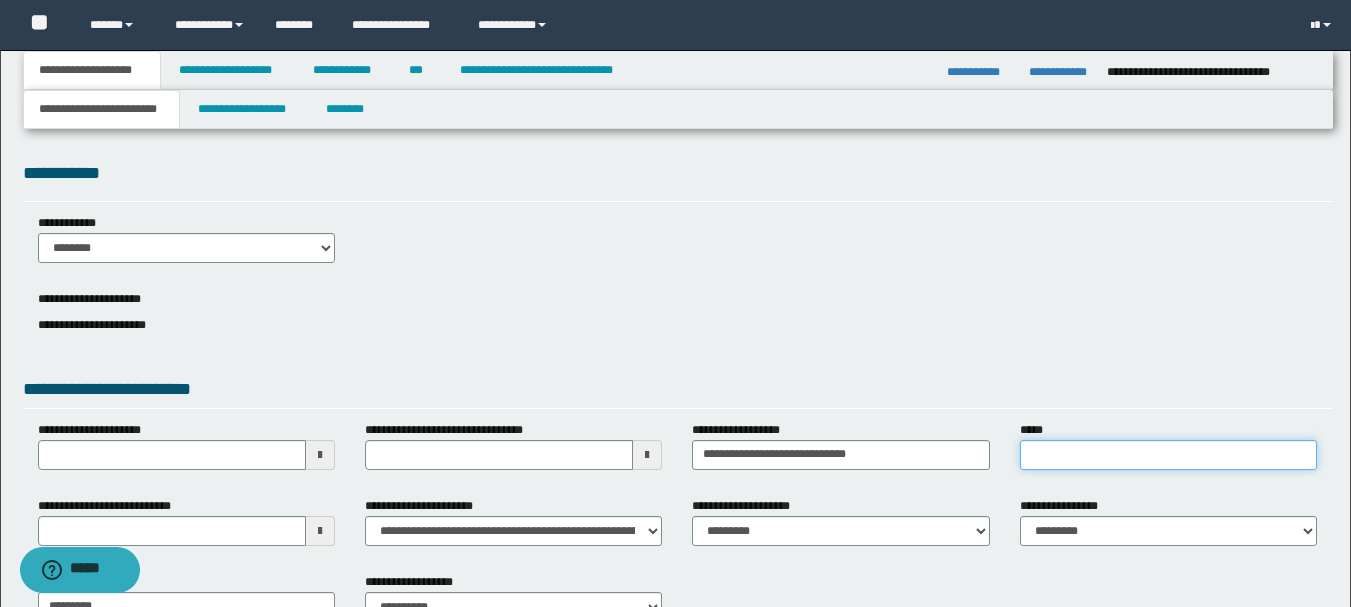 click on "*****" at bounding box center (1168, 455) 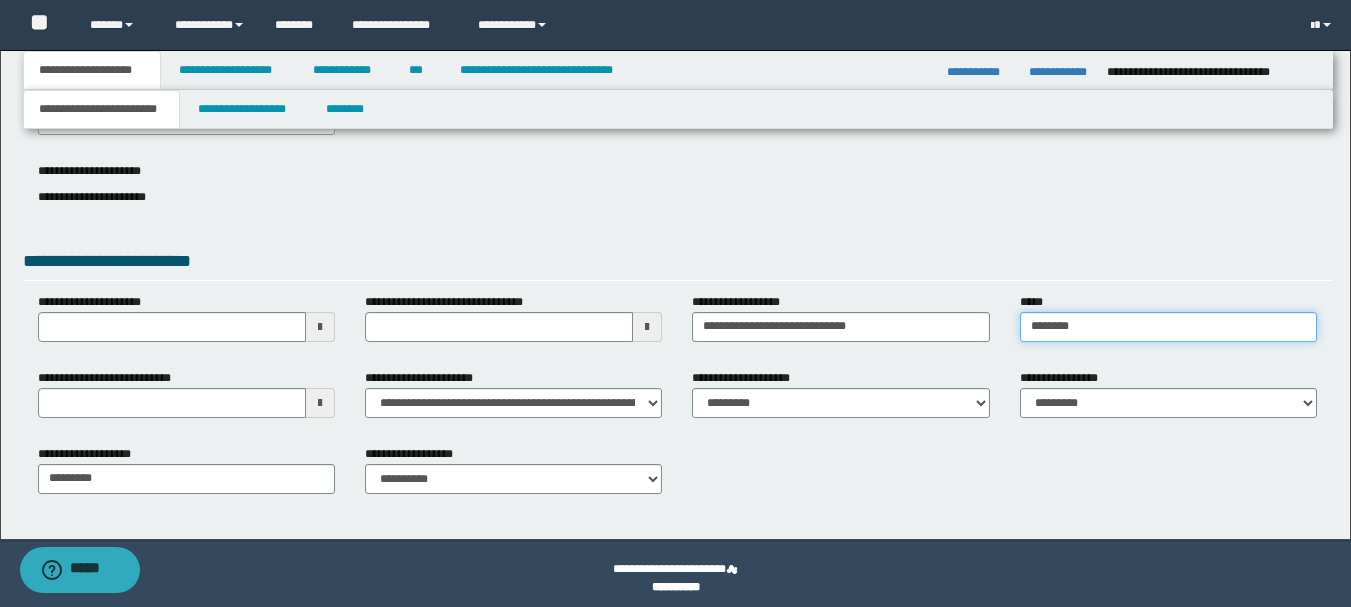 scroll, scrollTop: 138, scrollLeft: 0, axis: vertical 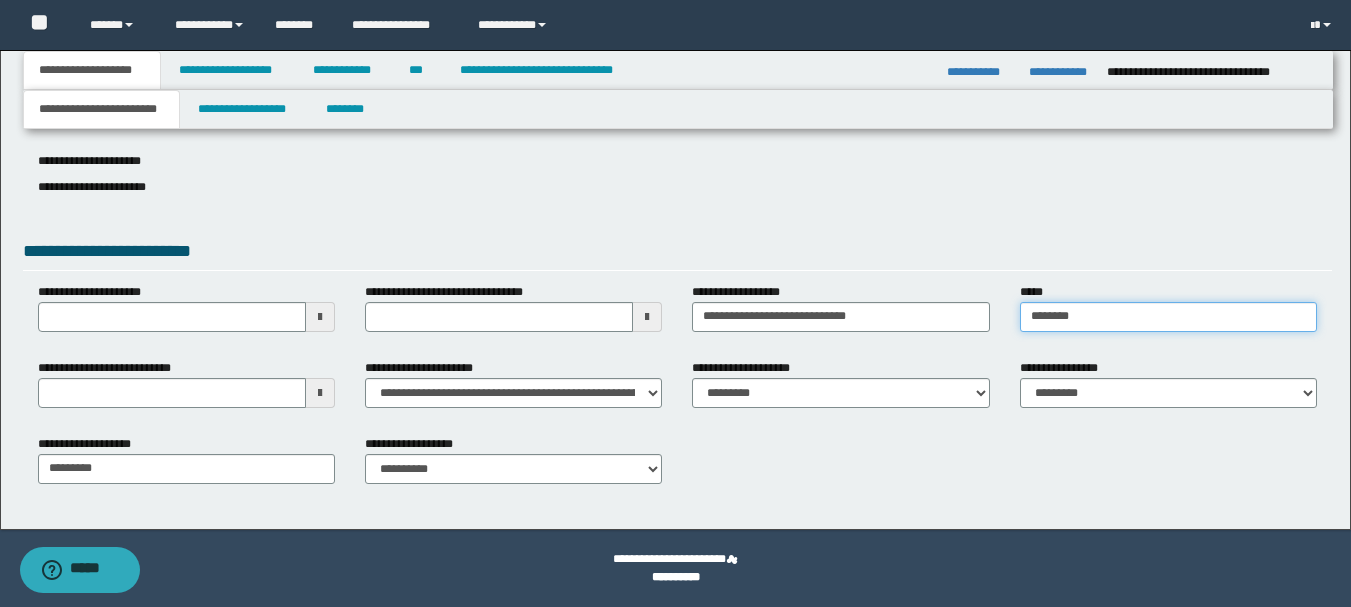 type on "********" 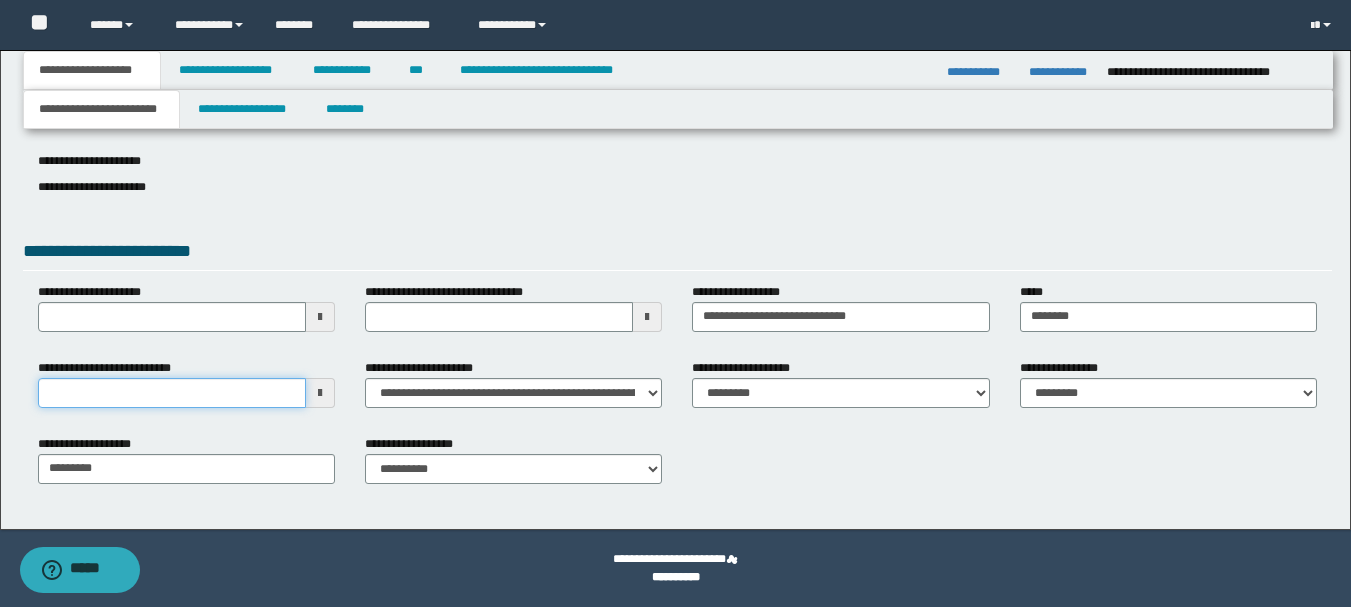 click on "**********" at bounding box center (172, 393) 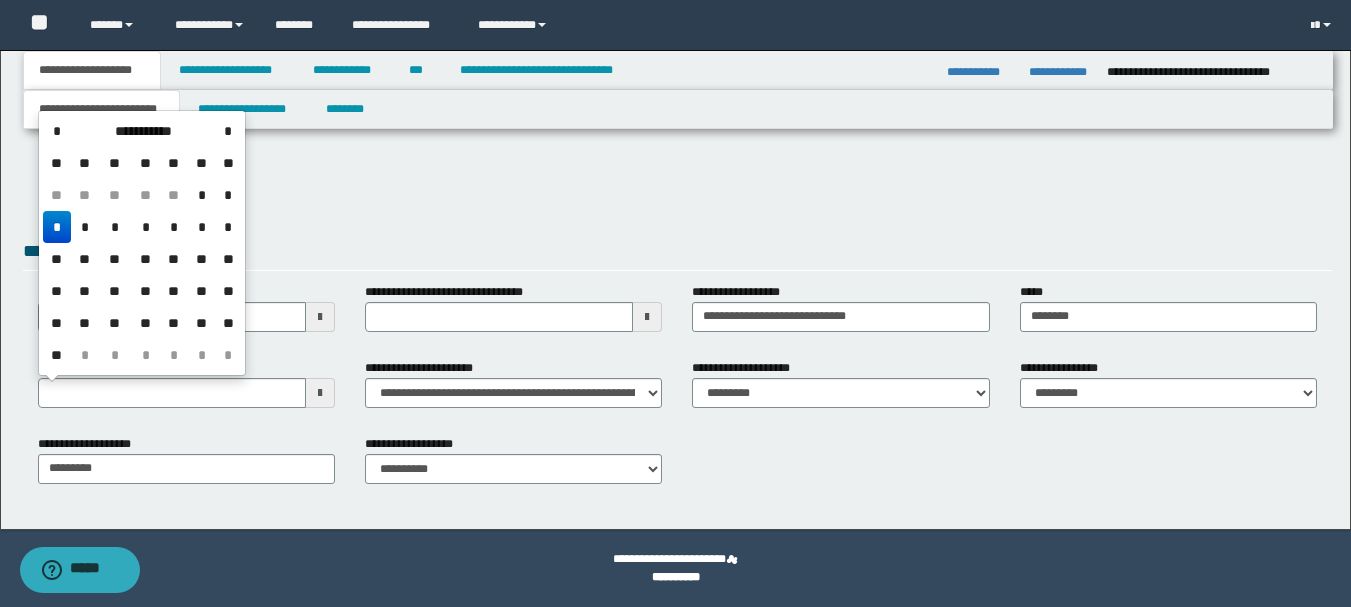 click on "*" at bounding box center (57, 227) 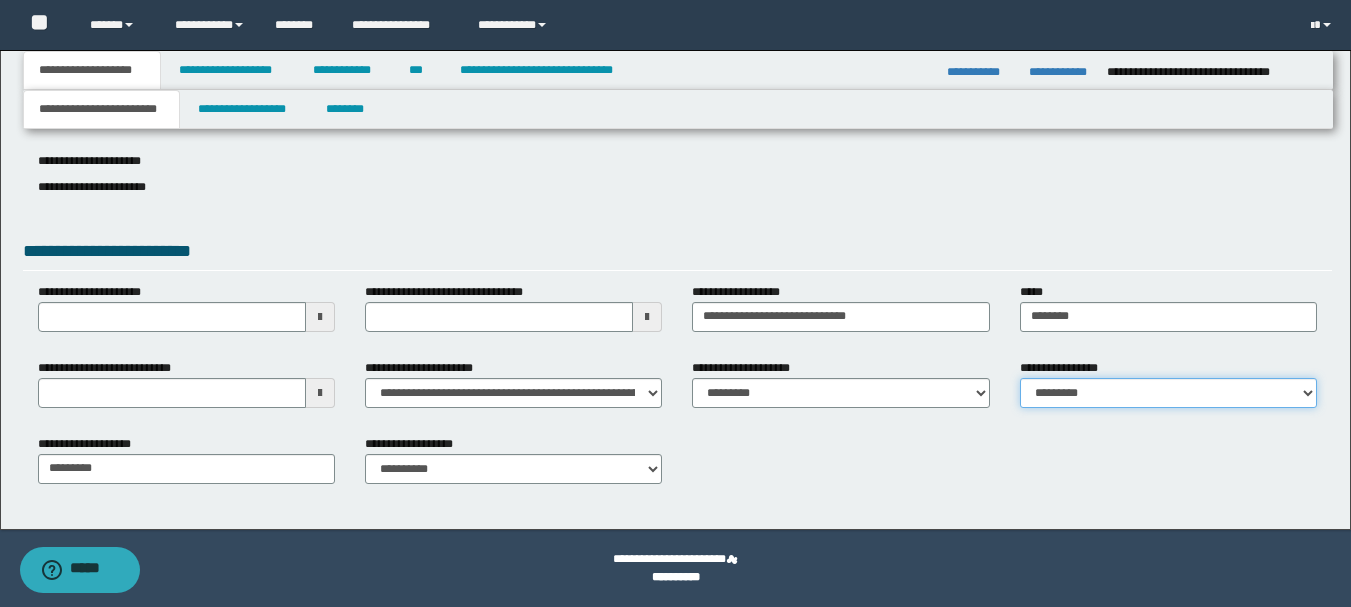 click on "**********" at bounding box center [1168, 393] 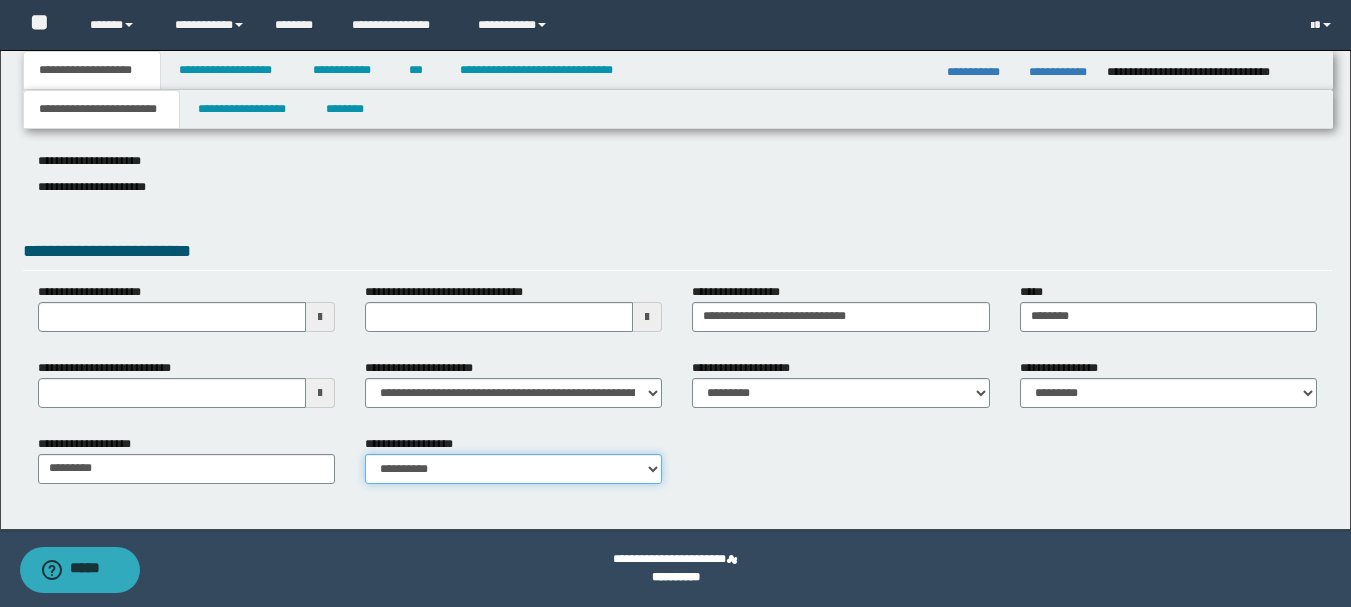 click on "**********" at bounding box center [513, 469] 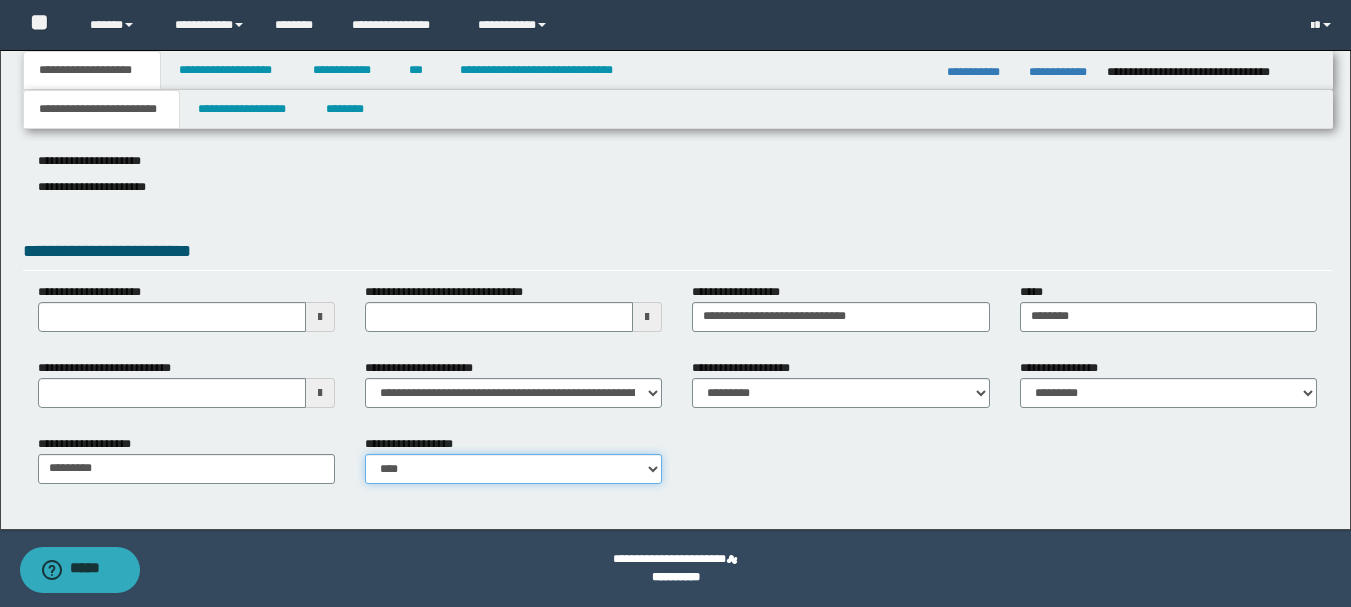 click on "**********" at bounding box center [513, 469] 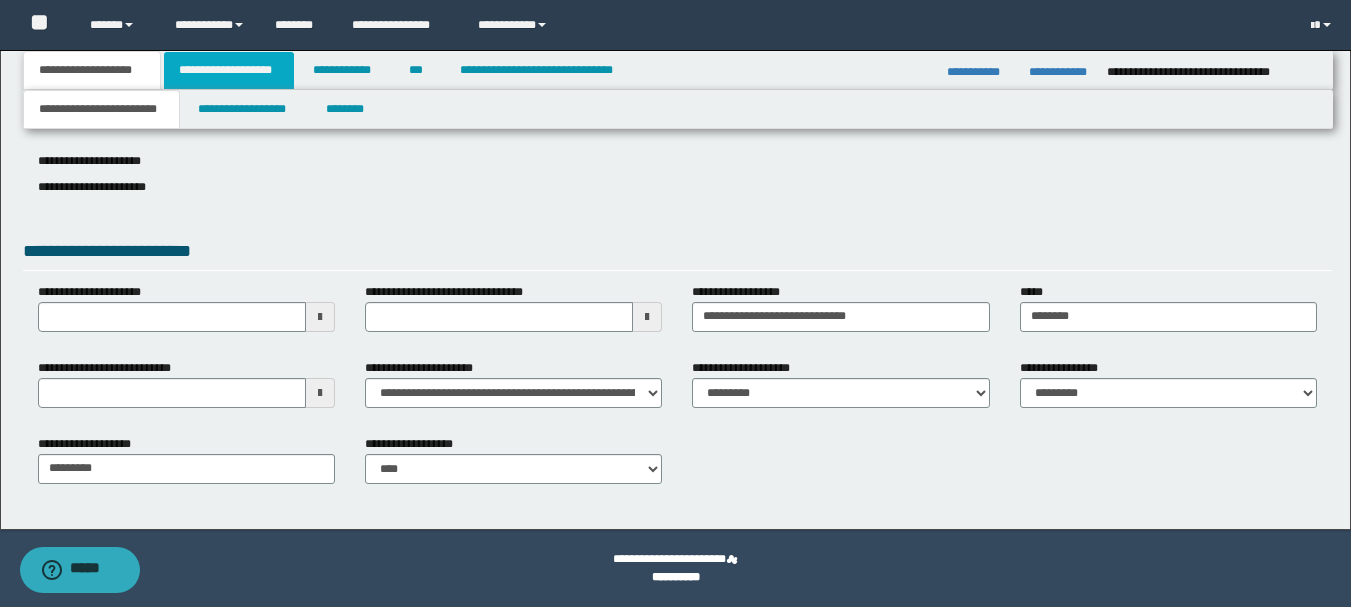 click on "**********" at bounding box center [229, 70] 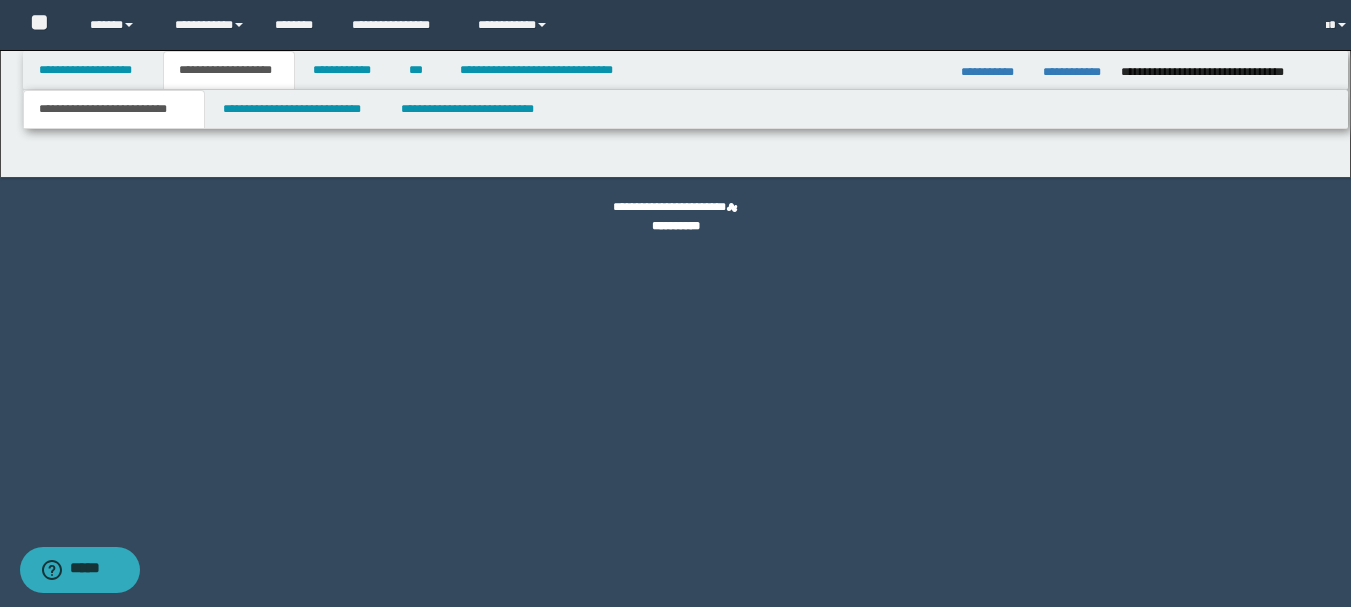 scroll, scrollTop: 0, scrollLeft: 0, axis: both 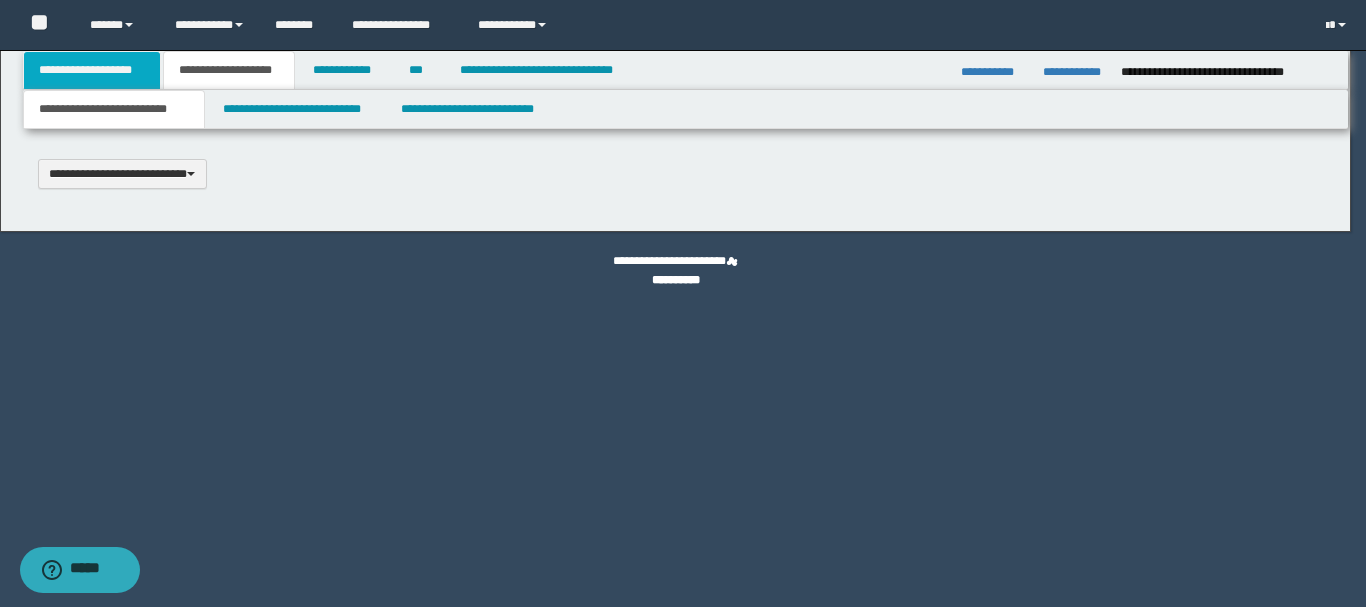 click on "**********" at bounding box center (92, 70) 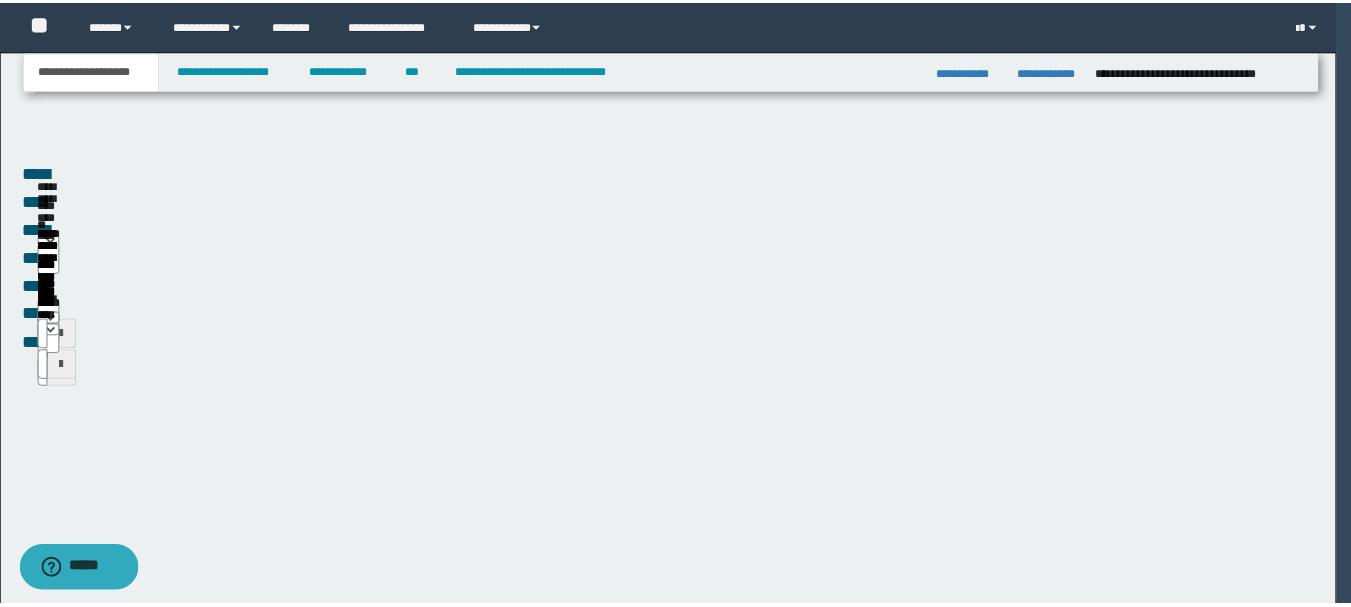 scroll, scrollTop: 0, scrollLeft: 0, axis: both 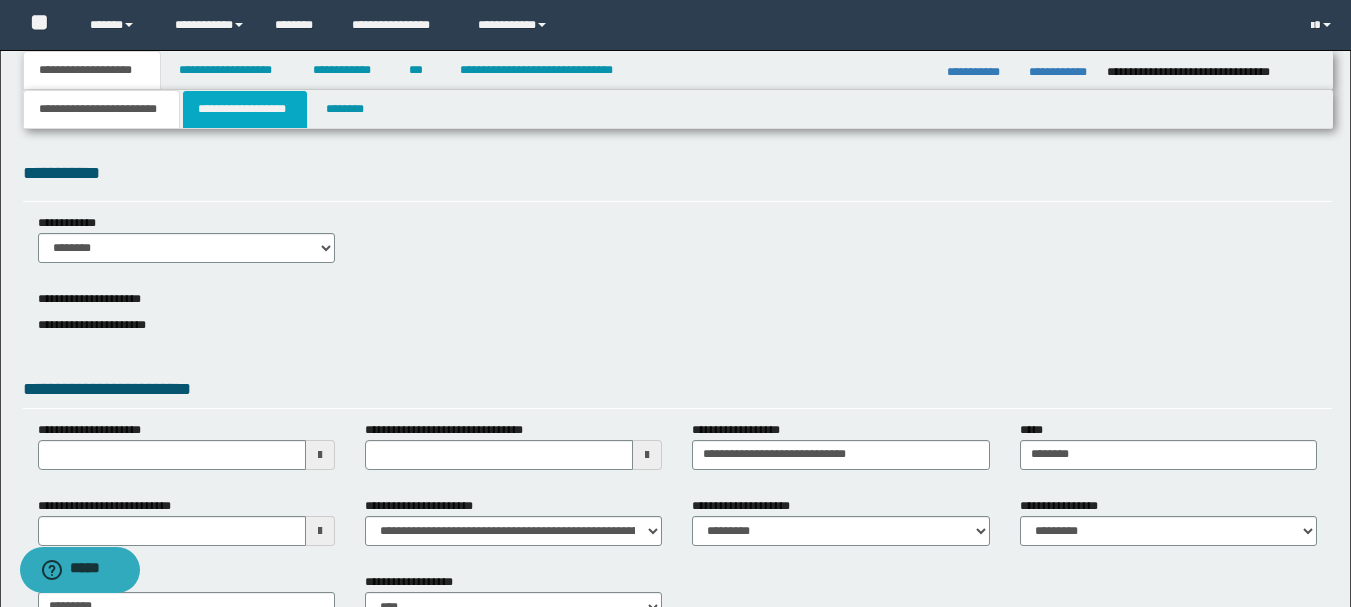 click on "**********" at bounding box center [245, 109] 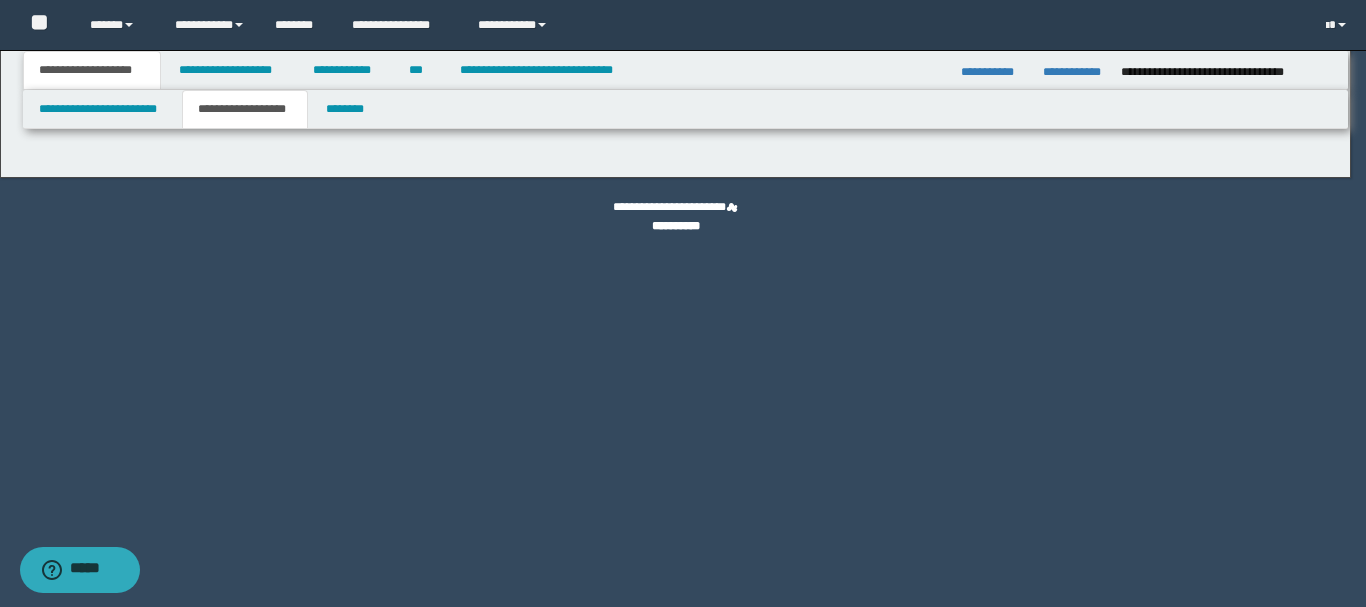 type on "********" 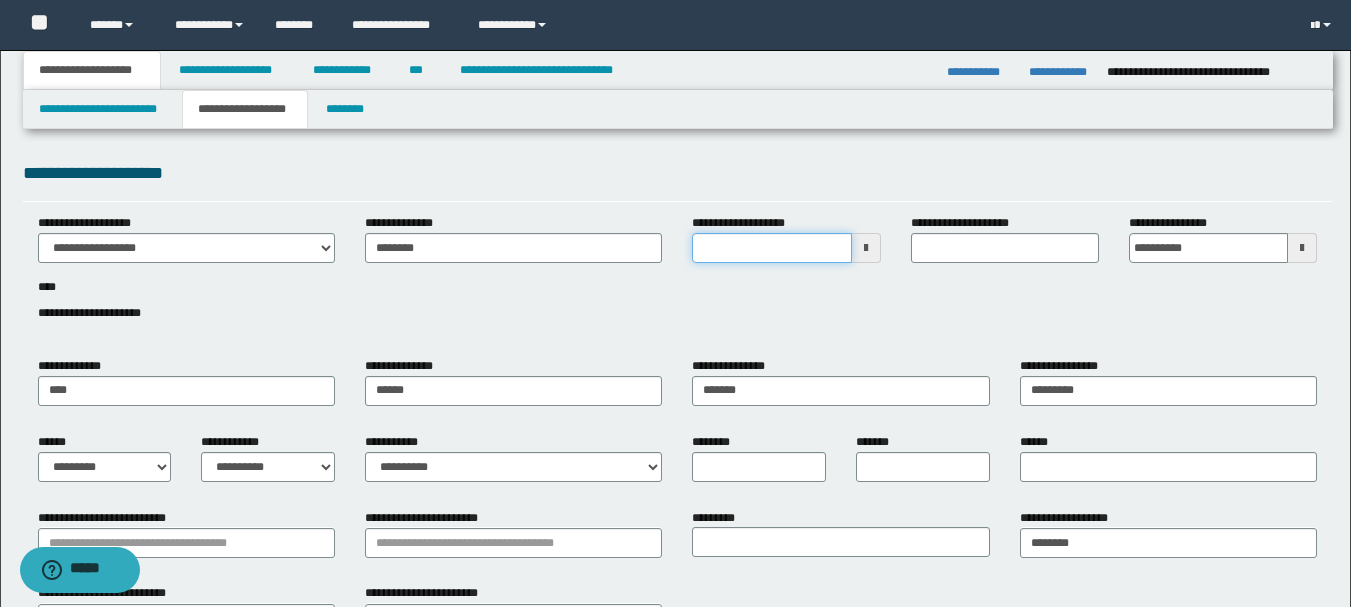 click on "**********" at bounding box center [771, 248] 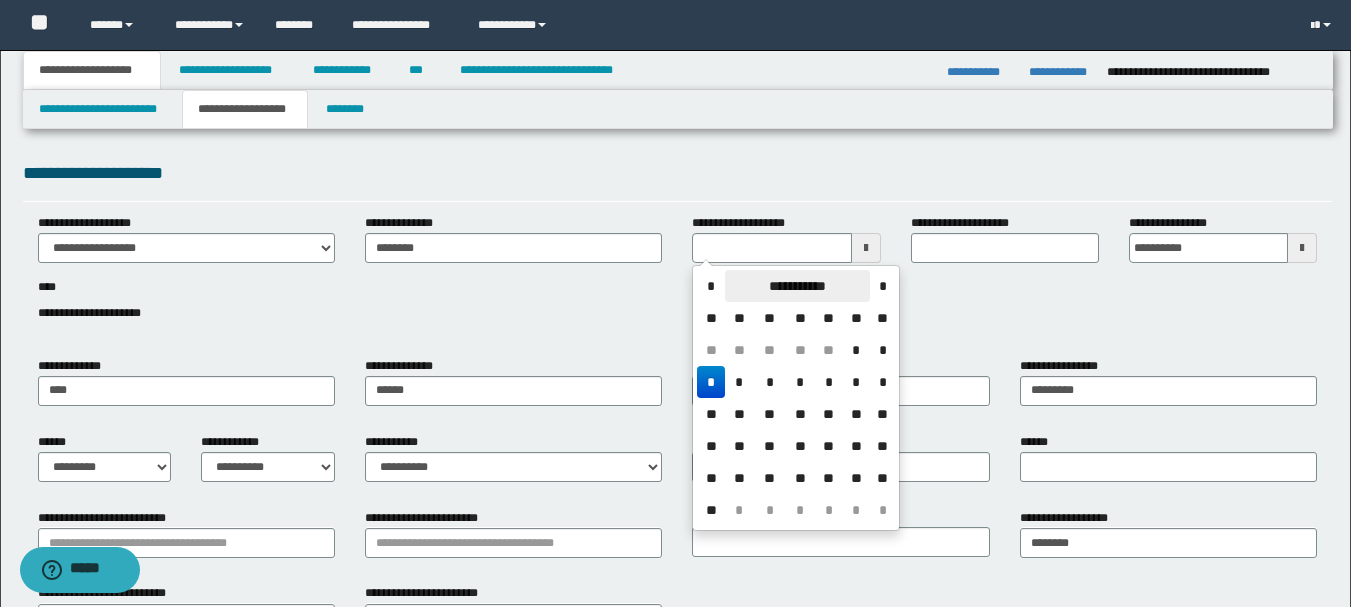 click on "**********" at bounding box center (797, 286) 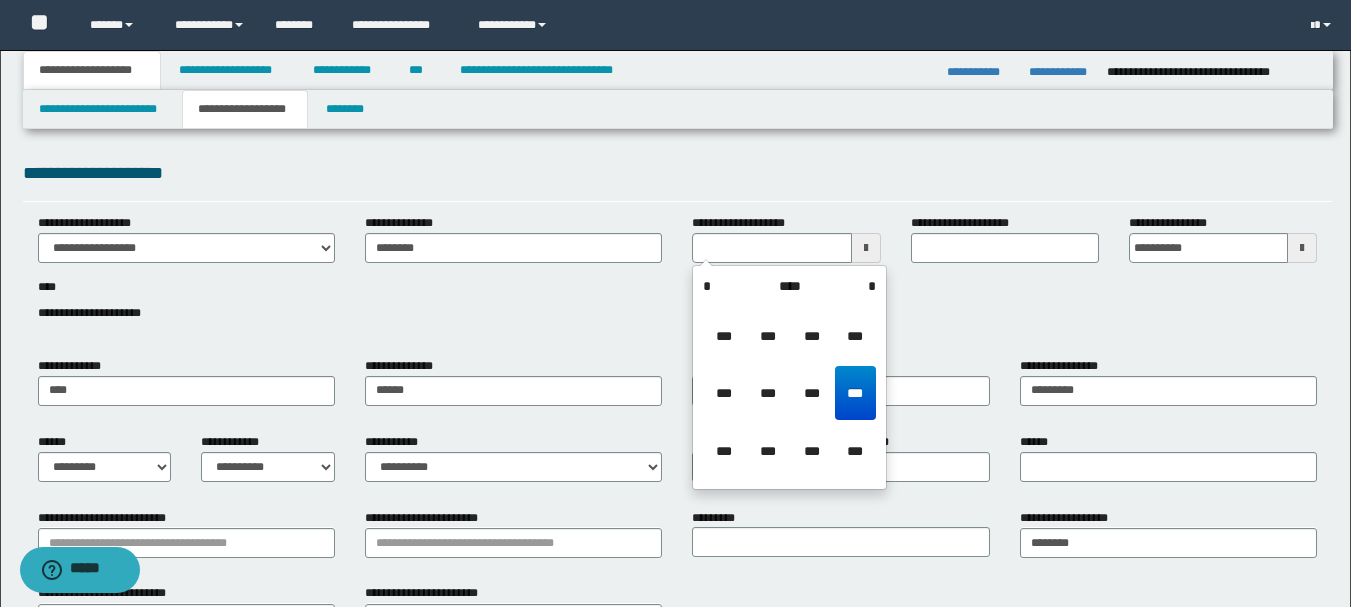 click on "****" at bounding box center (789, 286) 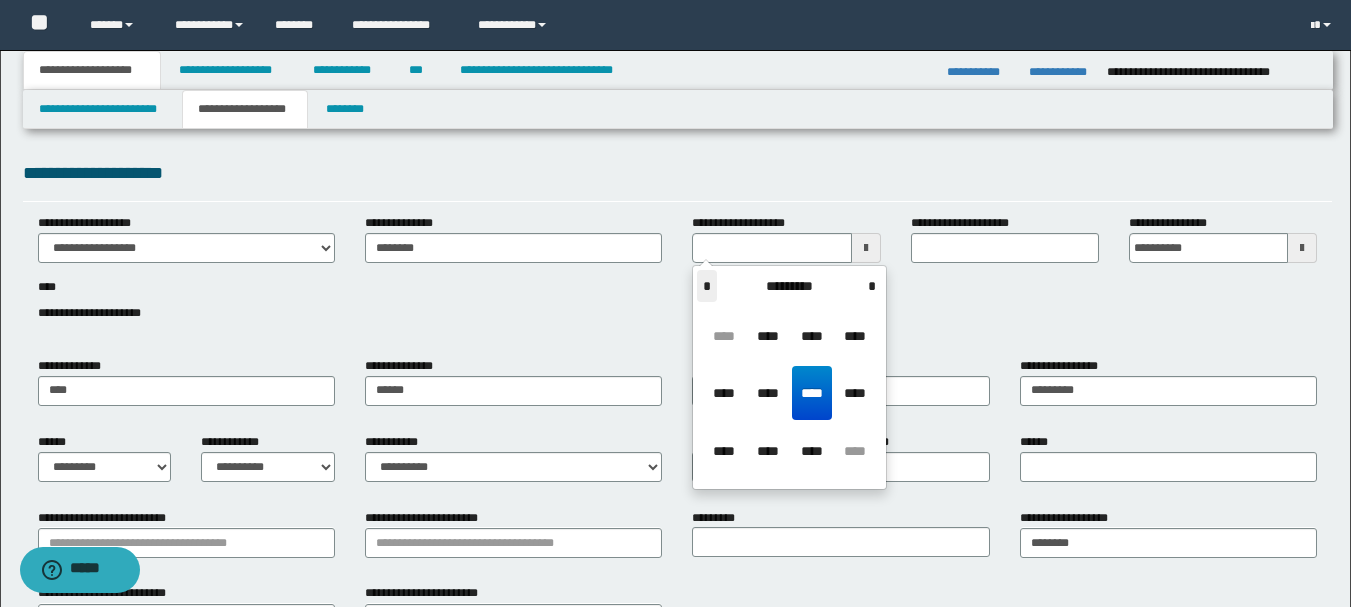 click on "*" at bounding box center [707, 286] 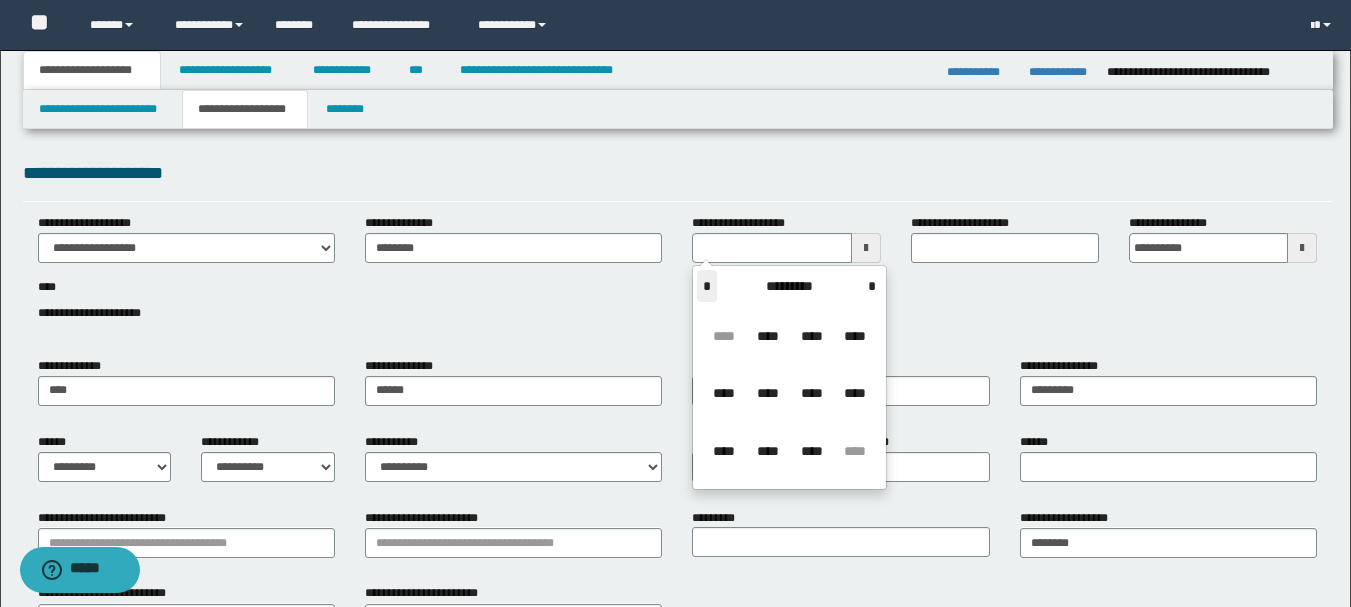 click on "*" at bounding box center [707, 286] 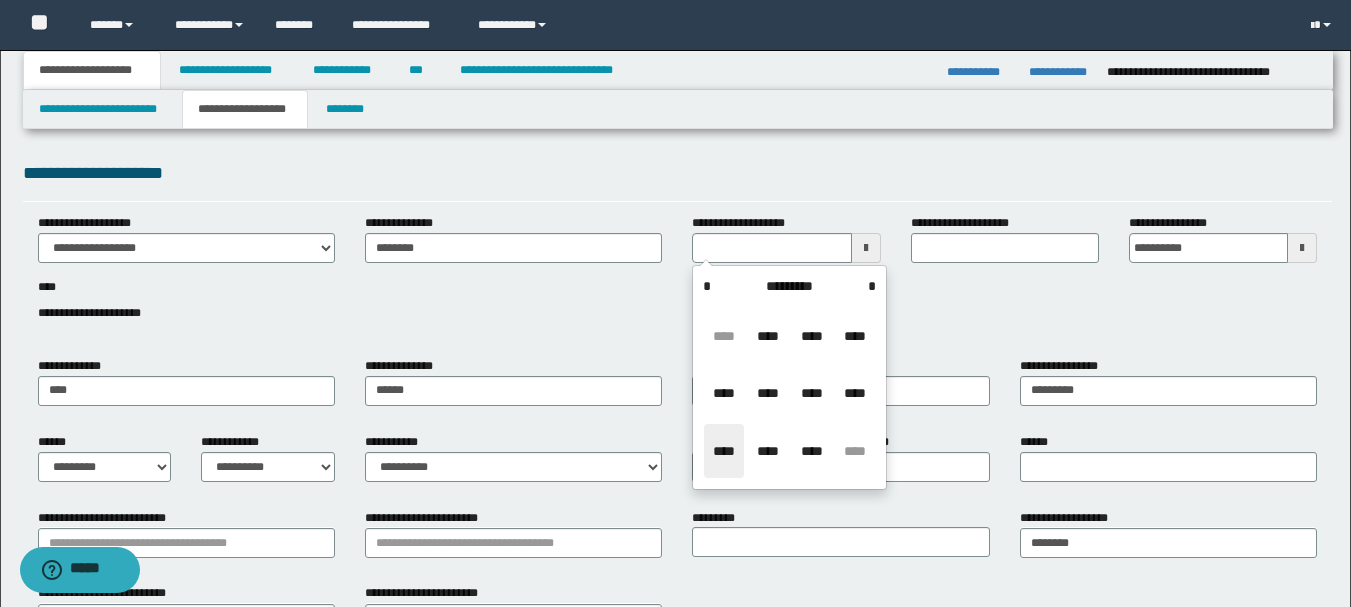 click on "****" at bounding box center (724, 451) 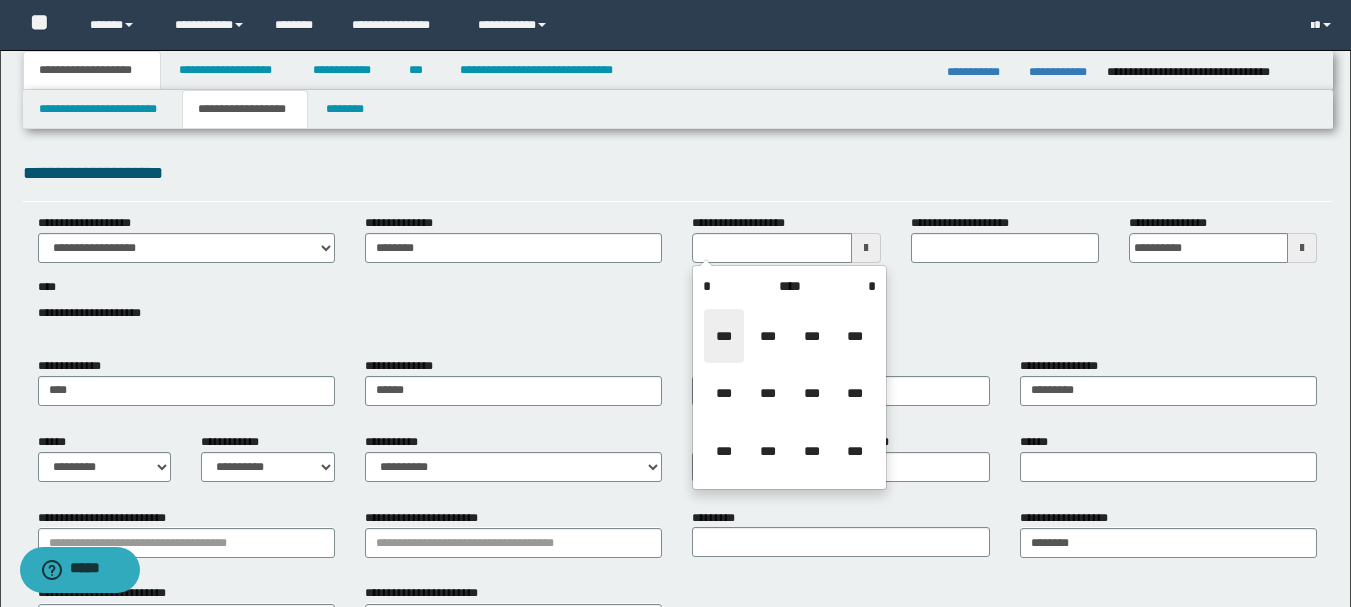 click on "***" at bounding box center [724, 336] 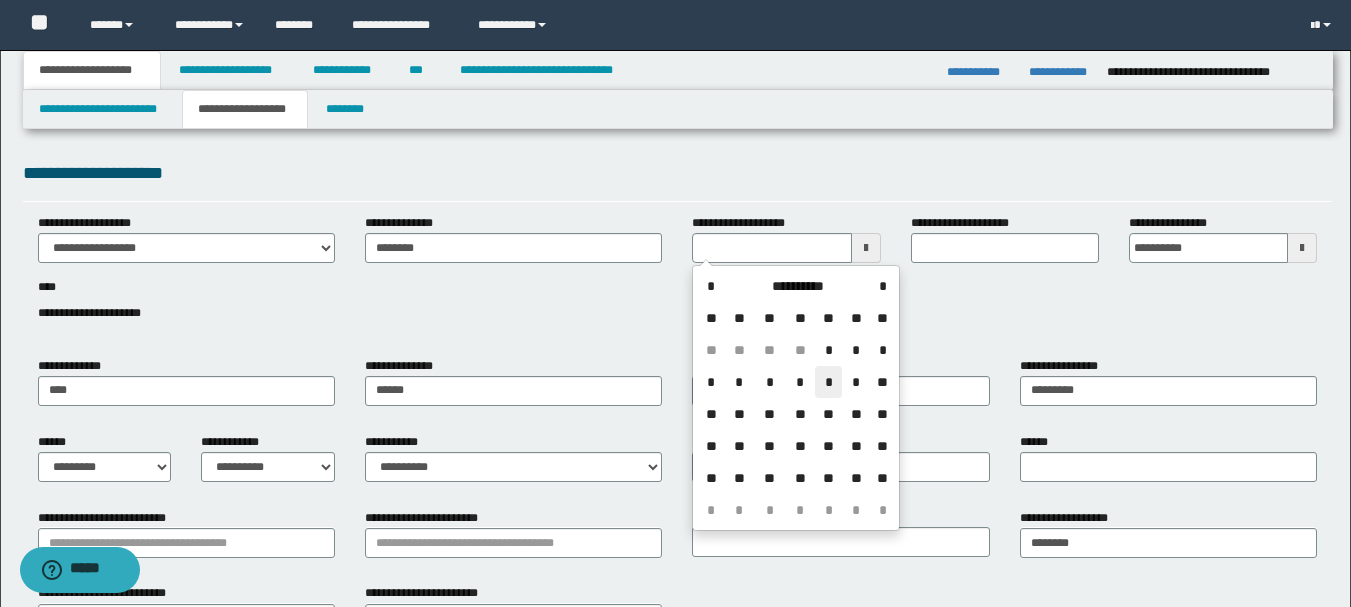 click on "*" at bounding box center (829, 382) 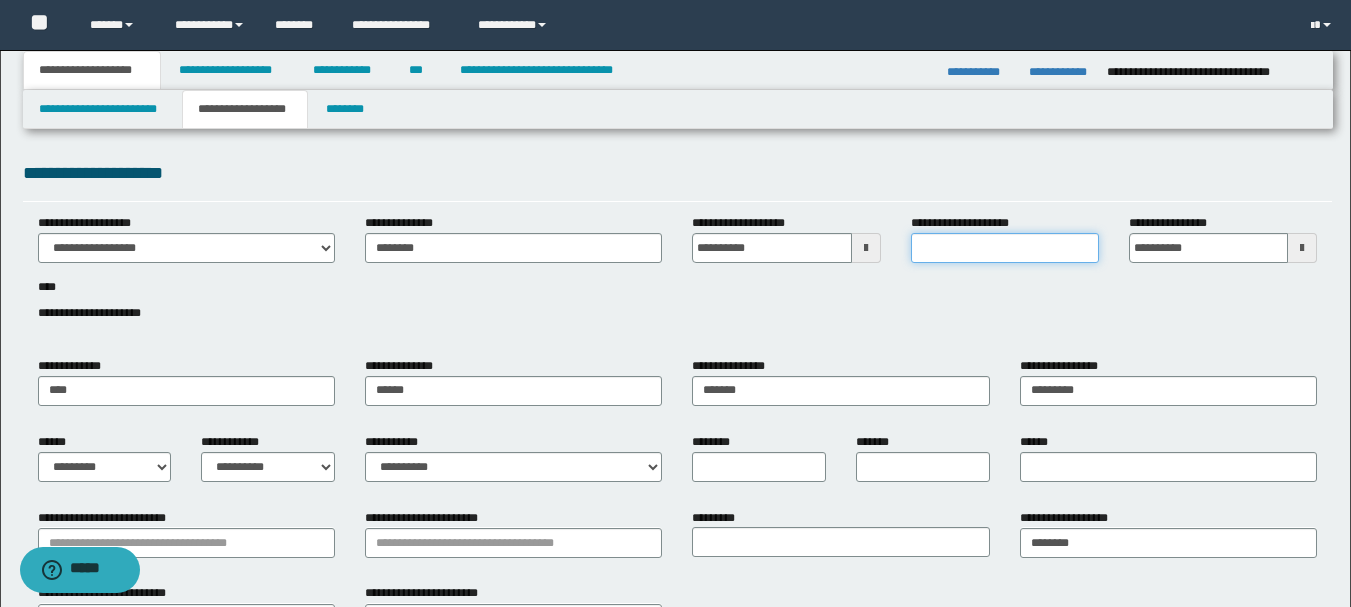 drag, startPoint x: 1008, startPoint y: 242, endPoint x: 957, endPoint y: 200, distance: 66.068146 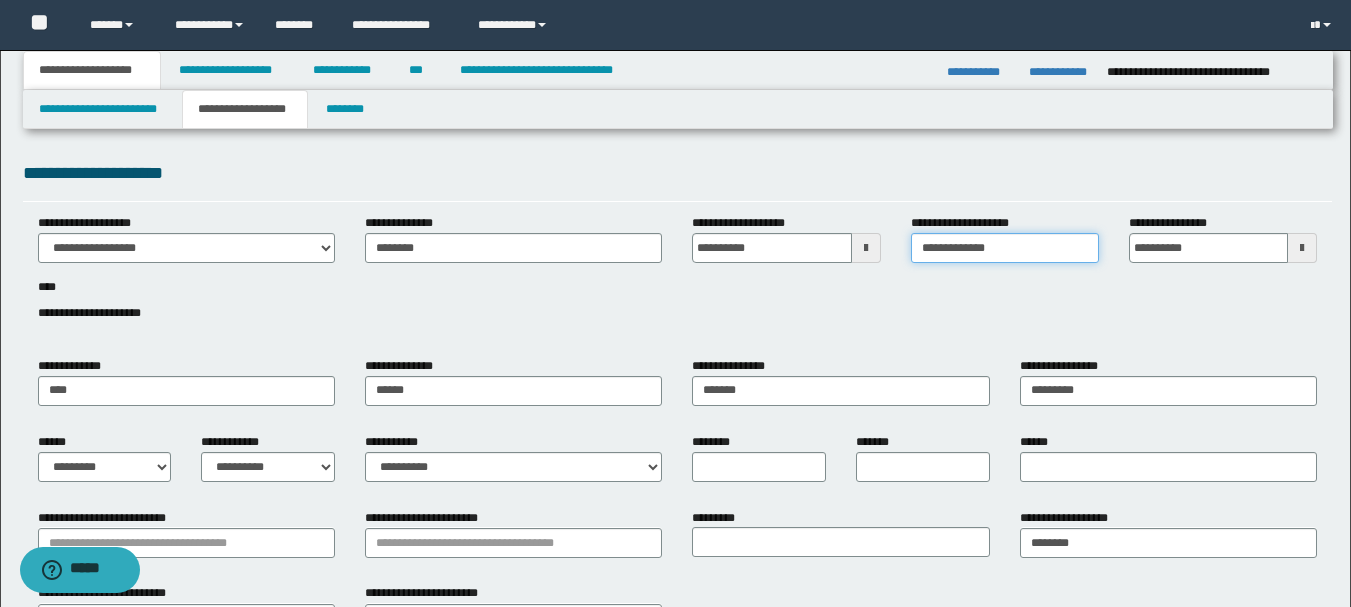 type on "**********" 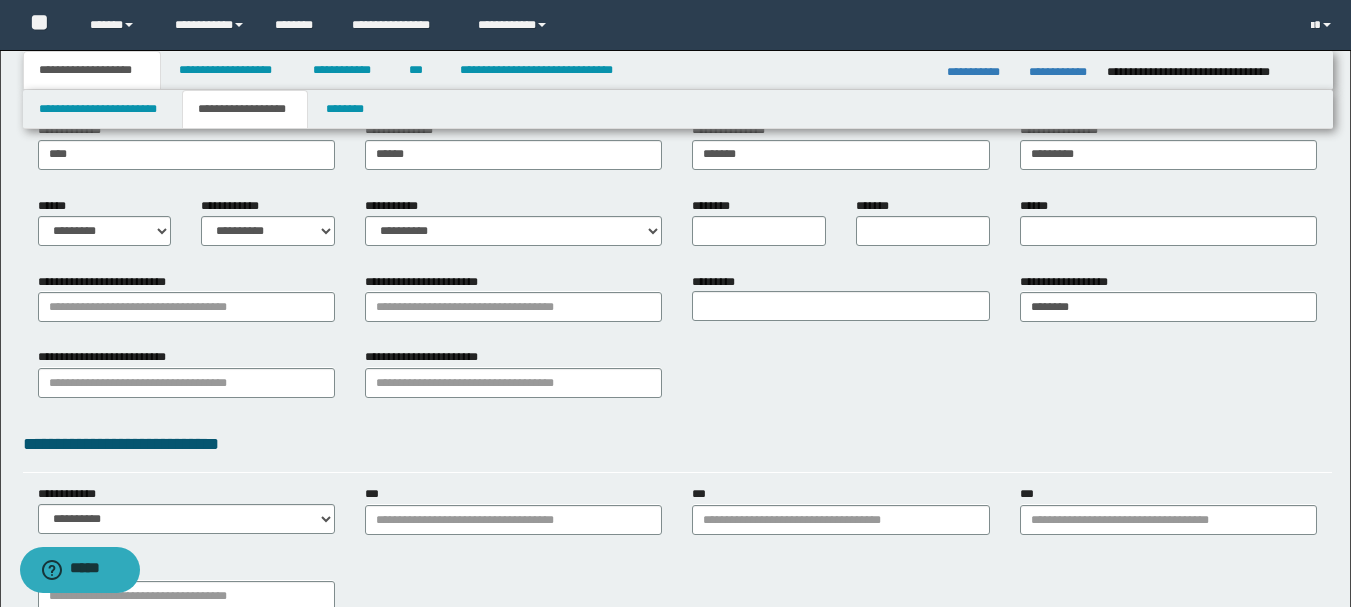 scroll, scrollTop: 200, scrollLeft: 0, axis: vertical 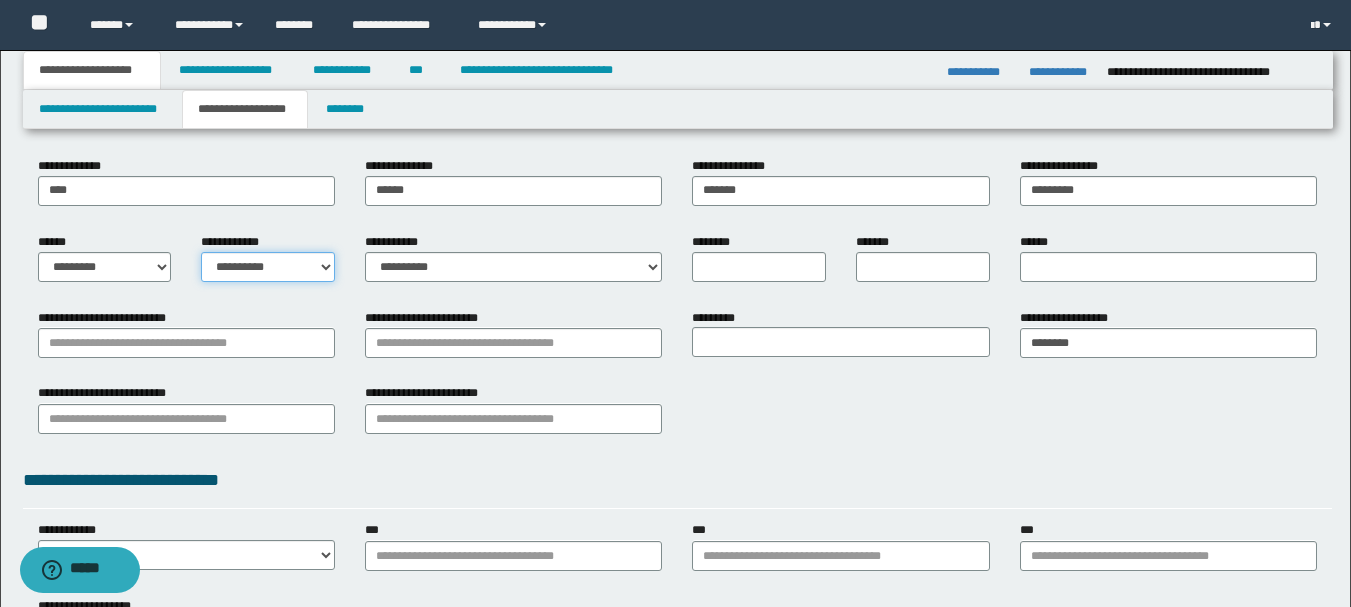 click on "**********" at bounding box center [268, 267] 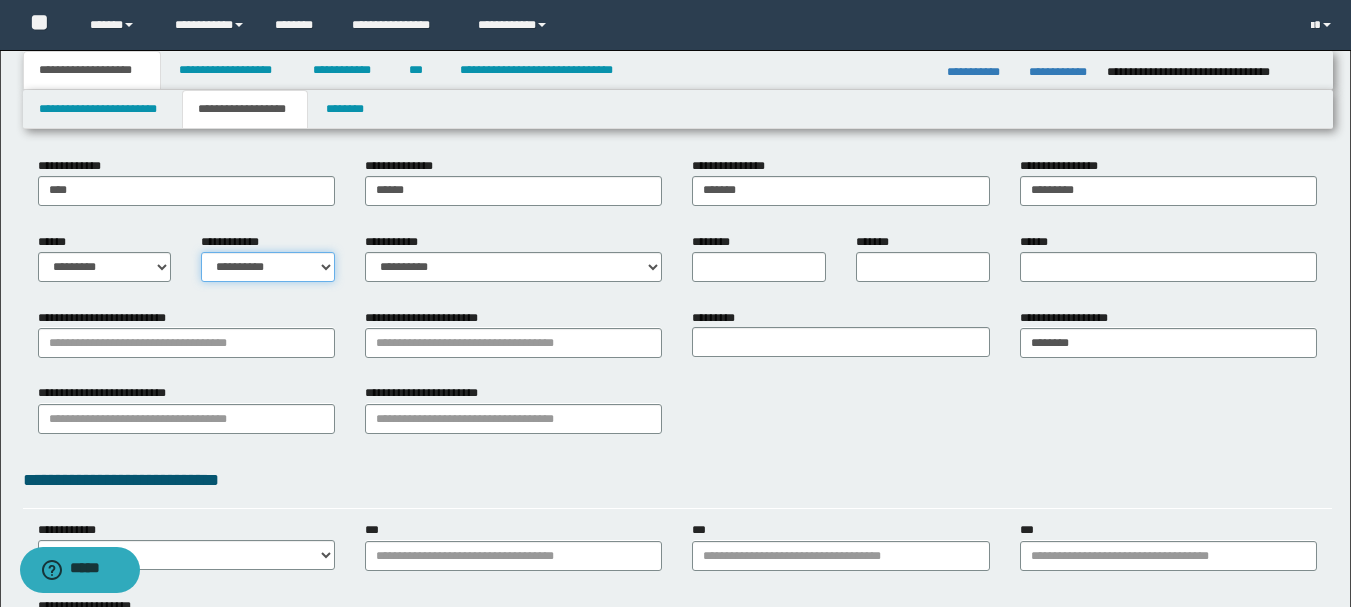 click on "**********" at bounding box center [268, 267] 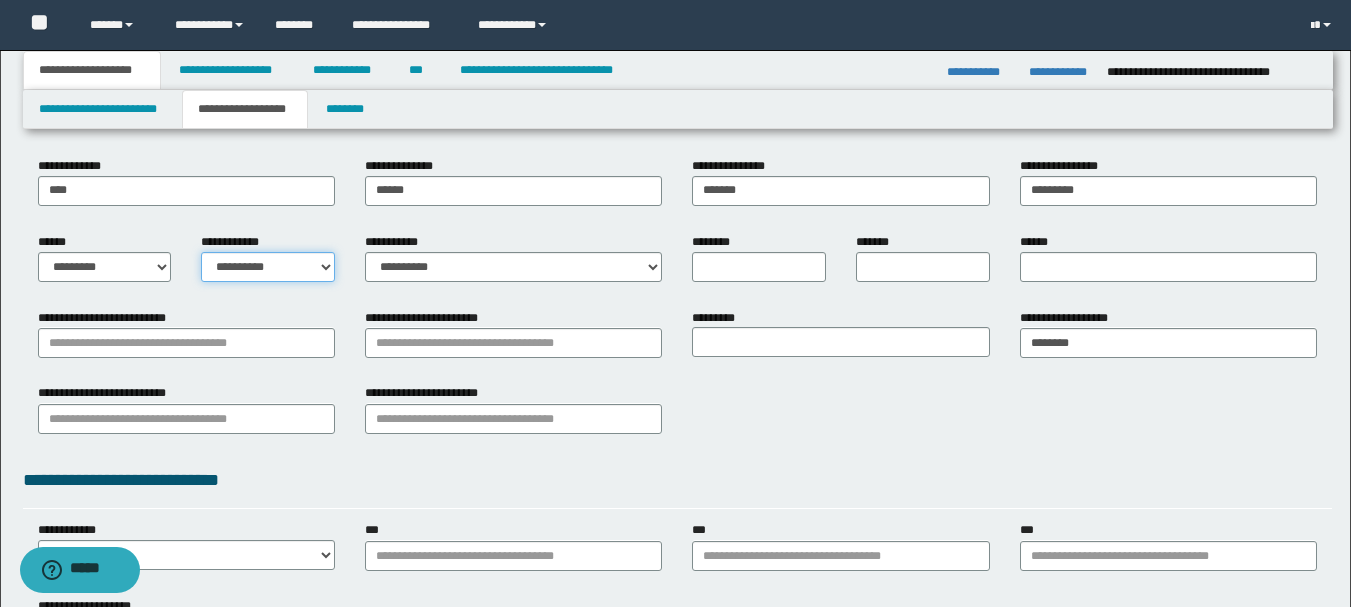 select on "*" 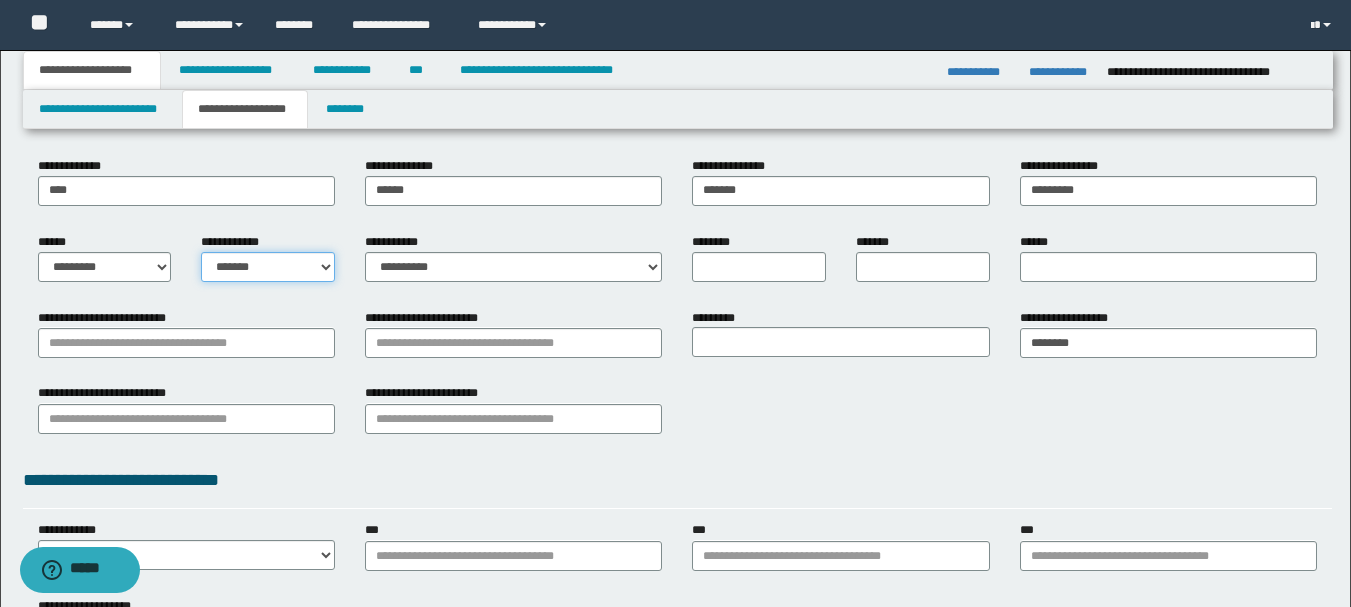 click on "**********" at bounding box center (268, 267) 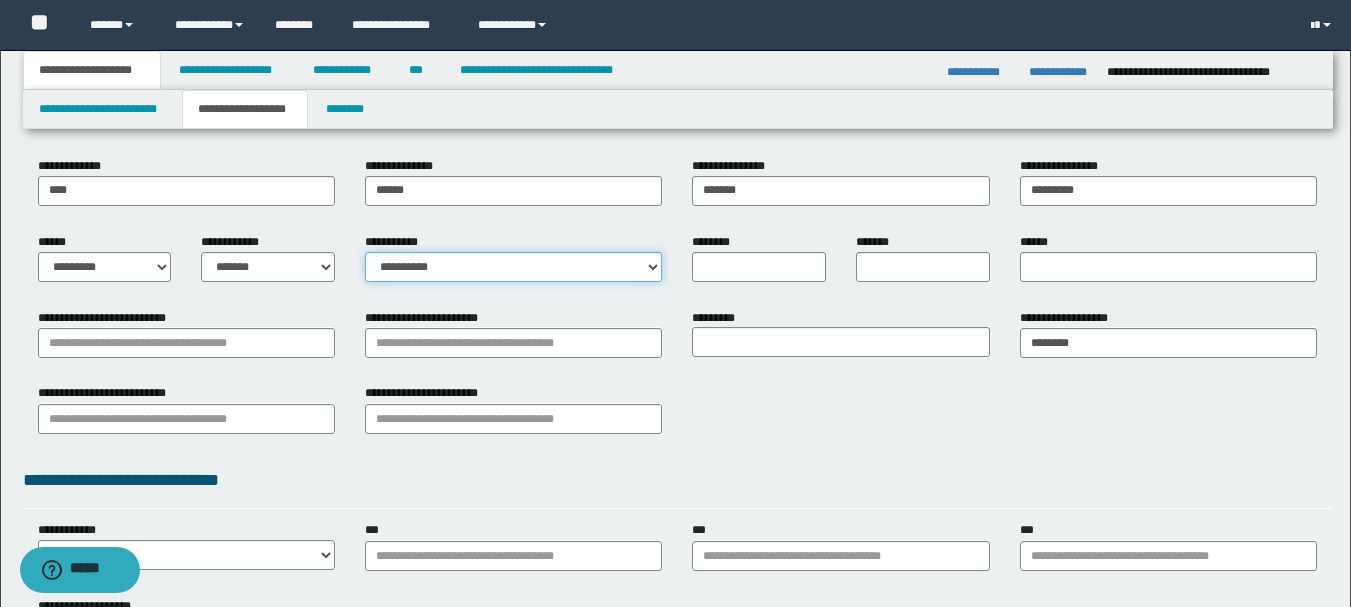 click on "**********" at bounding box center (513, 267) 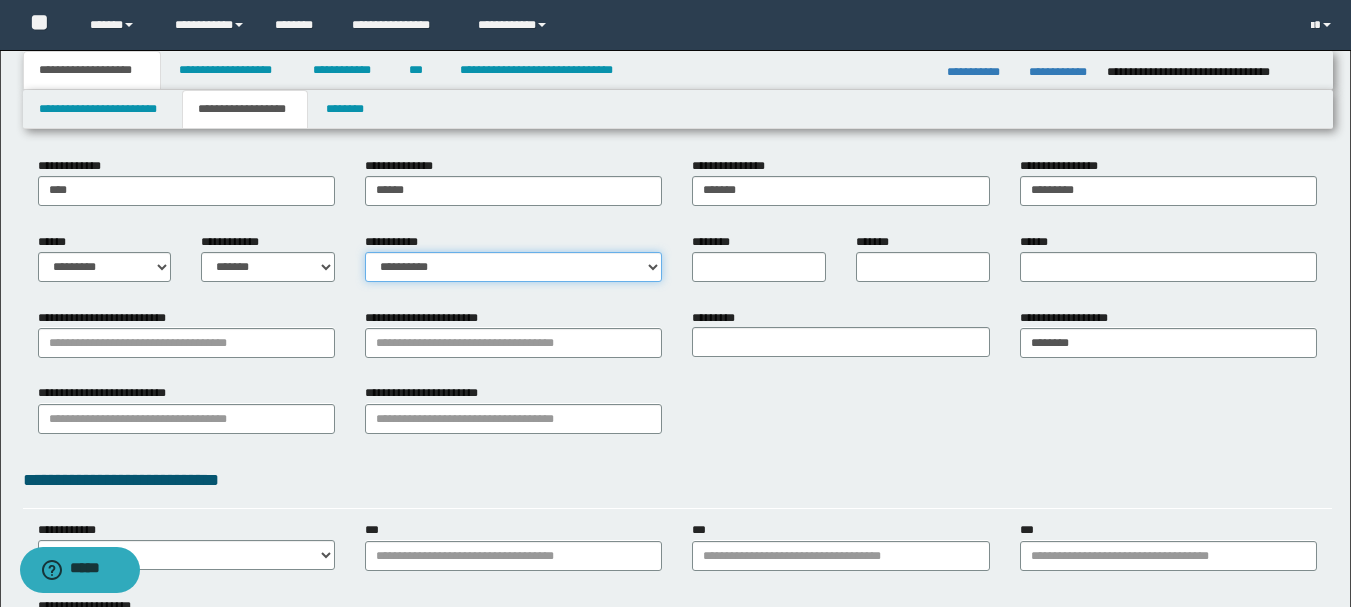 select on "*" 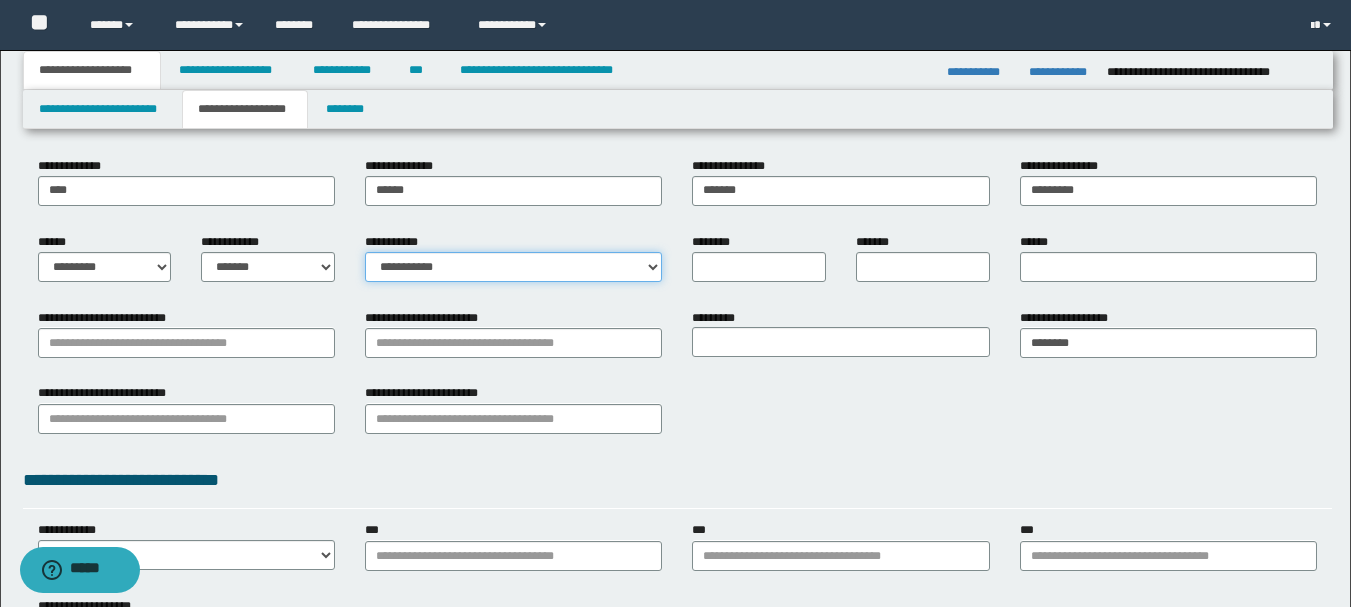 click on "**********" at bounding box center [513, 267] 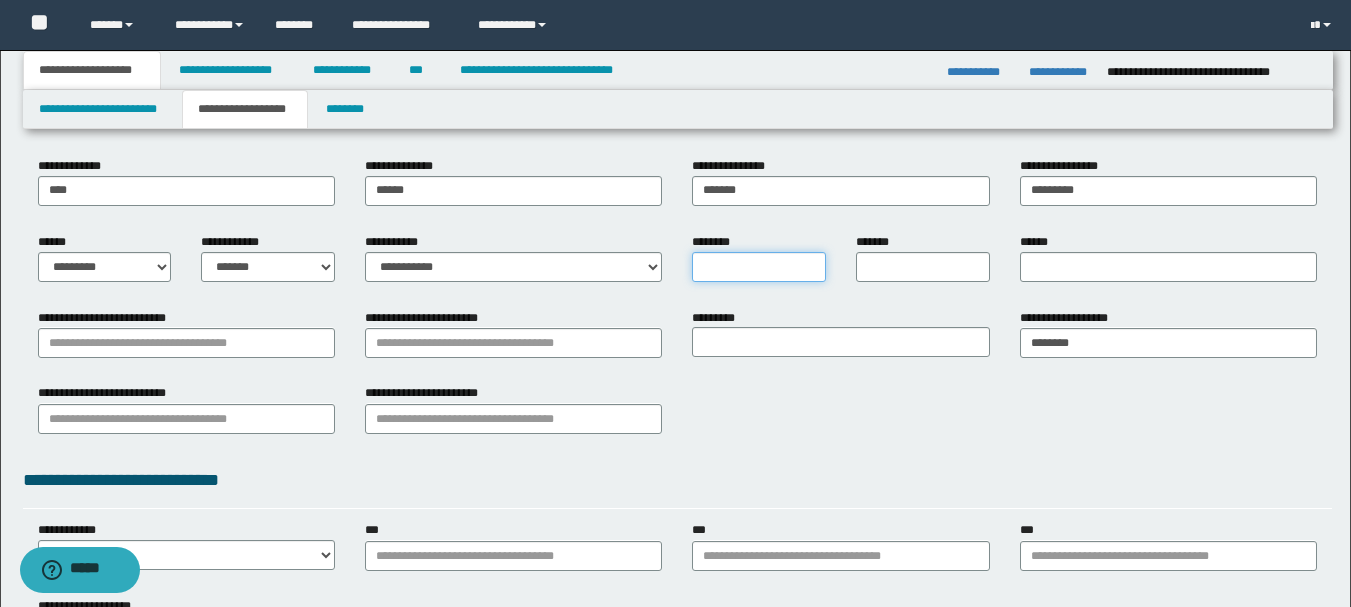 click on "********" at bounding box center [759, 267] 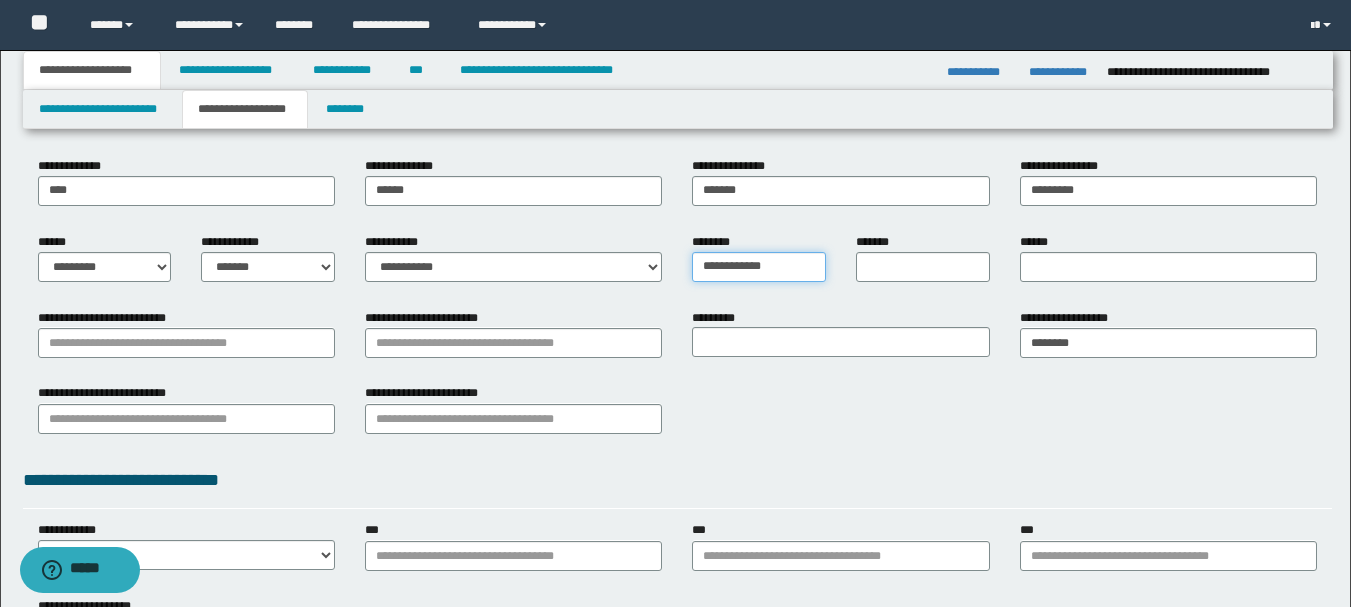 type on "**********" 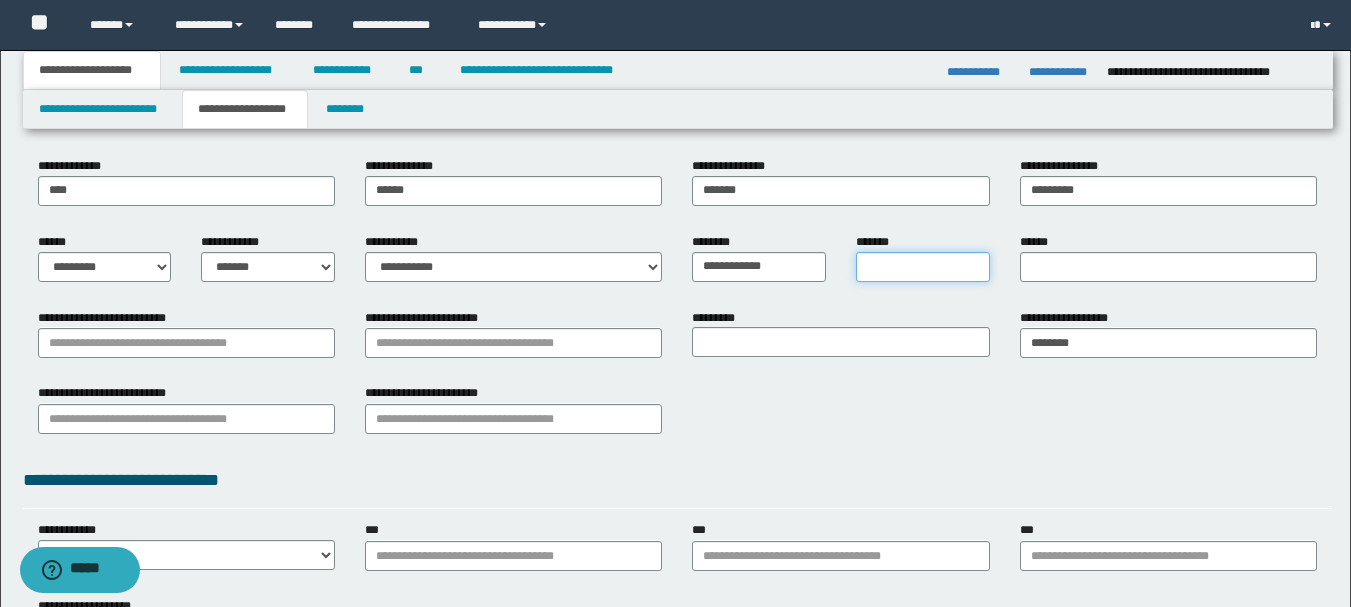 click on "*******" at bounding box center (923, 267) 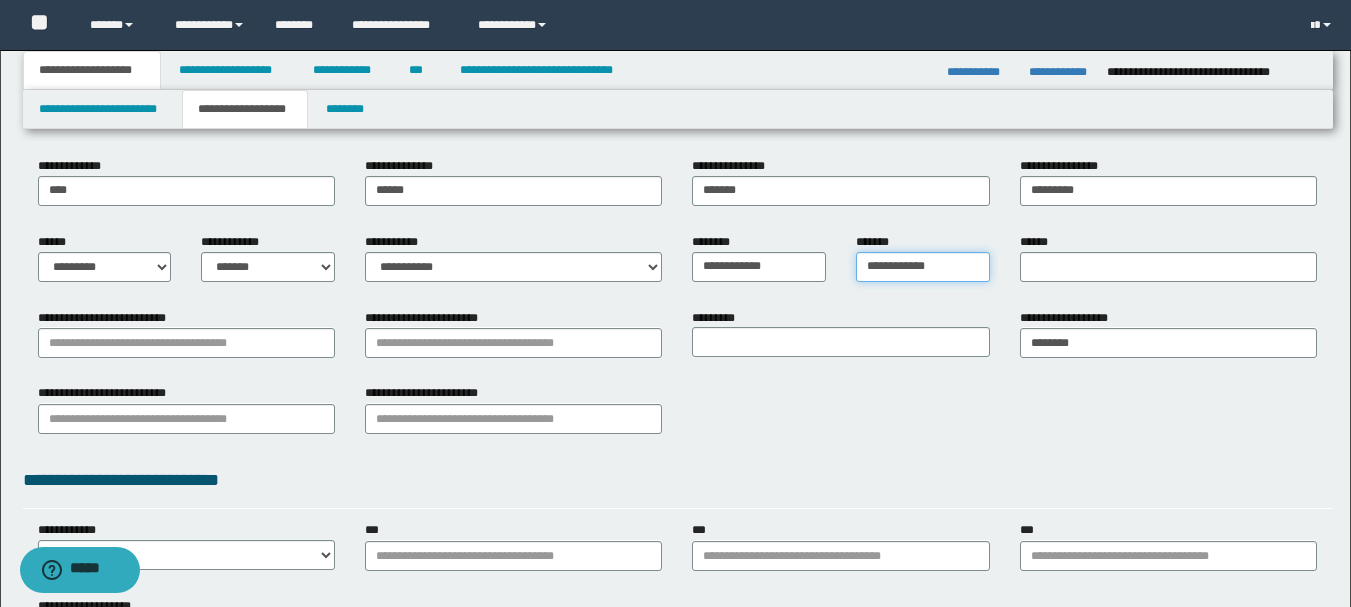 type on "**********" 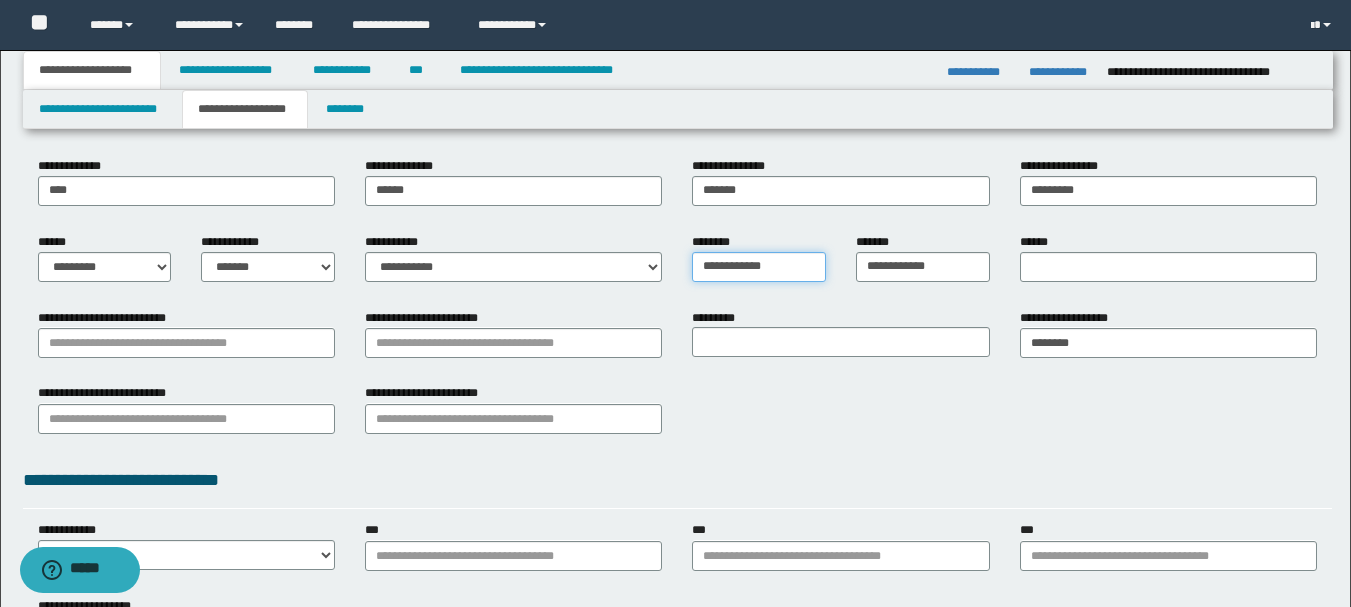 click on "**********" at bounding box center (759, 267) 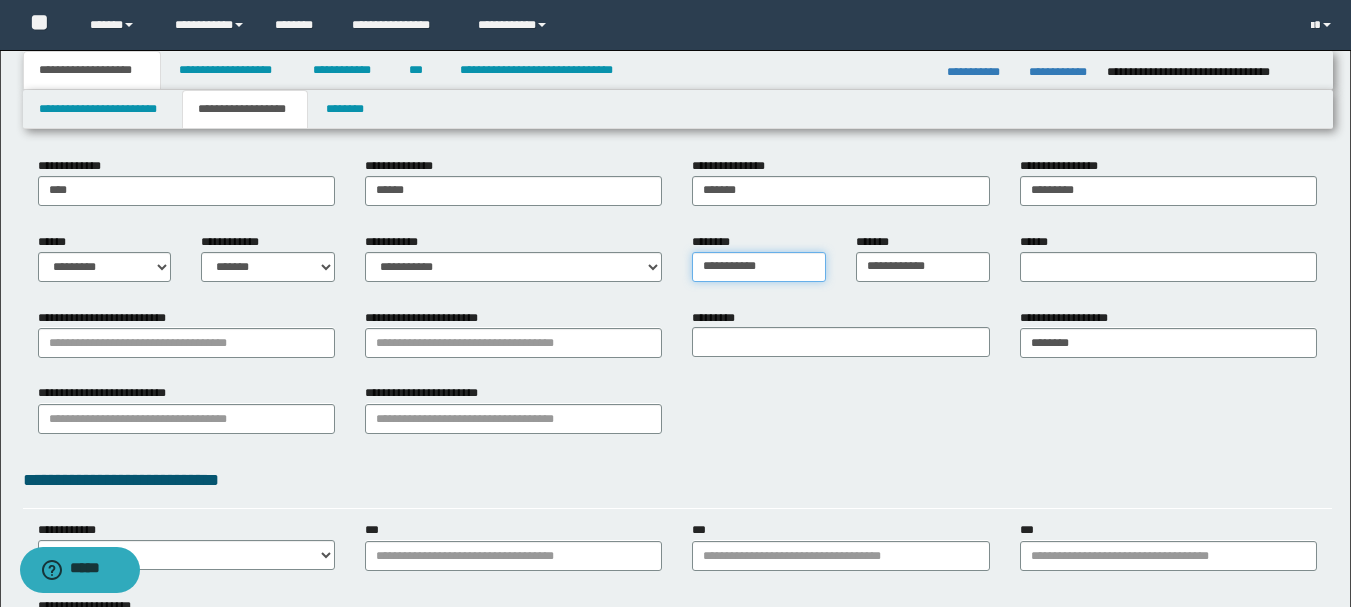type on "**********" 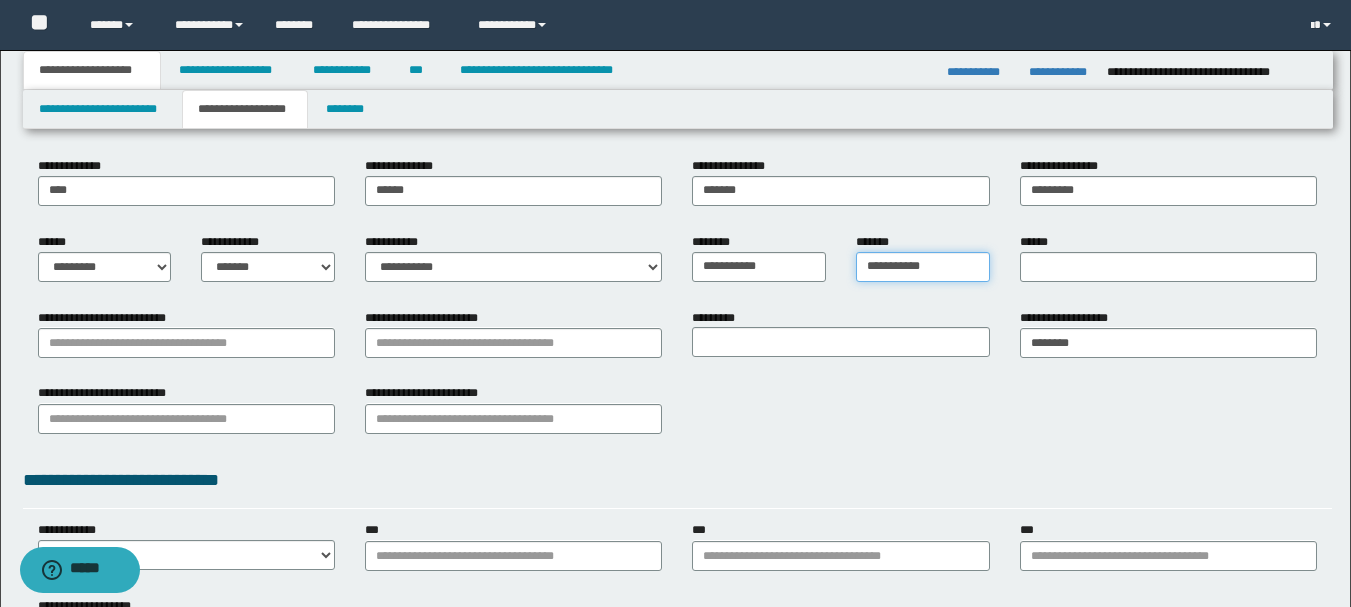 type on "**********" 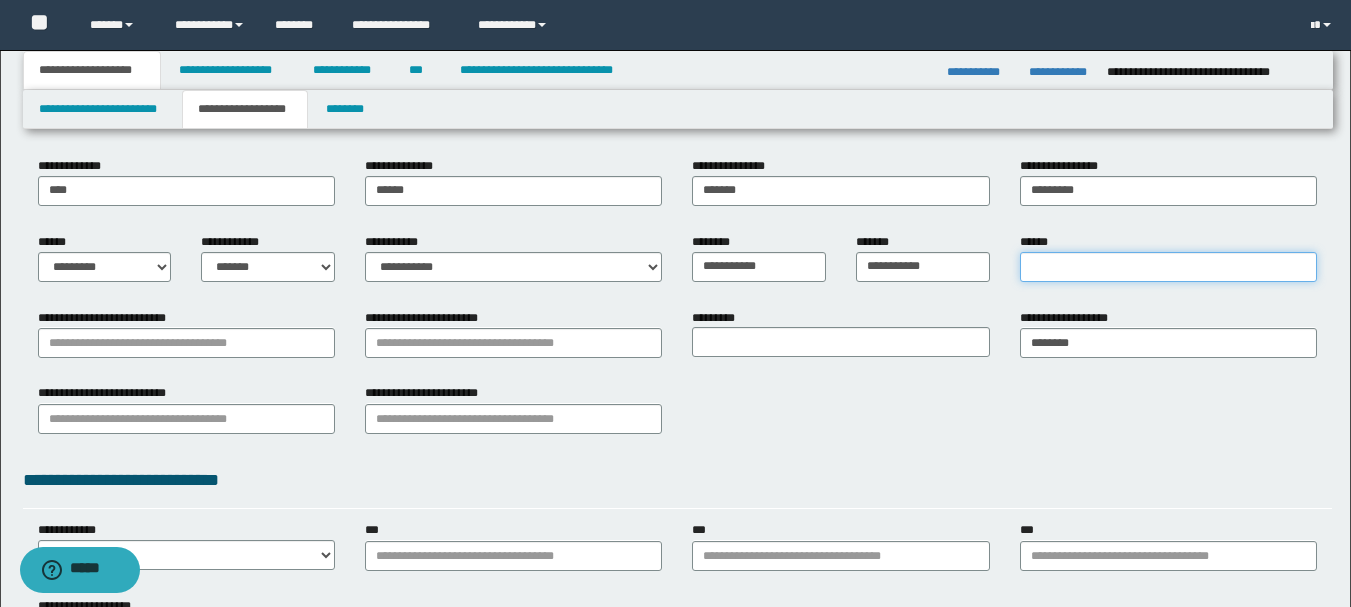click on "******" at bounding box center [1168, 267] 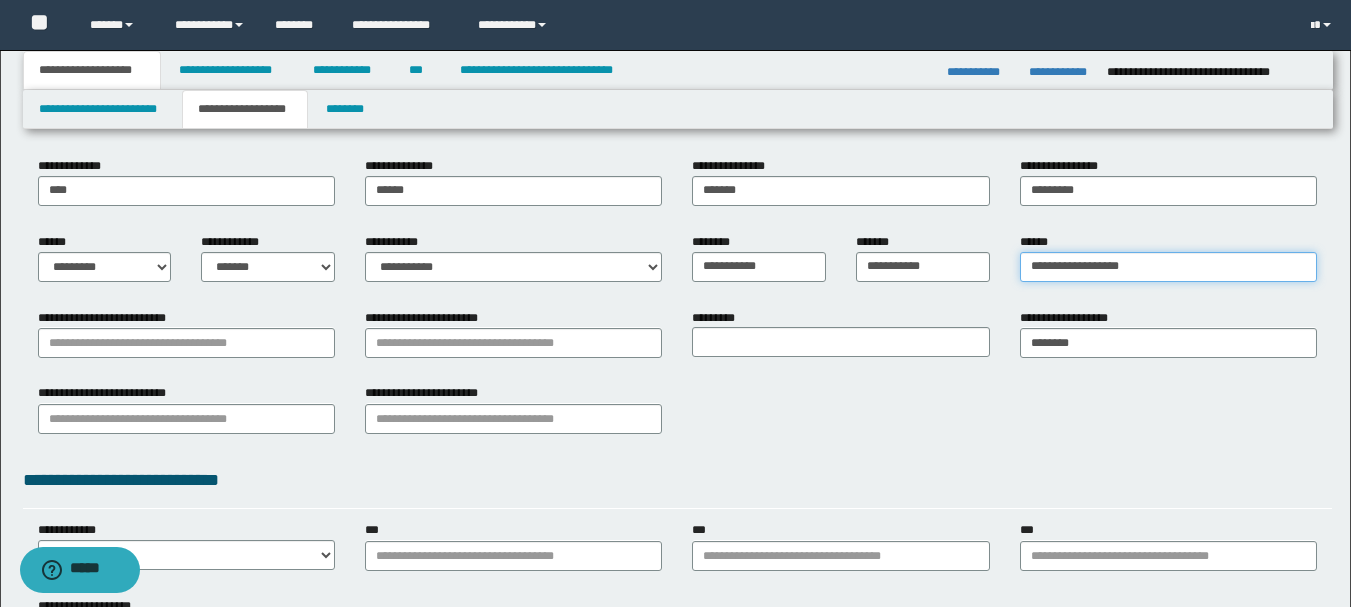 click on "**********" at bounding box center (1168, 267) 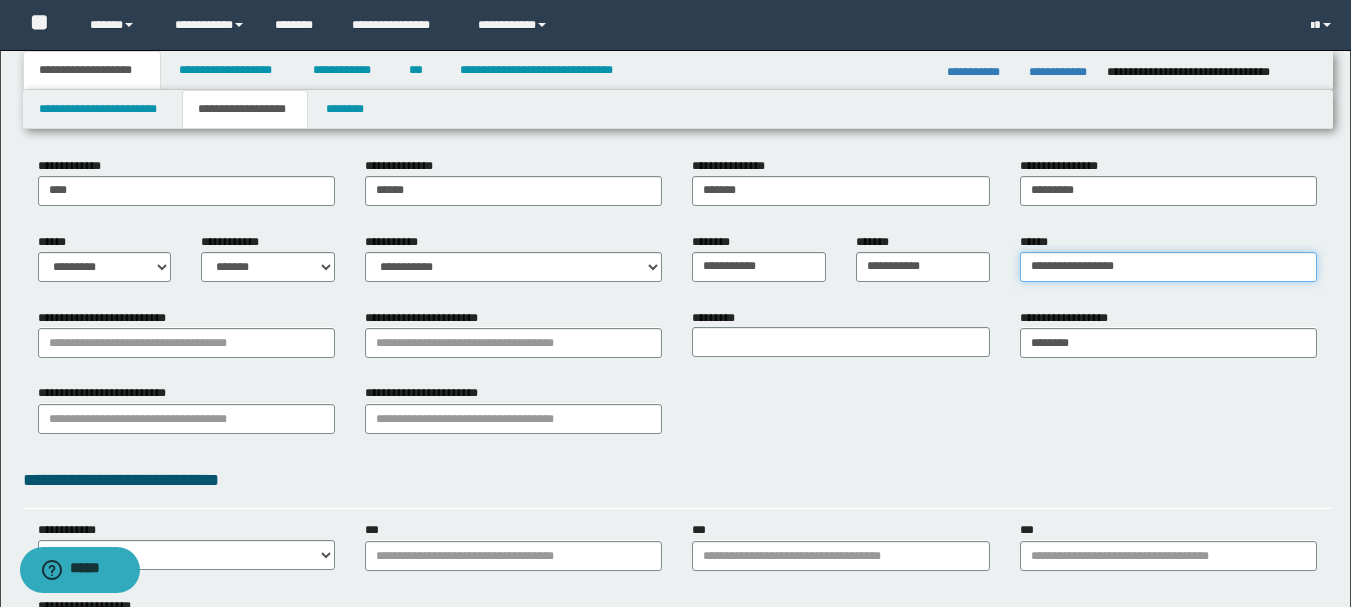 type on "**********" 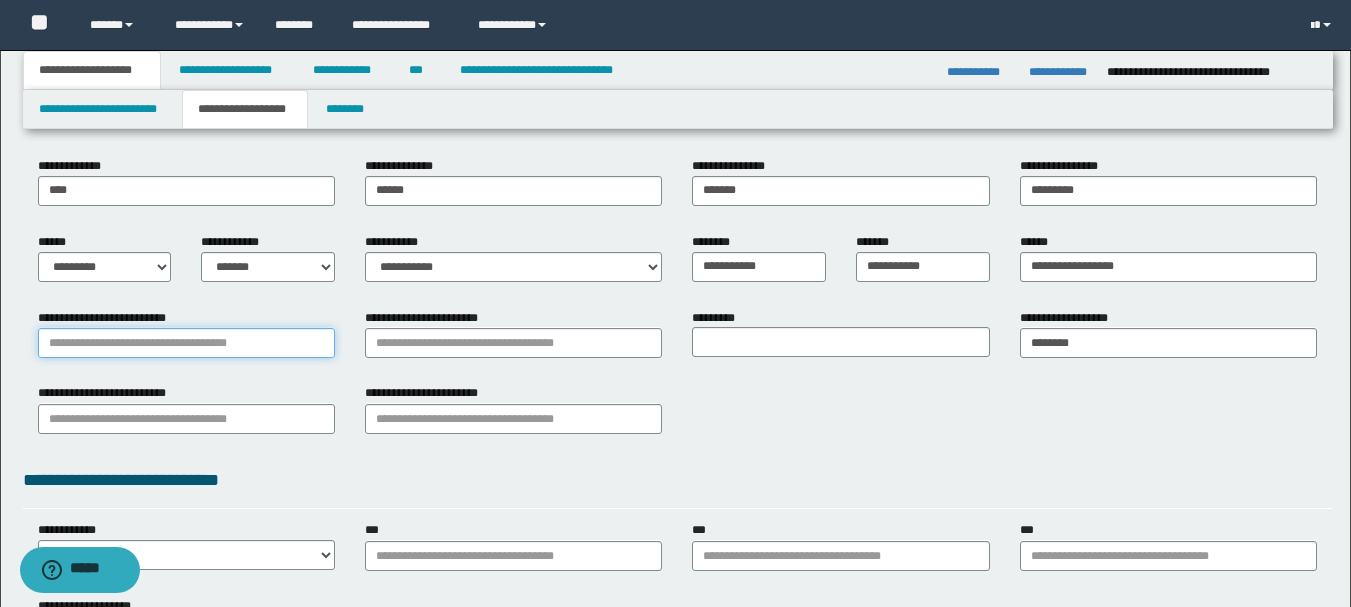 click on "**********" at bounding box center (186, 343) 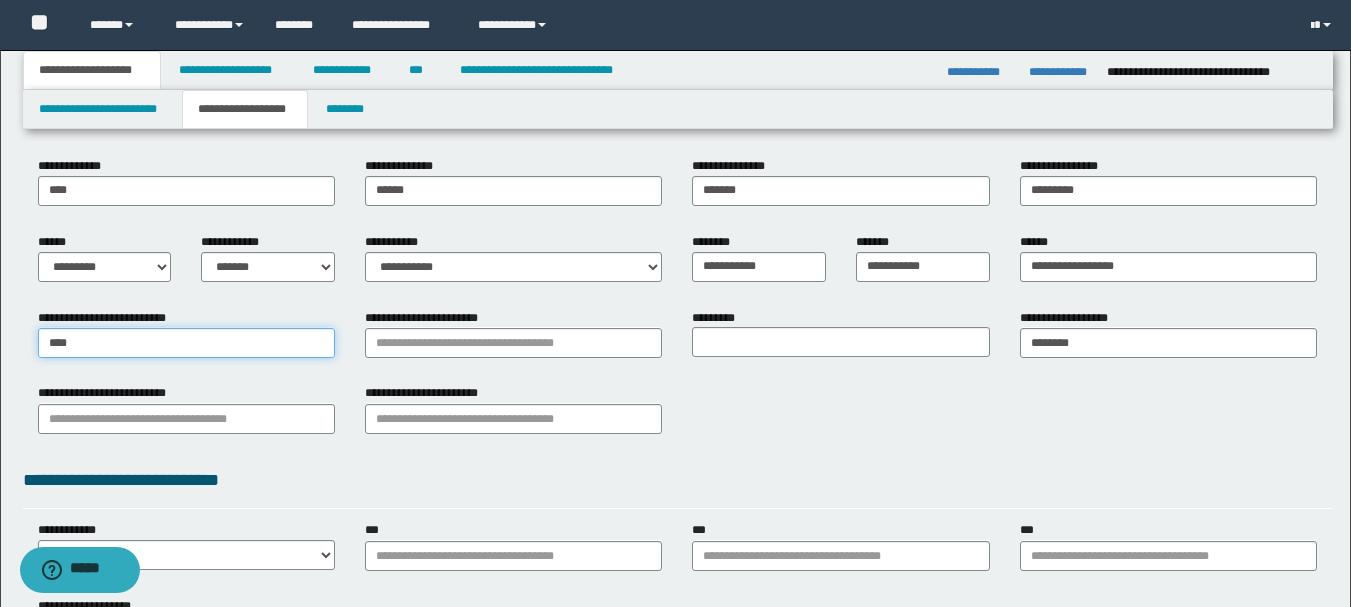 type on "*****" 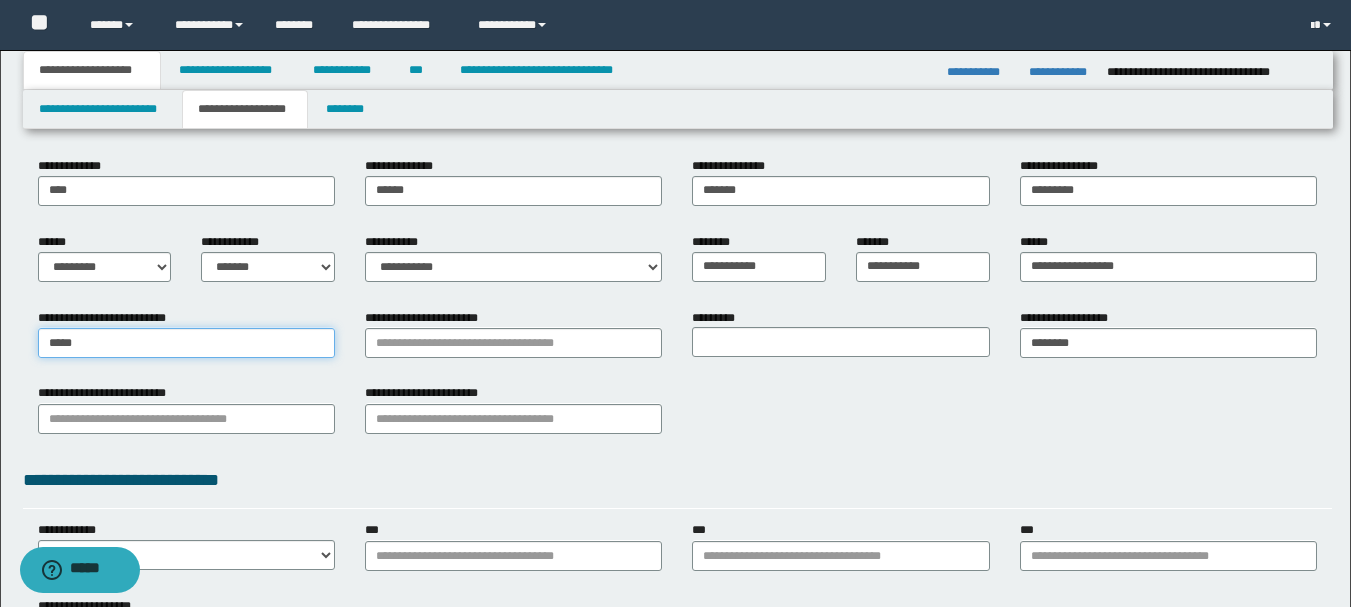 type on "**********" 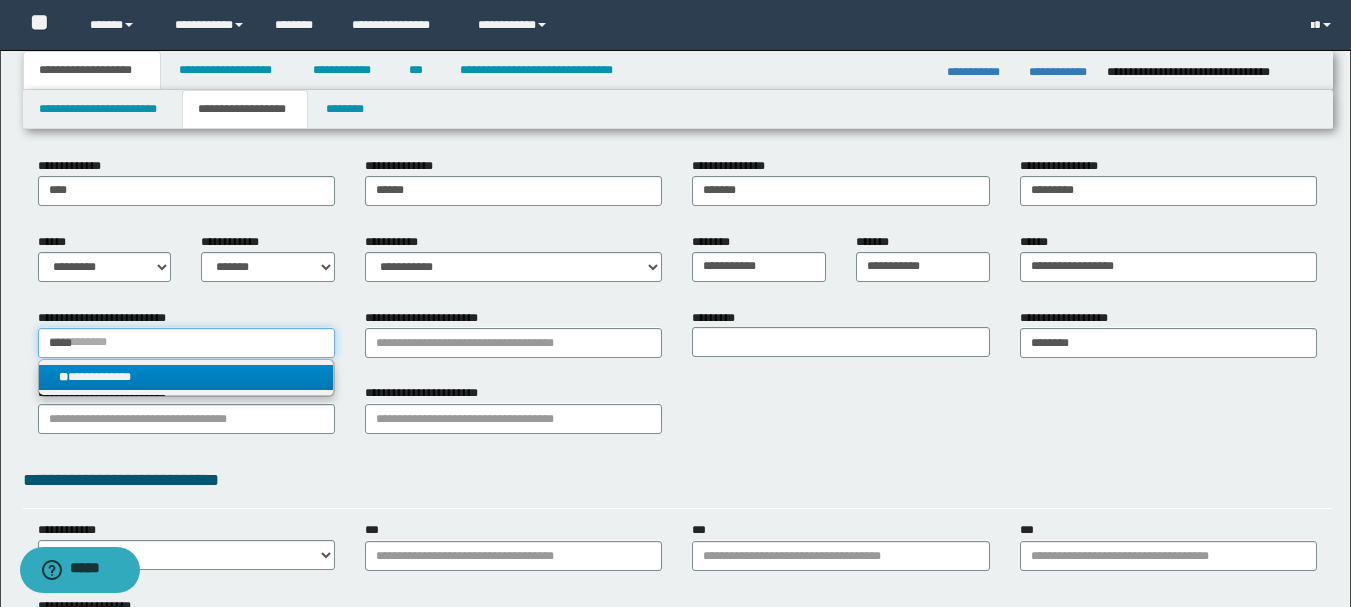 type on "*****" 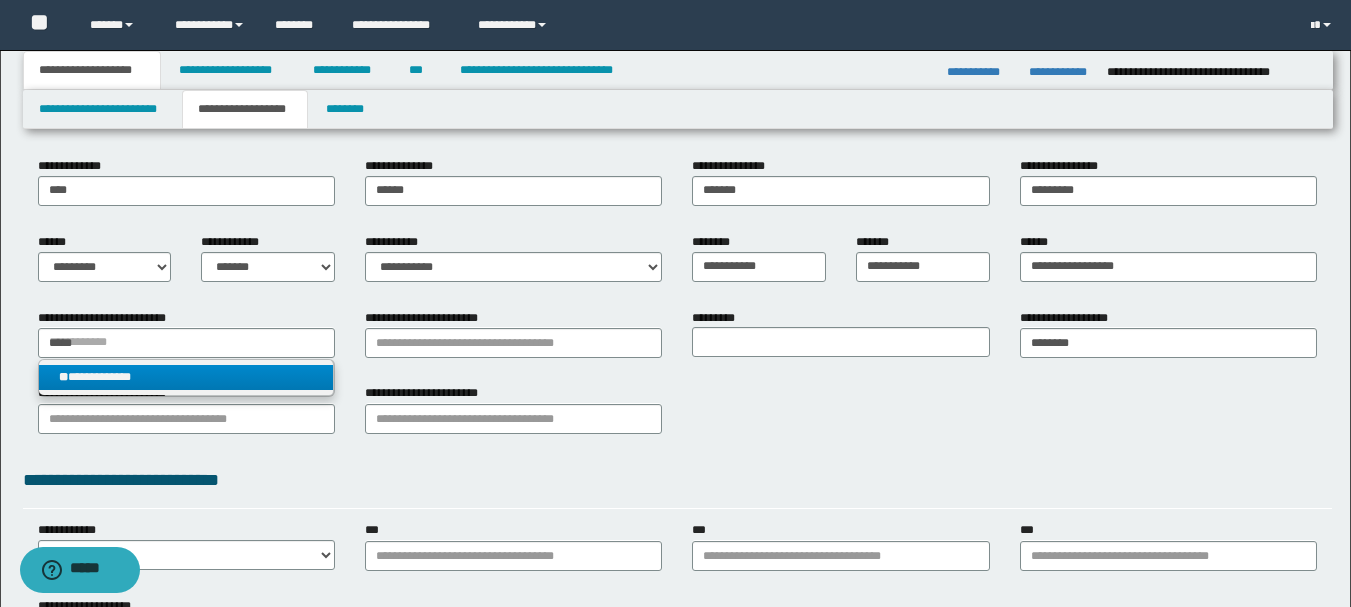 type 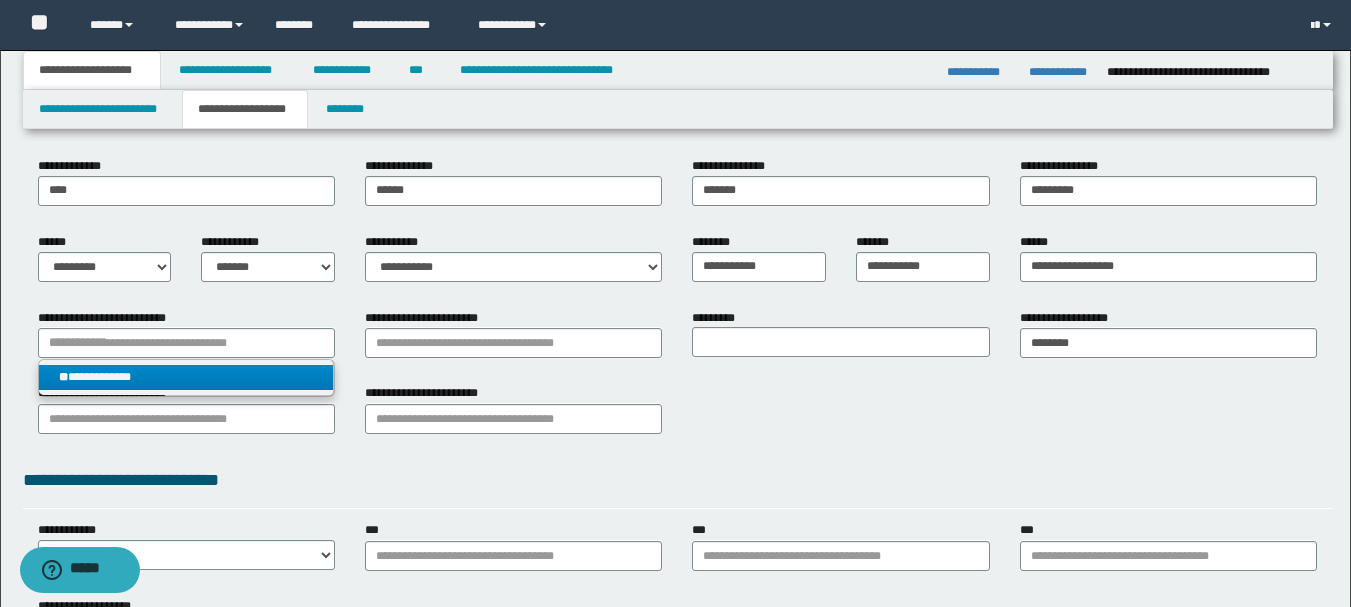 click on "**********" at bounding box center (186, 377) 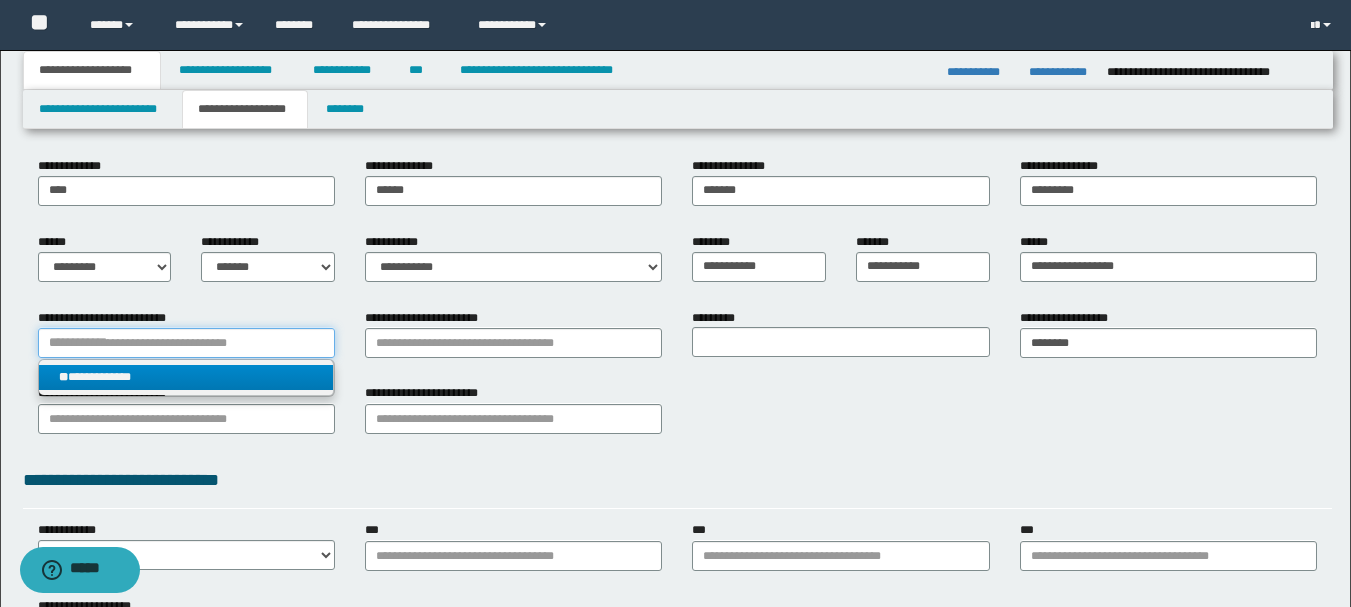 type 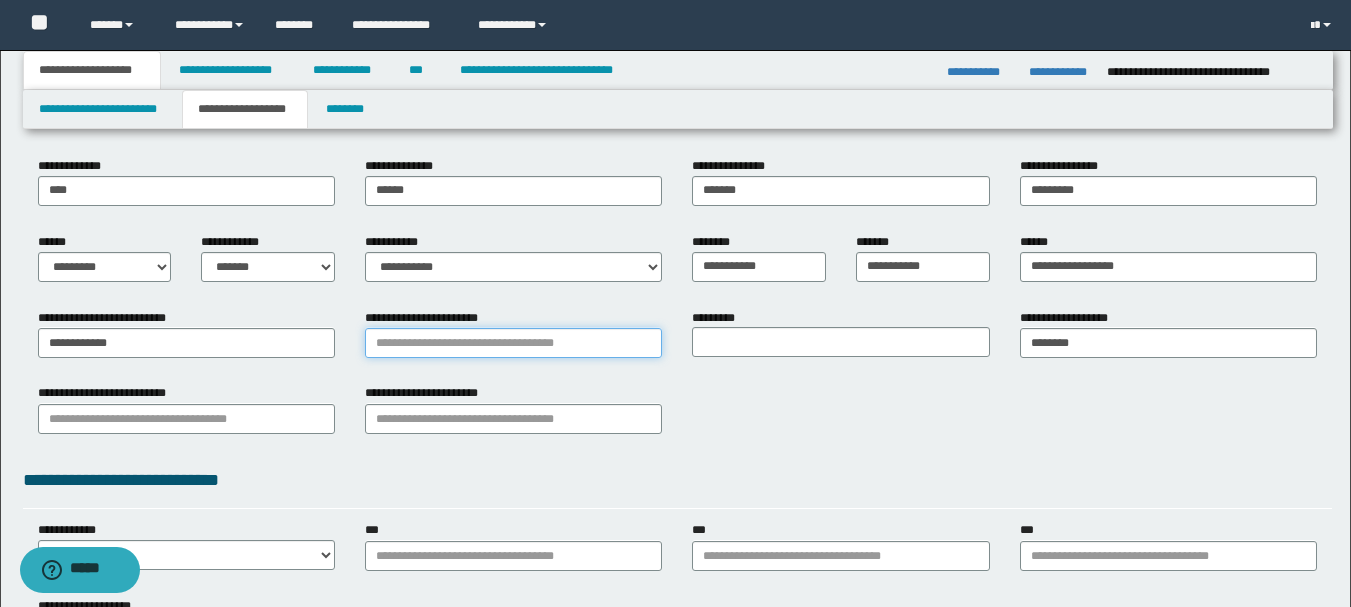 click on "**********" at bounding box center [513, 343] 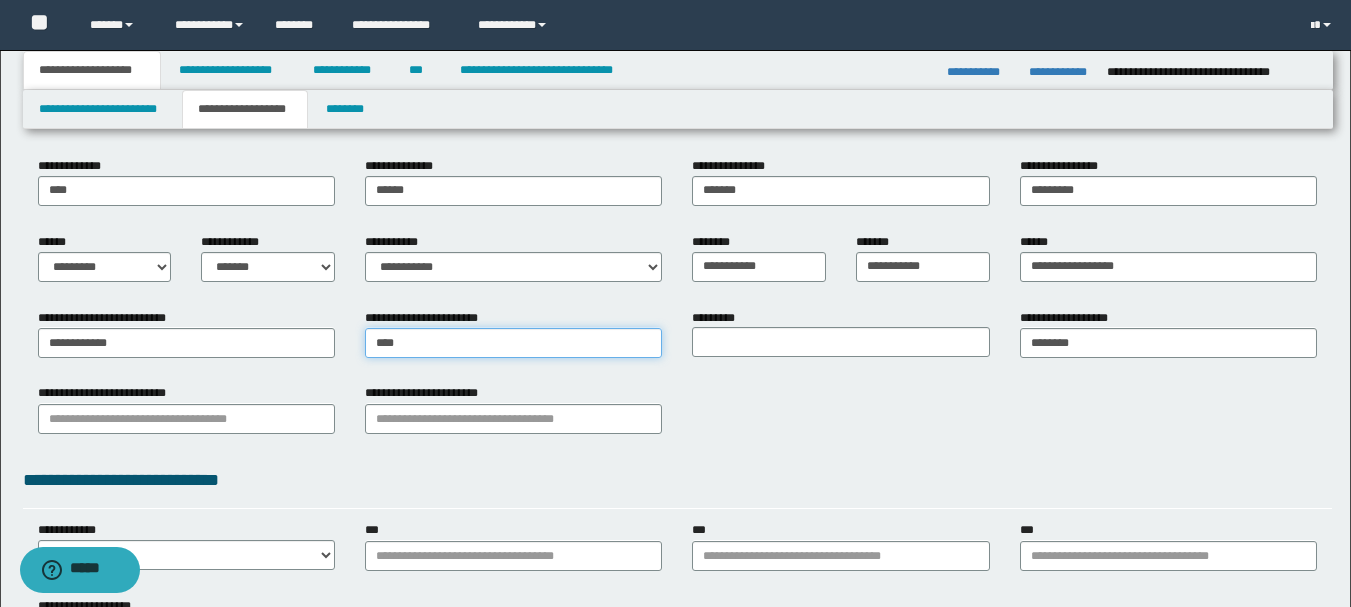 type on "*****" 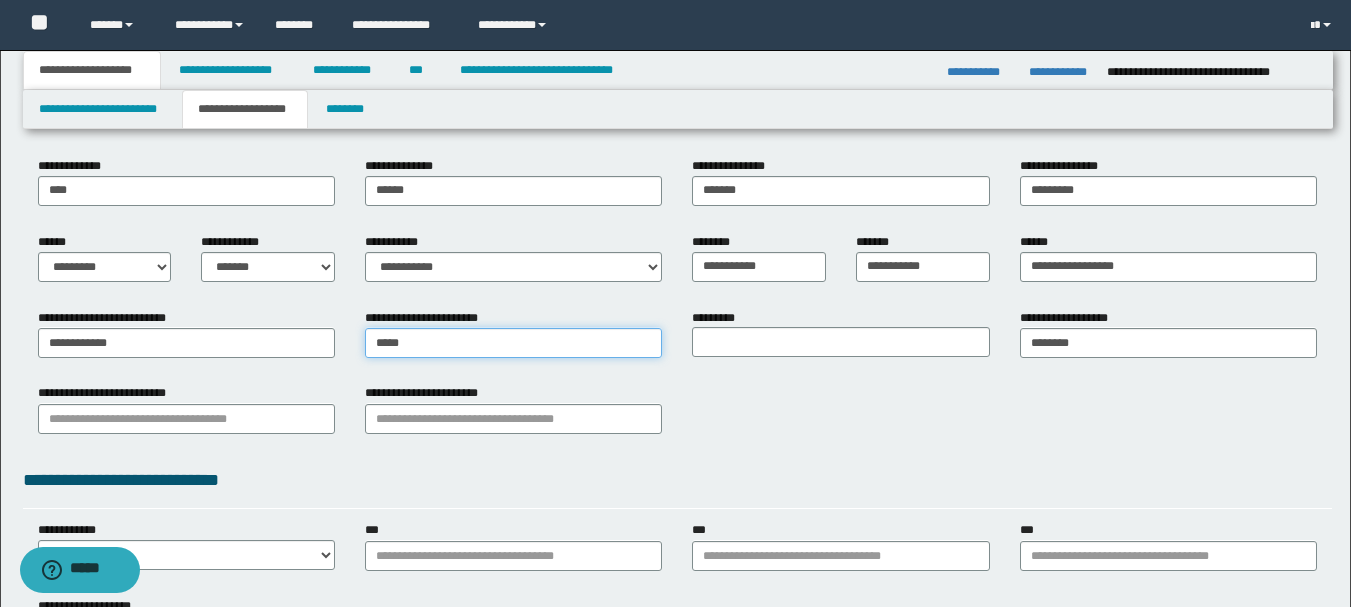 type on "**********" 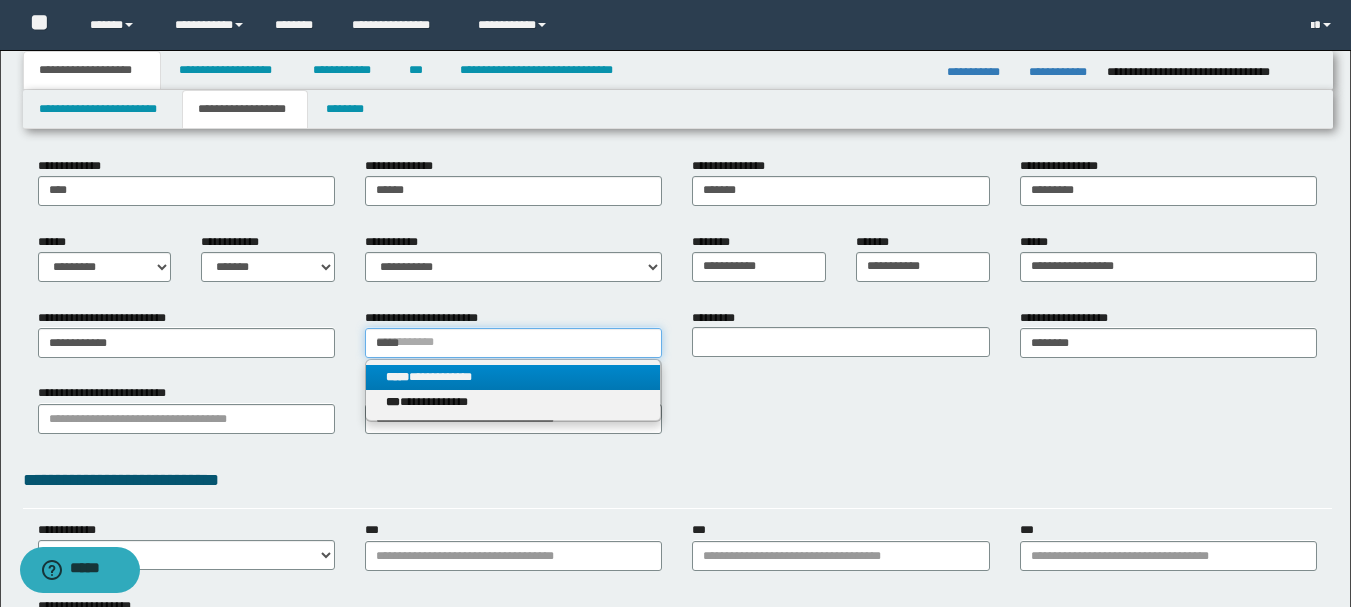 type on "*****" 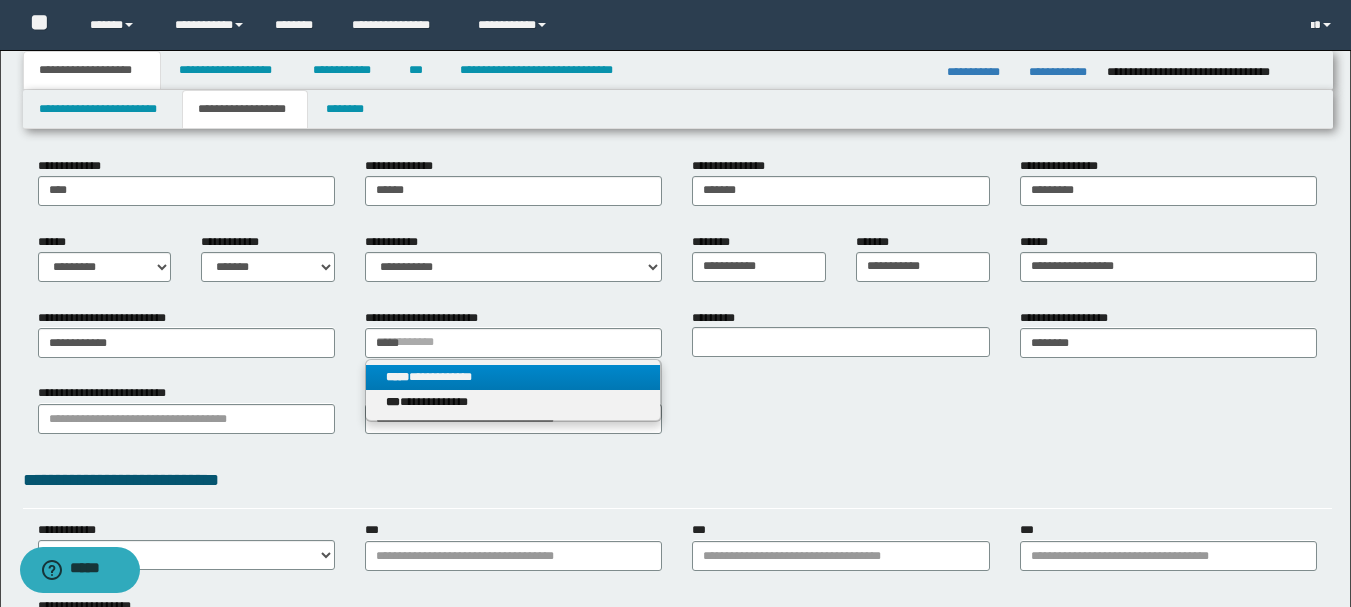 type 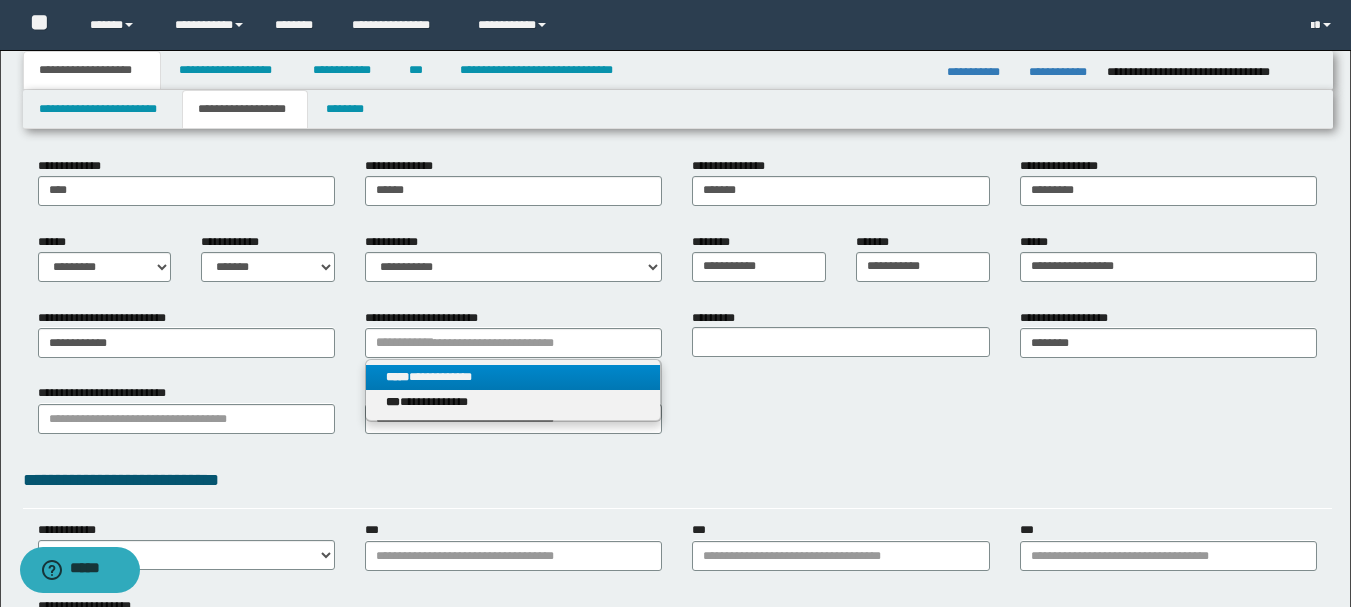 click on "**********" at bounding box center (513, 377) 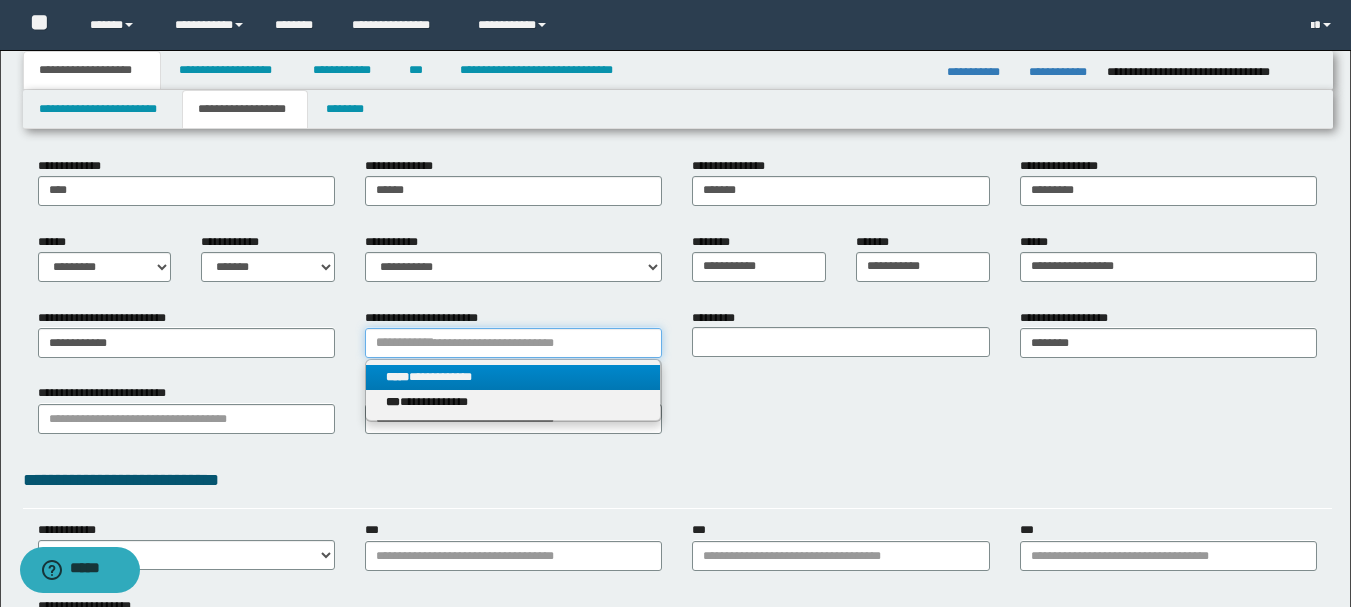 type 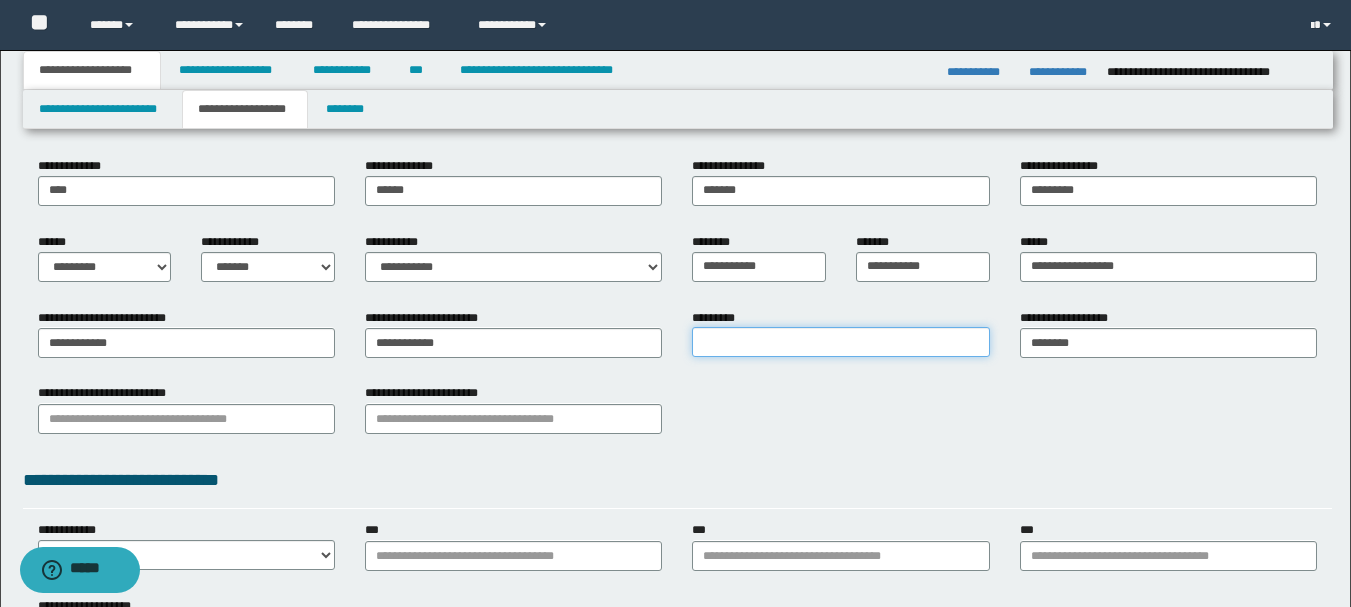 click on "*********" at bounding box center [840, 342] 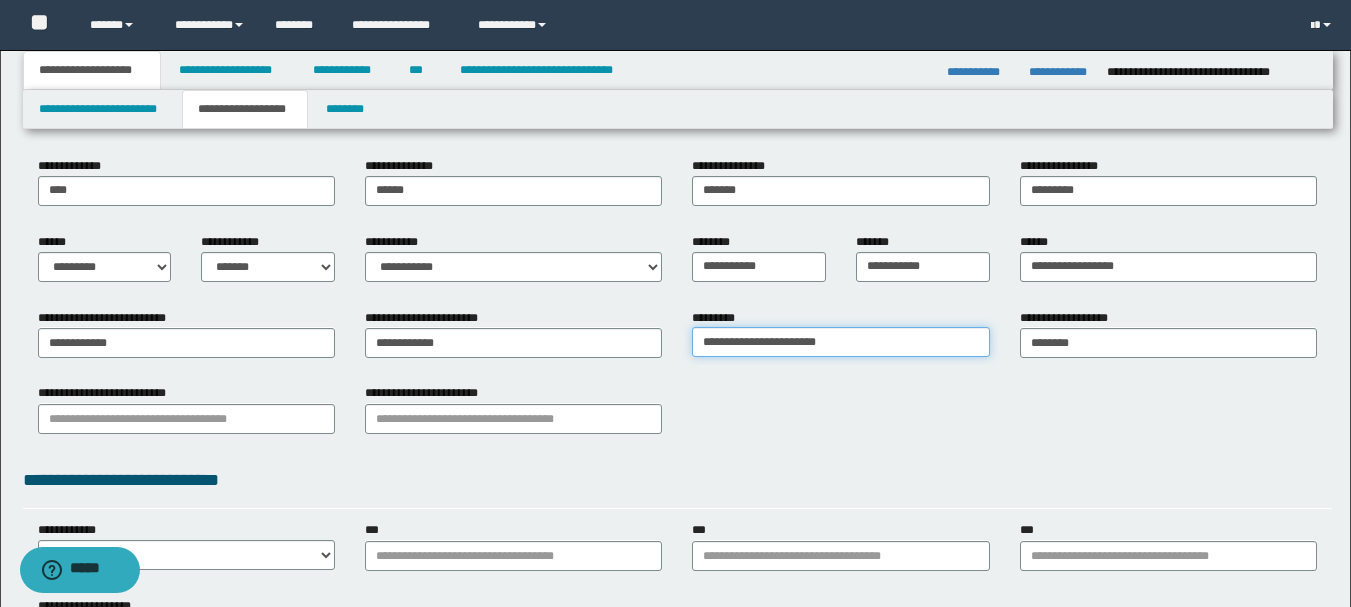 click on "**********" at bounding box center (840, 342) 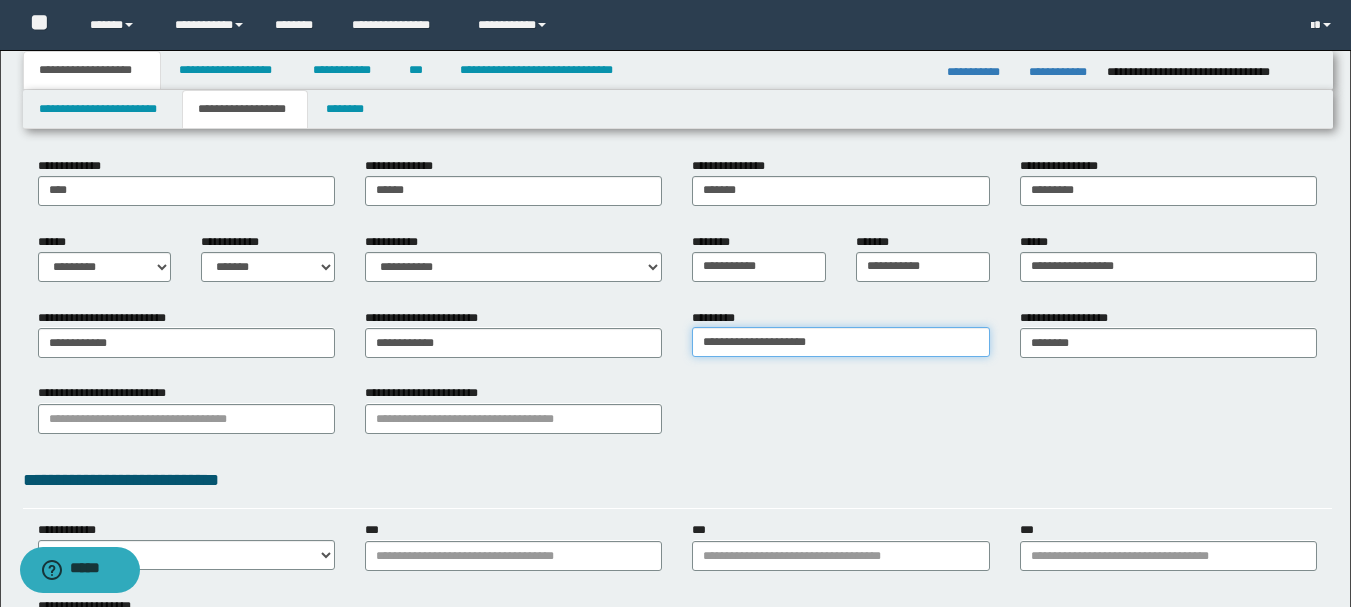type on "**********" 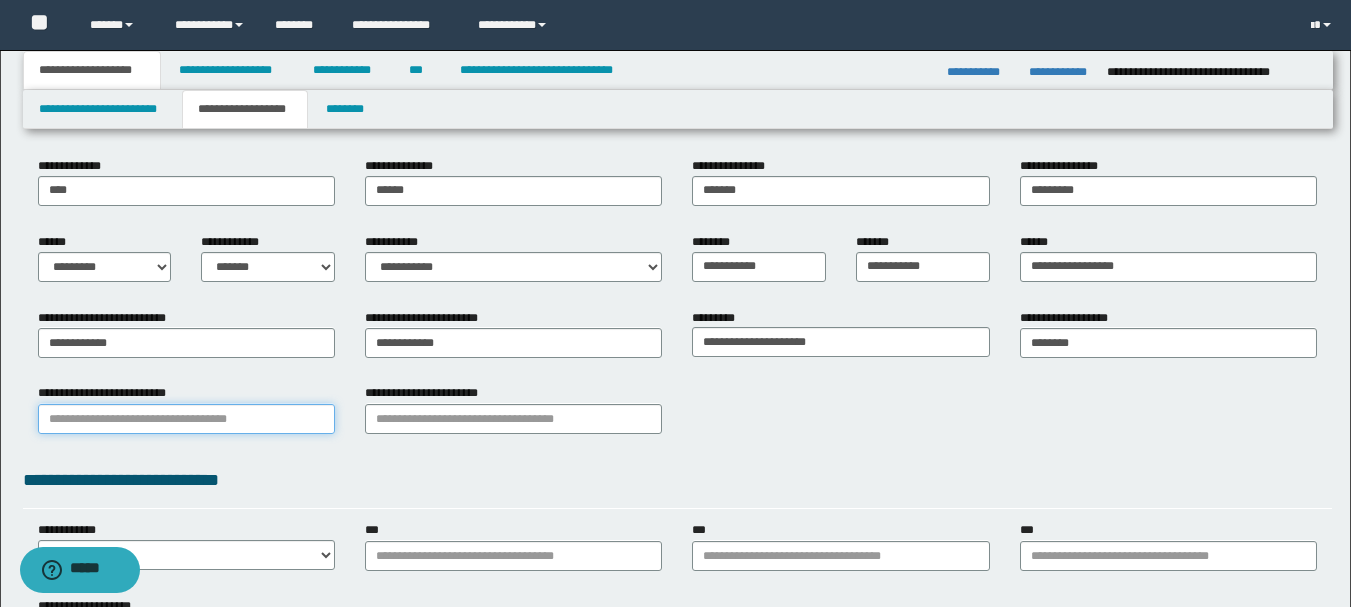click on "**********" at bounding box center (186, 419) 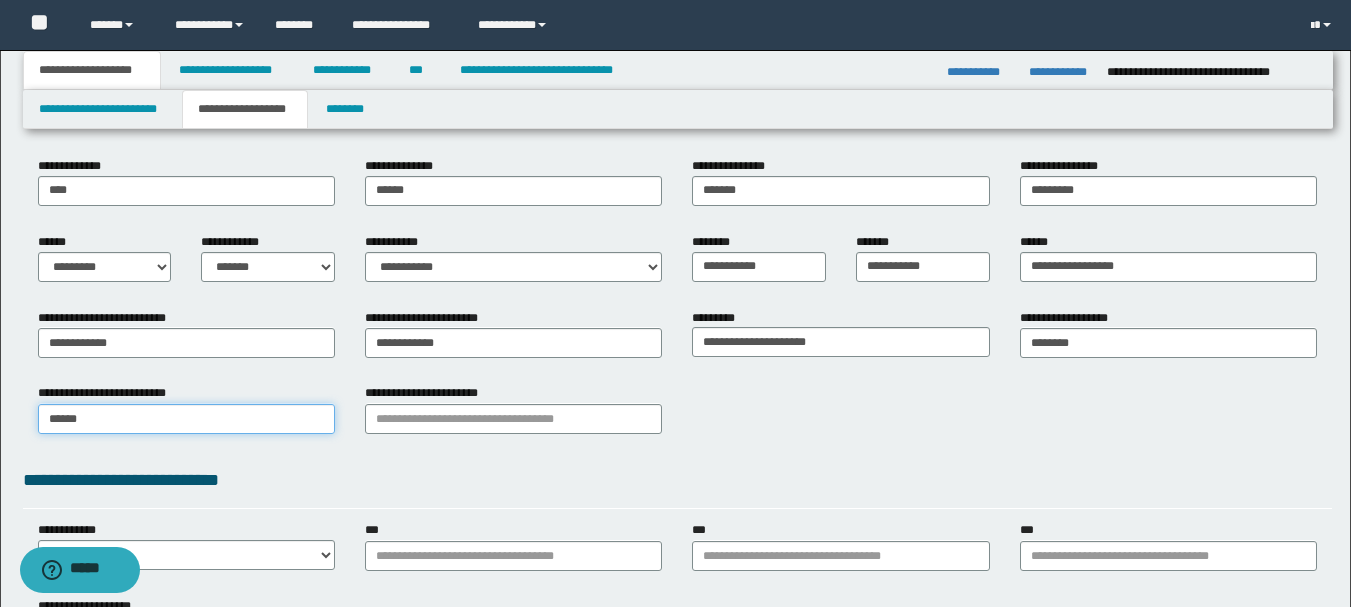 type on "******" 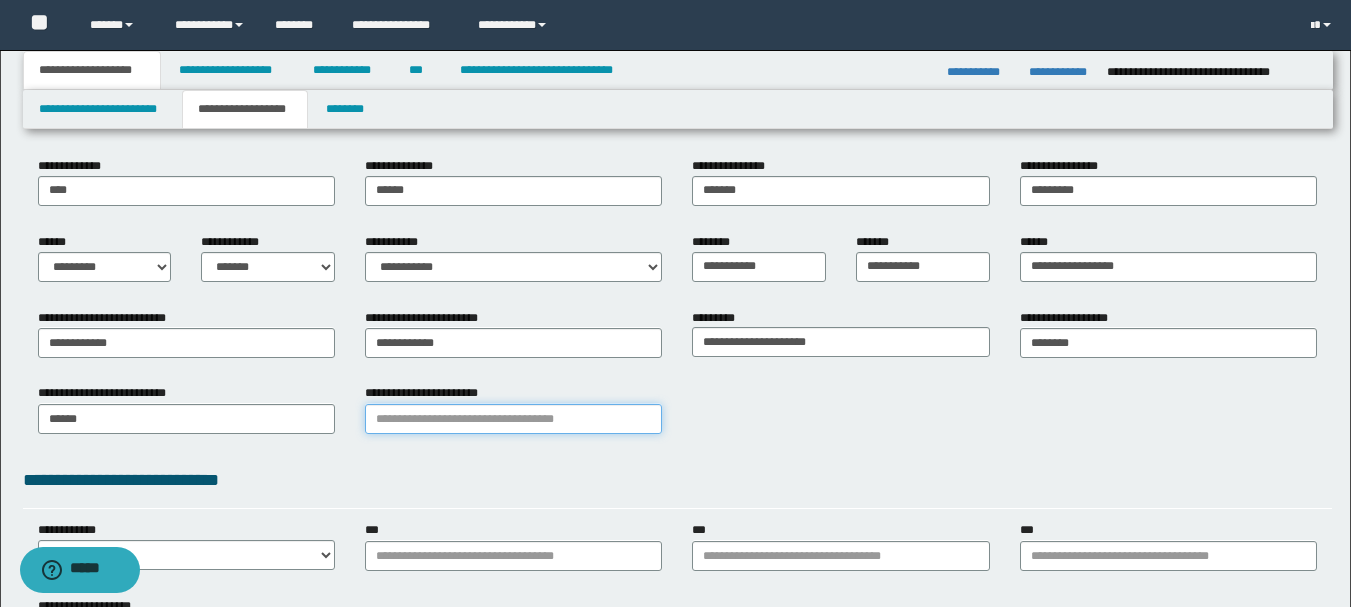 type 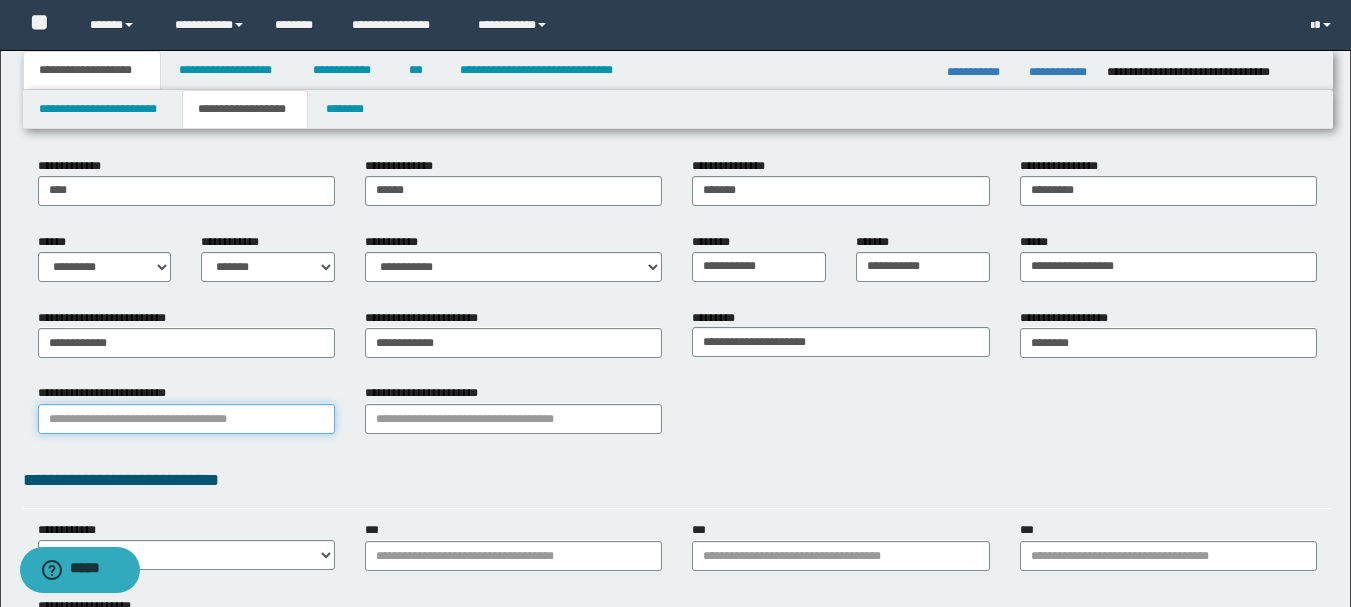 type on "******" 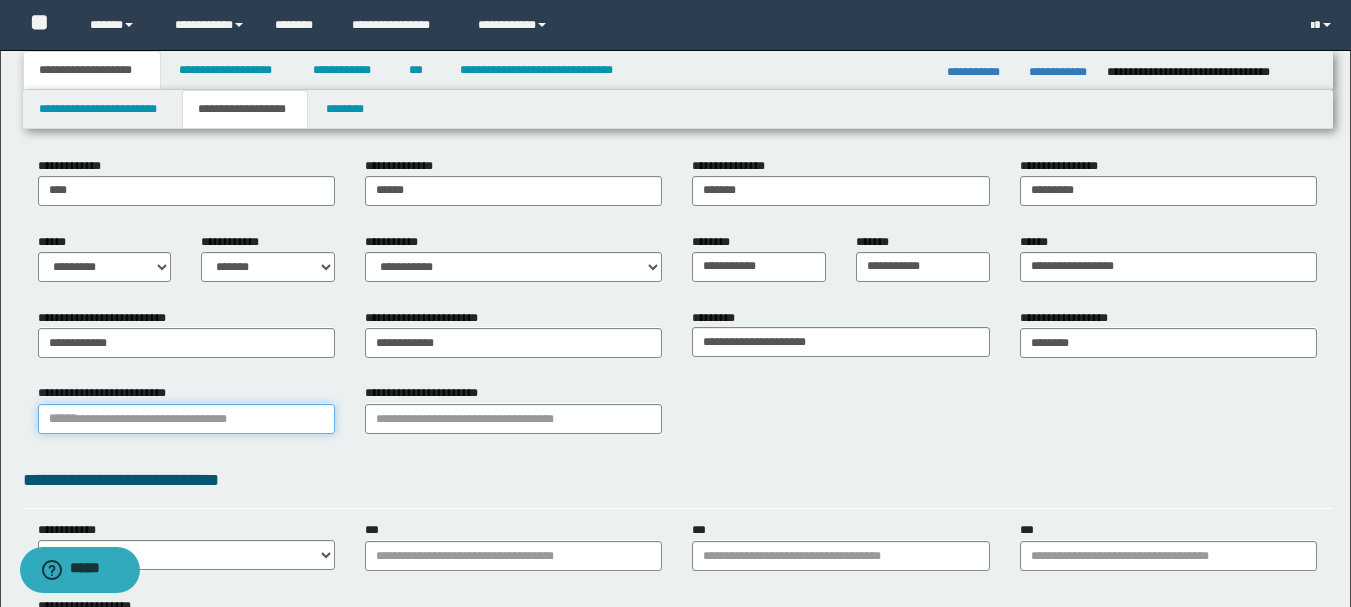 click on "**********" at bounding box center [186, 419] 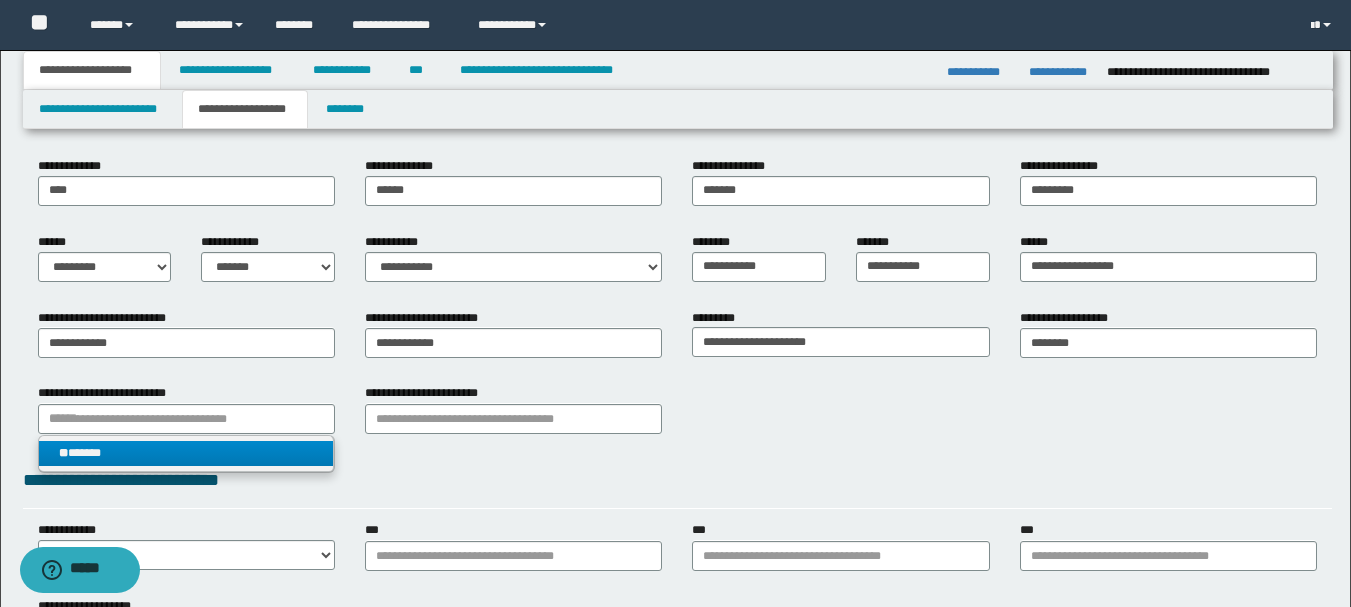 type 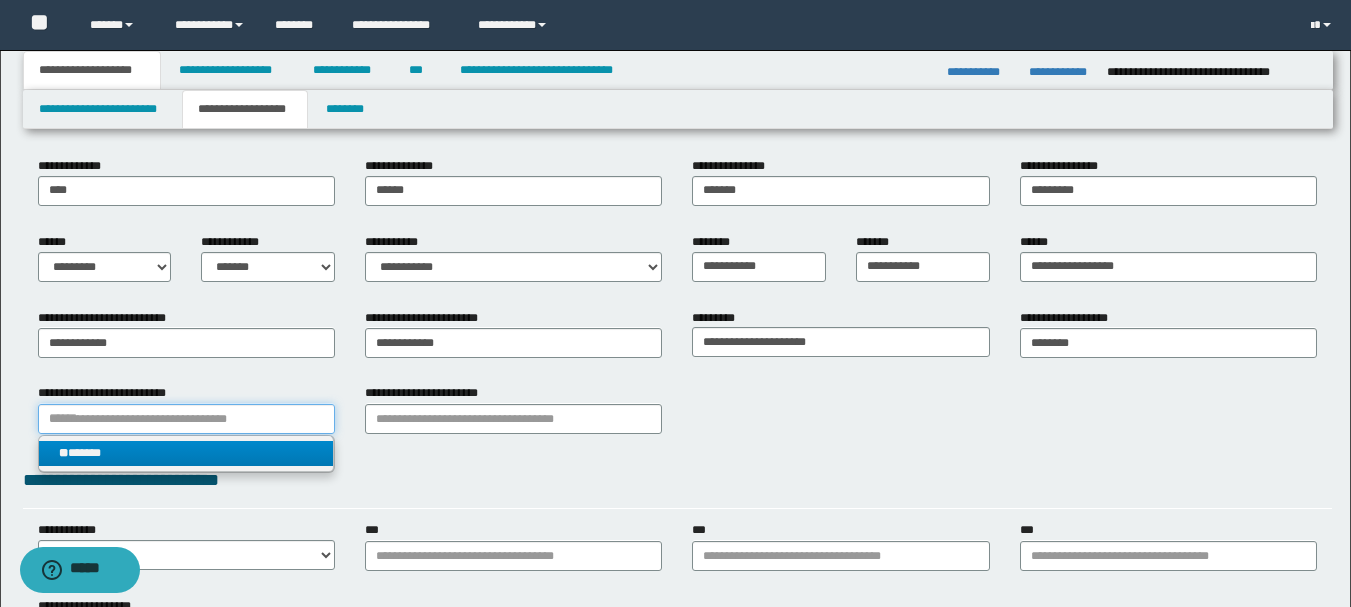 type 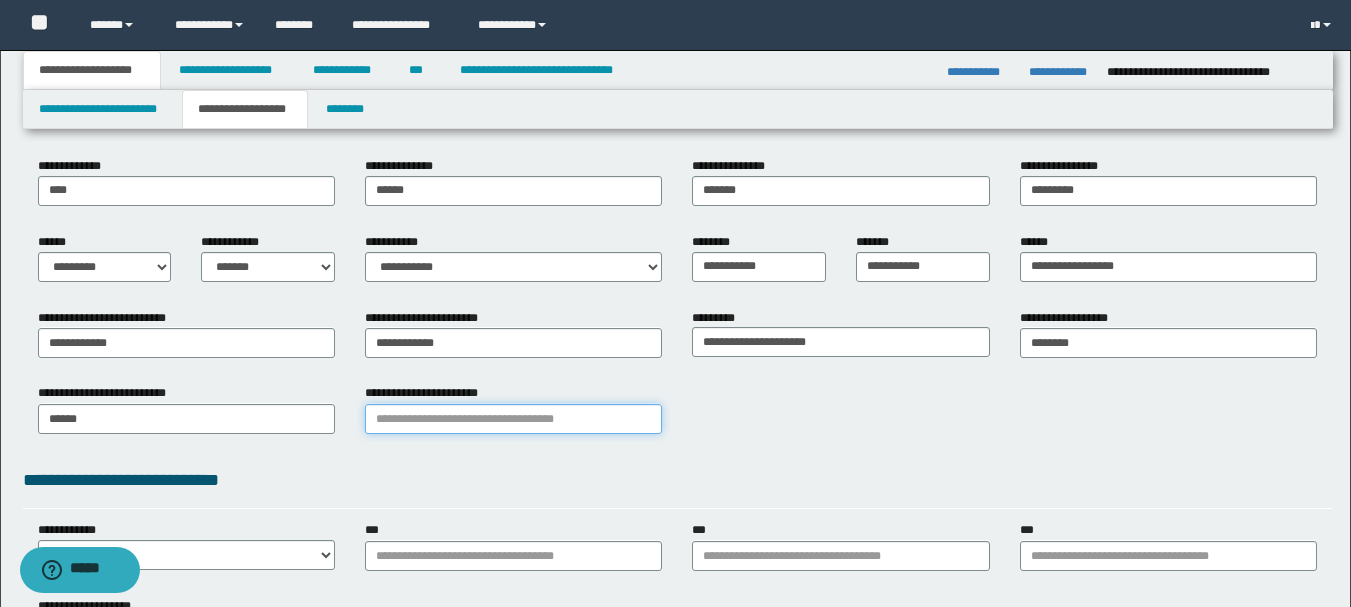 click on "**********" at bounding box center [513, 419] 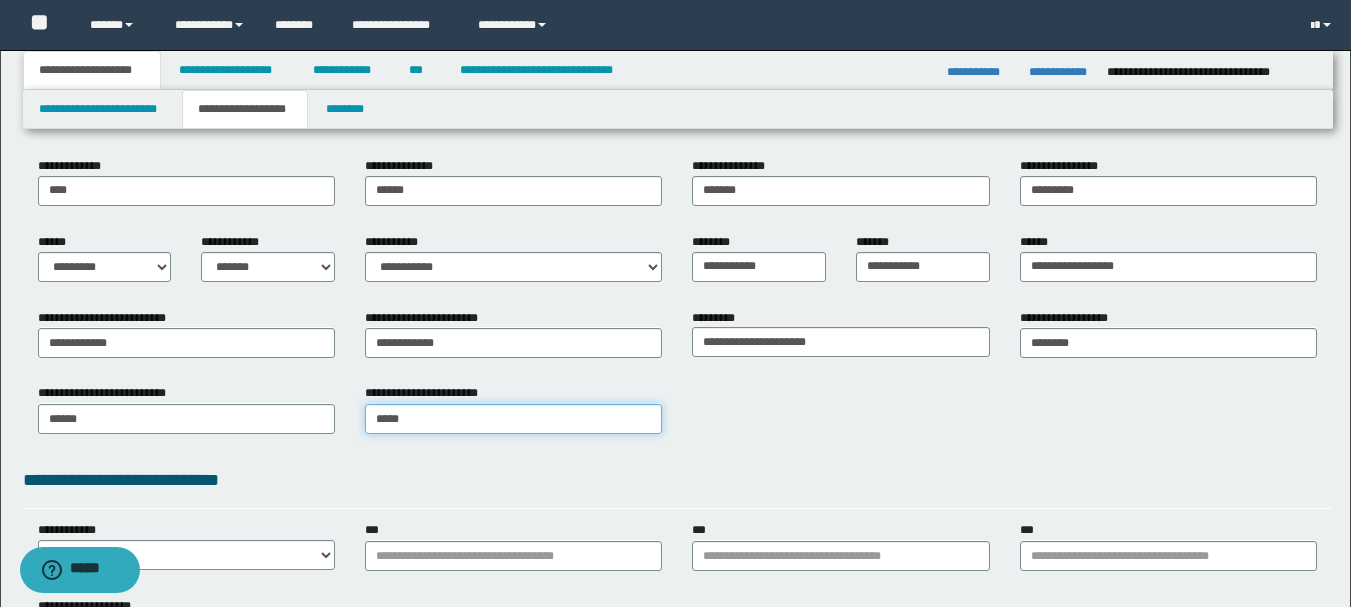 type on "******" 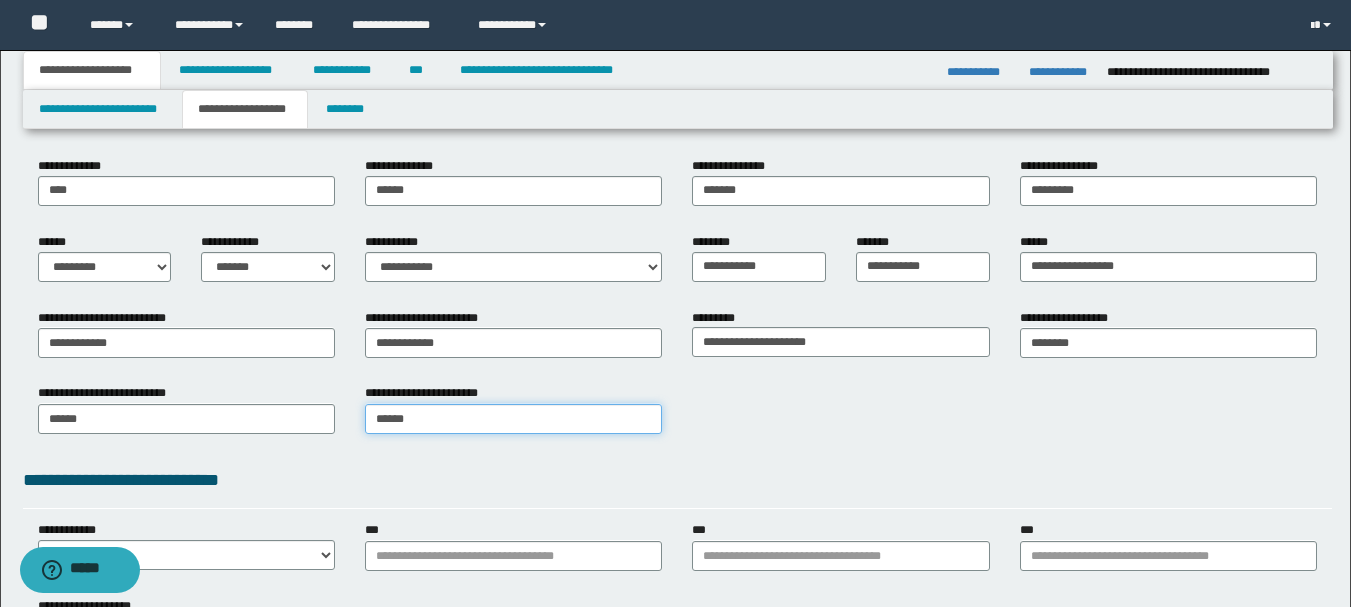type on "*********" 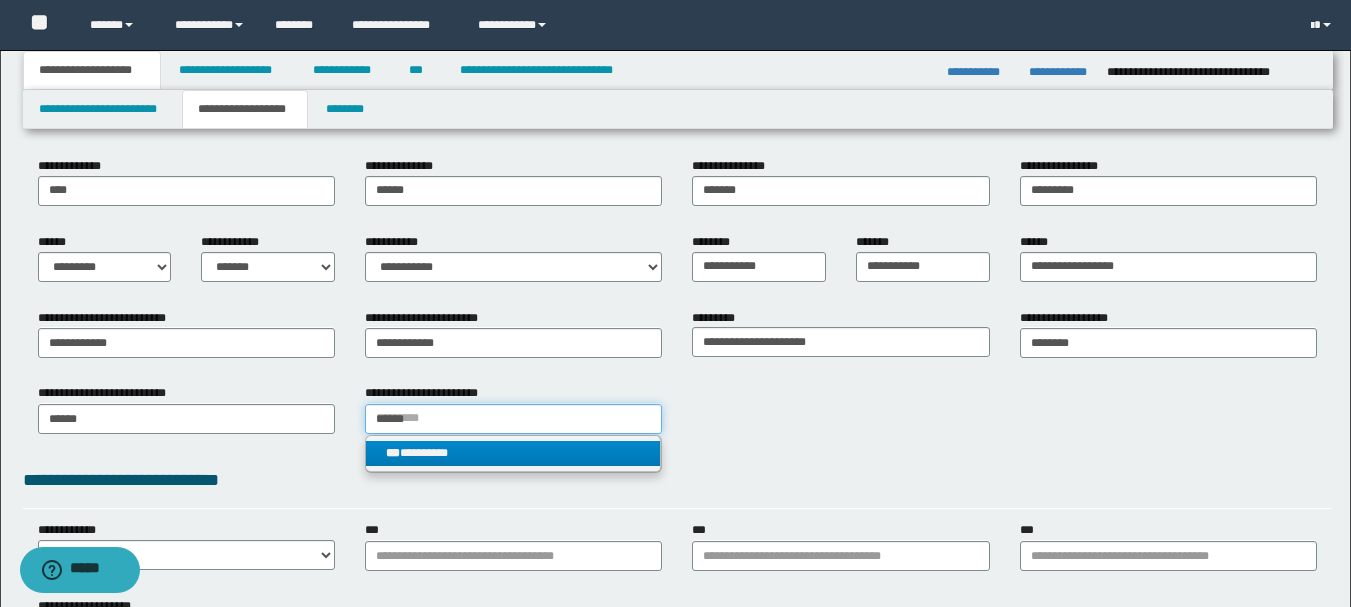 type on "******" 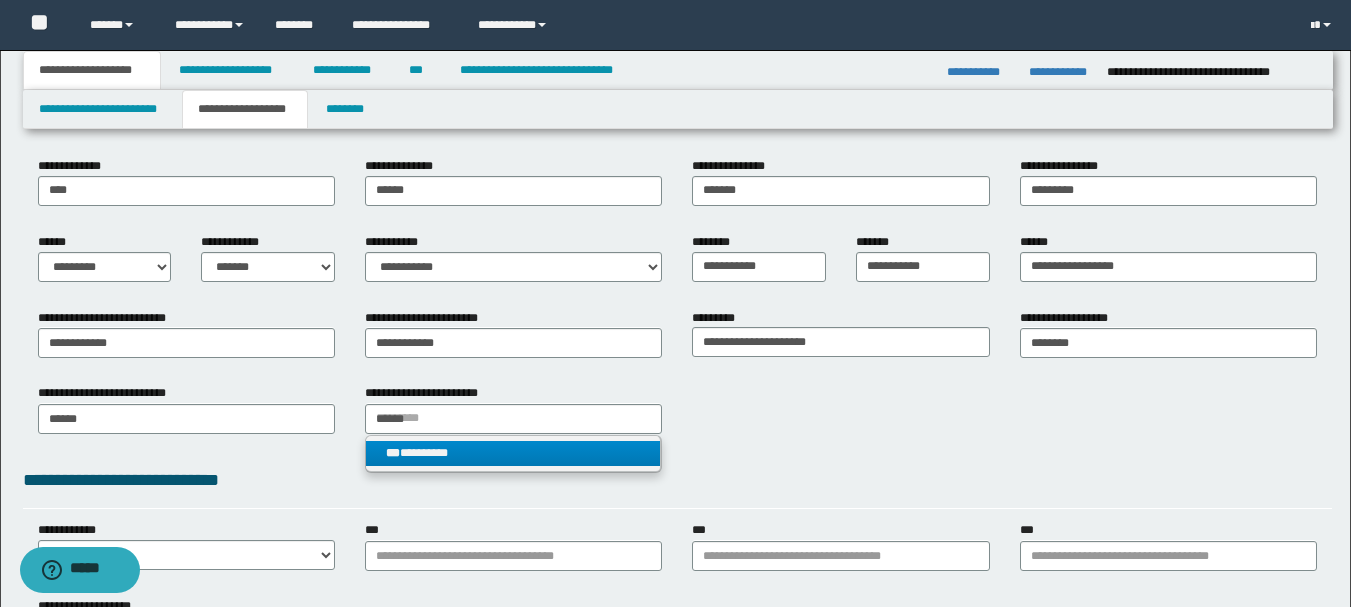 type 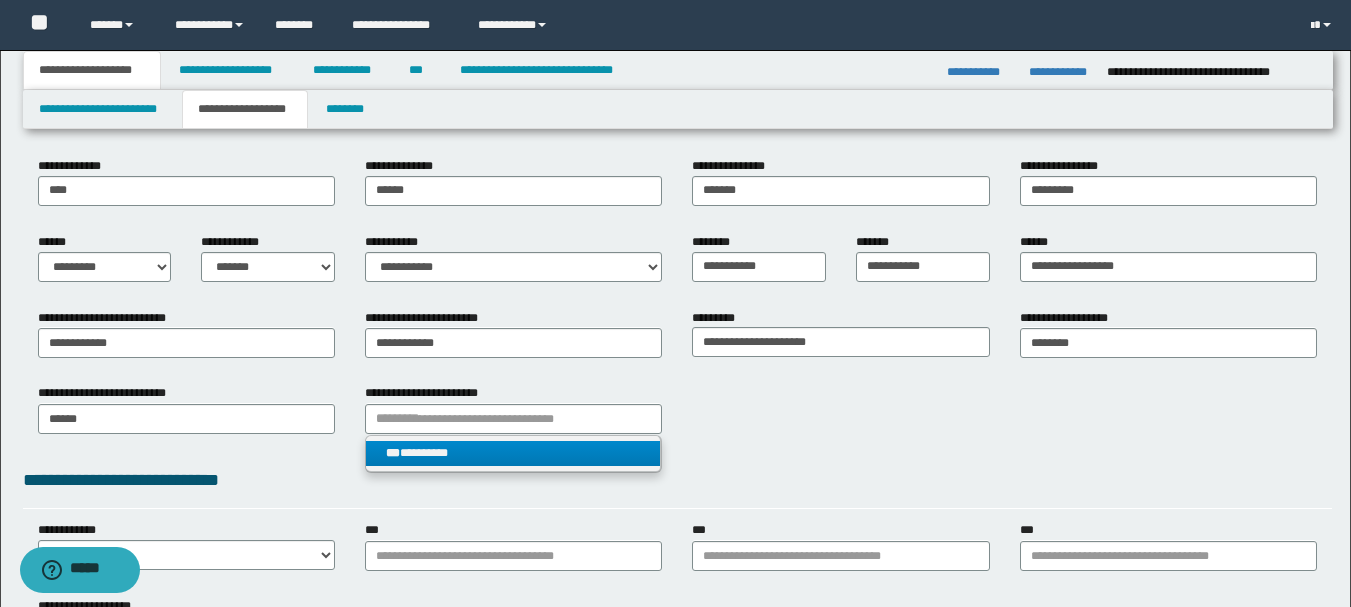 click on "*** *********" at bounding box center [513, 453] 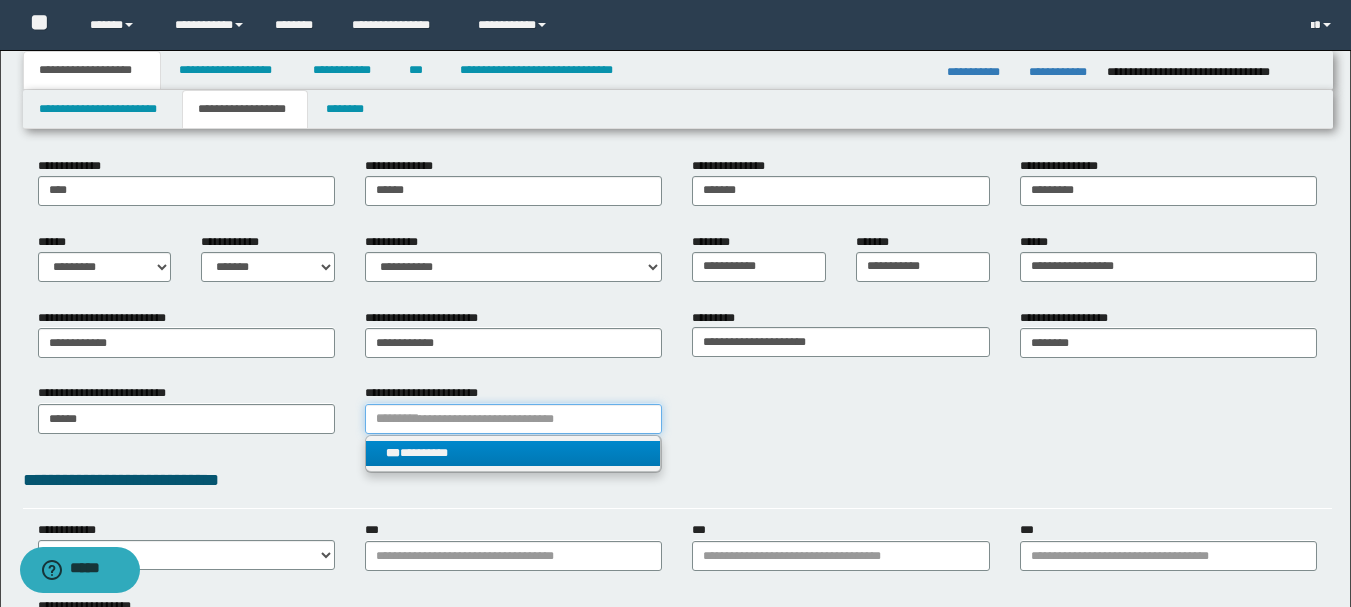 type 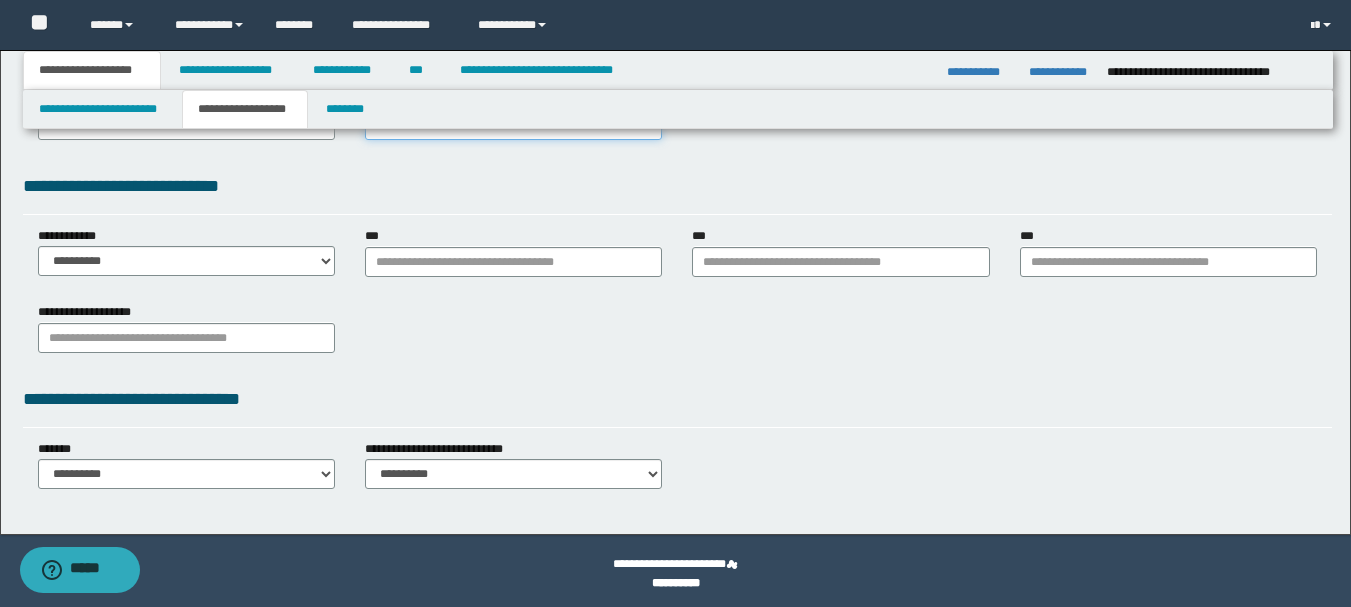 scroll, scrollTop: 500, scrollLeft: 0, axis: vertical 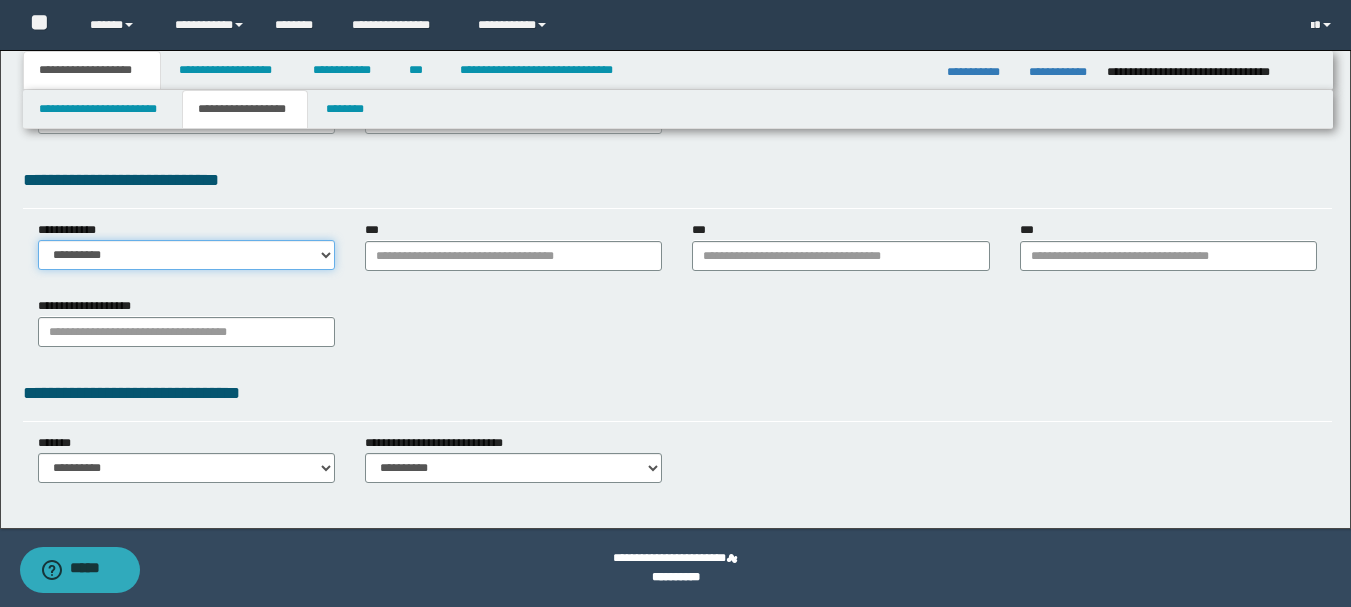 click on "**********" at bounding box center (186, 255) 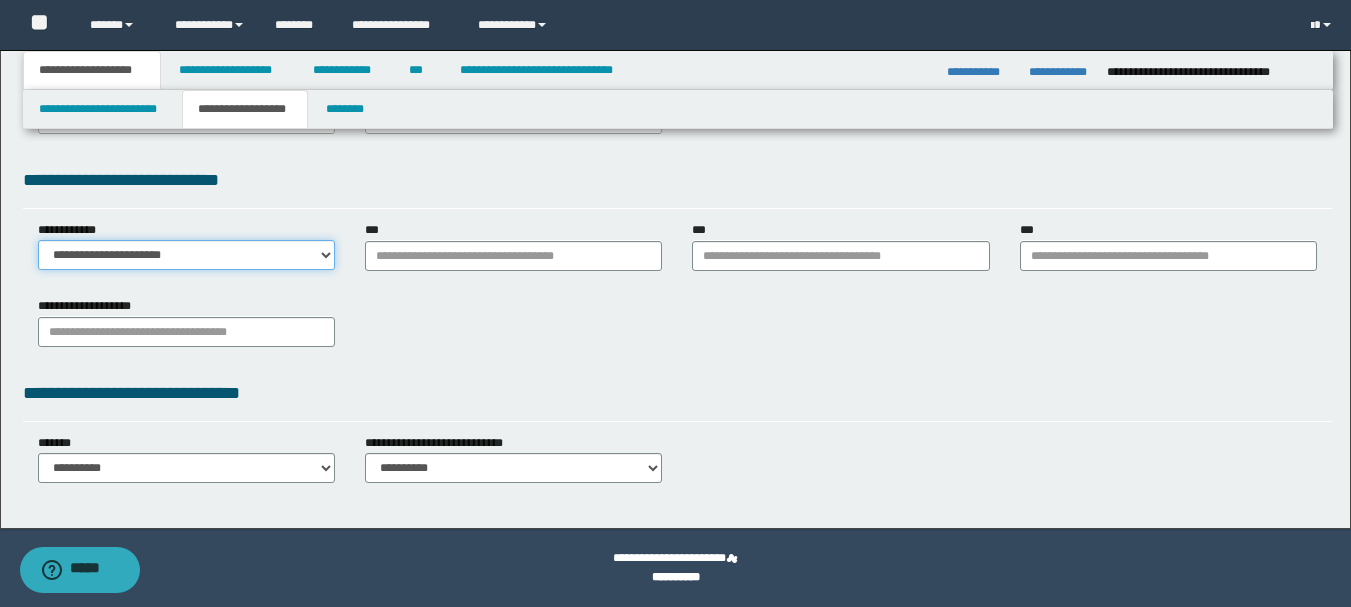 click on "**********" at bounding box center (186, 255) 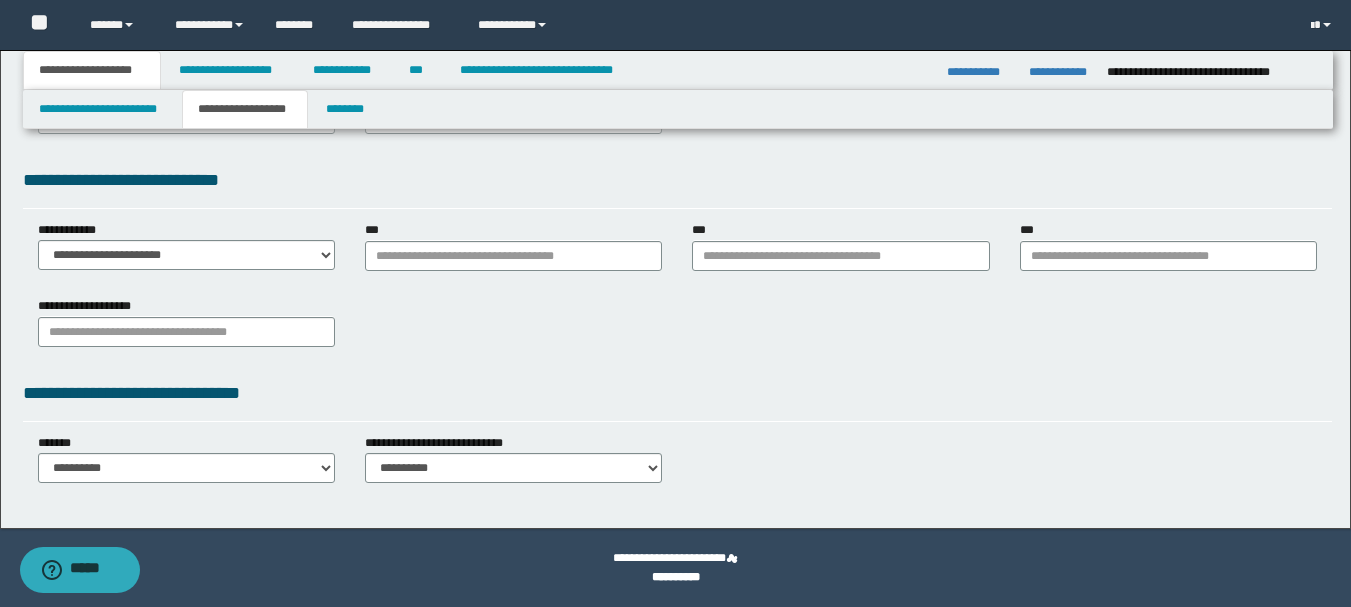 click on "***" at bounding box center [513, 253] 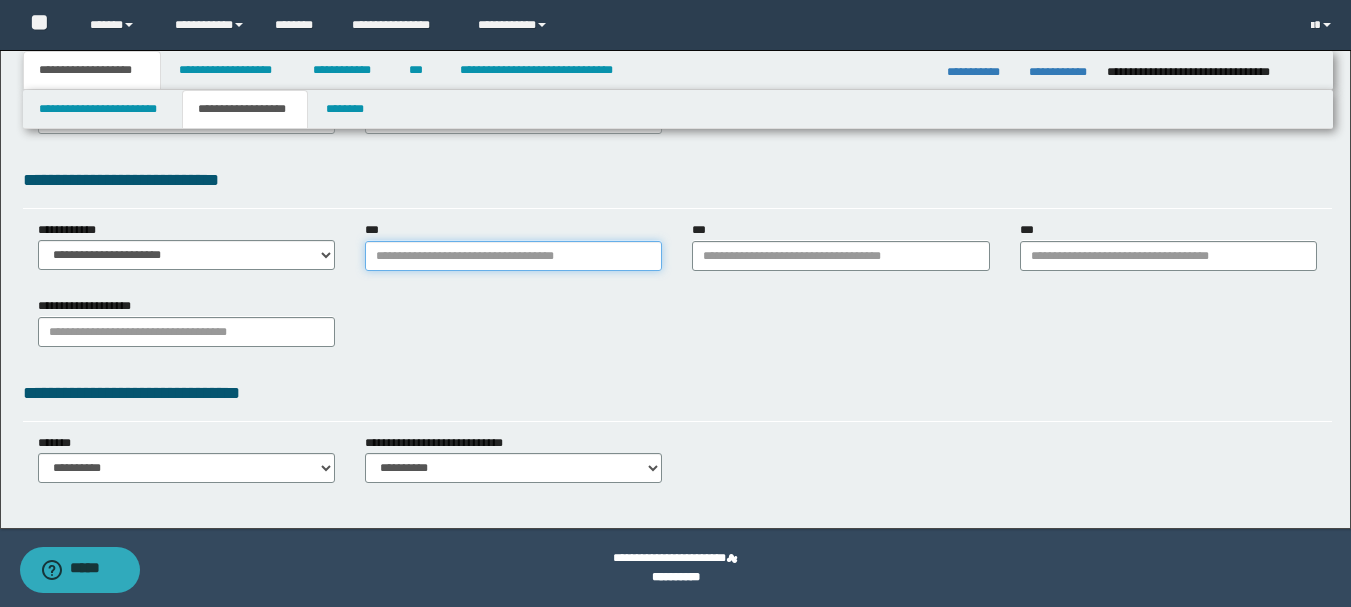 click on "***" at bounding box center [513, 256] 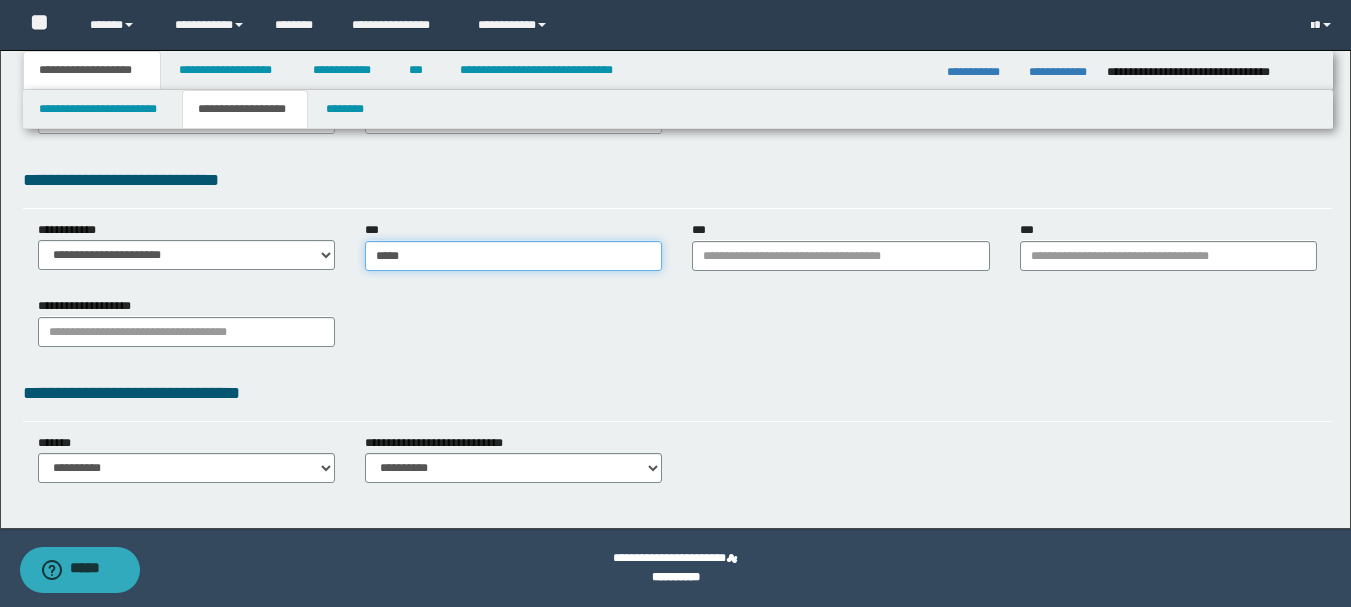 type on "******" 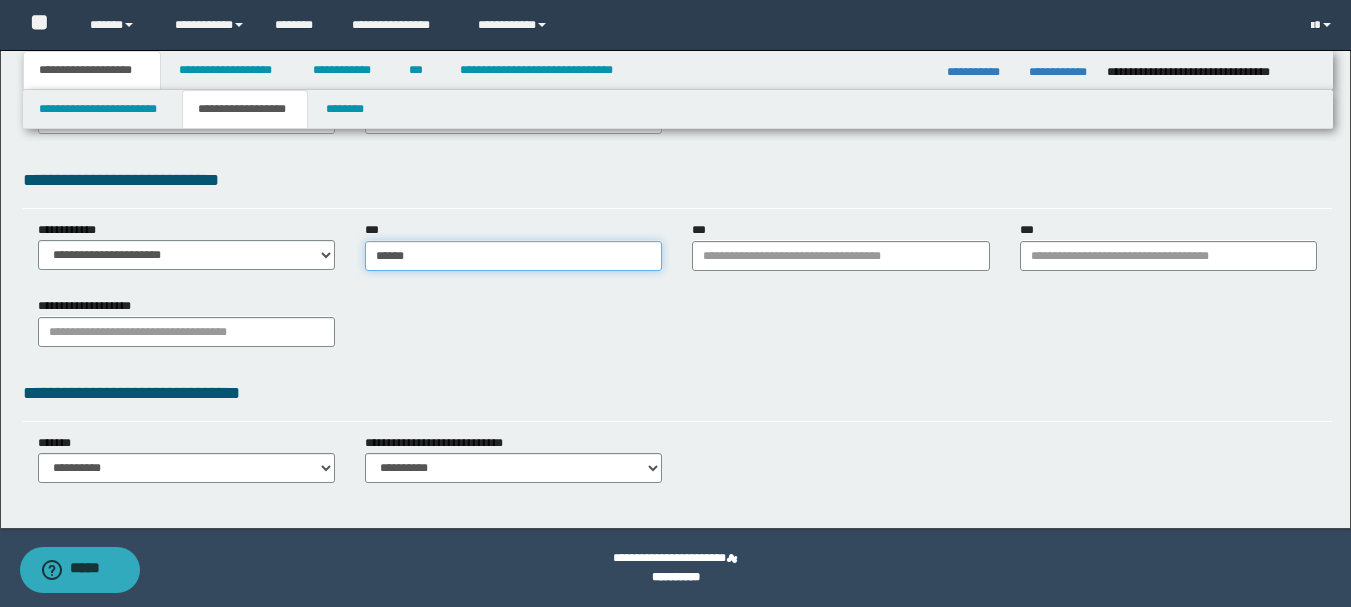 type on "******" 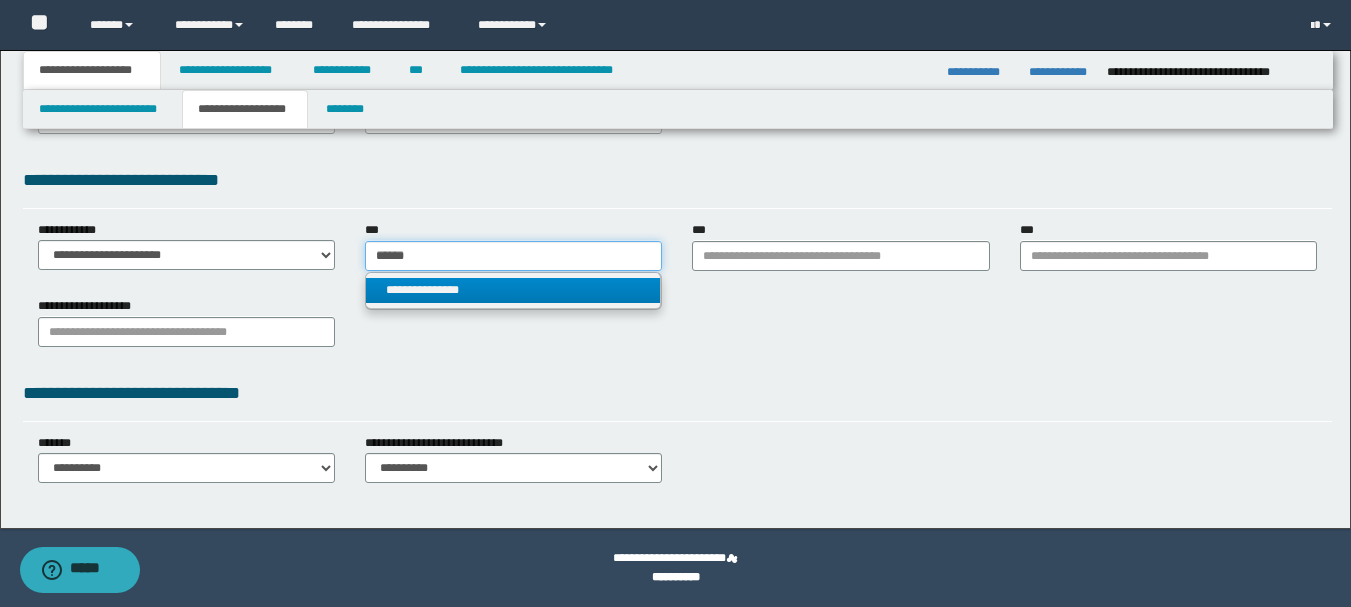type on "******" 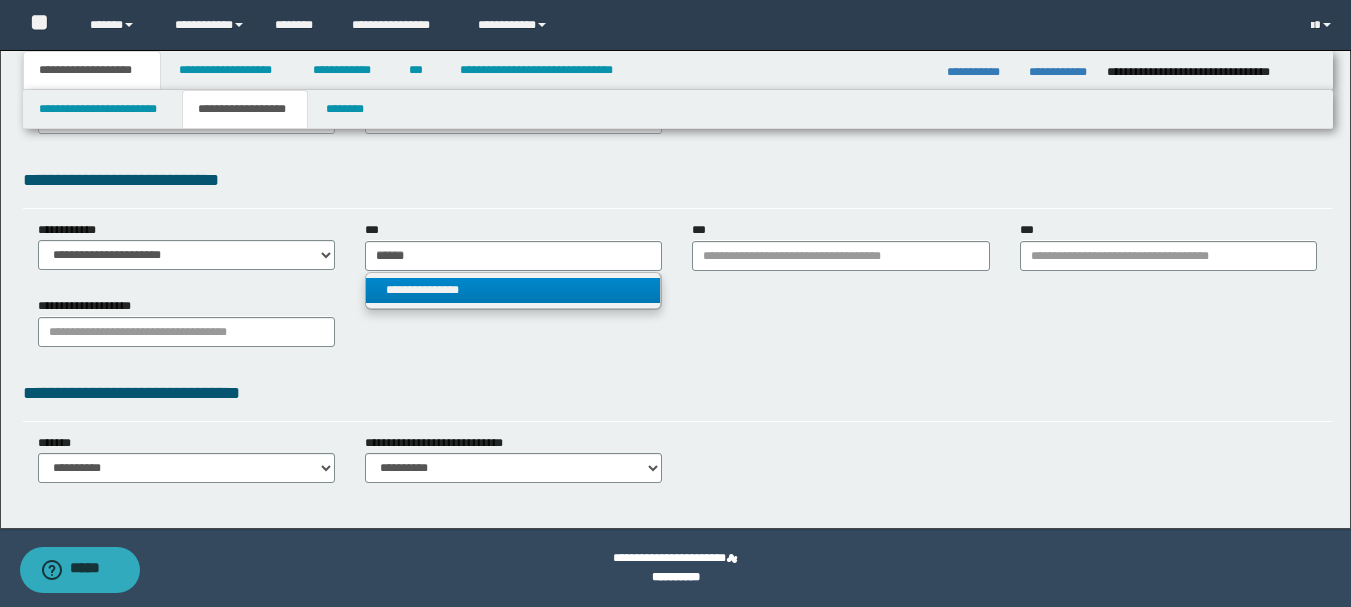 type 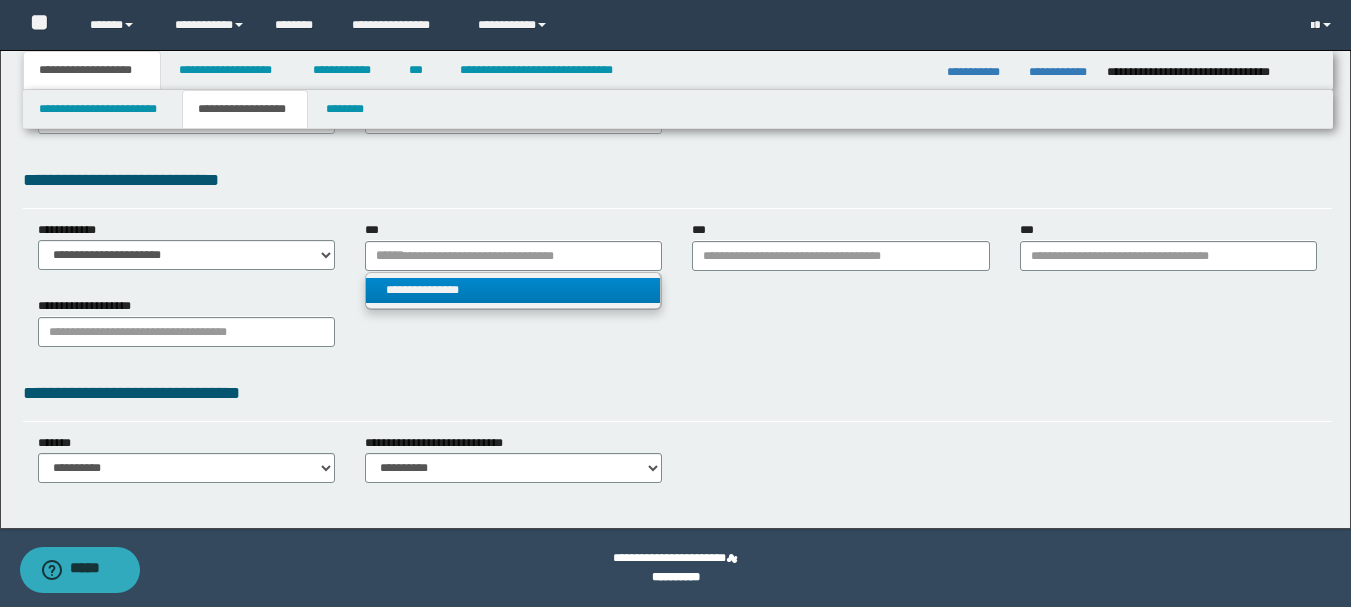 click on "**********" at bounding box center [513, 290] 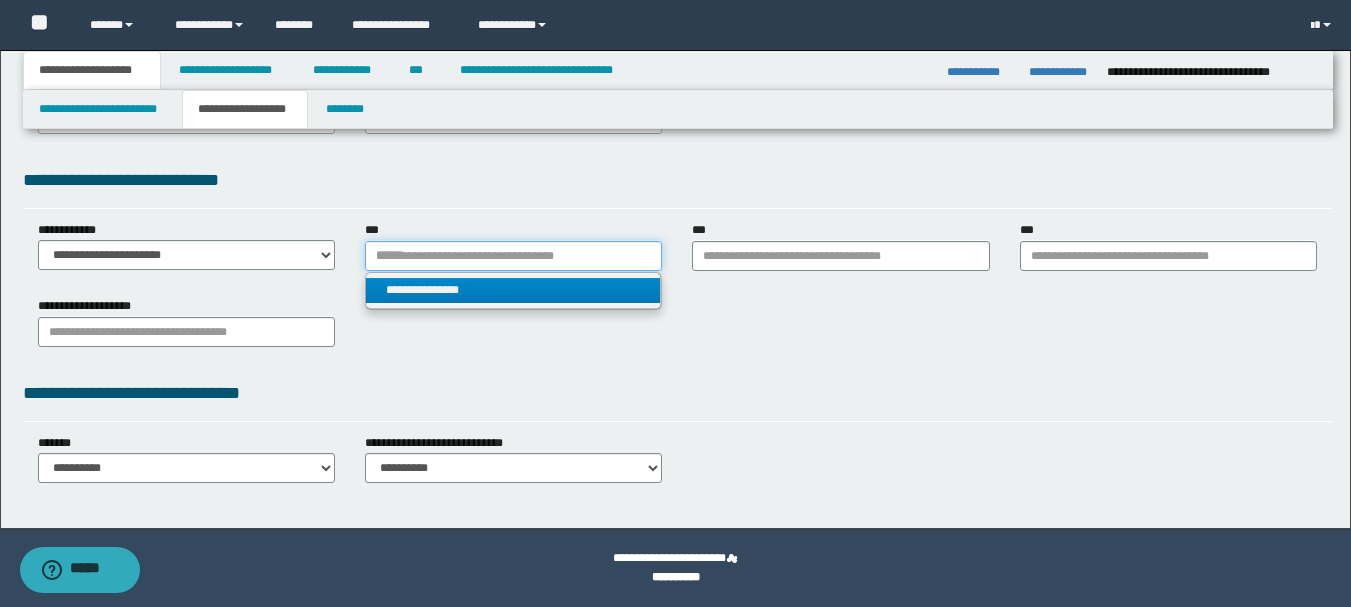 type 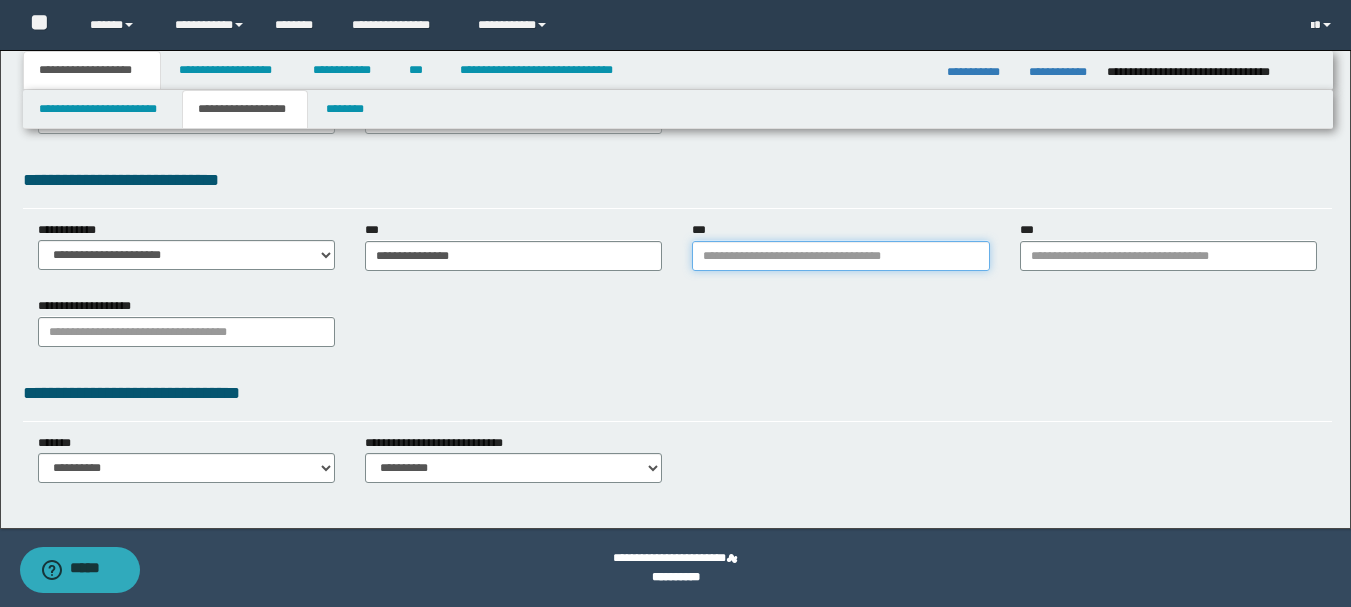 click on "***" at bounding box center (840, 256) 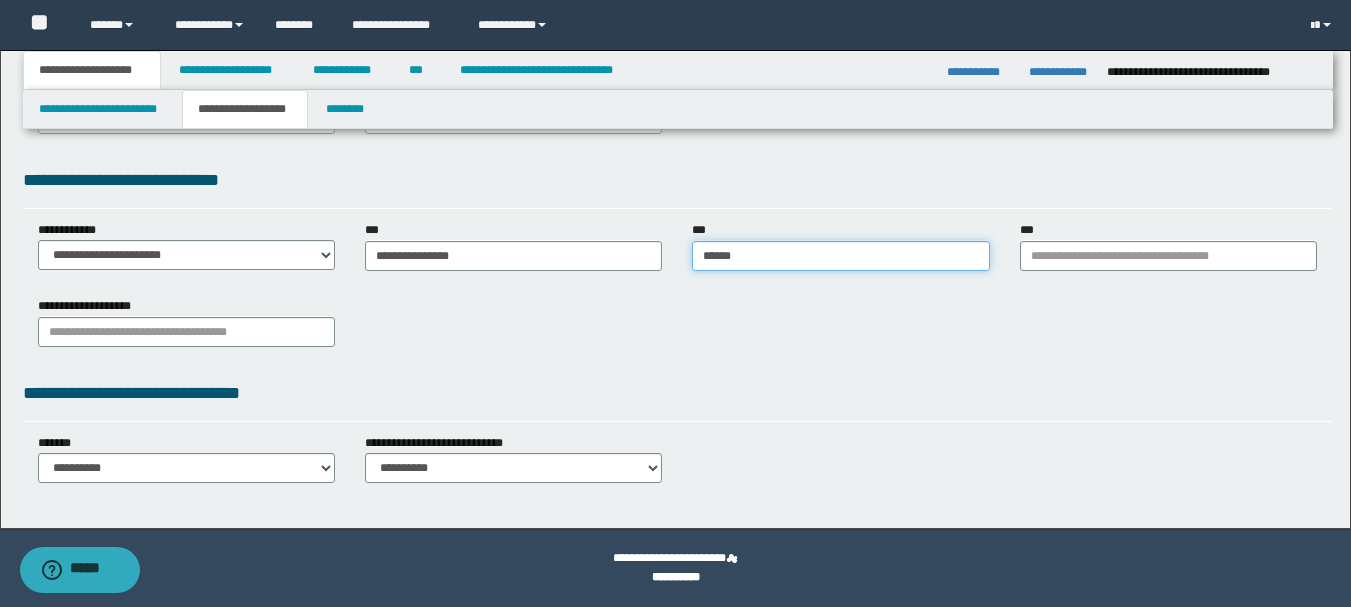 type on "*******" 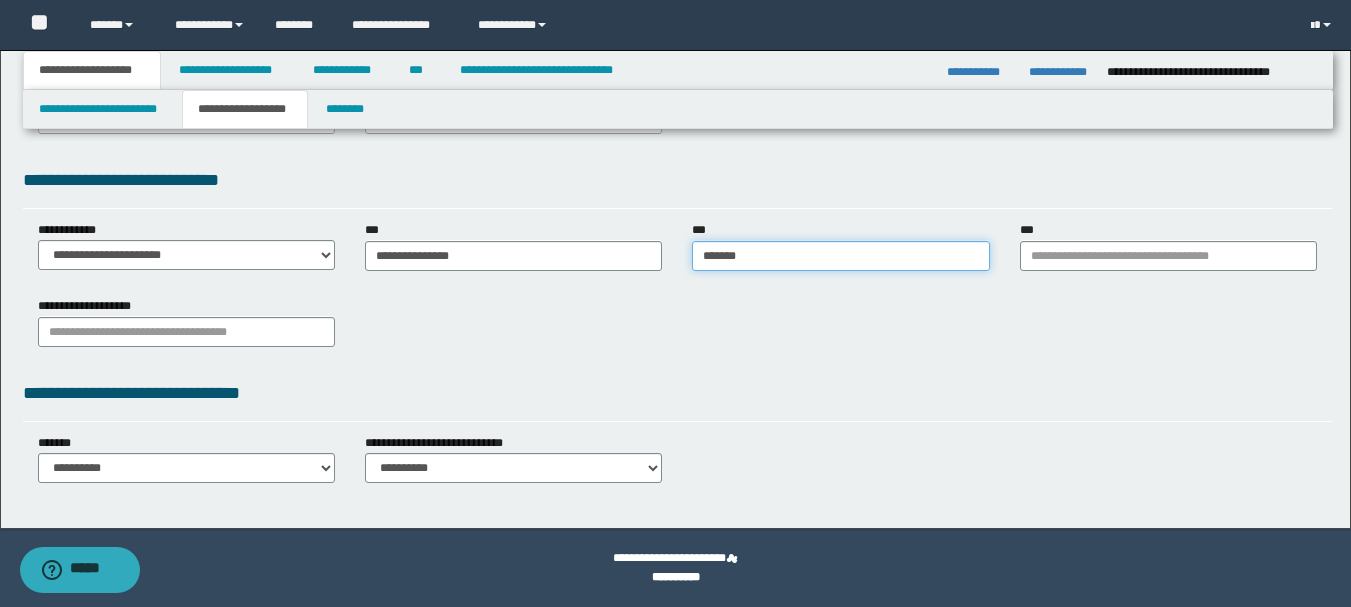 type on "*******" 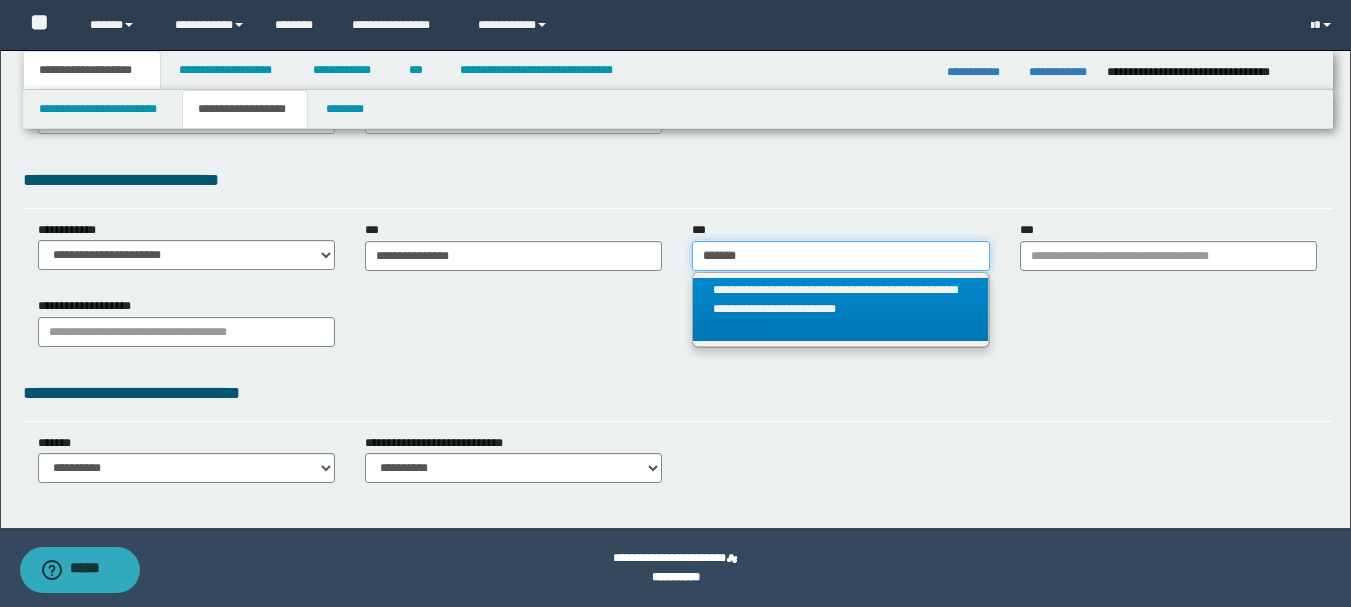 type on "*******" 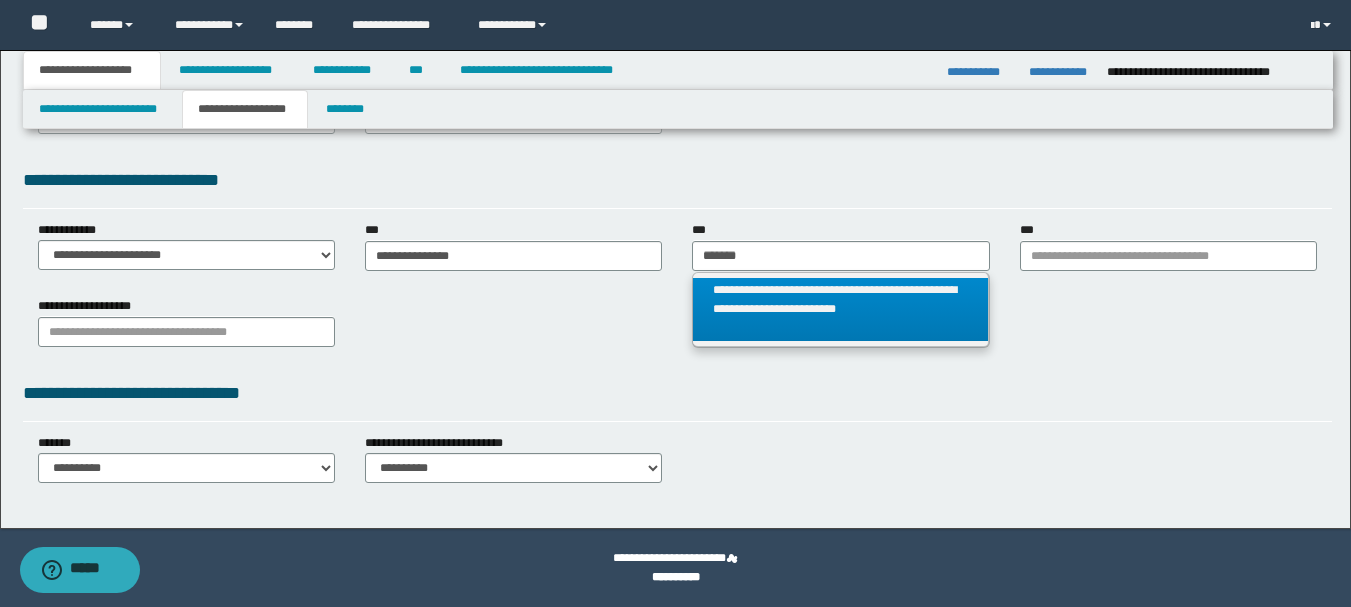 type 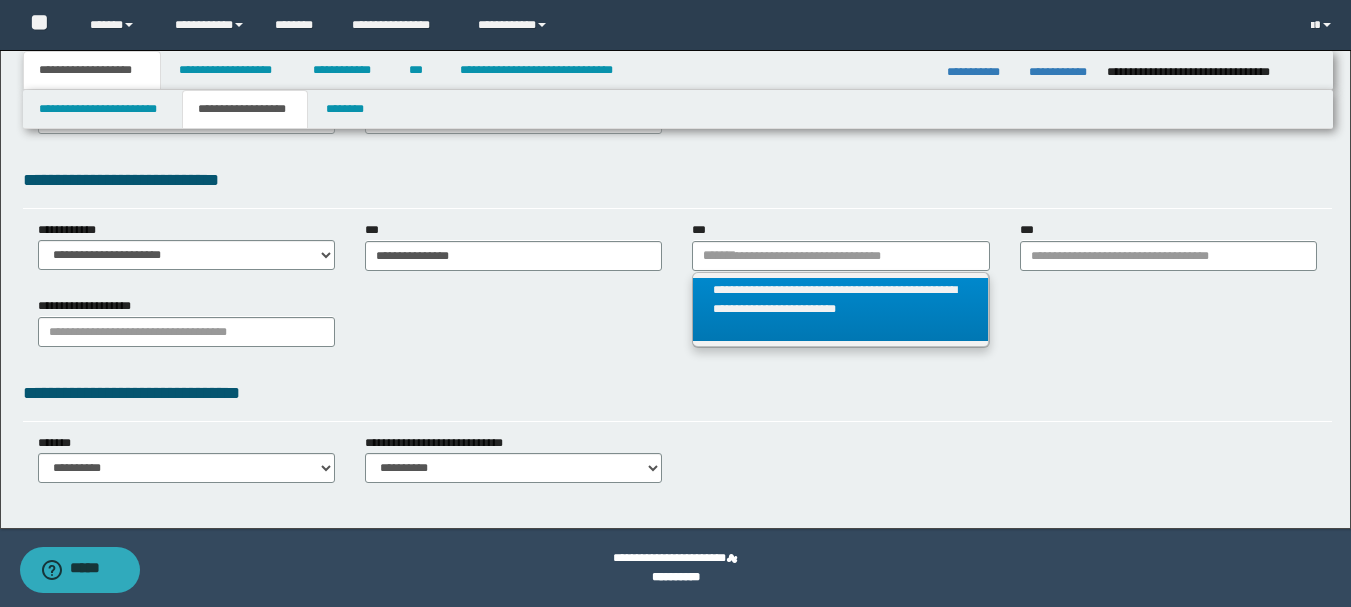 click on "**********" at bounding box center (840, 309) 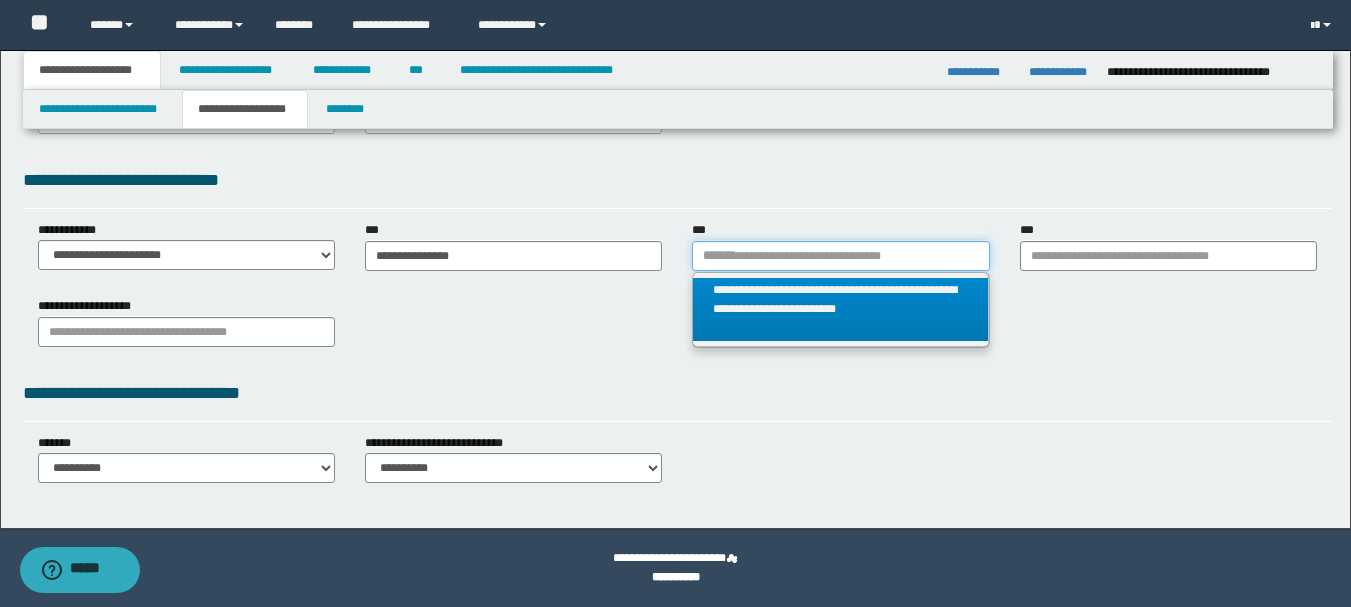 type 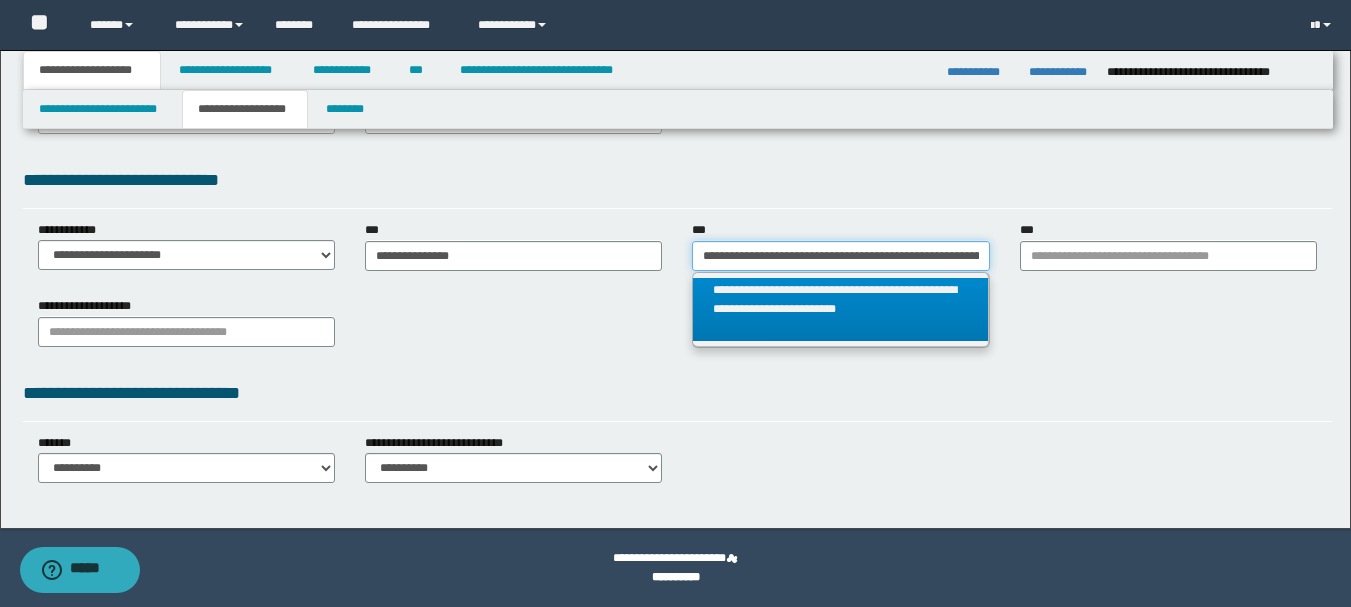 scroll, scrollTop: 0, scrollLeft: 217, axis: horizontal 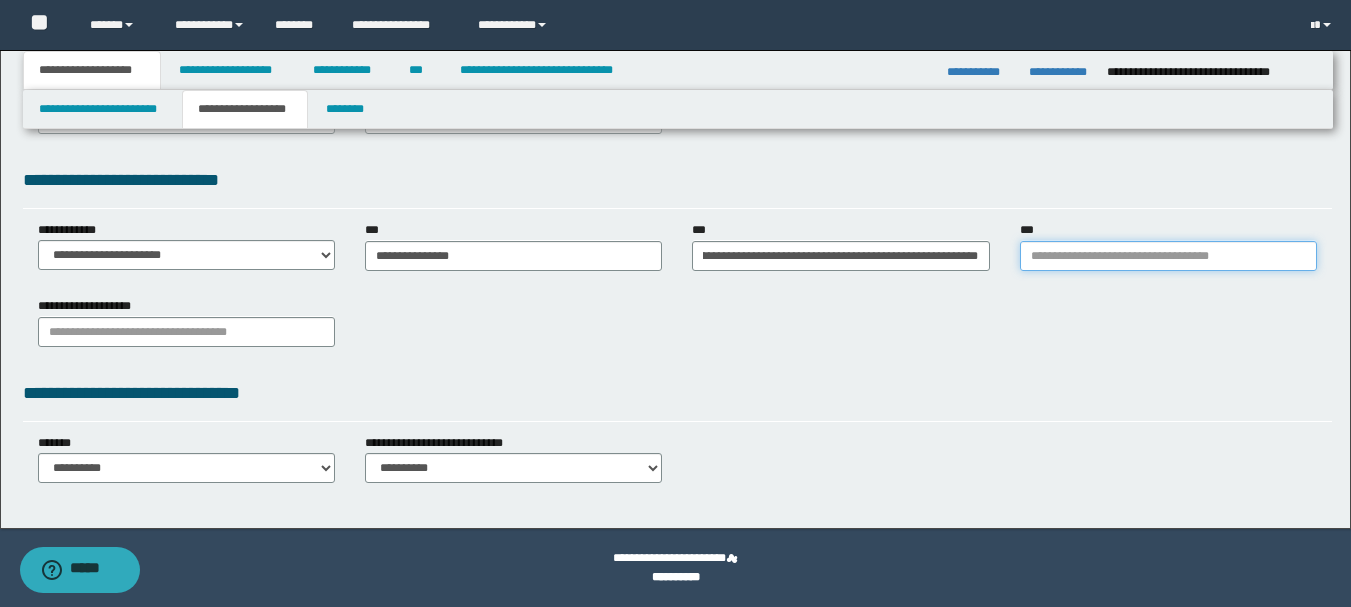 click on "***" at bounding box center [1168, 256] 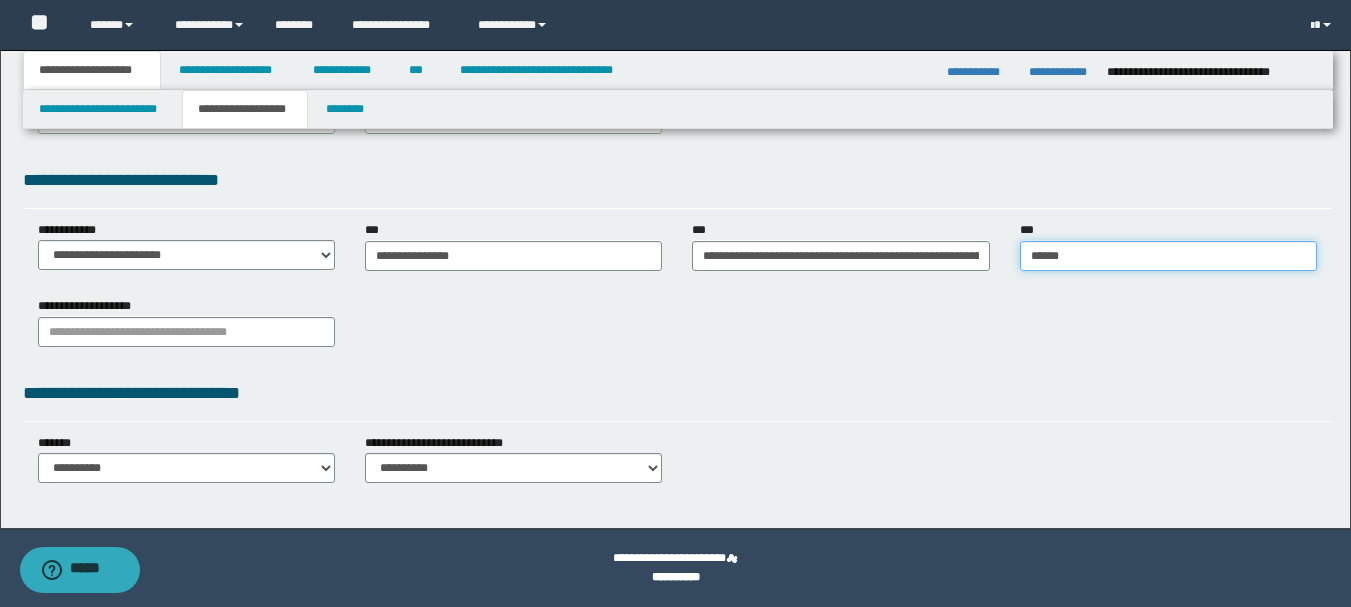 type on "*******" 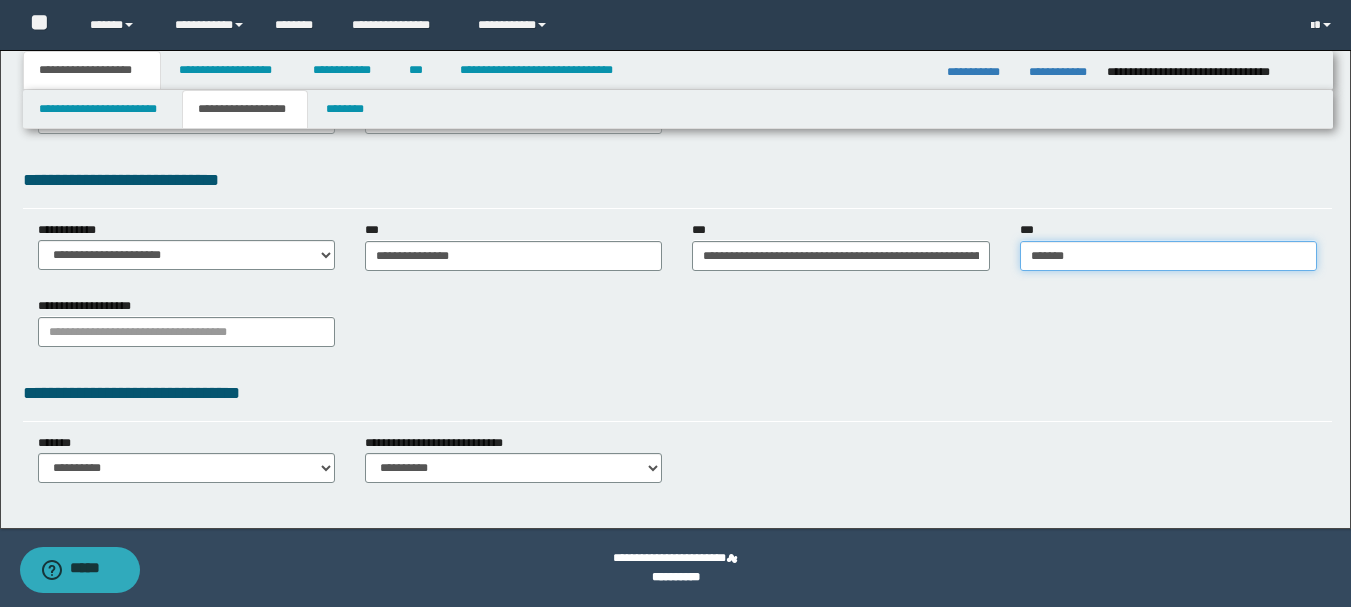 type on "*******" 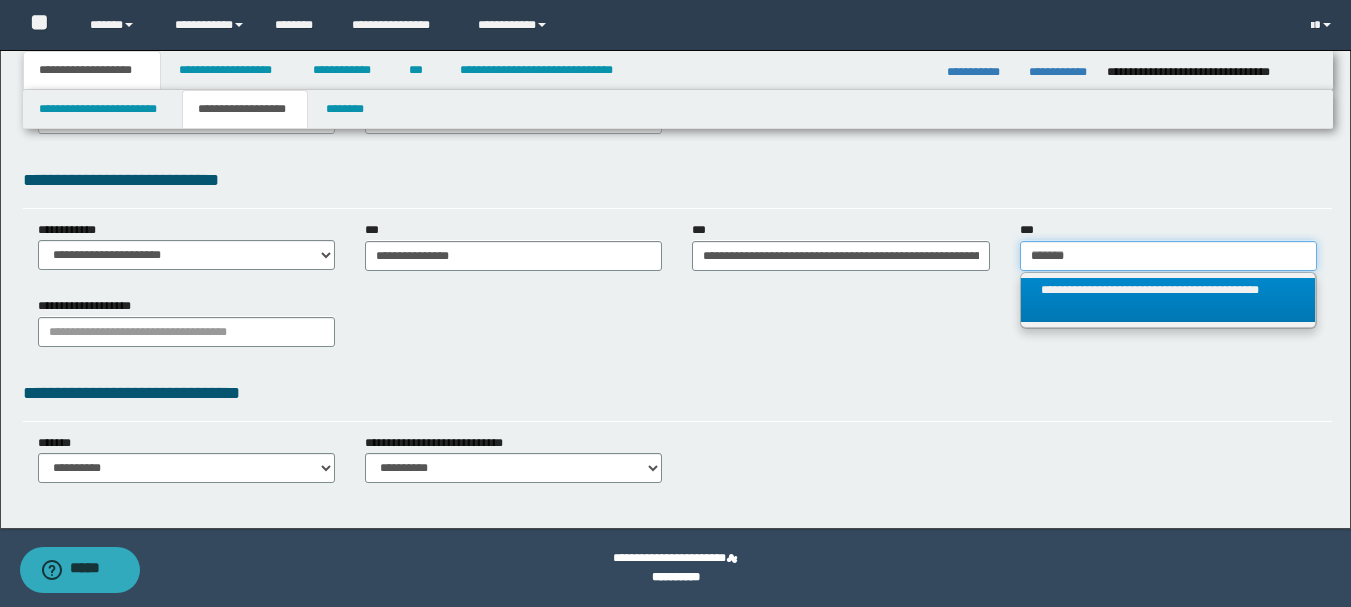 type on "*******" 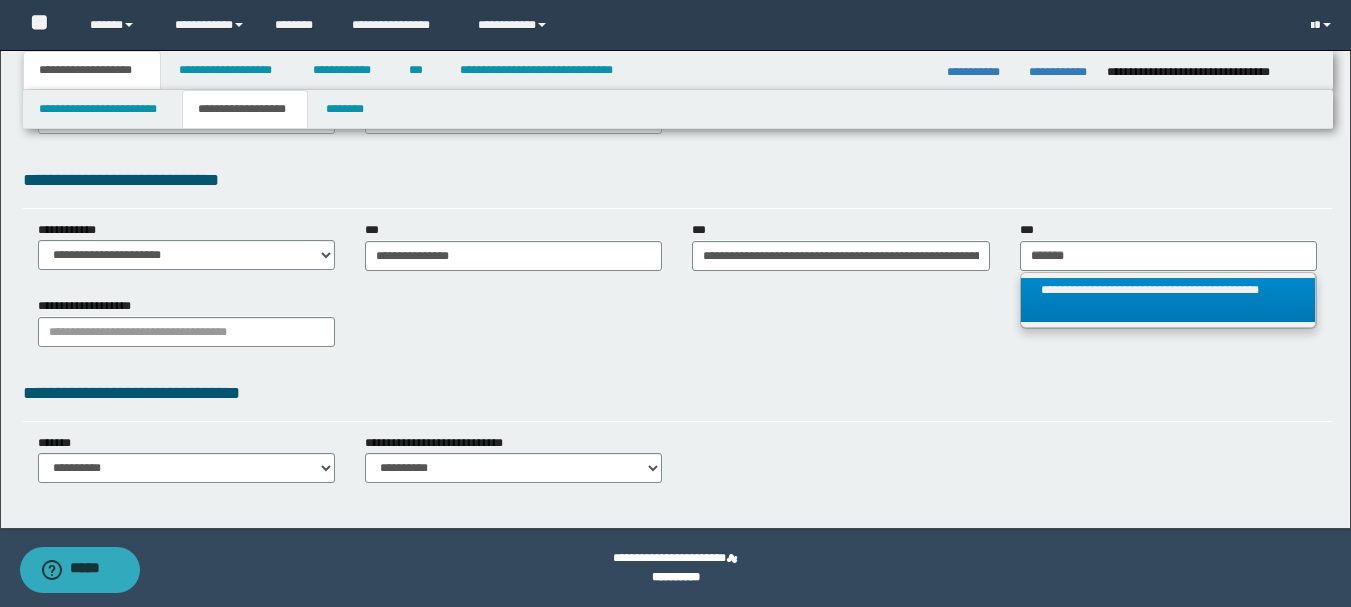 type 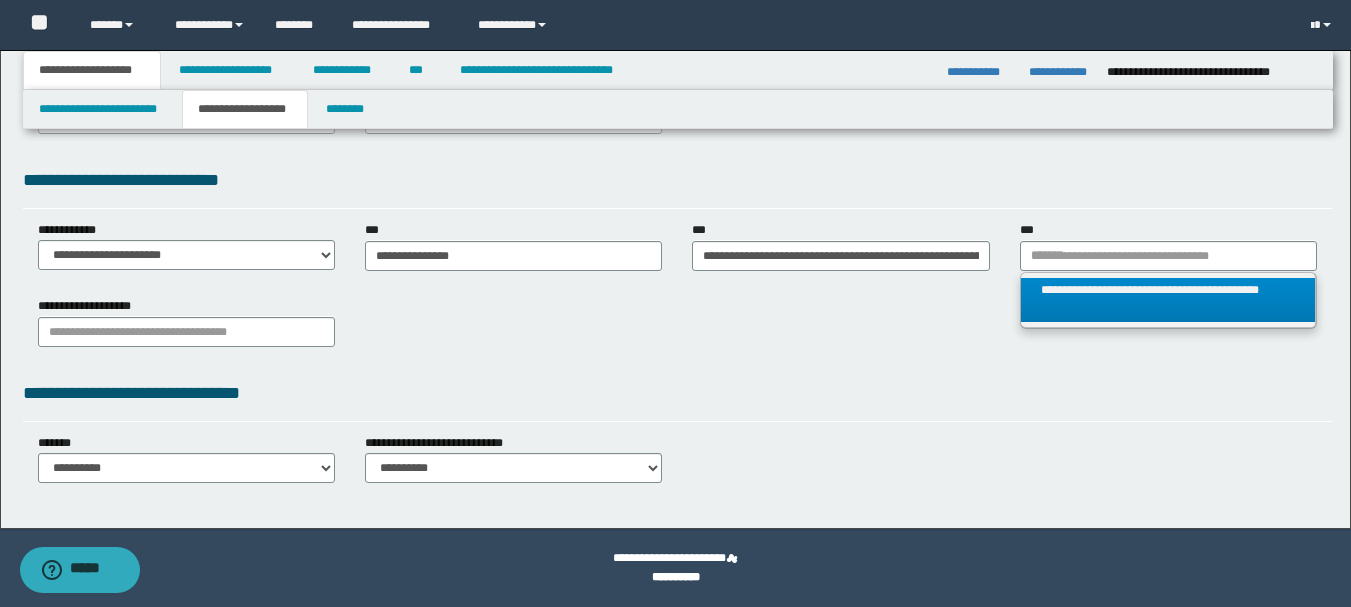 click on "**********" at bounding box center [1168, 300] 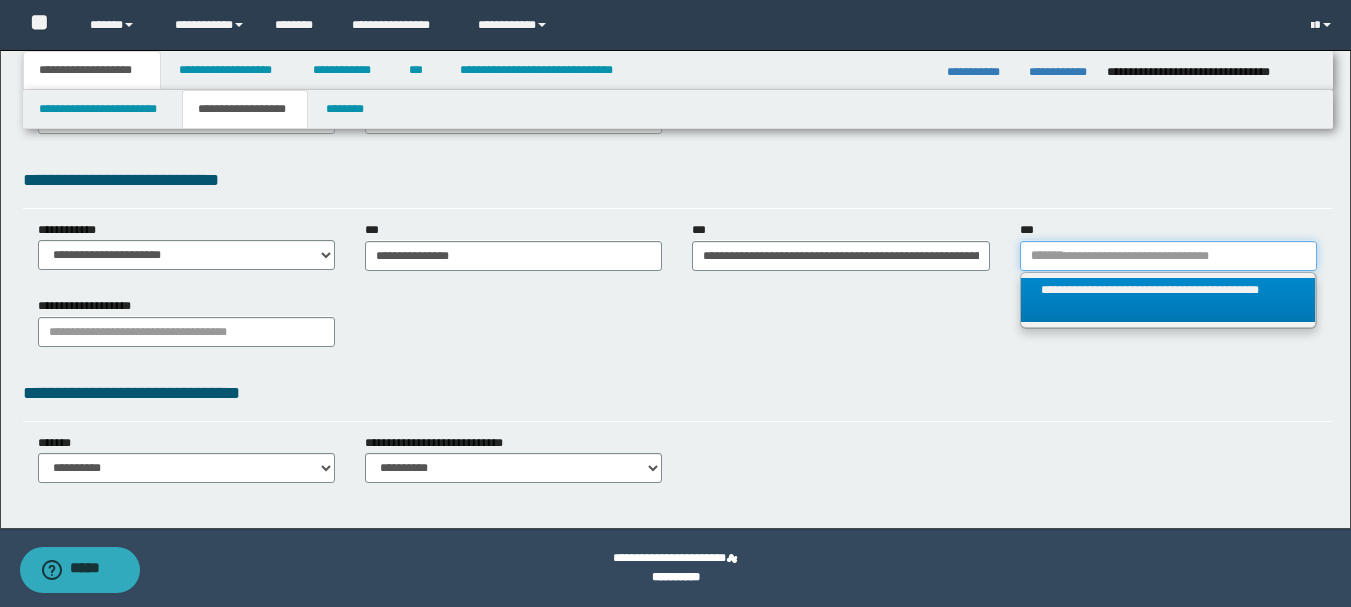 type 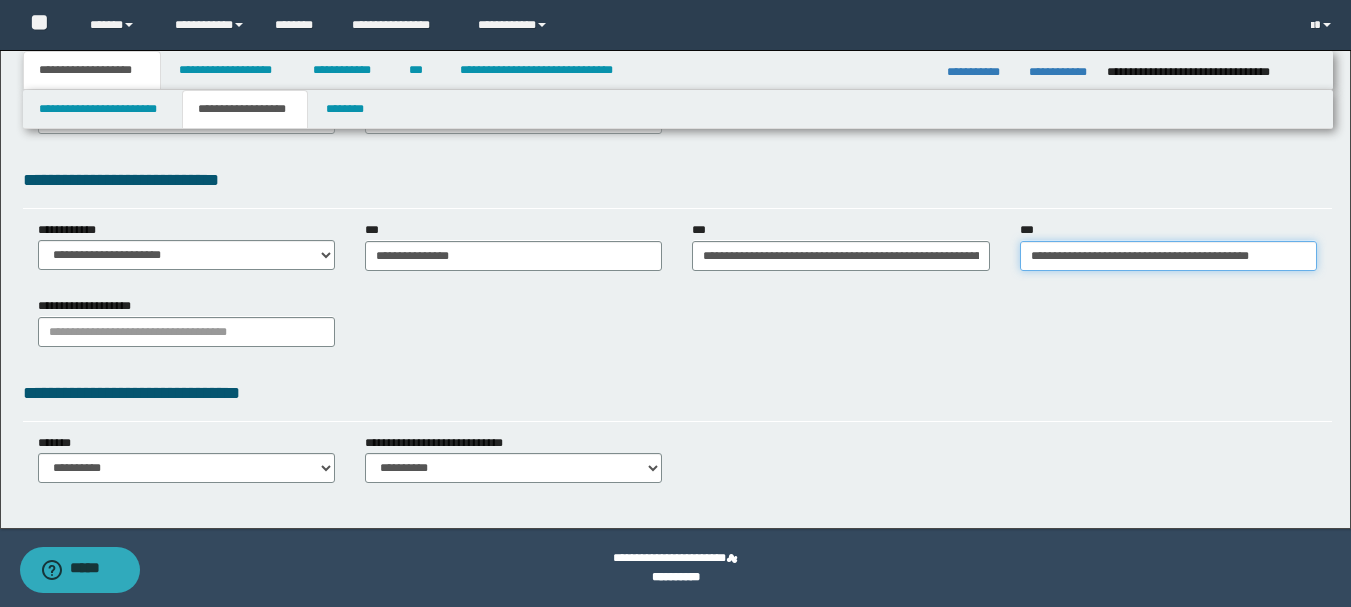 scroll, scrollTop: 0, scrollLeft: 10, axis: horizontal 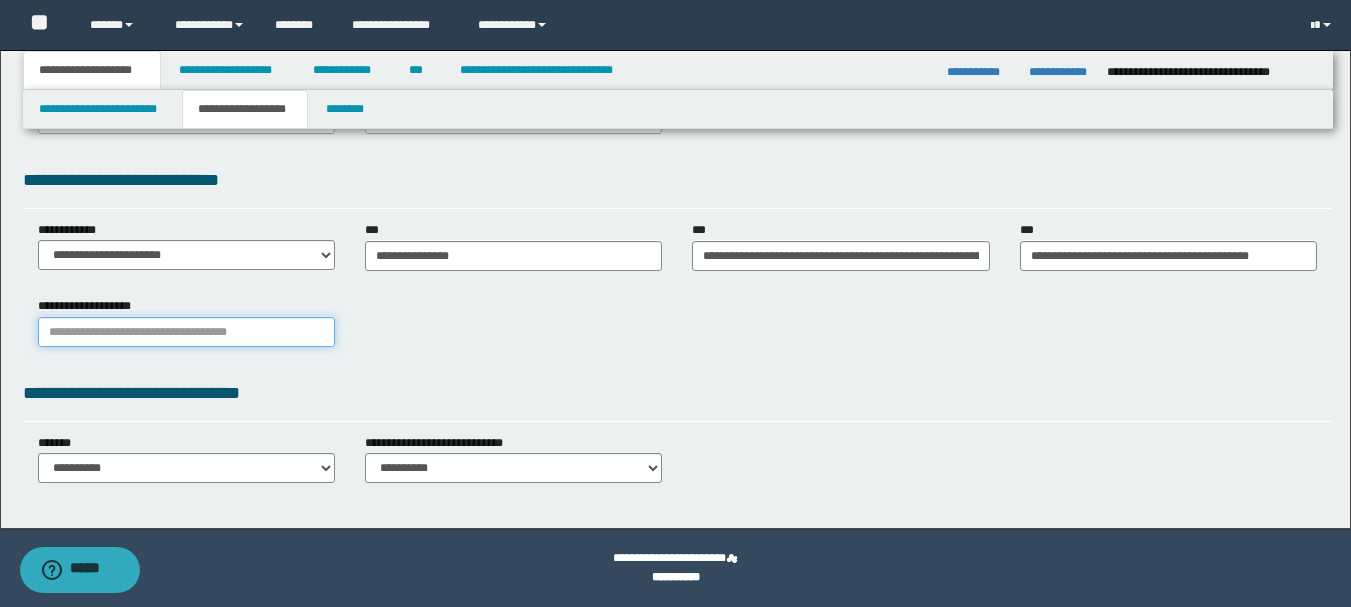 click on "**********" at bounding box center (186, 332) 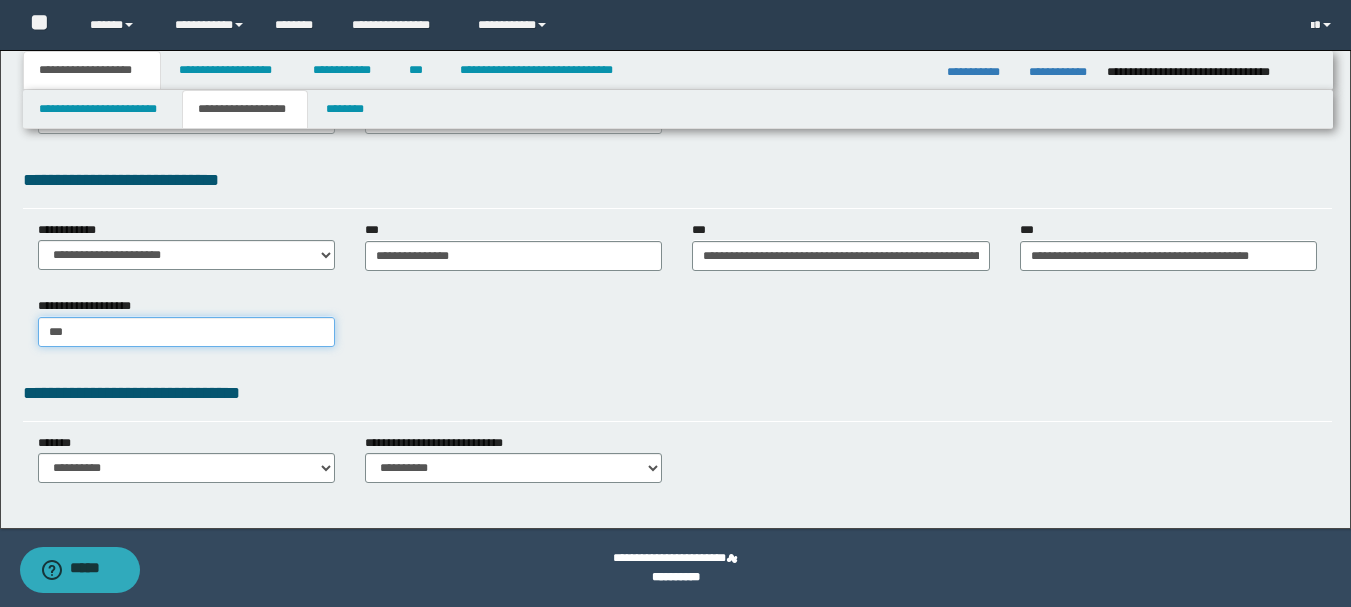 type on "****" 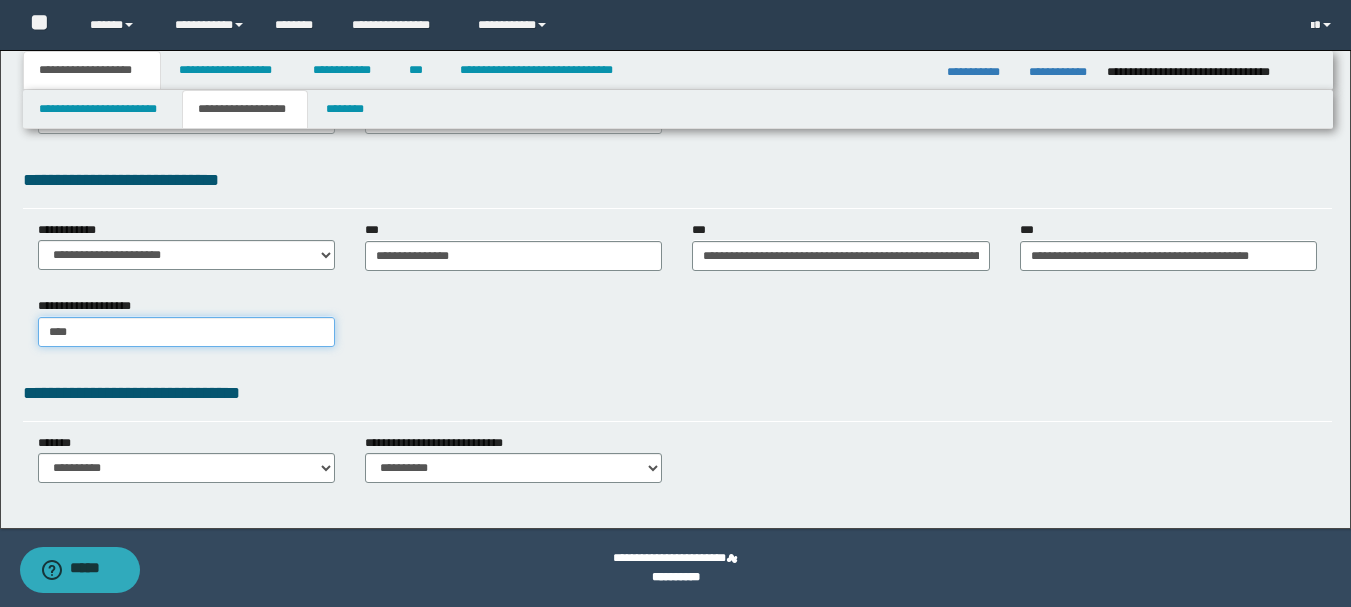 type on "****" 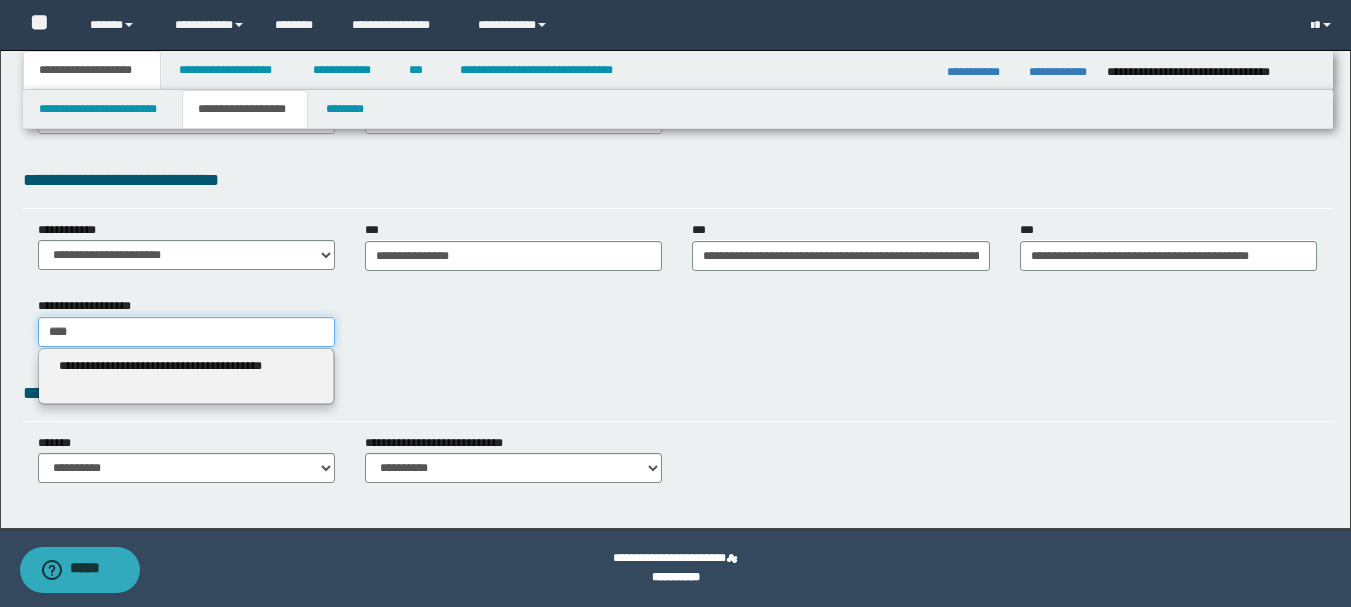type on "****" 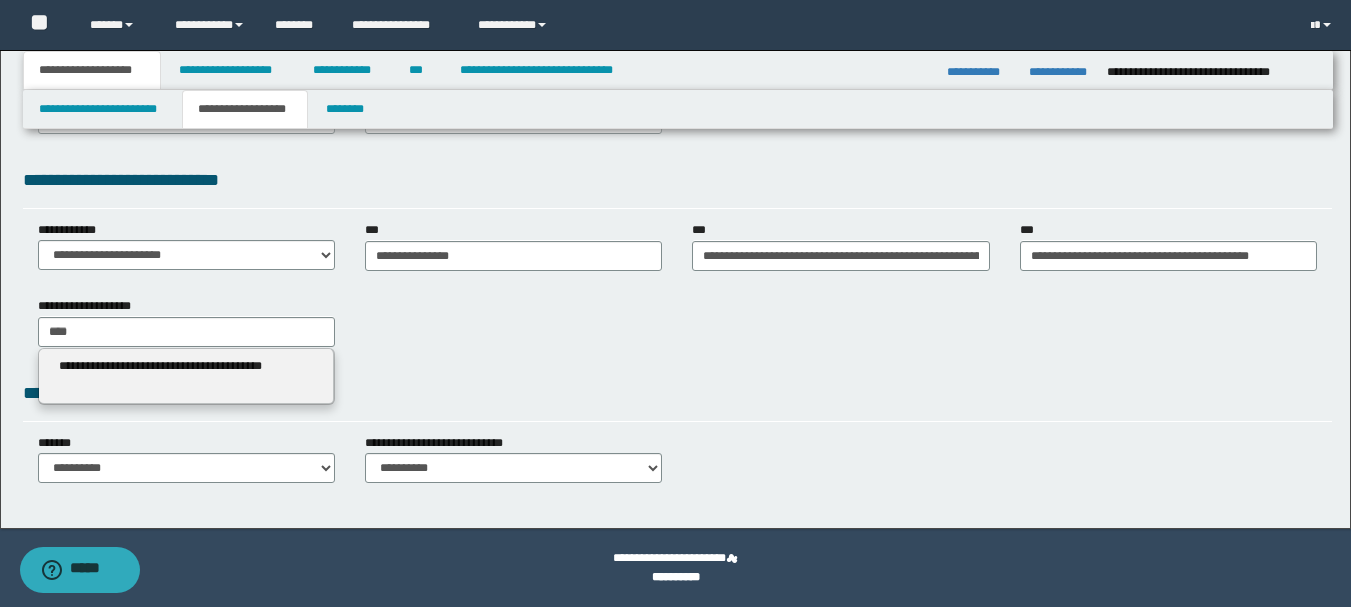 click on "**********" at bounding box center [186, 376] 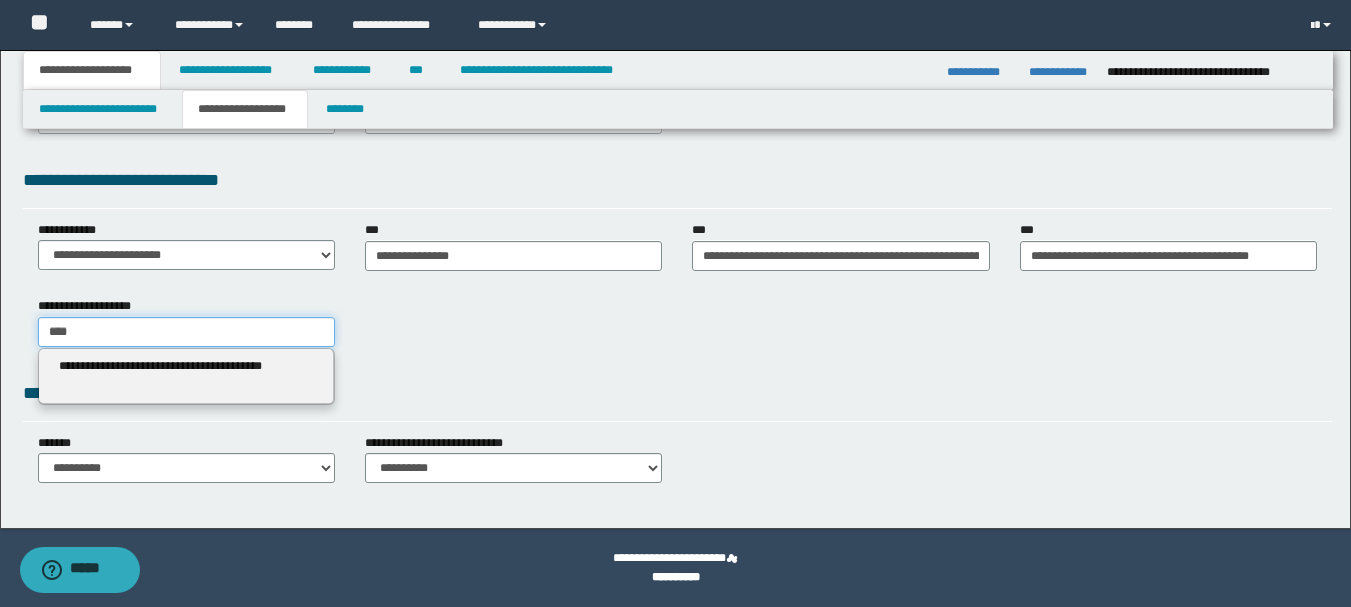 type 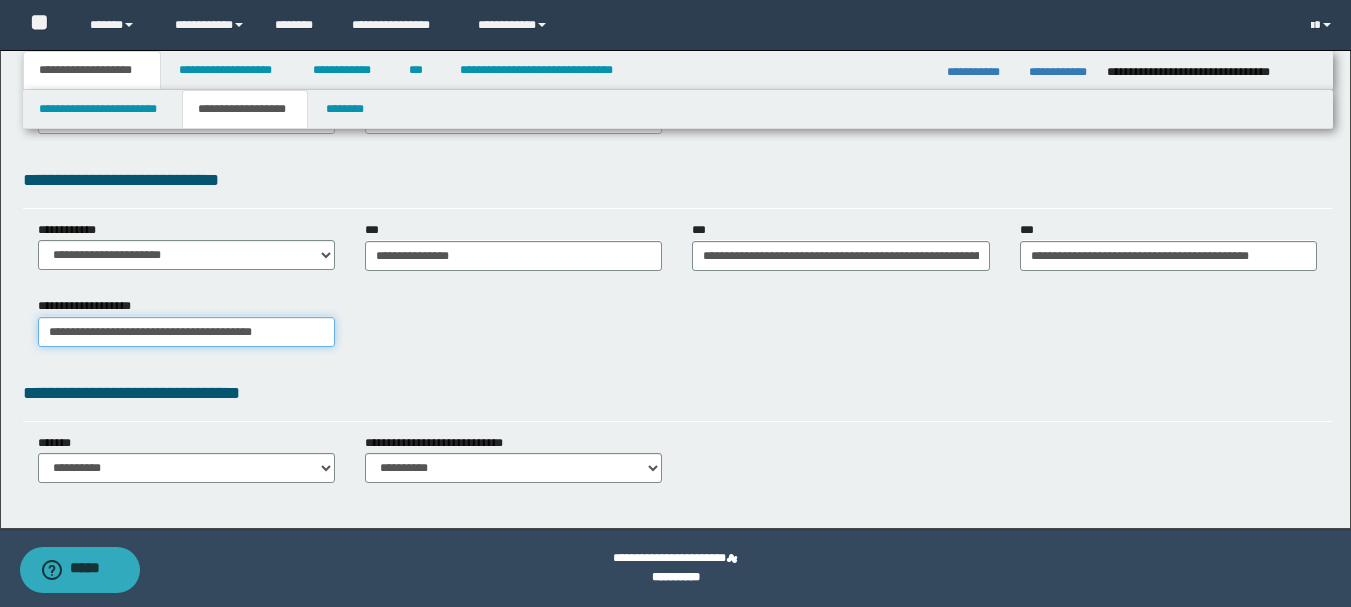 scroll, scrollTop: 0, scrollLeft: 0, axis: both 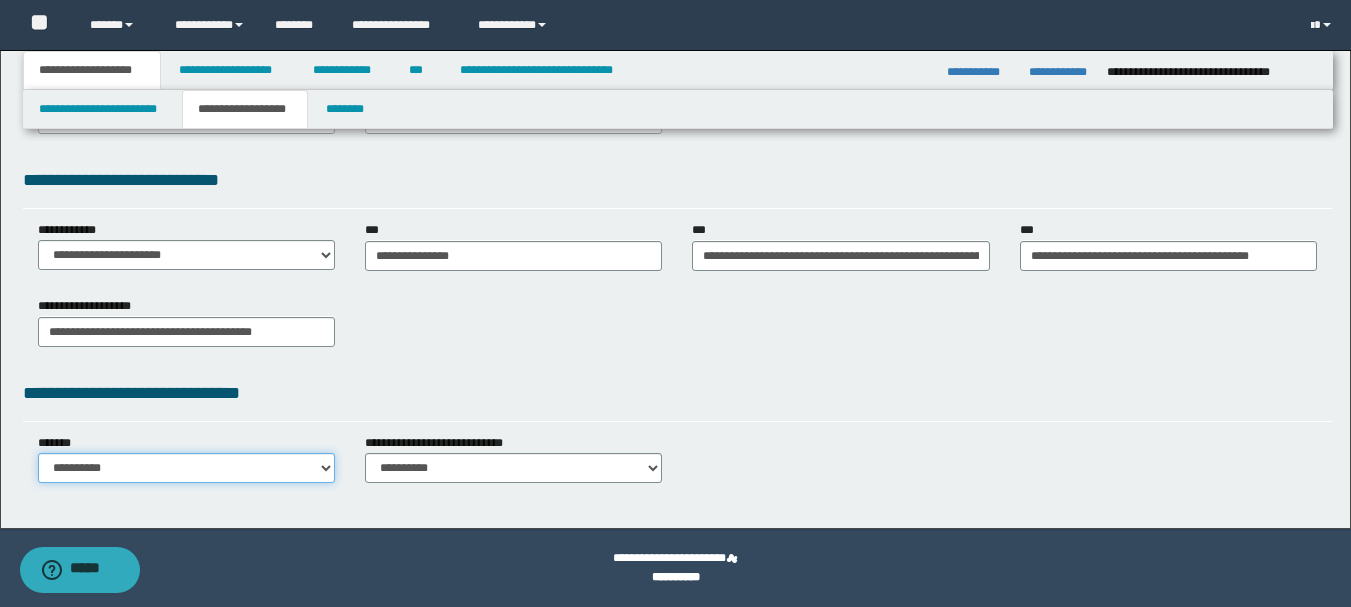 click on "**********" at bounding box center (186, 468) 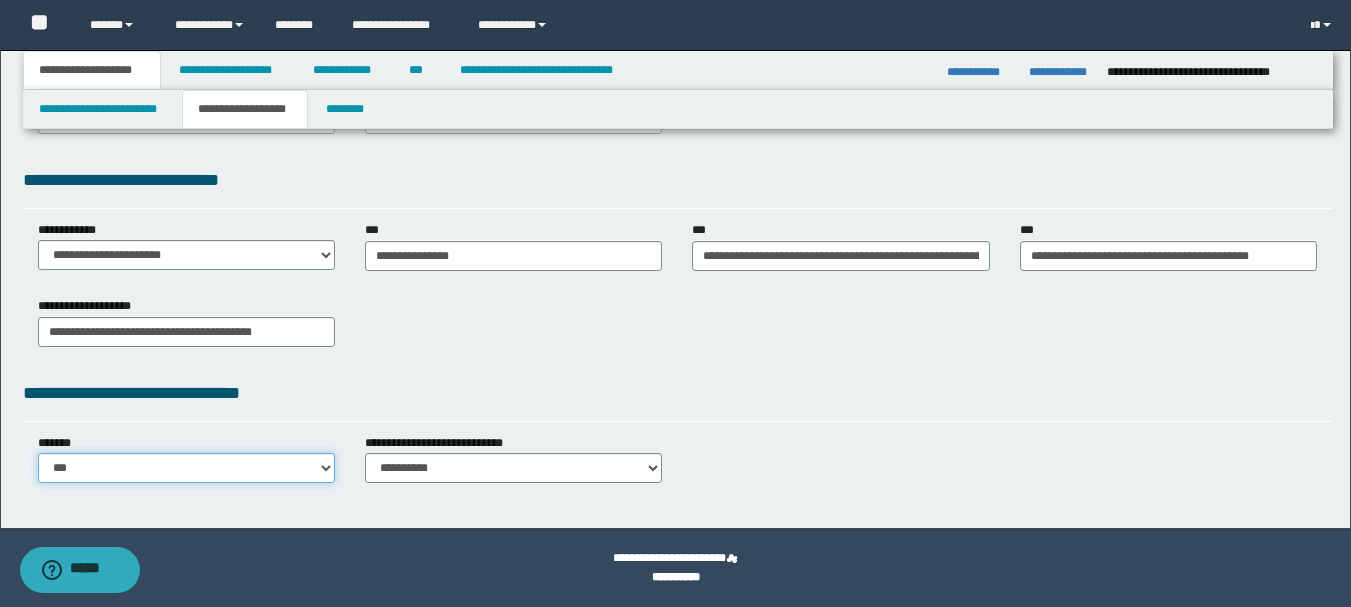 click on "**********" at bounding box center [186, 468] 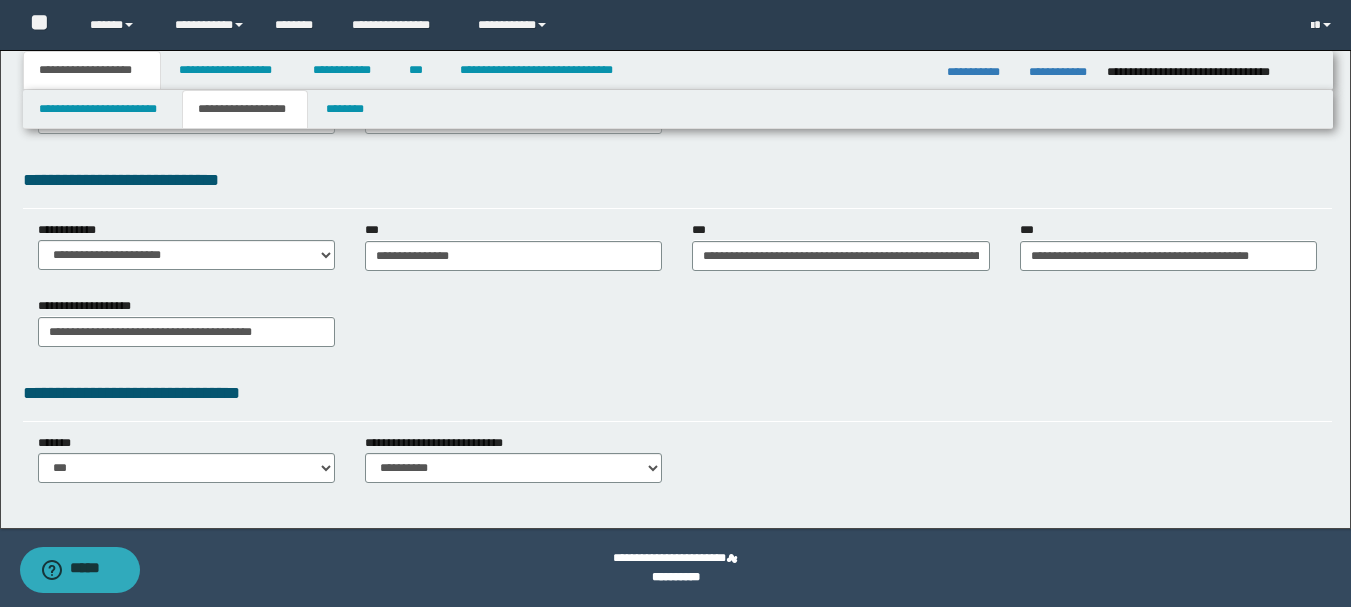 click on "**********" at bounding box center (677, 78) 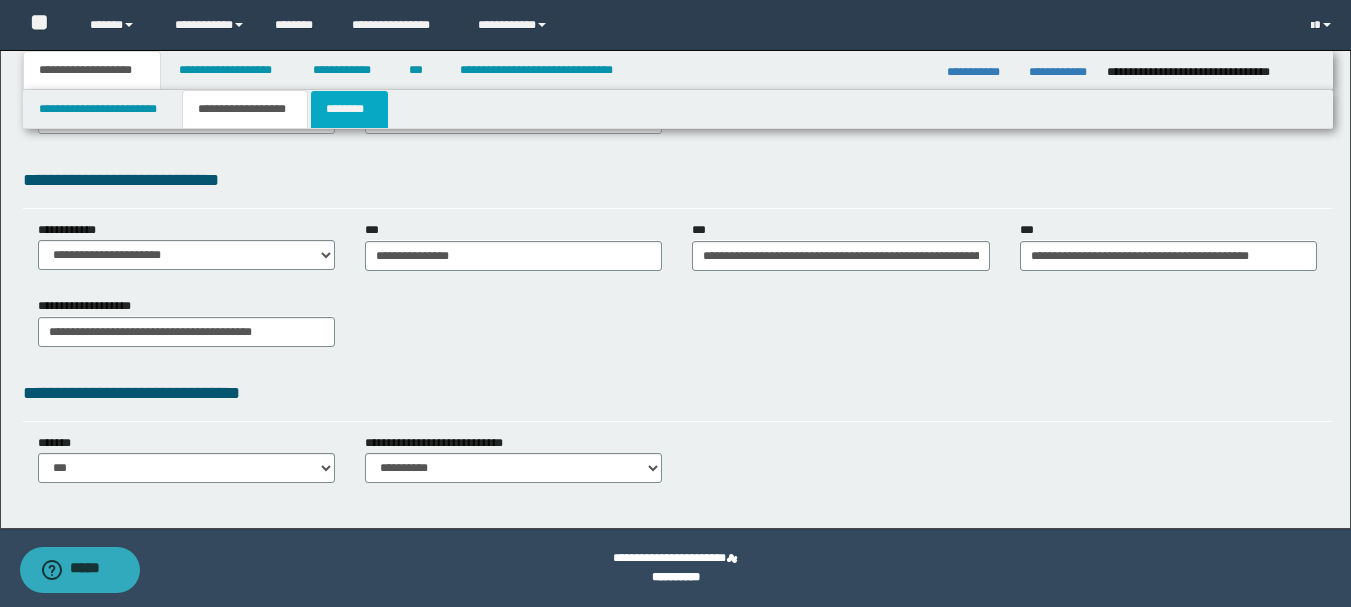click on "********" at bounding box center [349, 109] 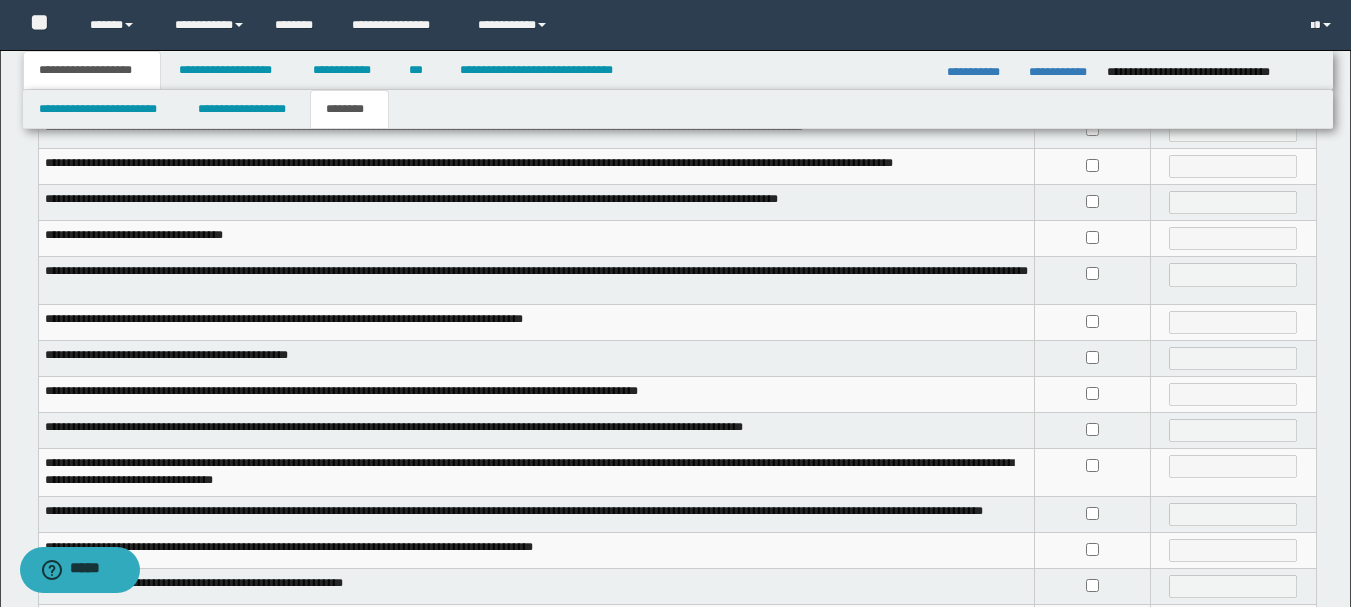scroll, scrollTop: 400, scrollLeft: 0, axis: vertical 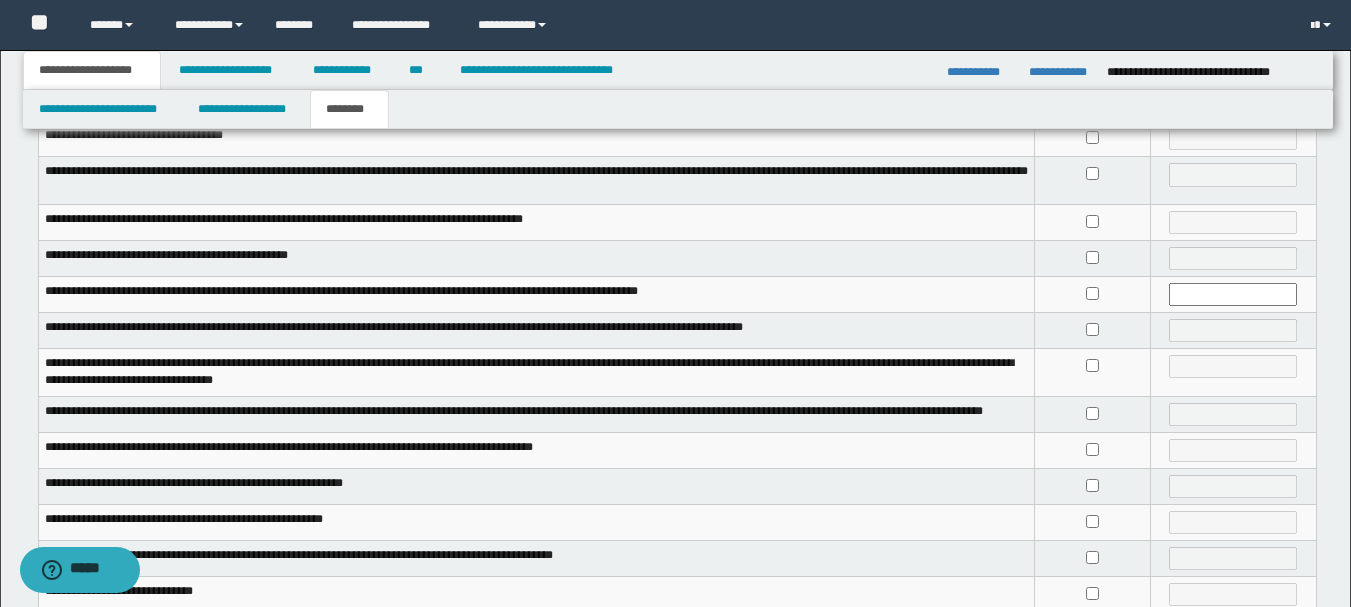 click at bounding box center (1093, 331) 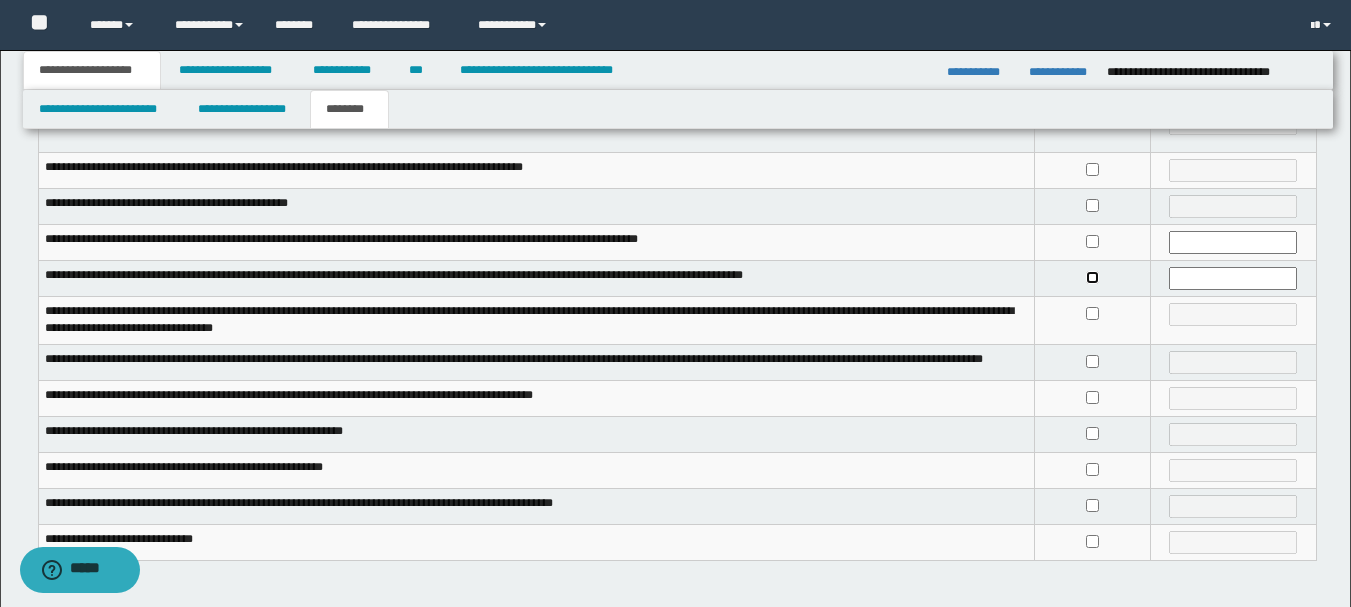 scroll, scrollTop: 500, scrollLeft: 0, axis: vertical 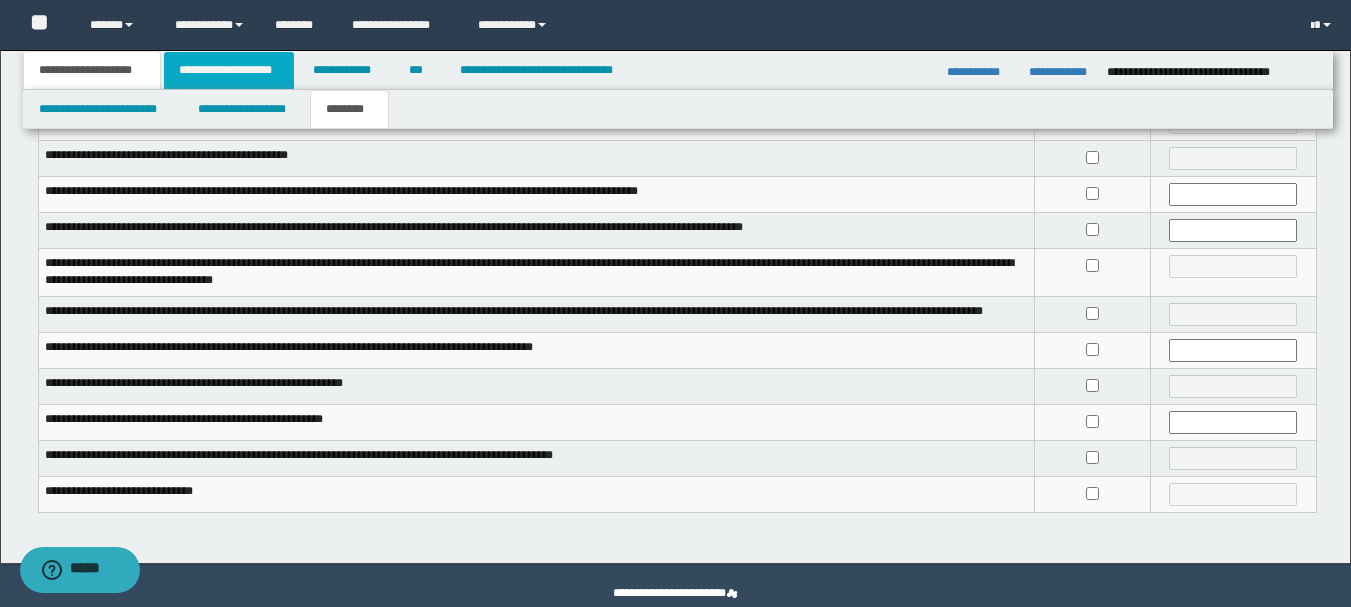 click on "**********" at bounding box center (229, 70) 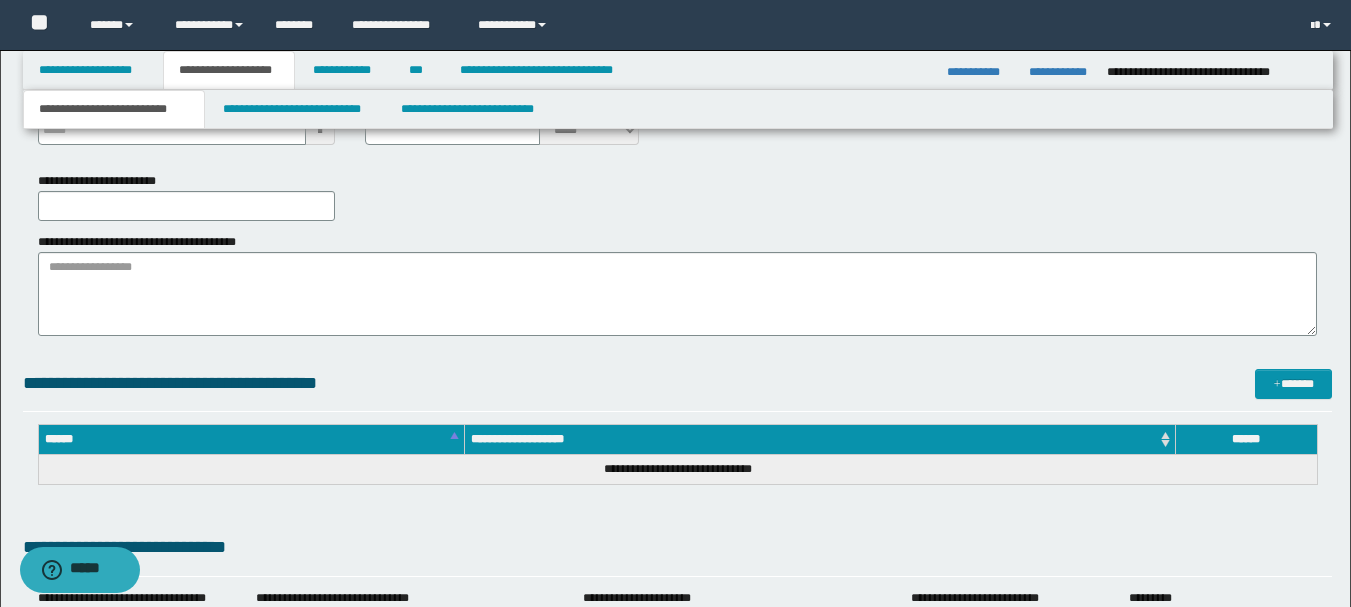 type 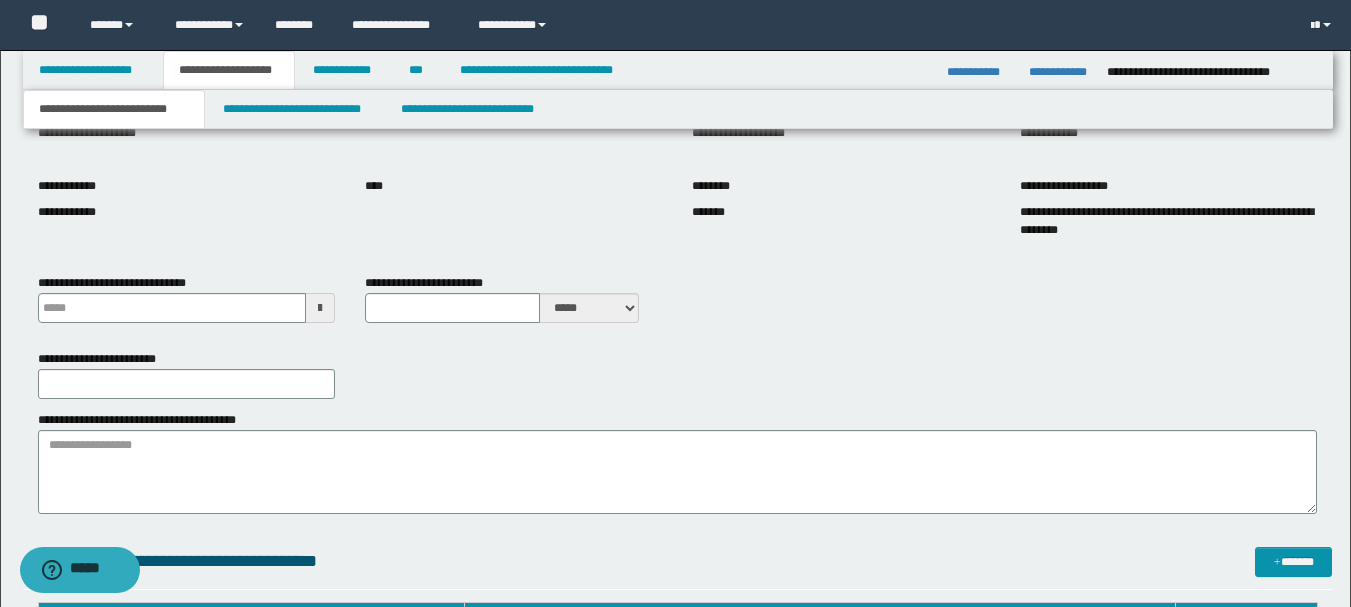 scroll, scrollTop: 0, scrollLeft: 0, axis: both 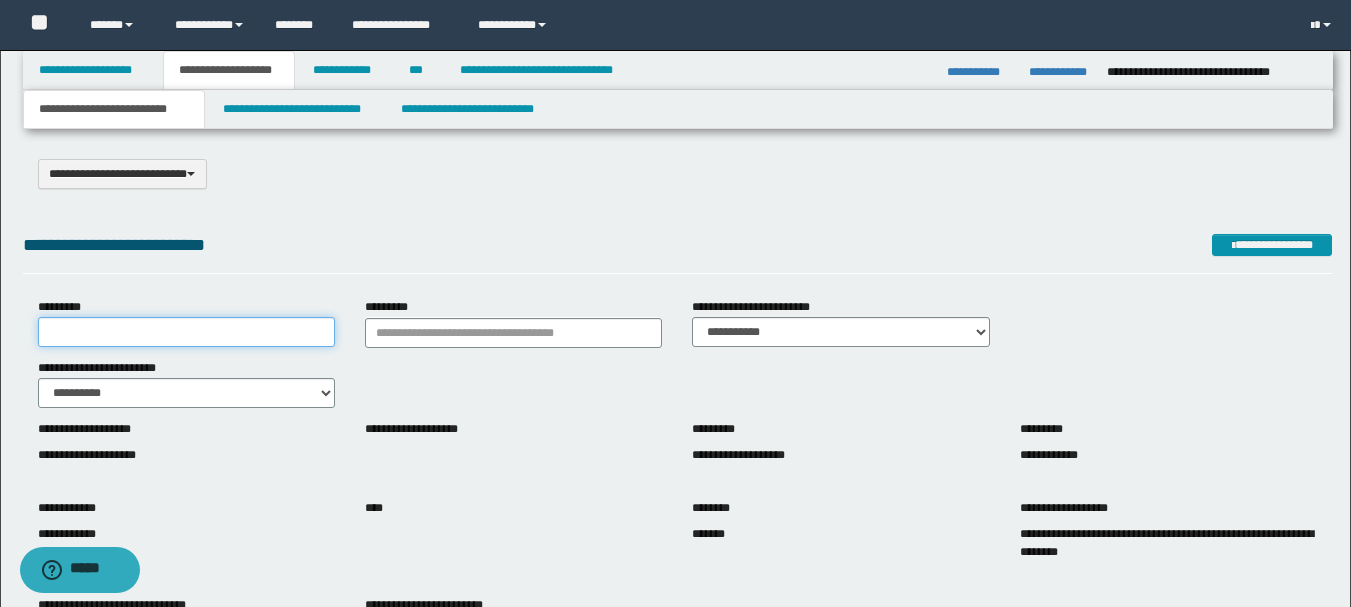 click on "*********" at bounding box center (186, 332) 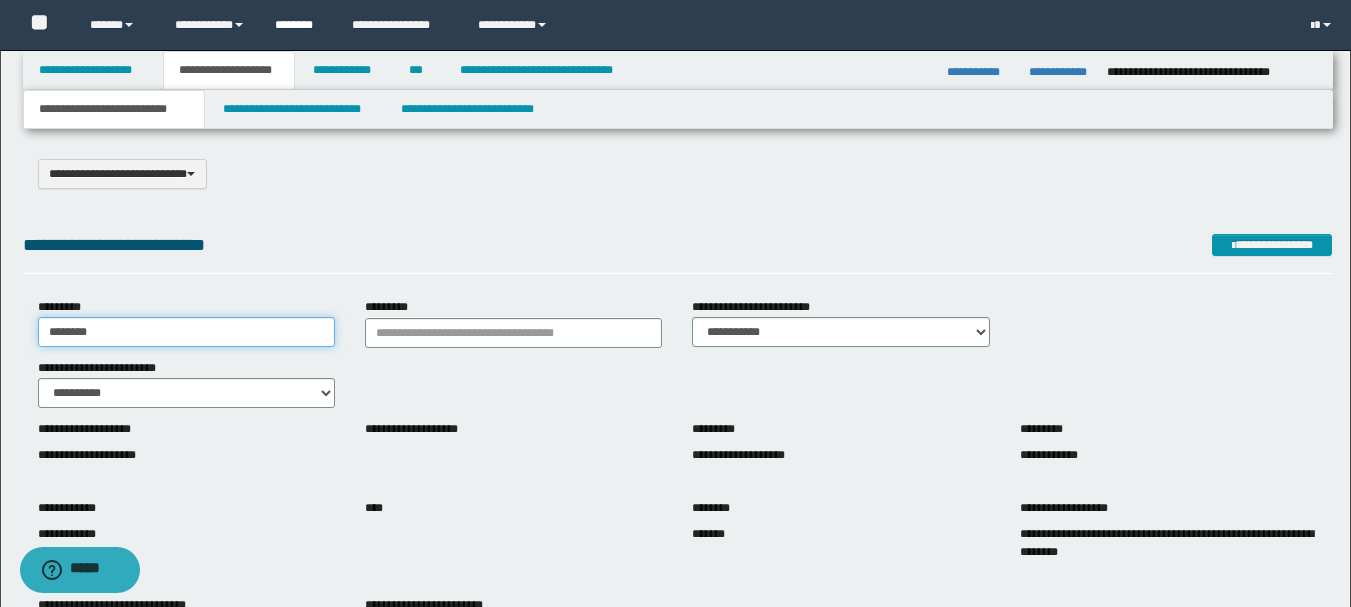 type on "********" 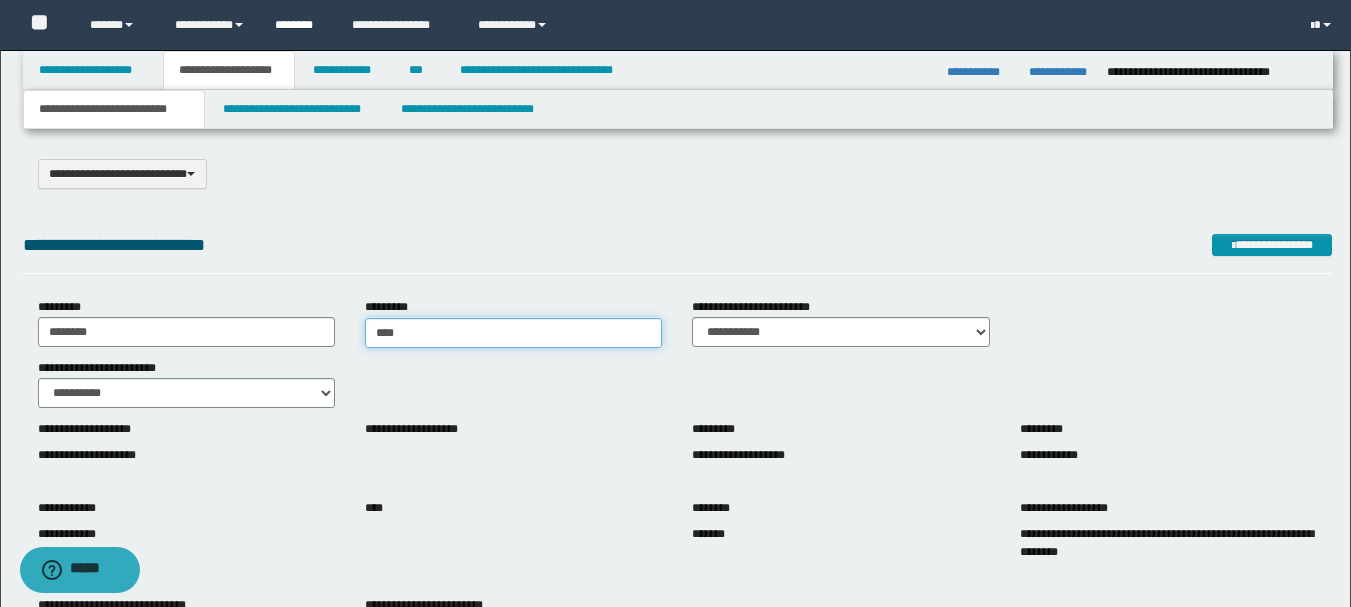 type on "*****" 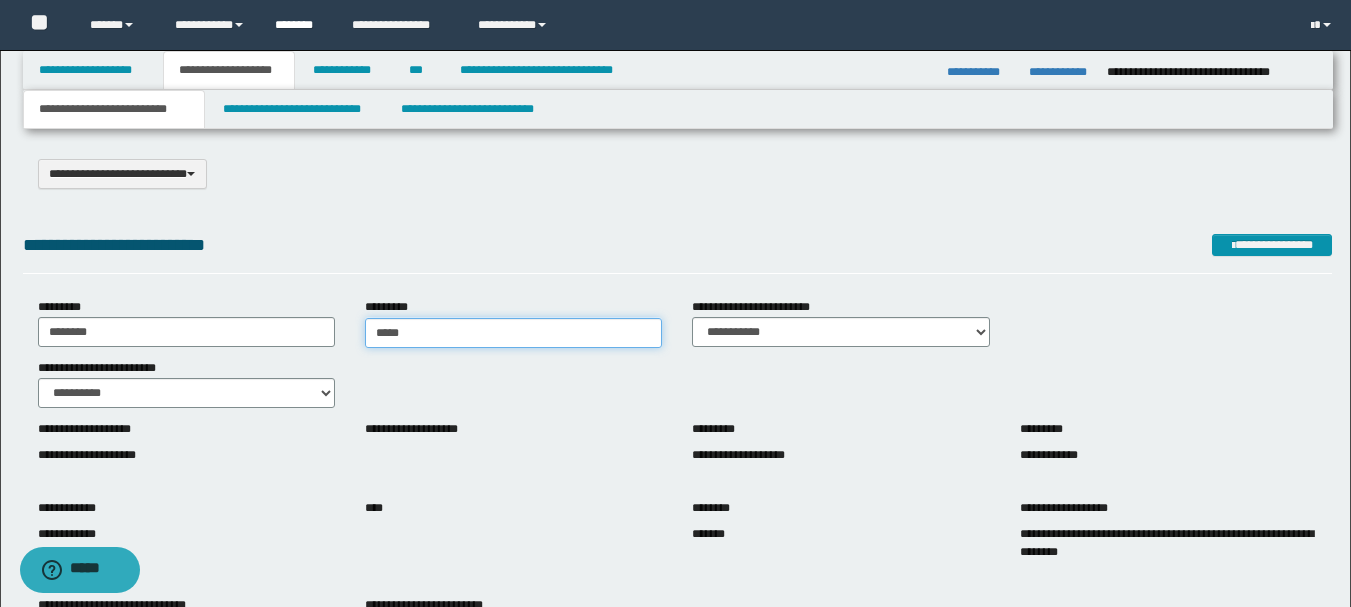 type on "*****" 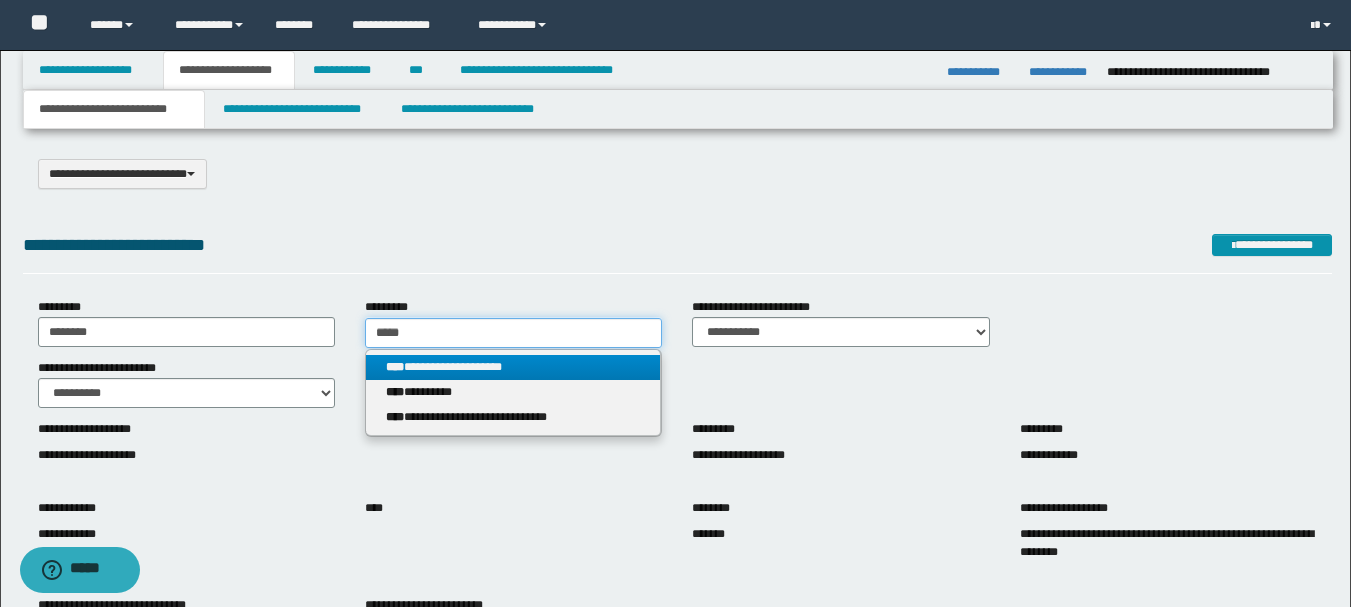 type on "*****" 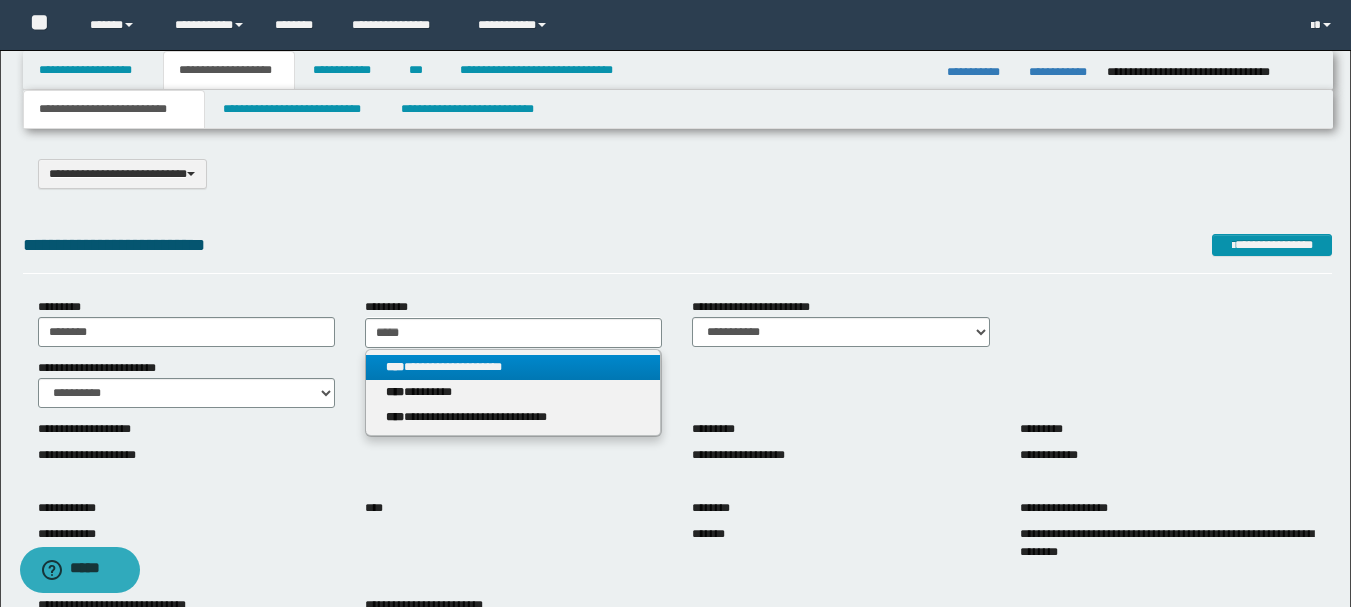 click on "**********" at bounding box center (513, 367) 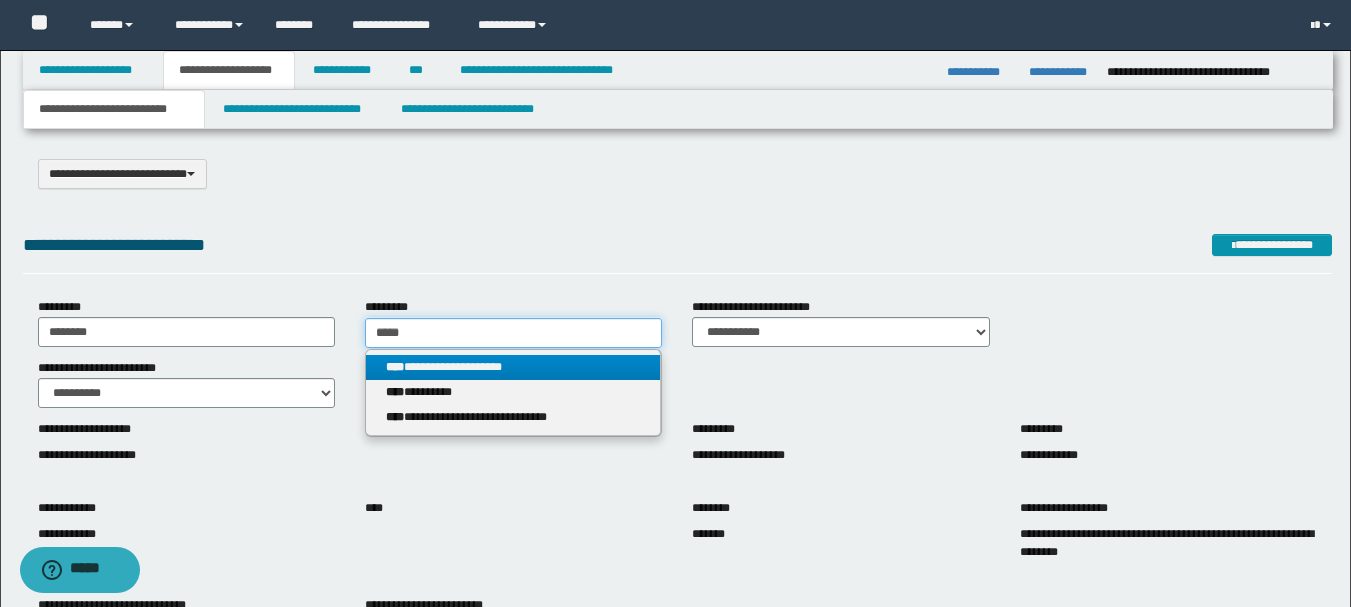 type 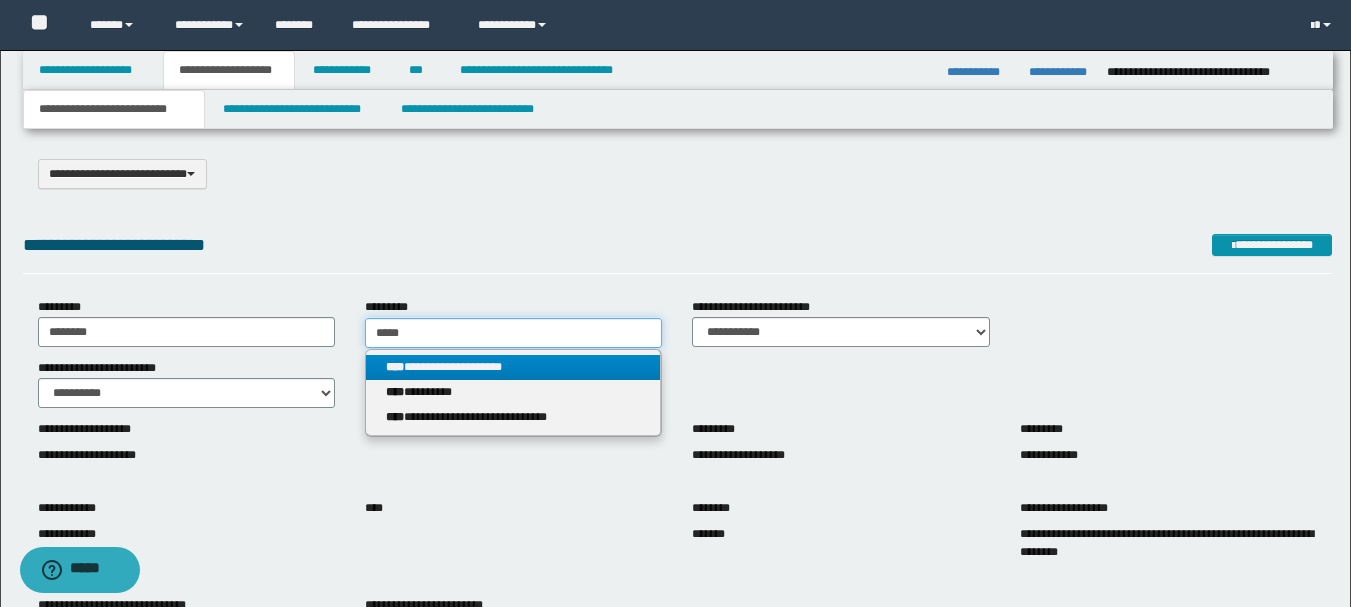 type on "**********" 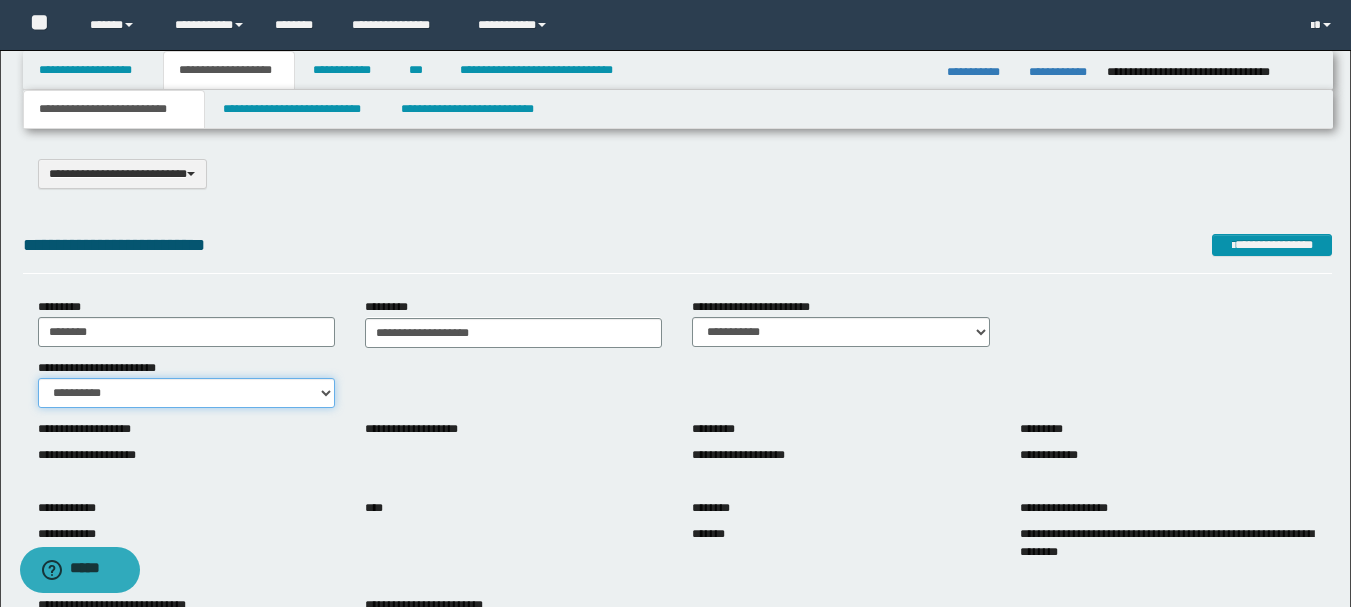 click on "**********" at bounding box center (186, 393) 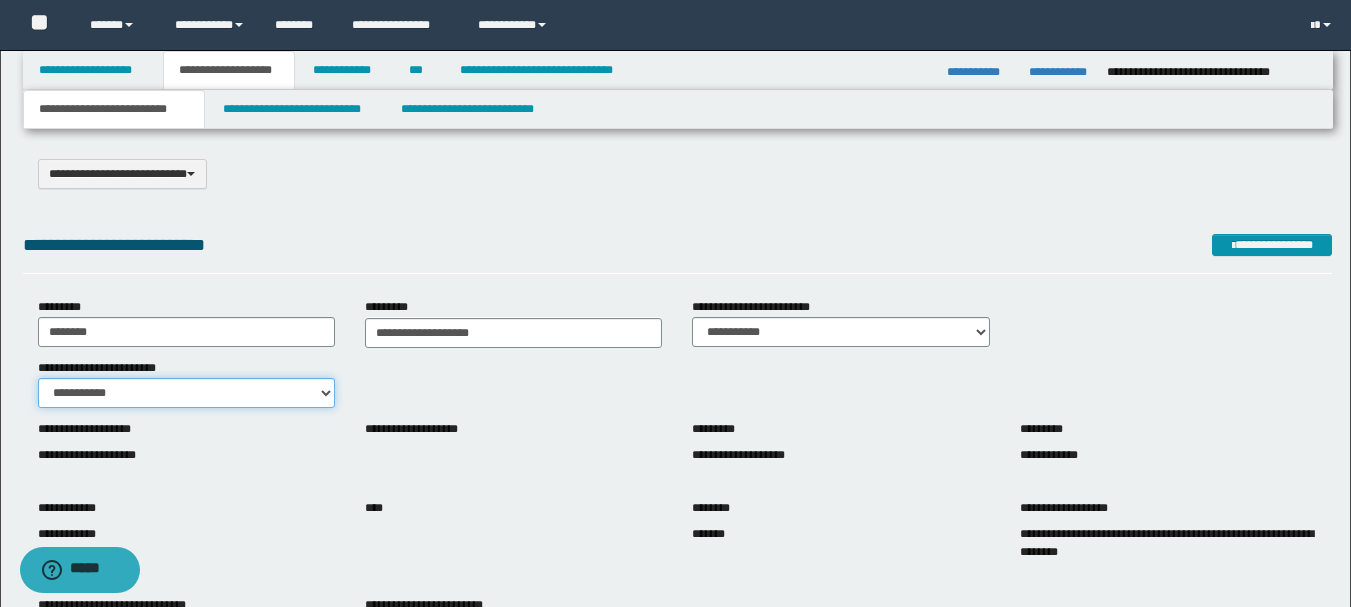 click on "**********" at bounding box center [186, 393] 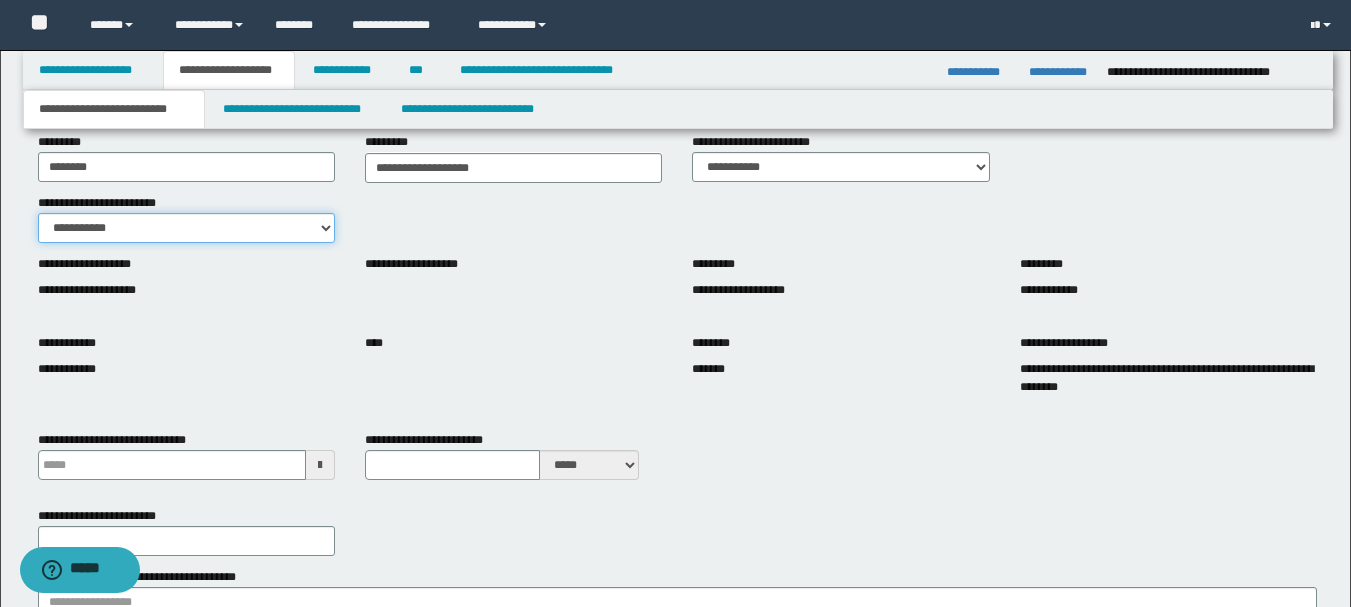 scroll, scrollTop: 200, scrollLeft: 0, axis: vertical 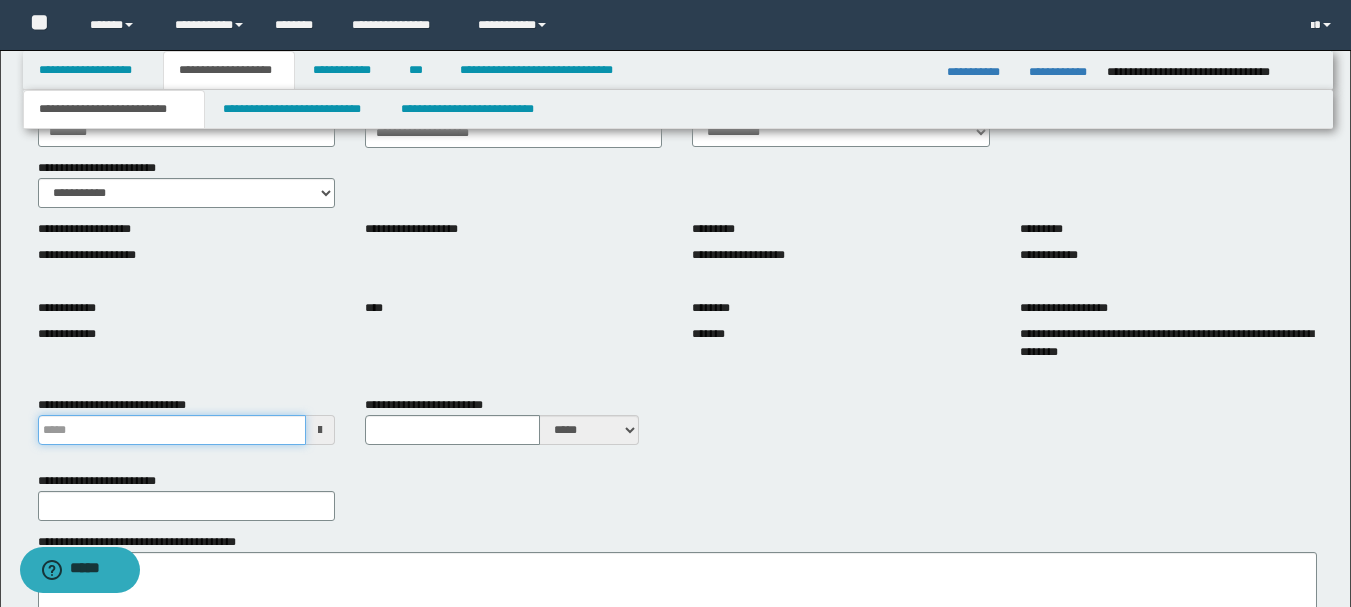 click on "**********" at bounding box center (172, 430) 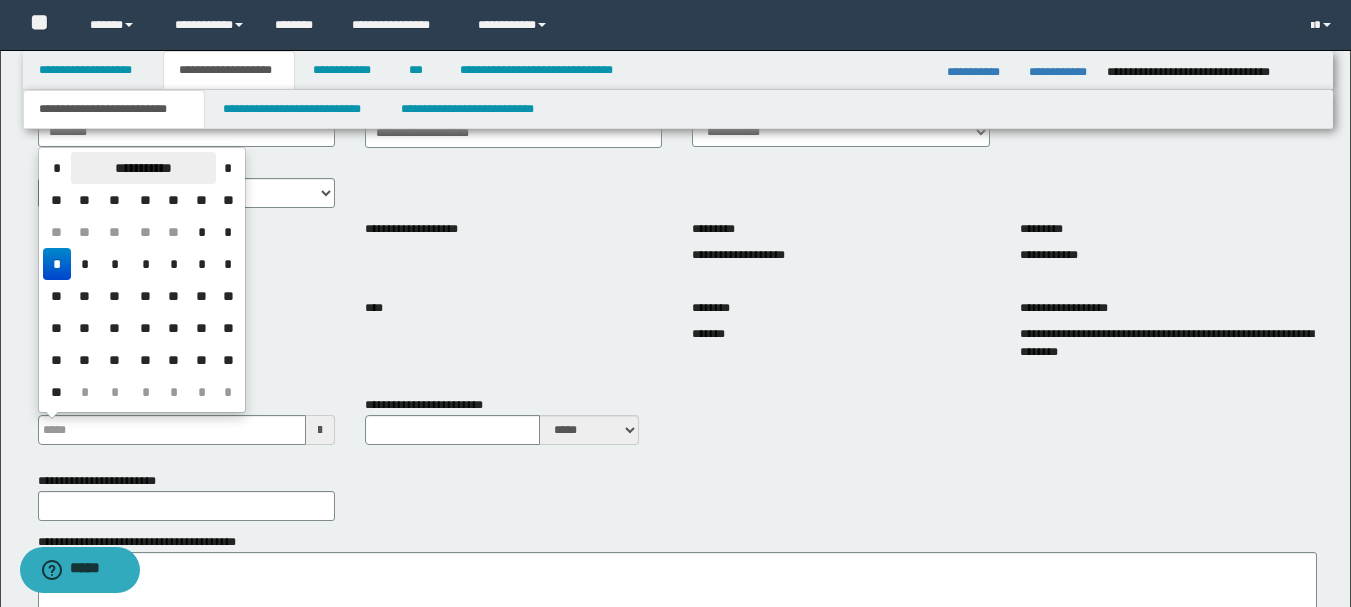 click on "**********" at bounding box center [143, 168] 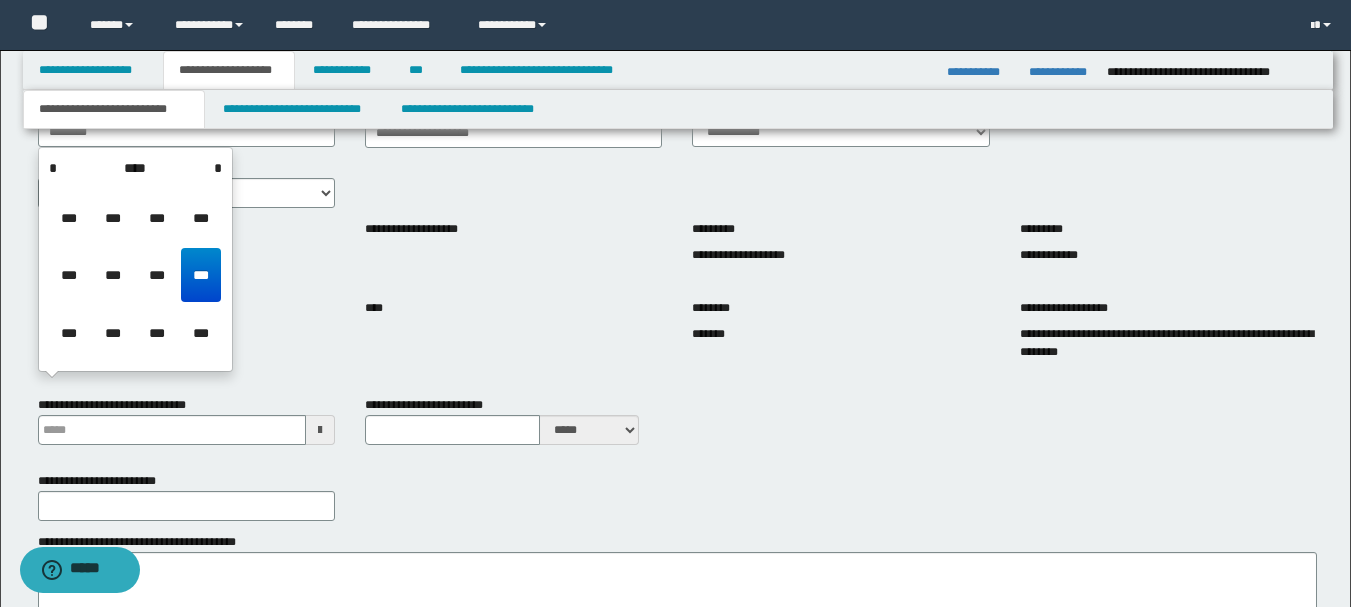 click on "****" at bounding box center (135, 168) 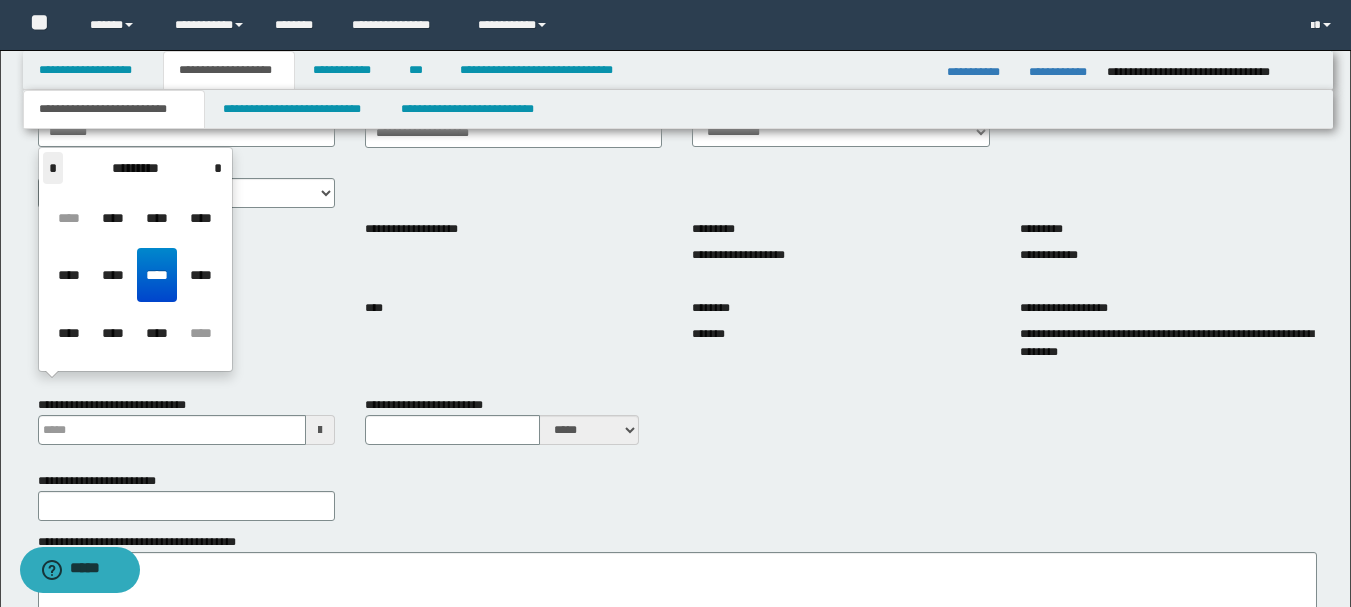 click on "*" at bounding box center [53, 168] 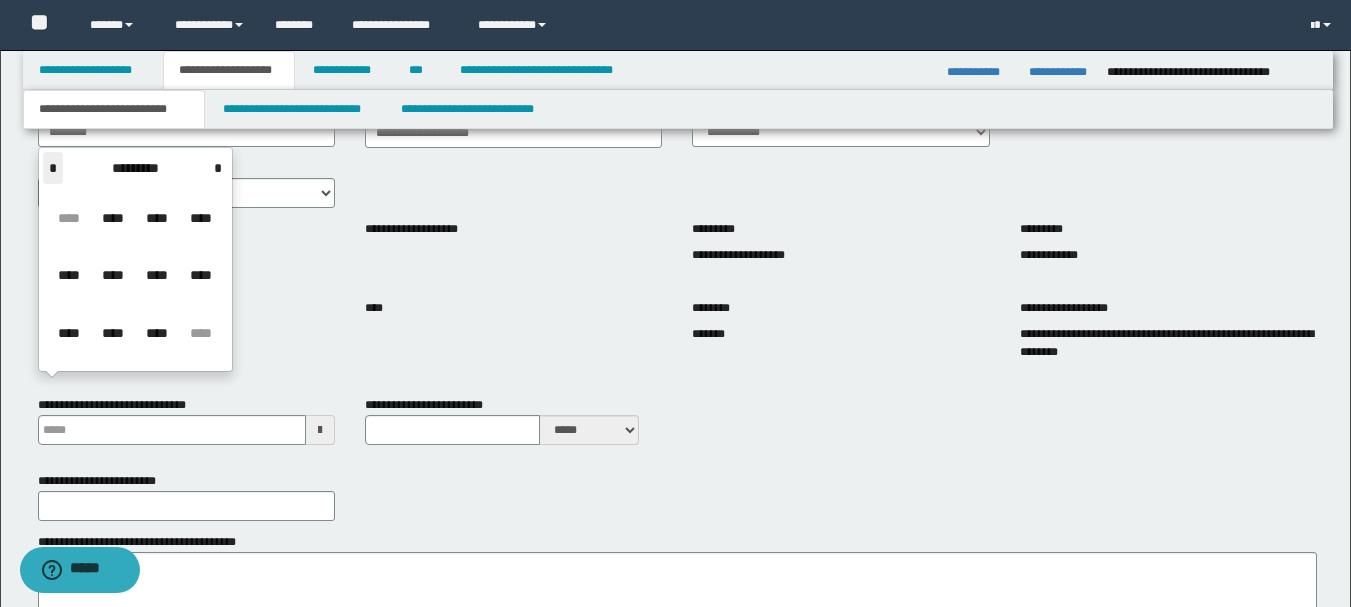 click on "*" at bounding box center [53, 168] 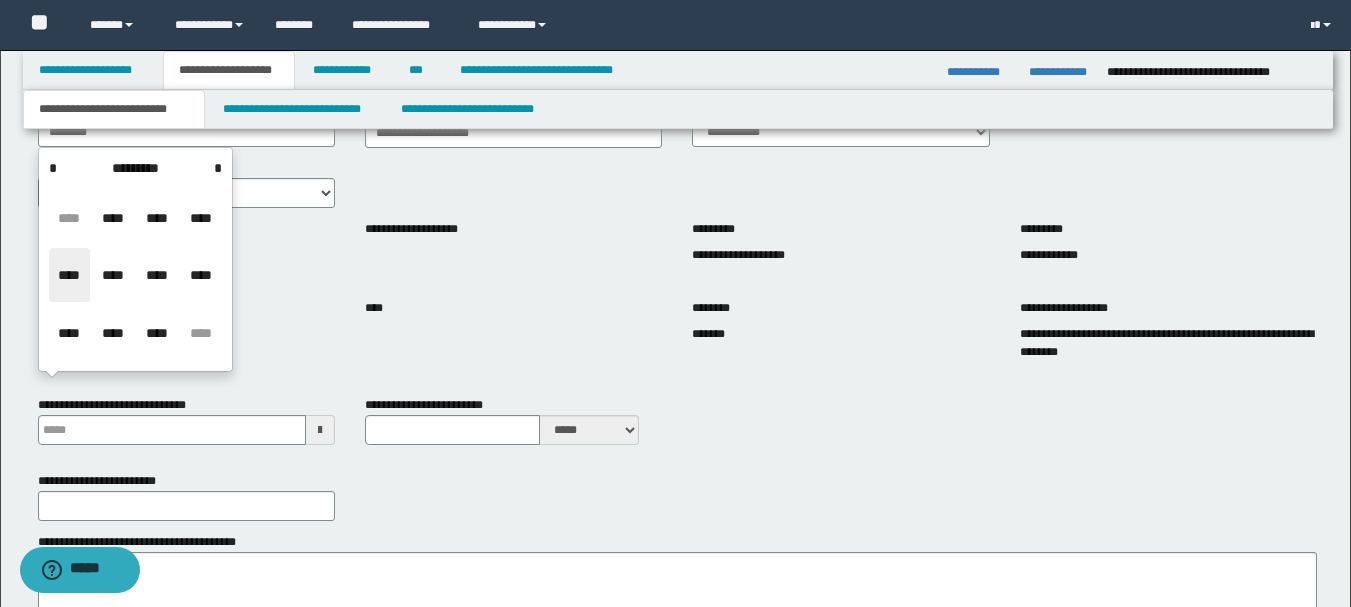 click on "****" at bounding box center (69, 275) 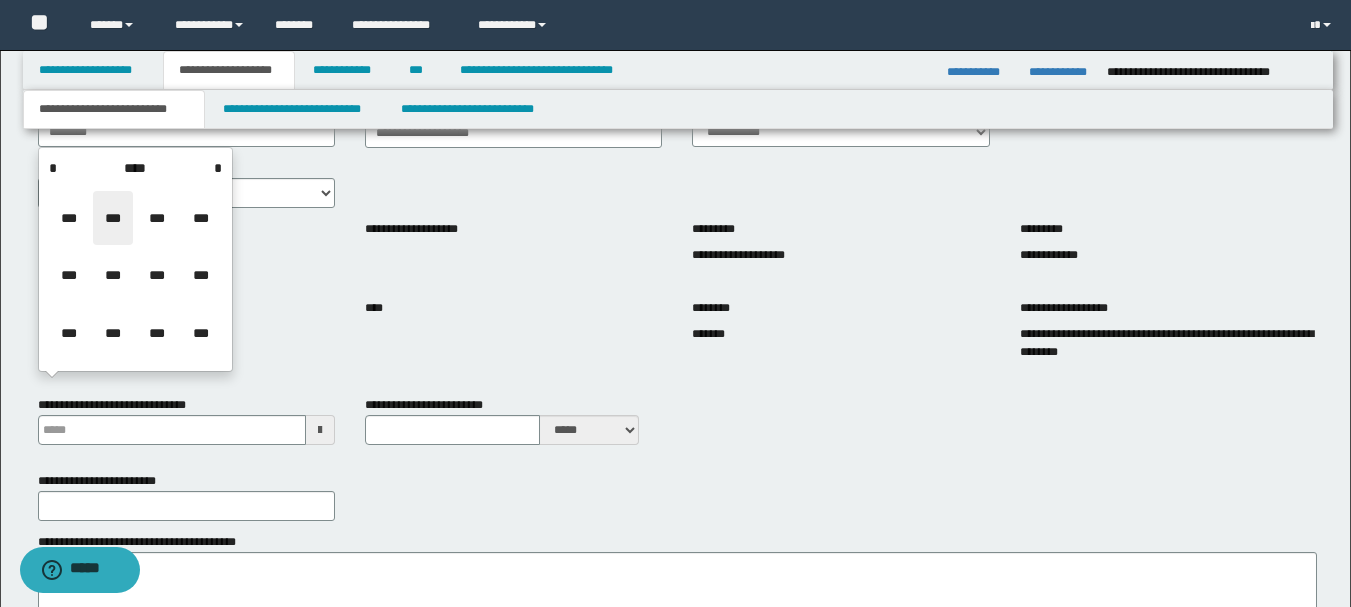 click on "***" at bounding box center [113, 218] 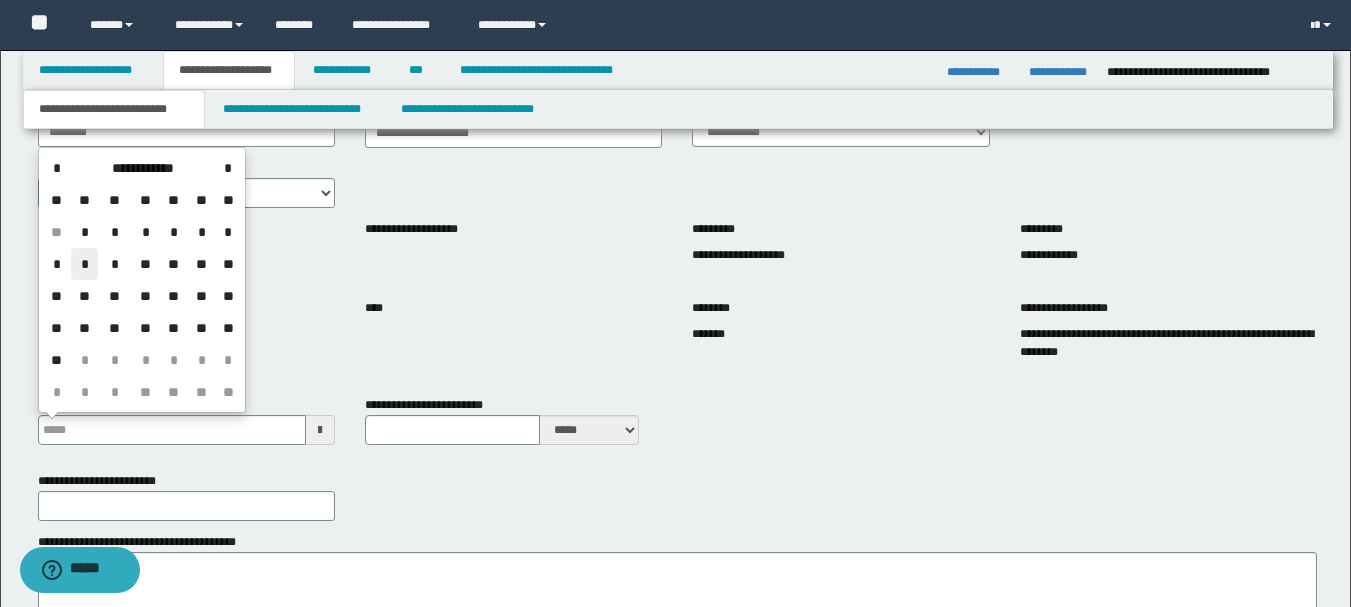 click on "*" at bounding box center (85, 264) 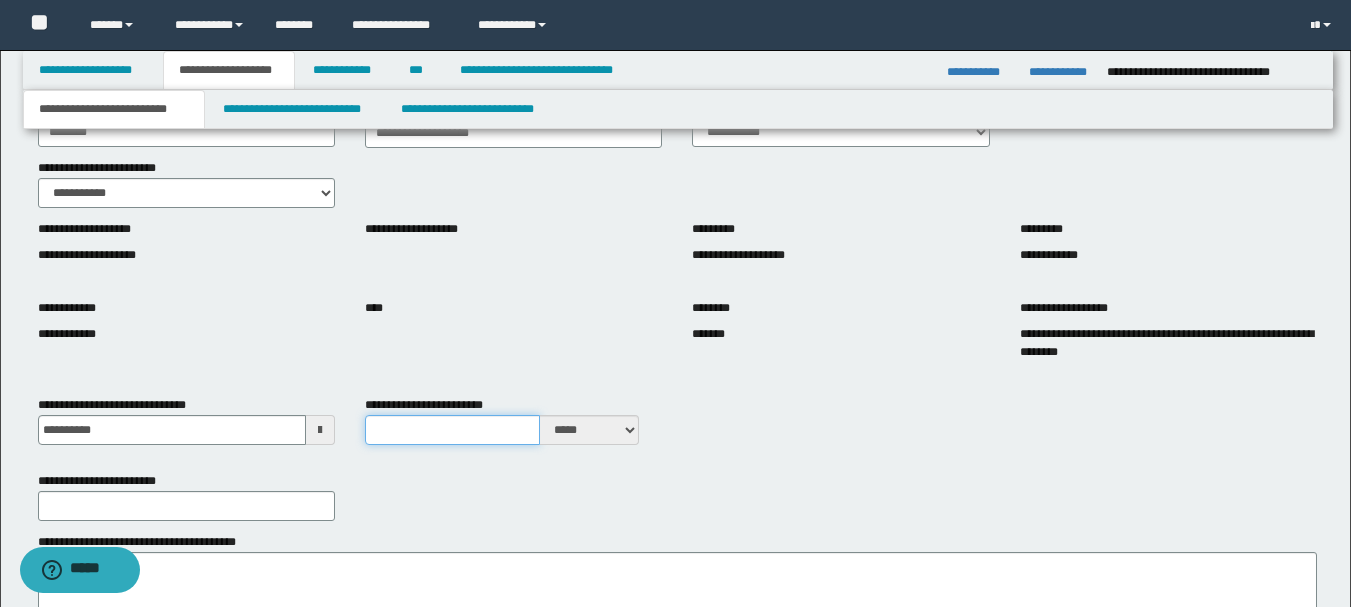 click on "**********" at bounding box center (452, 430) 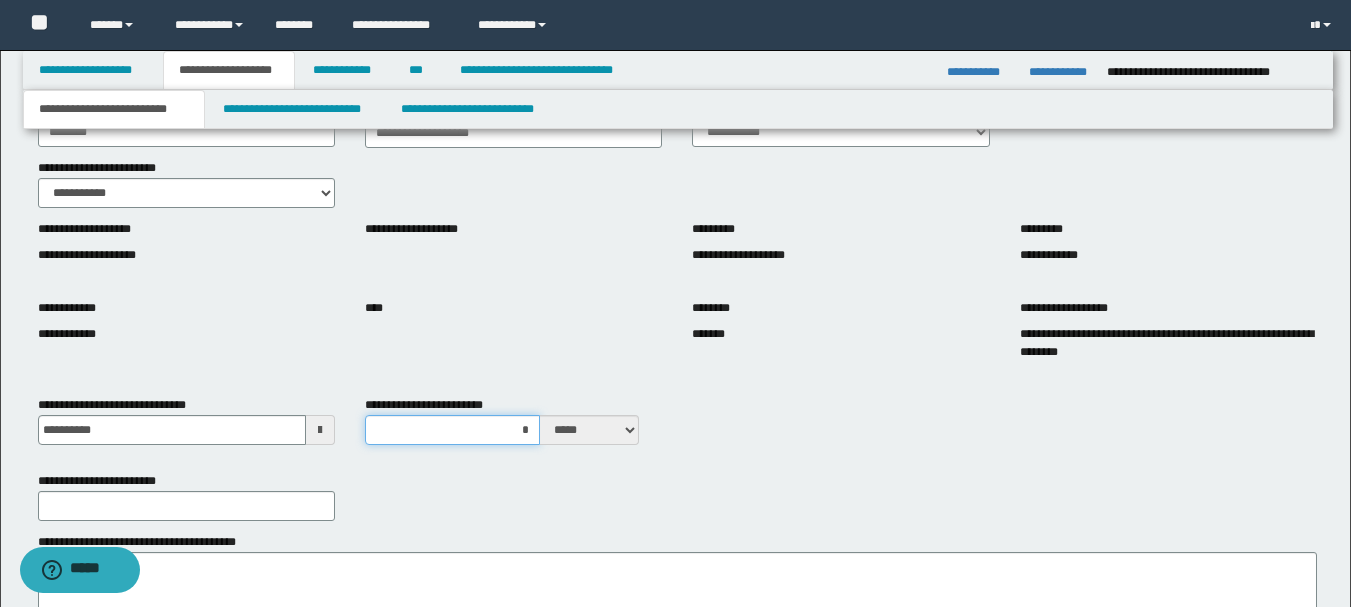 type on "**" 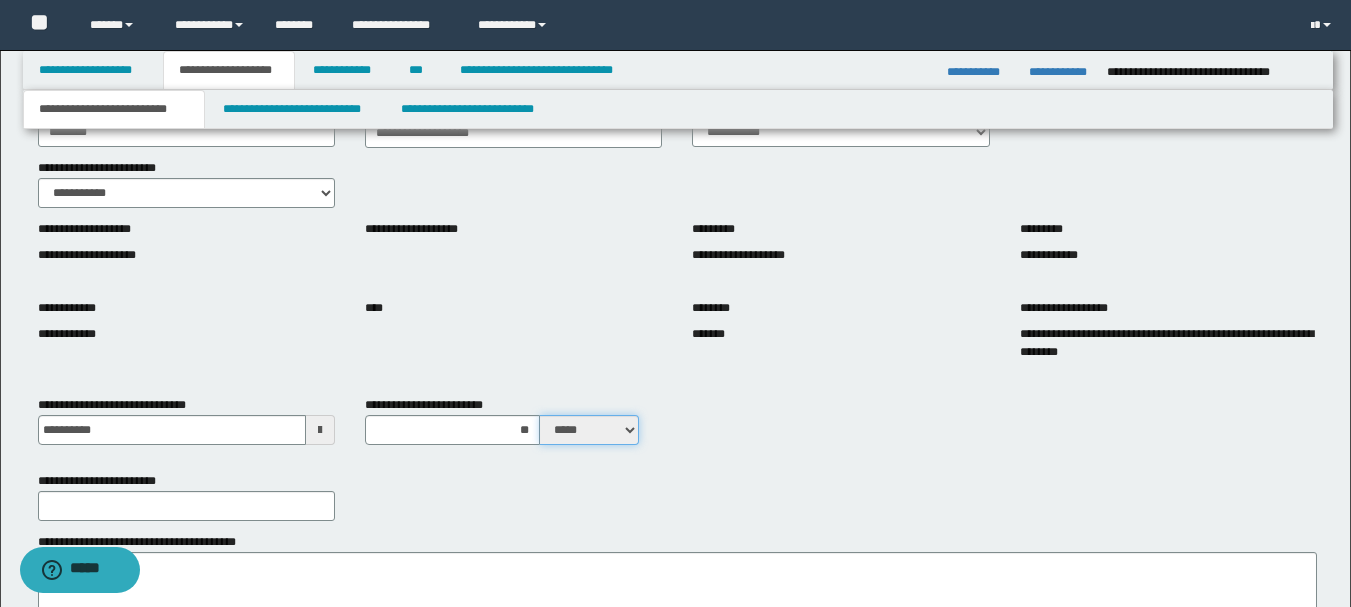 click on "*****
****" at bounding box center (589, 430) 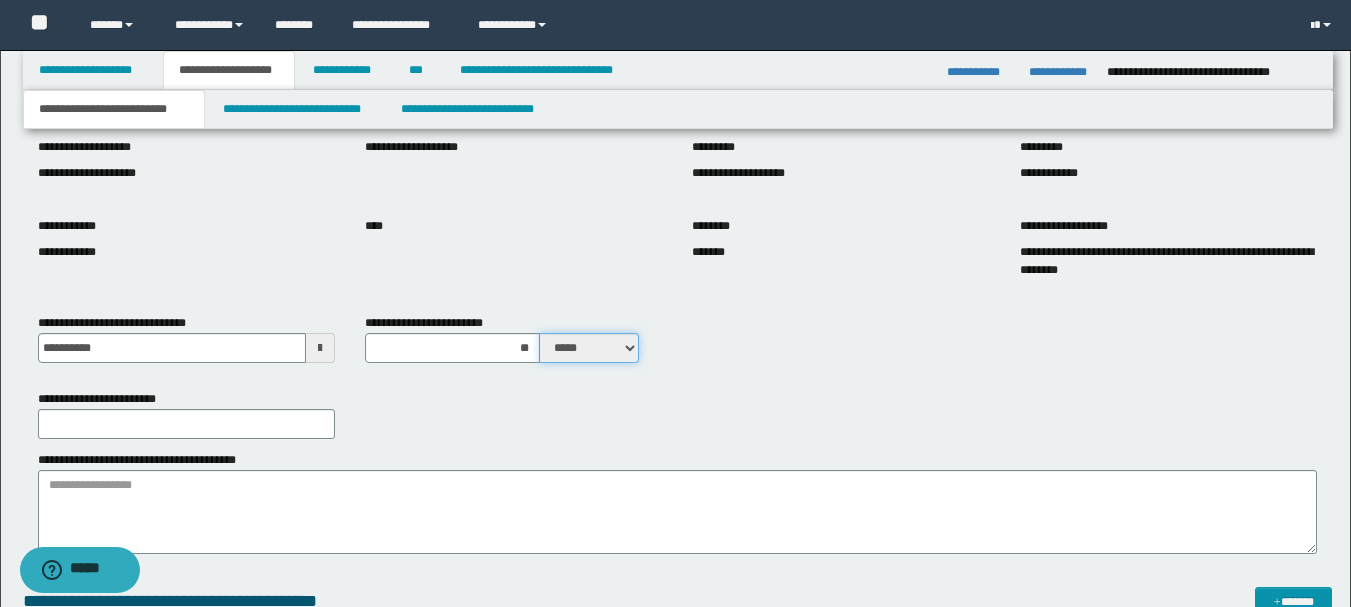scroll, scrollTop: 400, scrollLeft: 0, axis: vertical 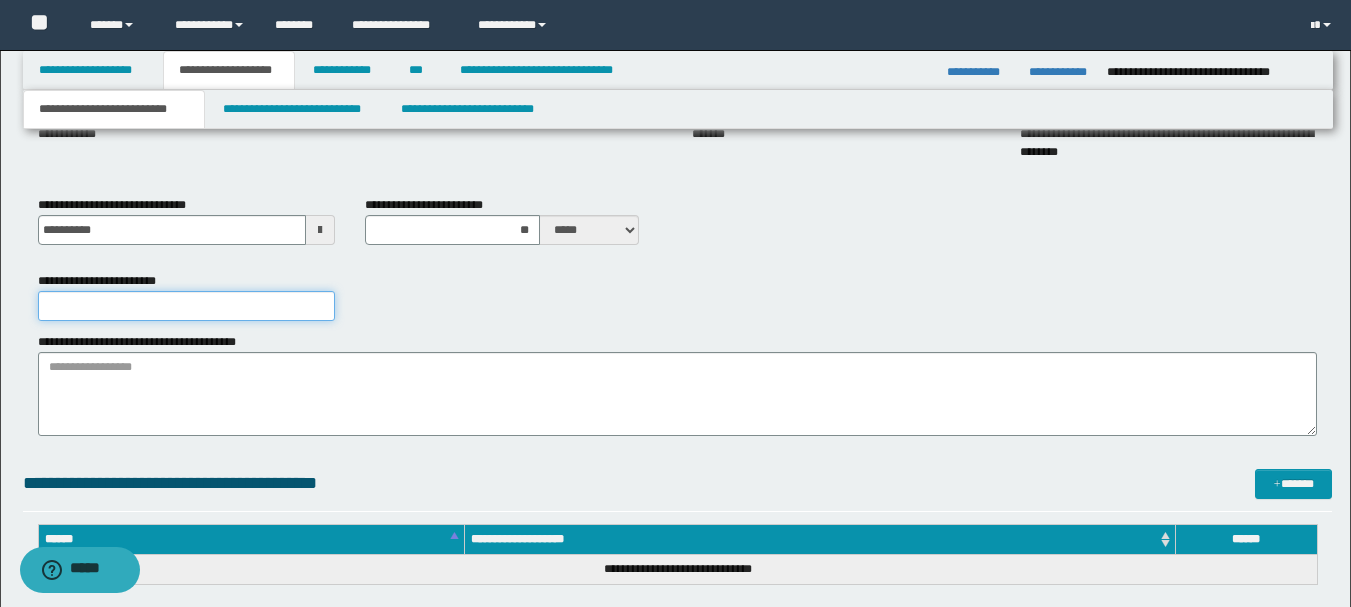 click on "**********" at bounding box center (186, 306) 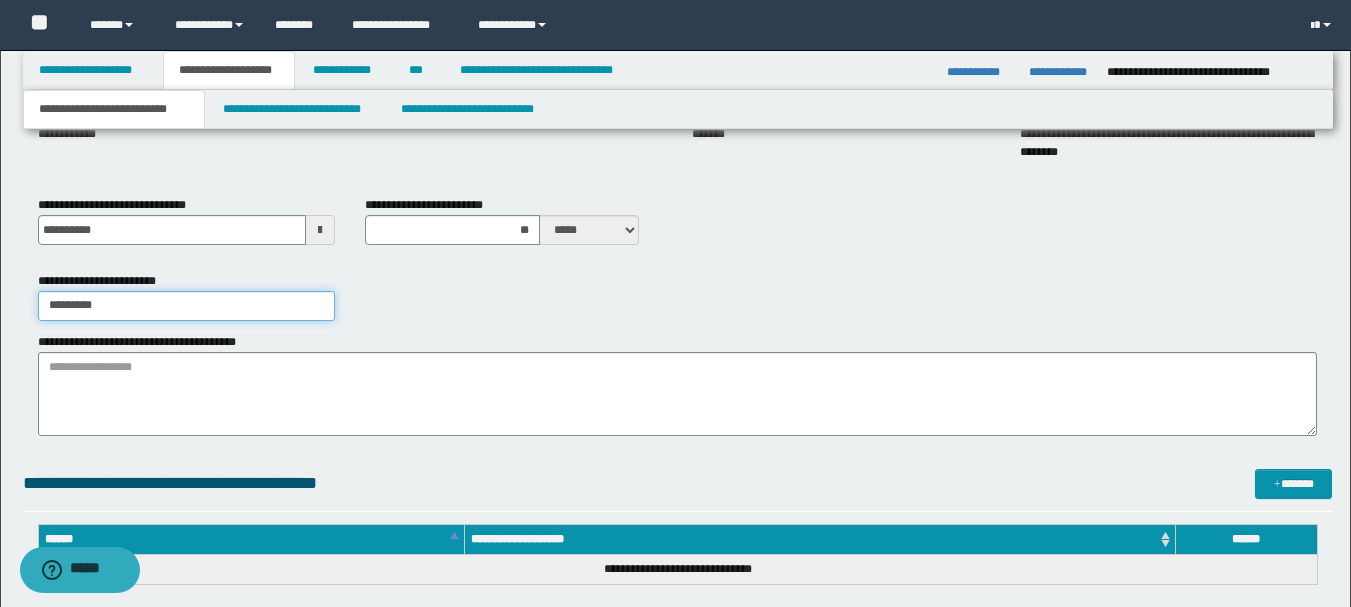 type on "********" 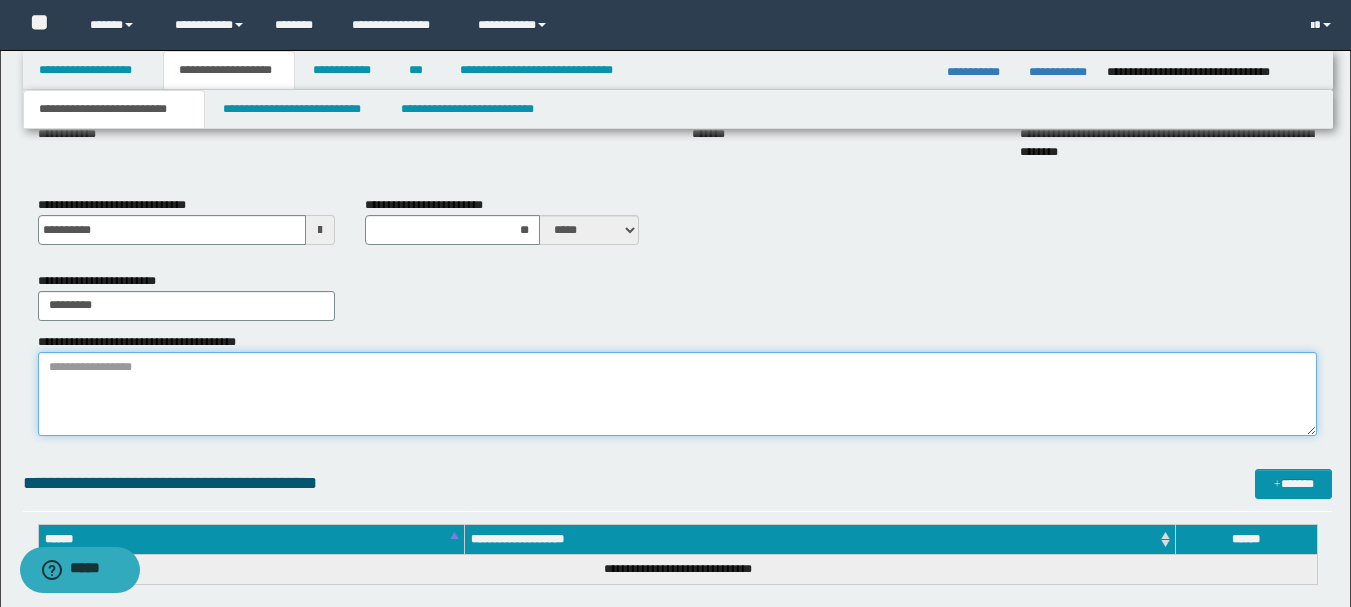 click on "**********" at bounding box center [677, 394] 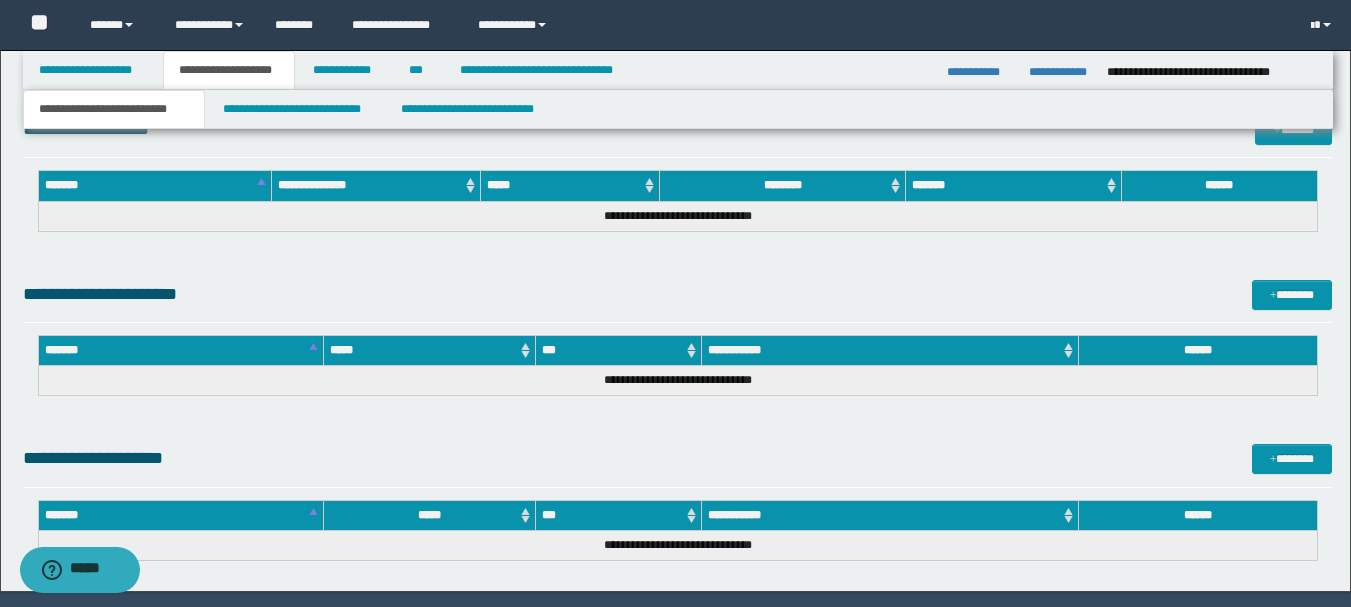 scroll, scrollTop: 1362, scrollLeft: 0, axis: vertical 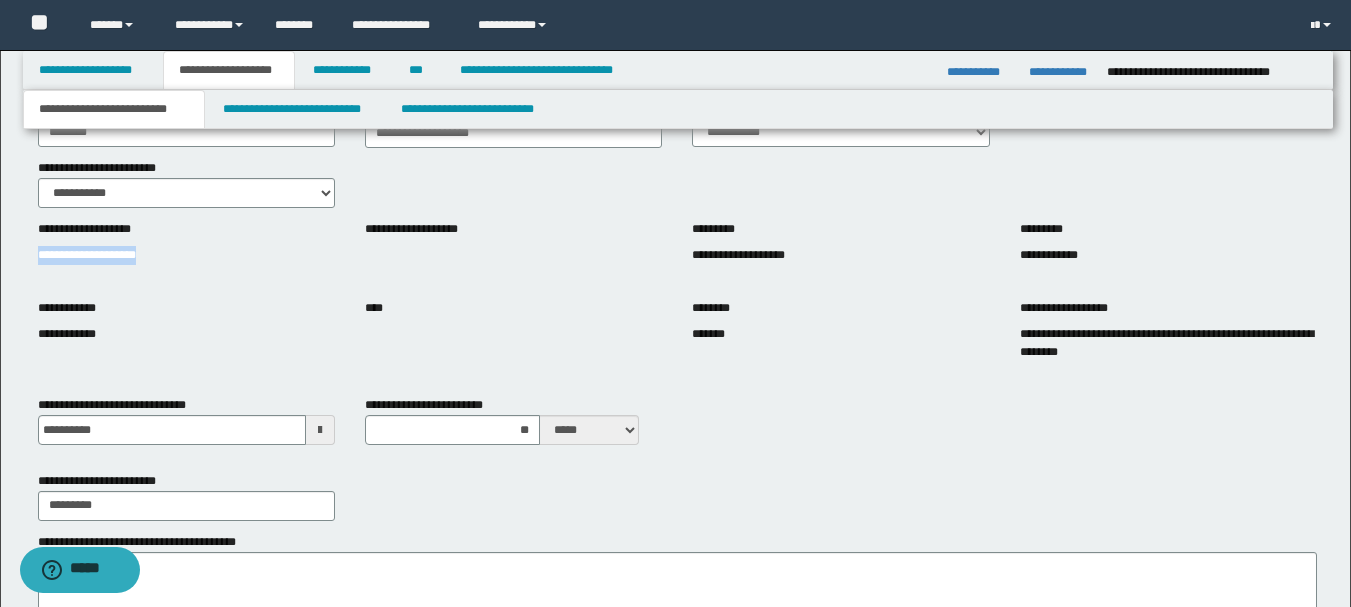 drag, startPoint x: 213, startPoint y: 233, endPoint x: 215, endPoint y: 250, distance: 17.117243 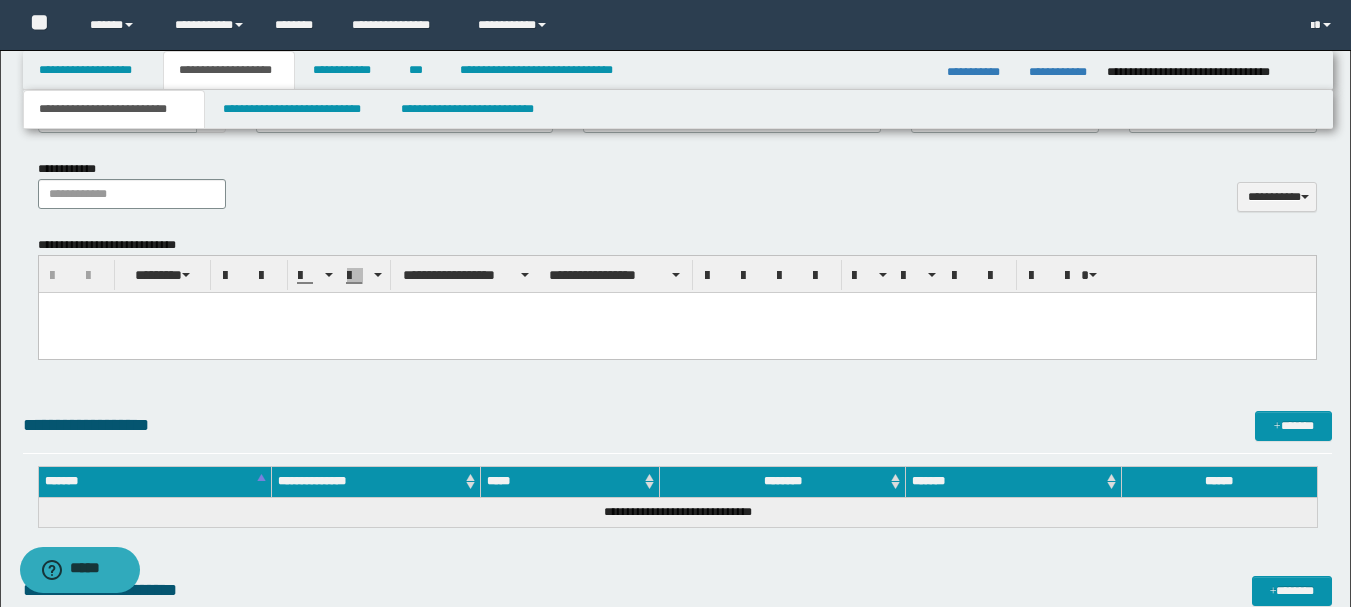 scroll, scrollTop: 1200, scrollLeft: 0, axis: vertical 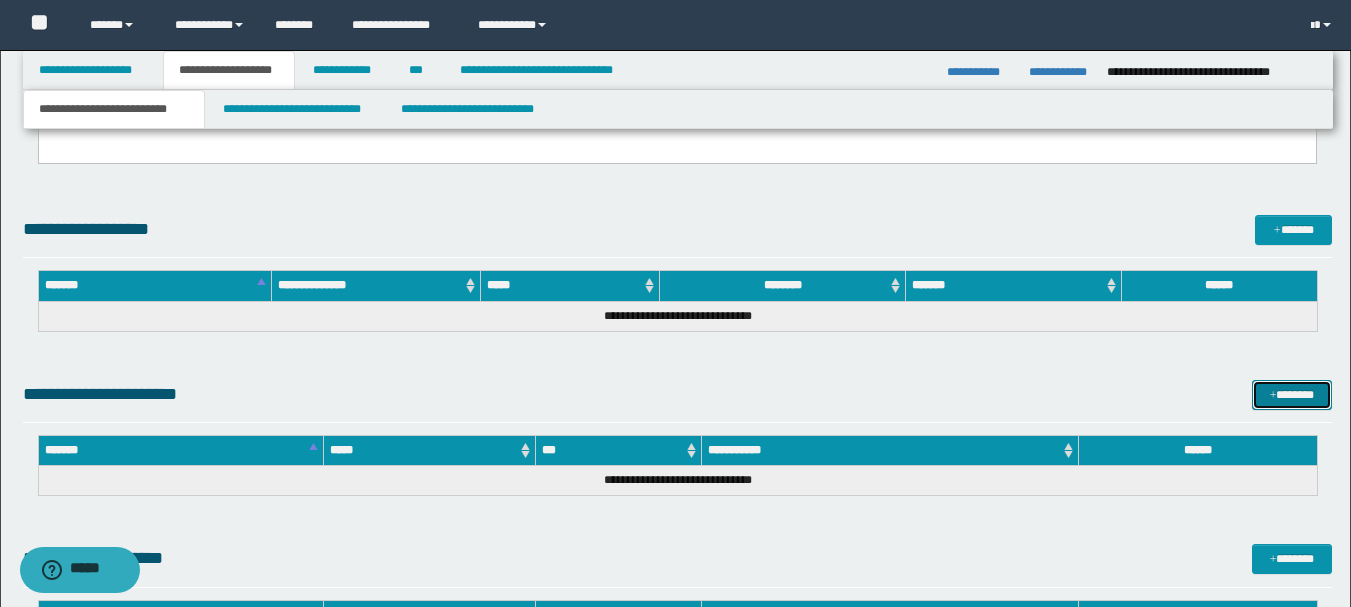 click at bounding box center [1273, 396] 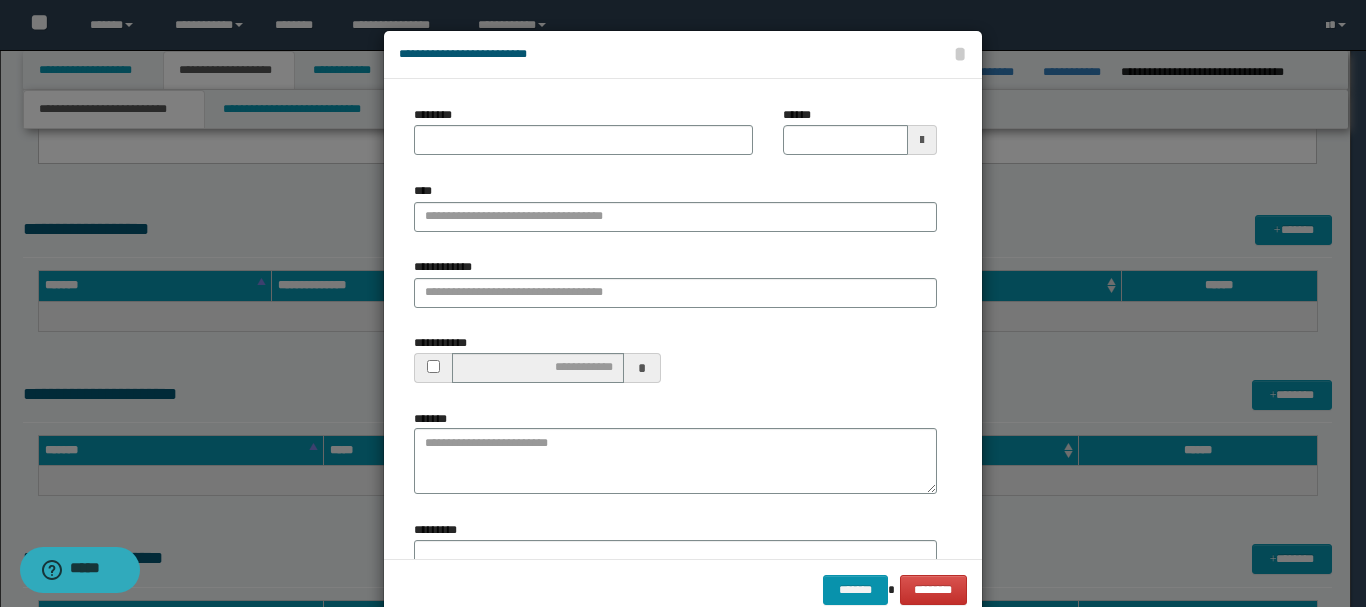 click on "********" at bounding box center (583, 138) 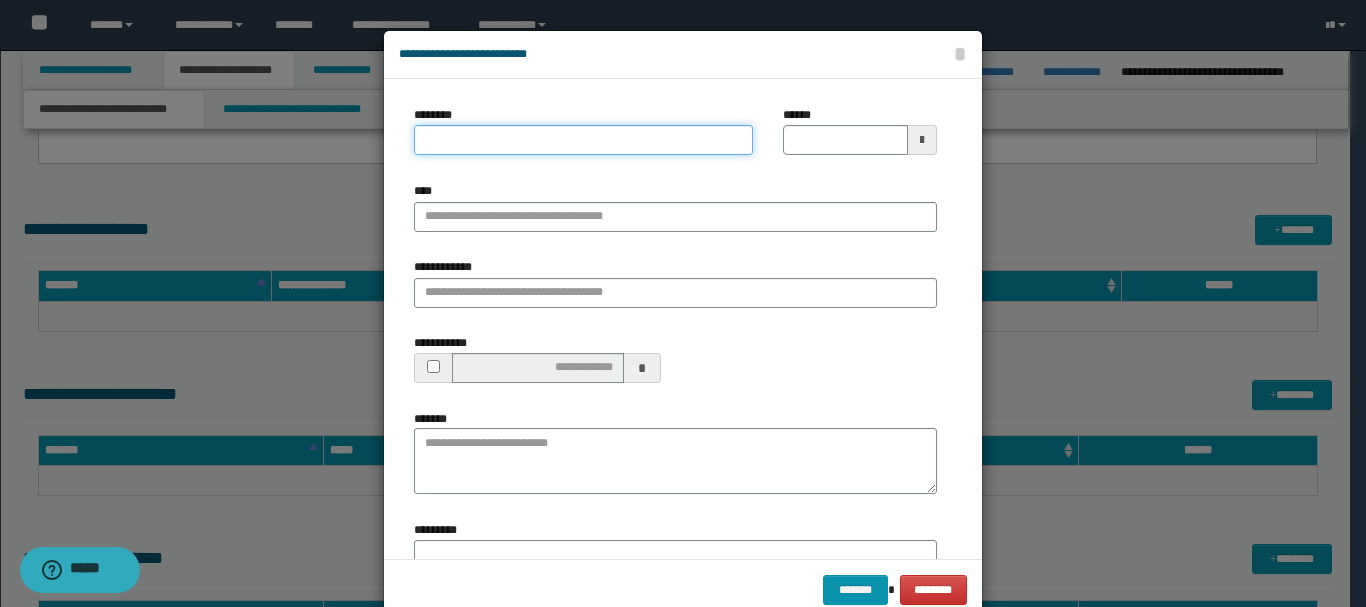 click on "********" at bounding box center (583, 140) 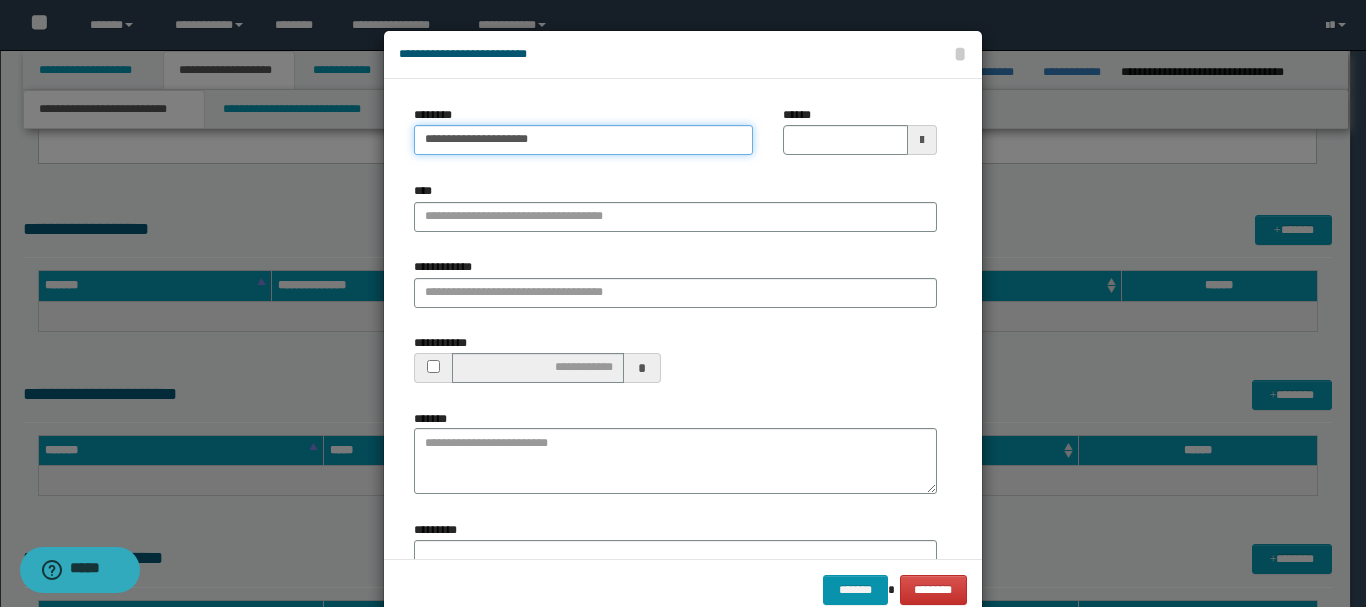 type 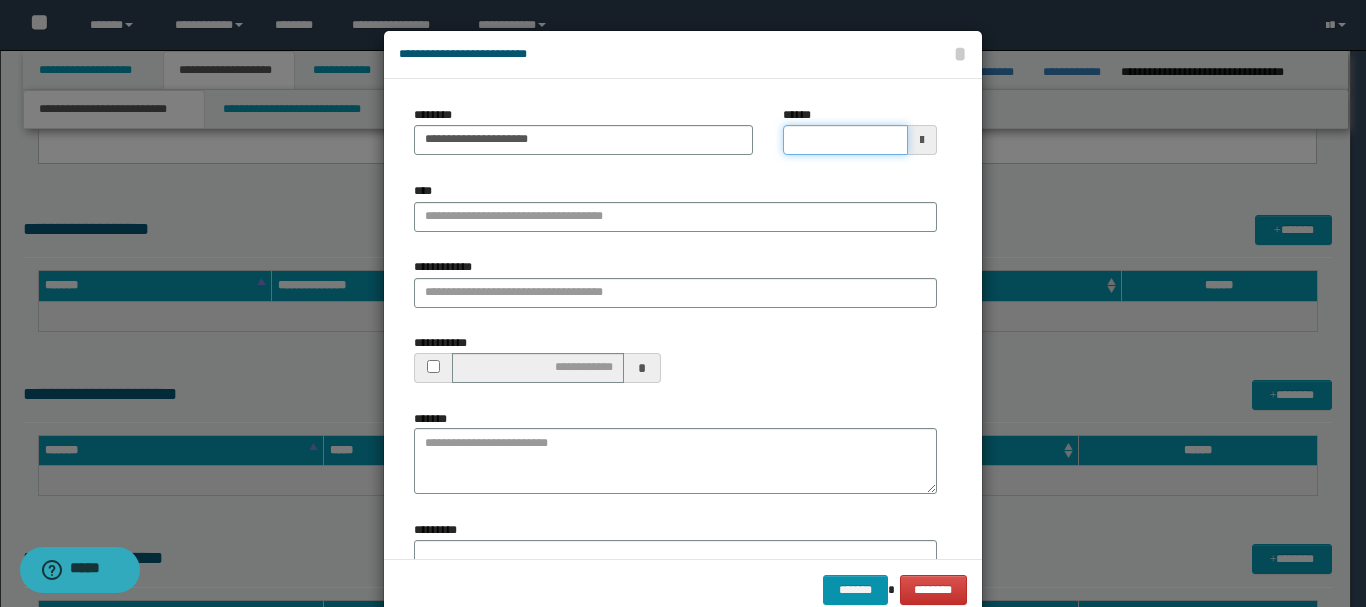 click on "******" at bounding box center (845, 140) 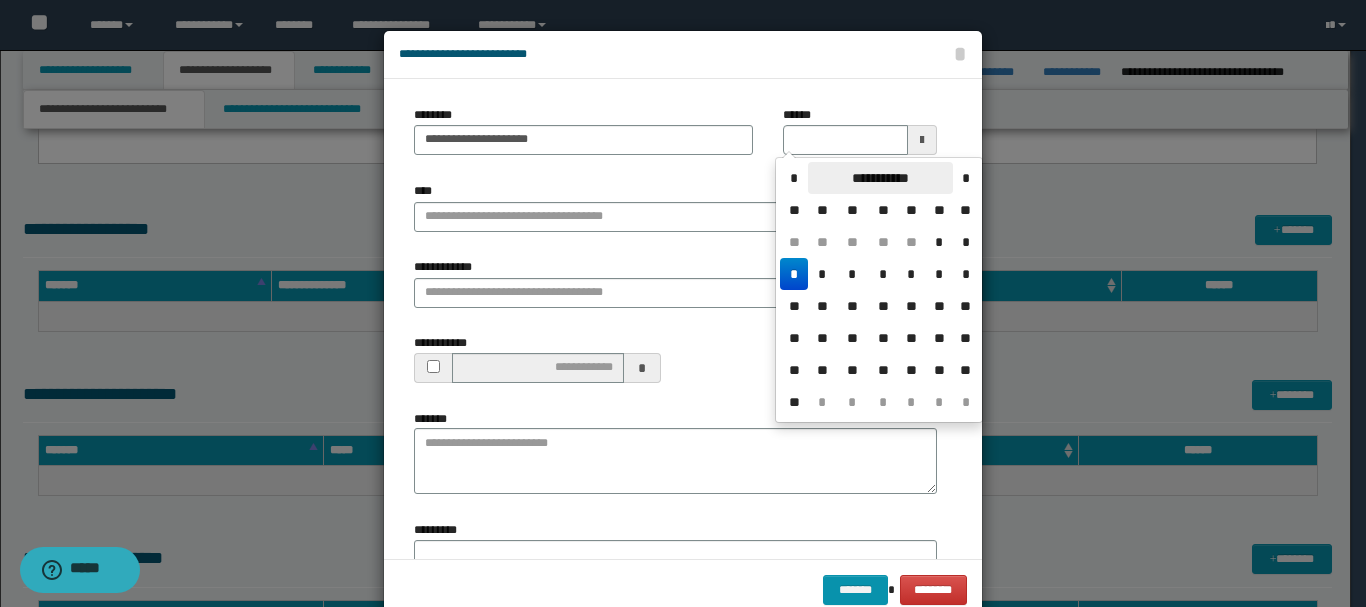 click on "**********" at bounding box center (880, 178) 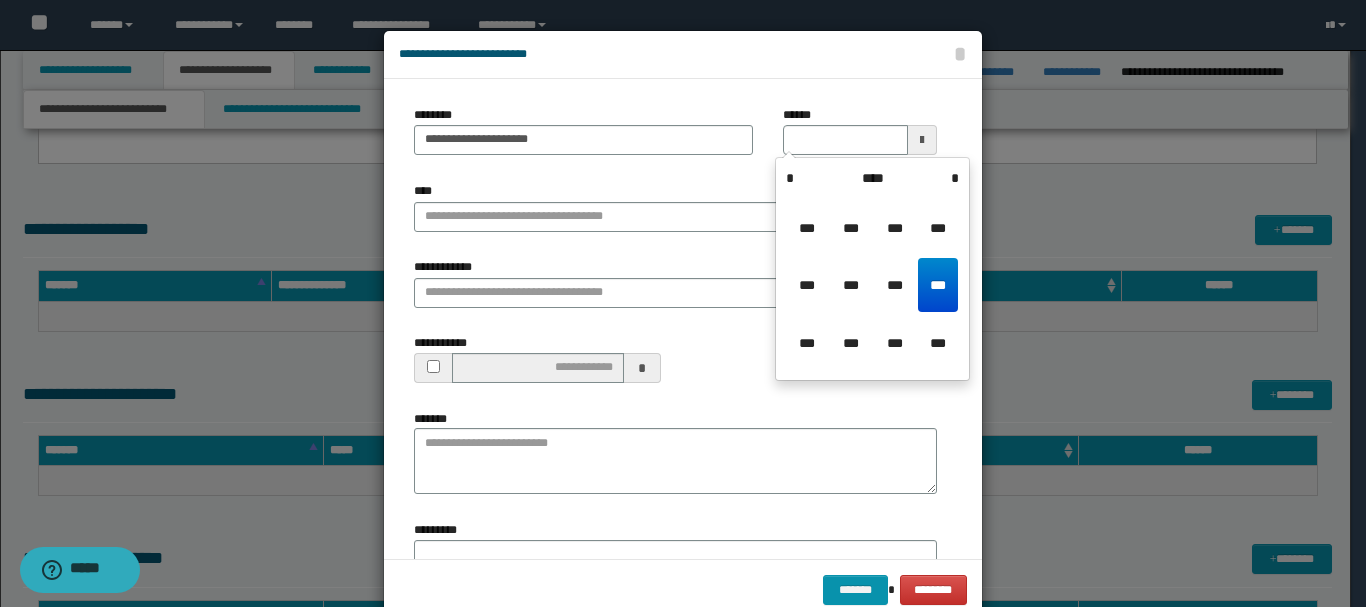 click on "****" at bounding box center (872, 178) 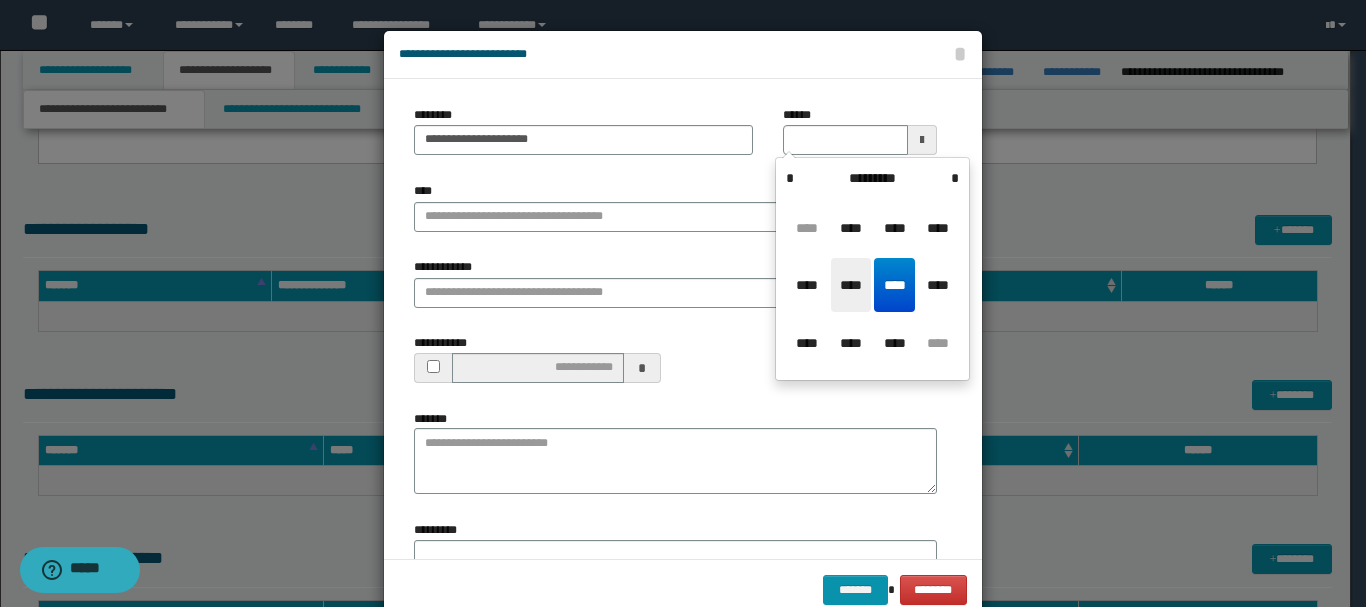 click on "****" at bounding box center [851, 285] 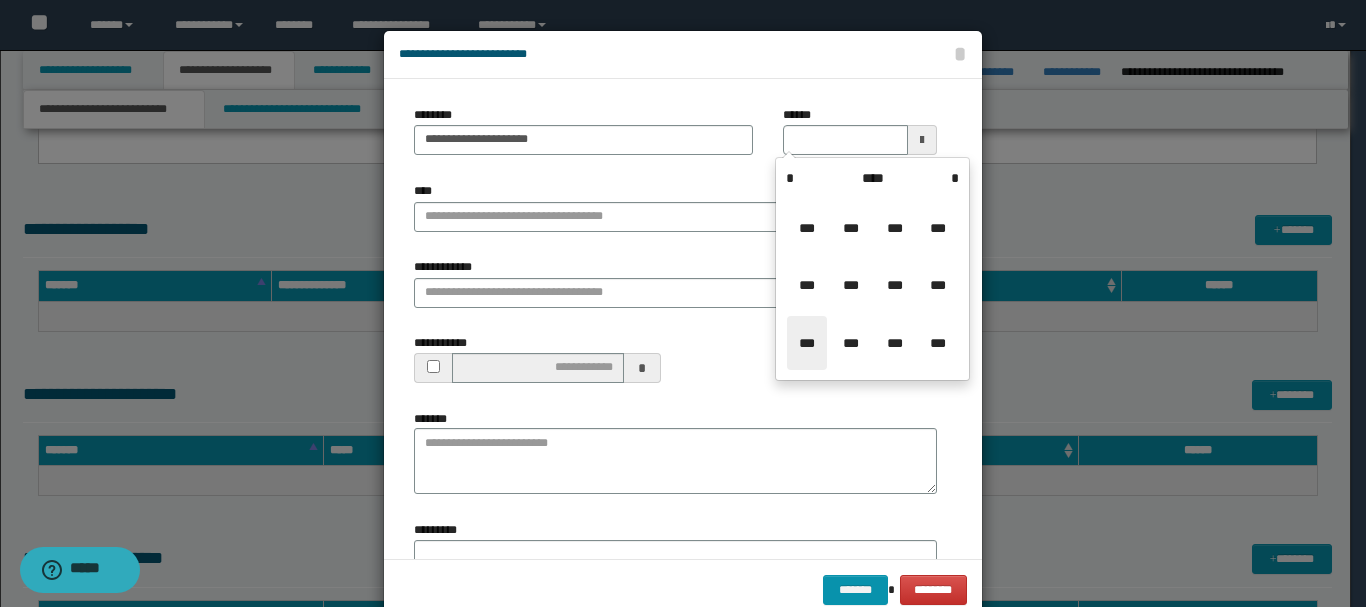 click on "***" at bounding box center [807, 343] 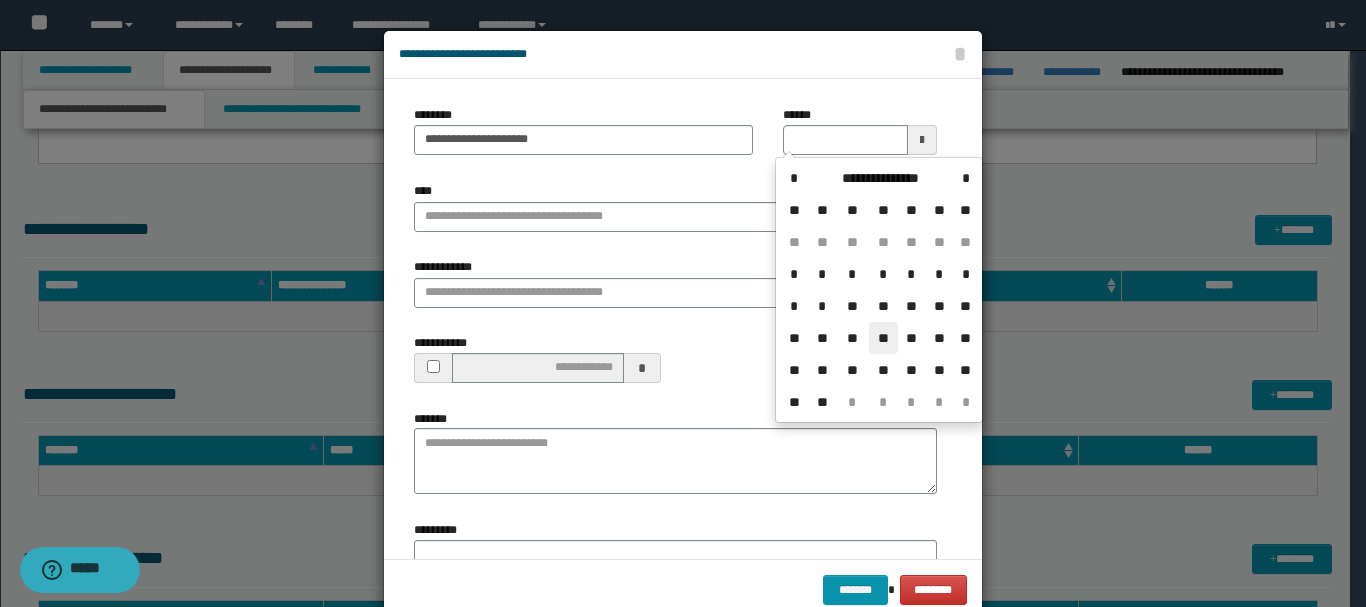 click on "**" at bounding box center (883, 338) 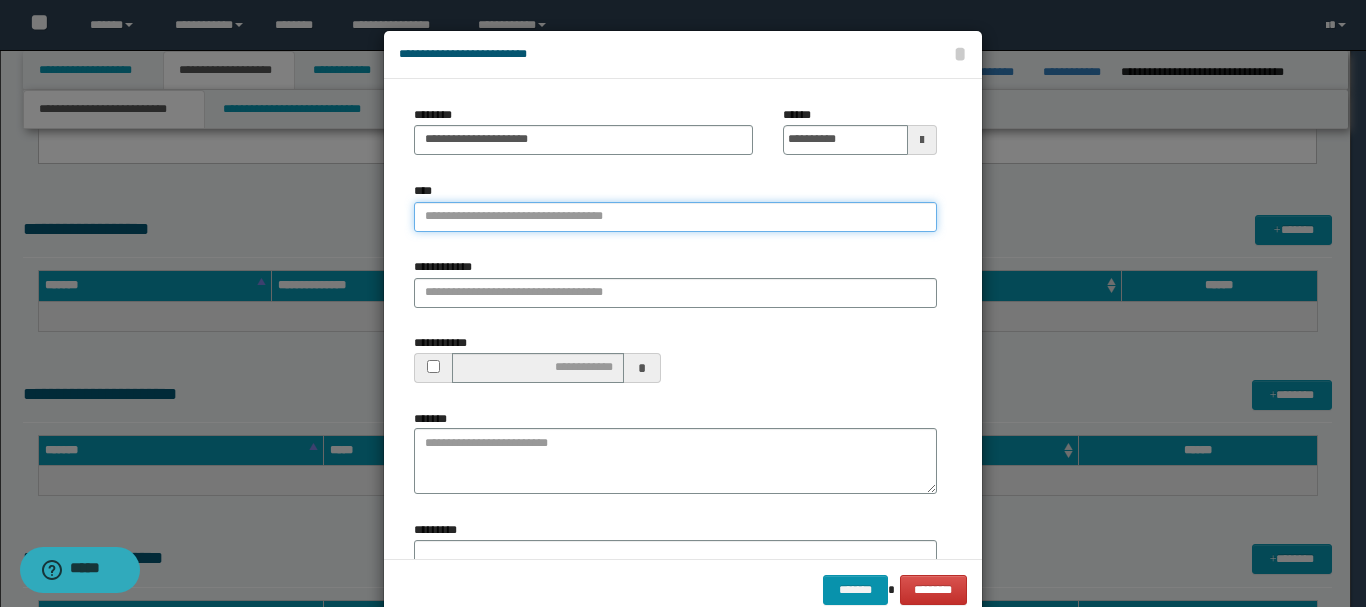 click on "****" at bounding box center [675, 217] 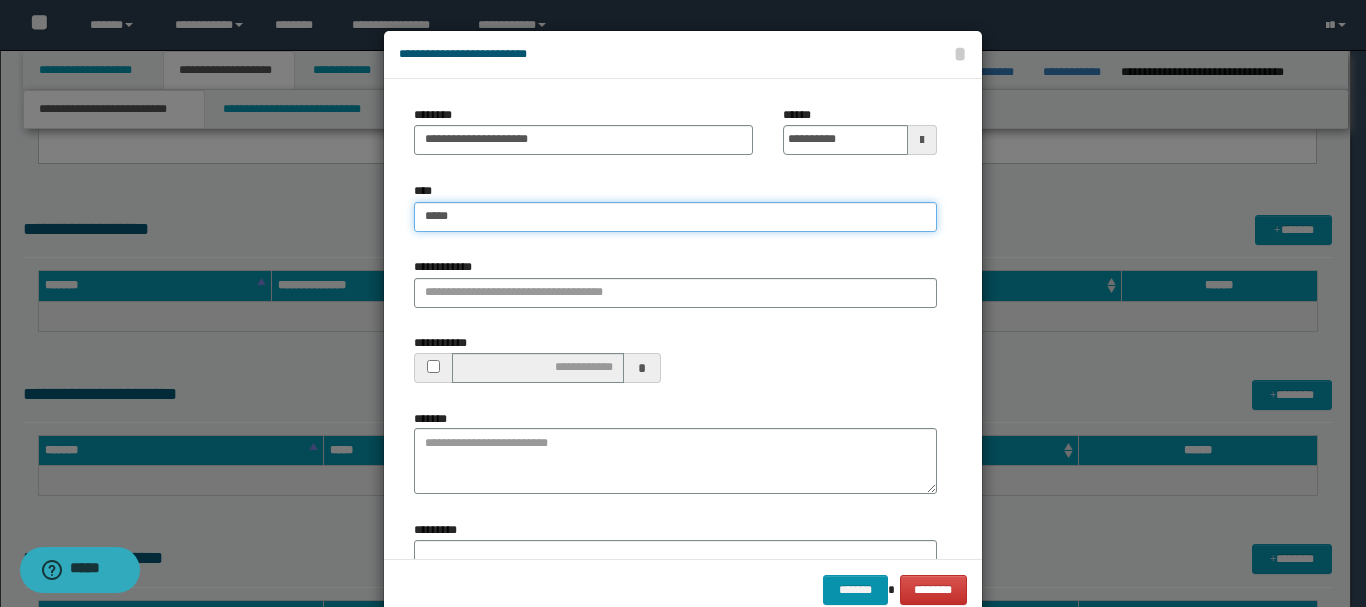 type on "******" 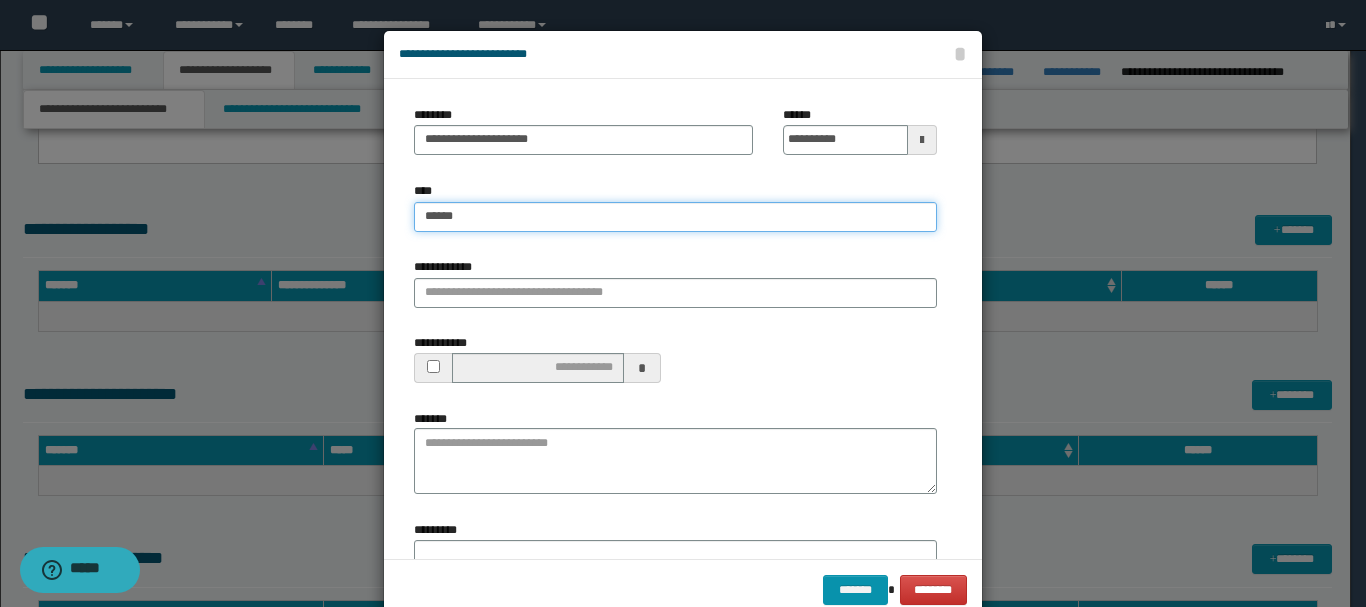 type on "******" 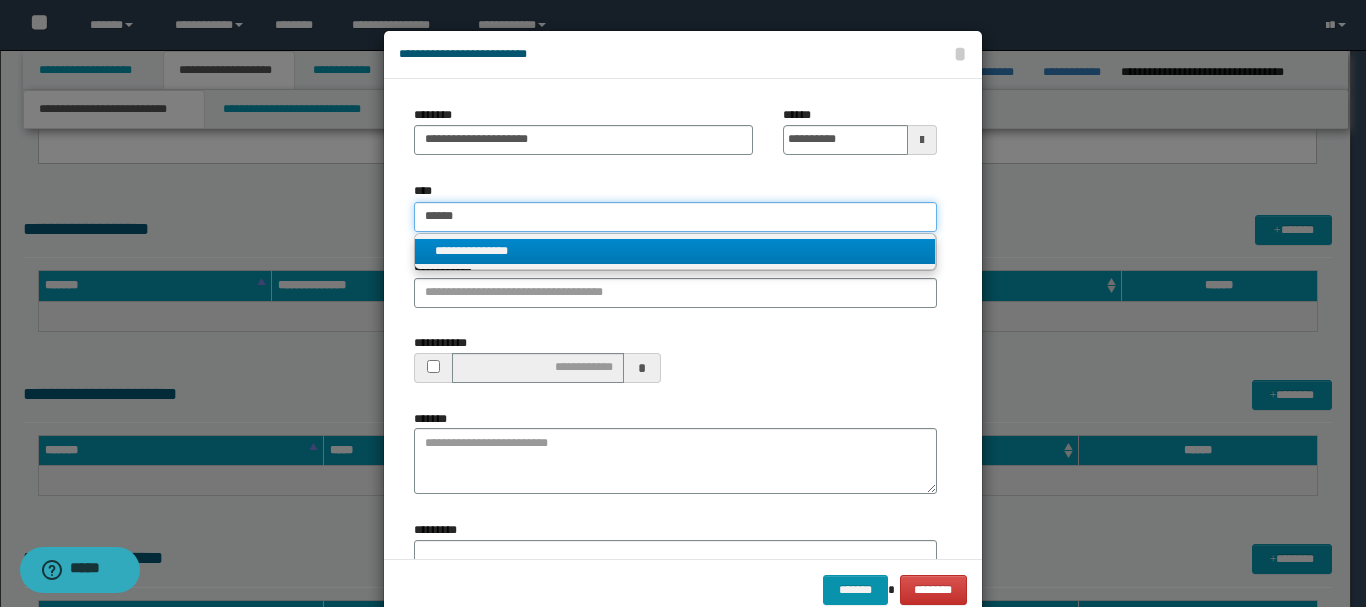 type on "******" 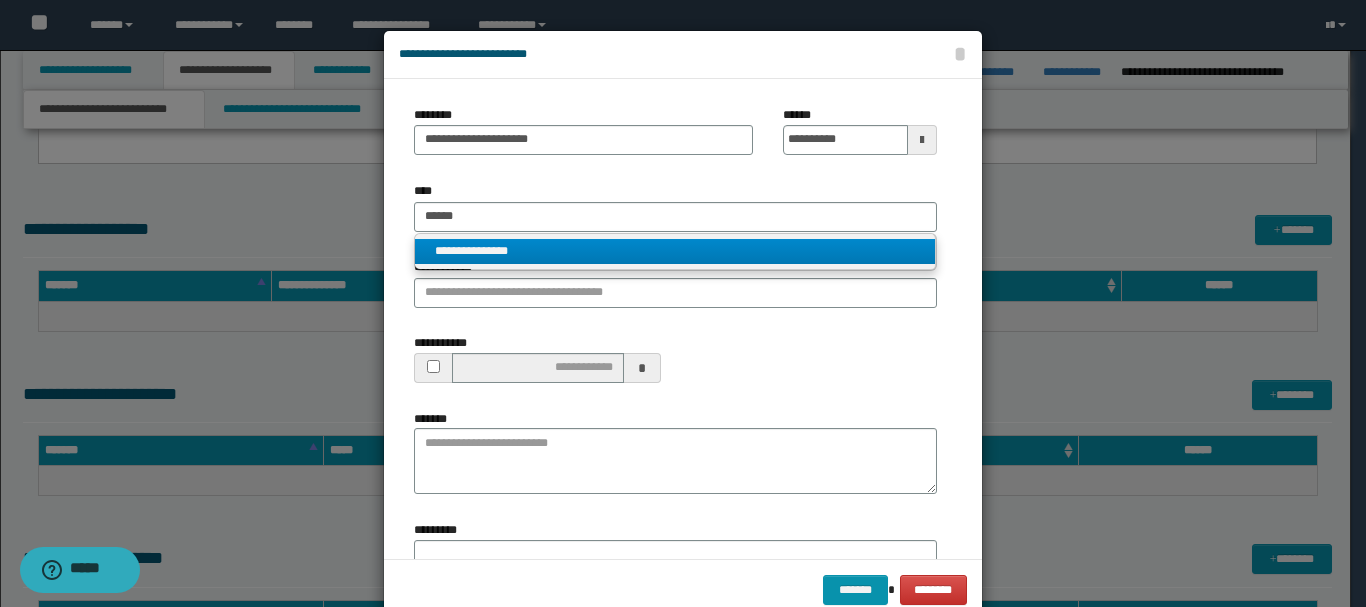 click on "**********" at bounding box center (675, 251) 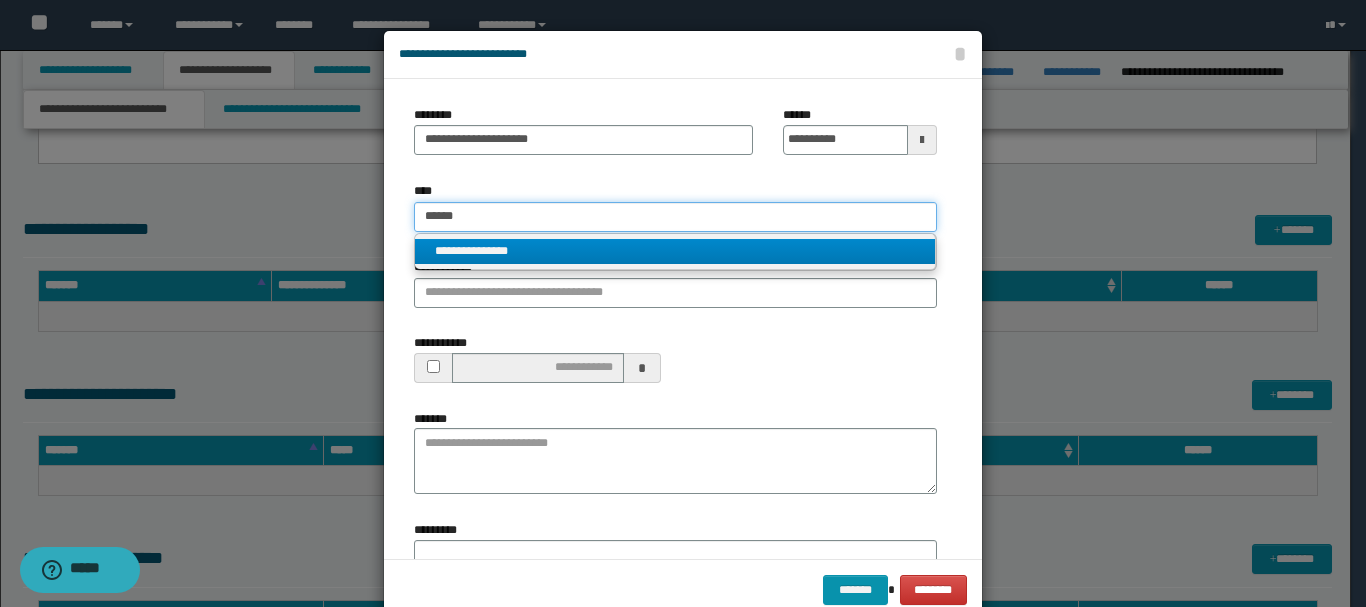 type 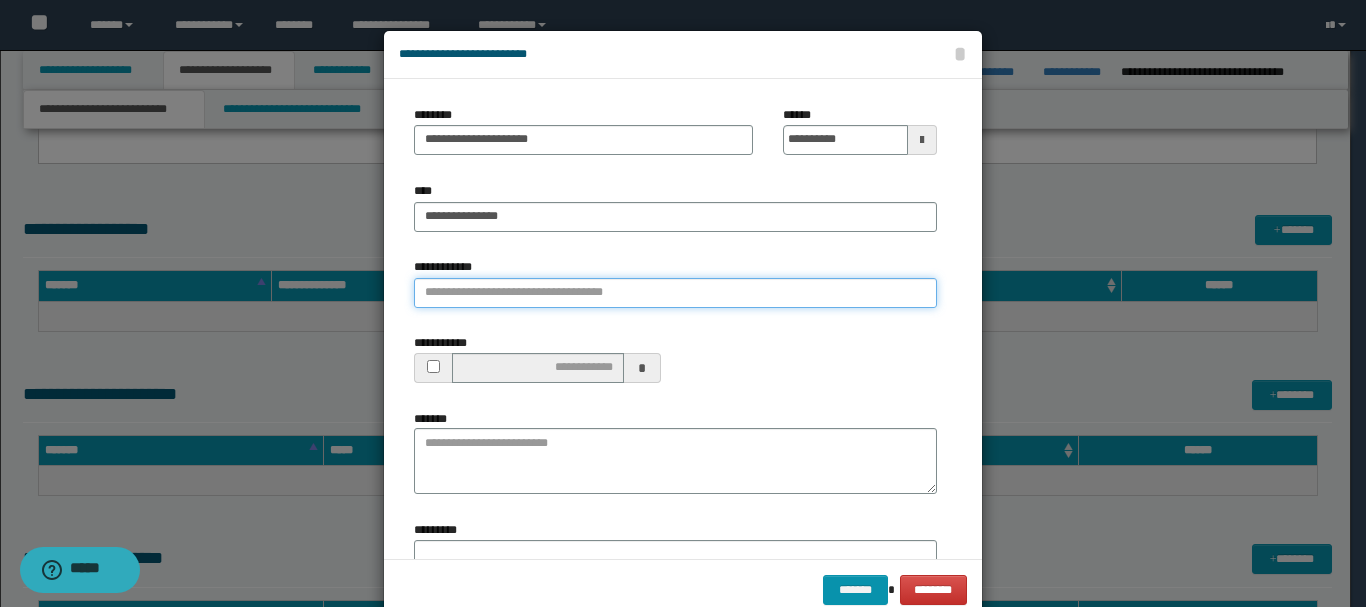 click on "**********" at bounding box center [675, 293] 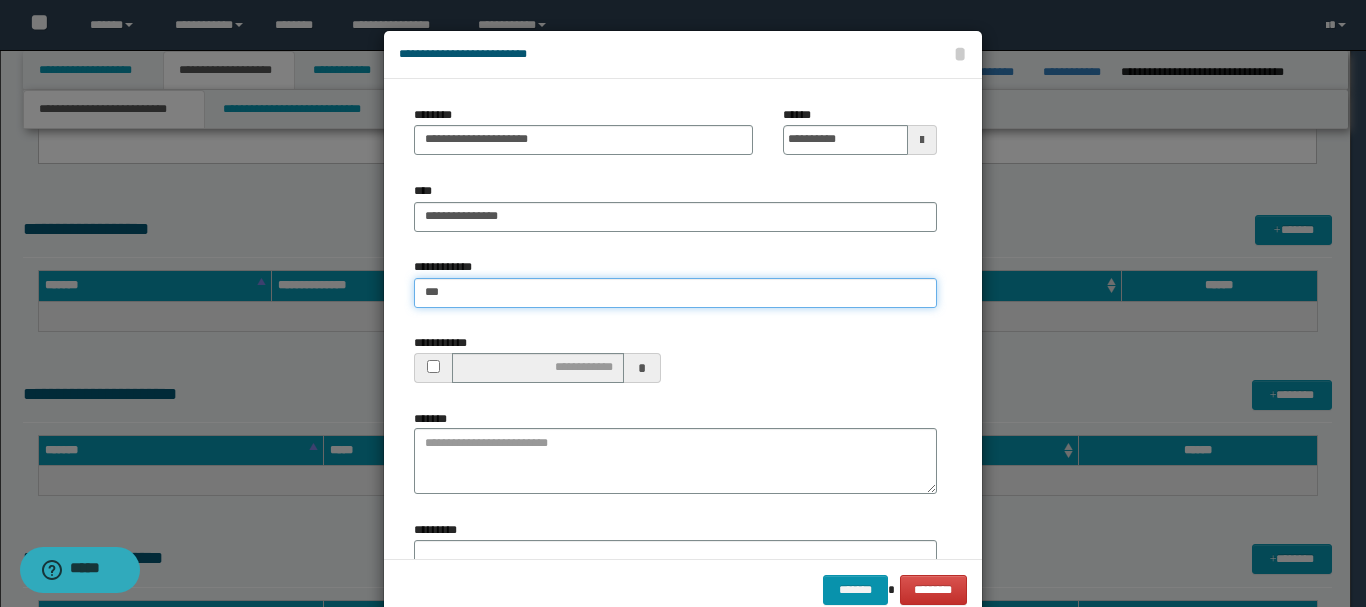 type on "****" 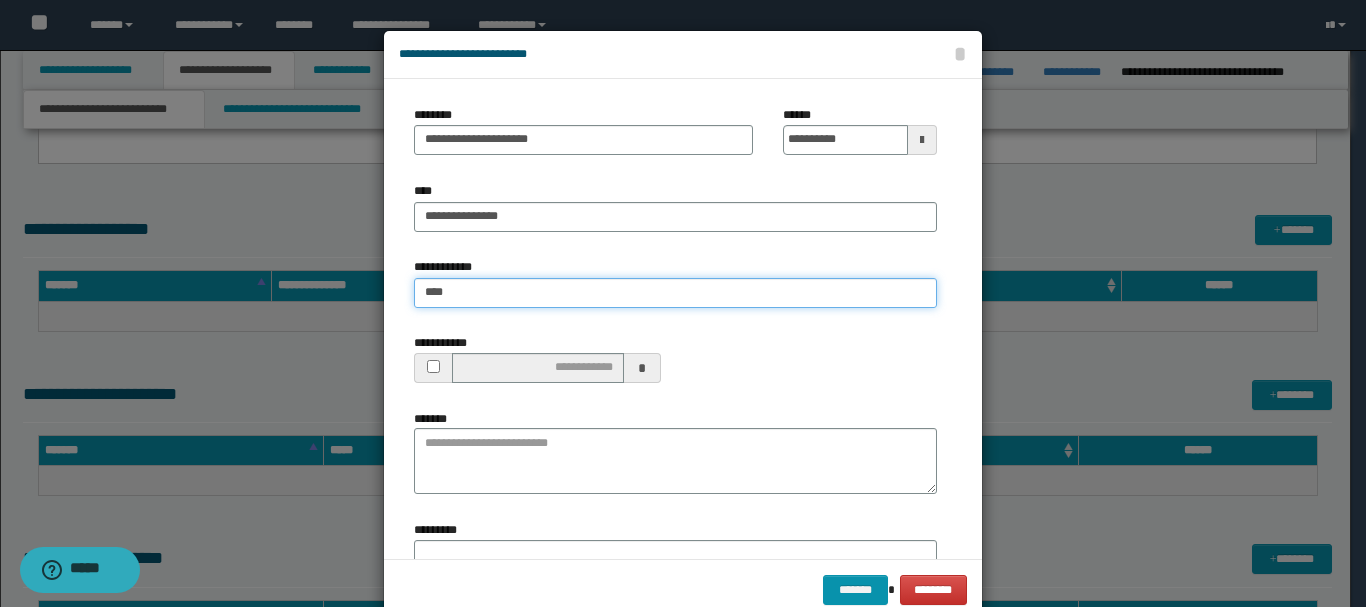 type on "****" 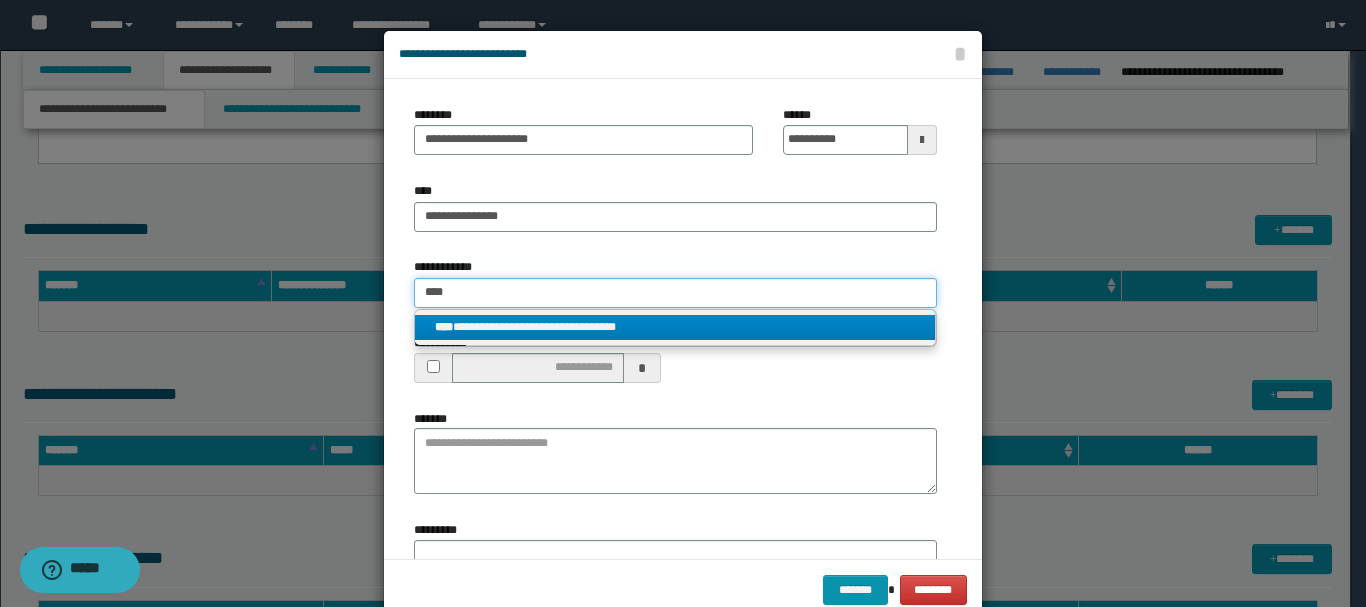 type on "****" 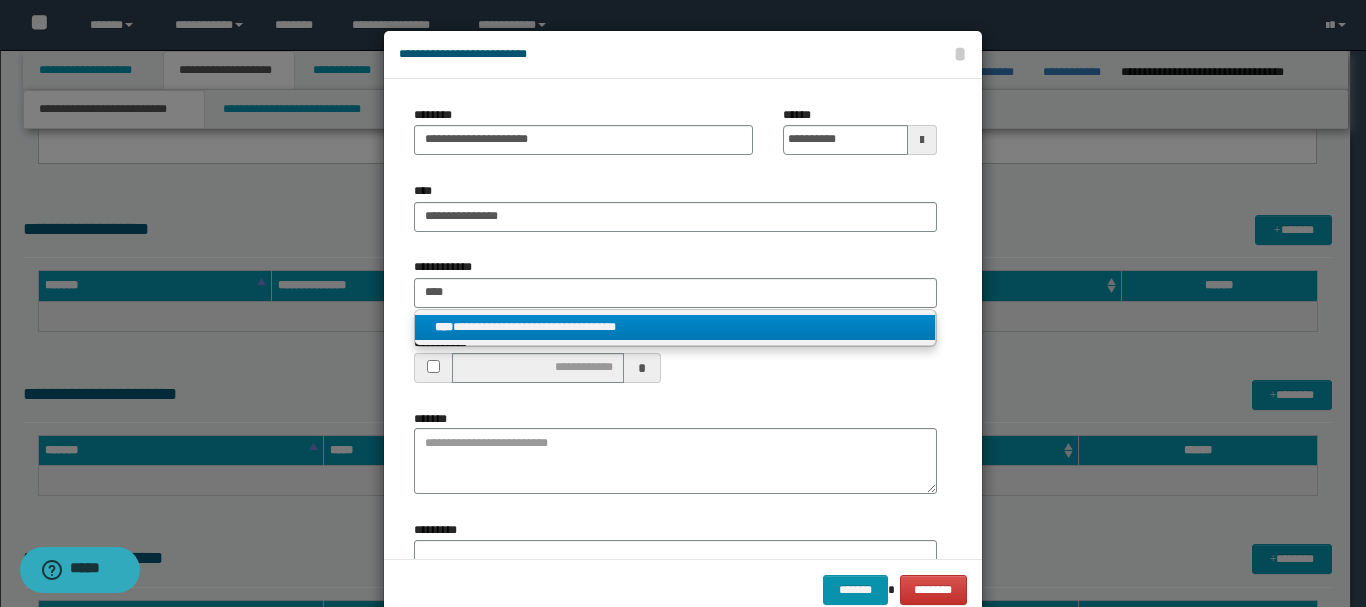 click on "**********" at bounding box center (675, 327) 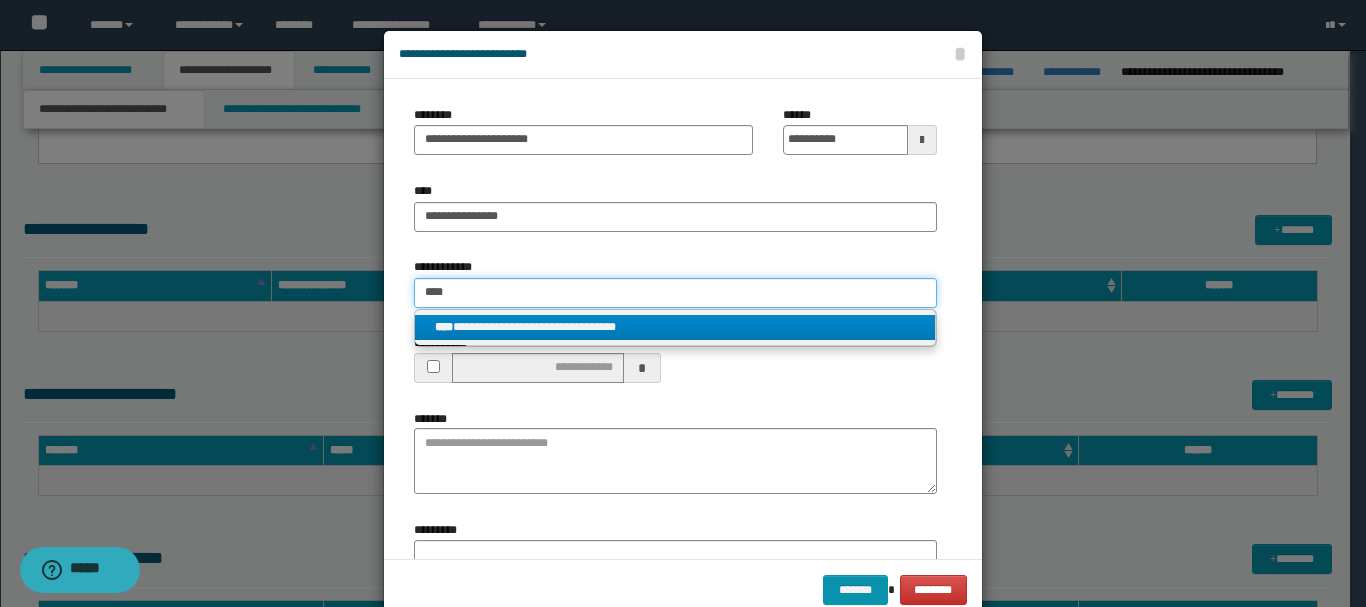 type 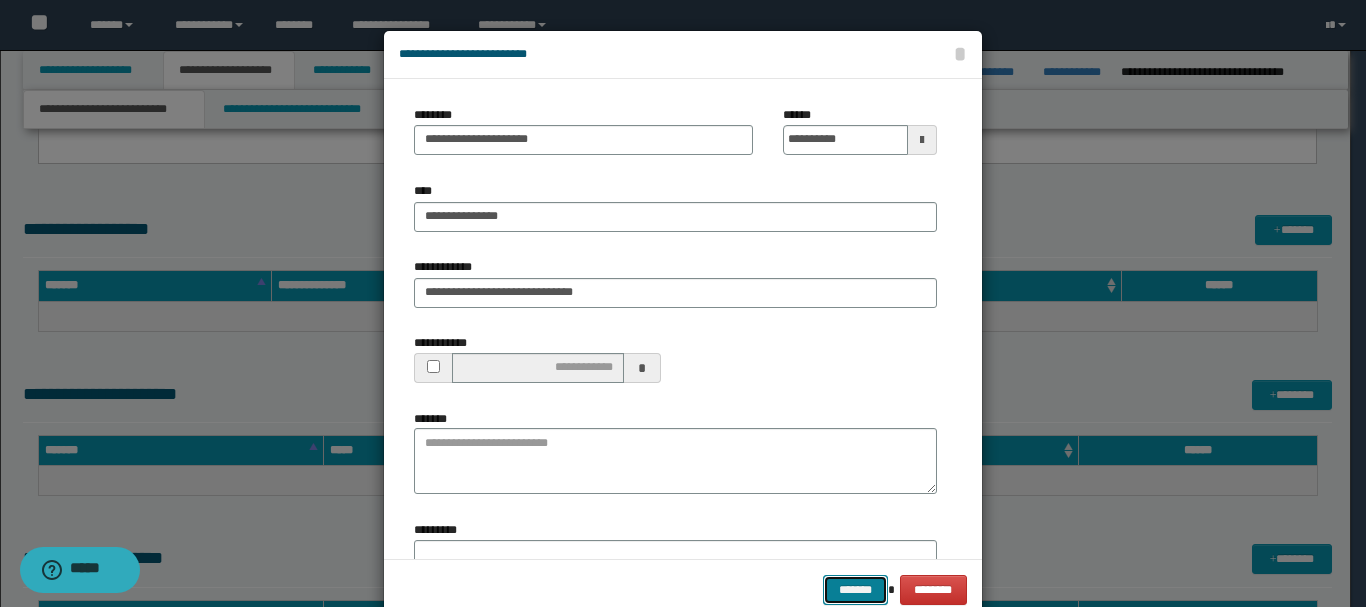 click on "*******" at bounding box center (855, 590) 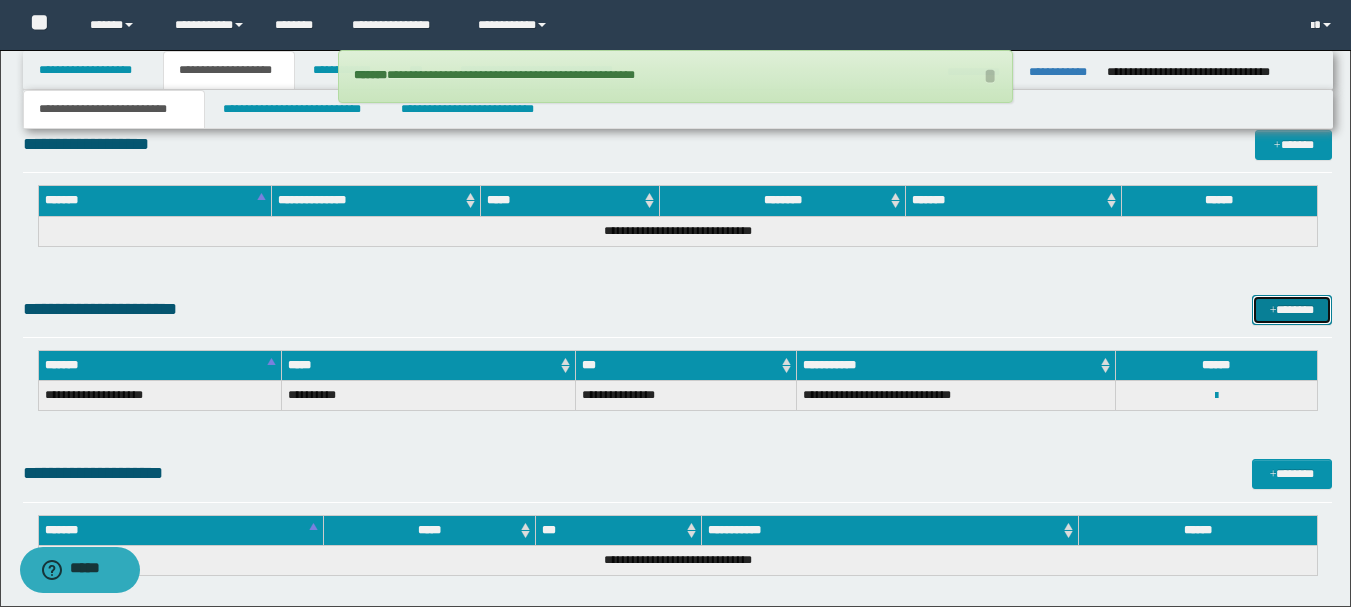 scroll, scrollTop: 1362, scrollLeft: 0, axis: vertical 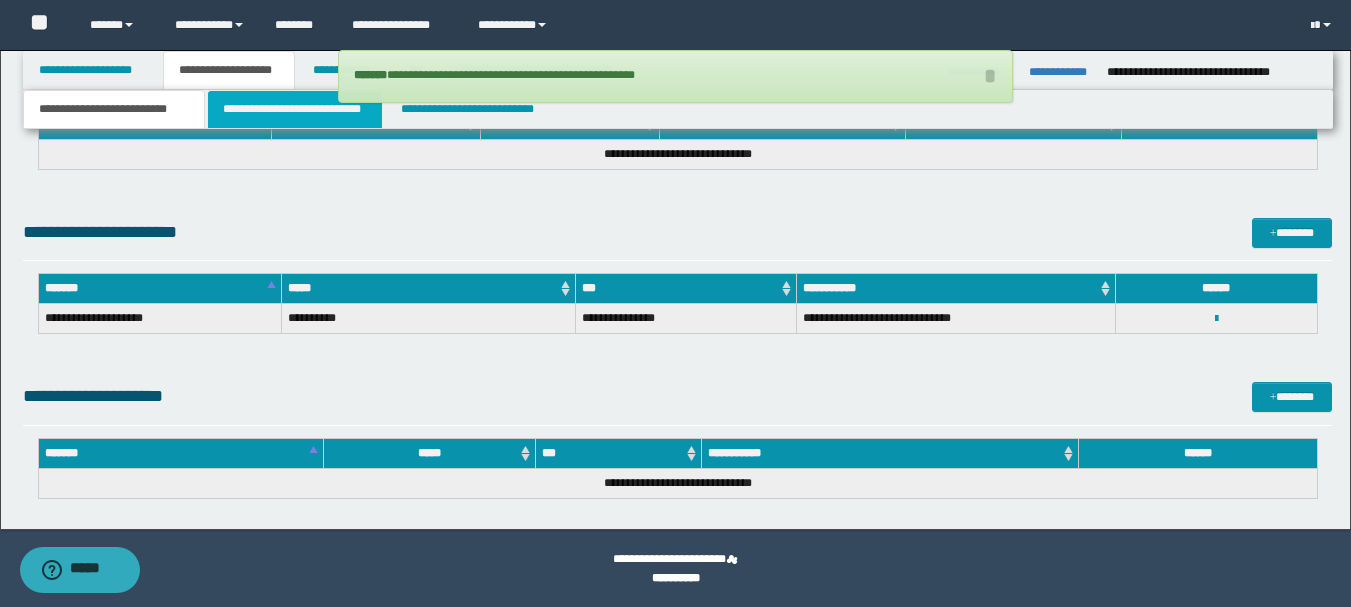 click on "**********" at bounding box center [295, 109] 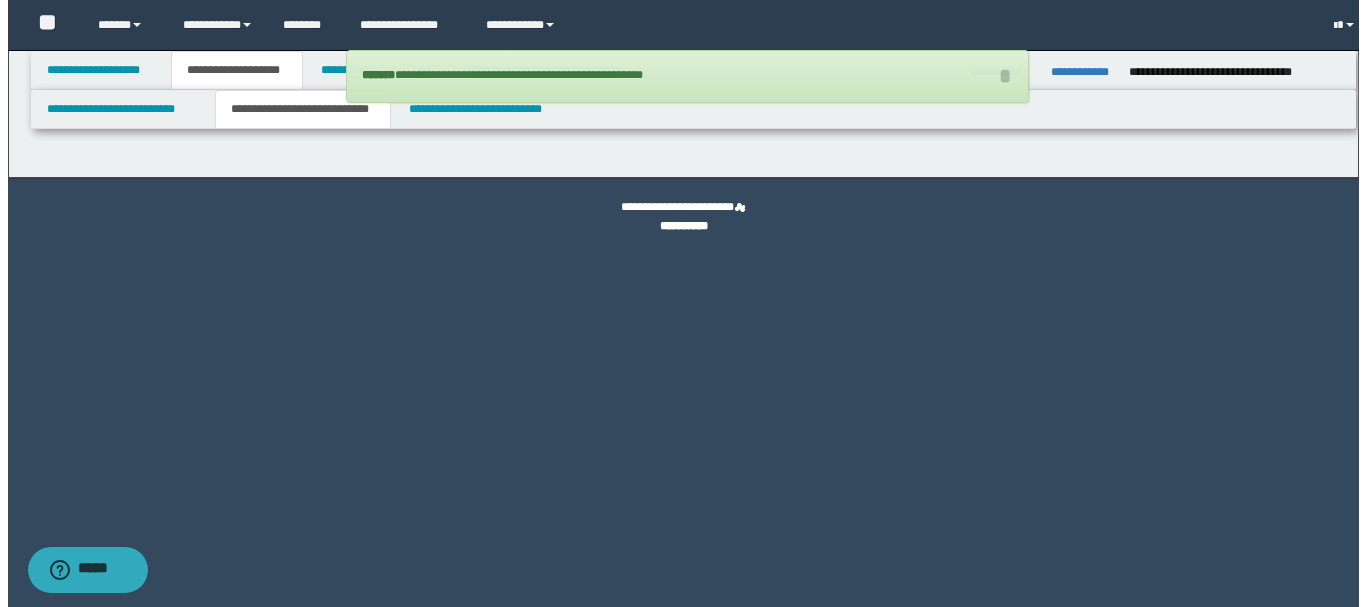 scroll, scrollTop: 0, scrollLeft: 0, axis: both 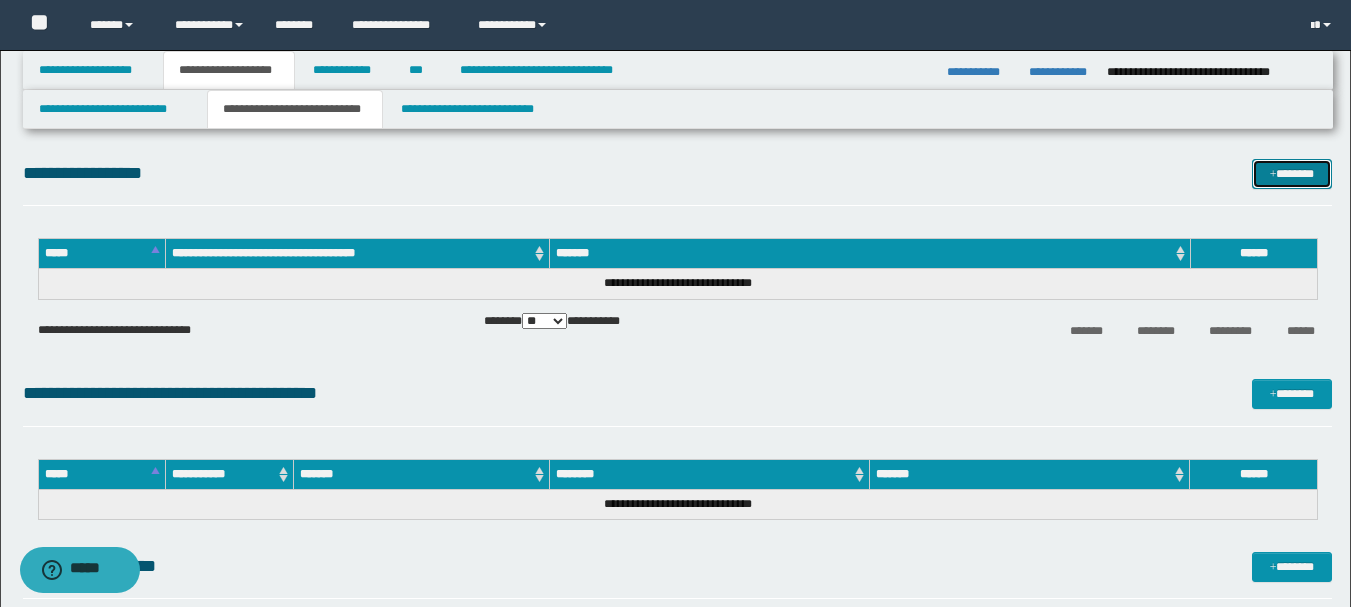 click on "*******" at bounding box center (1292, 174) 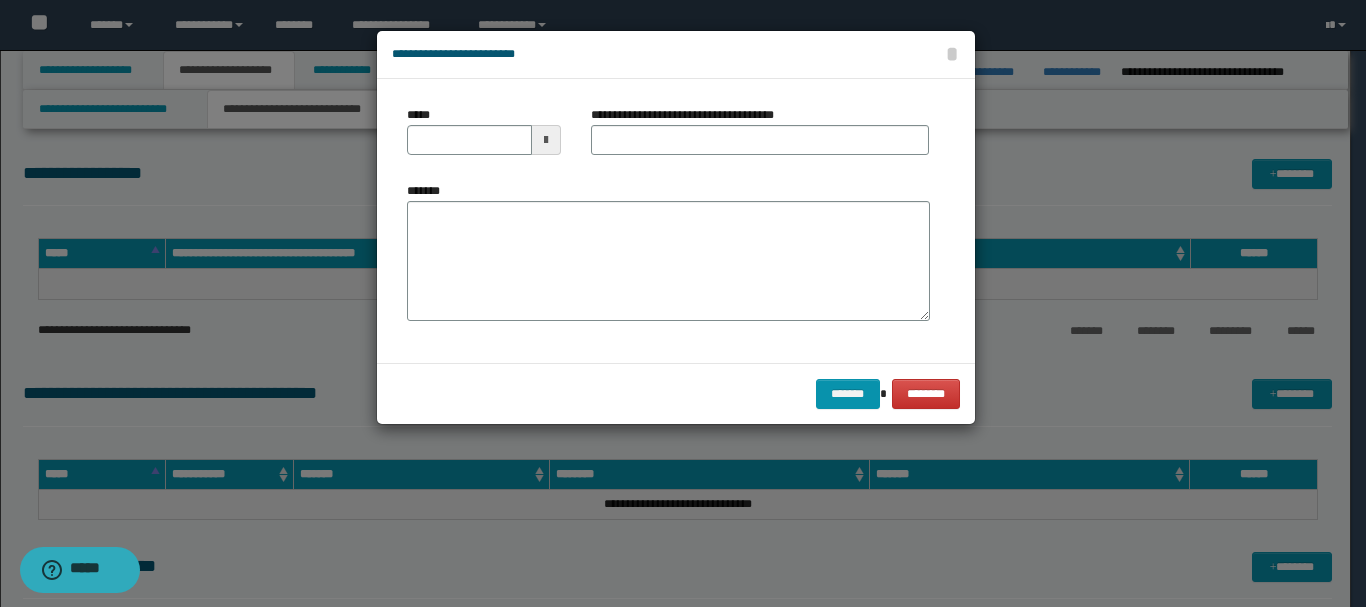 click at bounding box center (546, 140) 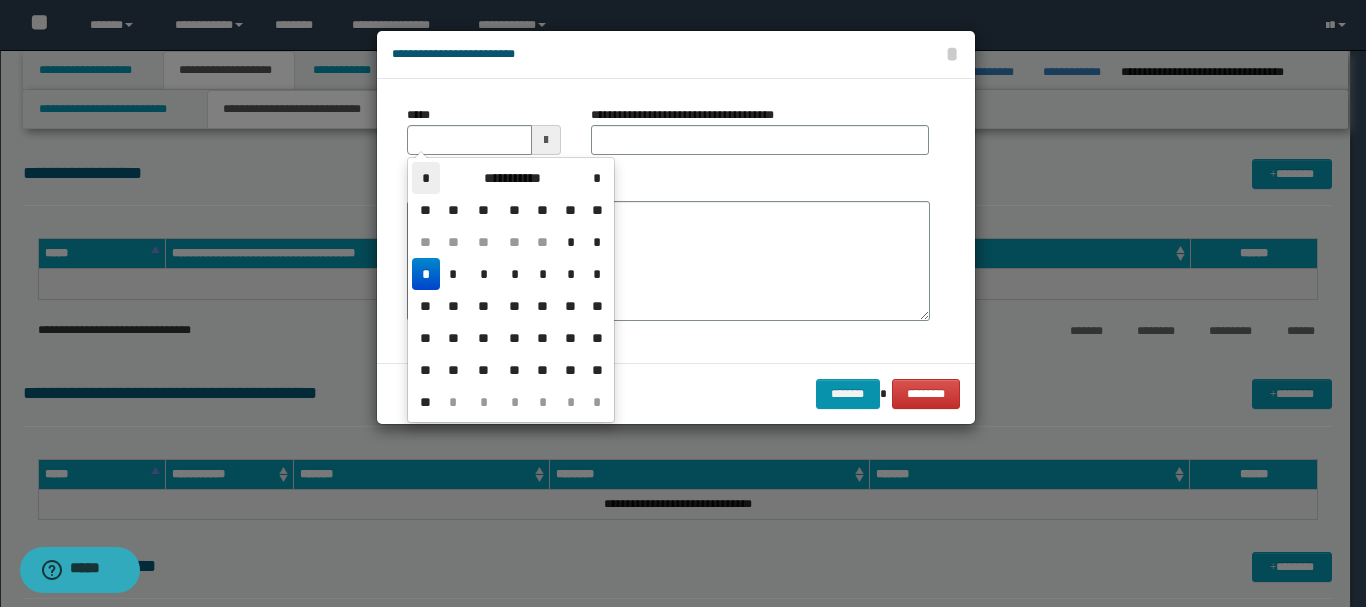 click on "*" at bounding box center (426, 178) 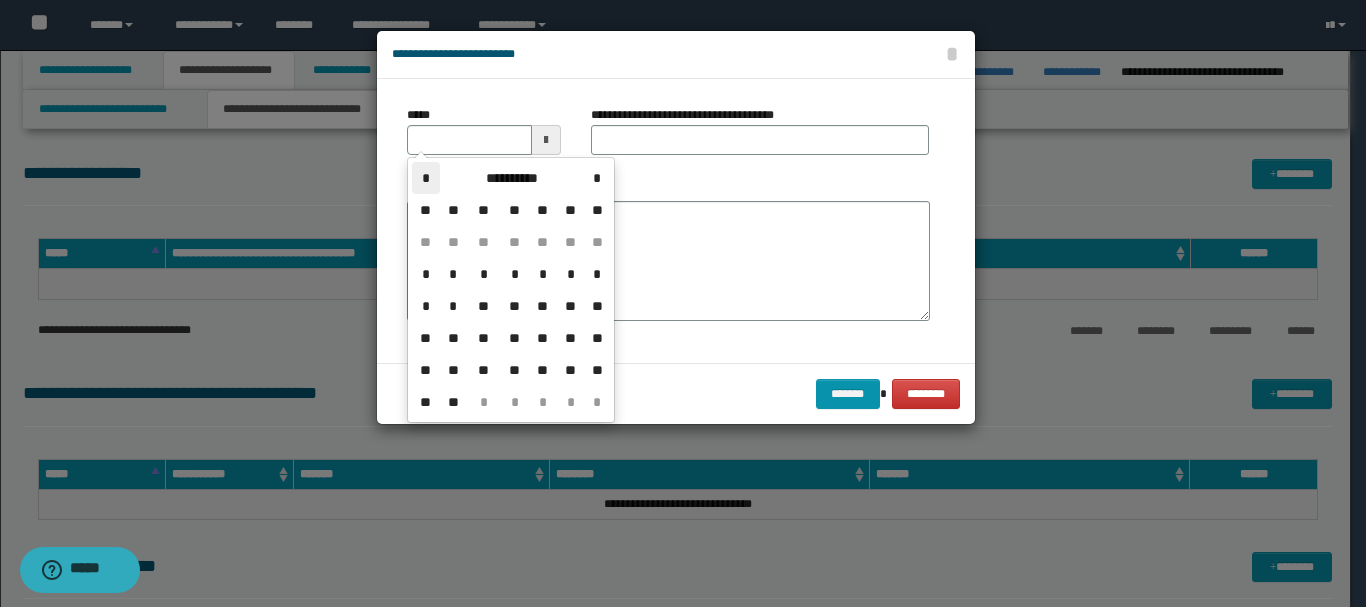 click on "*" at bounding box center (426, 178) 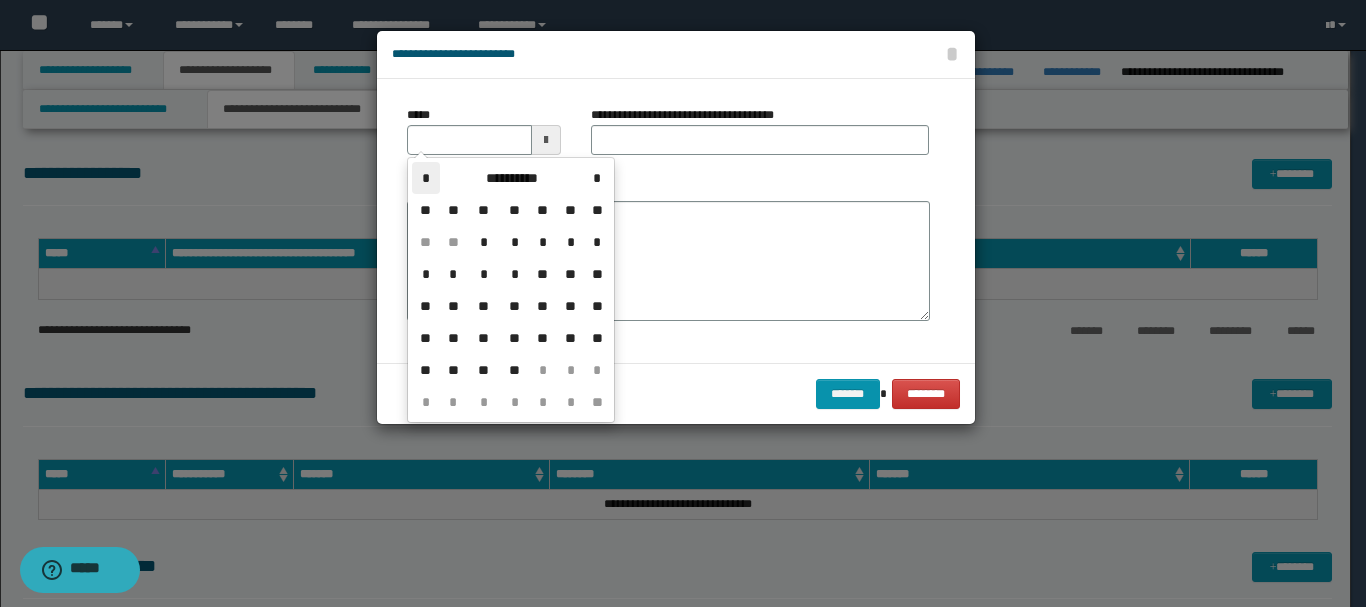 click on "*" at bounding box center [426, 178] 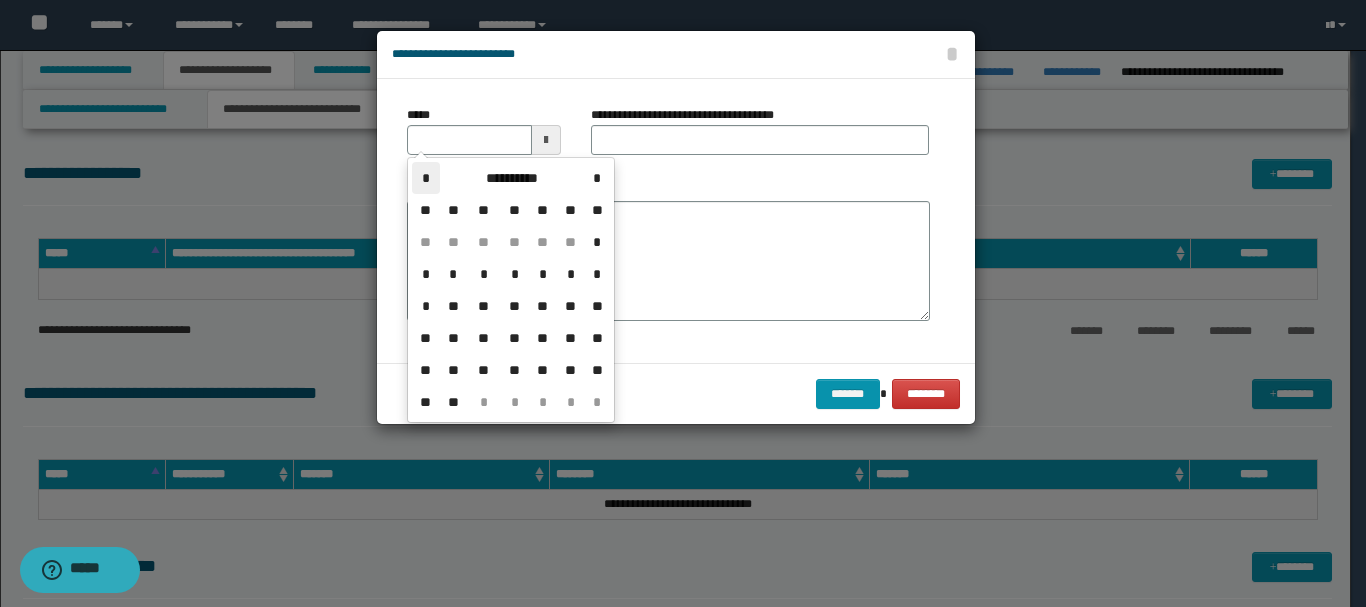 click on "*" at bounding box center [426, 178] 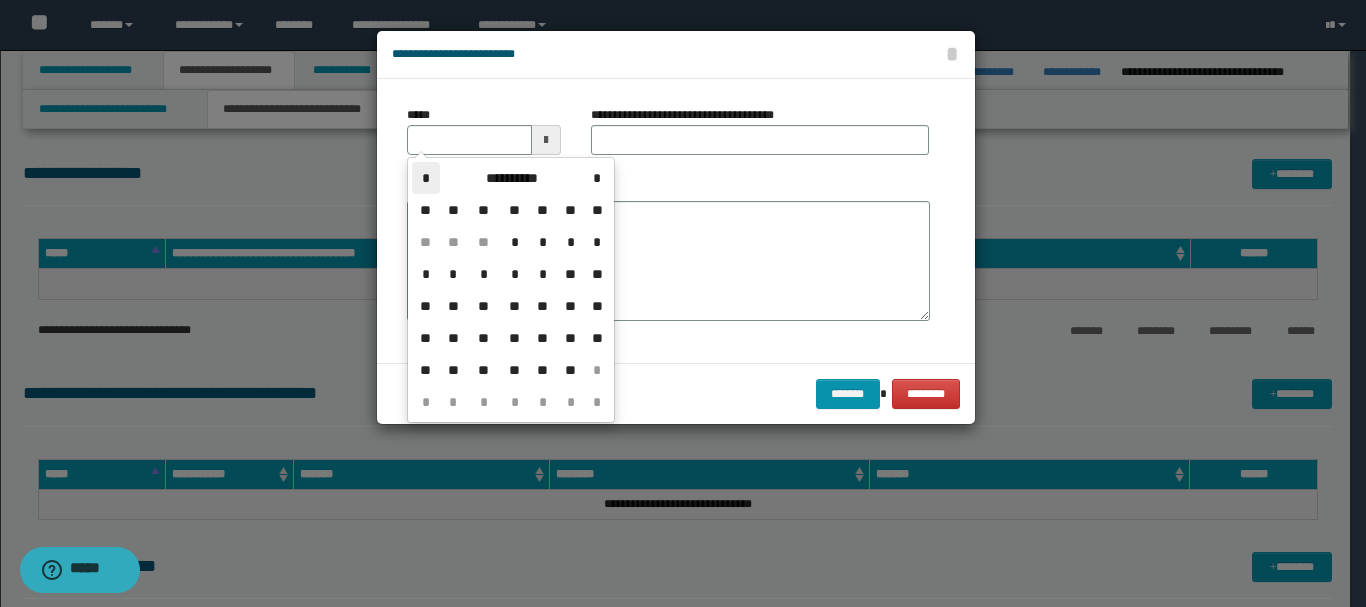 click on "*" at bounding box center [426, 178] 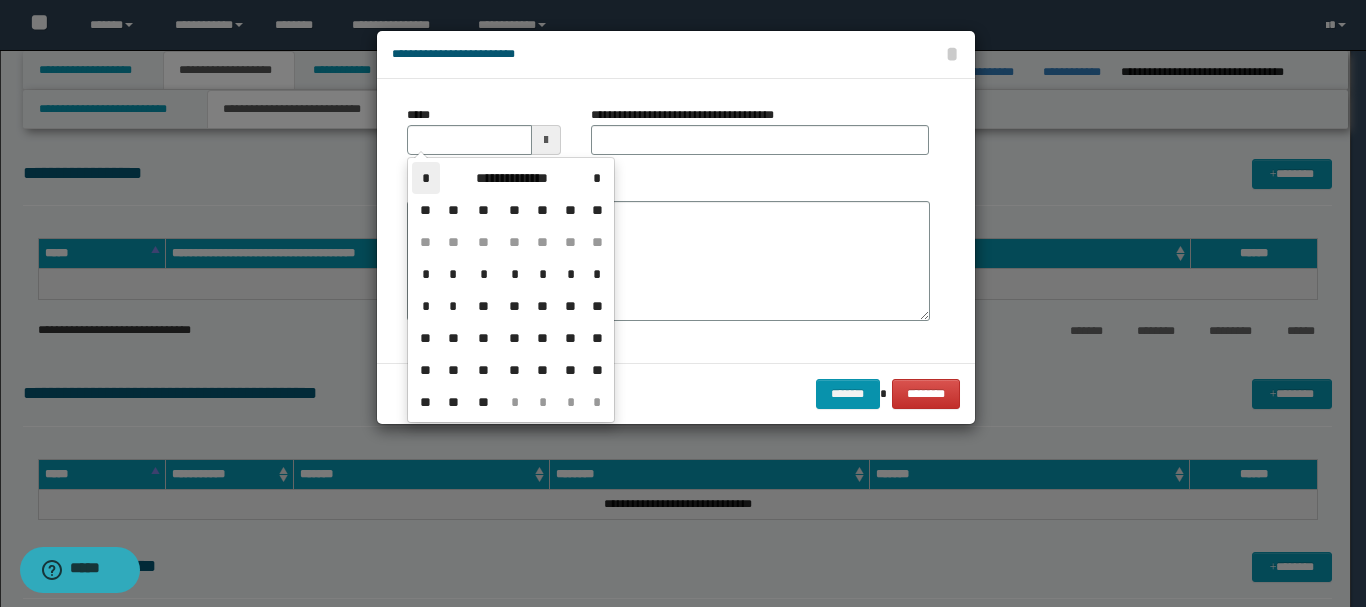 click on "*" at bounding box center (426, 178) 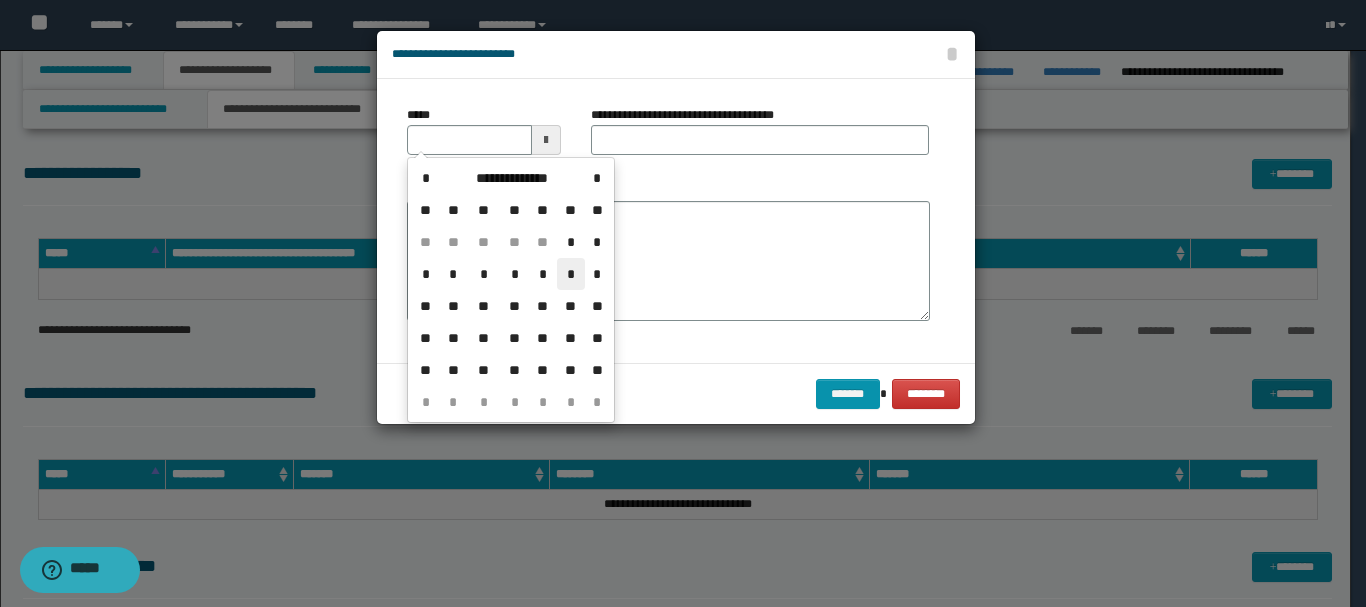 click on "*" at bounding box center (571, 274) 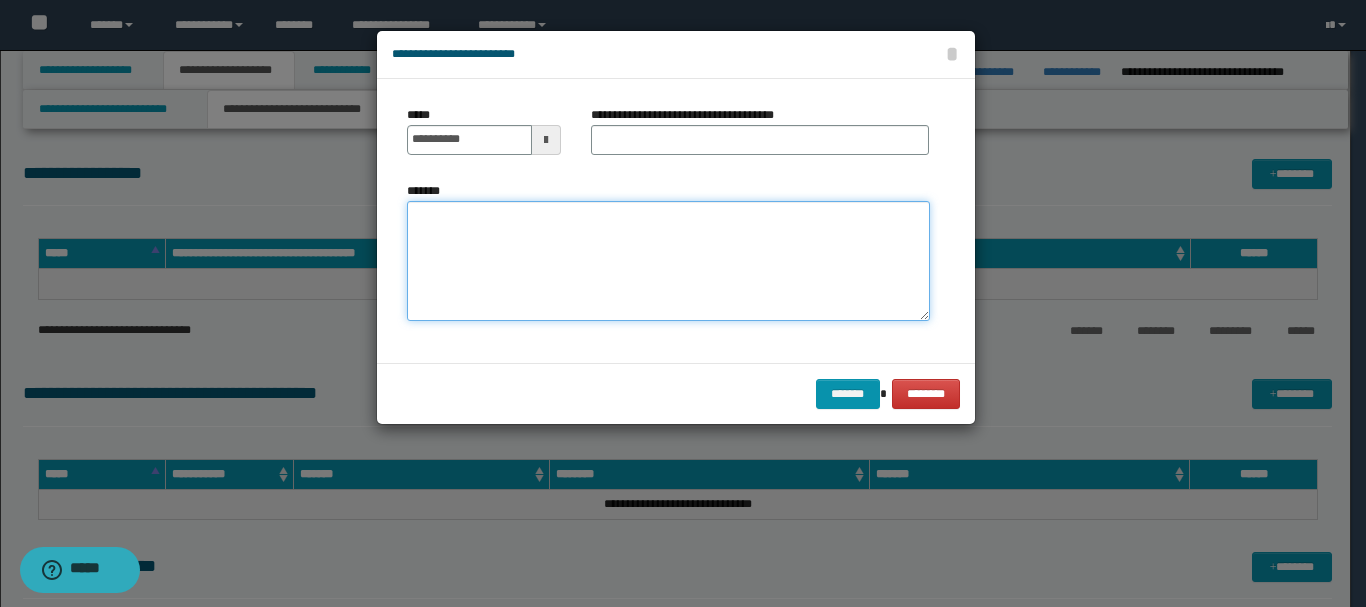click on "*******" at bounding box center [668, 261] 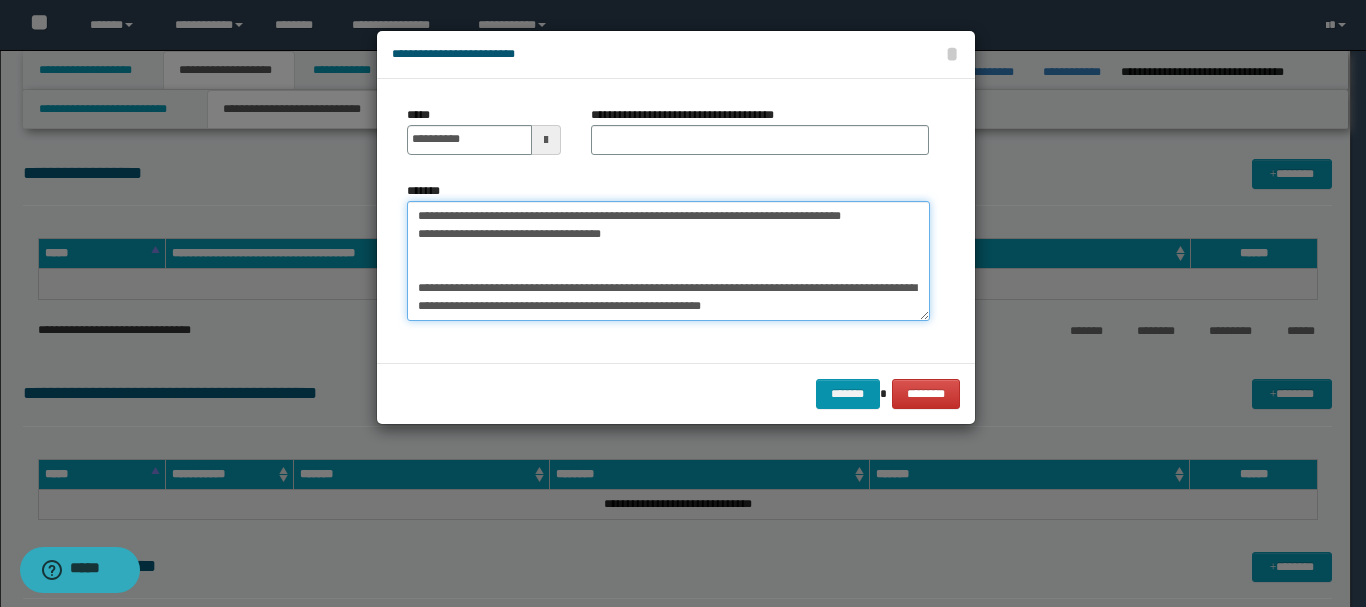 scroll, scrollTop: 534, scrollLeft: 0, axis: vertical 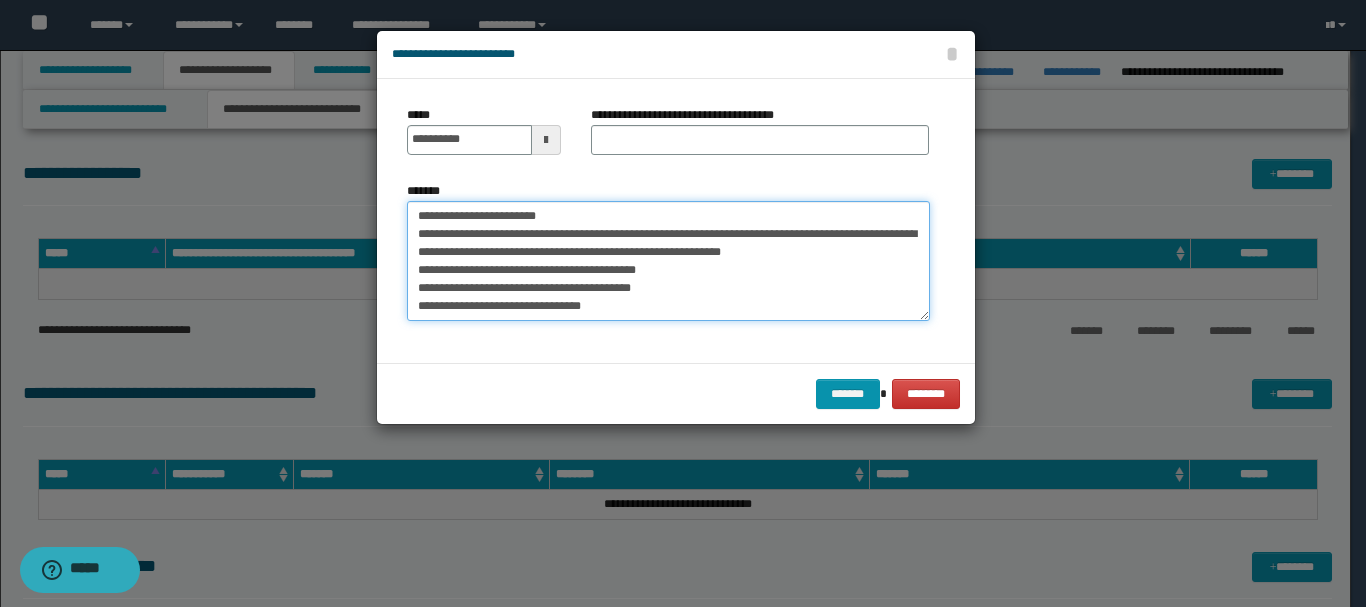 type on "**********" 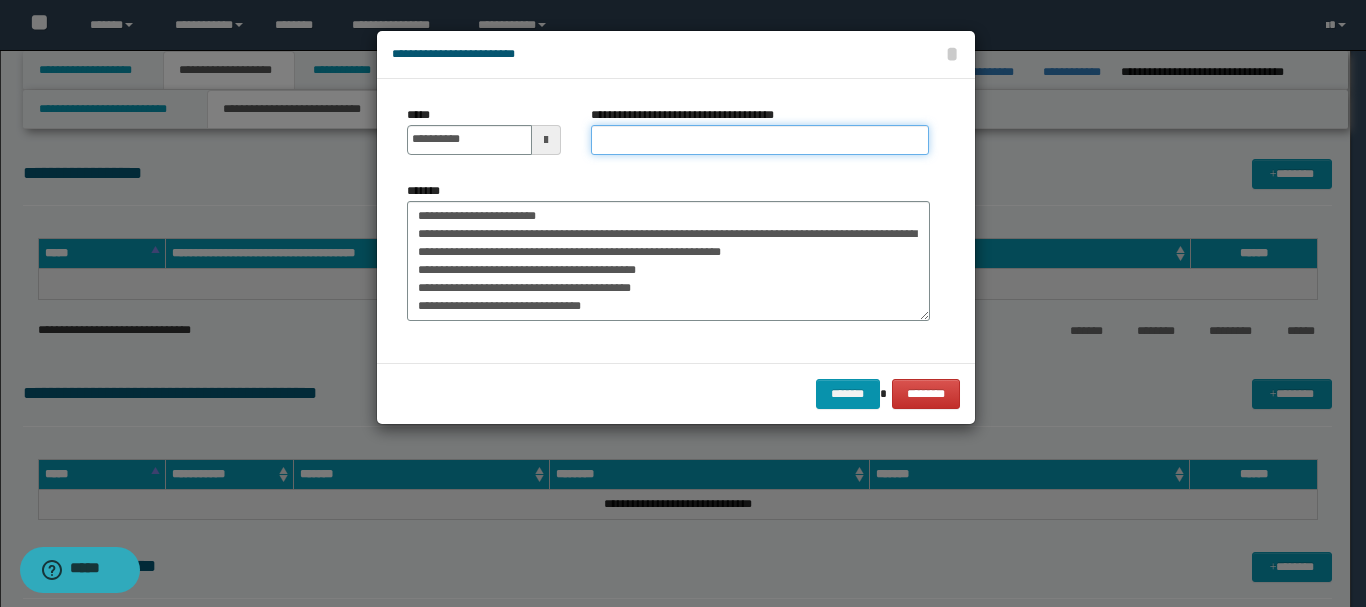 click on "**********" at bounding box center (760, 140) 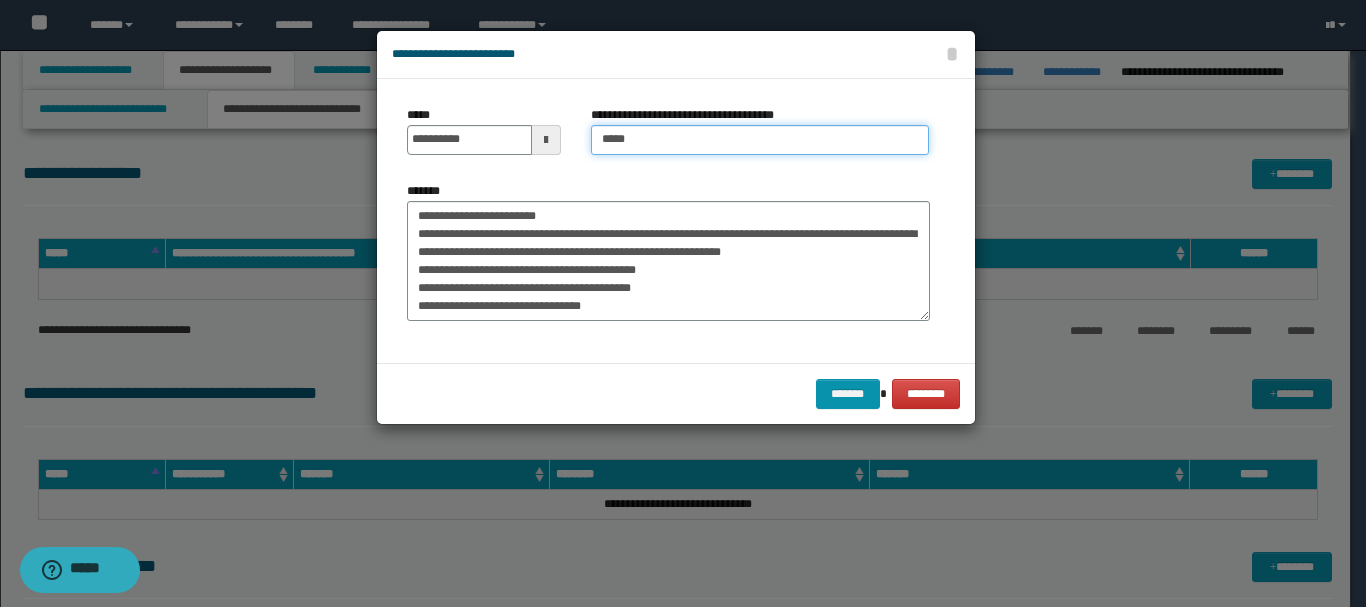 type on "**********" 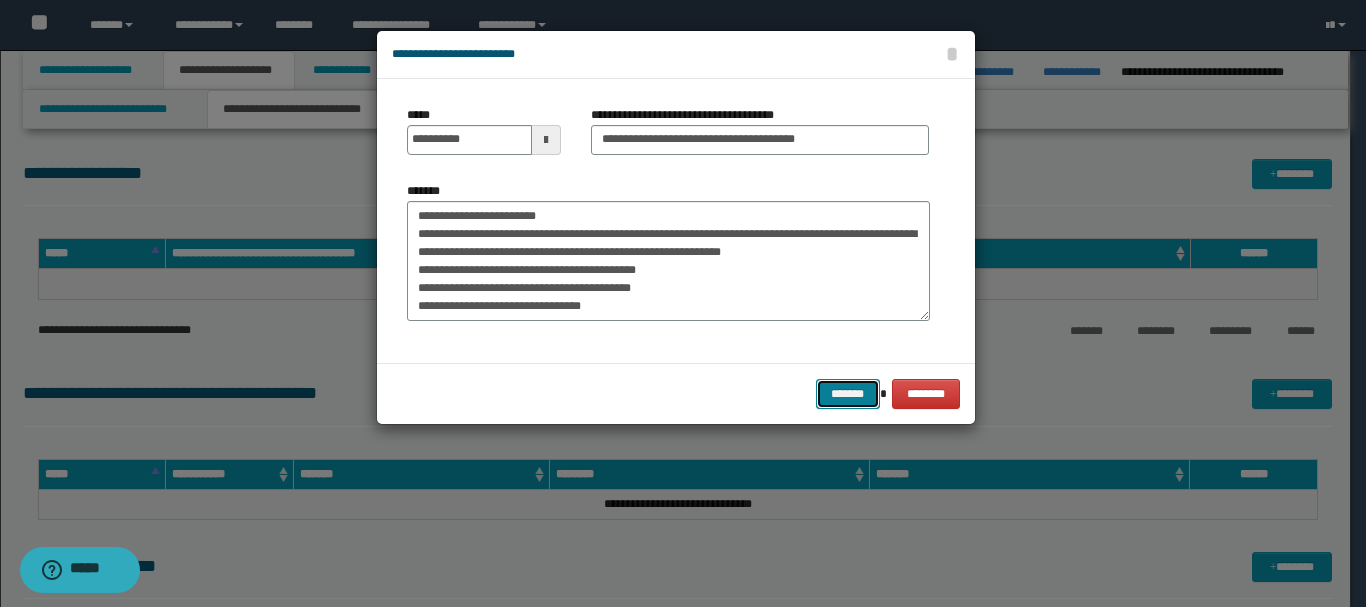 click on "*******" at bounding box center [848, 394] 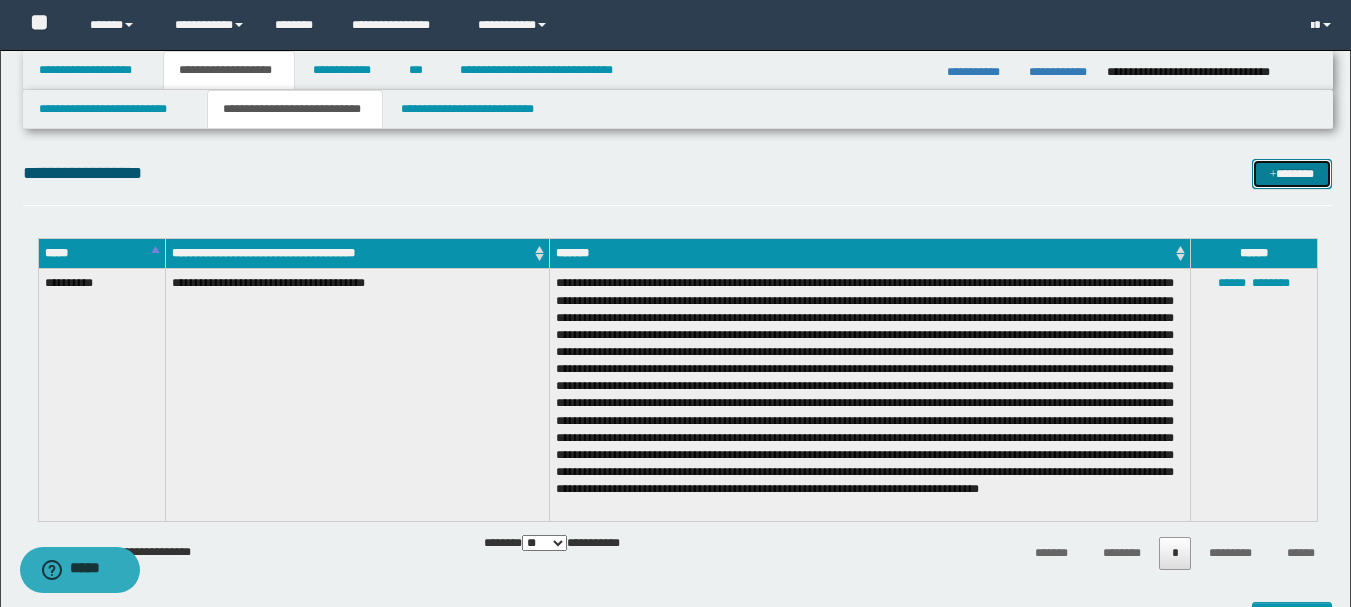 click on "*******" at bounding box center (1292, 174) 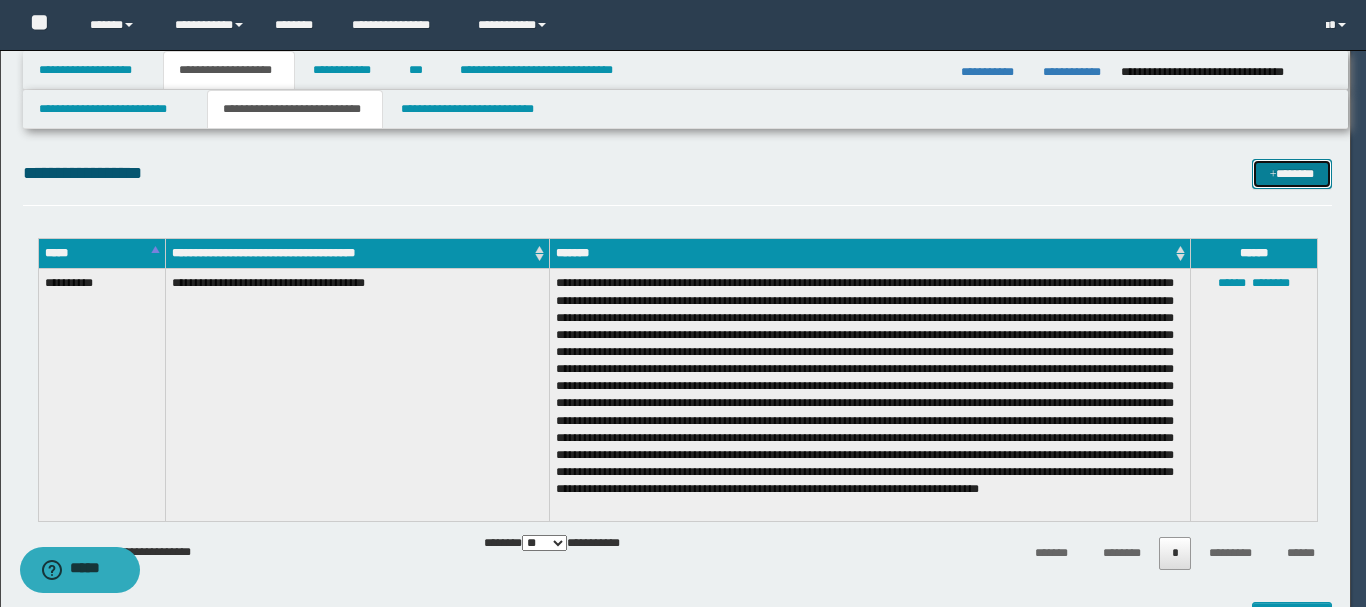 scroll, scrollTop: 0, scrollLeft: 0, axis: both 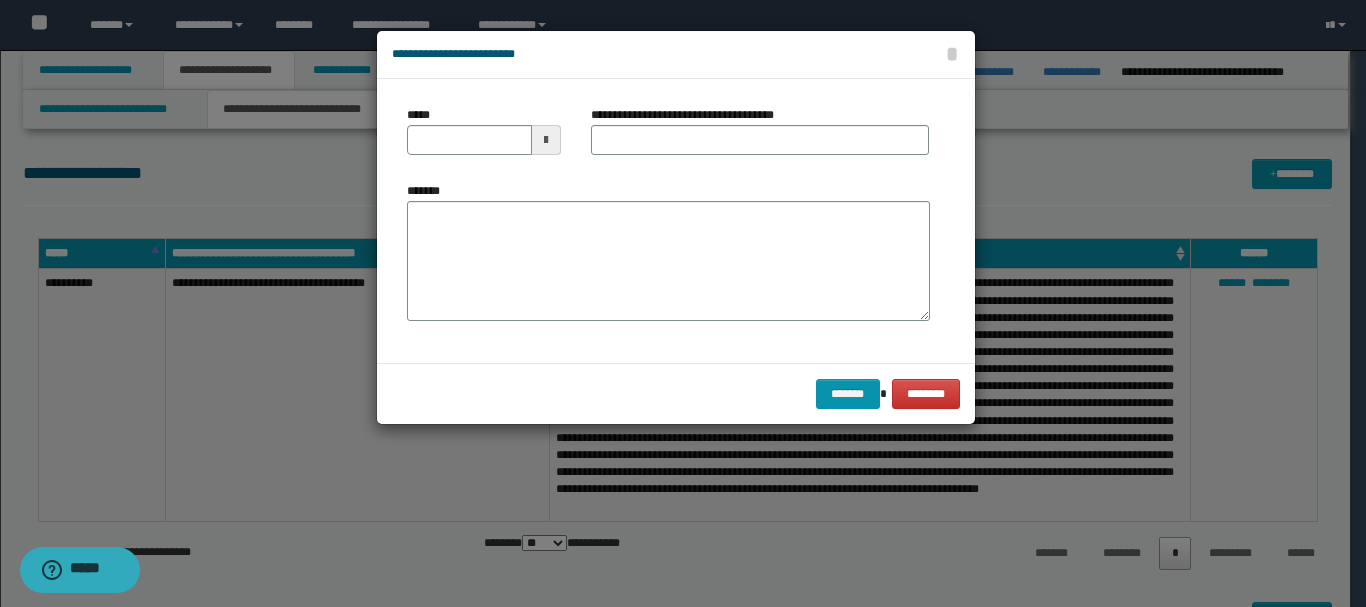 click at bounding box center (546, 140) 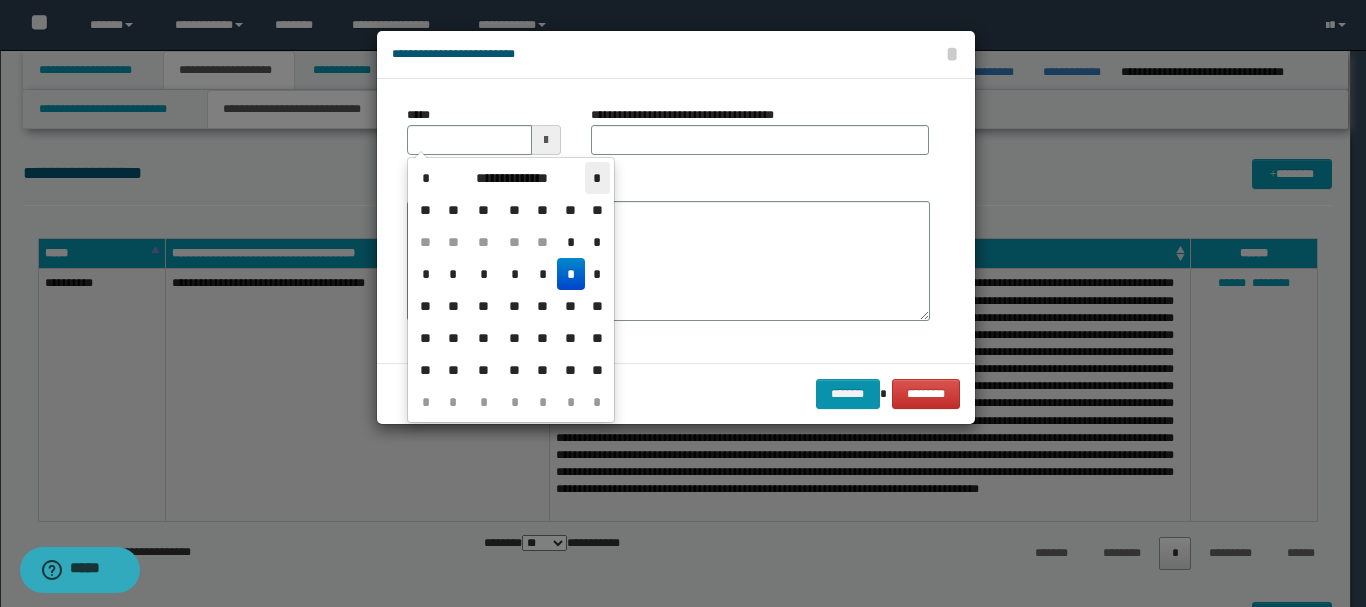 click on "*" at bounding box center [597, 178] 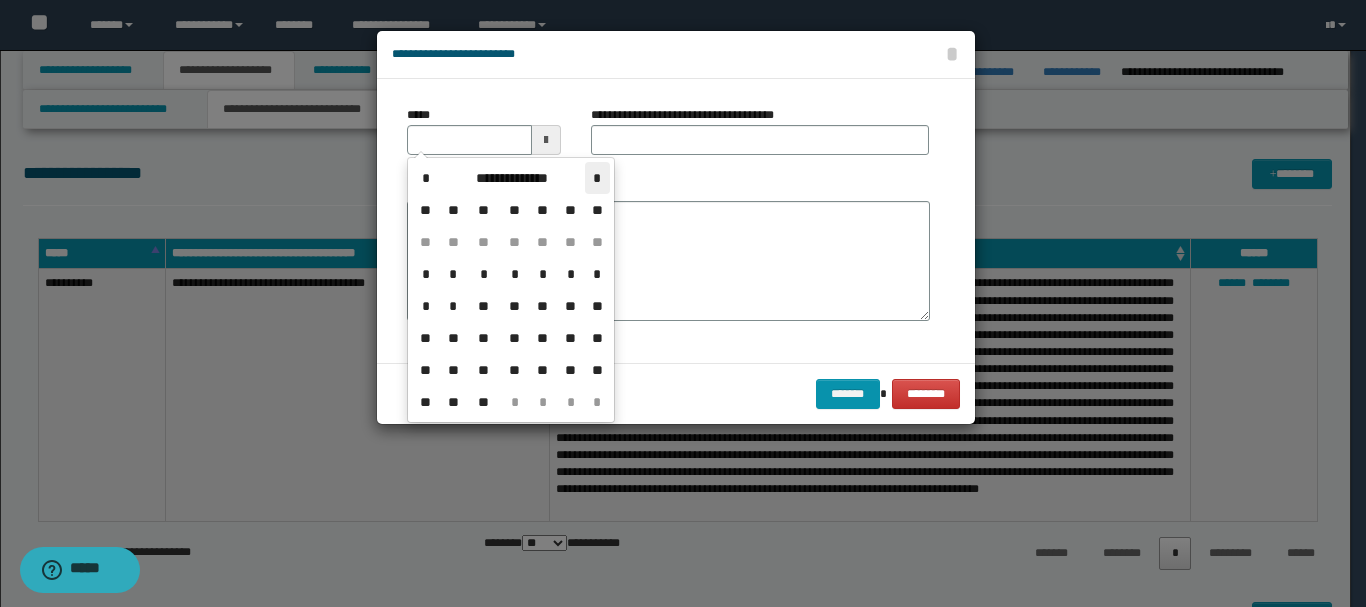 click on "*" at bounding box center [597, 178] 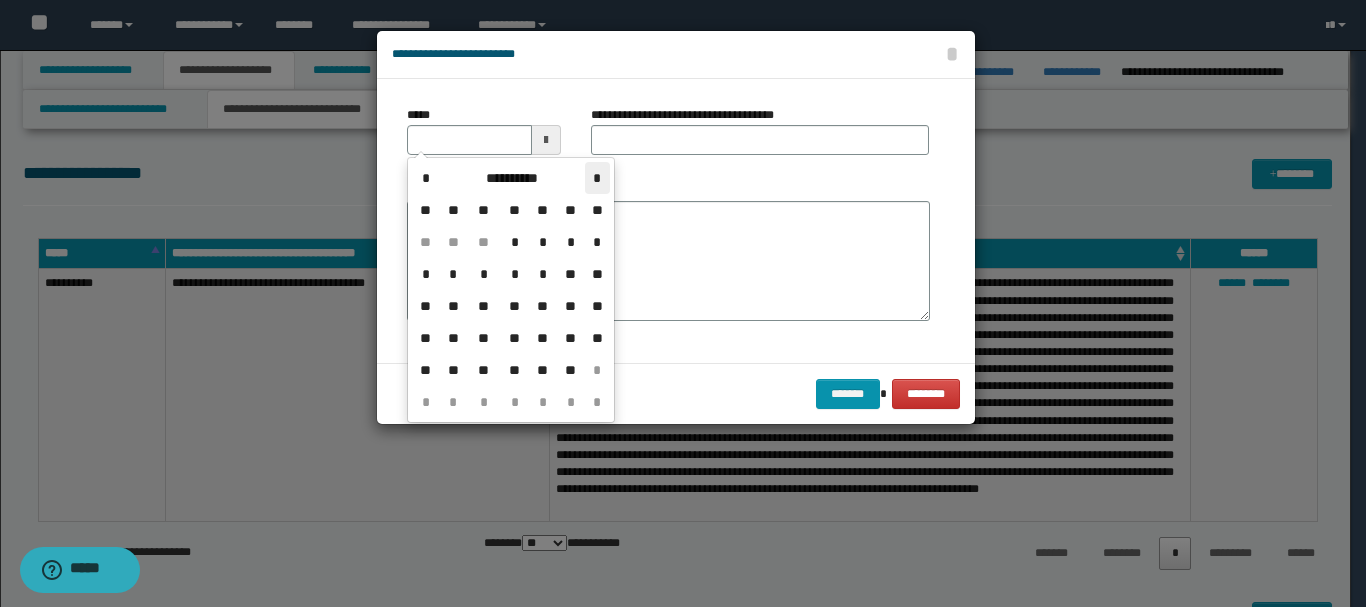 click on "*" at bounding box center [597, 178] 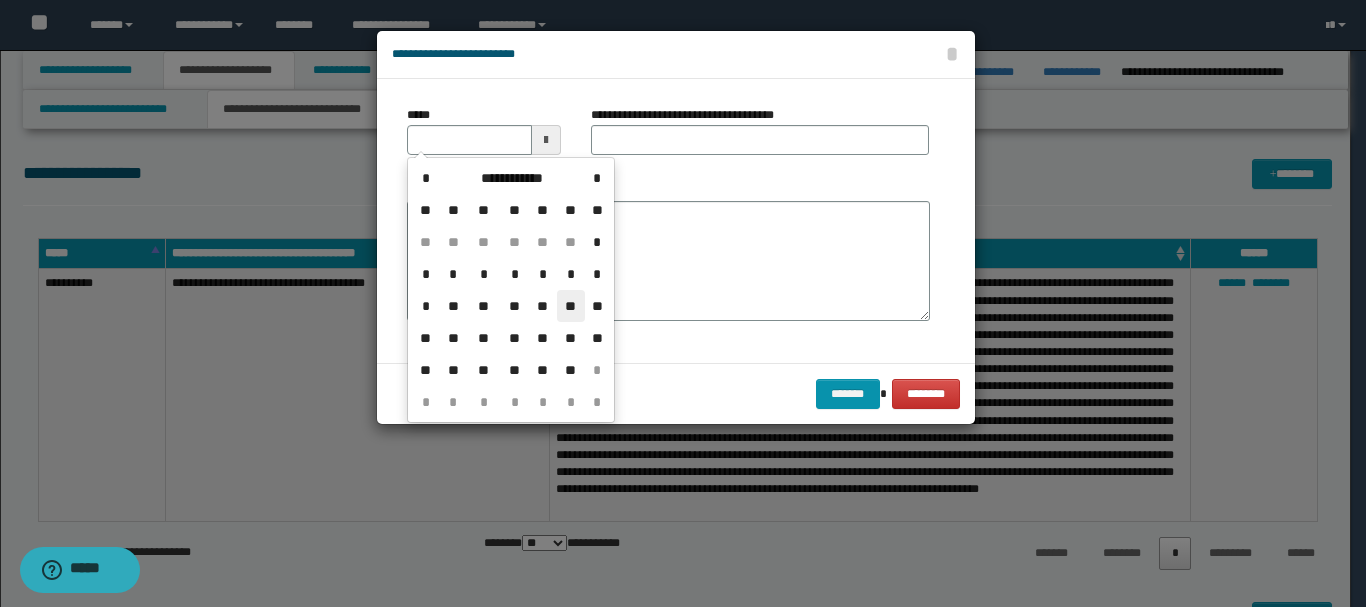 click on "**" at bounding box center (571, 306) 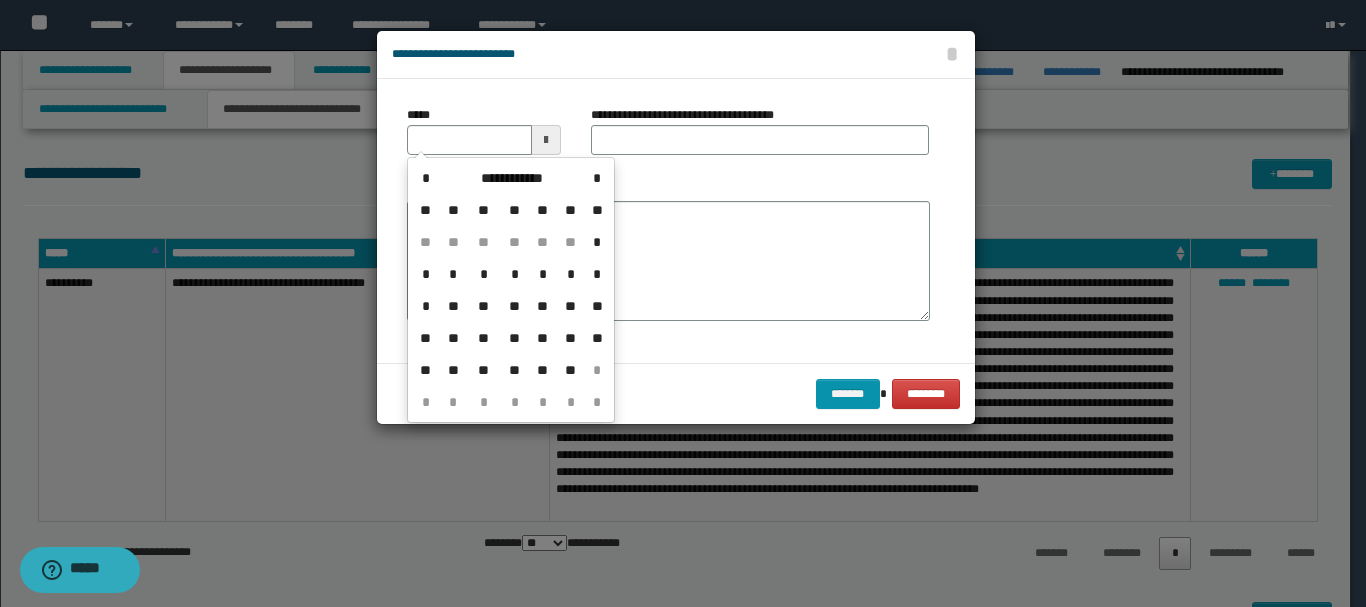 type on "**********" 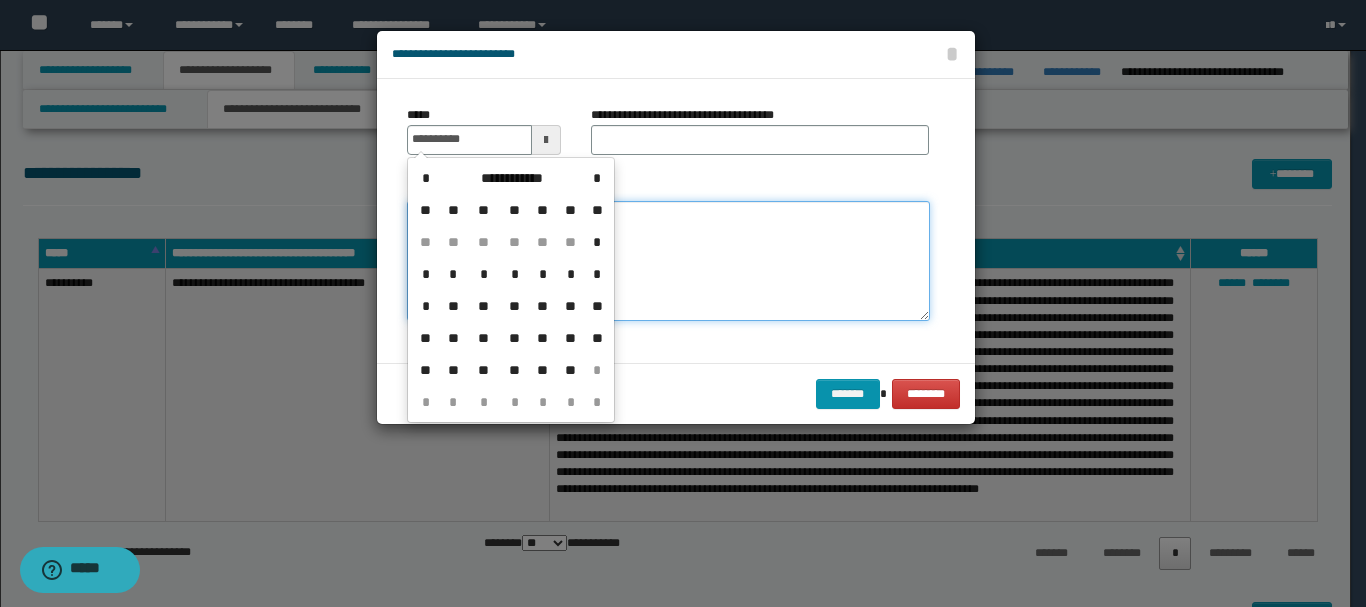 click on "*******" at bounding box center [668, 261] 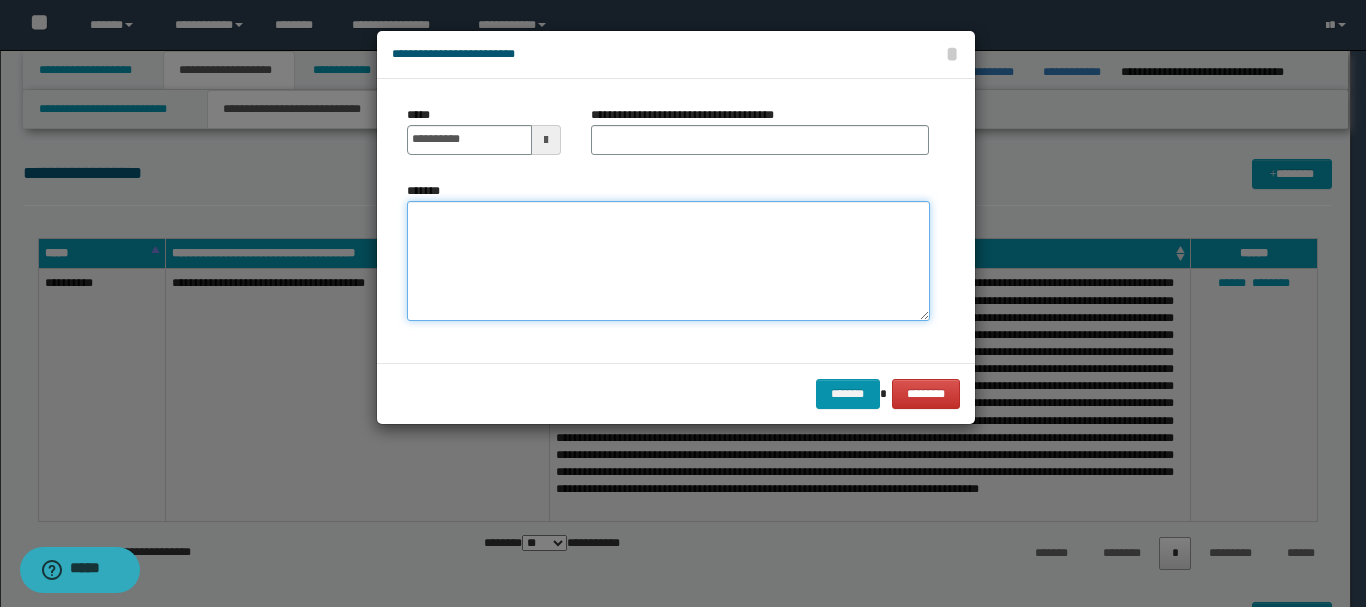 paste on "**********" 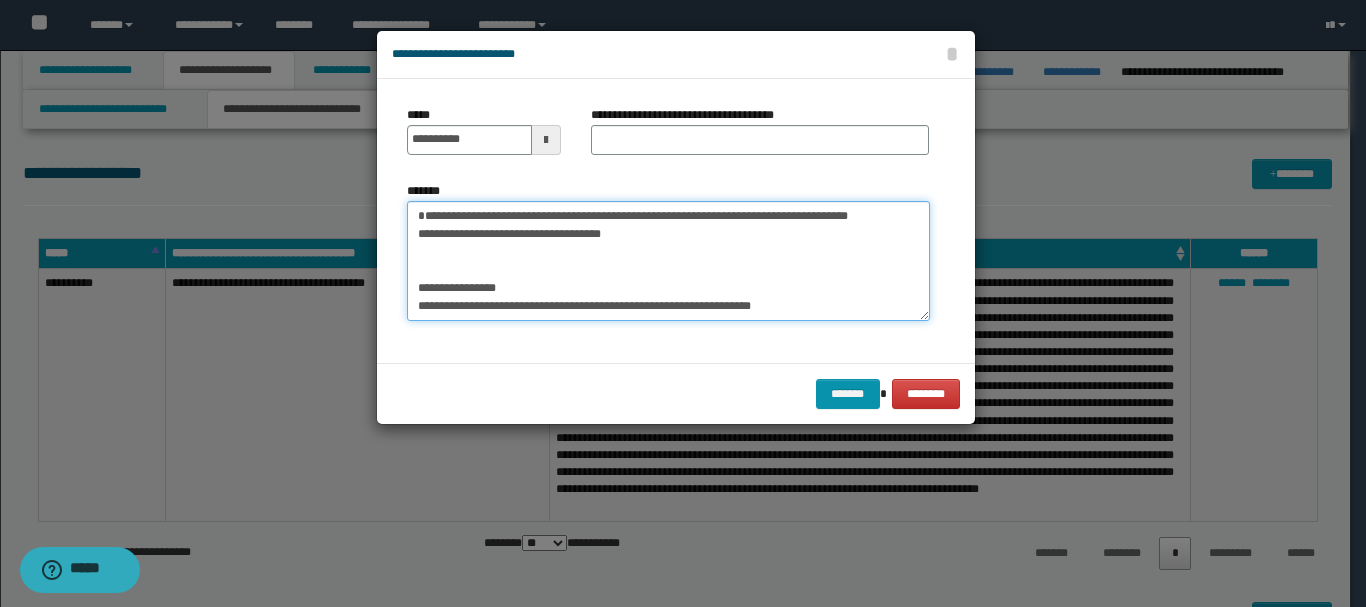 scroll, scrollTop: 354, scrollLeft: 0, axis: vertical 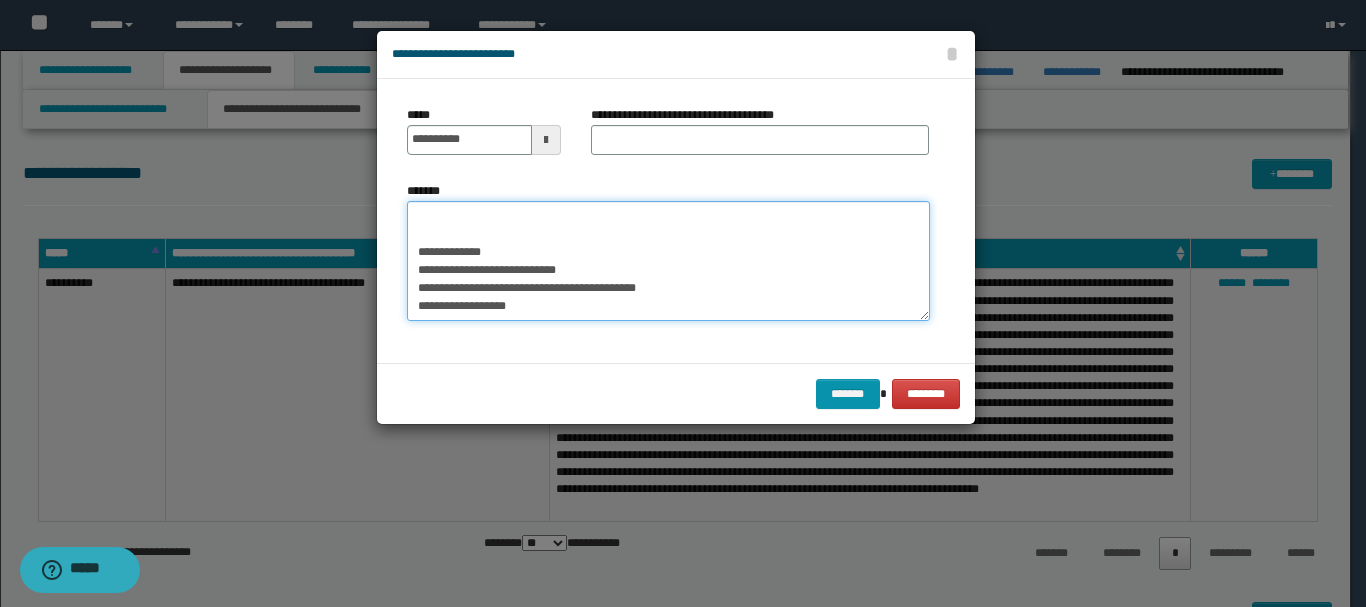 paste on "**********" 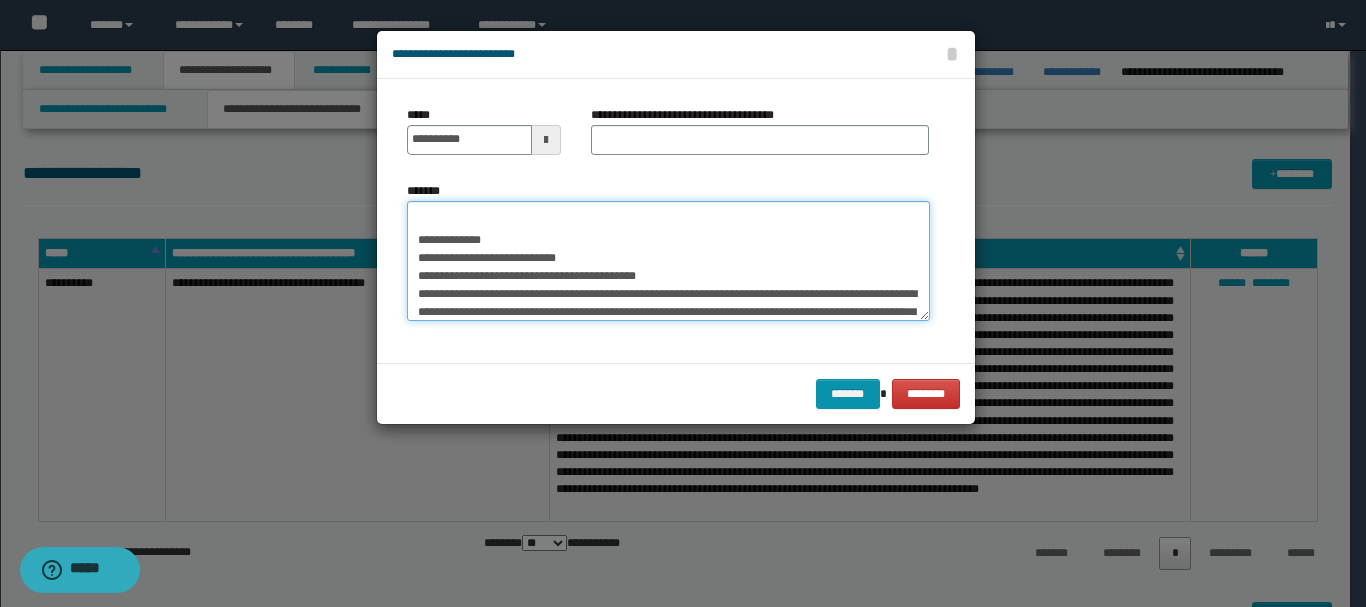 scroll, scrollTop: 408, scrollLeft: 0, axis: vertical 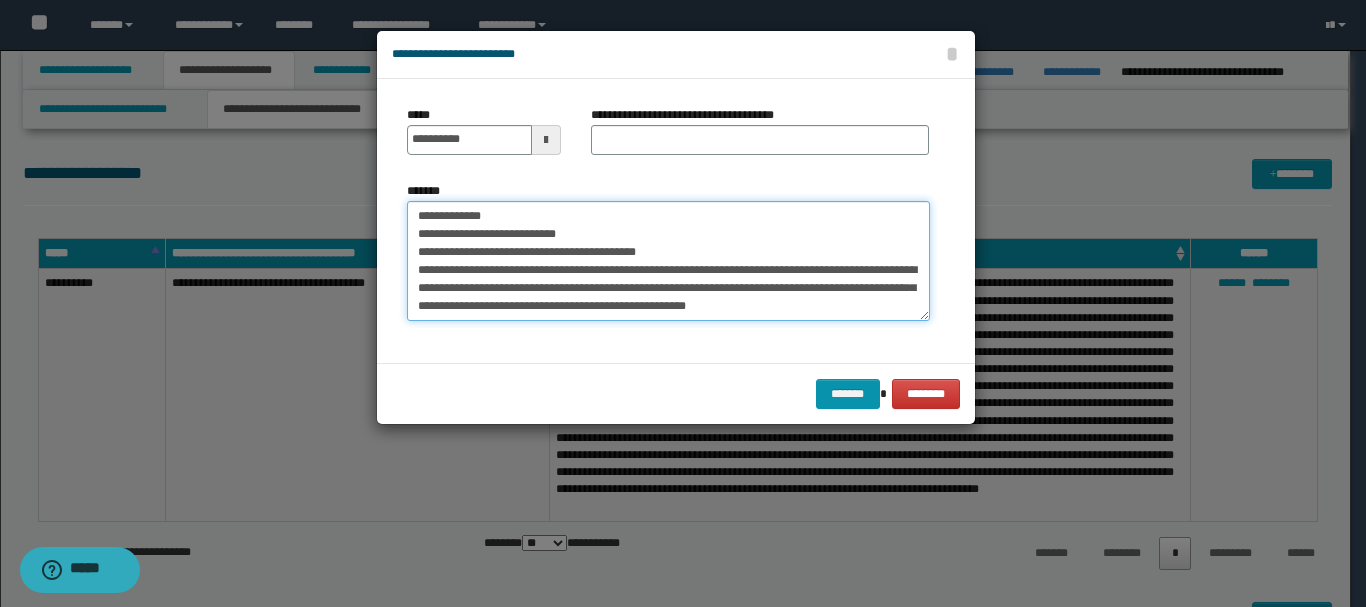 type on "**********" 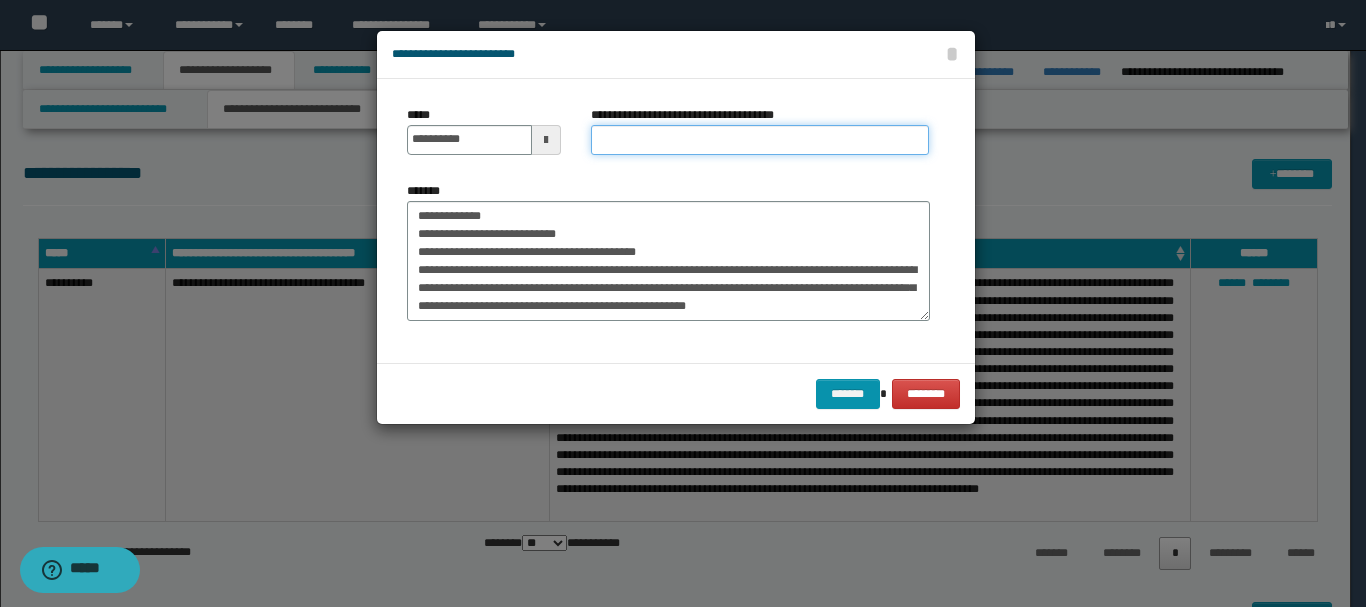 click on "**********" at bounding box center [760, 140] 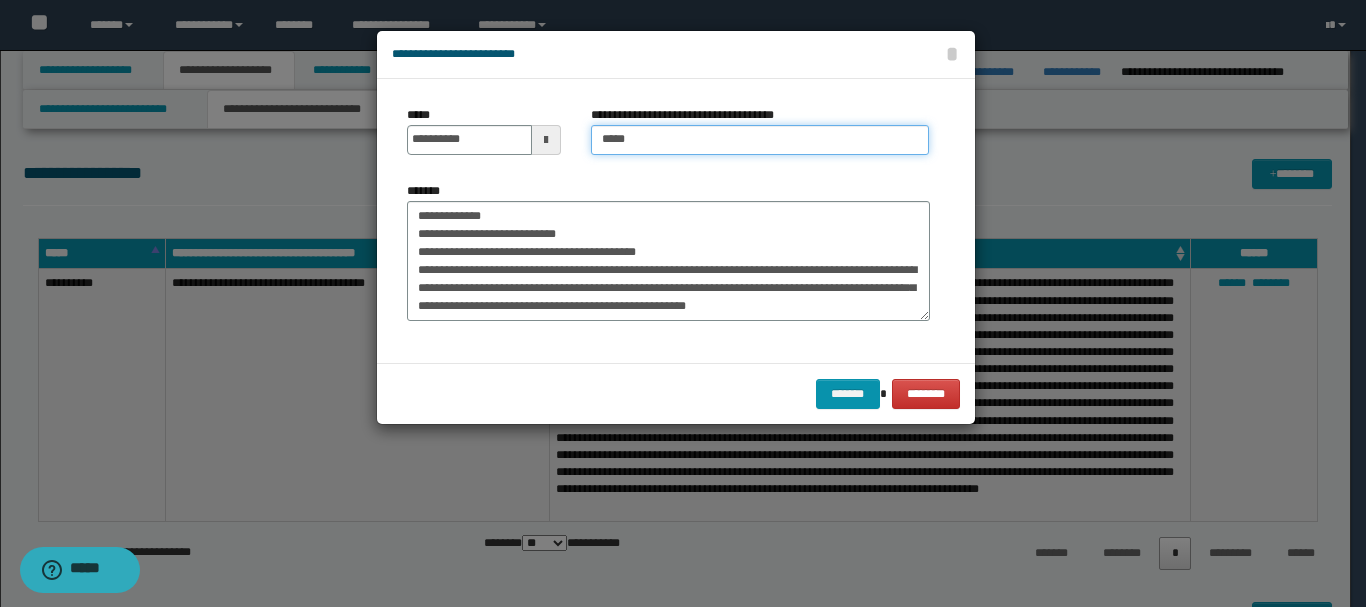 type on "**********" 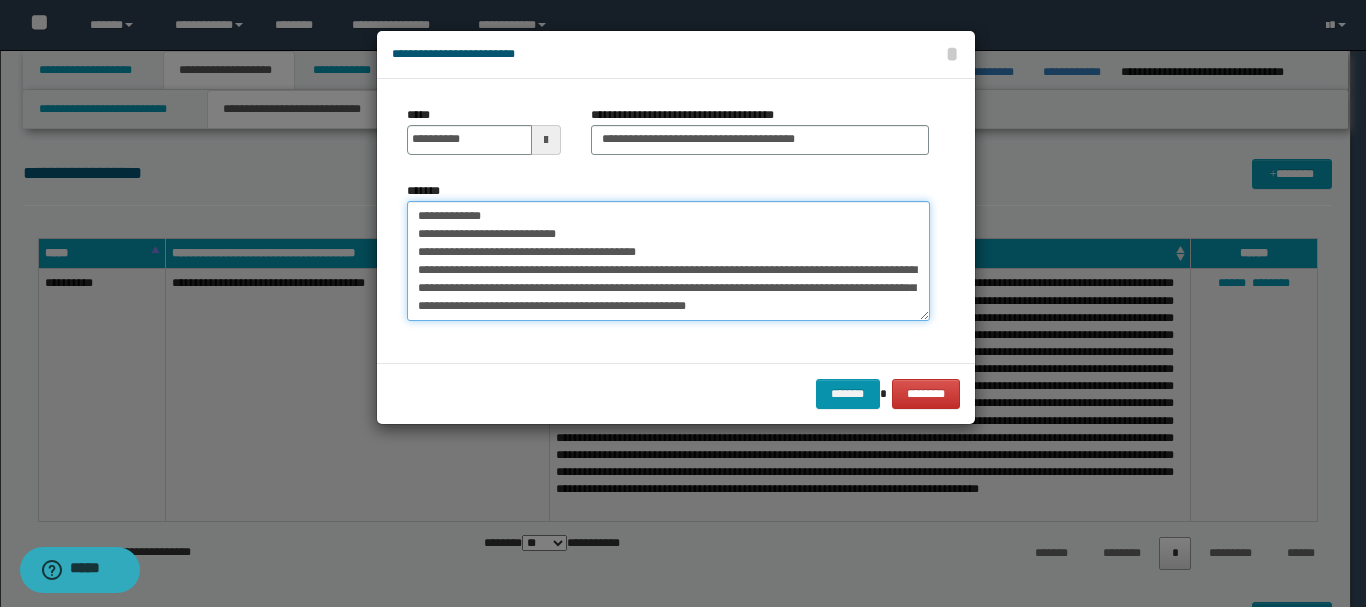 click on "*******" at bounding box center [668, 261] 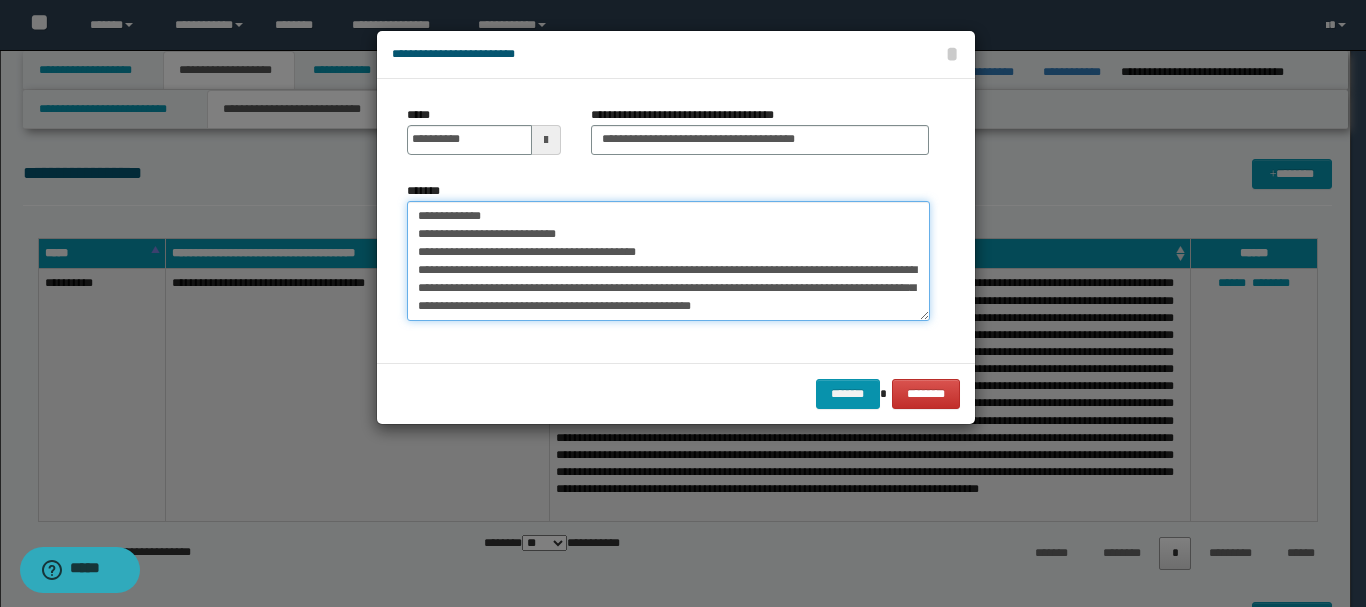 scroll, scrollTop: 426, scrollLeft: 0, axis: vertical 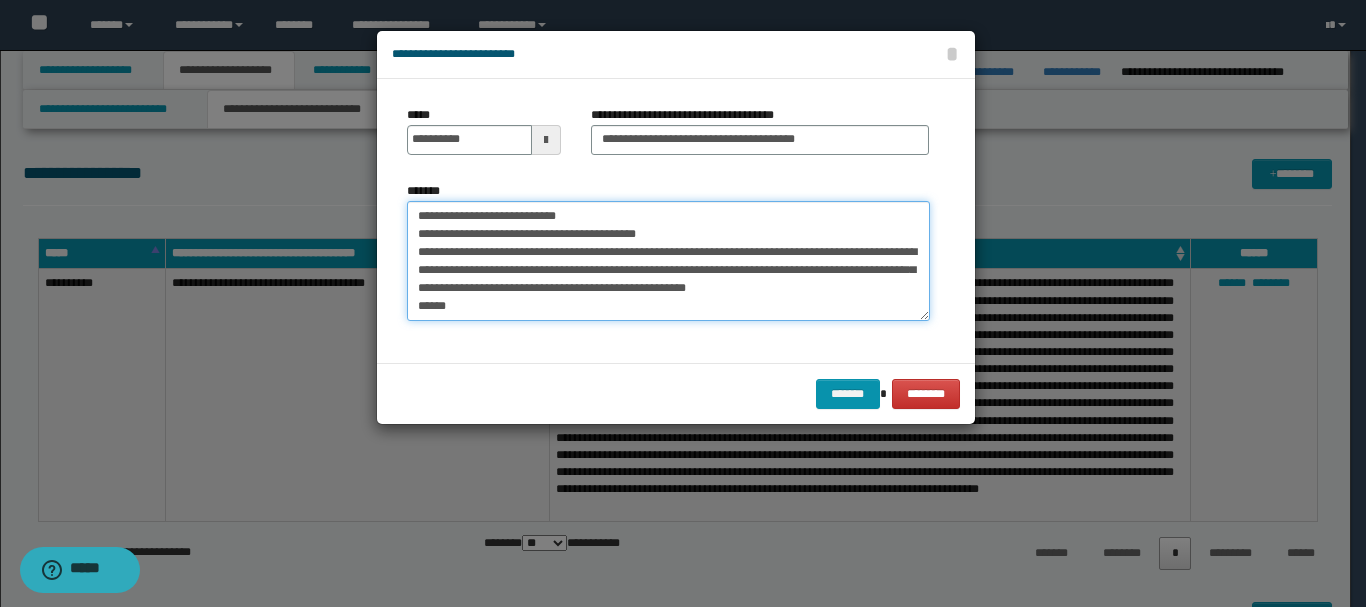paste on "**********" 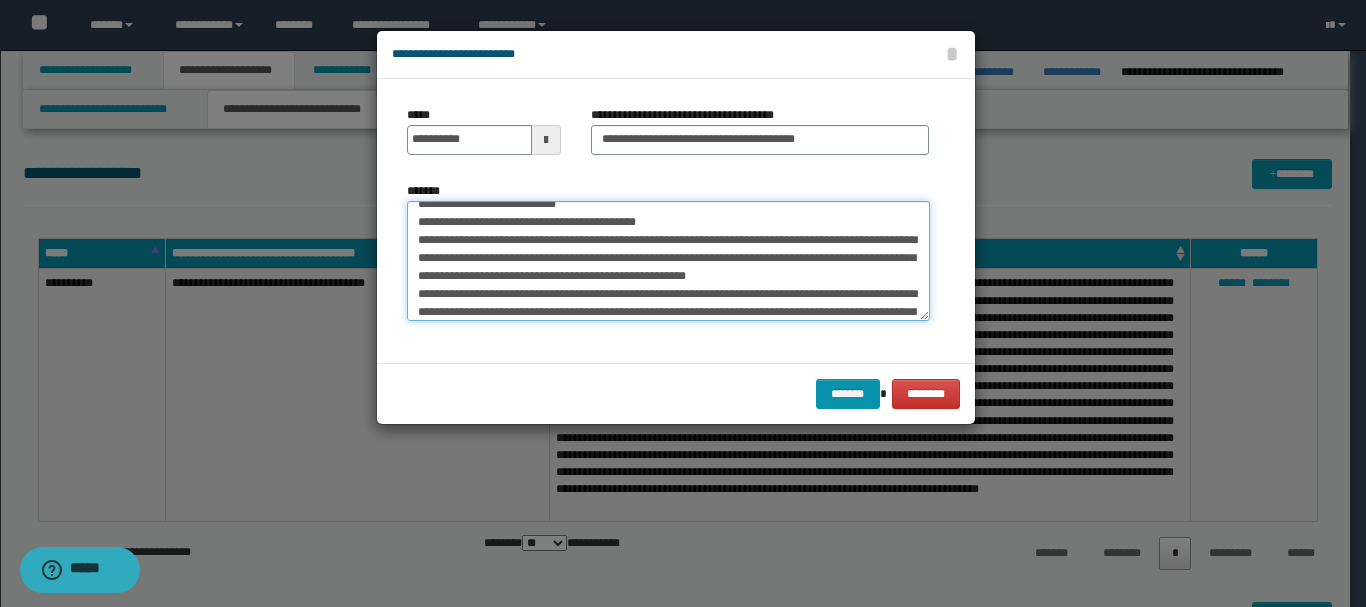 scroll, scrollTop: 606, scrollLeft: 0, axis: vertical 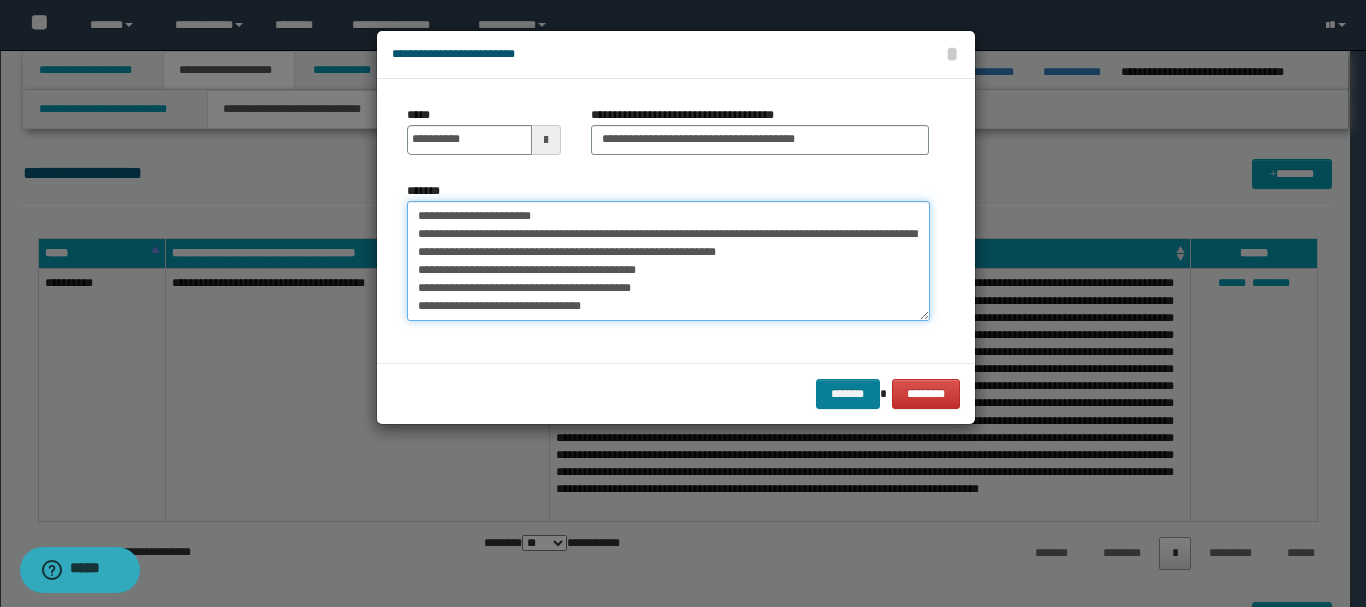 type on "**********" 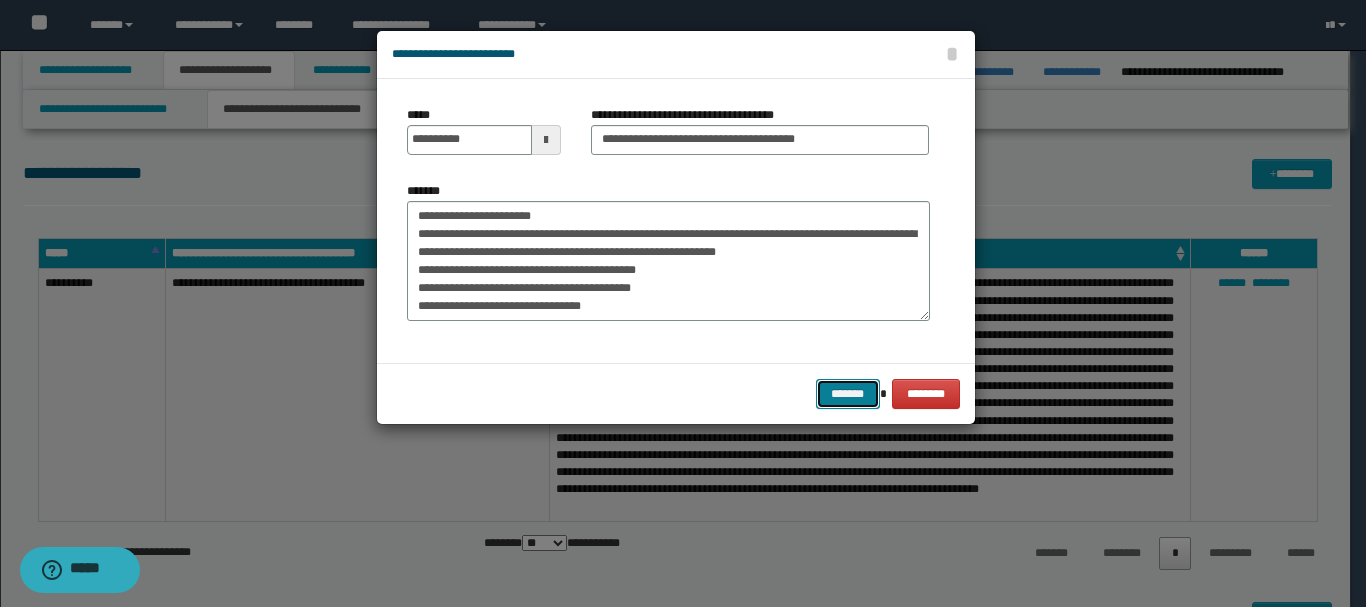 click on "*******" at bounding box center [848, 394] 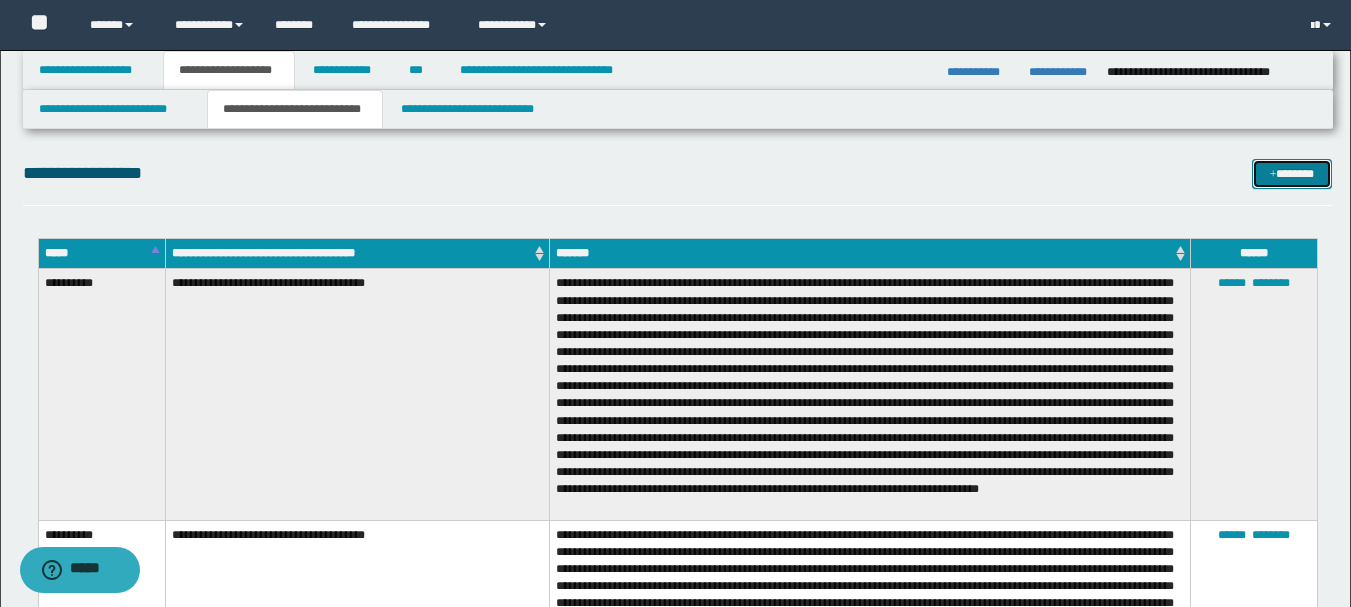 click on "*******" at bounding box center (1292, 174) 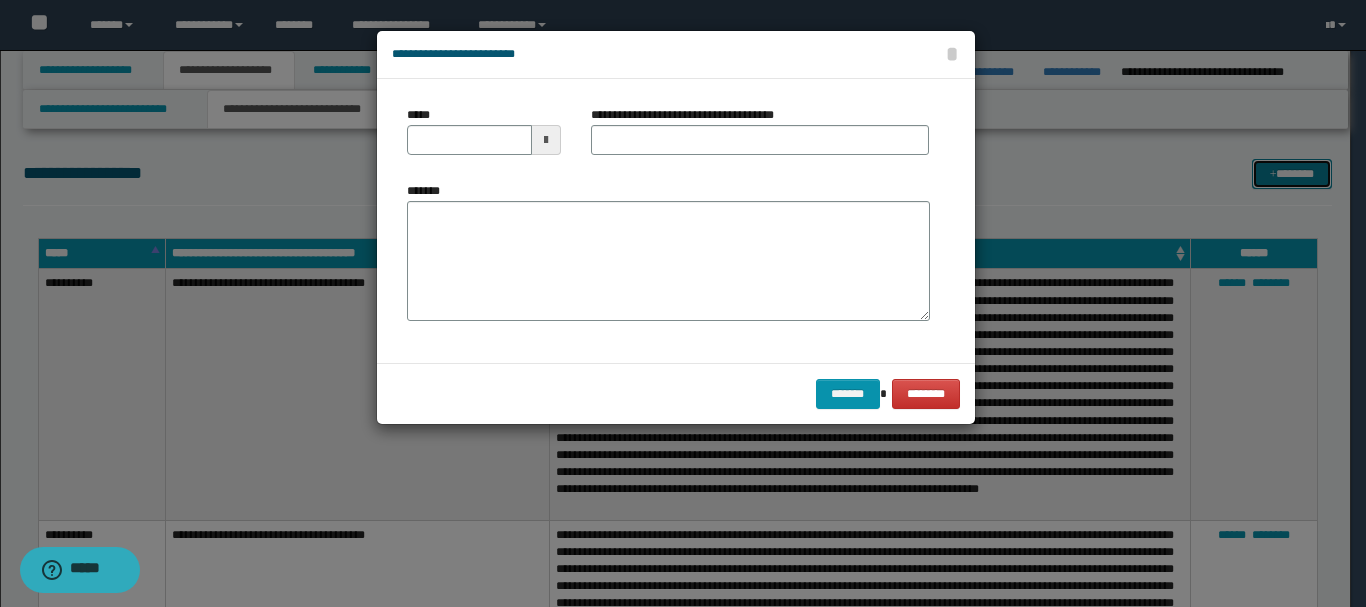 scroll, scrollTop: 0, scrollLeft: 0, axis: both 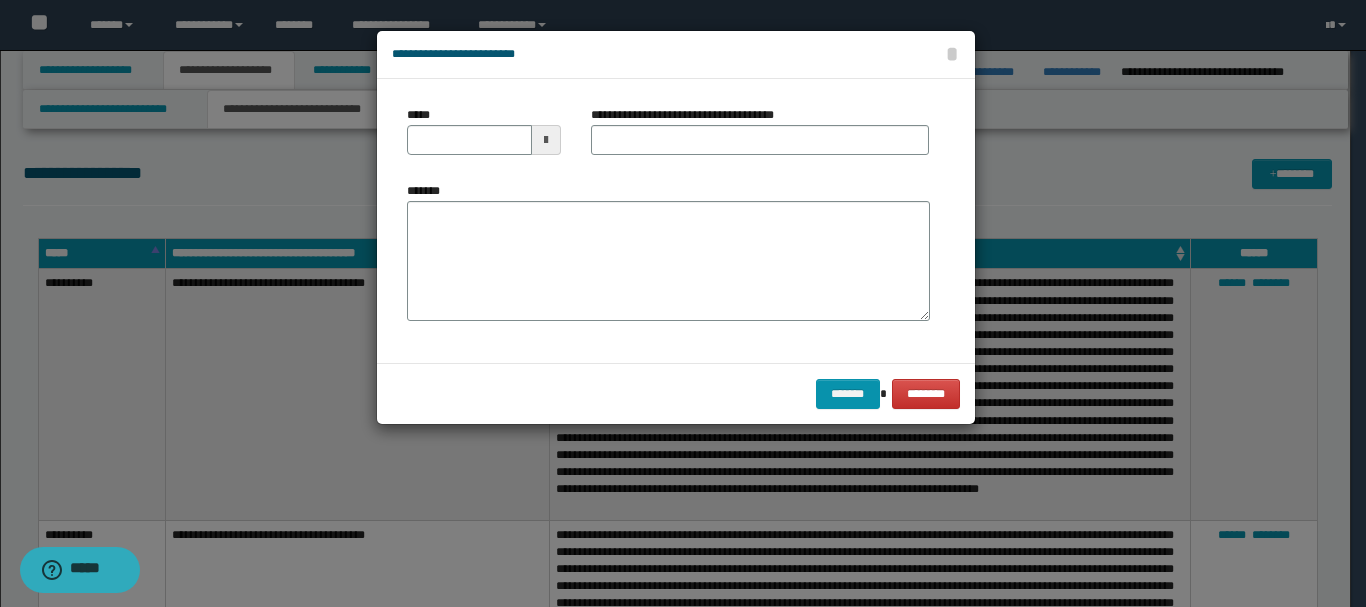 click at bounding box center [546, 140] 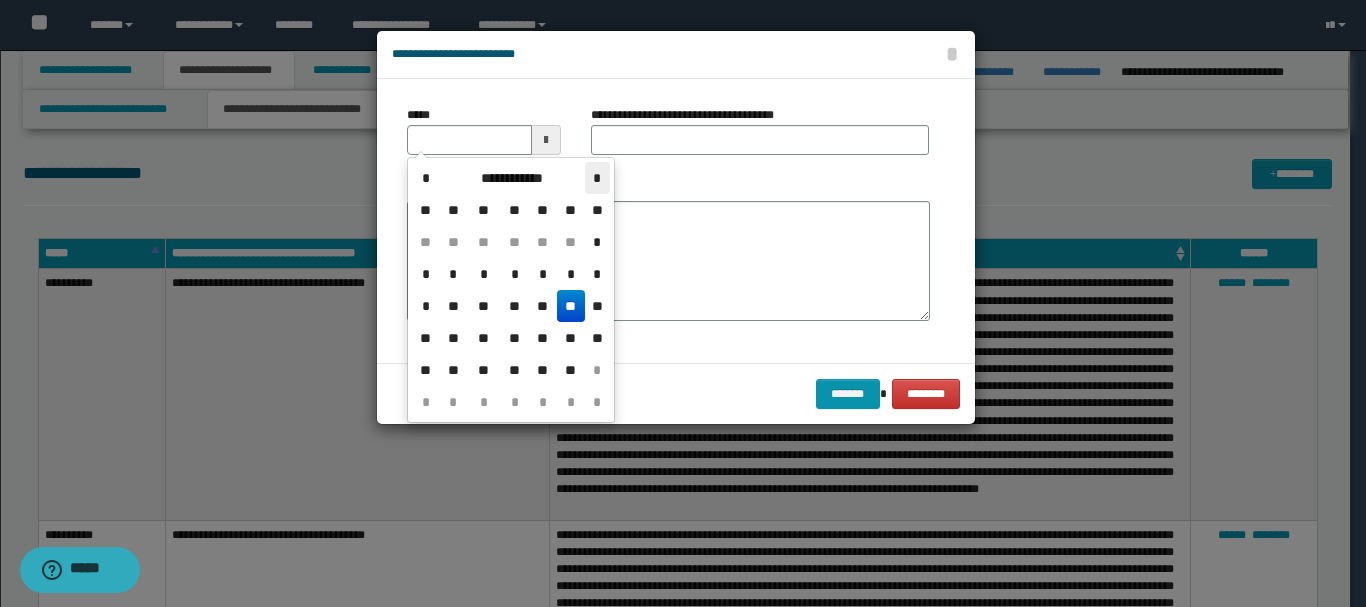 click on "*" at bounding box center [597, 178] 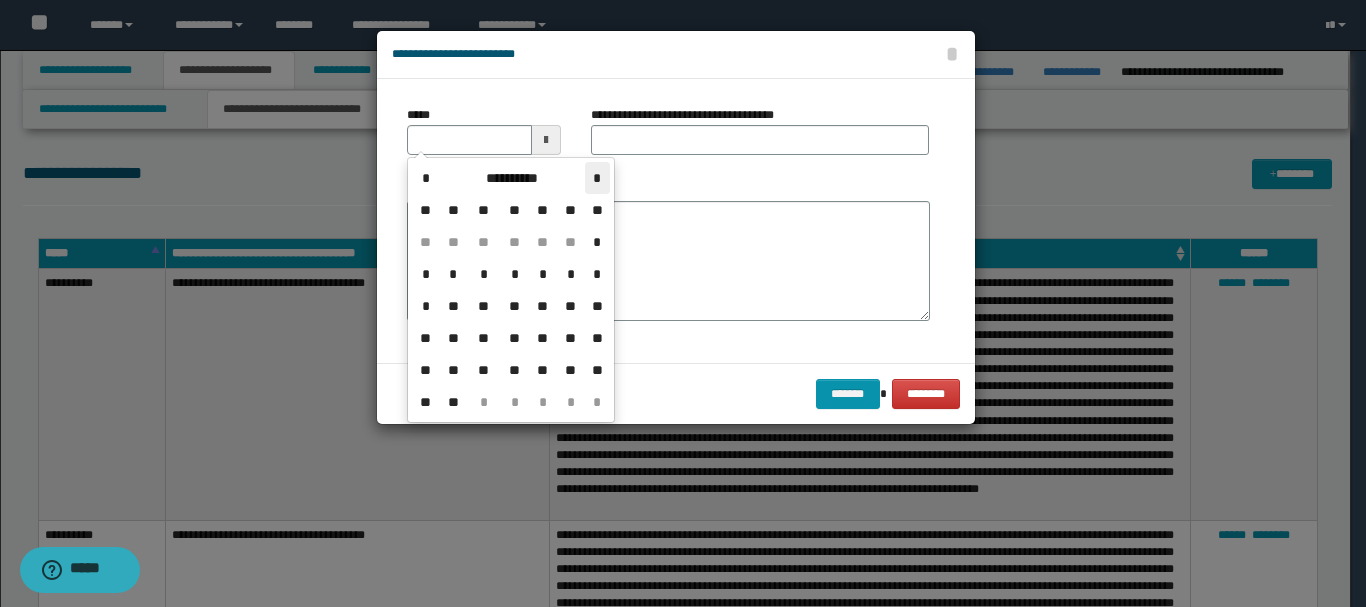 click on "*" at bounding box center [597, 178] 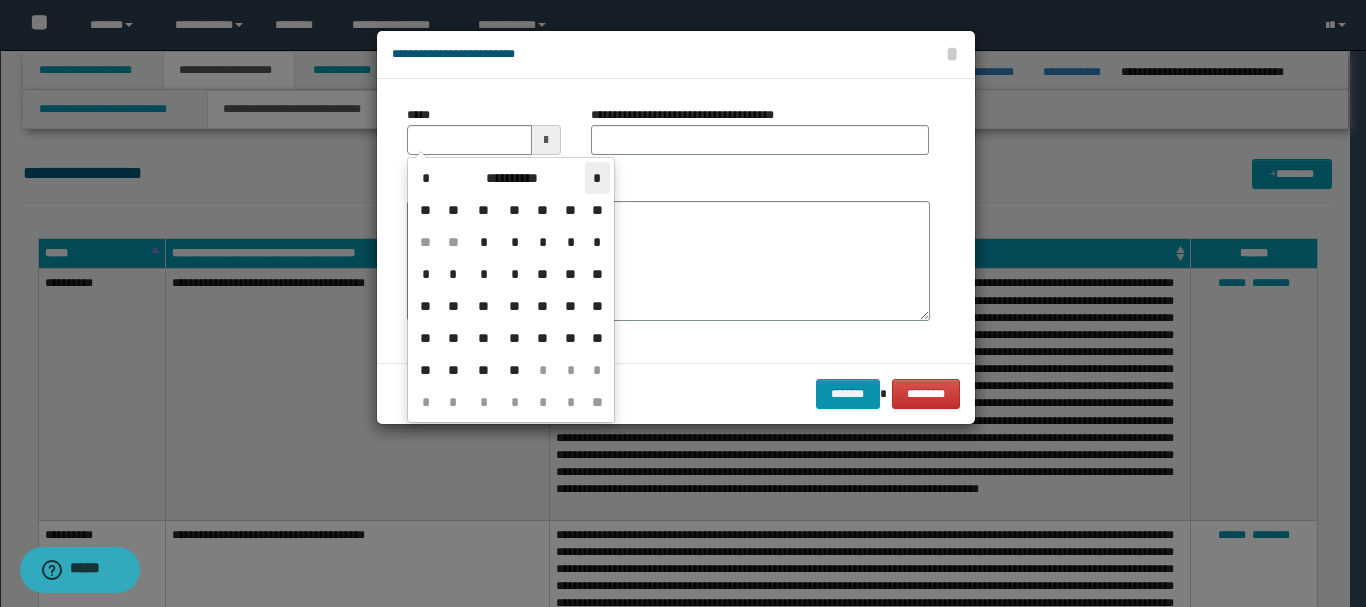 click on "*" at bounding box center [597, 178] 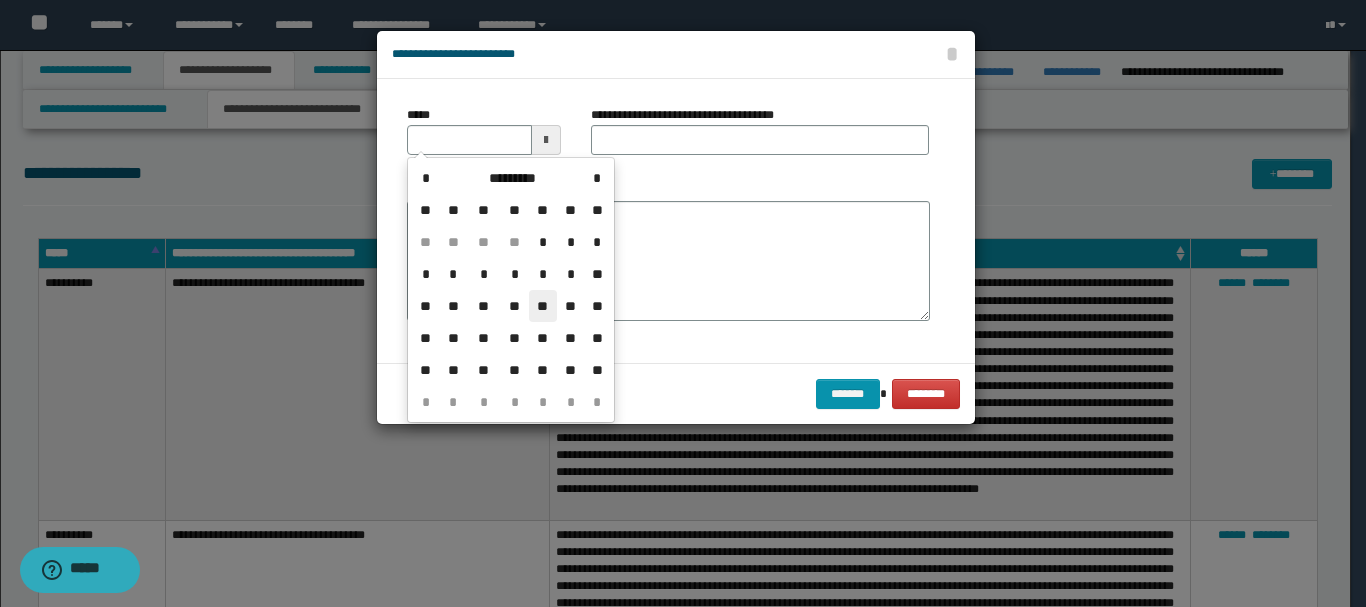 click on "**" at bounding box center [543, 306] 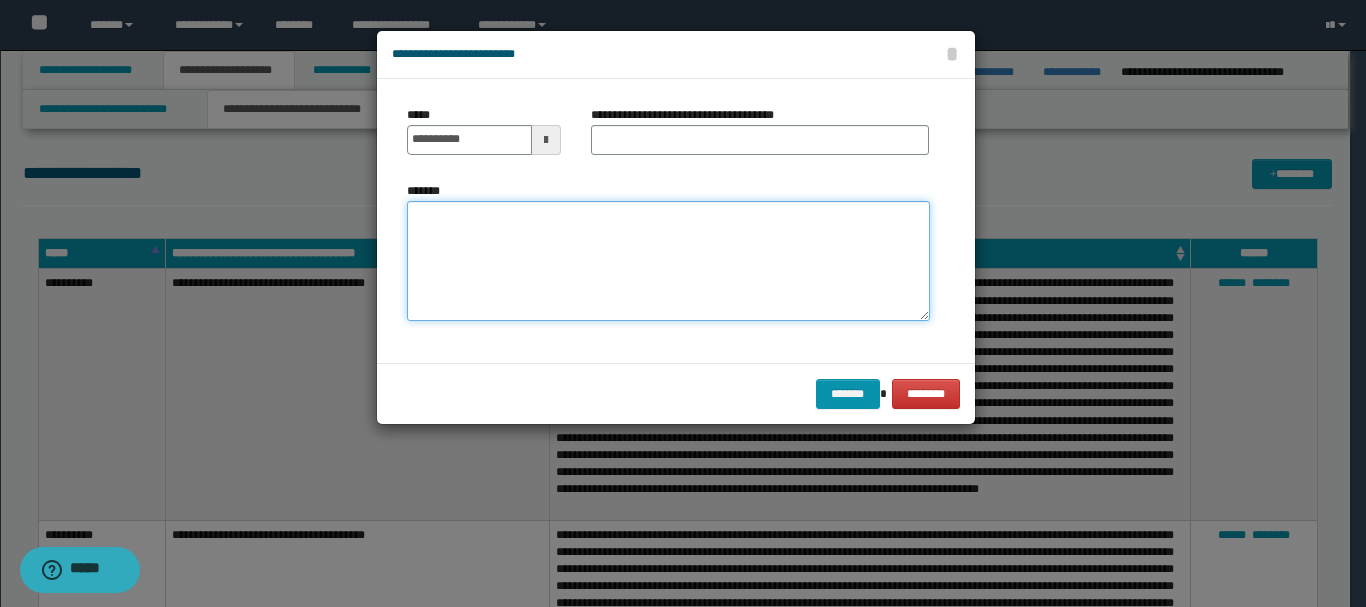click on "*******" at bounding box center [668, 261] 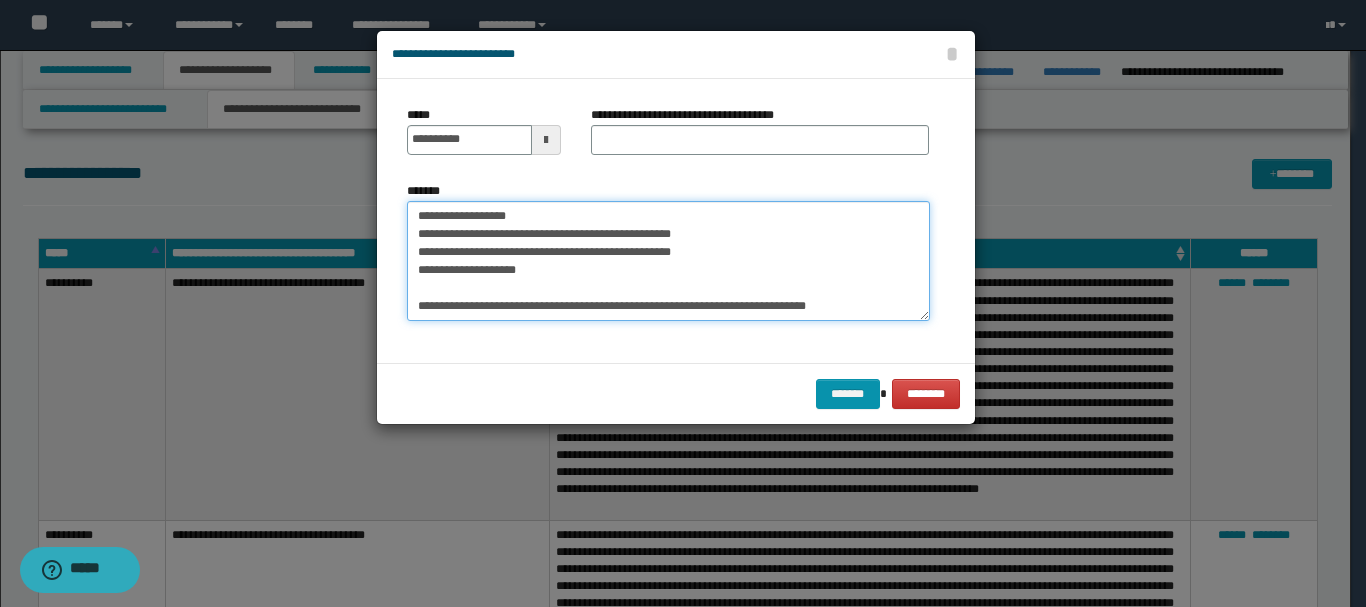 scroll, scrollTop: 696, scrollLeft: 0, axis: vertical 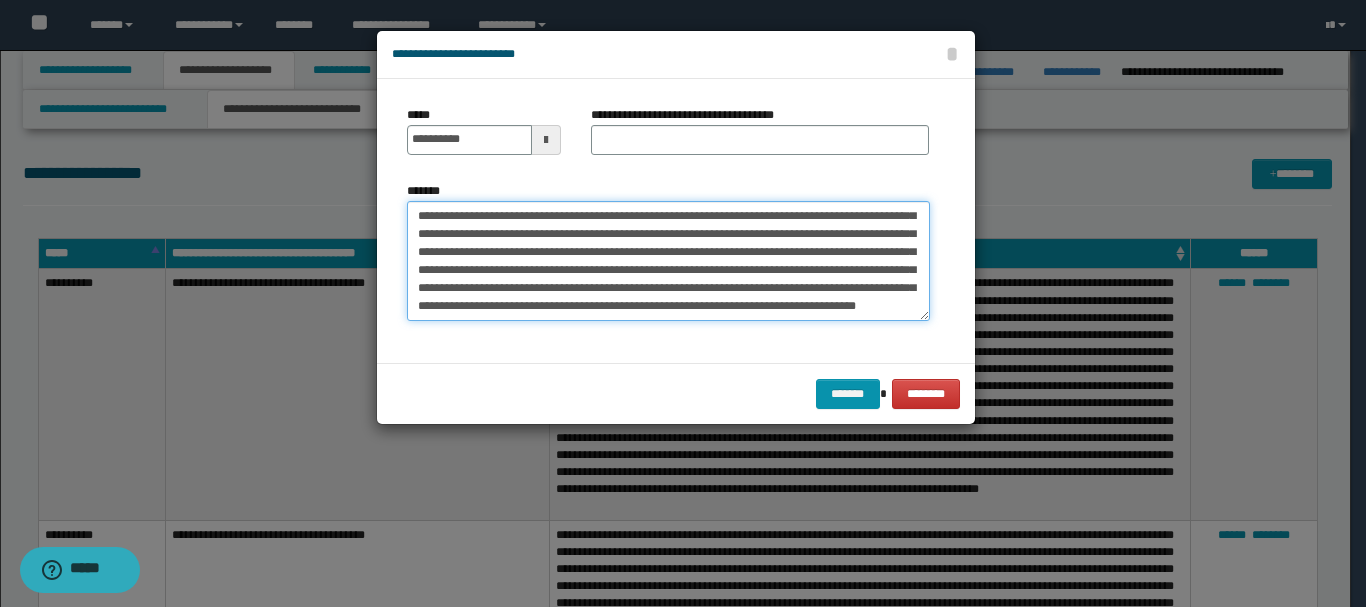type on "**********" 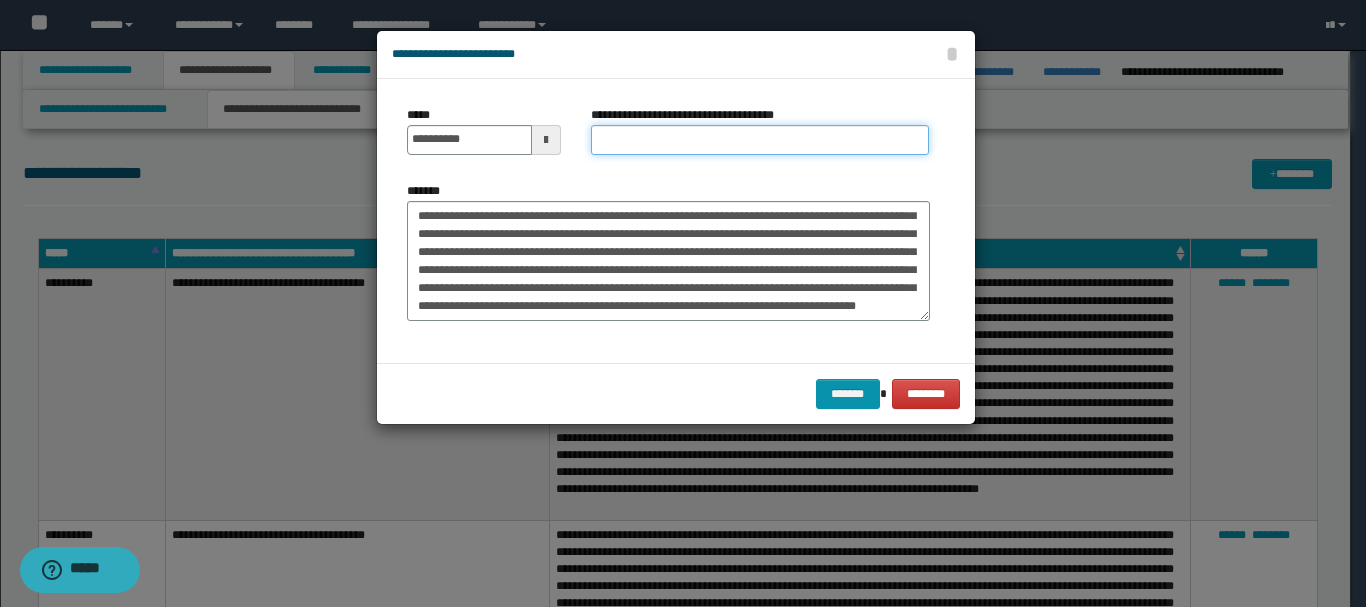 click on "**********" at bounding box center [760, 140] 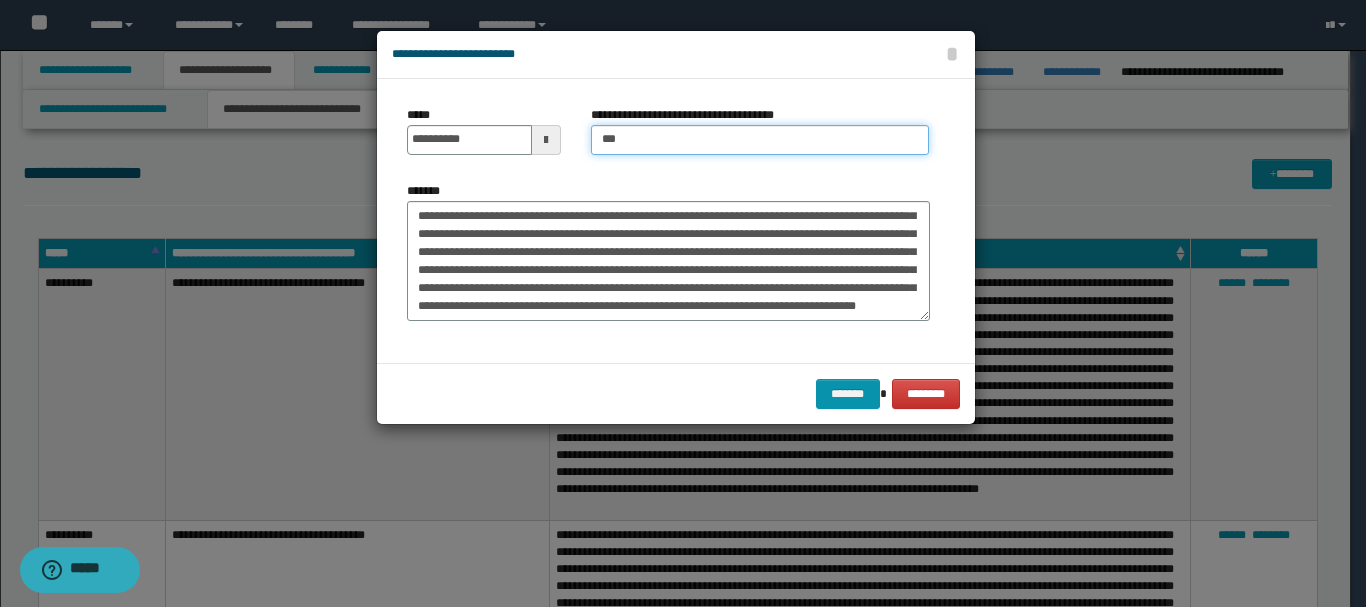 type on "**********" 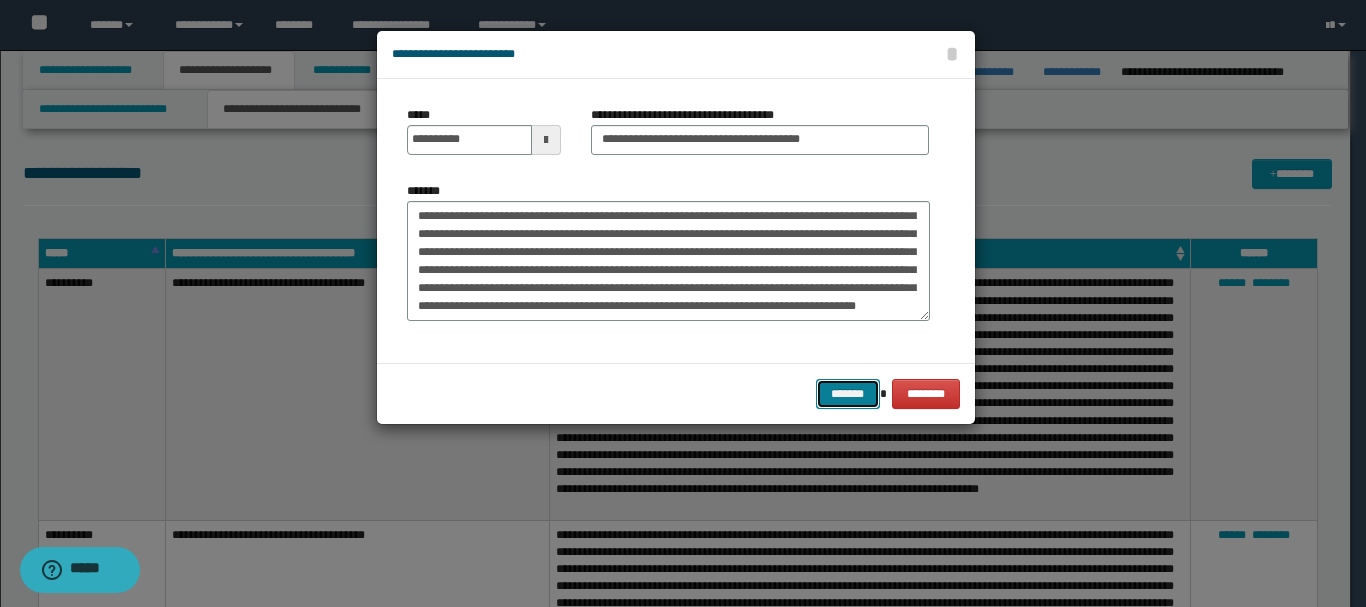 click on "*******" at bounding box center (848, 394) 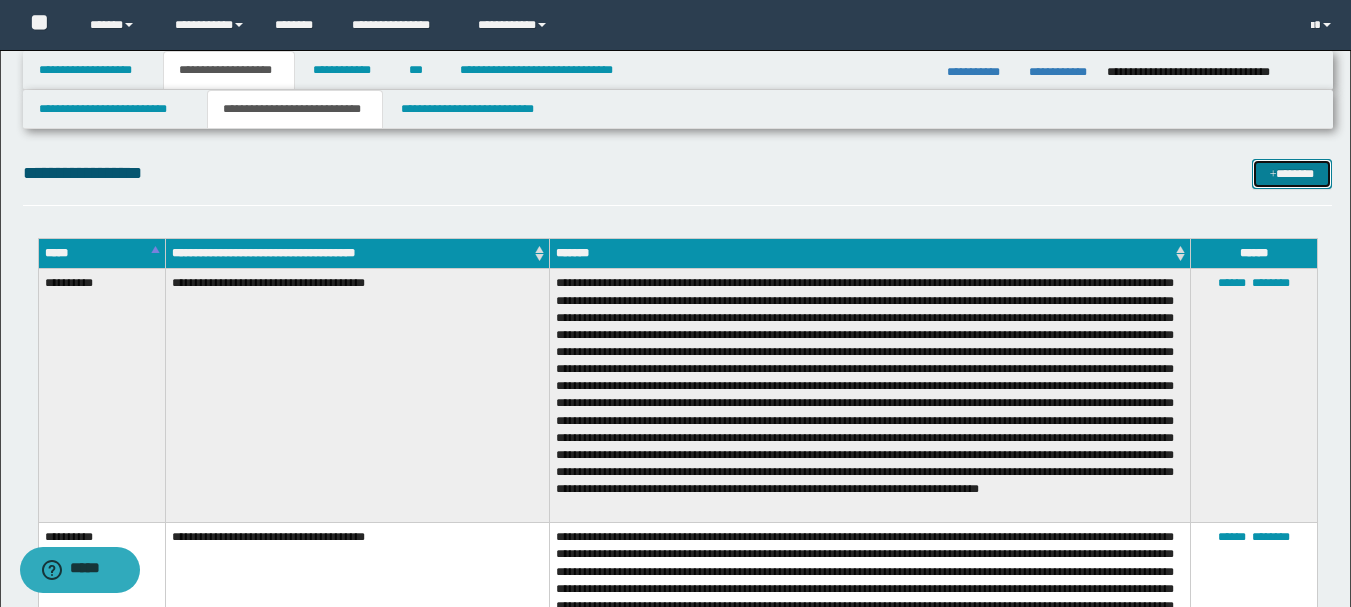 click on "*******" at bounding box center [1292, 174] 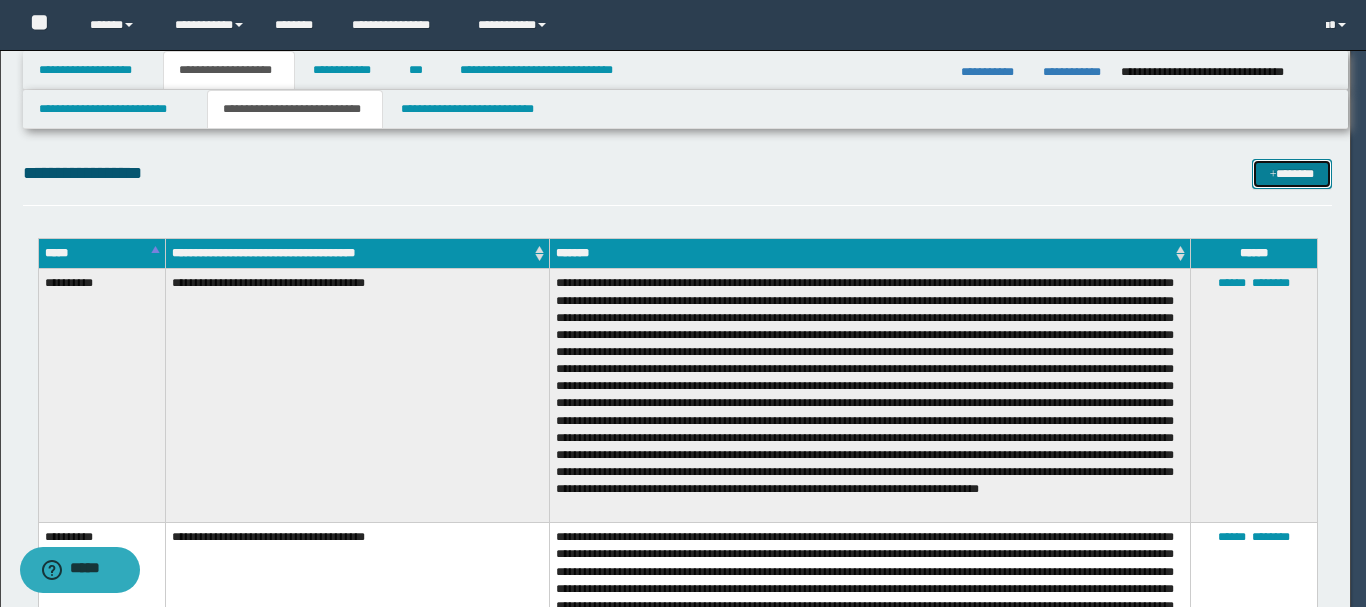 scroll, scrollTop: 0, scrollLeft: 0, axis: both 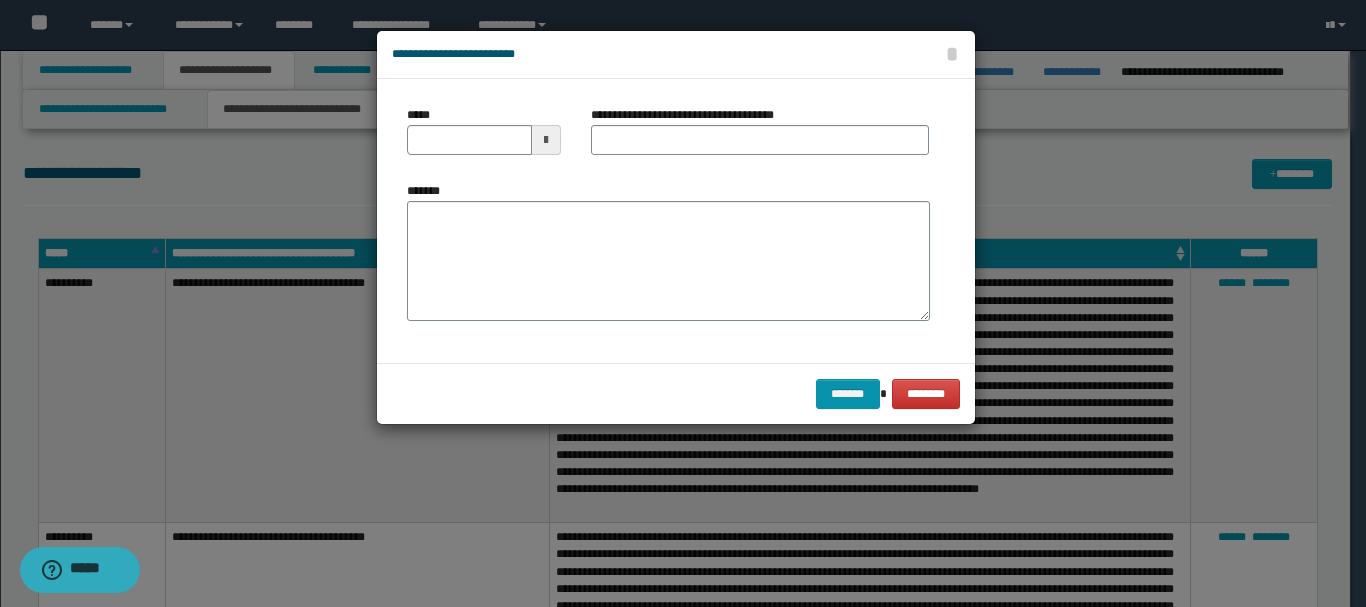 click at bounding box center [546, 140] 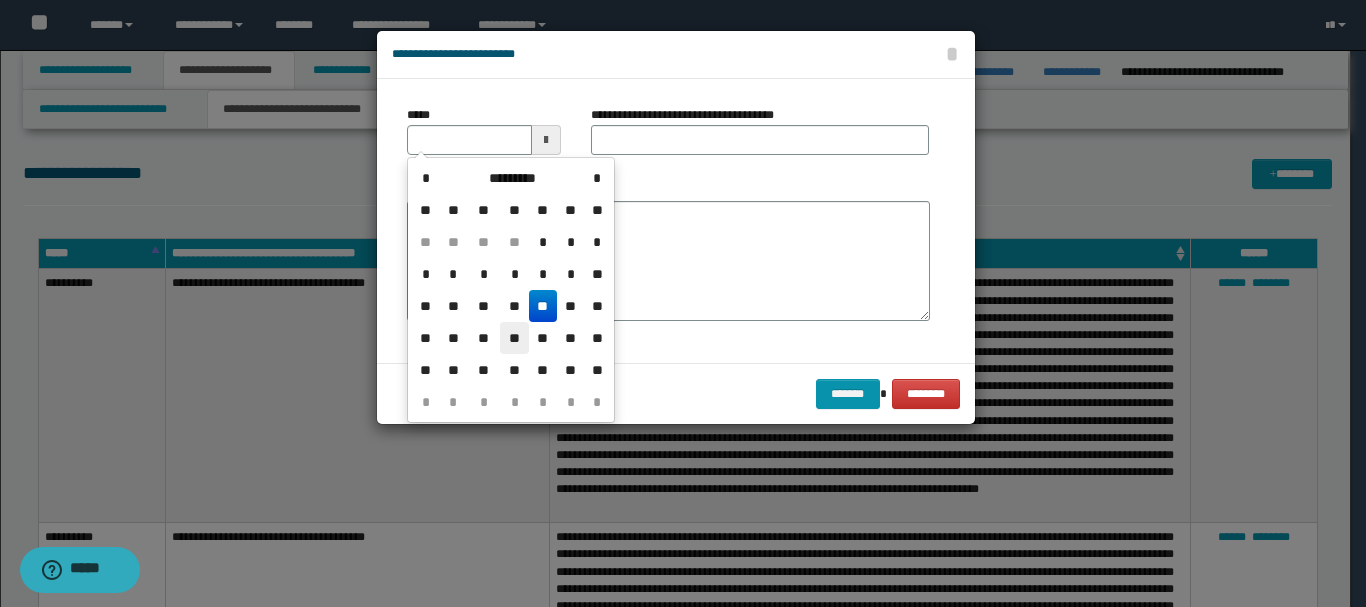 click on "**" at bounding box center (514, 338) 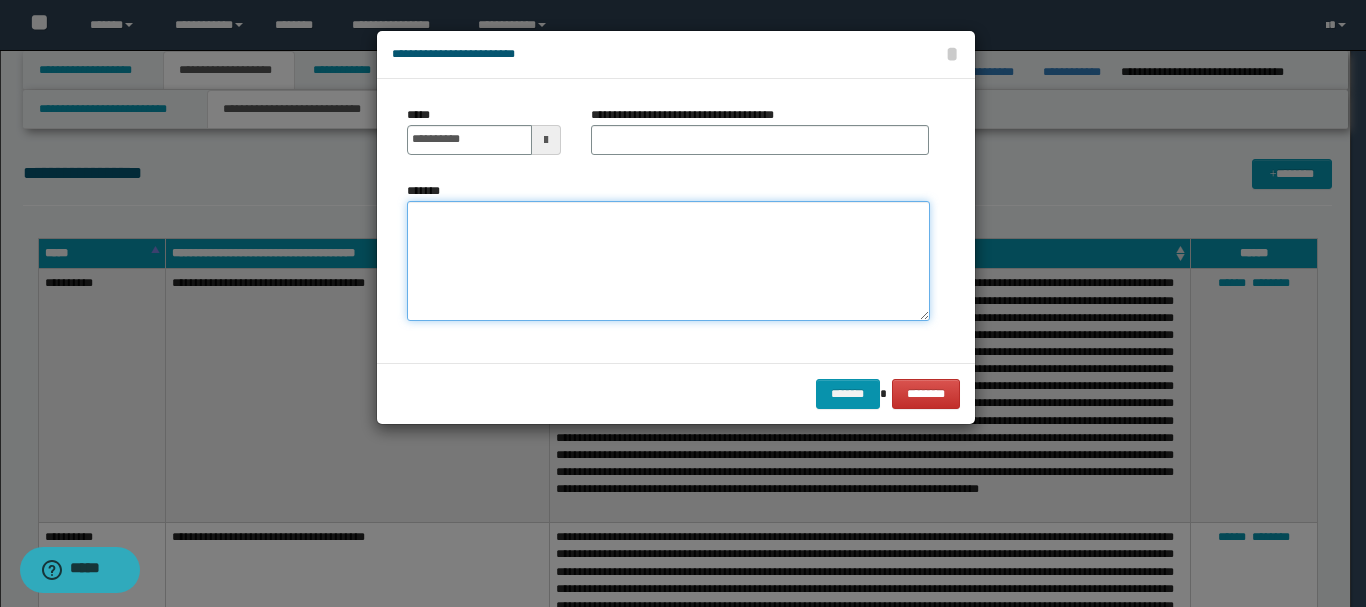 click on "*******" at bounding box center [668, 261] 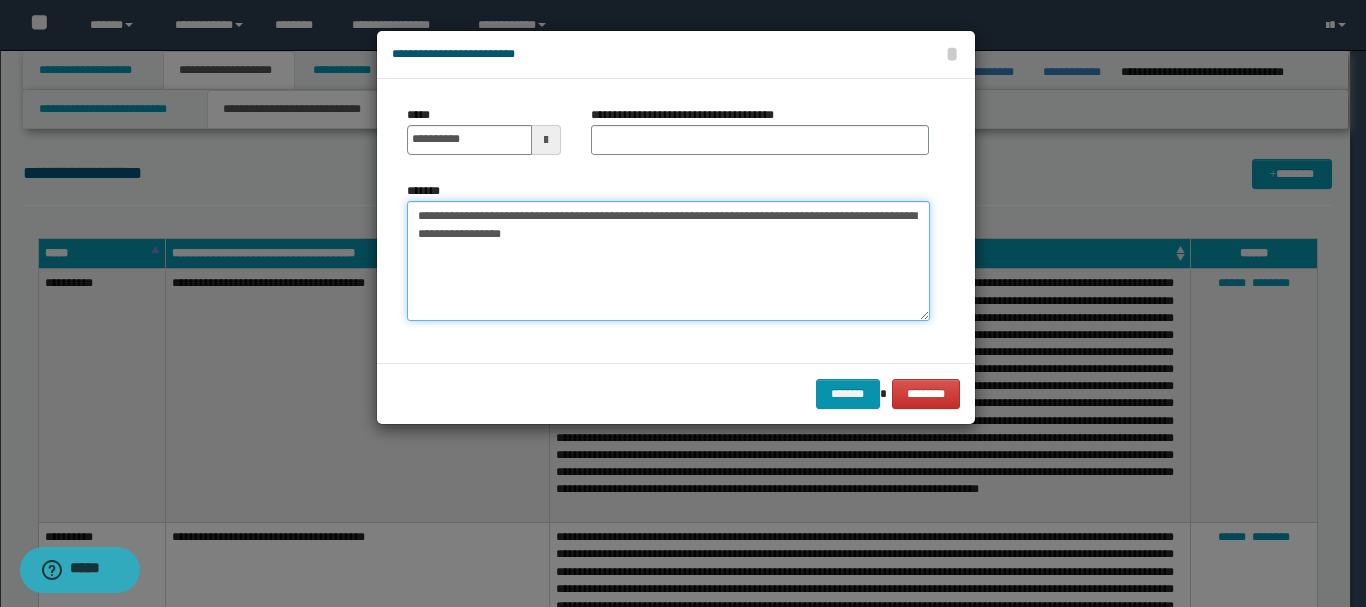paste on "**********" 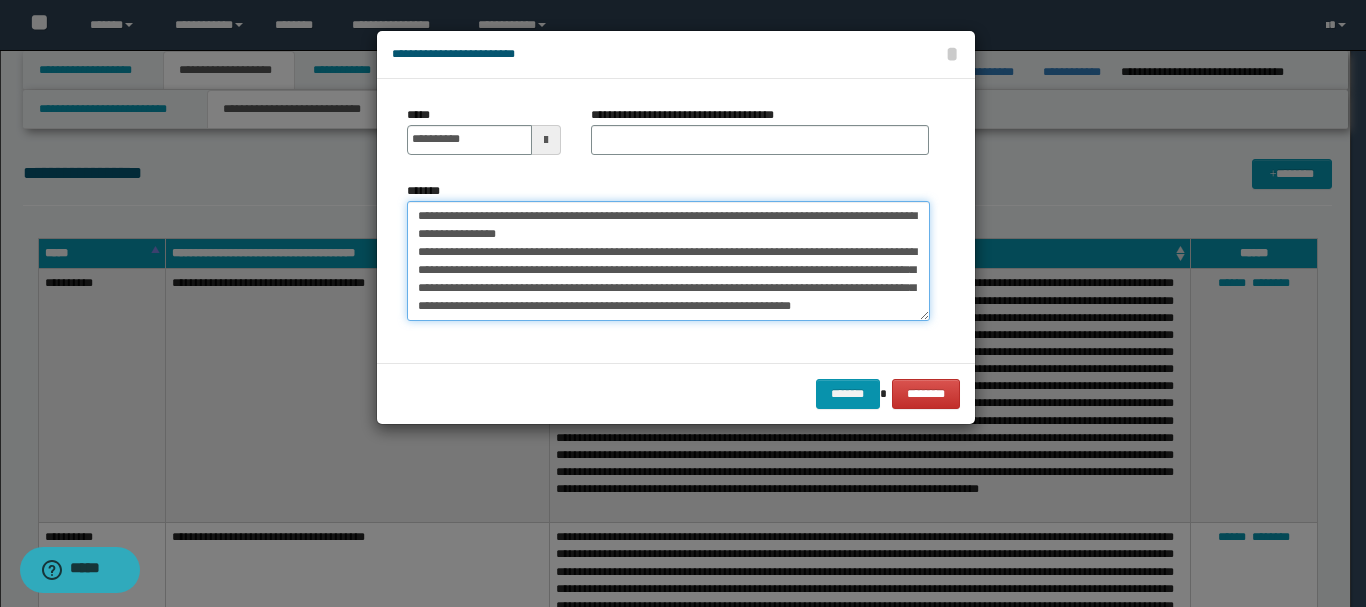scroll, scrollTop: 30, scrollLeft: 0, axis: vertical 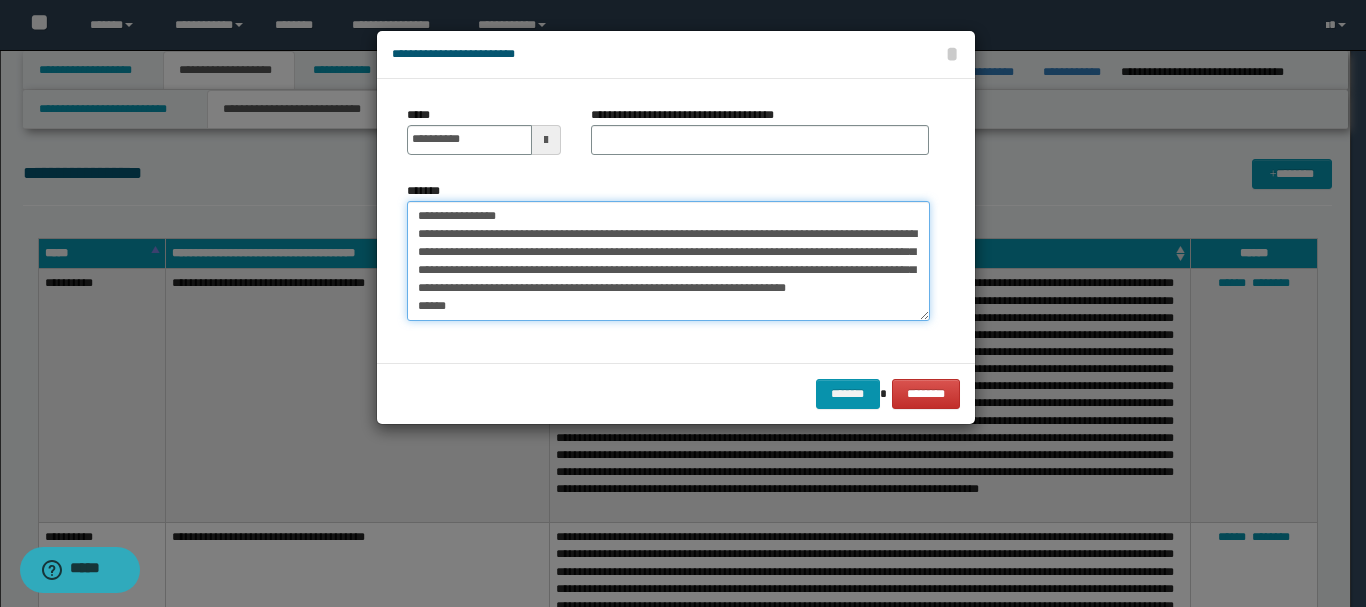 paste on "**********" 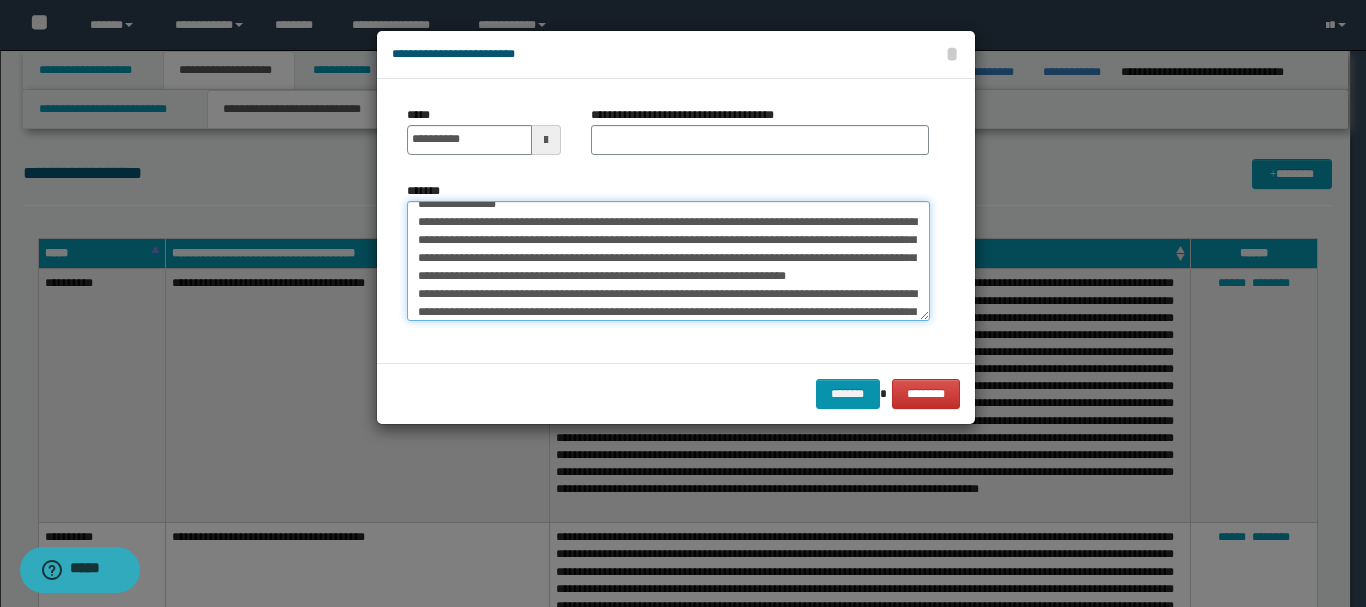 scroll, scrollTop: 102, scrollLeft: 0, axis: vertical 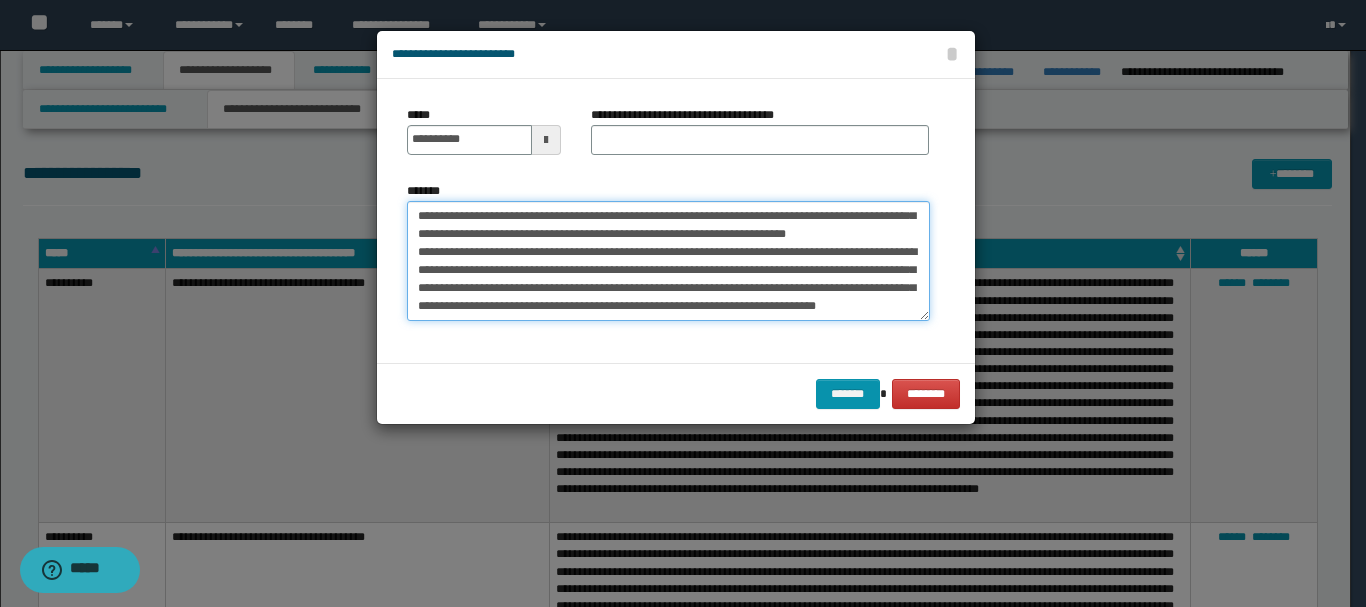 type on "**********" 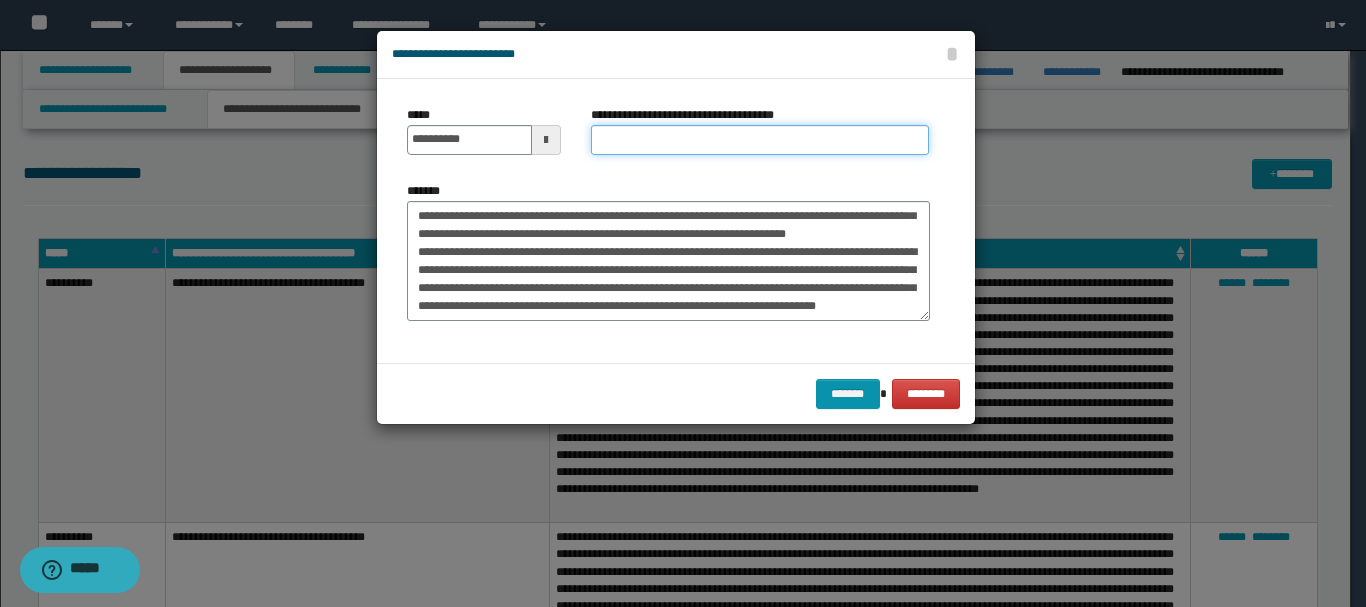 click on "**********" at bounding box center (760, 140) 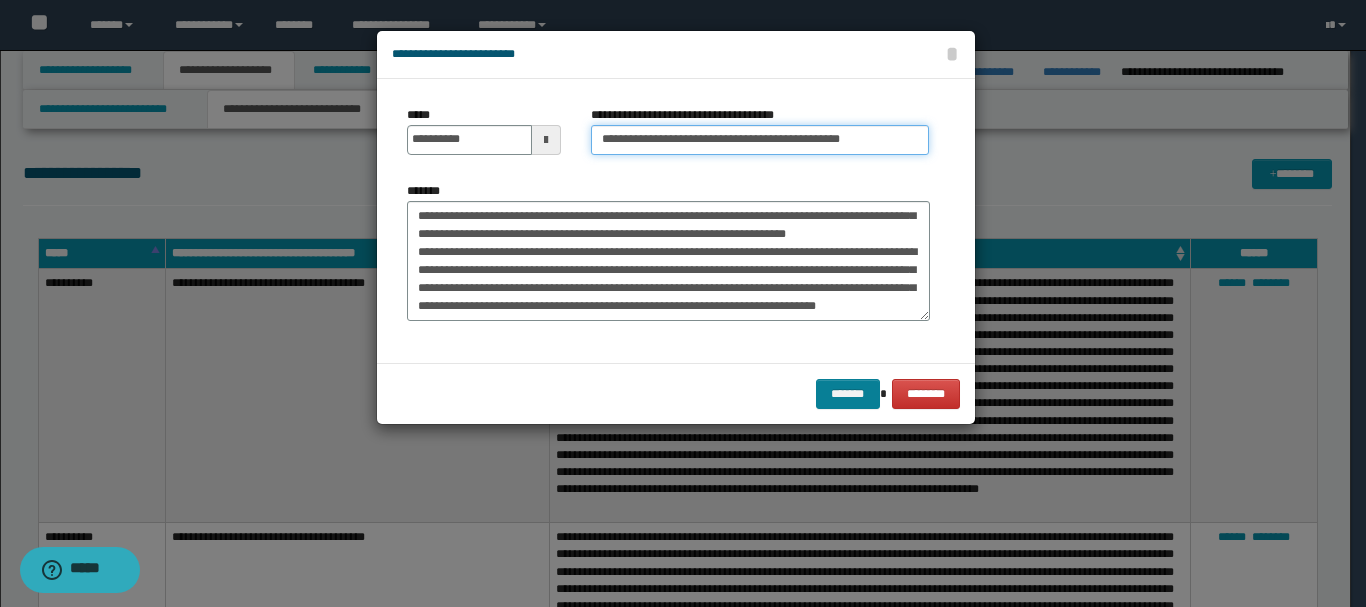 type on "**********" 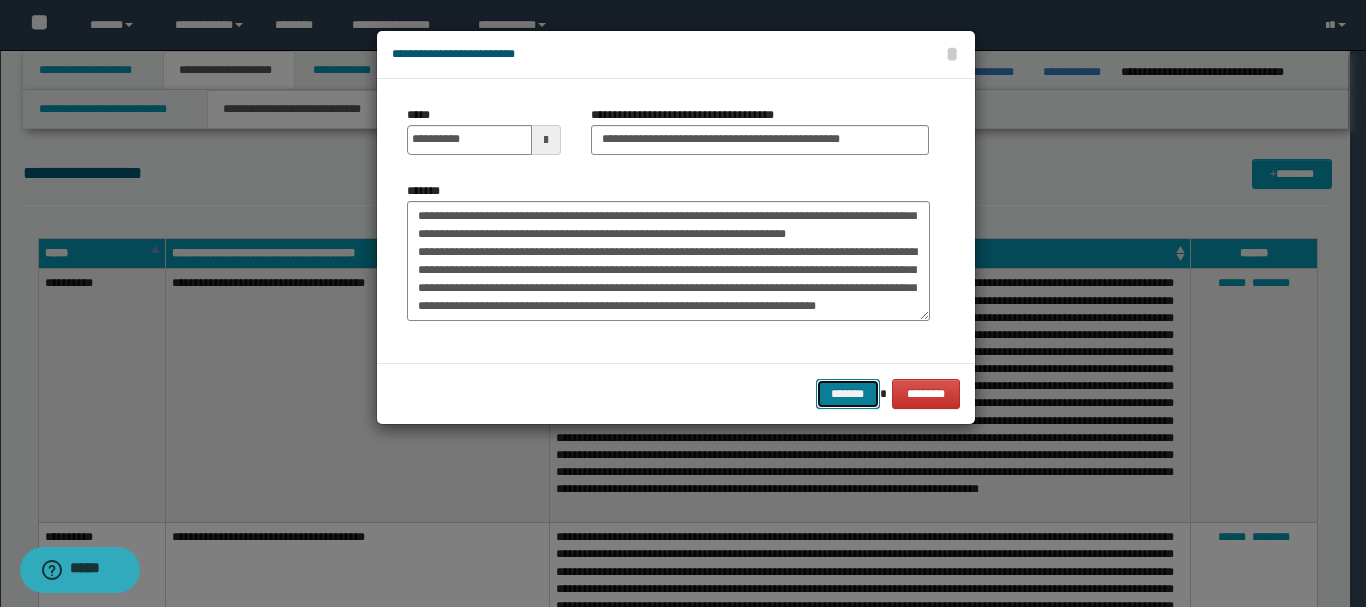 click on "*******" at bounding box center (848, 394) 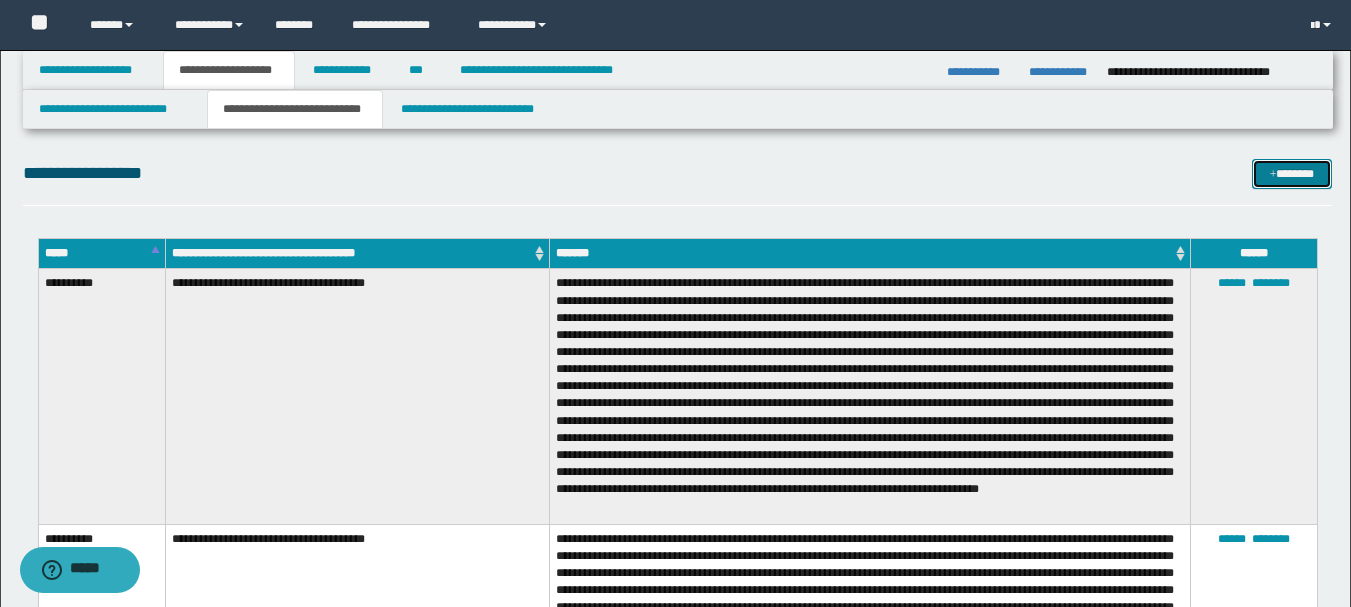 click on "*******" at bounding box center (1292, 174) 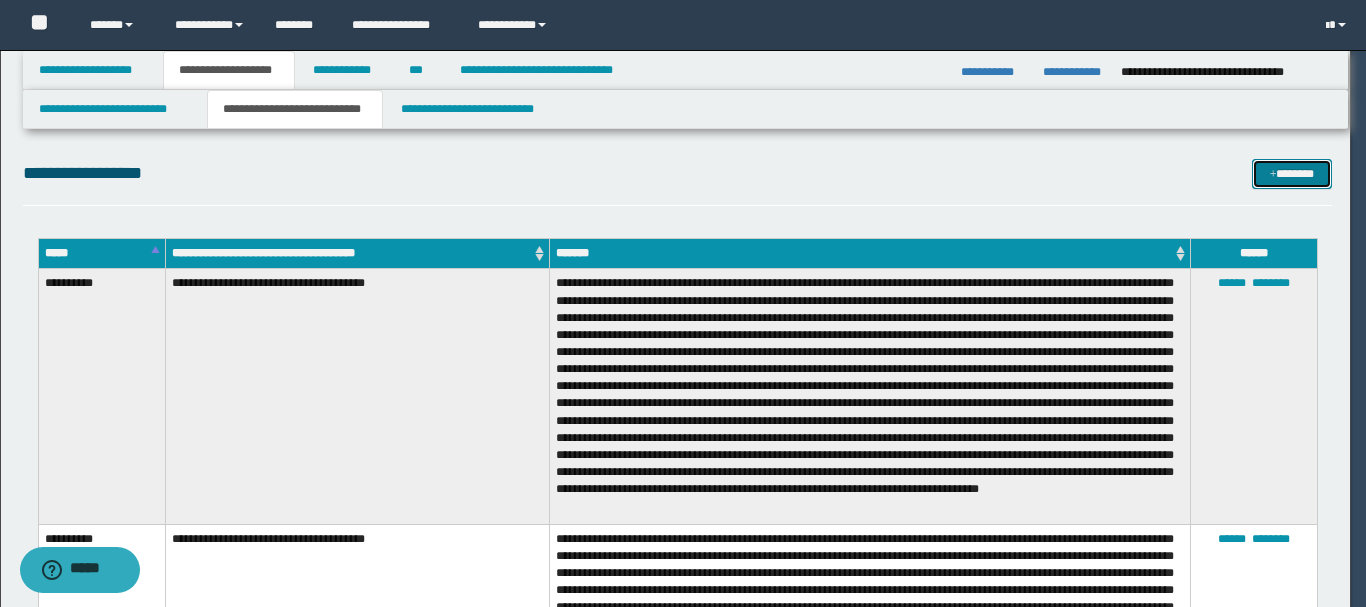 scroll, scrollTop: 0, scrollLeft: 0, axis: both 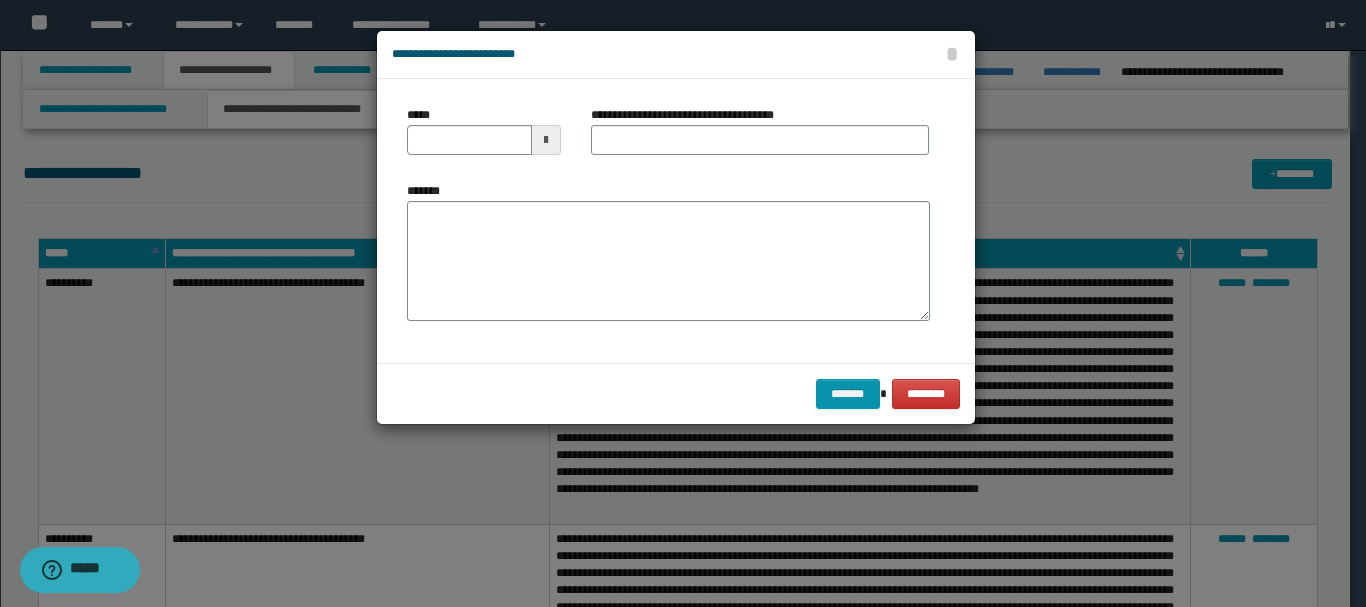 click at bounding box center [546, 140] 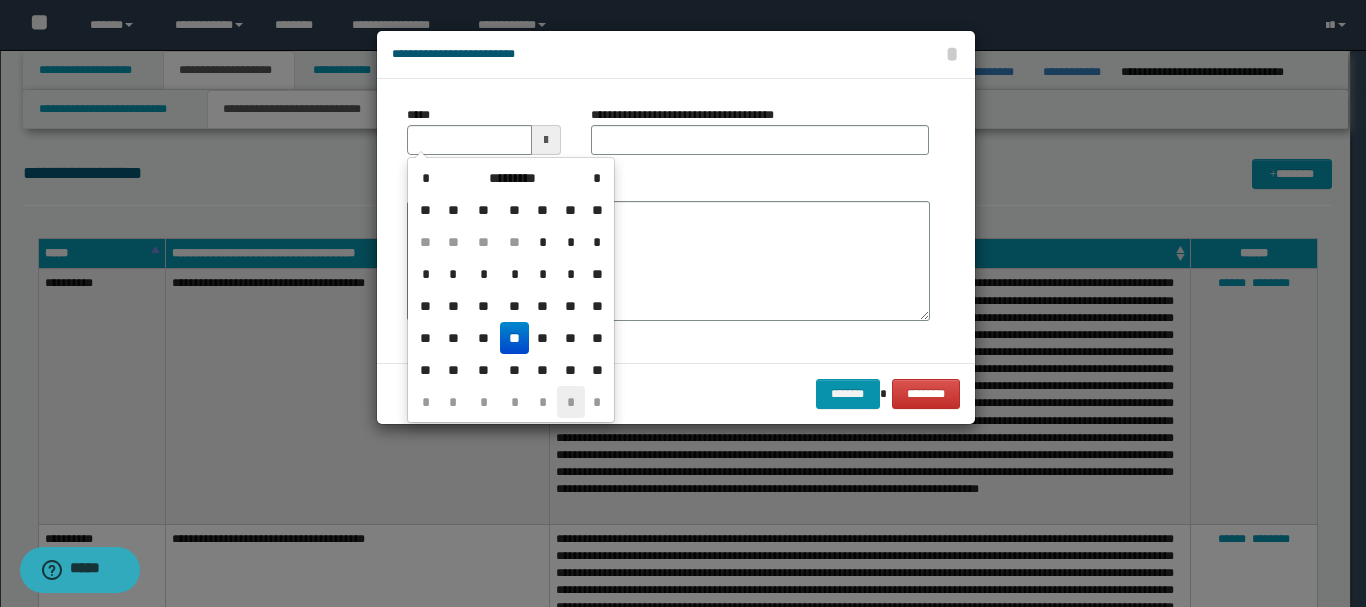 click on "*" at bounding box center [571, 402] 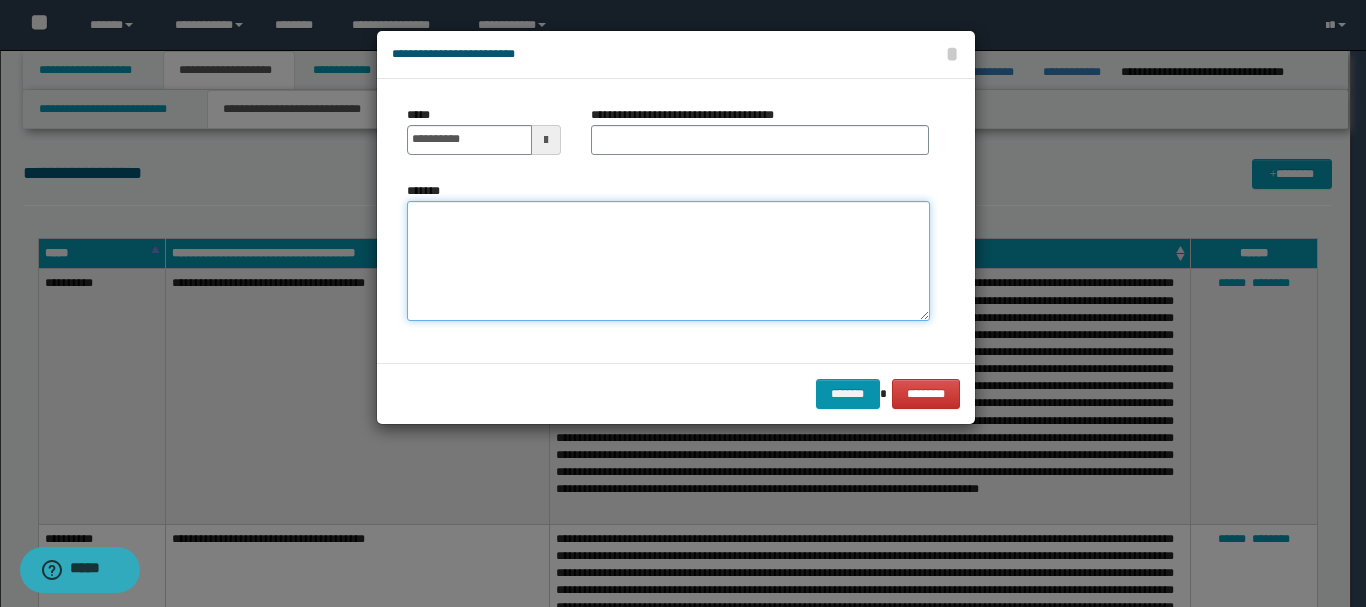 click on "*******" at bounding box center (668, 261) 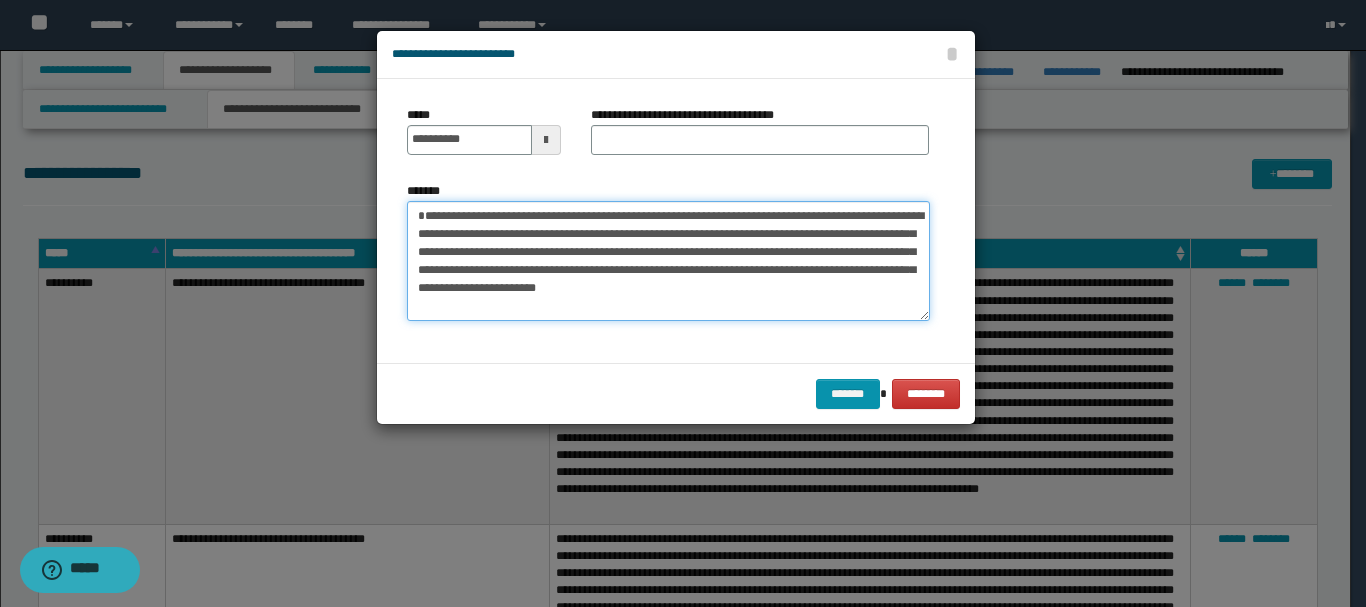 scroll, scrollTop: 84, scrollLeft: 0, axis: vertical 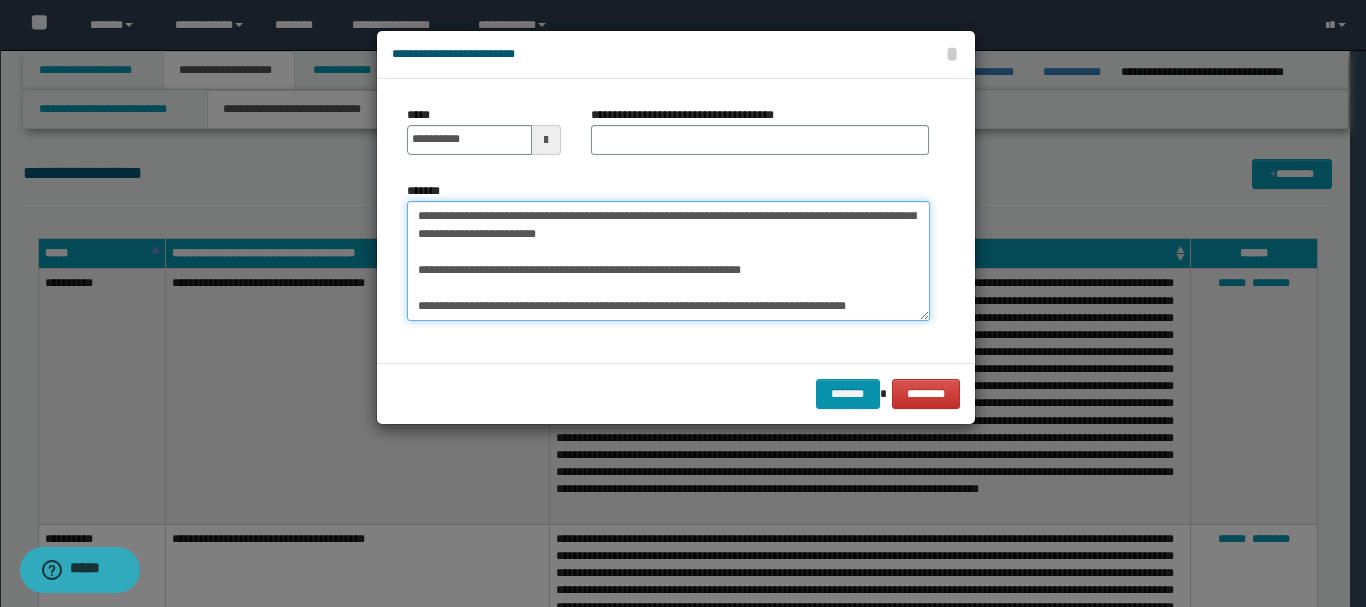 type on "**********" 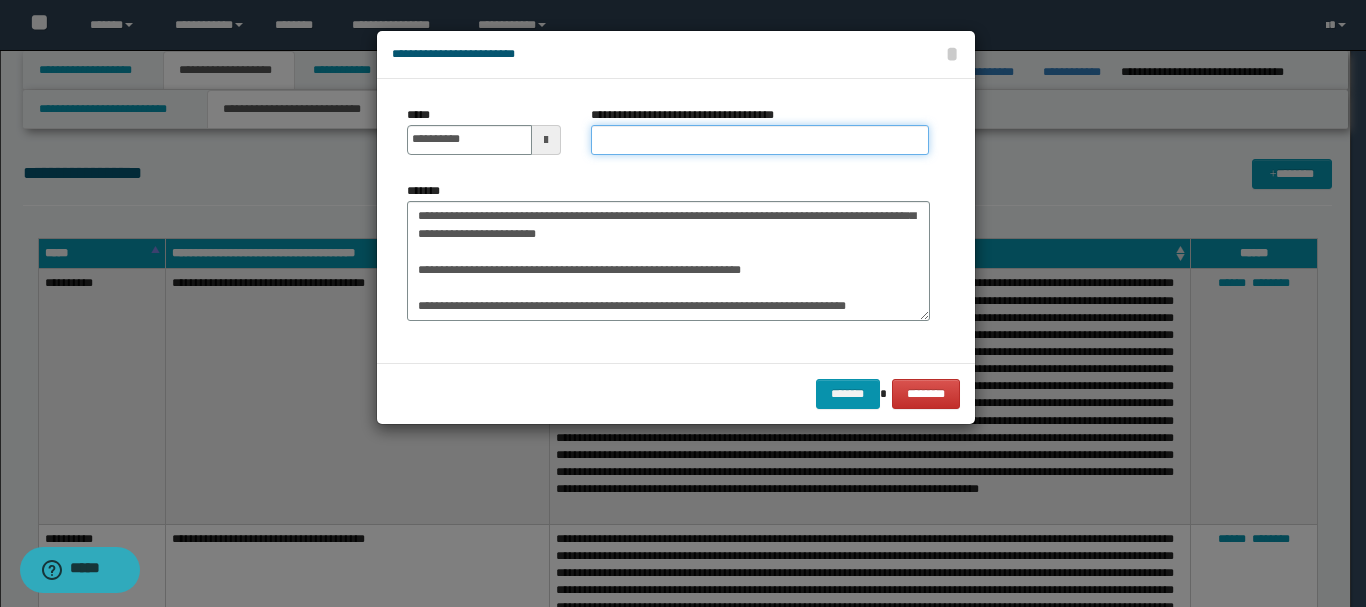 click on "**********" at bounding box center [760, 140] 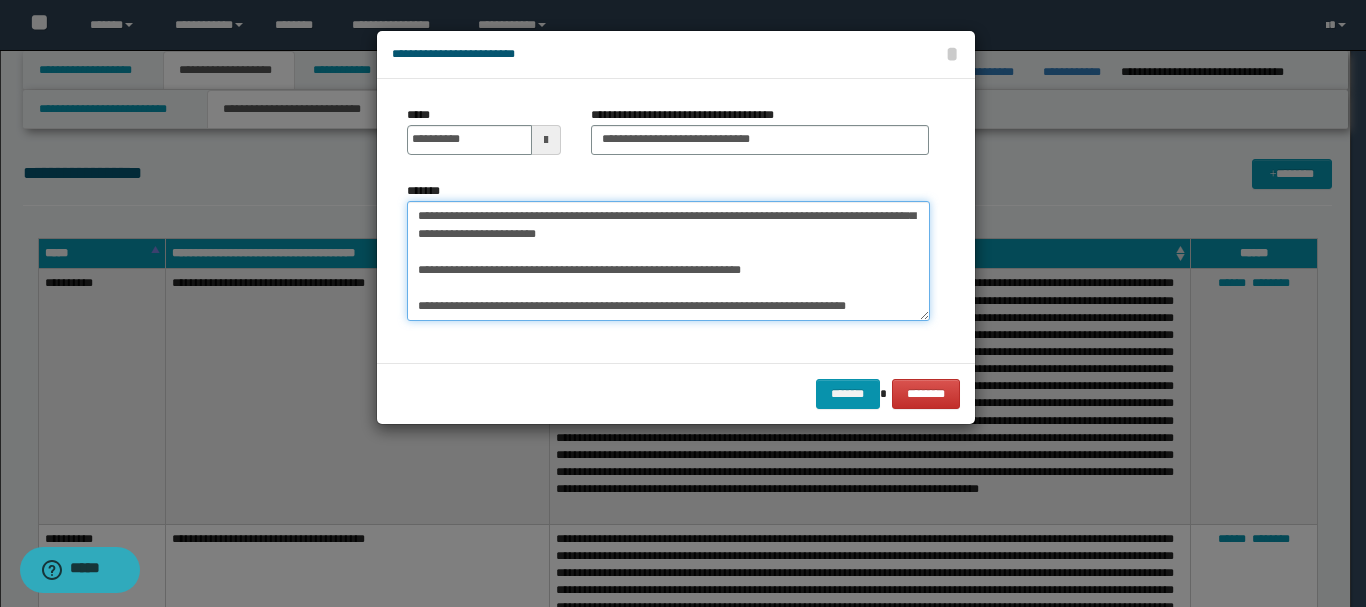 click on "**********" at bounding box center (668, 261) 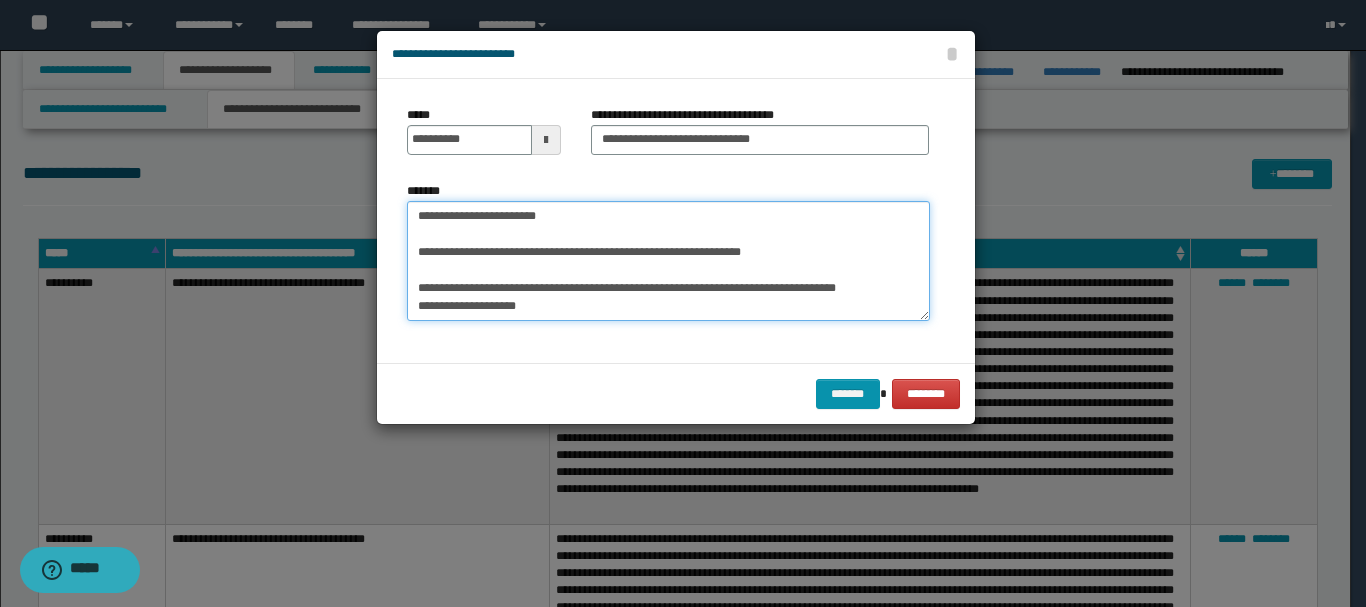 paste on "**********" 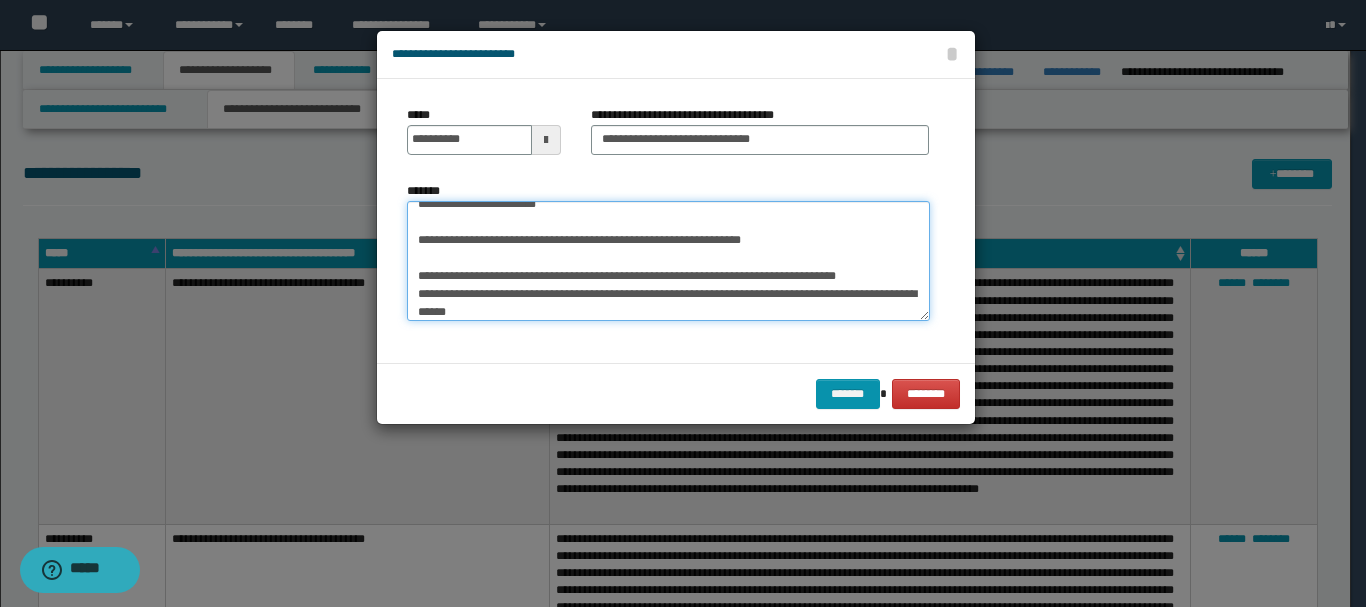 scroll, scrollTop: 102, scrollLeft: 0, axis: vertical 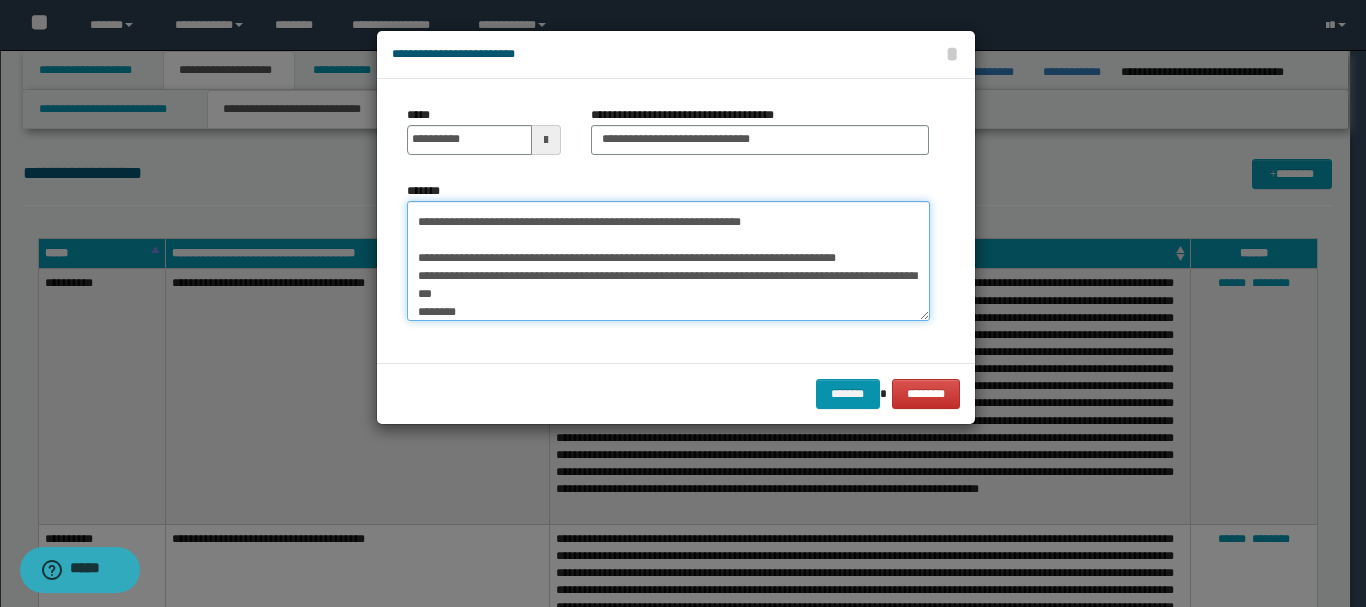 paste on "**********" 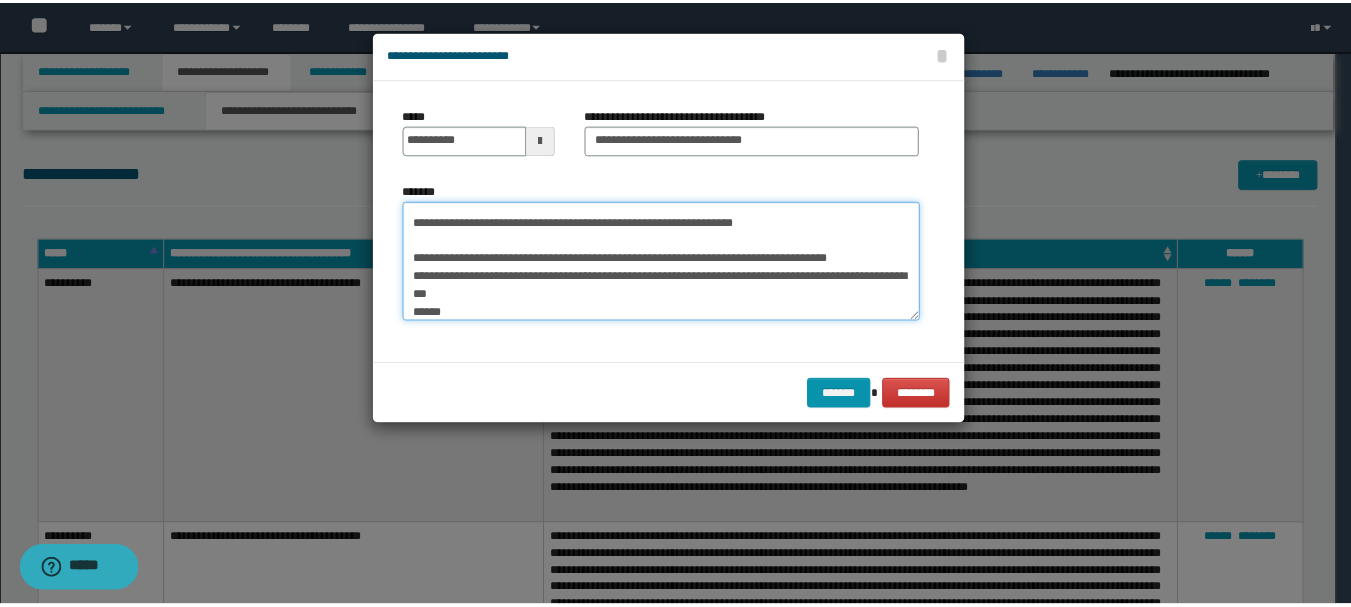 scroll, scrollTop: 192, scrollLeft: 0, axis: vertical 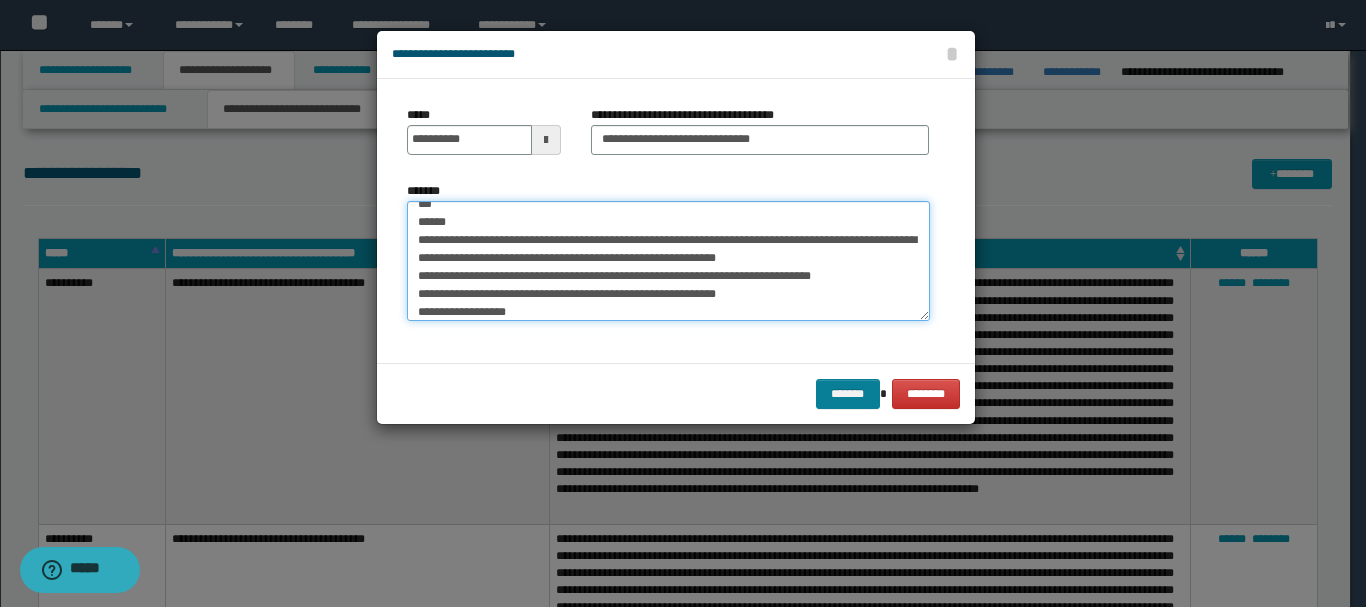 type on "**********" 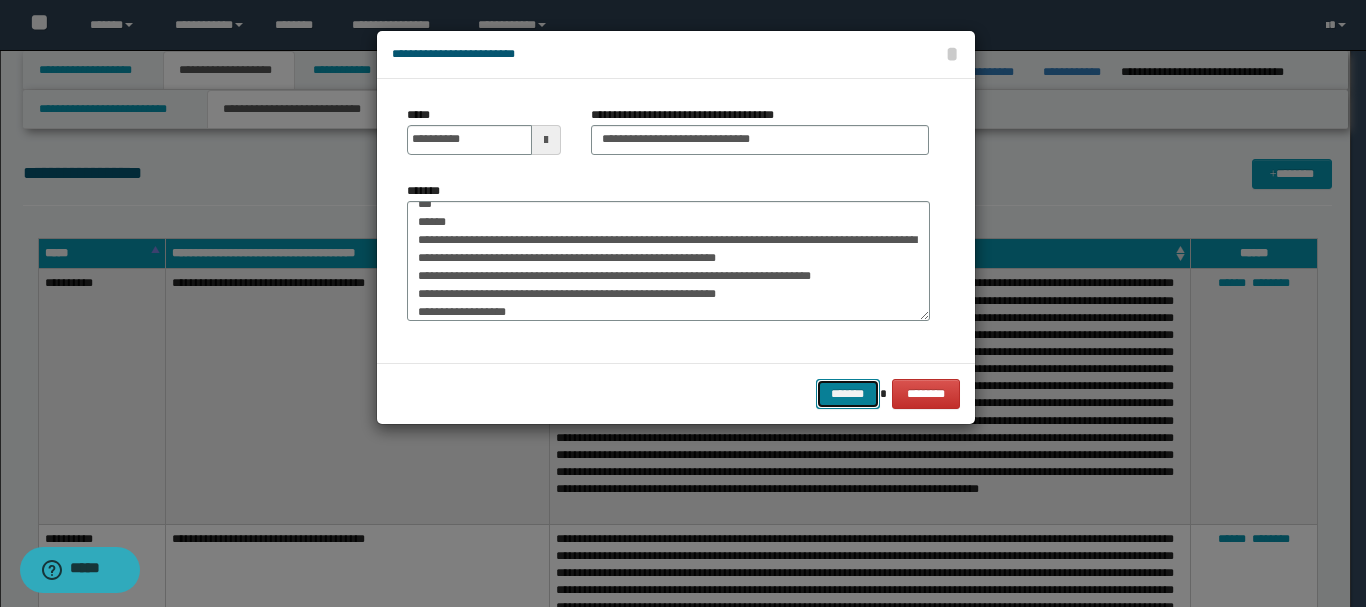 click on "*******" at bounding box center (848, 394) 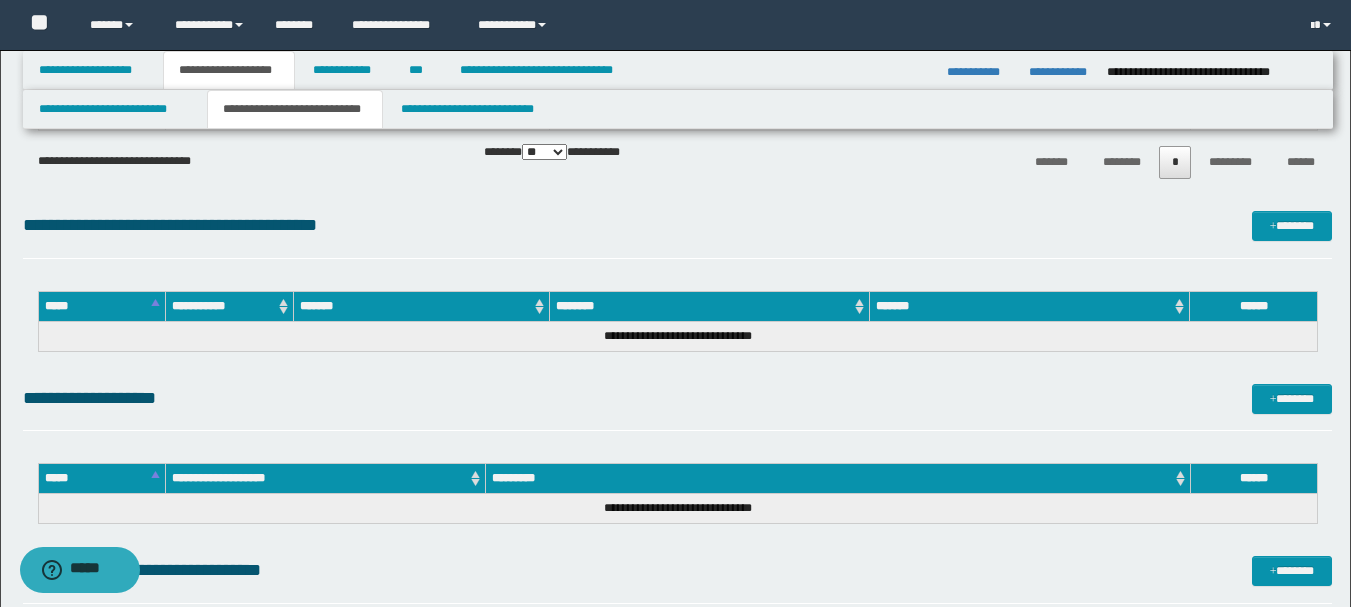scroll, scrollTop: 1600, scrollLeft: 0, axis: vertical 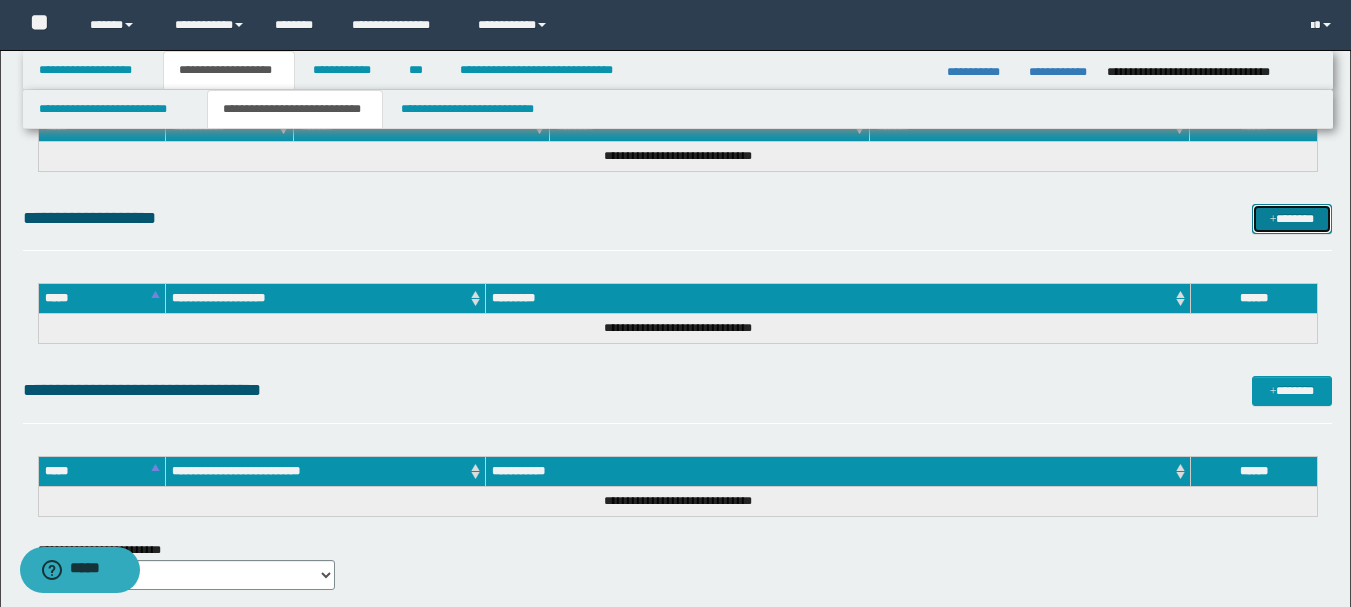 click on "*******" at bounding box center [1292, 219] 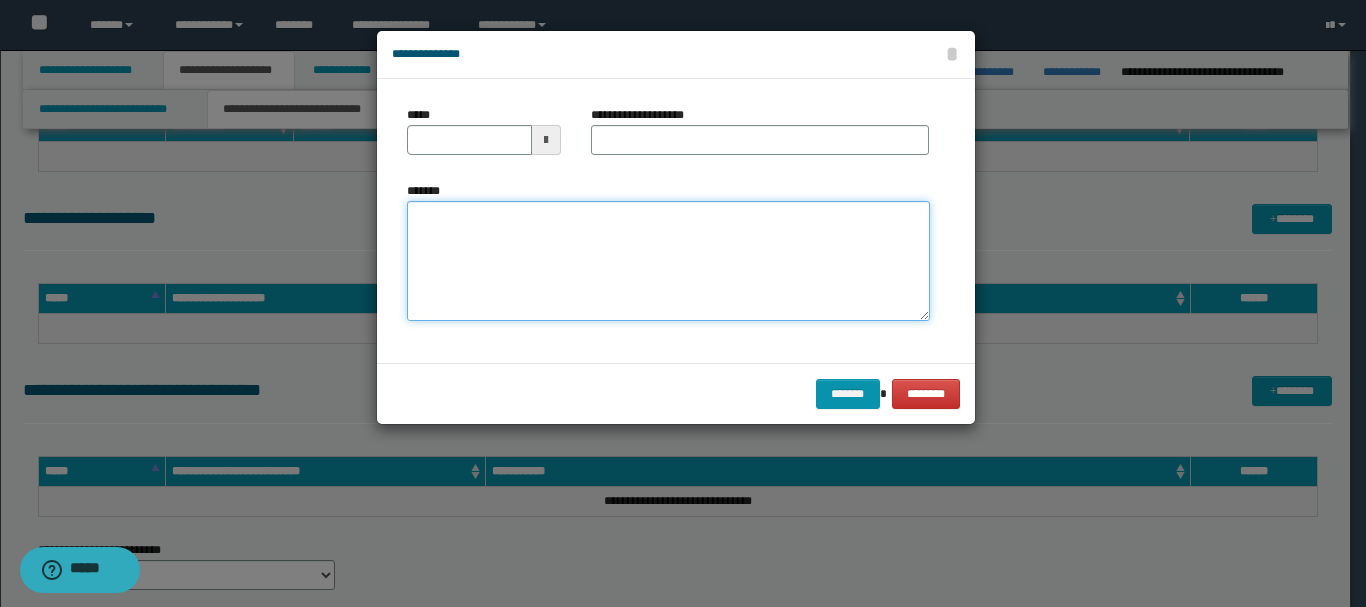 click on "*******" at bounding box center [668, 261] 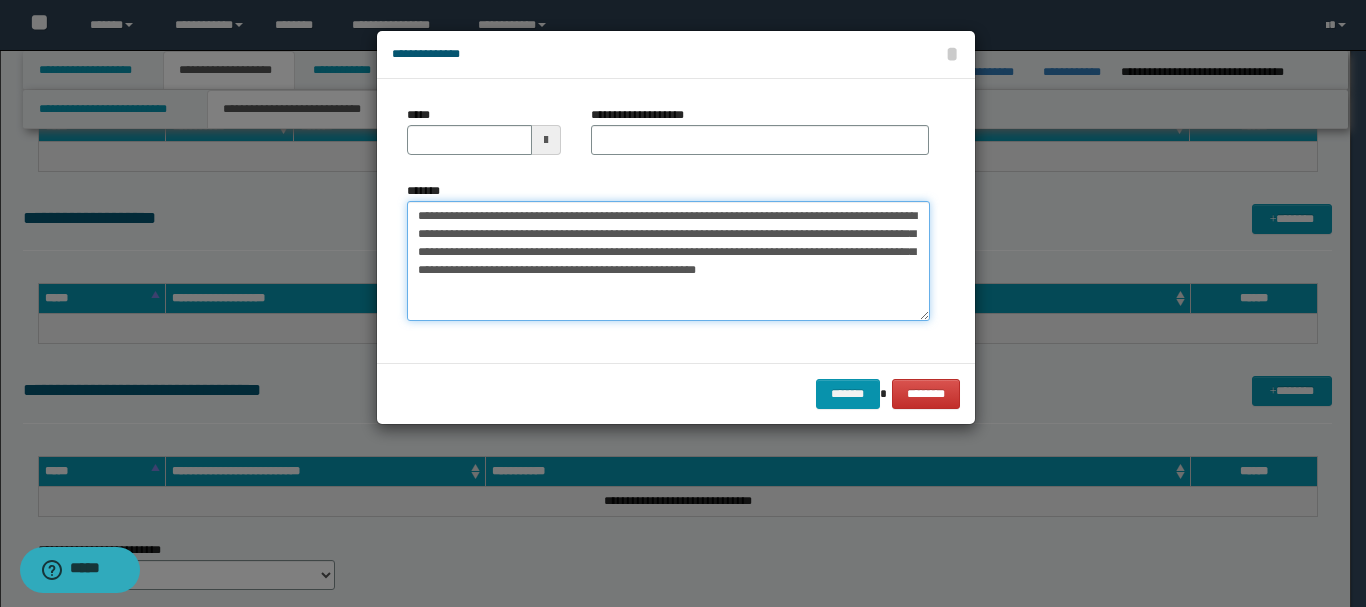 type on "**********" 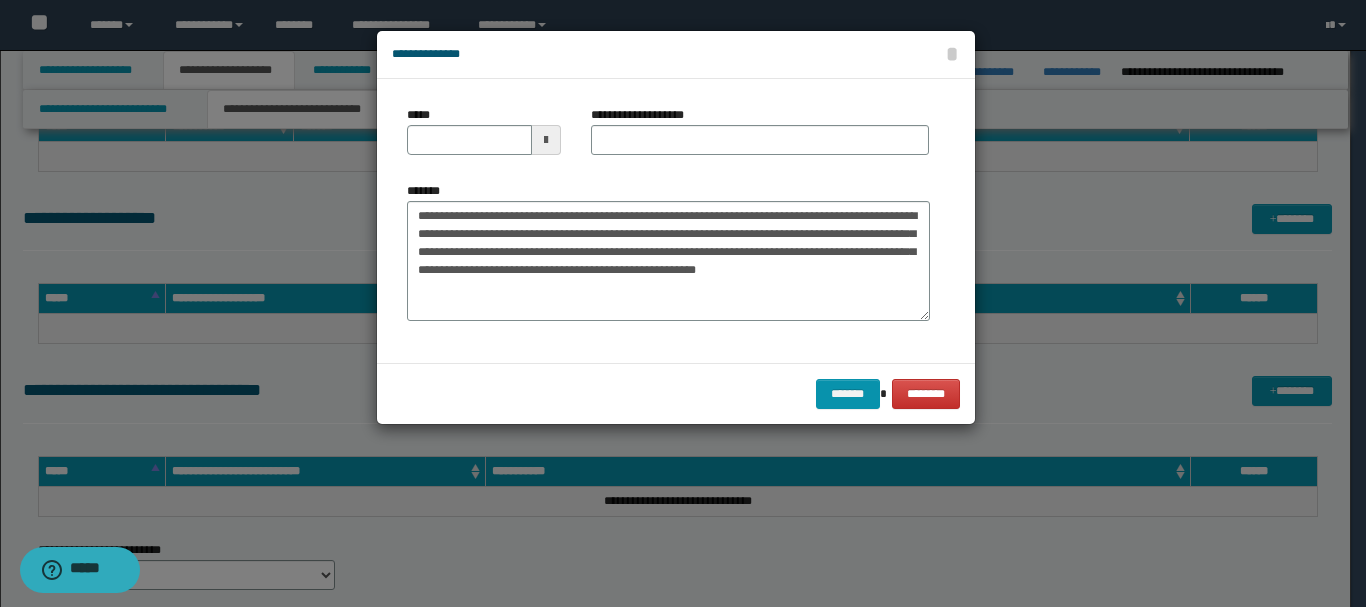 click at bounding box center [546, 140] 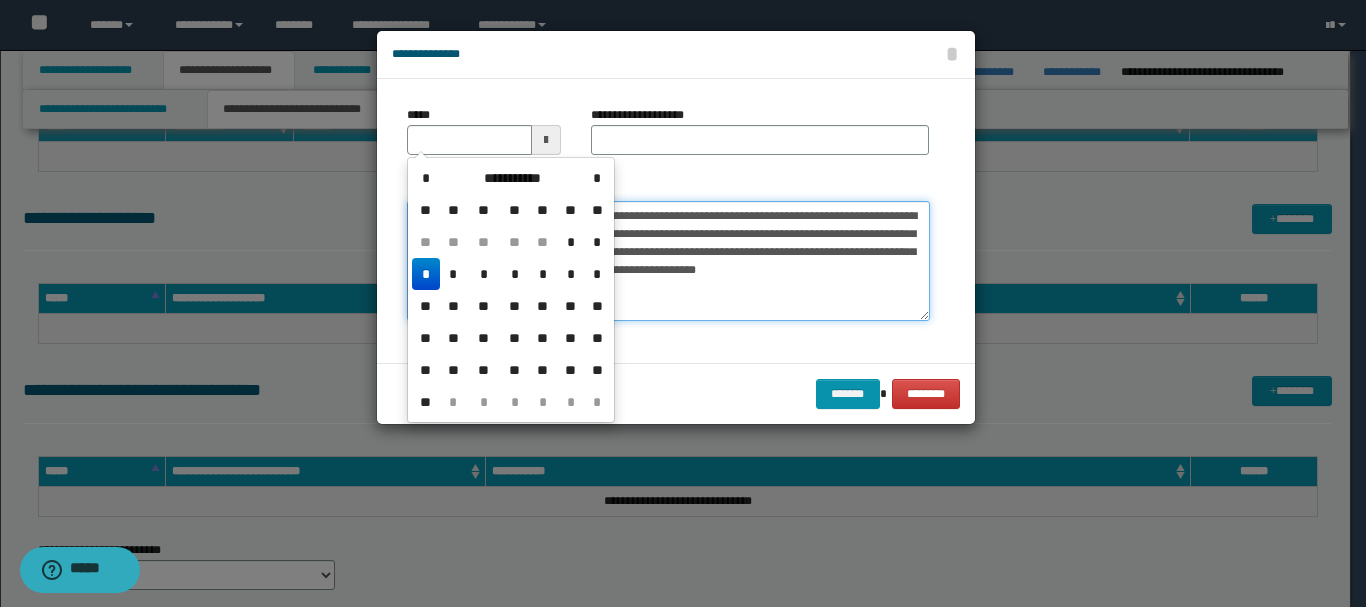click on "**********" at bounding box center [668, 261] 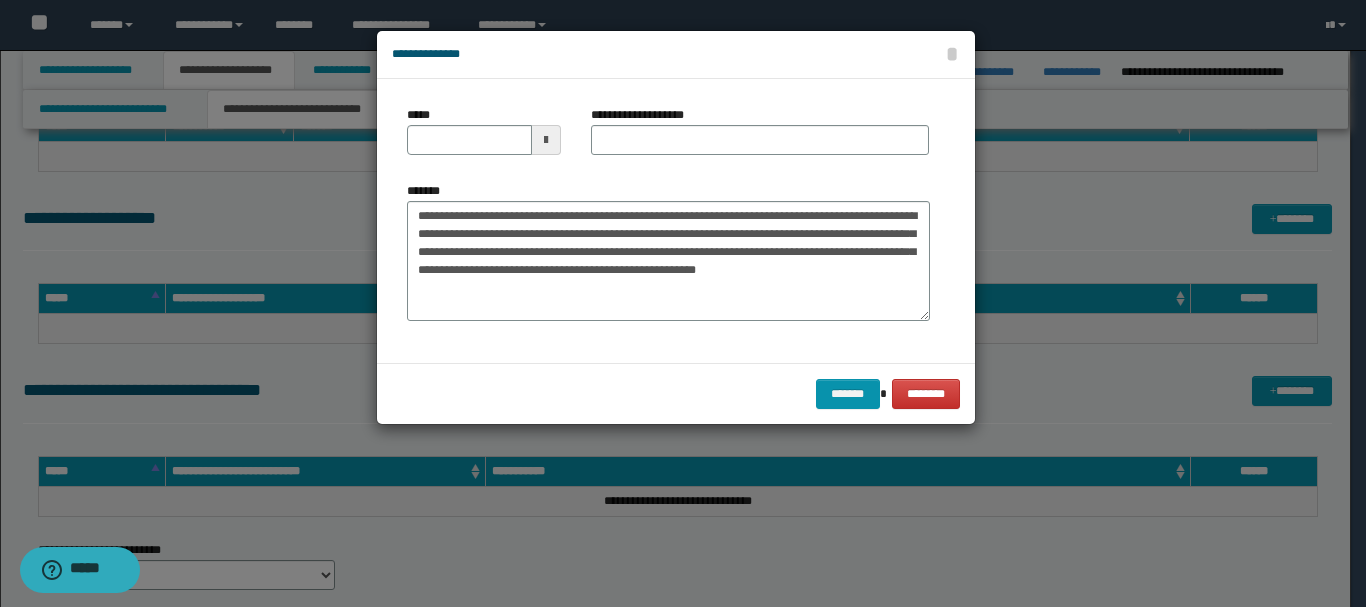 click at bounding box center [546, 140] 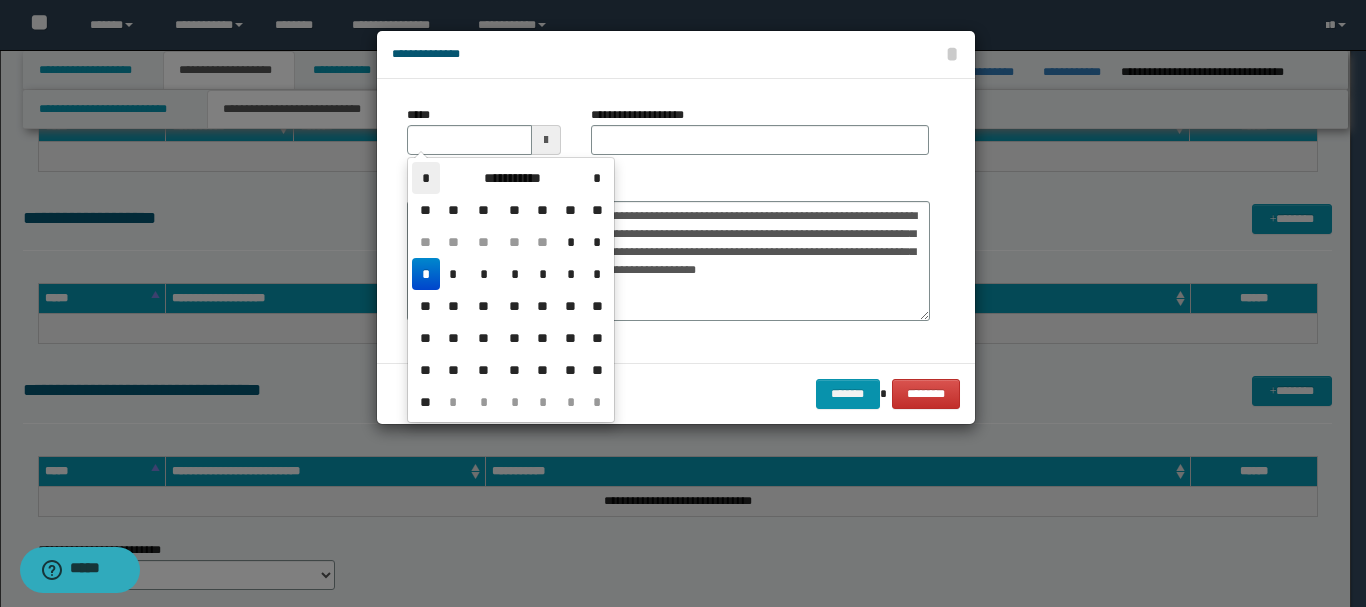 click on "*" at bounding box center [426, 178] 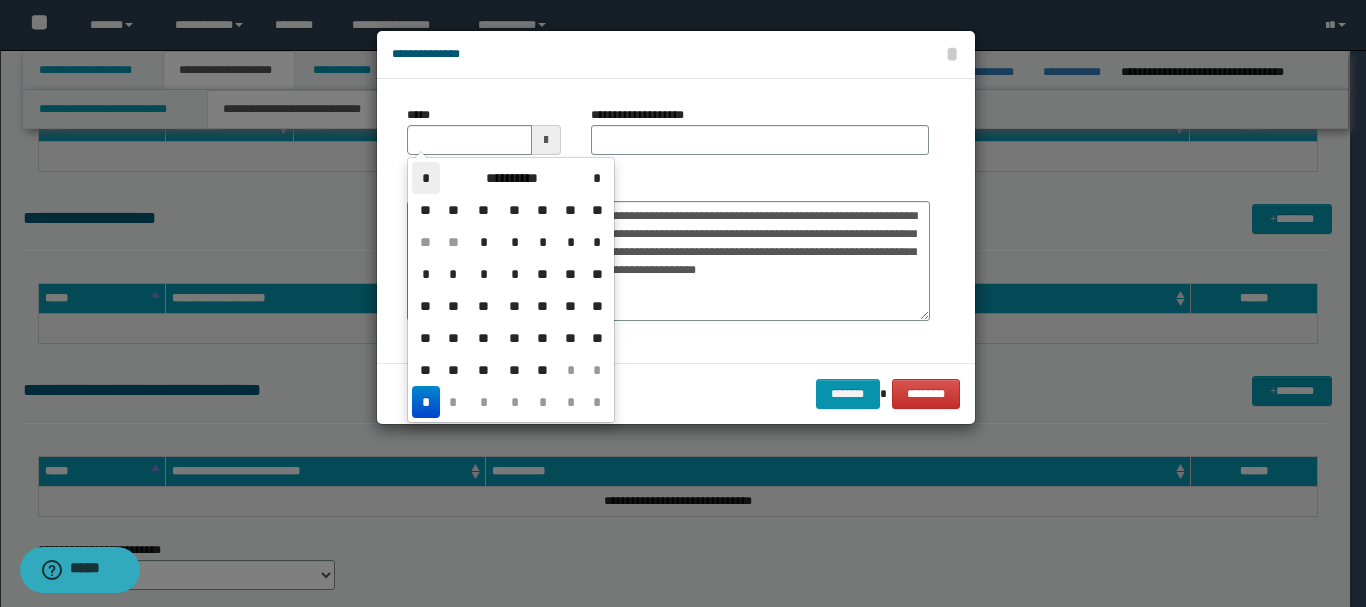 click on "*" at bounding box center [426, 178] 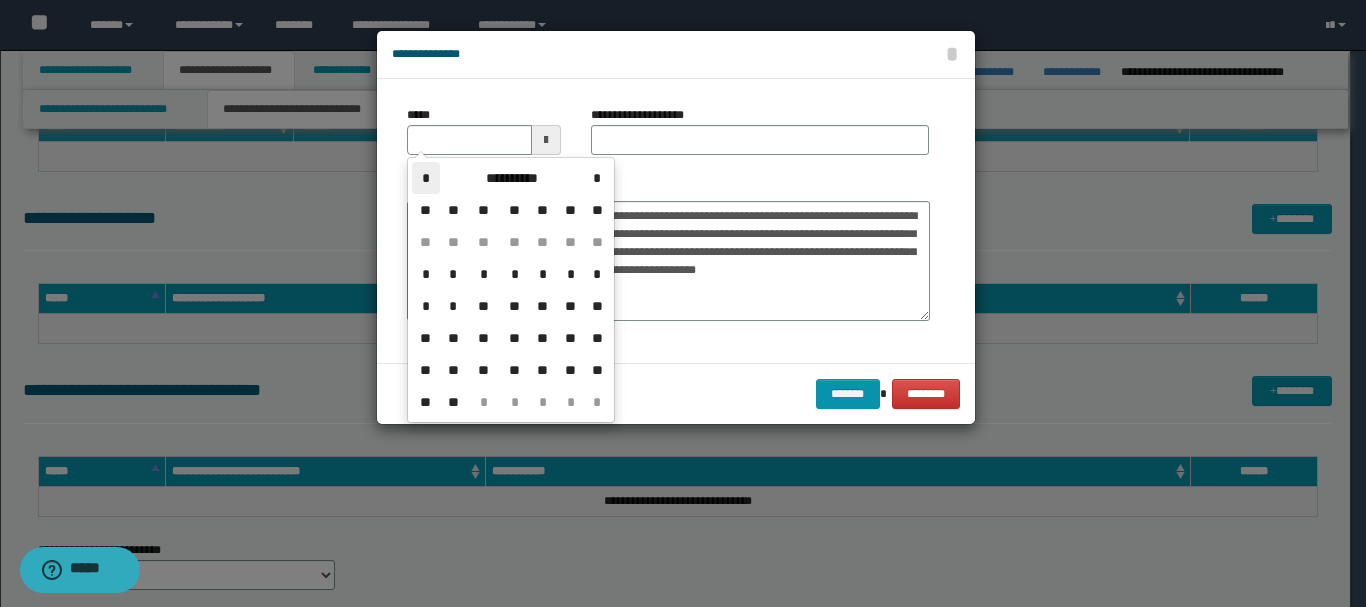click on "*" at bounding box center (426, 178) 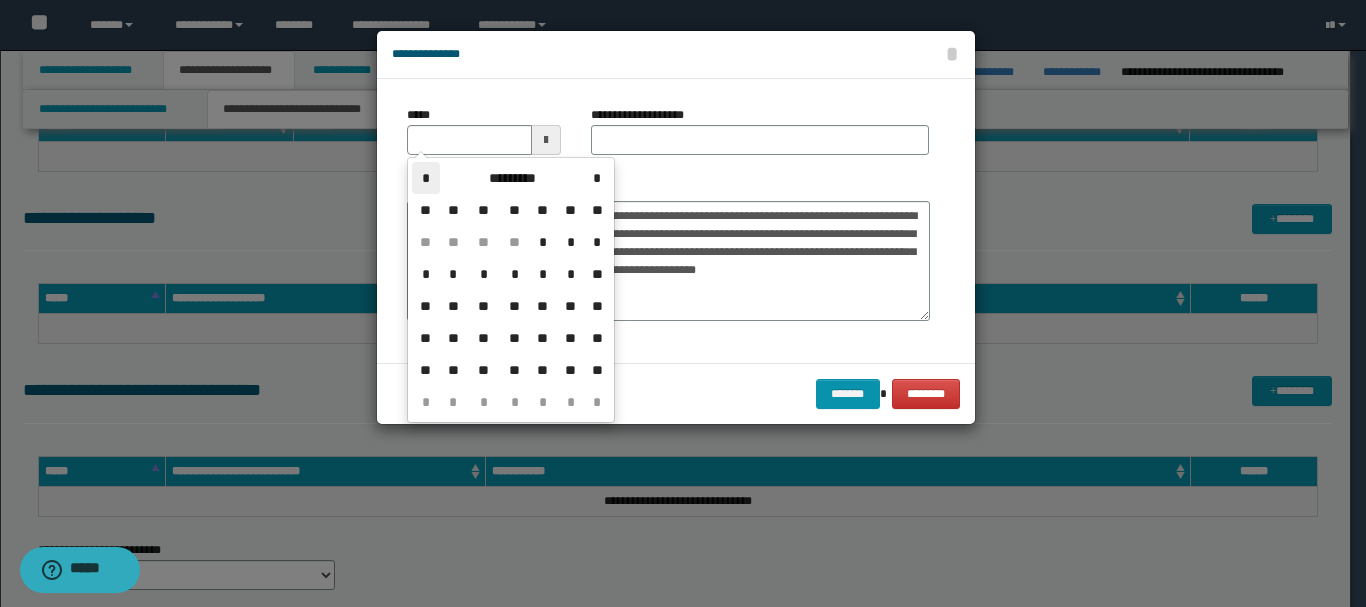 click on "*" at bounding box center (426, 178) 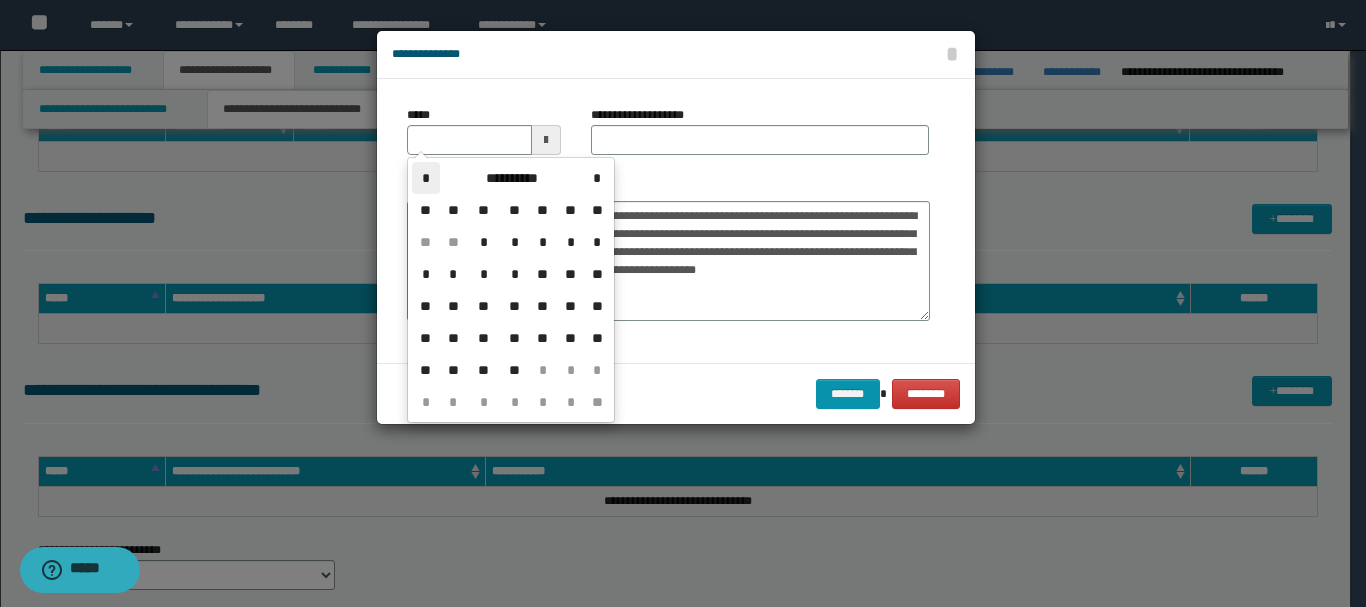 click on "*" at bounding box center [426, 178] 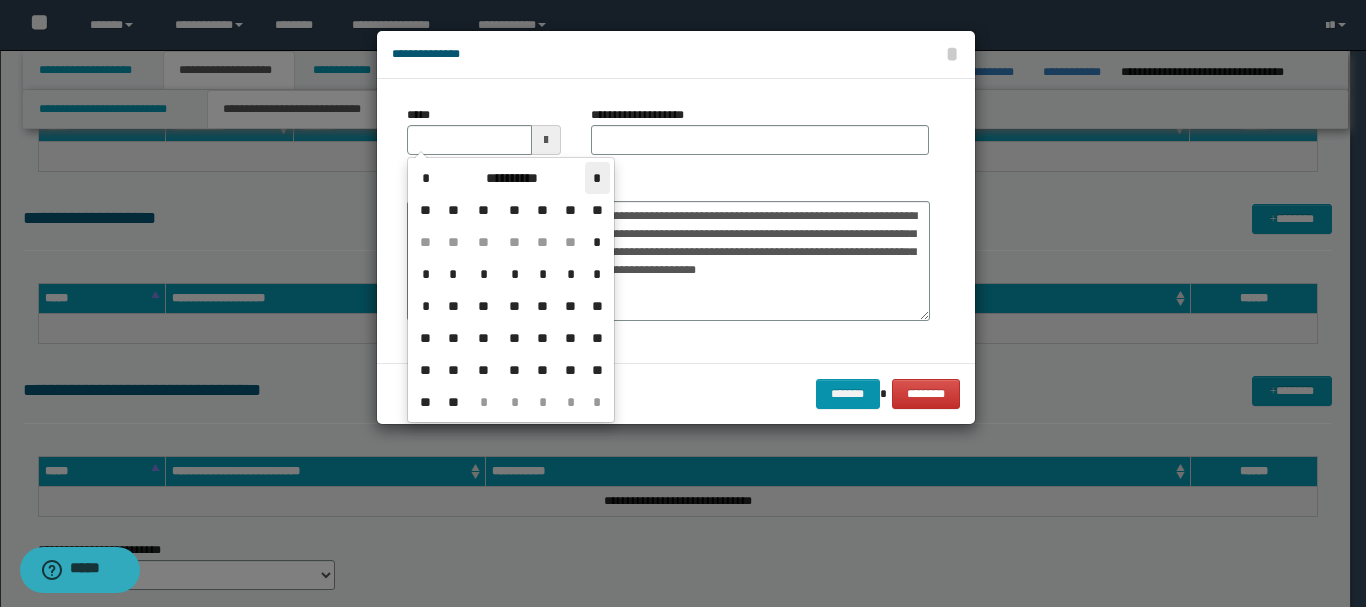 click on "*" at bounding box center (597, 178) 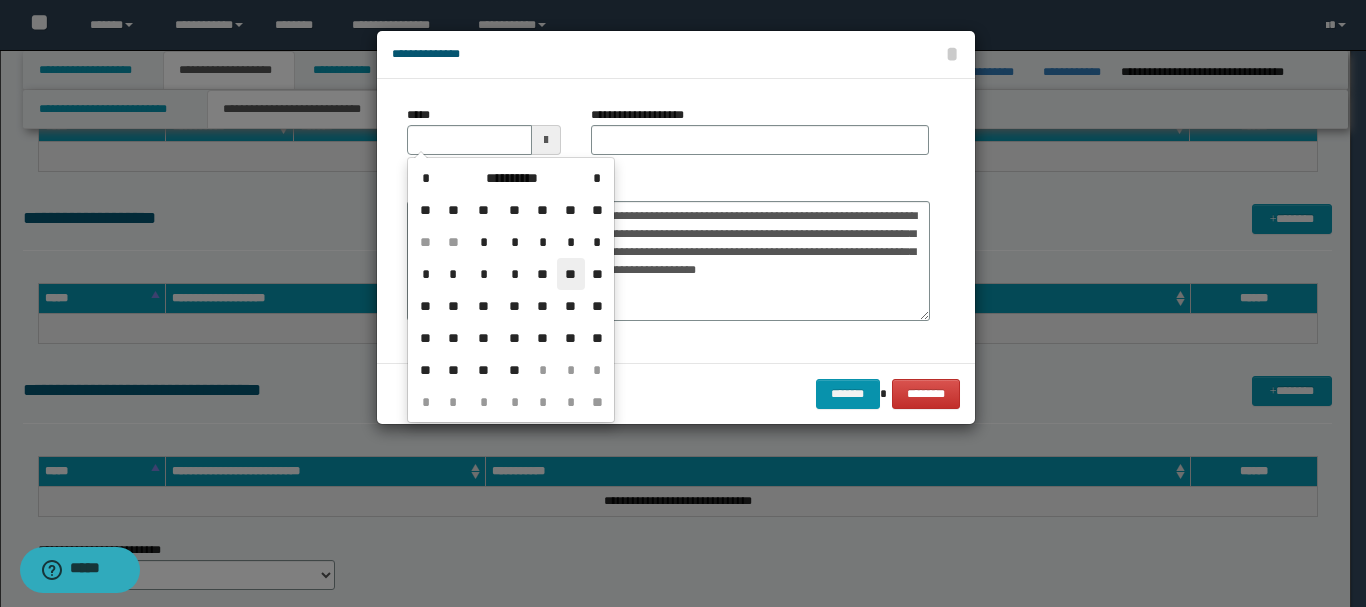 click on "**" at bounding box center (571, 274) 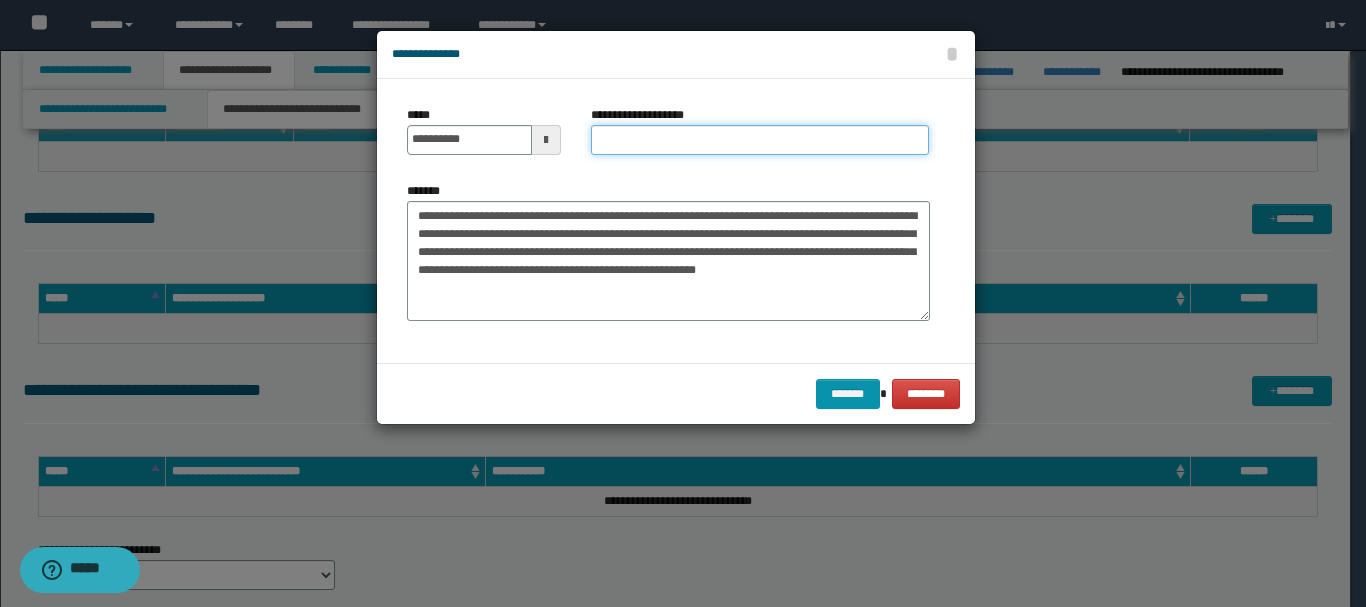 click on "**********" at bounding box center [760, 140] 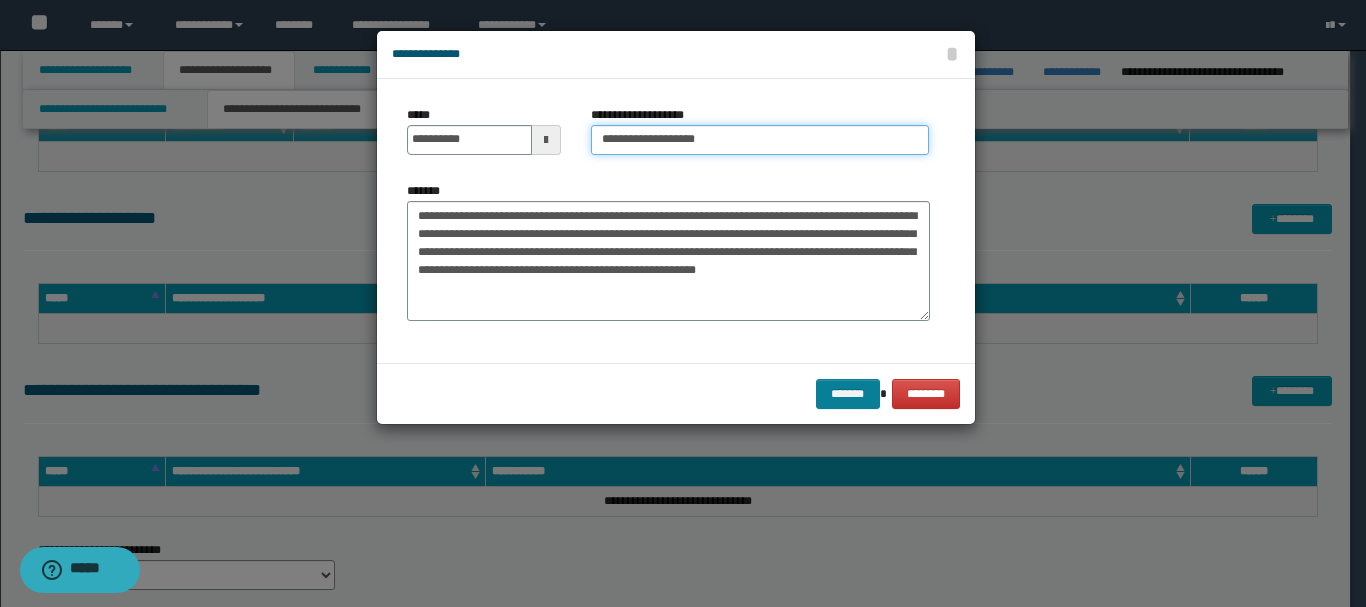 type on "**********" 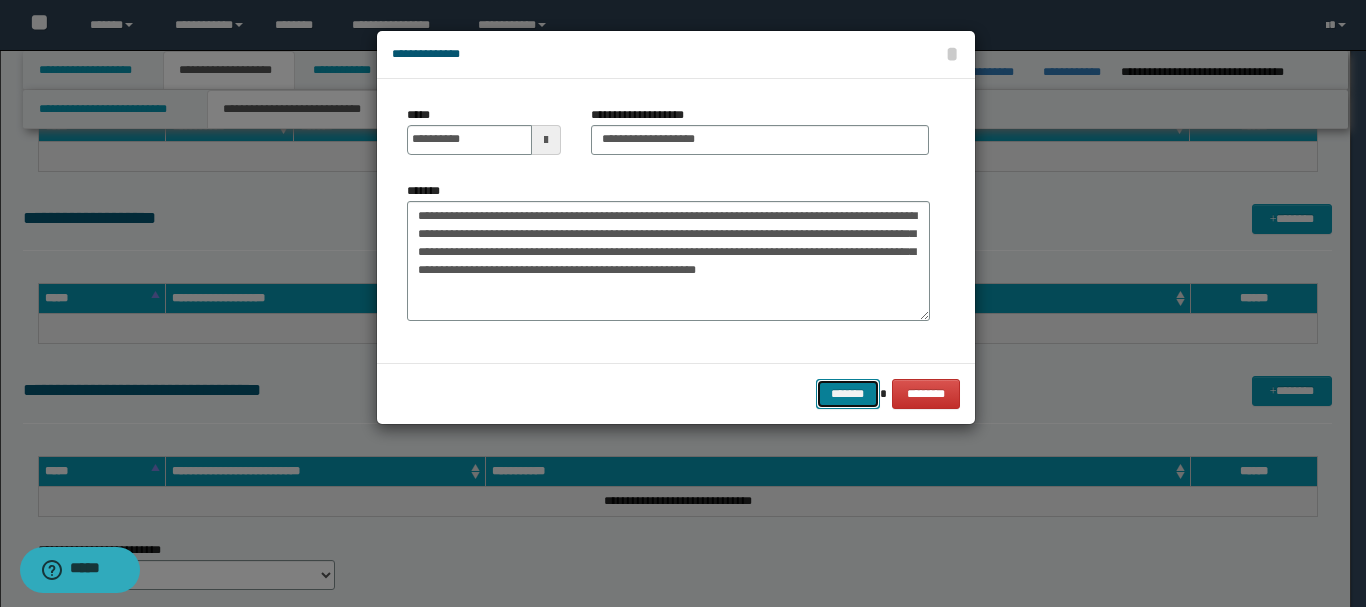 click on "*******" at bounding box center (848, 394) 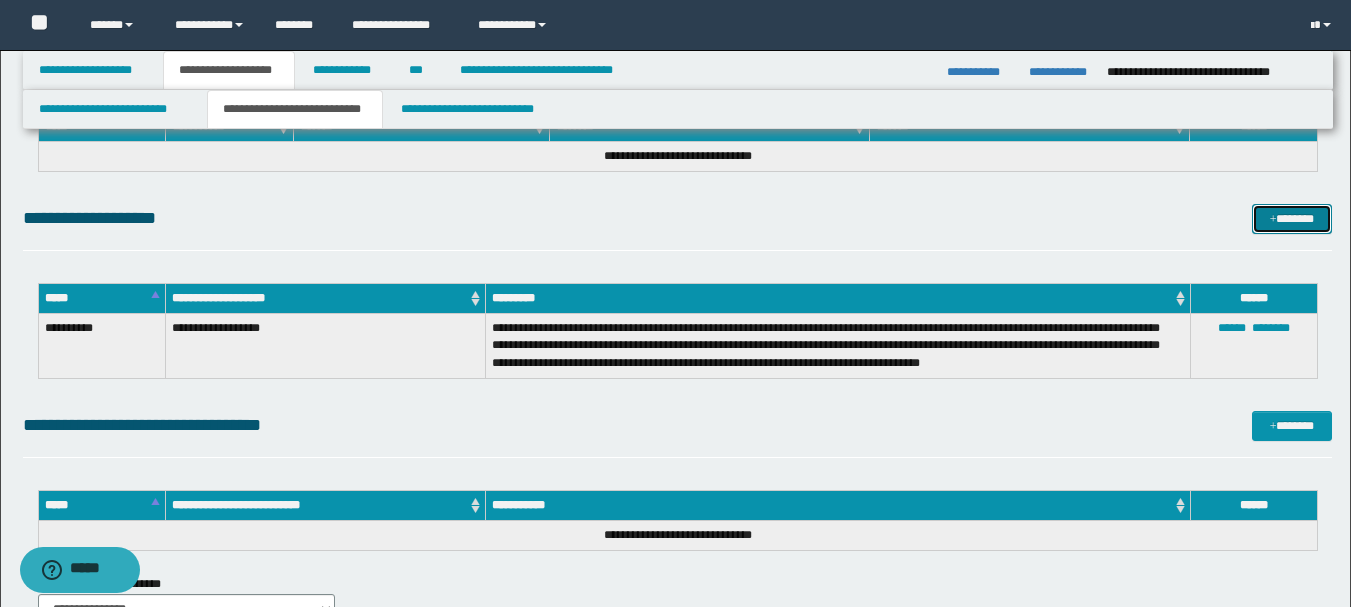 click on "*******" at bounding box center [1292, 219] 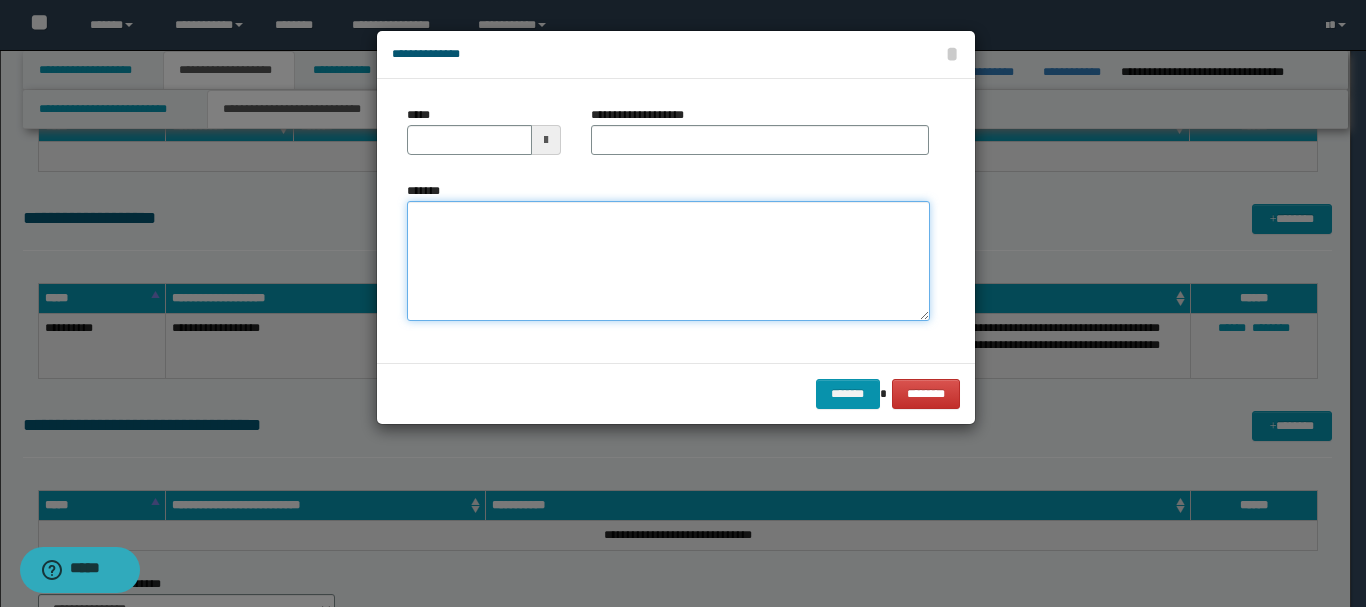 click on "*******" at bounding box center (668, 261) 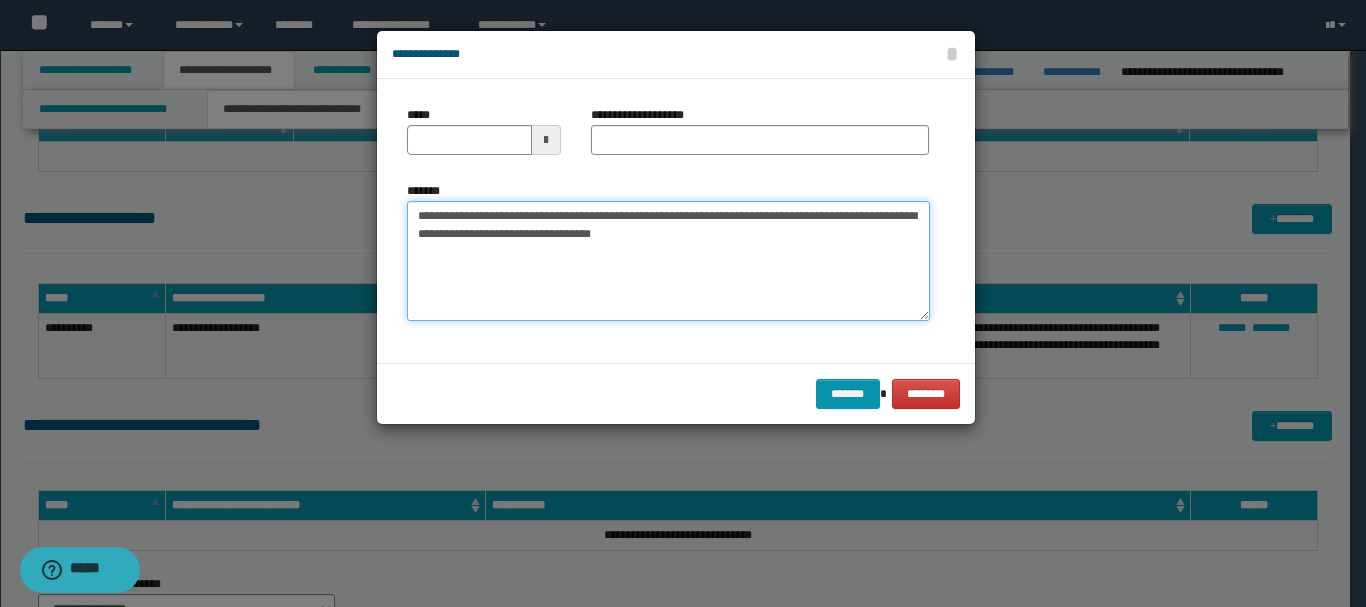 type on "**********" 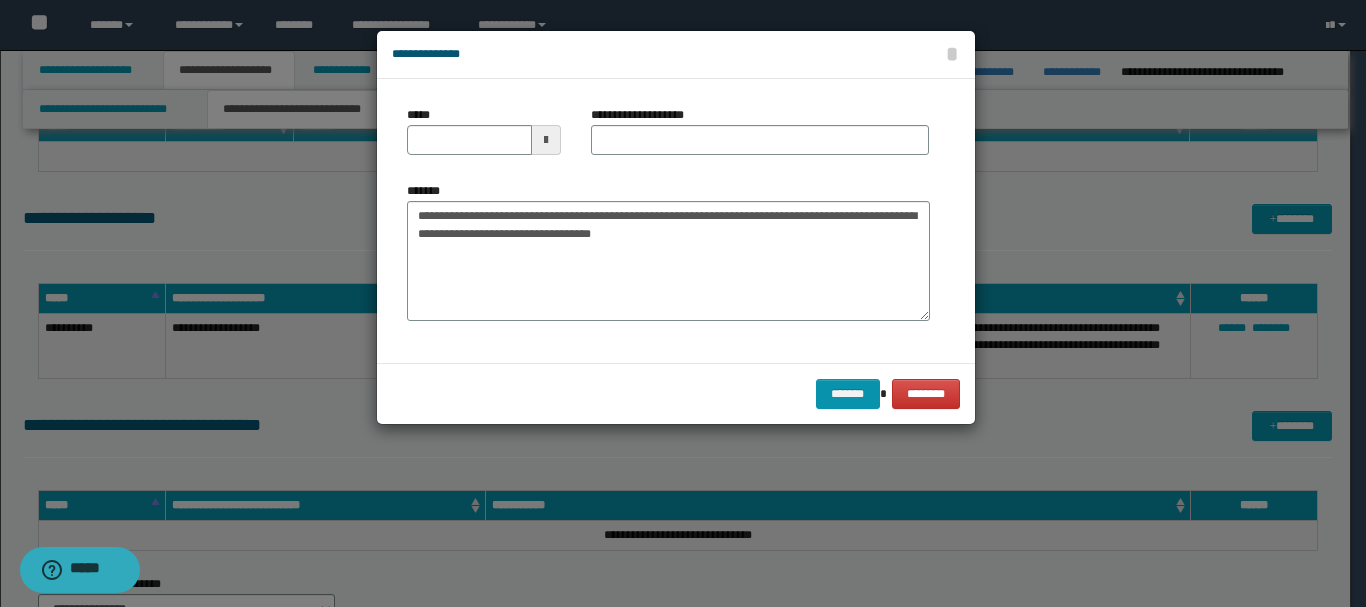 click at bounding box center [546, 140] 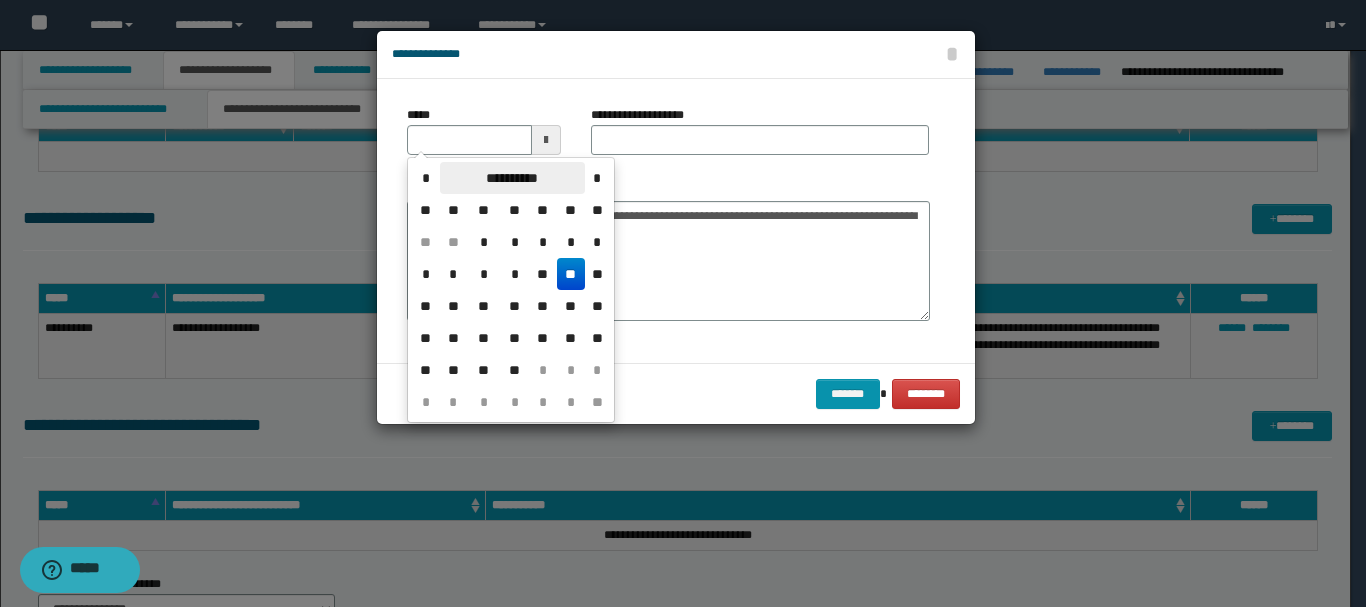 click on "**********" at bounding box center [512, 178] 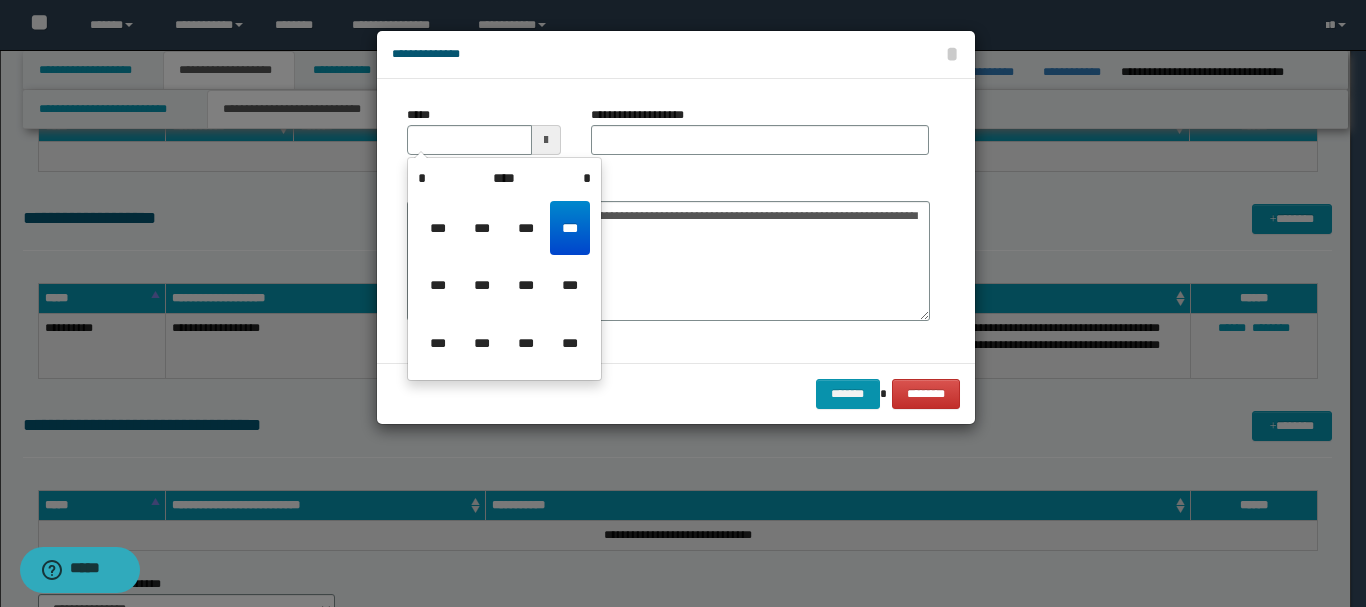 click on "****" at bounding box center [504, 178] 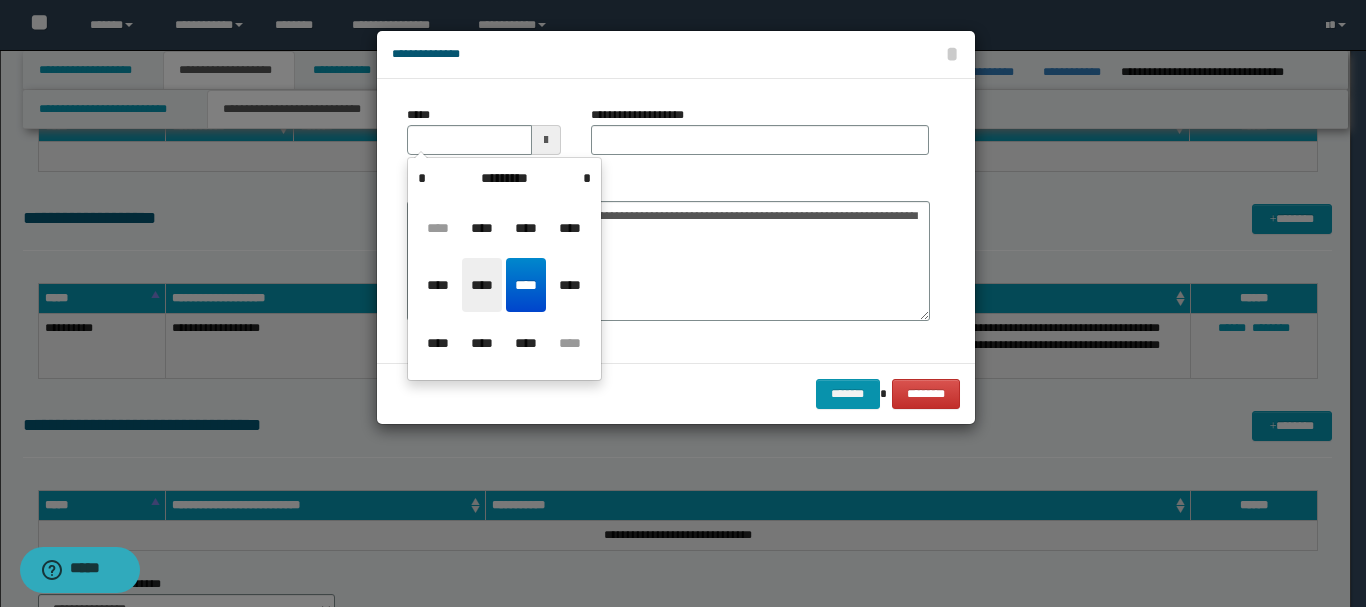 click on "****" at bounding box center (482, 285) 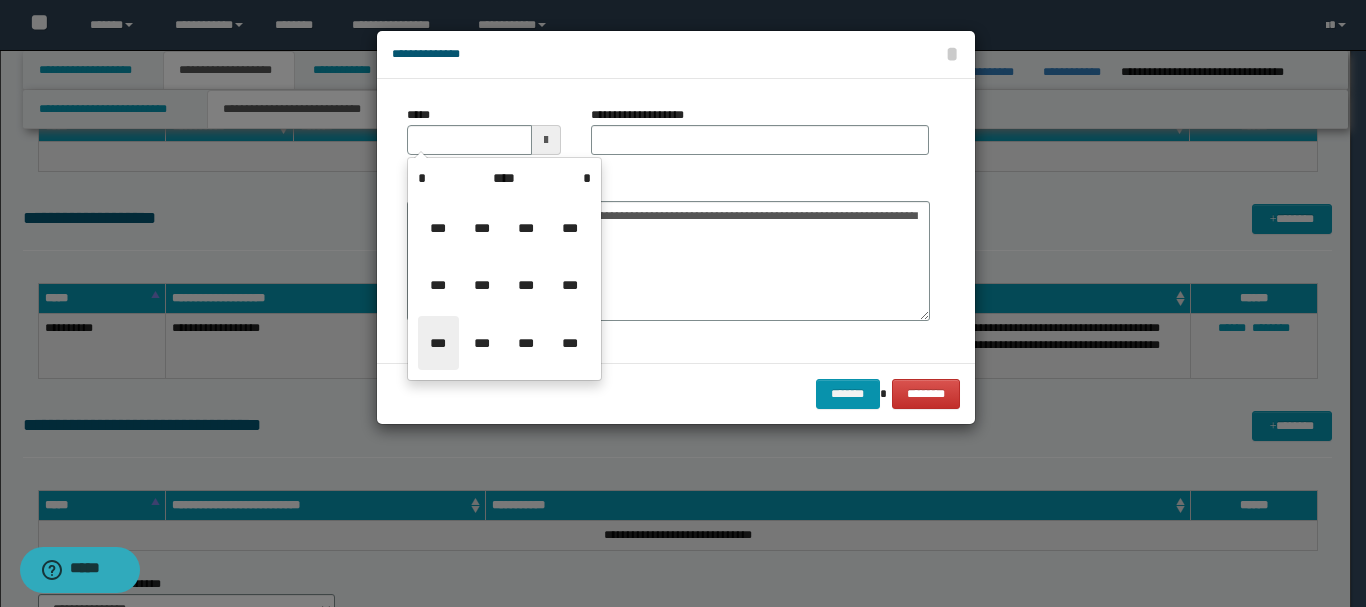 click on "***" at bounding box center (438, 343) 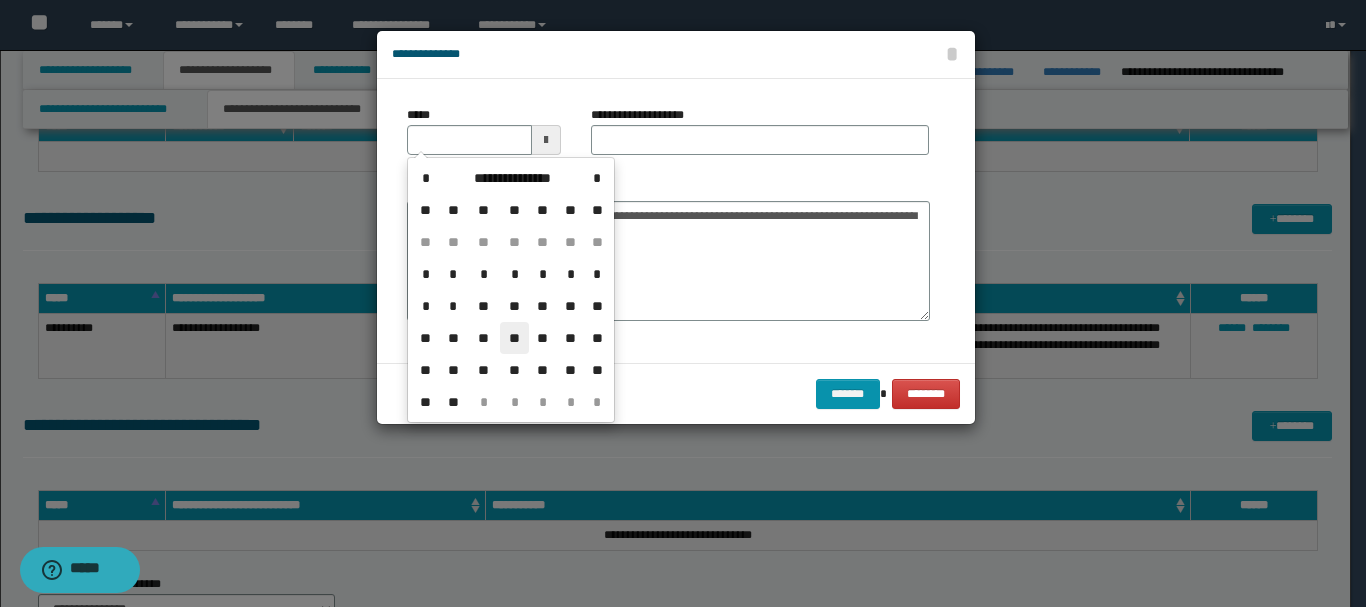 click on "**" at bounding box center (514, 338) 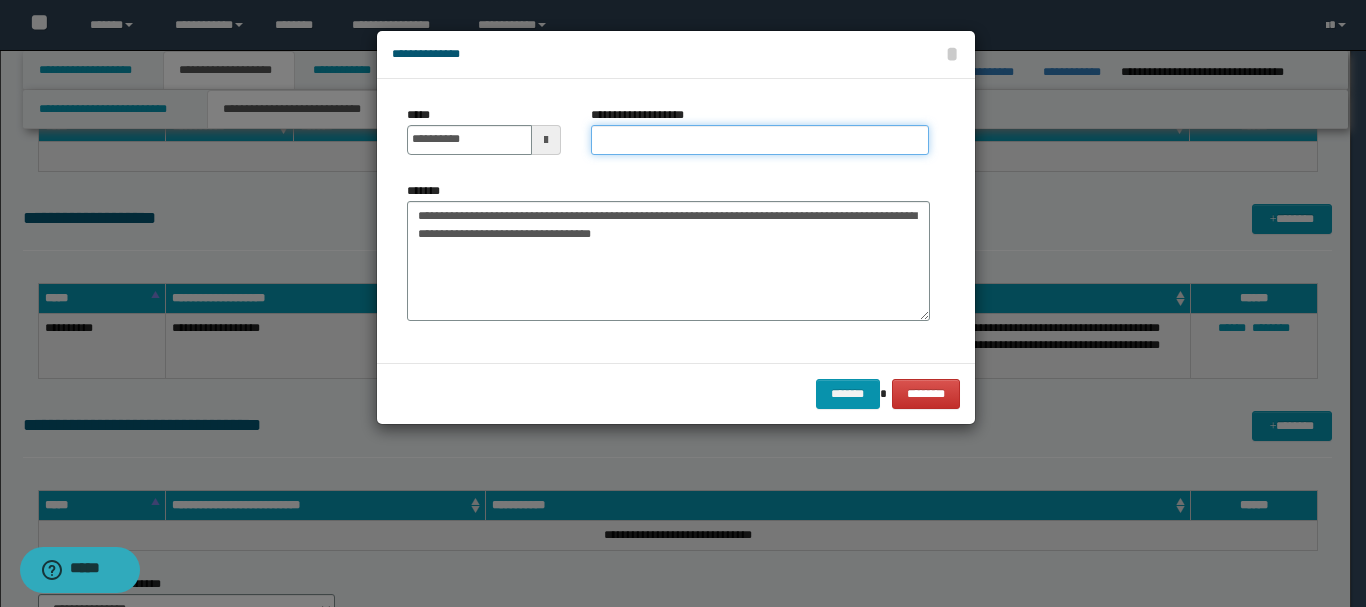 click on "**********" at bounding box center [760, 140] 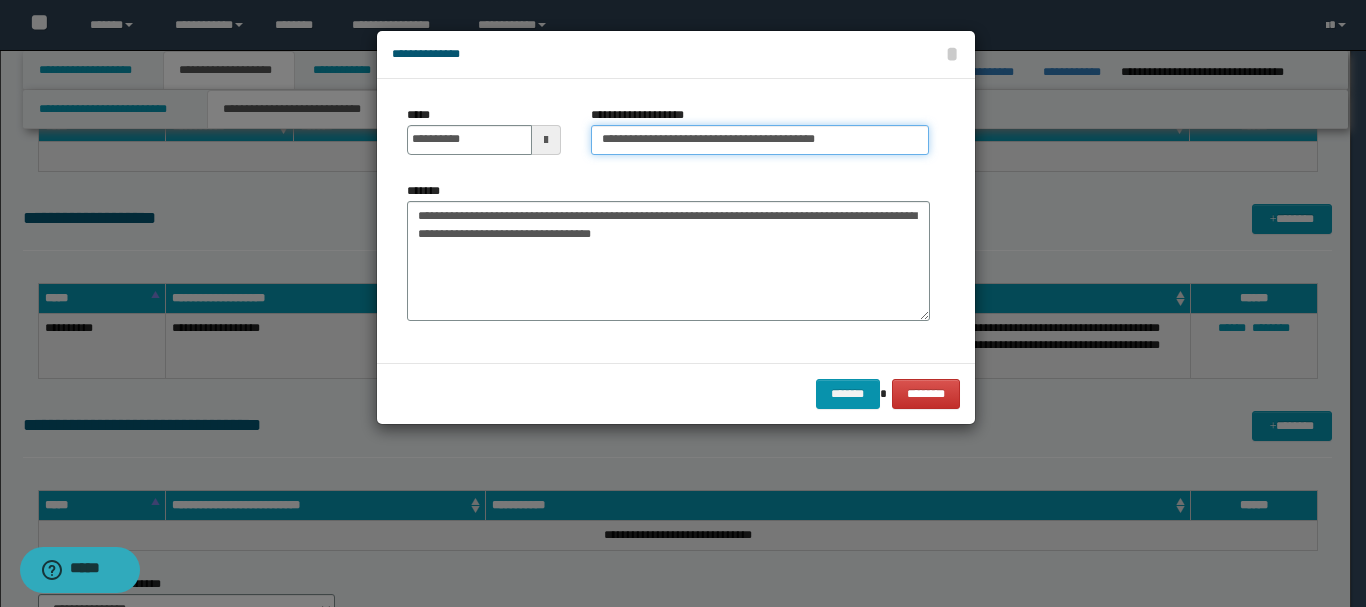 type on "**********" 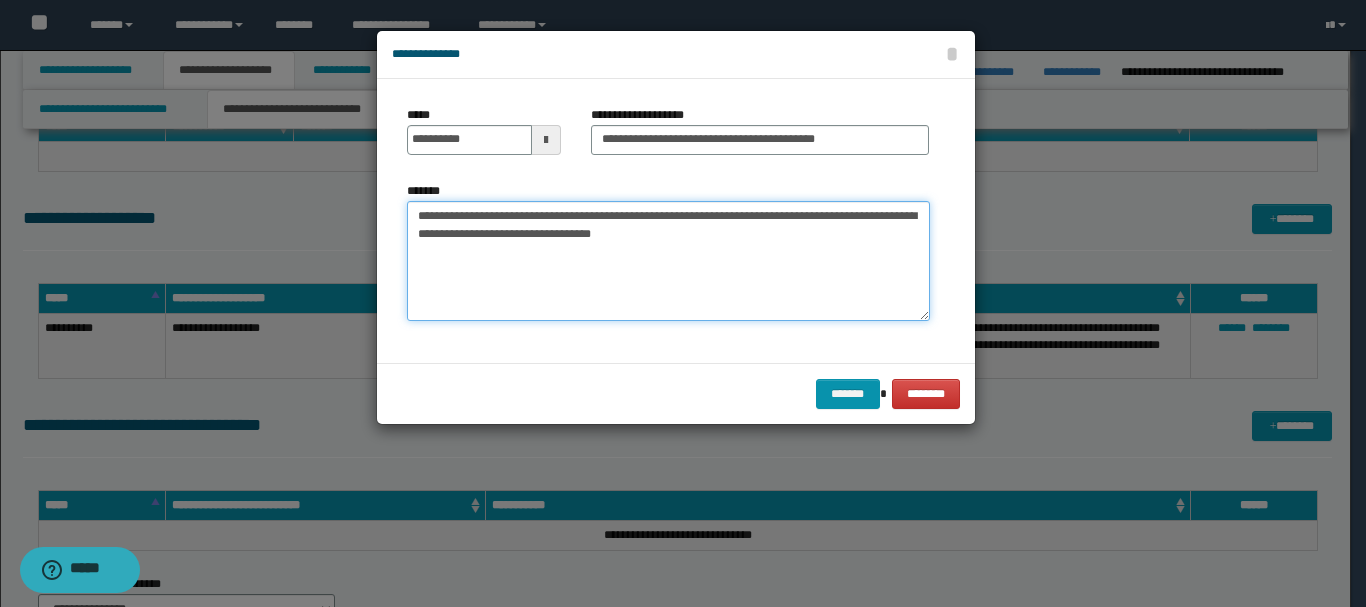 click on "**********" at bounding box center (668, 261) 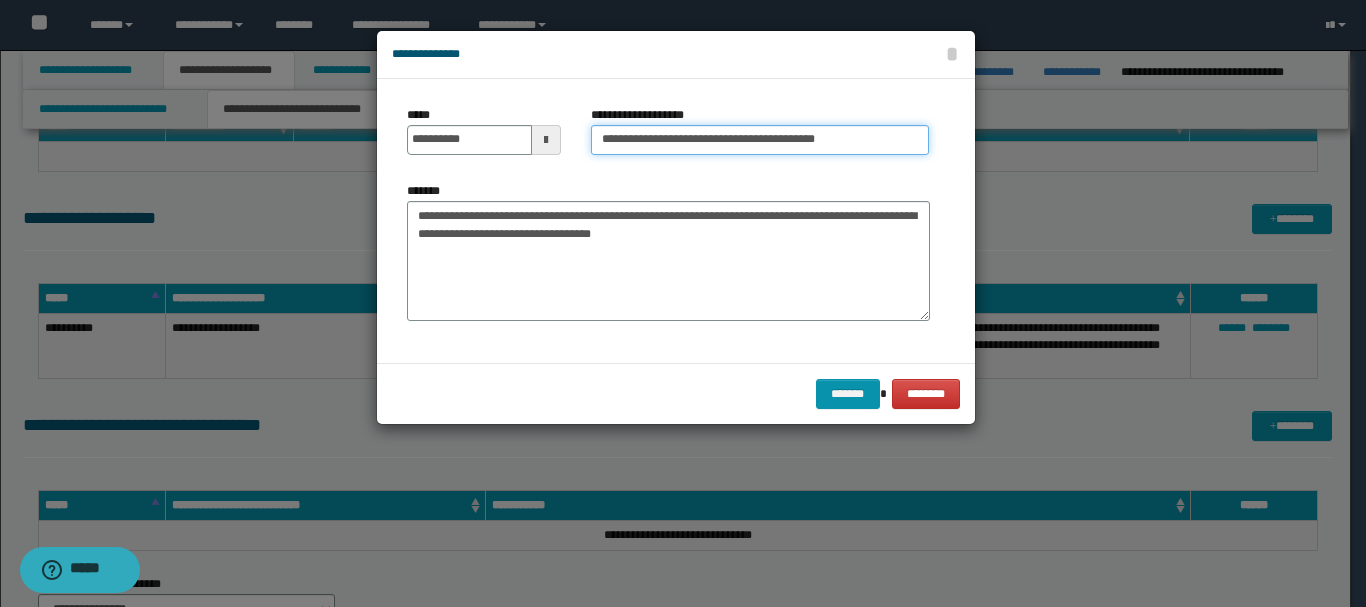 click on "**********" at bounding box center (760, 140) 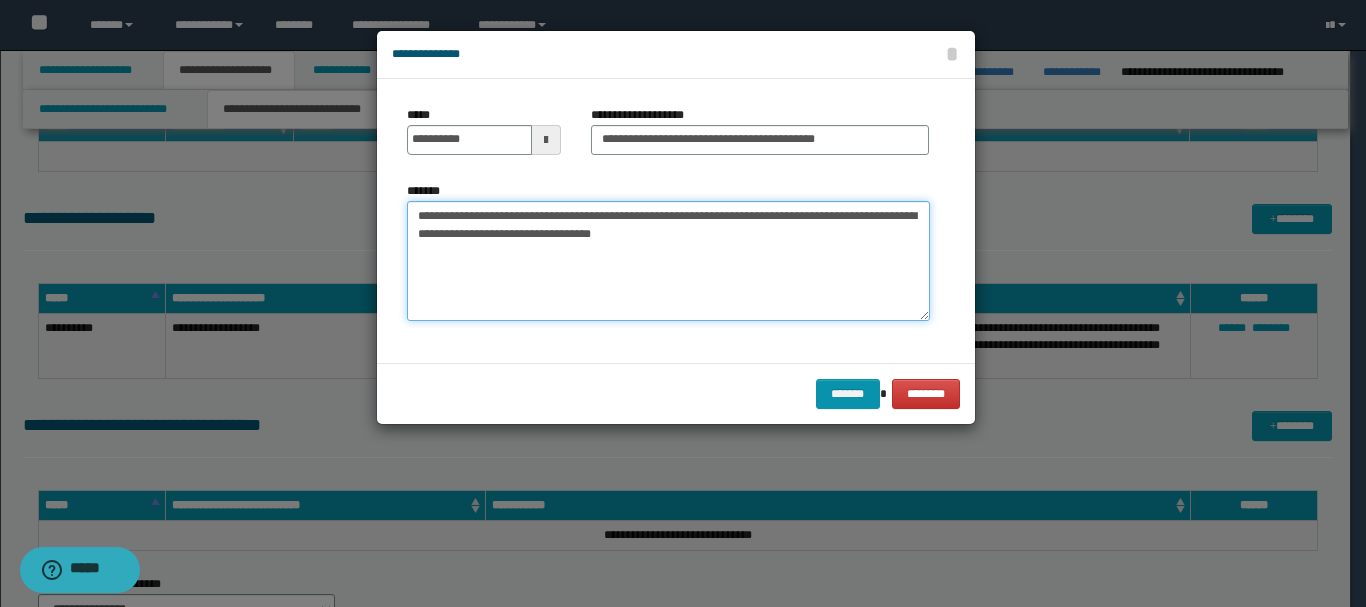 drag, startPoint x: 791, startPoint y: 147, endPoint x: 773, endPoint y: 263, distance: 117.388245 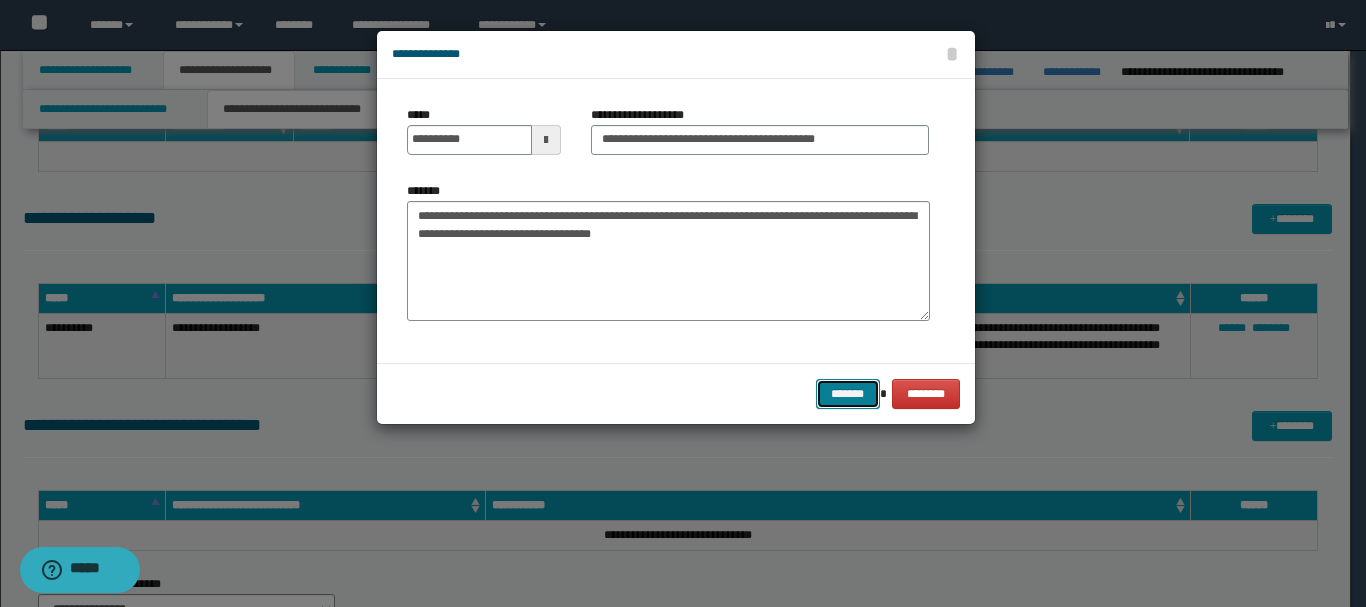 click on "*******" at bounding box center (848, 394) 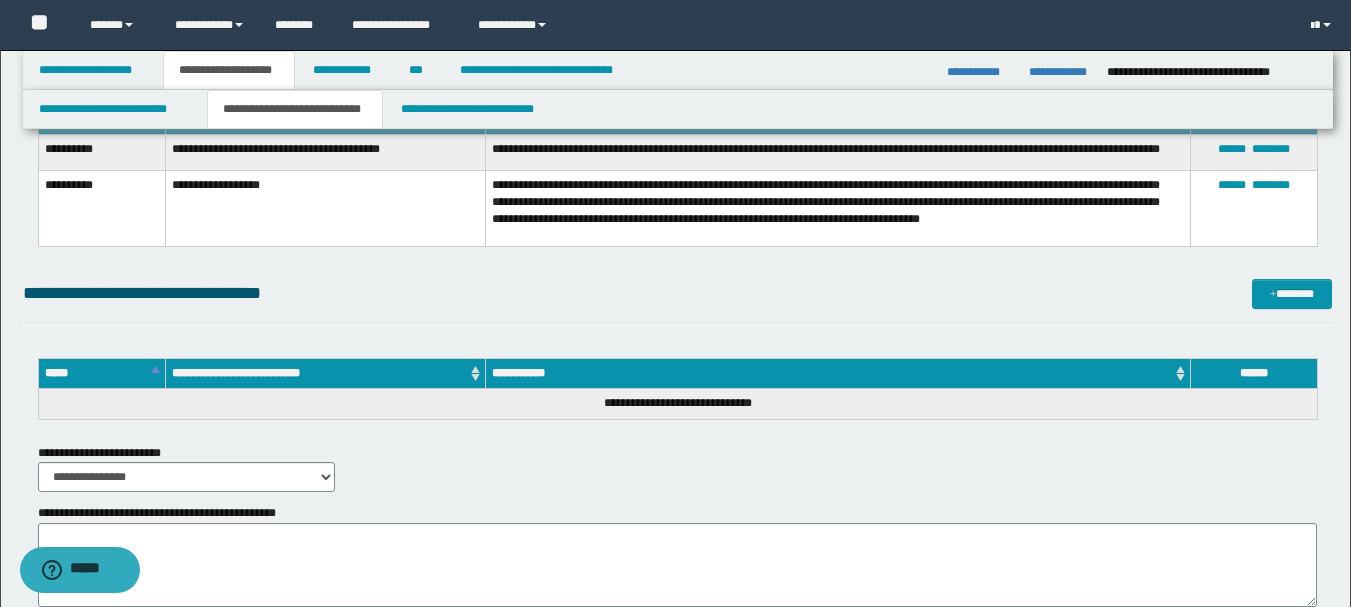 scroll, scrollTop: 1964, scrollLeft: 0, axis: vertical 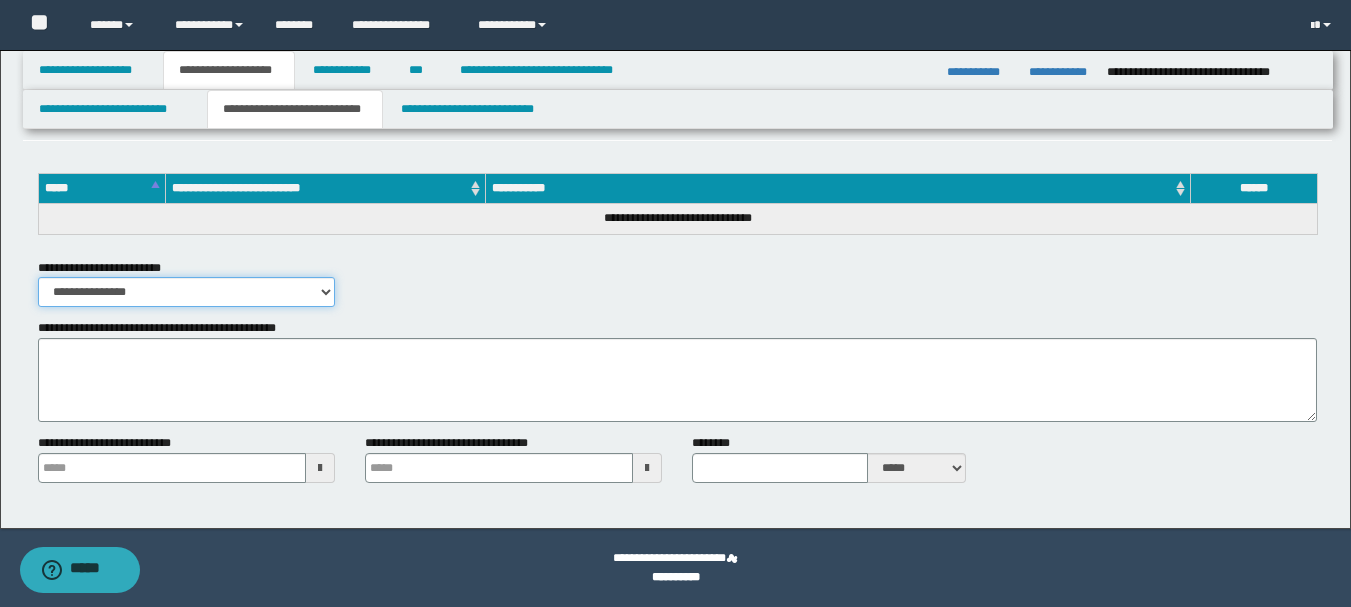 drag, startPoint x: 301, startPoint y: 283, endPoint x: 287, endPoint y: 284, distance: 14.035668 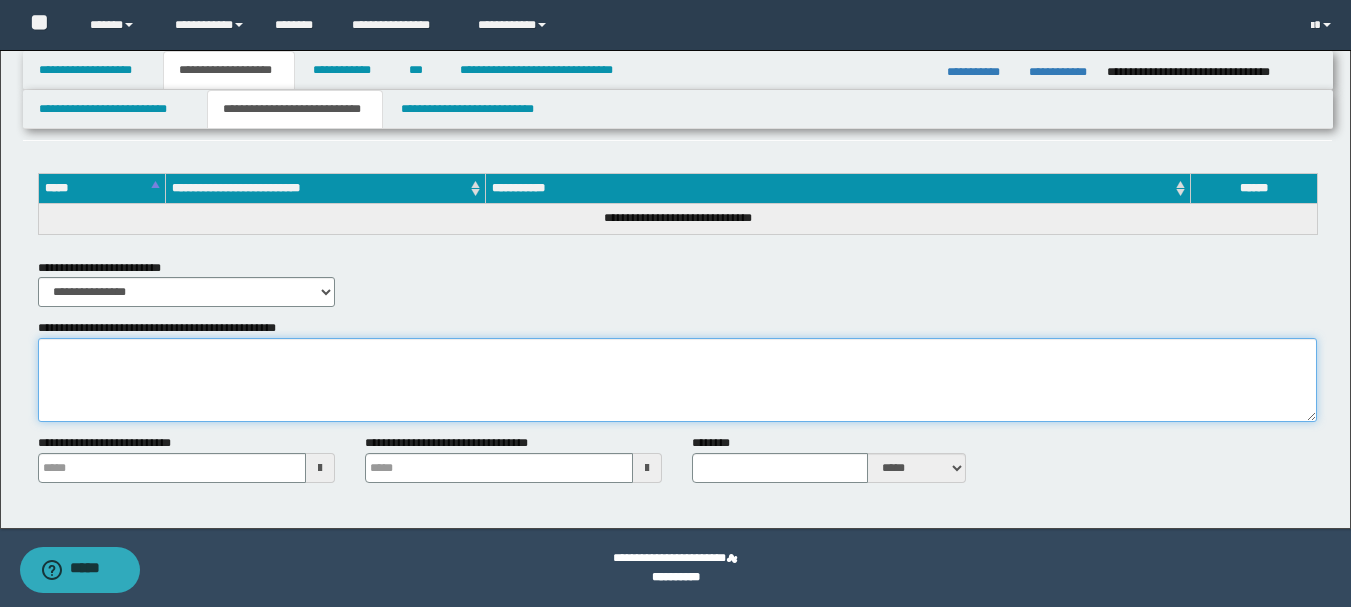click on "**********" at bounding box center [677, 380] 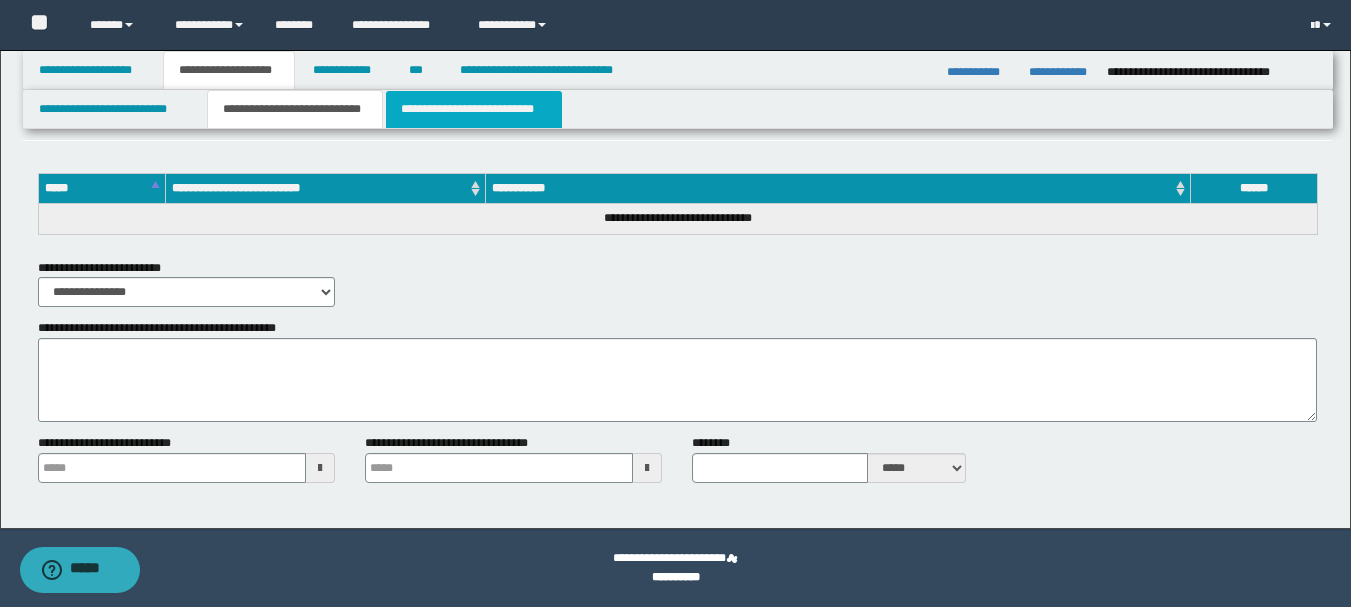 click on "**********" at bounding box center (474, 109) 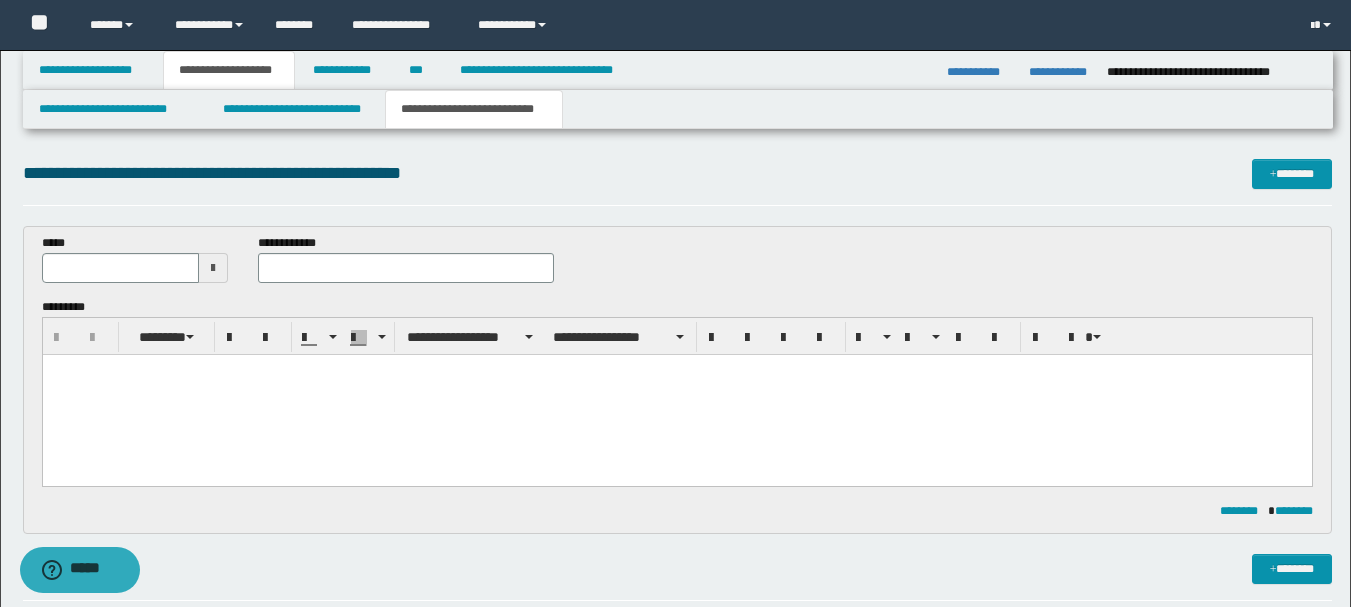 scroll, scrollTop: 0, scrollLeft: 0, axis: both 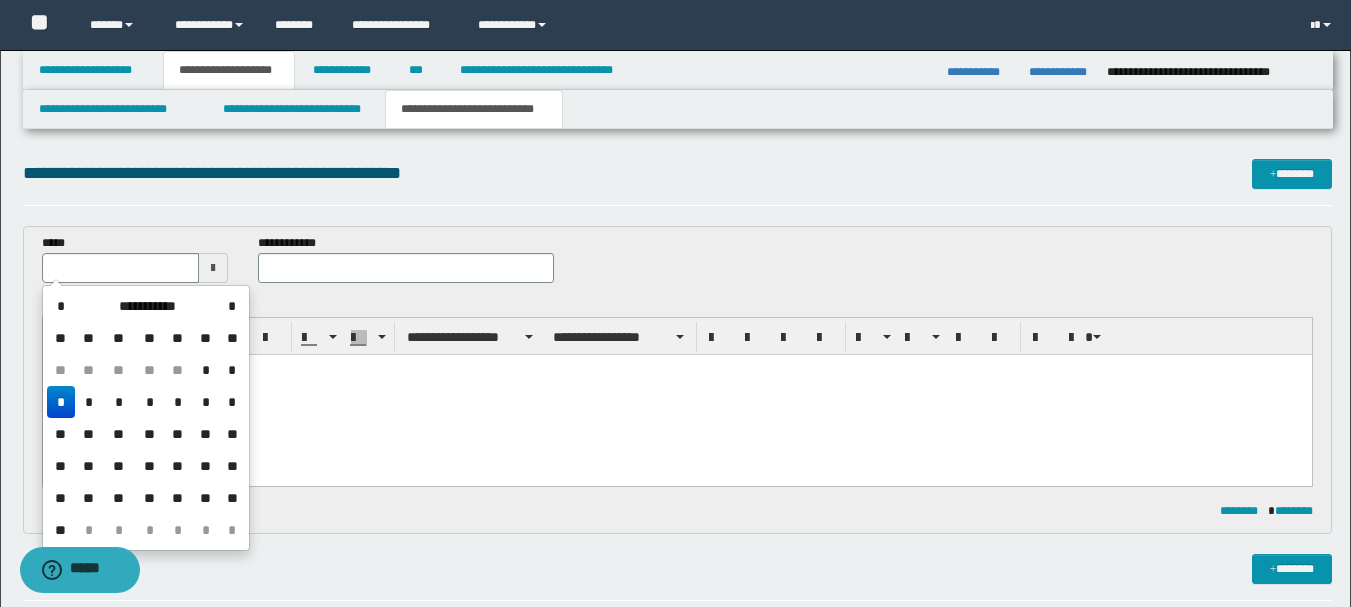 click on "*" at bounding box center (61, 402) 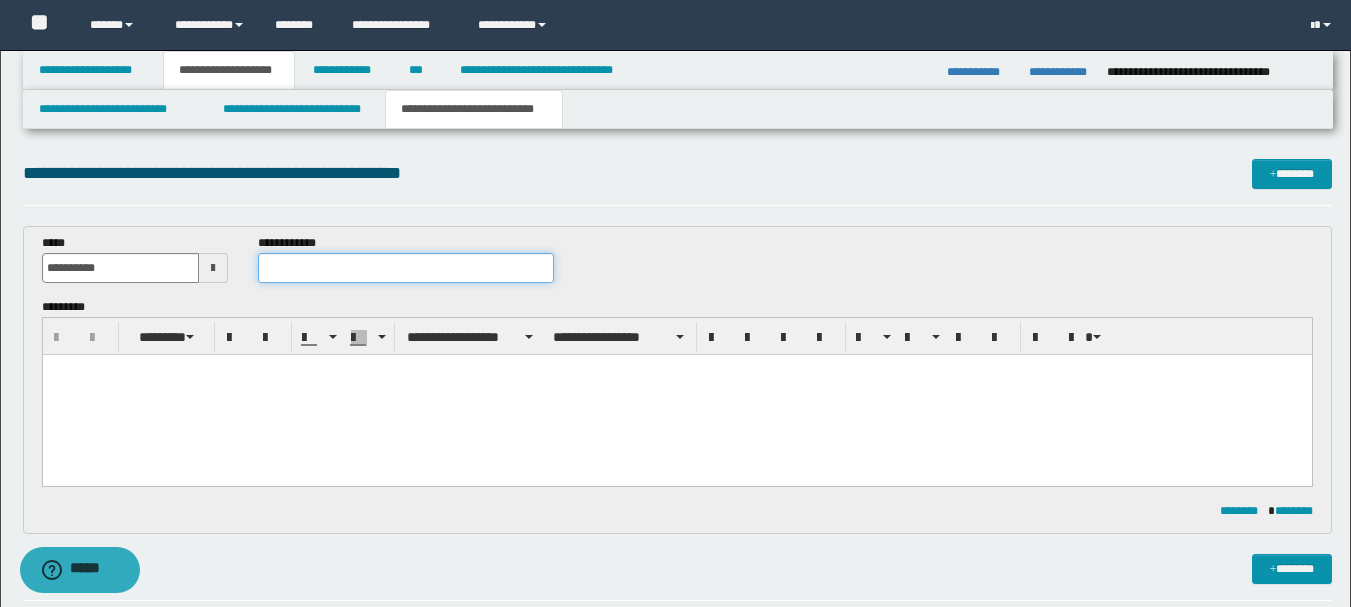click at bounding box center (405, 268) 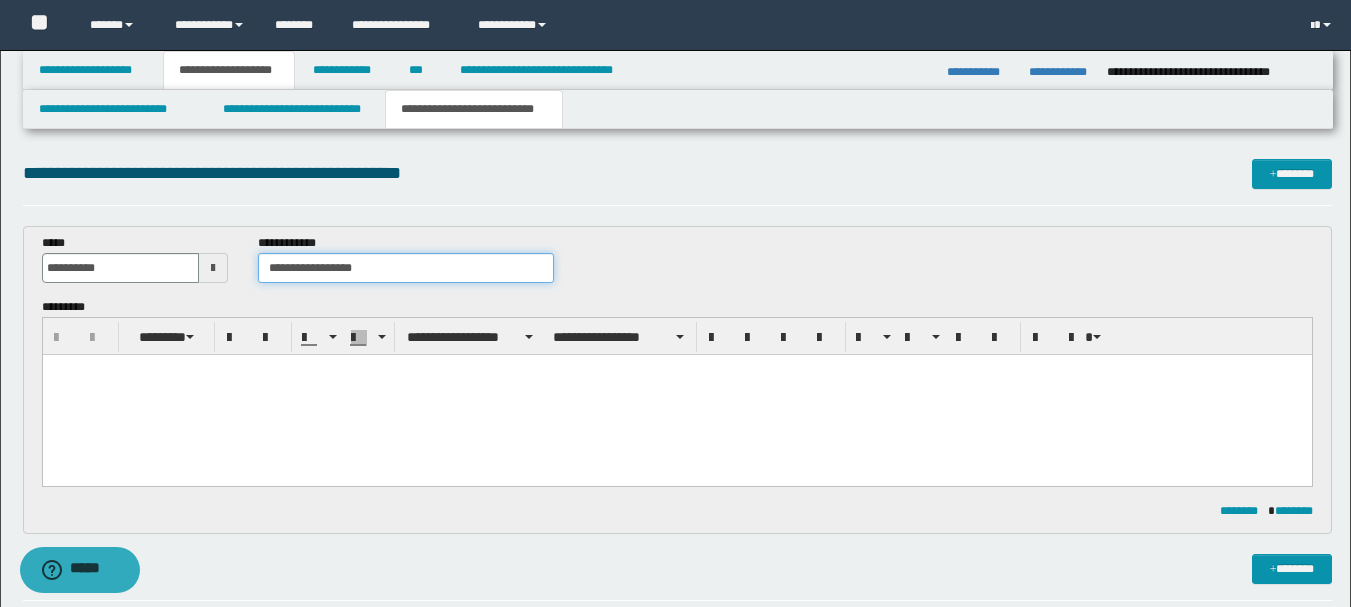 type on "**********" 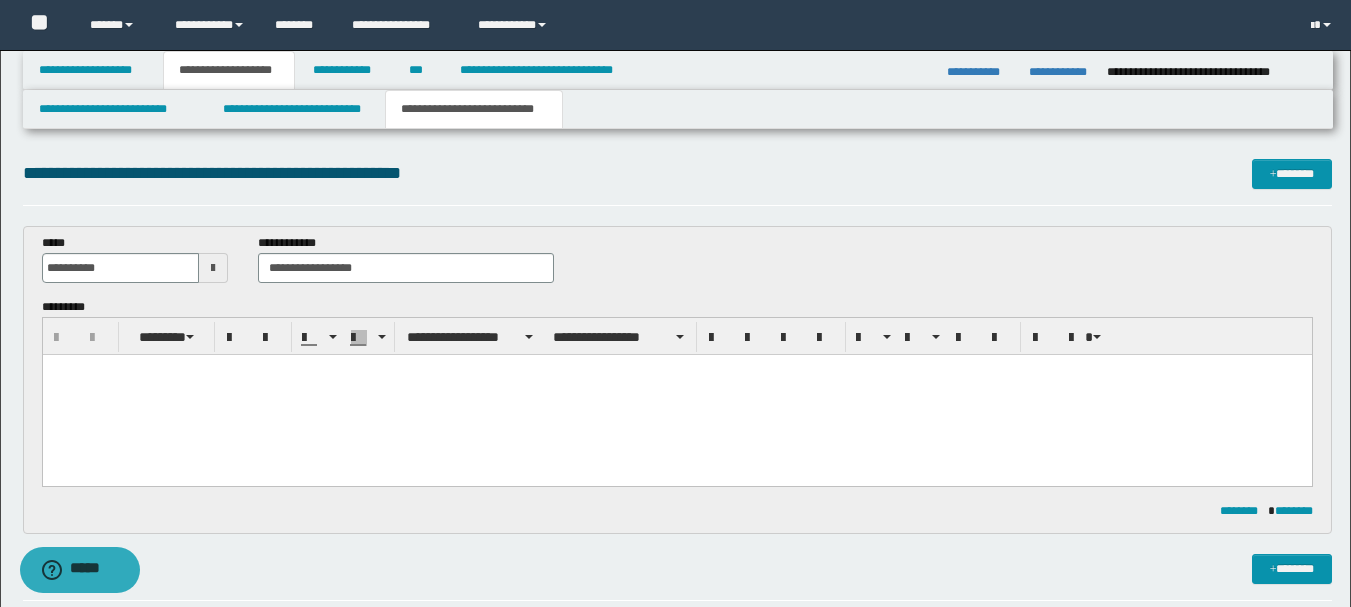 click at bounding box center [676, 395] 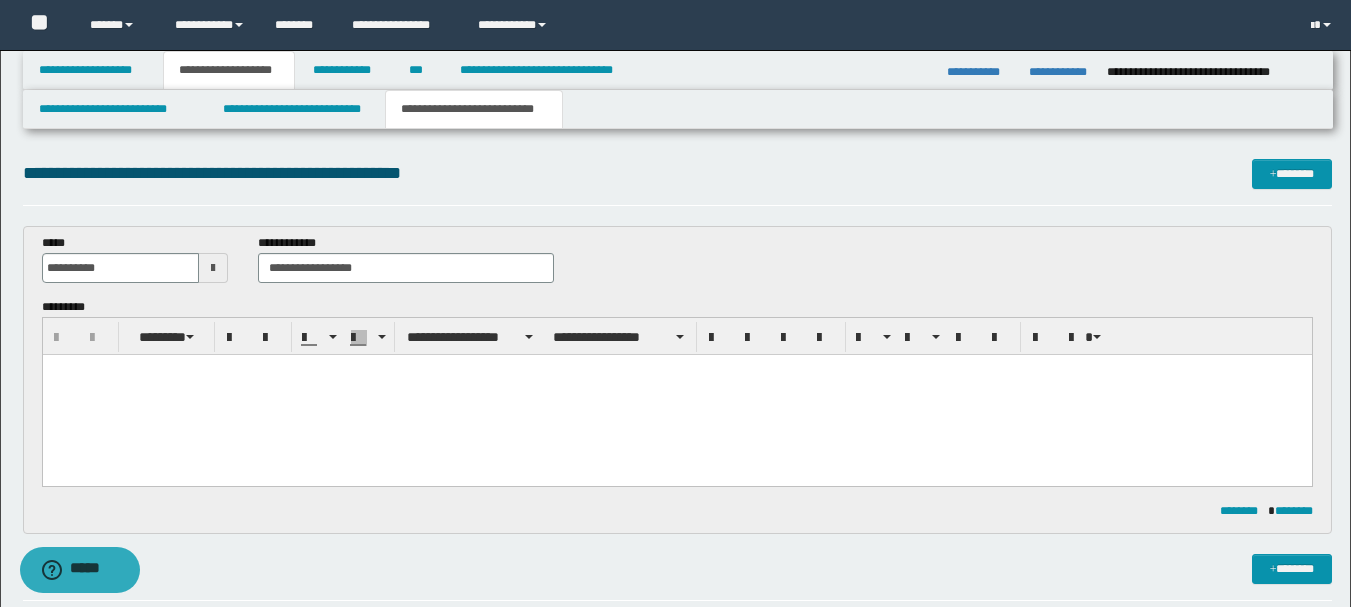 click at bounding box center (676, 395) 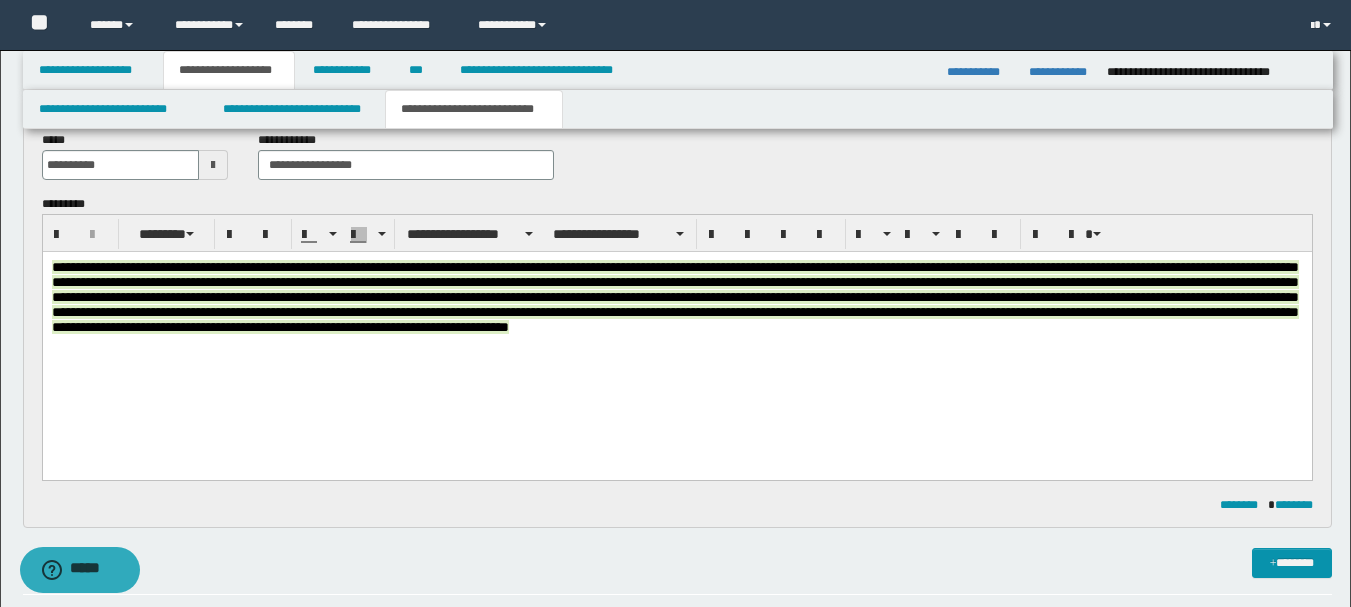 scroll, scrollTop: 200, scrollLeft: 0, axis: vertical 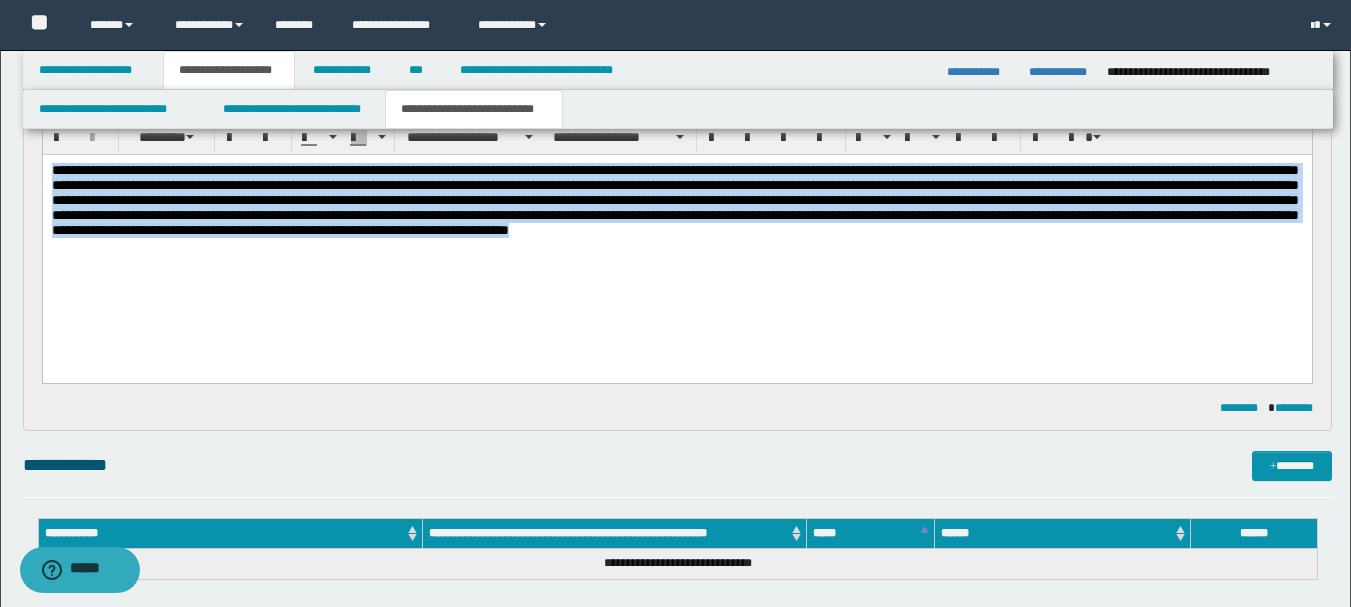 drag, startPoint x: 844, startPoint y: 268, endPoint x: 26, endPoint y: 178, distance: 822.9362 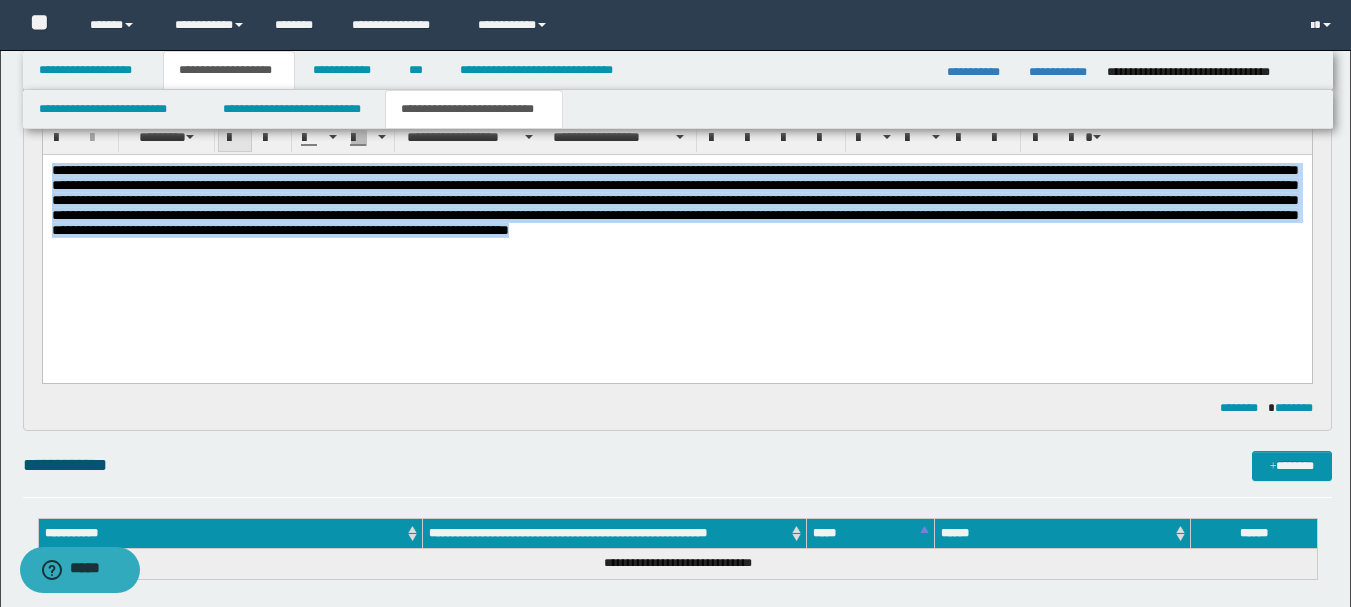 click at bounding box center (235, 138) 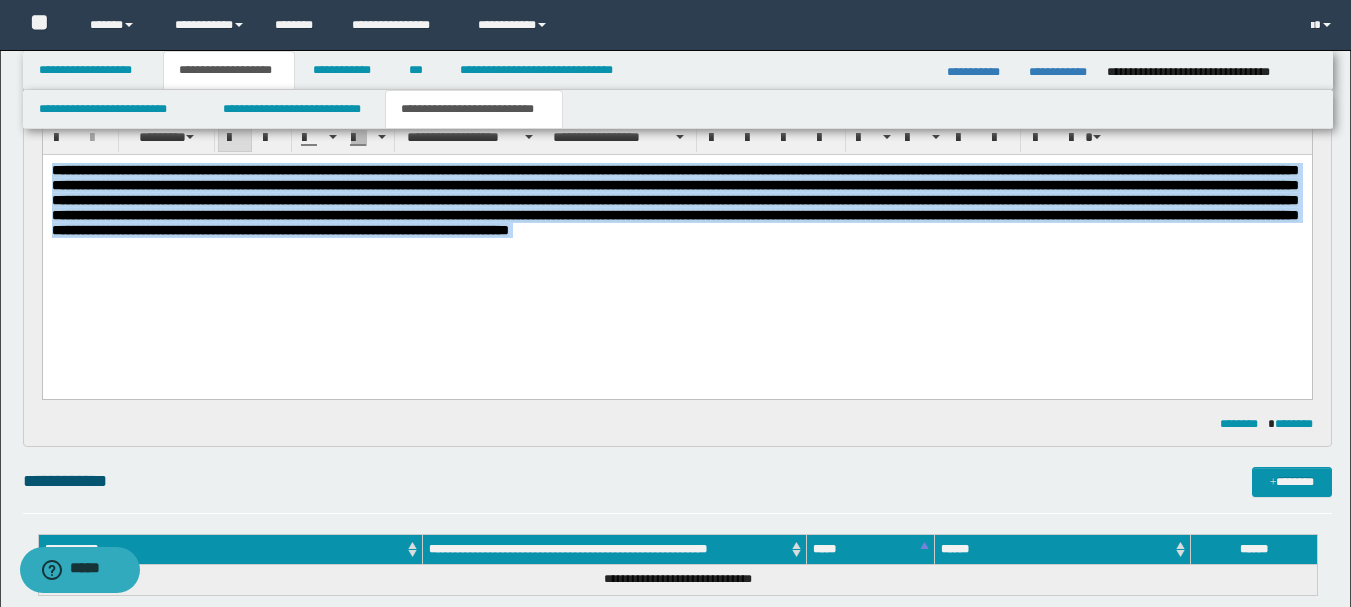 click at bounding box center [235, 138] 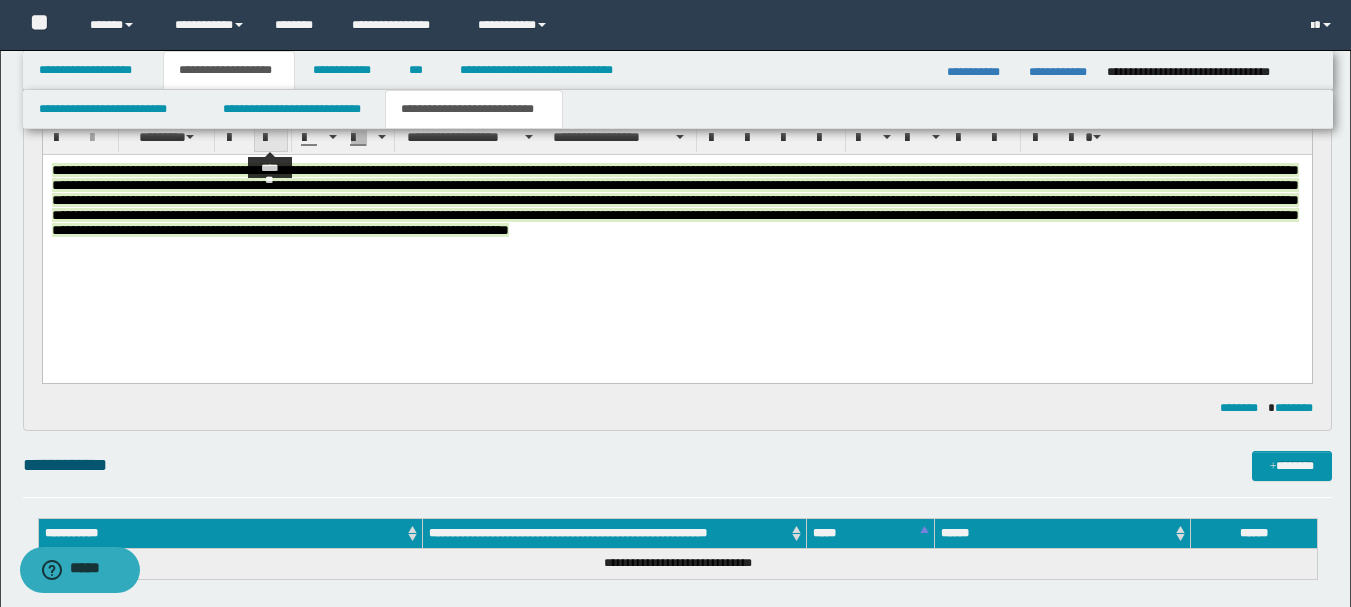 click at bounding box center [271, 138] 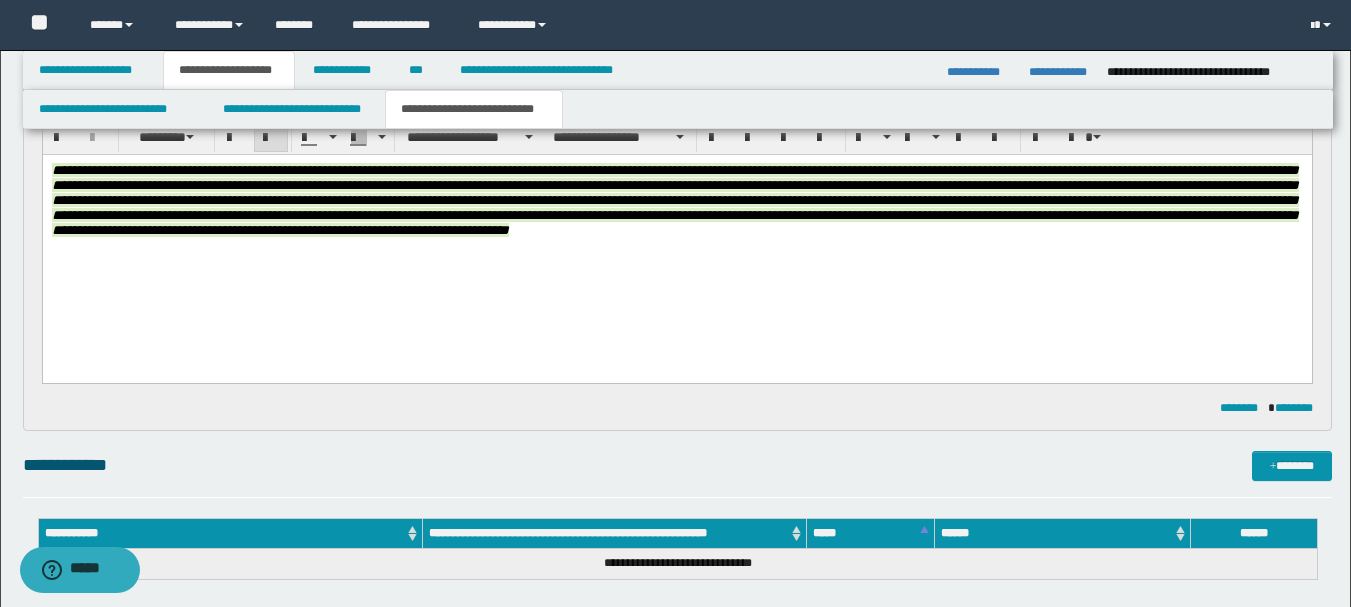 click at bounding box center (271, 138) 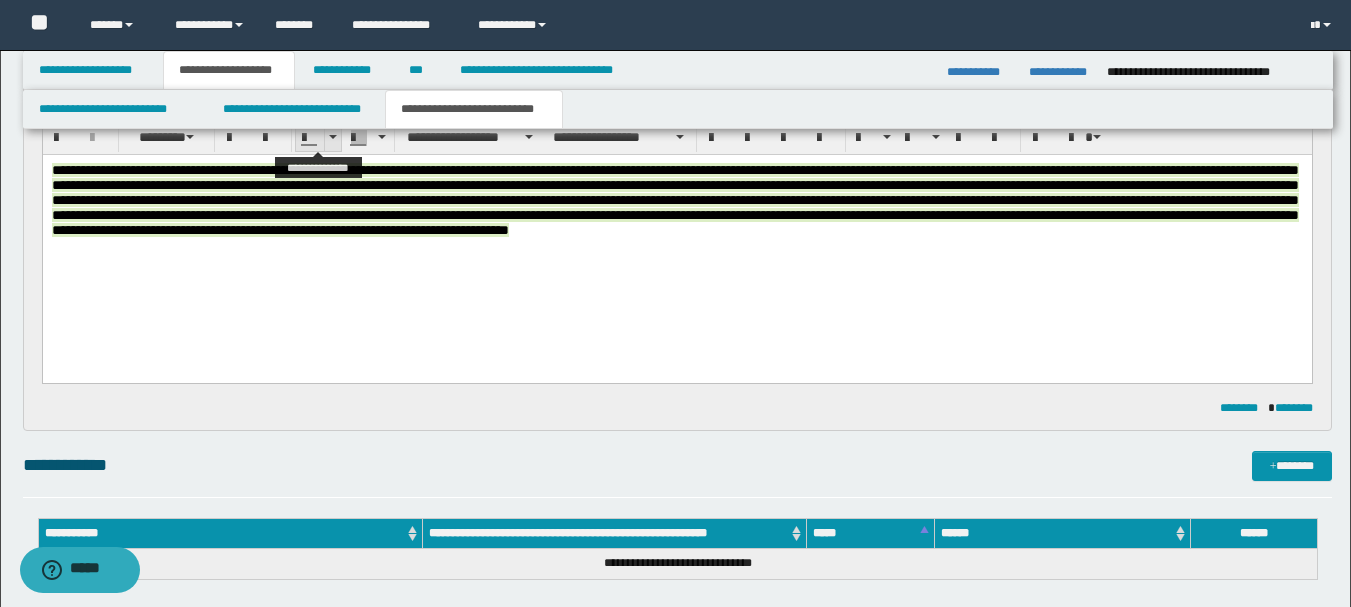 click at bounding box center [333, 137] 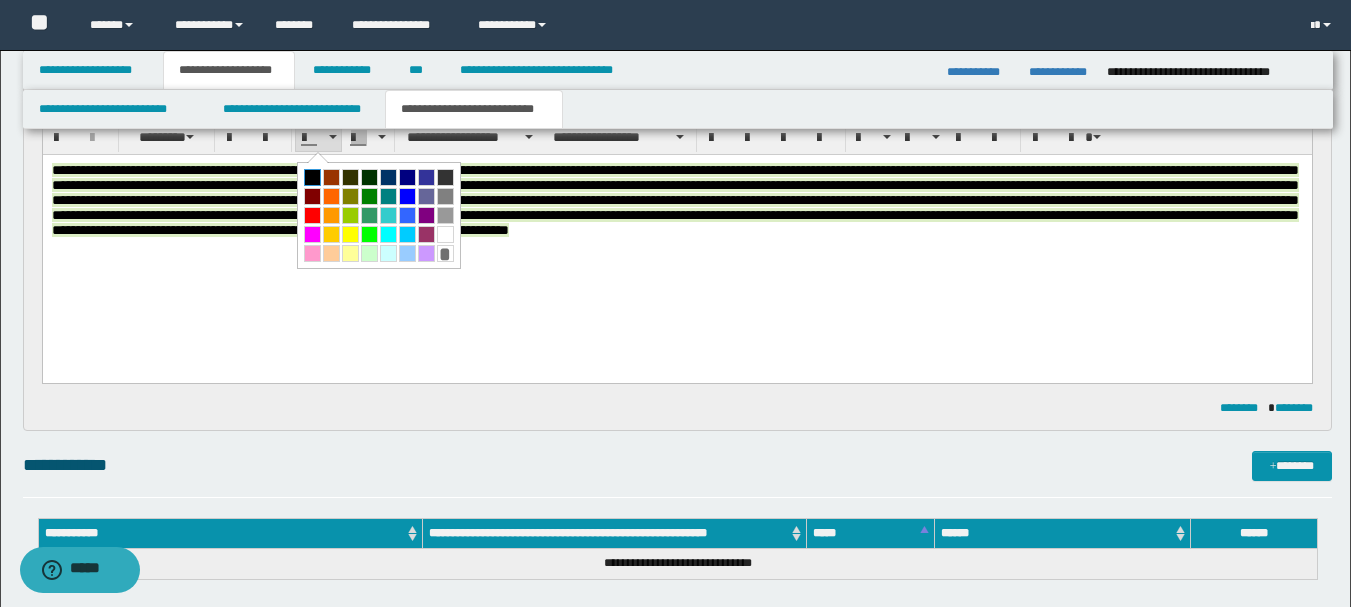 click at bounding box center [312, 177] 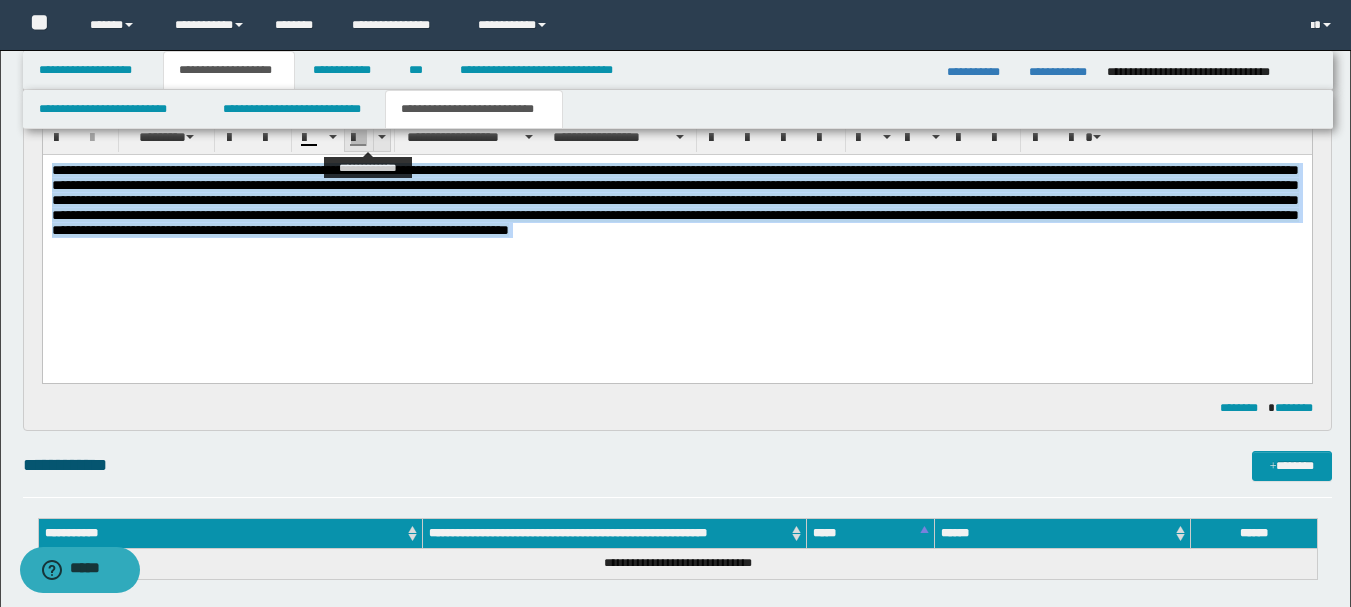 click at bounding box center [381, 137] 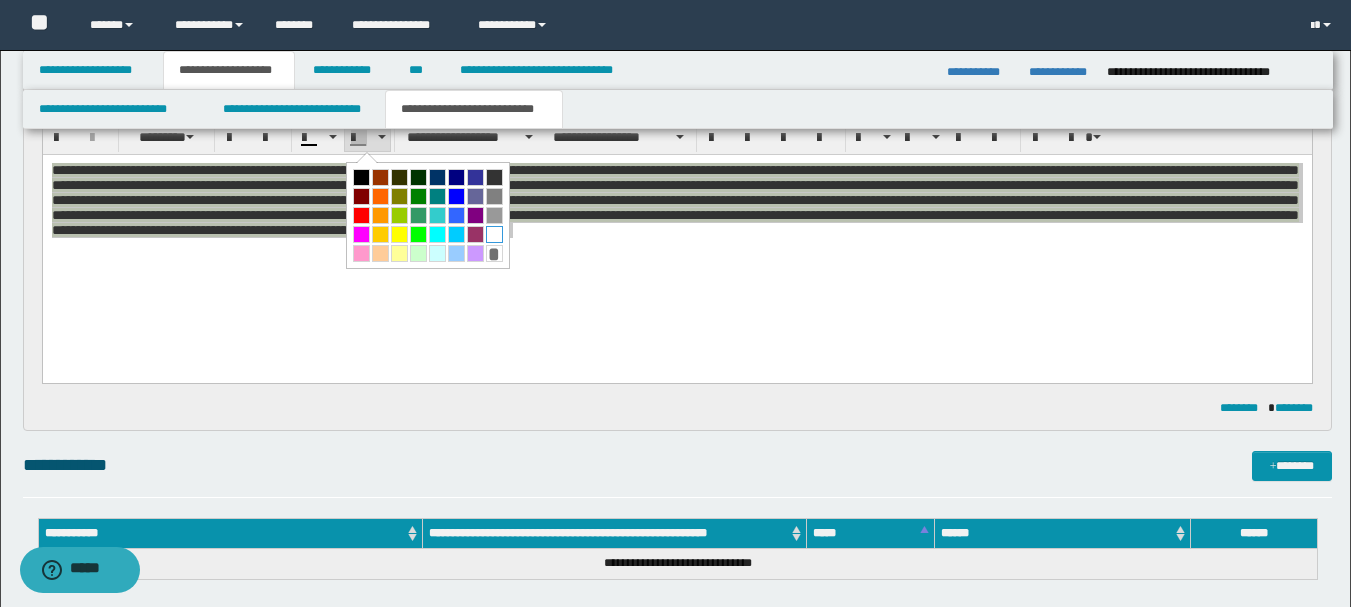 click at bounding box center (494, 234) 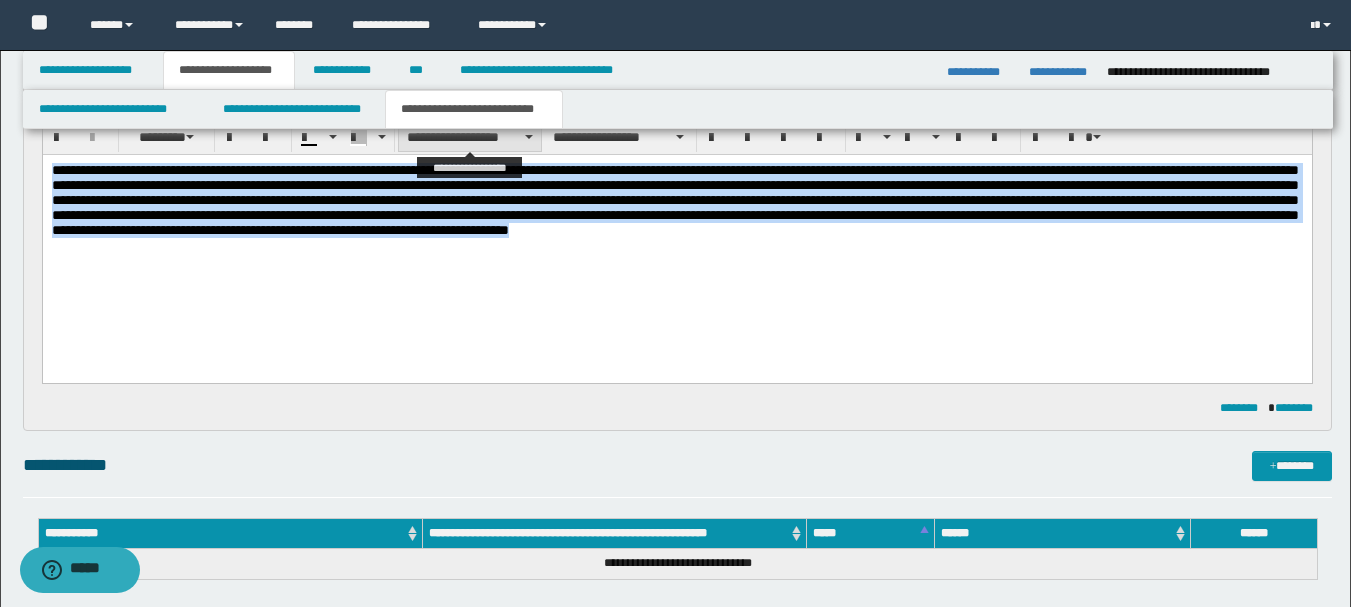 click on "**********" at bounding box center (470, 137) 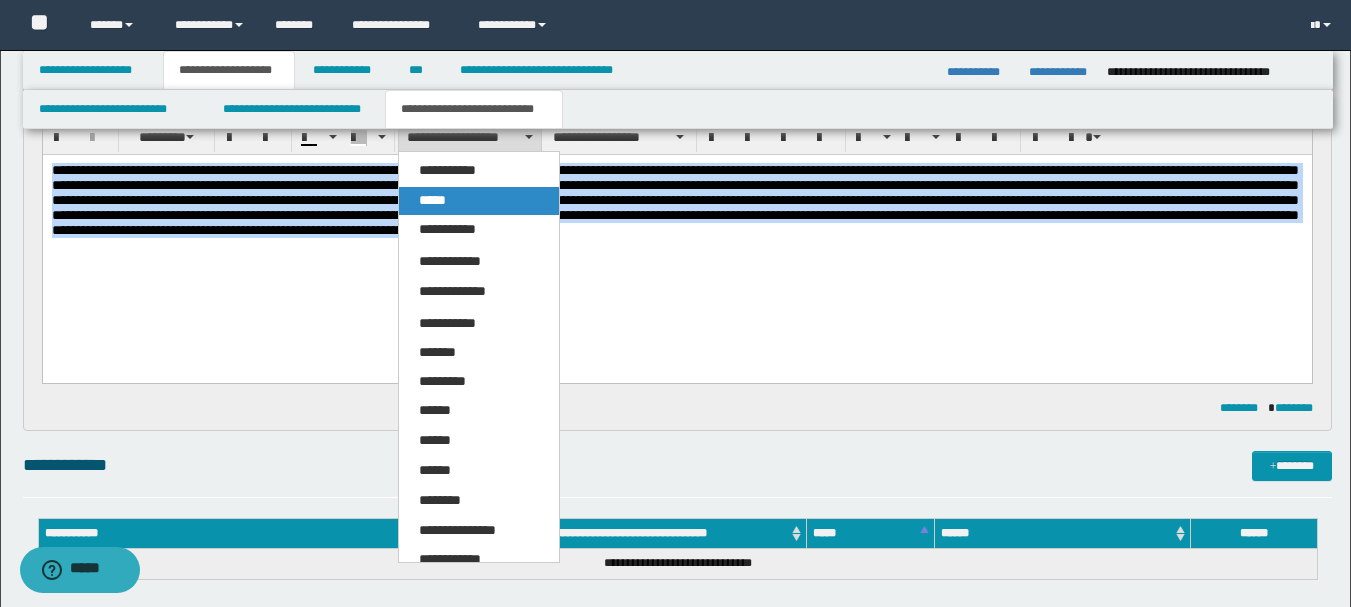 click on "*****" at bounding box center (479, 201) 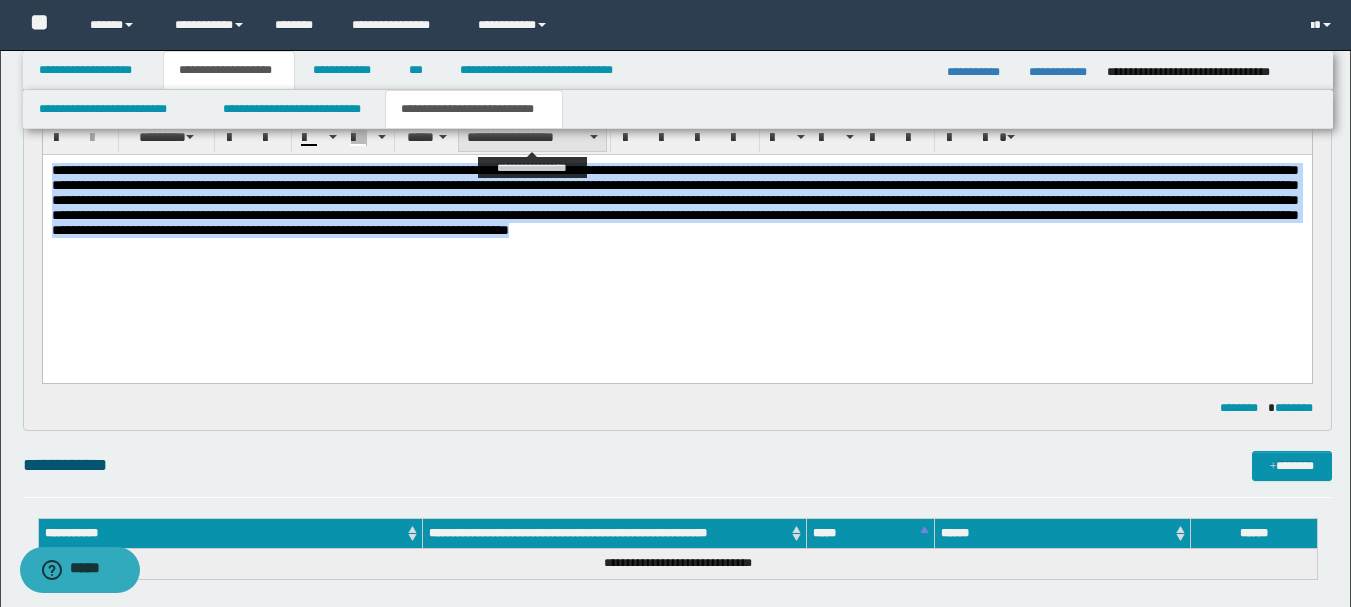 click on "**********" at bounding box center [532, 137] 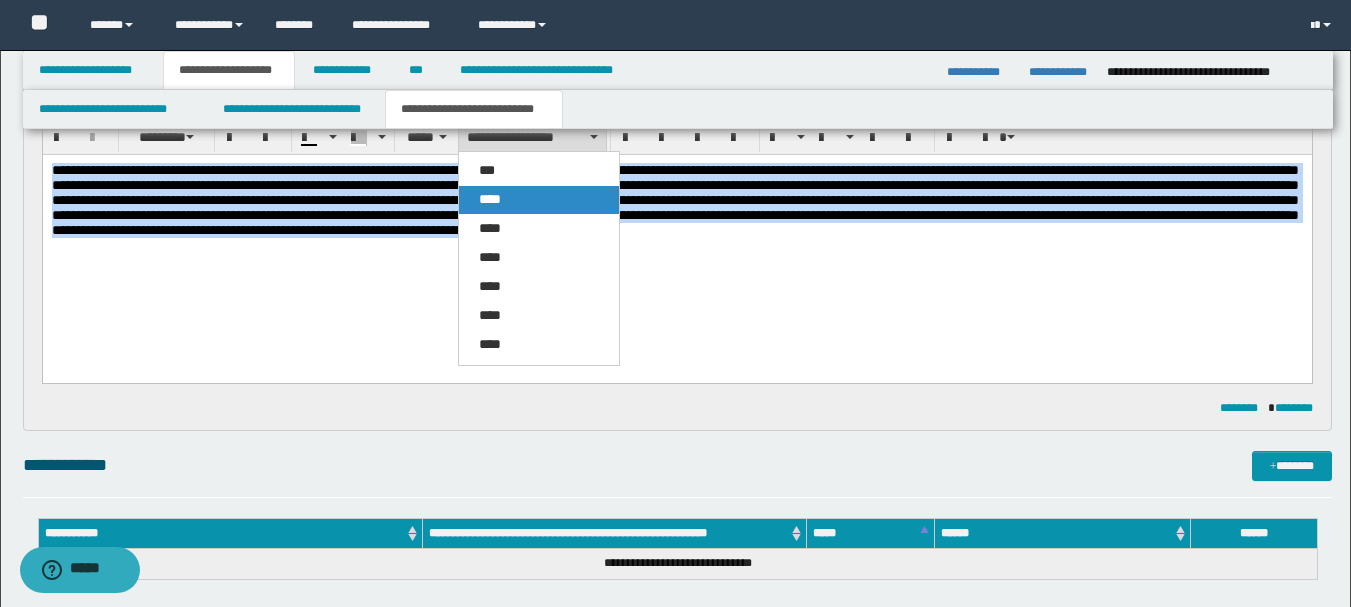 click on "****" at bounding box center (539, 200) 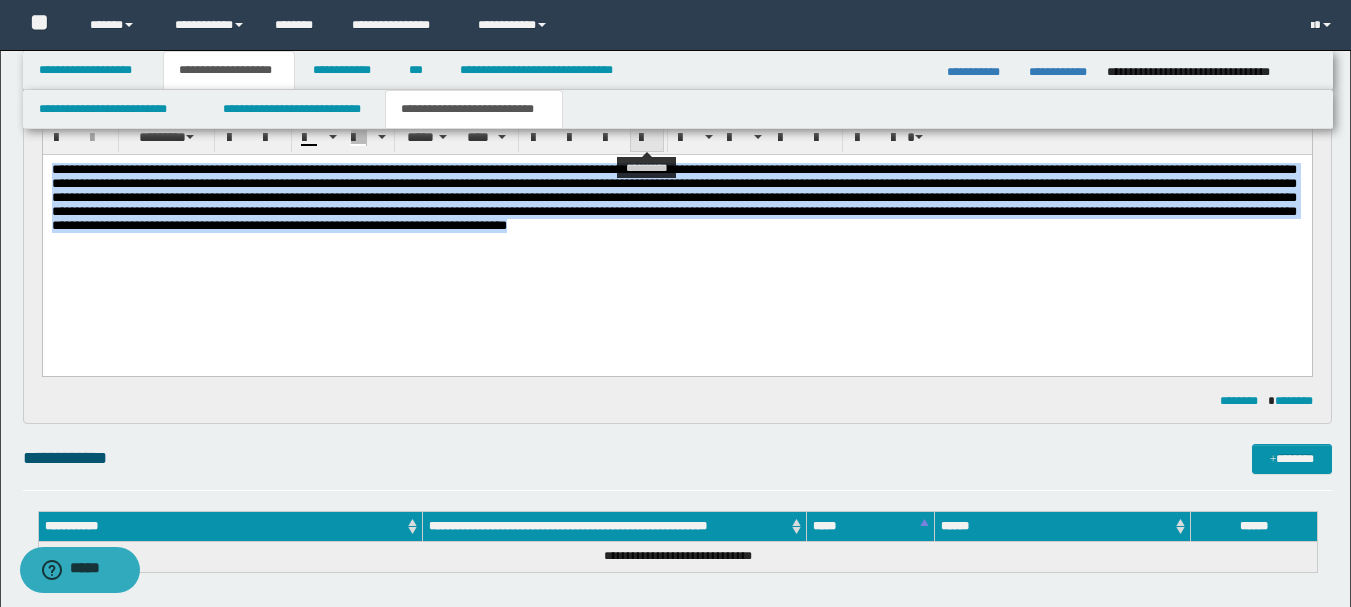 click at bounding box center [647, 137] 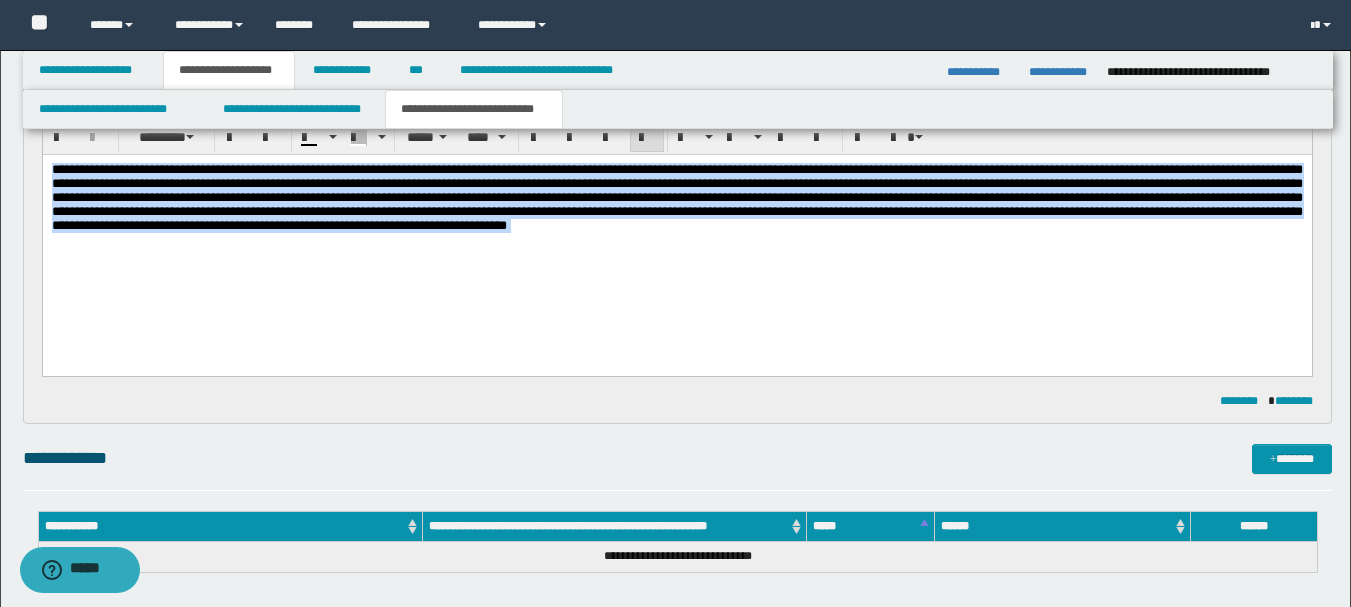 click at bounding box center [676, 208] 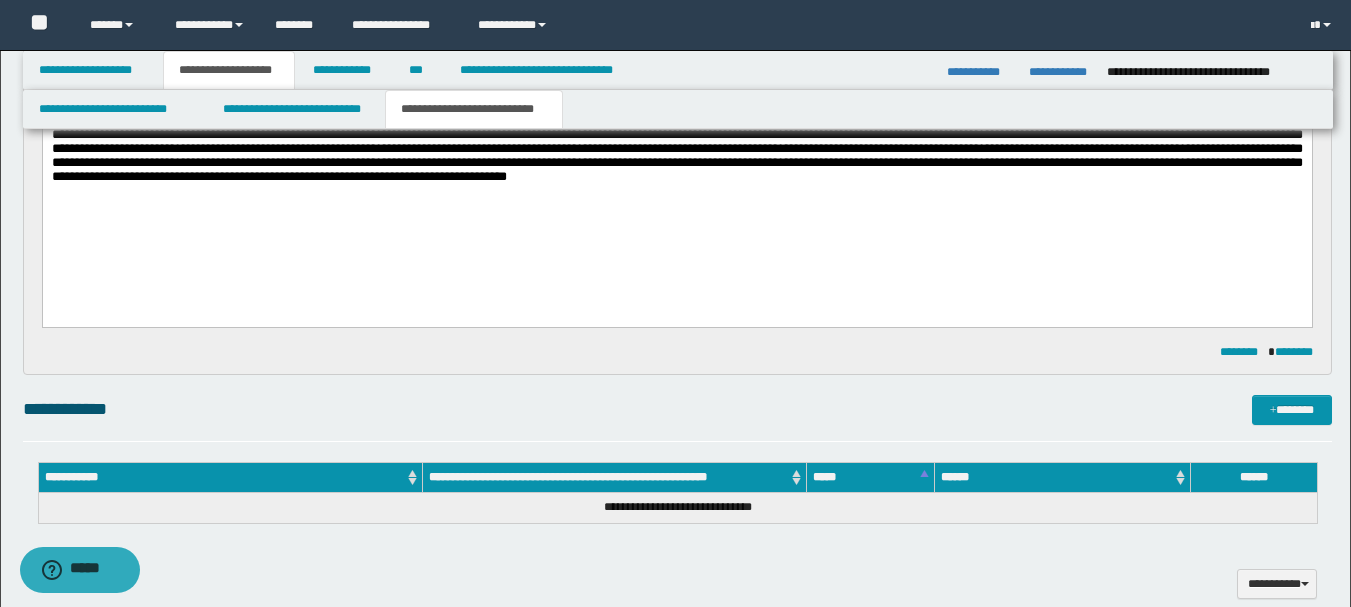 scroll, scrollTop: 200, scrollLeft: 0, axis: vertical 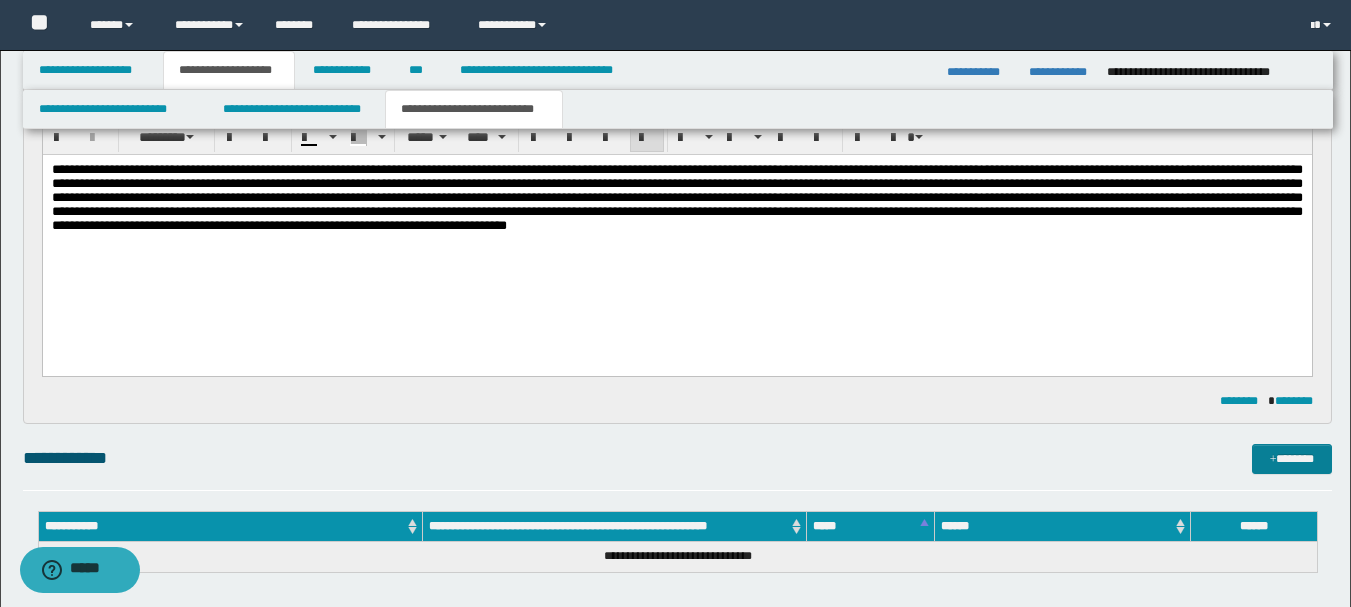click at bounding box center [1273, 460] 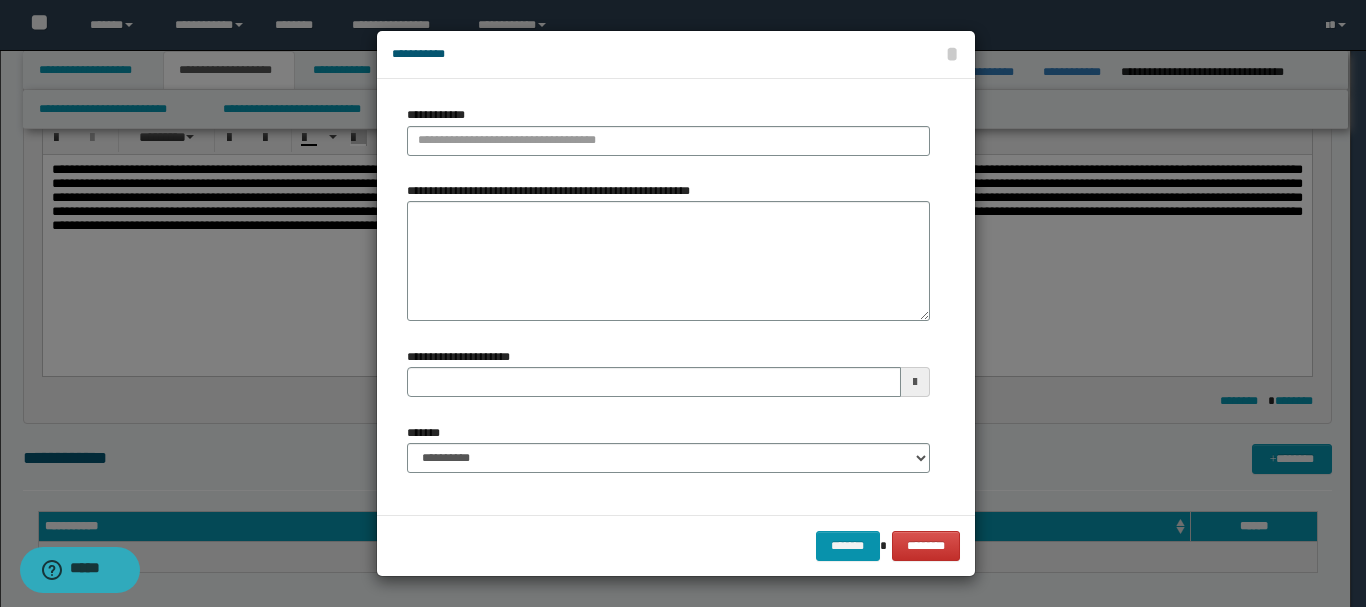 type 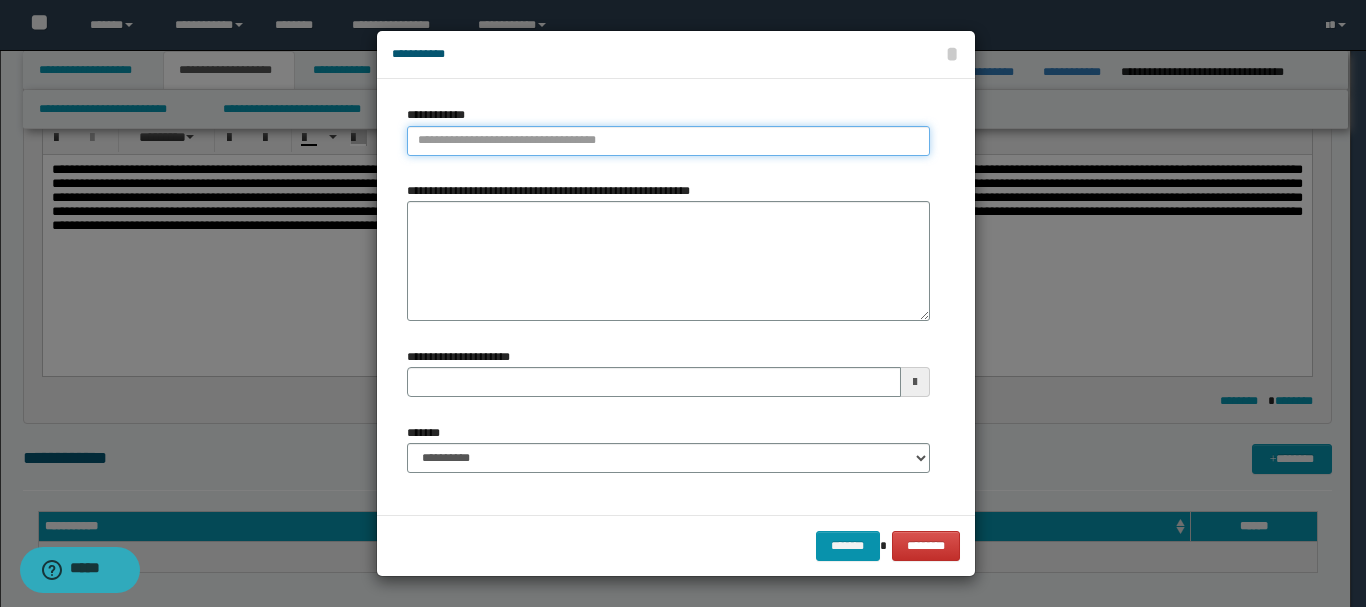 click on "**********" at bounding box center (668, 141) 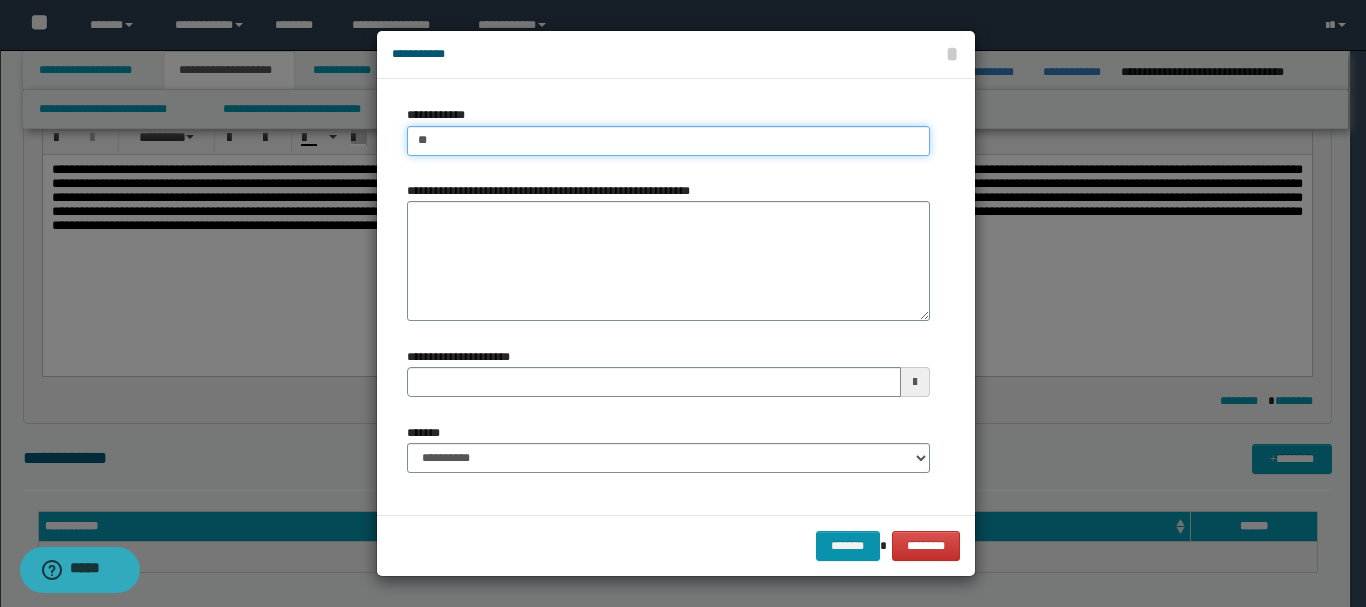 type on "***" 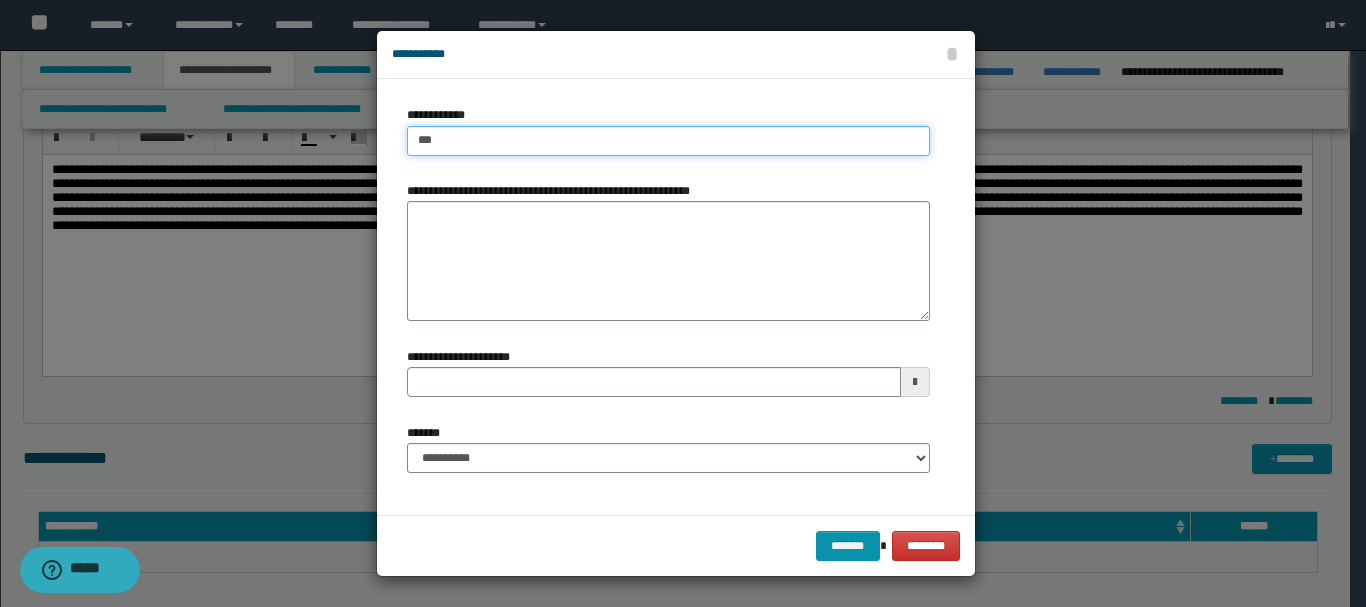 type on "***" 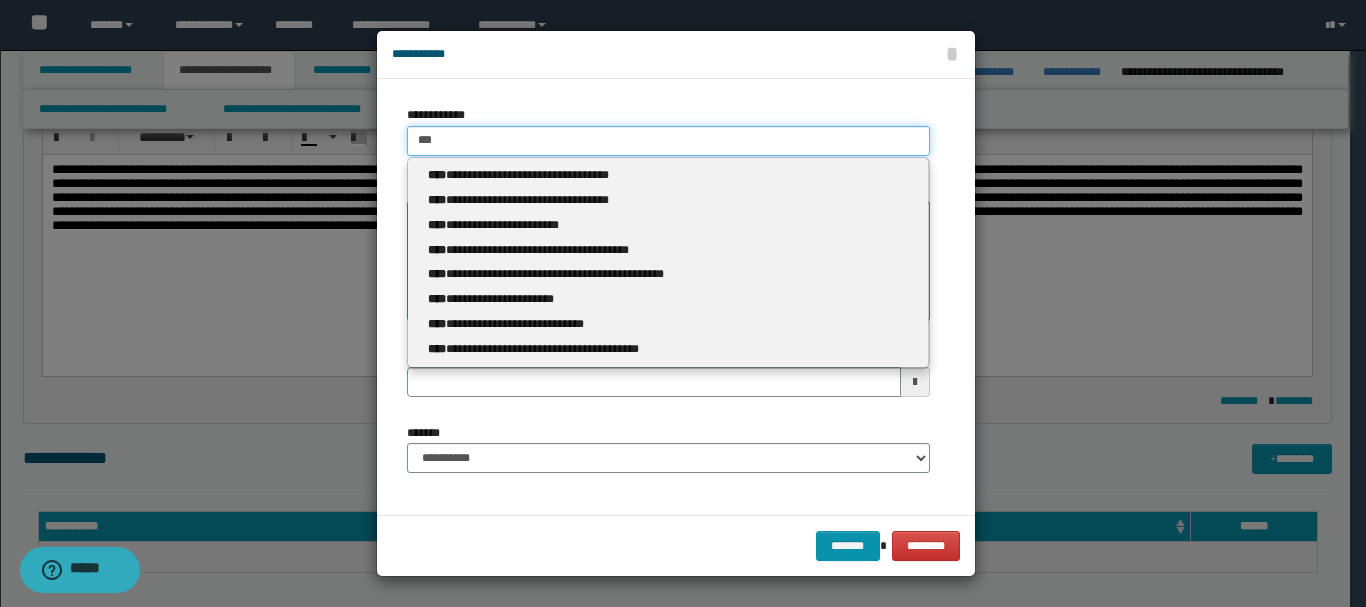 type 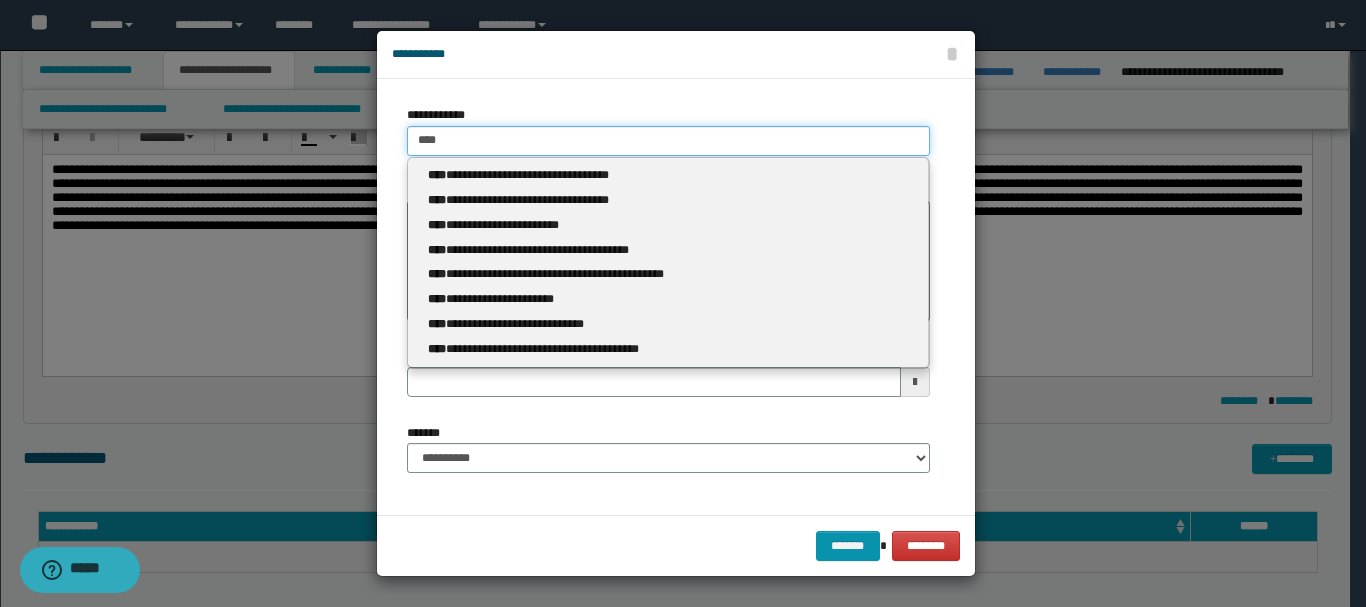 type on "****" 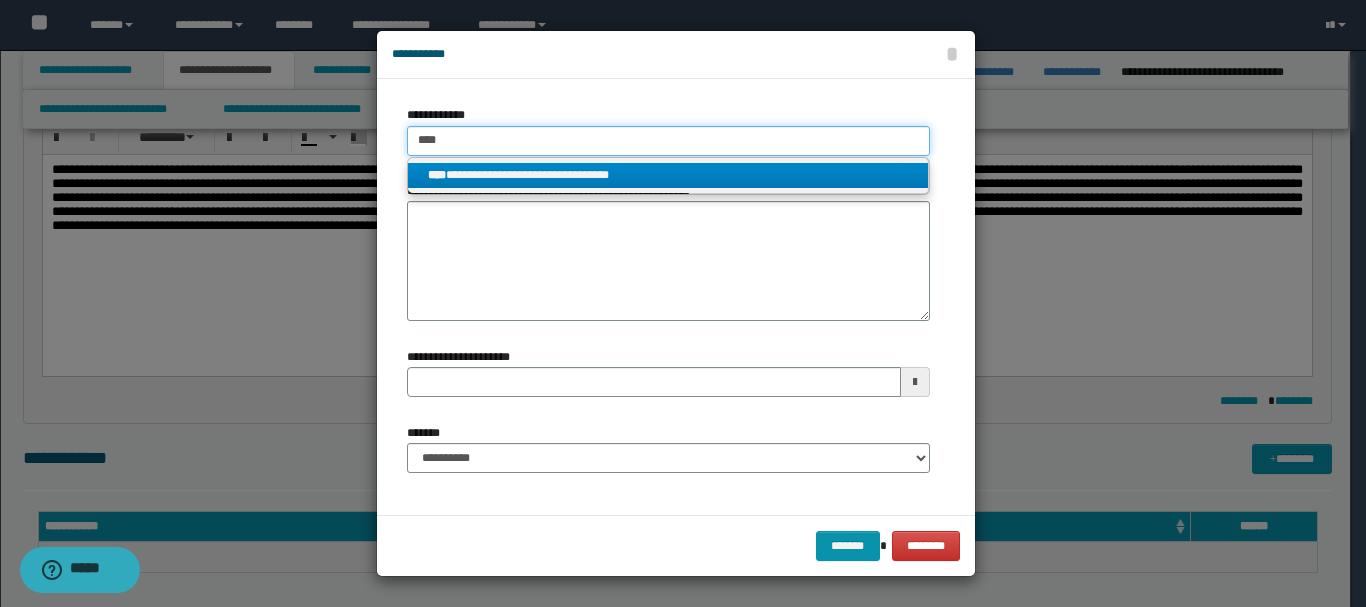 type on "****" 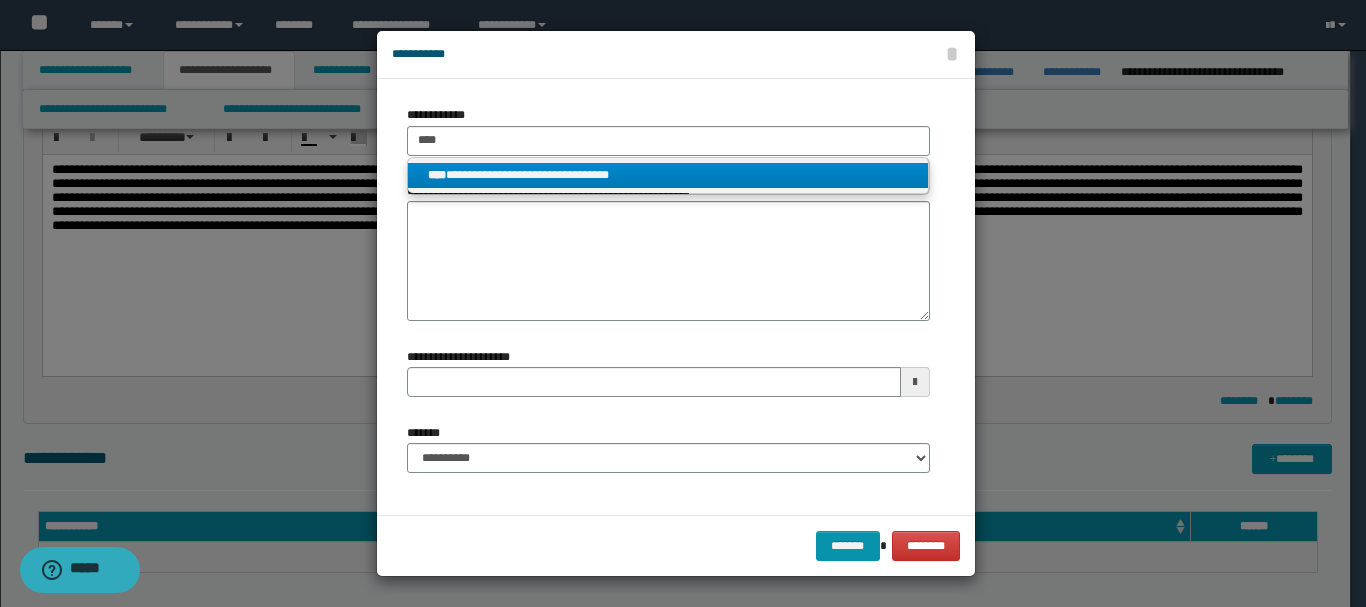 click on "**********" at bounding box center (668, 175) 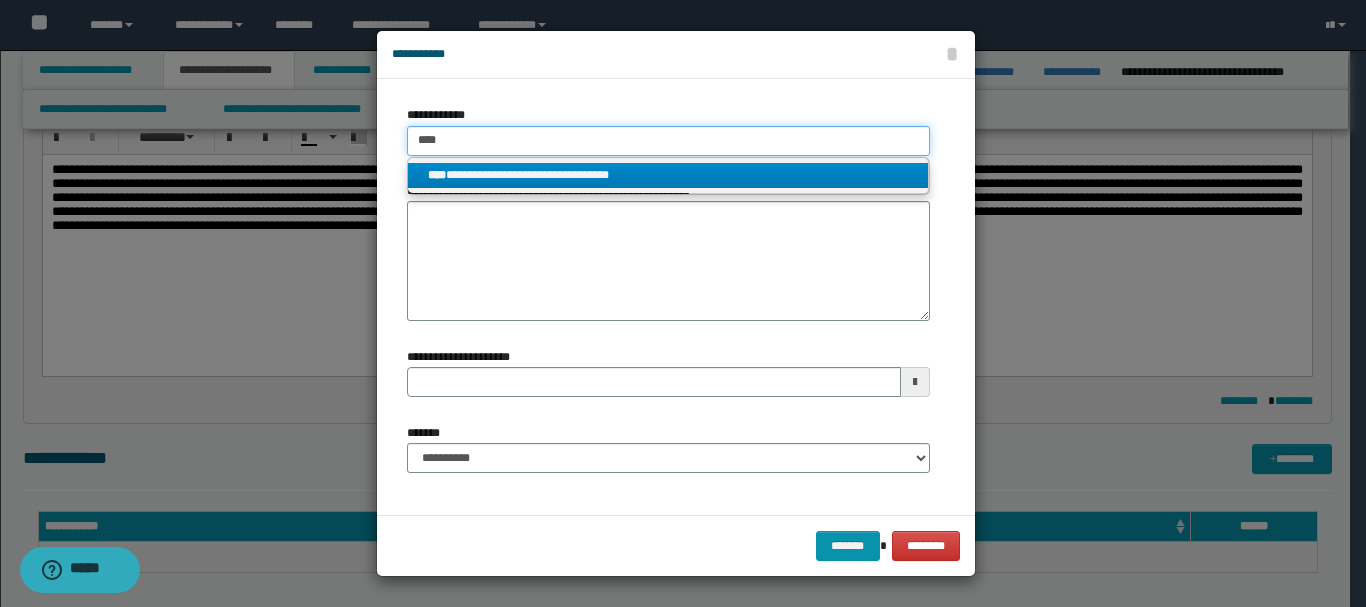 type 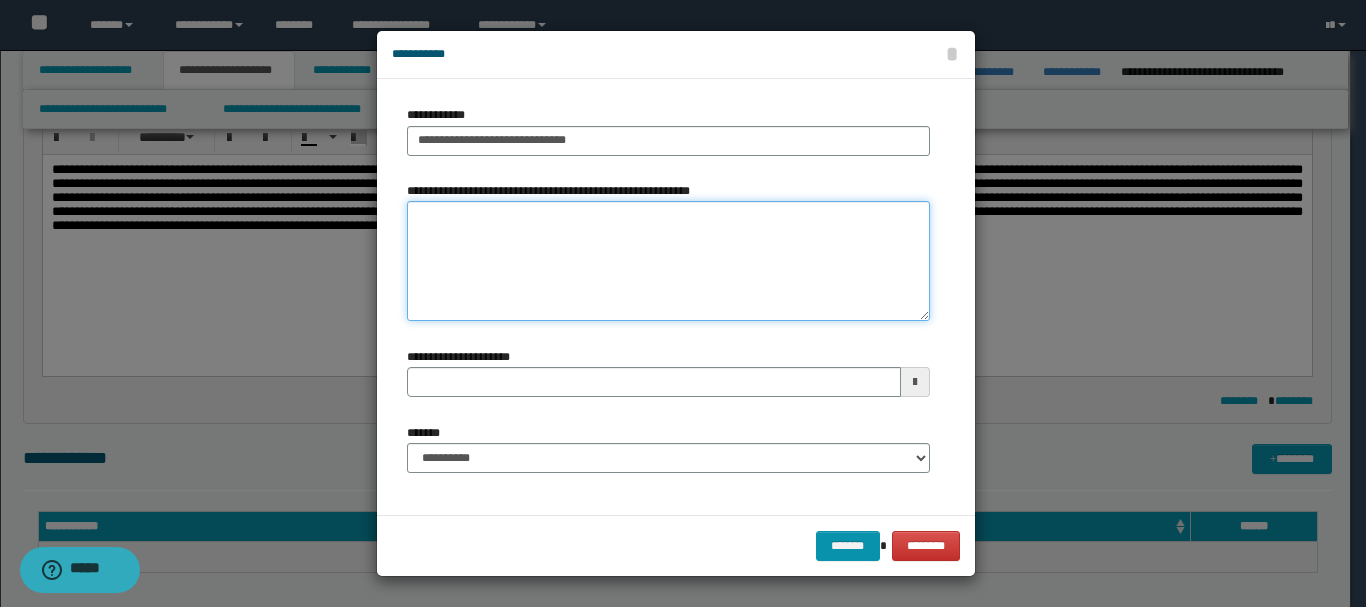 click on "**********" at bounding box center [668, 261] 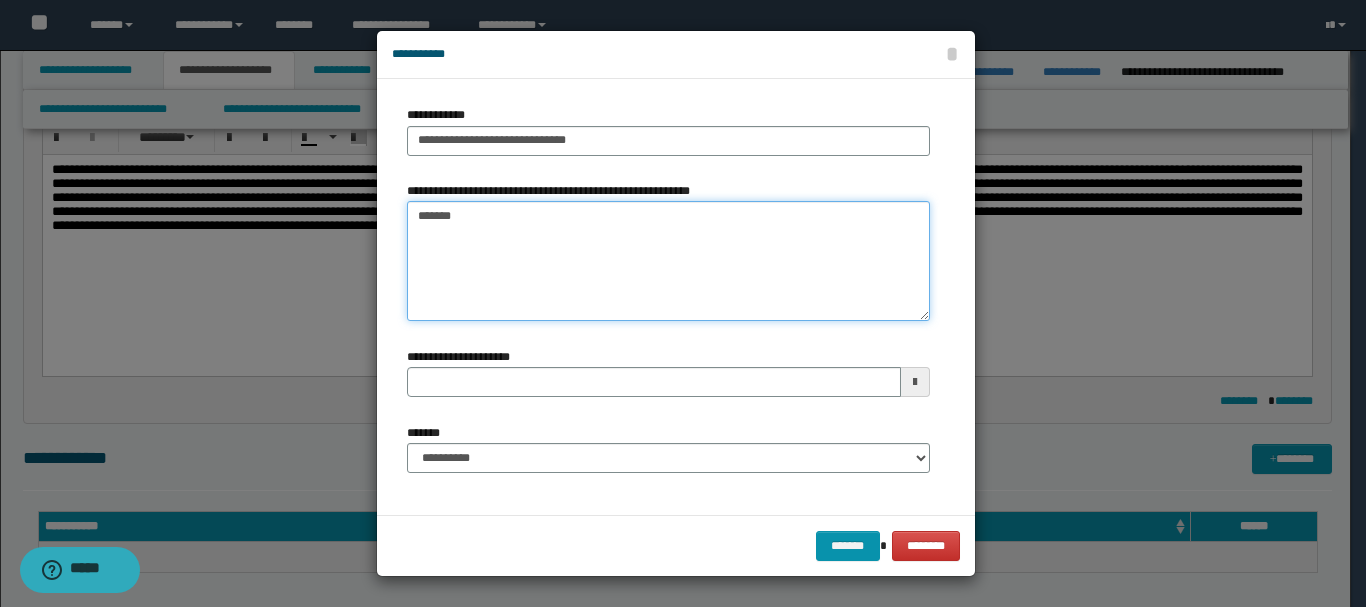 type on "*******" 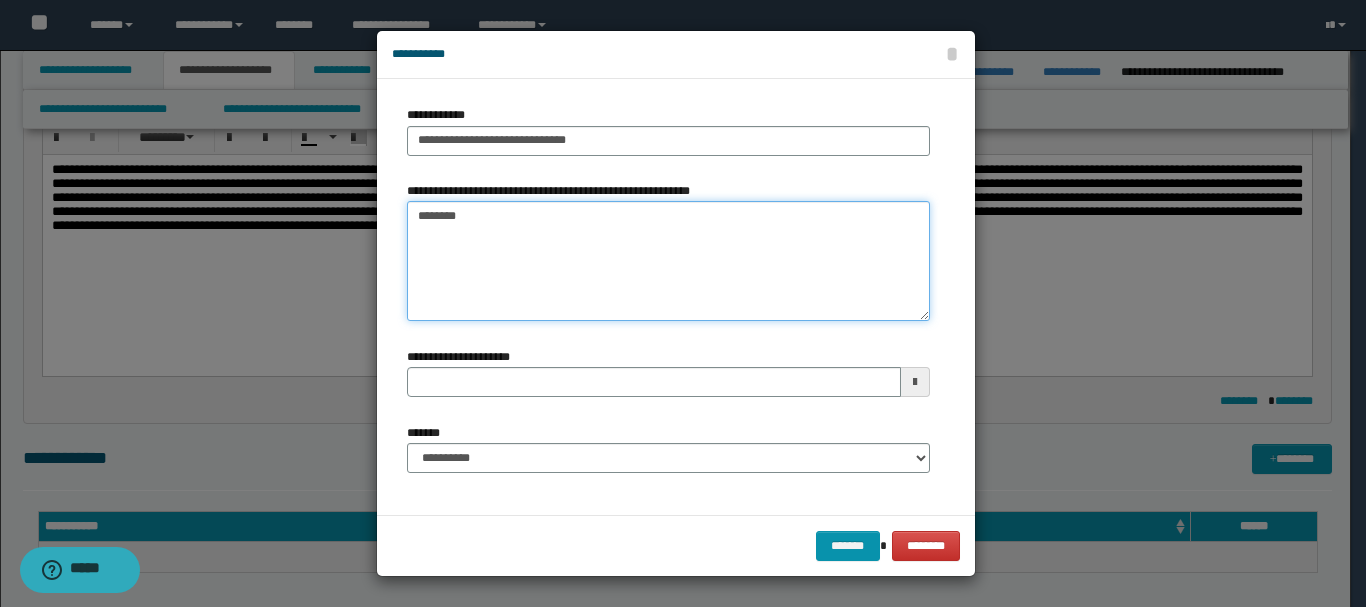 type 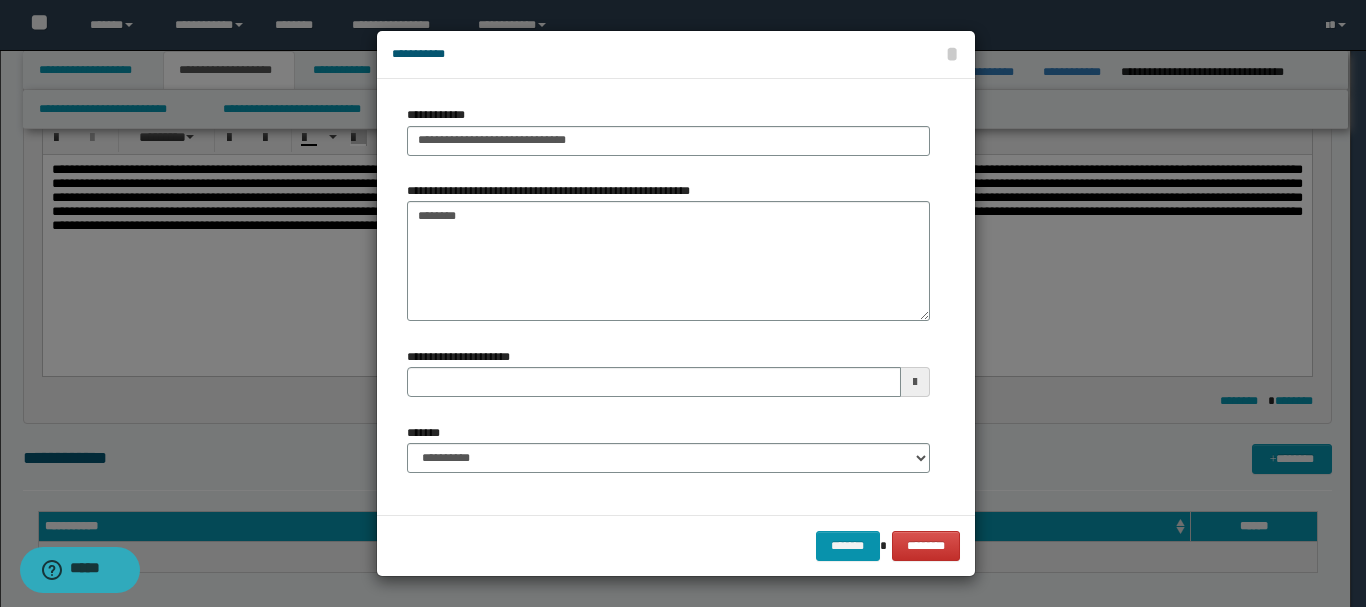 click at bounding box center (915, 382) 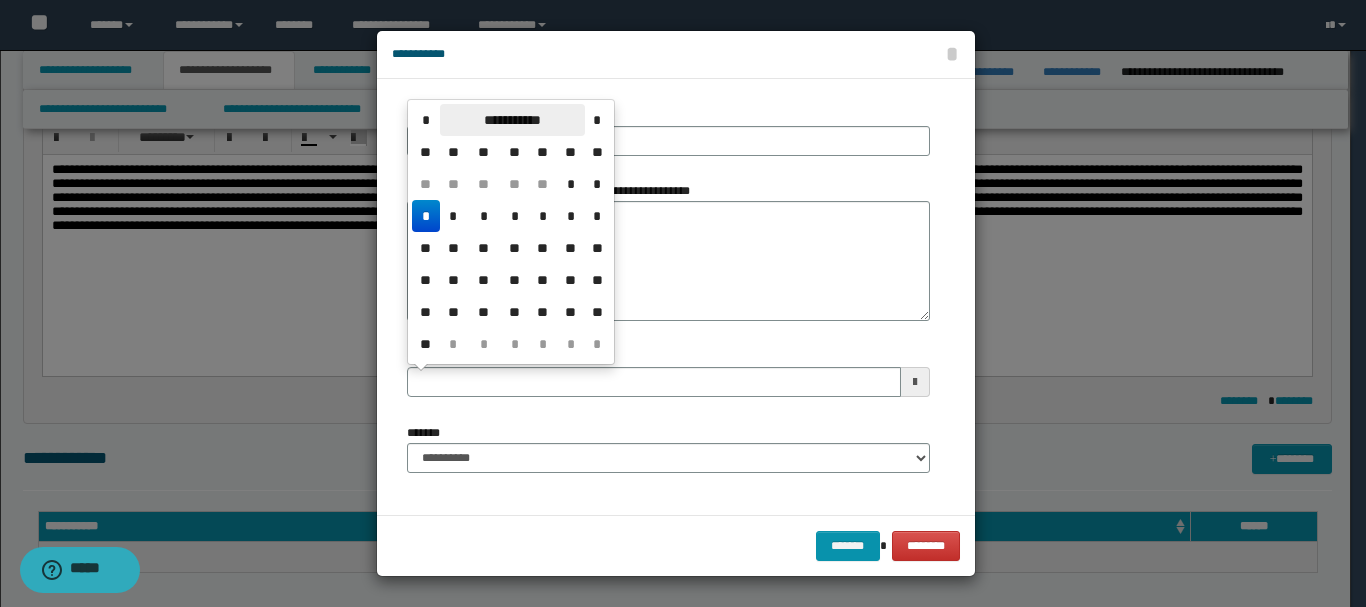 click on "**********" at bounding box center (512, 120) 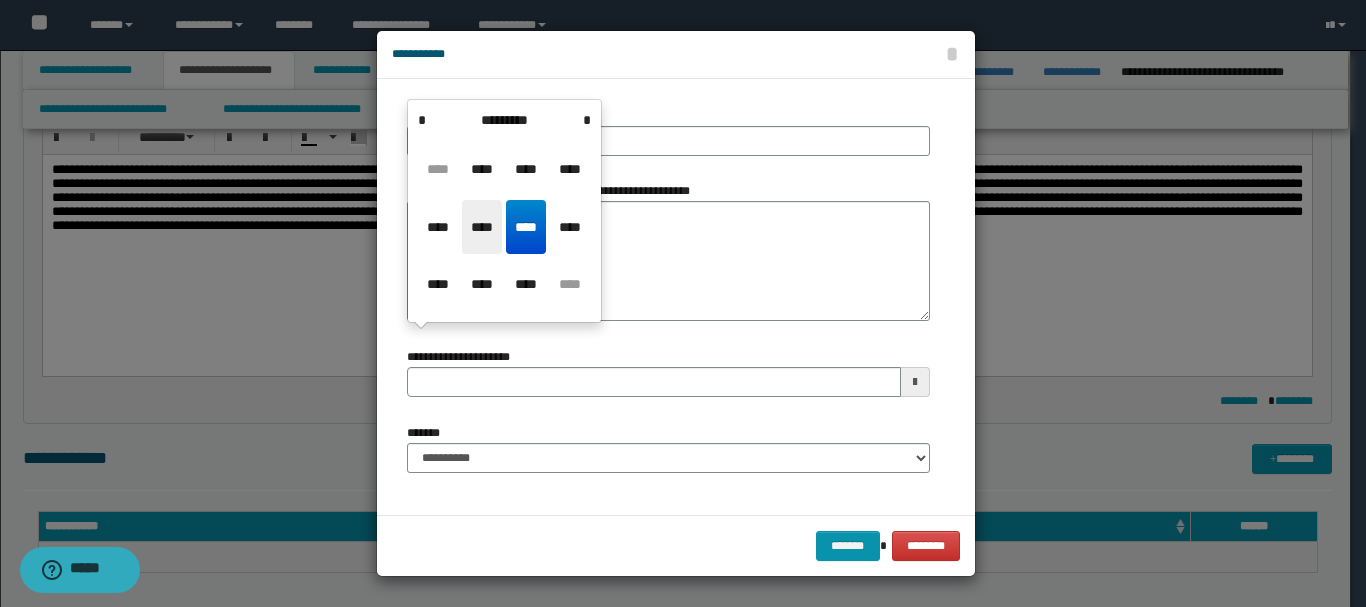 click on "****" at bounding box center (482, 227) 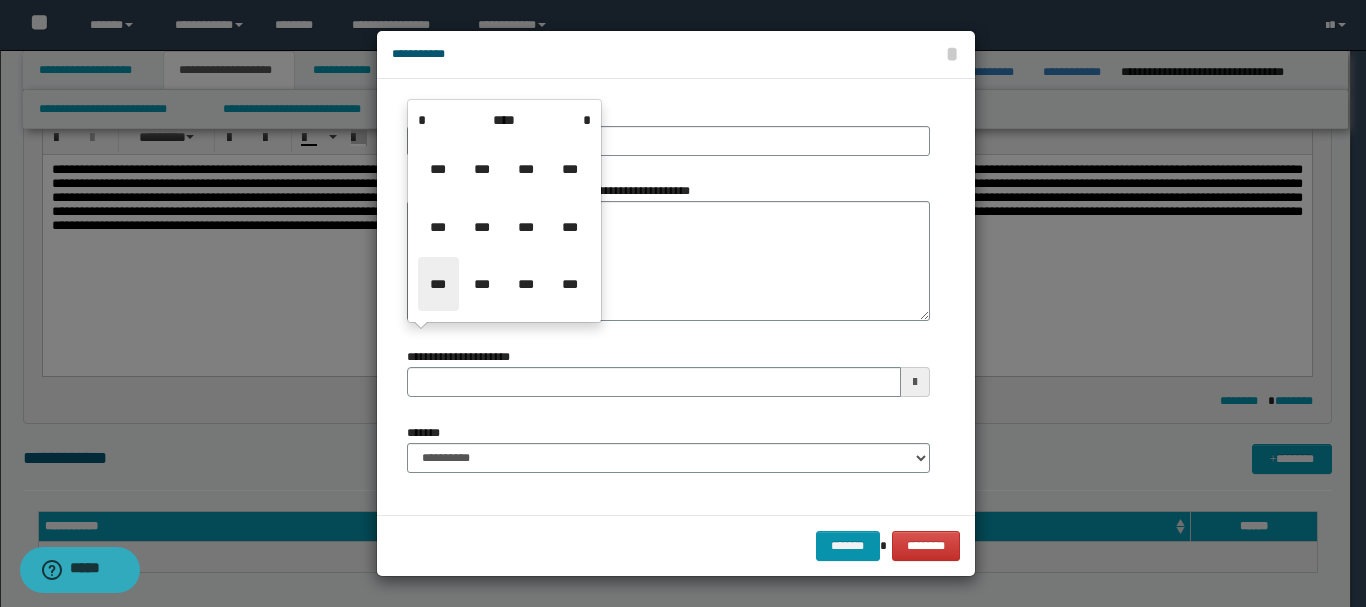 click on "***" at bounding box center [438, 284] 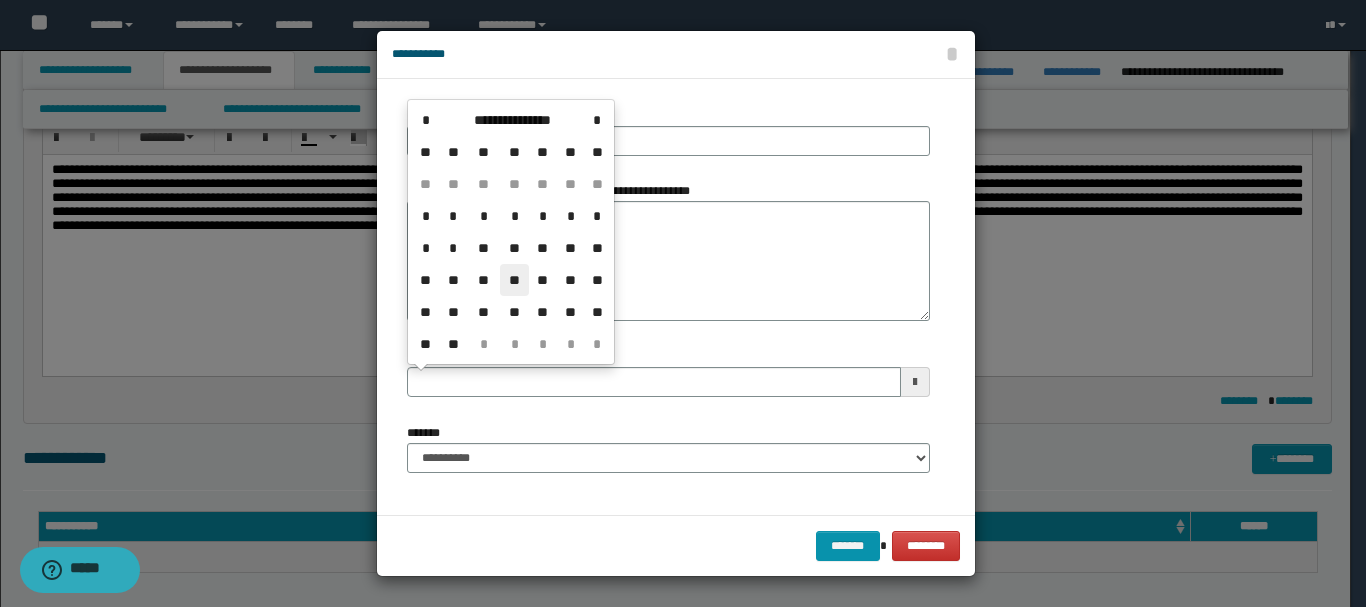 click on "**" at bounding box center [514, 280] 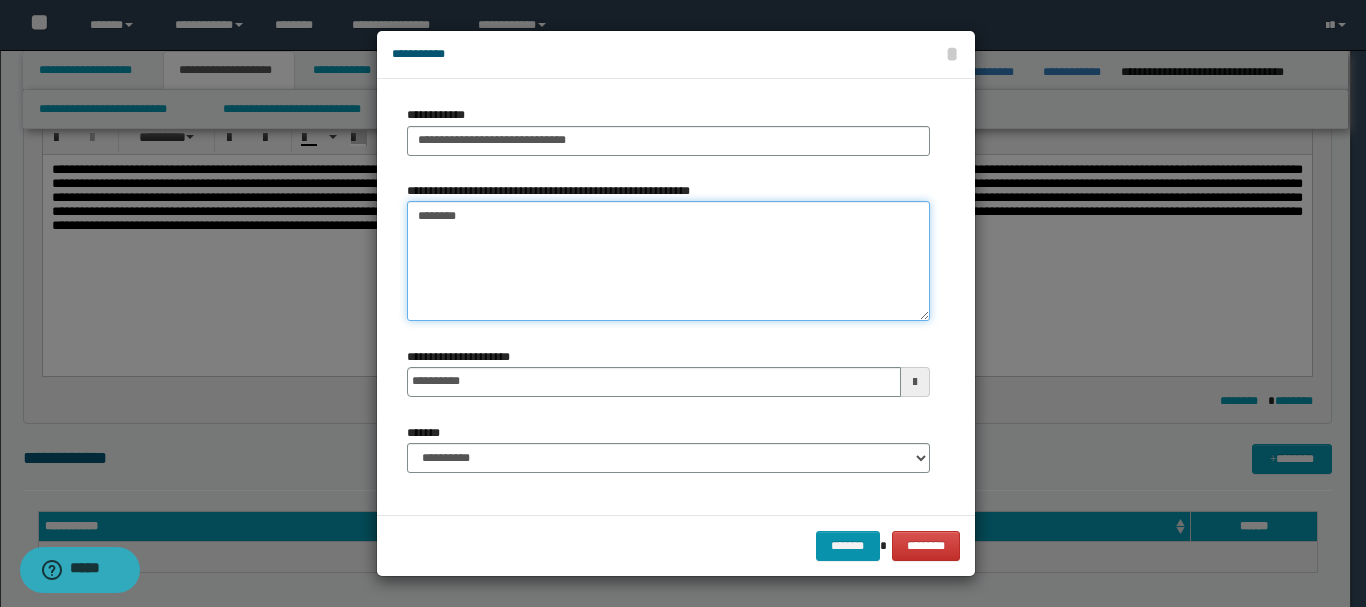 click on "*******" at bounding box center (668, 261) 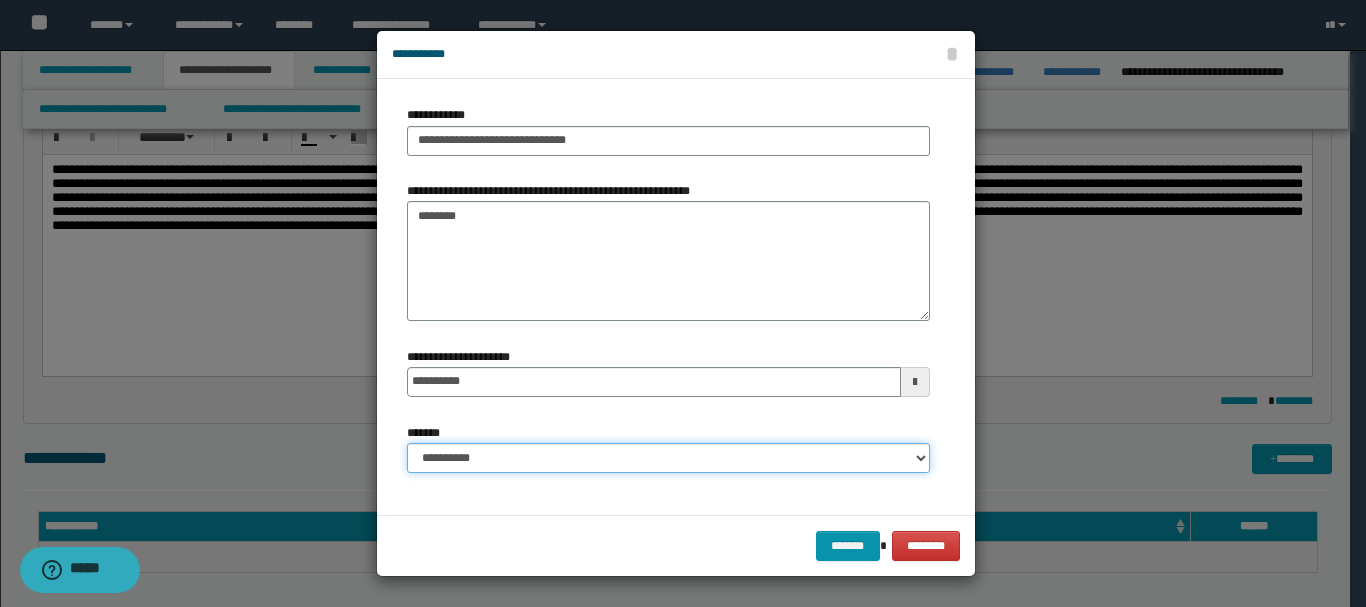 click on "**********" at bounding box center [668, 458] 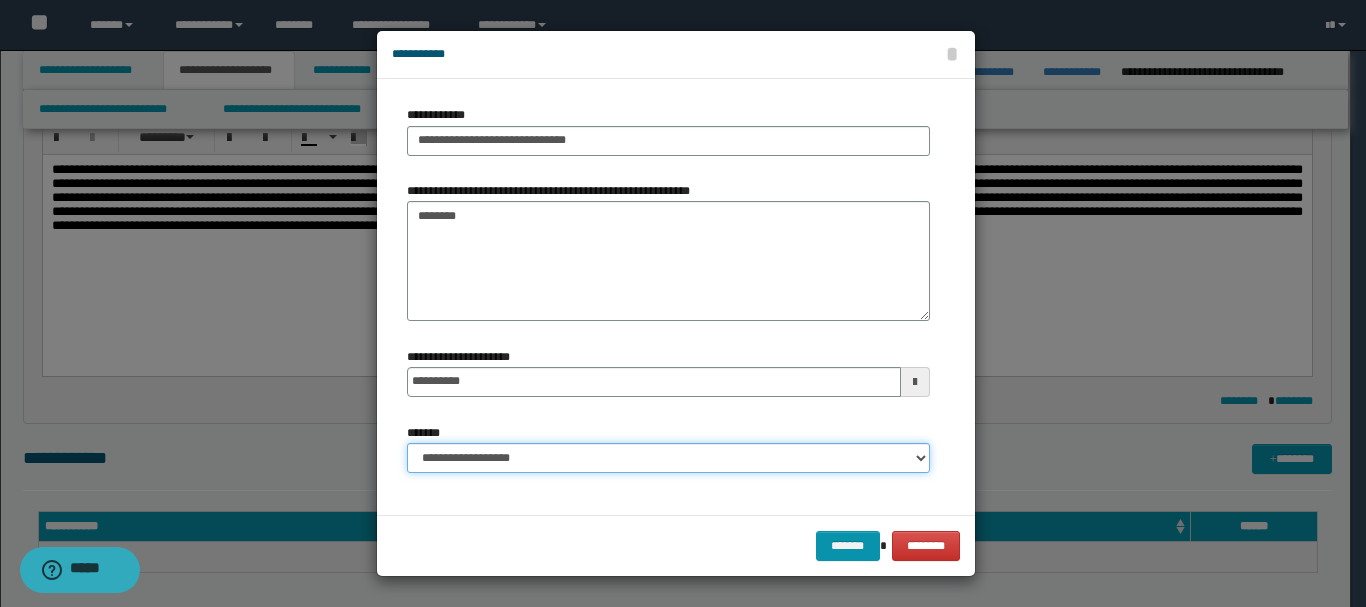 click on "**********" at bounding box center [668, 458] 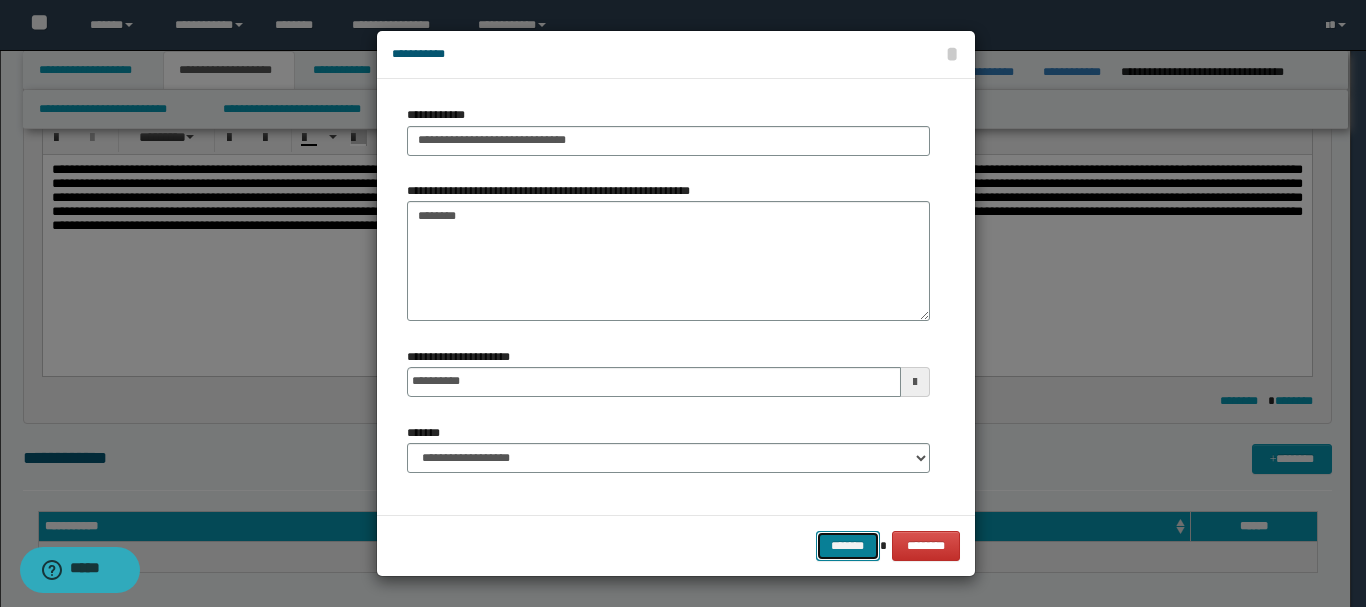 click on "*******" at bounding box center (848, 546) 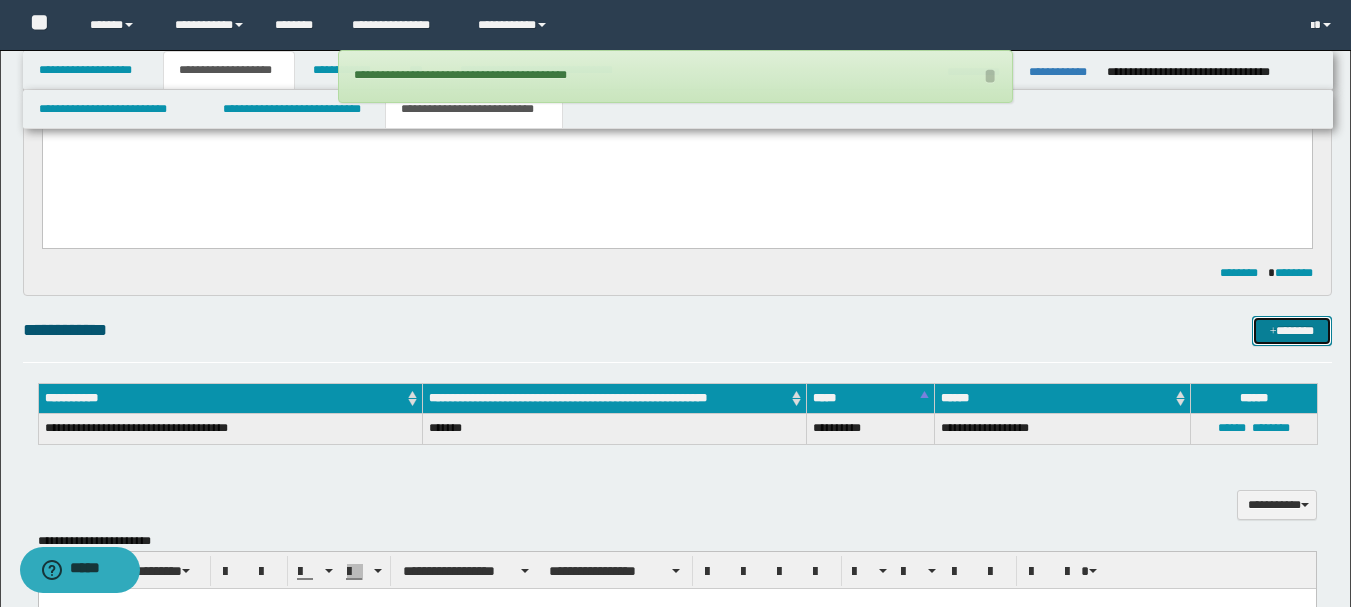 scroll, scrollTop: 600, scrollLeft: 0, axis: vertical 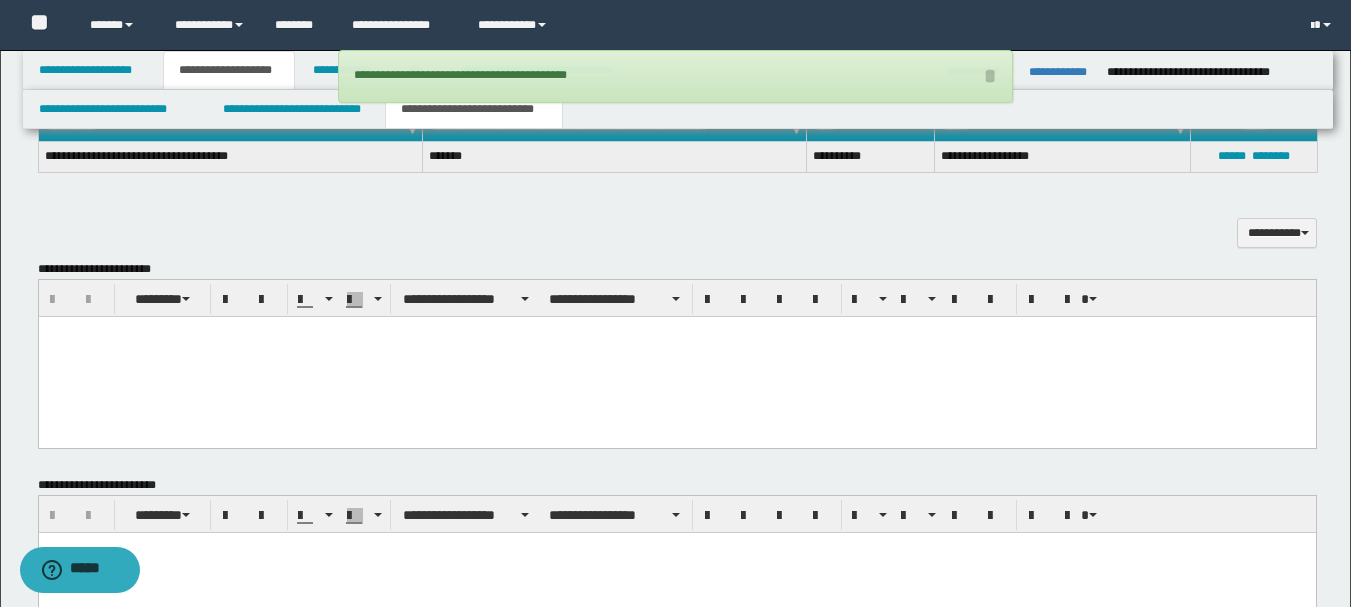 click at bounding box center (676, 357) 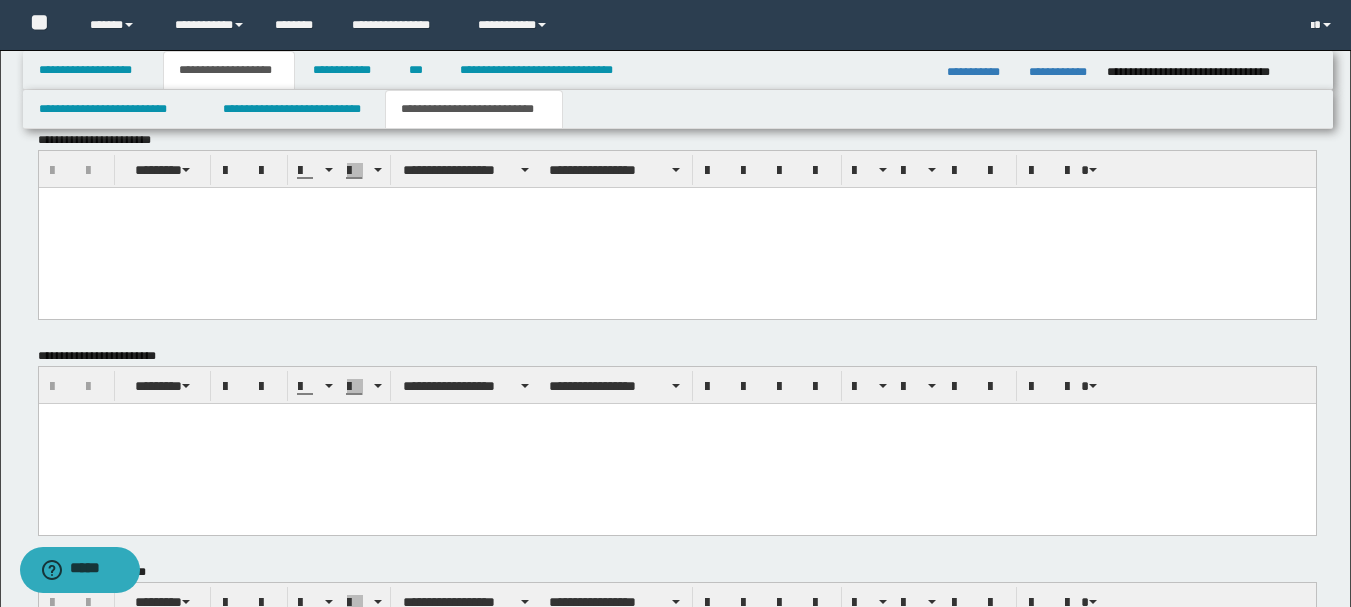 scroll, scrollTop: 997, scrollLeft: 0, axis: vertical 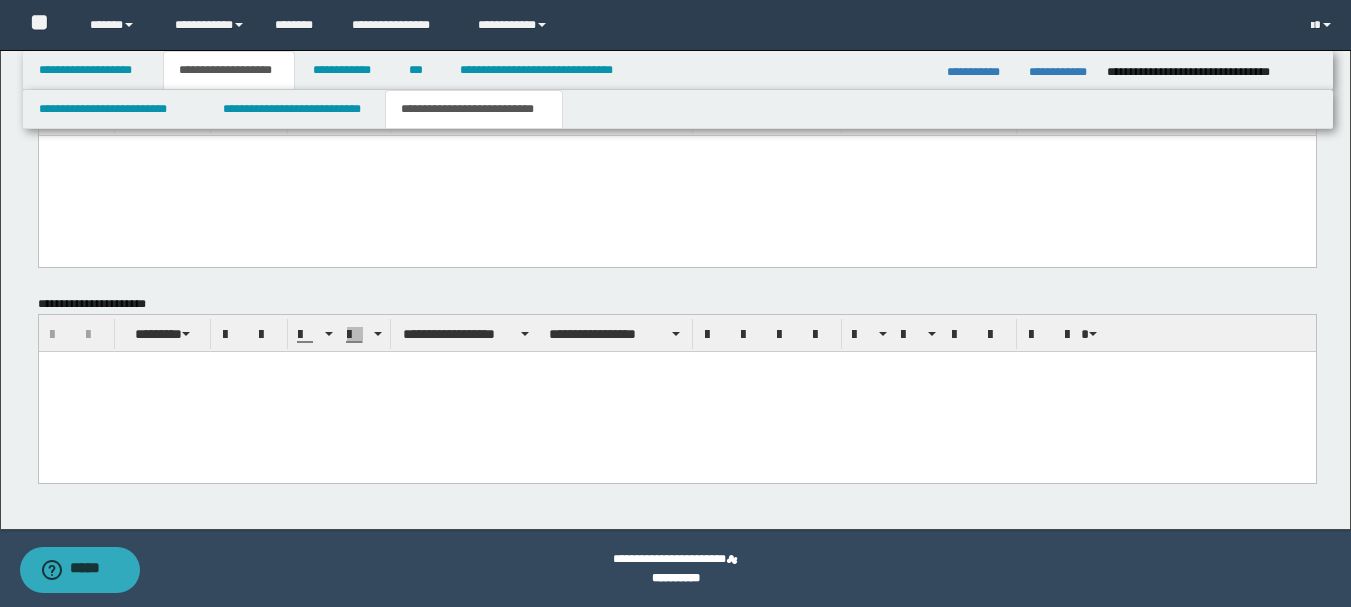 click at bounding box center [676, 391] 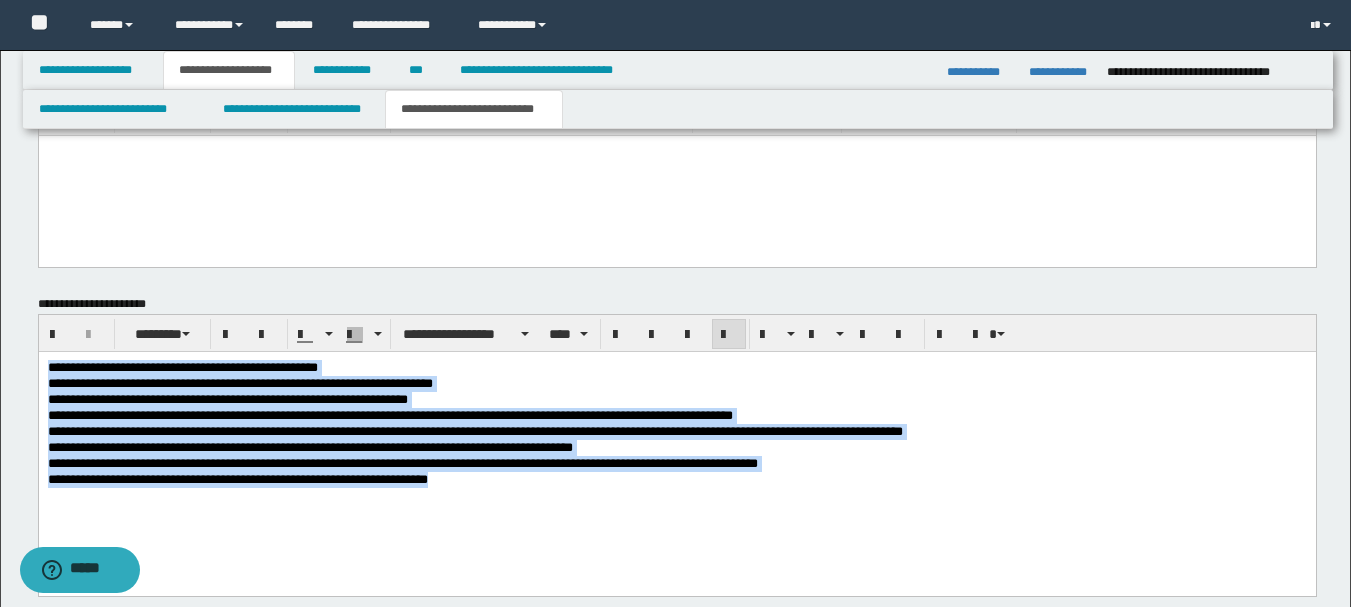 drag, startPoint x: 522, startPoint y: 484, endPoint x: 37, endPoint y: 356, distance: 501.6064 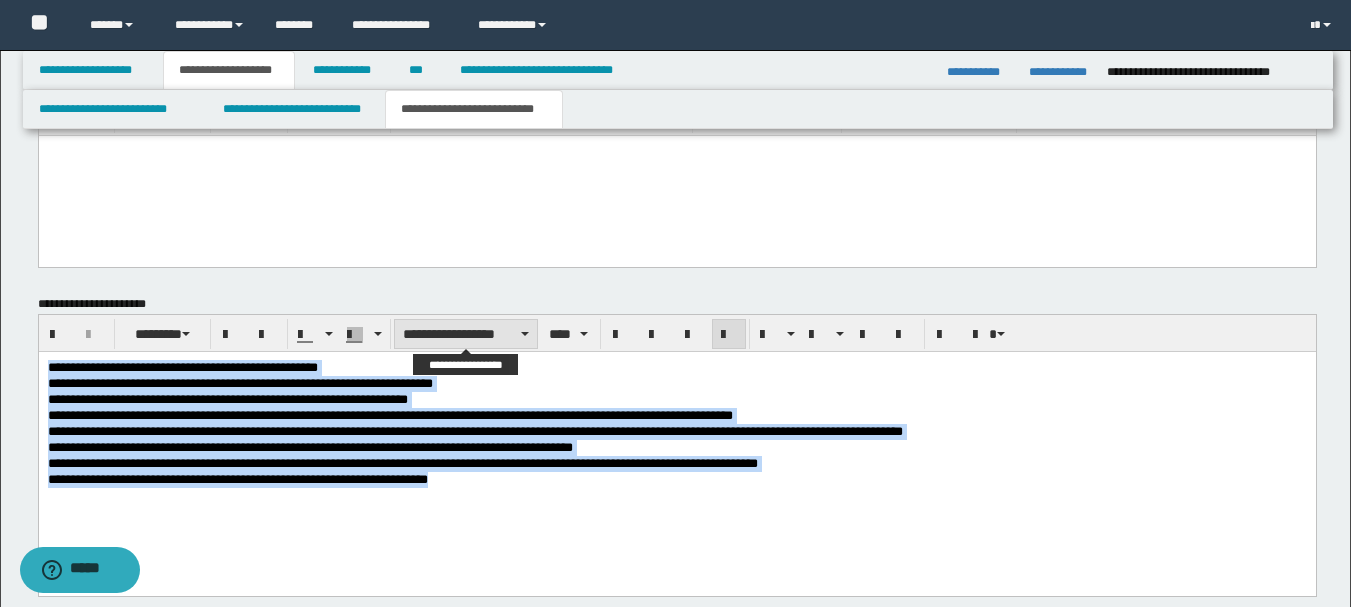 click on "**********" at bounding box center [466, 334] 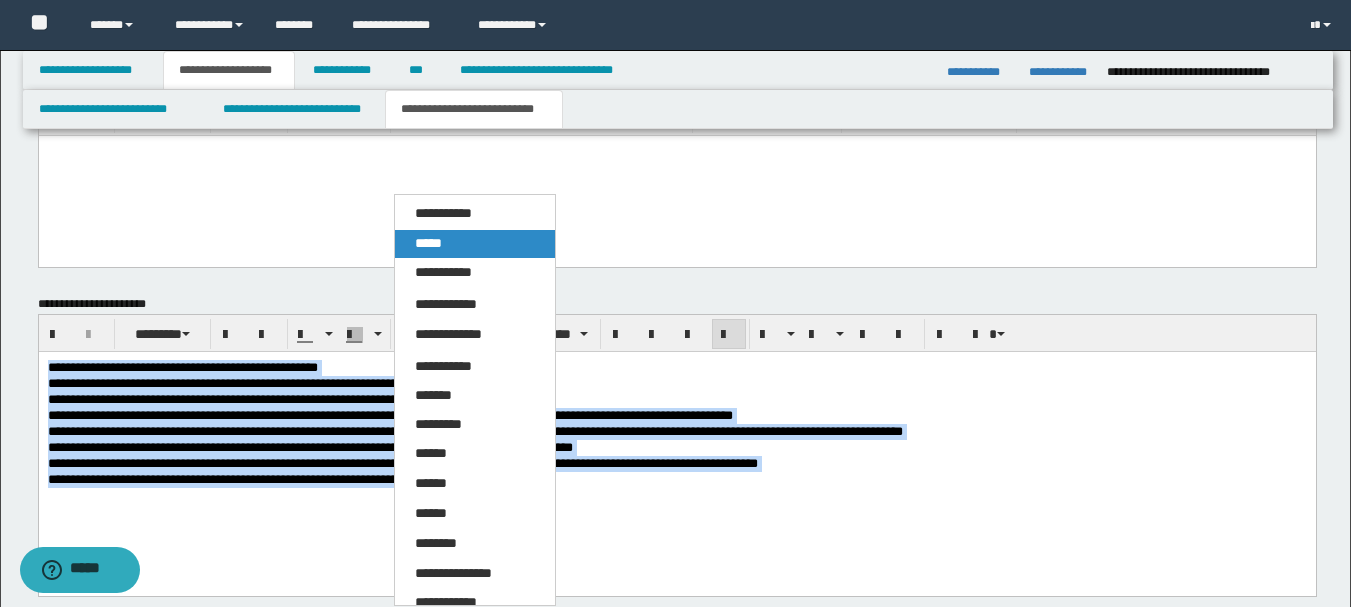 click on "*****" at bounding box center [428, 243] 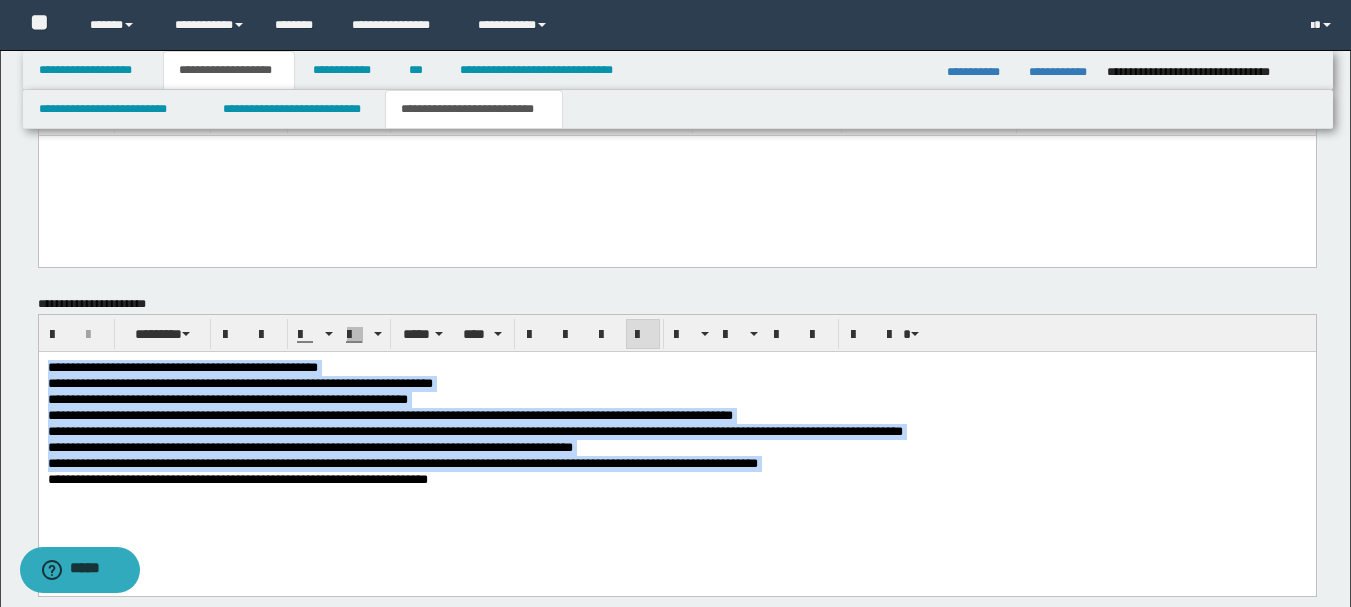 click on "**********" at bounding box center (309, 446) 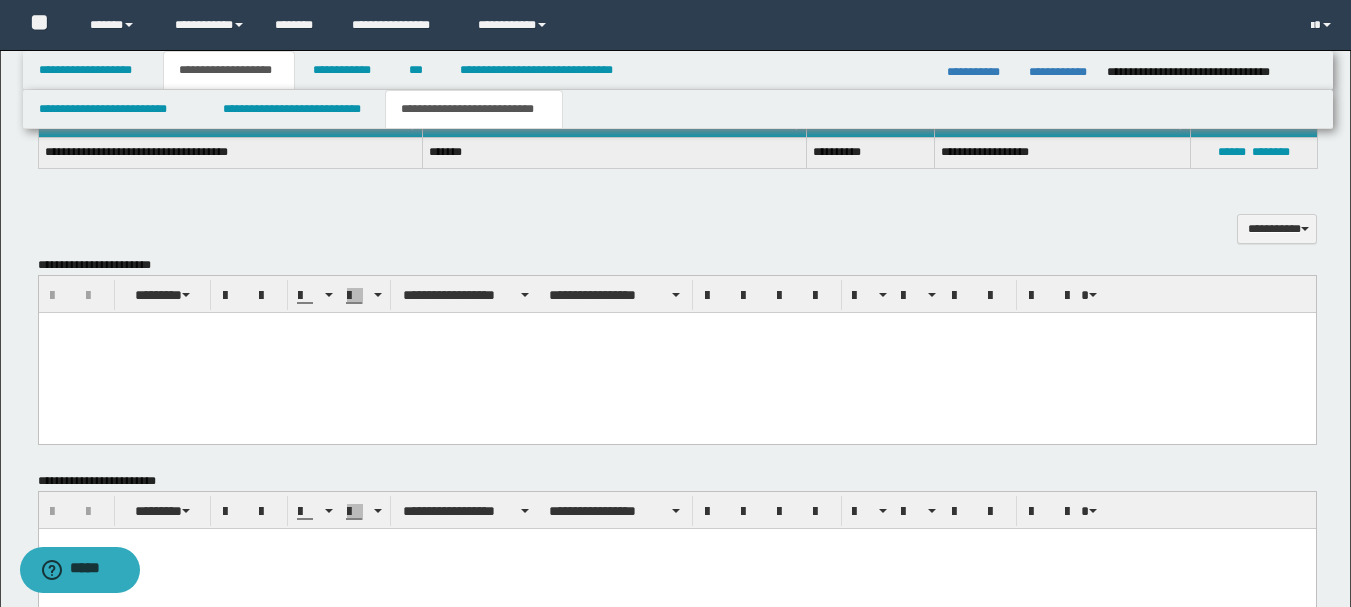 scroll, scrollTop: 597, scrollLeft: 0, axis: vertical 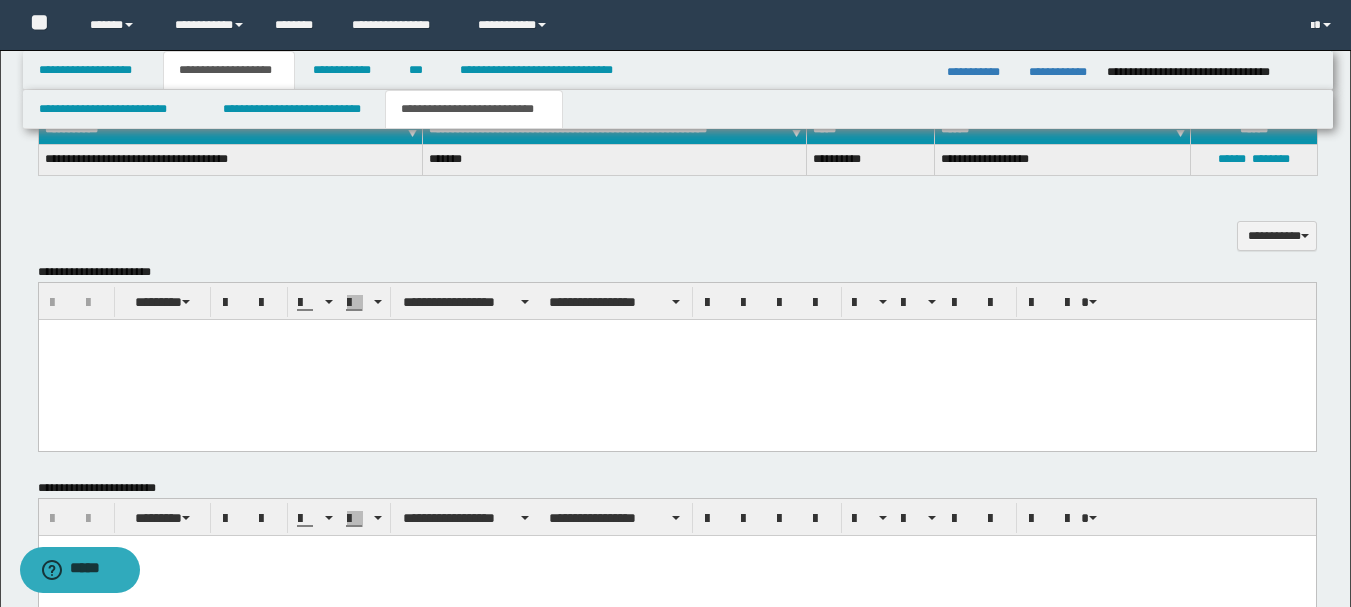 click at bounding box center [676, 360] 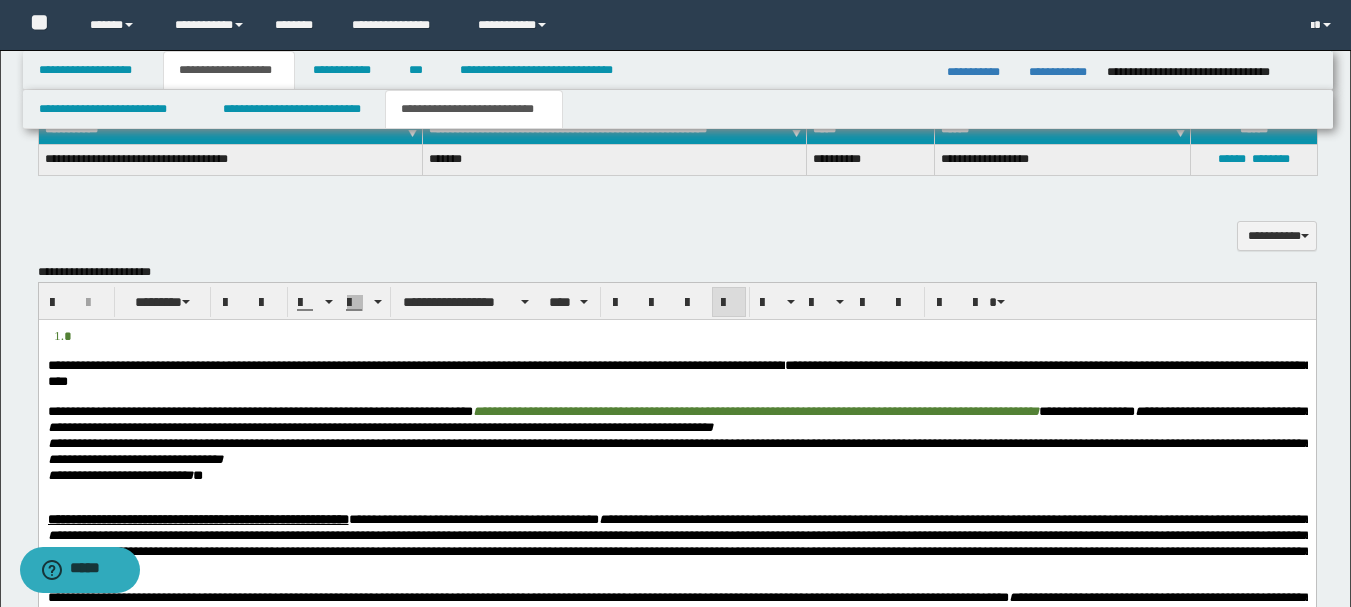 click at bounding box center (688, 336) 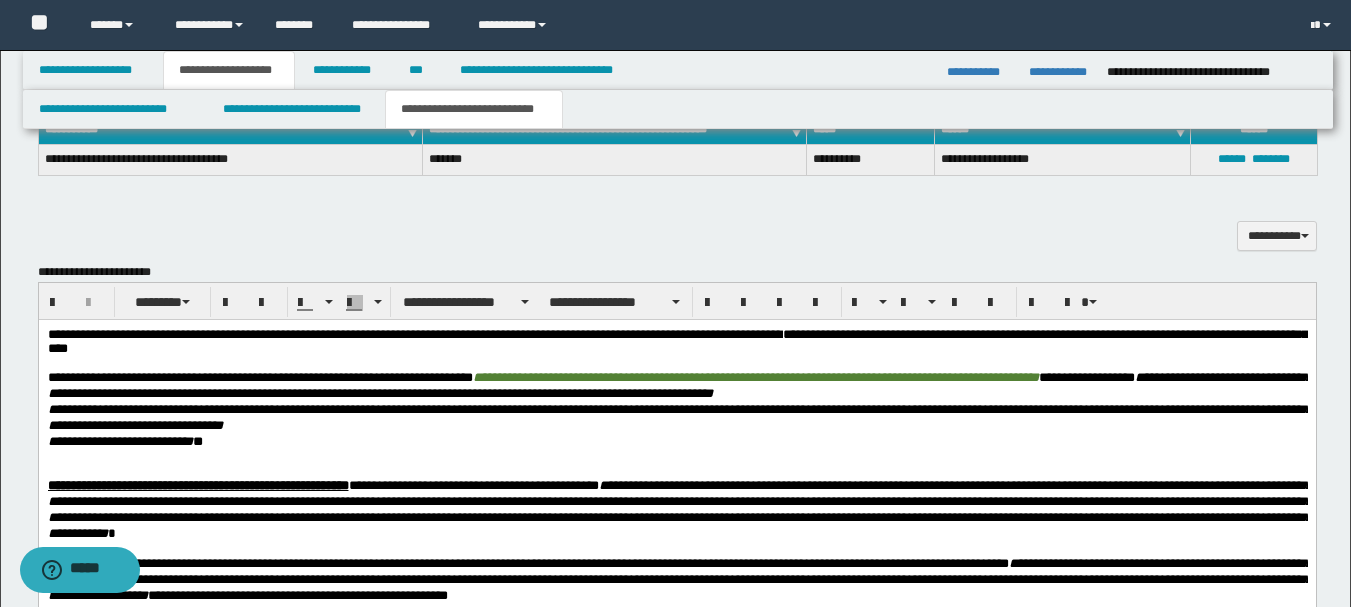 click on "**********" at bounding box center (414, 334) 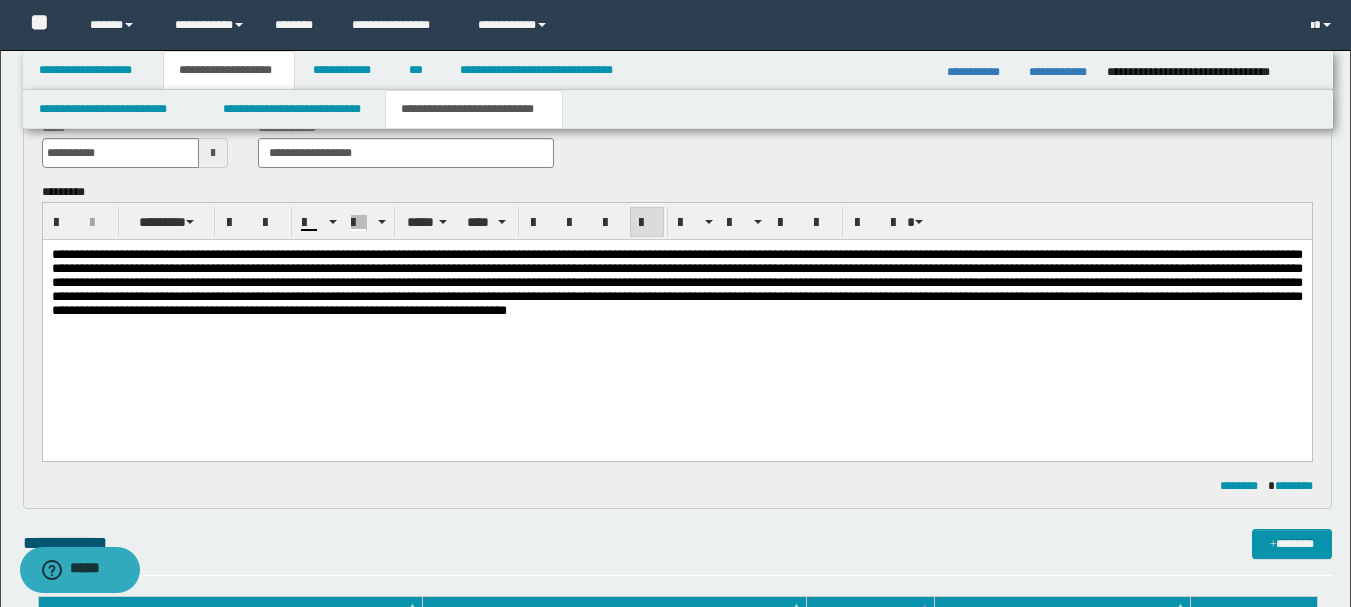 scroll, scrollTop: 0, scrollLeft: 0, axis: both 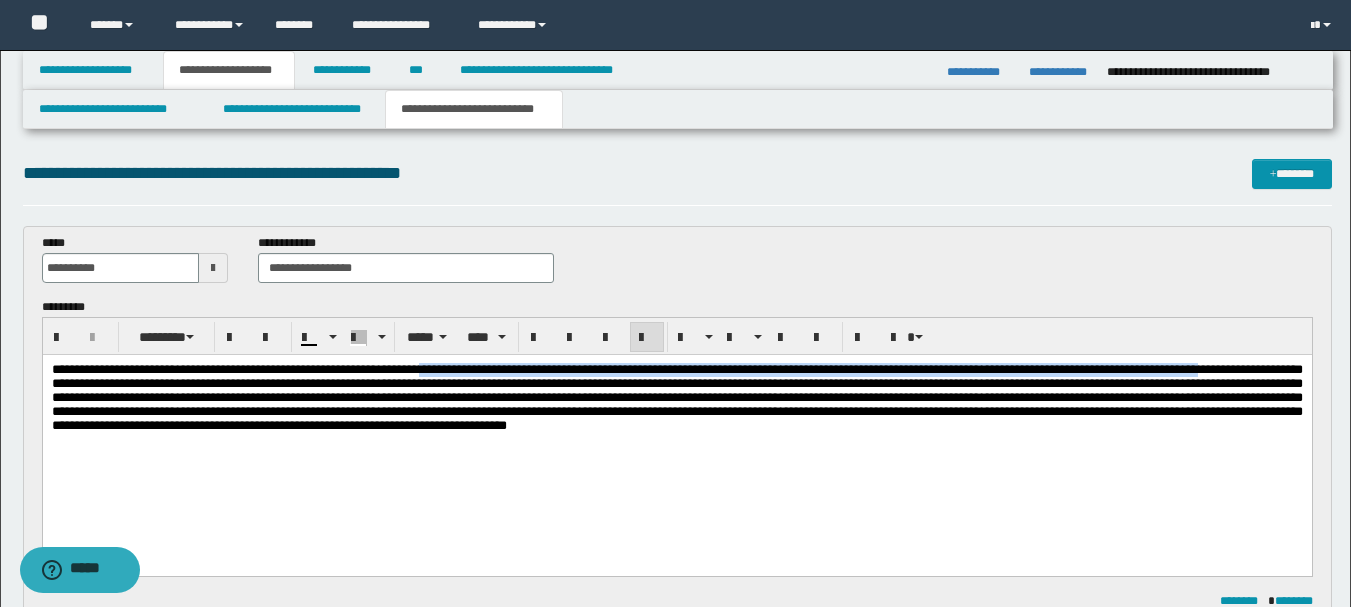 drag, startPoint x: 500, startPoint y: 369, endPoint x: 232, endPoint y: 384, distance: 268.41943 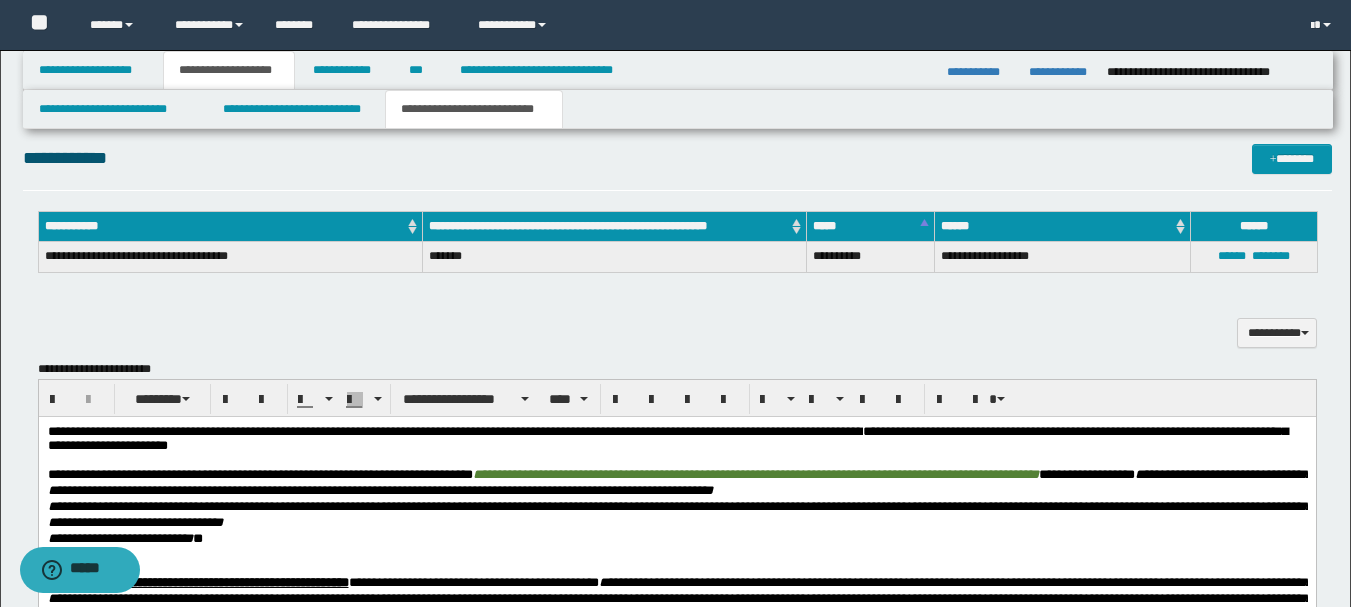 click on "**********" at bounding box center (667, 438) 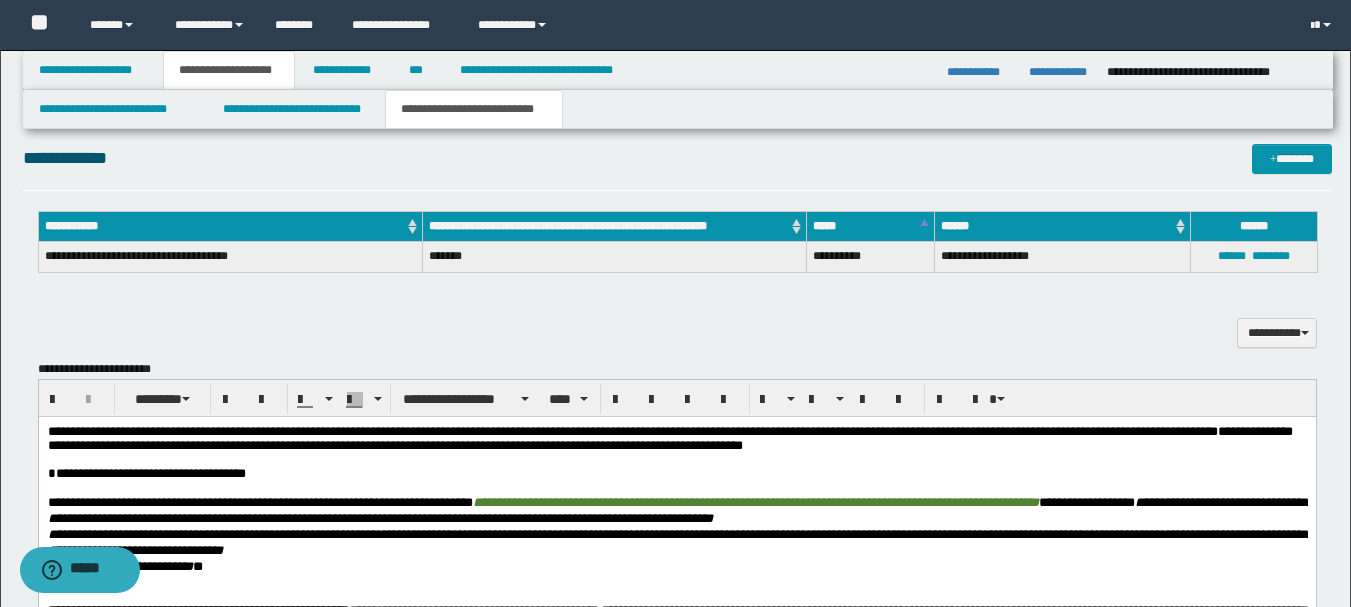 click on "**********" at bounding box center [669, 438] 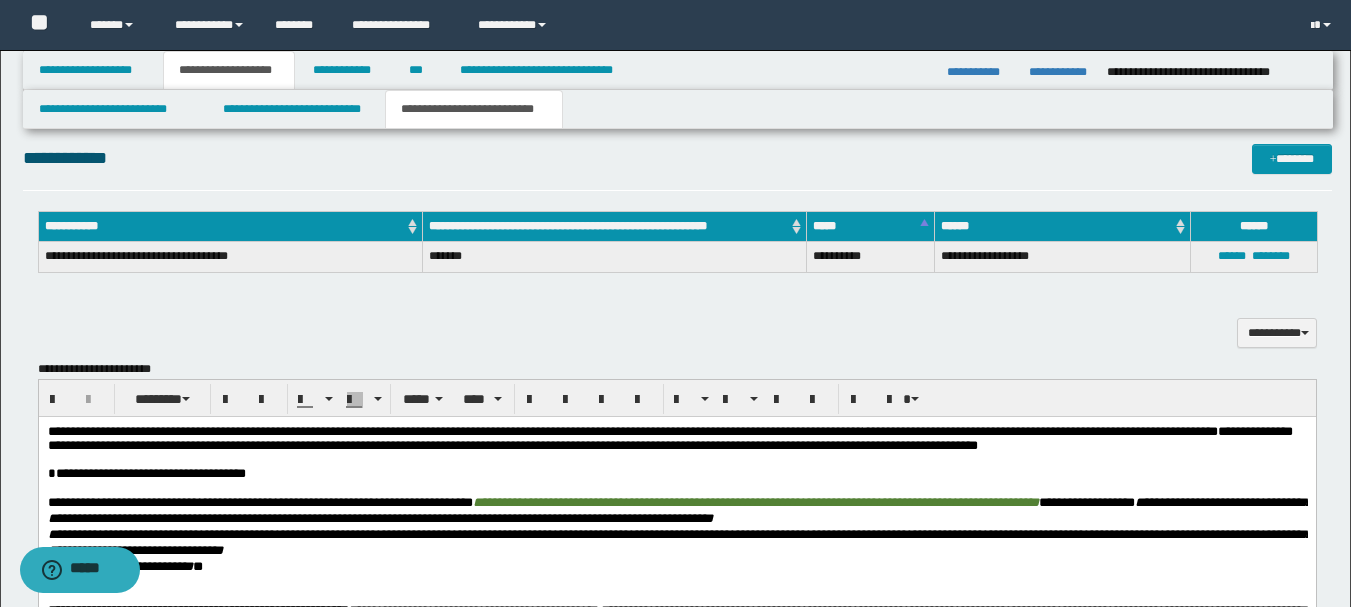 click at bounding box center (676, 460) 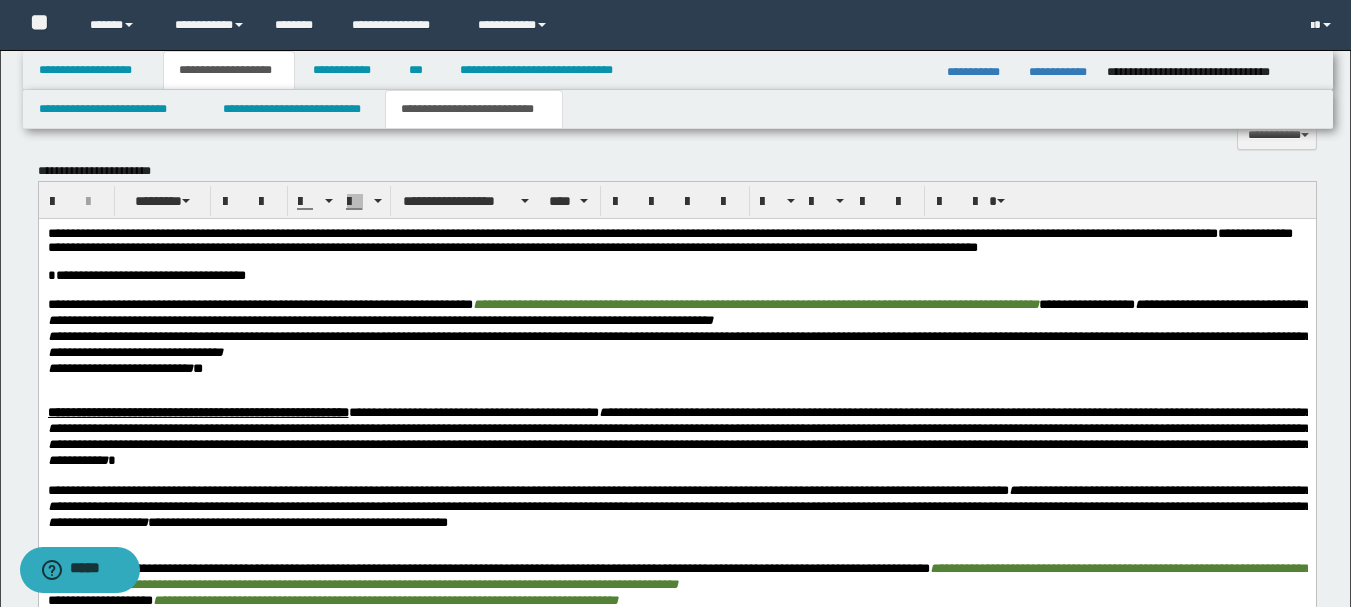 scroll, scrollTop: 700, scrollLeft: 0, axis: vertical 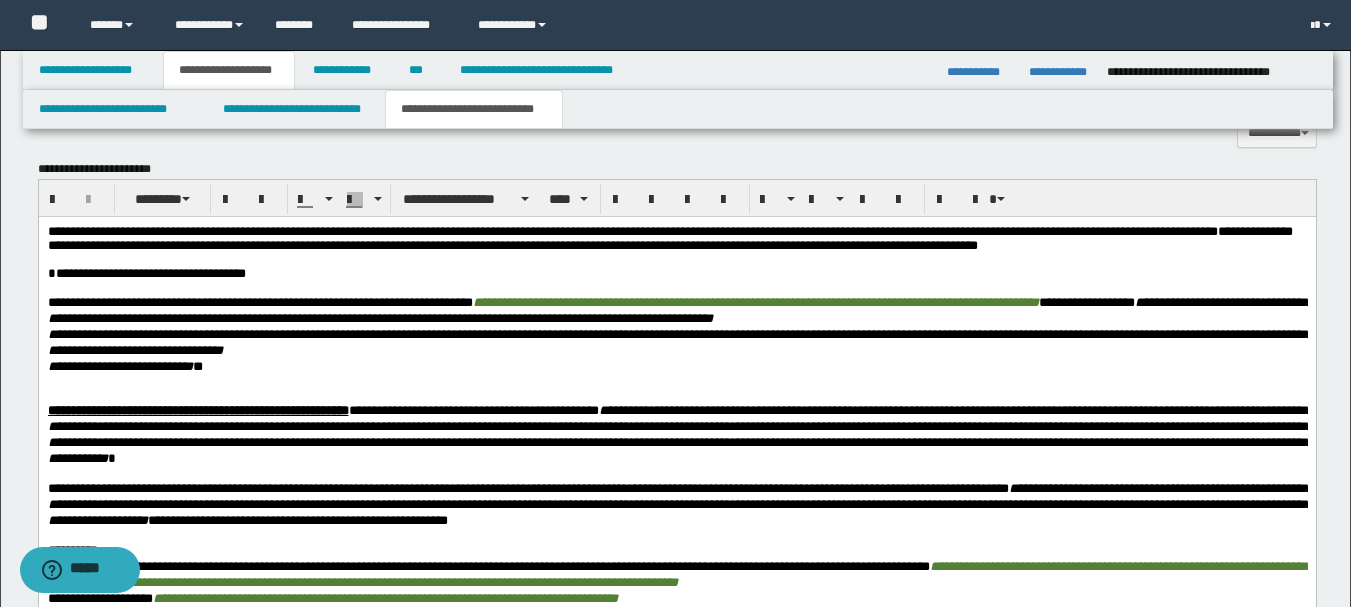click on "**********" at bounding box center [669, 238] 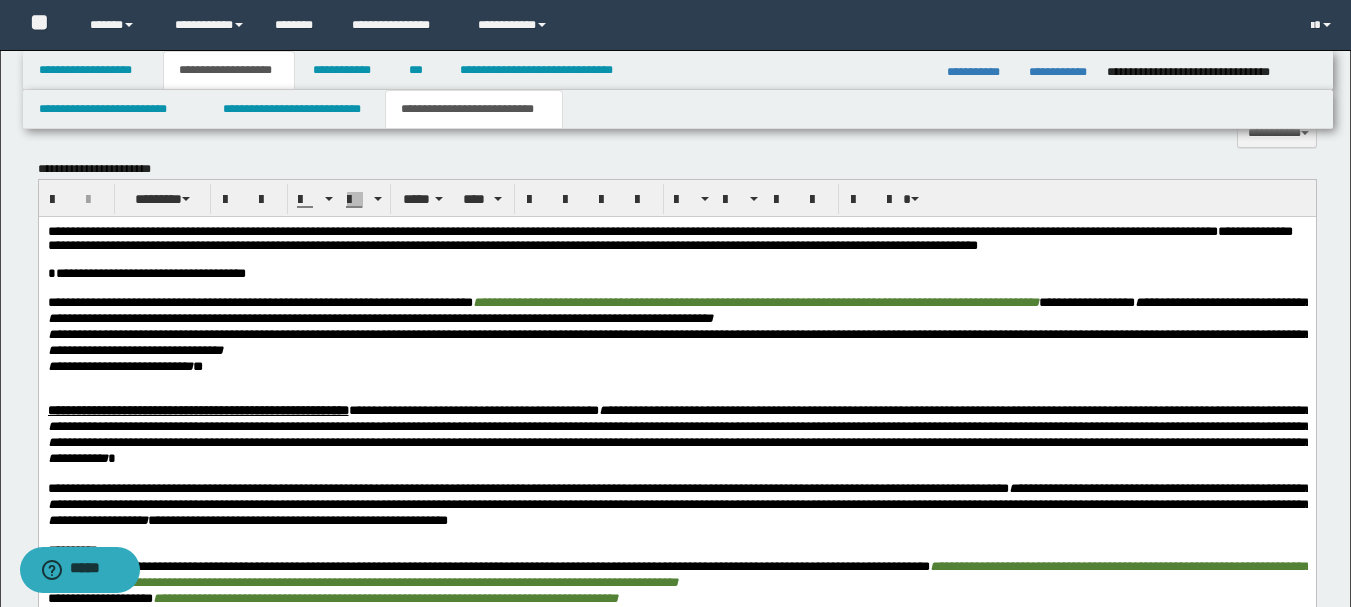 click on "**********" at bounding box center [669, 238] 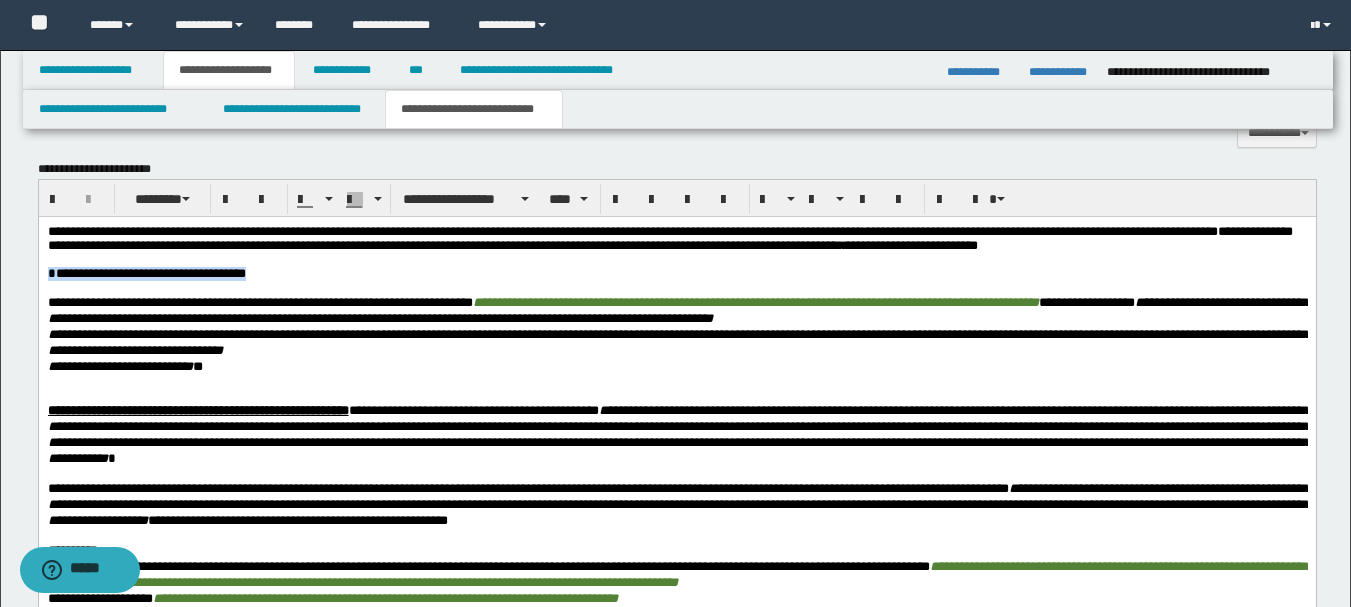 drag, startPoint x: 274, startPoint y: 276, endPoint x: 292, endPoint y: 294, distance: 25.455845 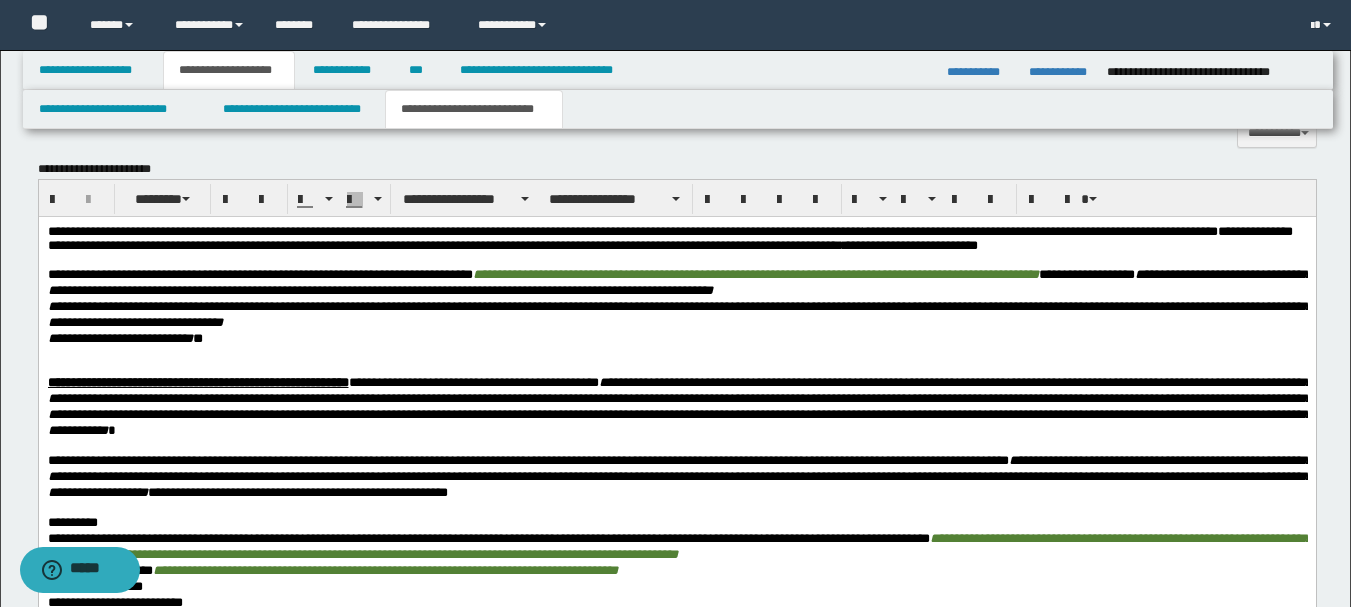 click on "**********" at bounding box center (259, 274) 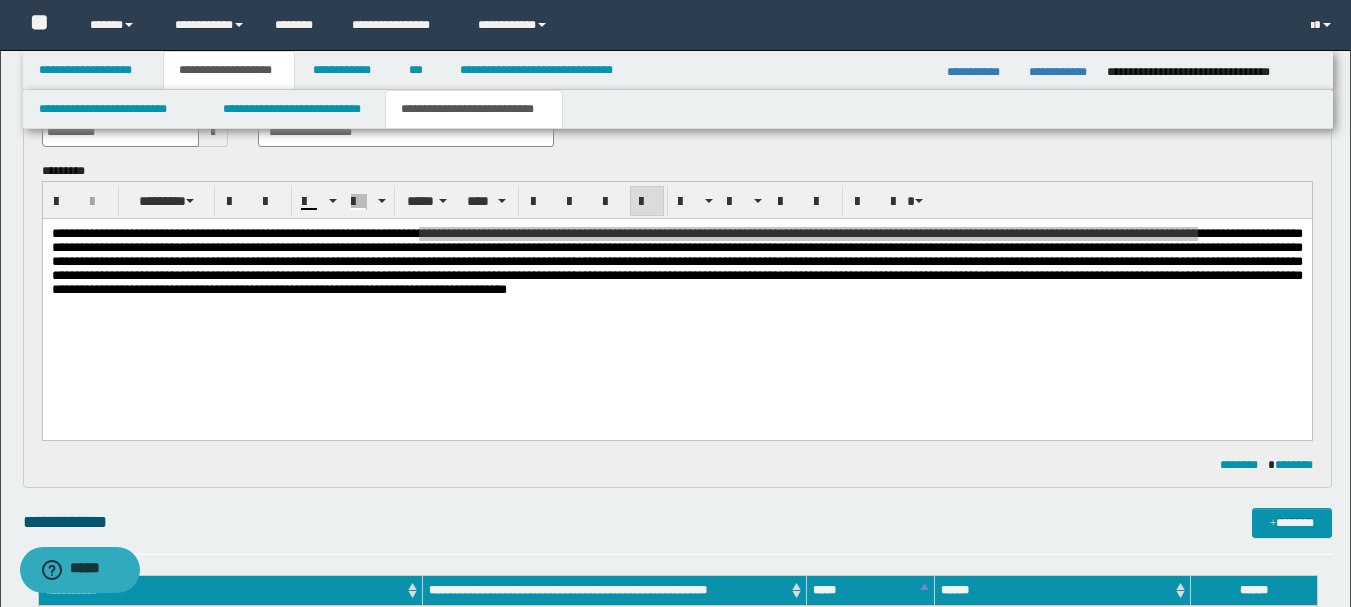scroll, scrollTop: 100, scrollLeft: 0, axis: vertical 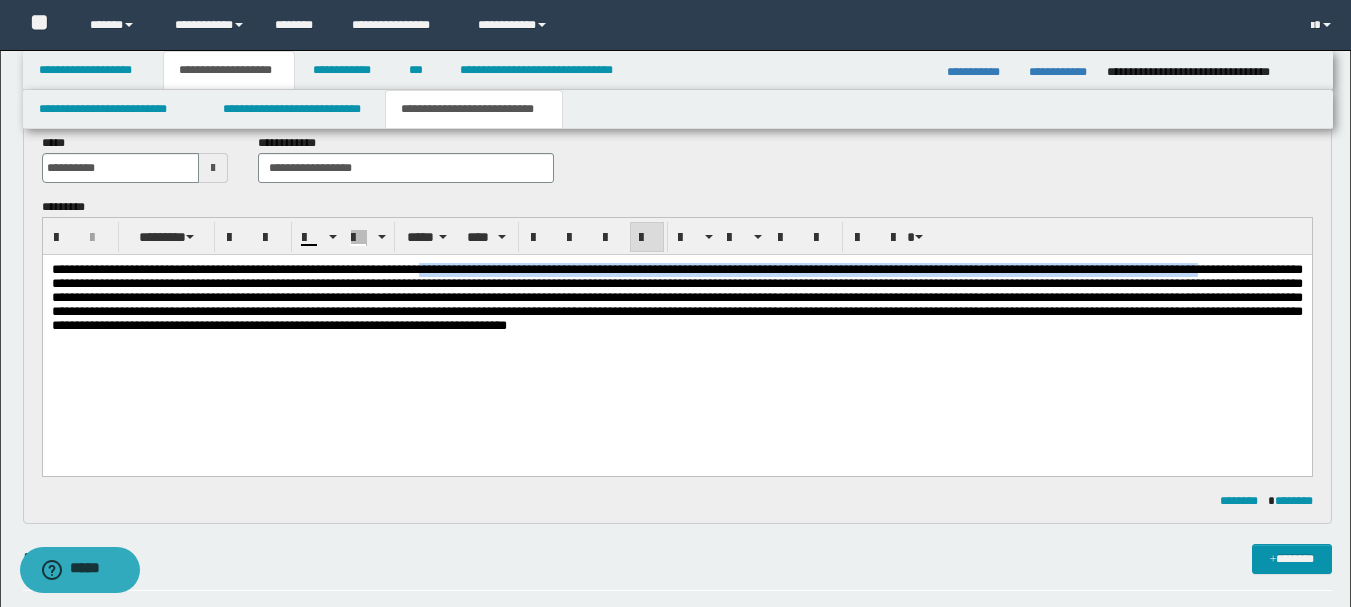 click at bounding box center [676, 297] 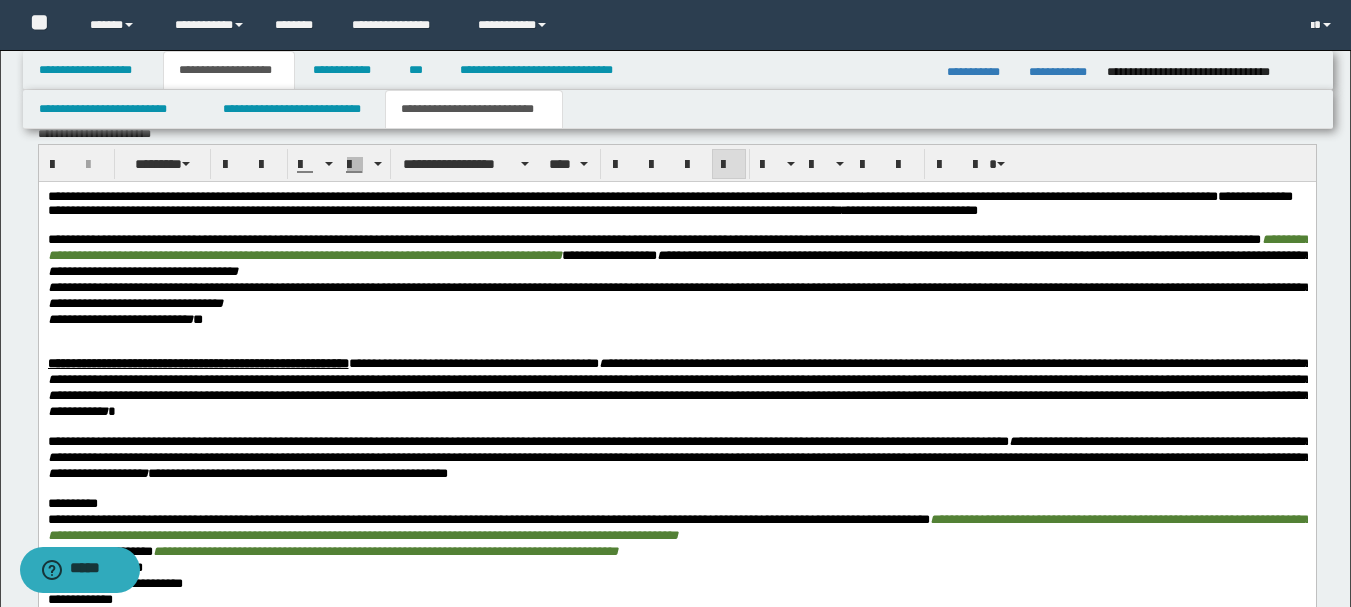 scroll, scrollTop: 700, scrollLeft: 0, axis: vertical 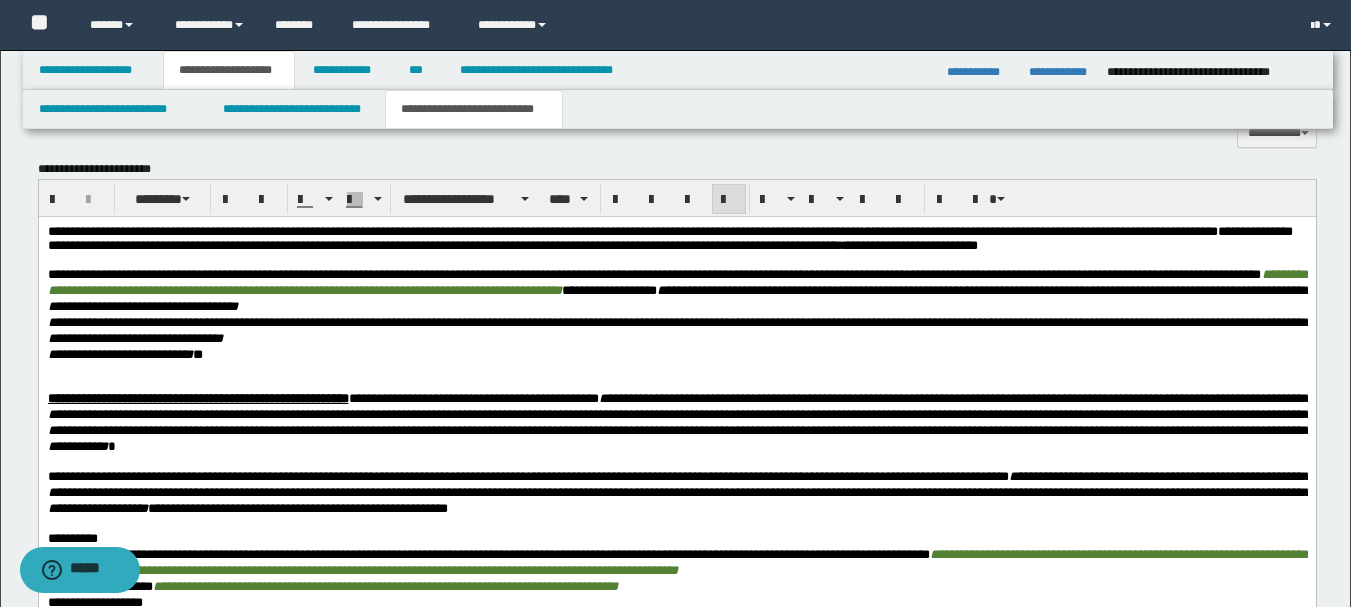 click on "**********" at bounding box center [654, 274] 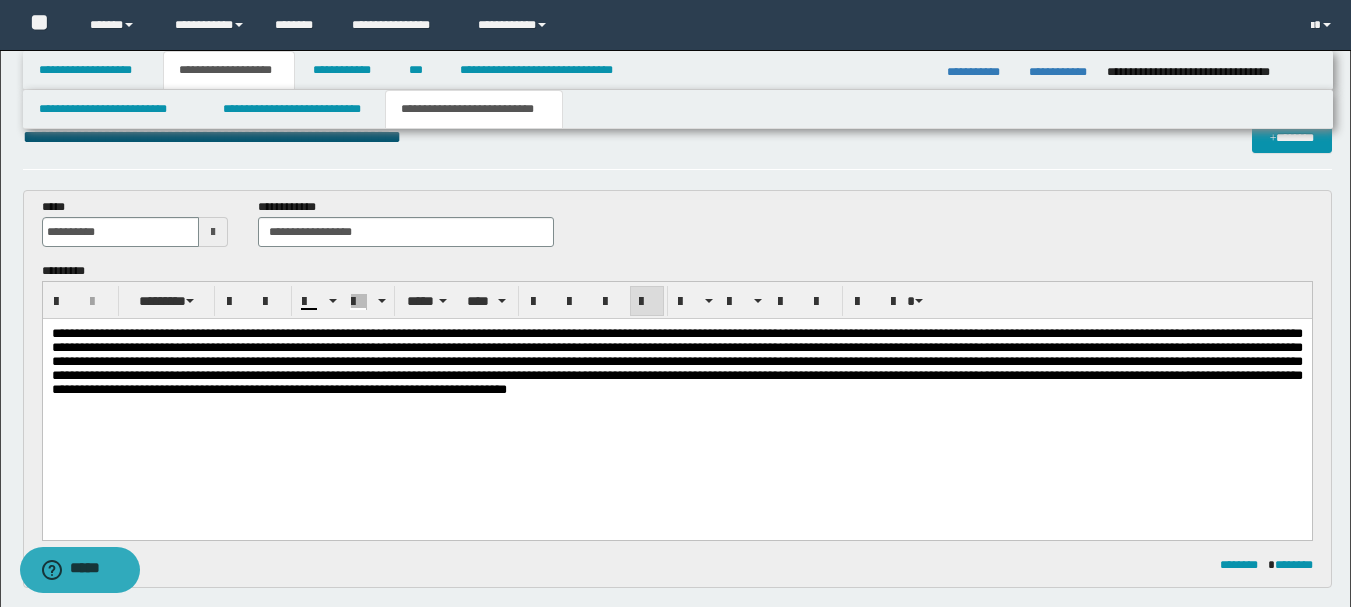 scroll, scrollTop: 0, scrollLeft: 0, axis: both 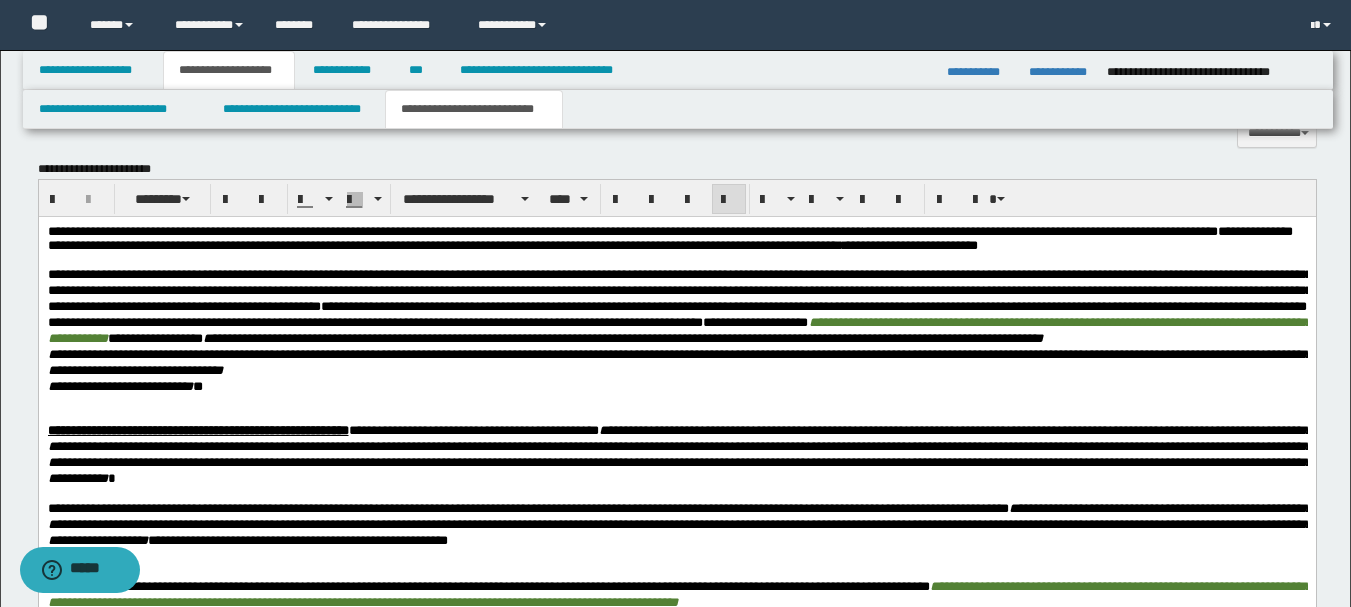 click on "**********" at bounding box center [676, 314] 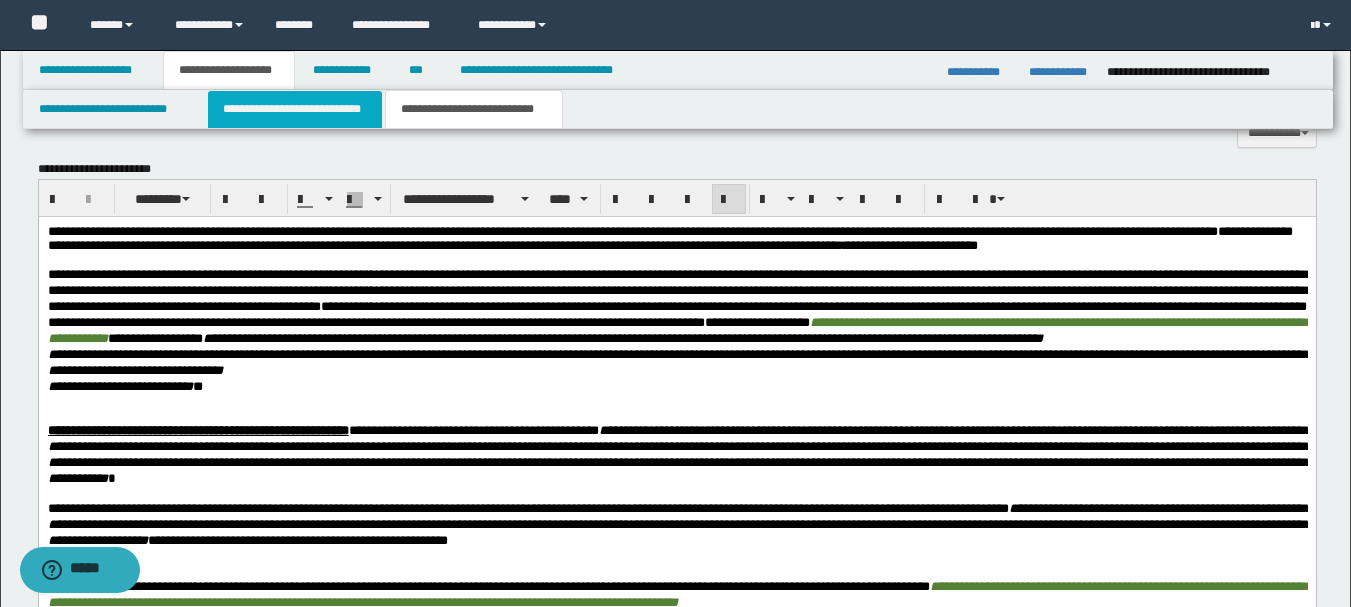 click on "**********" at bounding box center [295, 109] 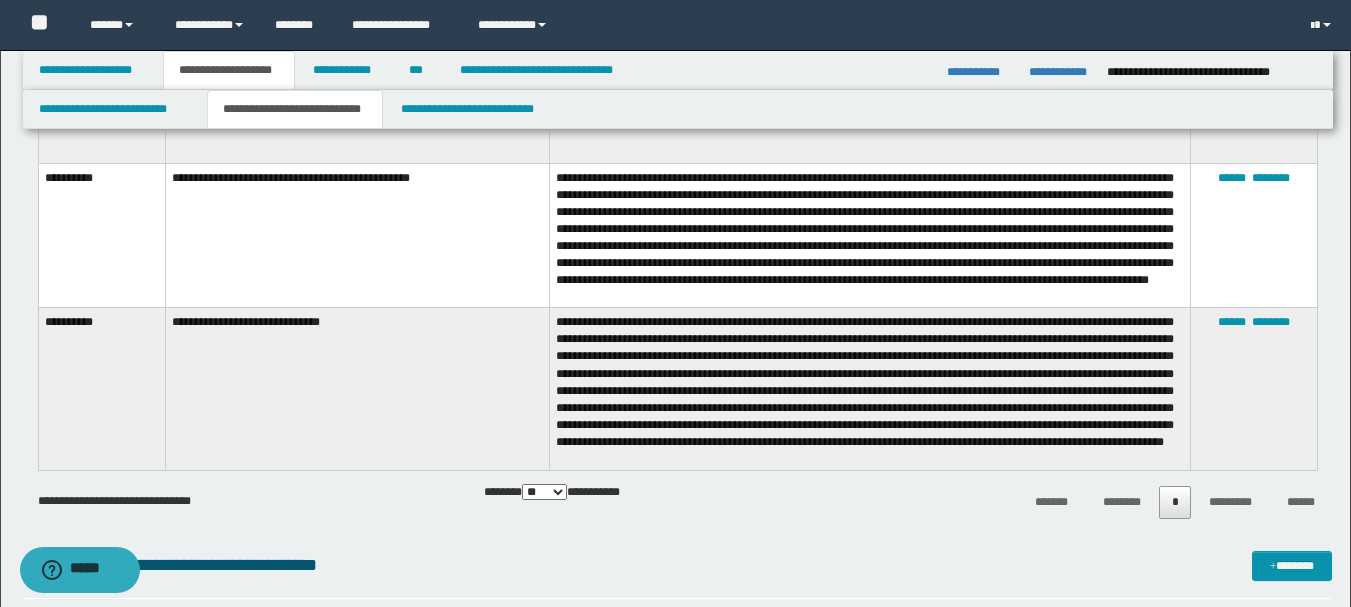 scroll, scrollTop: 900, scrollLeft: 0, axis: vertical 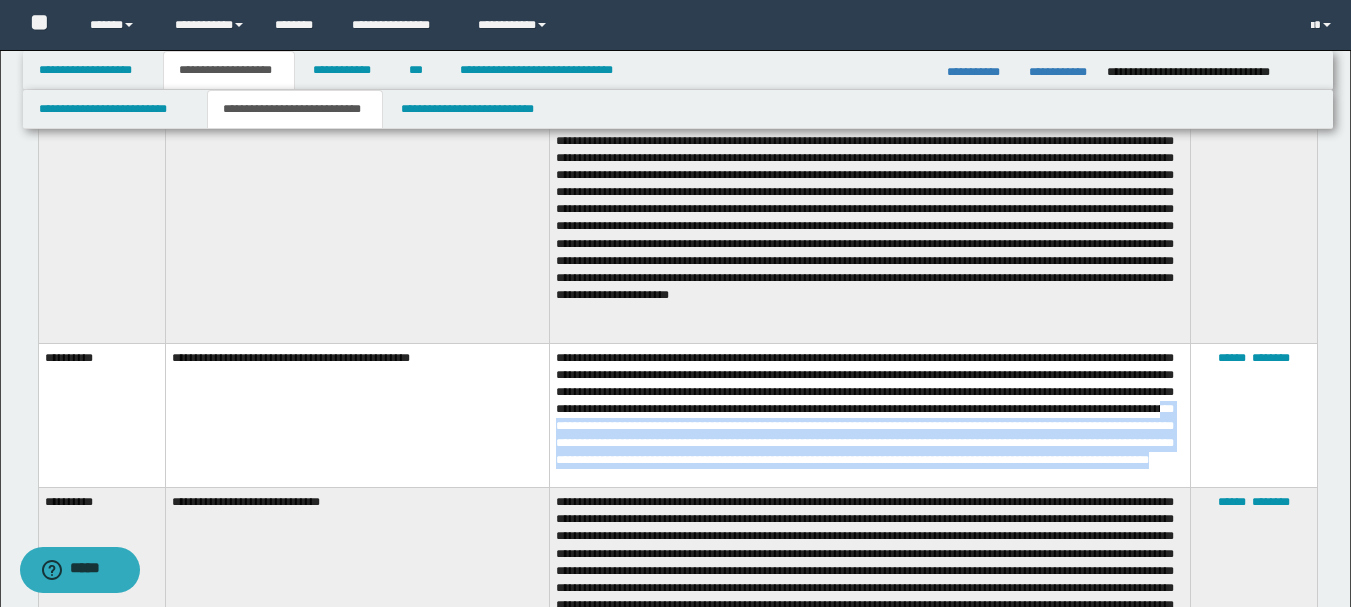drag, startPoint x: 740, startPoint y: 416, endPoint x: 879, endPoint y: 472, distance: 149.8566 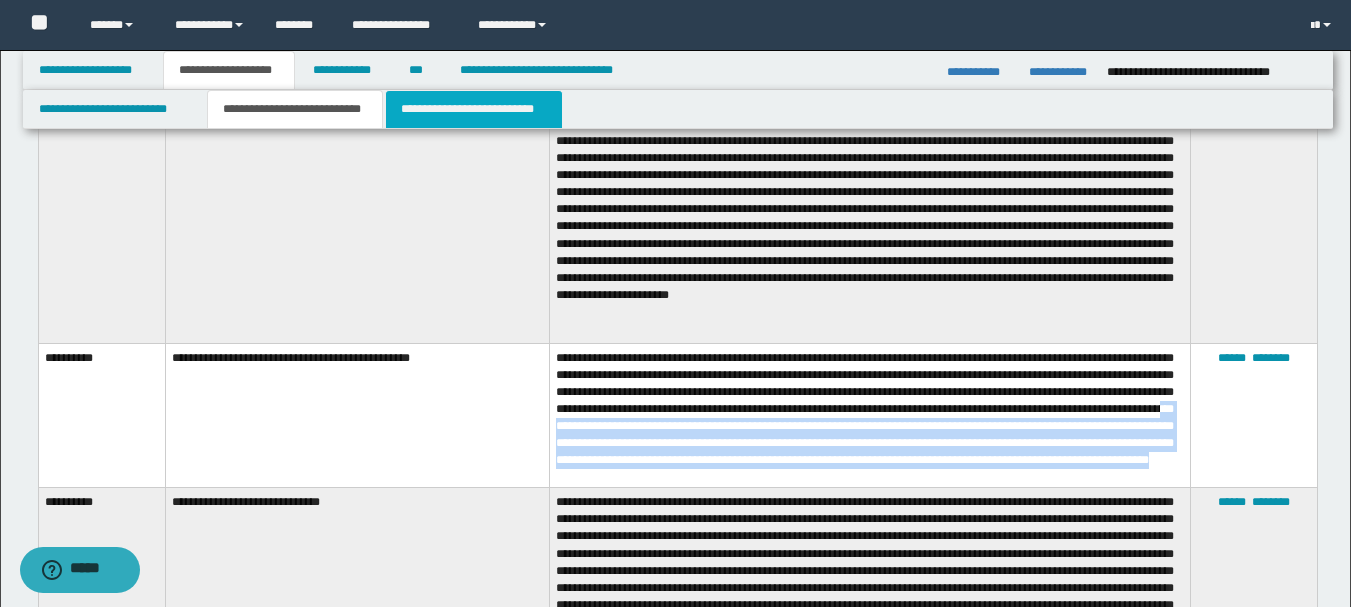 click on "**********" at bounding box center (474, 109) 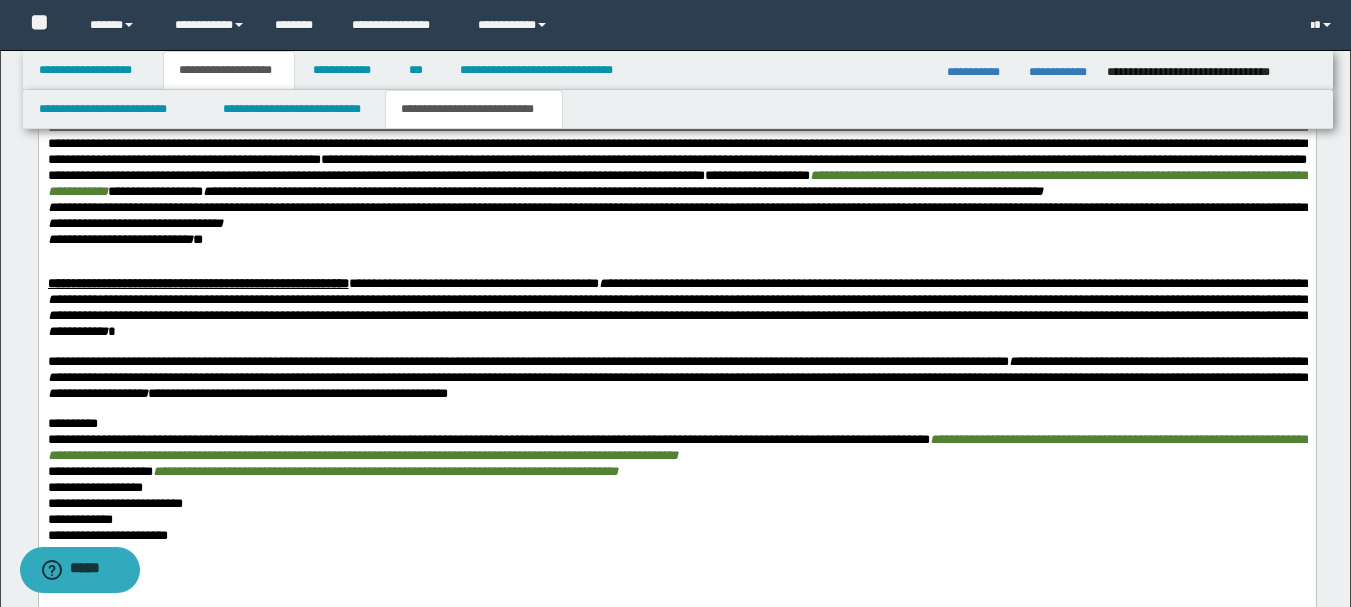 scroll, scrollTop: 800, scrollLeft: 0, axis: vertical 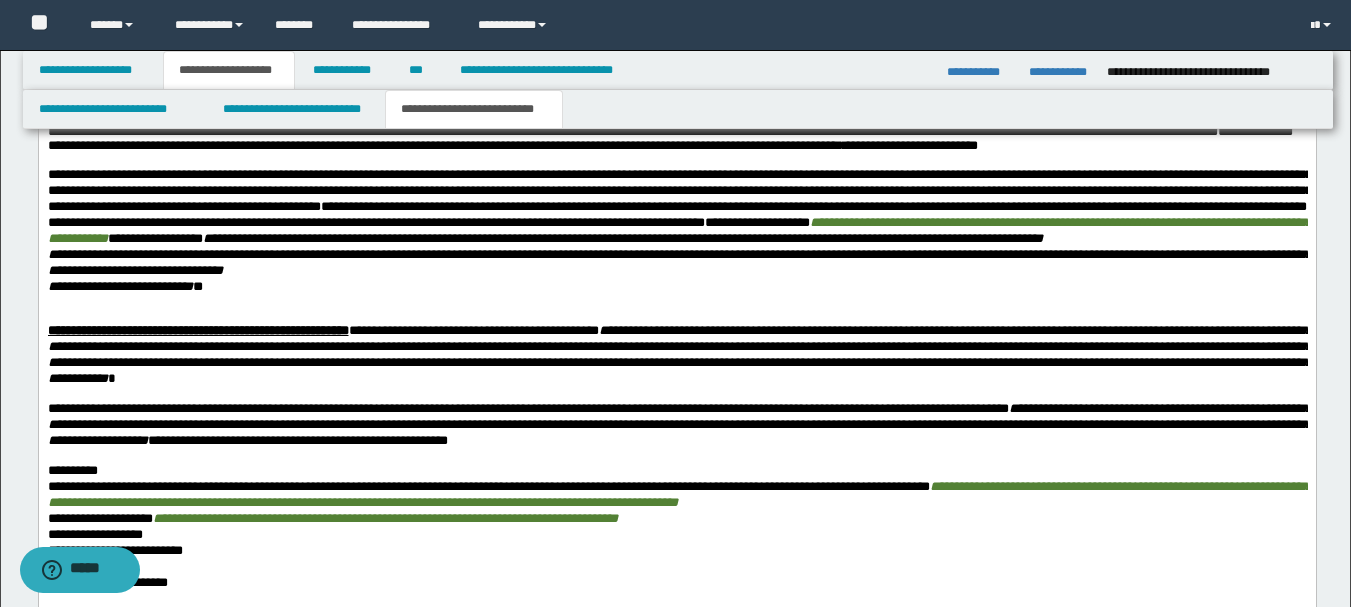 click on "**********" at bounding box center [679, 198] 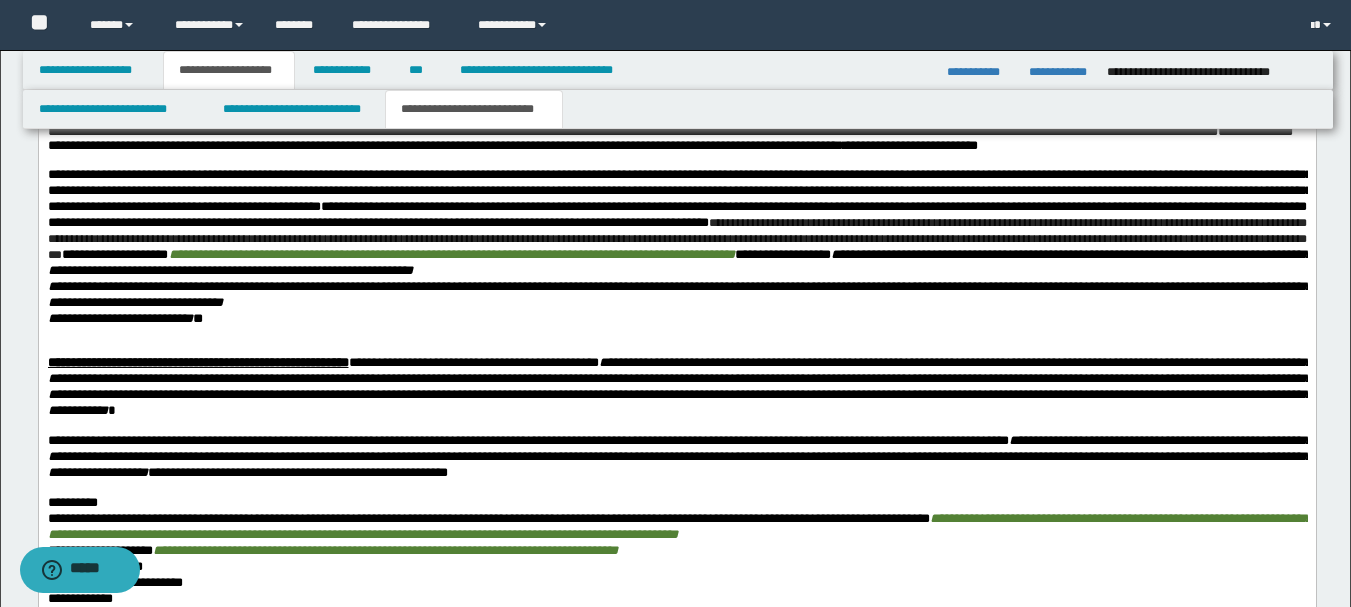 click on "**********" at bounding box center (676, 239) 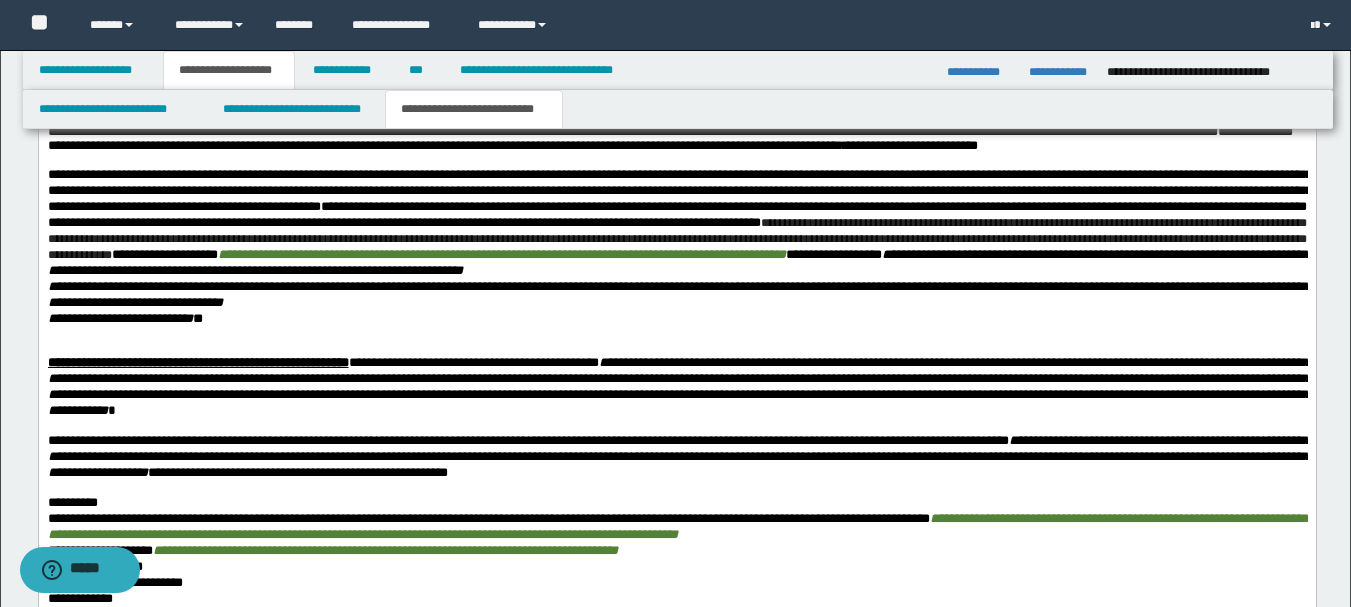 click on "**********" at bounding box center (679, 214) 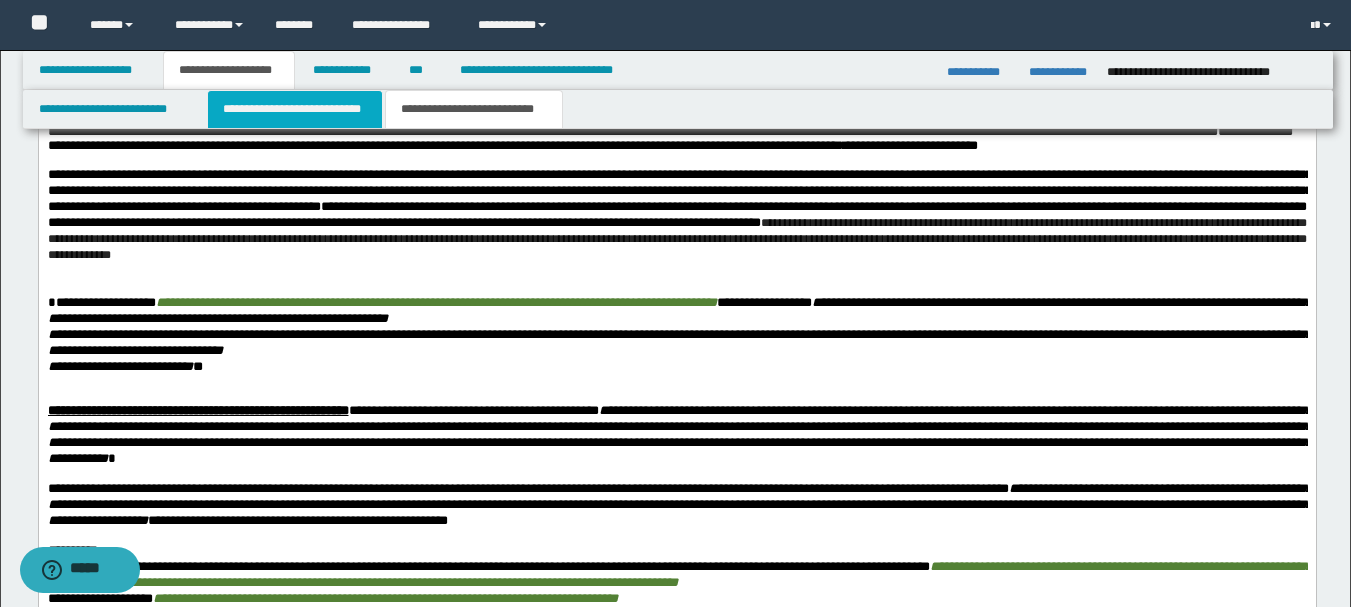 click on "**********" at bounding box center [295, 109] 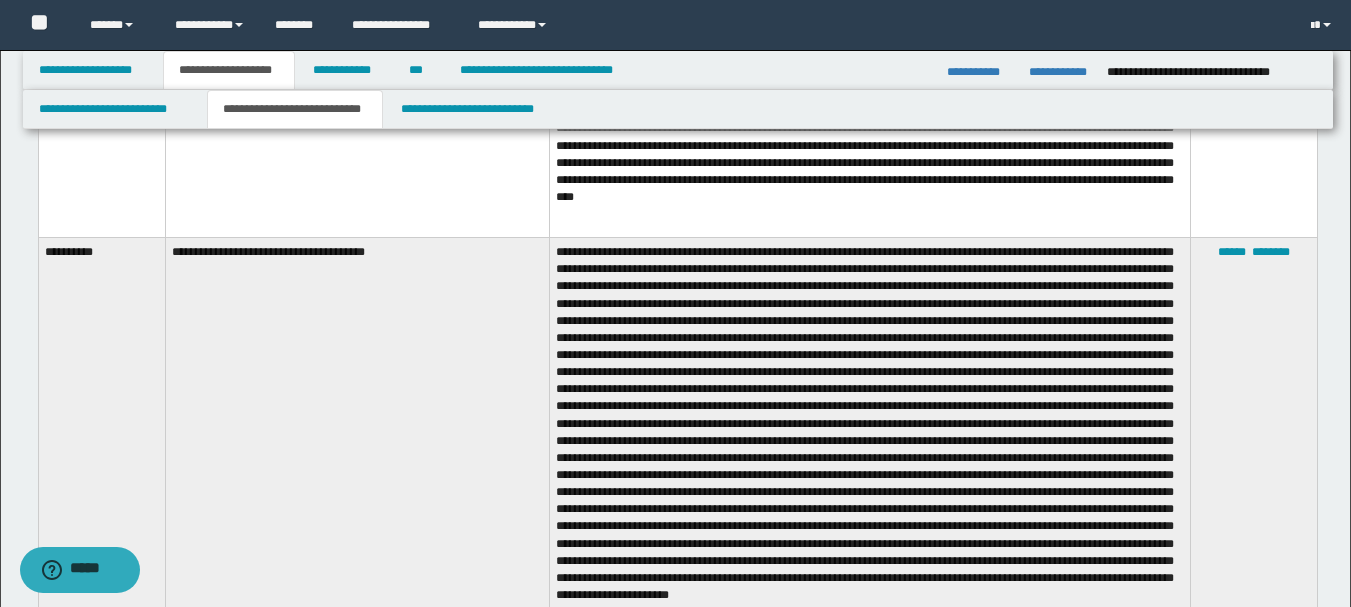 scroll, scrollTop: 700, scrollLeft: 0, axis: vertical 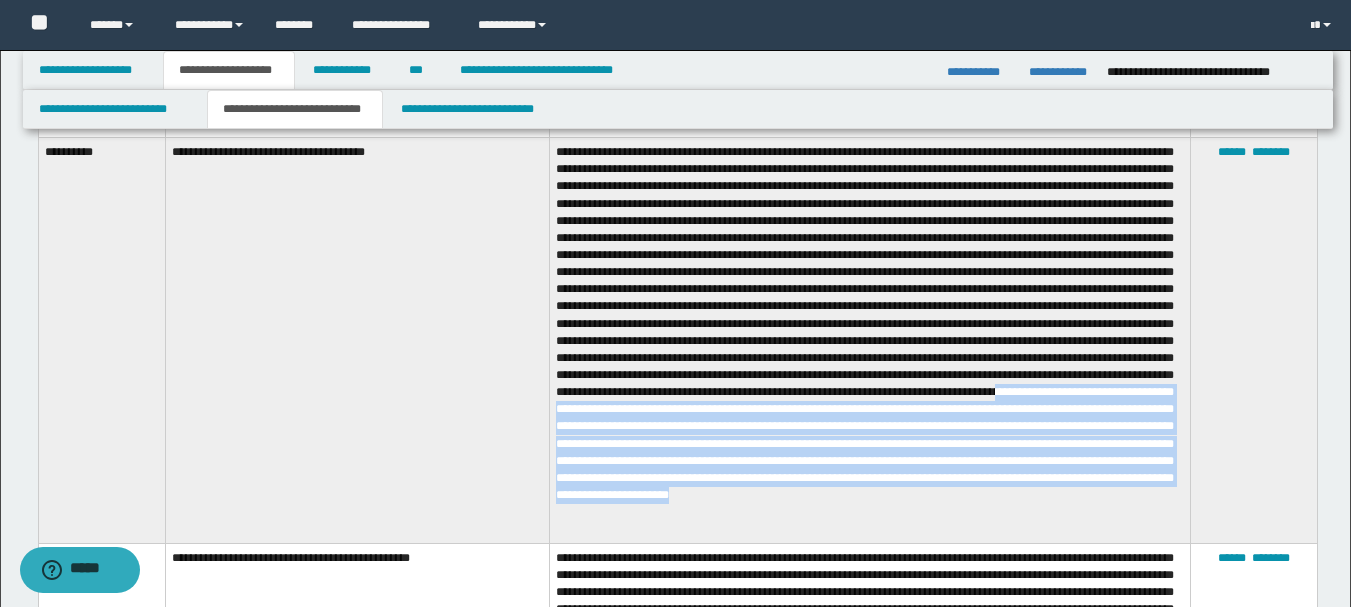 drag, startPoint x: 703, startPoint y: 419, endPoint x: 695, endPoint y: 514, distance: 95.33625 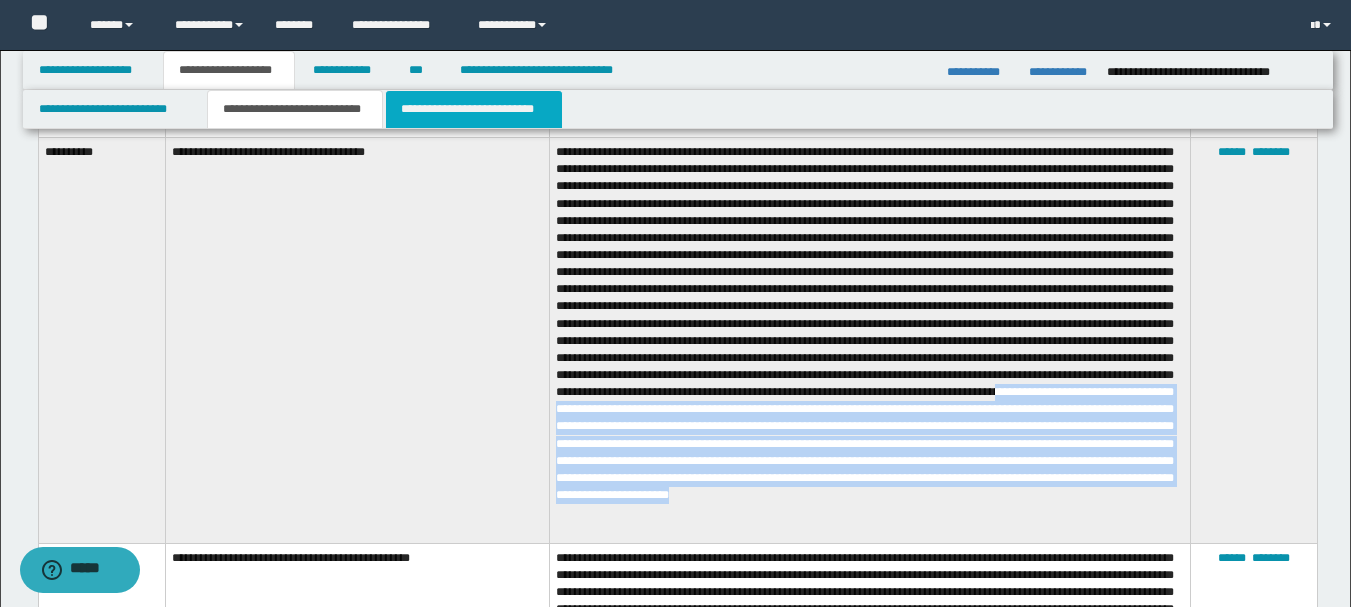 click on "**********" at bounding box center [474, 109] 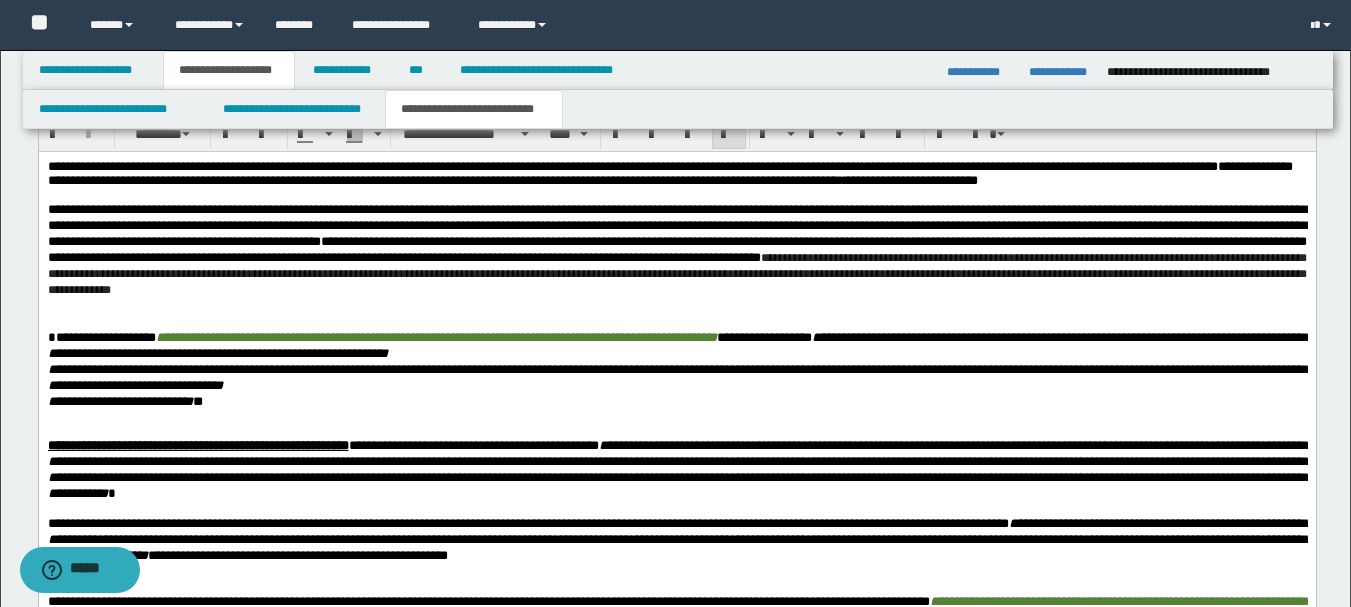 scroll, scrollTop: 800, scrollLeft: 0, axis: vertical 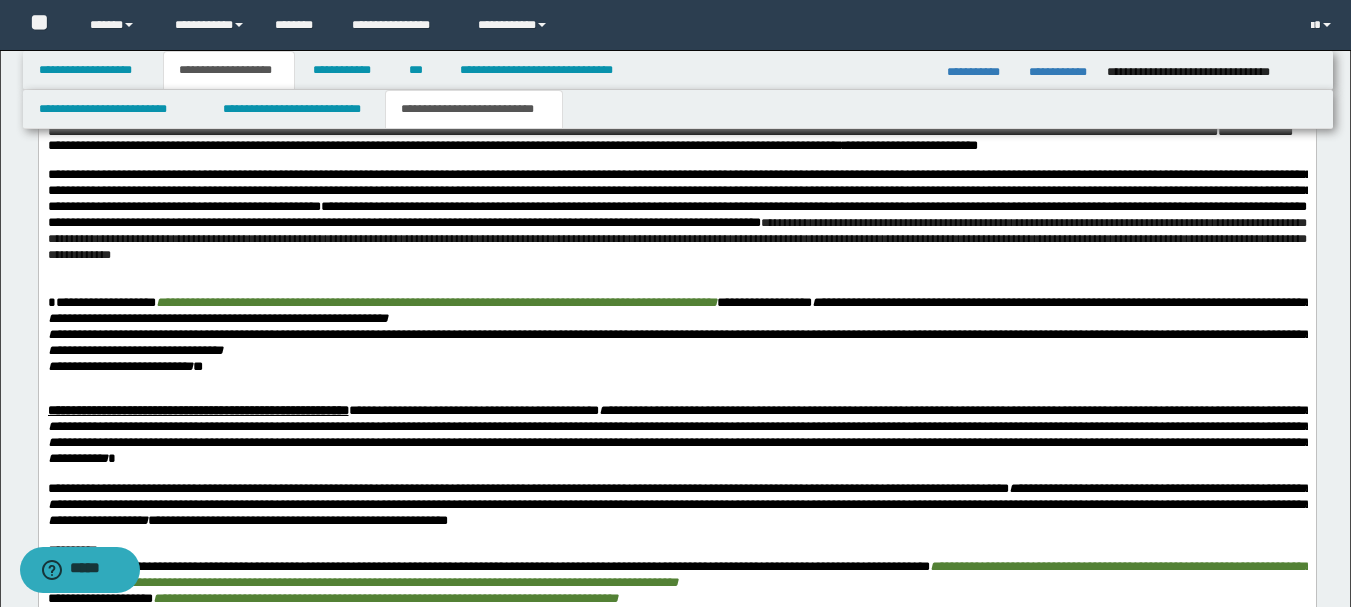 click on "**********" at bounding box center [676, 215] 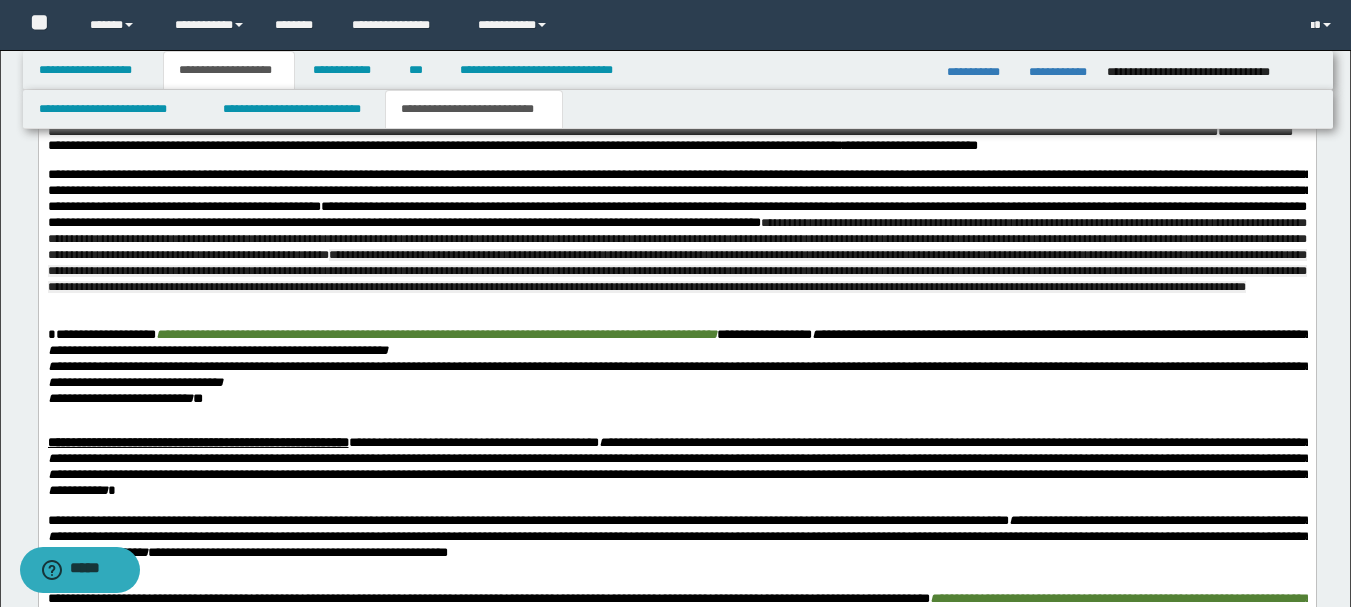 click on "**********" at bounding box center (676, 271) 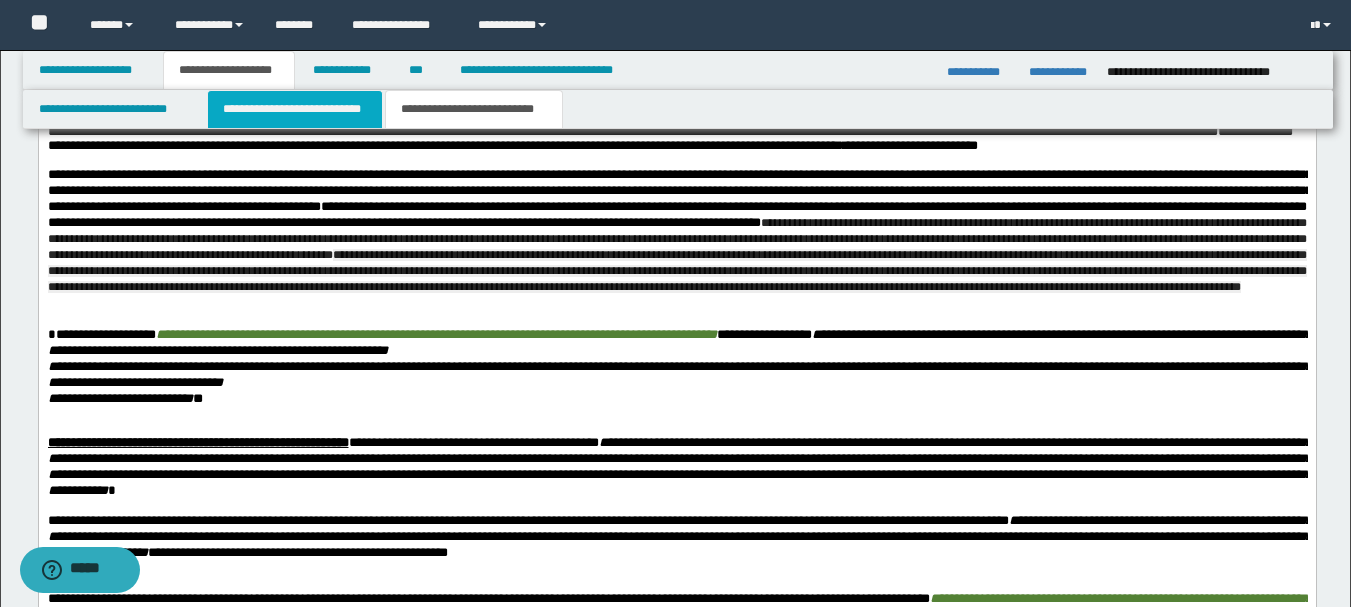 click on "**********" at bounding box center (295, 109) 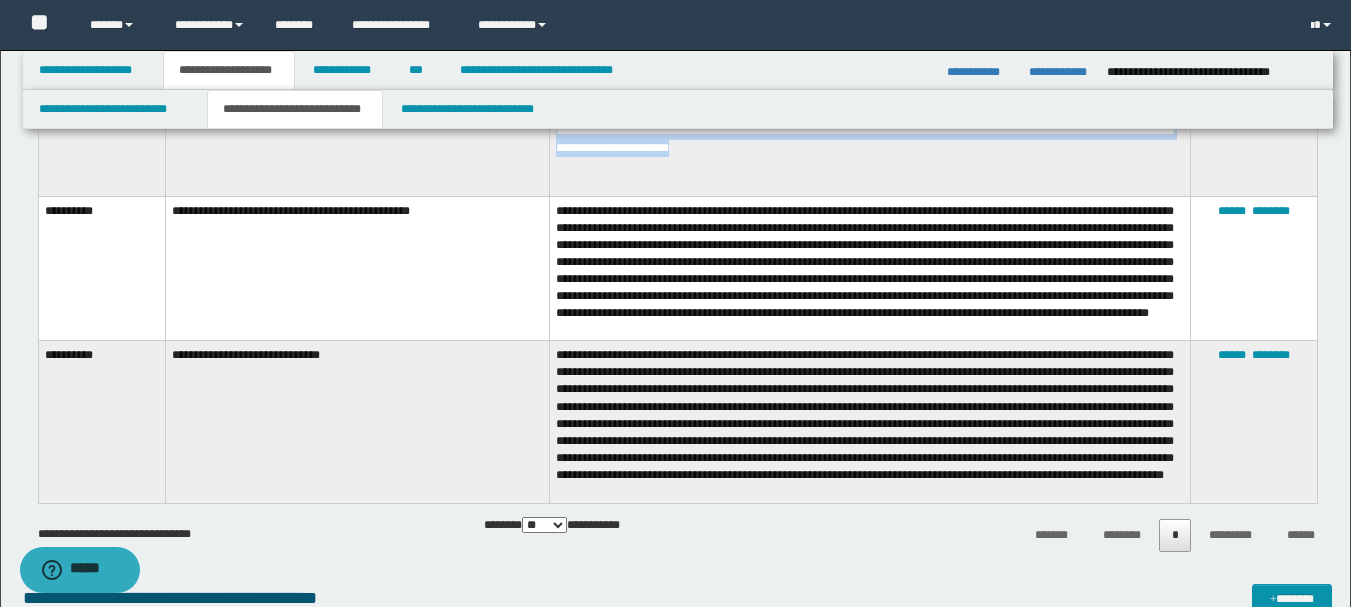 scroll, scrollTop: 1000, scrollLeft: 0, axis: vertical 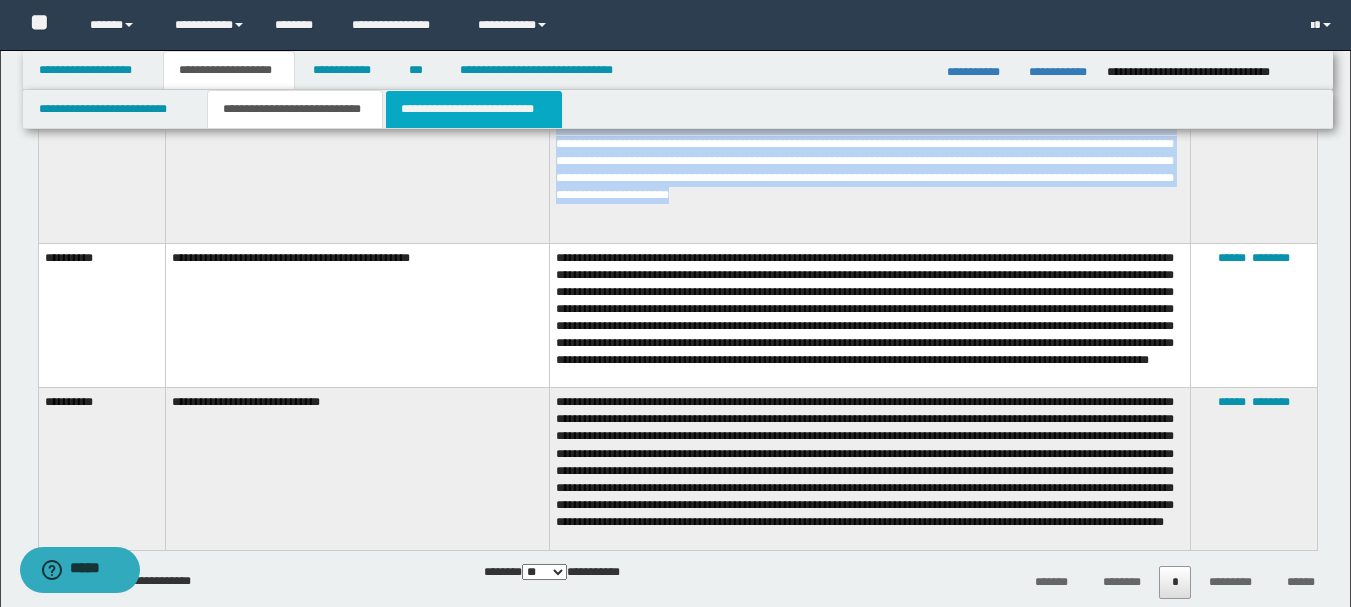click on "**********" at bounding box center [474, 109] 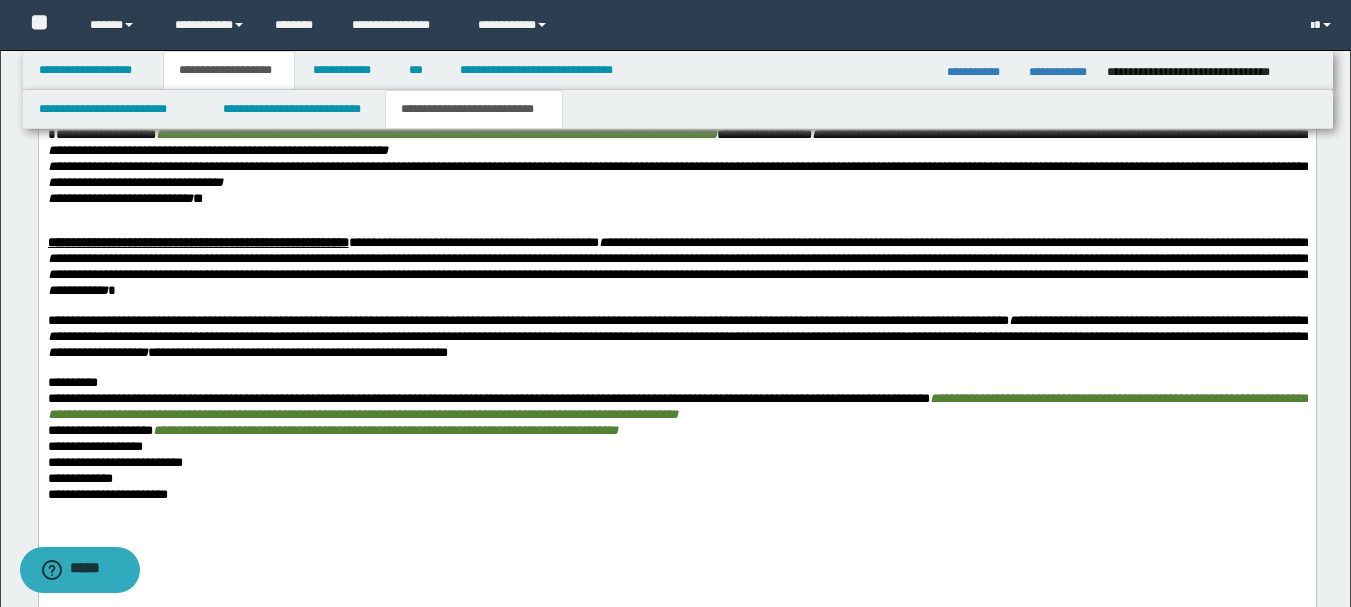 scroll, scrollTop: 700, scrollLeft: 0, axis: vertical 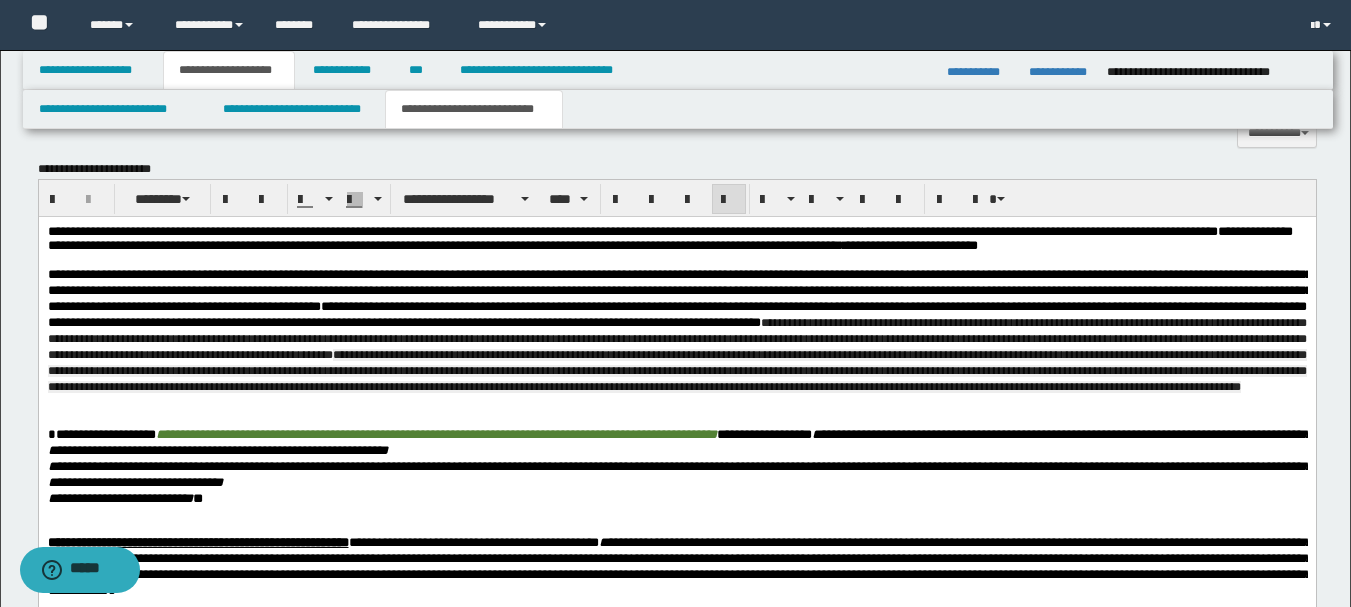 click at bounding box center [676, 403] 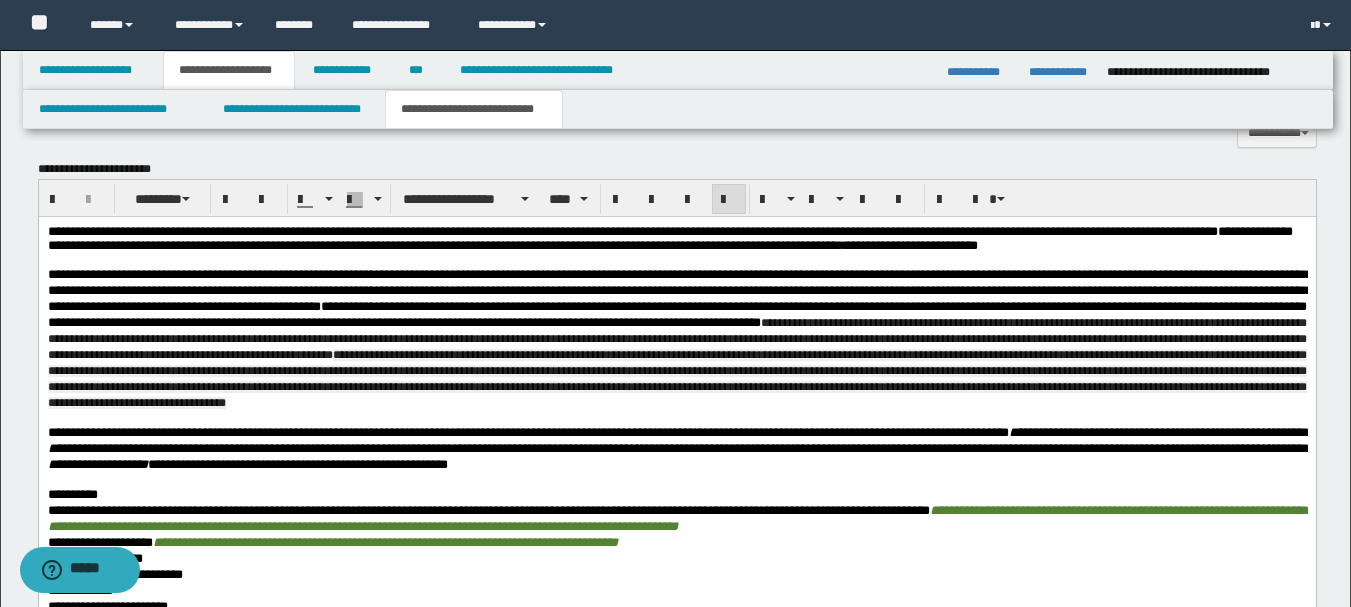 click on "**********" at bounding box center [679, 448] 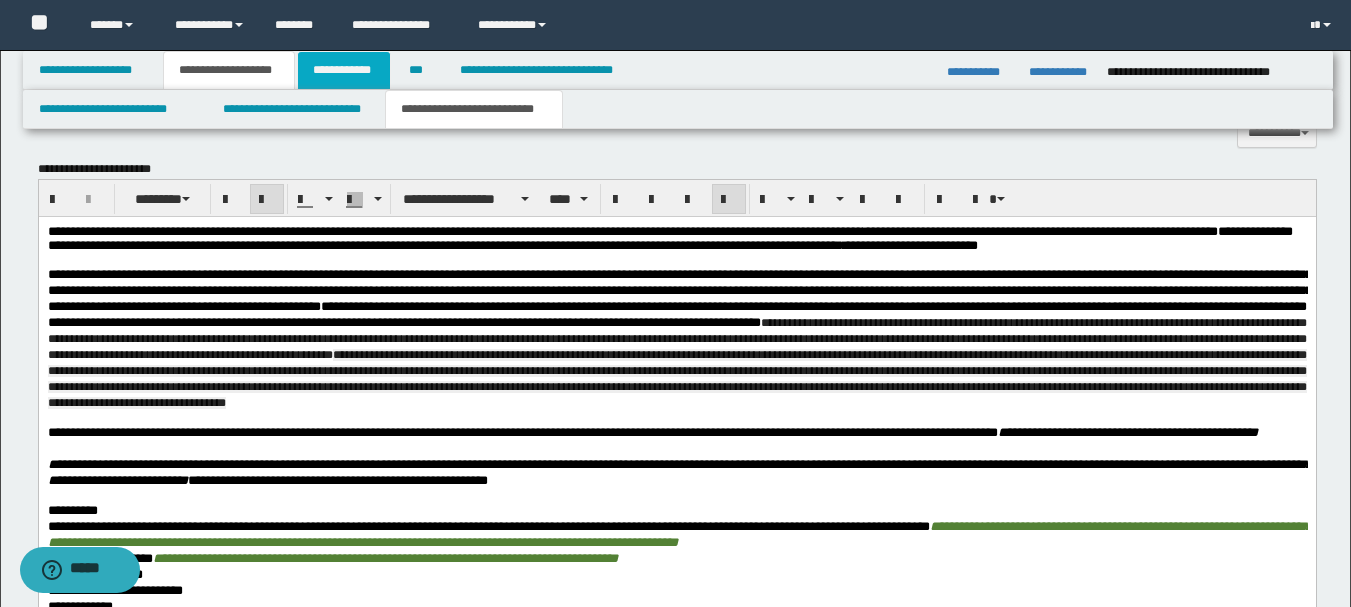 click on "**********" at bounding box center (344, 70) 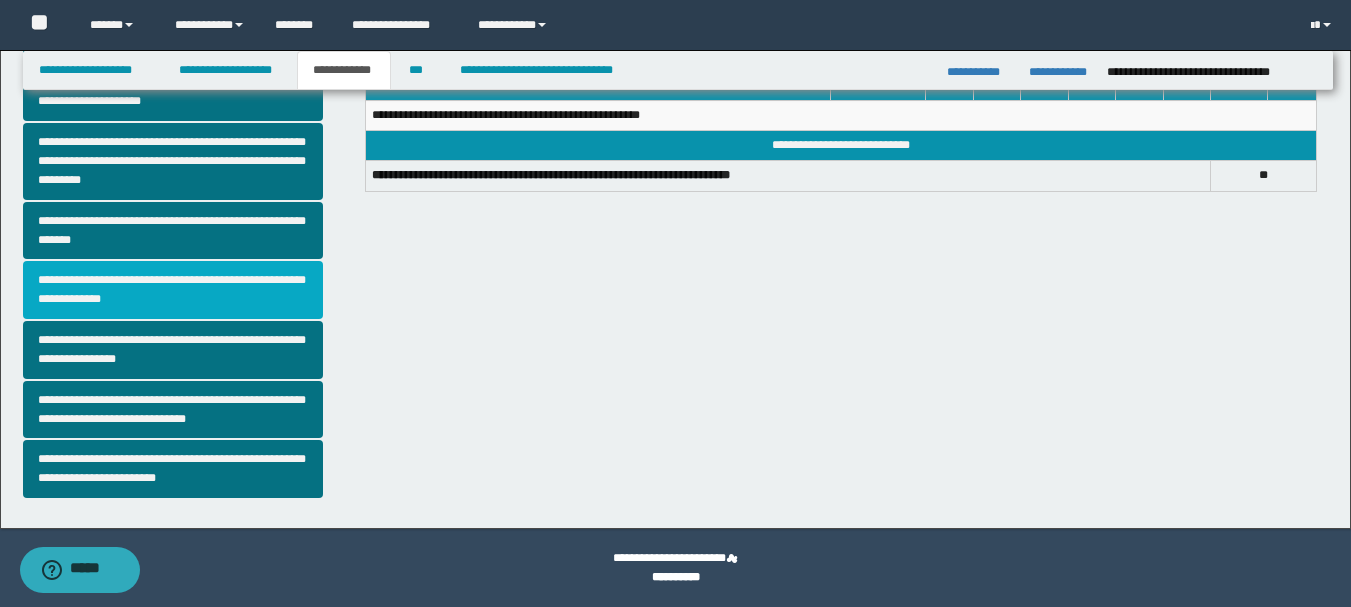 click on "**********" at bounding box center (173, 290) 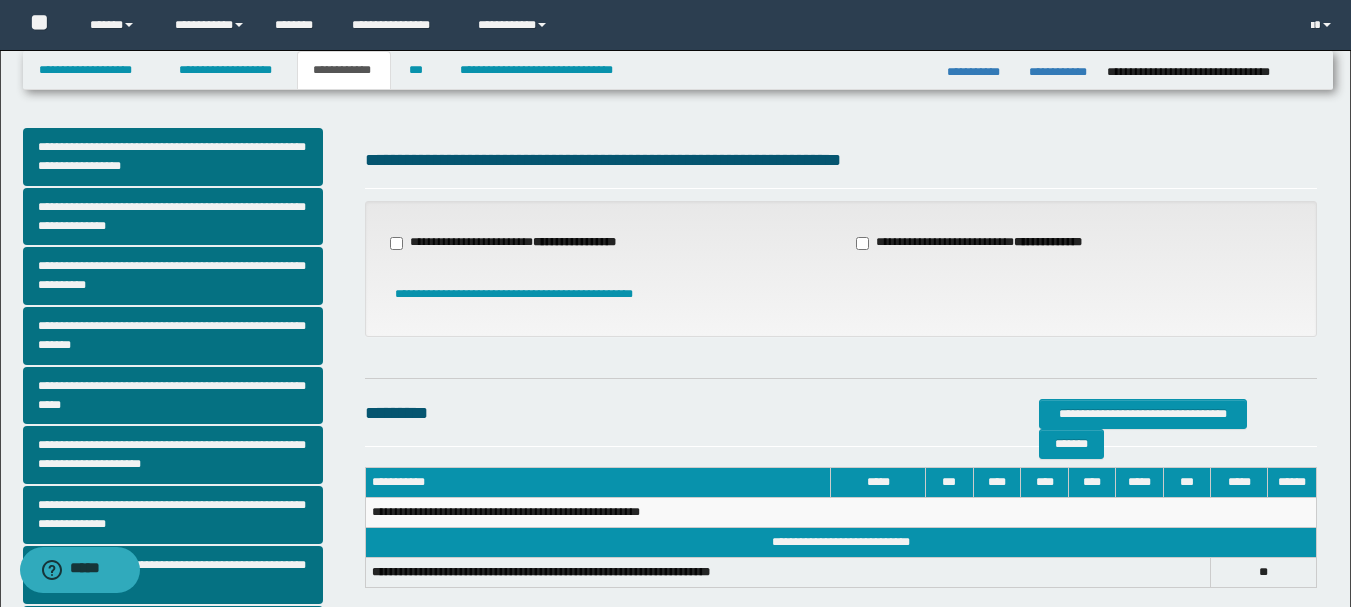 click on "**********" at bounding box center [515, 243] 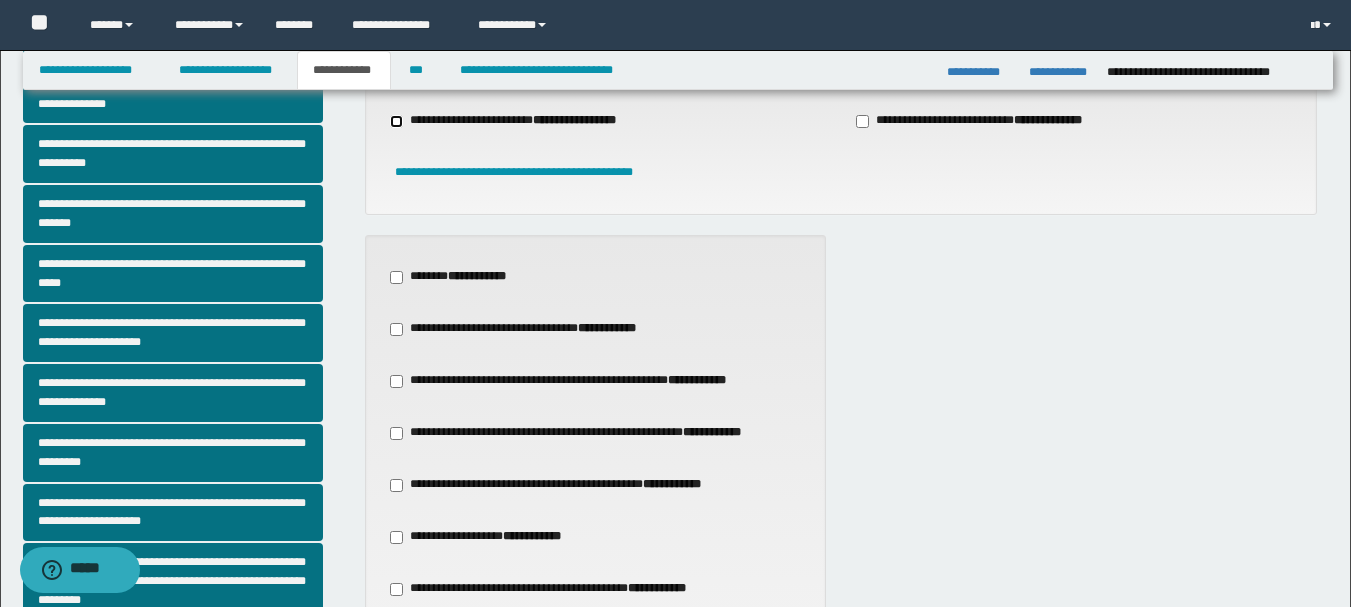 scroll, scrollTop: 300, scrollLeft: 0, axis: vertical 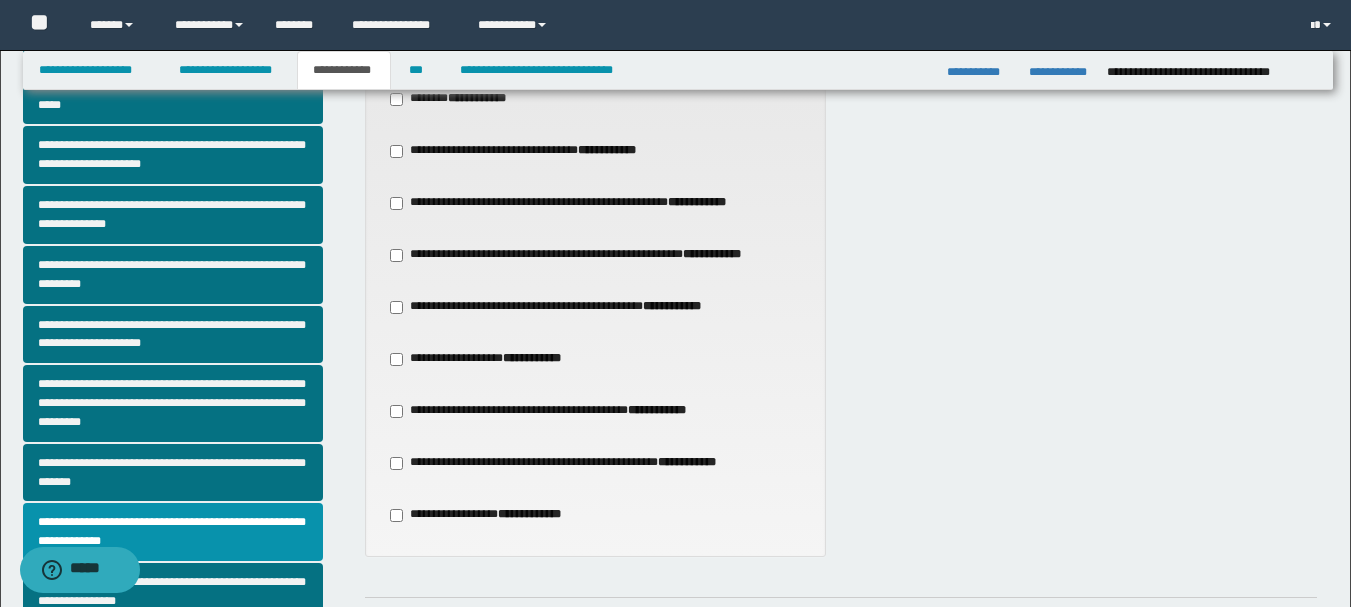 click on "**********" at bounding box center (558, 307) 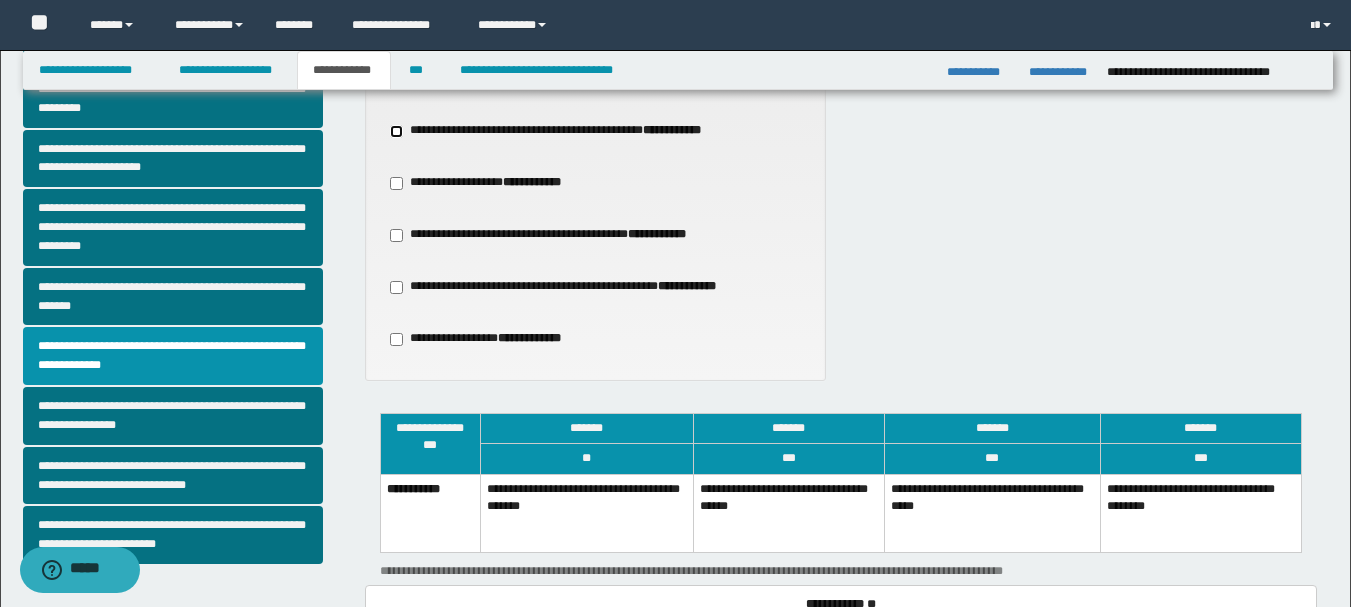 scroll, scrollTop: 700, scrollLeft: 0, axis: vertical 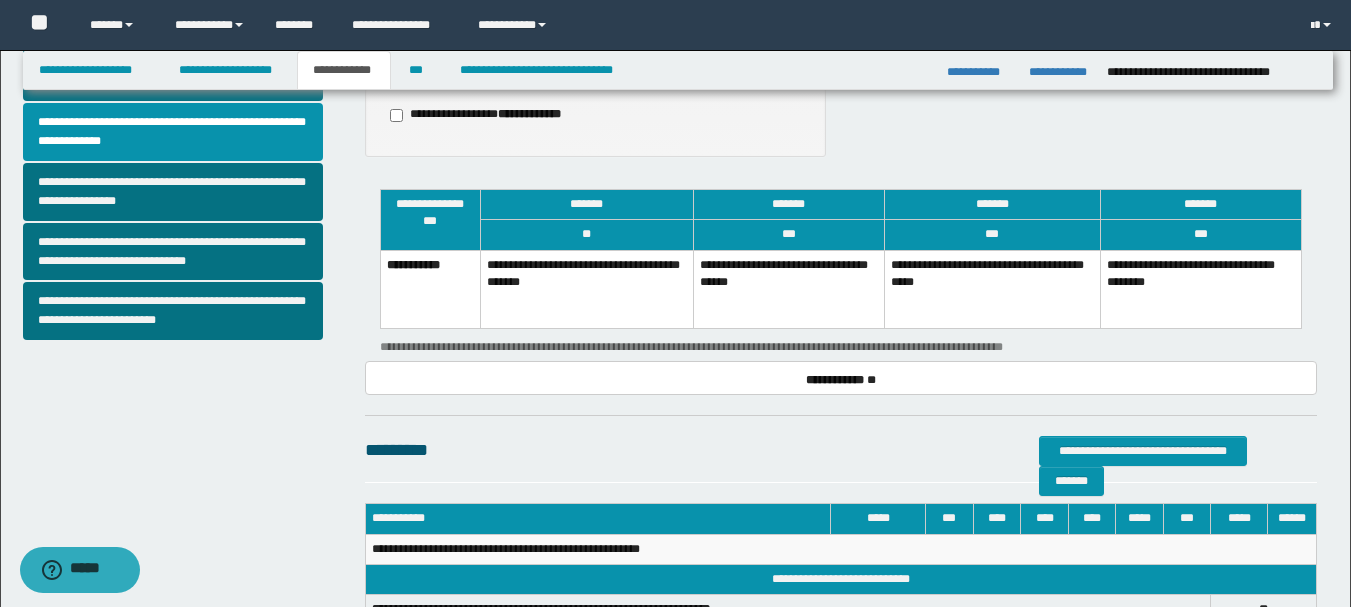 click on "**********" at bounding box center (788, 289) 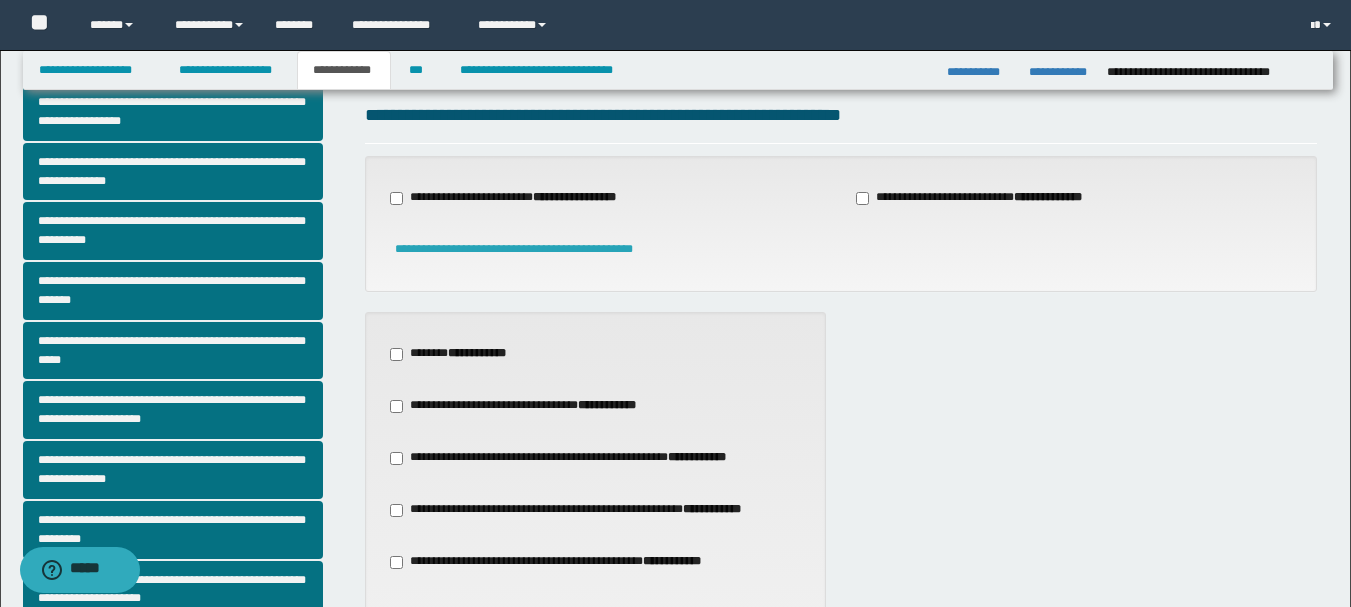 scroll, scrollTop: 0, scrollLeft: 0, axis: both 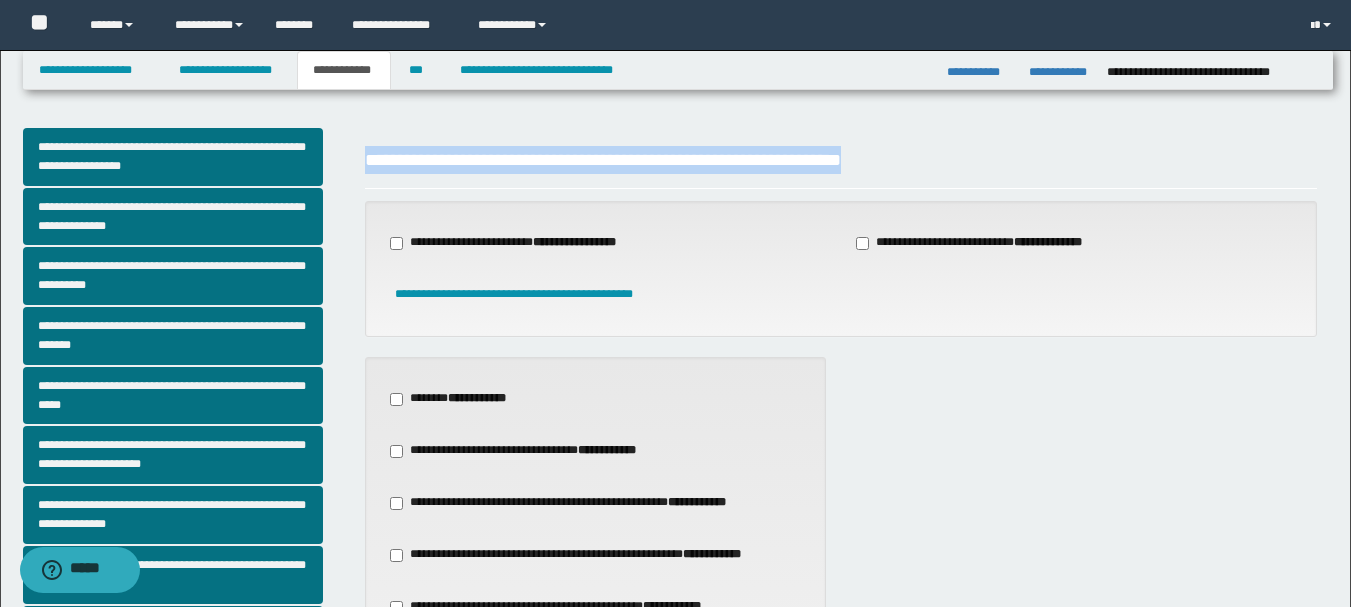 drag, startPoint x: 360, startPoint y: 162, endPoint x: 928, endPoint y: 148, distance: 568.1725 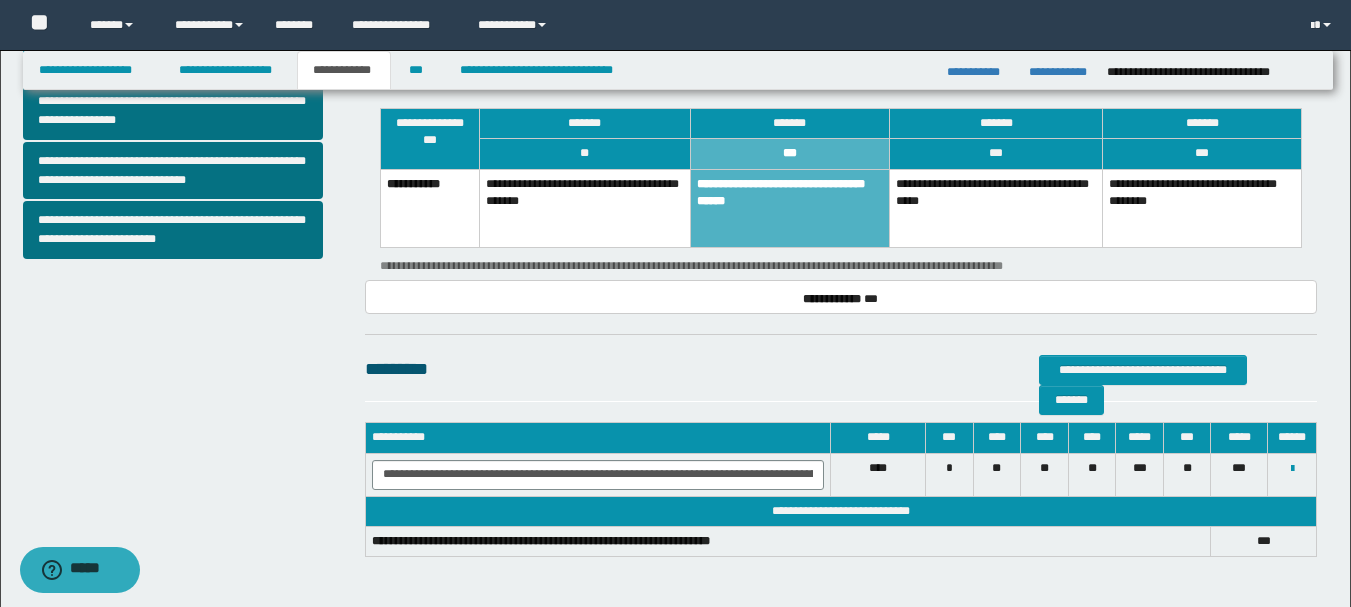 scroll, scrollTop: 860, scrollLeft: 0, axis: vertical 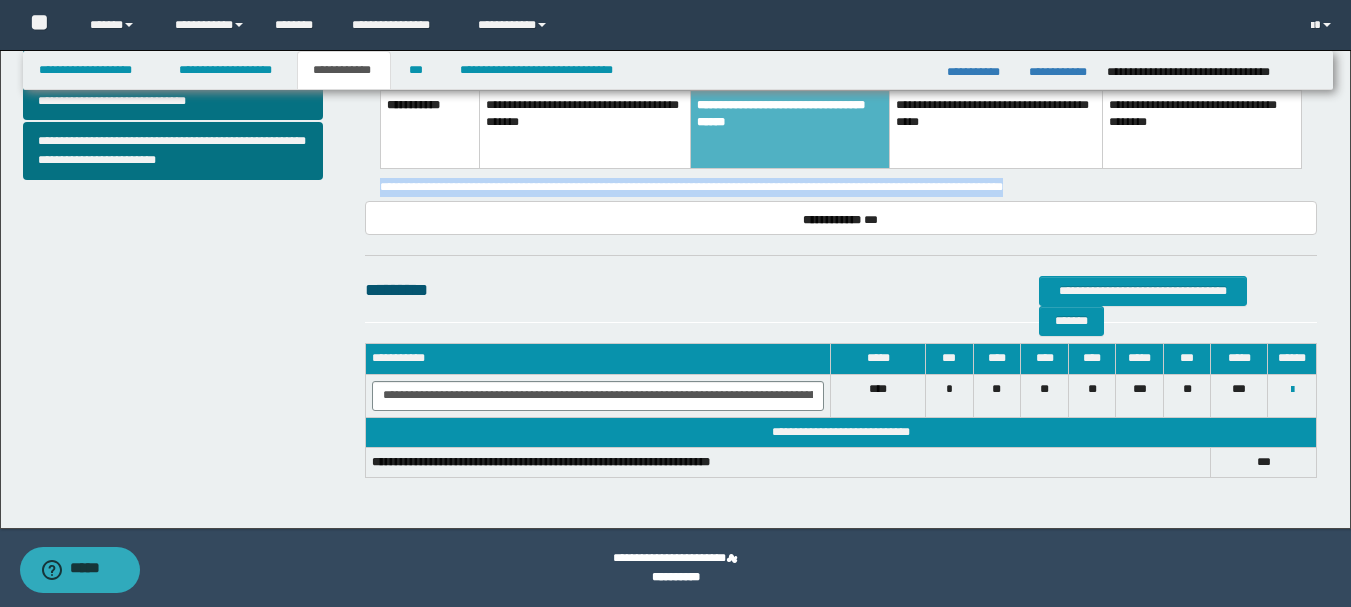 drag, startPoint x: 372, startPoint y: 153, endPoint x: 1210, endPoint y: 150, distance: 838.0054 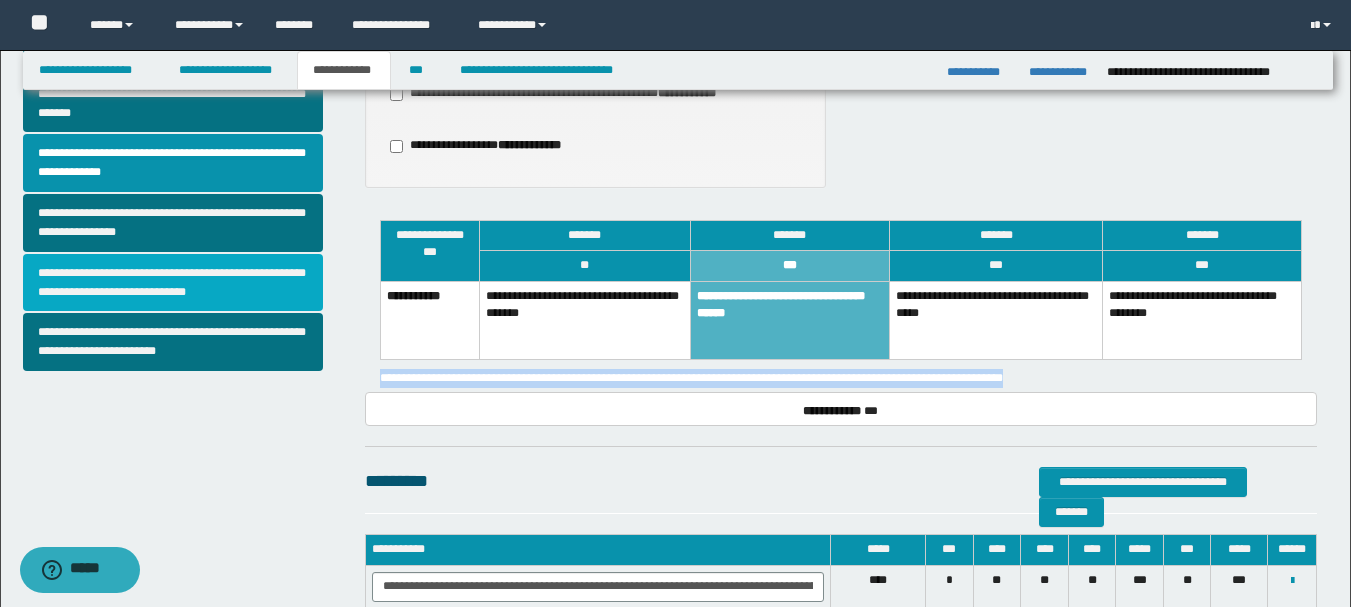 scroll, scrollTop: 660, scrollLeft: 0, axis: vertical 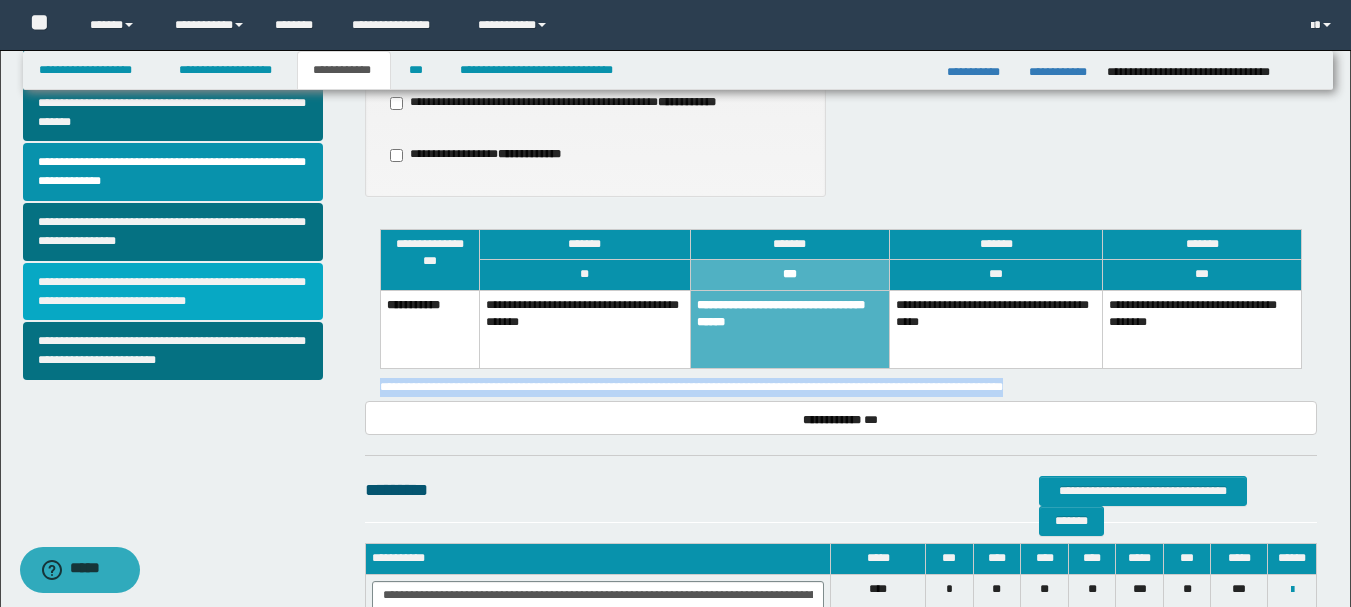 click on "**********" at bounding box center (173, 292) 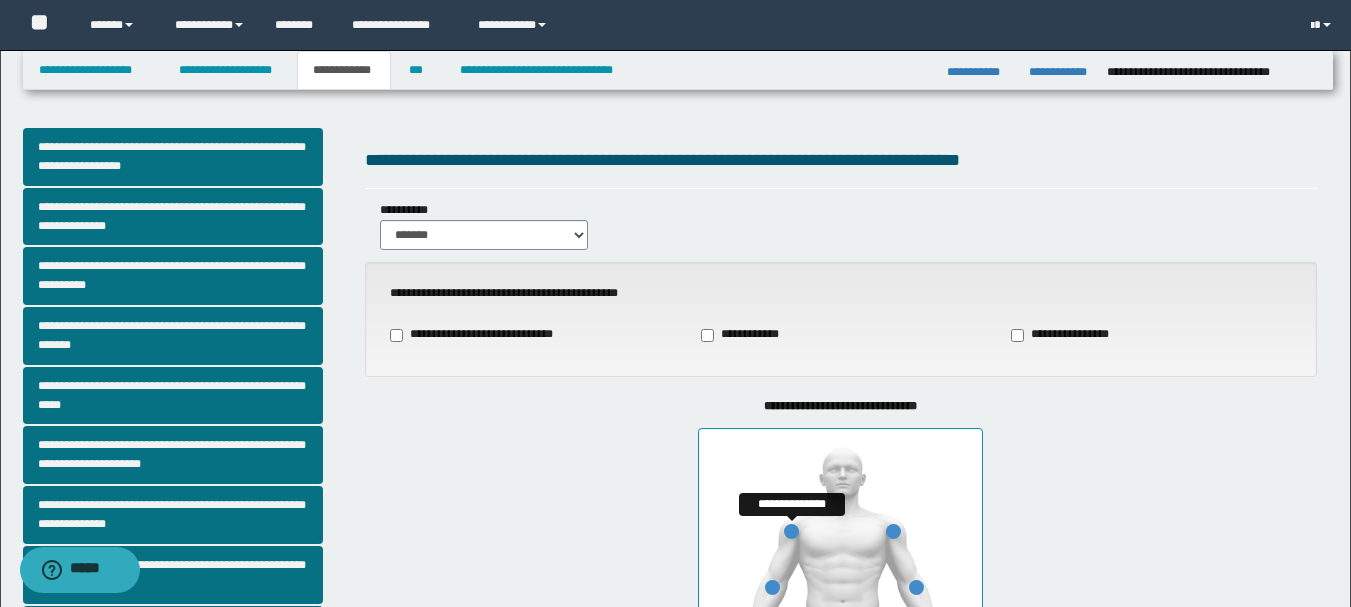 click at bounding box center [791, 531] 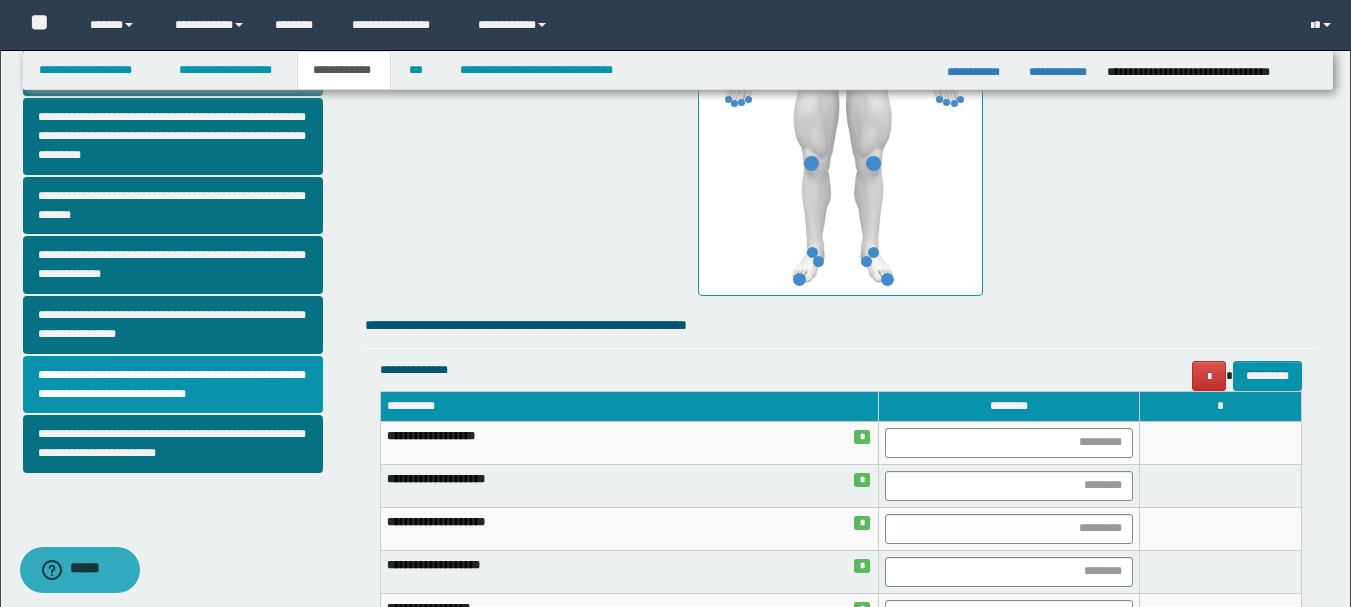 scroll, scrollTop: 600, scrollLeft: 0, axis: vertical 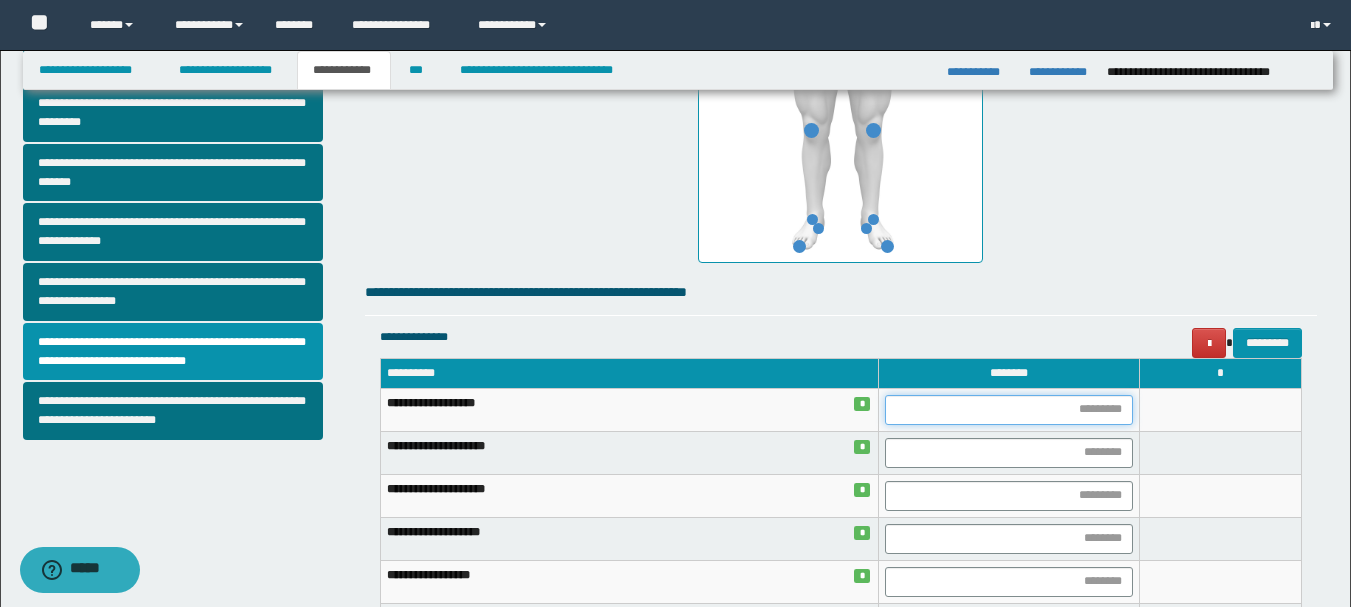 click at bounding box center [1009, 410] 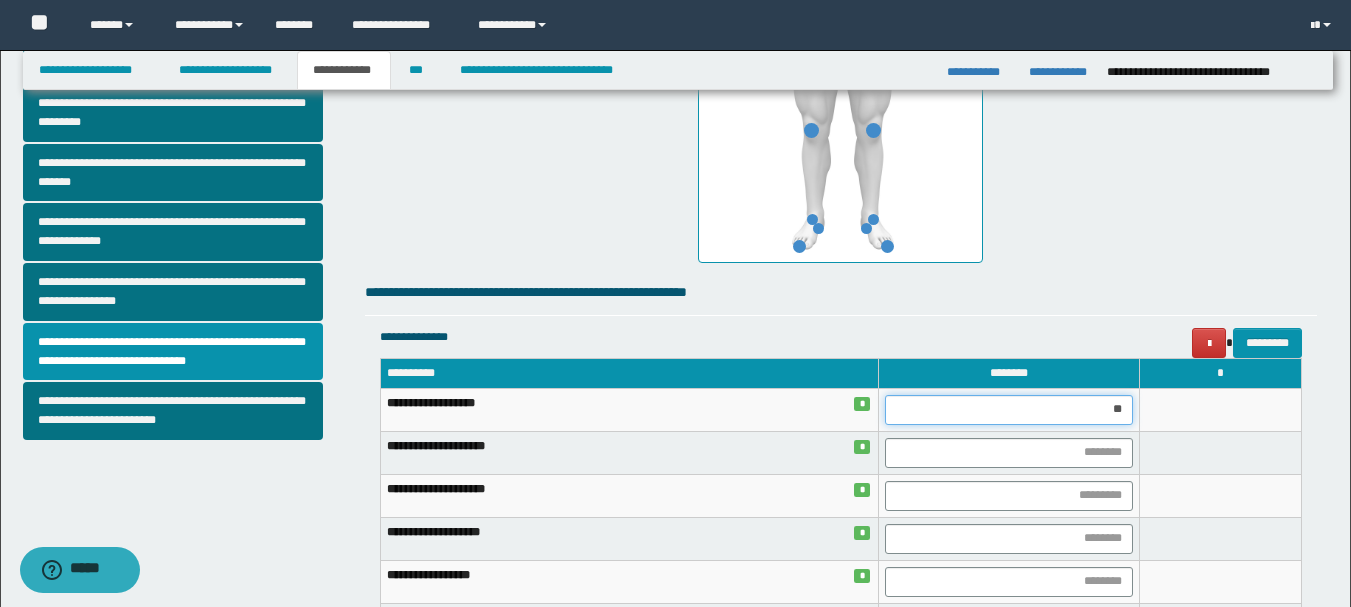 type on "***" 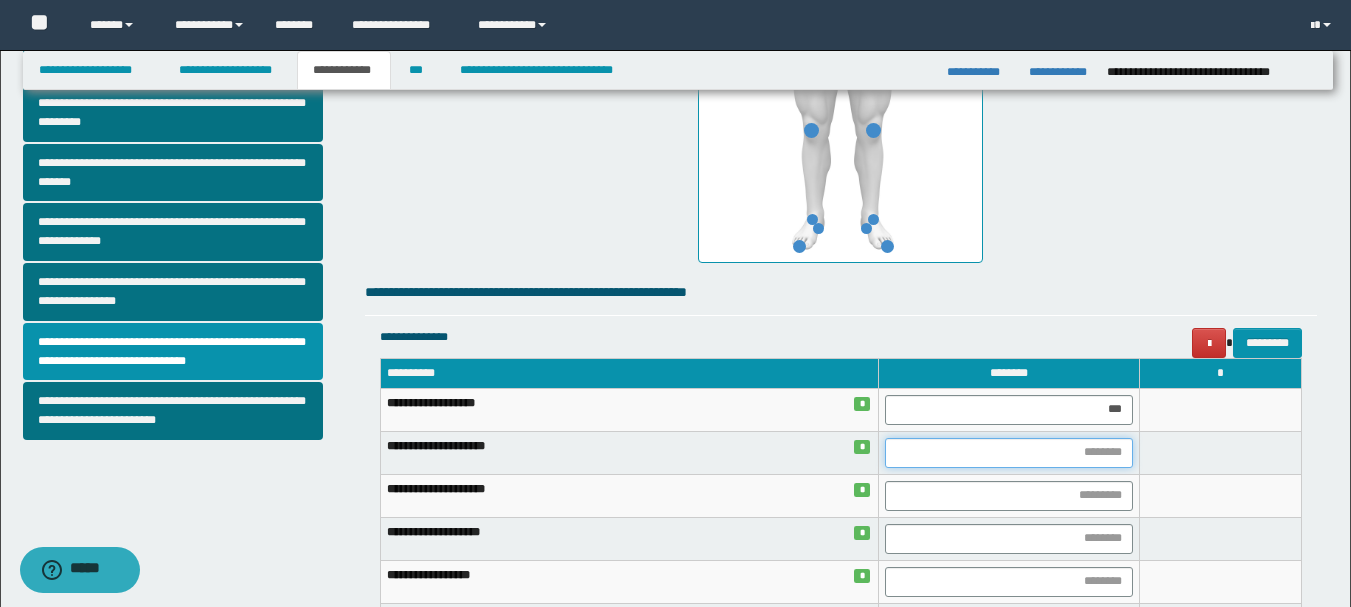 click at bounding box center (1009, 453) 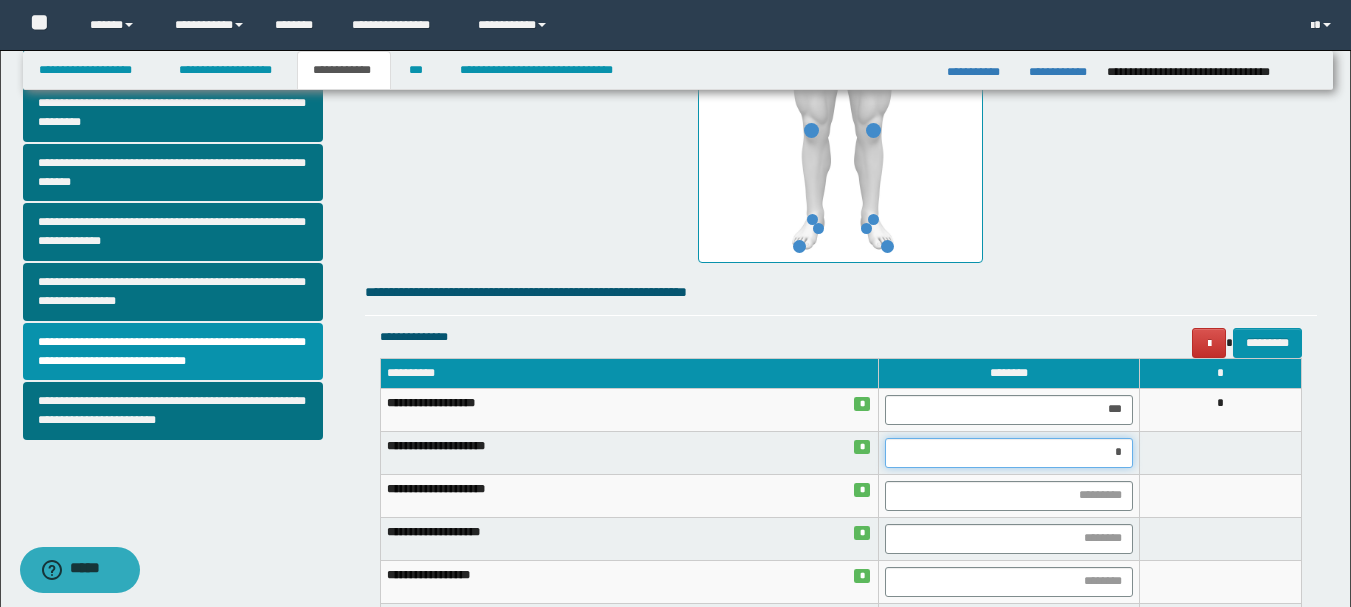 type on "**" 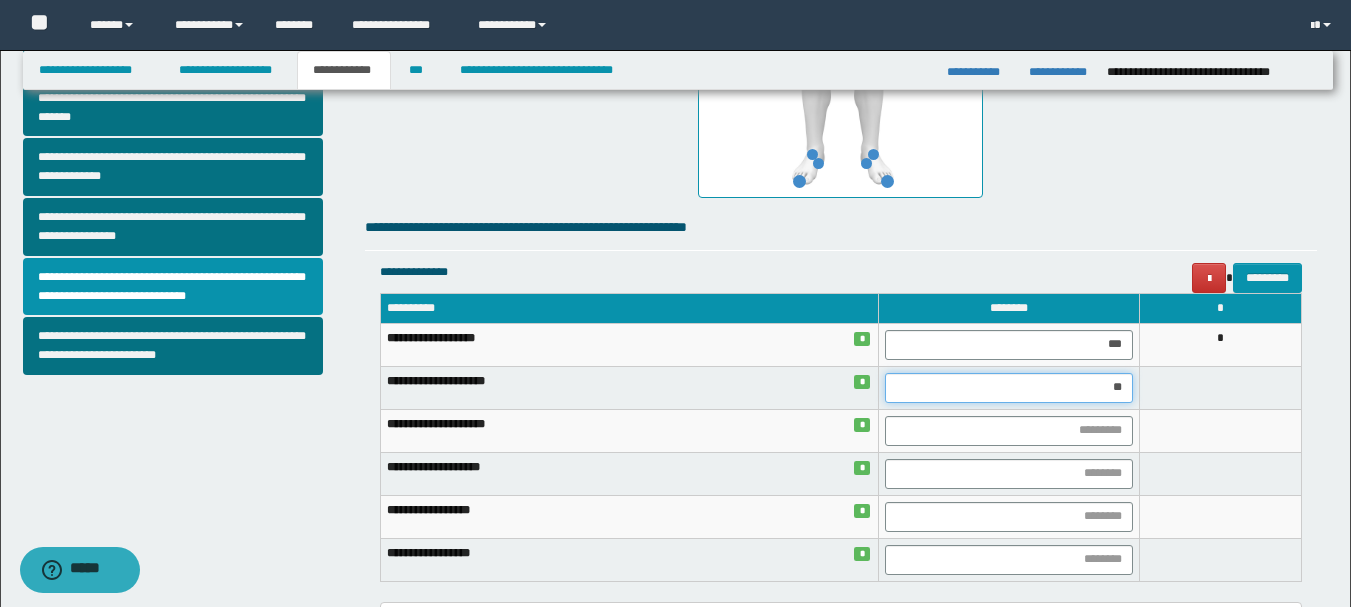 scroll, scrollTop: 700, scrollLeft: 0, axis: vertical 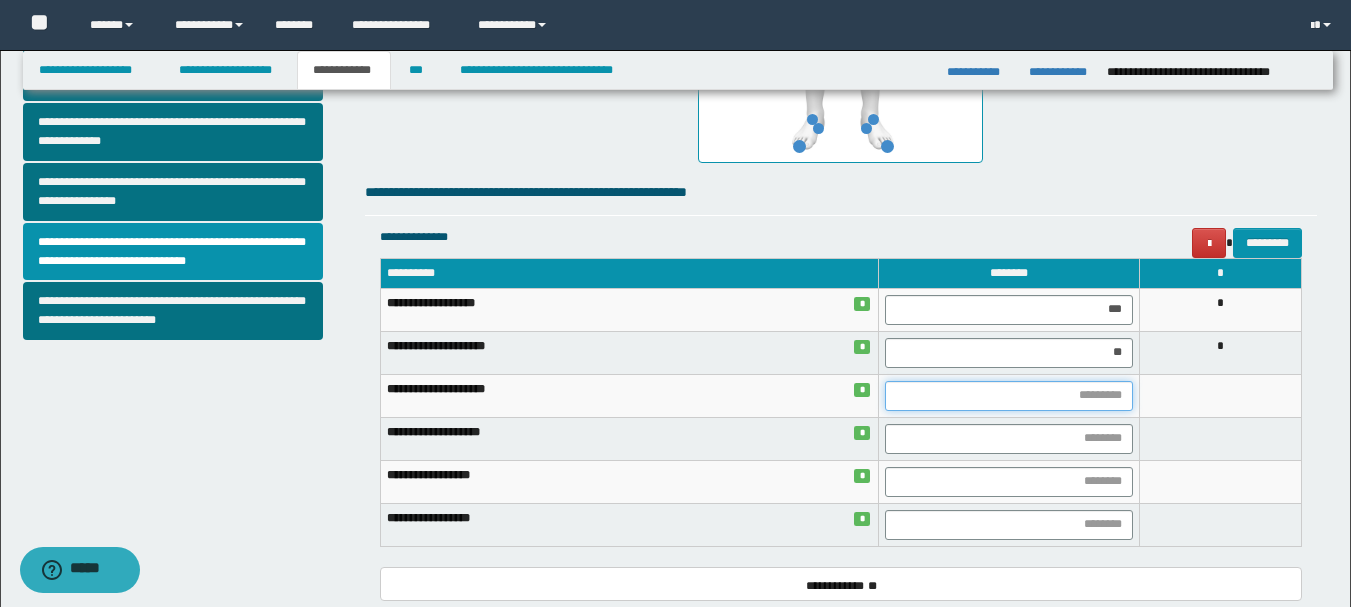 click at bounding box center (1009, 396) 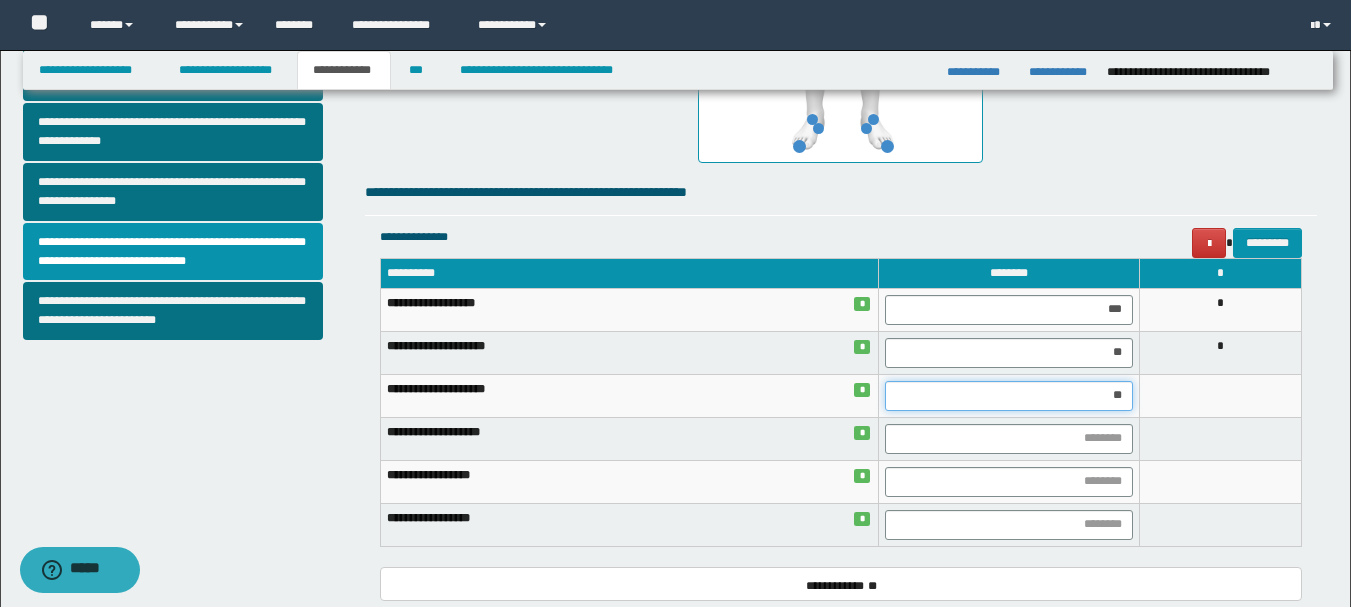 type on "***" 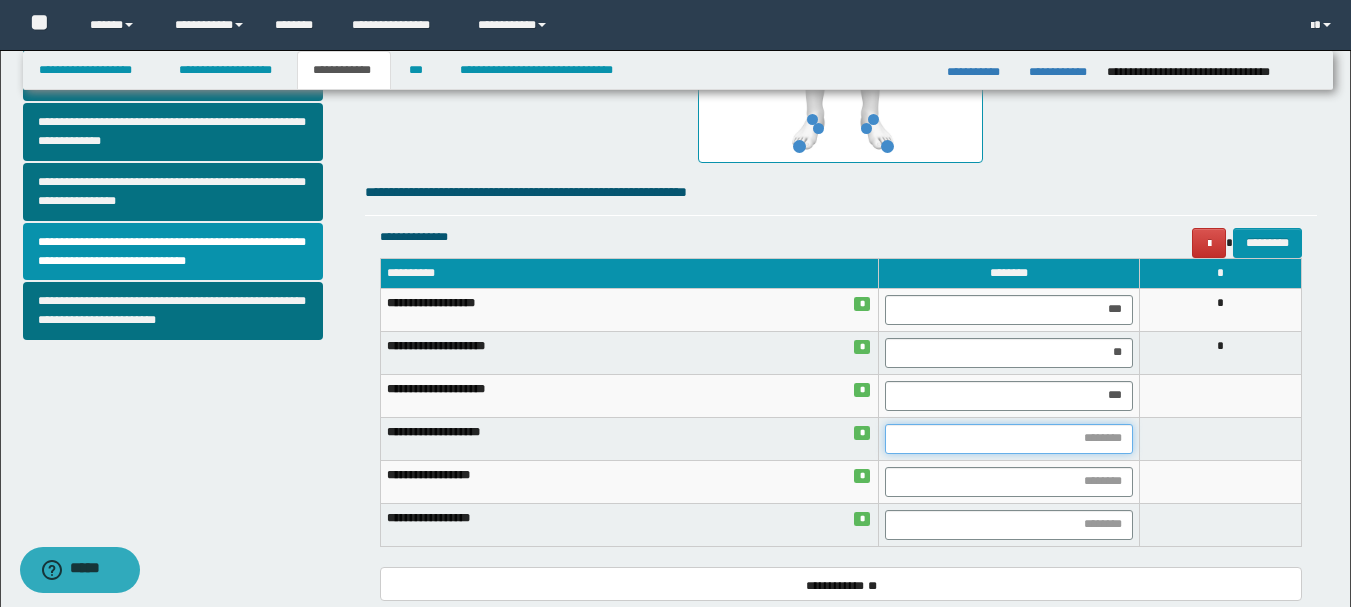 click at bounding box center [1009, 439] 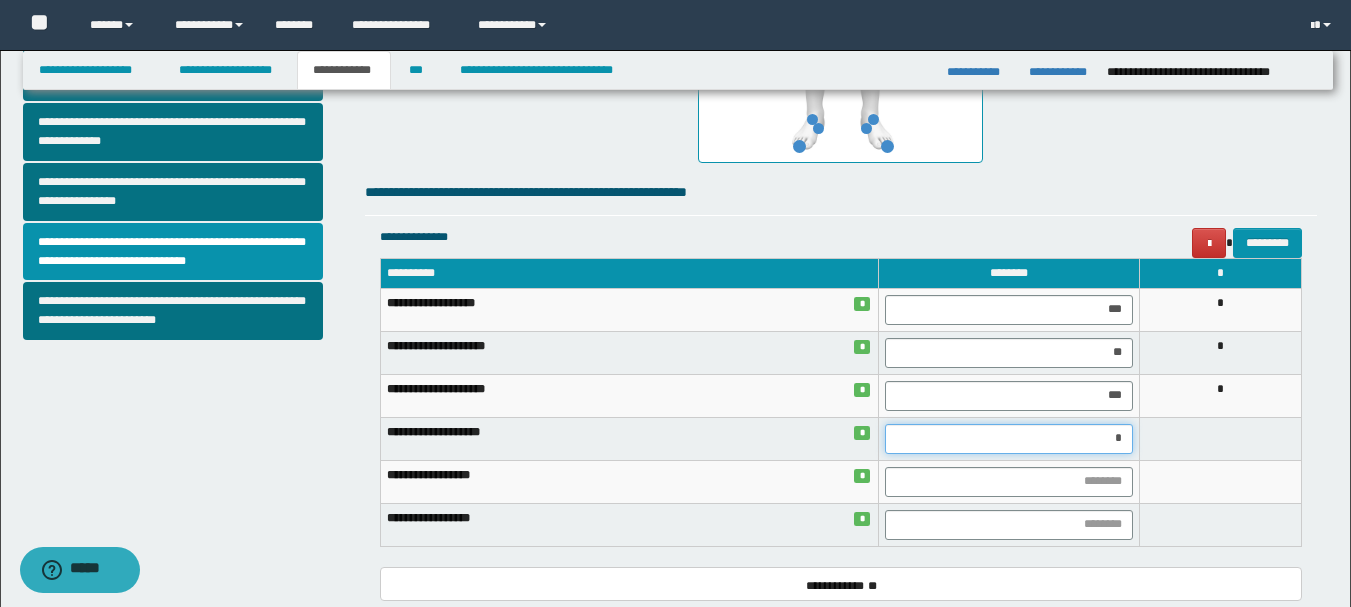 type on "**" 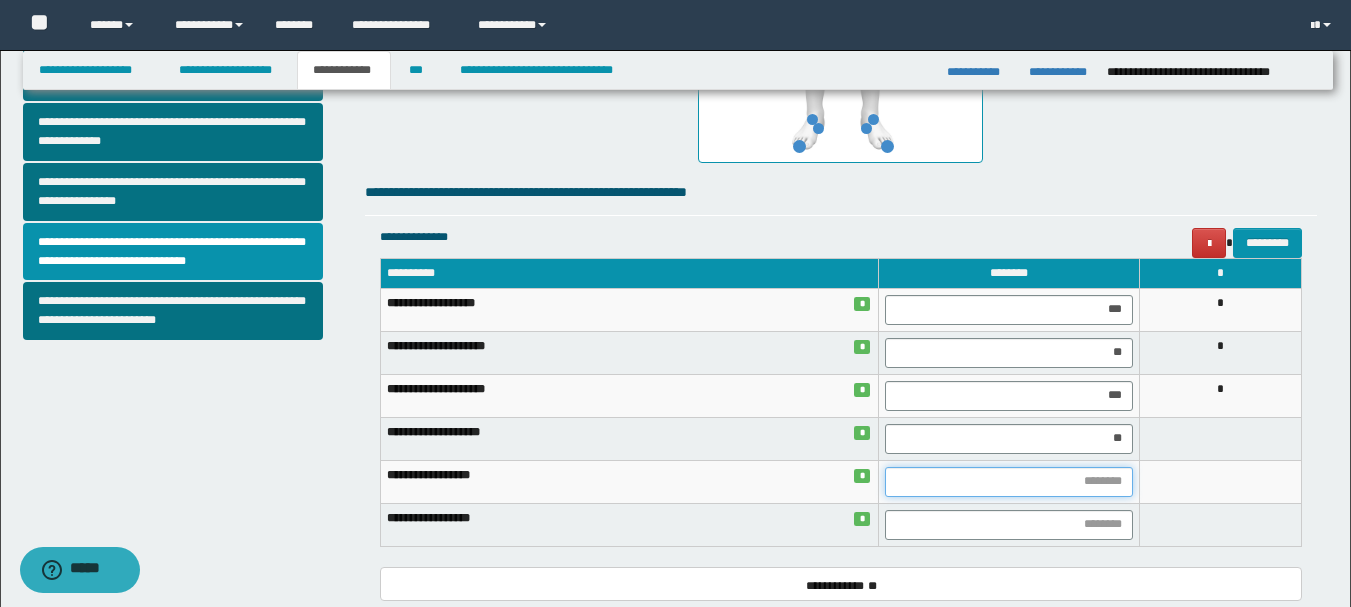 click at bounding box center [1009, 482] 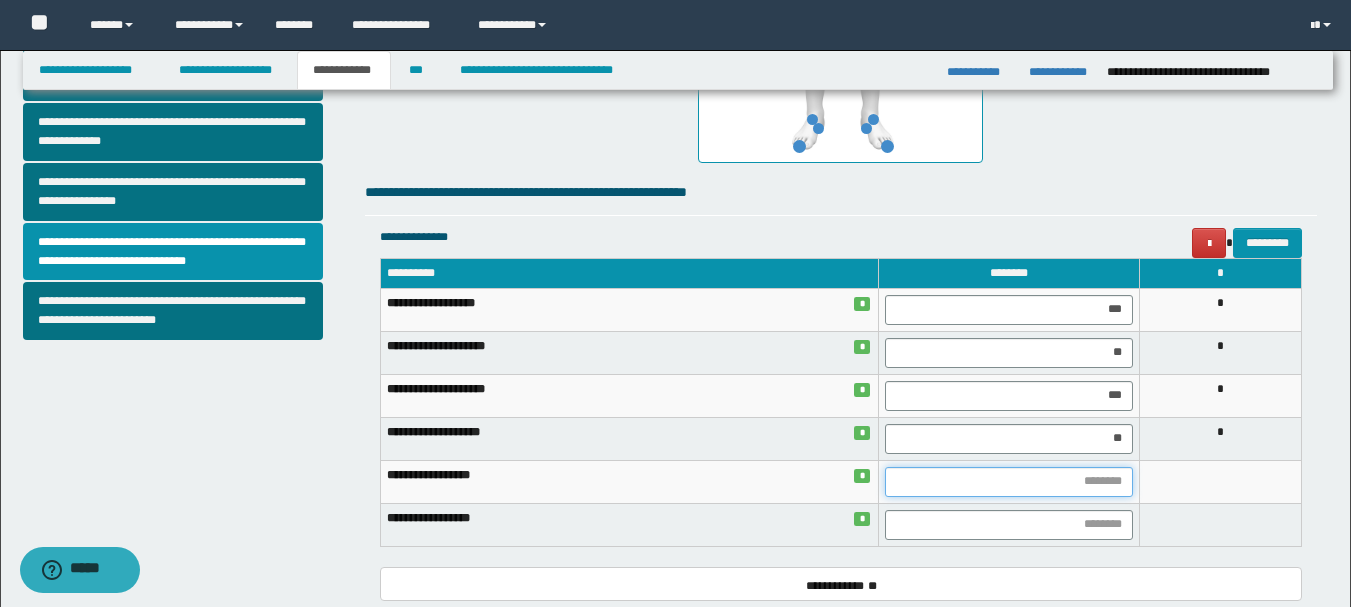 type on "*" 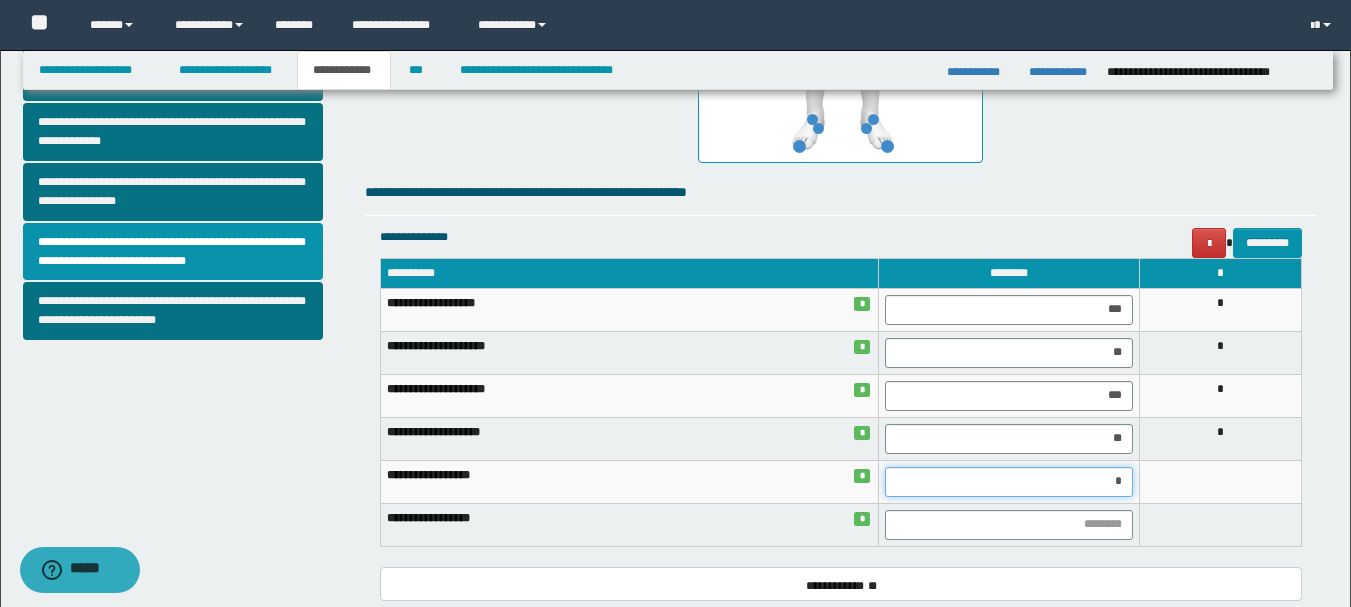 type on "**" 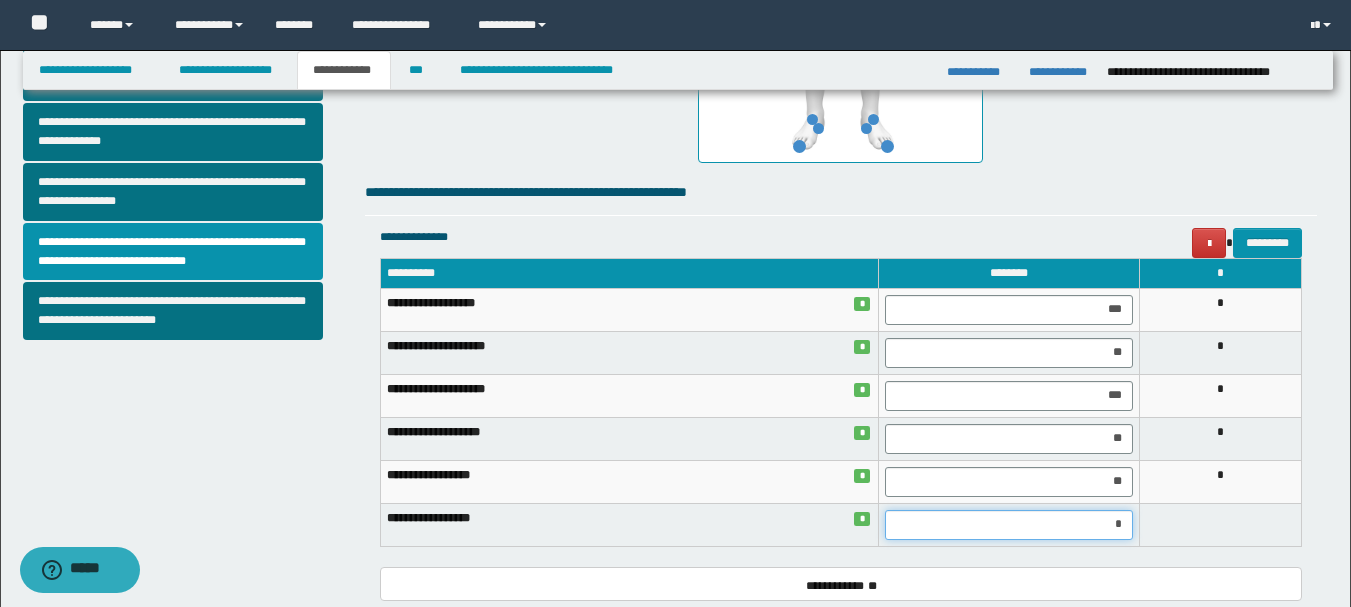 type on "**" 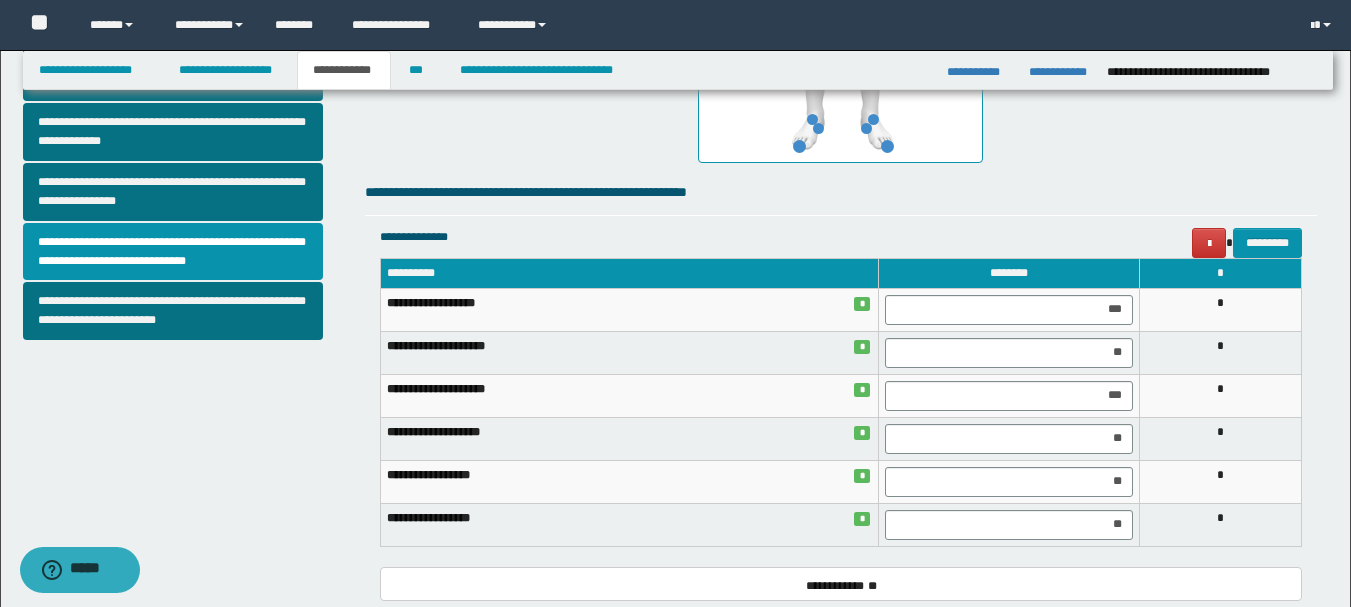scroll, scrollTop: 1055, scrollLeft: 0, axis: vertical 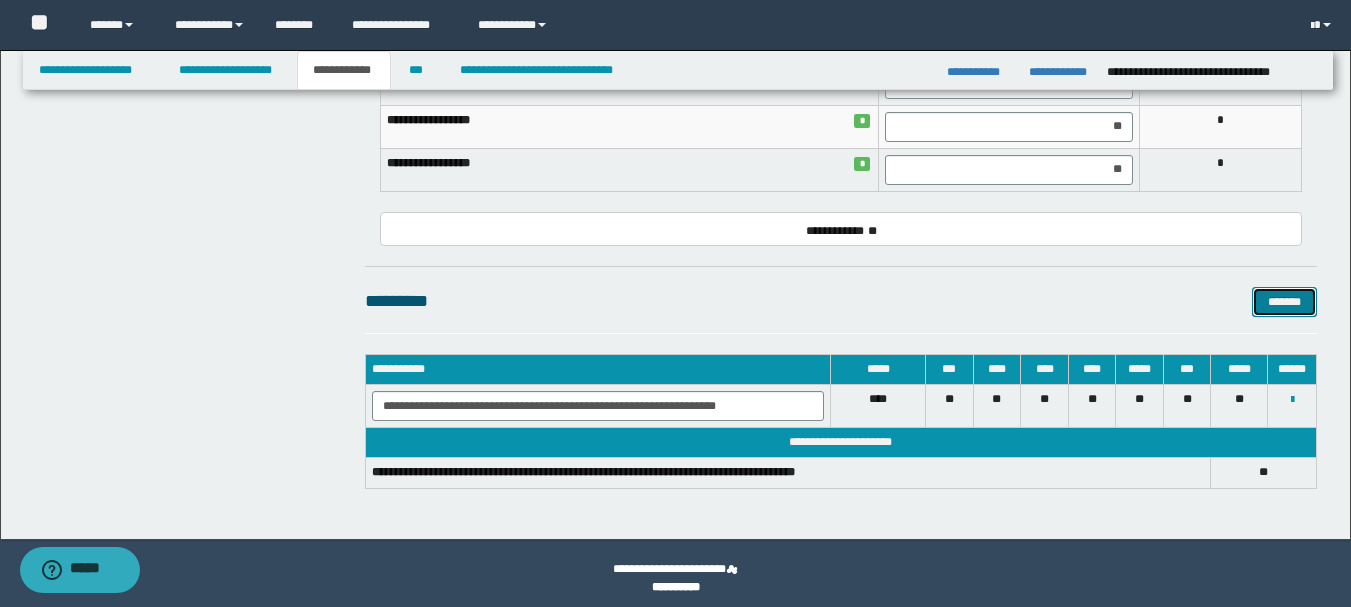 type 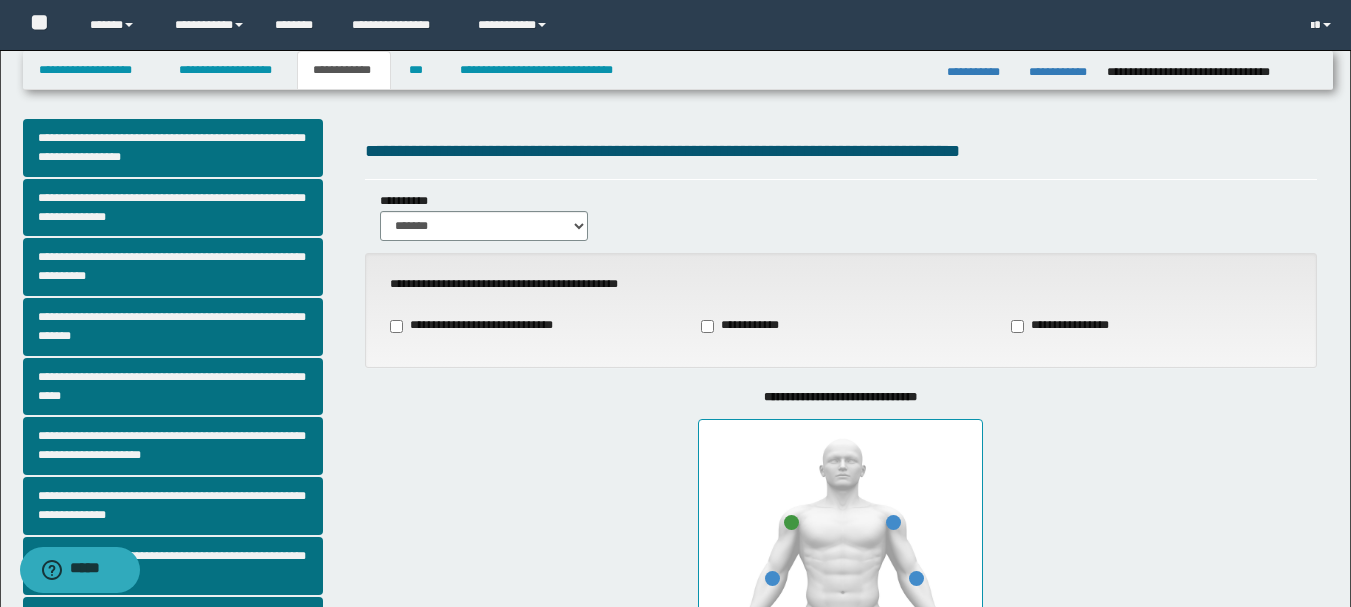 scroll, scrollTop: 0, scrollLeft: 0, axis: both 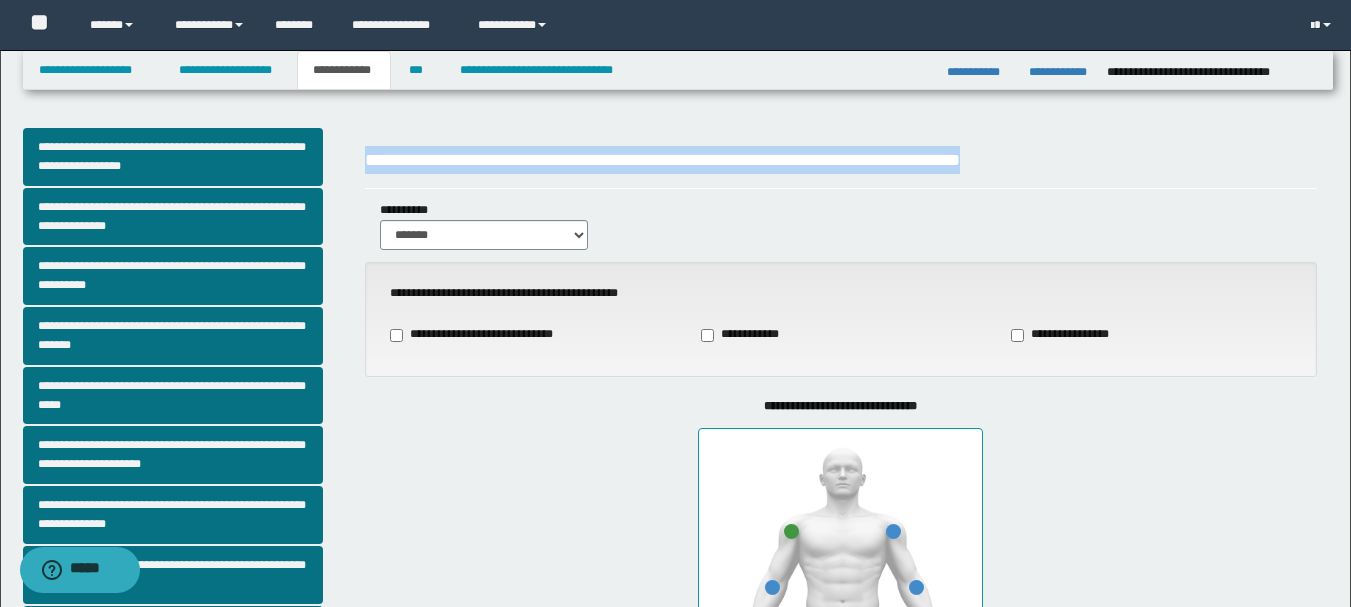 drag, startPoint x: 366, startPoint y: 170, endPoint x: 1084, endPoint y: 164, distance: 718.0251 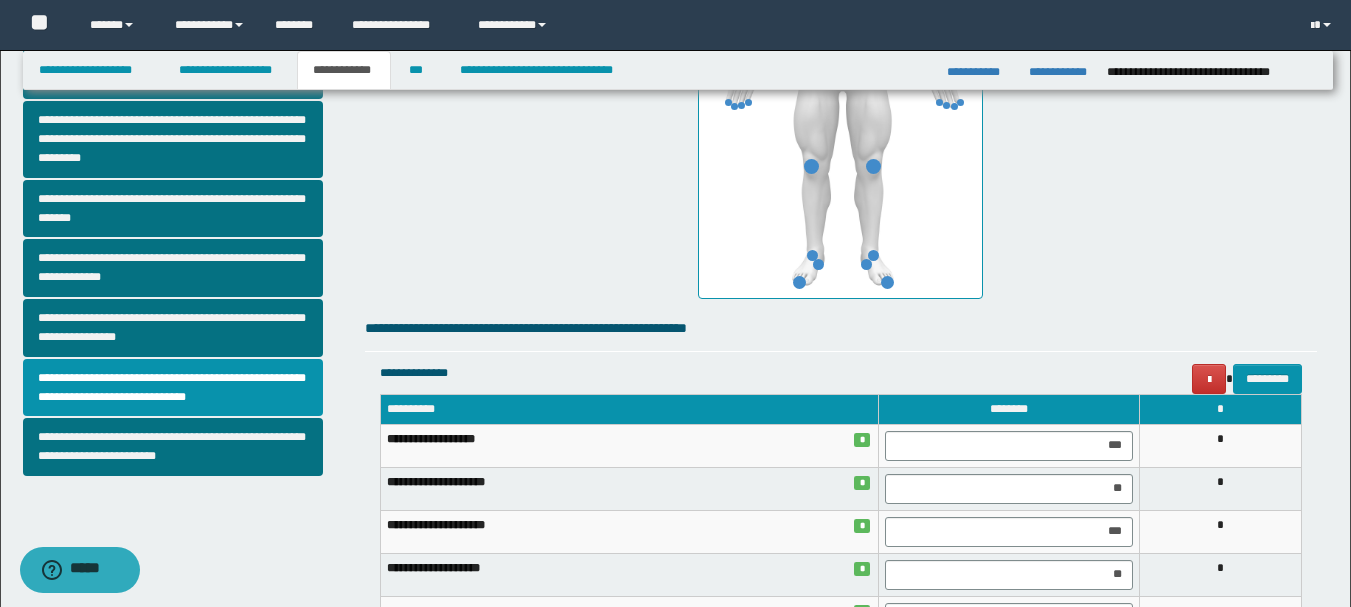 scroll, scrollTop: 600, scrollLeft: 0, axis: vertical 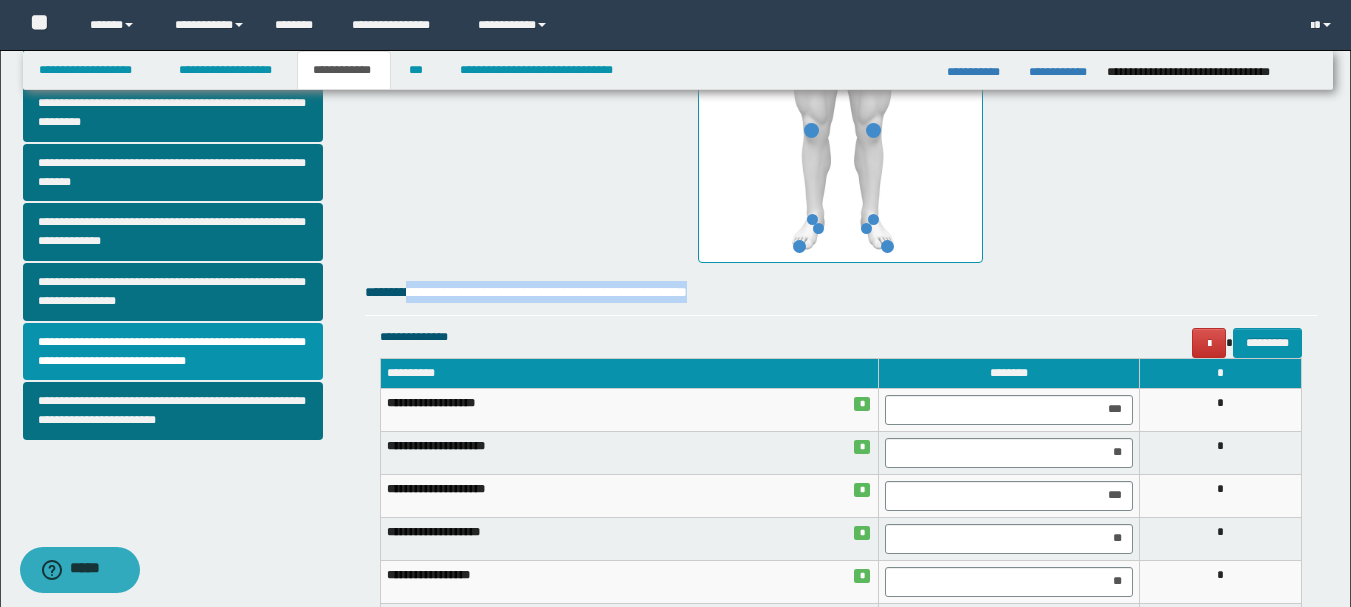 drag, startPoint x: 409, startPoint y: 296, endPoint x: 818, endPoint y: 297, distance: 409.00122 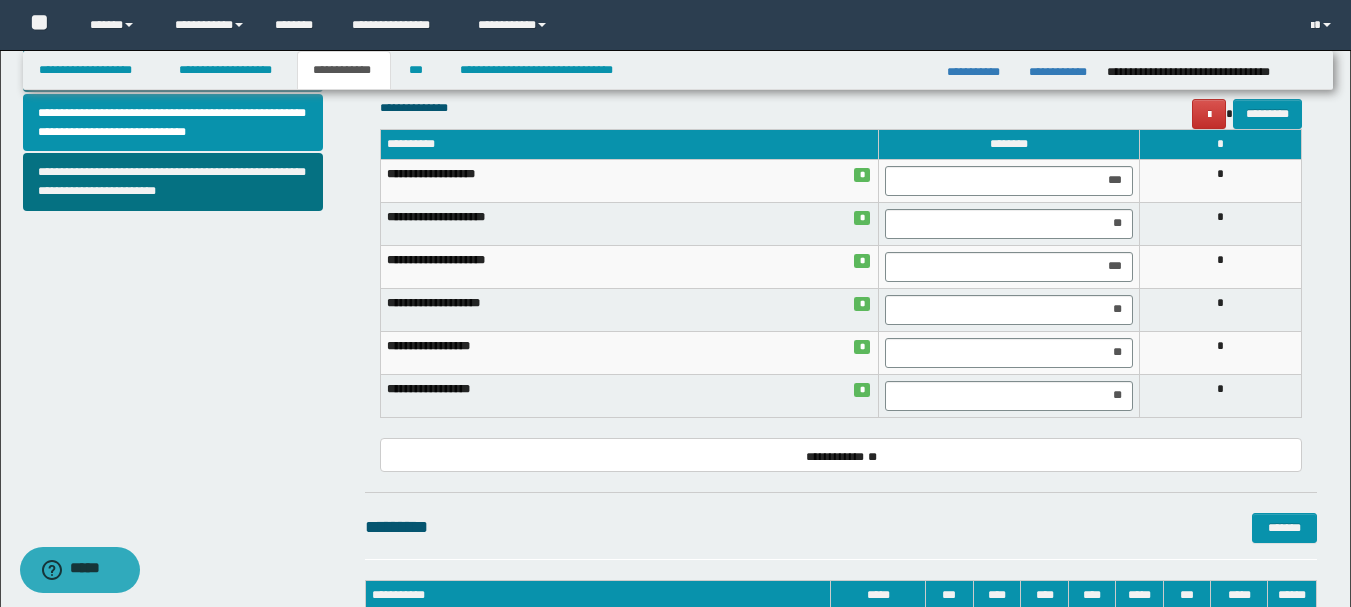 scroll, scrollTop: 1000, scrollLeft: 0, axis: vertical 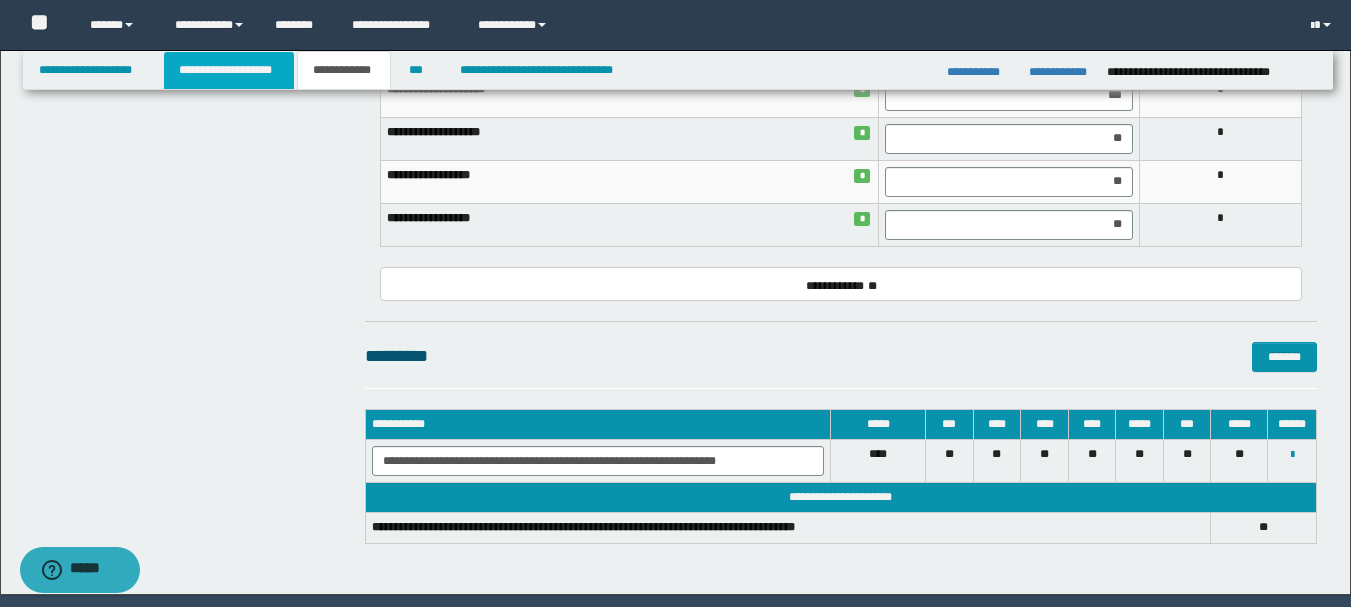 click on "**********" at bounding box center [229, 70] 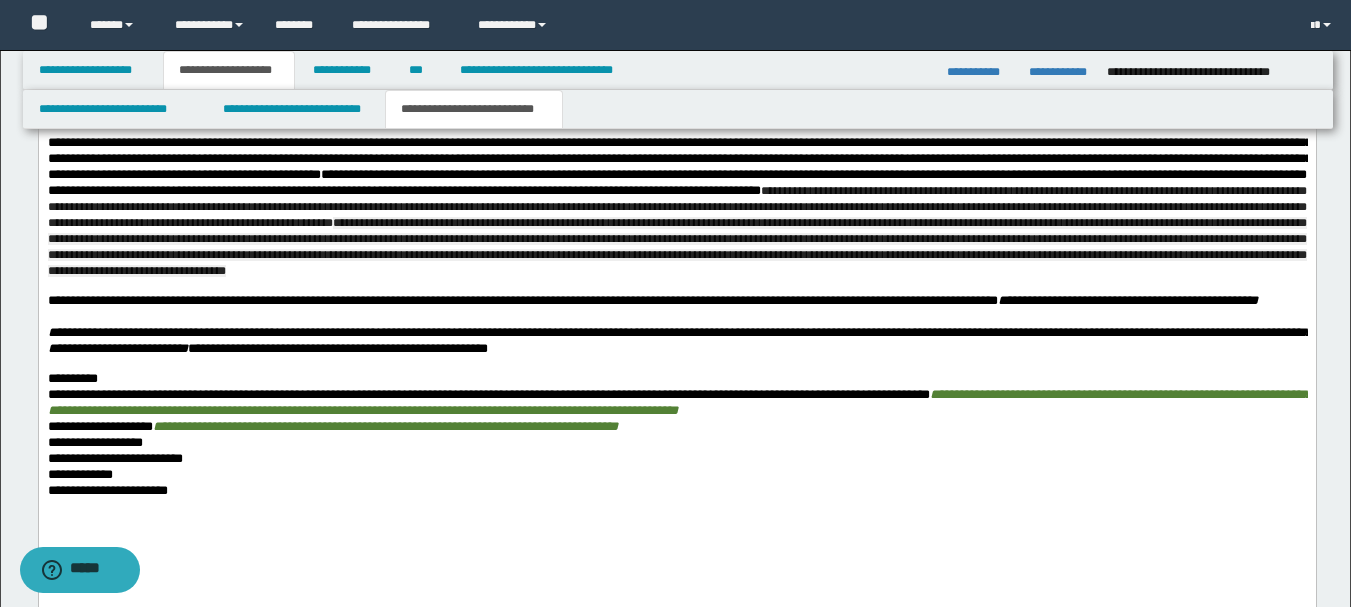 scroll, scrollTop: 831, scrollLeft: 0, axis: vertical 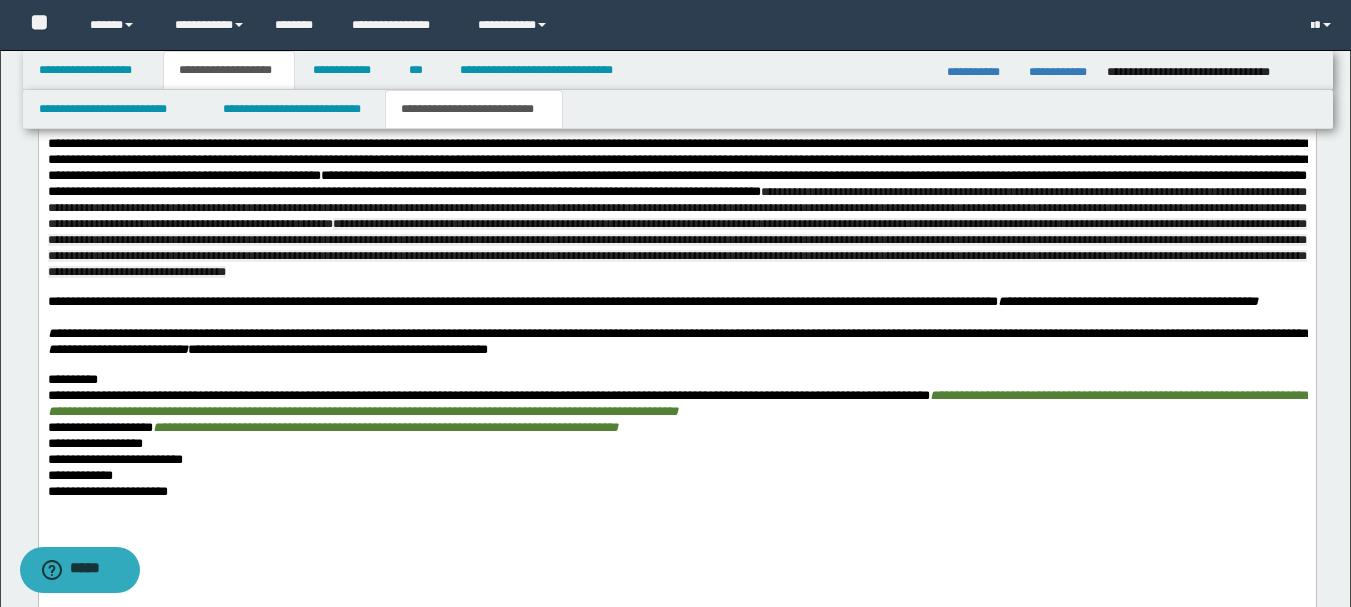 click on "**********" at bounding box center (676, 302) 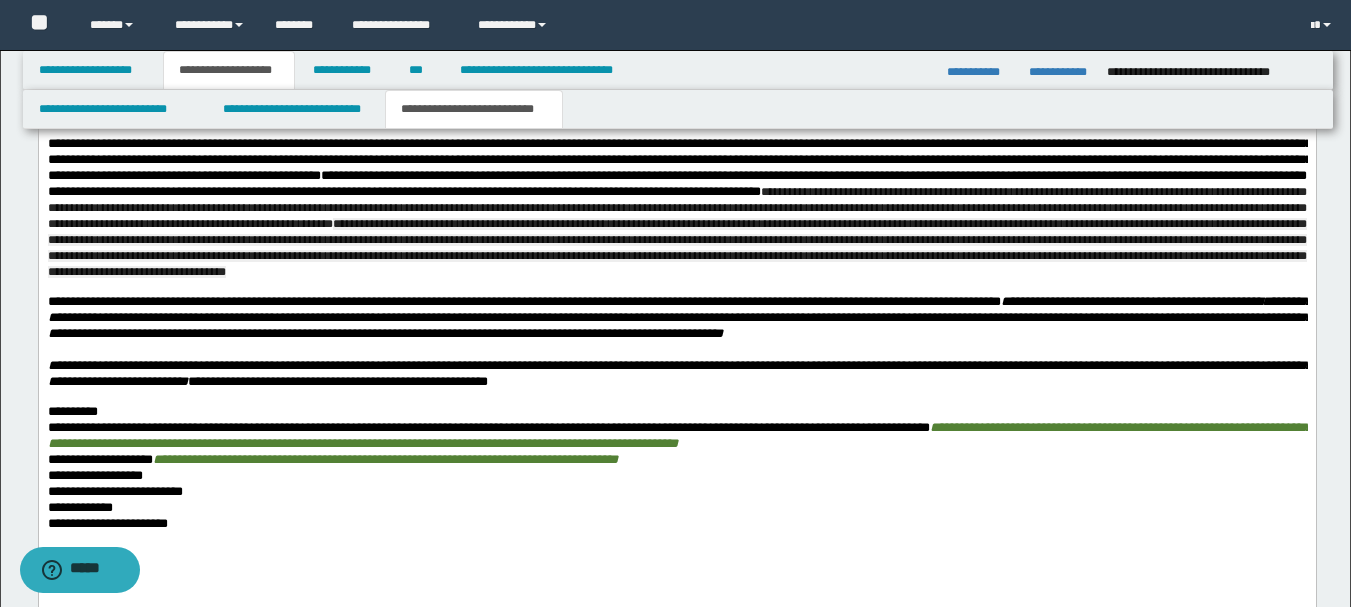 click on "**********" at bounding box center (676, 318) 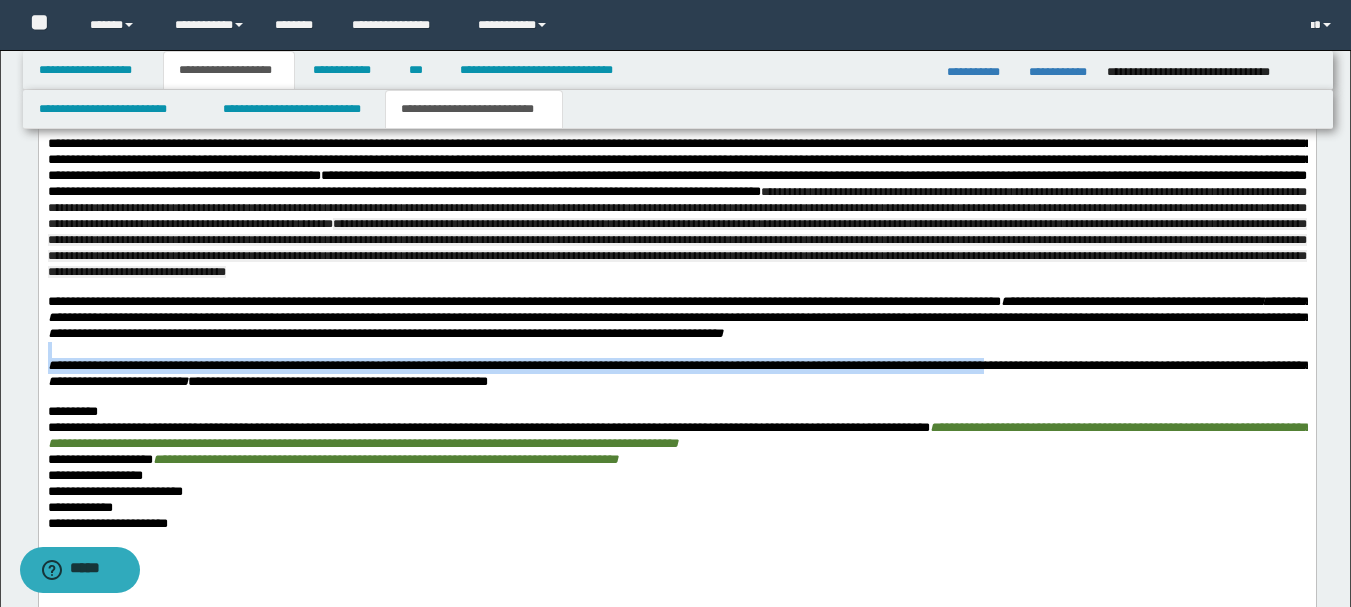 drag, startPoint x: 249, startPoint y: 370, endPoint x: 1170, endPoint y: 401, distance: 921.52155 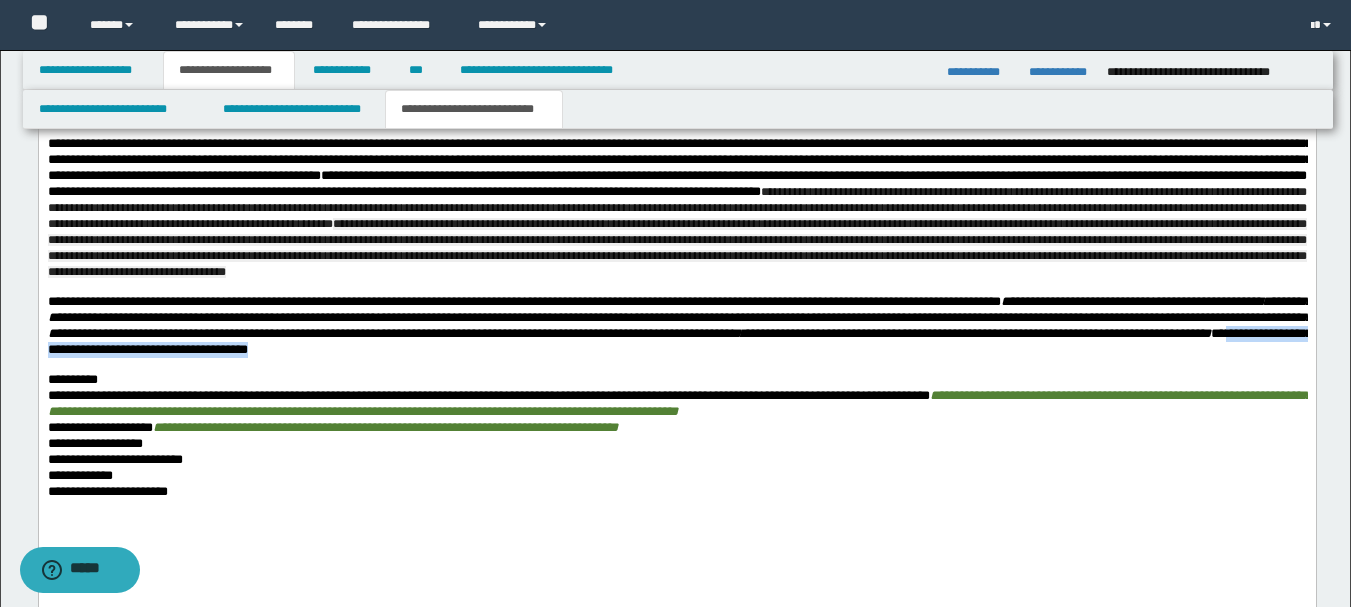 drag, startPoint x: 696, startPoint y: 367, endPoint x: 1017, endPoint y: 369, distance: 321.00623 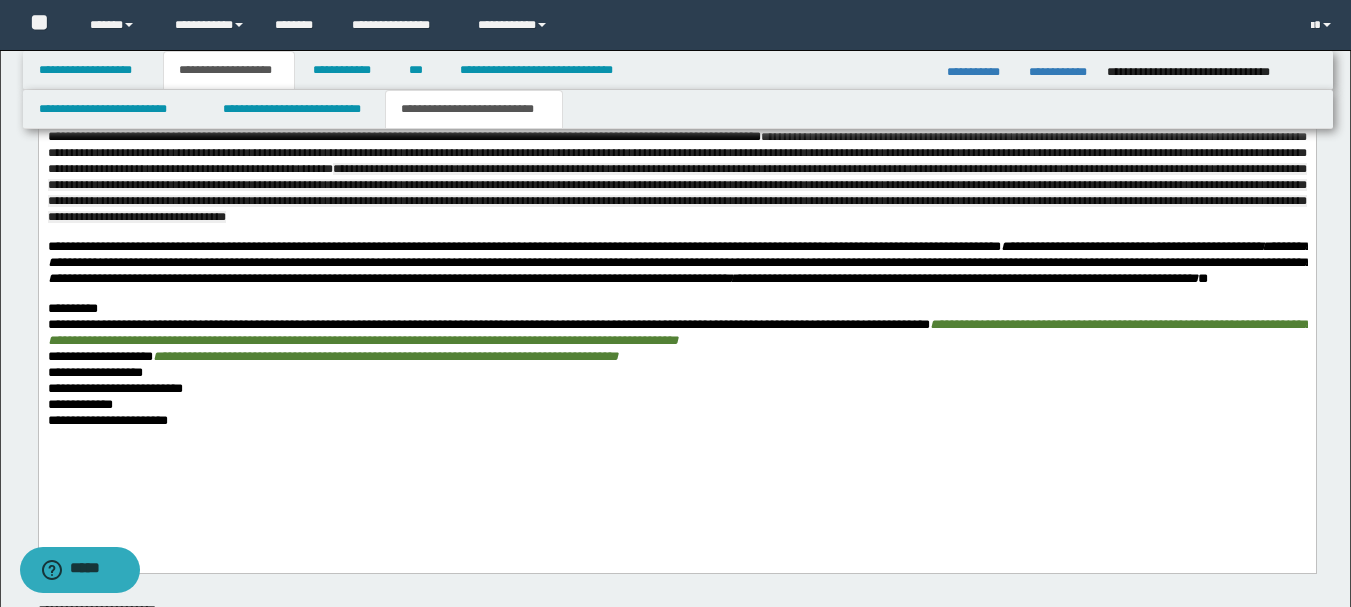scroll, scrollTop: 931, scrollLeft: 0, axis: vertical 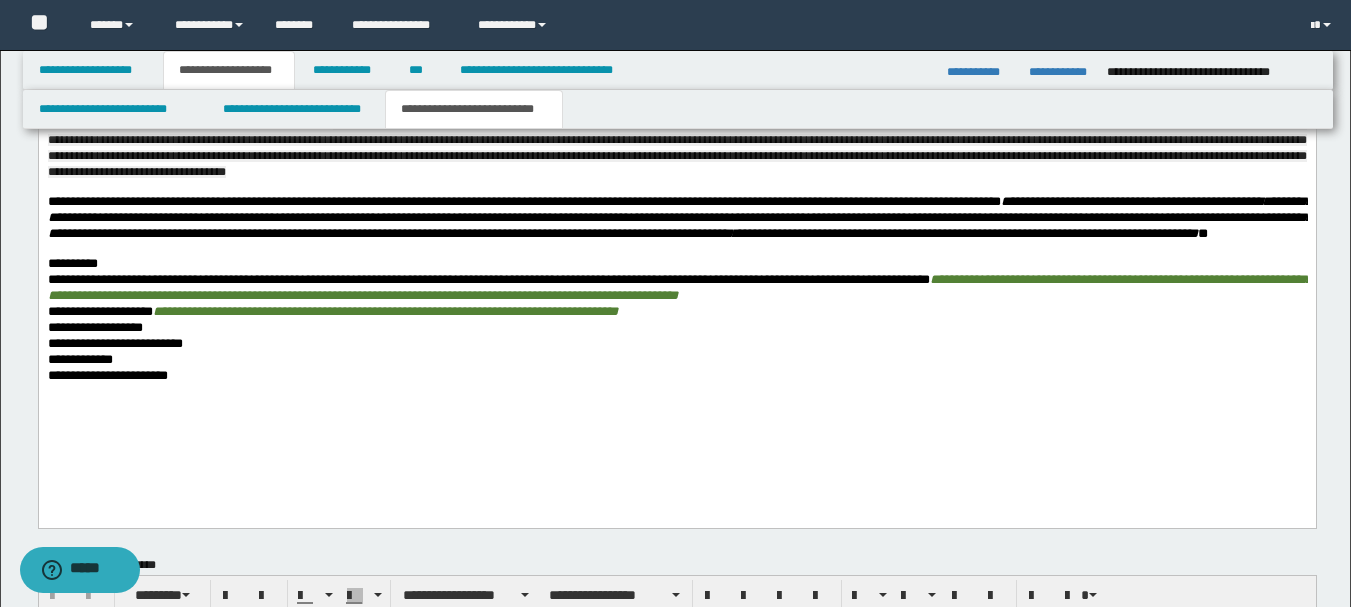 click on "**********" at bounding box center [488, 279] 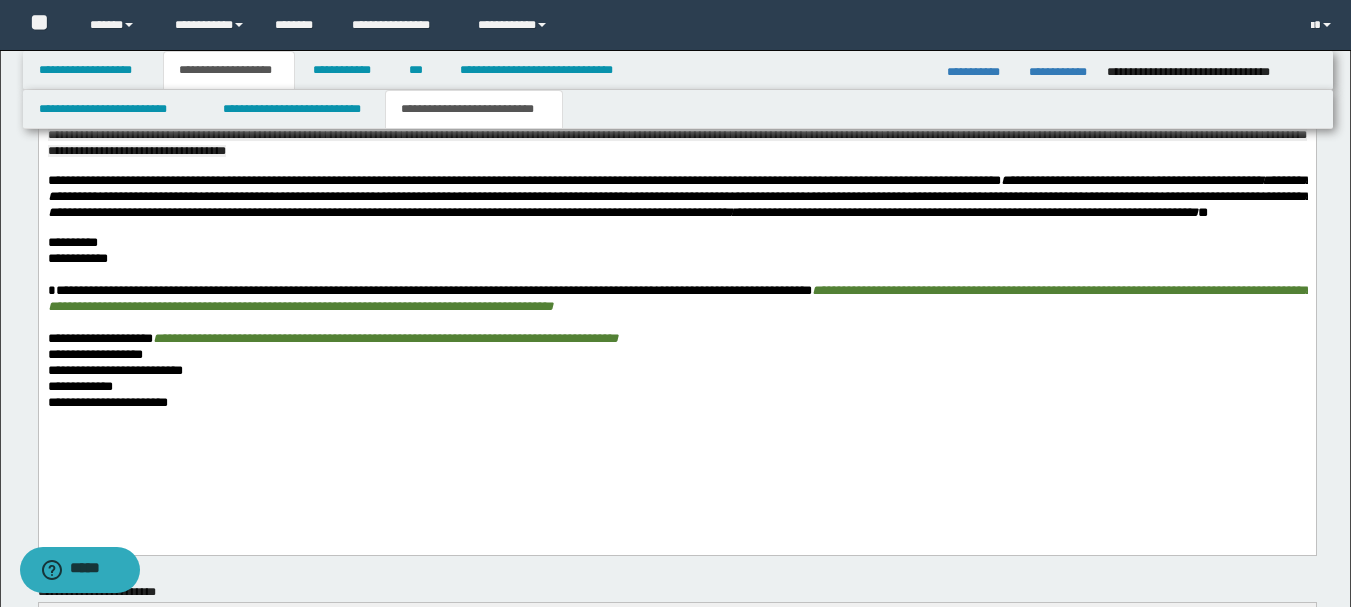 scroll, scrollTop: 1031, scrollLeft: 0, axis: vertical 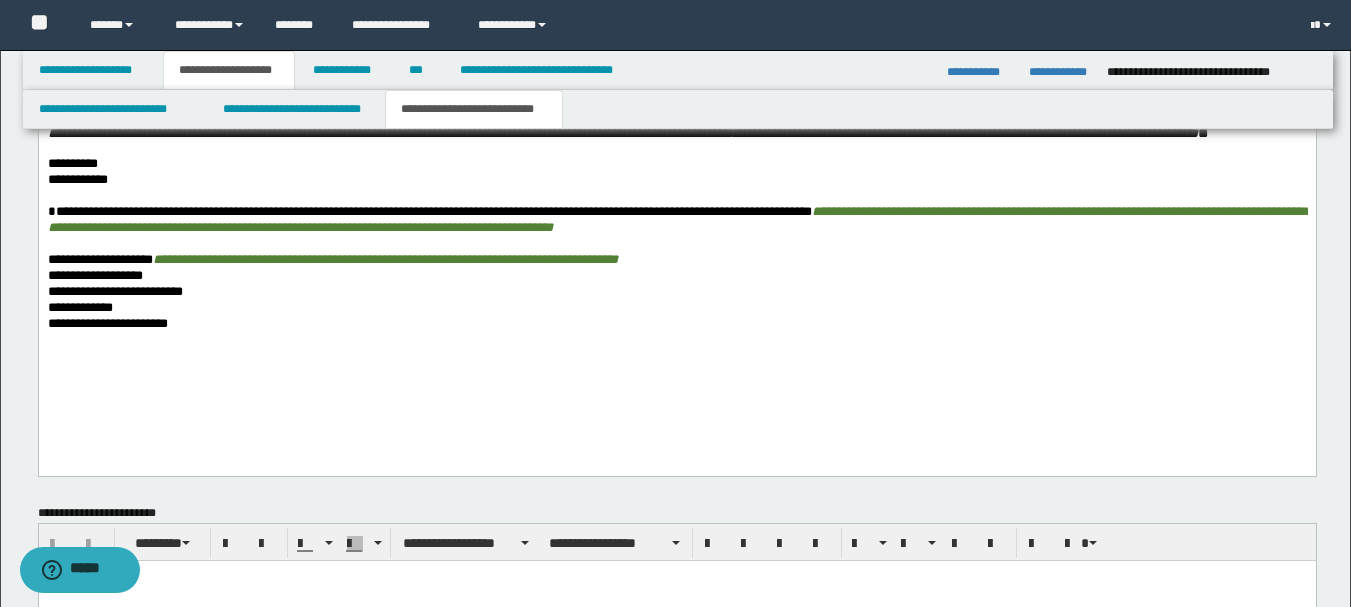 click on "**********" at bounding box center [94, 275] 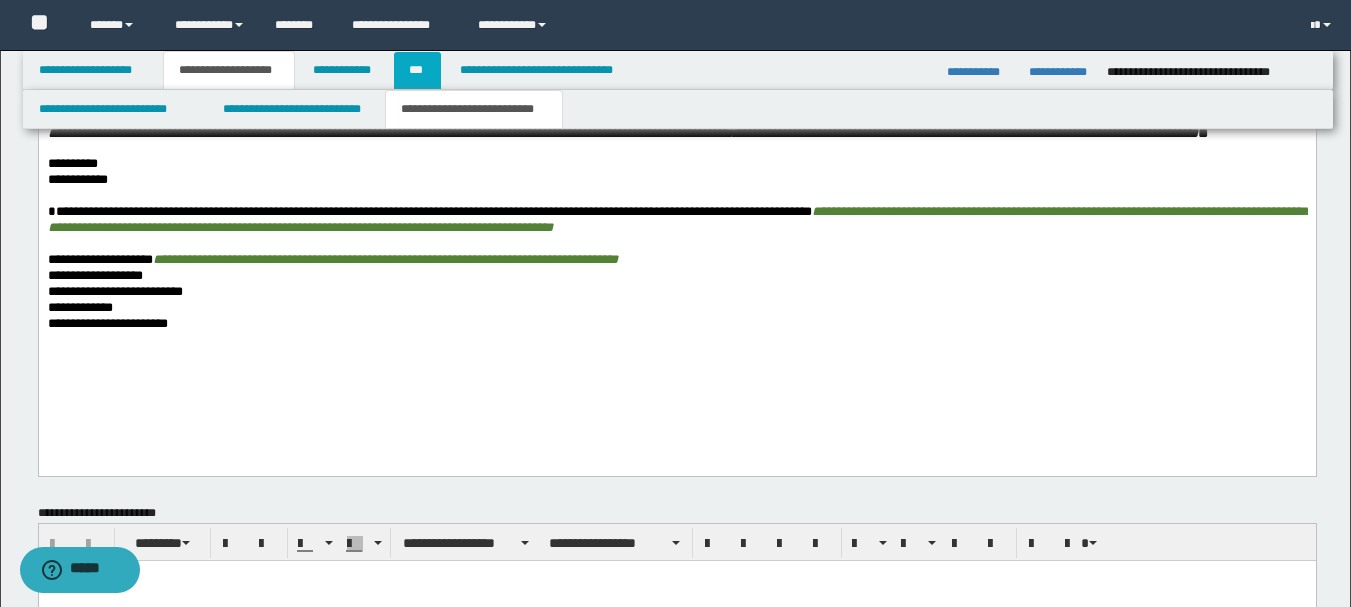 click on "***" at bounding box center (417, 70) 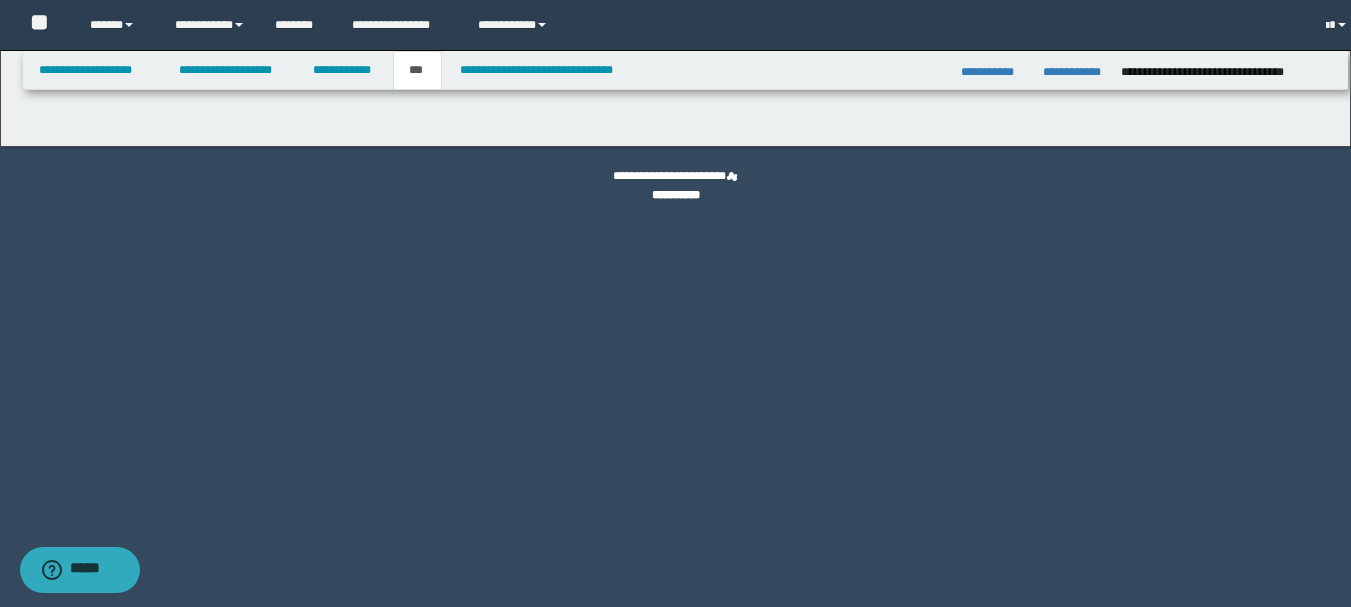 scroll, scrollTop: 0, scrollLeft: 0, axis: both 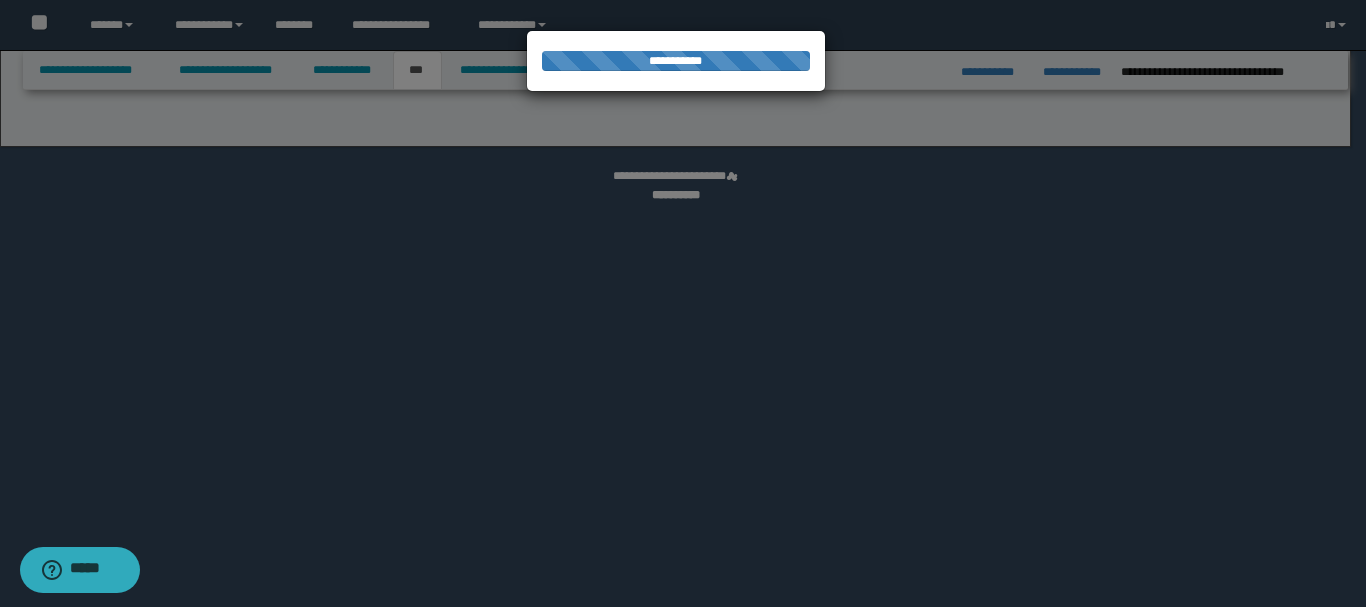 select on "*" 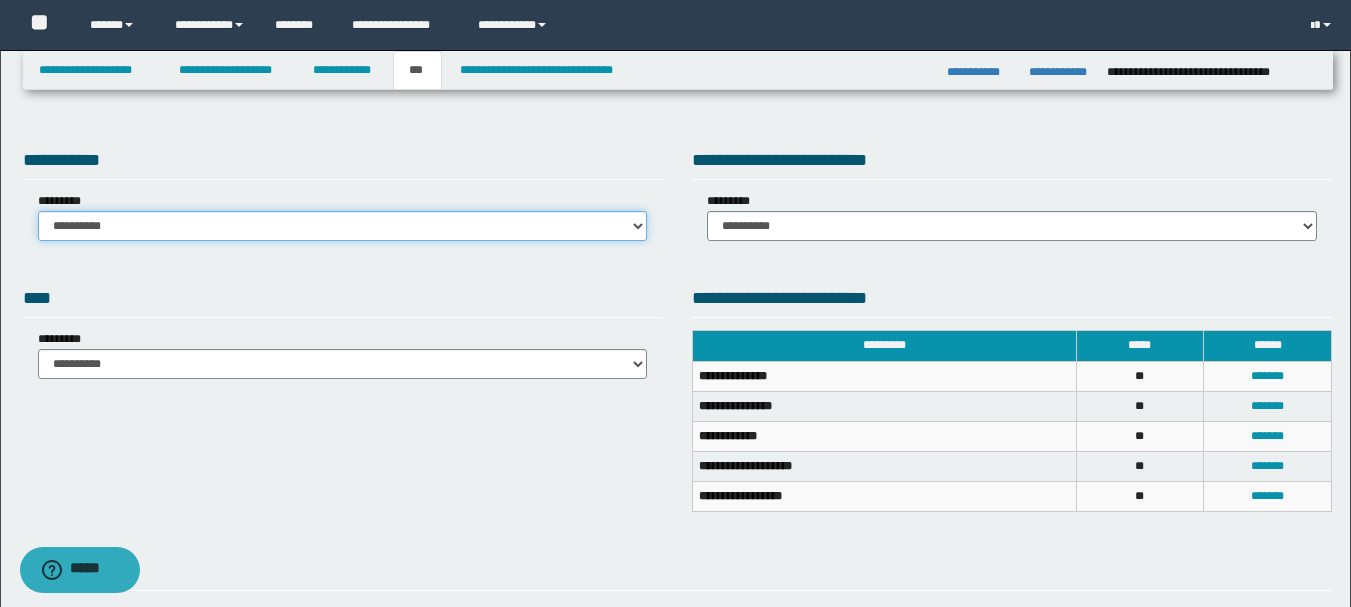 click on "**********" at bounding box center [343, 226] 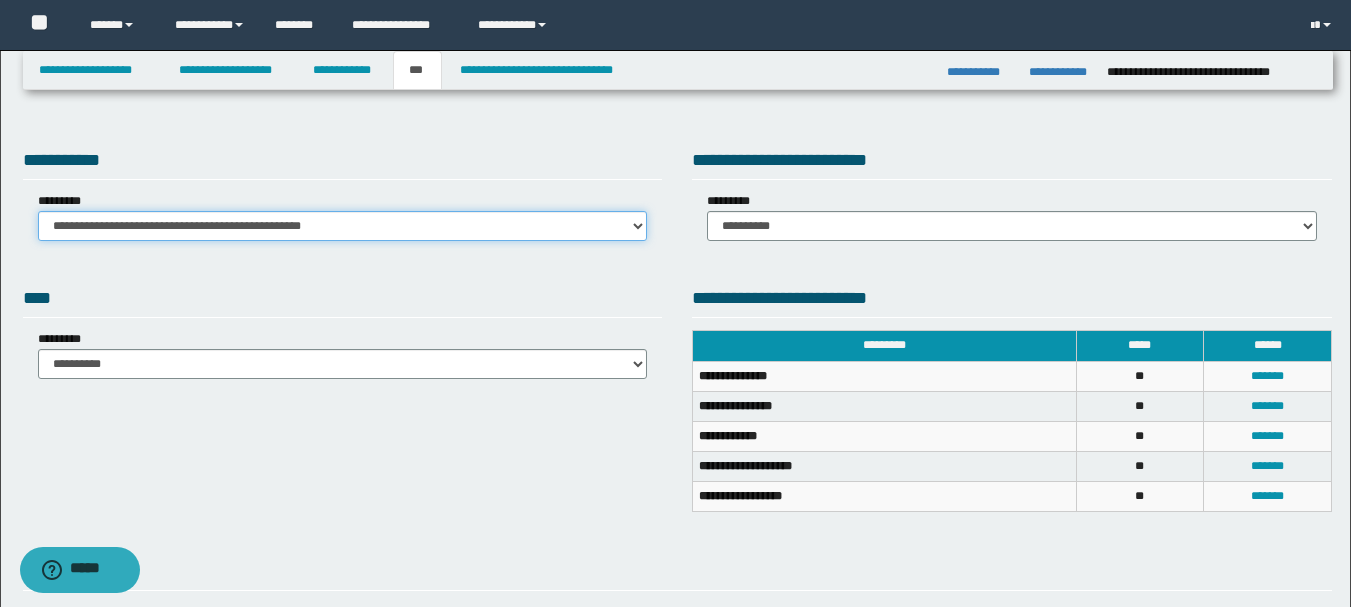 click on "**********" at bounding box center (343, 226) 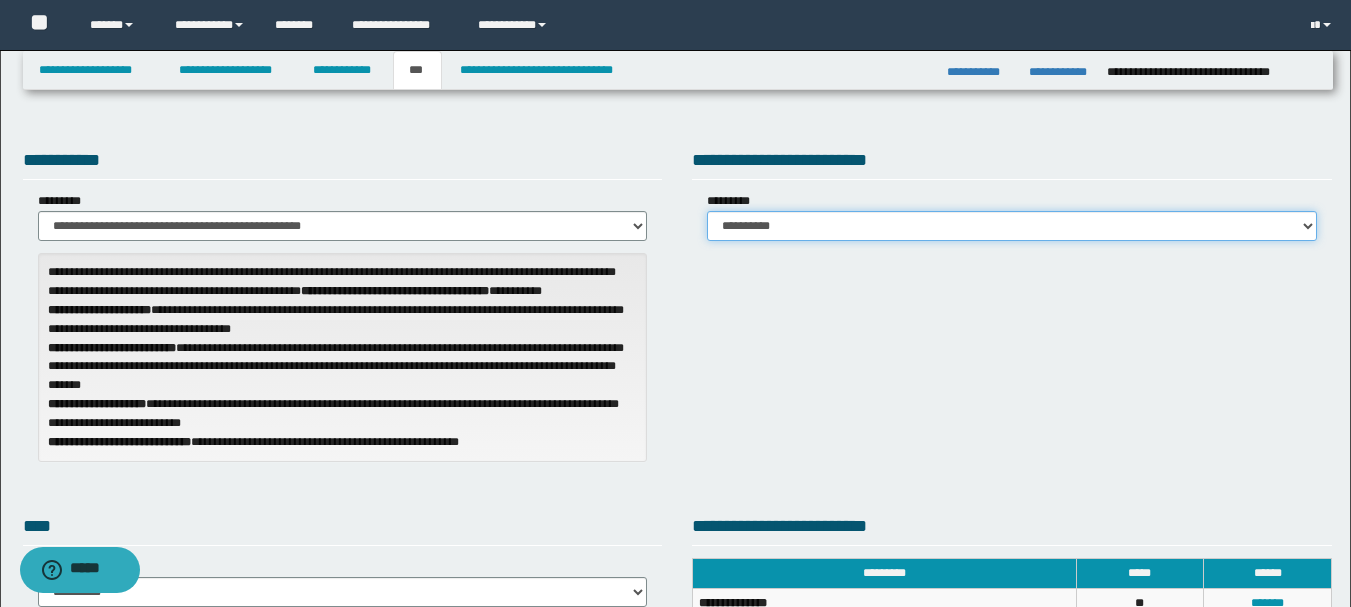 click on "**********" at bounding box center (1012, 226) 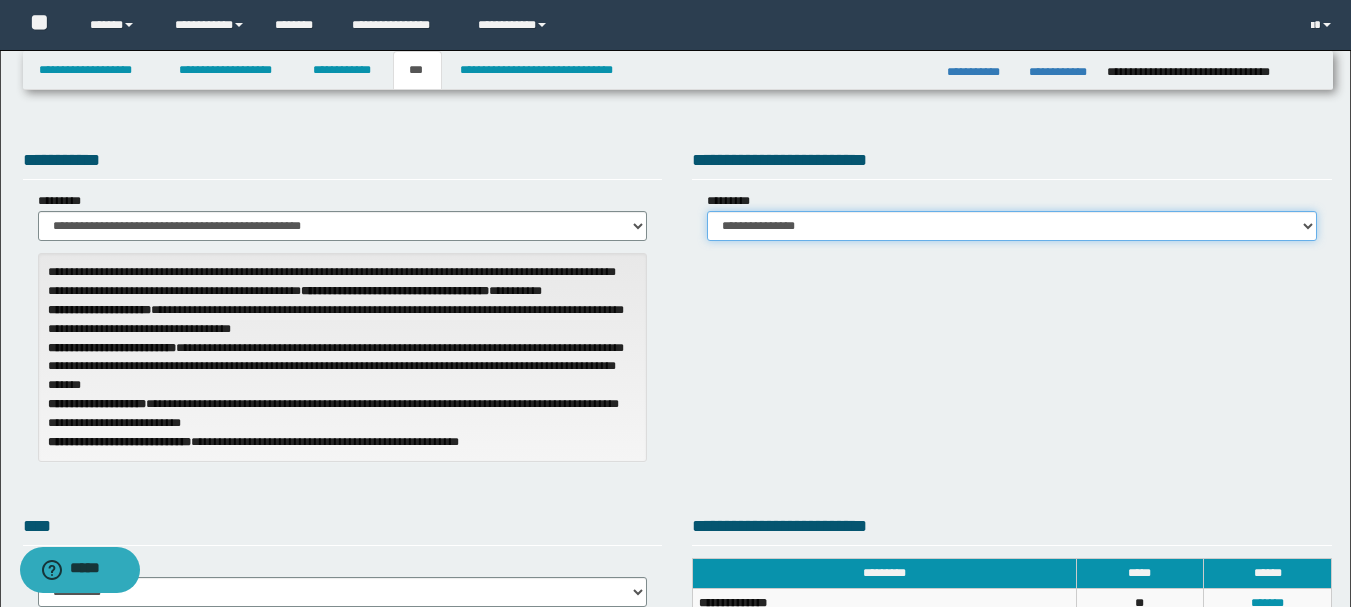 click on "**********" at bounding box center (1012, 226) 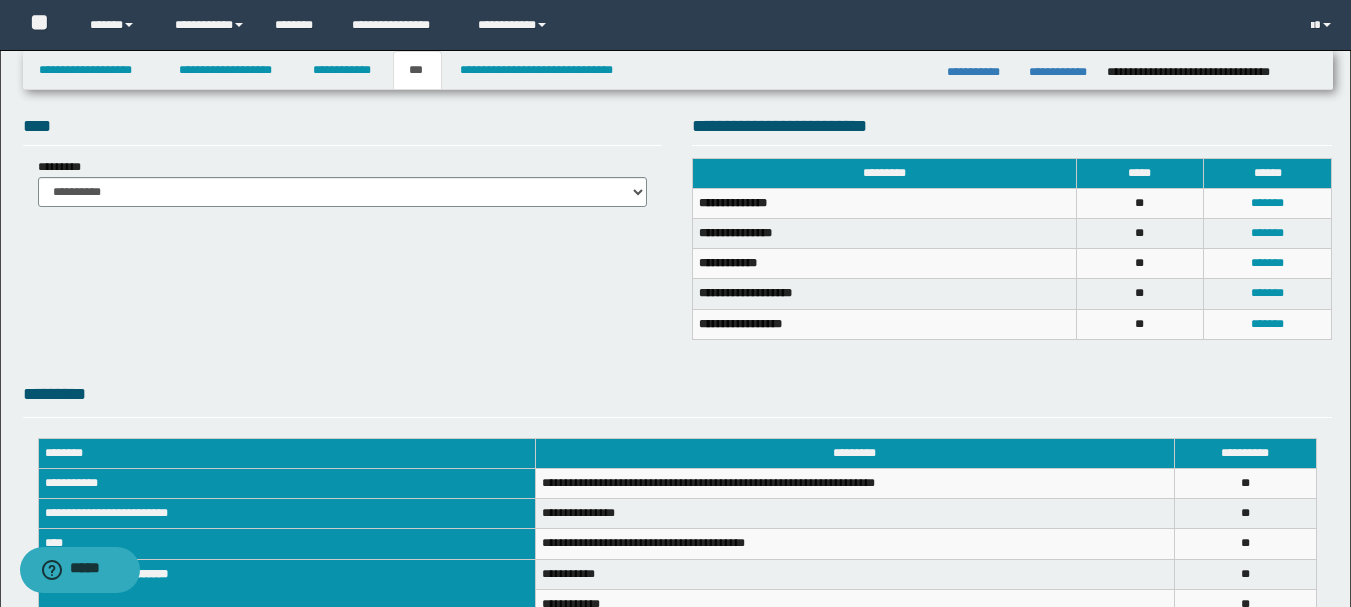 scroll, scrollTop: 600, scrollLeft: 0, axis: vertical 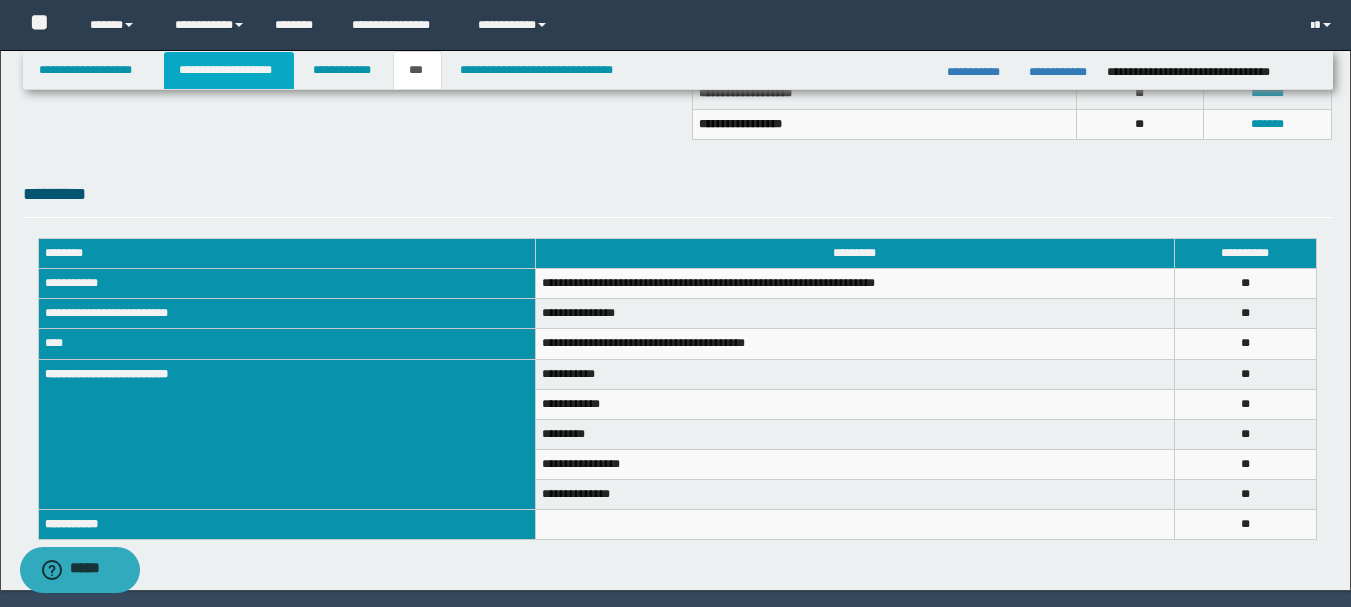 click on "**********" at bounding box center (229, 70) 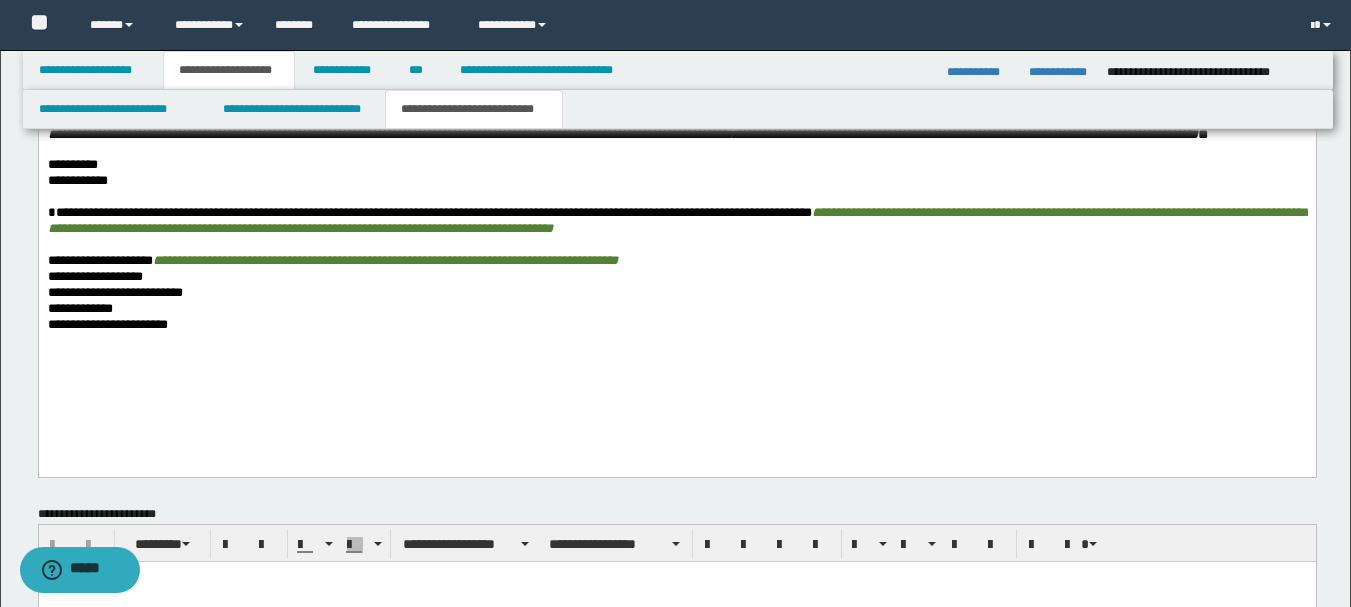 scroll, scrollTop: 1031, scrollLeft: 0, axis: vertical 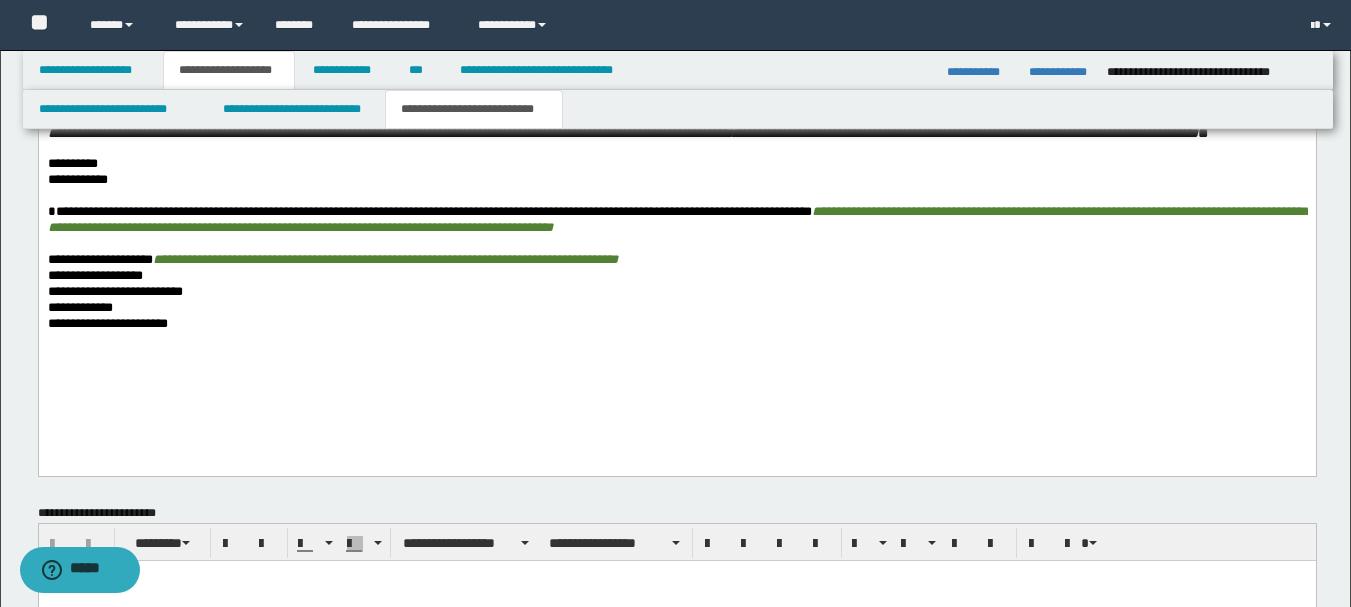 click on "**********" at bounding box center (94, 275) 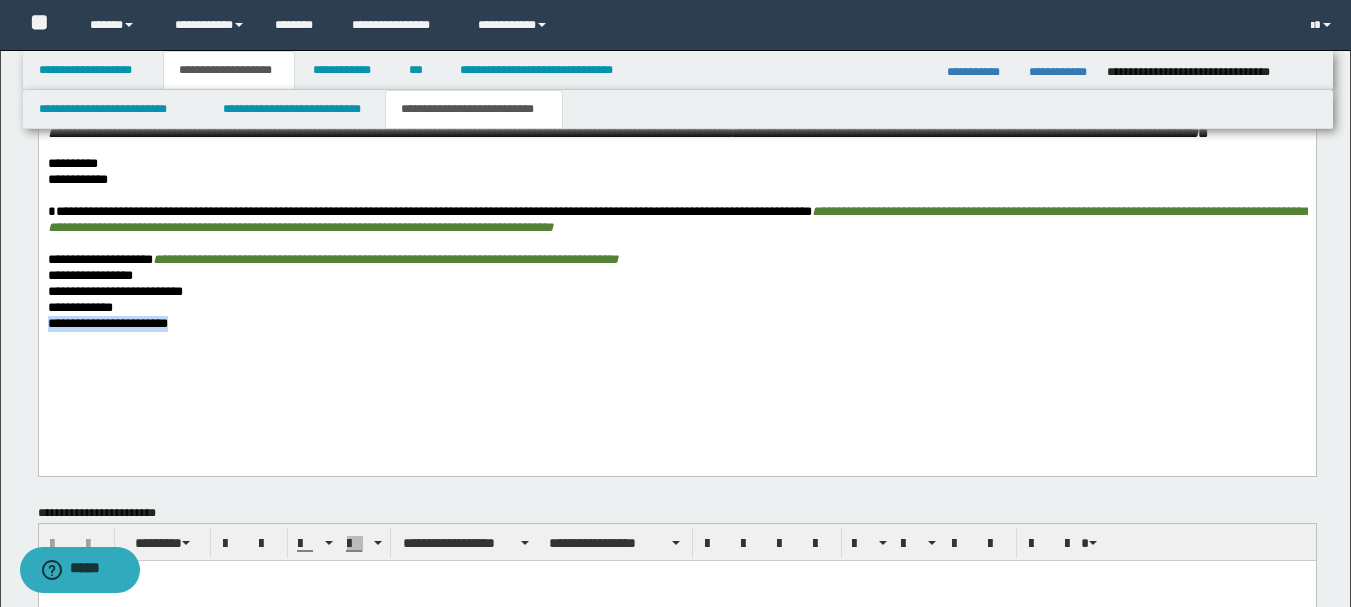 drag, startPoint x: 236, startPoint y: 338, endPoint x: 244, endPoint y: 356, distance: 19.697716 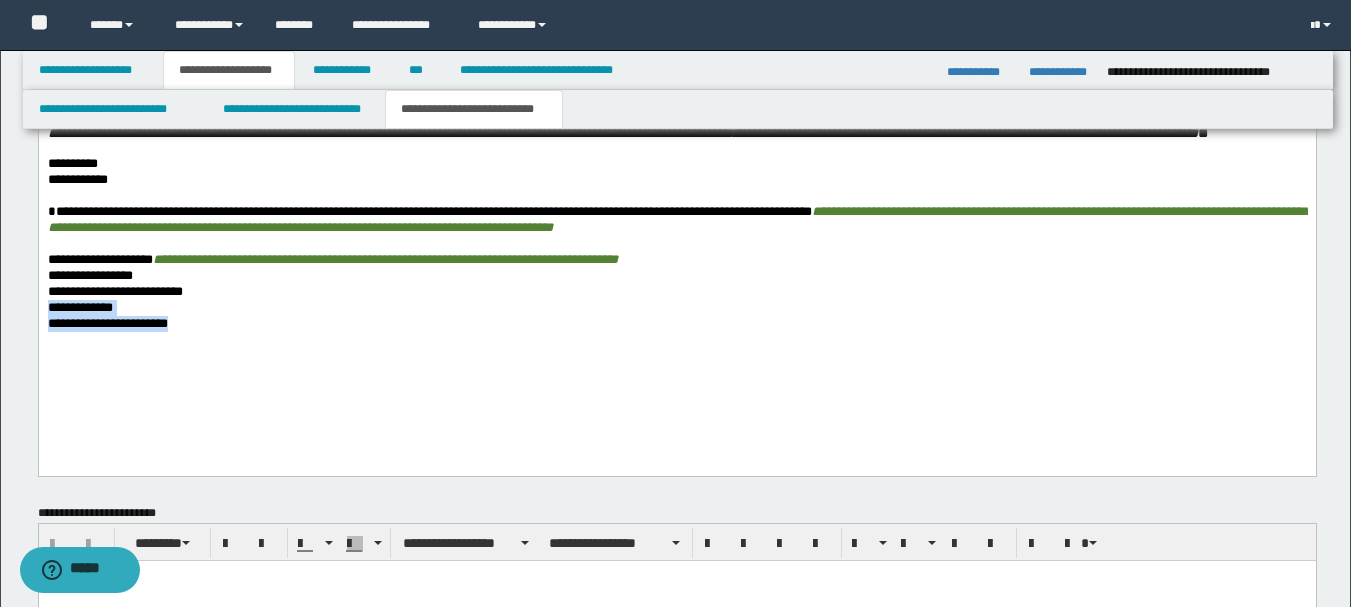 drag, startPoint x: 237, startPoint y: 323, endPoint x: 256, endPoint y: 360, distance: 41.59327 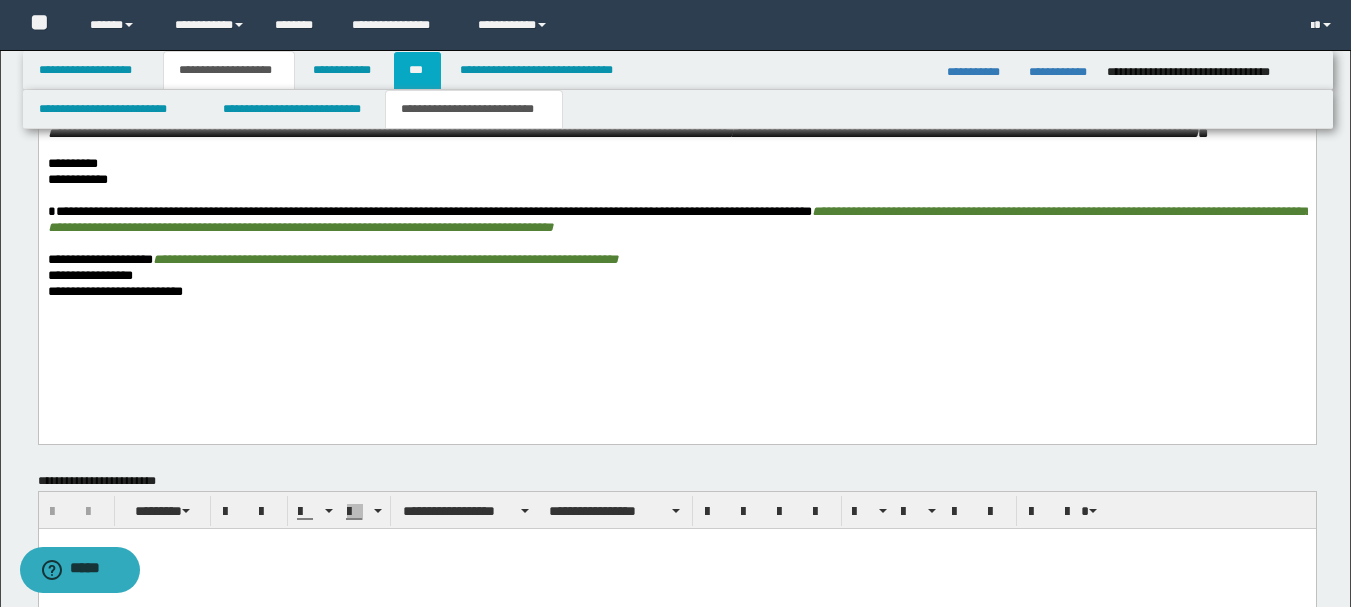 click on "***" at bounding box center (417, 70) 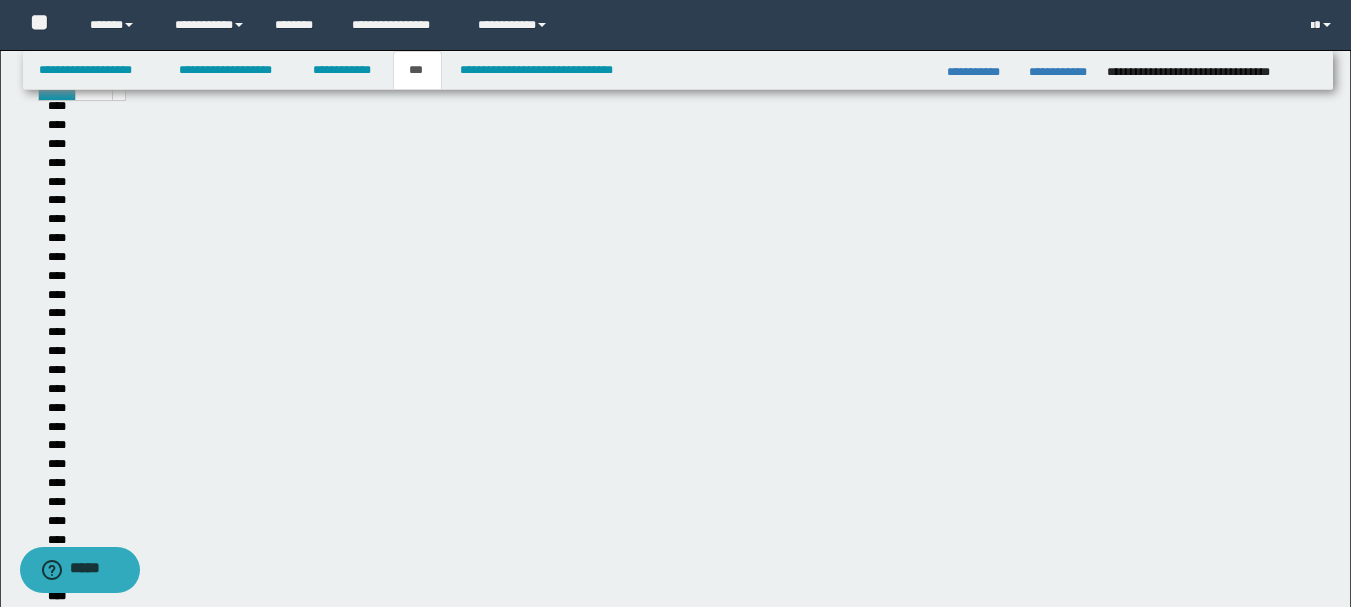 scroll, scrollTop: 662, scrollLeft: 0, axis: vertical 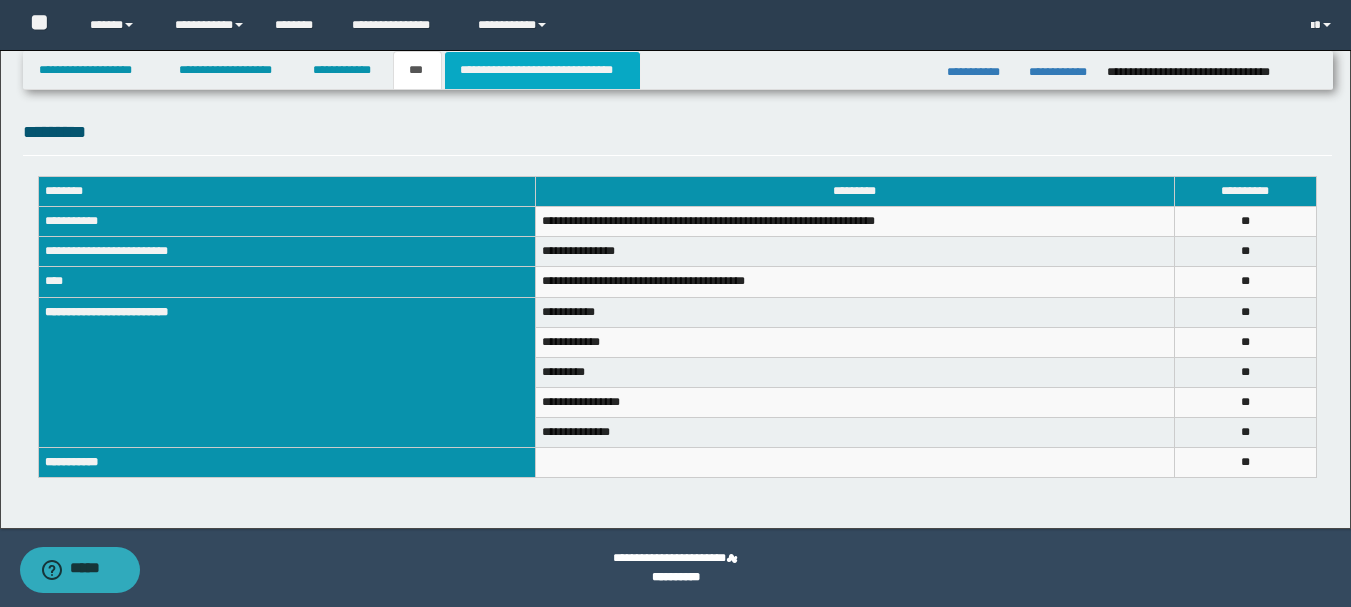 click on "**********" at bounding box center [542, 70] 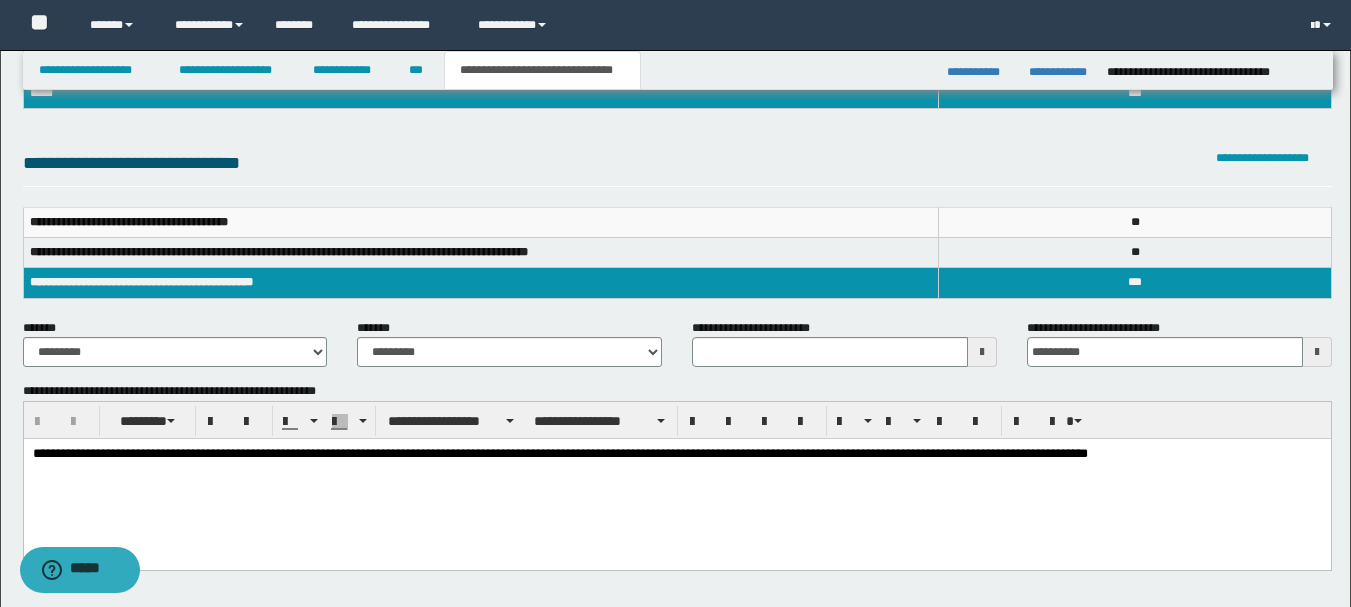 scroll, scrollTop: 200, scrollLeft: 0, axis: vertical 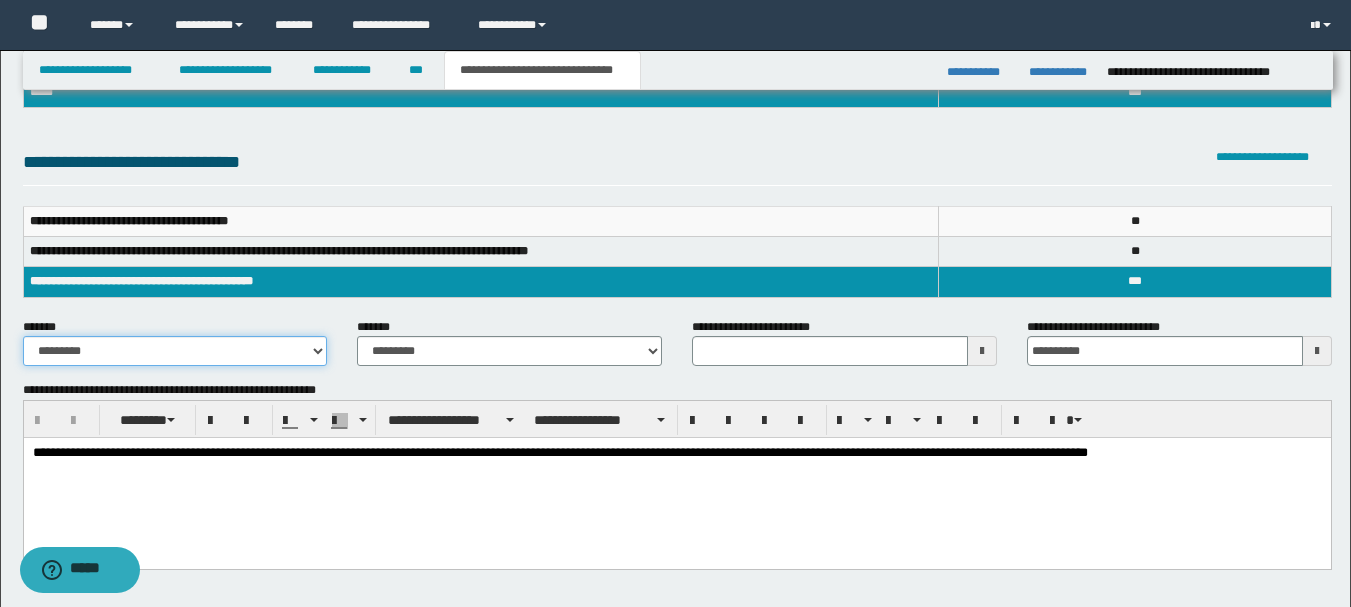 click on "**********" at bounding box center [175, 351] 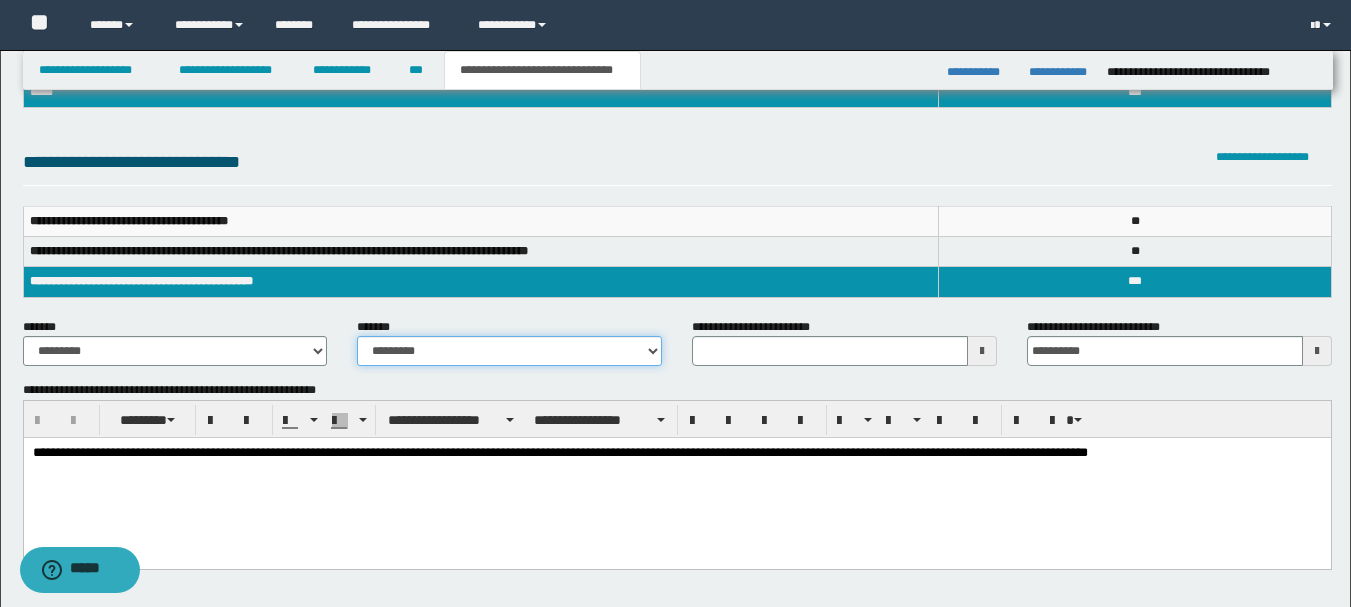 drag, startPoint x: 422, startPoint y: 348, endPoint x: 434, endPoint y: 354, distance: 13.416408 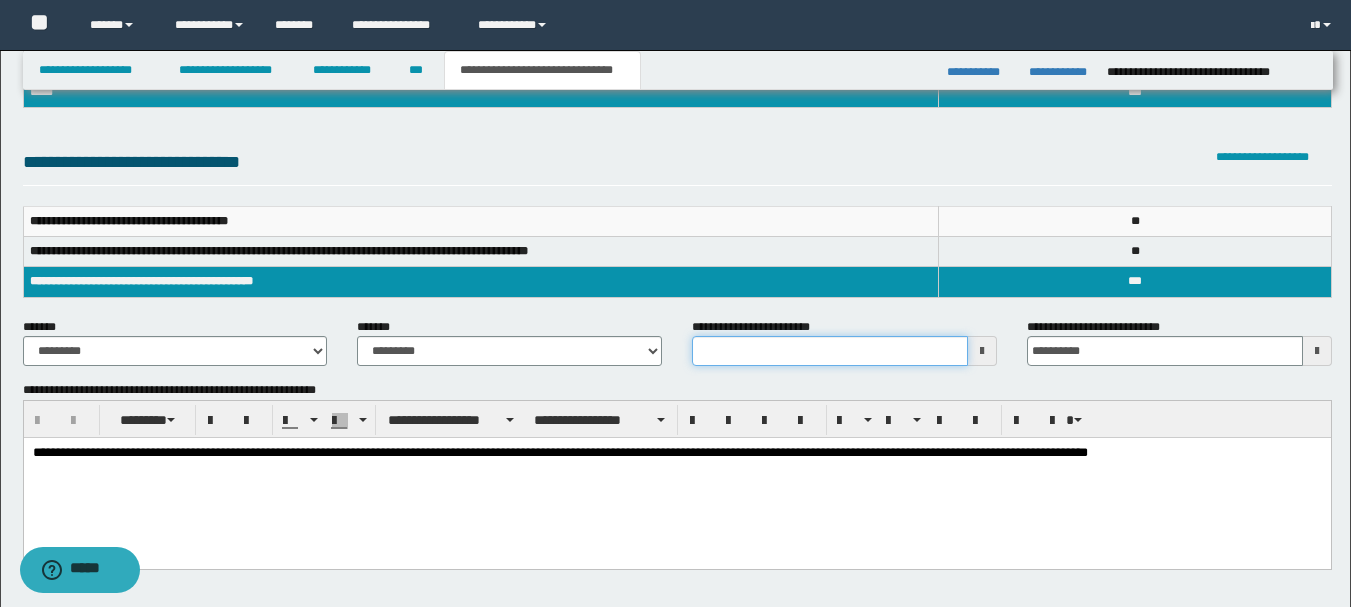 click on "**********" at bounding box center [830, 351] 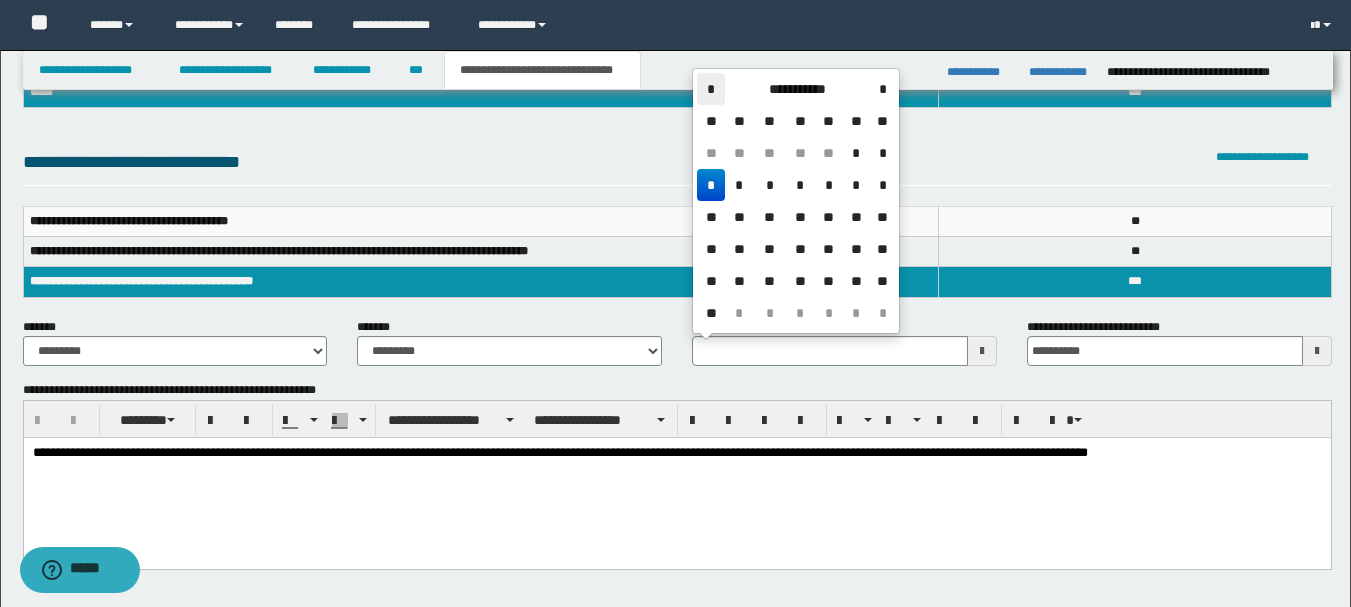 click on "*" at bounding box center (711, 89) 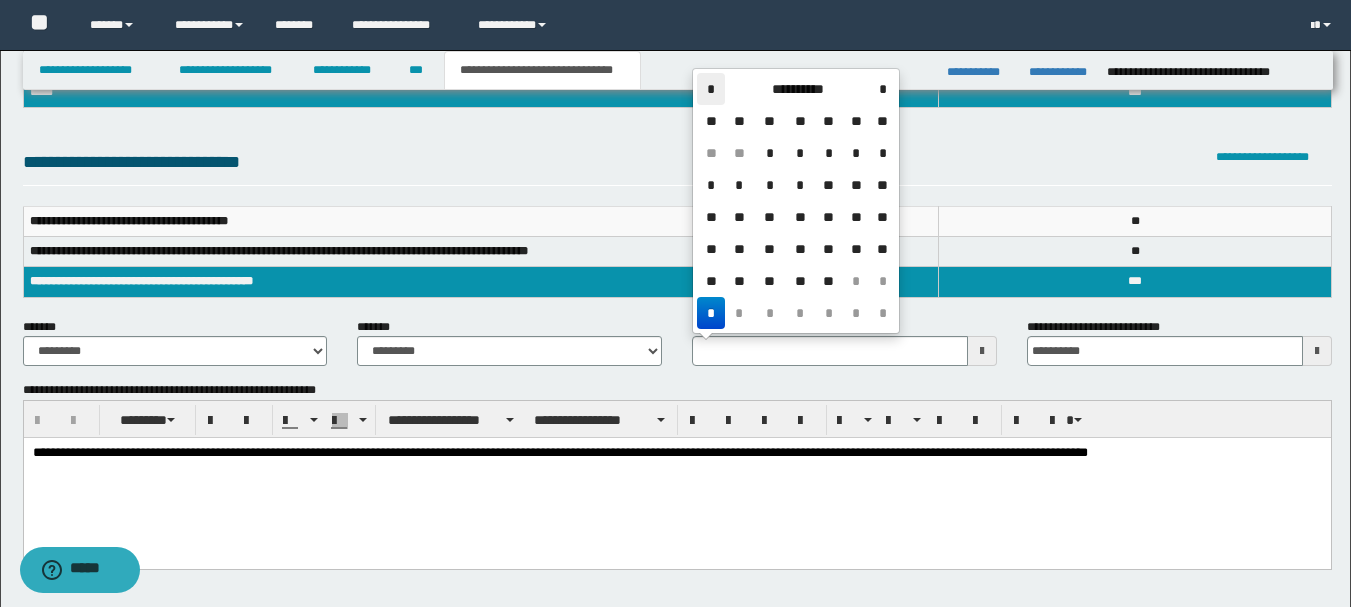 click on "*" at bounding box center [711, 89] 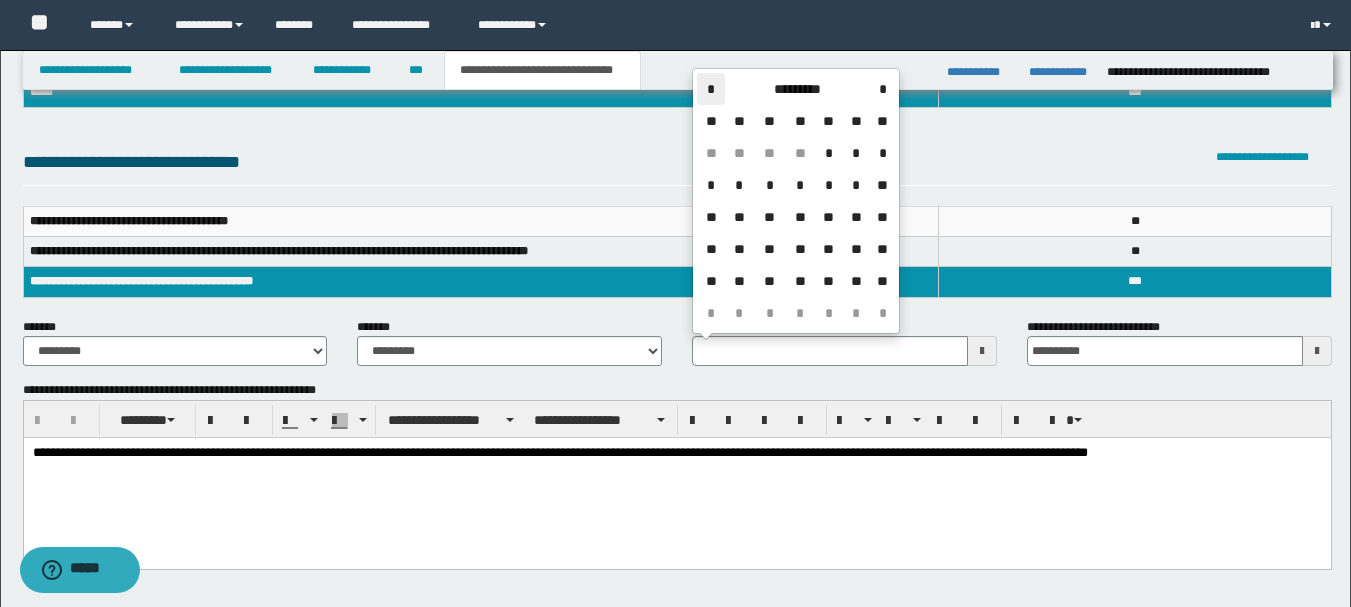click on "*" at bounding box center [711, 89] 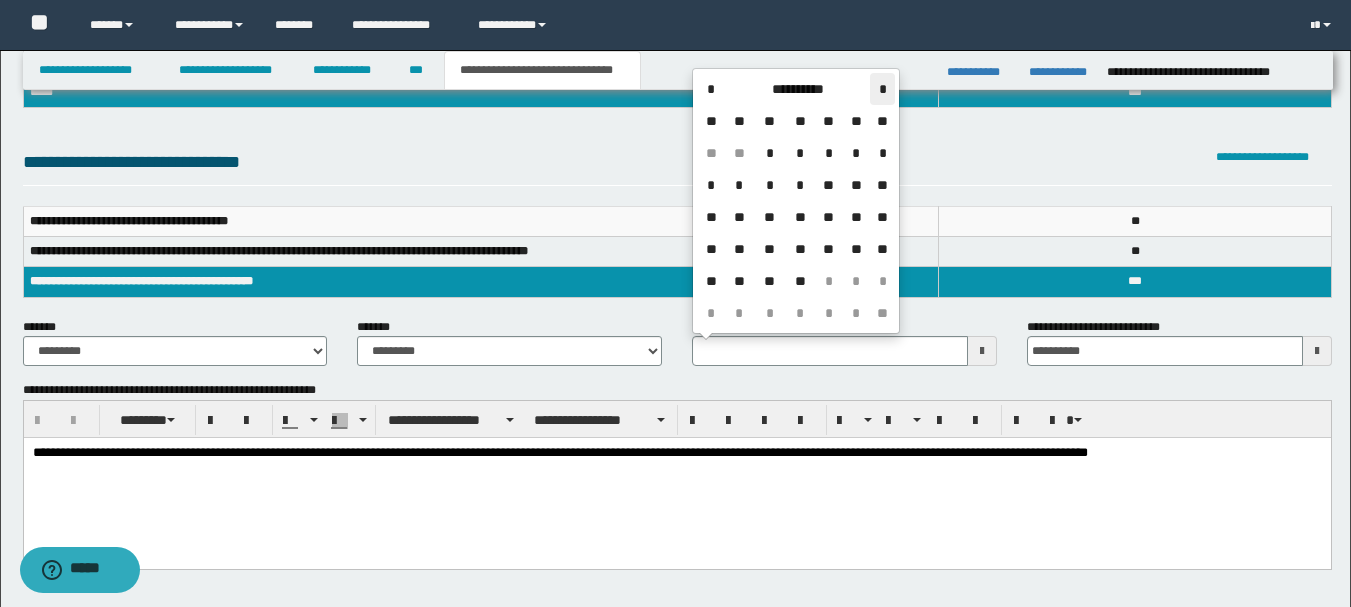 click on "*" at bounding box center [882, 89] 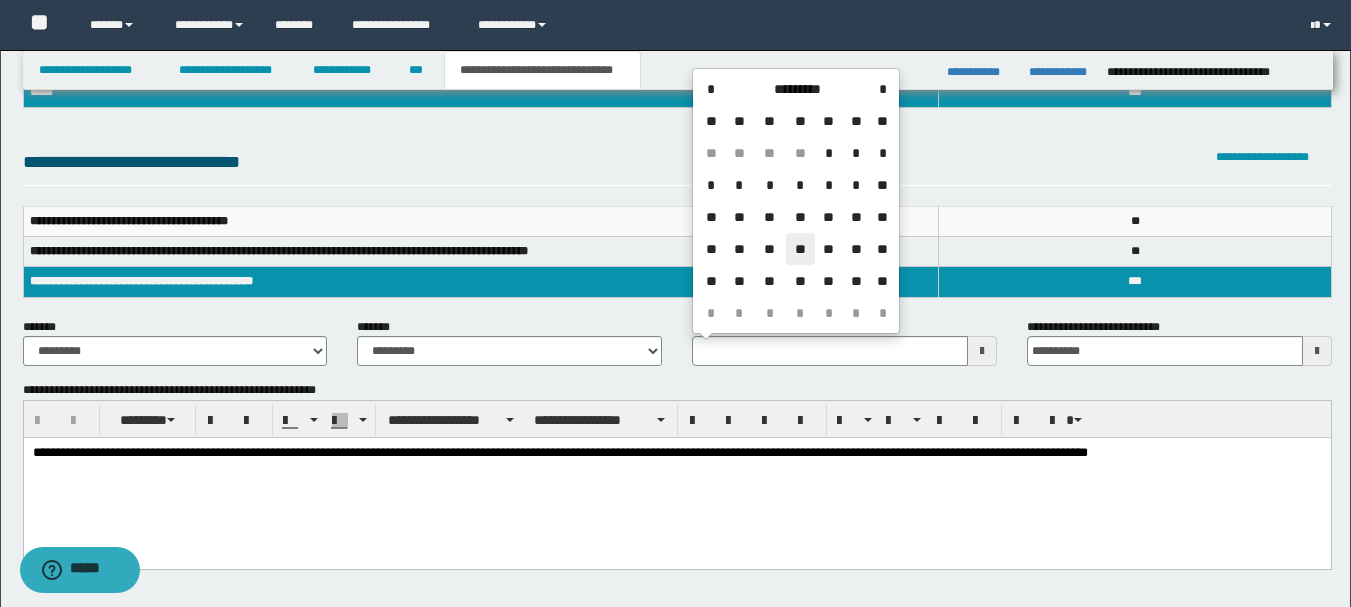 click on "**" at bounding box center (800, 249) 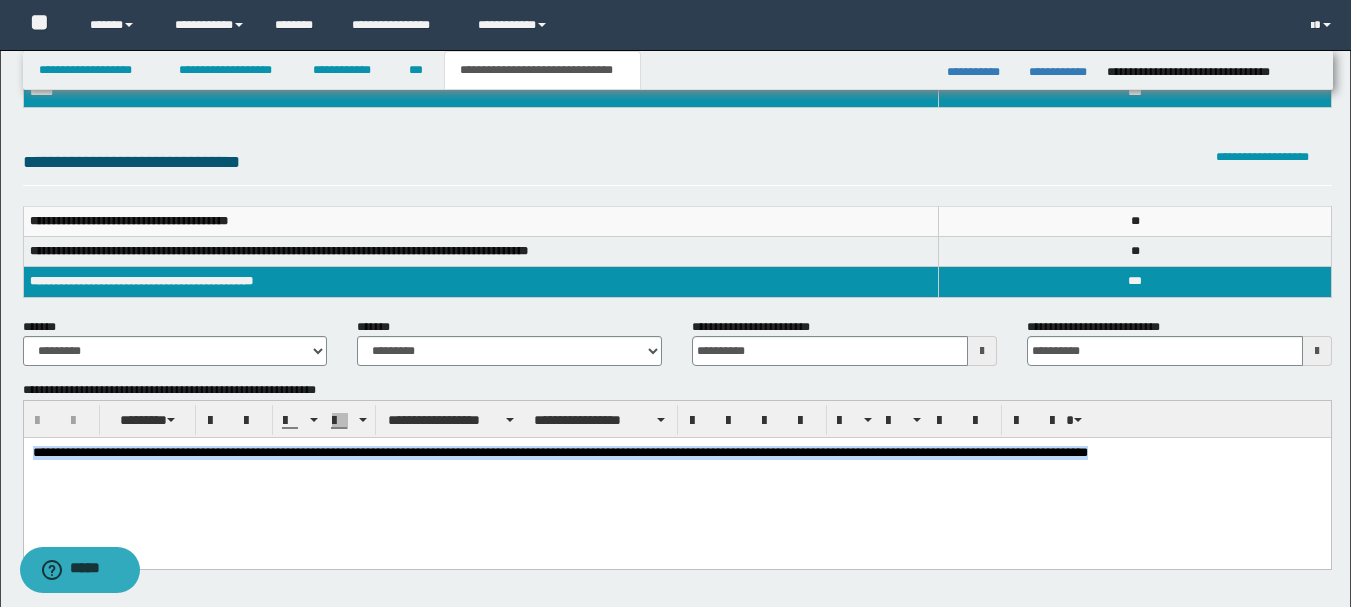 drag, startPoint x: 1288, startPoint y: 452, endPoint x: -1, endPoint y: 467, distance: 1289.0873 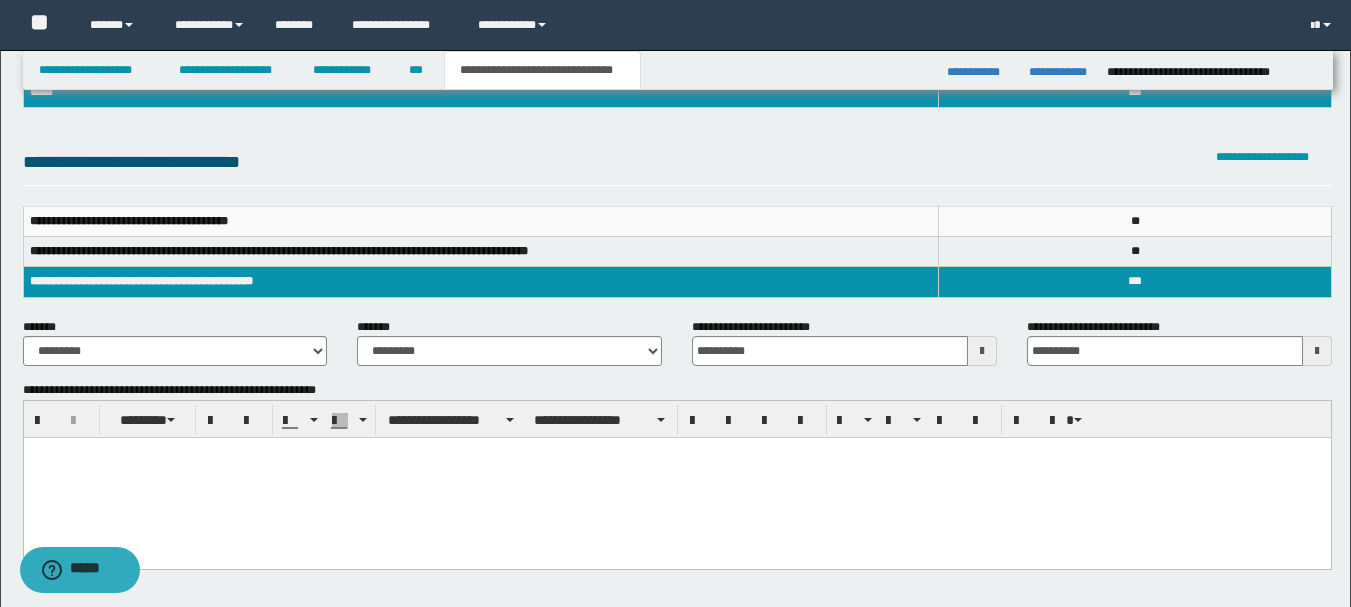type 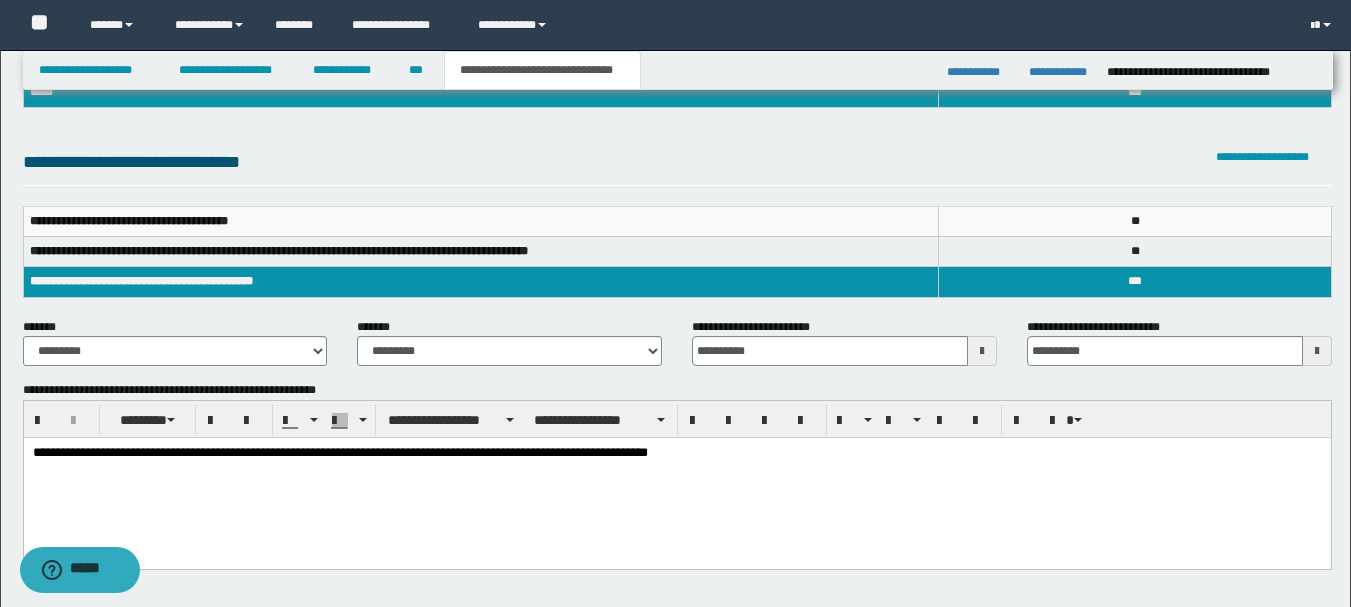 click on "**********" at bounding box center [676, 478] 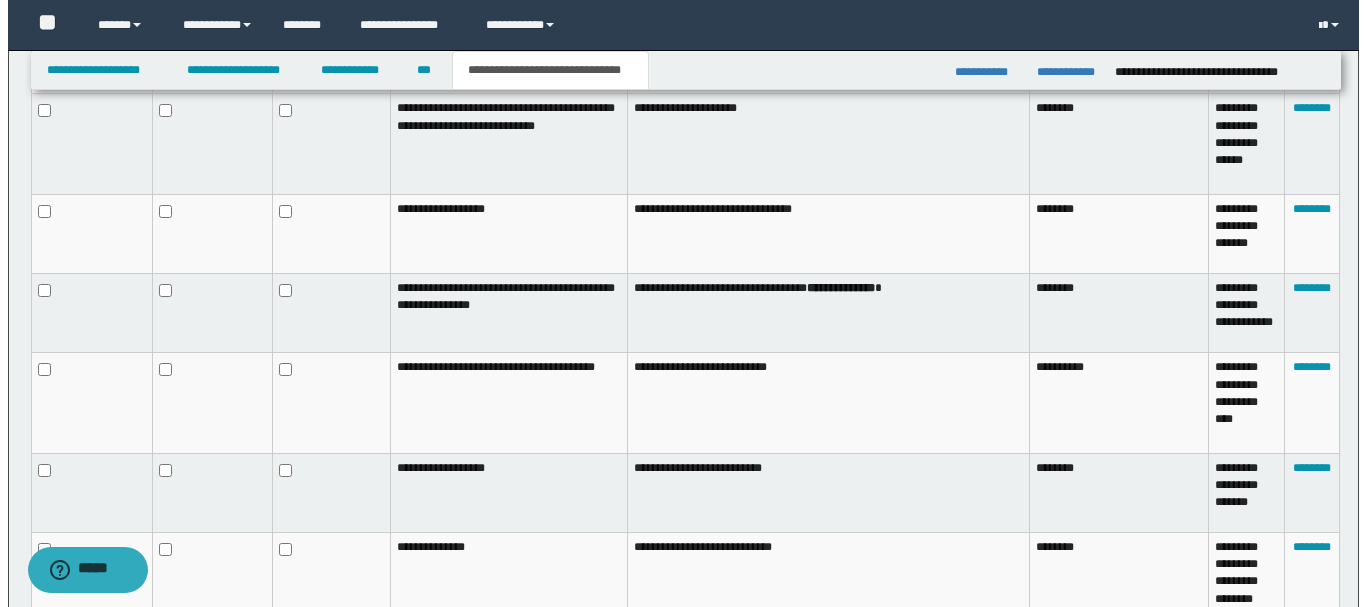 scroll, scrollTop: 1392, scrollLeft: 0, axis: vertical 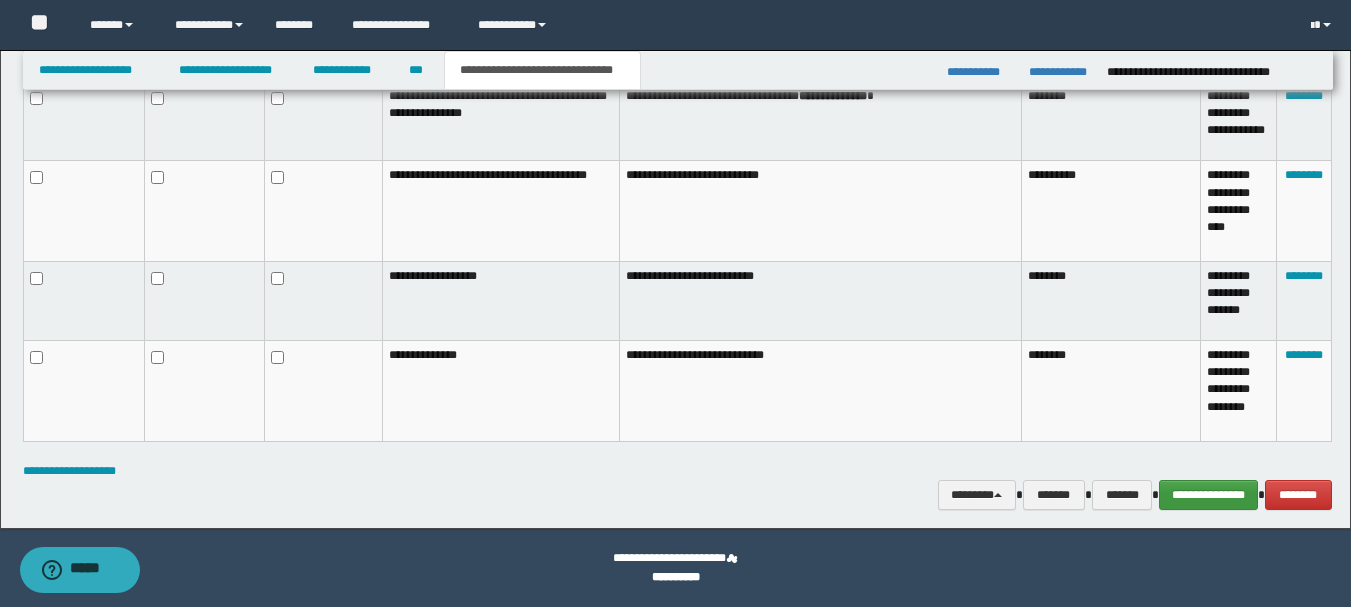 click on "**********" at bounding box center [1208, 495] 